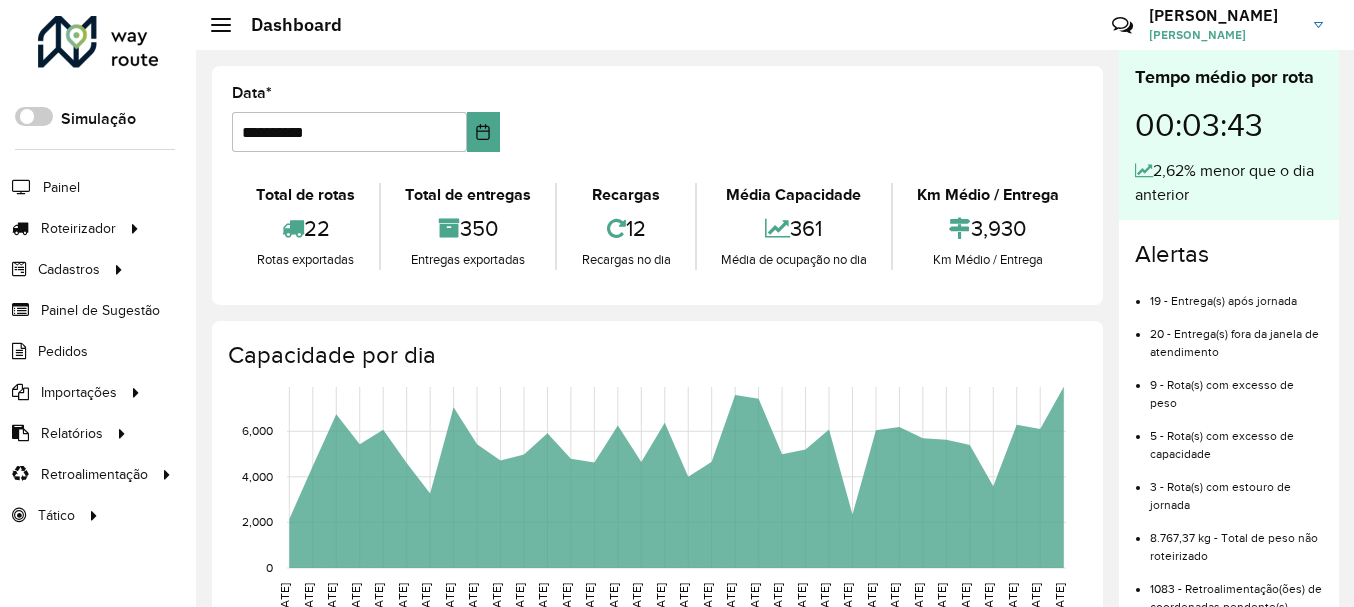 scroll, scrollTop: 0, scrollLeft: 0, axis: both 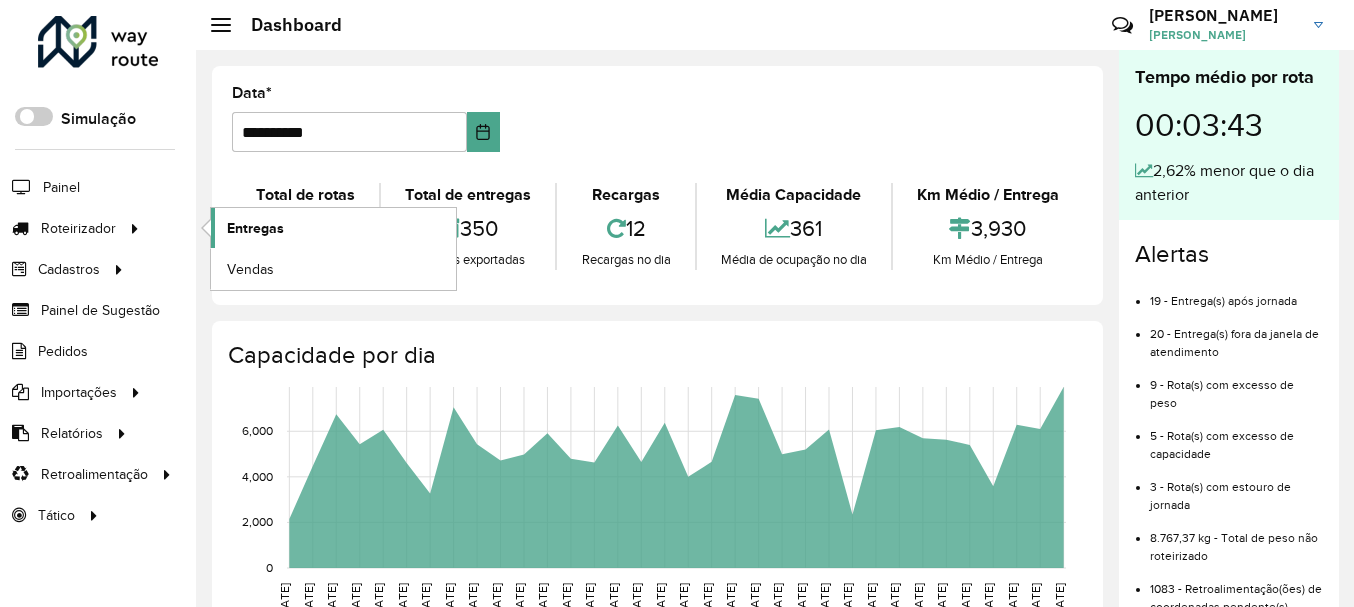 click on "Entregas" 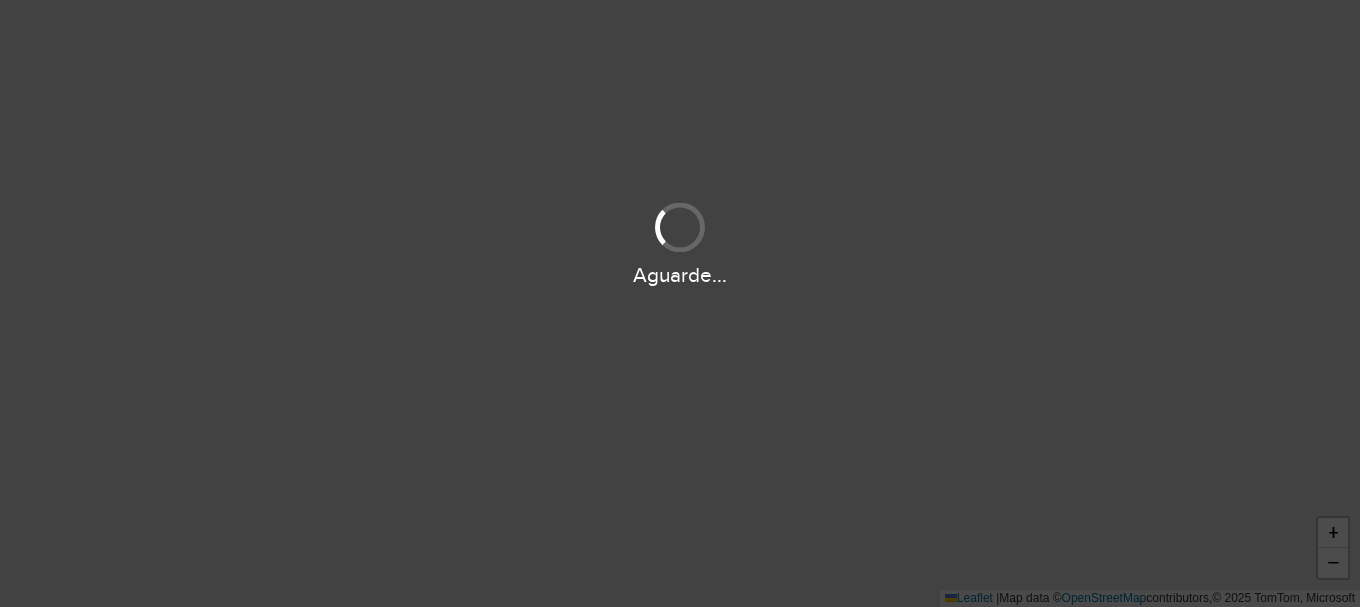 scroll, scrollTop: 0, scrollLeft: 0, axis: both 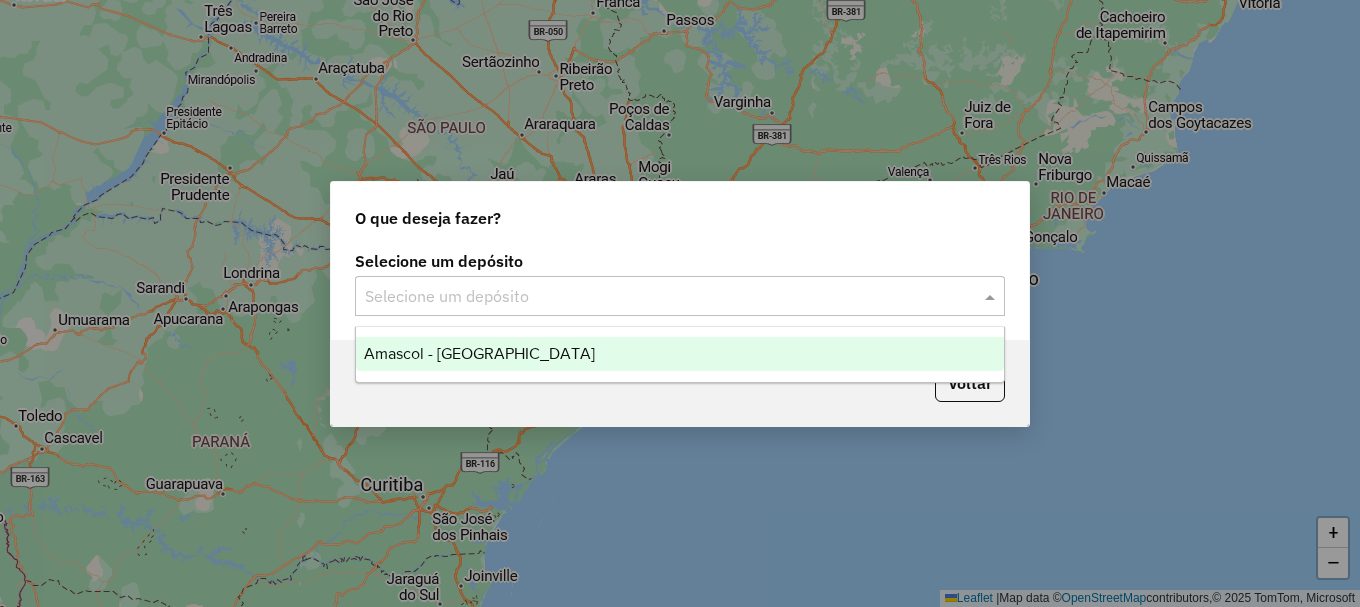 click 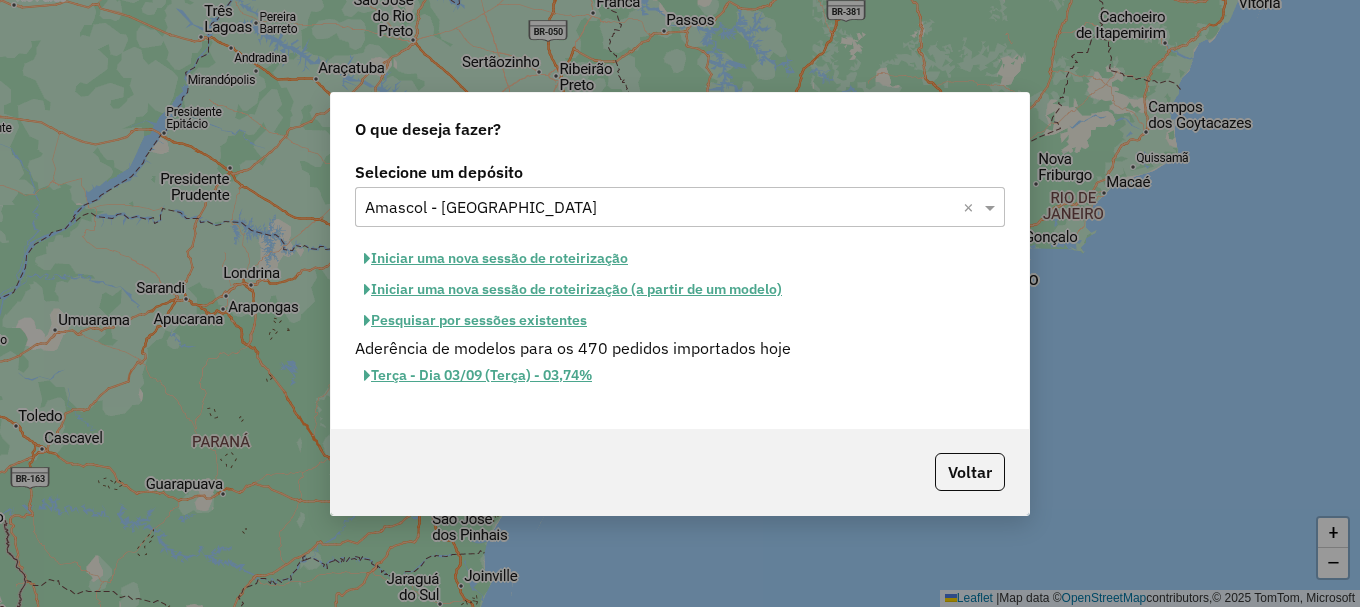 click on "Iniciar uma nova sessão de roteirização" 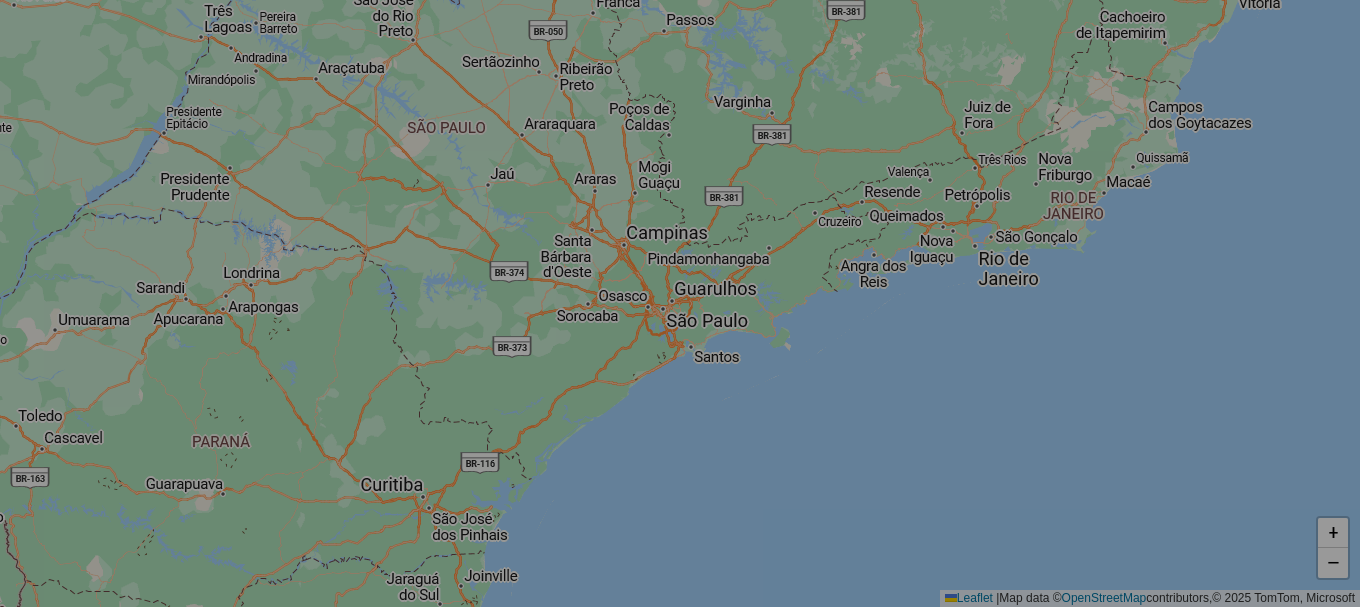 select on "*" 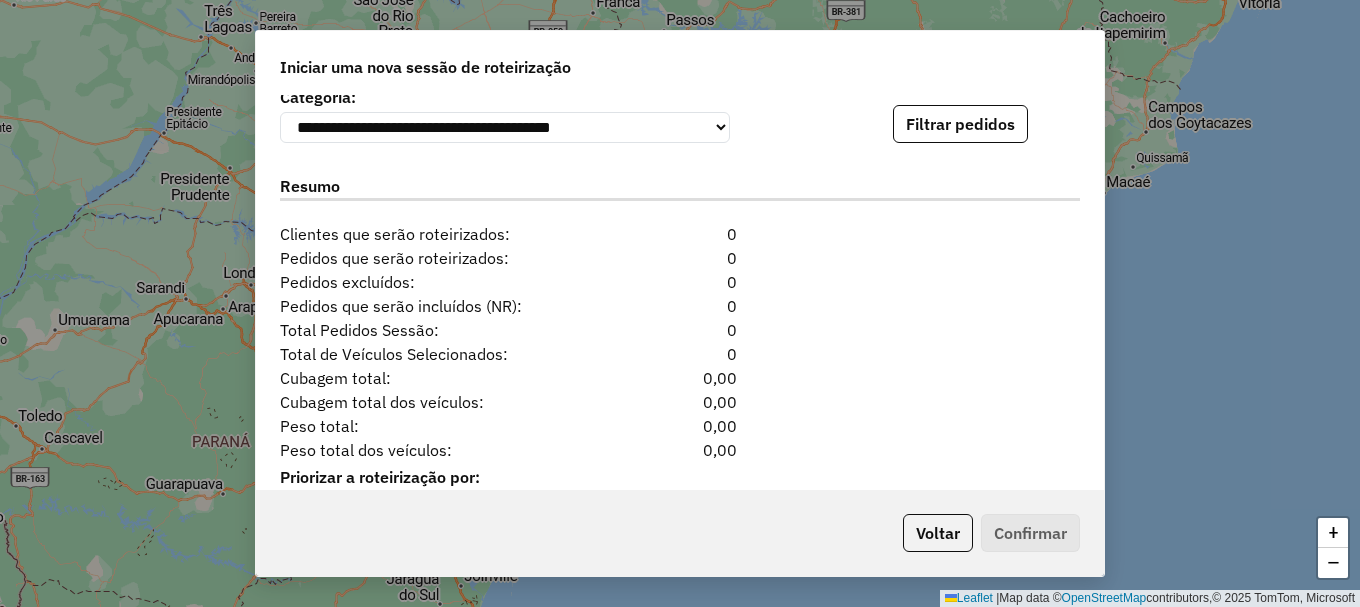 scroll, scrollTop: 2041, scrollLeft: 0, axis: vertical 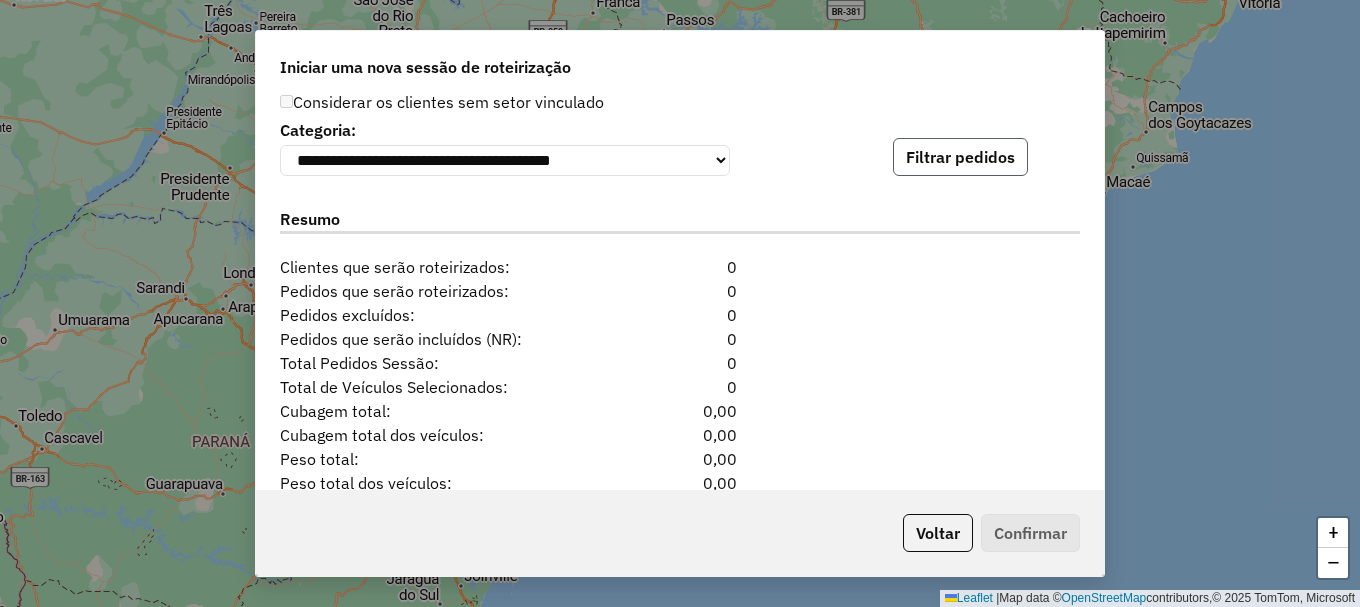 click on "Filtrar pedidos" 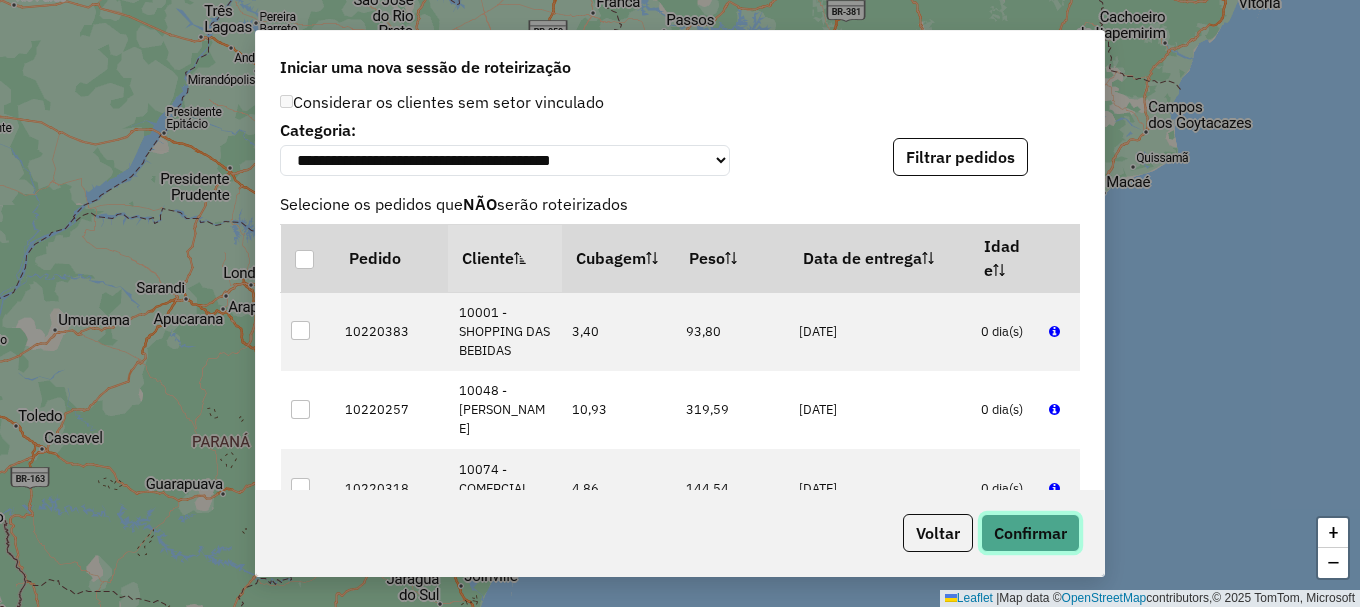 click on "Confirmar" 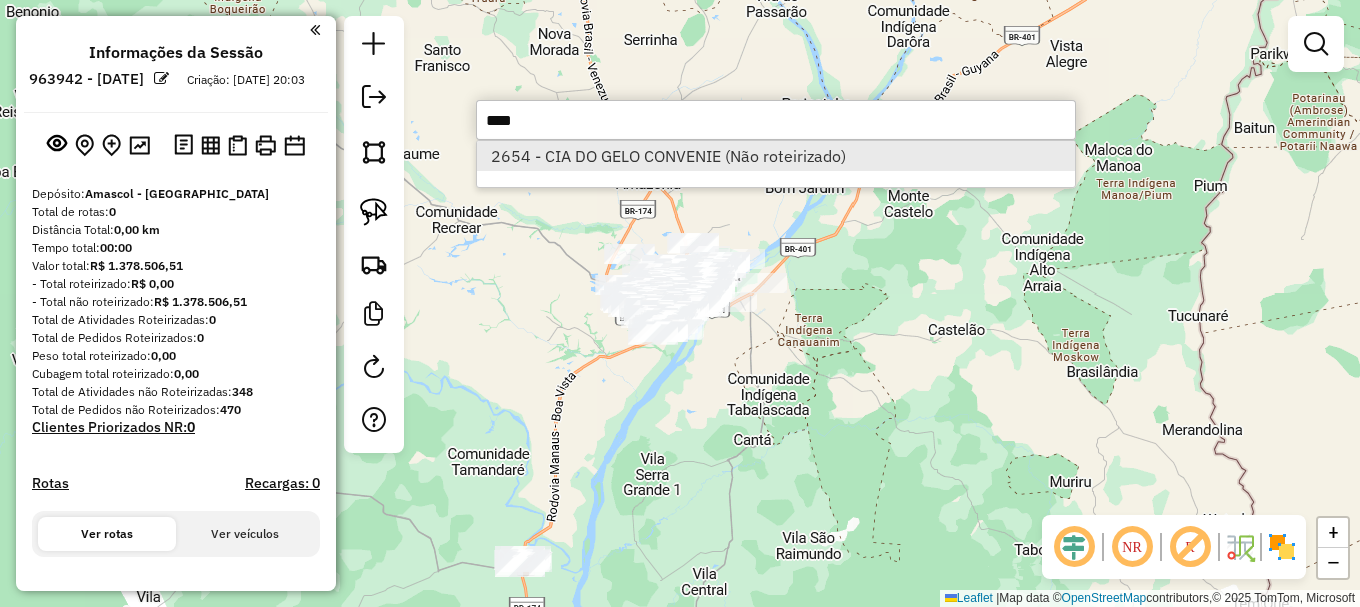 type on "****" 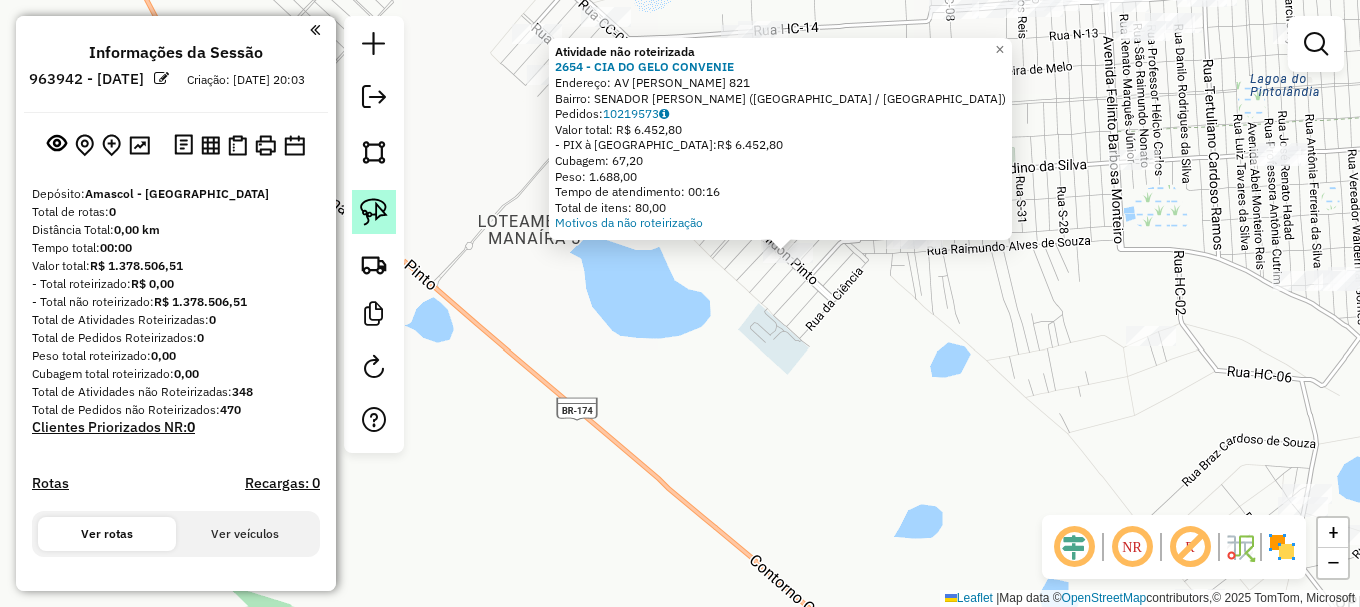 click 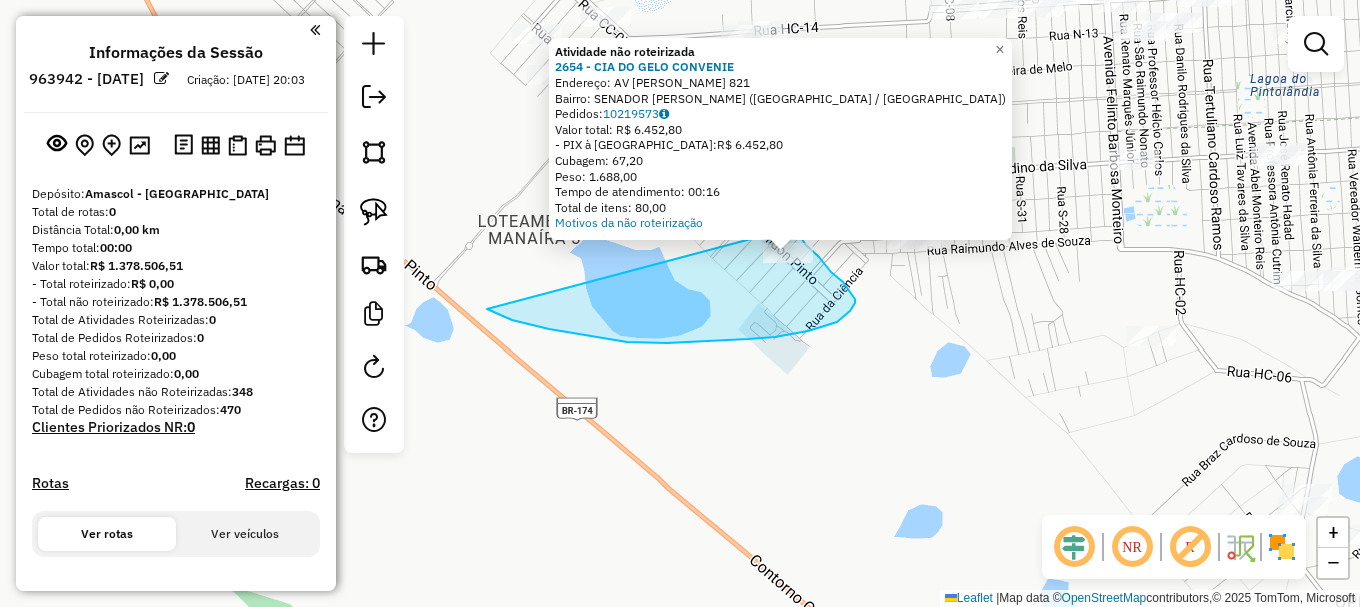 drag, startPoint x: 614, startPoint y: 340, endPoint x: 796, endPoint y: 227, distance: 214.22652 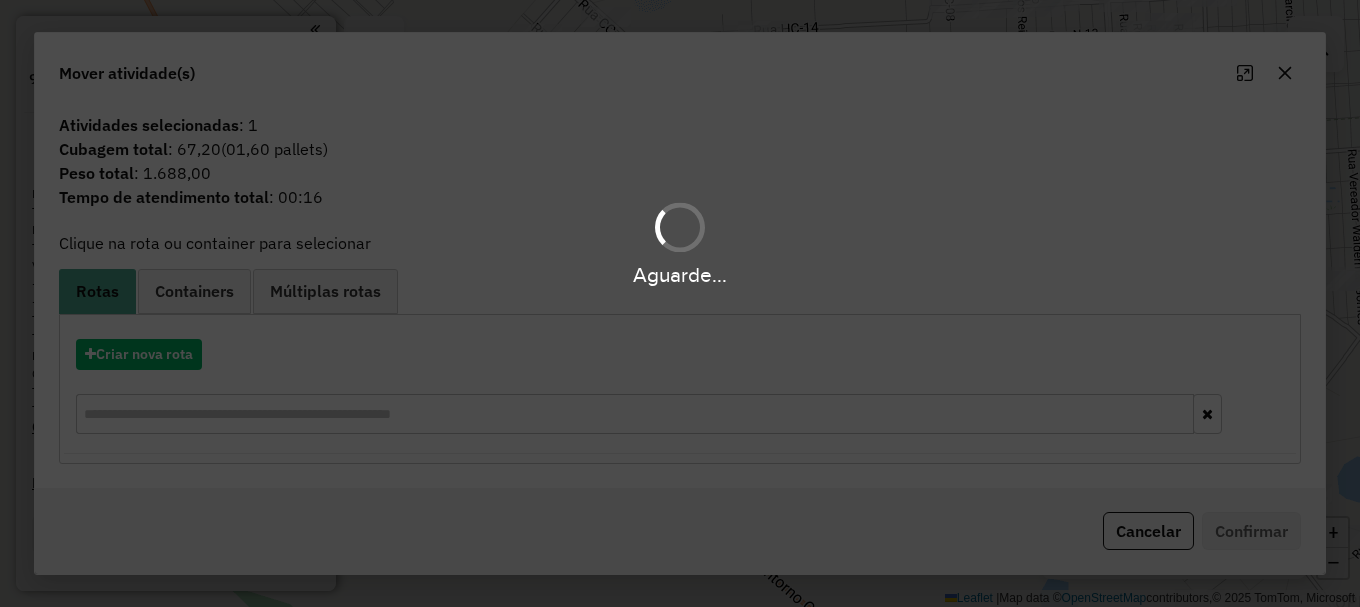 click on "**********" at bounding box center [680, 303] 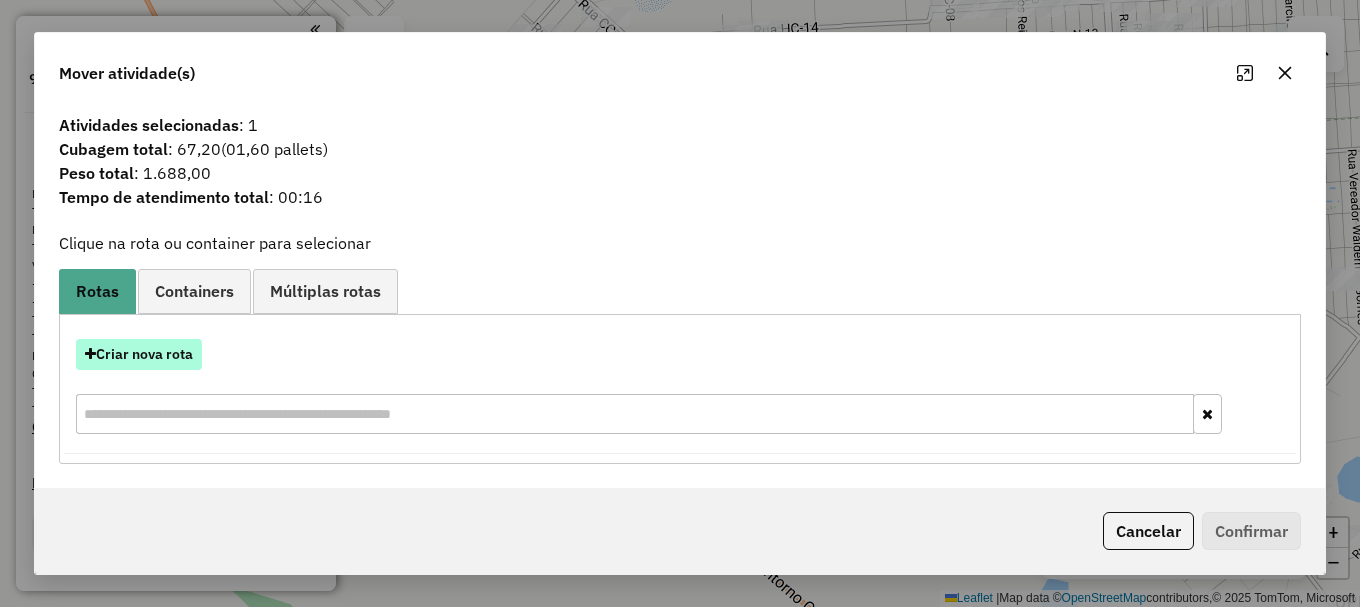 click on "Criar nova rota" at bounding box center (139, 354) 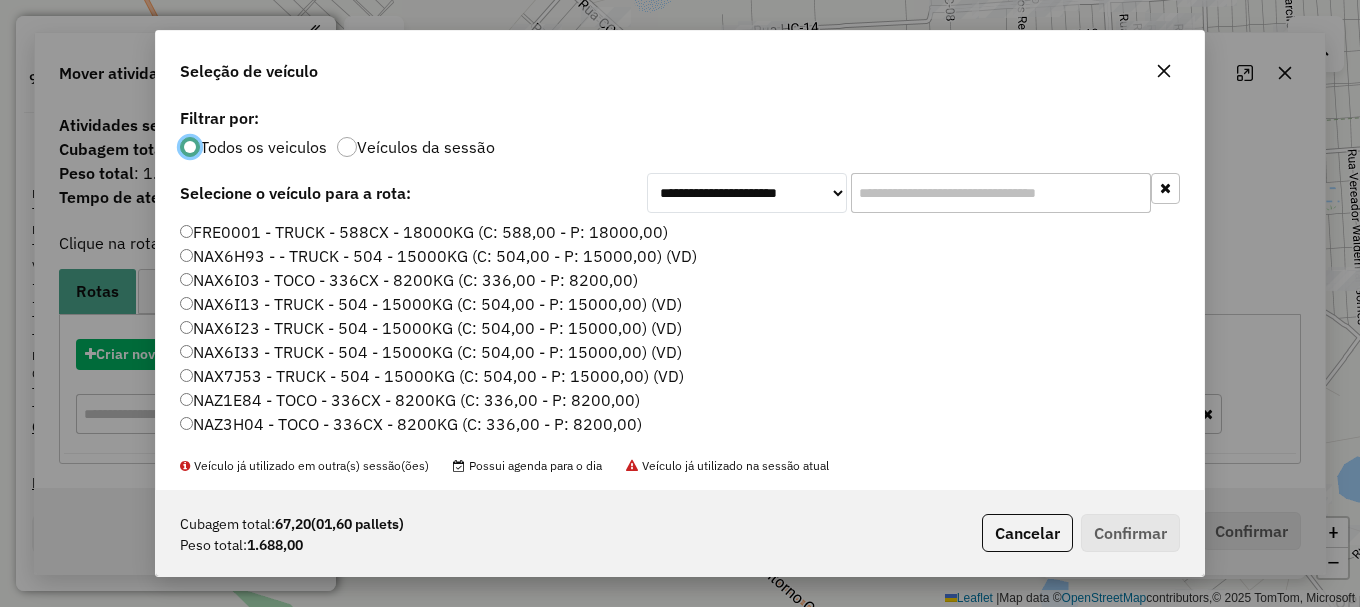 scroll, scrollTop: 11, scrollLeft: 6, axis: both 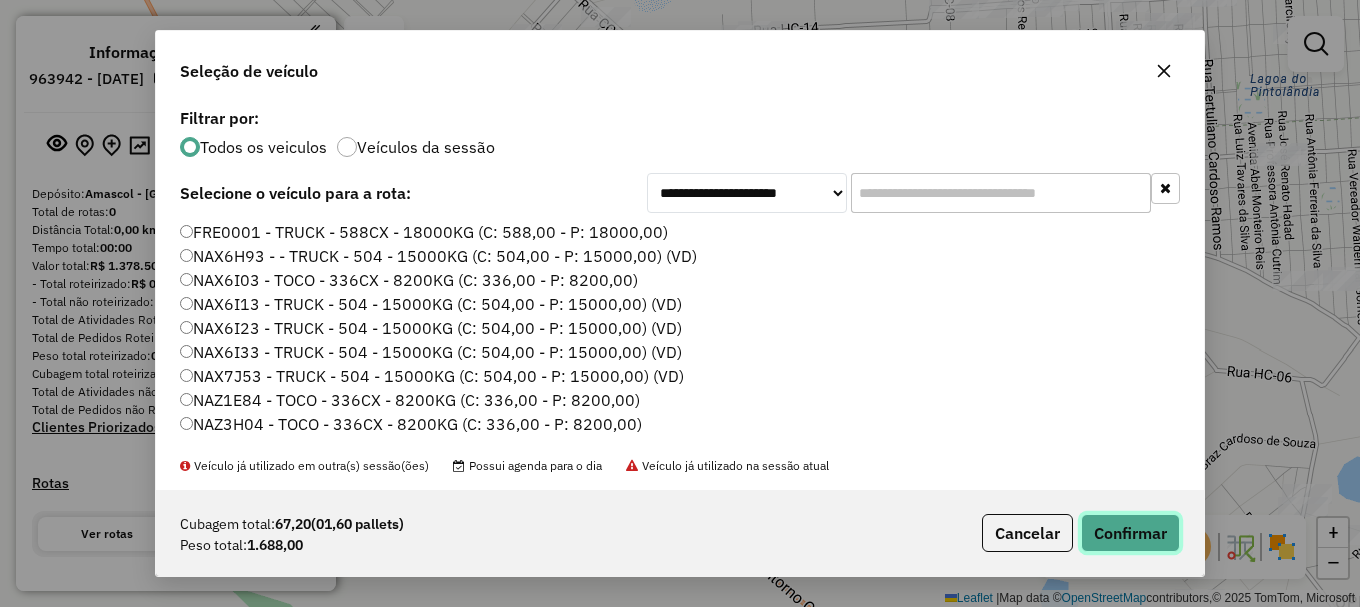 click on "Confirmar" 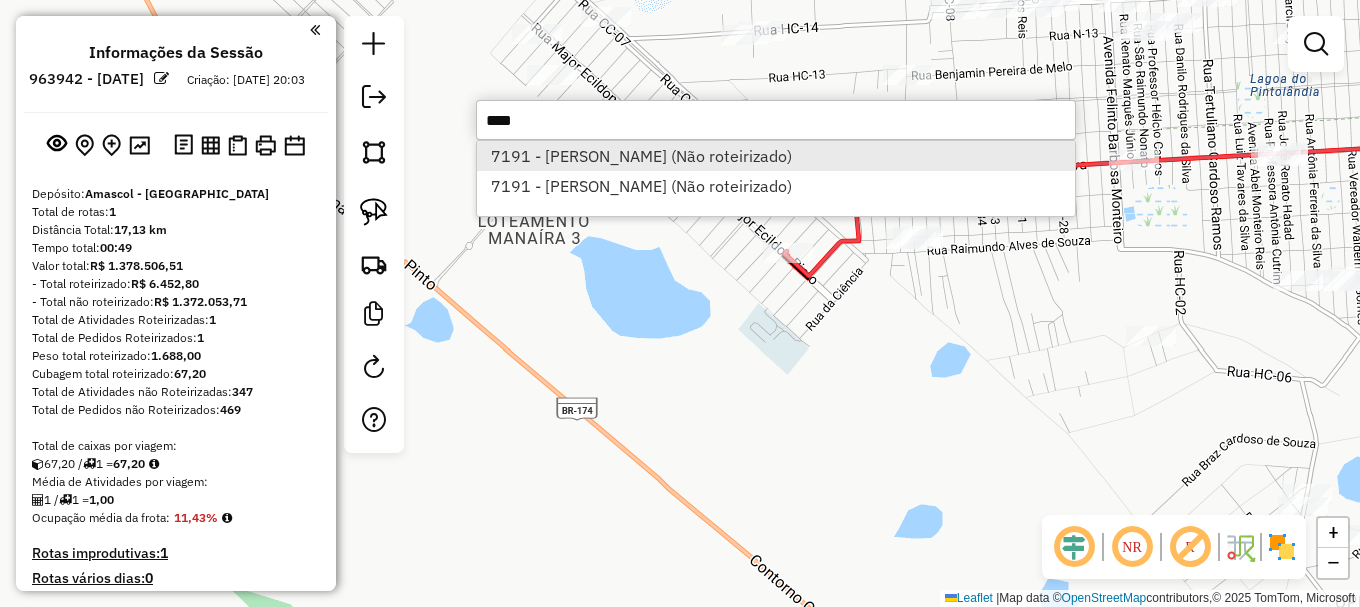 type on "****" 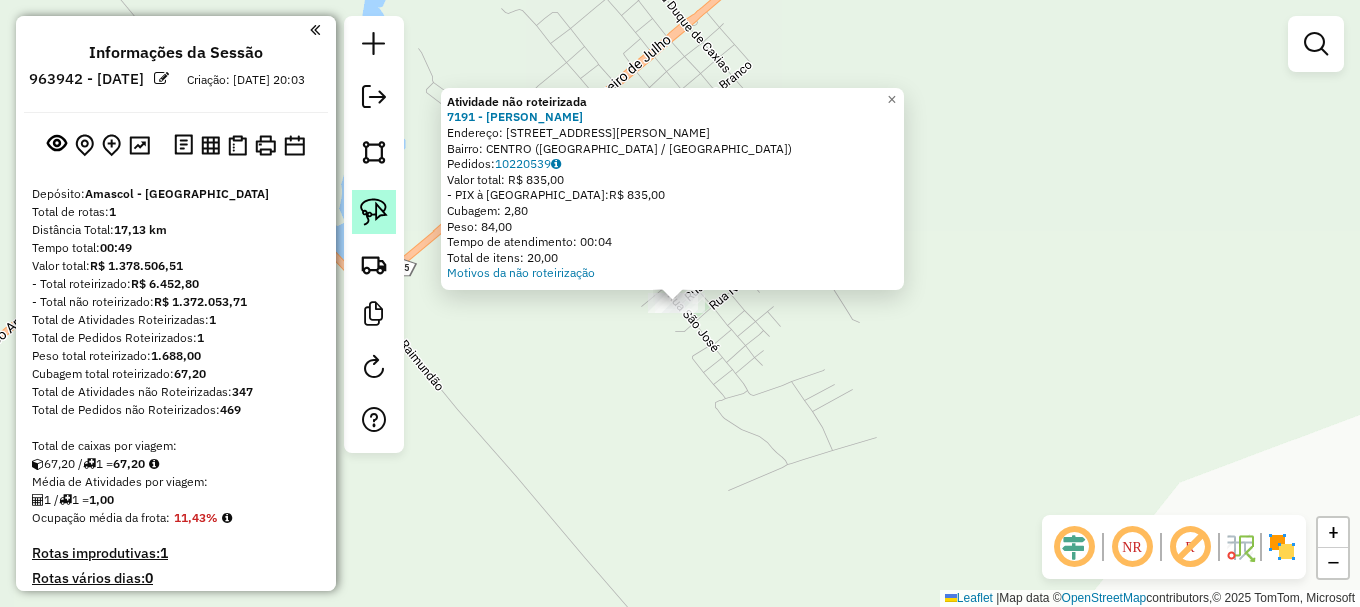 click 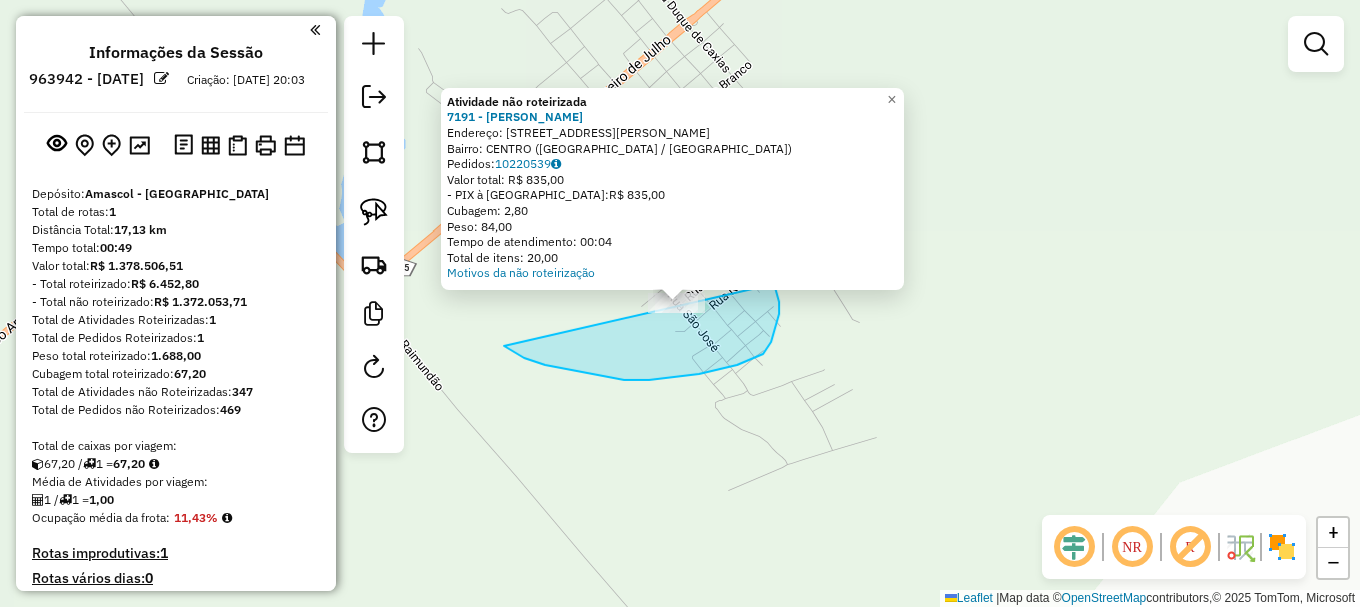 drag, startPoint x: 624, startPoint y: 380, endPoint x: 724, endPoint y: 228, distance: 181.94505 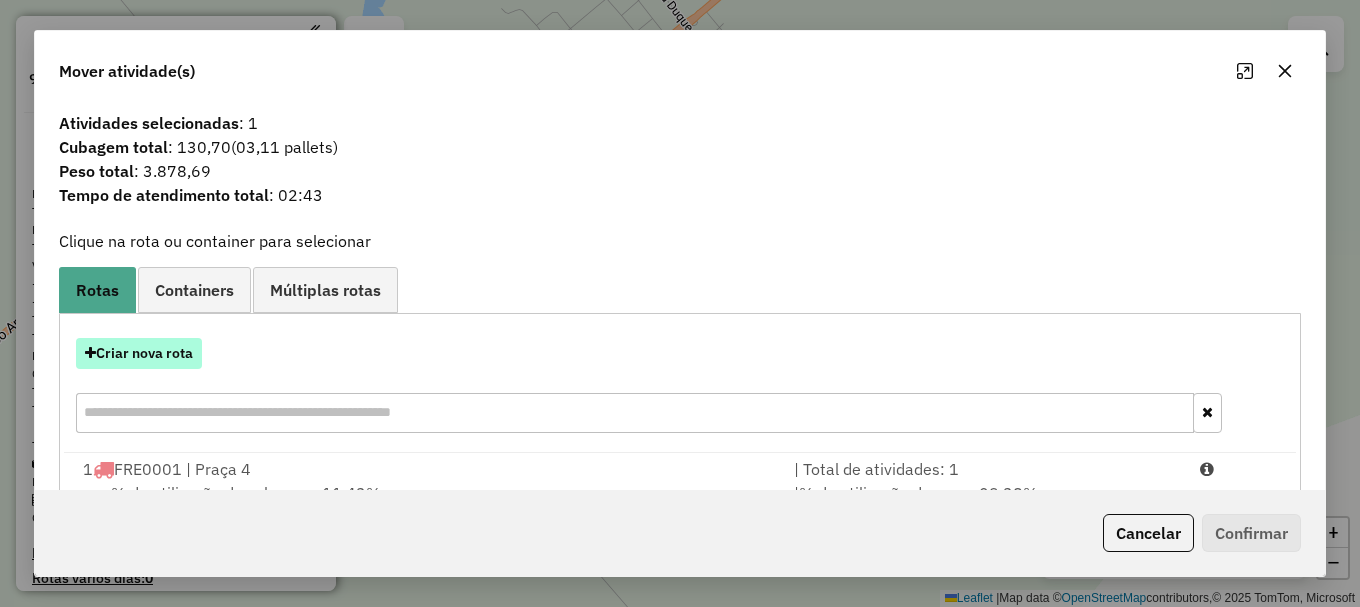 click on "Criar nova rota" at bounding box center [139, 353] 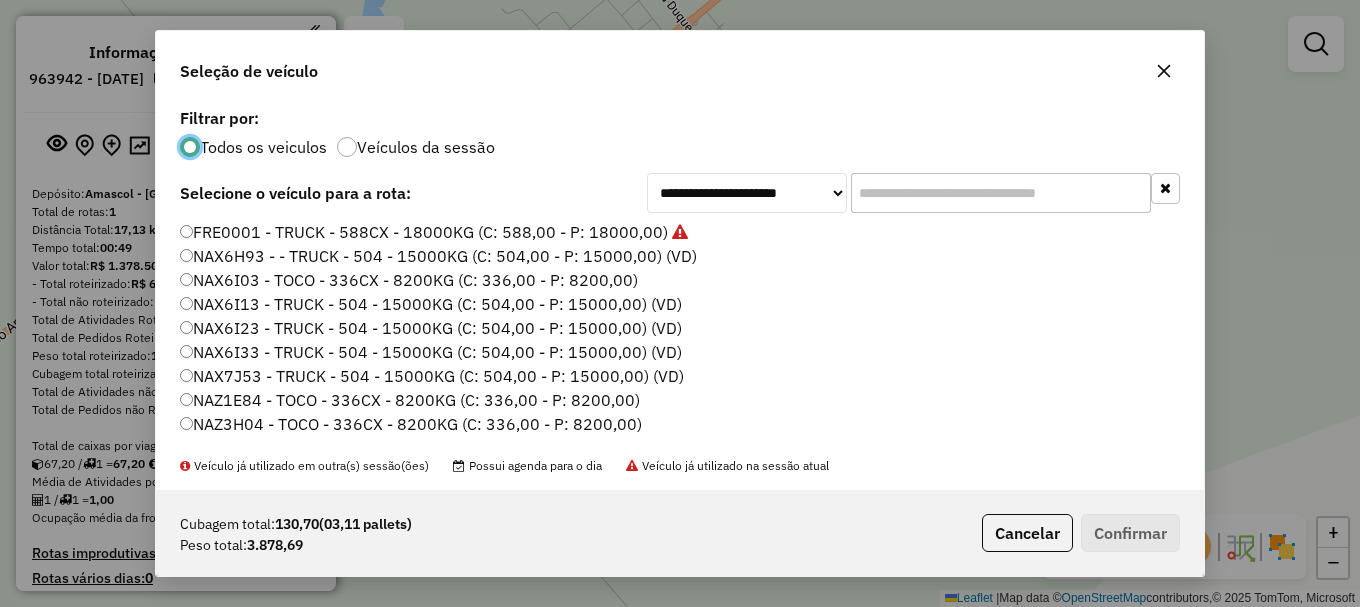 scroll, scrollTop: 11, scrollLeft: 6, axis: both 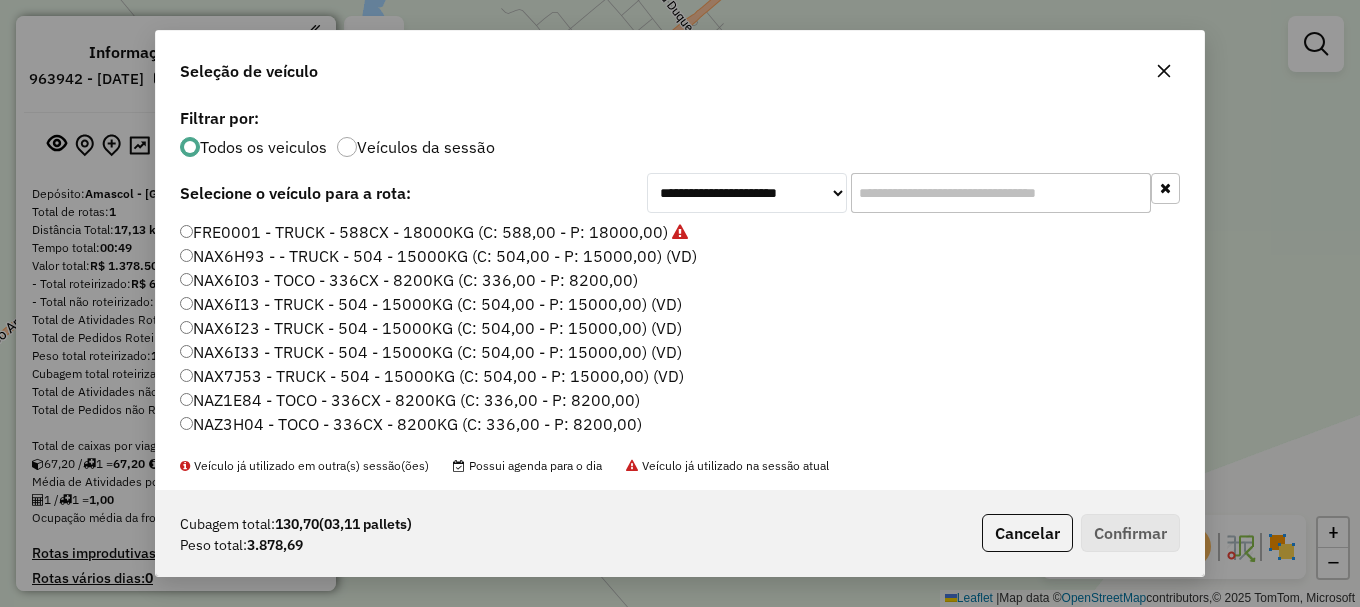 click on "FRE0001 - TRUCK - 588CX - 18000KG (C: 588,00 - P: 18000,00)" 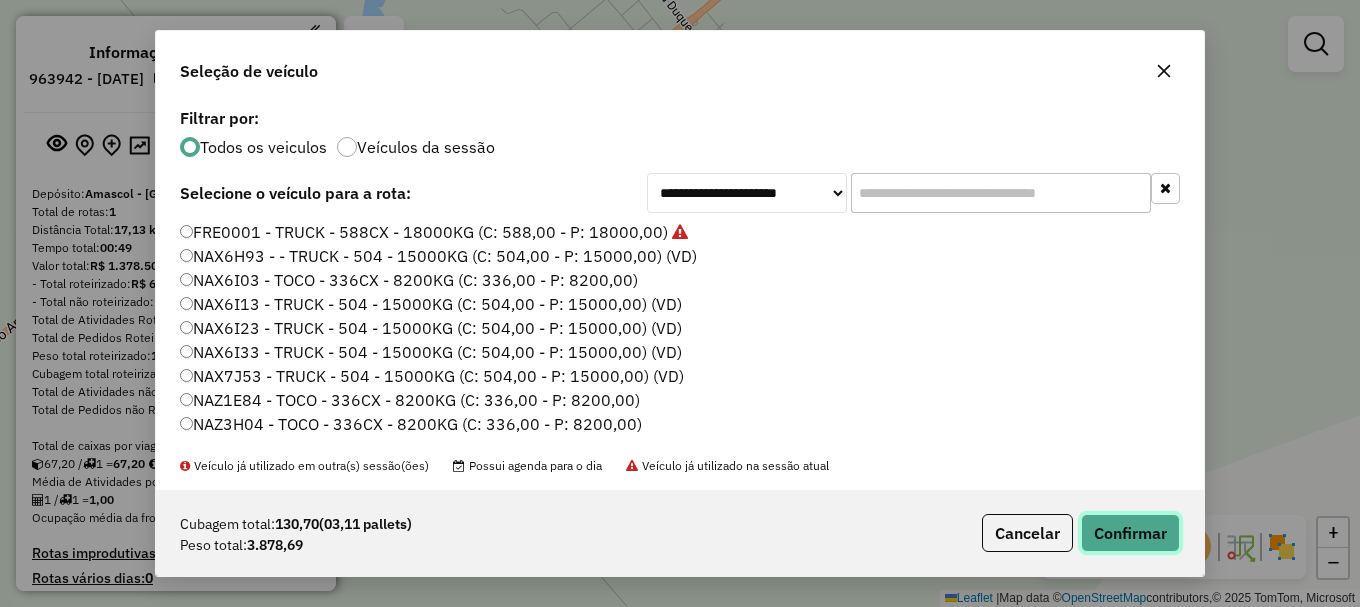 click on "Confirmar" 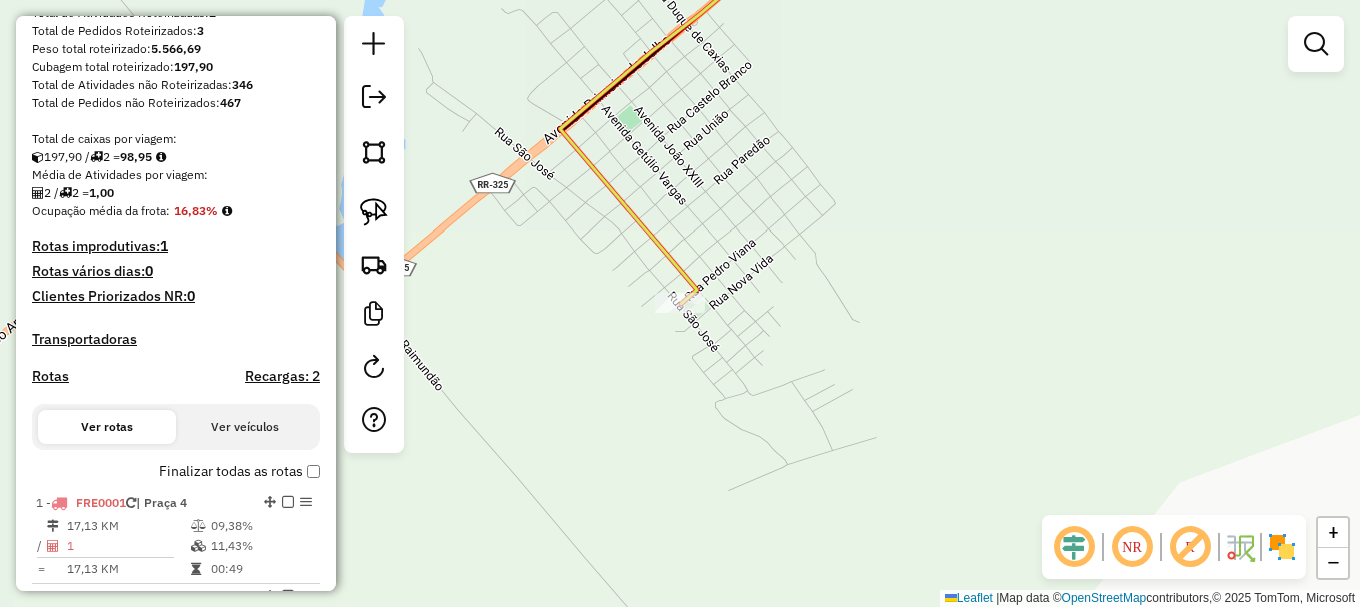 scroll, scrollTop: 500, scrollLeft: 0, axis: vertical 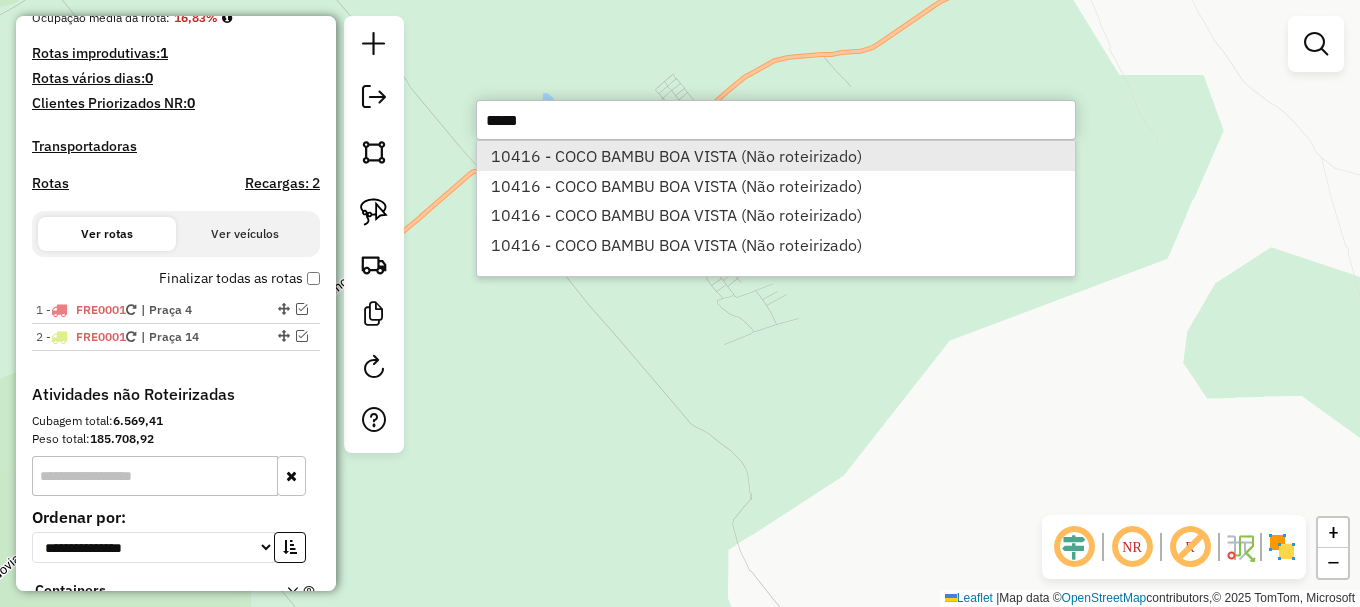 type on "*****" 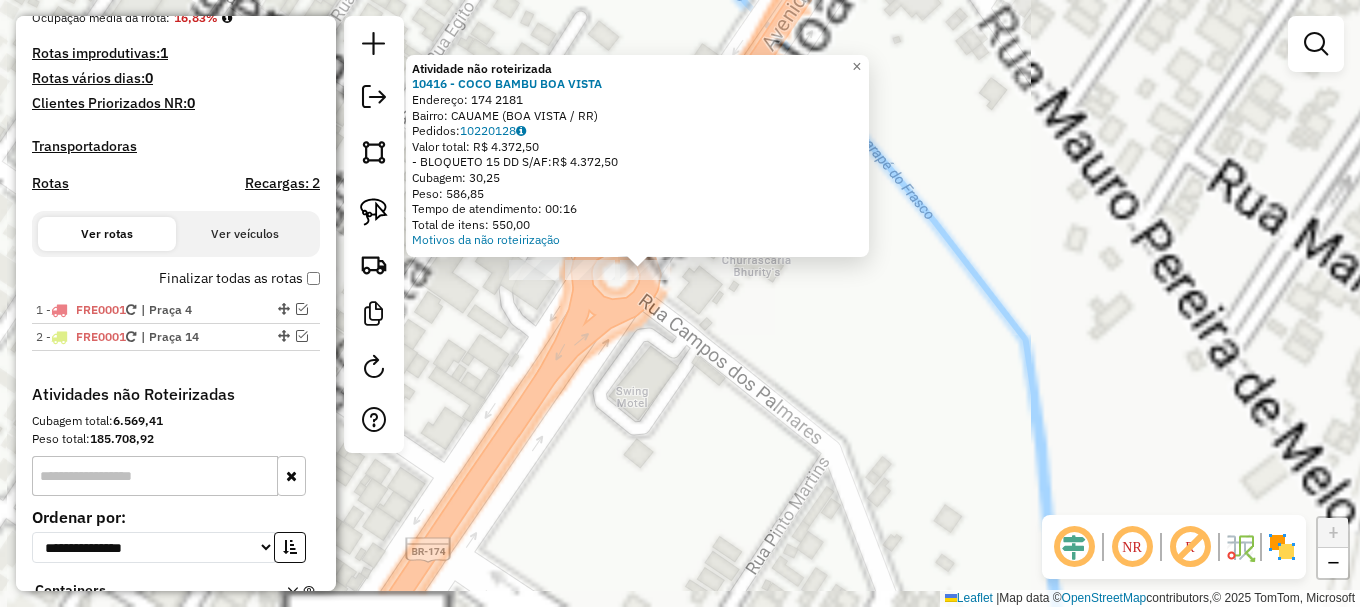 click on "Atividade não roteirizada 10416 - COCO BAMBU BOA VISTA  Endereço:  174 2181   Bairro: CAUAME (BOA VISTA / RR)   Pedidos:  10220128   Valor total: R$ 4.372,50   - BLOQUETO 15 DD S/AF:  R$ 4.372,50   Cubagem: 30,25   Peso: 586,85   Tempo de atendimento: 00:16   Total de itens: 550,00  Motivos da não roteirização × Janela de atendimento Grade de atendimento Capacidade Transportadoras Veículos Cliente Pedidos  Rotas Selecione os dias de semana para filtrar as janelas de atendimento  Seg   Ter   Qua   Qui   Sex   Sáb   Dom  Informe o período da janela de atendimento: De: Até:  Filtrar exatamente a janela do cliente  Considerar janela de atendimento padrão  Selecione os dias de semana para filtrar as grades de atendimento  Seg   Ter   Qua   Qui   Sex   Sáb   Dom   Considerar clientes sem dia de atendimento cadastrado  Clientes fora do dia de atendimento selecionado Filtrar as atividades entre os valores definidos abaixo:  Peso mínimo:   Peso máximo:   Cubagem mínima:   Cubagem máxima:   De:   Até:" 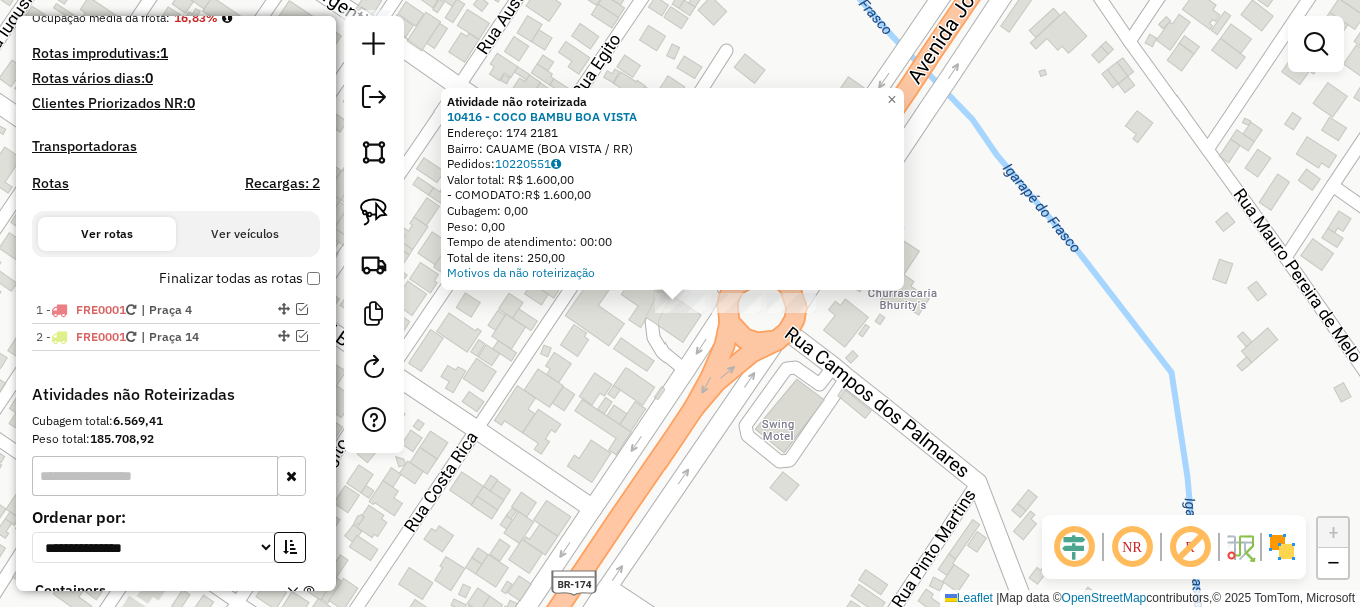 drag, startPoint x: 647, startPoint y: 347, endPoint x: 661, endPoint y: 342, distance: 14.866069 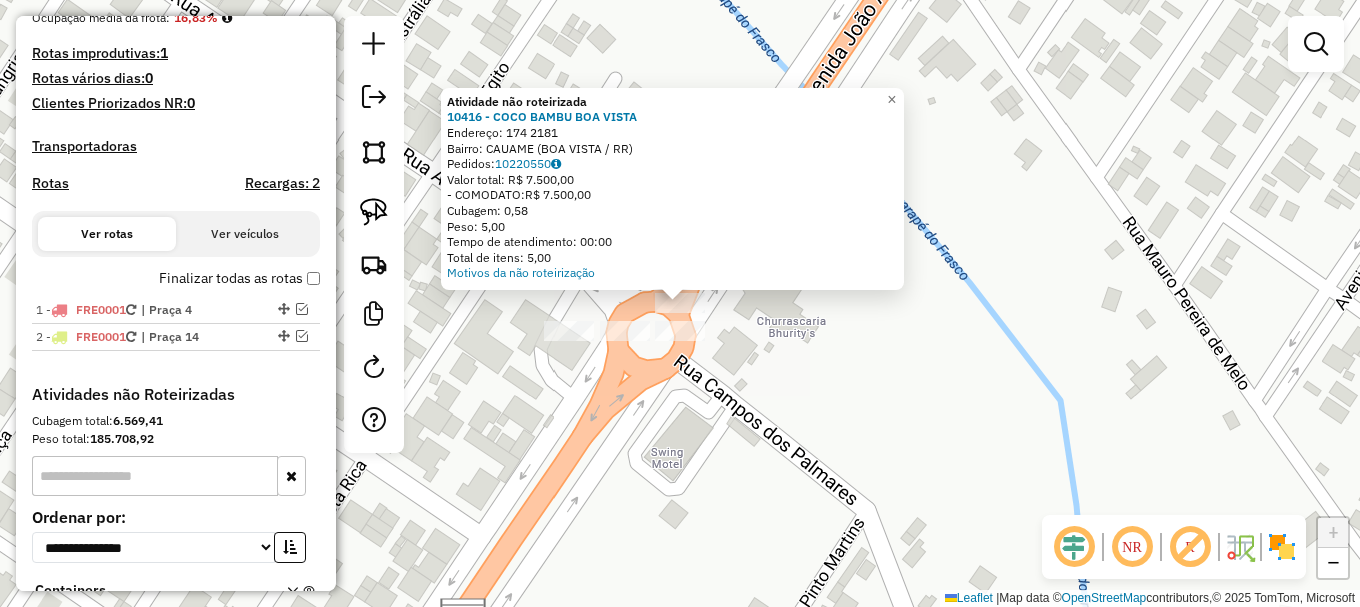 drag, startPoint x: 802, startPoint y: 352, endPoint x: 771, endPoint y: 359, distance: 31.780497 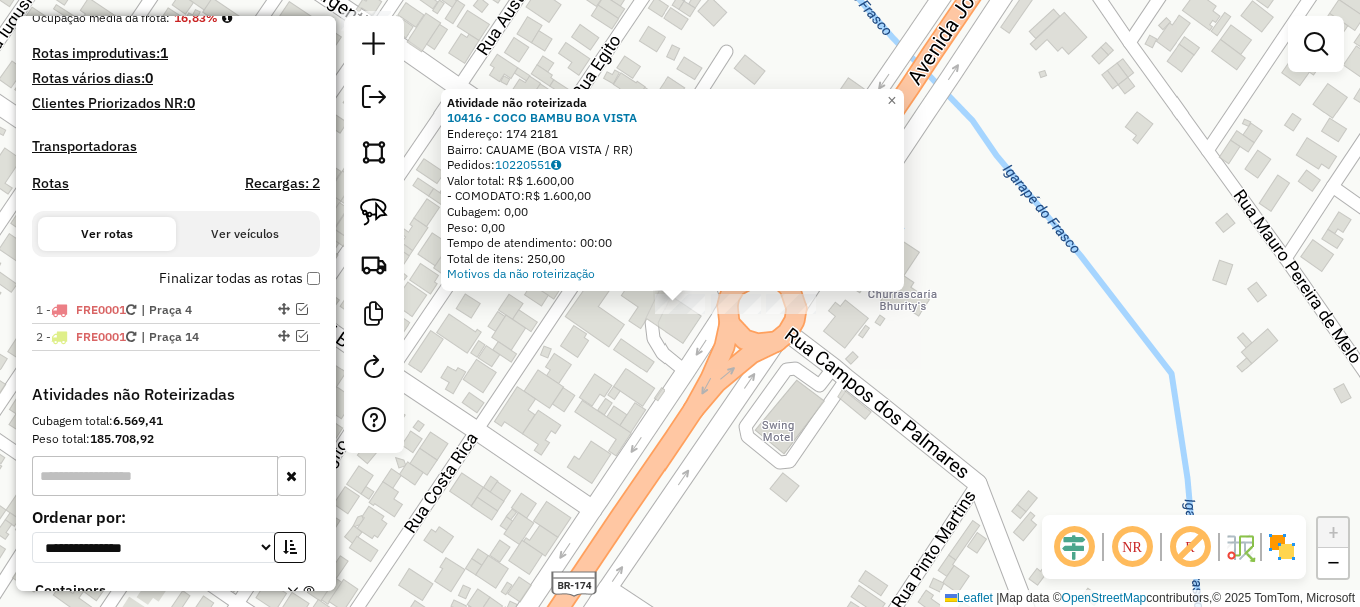 click on "Atividade não roteirizada 10416 - COCO BAMBU BOA VISTA  Endereço:  174 2181   Bairro: CAUAME (BOA VISTA / RR)   Pedidos:  10220551   Valor total: R$ 1.600,00   - COMODATO:  R$ 1.600,00   Cubagem: 0,00   Peso: 0,00   Tempo de atendimento: 00:00   Total de itens: 250,00  Motivos da não roteirização × Janela de atendimento Grade de atendimento Capacidade Transportadoras Veículos Cliente Pedidos  Rotas Selecione os dias de semana para filtrar as janelas de atendimento  Seg   Ter   Qua   Qui   Sex   Sáb   Dom  Informe o período da janela de atendimento: De: Até:  Filtrar exatamente a janela do cliente  Considerar janela de atendimento padrão  Selecione os dias de semana para filtrar as grades de atendimento  Seg   Ter   Qua   Qui   Sex   Sáb   Dom   Considerar clientes sem dia de atendimento cadastrado  Clientes fora do dia de atendimento selecionado Filtrar as atividades entre os valores definidos abaixo:  Peso mínimo:   Peso máximo:   Cubagem mínima:   Cubagem máxima:   De:   Até:   De:   Até:" 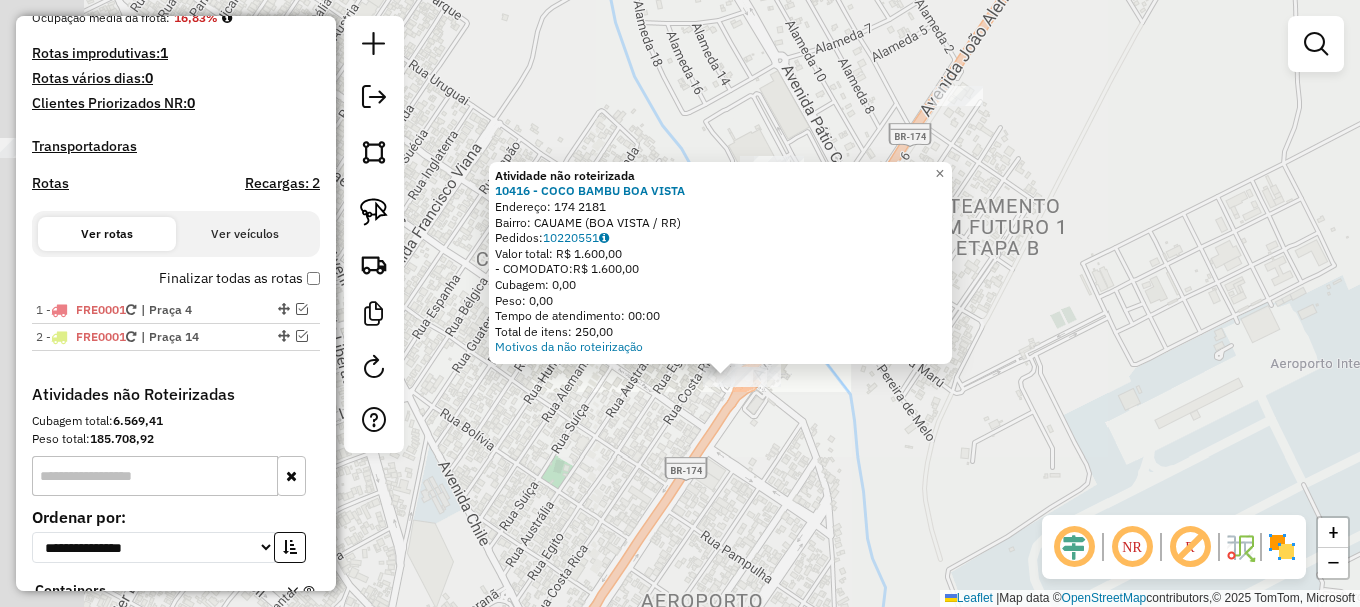 click on "Atividade não roteirizada 10416 - COCO BAMBU BOA VISTA  Endereço:  174 2181   Bairro: CAUAME (BOA VISTA / RR)   Pedidos:  10220551   Valor total: R$ 1.600,00   - COMODATO:  R$ 1.600,00   Cubagem: 0,00   Peso: 0,00   Tempo de atendimento: 00:00   Total de itens: 250,00  Motivos da não roteirização × Janela de atendimento Grade de atendimento Capacidade Transportadoras Veículos Cliente Pedidos  Rotas Selecione os dias de semana para filtrar as janelas de atendimento  Seg   Ter   Qua   Qui   Sex   Sáb   Dom  Informe o período da janela de atendimento: De: Até:  Filtrar exatamente a janela do cliente  Considerar janela de atendimento padrão  Selecione os dias de semana para filtrar as grades de atendimento  Seg   Ter   Qua   Qui   Sex   Sáb   Dom   Considerar clientes sem dia de atendimento cadastrado  Clientes fora do dia de atendimento selecionado Filtrar as atividades entre os valores definidos abaixo:  Peso mínimo:   Peso máximo:   Cubagem mínima:   Cubagem máxima:   De:   Até:   De:   Até:" 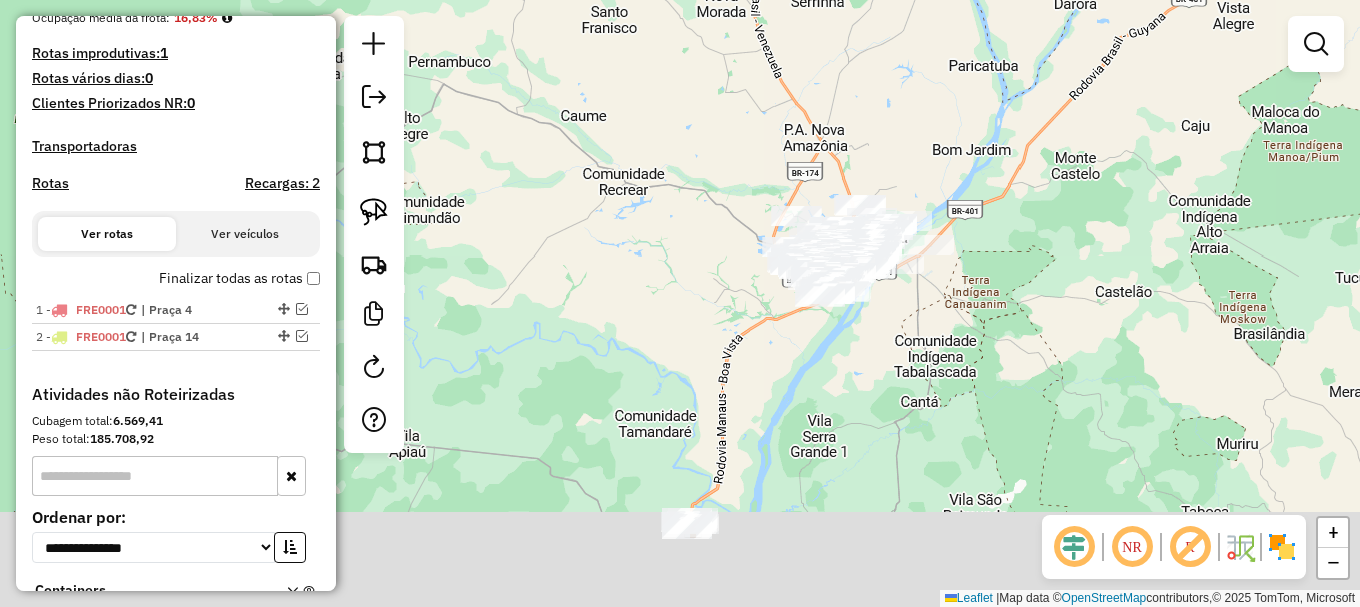 drag, startPoint x: 959, startPoint y: 531, endPoint x: 809, endPoint y: 111, distance: 445.98206 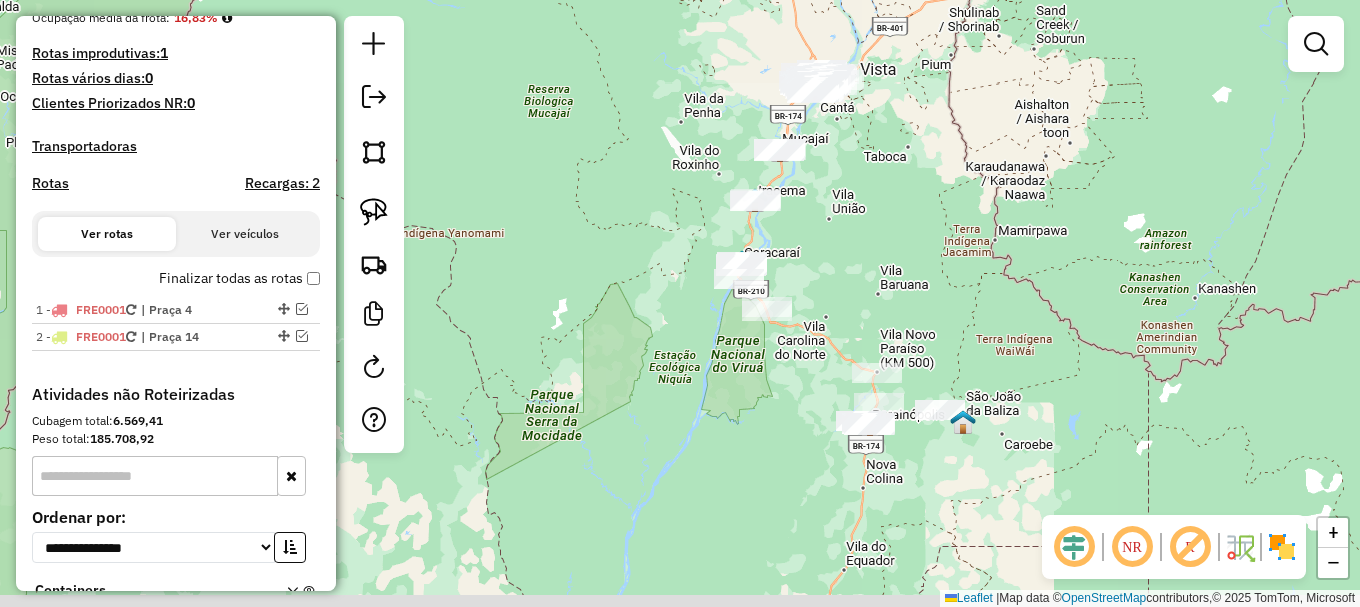 drag, startPoint x: 899, startPoint y: 389, endPoint x: 890, endPoint y: 275, distance: 114.35471 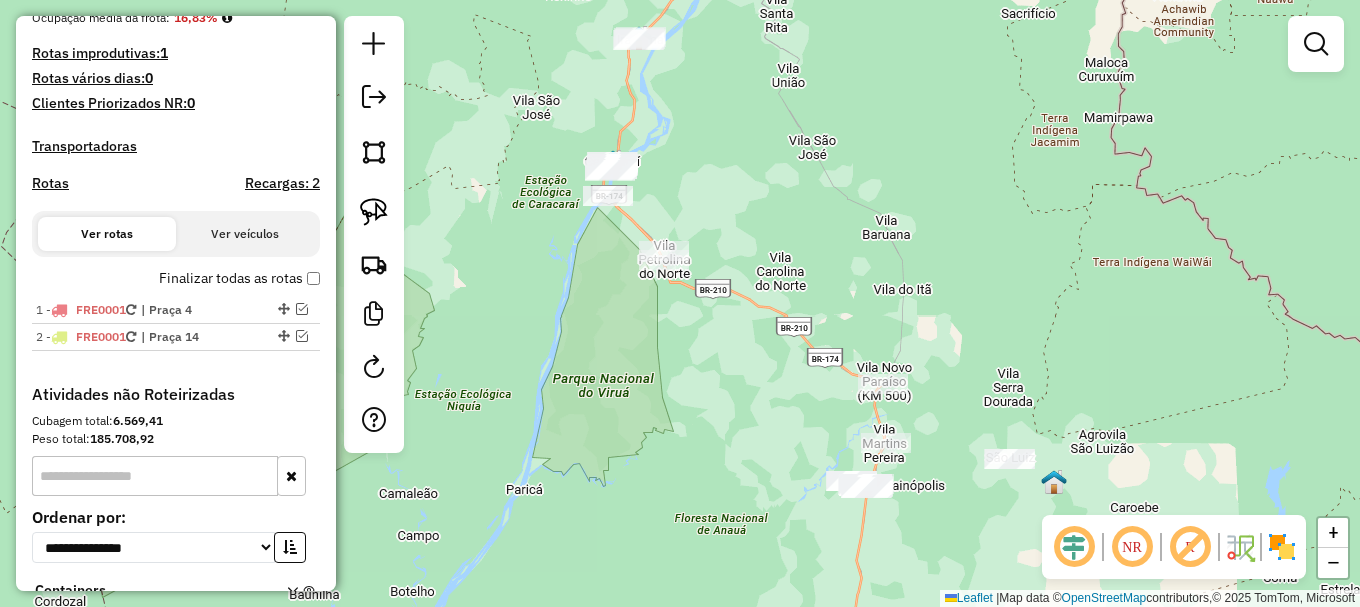 drag, startPoint x: 738, startPoint y: 308, endPoint x: 774, endPoint y: 377, distance: 77.82673 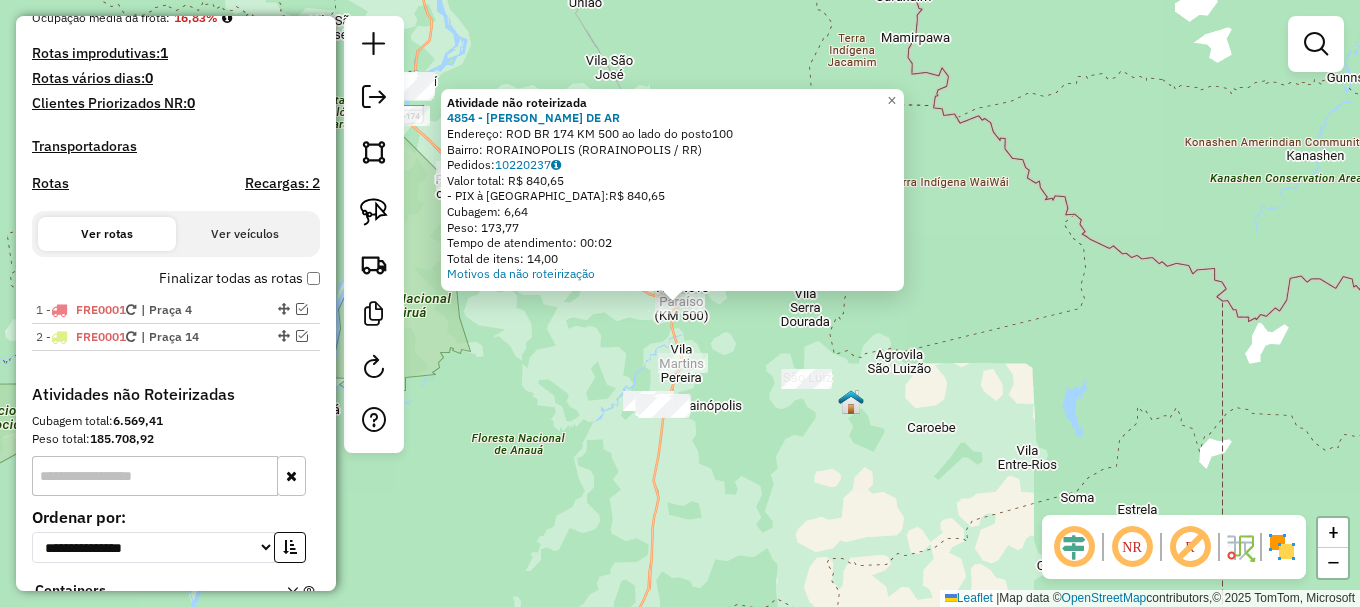 click on "Atividade não roteirizada 4854 - AMAURI BATISTA DE AR  Endereço: ROD BR 174 KM 500 ao lado do posto100   Bairro: RORAINOPOLIS (RORAINOPOLIS / RR)   Pedidos:  10220237   Valor total: R$ 840,65   - PIX à Vista:  R$ 840,65   Cubagem: 6,64   Peso: 173,77   Tempo de atendimento: 00:02   Total de itens: 14,00  Motivos da não roteirização × Janela de atendimento Grade de atendimento Capacidade Transportadoras Veículos Cliente Pedidos  Rotas Selecione os dias de semana para filtrar as janelas de atendimento  Seg   Ter   Qua   Qui   Sex   Sáb   Dom  Informe o período da janela de atendimento: De: Até:  Filtrar exatamente a janela do cliente  Considerar janela de atendimento padrão  Selecione os dias de semana para filtrar as grades de atendimento  Seg   Ter   Qua   Qui   Sex   Sáb   Dom   Considerar clientes sem dia de atendimento cadastrado  Clientes fora do dia de atendimento selecionado Filtrar as atividades entre os valores definidos abaixo:  Peso mínimo:   Peso máximo:   Cubagem mínima:   De:  De:" 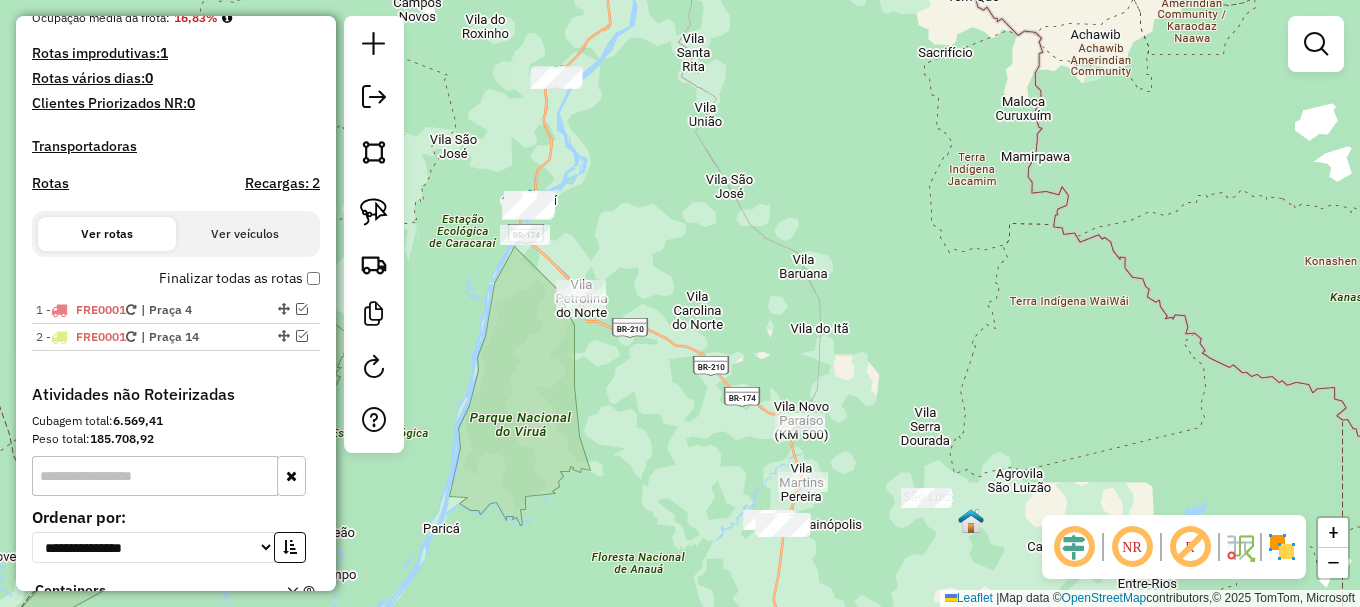 drag, startPoint x: 530, startPoint y: 336, endPoint x: 650, endPoint y: 455, distance: 169 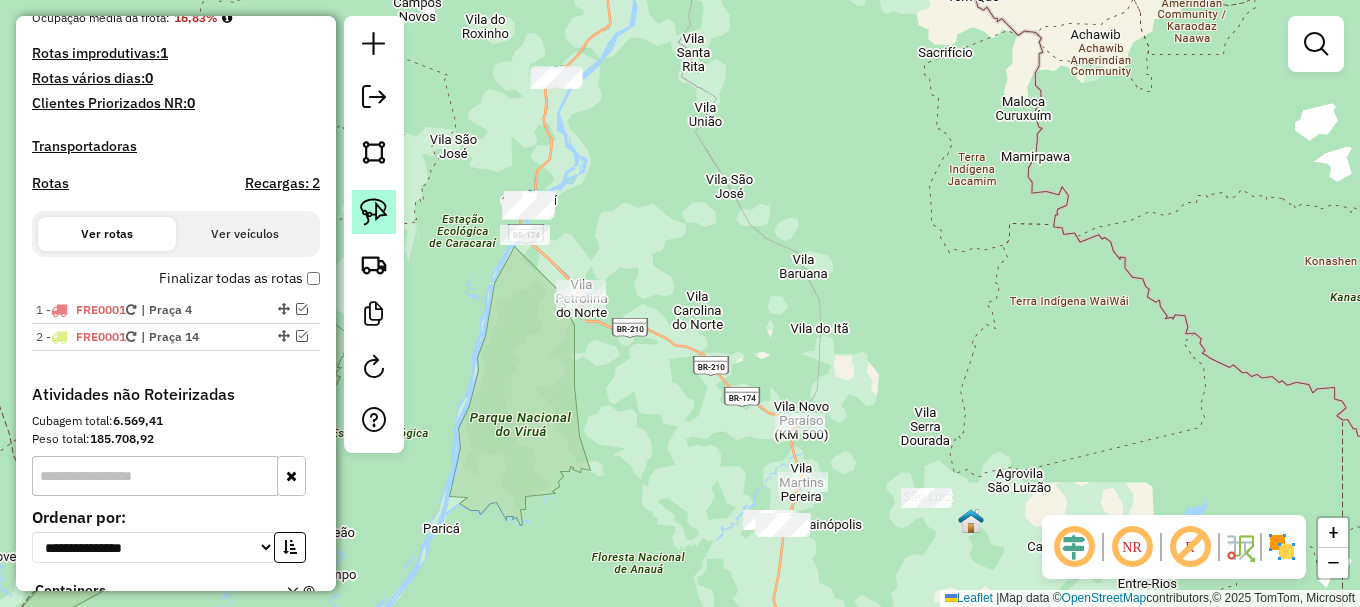 click 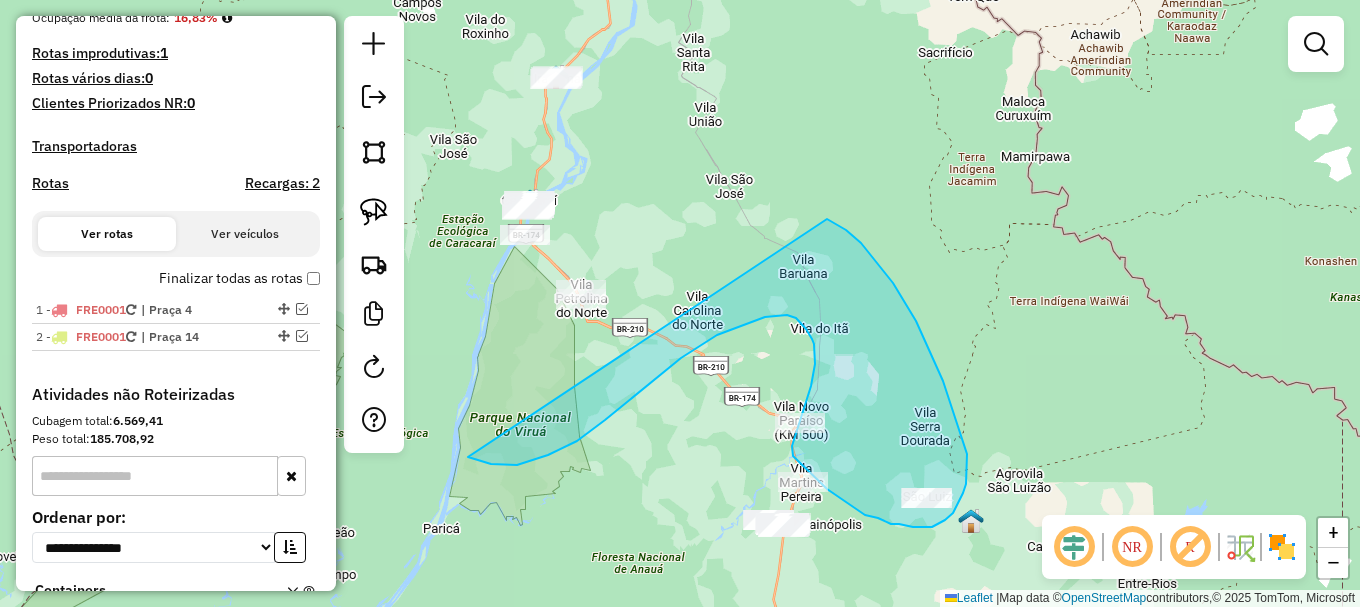 drag, startPoint x: 531, startPoint y: 461, endPoint x: 823, endPoint y: 222, distance: 377.33936 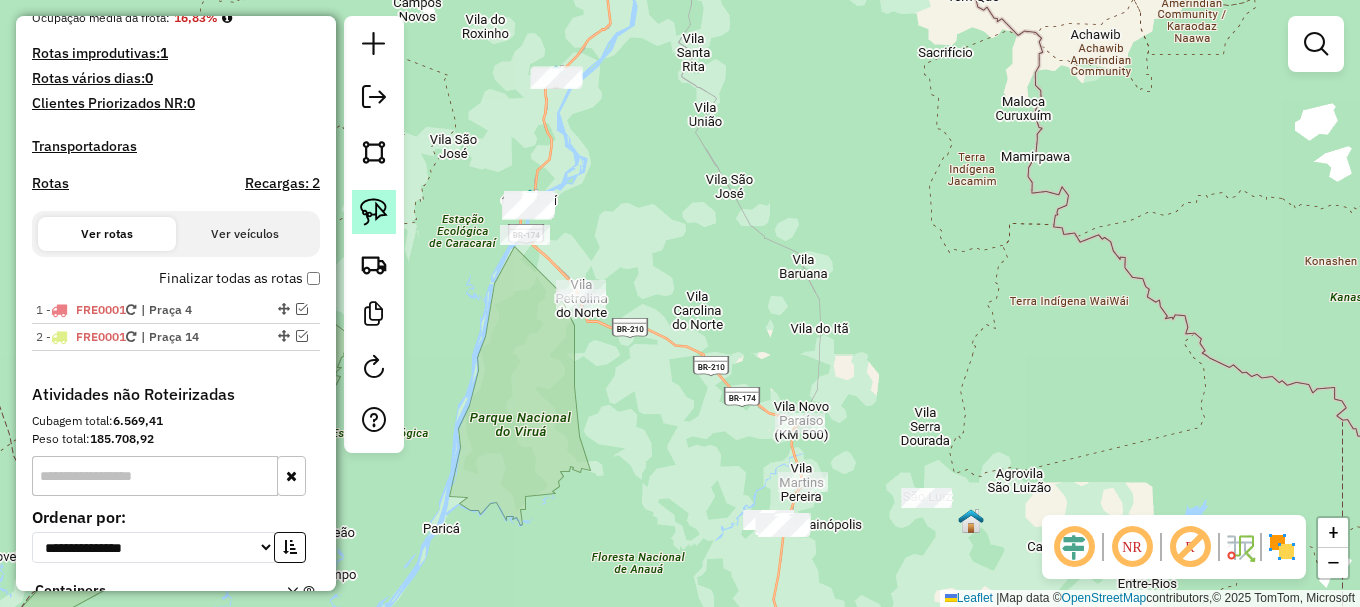 click 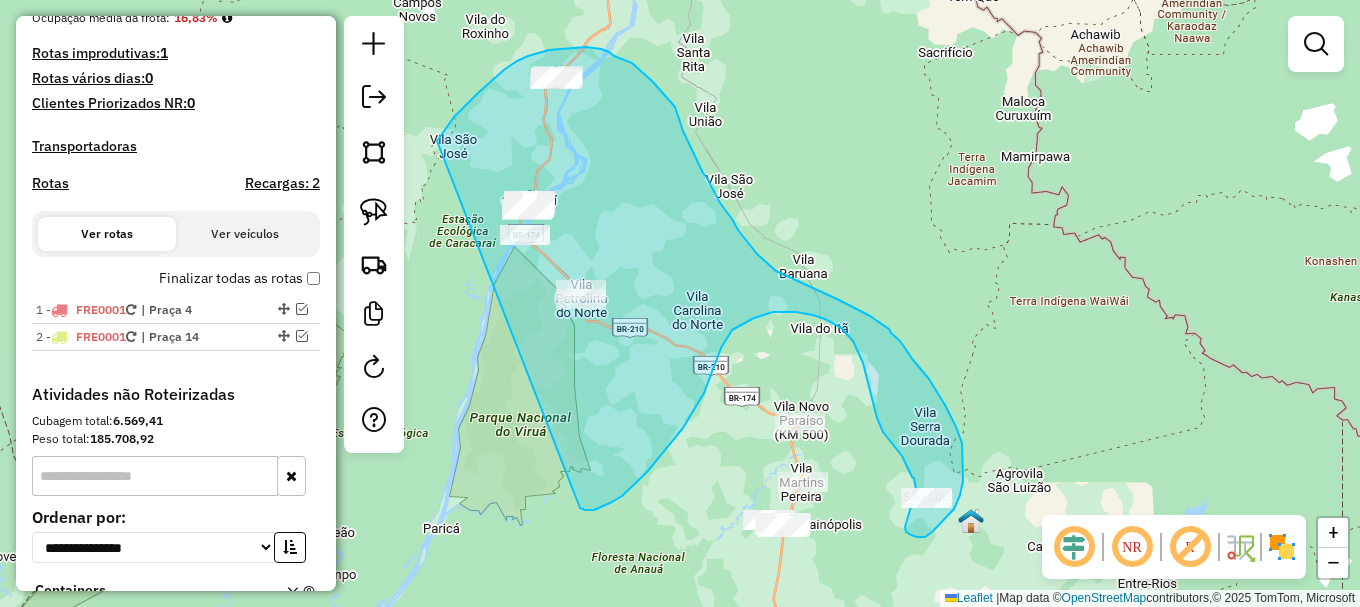 drag, startPoint x: 612, startPoint y: 502, endPoint x: 437, endPoint y: 142, distance: 400.28116 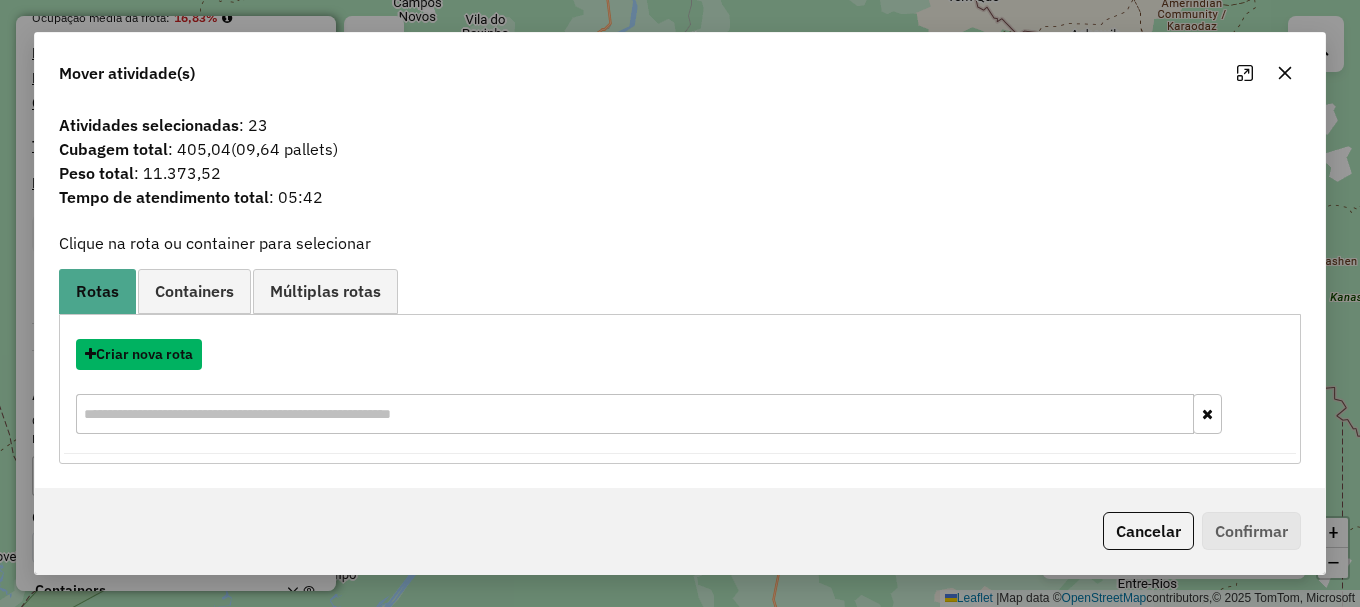click on "Criar nova rota" at bounding box center (139, 354) 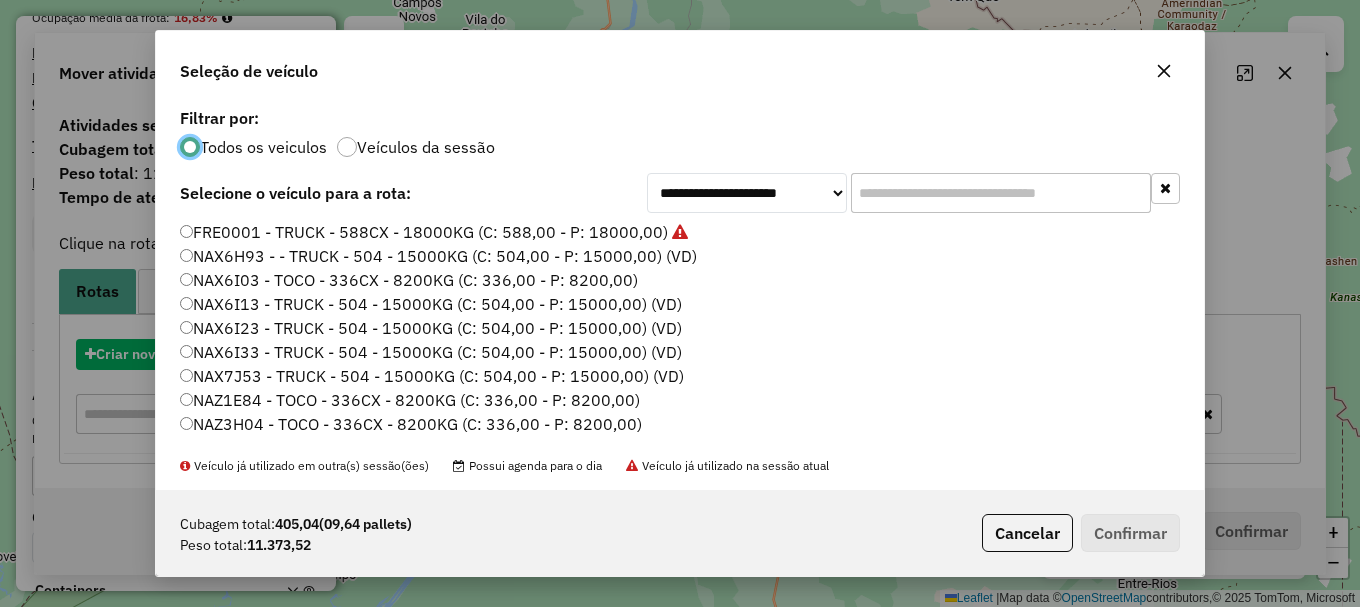 scroll, scrollTop: 11, scrollLeft: 6, axis: both 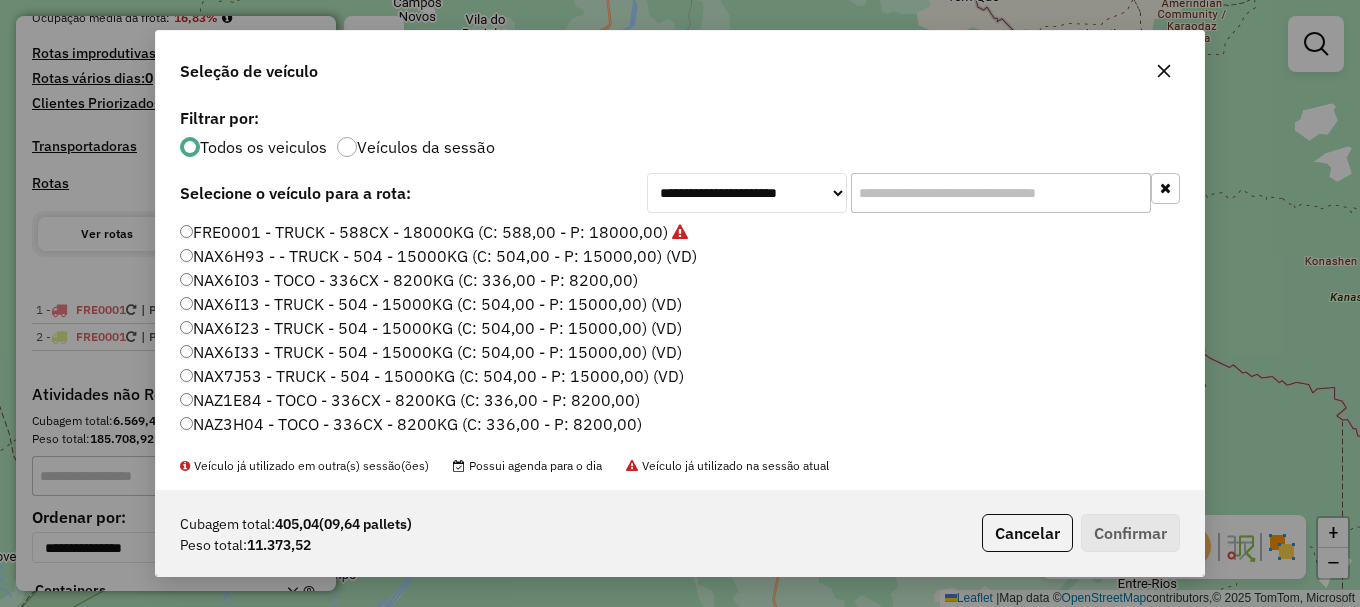 click on "NAX7J53 - TRUCK - 504 - 15000KG (C: 504,00 - P: 15000,00) (VD)" 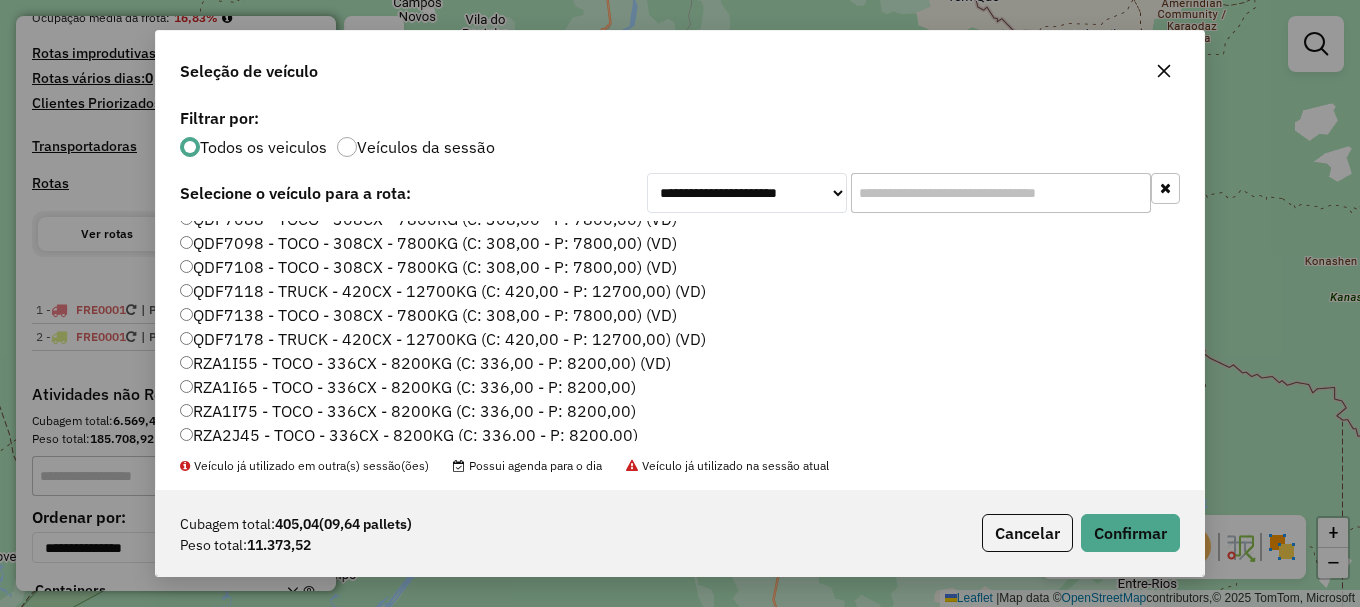 scroll, scrollTop: 668, scrollLeft: 0, axis: vertical 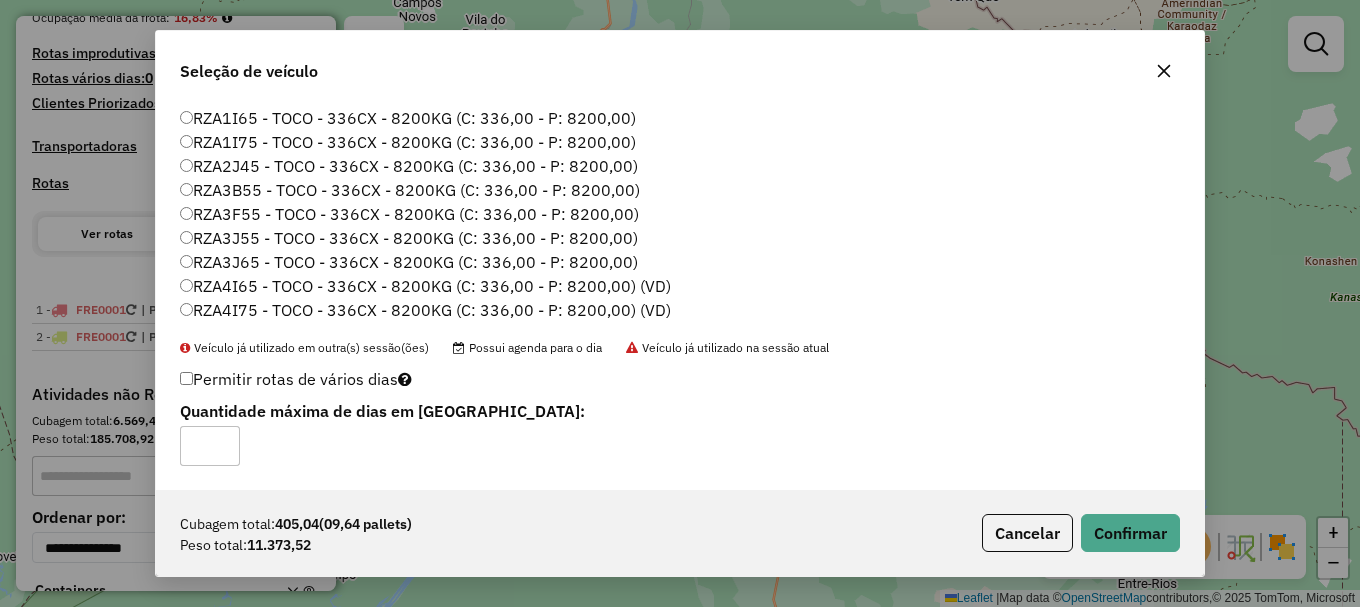 type on "*" 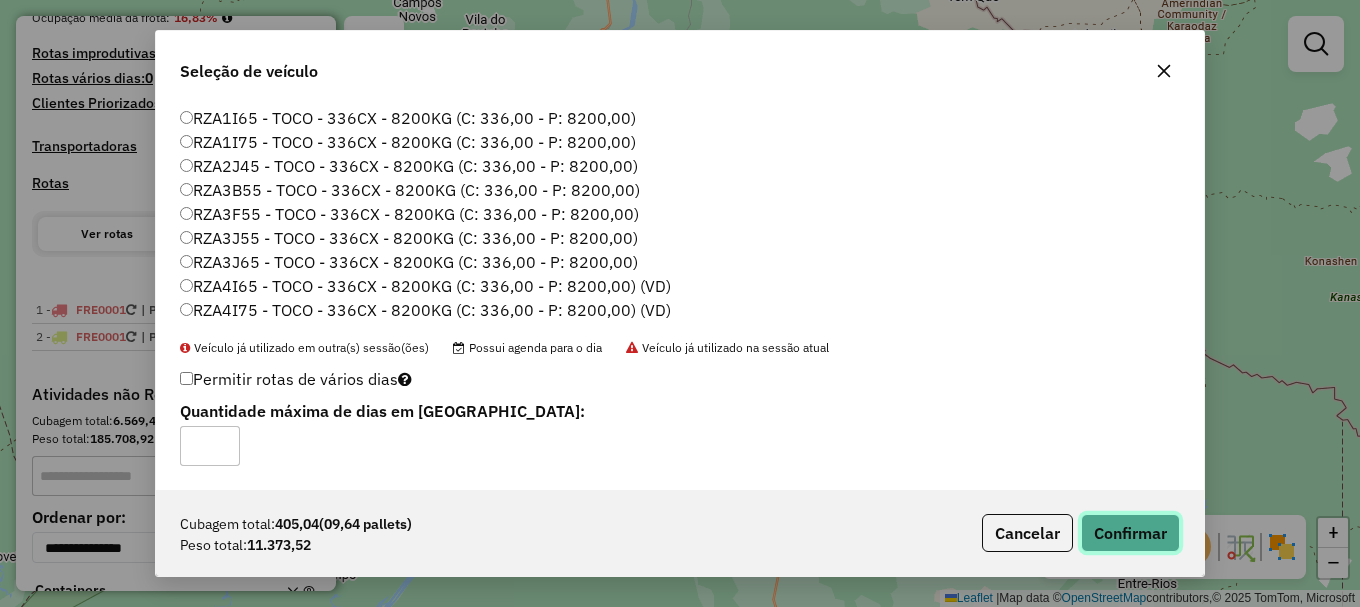 click on "Confirmar" 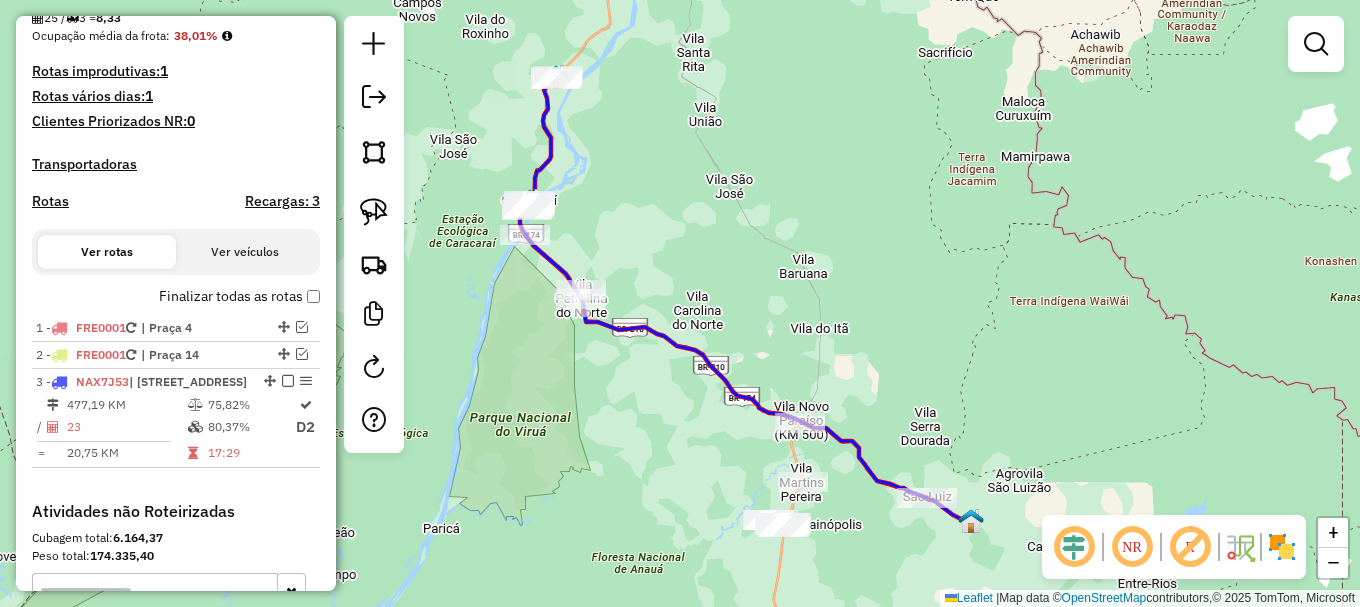 scroll, scrollTop: 518, scrollLeft: 0, axis: vertical 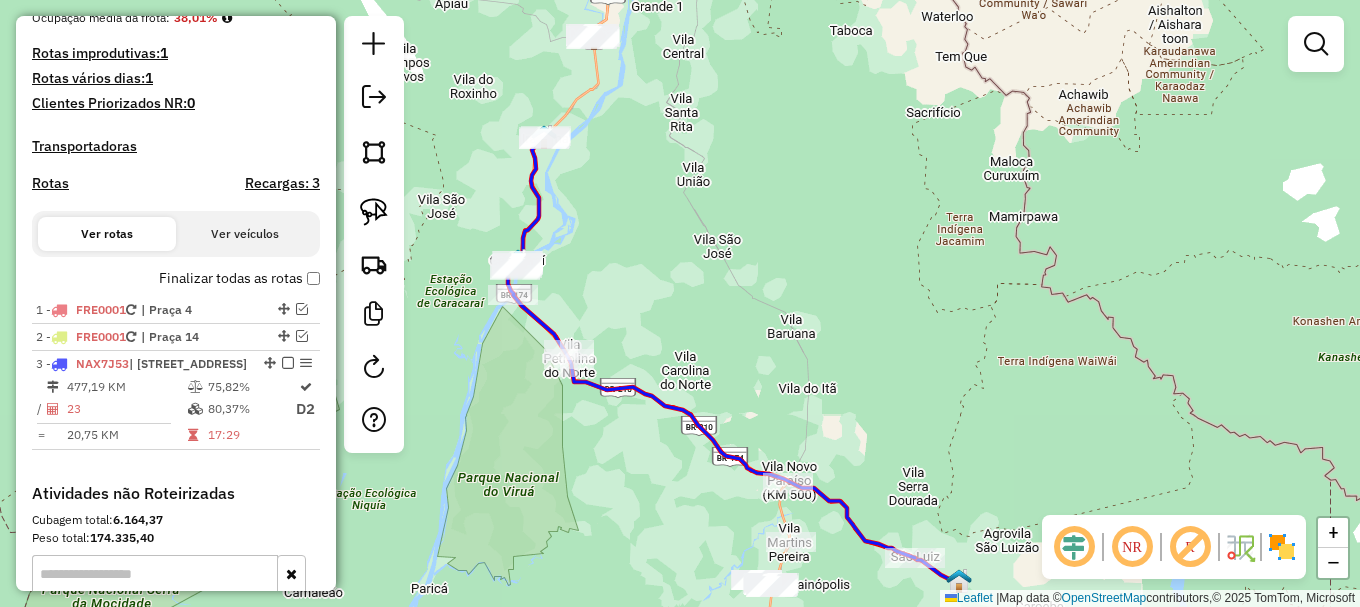 drag, startPoint x: 694, startPoint y: 172, endPoint x: 714, endPoint y: 503, distance: 331.60367 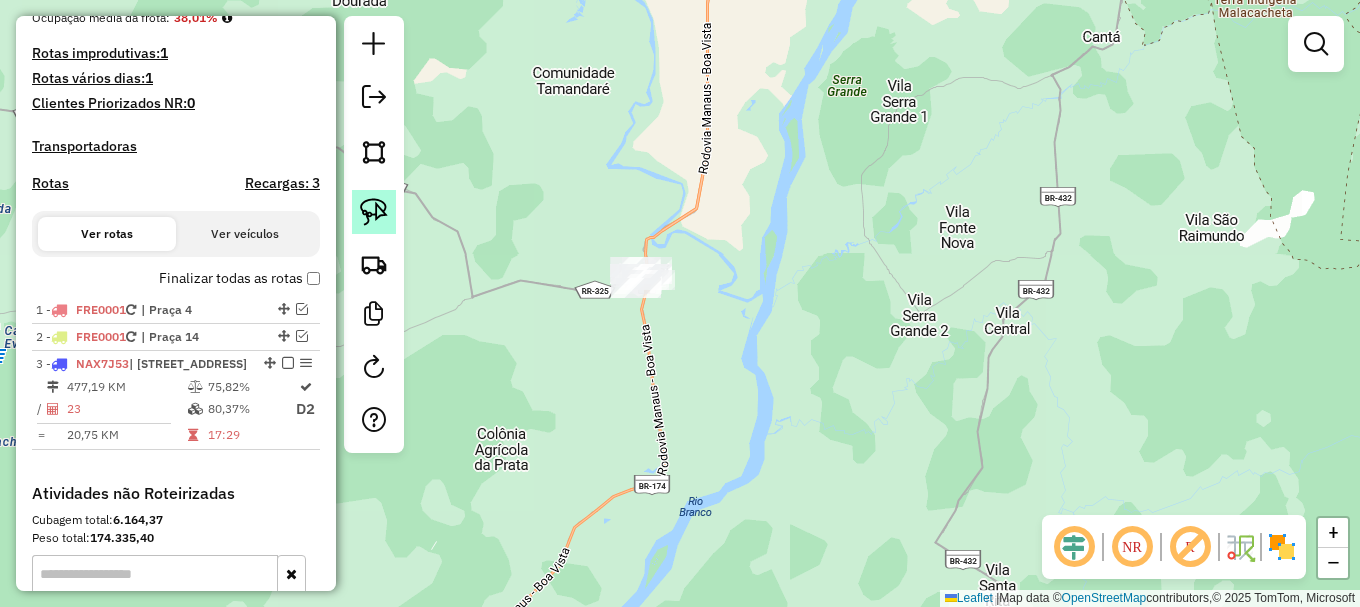 drag, startPoint x: 378, startPoint y: 200, endPoint x: 390, endPoint y: 215, distance: 19.209373 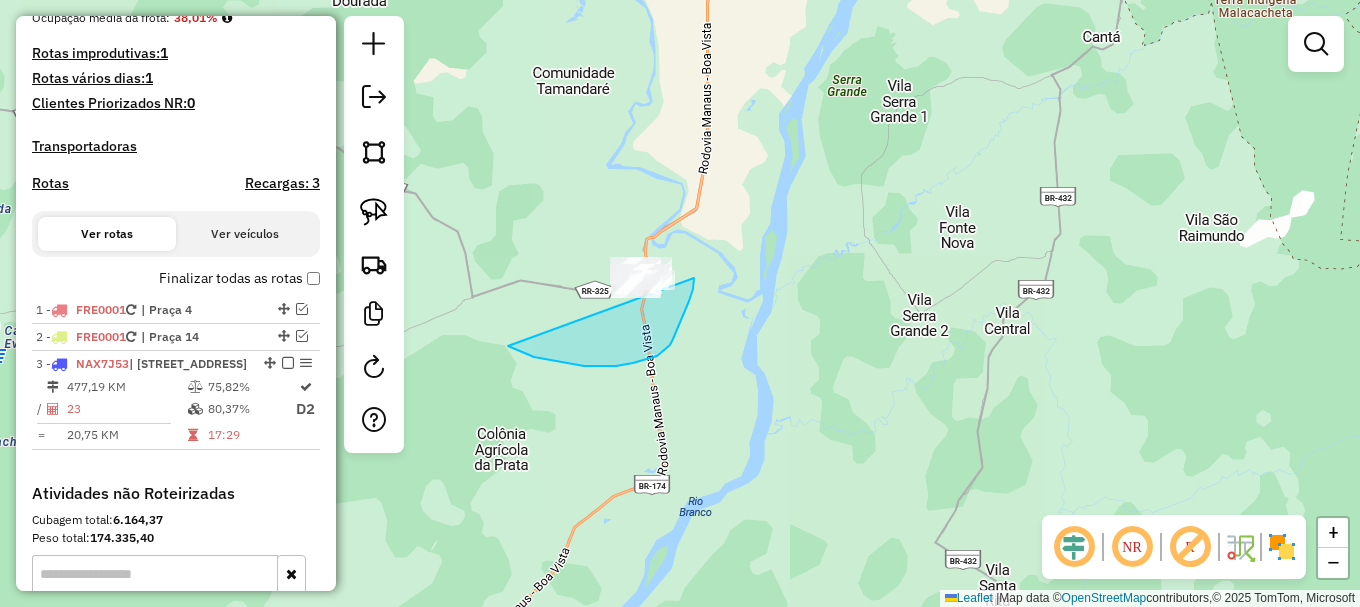 drag, startPoint x: 520, startPoint y: 351, endPoint x: 664, endPoint y: 198, distance: 210.10712 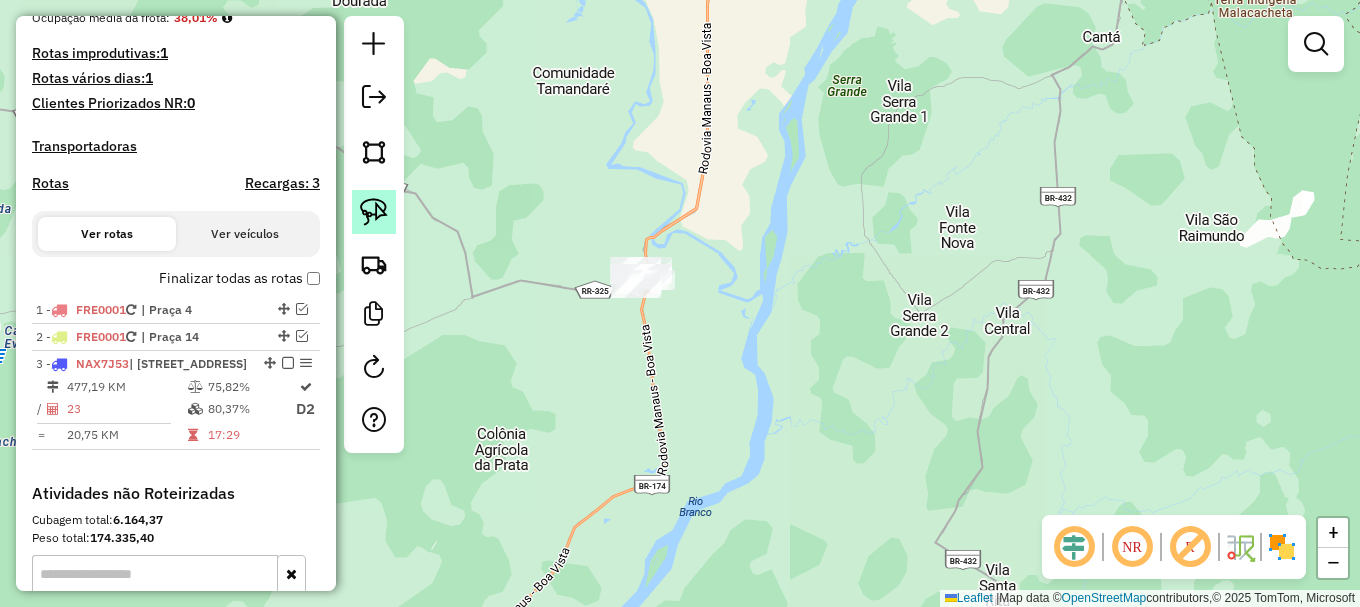 click 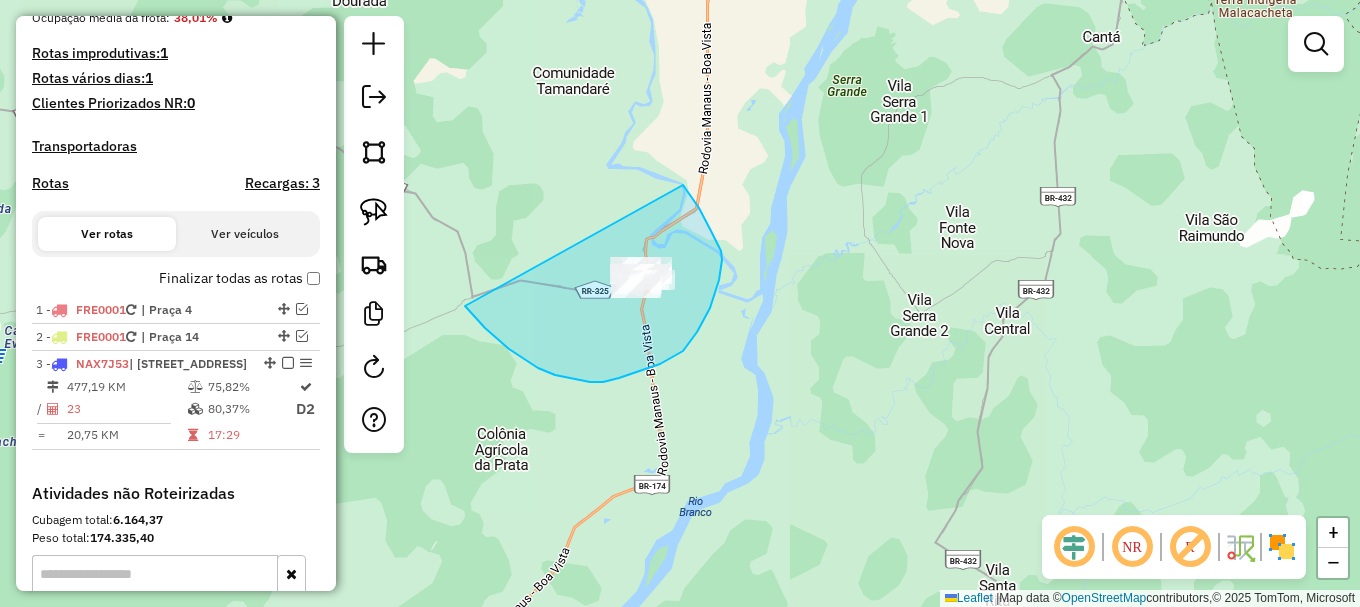 drag, startPoint x: 509, startPoint y: 349, endPoint x: 683, endPoint y: 185, distance: 239.10667 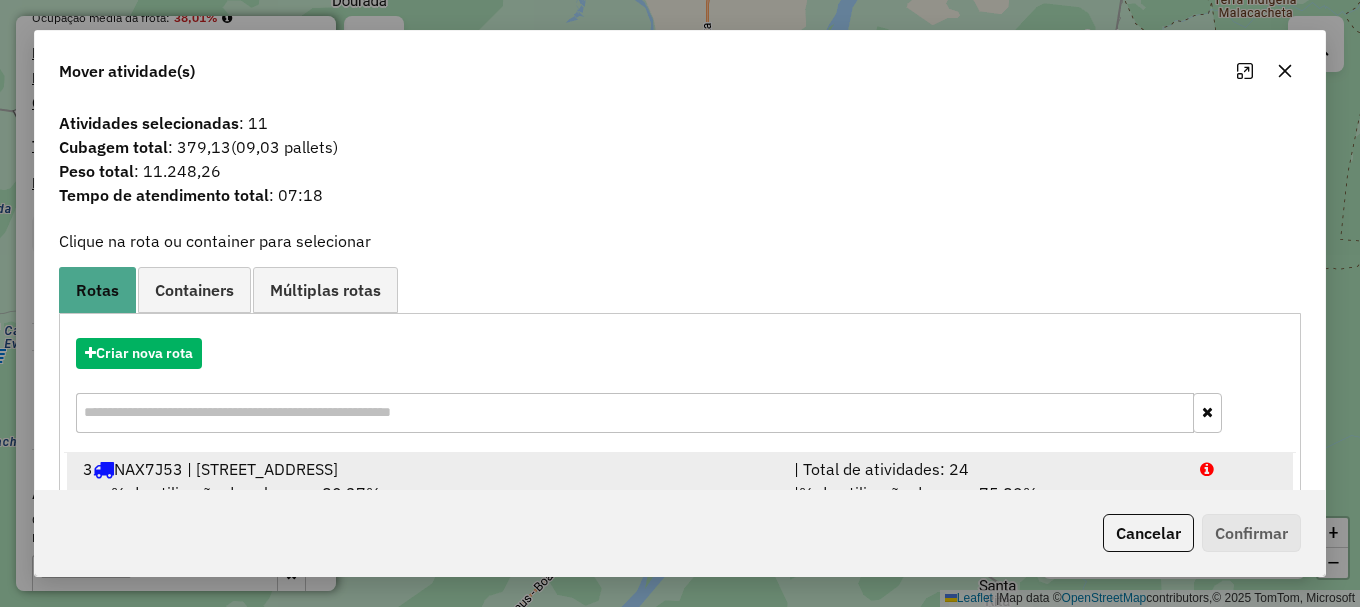 click at bounding box center (1239, 469) 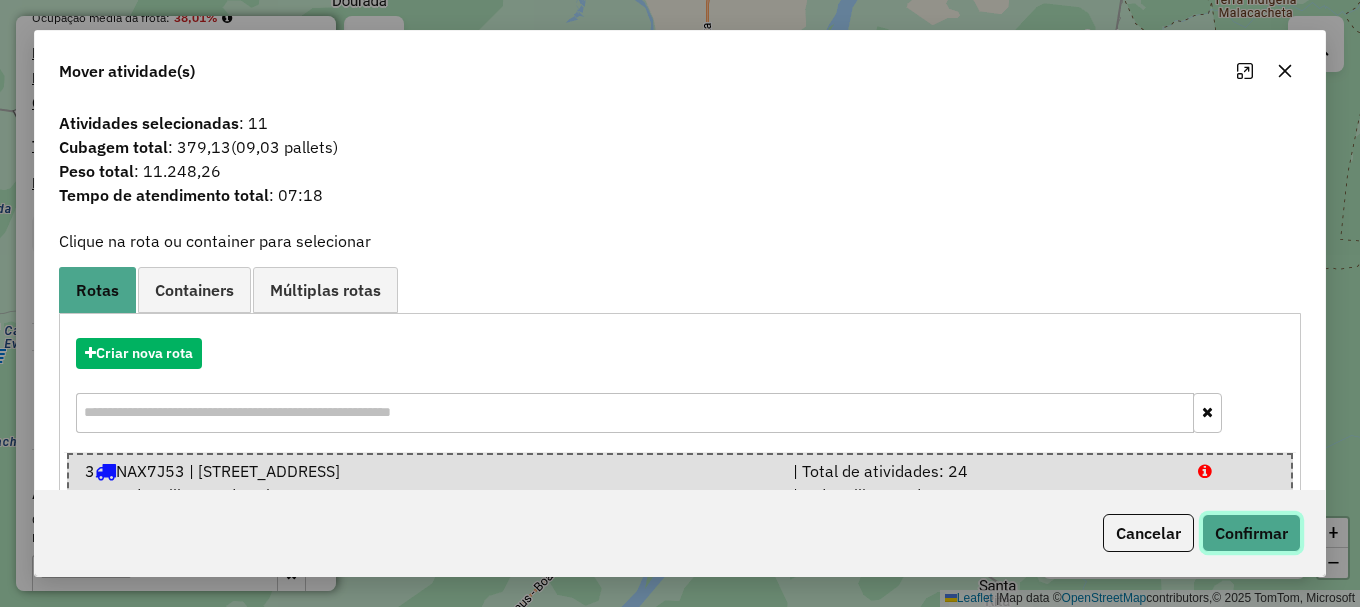click on "Confirmar" 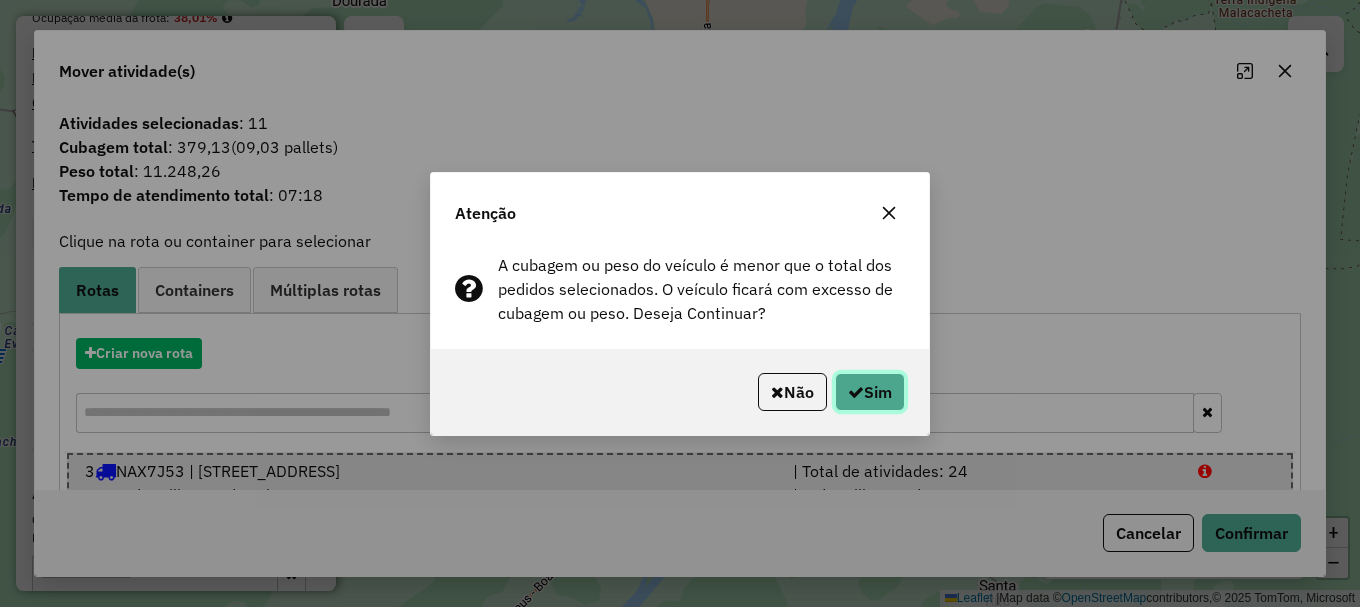 click on "Sim" 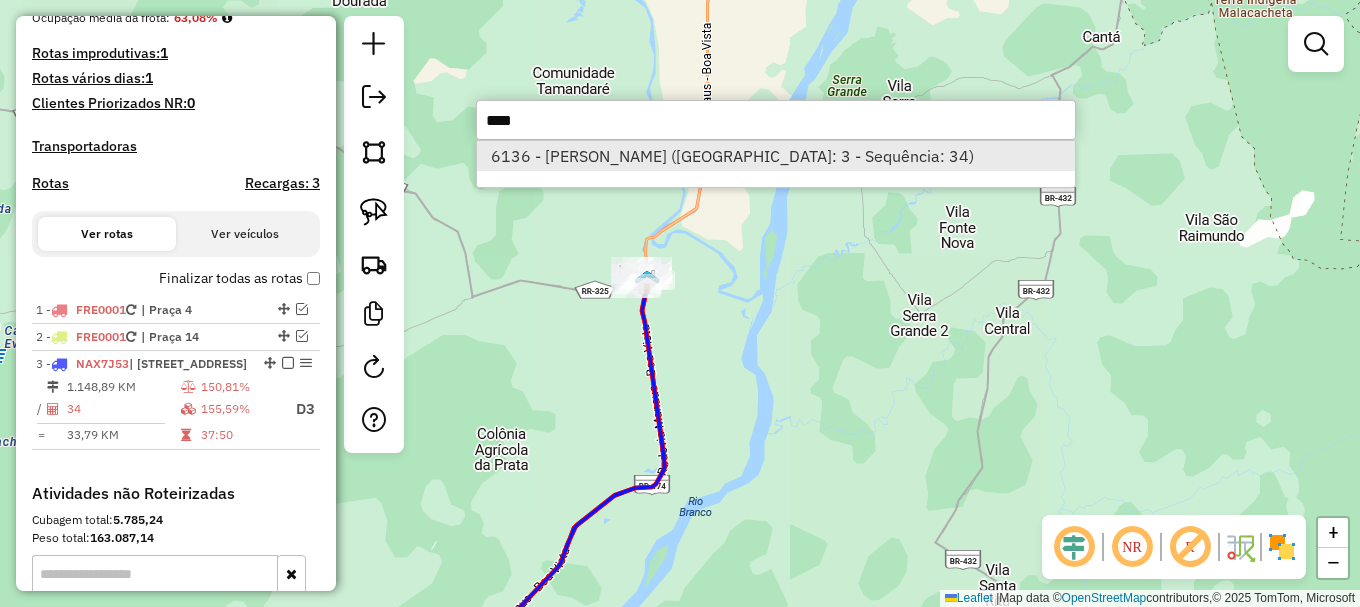 type on "****" 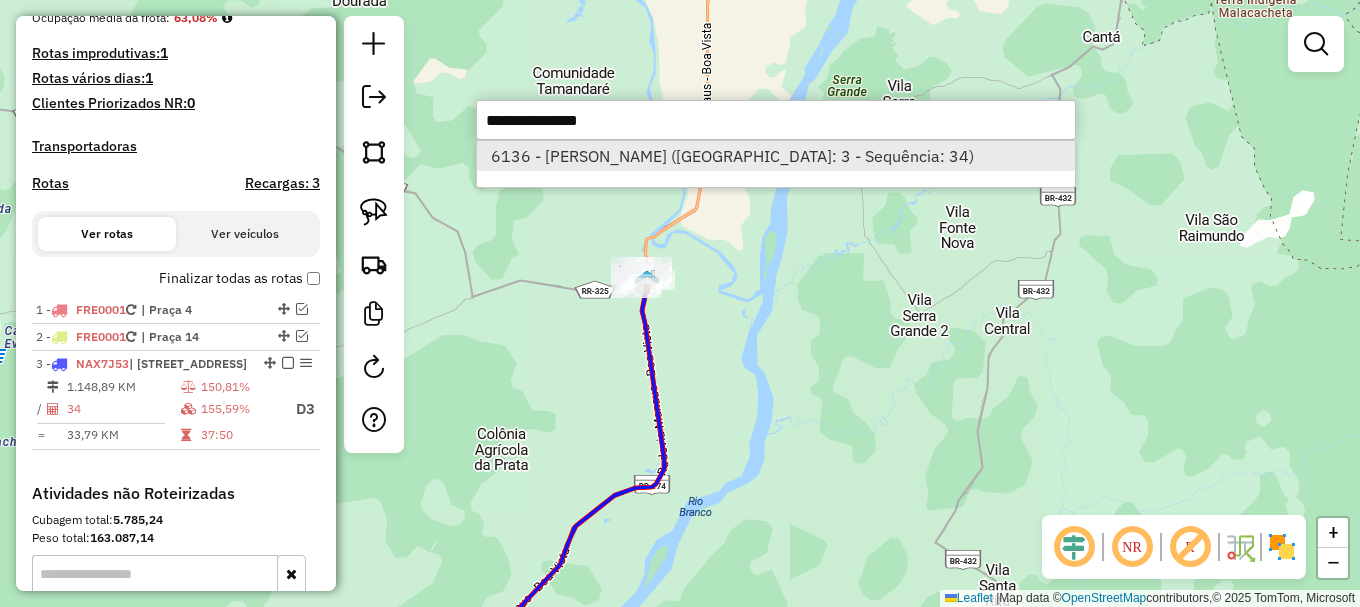 select on "**********" 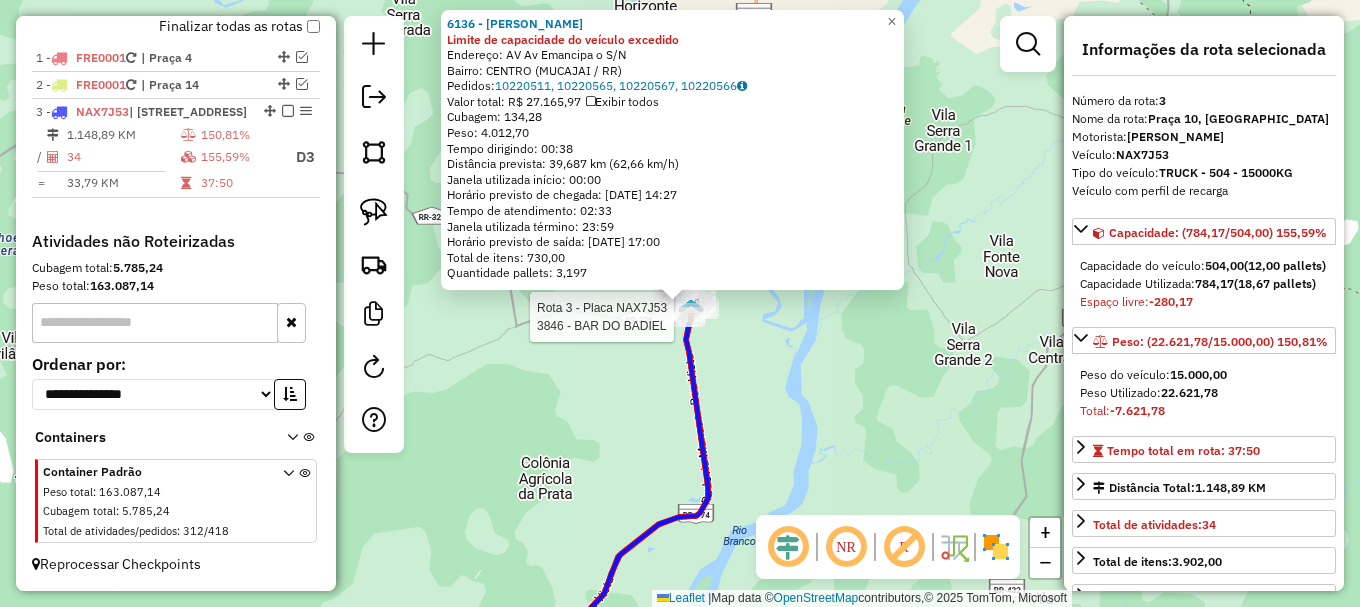 scroll, scrollTop: 806, scrollLeft: 0, axis: vertical 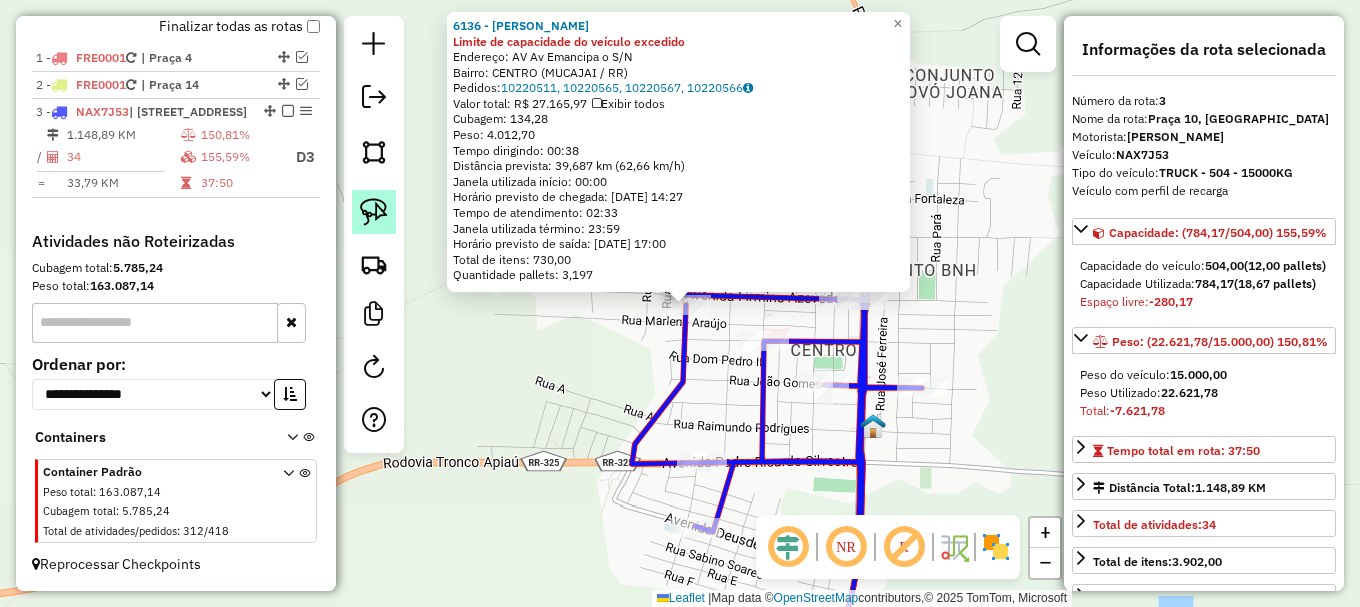 click 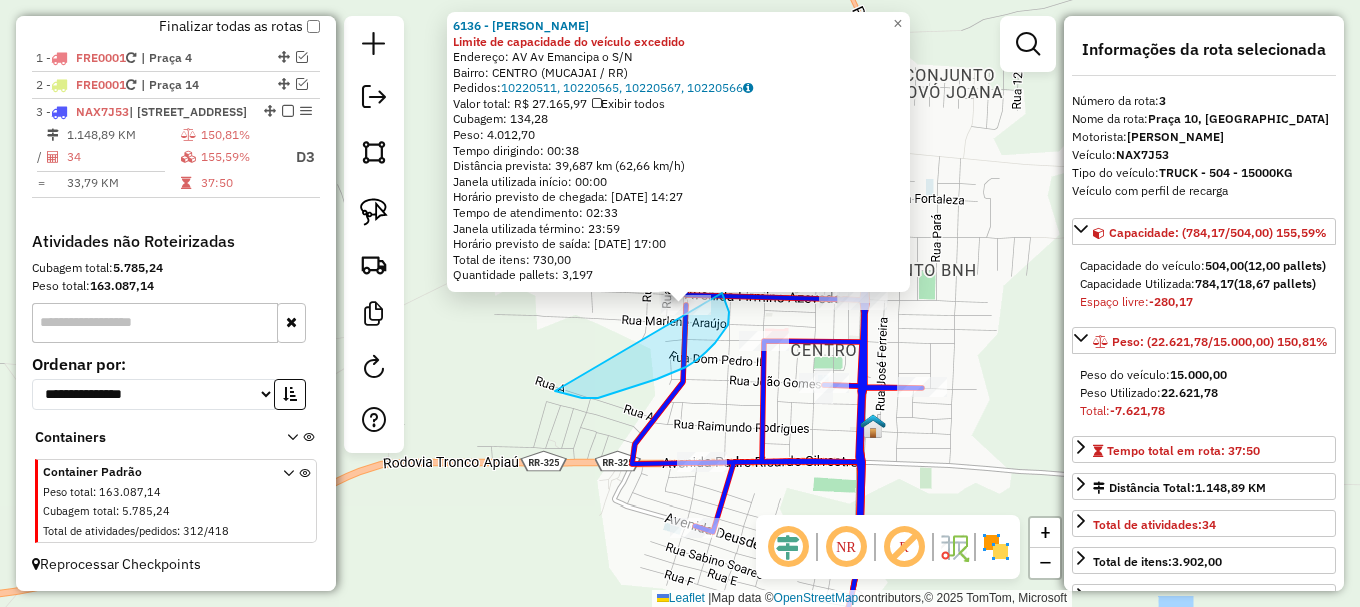 drag, startPoint x: 561, startPoint y: 393, endPoint x: 679, endPoint y: 267, distance: 172.62677 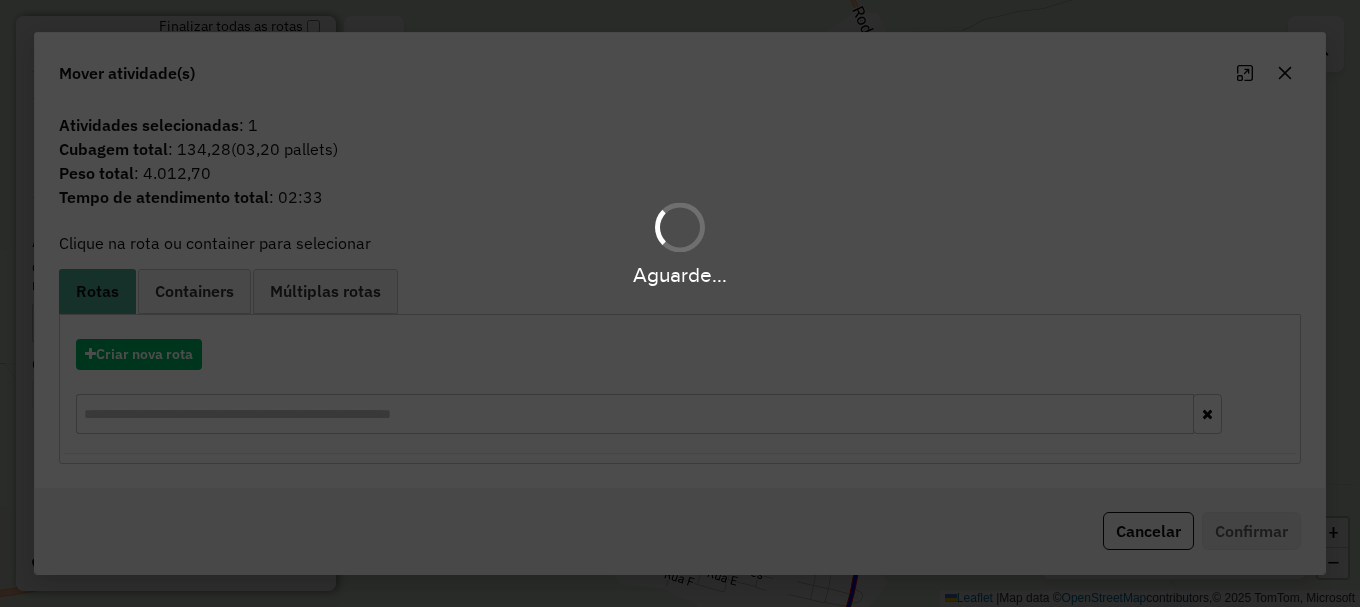click on "Aguarde...  Pop-up bloqueado!  Seu navegador bloqueou automáticamente a abertura de uma nova janela.   Acesse as configurações e adicione o endereço do sistema a lista de permissão.   Fechar  Informações da Sessão 963942 - 11/07/2025     Criação: 10/07/2025 20:03   Depósito:  Amascol - Boa Vista  Total de rotas:  3  Distância Total:  1.333,52 km  Tempo total:  45:32  Custo total:  R$ 3.696,65  Valor total:  R$ 1.378.506,51  - Total roteirizado:  R$ 193.065,80  - Total não roteirizado:  R$ 1.185.440,71  Total de Atividades Roteirizadas:  36  Total de Pedidos Roteirizados:  52  Peso total roteirizado:  28.188,47  Cubagem total roteirizado:  982,07  Total de Atividades não Roteirizadas:  312  Total de Pedidos não Roteirizados:  418 Total de caixas por viagem:  982,07 /   3 =  327,36 Média de Atividades por viagem:  36 /   3 =  12,00 Ocupação média da frota:  63,08%   Rotas improdutivas:  1  Rotas vários dias:  1  Clientes Priorizados NR:  0  Transportadoras  Rotas  Recargas: 3   Ver rotas  /" at bounding box center (680, 303) 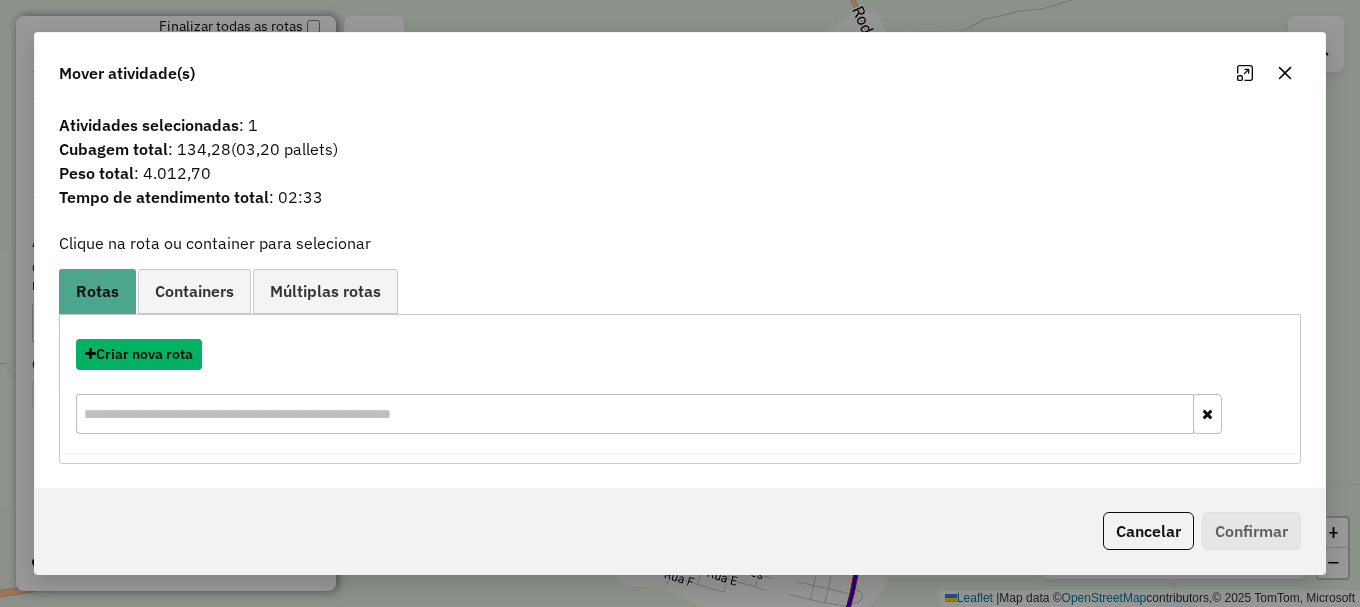 click on "Criar nova rota" at bounding box center [139, 354] 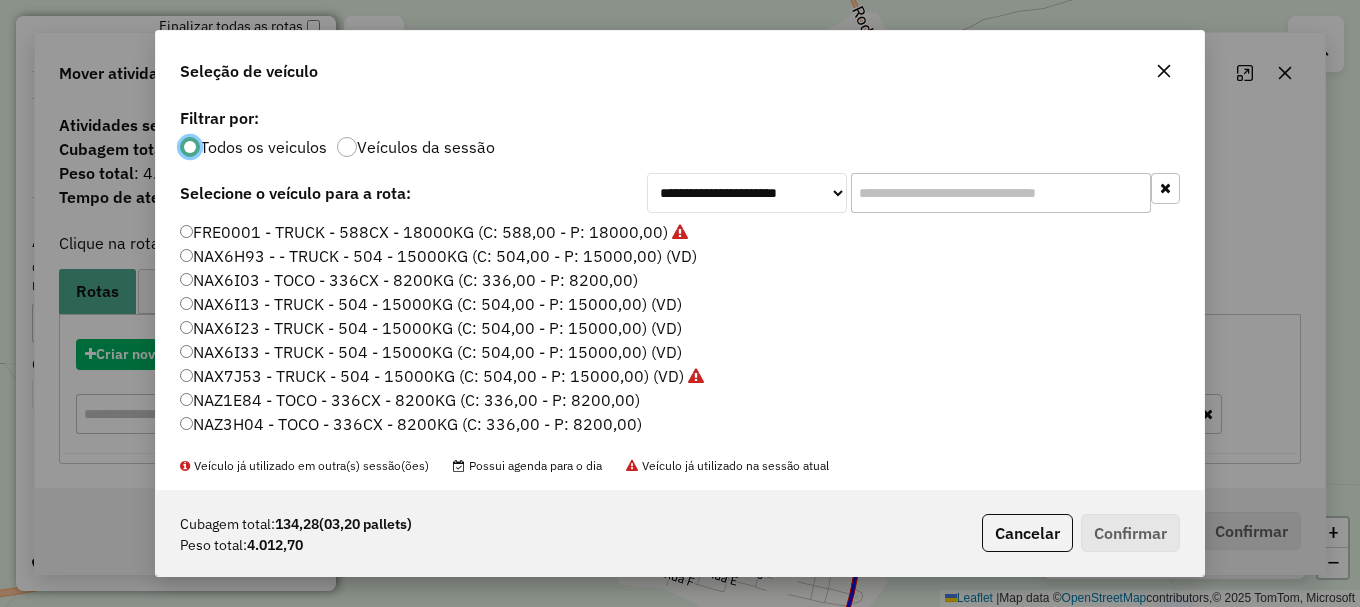 scroll, scrollTop: 11, scrollLeft: 6, axis: both 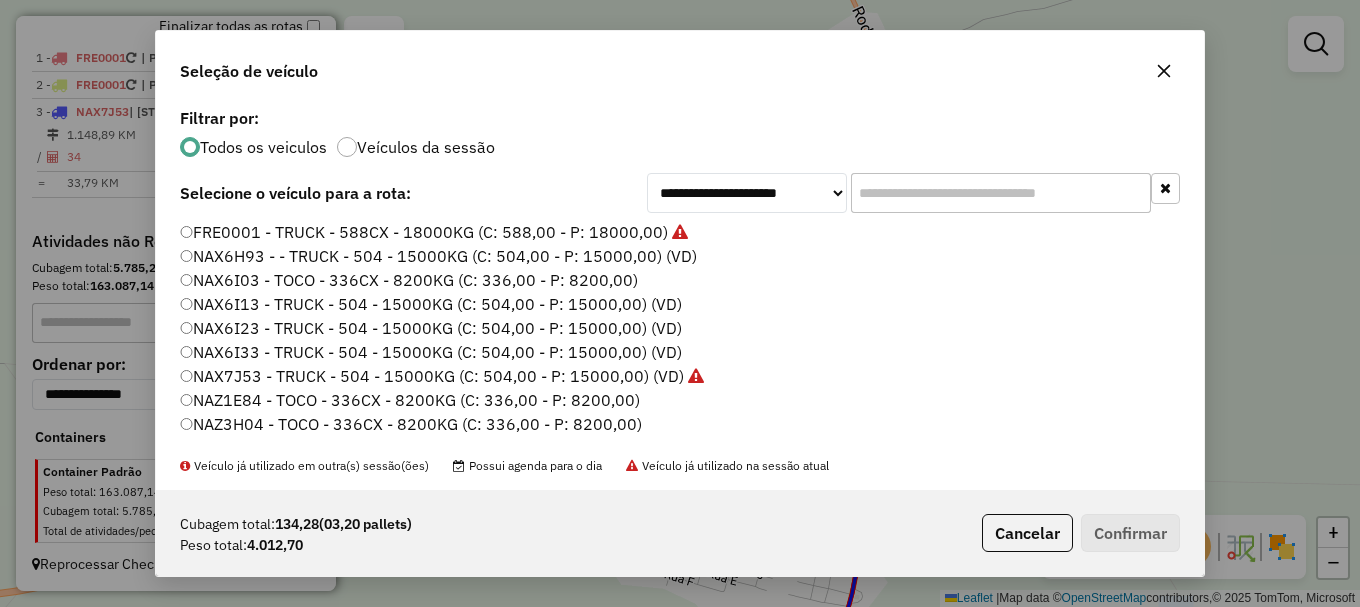 click on "NAX6I03 - TOCO - 336CX - 8200KG (C: 336,00 - P: 8200,00)" 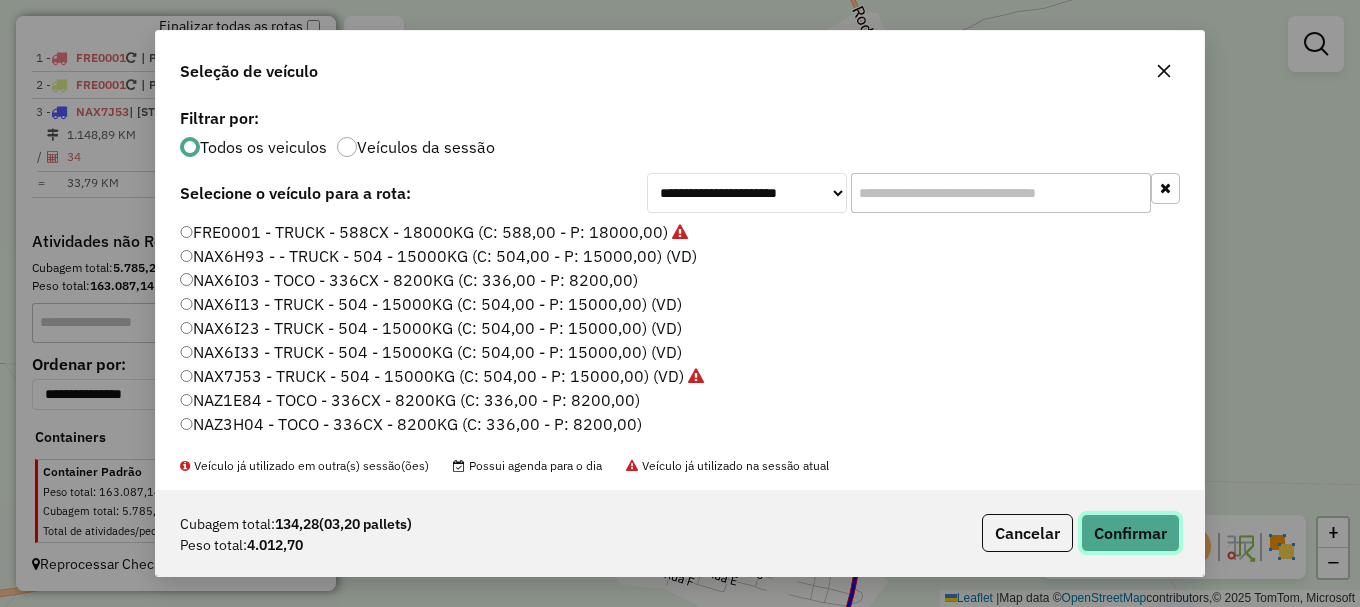 click on "Confirmar" 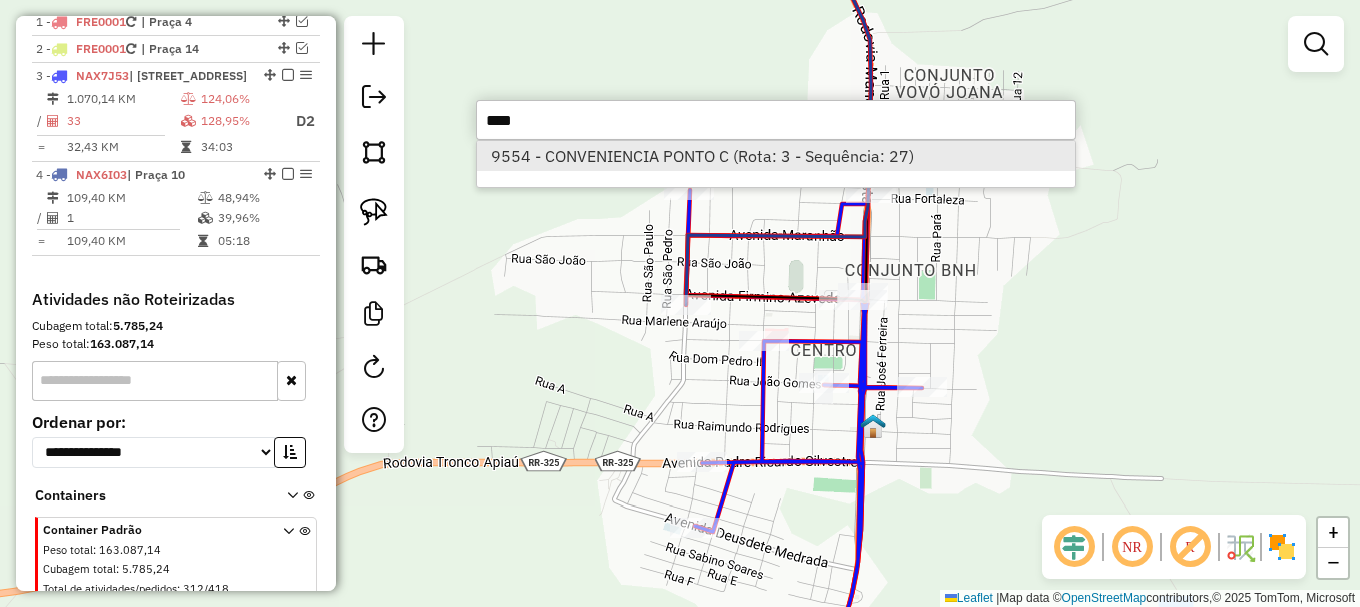 type on "****" 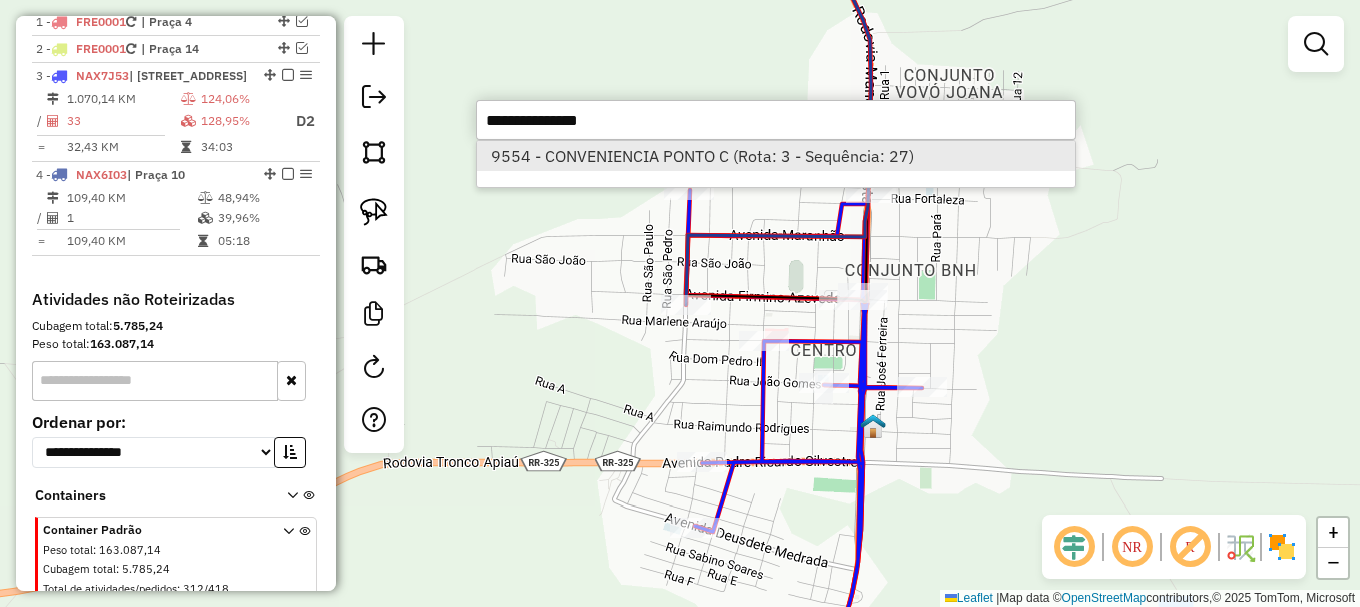 select on "**********" 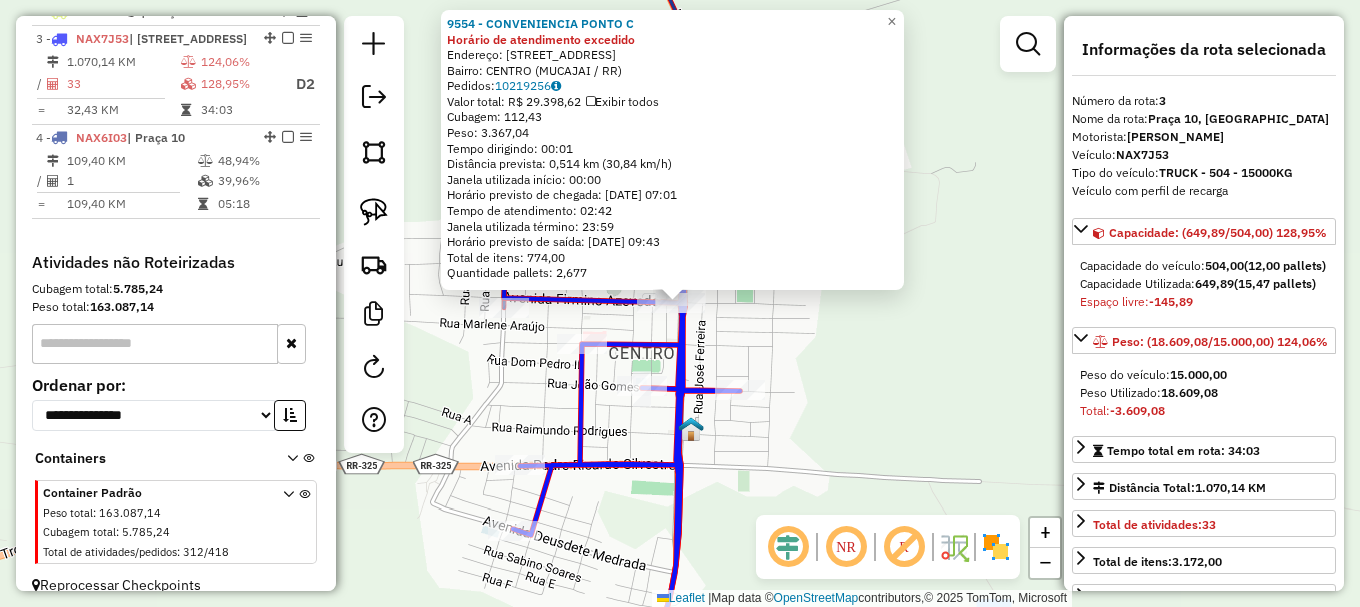 scroll, scrollTop: 871, scrollLeft: 0, axis: vertical 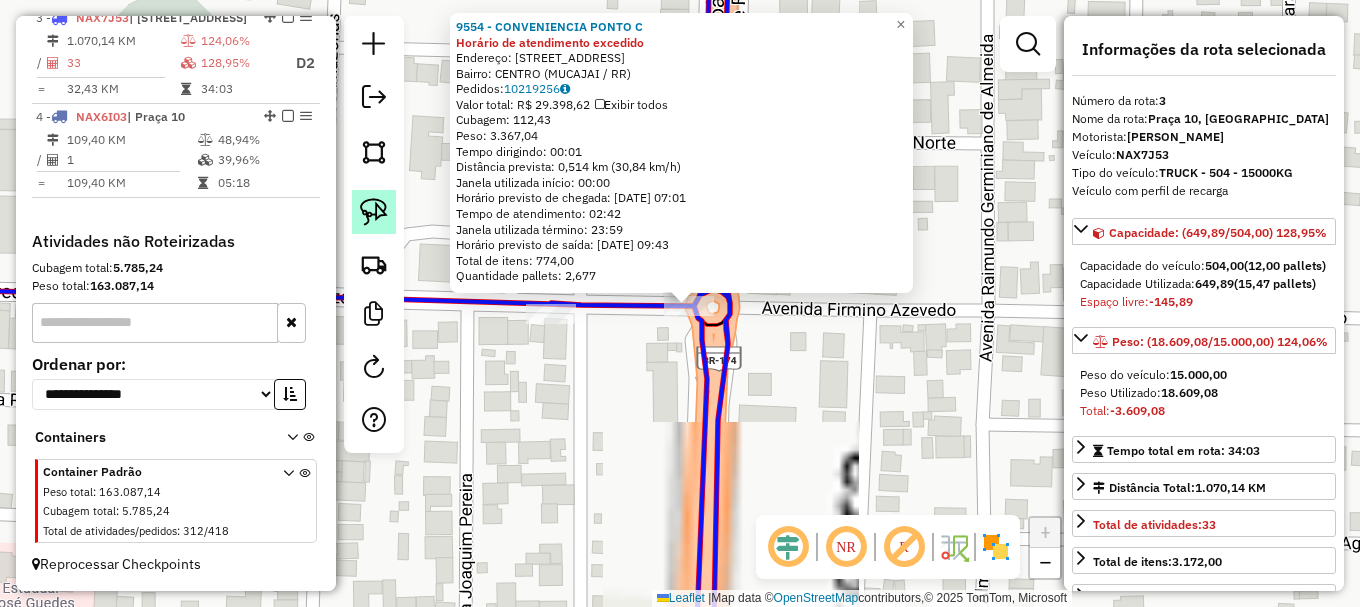 click 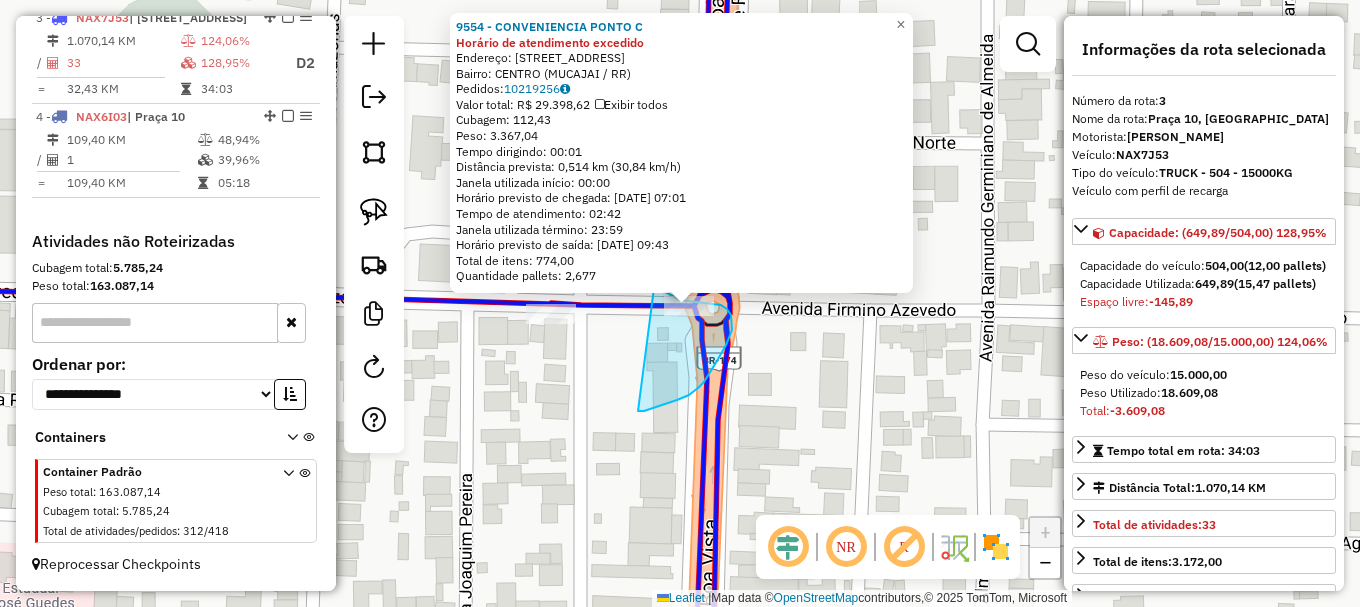 drag, startPoint x: 698, startPoint y: 388, endPoint x: 650, endPoint y: 288, distance: 110.92339 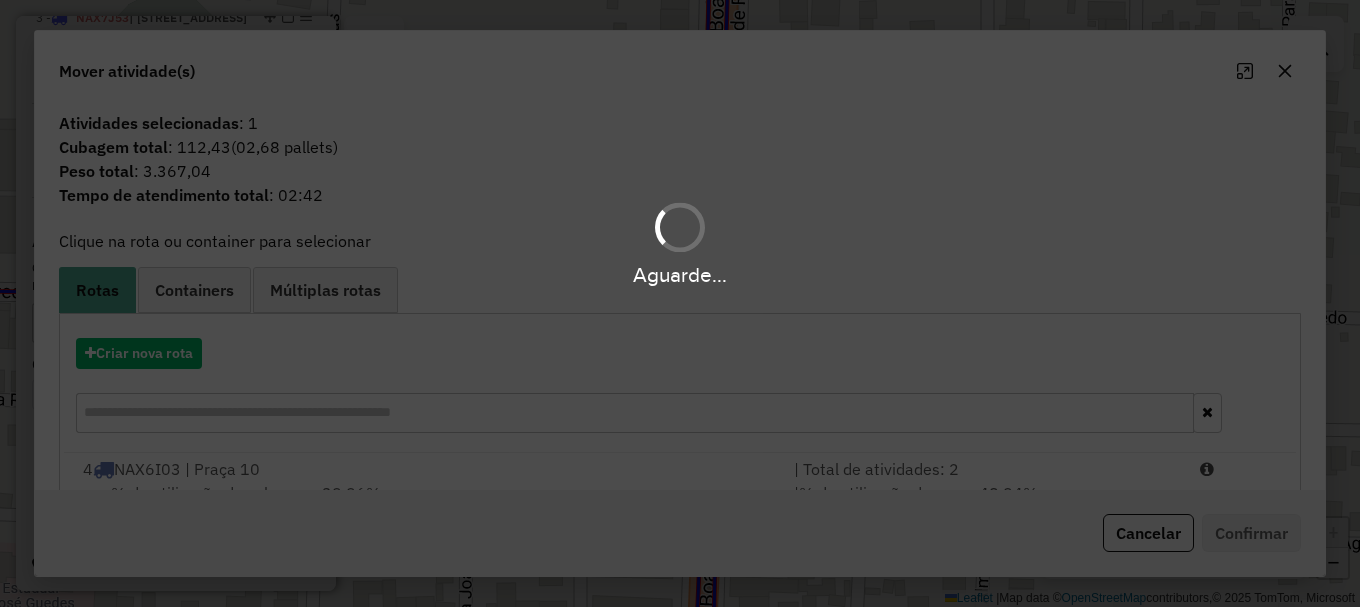 click on "Aguarde..." at bounding box center [680, 303] 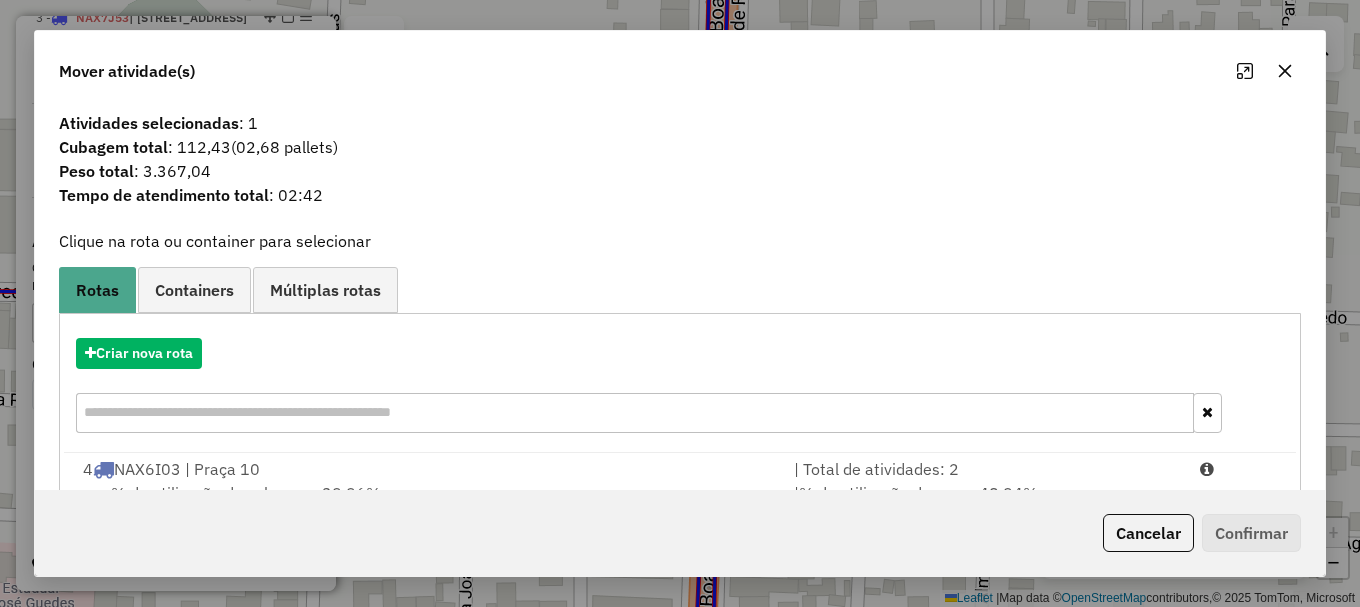click at bounding box center (1239, 469) 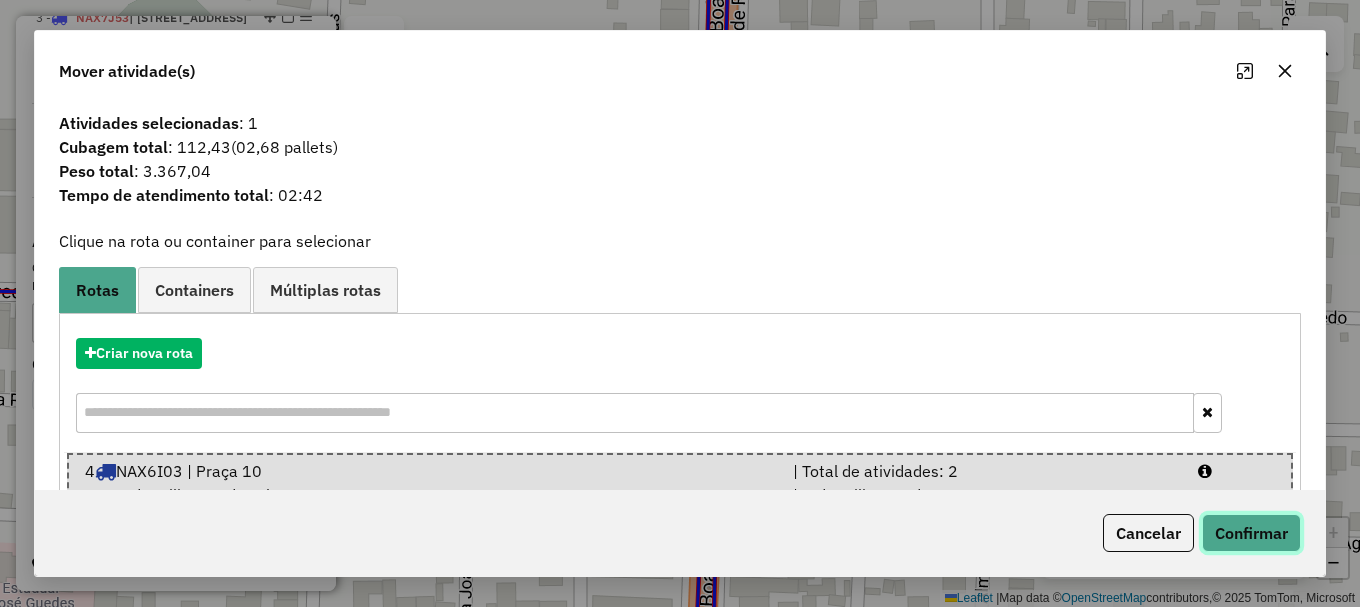 click on "Confirmar" 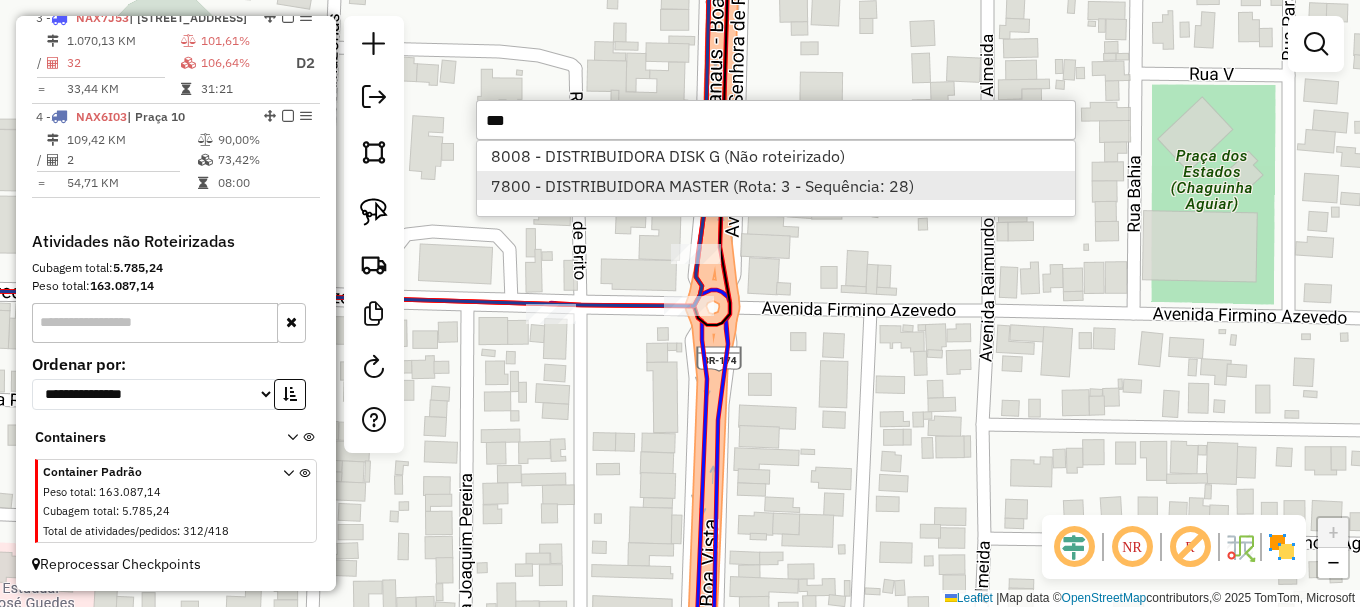 type on "***" 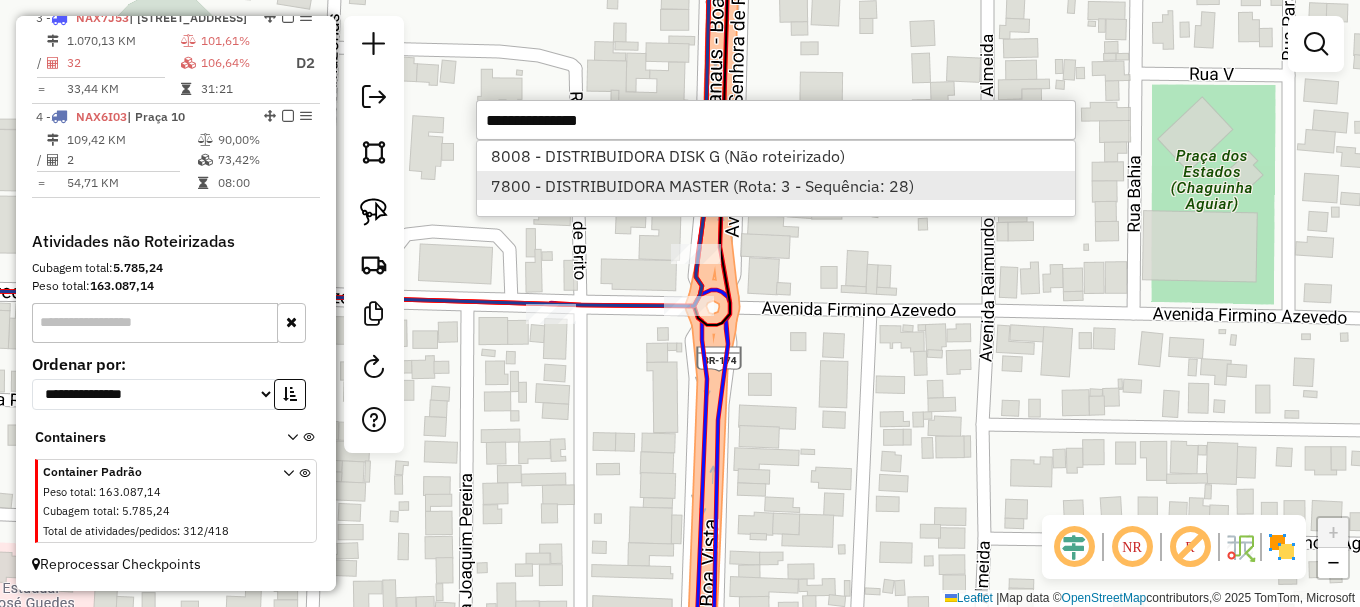 select on "**********" 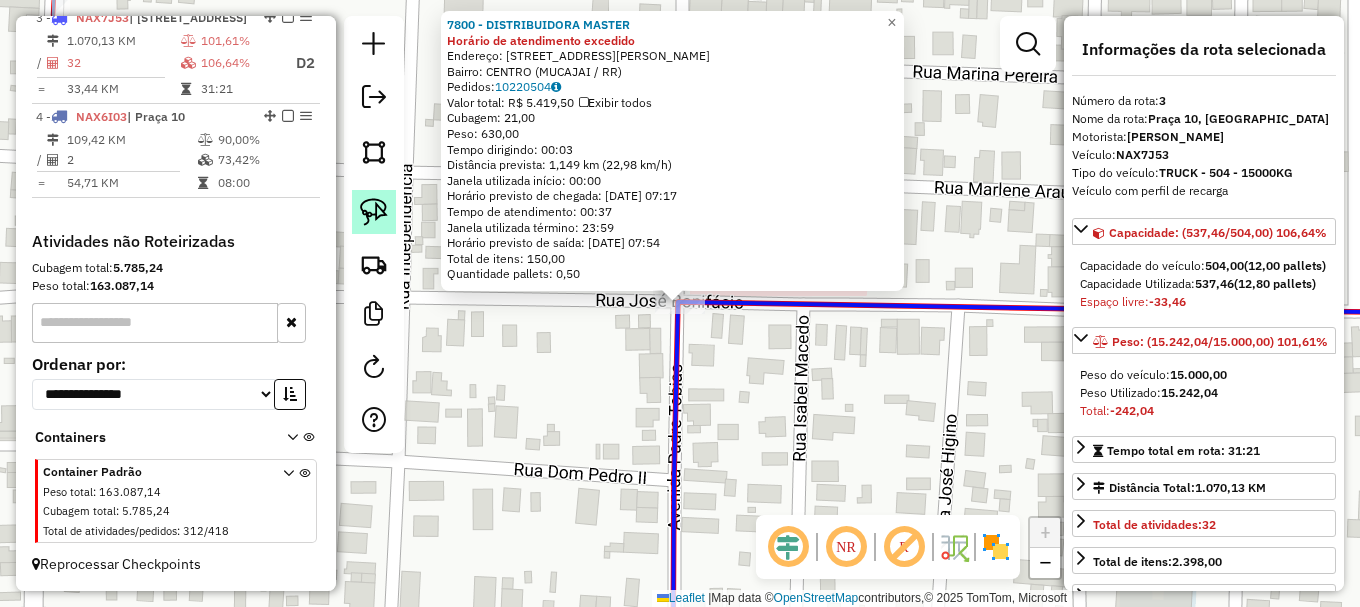 drag, startPoint x: 381, startPoint y: 207, endPoint x: 395, endPoint y: 233, distance: 29.529646 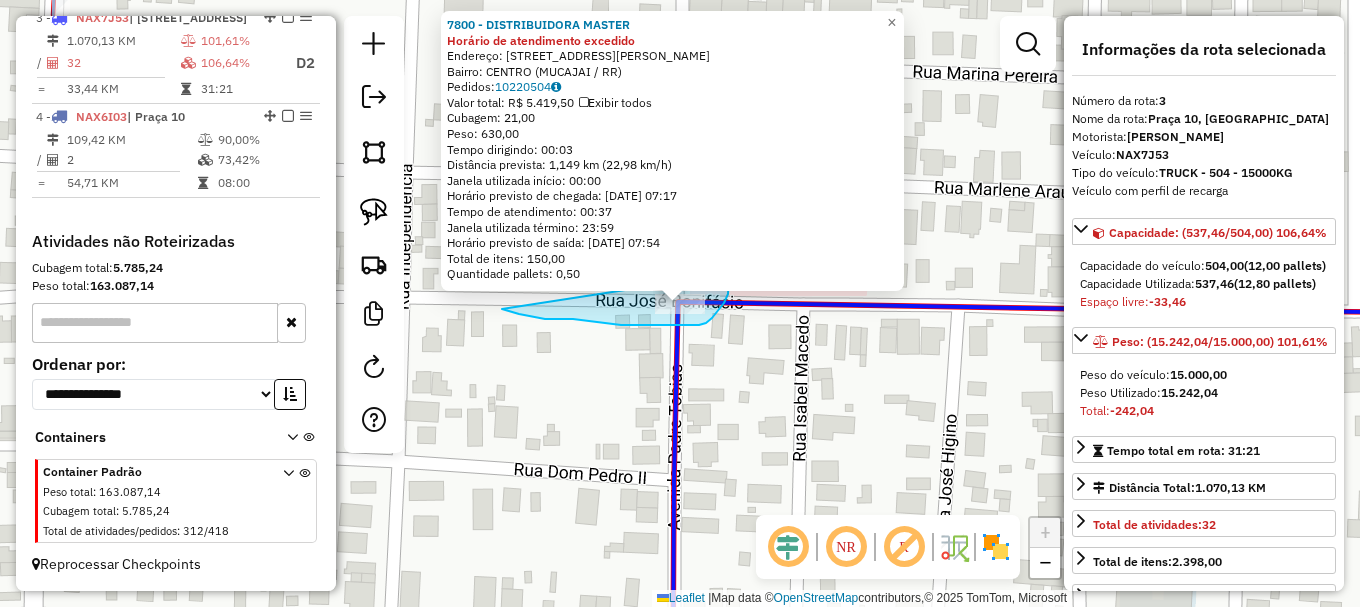 drag, startPoint x: 596, startPoint y: 322, endPoint x: 729, endPoint y: 274, distance: 141.3966 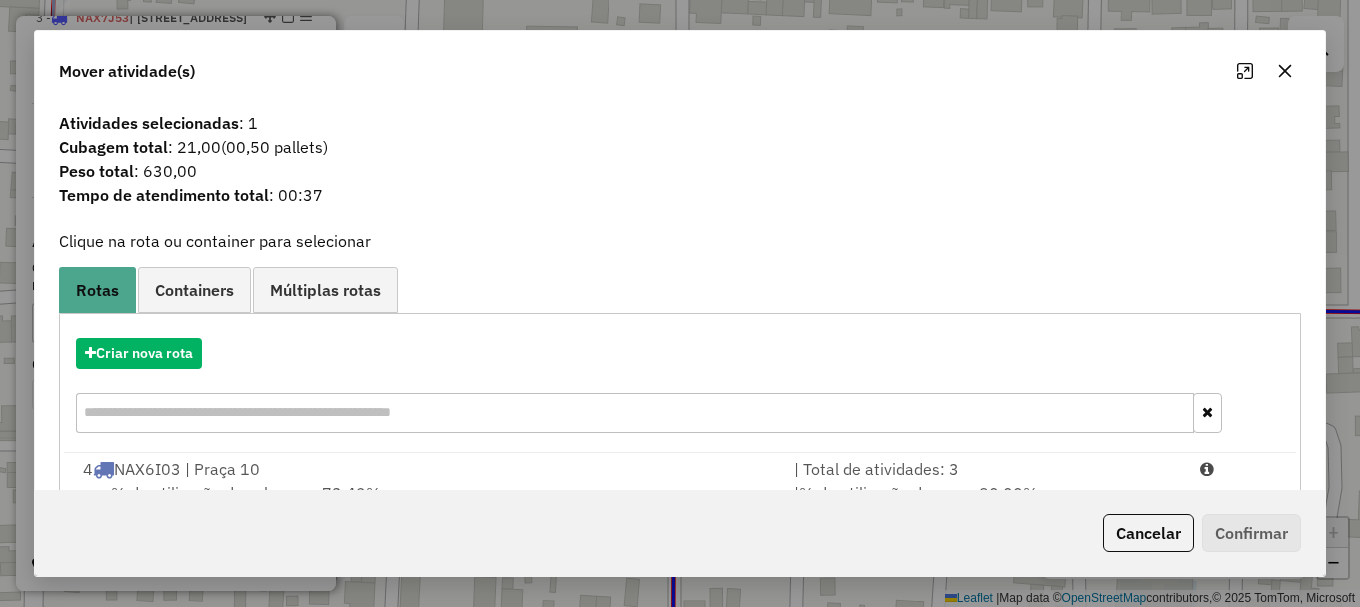 click at bounding box center (1239, 469) 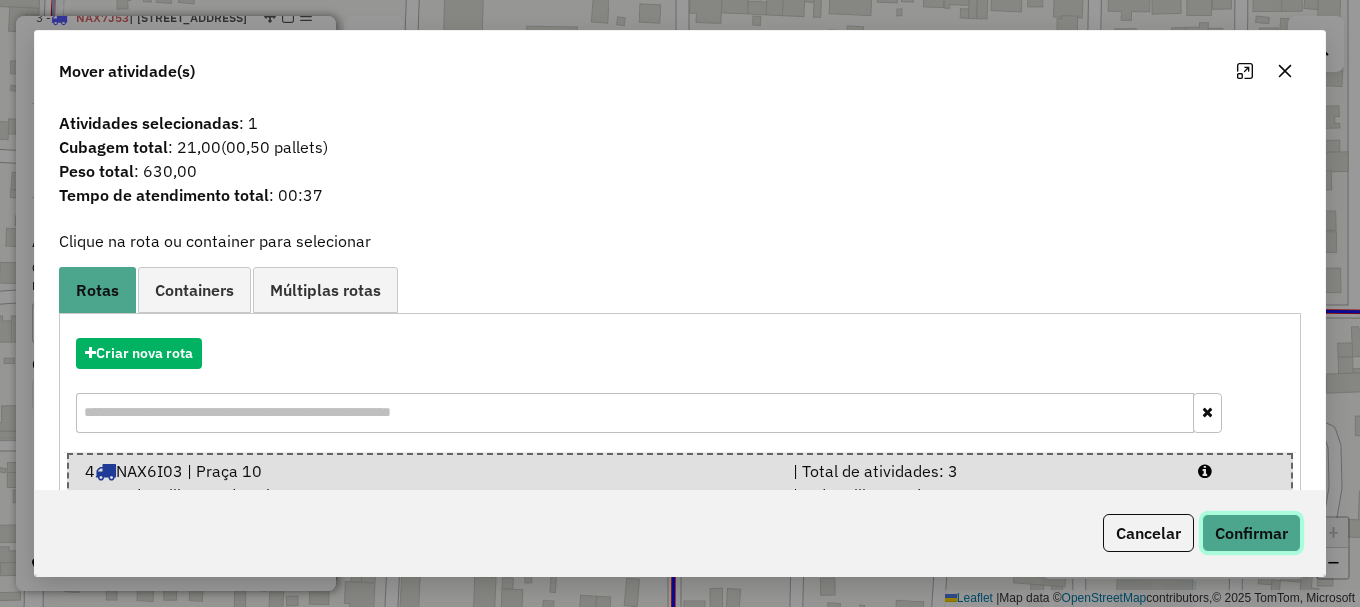 click on "Confirmar" 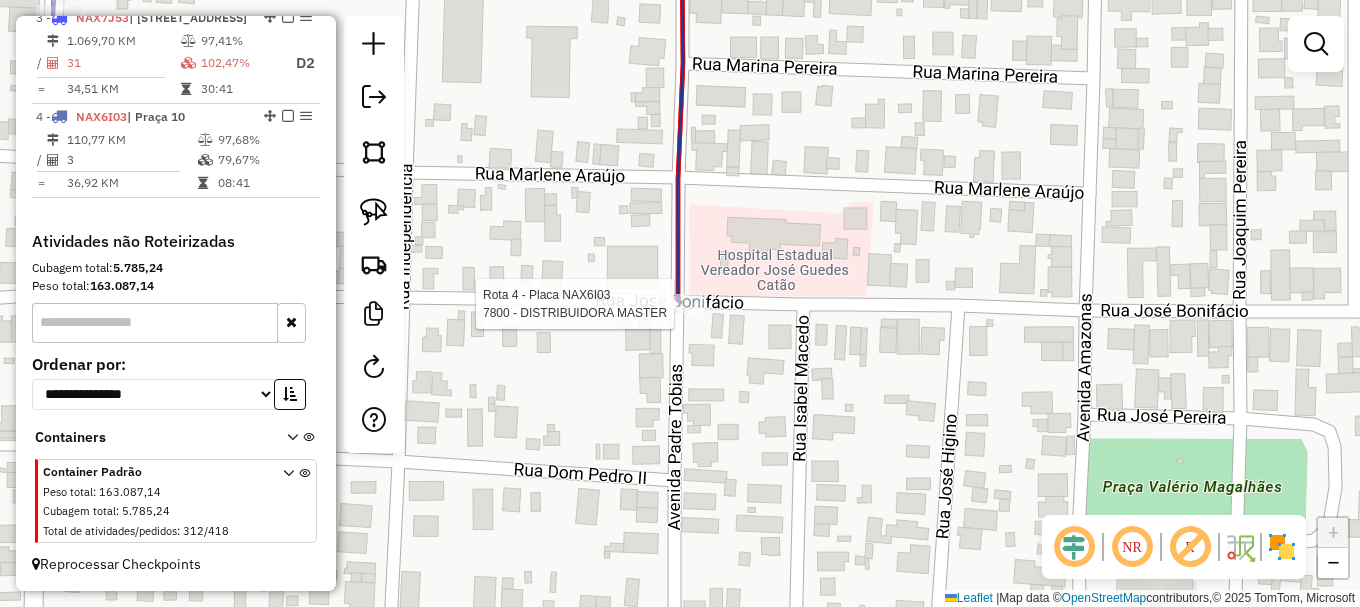 scroll, scrollTop: 900, scrollLeft: 0, axis: vertical 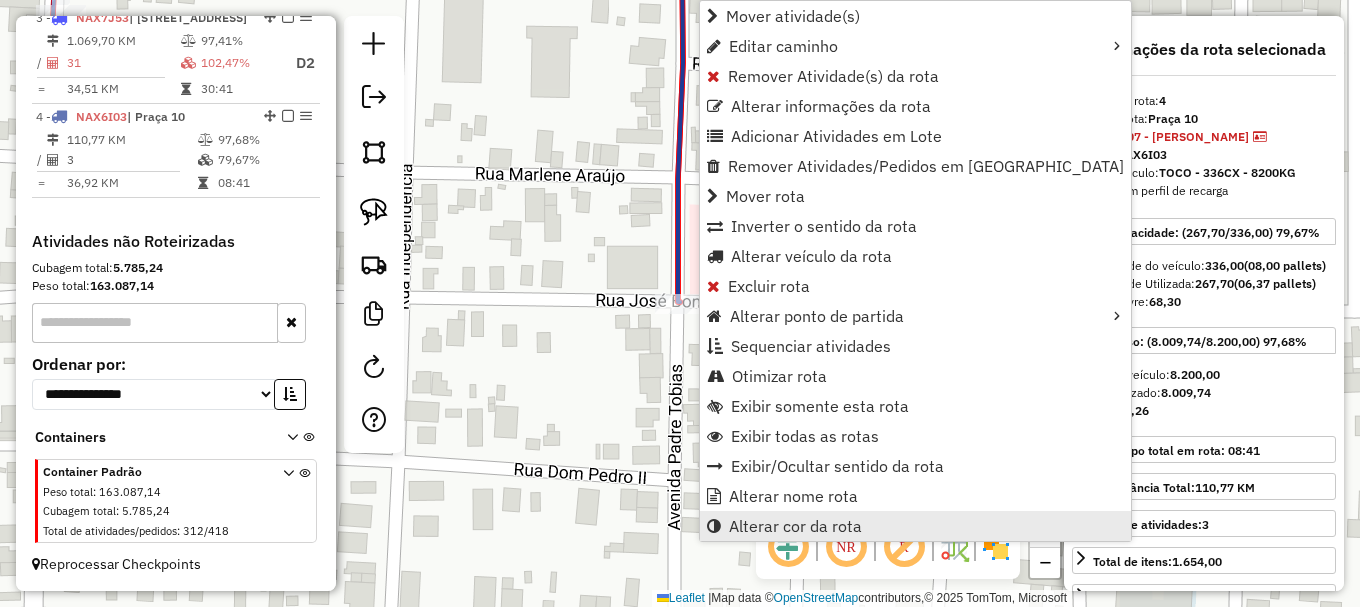 click on "Alterar cor da rota" at bounding box center (915, 526) 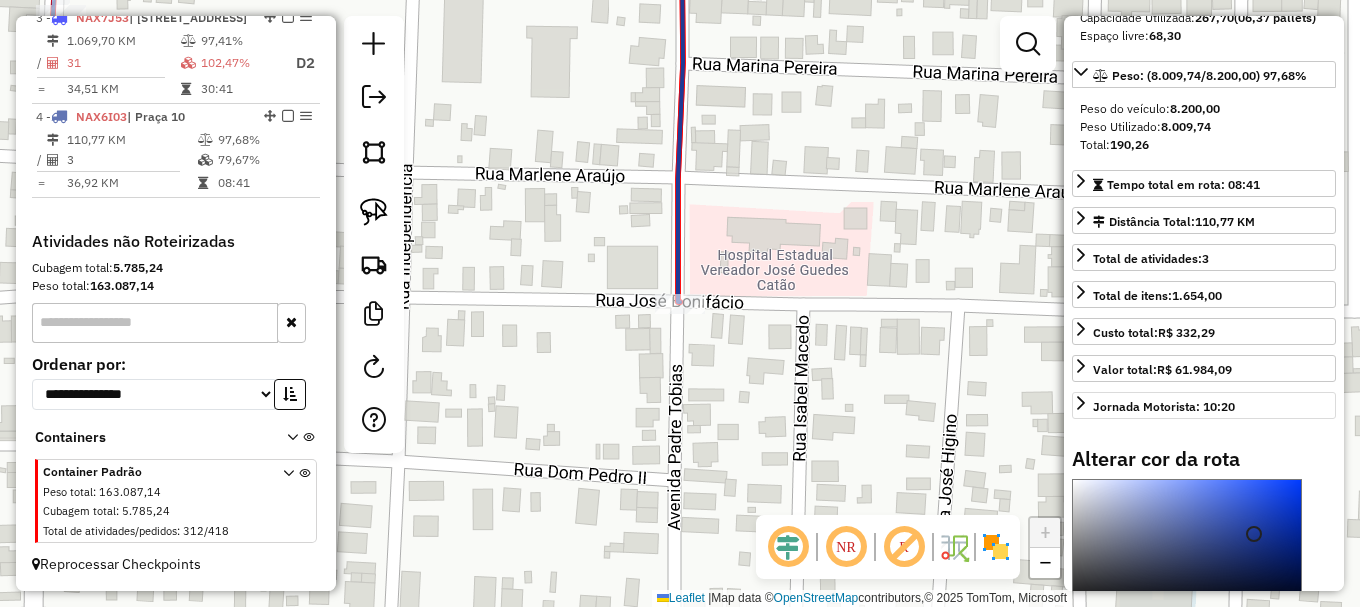 scroll, scrollTop: 400, scrollLeft: 0, axis: vertical 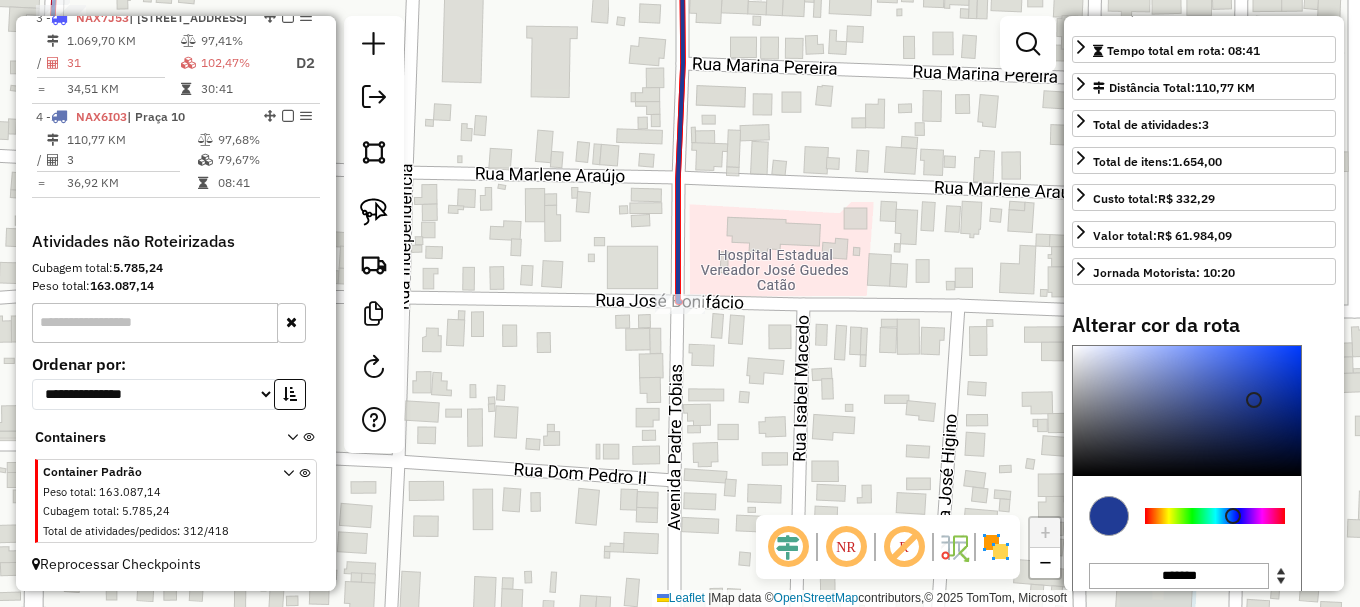 click at bounding box center (1215, 516) 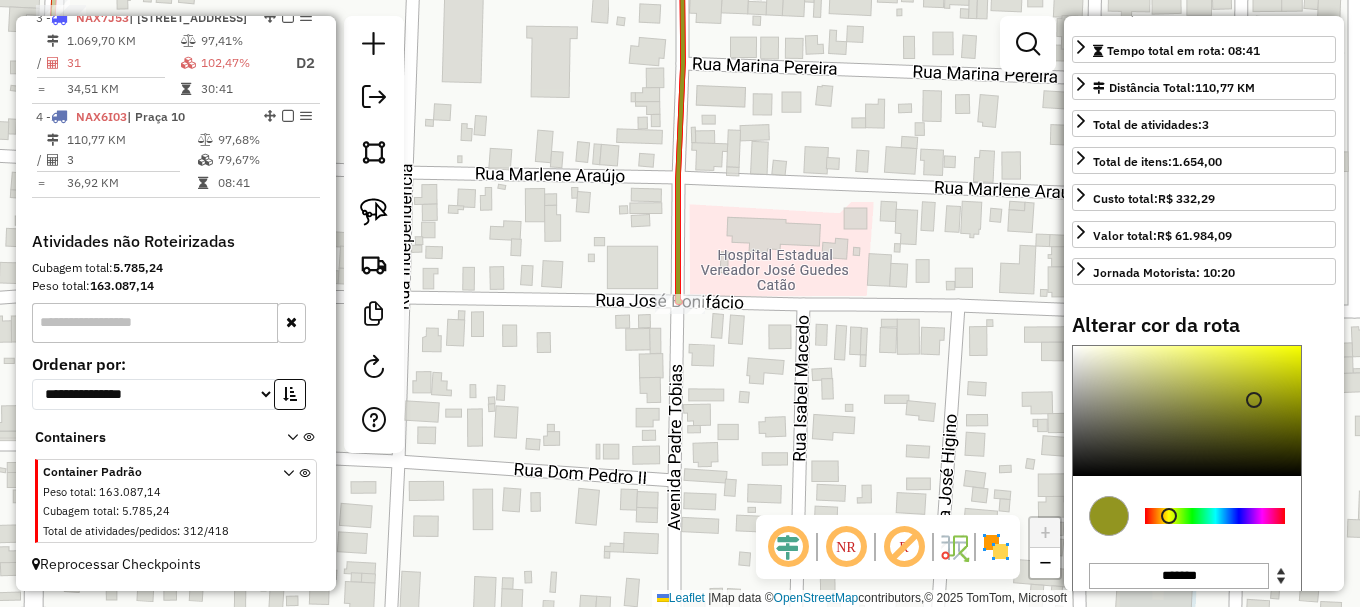 type on "*******" 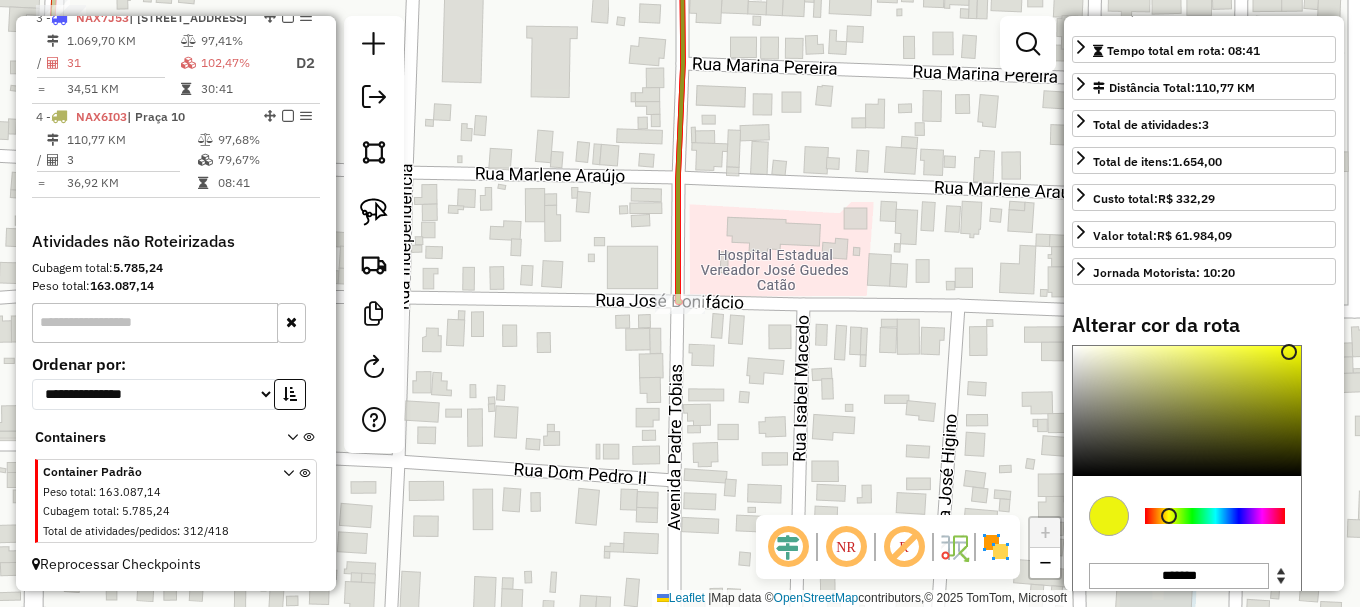 click at bounding box center (1187, 411) 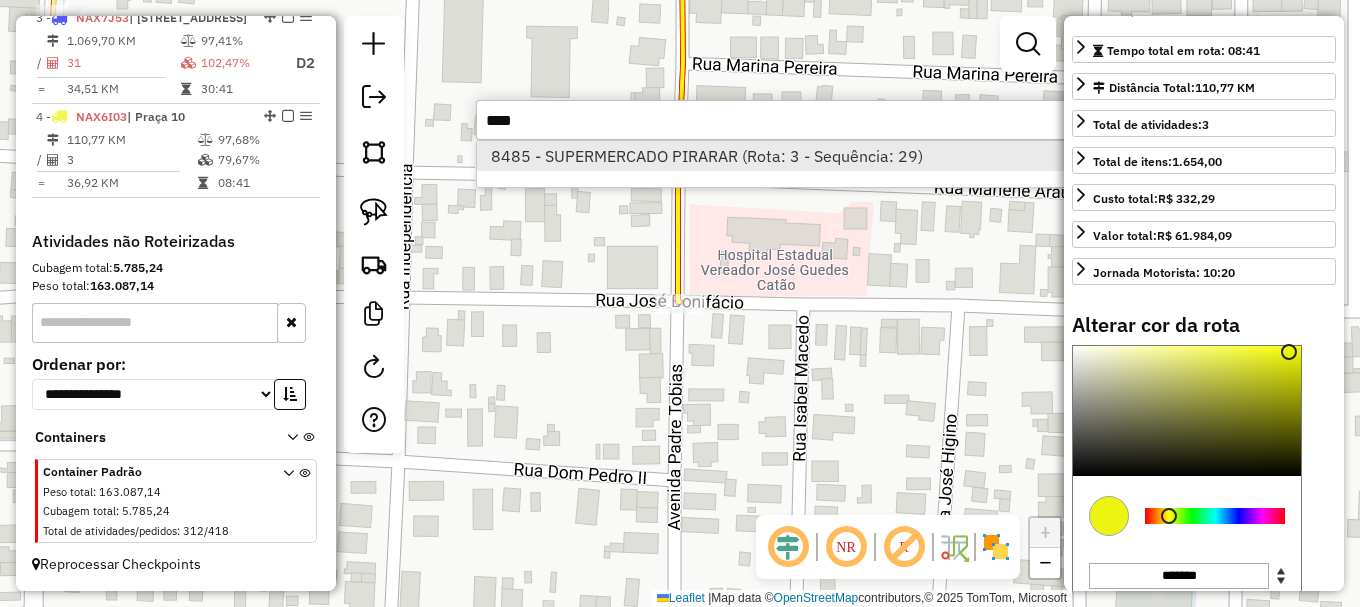 type on "****" 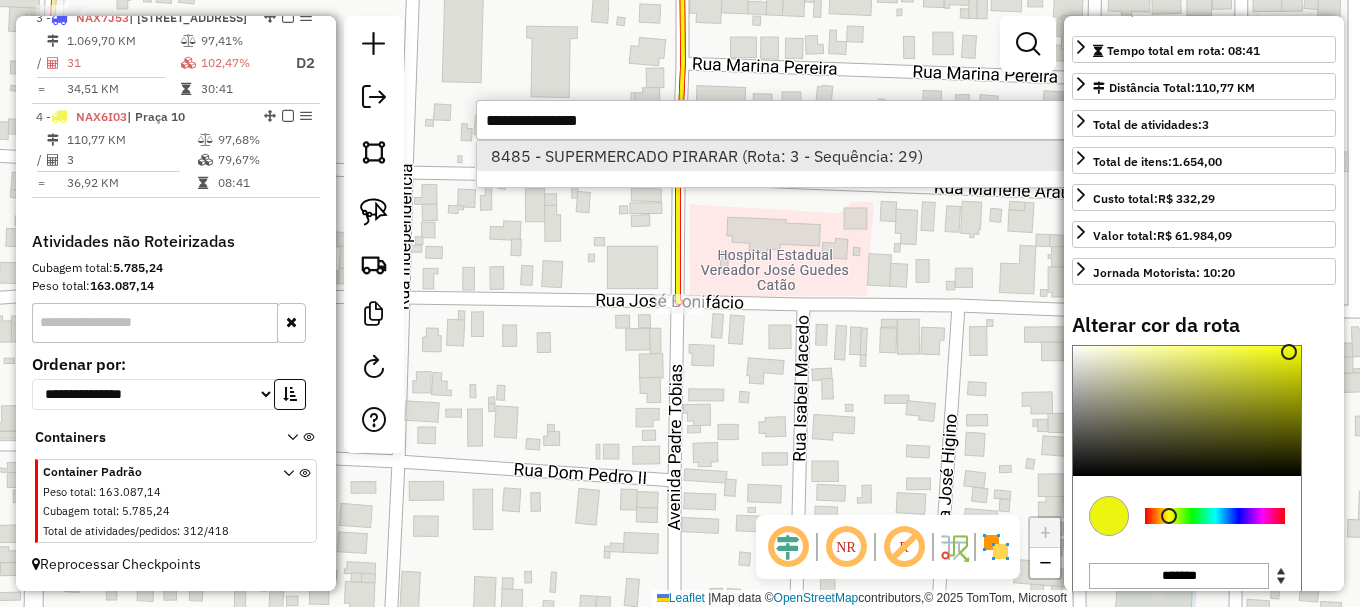 select on "**********" 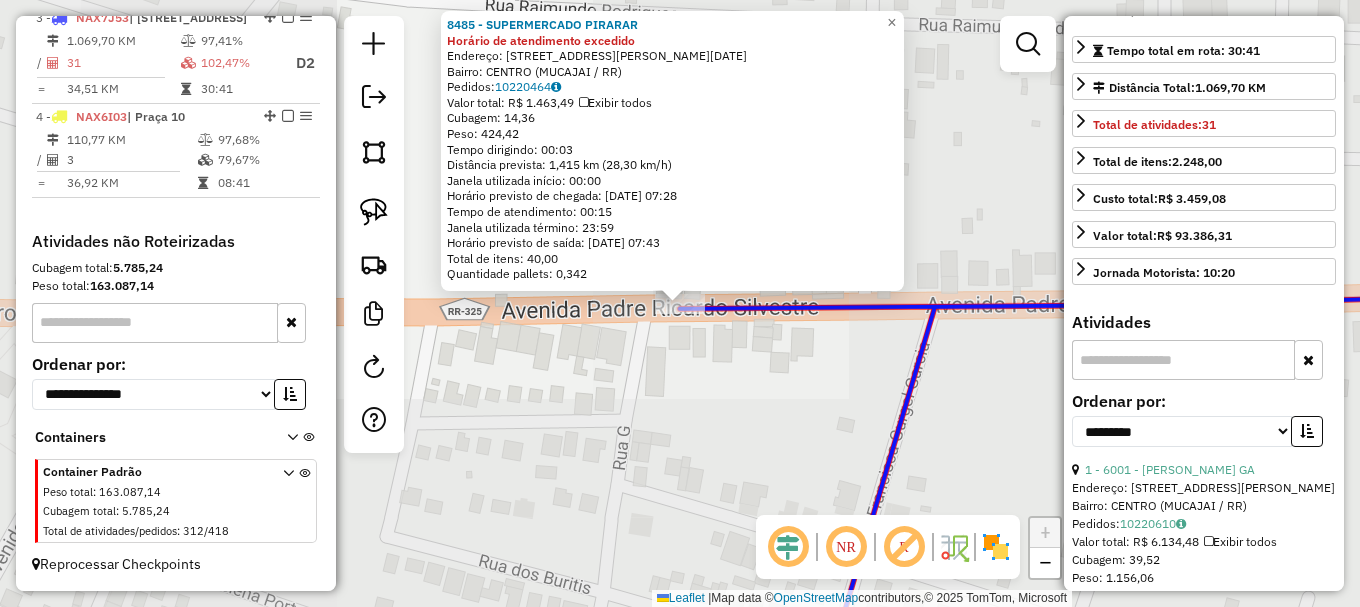 scroll, scrollTop: 871, scrollLeft: 0, axis: vertical 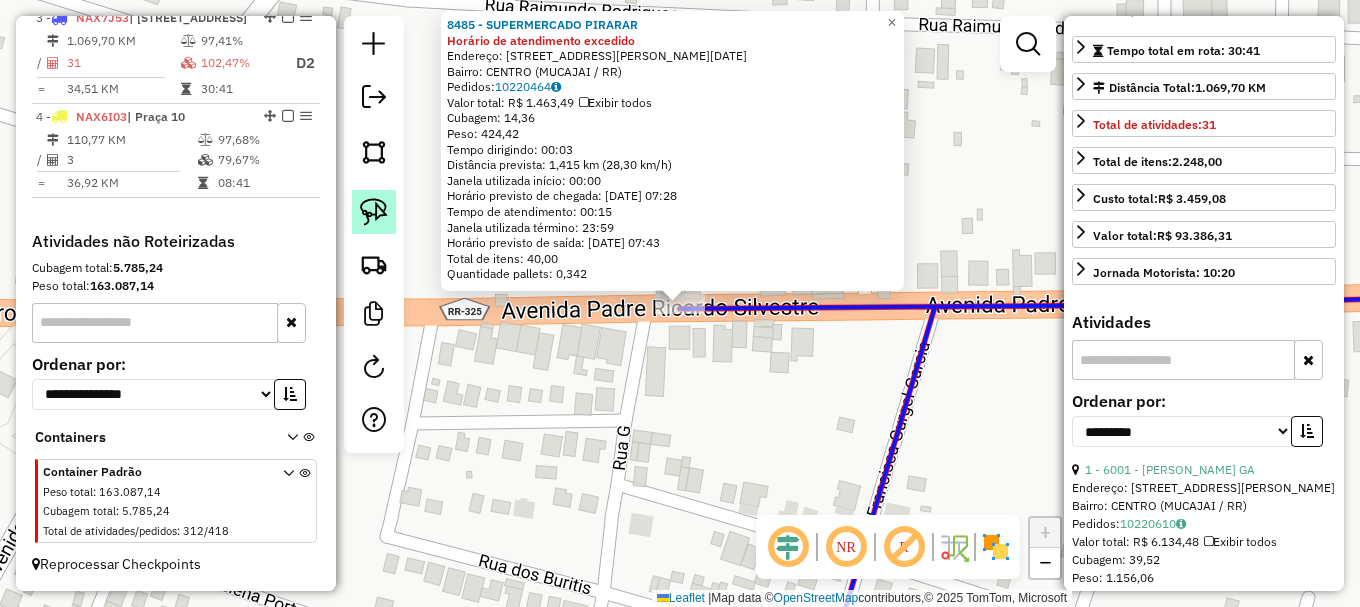 click 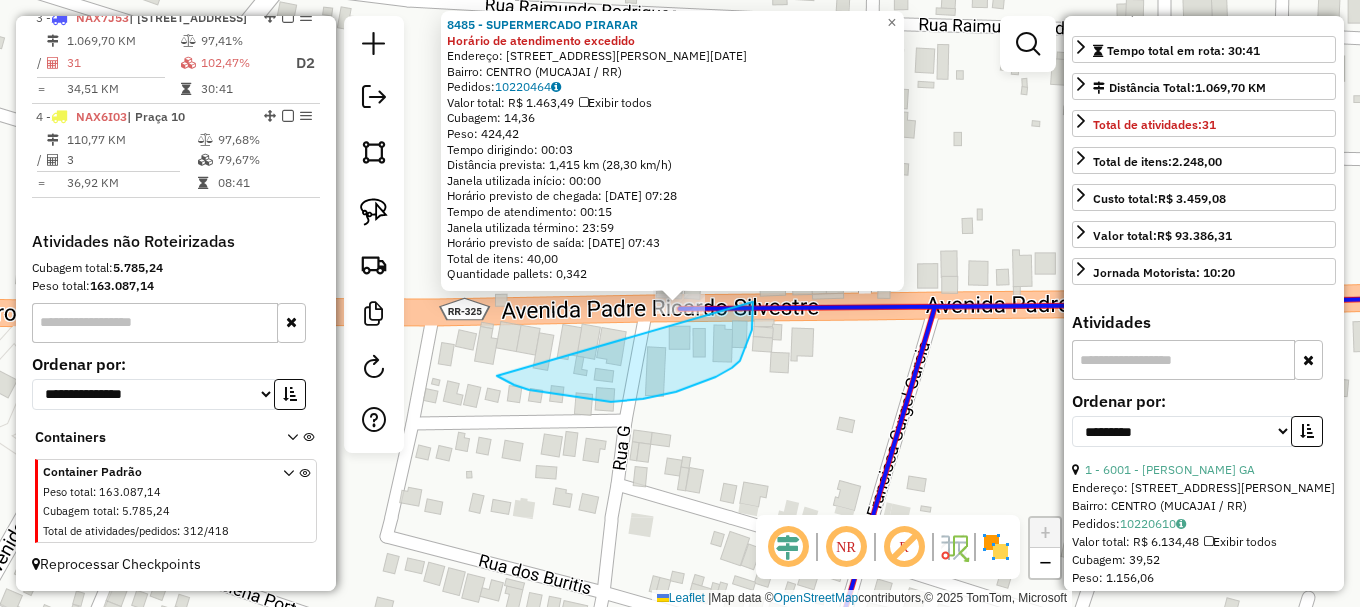 drag, startPoint x: 592, startPoint y: 399, endPoint x: 742, endPoint y: 244, distance: 215.69655 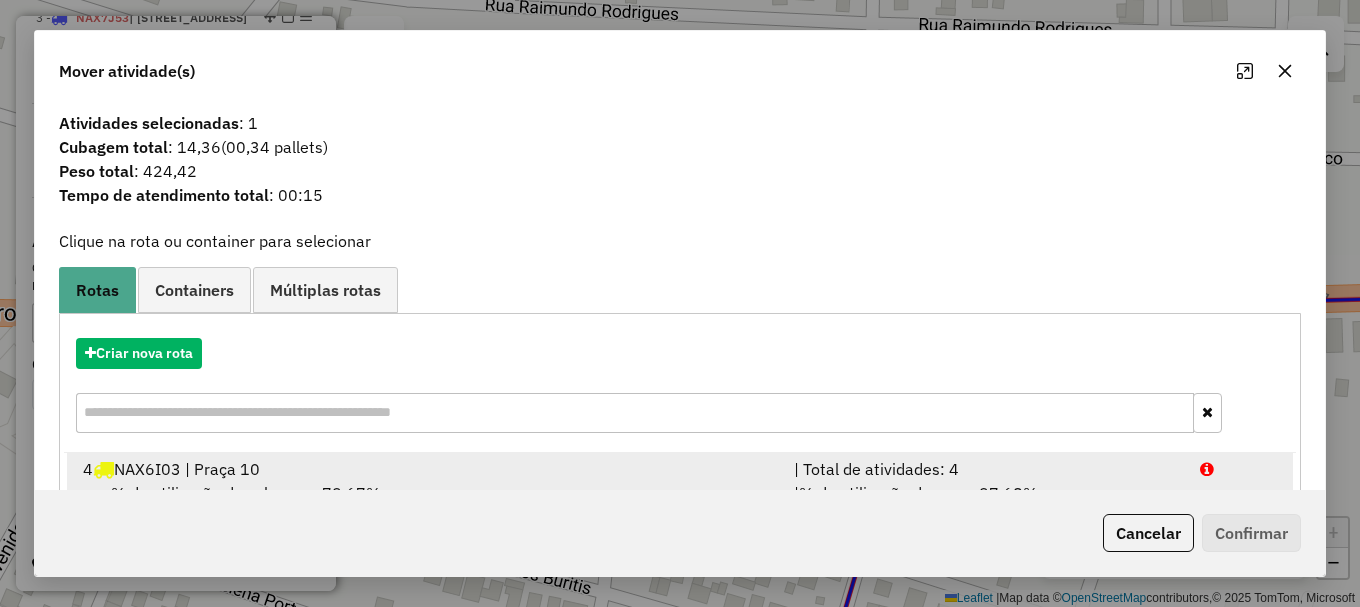click on "| Total de atividades: 4" at bounding box center (985, 469) 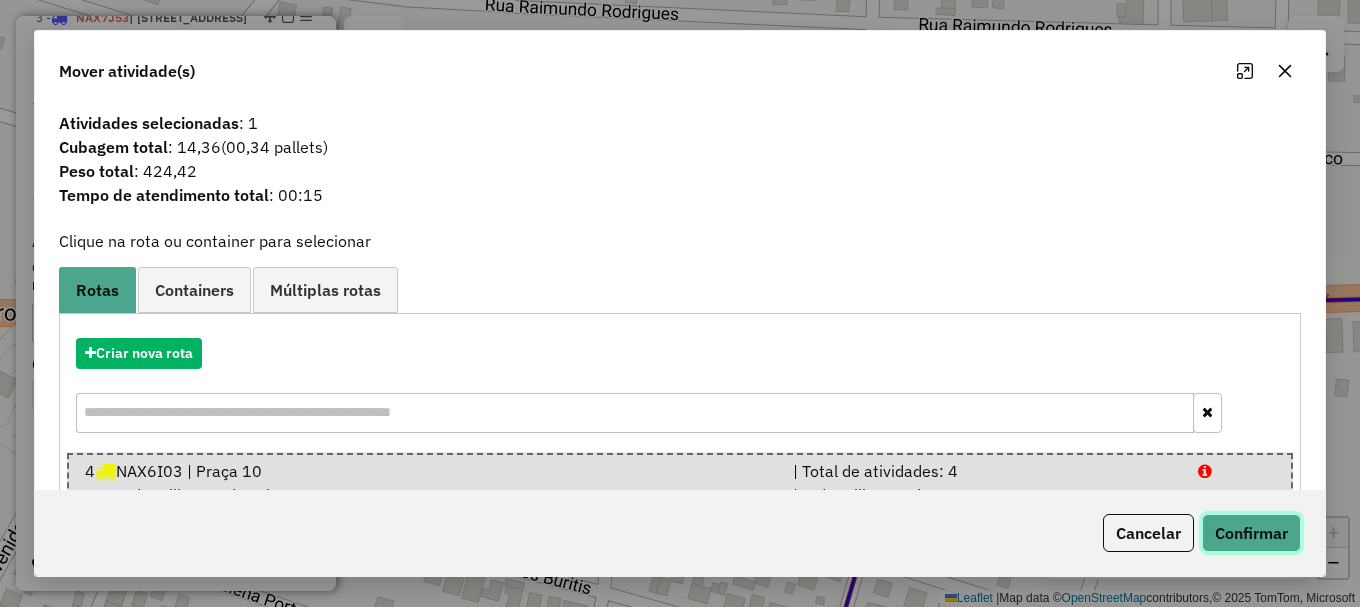 click on "Confirmar" 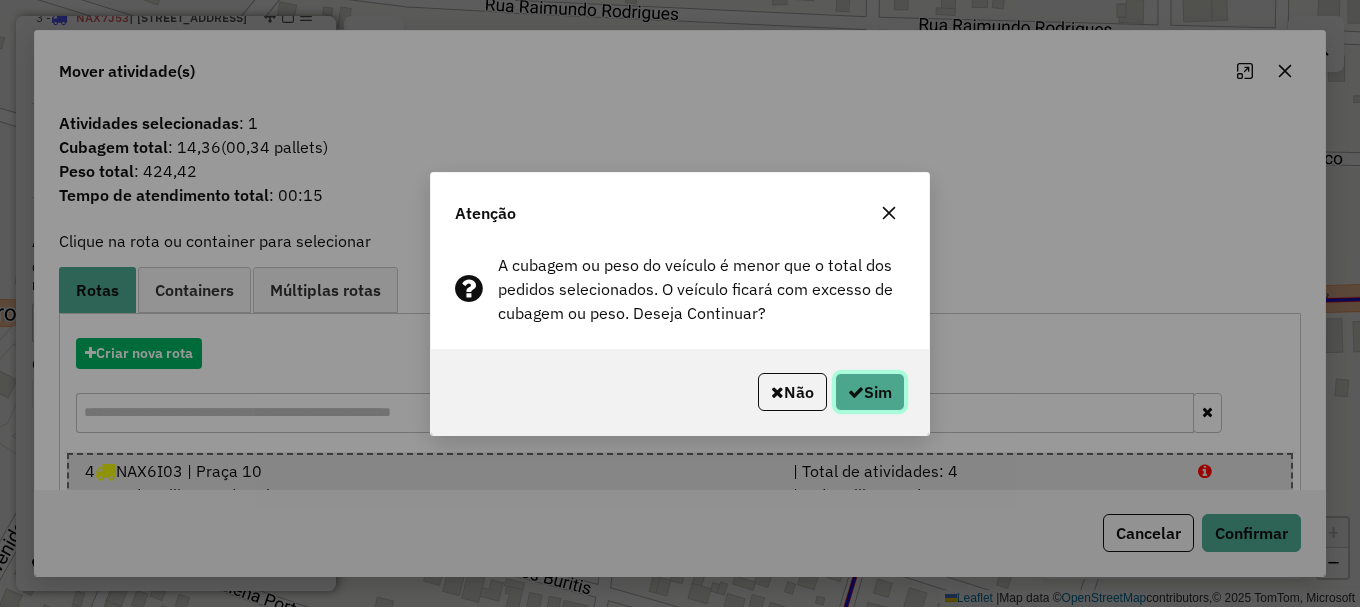 click on "Sim" 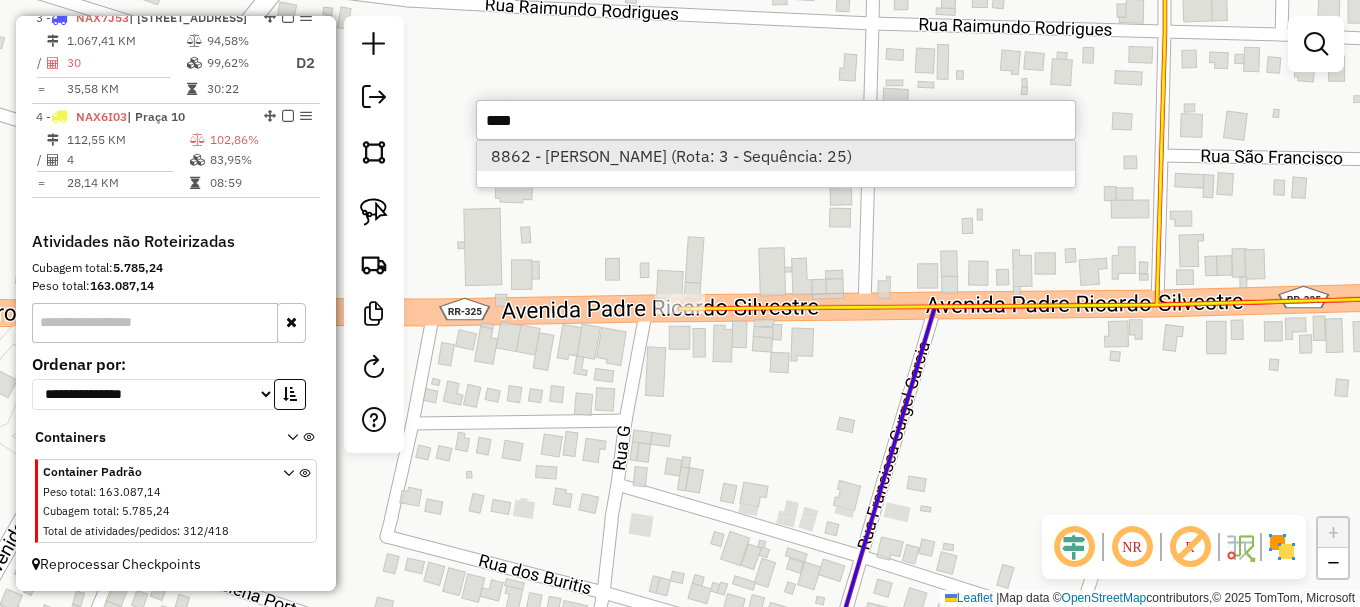 type on "****" 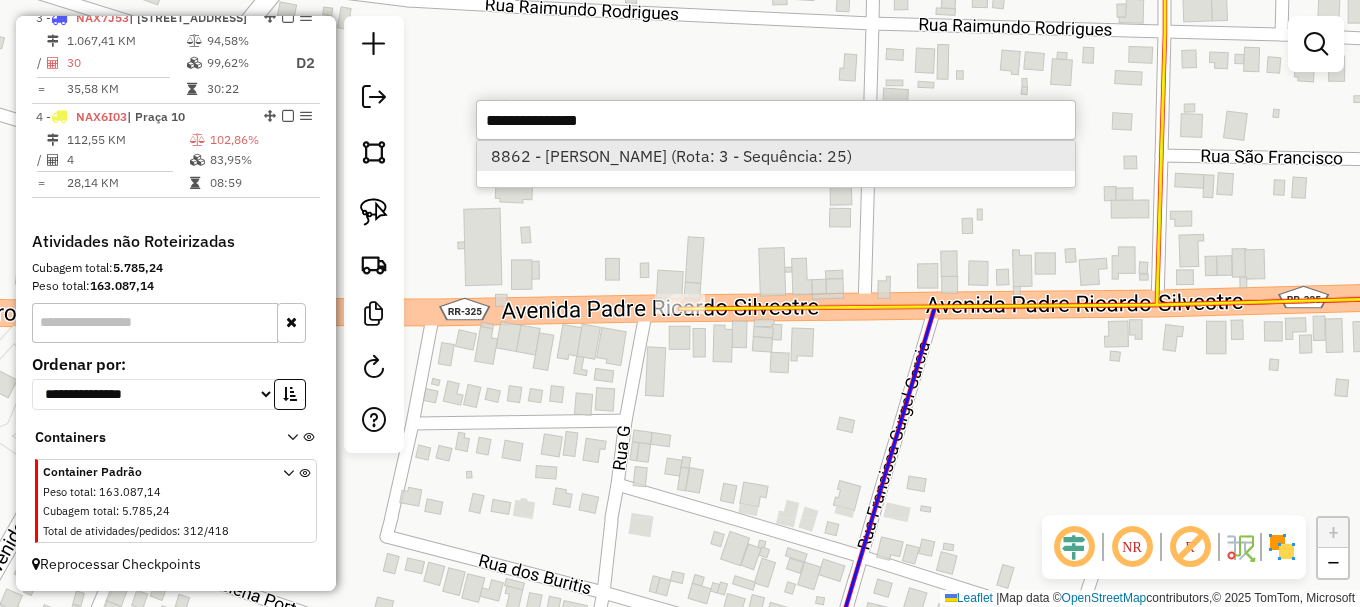 select on "**********" 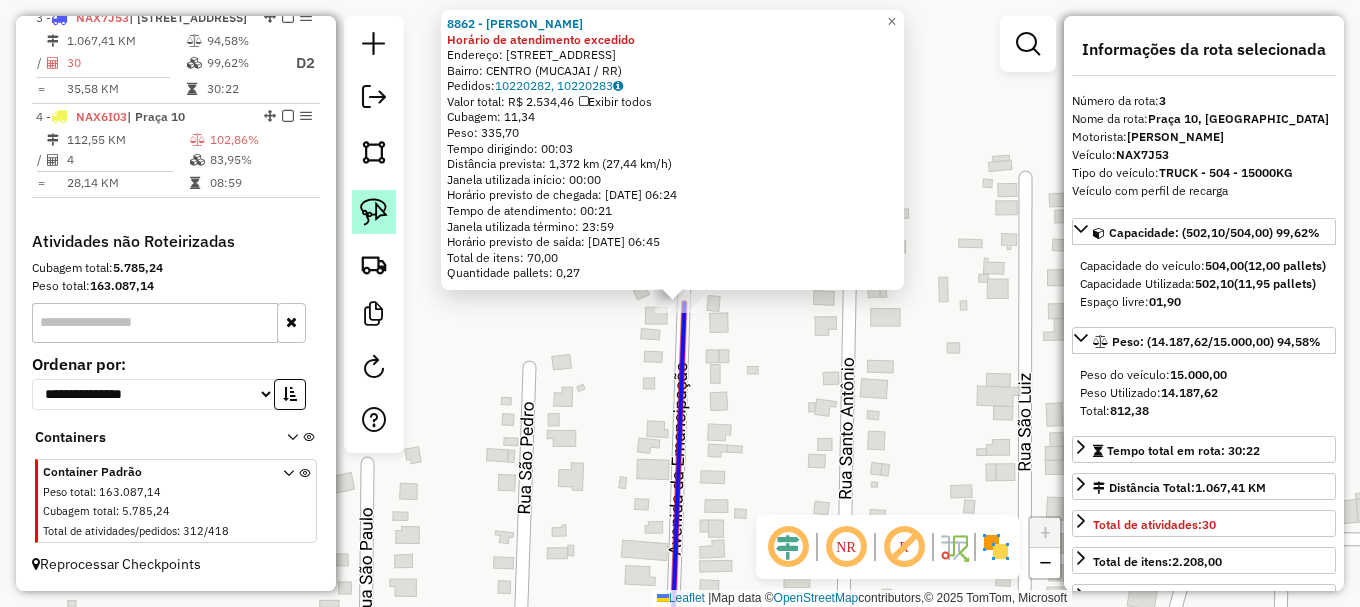 click 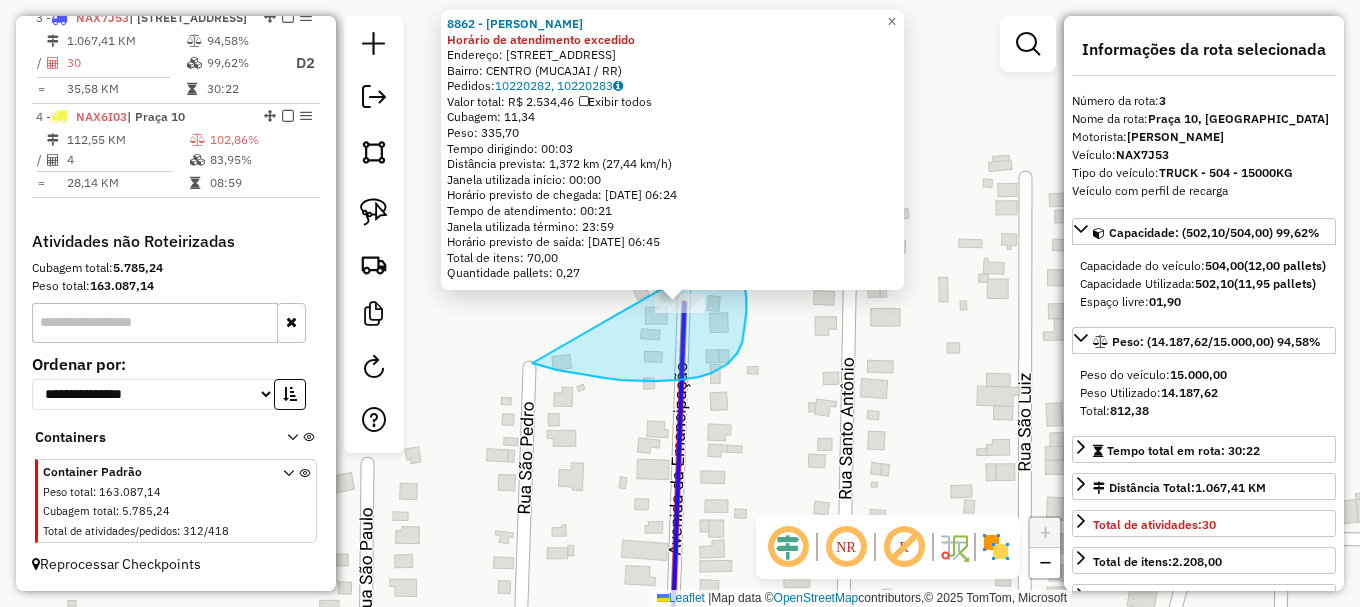 drag, startPoint x: 621, startPoint y: 380, endPoint x: 722, endPoint y: 254, distance: 161.48375 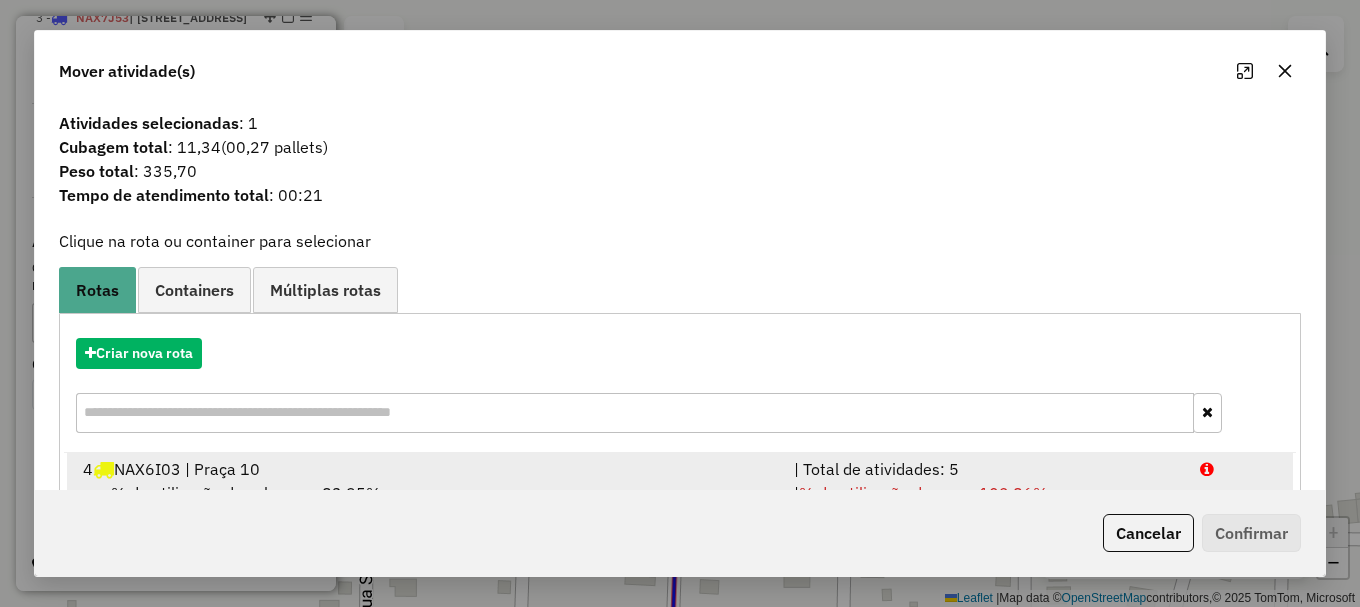 click at bounding box center [1239, 469] 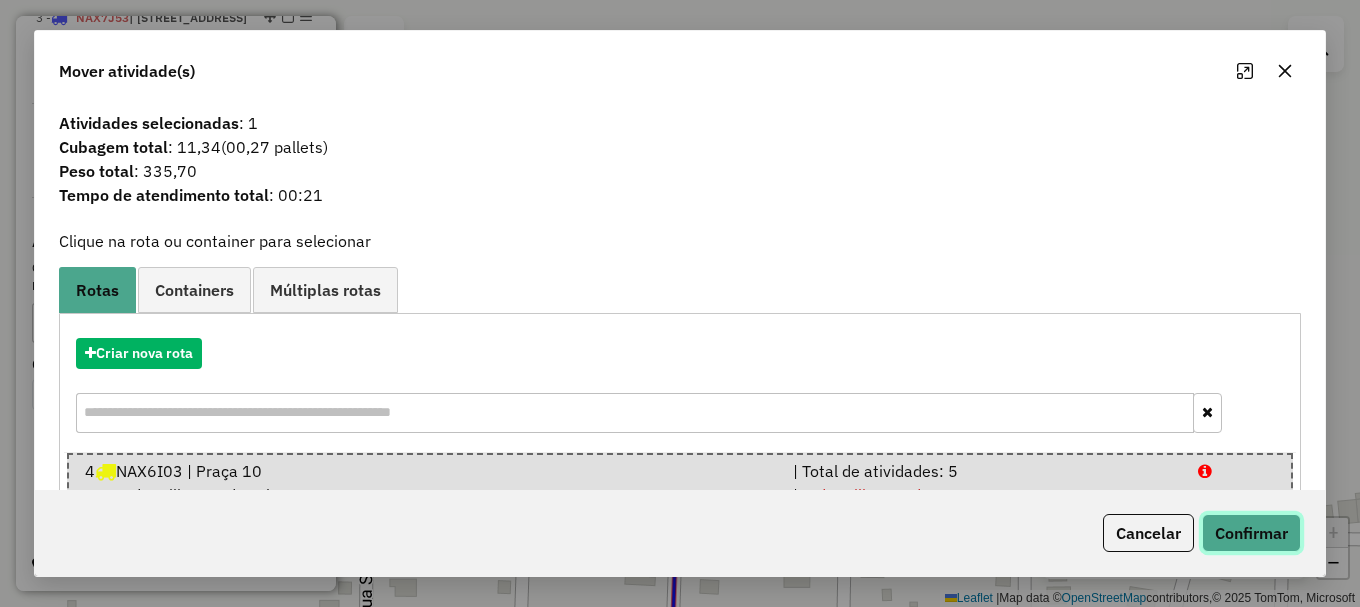 click on "Confirmar" 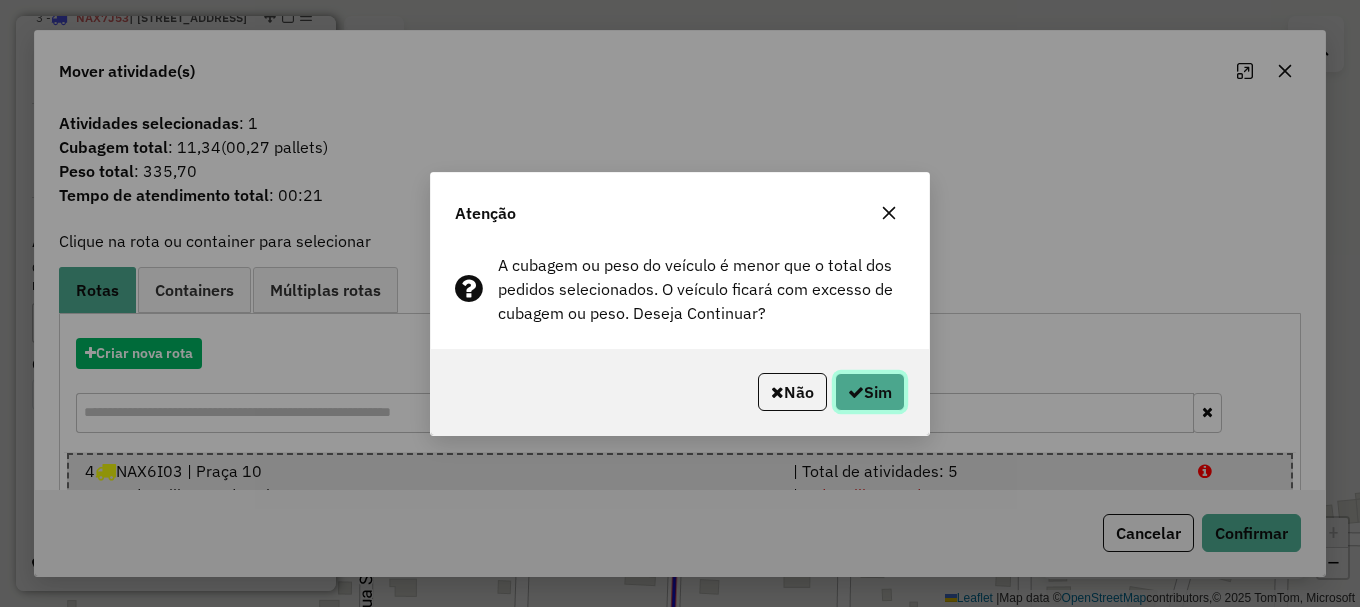 click on "Sim" 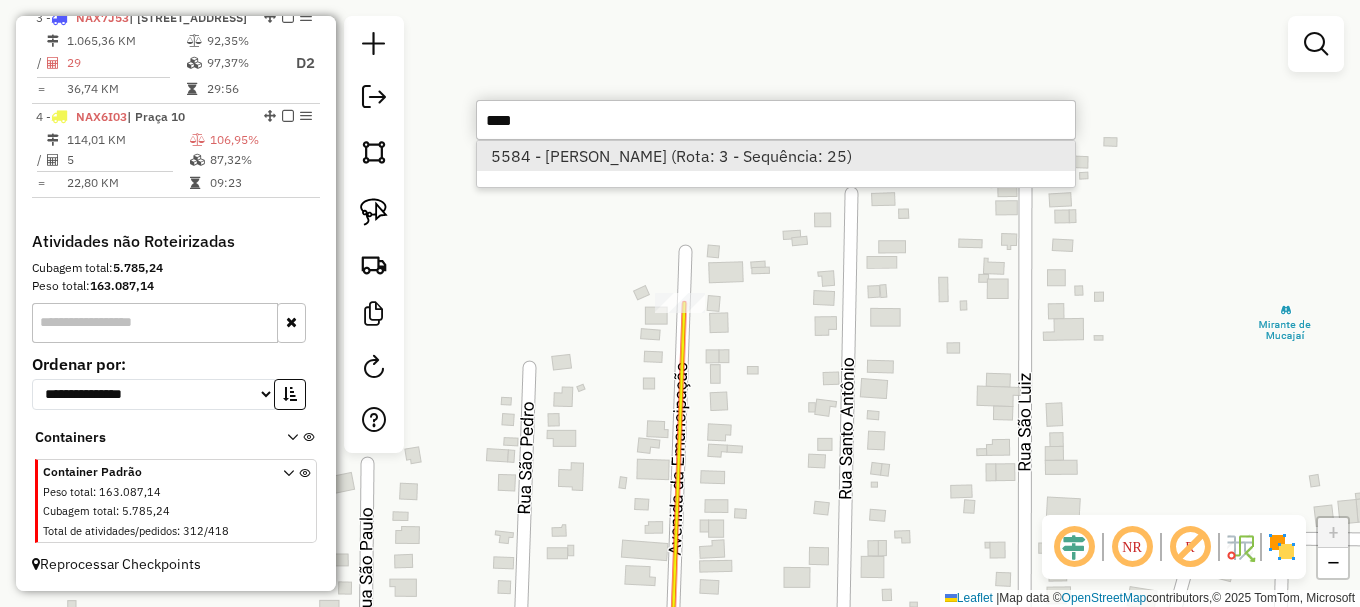type on "****" 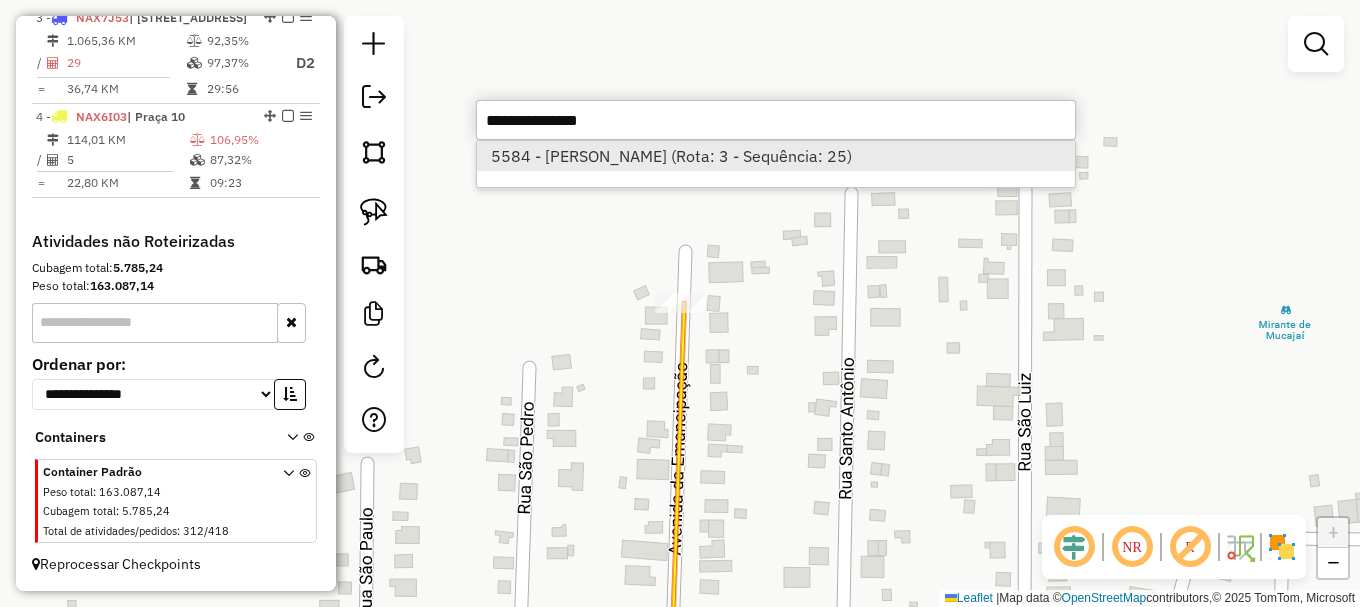 select on "**********" 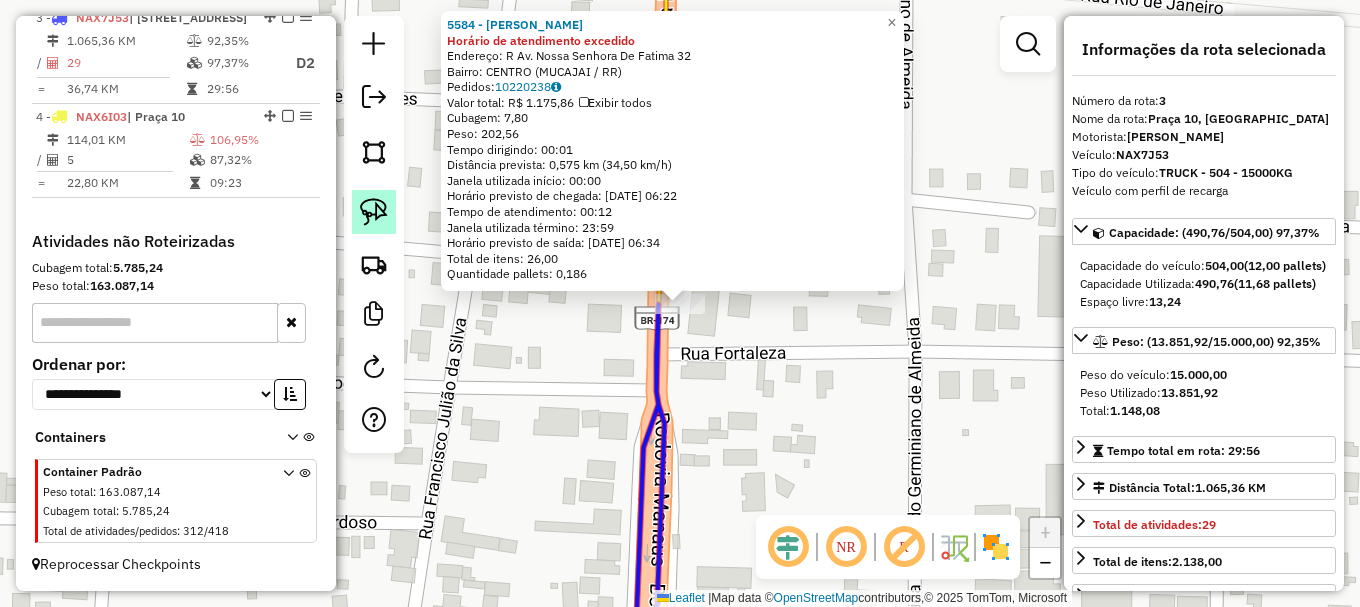 click 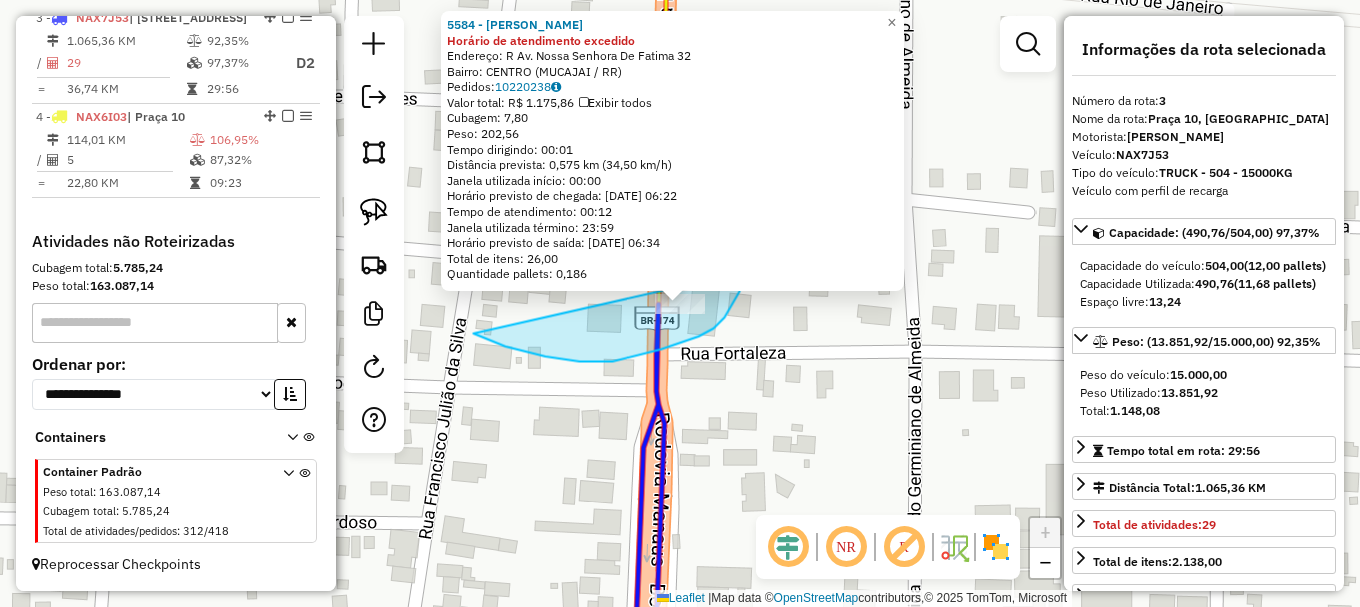 drag, startPoint x: 481, startPoint y: 337, endPoint x: 742, endPoint y: 266, distance: 270.48474 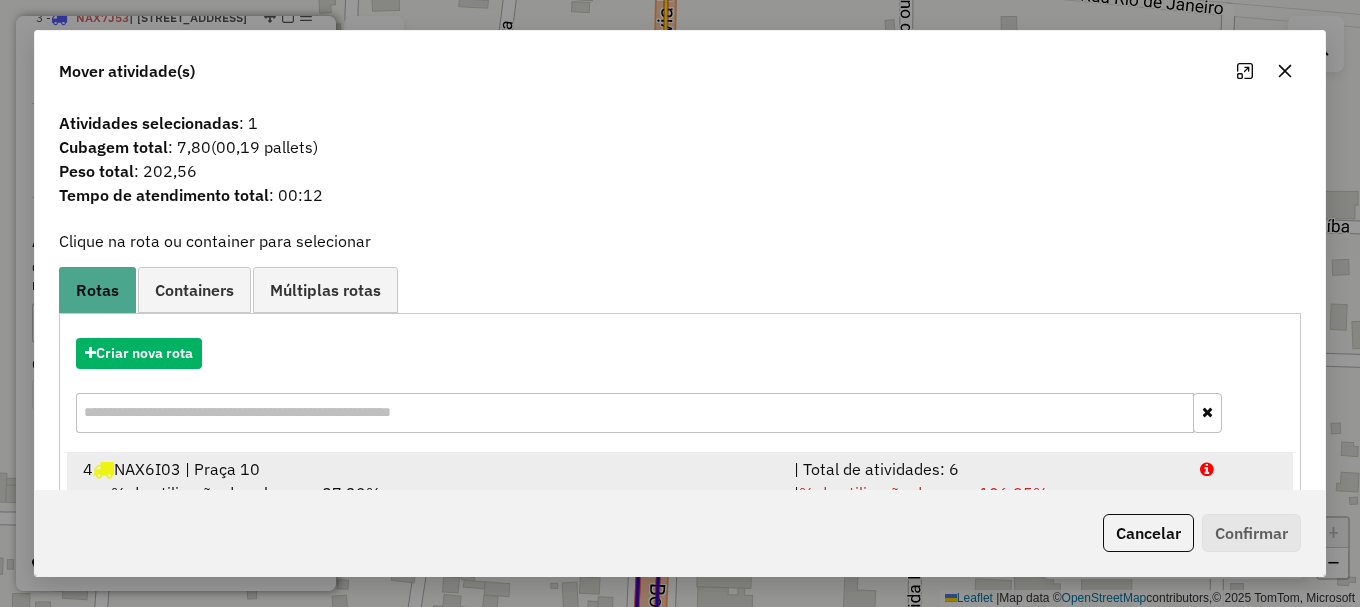 click at bounding box center (1239, 469) 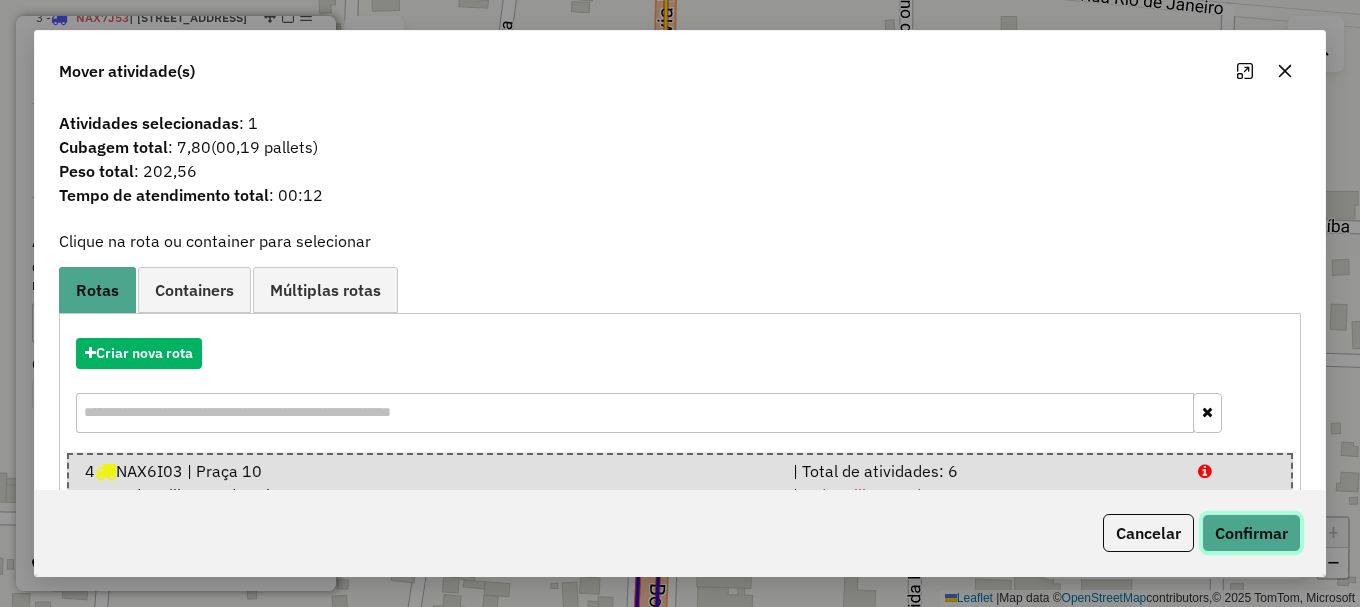 click on "Confirmar" 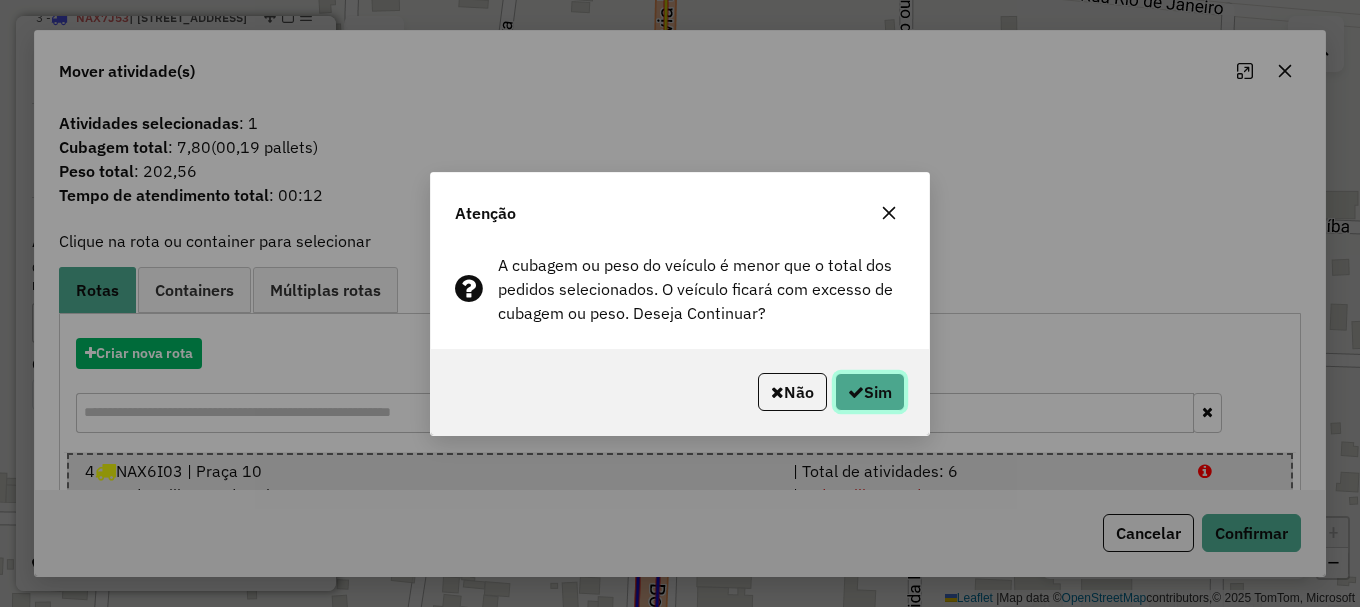 click on "Sim" 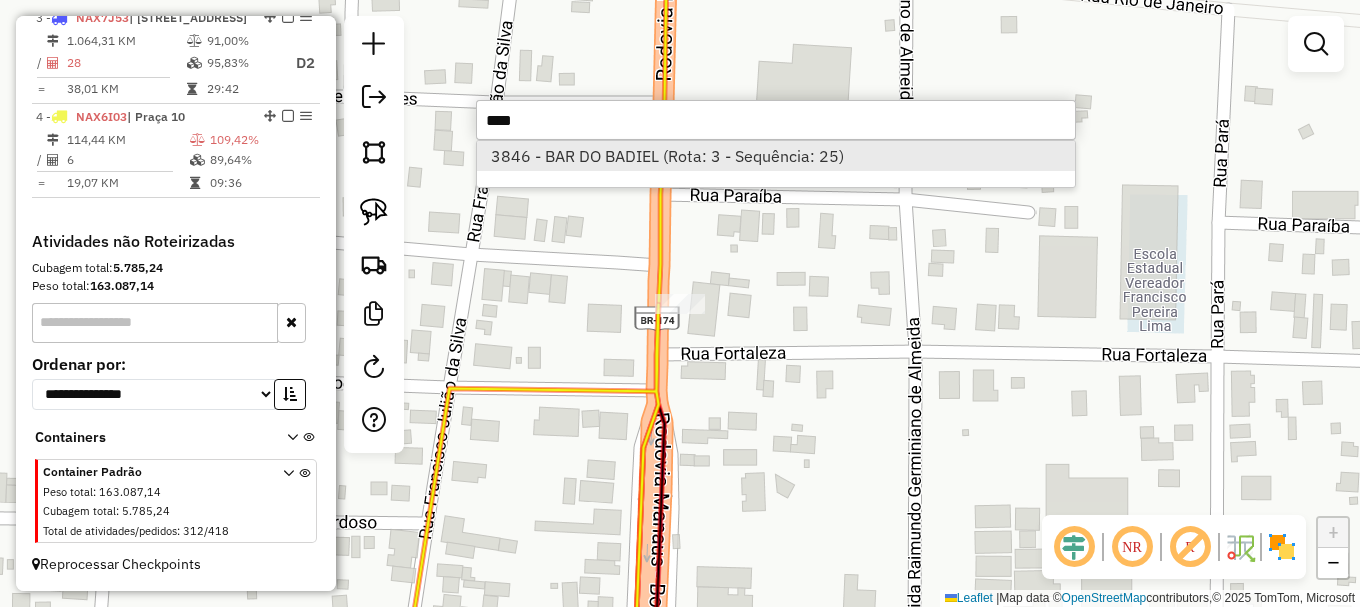type on "****" 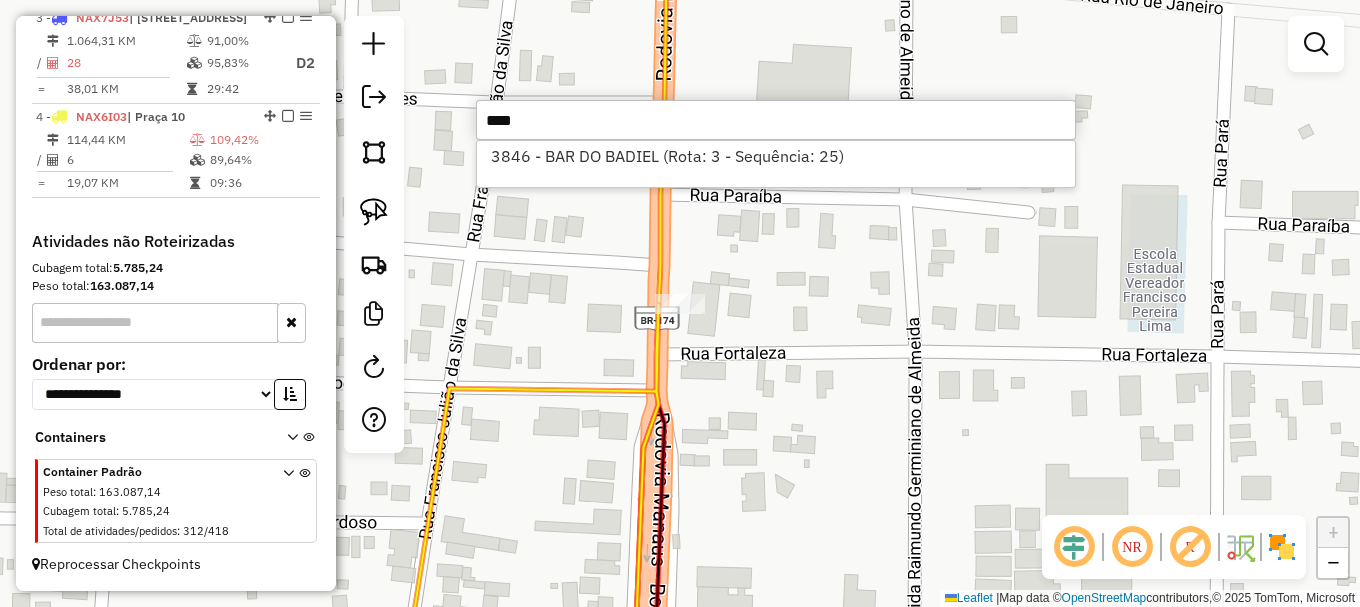 drag, startPoint x: 554, startPoint y: 149, endPoint x: 415, endPoint y: 213, distance: 153.02614 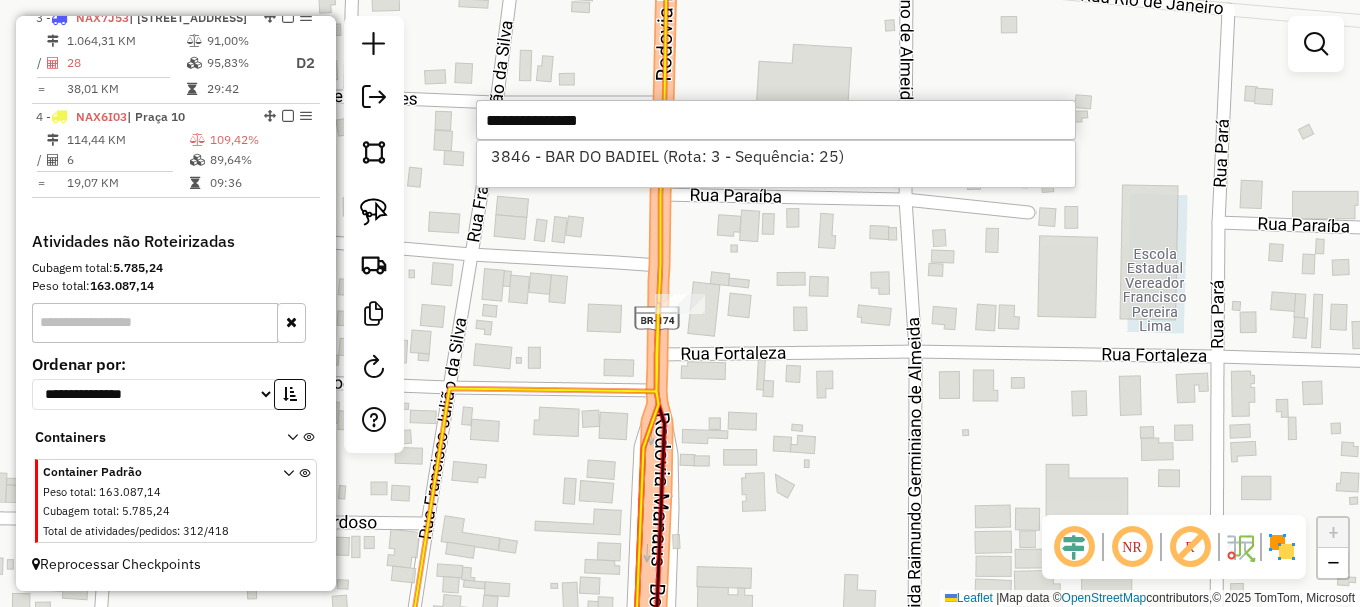 select on "**********" 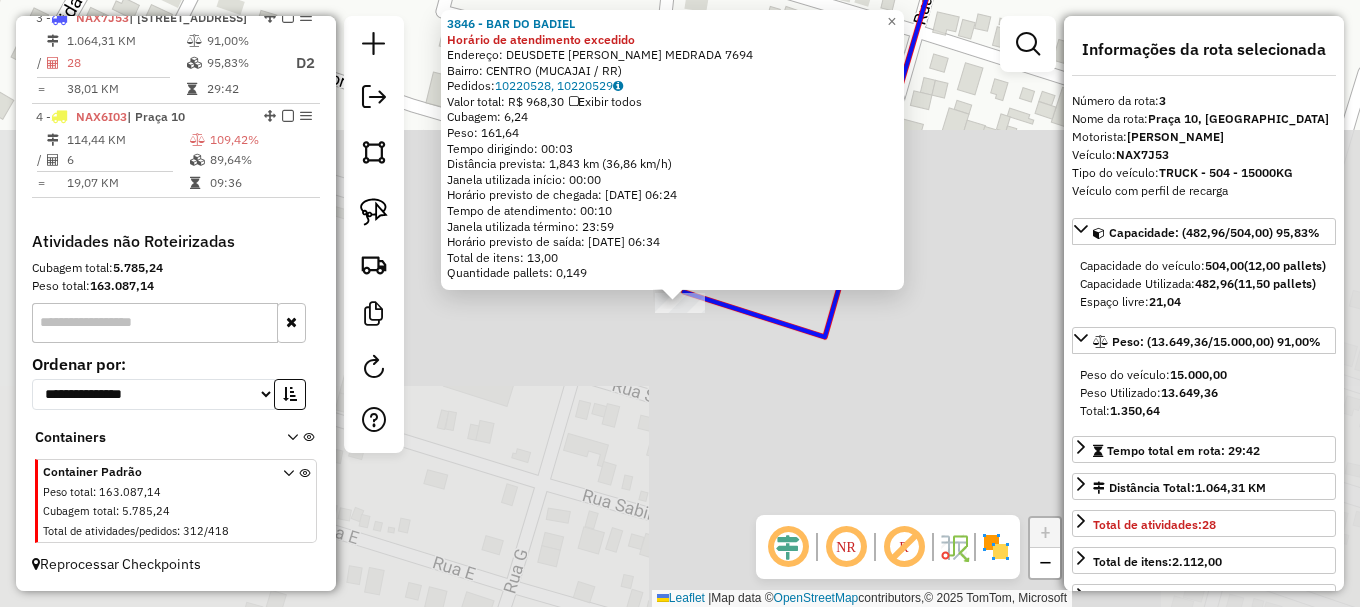drag, startPoint x: 369, startPoint y: 202, endPoint x: 437, endPoint y: 291, distance: 112.00446 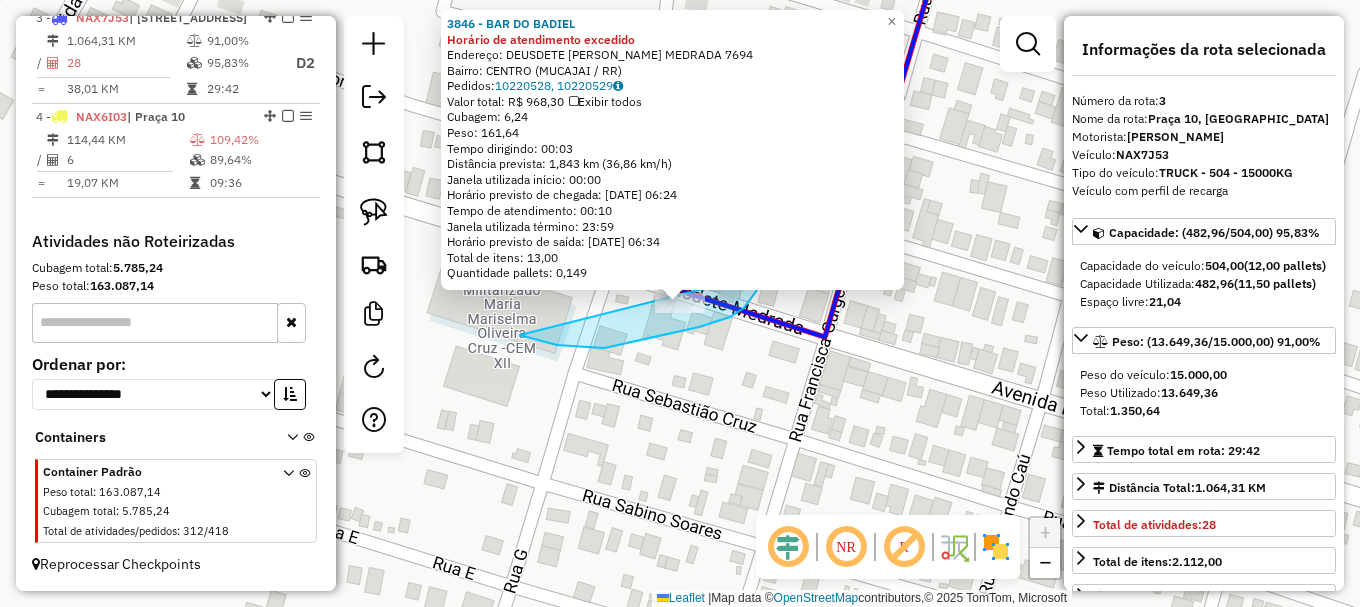 drag, startPoint x: 604, startPoint y: 348, endPoint x: 766, endPoint y: 270, distance: 179.7999 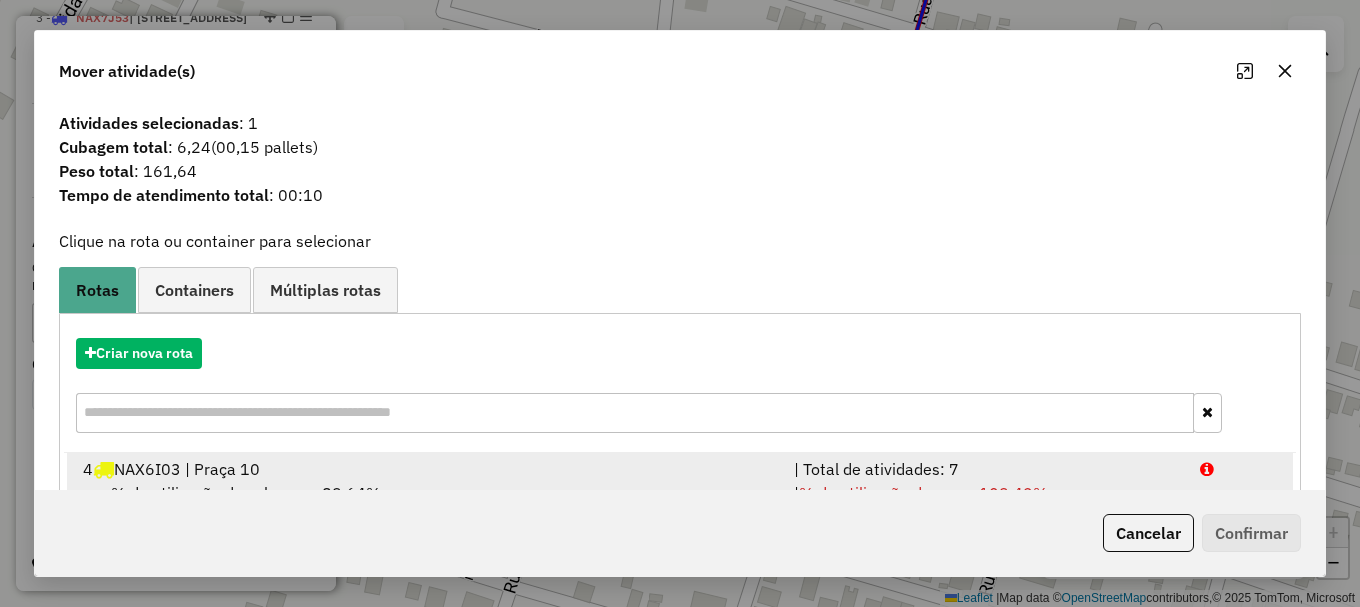 click at bounding box center (1207, 469) 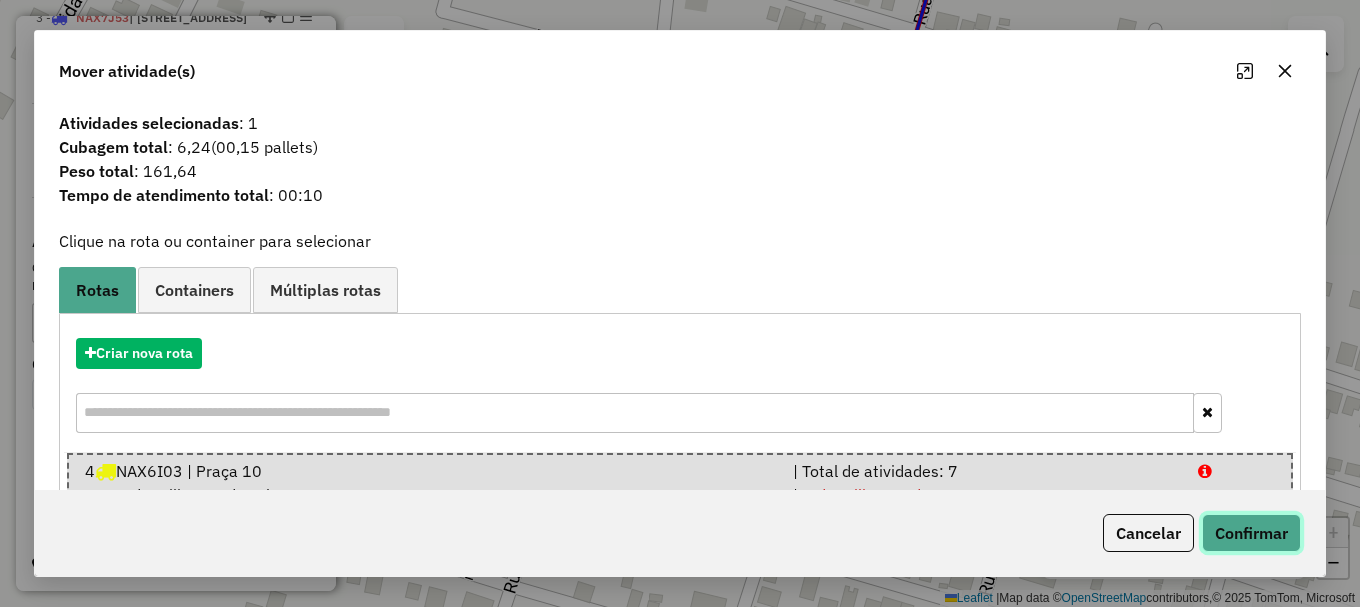 click on "Confirmar" 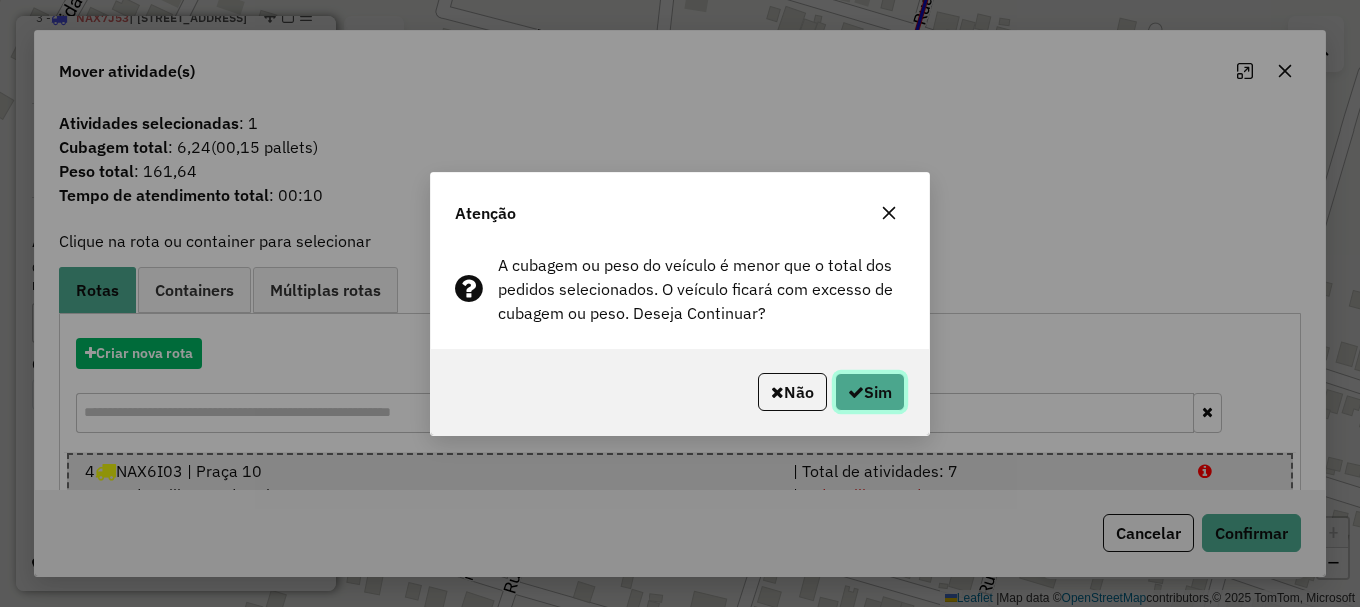 click 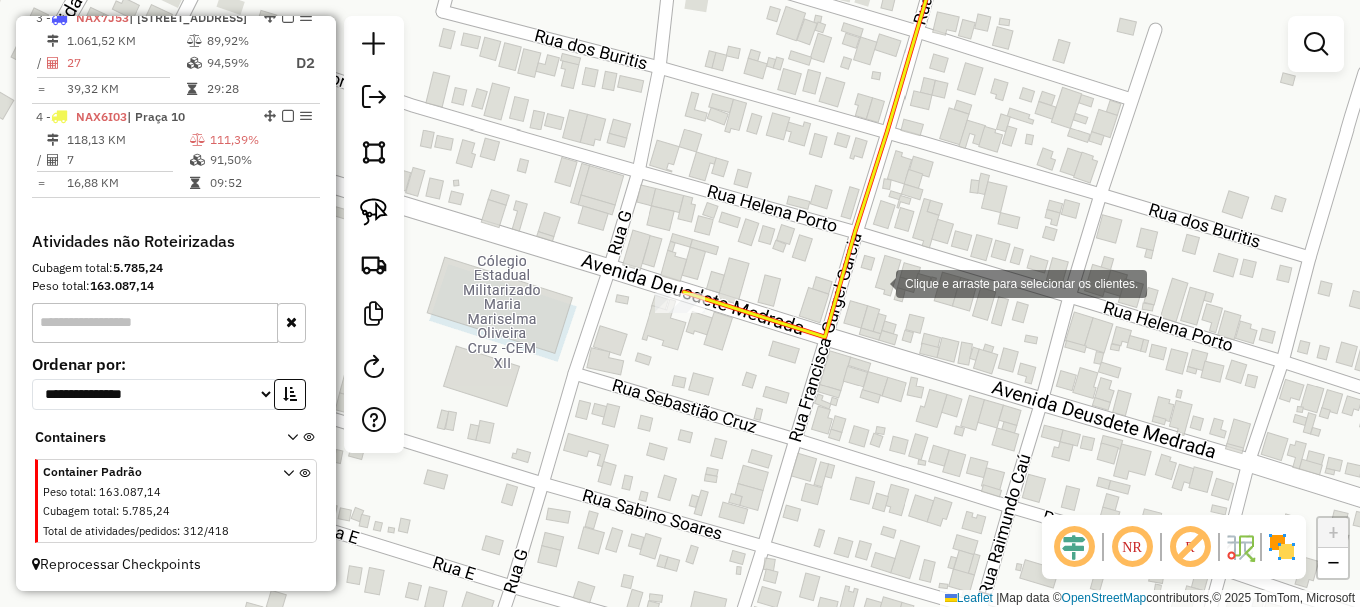 click on "Clique e arraste para selecionar os clientes. Janela de atendimento Grade de atendimento Capacidade Transportadoras Veículos Cliente Pedidos  Rotas Selecione os dias de semana para filtrar as janelas de atendimento  Seg   Ter   Qua   Qui   Sex   Sáb   Dom  Informe o período da janela de atendimento: De: Até:  Filtrar exatamente a janela do cliente  Considerar janela de atendimento padrão  Selecione os dias de semana para filtrar as grades de atendimento  Seg   Ter   Qua   Qui   Sex   Sáb   Dom   Considerar clientes sem dia de atendimento cadastrado  Clientes fora do dia de atendimento selecionado Filtrar as atividades entre os valores definidos abaixo:  Peso mínimo:   Peso máximo:   Cubagem mínima:   Cubagem máxima:   De:   Até:  Filtrar as atividades entre o tempo de atendimento definido abaixo:  De:   Até:   Considerar capacidade total dos clientes não roteirizados Transportadora: Selecione um ou mais itens Tipo de veículo: Selecione um ou mais itens Veículo: Selecione um ou mais itens Nome:" 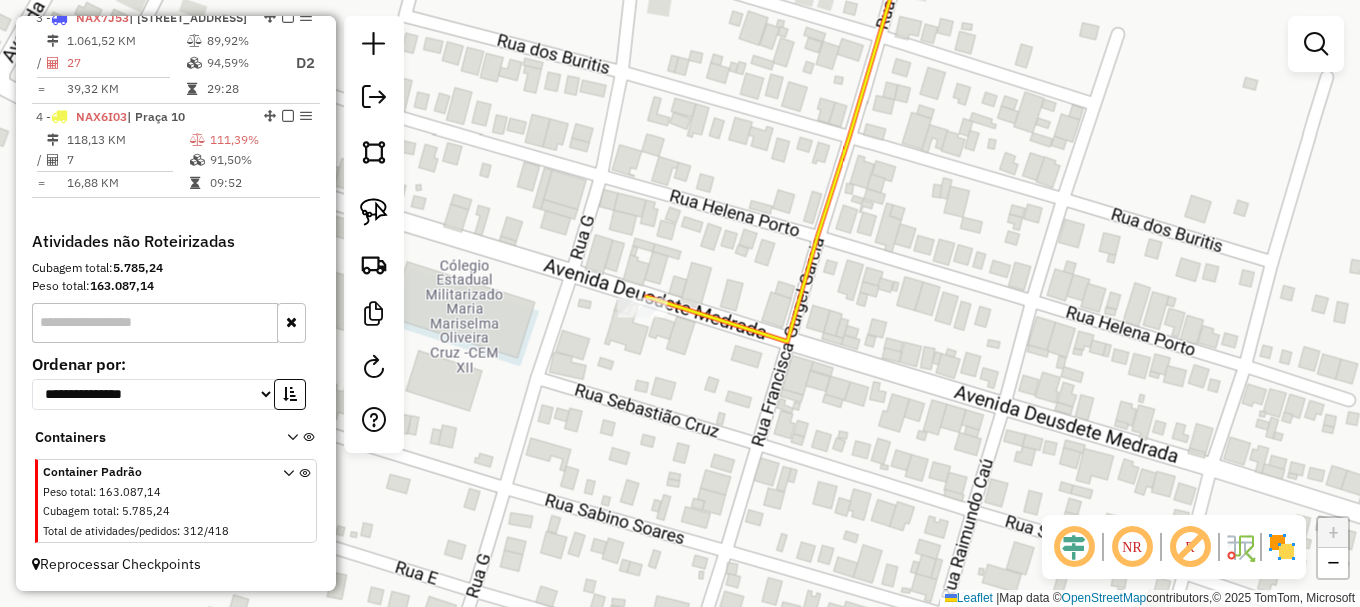 click on "Janela de atendimento Grade de atendimento Capacidade Transportadoras Veículos Cliente Pedidos  Rotas Selecione os dias de semana para filtrar as janelas de atendimento  Seg   Ter   Qua   Qui   Sex   Sáb   Dom  Informe o período da janela de atendimento: De: Até:  Filtrar exatamente a janela do cliente  Considerar janela de atendimento padrão  Selecione os dias de semana para filtrar as grades de atendimento  Seg   Ter   Qua   Qui   Sex   Sáb   Dom   Considerar clientes sem dia de atendimento cadastrado  Clientes fora do dia de atendimento selecionado Filtrar as atividades entre os valores definidos abaixo:  Peso mínimo:   Peso máximo:   Cubagem mínima:   Cubagem máxima:   De:   Até:  Filtrar as atividades entre o tempo de atendimento definido abaixo:  De:   Até:   Considerar capacidade total dos clientes não roteirizados Transportadora: Selecione um ou mais itens Tipo de veículo: Selecione um ou mais itens Veículo: Selecione um ou mais itens Motorista: Selecione um ou mais itens Nome: Rótulo:" 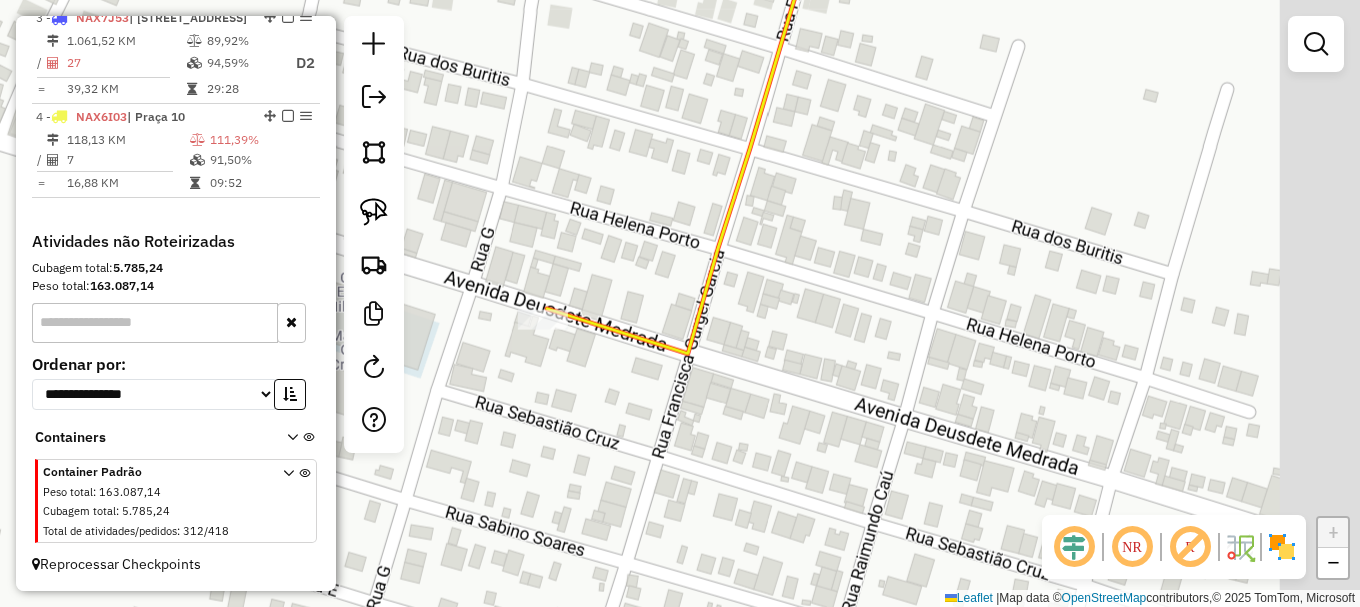 click on "Janela de atendimento Grade de atendimento Capacidade Transportadoras Veículos Cliente Pedidos  Rotas Selecione os dias de semana para filtrar as janelas de atendimento  Seg   Ter   Qua   Qui   Sex   Sáb   Dom  Informe o período da janela de atendimento: De: Até:  Filtrar exatamente a janela do cliente  Considerar janela de atendimento padrão  Selecione os dias de semana para filtrar as grades de atendimento  Seg   Ter   Qua   Qui   Sex   Sáb   Dom   Considerar clientes sem dia de atendimento cadastrado  Clientes fora do dia de atendimento selecionado Filtrar as atividades entre os valores definidos abaixo:  Peso mínimo:   Peso máximo:   Cubagem mínima:   Cubagem máxima:   De:   Até:  Filtrar as atividades entre o tempo de atendimento definido abaixo:  De:   Até:   Considerar capacidade total dos clientes não roteirizados Transportadora: Selecione um ou mais itens Tipo de veículo: Selecione um ou mais itens Veículo: Selecione um ou mais itens Motorista: Selecione um ou mais itens Nome: Rótulo:" 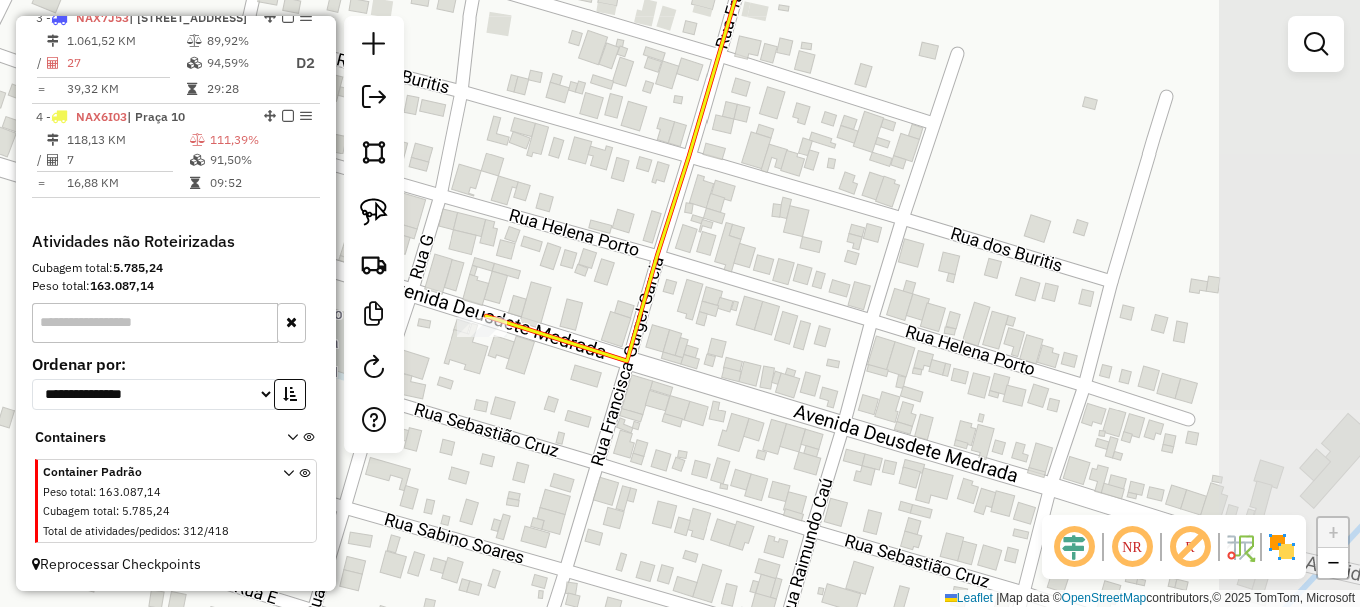 click on "Janela de atendimento Grade de atendimento Capacidade Transportadoras Veículos Cliente Pedidos  Rotas Selecione os dias de semana para filtrar as janelas de atendimento  Seg   Ter   Qua   Qui   Sex   Sáb   Dom  Informe o período da janela de atendimento: De: Até:  Filtrar exatamente a janela do cliente  Considerar janela de atendimento padrão  Selecione os dias de semana para filtrar as grades de atendimento  Seg   Ter   Qua   Qui   Sex   Sáb   Dom   Considerar clientes sem dia de atendimento cadastrado  Clientes fora do dia de atendimento selecionado Filtrar as atividades entre os valores definidos abaixo:  Peso mínimo:   Peso máximo:   Cubagem mínima:   Cubagem máxima:   De:   Até:  Filtrar as atividades entre o tempo de atendimento definido abaixo:  De:   Até:   Considerar capacidade total dos clientes não roteirizados Transportadora: Selecione um ou mais itens Tipo de veículo: Selecione um ou mais itens Veículo: Selecione um ou mais itens Motorista: Selecione um ou mais itens Nome: Rótulo:" 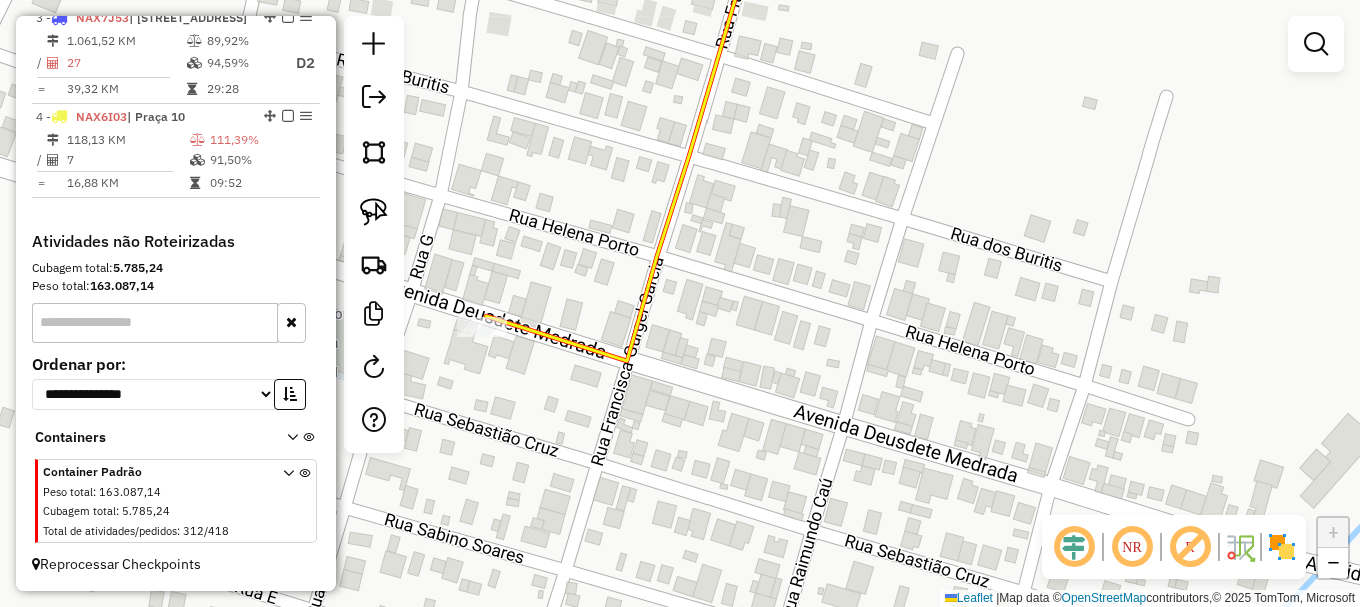 click on "Janela de atendimento Grade de atendimento Capacidade Transportadoras Veículos Cliente Pedidos  Rotas Selecione os dias de semana para filtrar as janelas de atendimento  Seg   Ter   Qua   Qui   Sex   Sáb   Dom  Informe o período da janela de atendimento: De: Até:  Filtrar exatamente a janela do cliente  Considerar janela de atendimento padrão  Selecione os dias de semana para filtrar as grades de atendimento  Seg   Ter   Qua   Qui   Sex   Sáb   Dom   Considerar clientes sem dia de atendimento cadastrado  Clientes fora do dia de atendimento selecionado Filtrar as atividades entre os valores definidos abaixo:  Peso mínimo:   Peso máximo:   Cubagem mínima:   Cubagem máxima:   De:   Até:  Filtrar as atividades entre o tempo de atendimento definido abaixo:  De:   Até:   Considerar capacidade total dos clientes não roteirizados Transportadora: Selecione um ou mais itens Tipo de veículo: Selecione um ou mais itens Veículo: Selecione um ou mais itens Motorista: Selecione um ou mais itens Nome: Rótulo:" 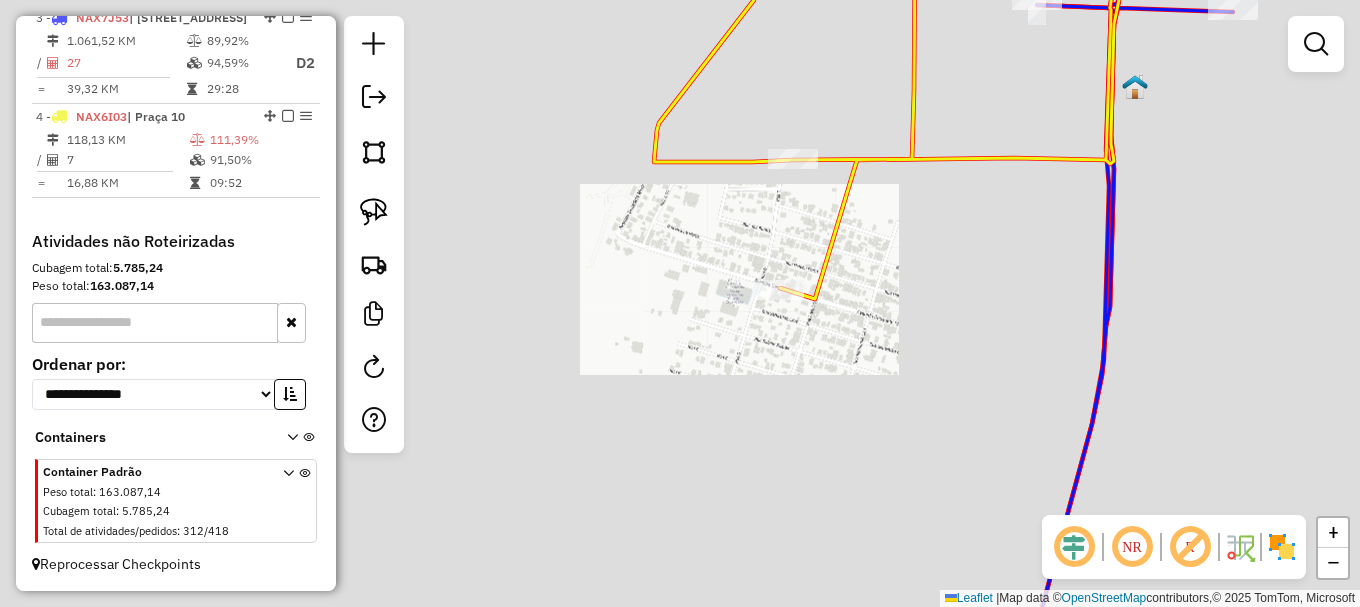 click on "Janela de atendimento Grade de atendimento Capacidade Transportadoras Veículos Cliente Pedidos  Rotas Selecione os dias de semana para filtrar as janelas de atendimento  Seg   Ter   Qua   Qui   Sex   Sáb   Dom  Informe o período da janela de atendimento: De: Até:  Filtrar exatamente a janela do cliente  Considerar janela de atendimento padrão  Selecione os dias de semana para filtrar as grades de atendimento  Seg   Ter   Qua   Qui   Sex   Sáb   Dom   Considerar clientes sem dia de atendimento cadastrado  Clientes fora do dia de atendimento selecionado Filtrar as atividades entre os valores definidos abaixo:  Peso mínimo:   Peso máximo:   Cubagem mínima:   Cubagem máxima:   De:   Até:  Filtrar as atividades entre o tempo de atendimento definido abaixo:  De:   Até:   Considerar capacidade total dos clientes não roteirizados Transportadora: Selecione um ou mais itens Tipo de veículo: Selecione um ou mais itens Veículo: Selecione um ou mais itens Motorista: Selecione um ou mais itens Nome: Rótulo:" 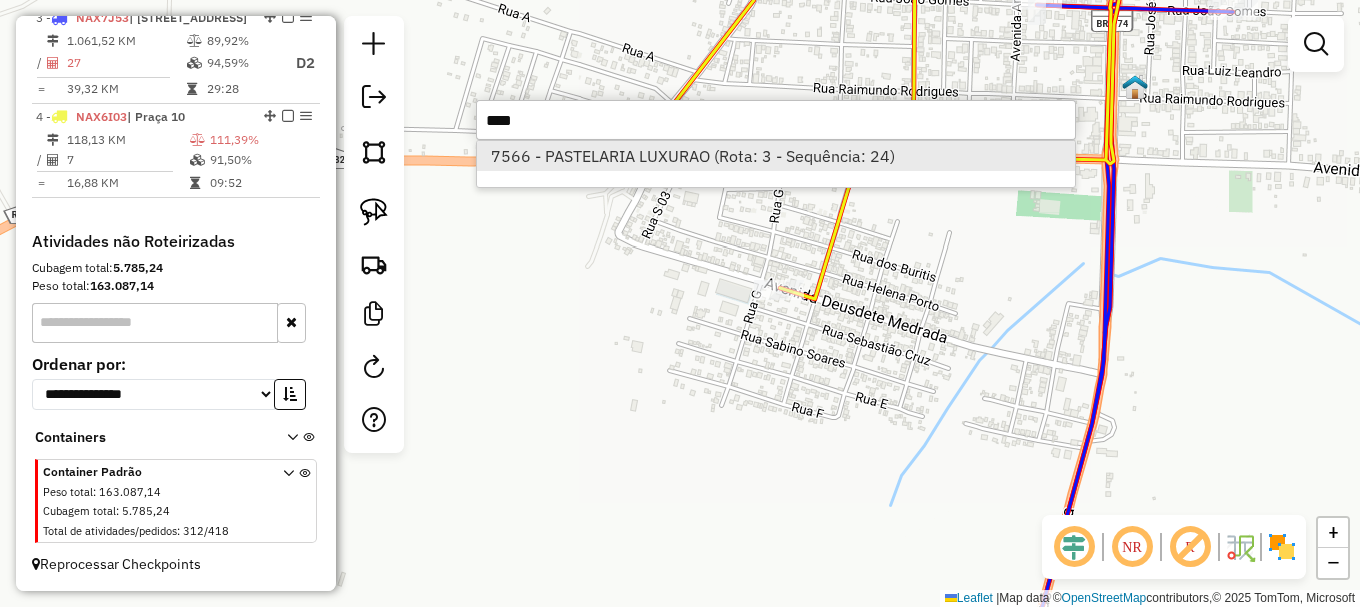 type on "****" 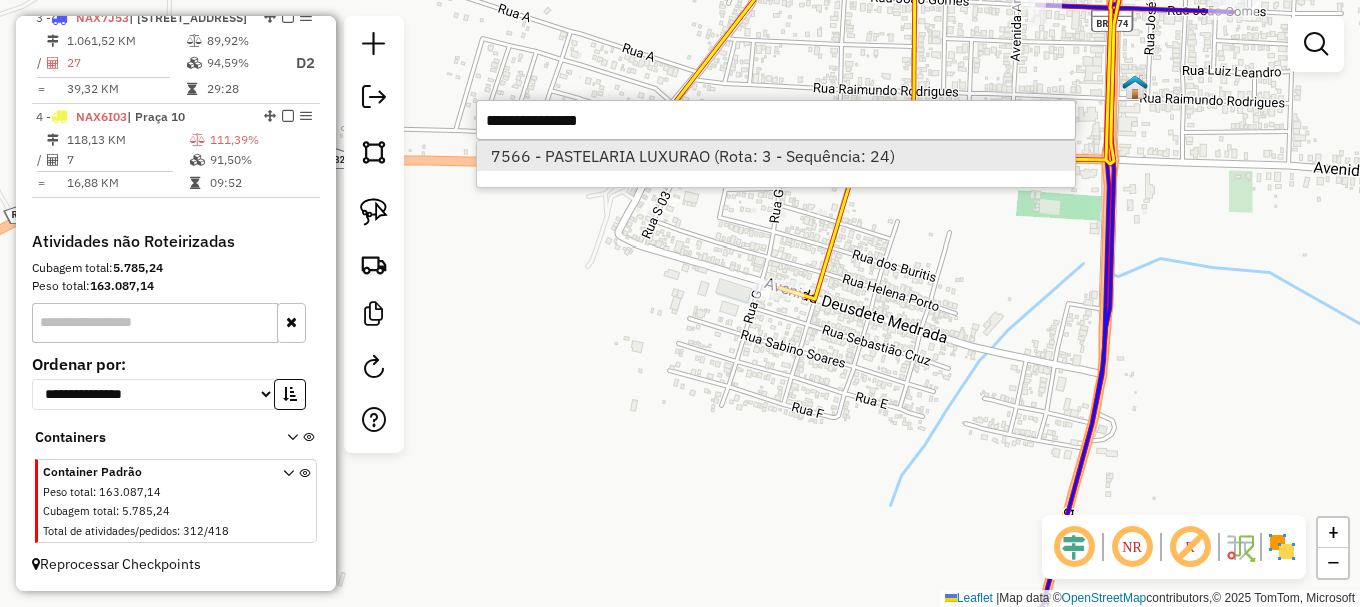 select on "**********" 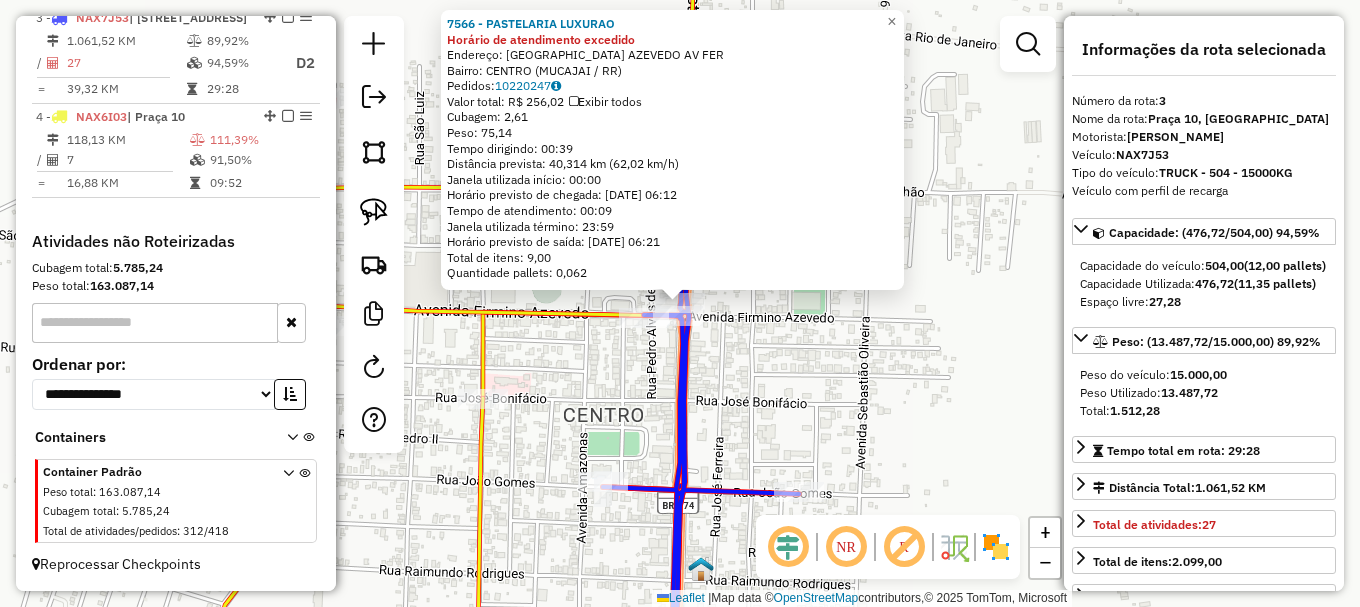 click on "7566 - PASTELARIA LUXURAO Horário de atendimento excedido  Endereço:  AVENIDA FERMINO AZEVEDO AV FER   Bairro: CENTRO (MUCAJAI / RR)   Pedidos:  10220247   Valor total: R$ 256,02   Exibir todos   Cubagem: 2,61  Peso: 75,14  Tempo dirigindo: 00:39   Distância prevista: 40,314 km (62,02 km/h)   Janela utilizada início: 00:00   Horário previsto de chegada: 12/07/2025 06:12   Tempo de atendimento: 00:09   Janela utilizada término: 23:59   Horário previsto de saída: 12/07/2025 06:21   Total de itens: 9,00   Quantidade pallets: 0,062  × Janela de atendimento Grade de atendimento Capacidade Transportadoras Veículos Cliente Pedidos  Rotas Selecione os dias de semana para filtrar as janelas de atendimento  Seg   Ter   Qua   Qui   Sex   Sáb   Dom  Informe o período da janela de atendimento: De: Até:  Filtrar exatamente a janela do cliente  Considerar janela de atendimento padrão  Selecione os dias de semana para filtrar as grades de atendimento  Seg   Ter   Qua   Qui   Sex   Sáb   Dom   Peso mínimo:  +" 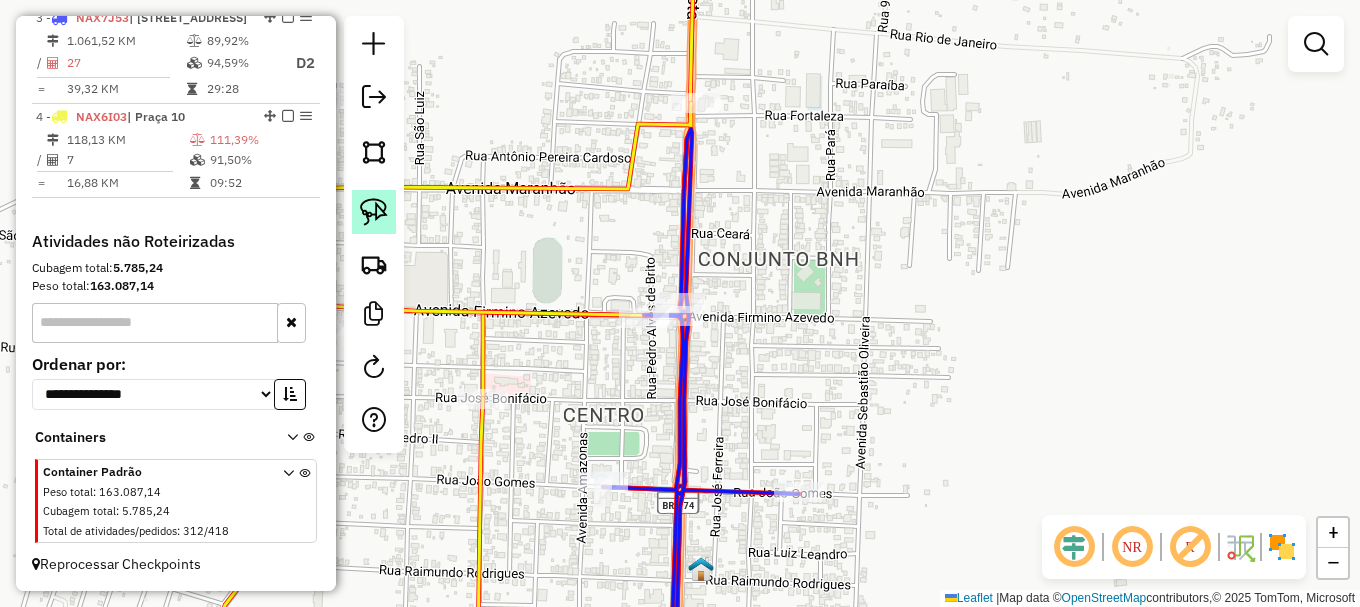 click 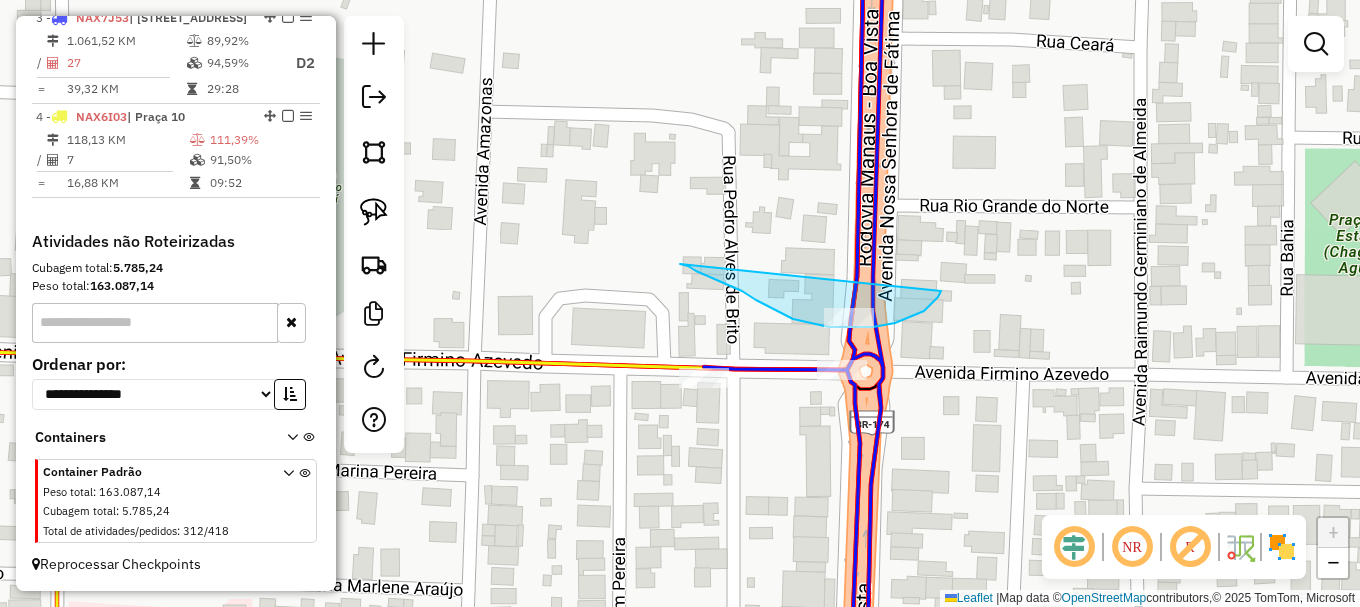 drag, startPoint x: 696, startPoint y: 271, endPoint x: 944, endPoint y: 289, distance: 248.65237 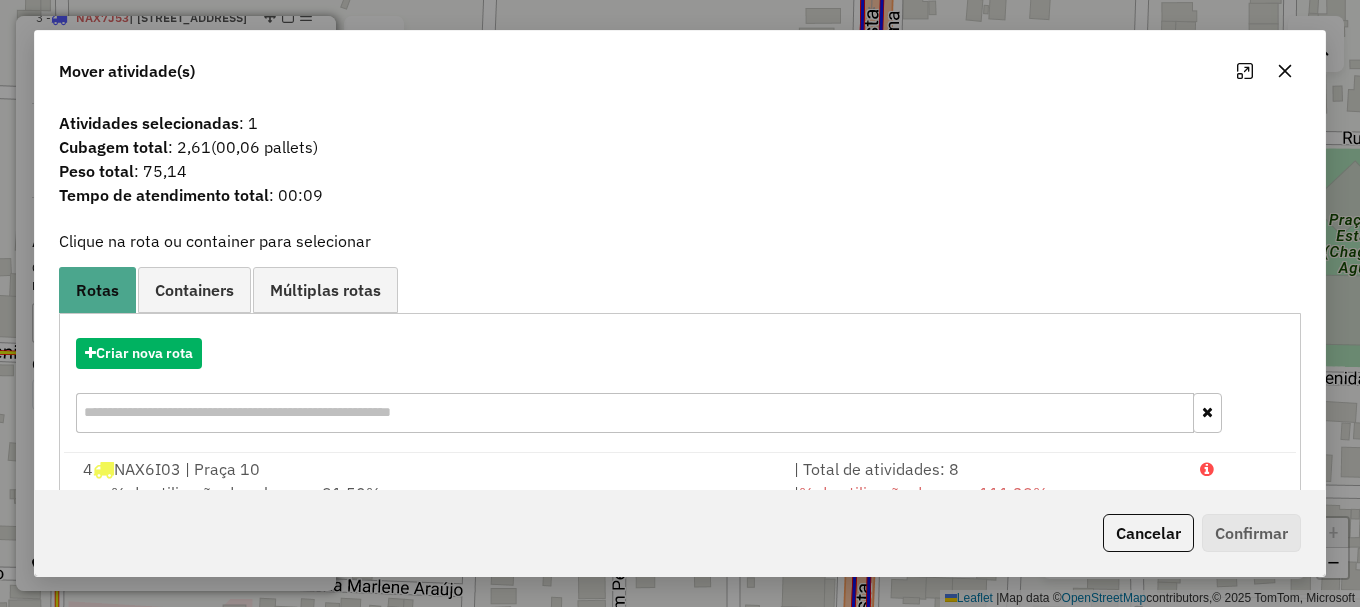 click at bounding box center (1239, 469) 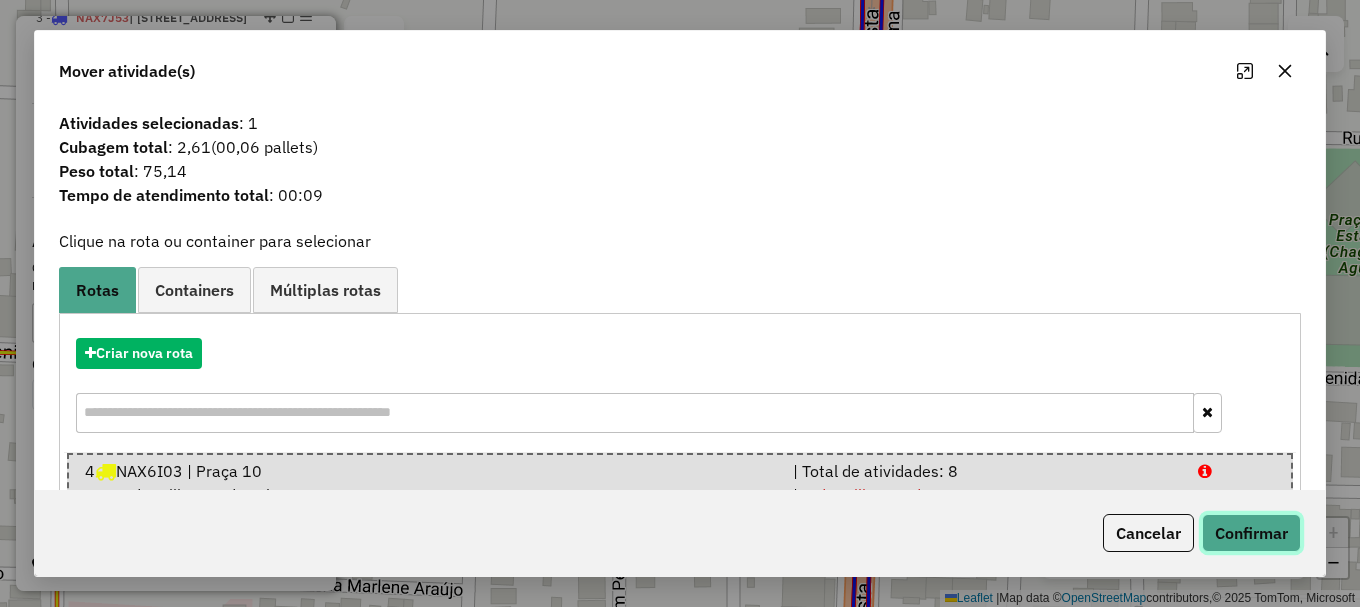 click on "Confirmar" 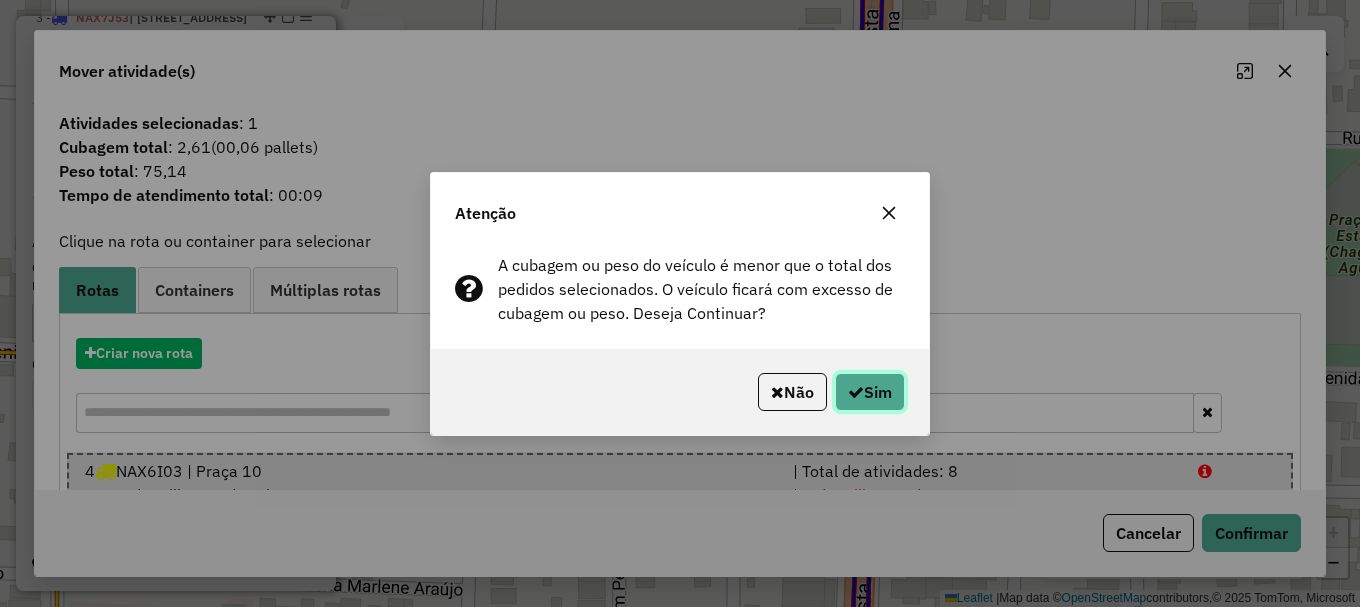click 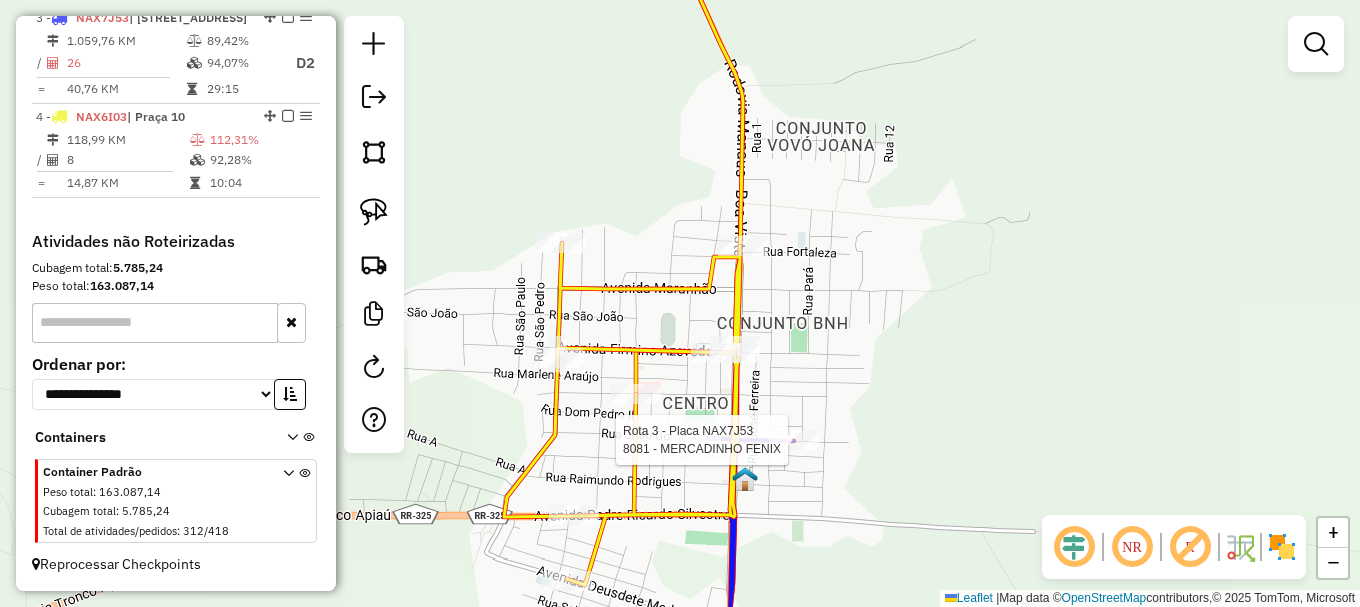 select on "**********" 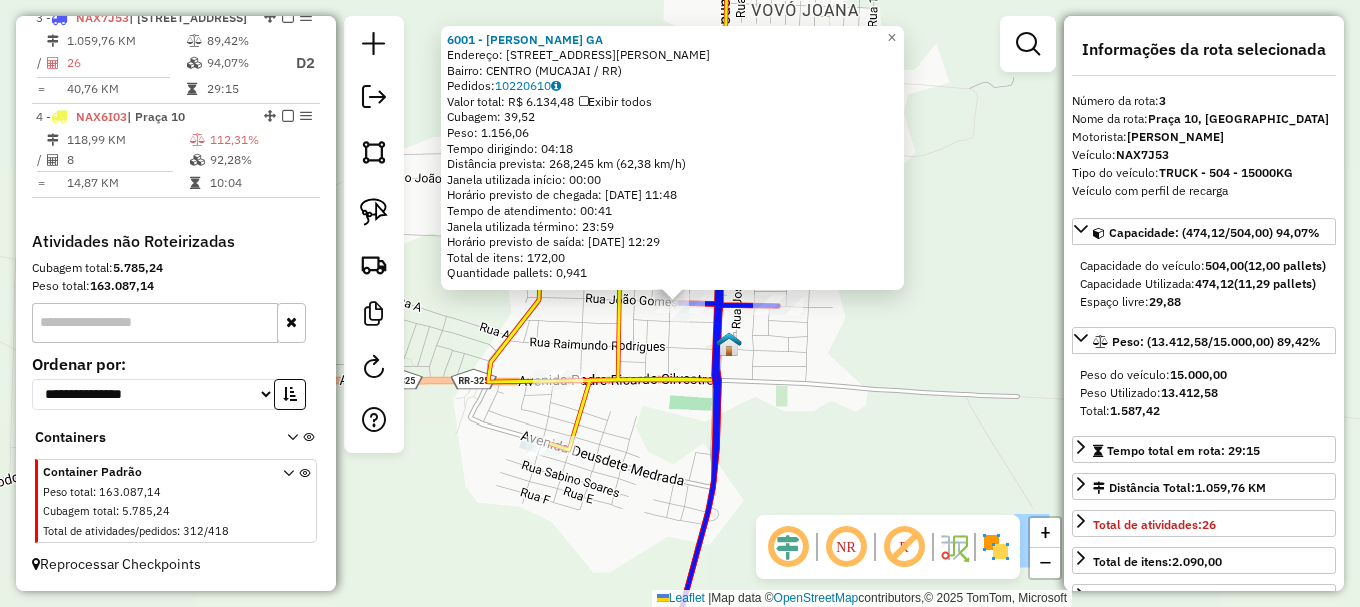 click on "6001 - MARIO CESAR SOUZA GA  Endereço: R   JOAO GOMES                    187   Bairro: CENTRO (MUCAJAI / RR)   Pedidos:  10220610   Valor total: R$ 6.134,48   Exibir todos   Cubagem: 39,52  Peso: 1.156,06  Tempo dirigindo: 04:18   Distância prevista: 268,245 km (62,38 km/h)   Janela utilizada início: 00:00   Horário previsto de chegada: 11/07/2025 11:48   Tempo de atendimento: 00:41   Janela utilizada término: 23:59   Horário previsto de saída: 11/07/2025 12:29   Total de itens: 172,00   Quantidade pallets: 0,941  × Janela de atendimento Grade de atendimento Capacidade Transportadoras Veículos Cliente Pedidos  Rotas Selecione os dias de semana para filtrar as janelas de atendimento  Seg   Ter   Qua   Qui   Sex   Sáb   Dom  Informe o período da janela de atendimento: De: Até:  Filtrar exatamente a janela do cliente  Considerar janela de atendimento padrão  Selecione os dias de semana para filtrar as grades de atendimento  Seg   Ter   Qua   Qui   Sex   Sáb   Dom   Peso mínimo:   Peso máximo:  +" 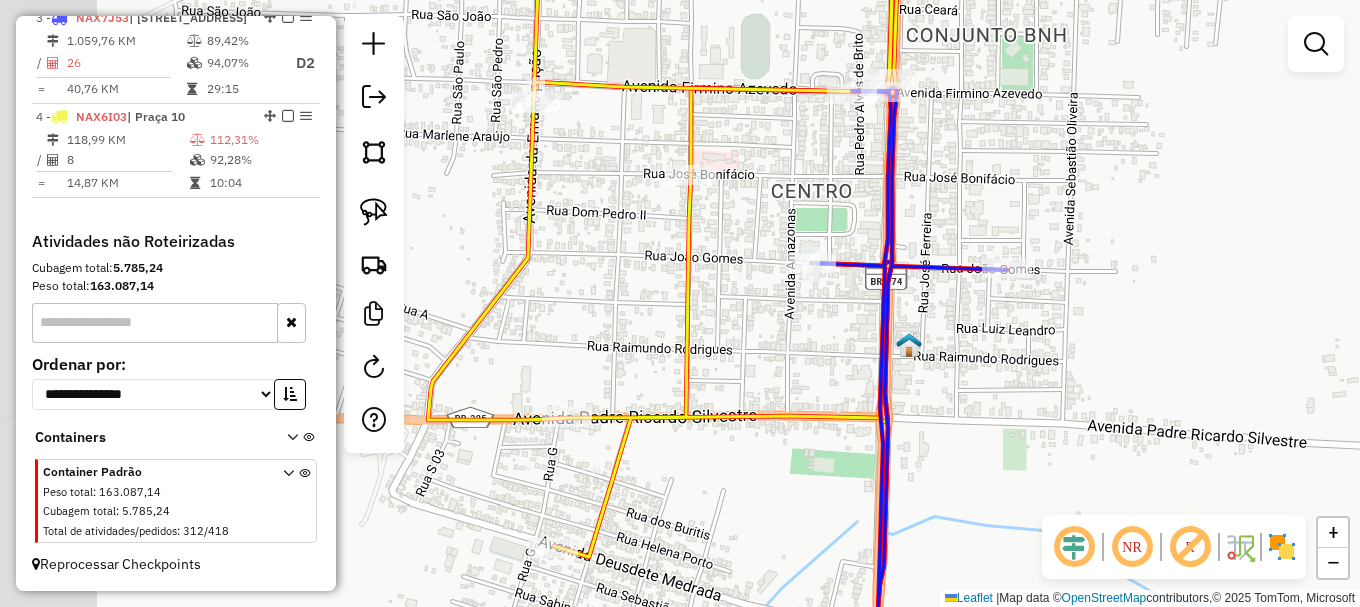 drag, startPoint x: 711, startPoint y: 335, endPoint x: 691, endPoint y: 301, distance: 39.446167 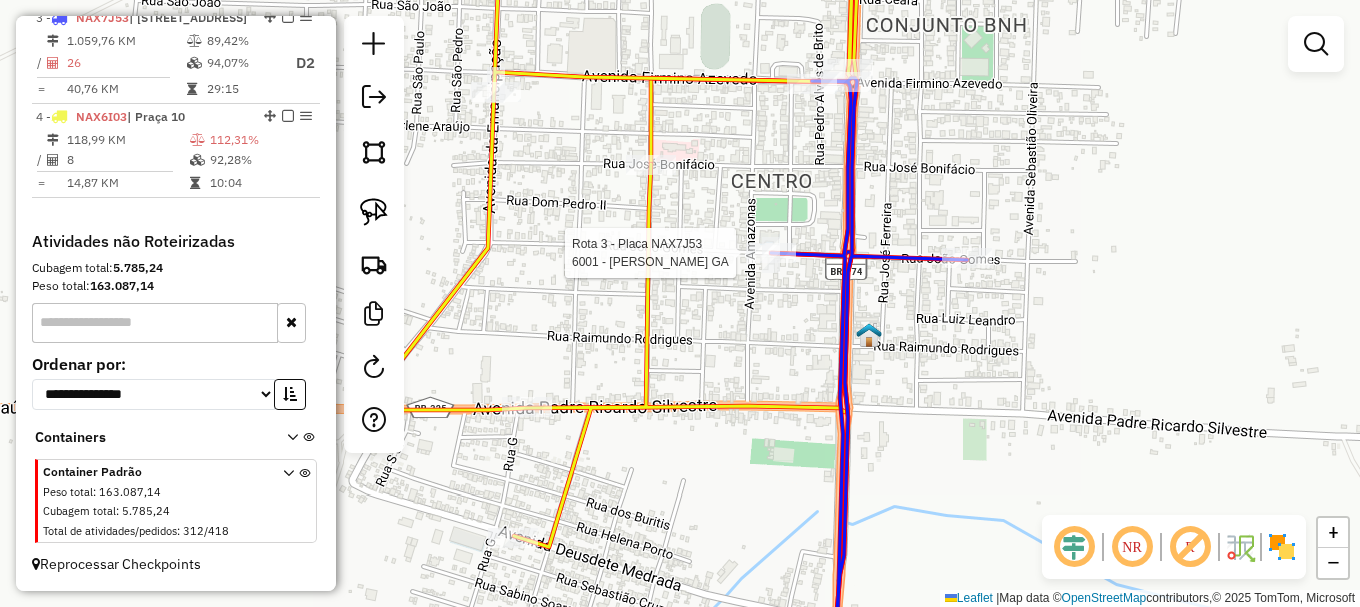 select on "**********" 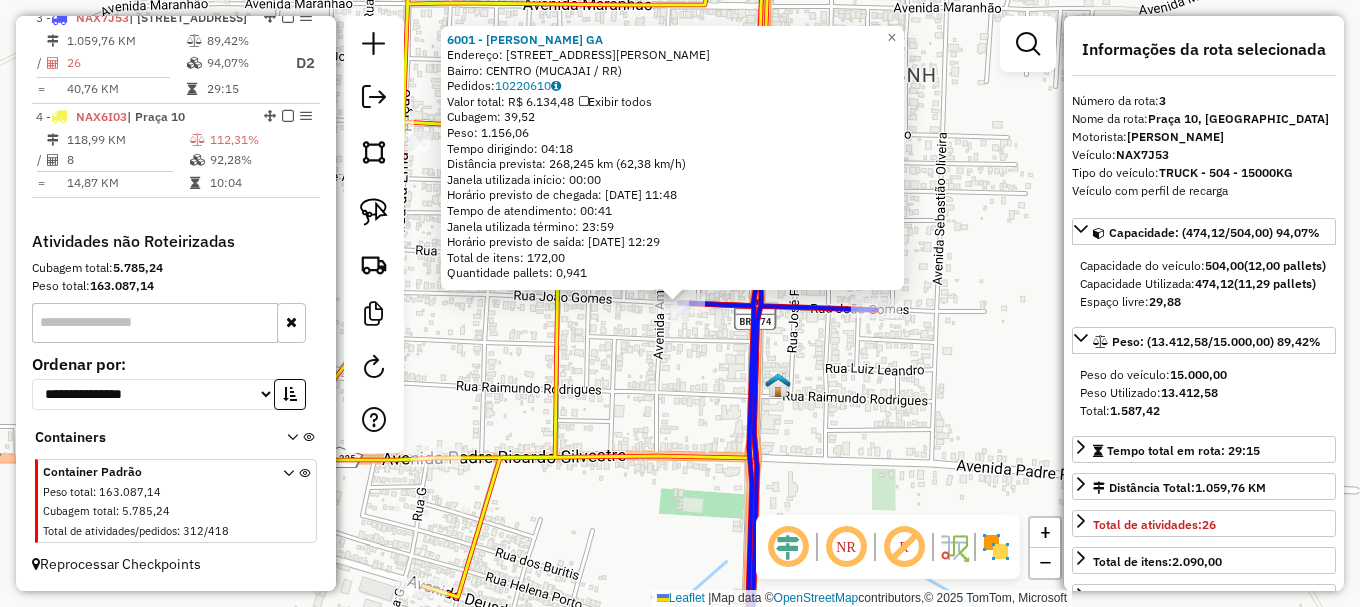 click on "6001 - MARIO CESAR SOUZA GA  Endereço: R   JOAO GOMES                    187   Bairro: CENTRO (MUCAJAI / RR)   Pedidos:  10220610   Valor total: R$ 6.134,48   Exibir todos   Cubagem: 39,52  Peso: 1.156,06  Tempo dirigindo: 04:18   Distância prevista: 268,245 km (62,38 km/h)   Janela utilizada início: 00:00   Horário previsto de chegada: 11/07/2025 11:48   Tempo de atendimento: 00:41   Janela utilizada término: 23:59   Horário previsto de saída: 11/07/2025 12:29   Total de itens: 172,00   Quantidade pallets: 0,941  × Janela de atendimento Grade de atendimento Capacidade Transportadoras Veículos Cliente Pedidos  Rotas Selecione os dias de semana para filtrar as janelas de atendimento  Seg   Ter   Qua   Qui   Sex   Sáb   Dom  Informe o período da janela de atendimento: De: Até:  Filtrar exatamente a janela do cliente  Considerar janela de atendimento padrão  Selecione os dias de semana para filtrar as grades de atendimento  Seg   Ter   Qua   Qui   Sex   Sáb   Dom   Peso mínimo:   Peso máximo:  +" 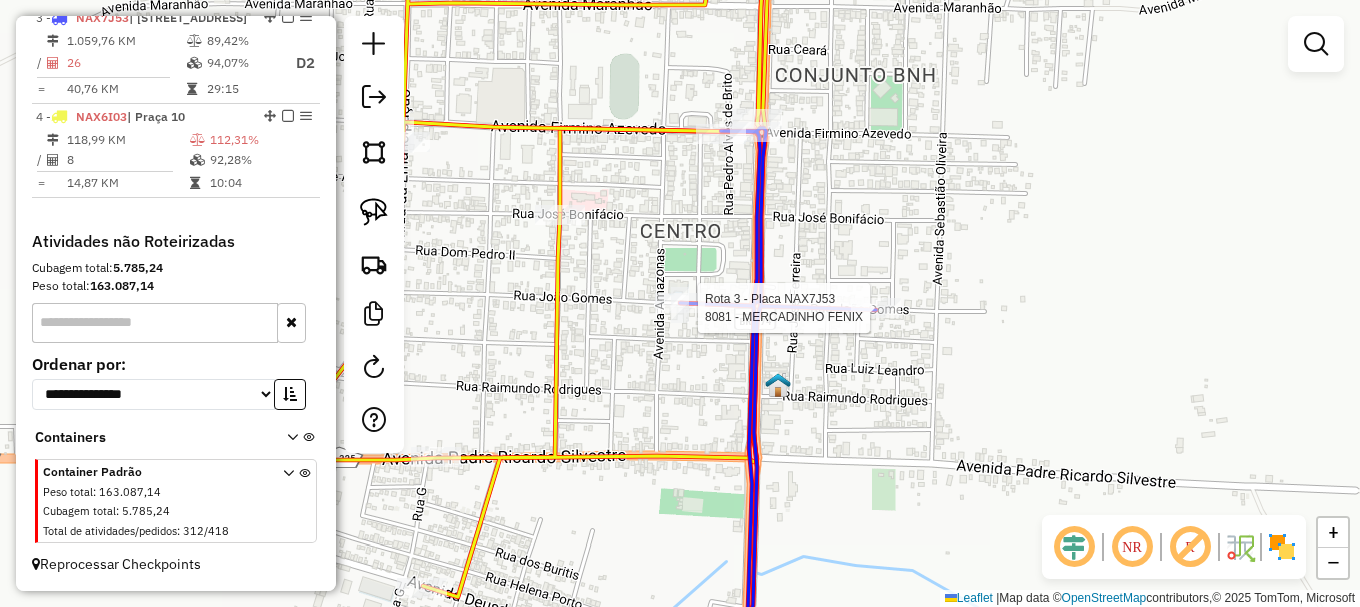 select on "**********" 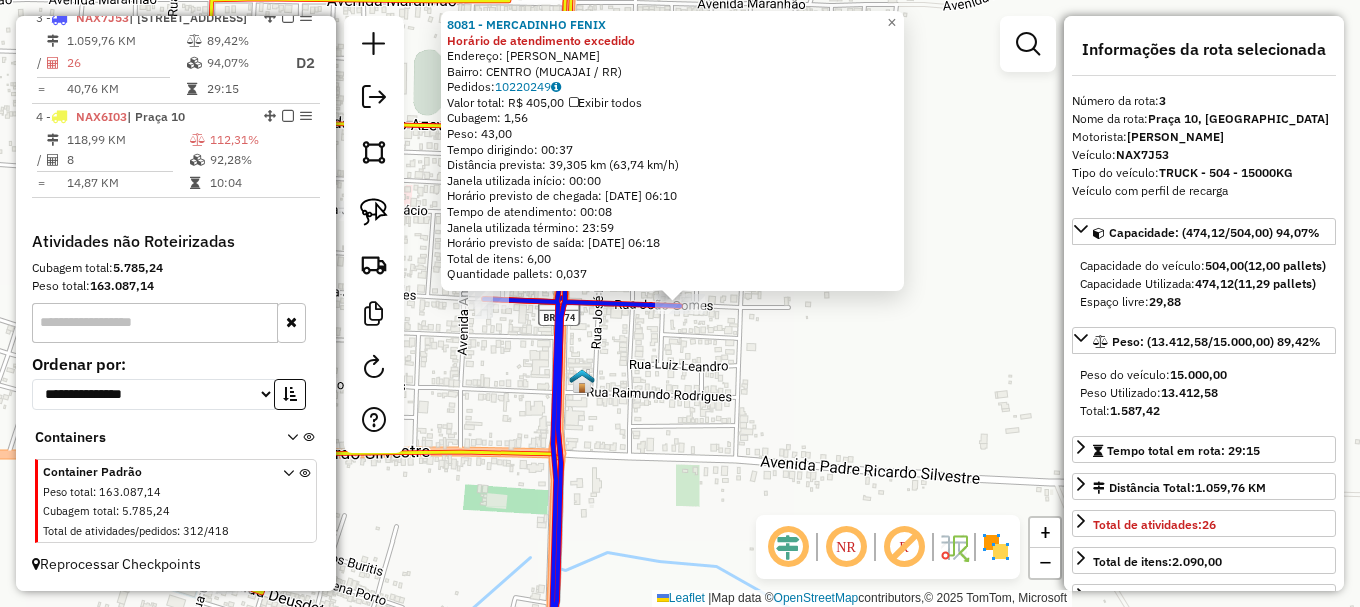 click on "8081 - MERCADINHO FENIX Horário de atendimento excedido  Endereço:  JOaO GOMES SN   Bairro: CENTRO (MUCAJAI / RR)   Pedidos:  10220249   Valor total: R$ 405,00   Exibir todos   Cubagem: 1,56  Peso: 43,00  Tempo dirigindo: 00:37   Distância prevista: 39,305 km (63,74 km/h)   Janela utilizada início: 00:00   Horário previsto de chegada: 12/07/2025 06:10   Tempo de atendimento: 00:08   Janela utilizada término: 23:59   Horário previsto de saída: 12/07/2025 06:18   Total de itens: 6,00   Quantidade pallets: 0,037  × Janela de atendimento Grade de atendimento Capacidade Transportadoras Veículos Cliente Pedidos  Rotas Selecione os dias de semana para filtrar as janelas de atendimento  Seg   Ter   Qua   Qui   Sex   Sáb   Dom  Informe o período da janela de atendimento: De: Até:  Filtrar exatamente a janela do cliente  Considerar janela de atendimento padrão  Selecione os dias de semana para filtrar as grades de atendimento  Seg   Ter   Qua   Qui   Sex   Sáb   Dom   Peso mínimo:   Peso máximo:   De:" 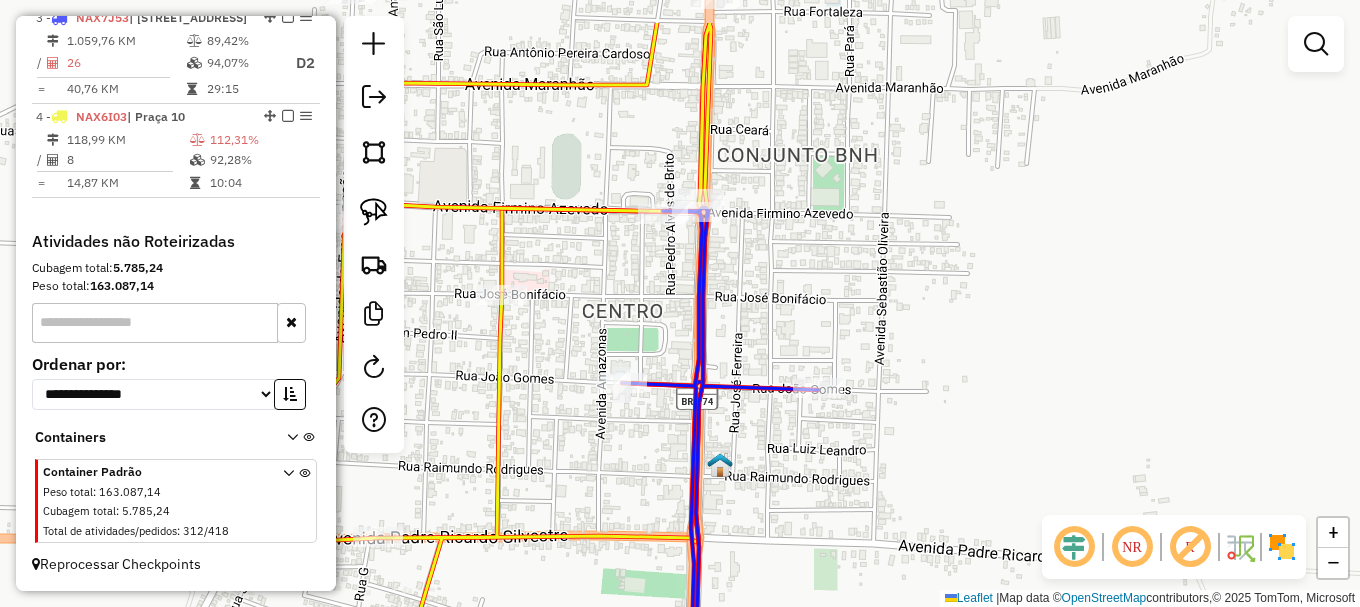 drag, startPoint x: 687, startPoint y: 269, endPoint x: 763, endPoint y: 310, distance: 86.35392 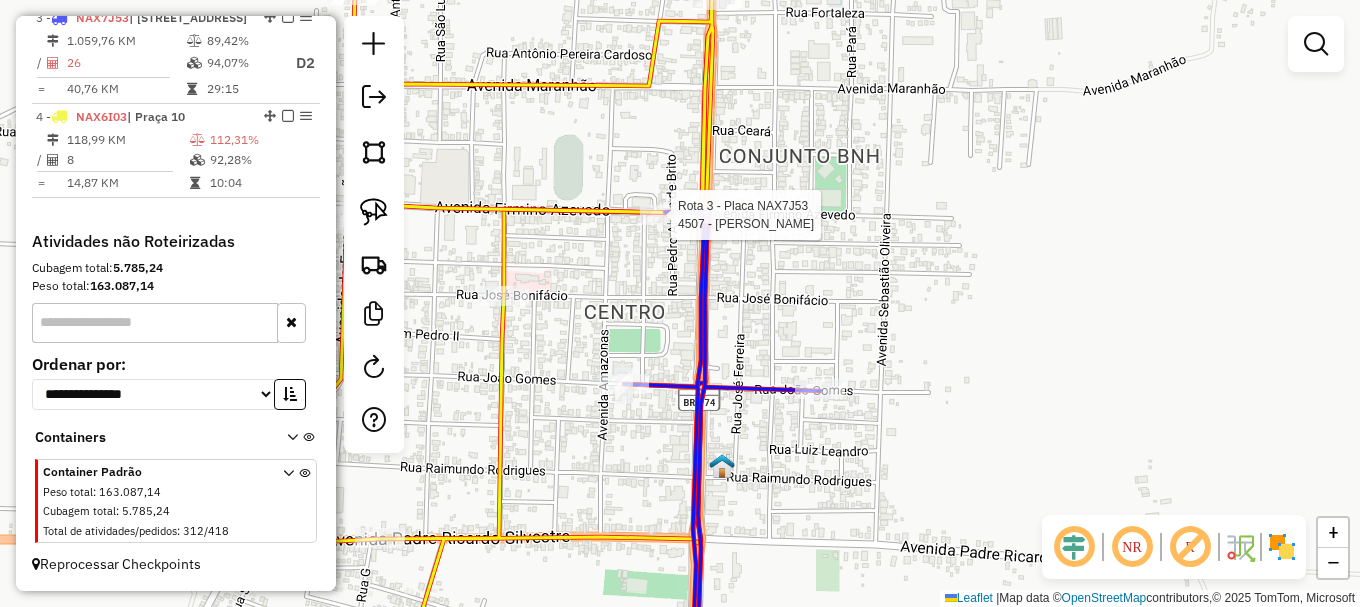 select on "**********" 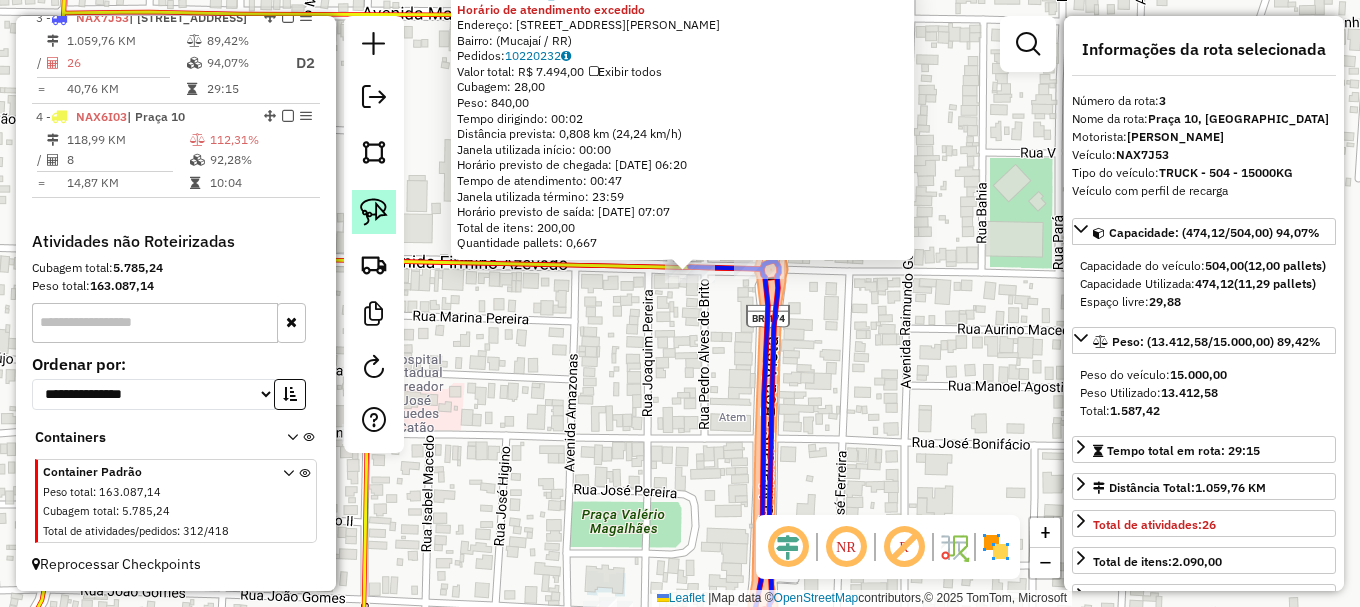 click 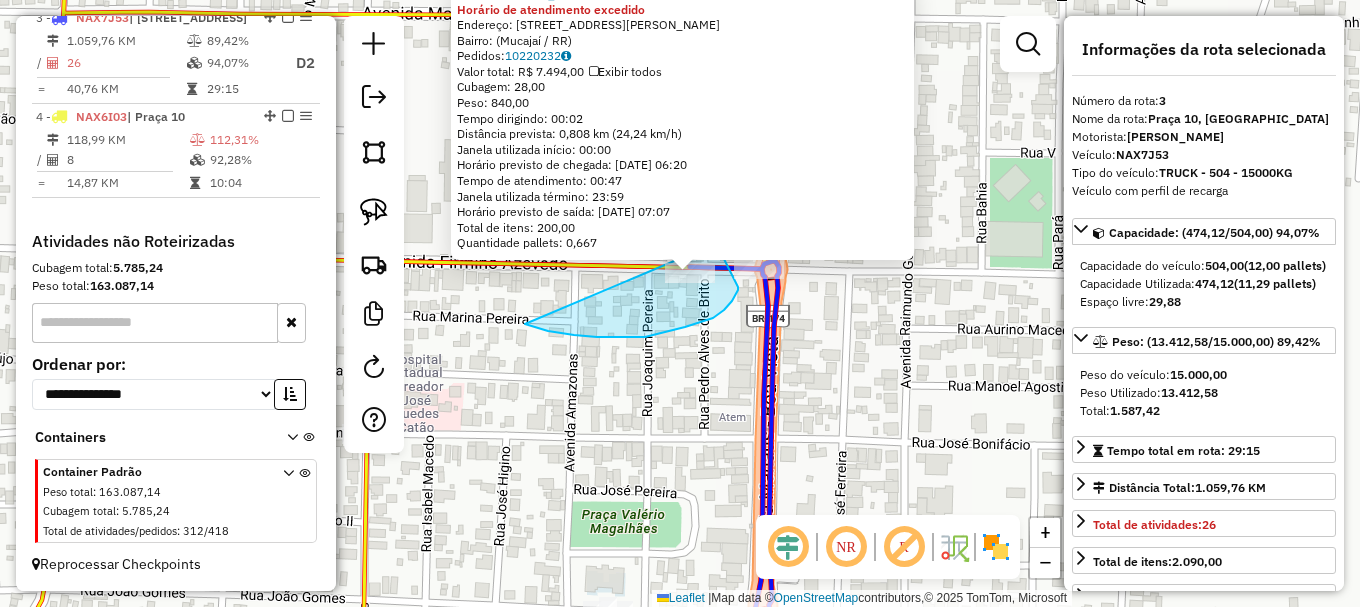 drag, startPoint x: 531, startPoint y: 326, endPoint x: 690, endPoint y: 236, distance: 182.70468 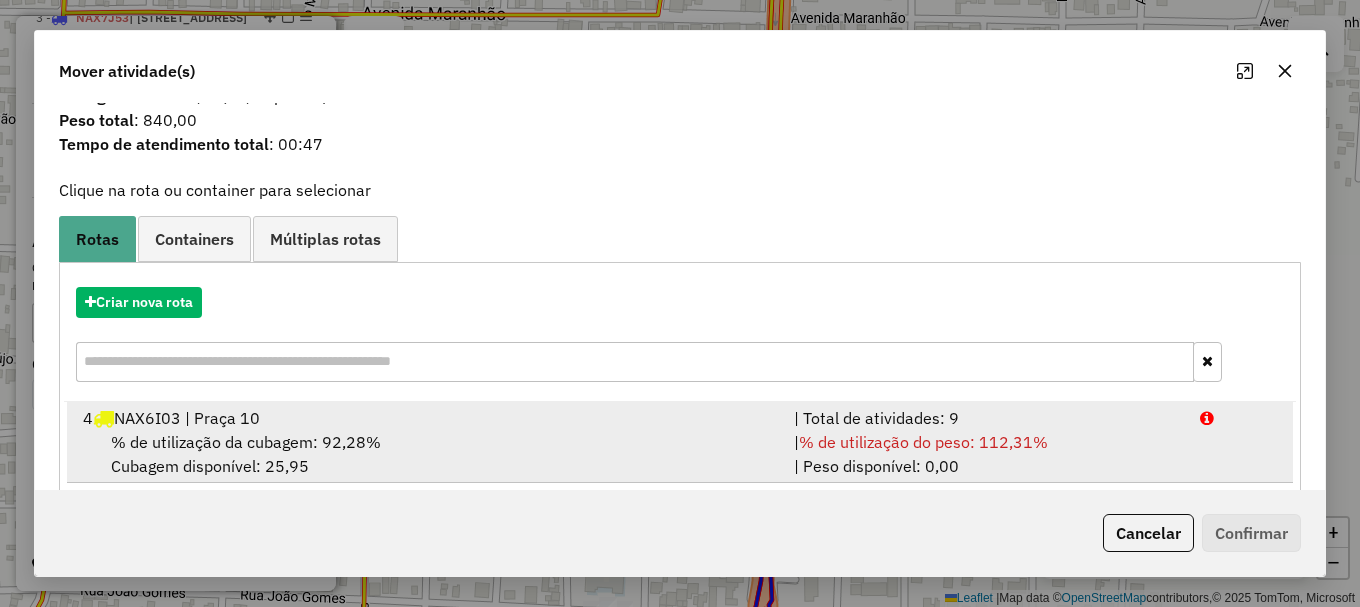 scroll, scrollTop: 78, scrollLeft: 0, axis: vertical 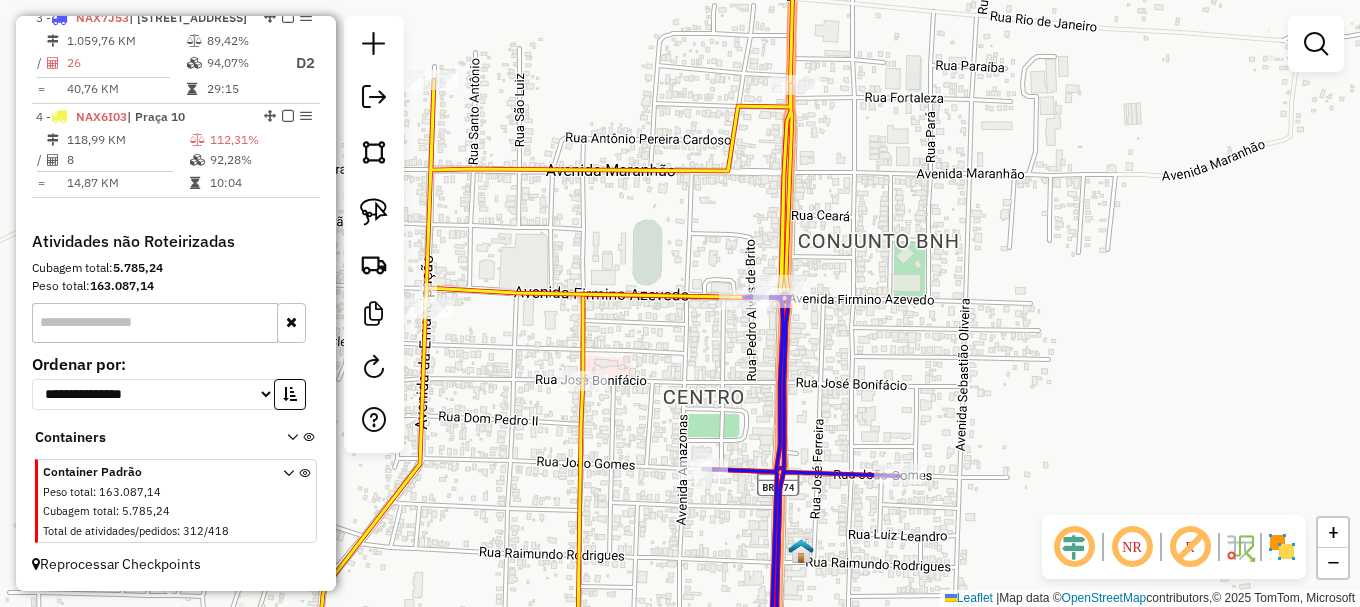 click 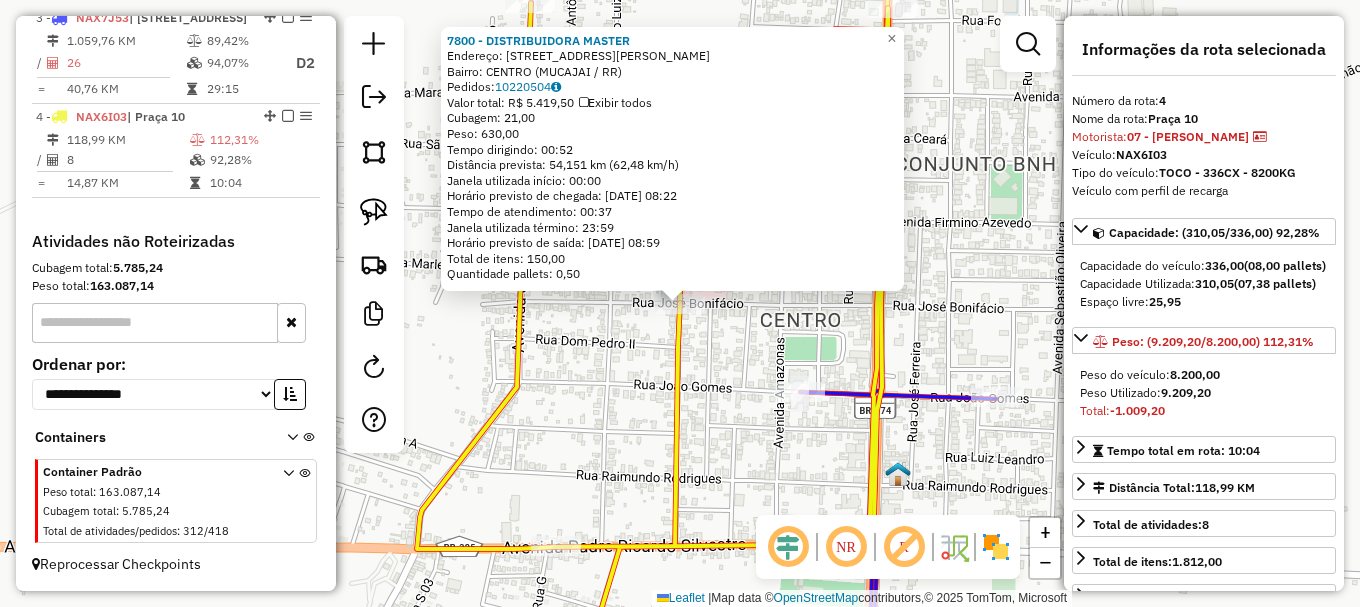 click on "7800 - DISTRIBUIDORA MASTER  Endereço:  AVENIDA PADRE TOBIAS 14 80   Bairro: CENTRO (MUCAJAI / RR)   Pedidos:  10220504   Valor total: R$ 5.419,50   Exibir todos   Cubagem: 21,00  Peso: 630,00  Tempo dirigindo: 00:52   Distância prevista: 54,151 km (62,48 km/h)   Janela utilizada início: 00:00   Horário previsto de chegada: 11/07/2025 08:22   Tempo de atendimento: 00:37   Janela utilizada término: 23:59   Horário previsto de saída: 11/07/2025 08:59   Total de itens: 150,00   Quantidade pallets: 0,50  × Janela de atendimento Grade de atendimento Capacidade Transportadoras Veículos Cliente Pedidos  Rotas Selecione os dias de semana para filtrar as janelas de atendimento  Seg   Ter   Qua   Qui   Sex   Sáb   Dom  Informe o período da janela de atendimento: De: Até:  Filtrar exatamente a janela do cliente  Considerar janela de atendimento padrão  Selecione os dias de semana para filtrar as grades de atendimento  Seg   Ter   Qua   Qui   Sex   Sáb   Dom   Clientes fora do dia de atendimento selecionado" 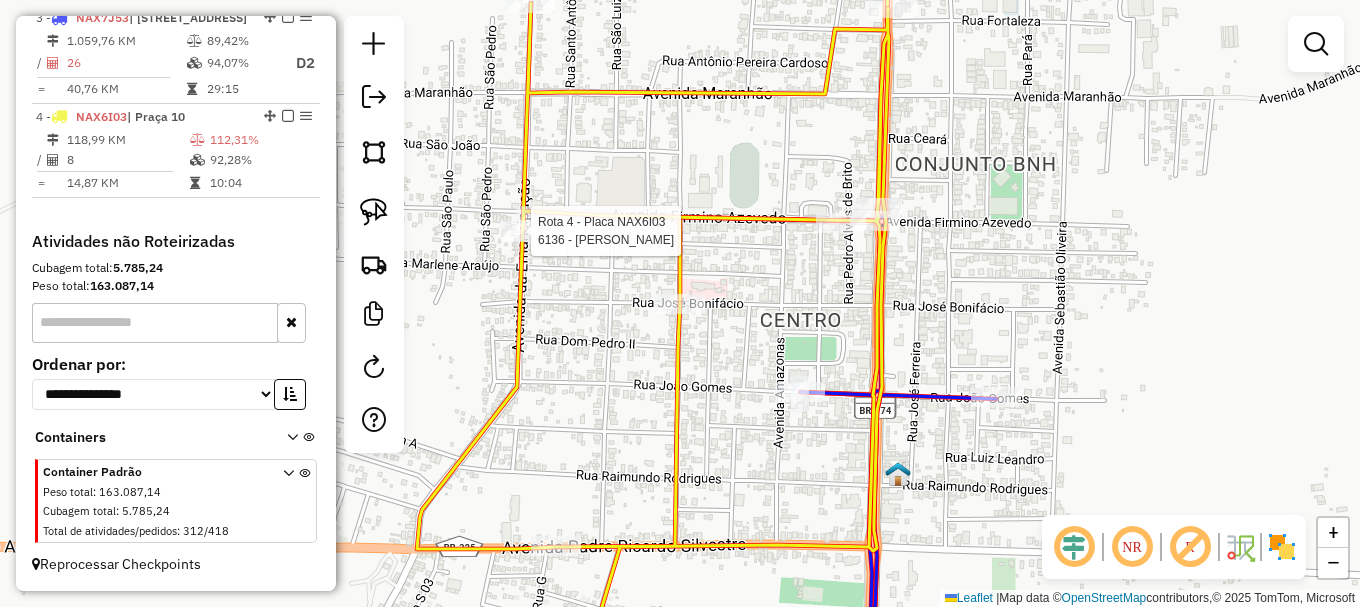 select on "**********" 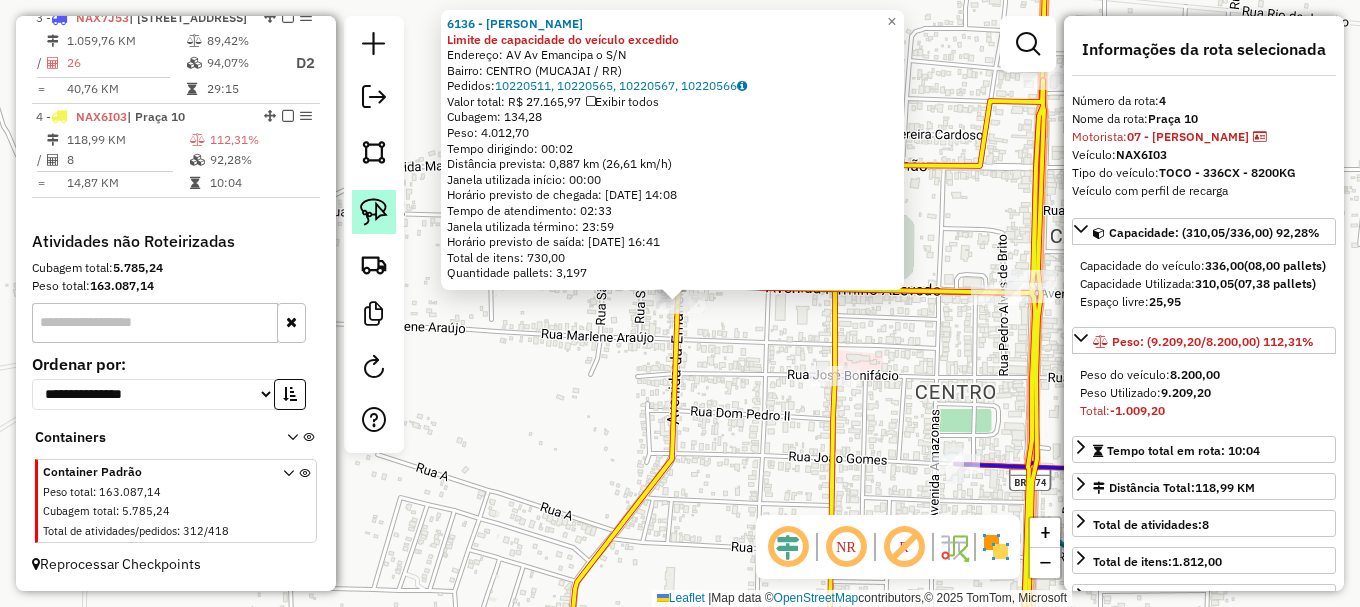 drag, startPoint x: 381, startPoint y: 215, endPoint x: 409, endPoint y: 257, distance: 50.47772 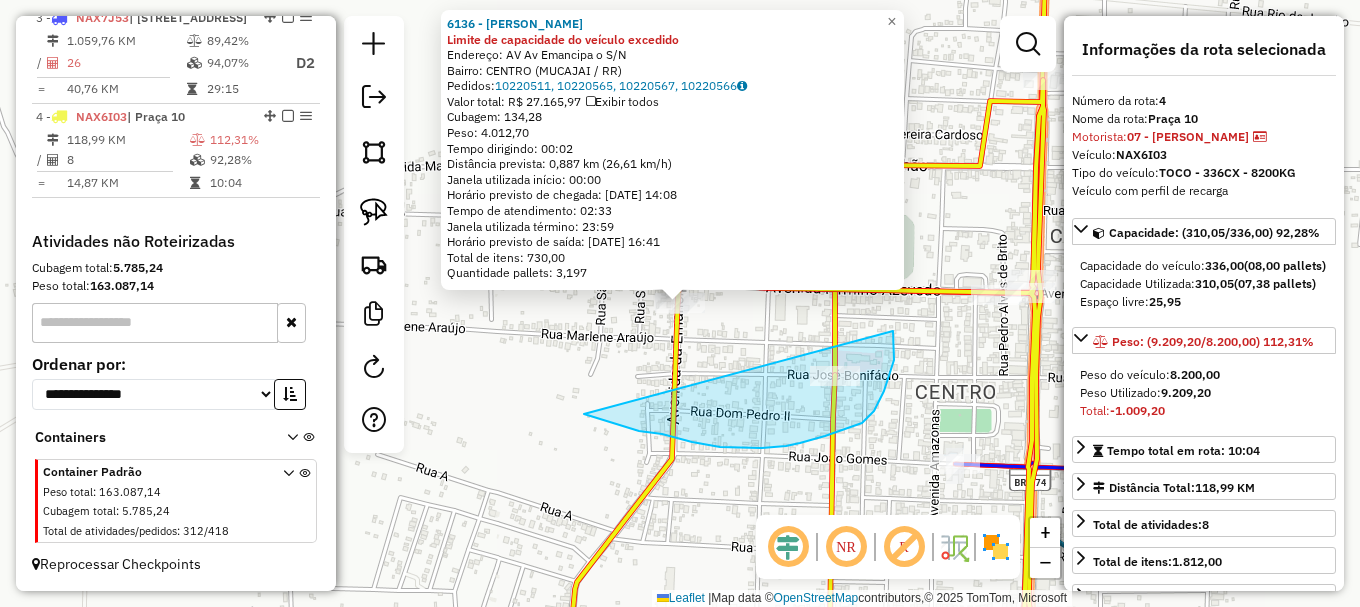 drag, startPoint x: 590, startPoint y: 416, endPoint x: 891, endPoint y: 329, distance: 313.32092 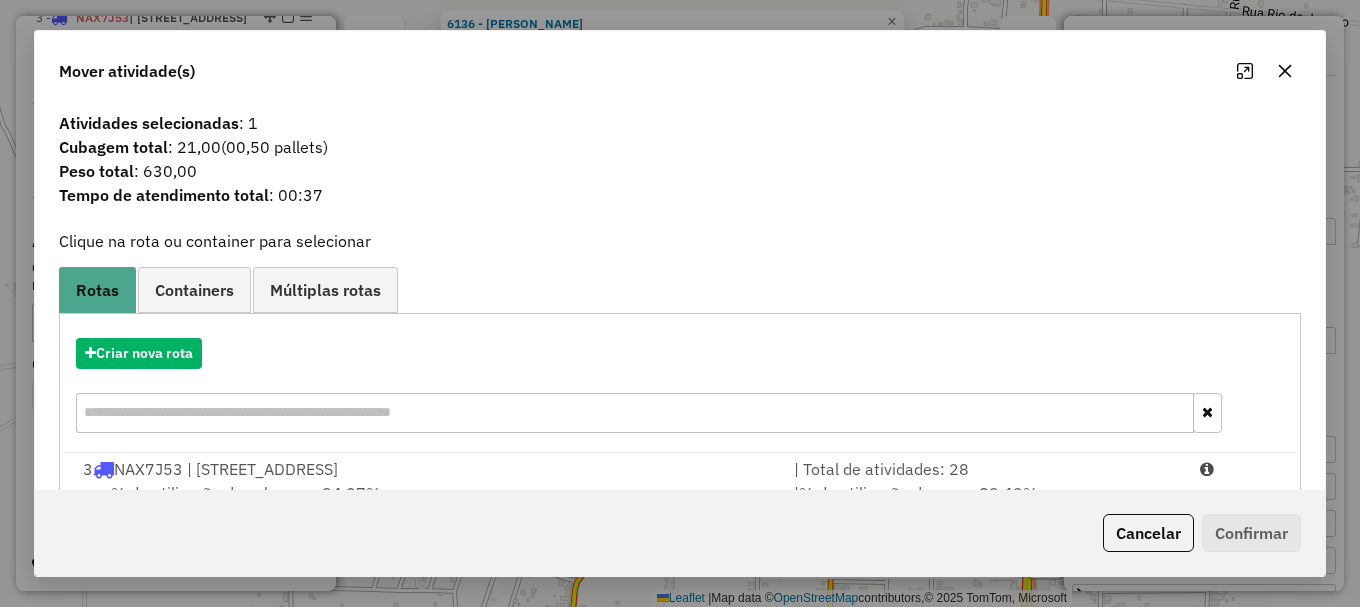 click at bounding box center (1239, 469) 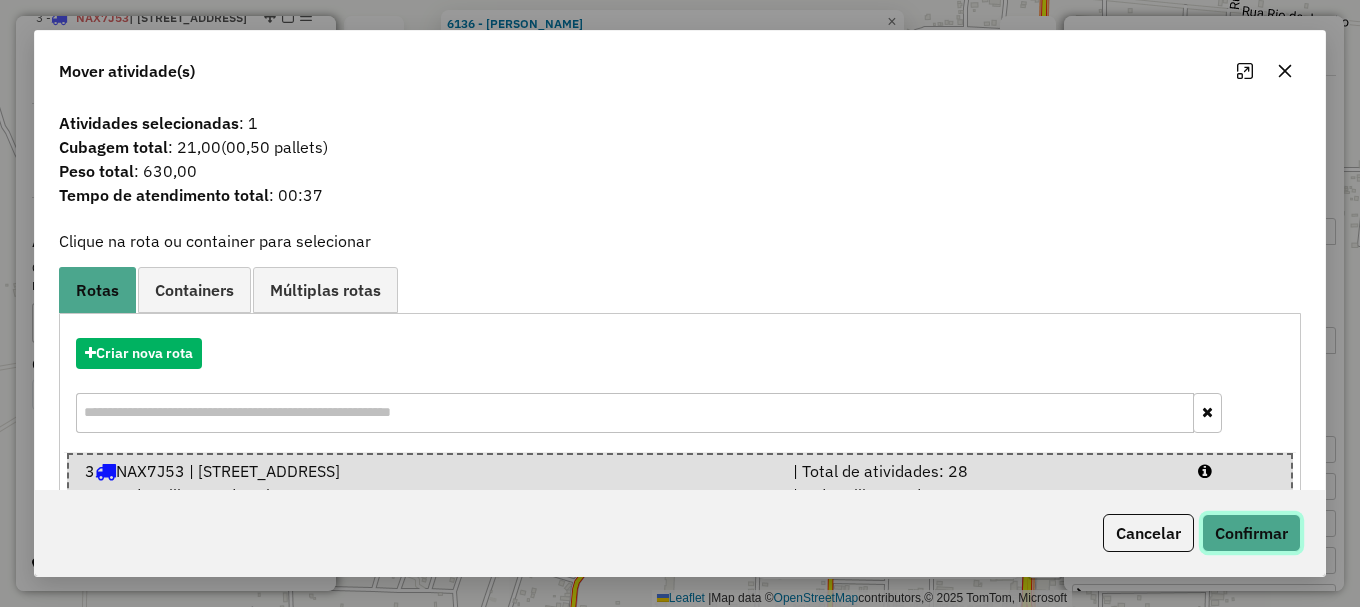 click on "Confirmar" 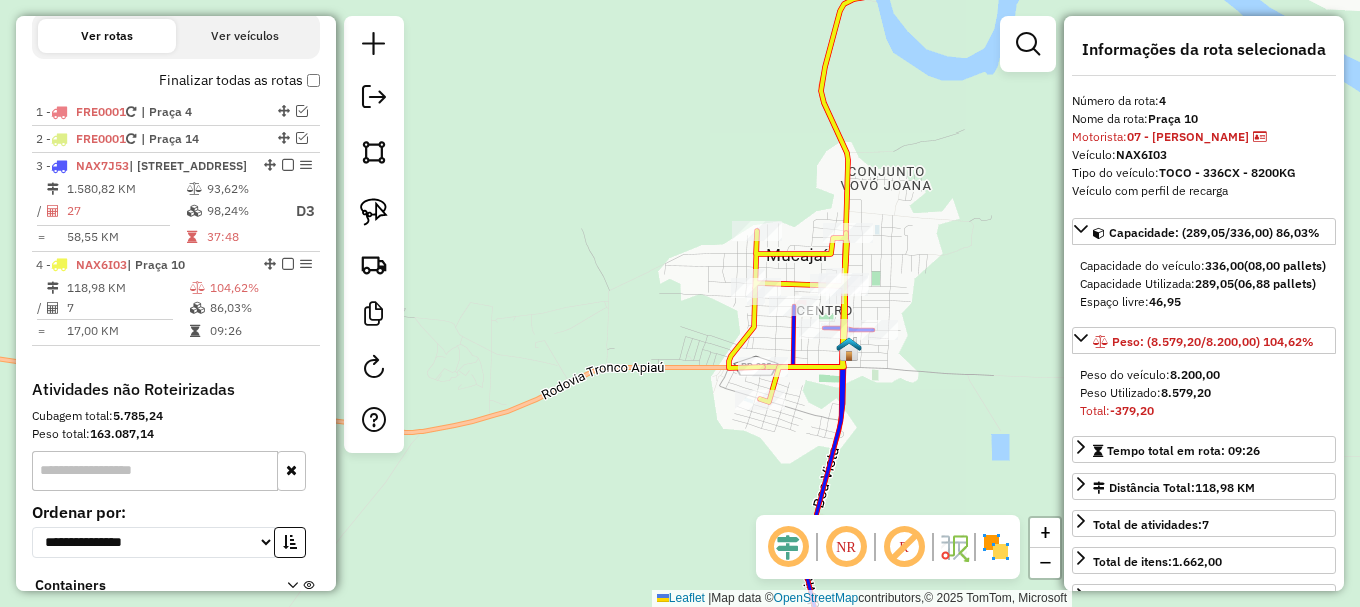 scroll, scrollTop: 600, scrollLeft: 0, axis: vertical 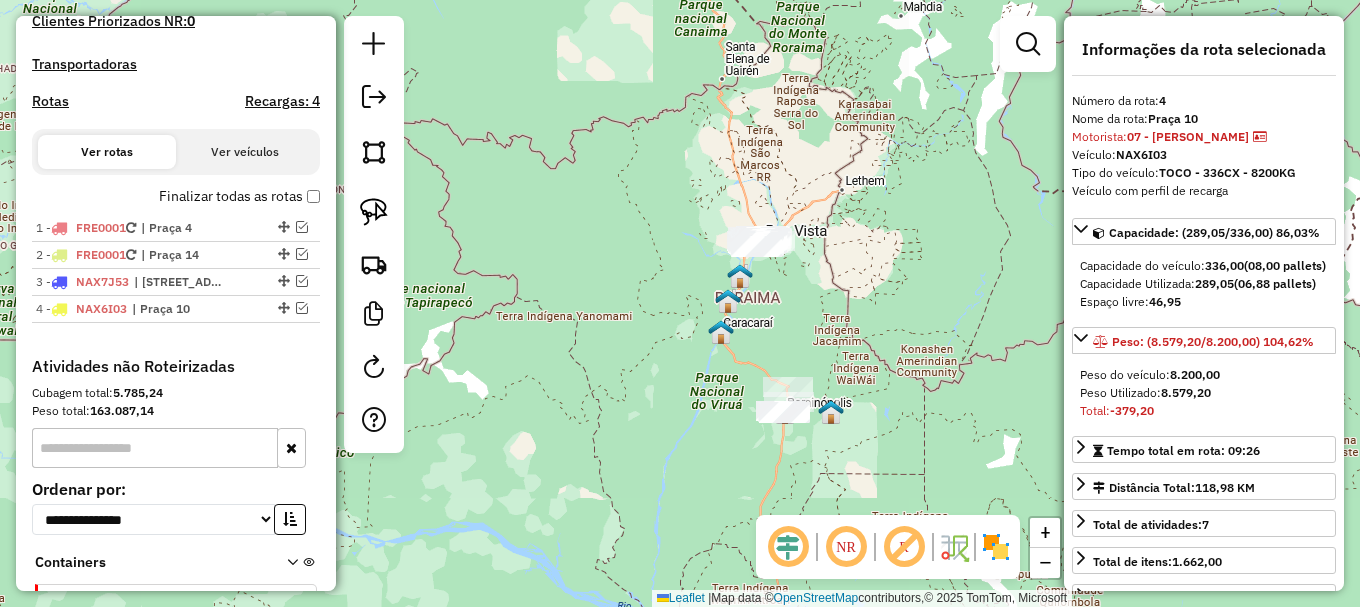 drag, startPoint x: 718, startPoint y: 429, endPoint x: 634, endPoint y: 175, distance: 267.52945 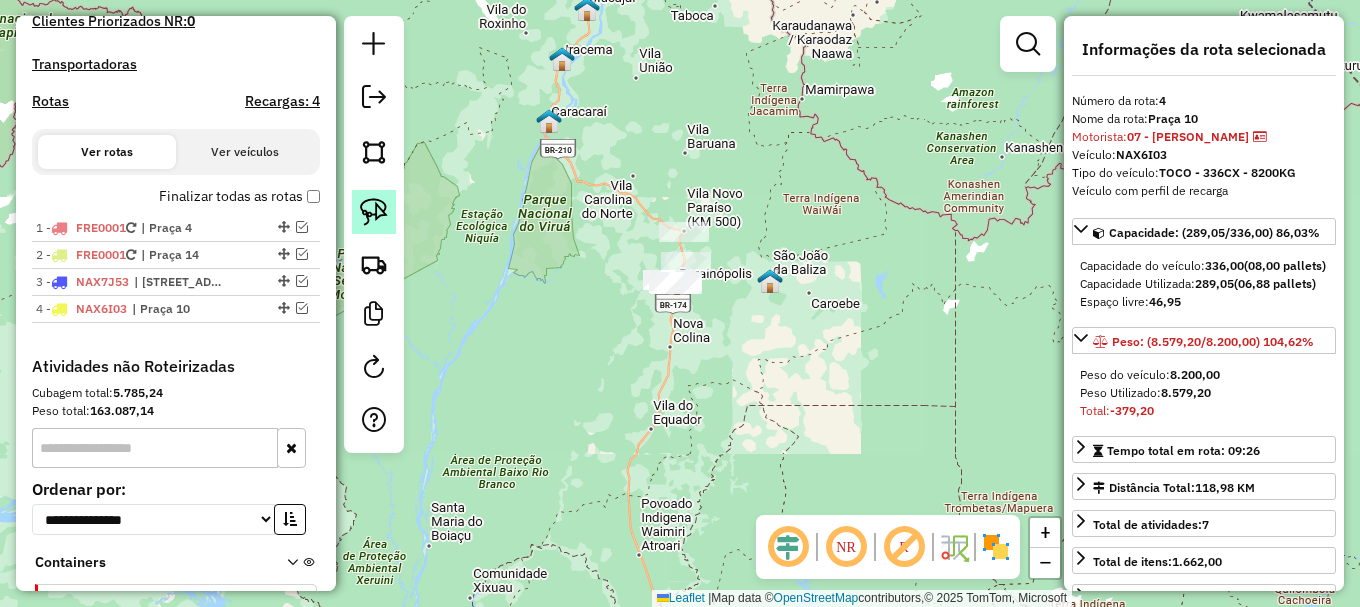 click 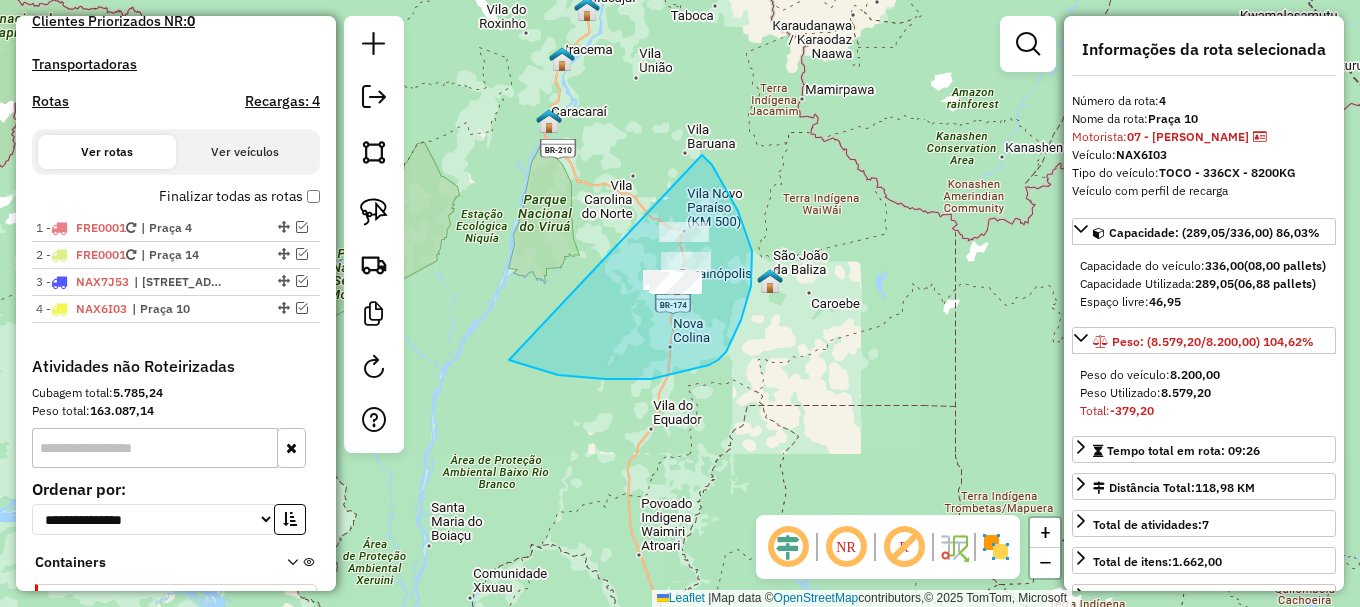 drag, startPoint x: 558, startPoint y: 375, endPoint x: 685, endPoint y: 149, distance: 259.23926 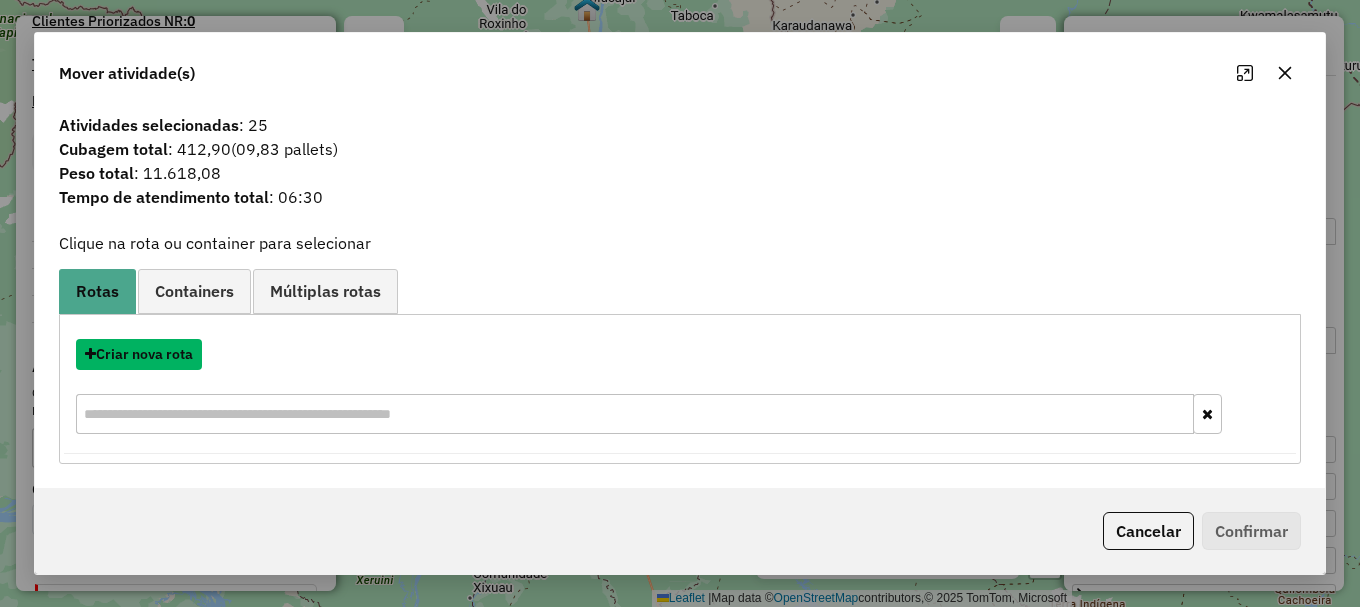 click on "Criar nova rota" at bounding box center (139, 354) 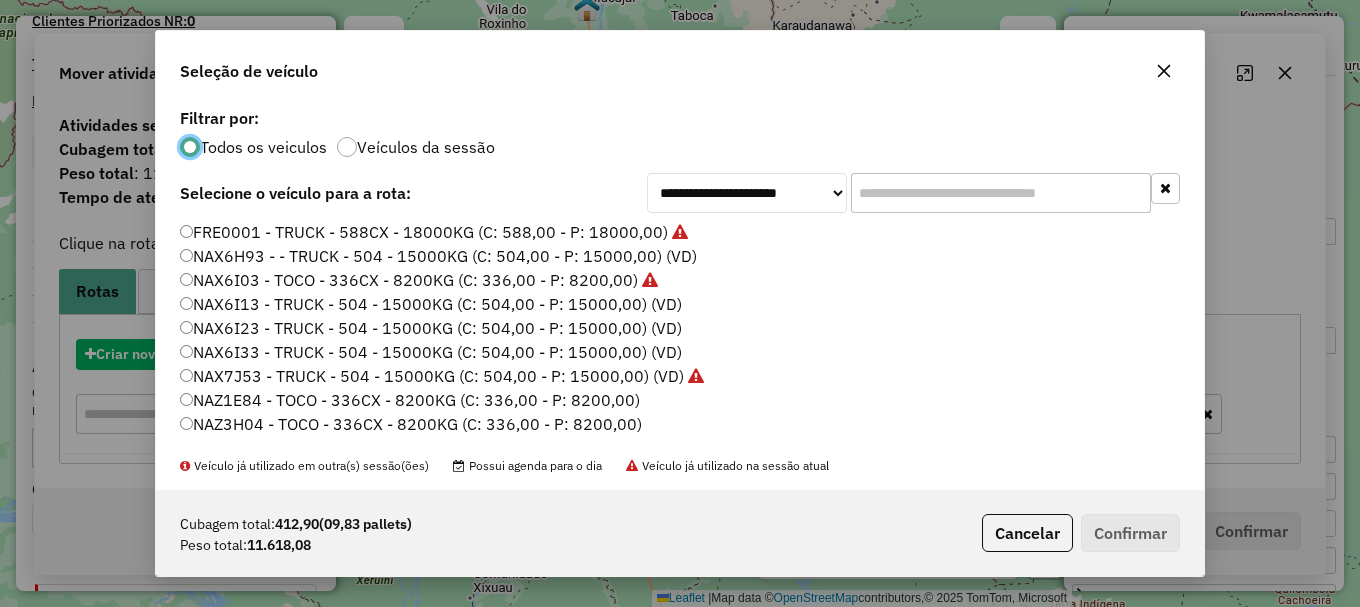 scroll, scrollTop: 11, scrollLeft: 6, axis: both 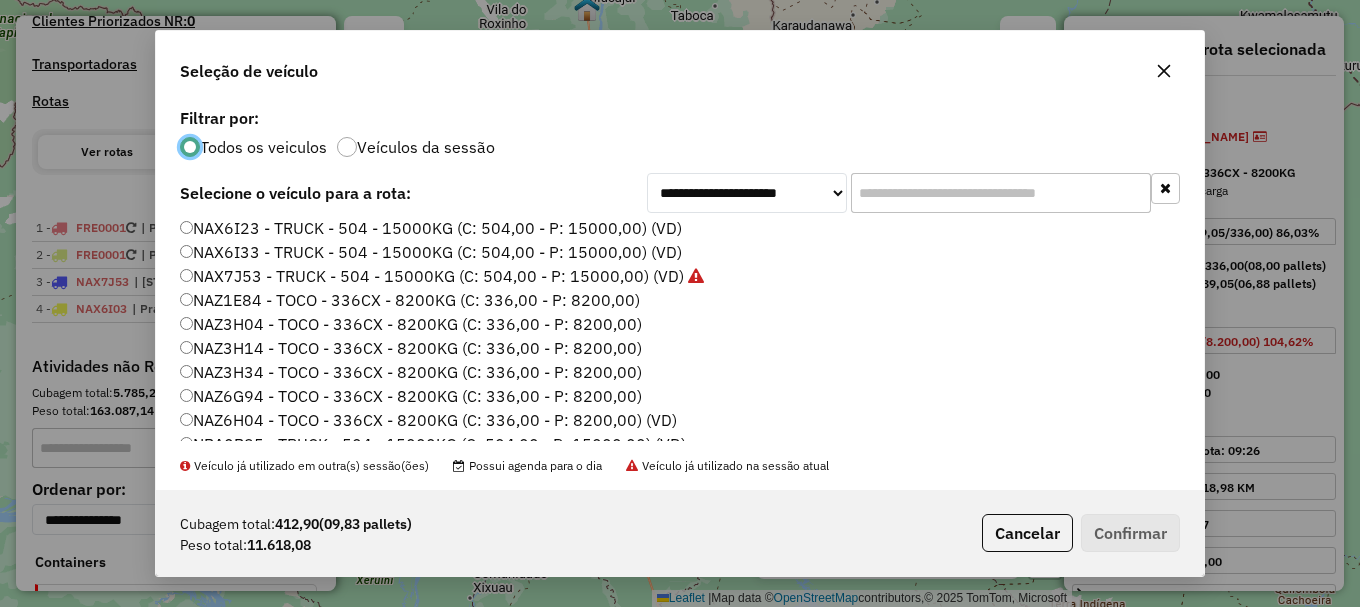 click on "NAZ6H04 - TOCO - 336CX - 8200KG (C: 336,00 - P: 8200,00) (VD)" 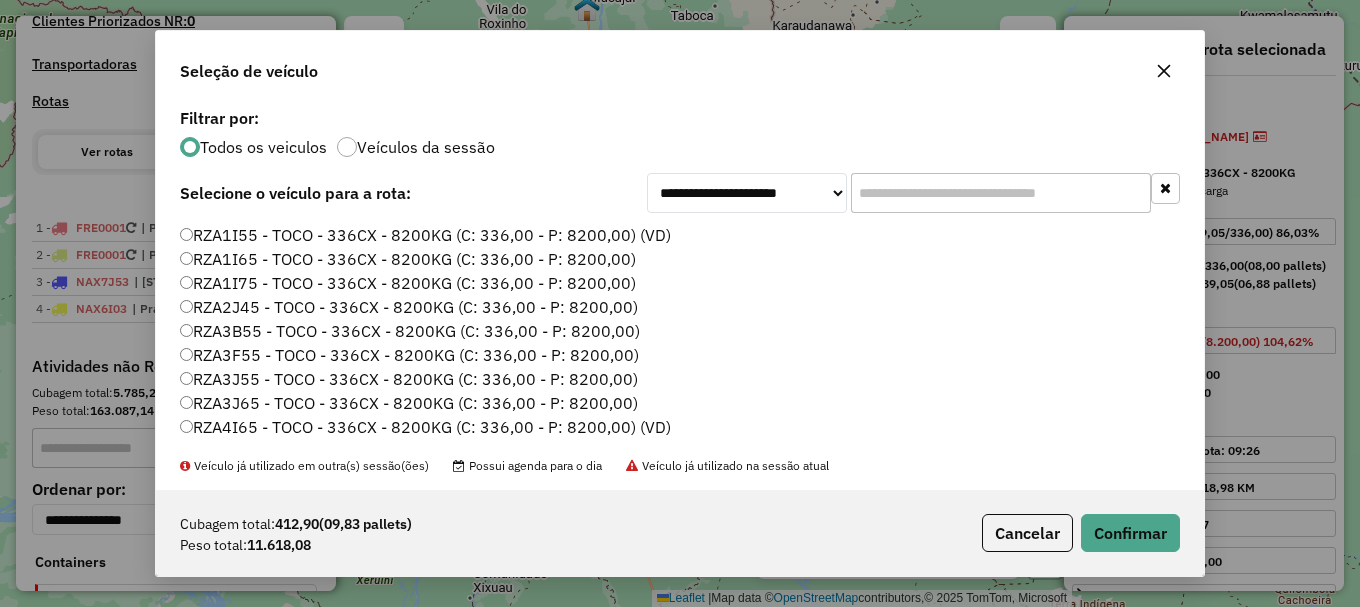 scroll, scrollTop: 668, scrollLeft: 0, axis: vertical 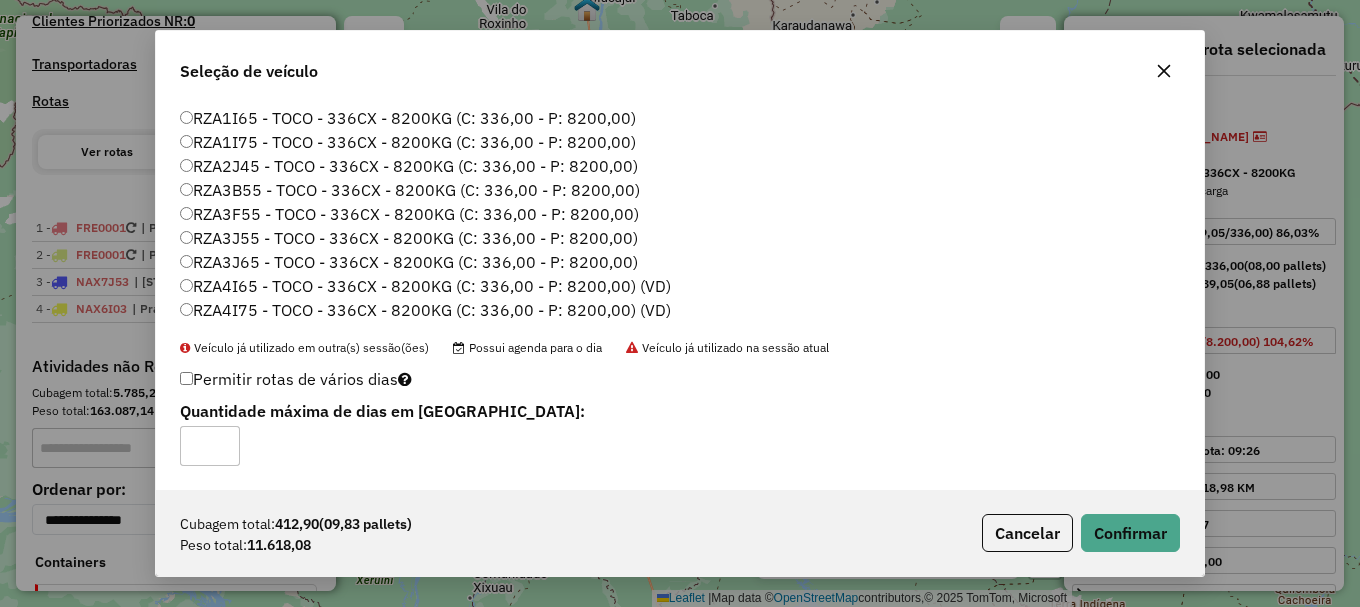 type on "*" 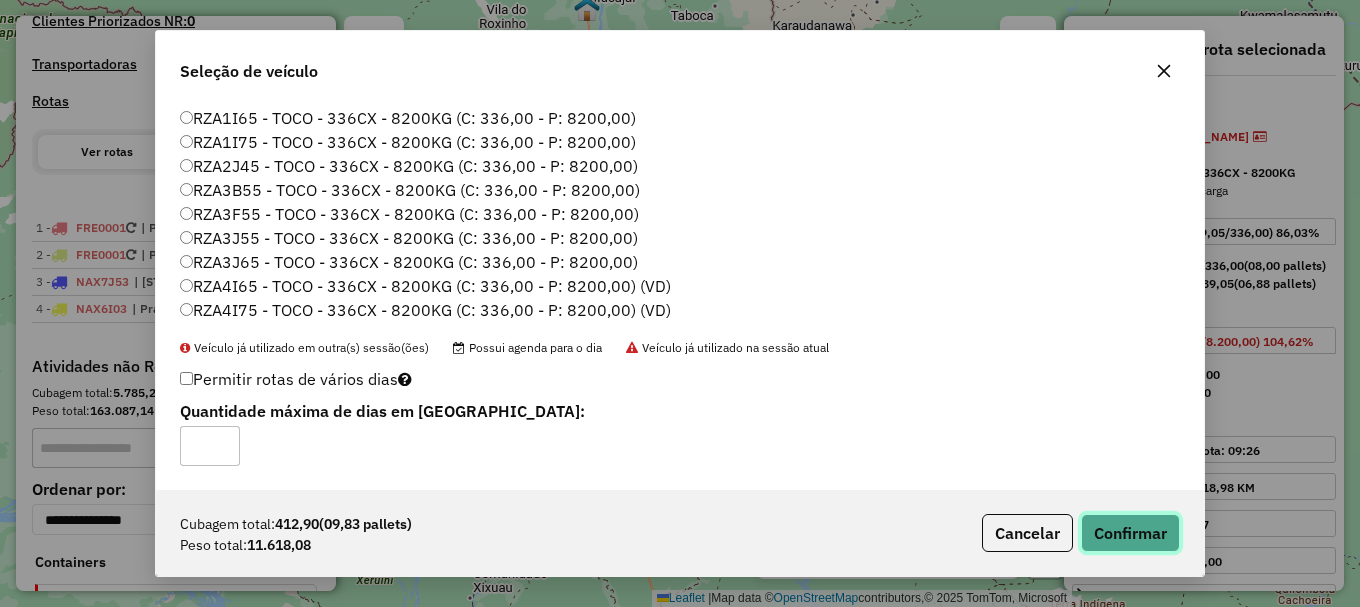 click on "Confirmar" 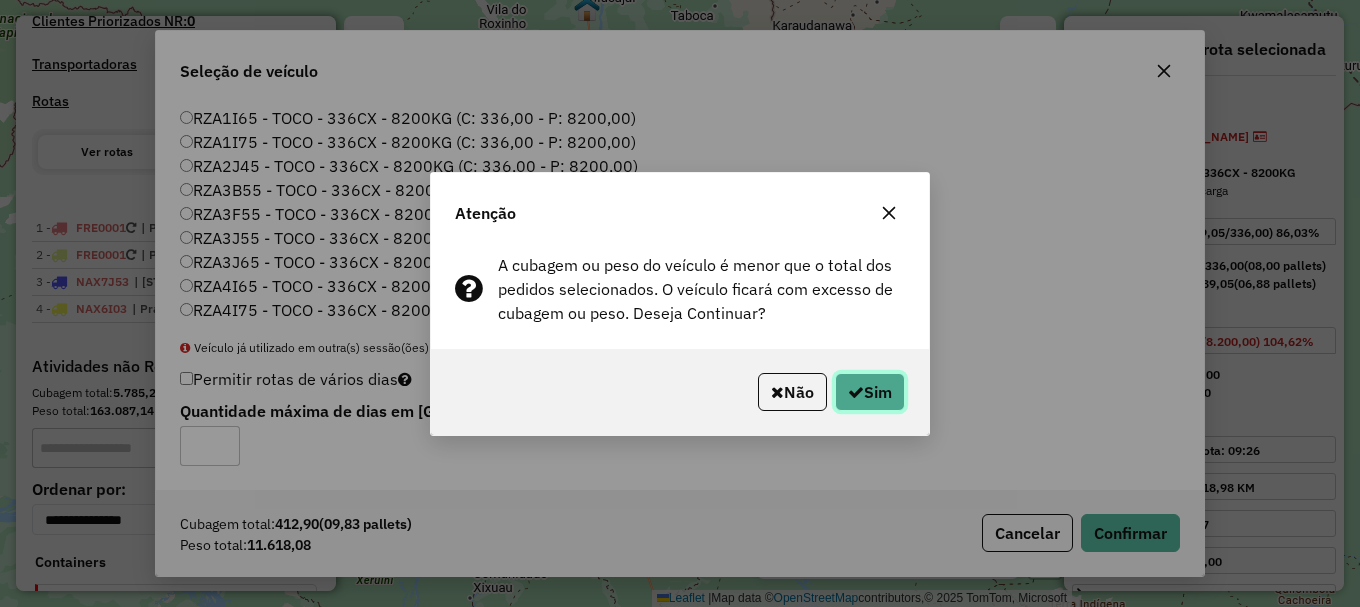 click on "Sim" 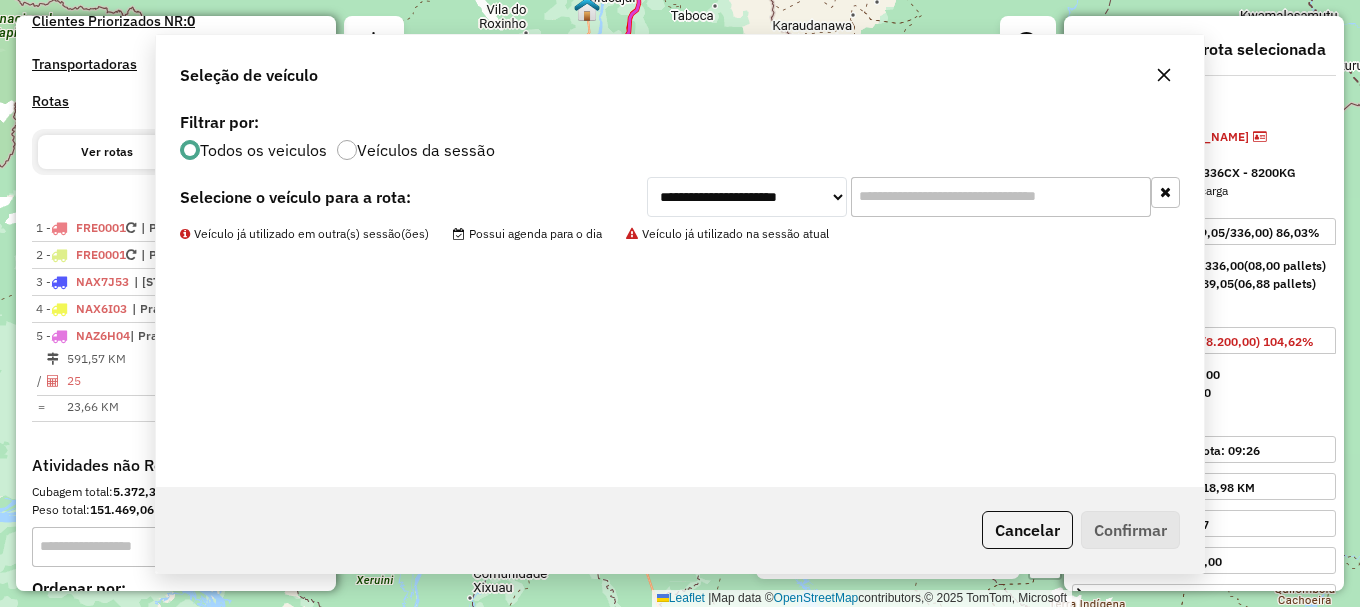 scroll, scrollTop: 0, scrollLeft: 0, axis: both 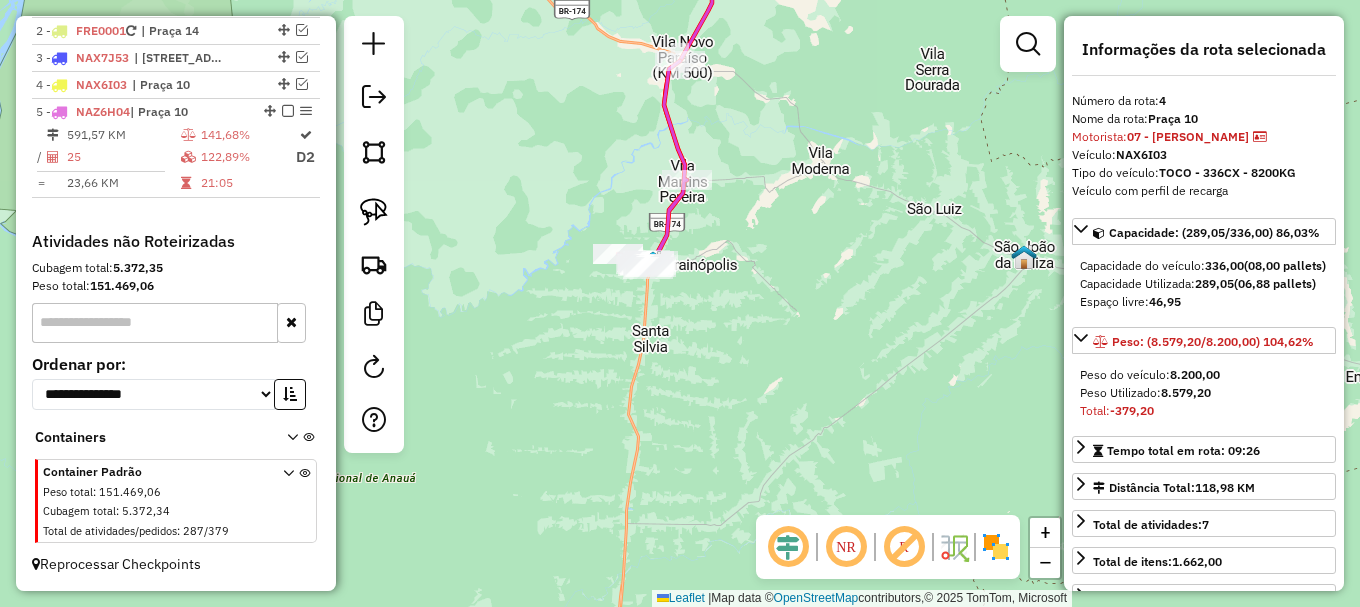 click 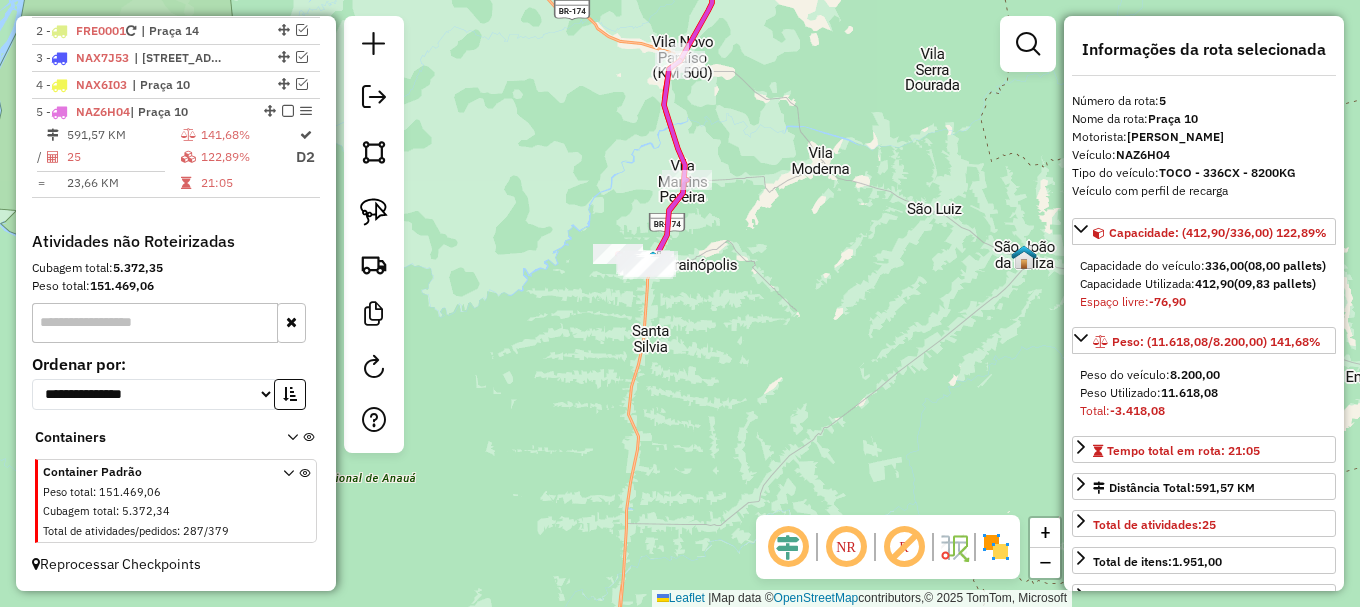 click 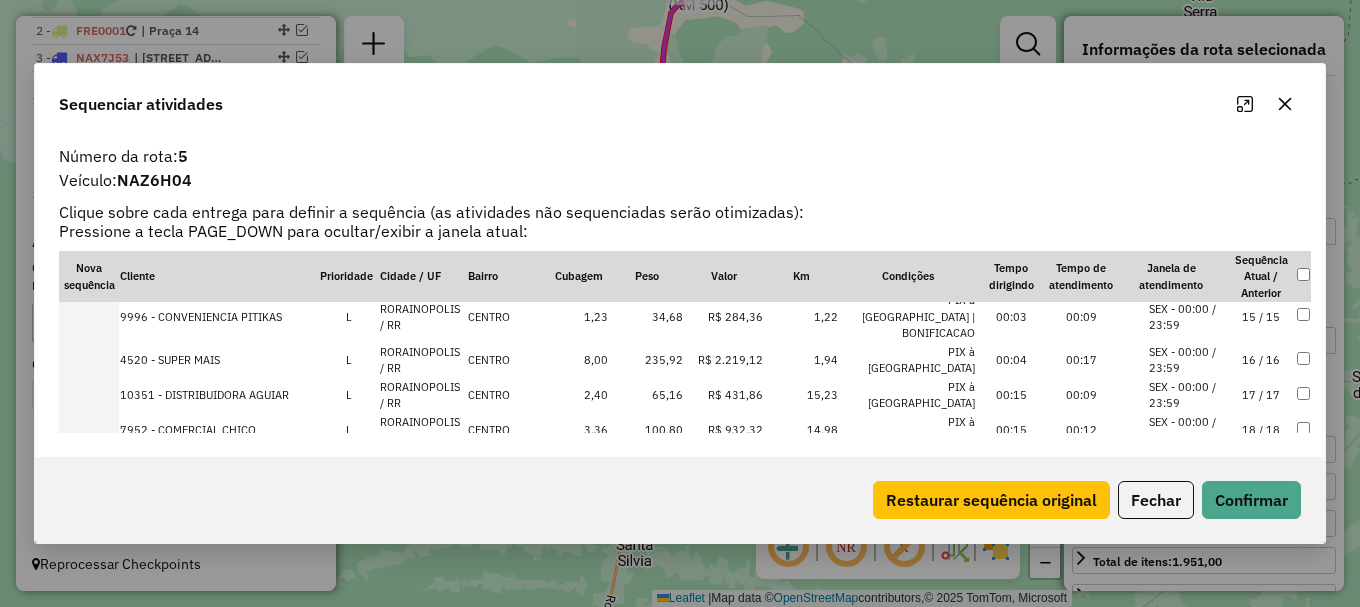 scroll, scrollTop: 796, scrollLeft: 0, axis: vertical 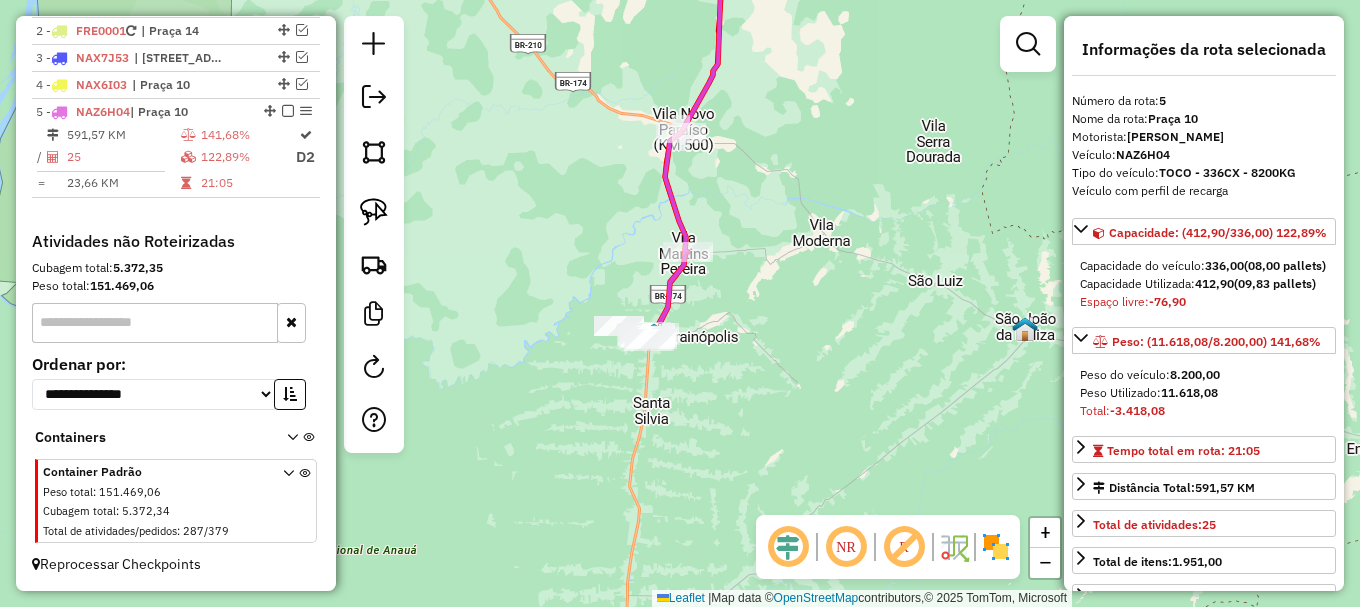 click 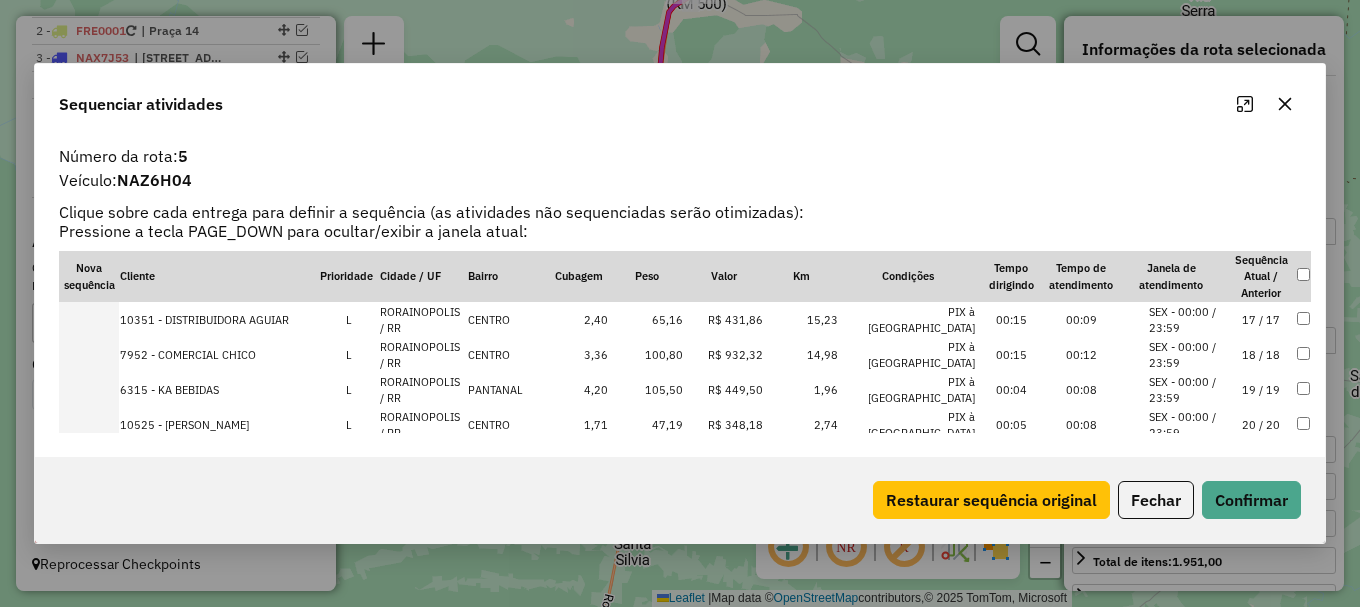 scroll, scrollTop: 796, scrollLeft: 0, axis: vertical 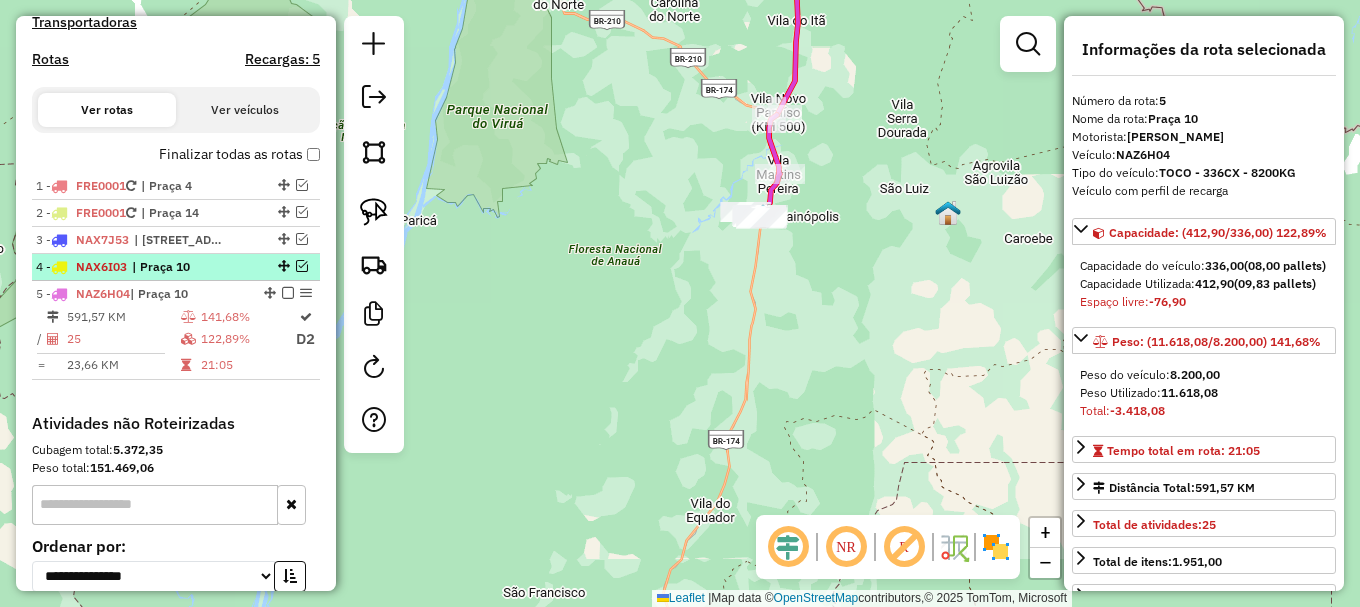 click at bounding box center [302, 266] 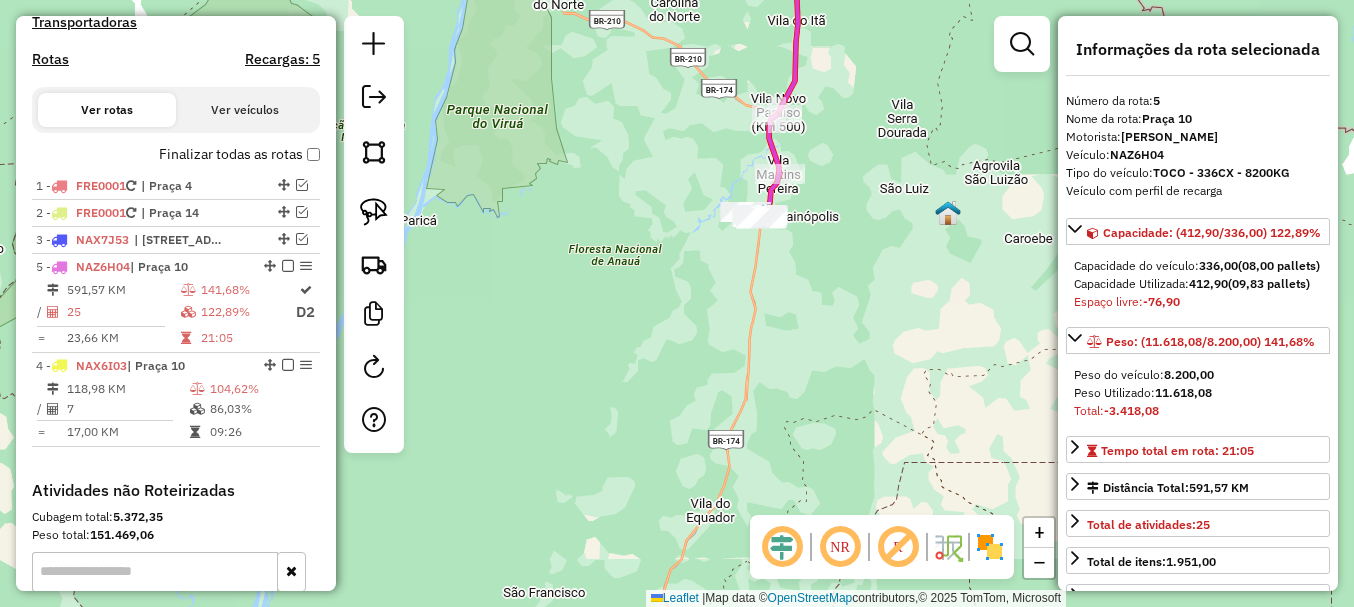 drag, startPoint x: 263, startPoint y: 284, endPoint x: 248, endPoint y: 427, distance: 143.78456 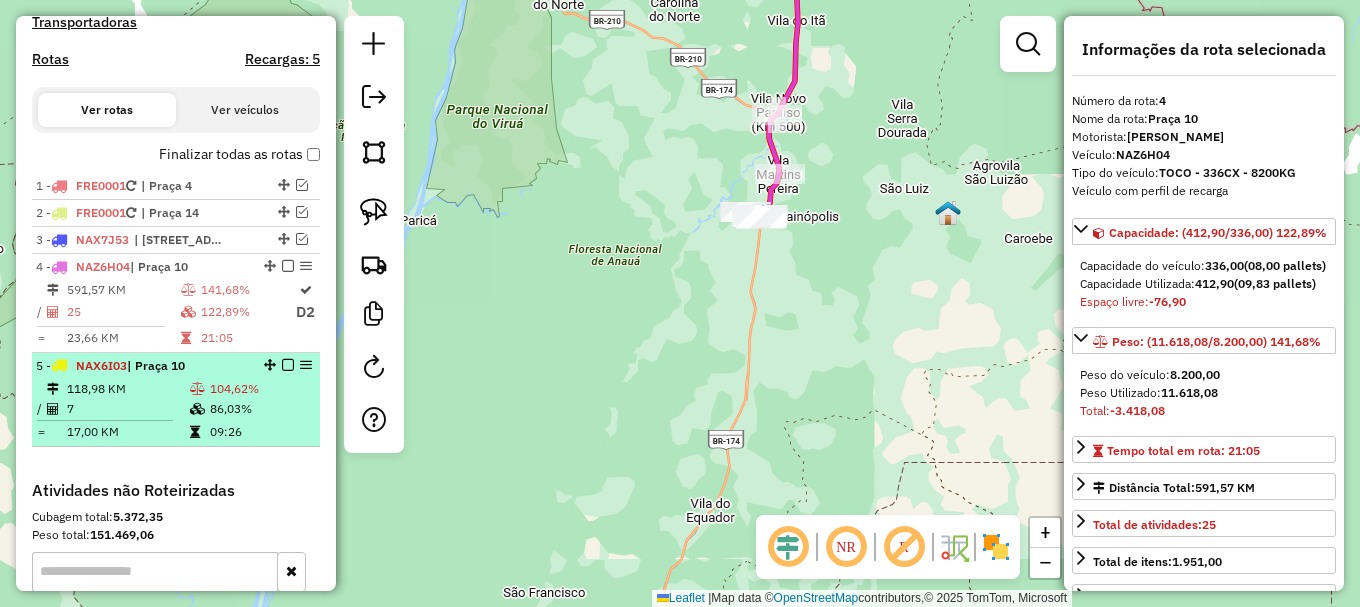 click on "104,62%" at bounding box center (260, 389) 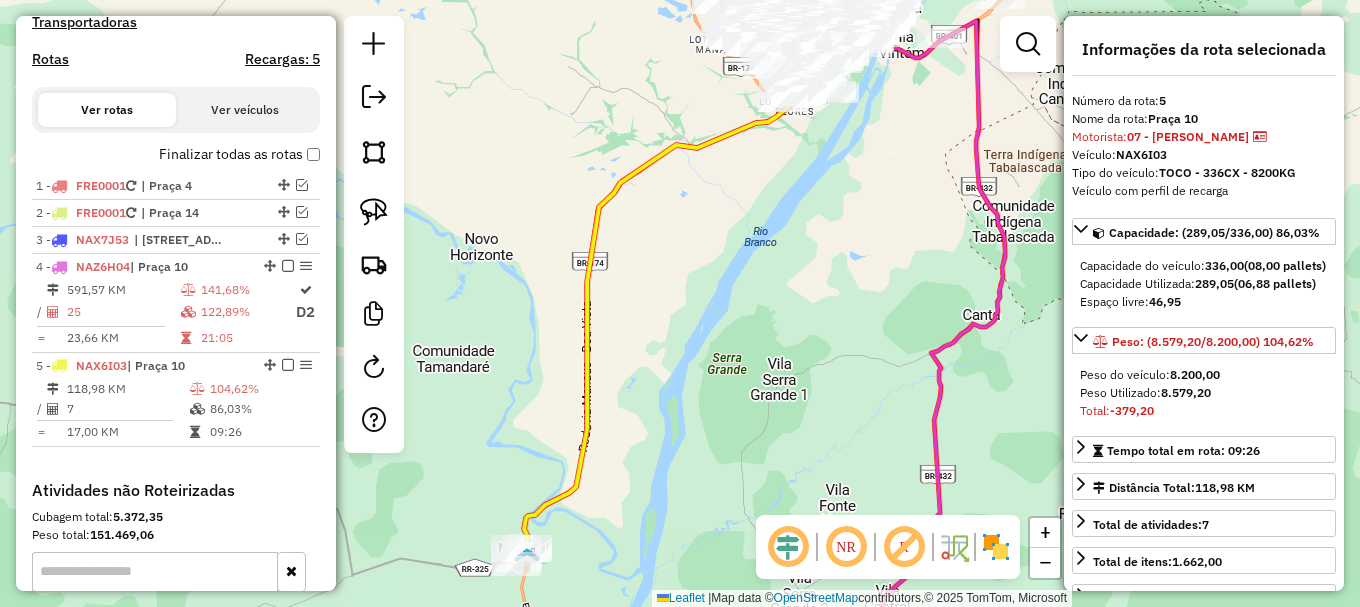 click 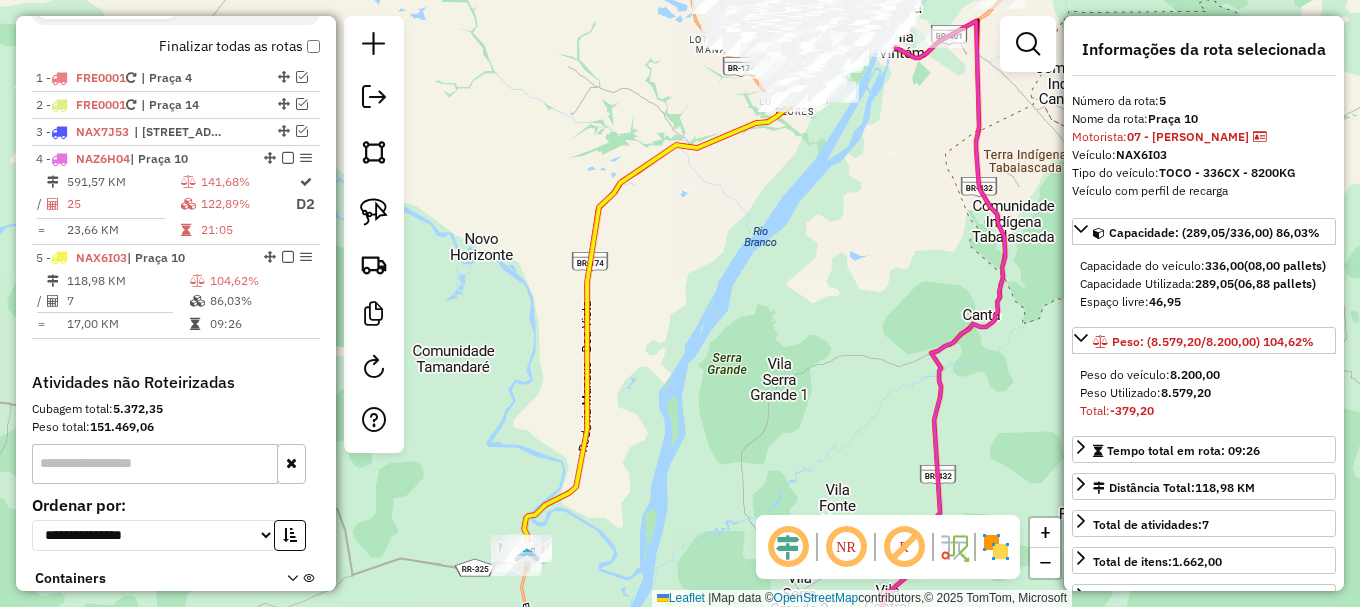 click 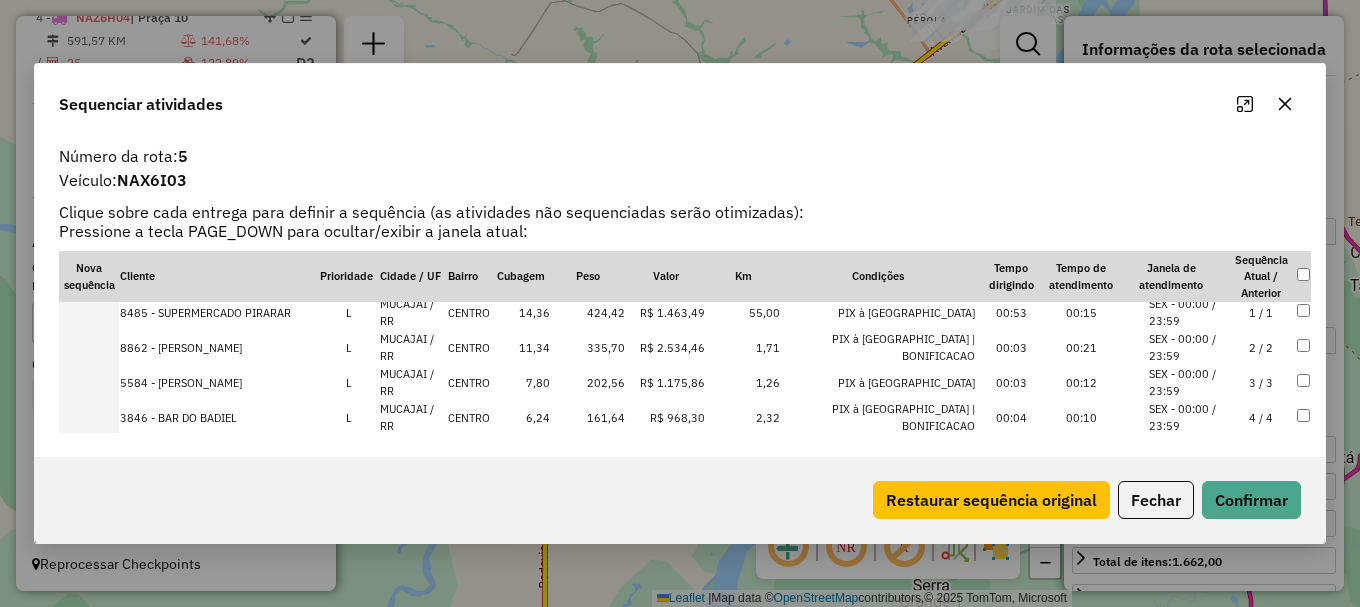 scroll, scrollTop: 0, scrollLeft: 0, axis: both 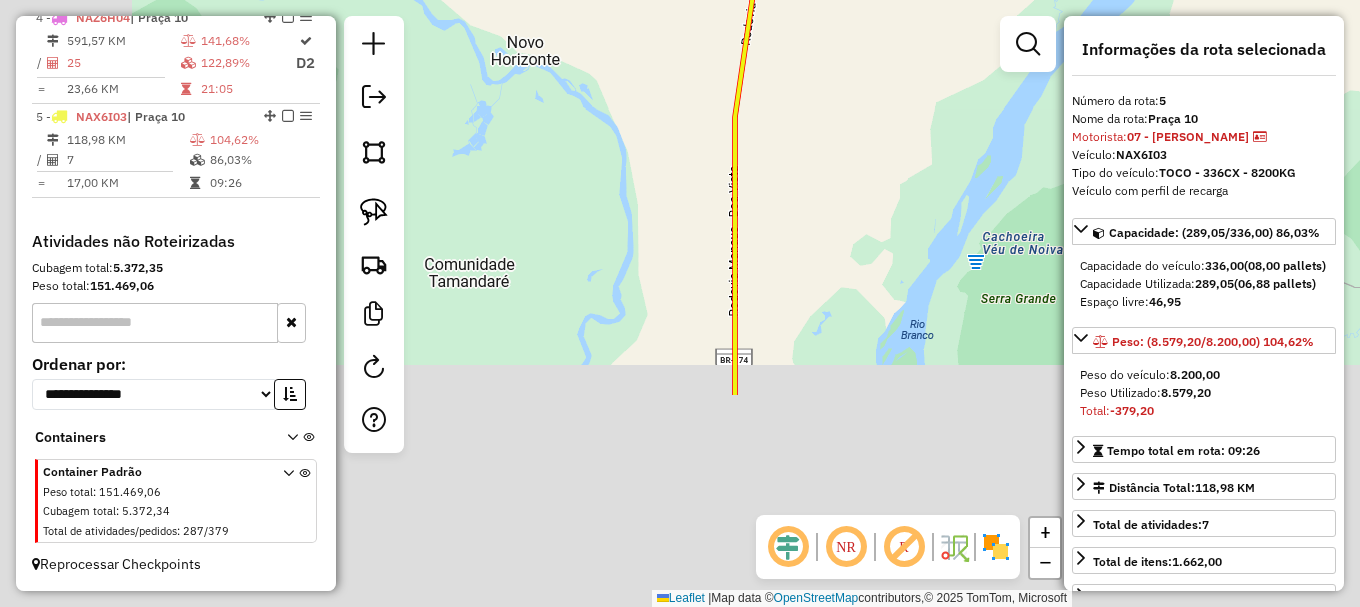 drag, startPoint x: 602, startPoint y: 450, endPoint x: 825, endPoint y: 123, distance: 395.80045 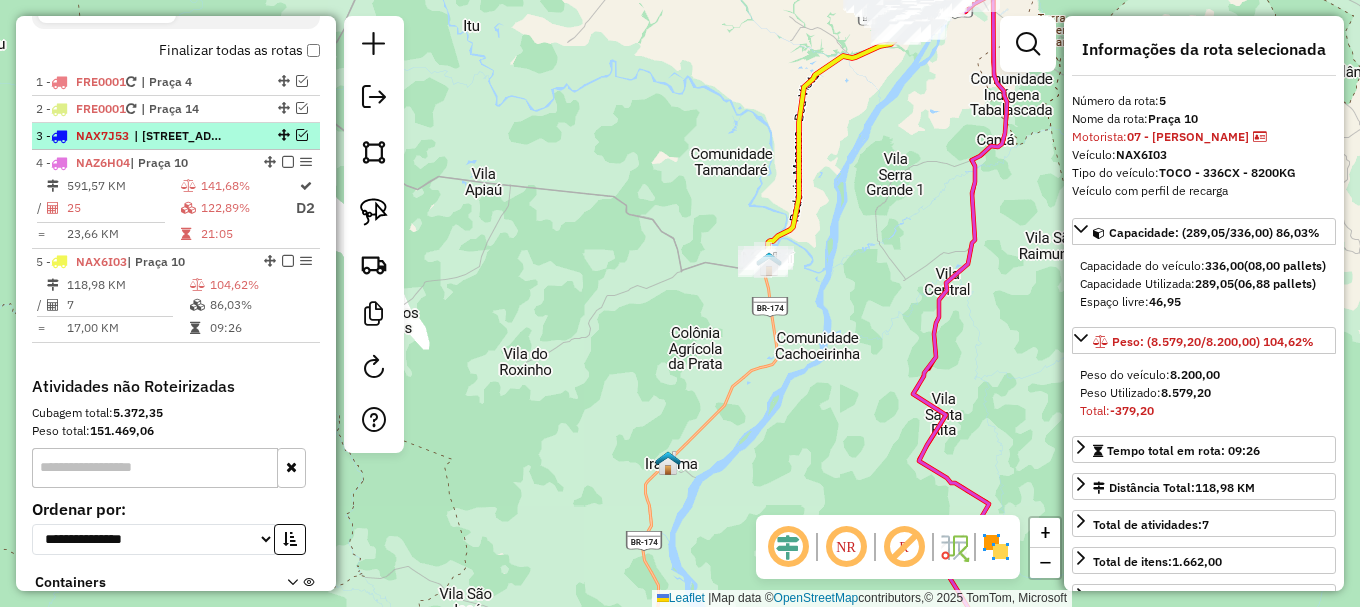 scroll, scrollTop: 709, scrollLeft: 0, axis: vertical 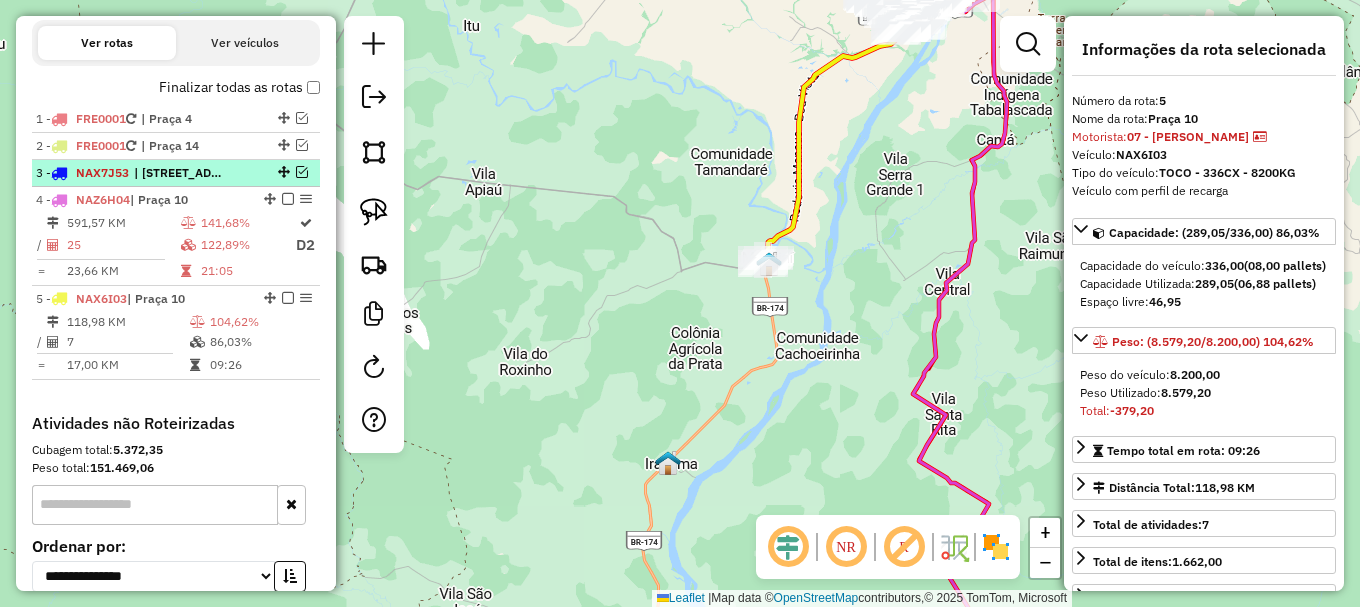 click at bounding box center (302, 172) 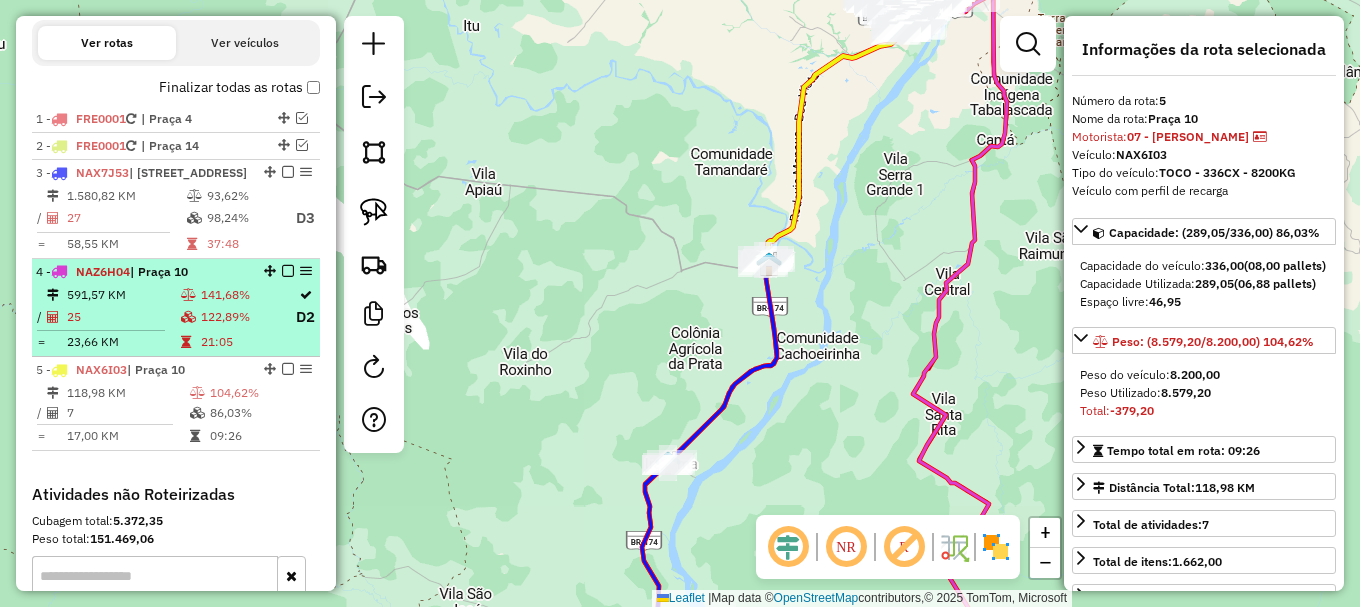 click at bounding box center (288, 271) 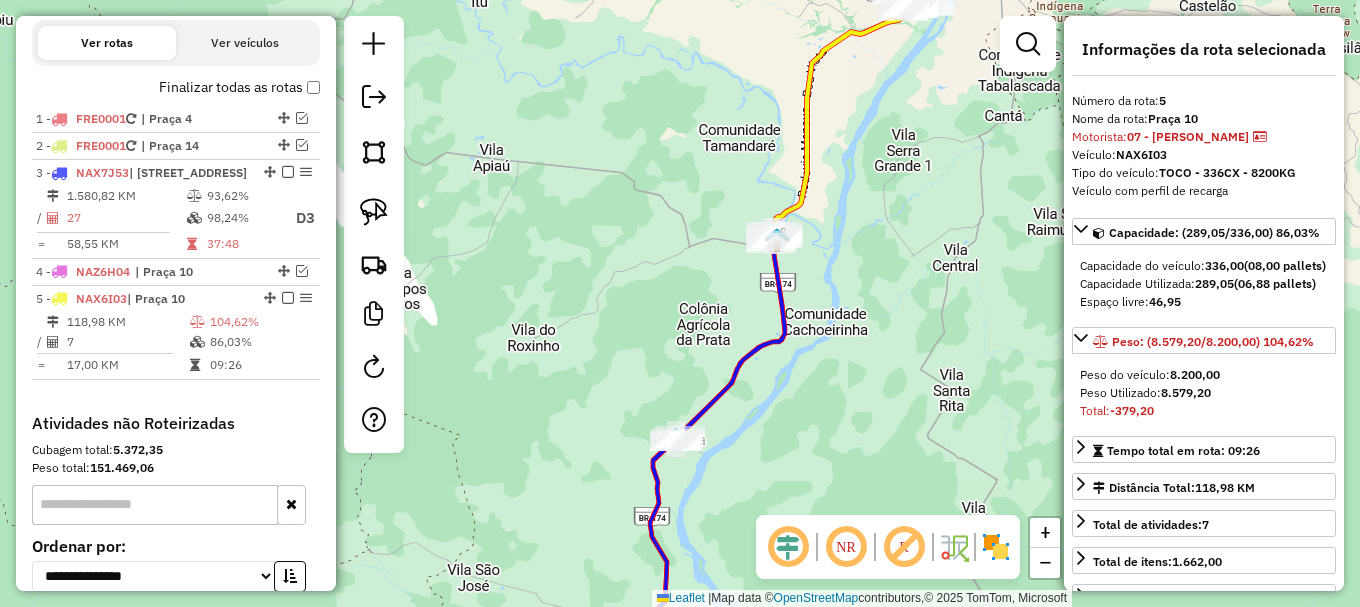 drag, startPoint x: 568, startPoint y: 411, endPoint x: 596, endPoint y: 128, distance: 284.38177 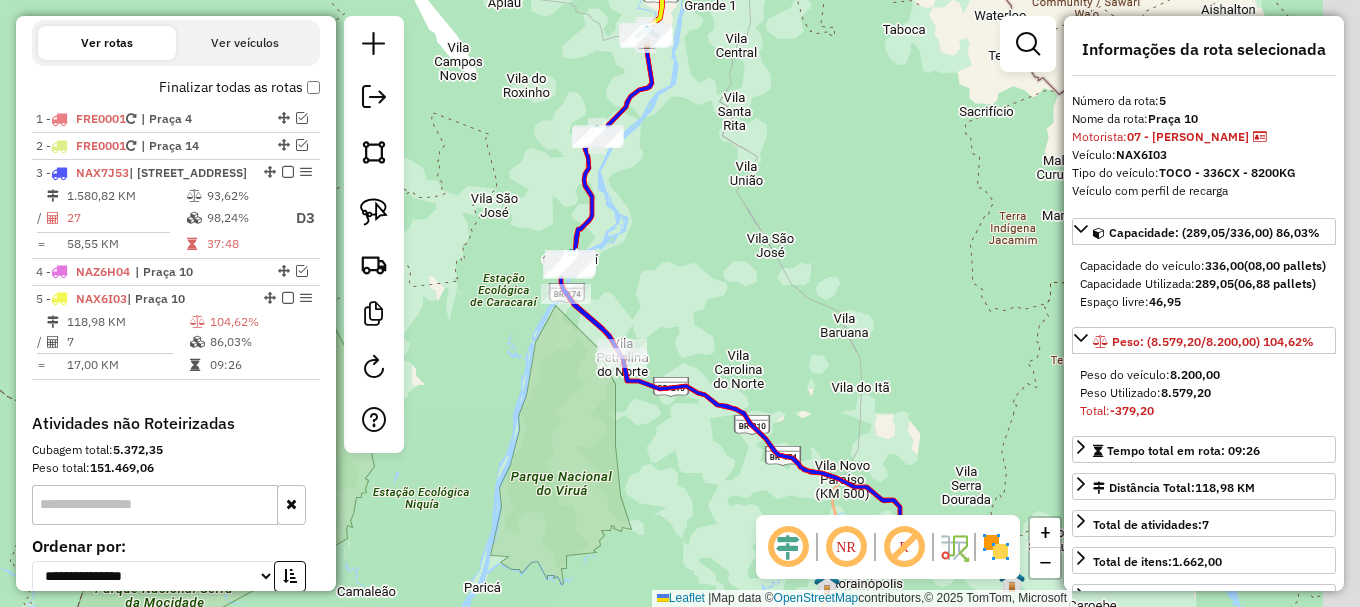 drag, startPoint x: 769, startPoint y: 407, endPoint x: 676, endPoint y: 293, distance: 147.12239 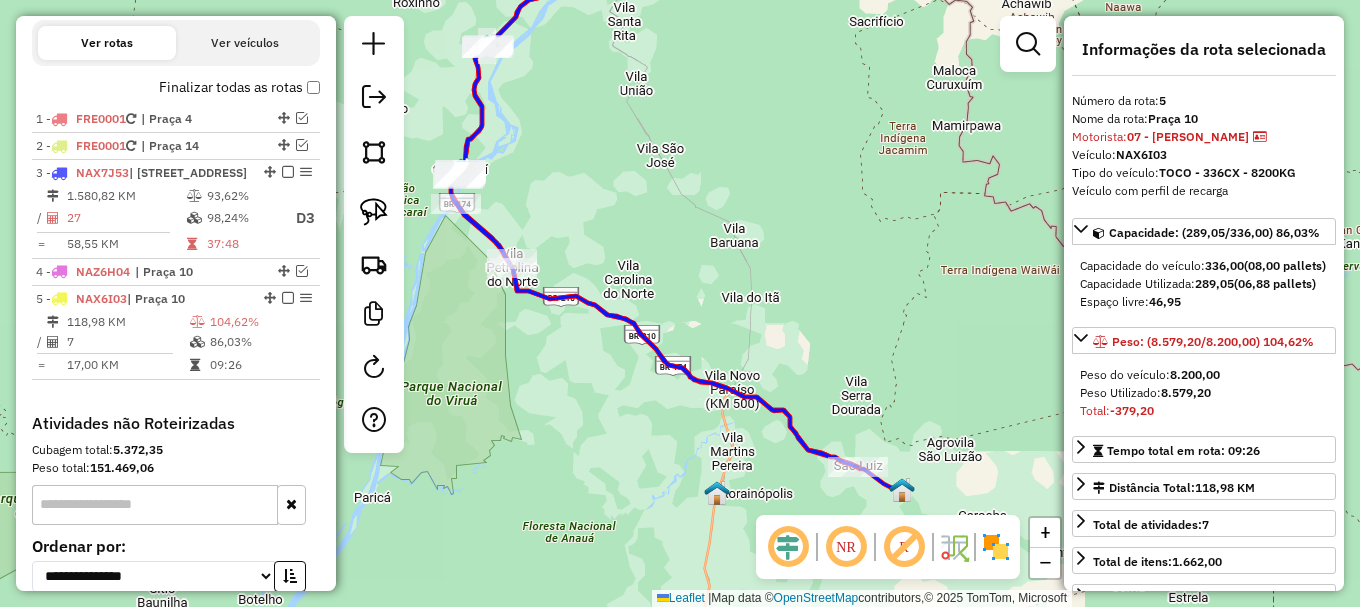 drag, startPoint x: 1009, startPoint y: 373, endPoint x: 835, endPoint y: 335, distance: 178.10109 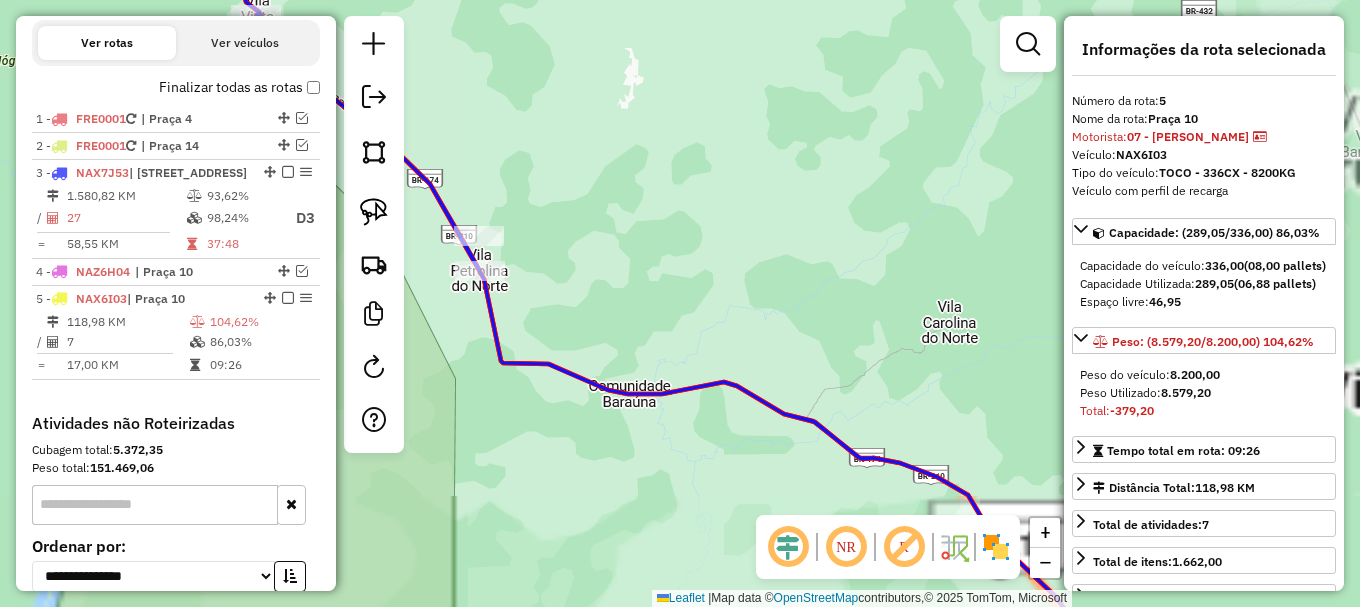 drag, startPoint x: 540, startPoint y: 289, endPoint x: 642, endPoint y: 293, distance: 102.0784 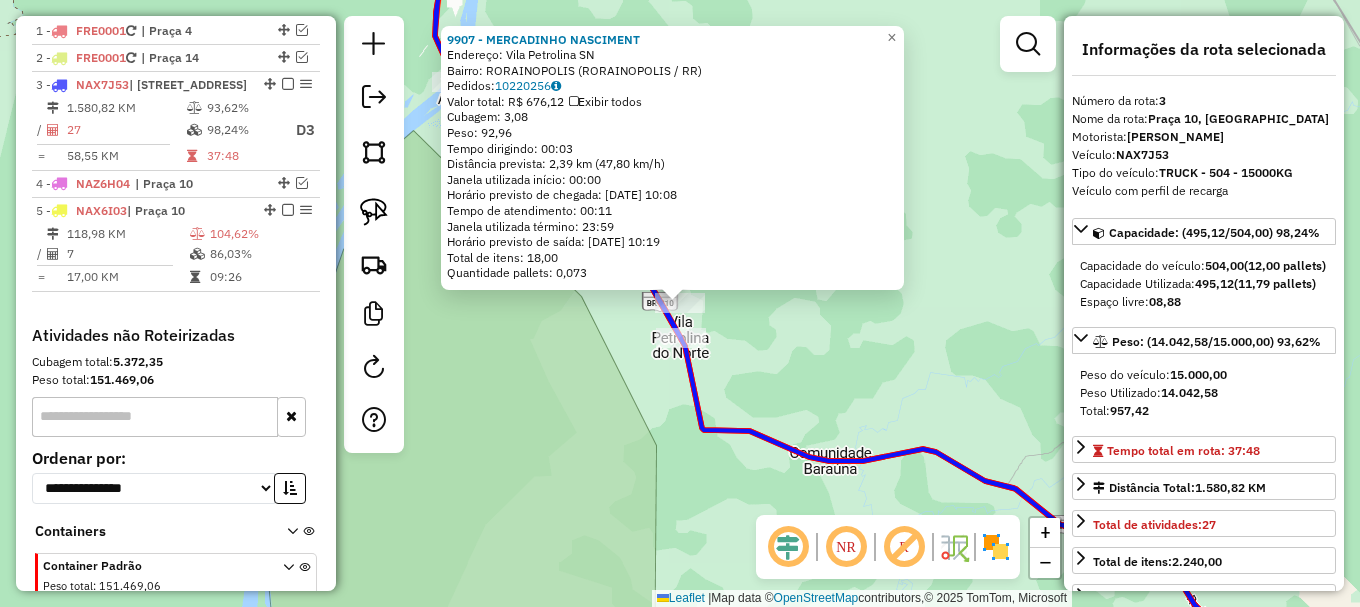 scroll, scrollTop: 871, scrollLeft: 0, axis: vertical 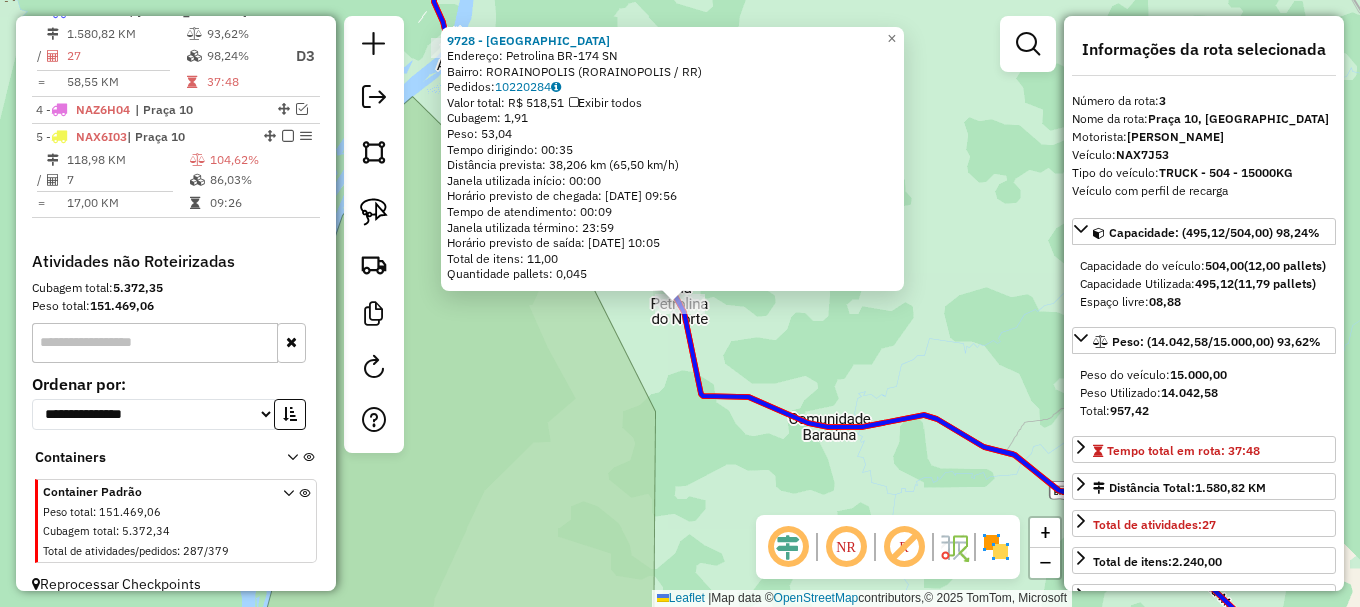 click on "9728 - SERRA AZUL  Endereço:  Petrolina BR-174 SN   Bairro: RORAINOPOLIS (RORAINOPOLIS / RR)   Pedidos:  10220284   Valor total: R$ 518,51   Exibir todos   Cubagem: 1,91  Peso: 53,04  Tempo dirigindo: 00:35   Distância prevista: 38,206 km (65,50 km/h)   Janela utilizada início: 00:00   Horário previsto de chegada: 12/07/2025 09:56   Tempo de atendimento: 00:09   Janela utilizada término: 23:59   Horário previsto de saída: 12/07/2025 10:05   Total de itens: 11,00   Quantidade pallets: 0,045  × Janela de atendimento Grade de atendimento Capacidade Transportadoras Veículos Cliente Pedidos  Rotas Selecione os dias de semana para filtrar as janelas de atendimento  Seg   Ter   Qua   Qui   Sex   Sáb   Dom  Informe o período da janela de atendimento: De: Até:  Filtrar exatamente a janela do cliente  Considerar janela de atendimento padrão  Selecione os dias de semana para filtrar as grades de atendimento  Seg   Ter   Qua   Qui   Sex   Sáb   Dom   Considerar clientes sem dia de atendimento cadastrado De:" 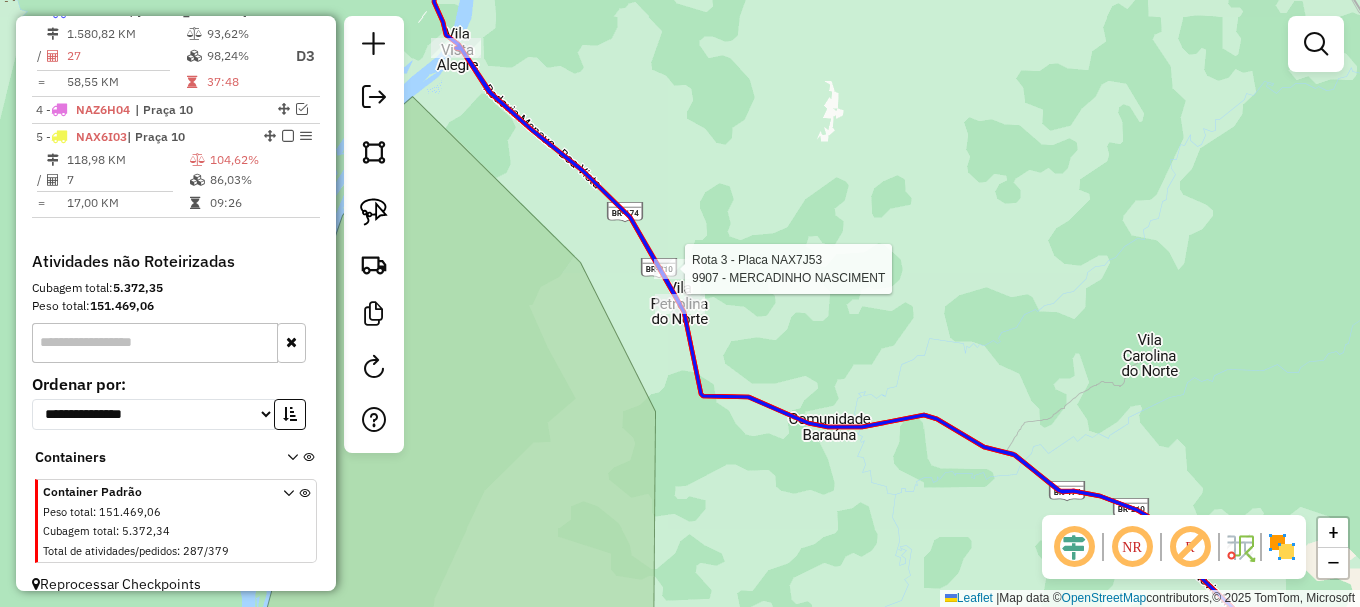 select on "**********" 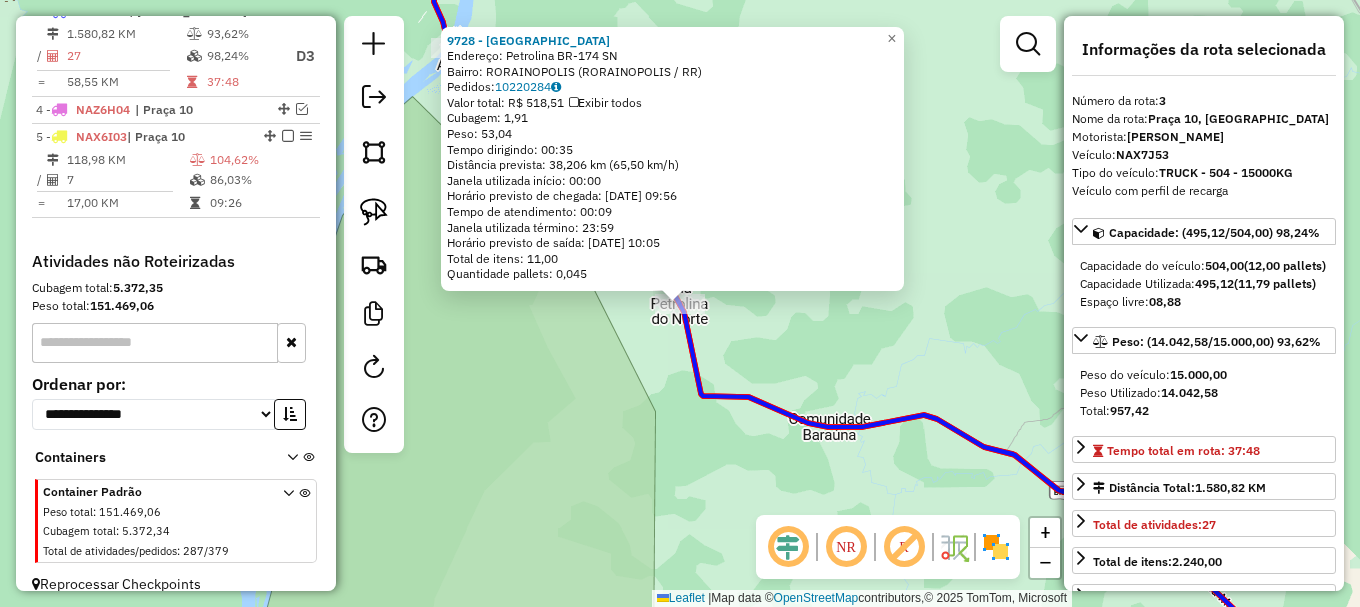 click on "9728 - SERRA AZUL  Endereço:  Petrolina BR-174 SN   Bairro: RORAINOPOLIS (RORAINOPOLIS / RR)   Pedidos:  10220284   Valor total: R$ 518,51   Exibir todos   Cubagem: 1,91  Peso: 53,04  Tempo dirigindo: 00:35   Distância prevista: 38,206 km (65,50 km/h)   Janela utilizada início: 00:00   Horário previsto de chegada: 12/07/2025 09:56   Tempo de atendimento: 00:09   Janela utilizada término: 23:59   Horário previsto de saída: 12/07/2025 10:05   Total de itens: 11,00   Quantidade pallets: 0,045  × Janela de atendimento Grade de atendimento Capacidade Transportadoras Veículos Cliente Pedidos  Rotas Selecione os dias de semana para filtrar as janelas de atendimento  Seg   Ter   Qua   Qui   Sex   Sáb   Dom  Informe o período da janela de atendimento: De: Até:  Filtrar exatamente a janela do cliente  Considerar janela de atendimento padrão  Selecione os dias de semana para filtrar as grades de atendimento  Seg   Ter   Qua   Qui   Sex   Sáb   Dom   Considerar clientes sem dia de atendimento cadastrado De:" 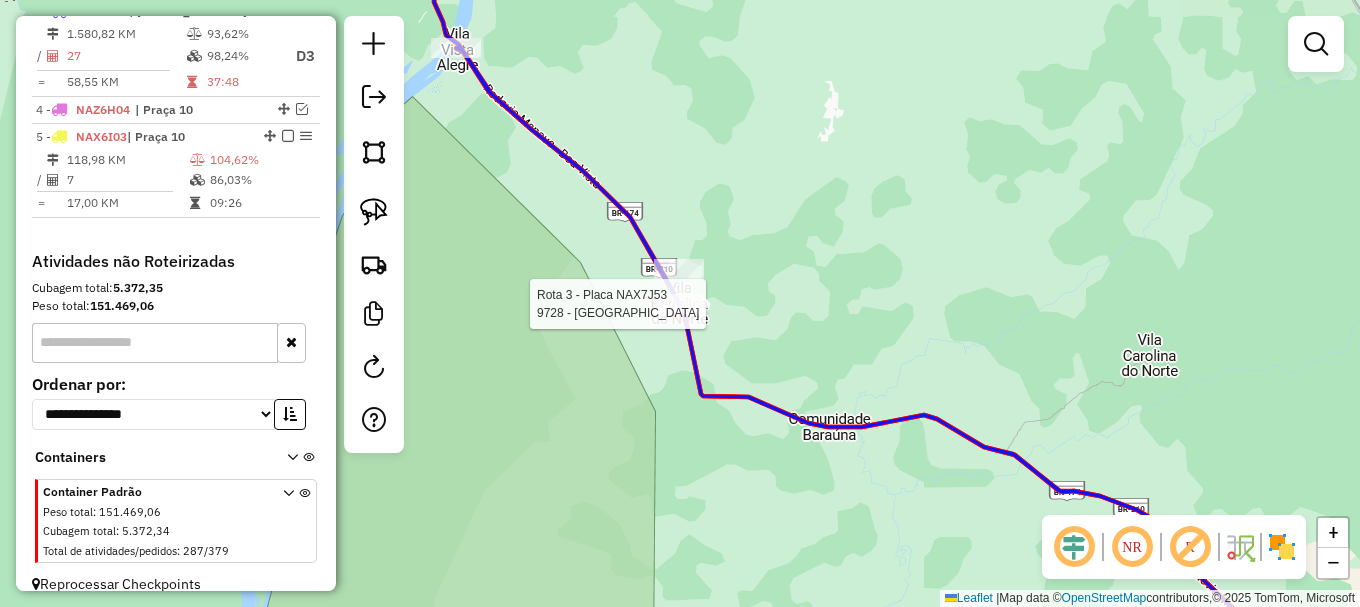 select on "**********" 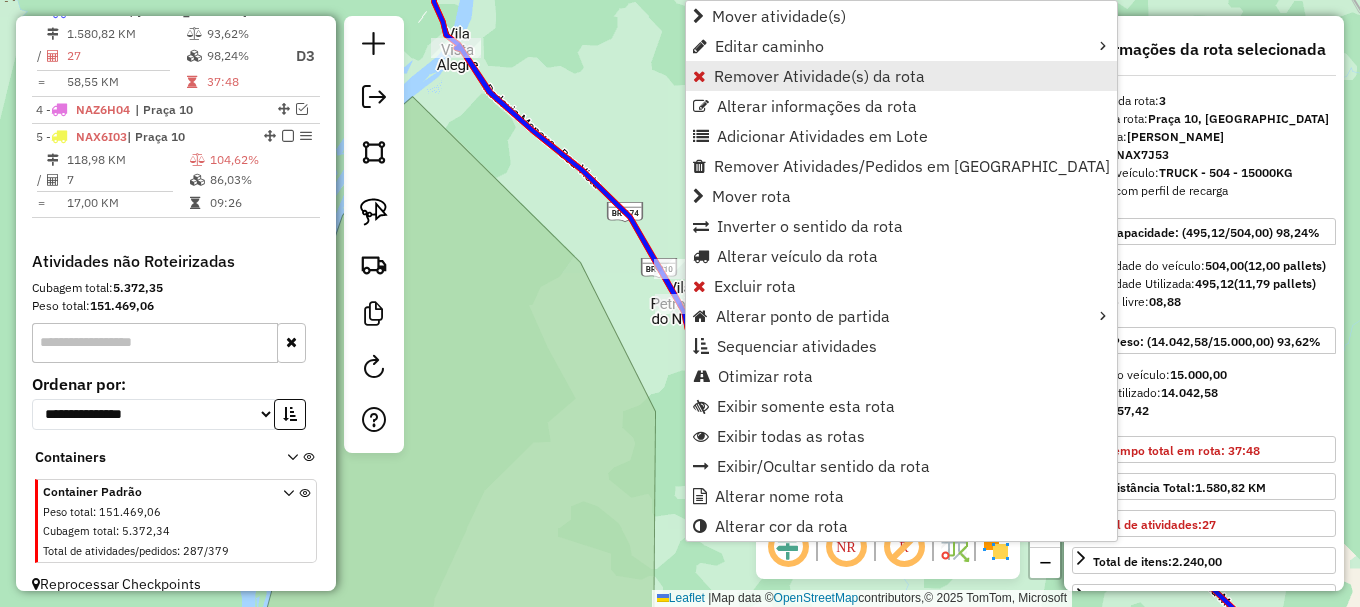 click on "Remover Atividade(s) da rota" at bounding box center (819, 76) 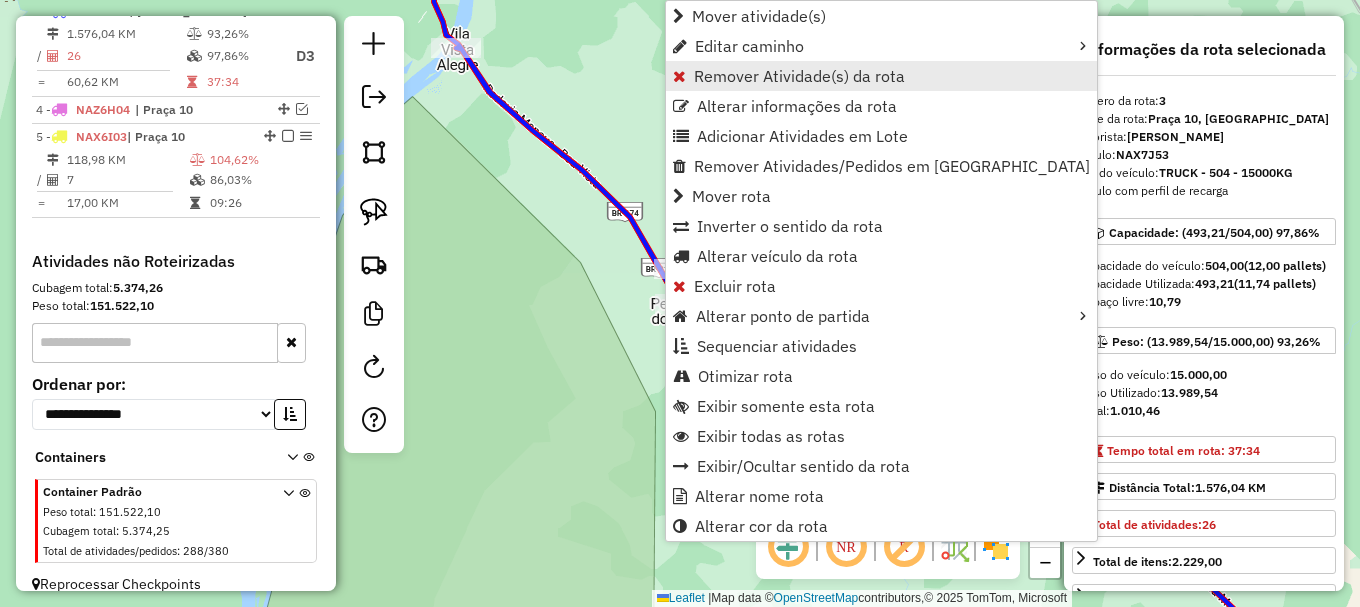click on "Remover Atividade(s) da rota" at bounding box center [799, 76] 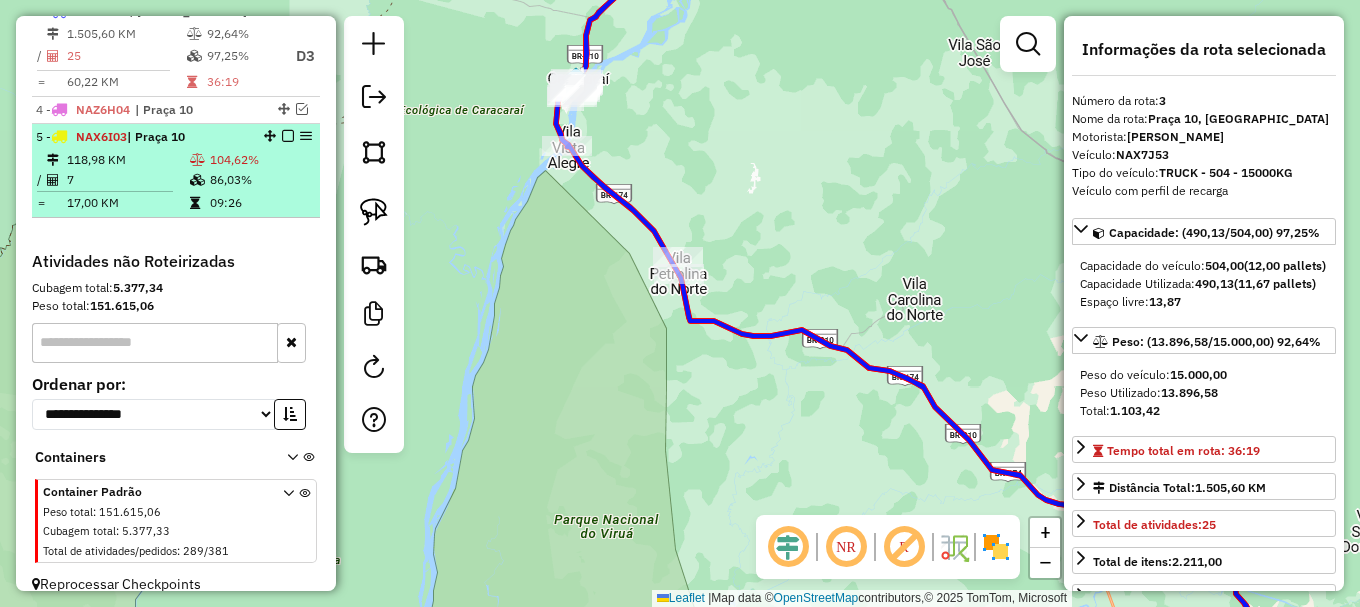 scroll, scrollTop: 771, scrollLeft: 0, axis: vertical 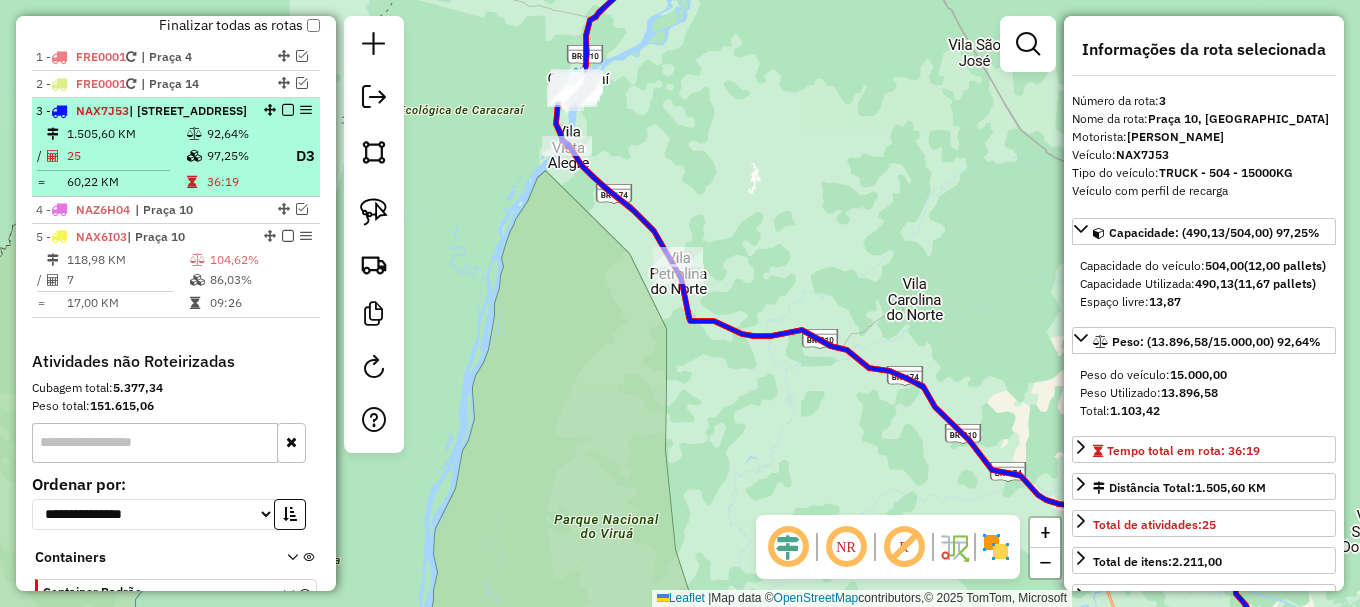 click at bounding box center [288, 110] 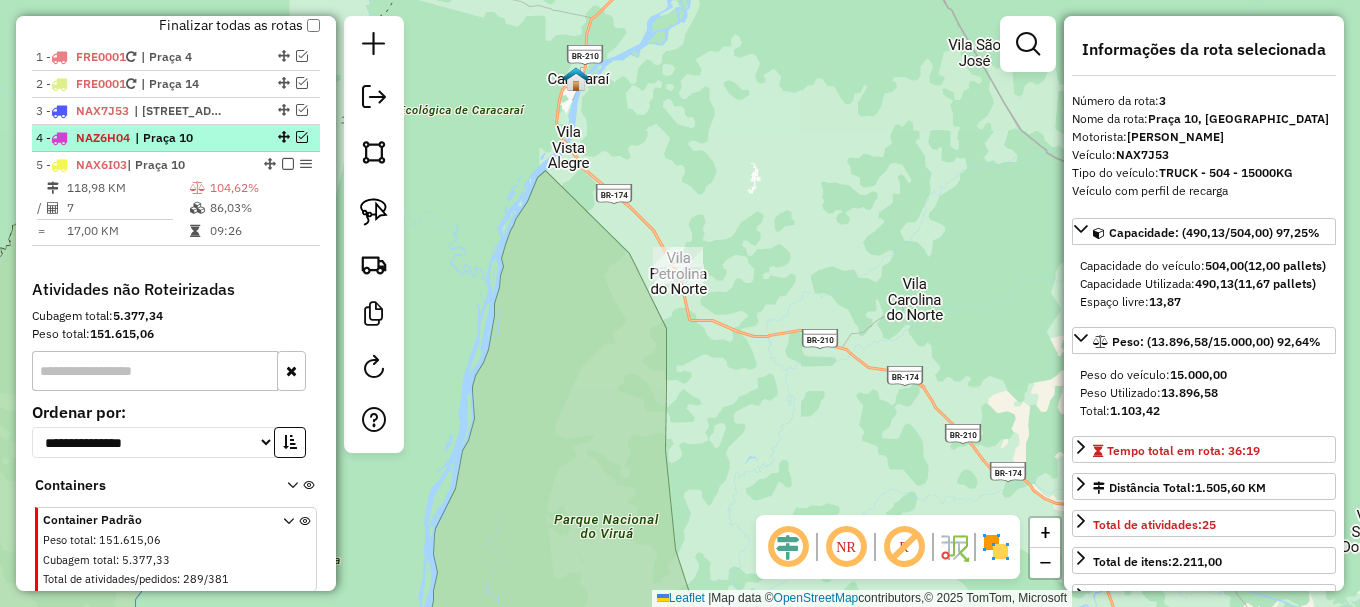 click at bounding box center [302, 137] 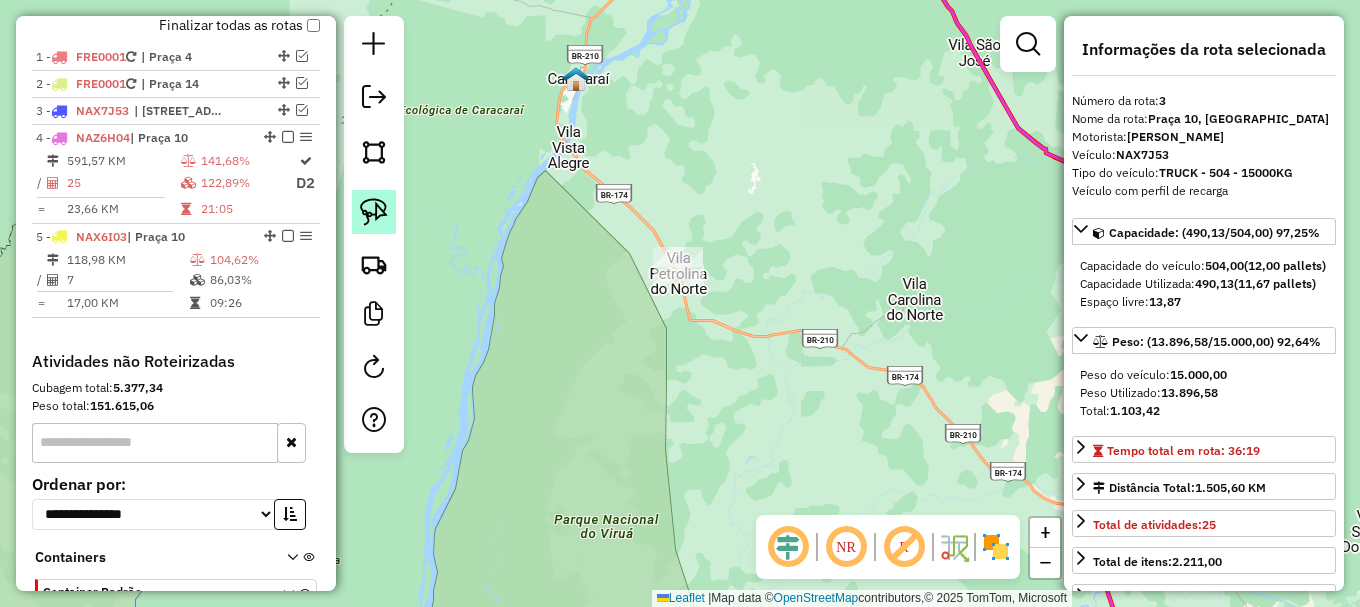 click 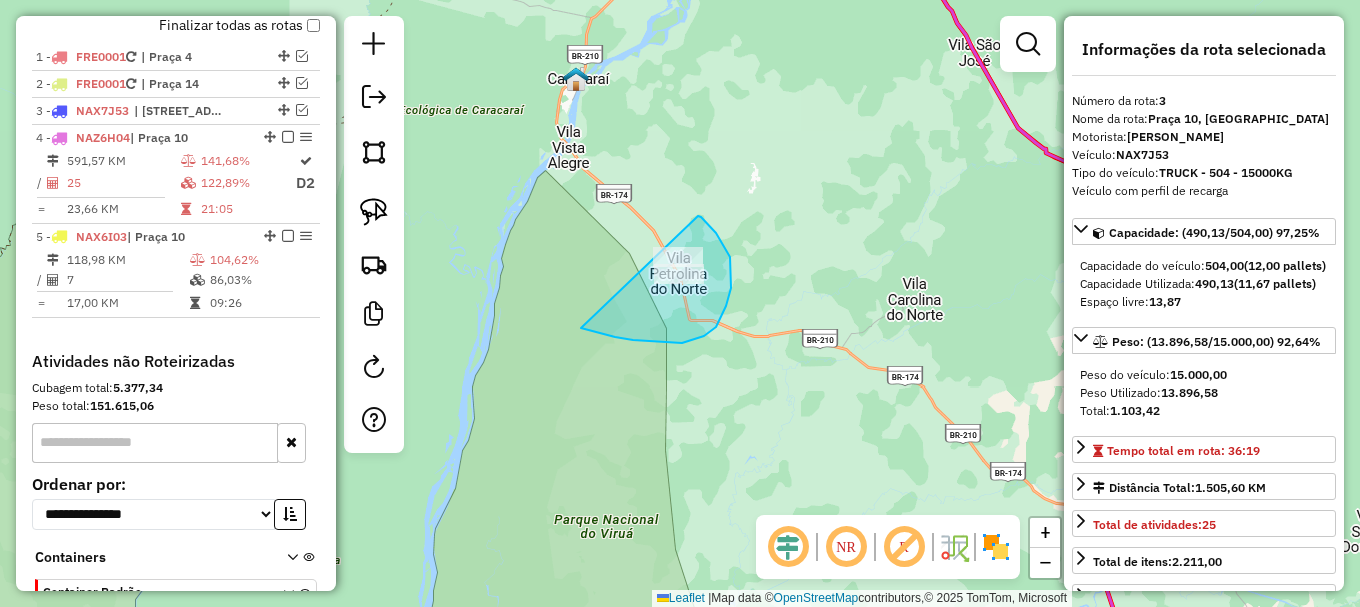 drag, startPoint x: 592, startPoint y: 331, endPoint x: 678, endPoint y: 202, distance: 155.03871 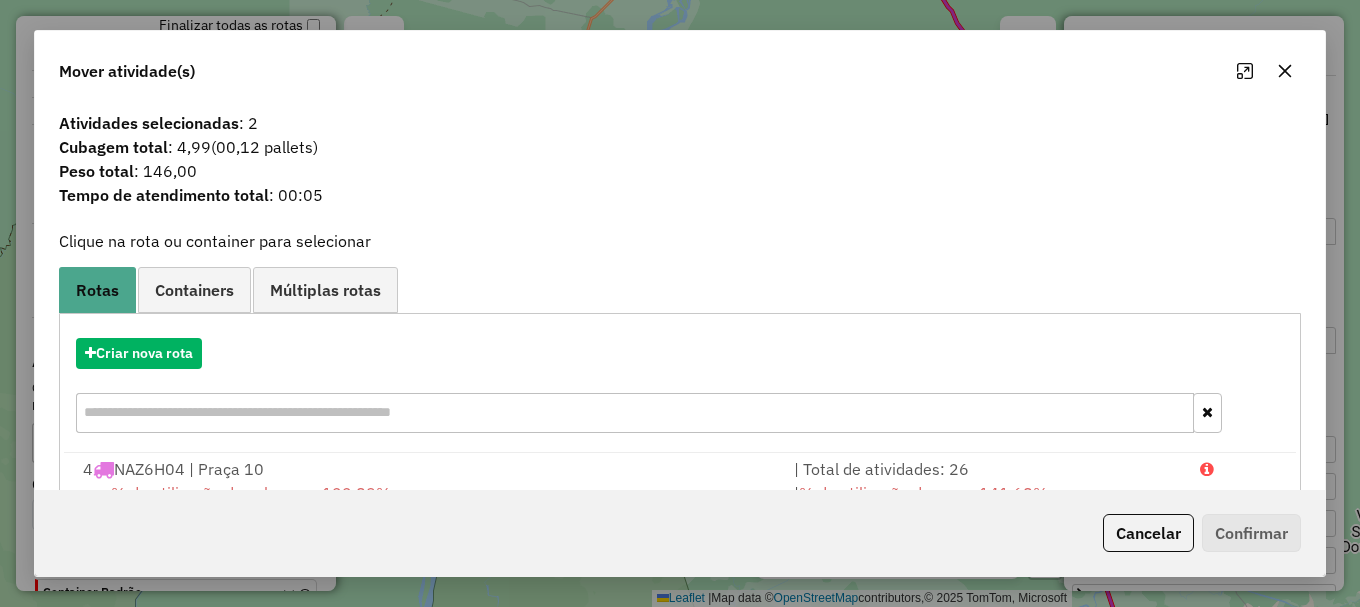 click at bounding box center [1239, 469] 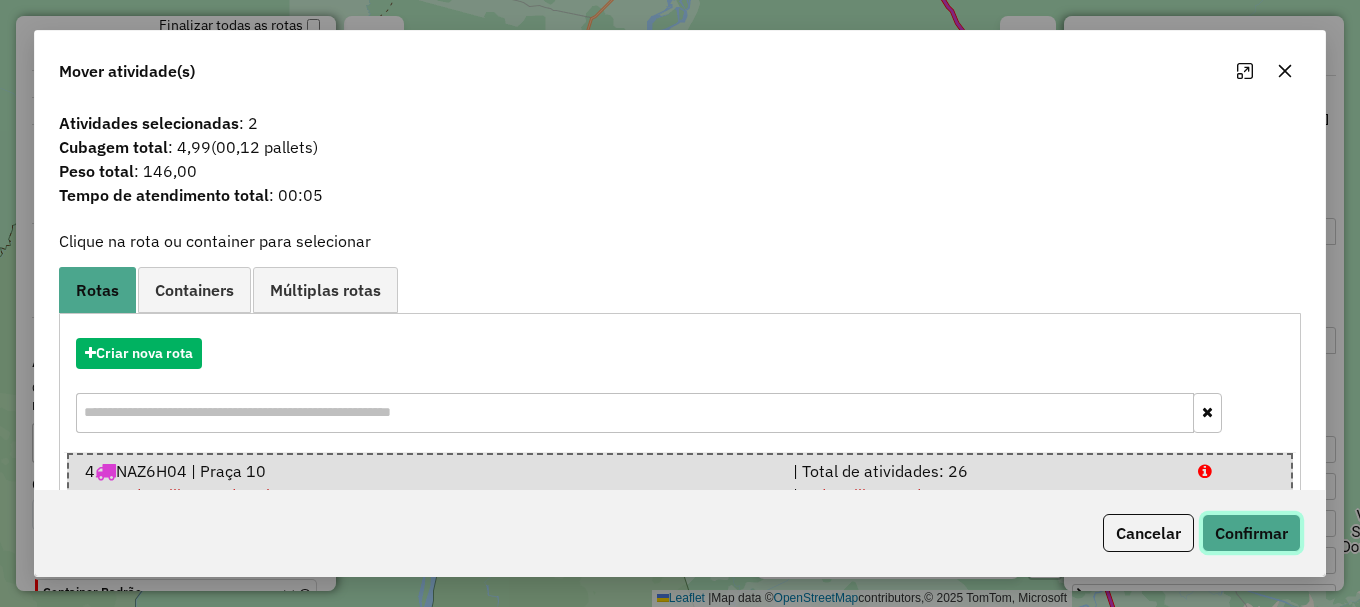 click on "Confirmar" 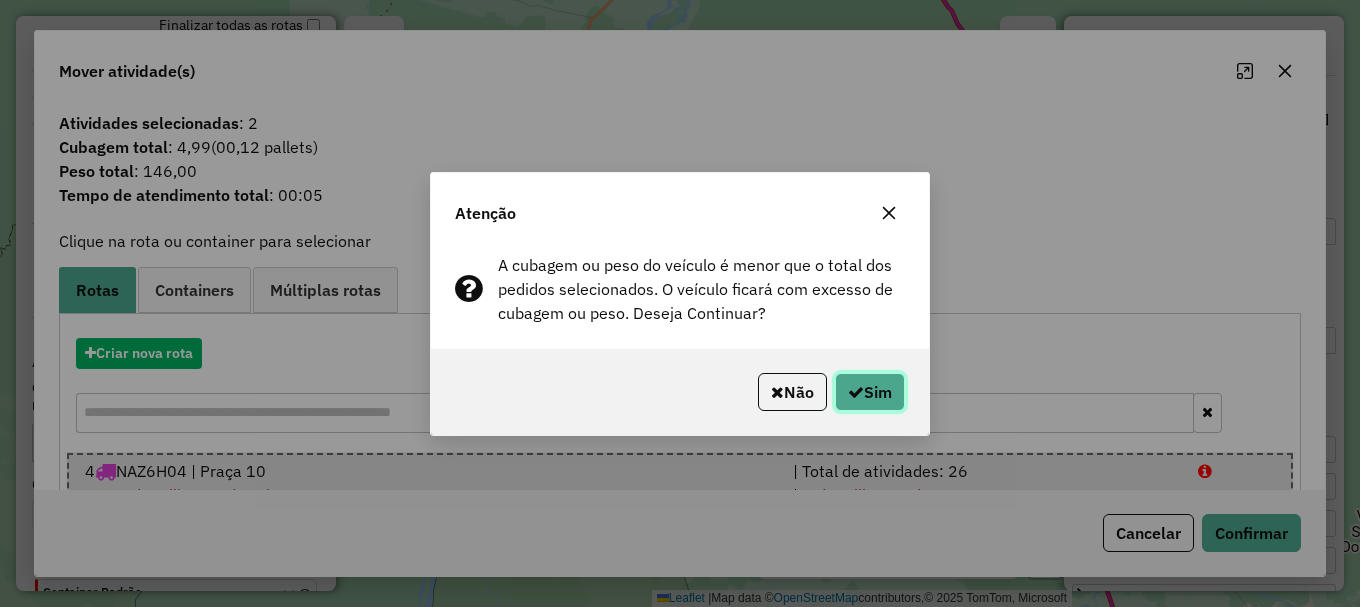 click on "Sim" 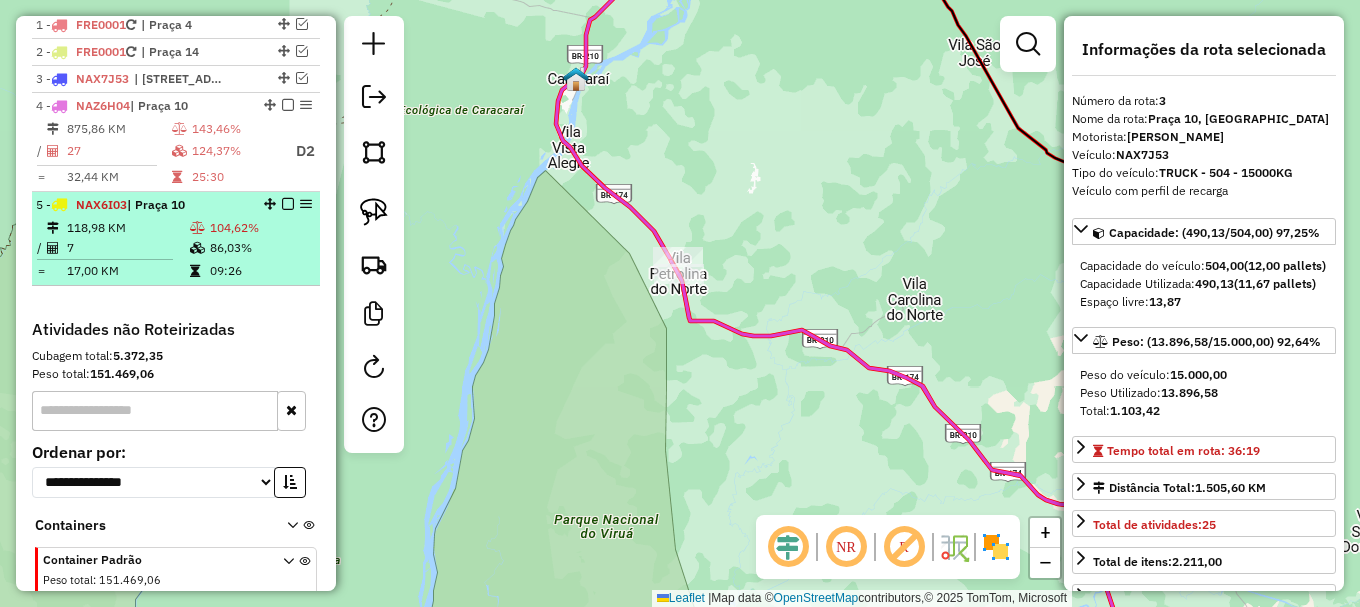 scroll, scrollTop: 771, scrollLeft: 0, axis: vertical 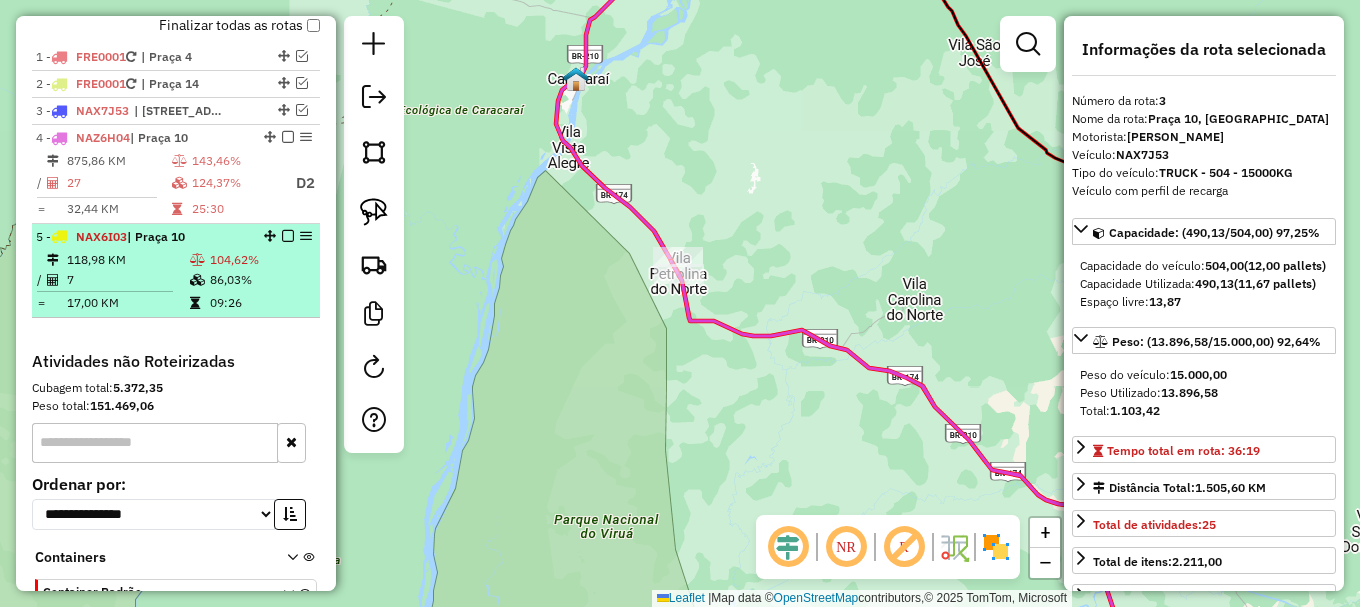 click at bounding box center [288, 236] 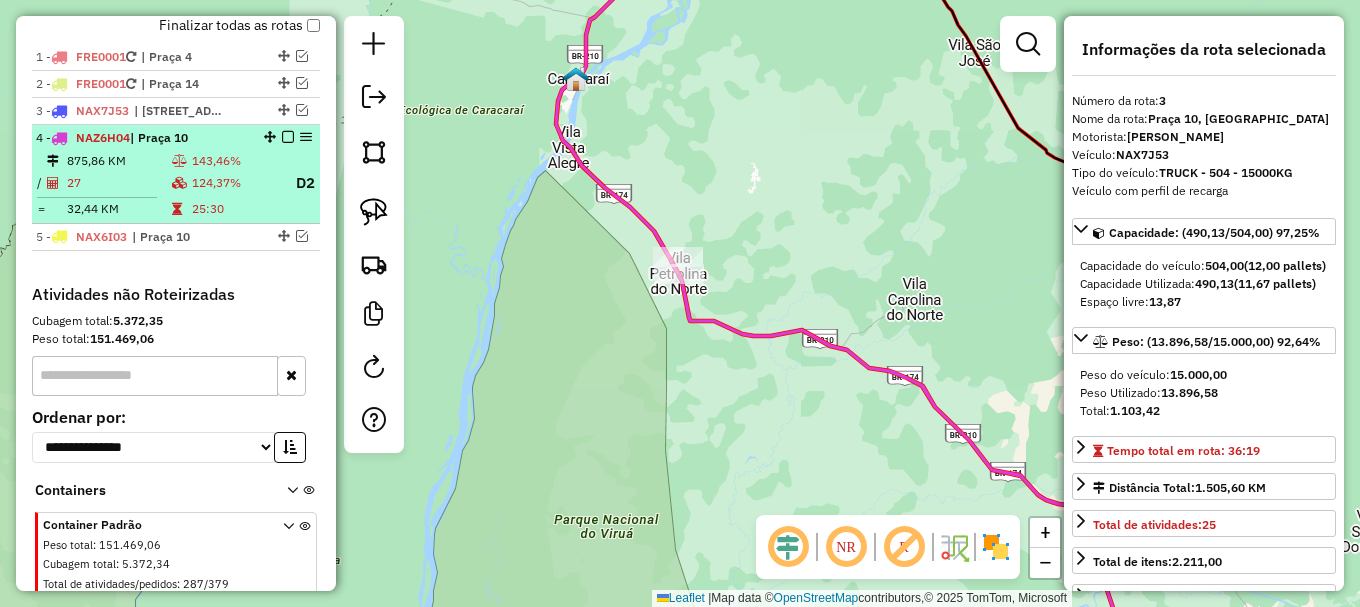 click at bounding box center [288, 137] 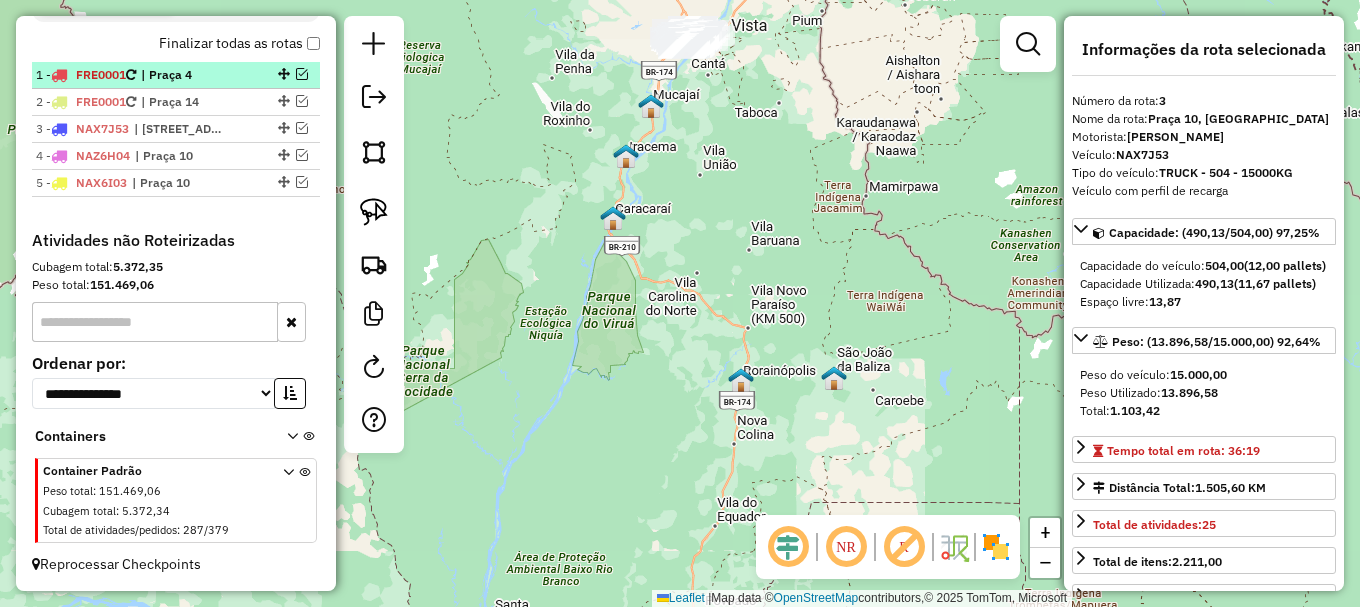 click on "| Praça 4" at bounding box center (187, 75) 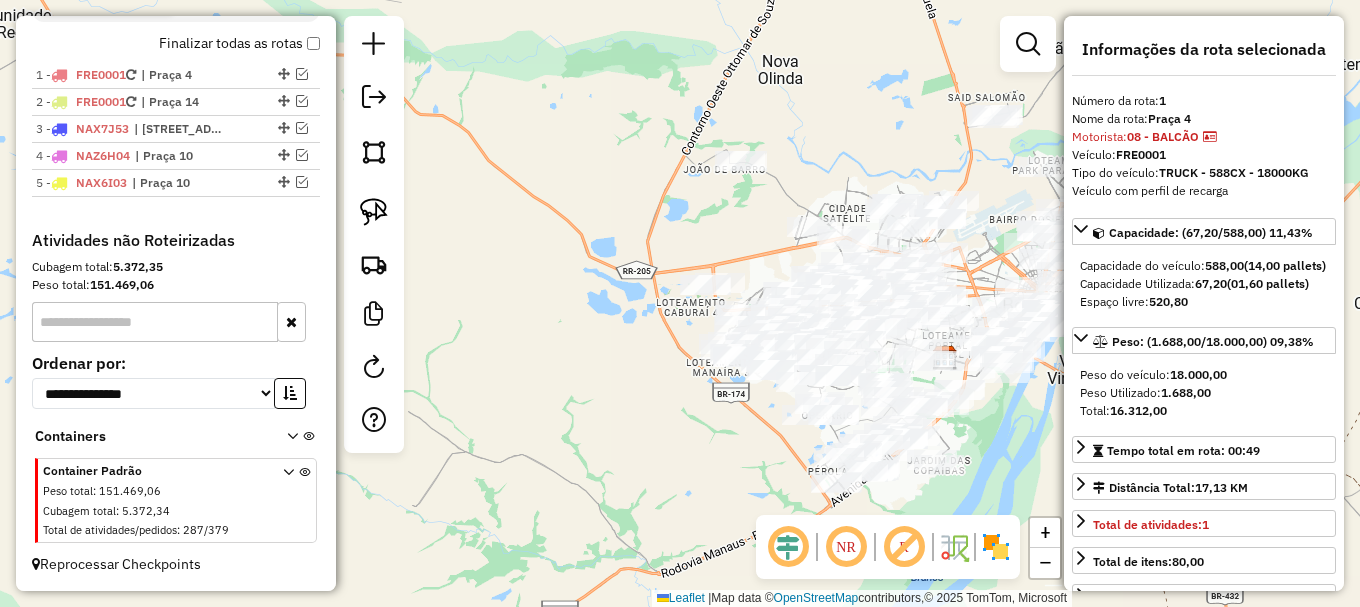 click on "Janela de atendimento Grade de atendimento Capacidade Transportadoras Veículos Cliente Pedidos  Rotas Selecione os dias de semana para filtrar as janelas de atendimento  Seg   Ter   Qua   Qui   Sex   Sáb   Dom  Informe o período da janela de atendimento: De: Até:  Filtrar exatamente a janela do cliente  Considerar janela de atendimento padrão  Selecione os dias de semana para filtrar as grades de atendimento  Seg   Ter   Qua   Qui   Sex   Sáb   Dom   Considerar clientes sem dia de atendimento cadastrado  Clientes fora do dia de atendimento selecionado Filtrar as atividades entre os valores definidos abaixo:  Peso mínimo:   Peso máximo:   Cubagem mínima:   Cubagem máxima:   De:   Até:  Filtrar as atividades entre o tempo de atendimento definido abaixo:  De:   Até:   Considerar capacidade total dos clientes não roteirizados Transportadora: Selecione um ou mais itens Tipo de veículo: Selecione um ou mais itens Veículo: Selecione um ou mais itens Motorista: Selecione um ou mais itens Nome: Rótulo:" 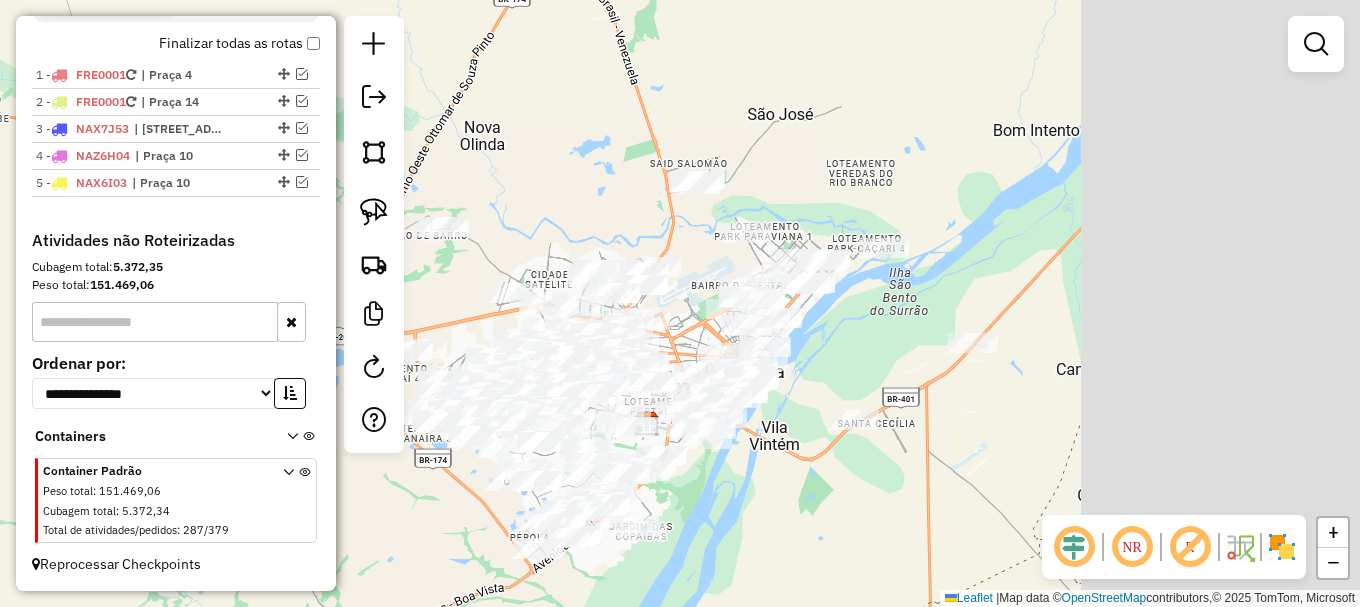 drag, startPoint x: 938, startPoint y: 150, endPoint x: 703, endPoint y: 239, distance: 251.28868 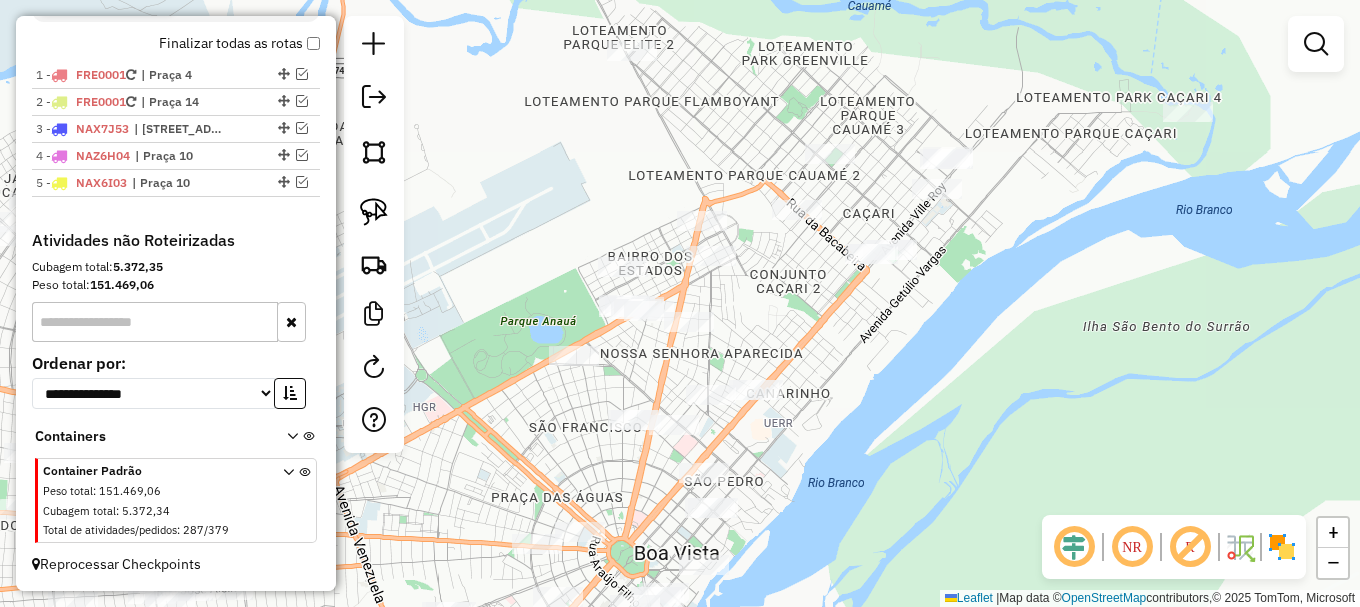 drag, startPoint x: 833, startPoint y: 457, endPoint x: 818, endPoint y: 444, distance: 19.849434 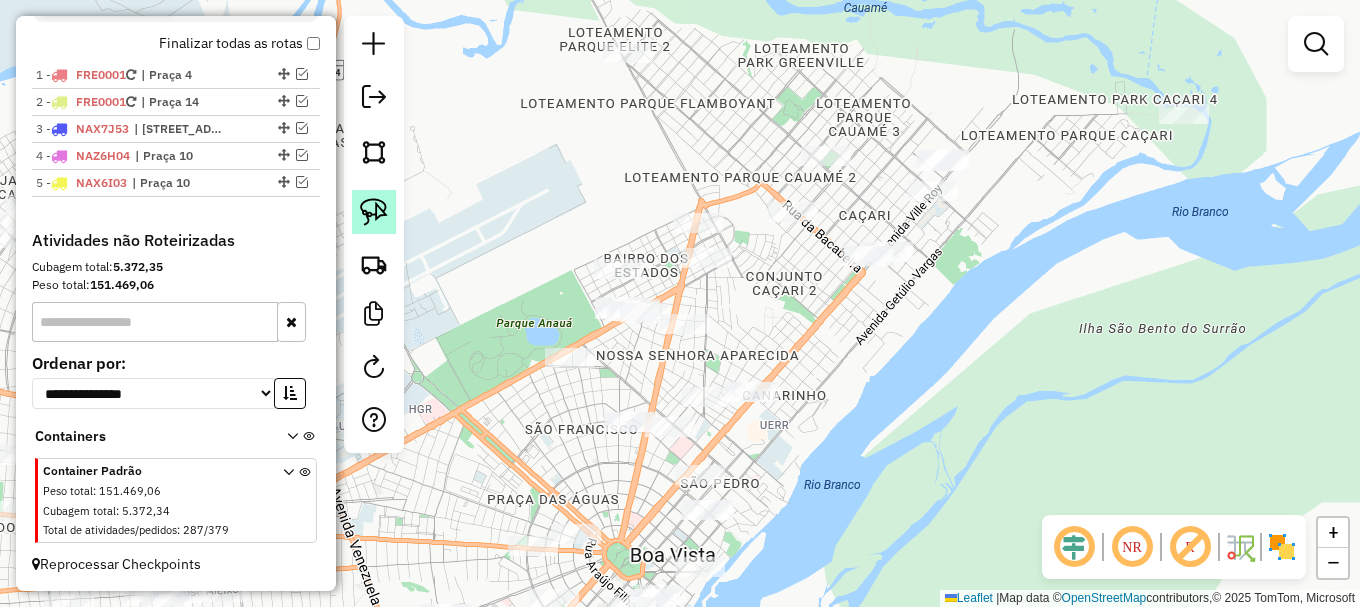 click 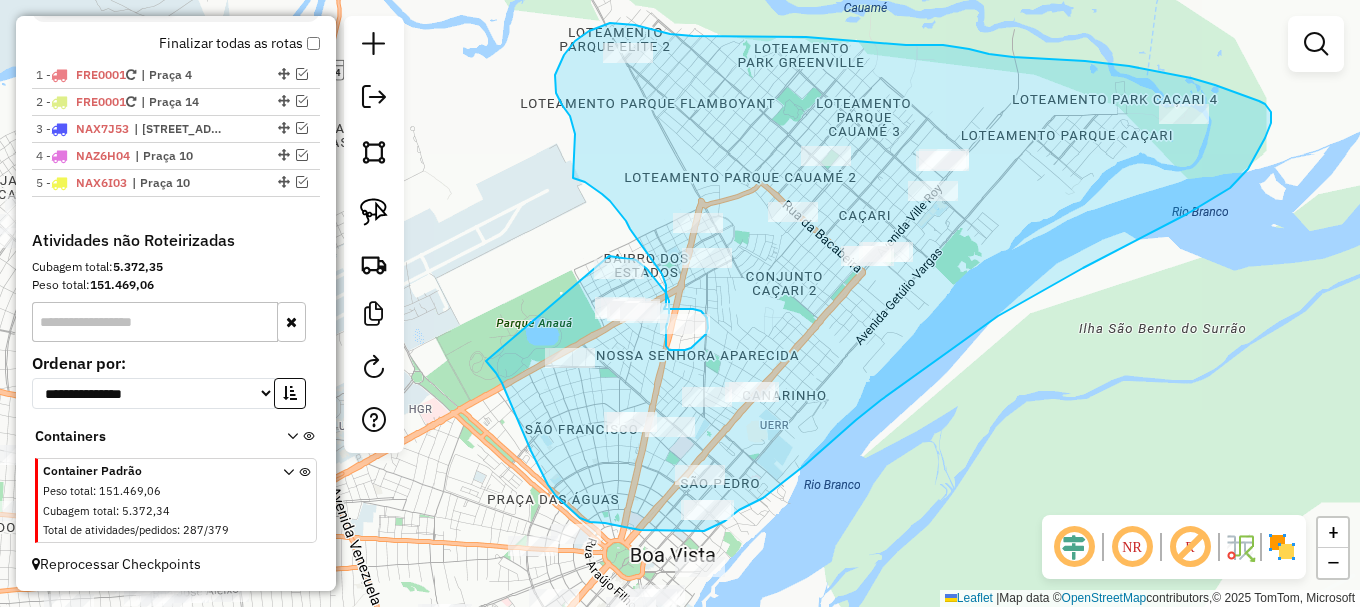 drag, startPoint x: 505, startPoint y: 390, endPoint x: 596, endPoint y: 255, distance: 162.80664 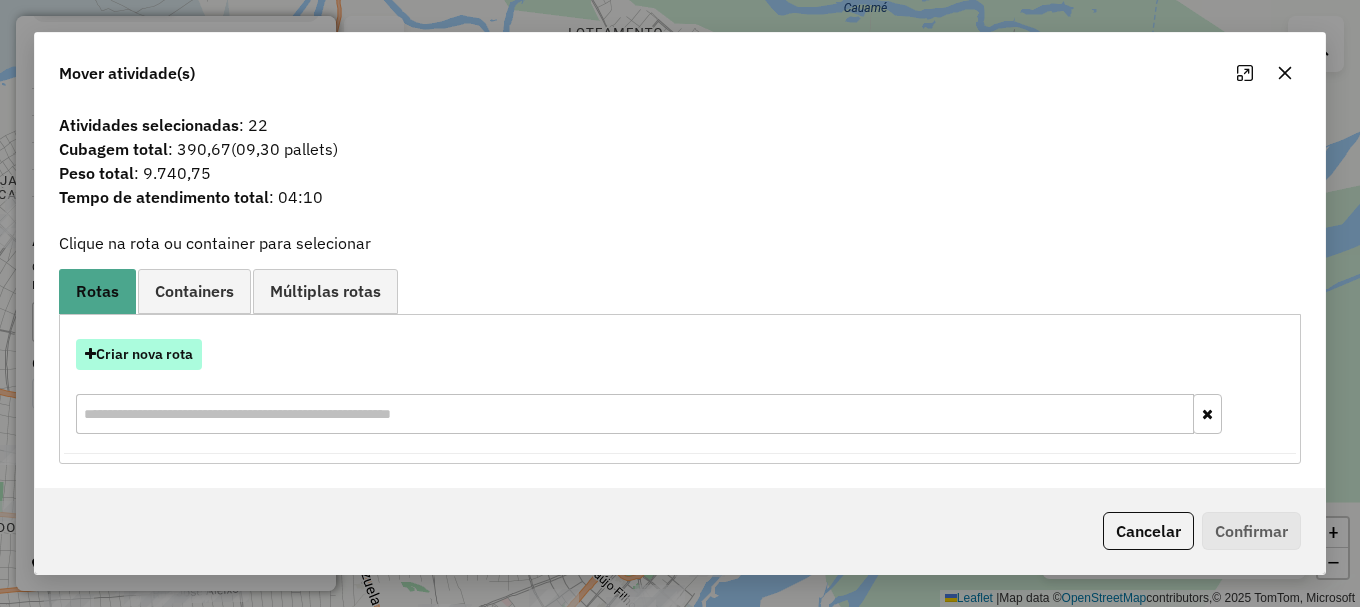 click on "Criar nova rota" at bounding box center (139, 354) 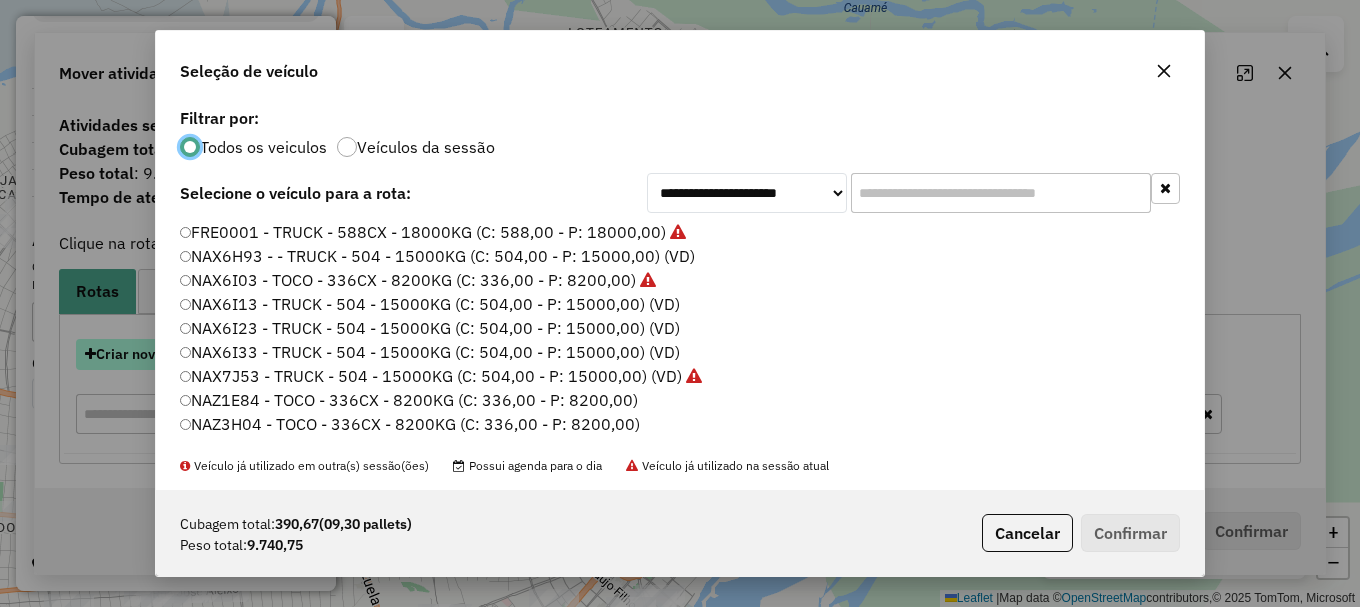 scroll, scrollTop: 11, scrollLeft: 6, axis: both 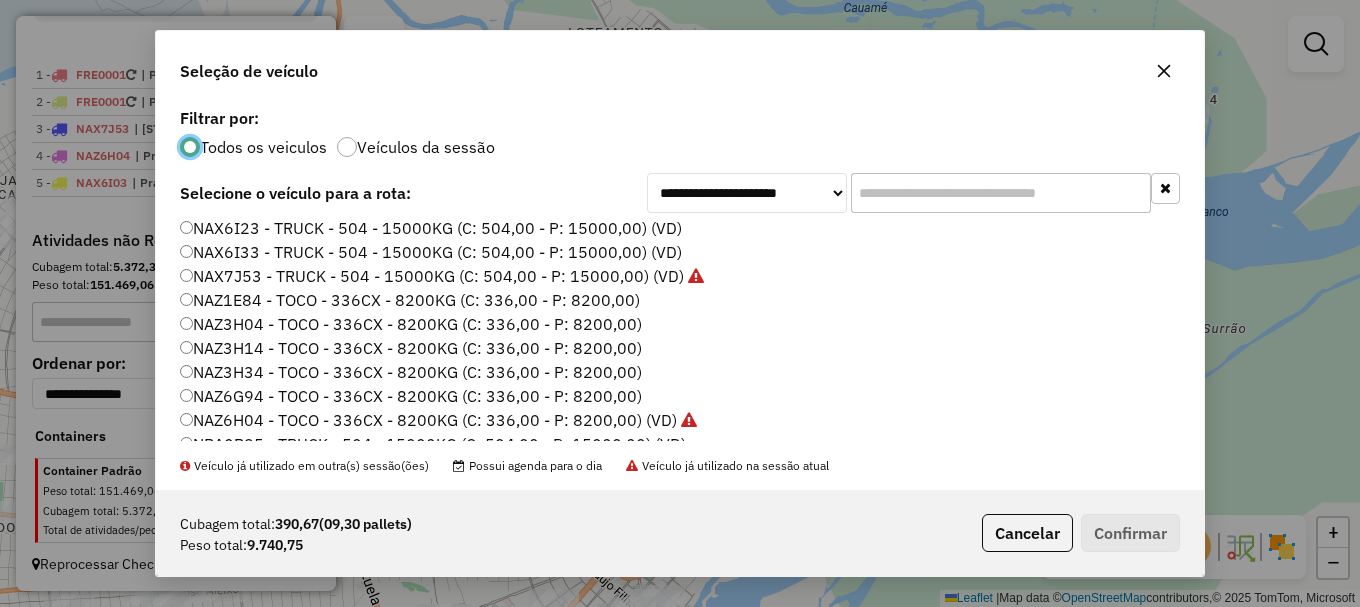 click on "NAZ3H14 - TOCO - 336CX - 8200KG (C: 336,00 - P: 8200,00)" 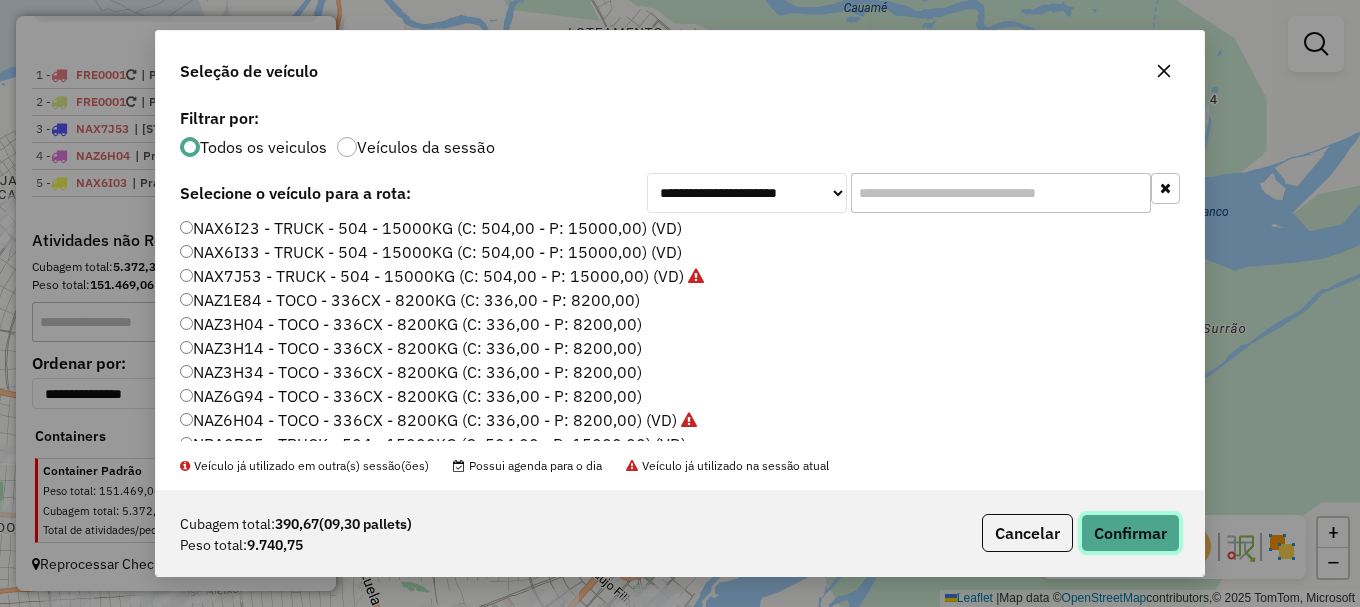 click on "Confirmar" 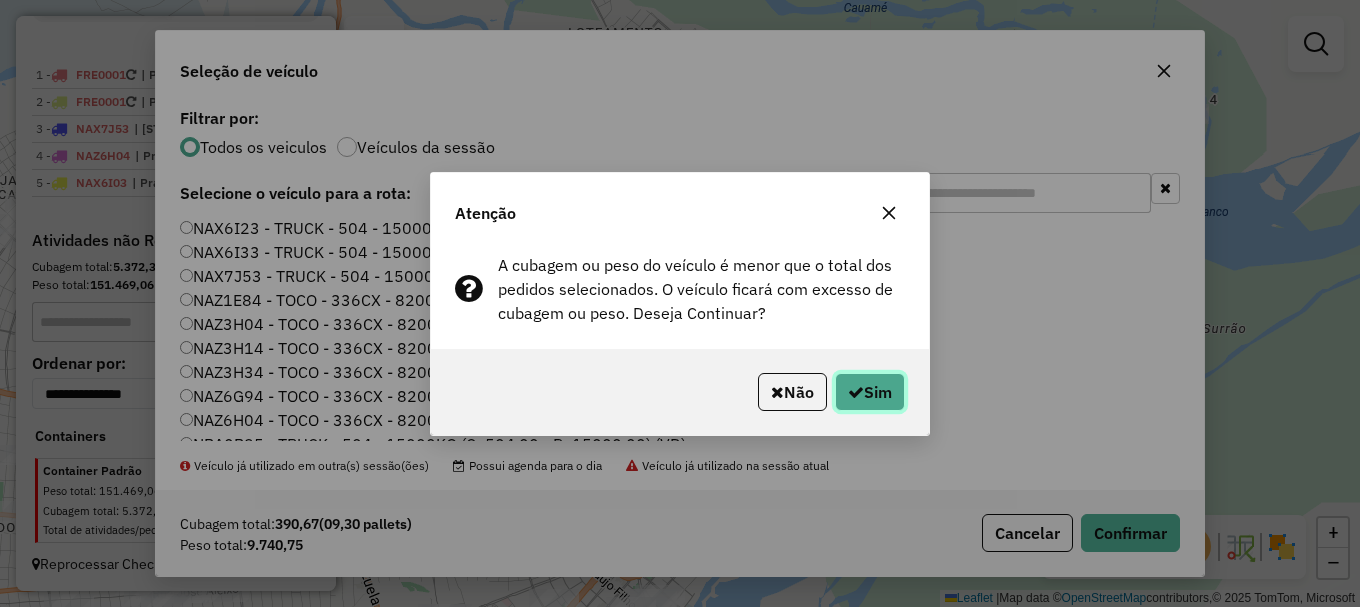 click on "Sim" 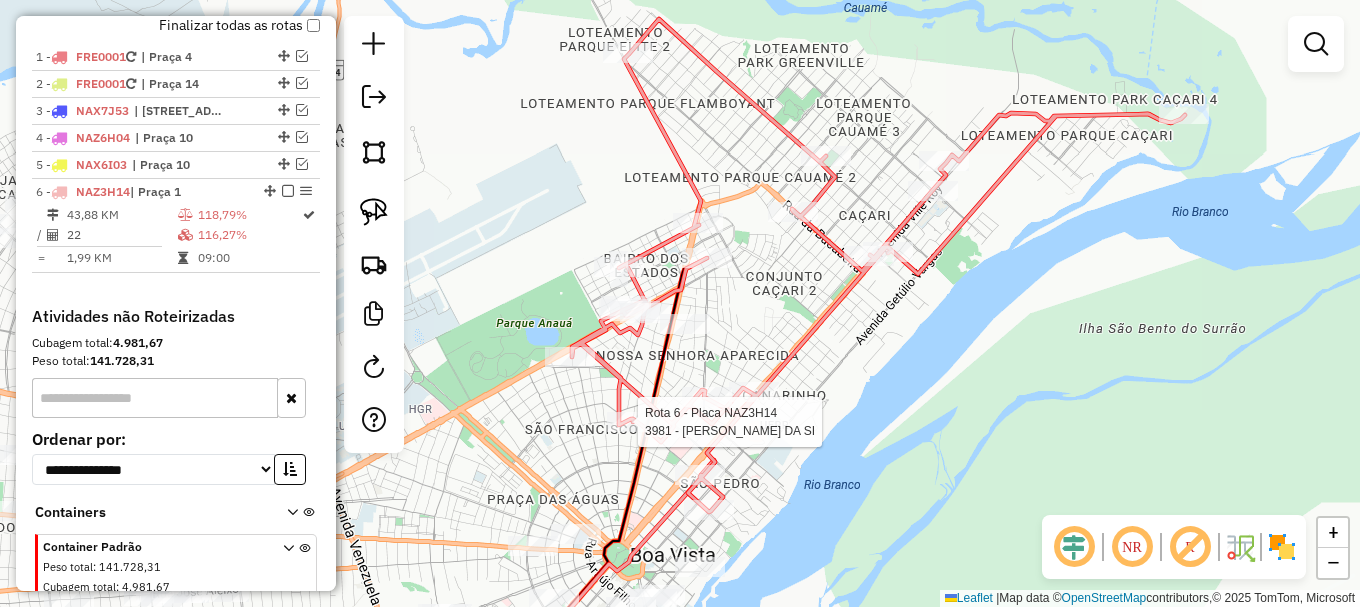 select on "**********" 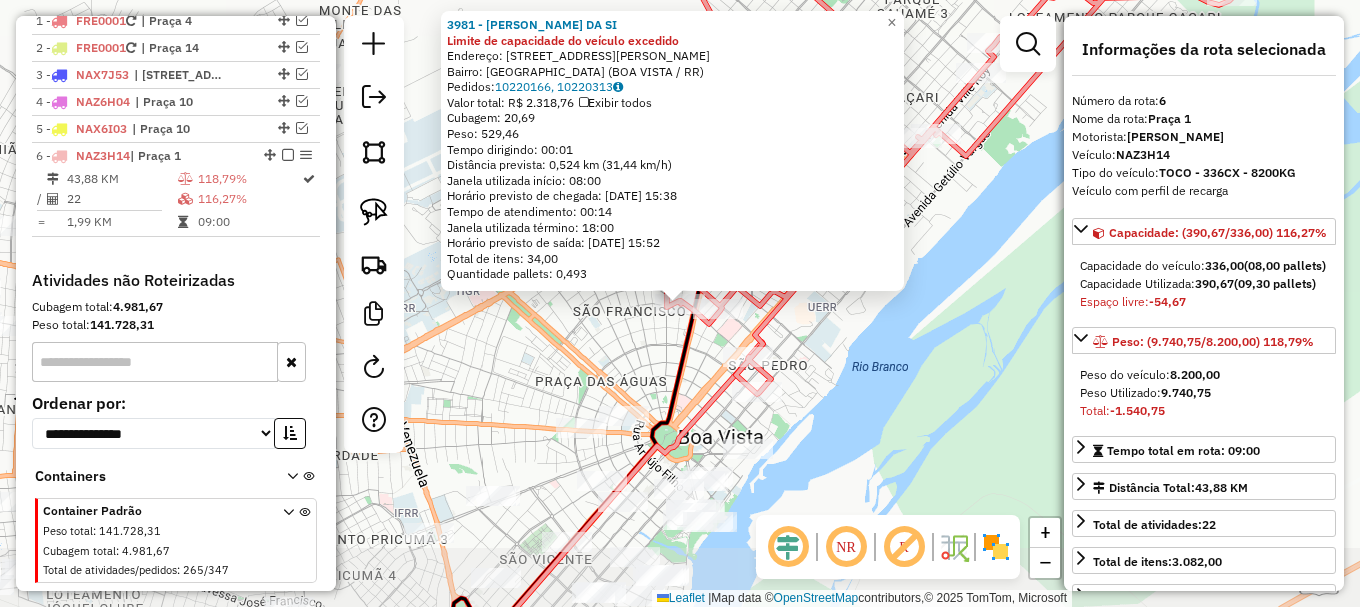 scroll, scrollTop: 865, scrollLeft: 0, axis: vertical 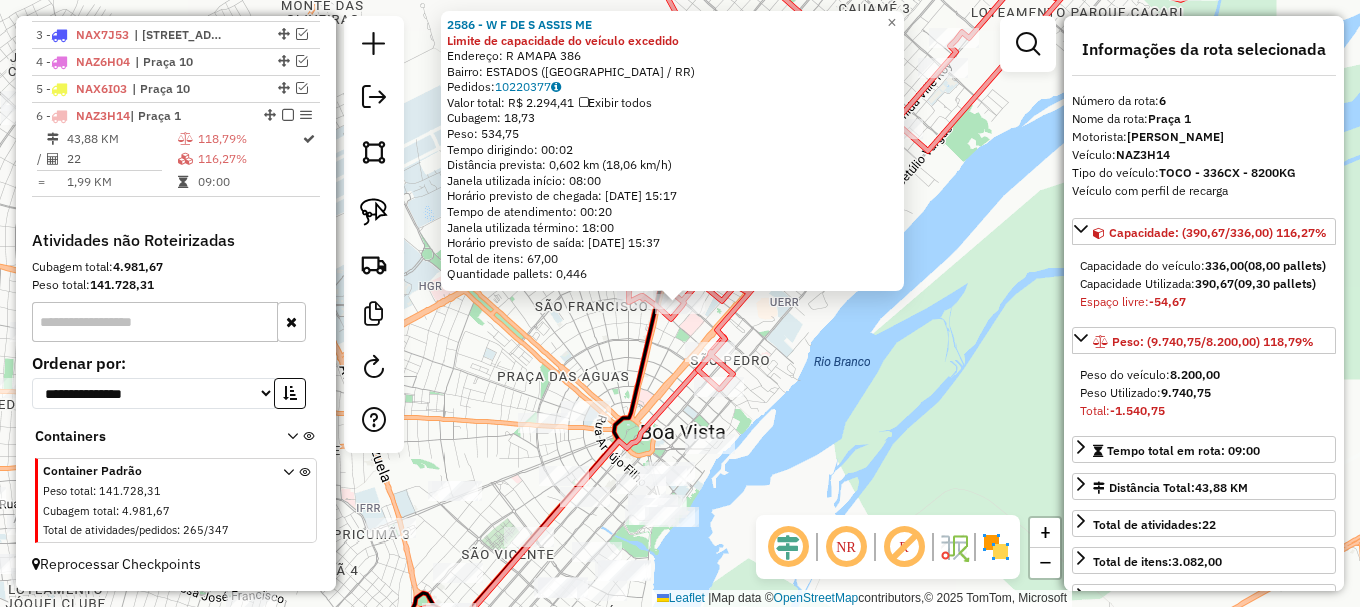 click on "2586 - W F DE S ASSIS ME Limite de capacidade do veículo excedido  Endereço: R   AMAPA                         386   Bairro: ESTADOS (BOA VISTA / RR)   Pedidos:  10220377   Valor total: R$ 2.294,41   Exibir todos   Cubagem: 18,73  Peso: 534,75  Tempo dirigindo: 00:02   Distância prevista: 0,602 km (18,06 km/h)   Janela utilizada início: 08:00   Horário previsto de chegada: 11/07/2025 15:17   Tempo de atendimento: 00:20   Janela utilizada término: 18:00   Horário previsto de saída: 11/07/2025 15:37   Total de itens: 67,00   Quantidade pallets: 0,446  × Janela de atendimento Grade de atendimento Capacidade Transportadoras Veículos Cliente Pedidos  Rotas Selecione os dias de semana para filtrar as janelas de atendimento  Seg   Ter   Qua   Qui   Sex   Sáb   Dom  Informe o período da janela de atendimento: De: Até:  Filtrar exatamente a janela do cliente  Considerar janela de atendimento padrão  Selecione os dias de semana para filtrar as grades de atendimento  Seg   Ter   Qua   Qui   Sex   Sáb  De:" 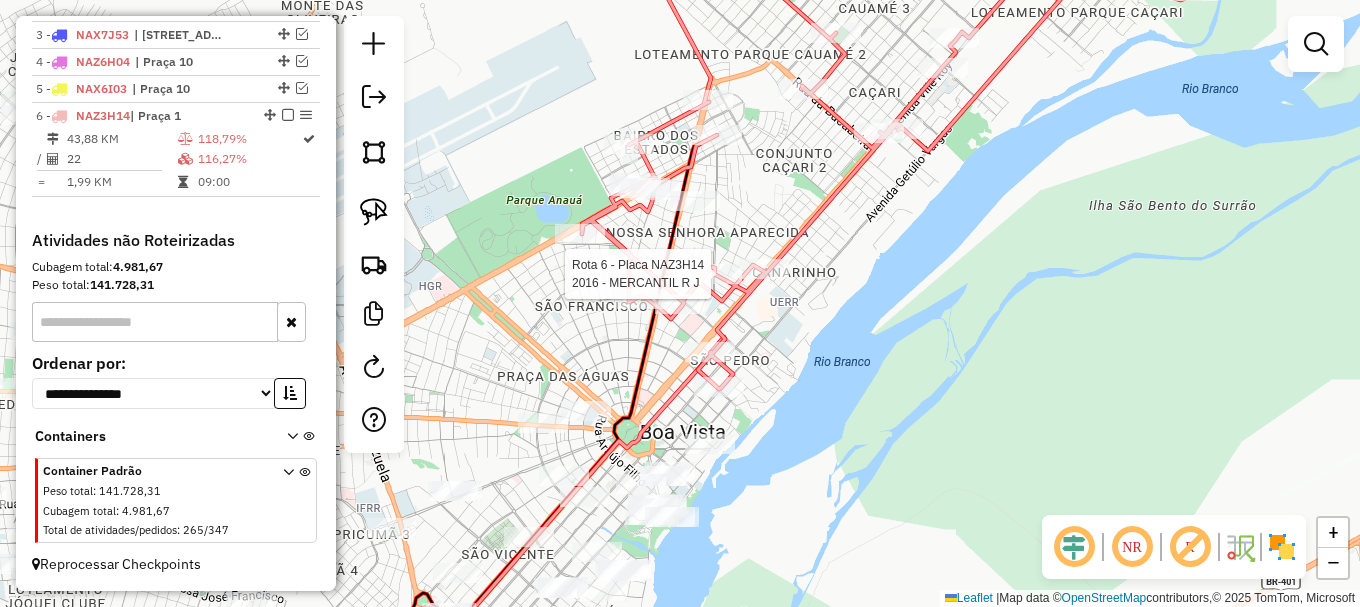 select on "**********" 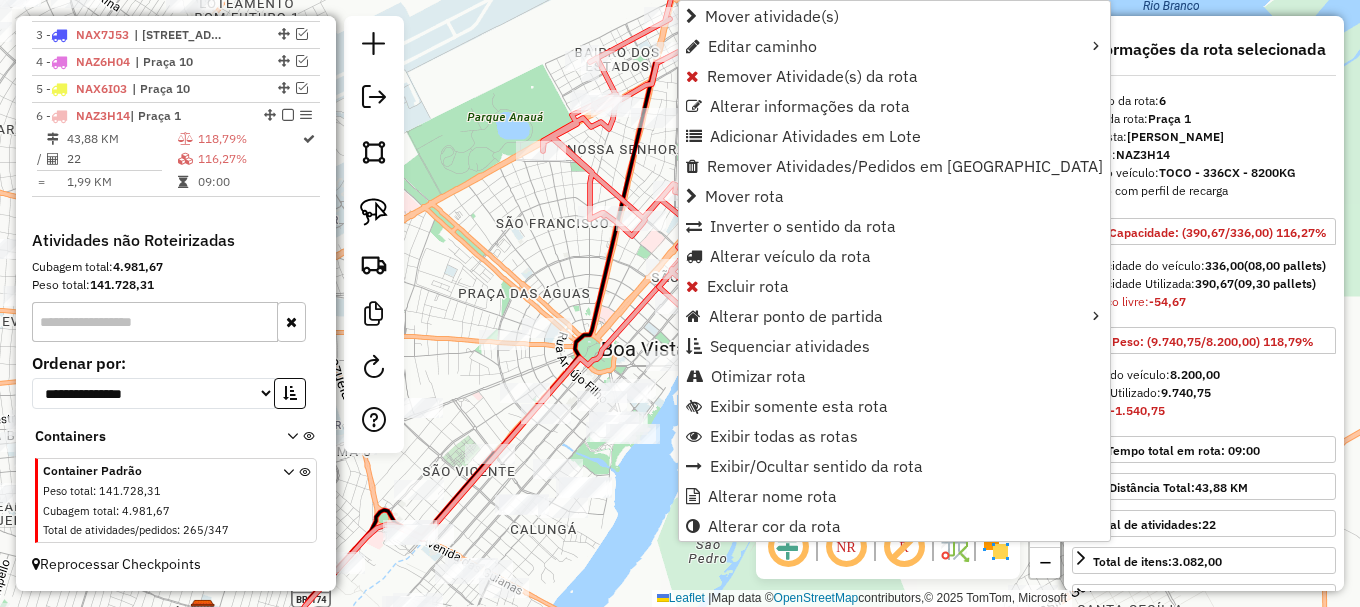 click on "Janela de atendimento Grade de atendimento Capacidade Transportadoras Veículos Cliente Pedidos  Rotas Selecione os dias de semana para filtrar as janelas de atendimento  Seg   Ter   Qua   Qui   Sex   Sáb   Dom  Informe o período da janela de atendimento: De: Até:  Filtrar exatamente a janela do cliente  Considerar janela de atendimento padrão  Selecione os dias de semana para filtrar as grades de atendimento  Seg   Ter   Qua   Qui   Sex   Sáb   Dom   Considerar clientes sem dia de atendimento cadastrado  Clientes fora do dia de atendimento selecionado Filtrar as atividades entre os valores definidos abaixo:  Peso mínimo:   Peso máximo:   Cubagem mínima:   Cubagem máxima:   De:   Até:  Filtrar as atividades entre o tempo de atendimento definido abaixo:  De:   Até:   Considerar capacidade total dos clientes não roteirizados Transportadora: Selecione um ou mais itens Tipo de veículo: Selecione um ou mais itens Veículo: Selecione um ou mais itens Motorista: Selecione um ou mais itens Nome: Rótulo:" 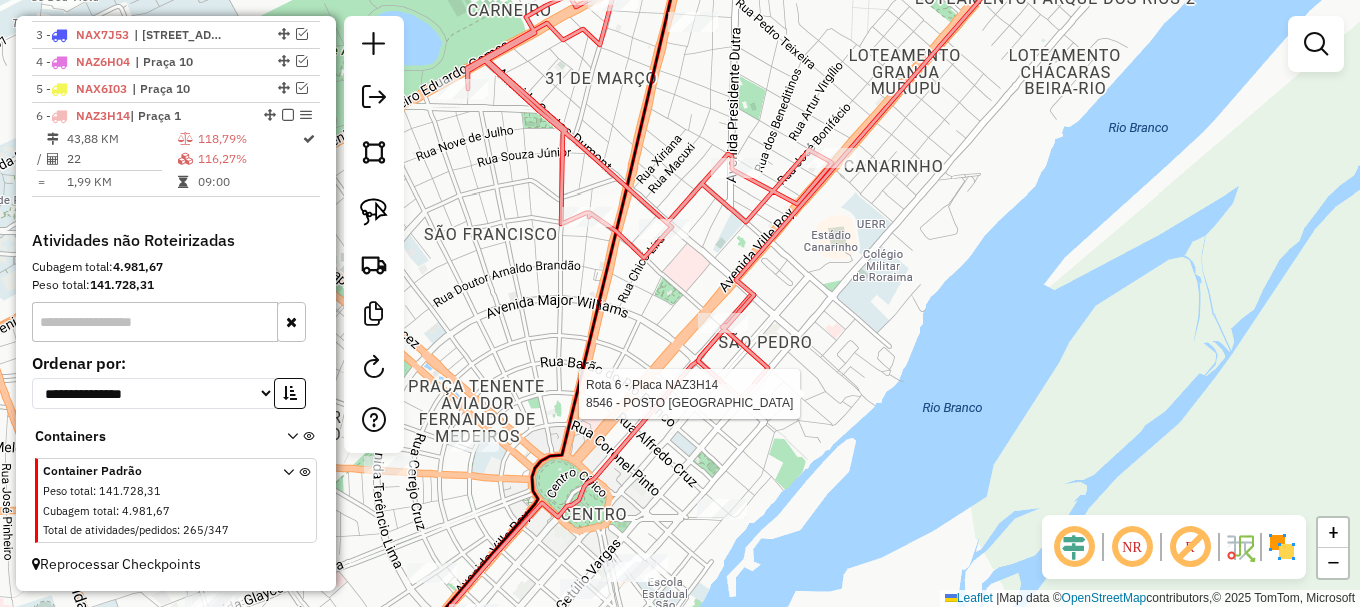 select on "**********" 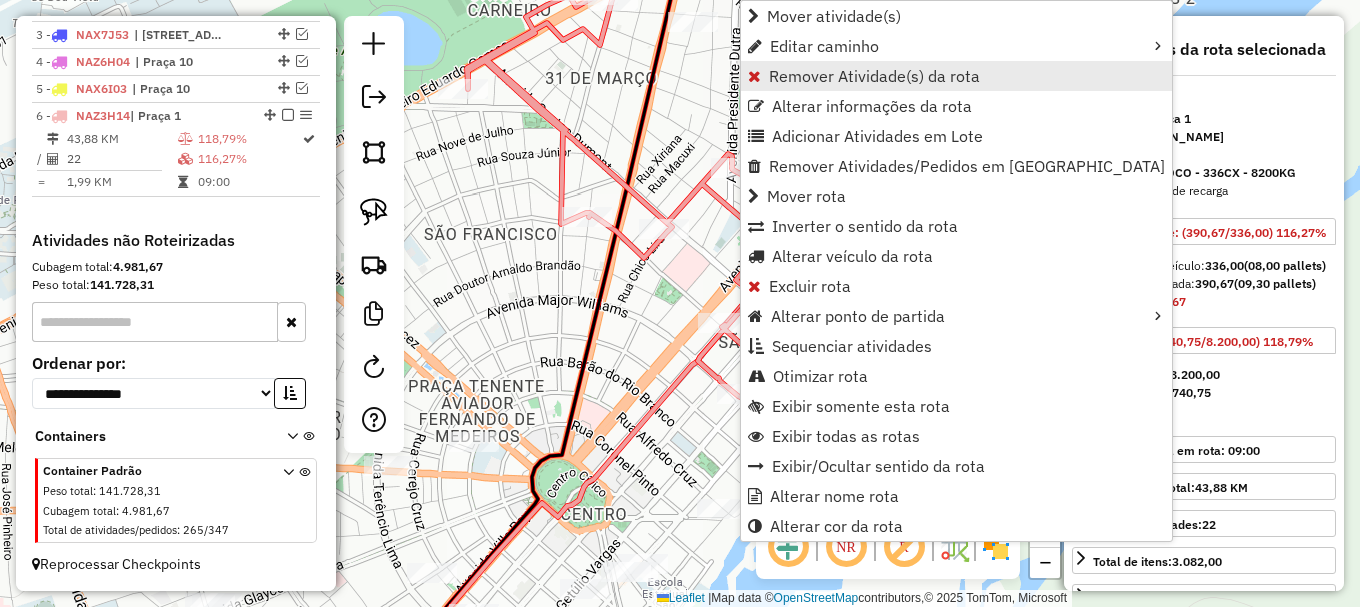 click on "Remover Atividade(s) da rota" at bounding box center [874, 76] 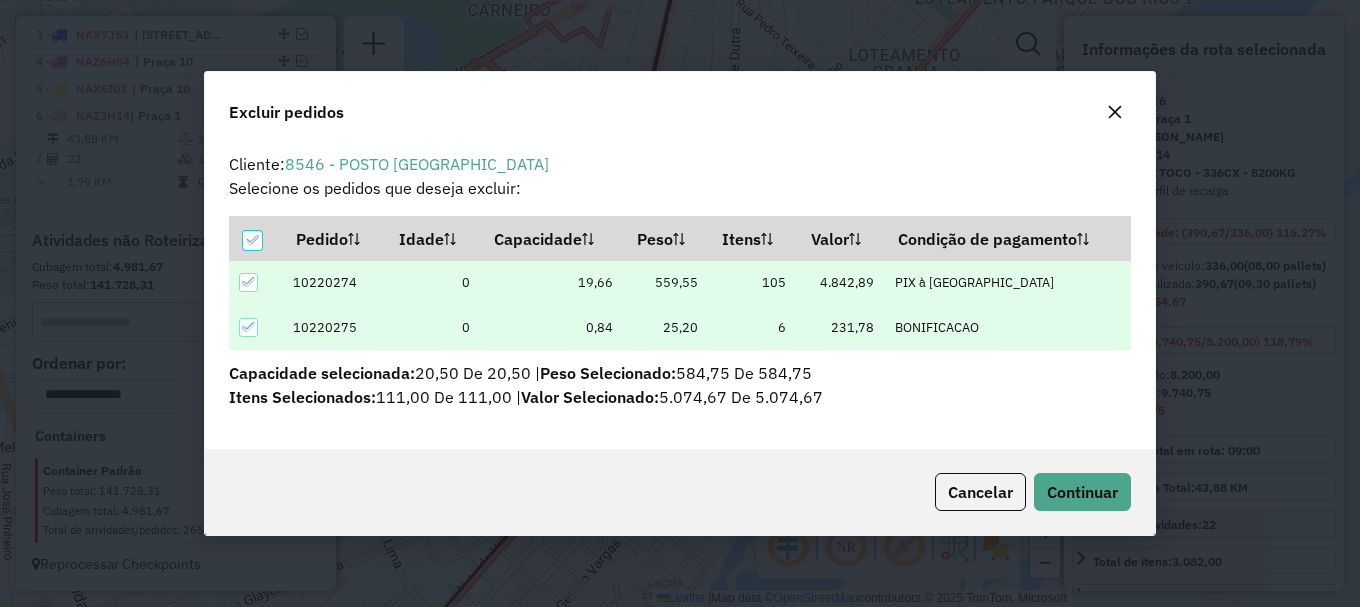 scroll, scrollTop: 0, scrollLeft: 0, axis: both 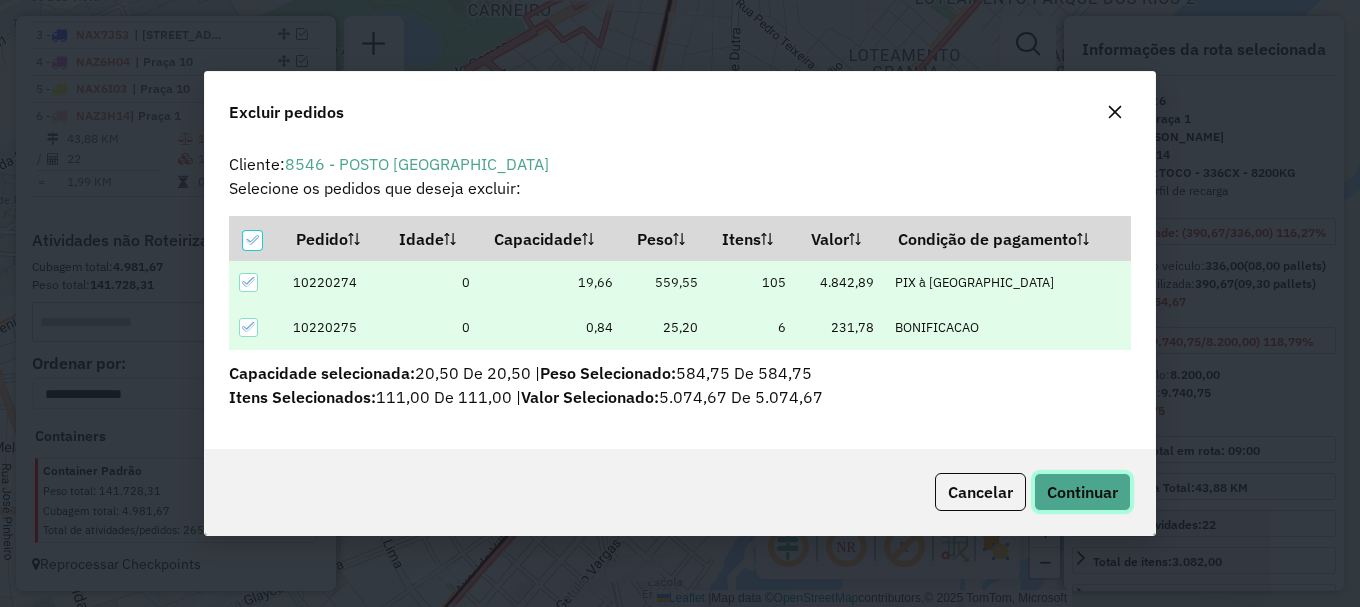 click on "Continuar" 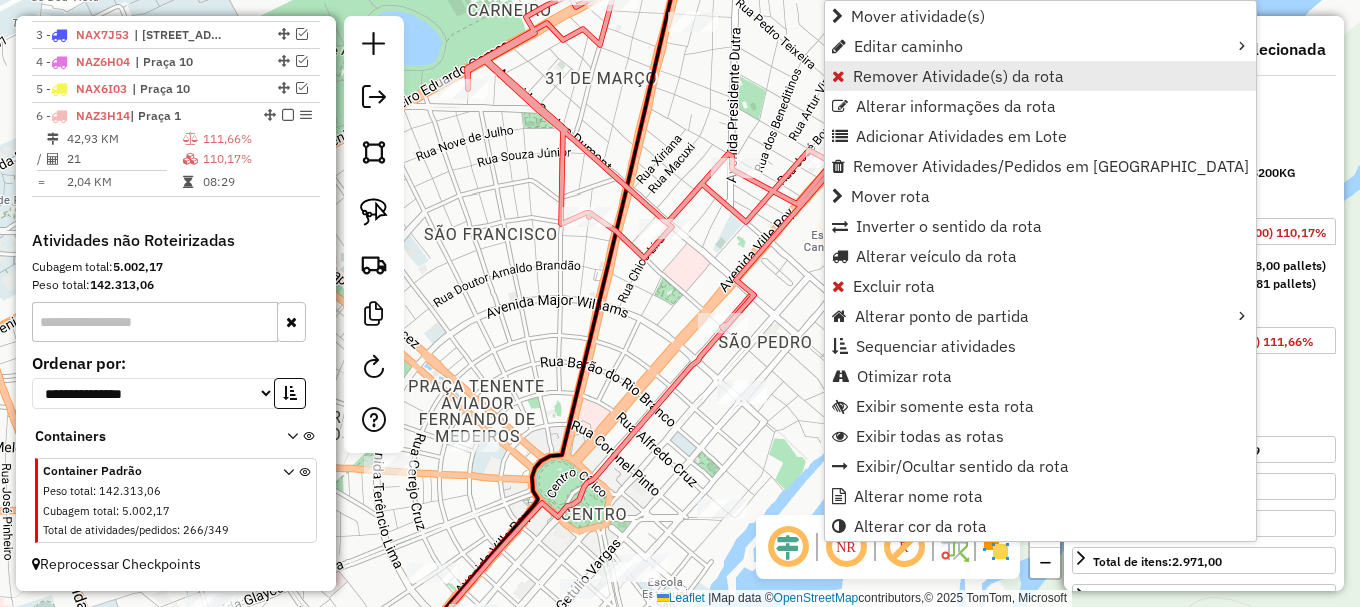 click on "Remover Atividade(s) da rota" at bounding box center (958, 76) 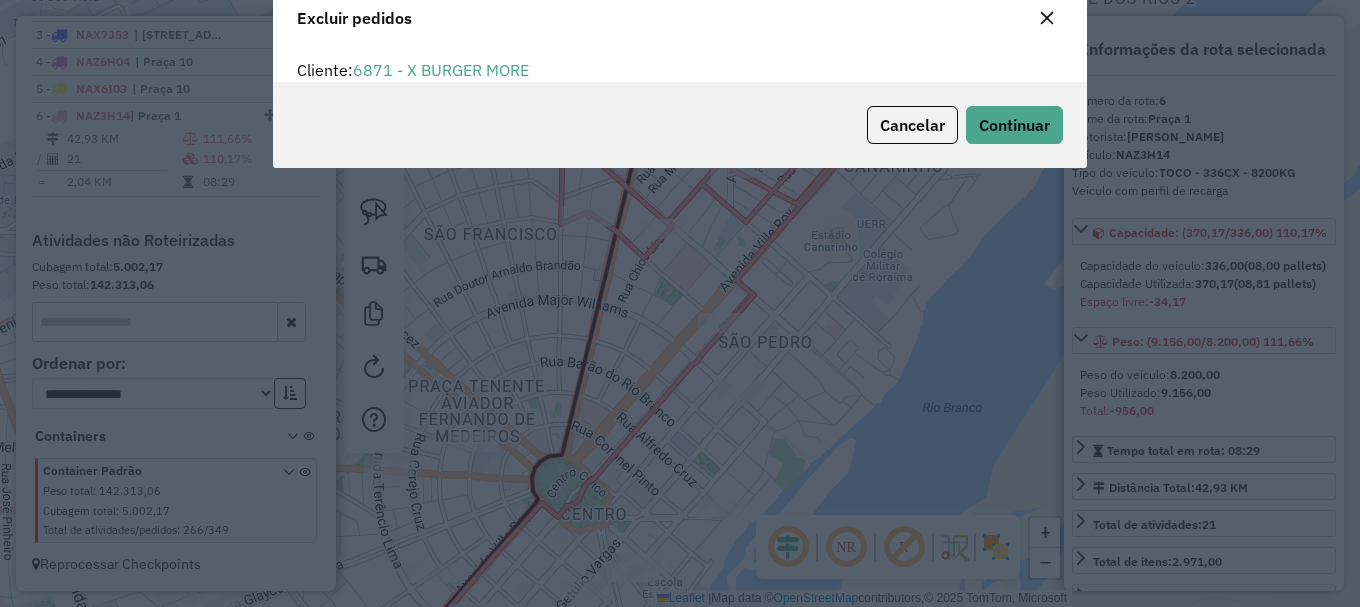 scroll, scrollTop: 82, scrollLeft: 0, axis: vertical 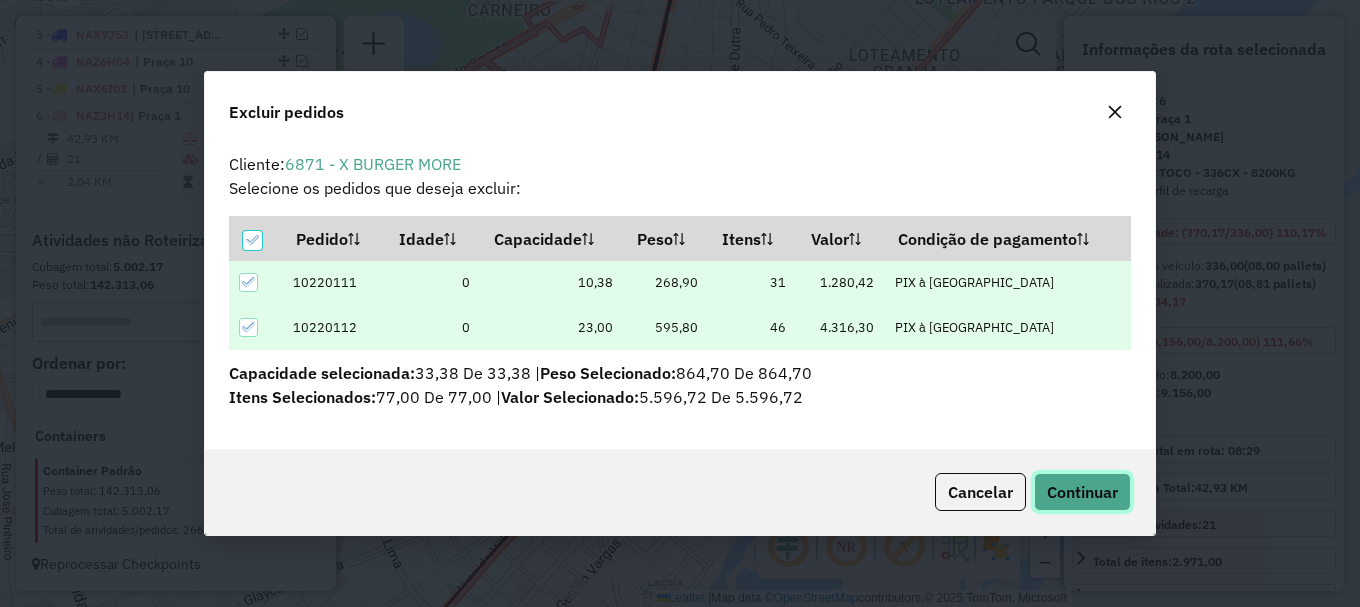 click on "Continuar" 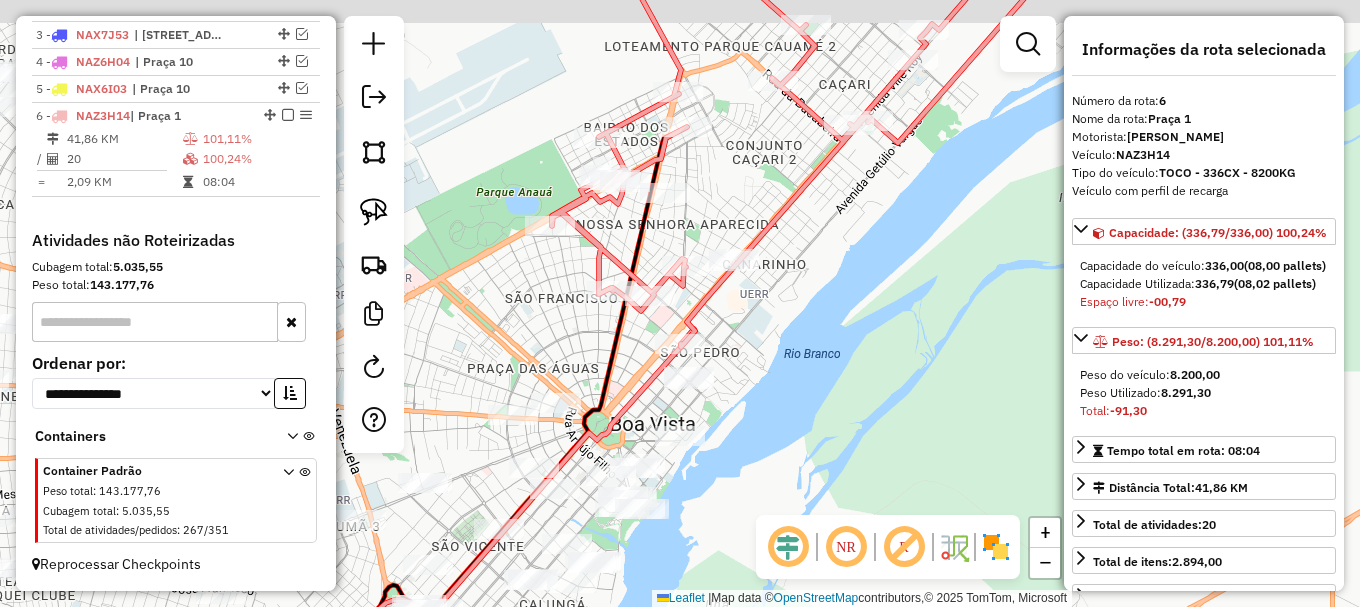 drag, startPoint x: 839, startPoint y: 282, endPoint x: 735, endPoint y: 315, distance: 109.11004 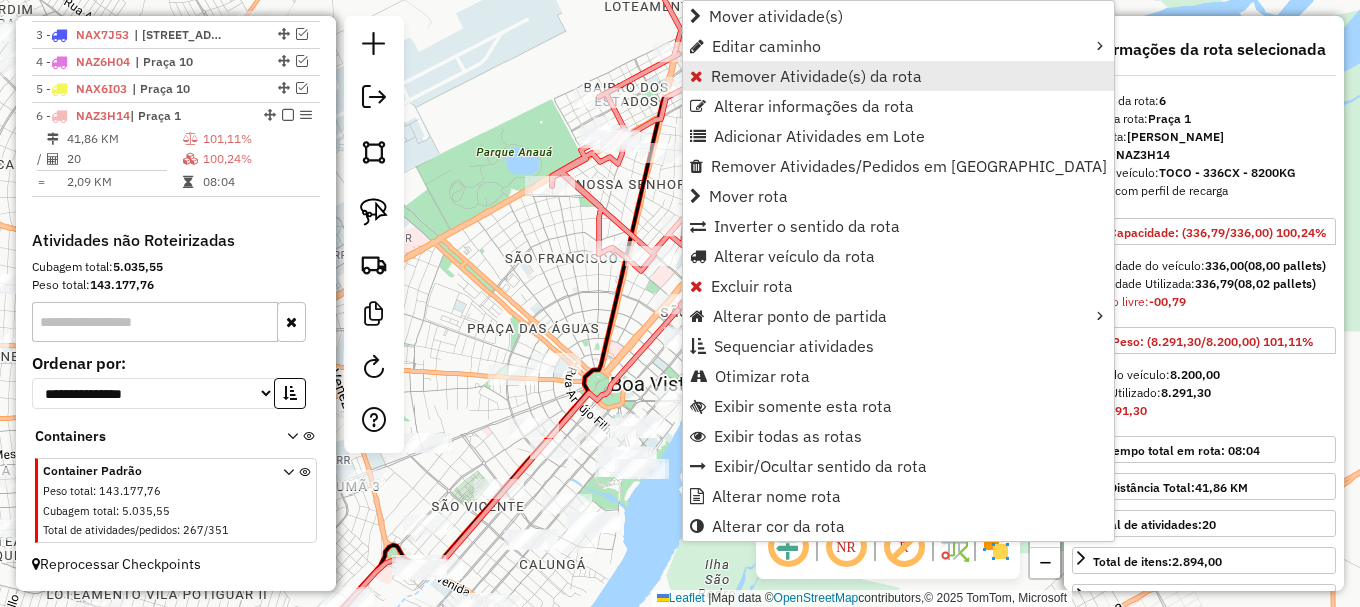 click on "Remover Atividade(s) da rota" at bounding box center (816, 76) 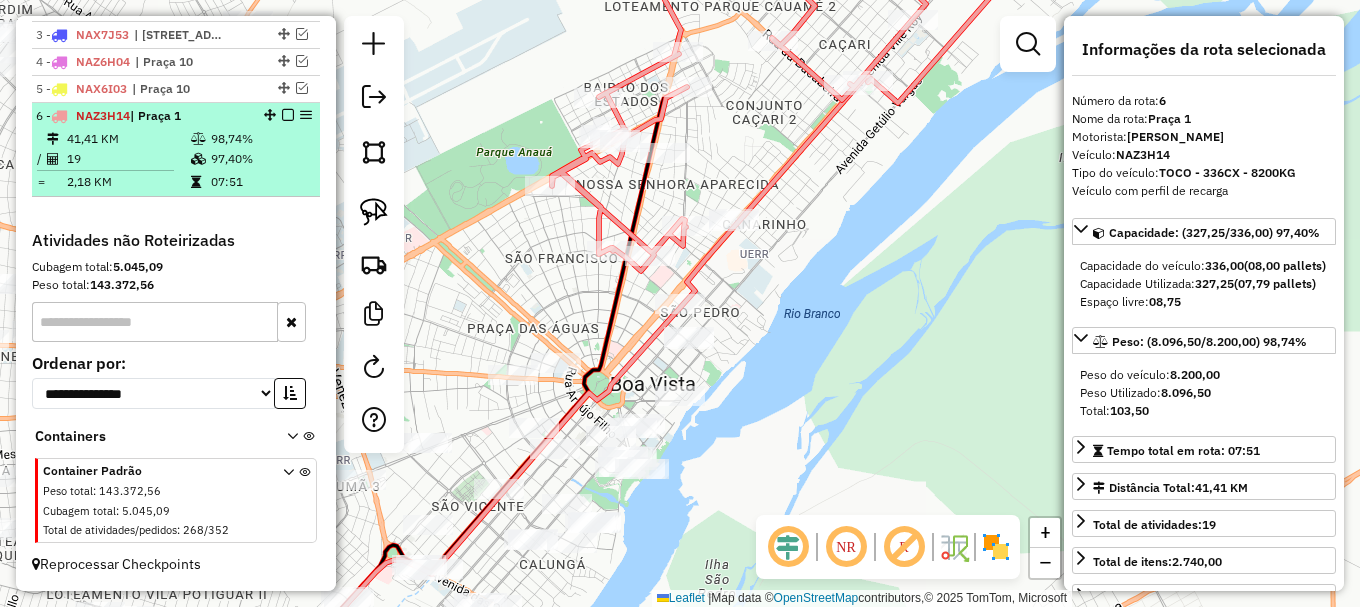 click at bounding box center (288, 115) 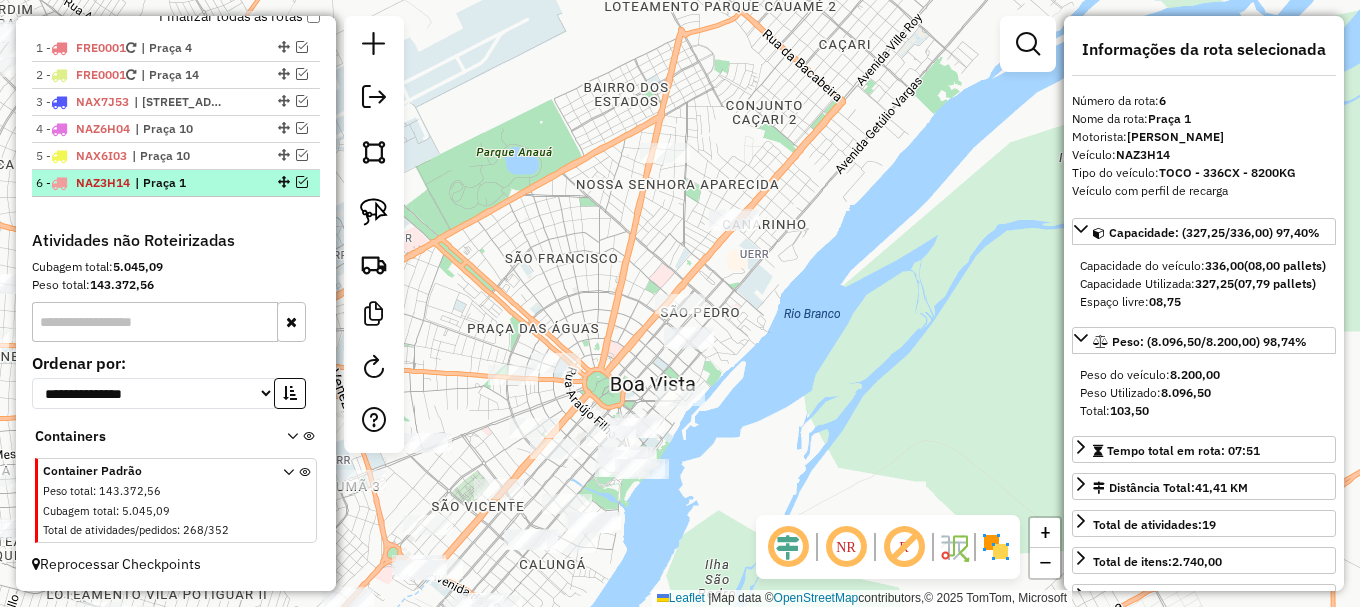 scroll, scrollTop: 798, scrollLeft: 0, axis: vertical 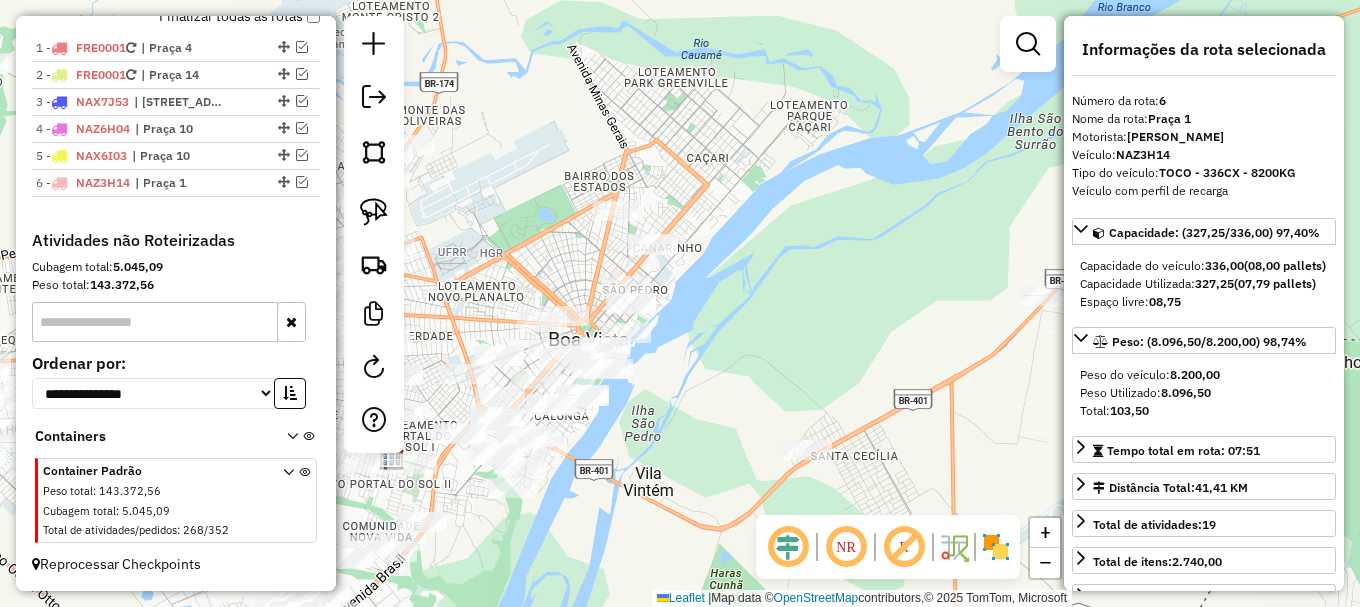 drag, startPoint x: 671, startPoint y: 385, endPoint x: 807, endPoint y: 353, distance: 139.71399 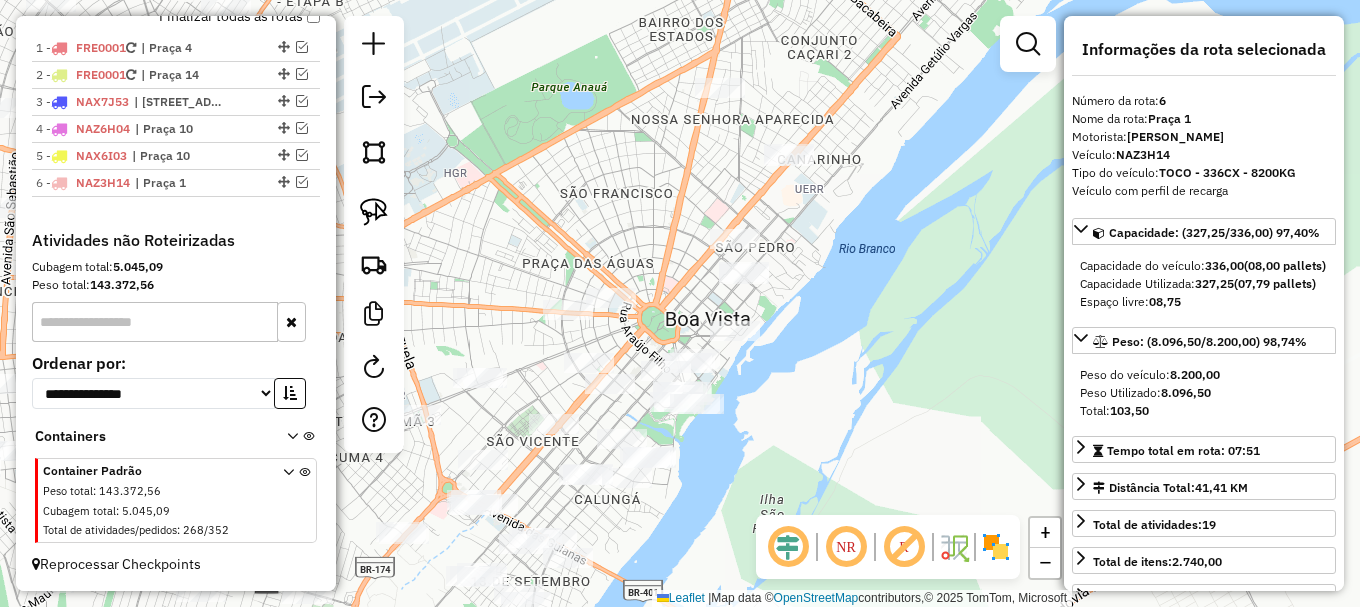 drag, startPoint x: 792, startPoint y: 301, endPoint x: 804, endPoint y: 356, distance: 56.293873 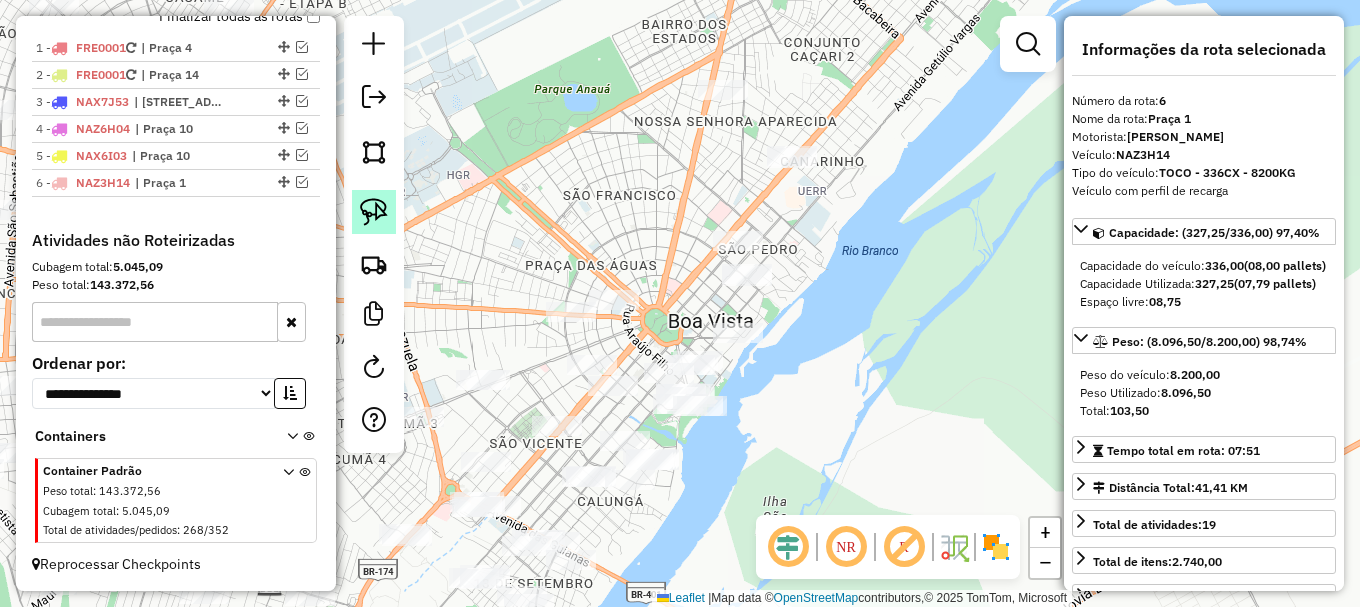 click 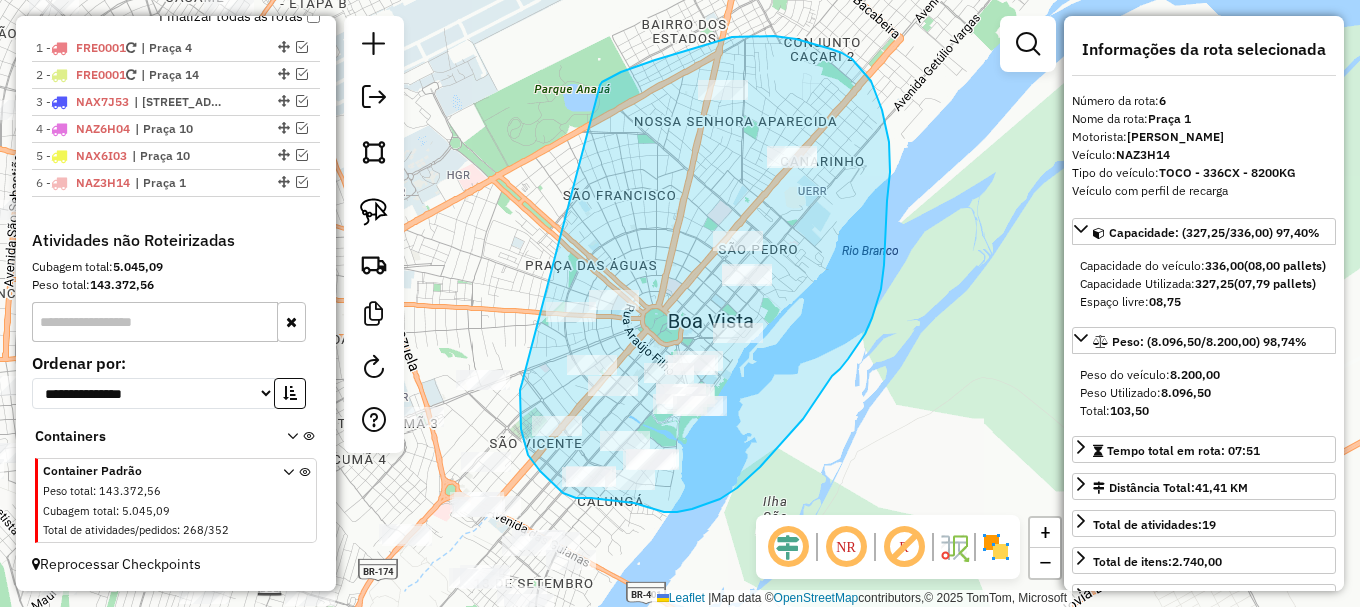 drag, startPoint x: 621, startPoint y: 72, endPoint x: 525, endPoint y: 369, distance: 312.1298 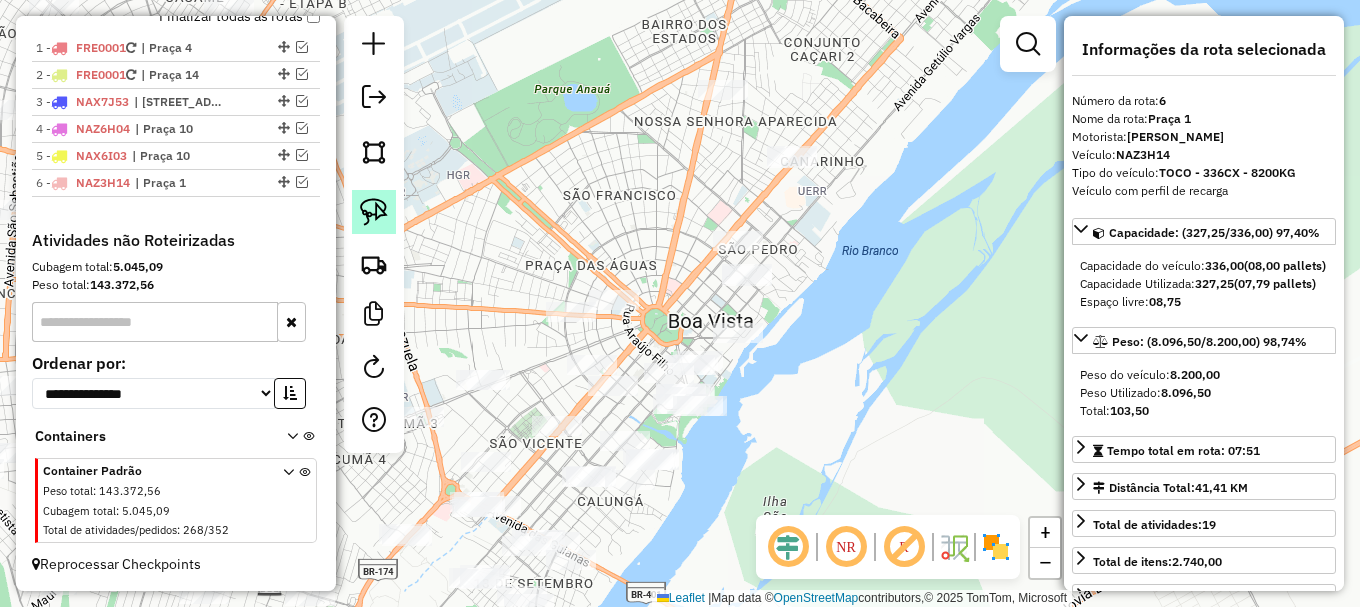 click 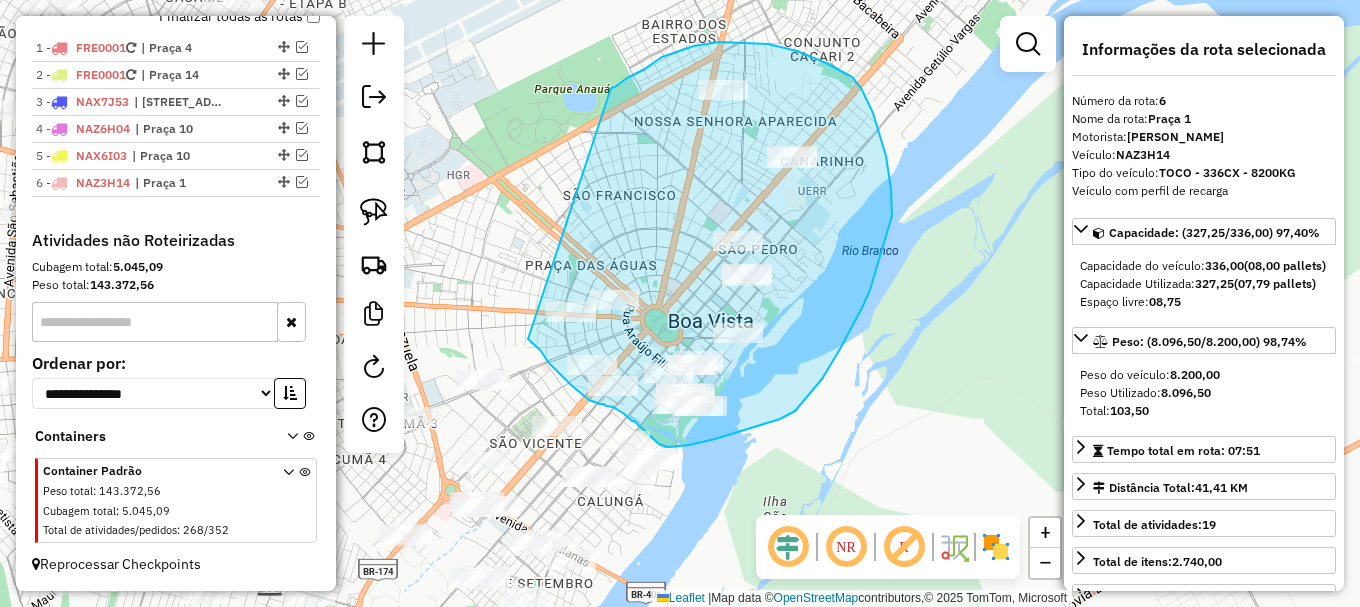 drag, startPoint x: 646, startPoint y: 68, endPoint x: 523, endPoint y: 343, distance: 301.25406 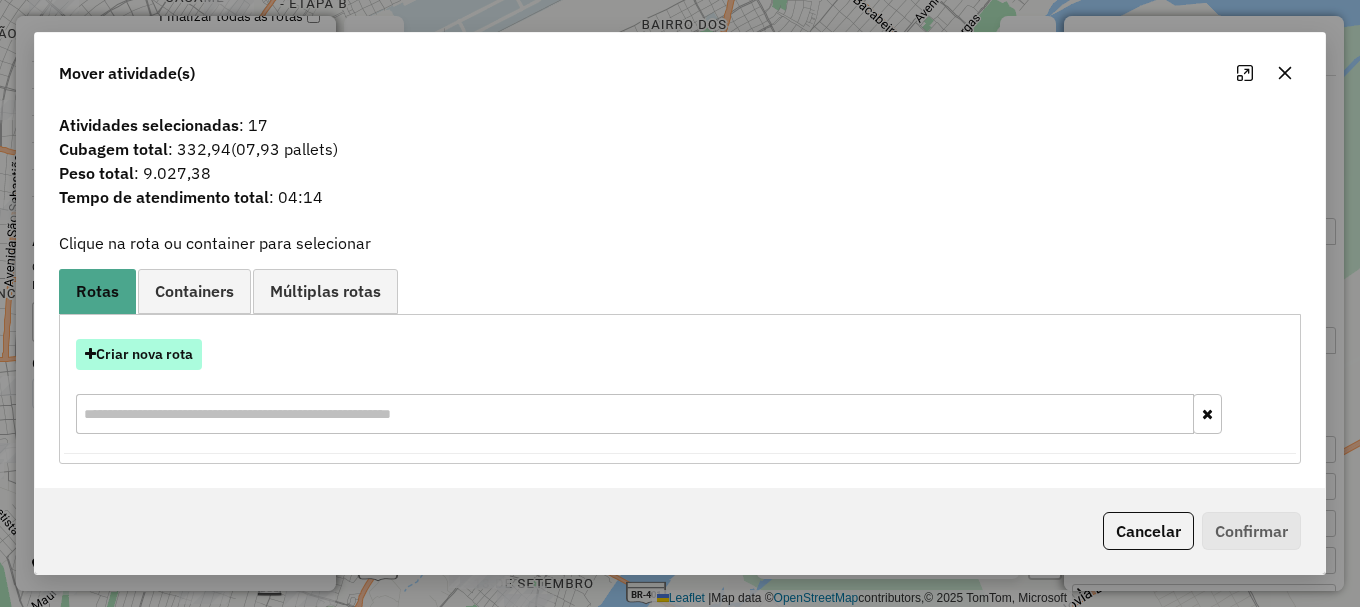 click on "Criar nova rota" at bounding box center (139, 354) 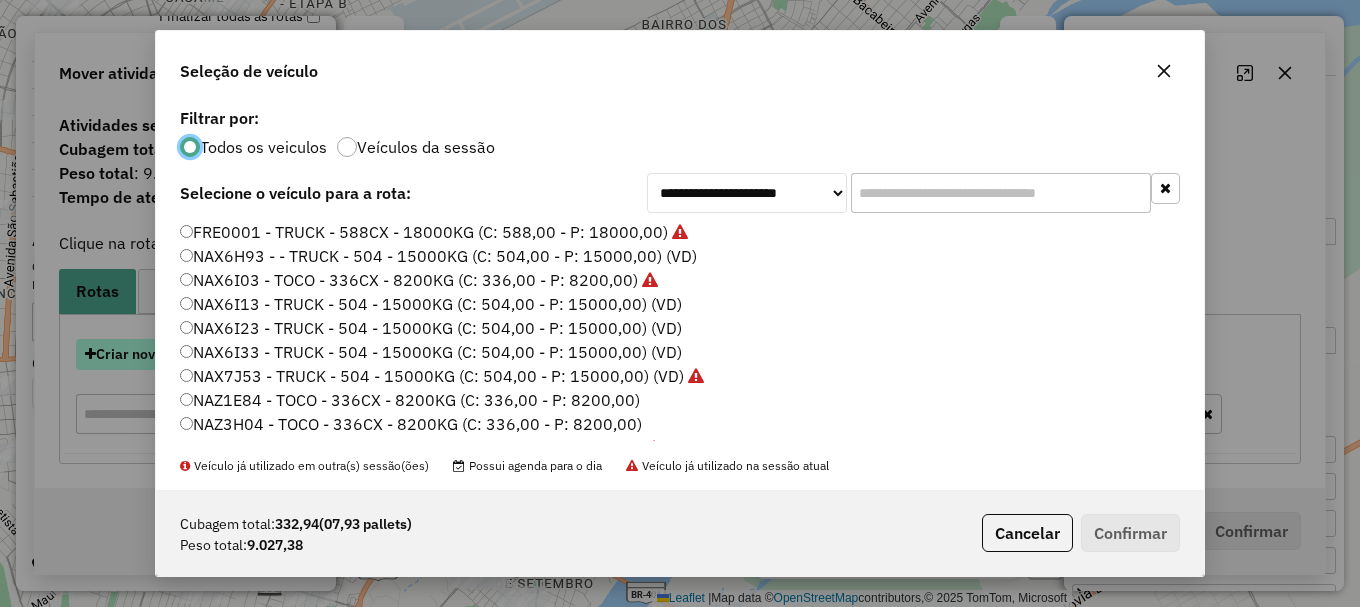 scroll, scrollTop: 11, scrollLeft: 6, axis: both 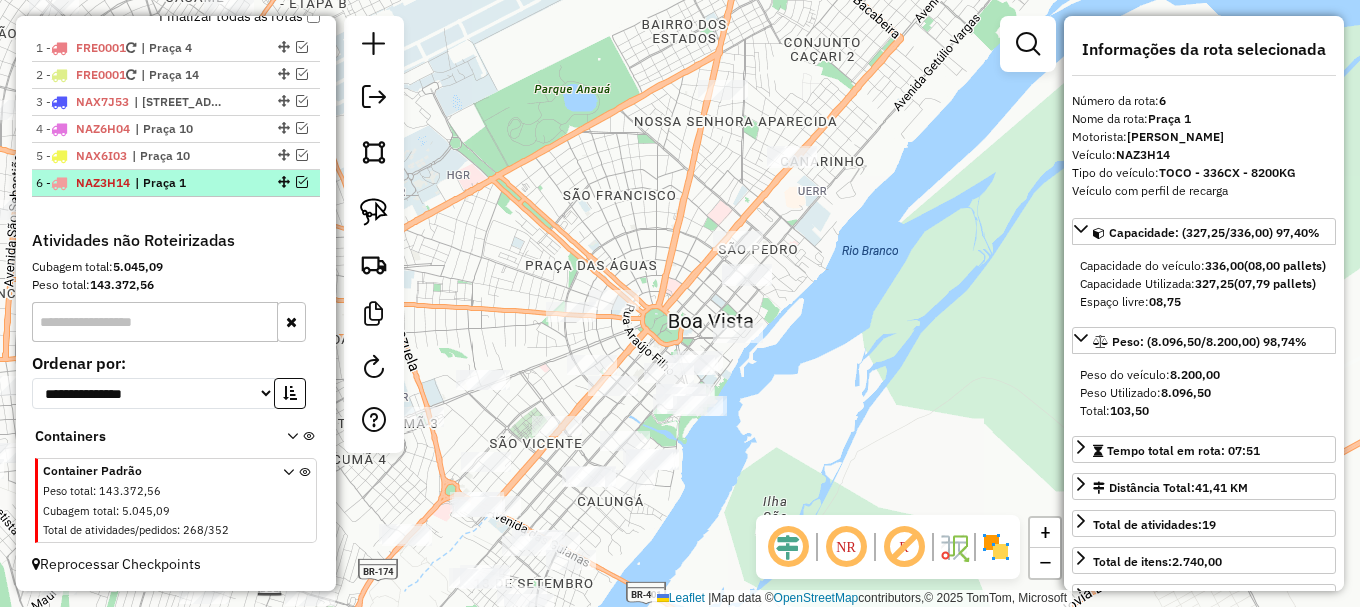 click at bounding box center (302, 182) 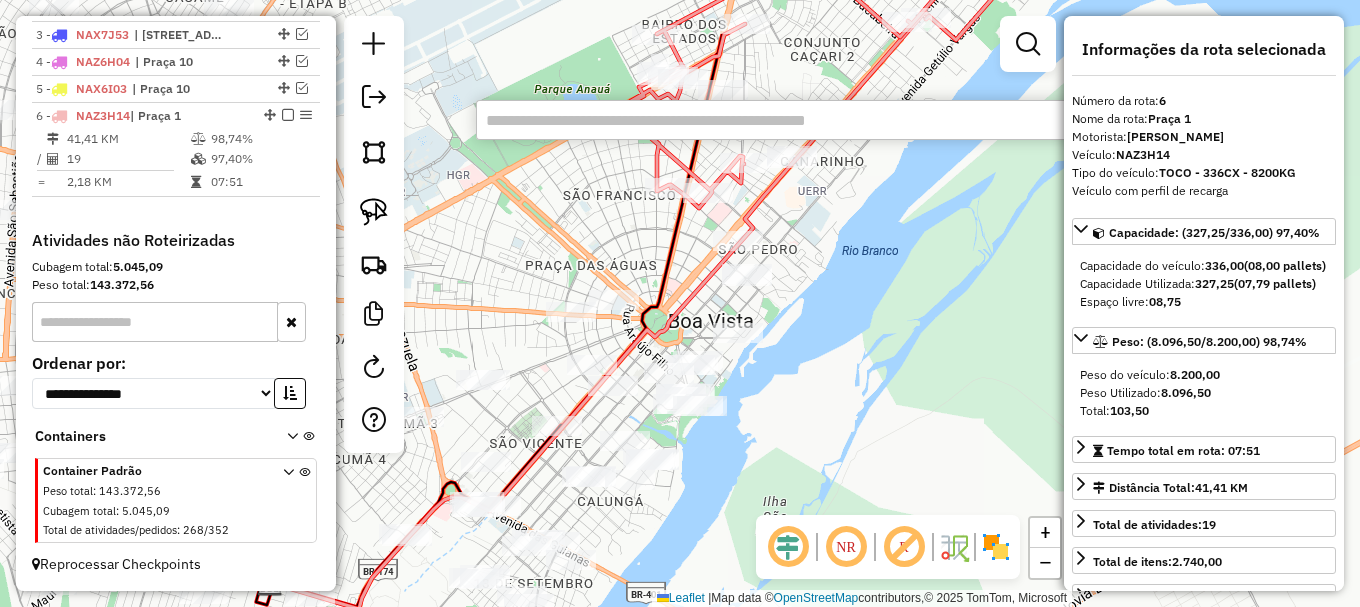 click on "Janela de atendimento Grade de atendimento Capacidade Transportadoras Veículos Cliente Pedidos  Rotas Selecione os dias de semana para filtrar as janelas de atendimento  Seg   Ter   Qua   Qui   Sex   Sáb   Dom  Informe o período da janela de atendimento: De: Até:  Filtrar exatamente a janela do cliente  Considerar janela de atendimento padrão  Selecione os dias de semana para filtrar as grades de atendimento  Seg   Ter   Qua   Qui   Sex   Sáb   Dom   Considerar clientes sem dia de atendimento cadastrado  Clientes fora do dia de atendimento selecionado Filtrar as atividades entre os valores definidos abaixo:  Peso mínimo:   Peso máximo:   Cubagem mínima:   Cubagem máxima:   De:   Até:  Filtrar as atividades entre o tempo de atendimento definido abaixo:  De:   Até:   Considerar capacidade total dos clientes não roteirizados Transportadora: Selecione um ou mais itens Tipo de veículo: Selecione um ou mais itens Veículo: Selecione um ou mais itens Motorista: Selecione um ou mais itens Nome: Rótulo:" 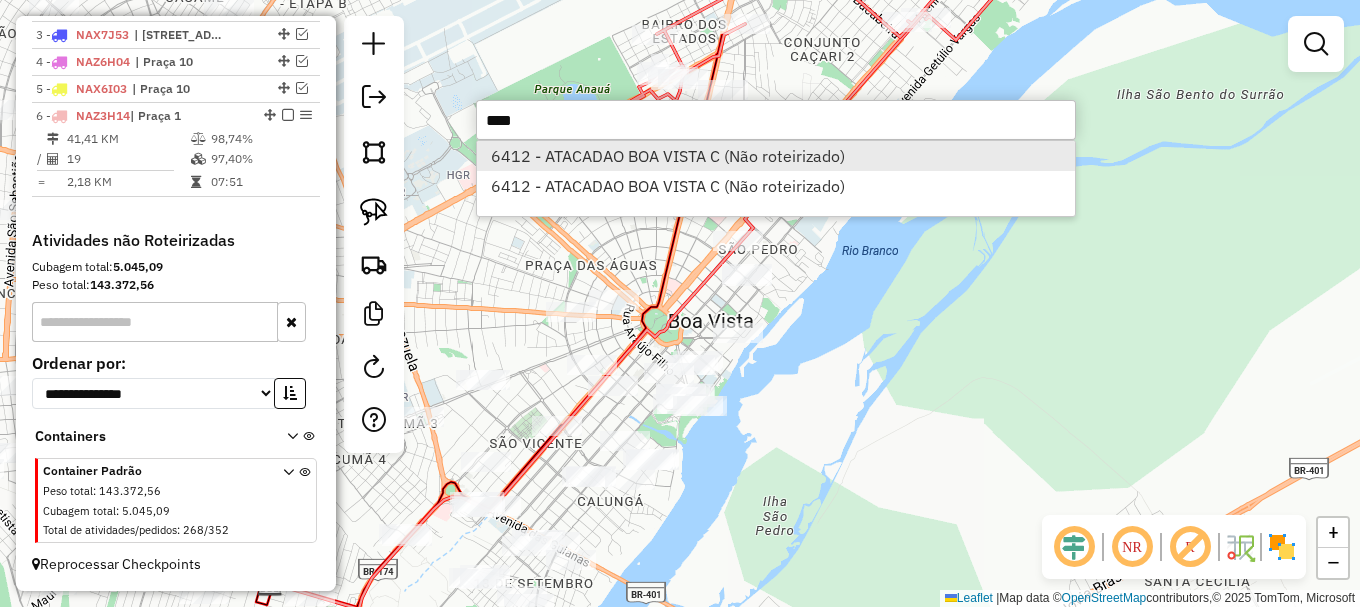 type on "****" 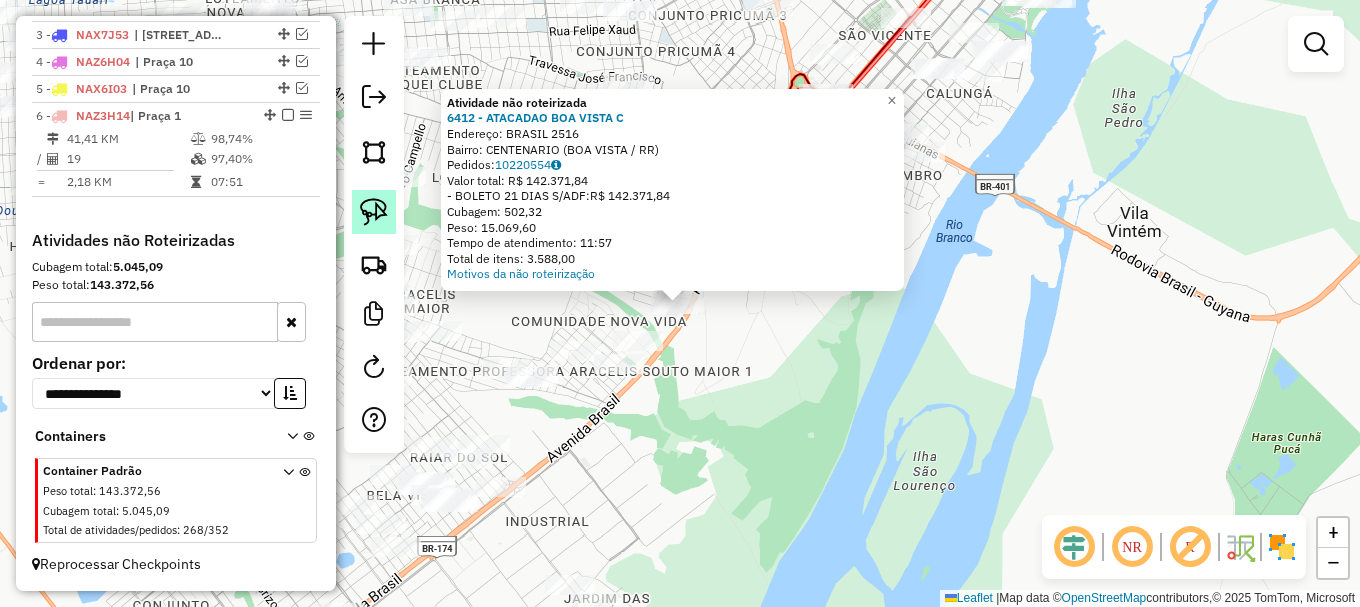 click 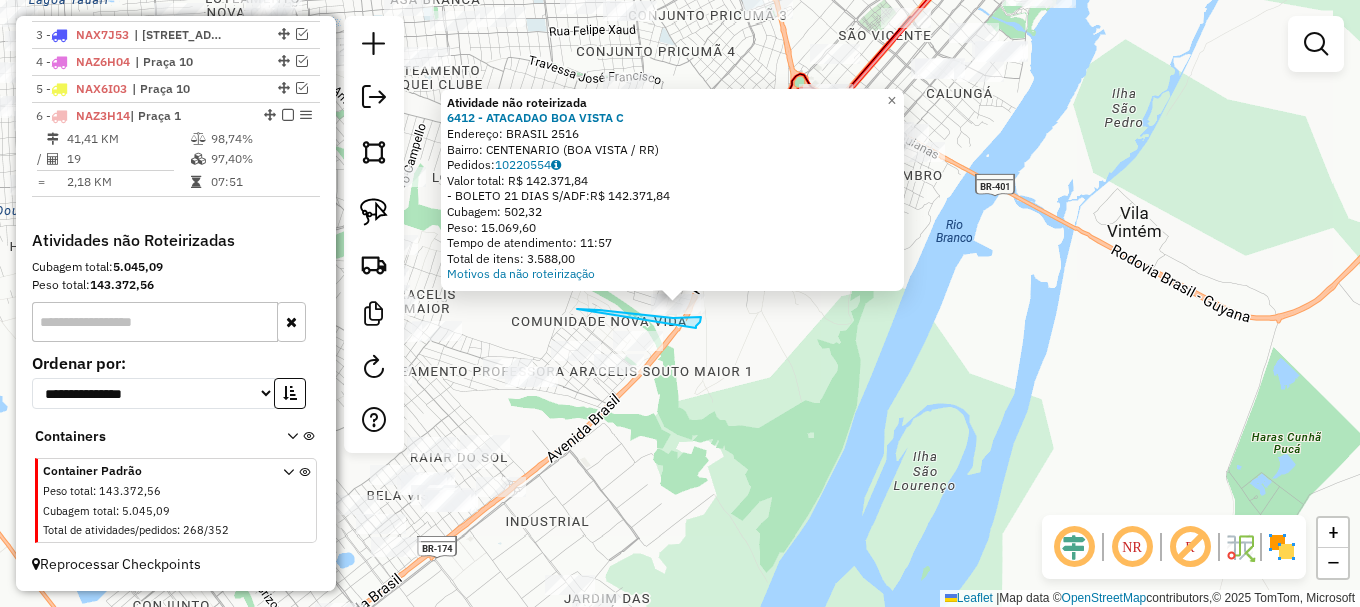 drag, startPoint x: 650, startPoint y: 315, endPoint x: 696, endPoint y: 328, distance: 47.801674 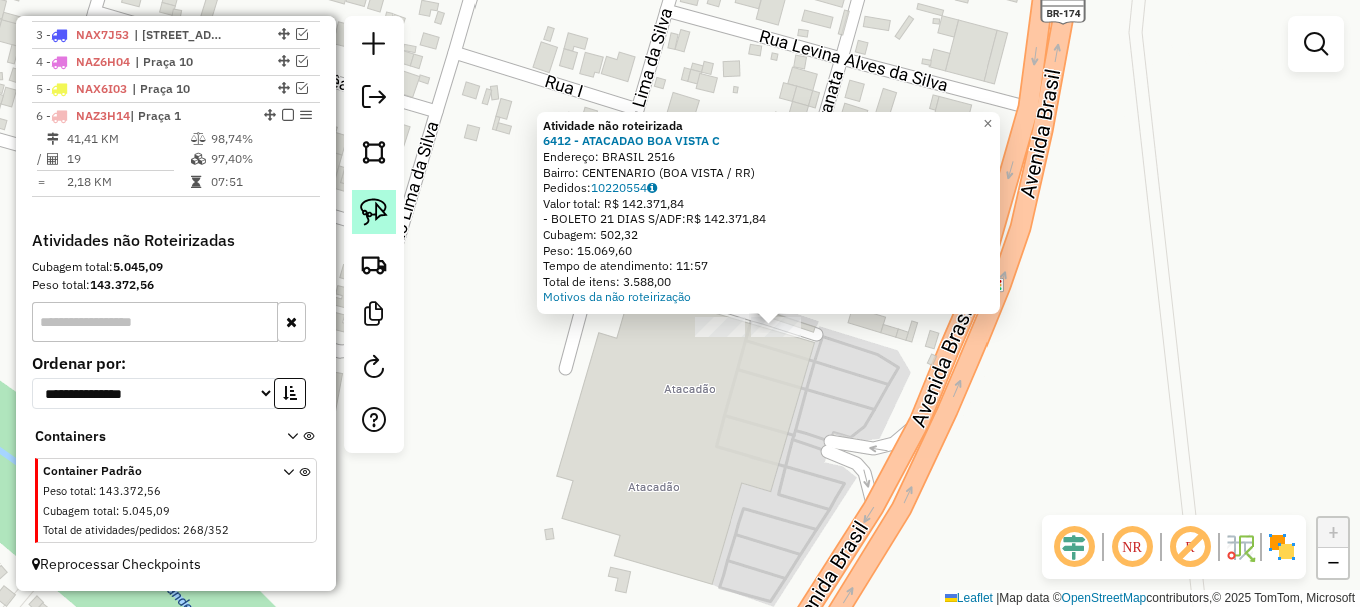click 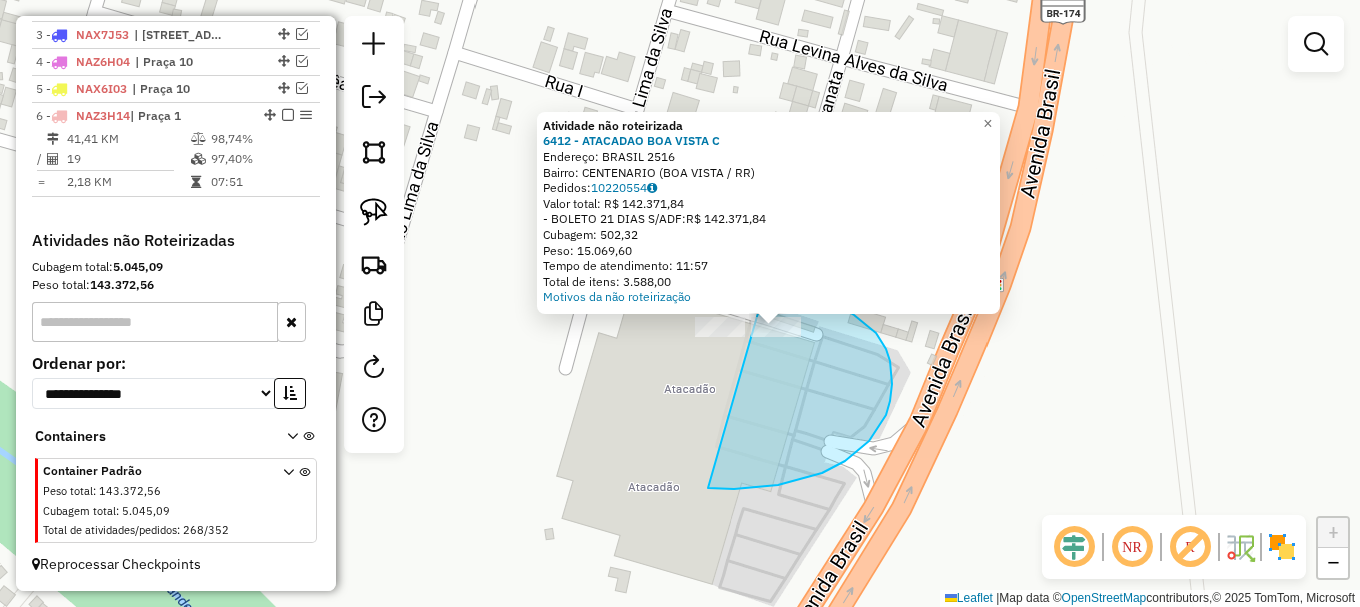drag, startPoint x: 755, startPoint y: 488, endPoint x: 765, endPoint y: 277, distance: 211.23683 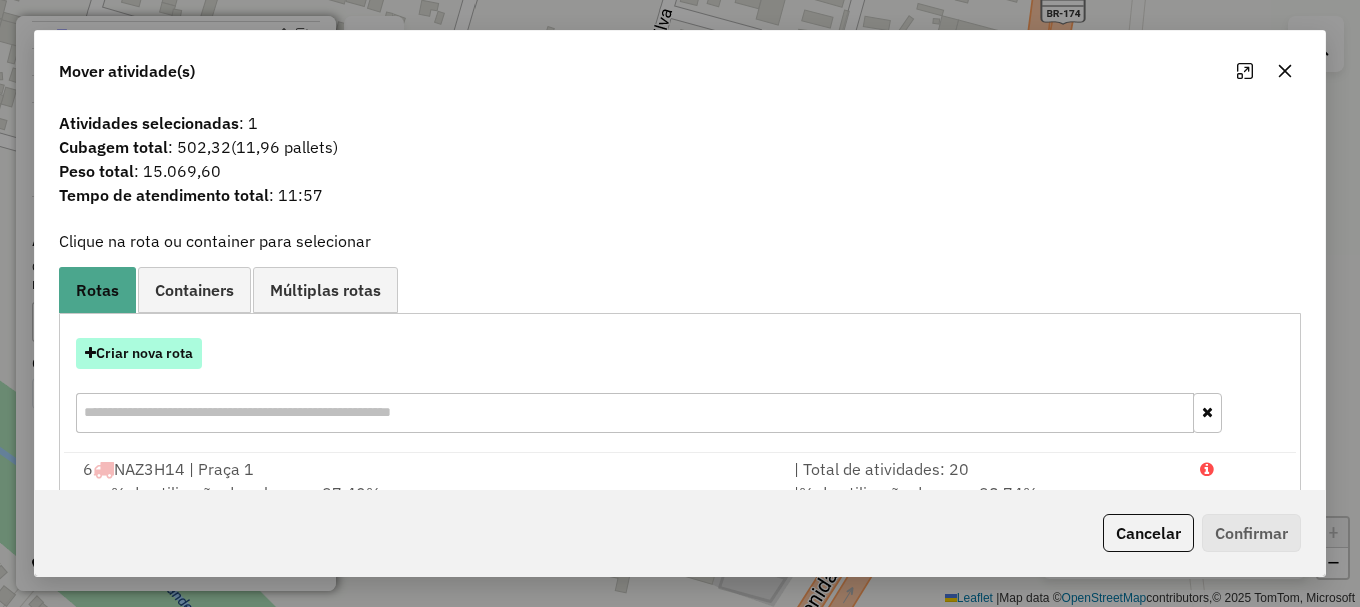 click on "Criar nova rota" at bounding box center [139, 353] 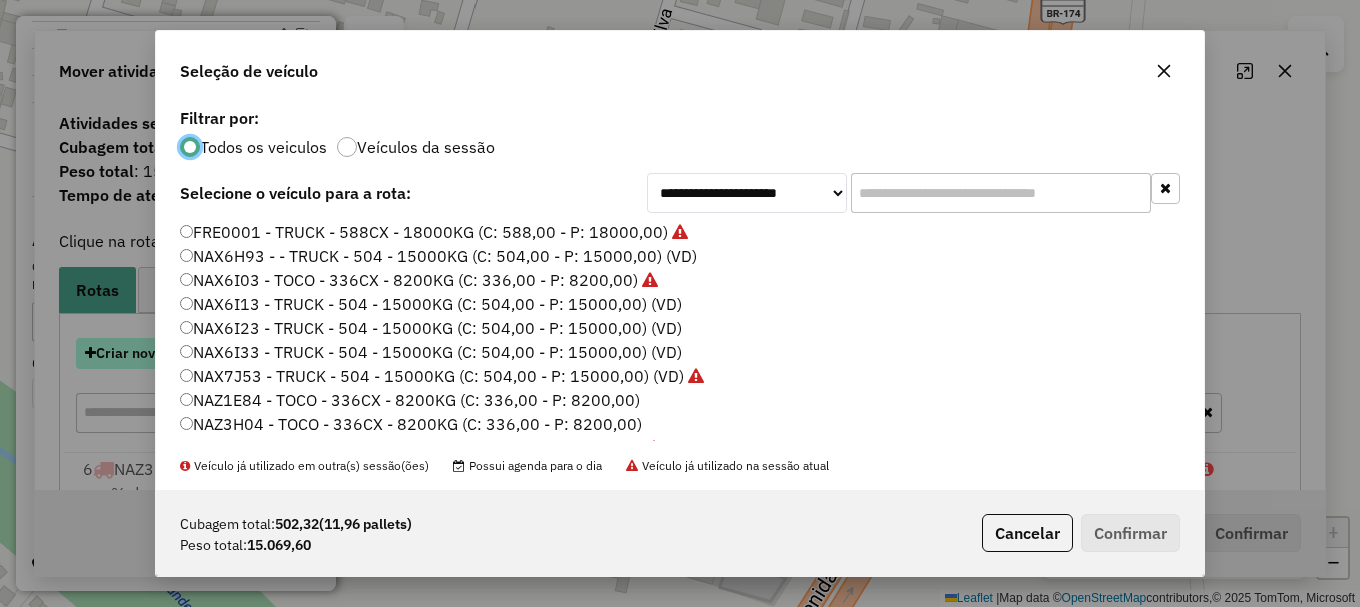 scroll, scrollTop: 11, scrollLeft: 6, axis: both 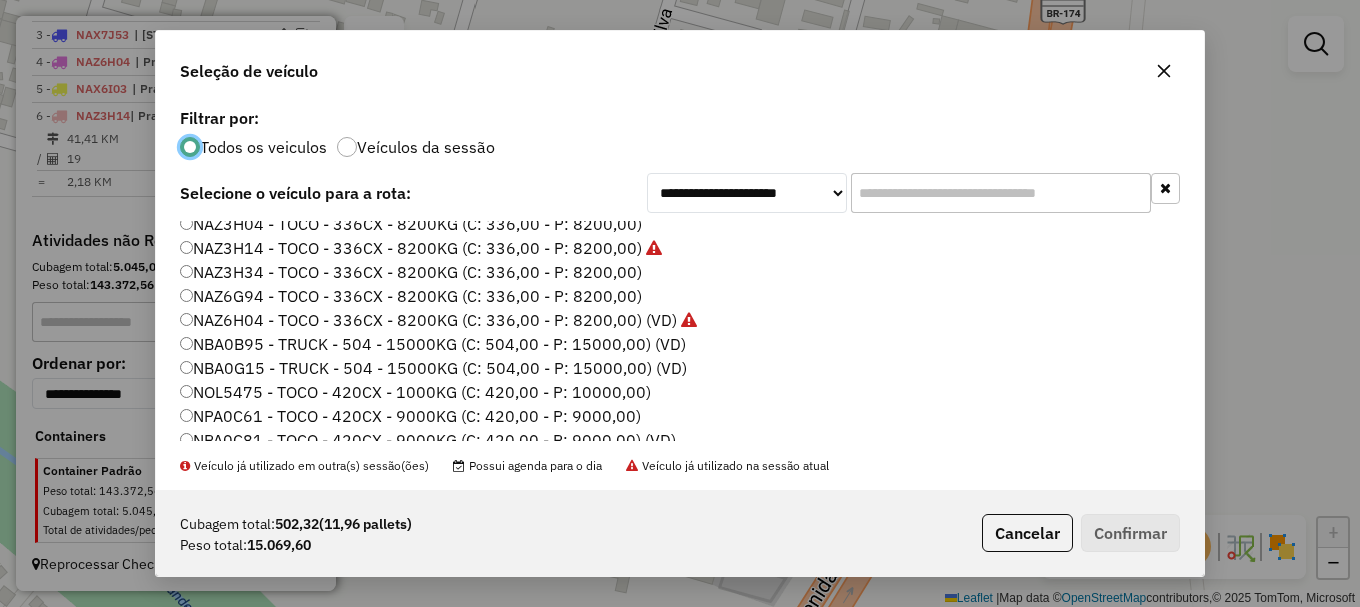 click on "NBA0G15 - TRUCK - 504 - 15000KG (C: 504,00 - P: 15000,00) (VD)" 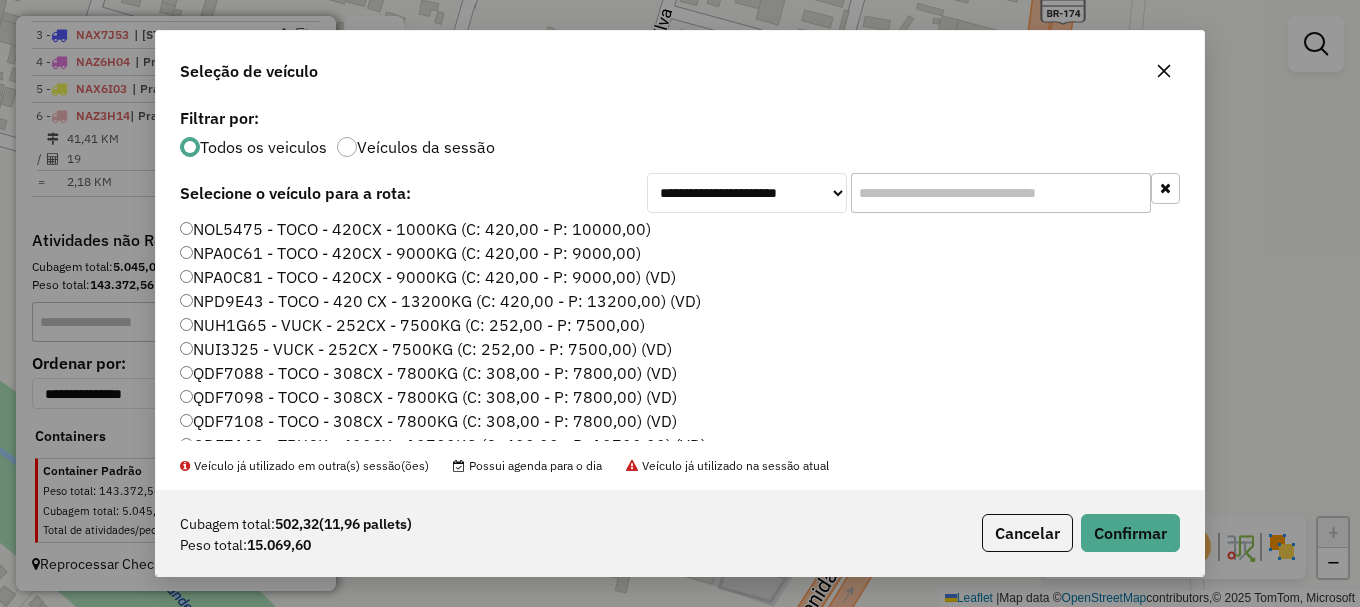 scroll, scrollTop: 668, scrollLeft: 0, axis: vertical 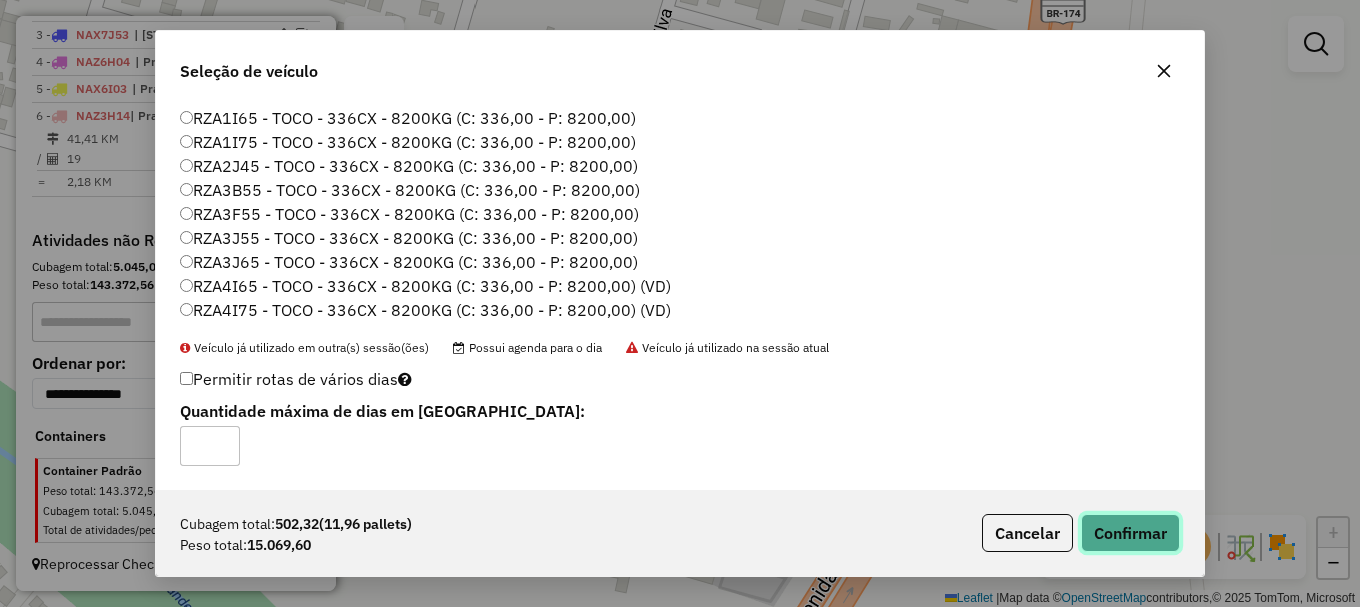 click on "Confirmar" 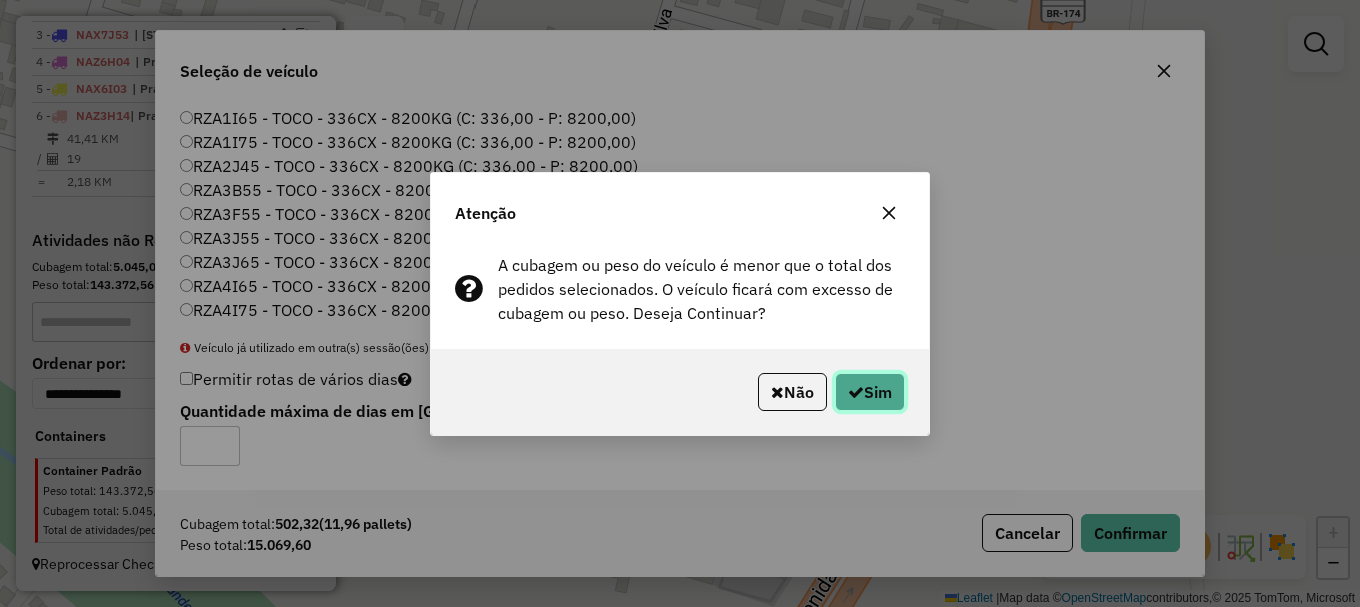 click on "Sim" 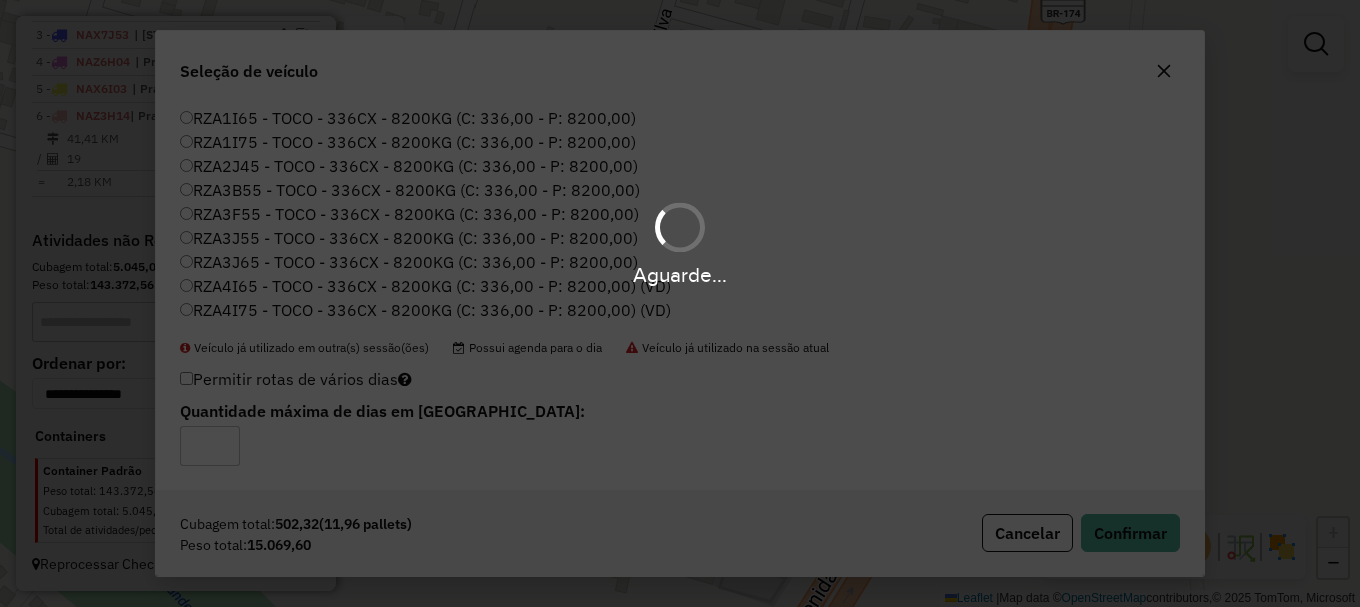 scroll, scrollTop: 0, scrollLeft: 0, axis: both 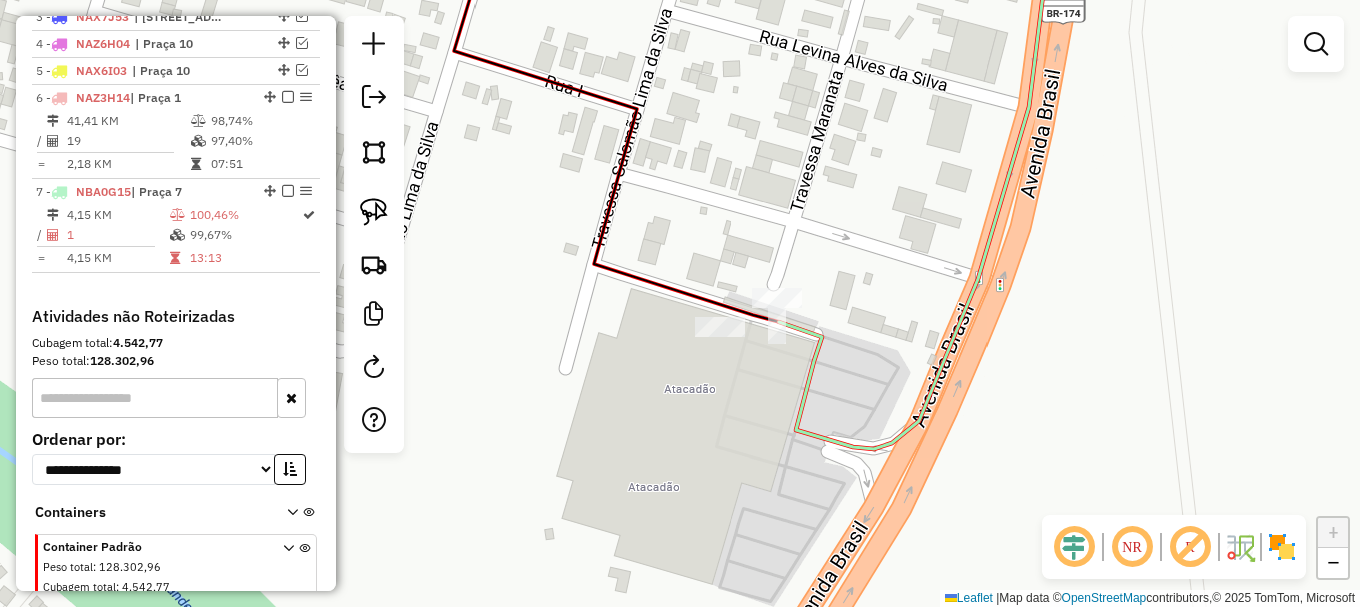 drag, startPoint x: 384, startPoint y: 208, endPoint x: 422, endPoint y: 259, distance: 63.600315 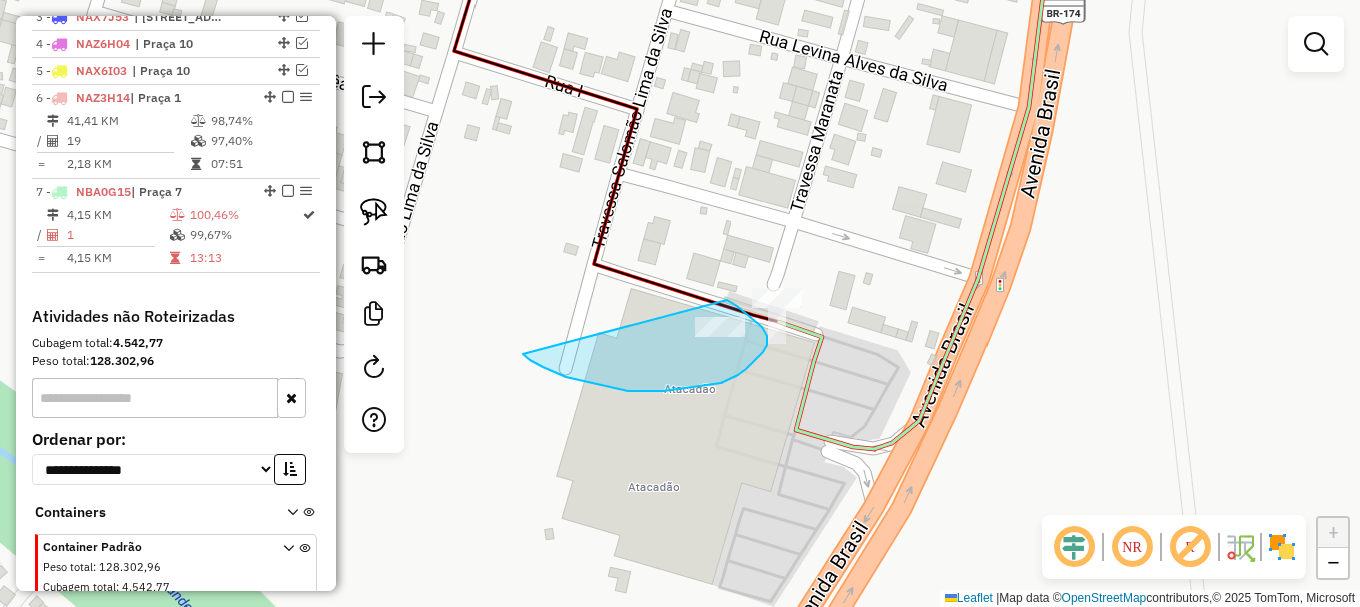 drag, startPoint x: 566, startPoint y: 377, endPoint x: 723, endPoint y: 297, distance: 176.20726 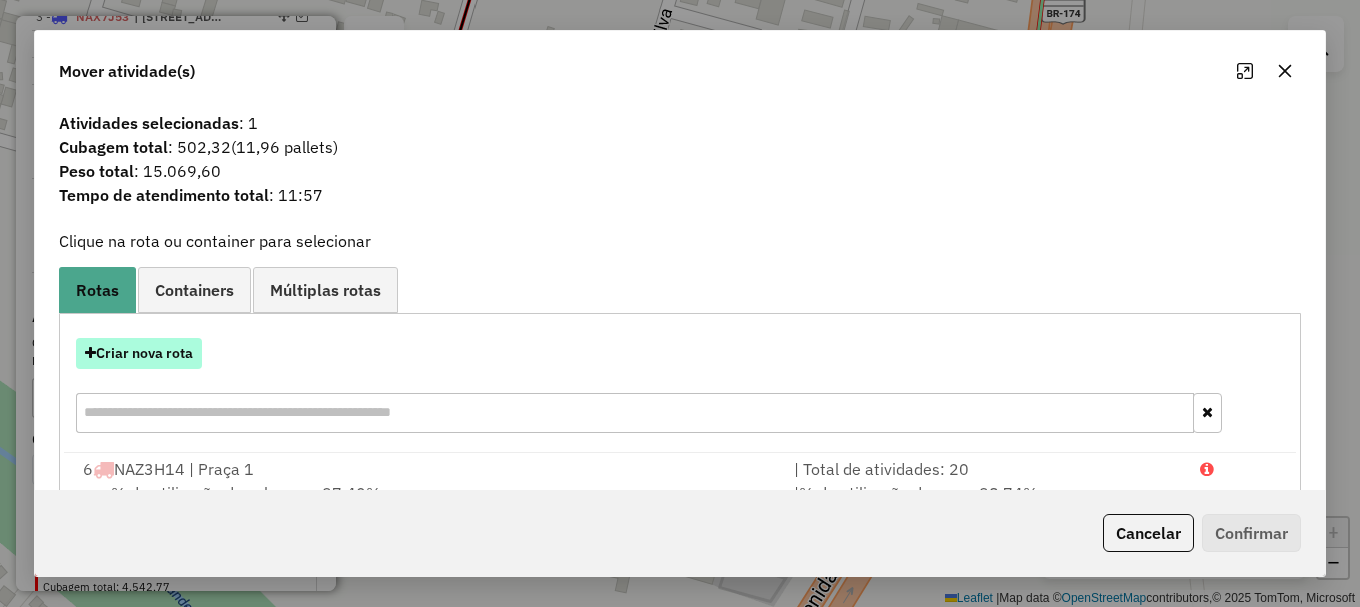 click on "Criar nova rota" at bounding box center (139, 353) 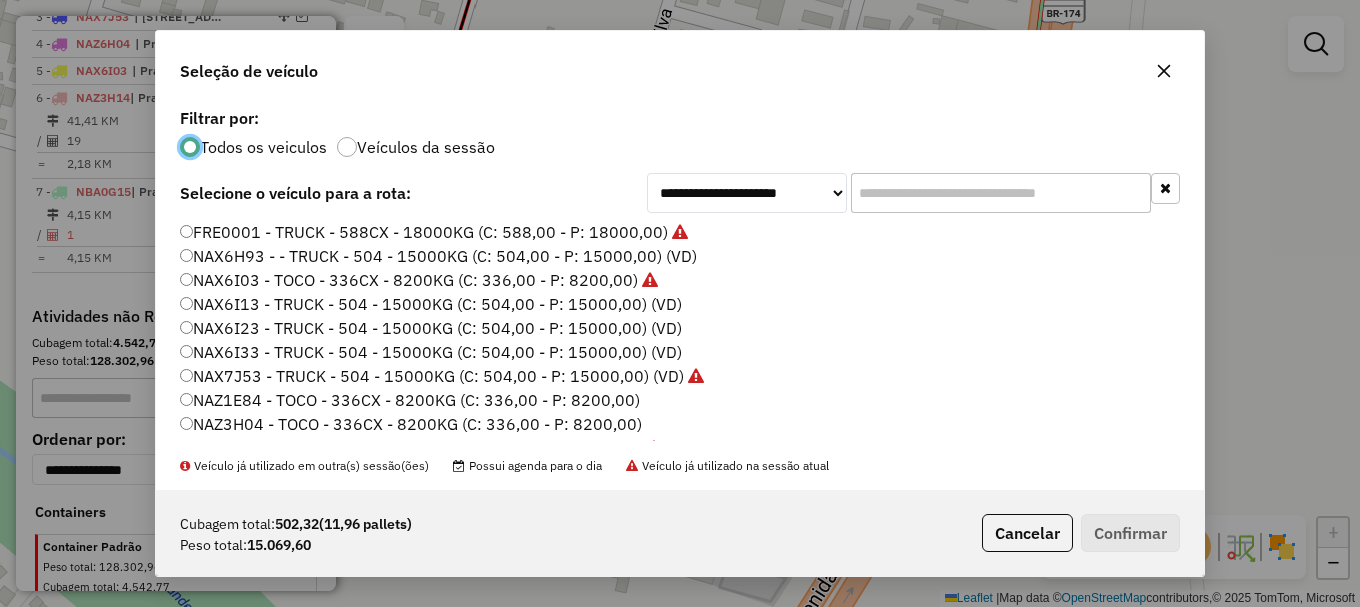 scroll, scrollTop: 11, scrollLeft: 6, axis: both 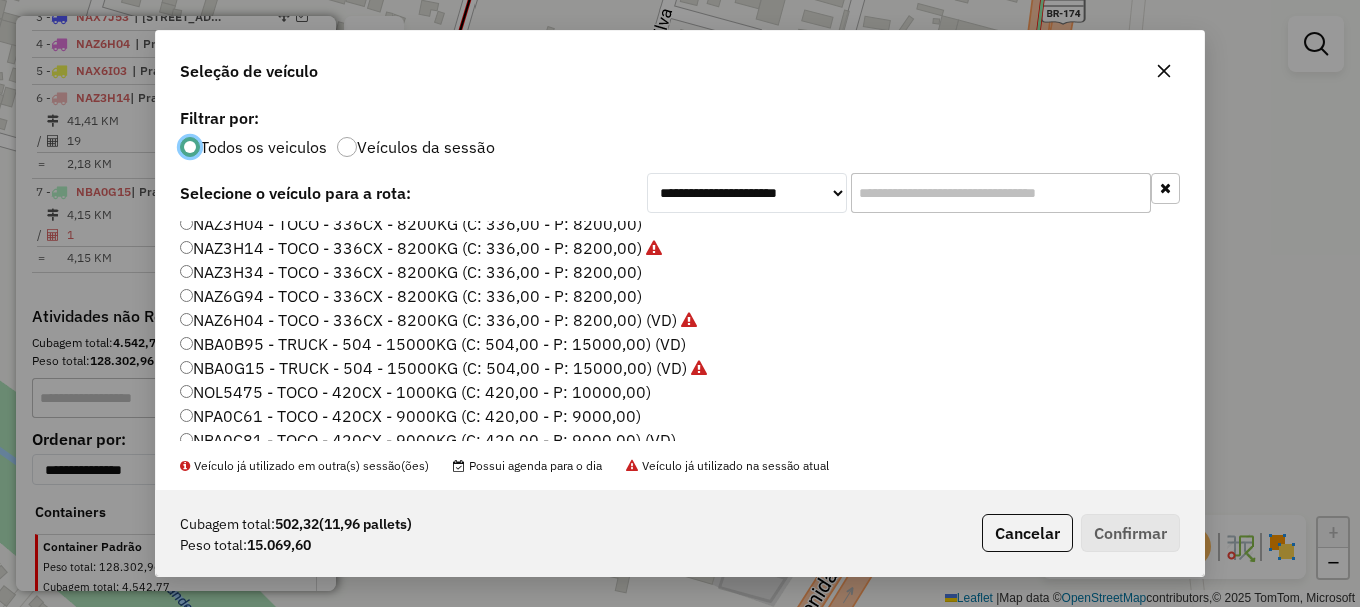 click on "NBA0B95 - TRUCK - 504 - 15000KG (C: 504,00 - P: 15000,00) (VD)" 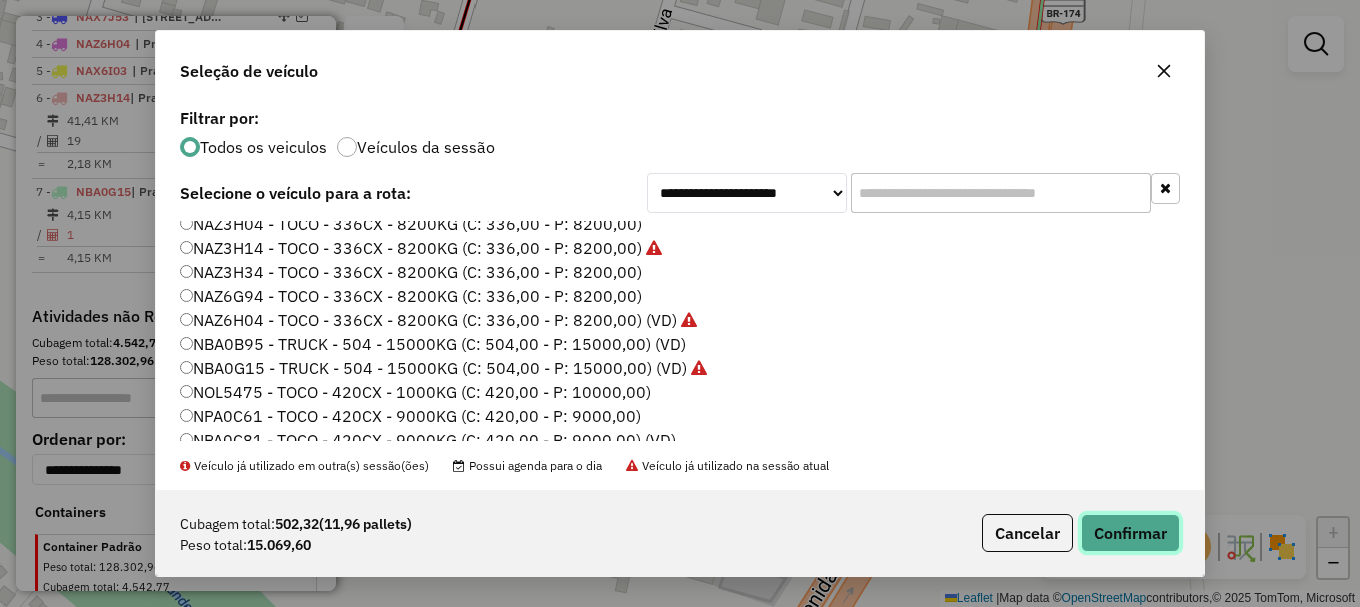 click on "Confirmar" 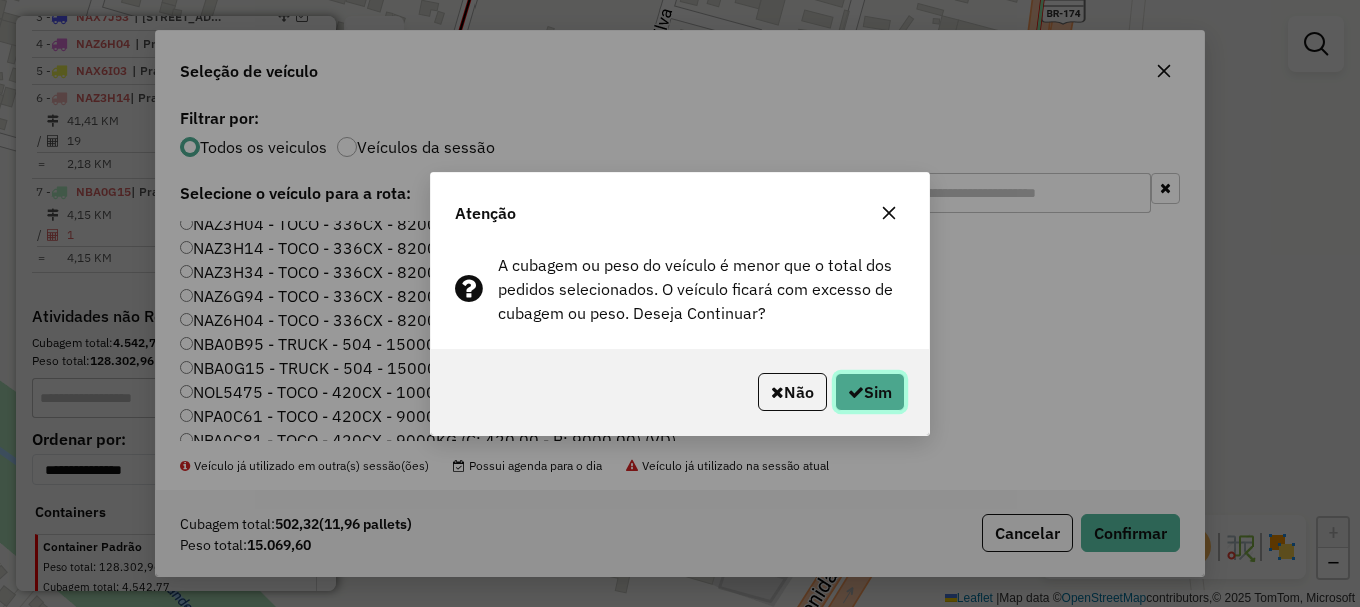 click on "Sim" 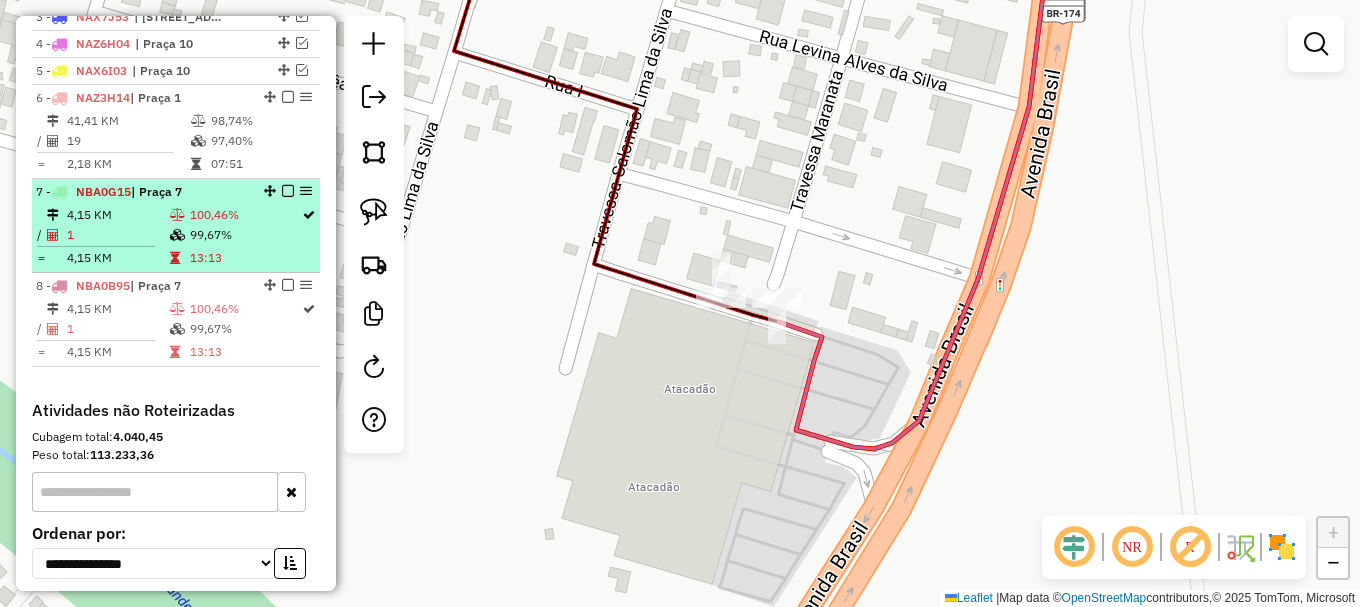 click at bounding box center (288, 191) 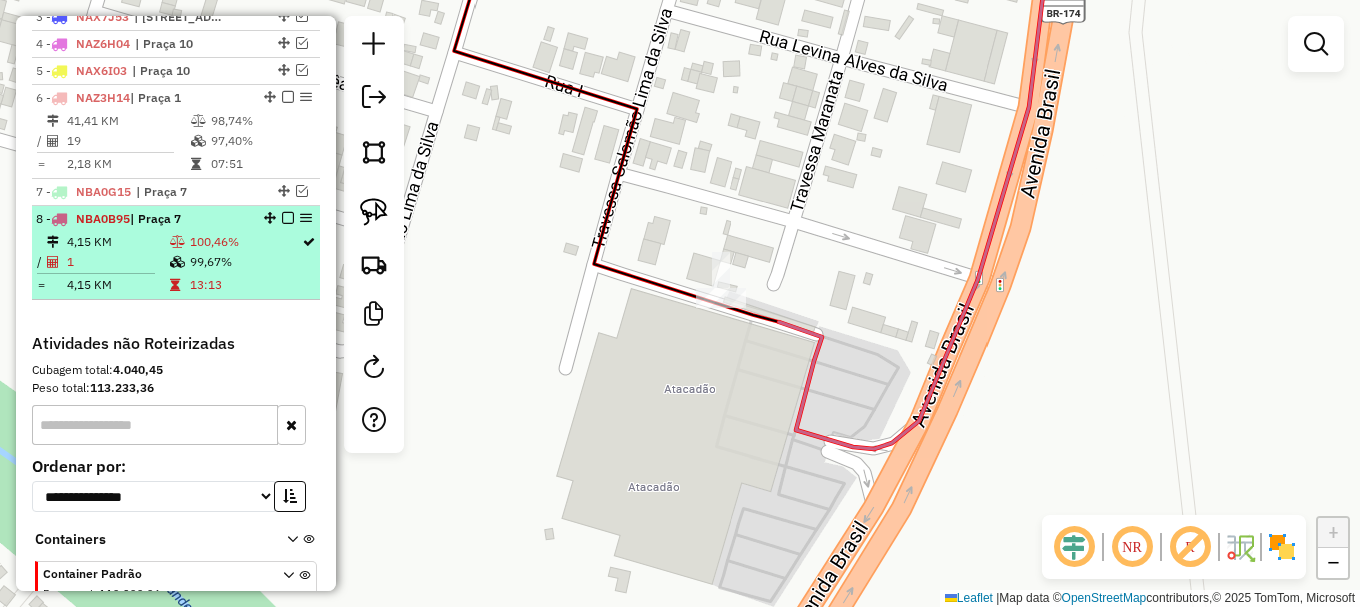click at bounding box center [288, 218] 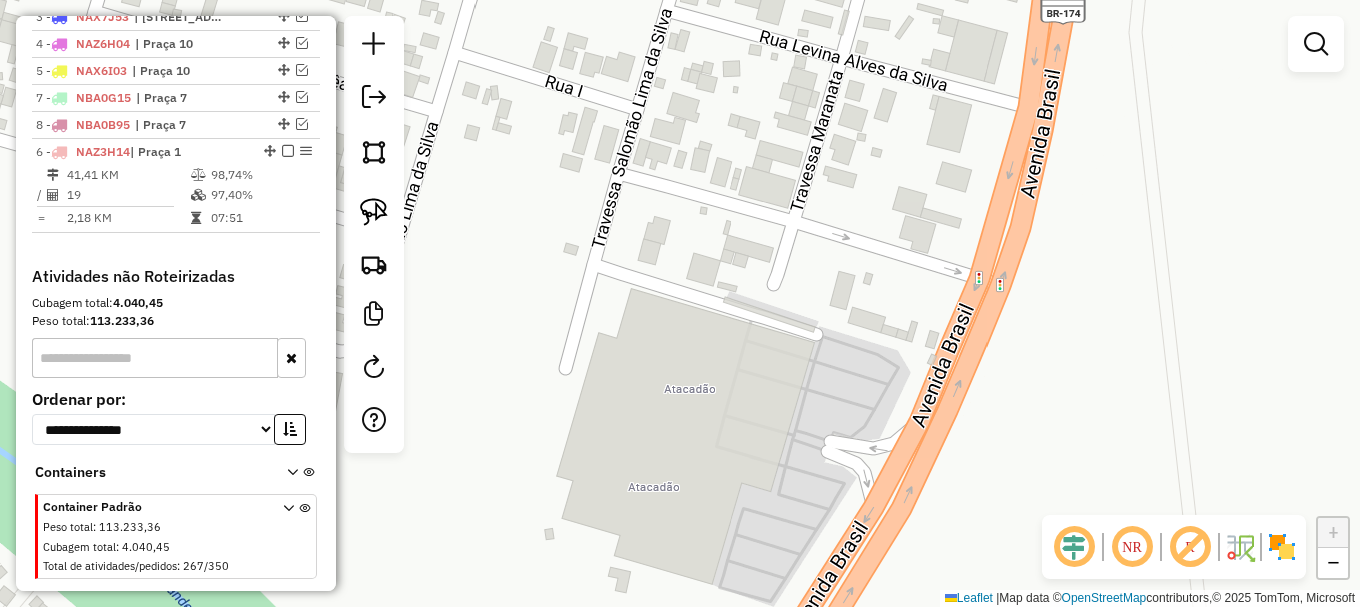 drag, startPoint x: 262, startPoint y: 119, endPoint x: 246, endPoint y: 269, distance: 150.85092 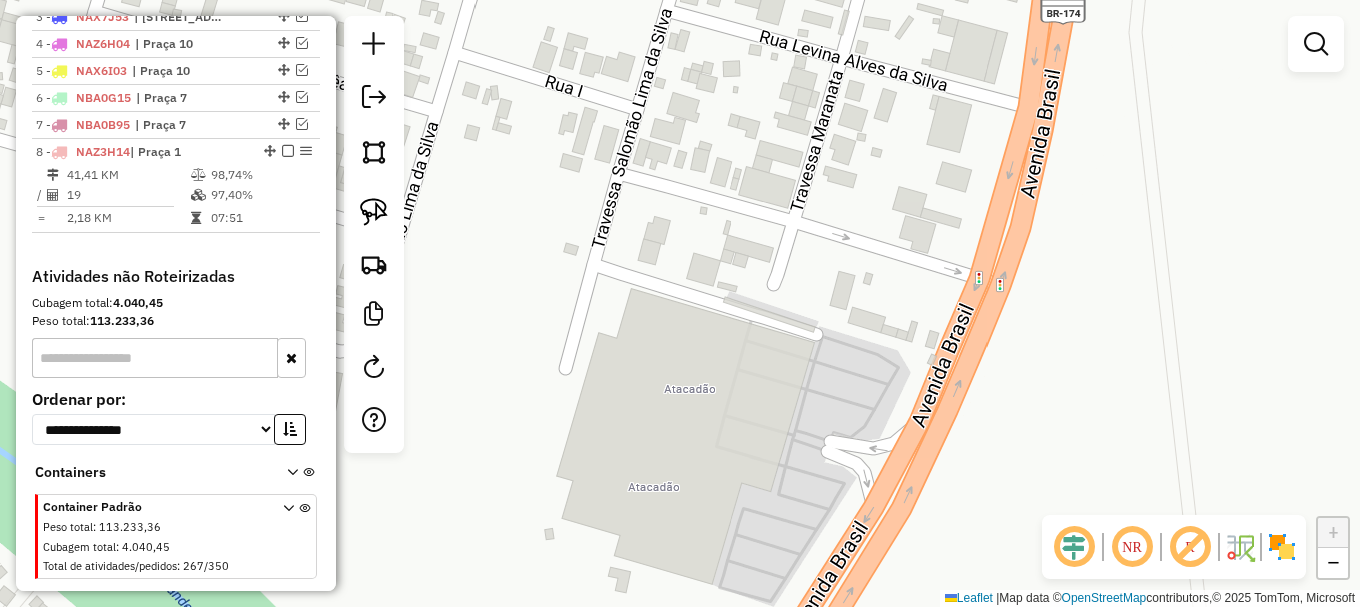 click on "Janela de atendimento Grade de atendimento Capacidade Transportadoras Veículos Cliente Pedidos  Rotas Selecione os dias de semana para filtrar as janelas de atendimento  Seg   Ter   Qua   Qui   Sex   Sáb   Dom  Informe o período da janela de atendimento: De: Até:  Filtrar exatamente a janela do cliente  Considerar janela de atendimento padrão  Selecione os dias de semana para filtrar as grades de atendimento  Seg   Ter   Qua   Qui   Sex   Sáb   Dom   Considerar clientes sem dia de atendimento cadastrado  Clientes fora do dia de atendimento selecionado Filtrar as atividades entre os valores definidos abaixo:  Peso mínimo:   Peso máximo:   Cubagem mínima:   Cubagem máxima:   De:   Até:  Filtrar as atividades entre o tempo de atendimento definido abaixo:  De:   Até:   Considerar capacidade total dos clientes não roteirizados Transportadora: Selecione um ou mais itens Tipo de veículo: Selecione um ou mais itens Veículo: Selecione um ou mais itens Motorista: Selecione um ou mais itens Nome: Rótulo:" 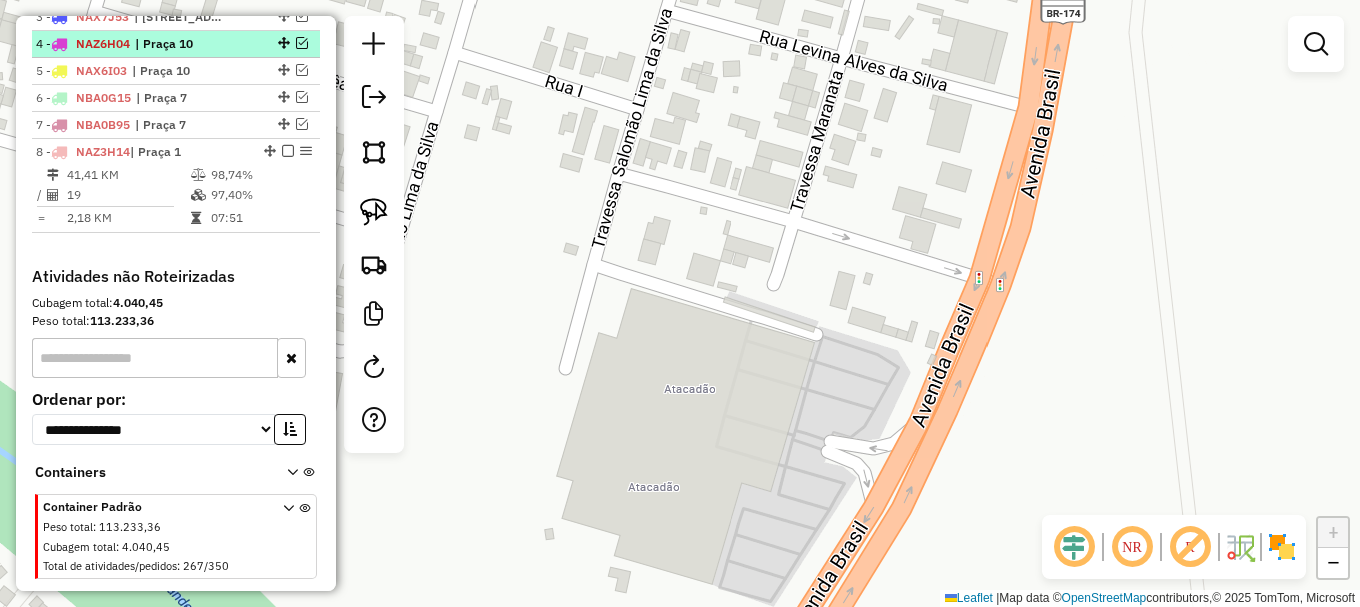click at bounding box center [282, 43] 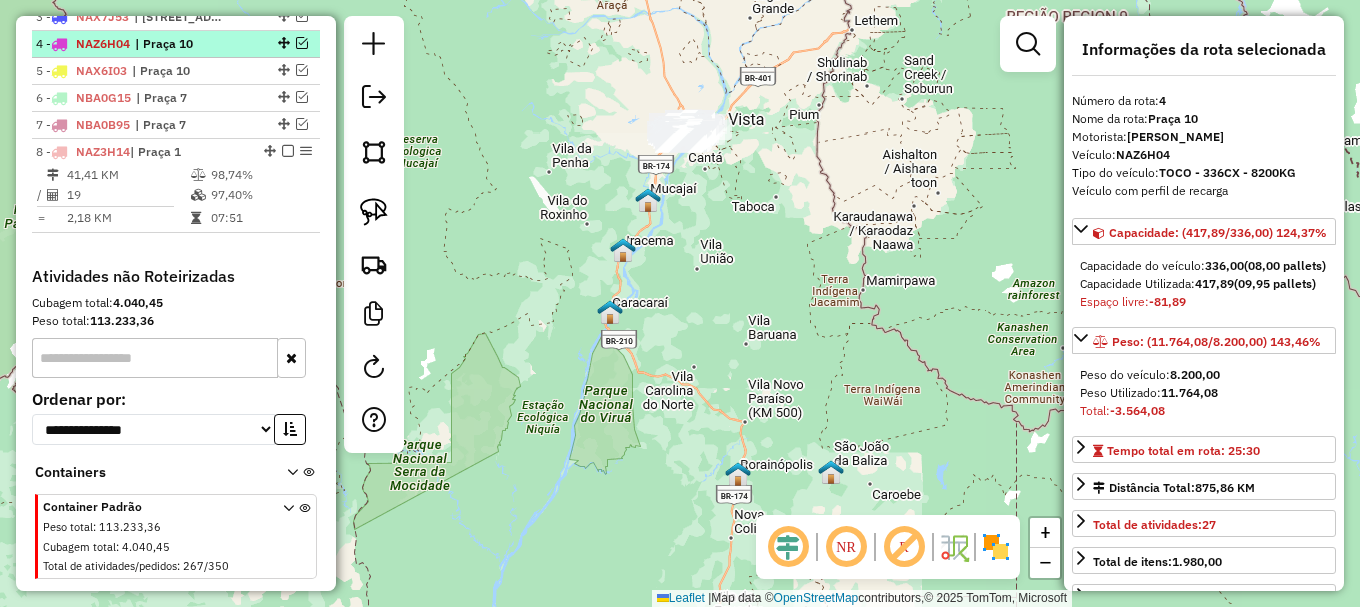 click at bounding box center (302, 43) 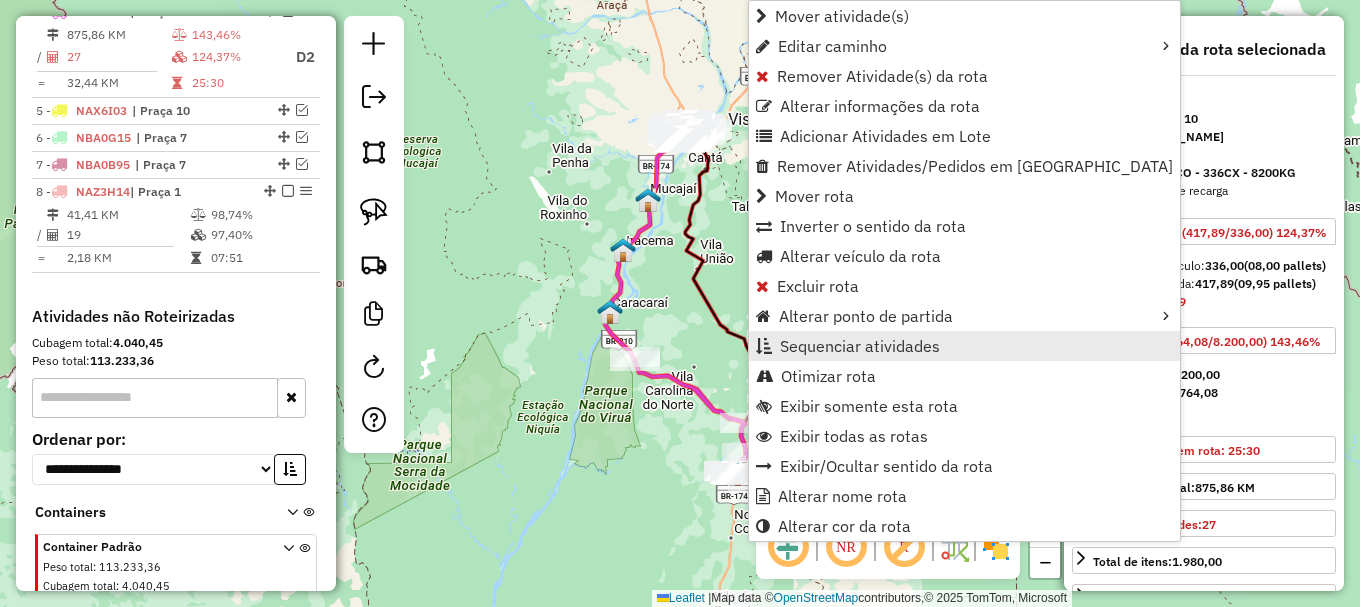scroll, scrollTop: 898, scrollLeft: 0, axis: vertical 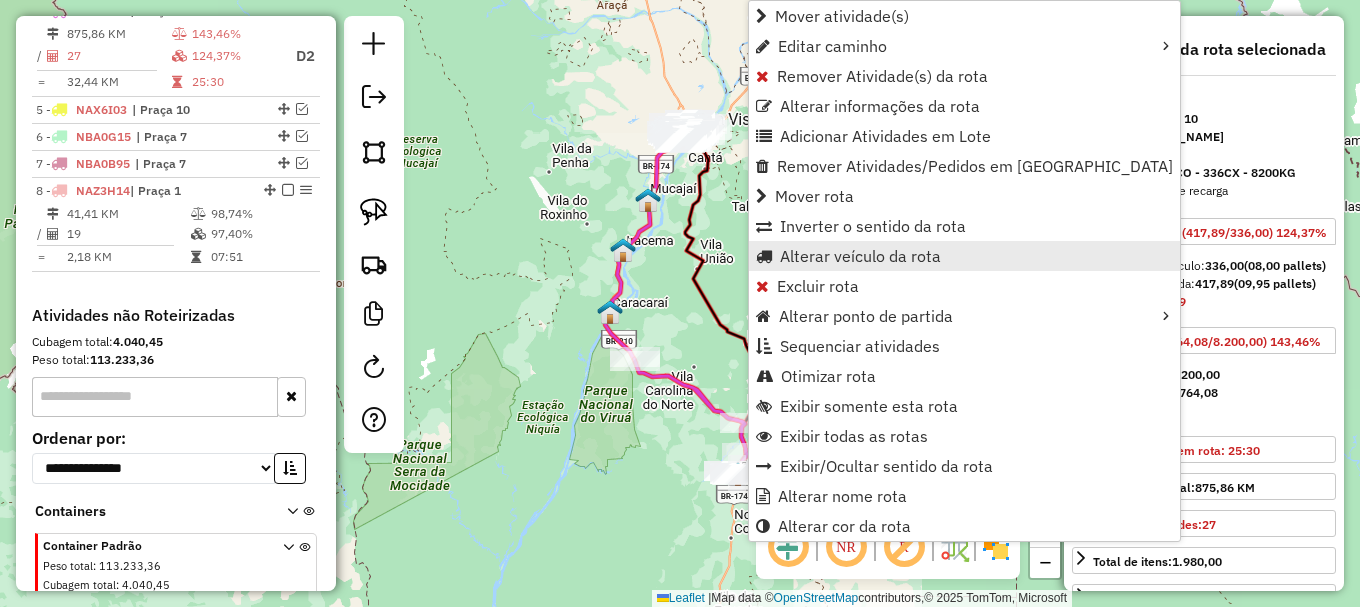 click on "Alterar veículo da rota" at bounding box center (860, 256) 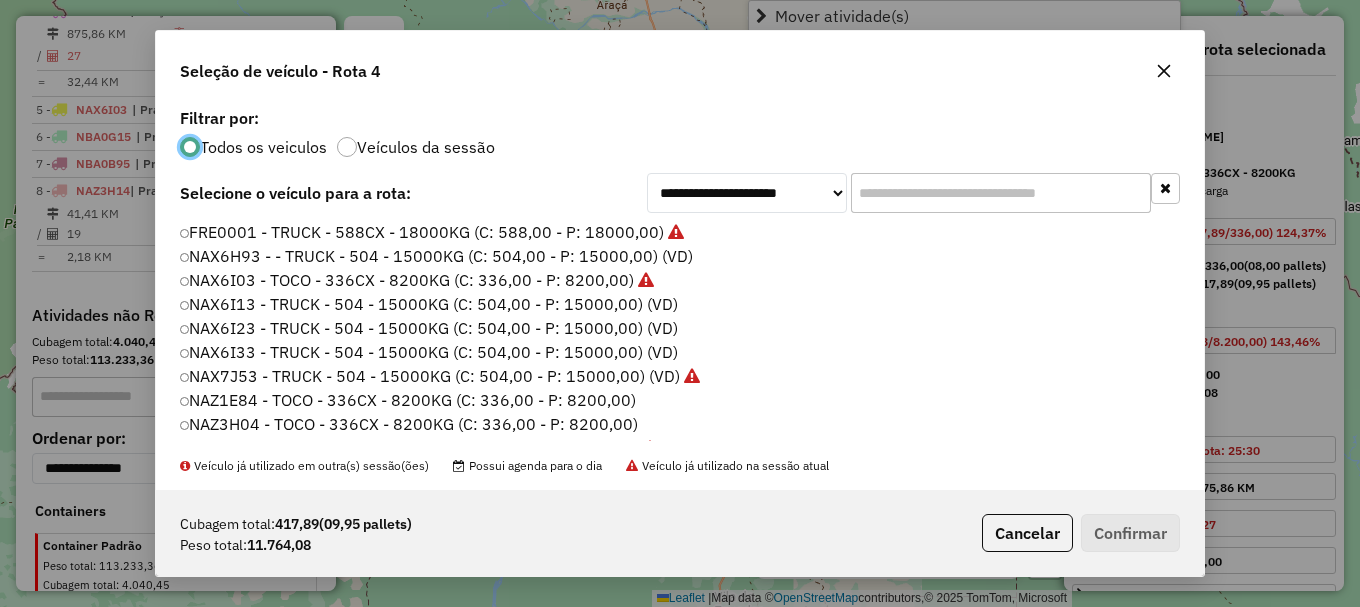 scroll, scrollTop: 11, scrollLeft: 6, axis: both 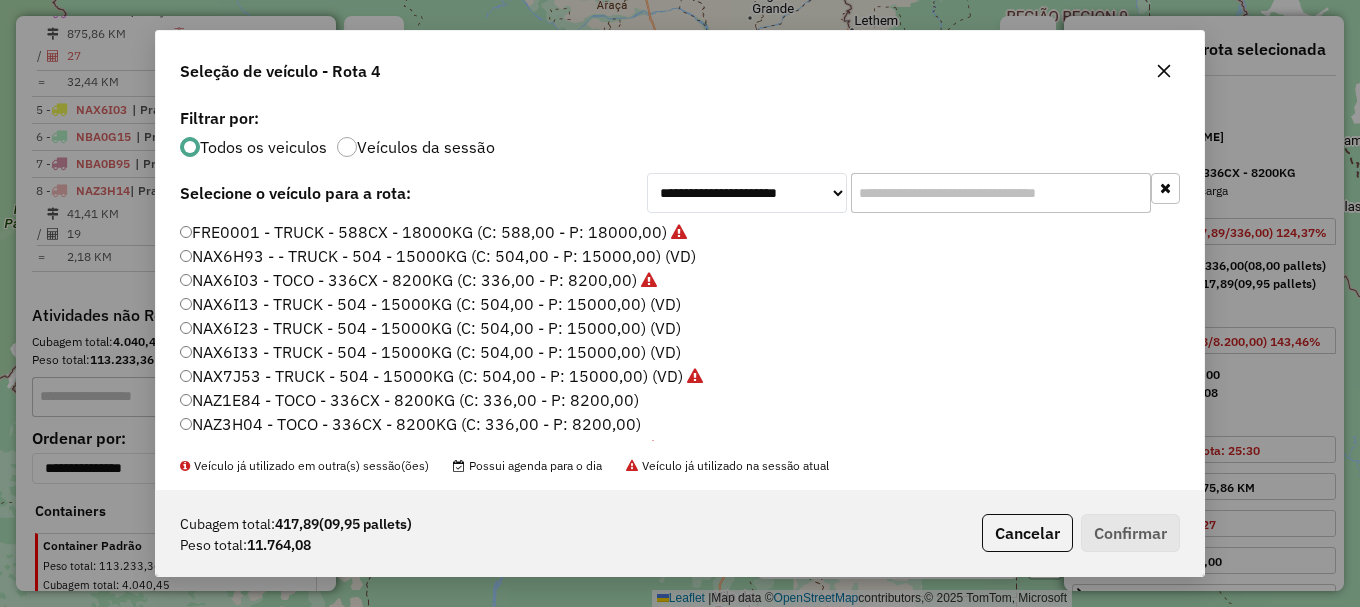 click on "Filtrar por:" 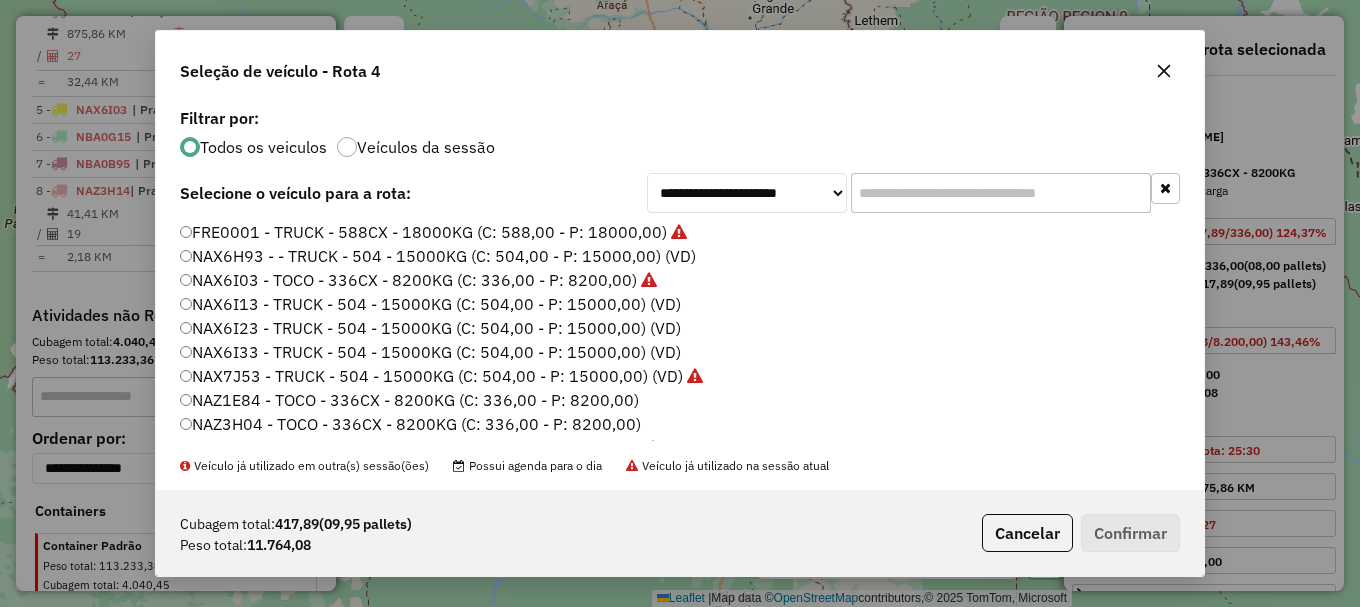 click on "NAX6H93 -  - TRUCK - 504 - 15000KG (C: 504,00 - P: 15000,00) (VD)" 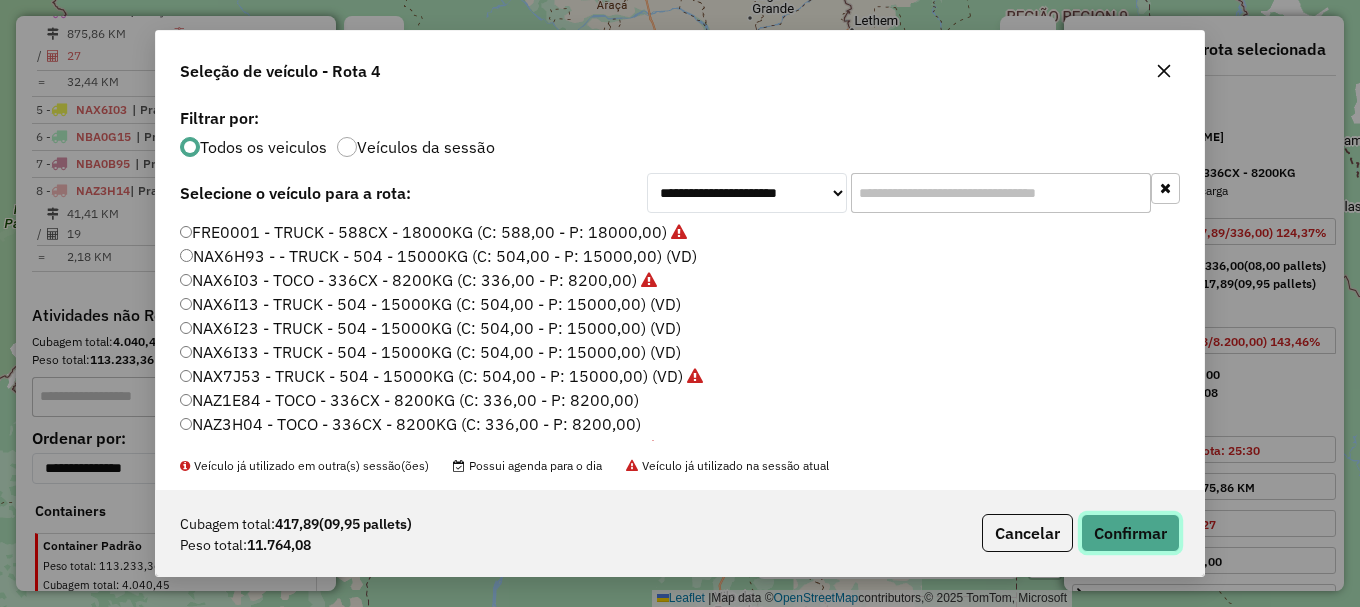 click on "Confirmar" 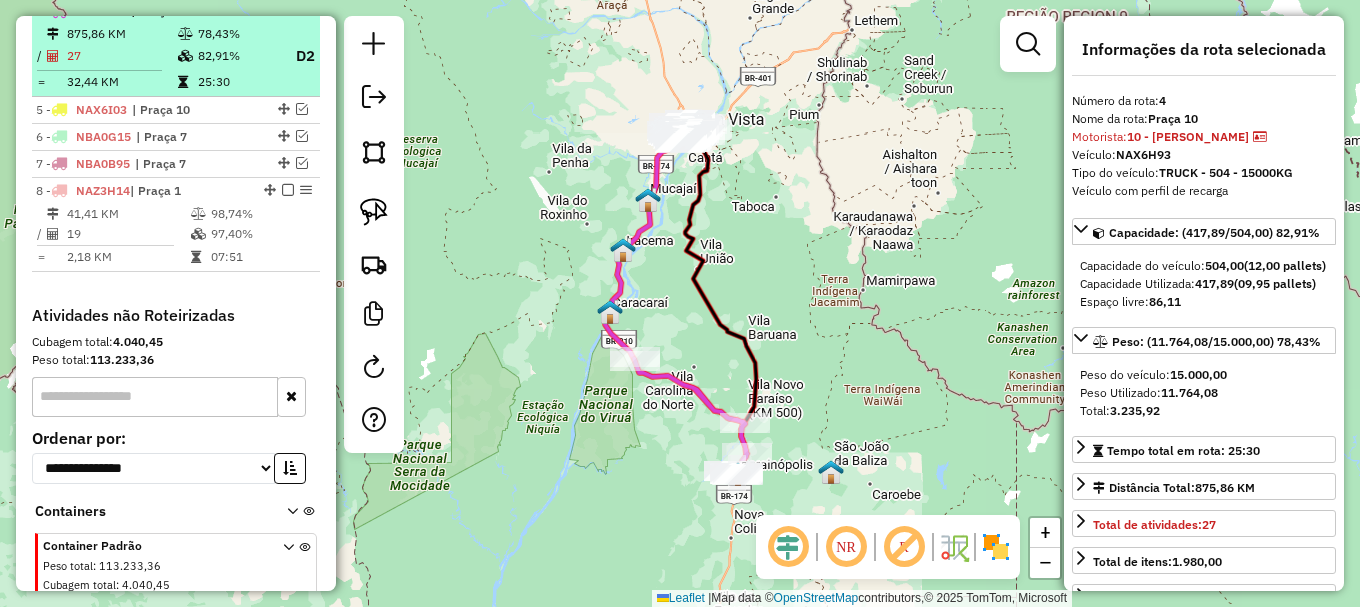 click at bounding box center (288, 10) 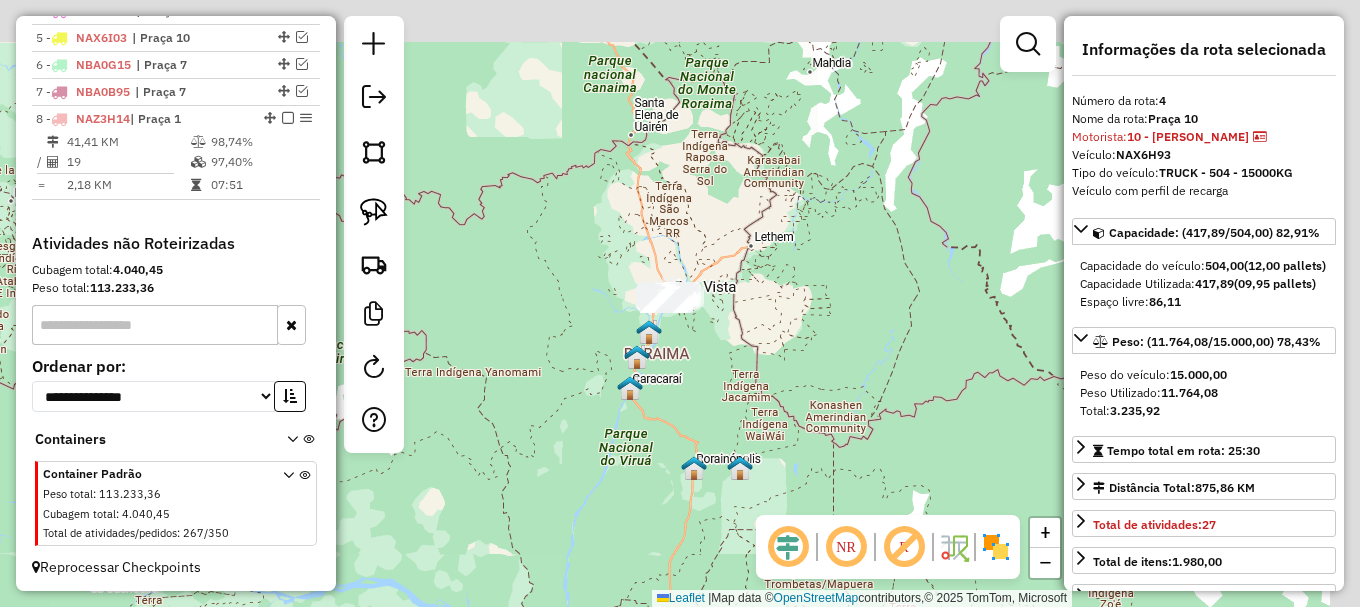 drag, startPoint x: 758, startPoint y: 186, endPoint x: 534, endPoint y: 243, distance: 231.13849 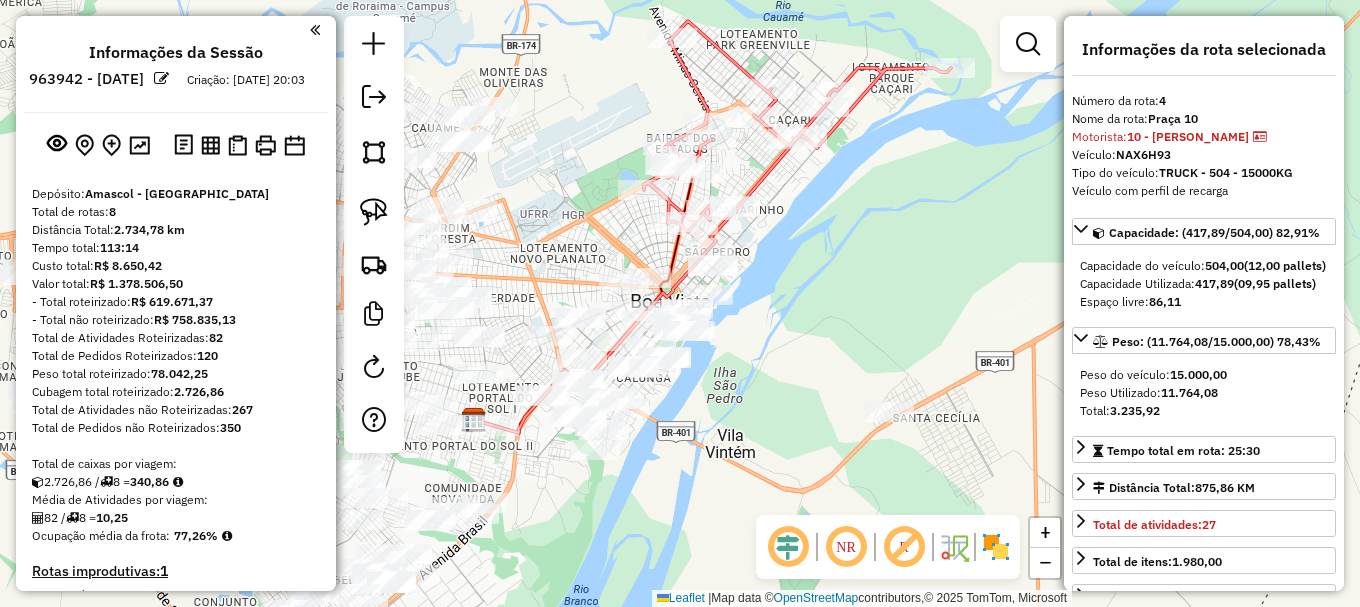 select on "**********" 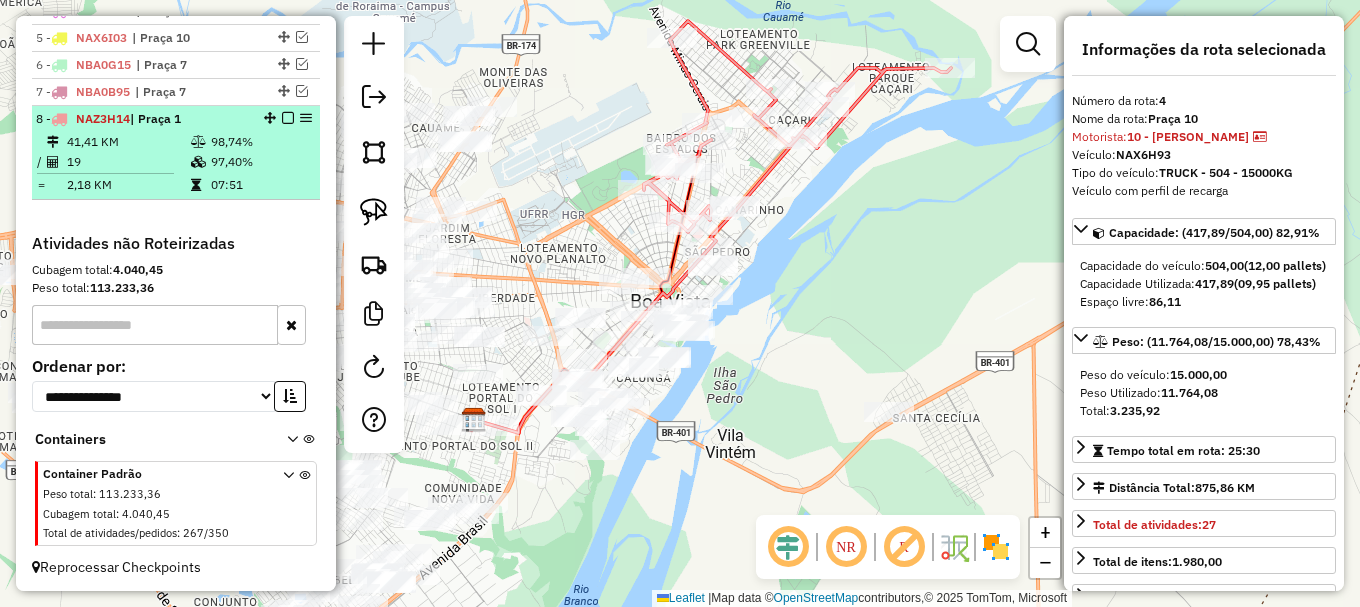 drag, startPoint x: 0, startPoint y: 0, endPoint x: 282, endPoint y: 137, distance: 313.51715 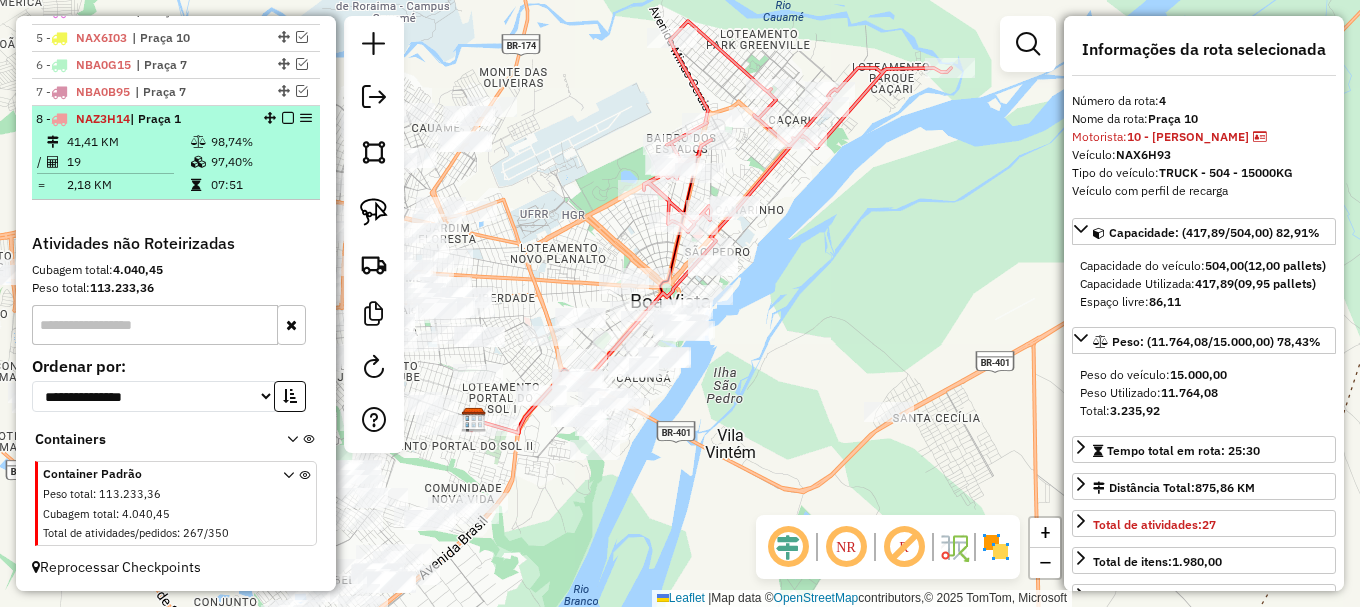click at bounding box center [288, 118] 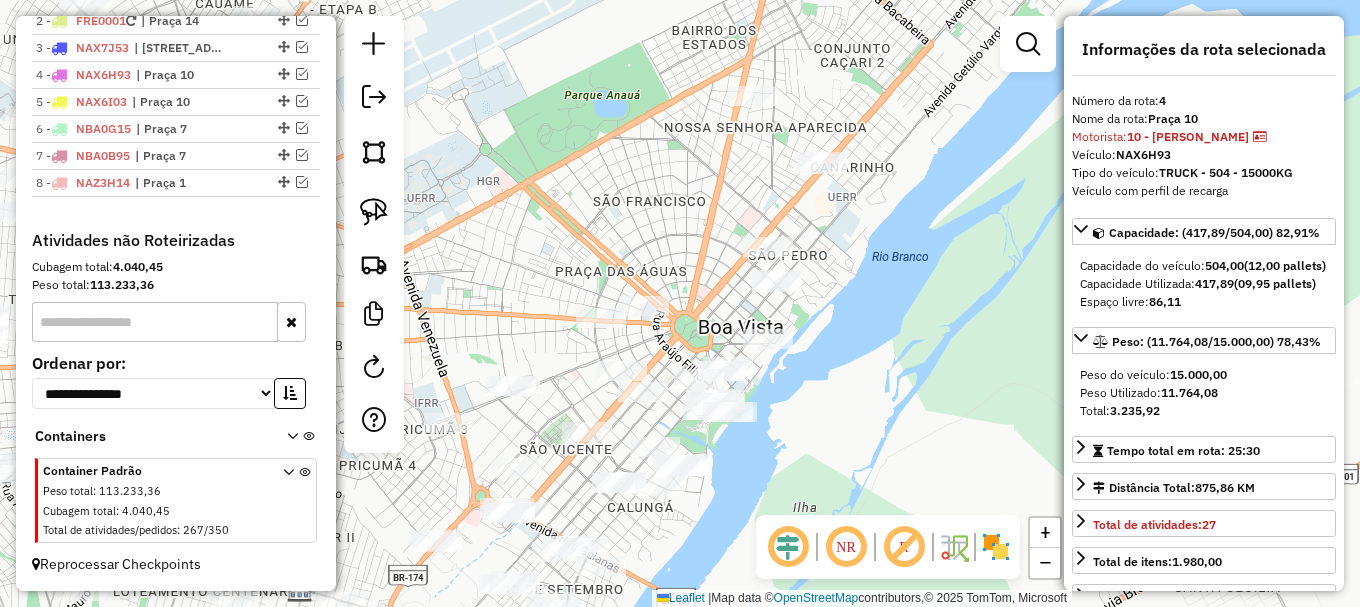 drag, startPoint x: 650, startPoint y: 211, endPoint x: 617, endPoint y: 216, distance: 33.37664 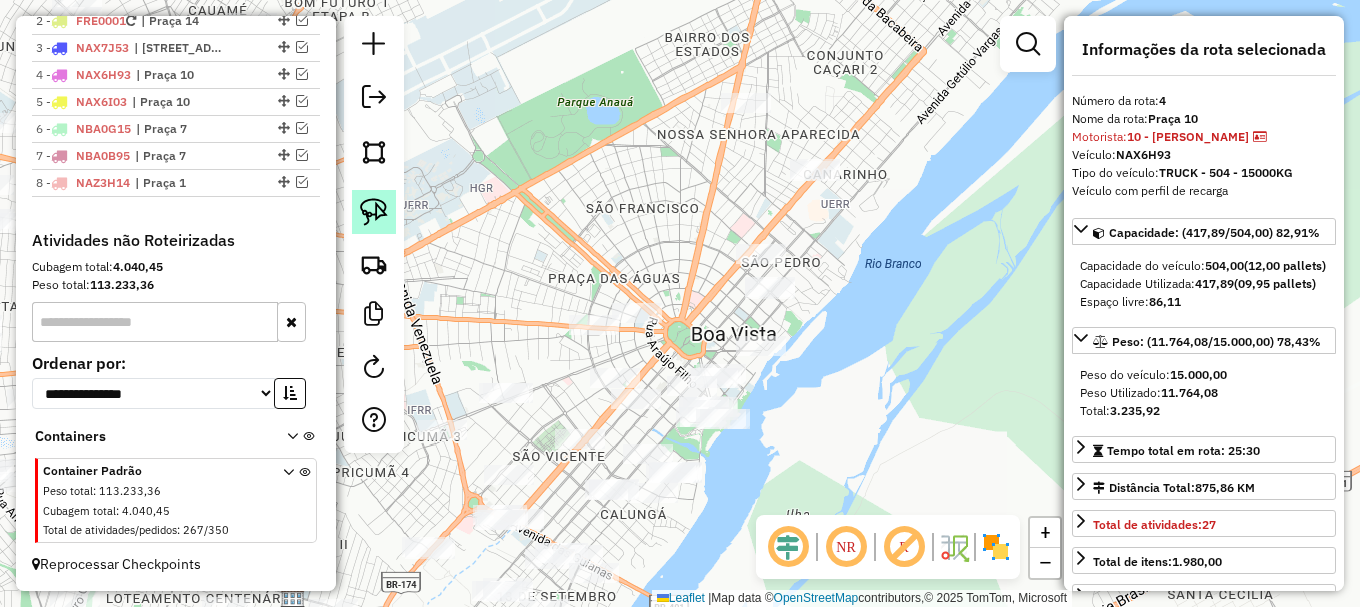 click 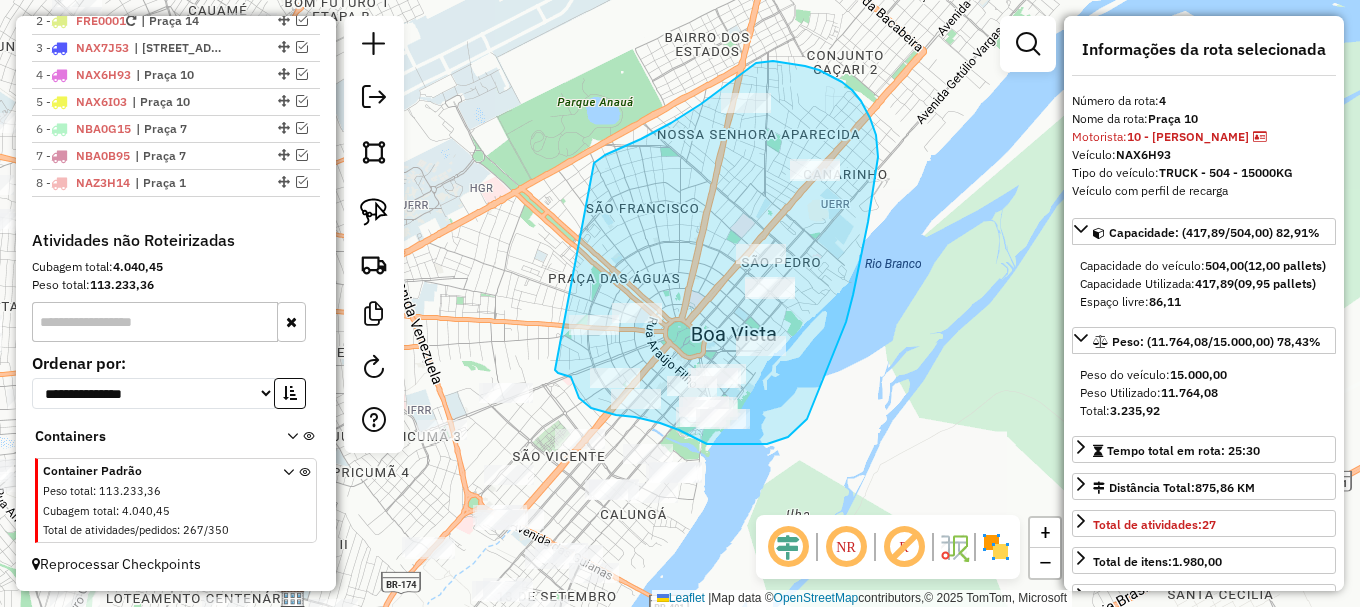 drag, startPoint x: 630, startPoint y: 143, endPoint x: 550, endPoint y: 369, distance: 239.74153 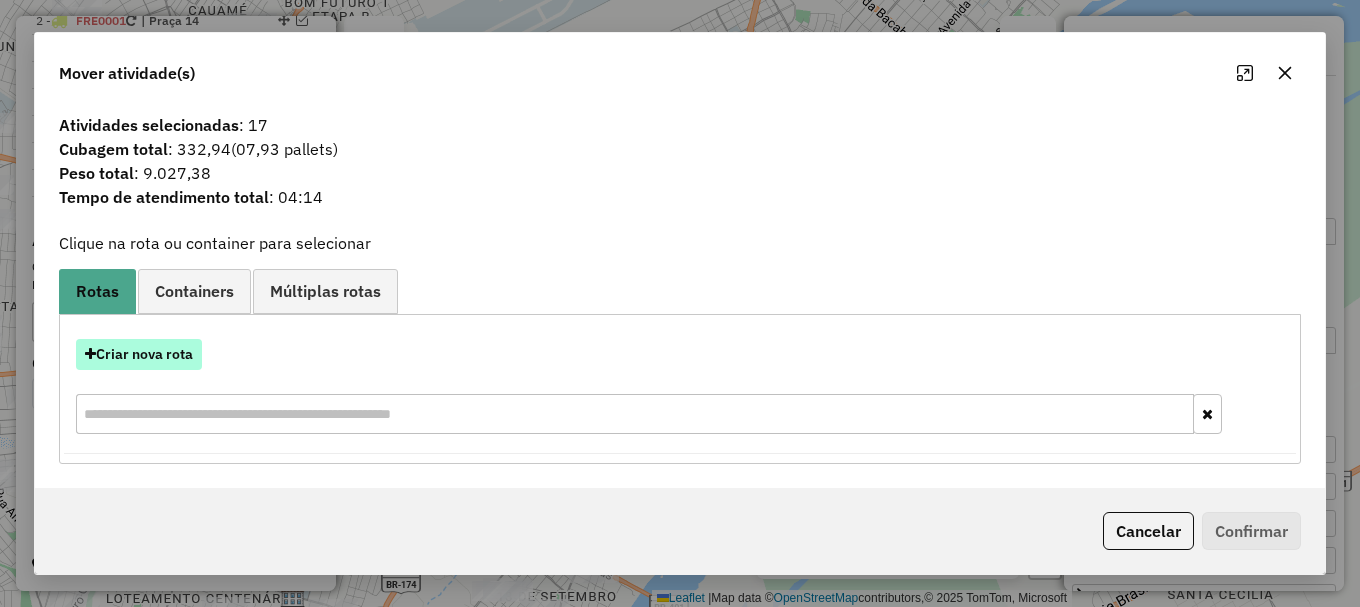 click on "Criar nova rota" at bounding box center [139, 354] 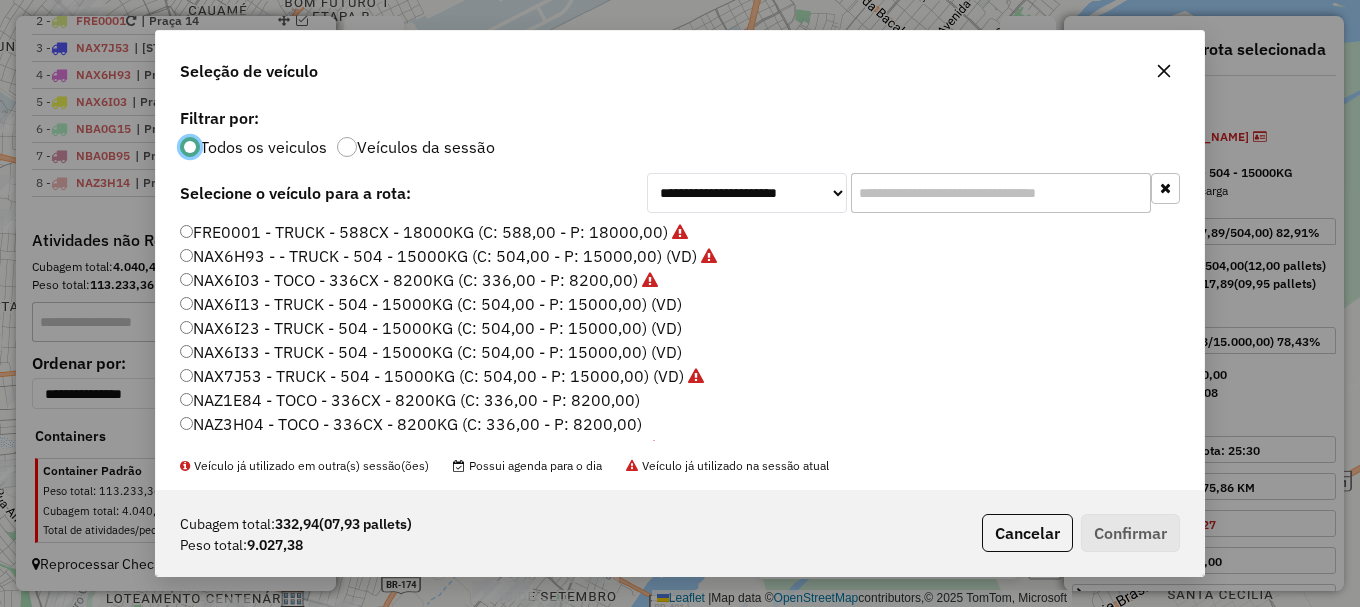 scroll, scrollTop: 11, scrollLeft: 6, axis: both 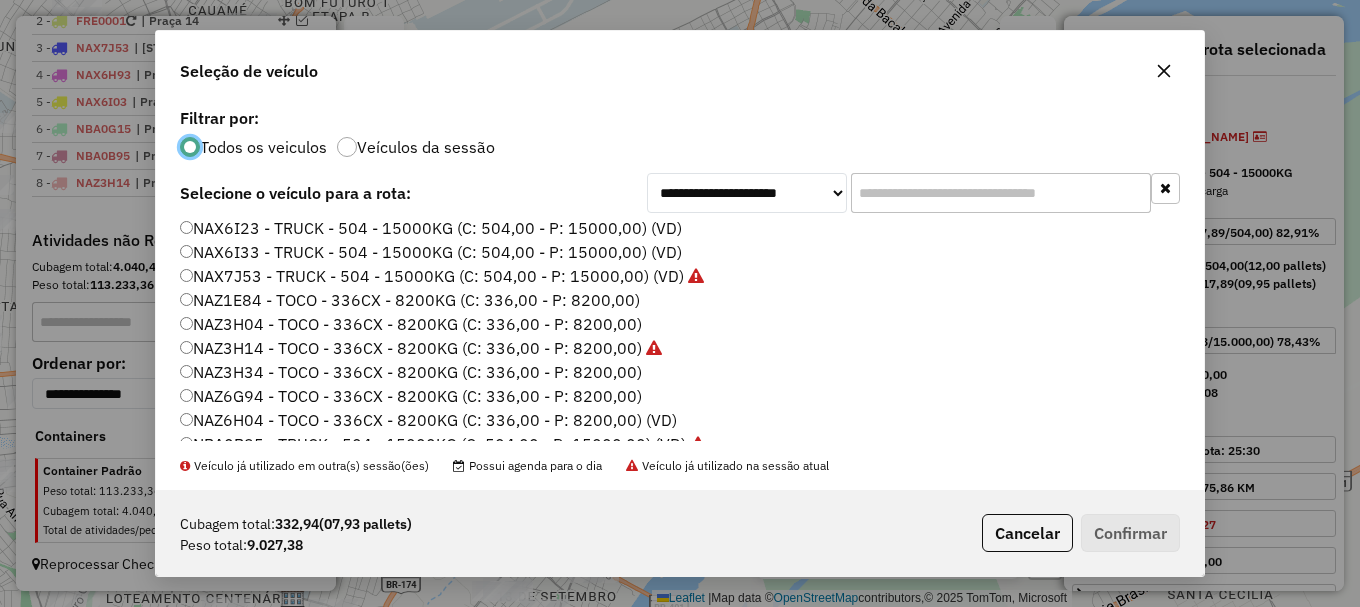 click on "NAZ3H34 - TOCO - 336CX - 8200KG (C: 336,00 - P: 8200,00)" 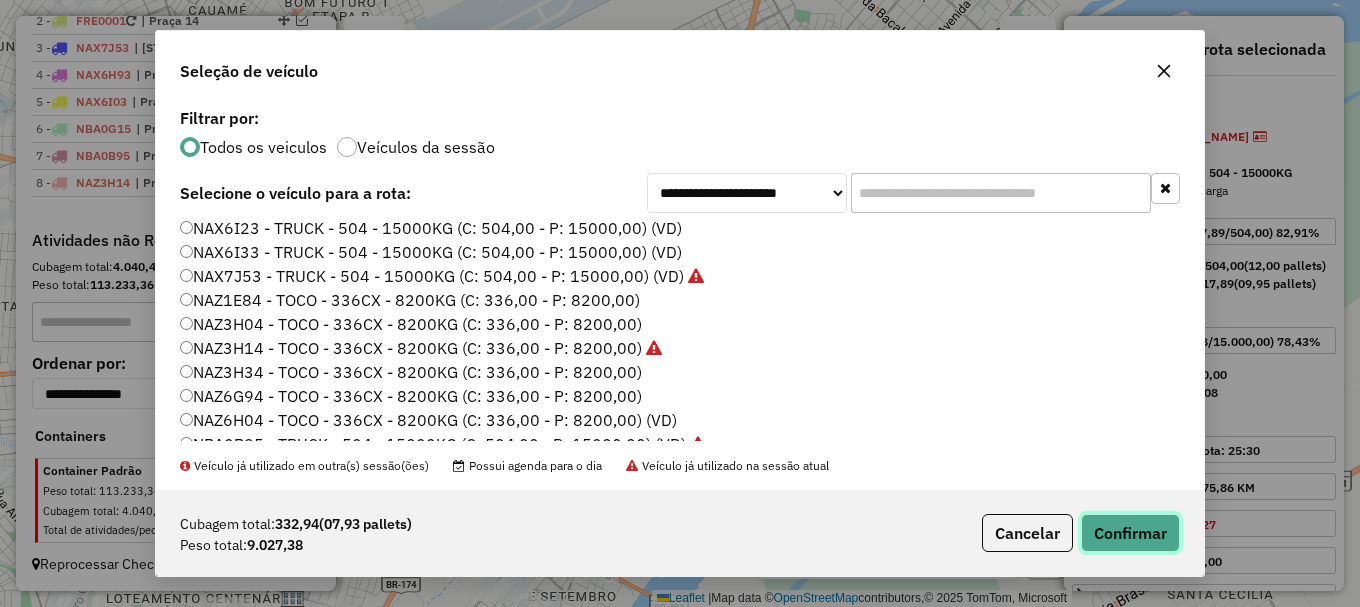 click on "Confirmar" 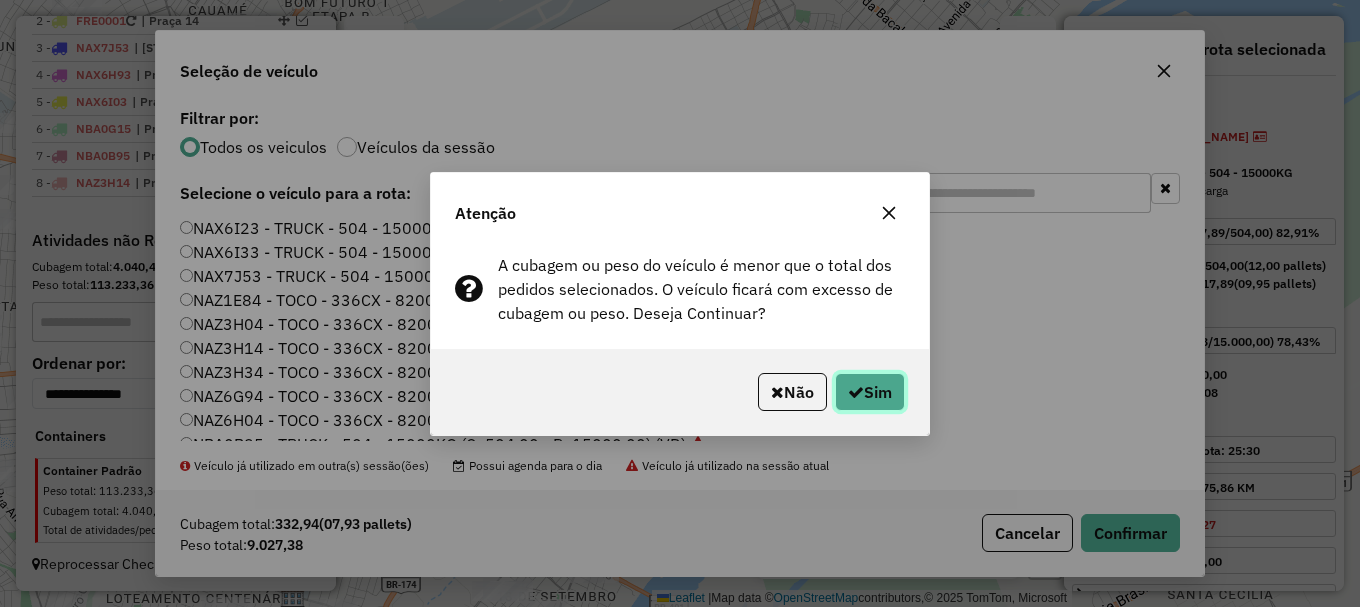 click on "Sim" 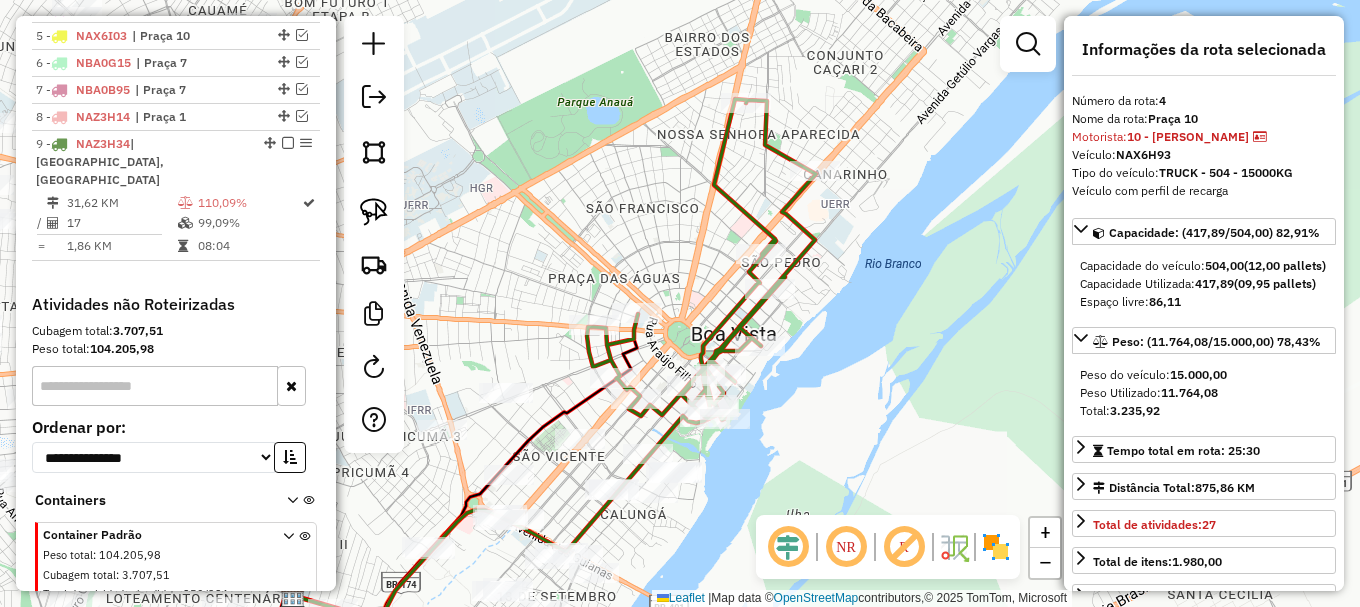 scroll, scrollTop: 898, scrollLeft: 0, axis: vertical 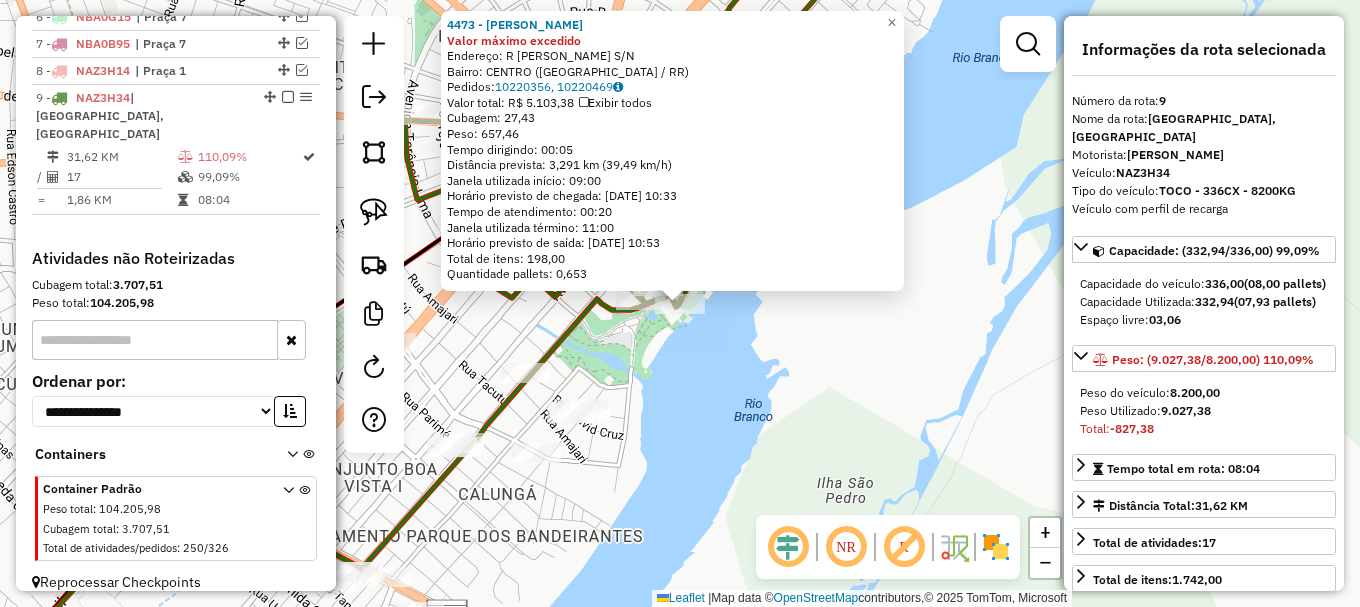 drag, startPoint x: 644, startPoint y: 390, endPoint x: 648, endPoint y: 371, distance: 19.416489 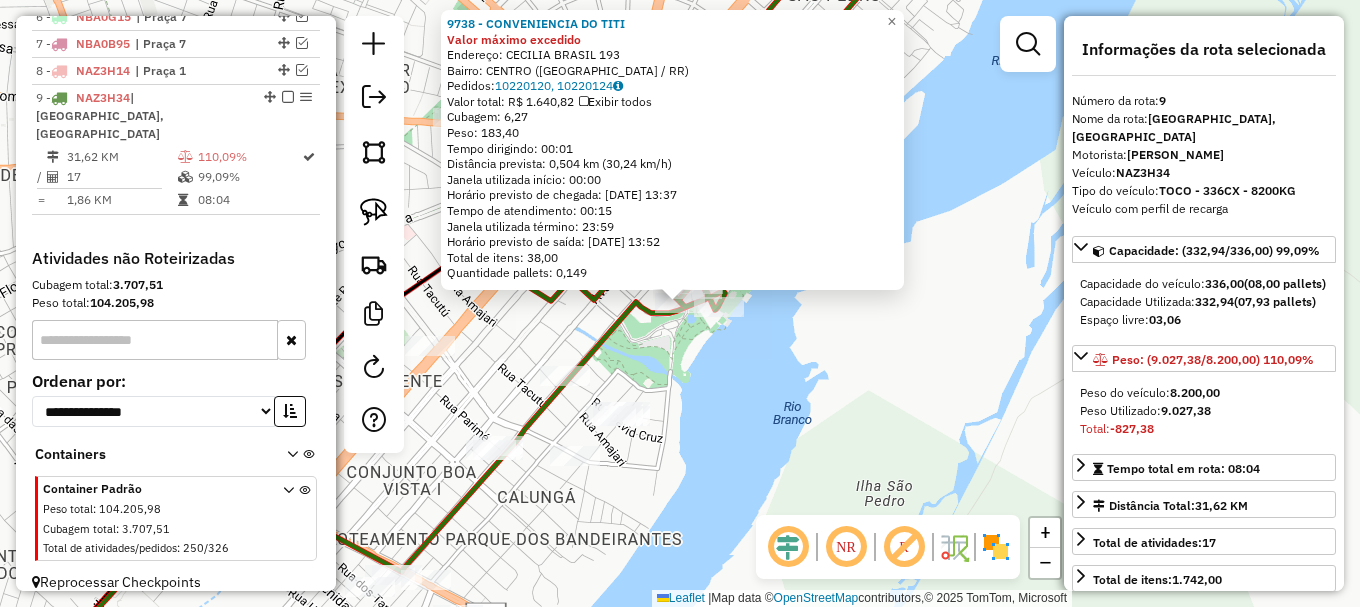 click on "9738 - CONVENIENCIA DO TITI Valor máximo excedido  Endereço:  CECILIA BRASIL 193   Bairro: CENTRO (BOA VISTA / RR)   Pedidos:  10220120, 10220124   Valor total: R$ 1.640,82   Exibir todos   Cubagem: 6,27  Peso: 183,40  Tempo dirigindo: 00:01   Distância prevista: 0,504 km (30,24 km/h)   Janela utilizada início: 00:00   Horário previsto de chegada: 11/07/2025 13:37   Tempo de atendimento: 00:15   Janela utilizada término: 23:59   Horário previsto de saída: 11/07/2025 13:52   Total de itens: 38,00   Quantidade pallets: 0,149  × Janela de atendimento Grade de atendimento Capacidade Transportadoras Veículos Cliente Pedidos  Rotas Selecione os dias de semana para filtrar as janelas de atendimento  Seg   Ter   Qua   Qui   Sex   Sáb   Dom  Informe o período da janela de atendimento: De: Até:  Filtrar exatamente a janela do cliente  Considerar janela de atendimento padrão  Selecione os dias de semana para filtrar as grades de atendimento  Seg   Ter   Qua   Qui   Sex   Sáb   Dom   Peso mínimo:   De:  +" 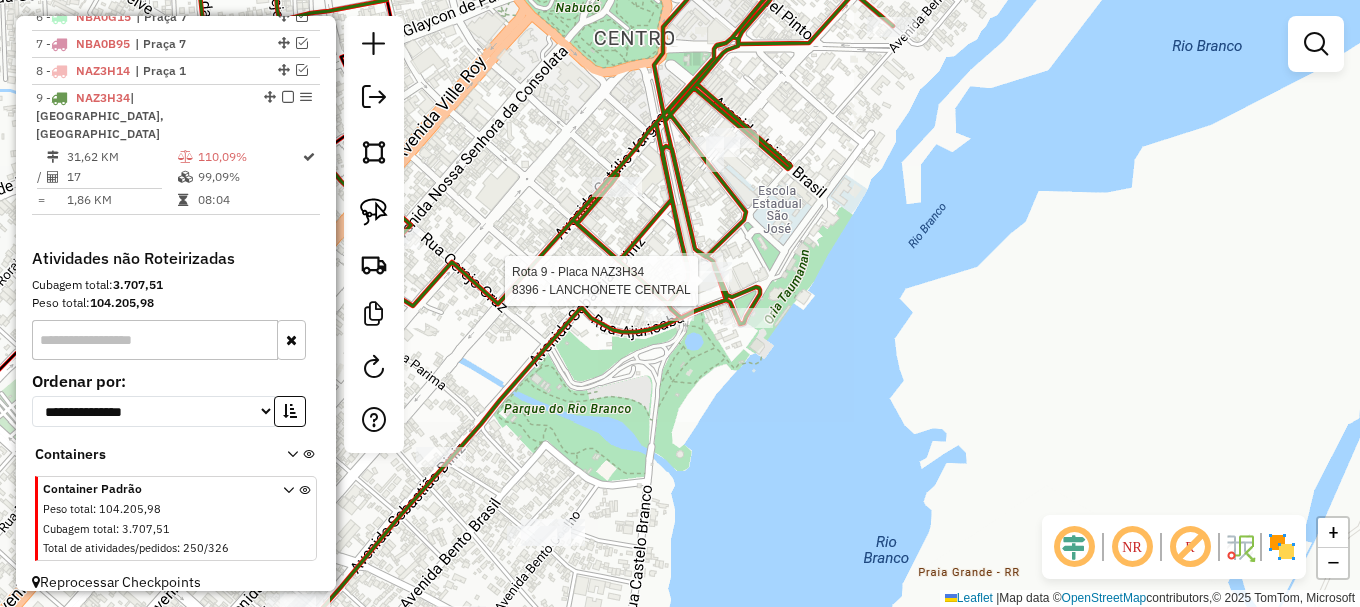 select on "**********" 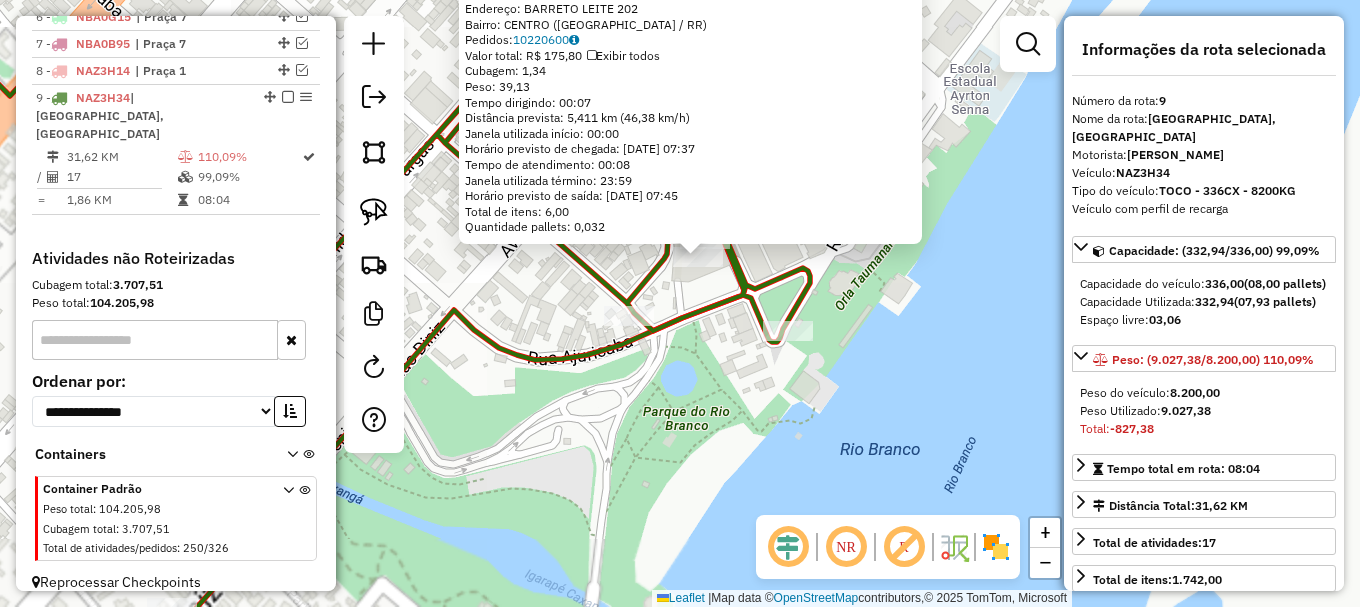 click 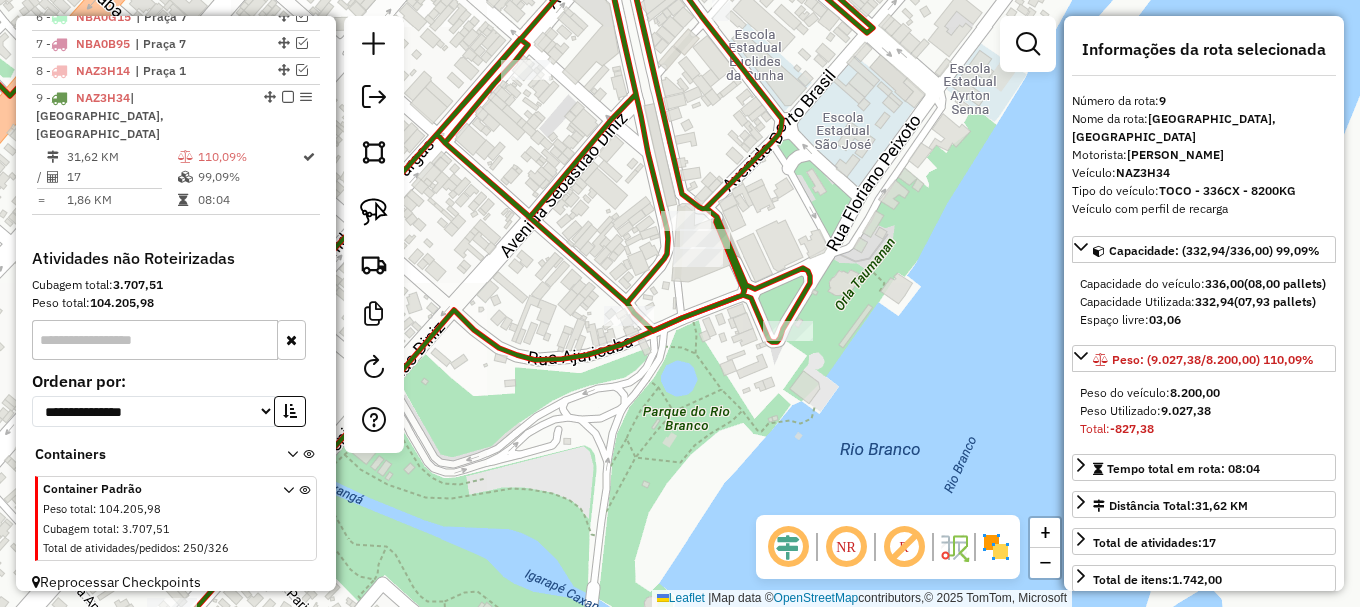 click 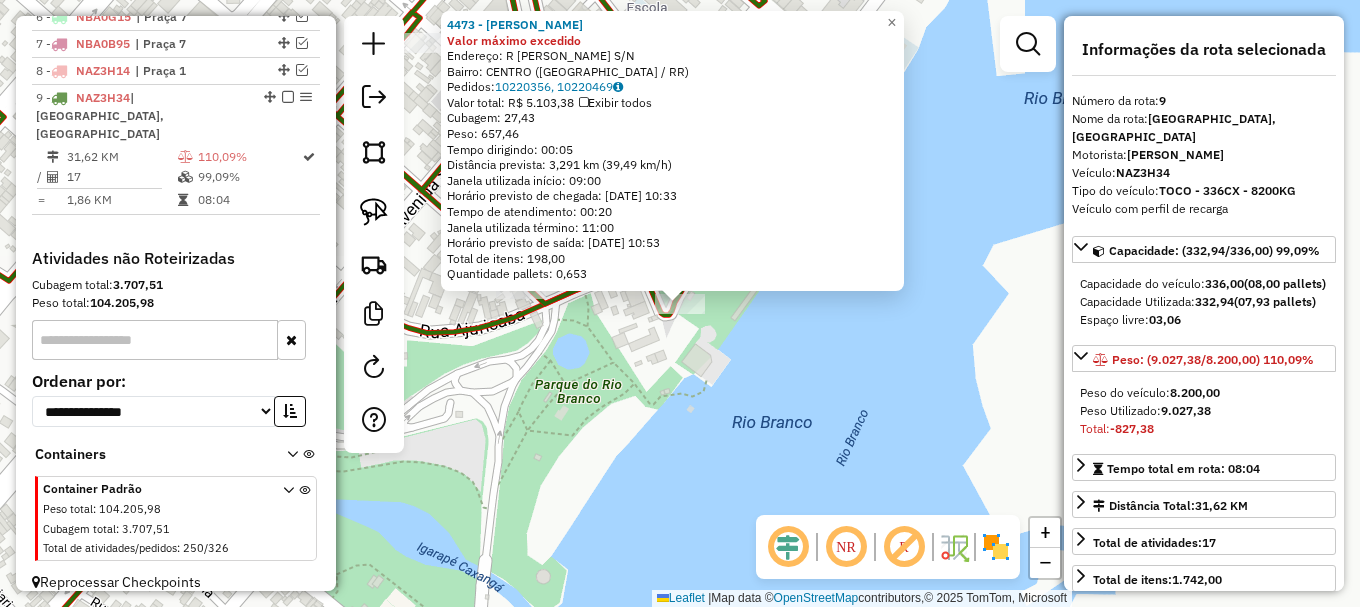 click on "4473 - RL RODRIGUES GARCIA Valor máximo excedido  Endereço: R   FLORIANO PEIXOTO              S/N   Bairro: CENTRO (BOA VISTA / RR)   Pedidos:  10220356, 10220469   Valor total: R$ 5.103,38   Exibir todos   Cubagem: 27,43  Peso: 657,46  Tempo dirigindo: 00:05   Distância prevista: 3,291 km (39,49 km/h)   Janela utilizada início: 09:00   Horário previsto de chegada: 11/07/2025 10:33   Tempo de atendimento: 00:20   Janela utilizada término: 11:00   Horário previsto de saída: 11/07/2025 10:53   Total de itens: 198,00   Quantidade pallets: 0,653  × Janela de atendimento Grade de atendimento Capacidade Transportadoras Veículos Cliente Pedidos  Rotas Selecione os dias de semana para filtrar as janelas de atendimento  Seg   Ter   Qua   Qui   Sex   Sáb   Dom  Informe o período da janela de atendimento: De: Até:  Filtrar exatamente a janela do cliente  Considerar janela de atendimento padrão  Selecione os dias de semana para filtrar as grades de atendimento  Seg   Ter   Qua   Qui   Sex   Sáb   Dom  De:" 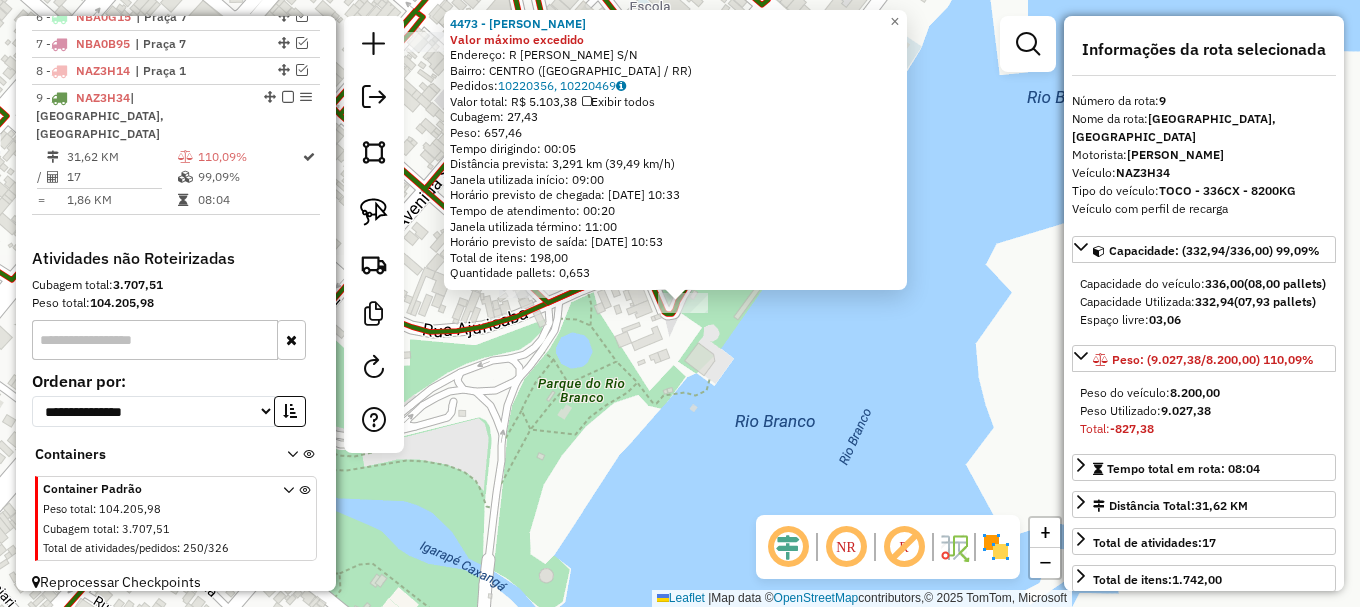 drag, startPoint x: 597, startPoint y: 359, endPoint x: 813, endPoint y: 413, distance: 222.6477 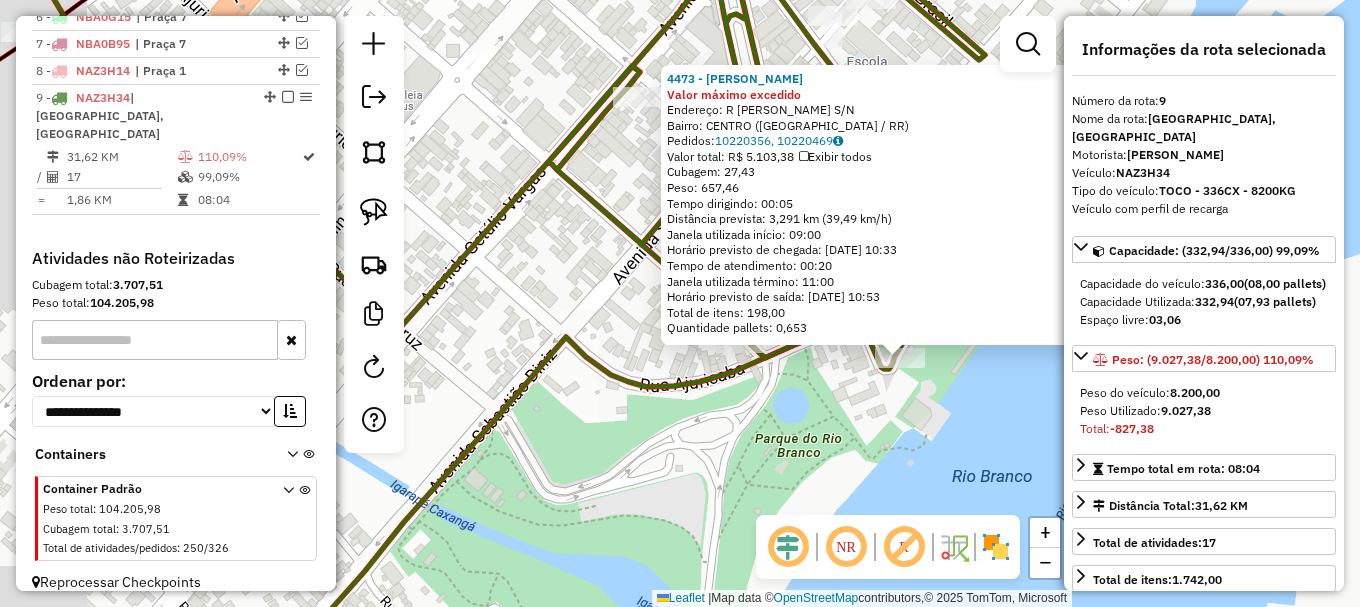 click on "4473 - RL RODRIGUES GARCIA Valor máximo excedido  Endereço: R   FLORIANO PEIXOTO              S/N   Bairro: CENTRO (BOA VISTA / RR)   Pedidos:  10220356, 10220469   Valor total: R$ 5.103,38   Exibir todos   Cubagem: 27,43  Peso: 657,46  Tempo dirigindo: 00:05   Distância prevista: 3,291 km (39,49 km/h)   Janela utilizada início: 09:00   Horário previsto de chegada: 11/07/2025 10:33   Tempo de atendimento: 00:20   Janela utilizada término: 11:00   Horário previsto de saída: 11/07/2025 10:53   Total de itens: 198,00   Quantidade pallets: 0,653  × Janela de atendimento Grade de atendimento Capacidade Transportadoras Veículos Cliente Pedidos  Rotas Selecione os dias de semana para filtrar as janelas de atendimento  Seg   Ter   Qua   Qui   Sex   Sáb   Dom  Informe o período da janela de atendimento: De: Até:  Filtrar exatamente a janela do cliente  Considerar janela de atendimento padrão  Selecione os dias de semana para filtrar as grades de atendimento  Seg   Ter   Qua   Qui   Sex   Sáb   Dom  De:" 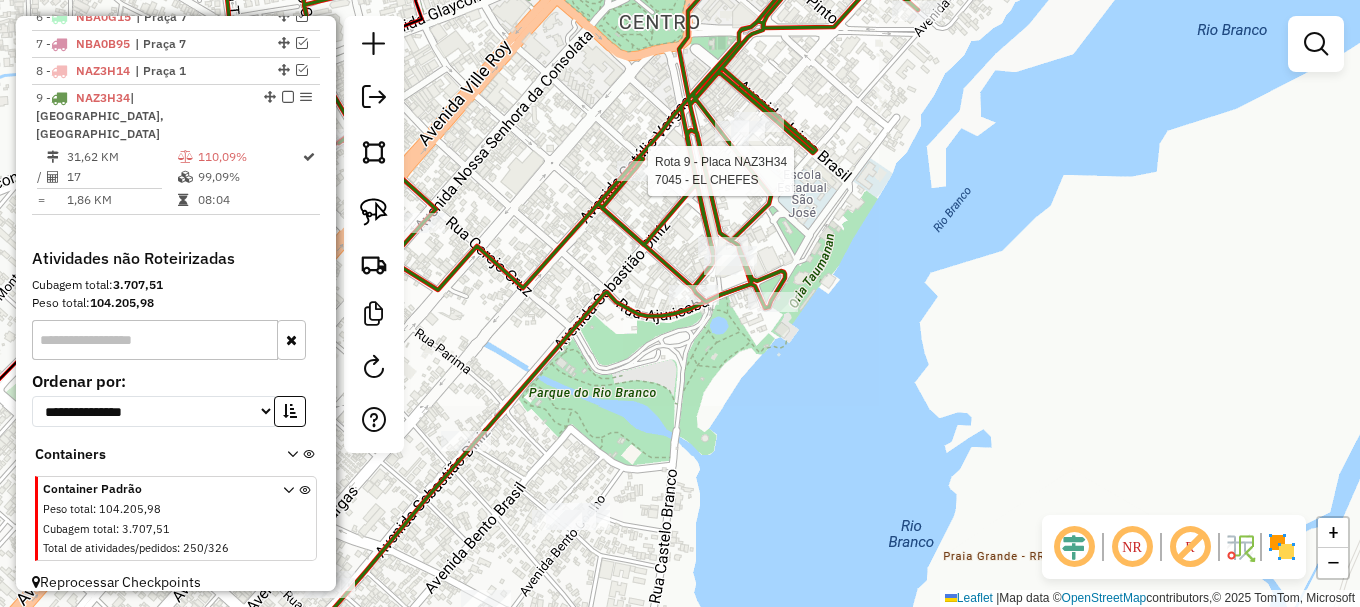 select on "**********" 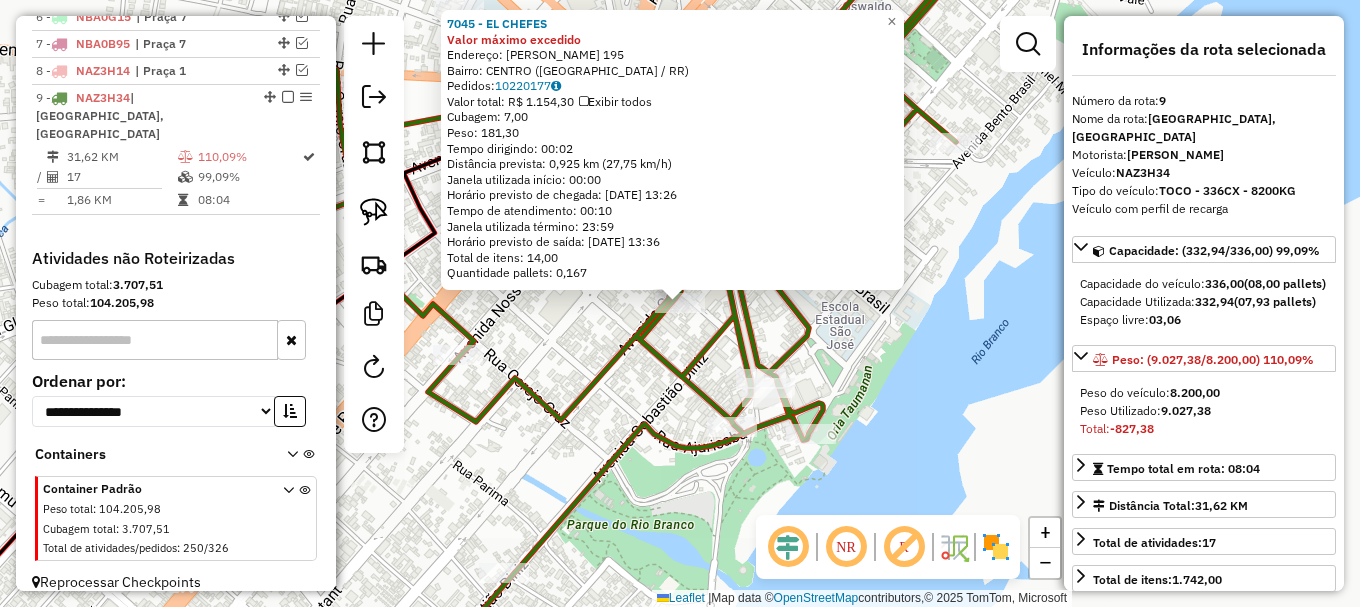 click 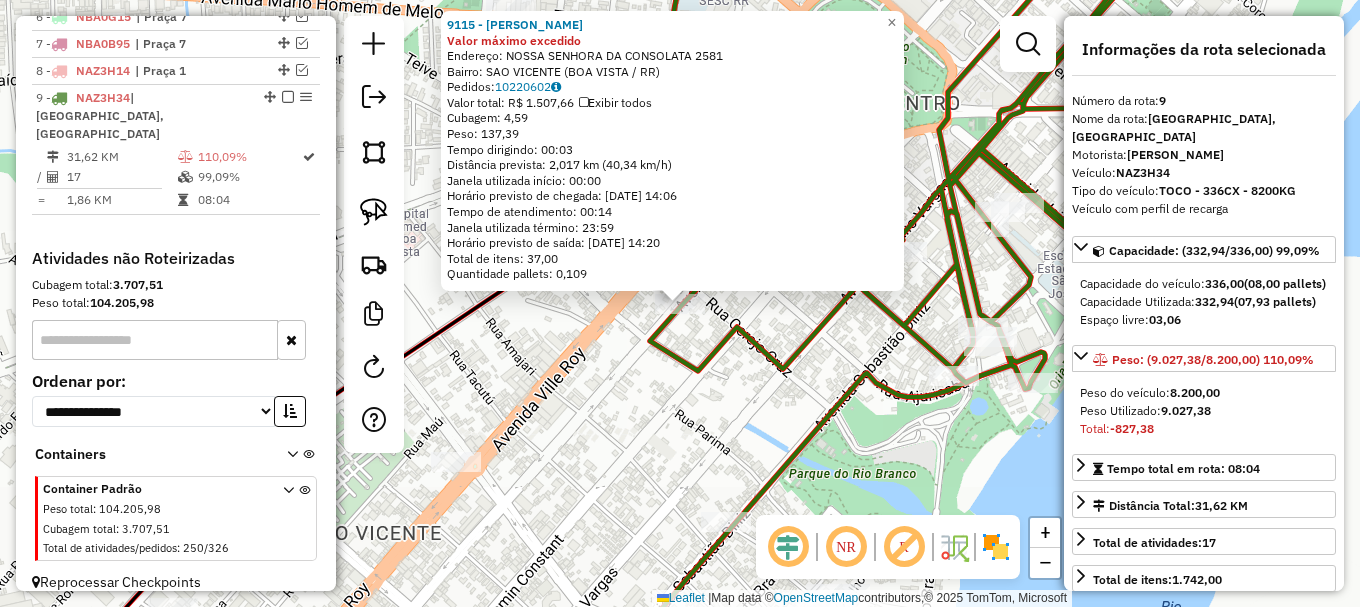 drag, startPoint x: 749, startPoint y: 321, endPoint x: 764, endPoint y: 313, distance: 17 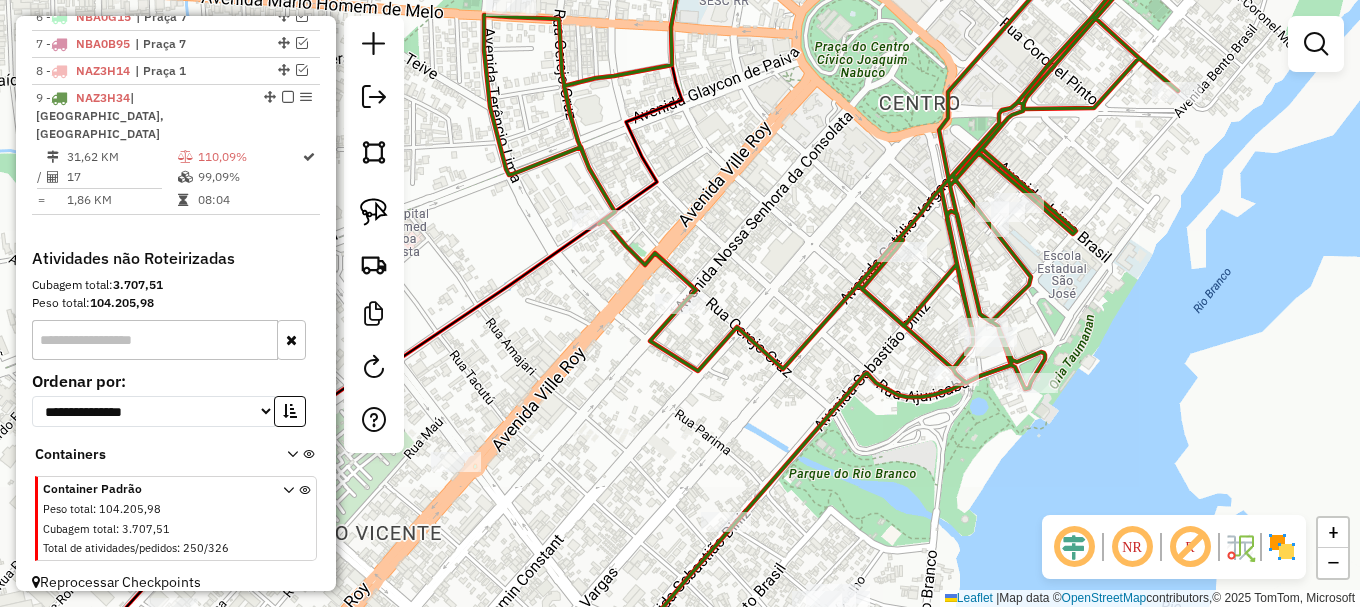 click 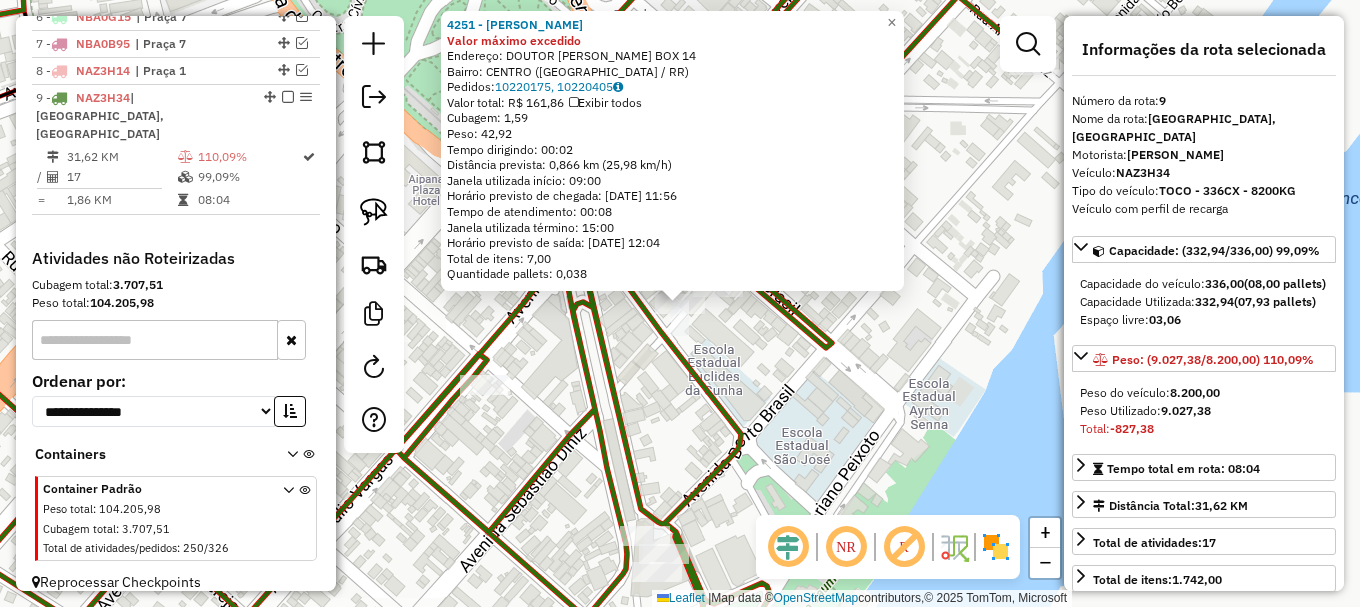 click on "4251 - CACAU LANCHE Valor máximo excedido  Endereço:  DOUTOR SYLVIO LOFEGO BOTELHO BOX 14   Bairro: CENTRO (BOA VISTA / RR)   Pedidos:  10220175, 10220405   Valor total: R$ 161,86   Exibir todos   Cubagem: 1,59  Peso: 42,92  Tempo dirigindo: 00:02   Distância prevista: 0,866 km (25,98 km/h)   Janela utilizada início: 09:00   Horário previsto de chegada: 11/07/2025 11:56   Tempo de atendimento: 00:08   Janela utilizada término: 15:00   Horário previsto de saída: 11/07/2025 12:04   Total de itens: 7,00   Quantidade pallets: 0,038  × Janela de atendimento Grade de atendimento Capacidade Transportadoras Veículos Cliente Pedidos  Rotas Selecione os dias de semana para filtrar as janelas de atendimento  Seg   Ter   Qua   Qui   Sex   Sáb   Dom  Informe o período da janela de atendimento: De: Até:  Filtrar exatamente a janela do cliente  Considerar janela de atendimento padrão  Selecione os dias de semana para filtrar as grades de atendimento  Seg   Ter   Qua   Qui   Sex   Sáb   Dom   Peso mínimo:  +" 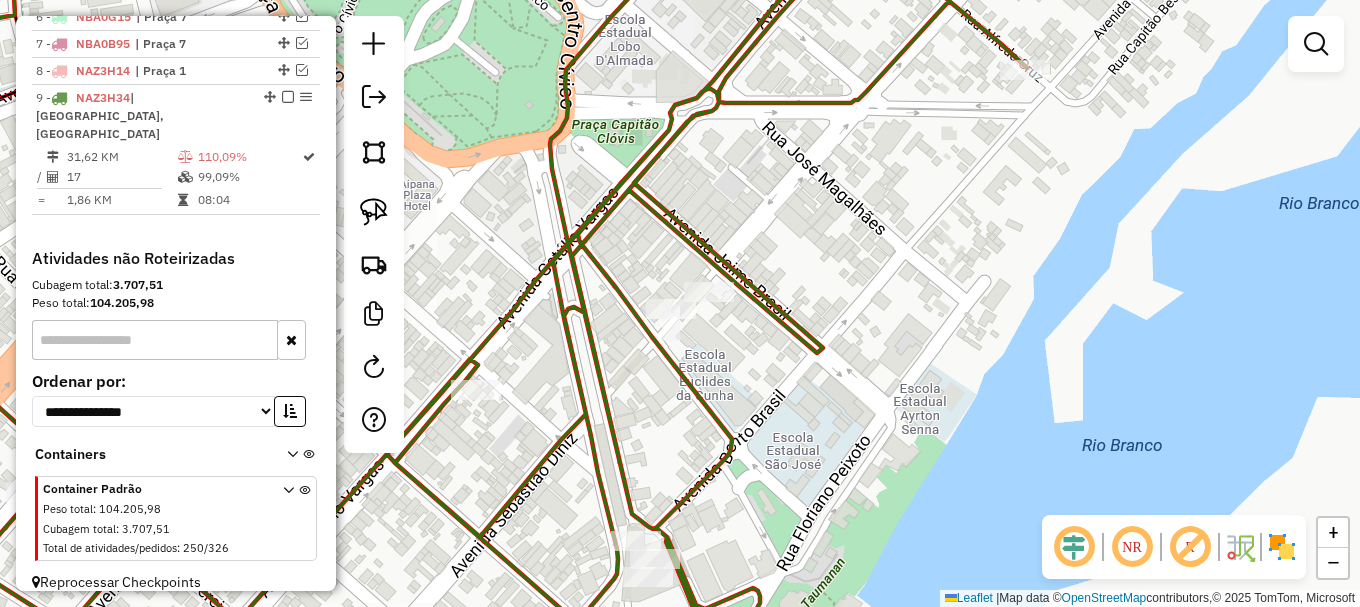 drag, startPoint x: 967, startPoint y: 230, endPoint x: 785, endPoint y: 308, distance: 198.0101 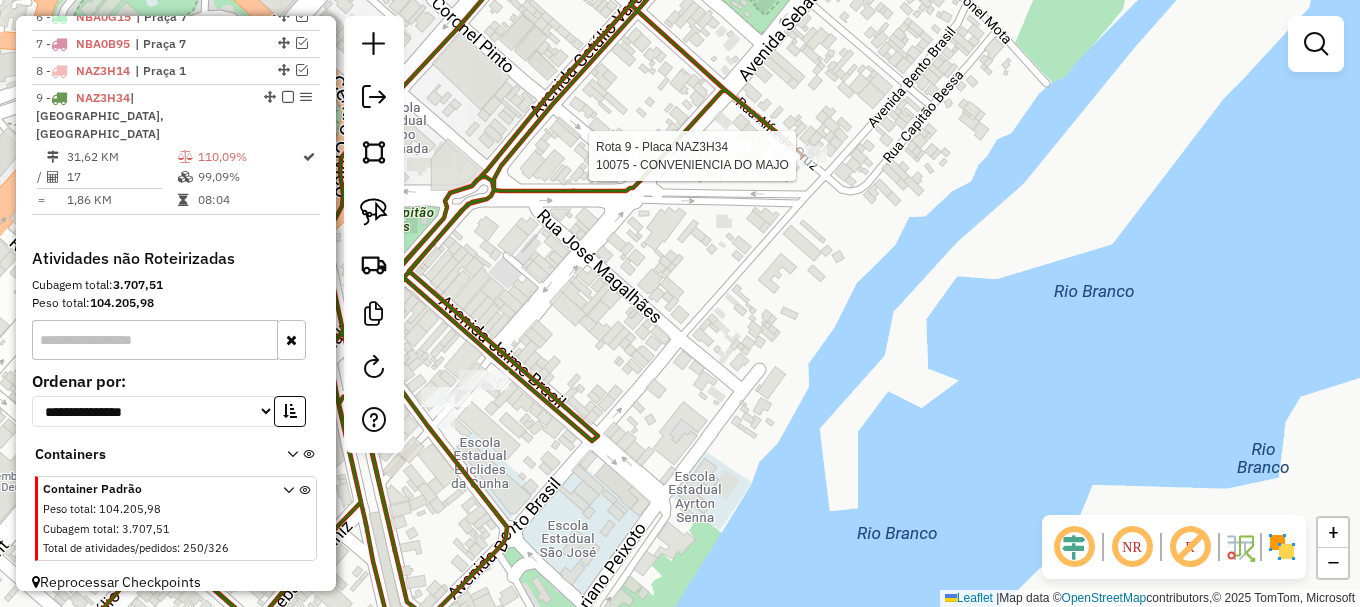 select on "**********" 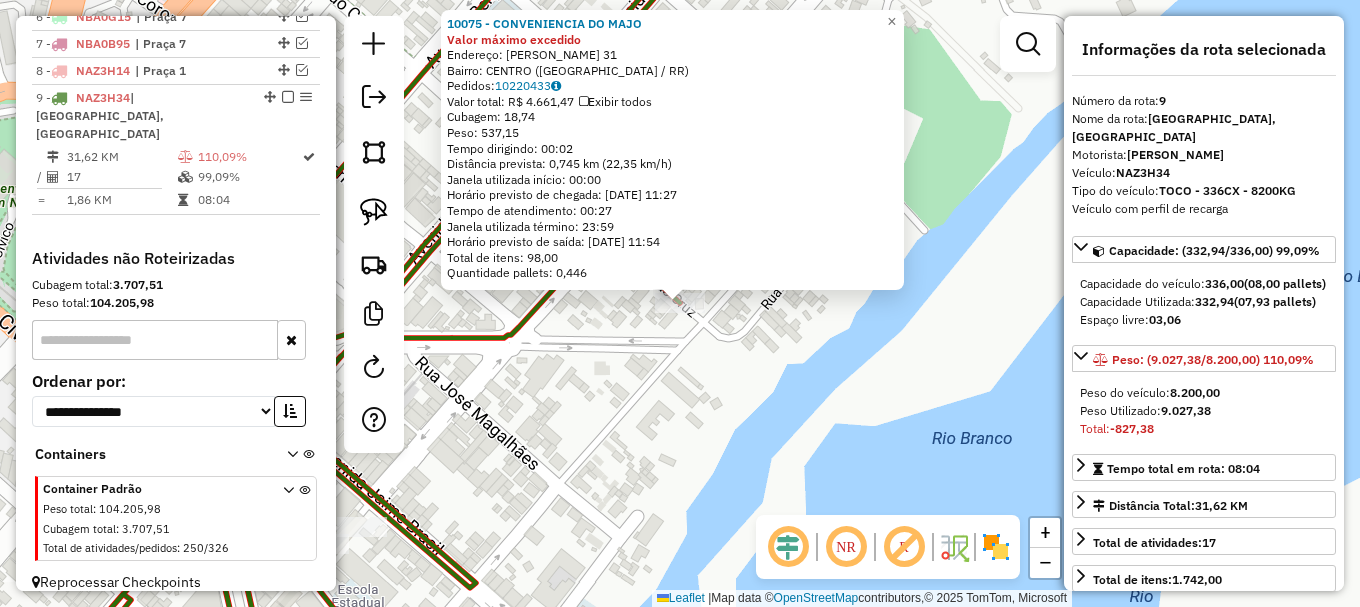 drag, startPoint x: 582, startPoint y: 385, endPoint x: 810, endPoint y: 337, distance: 232.99785 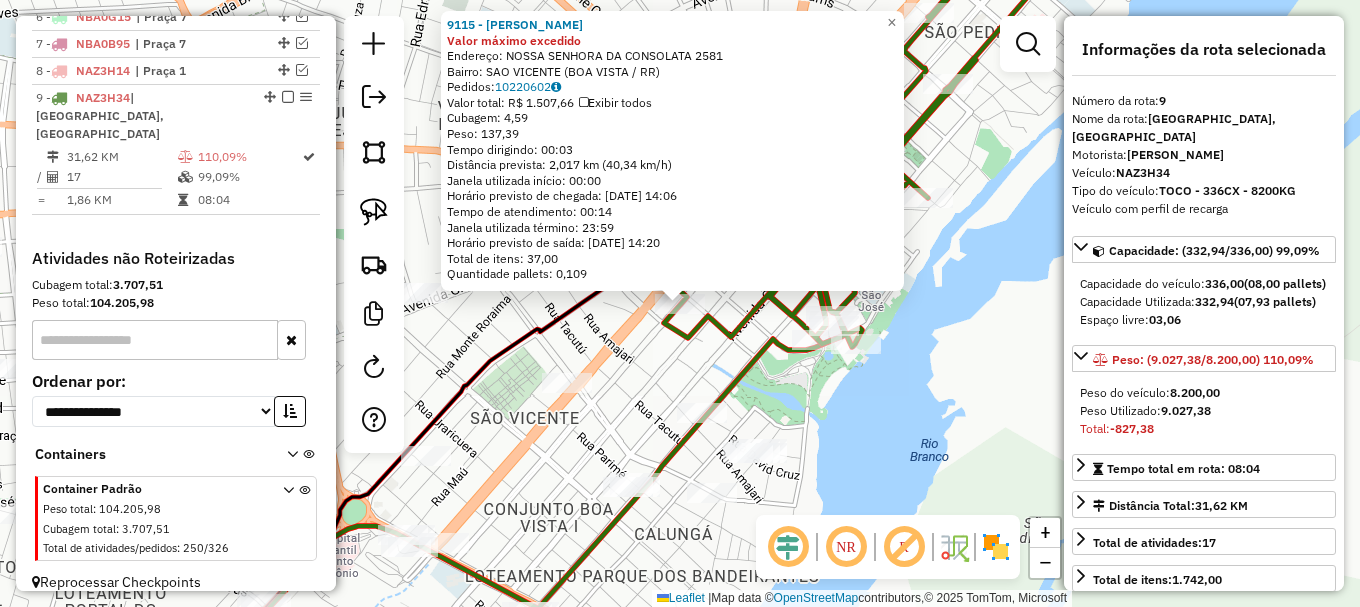 click 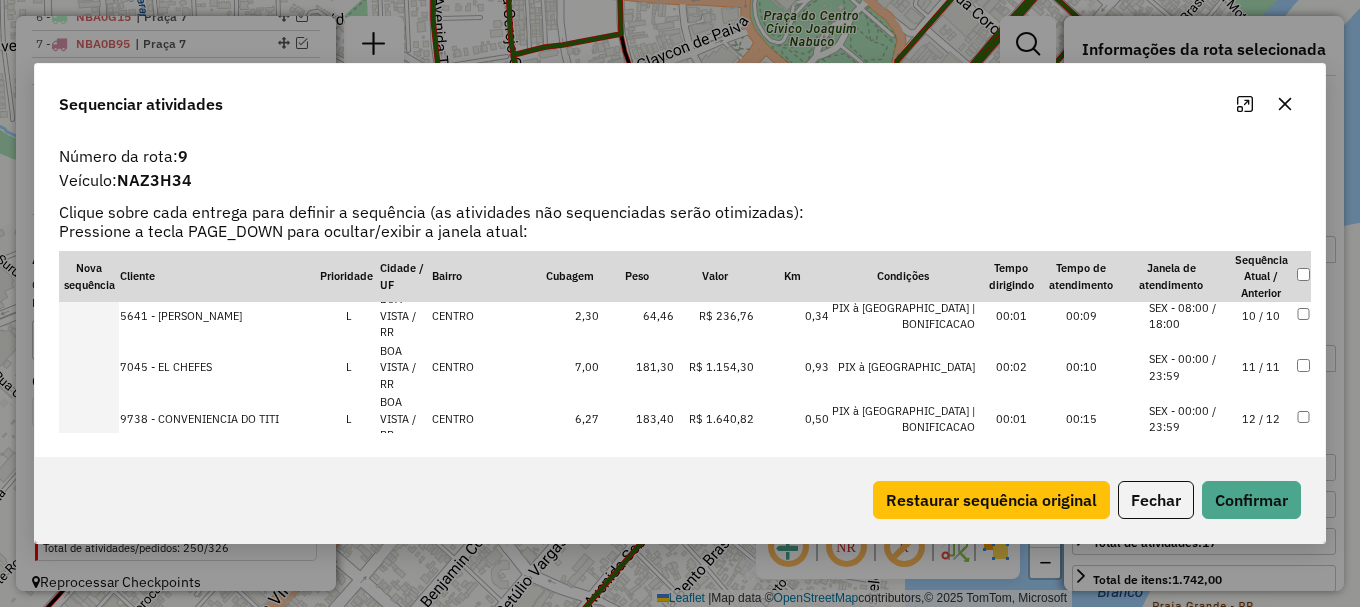 scroll, scrollTop: 483, scrollLeft: 0, axis: vertical 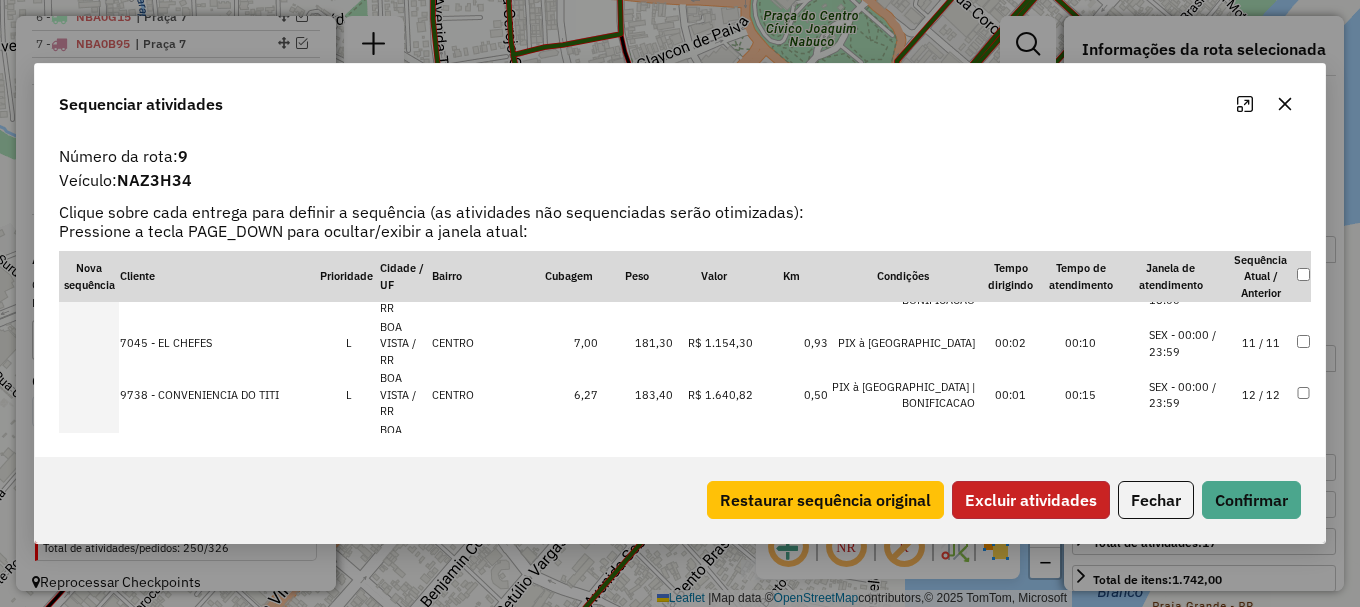 click on "Excluir atividades" 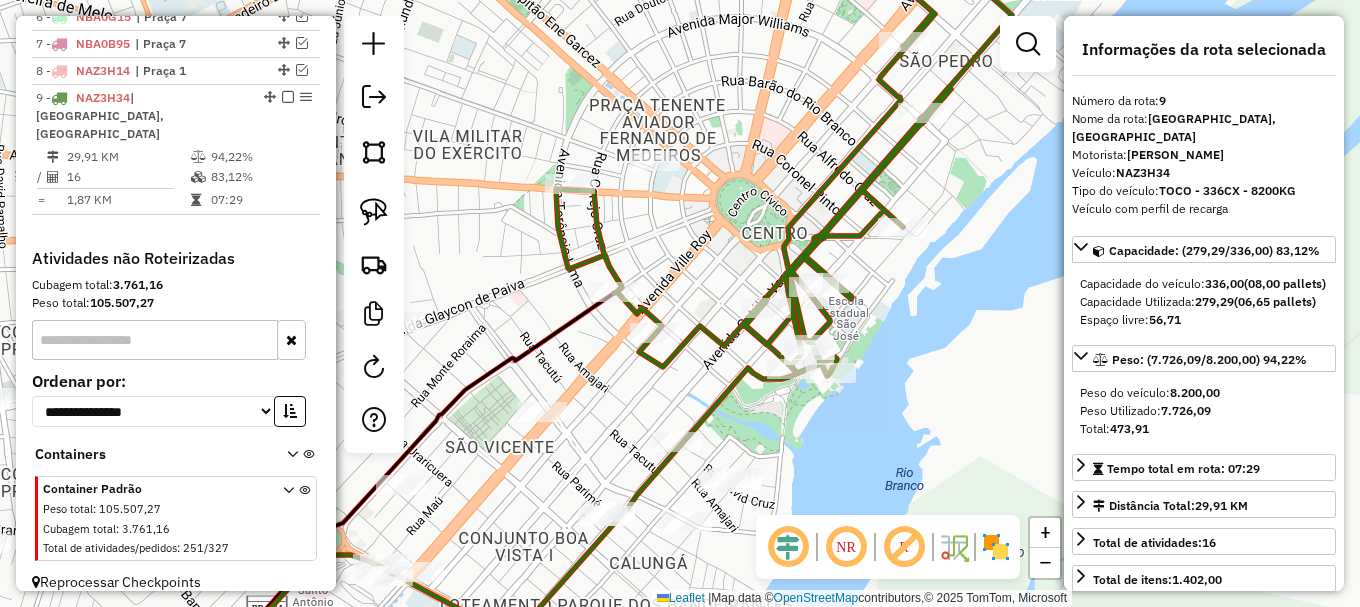 drag, startPoint x: 732, startPoint y: 270, endPoint x: 585, endPoint y: 183, distance: 170.81569 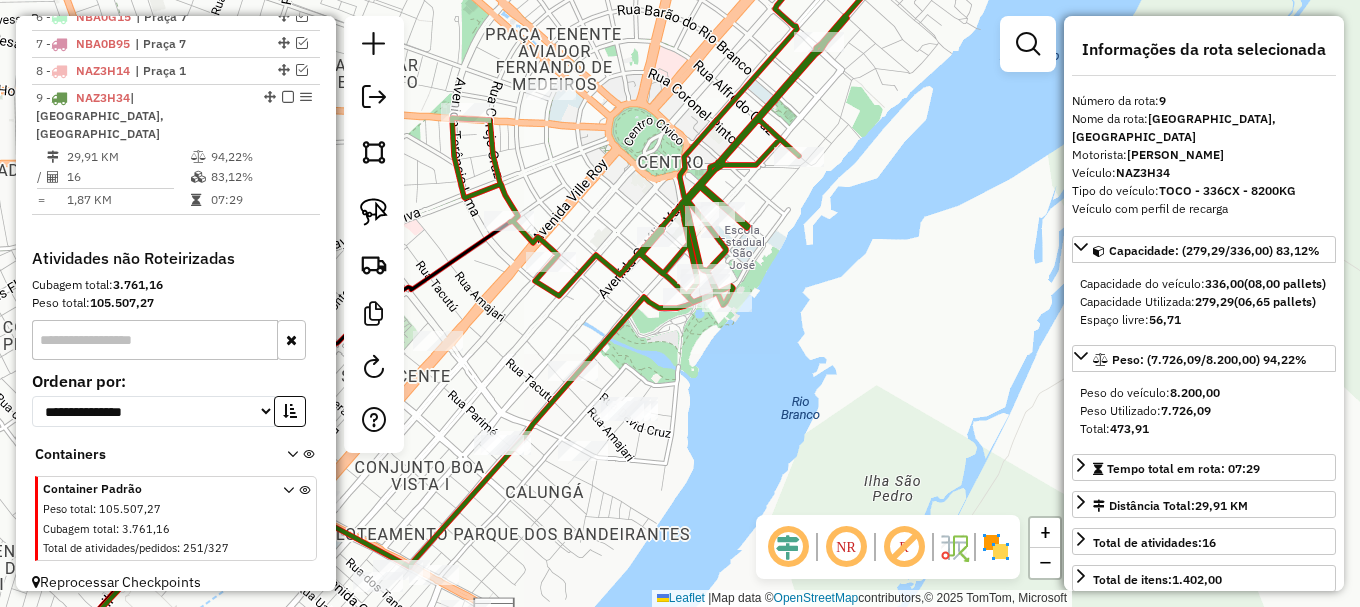 drag, startPoint x: 1021, startPoint y: 28, endPoint x: 978, endPoint y: 44, distance: 45.88028 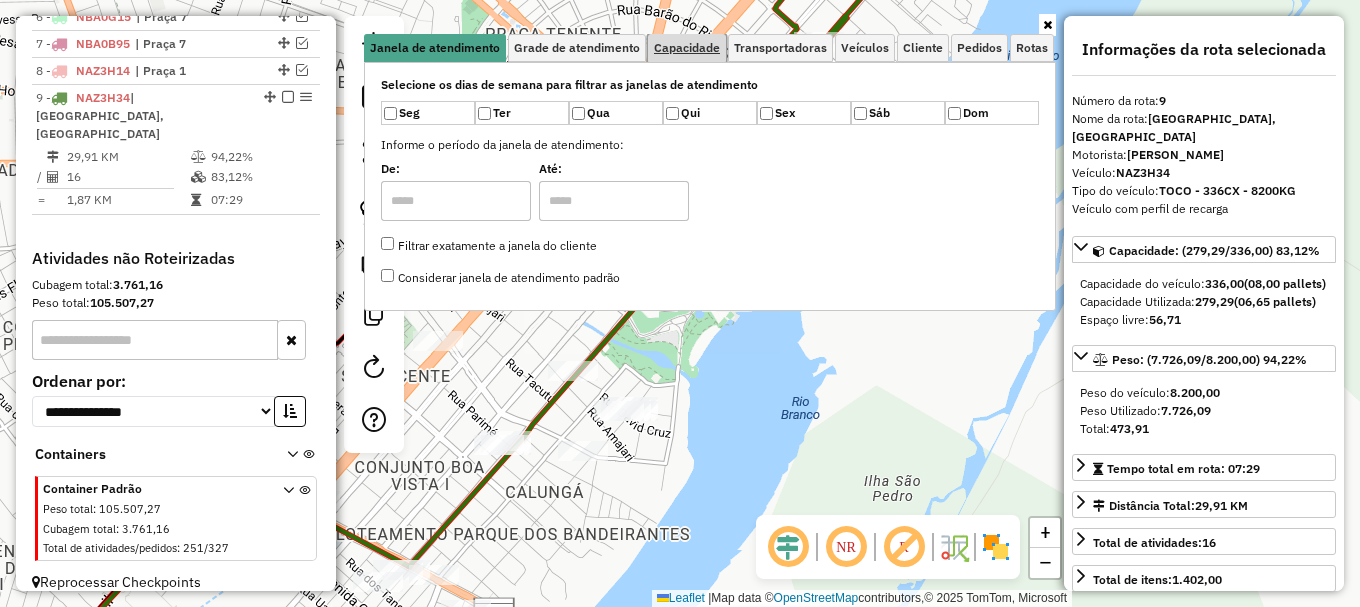click on "Capacidade" at bounding box center (687, 48) 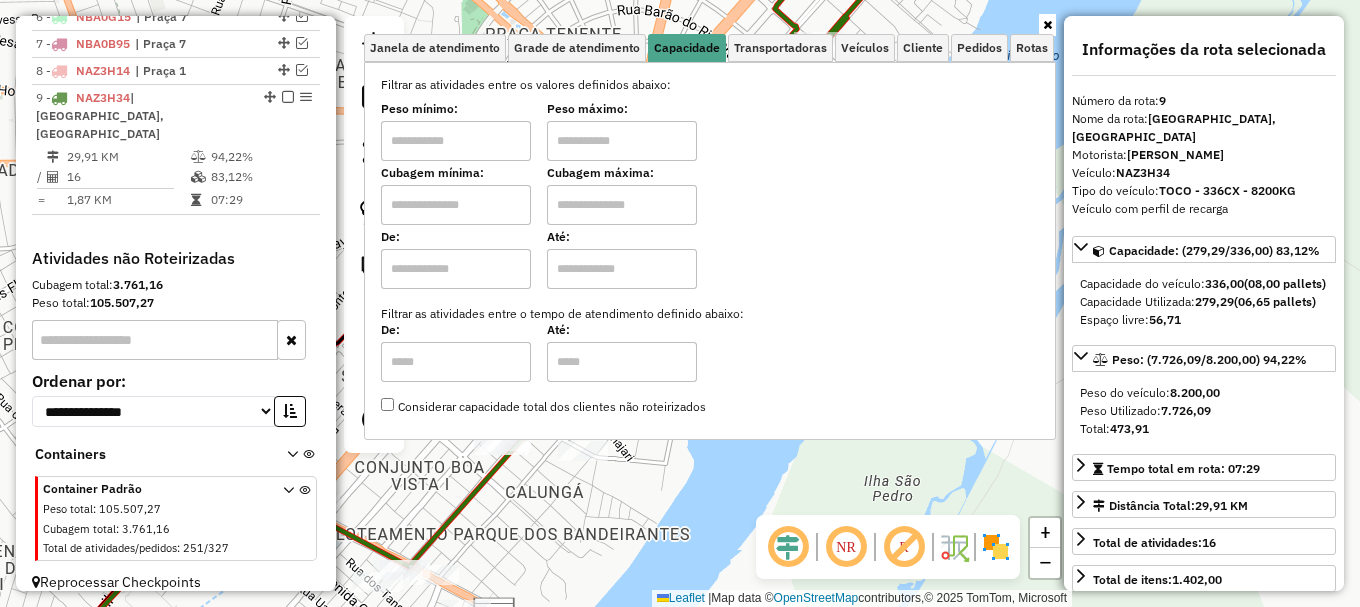 click at bounding box center (456, 205) 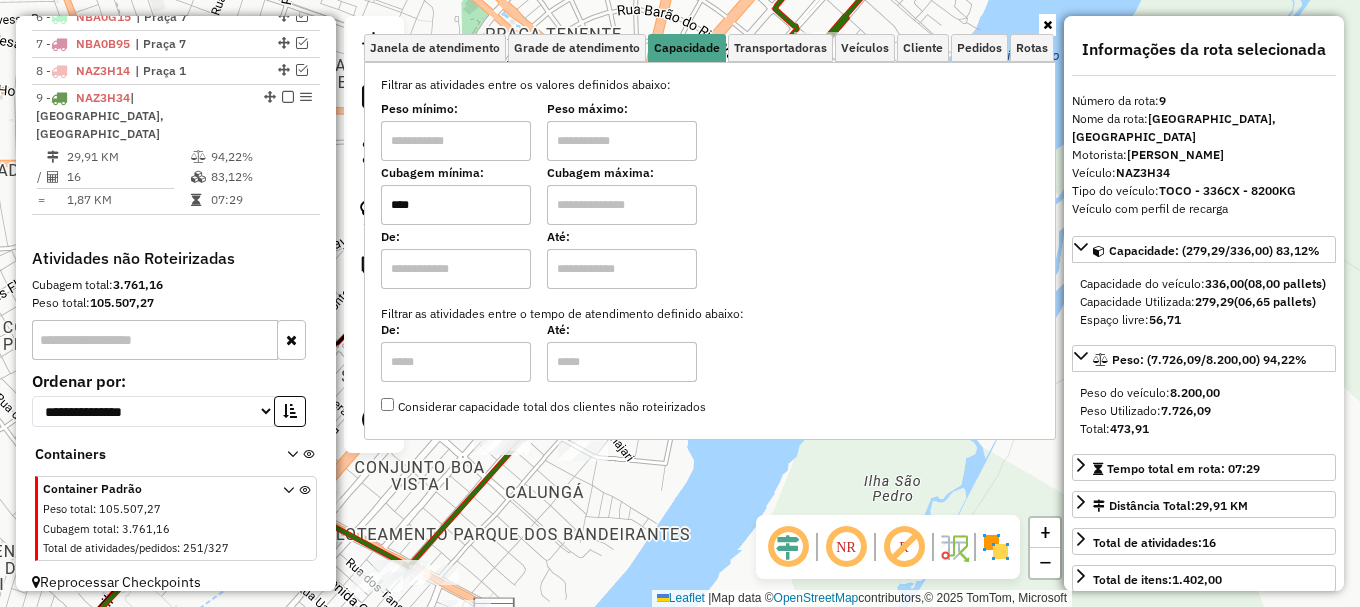 click at bounding box center (622, 205) 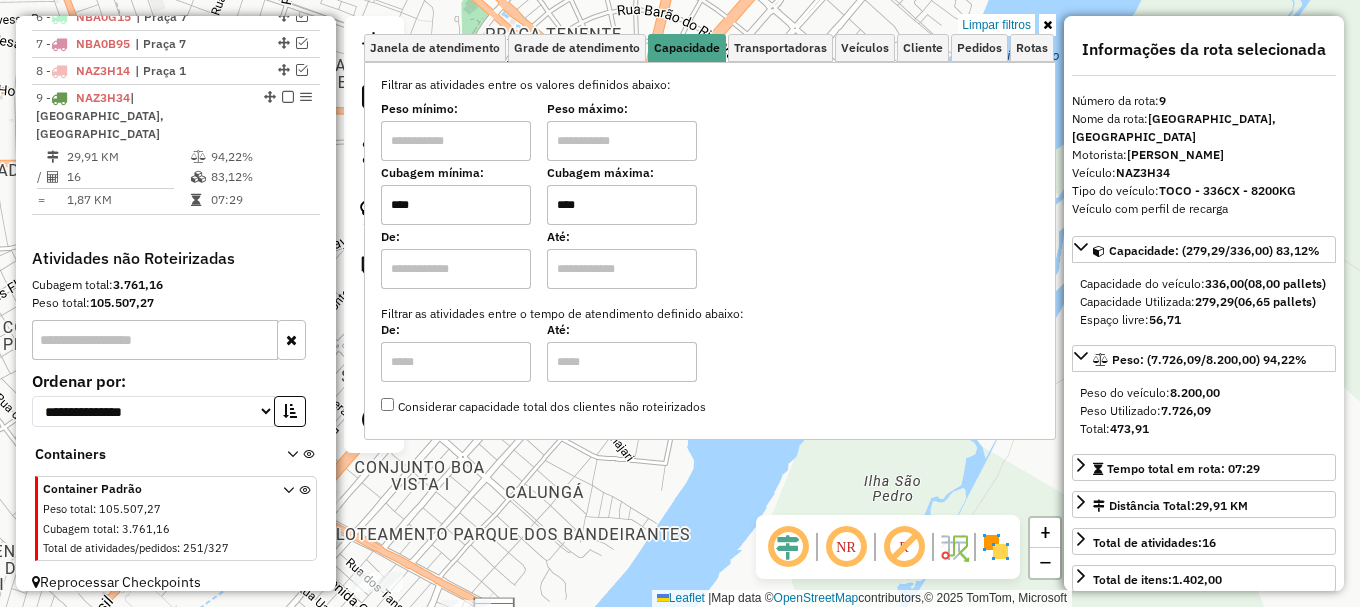 click on "Aplicando filtros  Pop-up bloqueado!  Seu navegador bloqueou automáticamente a abertura de uma nova janela.   Acesse as configurações e adicione o endereço do sistema a lista de permissão.   Fechar  Informações da Sessão 963942 - 11/07/2025     Criação: 10/07/2025 20:03   Depósito:  Amascol - Boa Vista  Total de rotas:  9  Distância Total:  2.764,69 km  Tempo total:  120:43  Custo total:  R$ 8.740,15  Valor total:  R$ 1.378.506,50  - Total roteirizado:  R$ 673.795,36  - Total não roteirizado:  R$ 704.711,14  Total de Atividades Roteirizadas:  98  Total de Pedidos Roteirizados:  143  Peso total roteirizado:  85.768,34  Cubagem total roteirizado:  3.006,15  Total de Atividades não Roteirizadas:  251  Total de Pedidos não Roteirizados:  327 Total de caixas por viagem:  3.006,15 /   9 =  334,02 Média de Atividades por viagem:  98 /   9 =  10,89 Ocupação média da frota:  79,15%   Rotas improdutivas:  1  Rotas vários dias:  2  Clientes Priorizados NR:  0  Transportadoras  Rotas  Recargas: 9  /" at bounding box center [680, 303] 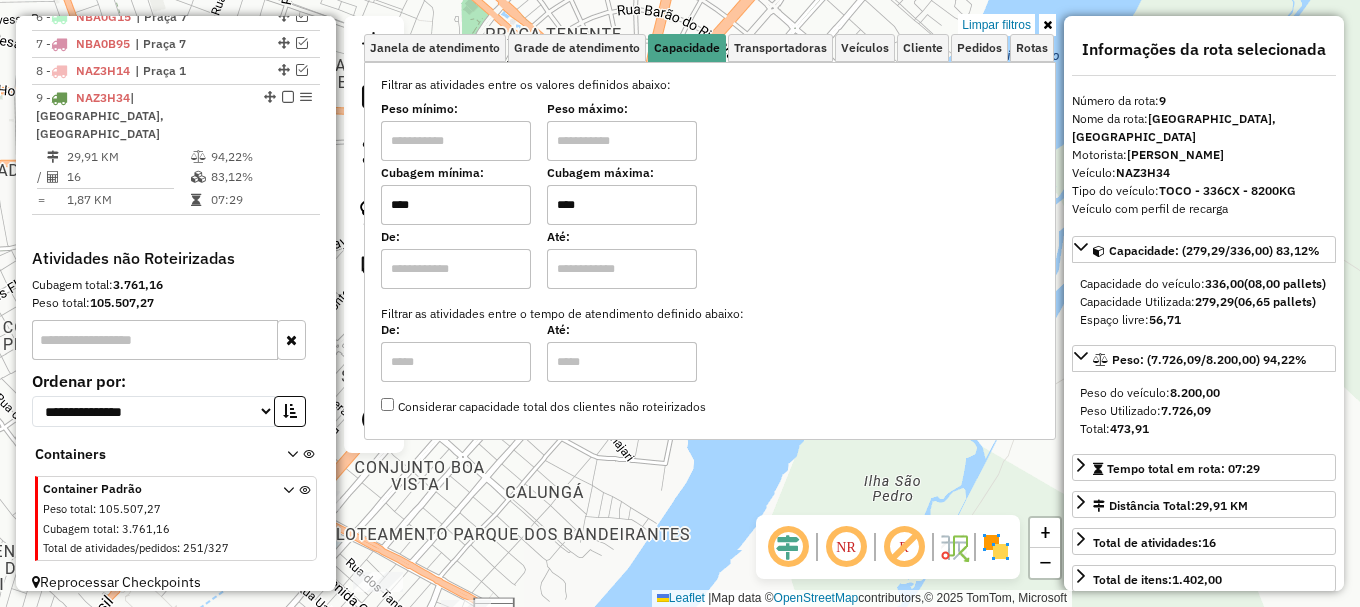 click on "Limpar filtros Janela de atendimento Grade de atendimento Capacidade Transportadoras Veículos Cliente Pedidos  Rotas Selecione os dias de semana para filtrar as janelas de atendimento  Seg   Ter   Qua   Qui   Sex   Sáb   Dom  Informe o período da janela de atendimento: De: Até:  Filtrar exatamente a janela do cliente  Considerar janela de atendimento padrão  Selecione os dias de semana para filtrar as grades de atendimento  Seg   Ter   Qua   Qui   Sex   Sáb   Dom   Considerar clientes sem dia de atendimento cadastrado  Clientes fora do dia de atendimento selecionado Filtrar as atividades entre os valores definidos abaixo:  Peso mínimo:   Peso máximo:   Cubagem mínima:  ****  Cubagem máxima:  ****  De:   Até:  Filtrar as atividades entre o tempo de atendimento definido abaixo:  De:   Até:   Considerar capacidade total dos clientes não roteirizados Transportadora: Selecione um ou mais itens Tipo de veículo: Selecione um ou mais itens Veículo: Selecione um ou mais itens Motorista: Nome: Rótulo: +" 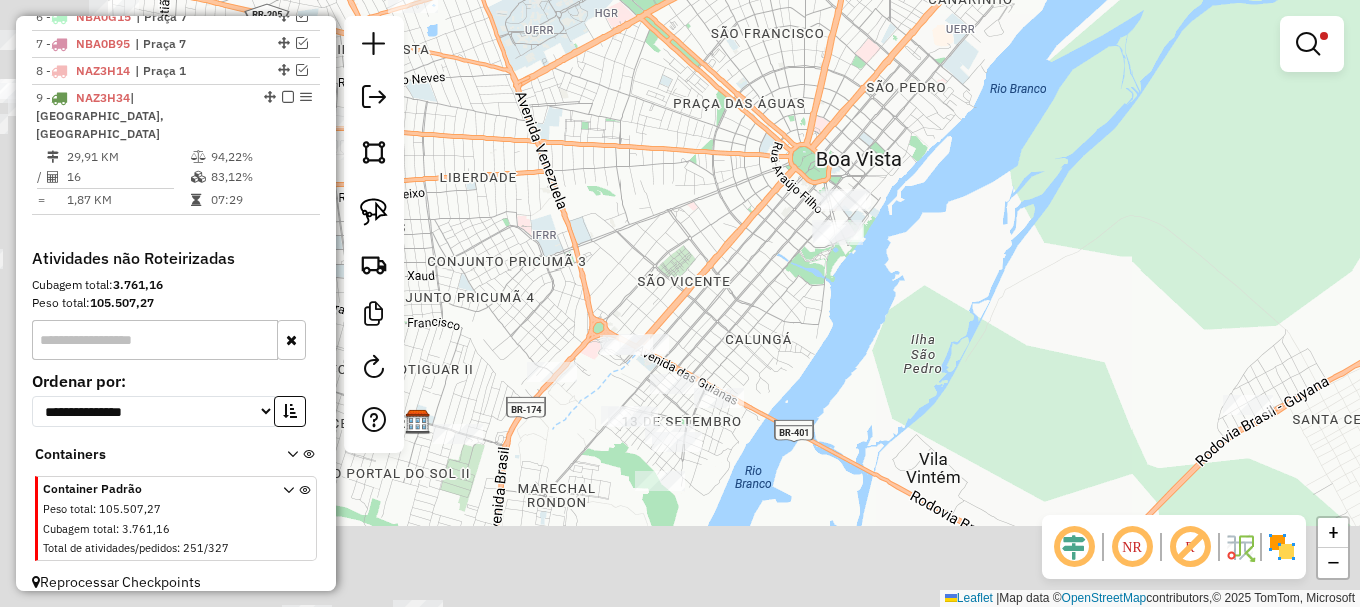 drag, startPoint x: 779, startPoint y: 371, endPoint x: 827, endPoint y: 298, distance: 87.36704 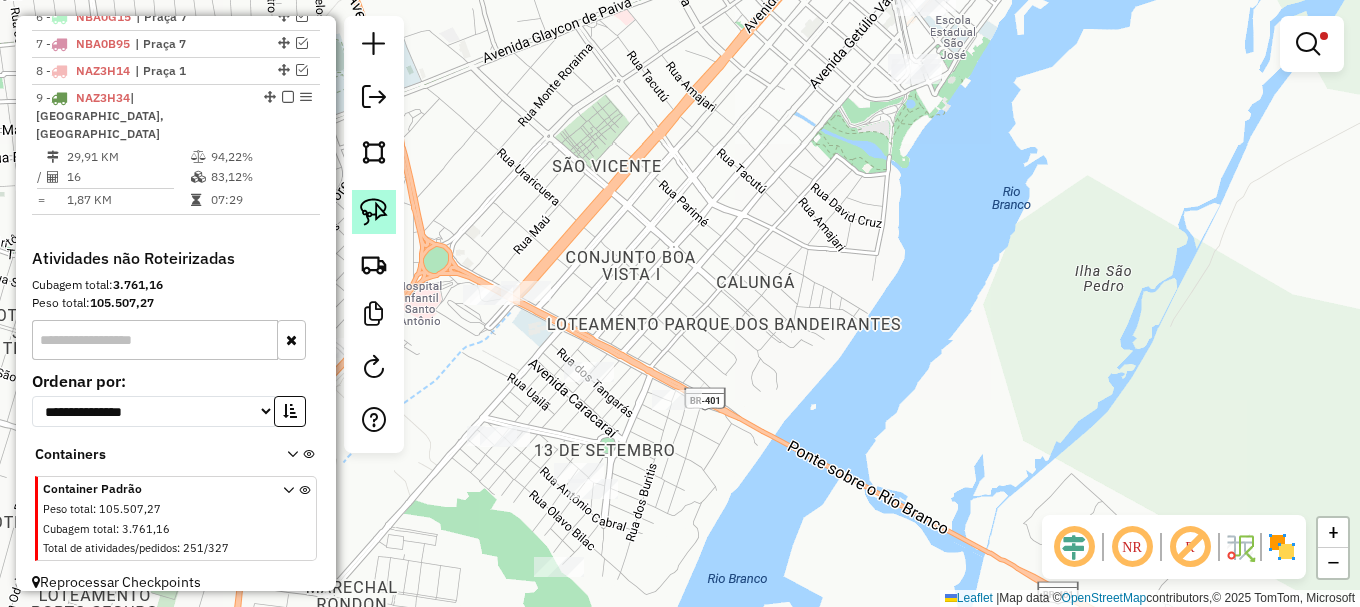 drag, startPoint x: 380, startPoint y: 210, endPoint x: 439, endPoint y: 249, distance: 70.724815 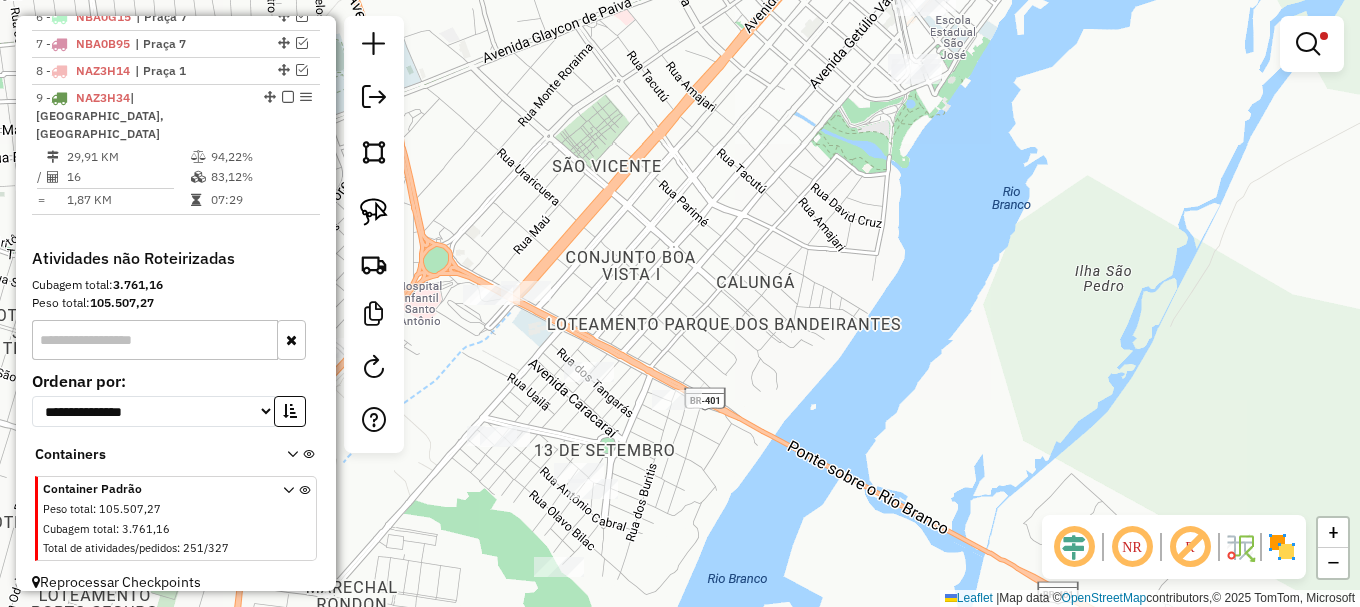 click 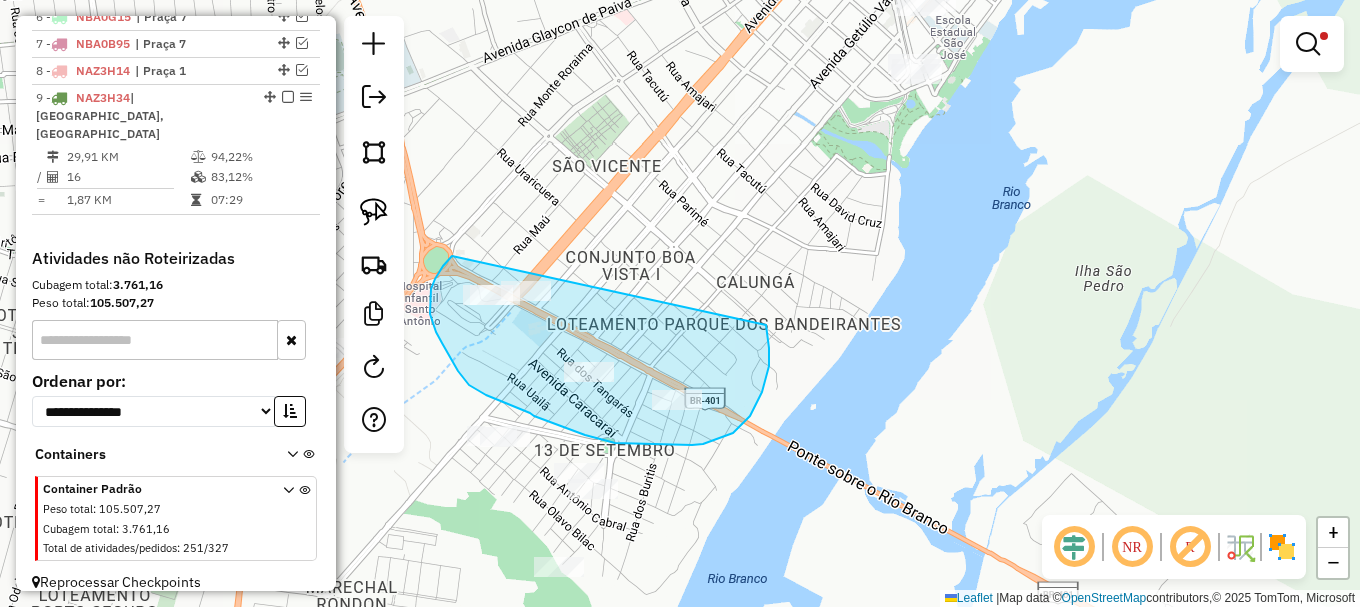 drag, startPoint x: 452, startPoint y: 256, endPoint x: 746, endPoint y: 232, distance: 294.97797 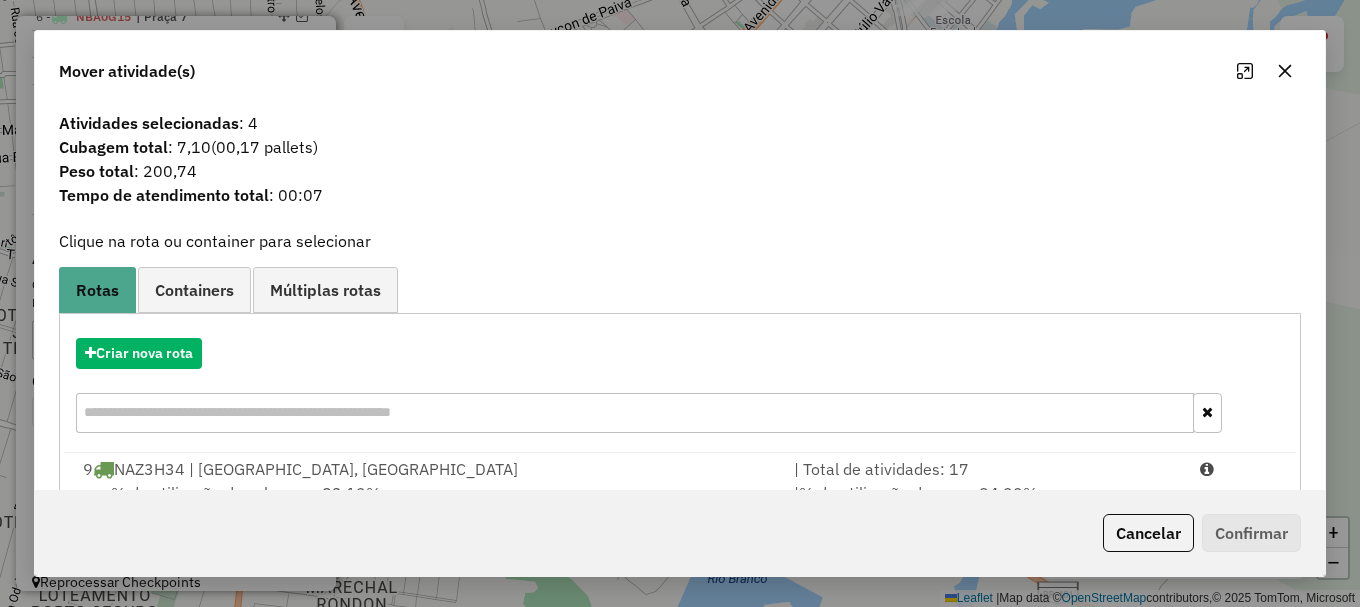 drag, startPoint x: 1228, startPoint y: 466, endPoint x: 1252, endPoint y: 502, distance: 43.266617 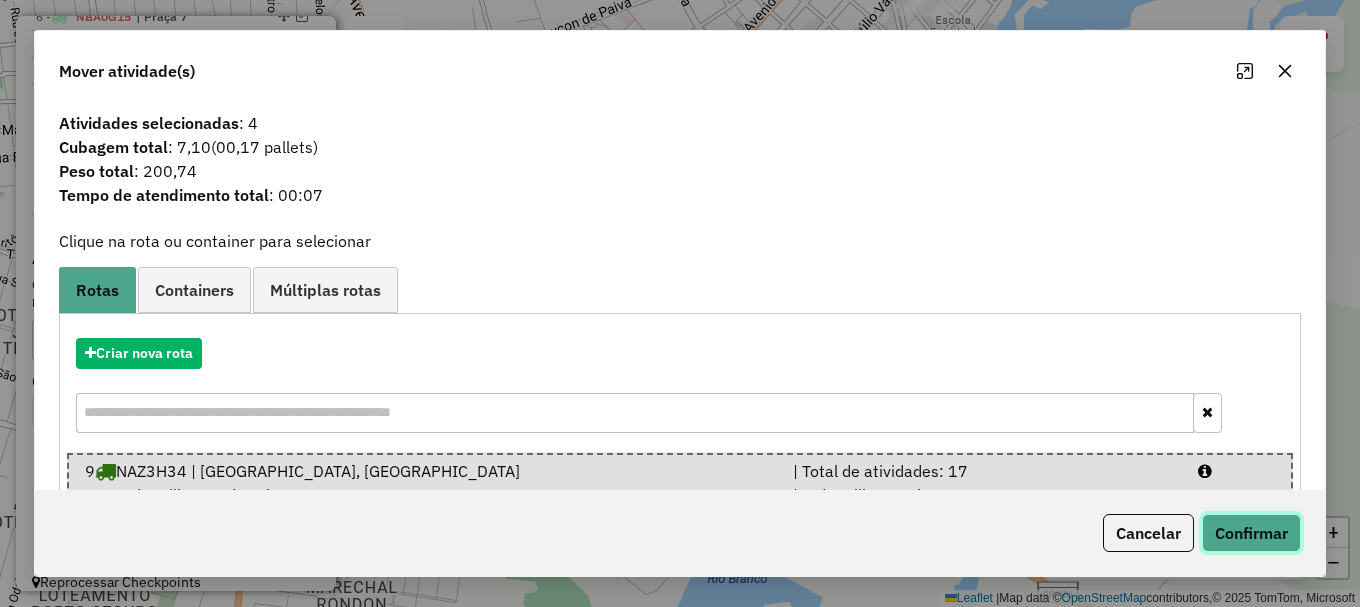 click on "Confirmar" 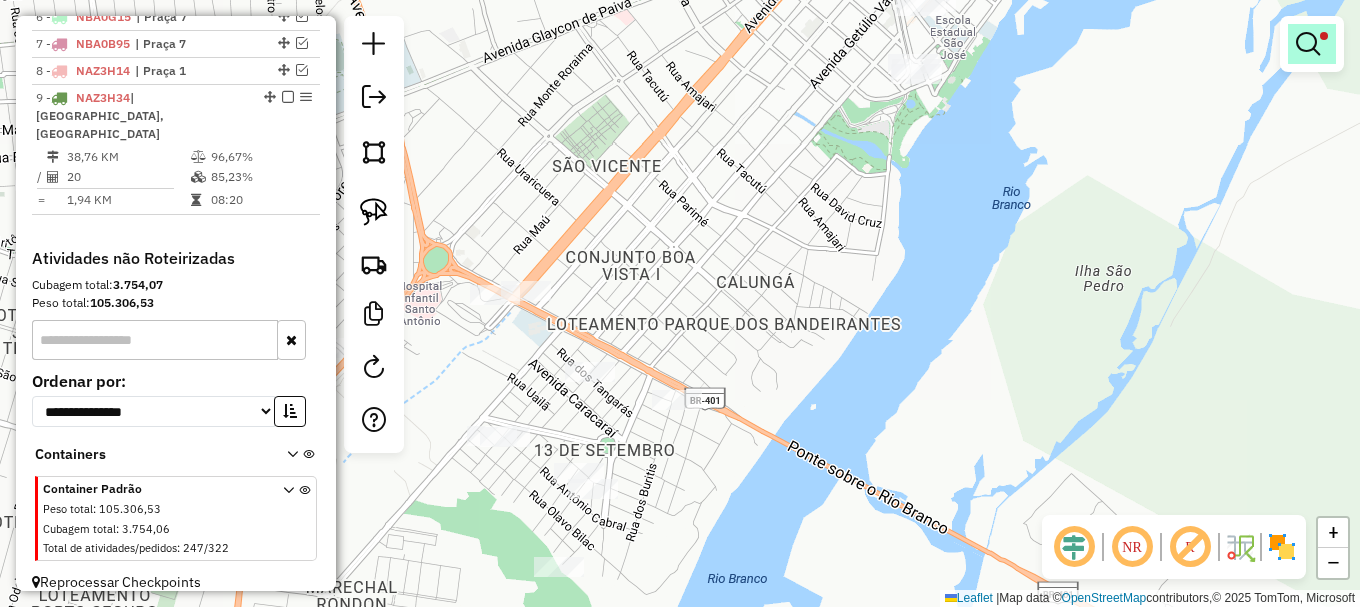 click at bounding box center [1308, 44] 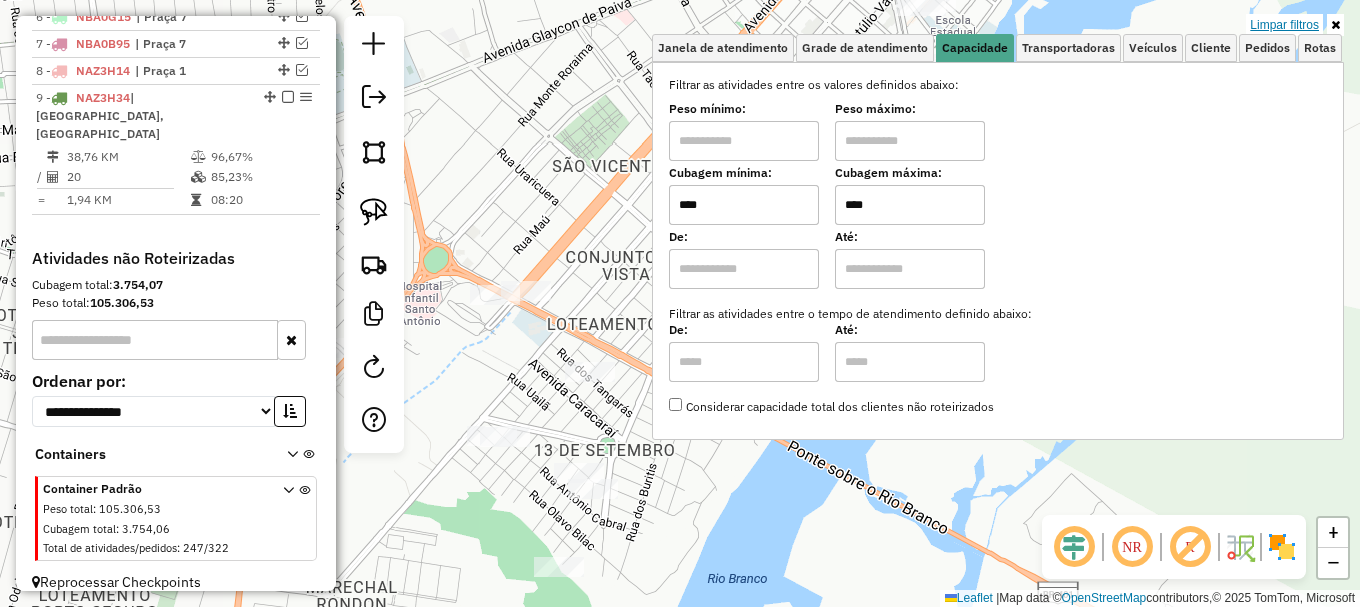 click on "Limpar filtros" at bounding box center [1284, 25] 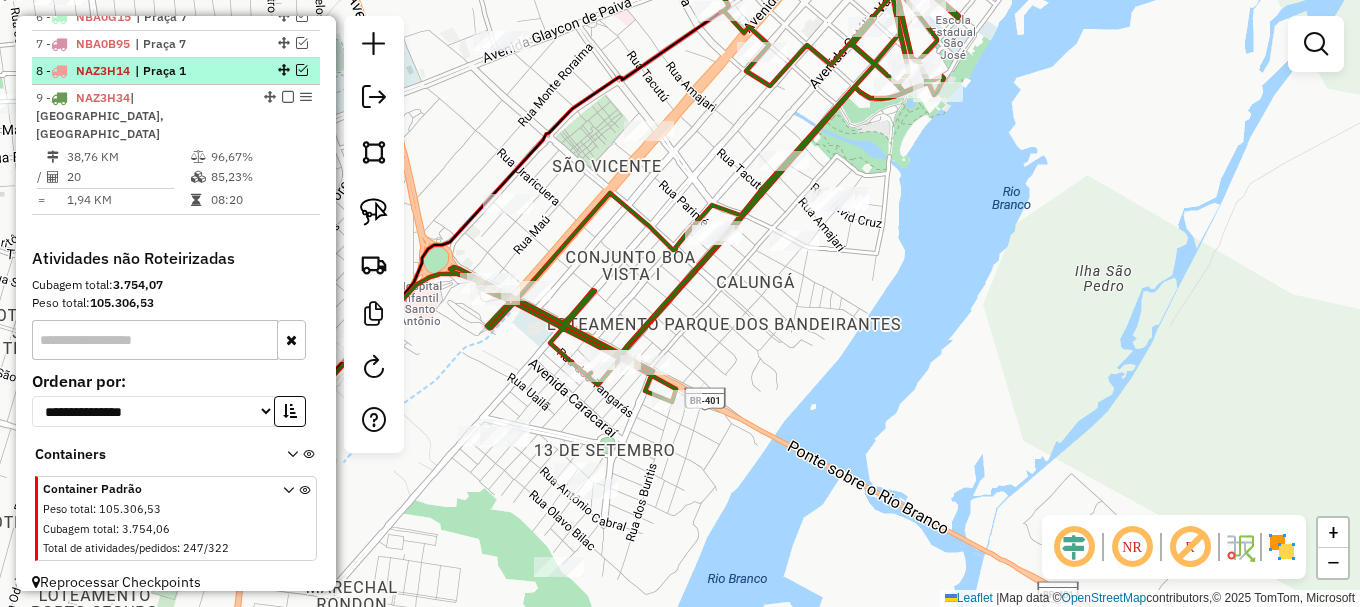 click at bounding box center [302, 70] 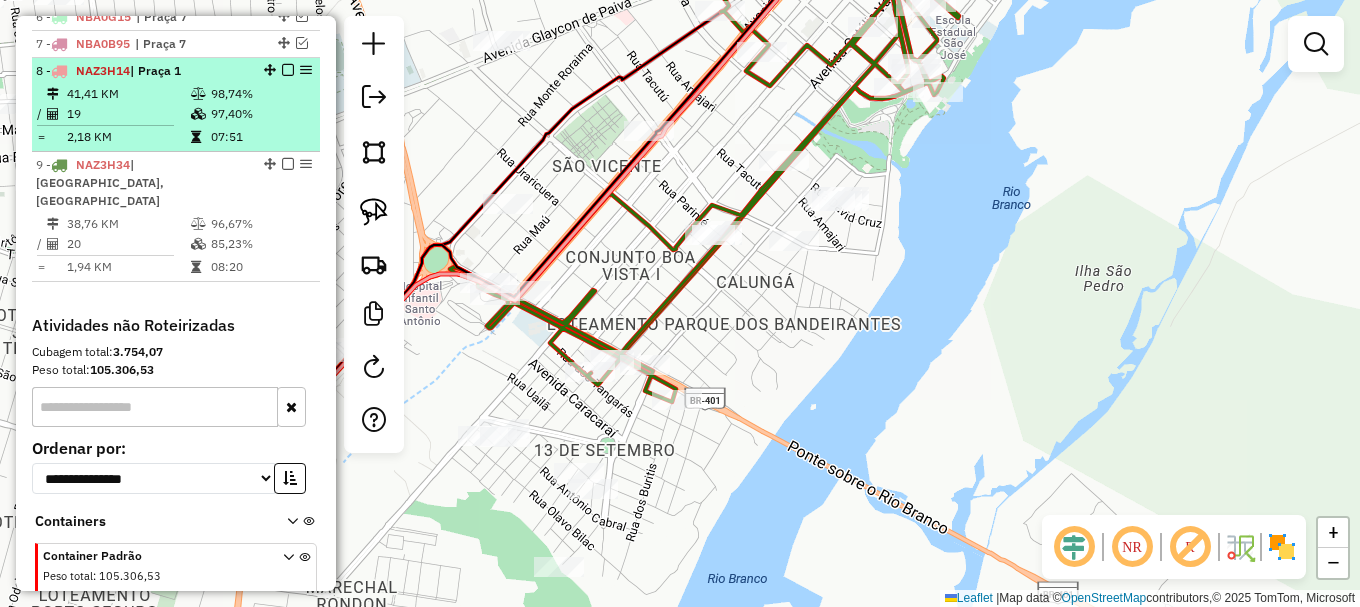 click at bounding box center (288, 70) 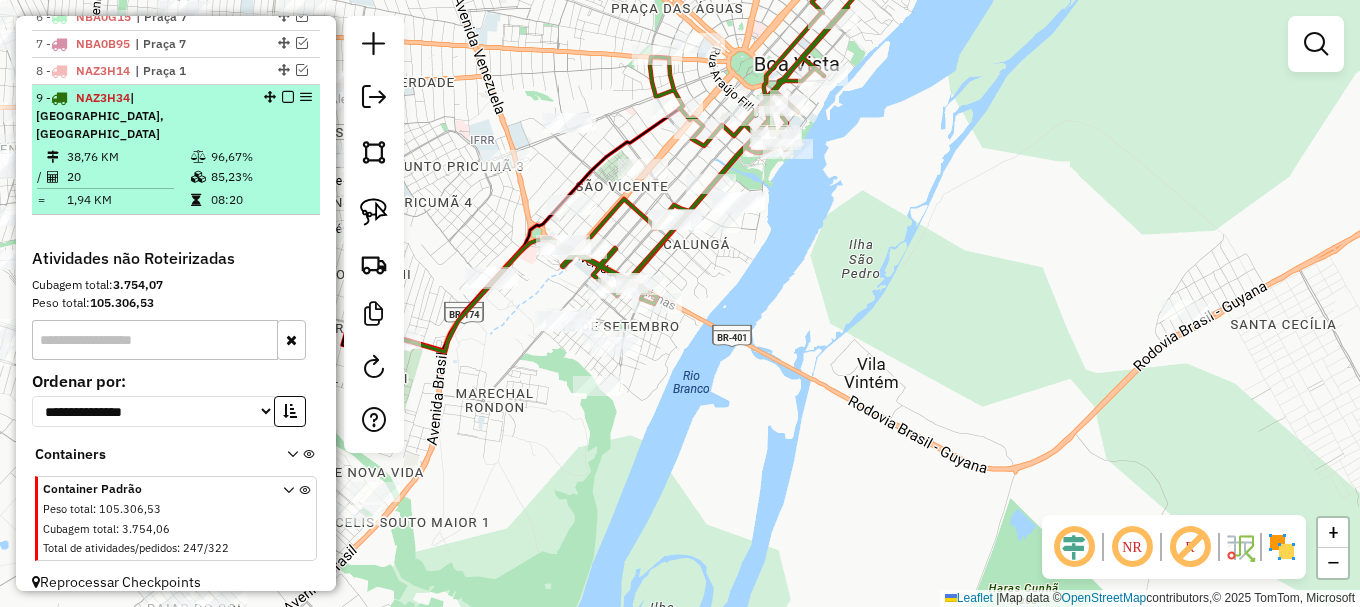 click at bounding box center (288, 97) 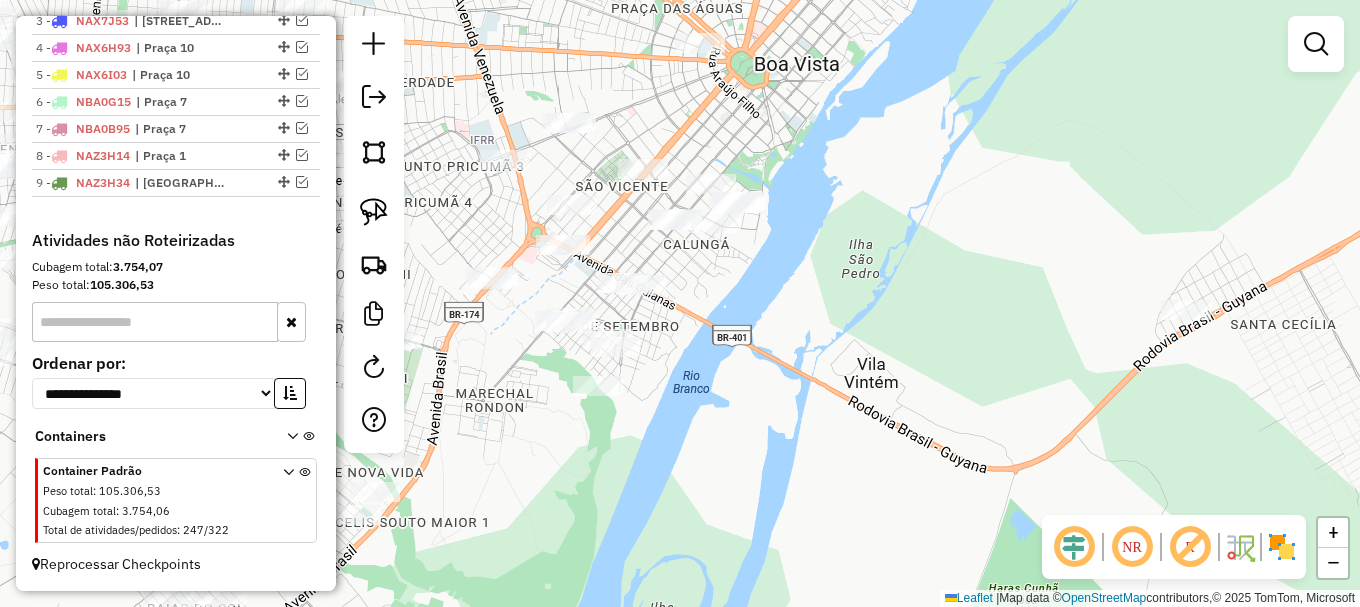 drag, startPoint x: 716, startPoint y: 334, endPoint x: 726, endPoint y: 362, distance: 29.732138 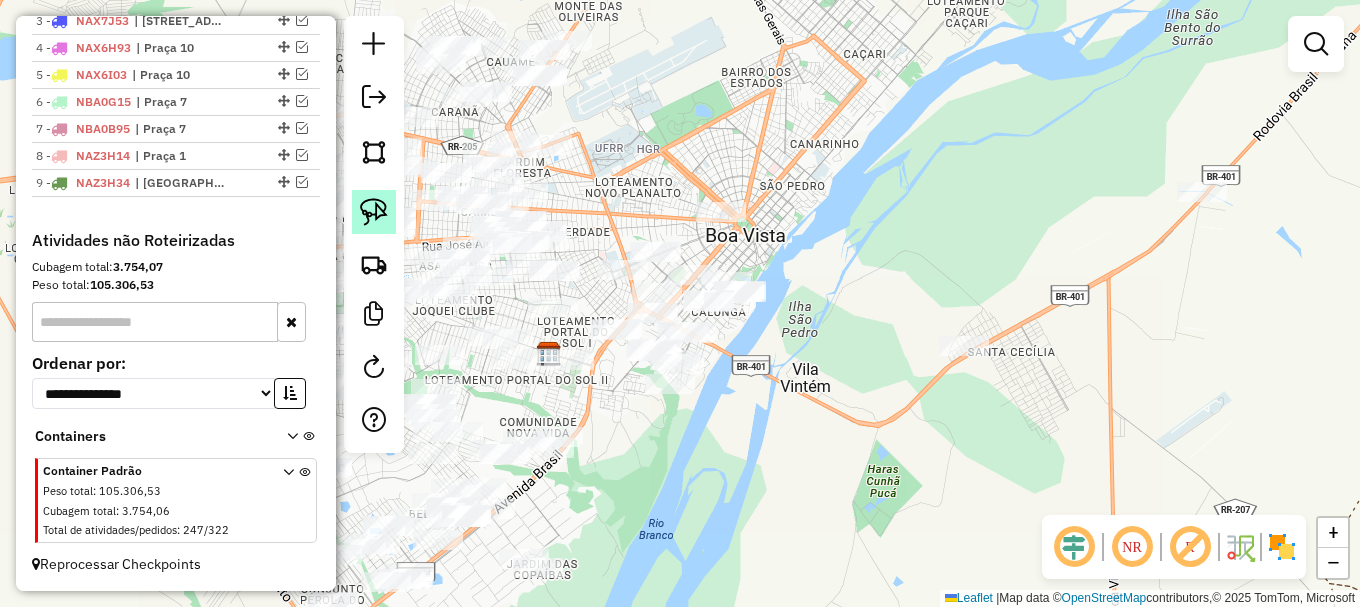 click 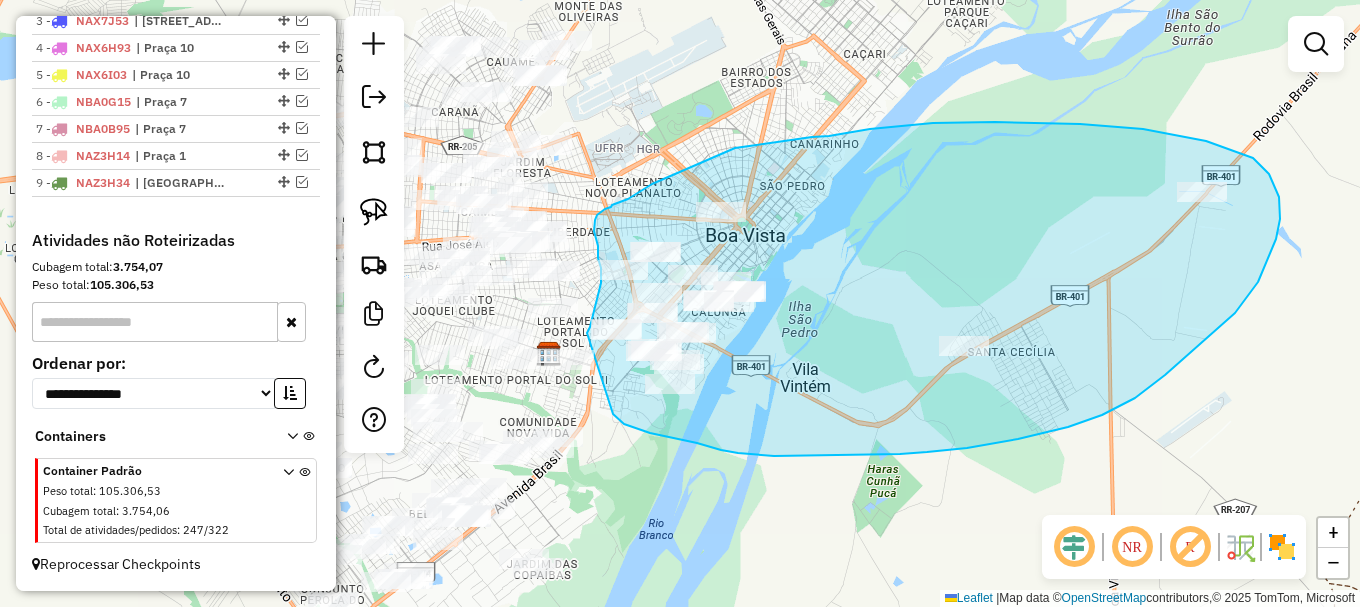 drag, startPoint x: 633, startPoint y: 428, endPoint x: 587, endPoint y: 333, distance: 105.550934 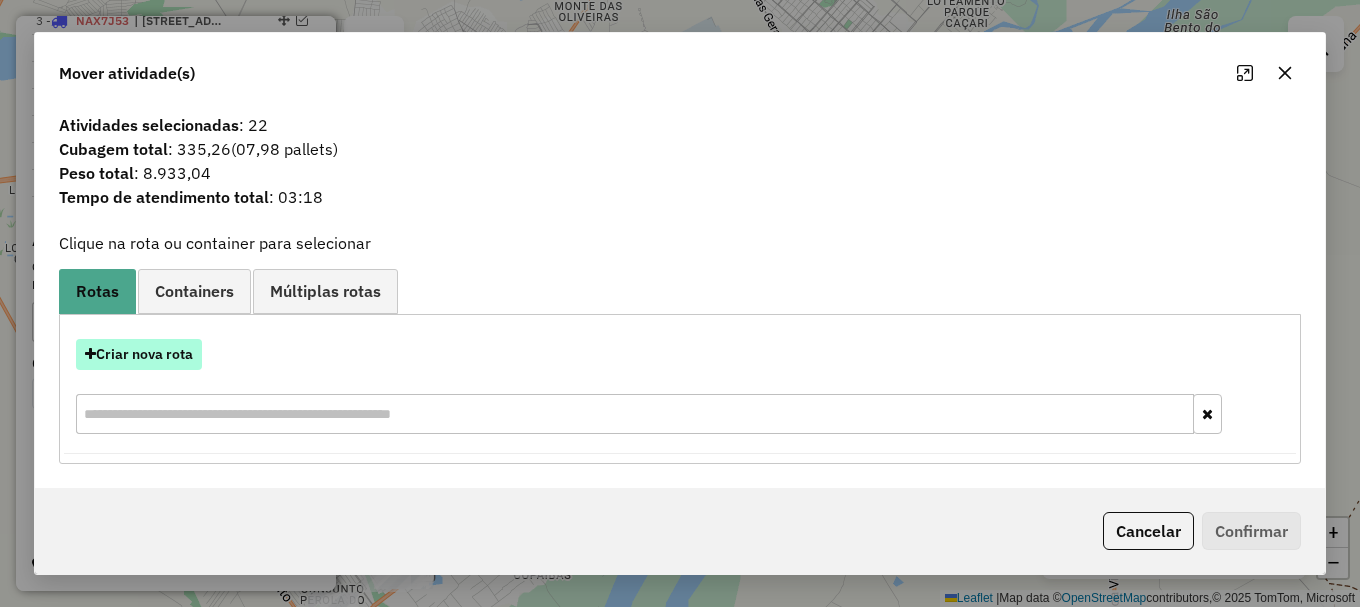 click on "Criar nova rota" at bounding box center (139, 354) 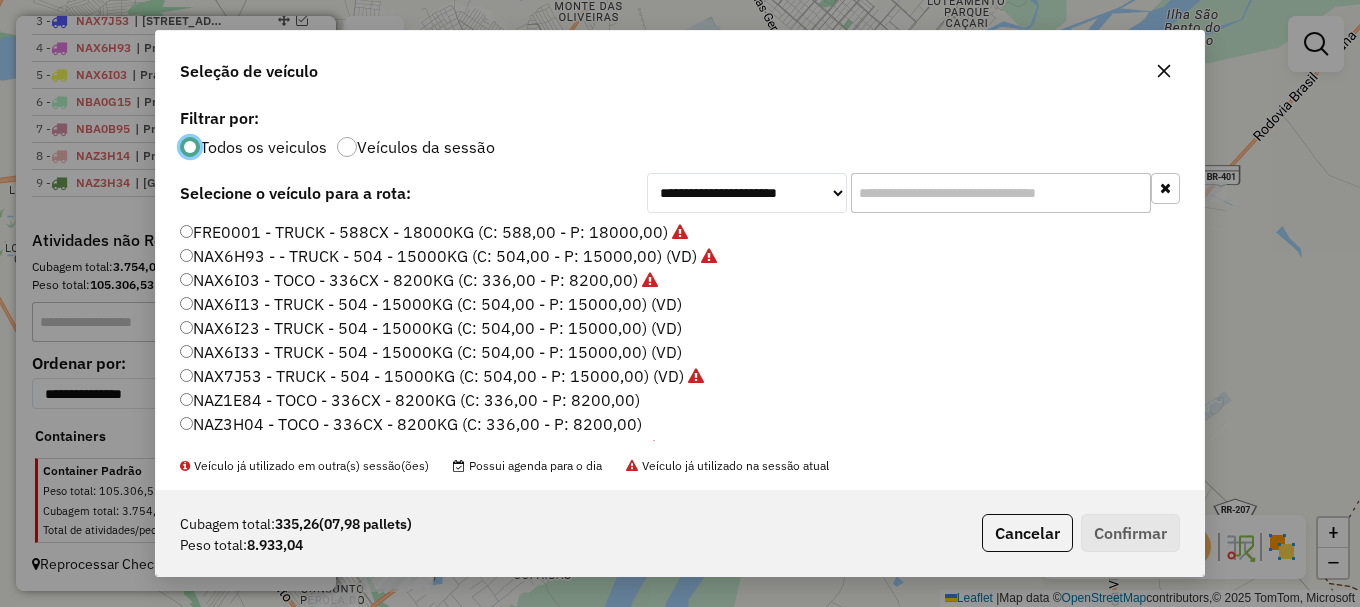 scroll, scrollTop: 11, scrollLeft: 6, axis: both 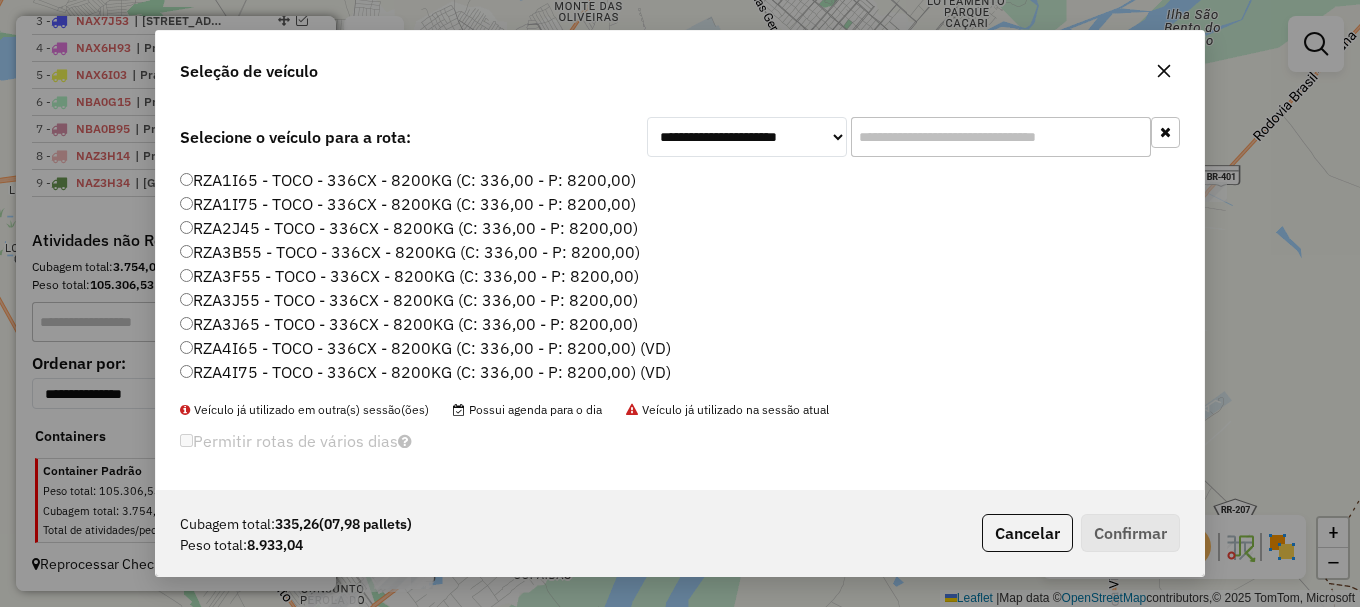 click on "RZA4I75 - TOCO - 336CX - 8200KG (C: 336,00 - P: 8200,00) (VD)" 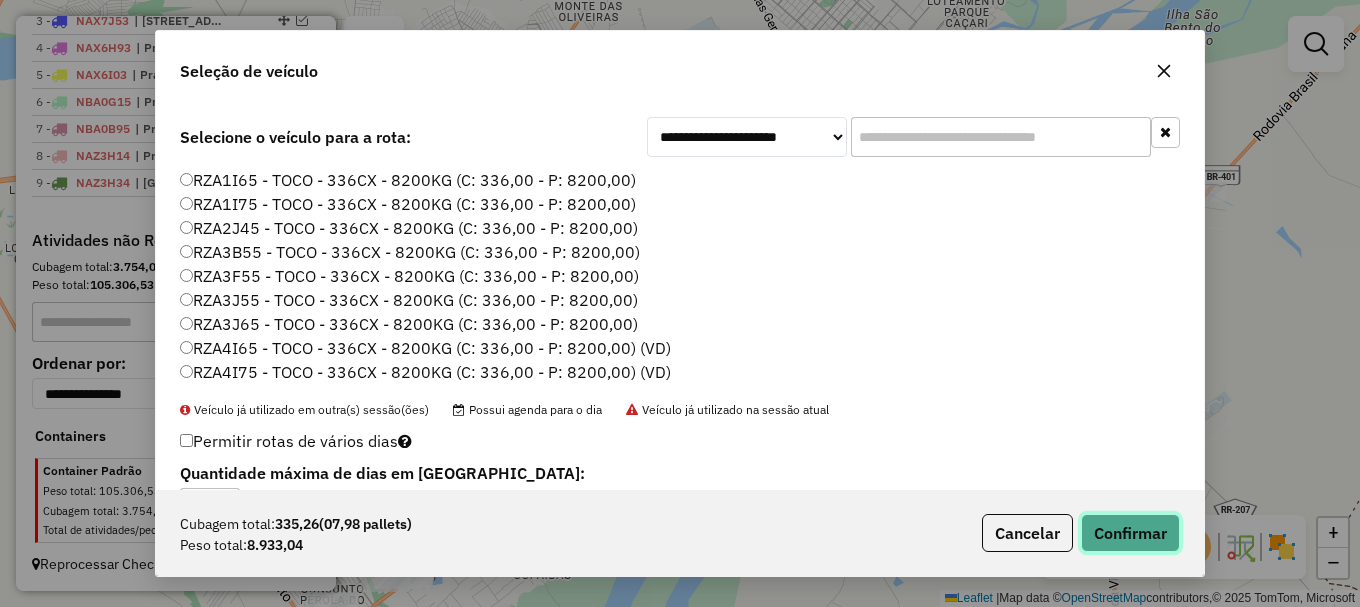 click on "Confirmar" 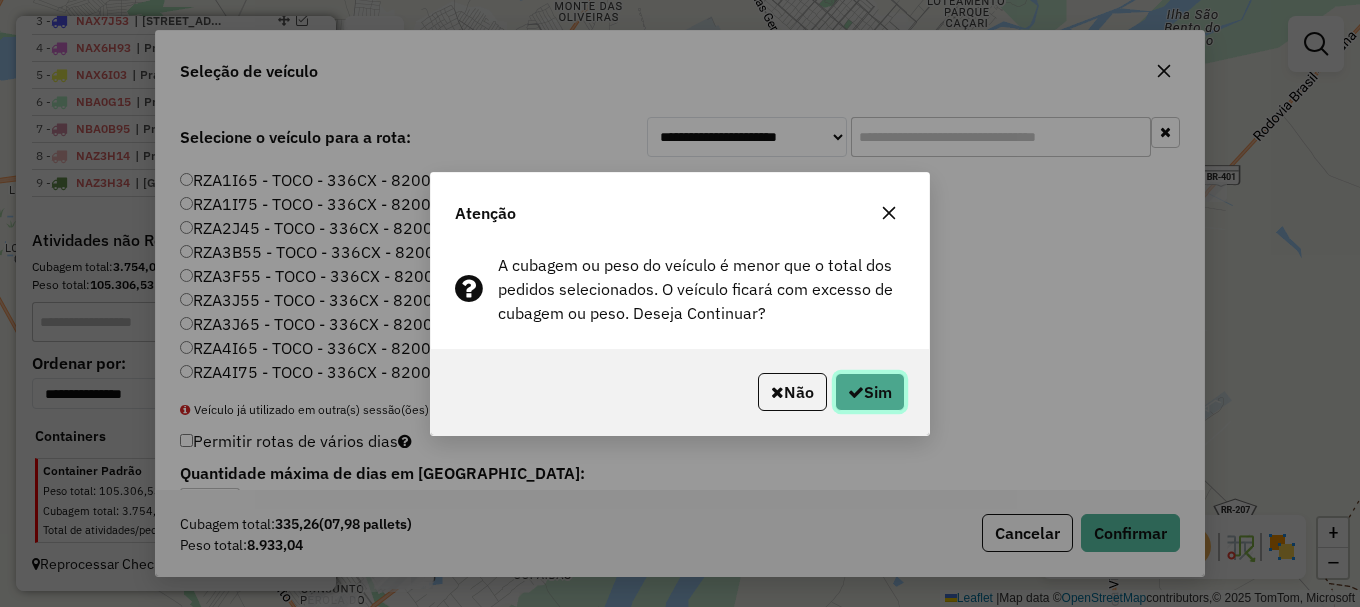 click on "Sim" 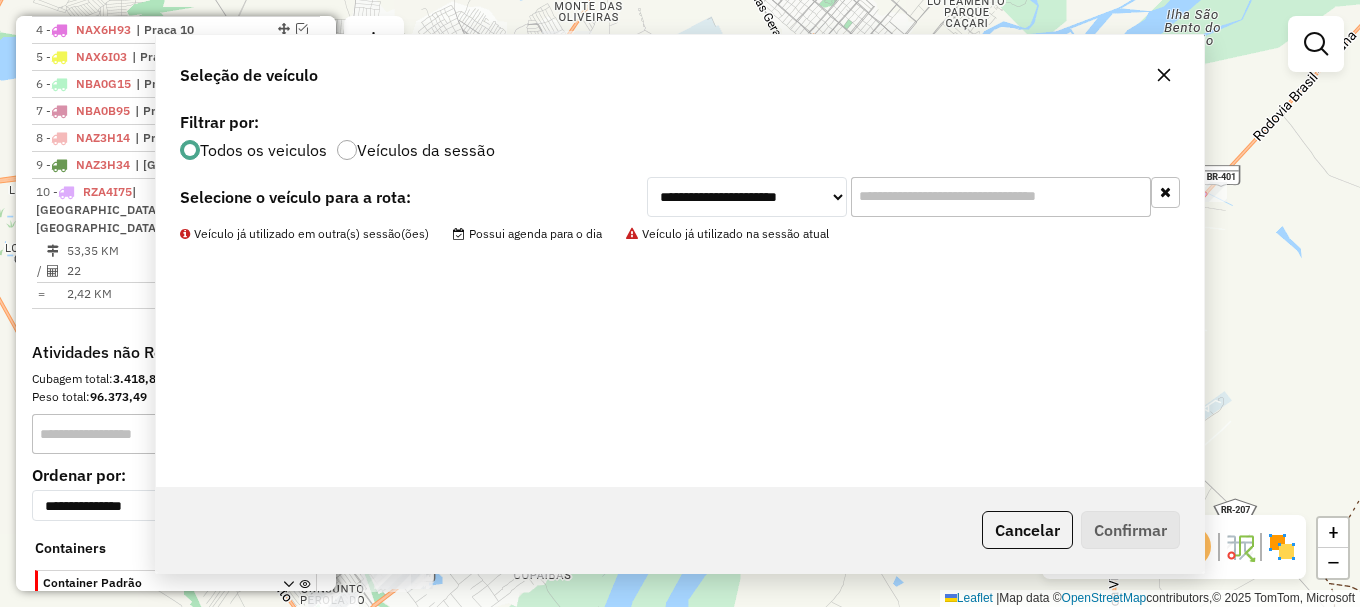 scroll, scrollTop: 946, scrollLeft: 0, axis: vertical 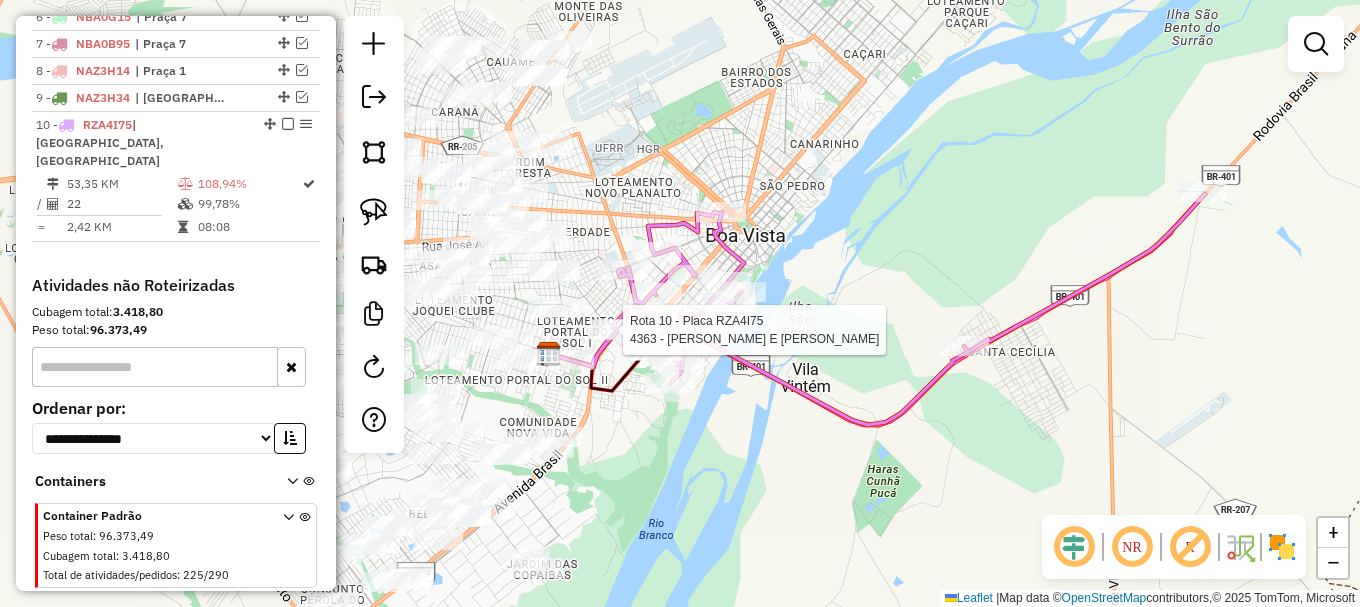 select on "**********" 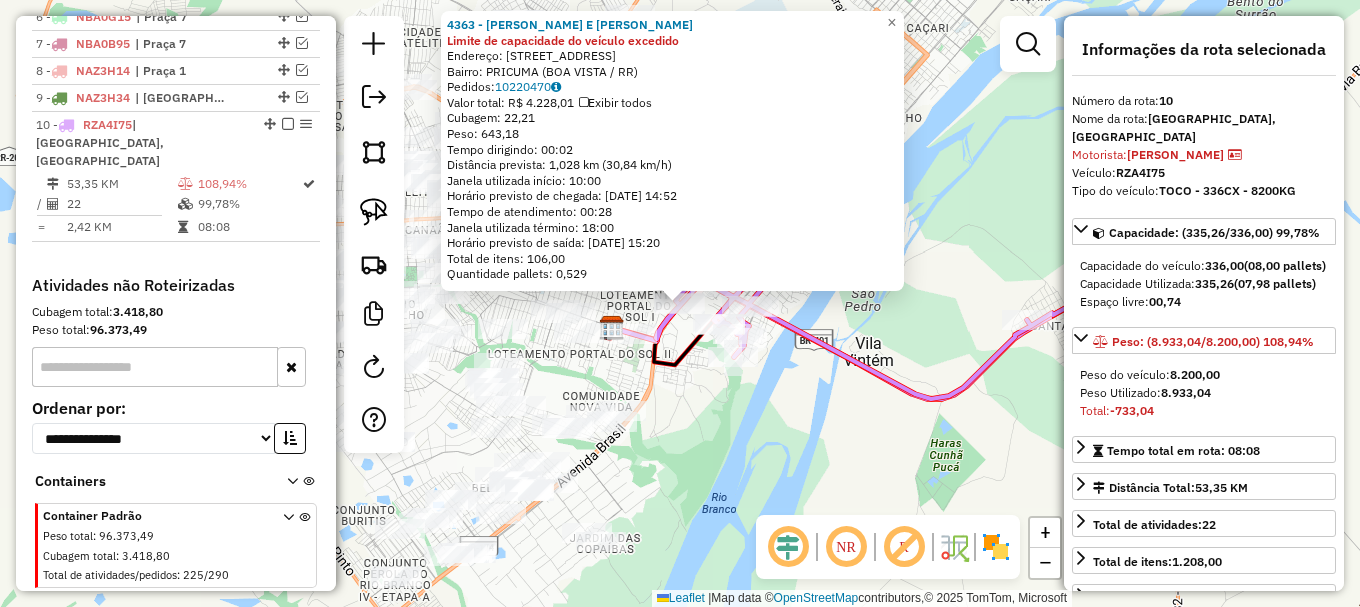 scroll, scrollTop: 973, scrollLeft: 0, axis: vertical 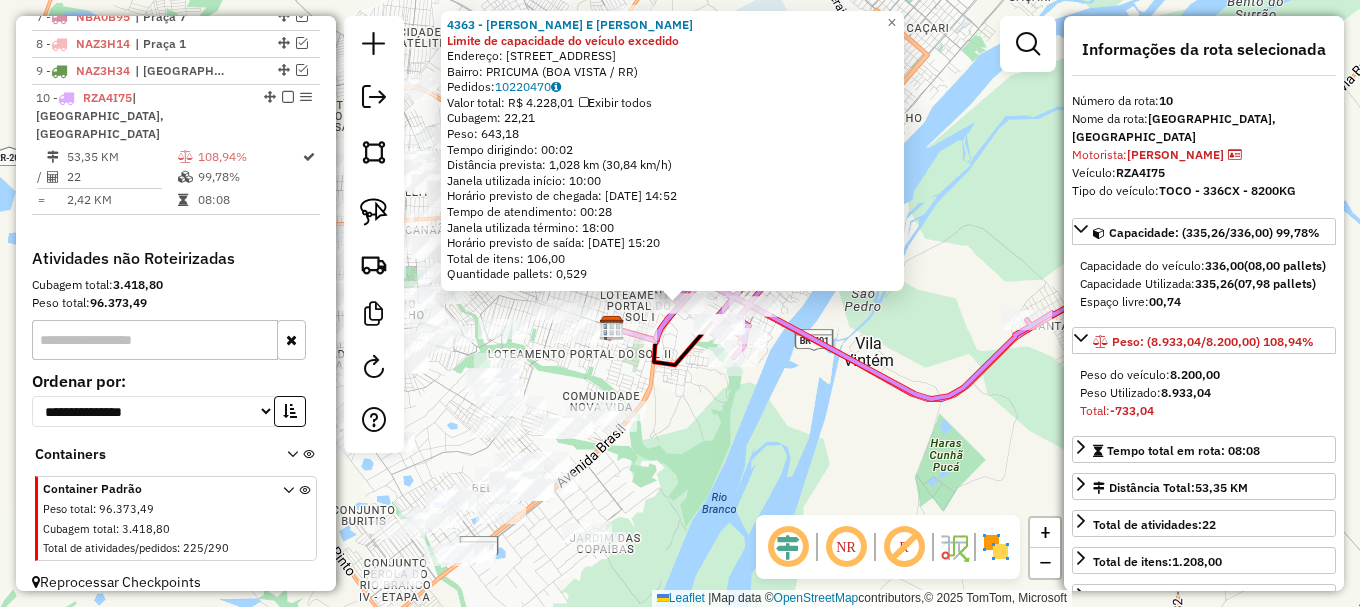 click 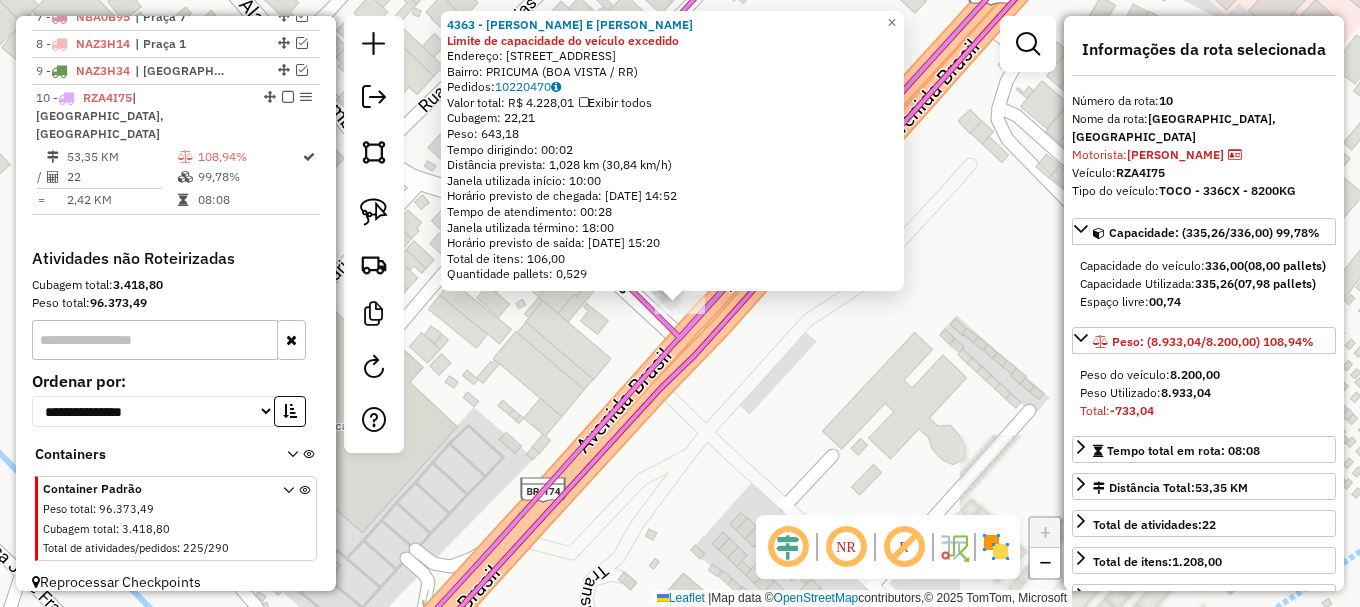 drag, startPoint x: 734, startPoint y: 374, endPoint x: 646, endPoint y: 341, distance: 93.98404 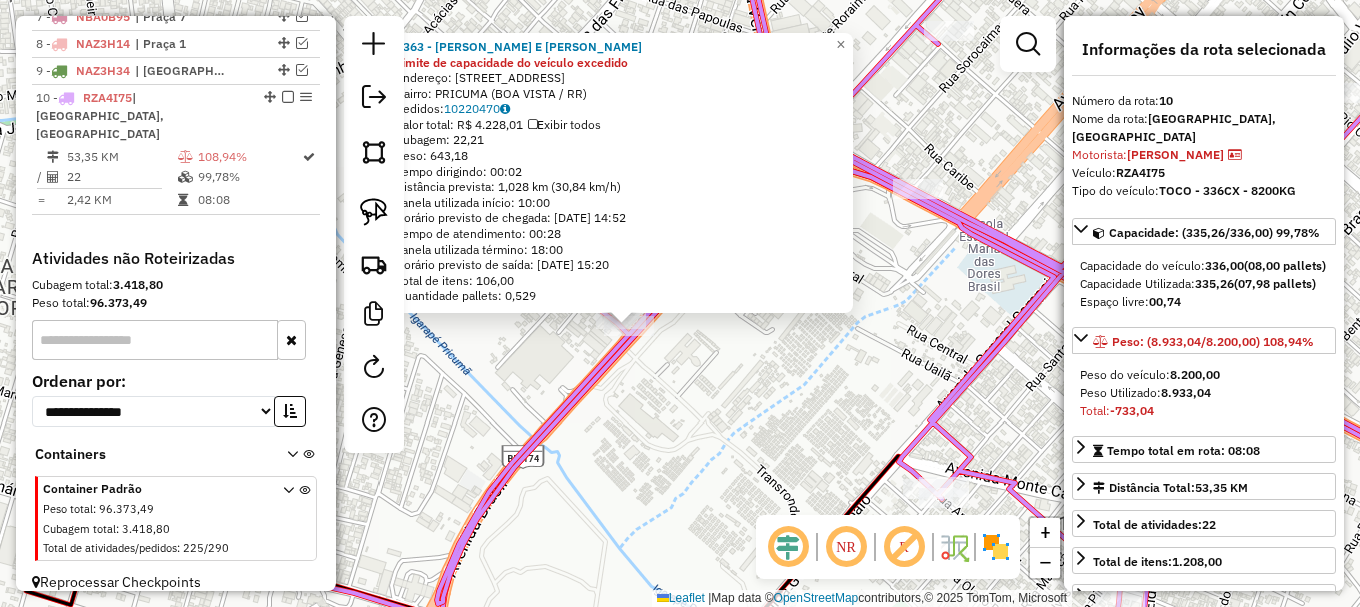click on "4363 - BATISTA E FERREIRA D Limite de capacidade do veículo excedido  Endereço: AV  BRASIL                        394   Bairro: PRICUMA (BOA VISTA / RR)   Pedidos:  10220470   Valor total: R$ 4.228,01   Exibir todos   Cubagem: 22,21  Peso: 643,18  Tempo dirigindo: 00:02   Distância prevista: 1,028 km (30,84 km/h)   Janela utilizada início: 10:00   Horário previsto de chegada: 11/07/2025 14:52   Tempo de atendimento: 00:28   Janela utilizada término: 18:00   Horário previsto de saída: 11/07/2025 15:20   Total de itens: 106,00   Quantidade pallets: 0,529  × Janela de atendimento Grade de atendimento Capacidade Transportadoras Veículos Cliente Pedidos  Rotas Selecione os dias de semana para filtrar as janelas de atendimento  Seg   Ter   Qua   Qui   Sex   Sáb   Dom  Informe o período da janela de atendimento: De: Até:  Filtrar exatamente a janela do cliente  Considerar janela de atendimento padrão  Selecione os dias de semana para filtrar as grades de atendimento  Seg   Ter   Qua   Qui   Sex   Sáb" 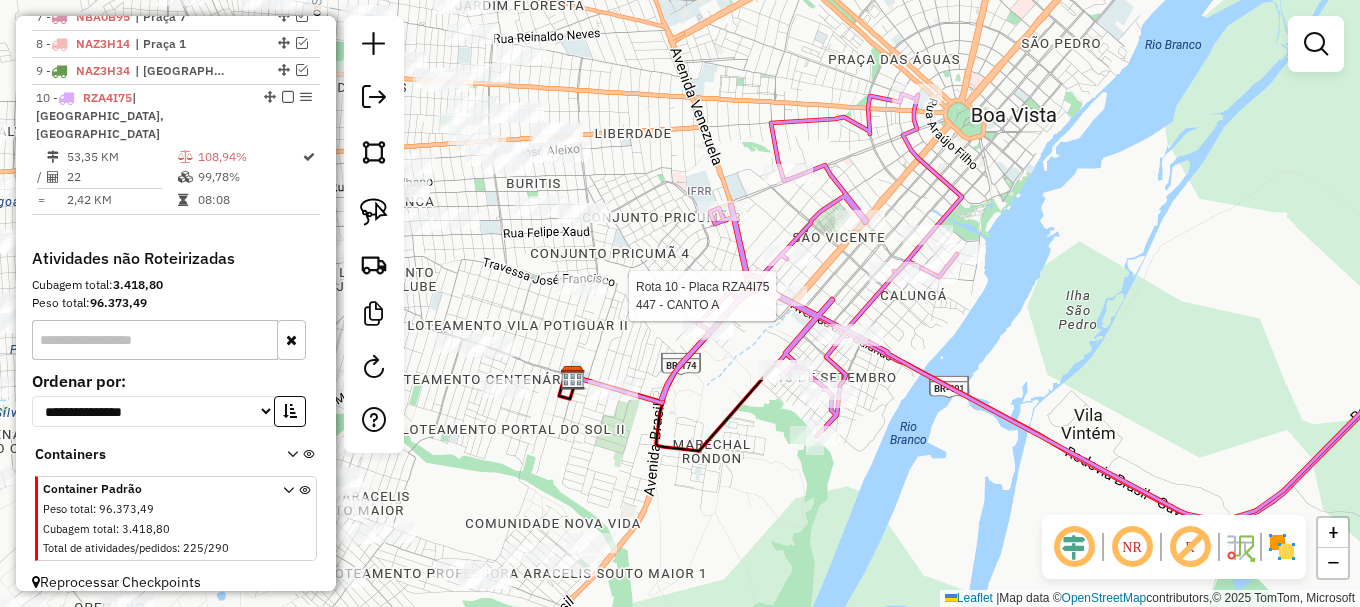select on "**********" 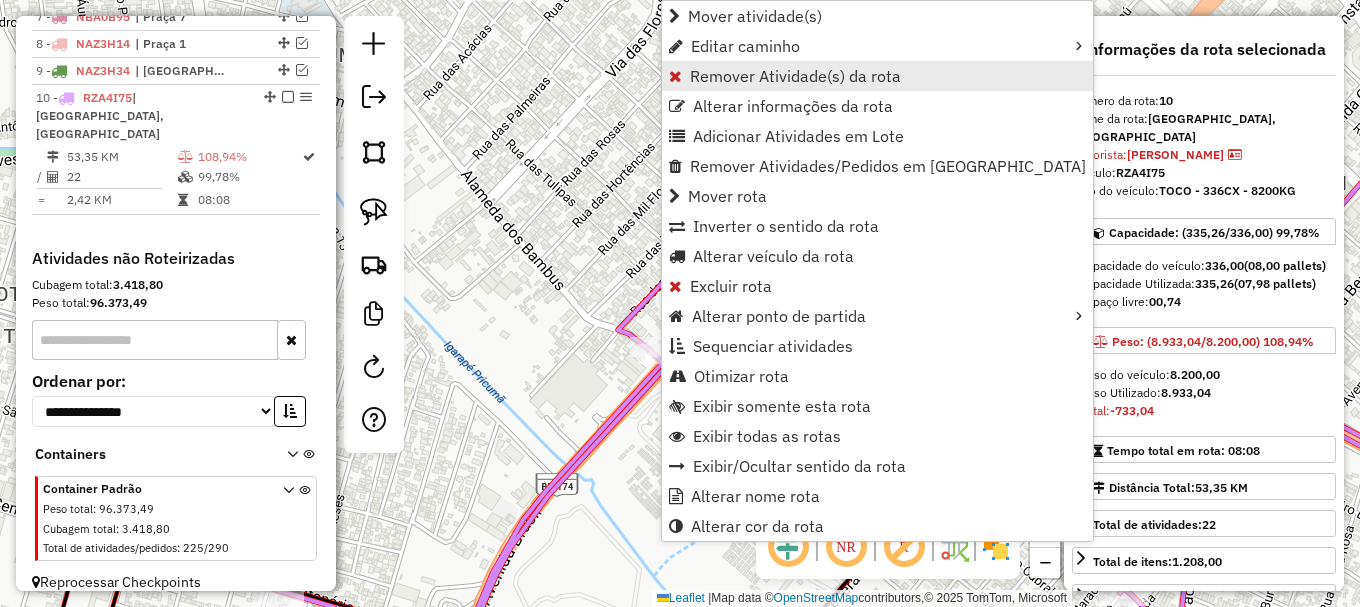 click on "Remover Atividade(s) da rota" at bounding box center [795, 76] 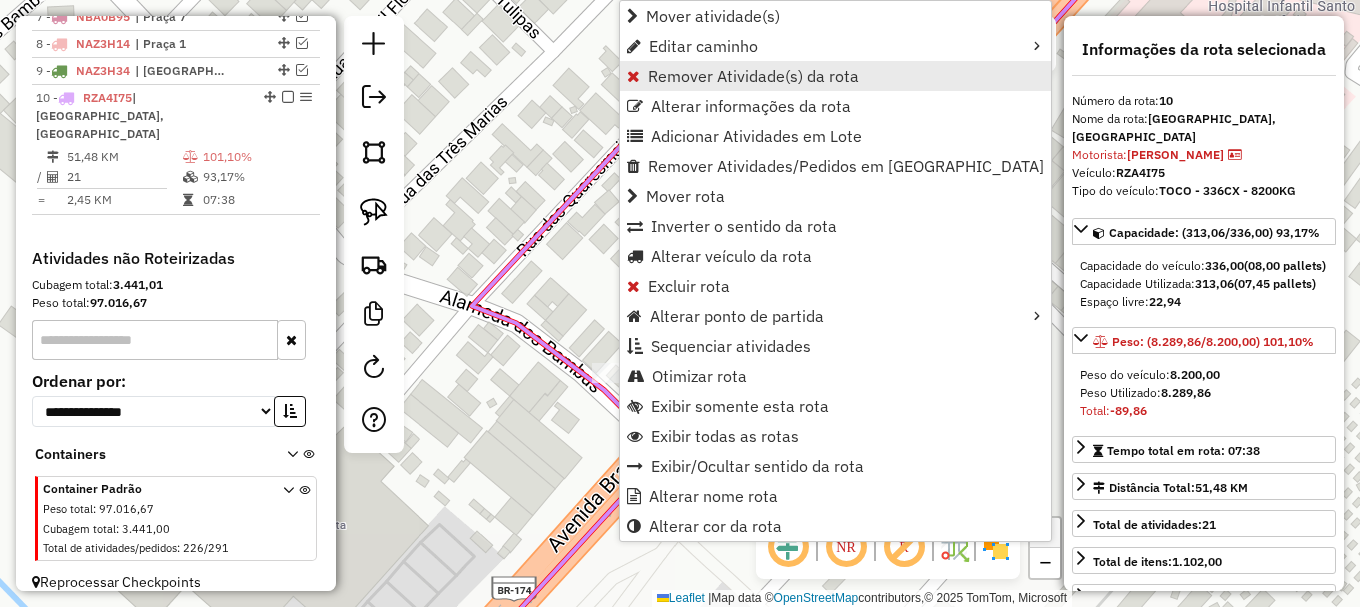 click on "Remover Atividade(s) da rota" at bounding box center (753, 76) 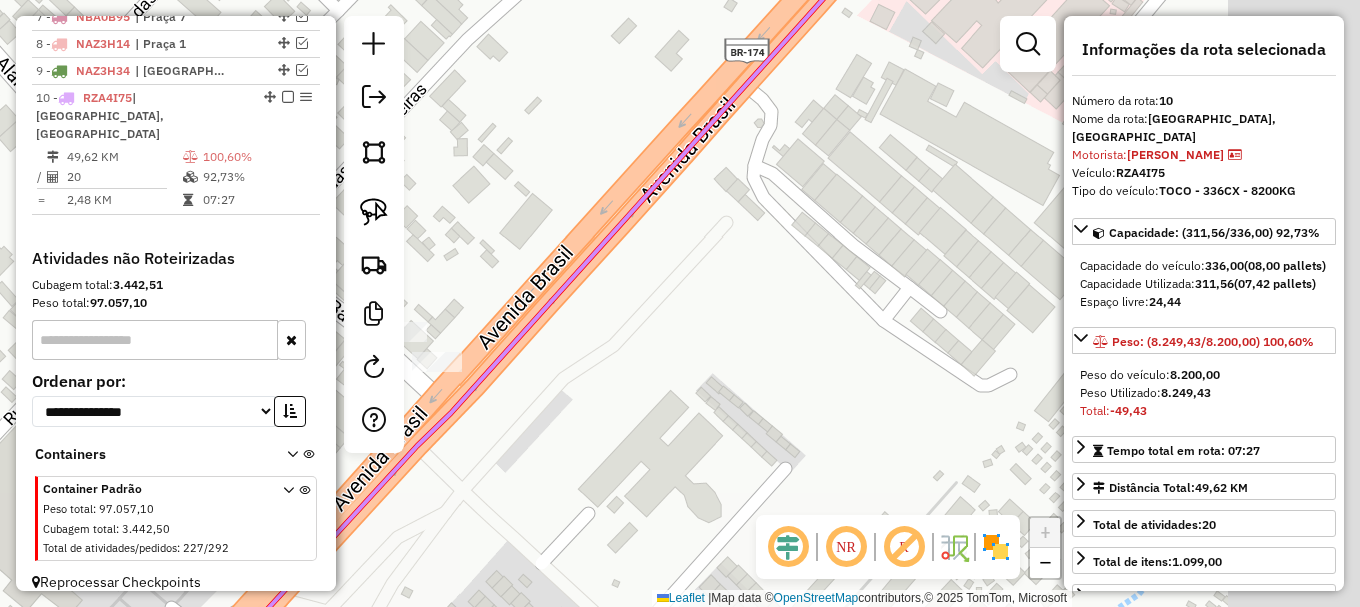 drag, startPoint x: 720, startPoint y: 383, endPoint x: 592, endPoint y: 343, distance: 134.10443 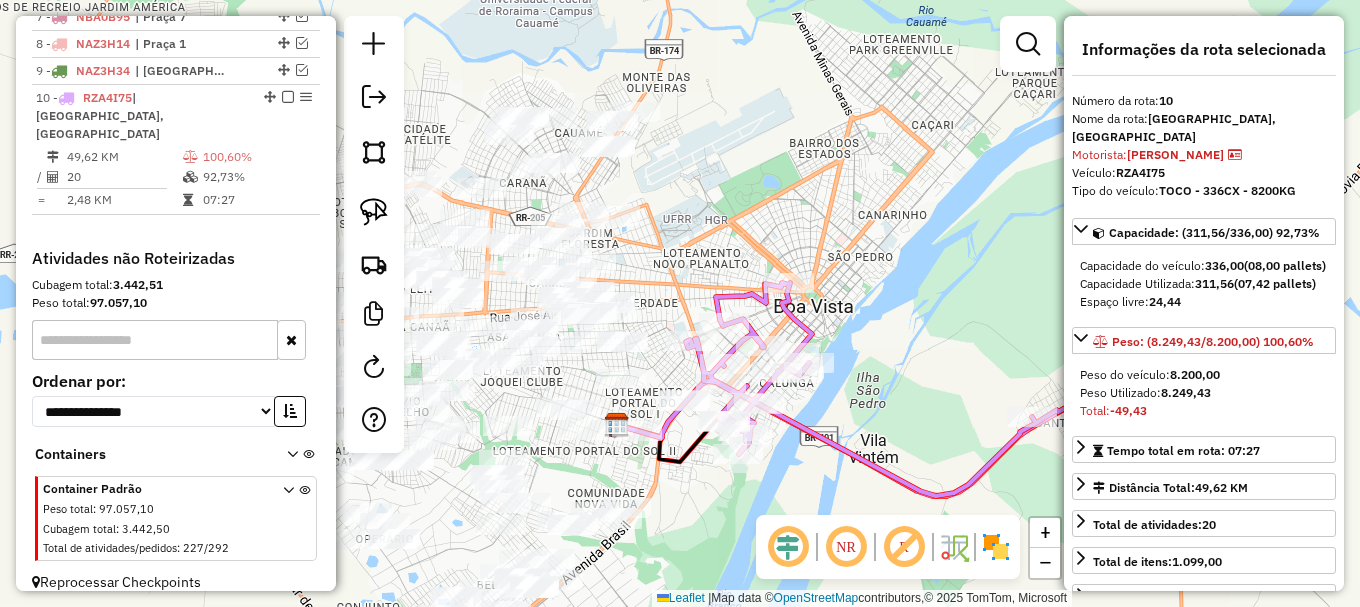 drag, startPoint x: 852, startPoint y: 460, endPoint x: 719, endPoint y: 378, distance: 156.2466 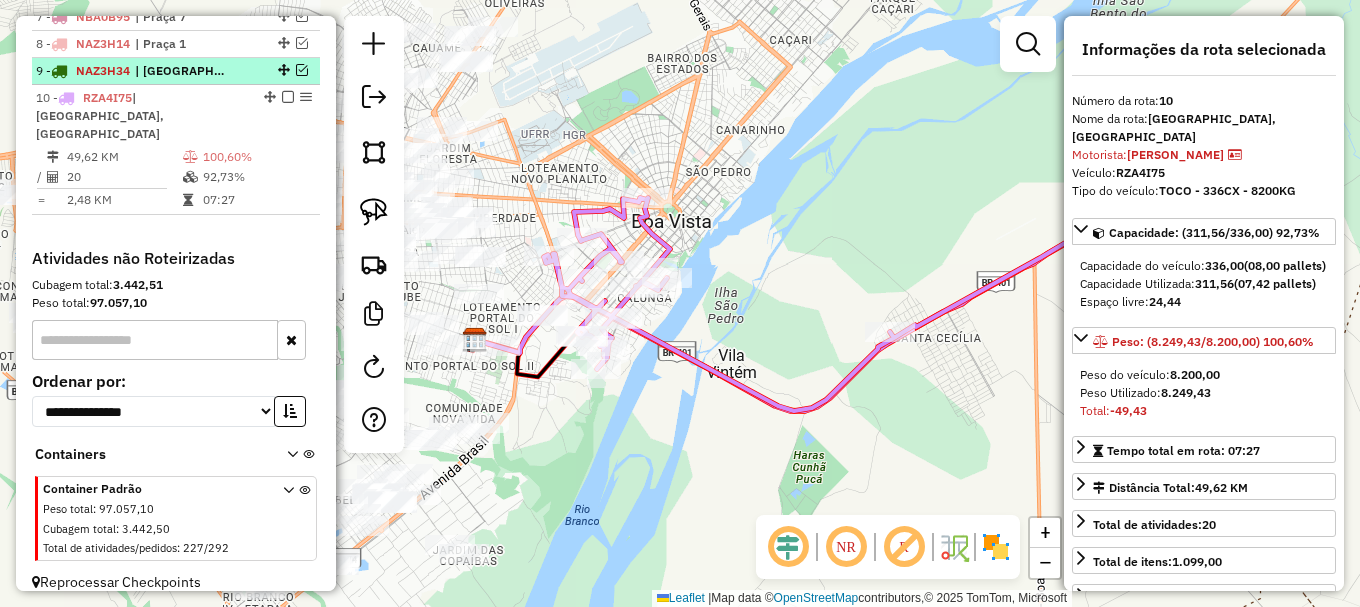 click at bounding box center [302, 70] 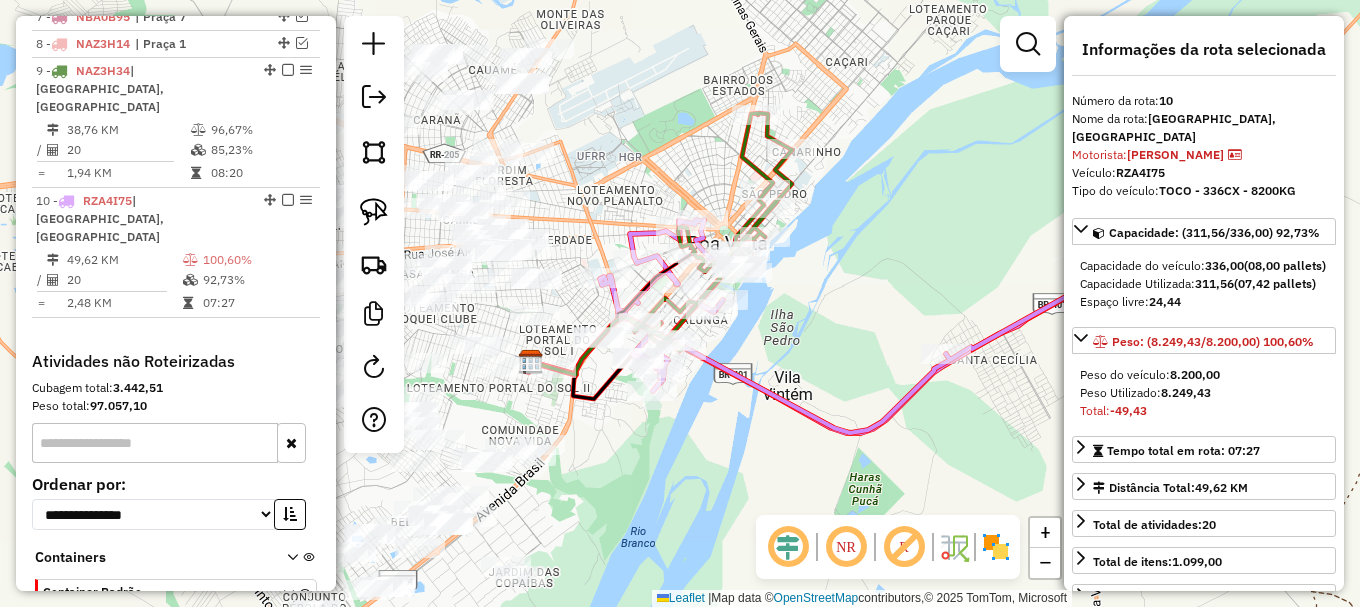 drag, startPoint x: 635, startPoint y: 135, endPoint x: 751, endPoint y: 179, distance: 124.0645 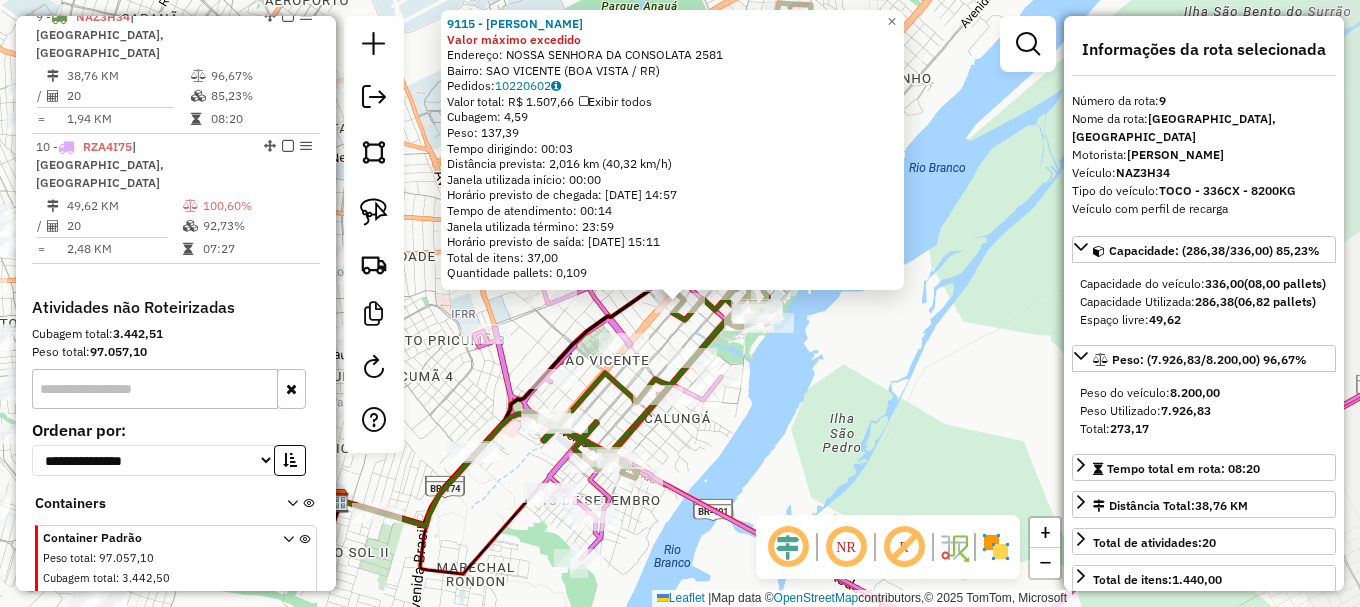 scroll, scrollTop: 1033, scrollLeft: 0, axis: vertical 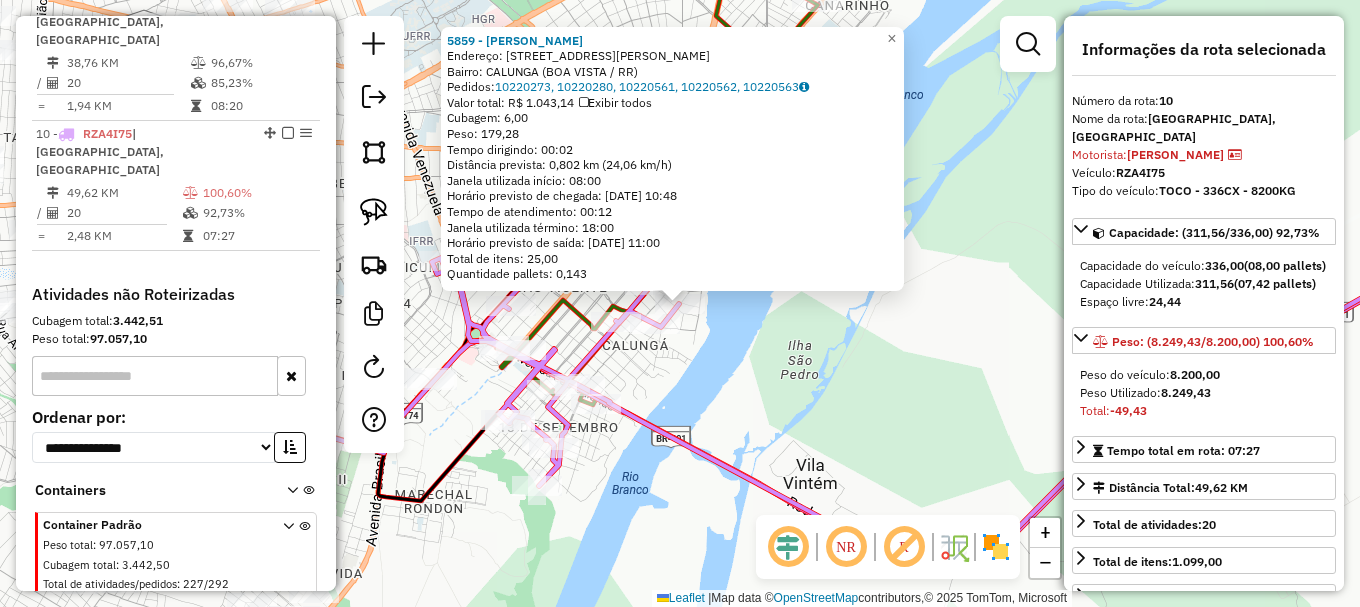 click on "5859 - GENIVAL SOUZA GOMES  Endereço: AV  BENTO COELHO                  137   Bairro: CALUNGA (BOA VISTA / RR)   Pedidos:  10220273, 10220280, 10220561, 10220562, 10220563   Valor total: R$ 1.043,14   Exibir todos   Cubagem: 6,00  Peso: 179,28  Tempo dirigindo: 00:02   Distância prevista: 0,802 km (24,06 km/h)   Janela utilizada início: 08:00   Horário previsto de chegada: 11/07/2025 10:48   Tempo de atendimento: 00:12   Janela utilizada término: 18:00   Horário previsto de saída: 11/07/2025 11:00   Total de itens: 25,00   Quantidade pallets: 0,143  × Janela de atendimento Grade de atendimento Capacidade Transportadoras Veículos Cliente Pedidos  Rotas Selecione os dias de semana para filtrar as janelas de atendimento  Seg   Ter   Qua   Qui   Sex   Sáb   Dom  Informe o período da janela de atendimento: De: Até:  Filtrar exatamente a janela do cliente  Considerar janela de atendimento padrão  Selecione os dias de semana para filtrar as grades de atendimento  Seg   Ter   Qua   Qui   Sex   Sáb  De:" 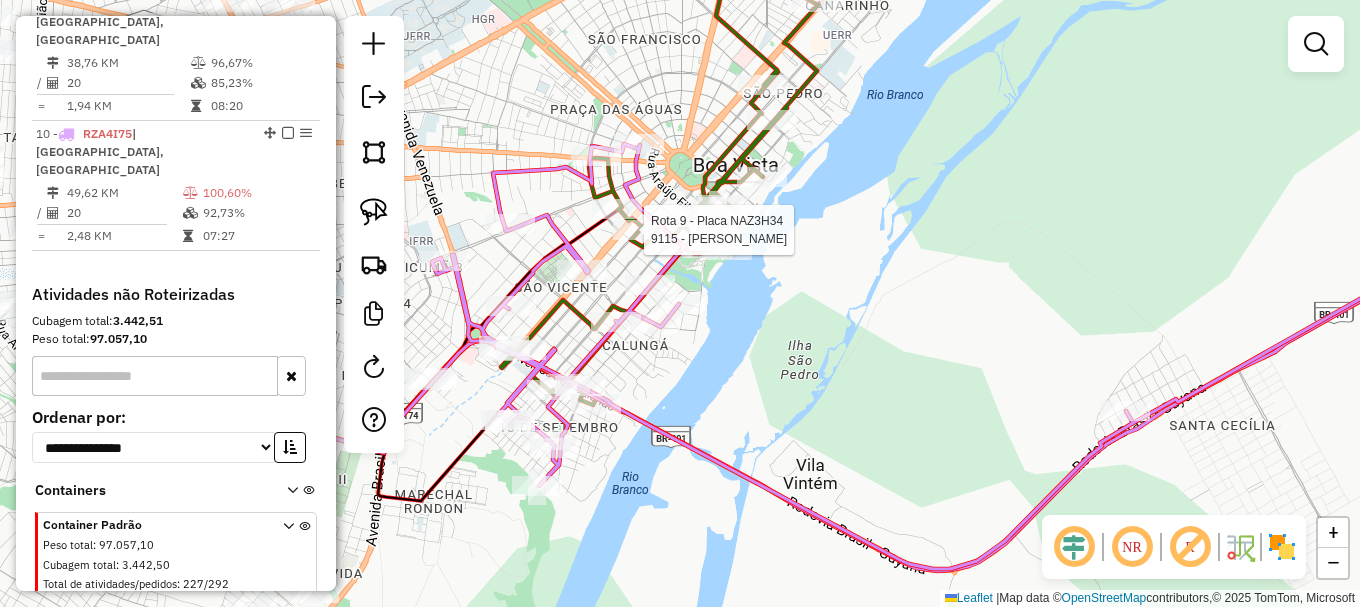 select on "**********" 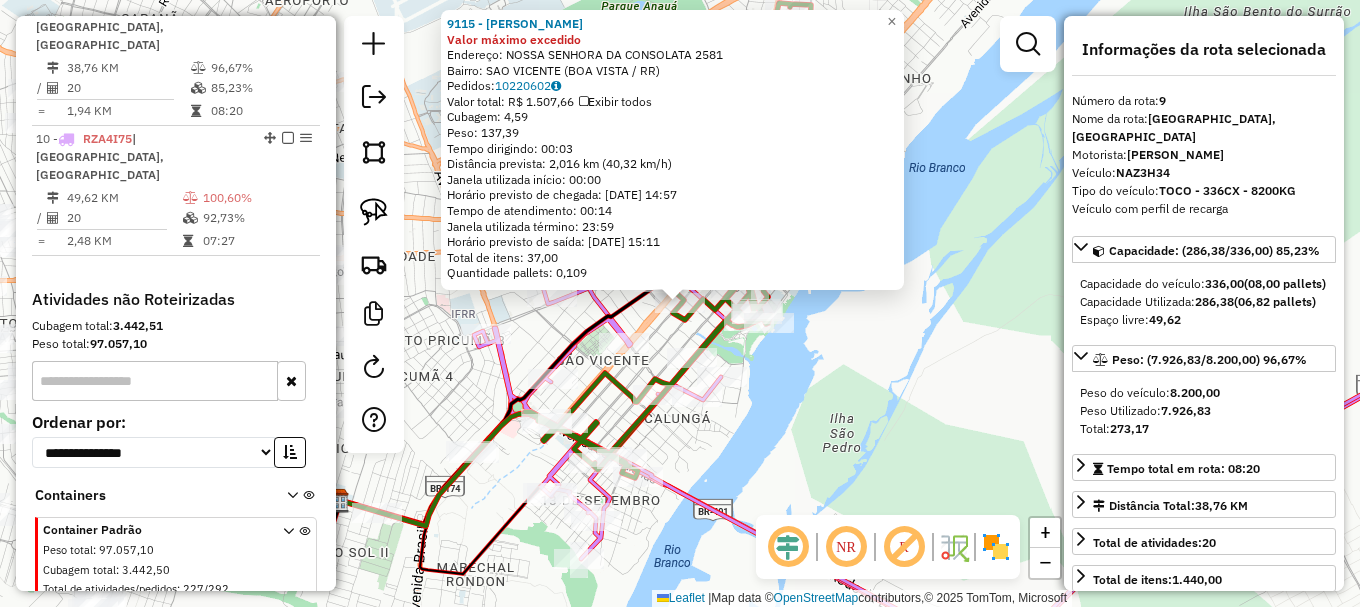 scroll, scrollTop: 1033, scrollLeft: 0, axis: vertical 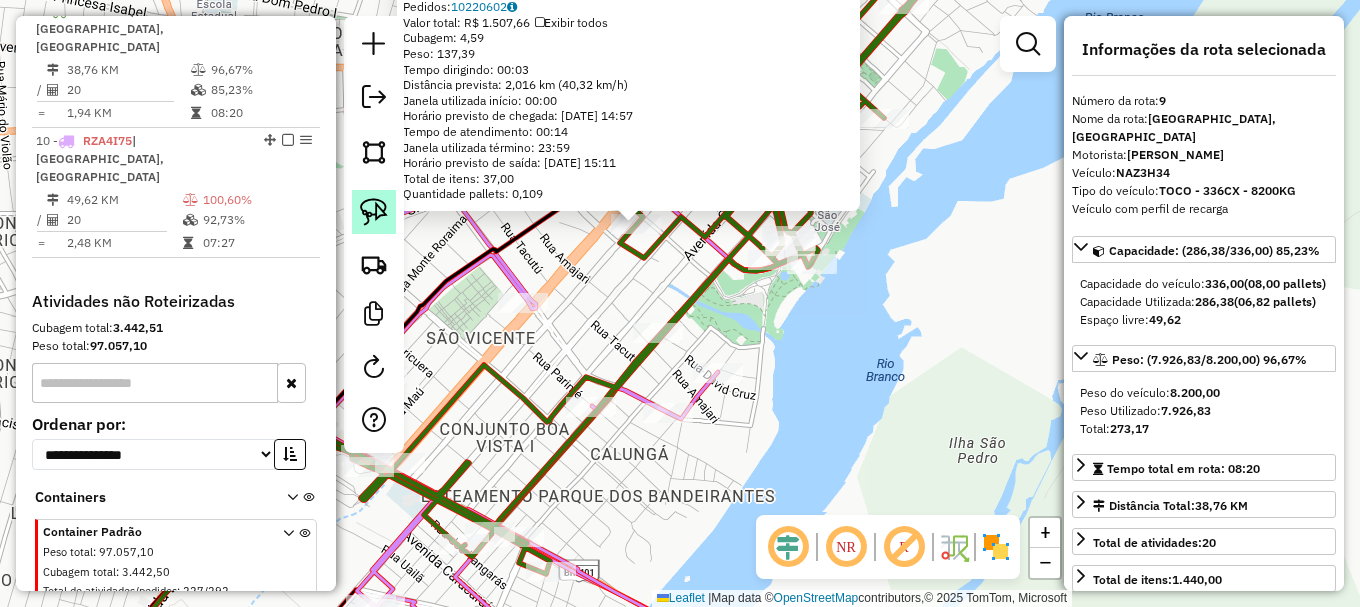 click 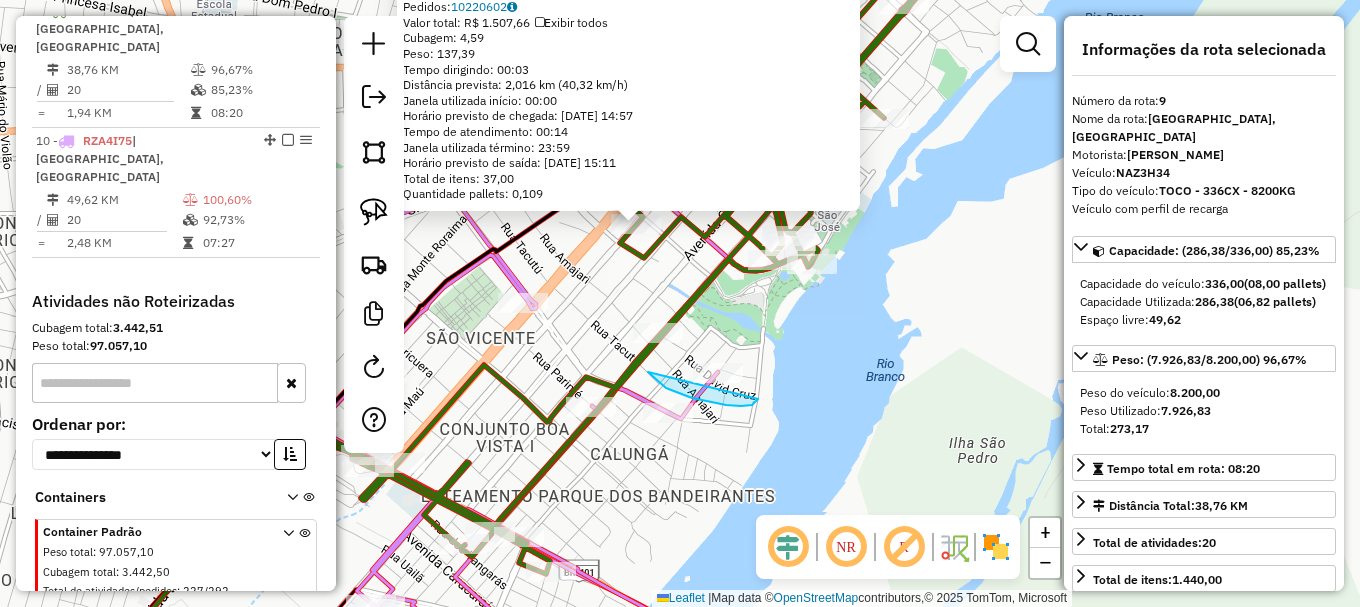 drag, startPoint x: 655, startPoint y: 378, endPoint x: 761, endPoint y: 330, distance: 116.3615 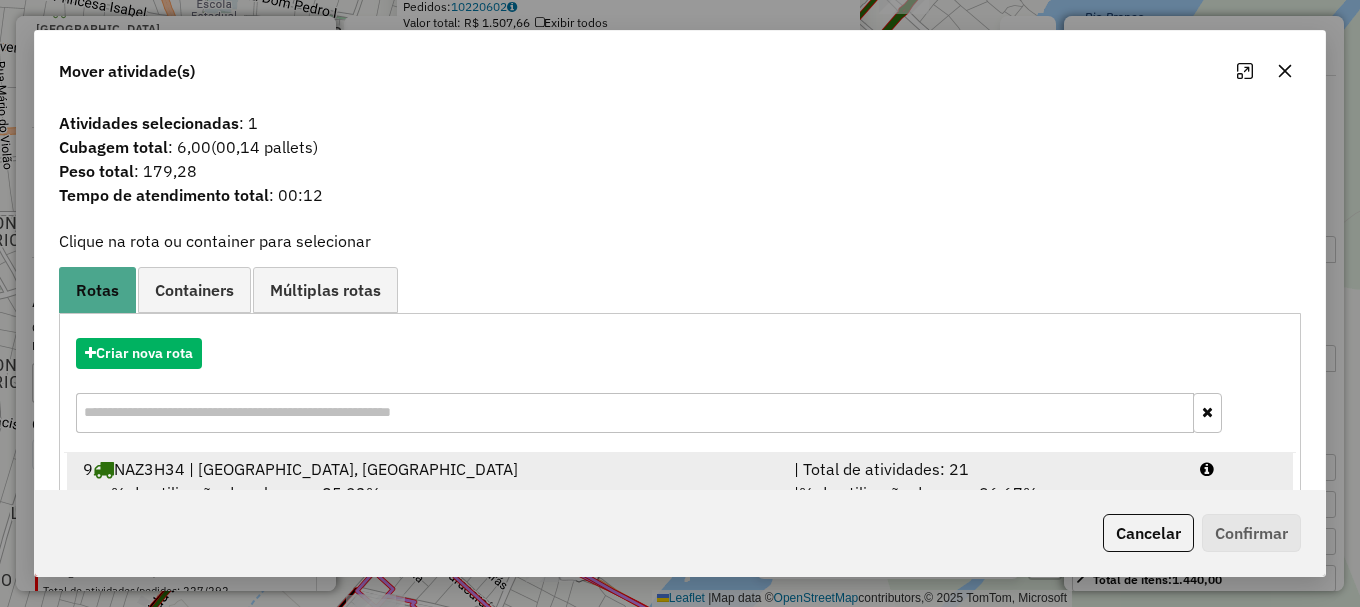 click at bounding box center (1239, 469) 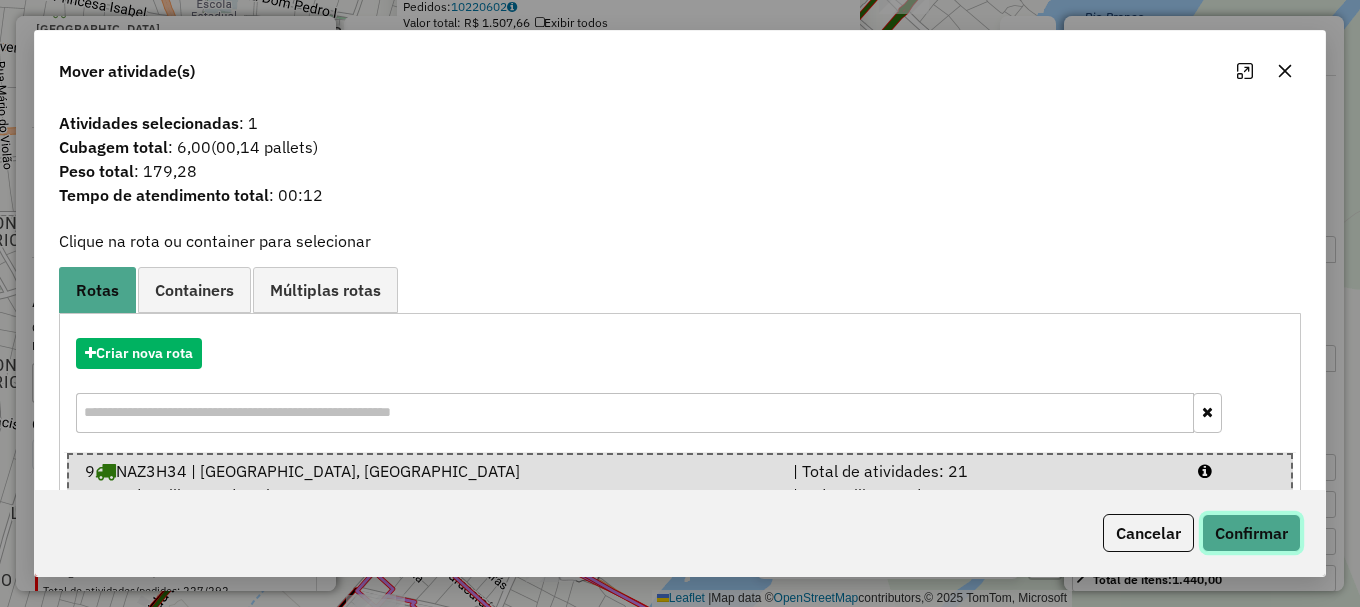 click on "Confirmar" 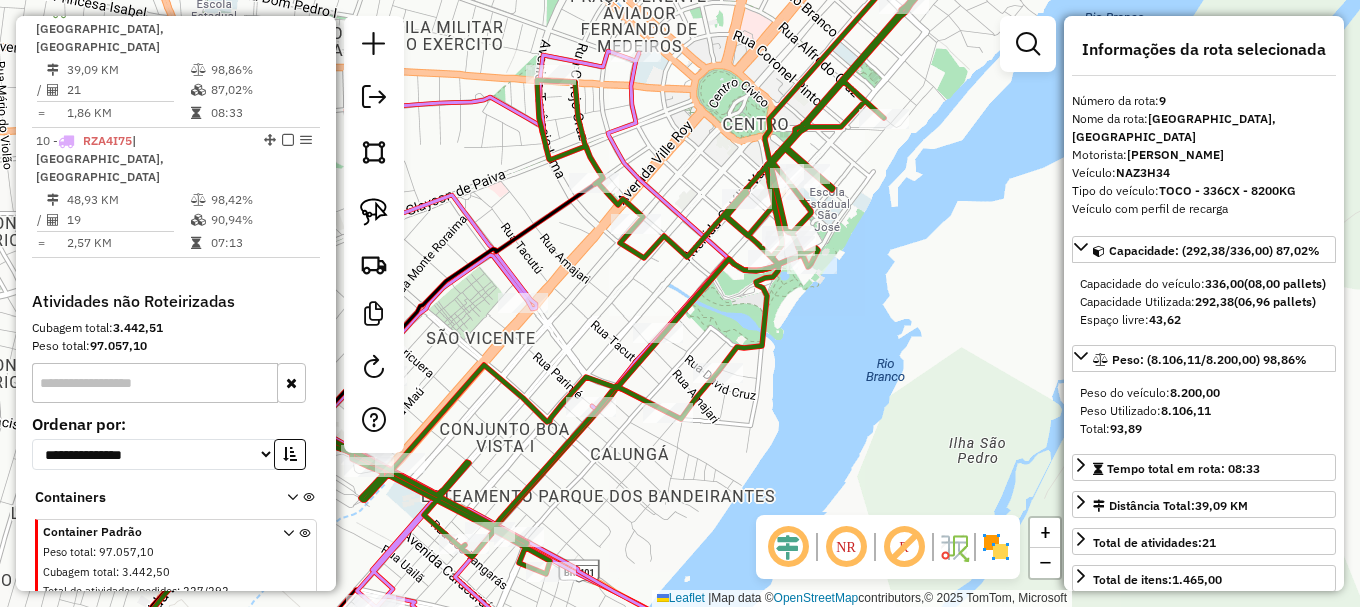 drag, startPoint x: 377, startPoint y: 211, endPoint x: 472, endPoint y: 259, distance: 106.437775 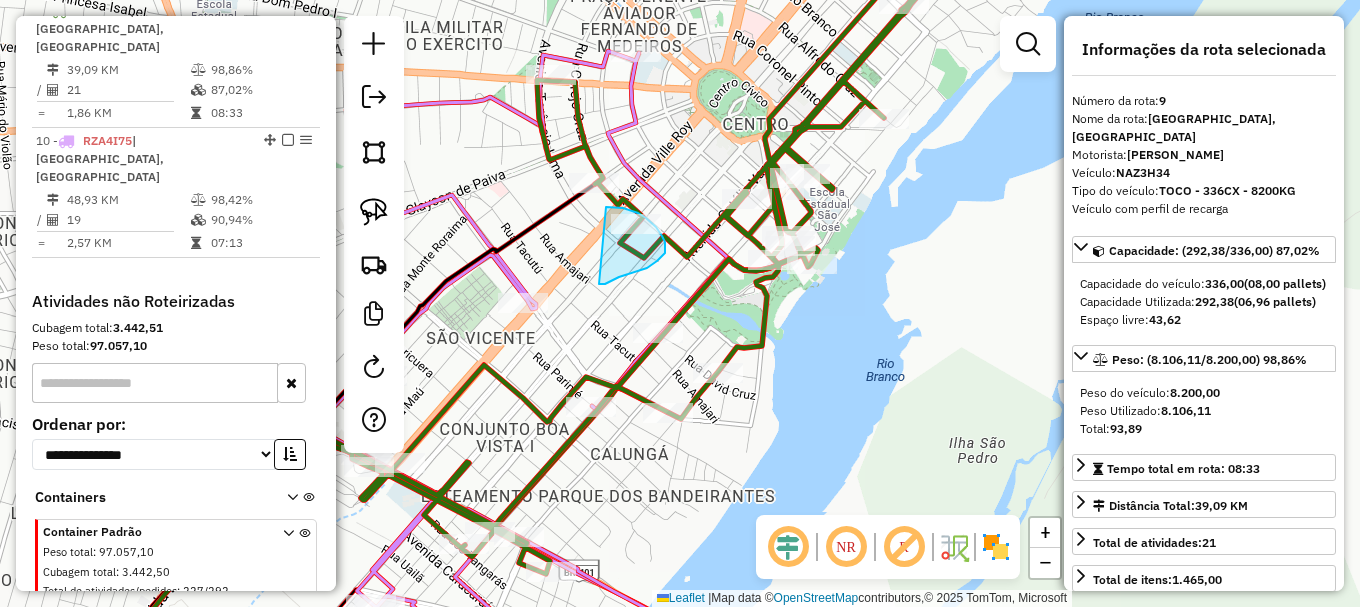 drag, startPoint x: 619, startPoint y: 277, endPoint x: 605, endPoint y: 207, distance: 71.38628 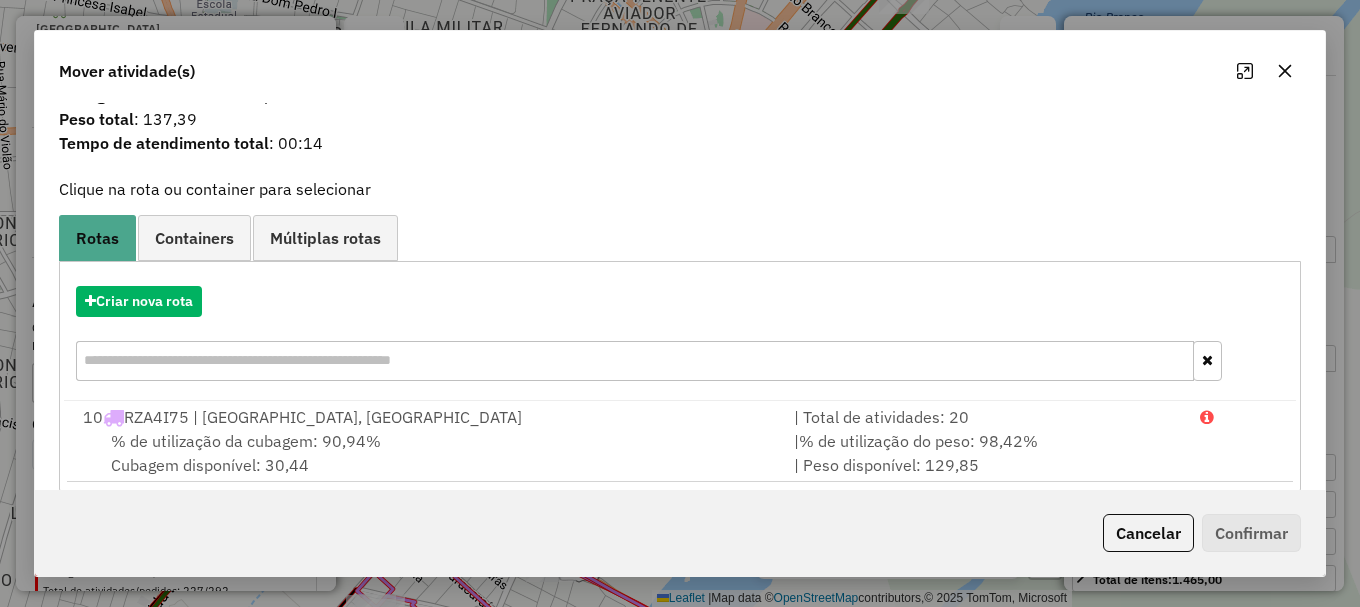 scroll, scrollTop: 78, scrollLeft: 0, axis: vertical 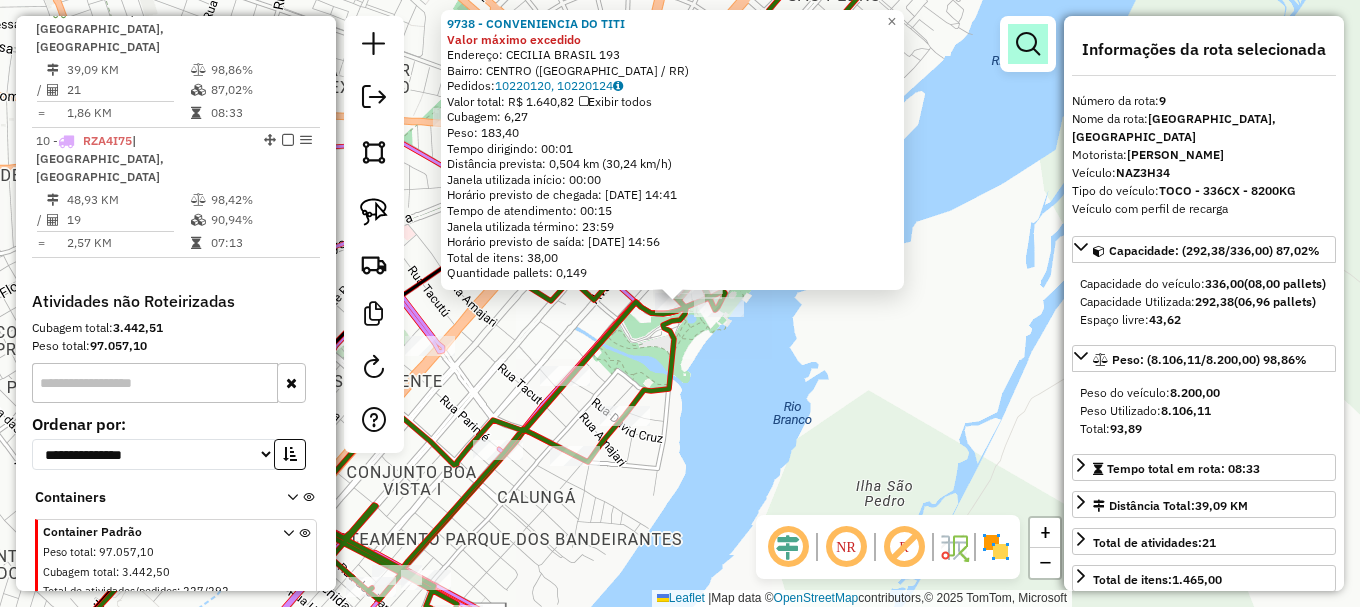 click at bounding box center [1028, 44] 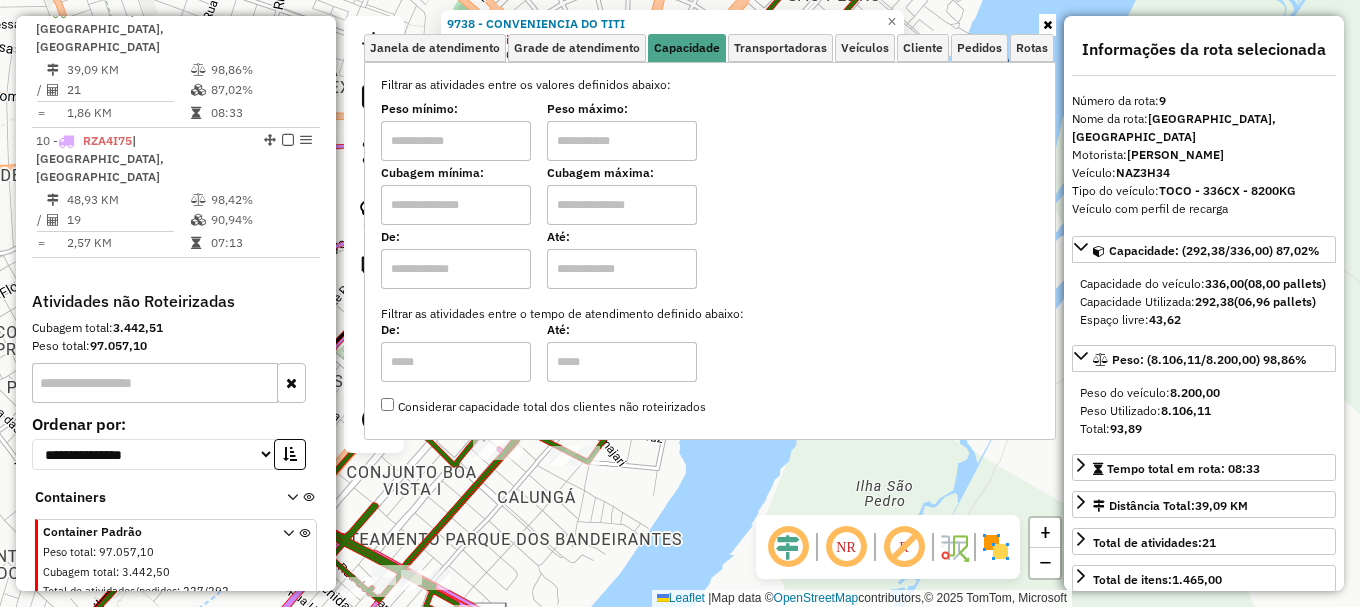 click at bounding box center [622, 141] 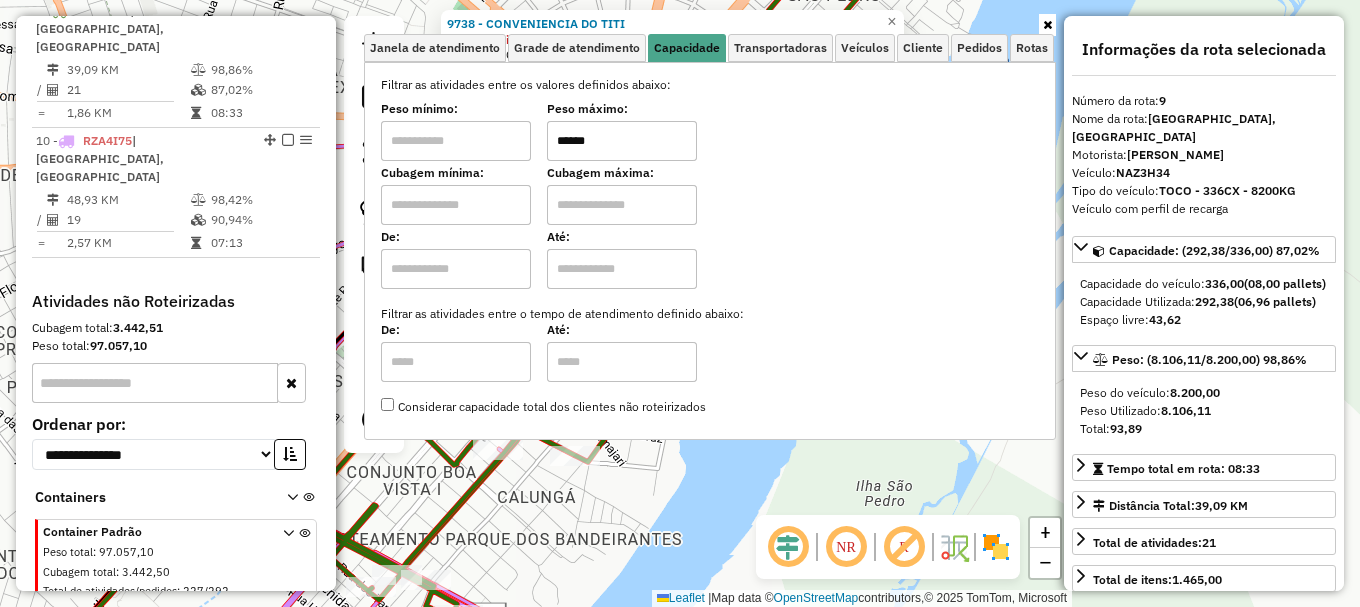 type on "******" 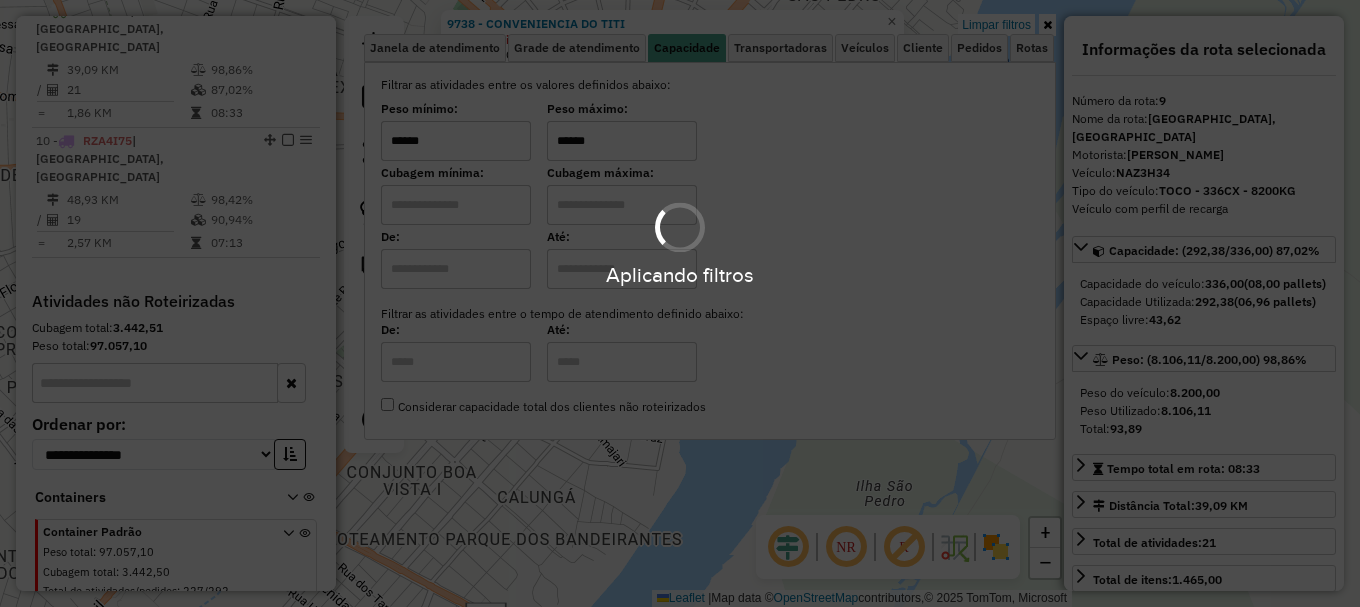 type on "******" 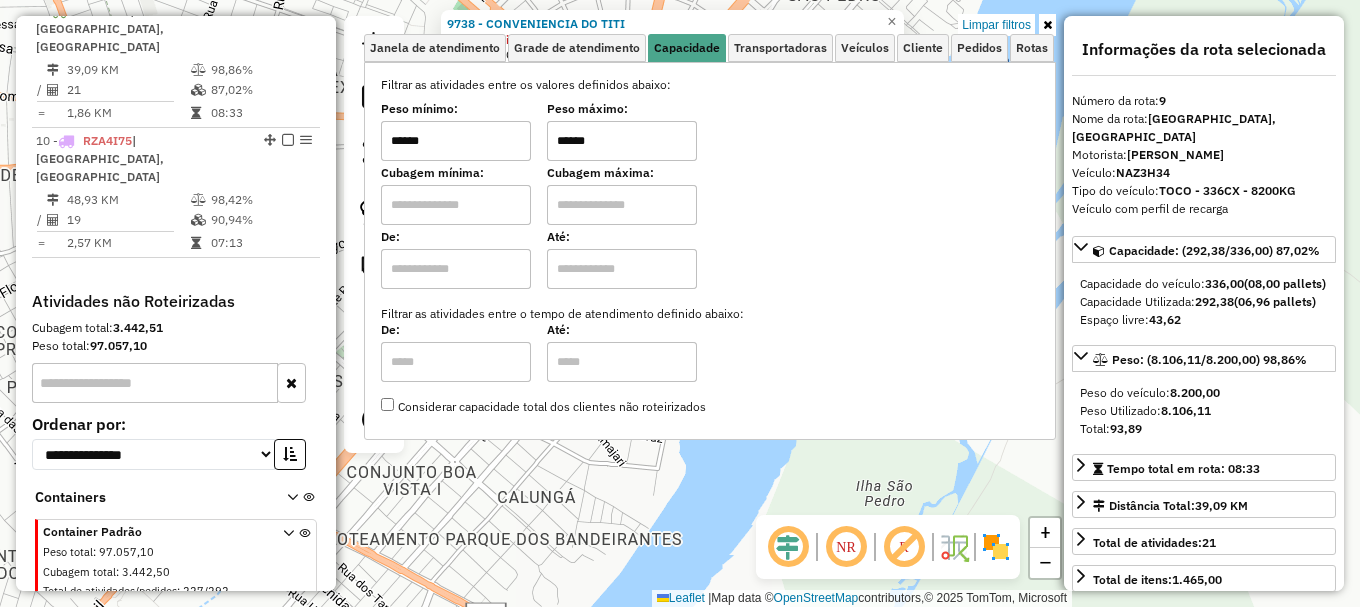 click on "9738 - CONVENIENCIA DO TITI Valor máximo excedido  Endereço:  CECILIA BRASIL 193   Bairro: CENTRO (BOA VISTA / RR)   Pedidos:  10220120, 10220124   Valor total: R$ 1.640,82   Exibir todos   Cubagem: 6,27  Peso: 183,40  Tempo dirigindo: 00:01   Distância prevista: 0,504 km (30,24 km/h)   Janela utilizada início: 00:00   Horário previsto de chegada: 11/07/2025 14:41   Tempo de atendimento: 00:15   Janela utilizada término: 23:59   Horário previsto de saída: 11/07/2025 14:56   Total de itens: 38,00   Quantidade pallets: 0,149  × Limpar filtros Janela de atendimento Grade de atendimento Capacidade Transportadoras Veículos Cliente Pedidos  Rotas Selecione os dias de semana para filtrar as janelas de atendimento  Seg   Ter   Qua   Qui   Sex   Sáb   Dom  Informe o período da janela de atendimento: De: Até:  Filtrar exatamente a janela do cliente  Considerar janela de atendimento padrão  Selecione os dias de semana para filtrar as grades de atendimento  Seg   Ter   Qua   Qui   Sex   Sáb   Dom  ****** +" 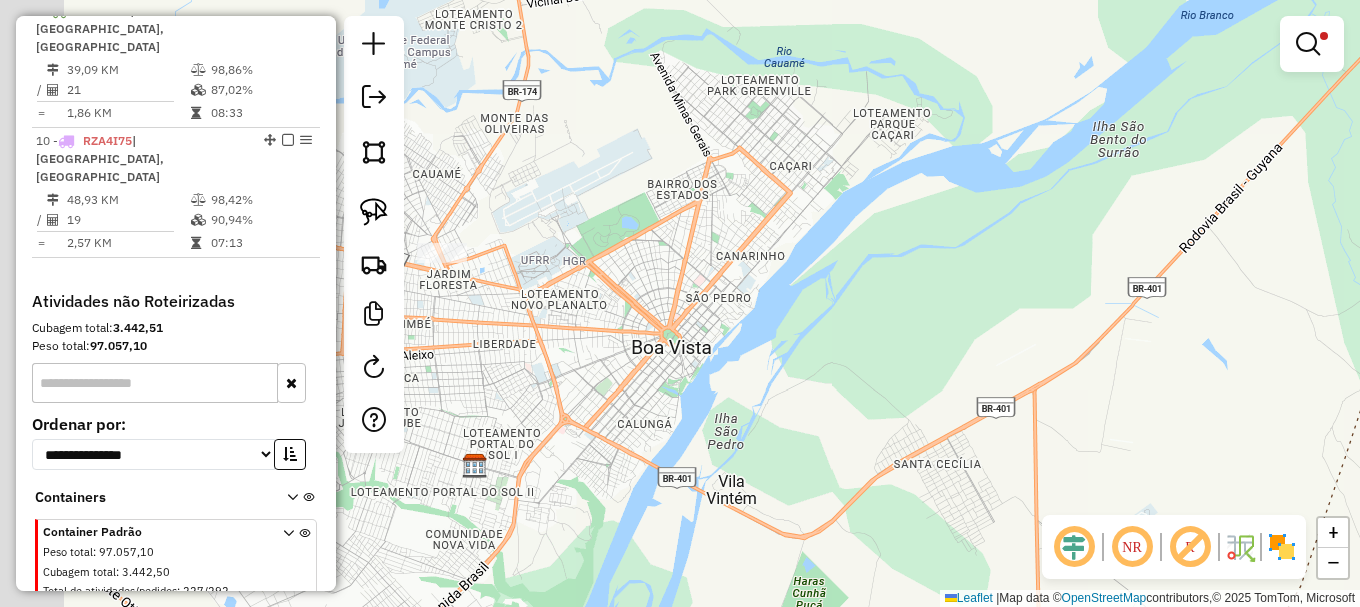 drag, startPoint x: 633, startPoint y: 382, endPoint x: 826, endPoint y: 304, distance: 208.1658 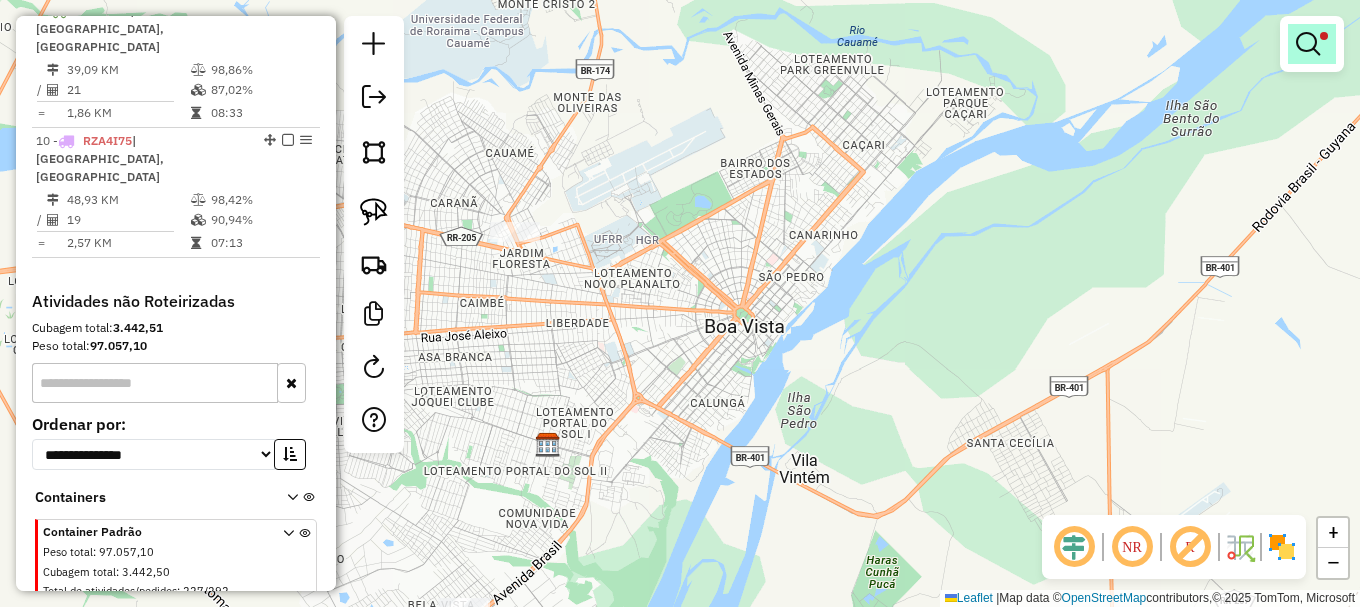 click at bounding box center (1308, 44) 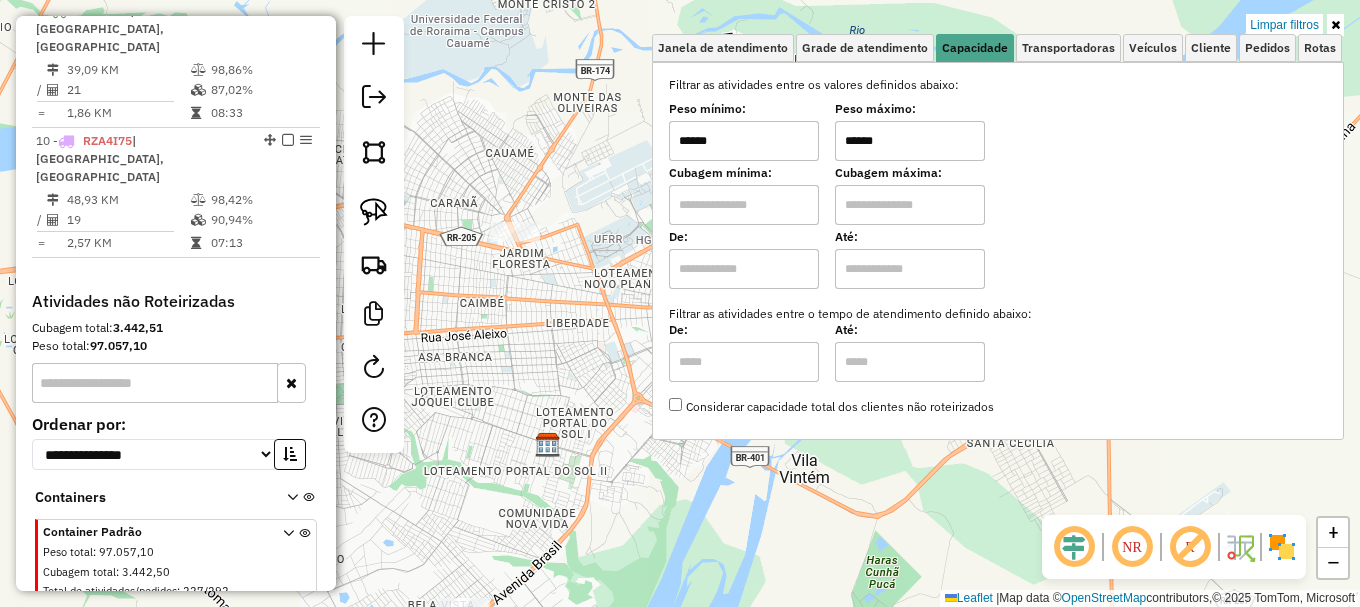 drag, startPoint x: 1297, startPoint y: 16, endPoint x: 860, endPoint y: 223, distance: 483.5473 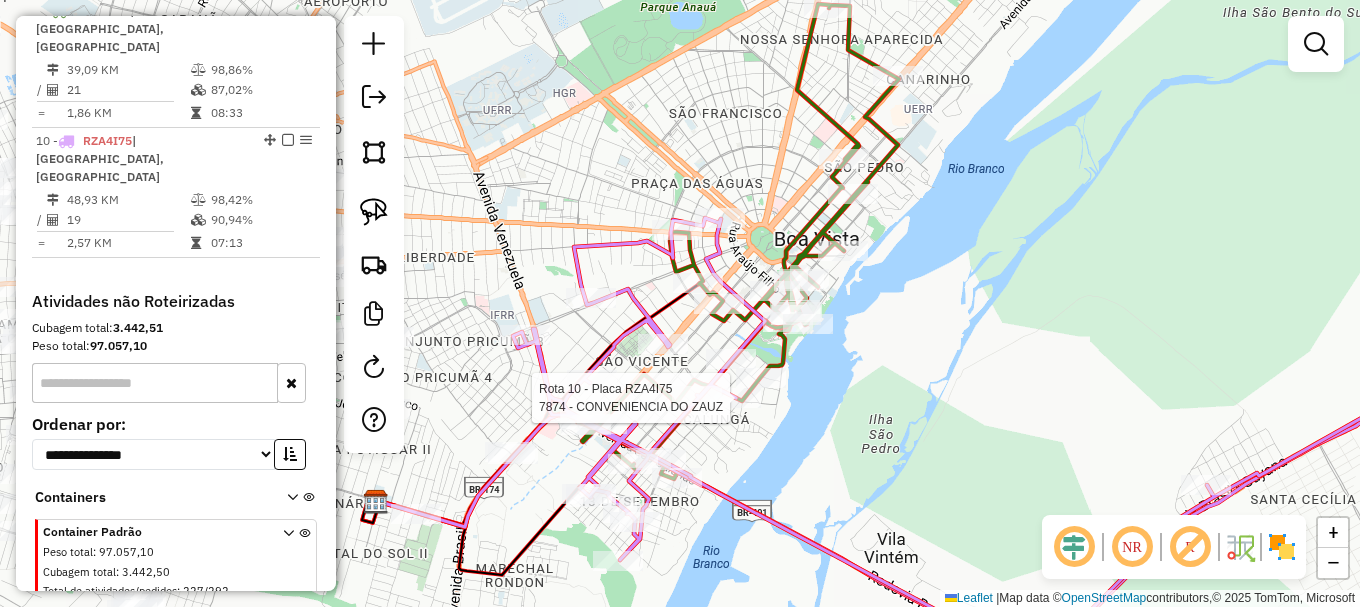 select on "**********" 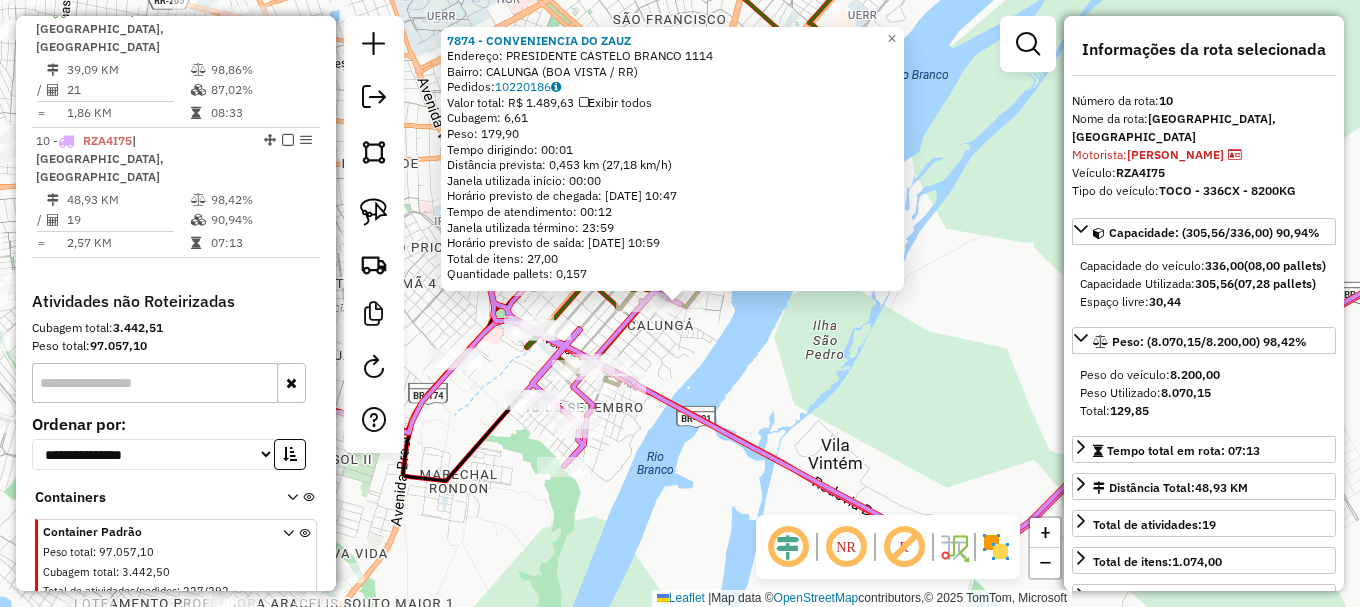 scroll, scrollTop: 1040, scrollLeft: 0, axis: vertical 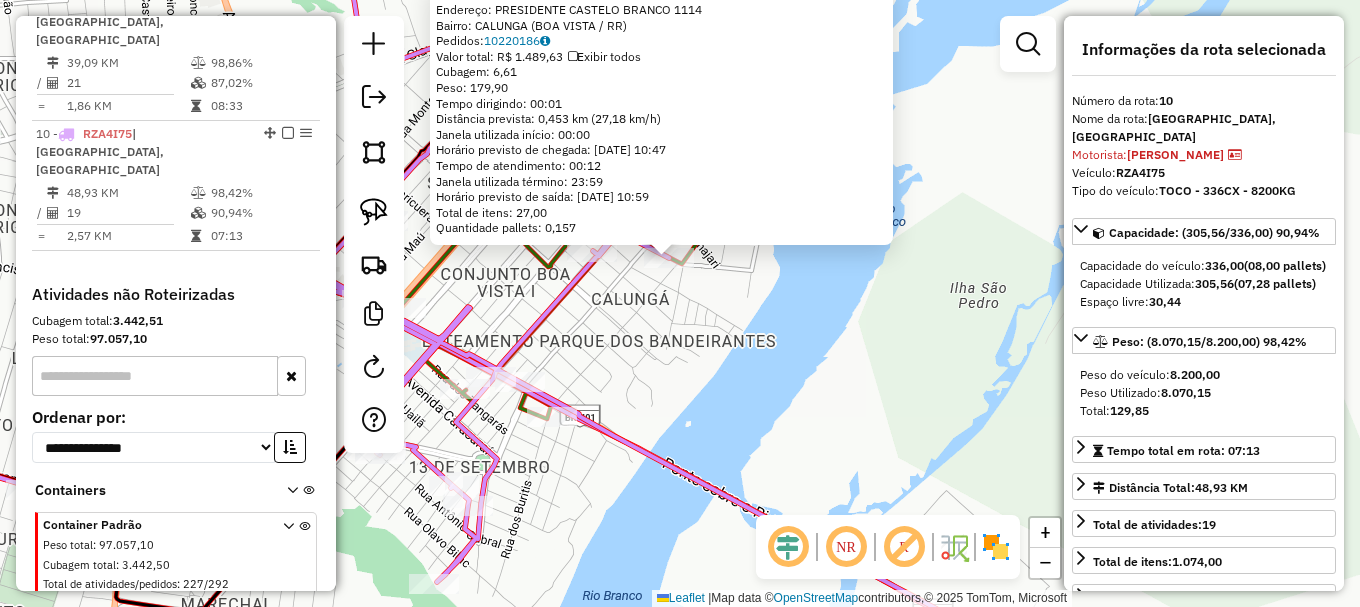 drag, startPoint x: 374, startPoint y: 211, endPoint x: 475, endPoint y: 251, distance: 108.63241 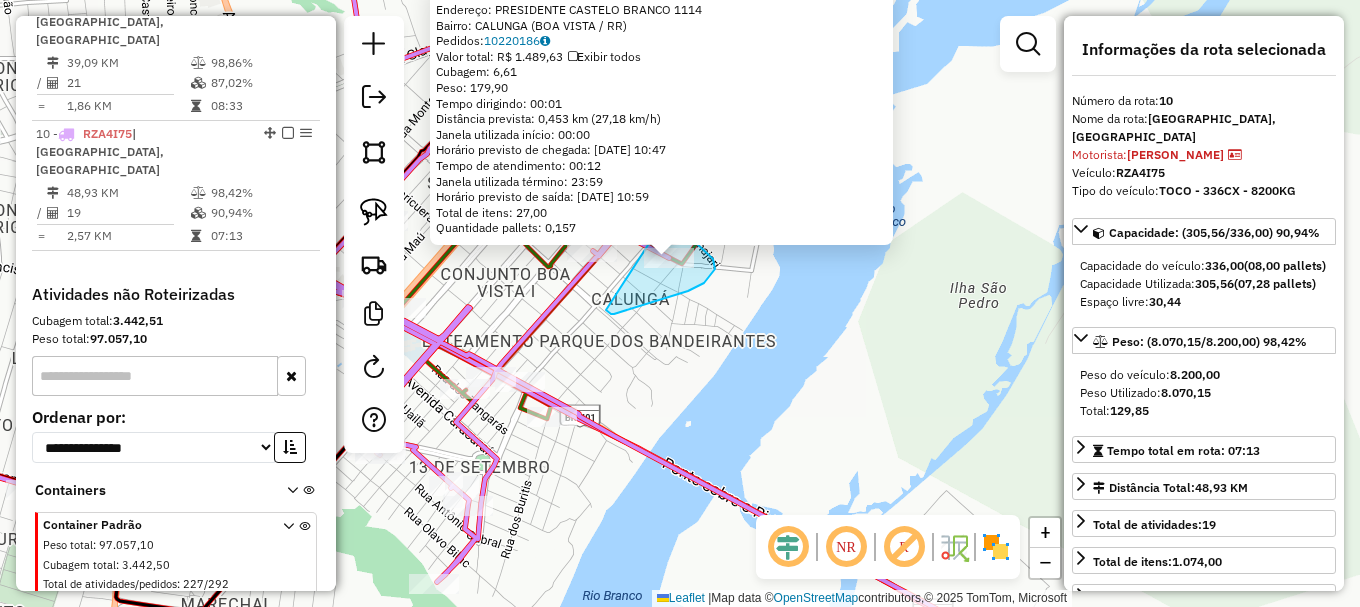 drag, startPoint x: 641, startPoint y: 306, endPoint x: 657, endPoint y: 226, distance: 81.58431 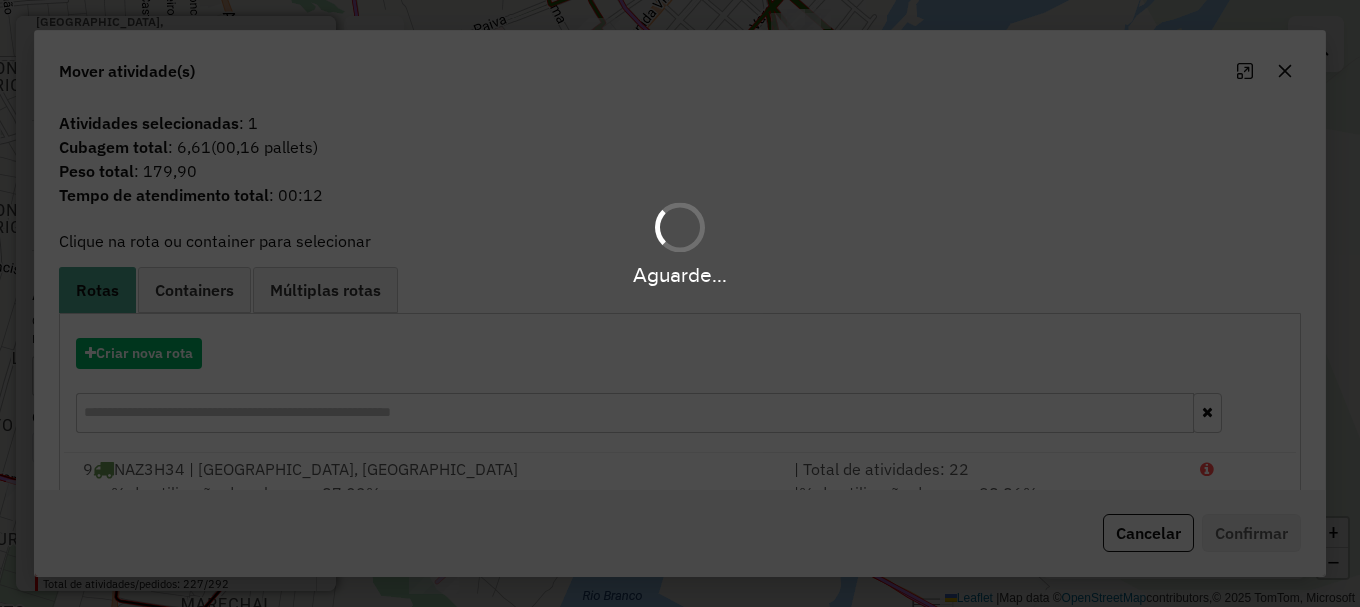 click on "Aguarde..." at bounding box center (680, 303) 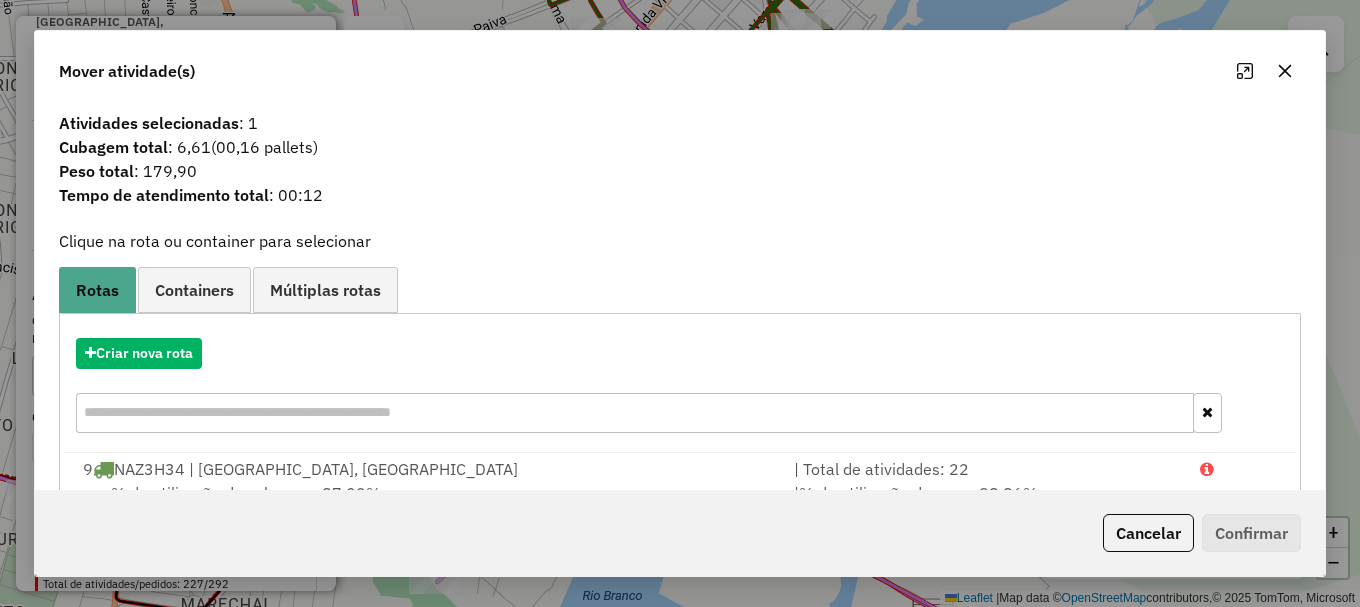 click at bounding box center [1239, 469] 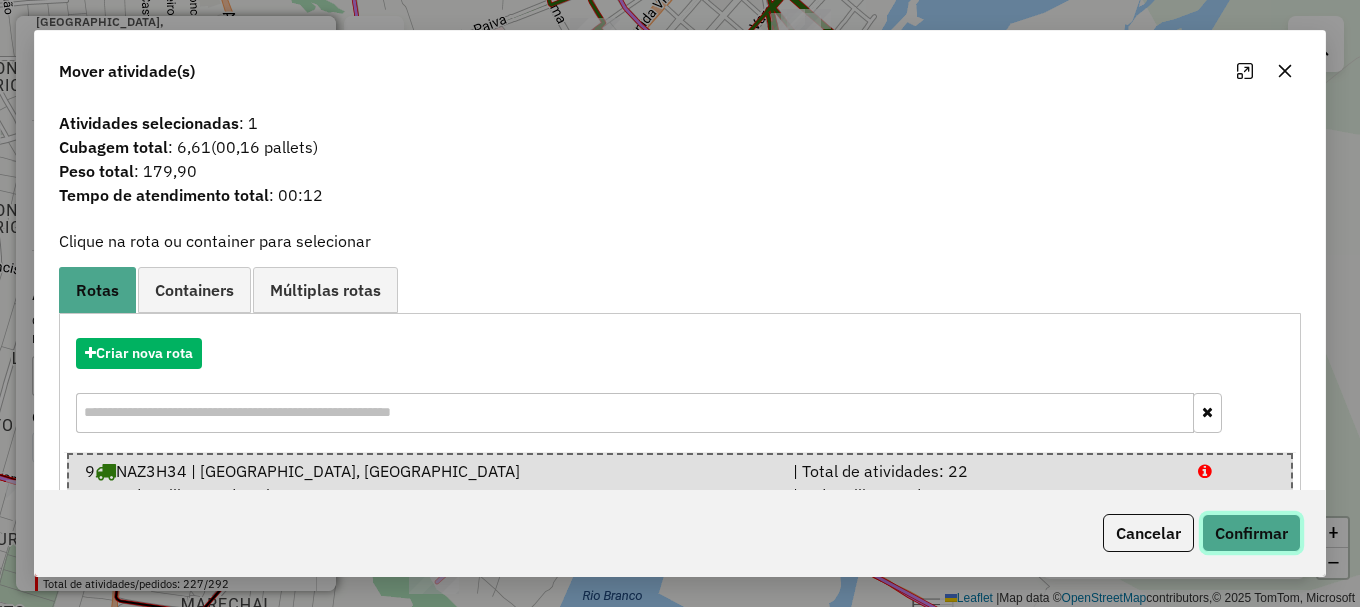 click on "Confirmar" 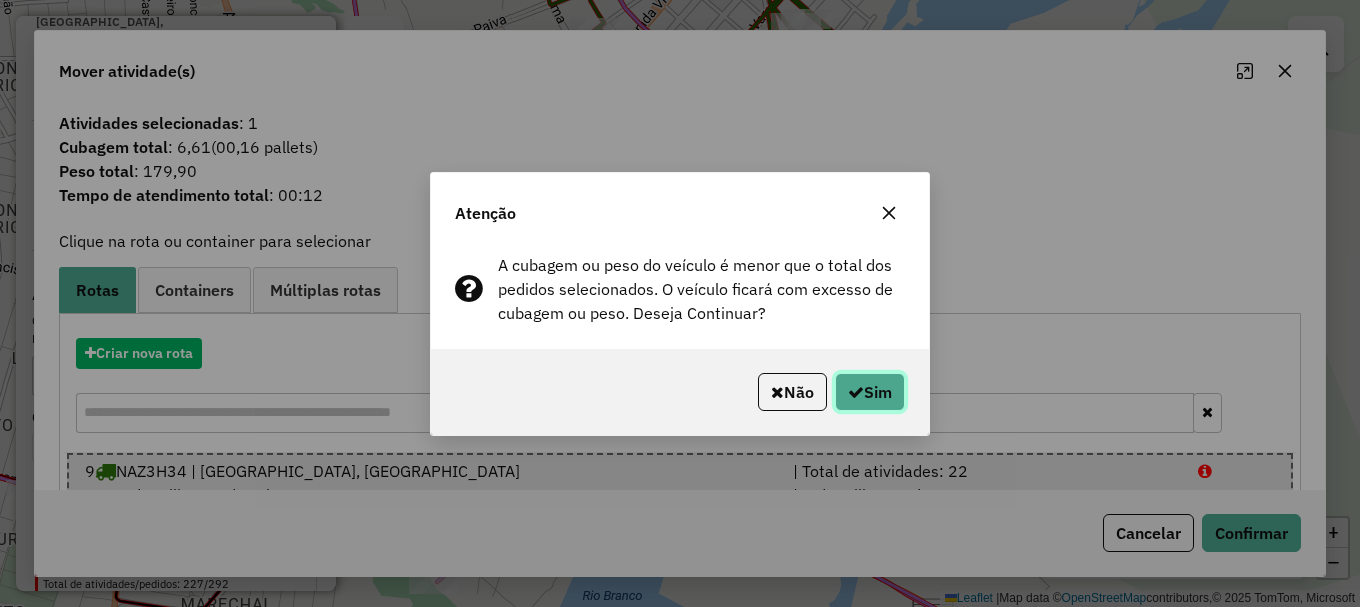 click on "Sim" 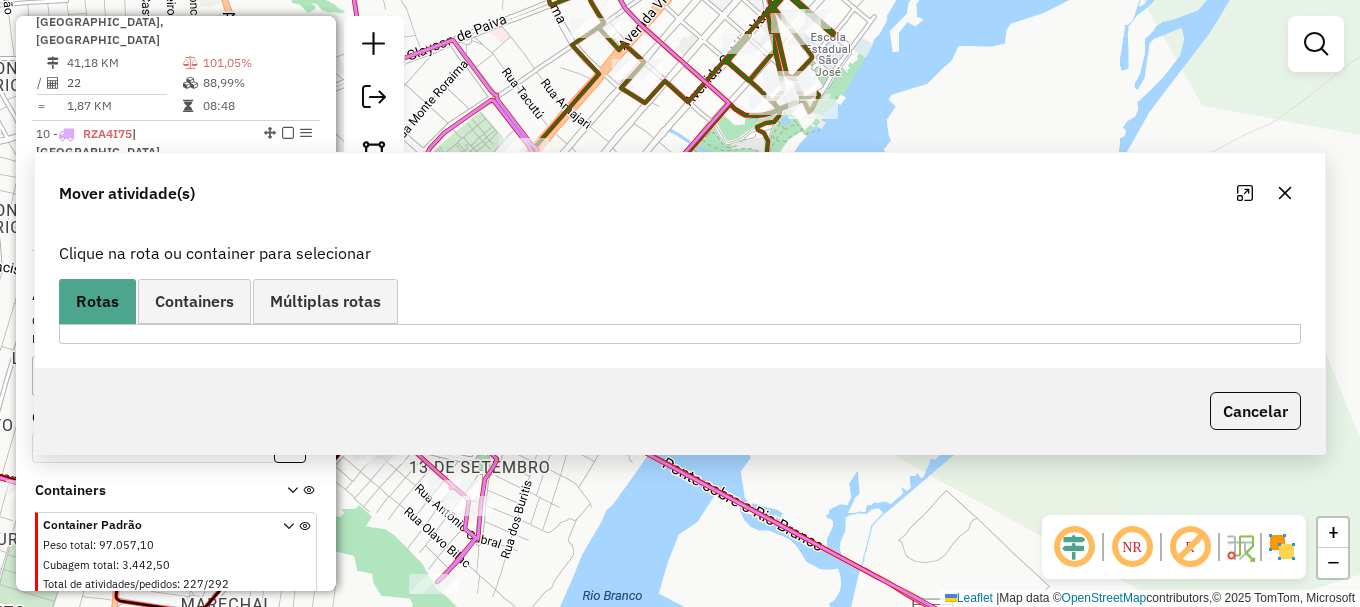 scroll, scrollTop: 852, scrollLeft: 0, axis: vertical 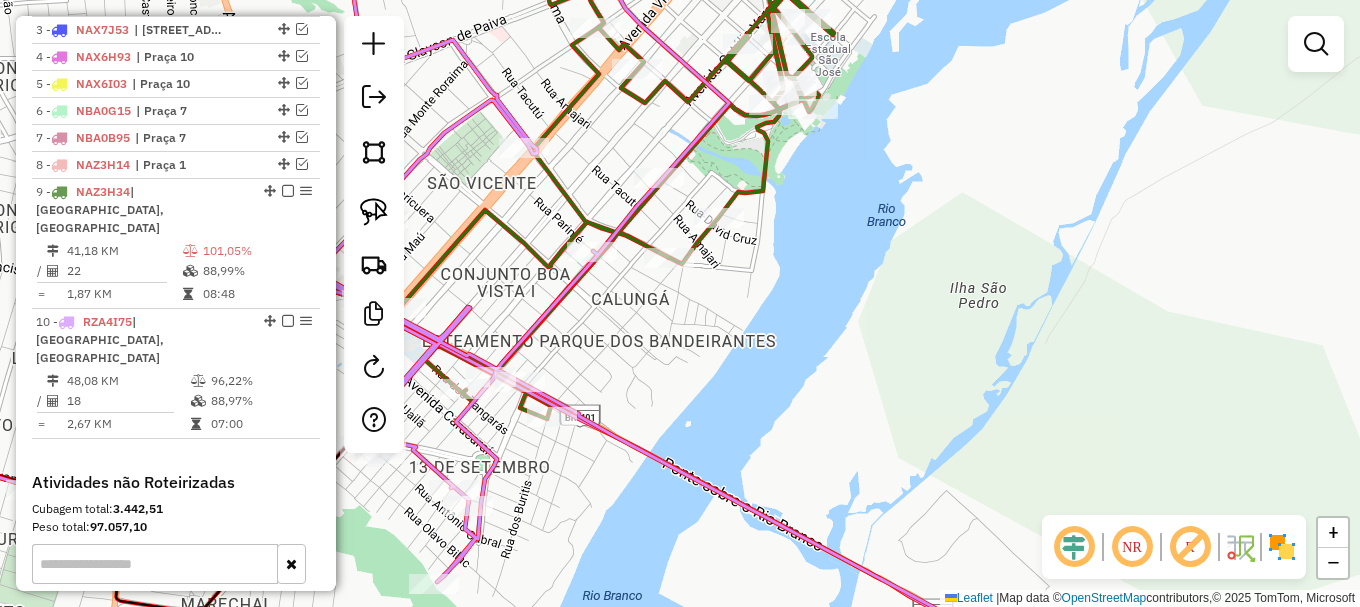 click on "Janela de atendimento Grade de atendimento Capacidade Transportadoras Veículos Cliente Pedidos  Rotas Selecione os dias de semana para filtrar as janelas de atendimento  Seg   Ter   Qua   Qui   Sex   Sáb   Dom  Informe o período da janela de atendimento: De: Até:  Filtrar exatamente a janela do cliente  Considerar janela de atendimento padrão  Selecione os dias de semana para filtrar as grades de atendimento  Seg   Ter   Qua   Qui   Sex   Sáb   Dom   Considerar clientes sem dia de atendimento cadastrado  Clientes fora do dia de atendimento selecionado Filtrar as atividades entre os valores definidos abaixo:  Peso mínimo:   Peso máximo:   Cubagem mínima:   Cubagem máxima:   De:   Até:  Filtrar as atividades entre o tempo de atendimento definido abaixo:  De:   Até:   Considerar capacidade total dos clientes não roteirizados Transportadora: Selecione um ou mais itens Tipo de veículo: Selecione um ou mais itens Veículo: Selecione um ou mais itens Motorista: Selecione um ou mais itens Nome: Rótulo:" 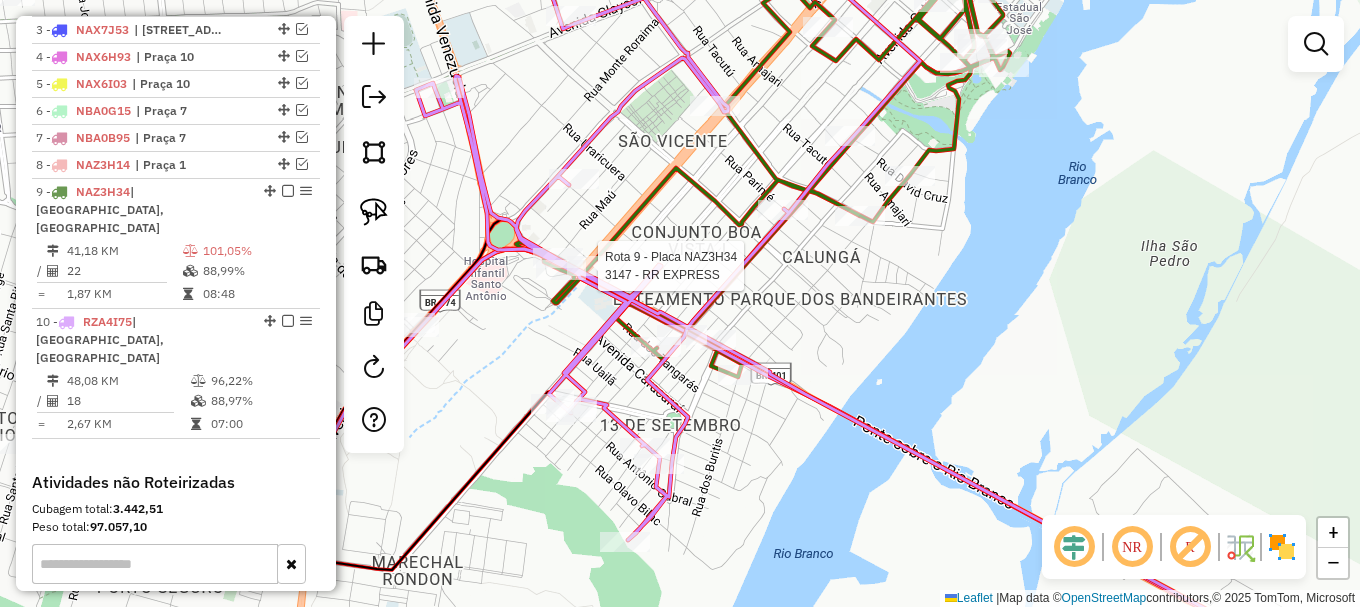 select on "**********" 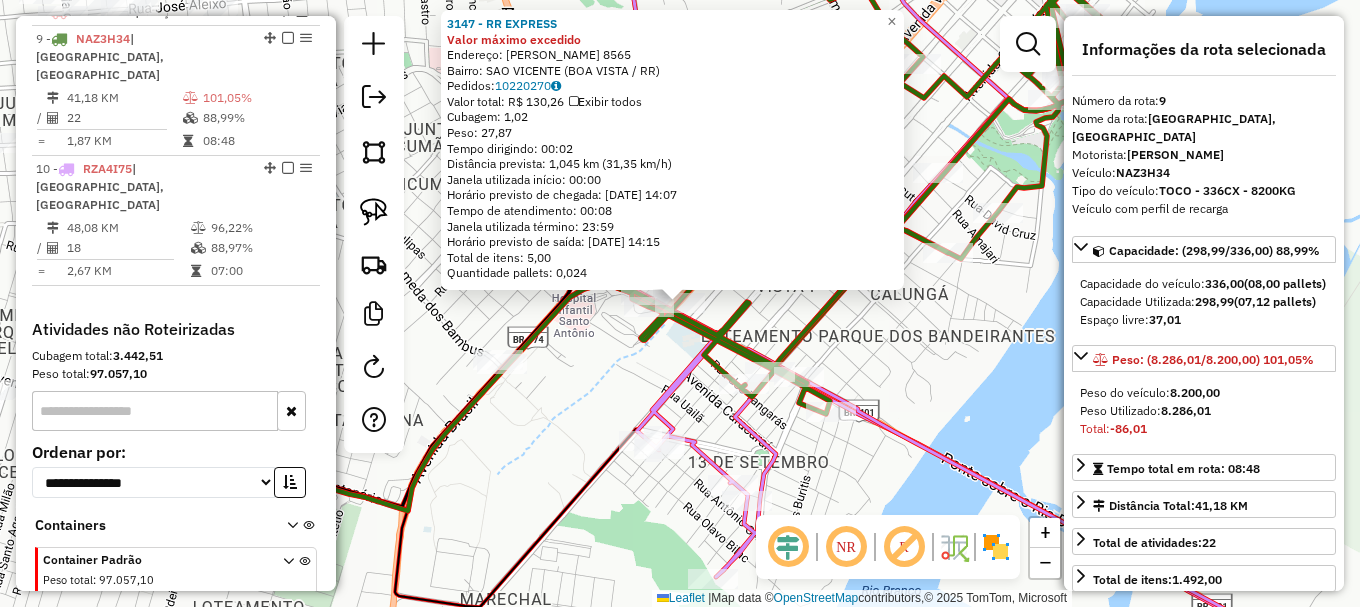 scroll, scrollTop: 1033, scrollLeft: 0, axis: vertical 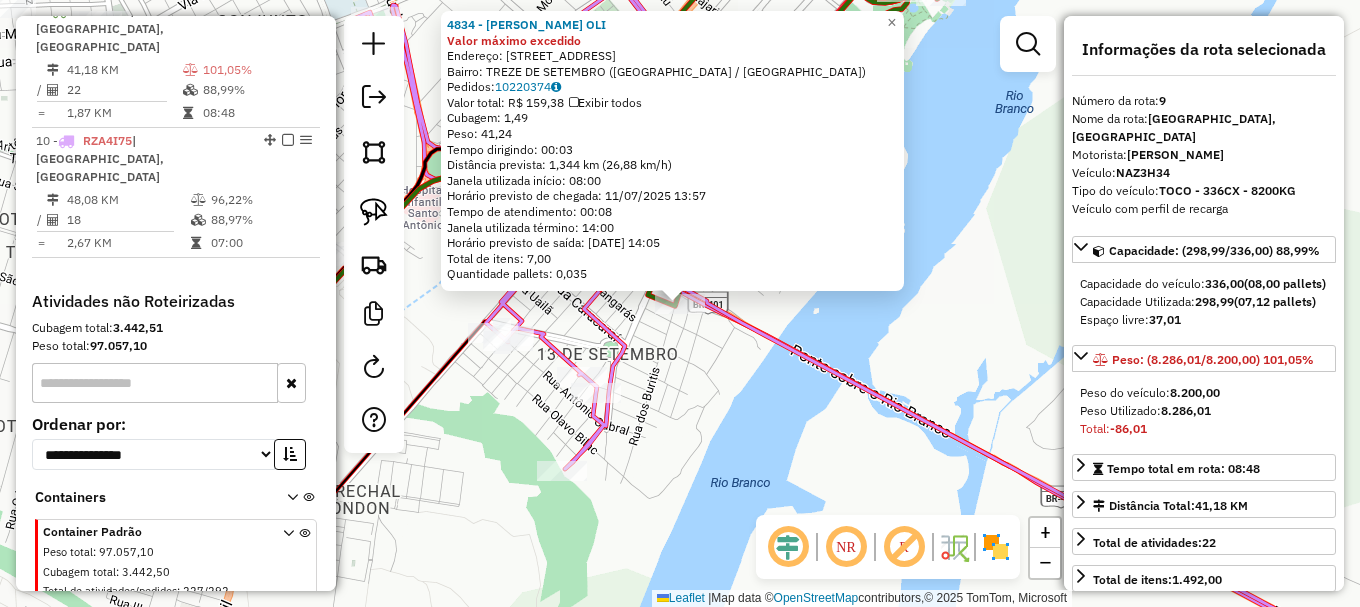 click on "4834 - RODRIGO DE SOUSA OLI Valor máximo excedido  Endereço: R   DOS BURITIS                   497   Bairro: TREZE DE SETEMBRO (BOA VISTA / RR)   Pedidos:  10220374   Valor total: R$ 159,38   Exibir todos   Cubagem: 1,49  Peso: 41,24  Tempo dirigindo: 00:03   Distância prevista: 1,344 km (26,88 km/h)   Janela utilizada início: 08:00   Horário previsto de chegada: 11/07/2025 13:57   Tempo de atendimento: 00:08   Janela utilizada término: 14:00   Horário previsto de saída: 11/07/2025 14:05   Total de itens: 7,00   Quantidade pallets: 0,035  × Janela de atendimento Grade de atendimento Capacidade Transportadoras Veículos Cliente Pedidos  Rotas Selecione os dias de semana para filtrar as janelas de atendimento  Seg   Ter   Qua   Qui   Sex   Sáb   Dom  Informe o período da janela de atendimento: De: Até:  Filtrar exatamente a janela do cliente  Considerar janela de atendimento padrão  Selecione os dias de semana para filtrar as grades de atendimento  Seg   Ter   Qua   Qui   Sex   Sáb   Dom   De:  +" 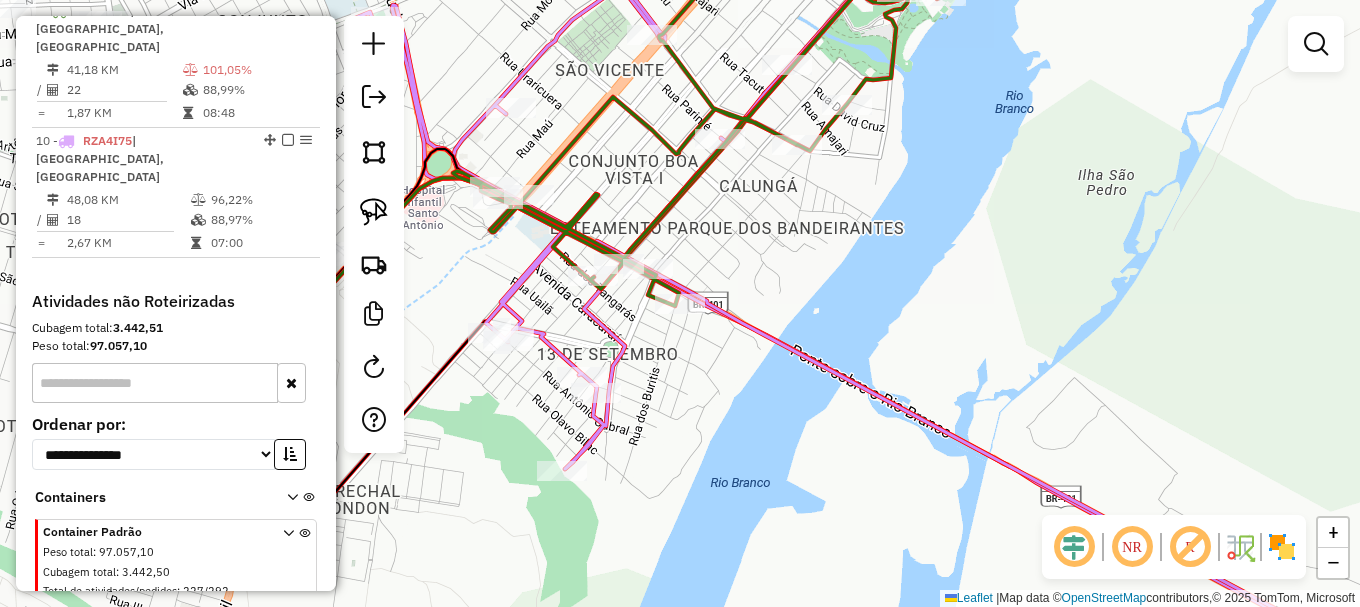 drag, startPoint x: 809, startPoint y: 234, endPoint x: 776, endPoint y: 422, distance: 190.8743 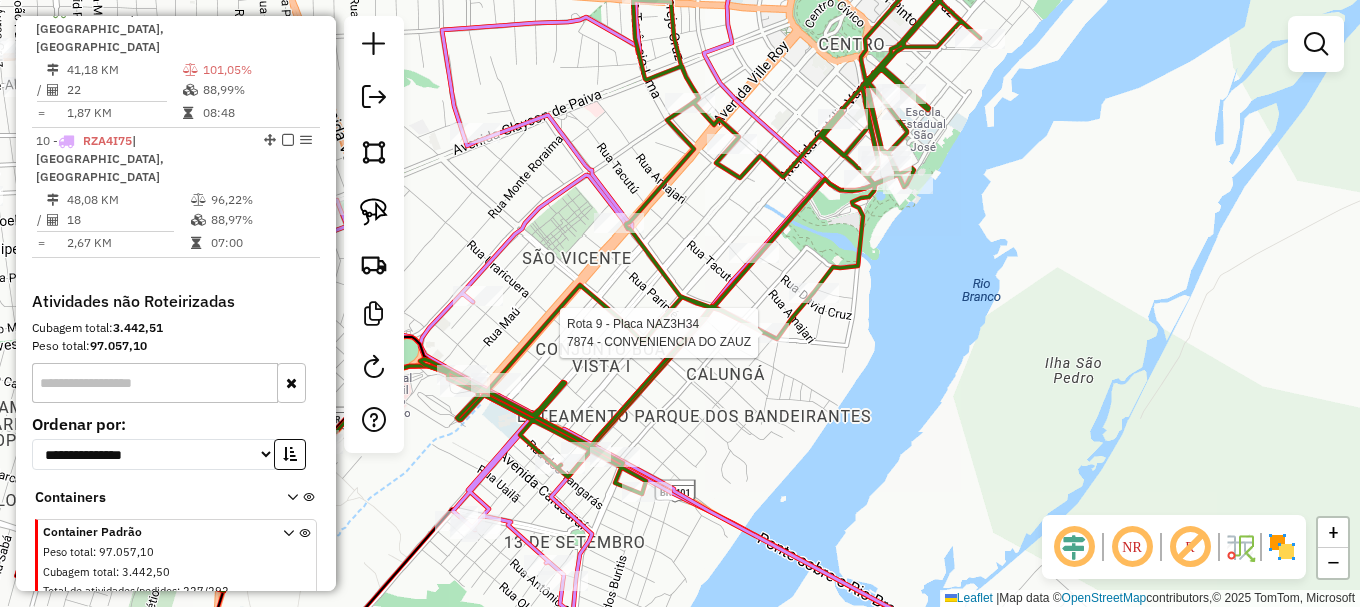 select on "**********" 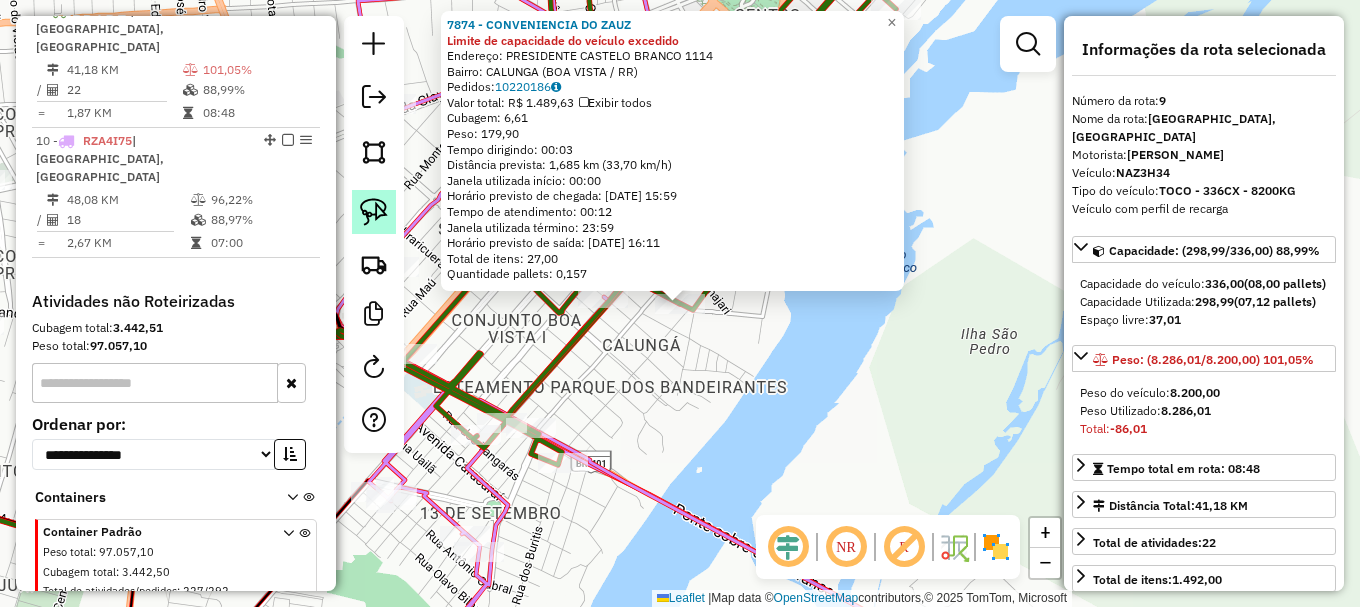 drag, startPoint x: 386, startPoint y: 212, endPoint x: 508, endPoint y: 292, distance: 145.89037 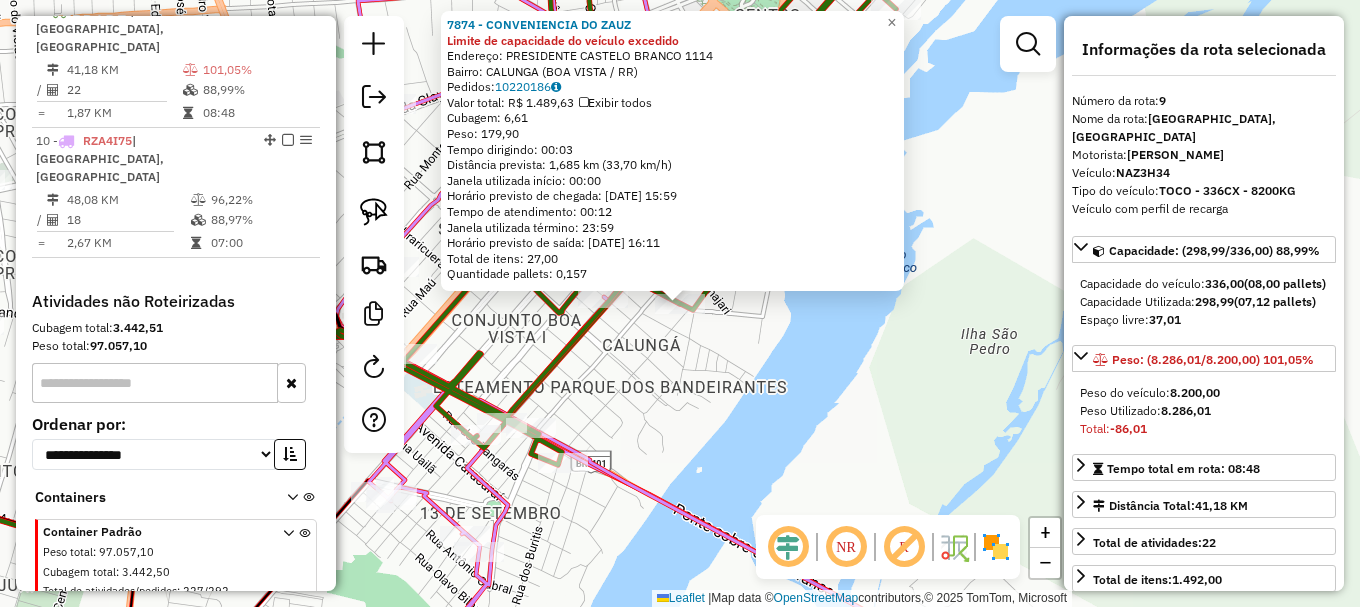 click 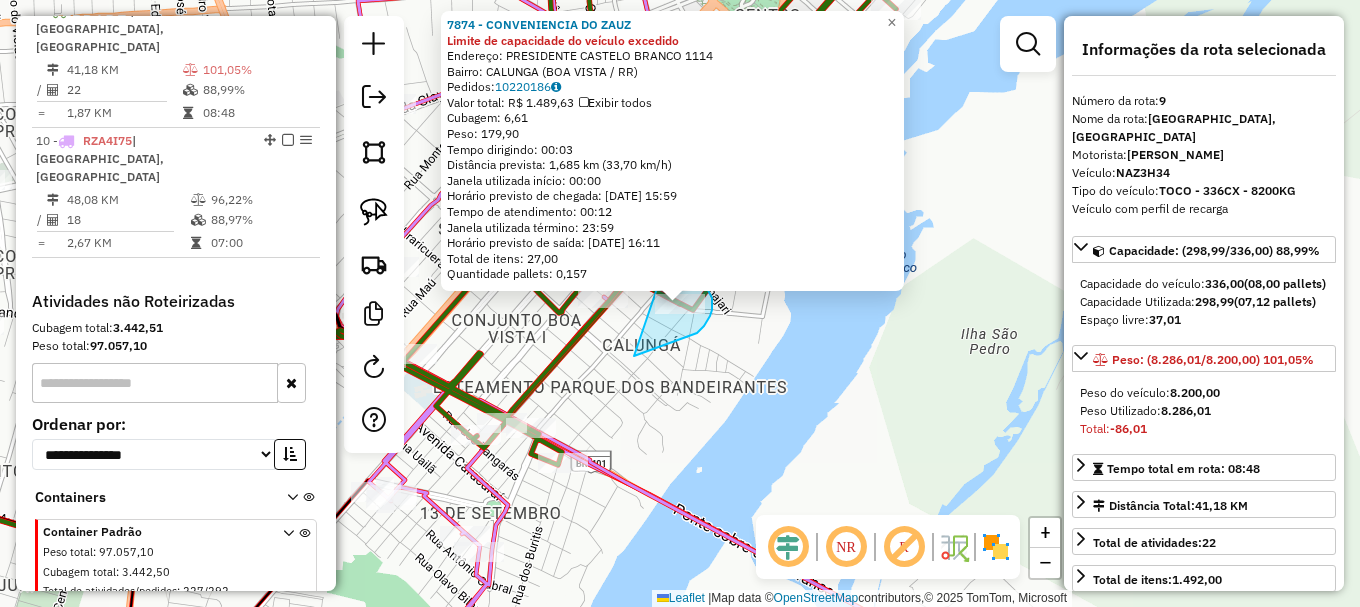 drag, startPoint x: 639, startPoint y: 355, endPoint x: 665, endPoint y: 265, distance: 93.680305 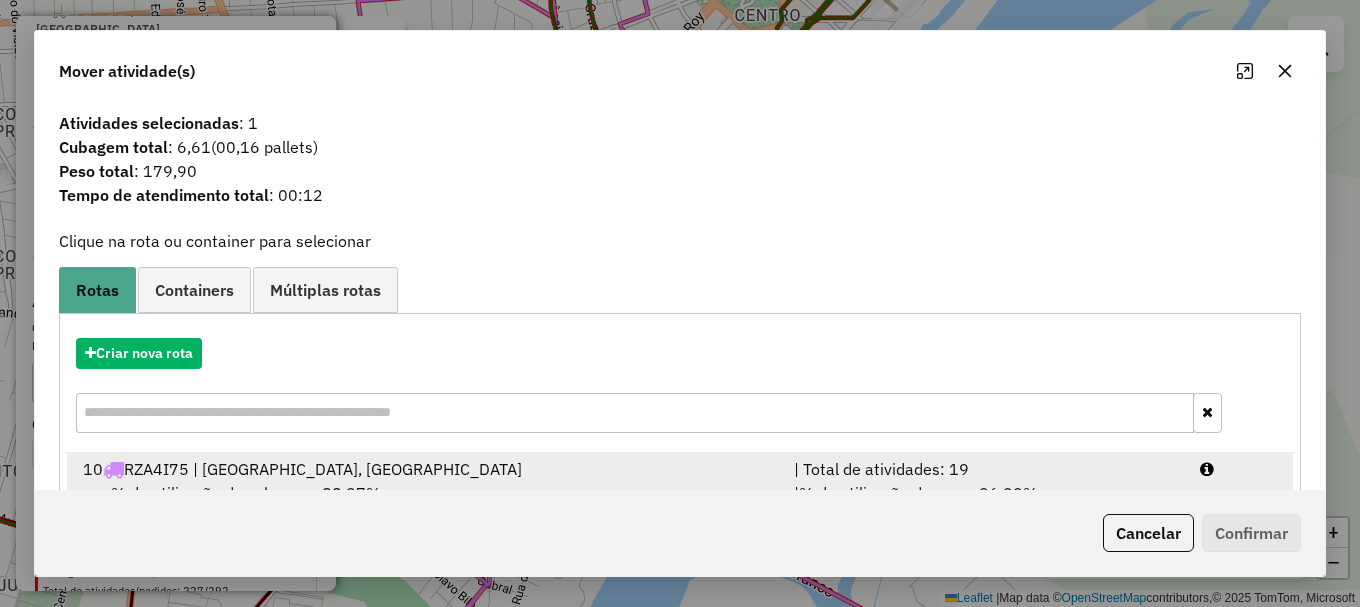 click at bounding box center (1239, 469) 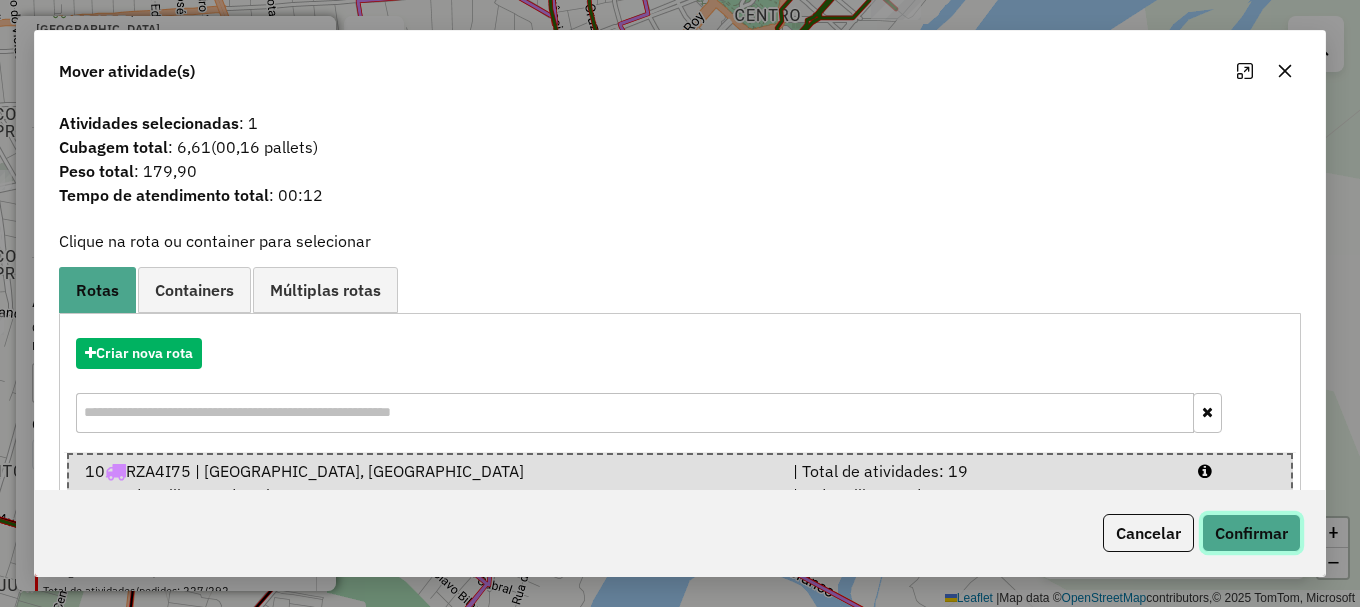 click on "Confirmar" 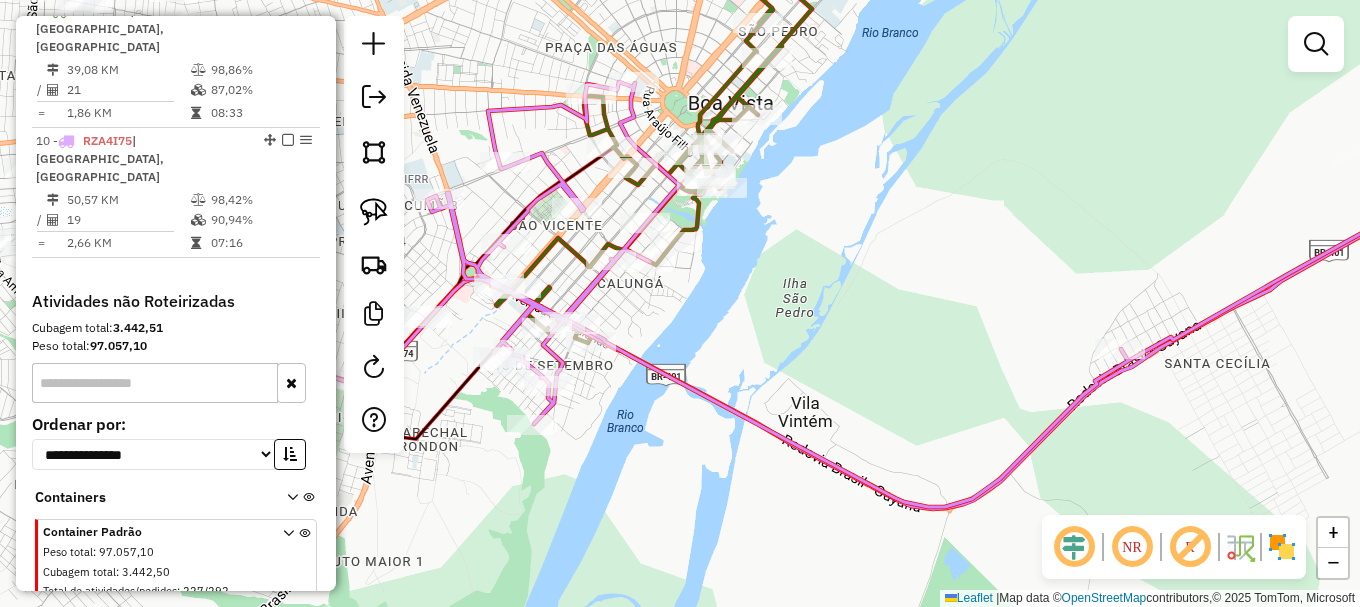 scroll, scrollTop: 933, scrollLeft: 0, axis: vertical 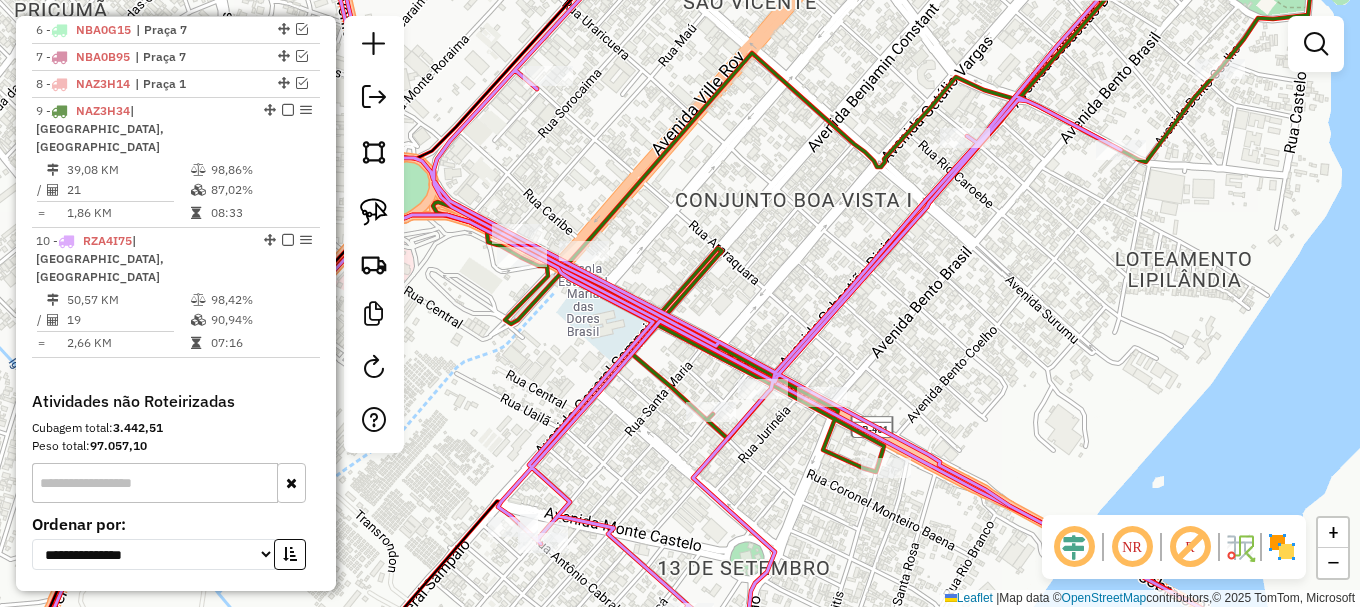 drag, startPoint x: 493, startPoint y: 318, endPoint x: 587, endPoint y: 296, distance: 96.540146 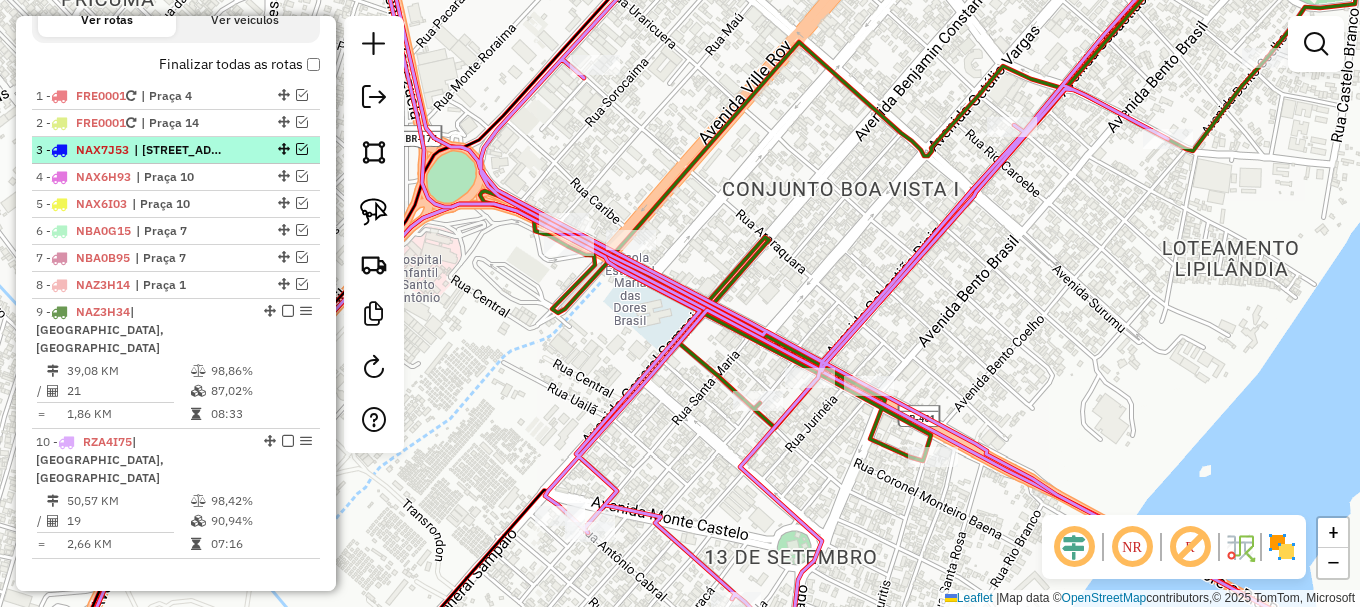 scroll, scrollTop: 733, scrollLeft: 0, axis: vertical 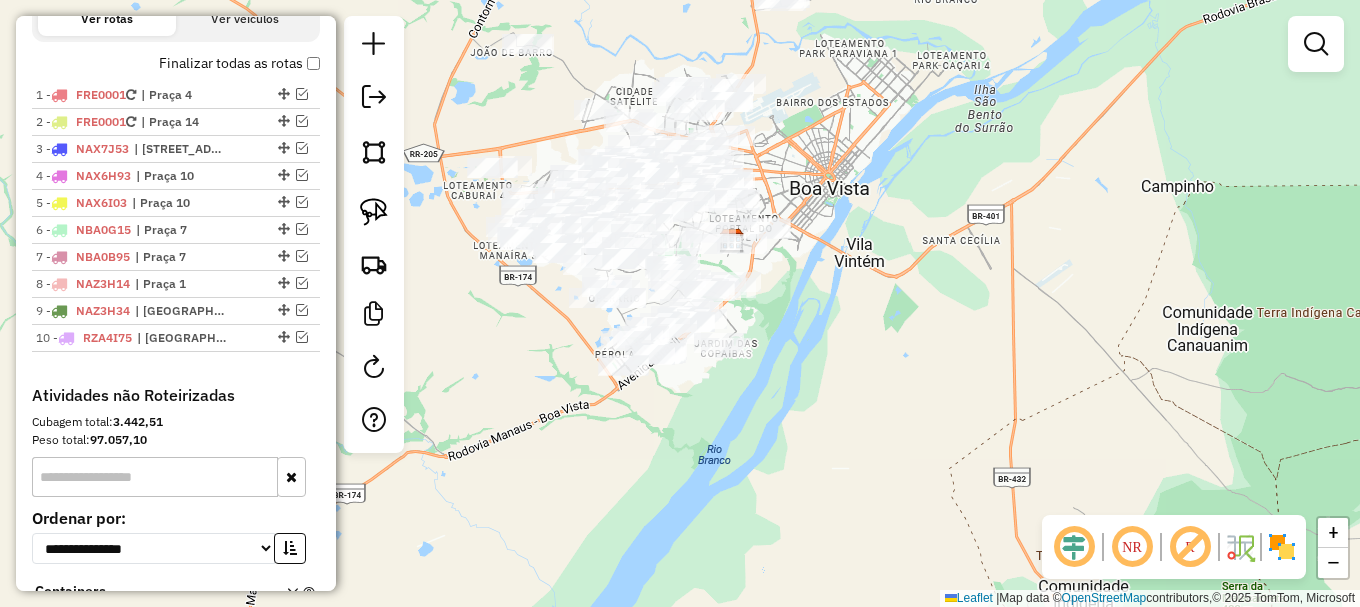 drag, startPoint x: 694, startPoint y: 434, endPoint x: 843, endPoint y: 306, distance: 196.43065 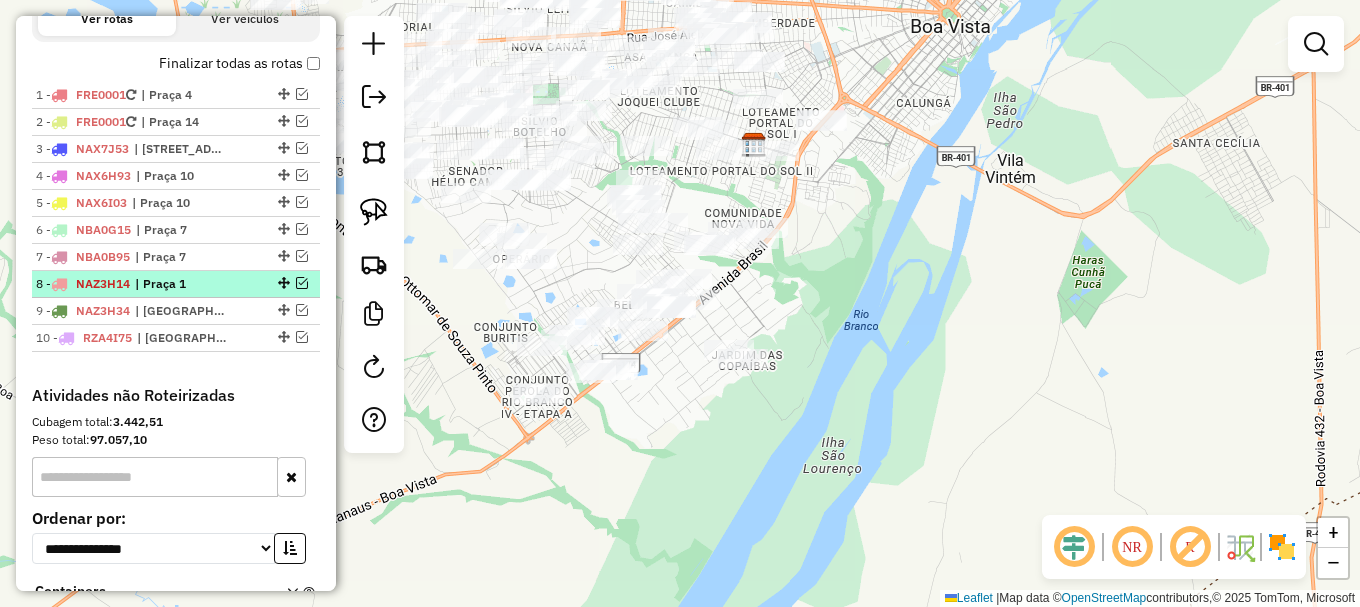 click at bounding box center [302, 283] 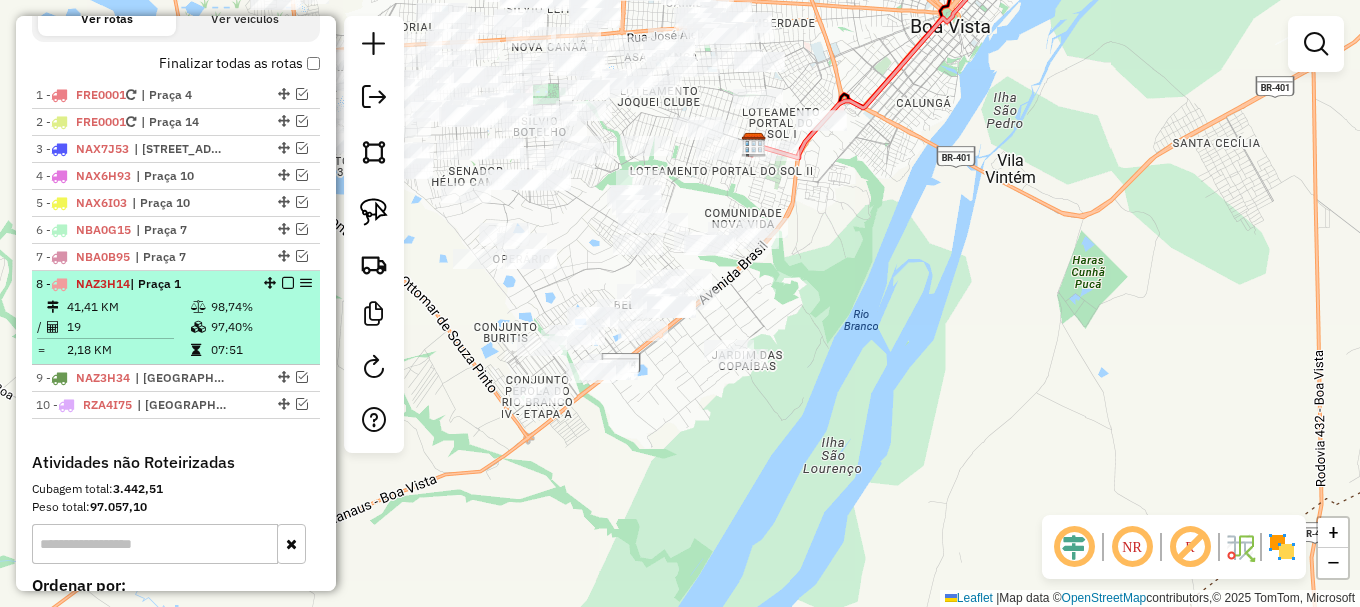 click at bounding box center (288, 283) 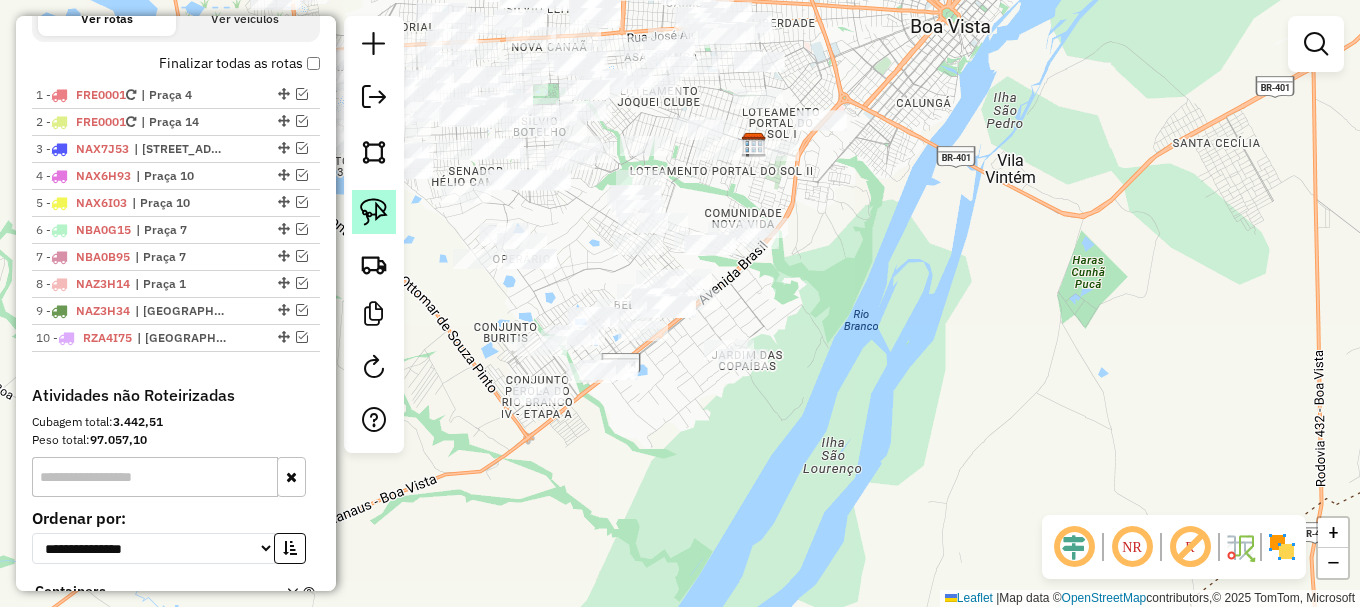 click 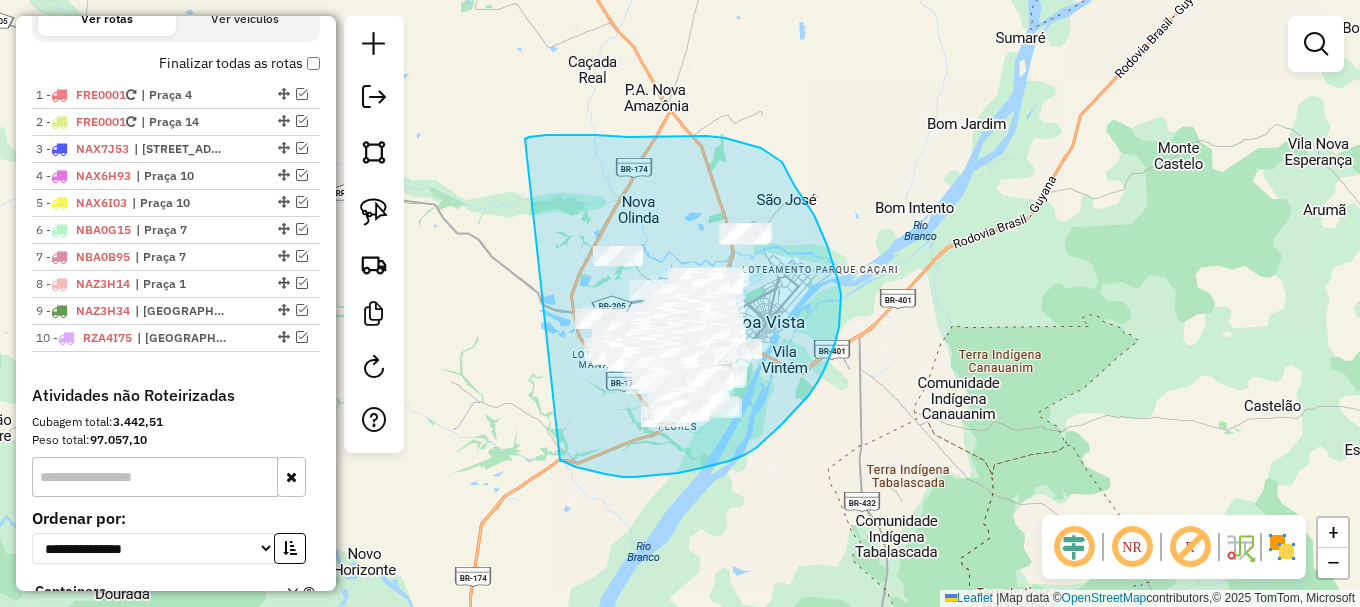drag, startPoint x: 576, startPoint y: 467, endPoint x: 514, endPoint y: 144, distance: 328.89664 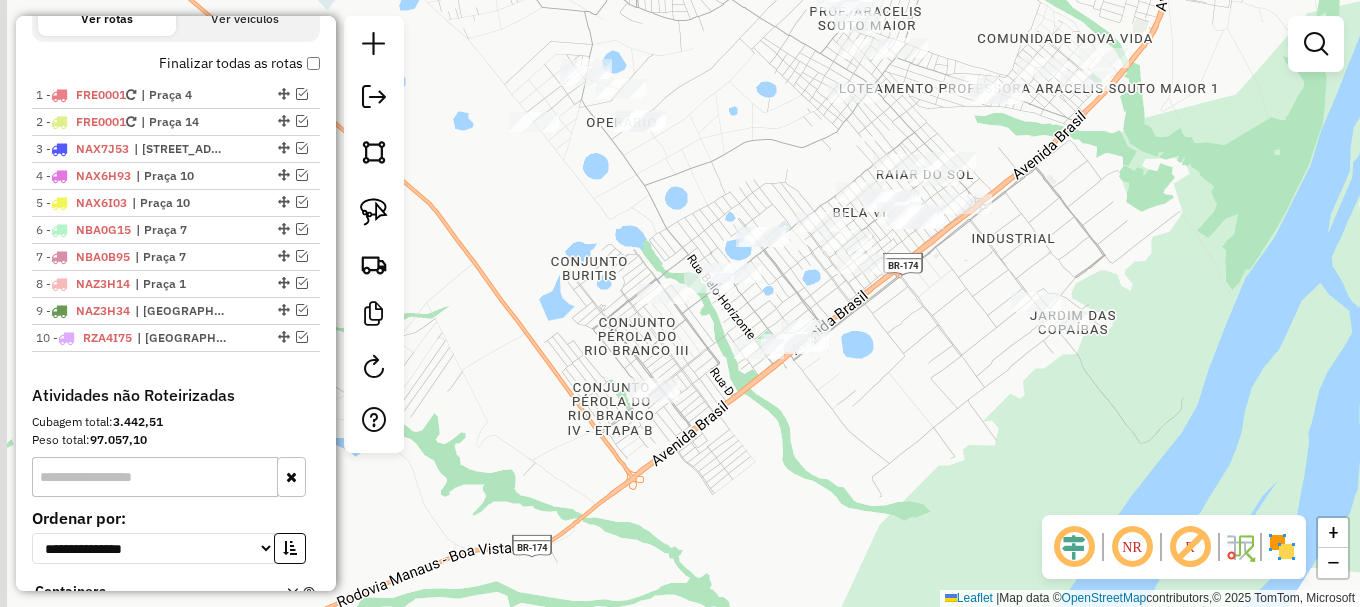 drag, startPoint x: 813, startPoint y: 306, endPoint x: 885, endPoint y: 335, distance: 77.62087 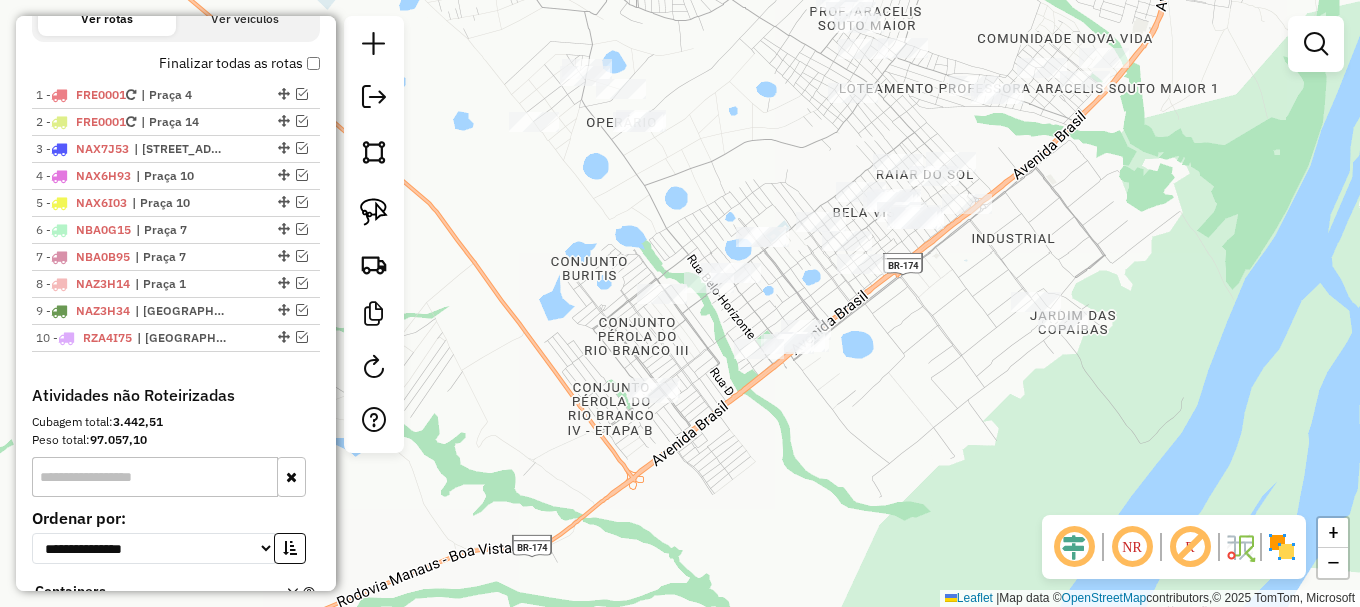 drag, startPoint x: 383, startPoint y: 221, endPoint x: 404, endPoint y: 240, distance: 28.319605 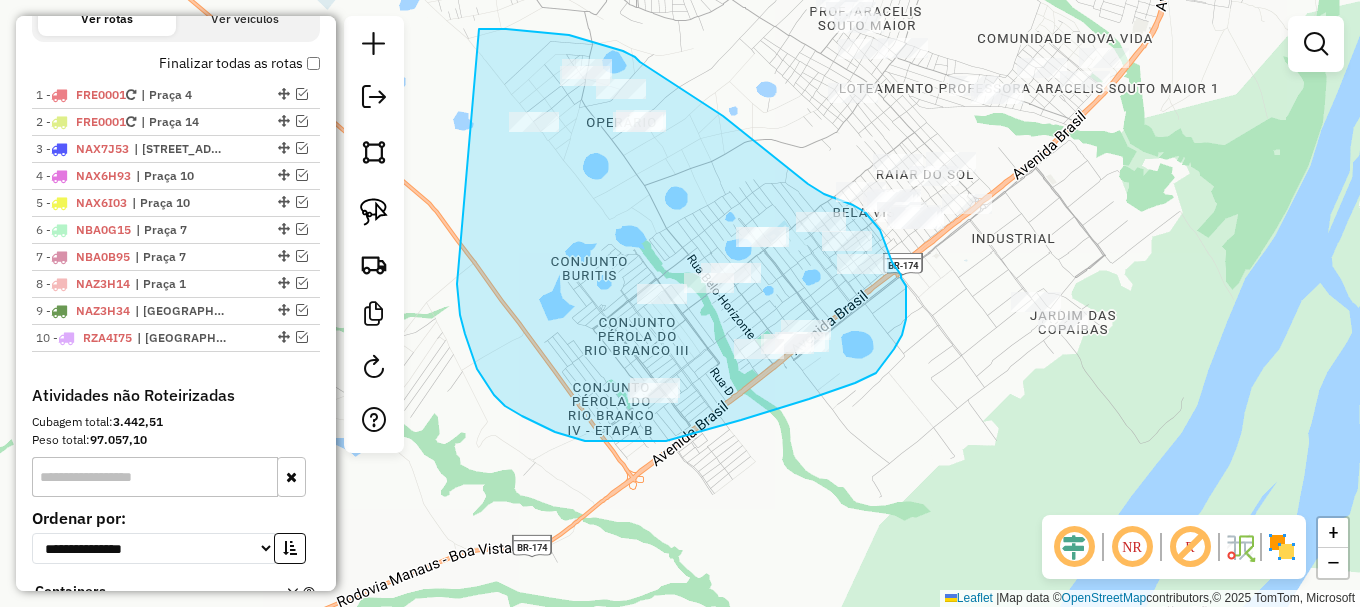 drag, startPoint x: 458, startPoint y: 293, endPoint x: 471, endPoint y: 30, distance: 263.3211 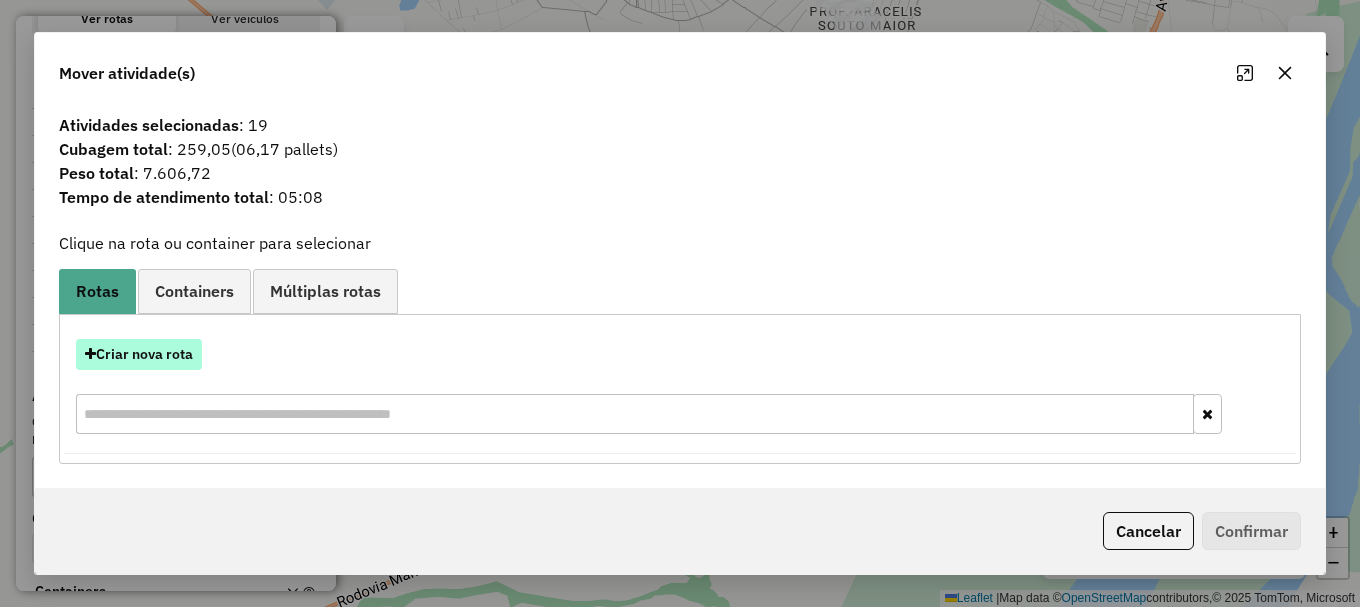 click on "Criar nova rota" at bounding box center [139, 354] 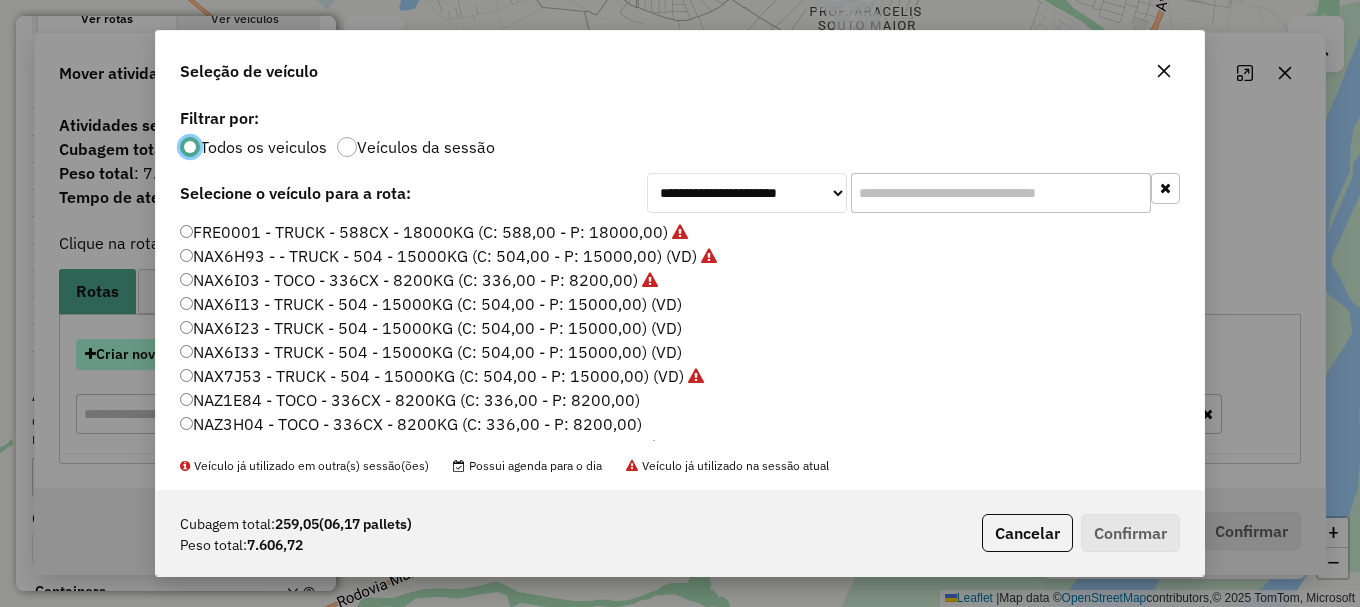 scroll, scrollTop: 11, scrollLeft: 6, axis: both 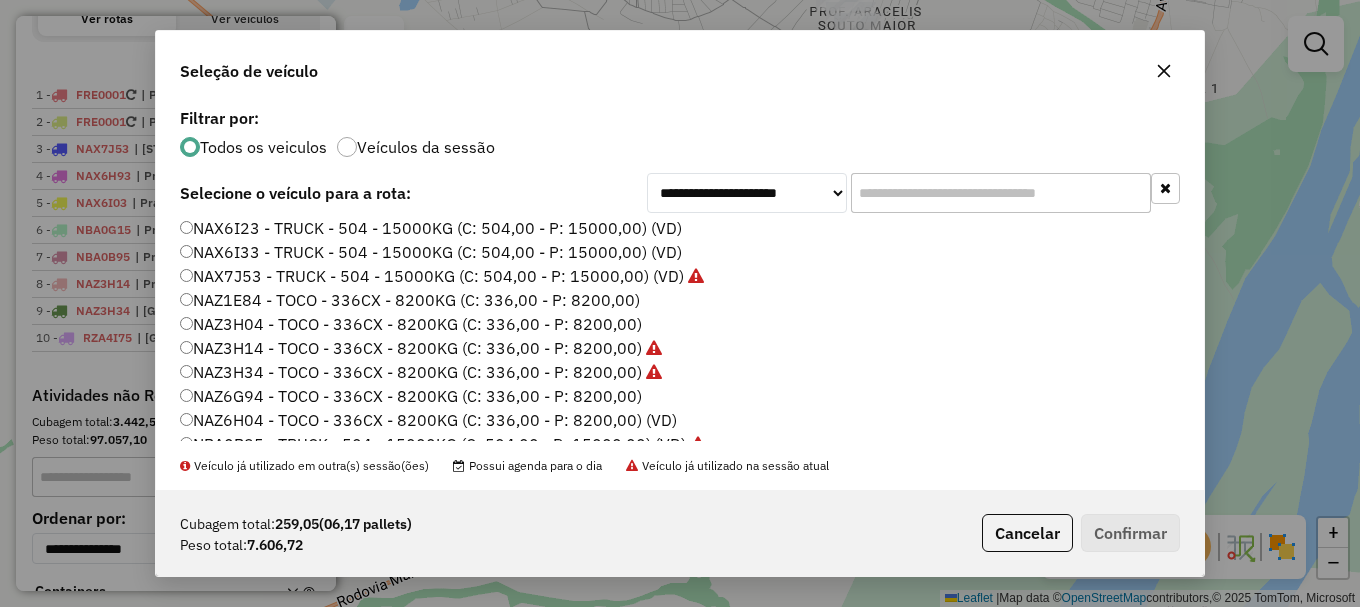 click on "NAZ6G94 - TOCO - 336CX - 8200KG (C: 336,00 - P: 8200,00)" 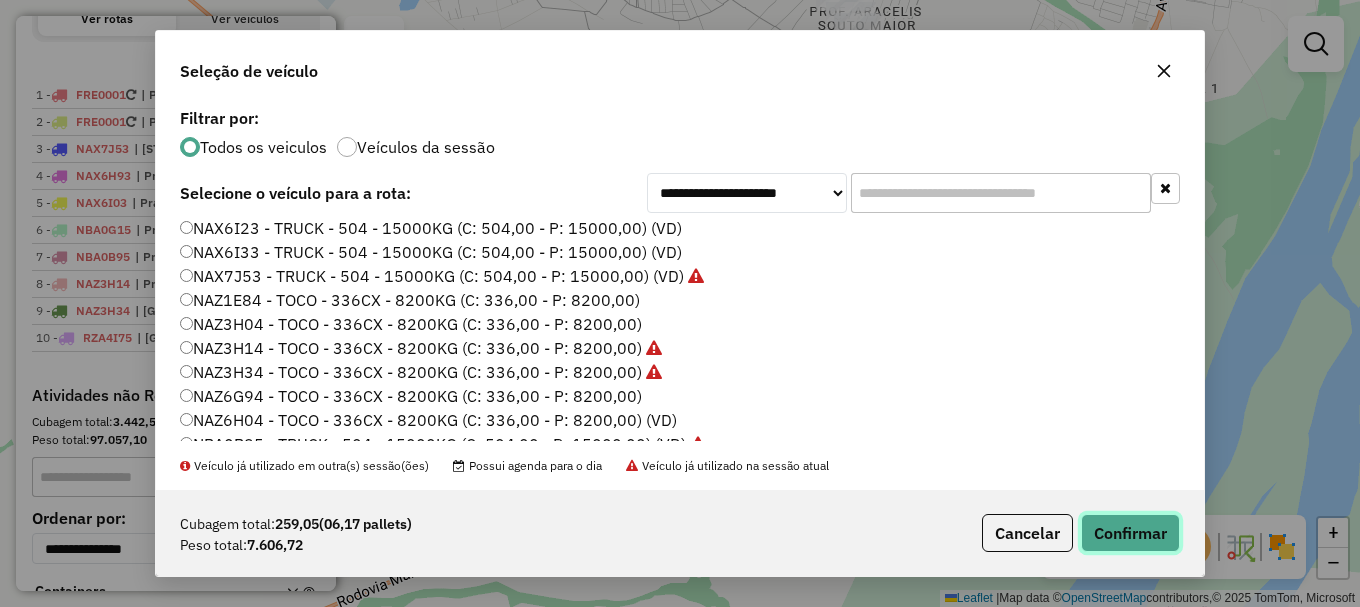 click on "Confirmar" 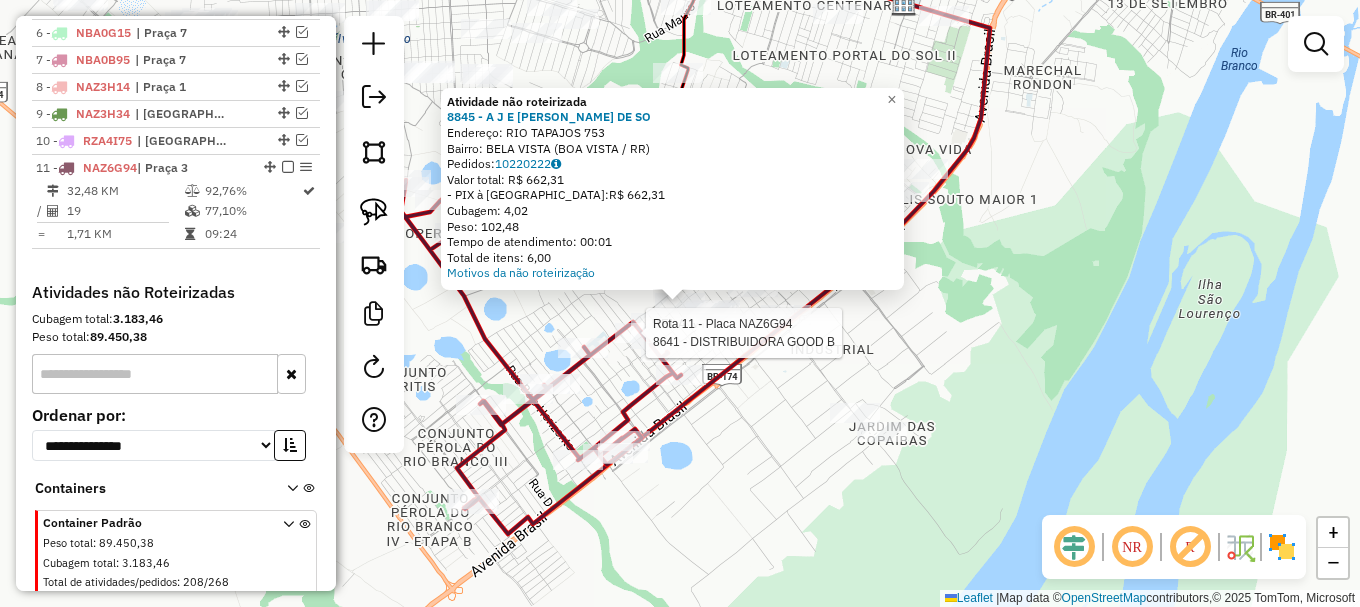 select on "**********" 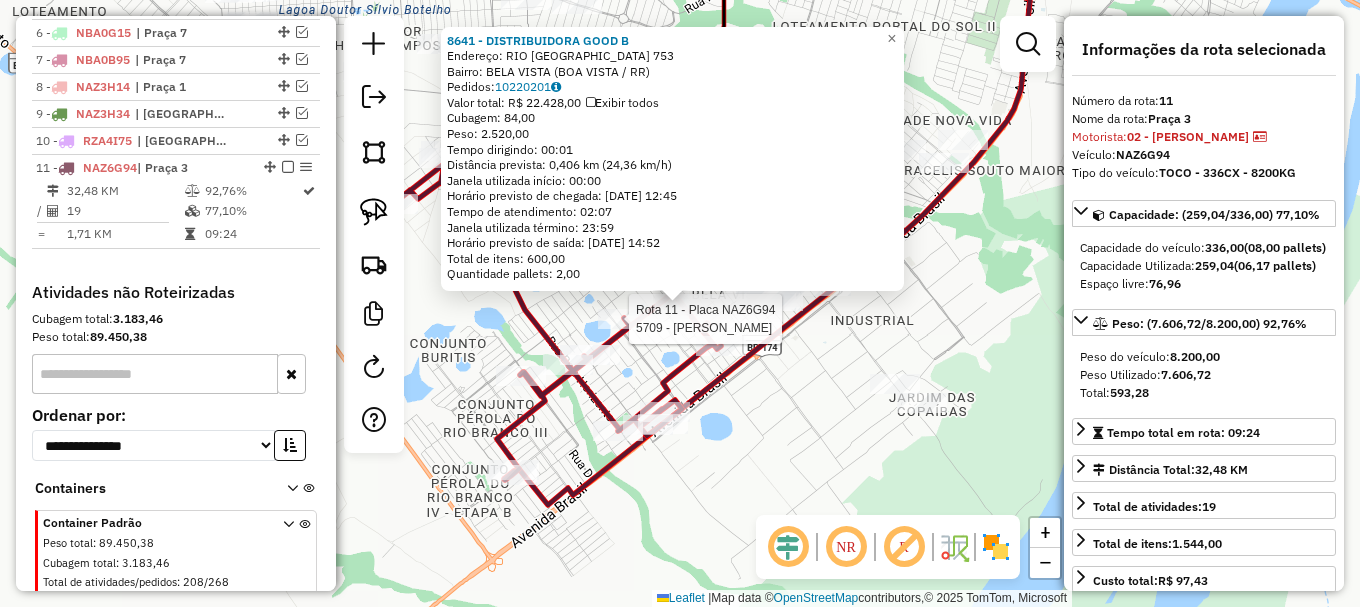 scroll, scrollTop: 1000, scrollLeft: 0, axis: vertical 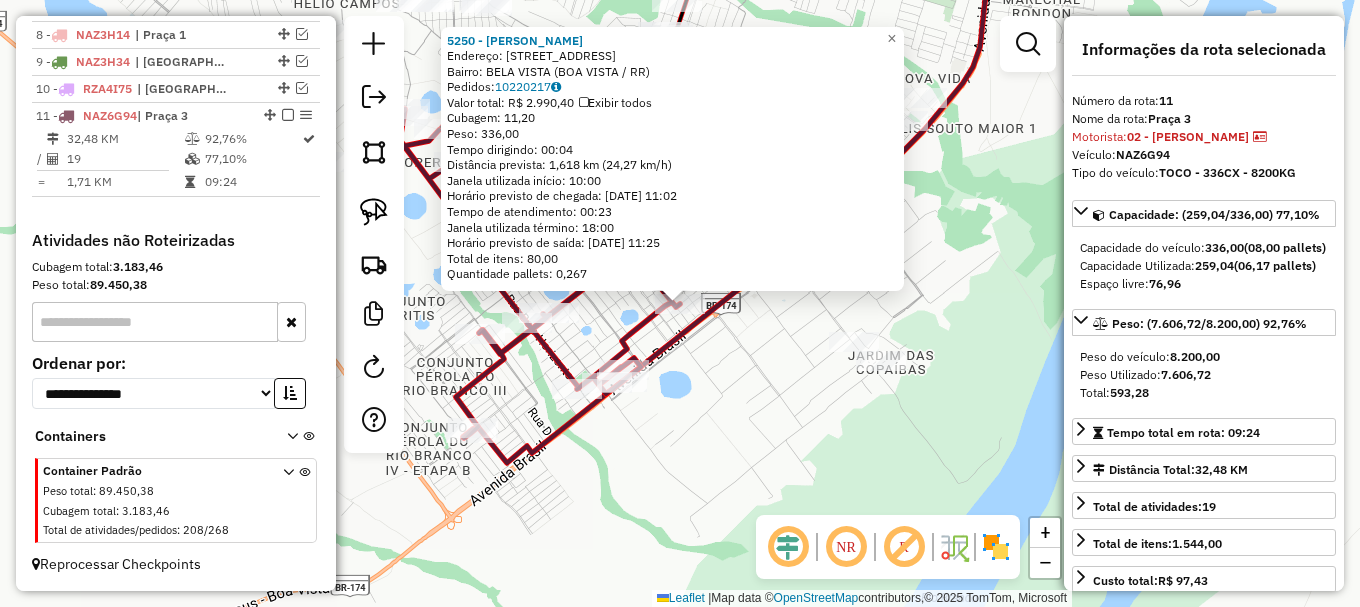 click on "5250 - MARIA ANDREIA DIAS D  Endereço: R   RIO AMAZONAS                  726   Bairro: BELA VISTA (BOA VISTA / RR)   Pedidos:  10220217   Valor total: R$ 2.990,40   Exibir todos   Cubagem: 11,20  Peso: 336,00  Tempo dirigindo: 00:04   Distância prevista: 1,618 km (24,27 km/h)   Janela utilizada início: 10:00   Horário previsto de chegada: 11/07/2025 11:02   Tempo de atendimento: 00:23   Janela utilizada término: 18:00   Horário previsto de saída: 11/07/2025 11:25   Total de itens: 80,00   Quantidade pallets: 0,267  × Janela de atendimento Grade de atendimento Capacidade Transportadoras Veículos Cliente Pedidos  Rotas Selecione os dias de semana para filtrar as janelas de atendimento  Seg   Ter   Qua   Qui   Sex   Sáb   Dom  Informe o período da janela de atendimento: De: Até:  Filtrar exatamente a janela do cliente  Considerar janela de atendimento padrão  Selecione os dias de semana para filtrar as grades de atendimento  Seg   Ter   Qua   Qui   Sex   Sáb   Dom   Peso mínimo:   Peso máximo:  +" 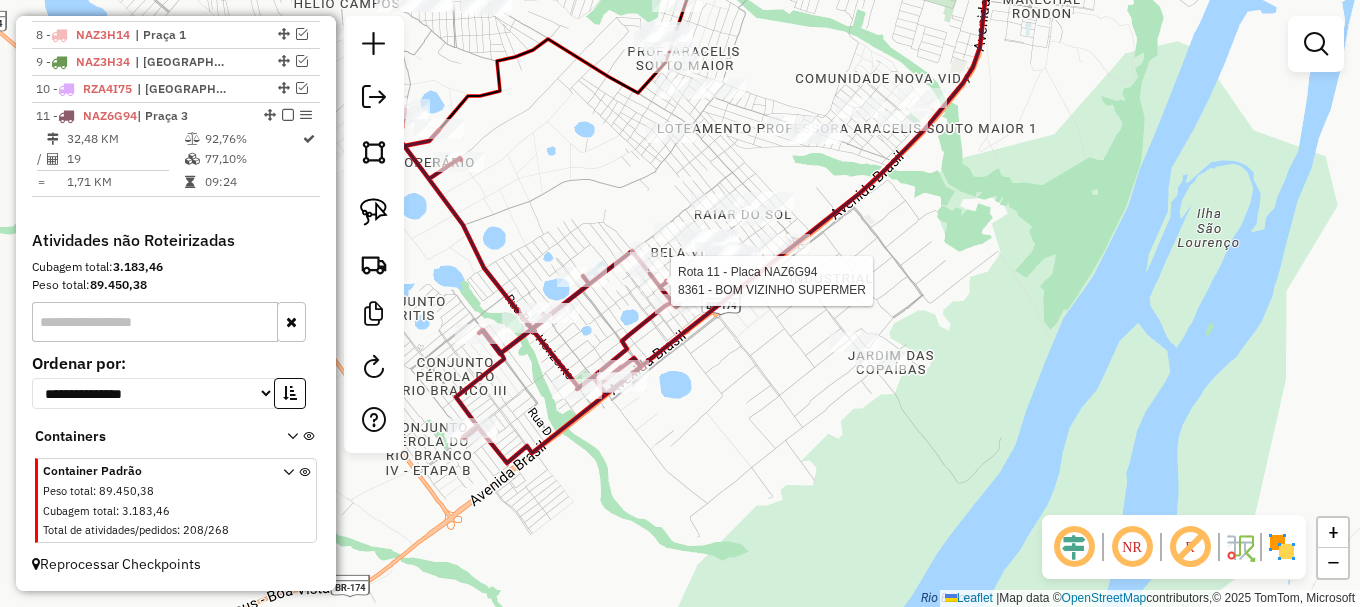 select on "**********" 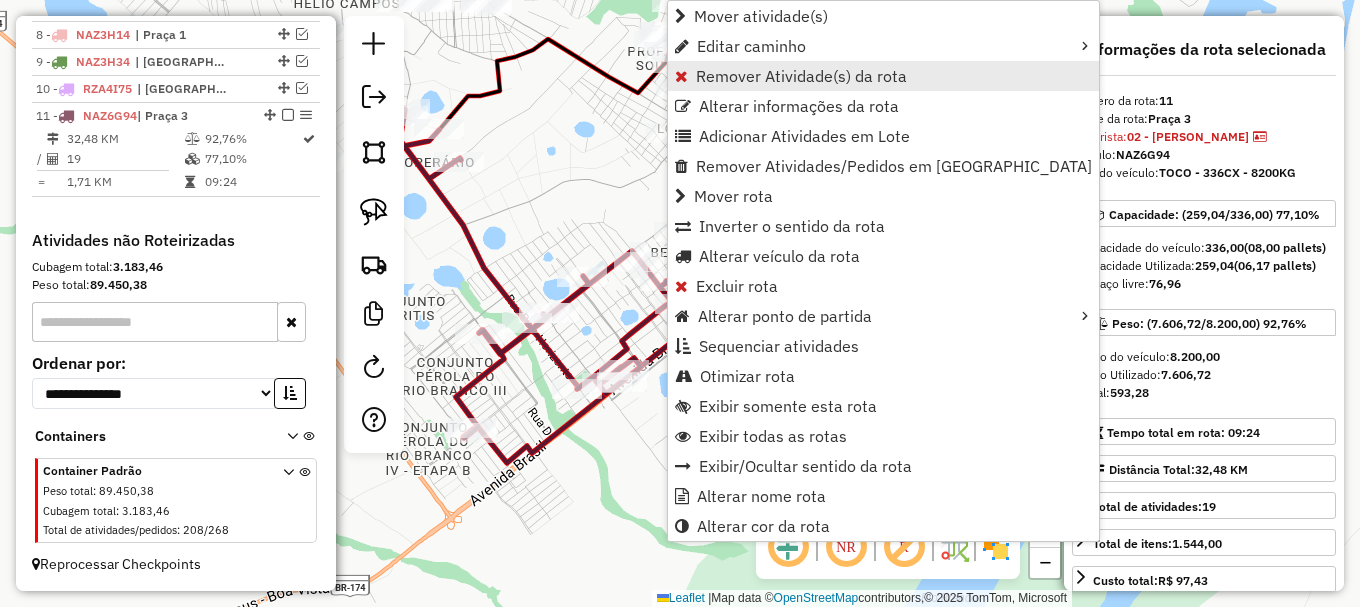 click on "Remover Atividade(s) da rota" at bounding box center (801, 76) 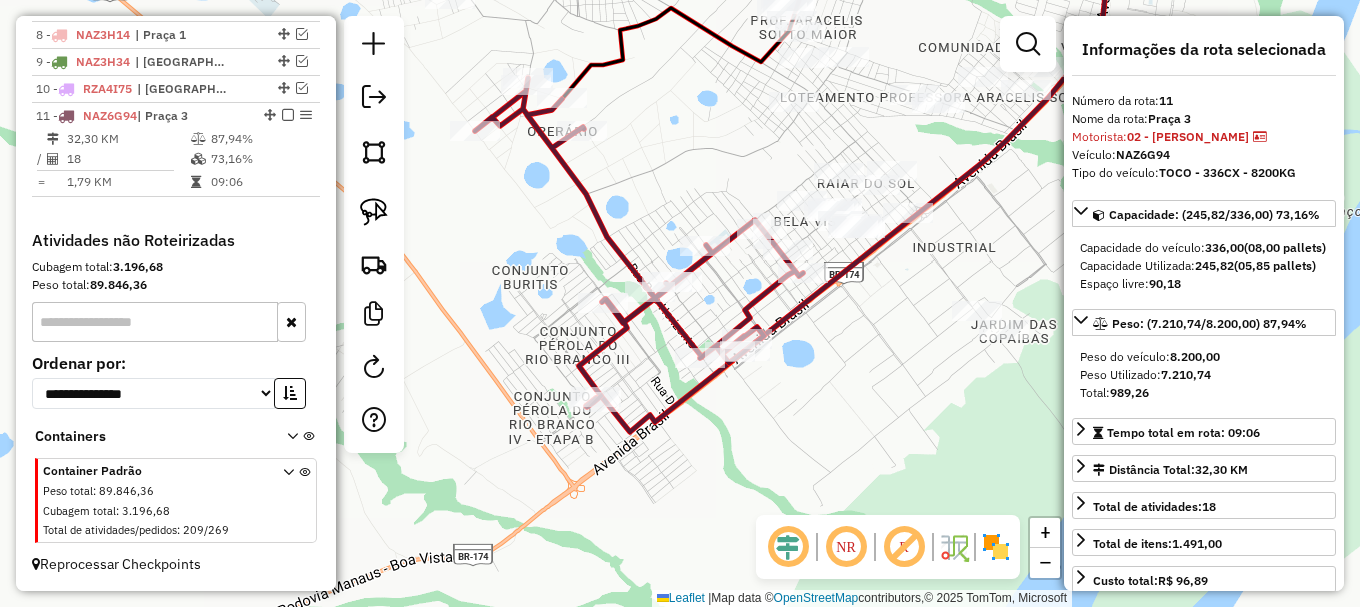 drag, startPoint x: 582, startPoint y: 189, endPoint x: 605, endPoint y: 165, distance: 33.24154 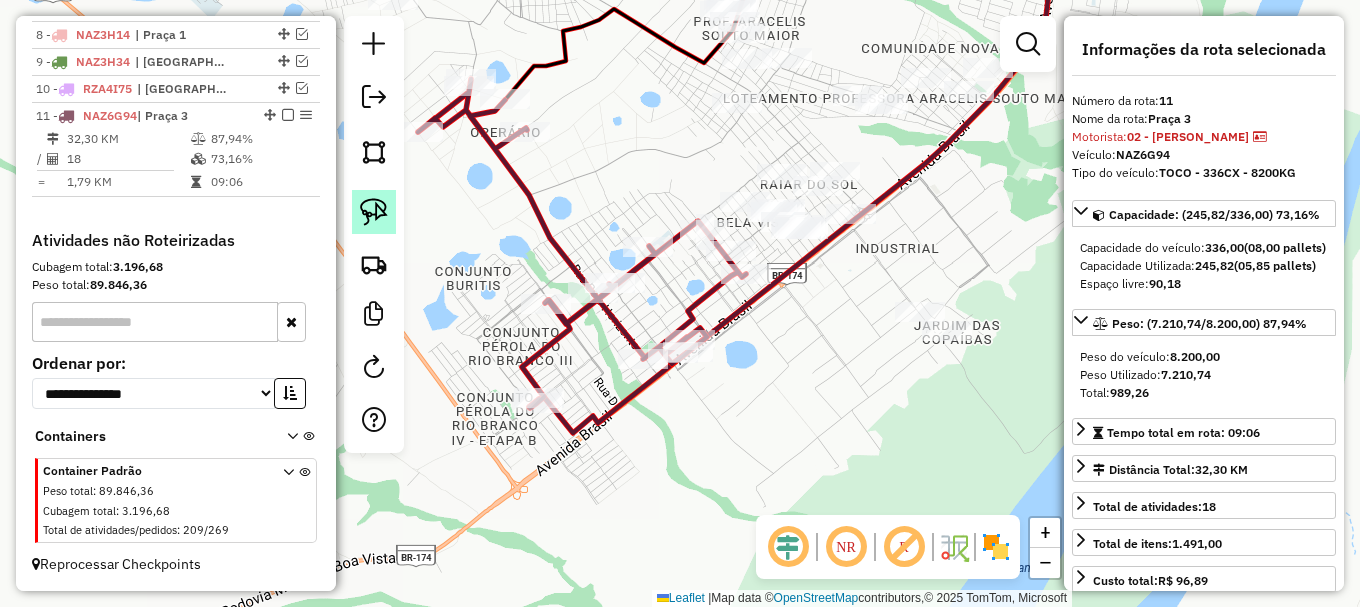 click 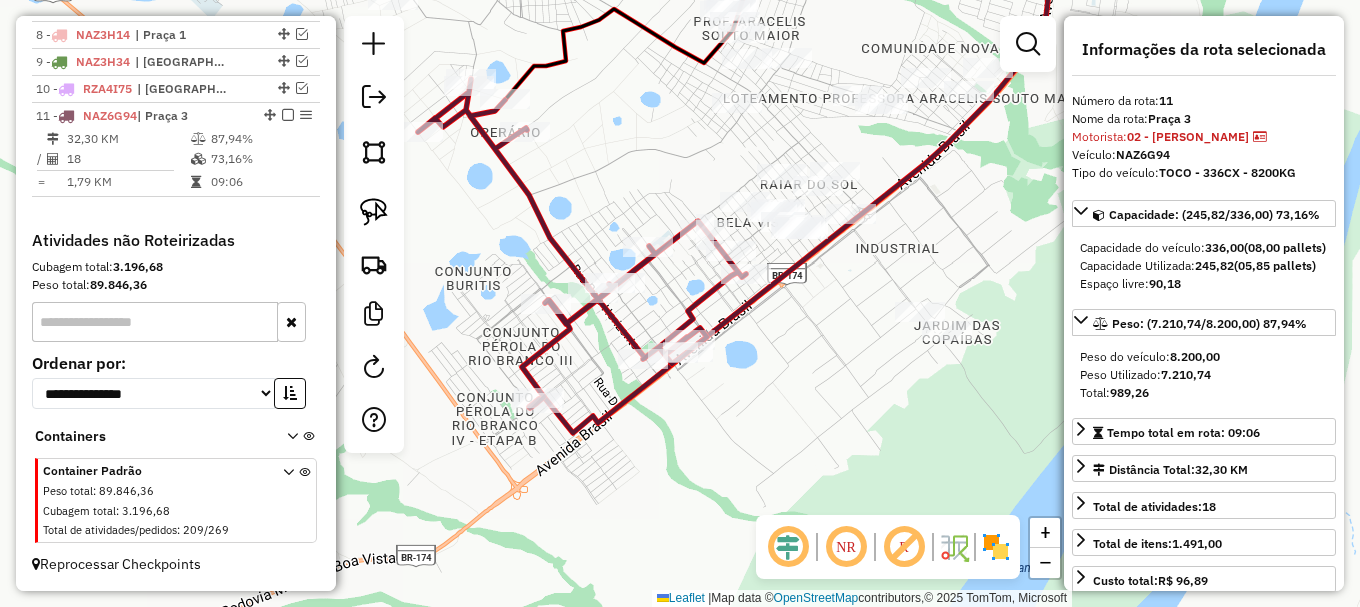 click 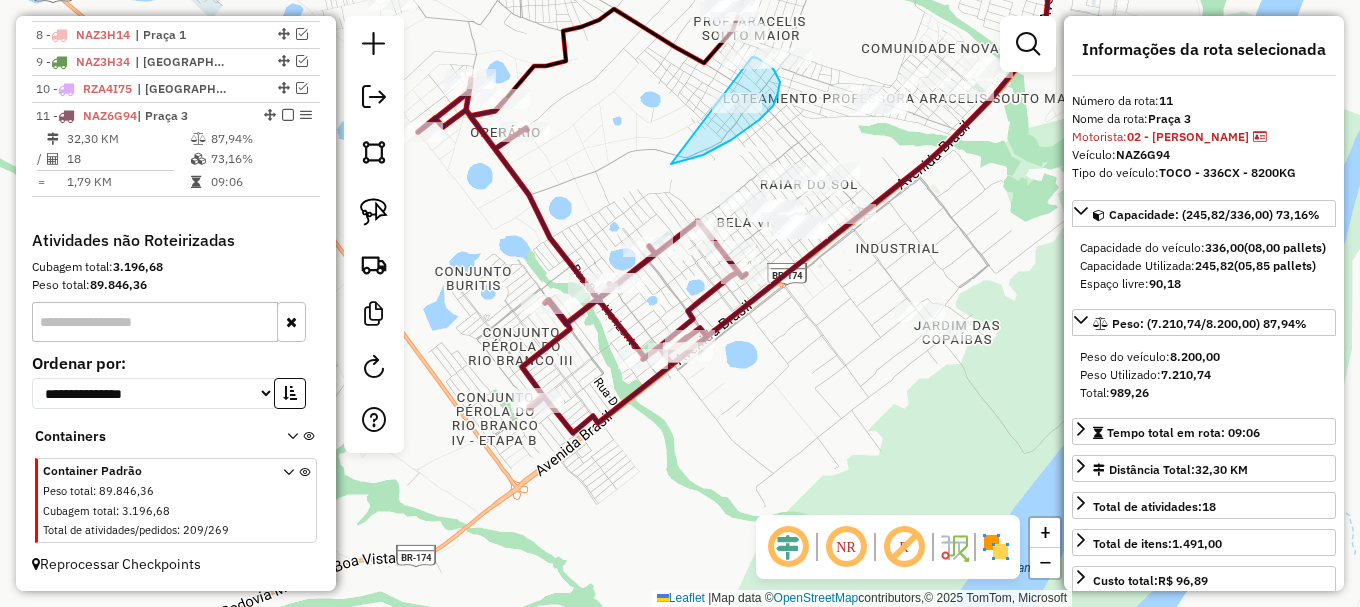 click on "Janela de atendimento Grade de atendimento Capacidade Transportadoras Veículos Cliente Pedidos  Rotas Selecione os dias de semana para filtrar as janelas de atendimento  Seg   Ter   Qua   Qui   Sex   Sáb   Dom  Informe o período da janela de atendimento: De: Até:  Filtrar exatamente a janela do cliente  Considerar janela de atendimento padrão  Selecione os dias de semana para filtrar as grades de atendimento  Seg   Ter   Qua   Qui   Sex   Sáb   Dom   Considerar clientes sem dia de atendimento cadastrado  Clientes fora do dia de atendimento selecionado Filtrar as atividades entre os valores definidos abaixo:  Peso mínimo:   Peso máximo:   Cubagem mínima:   Cubagem máxima:   De:   Até:  Filtrar as atividades entre o tempo de atendimento definido abaixo:  De:   Até:   Considerar capacidade total dos clientes não roteirizados Transportadora: Selecione um ou mais itens Tipo de veículo: Selecione um ou mais itens Veículo: Selecione um ou mais itens Motorista: Selecione um ou mais itens Nome: Rótulo:" 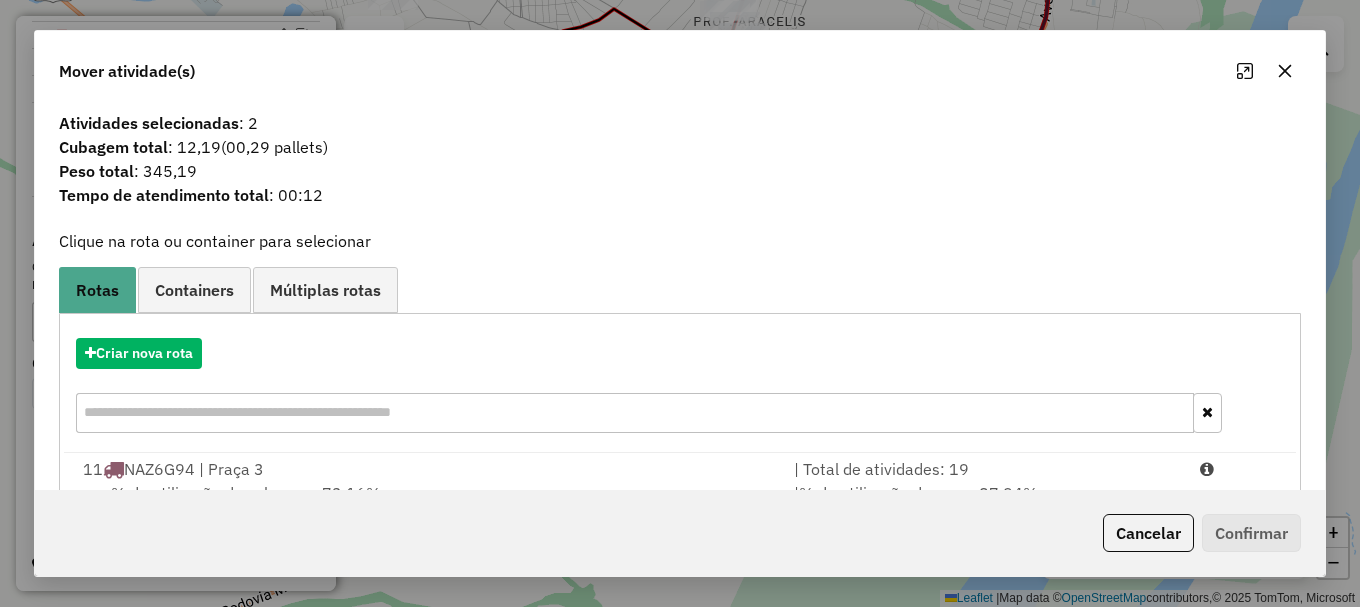 scroll, scrollTop: 78, scrollLeft: 0, axis: vertical 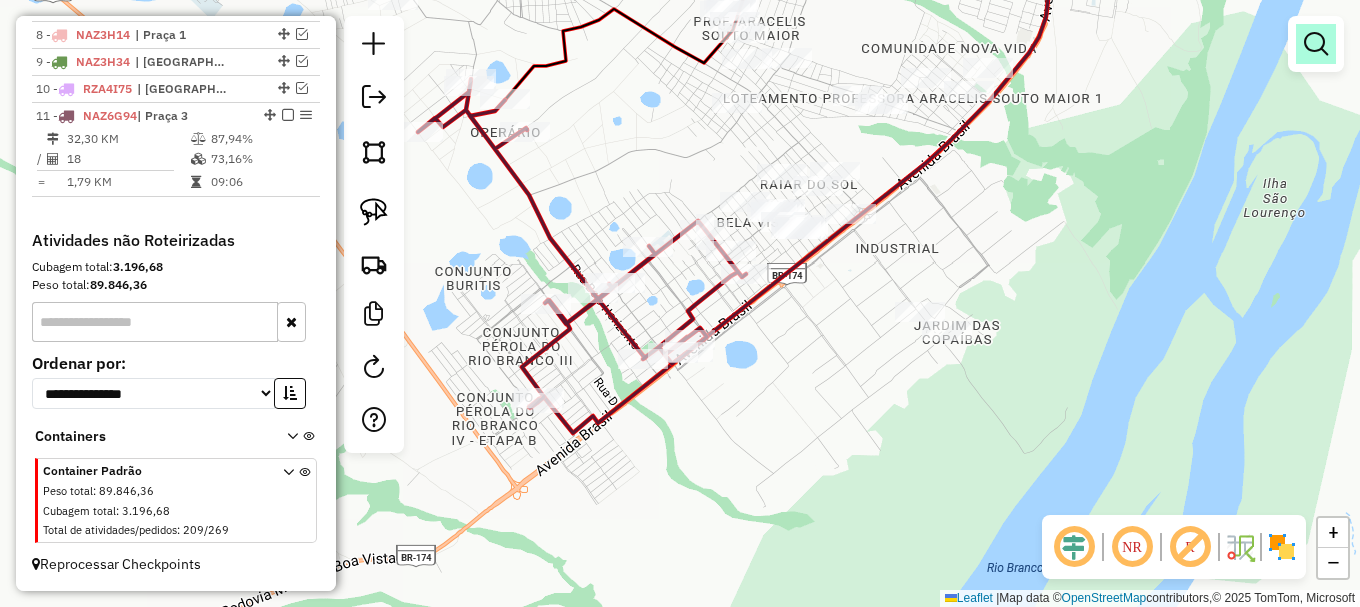 click at bounding box center [1316, 44] 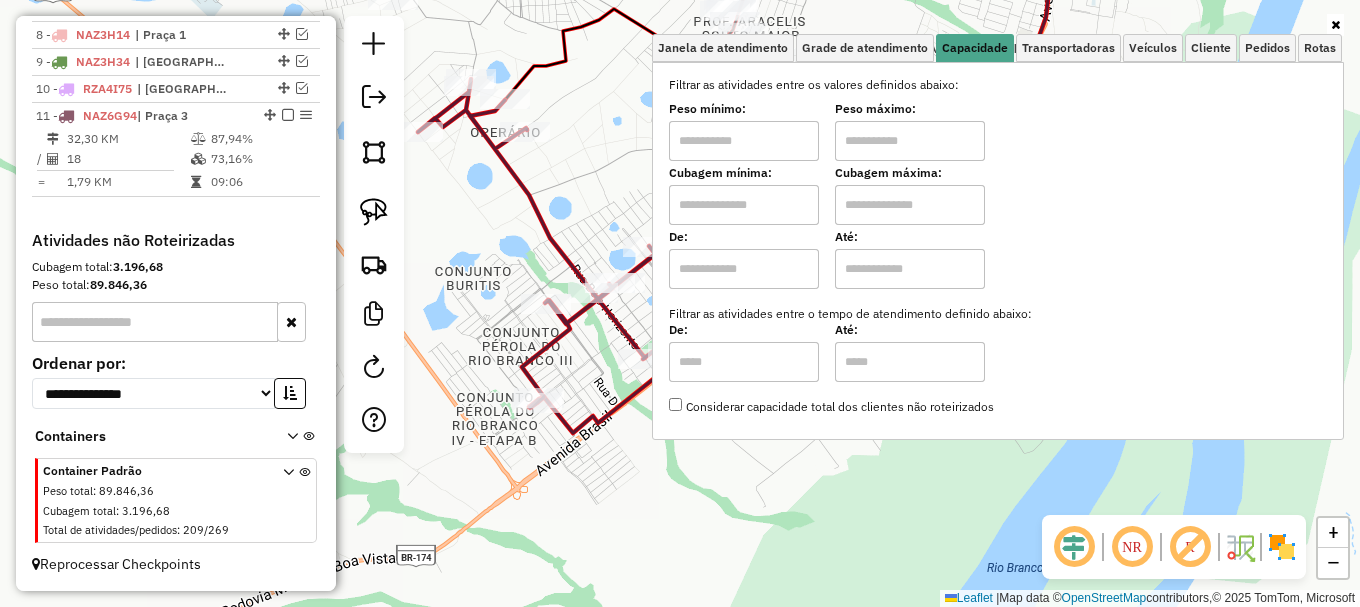 click at bounding box center (910, 205) 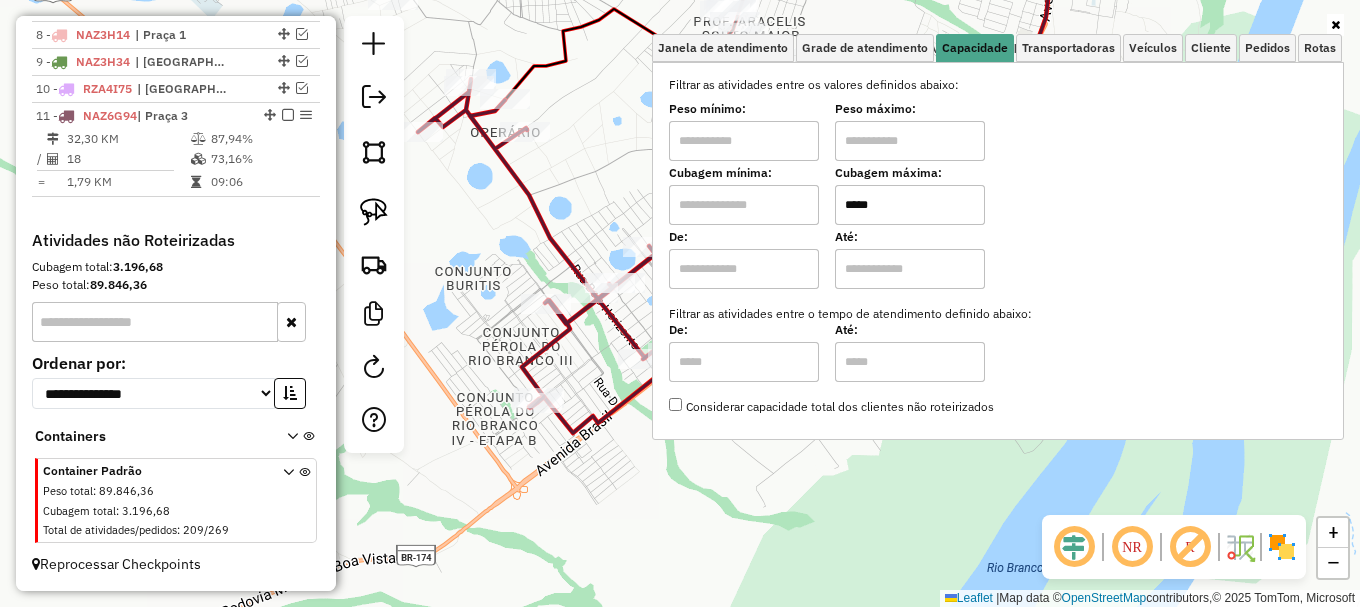 type on "*****" 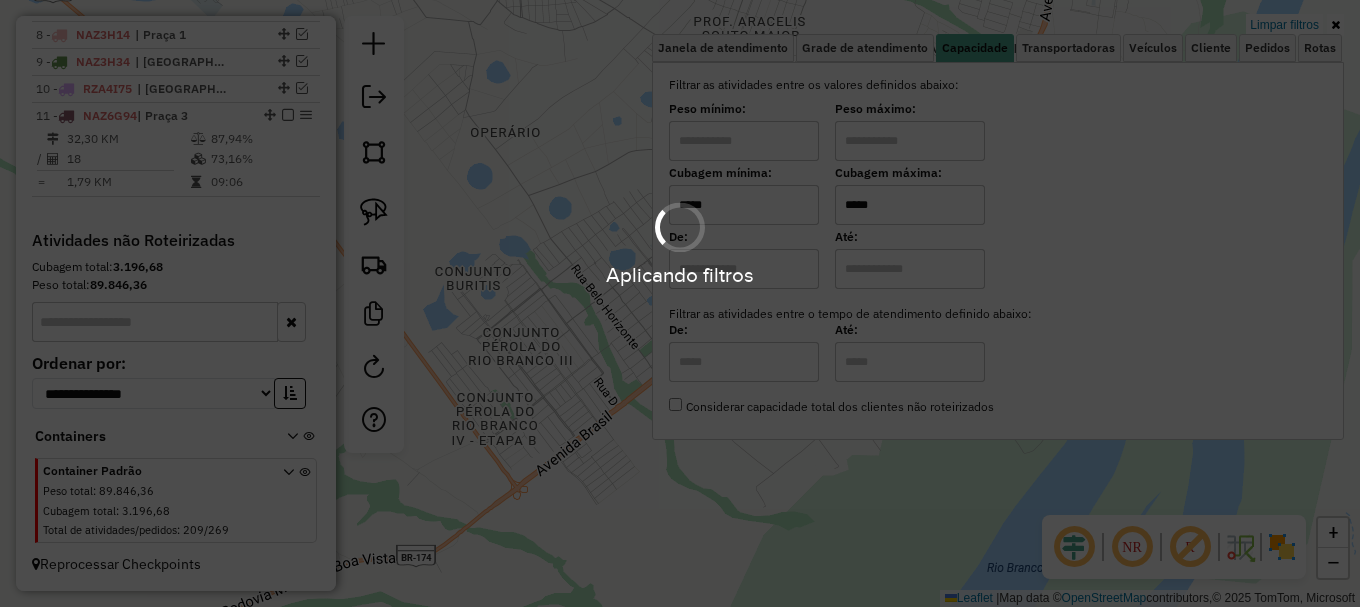 type on "*****" 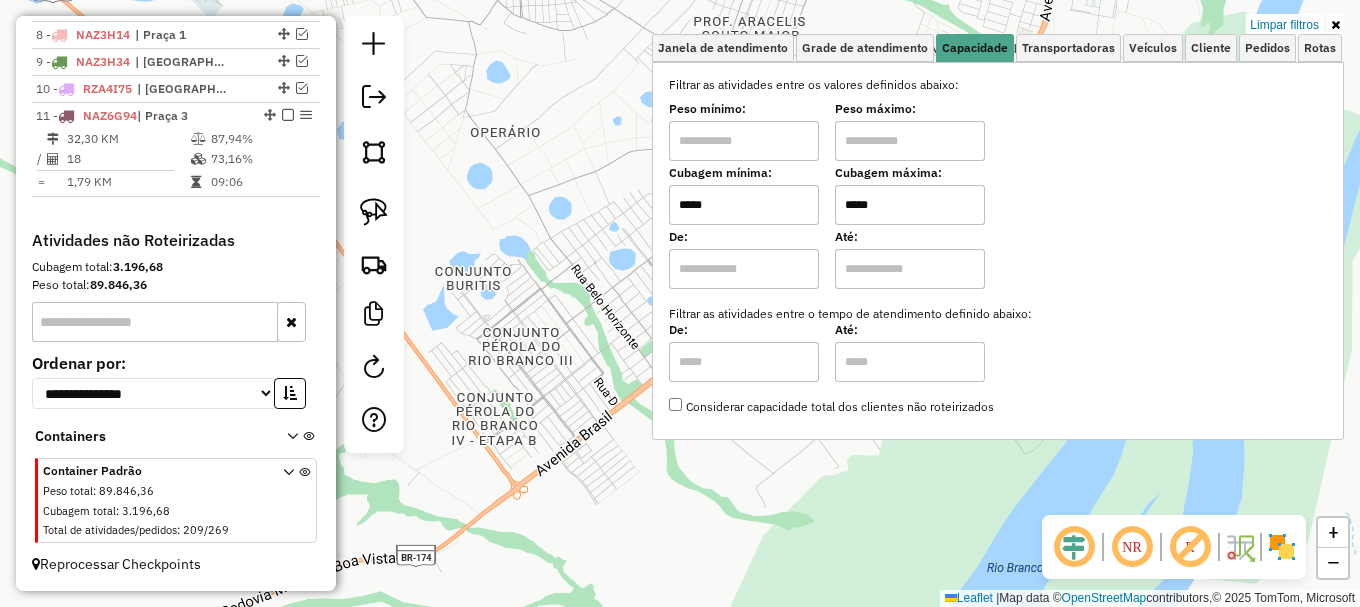 click on "Limpar filtros Janela de atendimento Grade de atendimento Capacidade Transportadoras Veículos Cliente Pedidos  Rotas Selecione os dias de semana para filtrar as janelas de atendimento  Seg   Ter   Qua   Qui   Sex   Sáb   Dom  Informe o período da janela de atendimento: De: Até:  Filtrar exatamente a janela do cliente  Considerar janela de atendimento padrão  Selecione os dias de semana para filtrar as grades de atendimento  Seg   Ter   Qua   Qui   Sex   Sáb   Dom   Considerar clientes sem dia de atendimento cadastrado  Clientes fora do dia de atendimento selecionado Filtrar as atividades entre os valores definidos abaixo:  Peso mínimo:   Peso máximo:   Cubagem mínima:  *****  Cubagem máxima:  *****  De:   Até:  Filtrar as atividades entre o tempo de atendimento definido abaixo:  De:   Até:   Considerar capacidade total dos clientes não roteirizados Transportadora: Selecione um ou mais itens Tipo de veículo: Selecione um ou mais itens Veículo: Selecione um ou mais itens Motorista: Nome: Rótulo:" 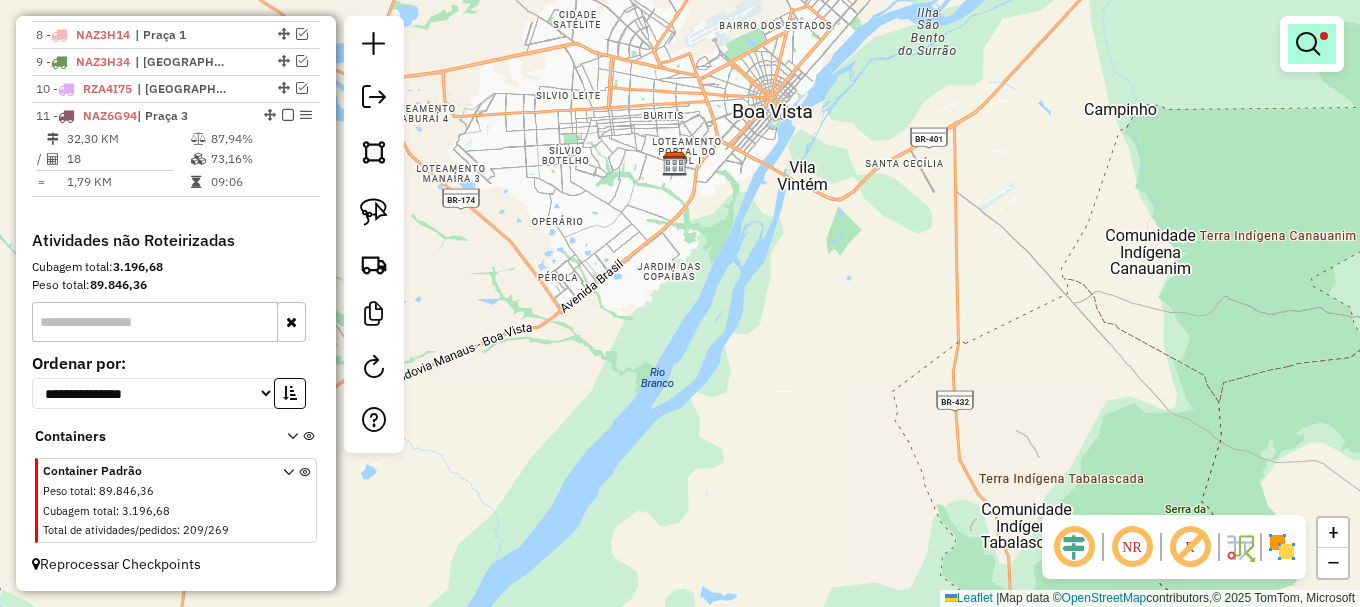click at bounding box center (1308, 44) 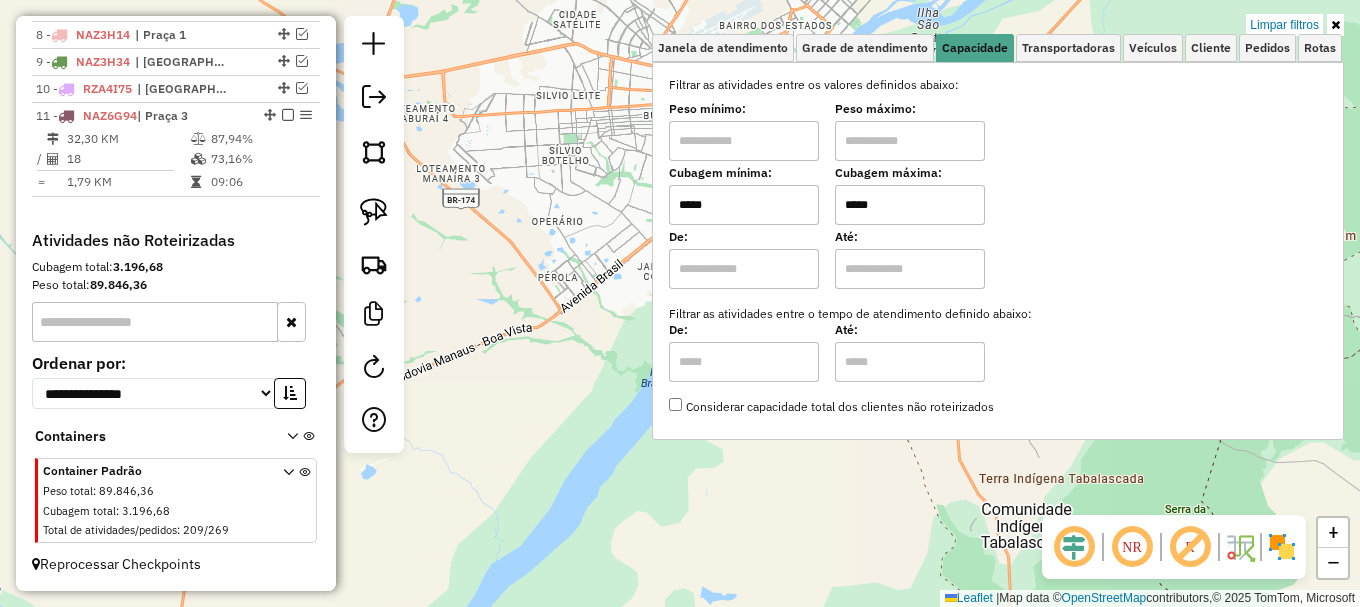 click on "*****" at bounding box center (910, 205) 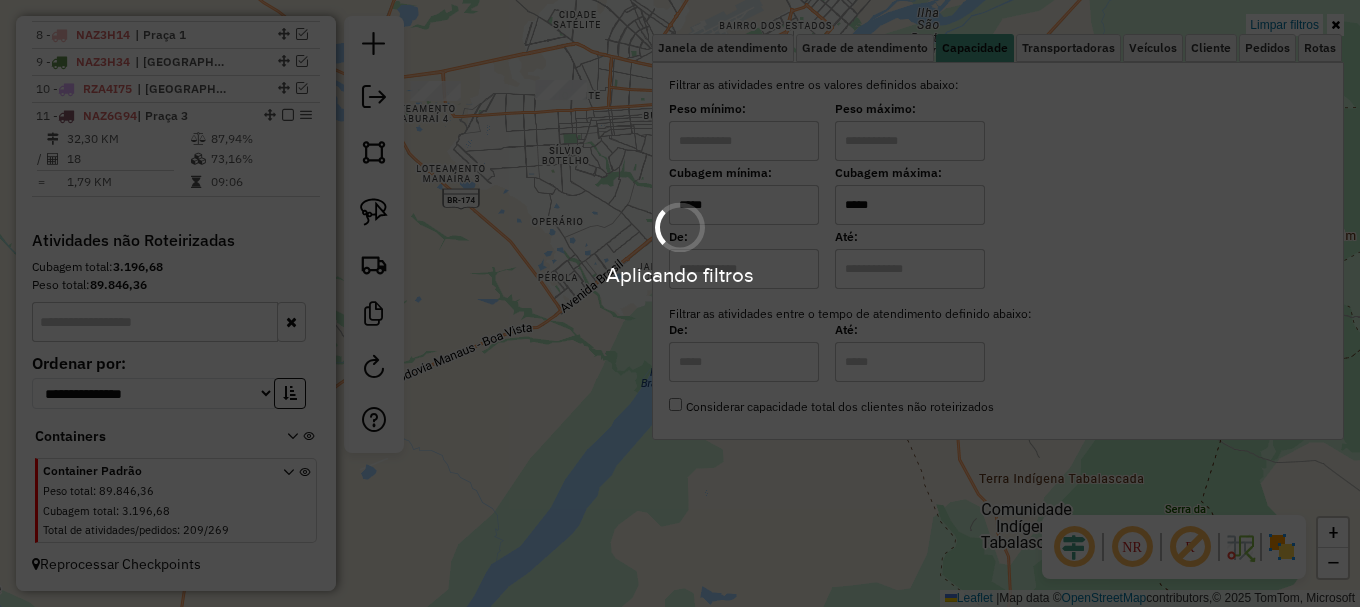 type on "*****" 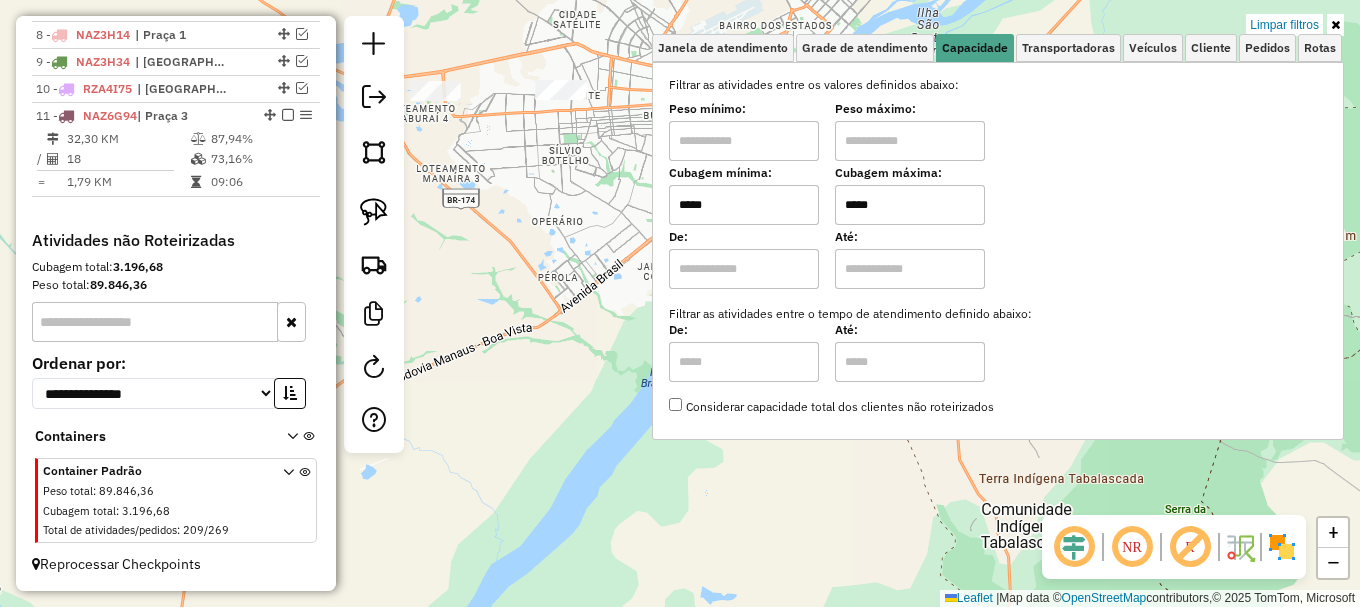 click on "Limpar filtros Janela de atendimento Grade de atendimento Capacidade Transportadoras Veículos Cliente Pedidos  Rotas Selecione os dias de semana para filtrar as janelas de atendimento  Seg   Ter   Qua   Qui   Sex   Sáb   Dom  Informe o período da janela de atendimento: De: Até:  Filtrar exatamente a janela do cliente  Considerar janela de atendimento padrão  Selecione os dias de semana para filtrar as grades de atendimento  Seg   Ter   Qua   Qui   Sex   Sáb   Dom   Considerar clientes sem dia de atendimento cadastrado  Clientes fora do dia de atendimento selecionado Filtrar as atividades entre os valores definidos abaixo:  Peso mínimo:   Peso máximo:   Cubagem mínima:  *****  Cubagem máxima:  *****  De:   Até:  Filtrar as atividades entre o tempo de atendimento definido abaixo:  De:   Até:   Considerar capacidade total dos clientes não roteirizados Transportadora: Selecione um ou mais itens Tipo de veículo: Selecione um ou mais itens Veículo: Selecione um ou mais itens Motorista: Nome: Rótulo:" 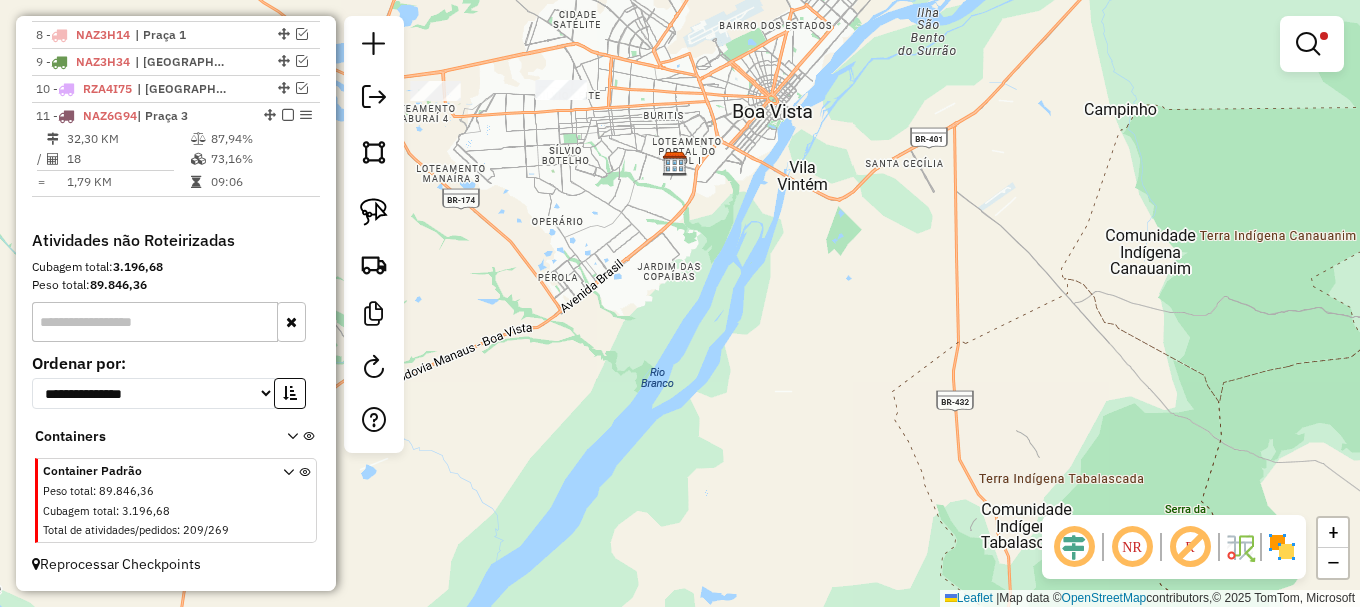 click at bounding box center [1308, 44] 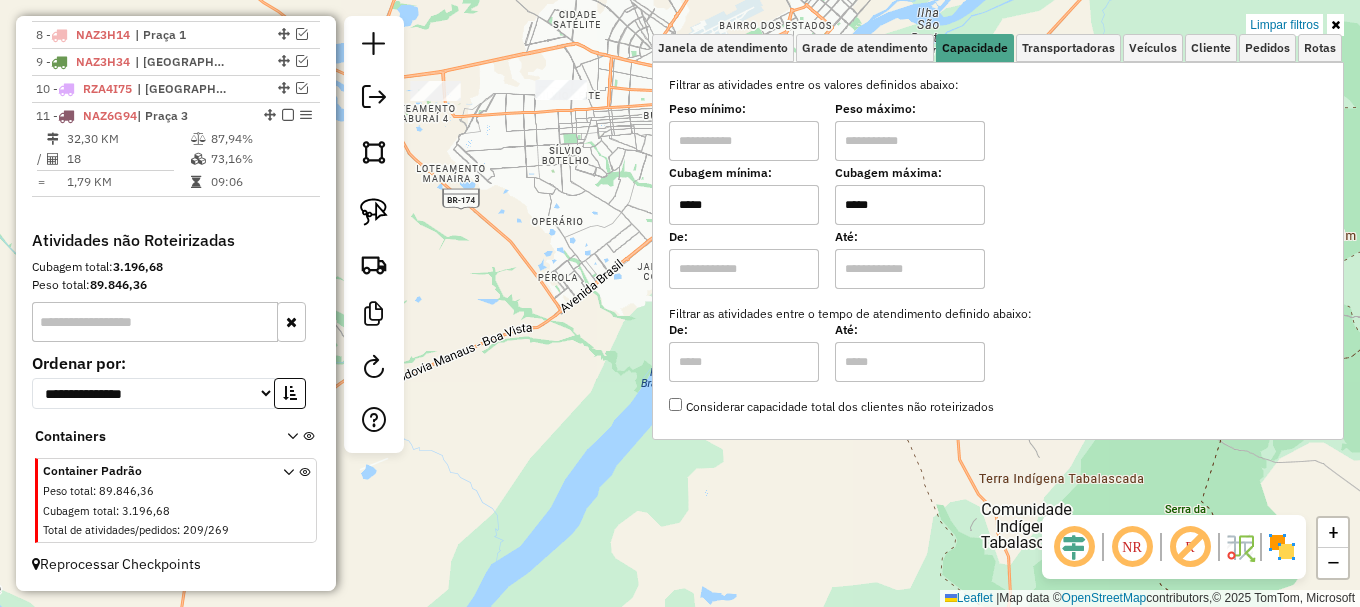 click on "*****" at bounding box center (744, 205) 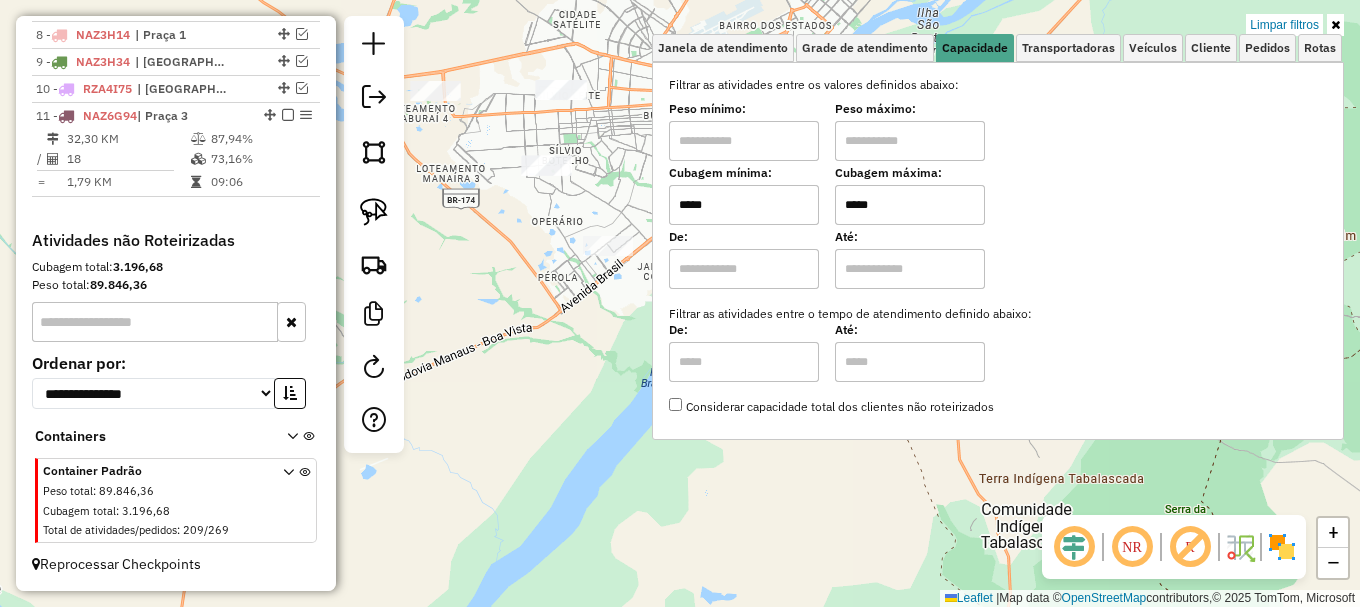 type on "*****" 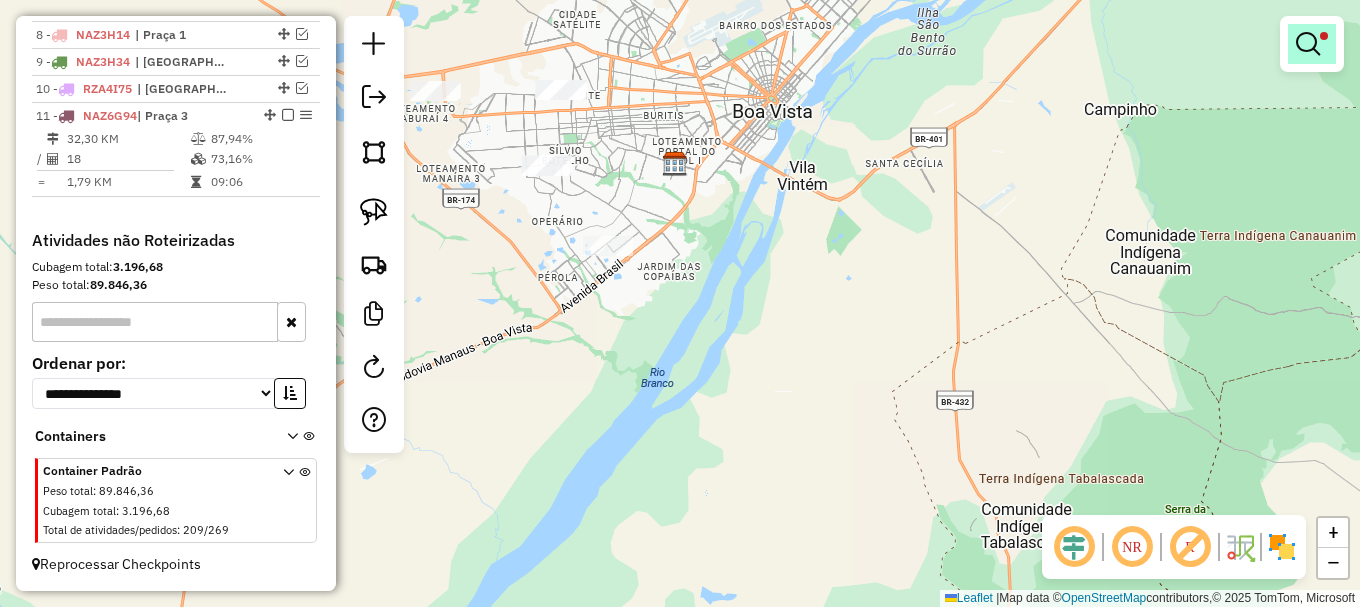 click at bounding box center [1308, 44] 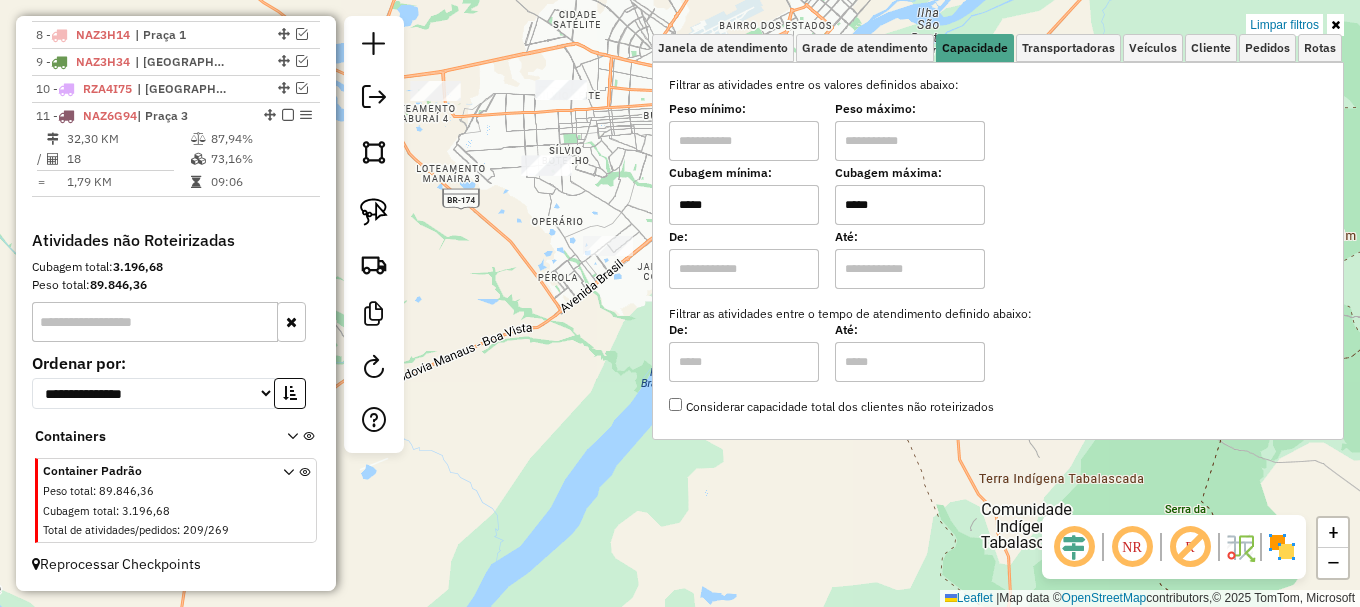 click on "*****" at bounding box center (910, 205) 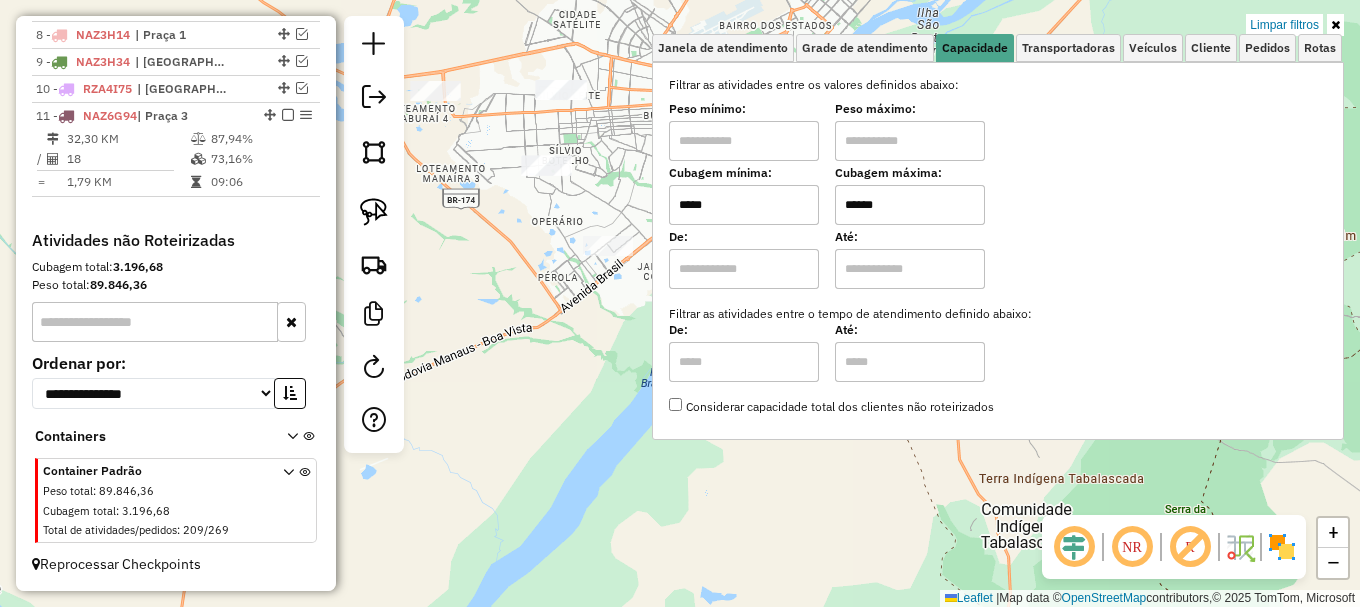 type on "******" 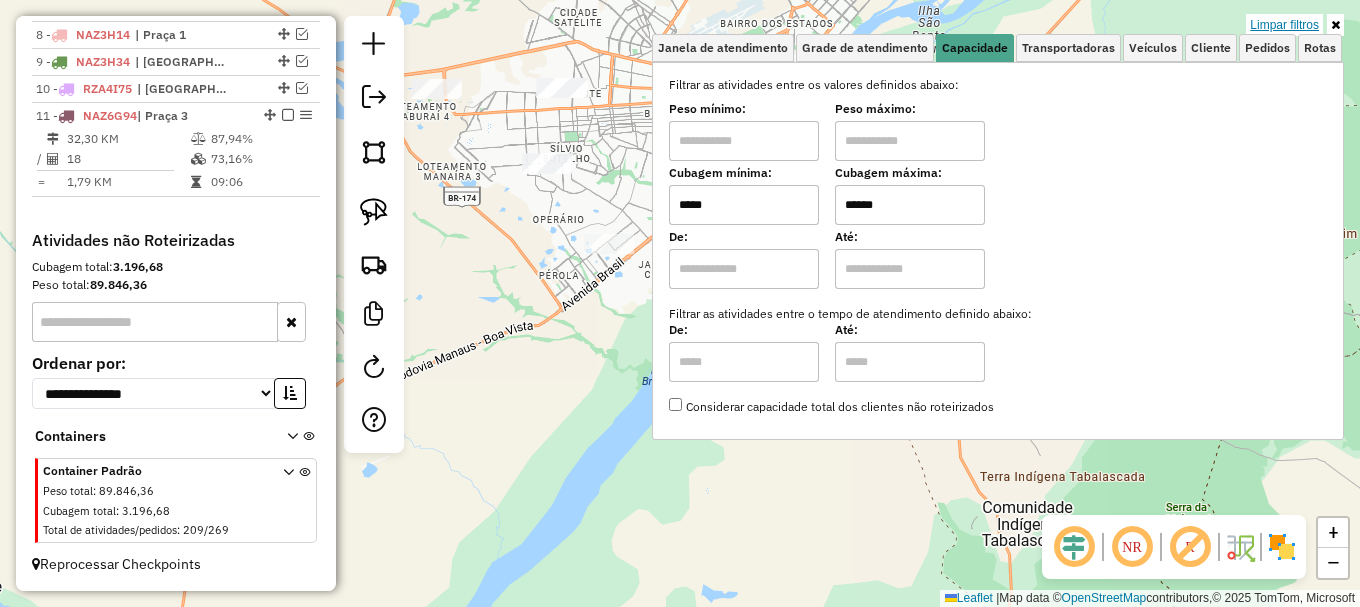 click on "Limpar filtros" at bounding box center [1284, 25] 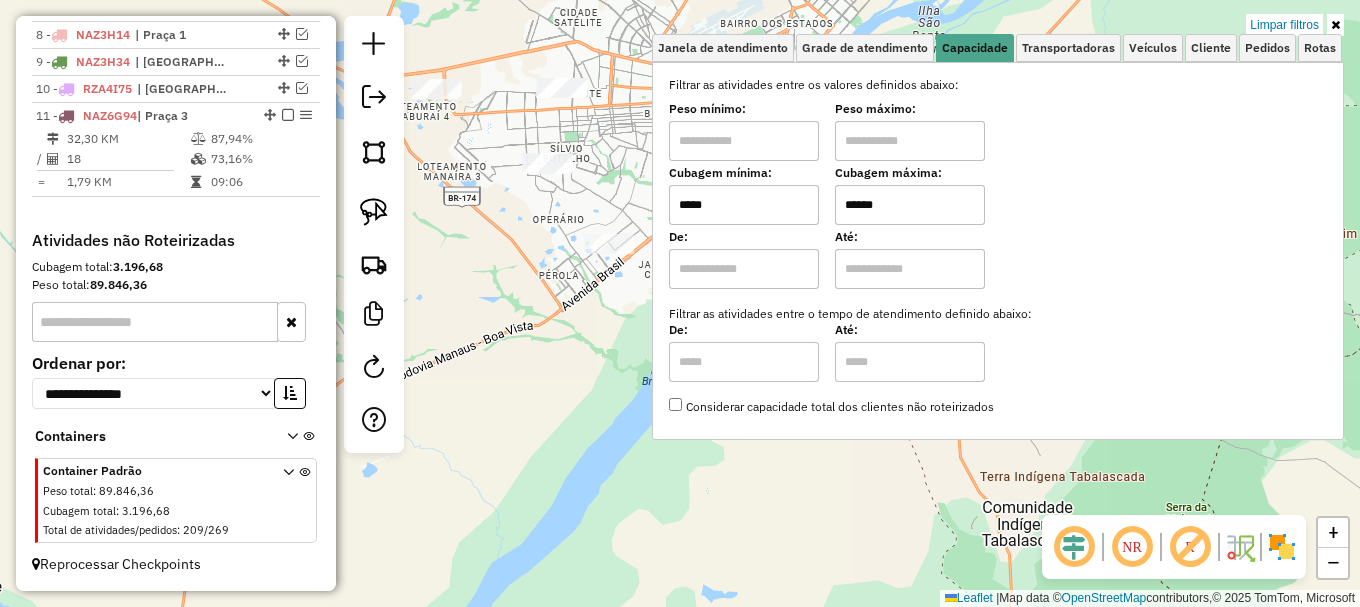 type 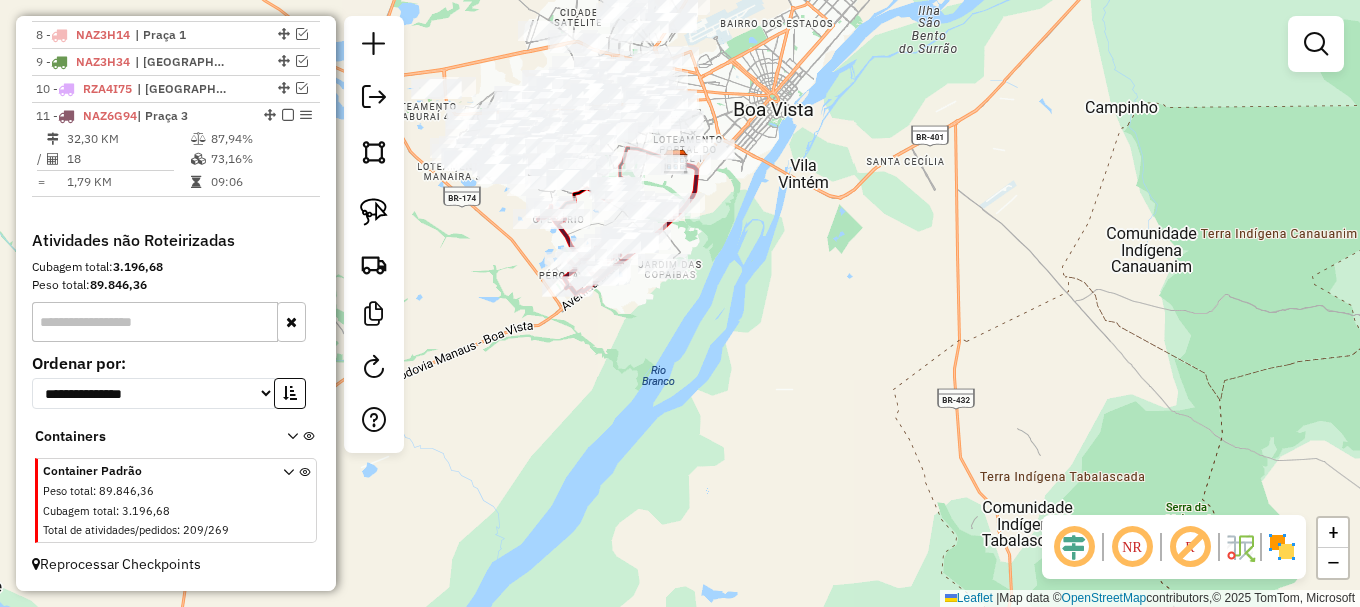 click at bounding box center [1316, 44] 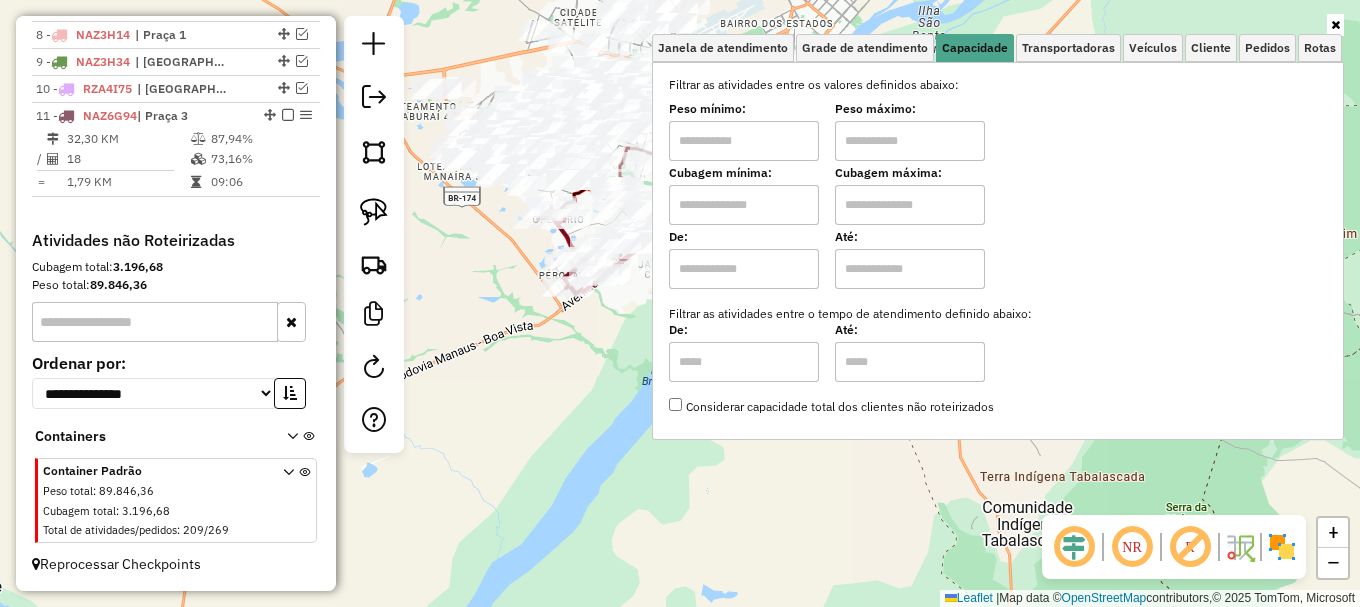 click at bounding box center [910, 205] 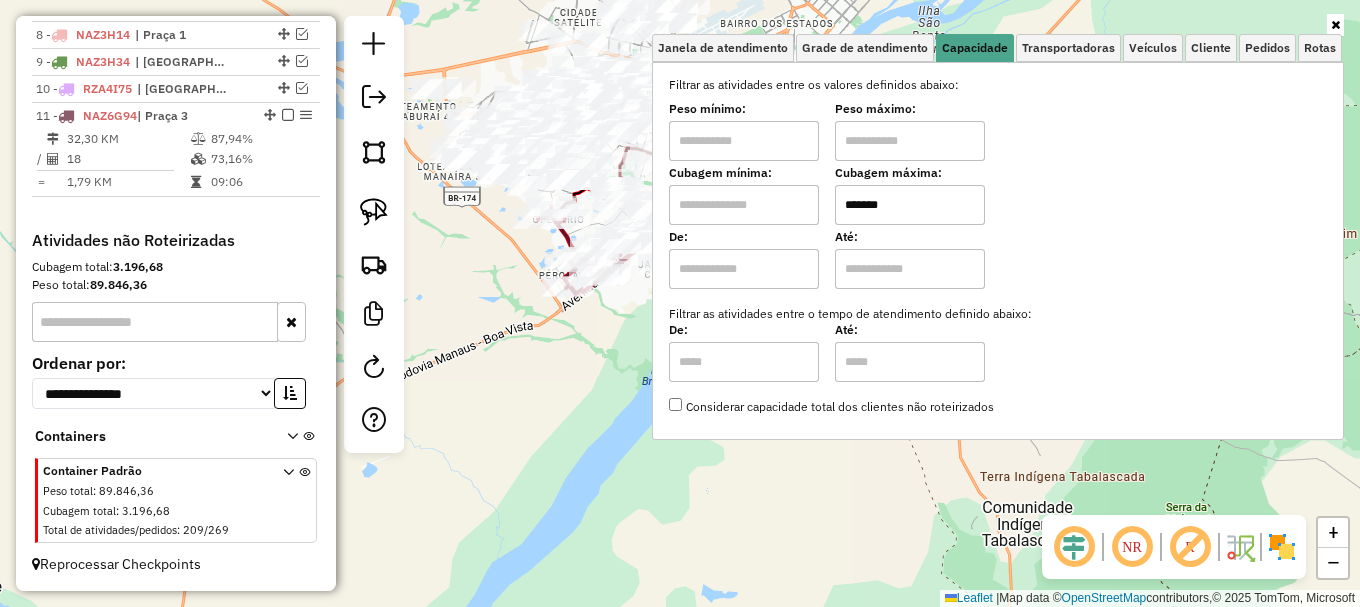 drag, startPoint x: 778, startPoint y: 198, endPoint x: 774, endPoint y: 219, distance: 21.377558 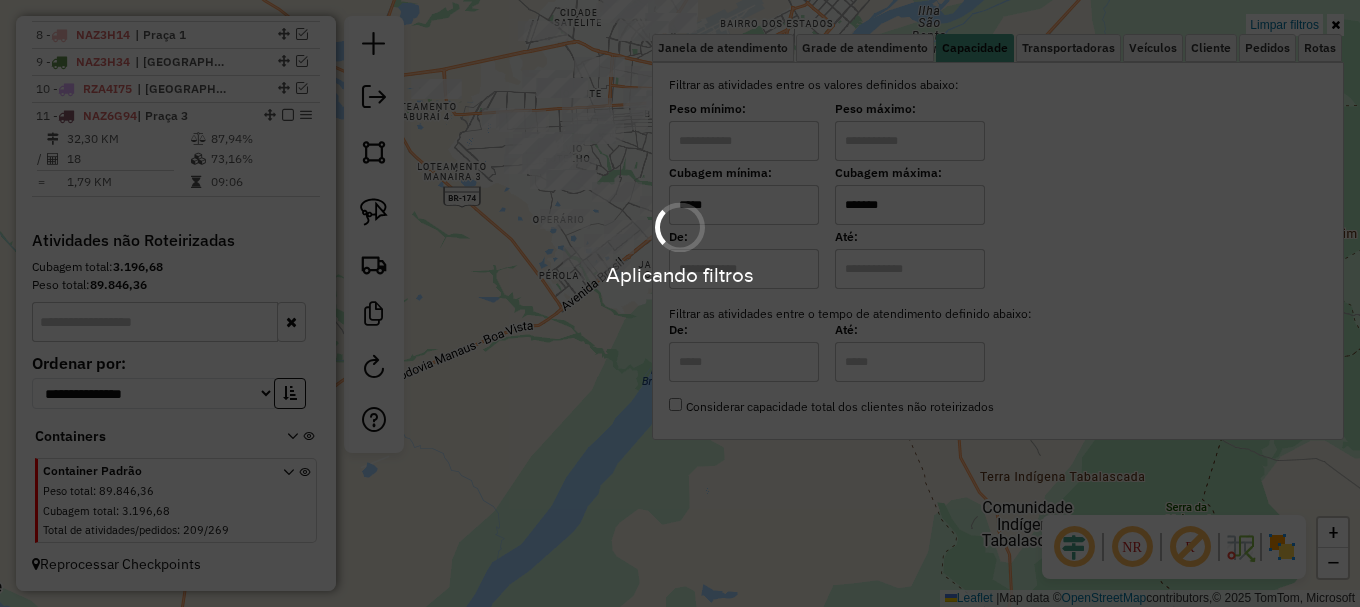 click on "Aplicando filtros  Pop-up bloqueado!  Seu navegador bloqueou automáticamente a abertura de uma nova janela.   Acesse as configurações e adicione o endereço do sistema a lista de permissão.   Fechar  Informações da Sessão 963942 - 11/07/2025     Criação: 10/07/2025 20:03   Depósito:  Amascol - Boa Vista  Total de rotas:  11  Distância Total:  2.856,74 km  Tempo total:  138:09  Custo total:  R$ 9.016,27  Valor total:  R$ 1.378.506,50  - Total roteirizado:  R$ 782.858,67  - Total não roteirizado:  R$ 595.647,83  Total de Atividades Roteirizadas:  140  Total de Pedidos Roteirizados:  201  Peso total roteirizado:  101.429,25  Cubagem total roteirizado:  3.570,62  Total de Atividades não Roteirizadas:  209  Total de Pedidos não Roteirizados:  269 Total de caixas por viagem:  3.570,62 /   11 =  324,60 Média de Atividades por viagem:  140 /   11 =  12,73 Ocupação média da frota:  82,12%   Rotas improdutivas:  1  Rotas vários dias:  2  Clientes Priorizados NR:  0  Transportadoras  Rotas  1 -" at bounding box center [680, 303] 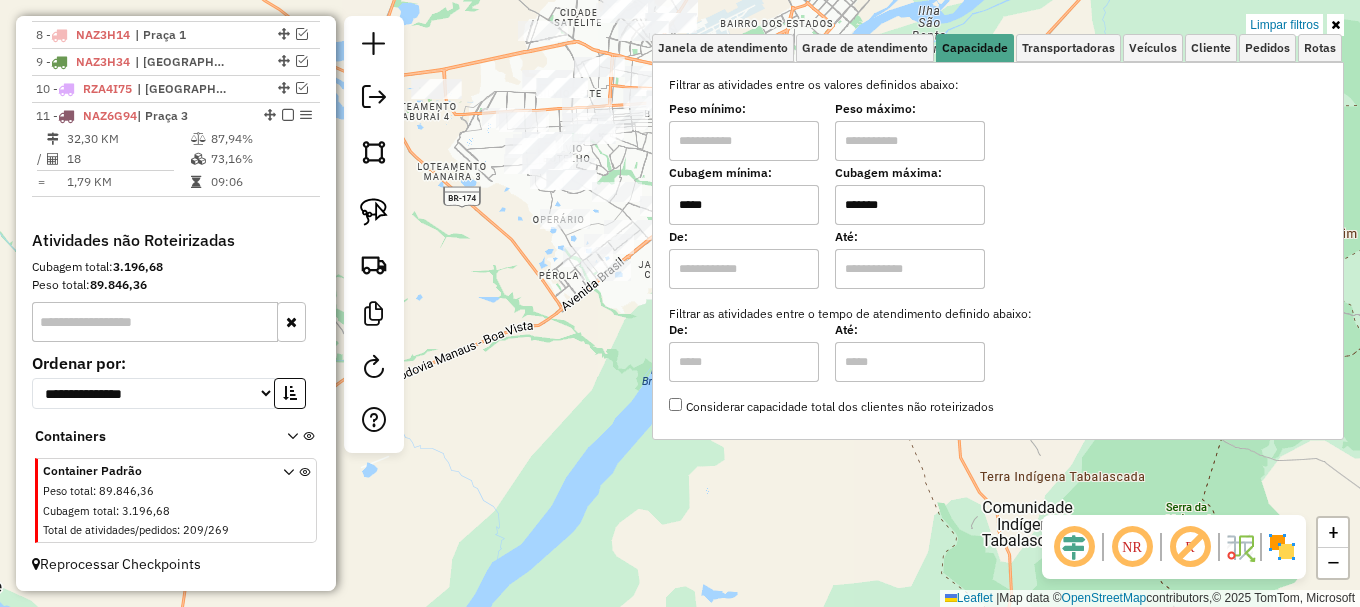 click on "Limpar filtros Janela de atendimento Grade de atendimento Capacidade Transportadoras Veículos Cliente Pedidos  Rotas Selecione os dias de semana para filtrar as janelas de atendimento  Seg   Ter   Qua   Qui   Sex   Sáb   Dom  Informe o período da janela de atendimento: De: Até:  Filtrar exatamente a janela do cliente  Considerar janela de atendimento padrão  Selecione os dias de semana para filtrar as grades de atendimento  Seg   Ter   Qua   Qui   Sex   Sáb   Dom   Considerar clientes sem dia de atendimento cadastrado  Clientes fora do dia de atendimento selecionado Filtrar as atividades entre os valores definidos abaixo:  Peso mínimo:   Peso máximo:   Cubagem mínima:  *****  Cubagem máxima:  *******  De:   Até:  Filtrar as atividades entre o tempo de atendimento definido abaixo:  De:   Até:   Considerar capacidade total dos clientes não roteirizados Transportadora: Selecione um ou mais itens Tipo de veículo: Selecione um ou mais itens Veículo: Selecione um ou mais itens Motorista: Nome: Setor:" 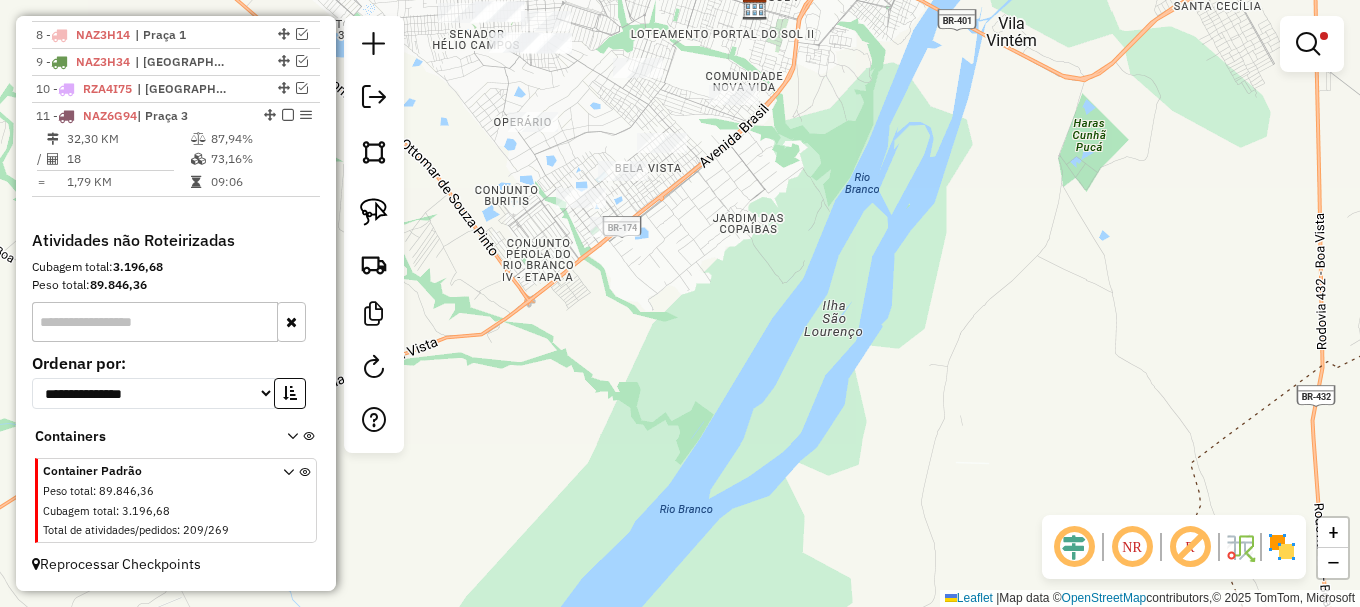 drag, startPoint x: 690, startPoint y: 213, endPoint x: 647, endPoint y: 368, distance: 160.85397 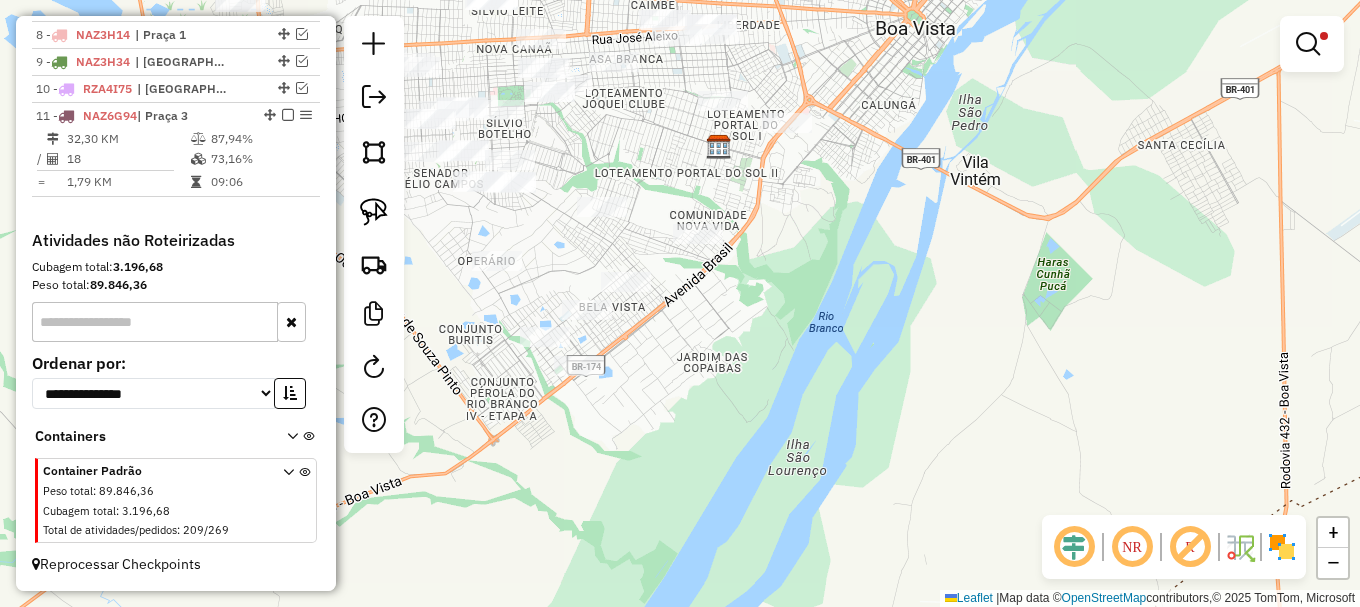 drag, startPoint x: 388, startPoint y: 226, endPoint x: 423, endPoint y: 240, distance: 37.696156 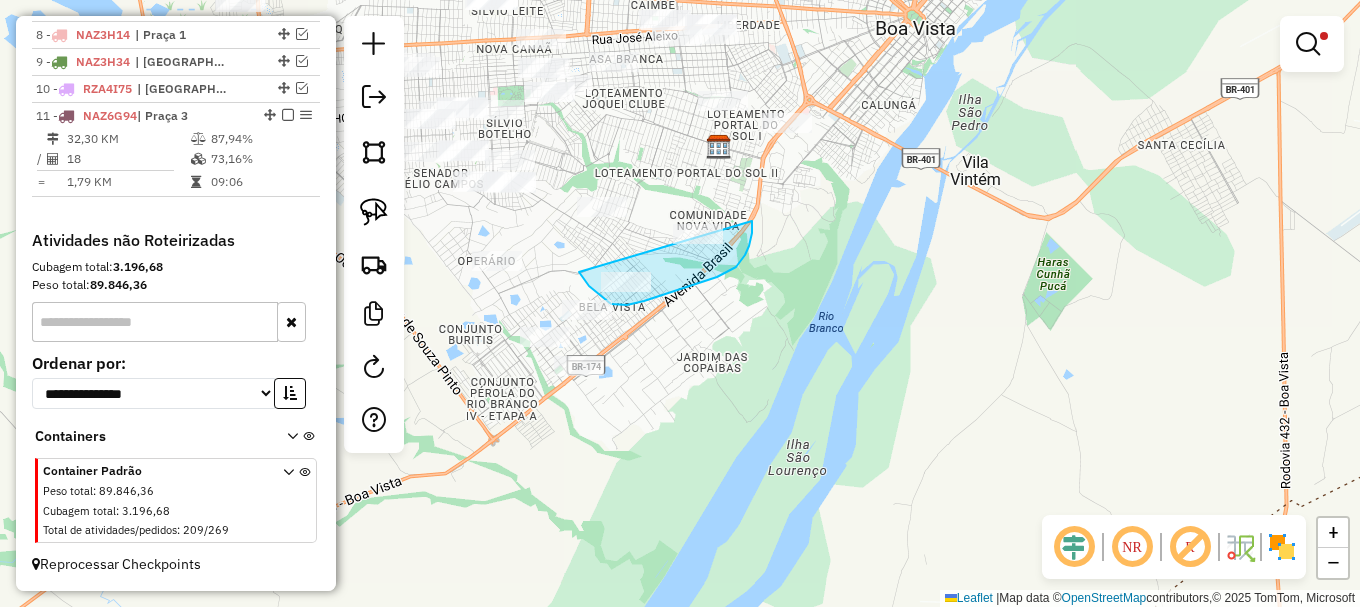drag, startPoint x: 581, startPoint y: 274, endPoint x: 733, endPoint y: 187, distance: 175.13708 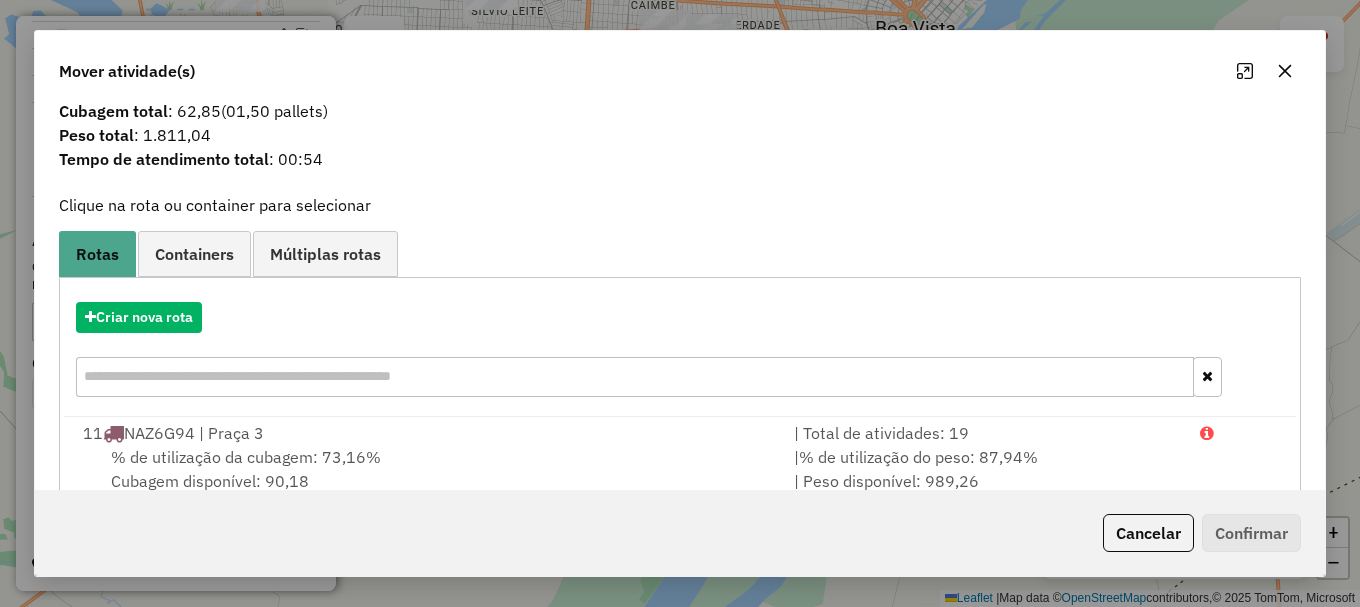 scroll, scrollTop: 0, scrollLeft: 0, axis: both 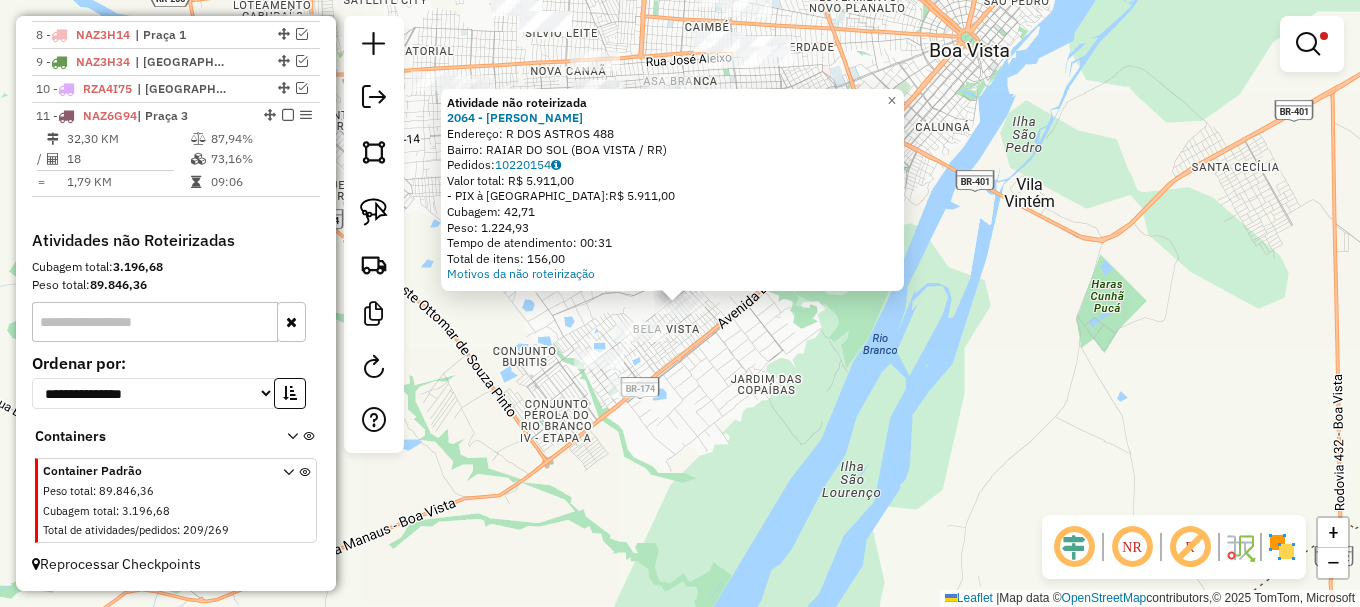 click on "Rota 11 - Placa NAZ6G94  6076 - PAMELA MORAES SILVA Atividade não roteirizada 2064 - FRANCISCO MANOEL DE  Endereço: R   DOS ASTROS                    488   Bairro: RAIAR DO SOL (BOA VISTA / RR)   Pedidos:  10220154   Valor total: R$ 5.911,00   - PIX à Vista:  R$ 5.911,00   Cubagem: 42,71   Peso: 1.224,93   Tempo de atendimento: 00:31   Total de itens: 156,00  Motivos da não roteirização × Limpar filtros Janela de atendimento Grade de atendimento Capacidade Transportadoras Veículos Cliente Pedidos  Rotas Selecione os dias de semana para filtrar as janelas de atendimento  Seg   Ter   Qua   Qui   Sex   Sáb   Dom  Informe o período da janela de atendimento: De: Até:  Filtrar exatamente a janela do cliente  Considerar janela de atendimento padrão  Selecione os dias de semana para filtrar as grades de atendimento  Seg   Ter   Qua   Qui   Sex   Sáb   Dom   Considerar clientes sem dia de atendimento cadastrado  Clientes fora do dia de atendimento selecionado  Peso mínimo:   Peso máximo:  ***** *******" 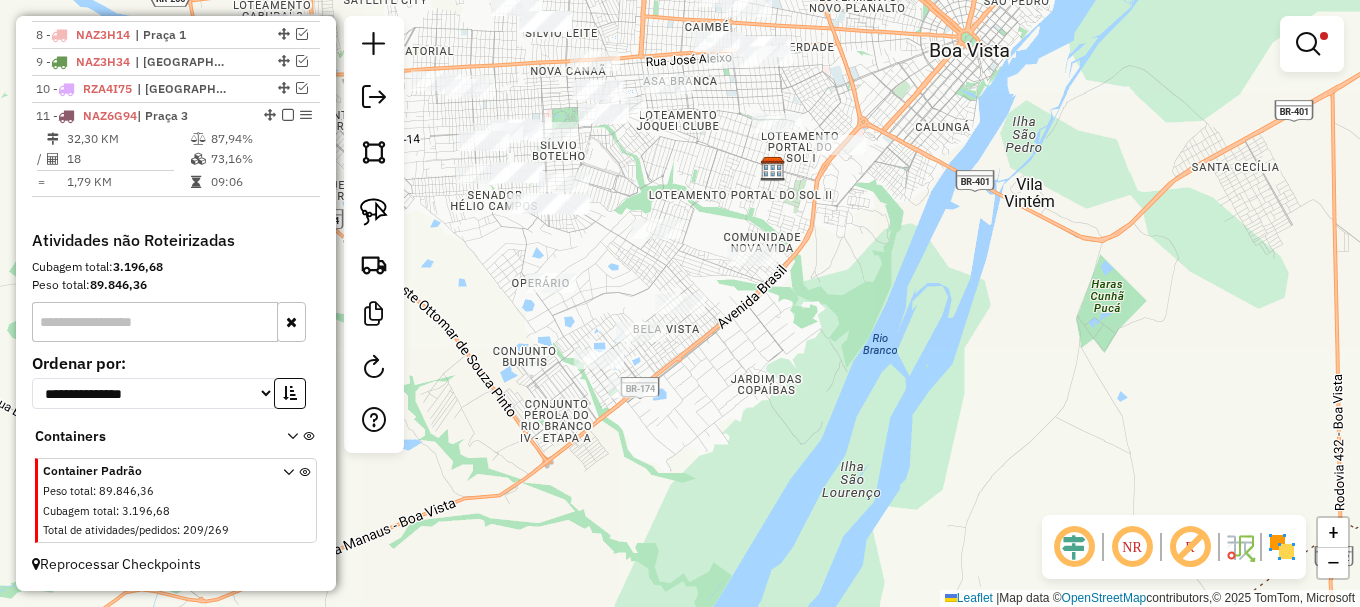click 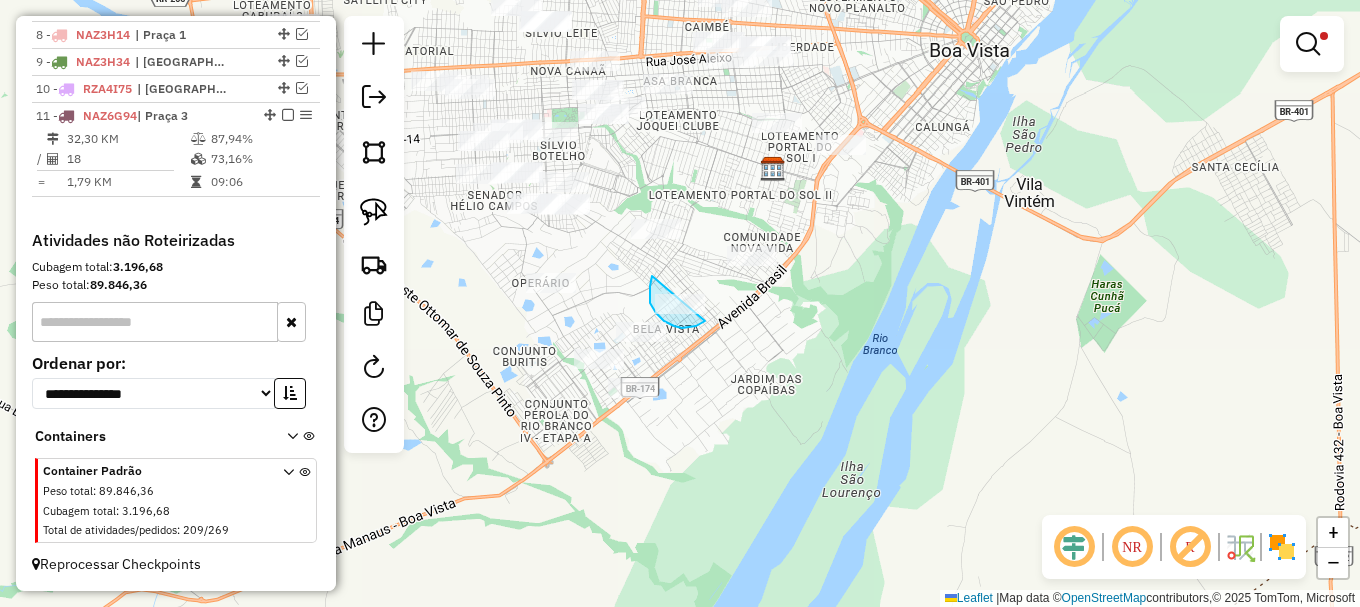 drag, startPoint x: 652, startPoint y: 280, endPoint x: 724, endPoint y: 286, distance: 72.249565 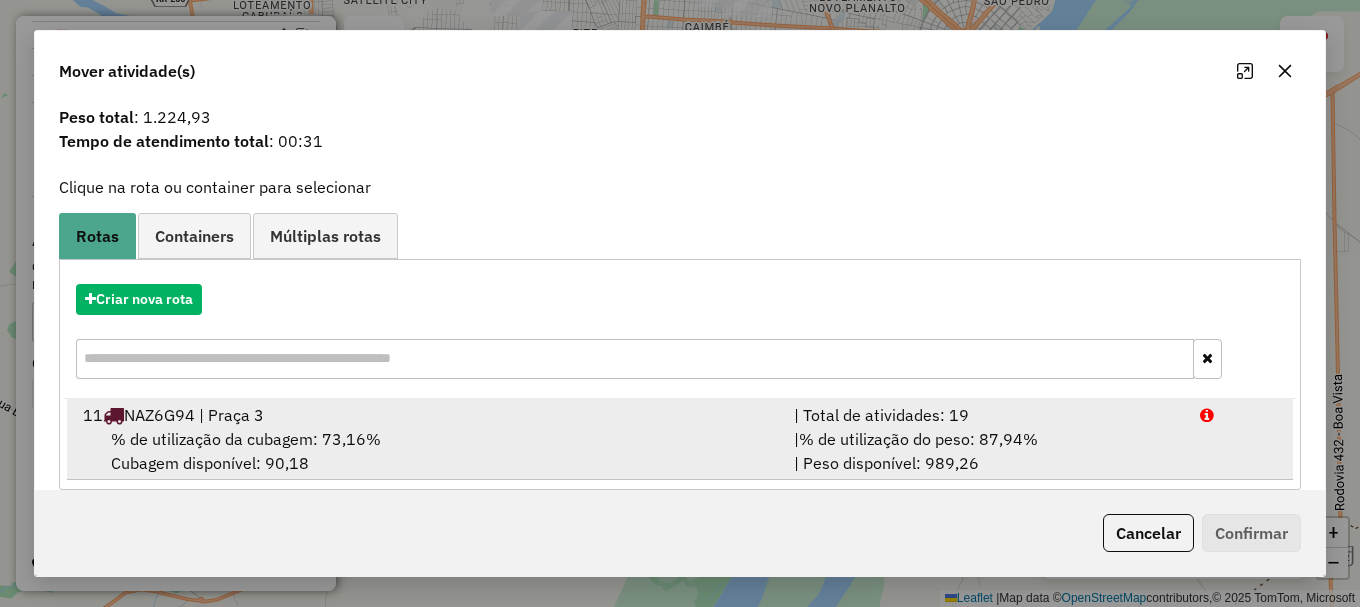 scroll, scrollTop: 78, scrollLeft: 0, axis: vertical 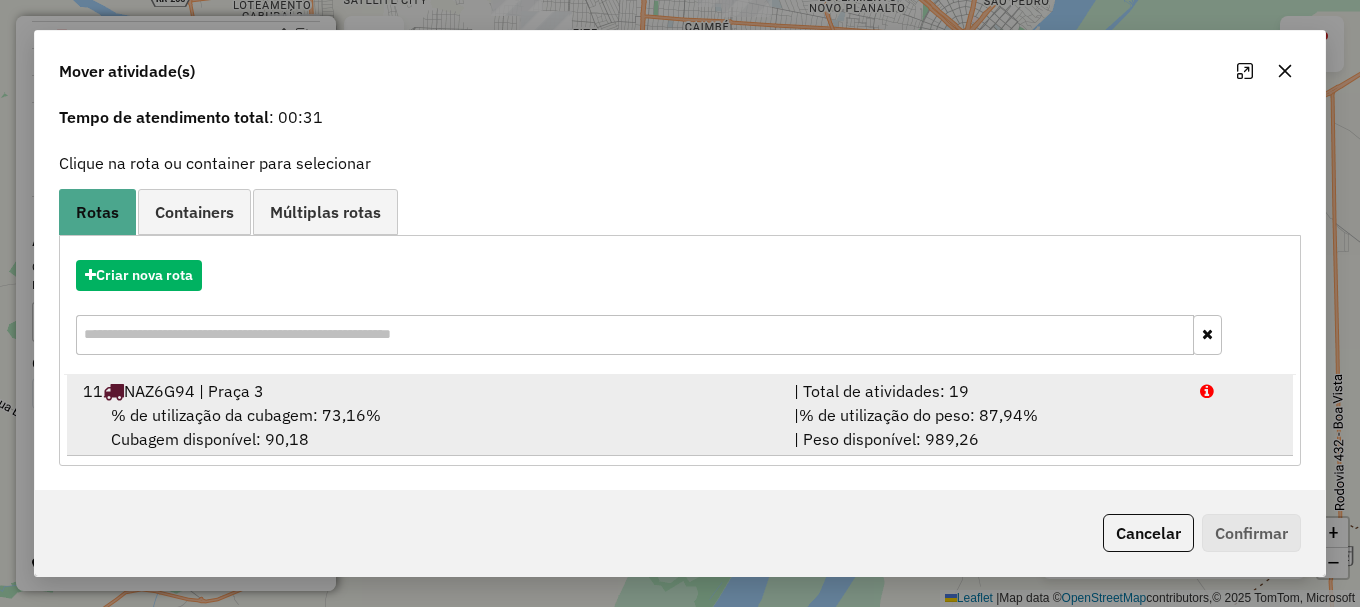 click at bounding box center [1239, 391] 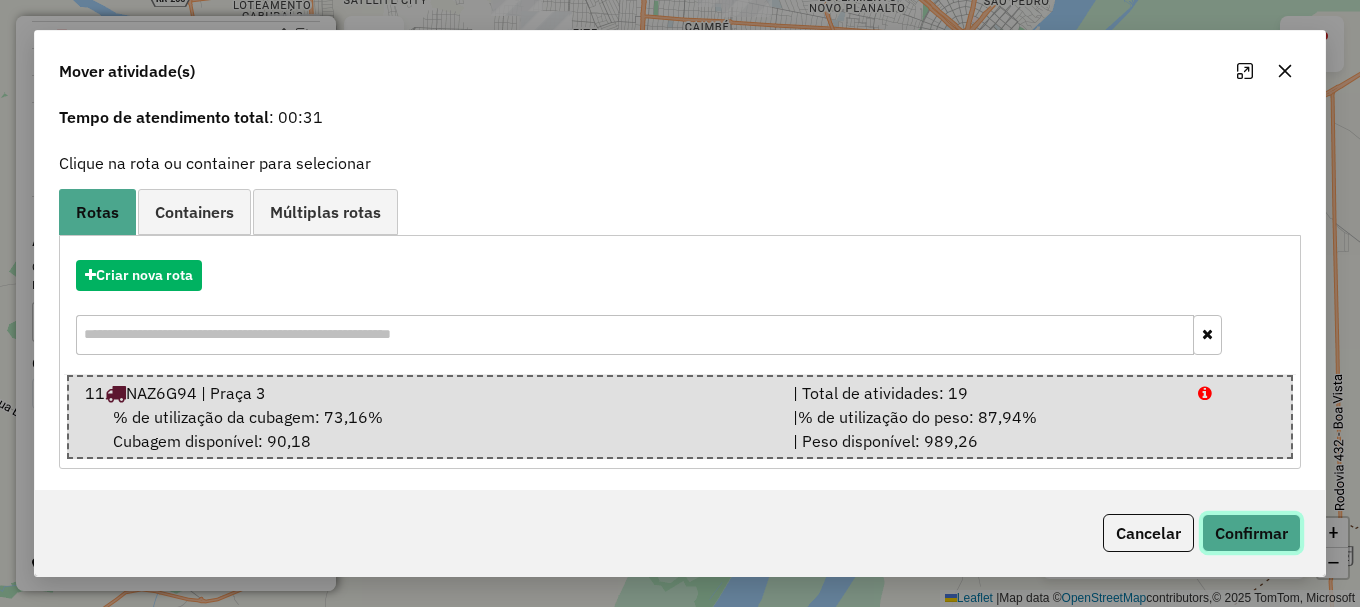 click on "Confirmar" 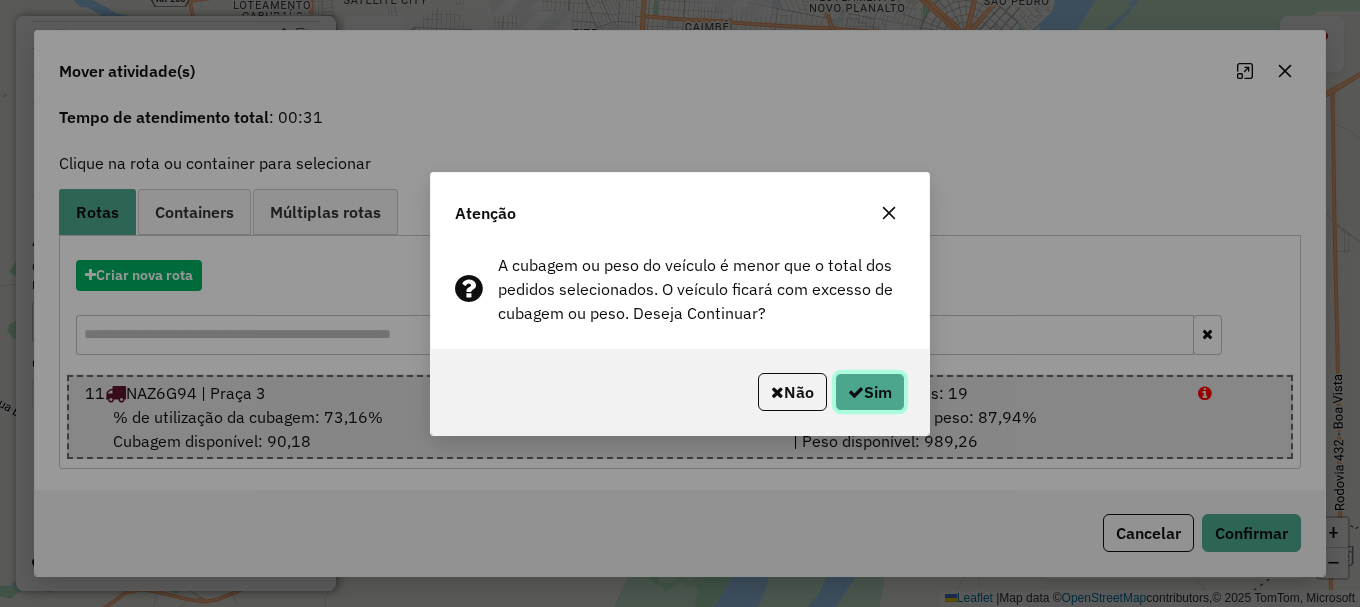 click on "Sim" 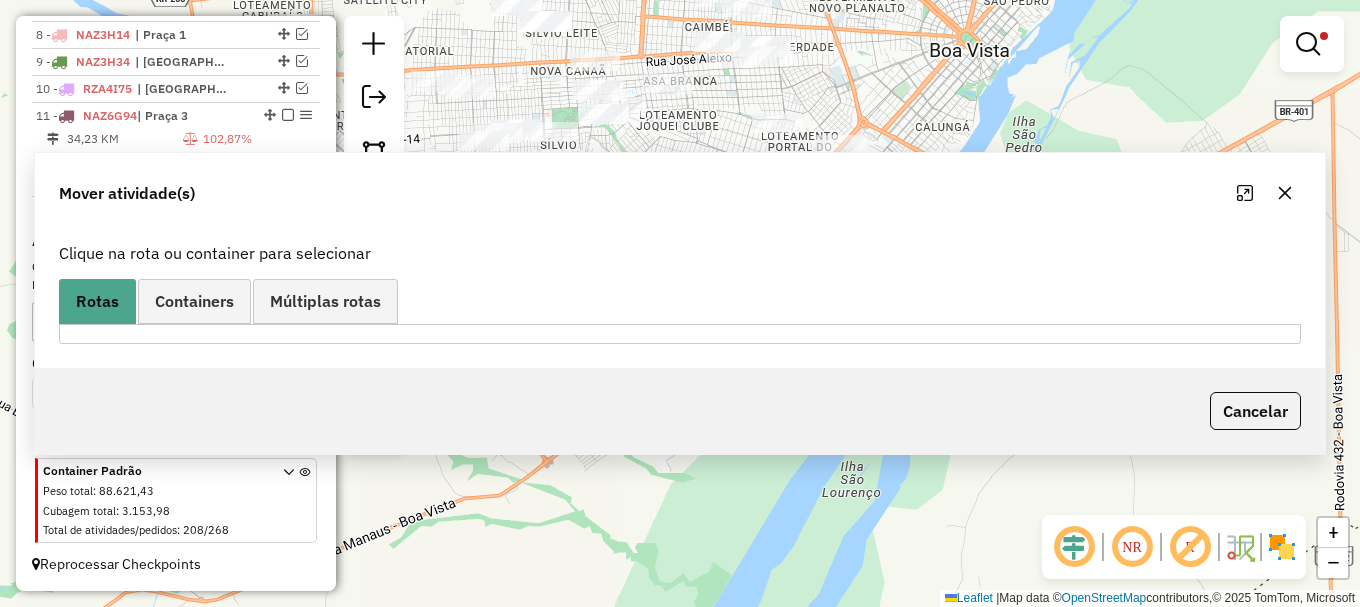 scroll, scrollTop: 0, scrollLeft: 0, axis: both 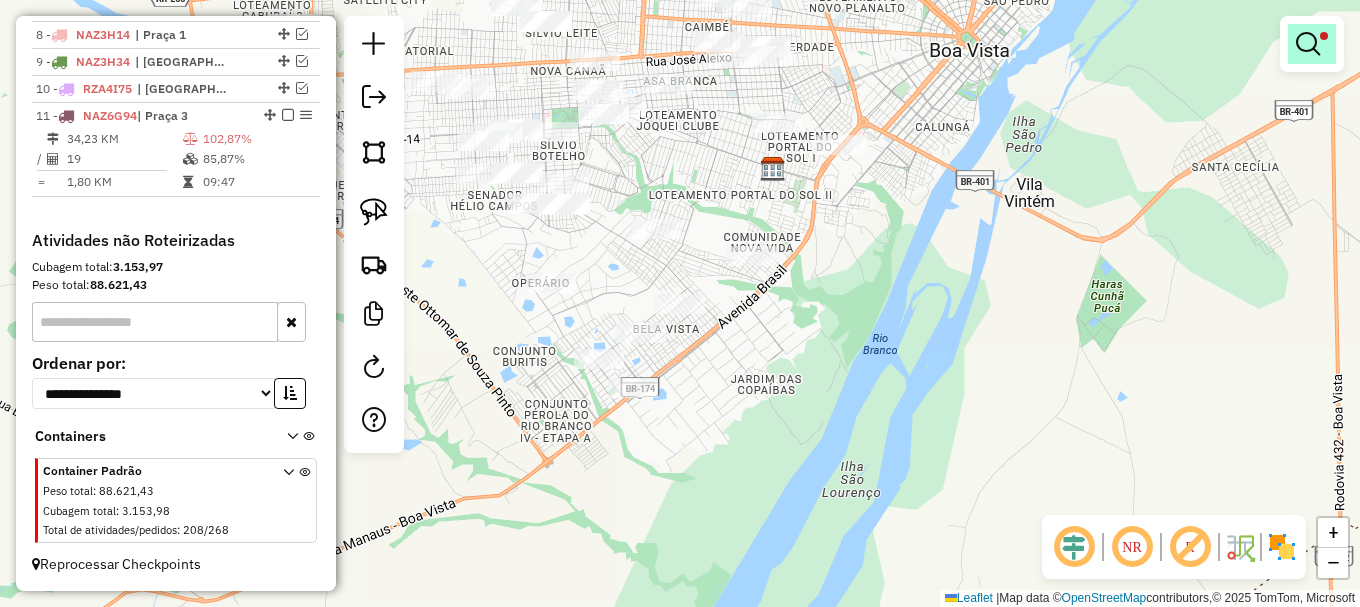 click at bounding box center [1308, 44] 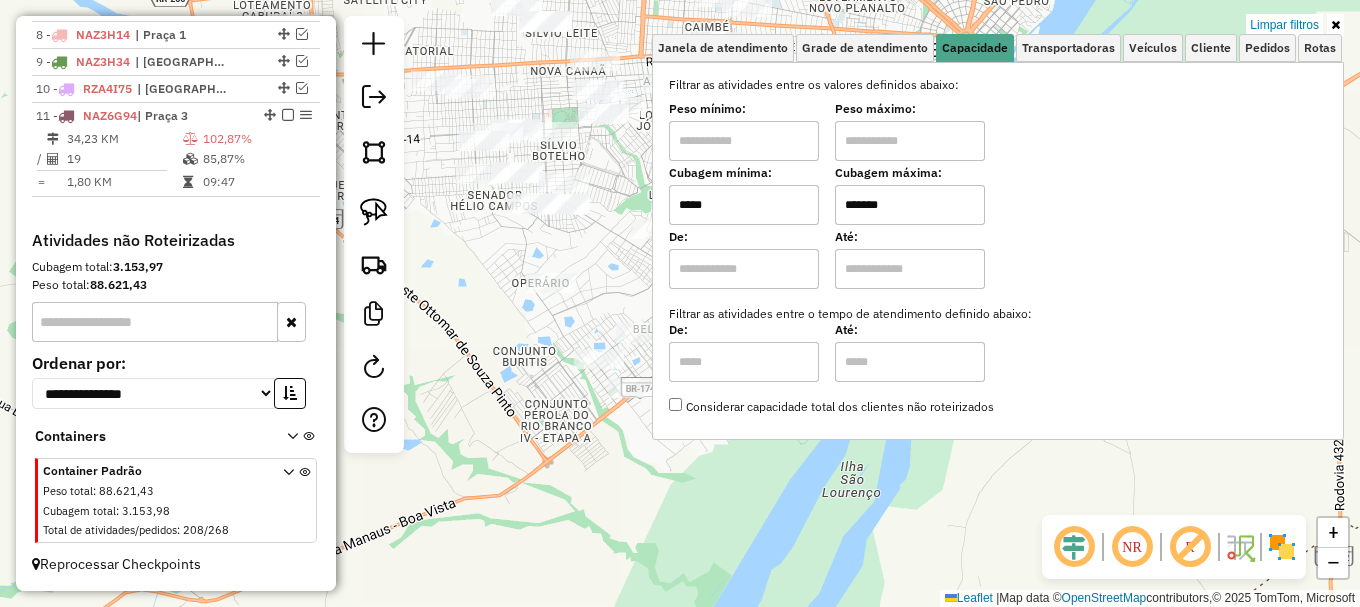 drag, startPoint x: 1281, startPoint y: 19, endPoint x: 829, endPoint y: 196, distance: 485.42044 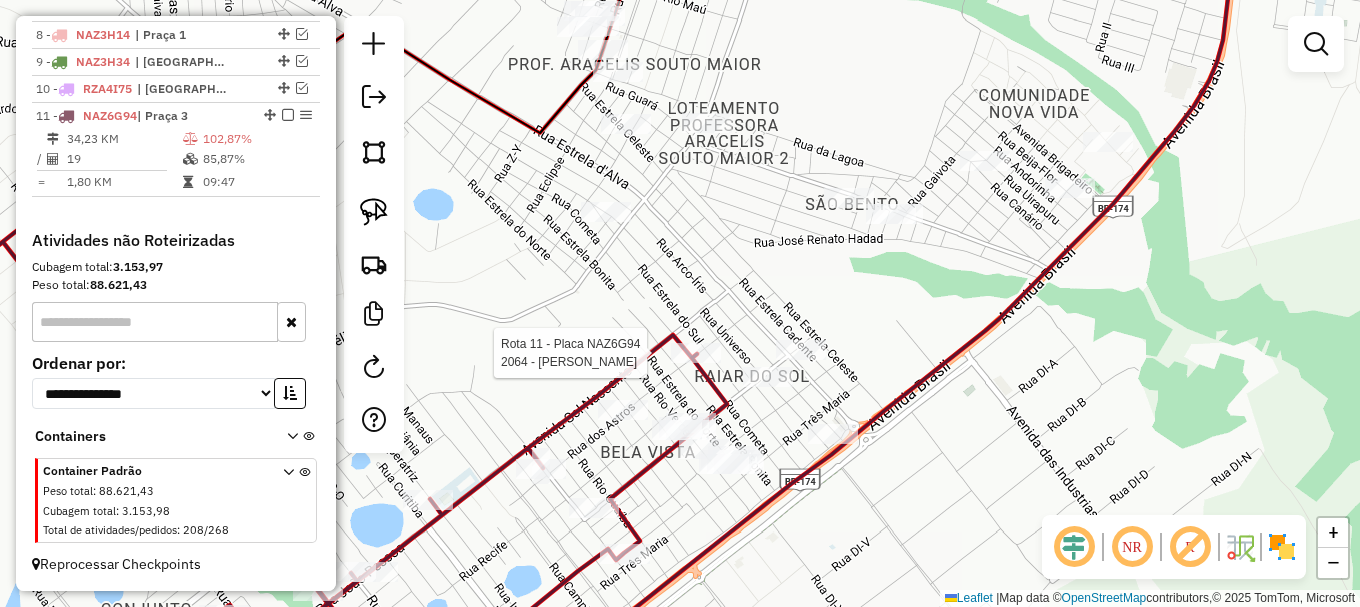 select on "**********" 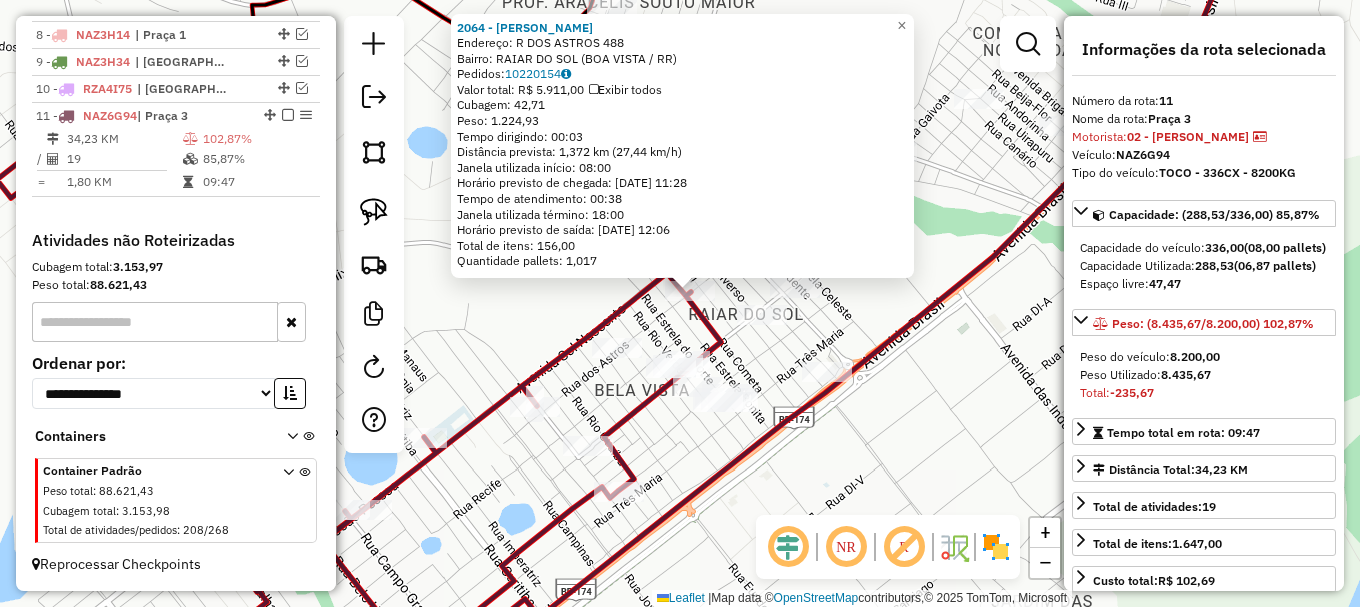drag, startPoint x: 564, startPoint y: 310, endPoint x: 610, endPoint y: 251, distance: 74.8131 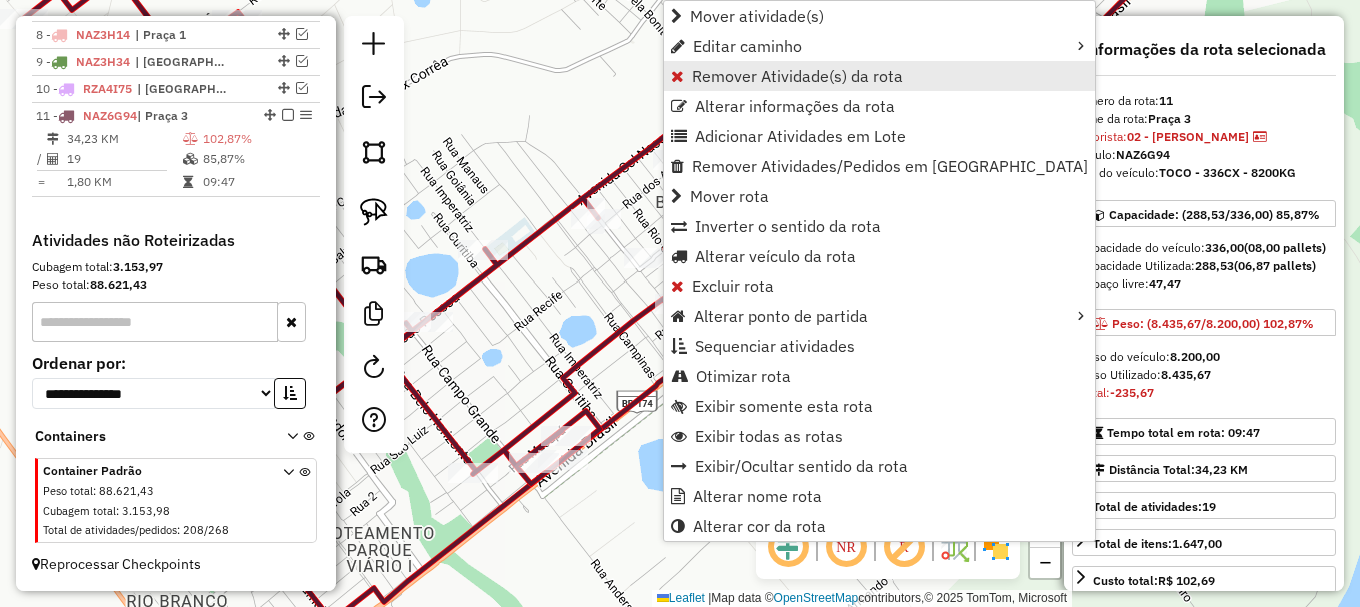 click on "Remover Atividade(s) da rota" at bounding box center [797, 76] 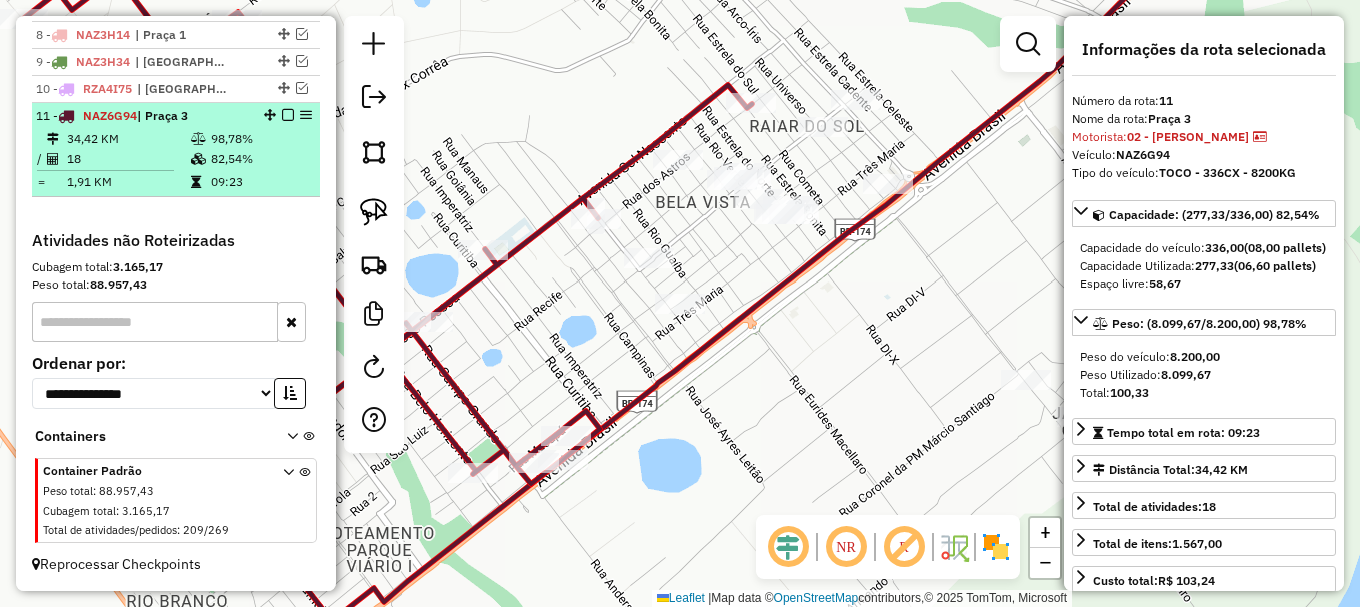 click at bounding box center (288, 115) 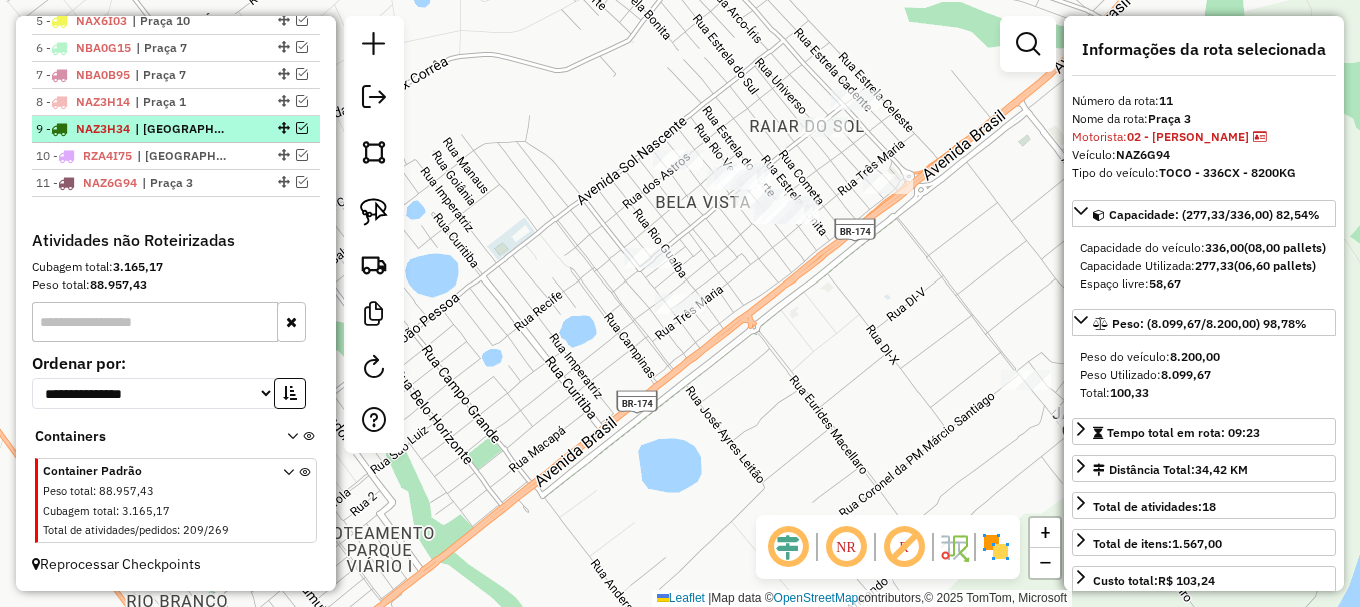 scroll, scrollTop: 933, scrollLeft: 0, axis: vertical 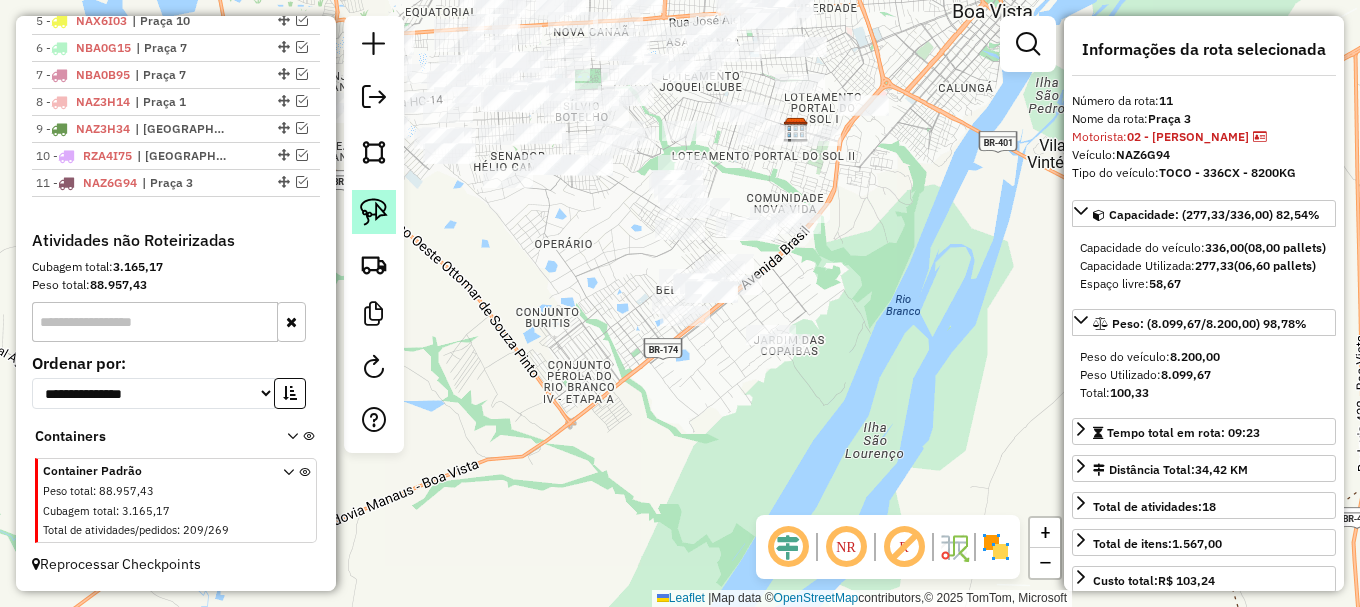 click 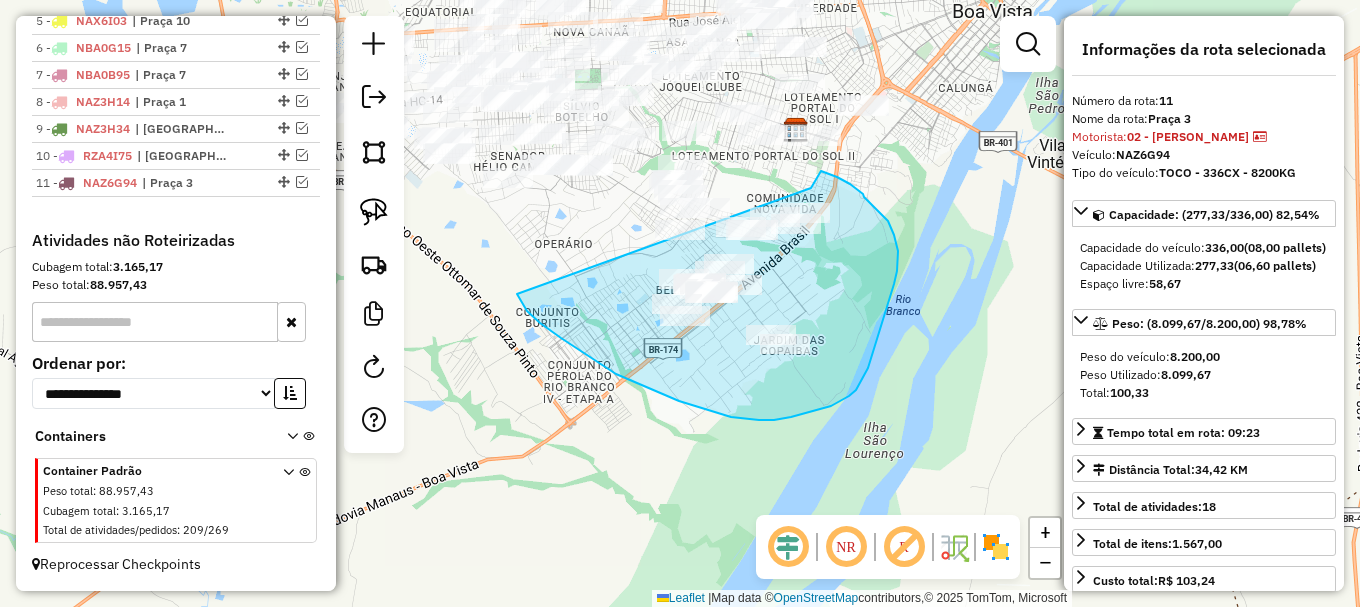 drag, startPoint x: 527, startPoint y: 311, endPoint x: 811, endPoint y: 188, distance: 309.49152 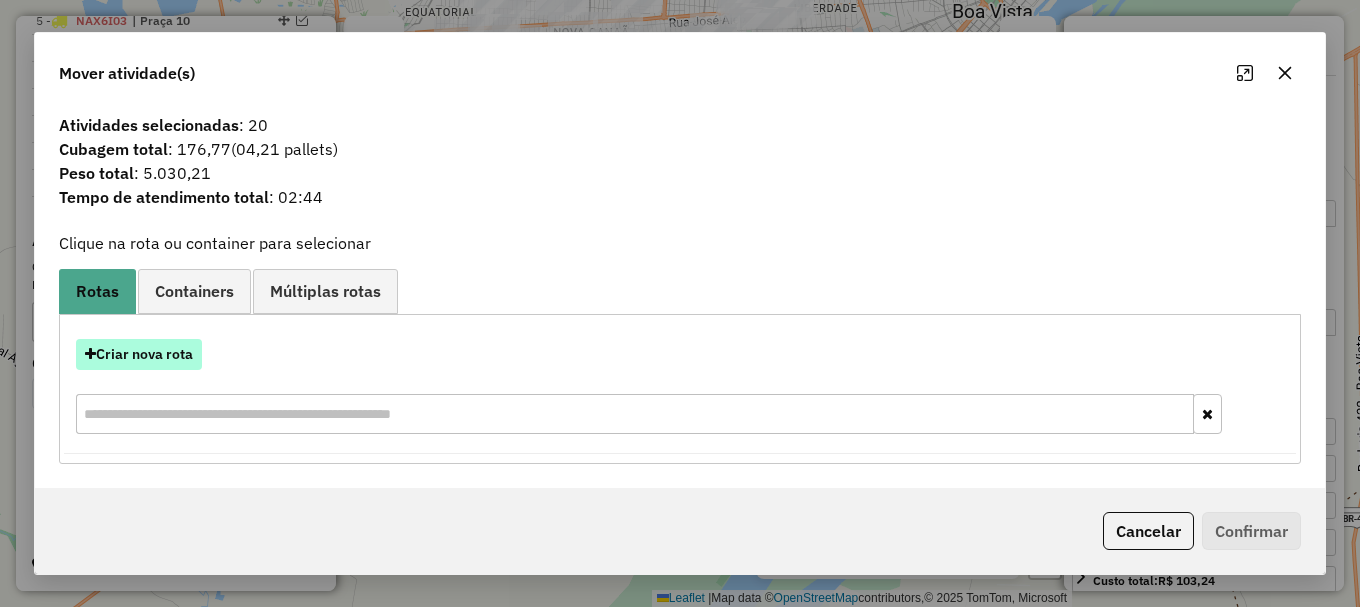 click on "Criar nova rota" at bounding box center [139, 354] 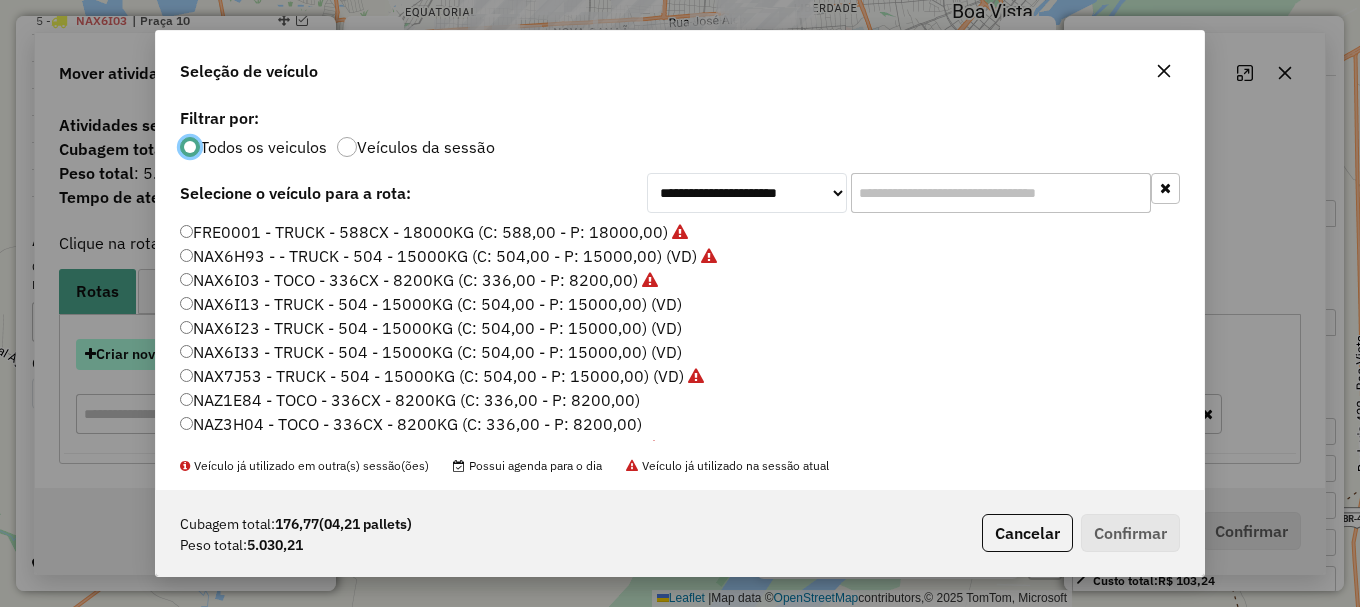 scroll, scrollTop: 11, scrollLeft: 6, axis: both 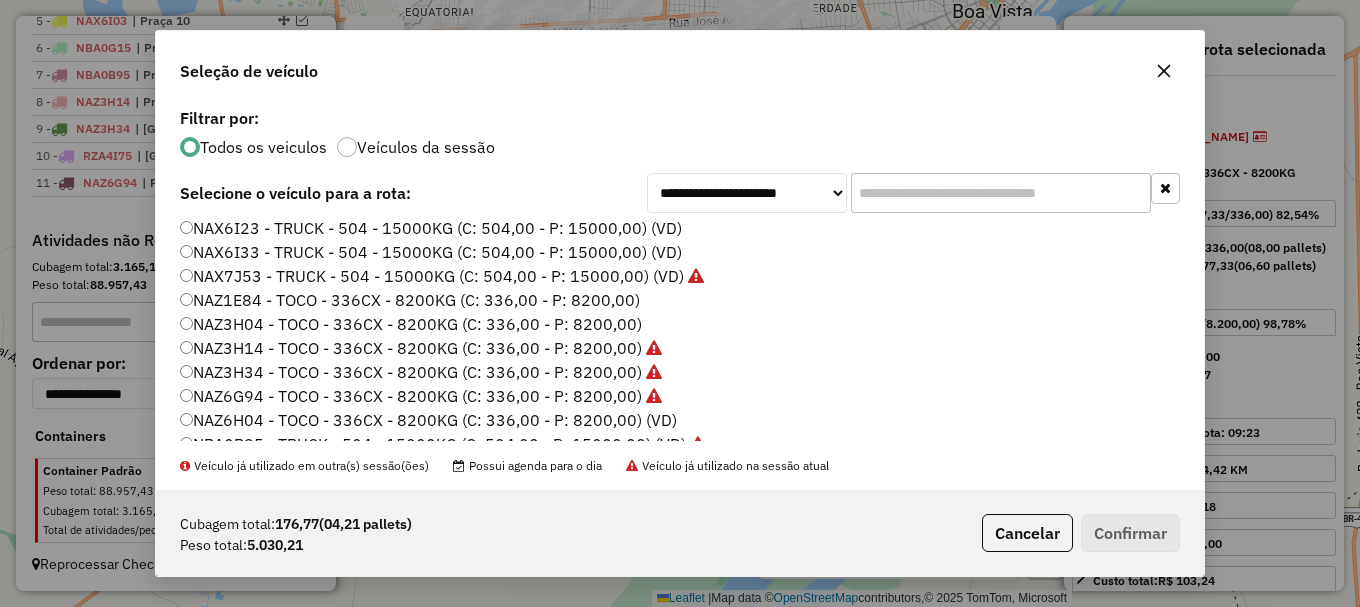 click on "NAZ6H04 - TOCO - 336CX - 8200KG (C: 336,00 - P: 8200,00) (VD)" 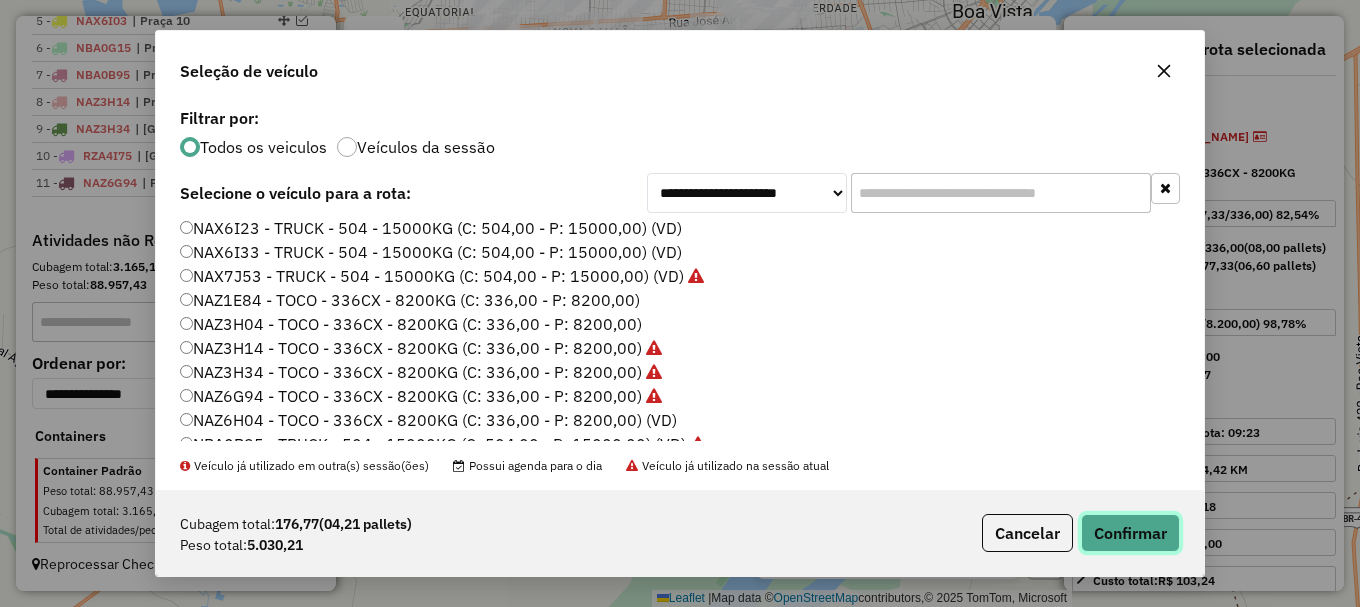click on "Confirmar" 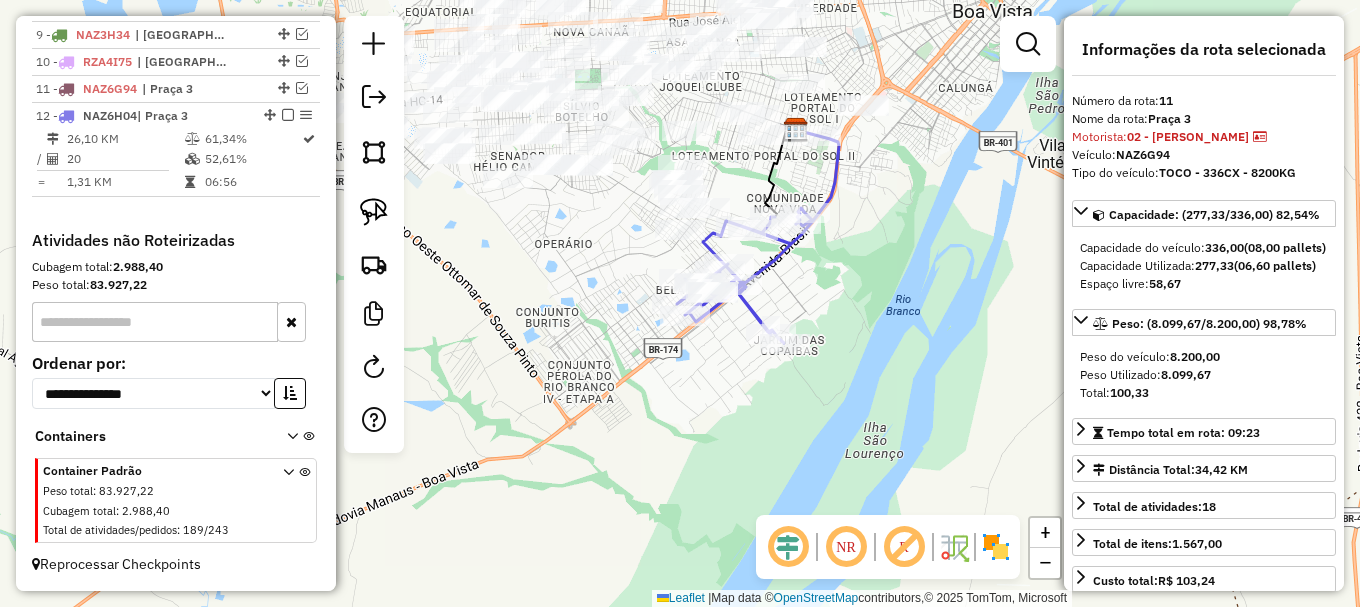scroll, scrollTop: 1027, scrollLeft: 0, axis: vertical 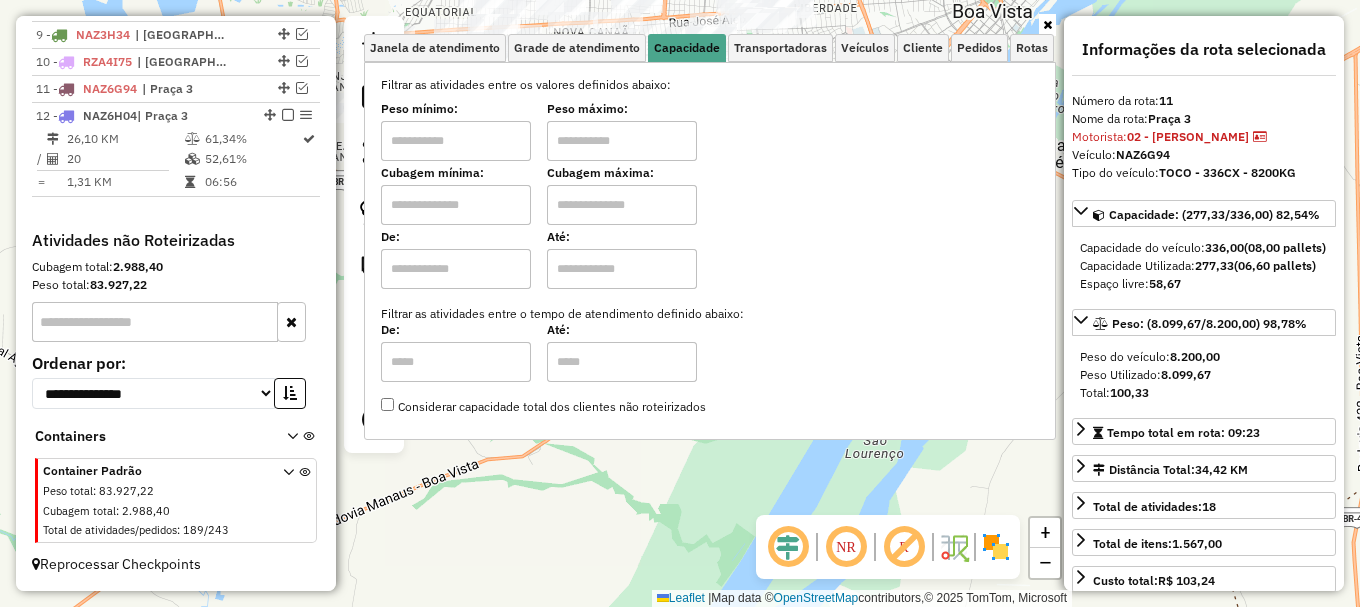 click at bounding box center (456, 205) 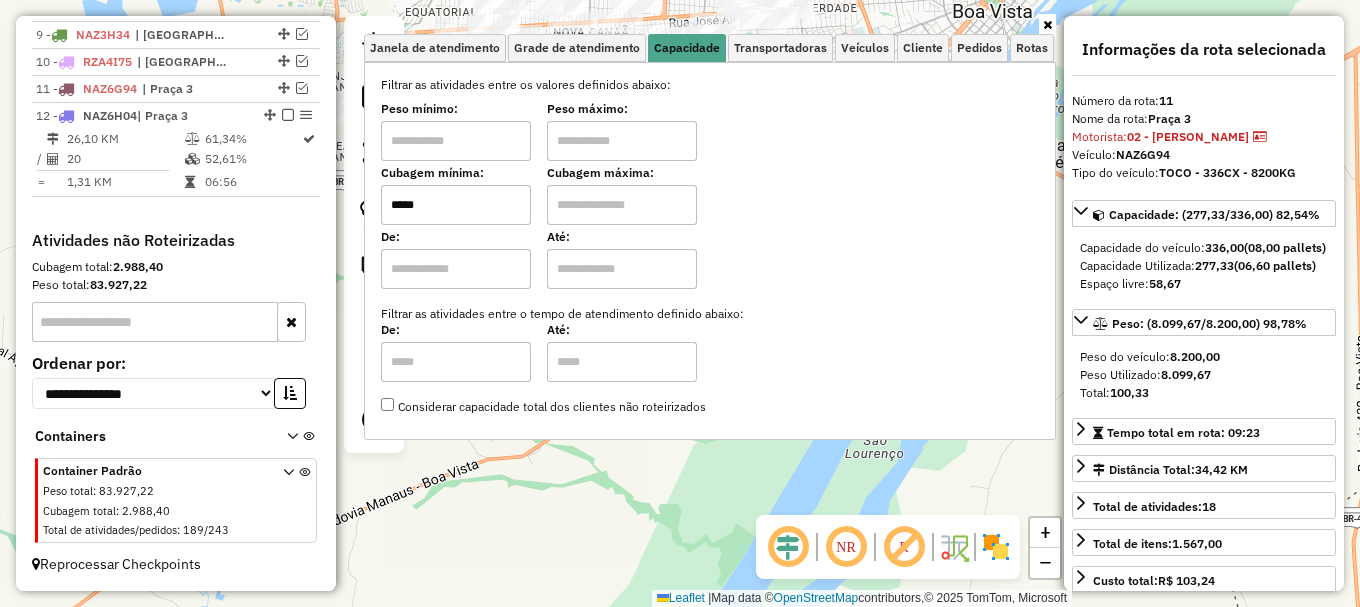 click at bounding box center [622, 205] 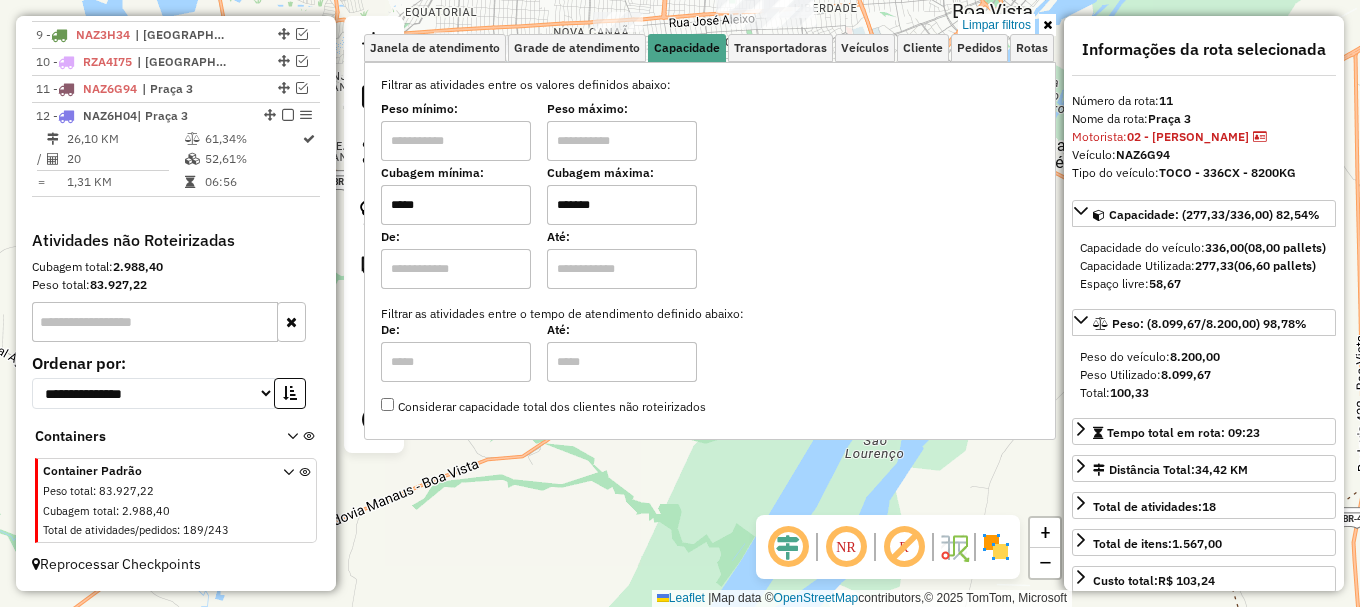 click on "Limpar filtros Janela de atendimento Grade de atendimento Capacidade Transportadoras Veículos Cliente Pedidos  Rotas Selecione os dias de semana para filtrar as janelas de atendimento  Seg   Ter   Qua   Qui   Sex   Sáb   Dom  Informe o período da janela de atendimento: De: Até:  Filtrar exatamente a janela do cliente  Considerar janela de atendimento padrão  Selecione os dias de semana para filtrar as grades de atendimento  Seg   Ter   Qua   Qui   Sex   Sáb   Dom   Considerar clientes sem dia de atendimento cadastrado  Clientes fora do dia de atendimento selecionado Filtrar as atividades entre os valores definidos abaixo:  Peso mínimo:   Peso máximo:   Cubagem mínima:  *****  Cubagem máxima:  *******  De:   Até:  Filtrar as atividades entre o tempo de atendimento definido abaixo:  De:   Até:   Considerar capacidade total dos clientes não roteirizados Transportadora: Selecione um ou mais itens Tipo de veículo: Selecione um ou mais itens Veículo: Selecione um ou mais itens Motorista: Nome: Setor:" 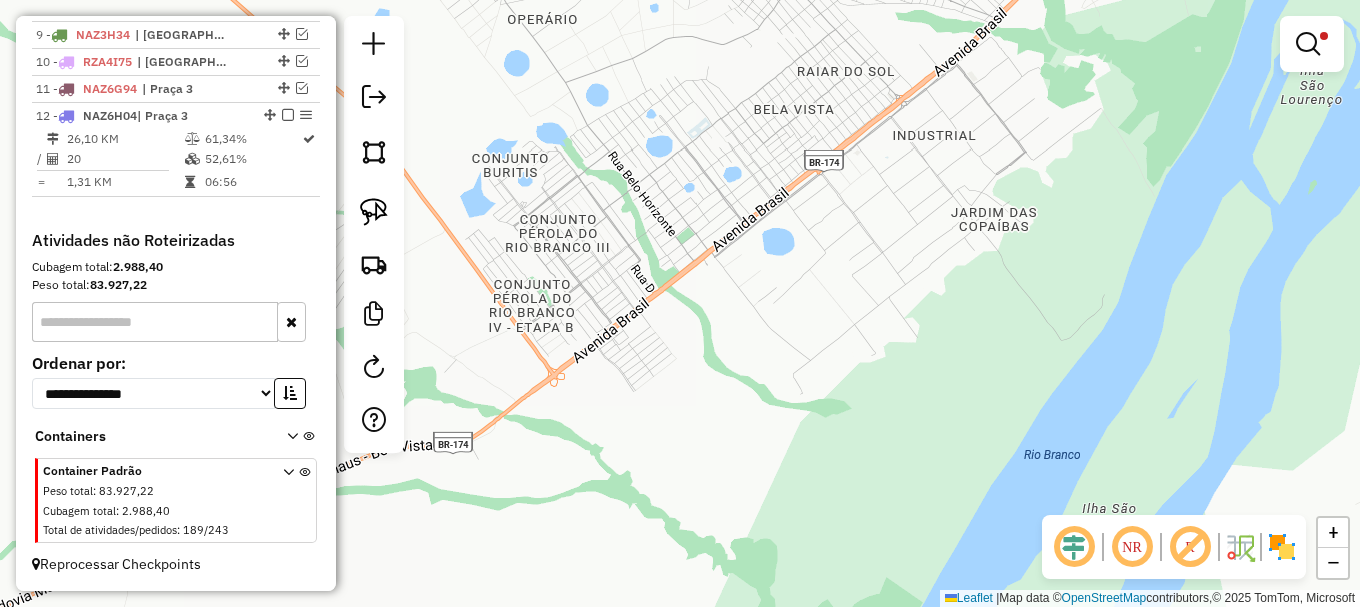drag, startPoint x: 798, startPoint y: 236, endPoint x: 668, endPoint y: 443, distance: 244.43608 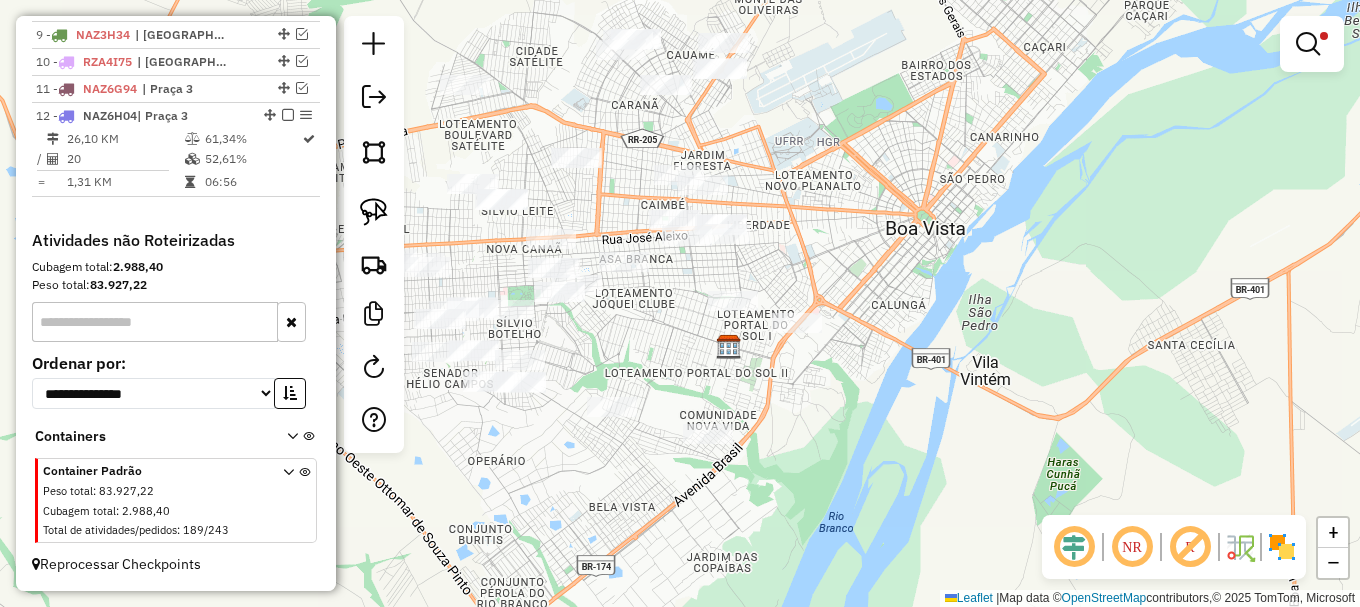 drag, startPoint x: 768, startPoint y: 405, endPoint x: 851, endPoint y: 323, distance: 116.67476 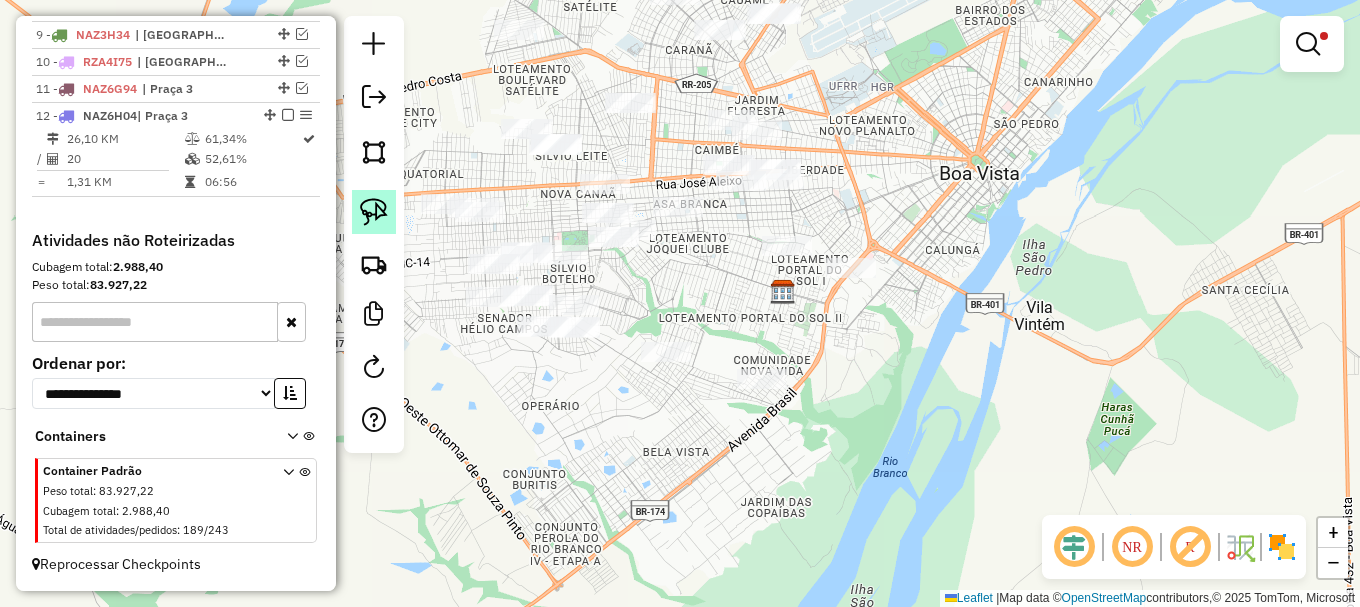 click 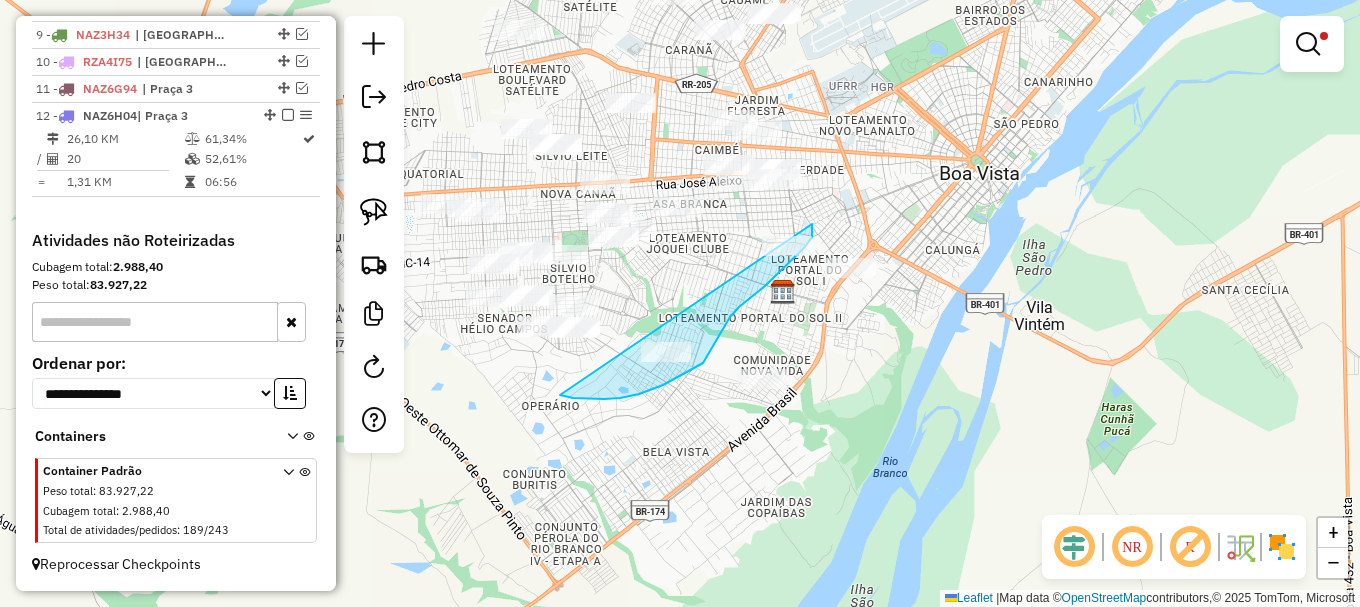 drag, startPoint x: 573, startPoint y: 398, endPoint x: 803, endPoint y: 212, distance: 295.79724 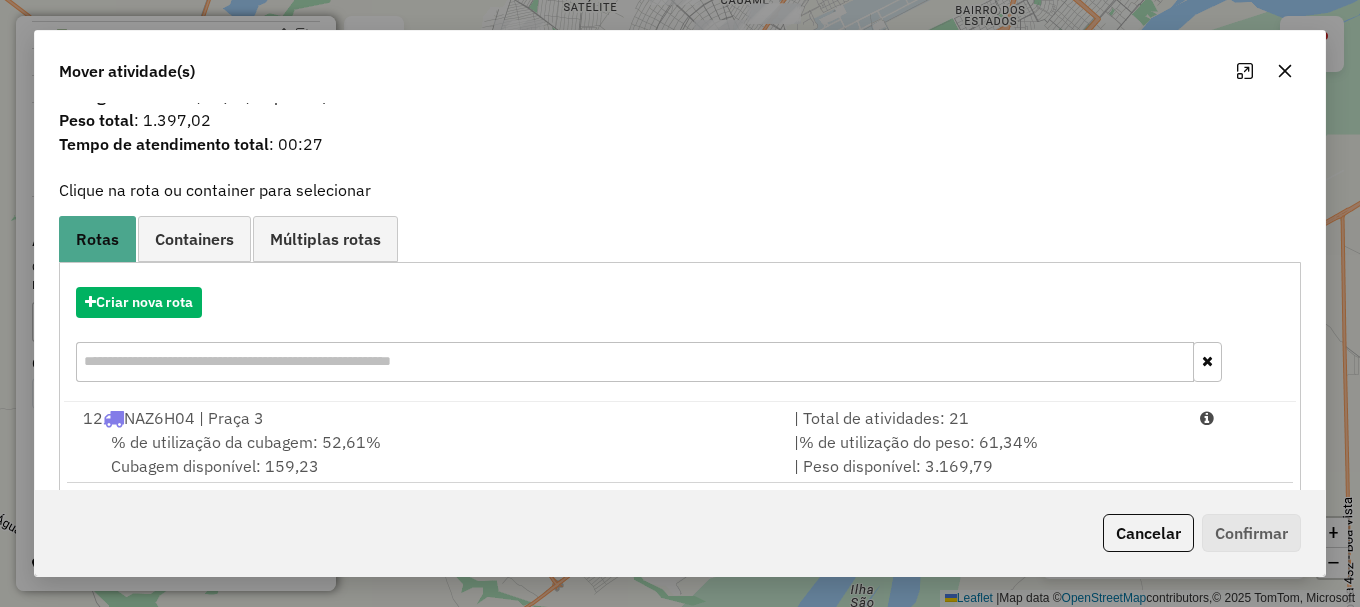 scroll, scrollTop: 78, scrollLeft: 0, axis: vertical 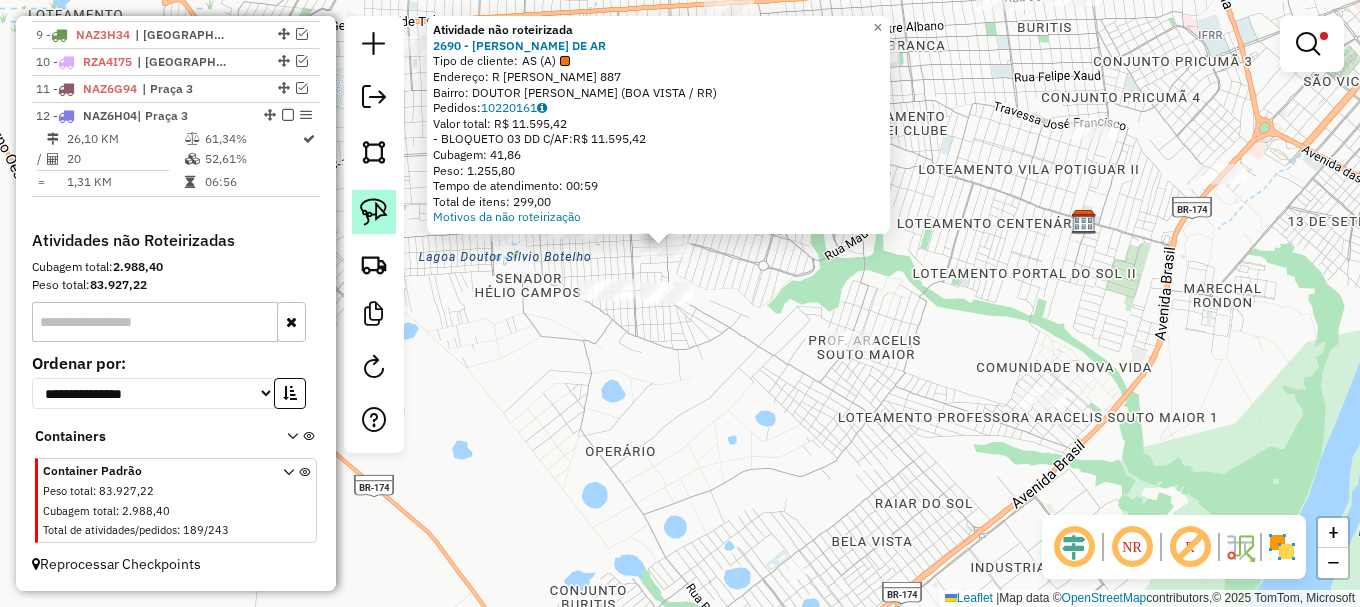 click 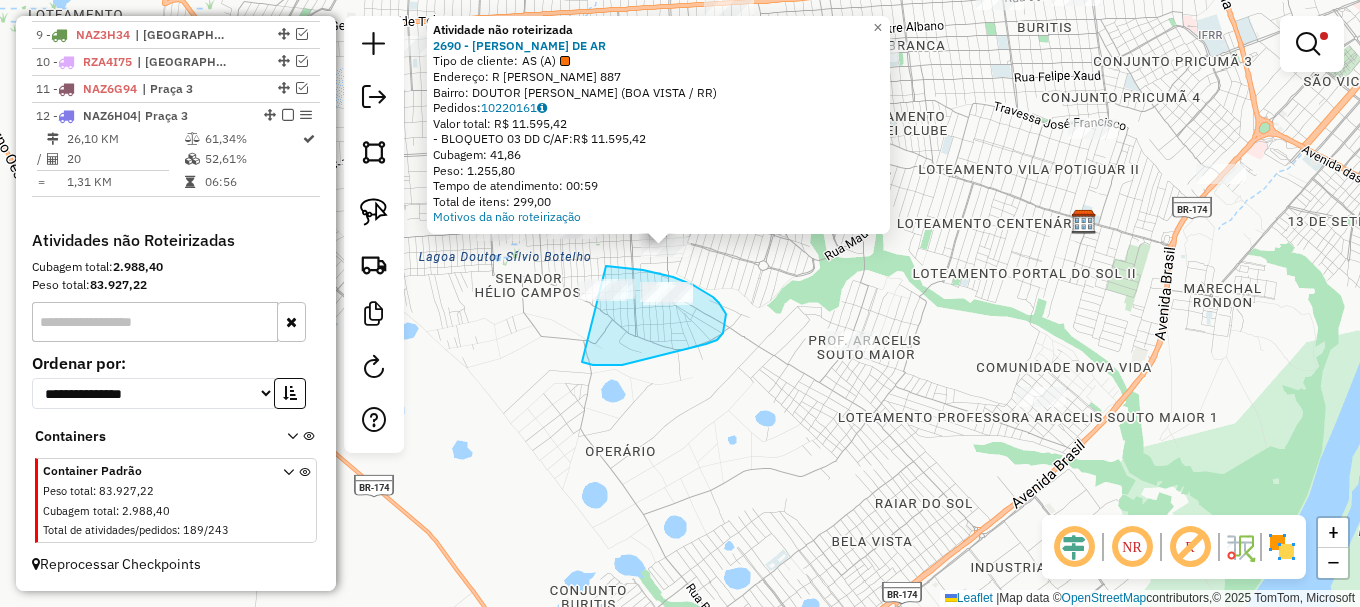 drag, startPoint x: 622, startPoint y: 365, endPoint x: 539, endPoint y: 259, distance: 134.62912 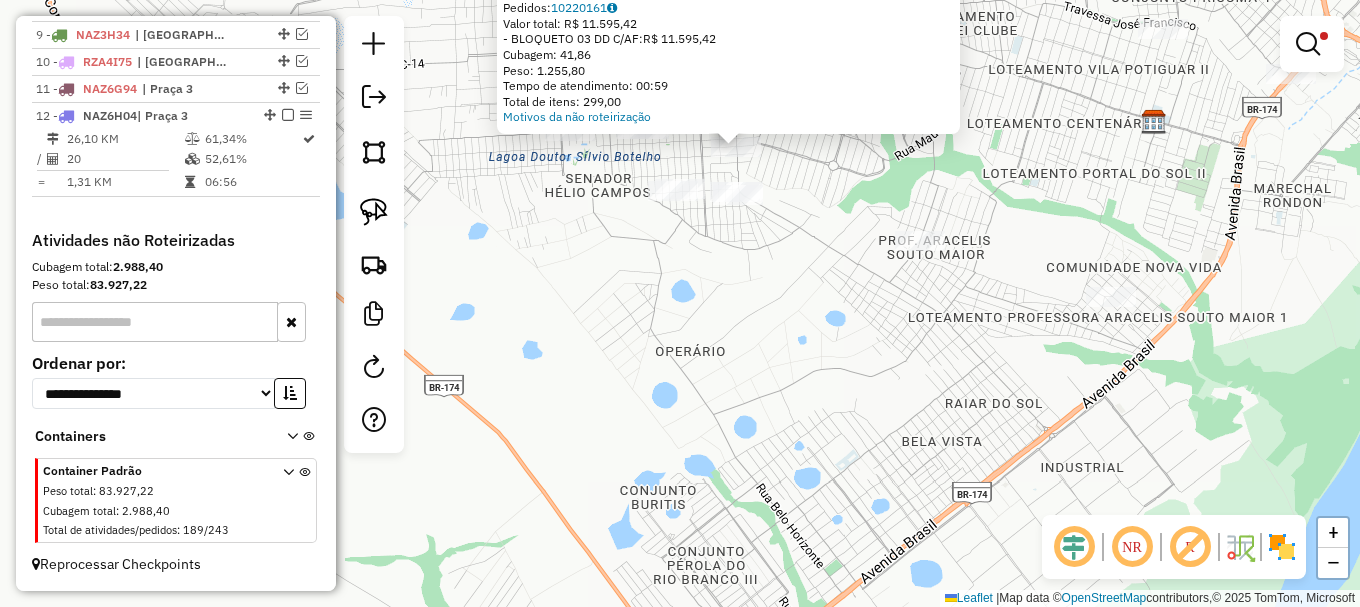 drag, startPoint x: 646, startPoint y: 392, endPoint x: 631, endPoint y: 364, distance: 31.764761 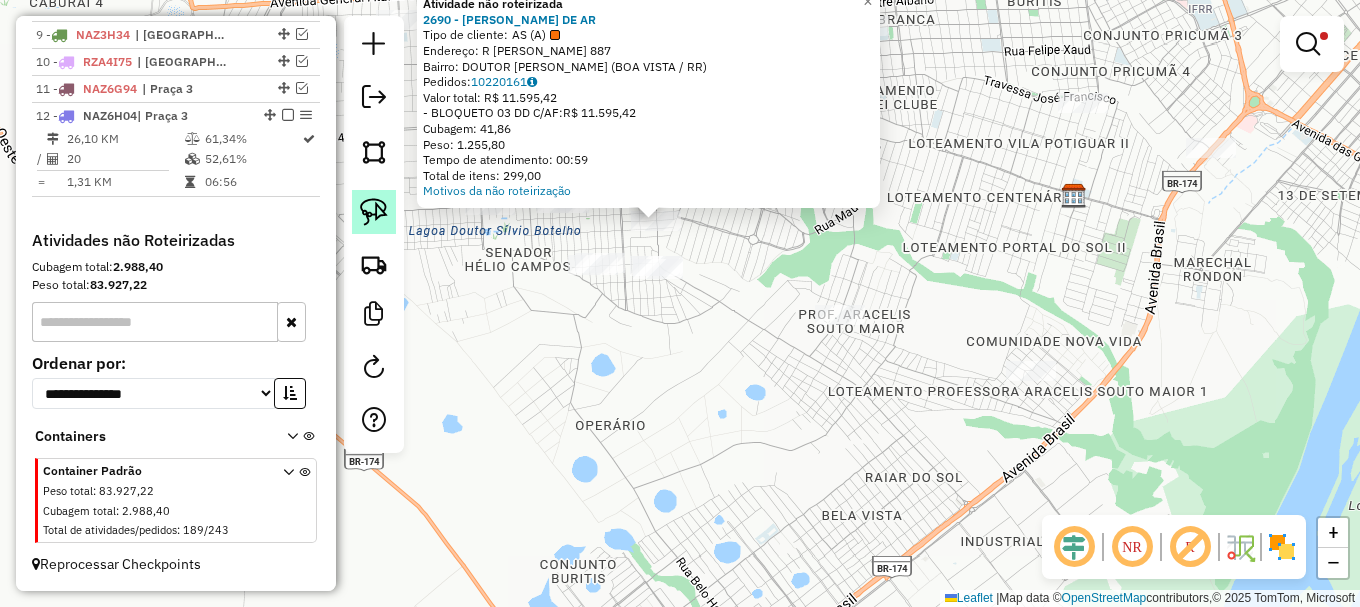 click 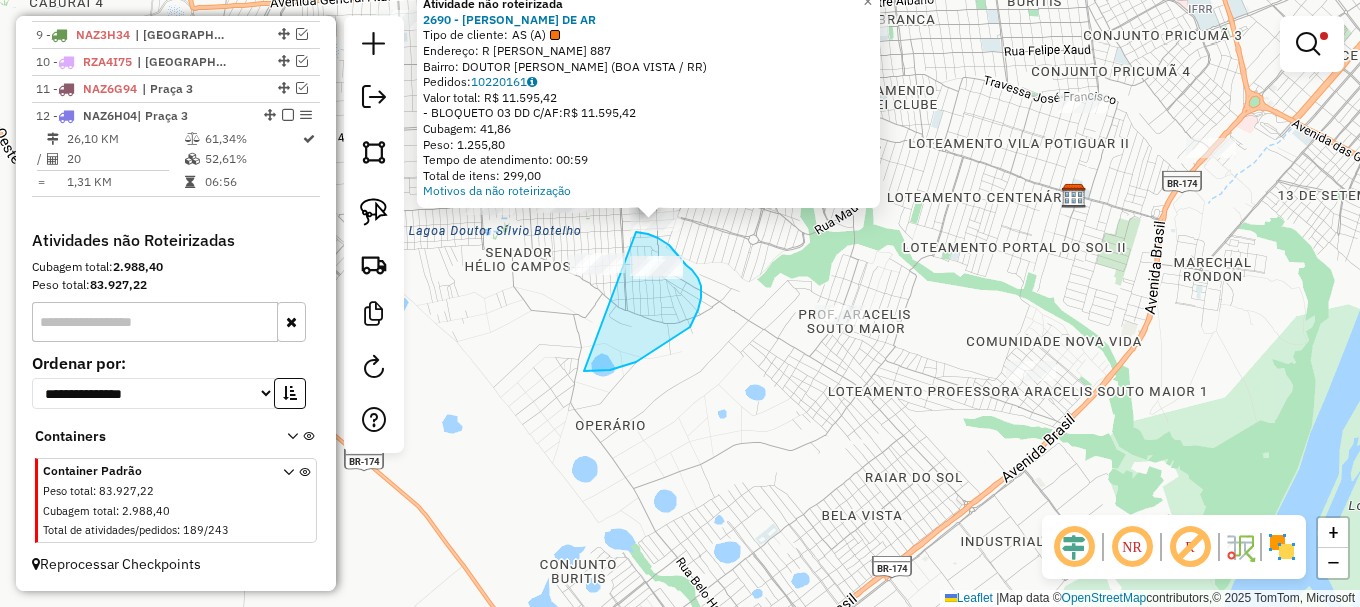 drag, startPoint x: 681, startPoint y: 333, endPoint x: 636, endPoint y: 232, distance: 110.57124 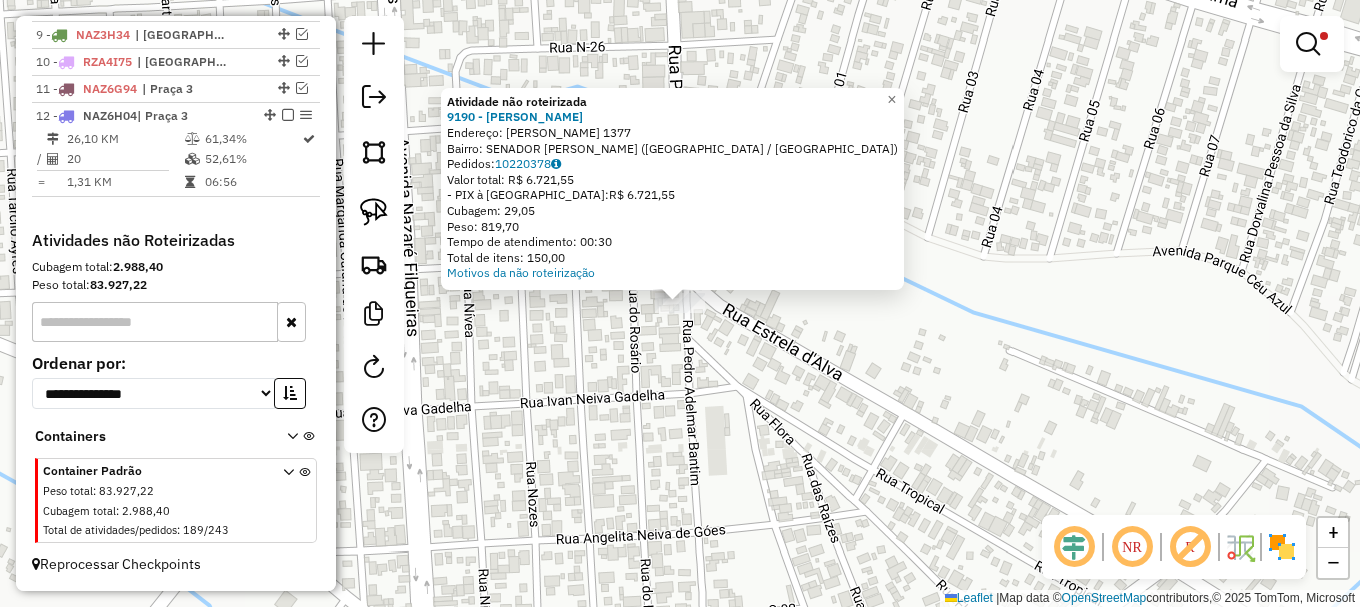 click on "Atividade não roteirizada 9190 - MARILENA ROTH  Endereço:  IZIDIO GALDINO DA SILVA 1377   Bairro: SENADOR HELIO CAMPOS (BOA VISTA / RR)   Pedidos:  10220378   Valor total: R$ 6.721,55   - PIX à Vista:  R$ 6.721,55   Cubagem: 29,05   Peso: 819,70   Tempo de atendimento: 00:30   Total de itens: 150,00  Motivos da não roteirização × Limpar filtros Janela de atendimento Grade de atendimento Capacidade Transportadoras Veículos Cliente Pedidos  Rotas Selecione os dias de semana para filtrar as janelas de atendimento  Seg   Ter   Qua   Qui   Sex   Sáb   Dom  Informe o período da janela de atendimento: De: Até:  Filtrar exatamente a janela do cliente  Considerar janela de atendimento padrão  Selecione os dias de semana para filtrar as grades de atendimento  Seg   Ter   Qua   Qui   Sex   Sáb   Dom   Considerar clientes sem dia de atendimento cadastrado  Clientes fora do dia de atendimento selecionado Filtrar as atividades entre os valores definidos abaixo:  Peso mínimo:   Peso máximo:  ***** ******* De:" 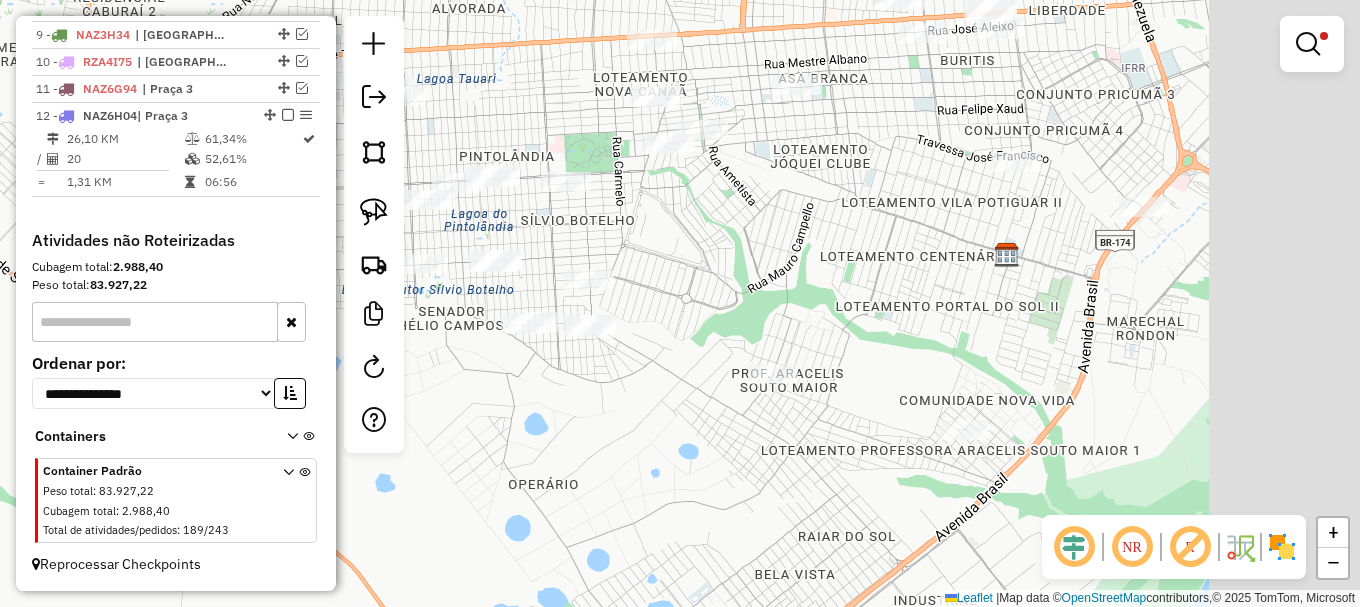 drag, startPoint x: 1059, startPoint y: 327, endPoint x: 838, endPoint y: 340, distance: 221.38202 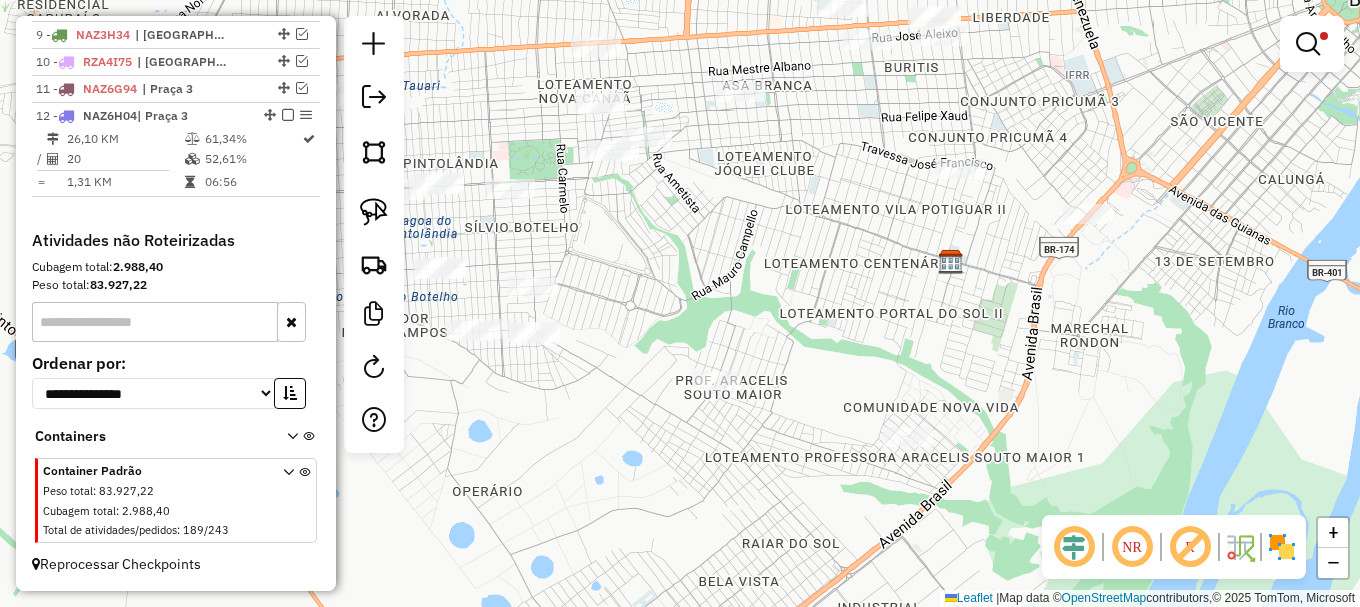 drag, startPoint x: 376, startPoint y: 207, endPoint x: 396, endPoint y: 249, distance: 46.518814 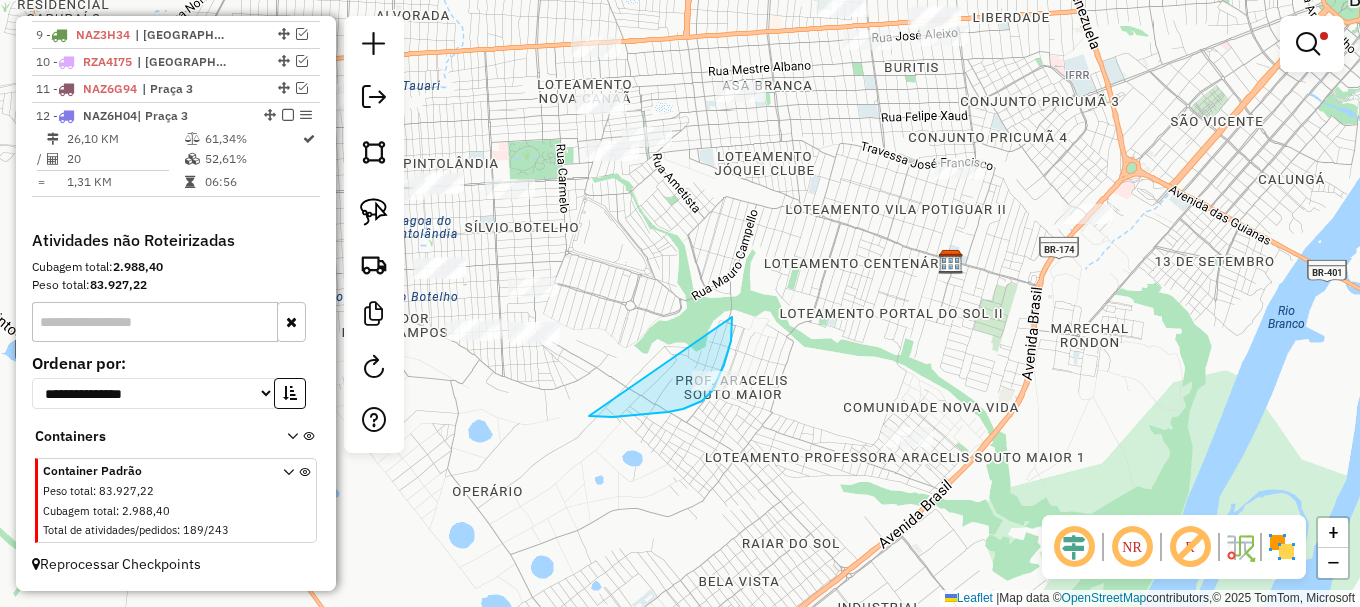 drag, startPoint x: 597, startPoint y: 417, endPoint x: 733, endPoint y: 304, distance: 176.81912 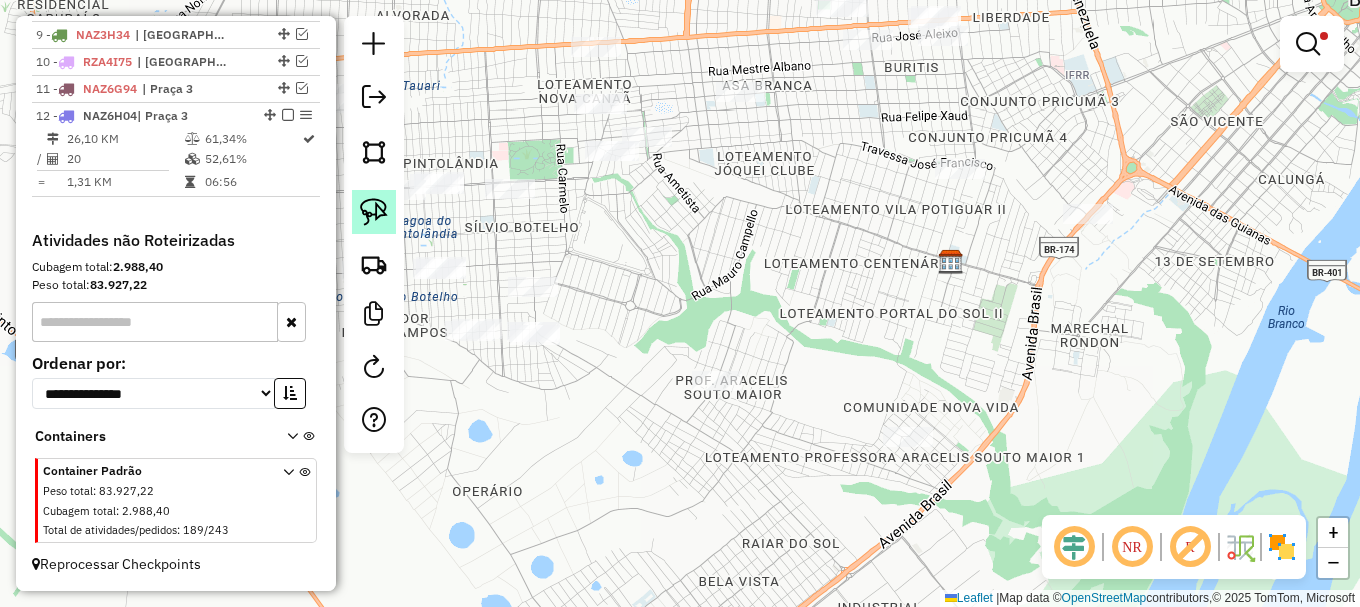 click 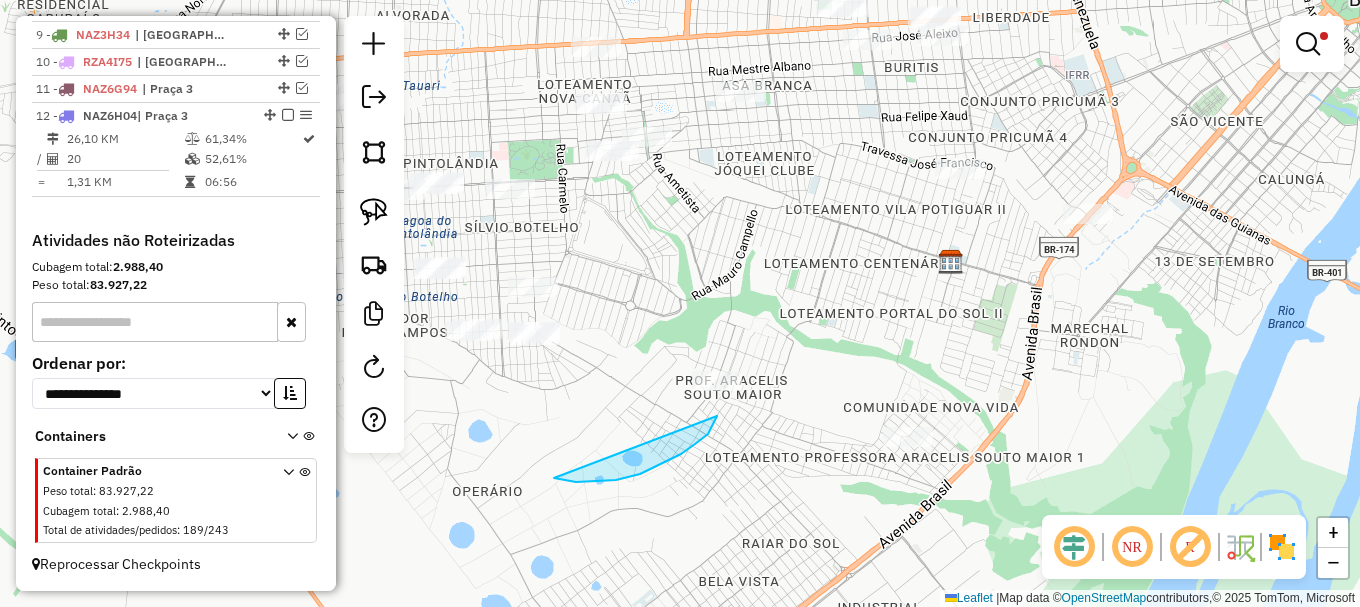 drag, startPoint x: 651, startPoint y: 468, endPoint x: 765, endPoint y: 279, distance: 220.71928 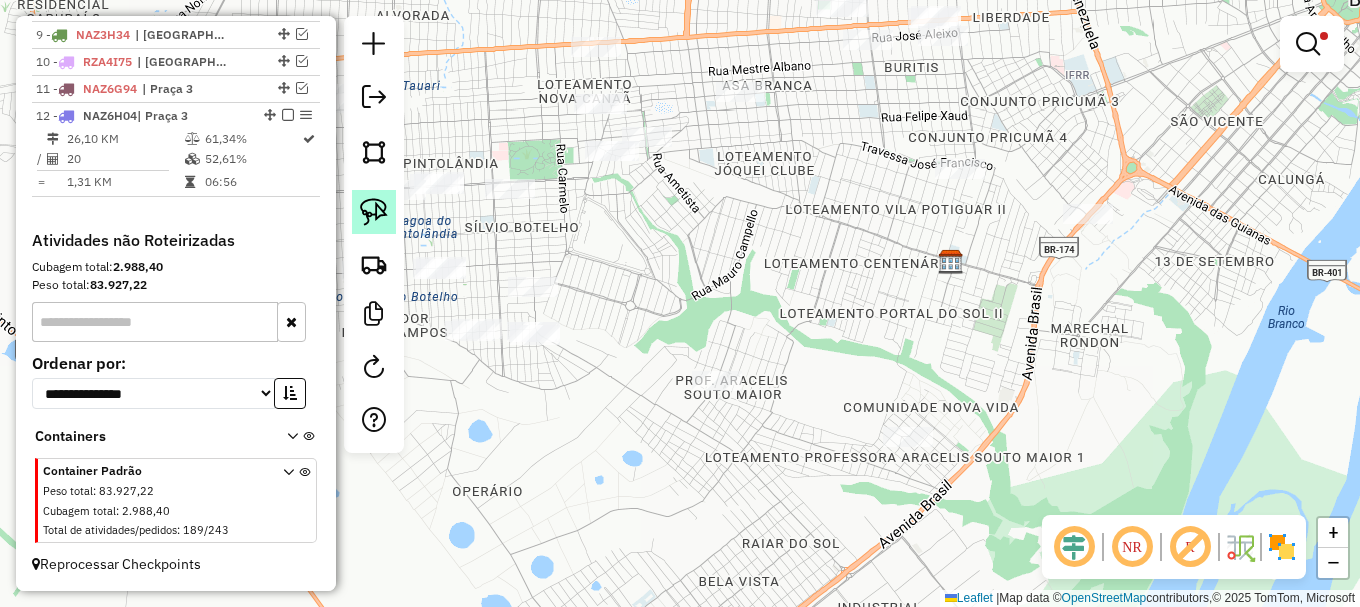 click 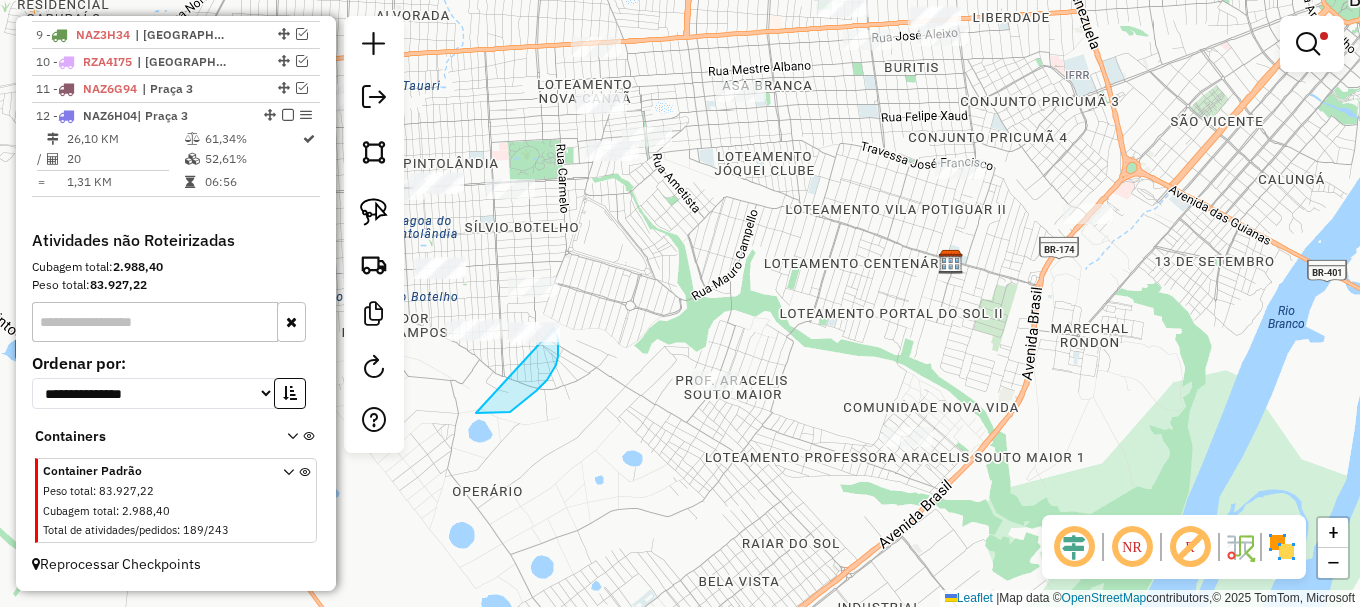 click on "Limpar filtros Janela de atendimento Grade de atendimento Capacidade Transportadoras Veículos Cliente Pedidos  Rotas Selecione os dias de semana para filtrar as janelas de atendimento  Seg   Ter   Qua   Qui   Sex   Sáb   Dom  Informe o período da janela de atendimento: De: Até:  Filtrar exatamente a janela do cliente  Considerar janela de atendimento padrão  Selecione os dias de semana para filtrar as grades de atendimento  Seg   Ter   Qua   Qui   Sex   Sáb   Dom   Considerar clientes sem dia de atendimento cadastrado  Clientes fora do dia de atendimento selecionado Filtrar as atividades entre os valores definidos abaixo:  Peso mínimo:   Peso máximo:   Cubagem mínima:  *****  Cubagem máxima:  *******  De:   Até:  Filtrar as atividades entre o tempo de atendimento definido abaixo:  De:   Até:   Considerar capacidade total dos clientes não roteirizados Transportadora: Selecione um ou mais itens Tipo de veículo: Selecione um ou mais itens Veículo: Selecione um ou mais itens Motorista: Nome: Setor:" 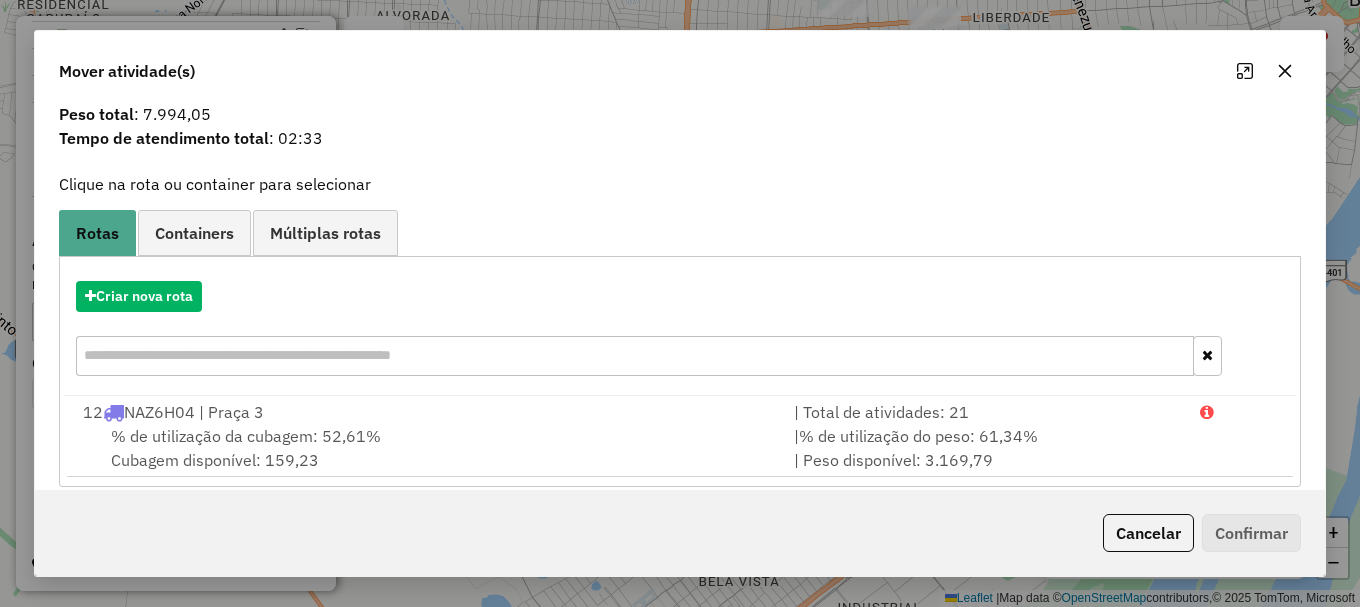 scroll, scrollTop: 78, scrollLeft: 0, axis: vertical 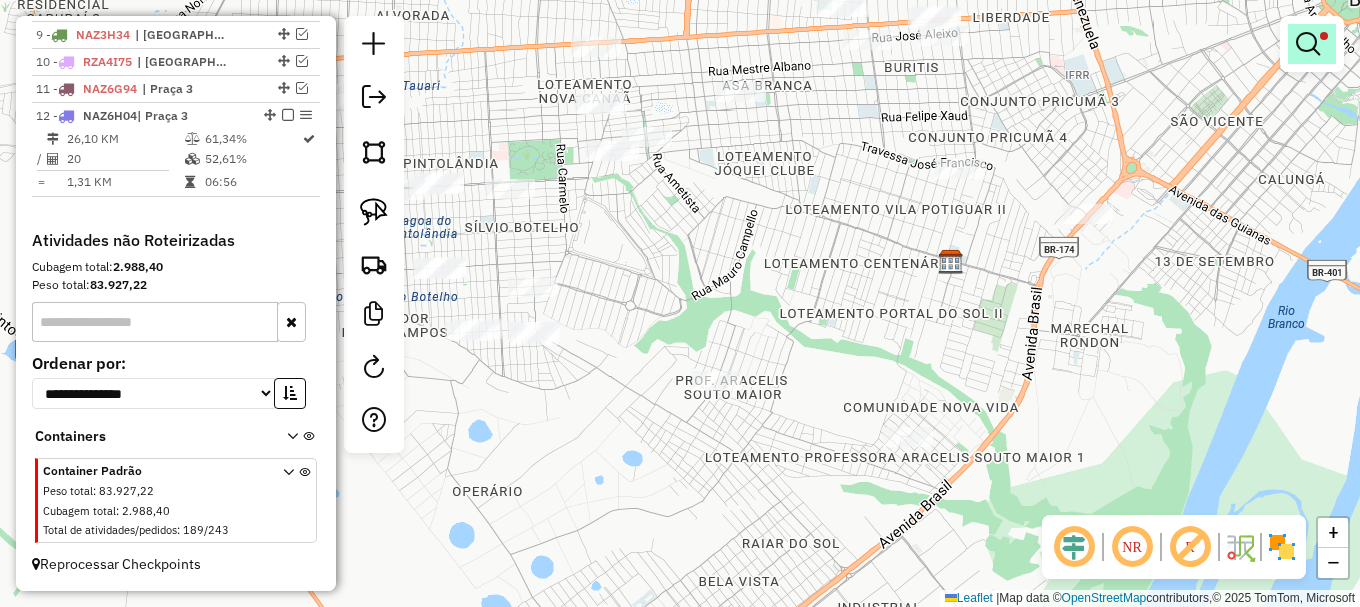 click at bounding box center [1308, 44] 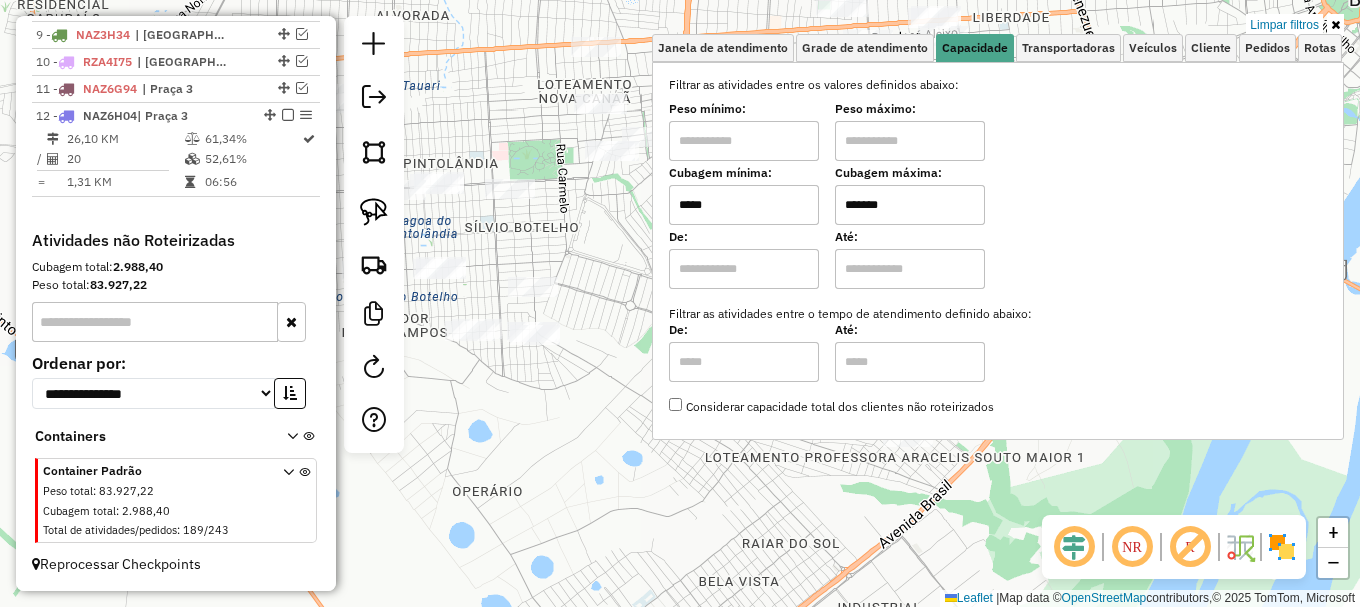 click on "Limpar filtros" at bounding box center [1284, 25] 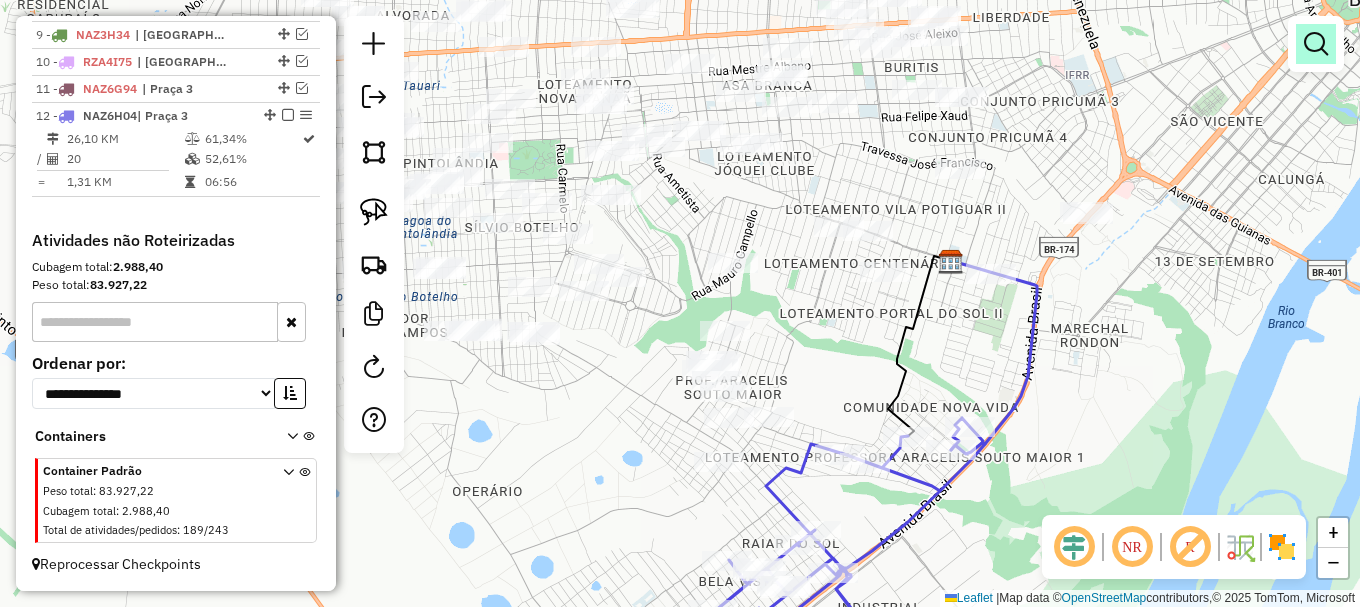 drag, startPoint x: 1314, startPoint y: 38, endPoint x: 1199, endPoint y: 70, distance: 119.36918 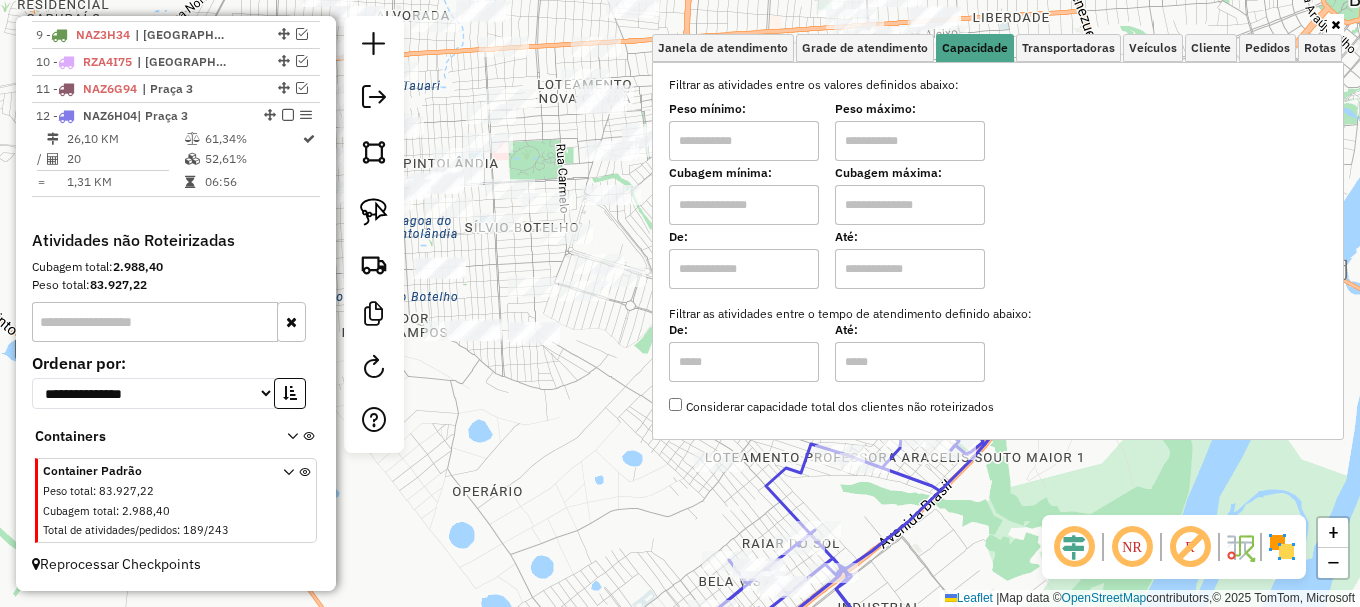 click at bounding box center (910, 141) 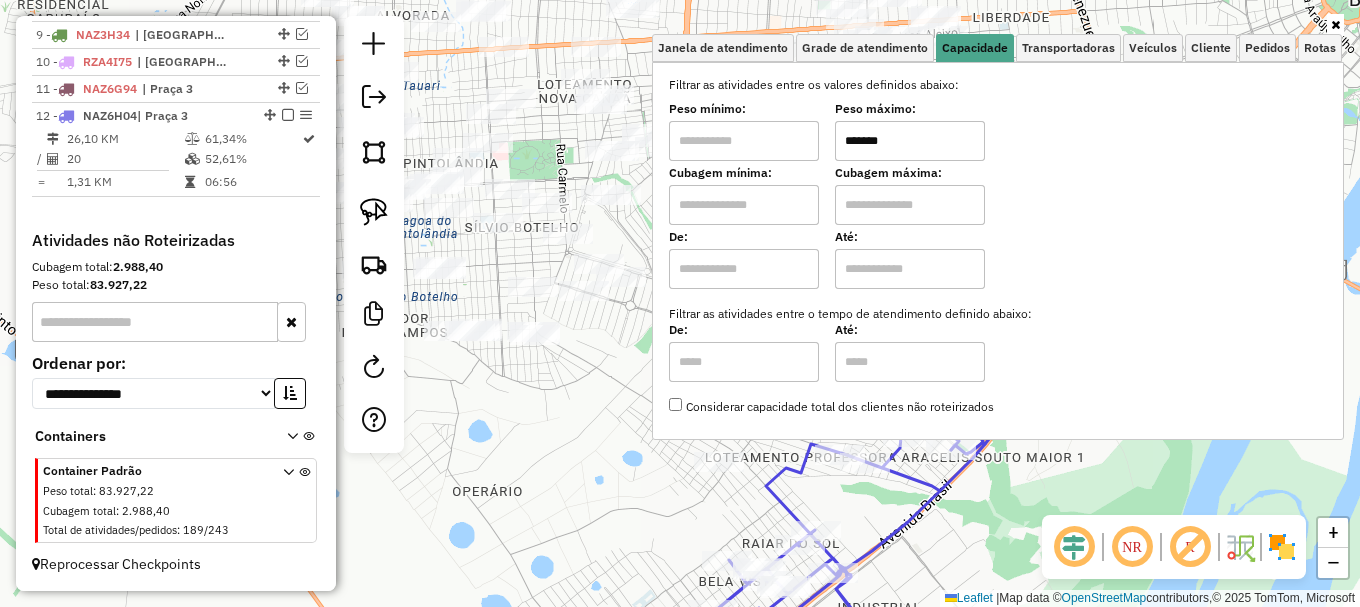 type on "*******" 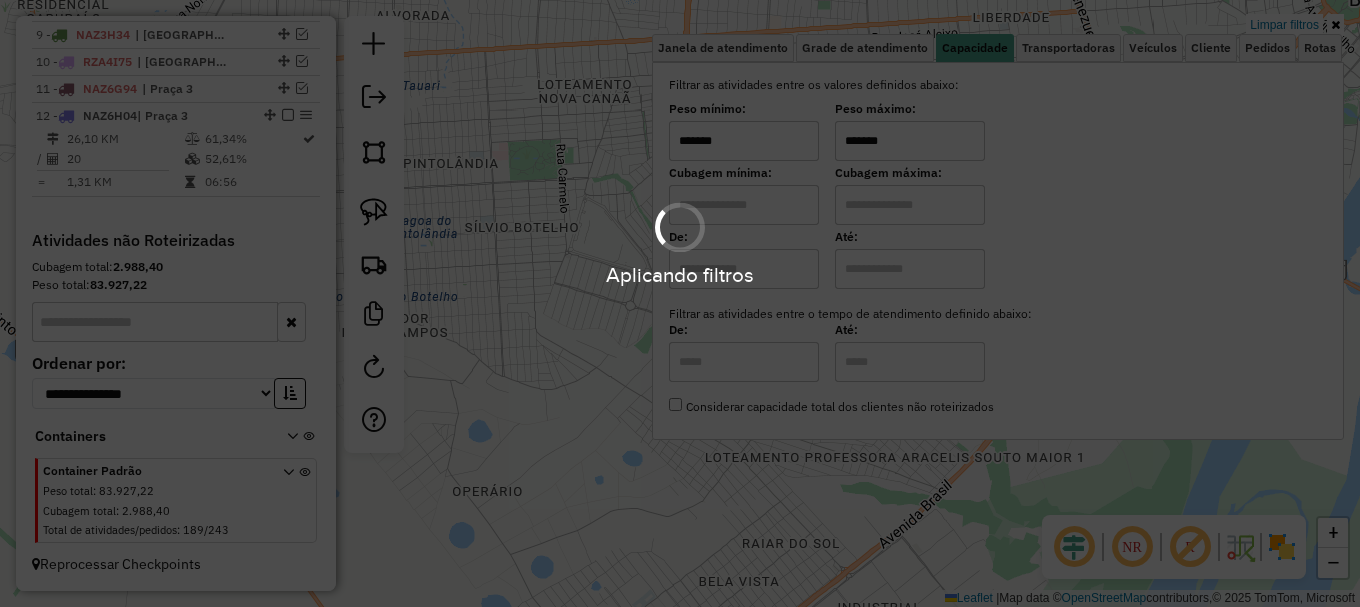 click on "Limpar filtros Janela de atendimento Grade de atendimento Capacidade Transportadoras Veículos Cliente Pedidos  Rotas Selecione os dias de semana para filtrar as janelas de atendimento  Seg   Ter   Qua   Qui   Sex   Sáb   Dom  Informe o período da janela de atendimento: De: Até:  Filtrar exatamente a janela do cliente  Considerar janela de atendimento padrão  Selecione os dias de semana para filtrar as grades de atendimento  Seg   Ter   Qua   Qui   Sex   Sáb   Dom   Considerar clientes sem dia de atendimento cadastrado  Clientes fora do dia de atendimento selecionado Filtrar as atividades entre os valores definidos abaixo:  Peso mínimo:  *******  Peso máximo:  *******  Cubagem mínima:   Cubagem máxima:   De:   Até:  Filtrar as atividades entre o tempo de atendimento definido abaixo:  De:   Até:   Considerar capacidade total dos clientes não roteirizados Transportadora: Selecione um ou mais itens Tipo de veículo: Selecione um ou mais itens Veículo: Selecione um ou mais itens Motorista: Nome: De:" 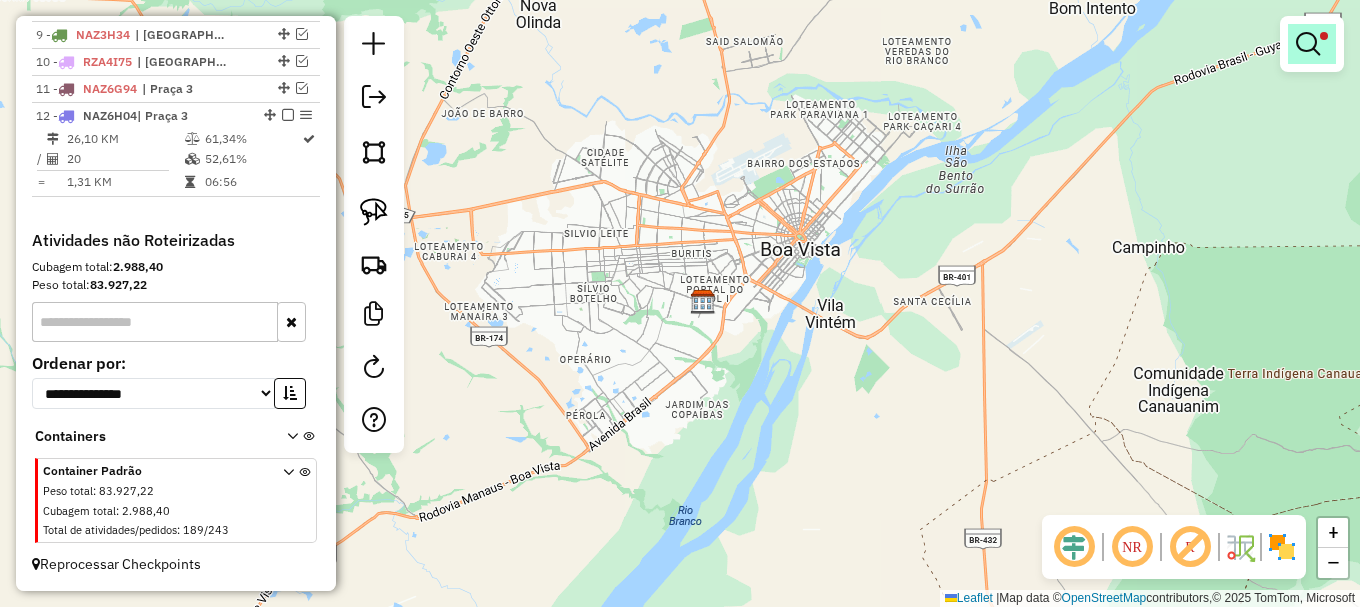 click at bounding box center (1308, 44) 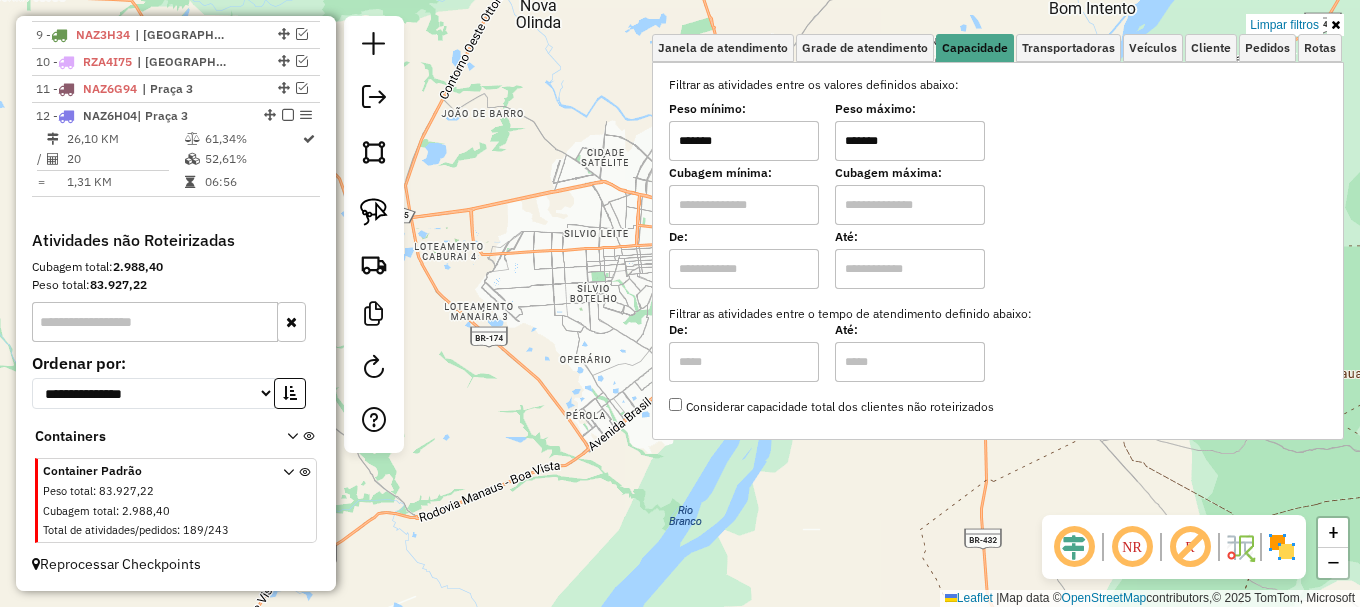 click on "*******" at bounding box center [744, 141] 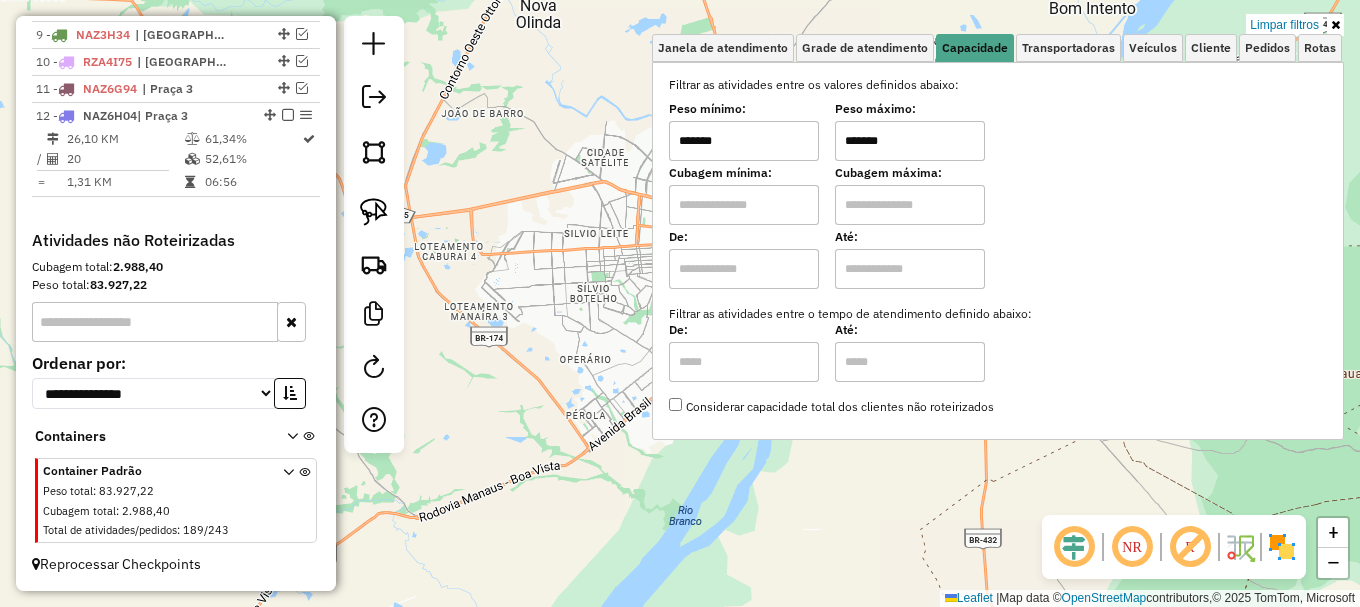 click on "Limpar filtros Janela de atendimento Grade de atendimento Capacidade Transportadoras Veículos Cliente Pedidos  Rotas Selecione os dias de semana para filtrar as janelas de atendimento  Seg   Ter   Qua   Qui   Sex   Sáb   Dom  Informe o período da janela de atendimento: De: Até:  Filtrar exatamente a janela do cliente  Considerar janela de atendimento padrão  Selecione os dias de semana para filtrar as grades de atendimento  Seg   Ter   Qua   Qui   Sex   Sáb   Dom   Considerar clientes sem dia de atendimento cadastrado  Clientes fora do dia de atendimento selecionado Filtrar as atividades entre os valores definidos abaixo:  Peso mínimo:  *******  Peso máximo:  *******  Cubagem mínima:   Cubagem máxima:   De:   Até:  Filtrar as atividades entre o tempo de atendimento definido abaixo:  De:   Até:   Considerar capacidade total dos clientes não roteirizados Transportadora: Selecione um ou mais itens Tipo de veículo: Selecione um ou mais itens Veículo: Selecione um ou mais itens Motorista: Nome: De:" 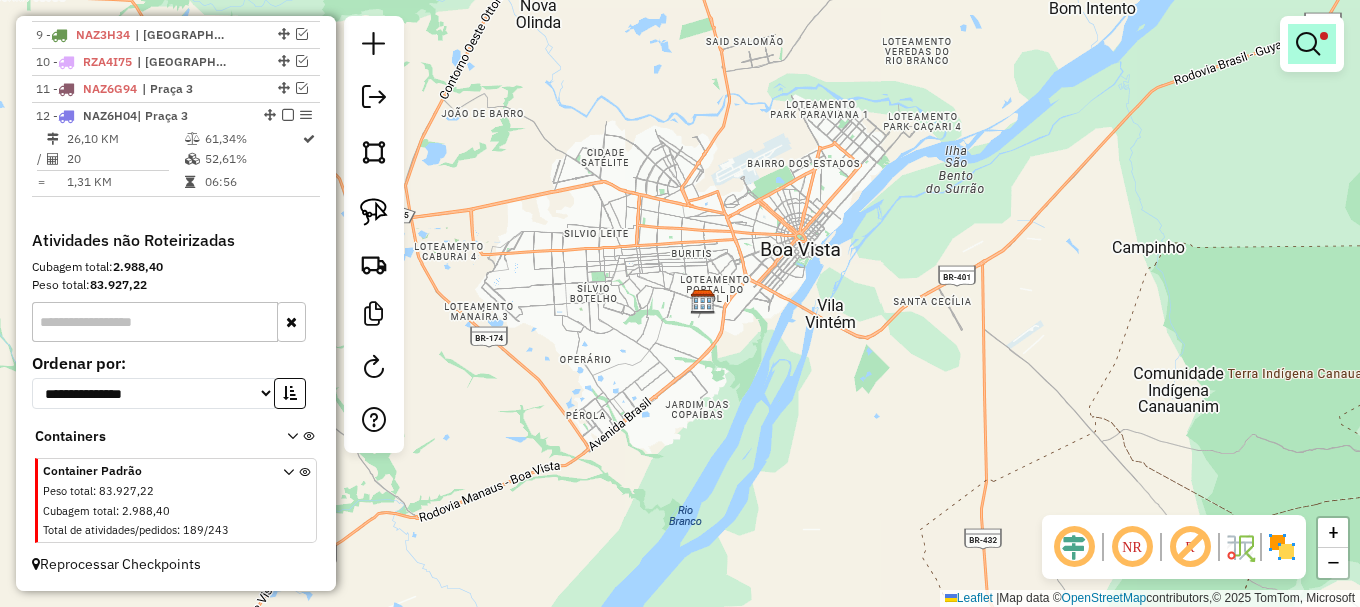 click at bounding box center [1308, 44] 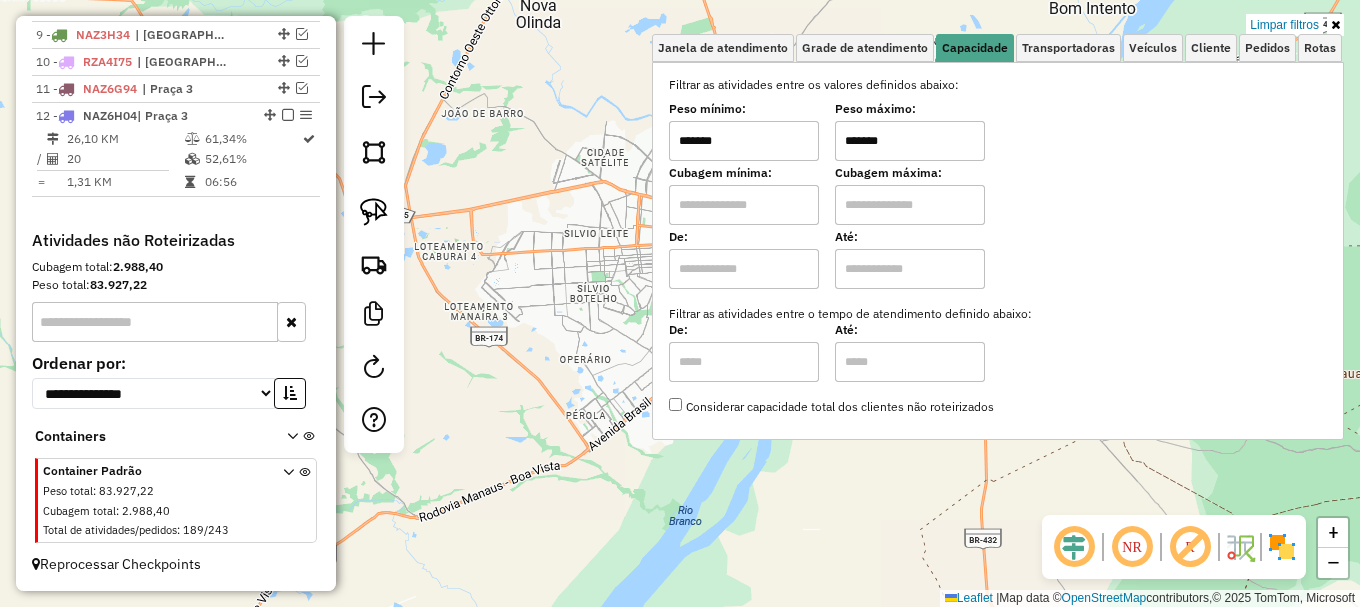 click on "*******" at bounding box center [744, 141] 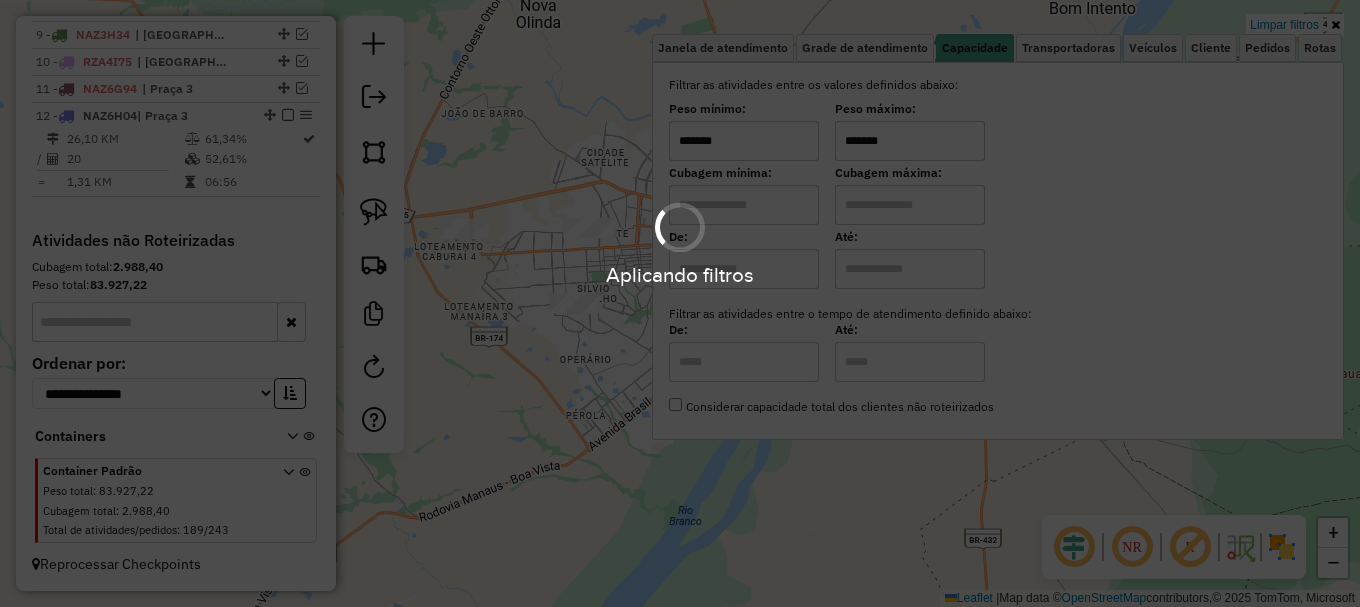 type on "*******" 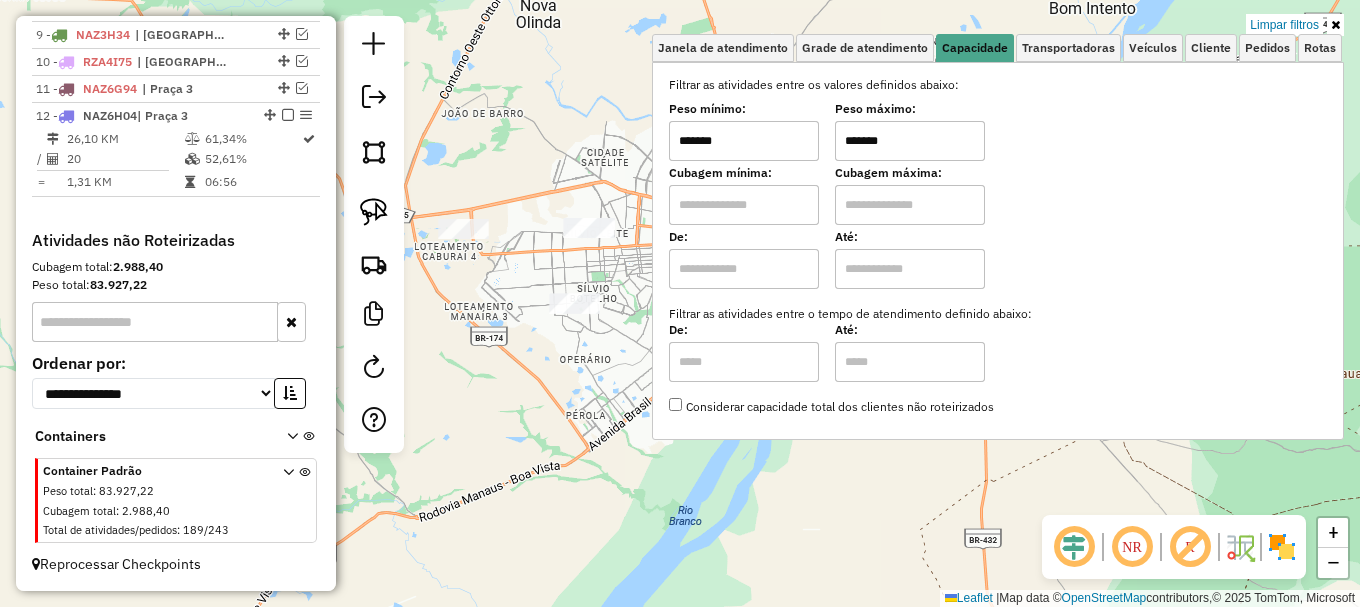click on "Limpar filtros Janela de atendimento Grade de atendimento Capacidade Transportadoras Veículos Cliente Pedidos  Rotas Selecione os dias de semana para filtrar as janelas de atendimento  Seg   Ter   Qua   Qui   Sex   Sáb   Dom  Informe o período da janela de atendimento: De: Até:  Filtrar exatamente a janela do cliente  Considerar janela de atendimento padrão  Selecione os dias de semana para filtrar as grades de atendimento  Seg   Ter   Qua   Qui   Sex   Sáb   Dom   Considerar clientes sem dia de atendimento cadastrado  Clientes fora do dia de atendimento selecionado Filtrar as atividades entre os valores definidos abaixo:  Peso mínimo:  *******  Peso máximo:  *******  Cubagem mínima:   Cubagem máxima:   De:   Até:  Filtrar as atividades entre o tempo de atendimento definido abaixo:  De:   Até:   Considerar capacidade total dos clientes não roteirizados Transportadora: Selecione um ou mais itens Tipo de veículo: Selecione um ou mais itens Veículo: Selecione um ou mais itens Motorista: Nome: De:" 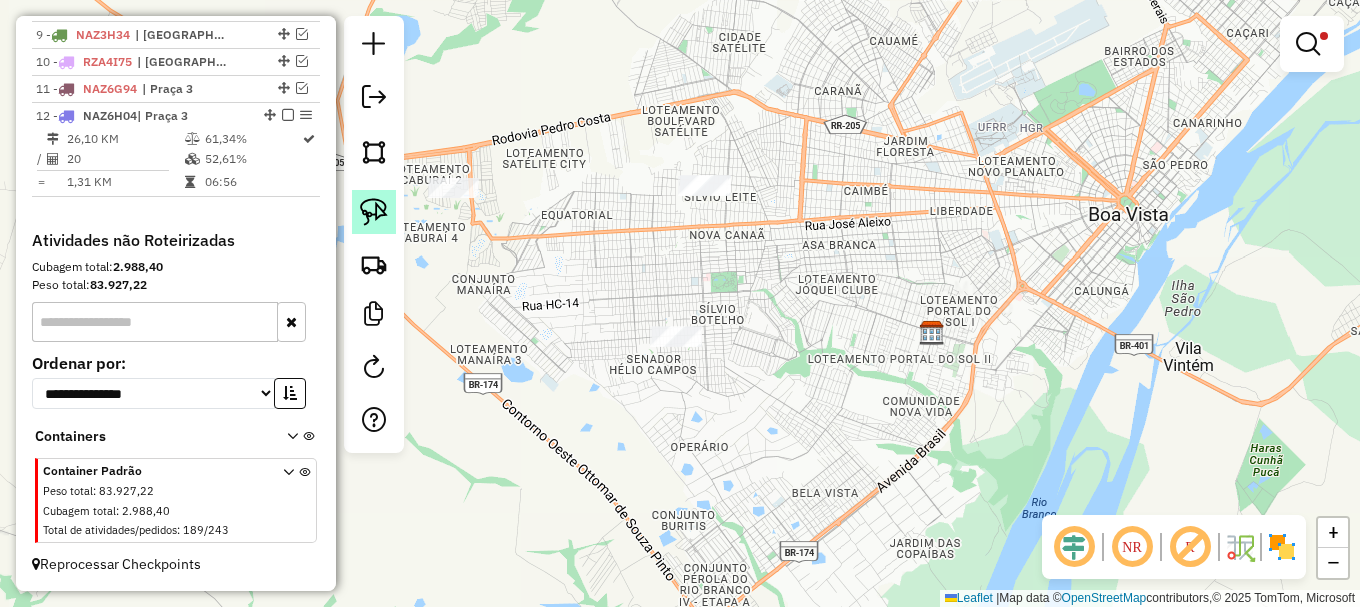 click 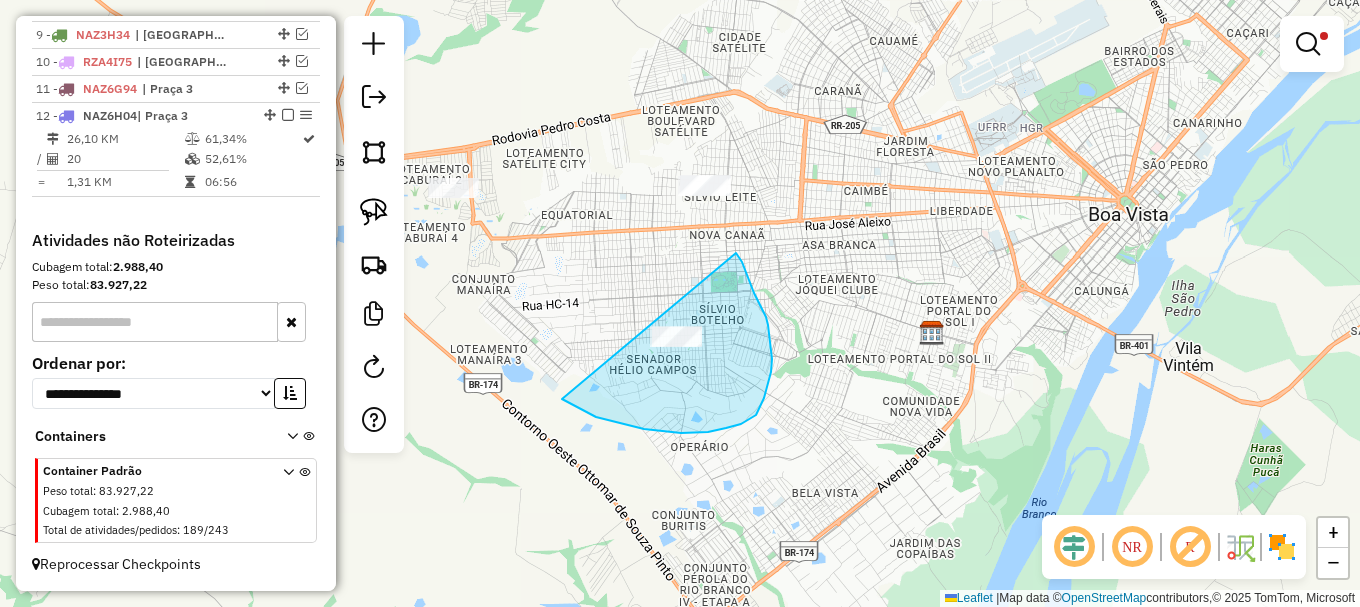 drag, startPoint x: 644, startPoint y: 429, endPoint x: 713, endPoint y: 233, distance: 207.79076 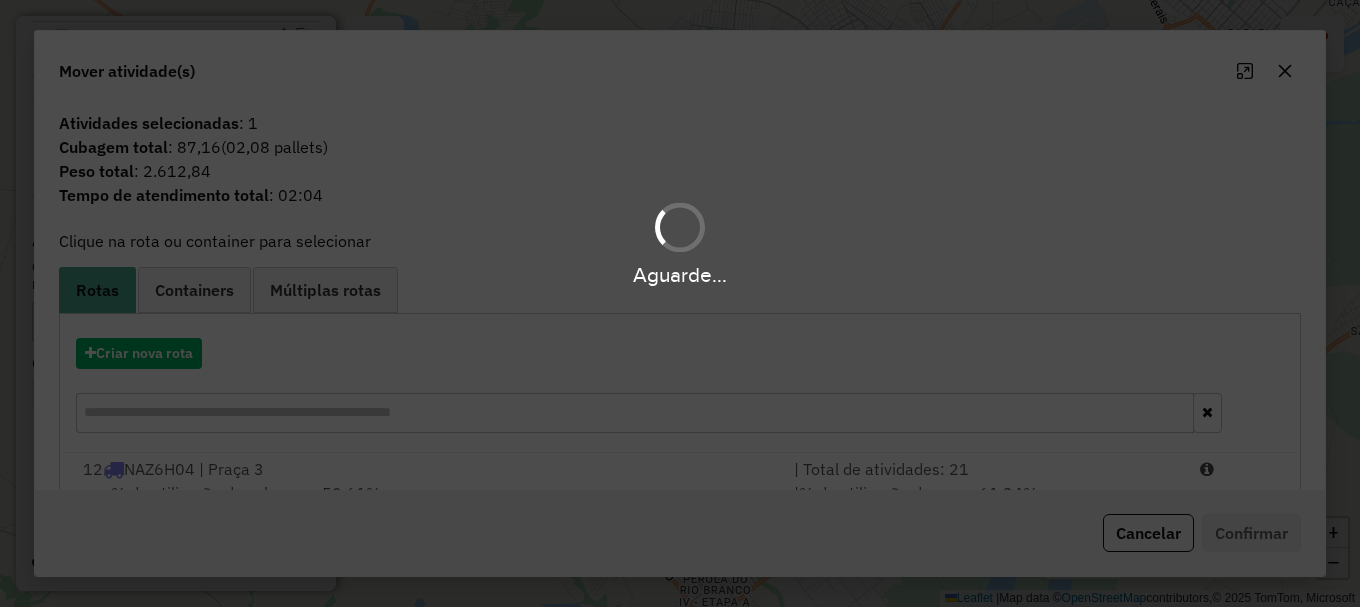 click on "Aguarde..." at bounding box center [680, 303] 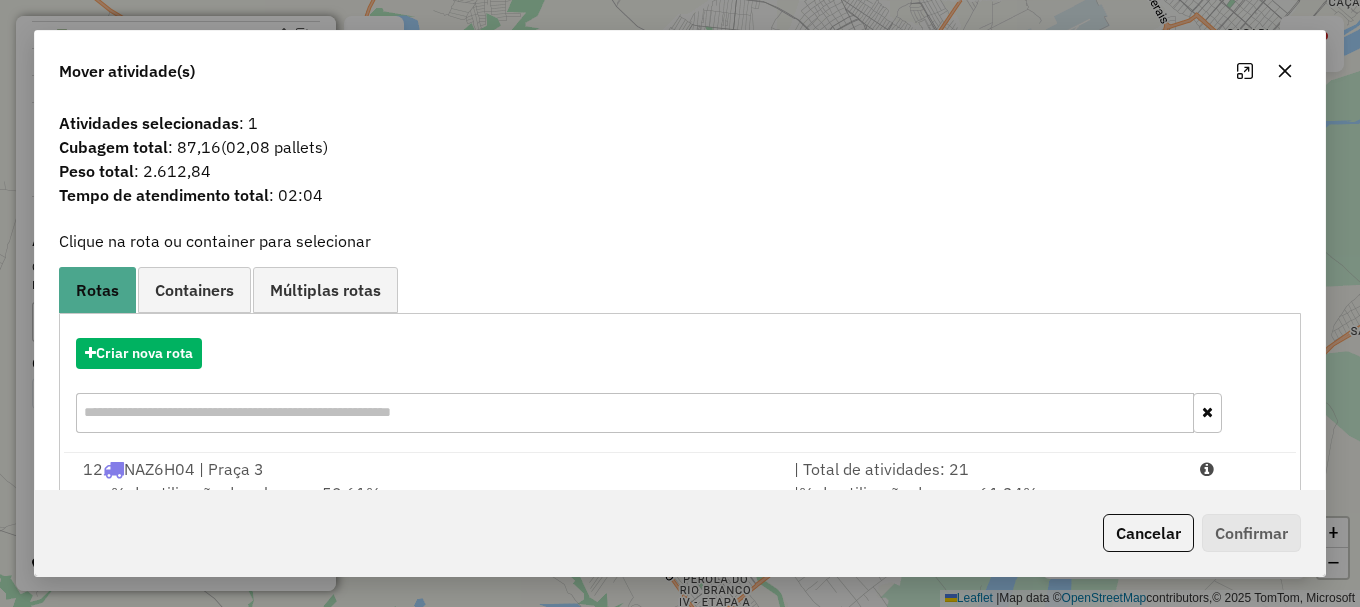 click at bounding box center [1239, 469] 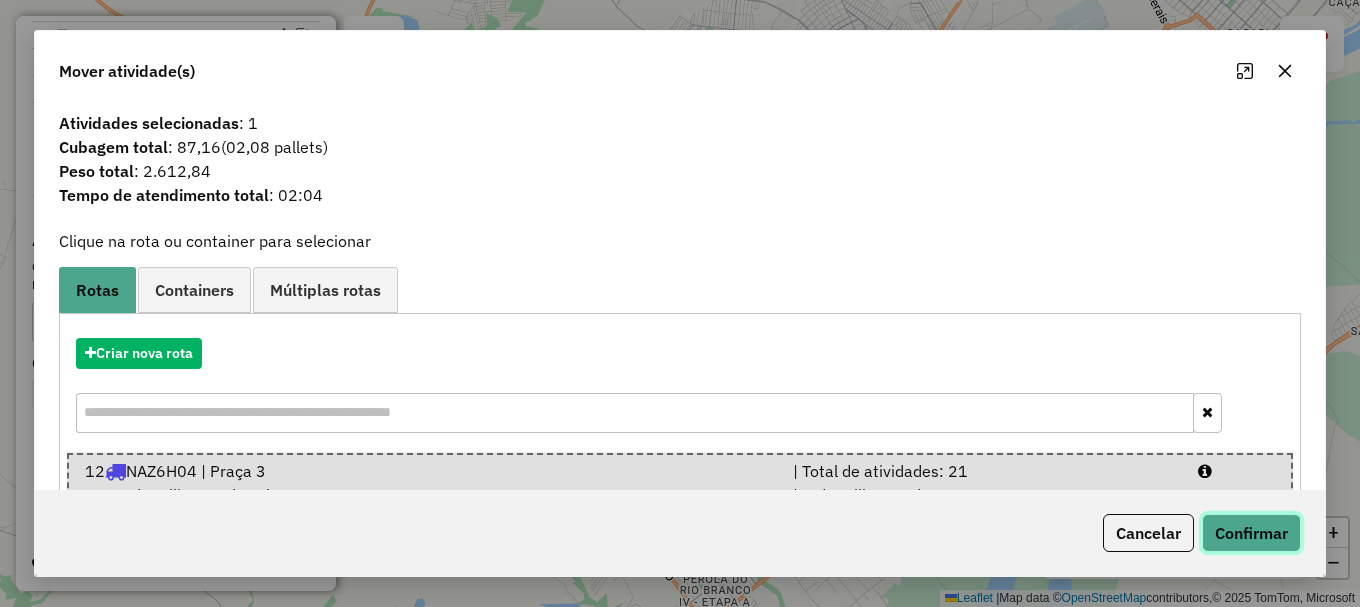 click on "Confirmar" 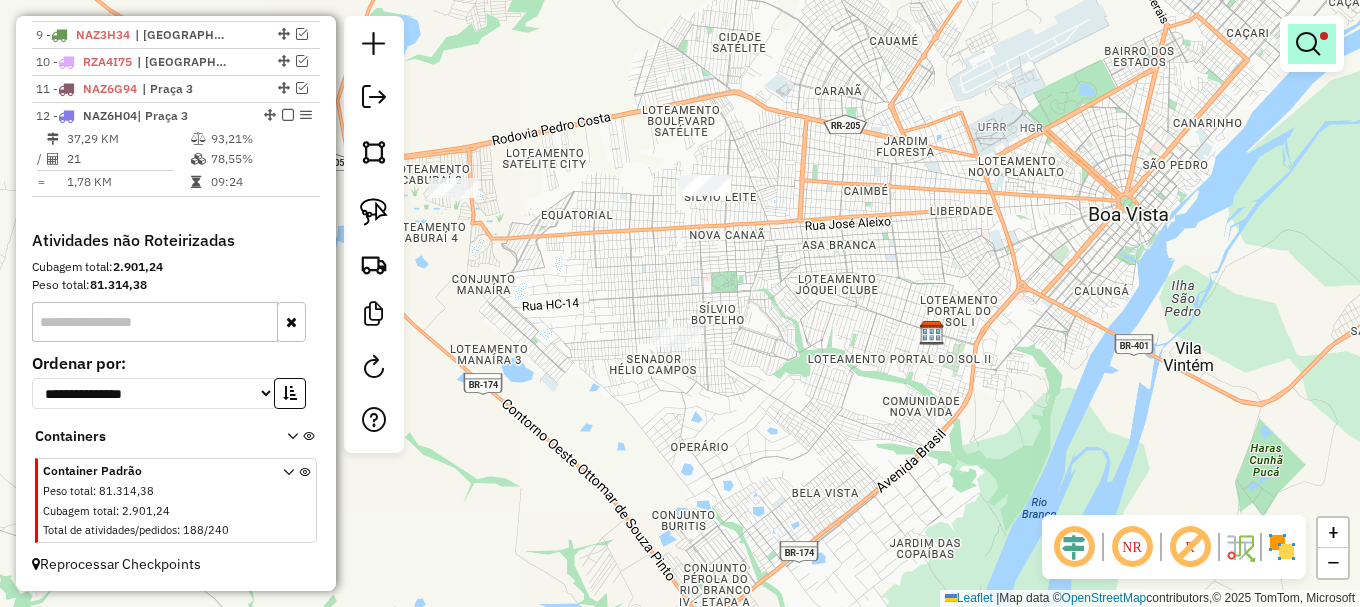 click at bounding box center (1312, 44) 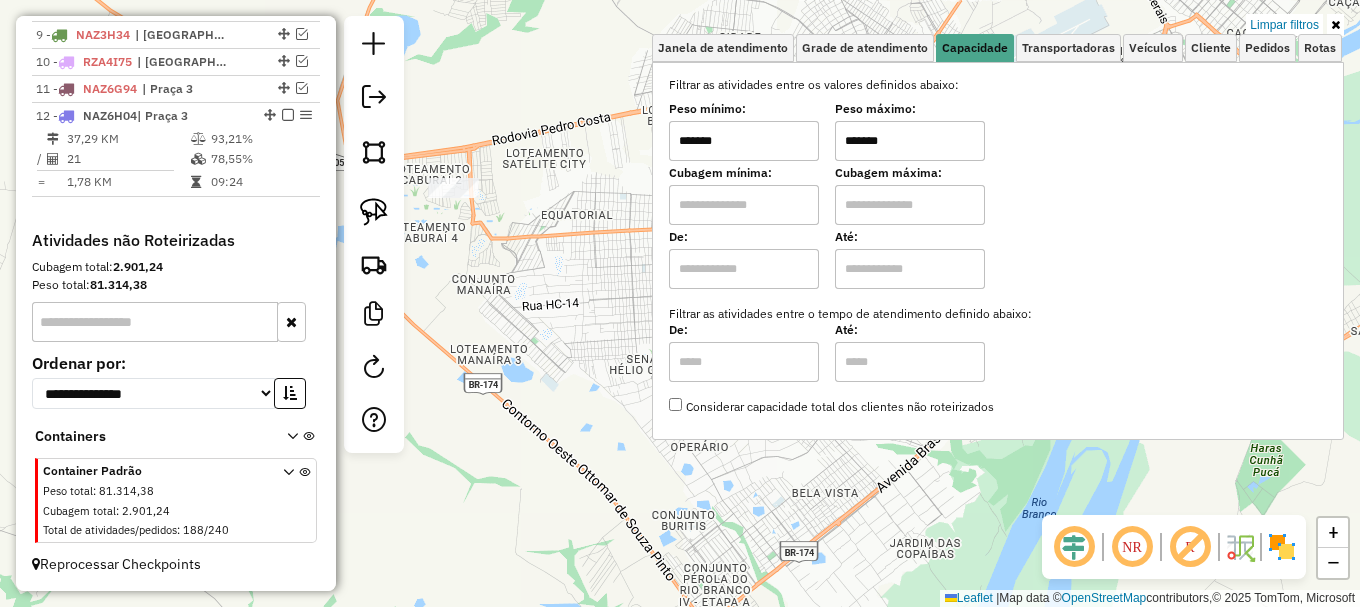 click on "Limpar filtros" at bounding box center (1284, 25) 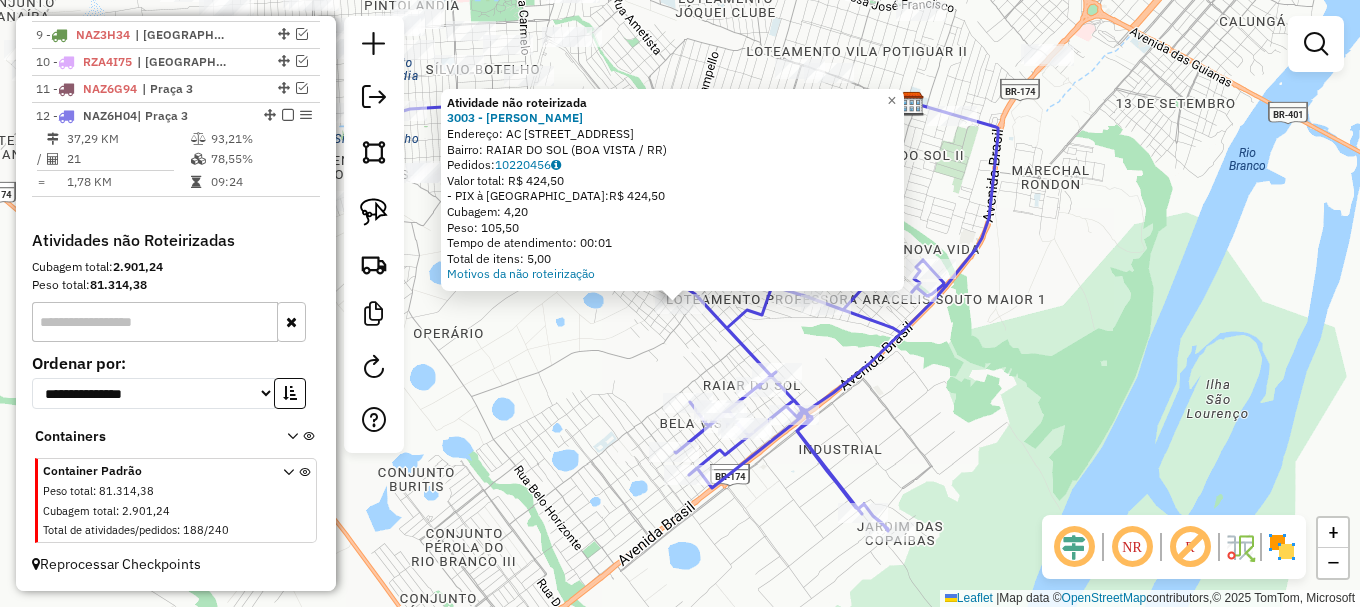 click on "Rota 12 - Placa NAZ6H04  3928 - DISTRIBUIDORA GOMES Rota 12 - Placa NAZ6H04  8845 - A J E FERREIRA DE SO Atividade não roteirizada 3003 - NALVA BATISTA DA SIL  Endereço: AC  Rua universo                  1571   Bairro: RAIAR DO SOL (BOA VISTA / RR)   Pedidos:  10220456   Valor total: R$ 424,50   - PIX à Vista:  R$ 424,50   Cubagem: 4,20   Peso: 105,50   Tempo de atendimento: 00:01   Total de itens: 5,00  Motivos da não roteirização × Janela de atendimento Grade de atendimento Capacidade Transportadoras Veículos Cliente Pedidos  Rotas Selecione os dias de semana para filtrar as janelas de atendimento  Seg   Ter   Qua   Qui   Sex   Sáb   Dom  Informe o período da janela de atendimento: De: Até:  Filtrar exatamente a janela do cliente  Considerar janela de atendimento padrão  Selecione os dias de semana para filtrar as grades de atendimento  Seg   Ter   Qua   Qui   Sex   Sáb   Dom   Considerar clientes sem dia de atendimento cadastrado  Clientes fora do dia de atendimento selecionado  Peso mínimo:" 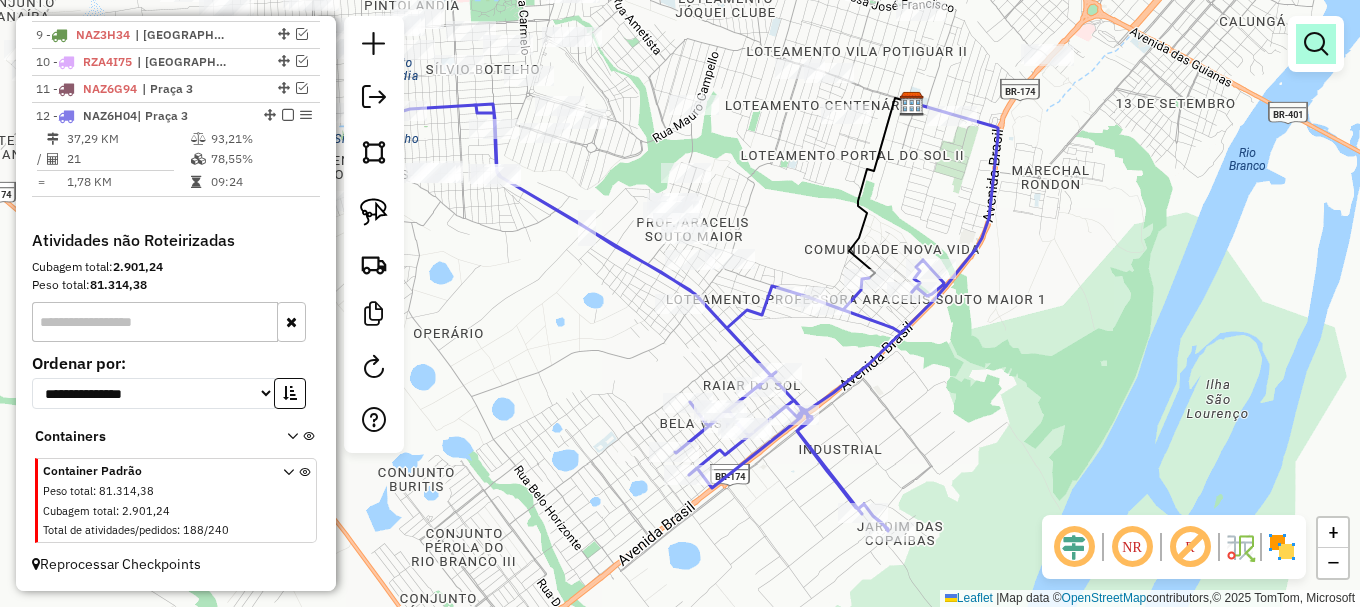 click at bounding box center [1316, 44] 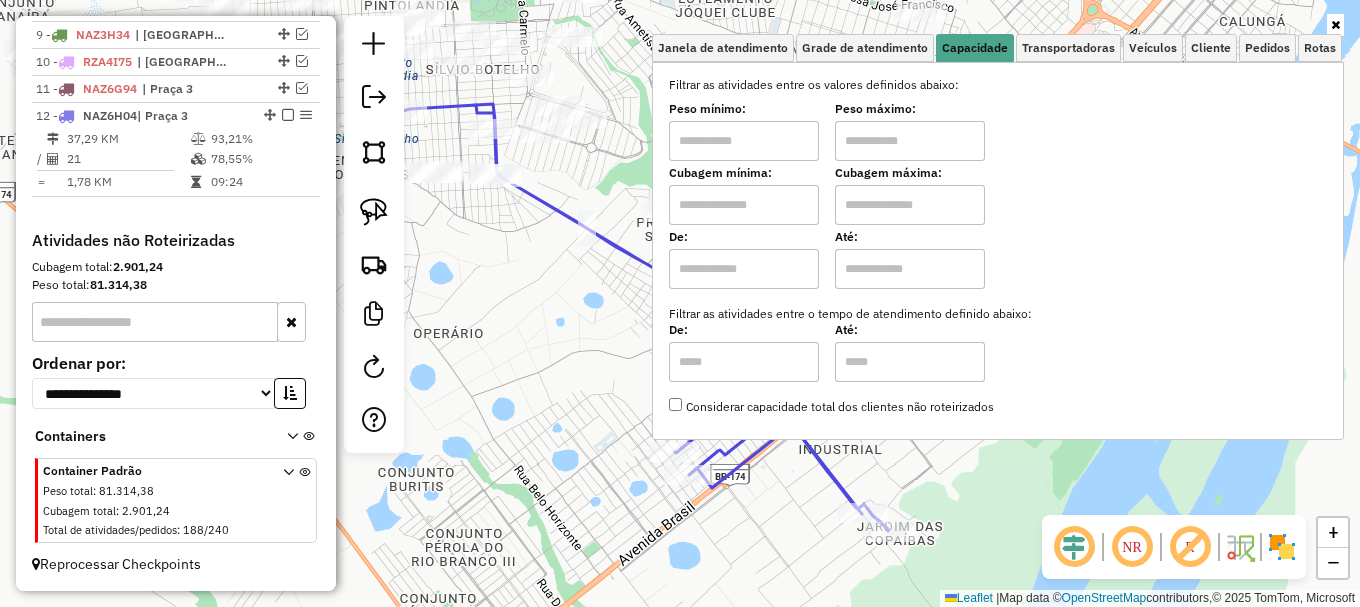 click at bounding box center [744, 205] 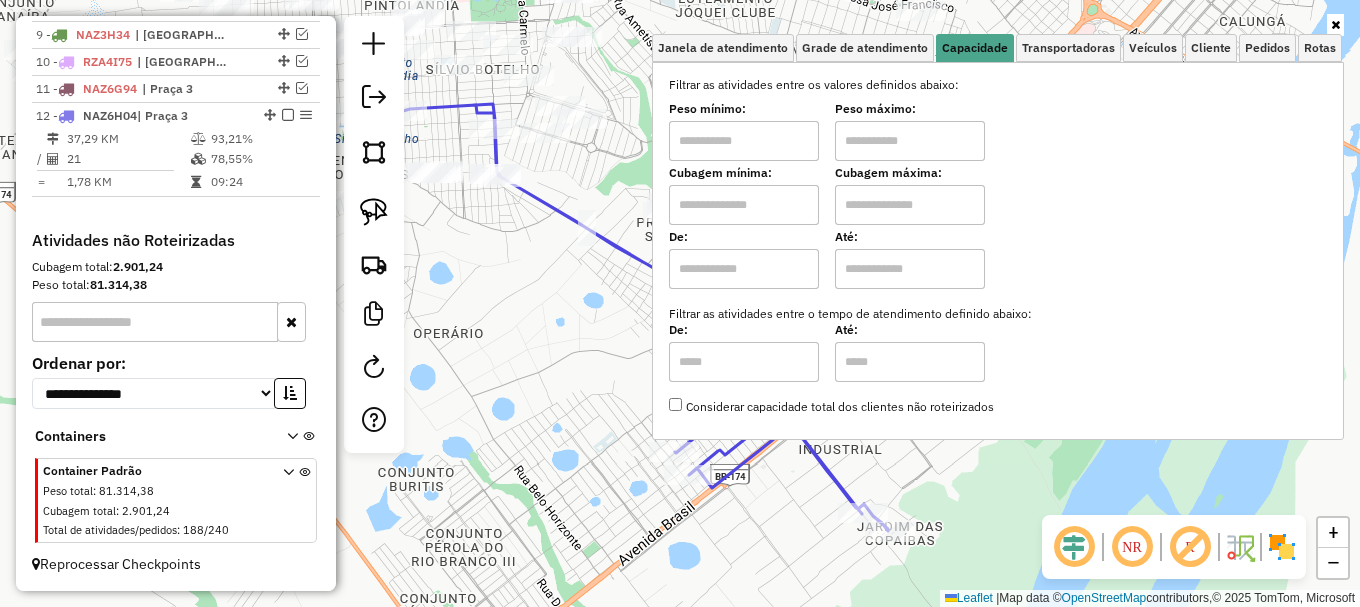 type on "*****" 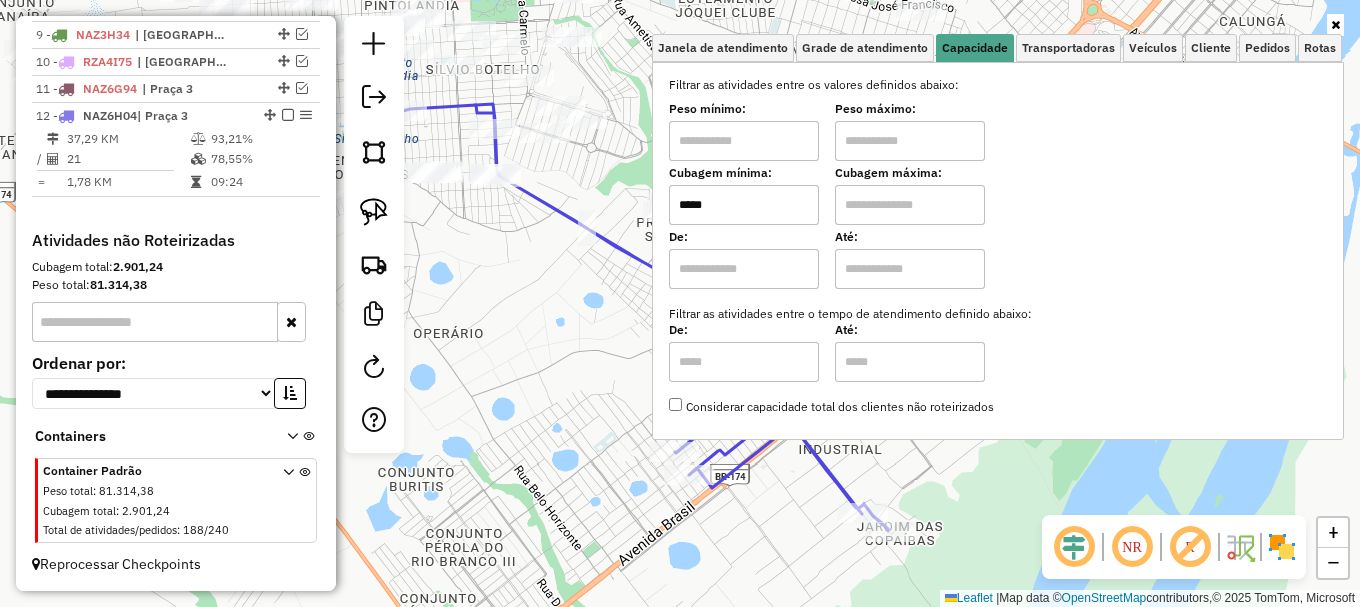 drag, startPoint x: 898, startPoint y: 194, endPoint x: 898, endPoint y: 211, distance: 17 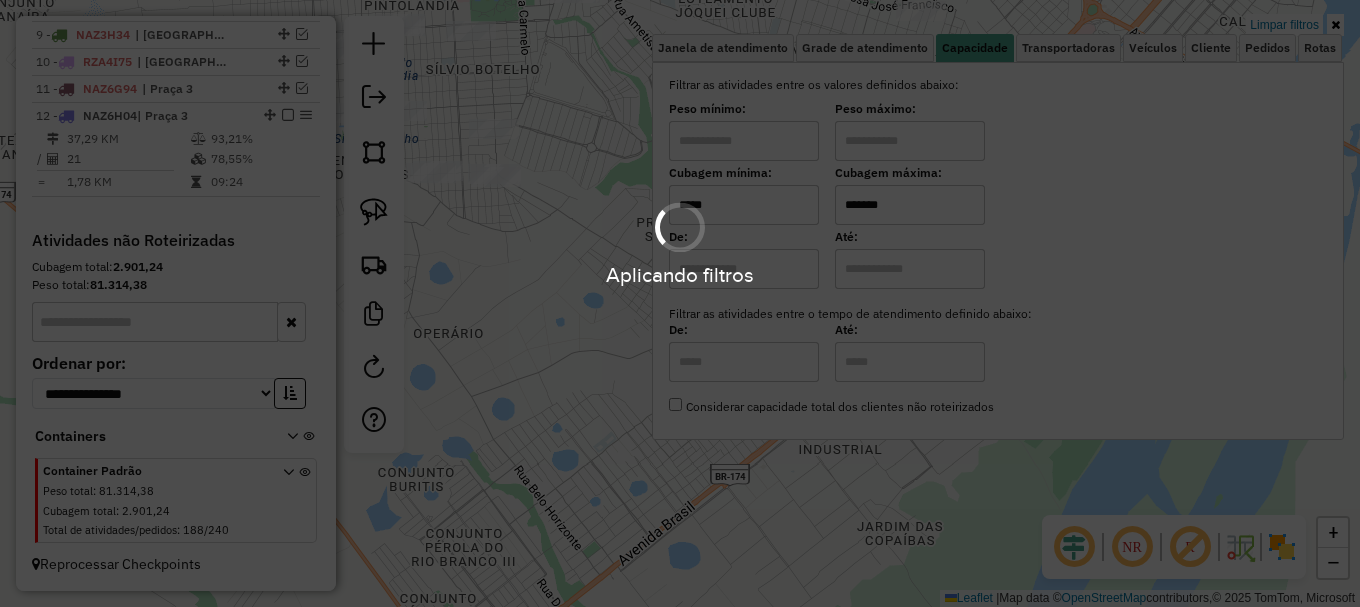 click on "Aplicando filtros" at bounding box center (680, 303) 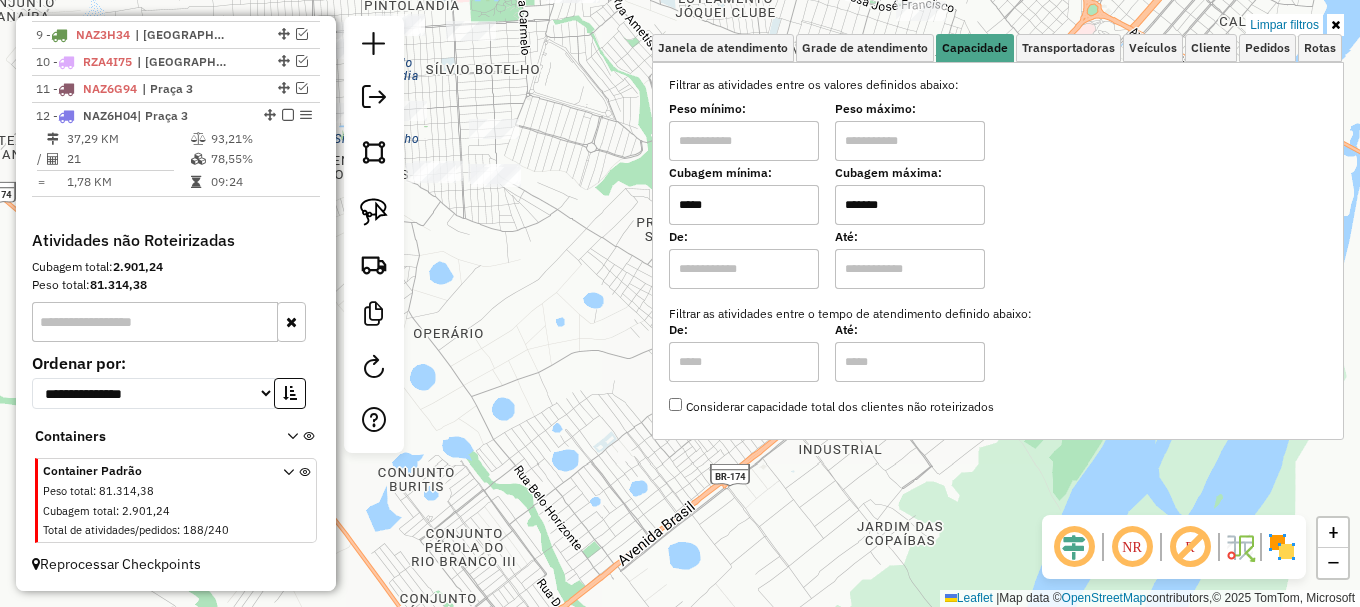 click on "Limpar filtros Janela de atendimento Grade de atendimento Capacidade Transportadoras Veículos Cliente Pedidos  Rotas Selecione os dias de semana para filtrar as janelas de atendimento  Seg   Ter   Qua   Qui   Sex   Sáb   Dom  Informe o período da janela de atendimento: De: Até:  Filtrar exatamente a janela do cliente  Considerar janela de atendimento padrão  Selecione os dias de semana para filtrar as grades de atendimento  Seg   Ter   Qua   Qui   Sex   Sáb   Dom   Considerar clientes sem dia de atendimento cadastrado  Clientes fora do dia de atendimento selecionado Filtrar as atividades entre os valores definidos abaixo:  Peso mínimo:   Peso máximo:   Cubagem mínima:  *****  Cubagem máxima:  *******  De:   Até:  Filtrar as atividades entre o tempo de atendimento definido abaixo:  De:   Até:   Considerar capacidade total dos clientes não roteirizados Transportadora: Selecione um ou mais itens Tipo de veículo: Selecione um ou mais itens Veículo: Selecione um ou mais itens Motorista: Nome: Setor:" 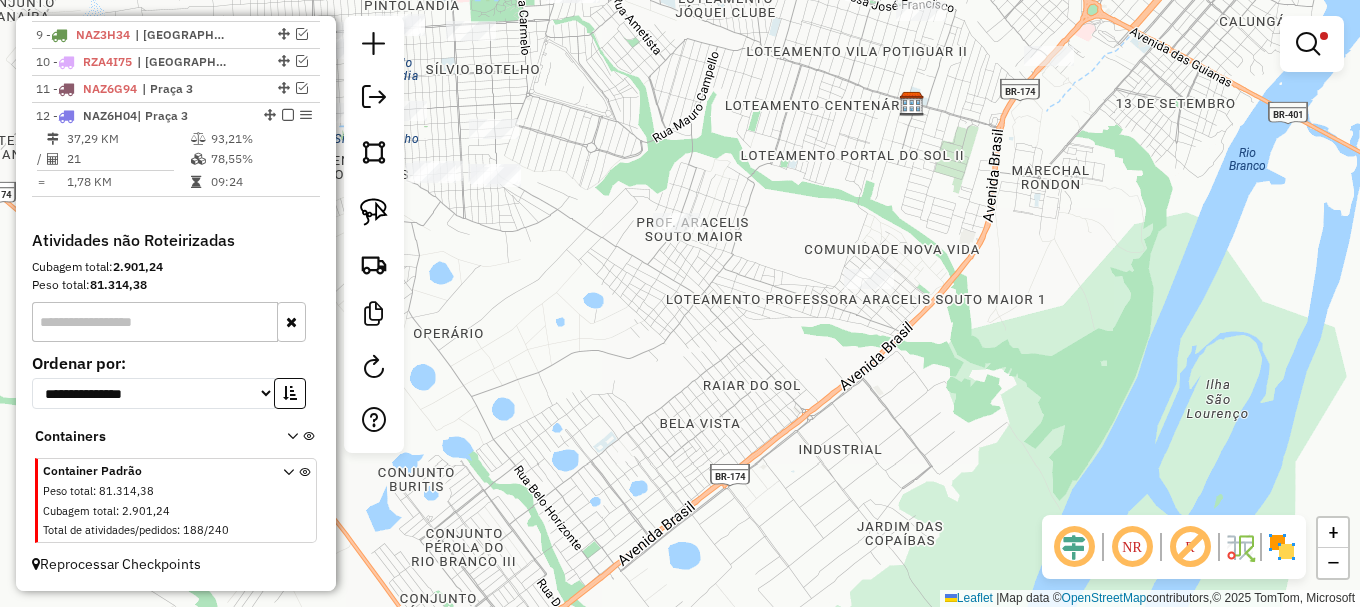 click on "Limpar filtros Janela de atendimento Grade de atendimento Capacidade Transportadoras Veículos Cliente Pedidos  Rotas Selecione os dias de semana para filtrar as janelas de atendimento  Seg   Ter   Qua   Qui   Sex   Sáb   Dom  Informe o período da janela de atendimento: De: Até:  Filtrar exatamente a janela do cliente  Considerar janela de atendimento padrão  Selecione os dias de semana para filtrar as grades de atendimento  Seg   Ter   Qua   Qui   Sex   Sáb   Dom   Considerar clientes sem dia de atendimento cadastrado  Clientes fora do dia de atendimento selecionado Filtrar as atividades entre os valores definidos abaixo:  Peso mínimo:   Peso máximo:   Cubagem mínima:  *****  Cubagem máxima:  *******  De:   Até:  Filtrar as atividades entre o tempo de atendimento definido abaixo:  De:   Até:   Considerar capacidade total dos clientes não roteirizados Transportadora: Selecione um ou mais itens Tipo de veículo: Selecione um ou mais itens Veículo: Selecione um ou mais itens Motorista: Nome: Setor:" 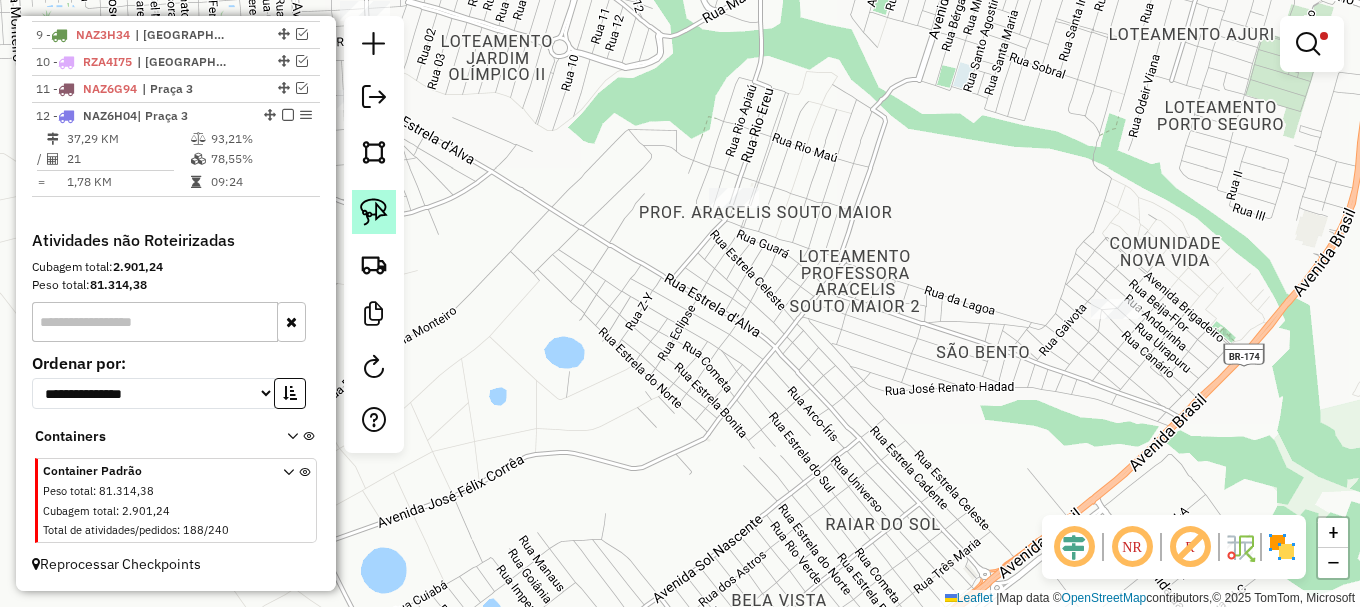 click 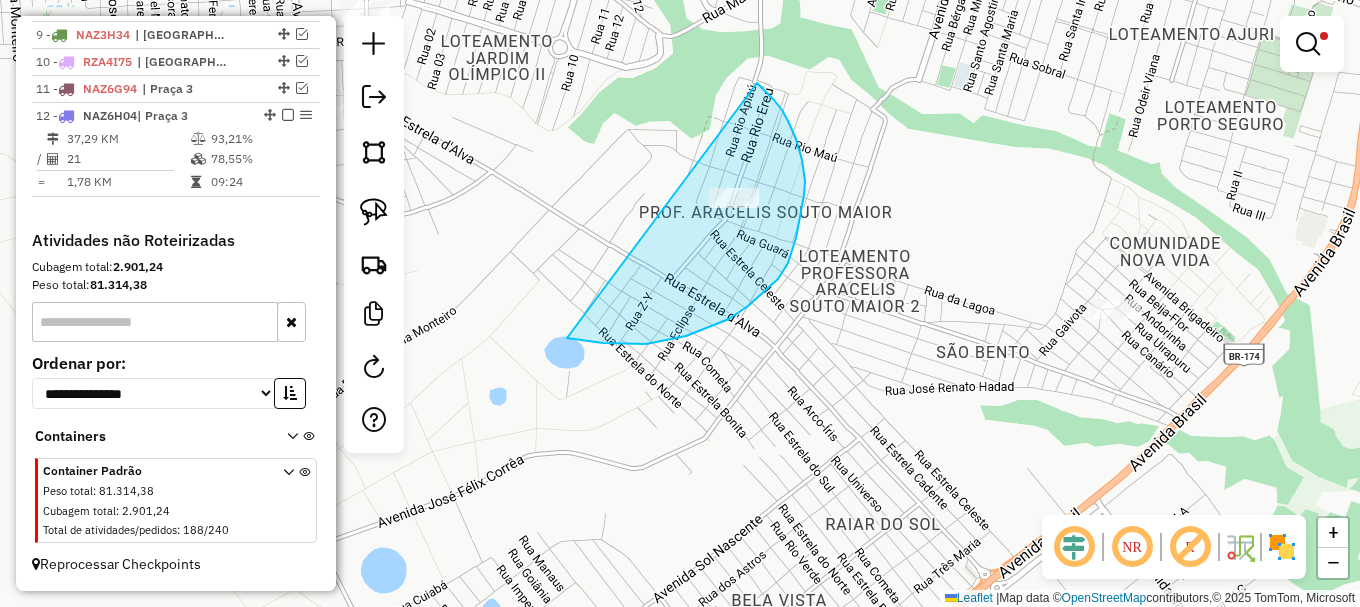 drag, startPoint x: 667, startPoint y: 340, endPoint x: 753, endPoint y: 79, distance: 274.80356 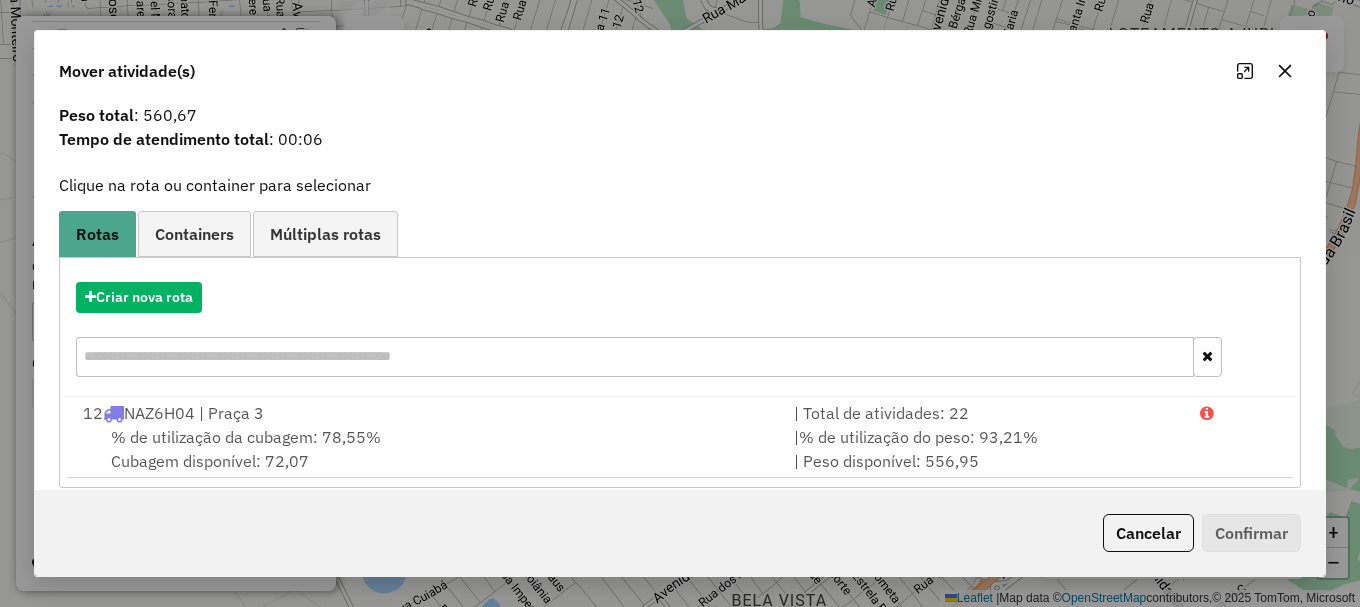 scroll, scrollTop: 78, scrollLeft: 0, axis: vertical 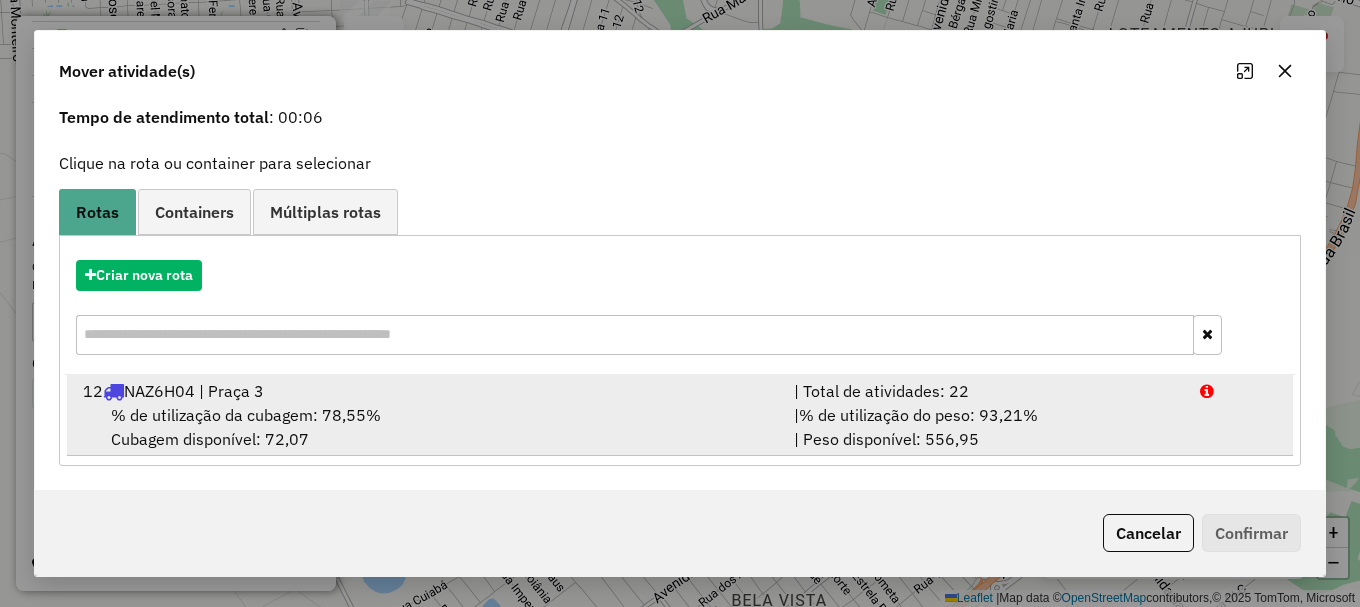 drag, startPoint x: 1186, startPoint y: 400, endPoint x: 1209, endPoint y: 458, distance: 62.39391 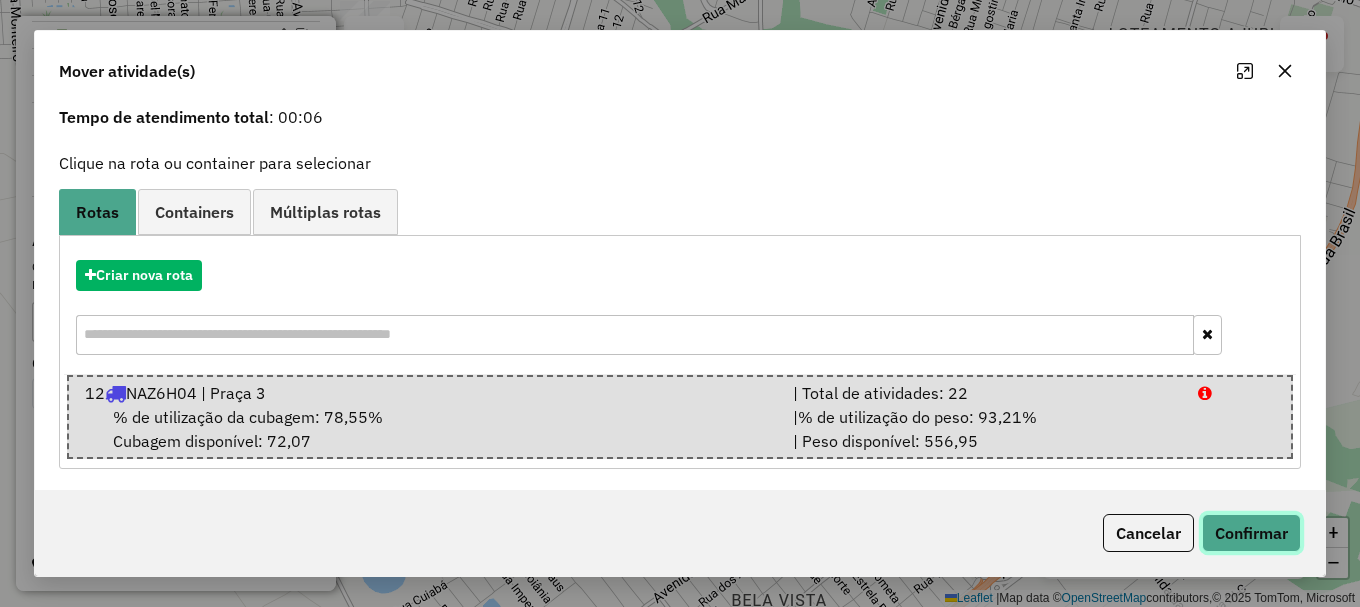 click on "Confirmar" 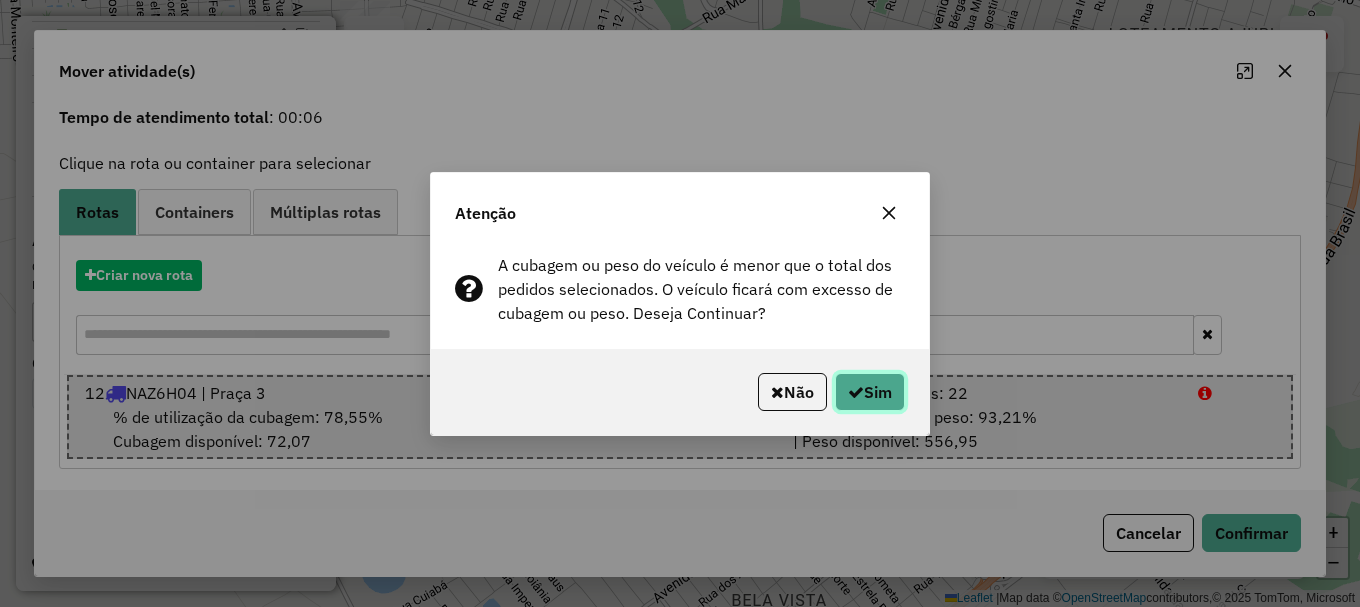 click 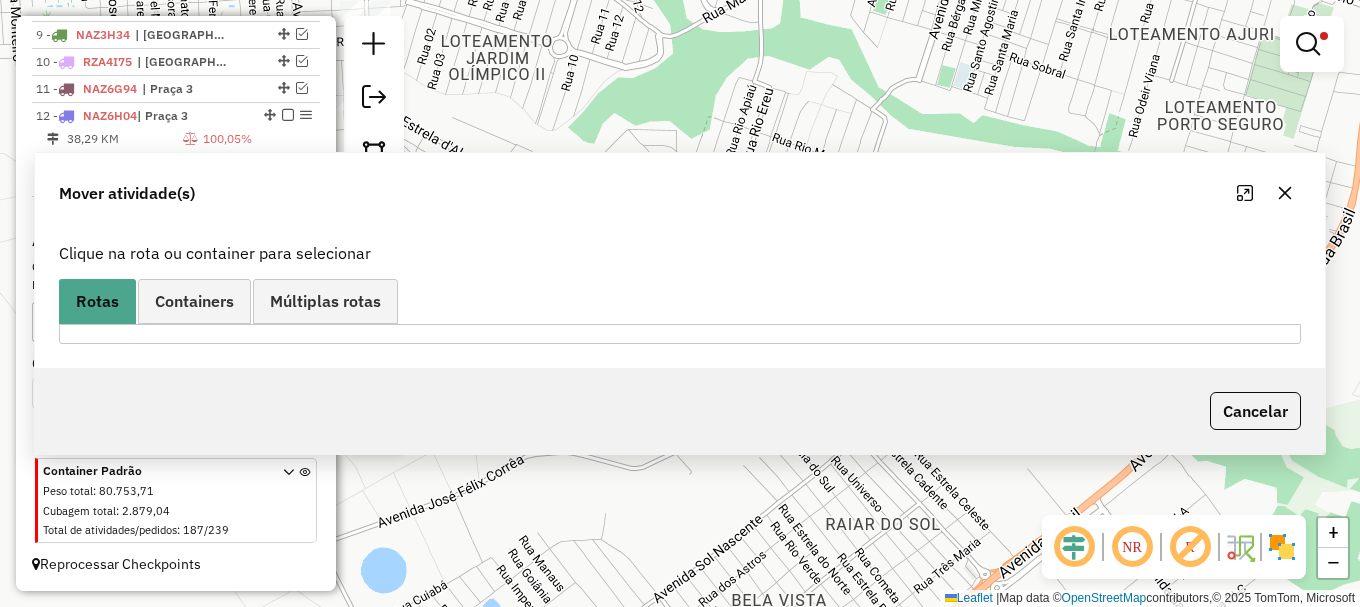 scroll, scrollTop: 0, scrollLeft: 0, axis: both 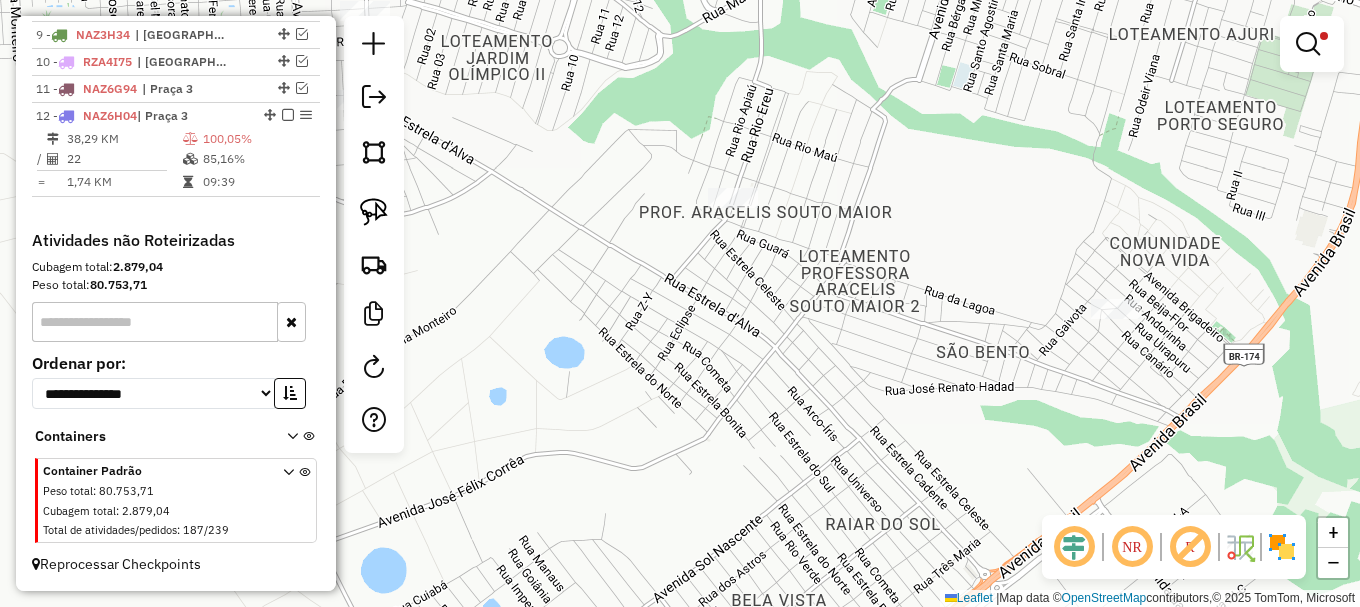 click at bounding box center (1308, 44) 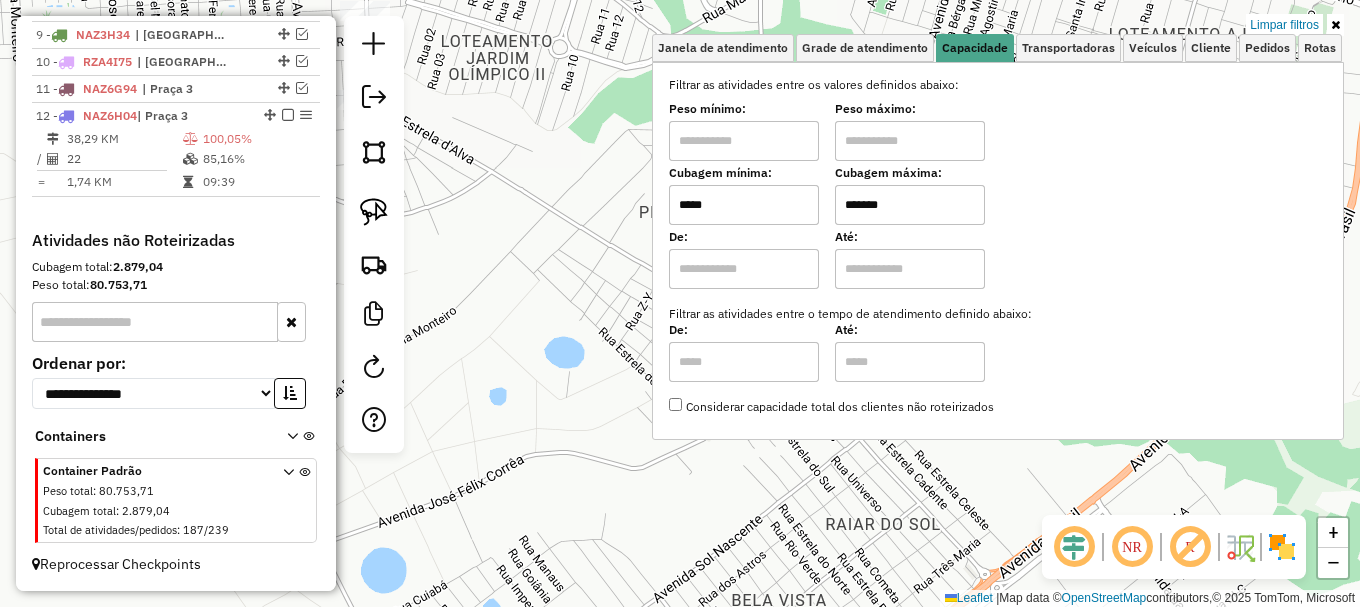 drag, startPoint x: 1304, startPoint y: 26, endPoint x: 1072, endPoint y: 131, distance: 254.65466 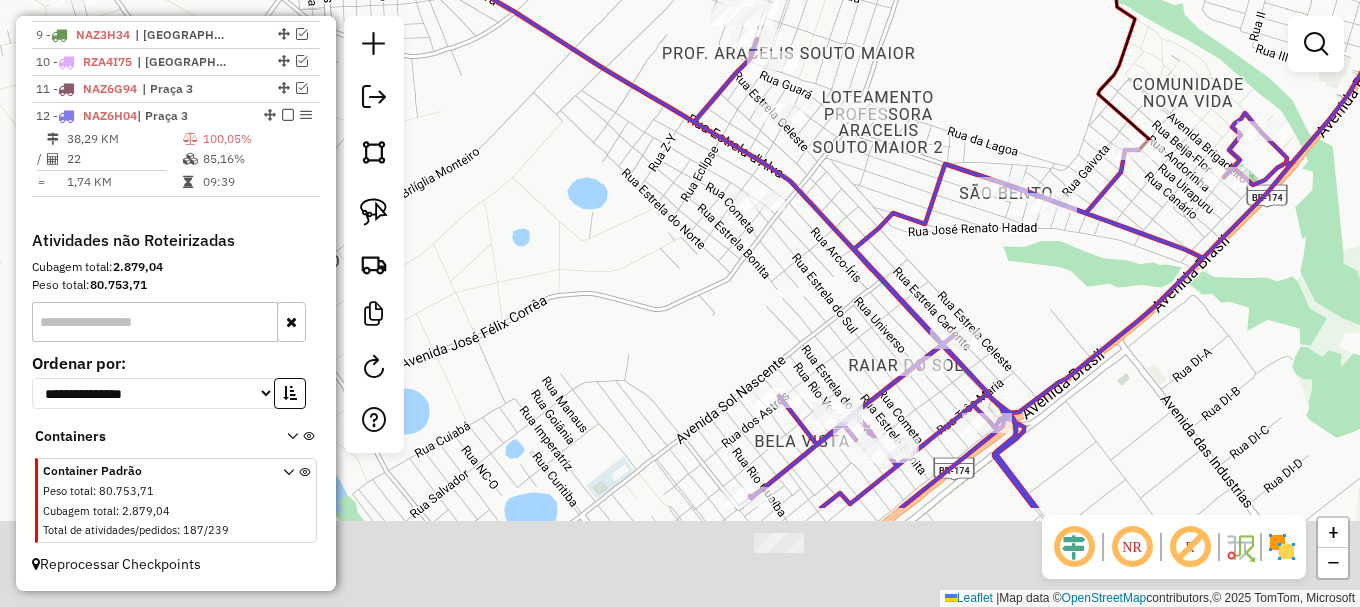 drag, startPoint x: 698, startPoint y: 396, endPoint x: 732, endPoint y: 194, distance: 204.8414 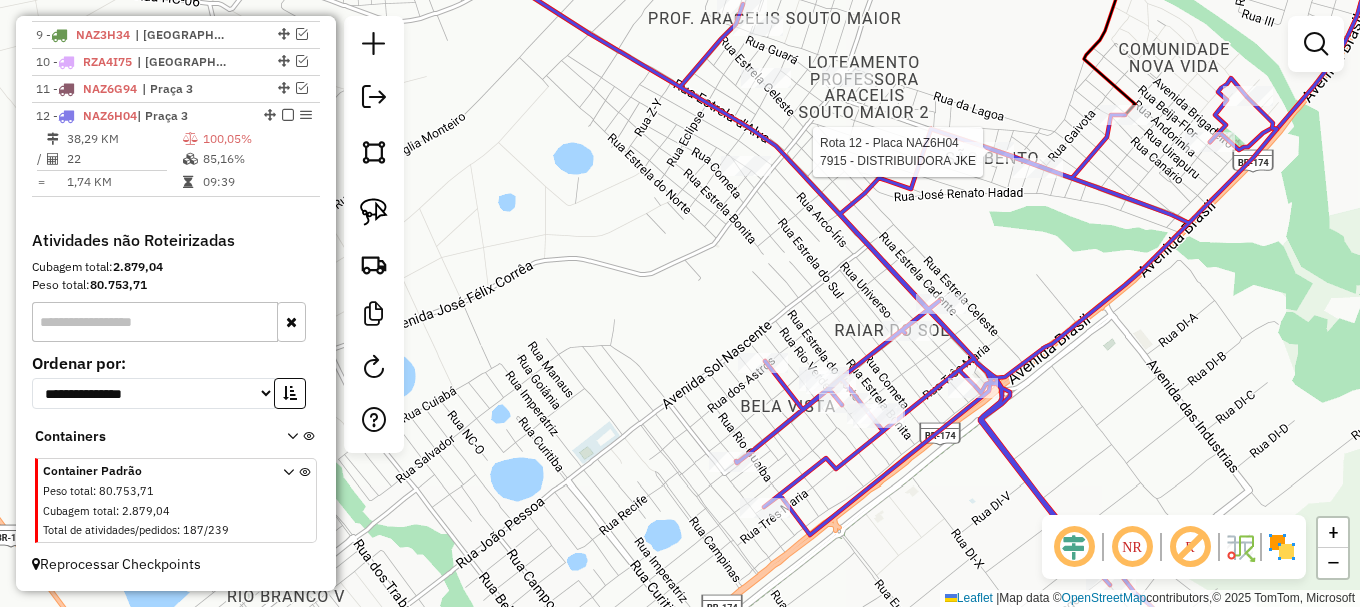 select on "**********" 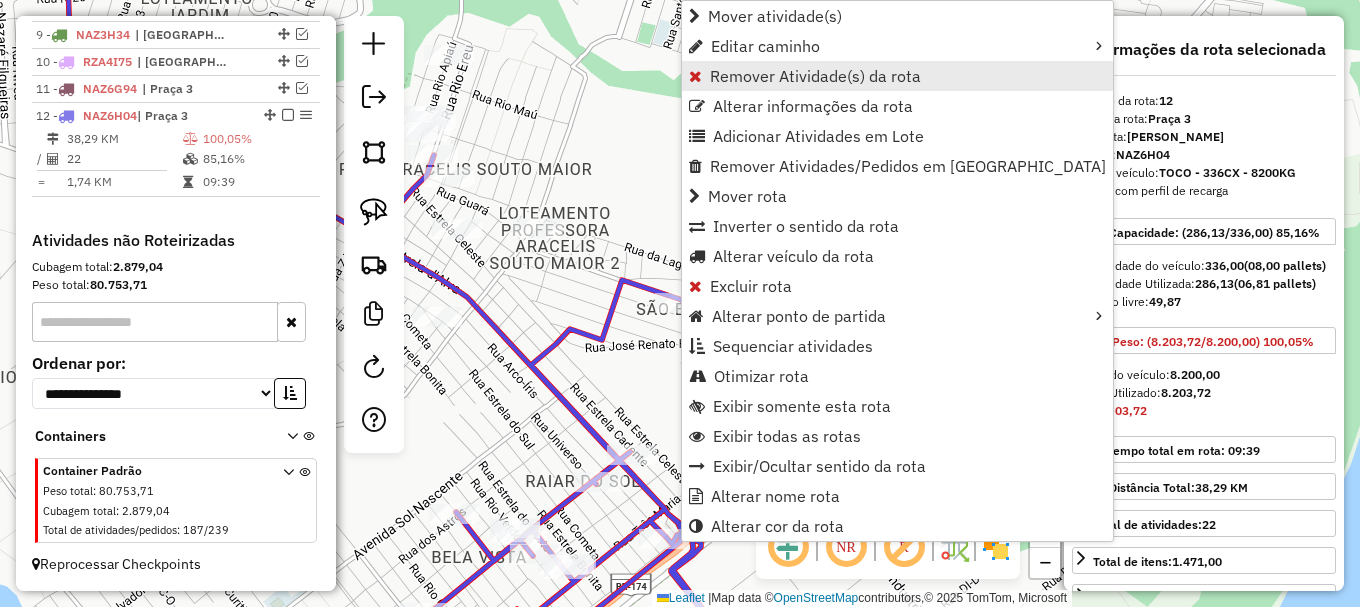 click on "Remover Atividade(s) da rota" at bounding box center [815, 76] 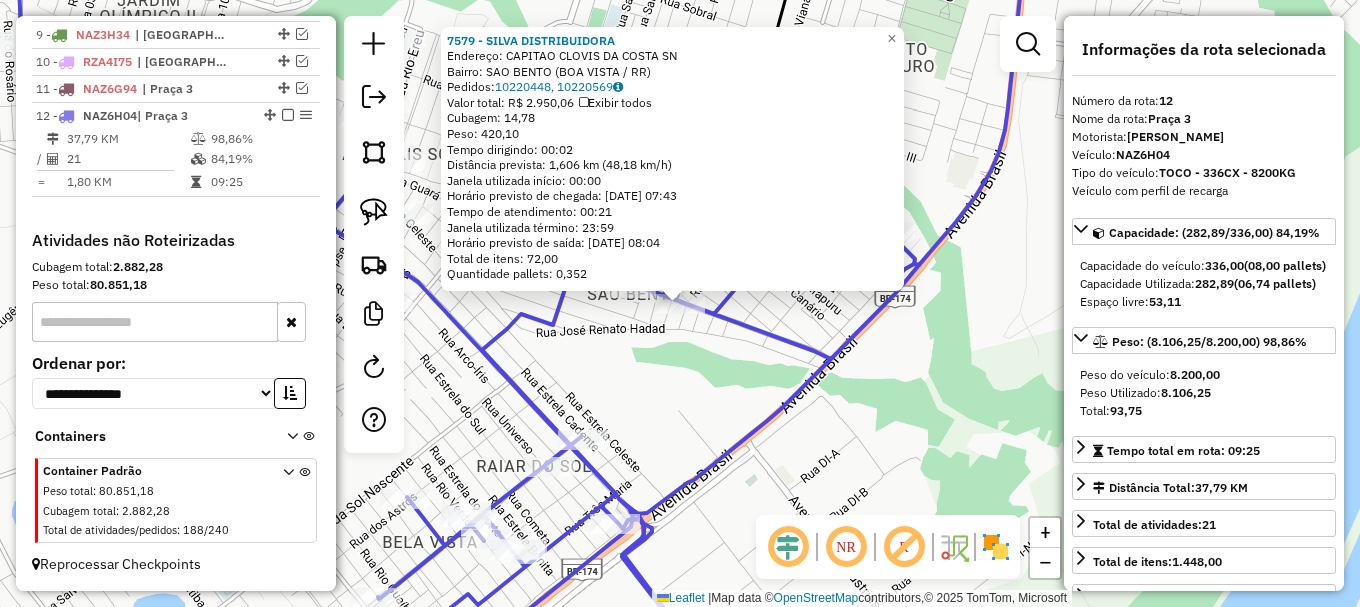 click on "7579 - SILVA DISTRIBUIDORA  Endereço:  CAPITAO CLOVIS DA COSTA SN   Bairro: SAO BENTO (BOA VISTA / RR)   Pedidos:  10220448, 10220569   Valor total: R$ 2.950,06   Exibir todos   Cubagem: 14,78  Peso: 420,10  Tempo dirigindo: 00:02   Distância prevista: 1,606 km (48,18 km/h)   Janela utilizada início: 00:00   Horário previsto de chegada: 11/07/2025 07:43   Tempo de atendimento: 00:21   Janela utilizada término: 23:59   Horário previsto de saída: 11/07/2025 08:04   Total de itens: 72,00   Quantidade pallets: 0,352  × Janela de atendimento Grade de atendimento Capacidade Transportadoras Veículos Cliente Pedidos  Rotas Selecione os dias de semana para filtrar as janelas de atendimento  Seg   Ter   Qua   Qui   Sex   Sáb   Dom  Informe o período da janela de atendimento: De: Até:  Filtrar exatamente a janela do cliente  Considerar janela de atendimento padrão  Selecione os dias de semana para filtrar as grades de atendimento  Seg   Ter   Qua   Qui   Sex   Sáb   Dom   Peso mínimo:   Peso máximo:  De:" 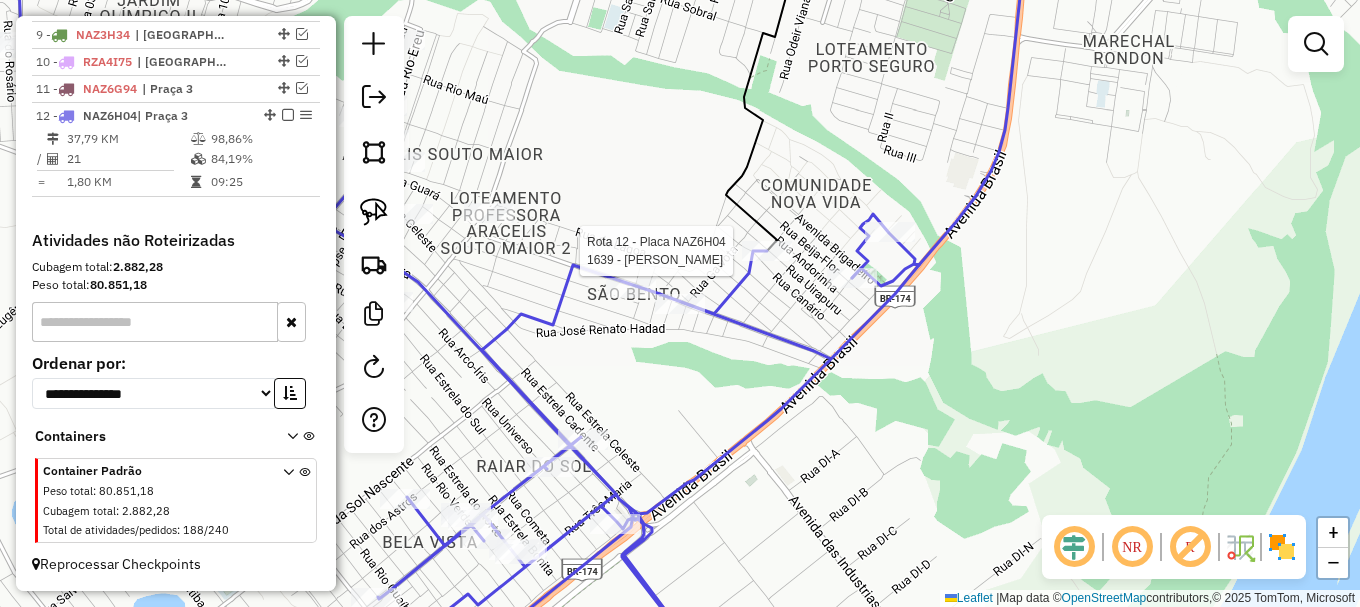 select on "**********" 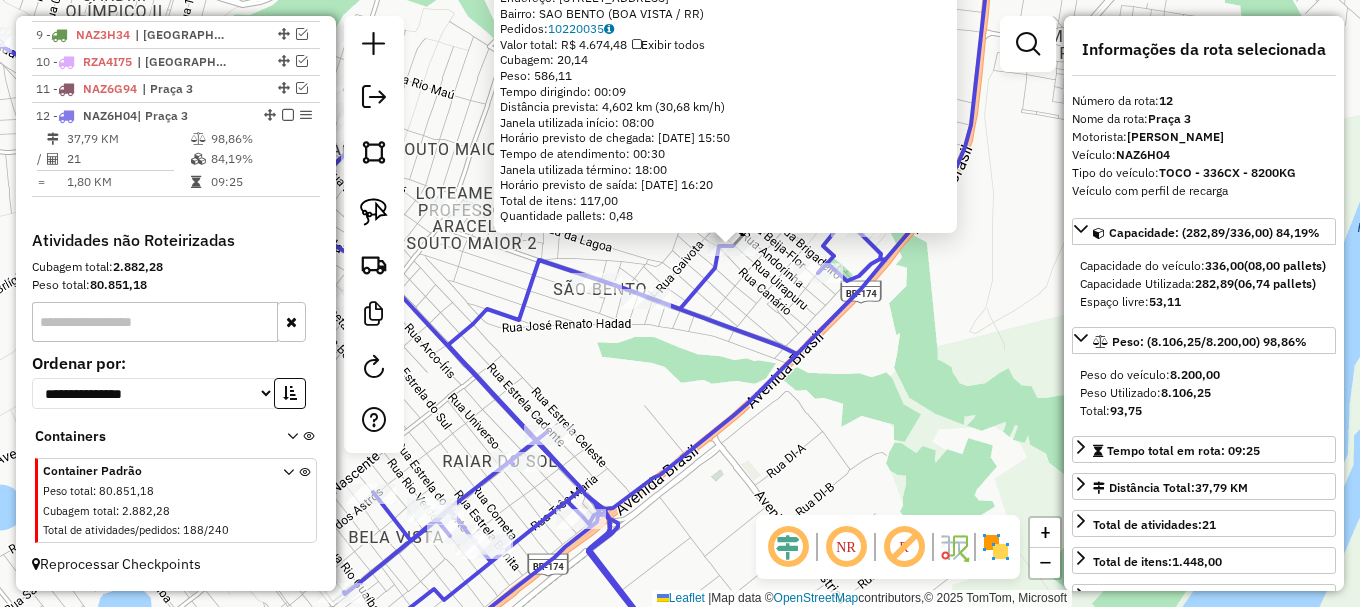 drag, startPoint x: 540, startPoint y: 419, endPoint x: 646, endPoint y: 310, distance: 152.04276 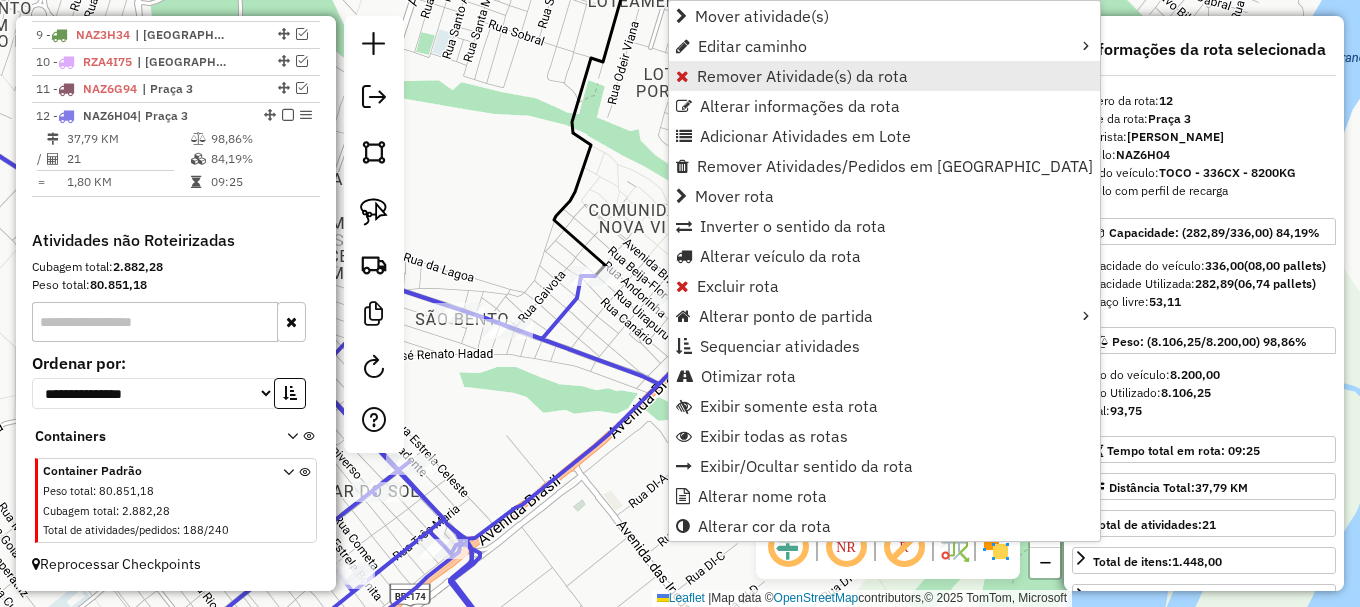 click on "Remover Atividade(s) da rota" at bounding box center (802, 76) 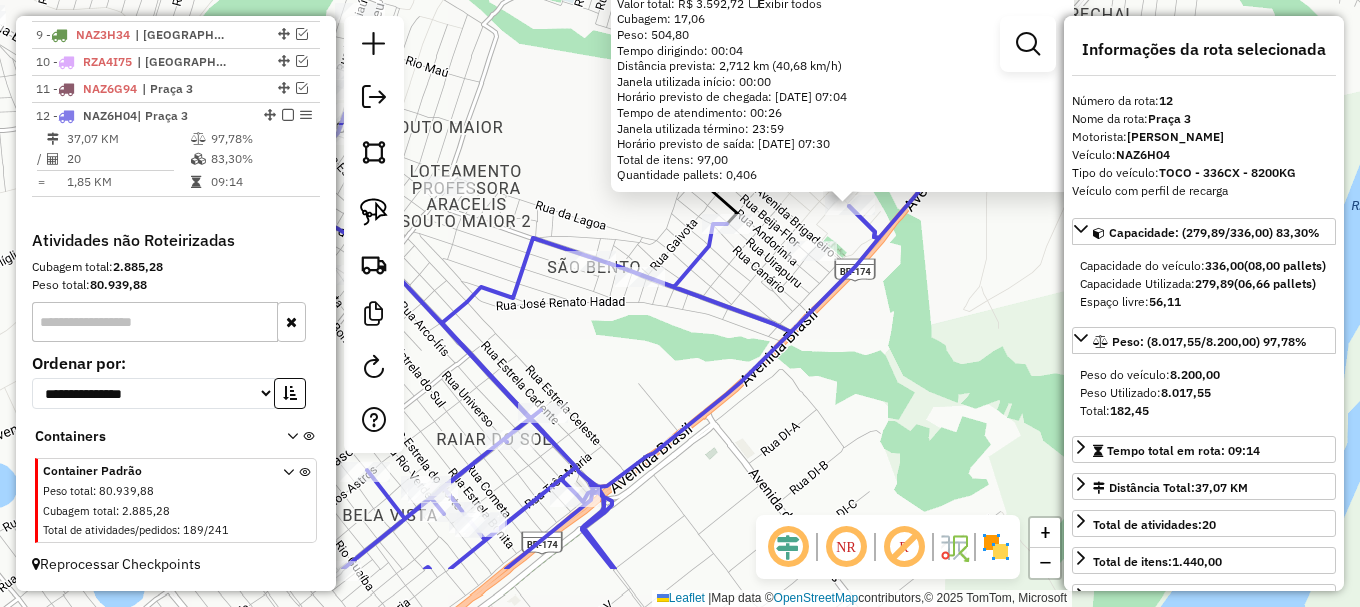 drag, startPoint x: 533, startPoint y: 408, endPoint x: 740, endPoint y: 269, distance: 249.33913 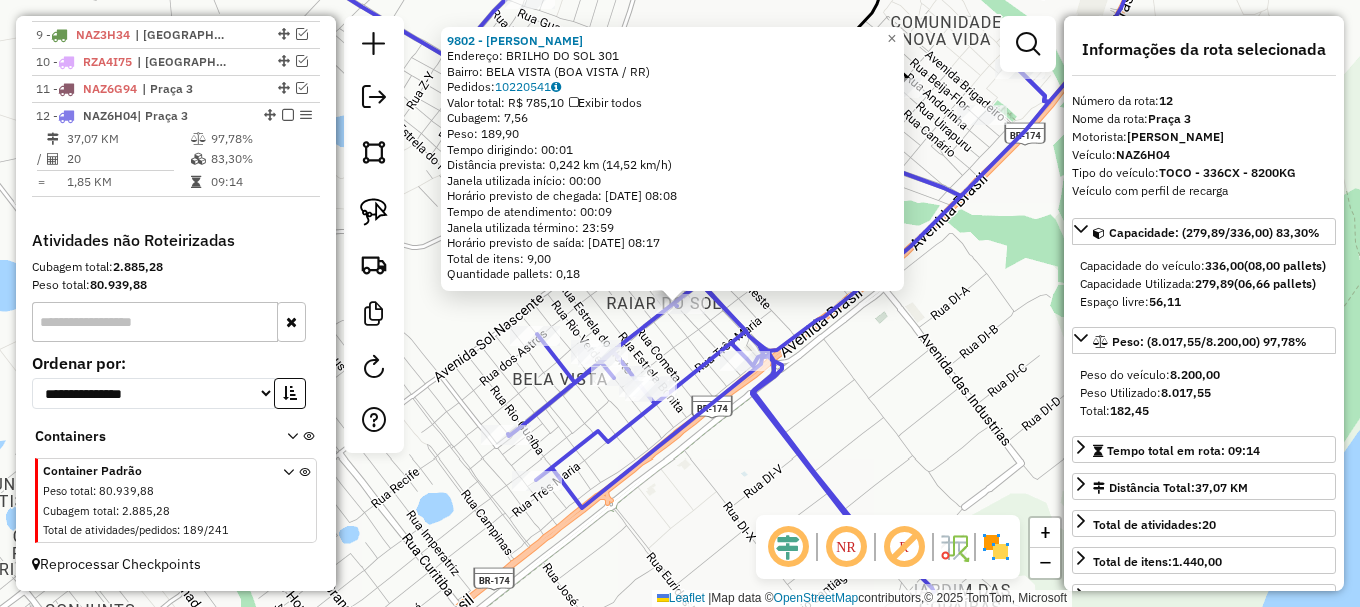 click on "9802 - MILENA PIRES PIMENTE  Endereço:  BRILHO DO SOL 301   Bairro: BELA VISTA (BOA VISTA / RR)   Pedidos:  10220541   Valor total: R$ 785,10   Exibir todos   Cubagem: 7,56  Peso: 189,90  Tempo dirigindo: 00:01   Distância prevista: 0,242 km (14,52 km/h)   Janela utilizada início: 00:00   Horário previsto de chegada: 11/07/2025 08:08   Tempo de atendimento: 00:09   Janela utilizada término: 23:59   Horário previsto de saída: 11/07/2025 08:17   Total de itens: 9,00   Quantidade pallets: 0,18  × Janela de atendimento Grade de atendimento Capacidade Transportadoras Veículos Cliente Pedidos  Rotas Selecione os dias de semana para filtrar as janelas de atendimento  Seg   Ter   Qua   Qui   Sex   Sáb   Dom  Informe o período da janela de atendimento: De: Até:  Filtrar exatamente a janela do cliente  Considerar janela de atendimento padrão  Selecione os dias de semana para filtrar as grades de atendimento  Seg   Ter   Qua   Qui   Sex   Sáb   Dom   Considerar clientes sem dia de atendimento cadastrado +" 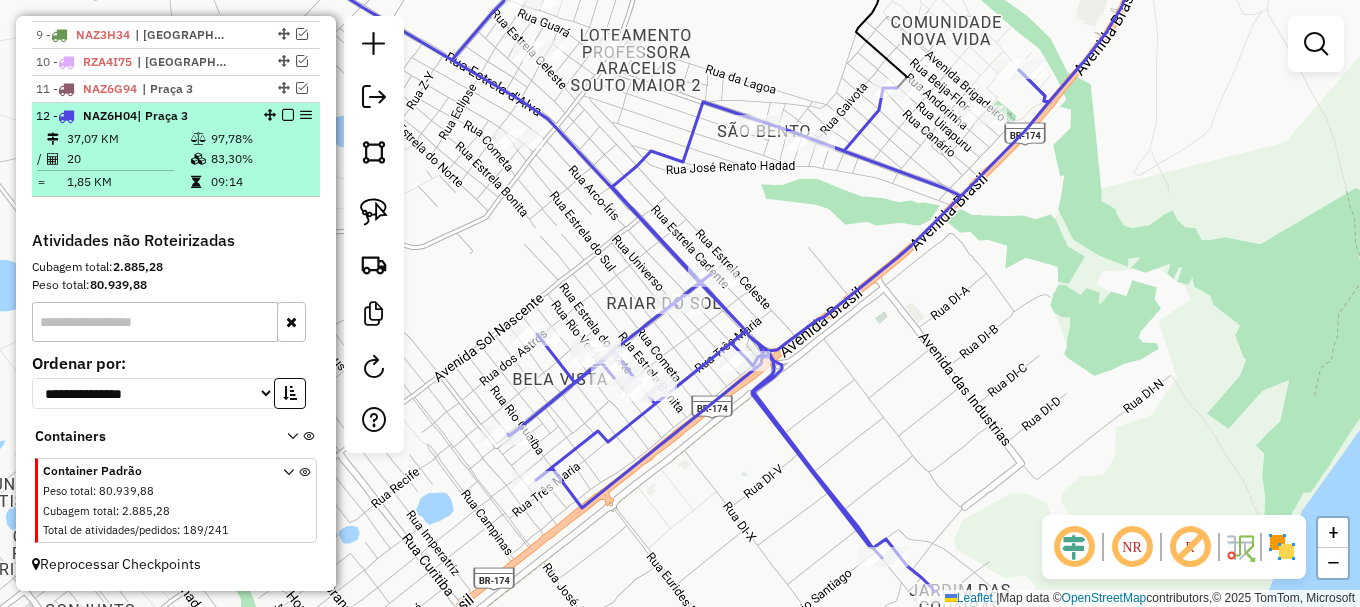 click at bounding box center (288, 115) 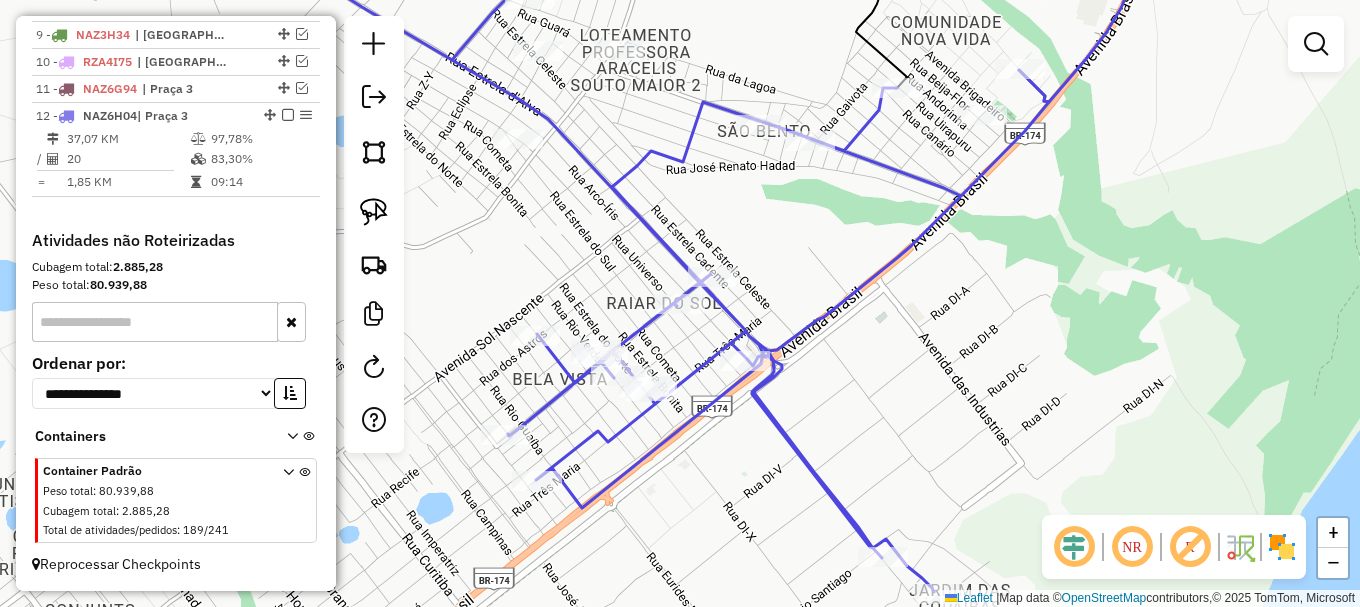 scroll, scrollTop: 960, scrollLeft: 0, axis: vertical 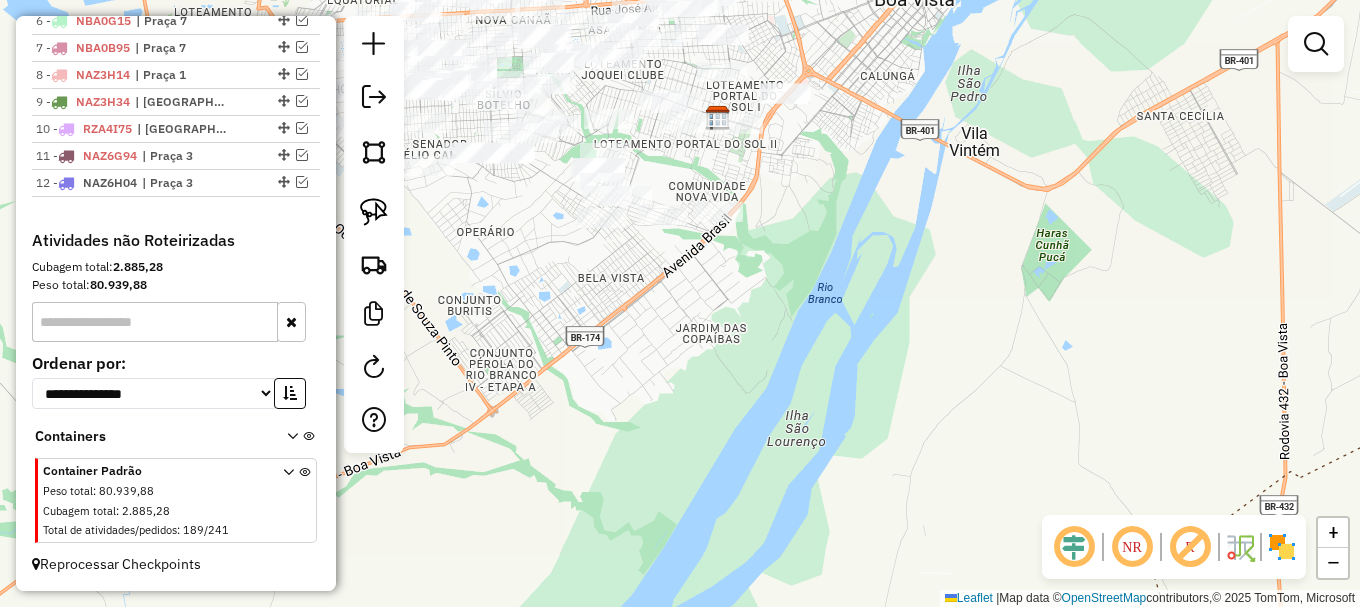 drag, startPoint x: 749, startPoint y: 170, endPoint x: 765, endPoint y: 261, distance: 92.39589 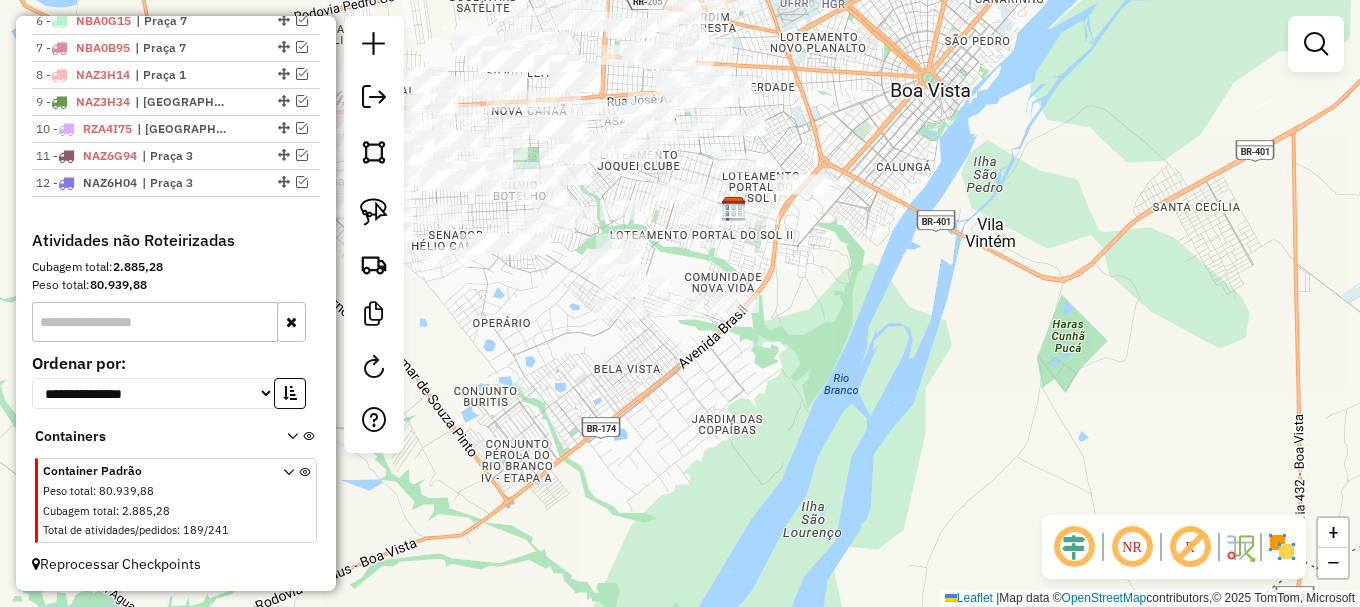 drag, startPoint x: 364, startPoint y: 209, endPoint x: 431, endPoint y: 274, distance: 93.34881 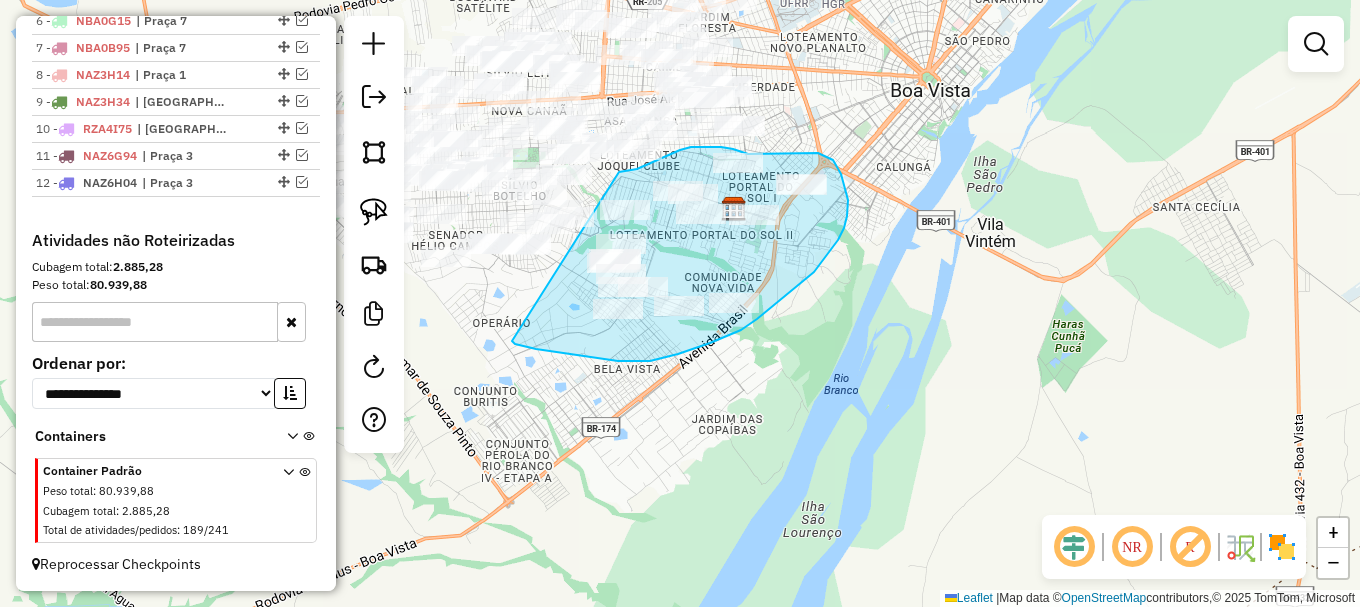 drag, startPoint x: 536, startPoint y: 349, endPoint x: 615, endPoint y: 174, distance: 192.0052 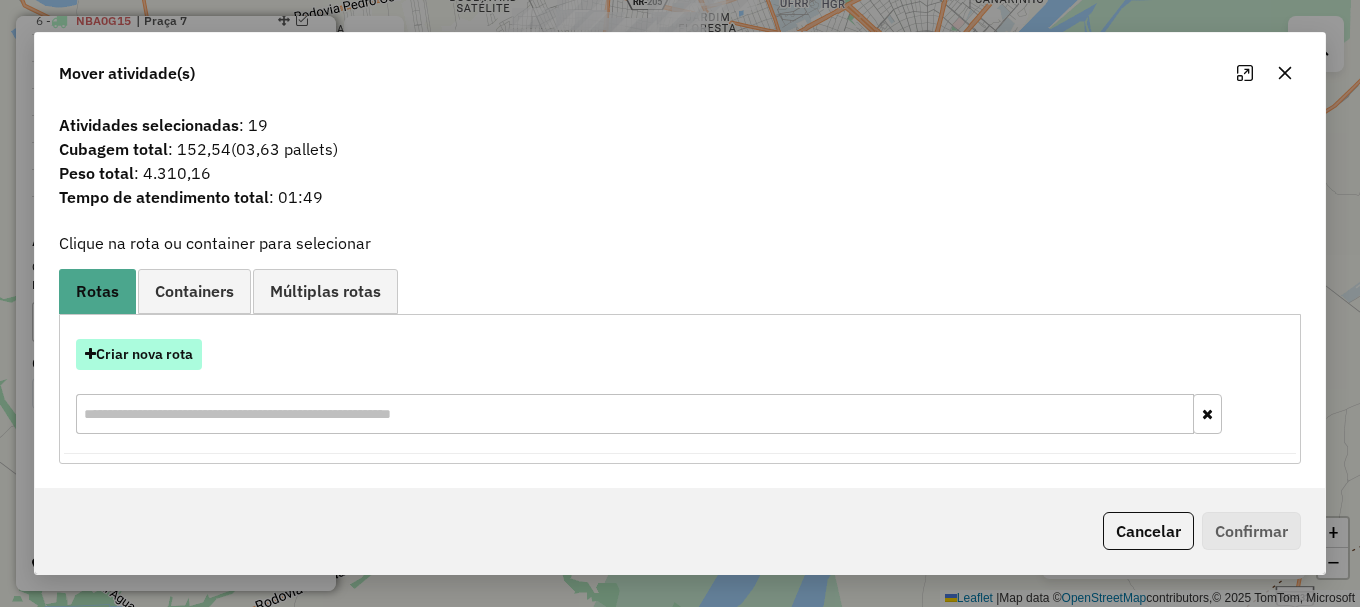 click on "Criar nova rota" at bounding box center (139, 354) 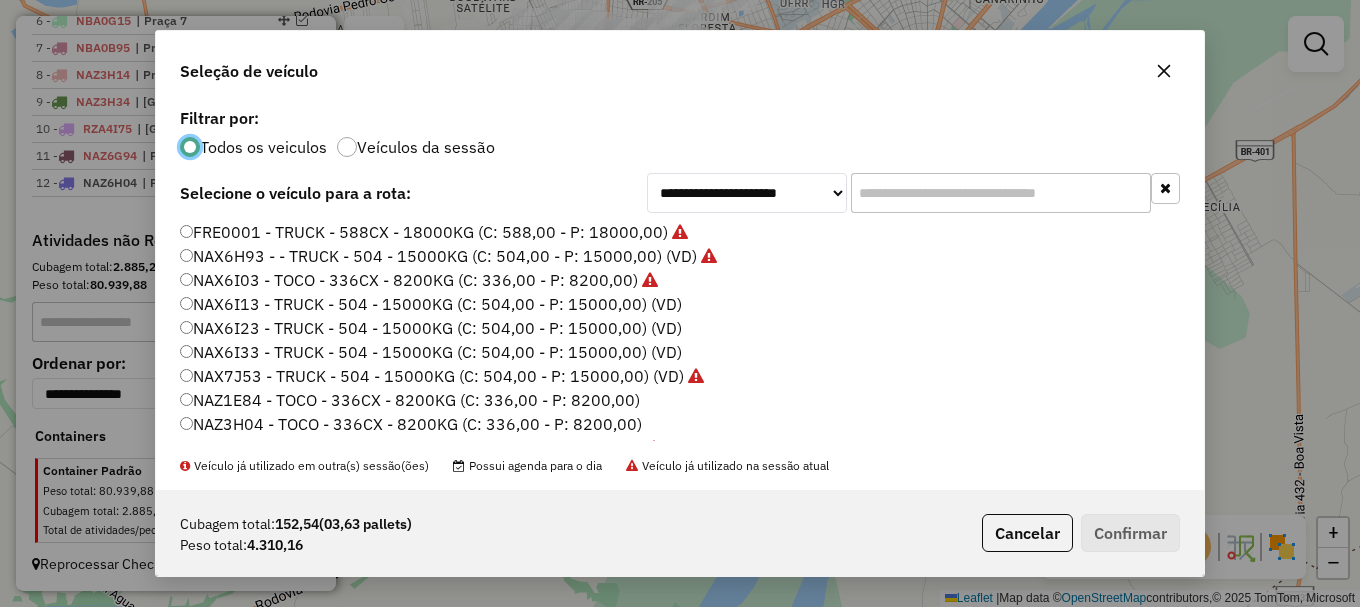 scroll, scrollTop: 11, scrollLeft: 6, axis: both 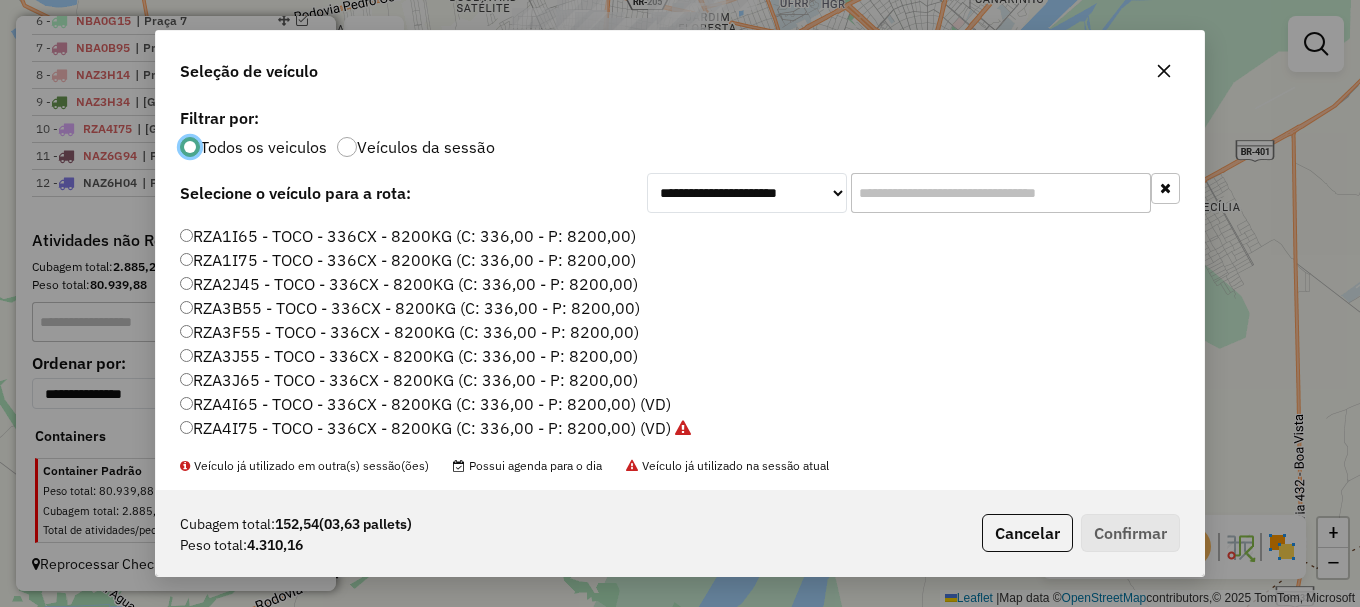 click on "RZA3J65 - TOCO - 336CX - 8200KG (C: 336,00 - P: 8200,00)" 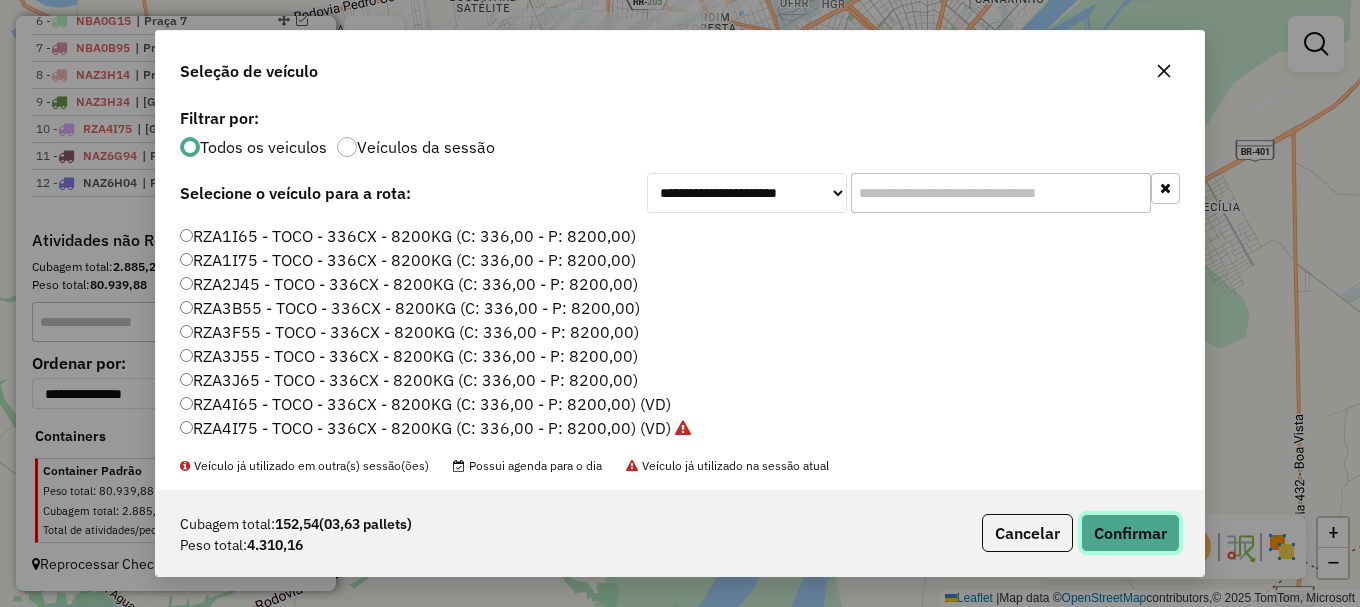 click on "Confirmar" 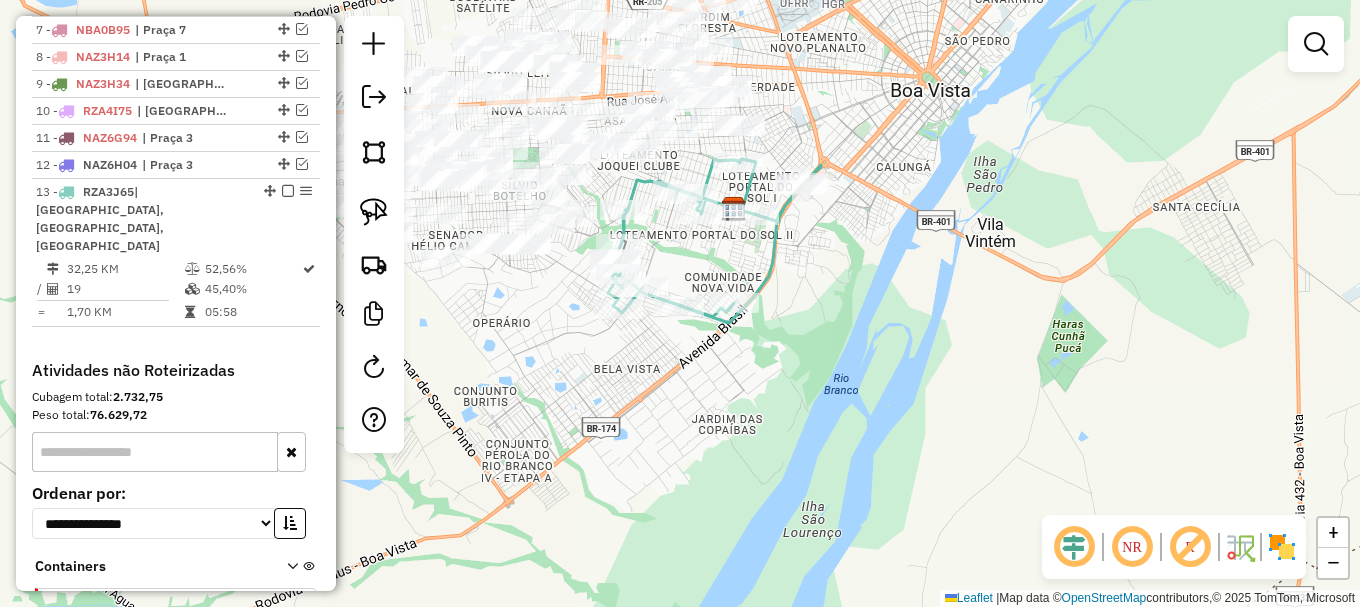 scroll, scrollTop: 1027, scrollLeft: 0, axis: vertical 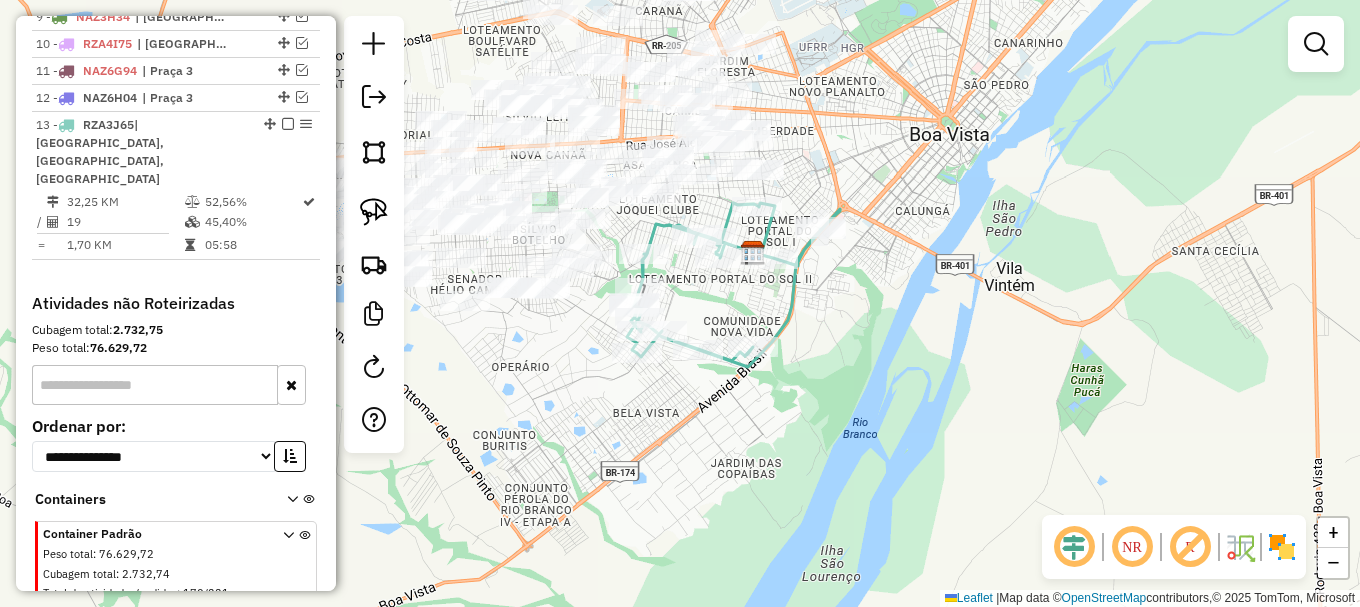 drag, startPoint x: 561, startPoint y: 293, endPoint x: 594, endPoint y: 346, distance: 62.433964 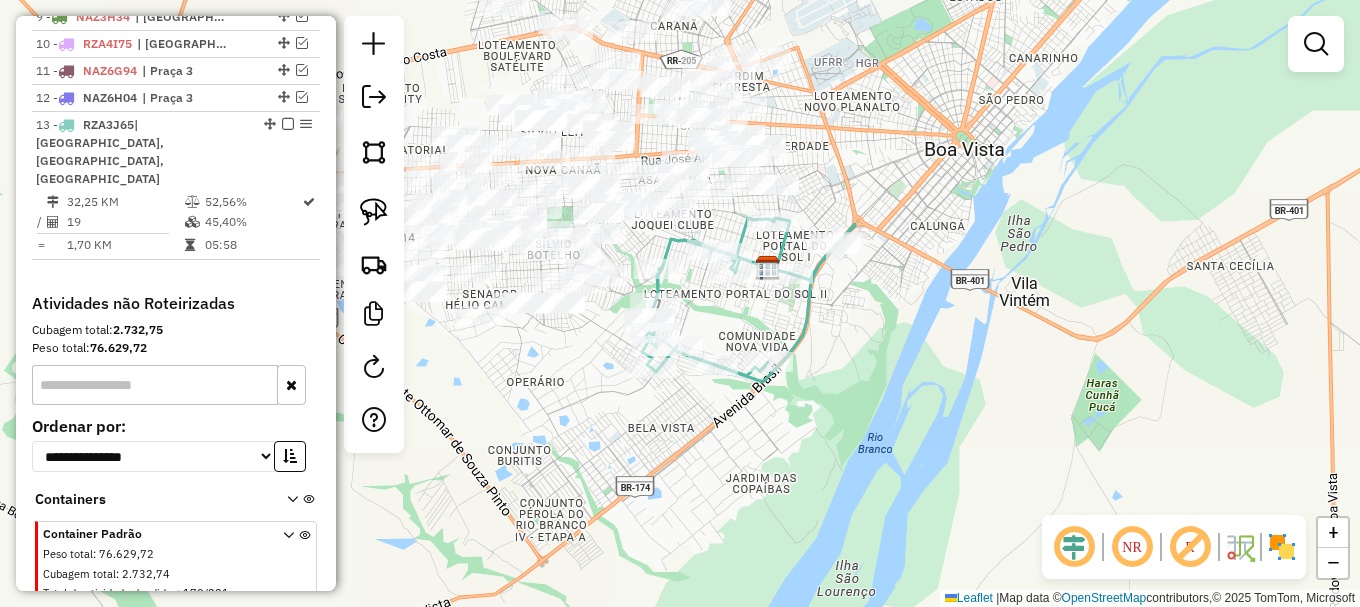 click at bounding box center (1316, 44) 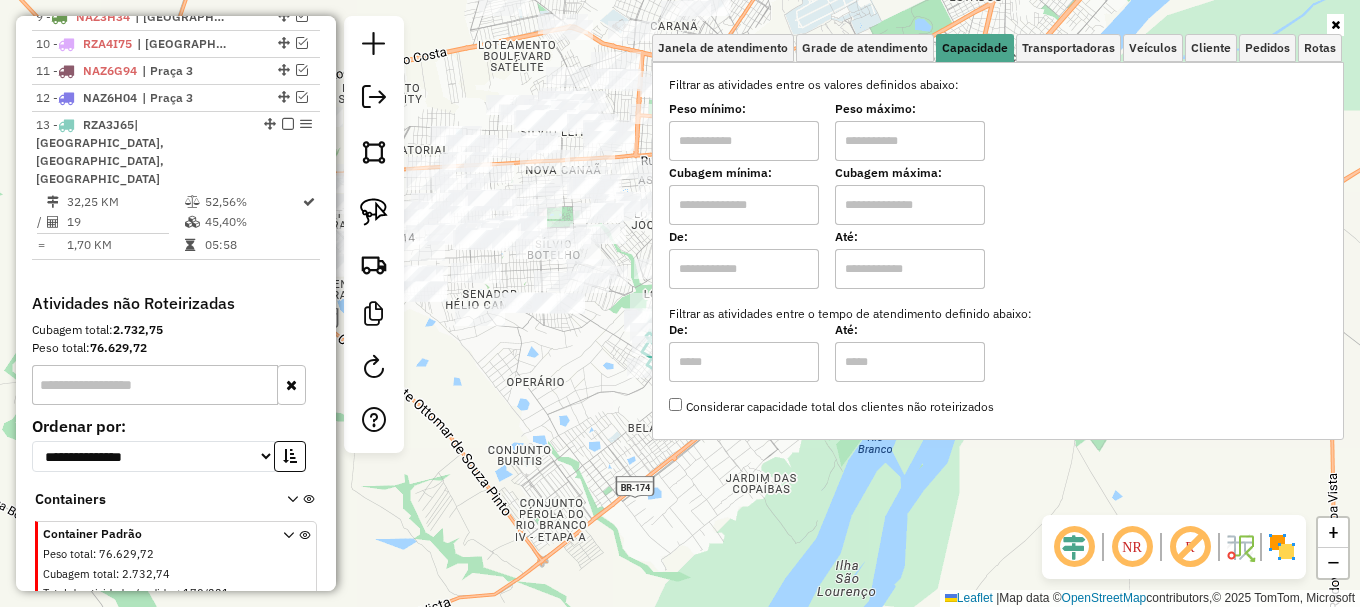 click at bounding box center (744, 205) 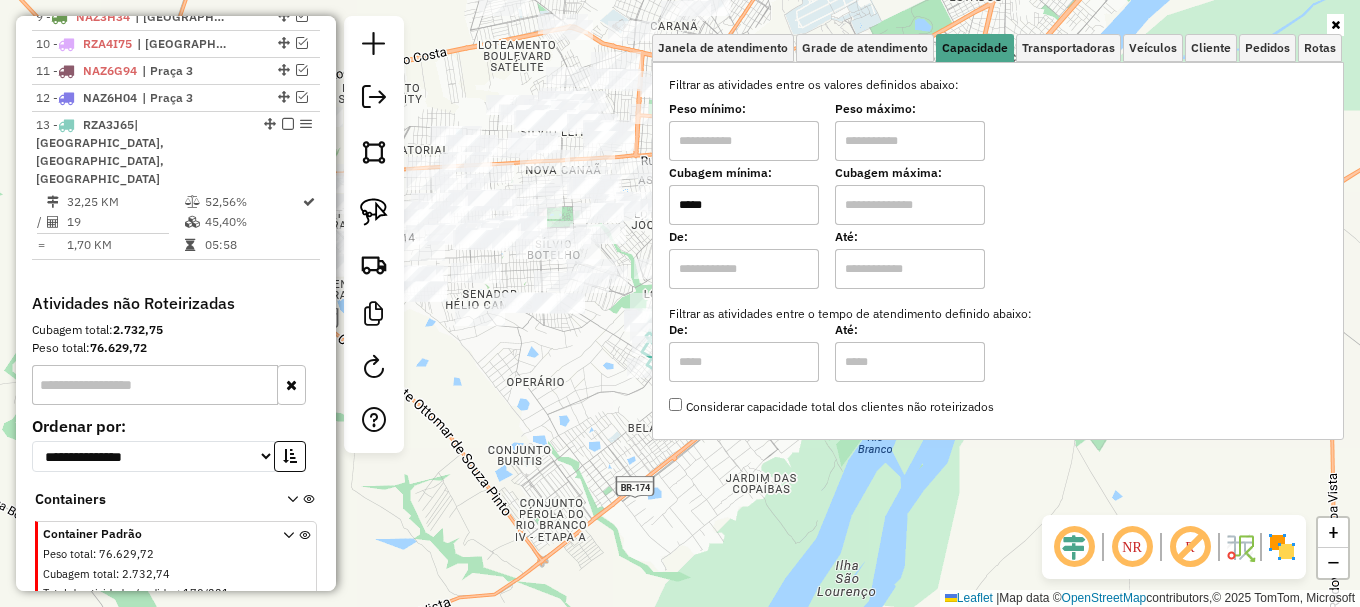 click at bounding box center [910, 205] 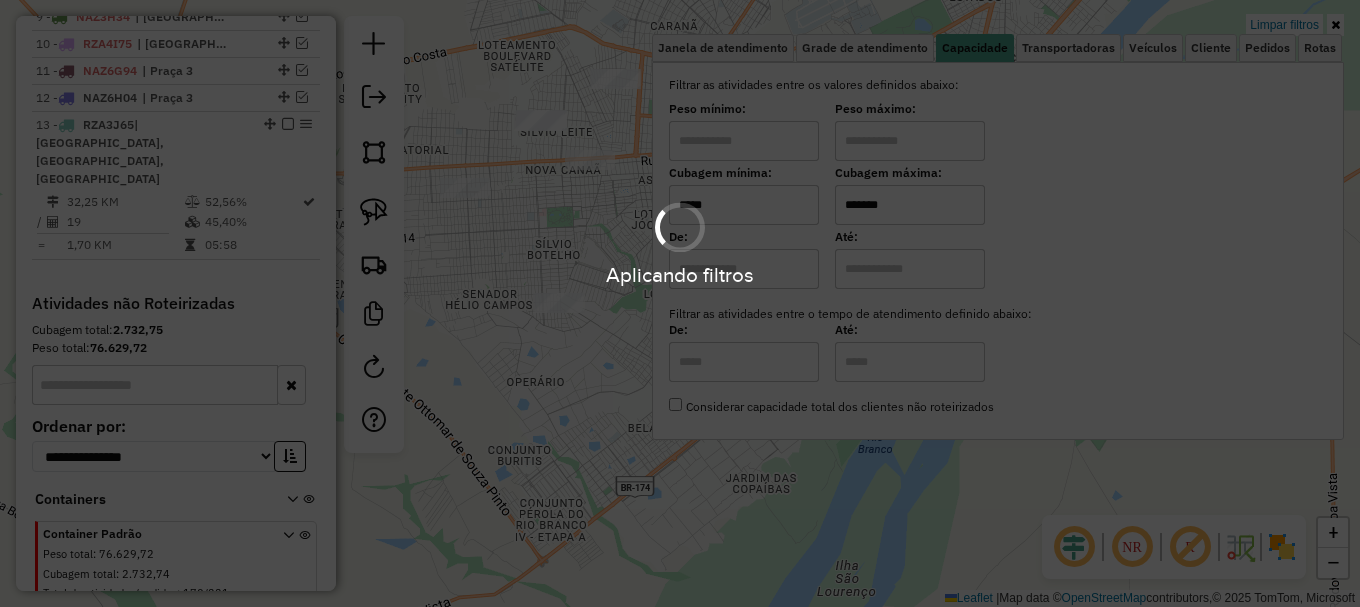 click on "Aplicando filtros  Pop-up bloqueado!  Seu navegador bloqueou automáticamente a abertura de uma nova janela.   Acesse as configurações e adicione o endereço do sistema a lista de permissão.   Fechar  Informações da Sessão 963942 - 11/07/2025     Criação: 10/07/2025 20:03   Depósito:  Amascol - Boa Vista  Total de rotas:  13  Distância Total:  2.928,18 km  Tempo total:  153:38  Custo total:  R$ 9.230,58  Valor total:  R$ 1.378.506,50  - Total roteirizado:  R$ 867.188,66  - Total não roteirizado:  R$ 511.317,84  Total de Atividades Roteirizadas:  179  Total de Pedidos Roteirizados:  249  Peso total roteirizado:  114.645,89  Cubagem total roteirizado:  4.034,55  Total de Atividades não Roteirizadas:  170  Total de Pedidos não Roteirizados:  221 Total de caixas por viagem:  4.034,55 /   13 =  310,35 Média de Atividades por viagem:  179 /   13 =  13,77 Ocupação média da frota:  81,88%   Rotas improdutivas:  1  Rotas vários dias:  2  Clientes Priorizados NR:  0  Transportadoras  Rotas  1 -" at bounding box center (680, 303) 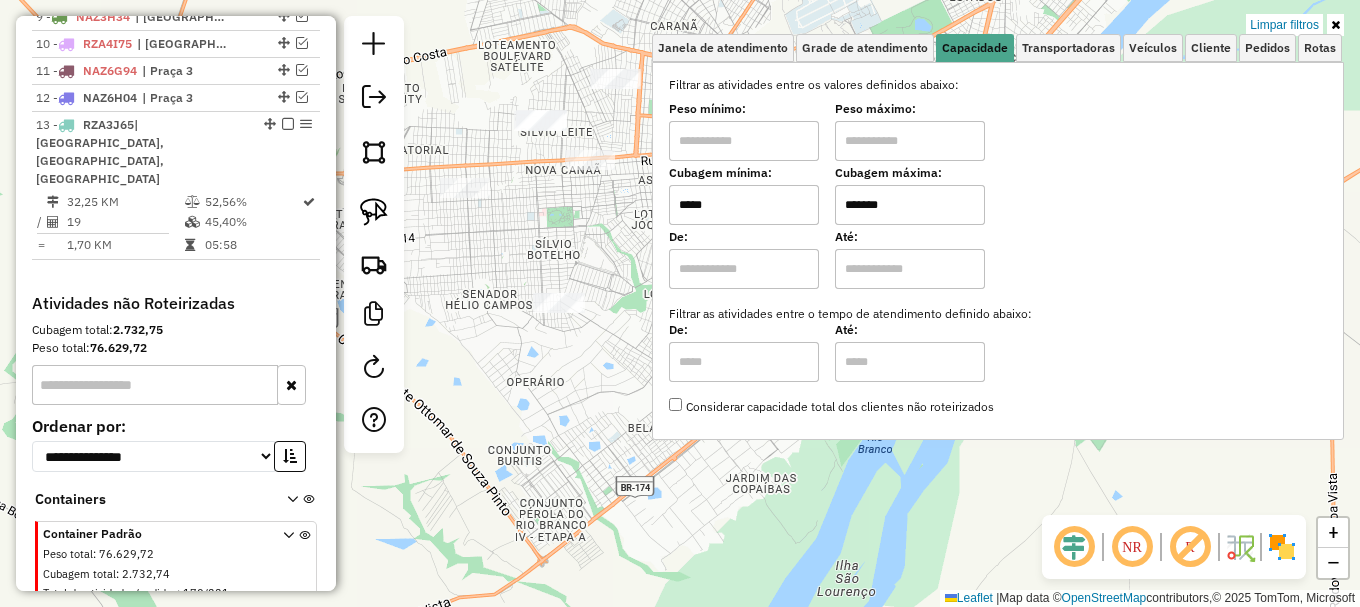 click on "Limpar filtros Janela de atendimento Grade de atendimento Capacidade Transportadoras Veículos Cliente Pedidos  Rotas Selecione os dias de semana para filtrar as janelas de atendimento  Seg   Ter   Qua   Qui   Sex   Sáb   Dom  Informe o período da janela de atendimento: De: Até:  Filtrar exatamente a janela do cliente  Considerar janela de atendimento padrão  Selecione os dias de semana para filtrar as grades de atendimento  Seg   Ter   Qua   Qui   Sex   Sáb   Dom   Considerar clientes sem dia de atendimento cadastrado  Clientes fora do dia de atendimento selecionado Filtrar as atividades entre os valores definidos abaixo:  Peso mínimo:   Peso máximo:   Cubagem mínima:  *****  Cubagem máxima:  *******  De:   Até:  Filtrar as atividades entre o tempo de atendimento definido abaixo:  De:   Até:   Considerar capacidade total dos clientes não roteirizados Transportadora: Selecione um ou mais itens Tipo de veículo: Selecione um ou mais itens Veículo: Selecione um ou mais itens Motorista: Nome: Setor:" 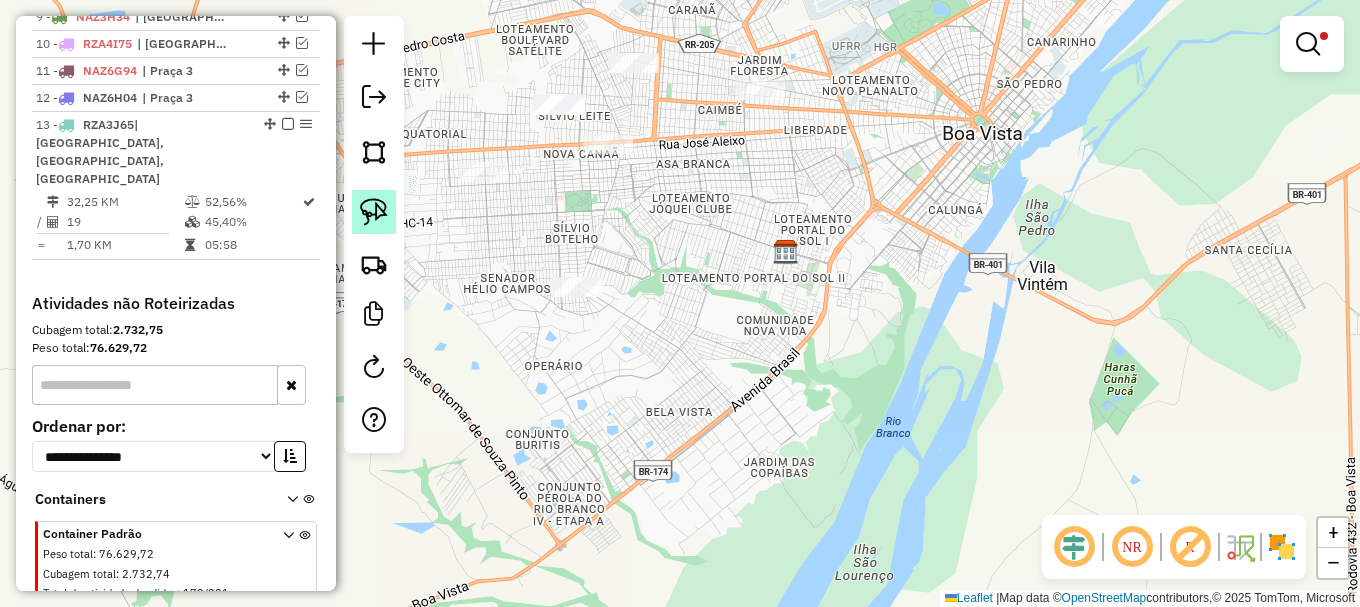 drag, startPoint x: 376, startPoint y: 208, endPoint x: 451, endPoint y: 309, distance: 125.80143 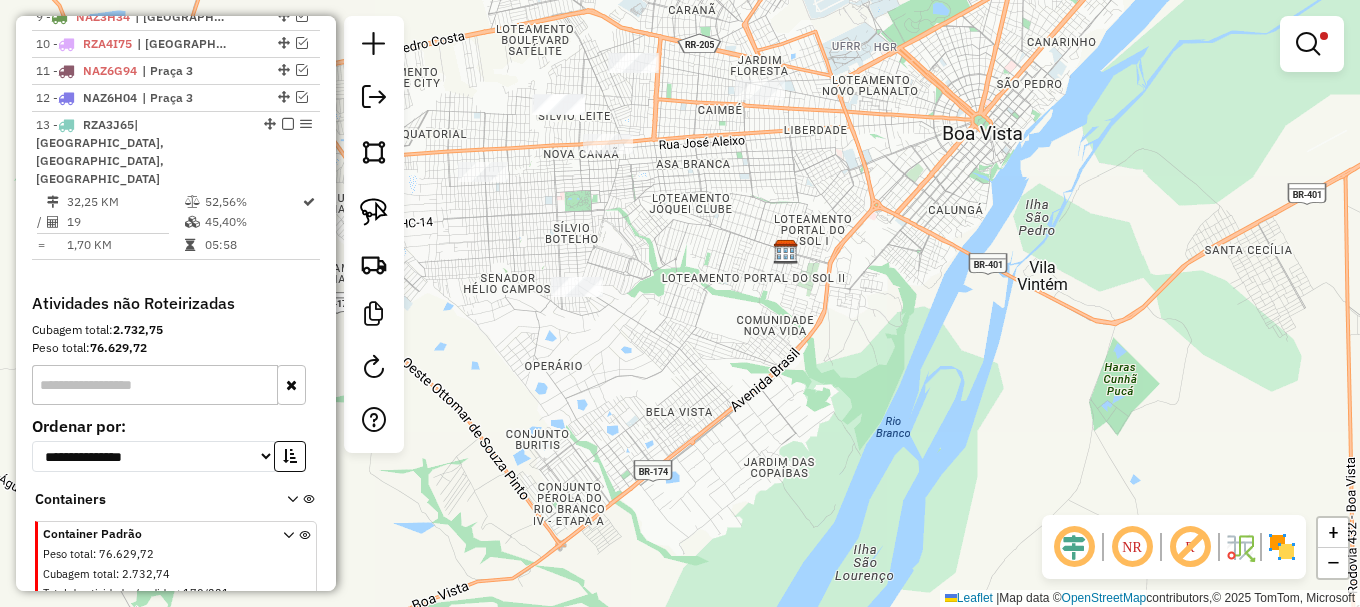 click 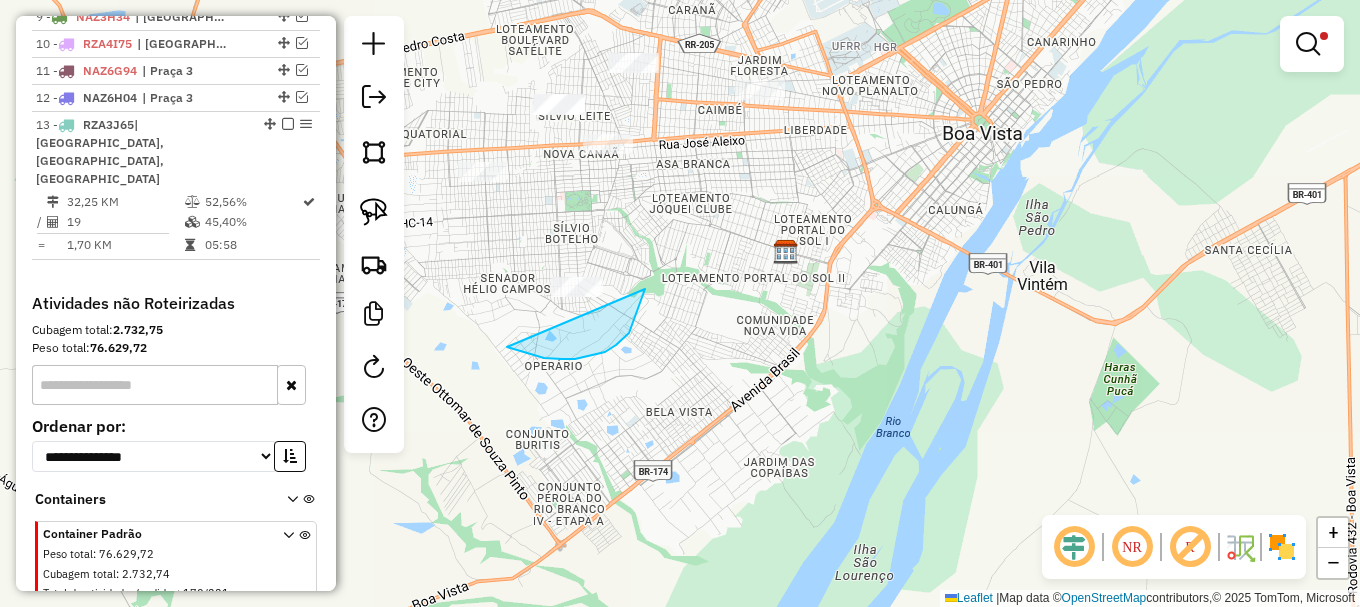 drag, startPoint x: 562, startPoint y: 359, endPoint x: 596, endPoint y: 206, distance: 156.73225 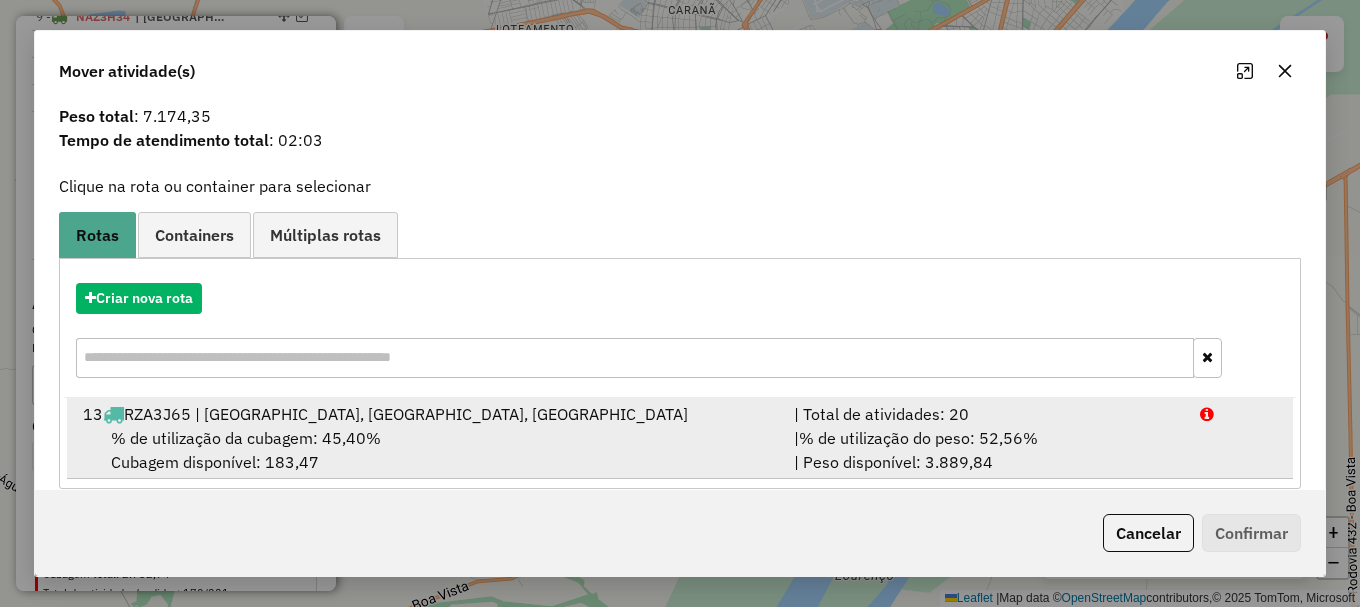 scroll, scrollTop: 78, scrollLeft: 0, axis: vertical 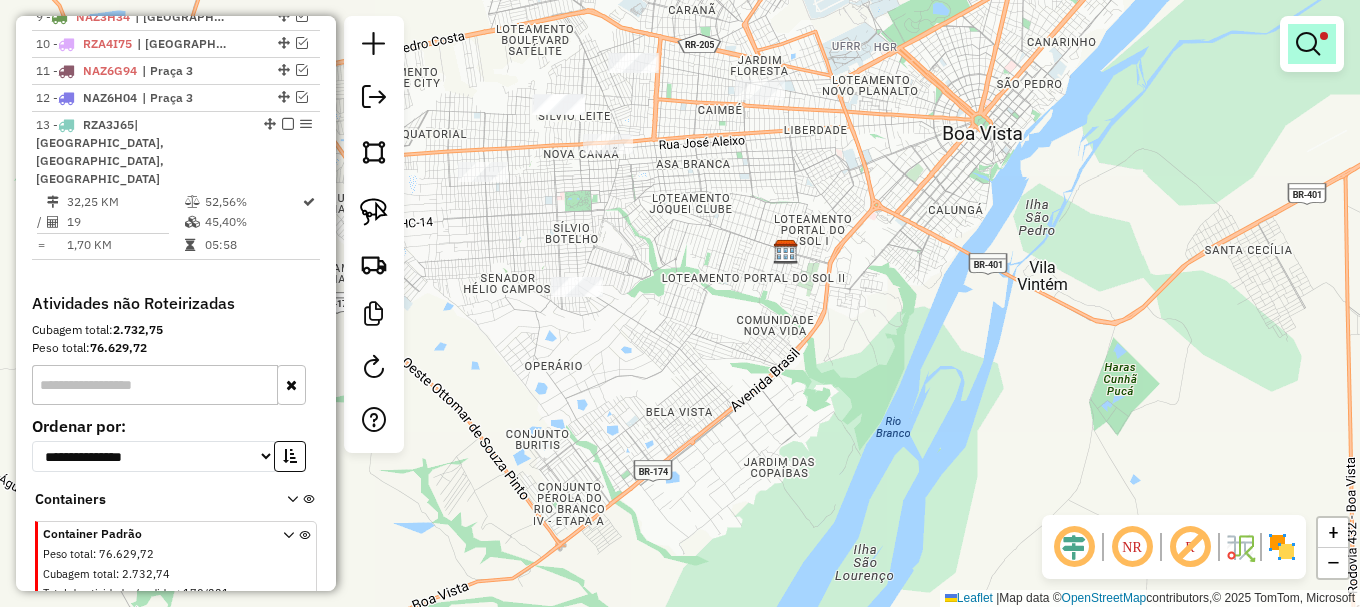 click at bounding box center (1308, 44) 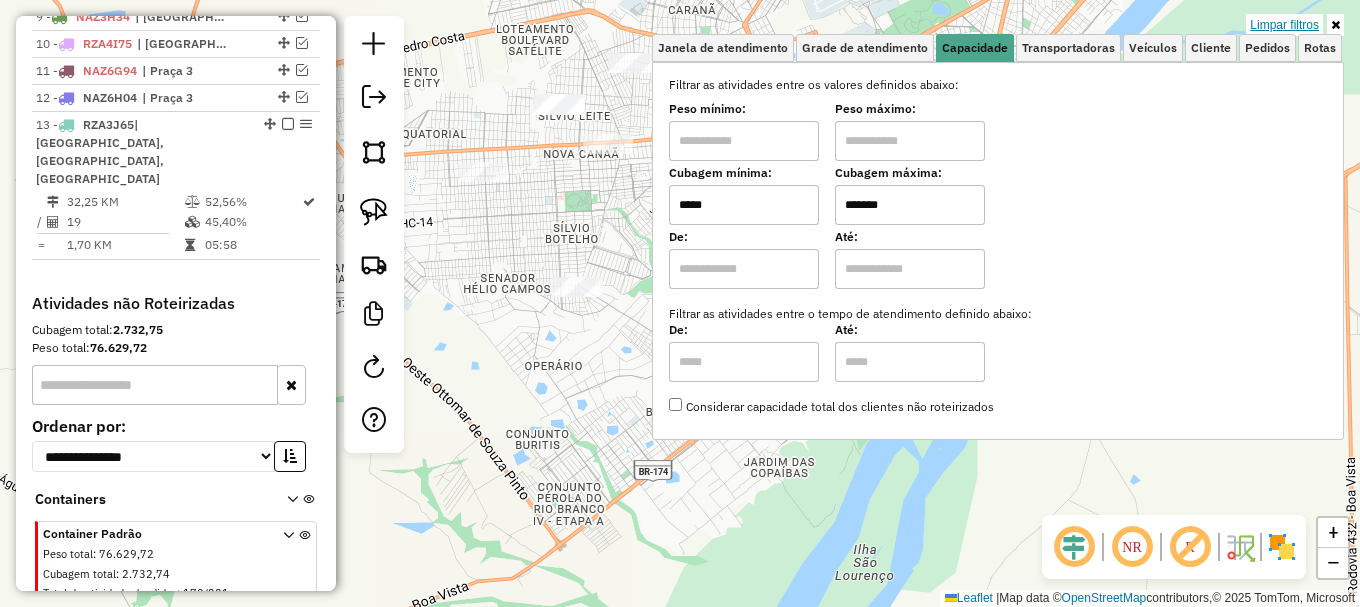click on "Limpar filtros" at bounding box center [1284, 25] 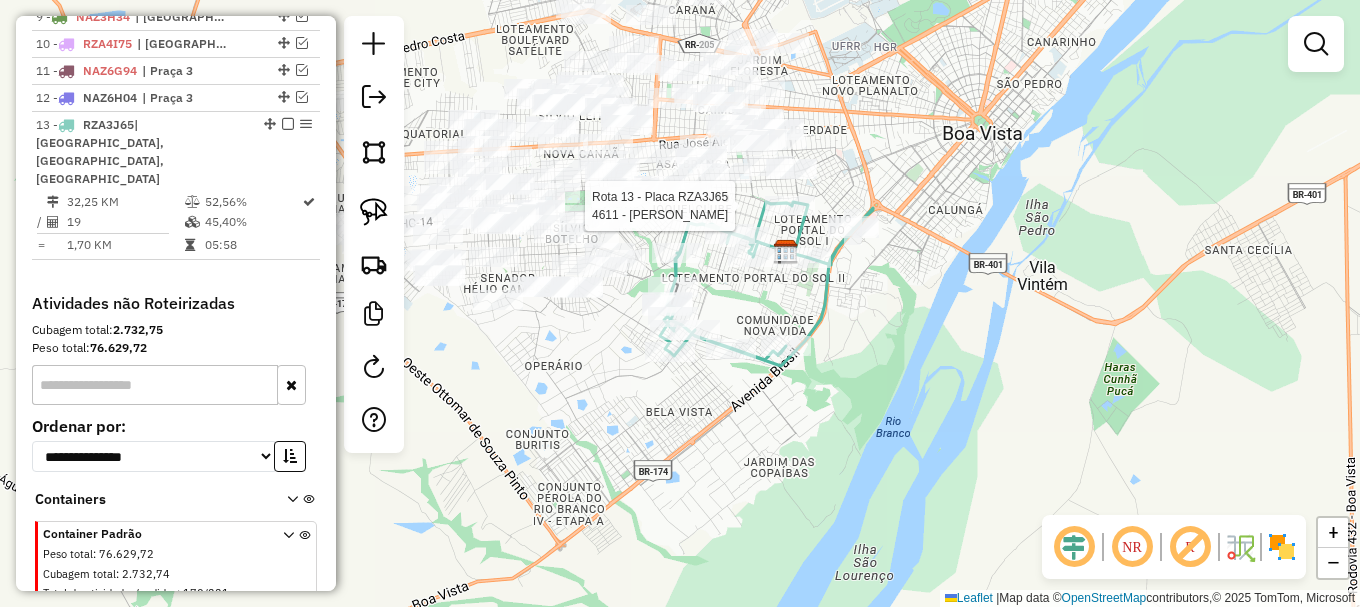 select on "**********" 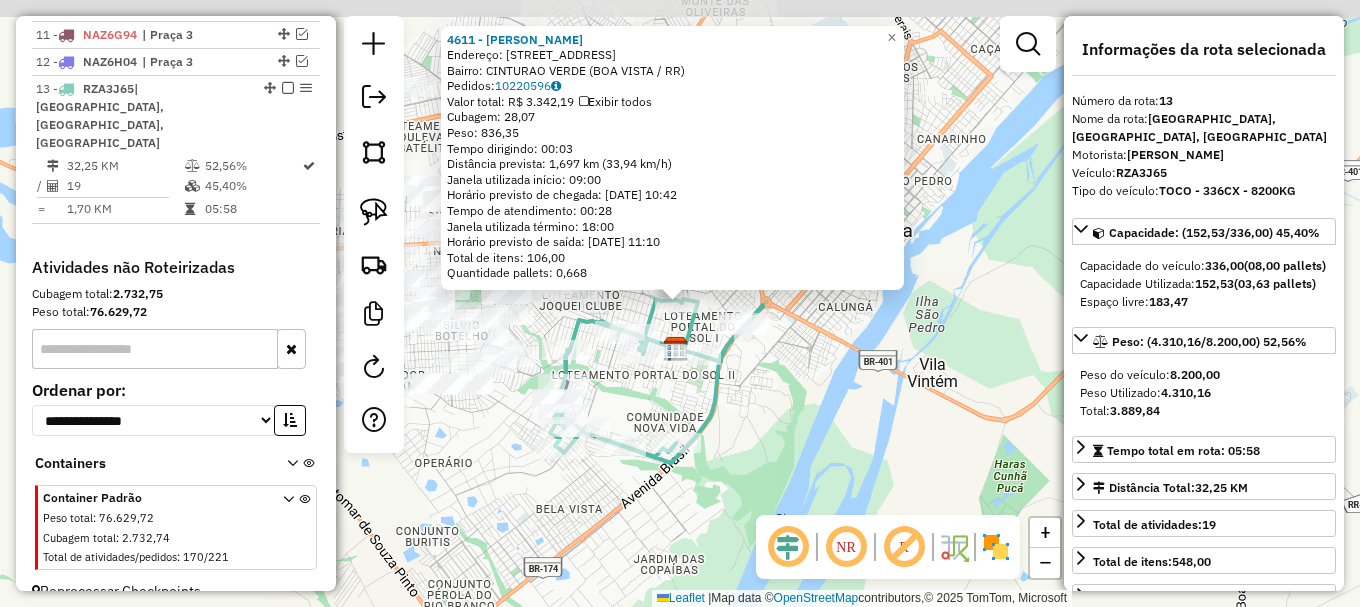 scroll, scrollTop: 1072, scrollLeft: 0, axis: vertical 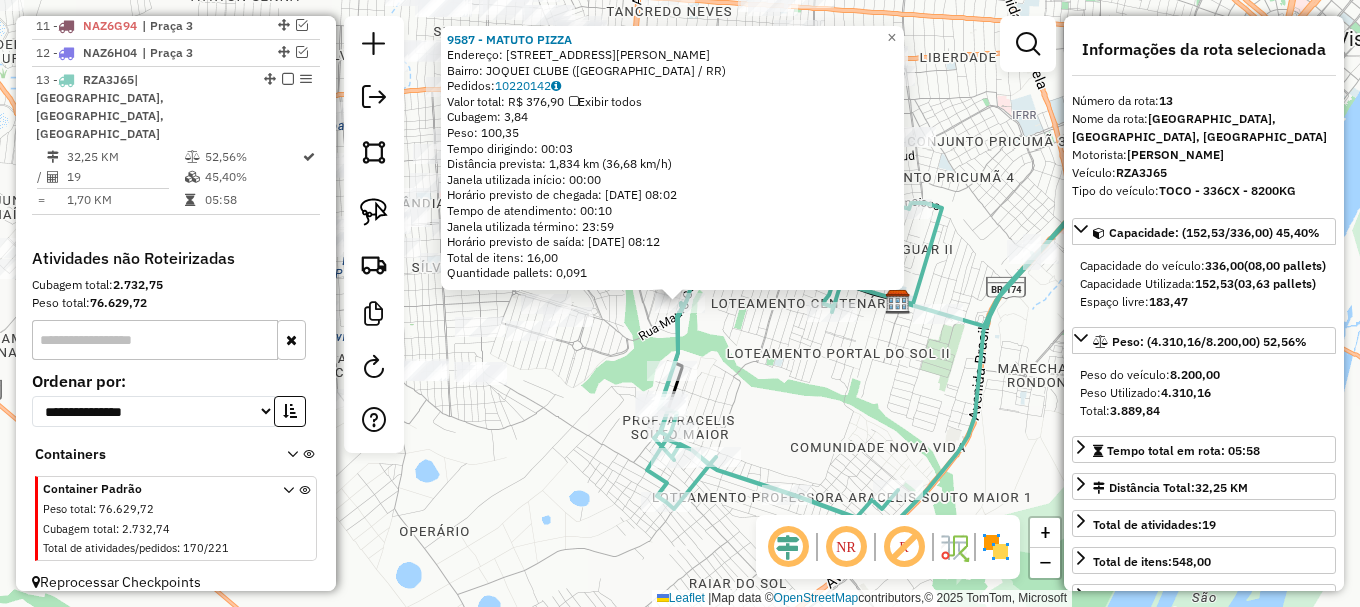click on "9587 - MATUTO PIZZA  Endereço:  Rua Jose Airton de Almeida 636   Bairro: JOQUEI CLUBE (BOA VISTA / RR)   Pedidos:  10220142   Valor total: R$ 376,90   Exibir todos   Cubagem: 3,84  Peso: 100,35  Tempo dirigindo: 00:03   Distância prevista: 1,834 km (36,68 km/h)   Janela utilizada início: 00:00   Horário previsto de chegada: 11/07/2025 08:02   Tempo de atendimento: 00:10   Janela utilizada término: 23:59   Horário previsto de saída: 11/07/2025 08:12   Total de itens: 16,00   Quantidade pallets: 0,091  × Janela de atendimento Grade de atendimento Capacidade Transportadoras Veículos Cliente Pedidos  Rotas Selecione os dias de semana para filtrar as janelas de atendimento  Seg   Ter   Qua   Qui   Sex   Sáb   Dom  Informe o período da janela de atendimento: De: Até:  Filtrar exatamente a janela do cliente  Considerar janela de atendimento padrão  Selecione os dias de semana para filtrar as grades de atendimento  Seg   Ter   Qua   Qui   Sex   Sáb   Dom   Clientes fora do dia de atendimento selecionado" 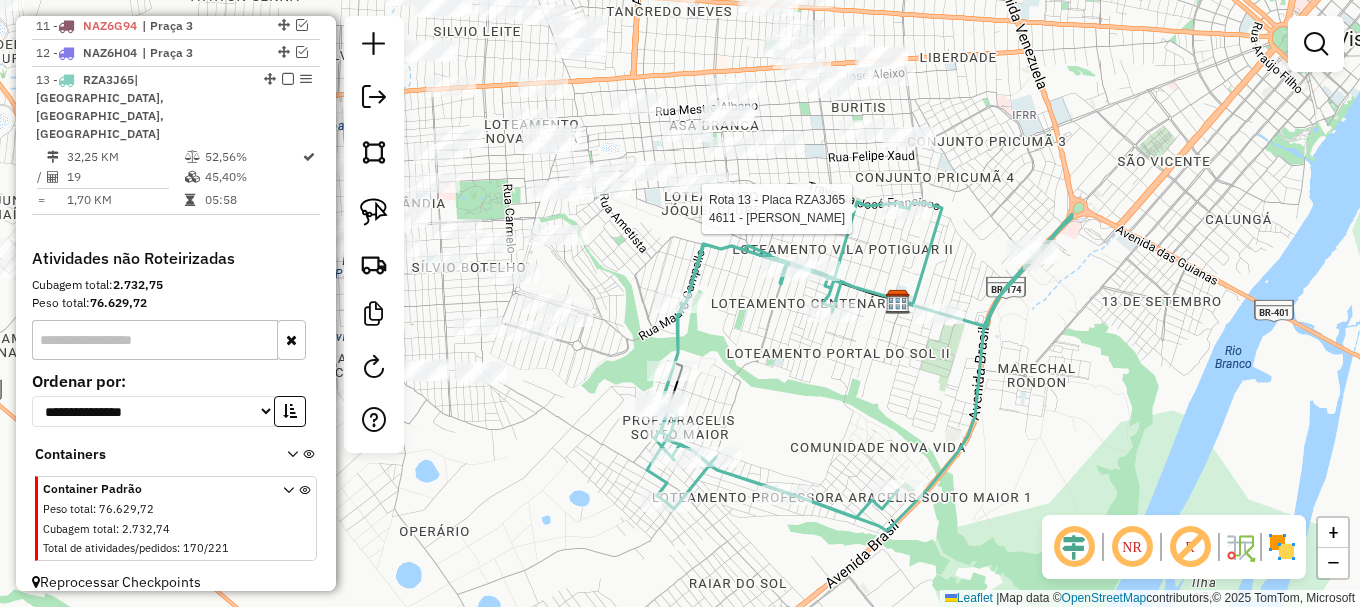 select on "**********" 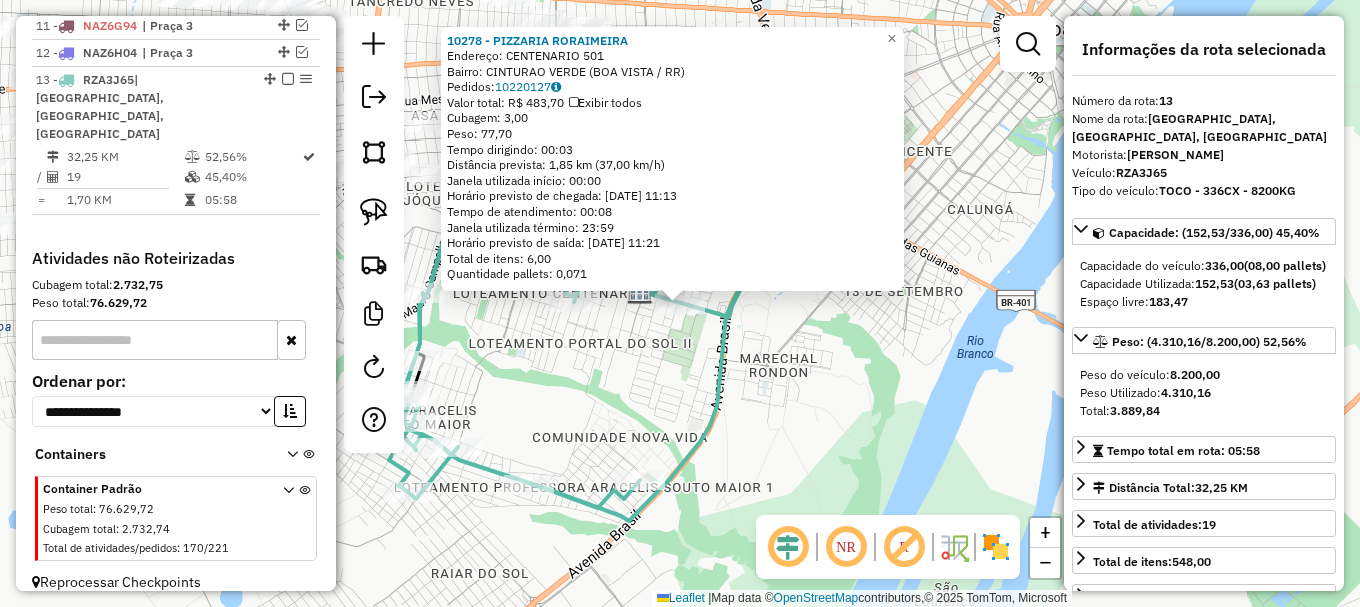 click on "10278 - PIZZARIA RORAIMEIRA  Endereço:  CENTENARIO 501   Bairro: CINTURAO VERDE (BOA VISTA / RR)   Pedidos:  10220127   Valor total: R$ 483,70   Exibir todos   Cubagem: 3,00  Peso: 77,70  Tempo dirigindo: 00:03   Distância prevista: 1,85 km (37,00 km/h)   Janela utilizada início: 00:00   Horário previsto de chegada: 11/07/2025 11:13   Tempo de atendimento: 00:08   Janela utilizada término: 23:59   Horário previsto de saída: 11/07/2025 11:21   Total de itens: 6,00   Quantidade pallets: 0,071  × Janela de atendimento Grade de atendimento Capacidade Transportadoras Veículos Cliente Pedidos  Rotas Selecione os dias de semana para filtrar as janelas de atendimento  Seg   Ter   Qua   Qui   Sex   Sáb   Dom  Informe o período da janela de atendimento: De: Até:  Filtrar exatamente a janela do cliente  Considerar janela de atendimento padrão  Selecione os dias de semana para filtrar as grades de atendimento  Seg   Ter   Qua   Qui   Sex   Sáb   Dom   Considerar clientes sem dia de atendimento cadastrado +" 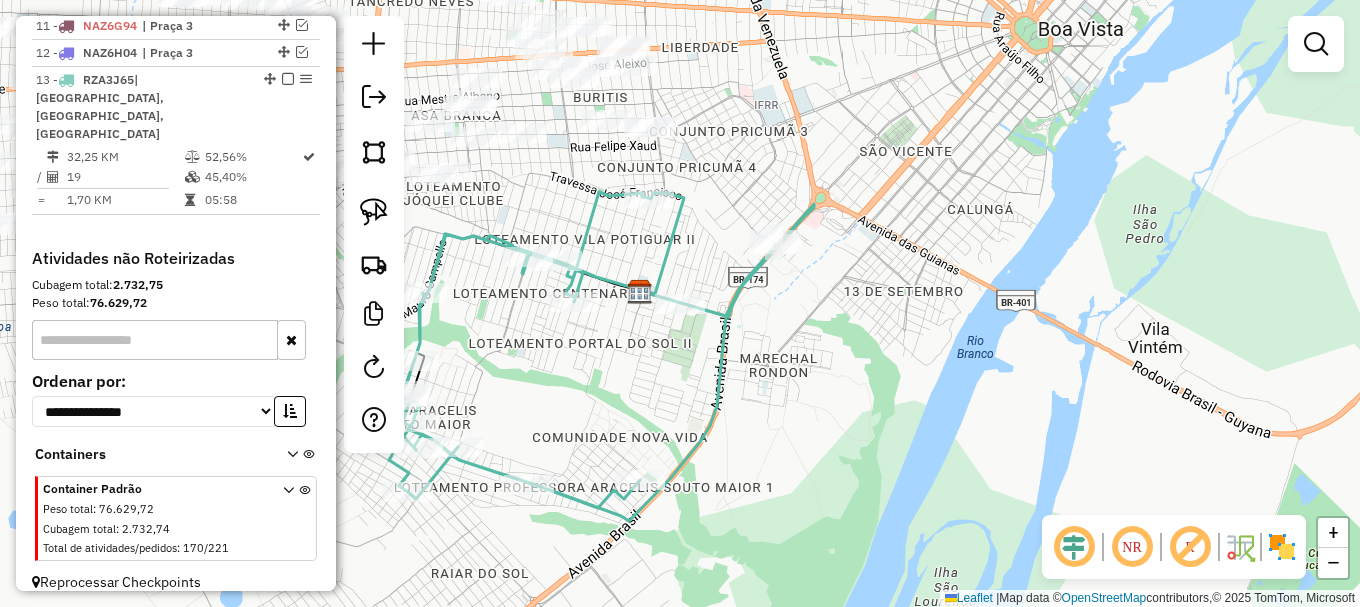 click 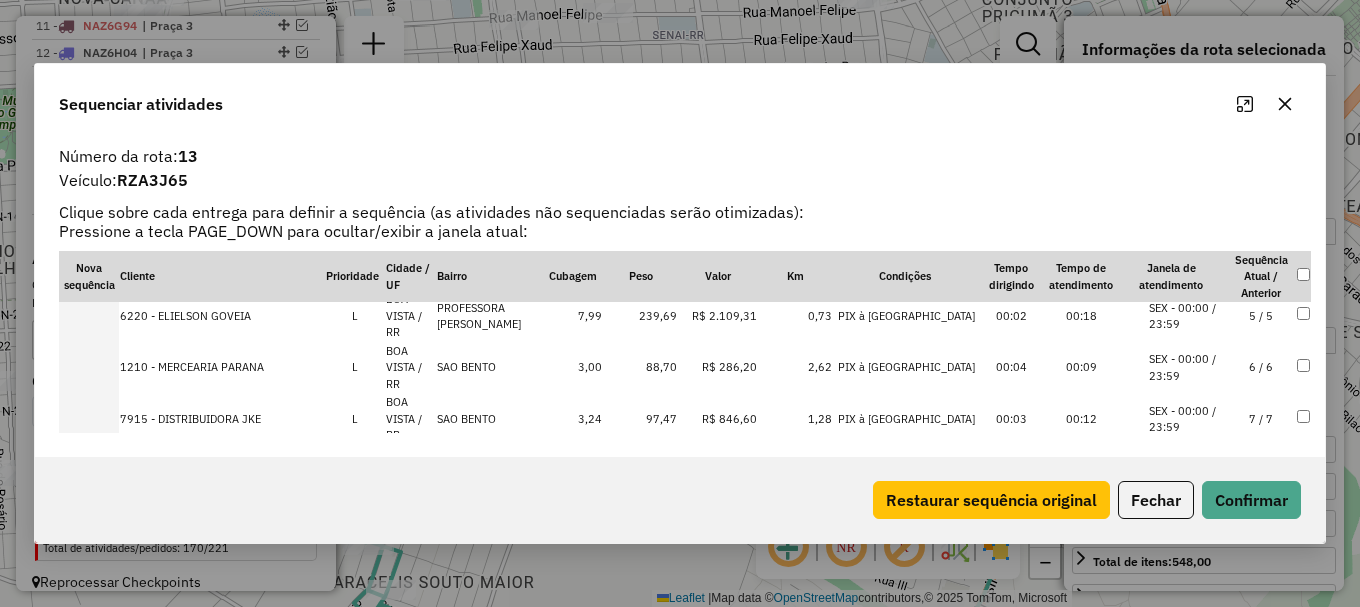 scroll, scrollTop: 153, scrollLeft: 0, axis: vertical 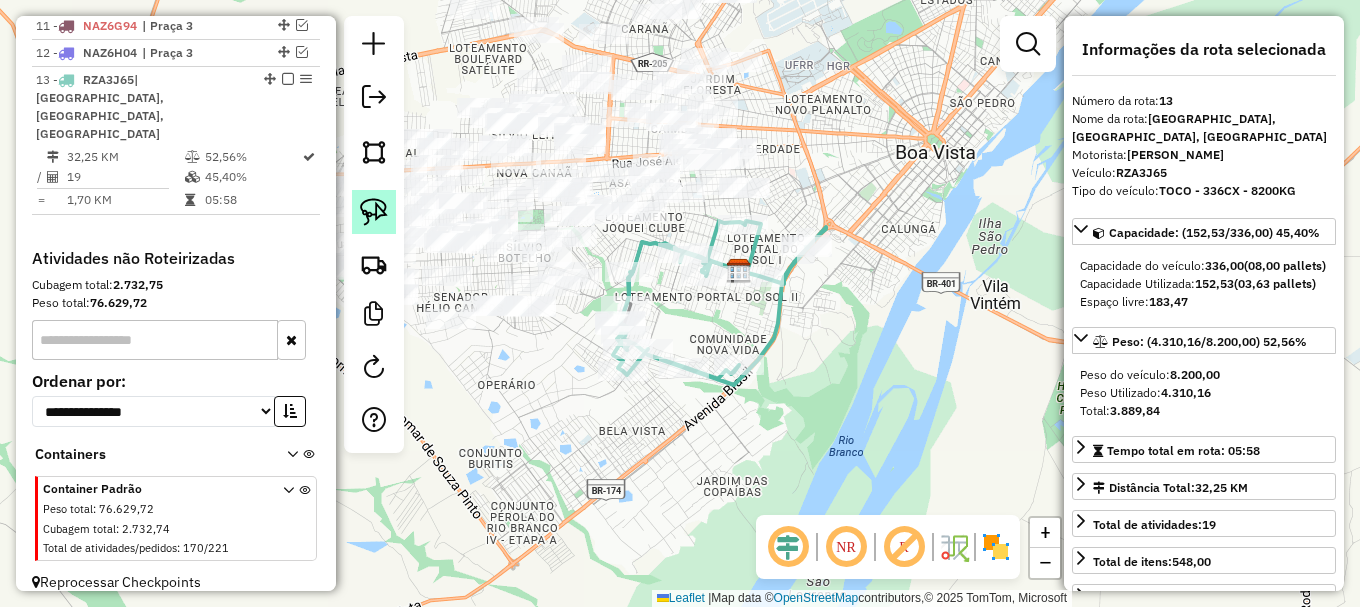 click 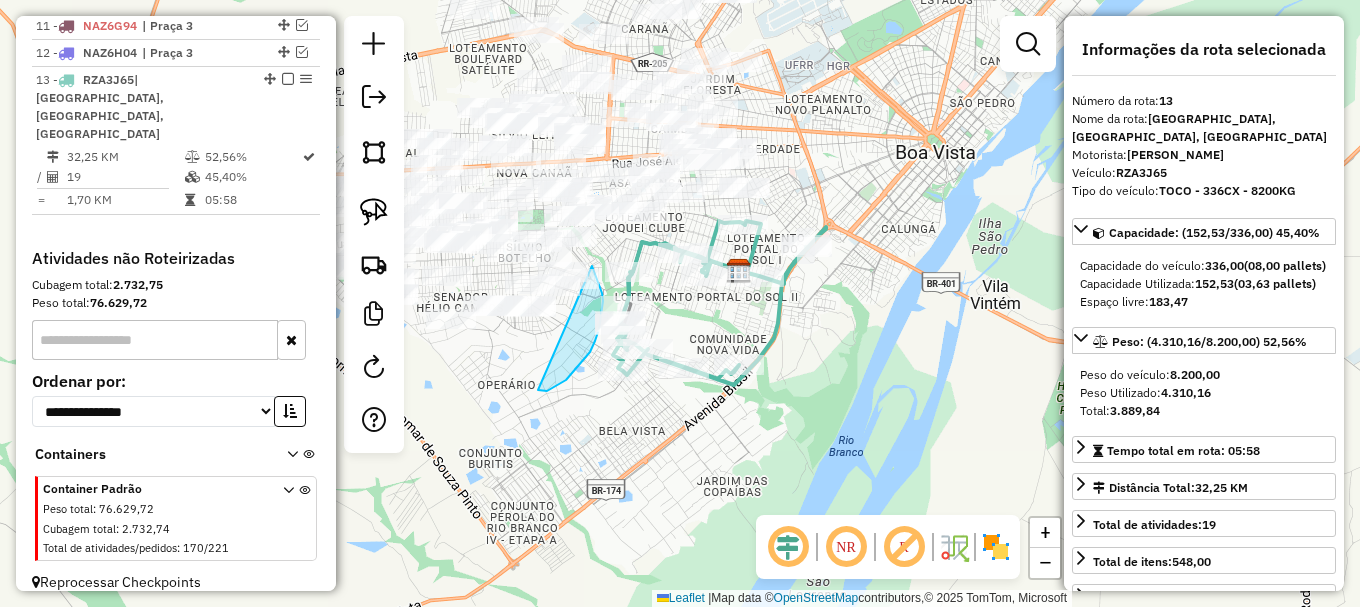 drag, startPoint x: 539, startPoint y: 391, endPoint x: 533, endPoint y: 221, distance: 170.10585 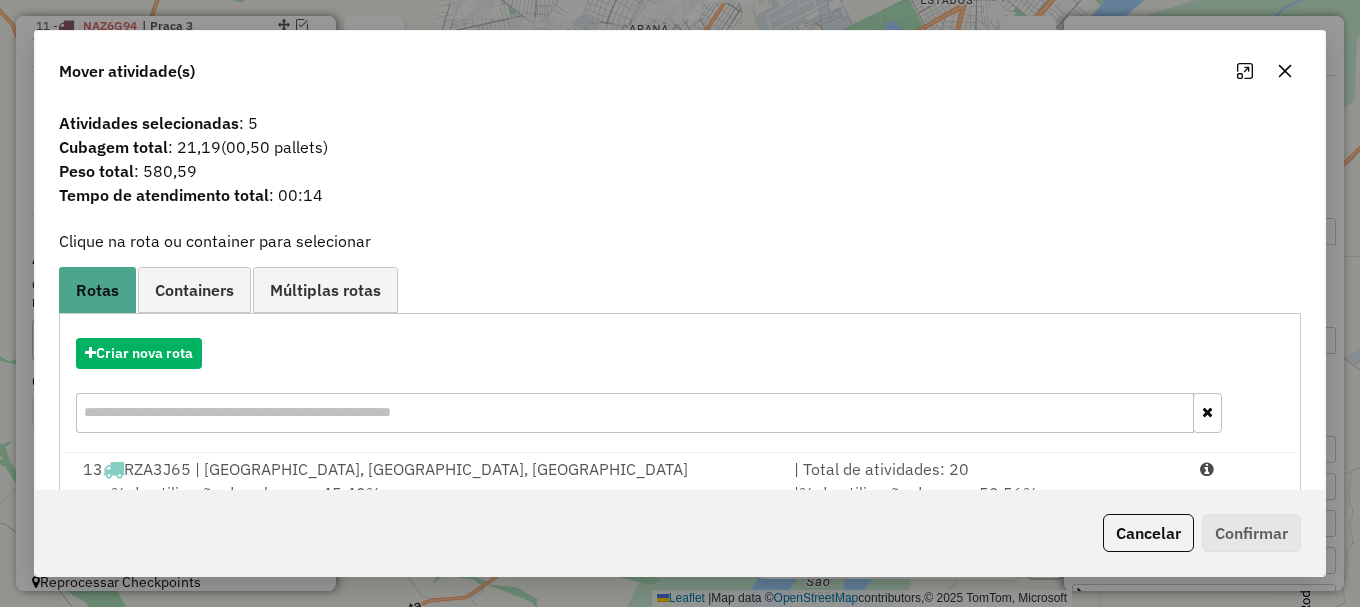 scroll, scrollTop: 78, scrollLeft: 0, axis: vertical 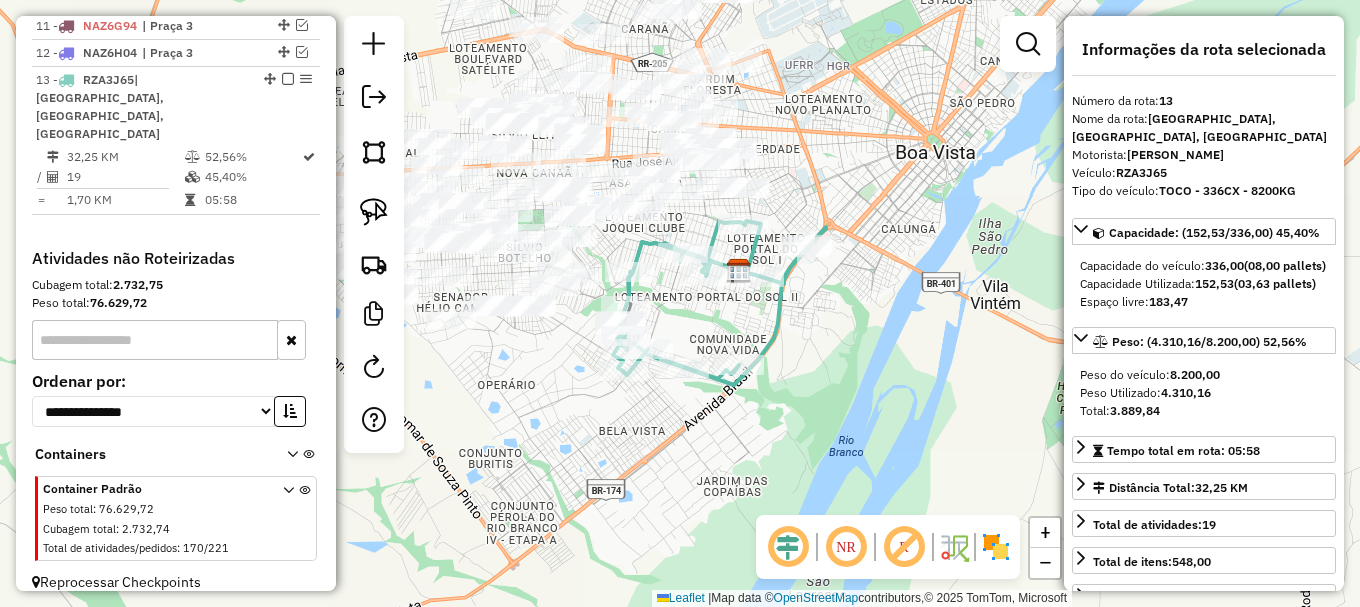 click at bounding box center [1028, 44] 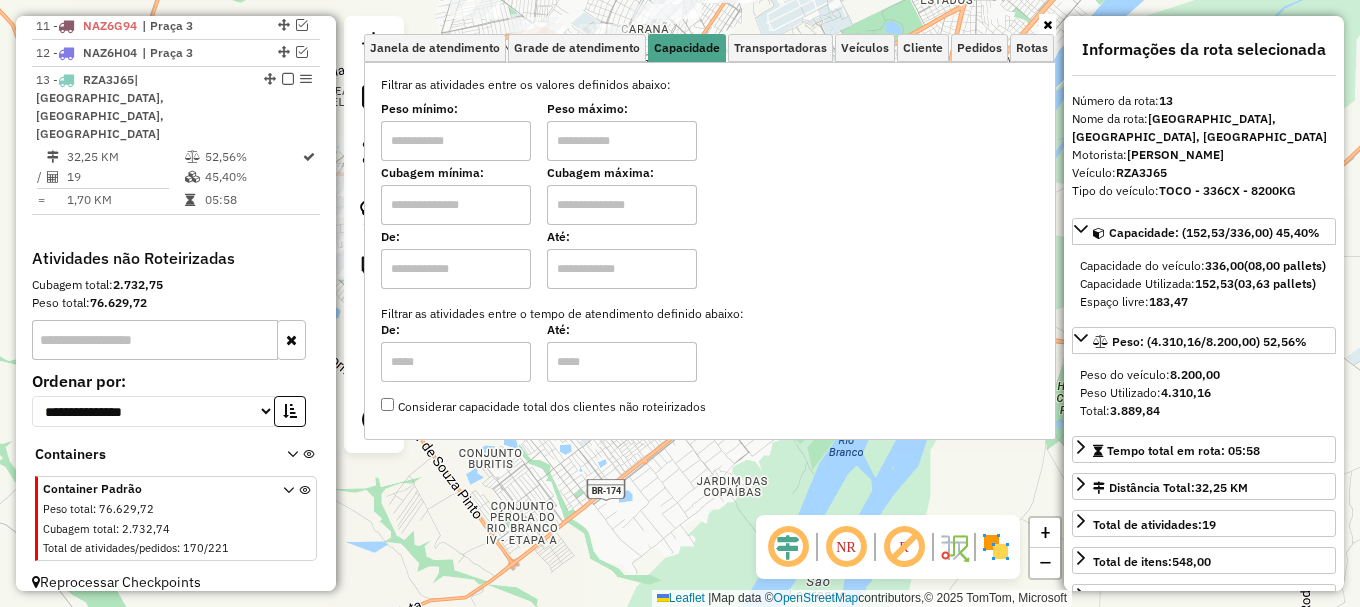 click at bounding box center (622, 141) 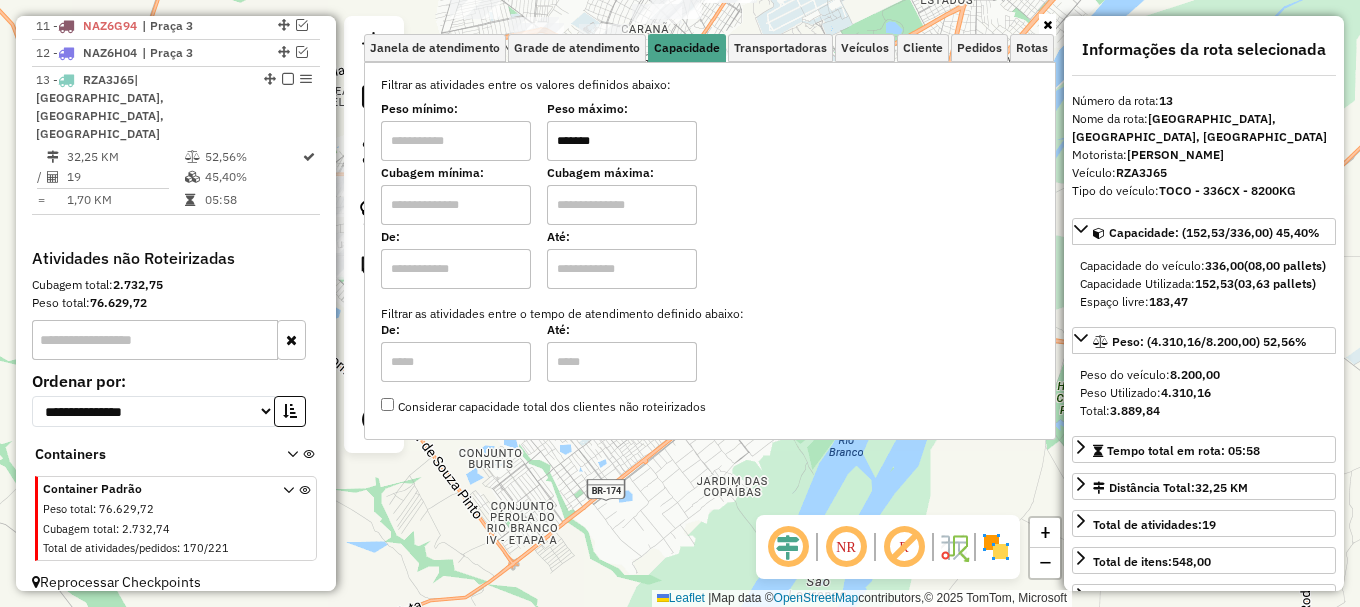 type on "*******" 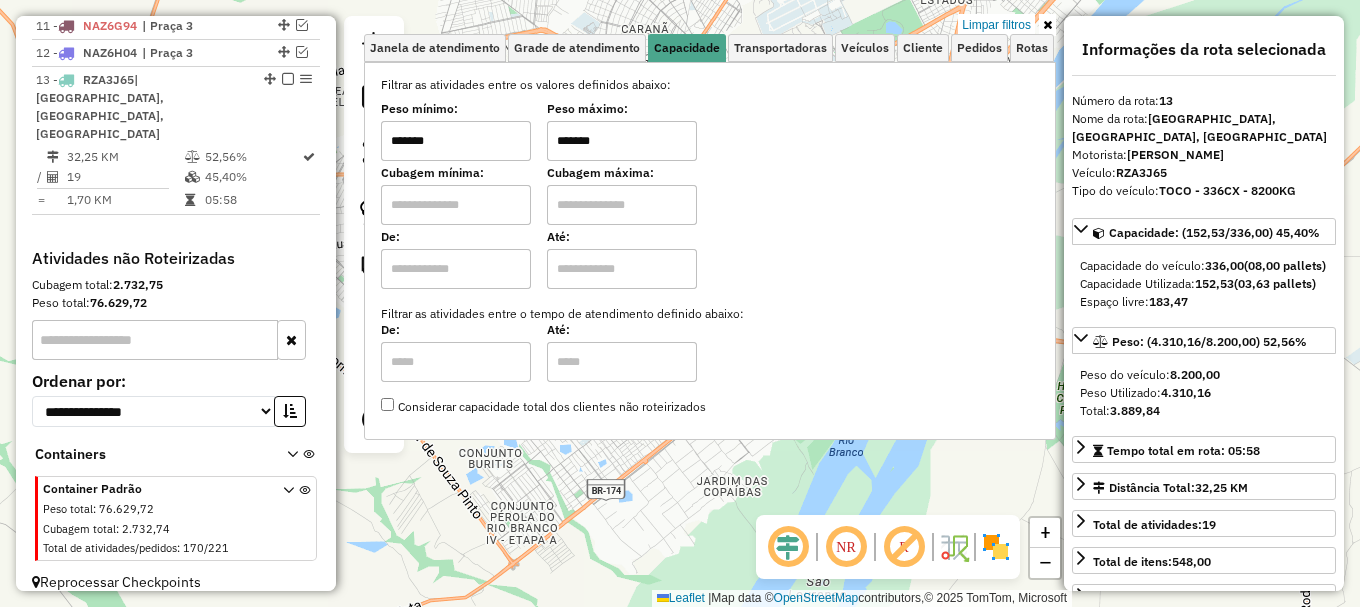 click on "Limpar filtros Janela de atendimento Grade de atendimento Capacidade Transportadoras Veículos Cliente Pedidos  Rotas Selecione os dias de semana para filtrar as janelas de atendimento  Seg   Ter   Qua   Qui   Sex   Sáb   Dom  Informe o período da janela de atendimento: De: Até:  Filtrar exatamente a janela do cliente  Considerar janela de atendimento padrão  Selecione os dias de semana para filtrar as grades de atendimento  Seg   Ter   Qua   Qui   Sex   Sáb   Dom   Considerar clientes sem dia de atendimento cadastrado  Clientes fora do dia de atendimento selecionado Filtrar as atividades entre os valores definidos abaixo:  Peso mínimo:  *******  Peso máximo:  *******  Cubagem mínima:   Cubagem máxima:   De:   Até:  Filtrar as atividades entre o tempo de atendimento definido abaixo:  De:   Até:   Considerar capacidade total dos clientes não roteirizados Transportadora: Selecione um ou mais itens Tipo de veículo: Selecione um ou mais itens Veículo: Selecione um ou mais itens Motorista: Nome: De:" 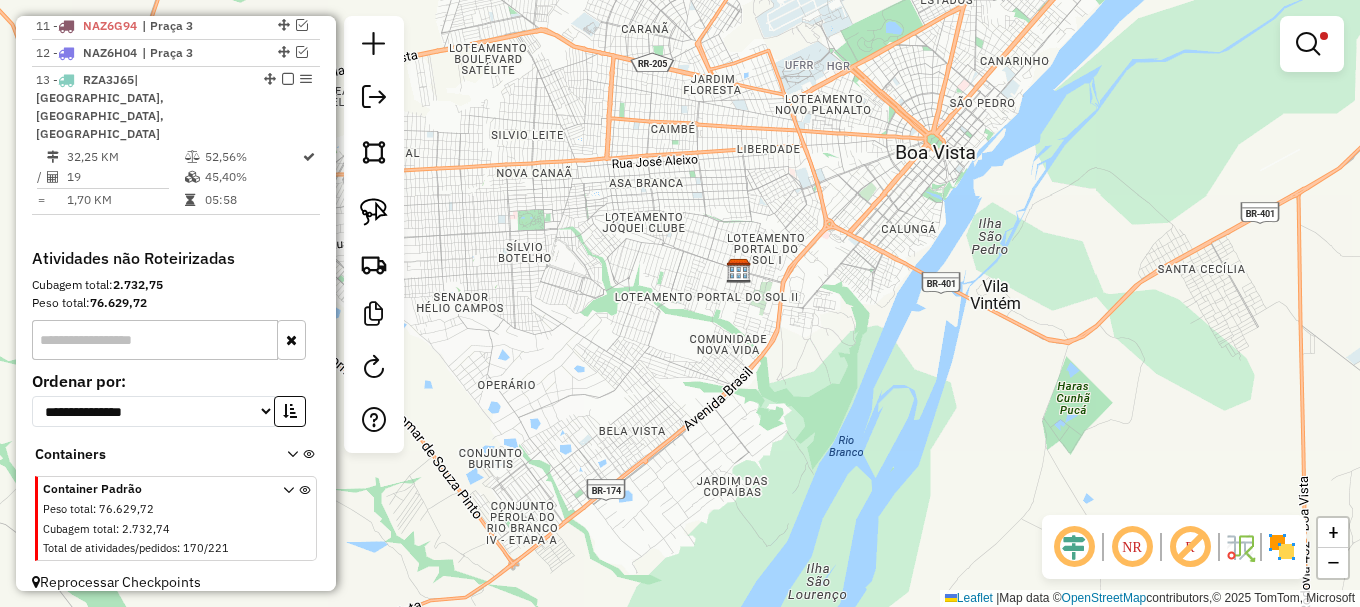 click on "Limpar filtros Janela de atendimento Grade de atendimento Capacidade Transportadoras Veículos Cliente Pedidos  Rotas Selecione os dias de semana para filtrar as janelas de atendimento  Seg   Ter   Qua   Qui   Sex   Sáb   Dom  Informe o período da janela de atendimento: De: Até:  Filtrar exatamente a janela do cliente  Considerar janela de atendimento padrão  Selecione os dias de semana para filtrar as grades de atendimento  Seg   Ter   Qua   Qui   Sex   Sáb   Dom   Considerar clientes sem dia de atendimento cadastrado  Clientes fora do dia de atendimento selecionado Filtrar as atividades entre os valores definidos abaixo:  Peso mínimo:  *******  Peso máximo:  *******  Cubagem mínima:   Cubagem máxima:   De:   Até:  Filtrar as atividades entre o tempo de atendimento definido abaixo:  De:   Até:   Considerar capacidade total dos clientes não roteirizados Transportadora: Selecione um ou mais itens Tipo de veículo: Selecione um ou mais itens Veículo: Selecione um ou mais itens Motorista: Nome: De:" 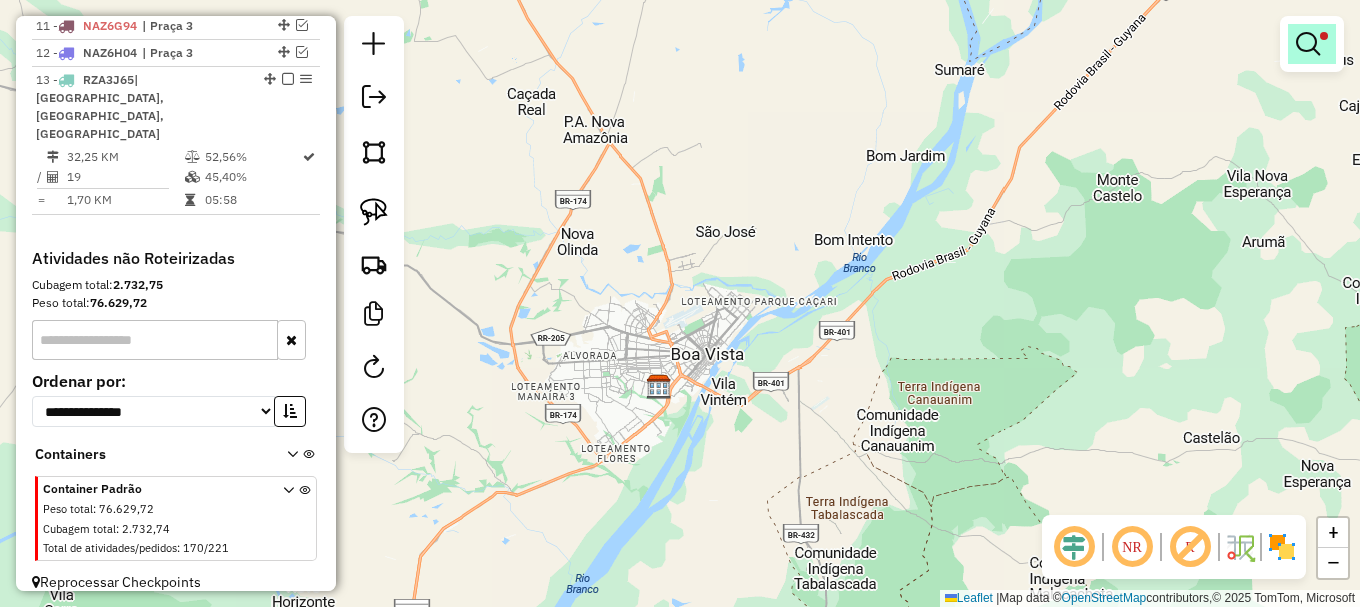 click at bounding box center (1308, 44) 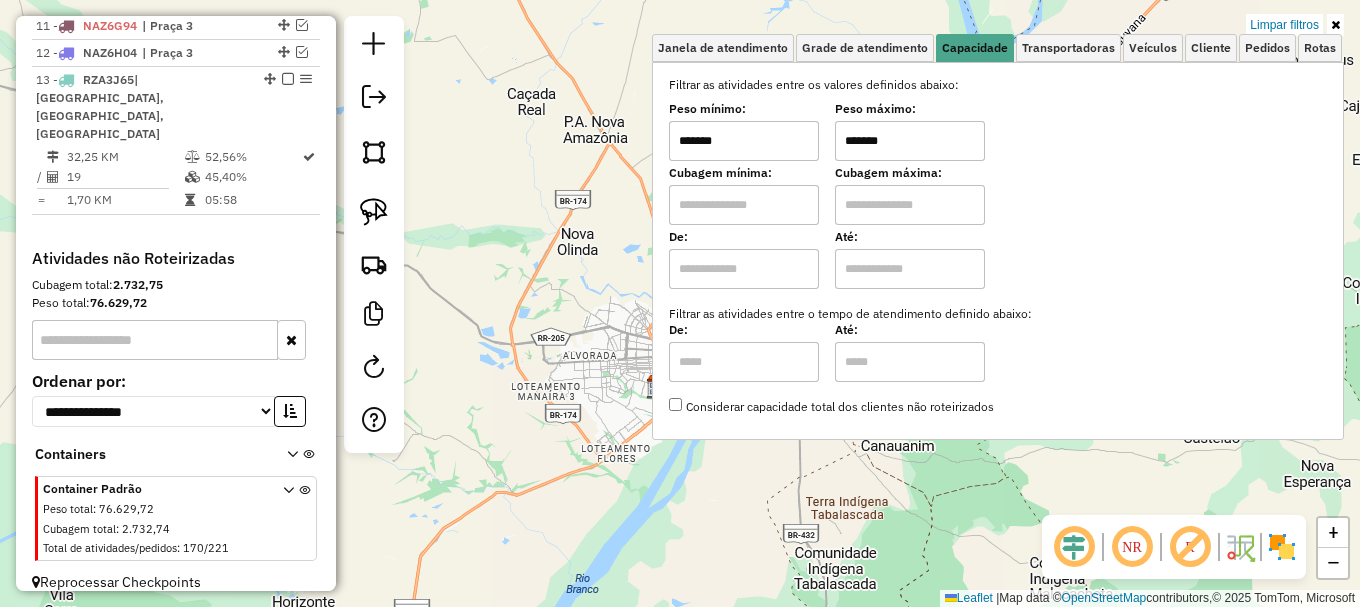 click on "*******" at bounding box center (744, 141) 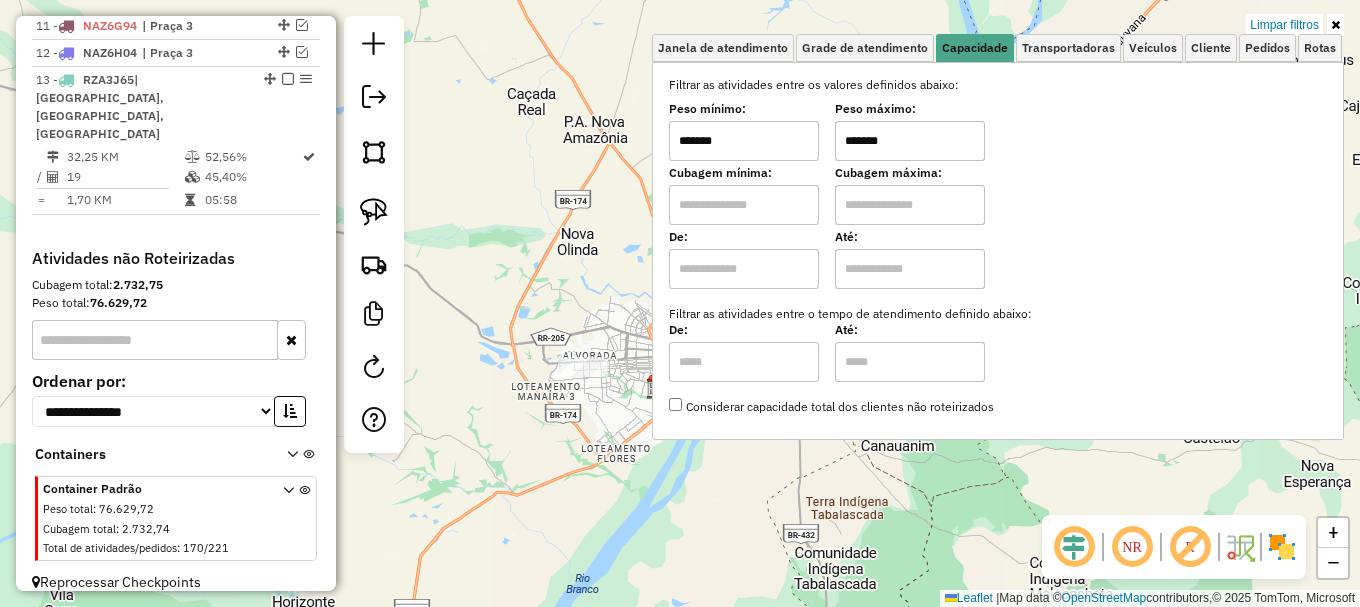 type on "*******" 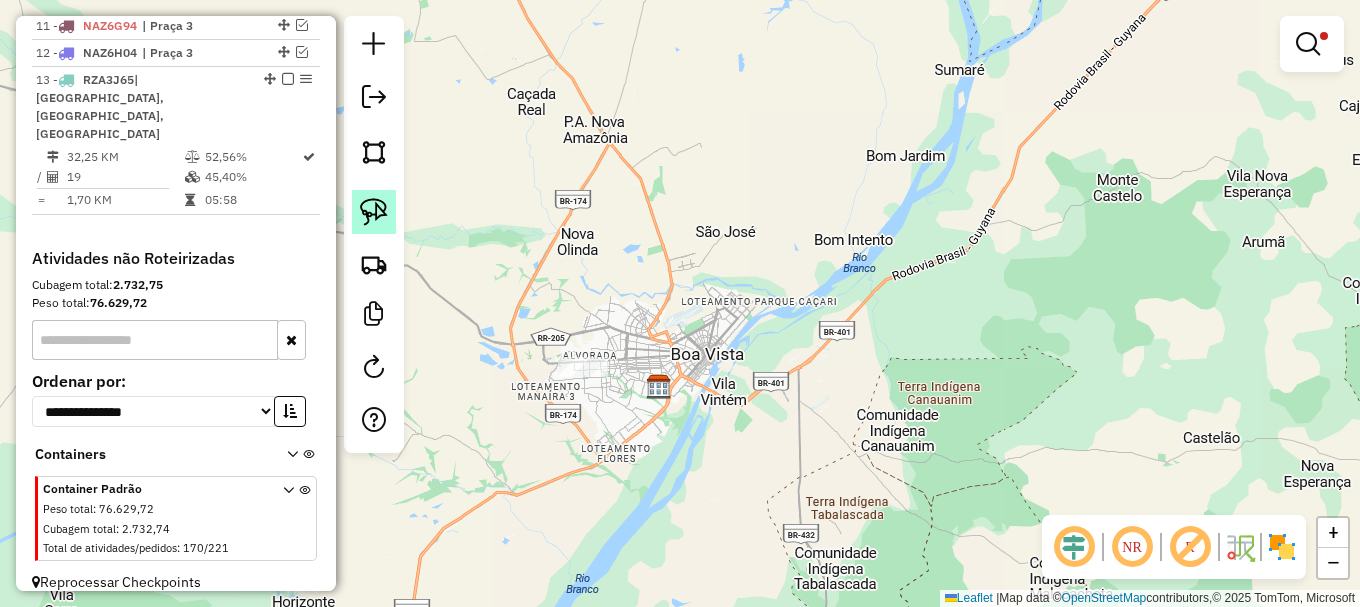 click 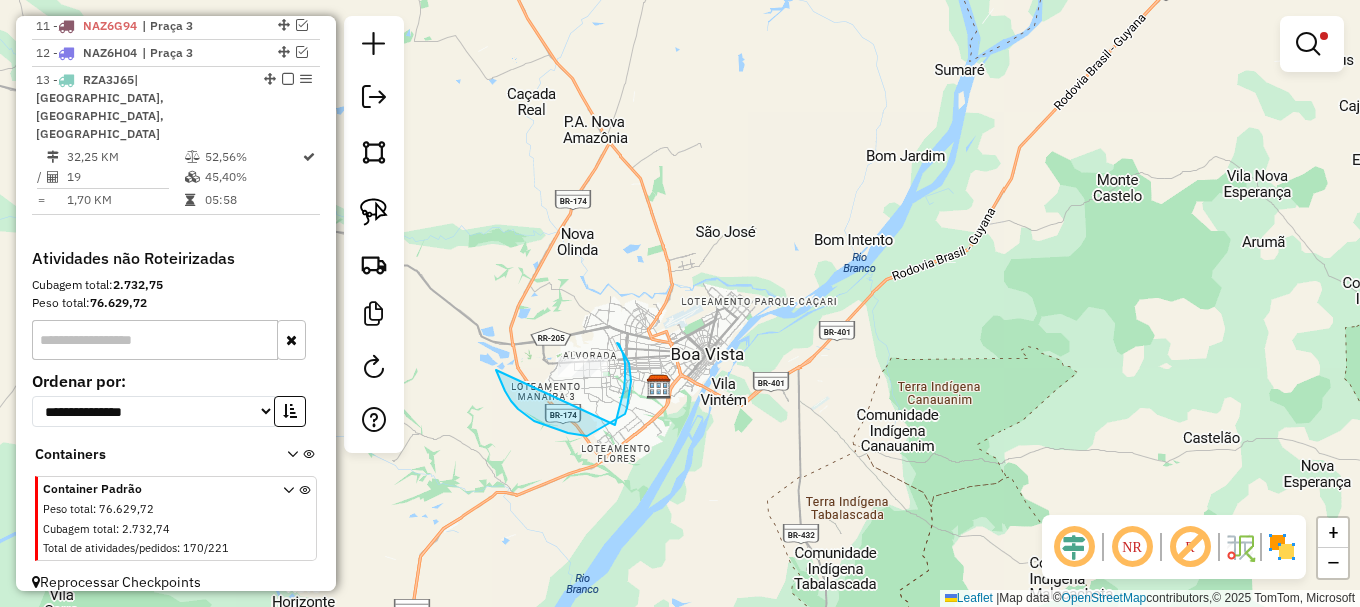 drag, startPoint x: 534, startPoint y: 421, endPoint x: 594, endPoint y: 451, distance: 67.08204 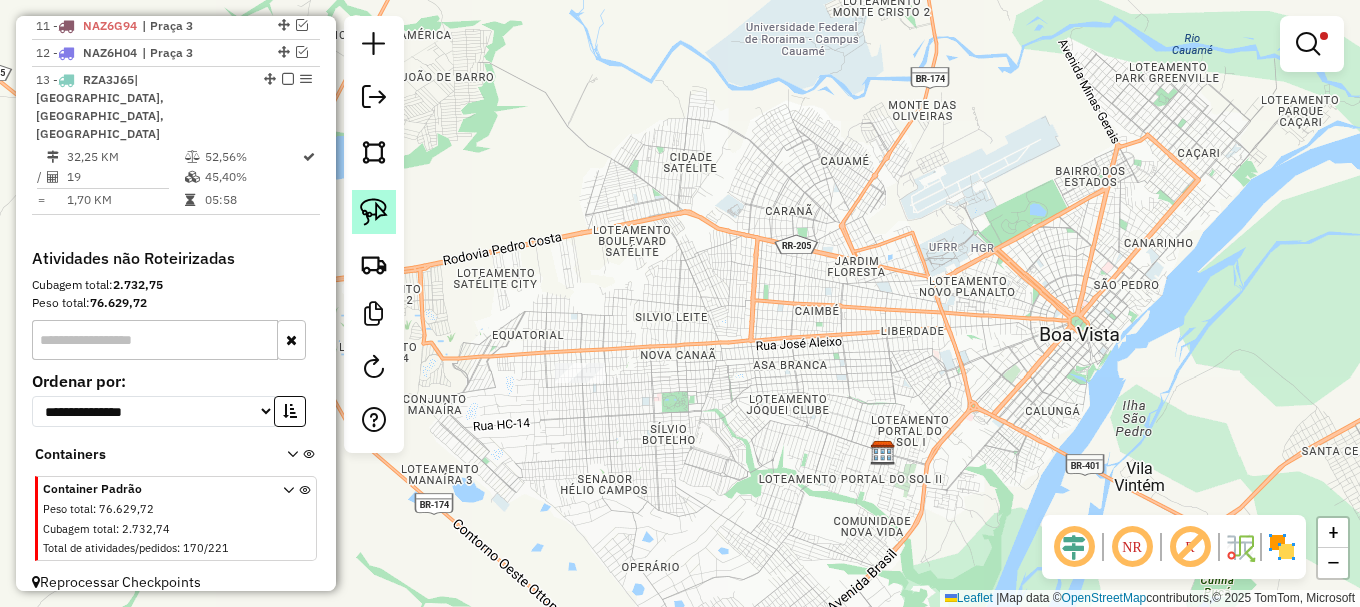 drag, startPoint x: 381, startPoint y: 216, endPoint x: 397, endPoint y: 259, distance: 45.88028 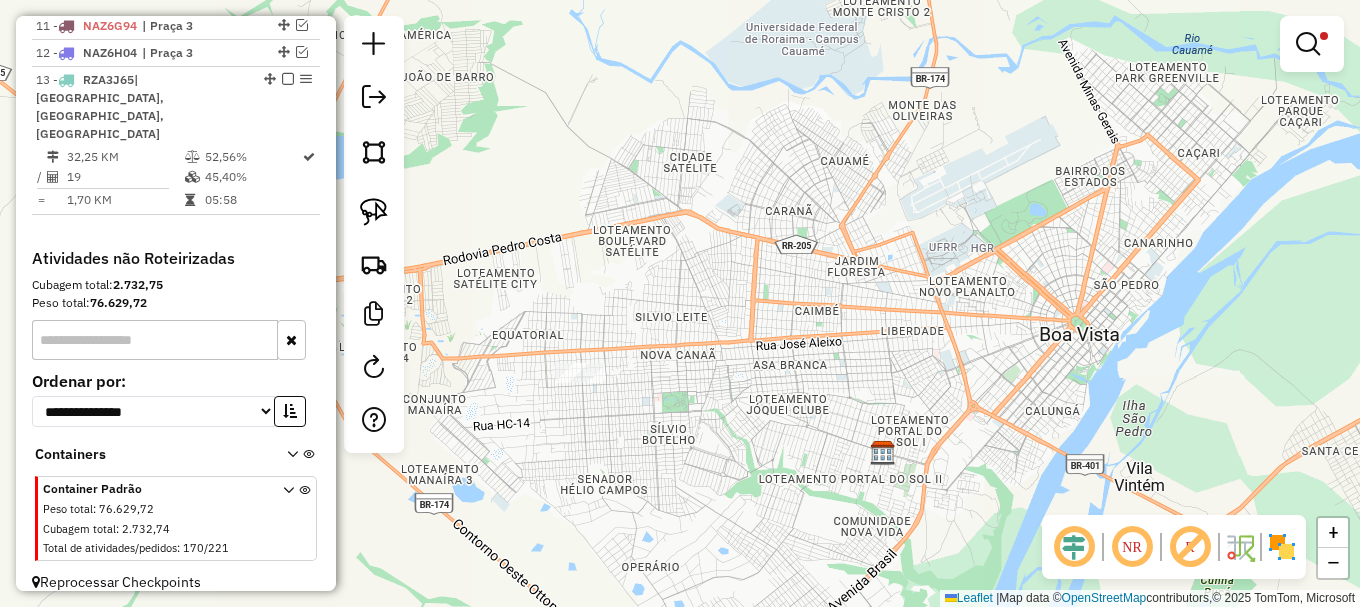 click 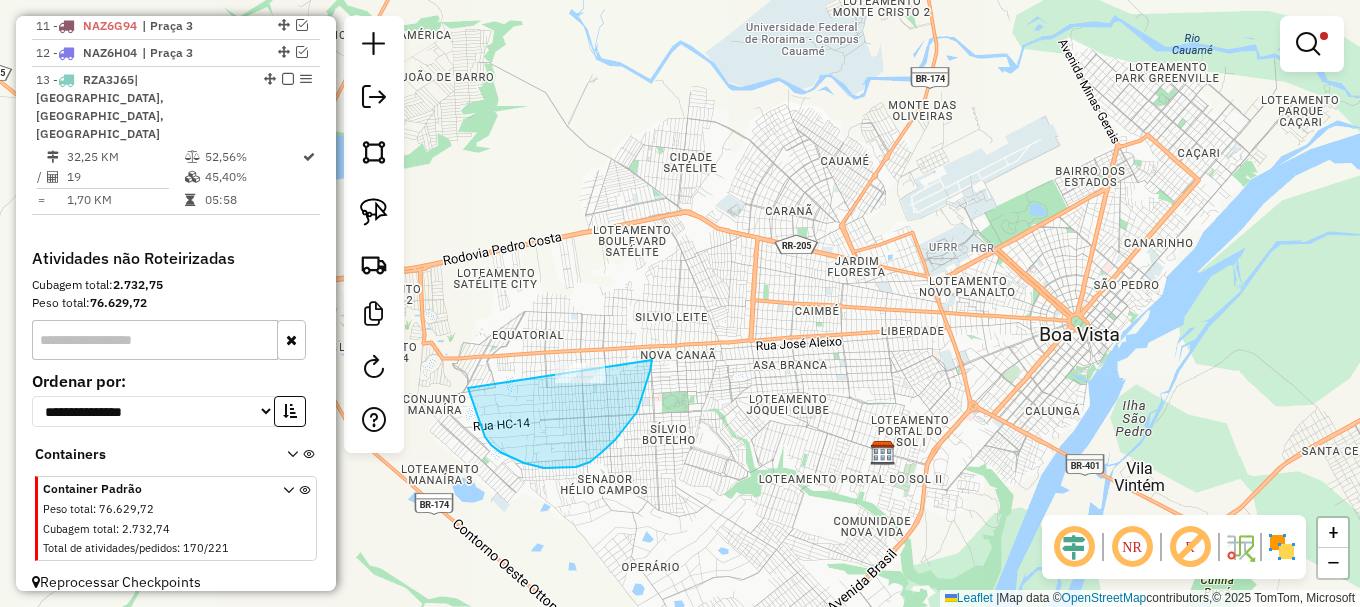 drag, startPoint x: 481, startPoint y: 426, endPoint x: 649, endPoint y: 319, distance: 199.18082 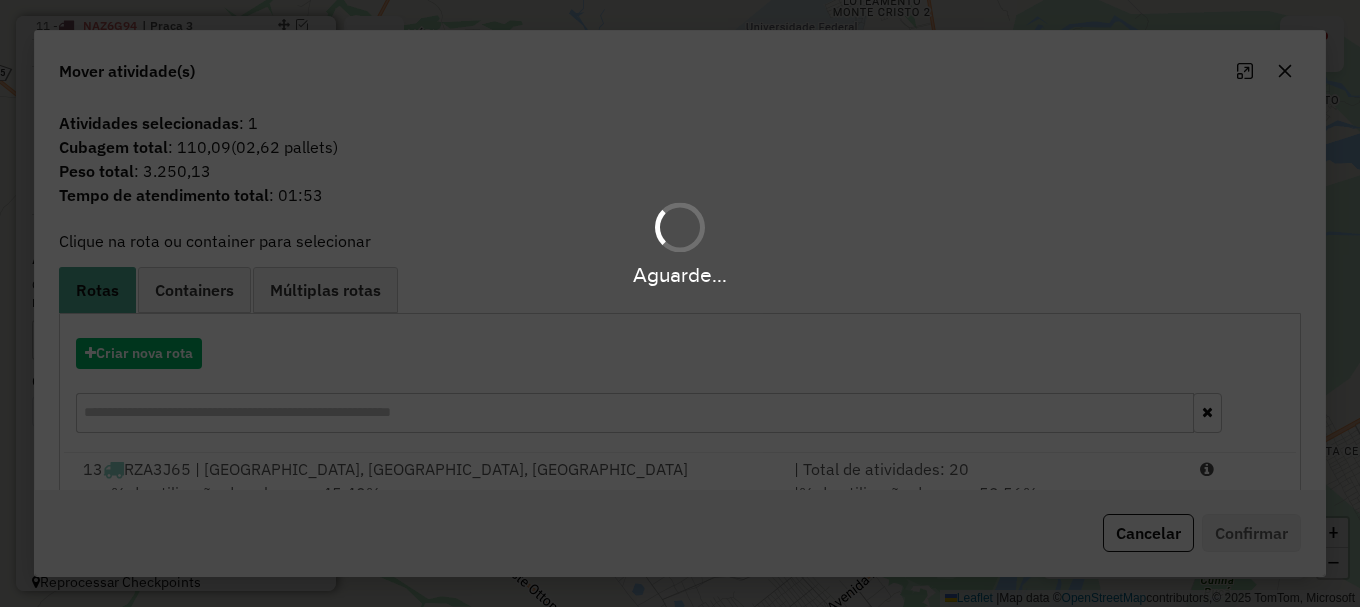 click on "Aguarde..." at bounding box center [680, 303] 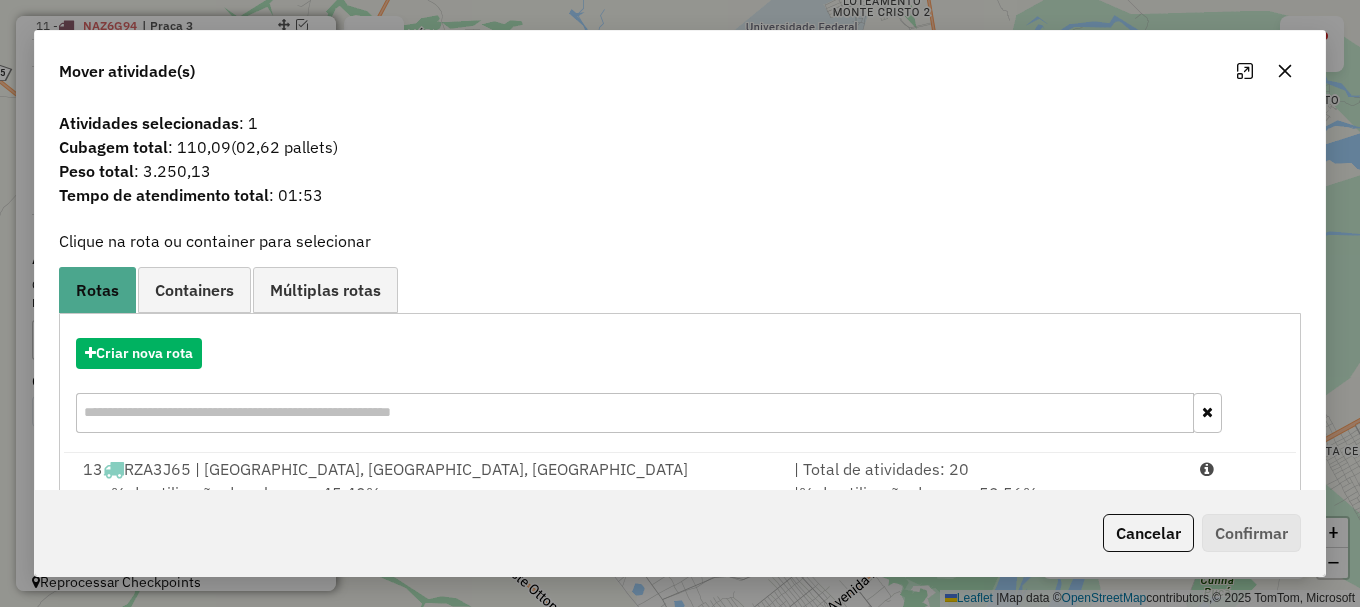 click at bounding box center (1239, 469) 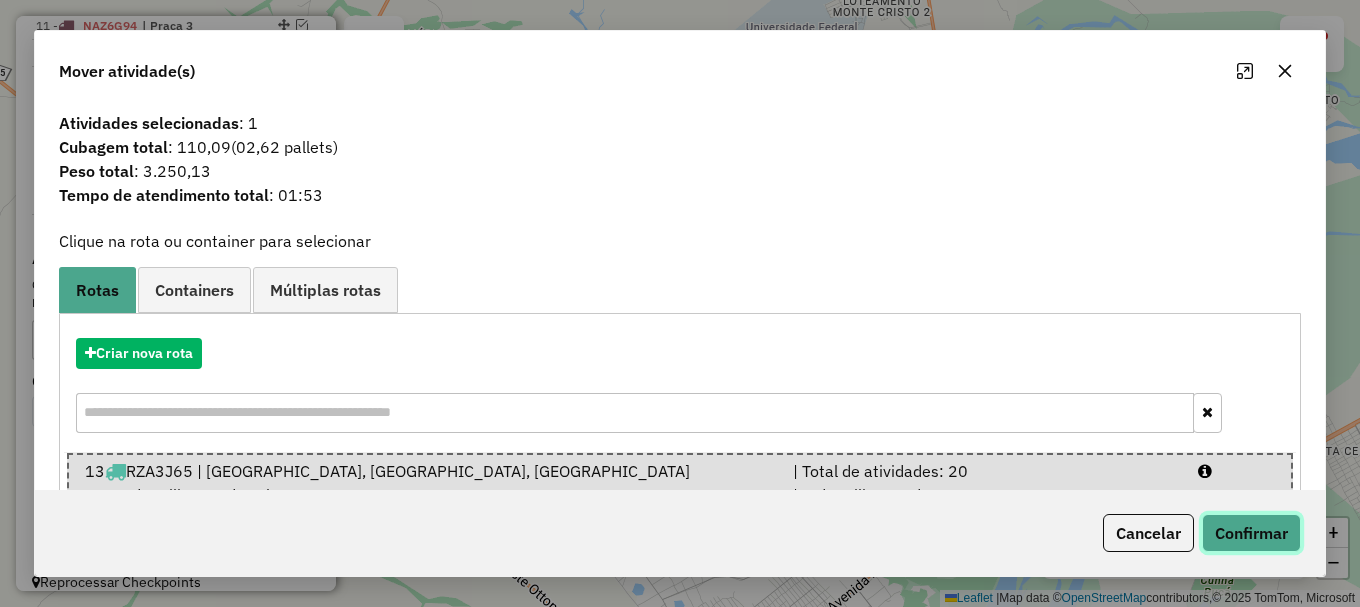 click on "Confirmar" 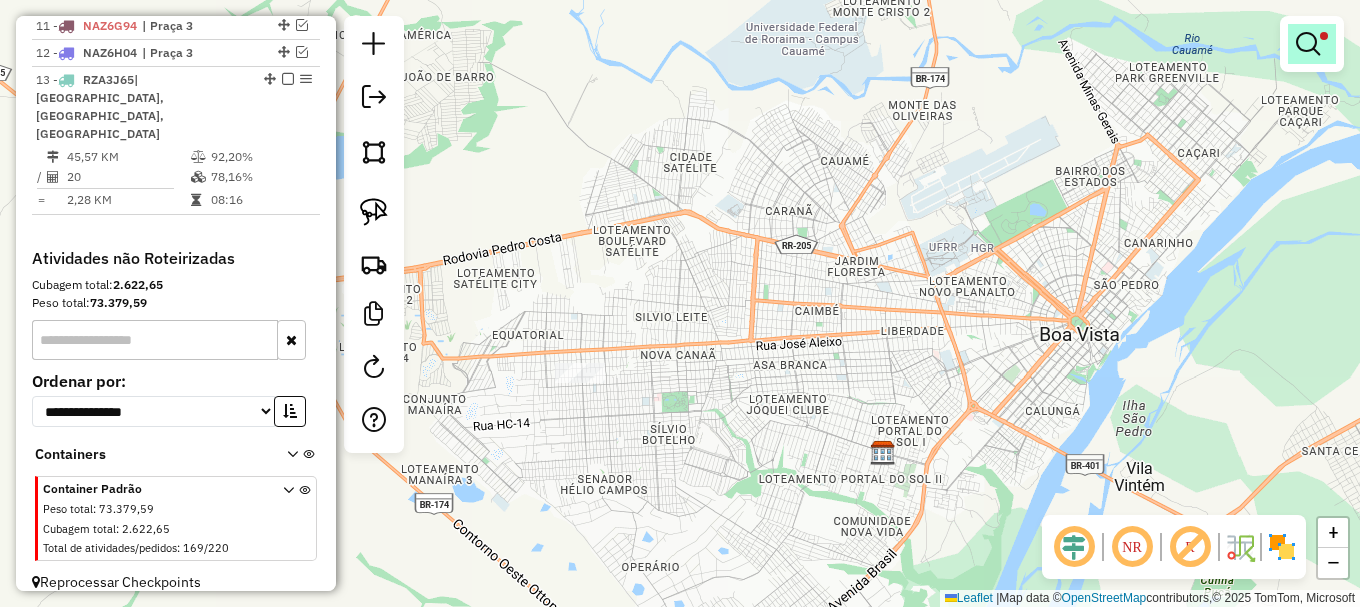 click at bounding box center [1308, 44] 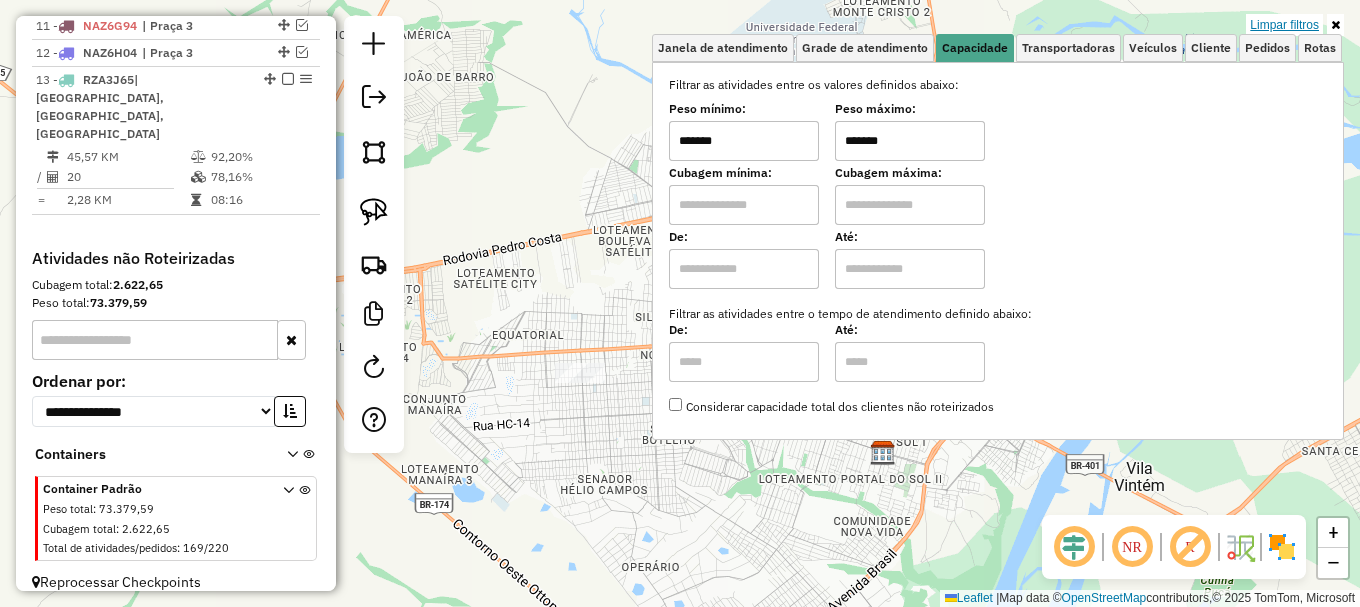 click on "Limpar filtros" at bounding box center (1284, 25) 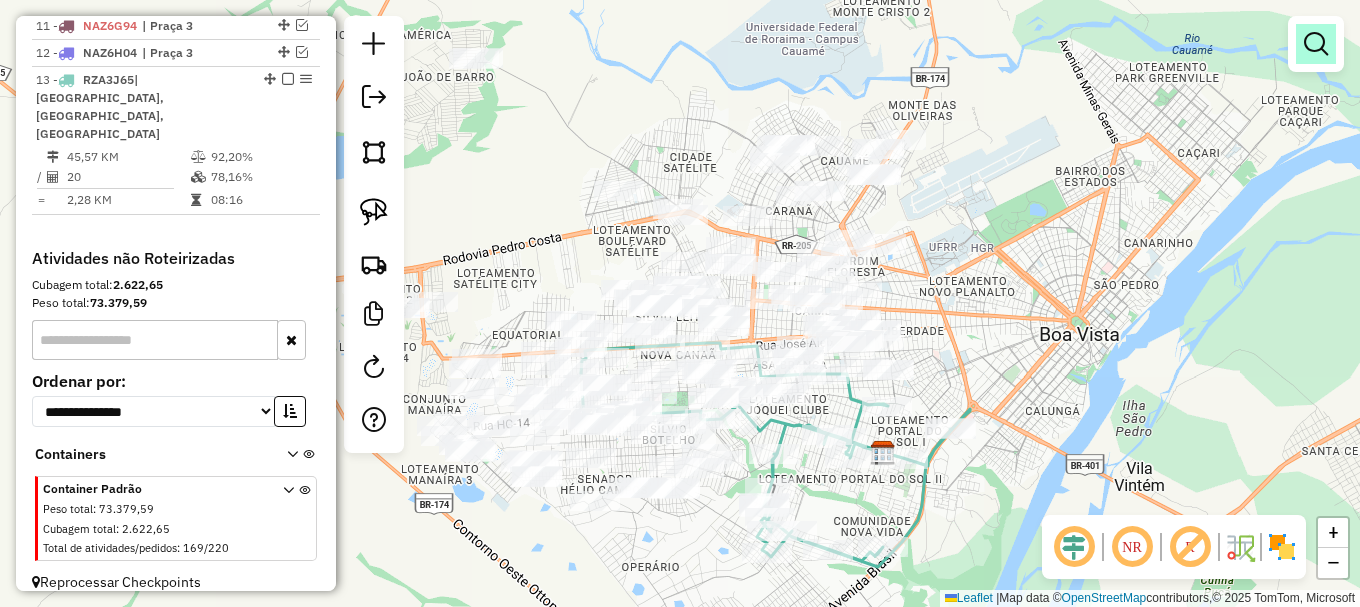 click at bounding box center [1316, 44] 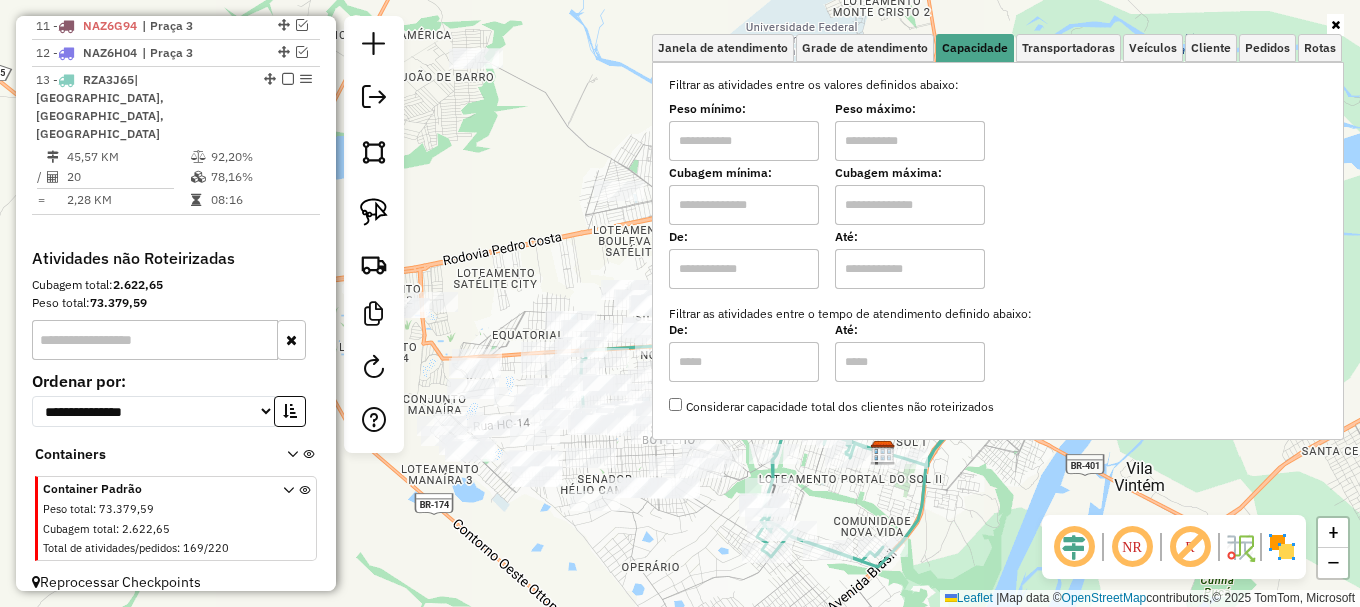 click at bounding box center (744, 205) 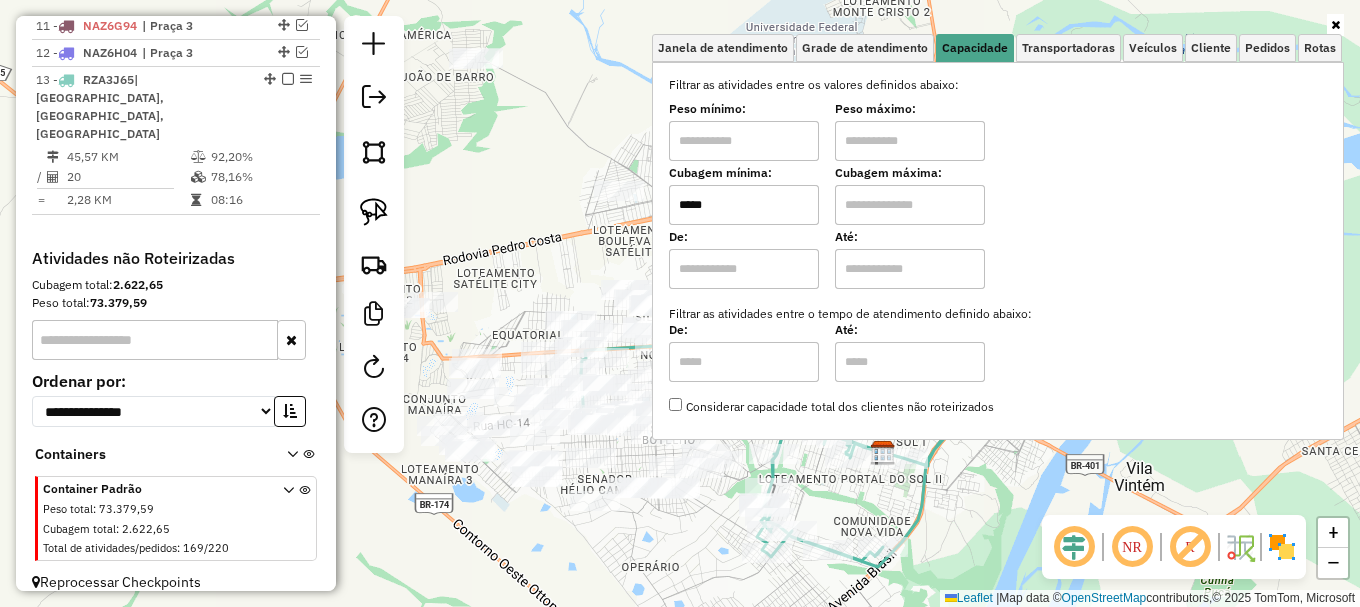 click at bounding box center [910, 205] 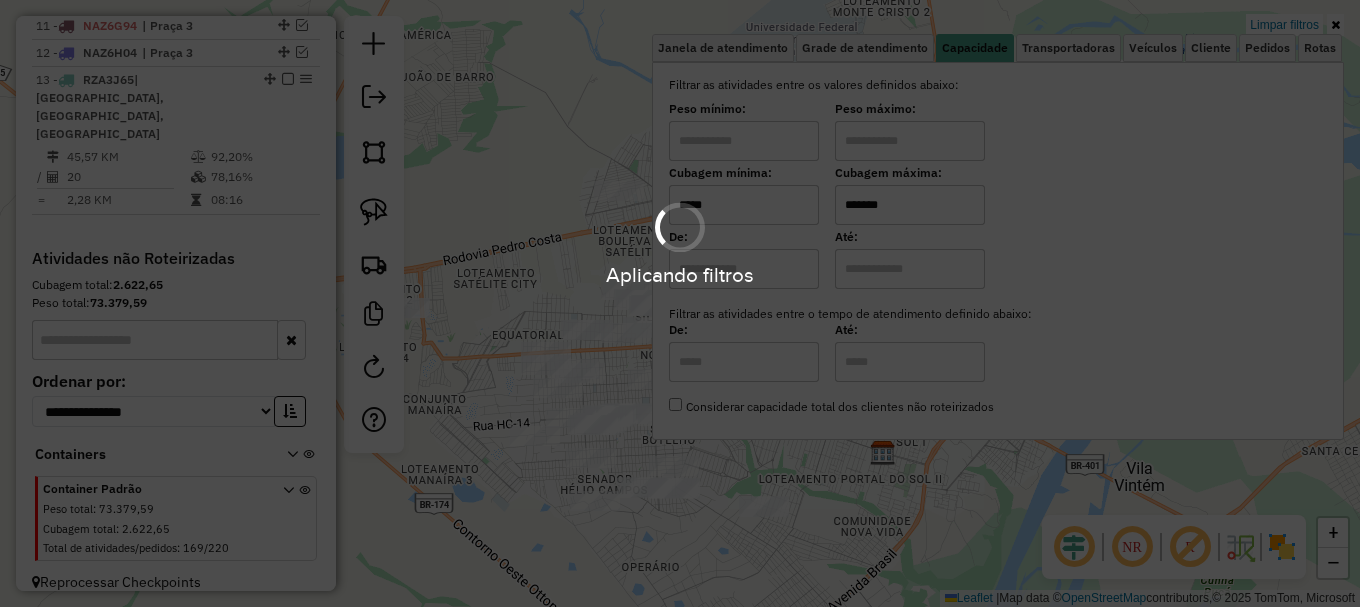click on "Limpar filtros Janela de atendimento Grade de atendimento Capacidade Transportadoras Veículos Cliente Pedidos  Rotas Selecione os dias de semana para filtrar as janelas de atendimento  Seg   Ter   Qua   Qui   Sex   Sáb   Dom  Informe o período da janela de atendimento: De: Até:  Filtrar exatamente a janela do cliente  Considerar janela de atendimento padrão  Selecione os dias de semana para filtrar as grades de atendimento  Seg   Ter   Qua   Qui   Sex   Sáb   Dom   Considerar clientes sem dia de atendimento cadastrado  Clientes fora do dia de atendimento selecionado Filtrar as atividades entre os valores definidos abaixo:  Peso mínimo:   Peso máximo:   Cubagem mínima:  *****  Cubagem máxima:  *******  De:   Até:  Filtrar as atividades entre o tempo de atendimento definido abaixo:  De:   Até:   Considerar capacidade total dos clientes não roteirizados Transportadora: Selecione um ou mais itens Tipo de veículo: Selecione um ou mais itens Veículo: Selecione um ou mais itens Motorista: Nome: Setor:" 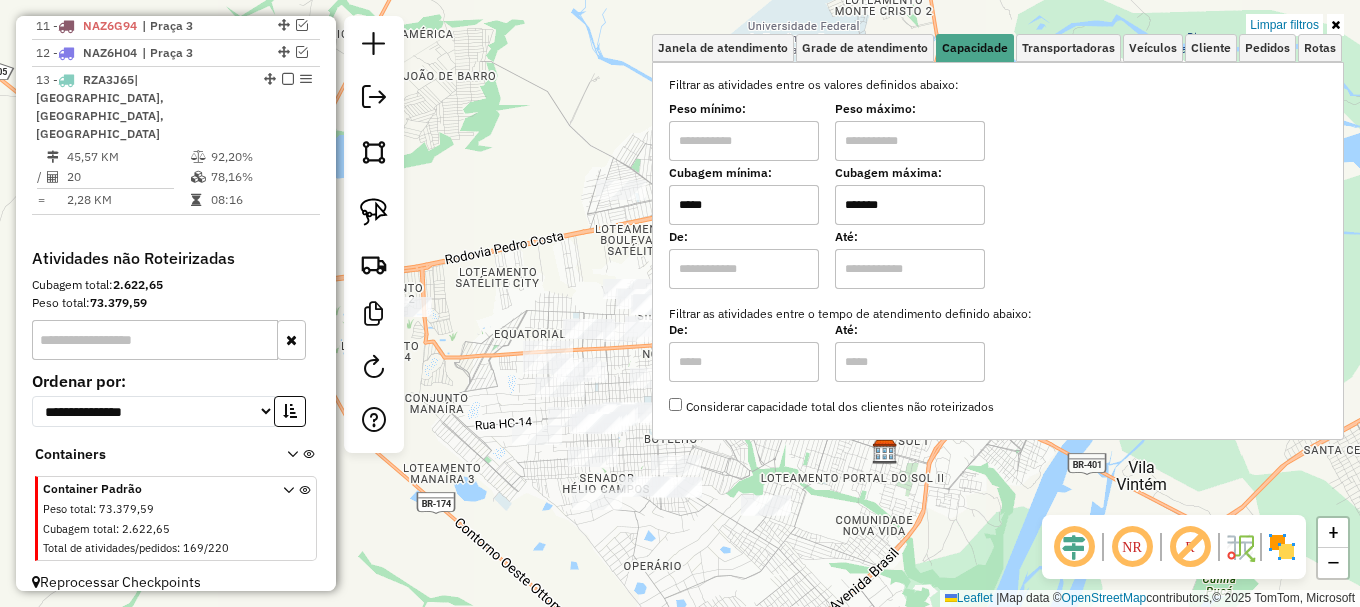 click on "Limpar filtros Janela de atendimento Grade de atendimento Capacidade Transportadoras Veículos Cliente Pedidos  Rotas Selecione os dias de semana para filtrar as janelas de atendimento  Seg   Ter   Qua   Qui   Sex   Sáb   Dom  Informe o período da janela de atendimento: De: Até:  Filtrar exatamente a janela do cliente  Considerar janela de atendimento padrão  Selecione os dias de semana para filtrar as grades de atendimento  Seg   Ter   Qua   Qui   Sex   Sáb   Dom   Considerar clientes sem dia de atendimento cadastrado  Clientes fora do dia de atendimento selecionado Filtrar as atividades entre os valores definidos abaixo:  Peso mínimo:   Peso máximo:   Cubagem mínima:  *****  Cubagem máxima:  *******  De:   Até:  Filtrar as atividades entre o tempo de atendimento definido abaixo:  De:   Até:   Considerar capacidade total dos clientes não roteirizados Transportadora: Selecione um ou mais itens Tipo de veículo: Selecione um ou mais itens Veículo: Selecione um ou mais itens Motorista: Nome: Setor:" 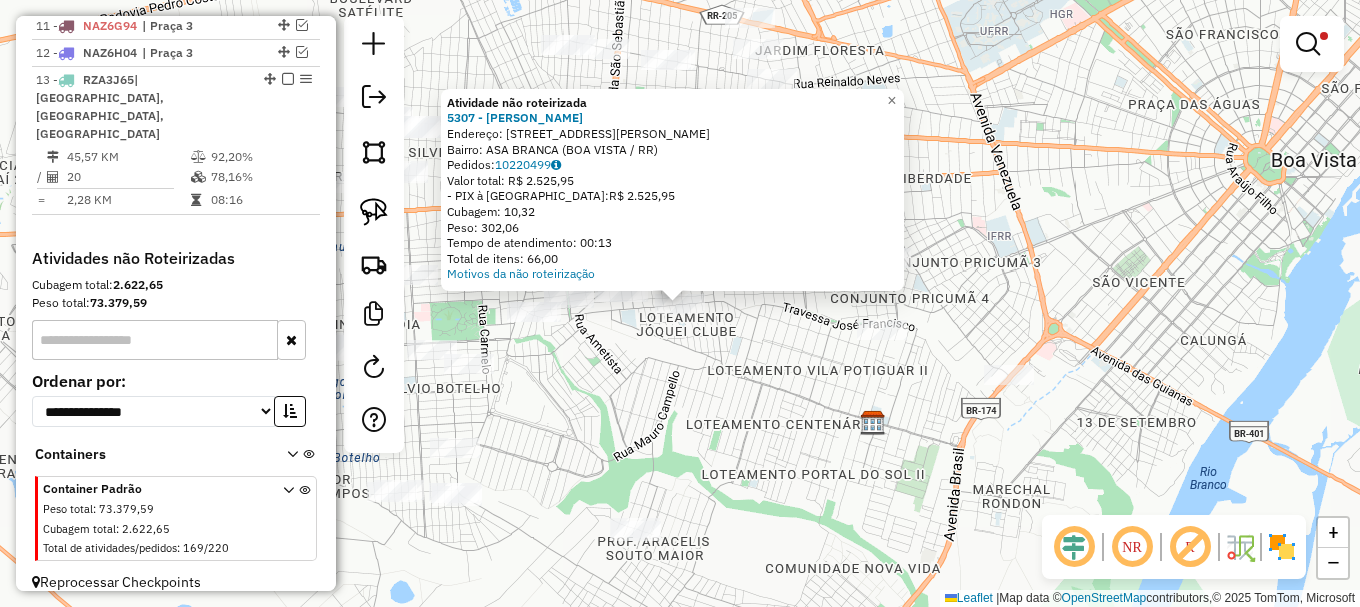 click on "Atividade não roteirizada 5307 - GREISON DE OLIVEIRA  Endereço: R   JOSE FRANCISCO                440   Bairro: ASA BRANCA (BOA VISTA / RR)   Pedidos:  10220499   Valor total: R$ 2.525,95   - PIX à Vista:  R$ 2.525,95   Cubagem: 10,32   Peso: 302,06   Tempo de atendimento: 00:13   Total de itens: 66,00  Motivos da não roteirização × Limpar filtros Janela de atendimento Grade de atendimento Capacidade Transportadoras Veículos Cliente Pedidos  Rotas Selecione os dias de semana para filtrar as janelas de atendimento  Seg   Ter   Qua   Qui   Sex   Sáb   Dom  Informe o período da janela de atendimento: De: Até:  Filtrar exatamente a janela do cliente  Considerar janela de atendimento padrão  Selecione os dias de semana para filtrar as grades de atendimento  Seg   Ter   Qua   Qui   Sex   Sáb   Dom   Considerar clientes sem dia de atendimento cadastrado  Clientes fora do dia de atendimento selecionado Filtrar as atividades entre os valores definidos abaixo:  Peso mínimo:   Peso máximo:  ***** *******" 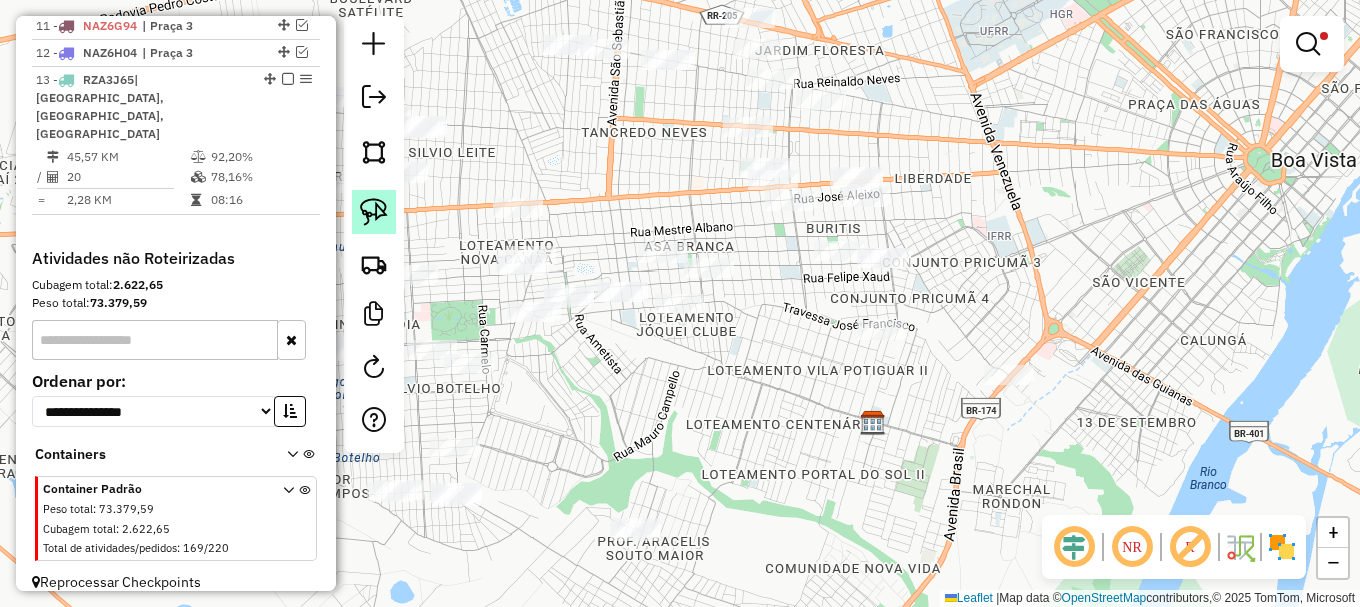 click 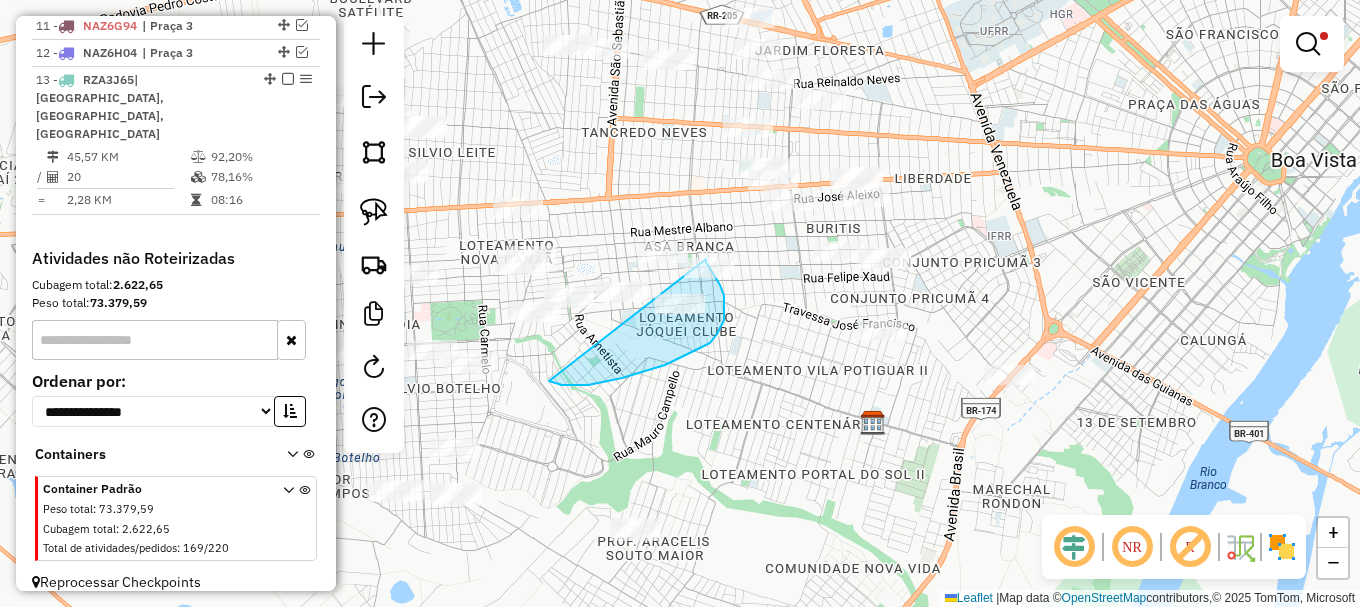 click on "Limpar filtros Janela de atendimento Grade de atendimento Capacidade Transportadoras Veículos Cliente Pedidos  Rotas Selecione os dias de semana para filtrar as janelas de atendimento  Seg   Ter   Qua   Qui   Sex   Sáb   Dom  Informe o período da janela de atendimento: De: Até:  Filtrar exatamente a janela do cliente  Considerar janela de atendimento padrão  Selecione os dias de semana para filtrar as grades de atendimento  Seg   Ter   Qua   Qui   Sex   Sáb   Dom   Considerar clientes sem dia de atendimento cadastrado  Clientes fora do dia de atendimento selecionado Filtrar as atividades entre os valores definidos abaixo:  Peso mínimo:   Peso máximo:   Cubagem mínima:  *****  Cubagem máxima:  *******  De:   Até:  Filtrar as atividades entre o tempo de atendimento definido abaixo:  De:   Até:   Considerar capacidade total dos clientes não roteirizados Transportadora: Selecione um ou mais itens Tipo de veículo: Selecione um ou mais itens Veículo: Selecione um ou mais itens Motorista: Nome: Setor:" 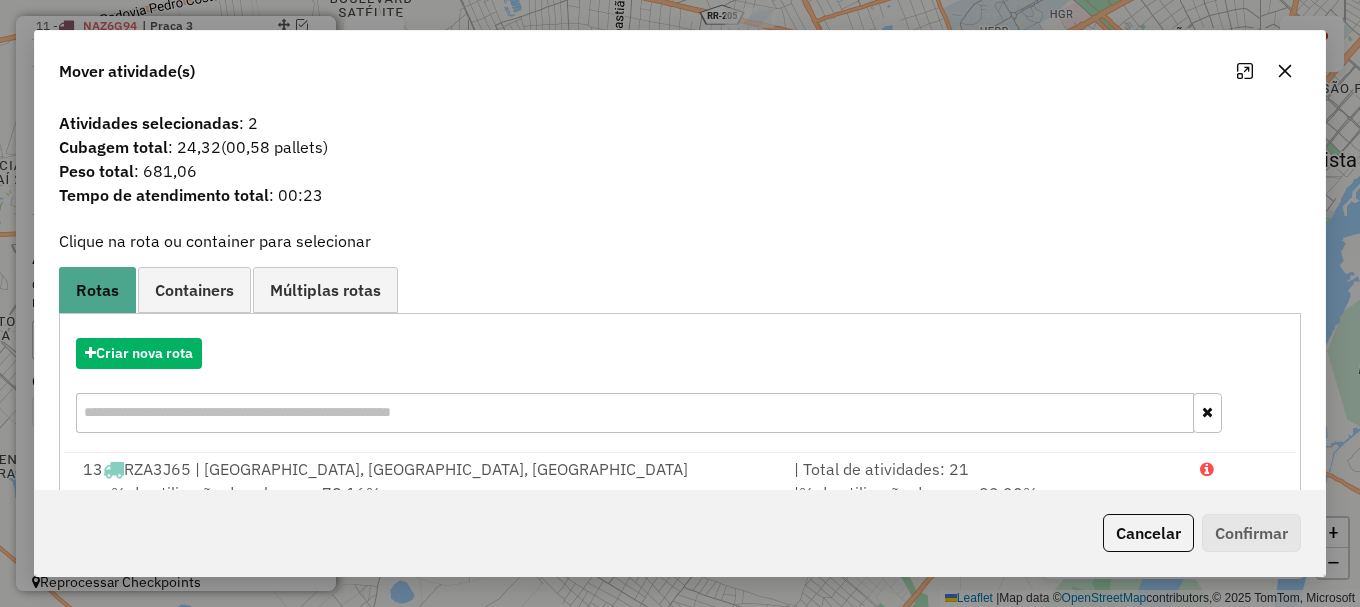 scroll, scrollTop: 78, scrollLeft: 0, axis: vertical 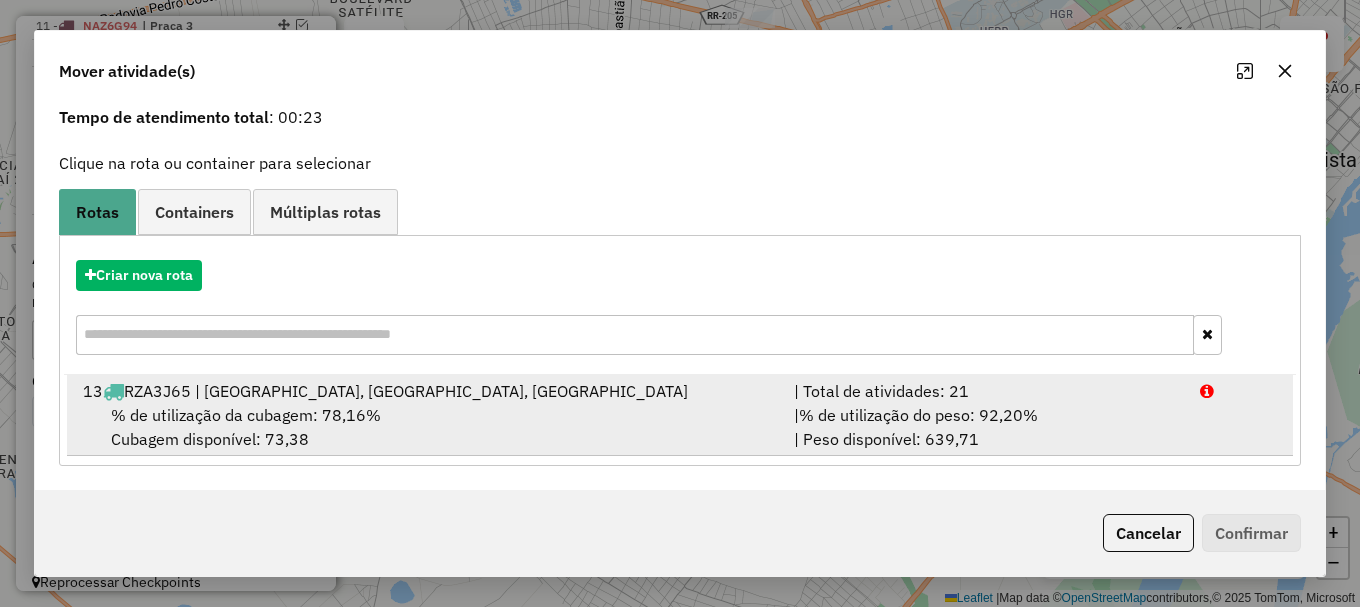 click on "|  % de utilização do peso: 92,20%  | Peso disponível: 639,71" at bounding box center [985, 427] 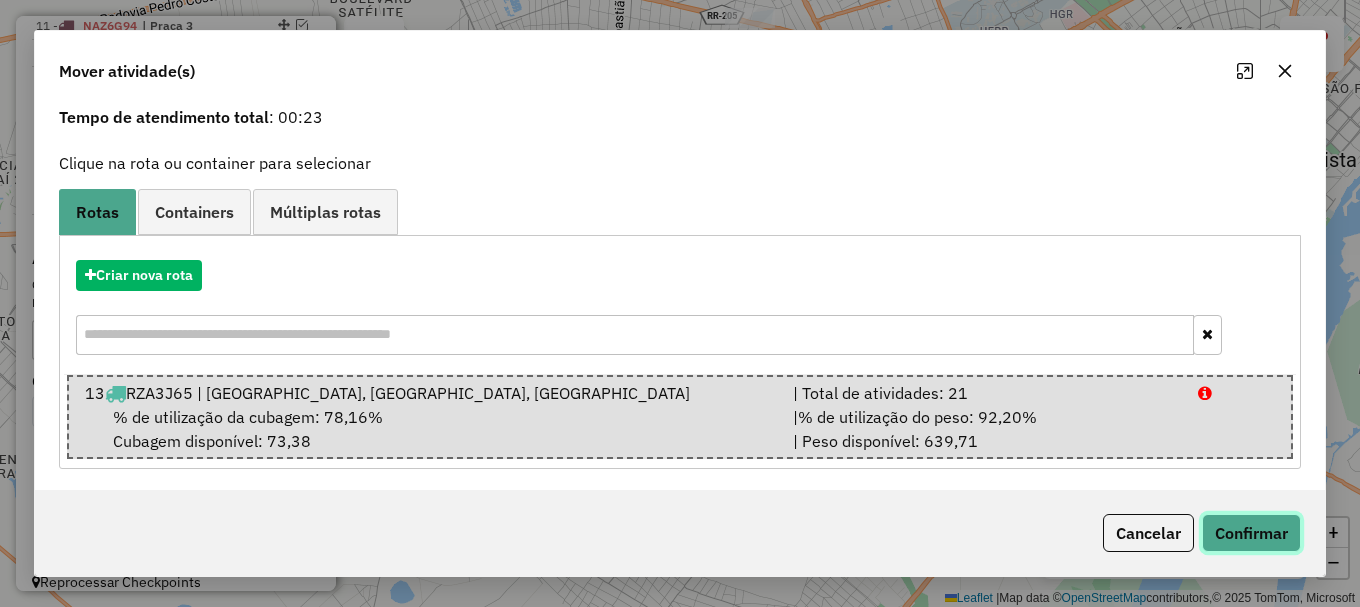 click on "Confirmar" 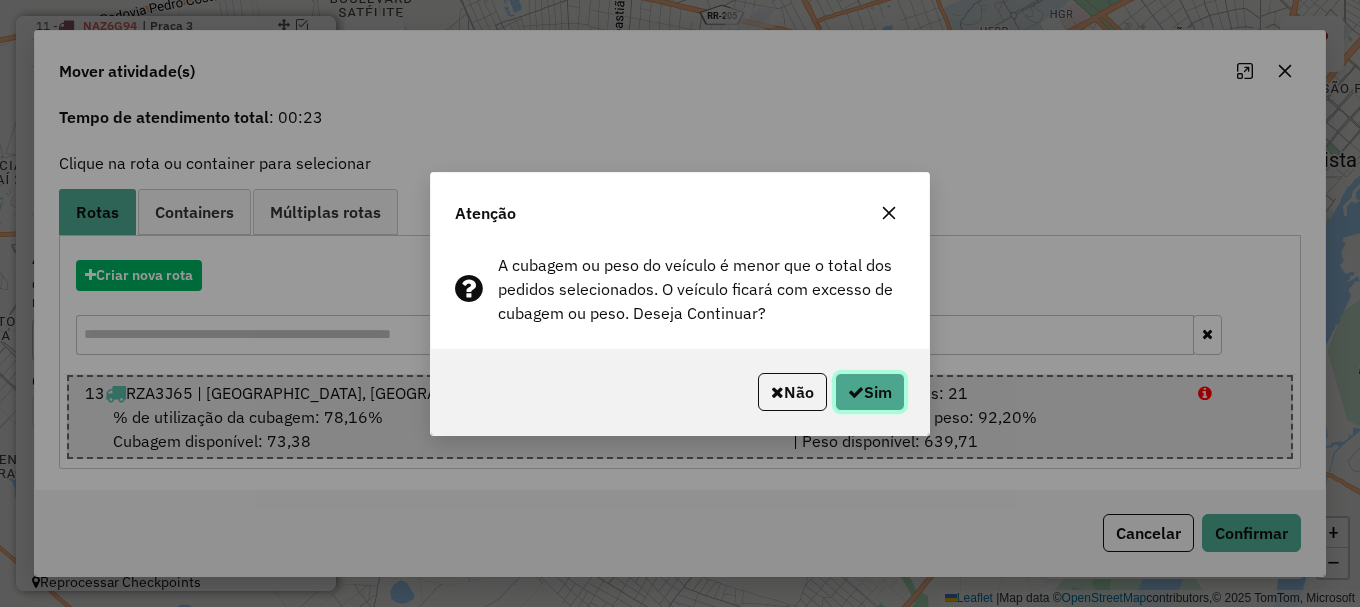 click 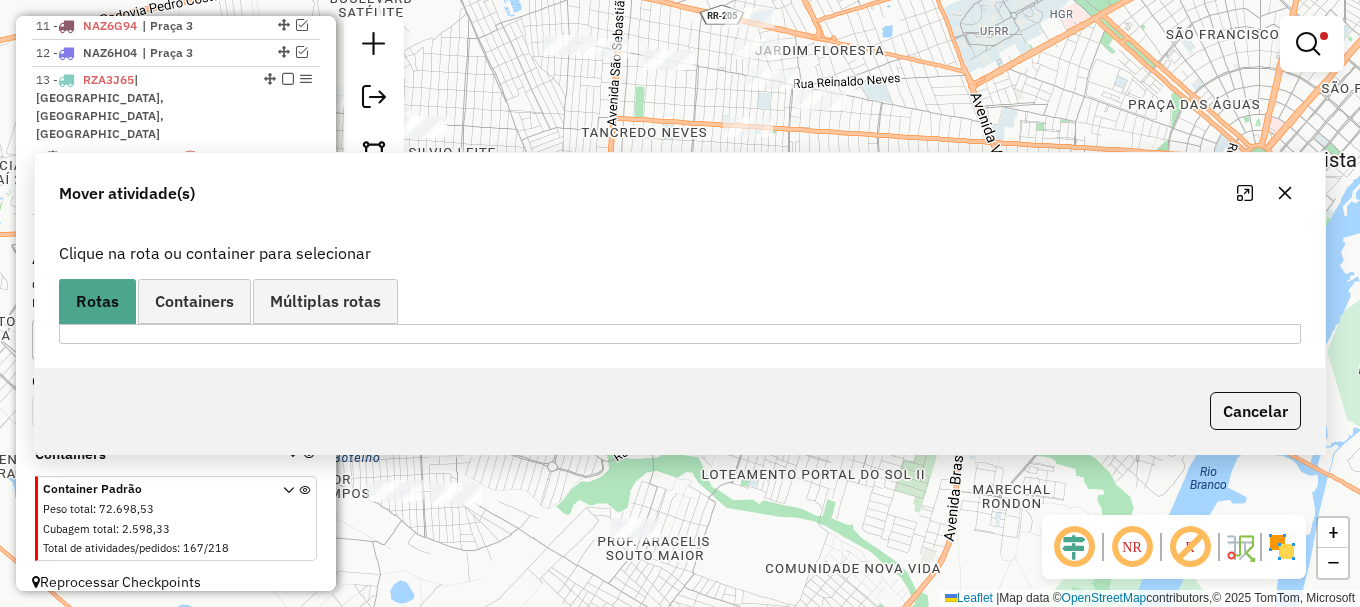 scroll, scrollTop: 0, scrollLeft: 0, axis: both 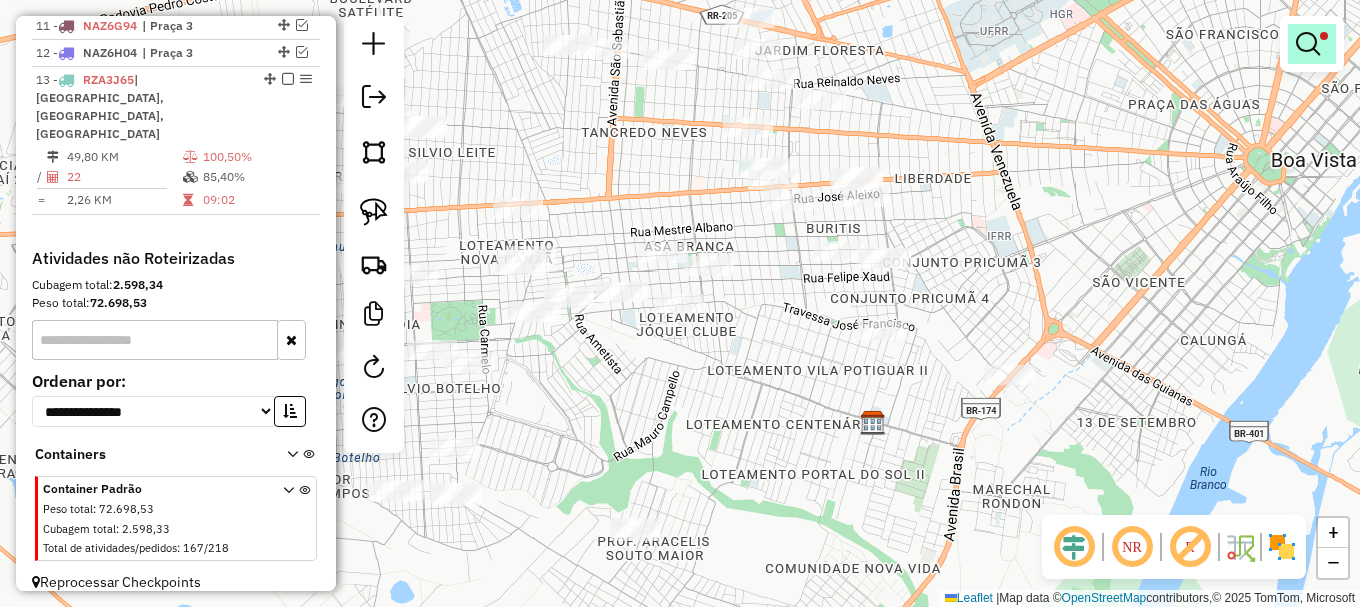 click at bounding box center (1308, 44) 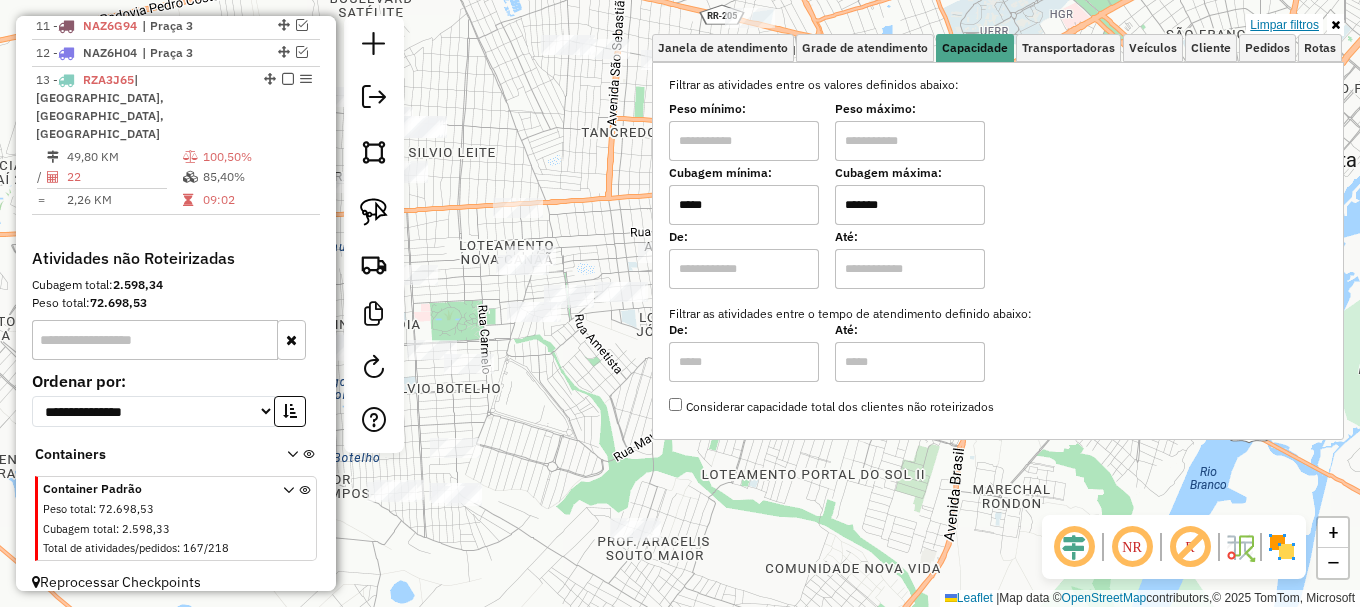 click on "Limpar filtros" at bounding box center [1284, 25] 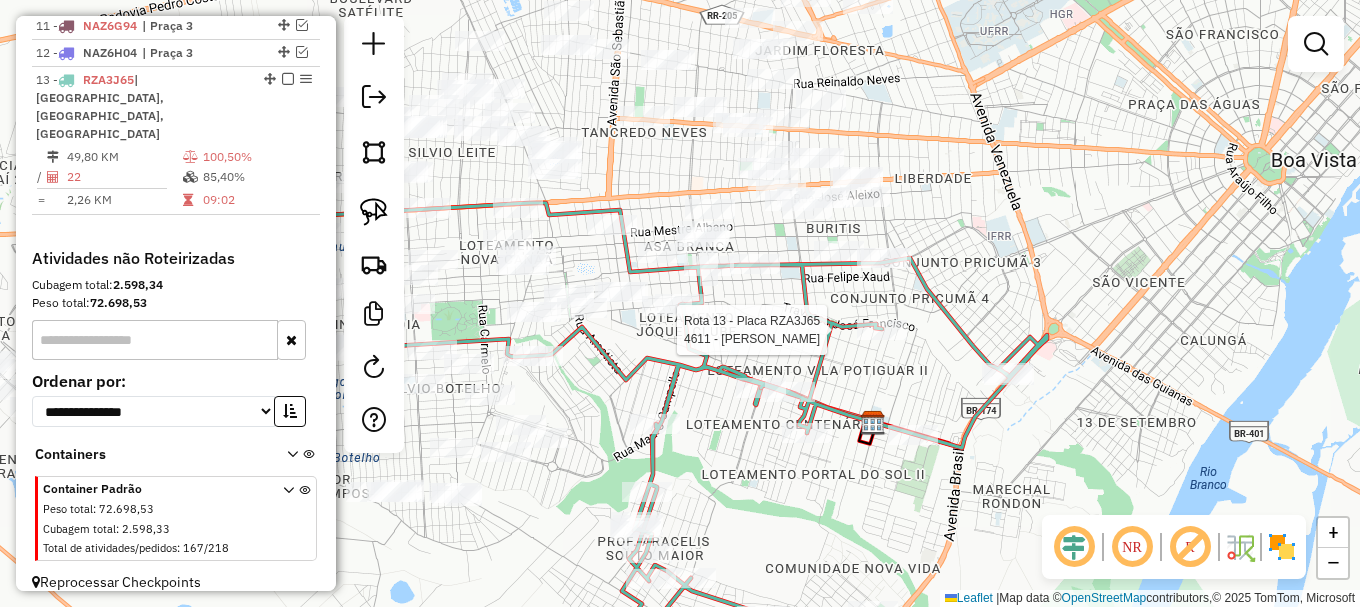 select on "**********" 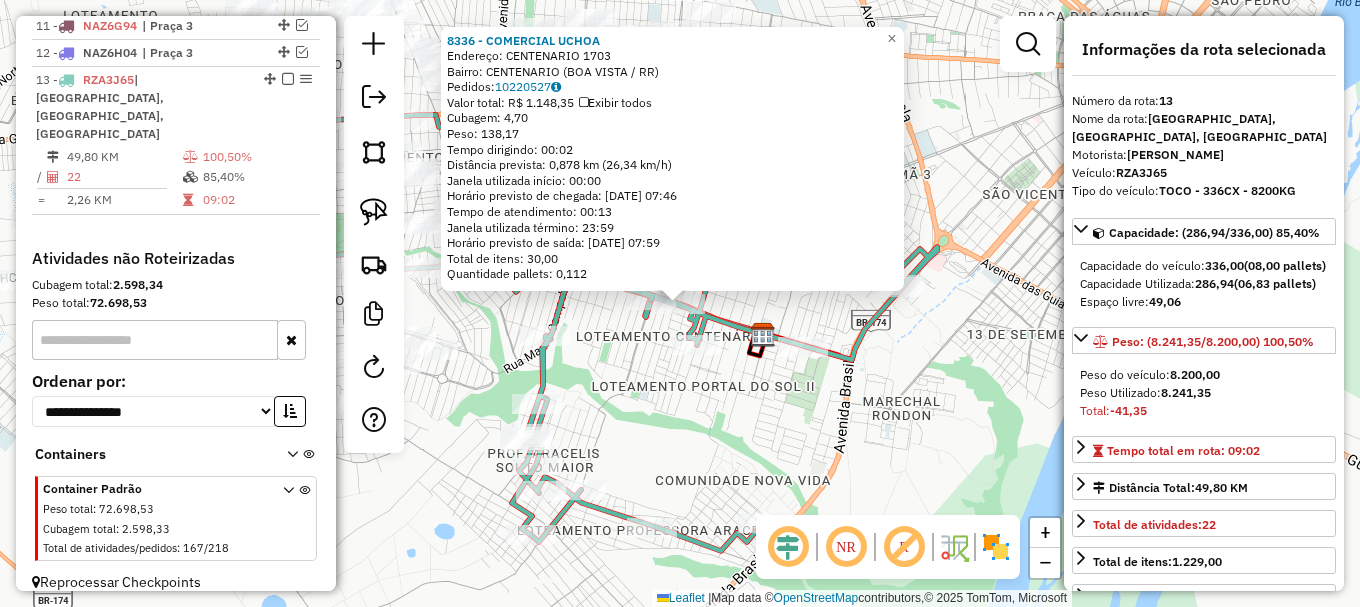 click on "8336 - COMERCIAL UCHOA  Endereço:  CENTENARIO 1703   Bairro: CENTENARIO (BOA VISTA / RR)   Pedidos:  10220527   Valor total: R$ 1.148,35   Exibir todos   Cubagem: 4,70  Peso: 138,17  Tempo dirigindo: 00:02   Distância prevista: 0,878 km (26,34 km/h)   Janela utilizada início: 00:00   Horário previsto de chegada: 11/07/2025 07:46   Tempo de atendimento: 00:13   Janela utilizada término: 23:59   Horário previsto de saída: 11/07/2025 07:59   Total de itens: 30,00   Quantidade pallets: 0,112  × Janela de atendimento Grade de atendimento Capacidade Transportadoras Veículos Cliente Pedidos  Rotas Selecione os dias de semana para filtrar as janelas de atendimento  Seg   Ter   Qua   Qui   Sex   Sáb   Dom  Informe o período da janela de atendimento: De: Até:  Filtrar exatamente a janela do cliente  Considerar janela de atendimento padrão  Selecione os dias de semana para filtrar as grades de atendimento  Seg   Ter   Qua   Qui   Sex   Sáb   Dom   Considerar clientes sem dia de atendimento cadastrado  De:" 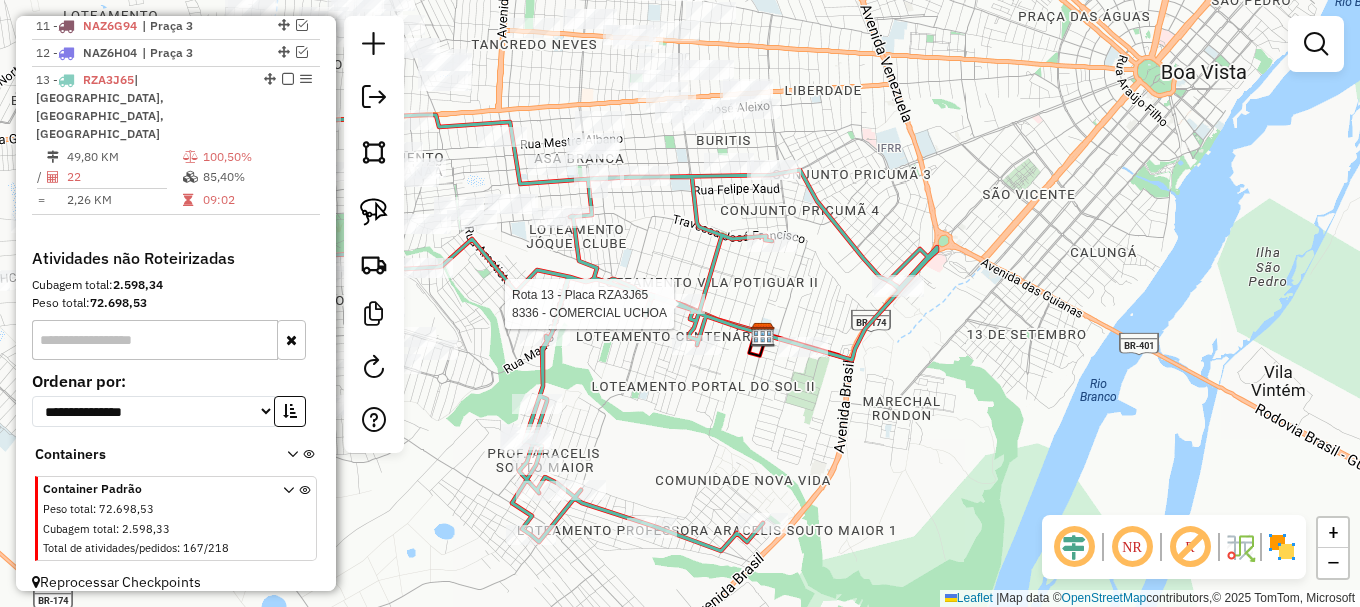 select on "**********" 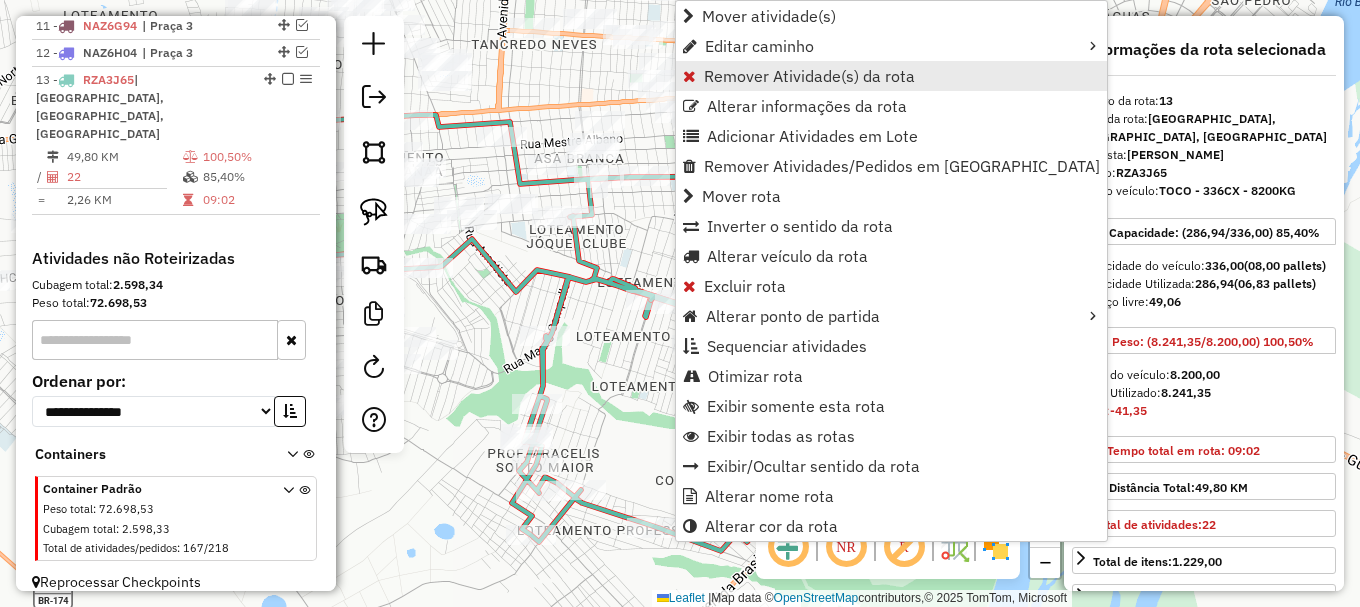 click on "Remover Atividade(s) da rota" at bounding box center (809, 76) 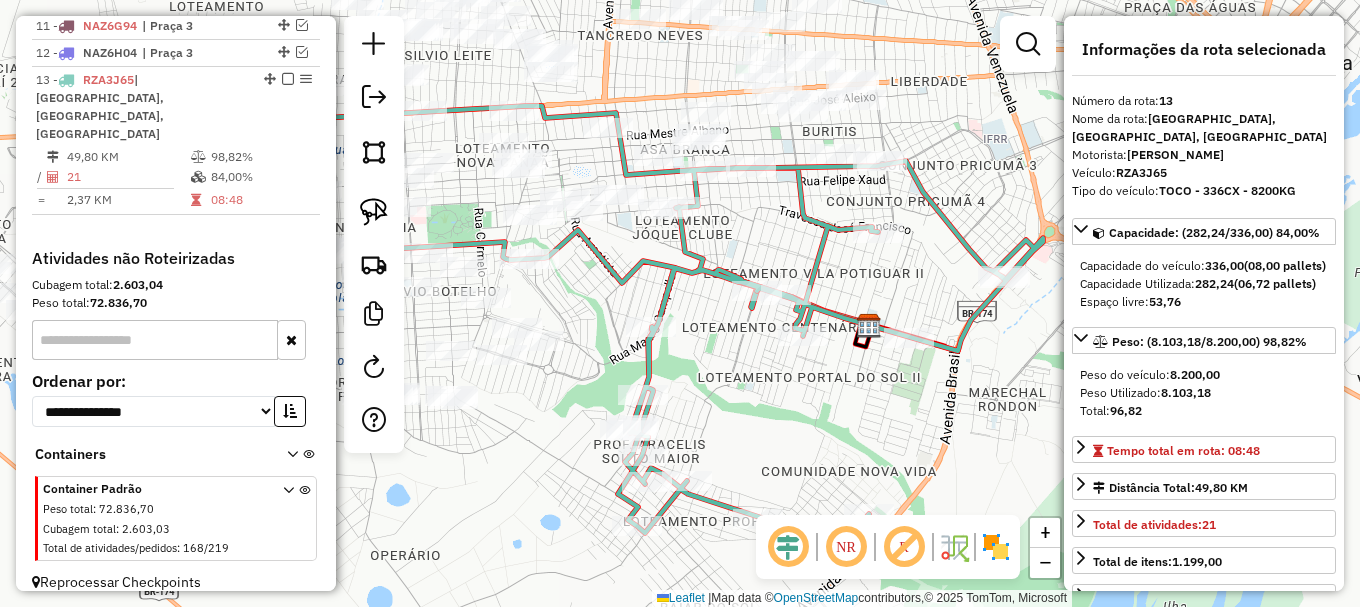 drag, startPoint x: 639, startPoint y: 321, endPoint x: 759, endPoint y: 298, distance: 122.18429 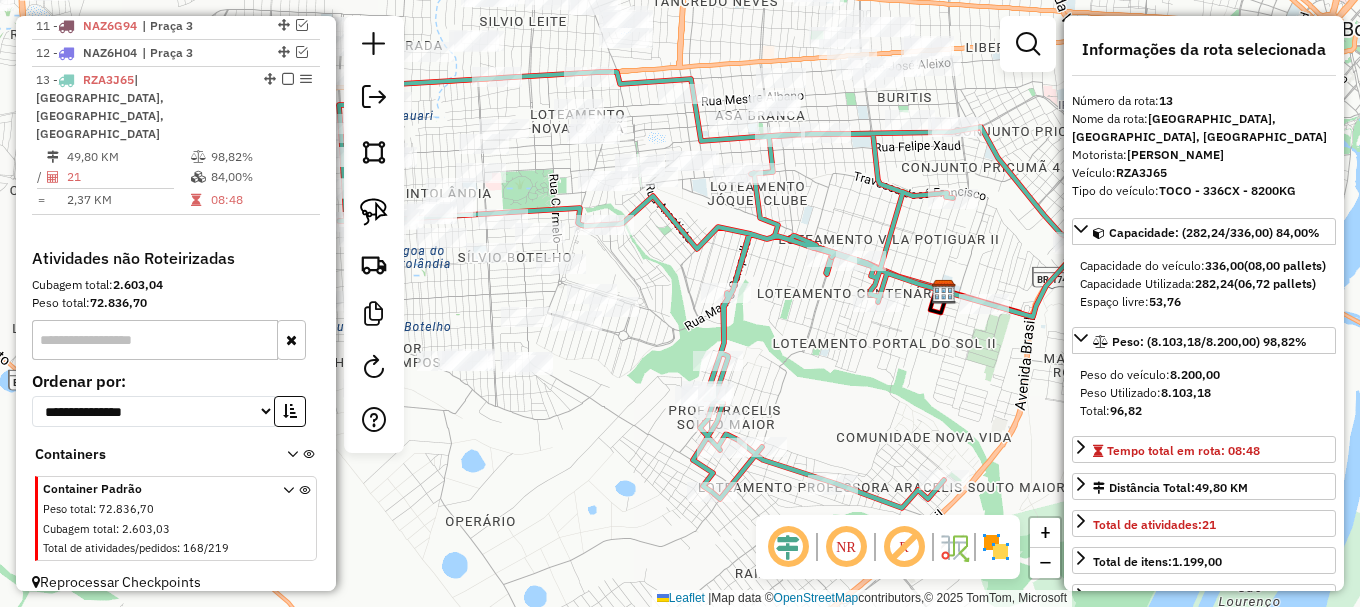click at bounding box center [1028, 44] 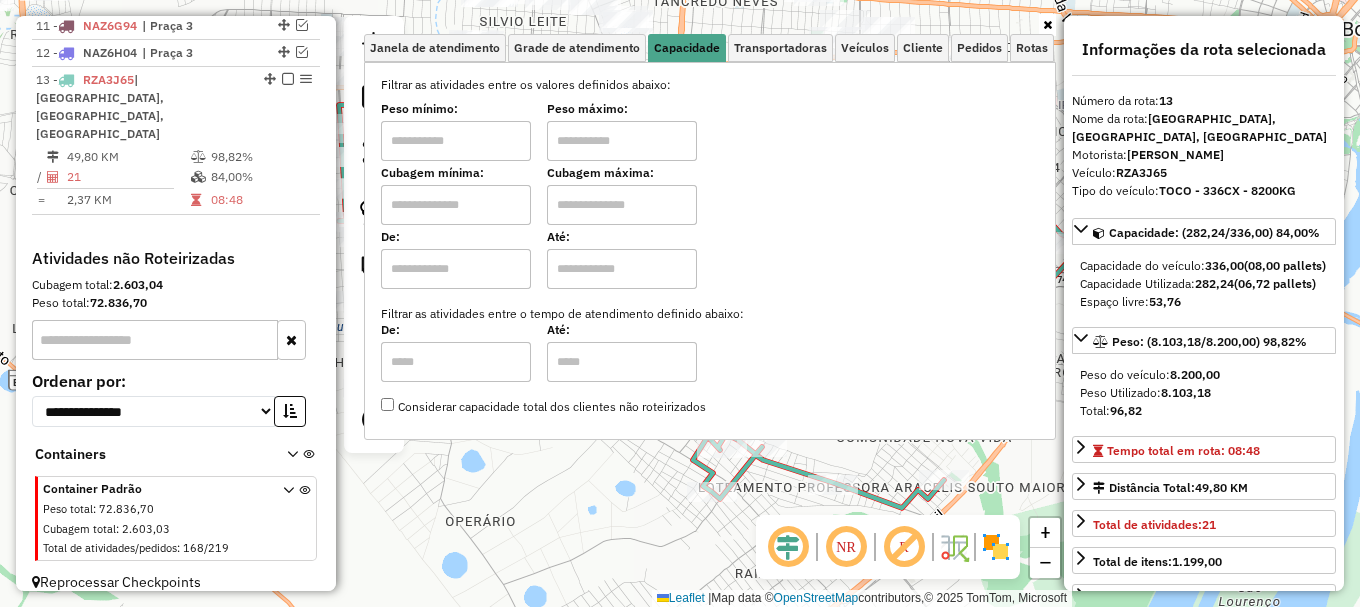 click at bounding box center [622, 141] 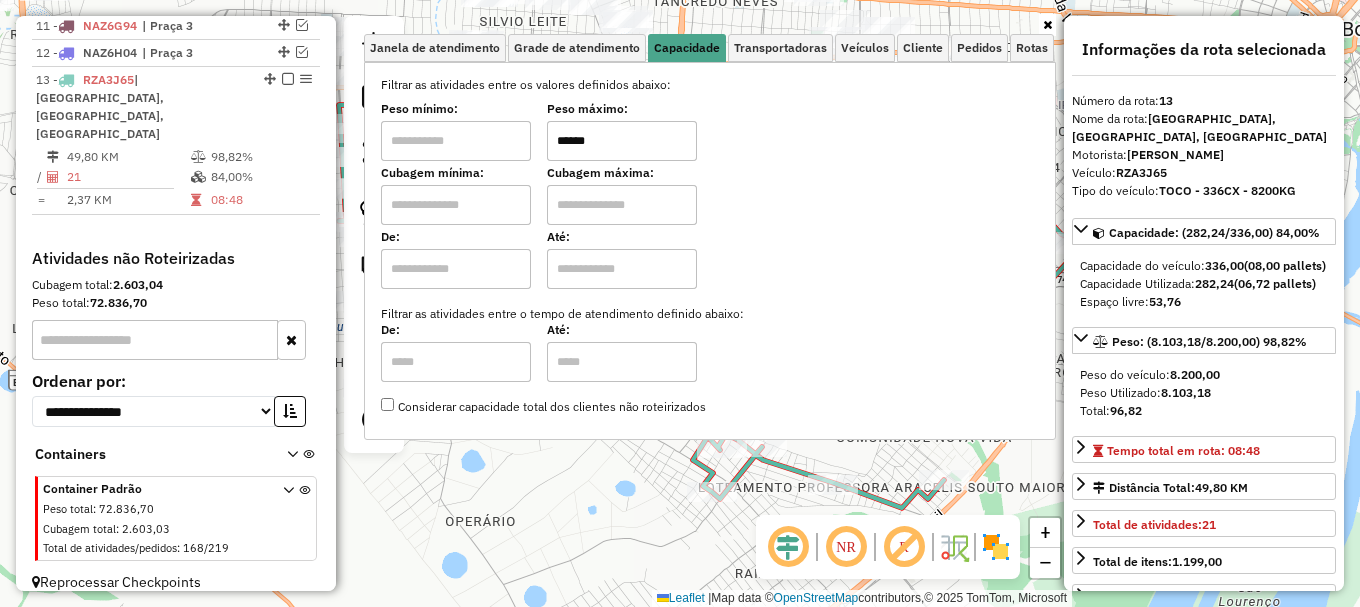 type on "******" 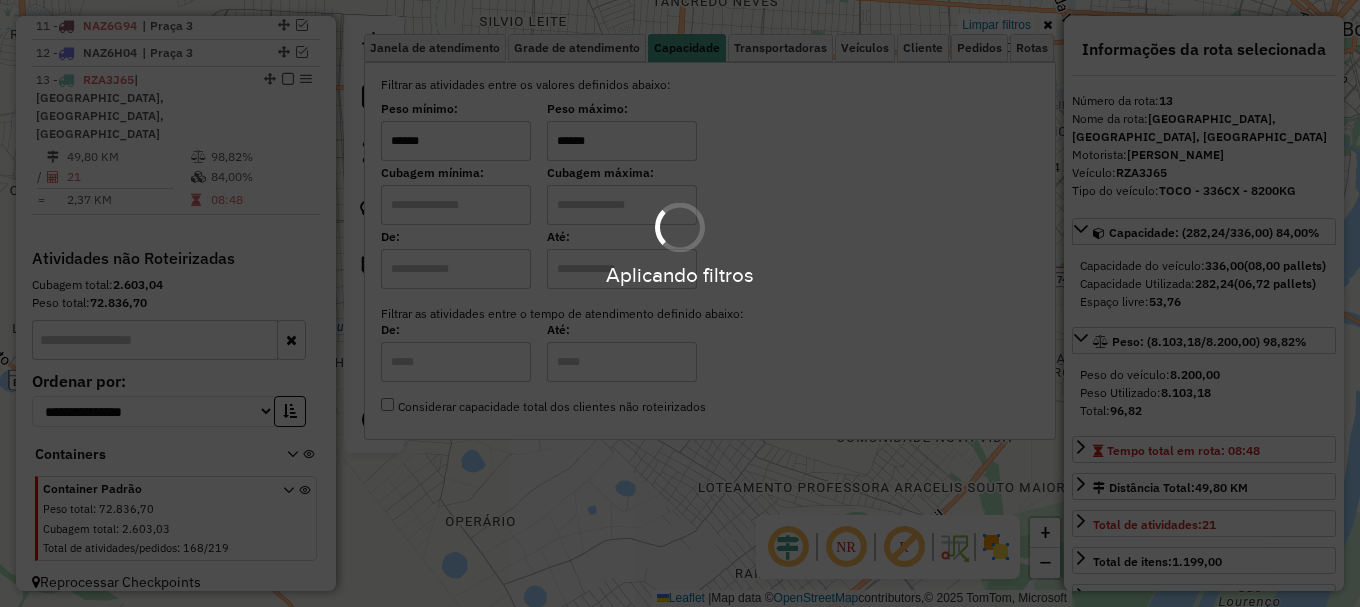 type on "******" 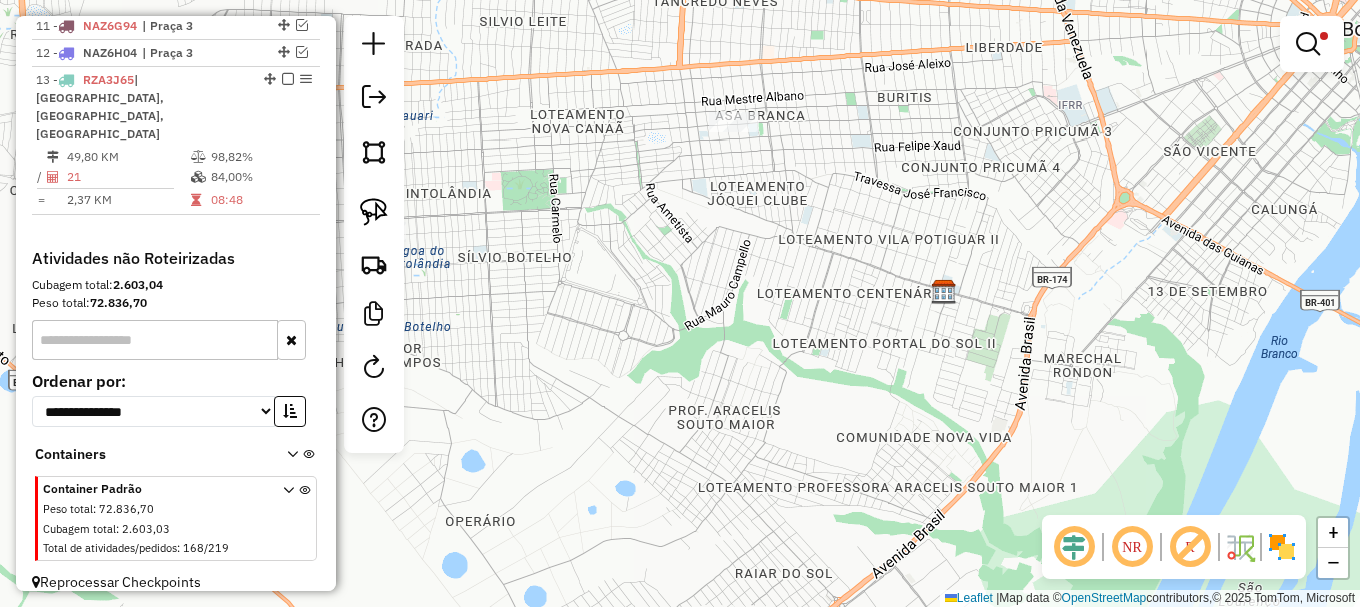 click on "Limpar filtros Janela de atendimento Grade de atendimento Capacidade Transportadoras Veículos Cliente Pedidos  Rotas Selecione os dias de semana para filtrar as janelas de atendimento  Seg   Ter   Qua   Qui   Sex   Sáb   Dom  Informe o período da janela de atendimento: De: Até:  Filtrar exatamente a janela do cliente  Considerar janela de atendimento padrão  Selecione os dias de semana para filtrar as grades de atendimento  Seg   Ter   Qua   Qui   Sex   Sáb   Dom   Considerar clientes sem dia de atendimento cadastrado  Clientes fora do dia de atendimento selecionado Filtrar as atividades entre os valores definidos abaixo:  Peso mínimo:  ******  Peso máximo:  ******  Cubagem mínima:   Cubagem máxima:   De:   Até:  Filtrar as atividades entre o tempo de atendimento definido abaixo:  De:   Até:   Considerar capacidade total dos clientes não roteirizados Transportadora: Selecione um ou mais itens Tipo de veículo: Selecione um ou mais itens Veículo: Selecione um ou mais itens Motorista: Nome: Setor:" 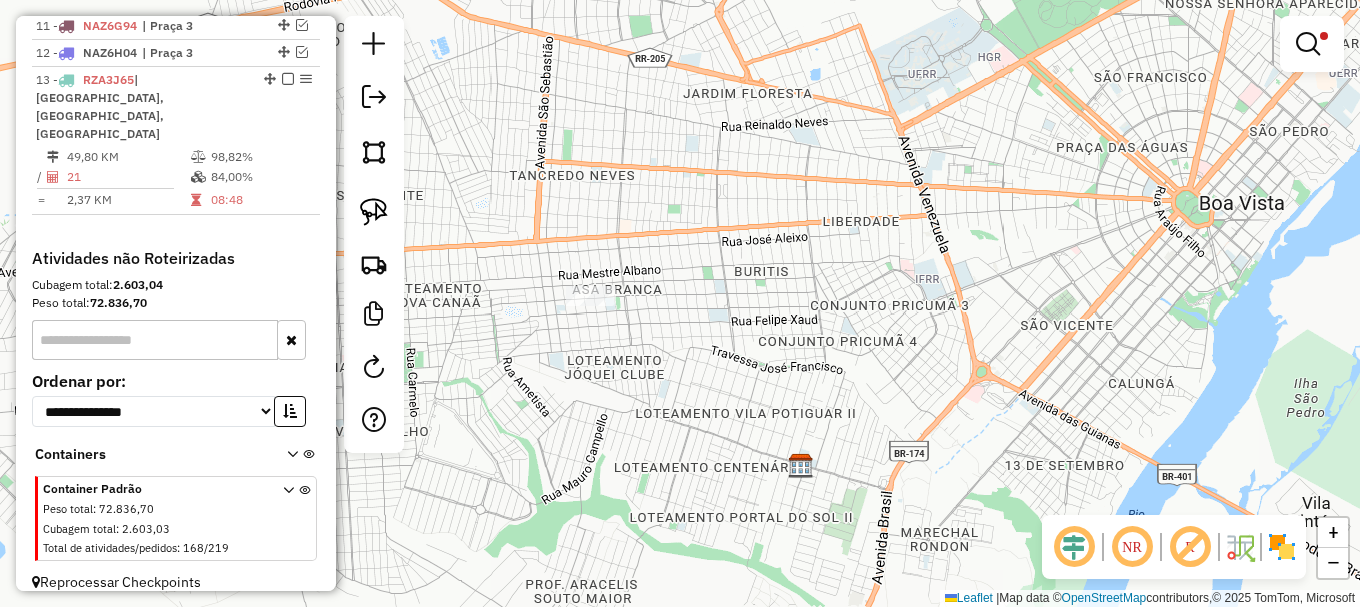 drag, startPoint x: 664, startPoint y: 313, endPoint x: 839, endPoint y: 320, distance: 175.13994 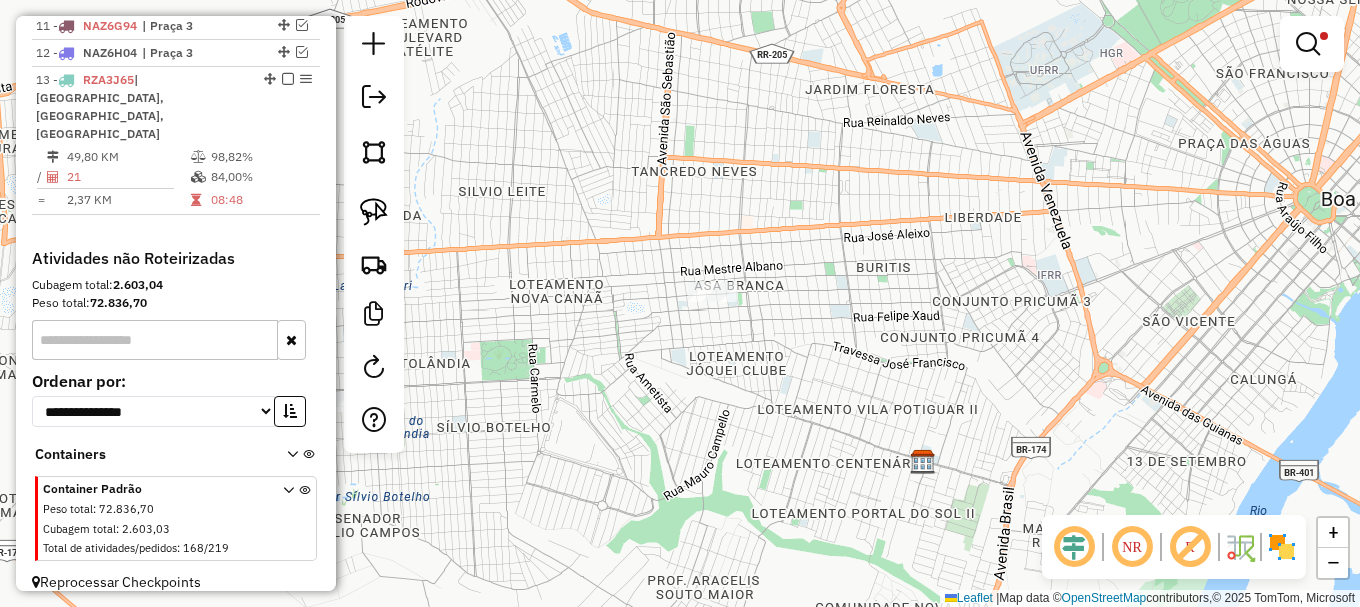 click 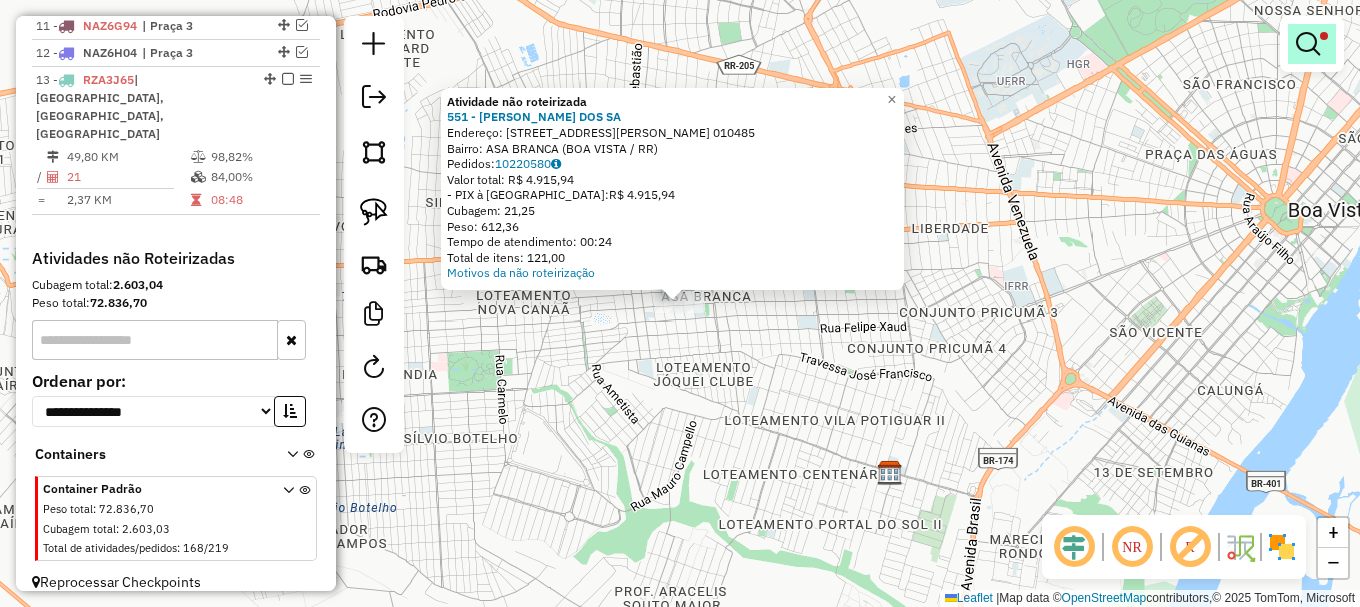 click at bounding box center (1308, 44) 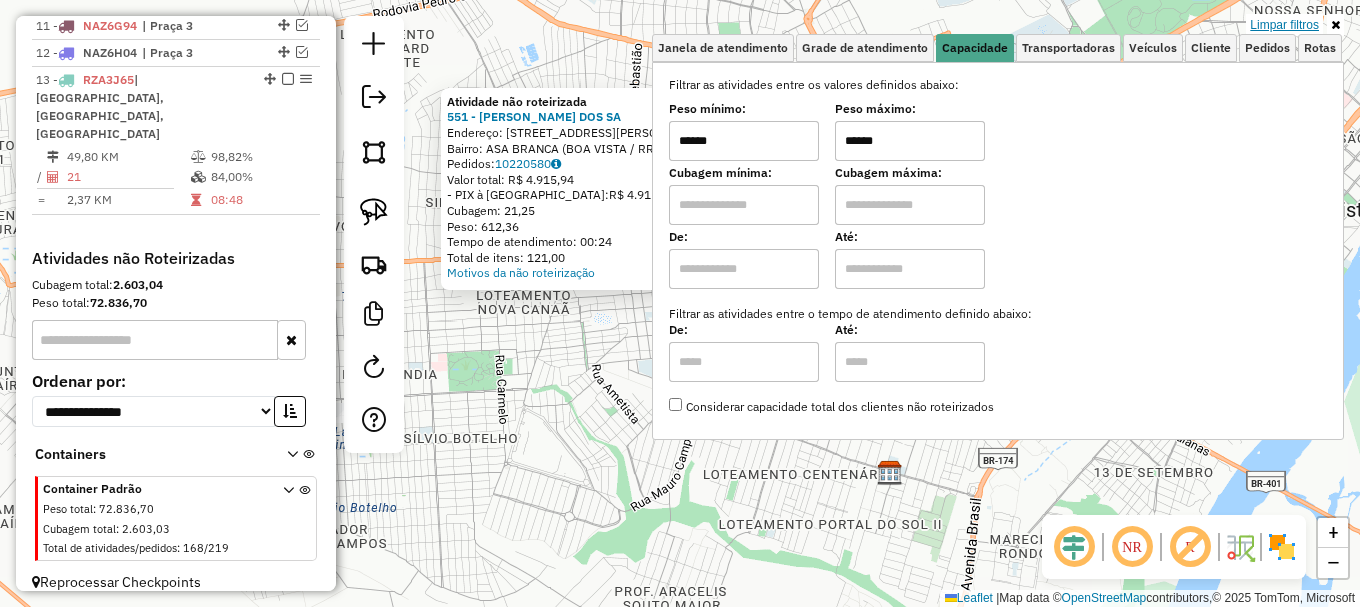 click on "Limpar filtros" at bounding box center [1284, 25] 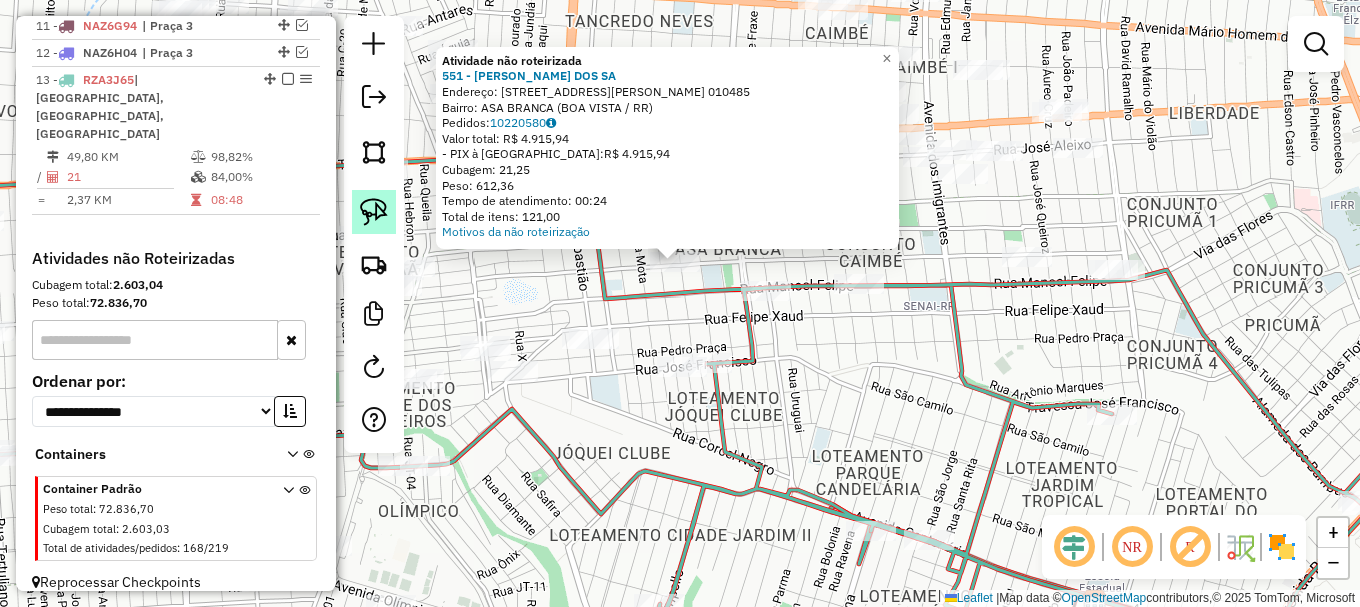 click 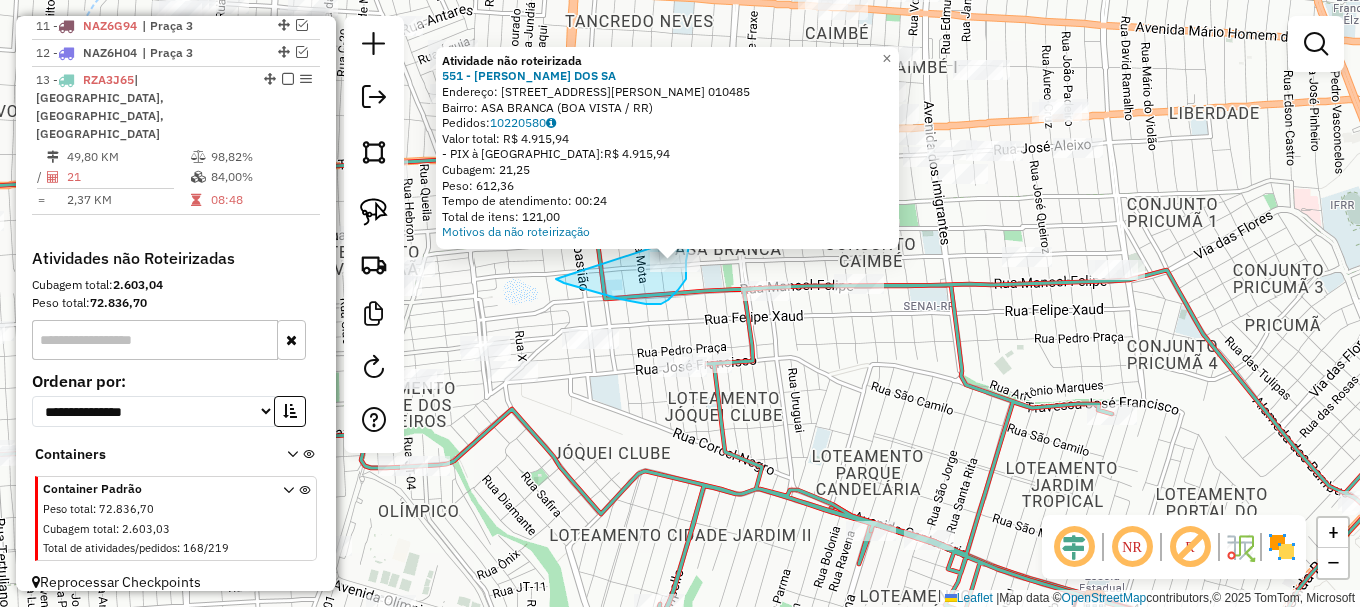 drag, startPoint x: 593, startPoint y: 291, endPoint x: 691, endPoint y: 234, distance: 113.37107 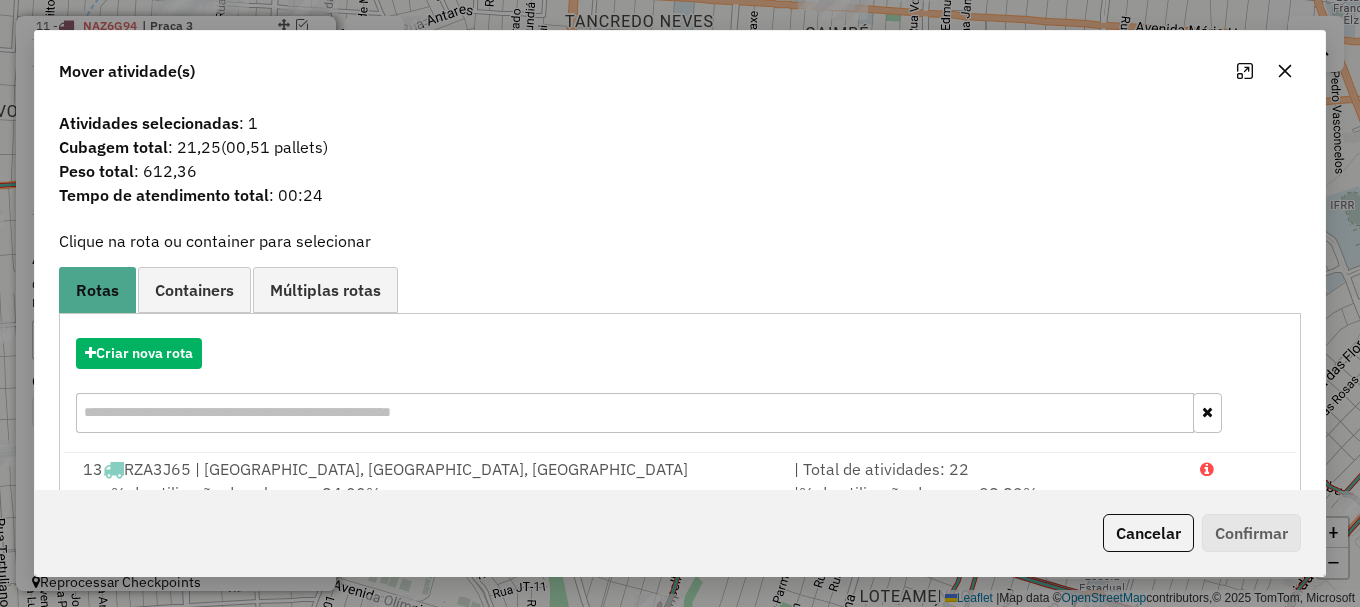drag, startPoint x: 1229, startPoint y: 476, endPoint x: 1231, endPoint y: 501, distance: 25.079872 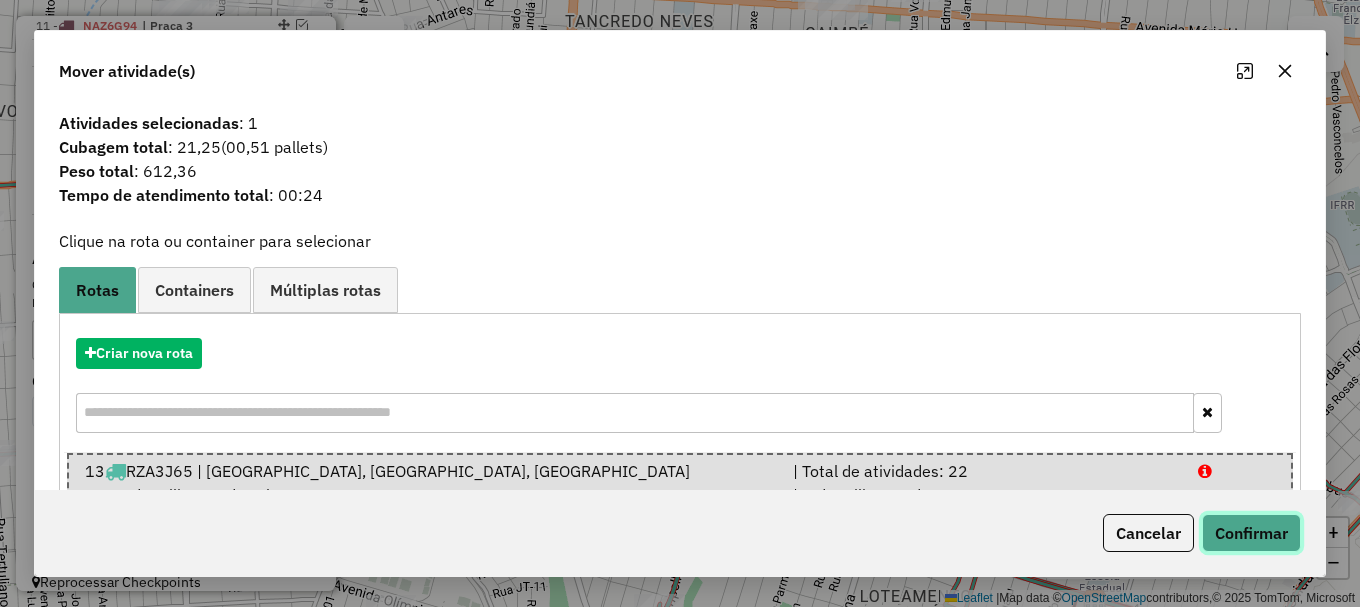 click on "Confirmar" 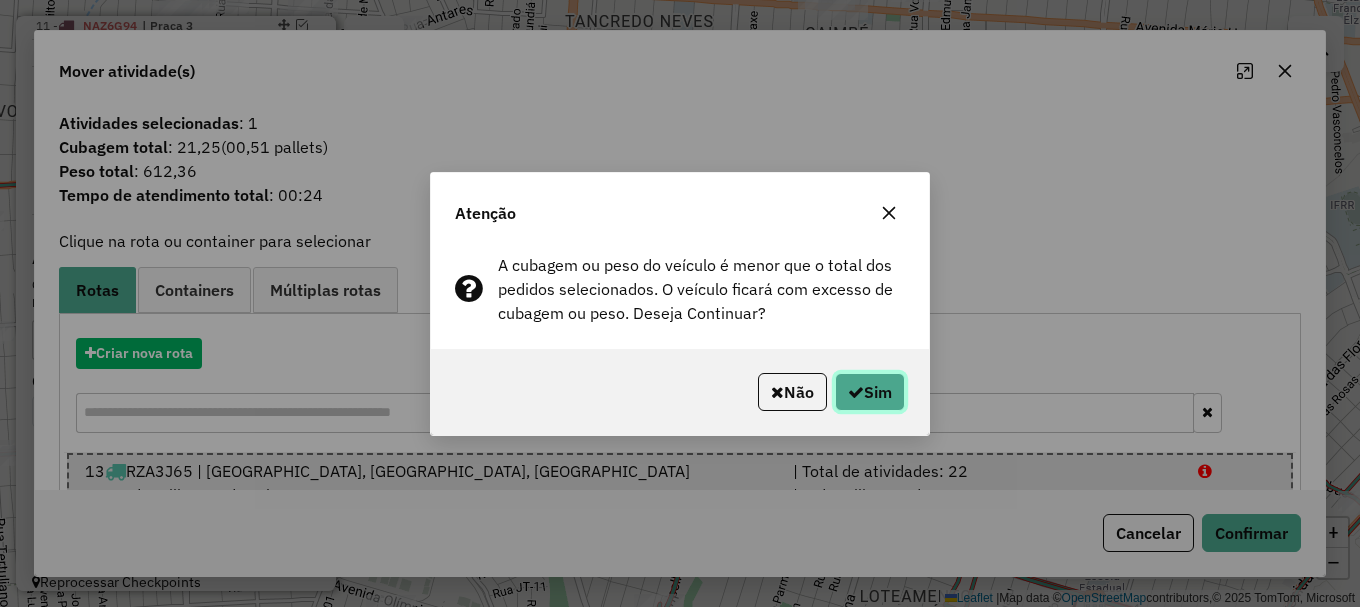 click on "Sim" 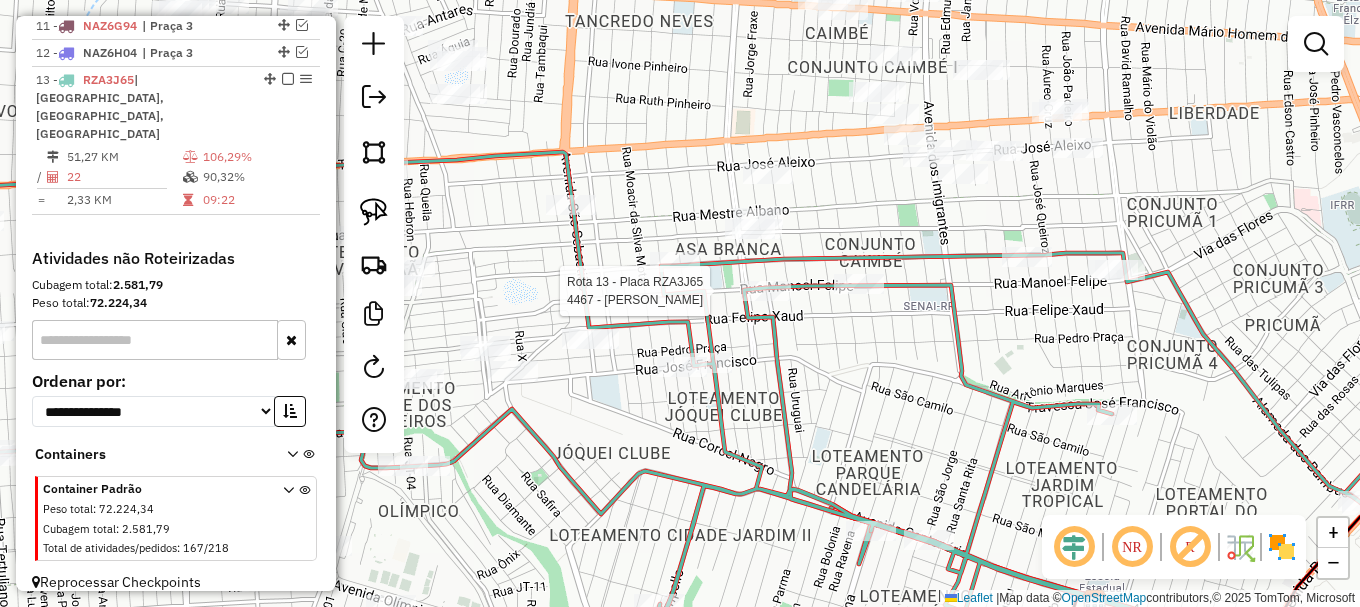 select on "**********" 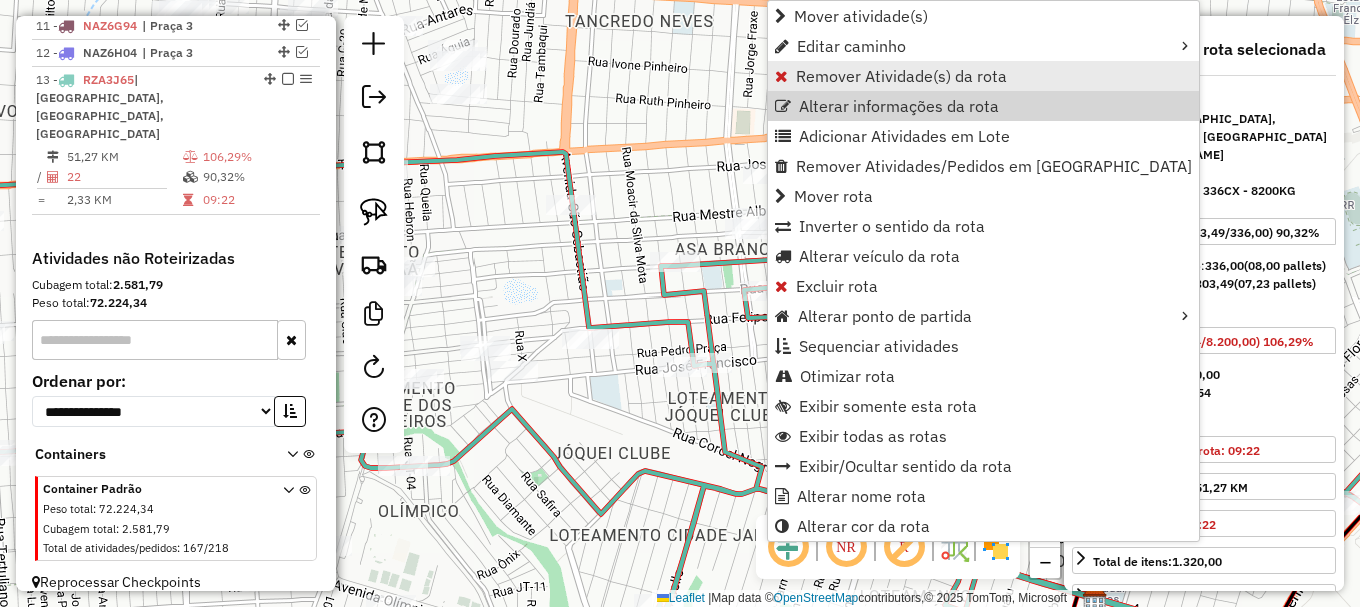 click on "Remover Atividade(s) da rota" at bounding box center [901, 76] 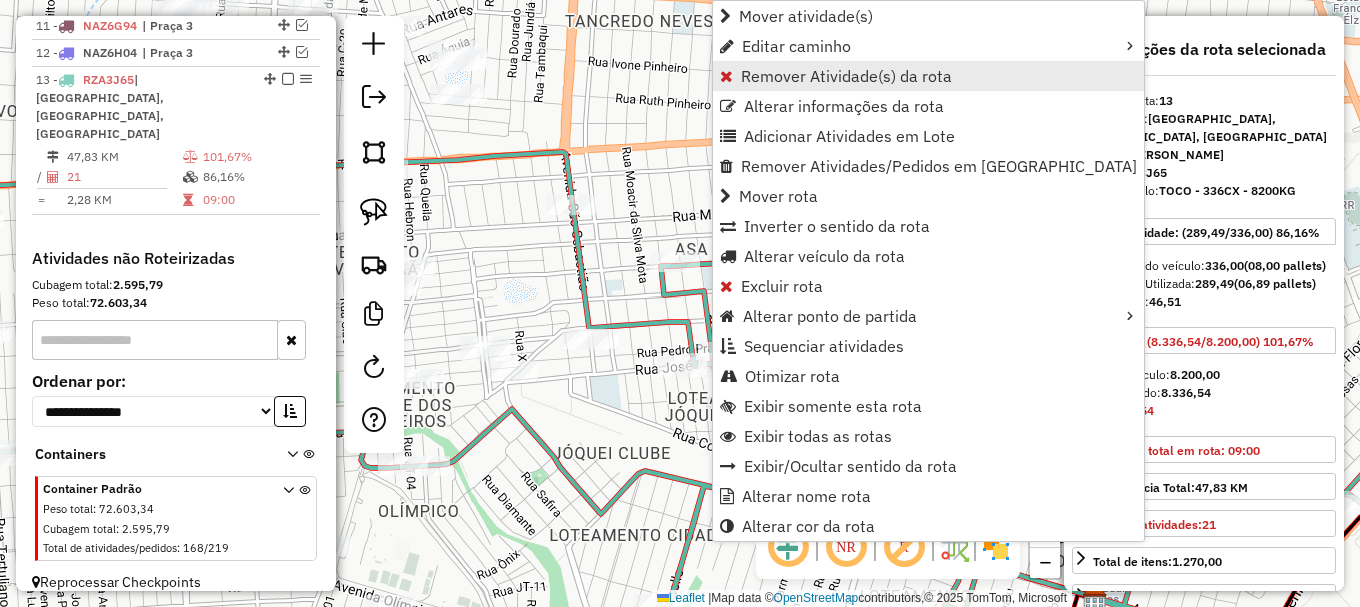 click on "Remover Atividade(s) da rota" at bounding box center (846, 76) 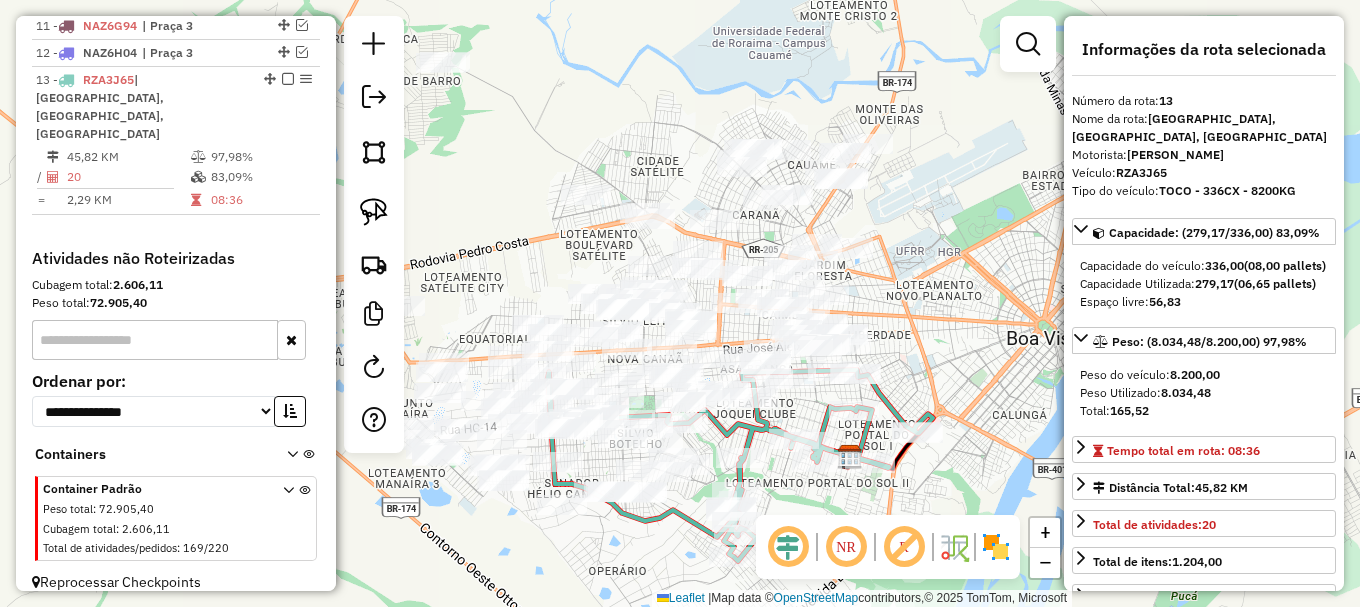 click at bounding box center [288, 79] 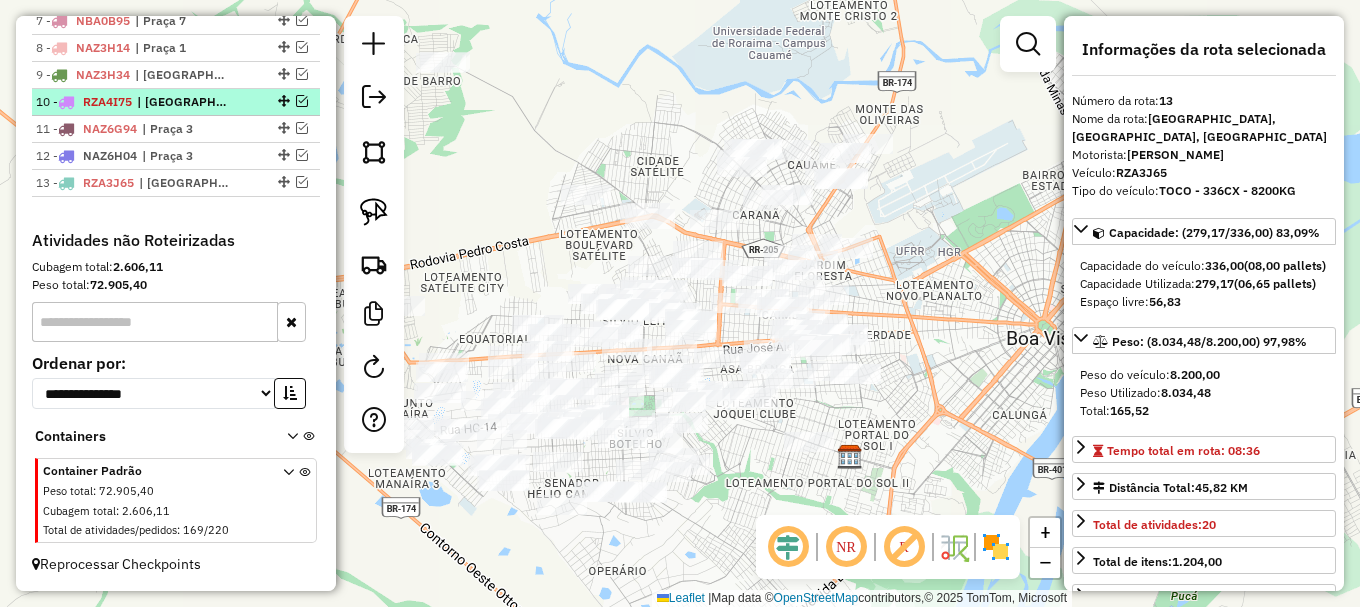 scroll, scrollTop: 987, scrollLeft: 0, axis: vertical 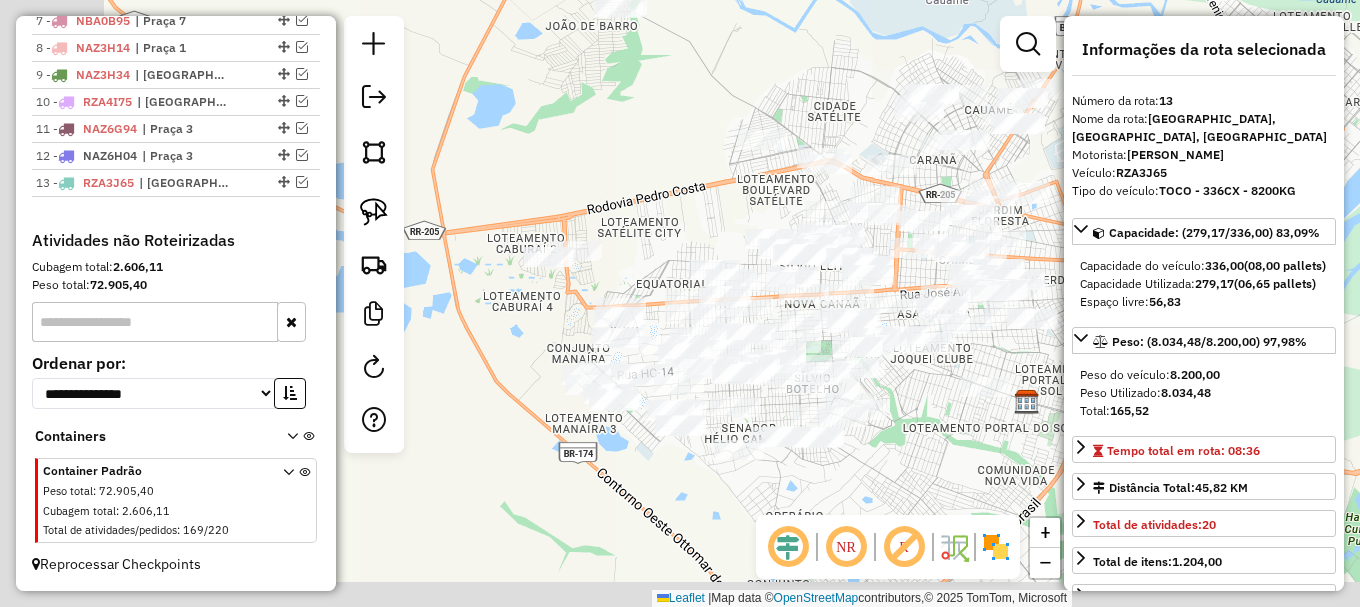 drag, startPoint x: 520, startPoint y: 243, endPoint x: 745, endPoint y: 163, distance: 238.79907 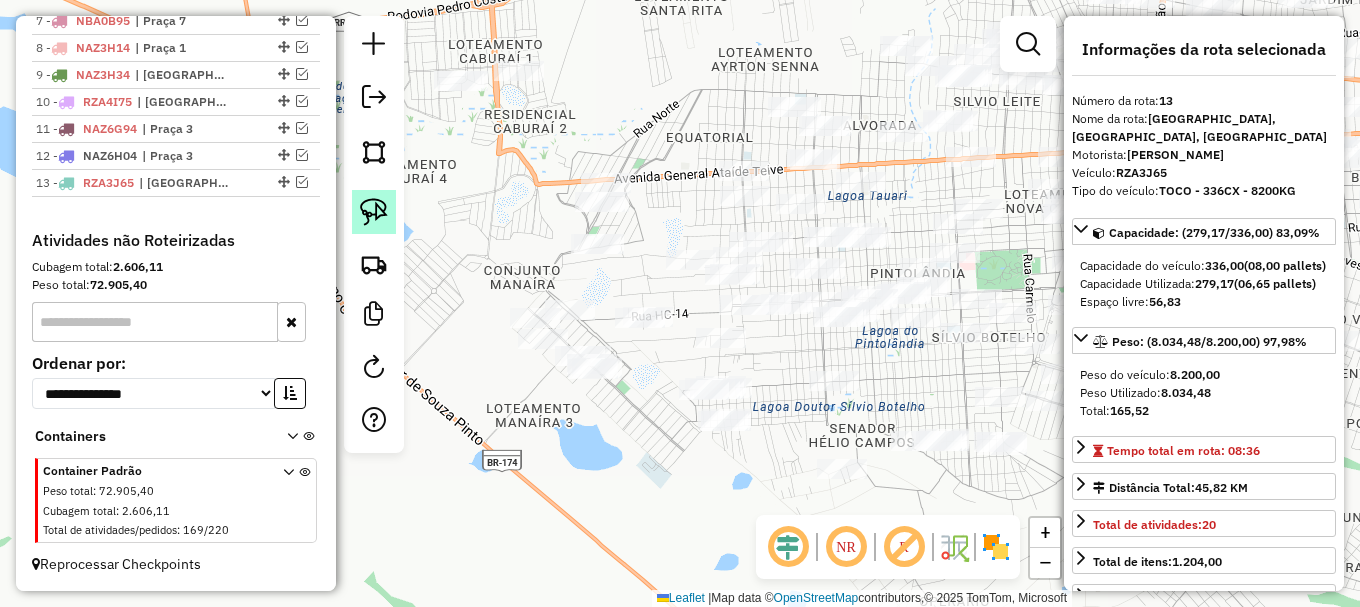 click 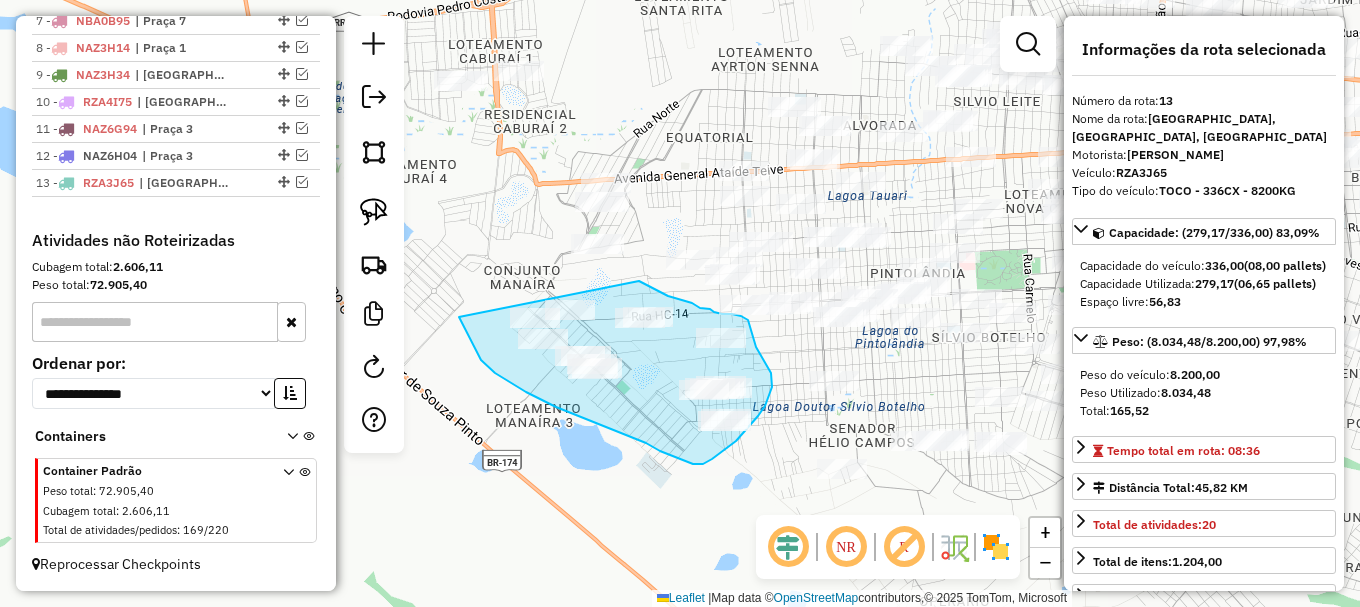 drag, startPoint x: 459, startPoint y: 317, endPoint x: 631, endPoint y: 277, distance: 176.58992 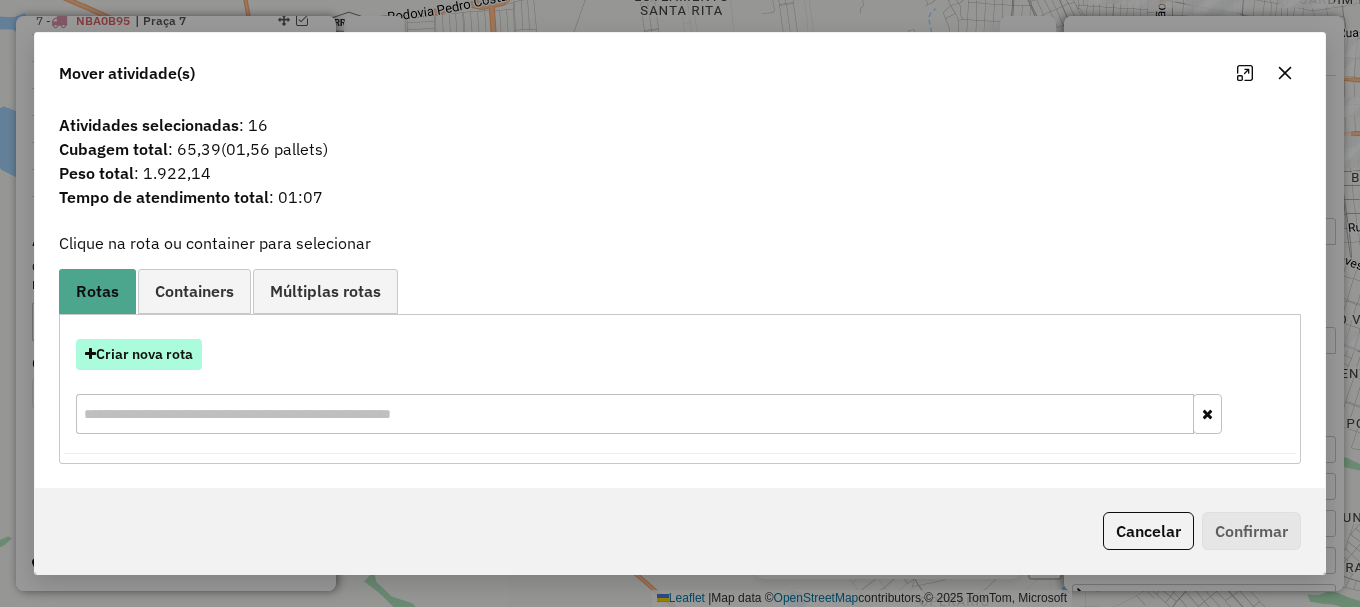 click on "Criar nova rota" at bounding box center [139, 354] 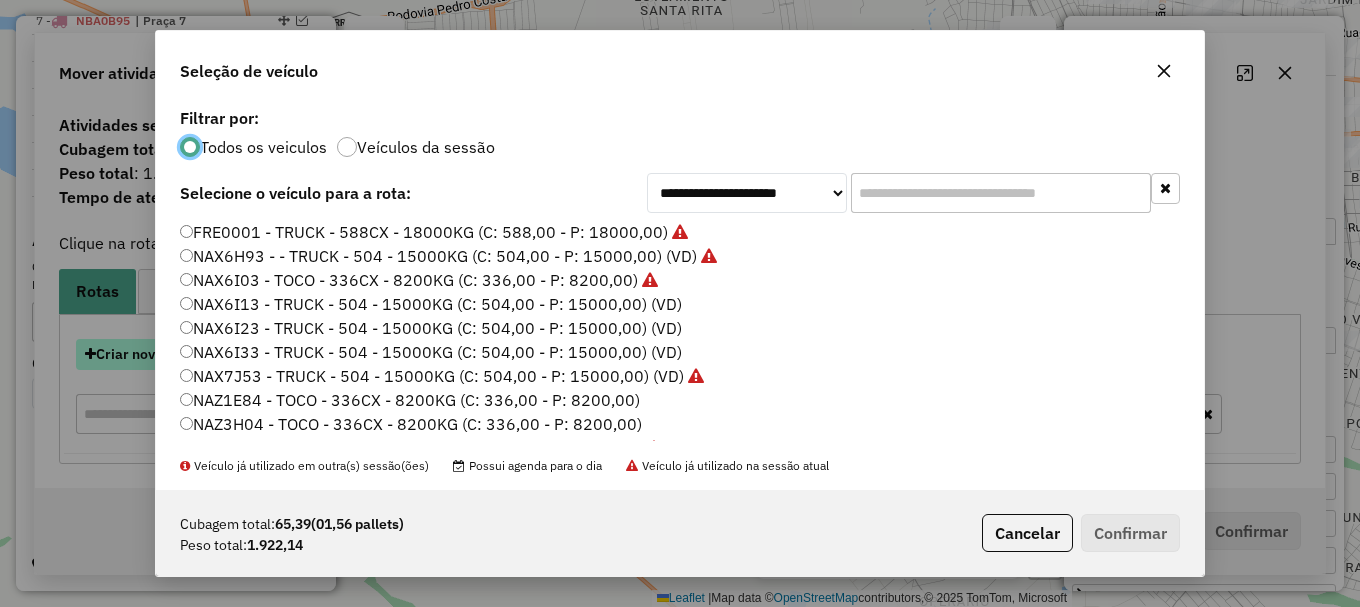 scroll, scrollTop: 11, scrollLeft: 6, axis: both 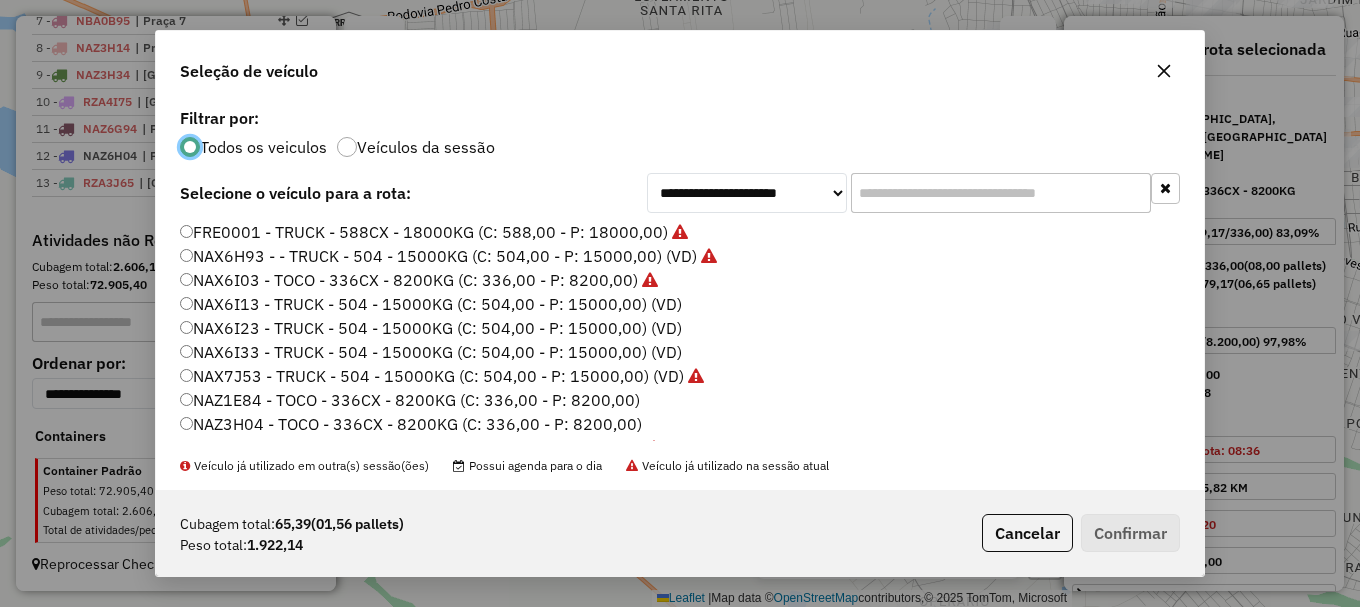 click on "NAZ3H04 - TOCO - 336CX - 8200KG (C: 336,00 - P: 8200,00)" 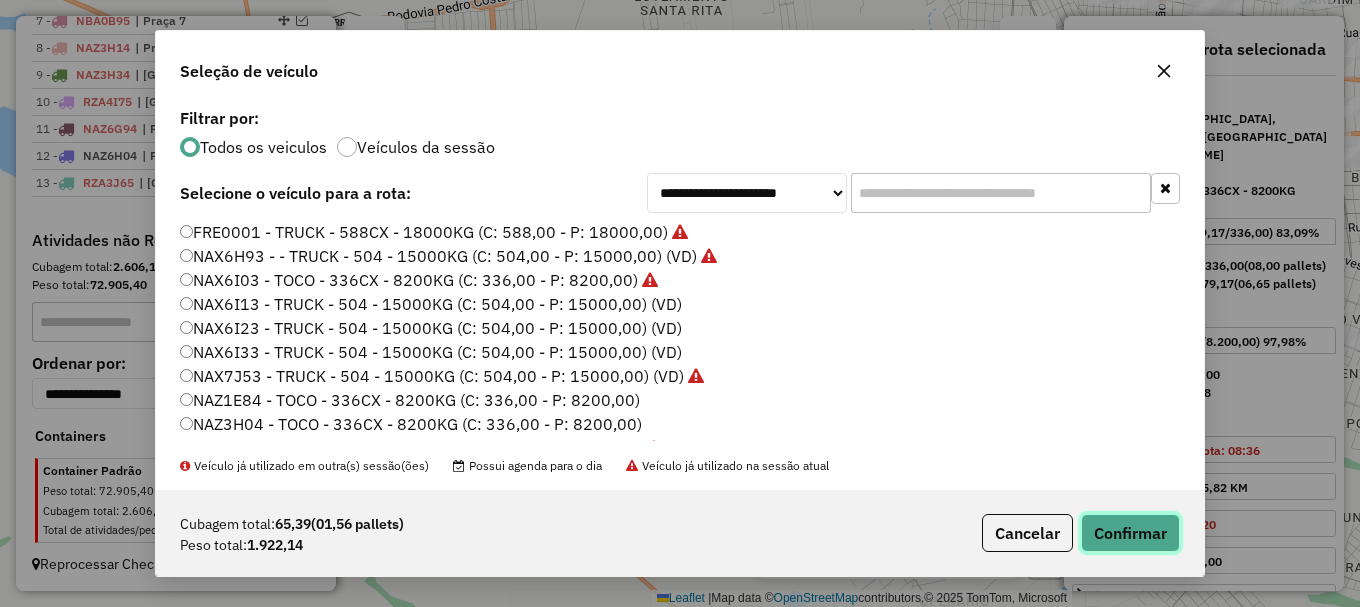 click on "Confirmar" 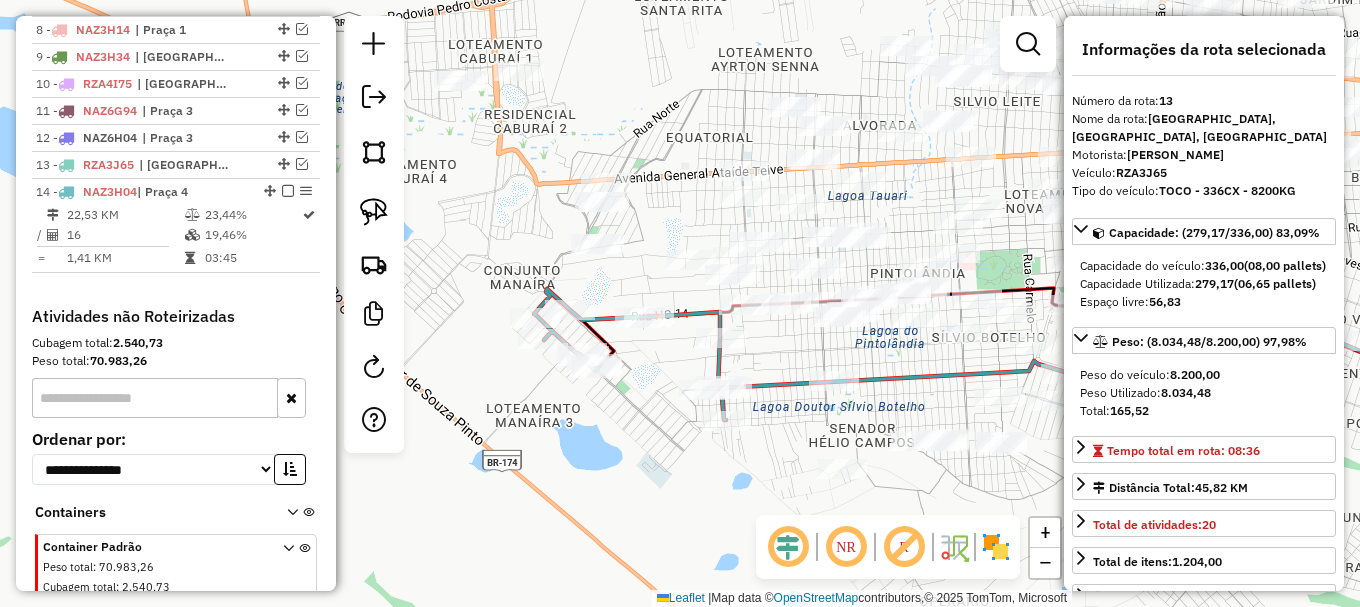 scroll, scrollTop: 1081, scrollLeft: 0, axis: vertical 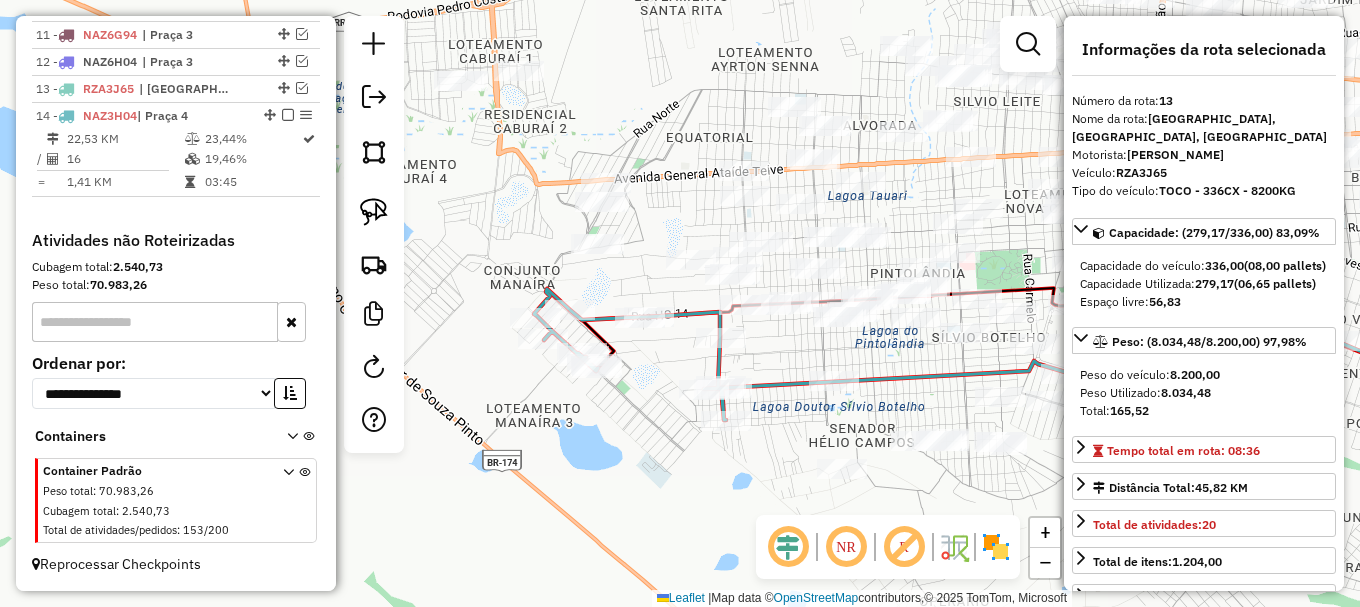 click at bounding box center [1028, 44] 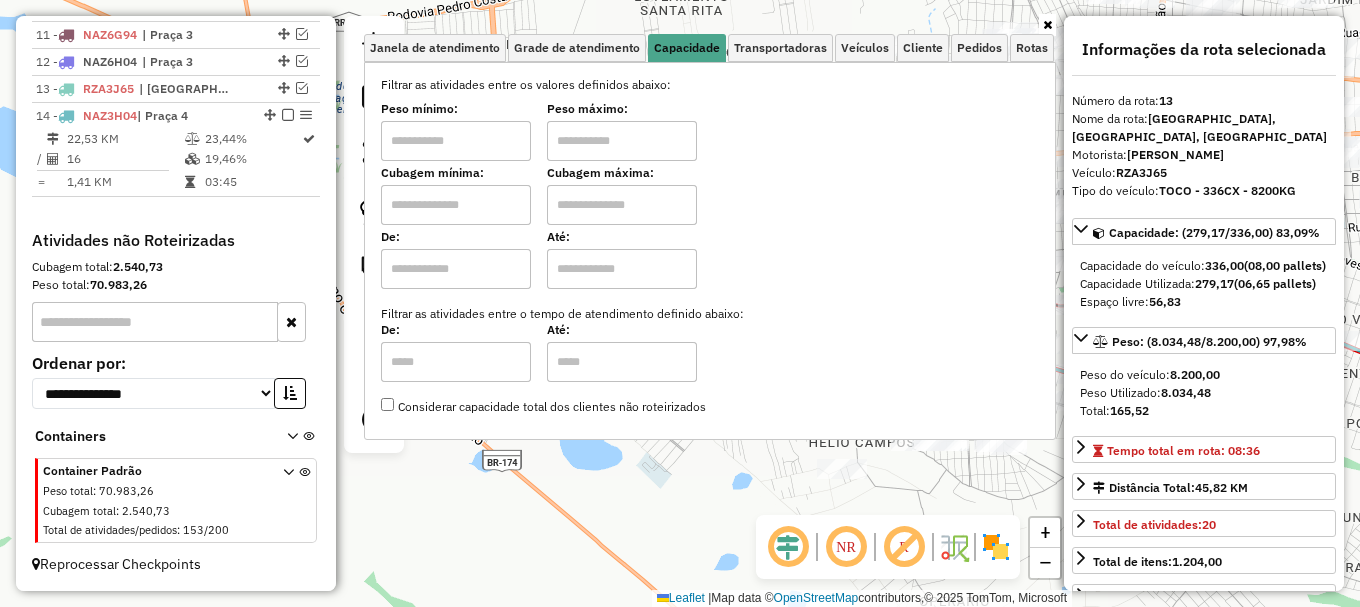 click at bounding box center [456, 205] 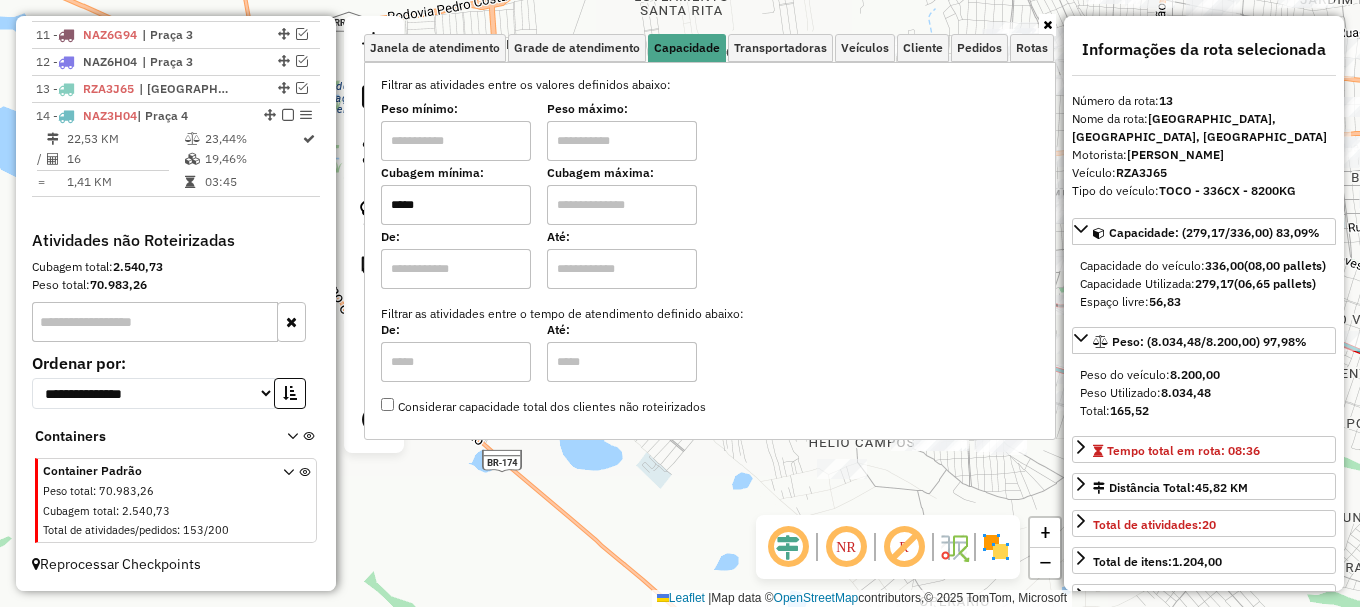 click at bounding box center (622, 205) 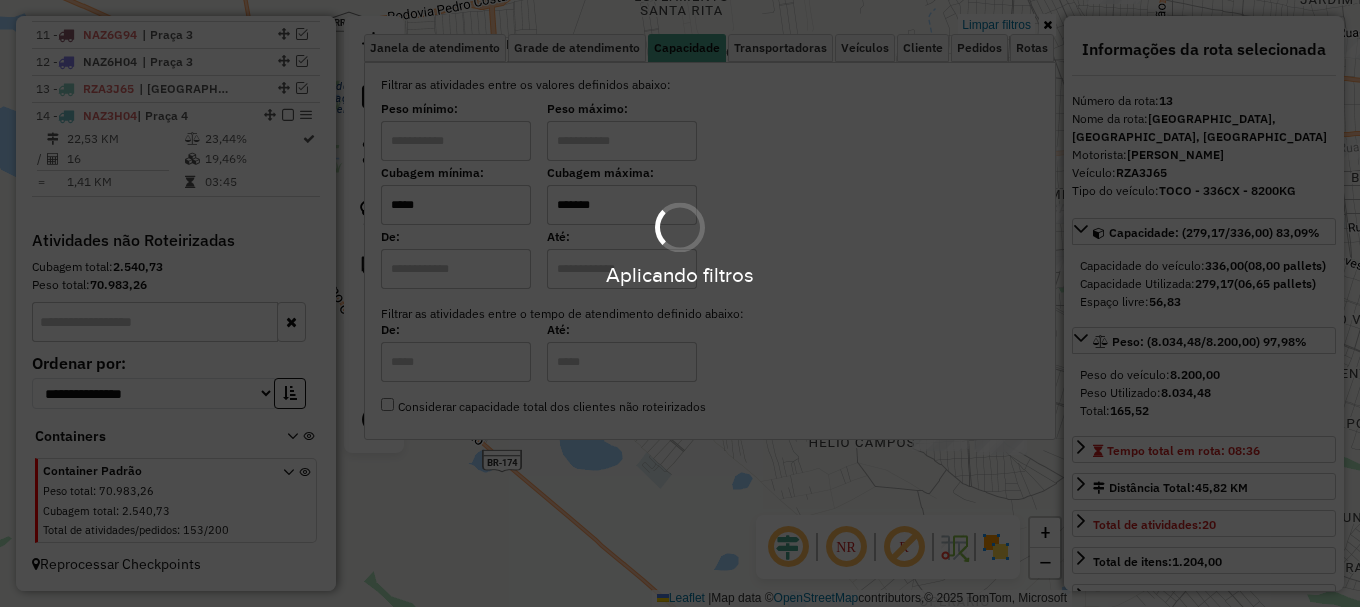 click on "Limpar filtros Janela de atendimento Grade de atendimento Capacidade Transportadoras Veículos Cliente Pedidos  Rotas Selecione os dias de semana para filtrar as janelas de atendimento  Seg   Ter   Qua   Qui   Sex   Sáb   Dom  Informe o período da janela de atendimento: De: Até:  Filtrar exatamente a janela do cliente  Considerar janela de atendimento padrão  Selecione os dias de semana para filtrar as grades de atendimento  Seg   Ter   Qua   Qui   Sex   Sáb   Dom   Considerar clientes sem dia de atendimento cadastrado  Clientes fora do dia de atendimento selecionado Filtrar as atividades entre os valores definidos abaixo:  Peso mínimo:   Peso máximo:   Cubagem mínima:  *****  Cubagem máxima:  *******  De:   Até:  Filtrar as atividades entre o tempo de atendimento definido abaixo:  De:   Até:   Considerar capacidade total dos clientes não roteirizados Transportadora: Selecione um ou mais itens Tipo de veículo: Selecione um ou mais itens Veículo: Selecione um ou mais itens Motorista: Nome: Setor:" 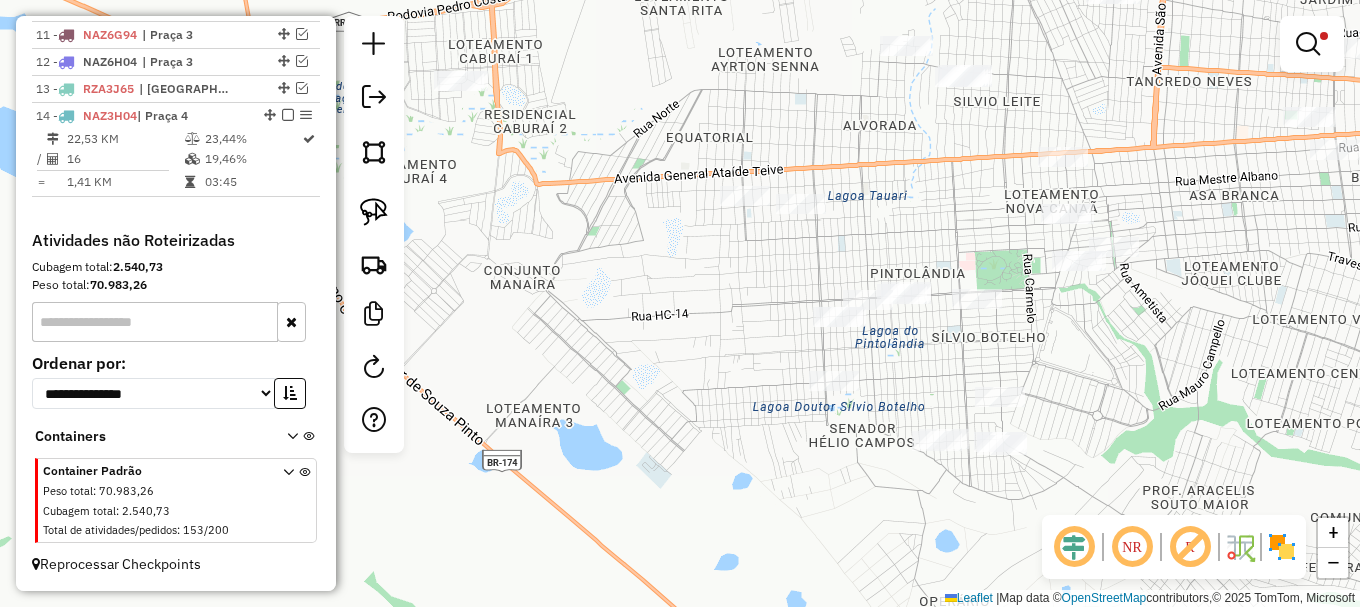 click on "Limpar filtros Janela de atendimento Grade de atendimento Capacidade Transportadoras Veículos Cliente Pedidos  Rotas Selecione os dias de semana para filtrar as janelas de atendimento  Seg   Ter   Qua   Qui   Sex   Sáb   Dom  Informe o período da janela de atendimento: De: Até:  Filtrar exatamente a janela do cliente  Considerar janela de atendimento padrão  Selecione os dias de semana para filtrar as grades de atendimento  Seg   Ter   Qua   Qui   Sex   Sáb   Dom   Considerar clientes sem dia de atendimento cadastrado  Clientes fora do dia de atendimento selecionado Filtrar as atividades entre os valores definidos abaixo:  Peso mínimo:   Peso máximo:   Cubagem mínima:  *****  Cubagem máxima:  *******  De:   Até:  Filtrar as atividades entre o tempo de atendimento definido abaixo:  De:   Até:   Considerar capacidade total dos clientes não roteirizados Transportadora: Selecione um ou mais itens Tipo de veículo: Selecione um ou mais itens Veículo: Selecione um ou mais itens Motorista: Nome: Setor:" 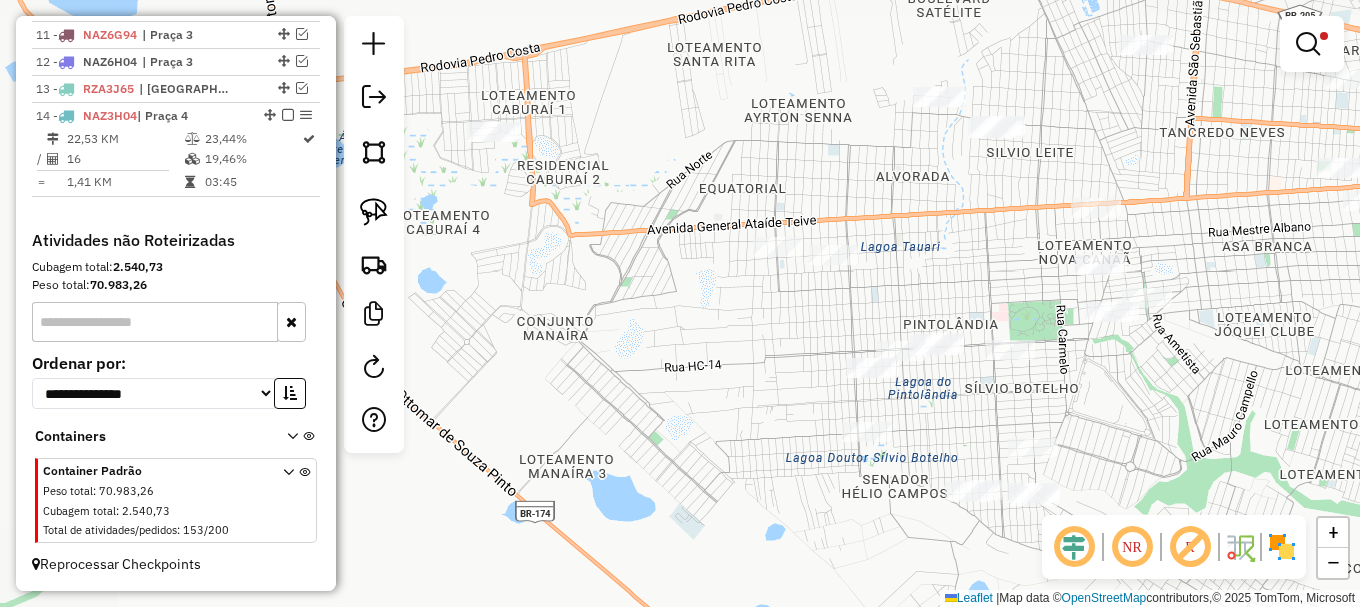 drag, startPoint x: 561, startPoint y: 434, endPoint x: 525, endPoint y: 313, distance: 126.24183 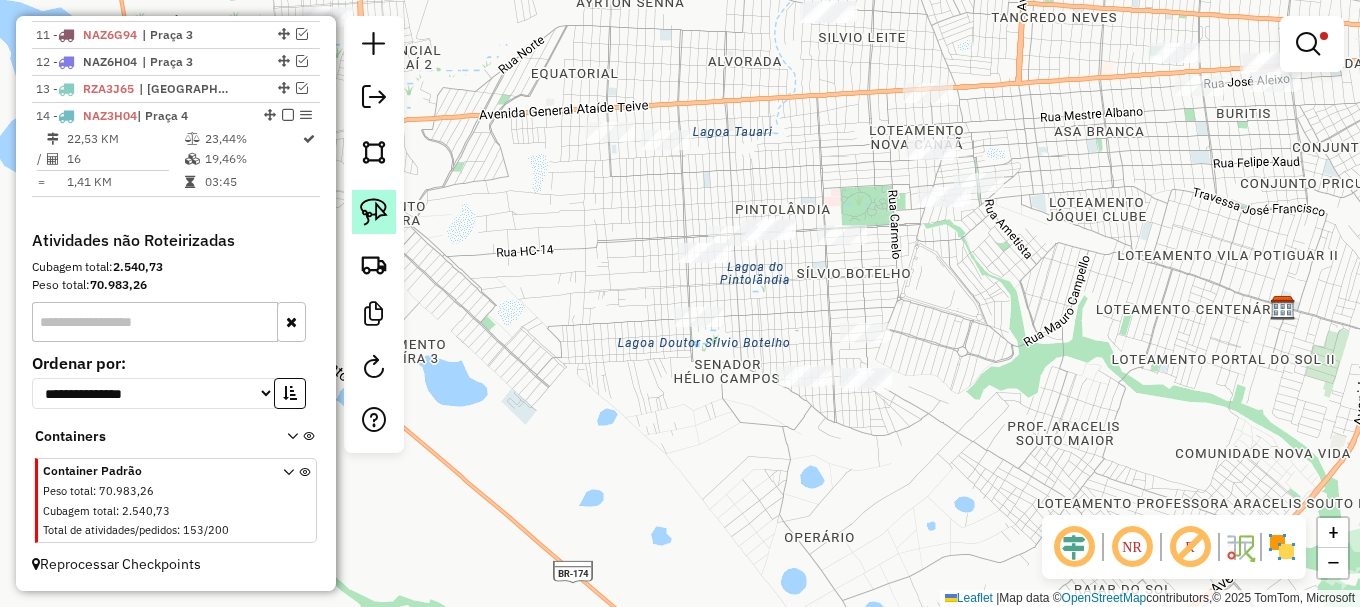 click 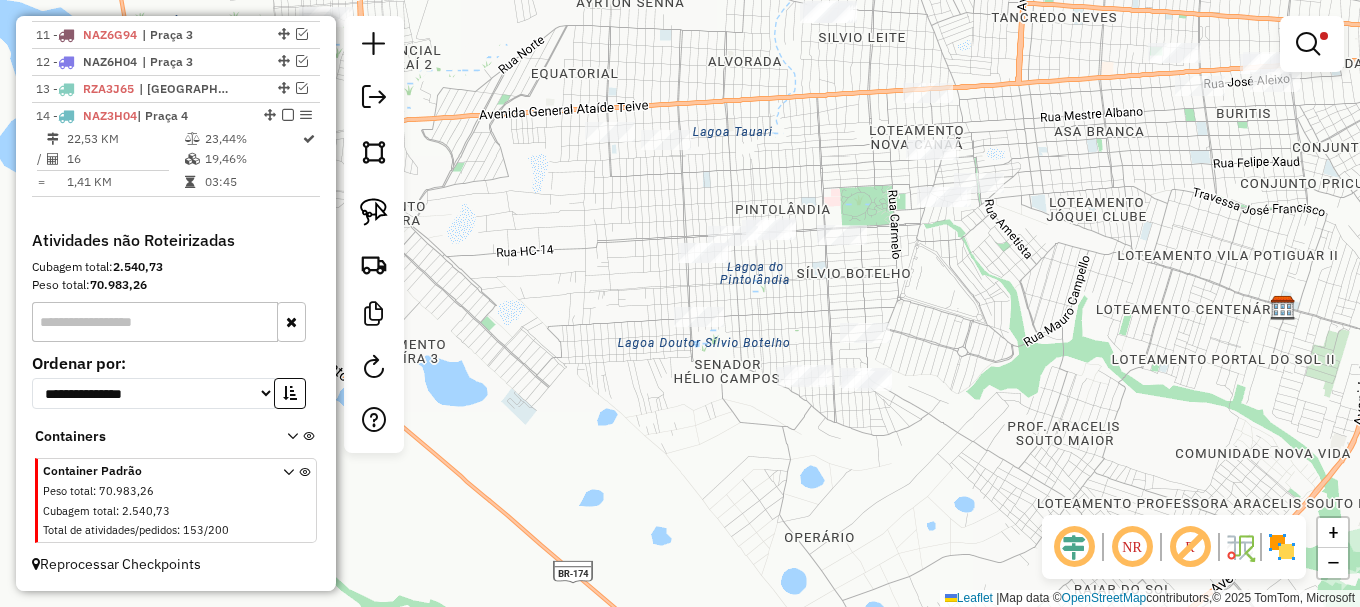 drag, startPoint x: 387, startPoint y: 217, endPoint x: 482, endPoint y: 298, distance: 124.8439 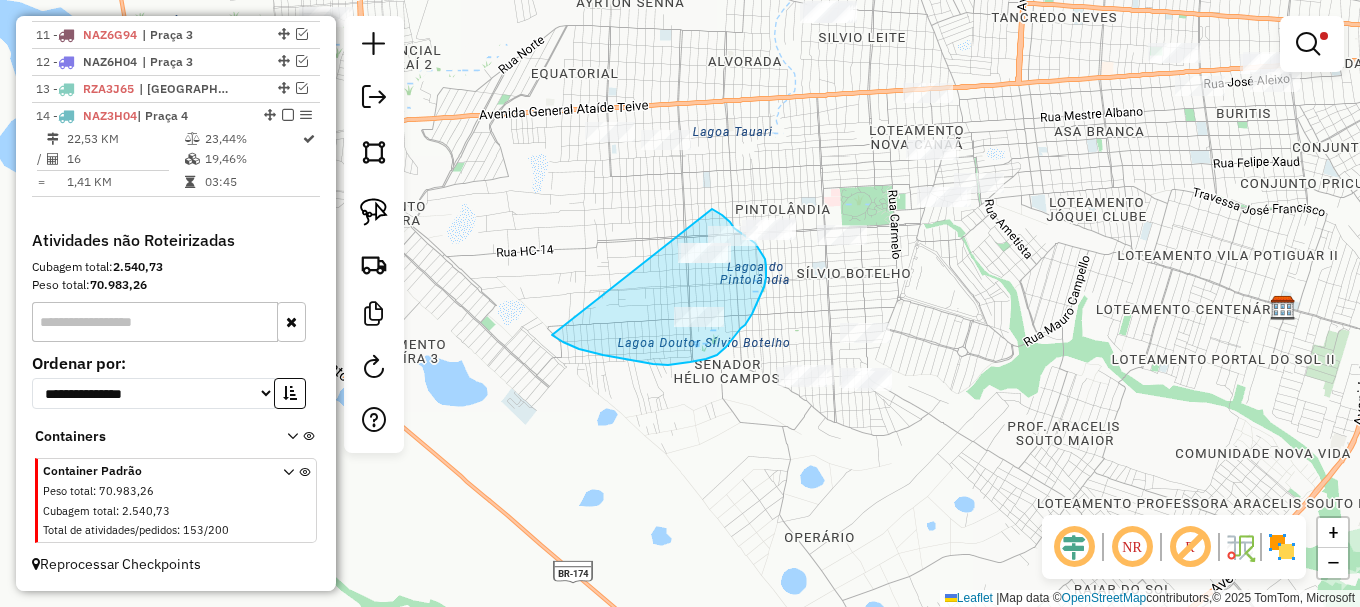 drag, startPoint x: 579, startPoint y: 349, endPoint x: 712, endPoint y: 209, distance: 193.10359 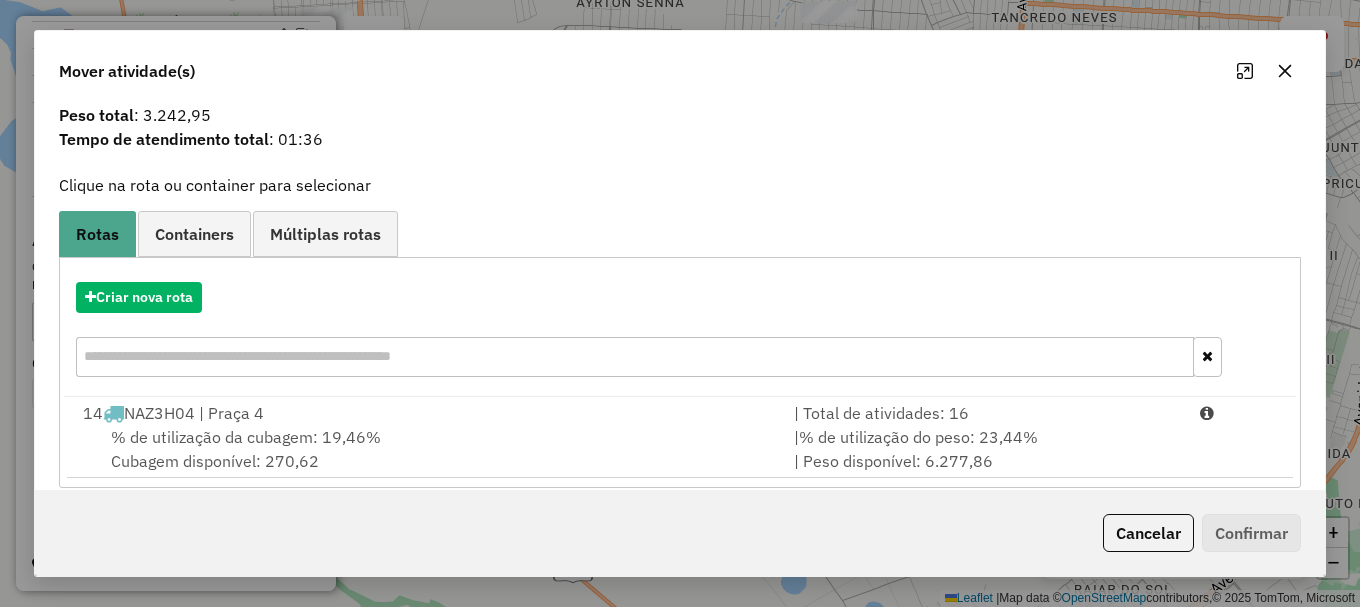 scroll, scrollTop: 78, scrollLeft: 0, axis: vertical 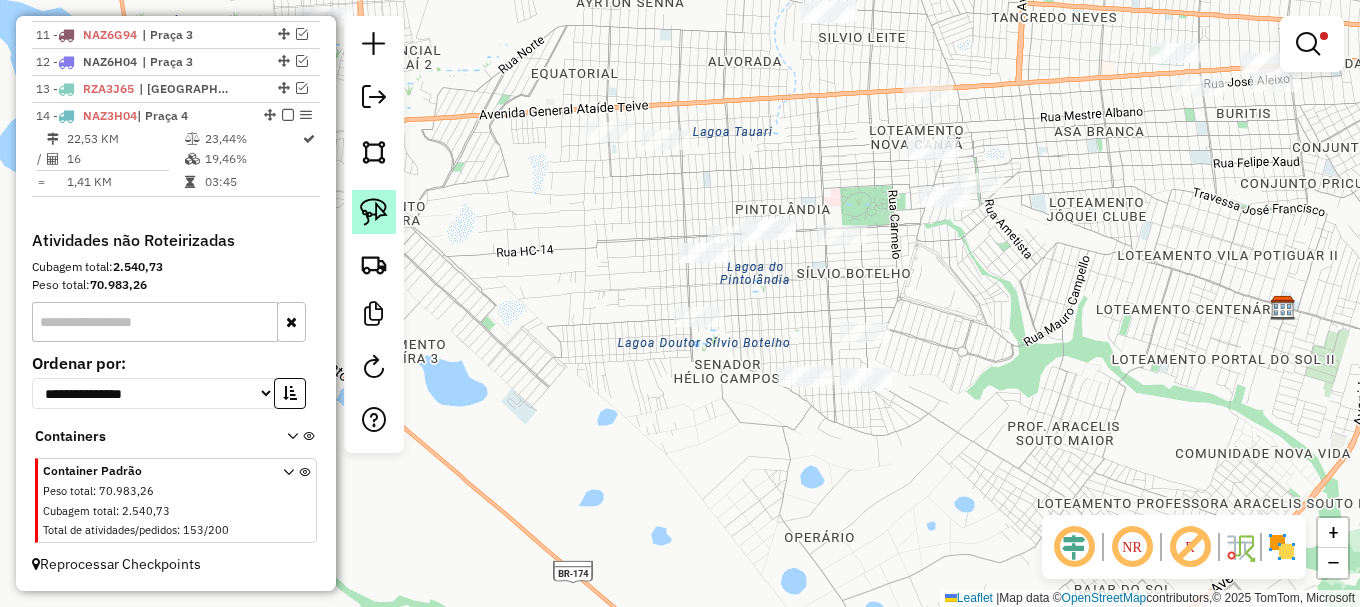 drag, startPoint x: 378, startPoint y: 202, endPoint x: 434, endPoint y: 239, distance: 67.11929 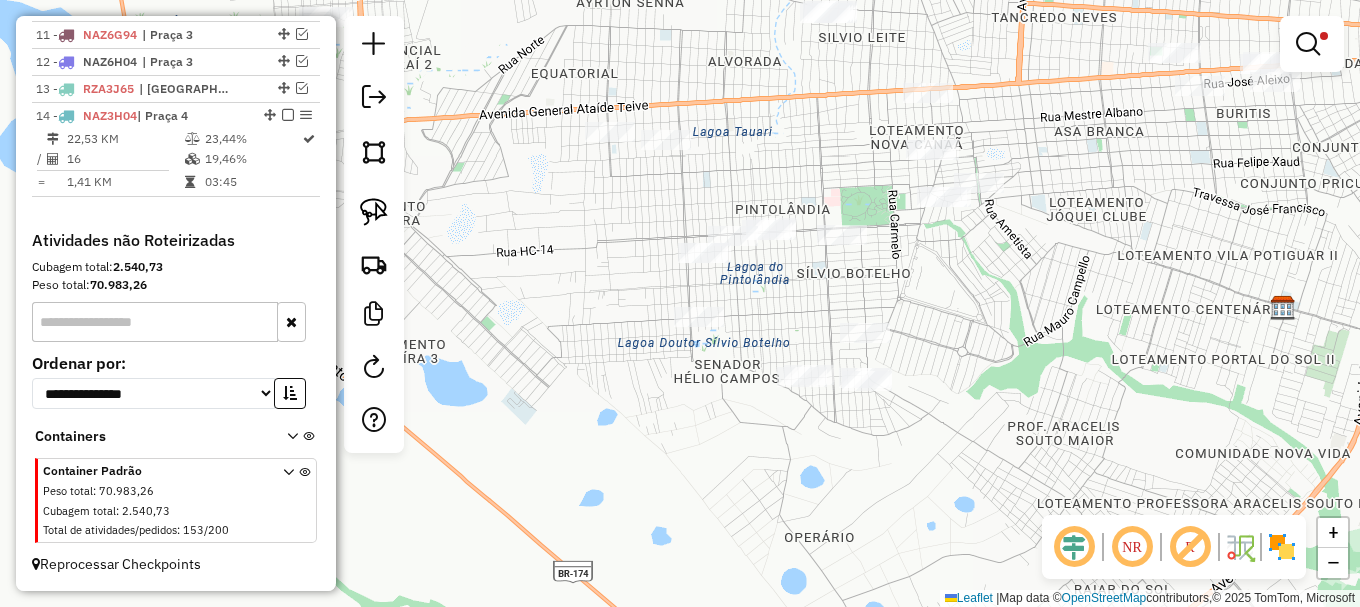 click 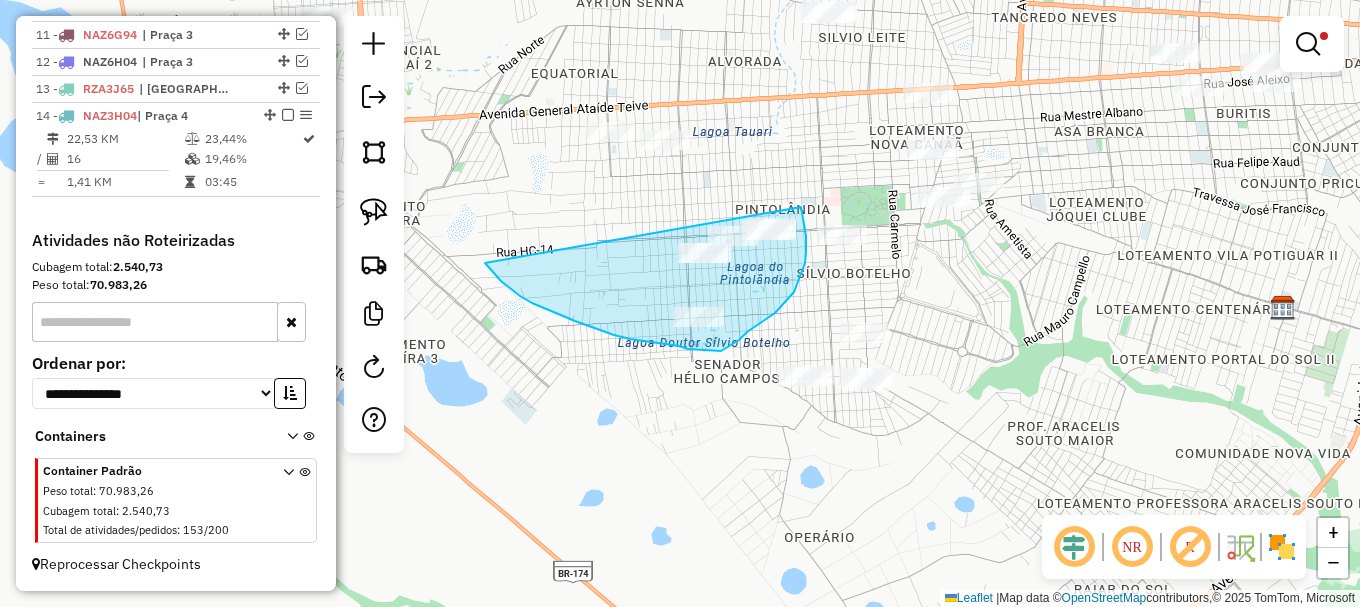 drag, startPoint x: 501, startPoint y: 281, endPoint x: 781, endPoint y: 166, distance: 302.69623 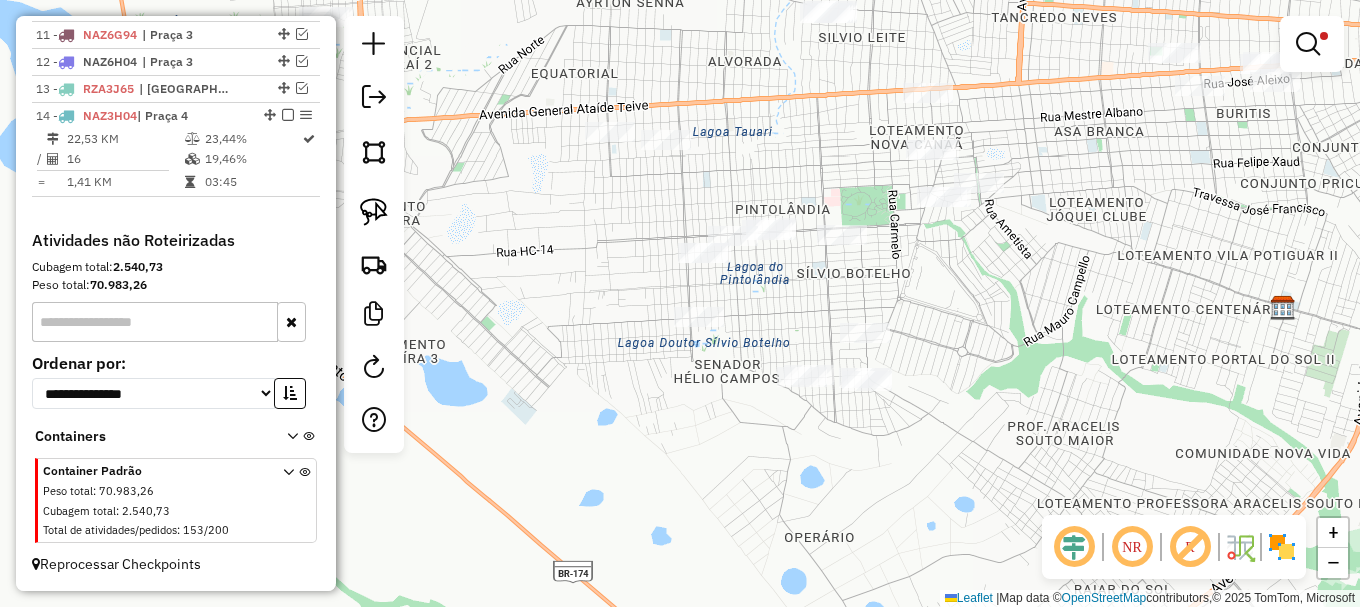 drag, startPoint x: 357, startPoint y: 198, endPoint x: 413, endPoint y: 254, distance: 79.19596 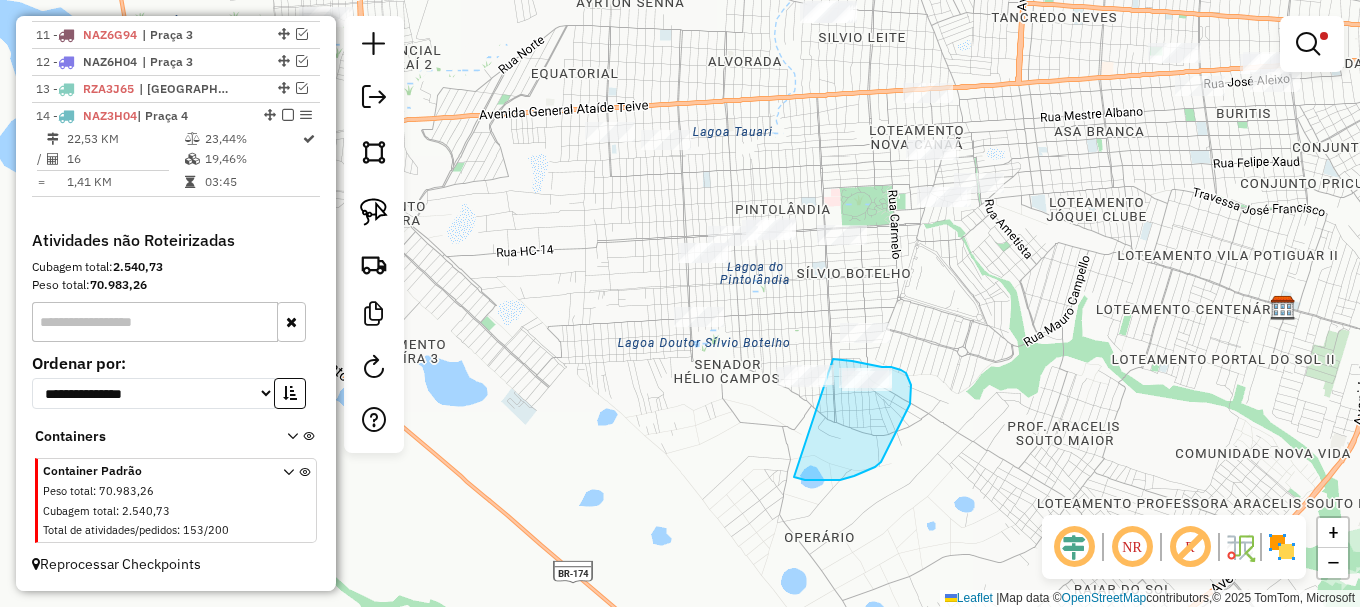 drag, startPoint x: 840, startPoint y: 480, endPoint x: 833, endPoint y: 359, distance: 121.20231 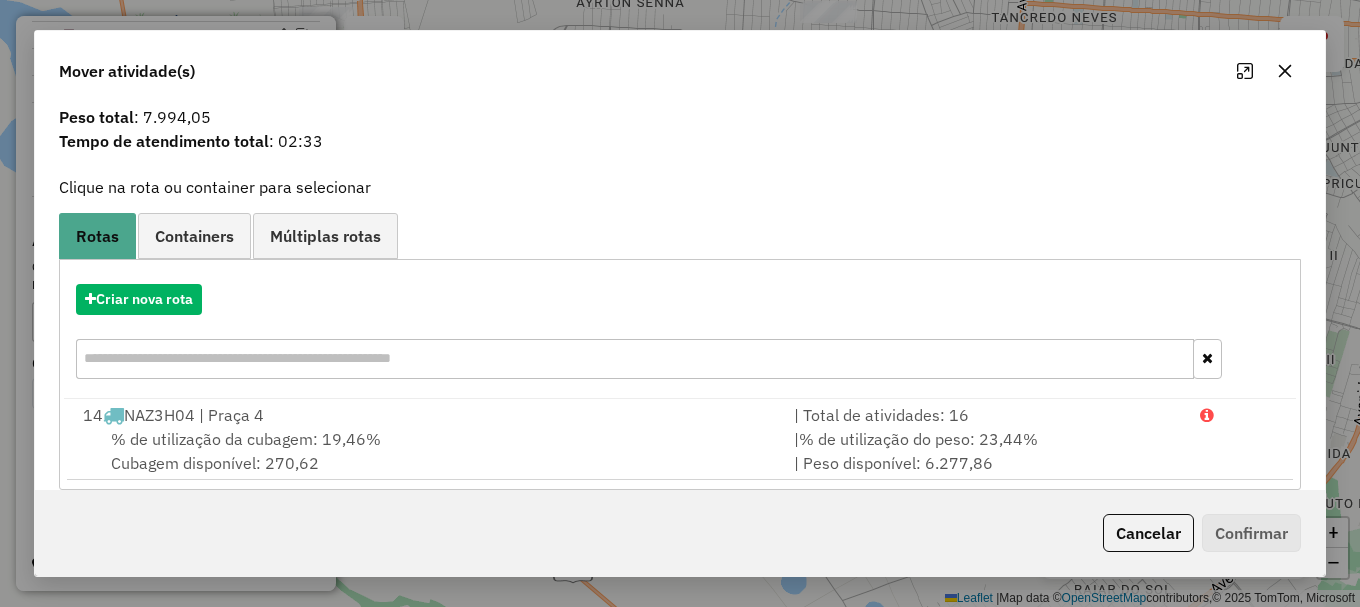scroll, scrollTop: 78, scrollLeft: 0, axis: vertical 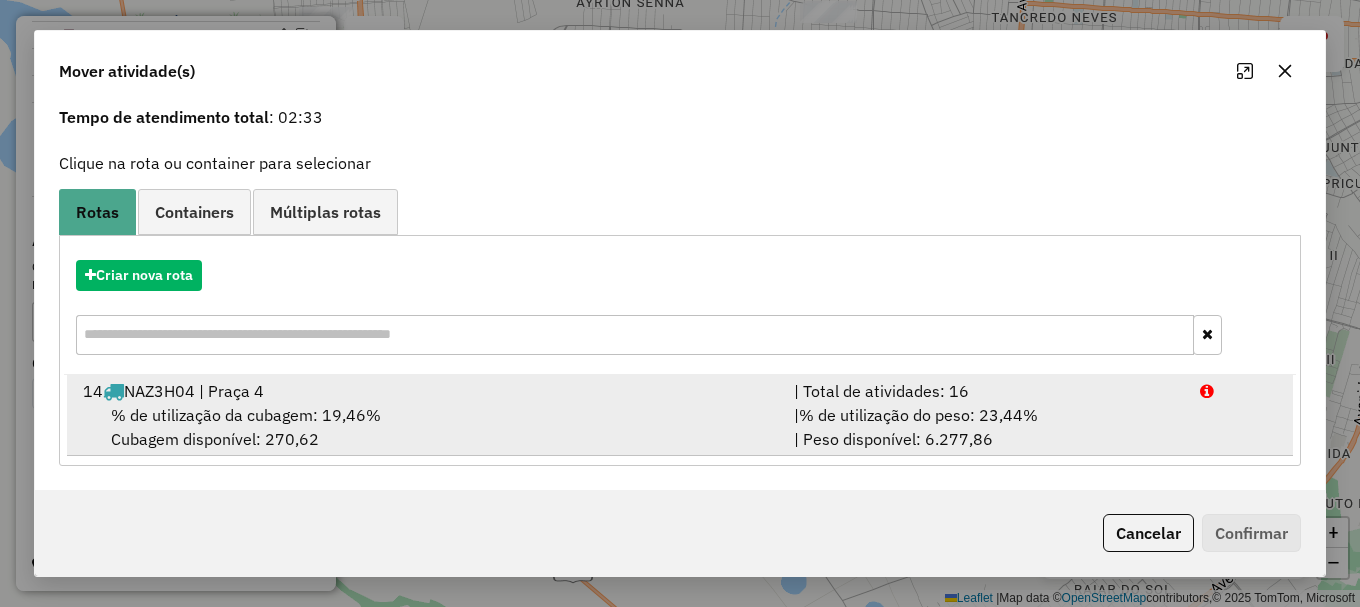 click on "14  NAZ3H04 | Praça 4  | Total de atividades: 16  % de utilização da cubagem: 19,46%  Cubagem disponível: 270,62   |  % de utilização do peso: 23,44%  | Peso disponível: 6.277,86" at bounding box center (680, 415) 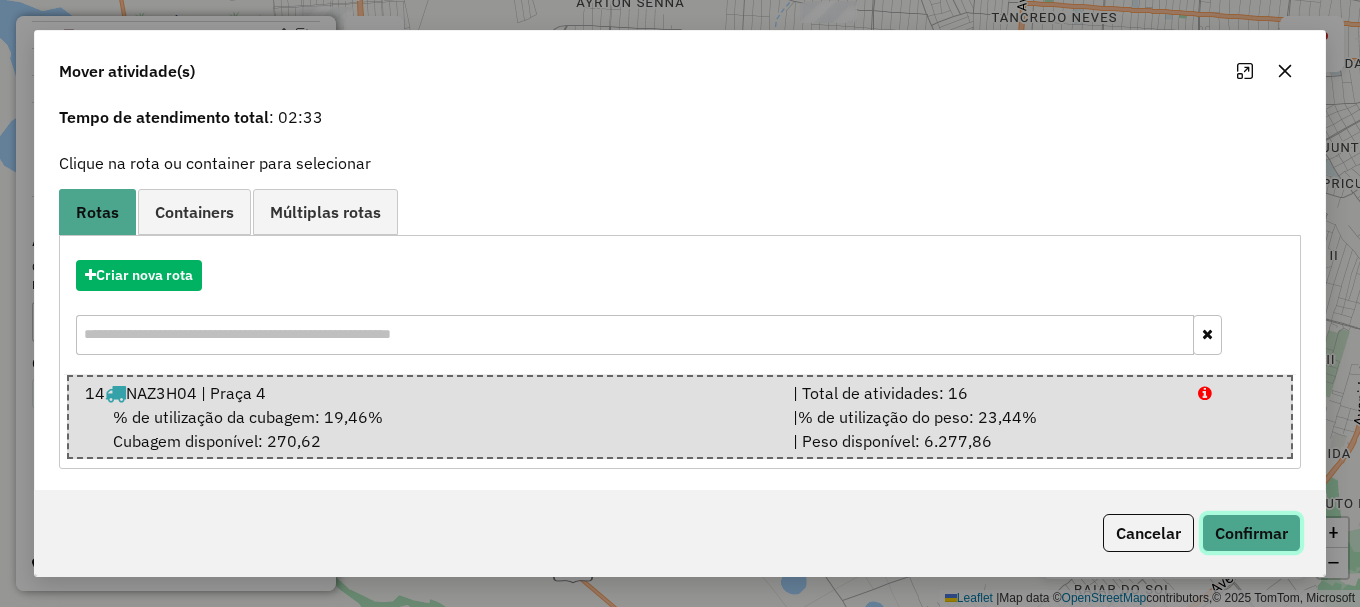click on "Confirmar" 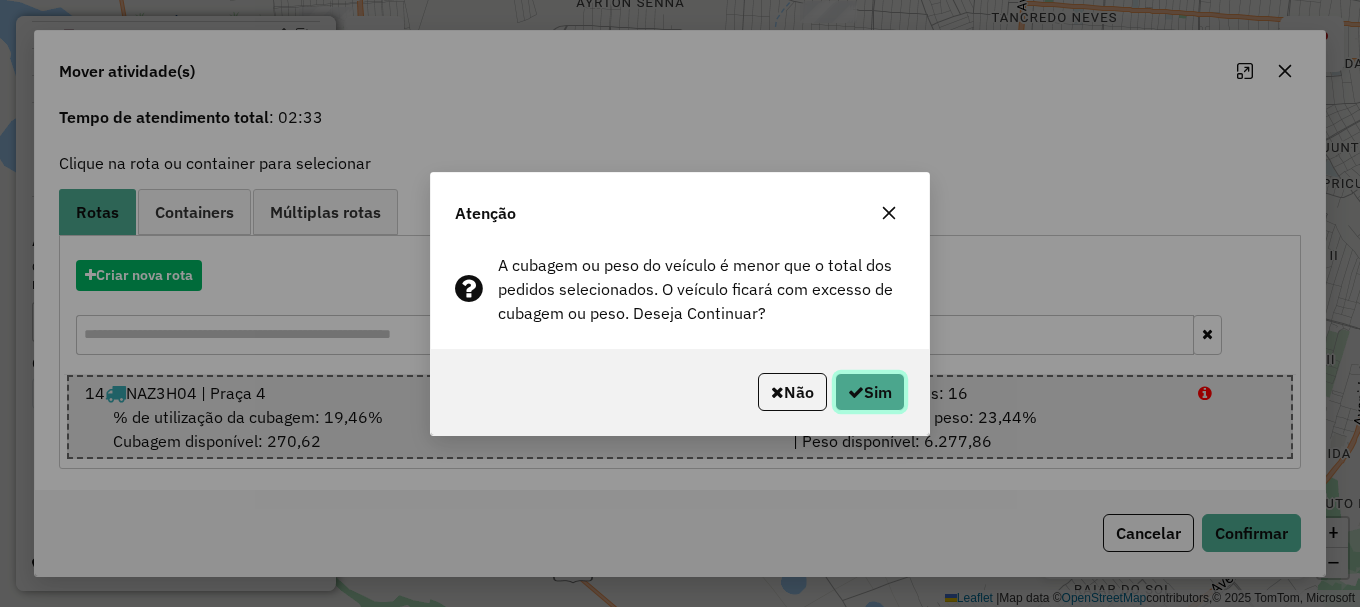 click on "Sim" 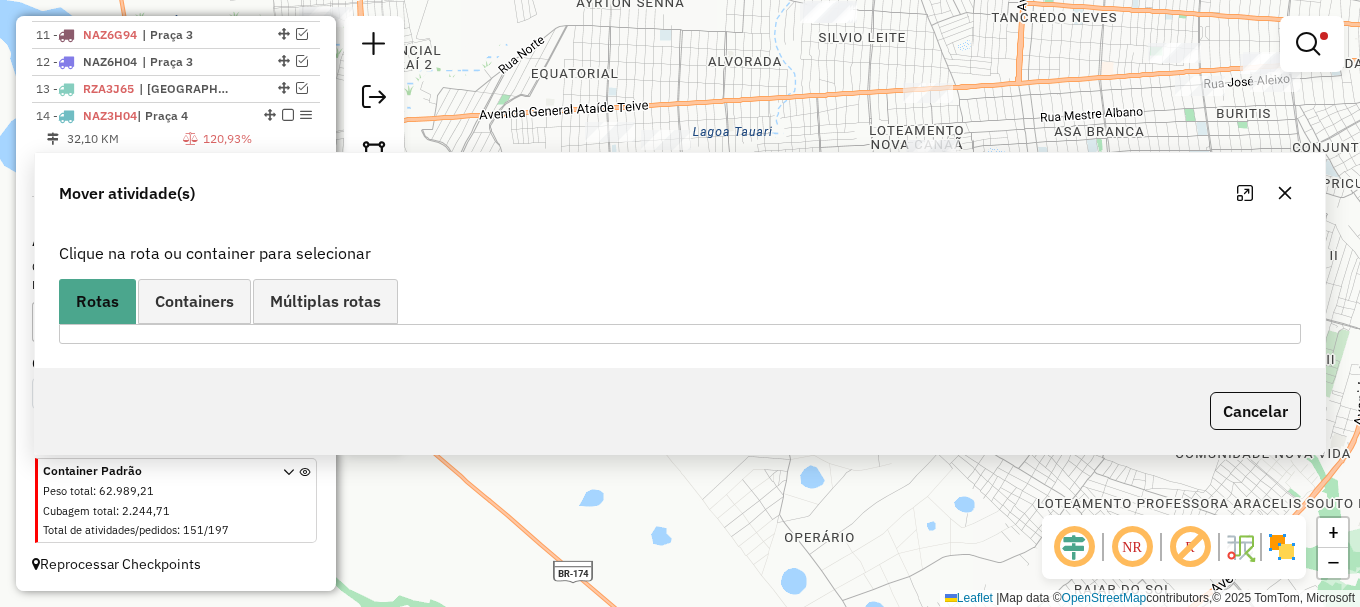 scroll, scrollTop: 0, scrollLeft: 0, axis: both 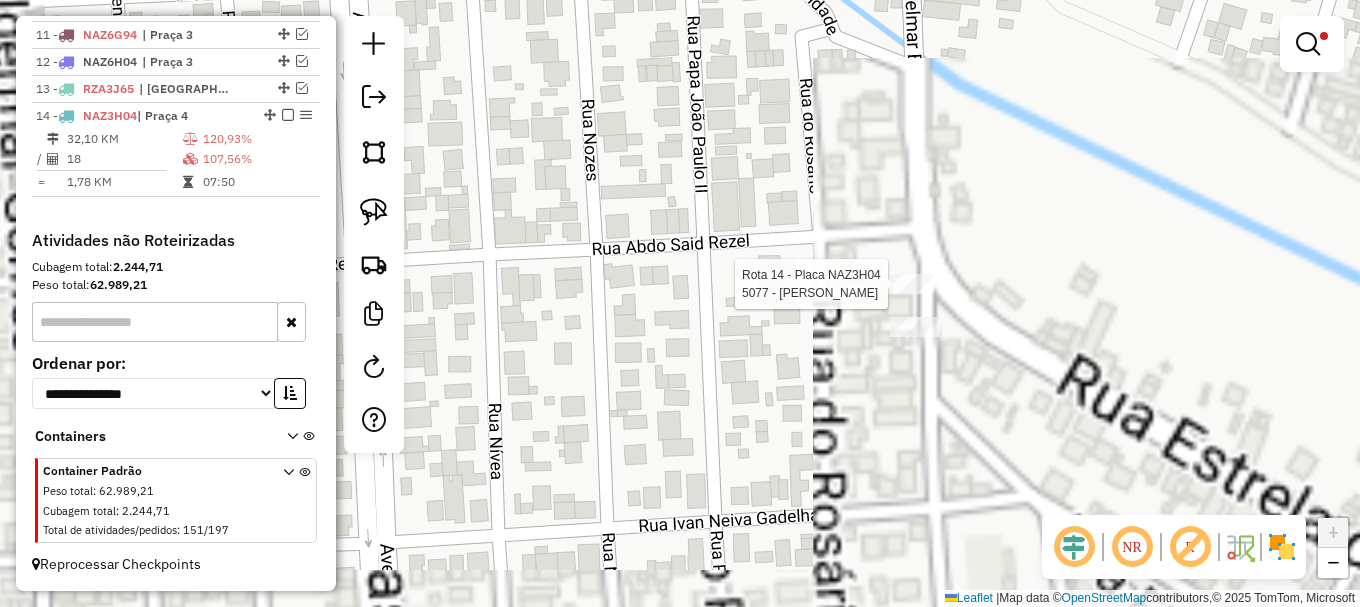 select on "**********" 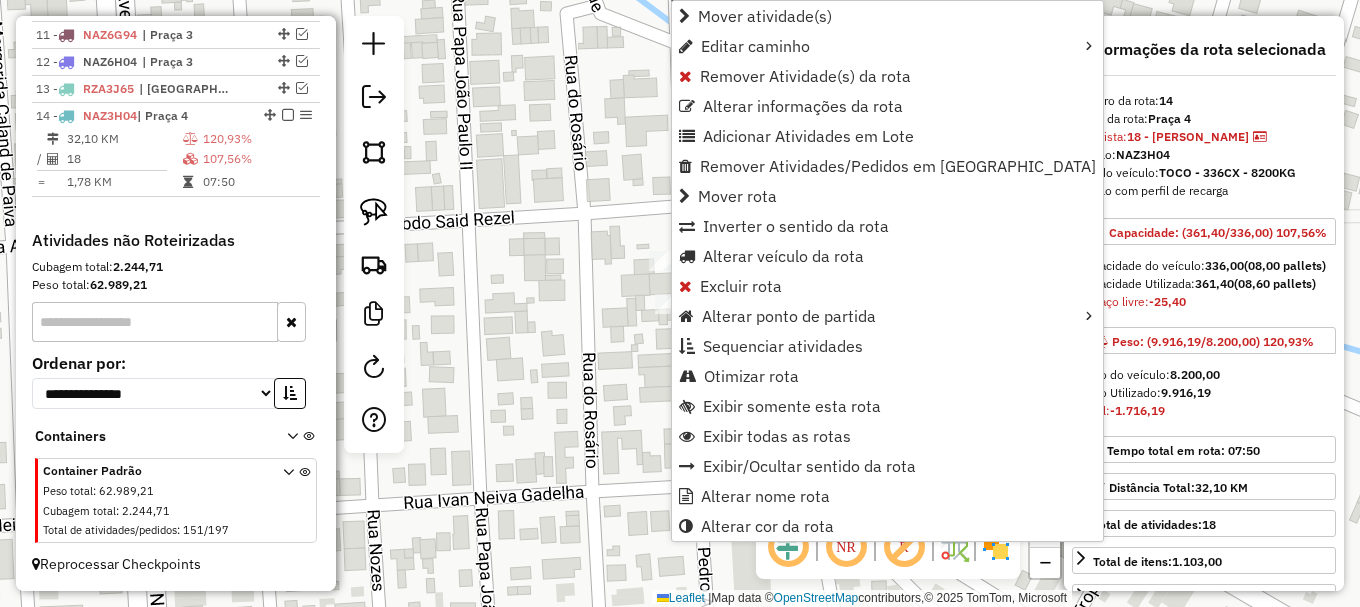 click on "Remover Atividade(s) da rota" at bounding box center (805, 76) 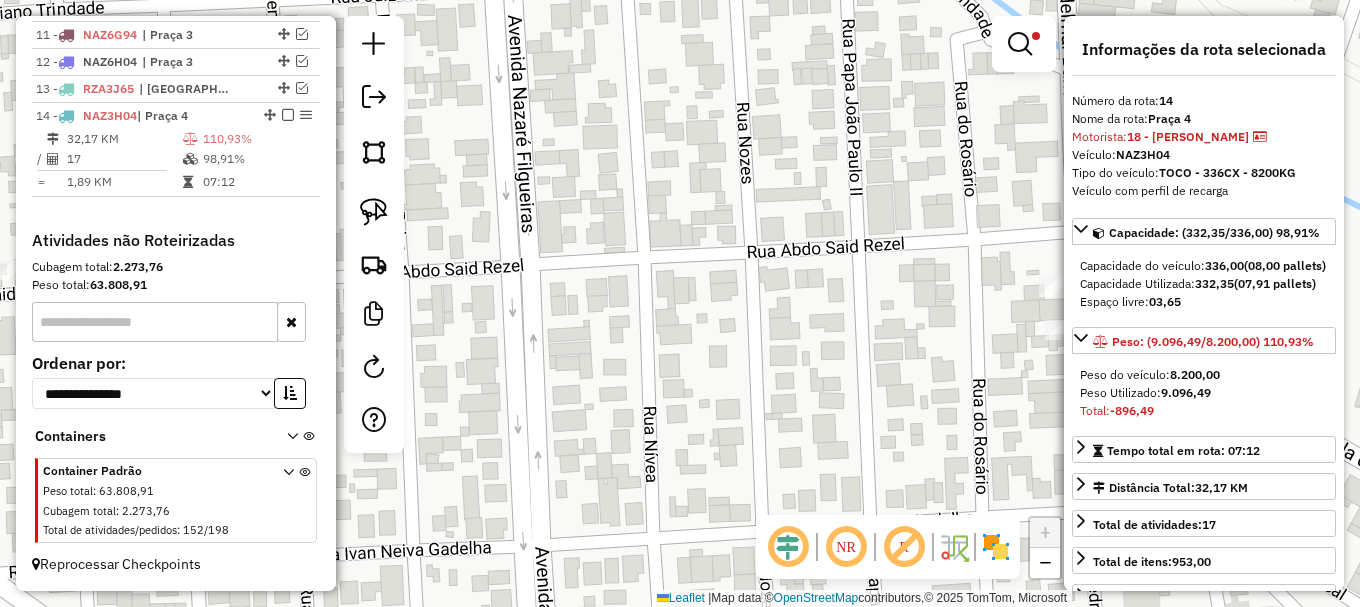 drag, startPoint x: 544, startPoint y: 194, endPoint x: 922, endPoint y: 183, distance: 378.16003 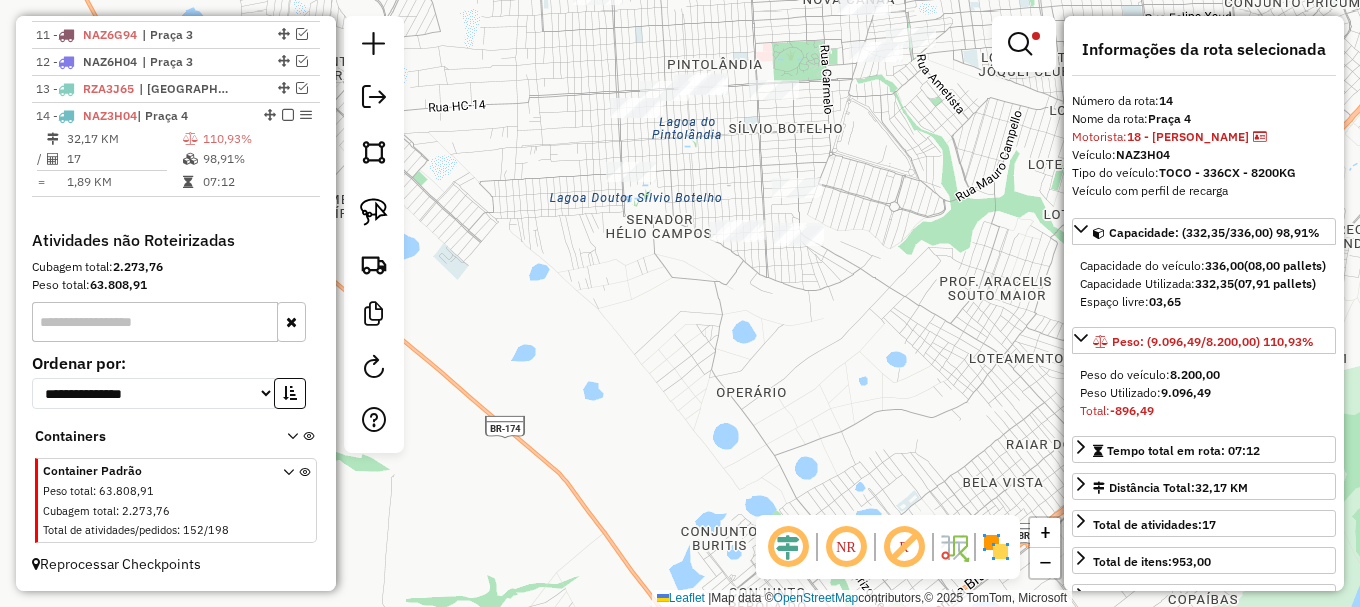 click at bounding box center (1020, 44) 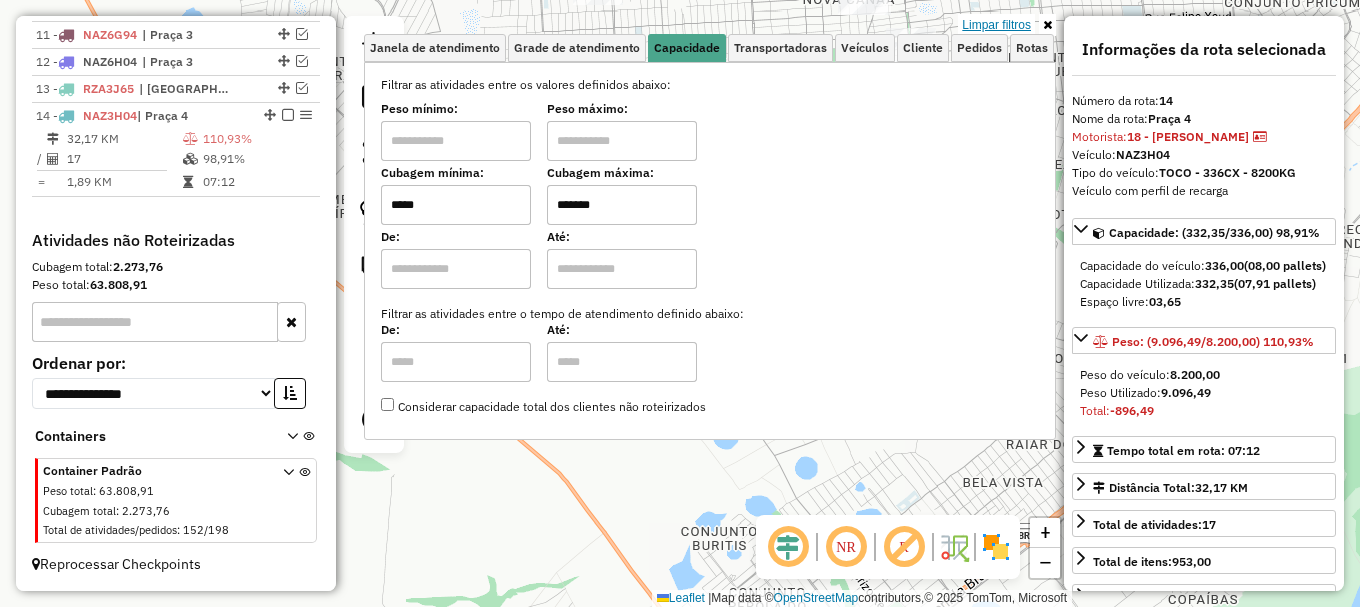 click on "Limpar filtros" at bounding box center (996, 25) 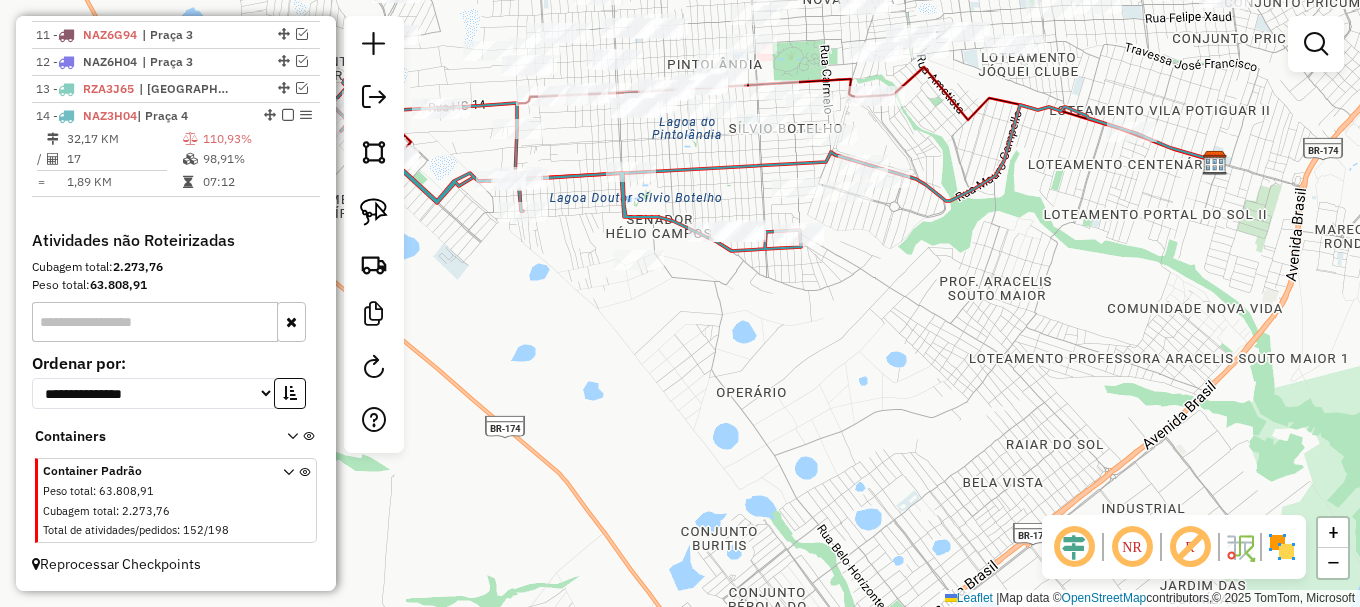 click 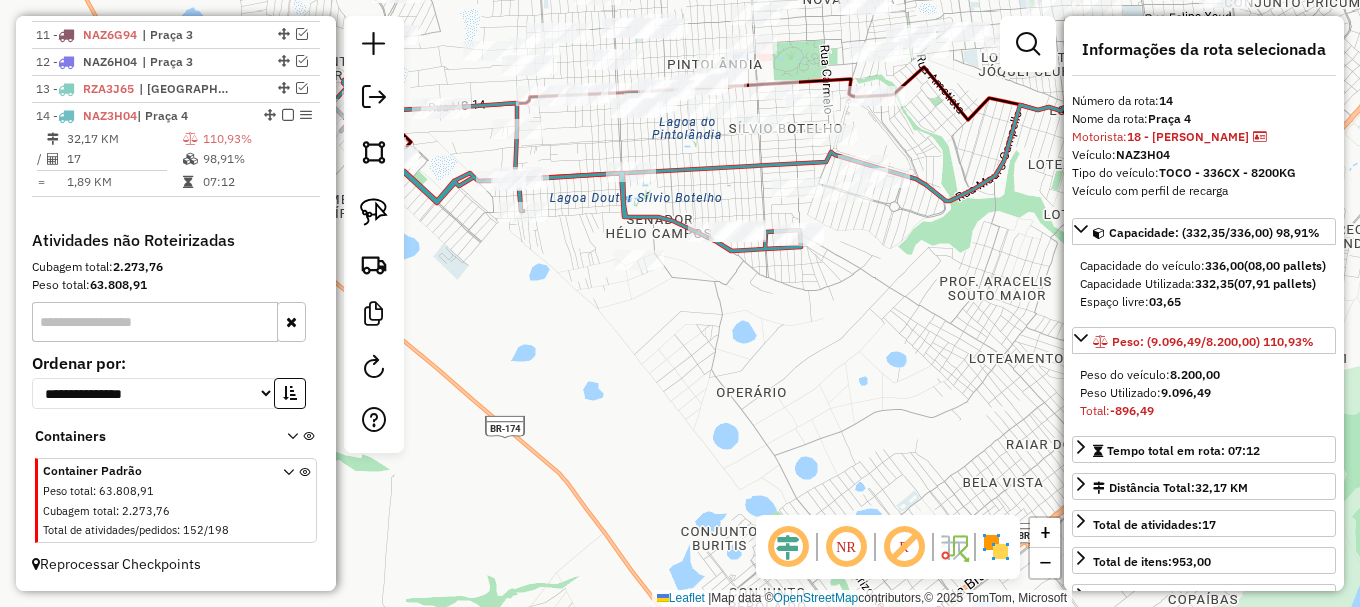 click 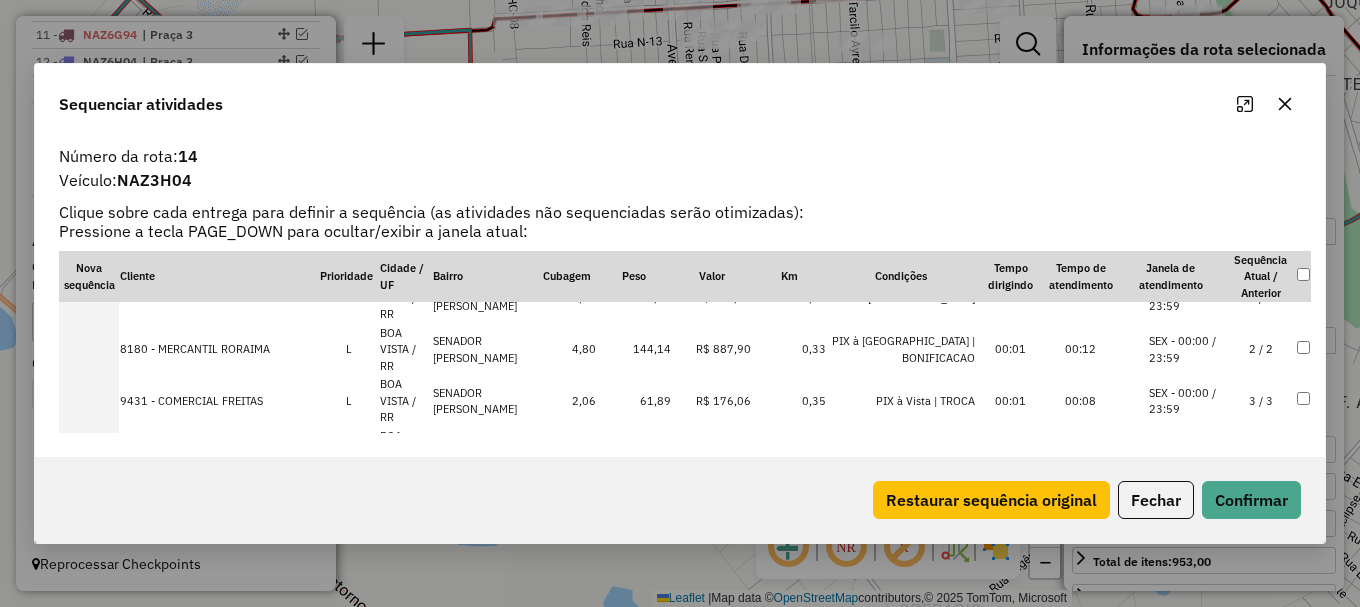 scroll, scrollTop: 0, scrollLeft: 0, axis: both 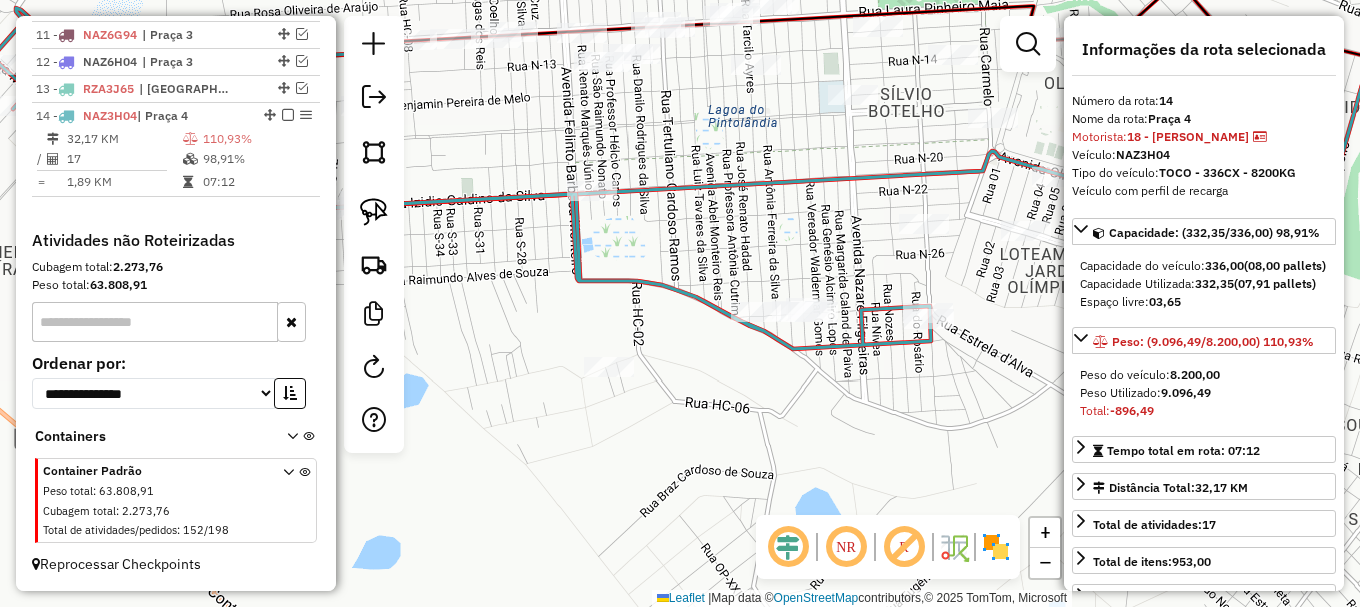 drag, startPoint x: 948, startPoint y: 349, endPoint x: 770, endPoint y: 361, distance: 178.40404 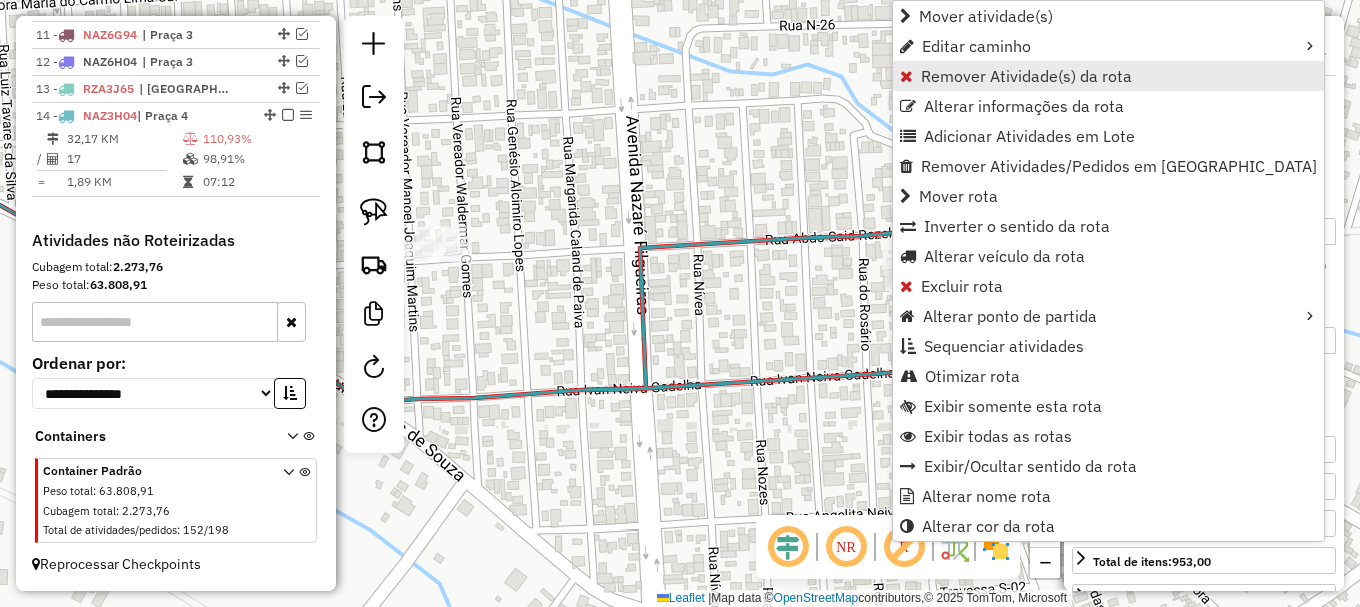 click on "Remover Atividade(s) da rota" at bounding box center [1026, 76] 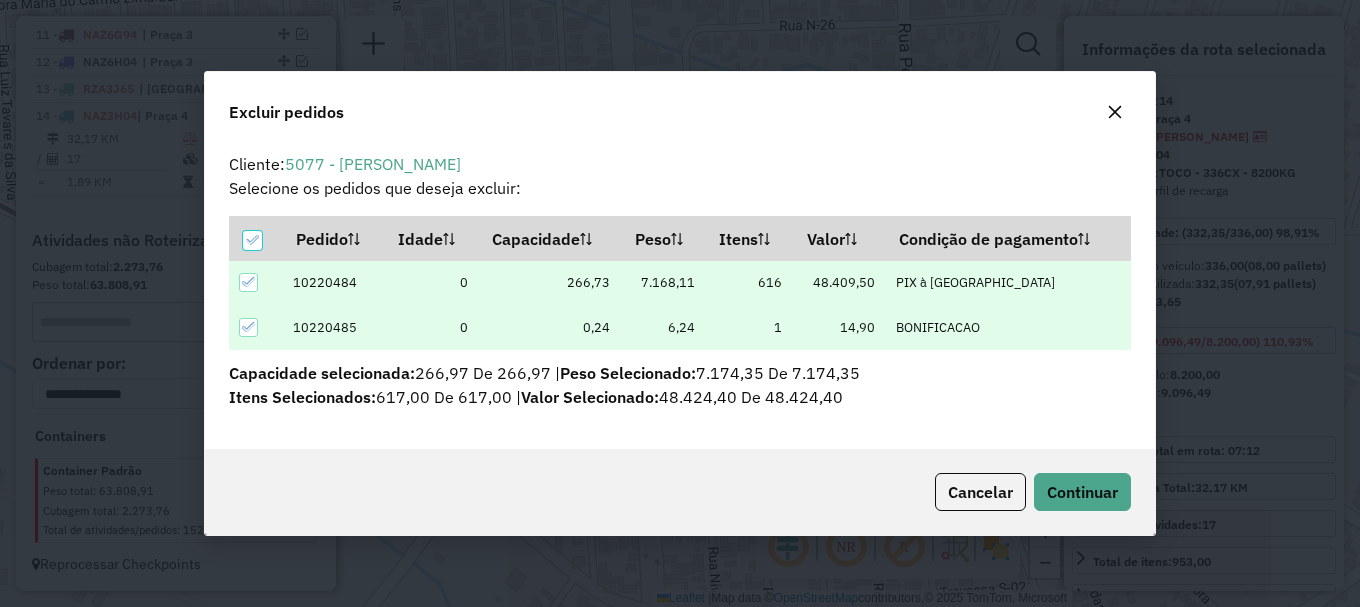 scroll, scrollTop: 0, scrollLeft: 0, axis: both 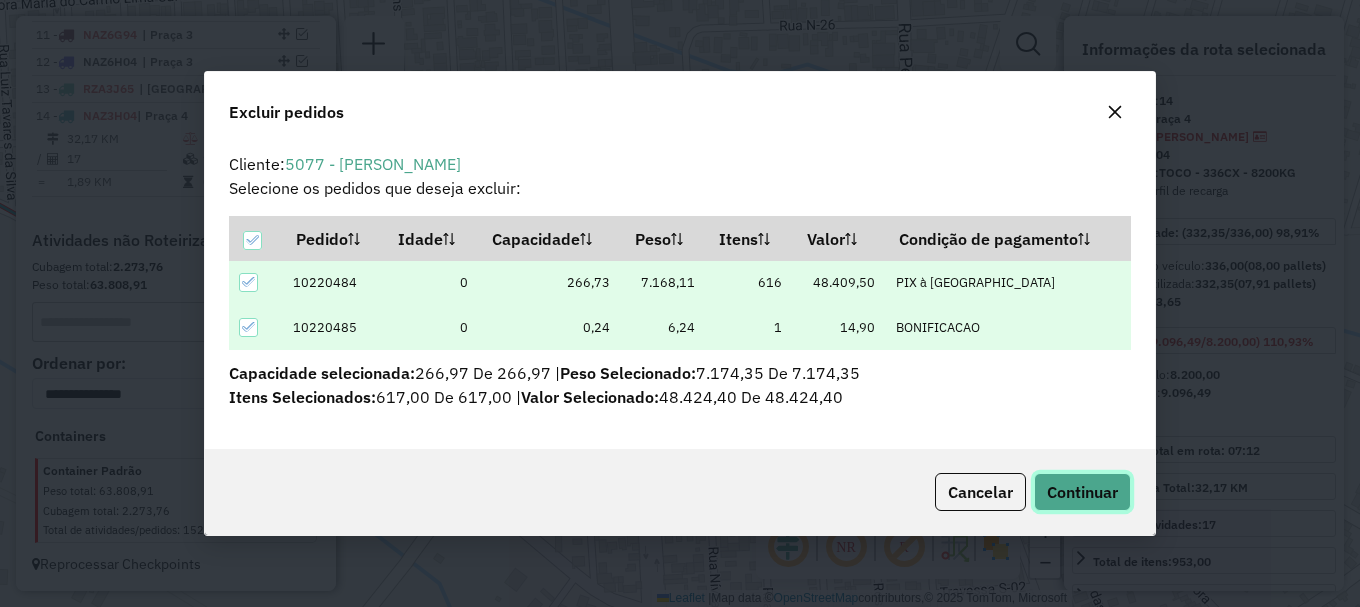 click on "Continuar" 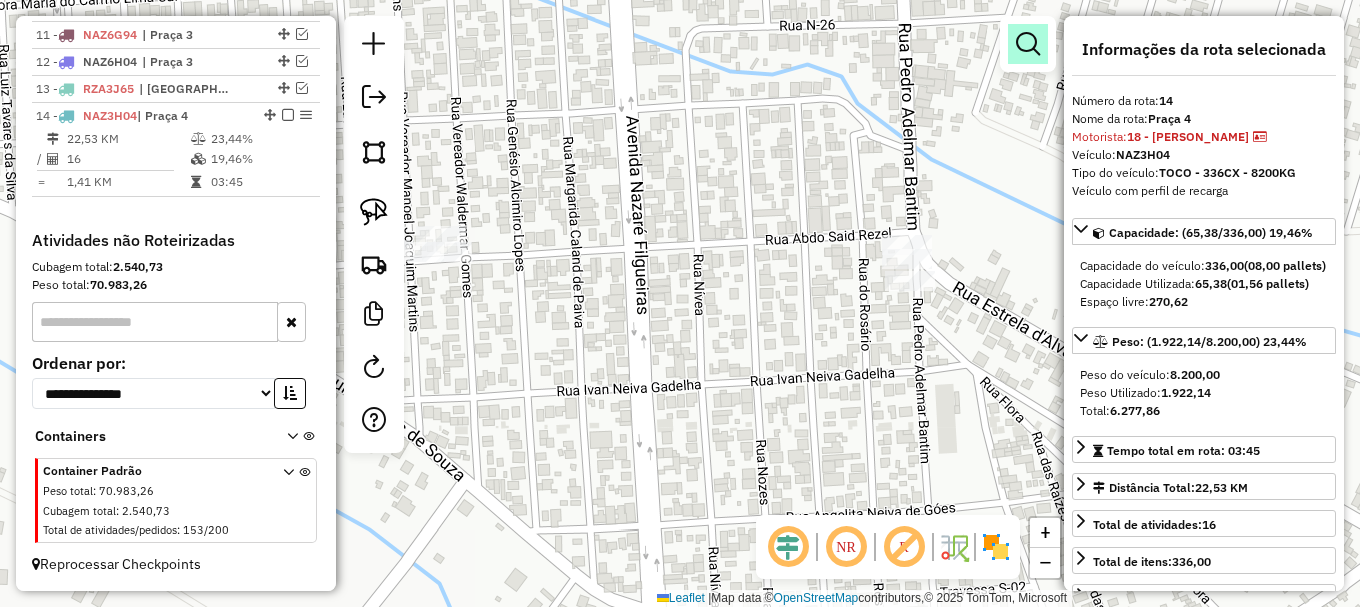 click at bounding box center [1028, 44] 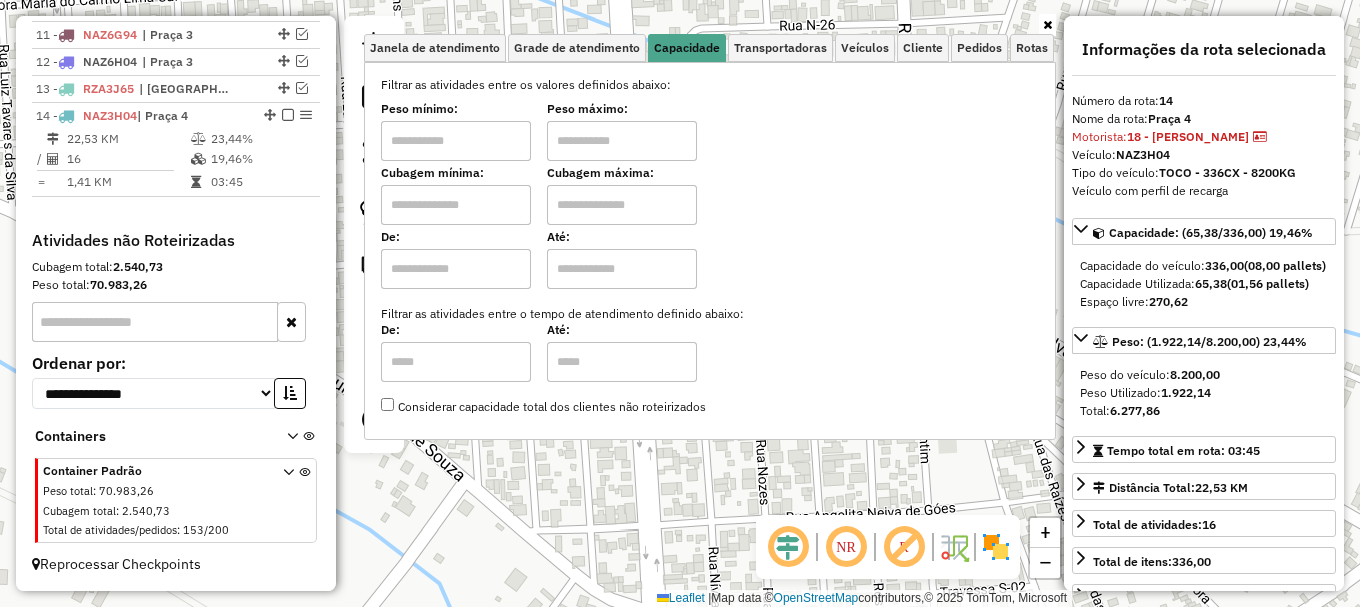 click at bounding box center [456, 205] 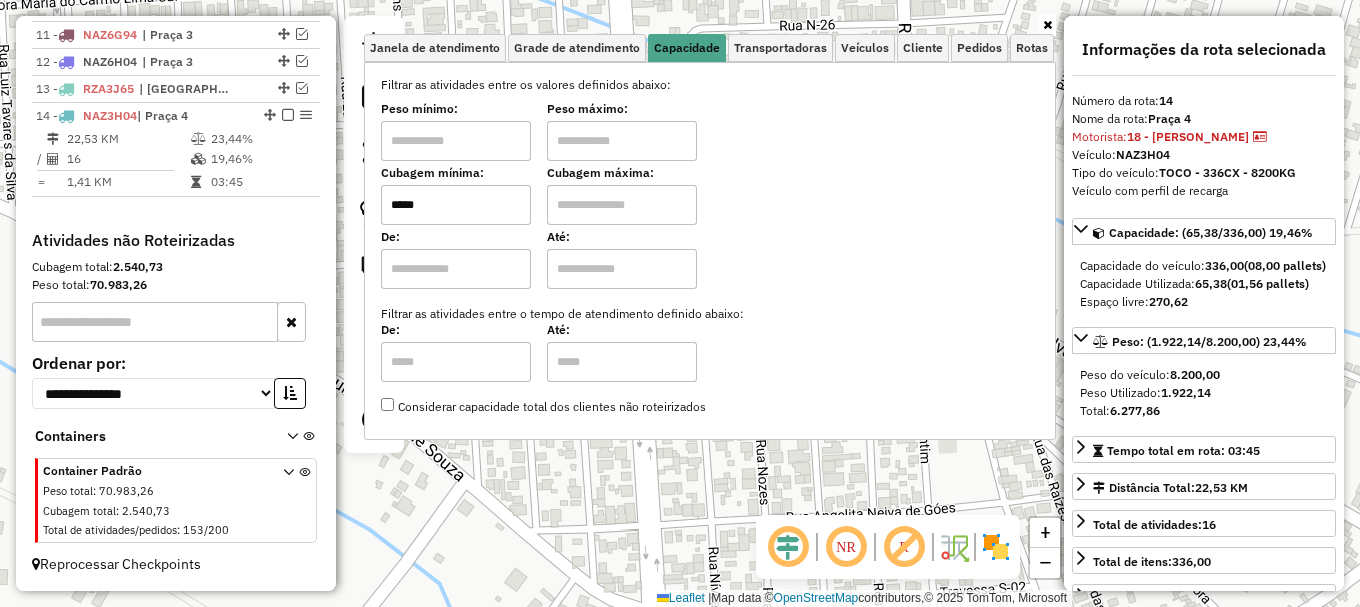 click at bounding box center (622, 205) 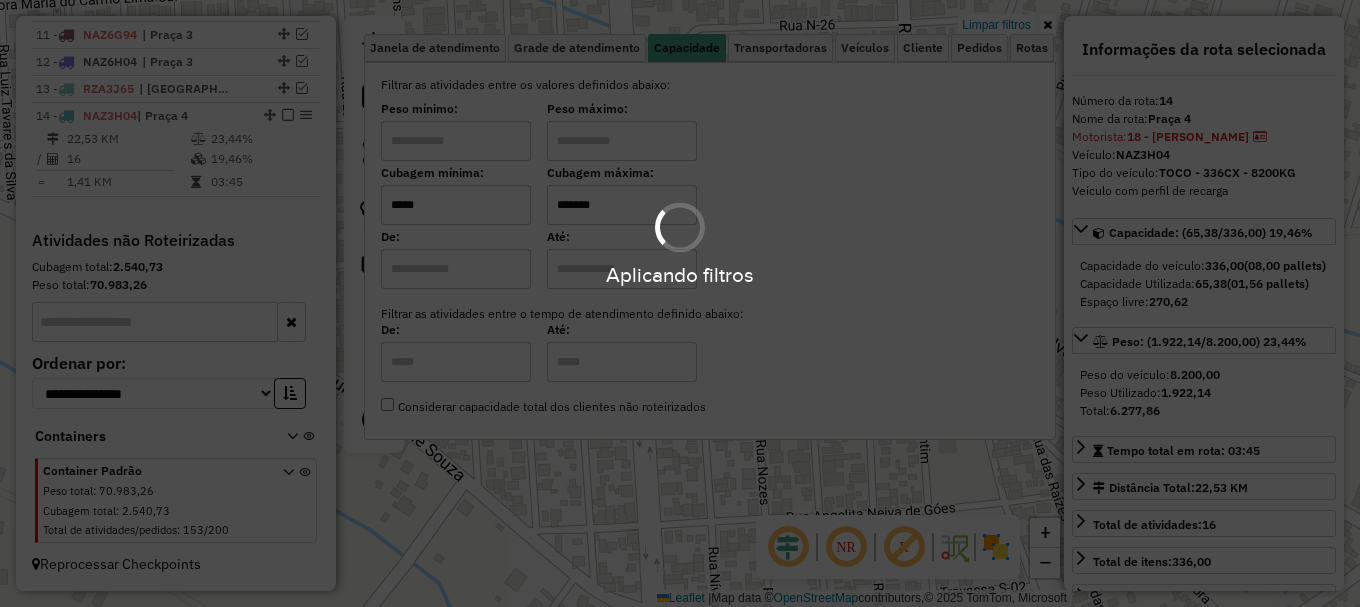 click on "Aplicando filtros" at bounding box center [680, 303] 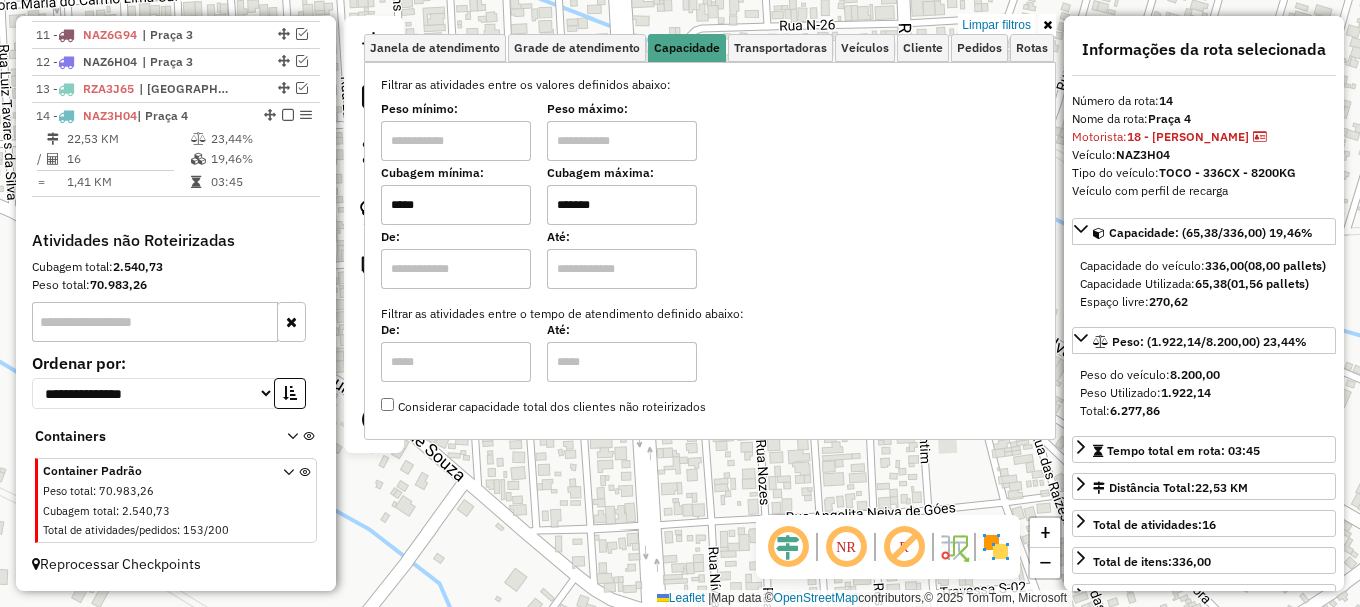 click on "Limpar filtros Janela de atendimento Grade de atendimento Capacidade Transportadoras Veículos Cliente Pedidos  Rotas Selecione os dias de semana para filtrar as janelas de atendimento  Seg   Ter   Qua   Qui   Sex   Sáb   Dom  Informe o período da janela de atendimento: De: Até:  Filtrar exatamente a janela do cliente  Considerar janela de atendimento padrão  Selecione os dias de semana para filtrar as grades de atendimento  Seg   Ter   Qua   Qui   Sex   Sáb   Dom   Considerar clientes sem dia de atendimento cadastrado  Clientes fora do dia de atendimento selecionado Filtrar as atividades entre os valores definidos abaixo:  Peso mínimo:   Peso máximo:   Cubagem mínima:  *****  Cubagem máxima:  *******  De:   Até:  Filtrar as atividades entre o tempo de atendimento definido abaixo:  De:   Até:   Considerar capacidade total dos clientes não roteirizados Transportadora: Selecione um ou mais itens Tipo de veículo: Selecione um ou mais itens Veículo: Selecione um ou mais itens Motorista: Nome: Setor:" 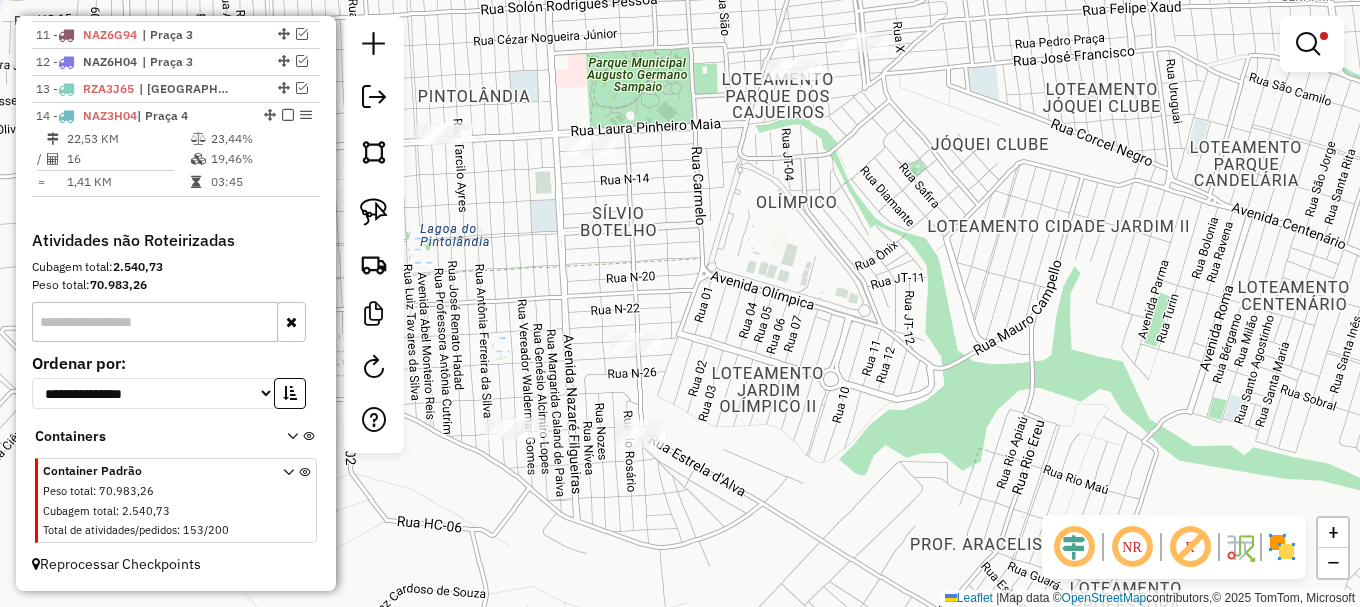 click on "Limpar filtros Janela de atendimento Grade de atendimento Capacidade Transportadoras Veículos Cliente Pedidos  Rotas Selecione os dias de semana para filtrar as janelas de atendimento  Seg   Ter   Qua   Qui   Sex   Sáb   Dom  Informe o período da janela de atendimento: De: Até:  Filtrar exatamente a janela do cliente  Considerar janela de atendimento padrão  Selecione os dias de semana para filtrar as grades de atendimento  Seg   Ter   Qua   Qui   Sex   Sáb   Dom   Considerar clientes sem dia de atendimento cadastrado  Clientes fora do dia de atendimento selecionado Filtrar as atividades entre os valores definidos abaixo:  Peso mínimo:   Peso máximo:   Cubagem mínima:  *****  Cubagem máxima:  *******  De:   Até:  Filtrar as atividades entre o tempo de atendimento definido abaixo:  De:   Até:   Considerar capacidade total dos clientes não roteirizados Transportadora: Selecione um ou mais itens Tipo de veículo: Selecione um ou mais itens Veículo: Selecione um ou mais itens Motorista: Nome: Setor:" 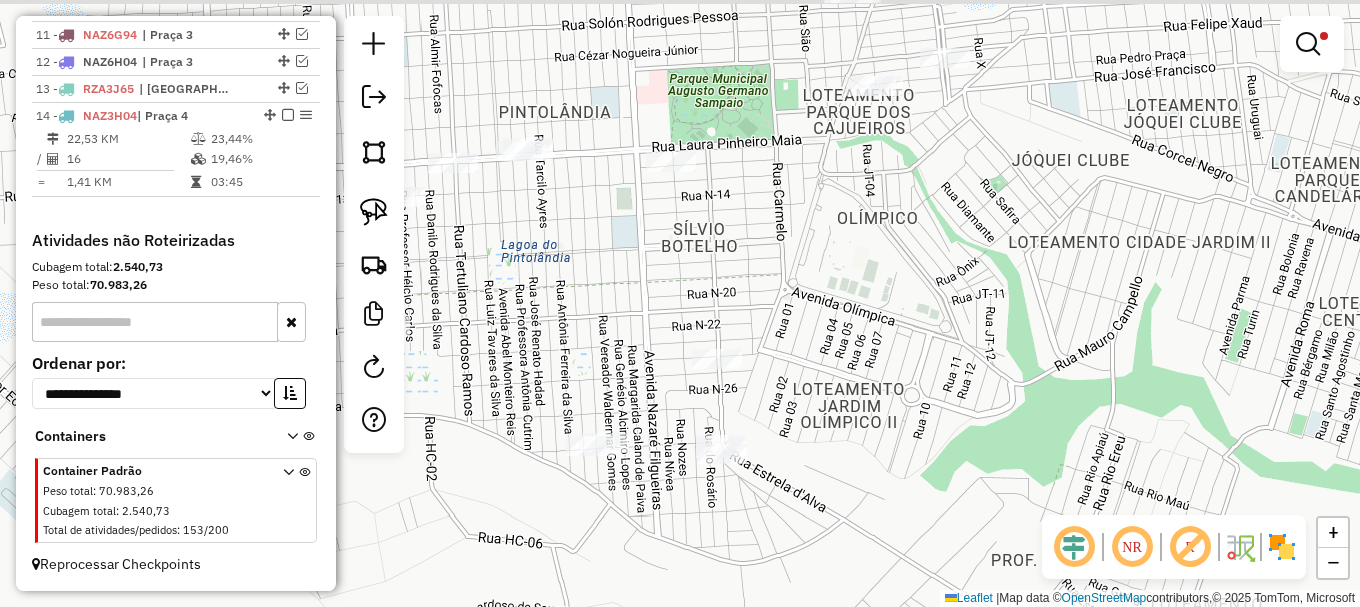 drag, startPoint x: 562, startPoint y: 481, endPoint x: 813, endPoint y: 462, distance: 251.7181 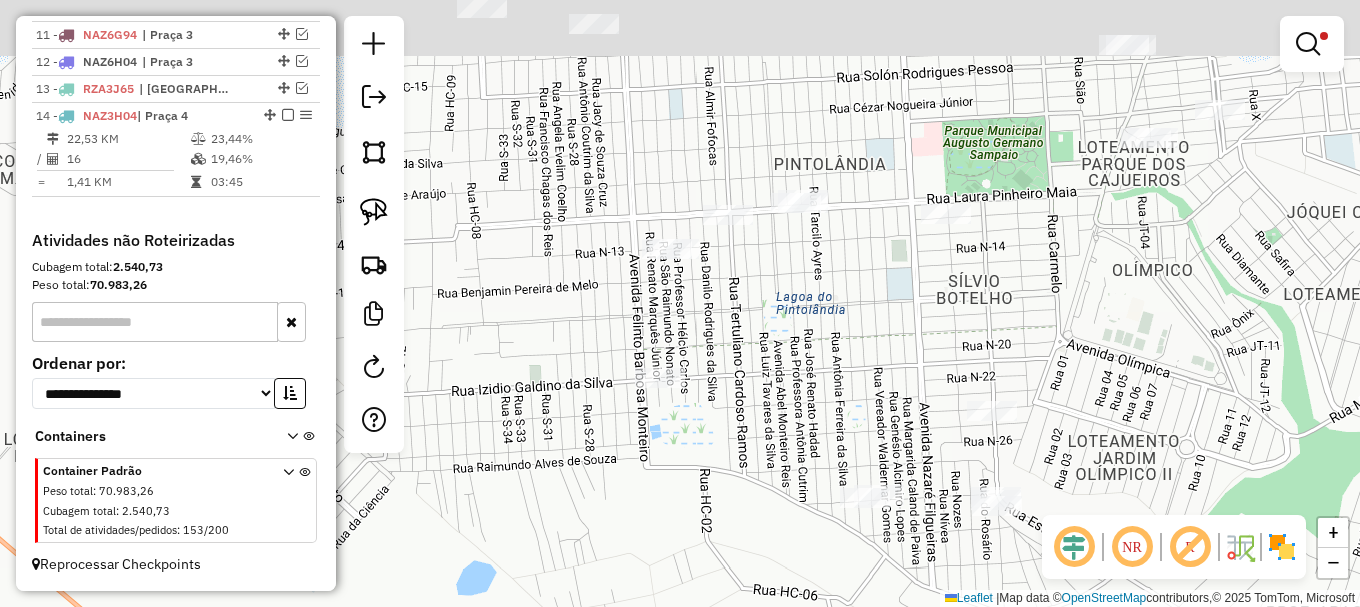 drag, startPoint x: 696, startPoint y: 329, endPoint x: 755, endPoint y: 363, distance: 68.09552 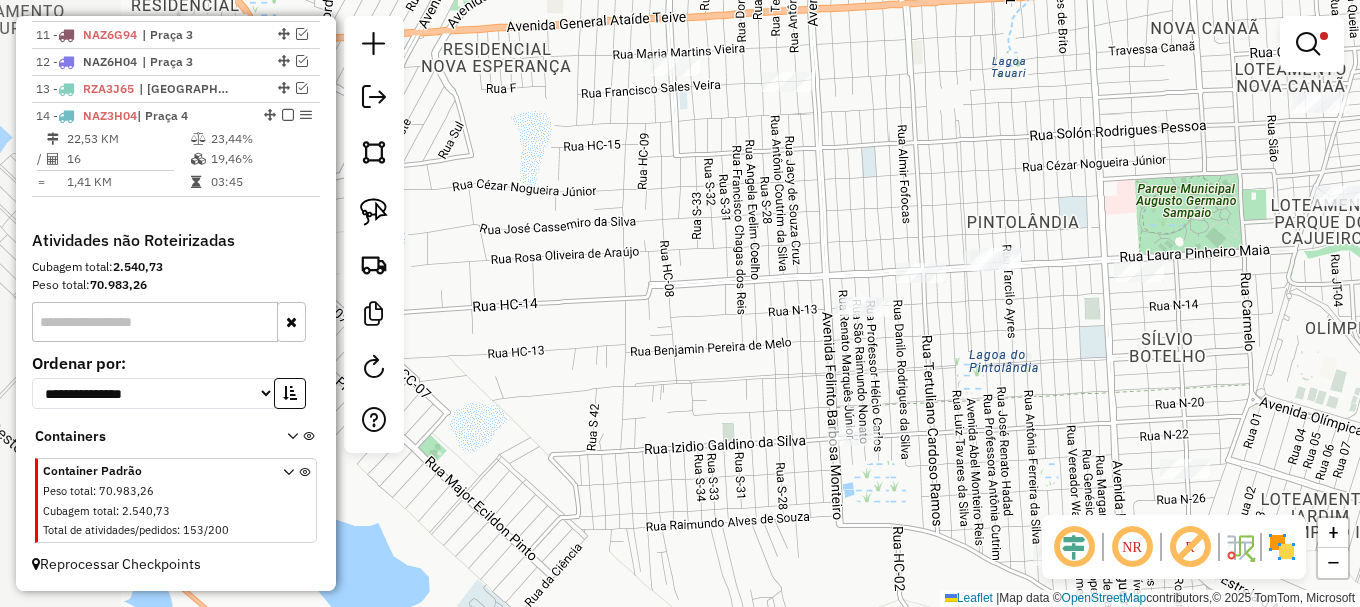 drag, startPoint x: 613, startPoint y: 426, endPoint x: 553, endPoint y: 364, distance: 86.27862 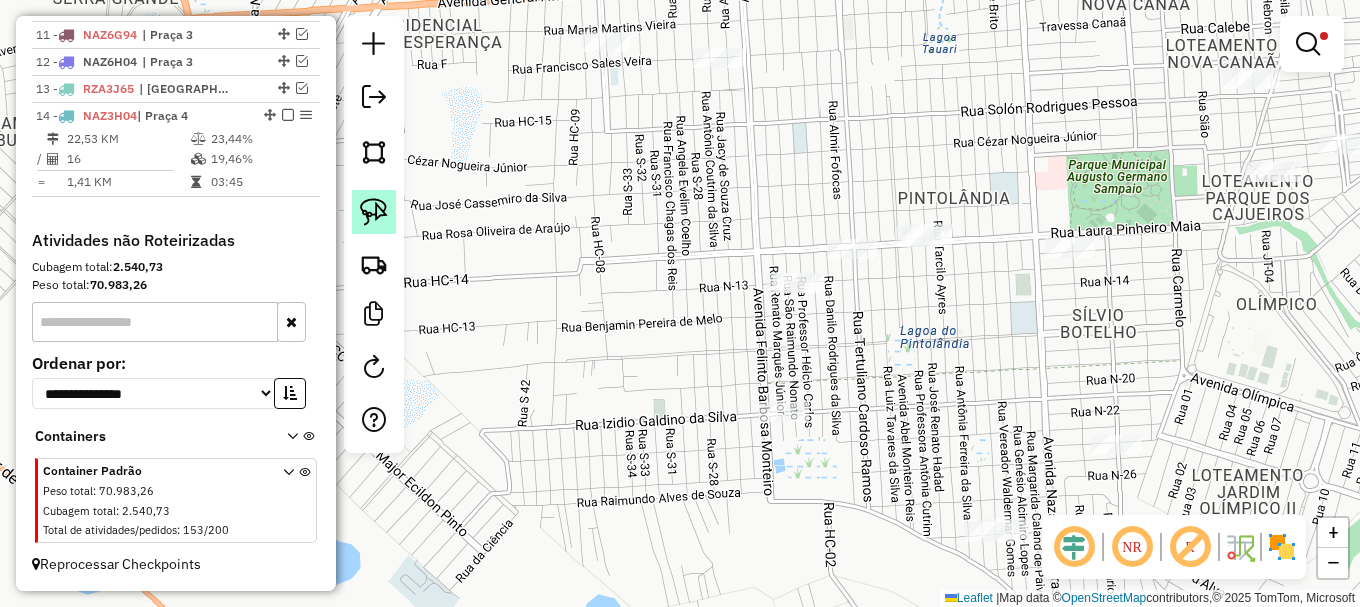 click 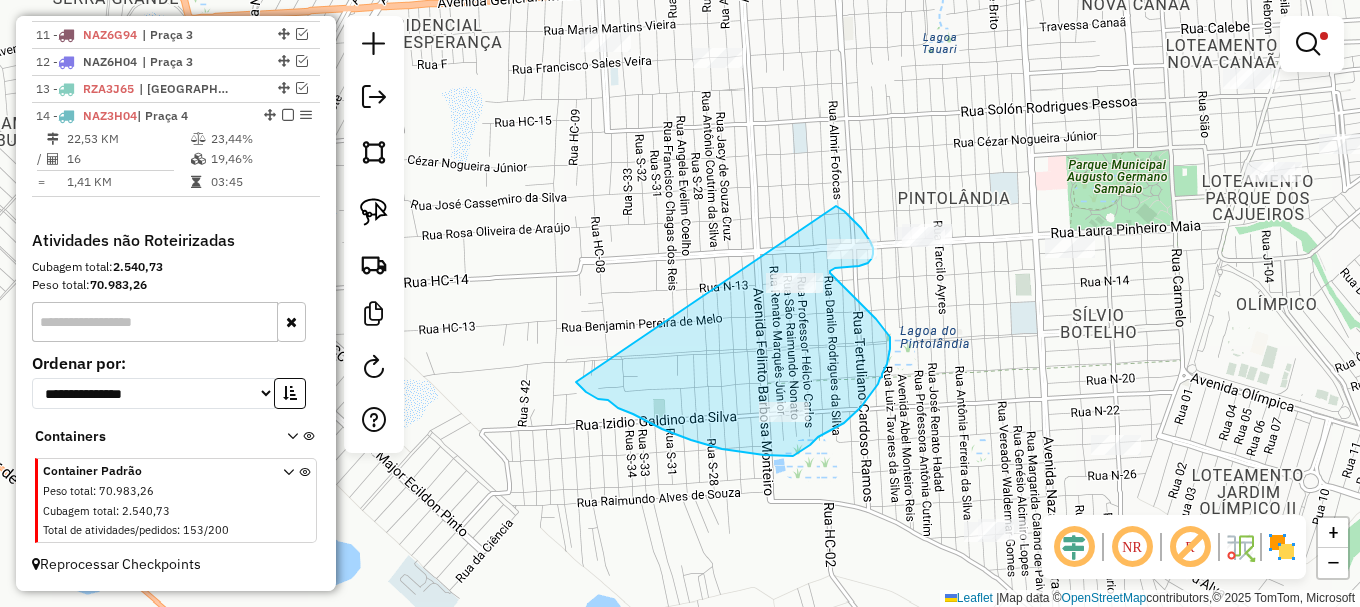 drag, startPoint x: 577, startPoint y: 383, endPoint x: 831, endPoint y: 206, distance: 309.58844 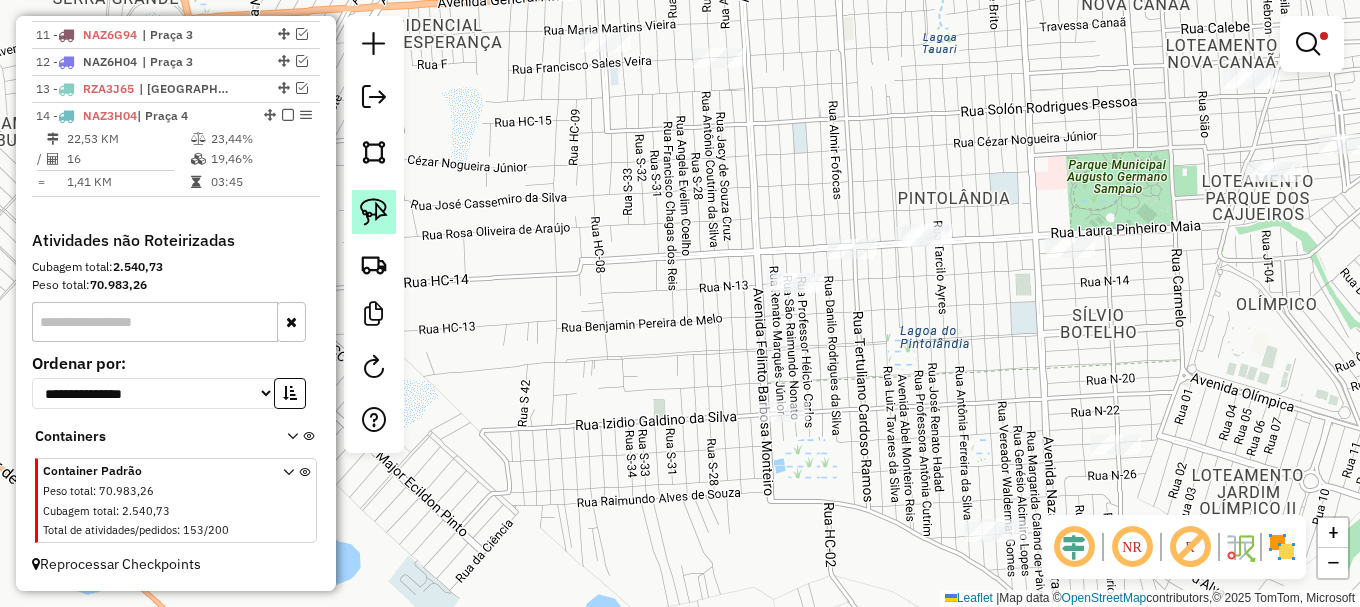 click 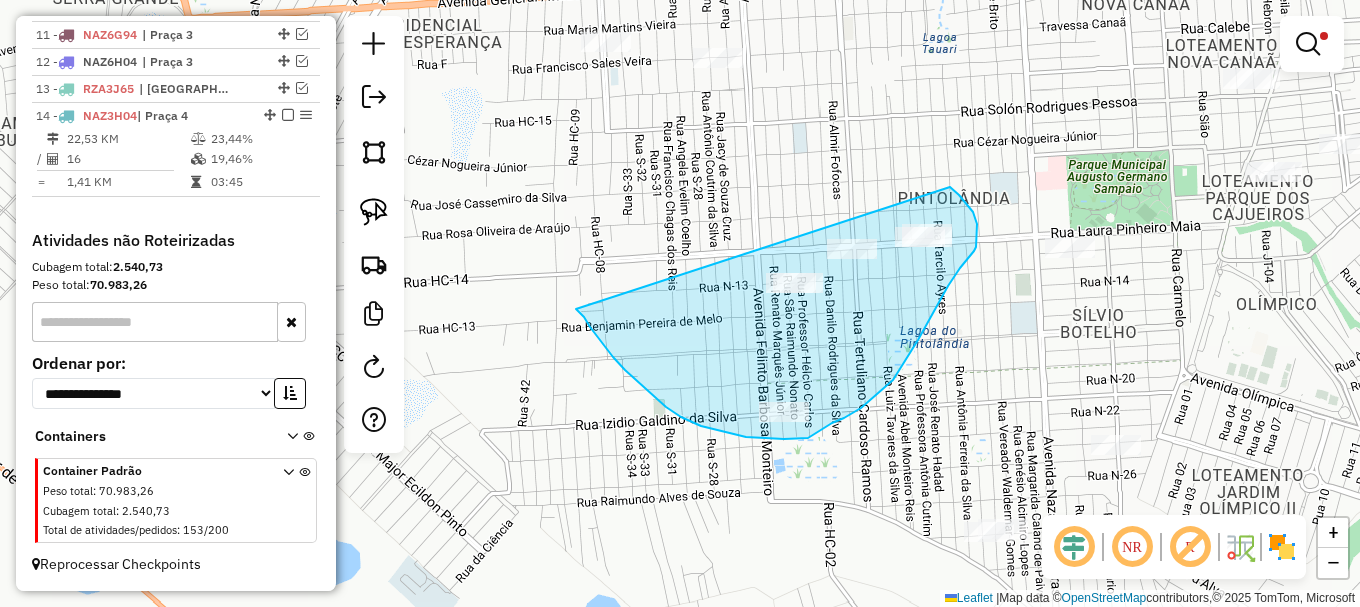 drag, startPoint x: 579, startPoint y: 311, endPoint x: 943, endPoint y: 182, distance: 386.1826 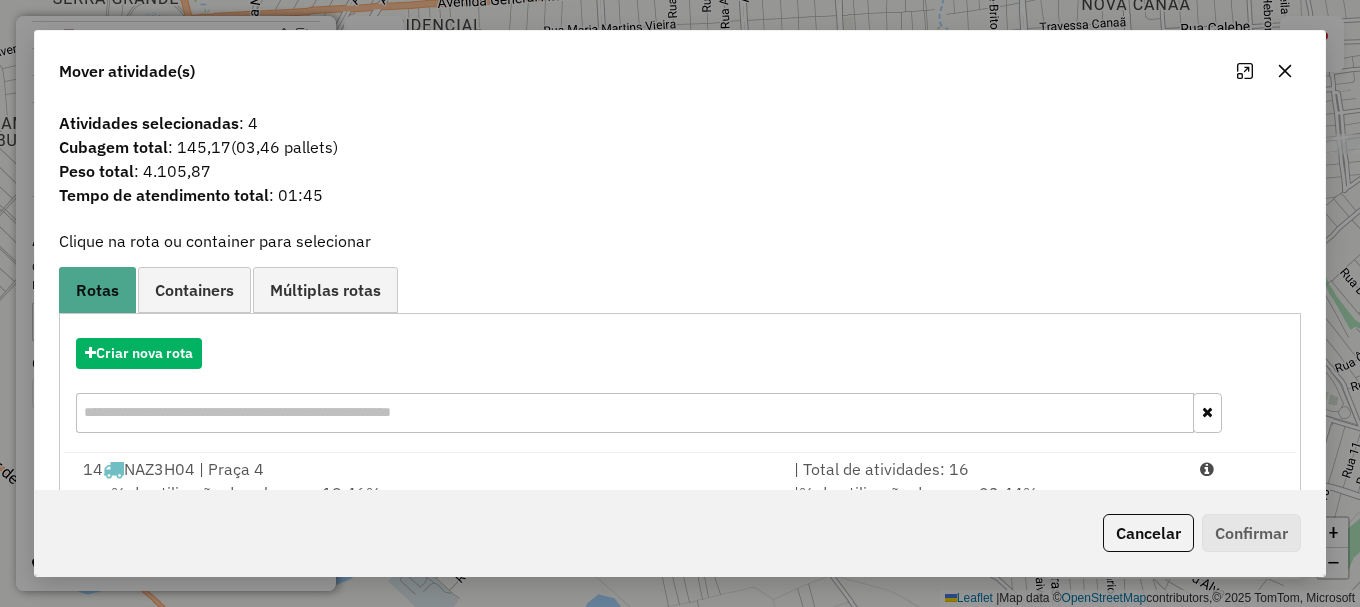 type 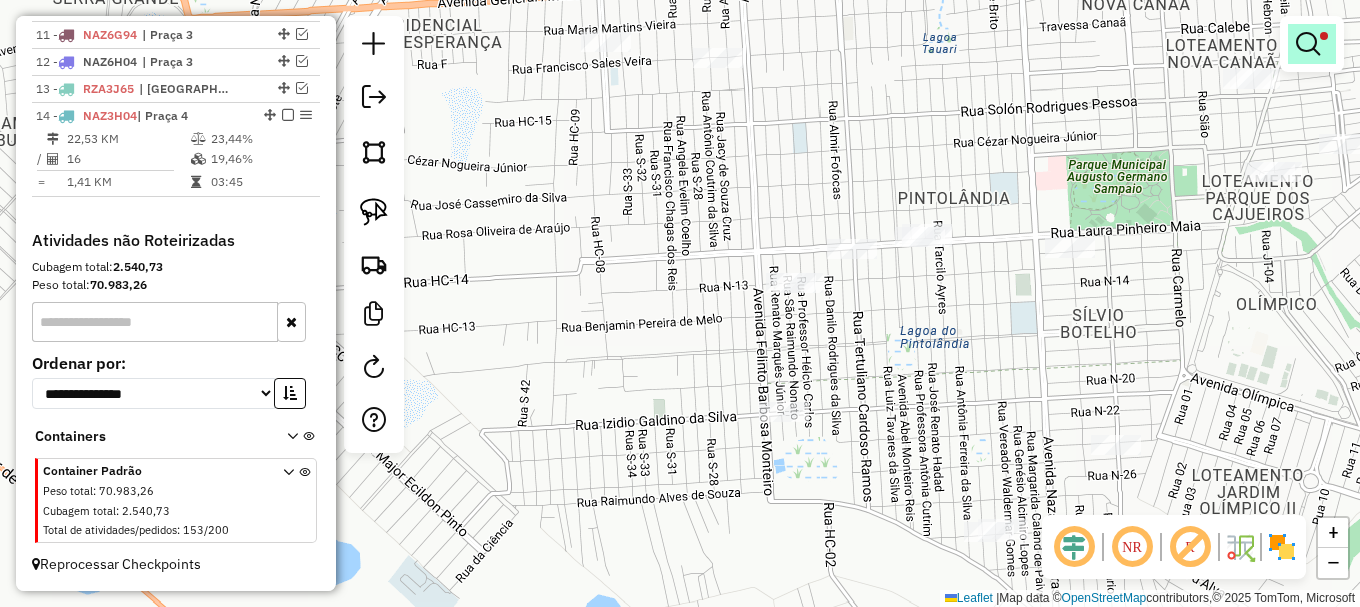 click at bounding box center (1308, 44) 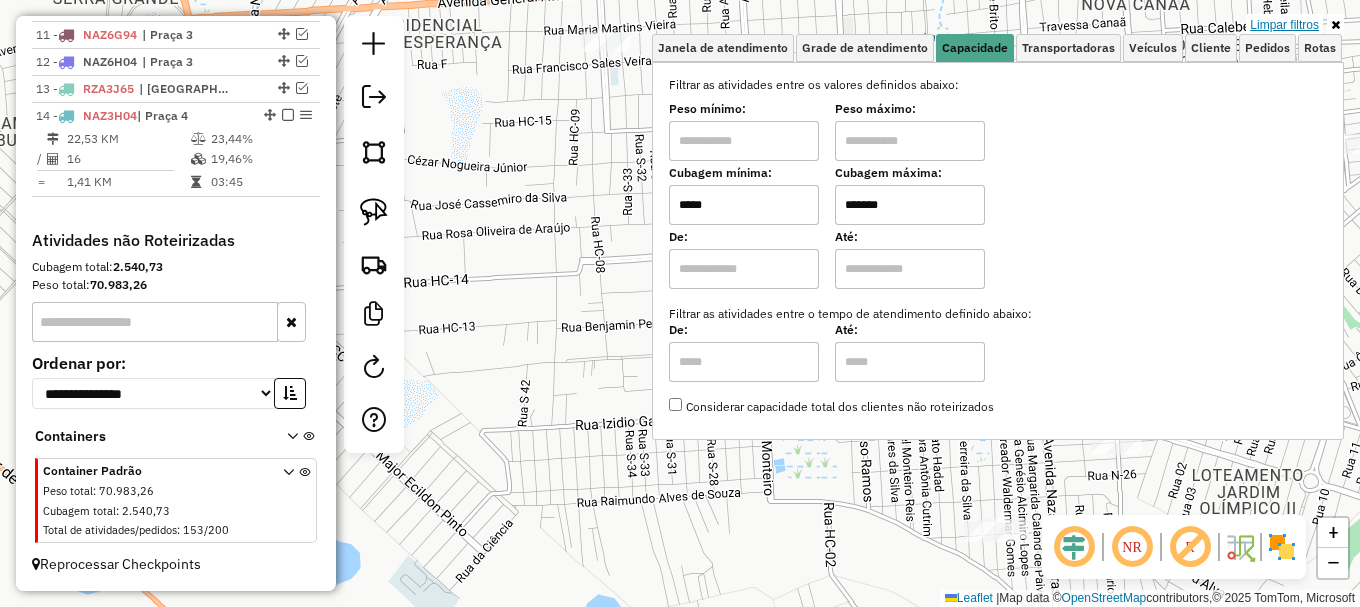 click on "Limpar filtros" at bounding box center [1284, 25] 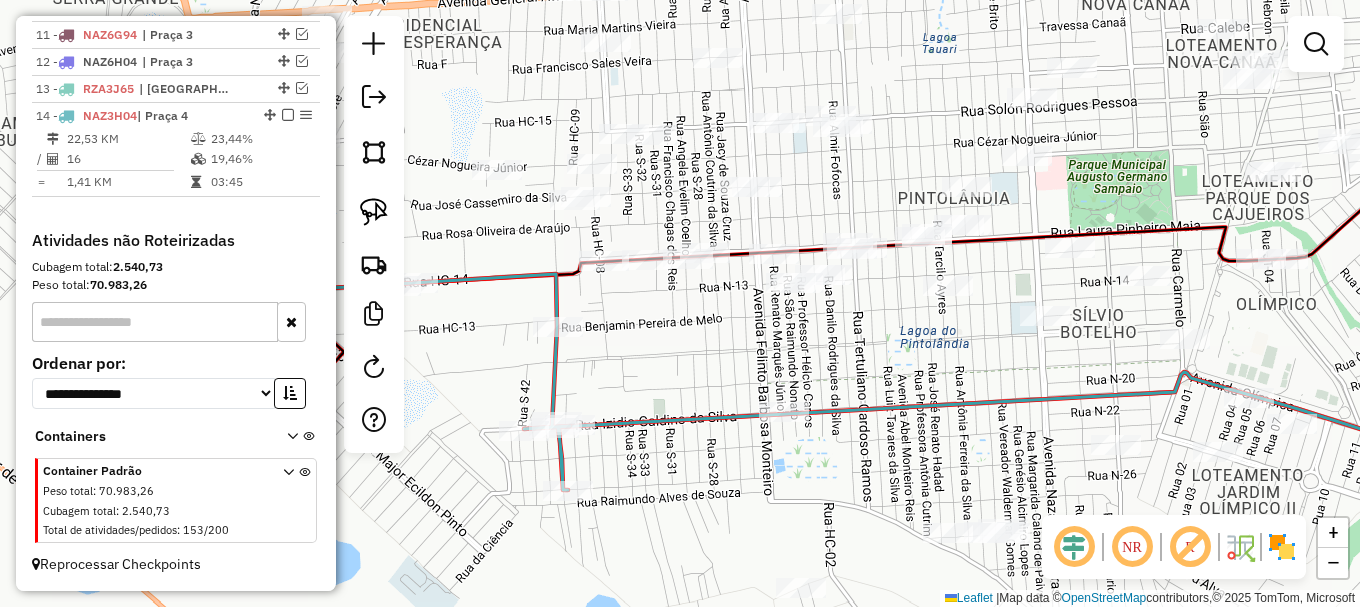 drag, startPoint x: 682, startPoint y: 355, endPoint x: 739, endPoint y: 373, distance: 59.77458 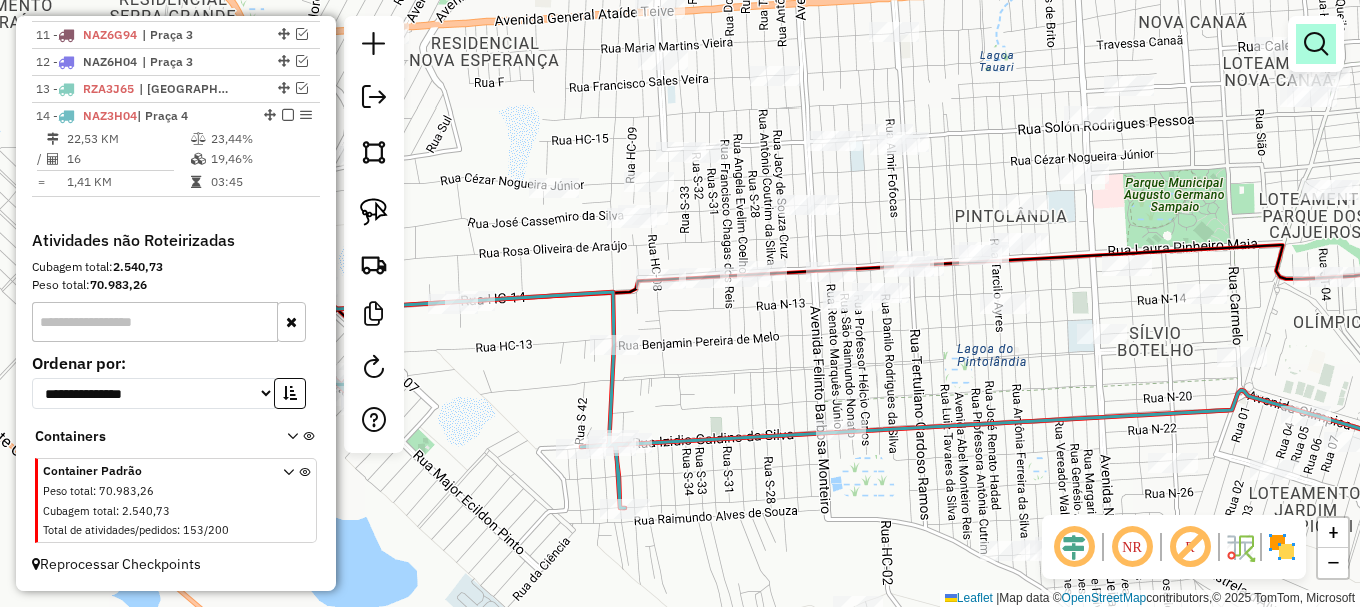 click at bounding box center (1316, 44) 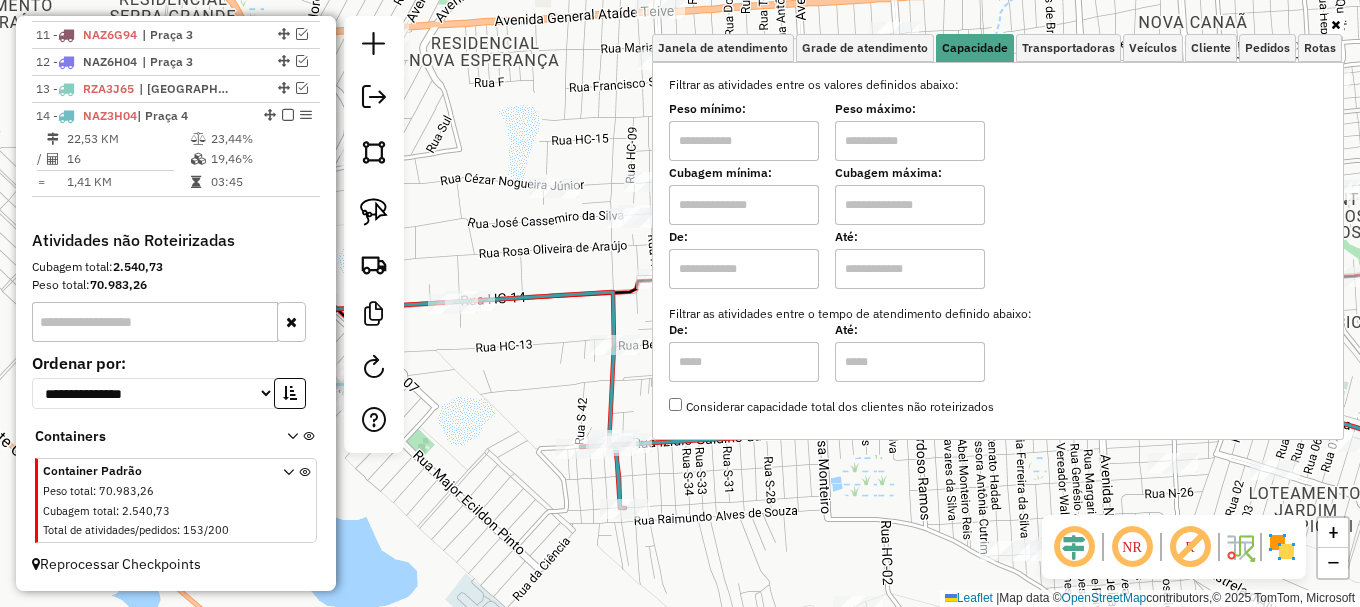 click at bounding box center (744, 205) 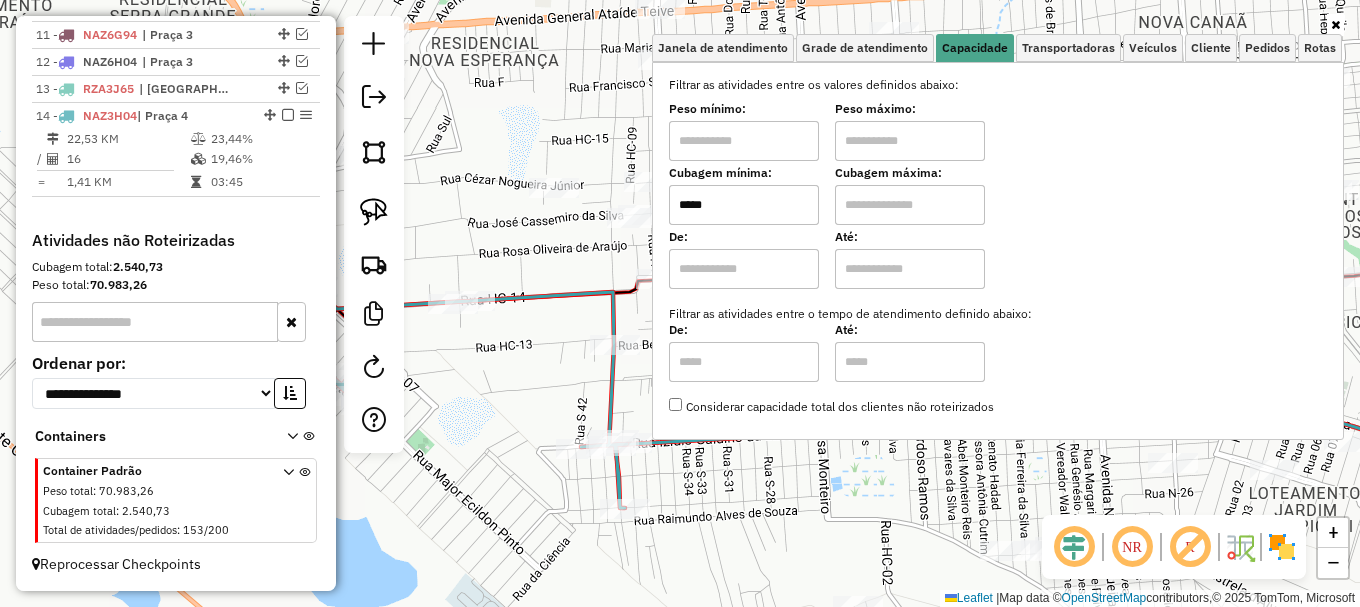 click at bounding box center [910, 205] 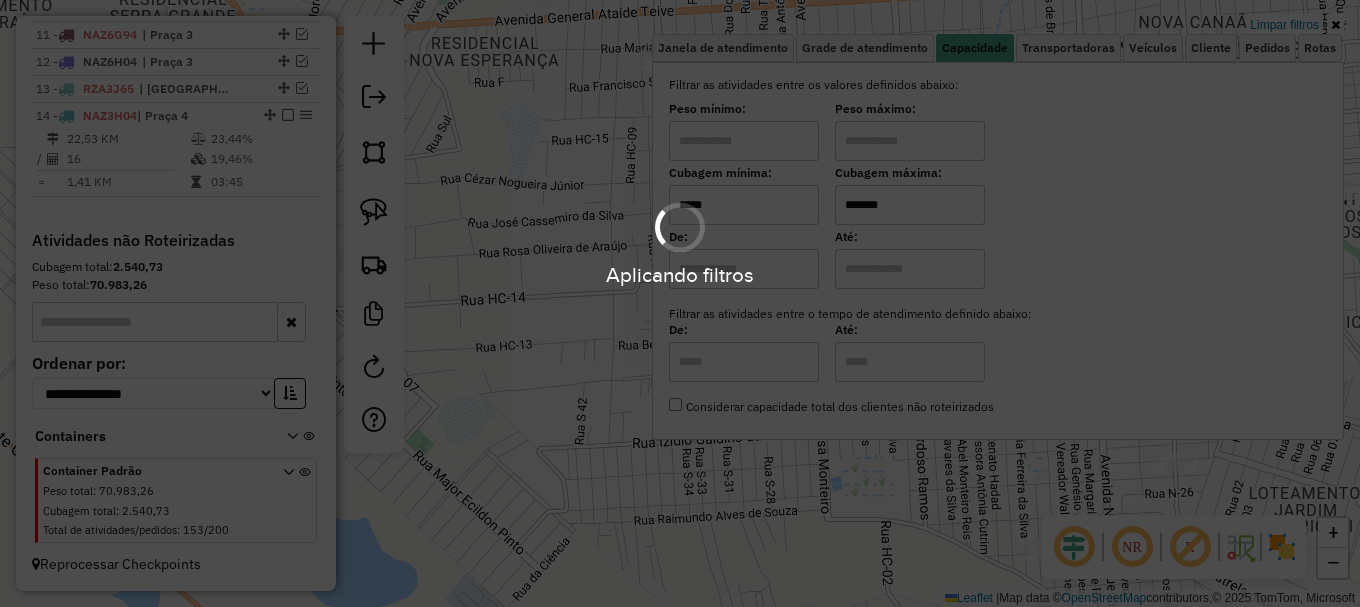 click on "Aplicando filtros  Pop-up bloqueado!  Seu navegador bloqueou automáticamente a abertura de uma nova janela.   Acesse as configurações e adicione o endereço do sistema a lista de permissão.   Fechar  Informações da Sessão 963942 - 11/07/2025     Criação: 10/07/2025 20:03   Depósito:  Amascol - Boa Vista  Total de rotas:  14  Distância Total:  2.964,28 km  Tempo total:  160:01  Custo total:  R$ 9.338,89  Valor total:  R$ 1.378.506,50  - Total roteirizado:  R$ 905.840,64  - Total não roteirizado:  R$ 472.665,86  Total de Atividades Roteirizadas:  196  Total de Pedidos Roteirizados:  270  Peso total roteirizado:  120.292,35  Cubagem total roteirizado:  4.226,57  Total de Atividades não Roteirizadas:  153  Total de Pedidos não Roteirizados:  200 Total de caixas por viagem:  4.226,57 /   14 =  301,90 Média de Atividades por viagem:  196 /   14 =  14,00 Ocupação média da frota:  80,95%   Rotas improdutivas:  2  Rotas vários dias:  2  Clientes Priorizados NR:  0  Transportadoras  Rotas  1 -" at bounding box center (680, 303) 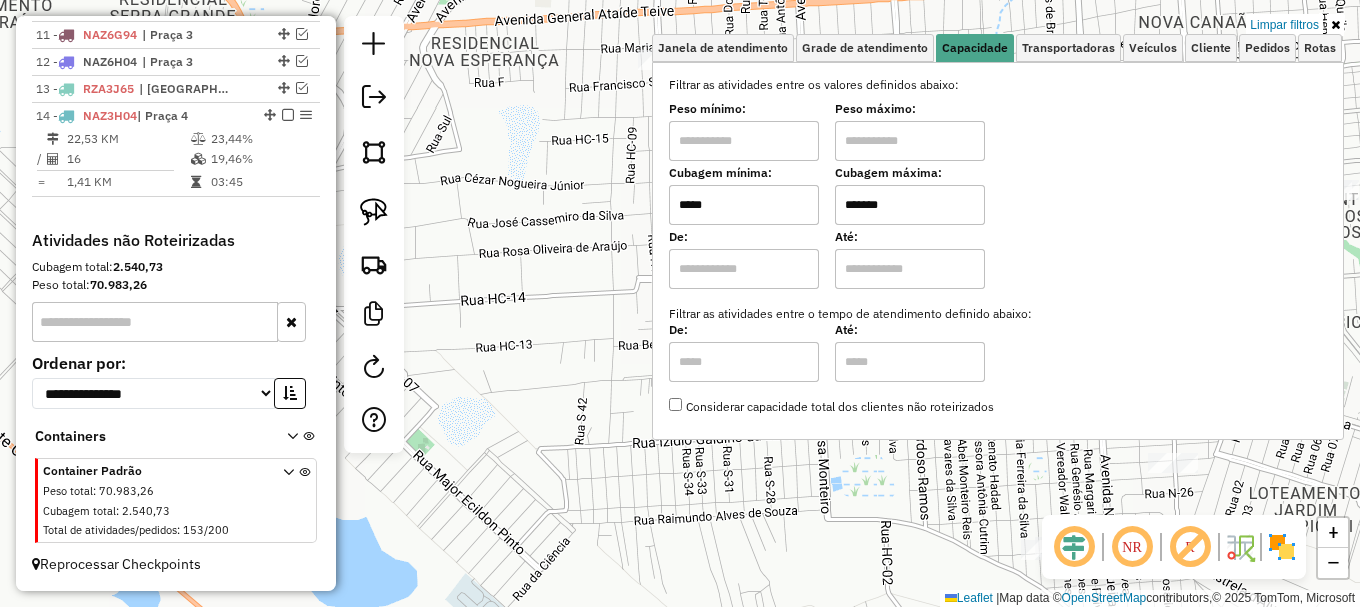 click on "Limpar filtros Janela de atendimento Grade de atendimento Capacidade Transportadoras Veículos Cliente Pedidos  Rotas Selecione os dias de semana para filtrar as janelas de atendimento  Seg   Ter   Qua   Qui   Sex   Sáb   Dom  Informe o período da janela de atendimento: De: Até:  Filtrar exatamente a janela do cliente  Considerar janela de atendimento padrão  Selecione os dias de semana para filtrar as grades de atendimento  Seg   Ter   Qua   Qui   Sex   Sáb   Dom   Considerar clientes sem dia de atendimento cadastrado  Clientes fora do dia de atendimento selecionado Filtrar as atividades entre os valores definidos abaixo:  Peso mínimo:   Peso máximo:   Cubagem mínima:  *****  Cubagem máxima:  *******  De:   Até:  Filtrar as atividades entre o tempo de atendimento definido abaixo:  De:   Até:   Considerar capacidade total dos clientes não roteirizados Transportadora: Selecione um ou mais itens Tipo de veículo: Selecione um ou mais itens Veículo: Selecione um ou mais itens Motorista: Nome: Setor:" 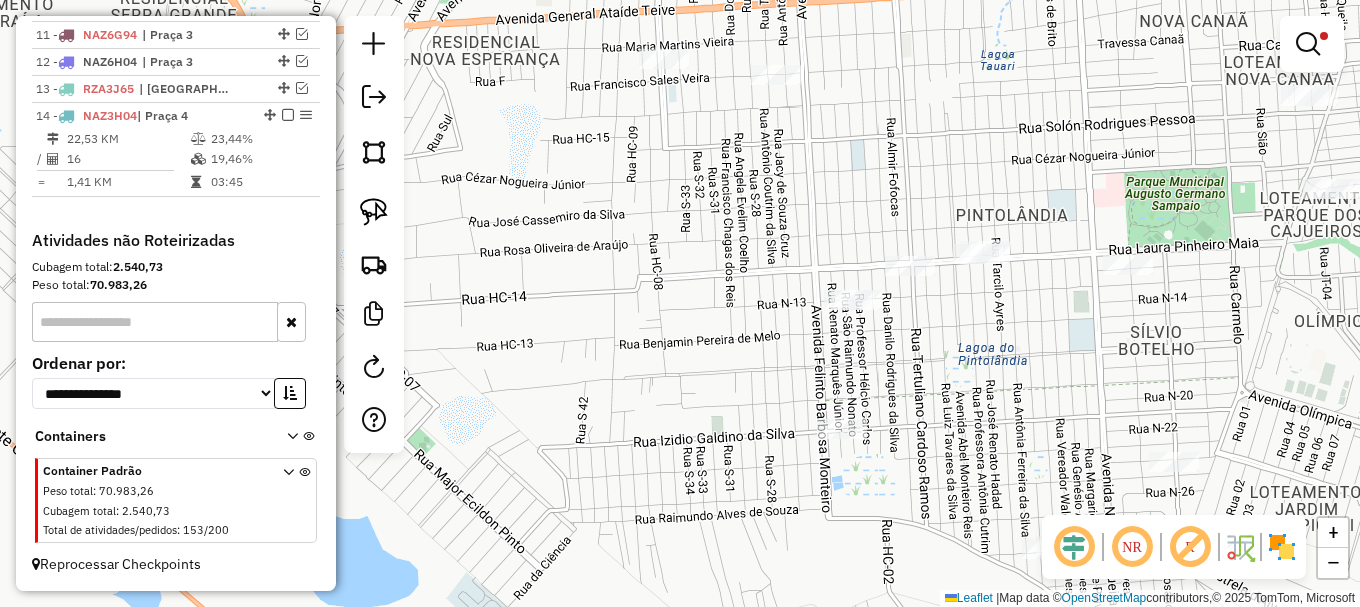 drag, startPoint x: 390, startPoint y: 202, endPoint x: 478, endPoint y: 231, distance: 92.65527 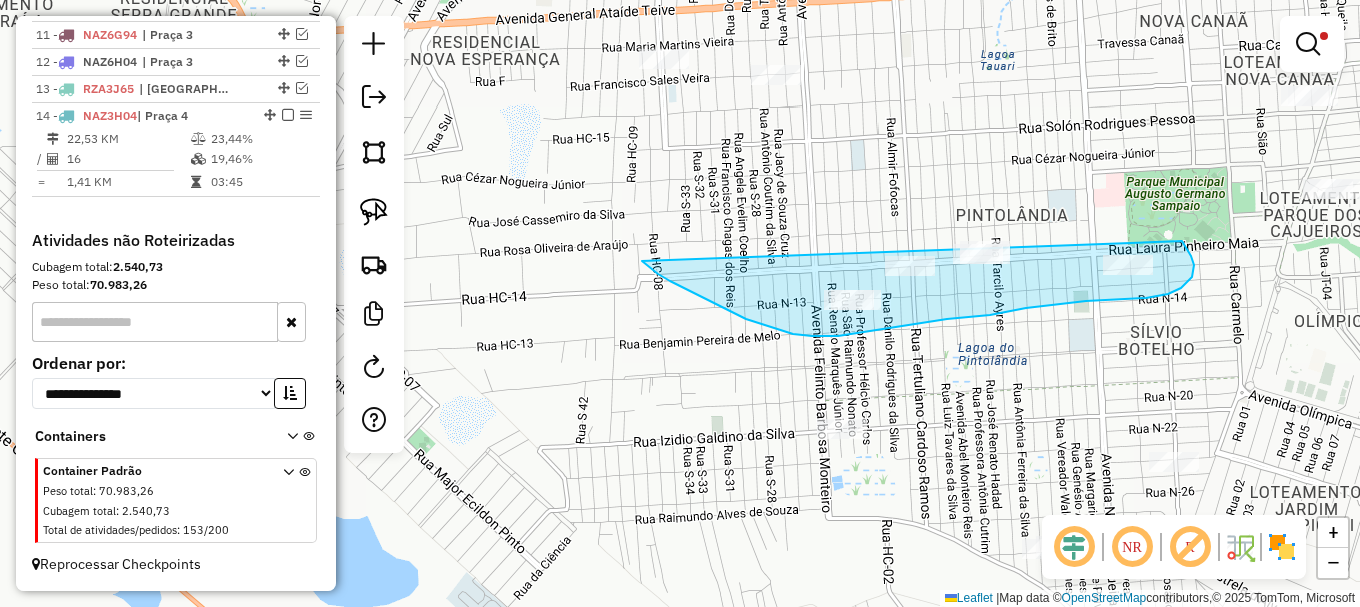 drag, startPoint x: 658, startPoint y: 274, endPoint x: 1141, endPoint y: 207, distance: 487.62485 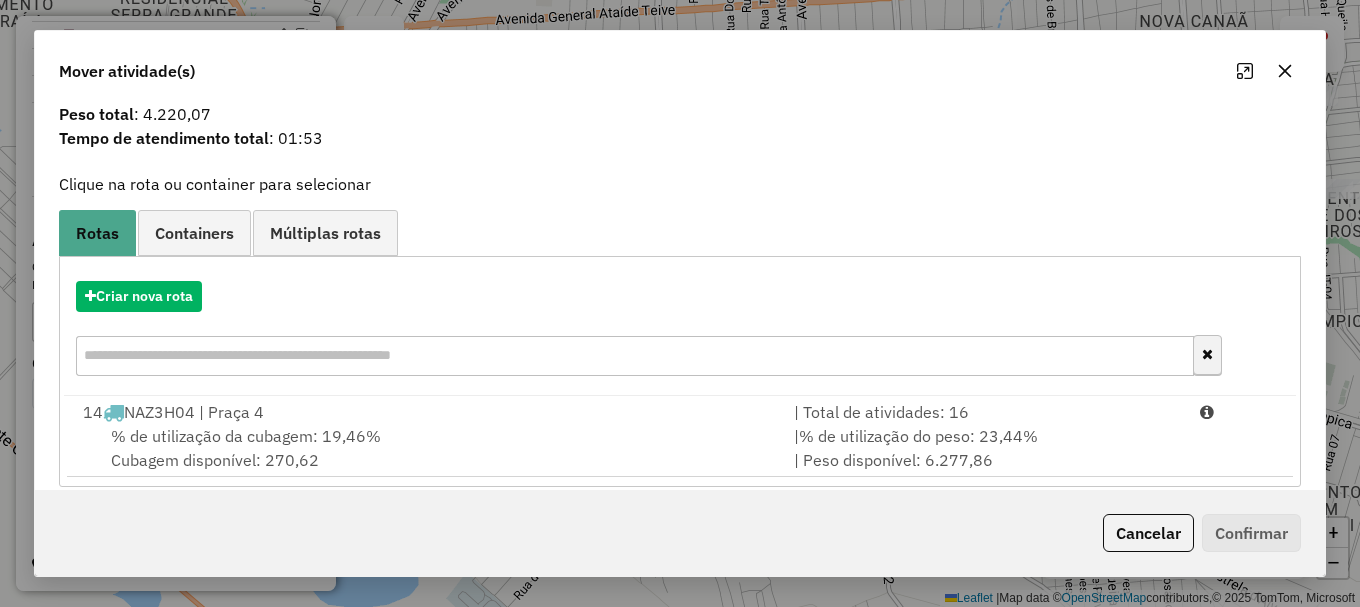 scroll, scrollTop: 78, scrollLeft: 0, axis: vertical 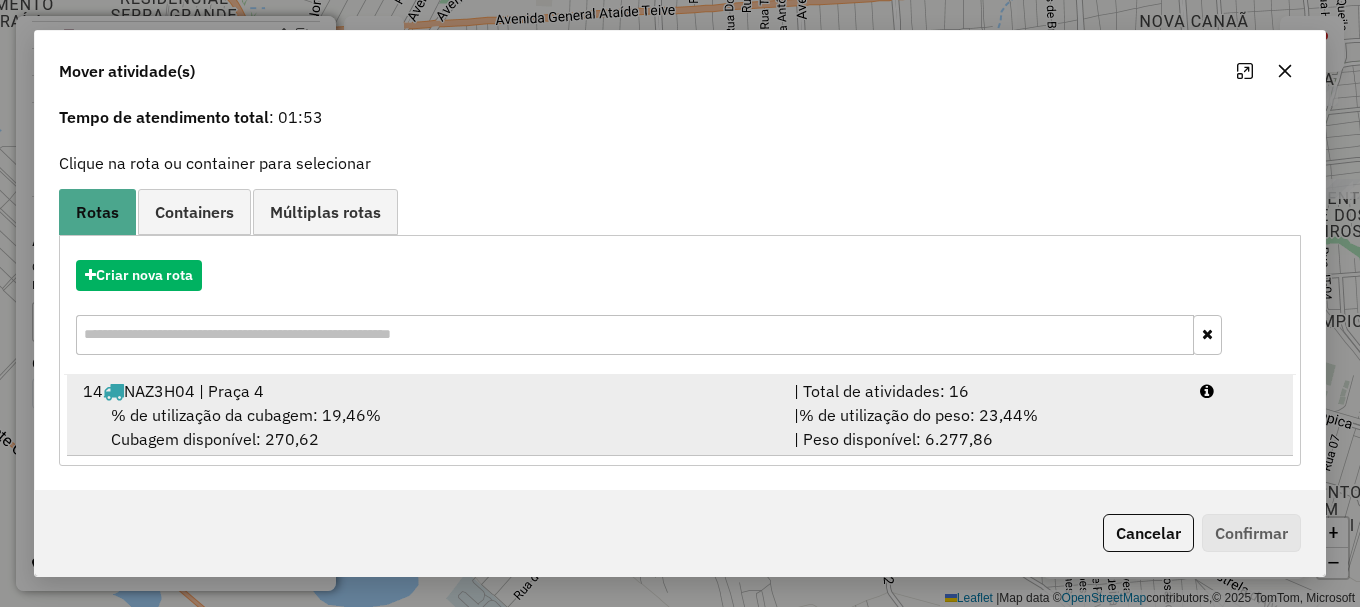 click on "14  NAZ3H04 | Praça 4  | Total de atividades: 16  % de utilização da cubagem: 19,46%  Cubagem disponível: 270,62   |  % de utilização do peso: 23,44%  | Peso disponível: 6.277,86" at bounding box center (680, 415) 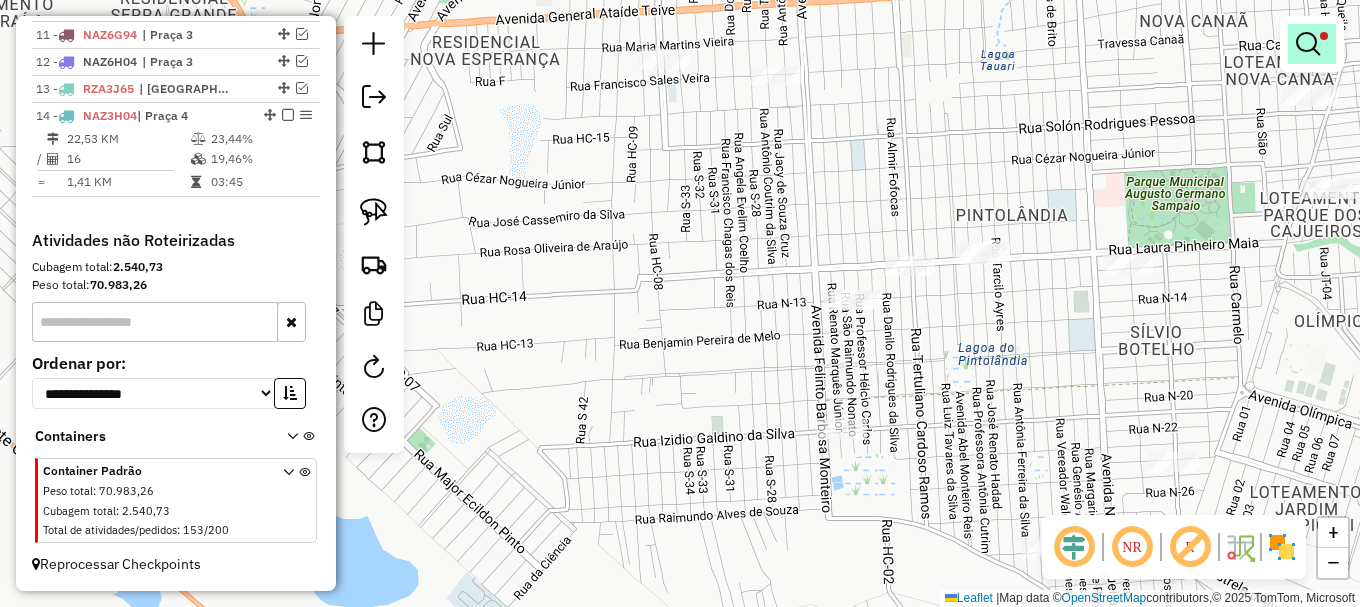 click at bounding box center [1308, 44] 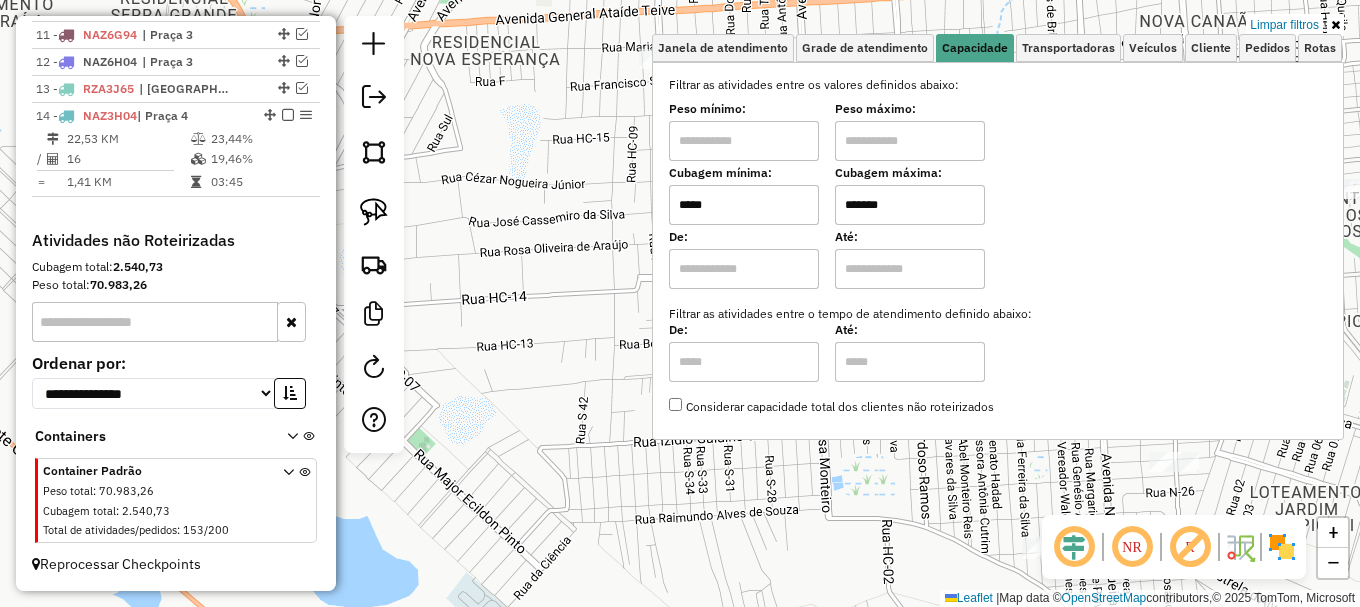 click on "*****" at bounding box center [744, 205] 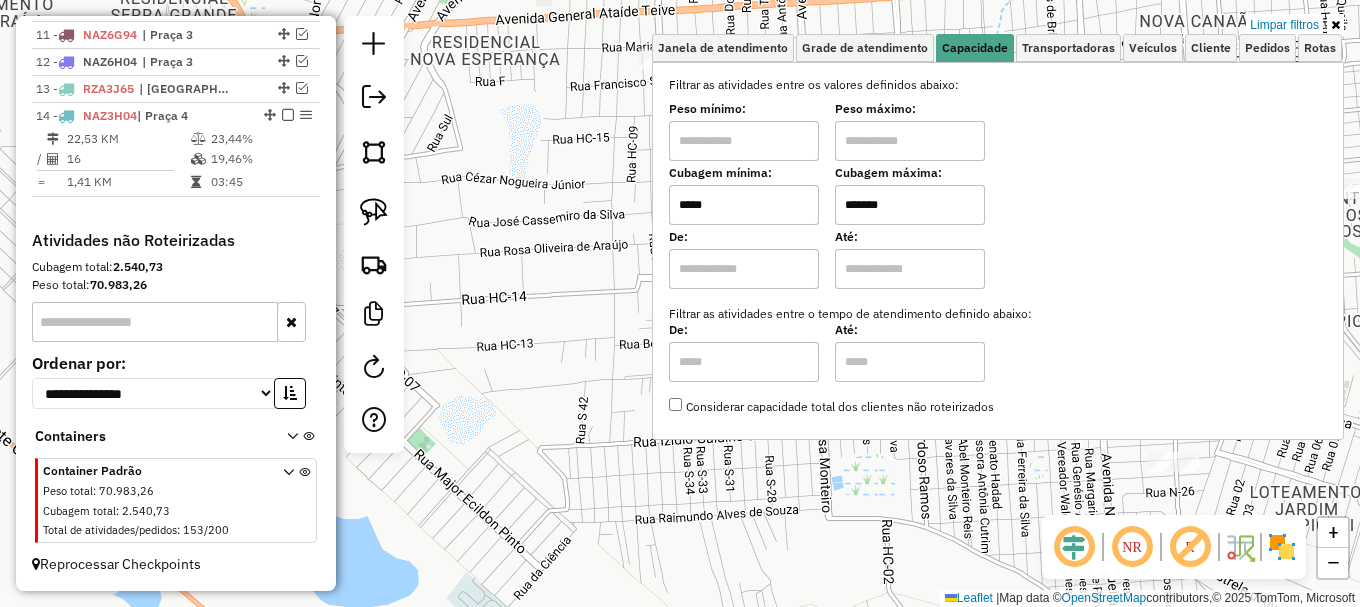type on "*****" 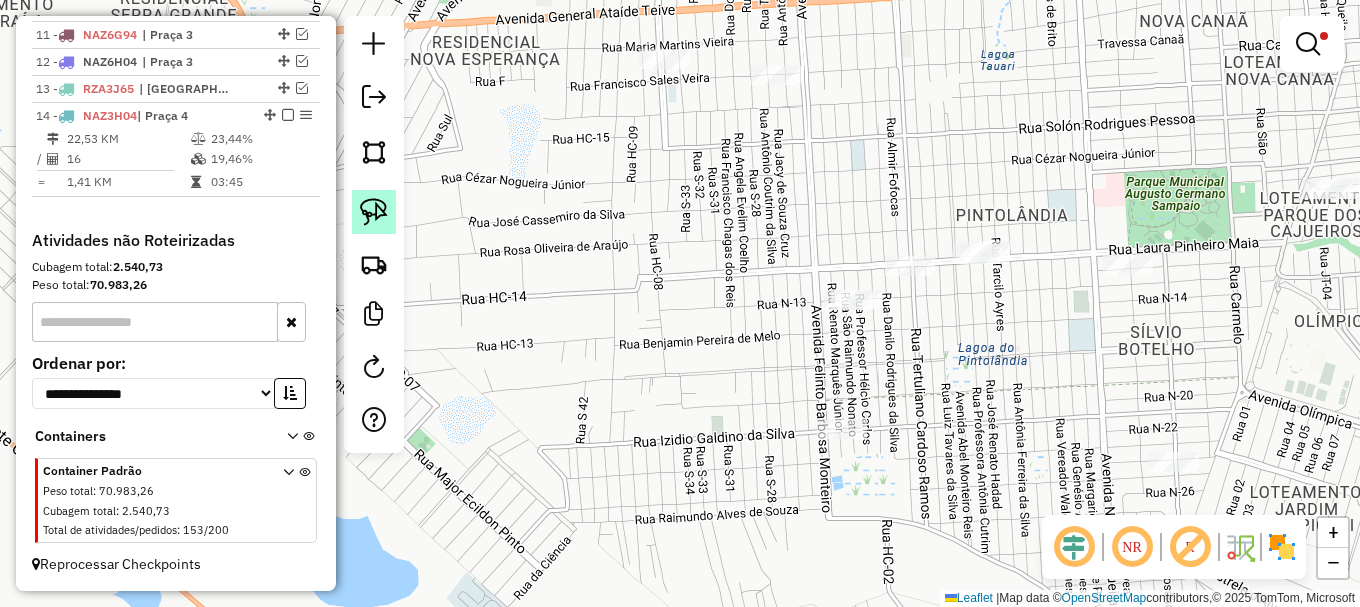 drag, startPoint x: 377, startPoint y: 205, endPoint x: 394, endPoint y: 242, distance: 40.718548 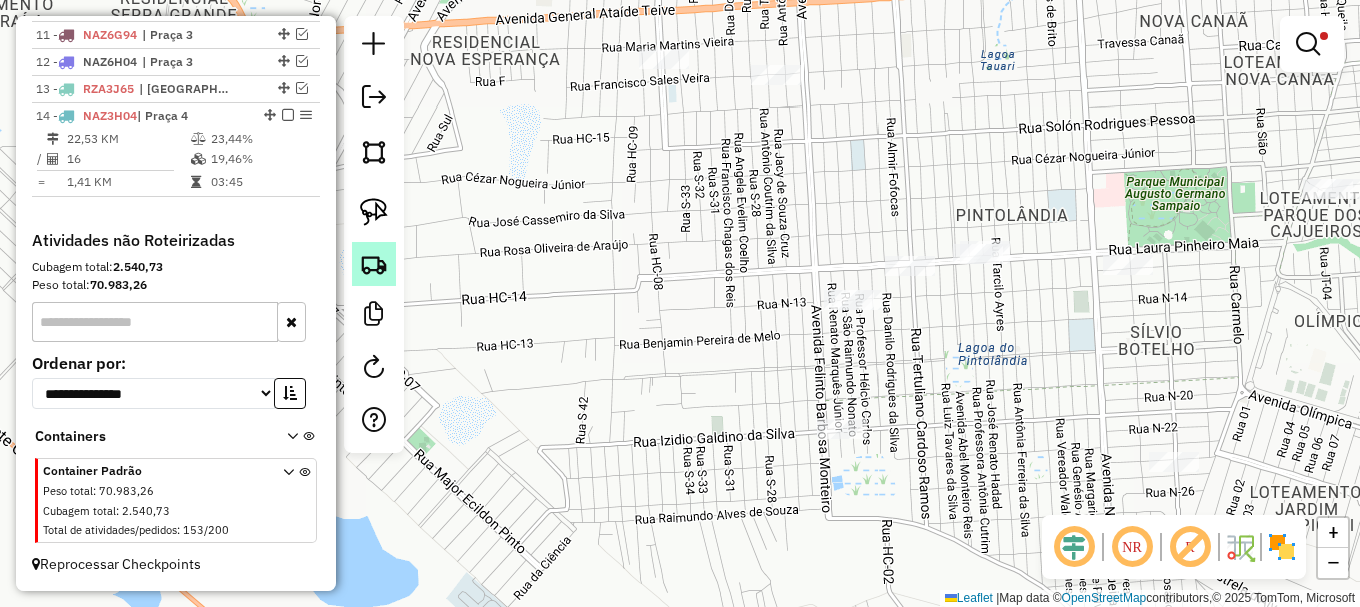 click 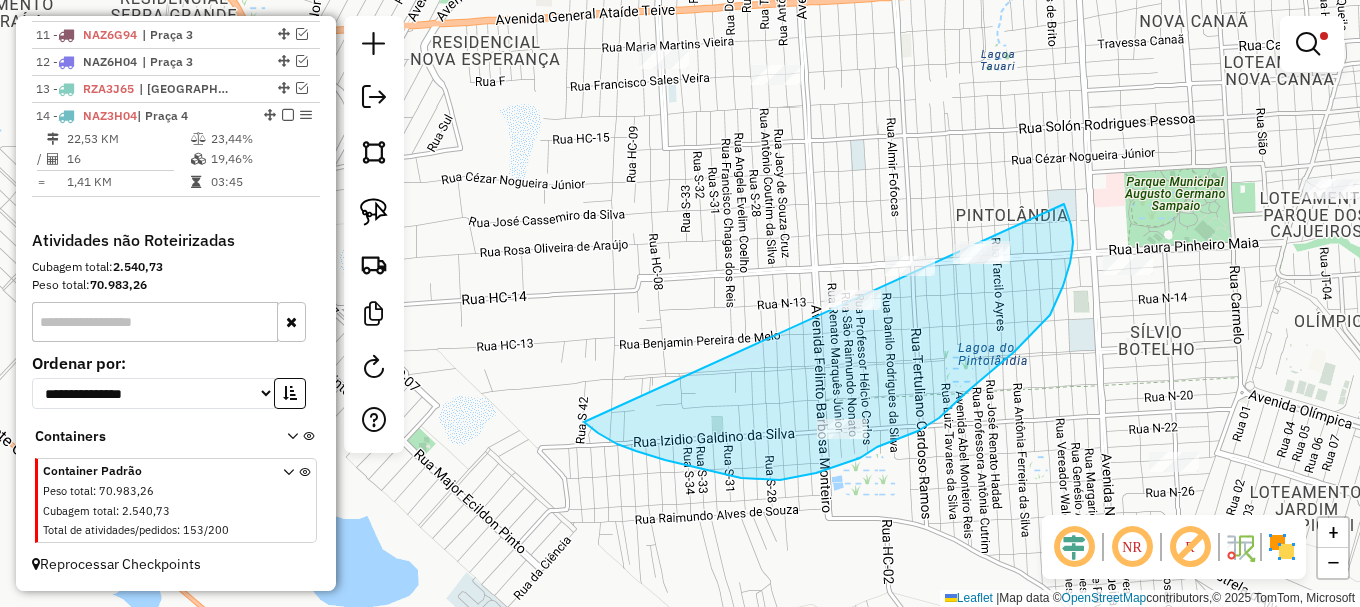 drag, startPoint x: 598, startPoint y: 433, endPoint x: 994, endPoint y: 155, distance: 483.8388 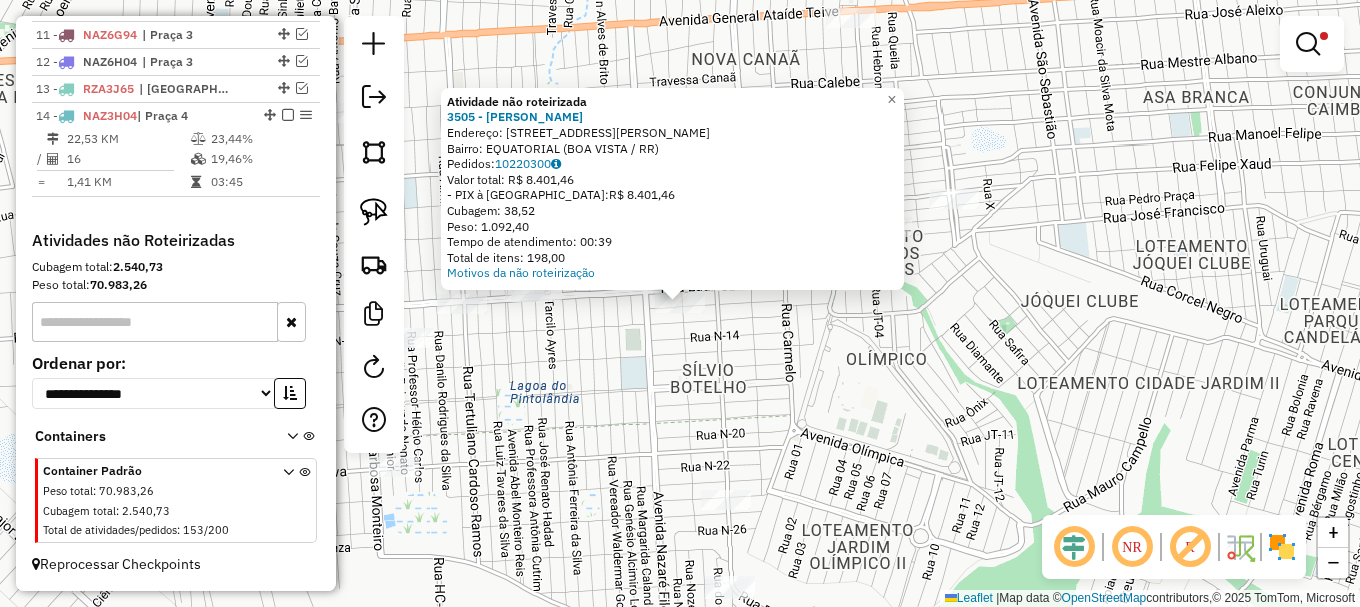 drag, startPoint x: 623, startPoint y: 386, endPoint x: 549, endPoint y: 394, distance: 74.431175 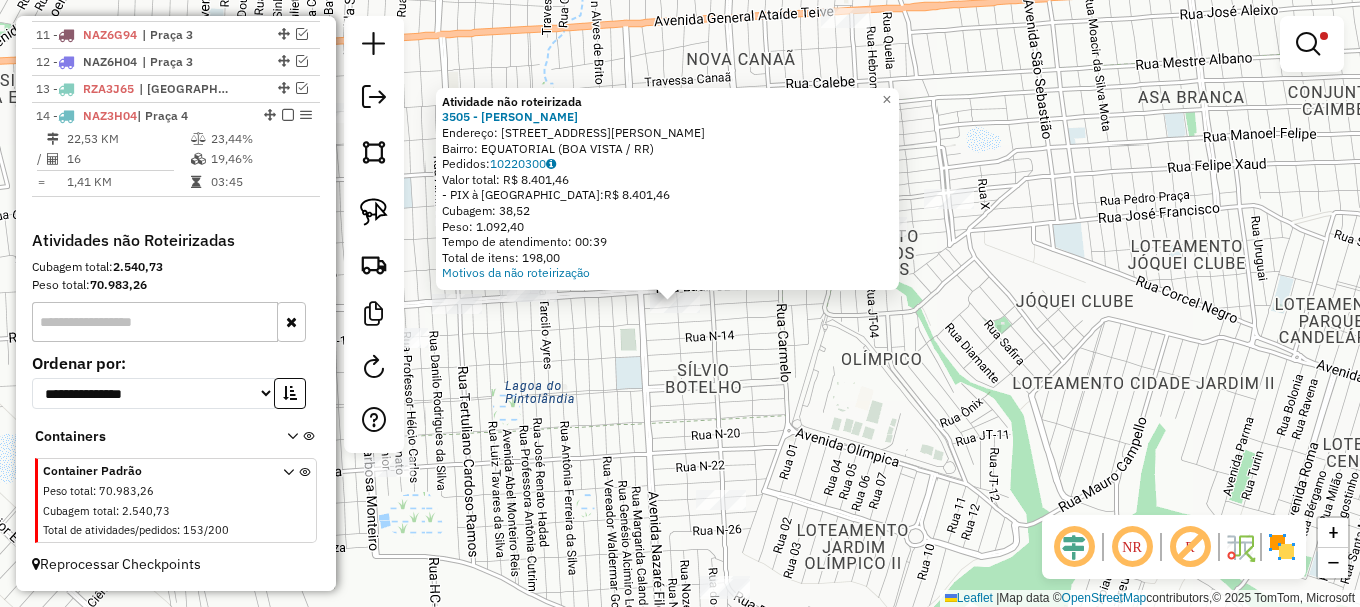 click on "Atividade não roteirizada 3505 - FRANCINEIA PEREIRA D  Endereço: AV  GENERAL ATAIDE TEIVE          150   Bairro: EQUATORIAL (BOA VISTA / RR)   Pedidos:  10220300   Valor total: R$ 8.401,46   - PIX à Vista:  R$ 8.401,46   Cubagem: 38,52   Peso: 1.092,40   Tempo de atendimento: 00:39   Total de itens: 198,00  Motivos da não roteirização × Limpar filtros Janela de atendimento Grade de atendimento Capacidade Transportadoras Veículos Cliente Pedidos  Rotas Selecione os dias de semana para filtrar as janelas de atendimento  Seg   Ter   Qua   Qui   Sex   Sáb   Dom  Informe o período da janela de atendimento: De: Até:  Filtrar exatamente a janela do cliente  Considerar janela de atendimento padrão  Selecione os dias de semana para filtrar as grades de atendimento  Seg   Ter   Qua   Qui   Sex   Sáb   Dom   Considerar clientes sem dia de atendimento cadastrado  Clientes fora do dia de atendimento selecionado Filtrar as atividades entre os valores definidos abaixo:  Peso mínimo:   Peso máximo:  ***** De:" 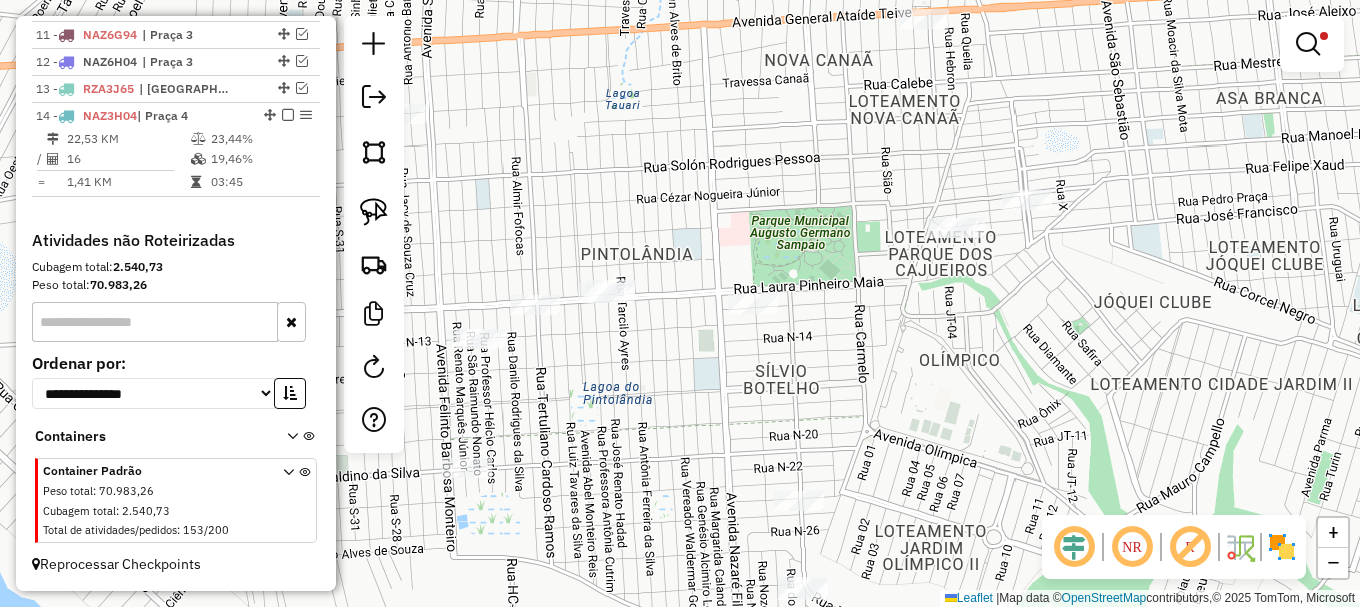 drag, startPoint x: 440, startPoint y: 207, endPoint x: 627, endPoint y: 182, distance: 188.66373 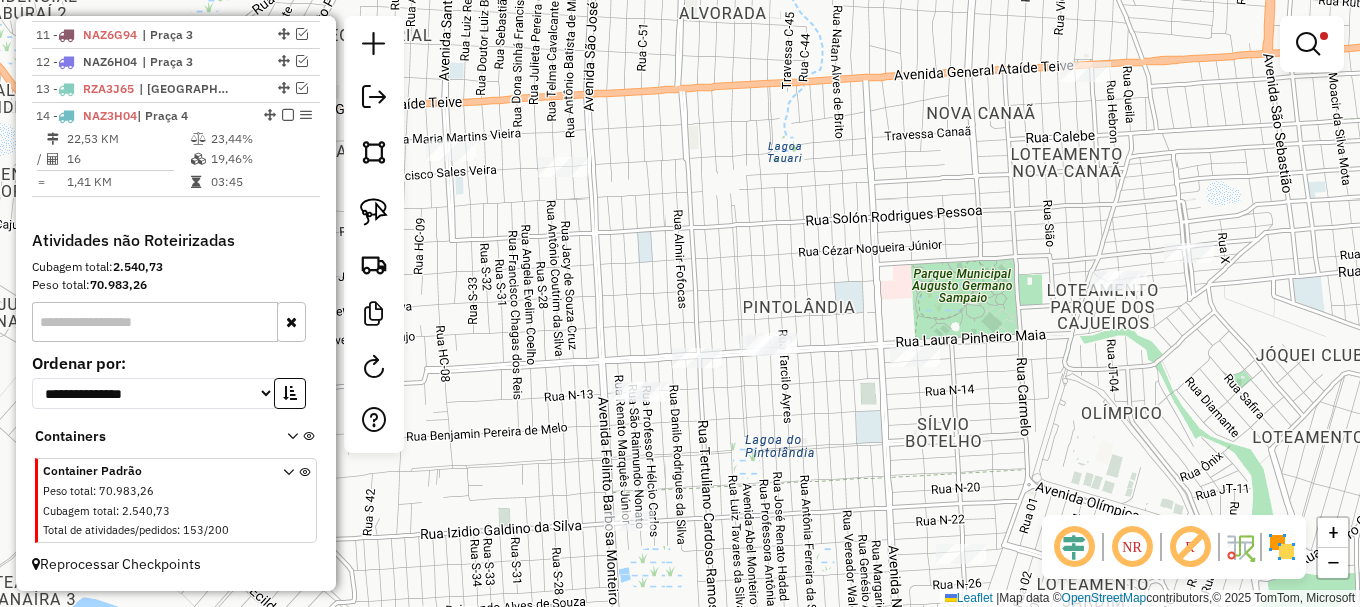 drag, startPoint x: 457, startPoint y: 328, endPoint x: 386, endPoint y: 292, distance: 79.60528 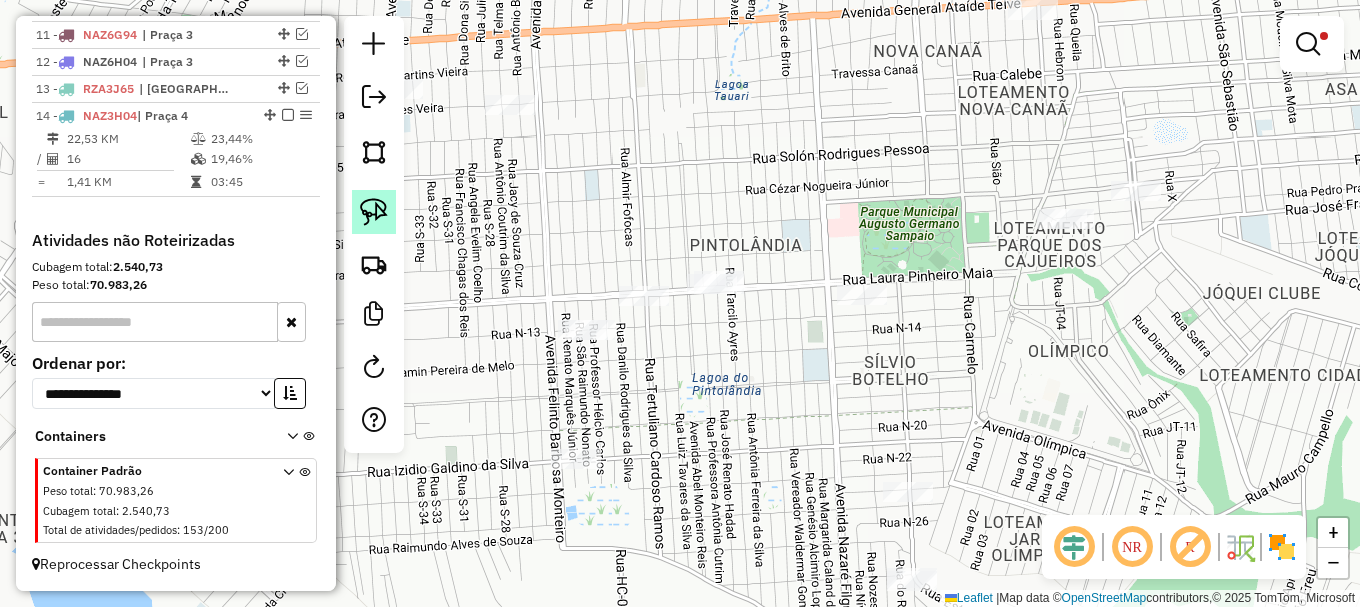 click 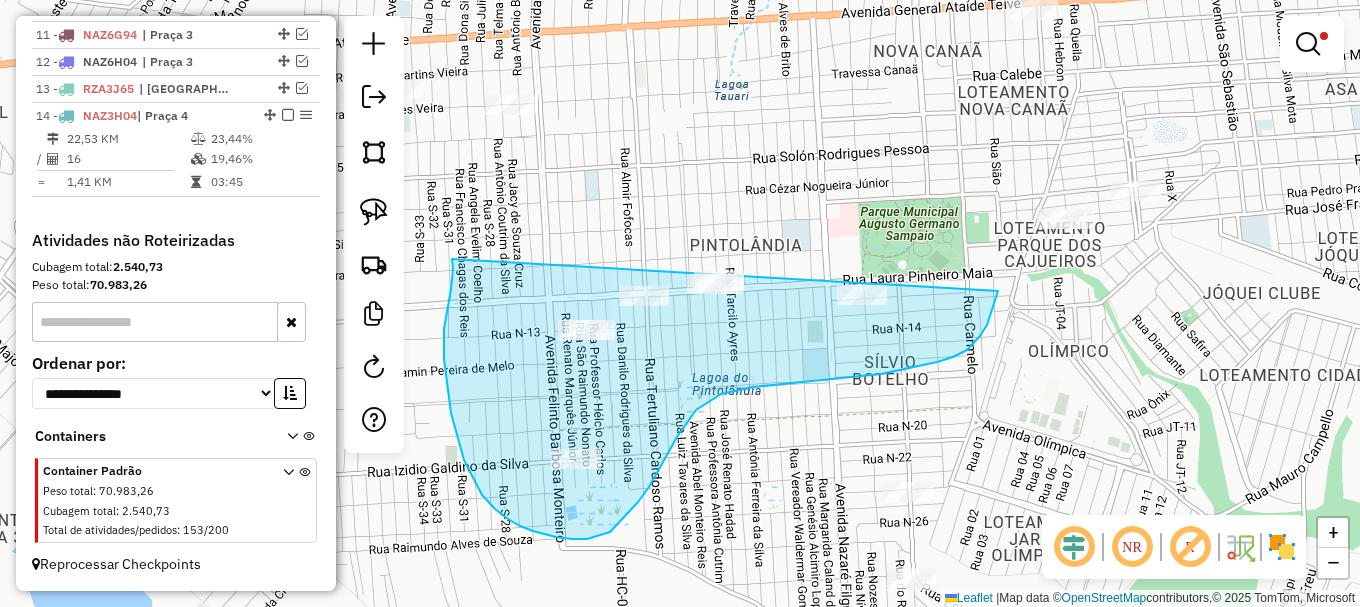 drag, startPoint x: 452, startPoint y: 259, endPoint x: 898, endPoint y: 189, distance: 451.45987 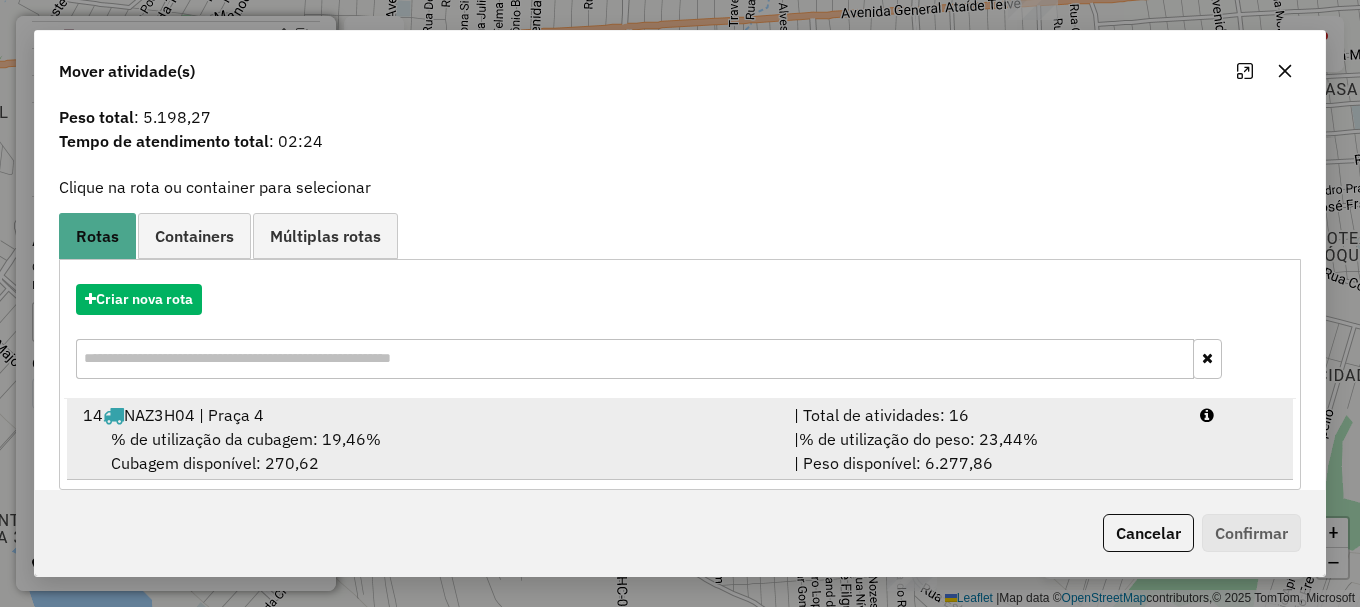 scroll, scrollTop: 78, scrollLeft: 0, axis: vertical 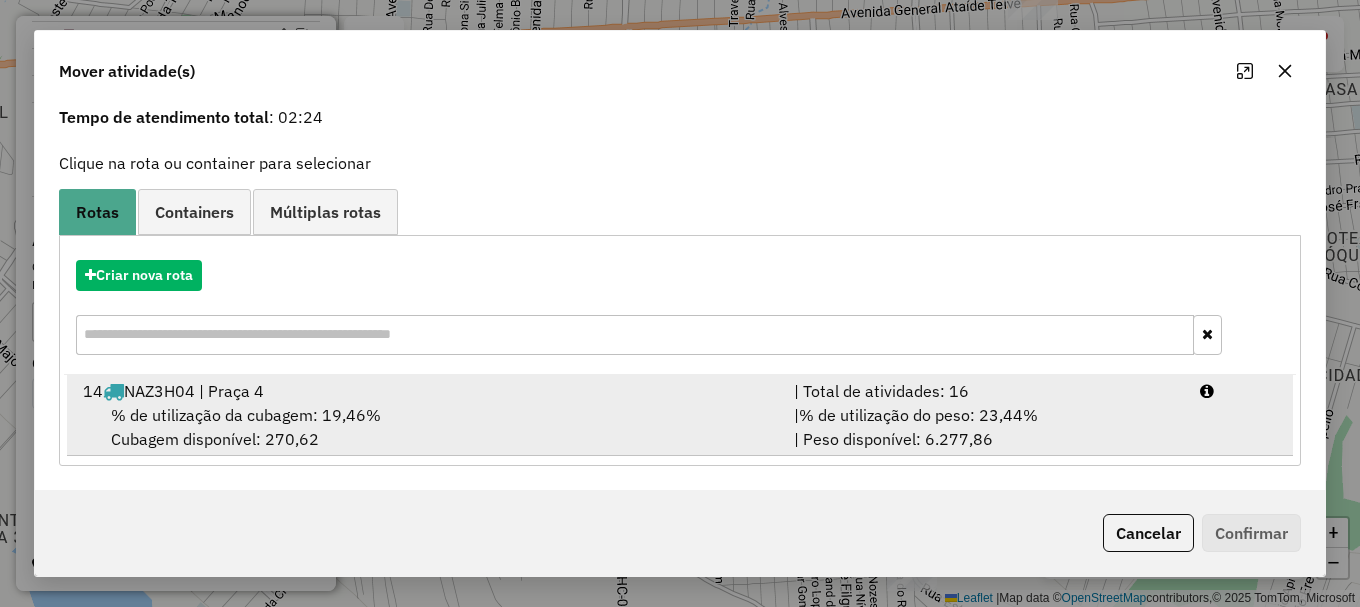 click on "14  NAZ3H04 | Praça 4  | Total de atividades: 16  % de utilização da cubagem: 19,46%  Cubagem disponível: 270,62   |  % de utilização do peso: 23,44%  | Peso disponível: 6.277,86" at bounding box center (680, 415) 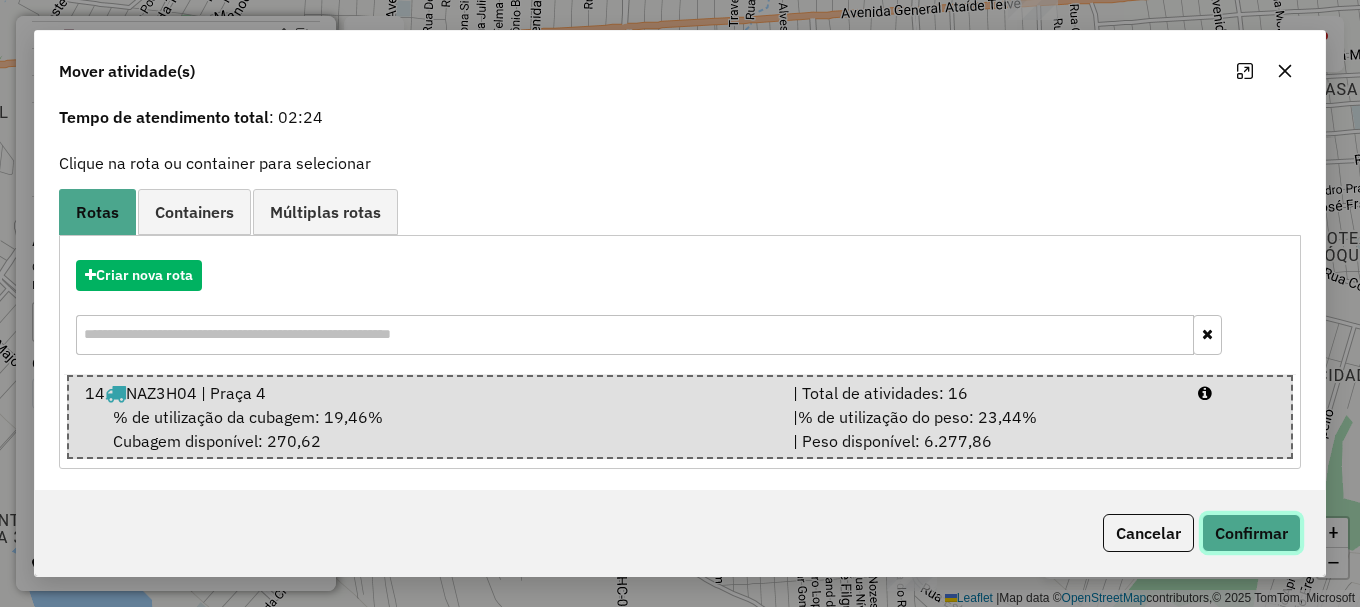 click on "Confirmar" 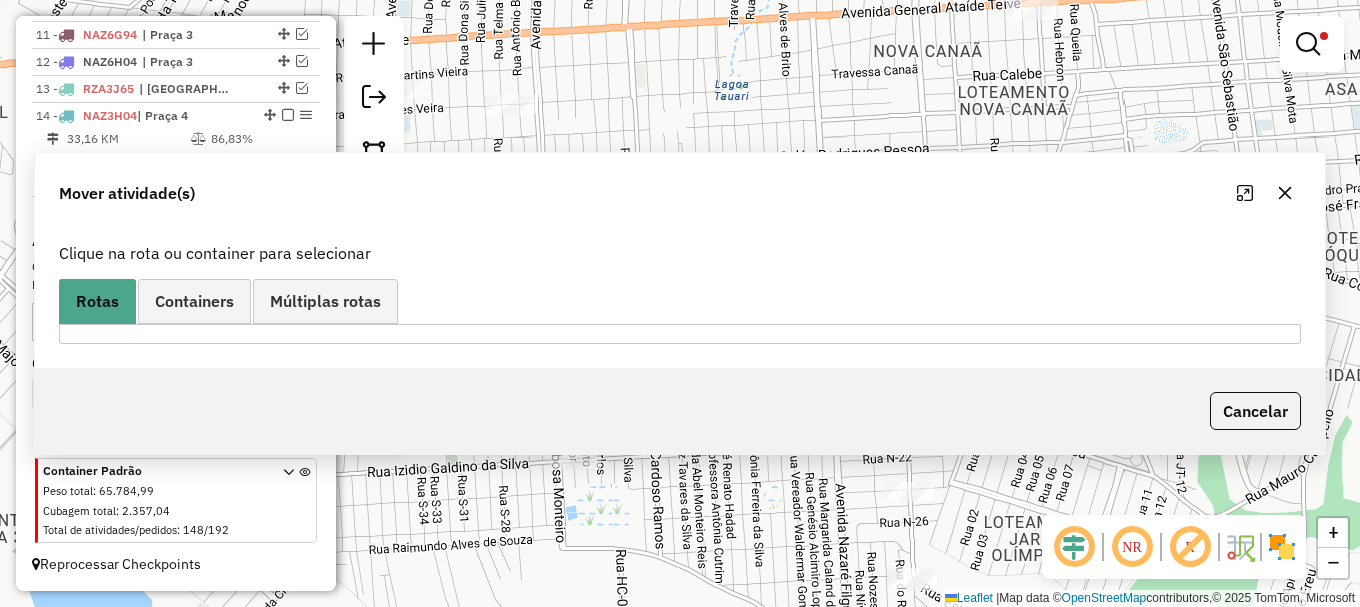 scroll, scrollTop: 0, scrollLeft: 0, axis: both 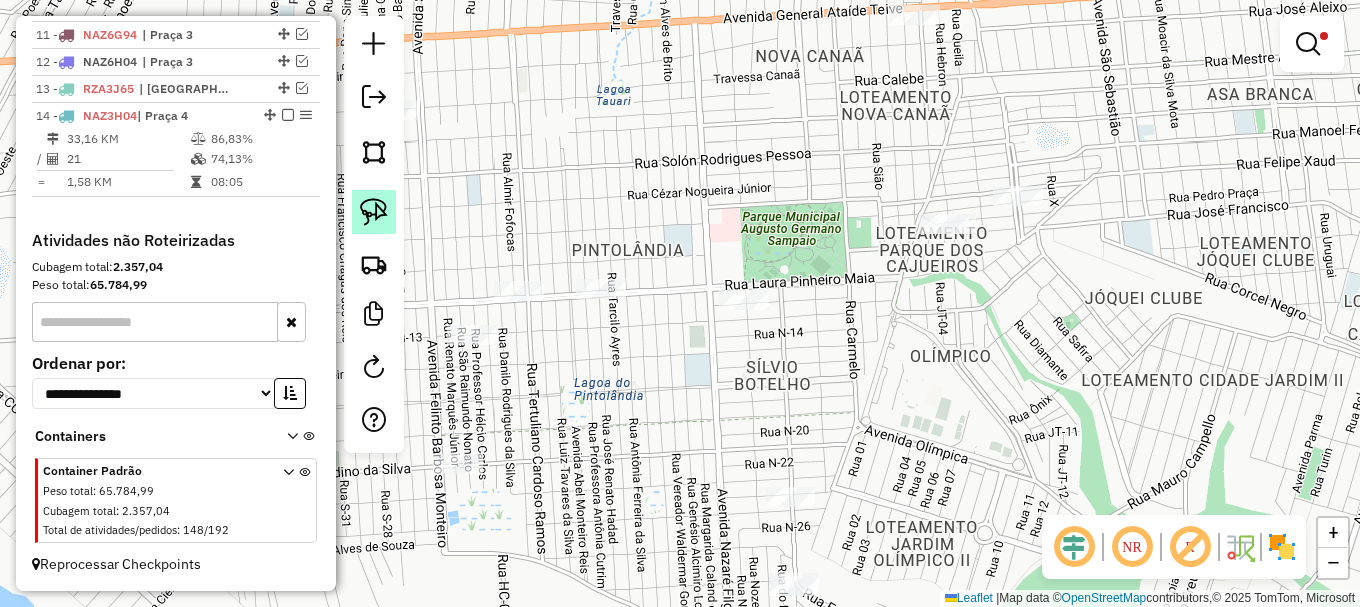 click 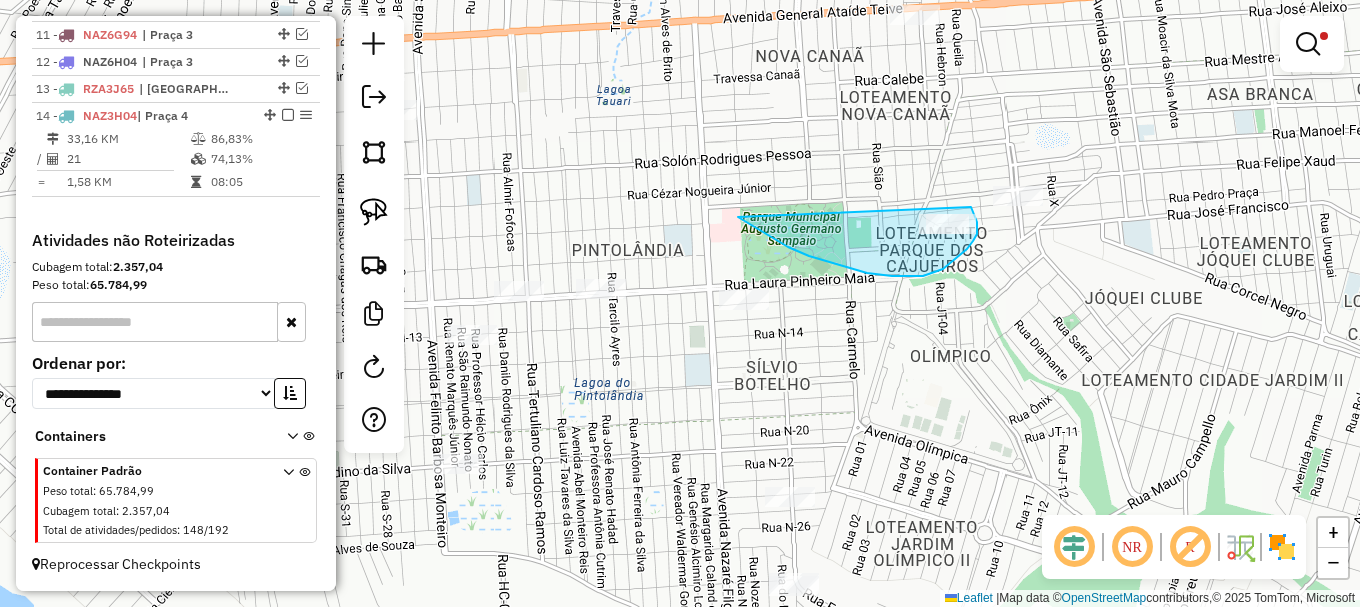 drag, startPoint x: 756, startPoint y: 228, endPoint x: 961, endPoint y: 201, distance: 206.7704 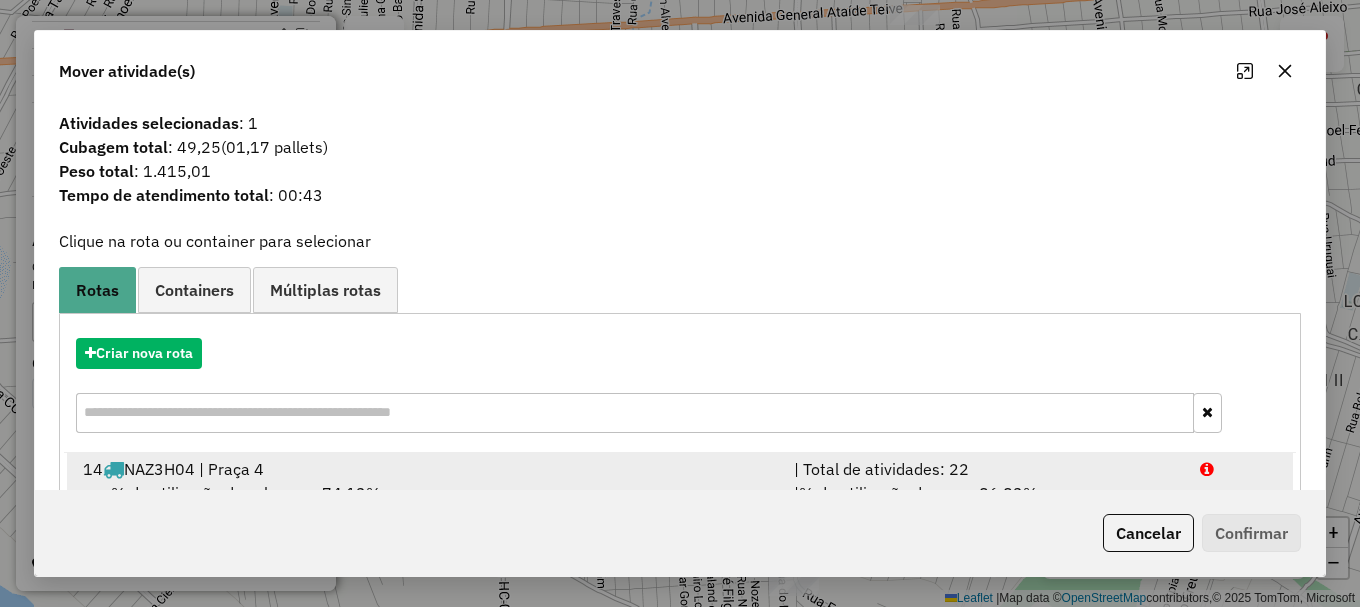click at bounding box center (1239, 469) 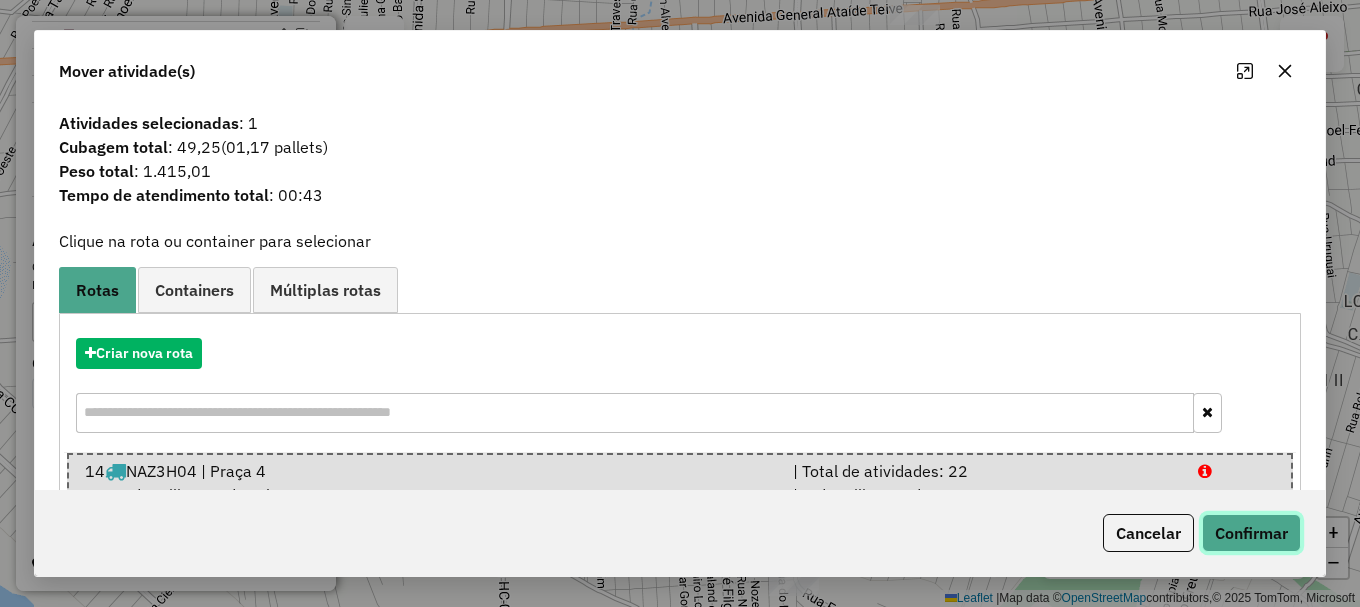 click on "Confirmar" 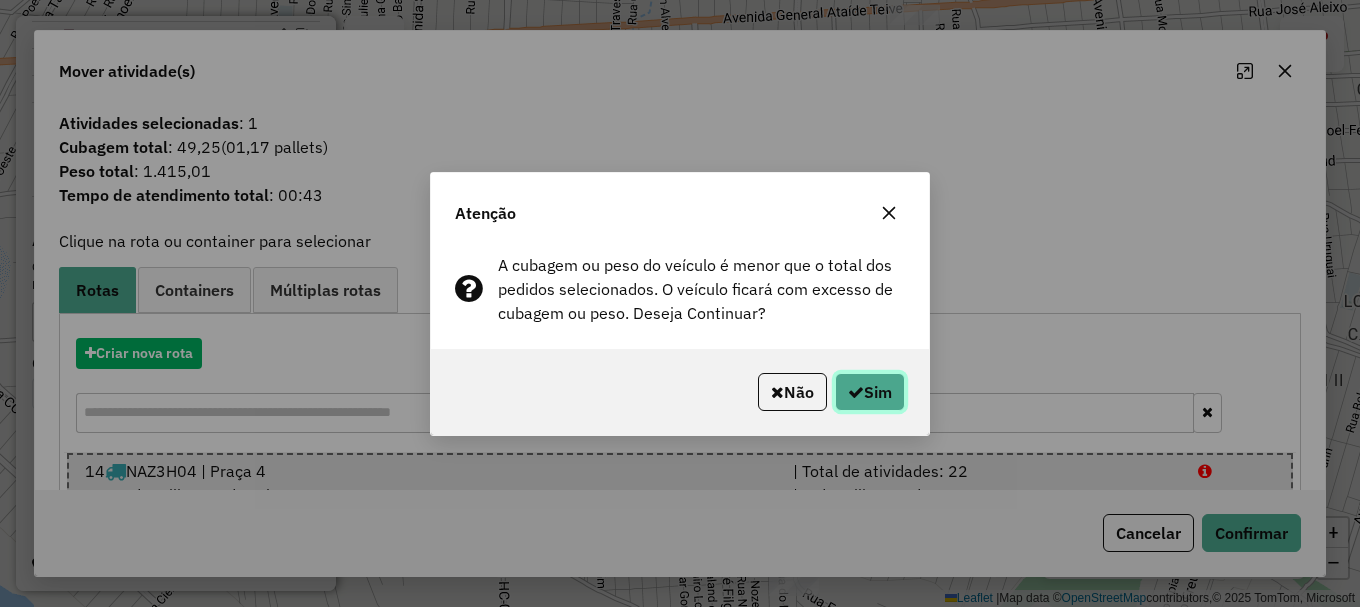 click on "Sim" 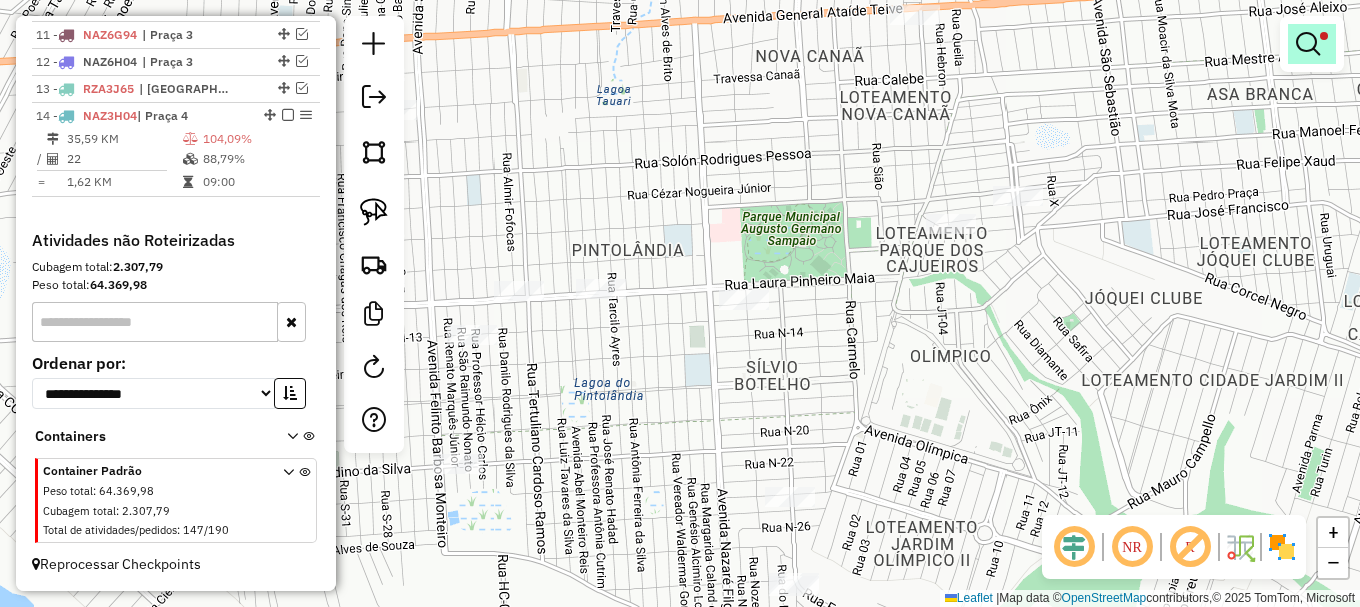 click at bounding box center (1308, 44) 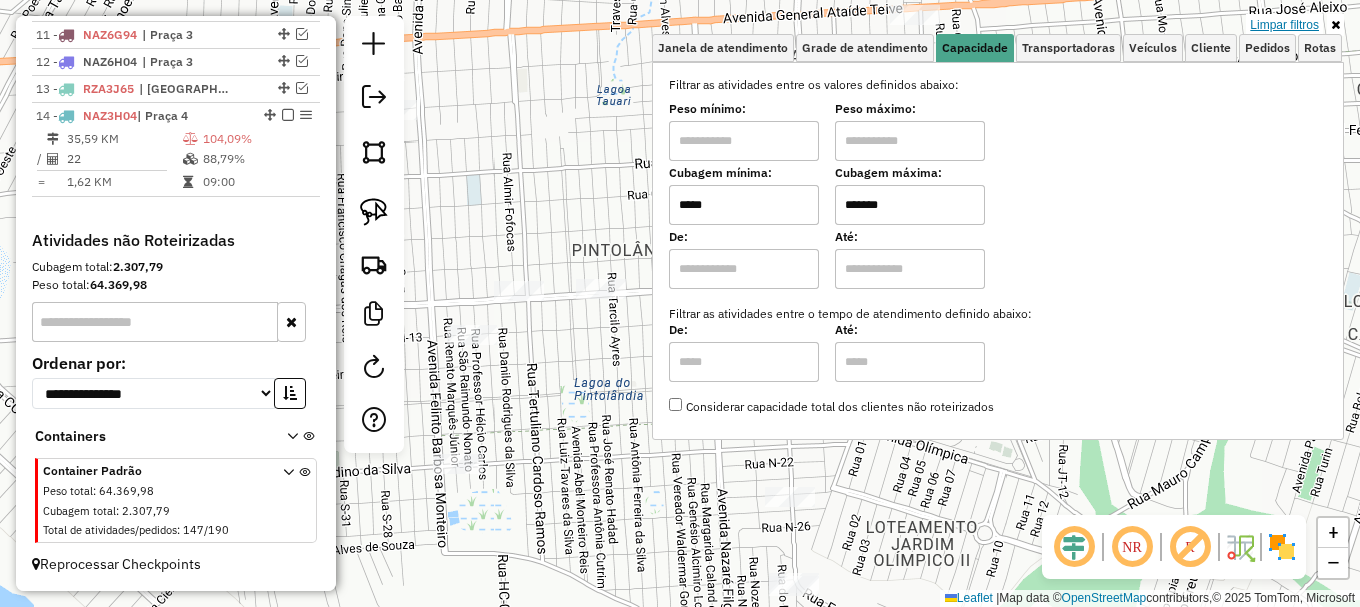 click on "Limpar filtros" at bounding box center [1284, 25] 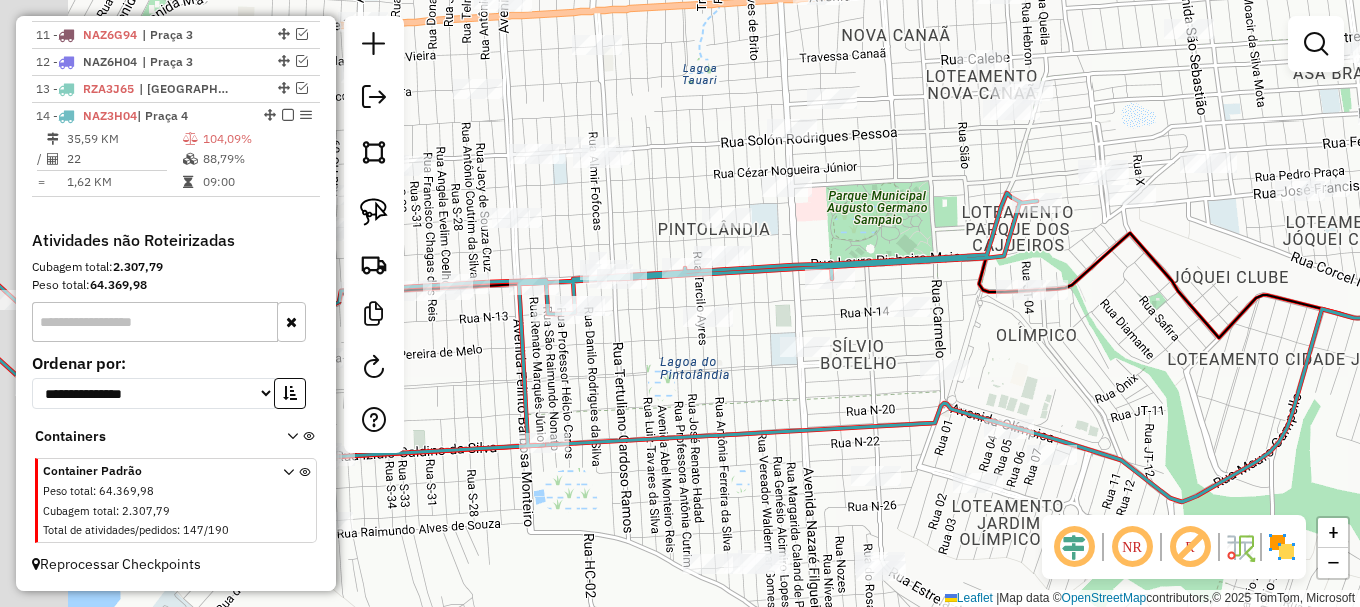 drag, startPoint x: 627, startPoint y: 393, endPoint x: 870, endPoint y: 329, distance: 251.28668 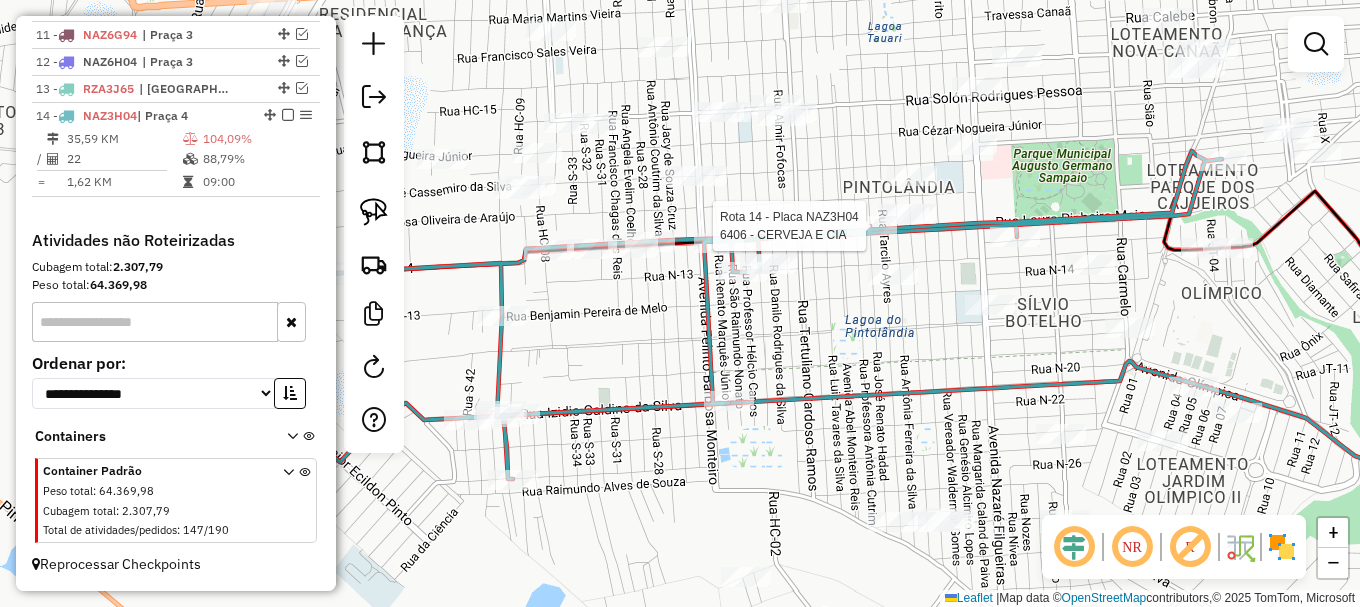 select on "**********" 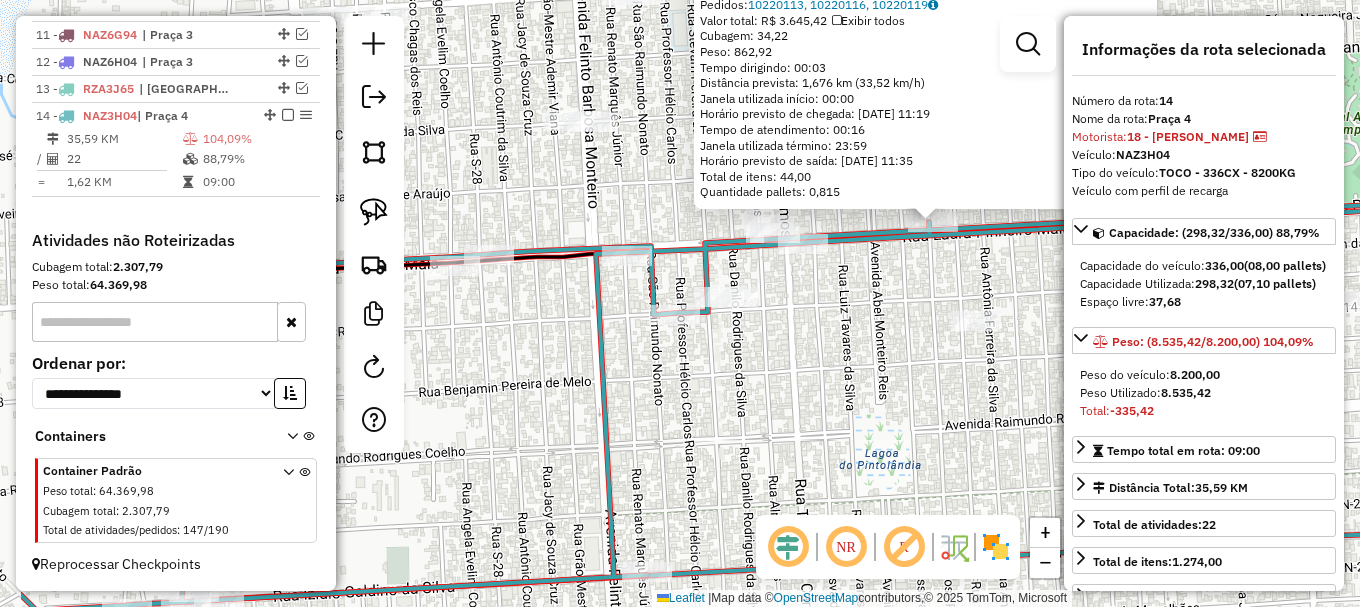 drag, startPoint x: 678, startPoint y: 400, endPoint x: 840, endPoint y: 291, distance: 195.25624 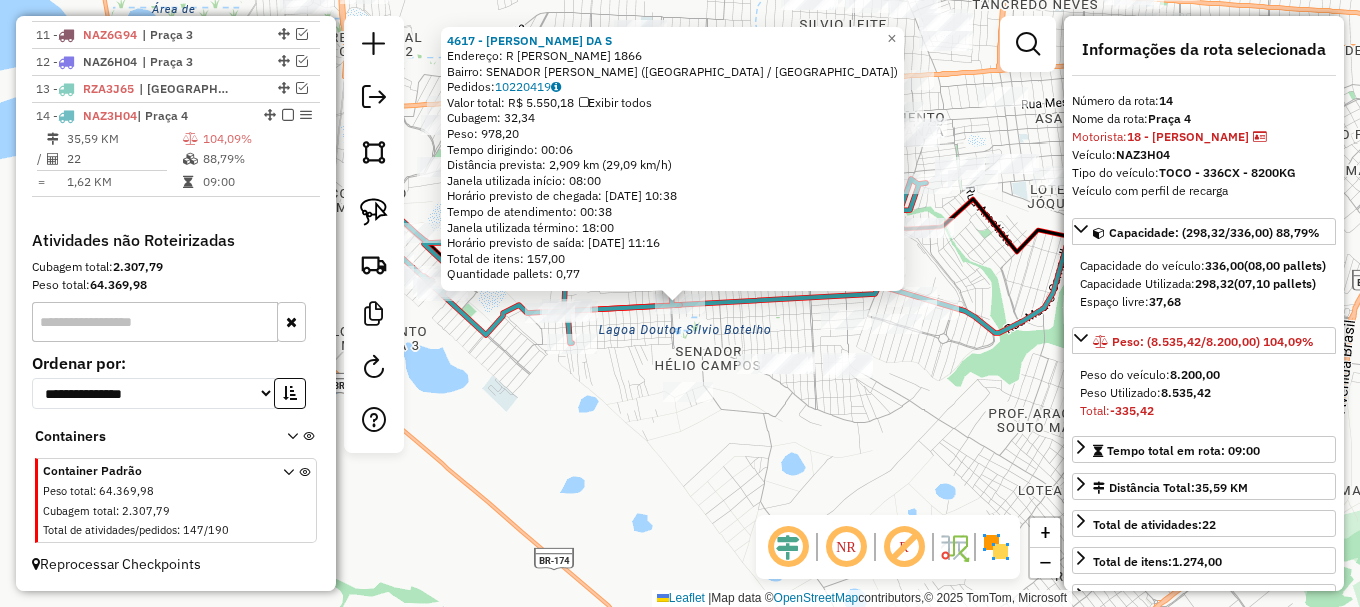 click 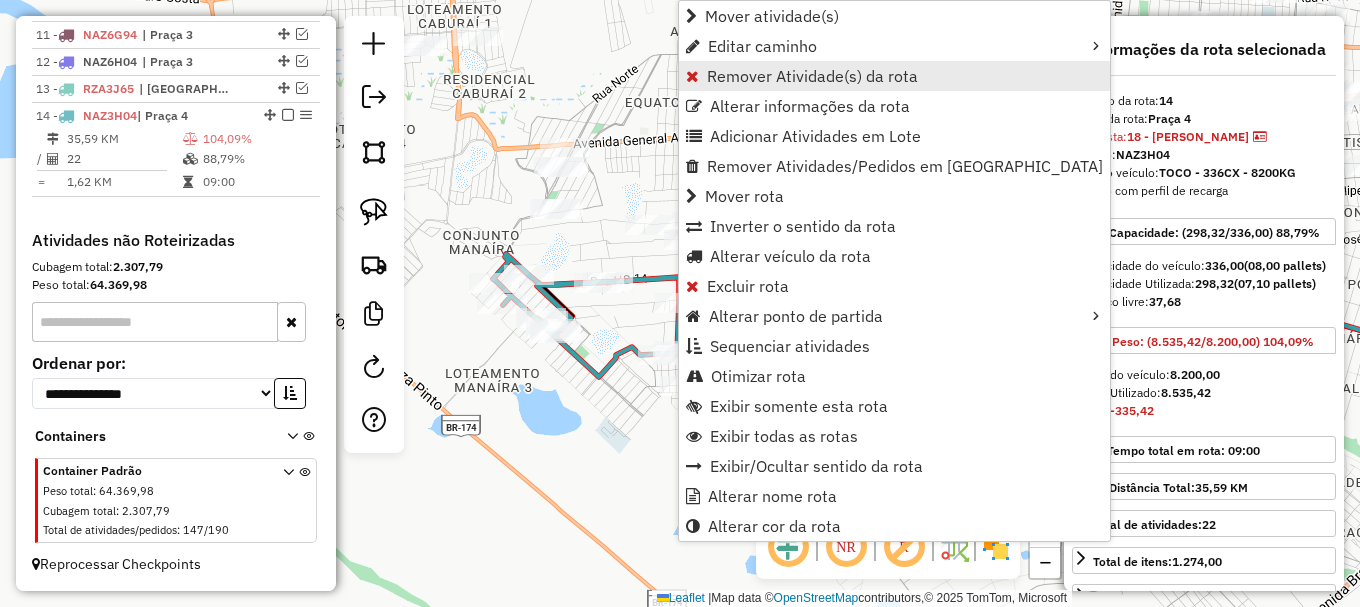 click on "Remover Atividade(s) da rota" at bounding box center (812, 76) 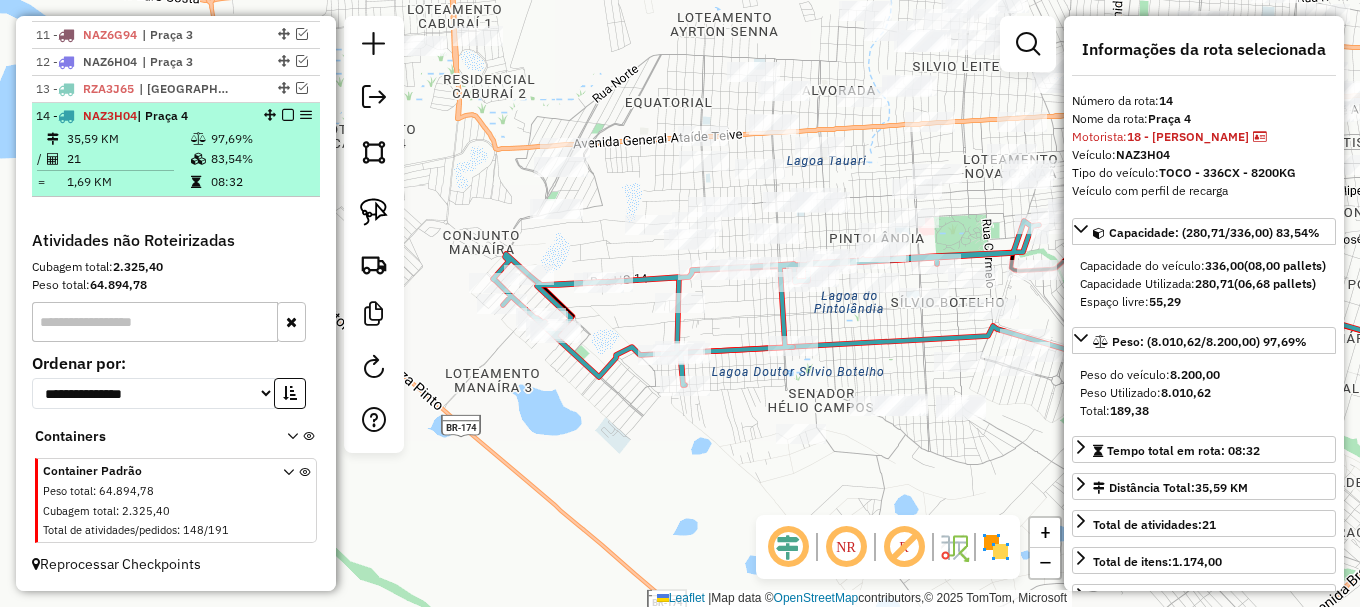 click at bounding box center (288, 115) 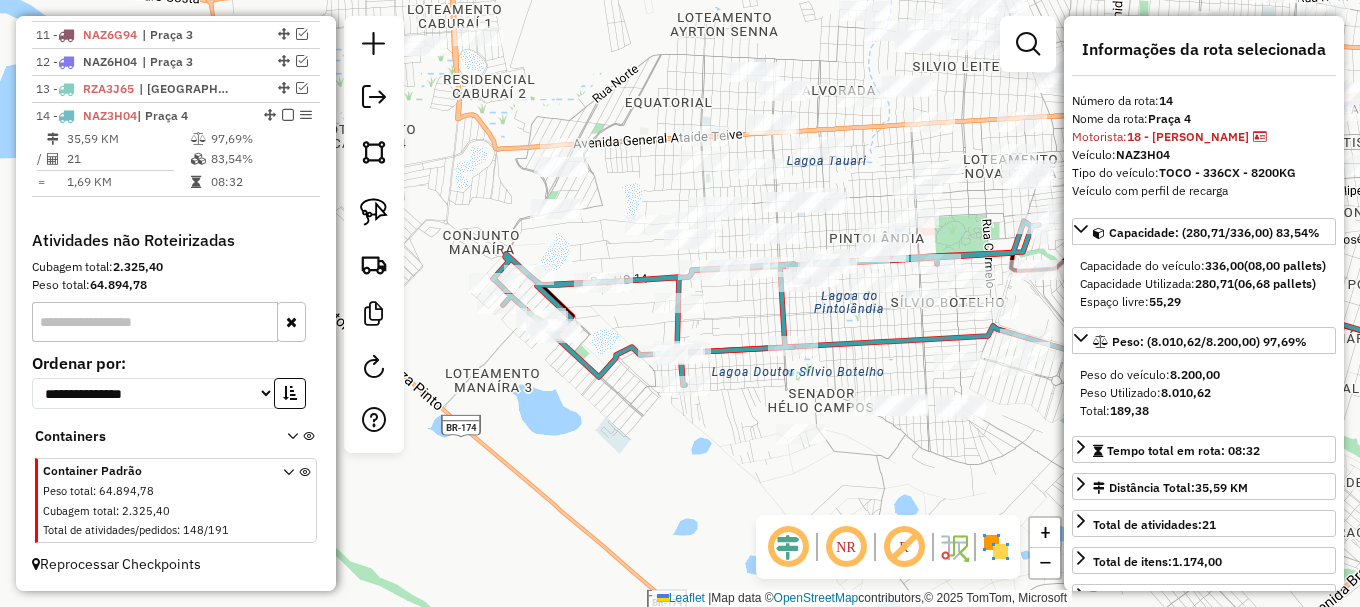 scroll, scrollTop: 1014, scrollLeft: 0, axis: vertical 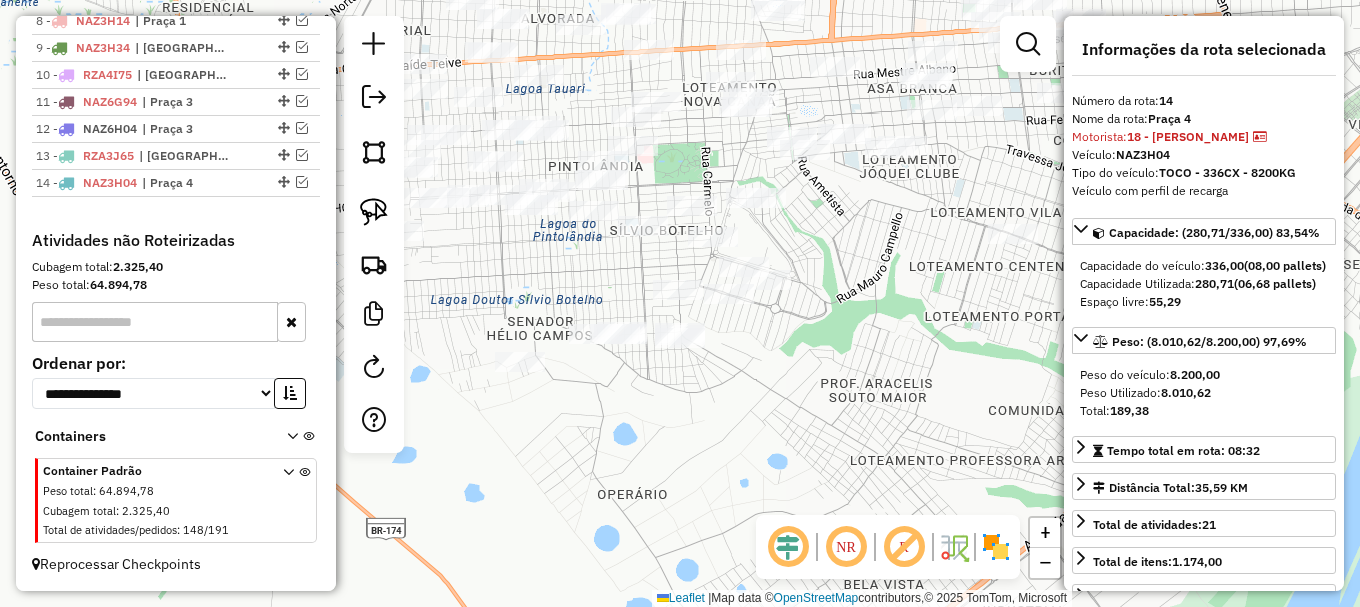drag, startPoint x: 385, startPoint y: 207, endPoint x: 397, endPoint y: 217, distance: 15.6205 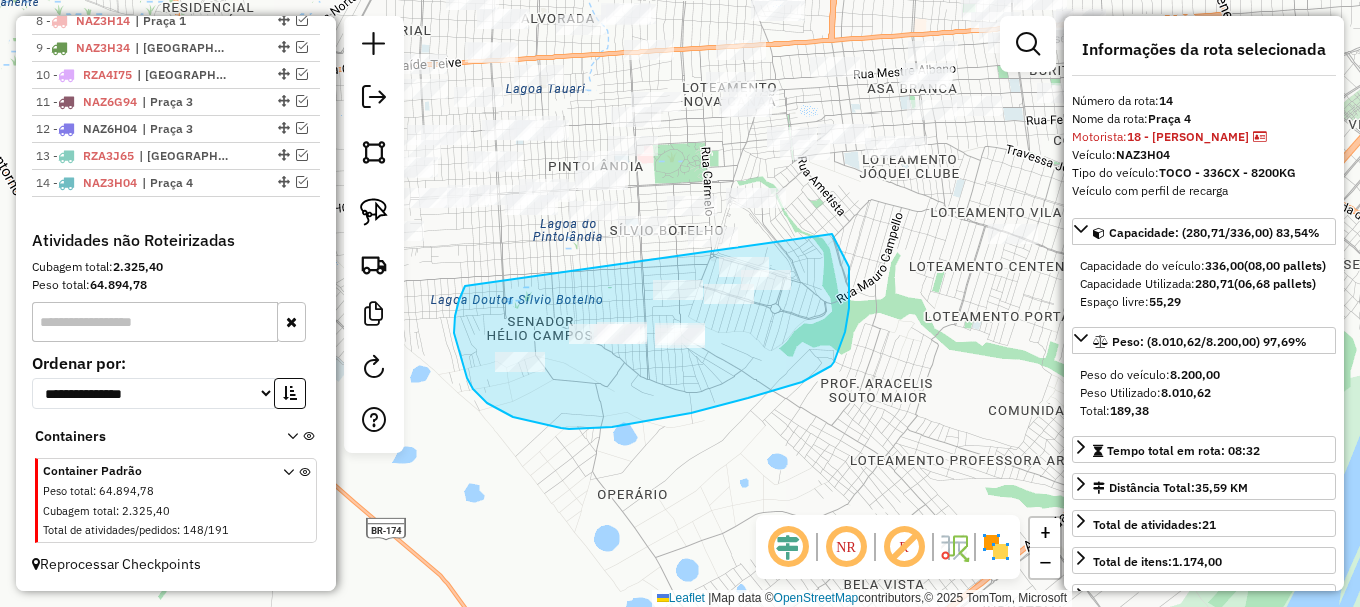drag, startPoint x: 465, startPoint y: 288, endPoint x: 832, endPoint y: 234, distance: 370.95148 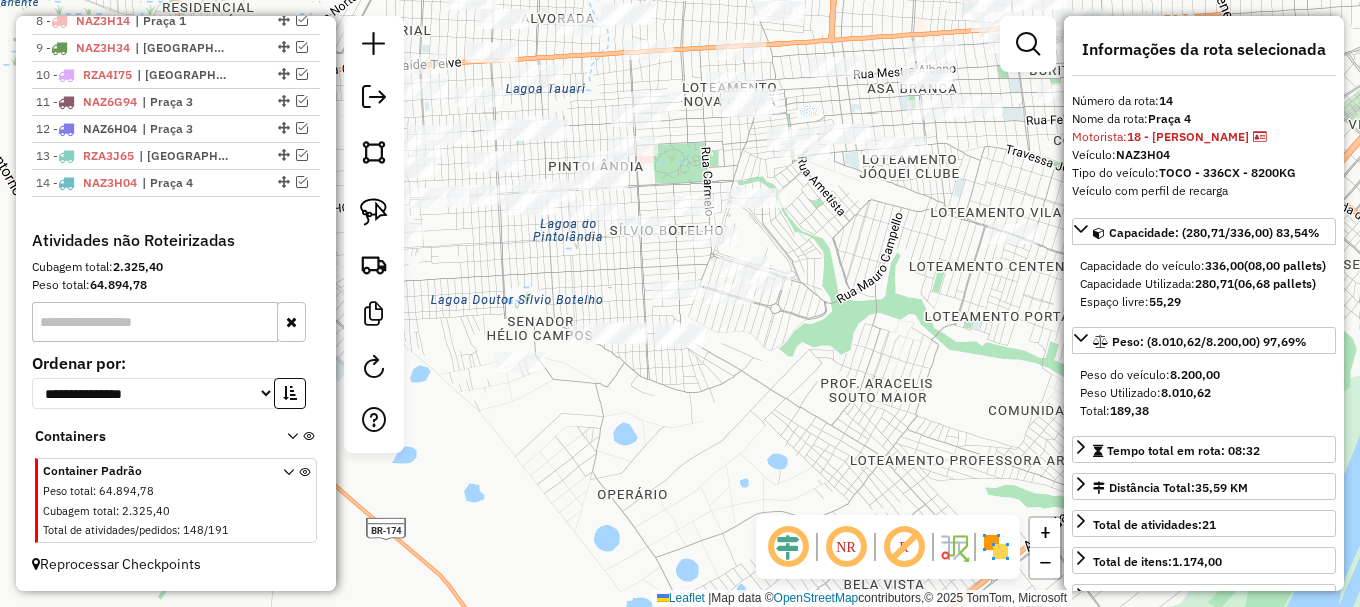 drag, startPoint x: 379, startPoint y: 212, endPoint x: 415, endPoint y: 287, distance: 83.19255 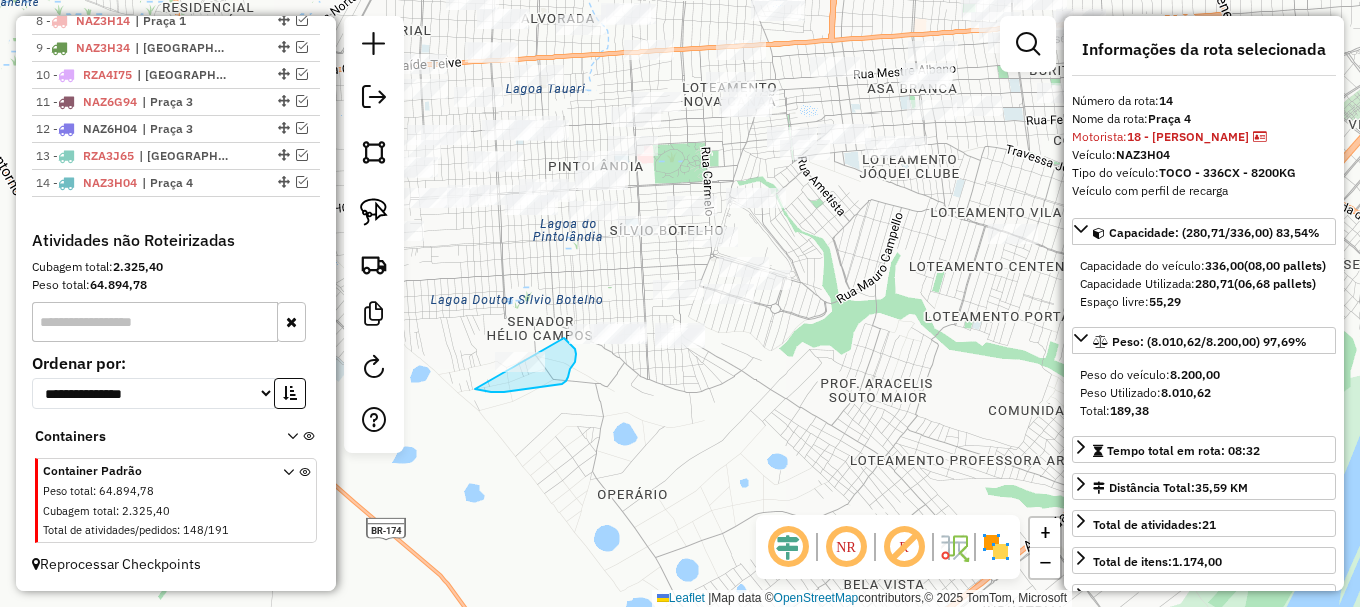 drag, startPoint x: 475, startPoint y: 389, endPoint x: 538, endPoint y: 314, distance: 97.94897 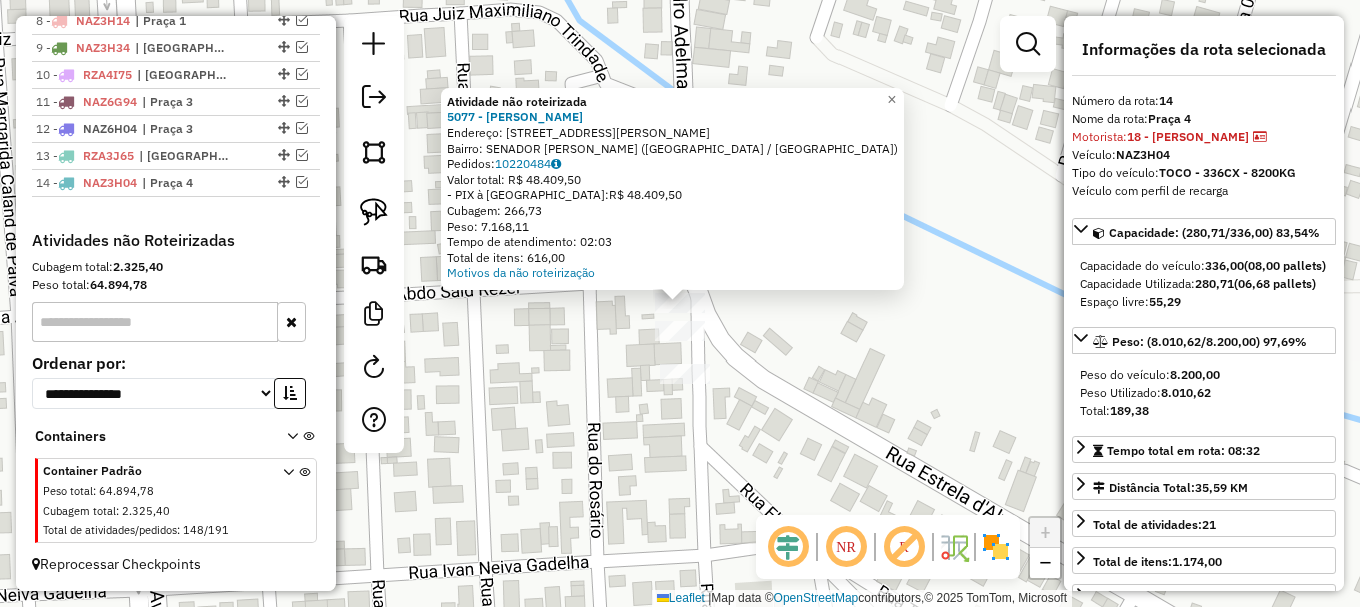 click on "Atividade não roteirizada 5077 - H SOARES DA SILVA  Endereço: R   Rua Pedro Aldemar Bantim      465   Bairro: SENADOR HELIO CAMPOS (BOA VISTA / RR)   Pedidos:  10220484   Valor total: R$ 48.409,50   - PIX à Vista:  R$ 48.409,50   Cubagem: 266,73   Peso: 7.168,11   Tempo de atendimento: 02:03   Total de itens: 616,00  Motivos da não roteirização × Janela de atendimento Grade de atendimento Capacidade Transportadoras Veículos Cliente Pedidos  Rotas Selecione os dias de semana para filtrar as janelas de atendimento  Seg   Ter   Qua   Qui   Sex   Sáb   Dom  Informe o período da janela de atendimento: De: Até:  Filtrar exatamente a janela do cliente  Considerar janela de atendimento padrão  Selecione os dias de semana para filtrar as grades de atendimento  Seg   Ter   Qua   Qui   Sex   Sáb   Dom   Considerar clientes sem dia de atendimento cadastrado  Clientes fora do dia de atendimento selecionado Filtrar as atividades entre os valores definidos abaixo:  Peso mínimo:   Peso máximo:   De:   Até:  +" 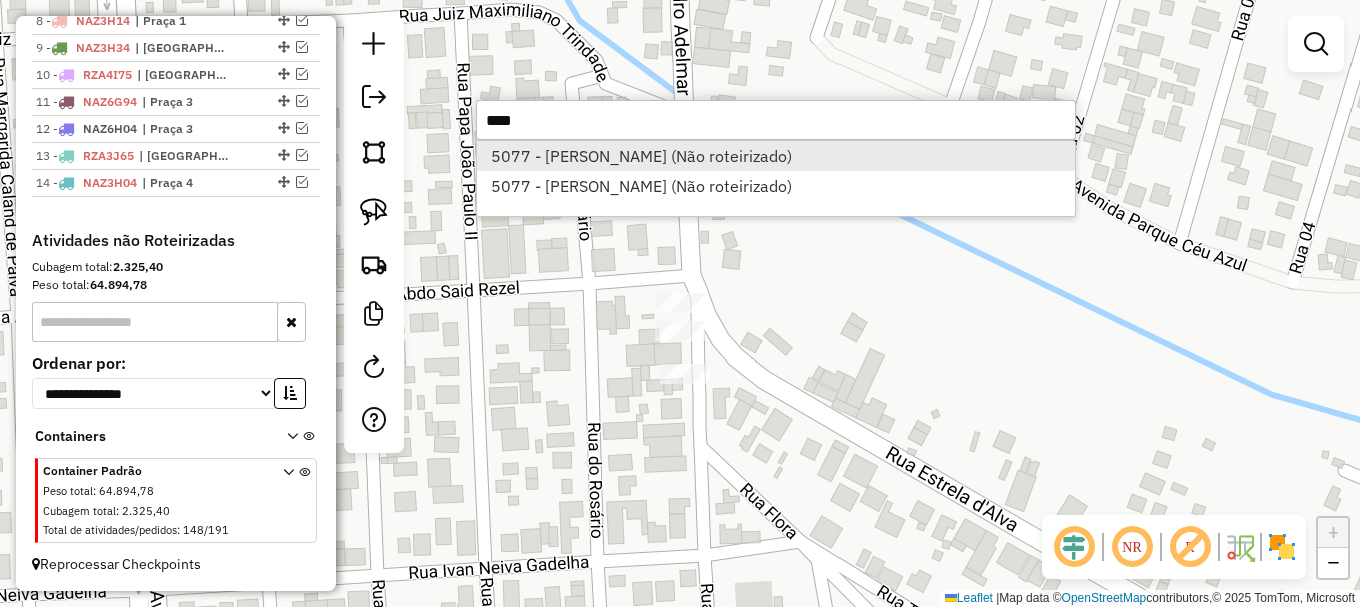 type on "****" 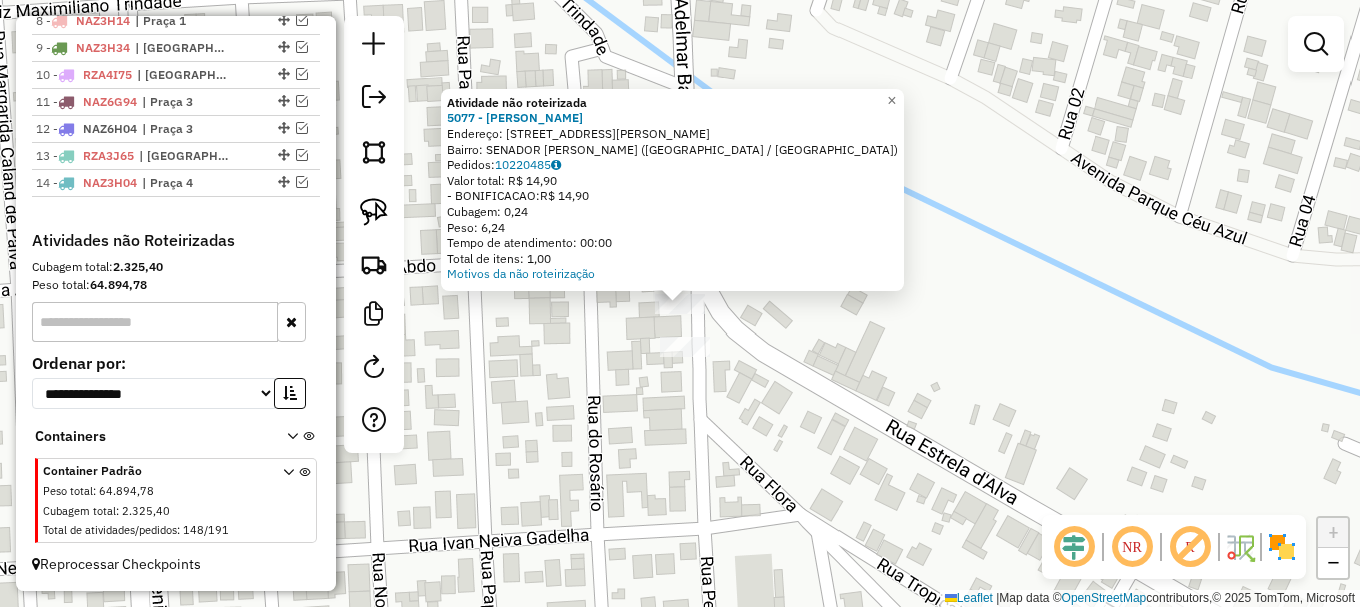 drag, startPoint x: 599, startPoint y: 334, endPoint x: 544, endPoint y: 315, distance: 58.189346 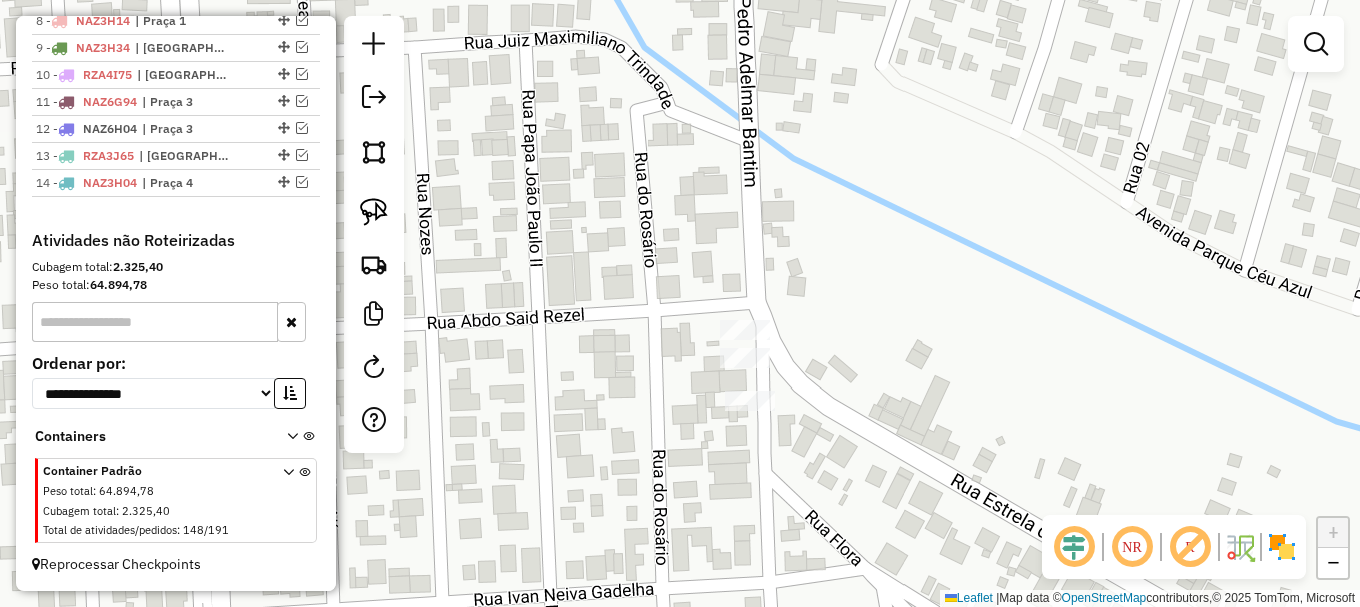 drag, startPoint x: 533, startPoint y: 274, endPoint x: 445, endPoint y: 253, distance: 90.47099 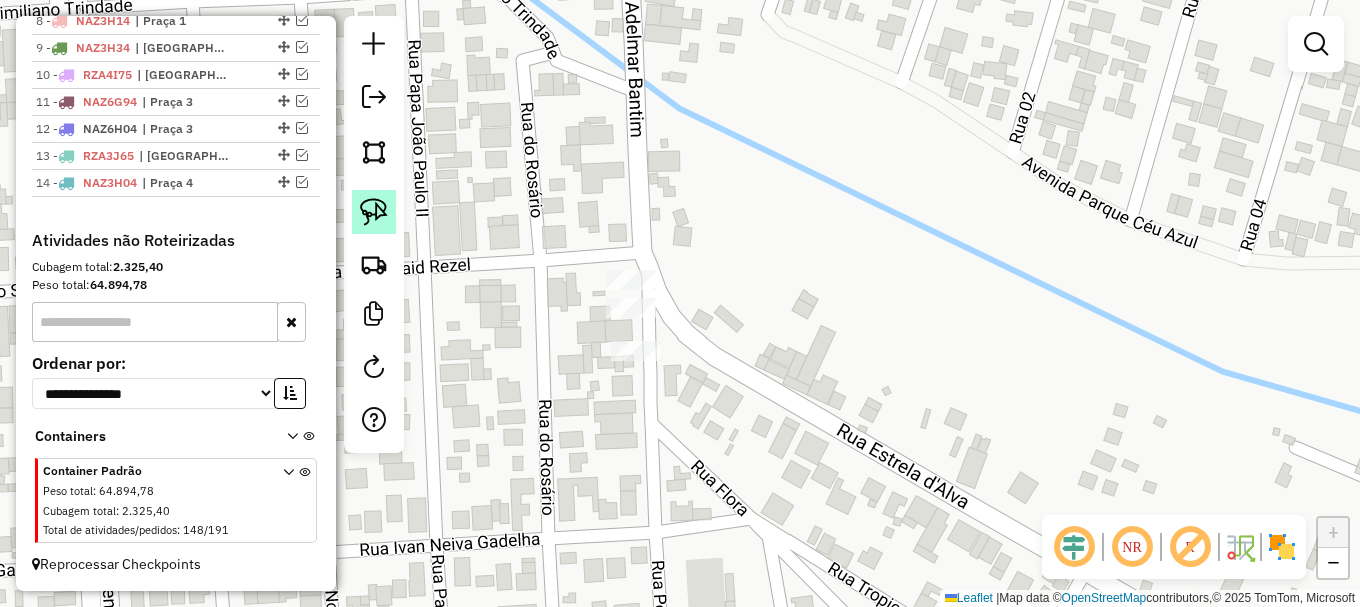 click 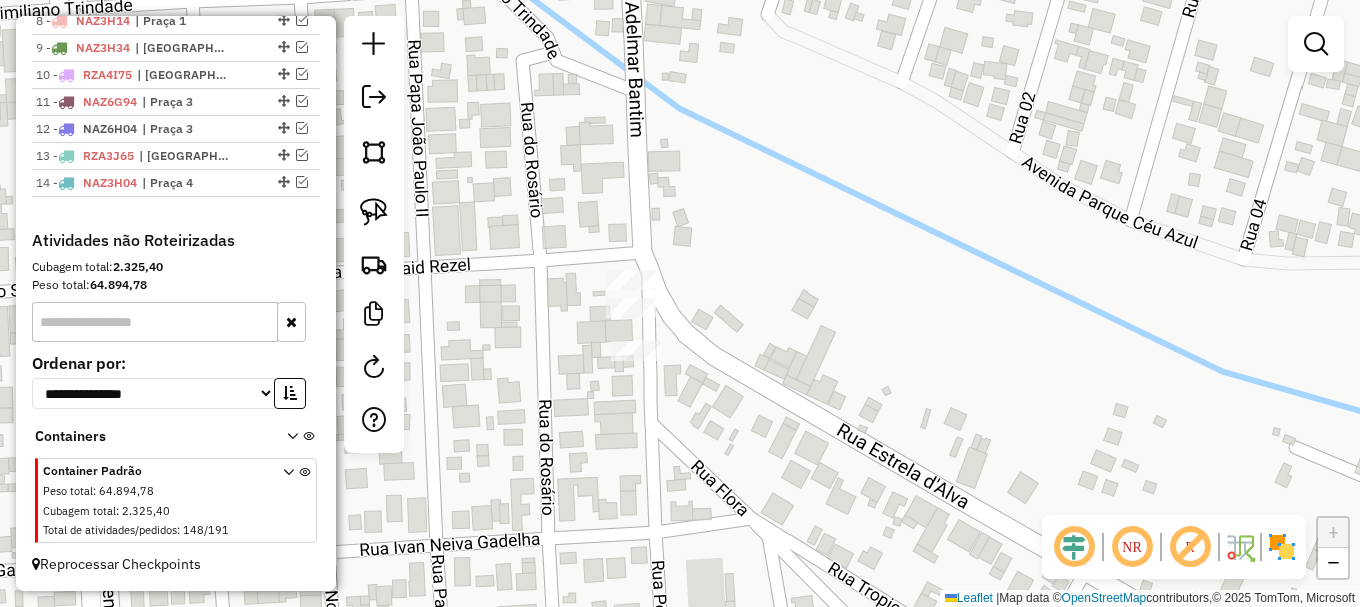 drag, startPoint x: 371, startPoint y: 204, endPoint x: 425, endPoint y: 251, distance: 71.5891 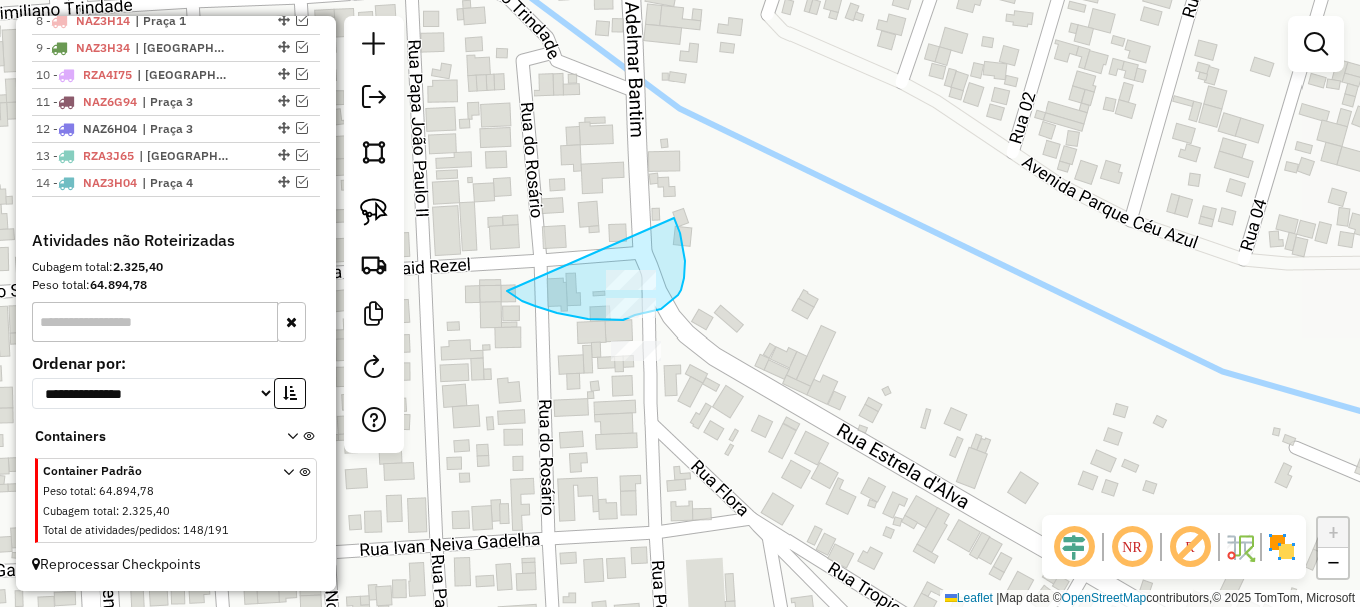 drag, startPoint x: 567, startPoint y: 315, endPoint x: 659, endPoint y: 209, distance: 140.35669 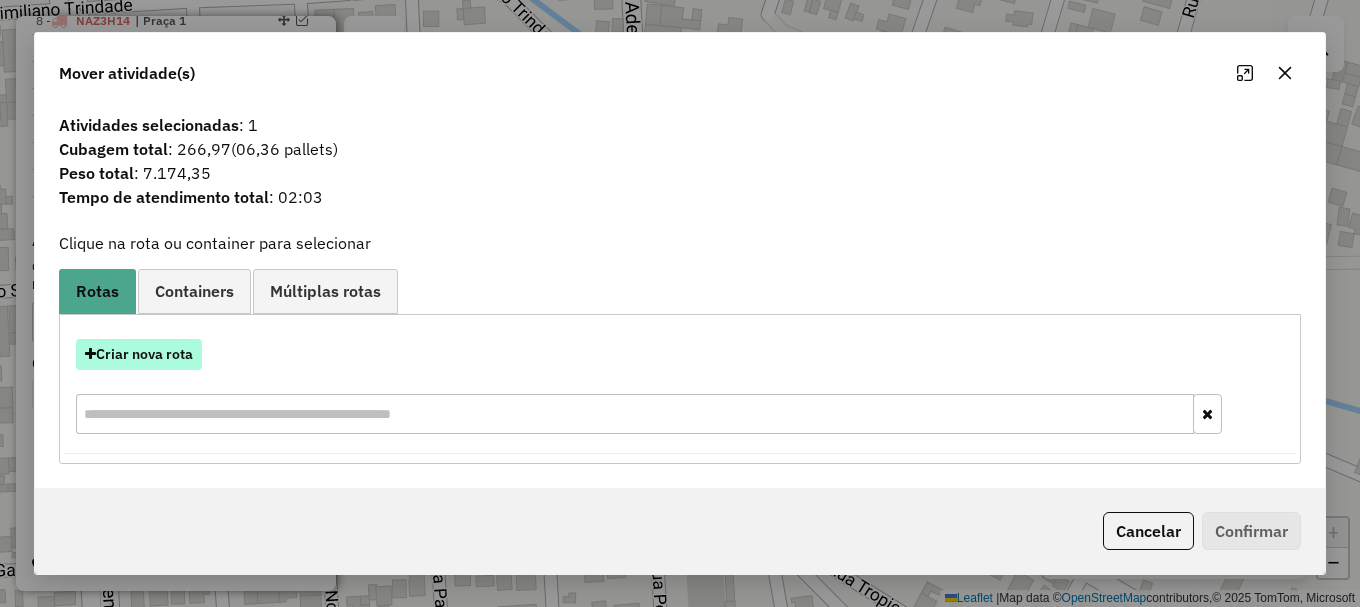 click on "Criar nova rota" at bounding box center [139, 354] 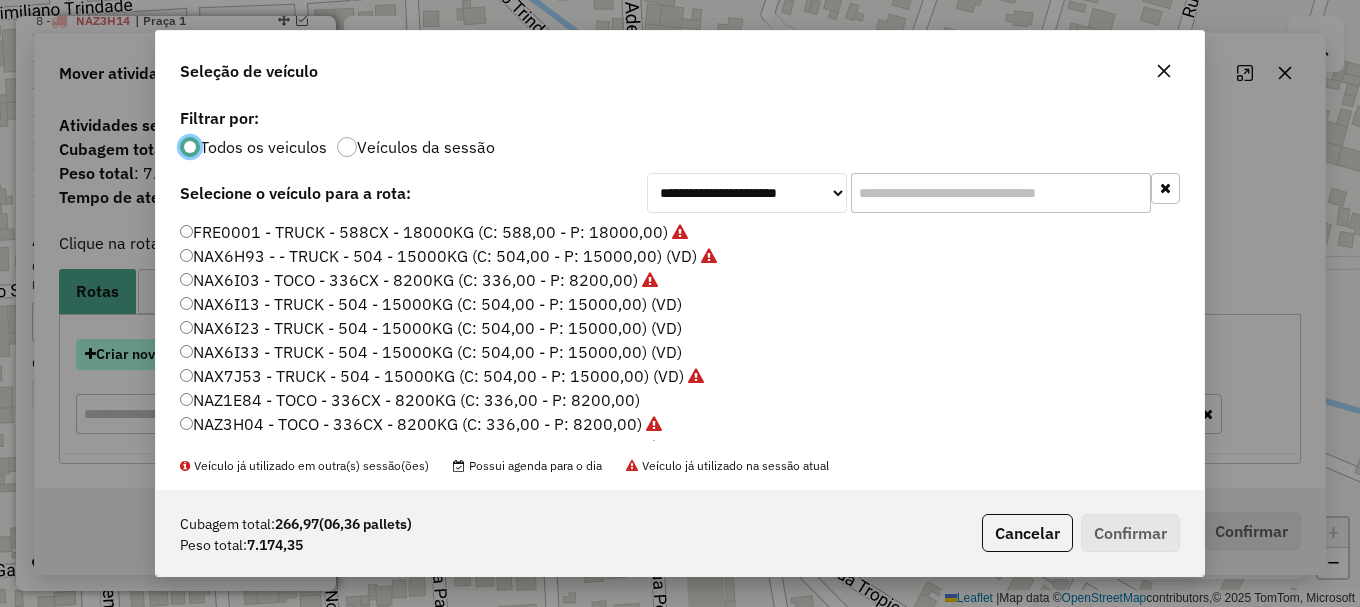 scroll, scrollTop: 11, scrollLeft: 6, axis: both 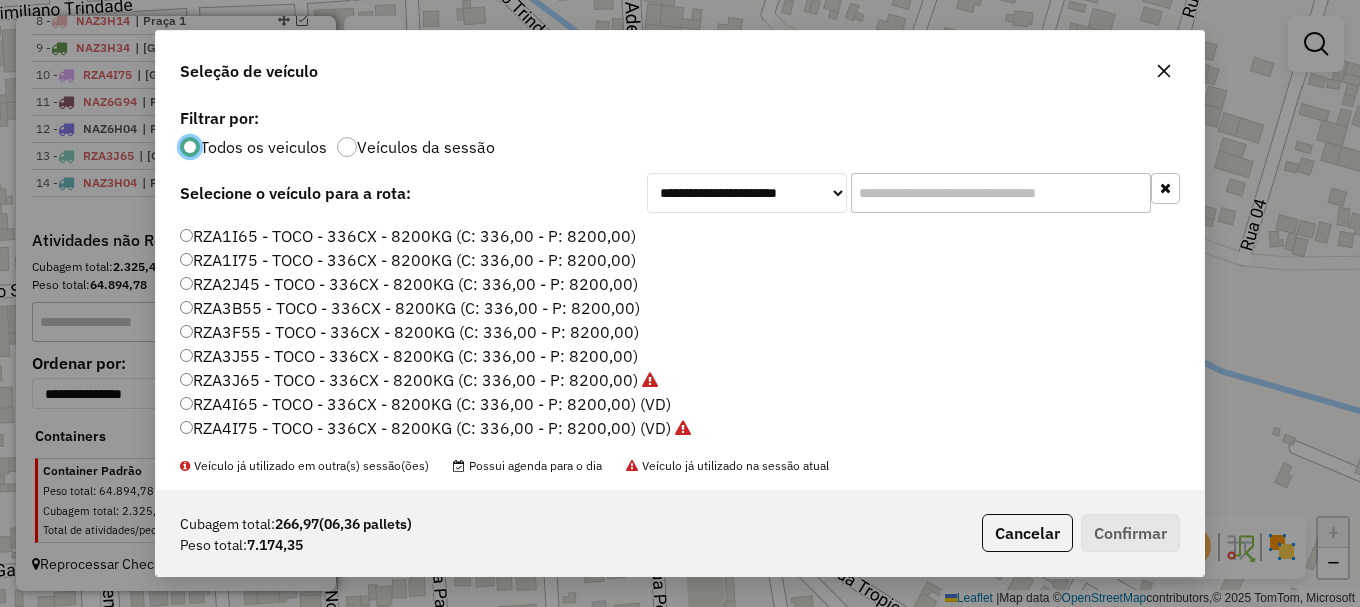click on "RZA1I75 - TOCO - 336CX - 8200KG (C: 336,00 - P: 8200,00)" 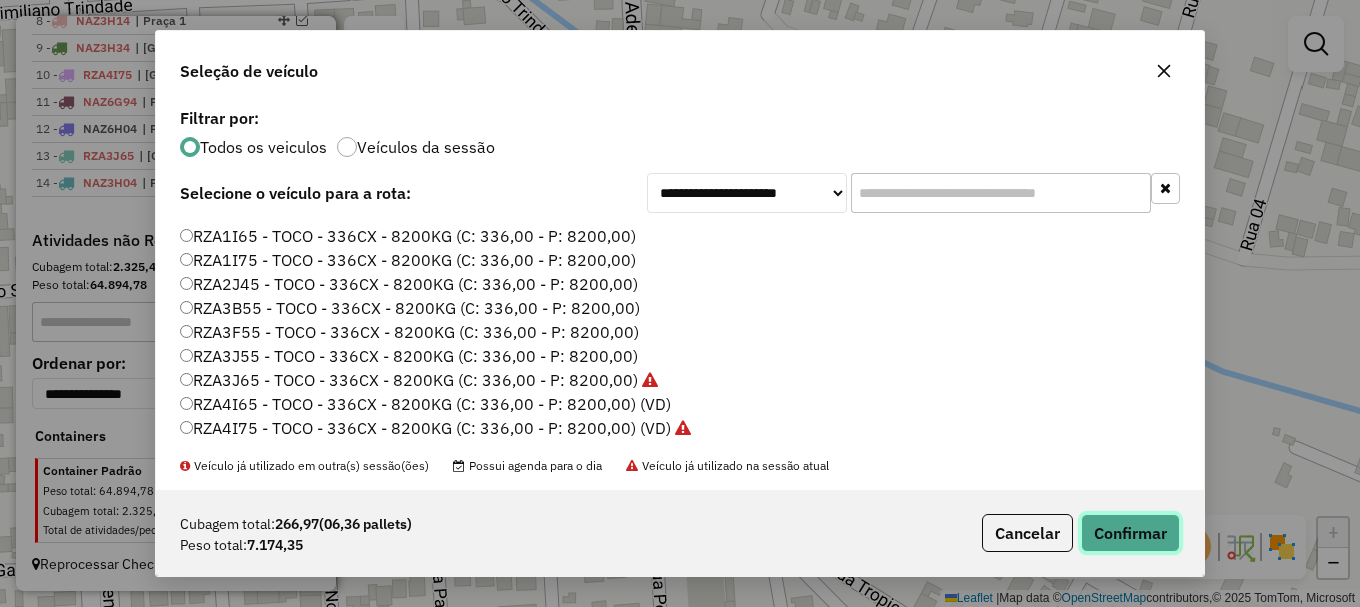 click on "Confirmar" 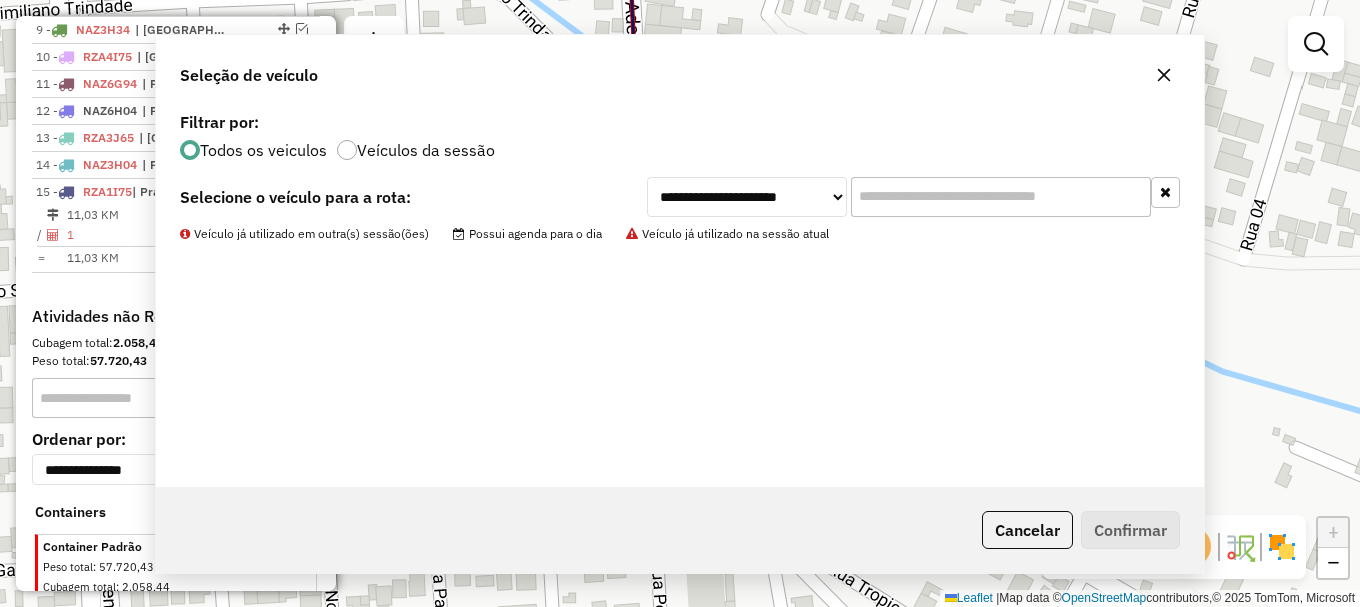 scroll, scrollTop: 1081, scrollLeft: 0, axis: vertical 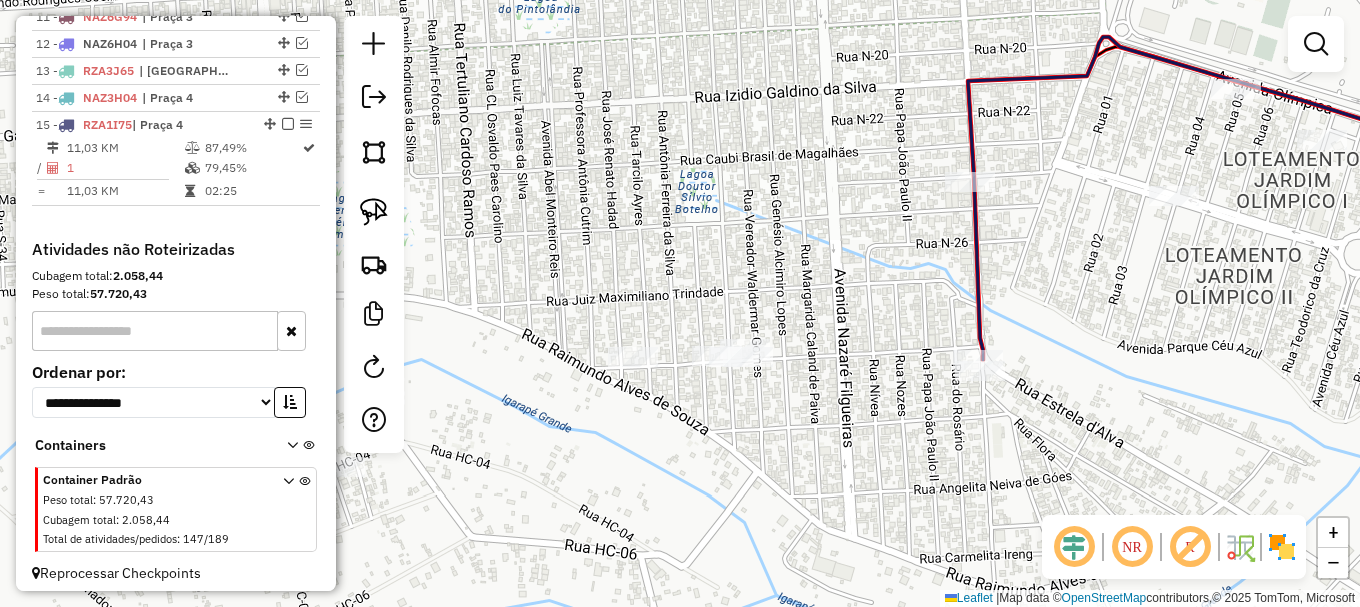 drag, startPoint x: 771, startPoint y: 149, endPoint x: 796, endPoint y: 138, distance: 27.313 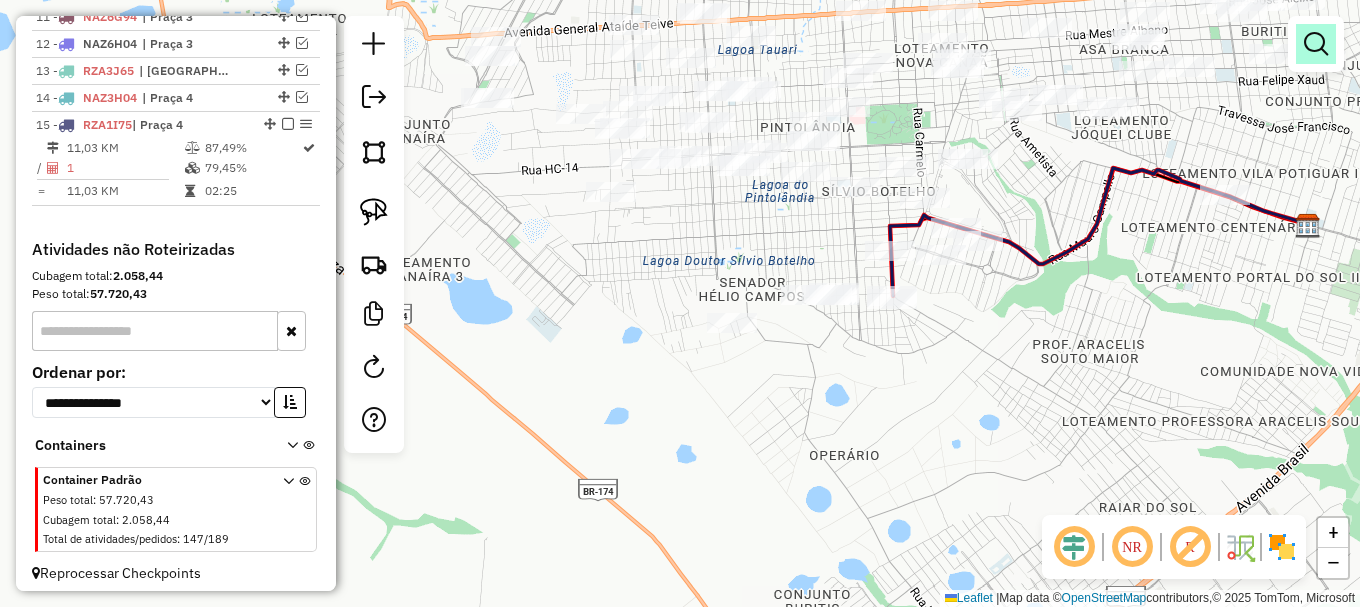 click at bounding box center [1316, 44] 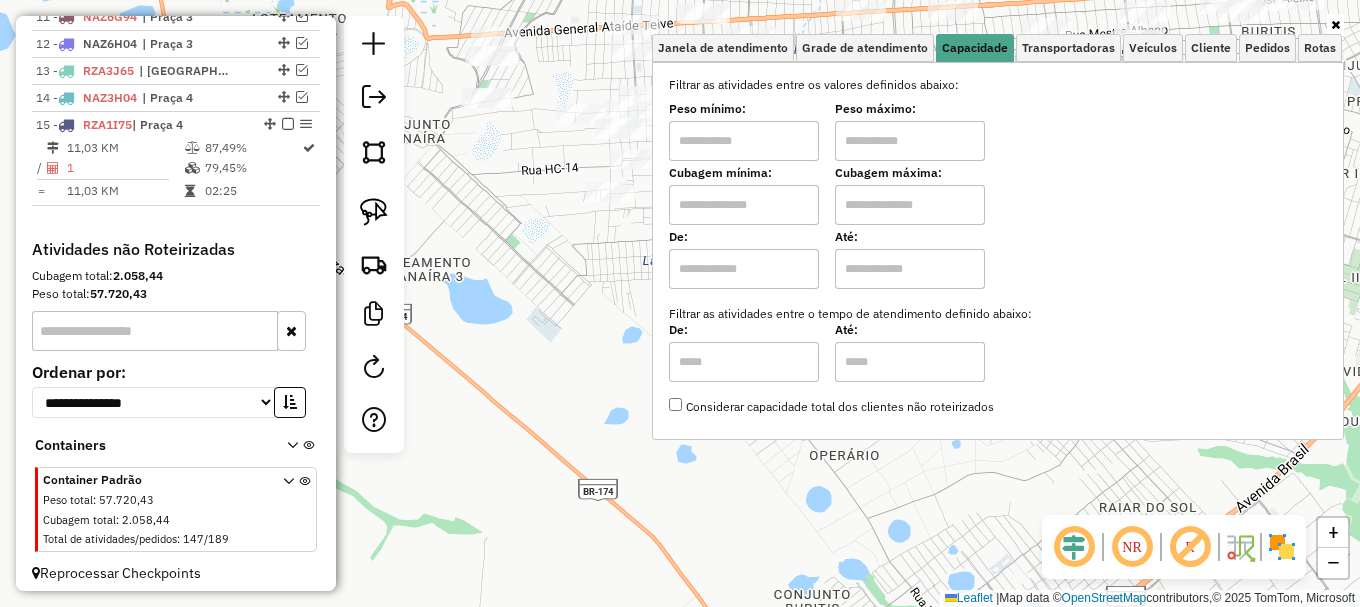 click at bounding box center (744, 205) 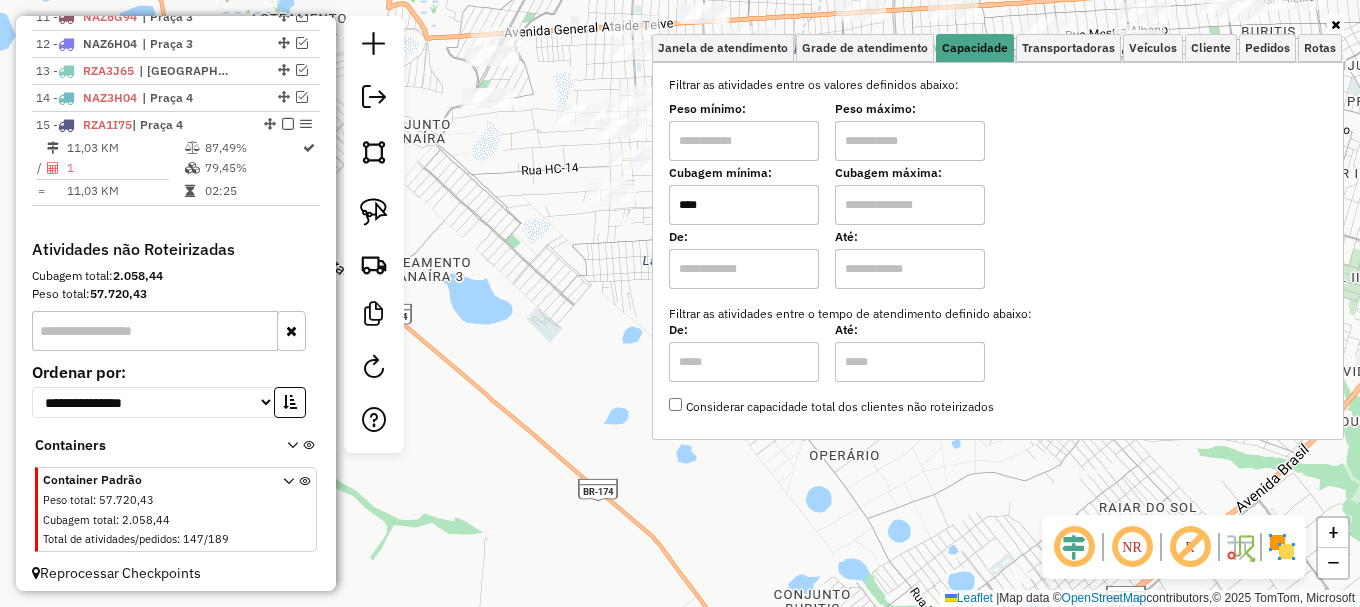click at bounding box center [910, 205] 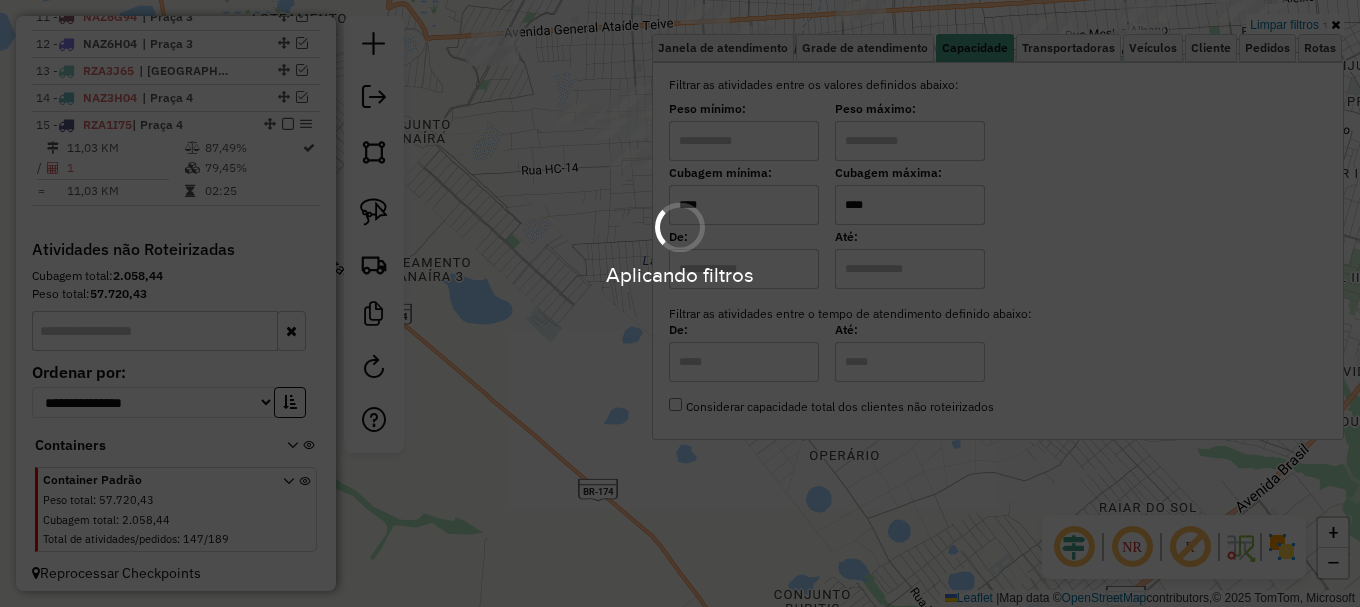 click on "Aplicando filtros  Pop-up bloqueado!  Seu navegador bloqueou automáticamente a abertura de uma nova janela.   Acesse as configurações e adicione o endereço do sistema a lista de permissão.   Fechar  Informações da Sessão 963942 - 11/07/2025     Criação: 10/07/2025 20:03   Depósito:  Amascol - Boa Vista  Total de rotas:  15  Distância Total:  2.988,36 km  Tempo total:  167:13  Custo total:  R$ 9.411,13  Valor total:  R$ 1.378.506,50  - Total roteirizado:  R$ 988.527,46  - Total não roteirizado:  R$ 389.979,04  Total de Atividades Roteirizadas:  202  Total de Pedidos Roteirizados:  281  Peso total roteirizado:  133.555,18  Cubagem total roteirizado:  4.708,86  Total de Atividades não Roteirizadas:  147  Total de Pedidos não Roteirizados:  189 Total de caixas por viagem:  4.708,86 /   15 =  313,92 Média de Atividades por viagem:  202 /   15 =  13,47 Ocupação média da frota:  86,34%   Rotas improdutivas:  1  Rotas vários dias:  2  Clientes Priorizados NR:  0  Transportadoras  Rotas  1 -" at bounding box center (680, 303) 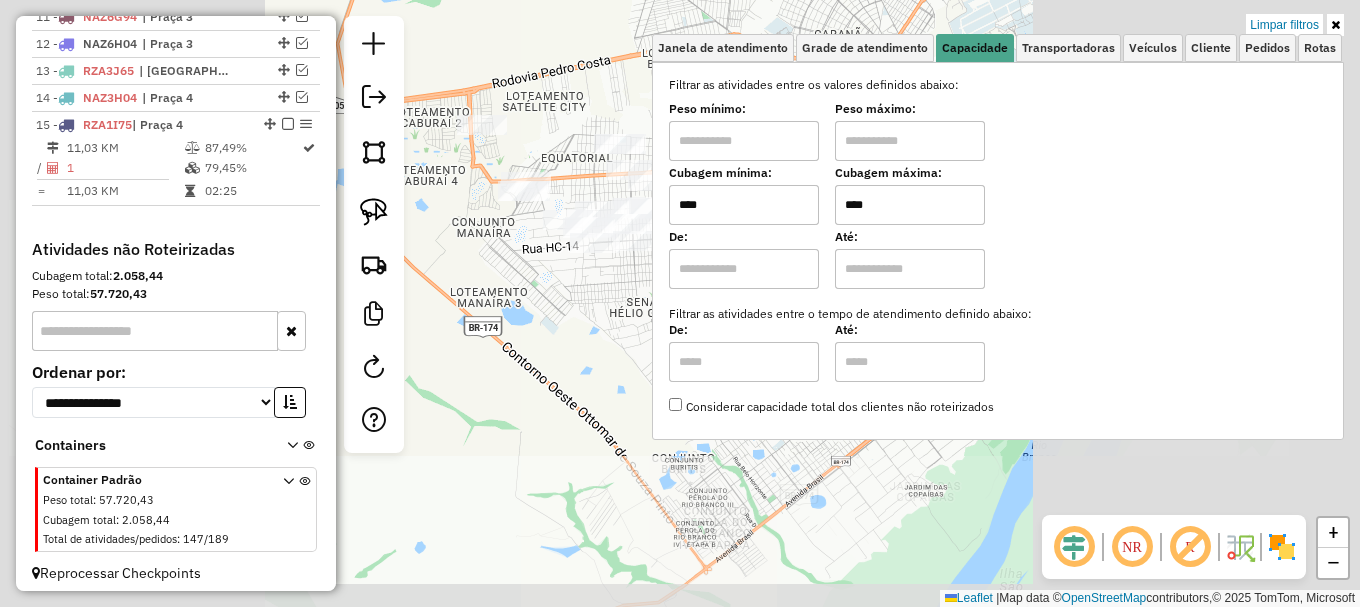 click on "Limpar filtros Janela de atendimento Grade de atendimento Capacidade Transportadoras Veículos Cliente Pedidos  Rotas Selecione os dias de semana para filtrar as janelas de atendimento  Seg   Ter   Qua   Qui   Sex   Sáb   Dom  Informe o período da janela de atendimento: De: Até:  Filtrar exatamente a janela do cliente  Considerar janela de atendimento padrão  Selecione os dias de semana para filtrar as grades de atendimento  Seg   Ter   Qua   Qui   Sex   Sáb   Dom   Considerar clientes sem dia de atendimento cadastrado  Clientes fora do dia de atendimento selecionado Filtrar as atividades entre os valores definidos abaixo:  Peso mínimo:   Peso máximo:   Cubagem mínima:  ****  Cubagem máxima:  ****  De:   Até:  Filtrar as atividades entre o tempo de atendimento definido abaixo:  De:   Até:   Considerar capacidade total dos clientes não roteirizados Transportadora: Selecione um ou mais itens Tipo de veículo: Selecione um ou mais itens Veículo: Selecione um ou mais itens Motorista: Nome: Rótulo: +" 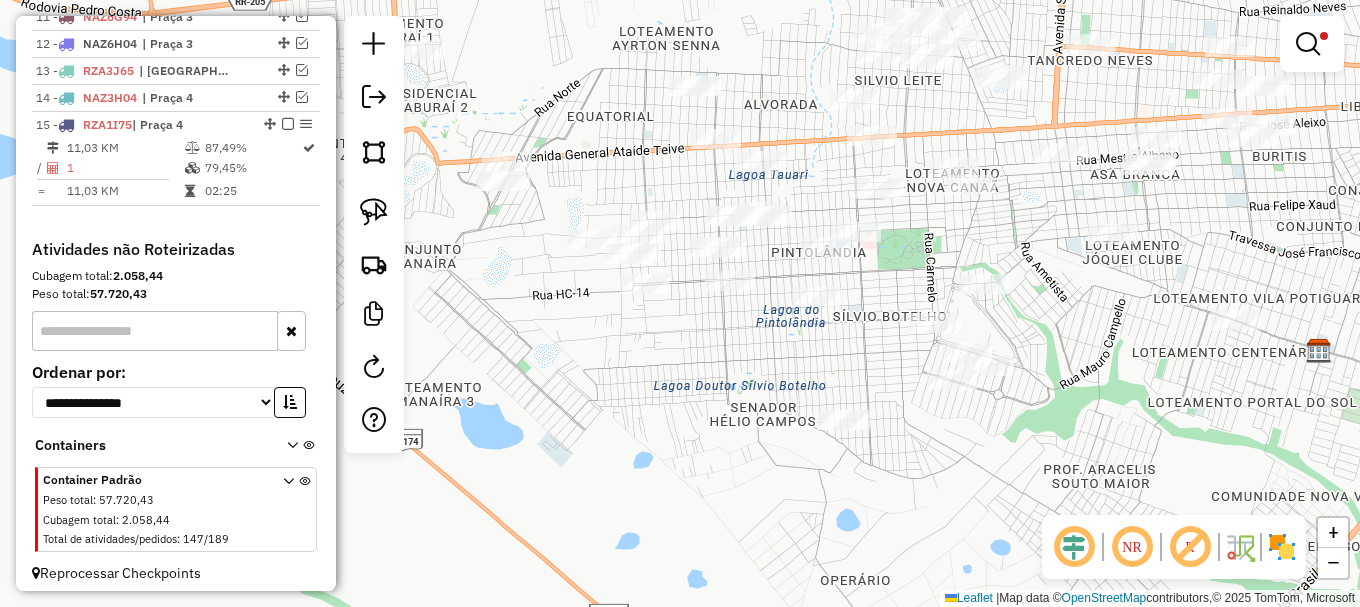 drag, startPoint x: 592, startPoint y: 279, endPoint x: 630, endPoint y: 373, distance: 101.390335 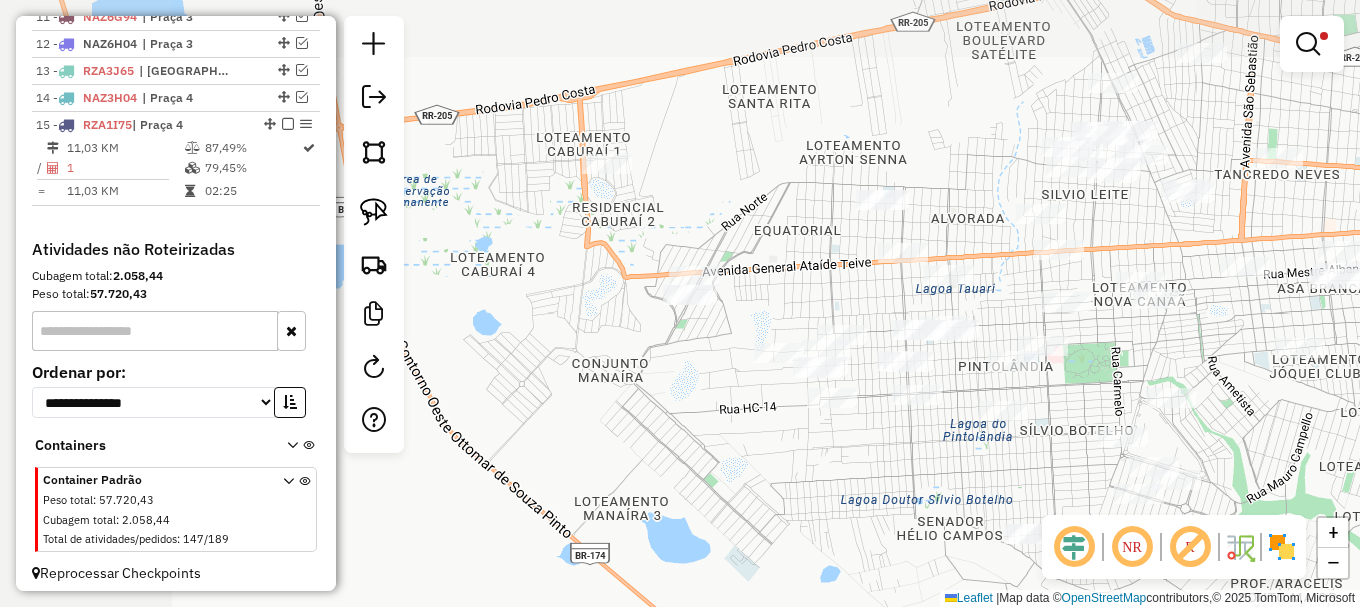 drag, startPoint x: 505, startPoint y: 266, endPoint x: 478, endPoint y: 261, distance: 27.45906 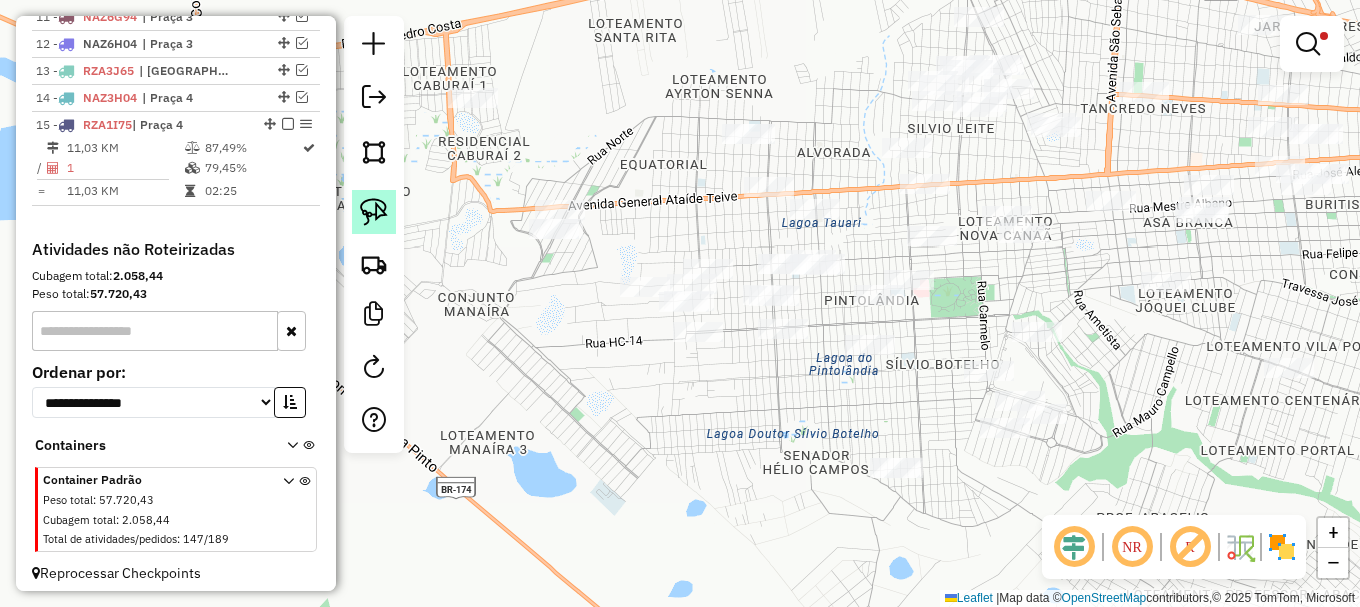 click 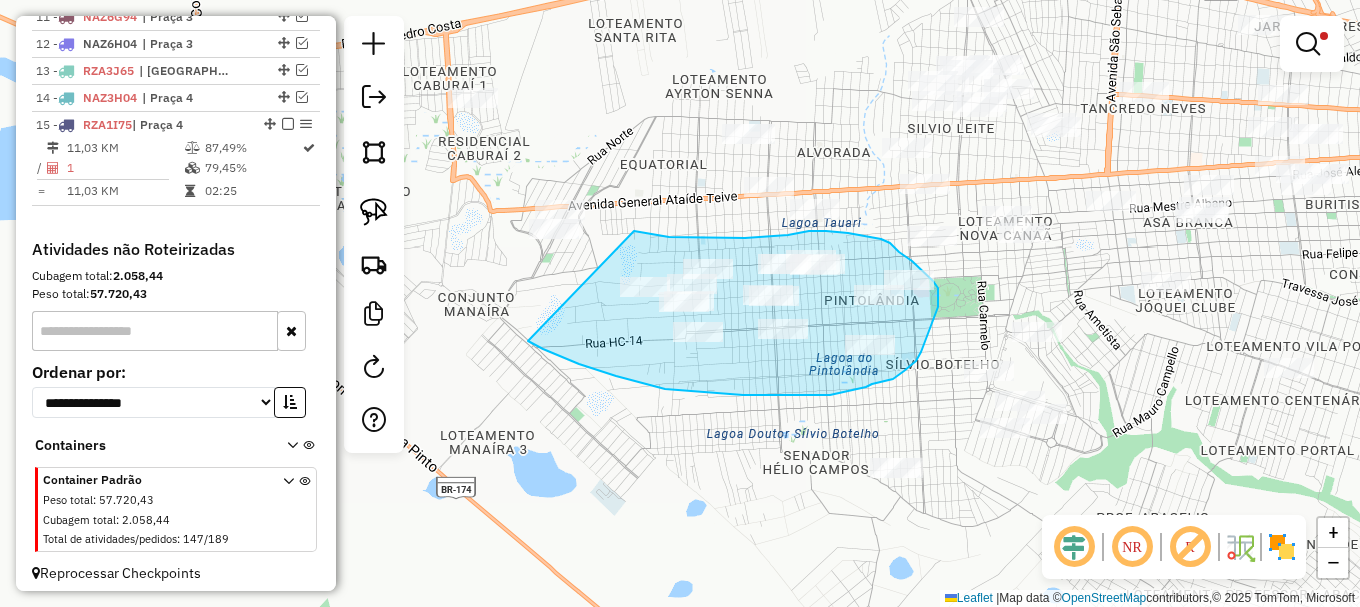 drag, startPoint x: 566, startPoint y: 359, endPoint x: 634, endPoint y: 231, distance: 144.94136 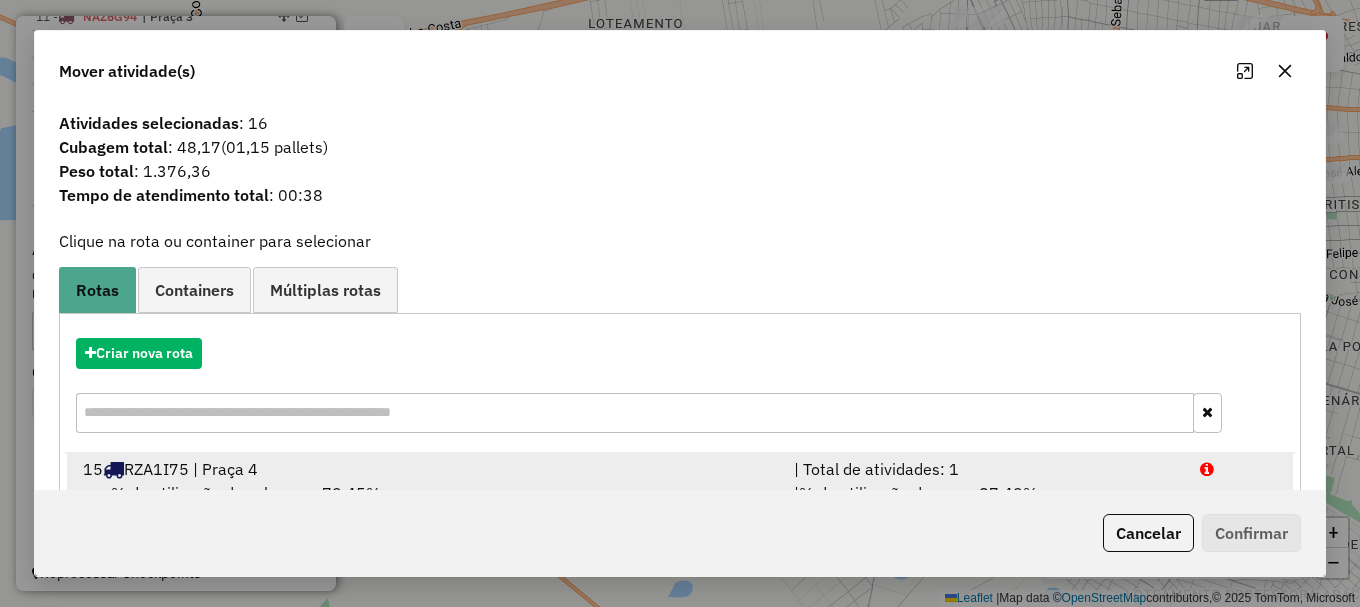 click at bounding box center (1239, 469) 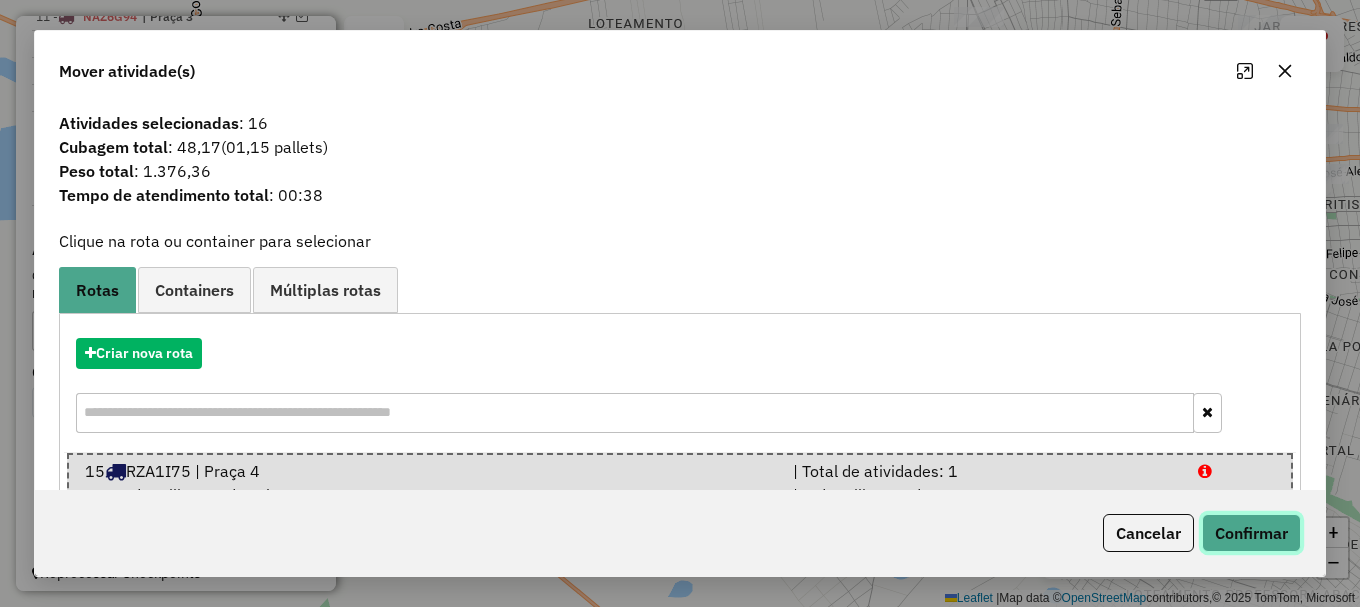 click on "Confirmar" 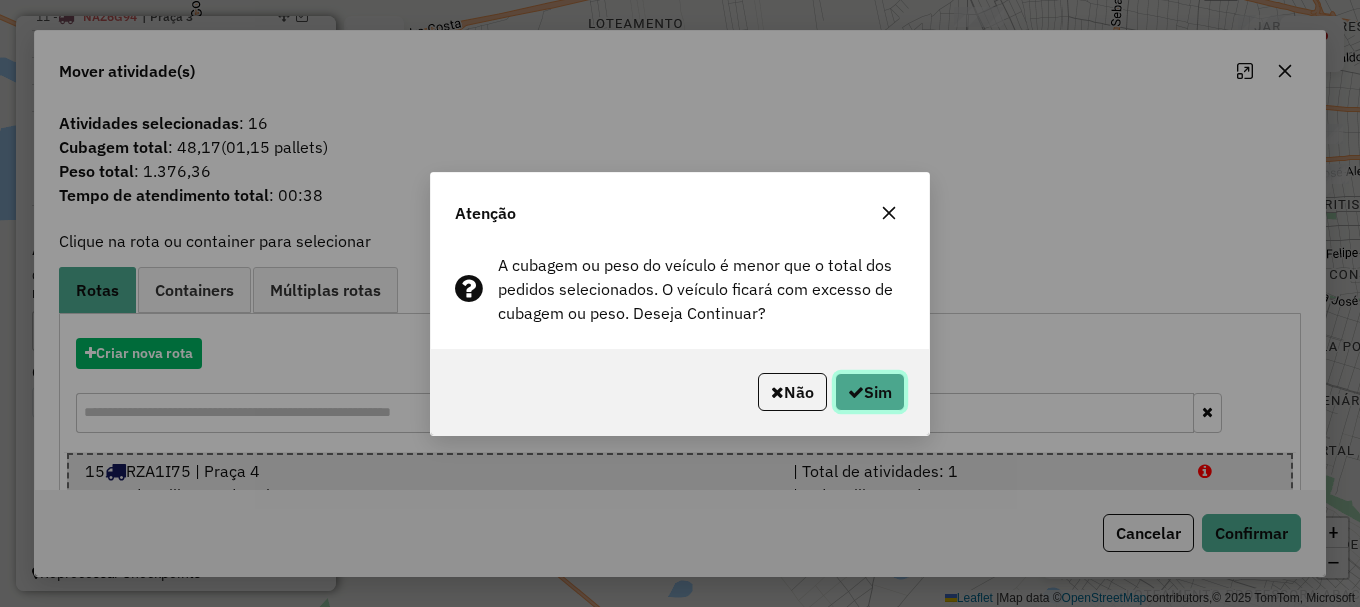 click on "Sim" 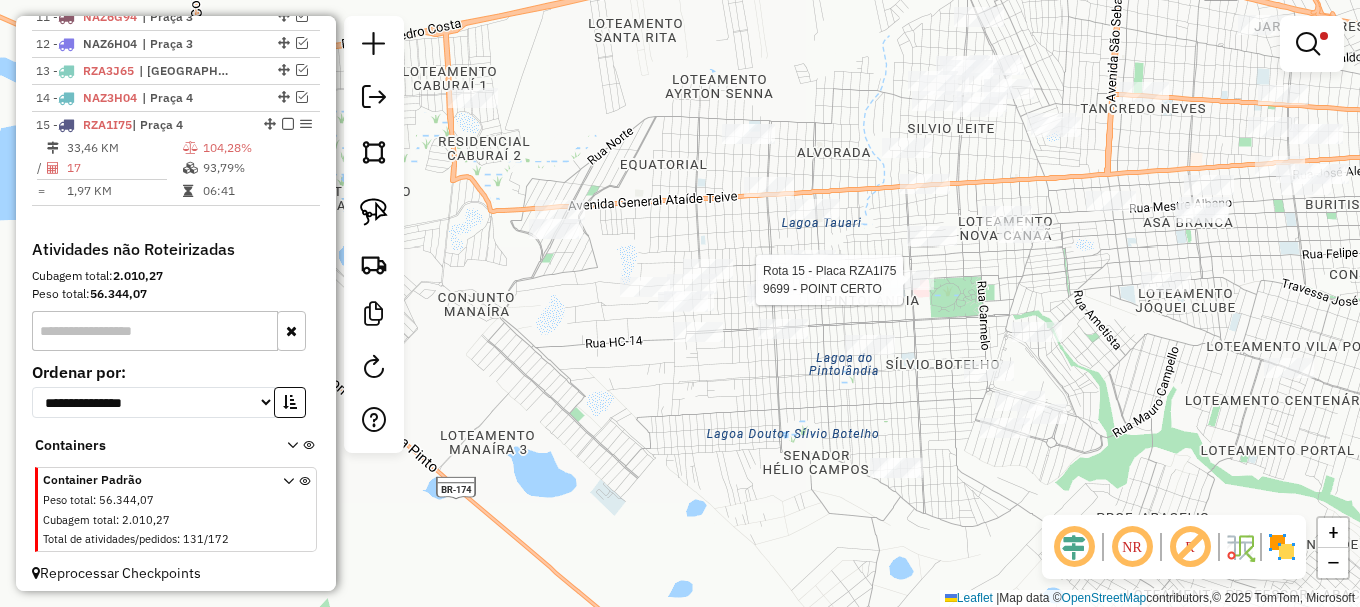 scroll, scrollTop: 1108, scrollLeft: 0, axis: vertical 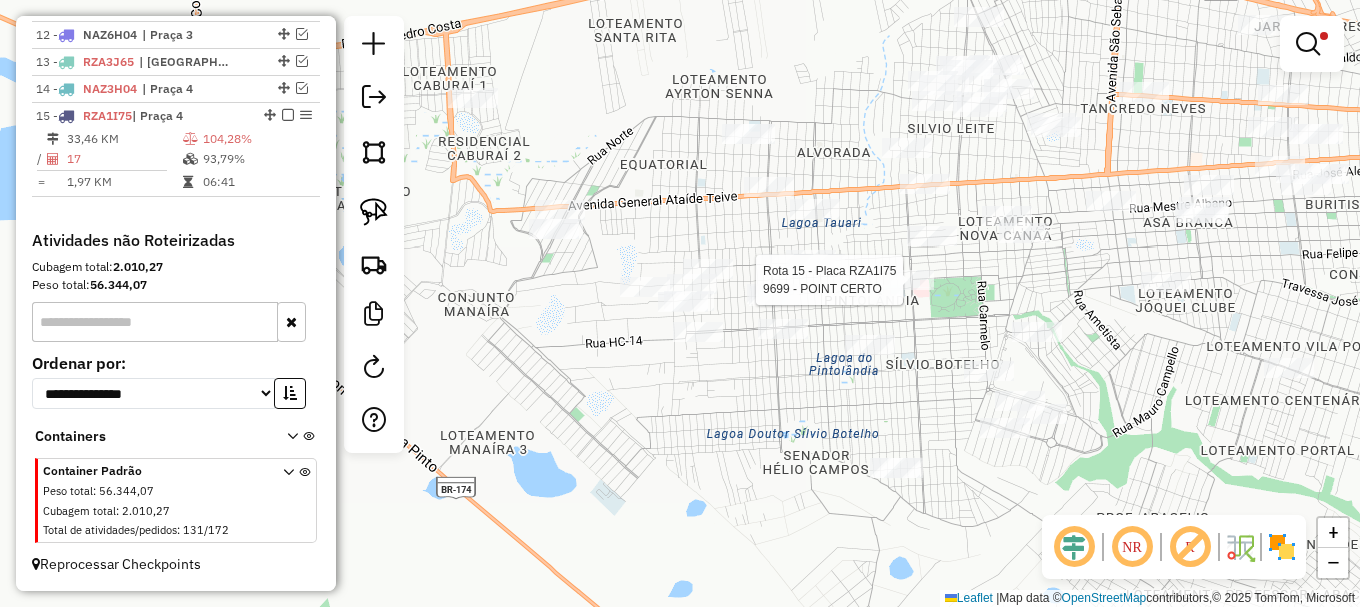 select on "**********" 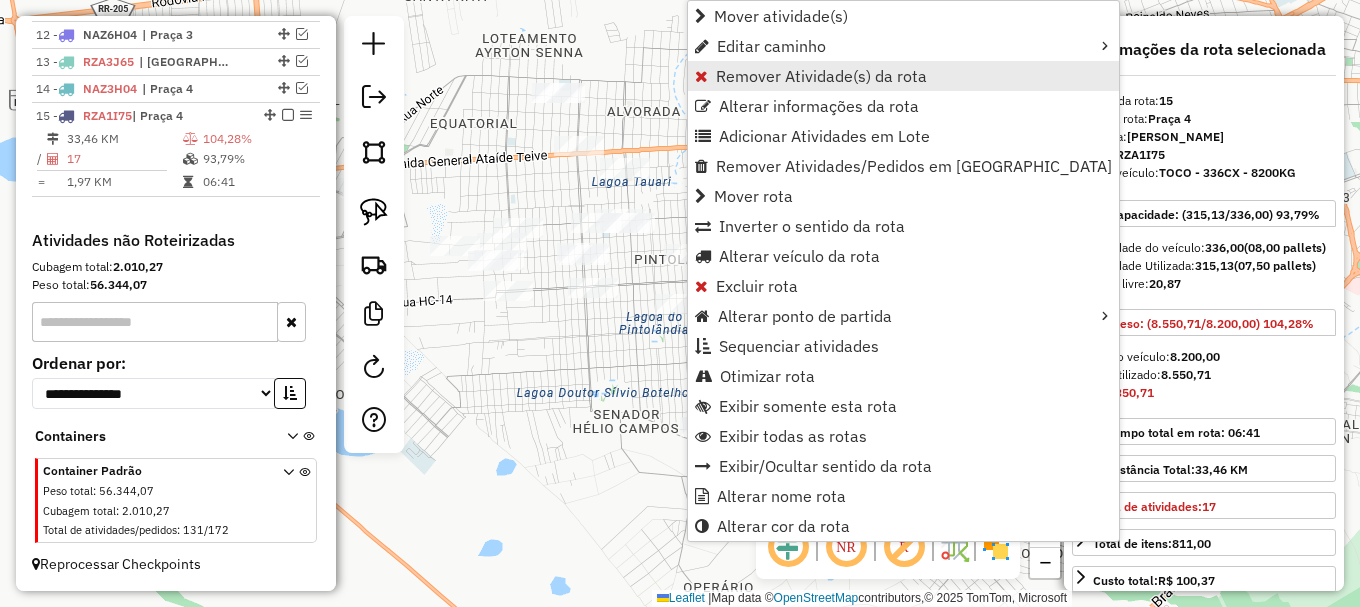 click on "Remover Atividade(s) da rota" at bounding box center [821, 76] 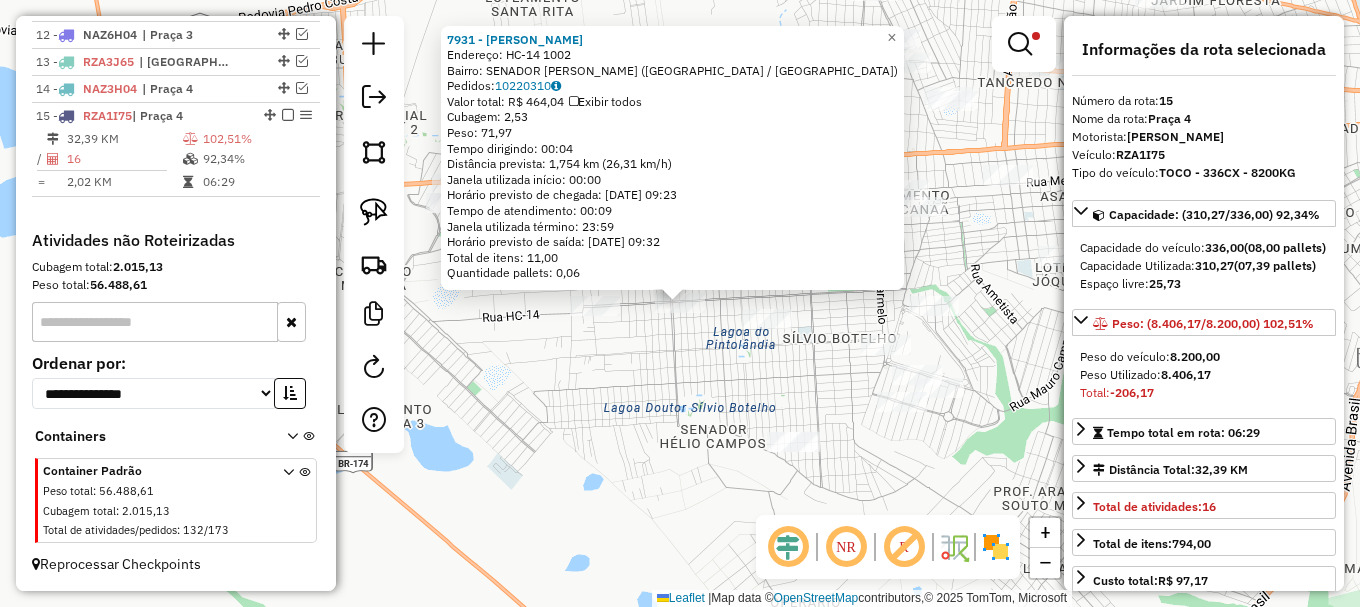 click on "Rota 15 - Placa RZA1I75  10303 - LAVA J E C PROGRESSO 7931 - RAIMUNDO CARREIRO  Endereço:  HC-14 1002   Bairro: SENADOR HELIO CAMPOS (BOA VISTA / RR)   Pedidos:  10220310   Valor total: R$ 464,04   Exibir todos   Cubagem: 2,53  Peso: 71,97  Tempo dirigindo: 00:04   Distância prevista: 1,754 km (26,31 km/h)   Janela utilizada início: 00:00   Horário previsto de chegada: 11/07/2025 09:23   Tempo de atendimento: 00:09   Janela utilizada término: 23:59   Horário previsto de saída: 11/07/2025 09:32   Total de itens: 11,00   Quantidade pallets: 0,06  × Limpar filtros Janela de atendimento Grade de atendimento Capacidade Transportadoras Veículos Cliente Pedidos  Rotas Selecione os dias de semana para filtrar as janelas de atendimento  Seg   Ter   Qua   Qui   Sex   Sáb   Dom  Informe o período da janela de atendimento: De: Até:  Filtrar exatamente a janela do cliente  Considerar janela de atendimento padrão  Selecione os dias de semana para filtrar as grades de atendimento  Seg   Ter   Qua   Qui   Sex  +" 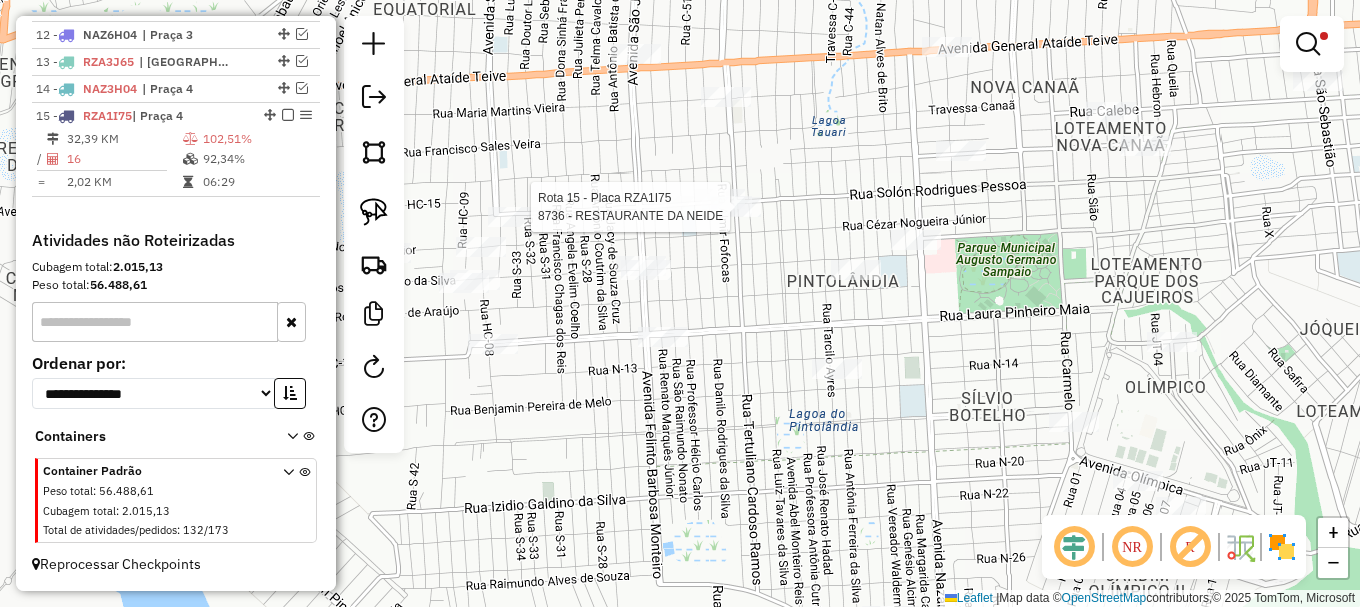 select on "**********" 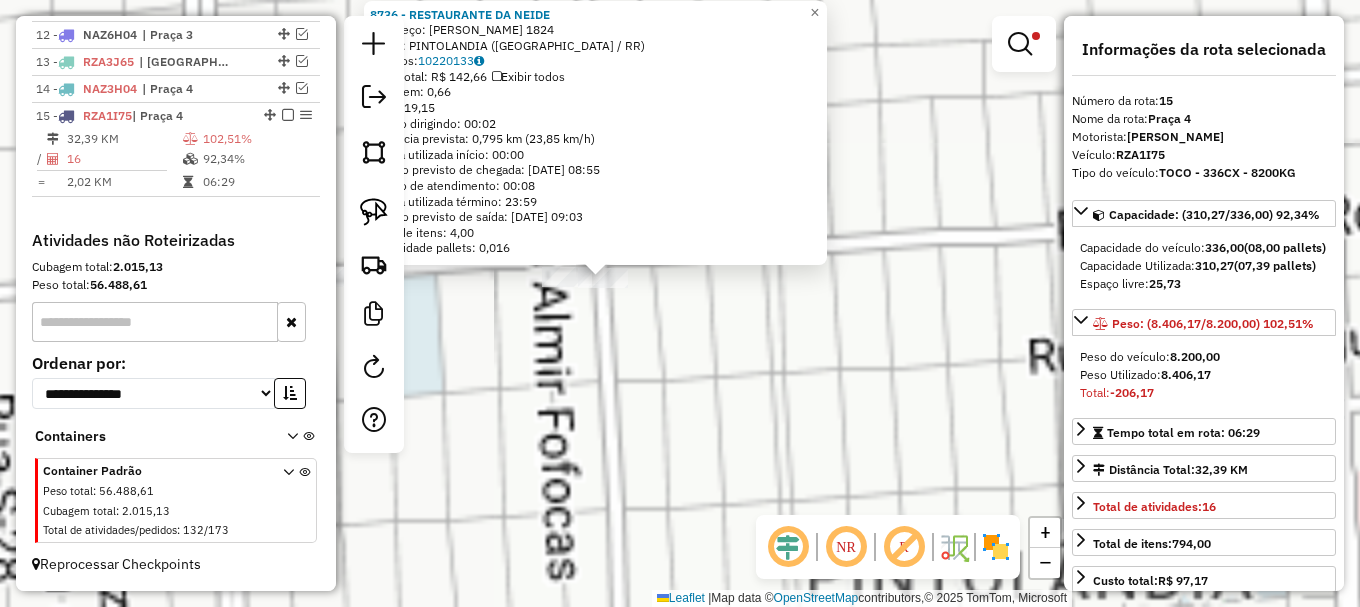 drag, startPoint x: 656, startPoint y: 353, endPoint x: 639, endPoint y: 347, distance: 18.027756 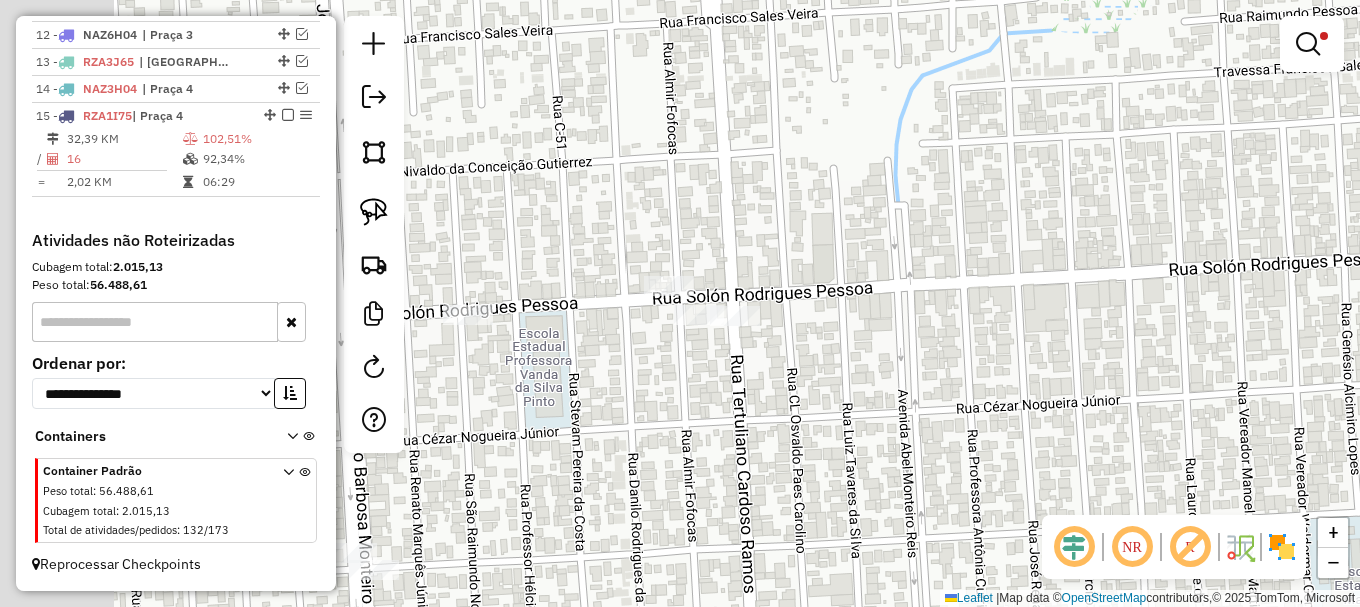 drag, startPoint x: 662, startPoint y: 355, endPoint x: 766, endPoint y: 361, distance: 104.172935 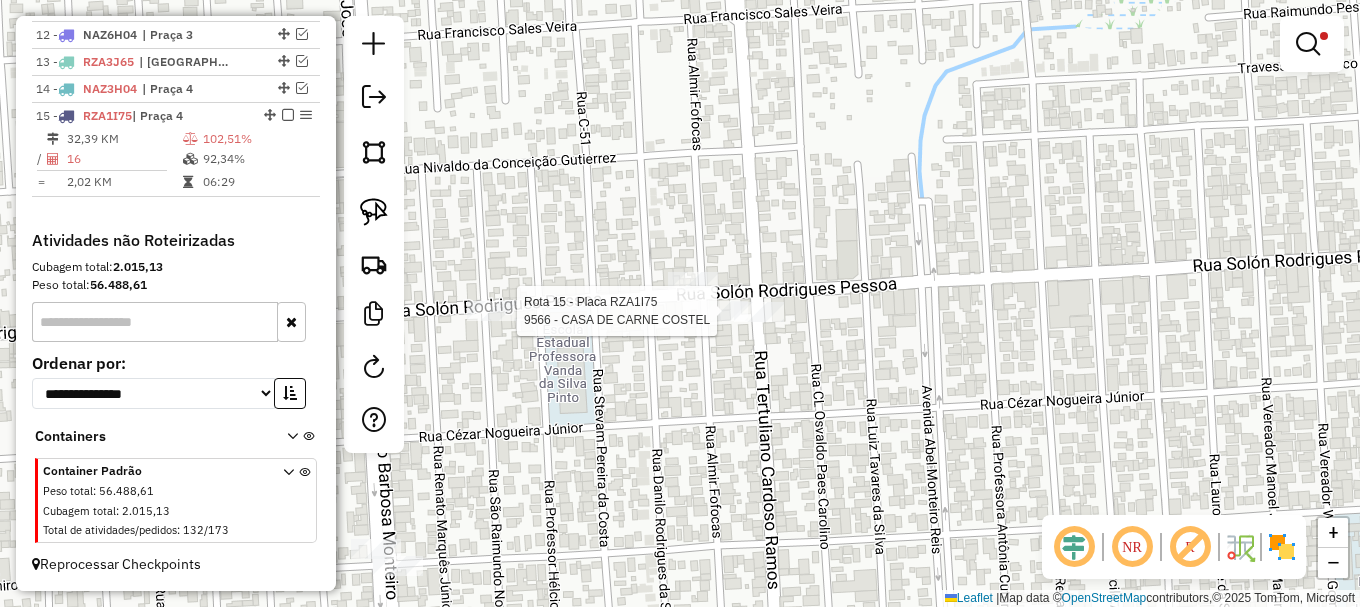 select on "**********" 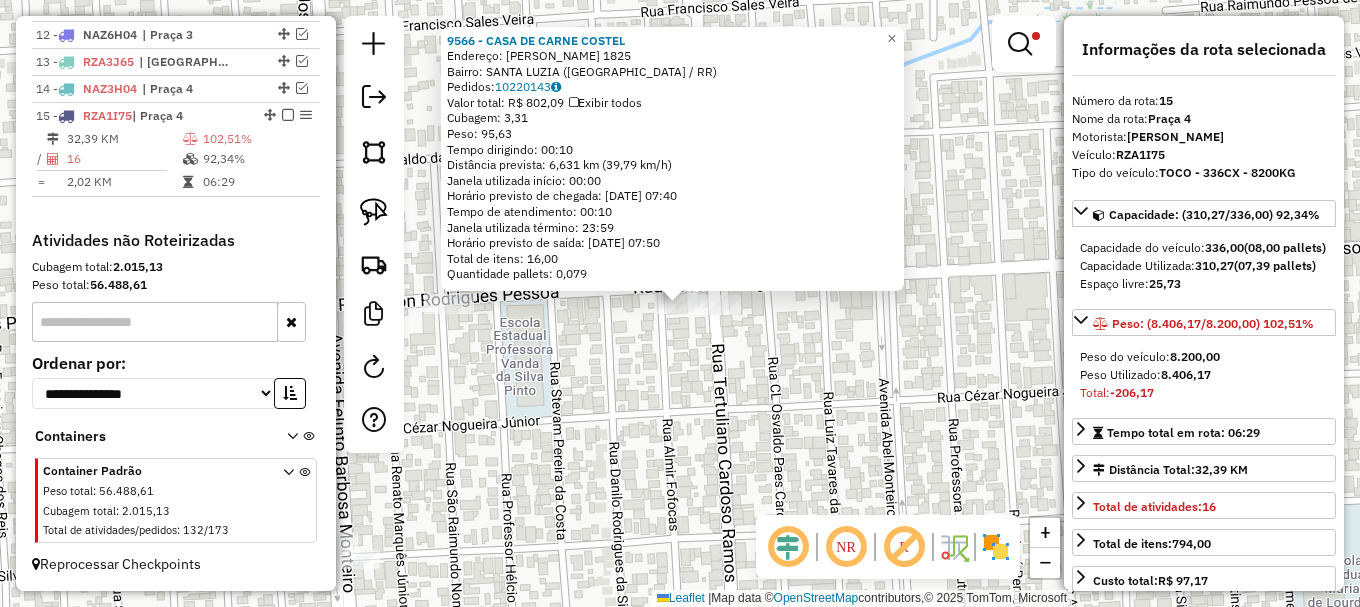 drag, startPoint x: 658, startPoint y: 364, endPoint x: 681, endPoint y: 294, distance: 73.68175 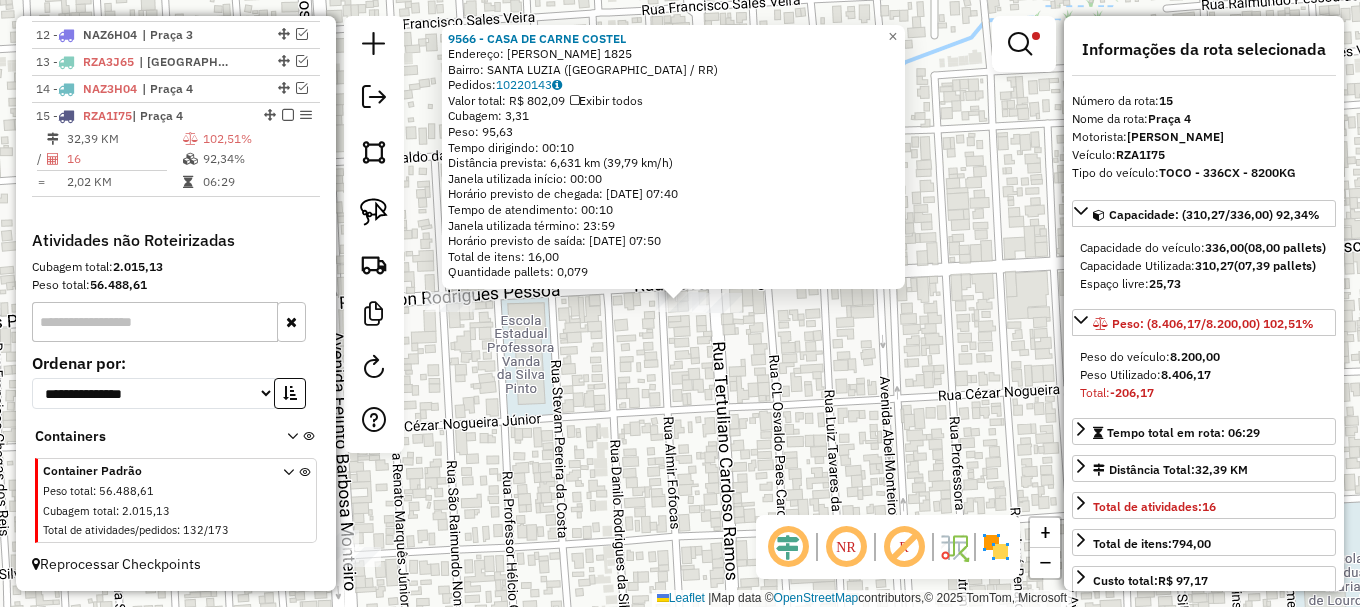 click on "9566 - CASA DE CARNE COSTEL  Endereço:  TERTULIANO CARDOSO RAMOS 1825   Bairro: SANTA LUZIA (BOA VISTA / RR)   Pedidos:  10220143   Valor total: R$ 802,09   Exibir todos   Cubagem: 3,31  Peso: 95,63  Tempo dirigindo: 00:10   Distância prevista: 6,631 km (39,79 km/h)   Janela utilizada início: 00:00   Horário previsto de chegada: 11/07/2025 07:40   Tempo de atendimento: 00:10   Janela utilizada término: 23:59   Horário previsto de saída: 11/07/2025 07:50   Total de itens: 16,00   Quantidade pallets: 0,079  × Limpar filtros Janela de atendimento Grade de atendimento Capacidade Transportadoras Veículos Cliente Pedidos  Rotas Selecione os dias de semana para filtrar as janelas de atendimento  Seg   Ter   Qua   Qui   Sex   Sáb   Dom  Informe o período da janela de atendimento: De: Até:  Filtrar exatamente a janela do cliente  Considerar janela de atendimento padrão  Selecione os dias de semana para filtrar as grades de atendimento  Seg   Ter   Qua   Qui   Sex   Sáb   Dom   Peso mínimo:  **** **** +" 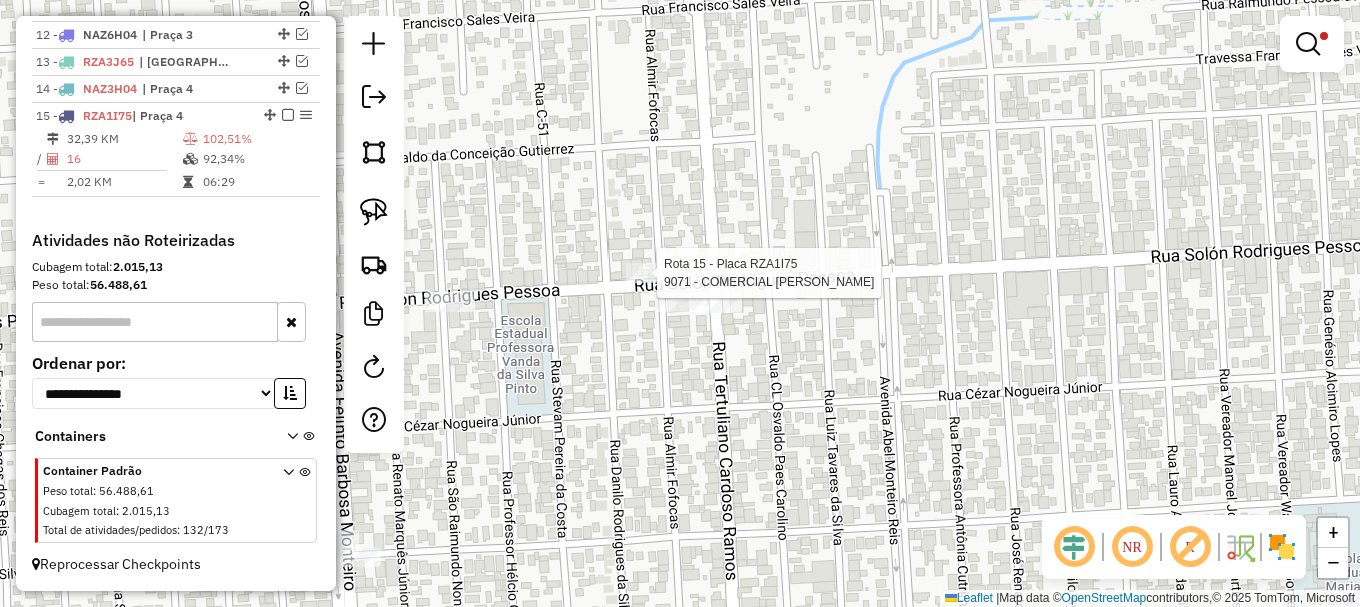 select on "**********" 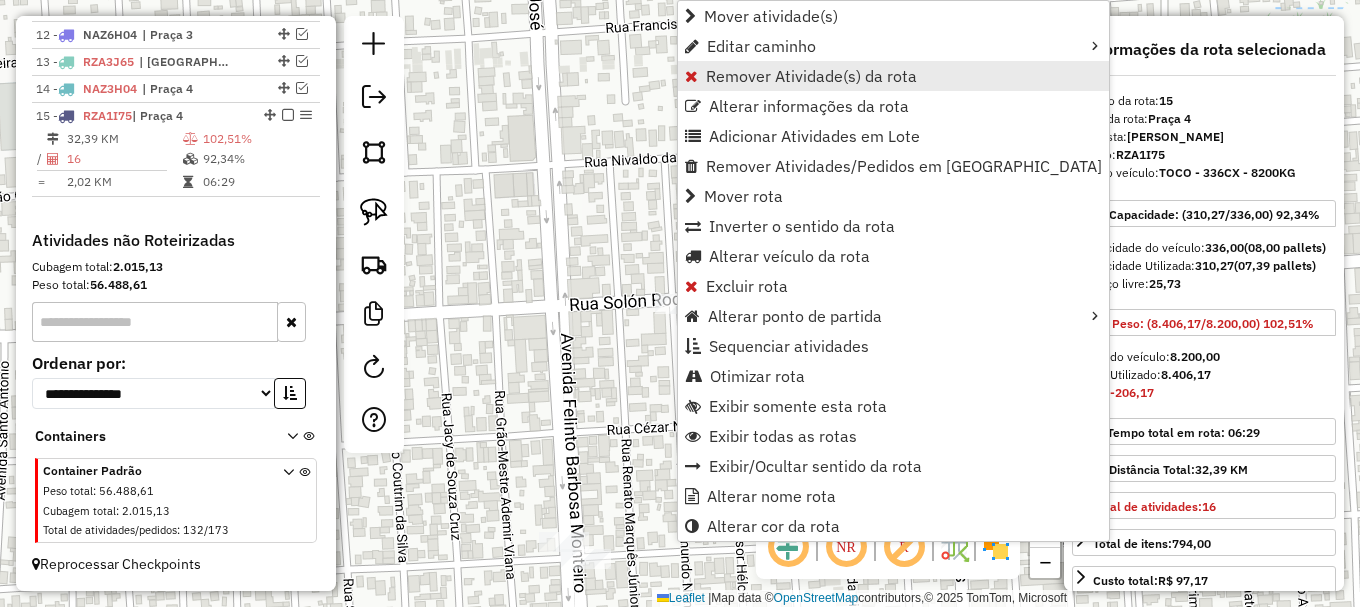click on "Remover Atividade(s) da rota" at bounding box center [811, 76] 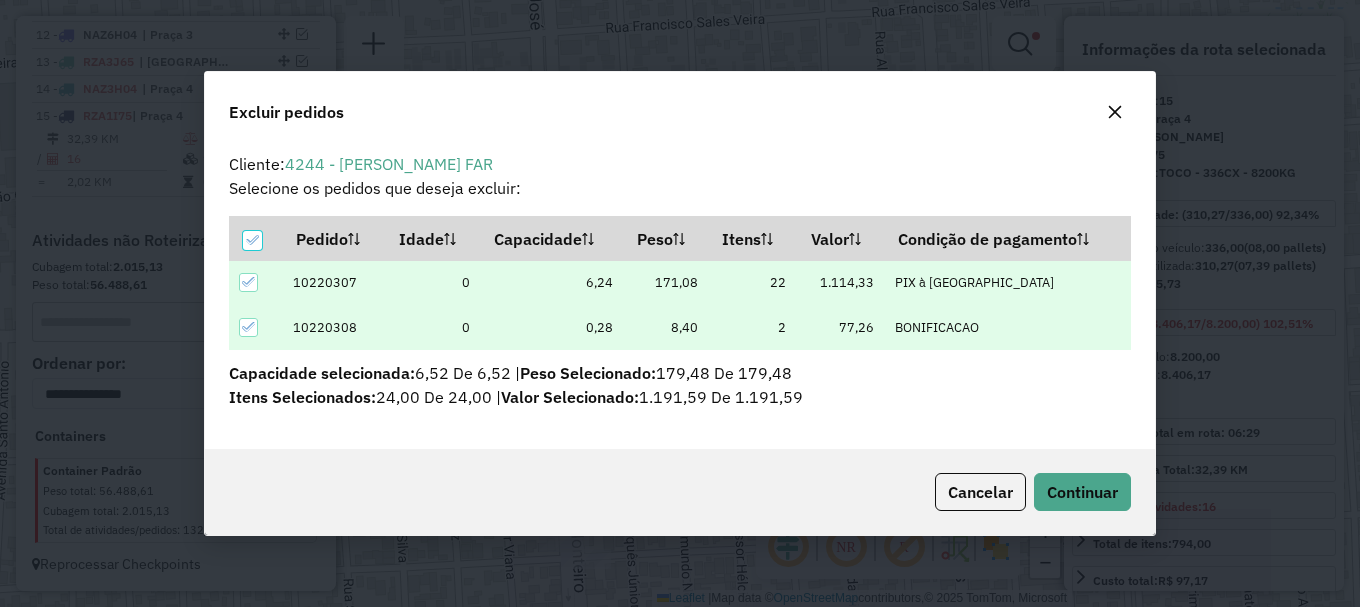 scroll, scrollTop: 0, scrollLeft: 0, axis: both 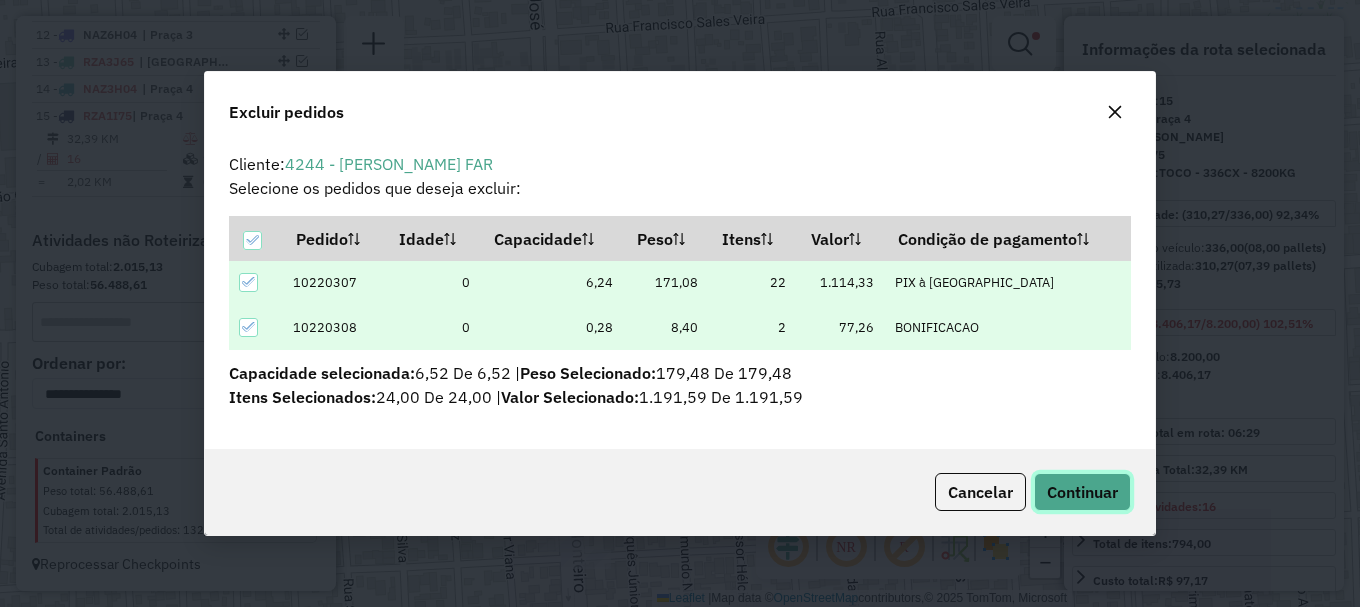 click on "Continuar" 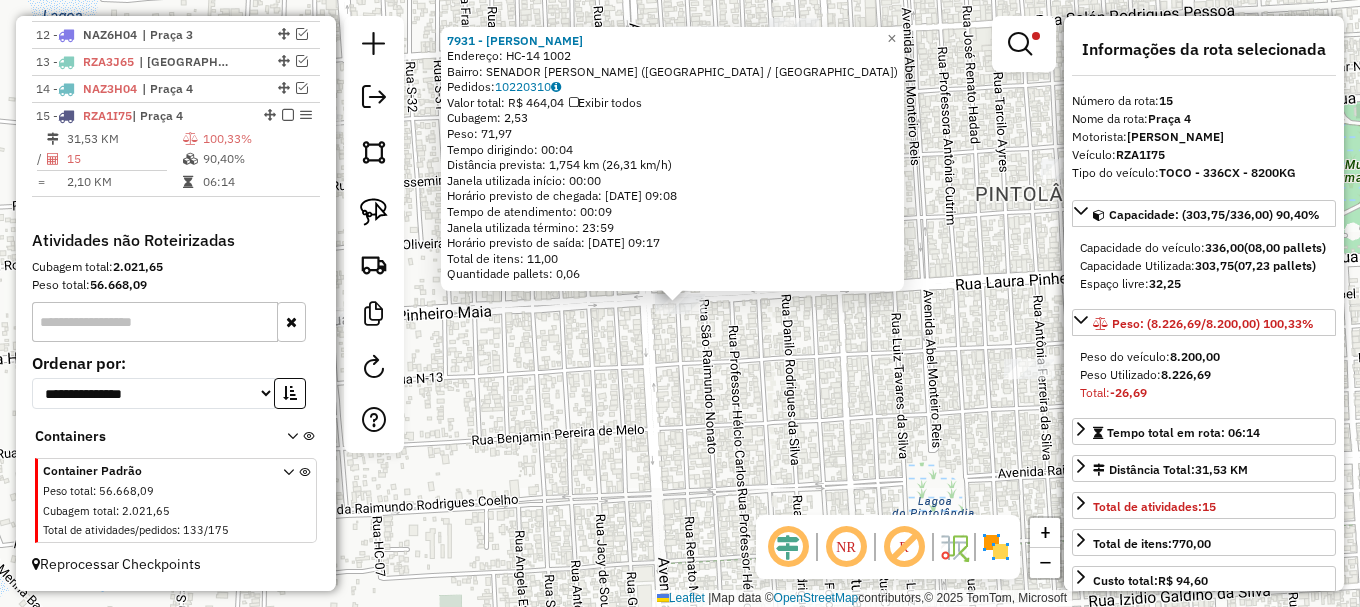 click on "7931 - RAIMUNDO CARREIRO  Endereço:  HC-14 1002   Bairro: SENADOR HELIO CAMPOS (BOA VISTA / RR)   Pedidos:  10220310   Valor total: R$ 464,04   Exibir todos   Cubagem: 2,53  Peso: 71,97  Tempo dirigindo: 00:04   Distância prevista: 1,754 km (26,31 km/h)   Janela utilizada início: 00:00   Horário previsto de chegada: 11/07/2025 09:08   Tempo de atendimento: 00:09   Janela utilizada término: 23:59   Horário previsto de saída: 11/07/2025 09:17   Total de itens: 11,00   Quantidade pallets: 0,06  × Limpar filtros Janela de atendimento Grade de atendimento Capacidade Transportadoras Veículos Cliente Pedidos  Rotas Selecione os dias de semana para filtrar as janelas de atendimento  Seg   Ter   Qua   Qui   Sex   Sáb   Dom  Informe o período da janela de atendimento: De: Até:  Filtrar exatamente a janela do cliente  Considerar janela de atendimento padrão  Selecione os dias de semana para filtrar as grades de atendimento  Seg   Ter   Qua   Qui   Sex   Sáb   Dom   Peso mínimo:   Peso máximo:  **** ****" 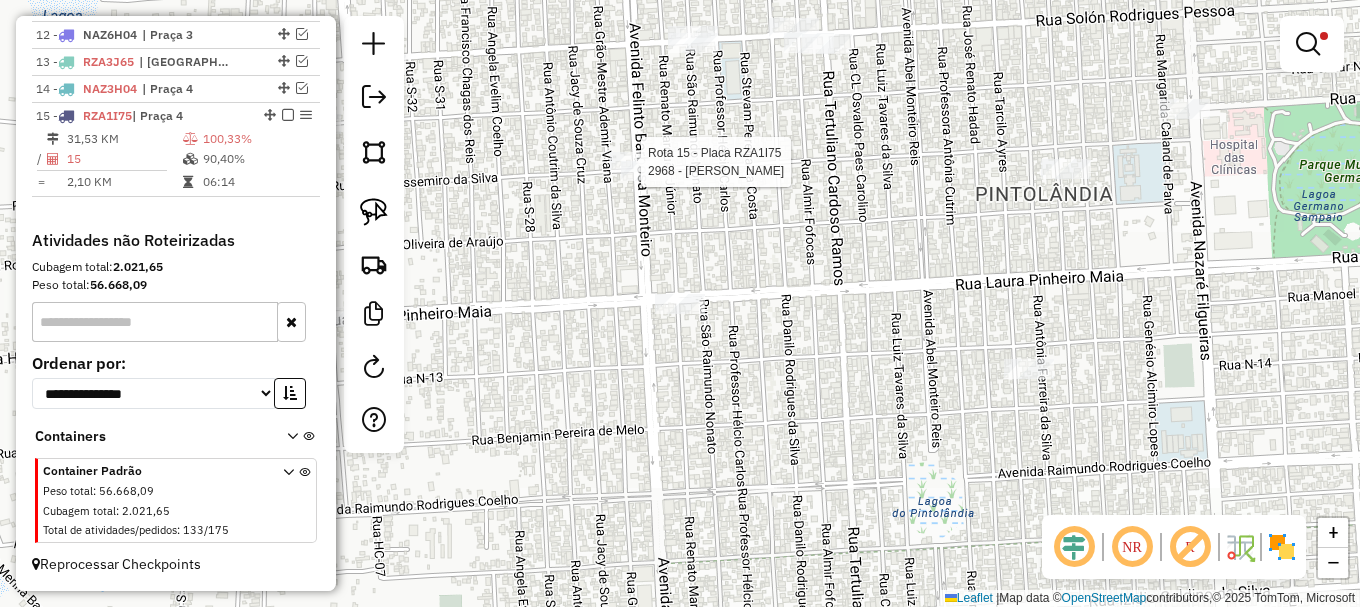 select on "**********" 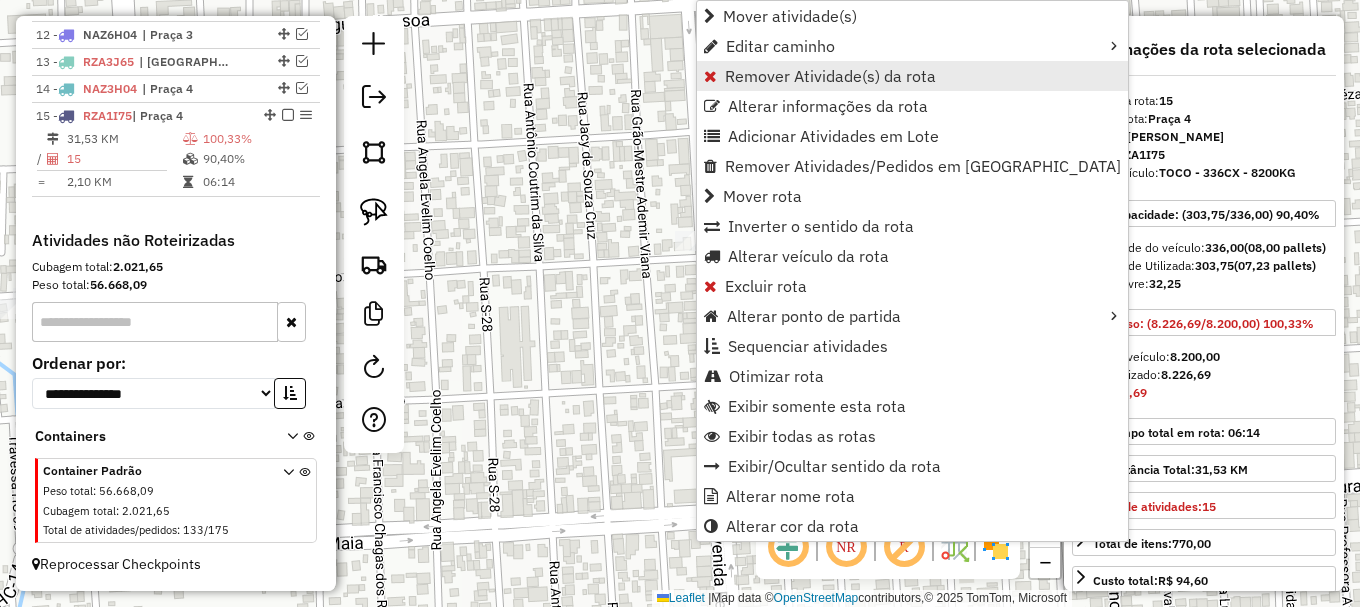 click on "Remover Atividade(s) da rota" at bounding box center (912, 76) 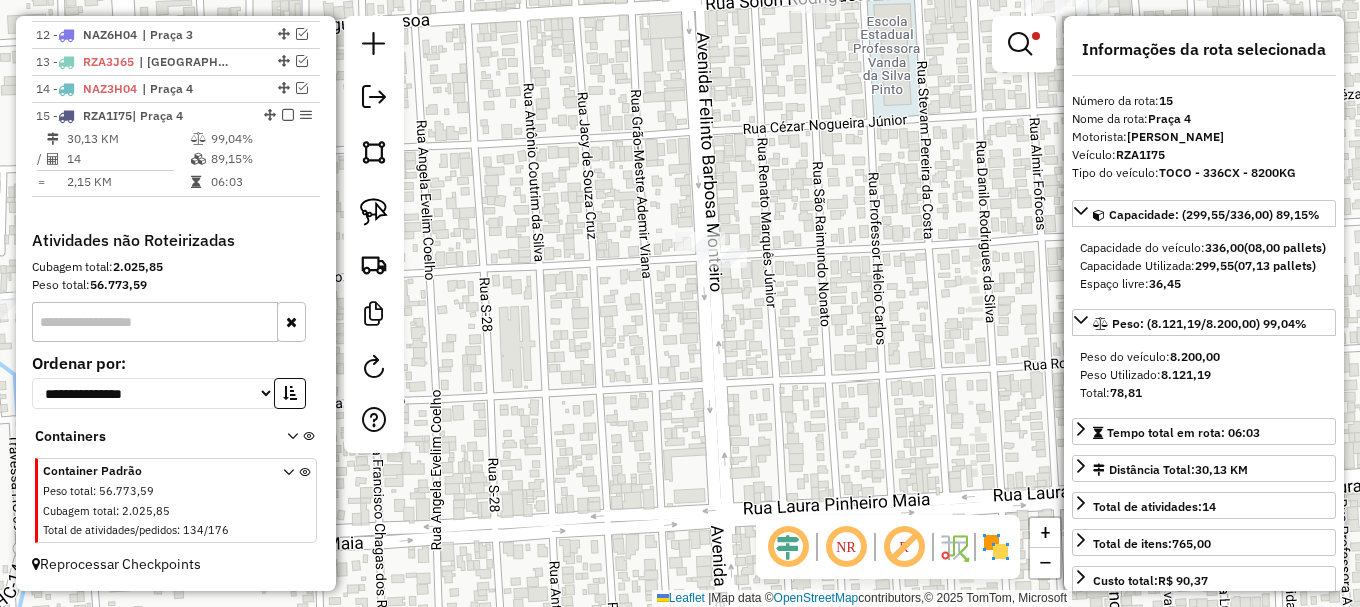 click at bounding box center (1020, 44) 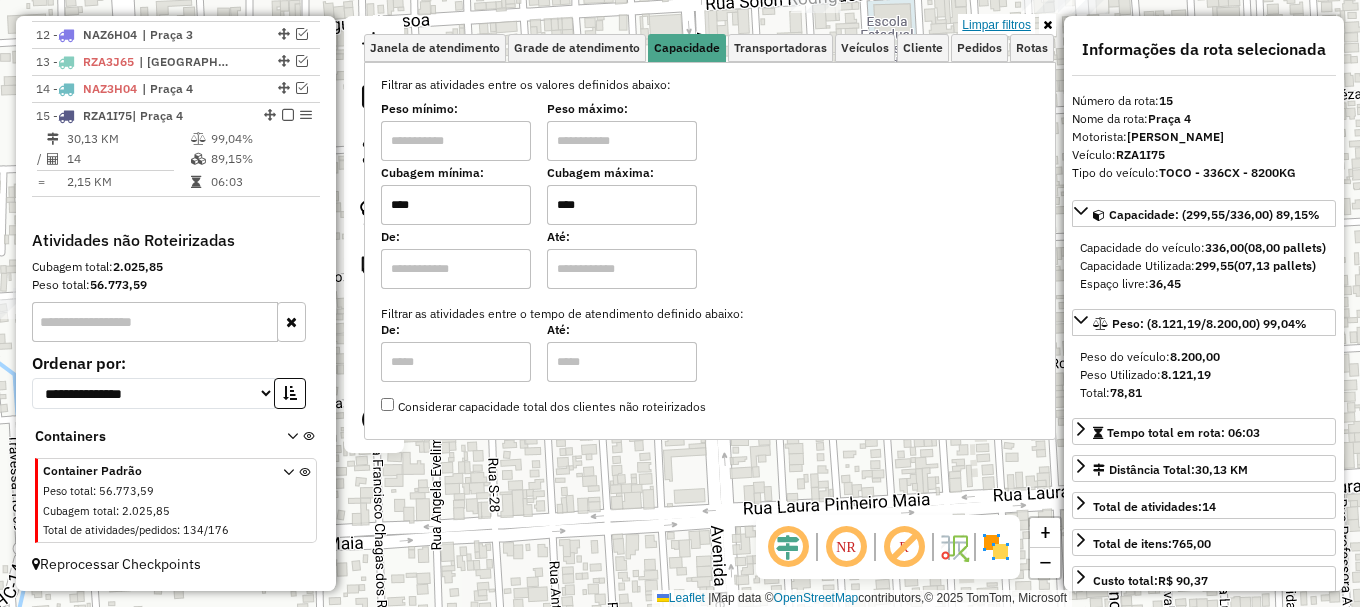 drag, startPoint x: 1003, startPoint y: 22, endPoint x: 797, endPoint y: 110, distance: 224.00893 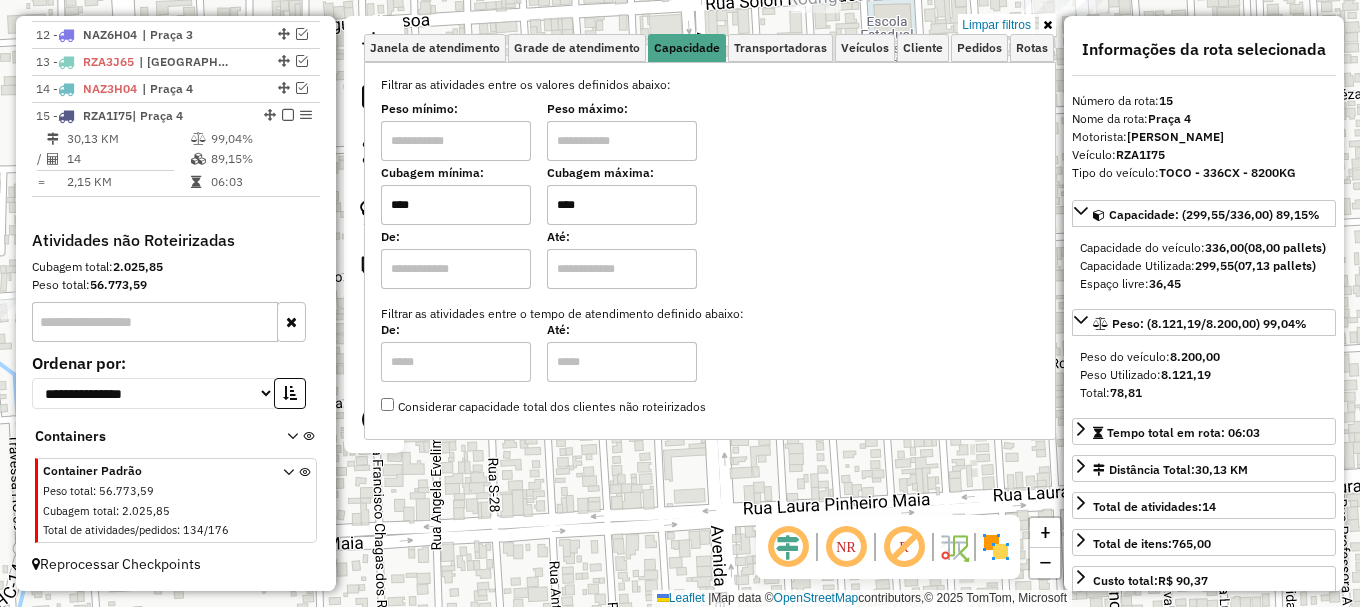 click on "Limpar filtros" at bounding box center [996, 25] 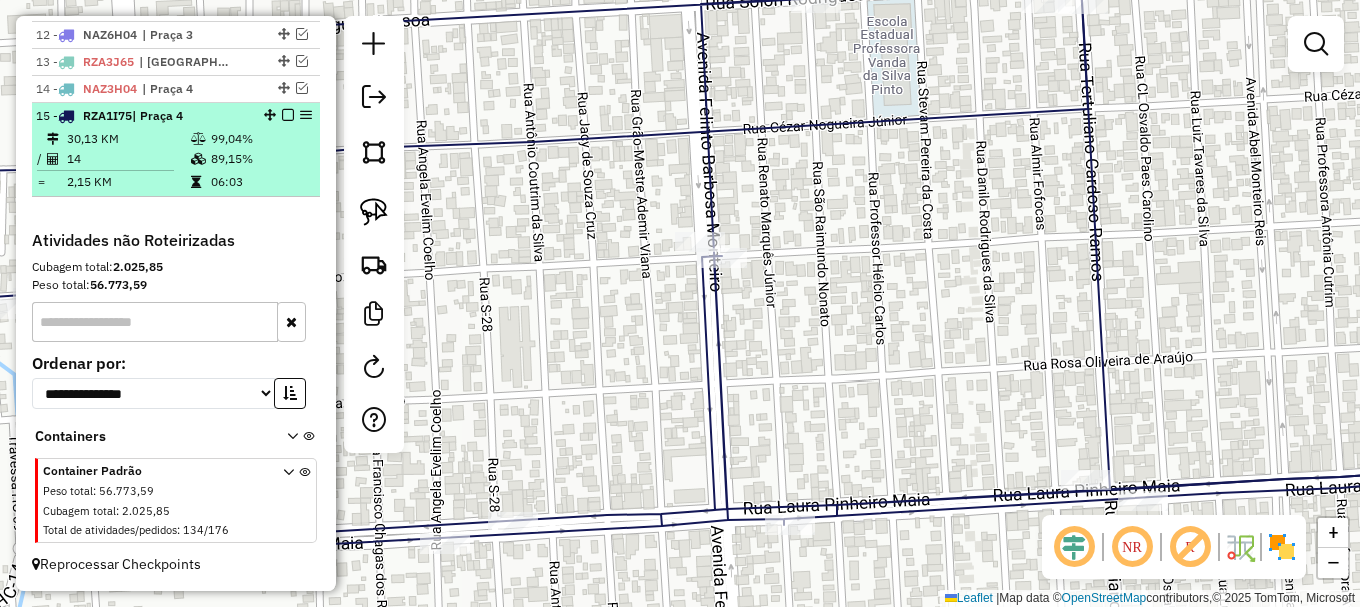 drag, startPoint x: 280, startPoint y: 114, endPoint x: 313, endPoint y: 166, distance: 61.587337 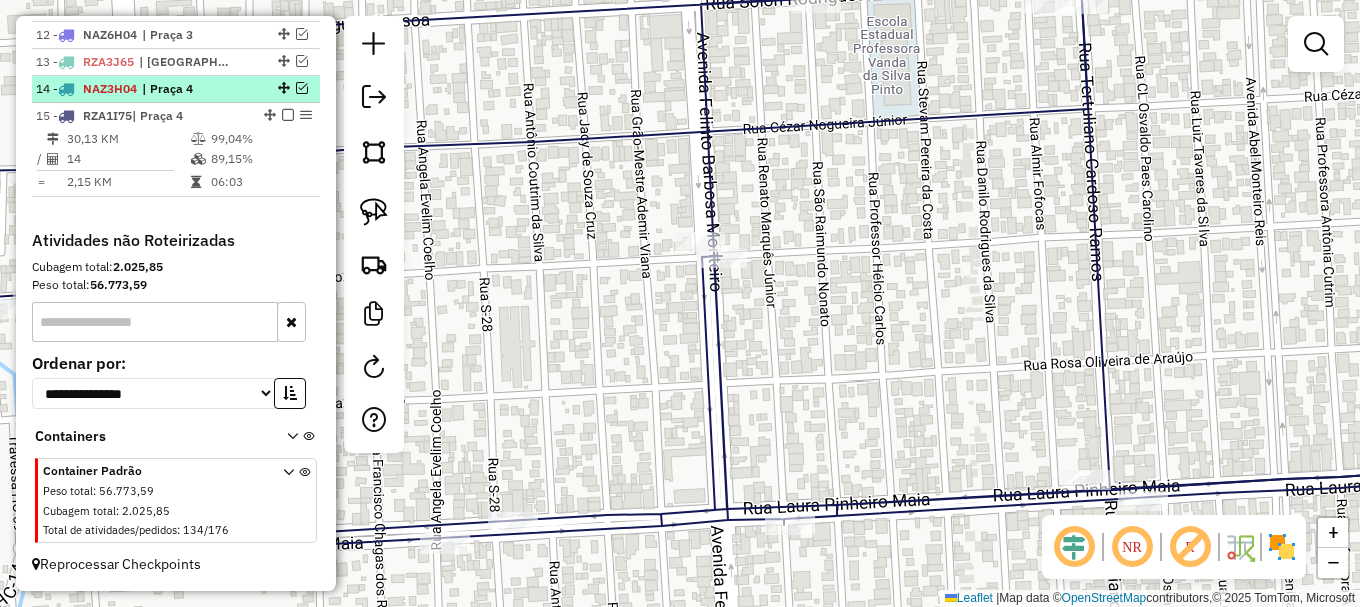 click at bounding box center [288, 115] 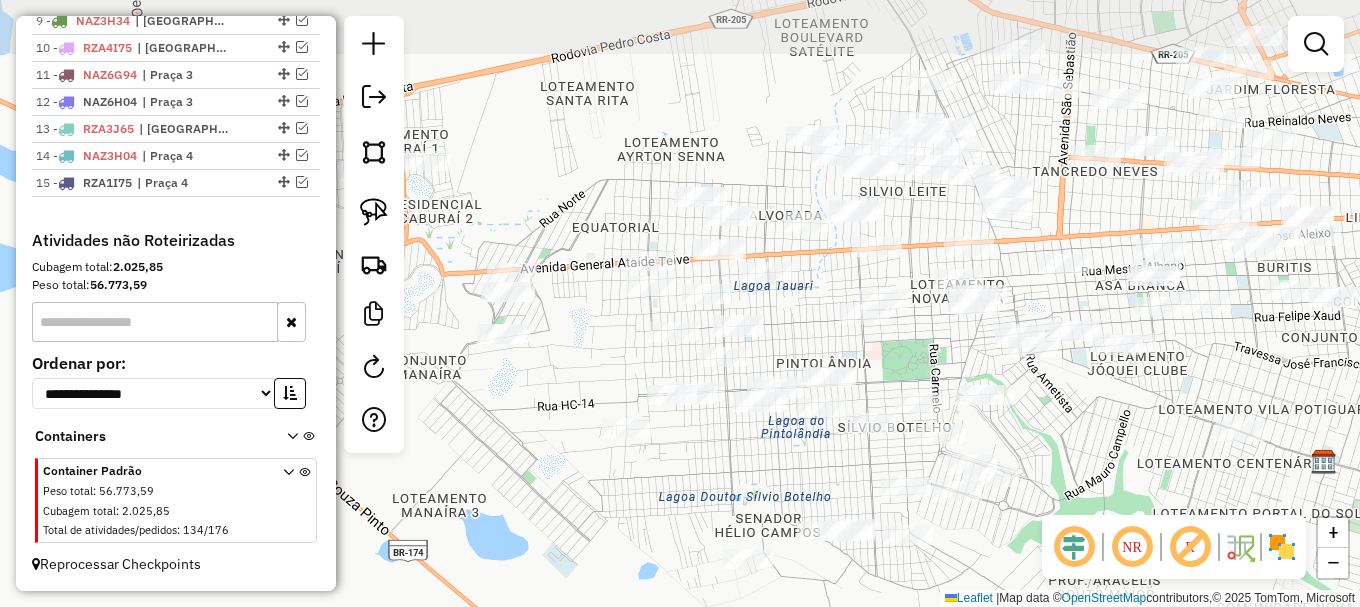 drag, startPoint x: 507, startPoint y: 445, endPoint x: 441, endPoint y: 325, distance: 136.95255 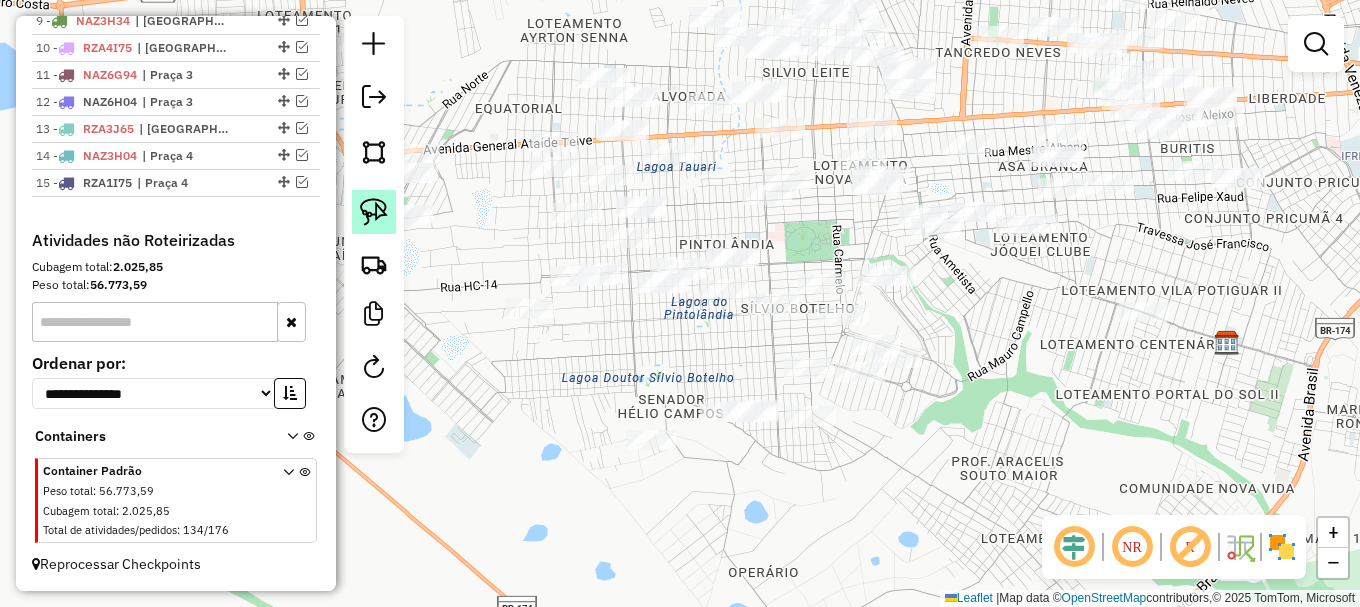 click 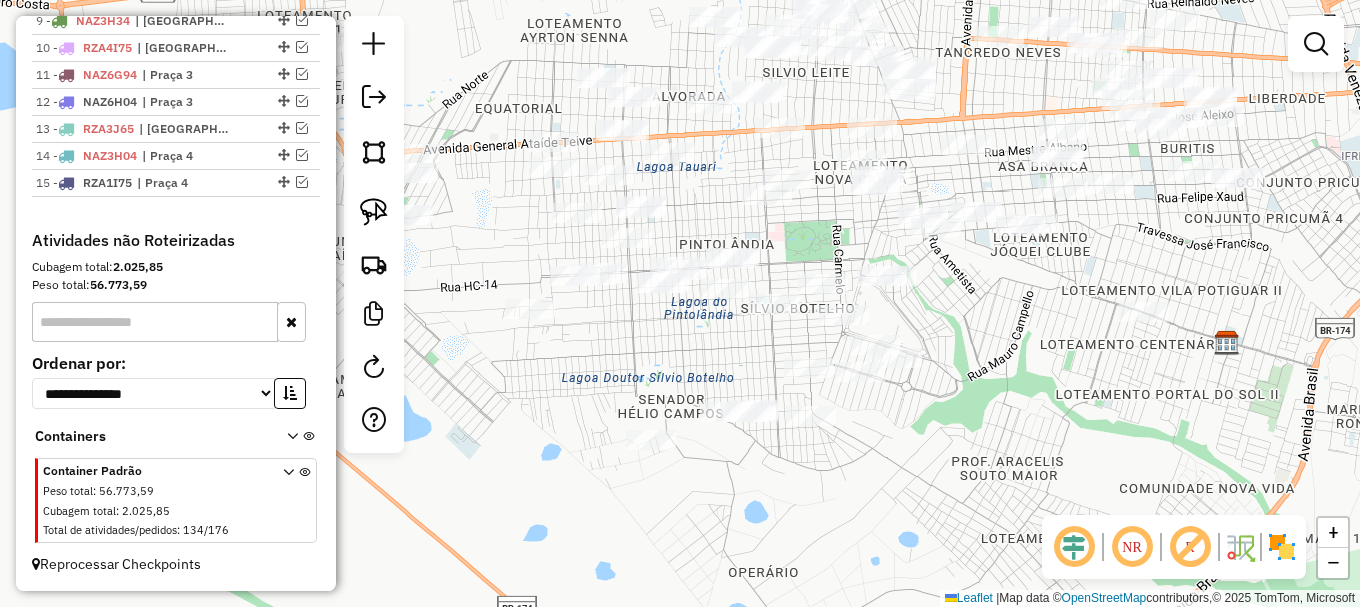 click 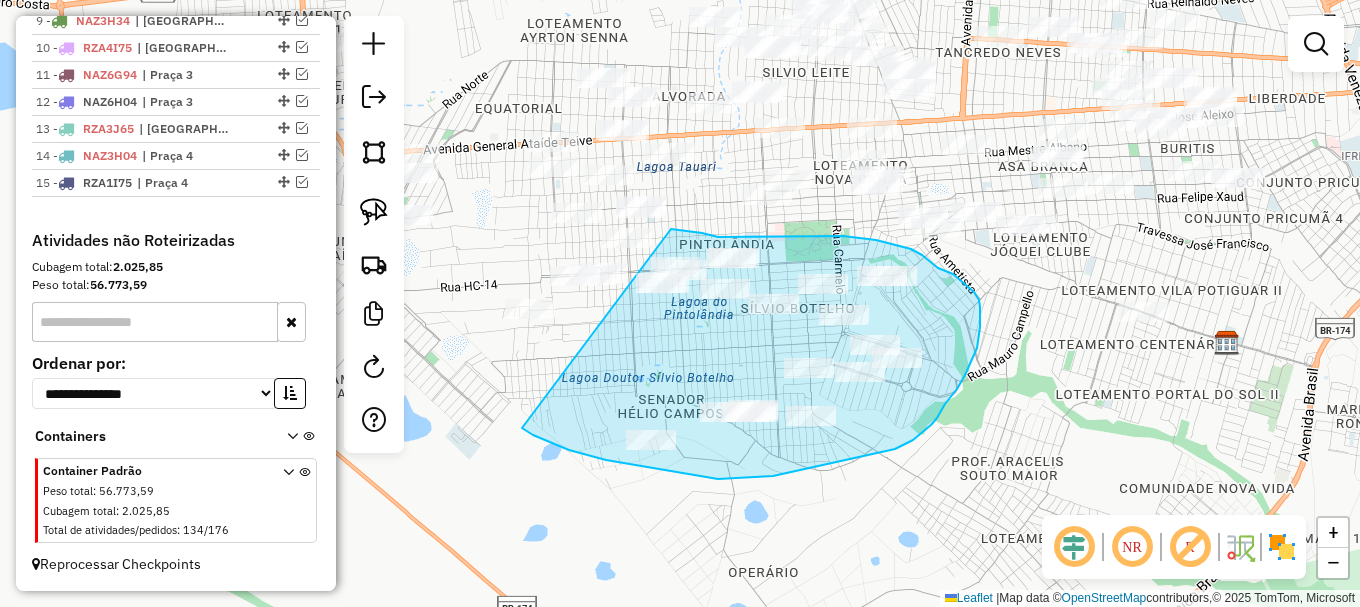 drag, startPoint x: 522, startPoint y: 428, endPoint x: 671, endPoint y: 228, distance: 249.40128 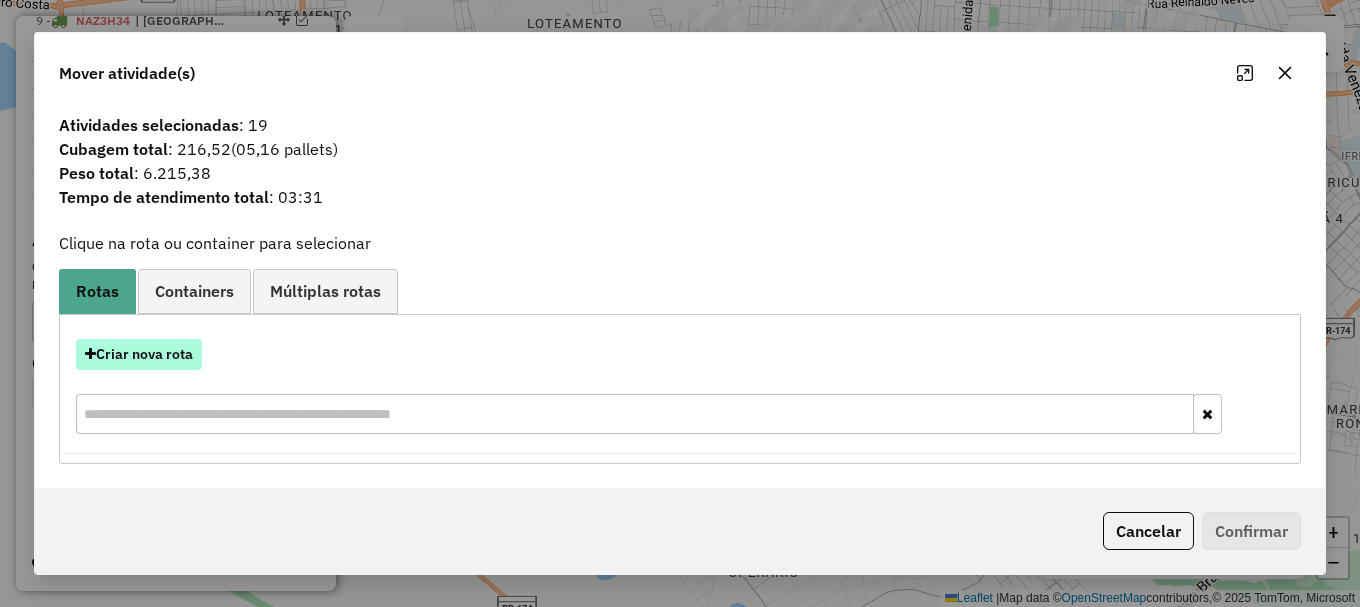 click on "Criar nova rota" at bounding box center [139, 354] 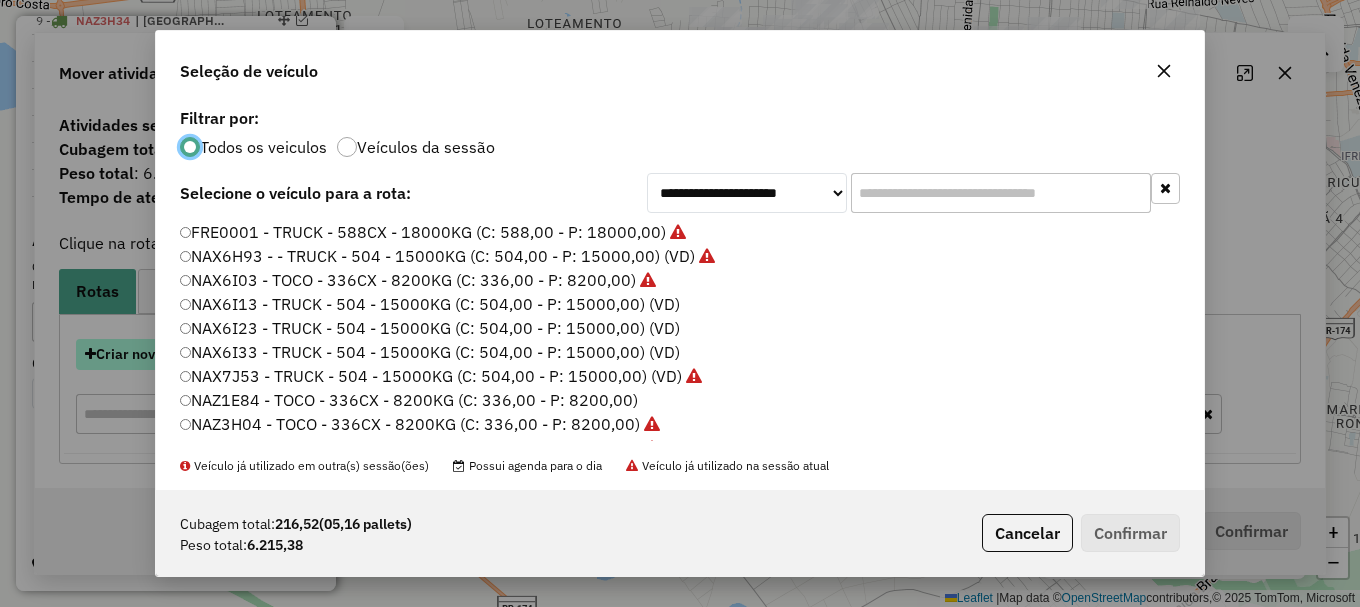 scroll, scrollTop: 11, scrollLeft: 6, axis: both 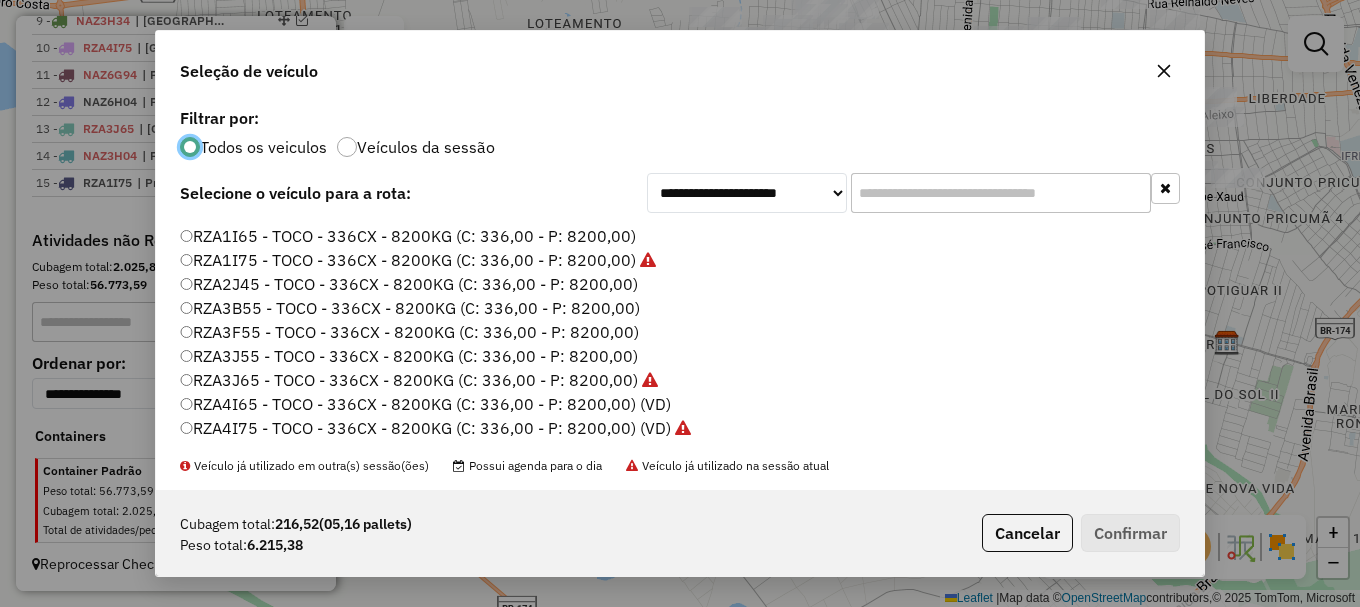 click on "RZA3J55 - TOCO - 336CX - 8200KG (C: 336,00 - P: 8200,00)" 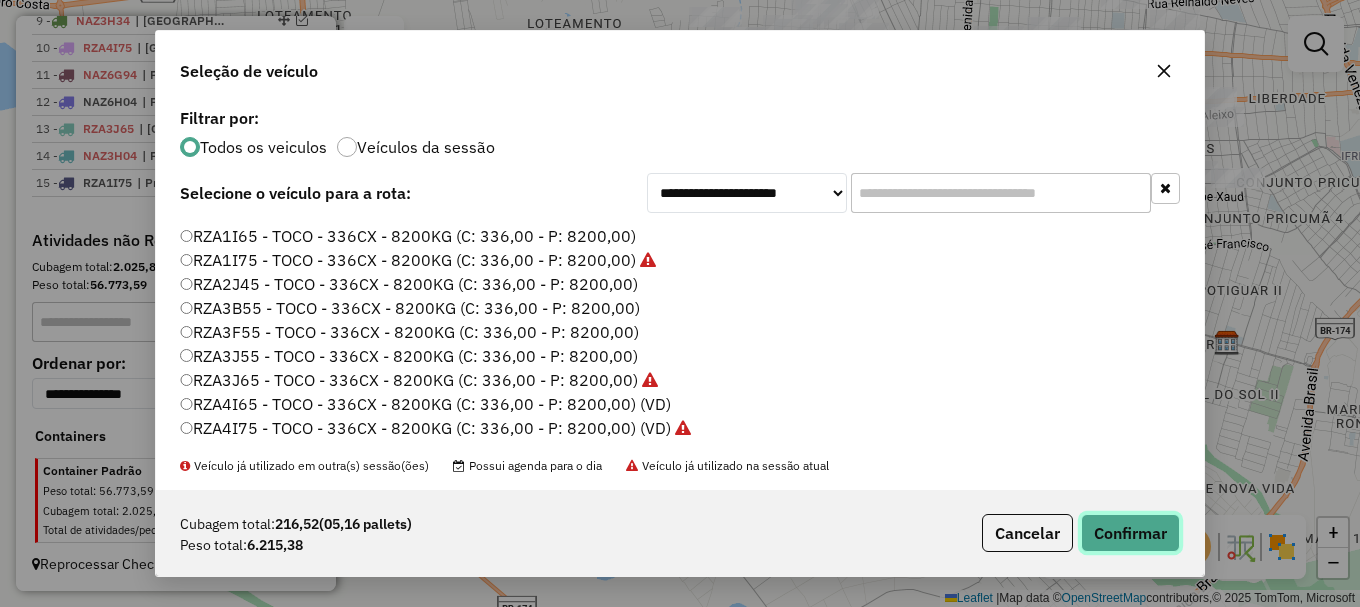click on "Confirmar" 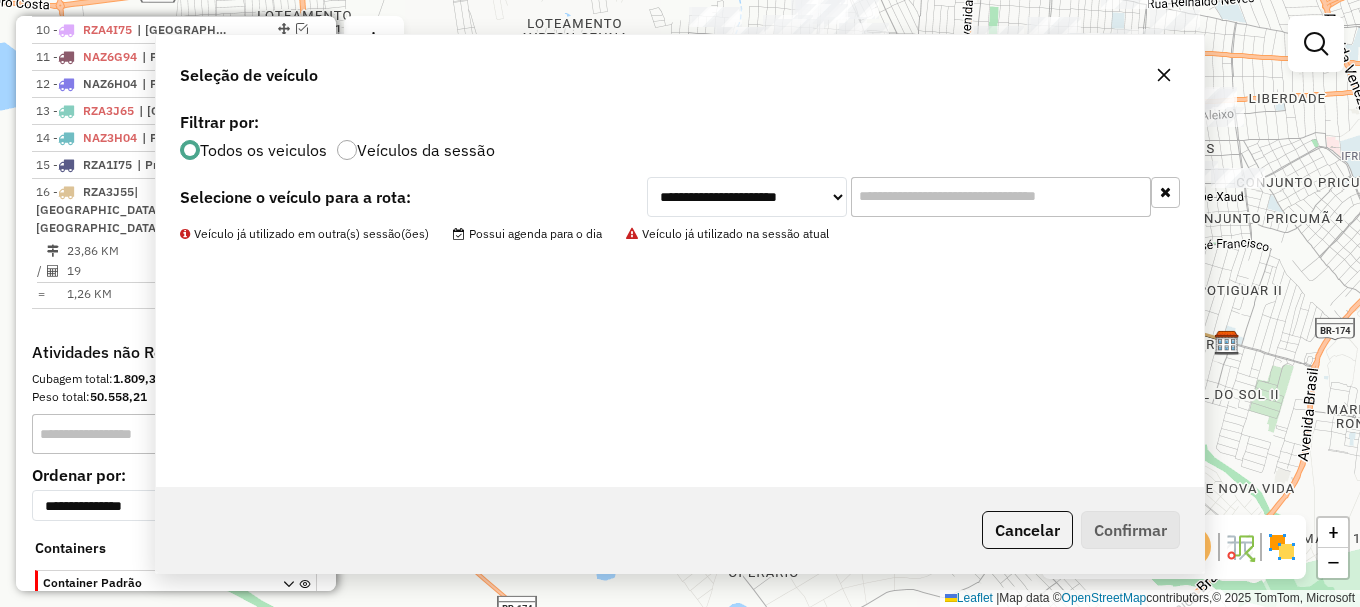 scroll, scrollTop: 1108, scrollLeft: 0, axis: vertical 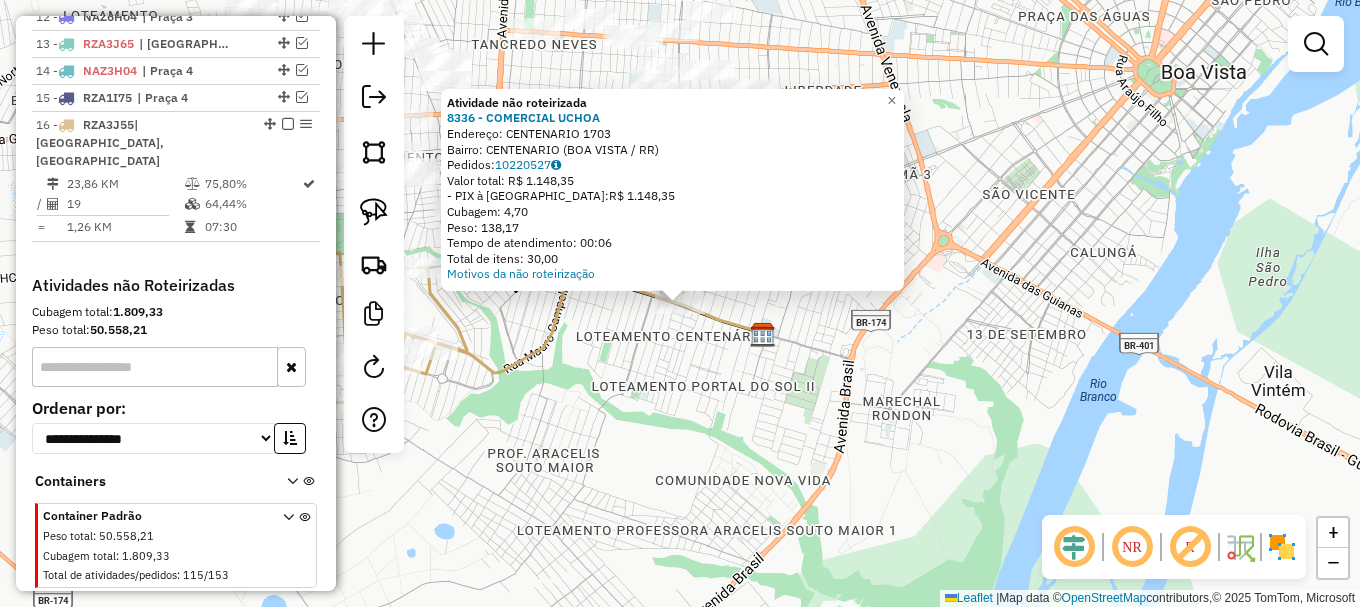 click on "Atividade não roteirizada 8336 - COMERCIAL UCHOA  Endereço:  CENTENARIO 1703   Bairro: CENTENARIO (BOA VISTA / RR)   Pedidos:  10220527   Valor total: R$ 1.148,35   - PIX à Vista:  R$ 1.148,35   Cubagem: 4,70   Peso: 138,17   Tempo de atendimento: 00:06   Total de itens: 30,00  Motivos da não roteirização × Janela de atendimento Grade de atendimento Capacidade Transportadoras Veículos Cliente Pedidos  Rotas Selecione os dias de semana para filtrar as janelas de atendimento  Seg   Ter   Qua   Qui   Sex   Sáb   Dom  Informe o período da janela de atendimento: De: Até:  Filtrar exatamente a janela do cliente  Considerar janela de atendimento padrão  Selecione os dias de semana para filtrar as grades de atendimento  Seg   Ter   Qua   Qui   Sex   Sáb   Dom   Considerar clientes sem dia de atendimento cadastrado  Clientes fora do dia de atendimento selecionado Filtrar as atividades entre os valores definidos abaixo:  Peso mínimo:   Peso máximo:   Cubagem mínima:   Cubagem máxima:   De:   Até:  De:" 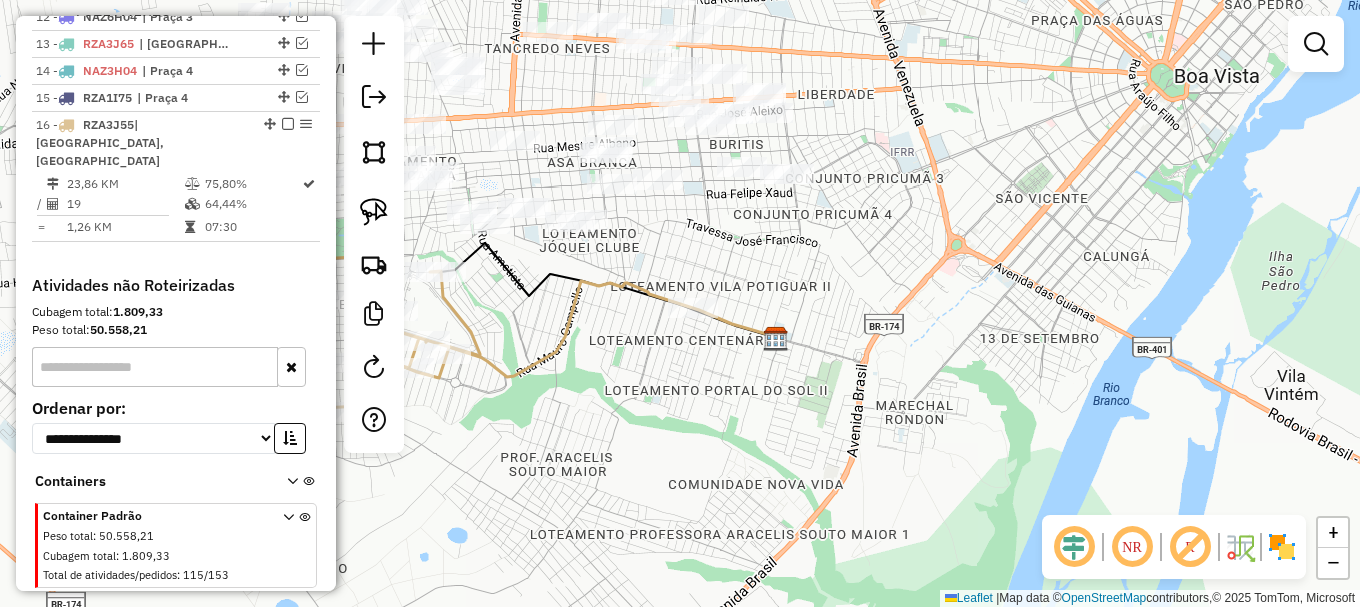 drag, startPoint x: 589, startPoint y: 330, endPoint x: 817, endPoint y: 391, distance: 236.01907 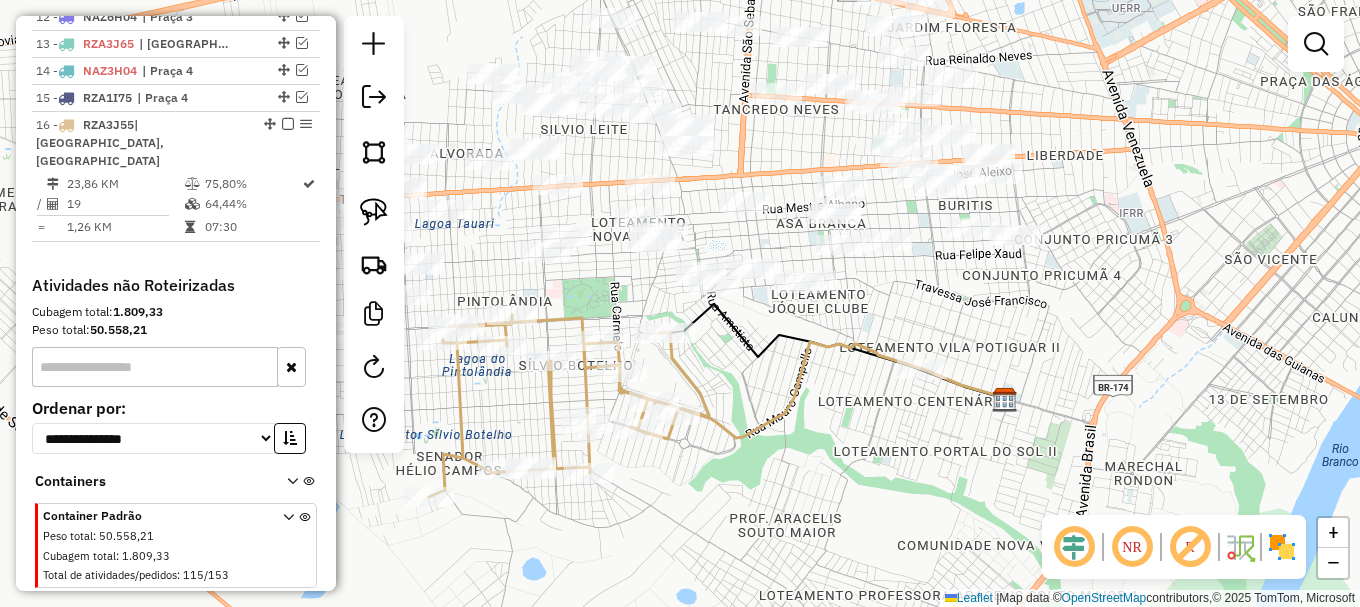 click on "Rota 16 - Placa RZA3J55  5488 - JOSE EDUARDO Janela de atendimento Grade de atendimento Capacidade Transportadoras Veículos Cliente Pedidos  Rotas Selecione os dias de semana para filtrar as janelas de atendimento  Seg   Ter   Qua   Qui   Sex   Sáb   Dom  Informe o período da janela de atendimento: De: Até:  Filtrar exatamente a janela do cliente  Considerar janela de atendimento padrão  Selecione os dias de semana para filtrar as grades de atendimento  Seg   Ter   Qua   Qui   Sex   Sáb   Dom   Considerar clientes sem dia de atendimento cadastrado  Clientes fora do dia de atendimento selecionado Filtrar as atividades entre os valores definidos abaixo:  Peso mínimo:   Peso máximo:   Cubagem mínima:   Cubagem máxima:   De:   Até:  Filtrar as atividades entre o tempo de atendimento definido abaixo:  De:   Até:   Considerar capacidade total dos clientes não roteirizados Transportadora: Selecione um ou mais itens Tipo de veículo: Selecione um ou mais itens Veículo: Selecione um ou mais itens Nome: +" 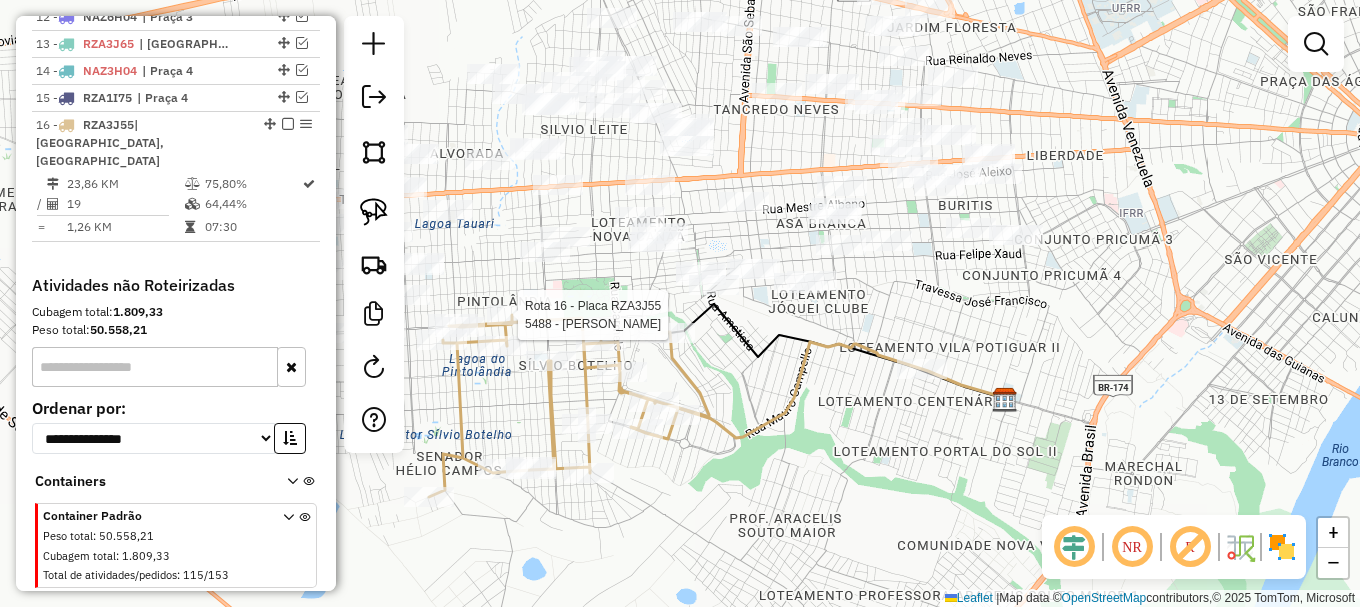 select on "**********" 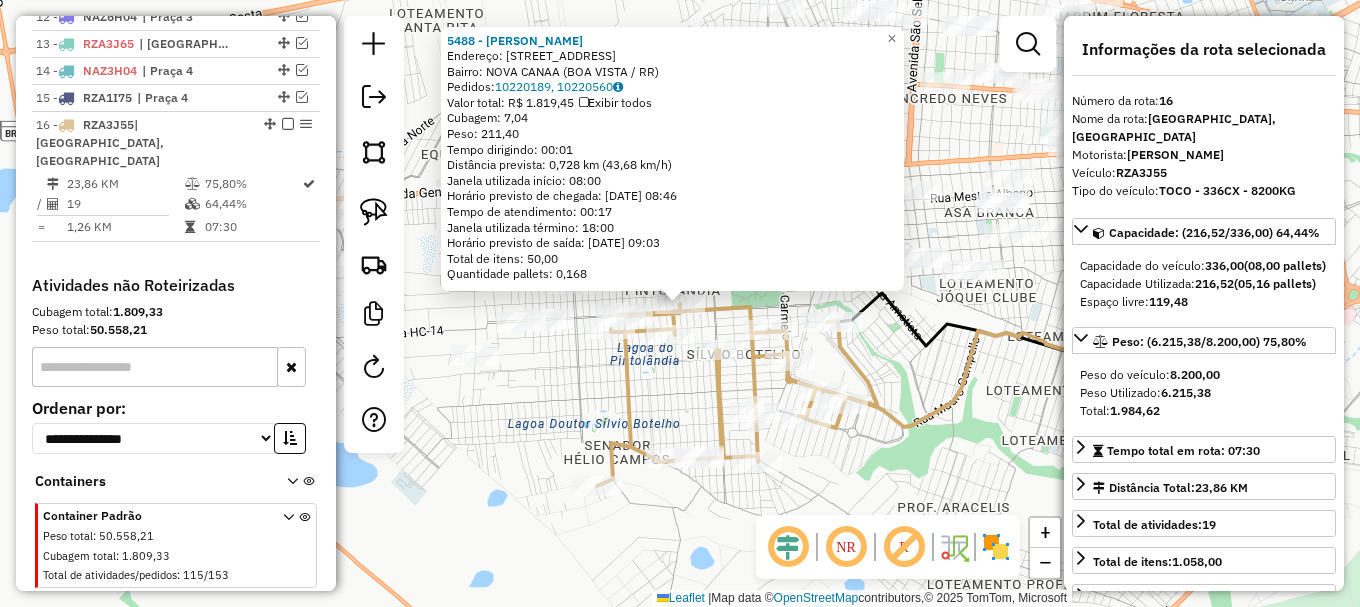 scroll, scrollTop: 1135, scrollLeft: 0, axis: vertical 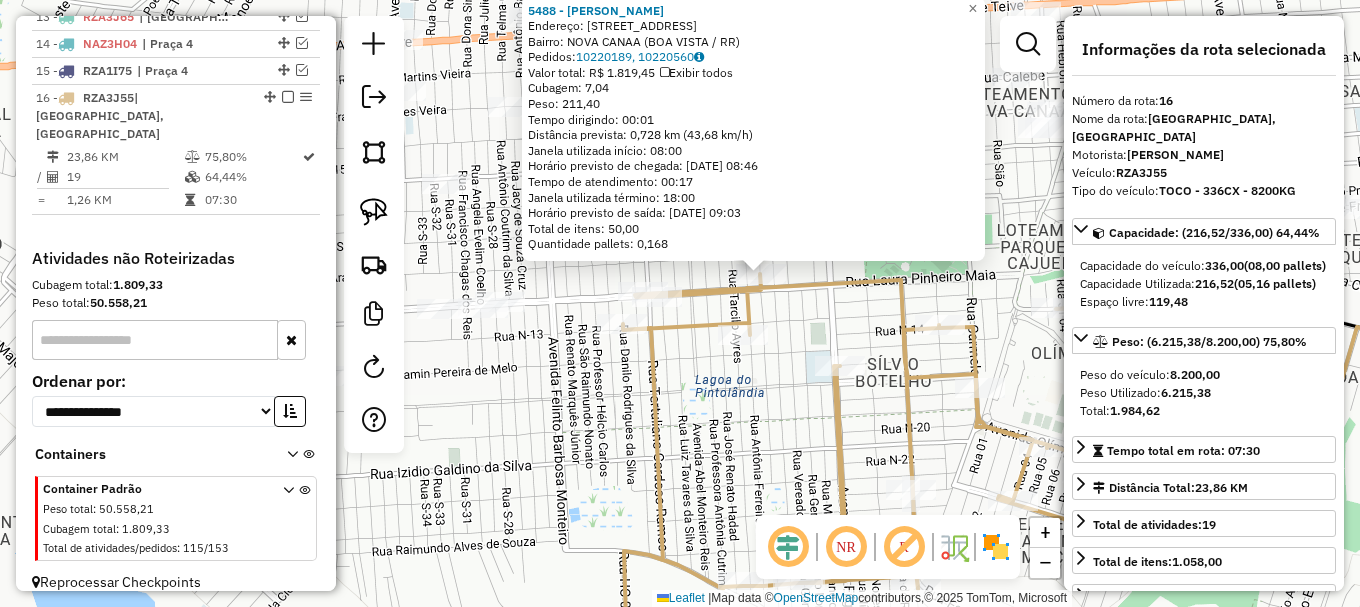 click on "5488 - JOSE EDUARDO  Endereço: R   LOURIVAL COIMBRA              2414   Bairro: NOVA CANAA (BOA VISTA / RR)   Pedidos:  10220189, 10220560   Valor total: R$ 1.819,45   Exibir todos   Cubagem: 7,04  Peso: 211,40  Tempo dirigindo: 00:01   Distância prevista: 0,728 km (43,68 km/h)   Janela utilizada início: 08:00   Horário previsto de chegada: 11/07/2025 08:46   Tempo de atendimento: 00:17   Janela utilizada término: 18:00   Horário previsto de saída: 11/07/2025 09:03   Total de itens: 50,00   Quantidade pallets: 0,168  × Janela de atendimento Grade de atendimento Capacidade Transportadoras Veículos Cliente Pedidos  Rotas Selecione os dias de semana para filtrar as janelas de atendimento  Seg   Ter   Qua   Qui   Sex   Sáb   Dom  Informe o período da janela de atendimento: De: Até:  Filtrar exatamente a janela do cliente  Considerar janela de atendimento padrão  Selecione os dias de semana para filtrar as grades de atendimento  Seg   Ter   Qua   Qui   Sex   Sáb   Dom   Peso mínimo:   Peso máximo:" 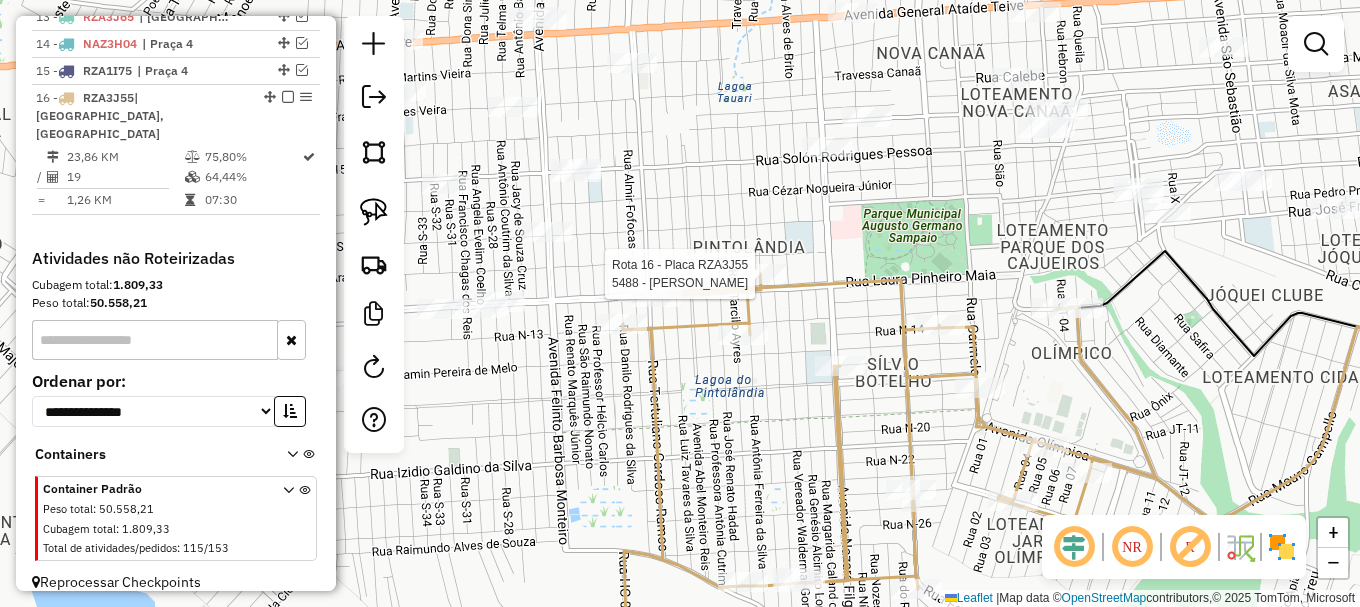 select on "**********" 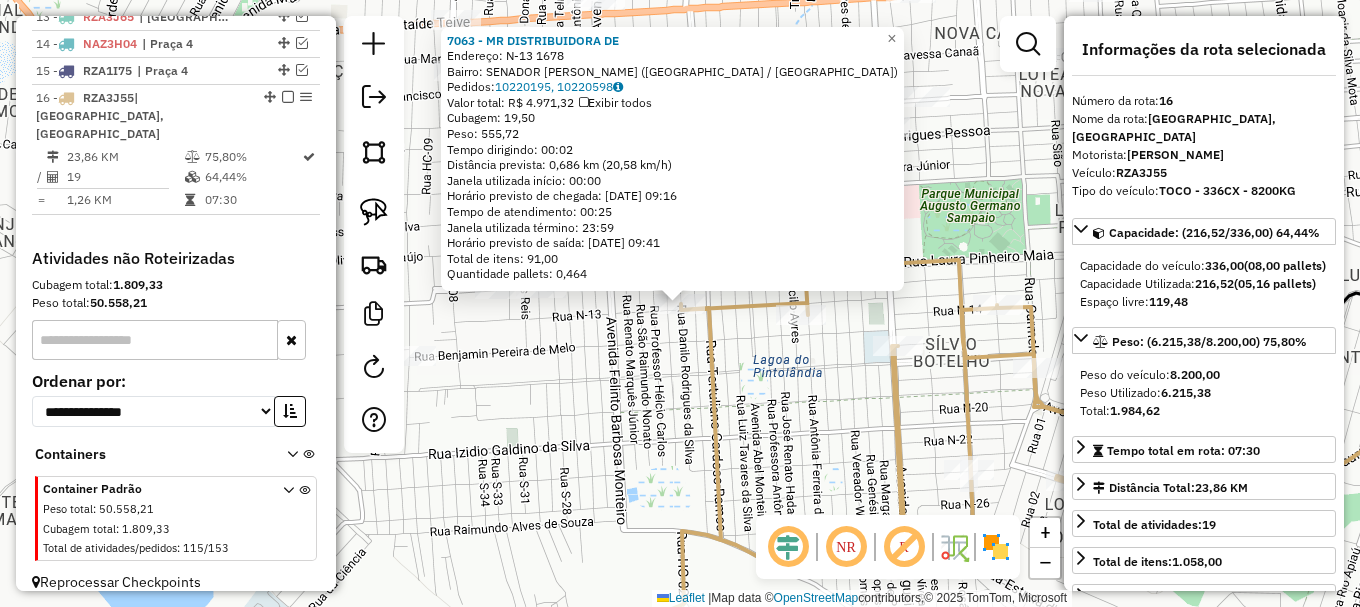 drag, startPoint x: 678, startPoint y: 333, endPoint x: 667, endPoint y: 337, distance: 11.7046995 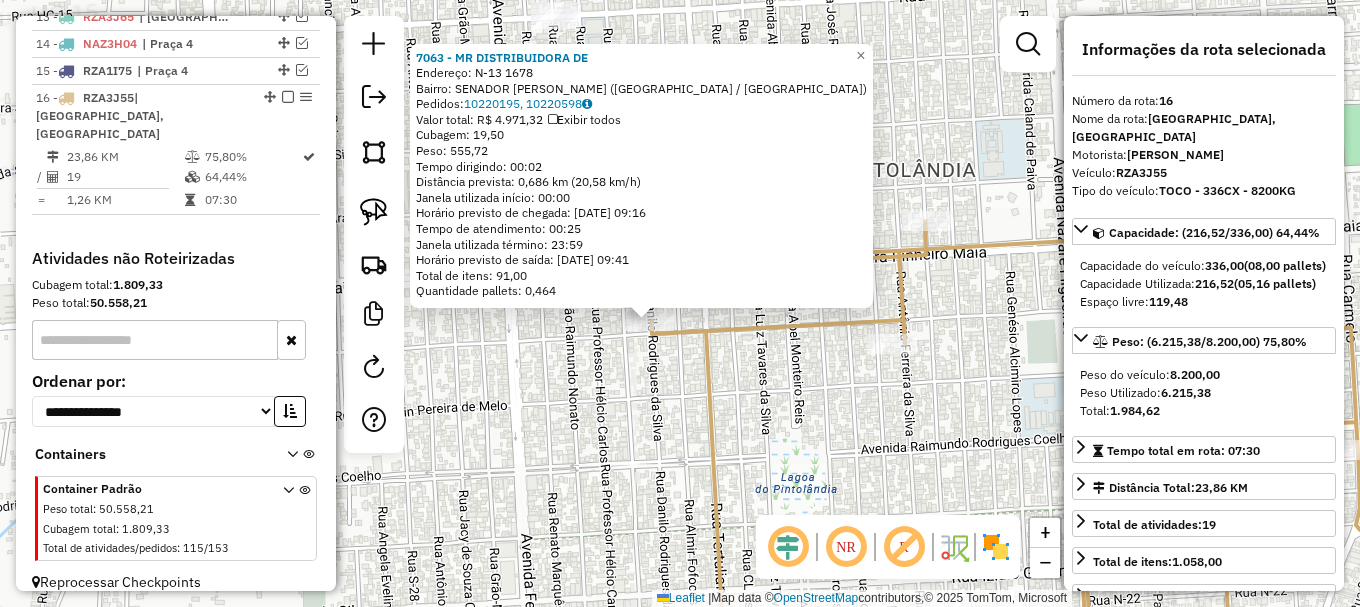 click 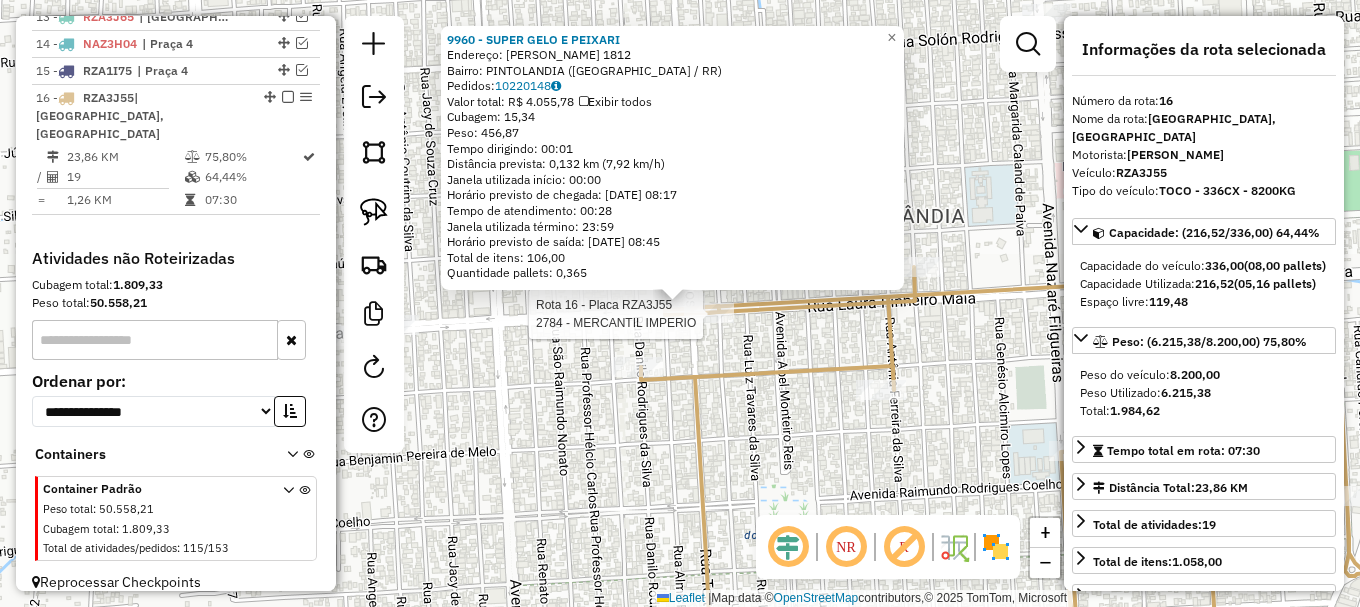click 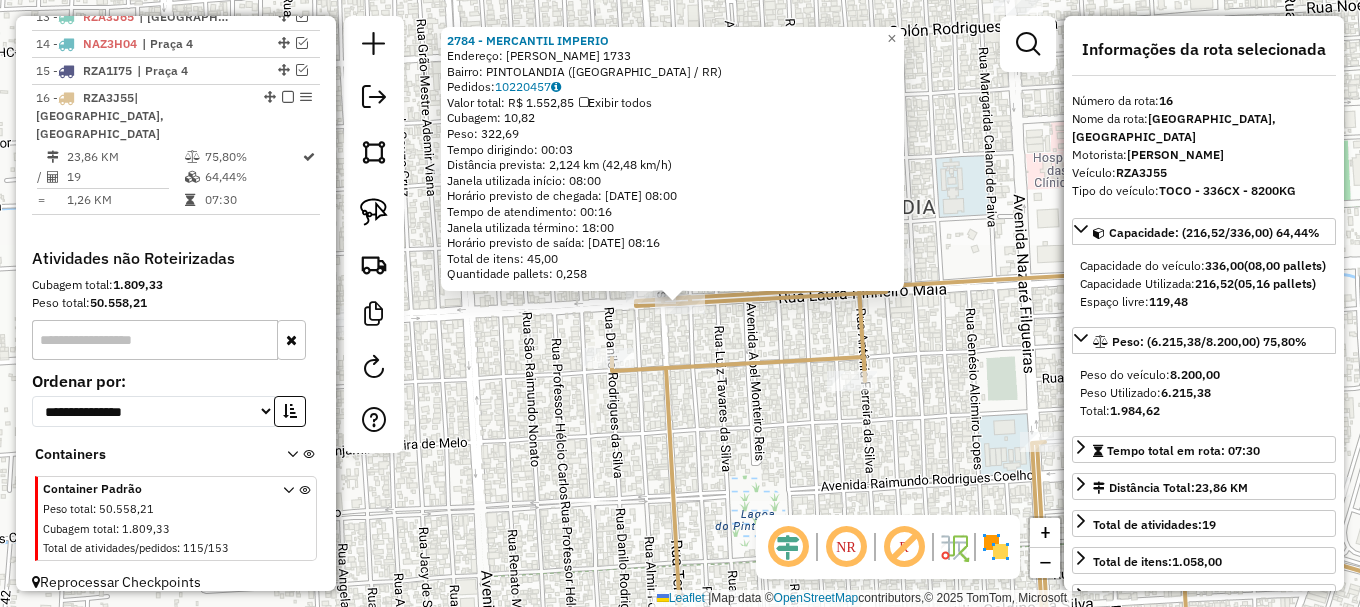 drag, startPoint x: 730, startPoint y: 347, endPoint x: 595, endPoint y: 337, distance: 135.36986 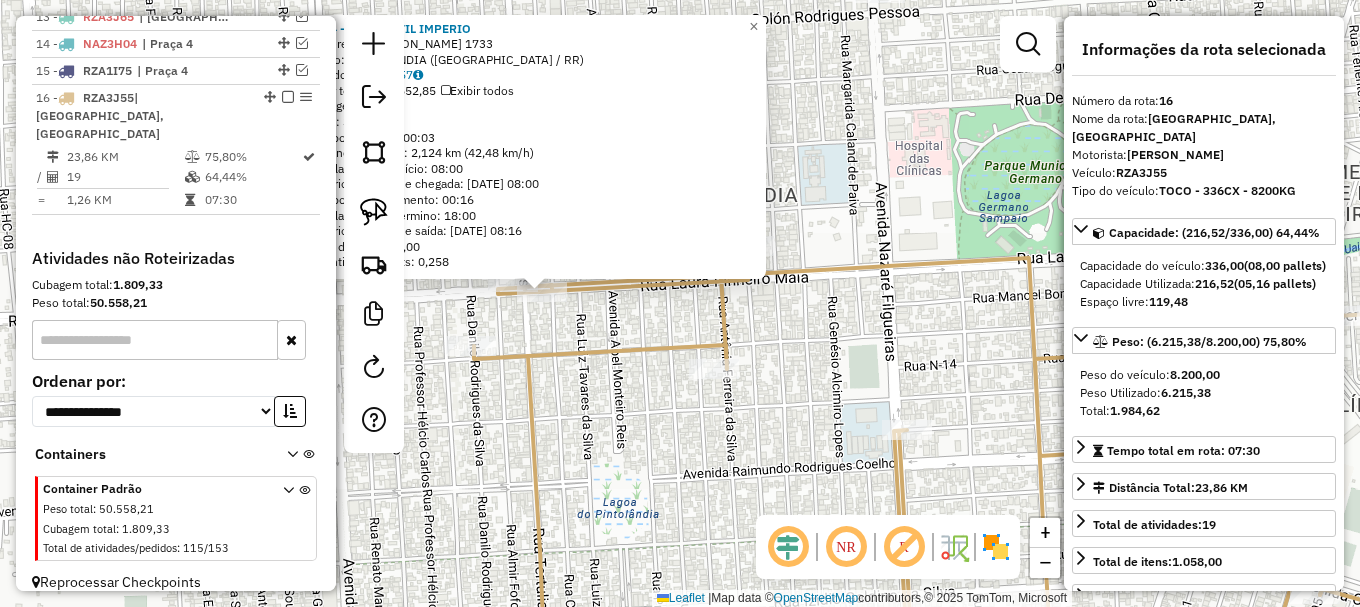 click on "2784 - MERCANTIL IMPERIO  Endereço:  LAURA PINHEIRO MAIA 1733   Bairro: PINTOLANDIA (BOA VISTA / RR)   Pedidos:  10220457   Valor total: R$ 1.552,85   Exibir todos   Cubagem: 10,82  Peso: 322,69  Tempo dirigindo: 00:03   Distância prevista: 2,124 km (42,48 km/h)   Janela utilizada início: 08:00   Horário previsto de chegada: 11/07/2025 08:00   Tempo de atendimento: 00:16   Janela utilizada término: 18:00   Horário previsto de saída: 11/07/2025 08:16   Total de itens: 45,00   Quantidade pallets: 0,258  × Janela de atendimento Grade de atendimento Capacidade Transportadoras Veículos Cliente Pedidos  Rotas Selecione os dias de semana para filtrar as janelas de atendimento  Seg   Ter   Qua   Qui   Sex   Sáb   Dom  Informe o período da janela de atendimento: De: Até:  Filtrar exatamente a janela do cliente  Considerar janela de atendimento padrão  Selecione os dias de semana para filtrar as grades de atendimento  Seg   Ter   Qua   Qui   Sex   Sáb   Dom   Peso mínimo:   Peso máximo:   De:   Até:  +" 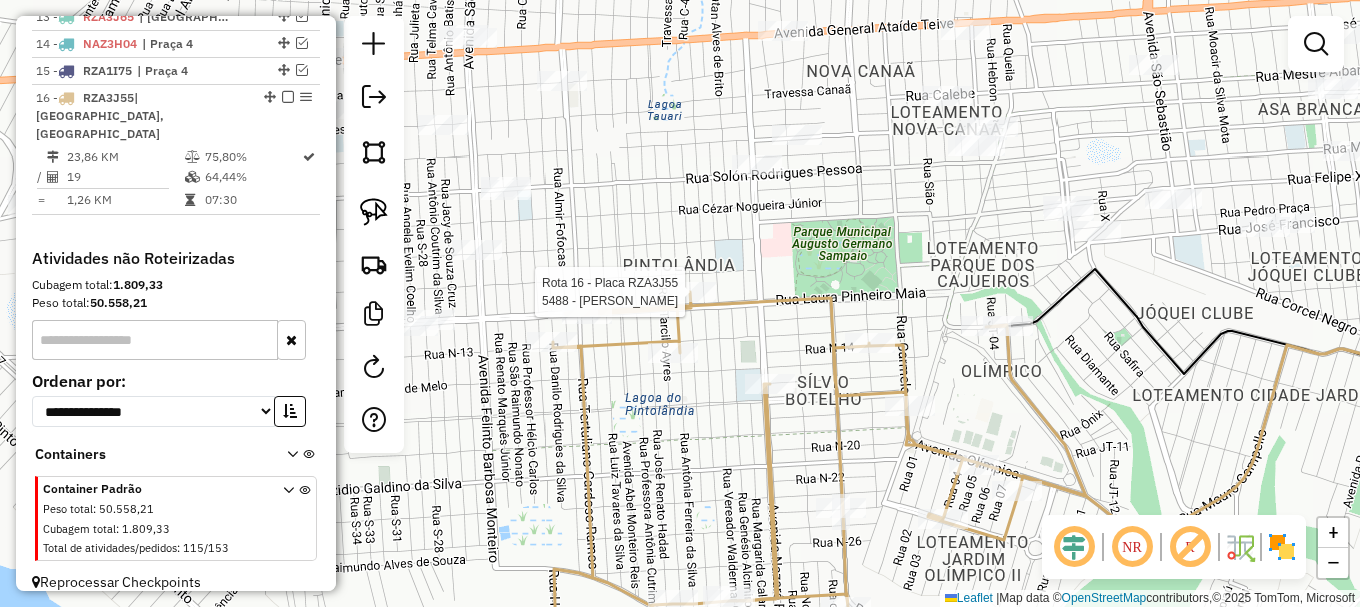 select on "**********" 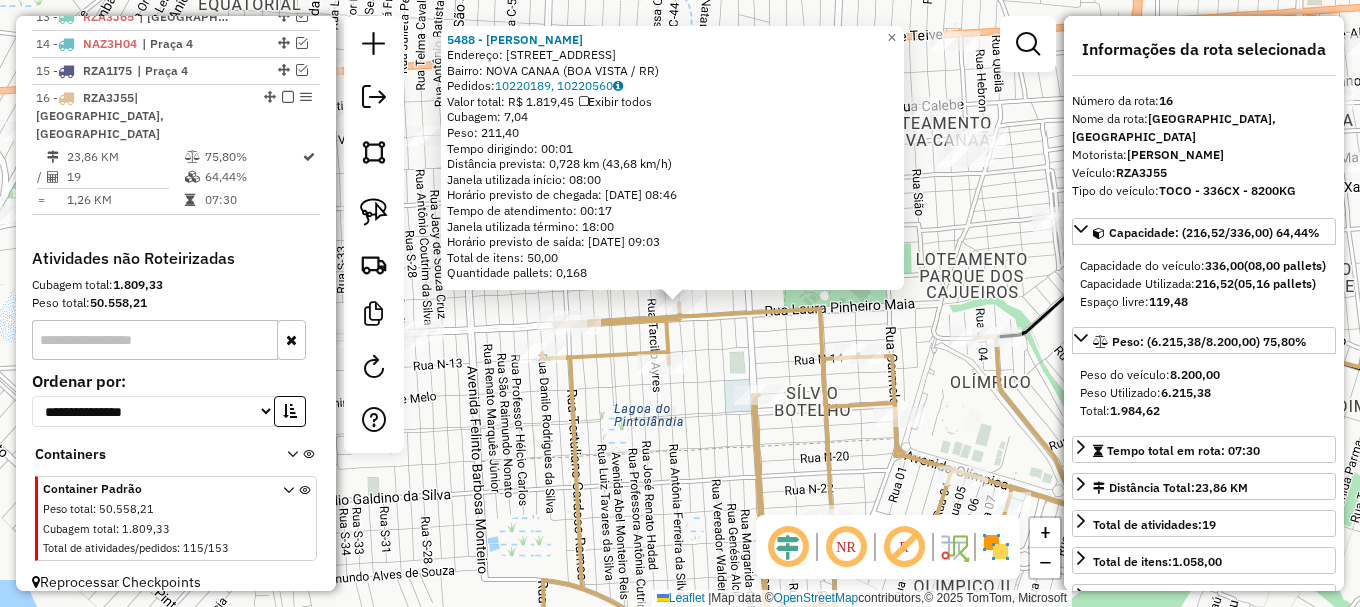 click on "5488 - JOSE EDUARDO  Endereço: R   LOURIVAL COIMBRA              2414   Bairro: NOVA CANAA (BOA VISTA / RR)   Pedidos:  10220189, 10220560   Valor total: R$ 1.819,45   Exibir todos   Cubagem: 7,04  Peso: 211,40  Tempo dirigindo: 00:01   Distância prevista: 0,728 km (43,68 km/h)   Janela utilizada início: 08:00   Horário previsto de chegada: 11/07/2025 08:46   Tempo de atendimento: 00:17   Janela utilizada término: 18:00   Horário previsto de saída: 11/07/2025 09:03   Total de itens: 50,00   Quantidade pallets: 0,168  × Janela de atendimento Grade de atendimento Capacidade Transportadoras Veículos Cliente Pedidos  Rotas Selecione os dias de semana para filtrar as janelas de atendimento  Seg   Ter   Qua   Qui   Sex   Sáb   Dom  Informe o período da janela de atendimento: De: Até:  Filtrar exatamente a janela do cliente  Considerar janela de atendimento padrão  Selecione os dias de semana para filtrar as grades de atendimento  Seg   Ter   Qua   Qui   Sex   Sáb   Dom   Peso mínimo:   Peso máximo:" 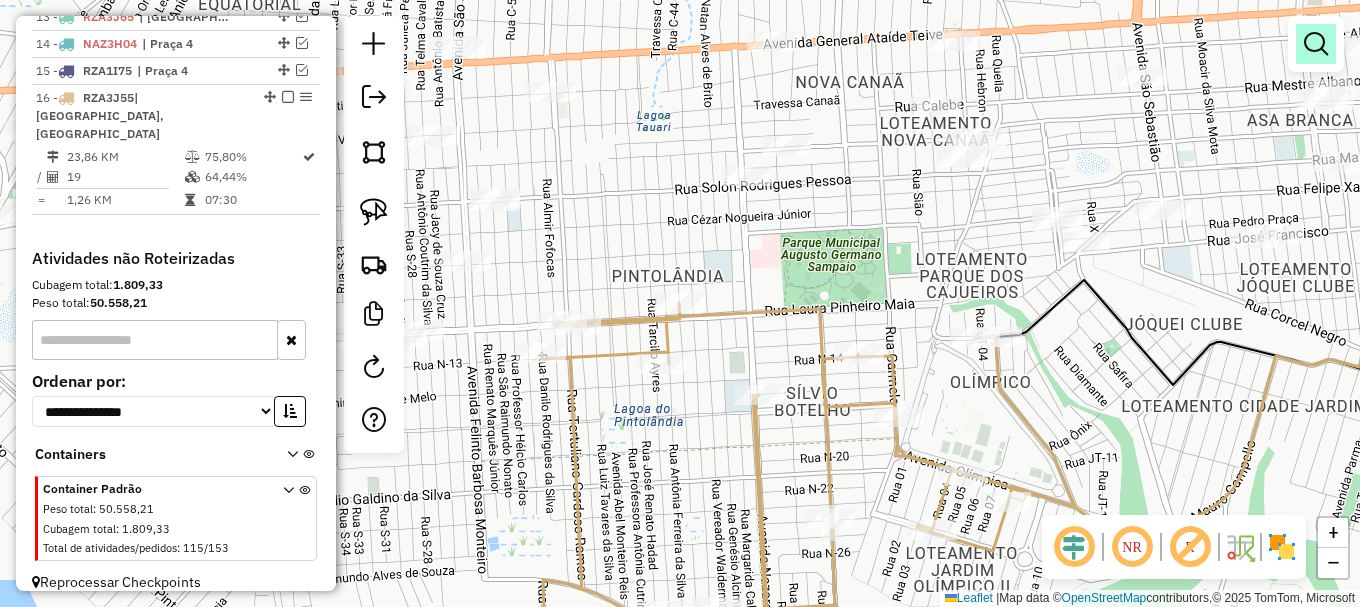 click at bounding box center (1316, 44) 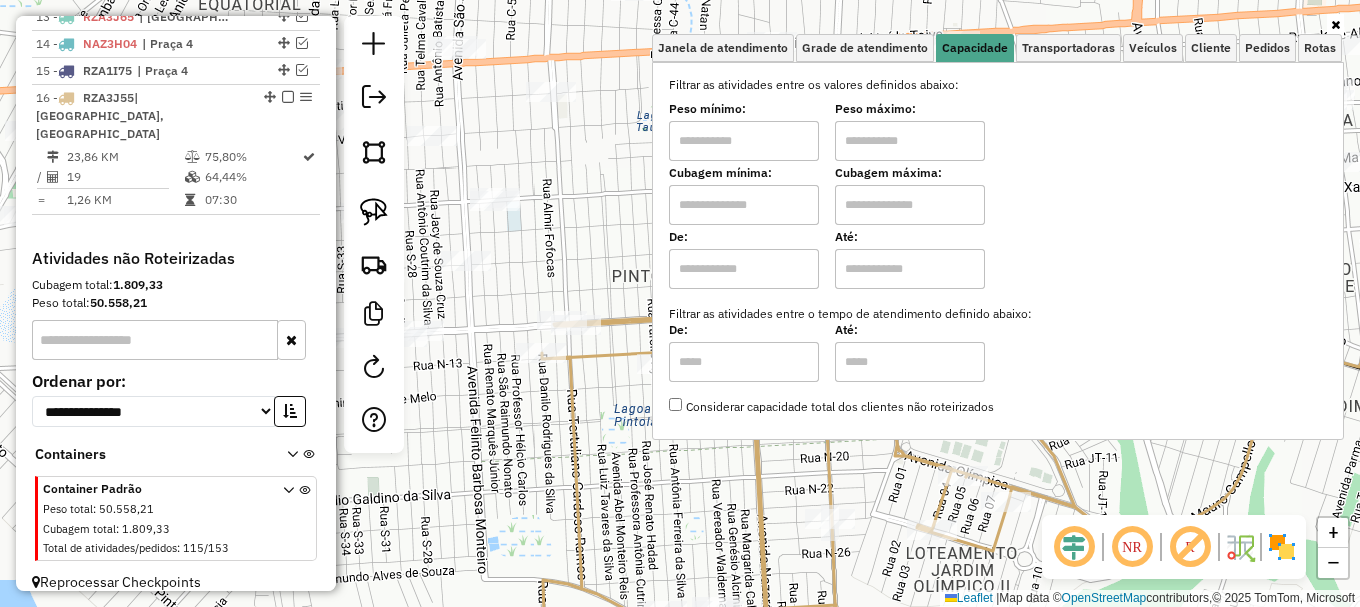 click at bounding box center (744, 205) 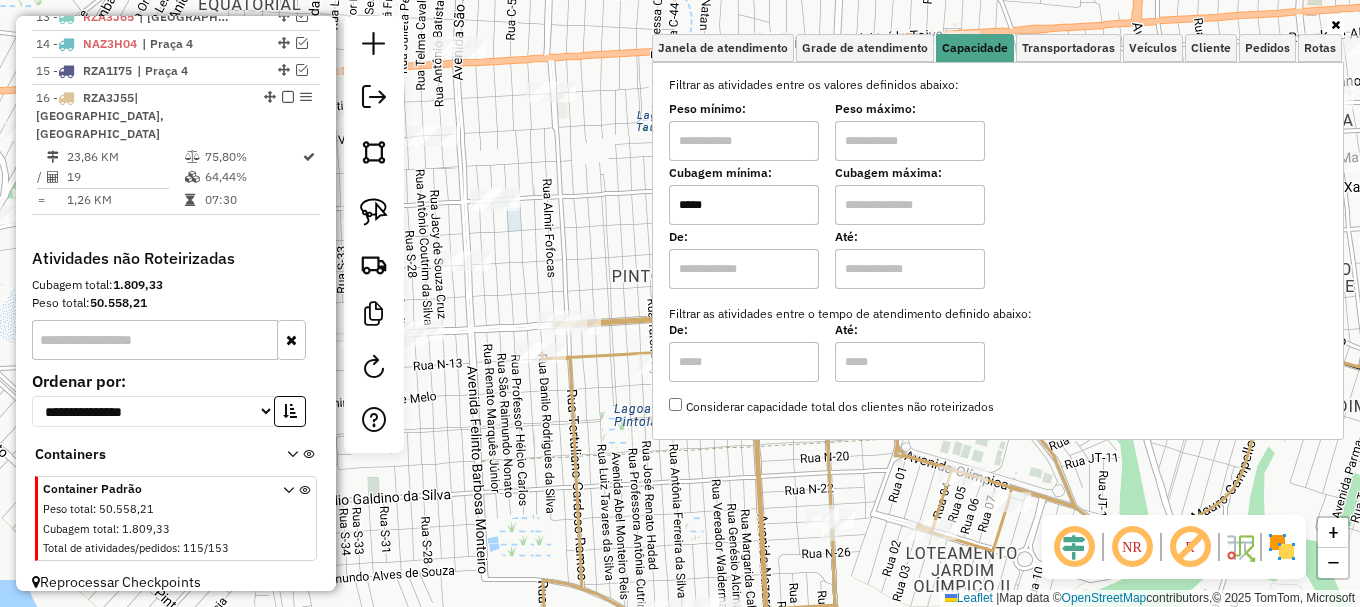 click at bounding box center (910, 205) 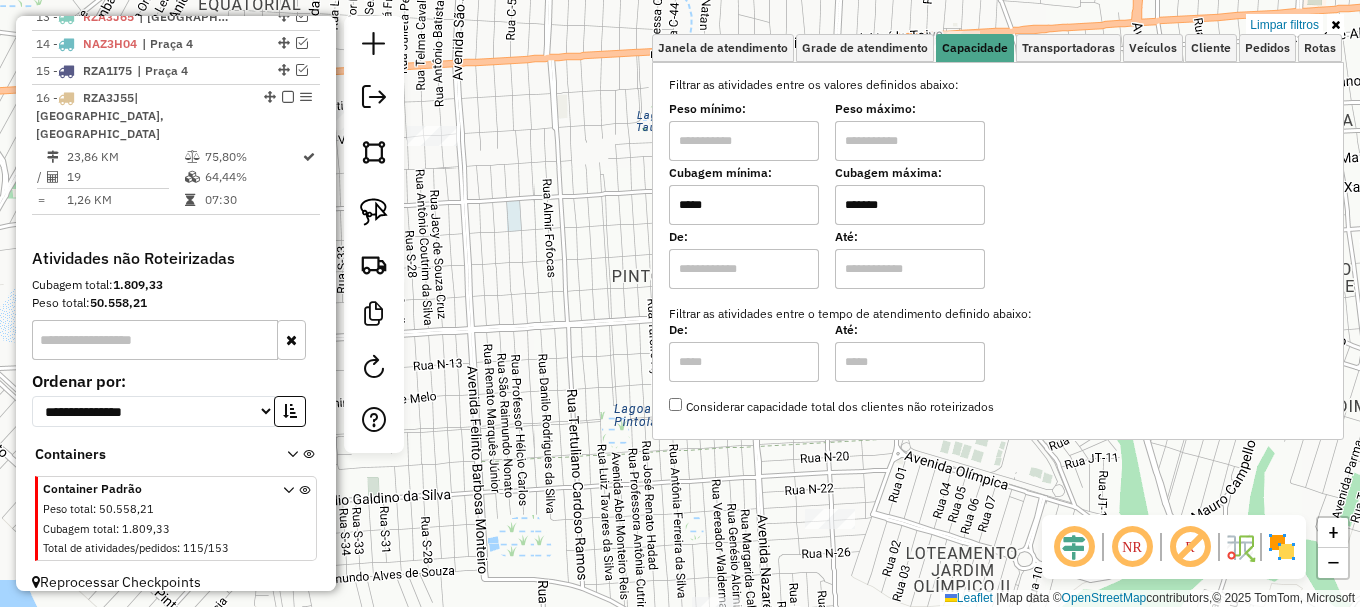 click on "Limpar filtros Janela de atendimento Grade de atendimento Capacidade Transportadoras Veículos Cliente Pedidos  Rotas Selecione os dias de semana para filtrar as janelas de atendimento  Seg   Ter   Qua   Qui   Sex   Sáb   Dom  Informe o período da janela de atendimento: De: Até:  Filtrar exatamente a janela do cliente  Considerar janela de atendimento padrão  Selecione os dias de semana para filtrar as grades de atendimento  Seg   Ter   Qua   Qui   Sex   Sáb   Dom   Considerar clientes sem dia de atendimento cadastrado  Clientes fora do dia de atendimento selecionado Filtrar as atividades entre os valores definidos abaixo:  Peso mínimo:   Peso máximo:   Cubagem mínima:  *****  Cubagem máxima:  *******  De:   Até:  Filtrar as atividades entre o tempo de atendimento definido abaixo:  De:   Até:   Considerar capacidade total dos clientes não roteirizados Transportadora: Selecione um ou mais itens Tipo de veículo: Selecione um ou mais itens Veículo: Selecione um ou mais itens Motorista: Nome: Setor:" 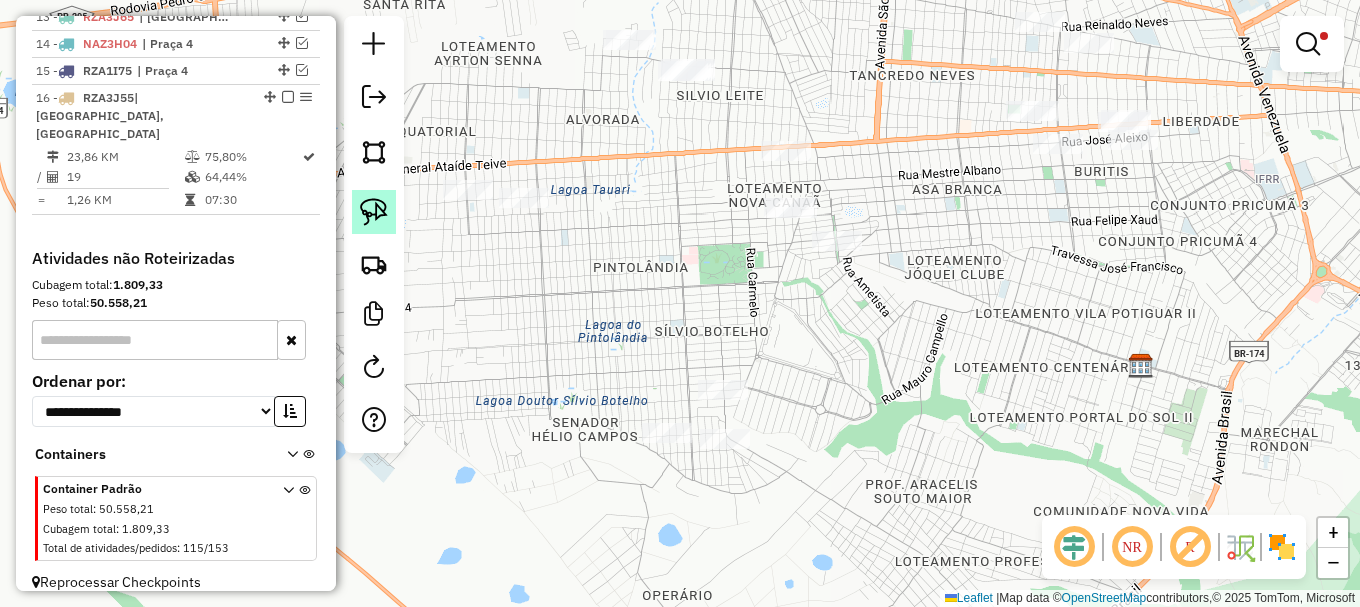 click 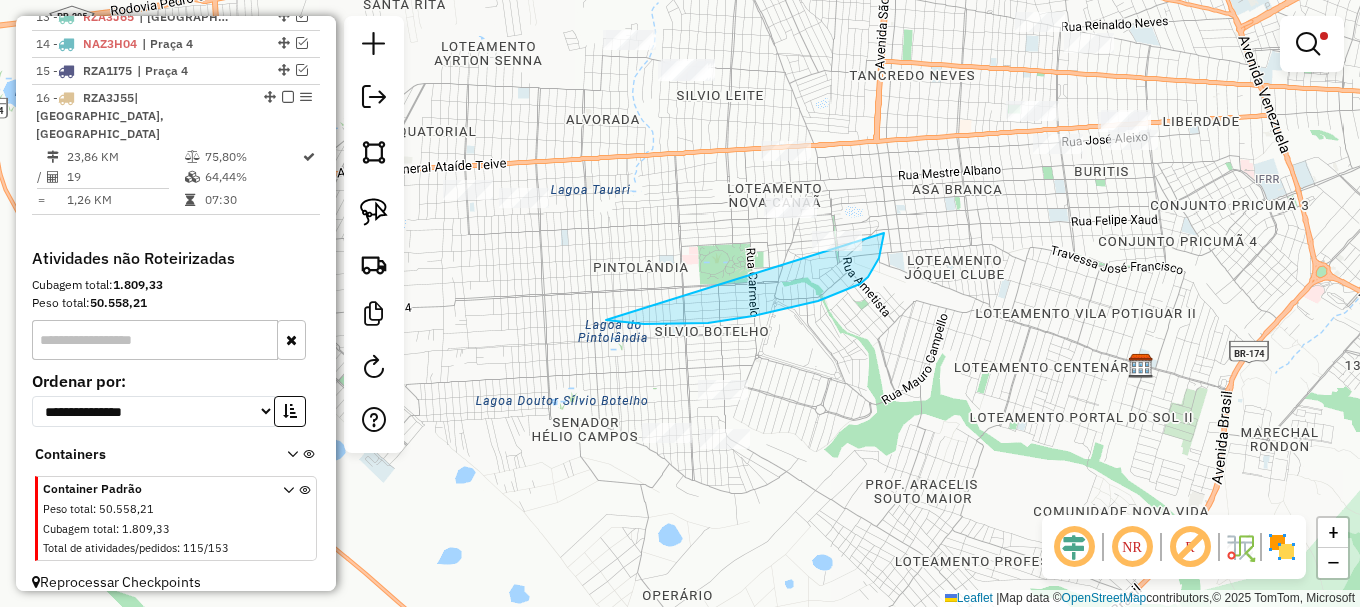 drag, startPoint x: 665, startPoint y: 324, endPoint x: 862, endPoint y: 198, distance: 233.84824 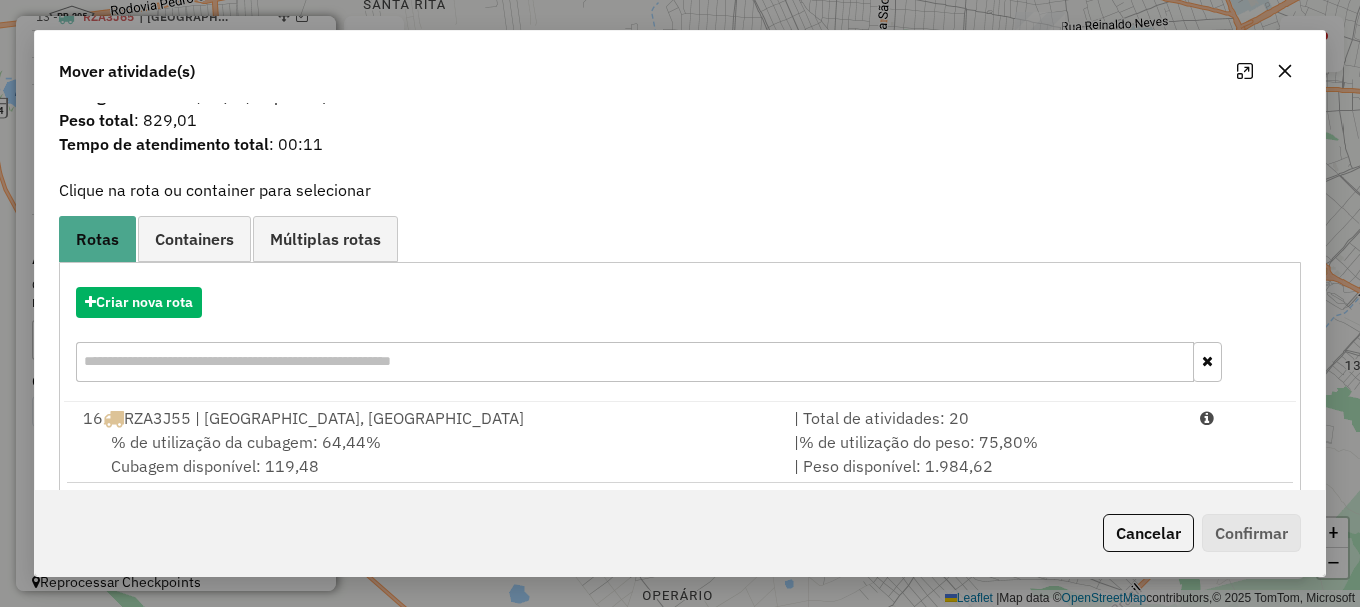 scroll, scrollTop: 78, scrollLeft: 0, axis: vertical 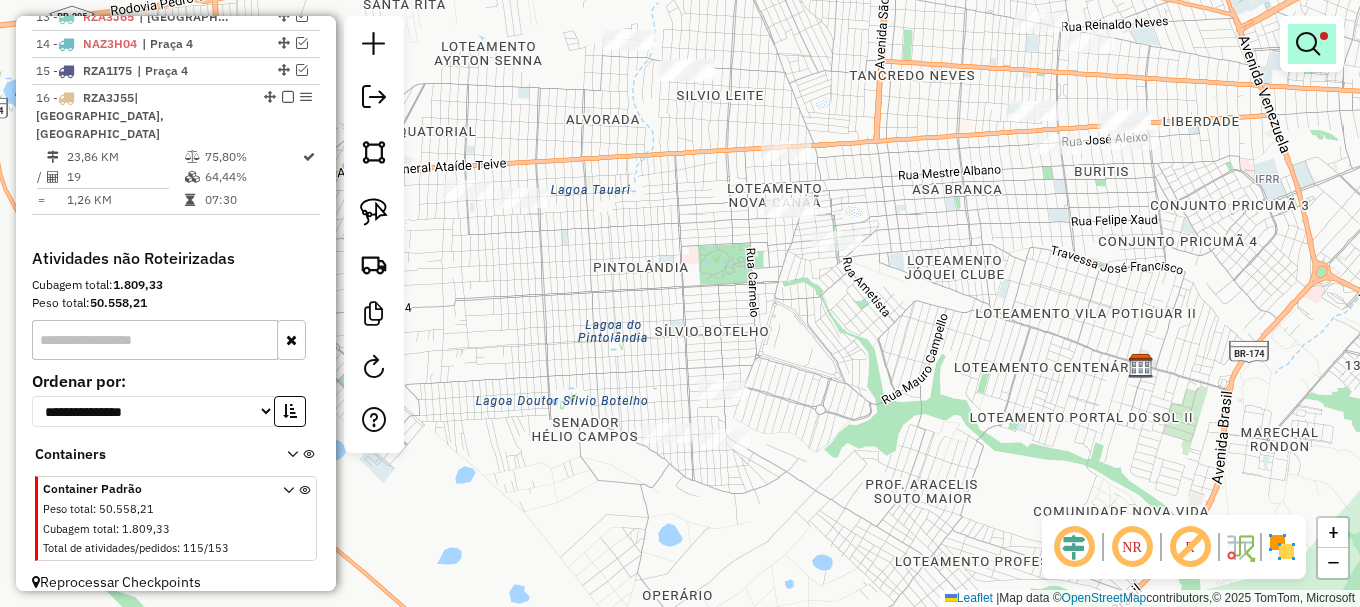 click at bounding box center [1308, 44] 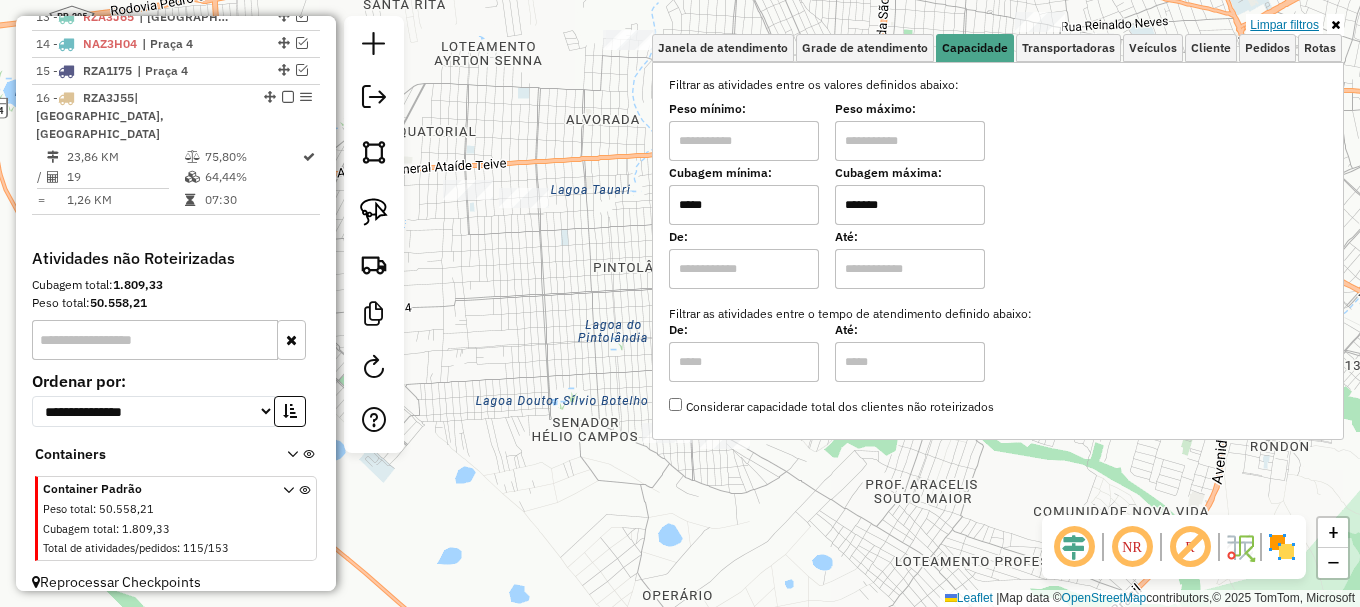 click on "Limpar filtros" at bounding box center (1284, 25) 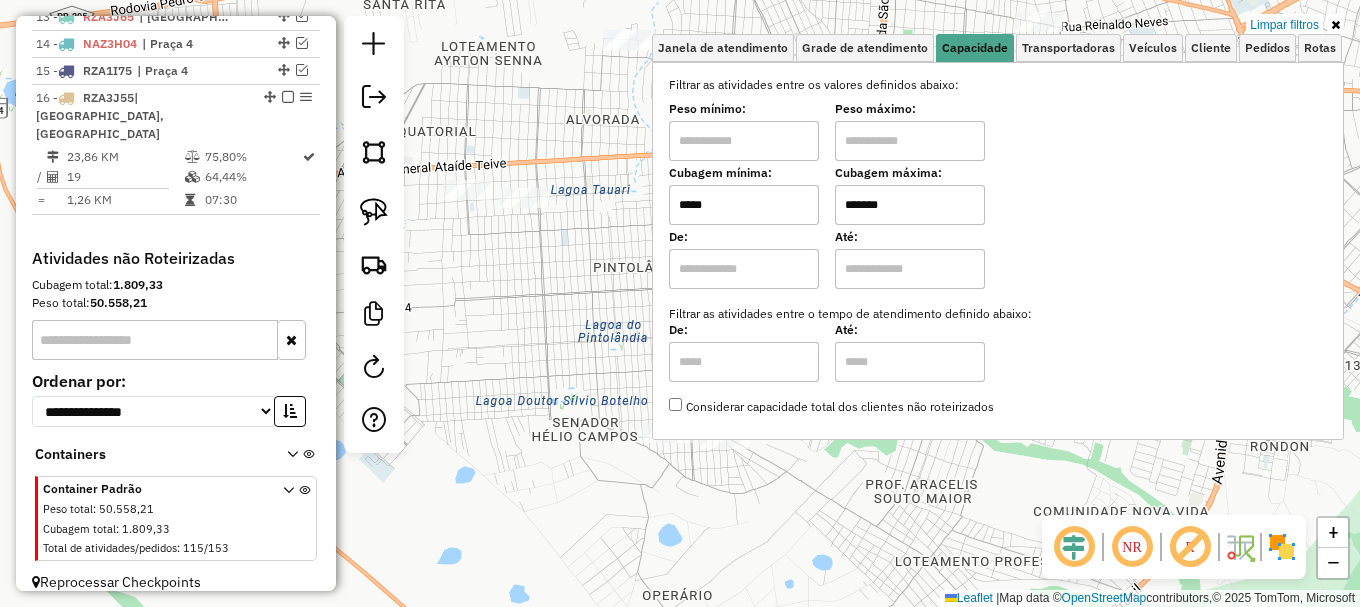 type 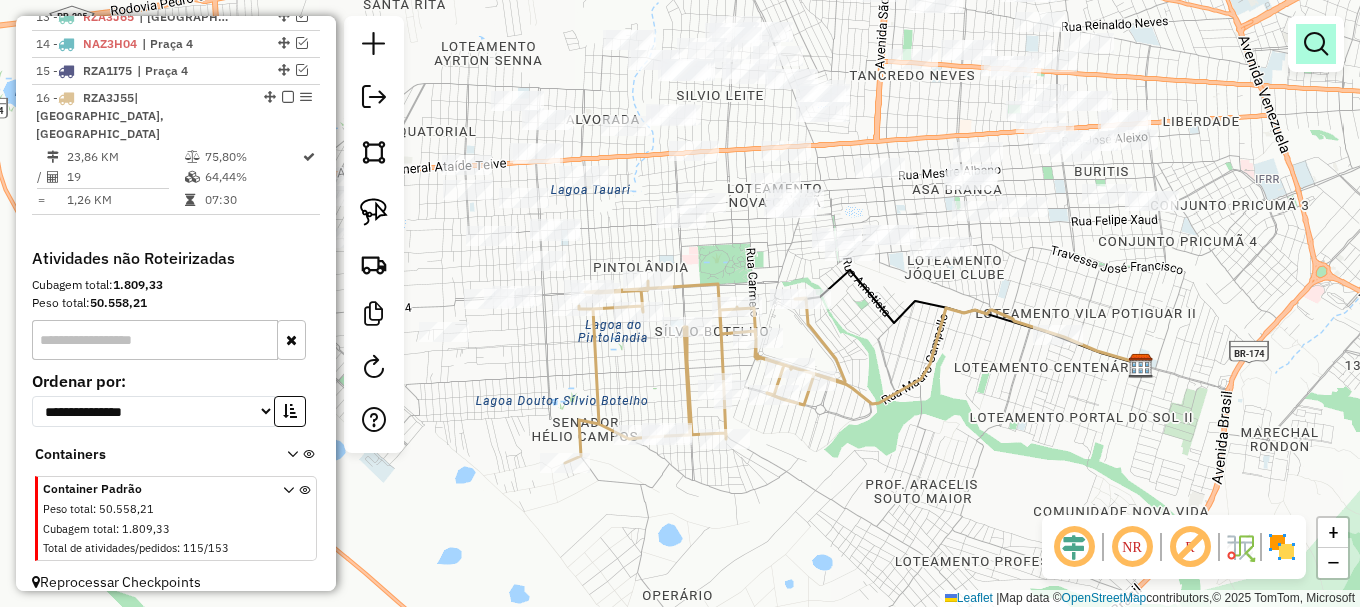 click at bounding box center [1316, 44] 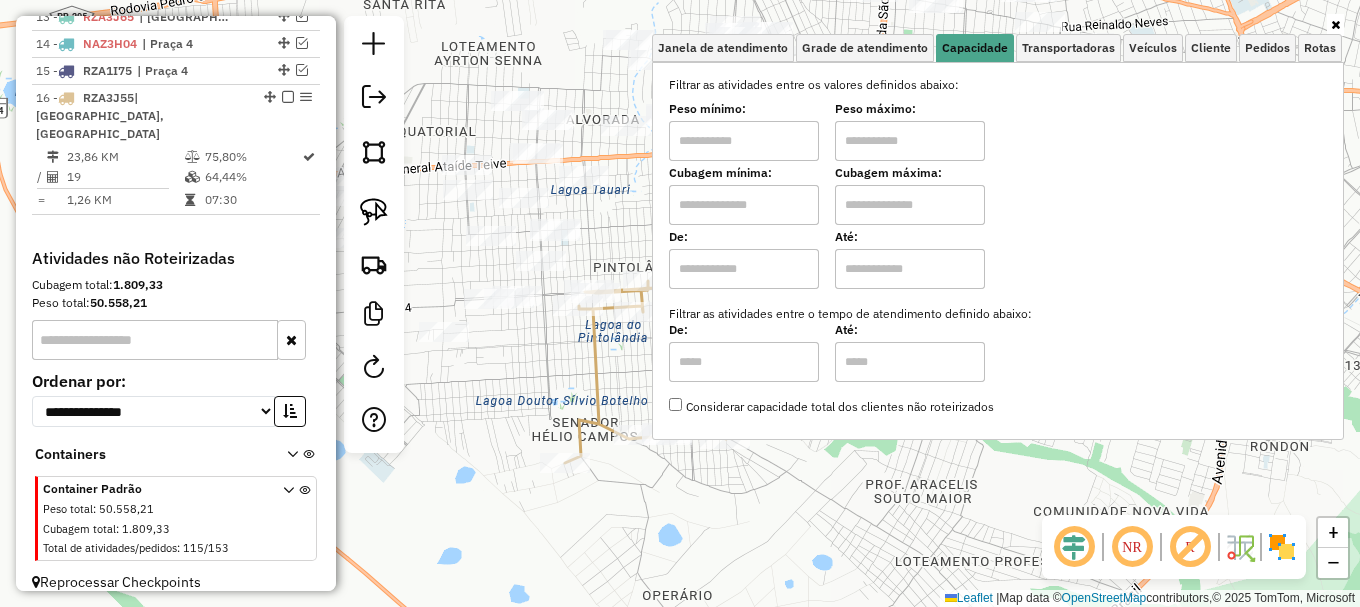 click at bounding box center (910, 141) 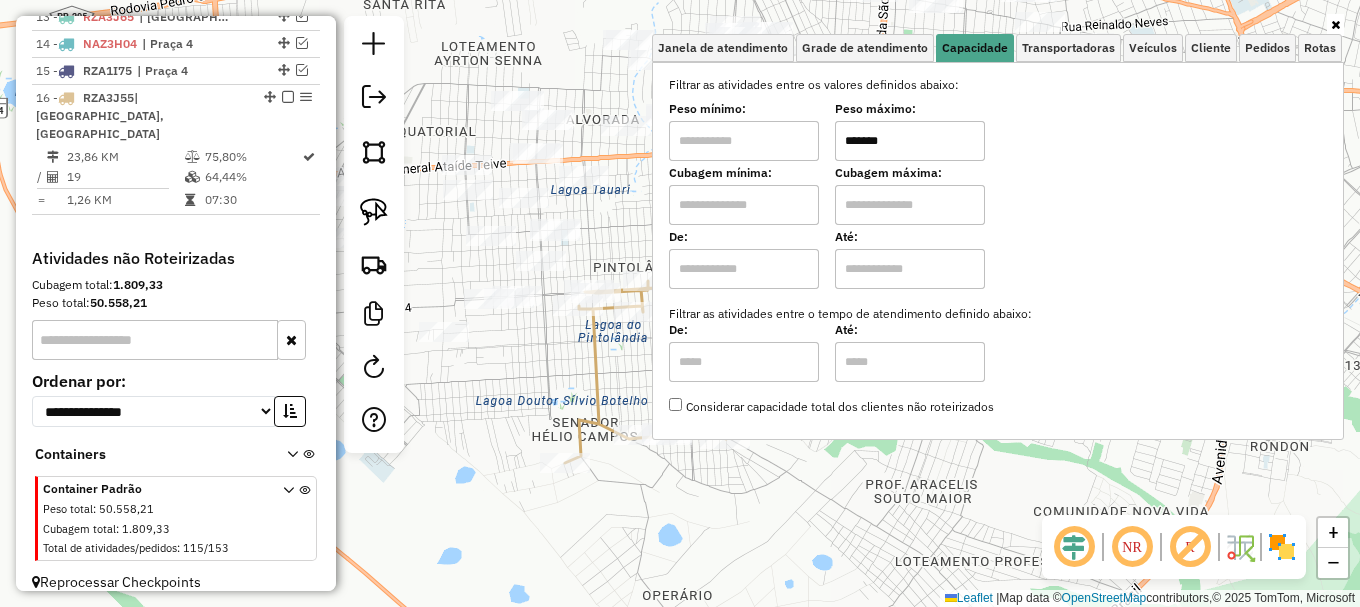 type on "*******" 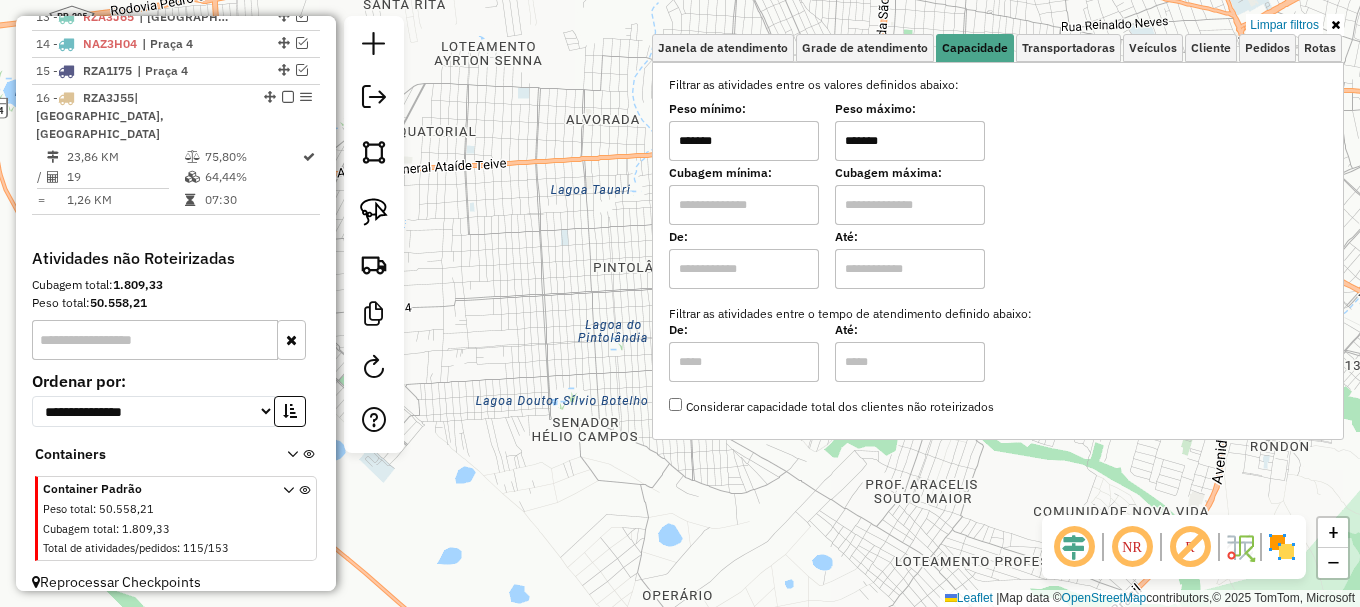 click on "Limpar filtros Janela de atendimento Grade de atendimento Capacidade Transportadoras Veículos Cliente Pedidos  Rotas Selecione os dias de semana para filtrar as janelas de atendimento  Seg   Ter   Qua   Qui   Sex   Sáb   Dom  Informe o período da janela de atendimento: De: Até:  Filtrar exatamente a janela do cliente  Considerar janela de atendimento padrão  Selecione os dias de semana para filtrar as grades de atendimento  Seg   Ter   Qua   Qui   Sex   Sáb   Dom   Considerar clientes sem dia de atendimento cadastrado  Clientes fora do dia de atendimento selecionado Filtrar as atividades entre os valores definidos abaixo:  Peso mínimo:  *******  Peso máximo:  *******  Cubagem mínima:   Cubagem máxima:   De:   Até:  Filtrar as atividades entre o tempo de atendimento definido abaixo:  De:   Até:   Considerar capacidade total dos clientes não roteirizados Transportadora: Selecione um ou mais itens Tipo de veículo: Selecione um ou mais itens Veículo: Selecione um ou mais itens Motorista: Nome: De:" 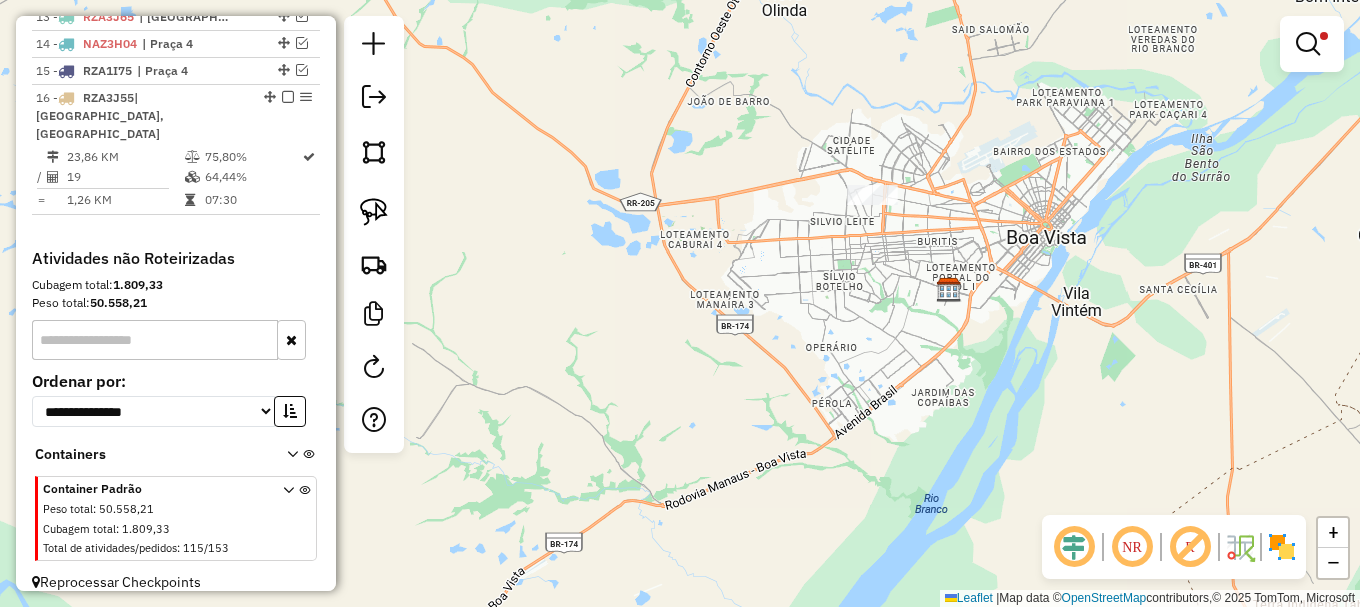 click at bounding box center [1308, 44] 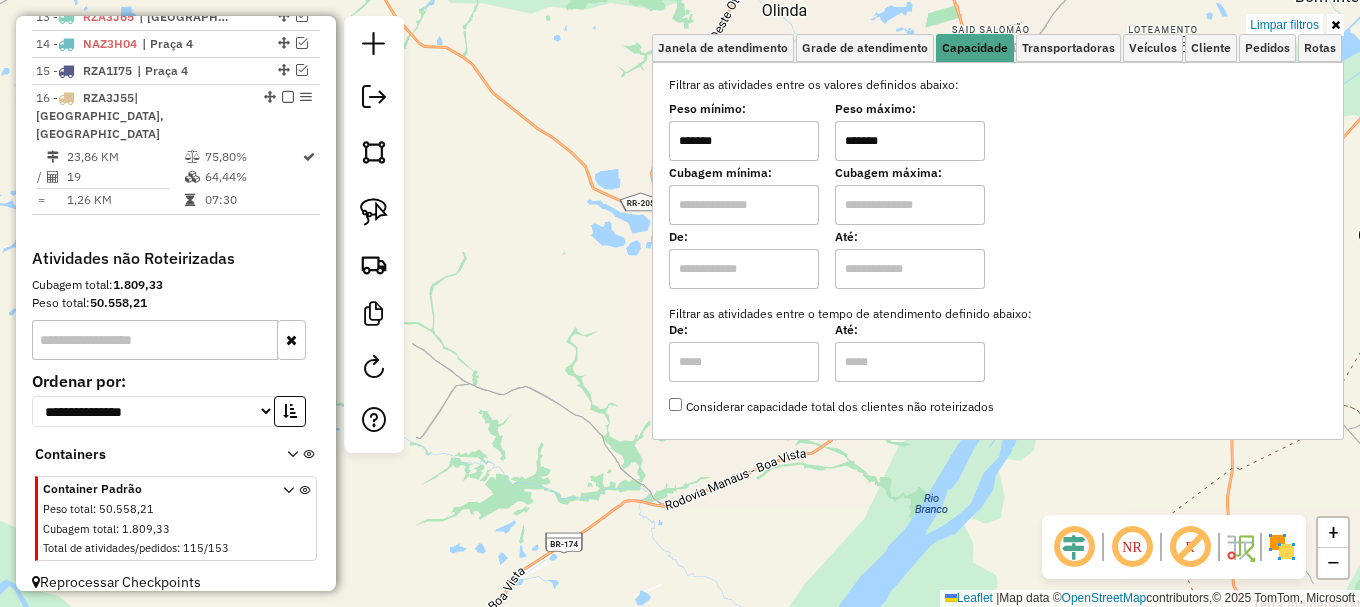 click on "*******" at bounding box center [744, 141] 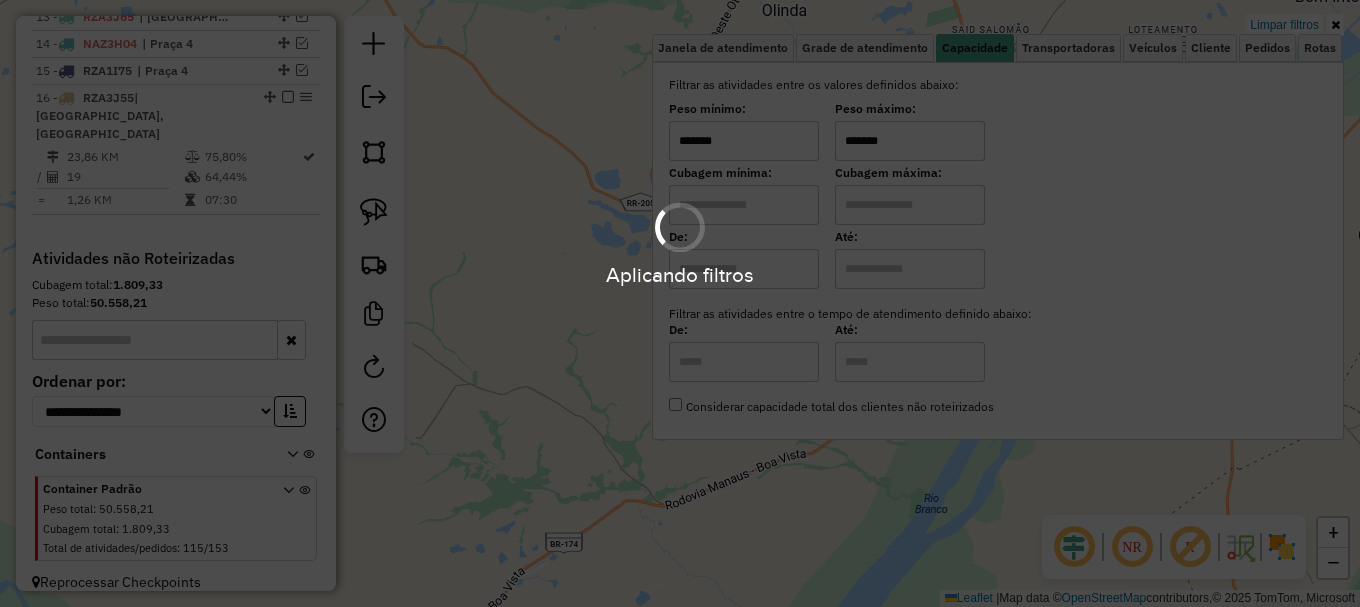 type on "*******" 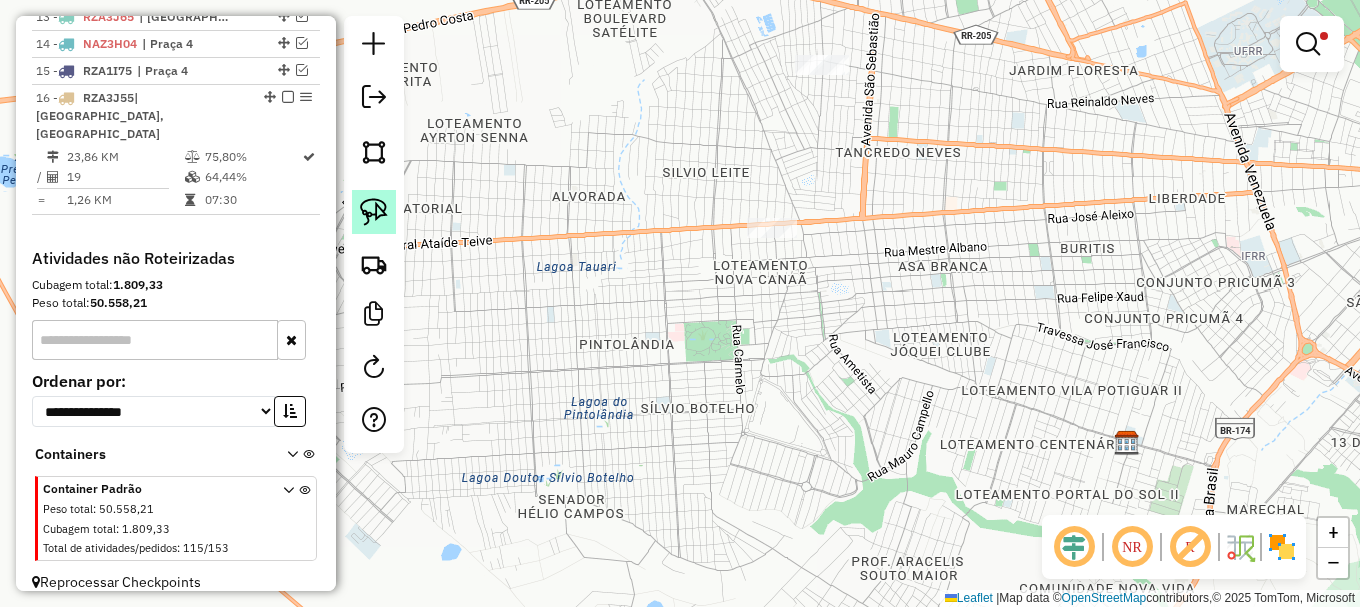 click 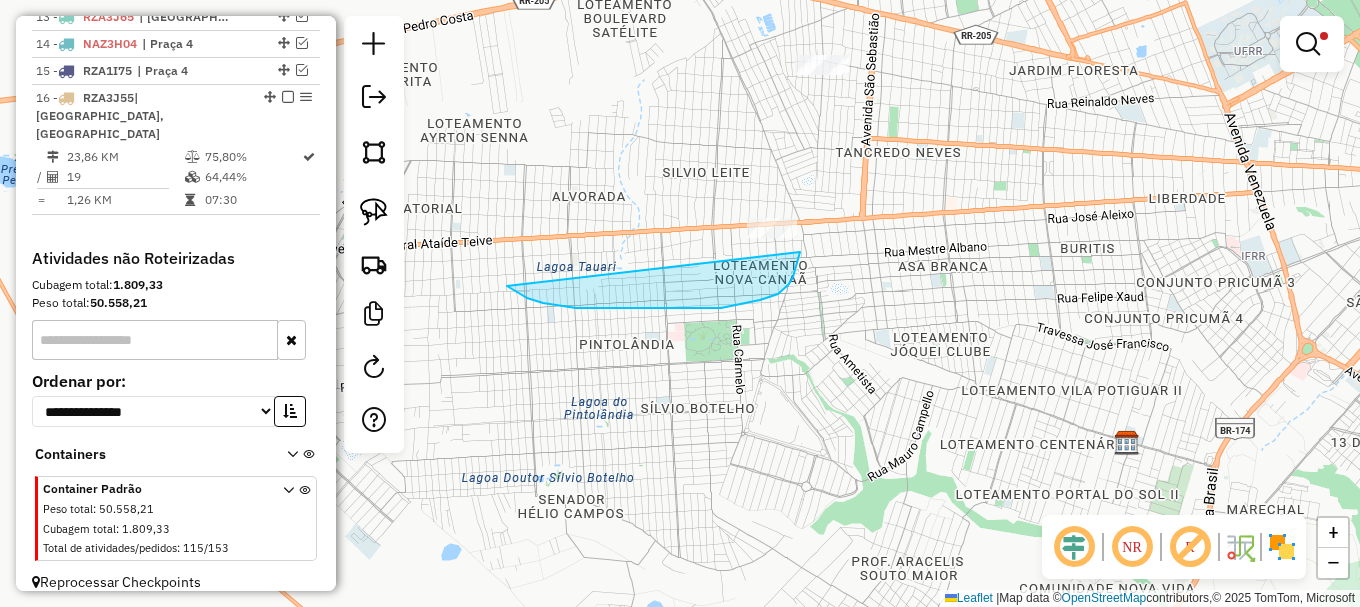 drag, startPoint x: 513, startPoint y: 290, endPoint x: 799, endPoint y: 152, distance: 317.55313 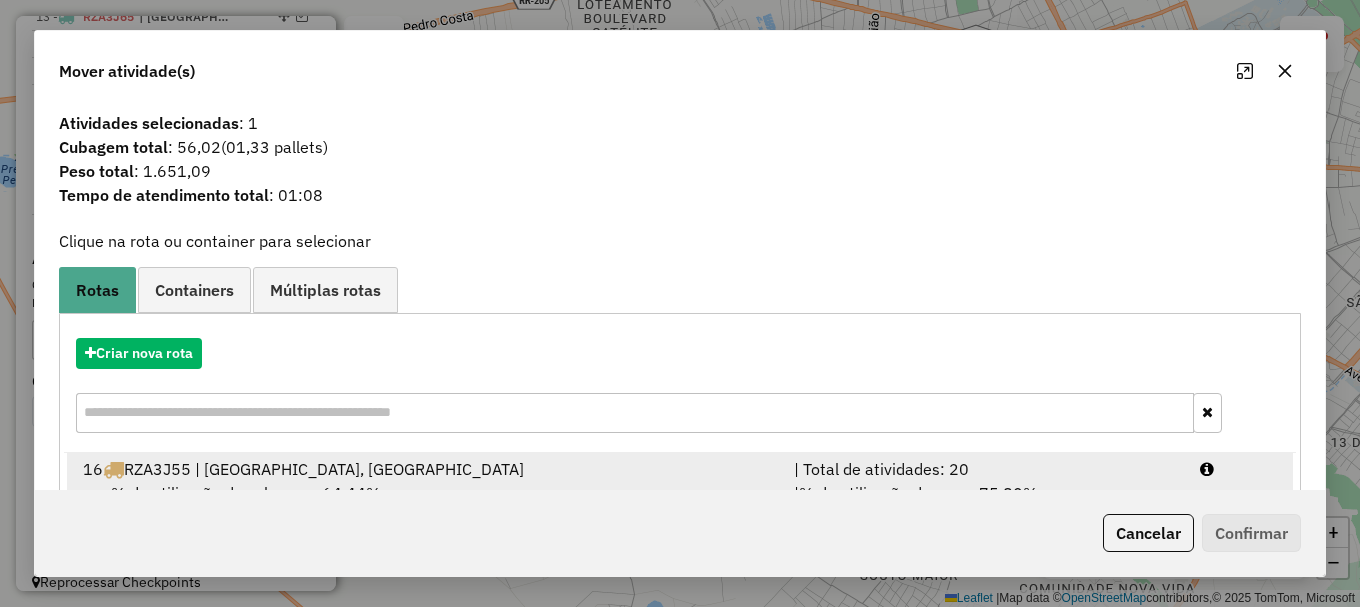click at bounding box center [1239, 469] 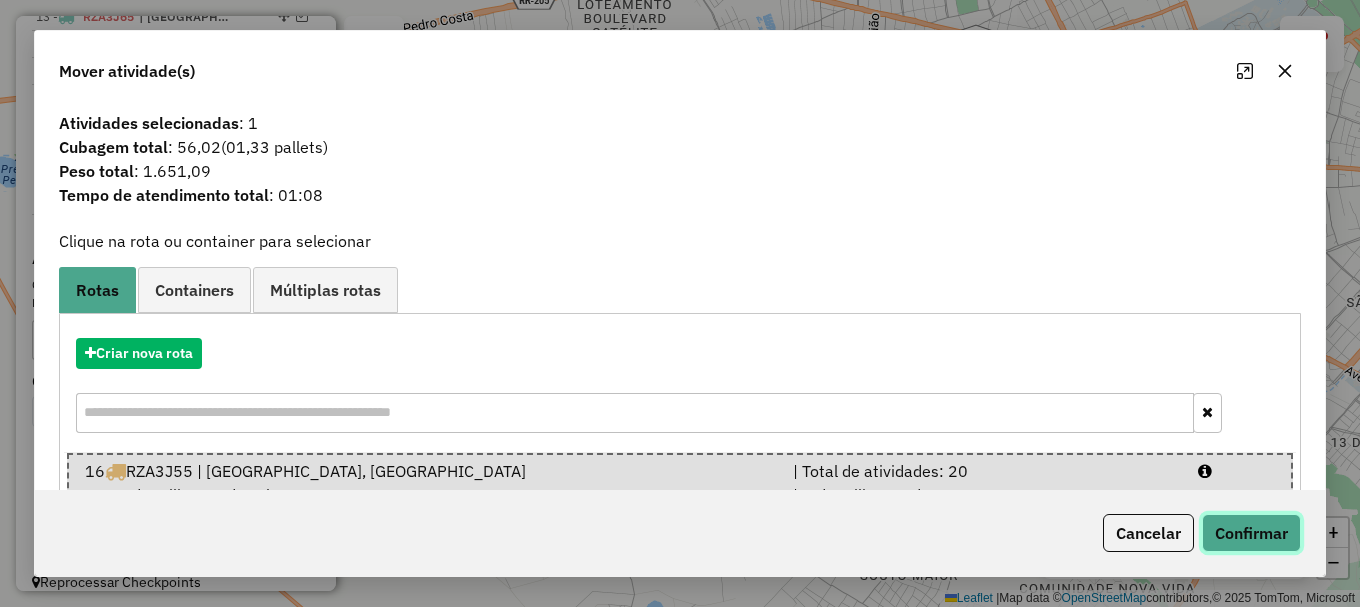 click on "Confirmar" 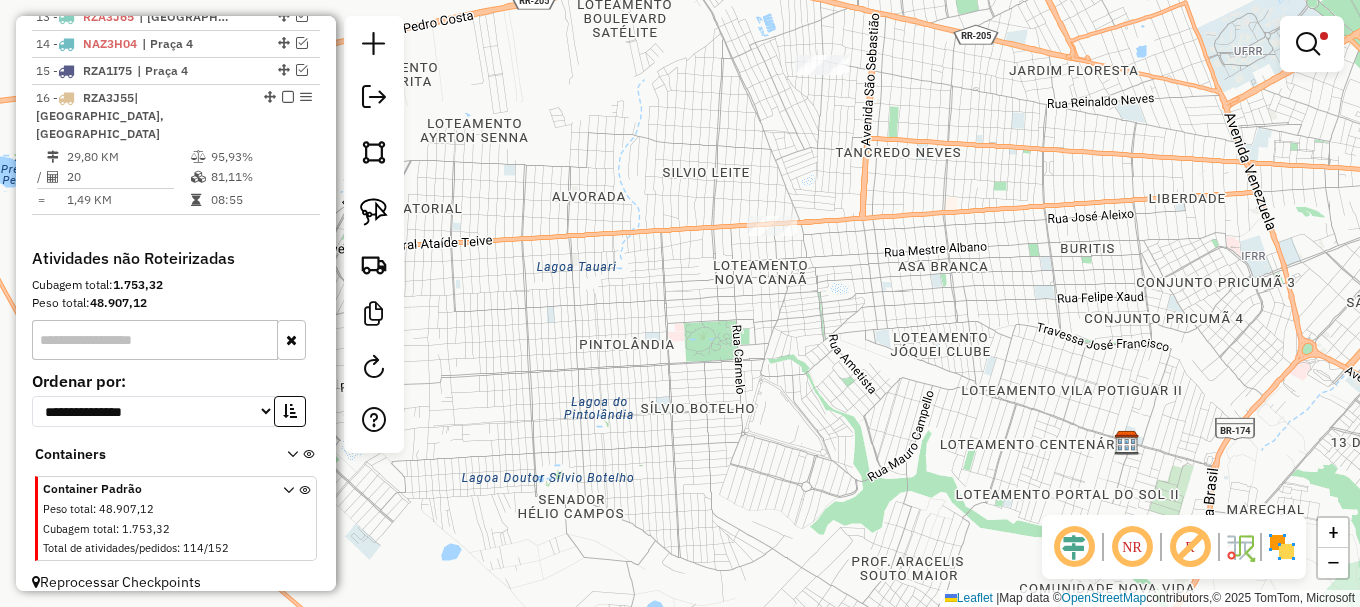 click at bounding box center (1308, 44) 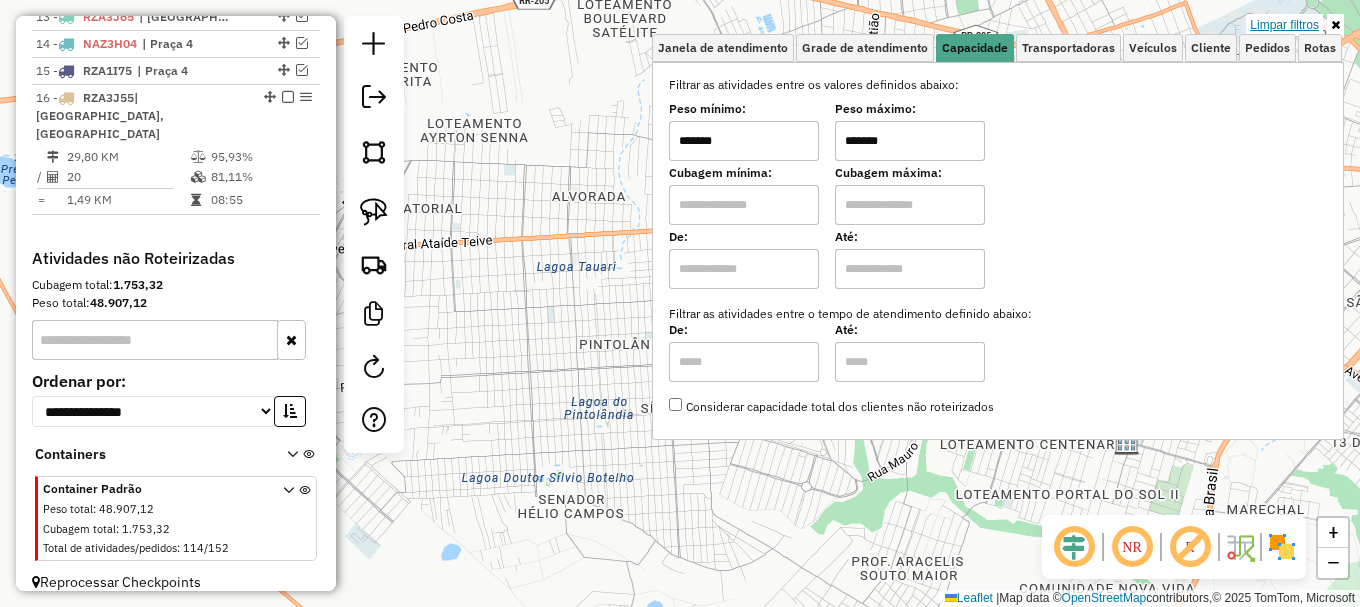 click on "Limpar filtros" at bounding box center (1284, 25) 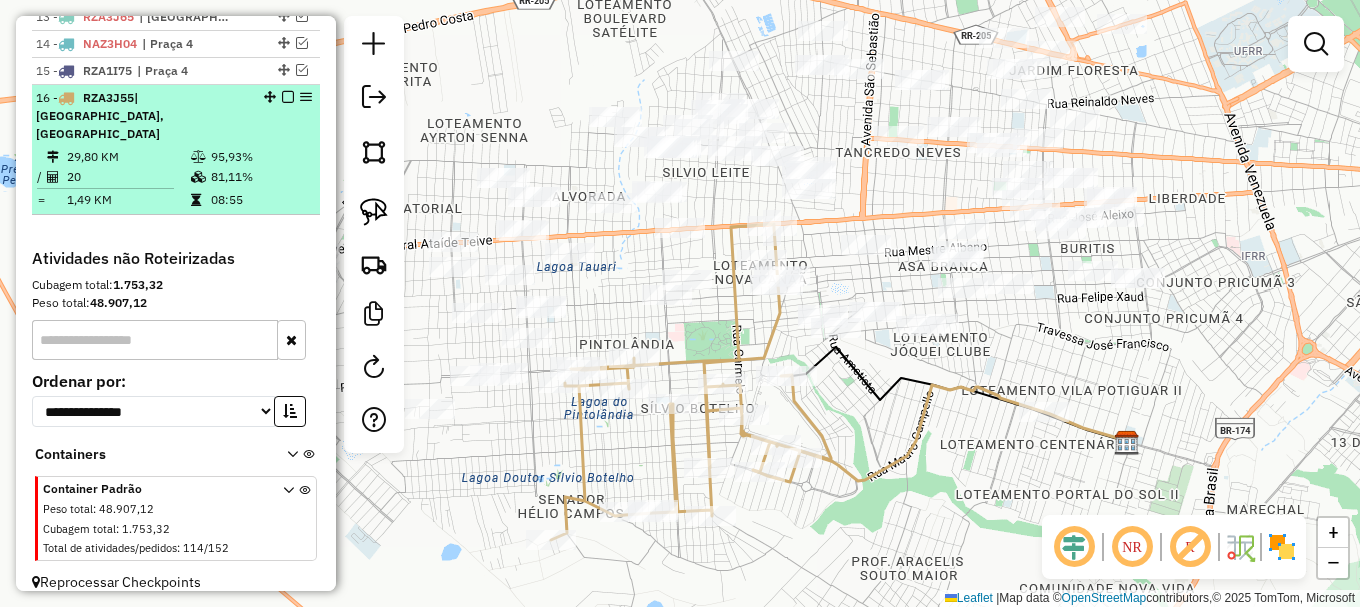 click at bounding box center (288, 97) 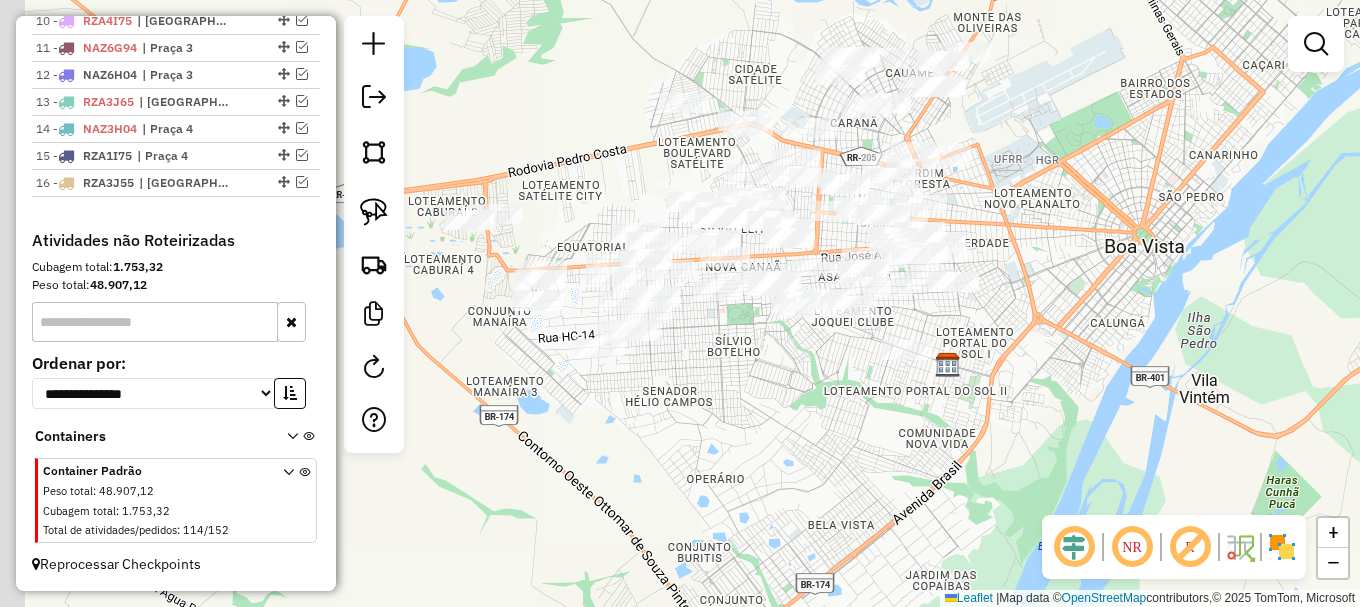 drag, startPoint x: 679, startPoint y: 397, endPoint x: 817, endPoint y: 363, distance: 142.12671 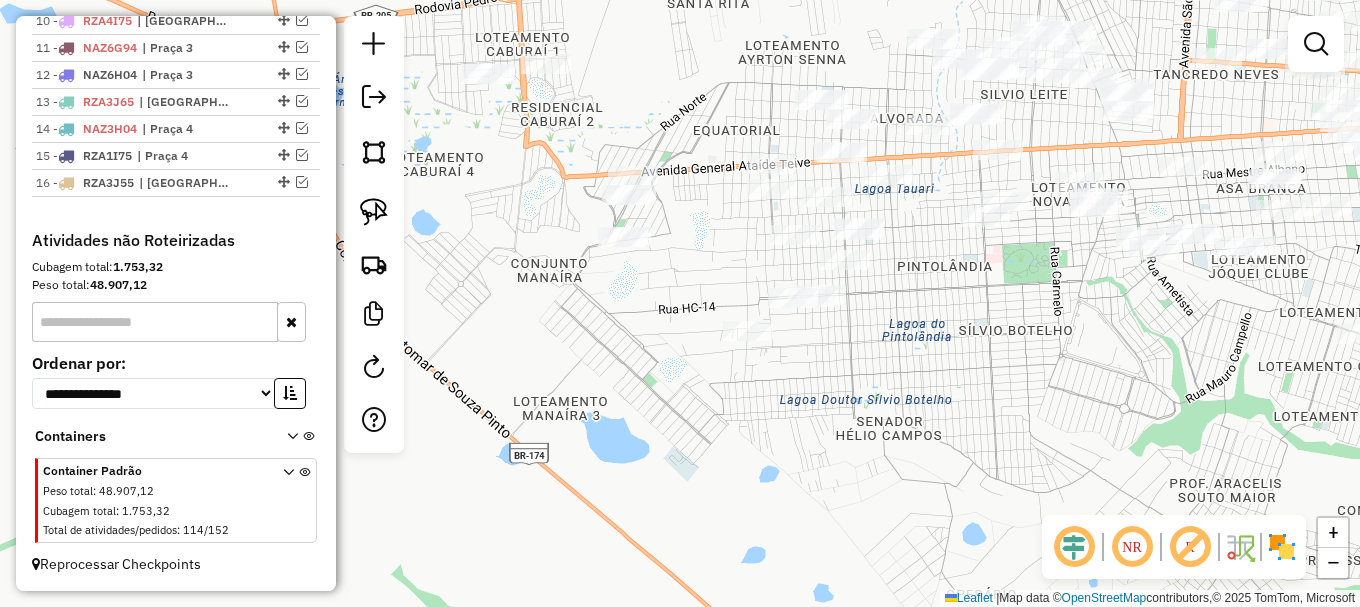 drag, startPoint x: 866, startPoint y: 346, endPoint x: 939, endPoint y: 358, distance: 73.97973 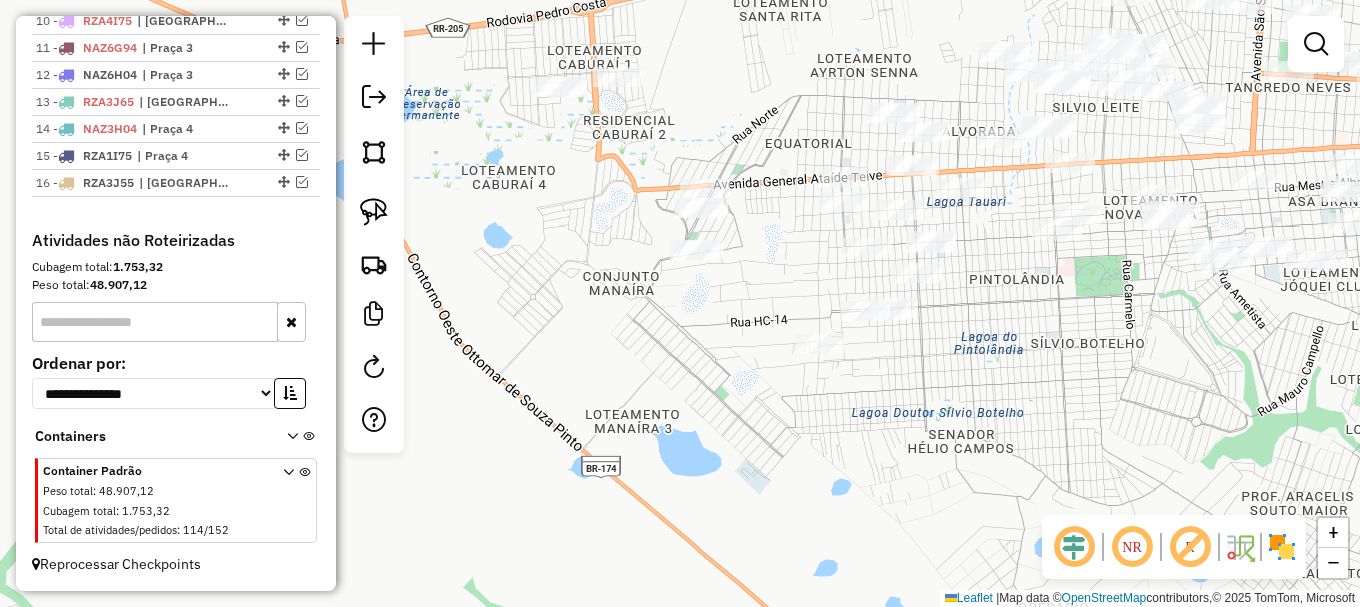 drag, startPoint x: 373, startPoint y: 211, endPoint x: 400, endPoint y: 216, distance: 27.45906 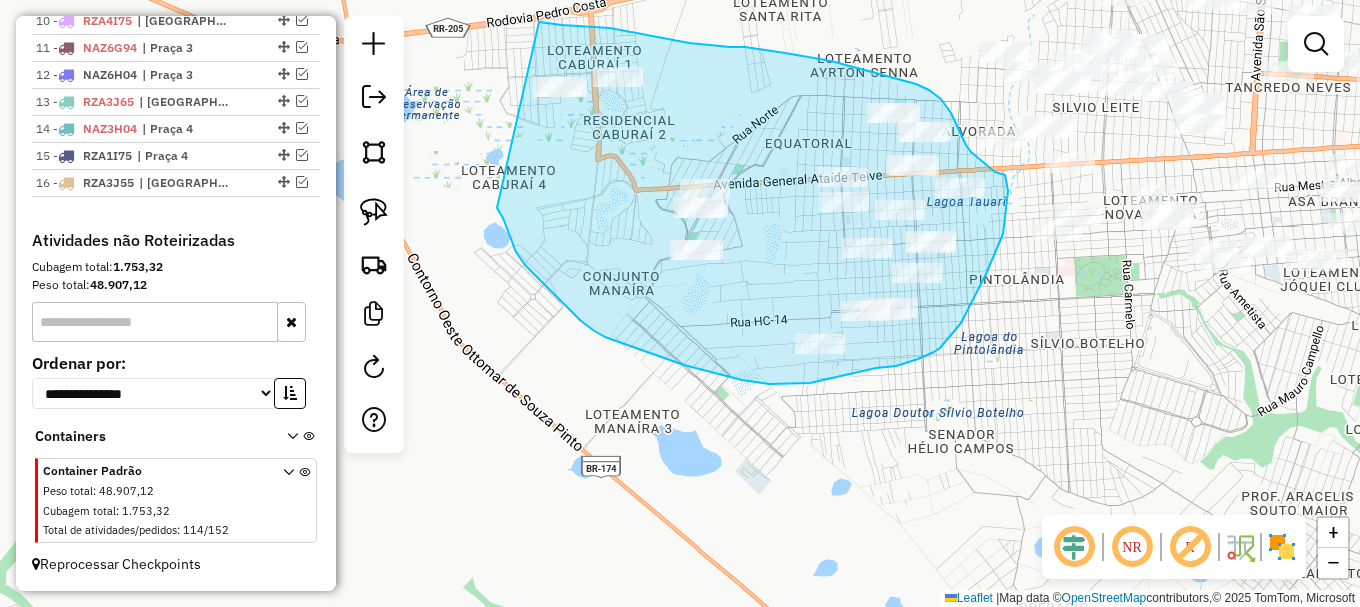 drag, startPoint x: 510, startPoint y: 239, endPoint x: 523, endPoint y: 20, distance: 219.3855 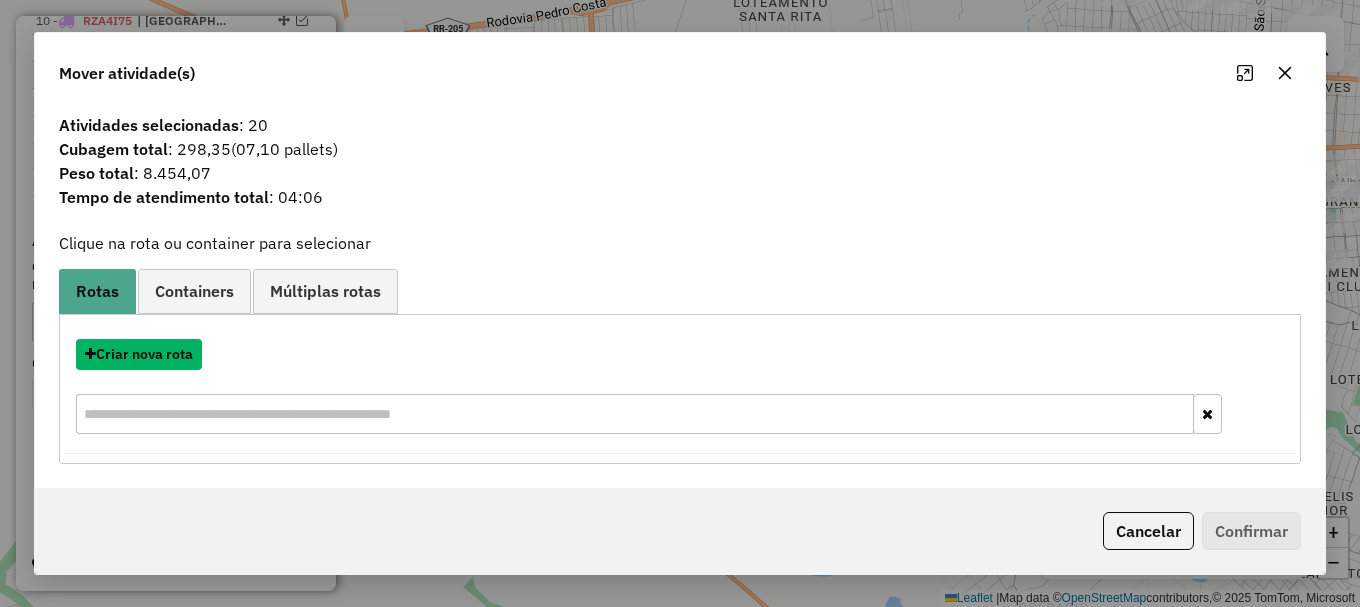 click on "Criar nova rota" at bounding box center [139, 354] 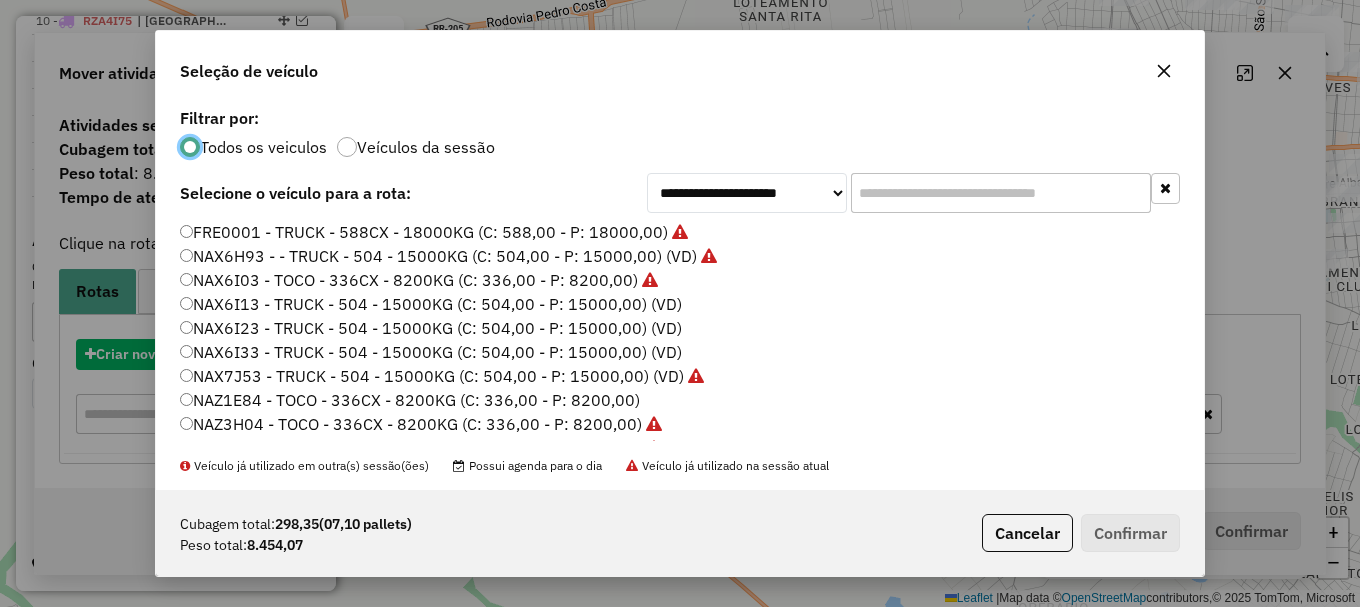 scroll, scrollTop: 11, scrollLeft: 6, axis: both 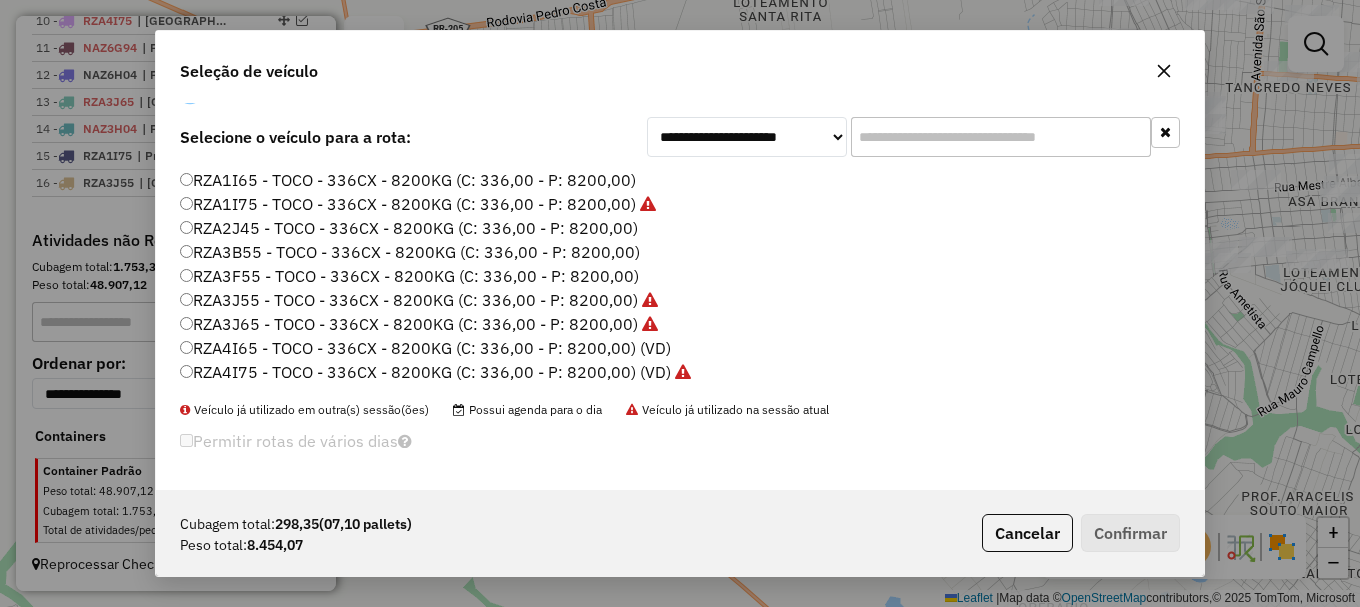 click on "RZA3B55 - TOCO - 336CX - 8200KG (C: 336,00 - P: 8200,00)" 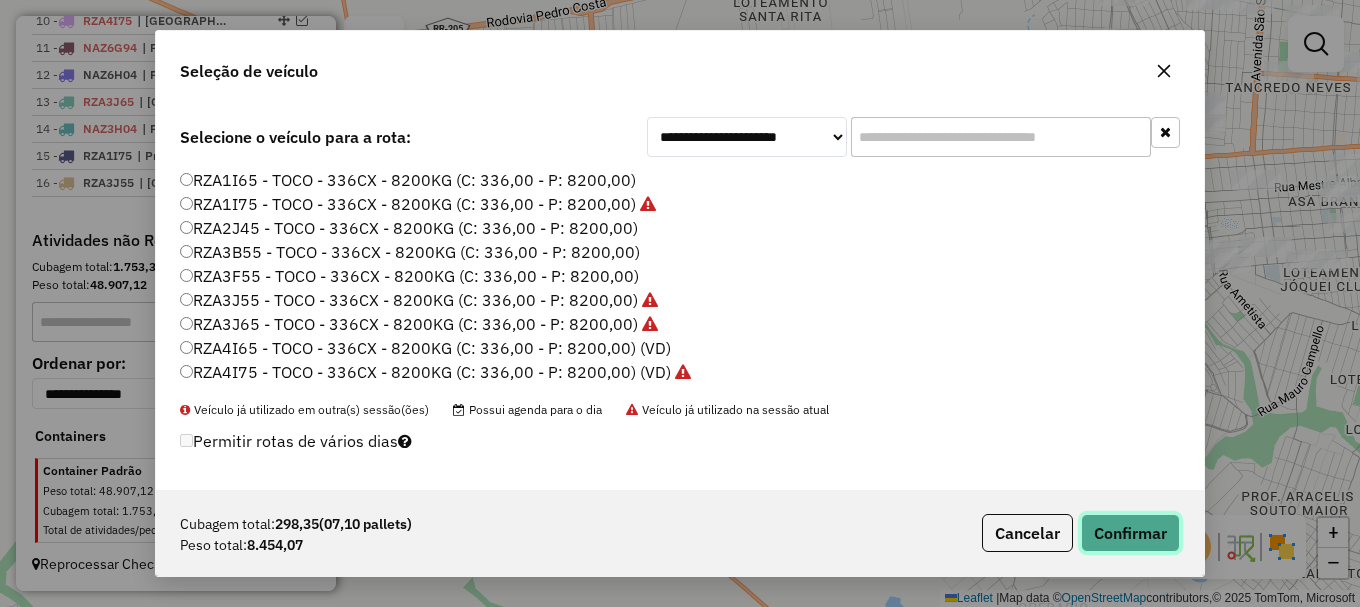 click on "Confirmar" 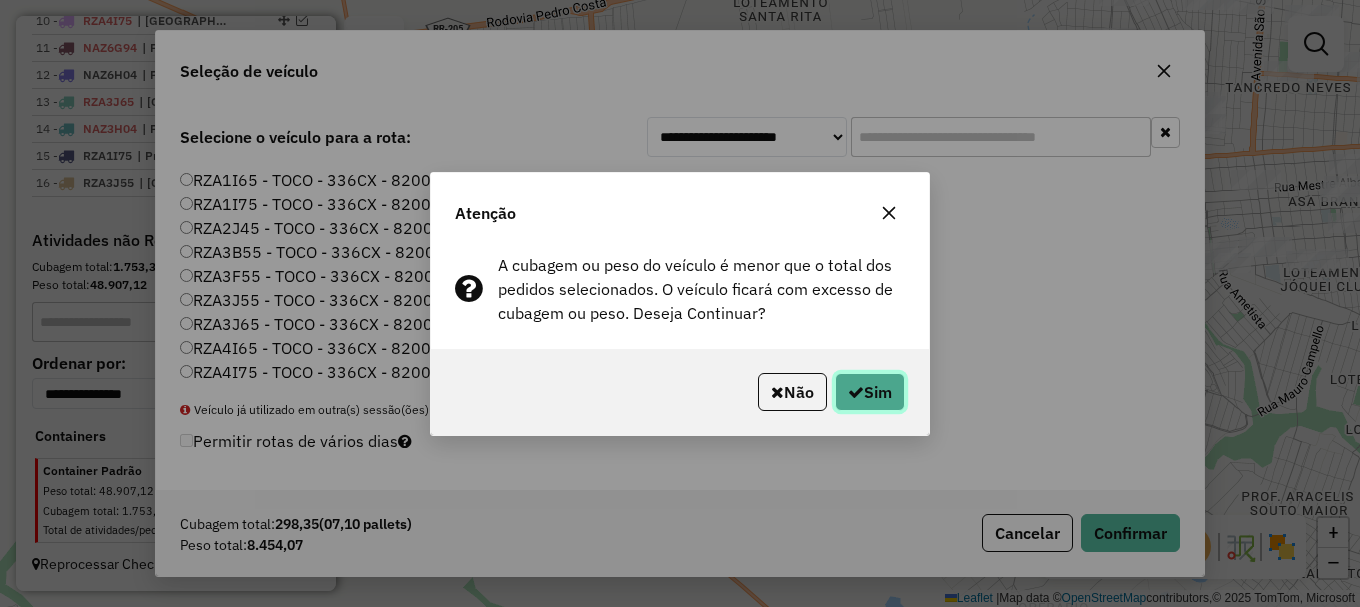 click on "Sim" 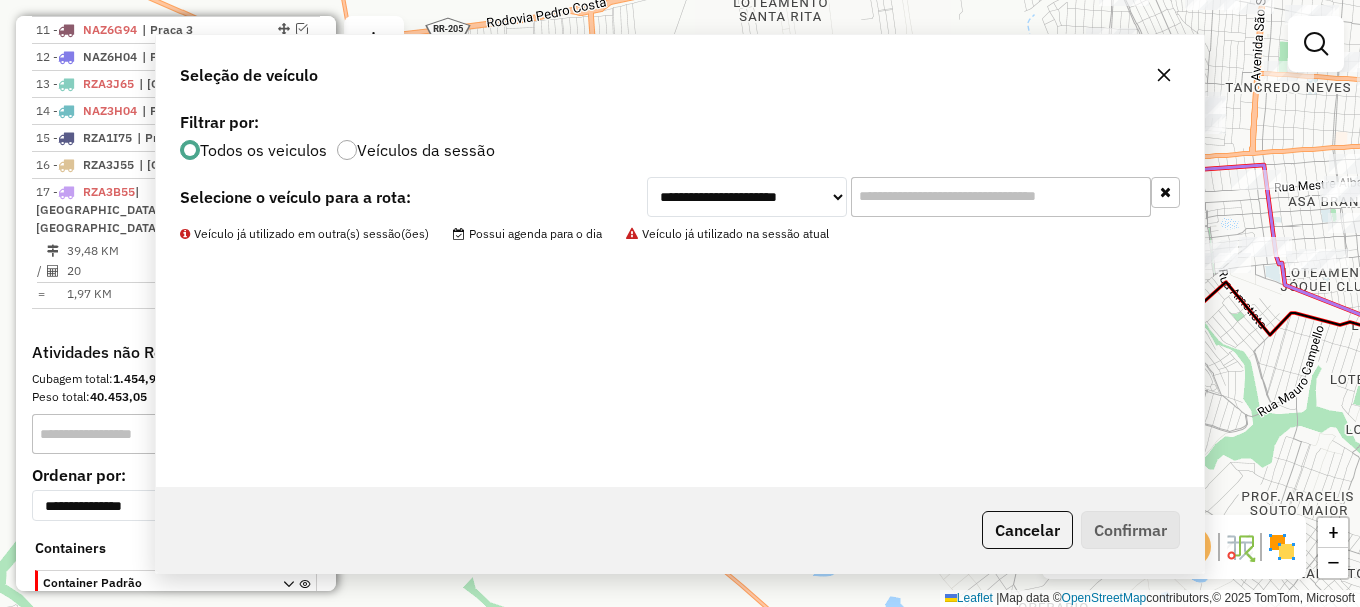 scroll, scrollTop: 1135, scrollLeft: 0, axis: vertical 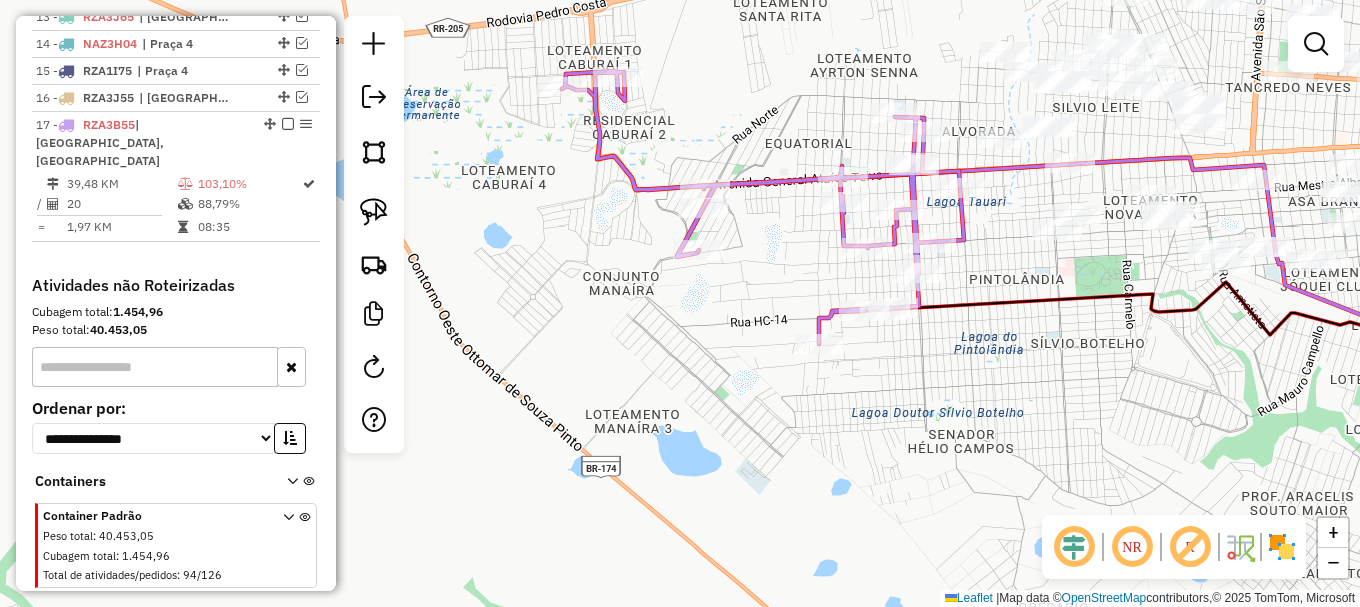 click on "Janela de atendimento Grade de atendimento Capacidade Transportadoras Veículos Cliente Pedidos  Rotas Selecione os dias de semana para filtrar as janelas de atendimento  Seg   Ter   Qua   Qui   Sex   Sáb   Dom  Informe o período da janela de atendimento: De: Até:  Filtrar exatamente a janela do cliente  Considerar janela de atendimento padrão  Selecione os dias de semana para filtrar as grades de atendimento  Seg   Ter   Qua   Qui   Sex   Sáb   Dom   Considerar clientes sem dia de atendimento cadastrado  Clientes fora do dia de atendimento selecionado Filtrar as atividades entre os valores definidos abaixo:  Peso mínimo:   Peso máximo:   Cubagem mínima:   Cubagem máxima:   De:   Até:  Filtrar as atividades entre o tempo de atendimento definido abaixo:  De:   Até:   Considerar capacidade total dos clientes não roteirizados Transportadora: Selecione um ou mais itens Tipo de veículo: Selecione um ou mais itens Veículo: Selecione um ou mais itens Motorista: Selecione um ou mais itens Nome: Rótulo:" 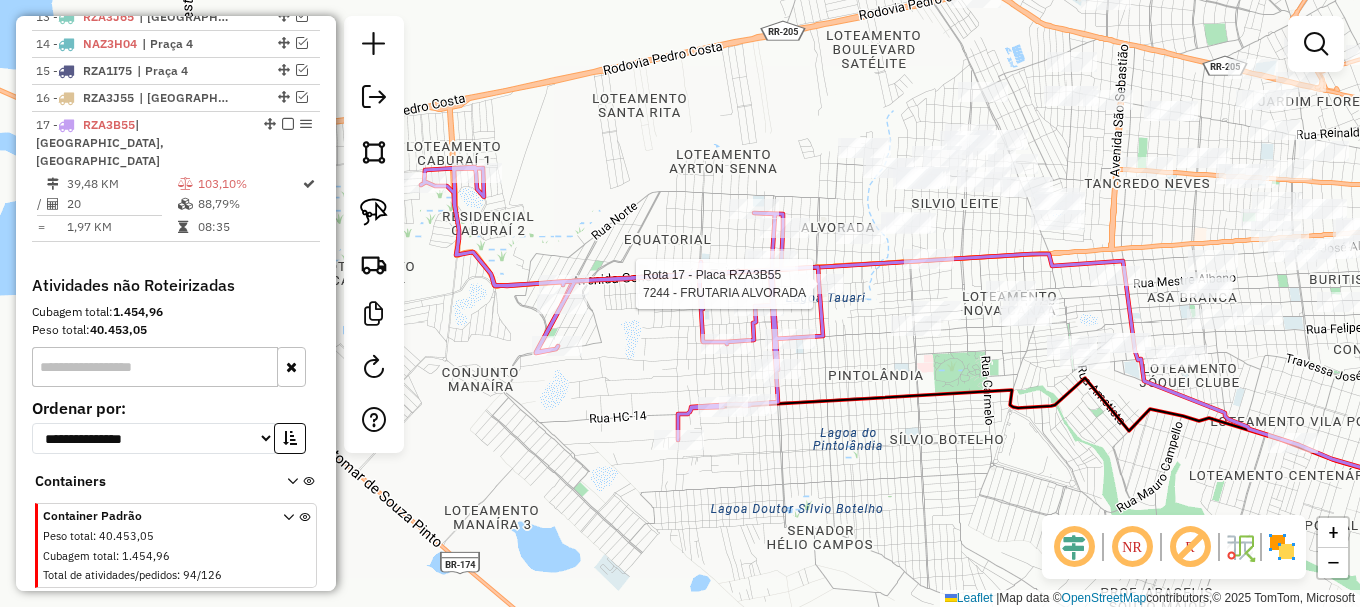 select on "**********" 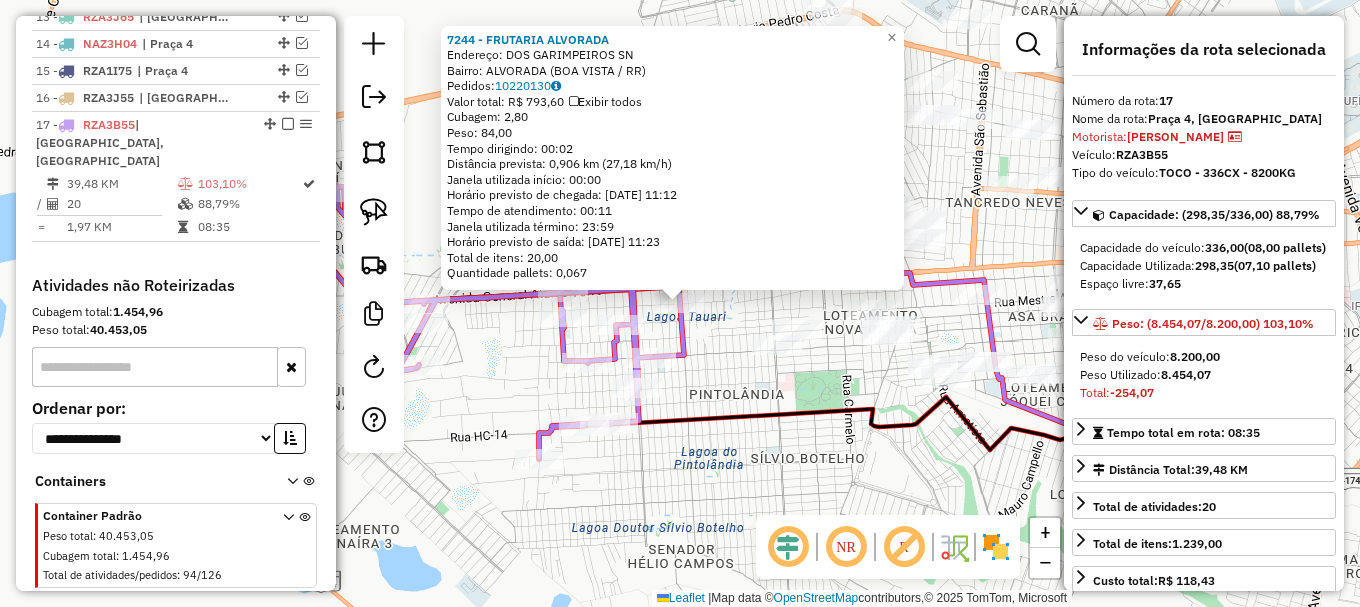 scroll, scrollTop: 1162, scrollLeft: 0, axis: vertical 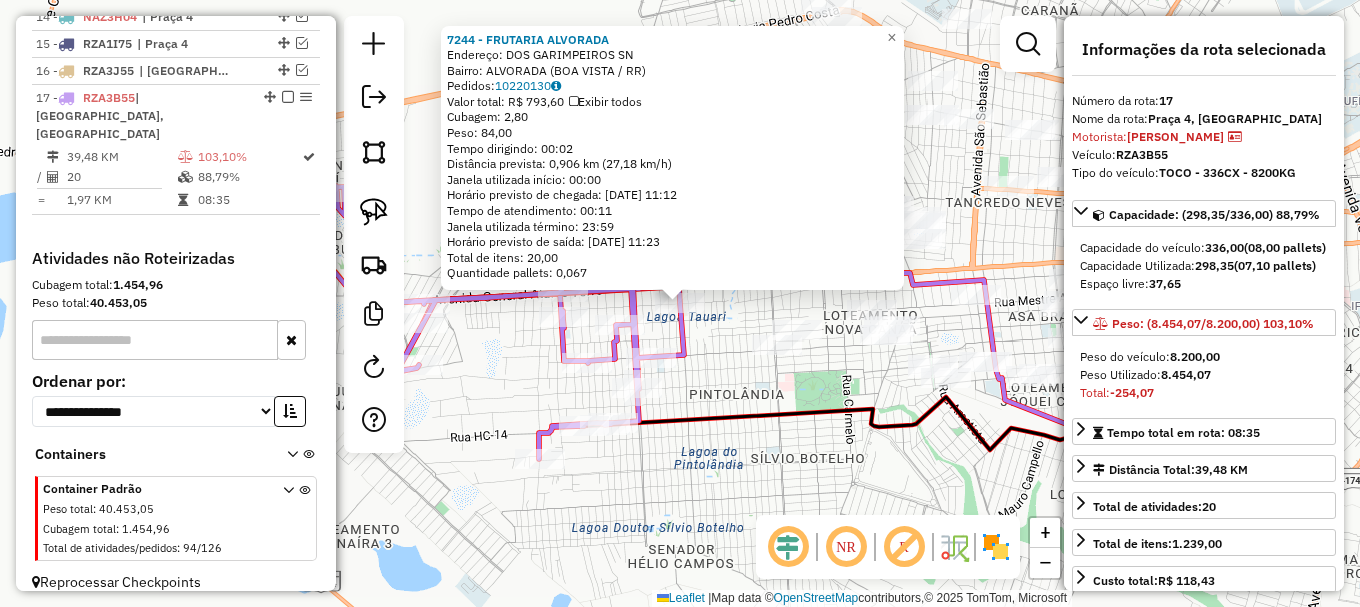 click on "7244 - FRUTARIA ALVORADA  Endereço:  DOS GARIMPEIROS SN   Bairro: ALVORADA (BOA VISTA / RR)   Pedidos:  10220130   Valor total: R$ 793,60   Exibir todos   Cubagem: 2,80  Peso: 84,00  Tempo dirigindo: 00:02   Distância prevista: 0,906 km (27,18 km/h)   Janela utilizada início: 00:00   Horário previsto de chegada: 11/07/2025 11:12   Tempo de atendimento: 00:11   Janela utilizada término: 23:59   Horário previsto de saída: 11/07/2025 11:23   Total de itens: 20,00   Quantidade pallets: 0,067  × Janela de atendimento Grade de atendimento Capacidade Transportadoras Veículos Cliente Pedidos  Rotas Selecione os dias de semana para filtrar as janelas de atendimento  Seg   Ter   Qua   Qui   Sex   Sáb   Dom  Informe o período da janela de atendimento: De: Até:  Filtrar exatamente a janela do cliente  Considerar janela de atendimento padrão  Selecione os dias de semana para filtrar as grades de atendimento  Seg   Ter   Qua   Qui   Sex   Sáb   Dom   Considerar clientes sem dia de atendimento cadastrado  De:" 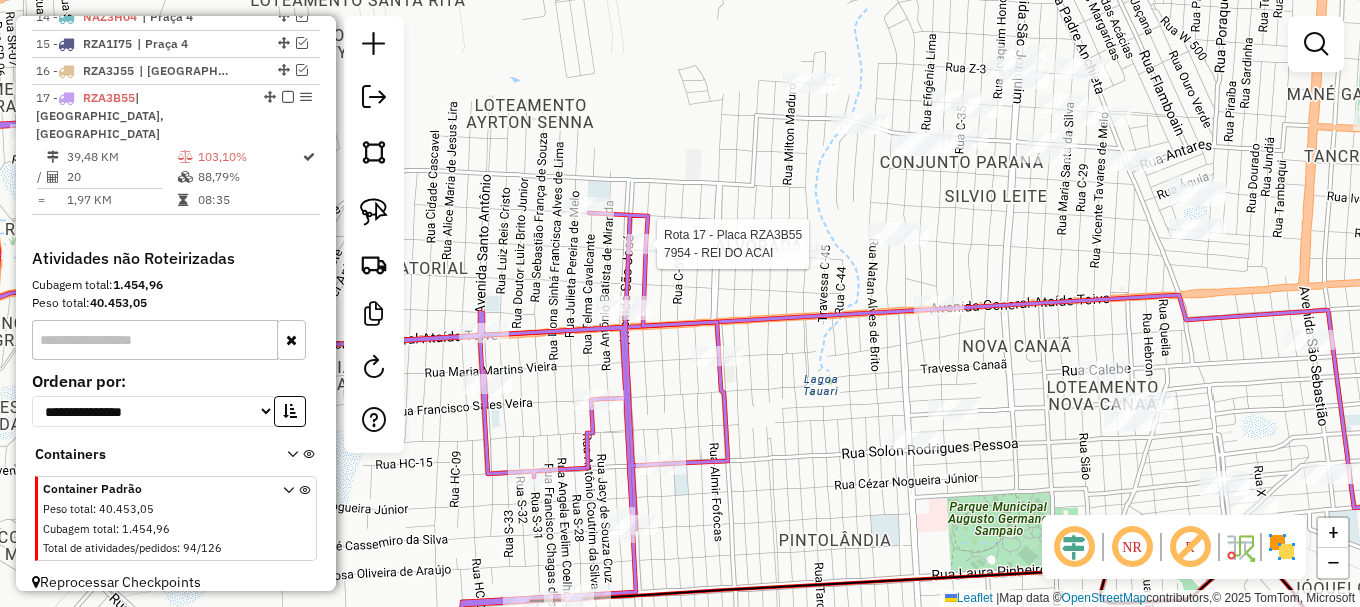 select on "**********" 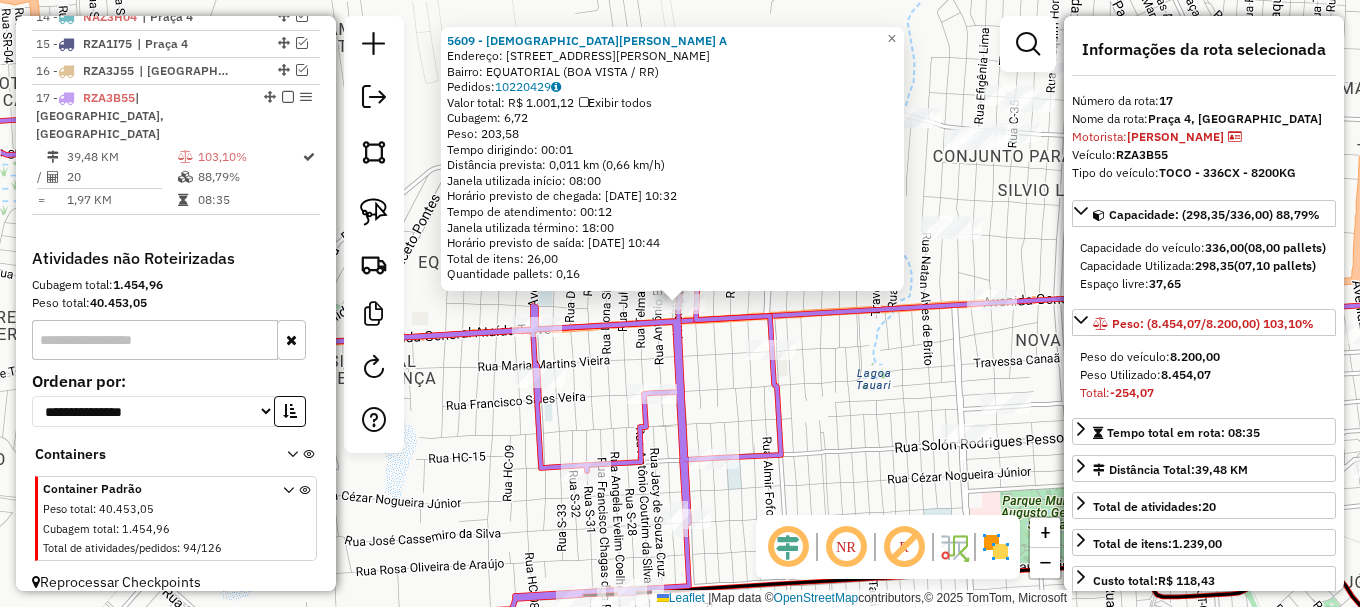 click on "Rota 17 - Placa RZA3B55  8432 - DISTRIBUIDORA MARANH 5609 - CRISTIANE TORREIAS A  Endereço: AV  GENERAL ATAIDE TEIVE          140   Bairro: EQUATORIAL (BOA VISTA / RR)   Pedidos:  10220429   Valor total: R$ 1.001,12   Exibir todos   Cubagem: 6,72  Peso: 203,58  Tempo dirigindo: 00:01   Distância prevista: 0,011 km (0,66 km/h)   Janela utilizada início: 08:00   Horário previsto de chegada: 11/07/2025 10:32   Tempo de atendimento: 00:12   Janela utilizada término: 18:00   Horário previsto de saída: 11/07/2025 10:44   Total de itens: 26,00   Quantidade pallets: 0,16  × Janela de atendimento Grade de atendimento Capacidade Transportadoras Veículos Cliente Pedidos  Rotas Selecione os dias de semana para filtrar as janelas de atendimento  Seg   Ter   Qua   Qui   Sex   Sáb   Dom  Informe o período da janela de atendimento: De: Até:  Filtrar exatamente a janela do cliente  Considerar janela de atendimento padrão  Selecione os dias de semana para filtrar as grades de atendimento  Seg   Ter   Qua   Qui  +" 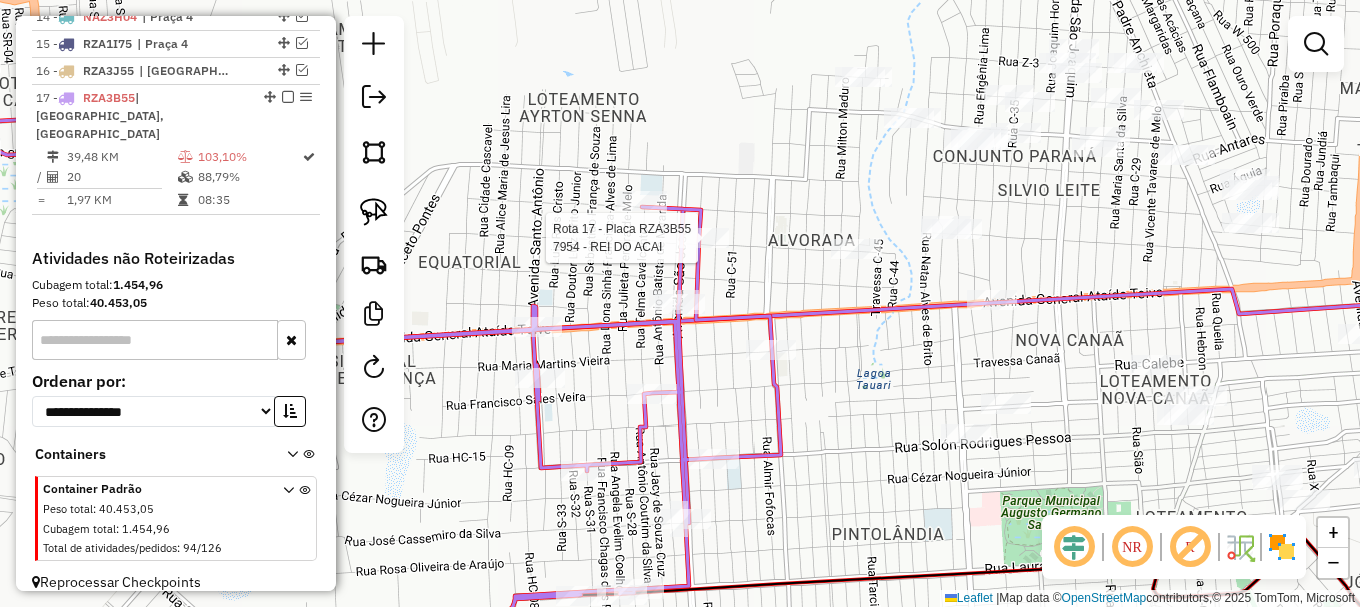 select on "**********" 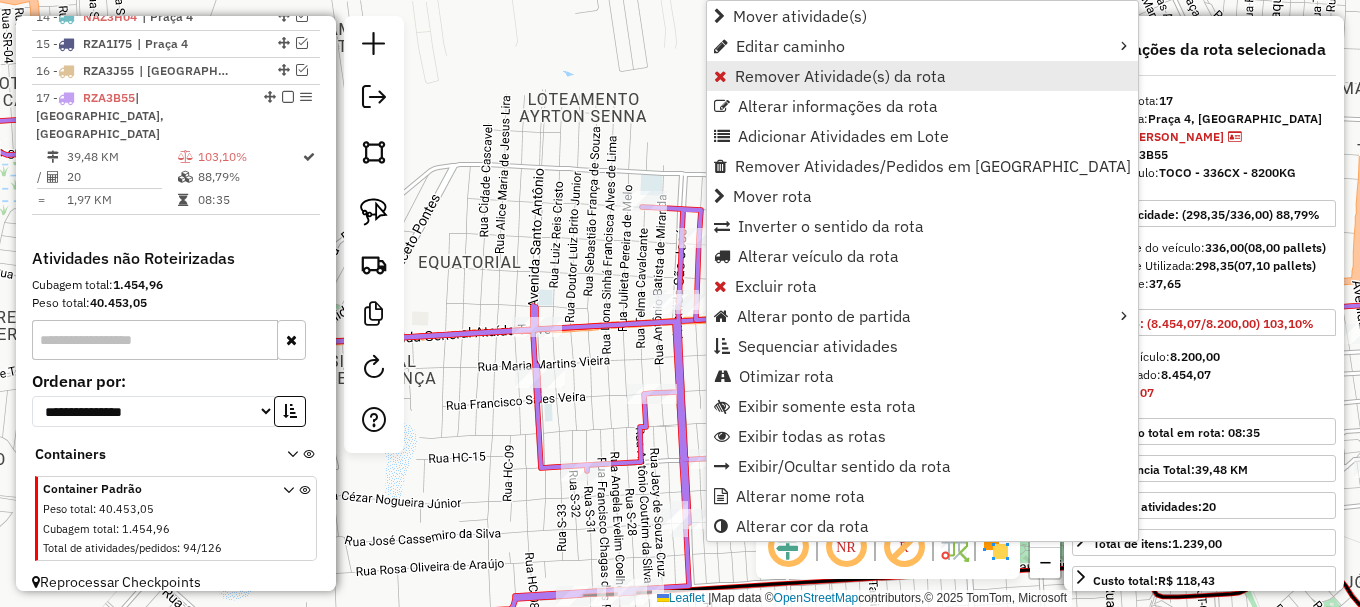 click on "Remover Atividade(s) da rota" at bounding box center (840, 76) 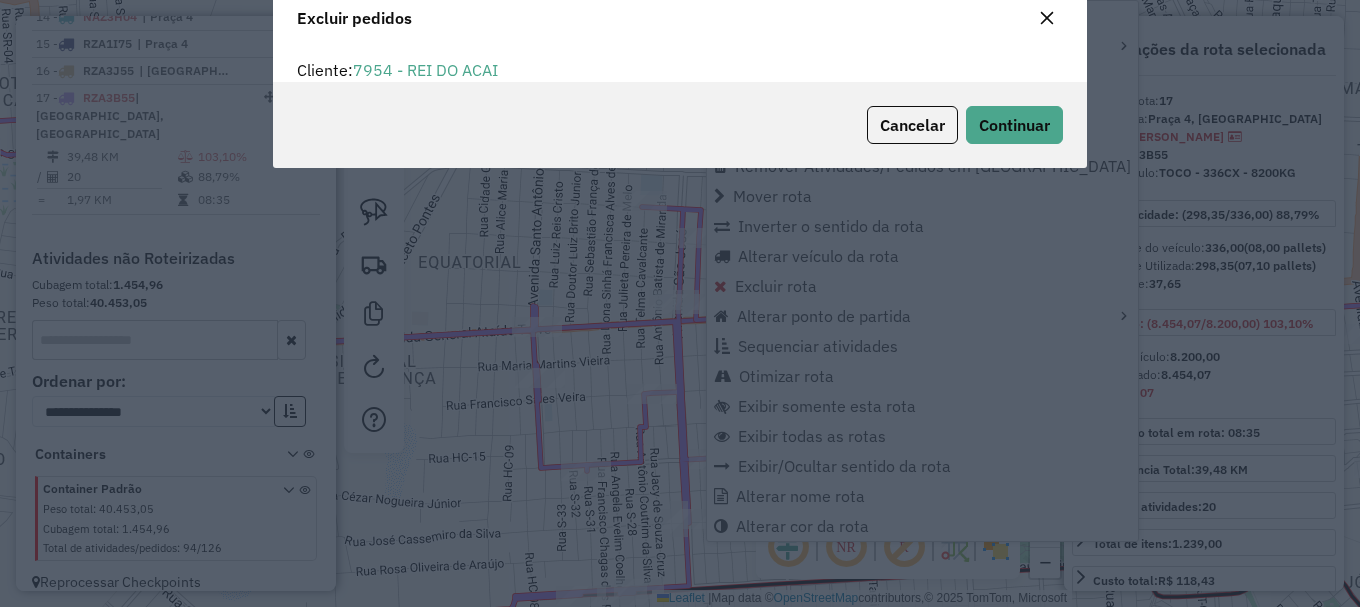 scroll, scrollTop: 12, scrollLeft: 6, axis: both 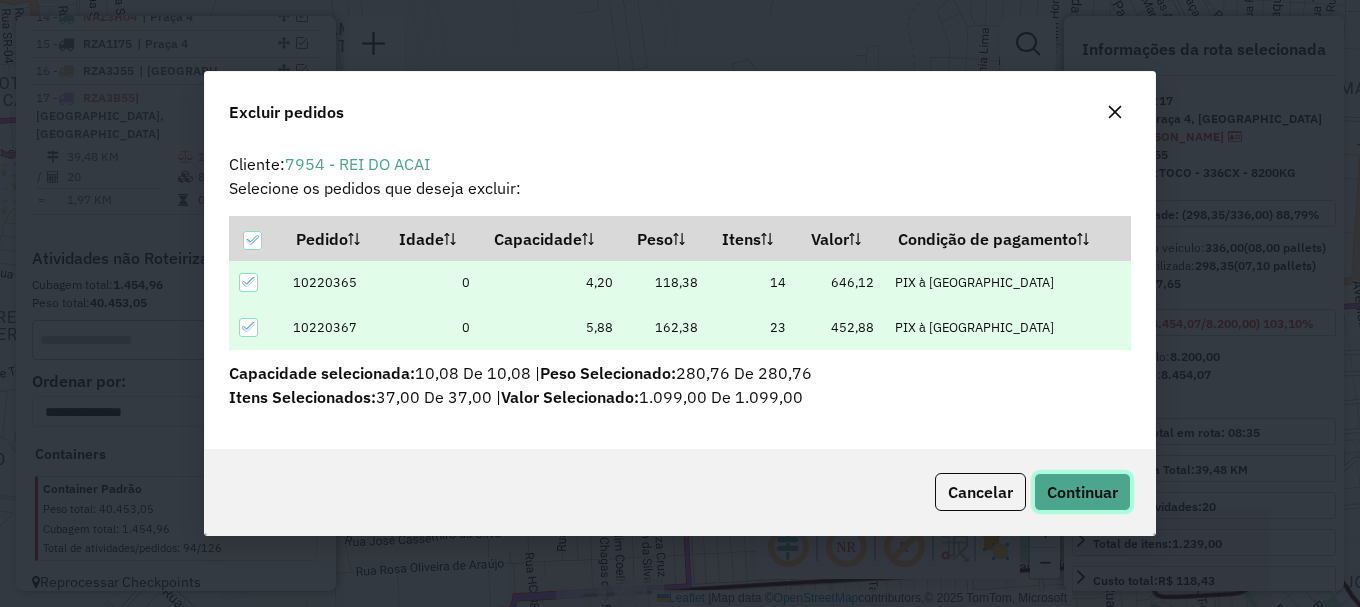 click on "Continuar" 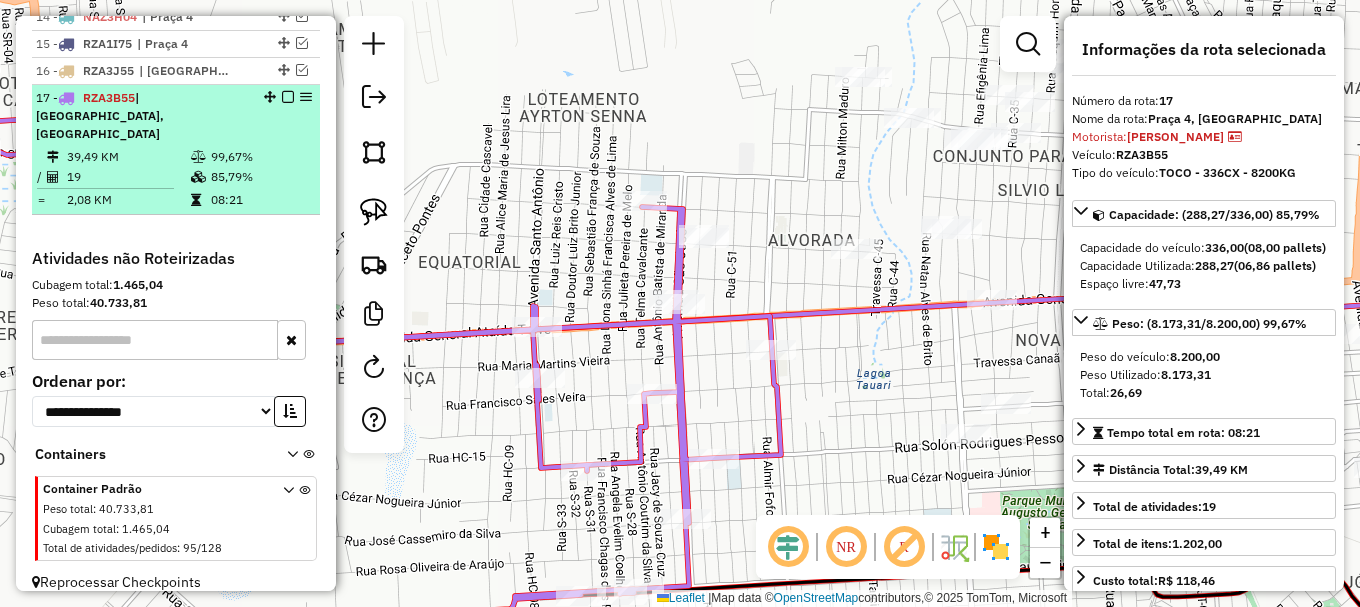 click at bounding box center (288, 97) 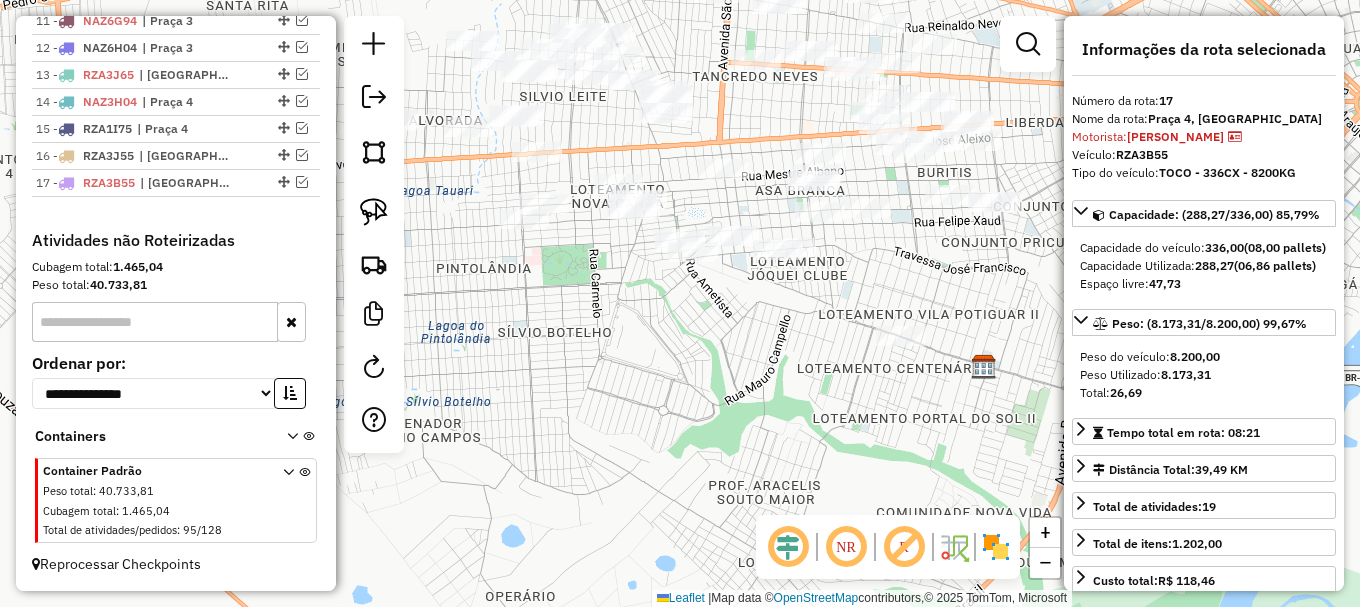 drag, startPoint x: 705, startPoint y: 330, endPoint x: 799, endPoint y: 334, distance: 94.08507 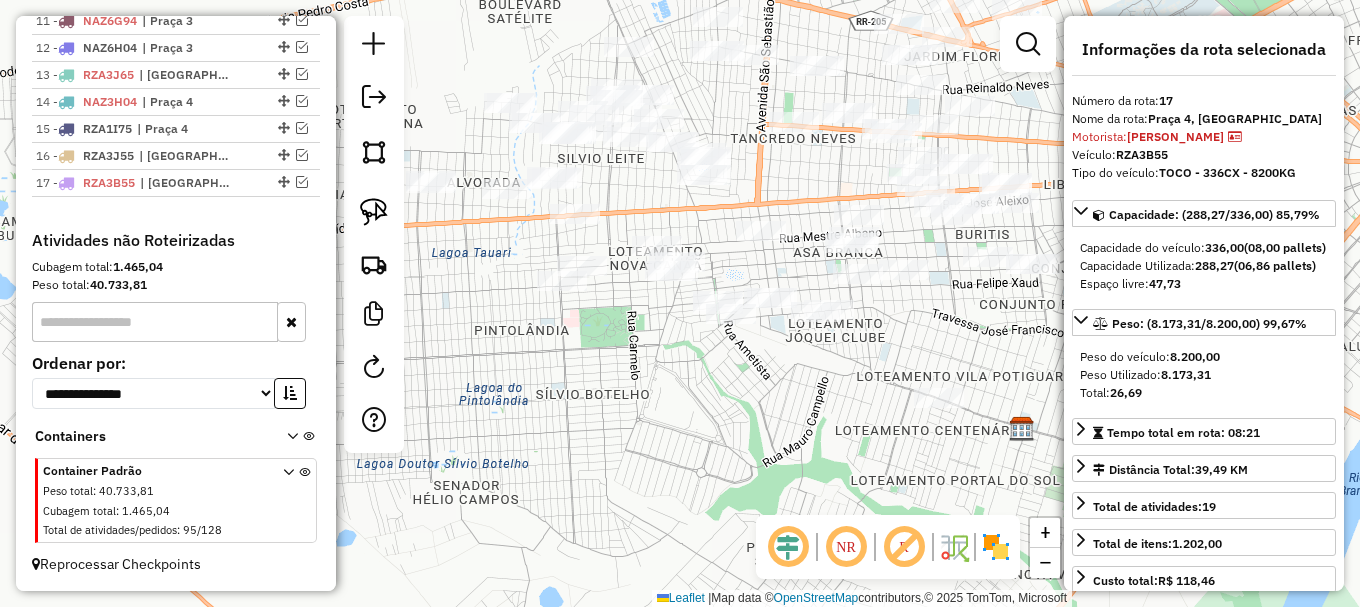 drag, startPoint x: 370, startPoint y: 208, endPoint x: 403, endPoint y: 238, distance: 44.598206 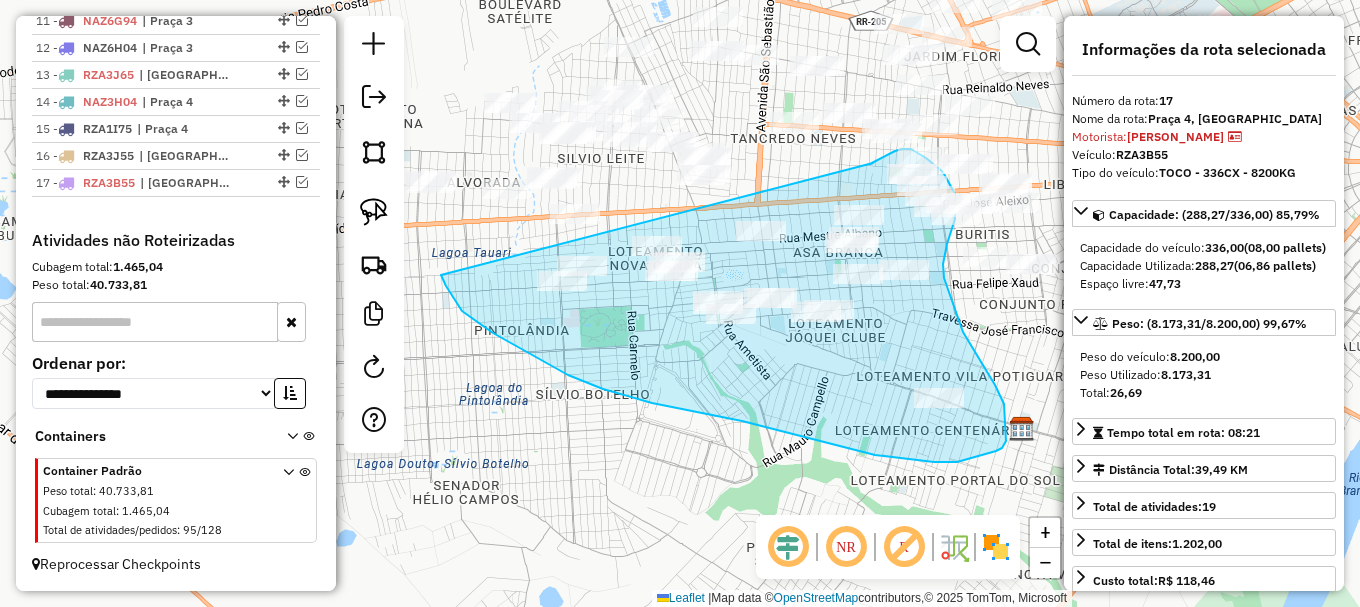 drag, startPoint x: 462, startPoint y: 311, endPoint x: 873, endPoint y: 165, distance: 436.16168 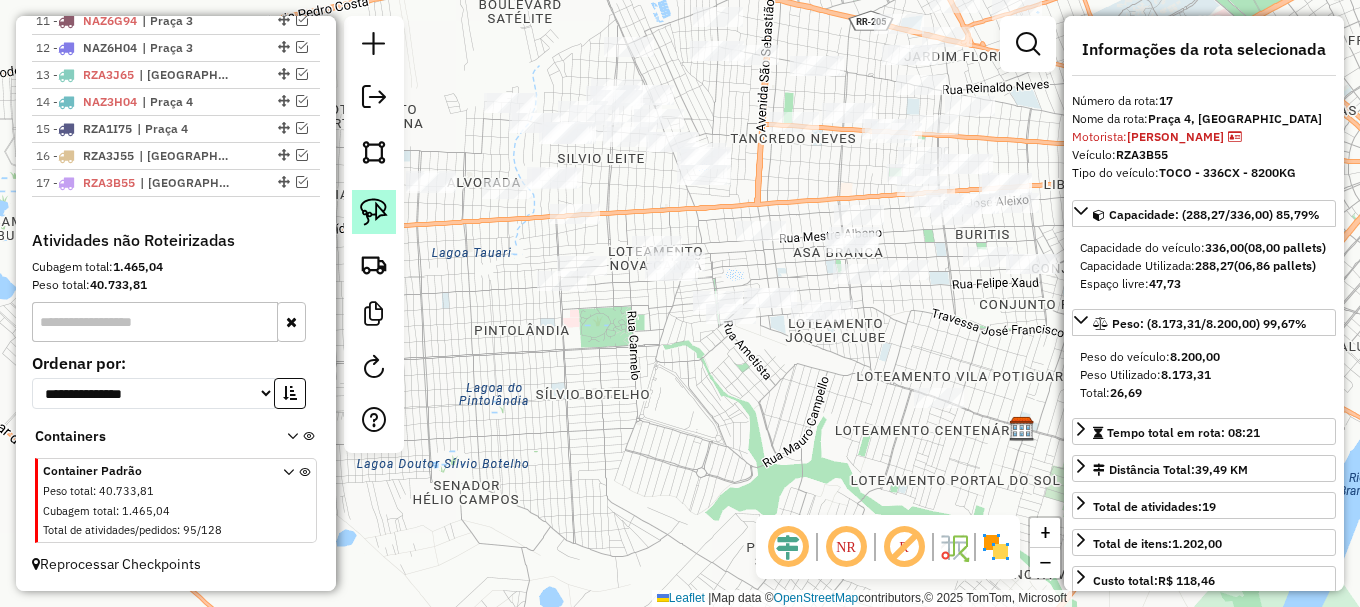 click 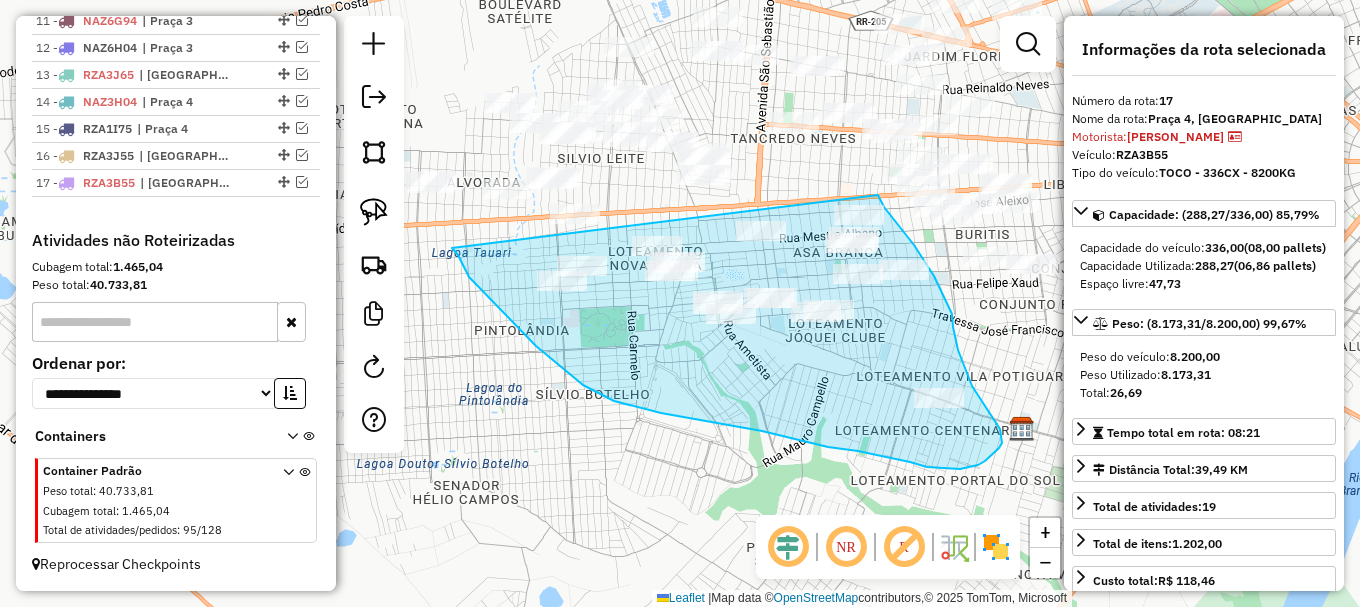 drag, startPoint x: 492, startPoint y: 302, endPoint x: 878, endPoint y: 195, distance: 400.55588 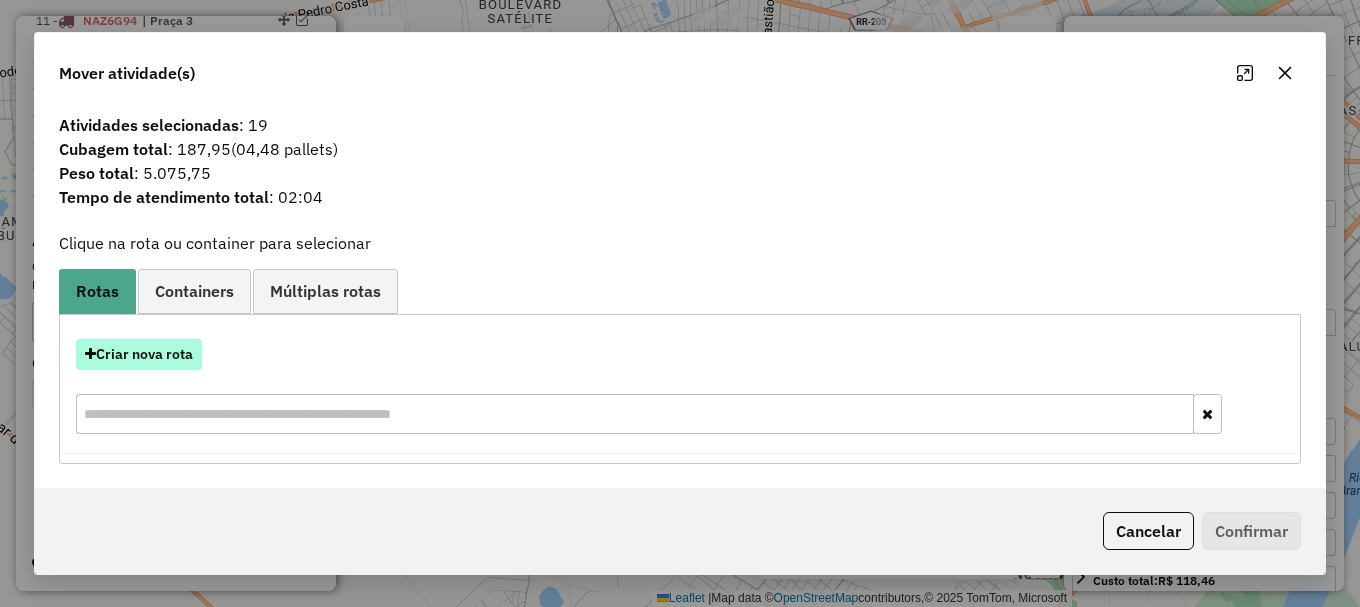 click on "Criar nova rota" at bounding box center (139, 354) 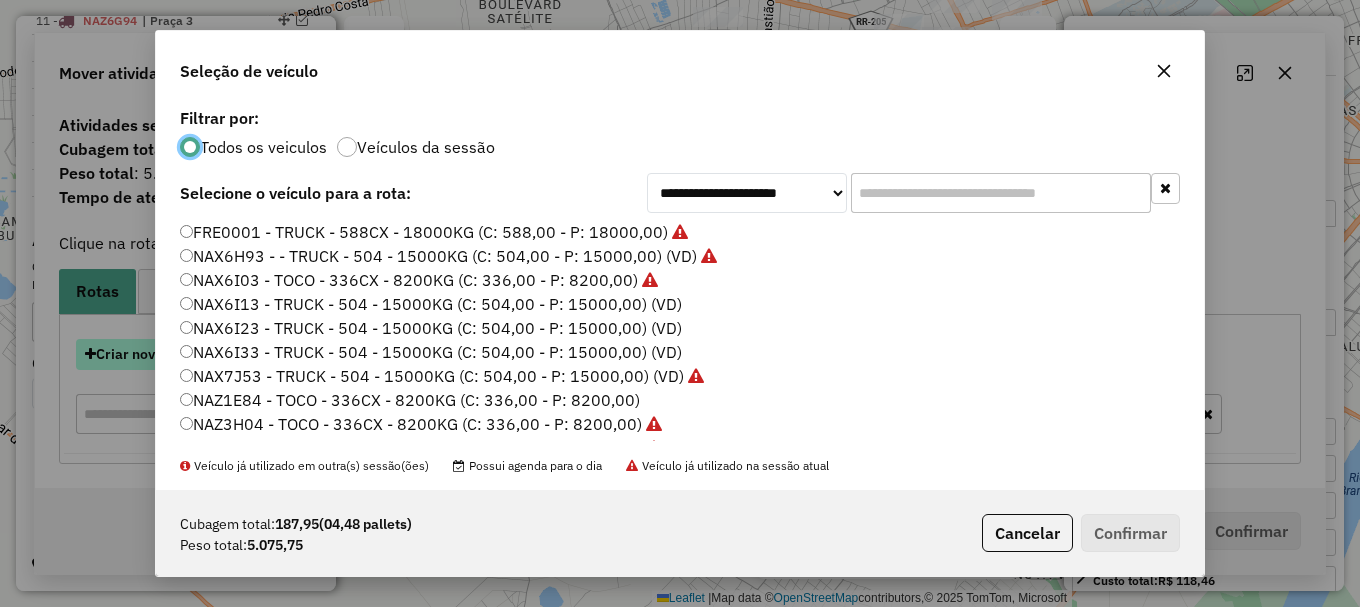 scroll, scrollTop: 11, scrollLeft: 6, axis: both 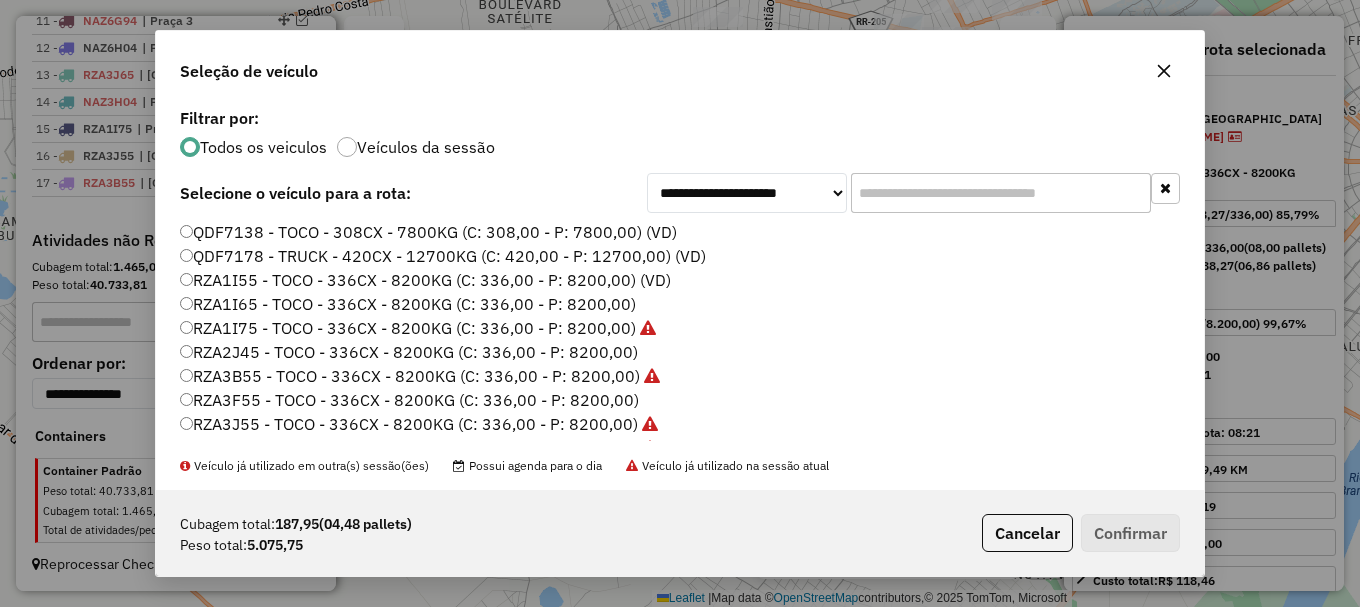 click on "RZA3F55 - TOCO - 336CX - 8200KG (C: 336,00 - P: 8200,00)" 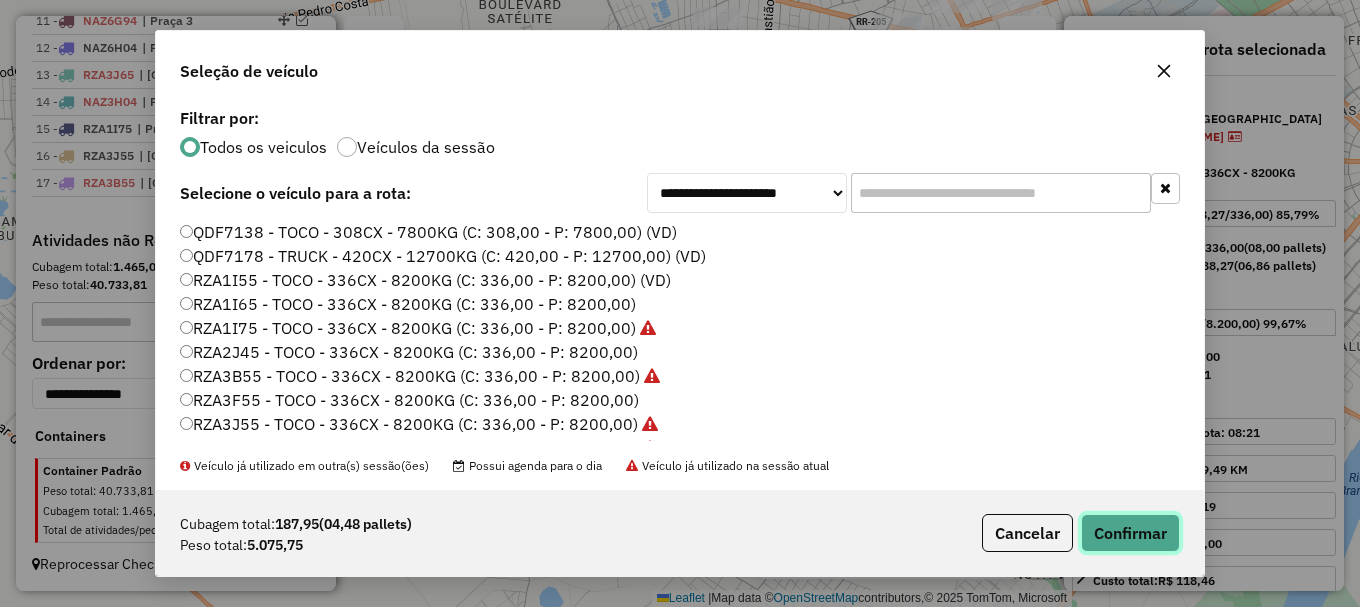 click on "Confirmar" 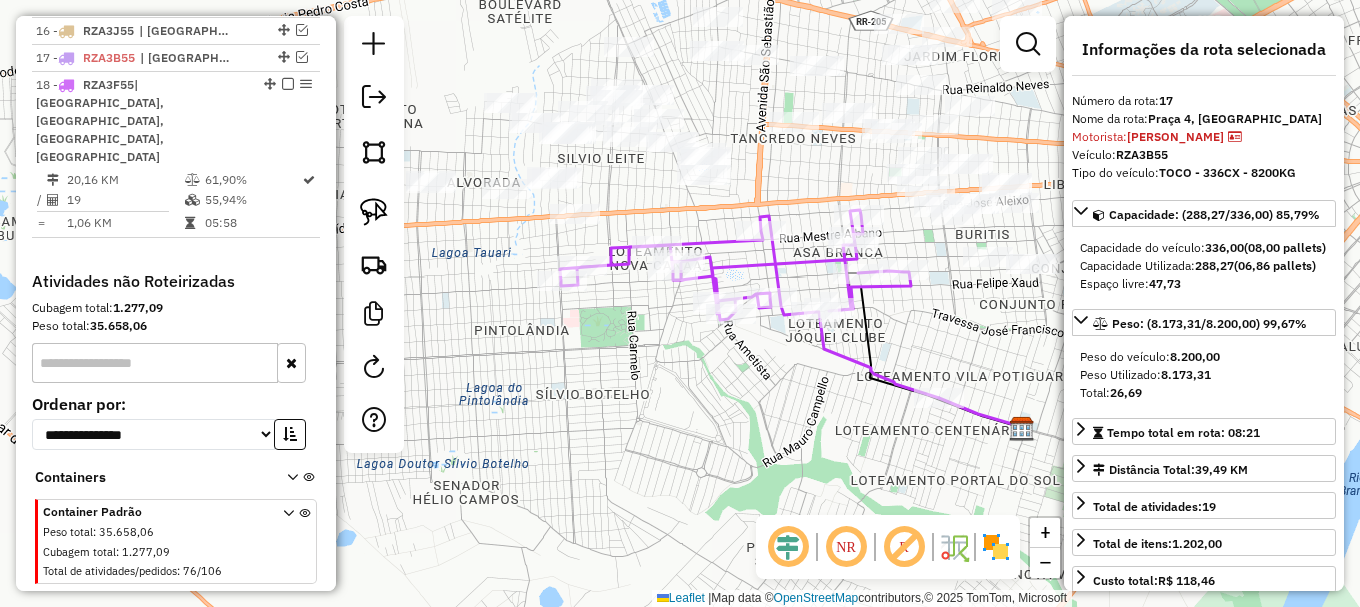 scroll, scrollTop: 1207, scrollLeft: 0, axis: vertical 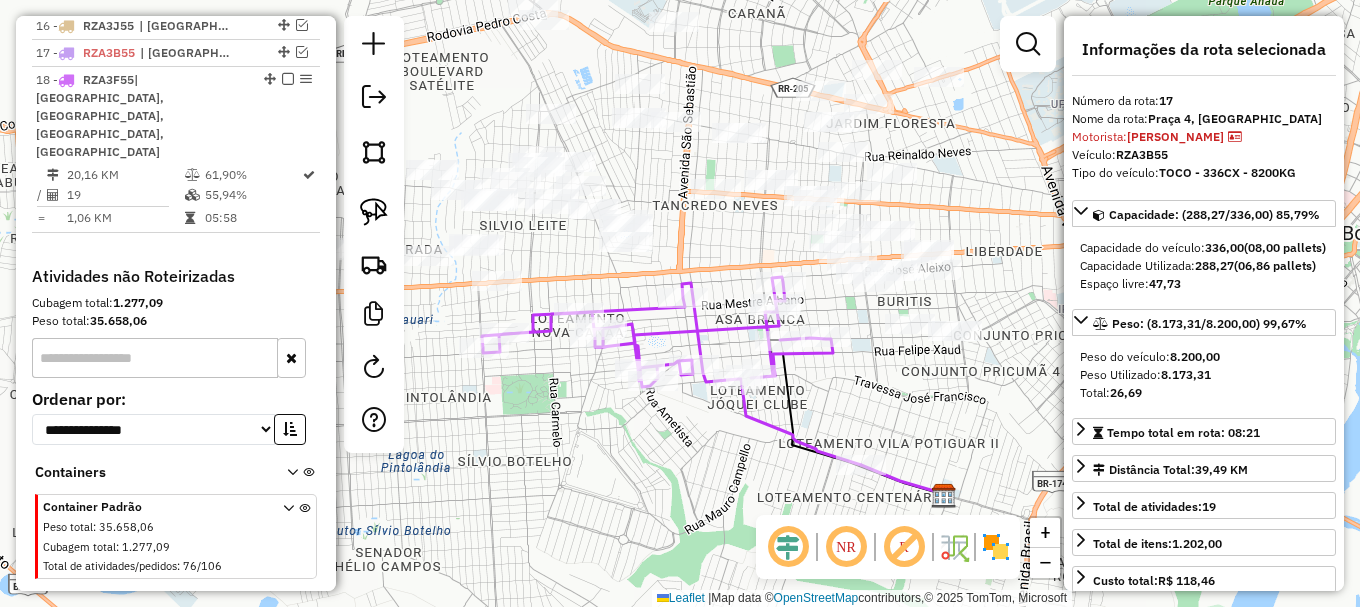 drag, startPoint x: 966, startPoint y: 341, endPoint x: 850, endPoint y: 439, distance: 151.8552 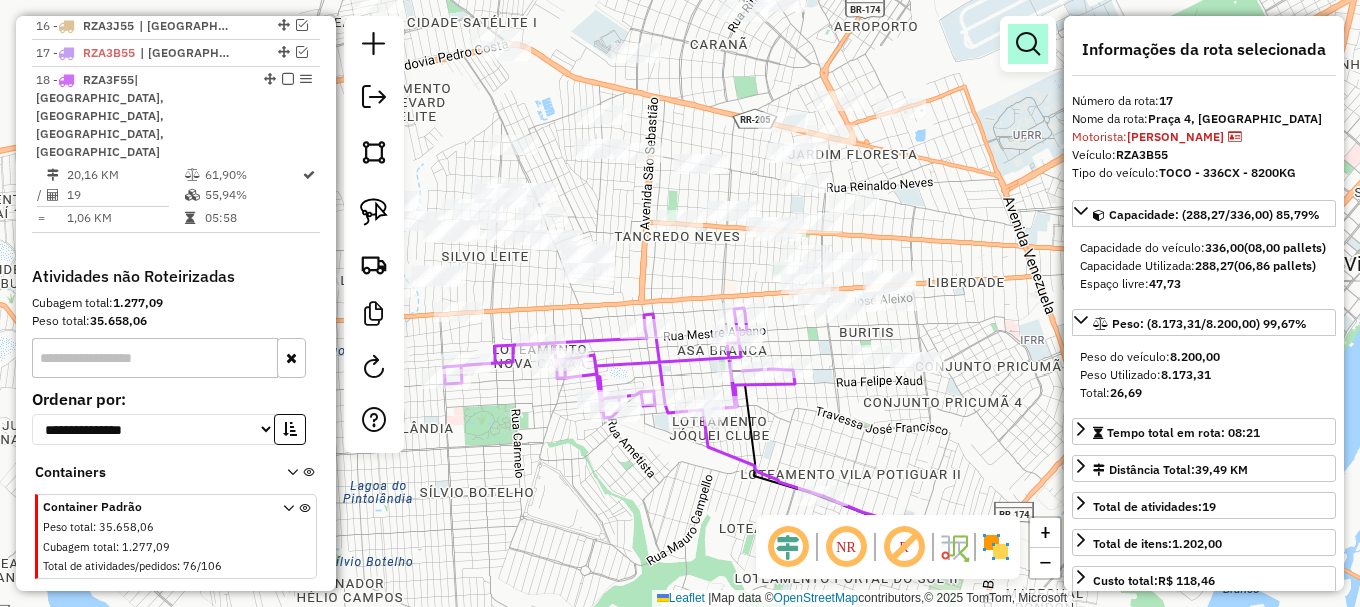 click at bounding box center [1028, 44] 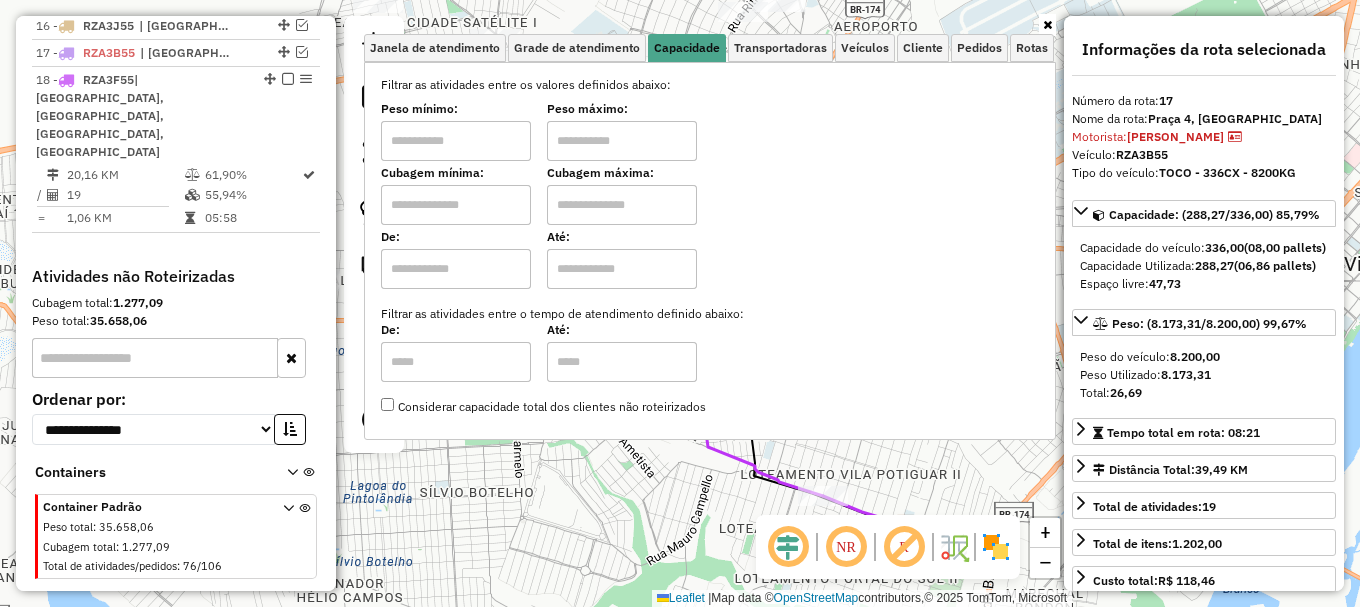 click at bounding box center (456, 205) 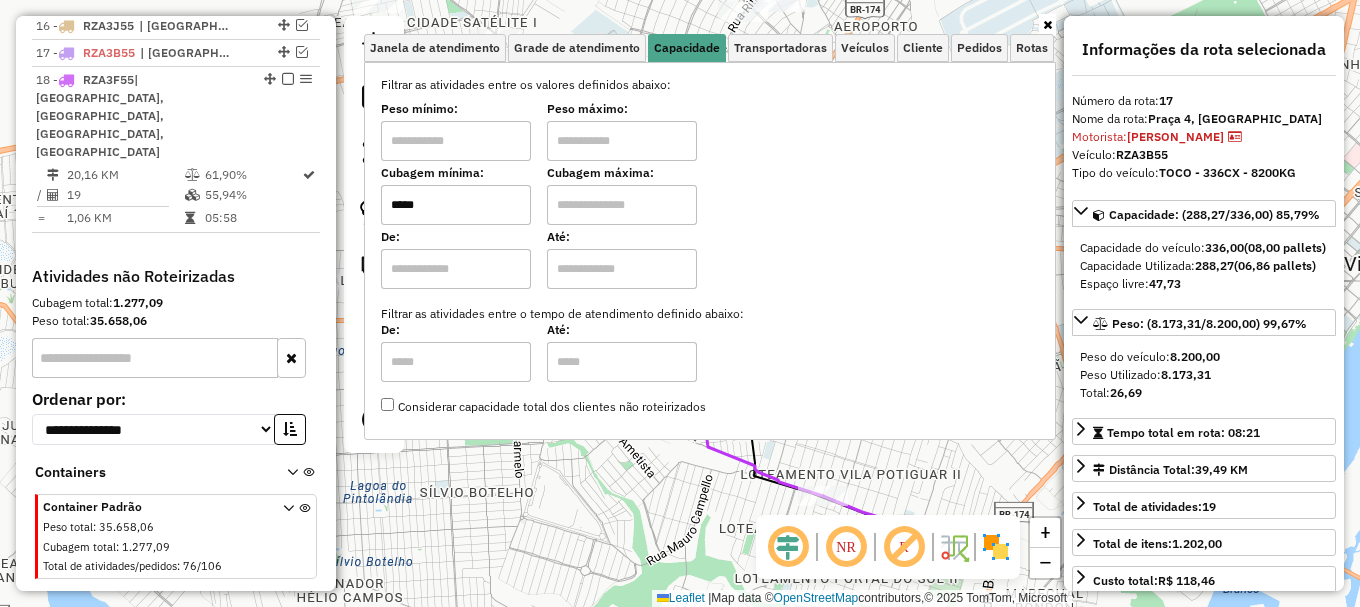 click at bounding box center (622, 205) 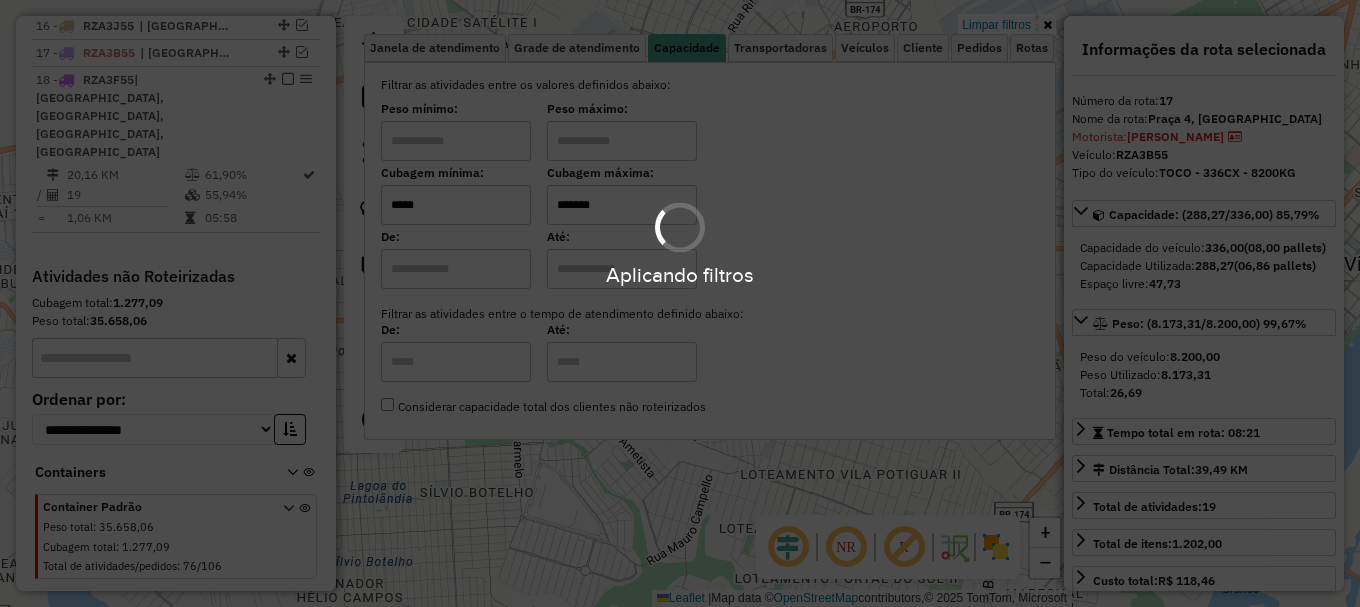 click on "Aplicando filtros" at bounding box center [680, 303] 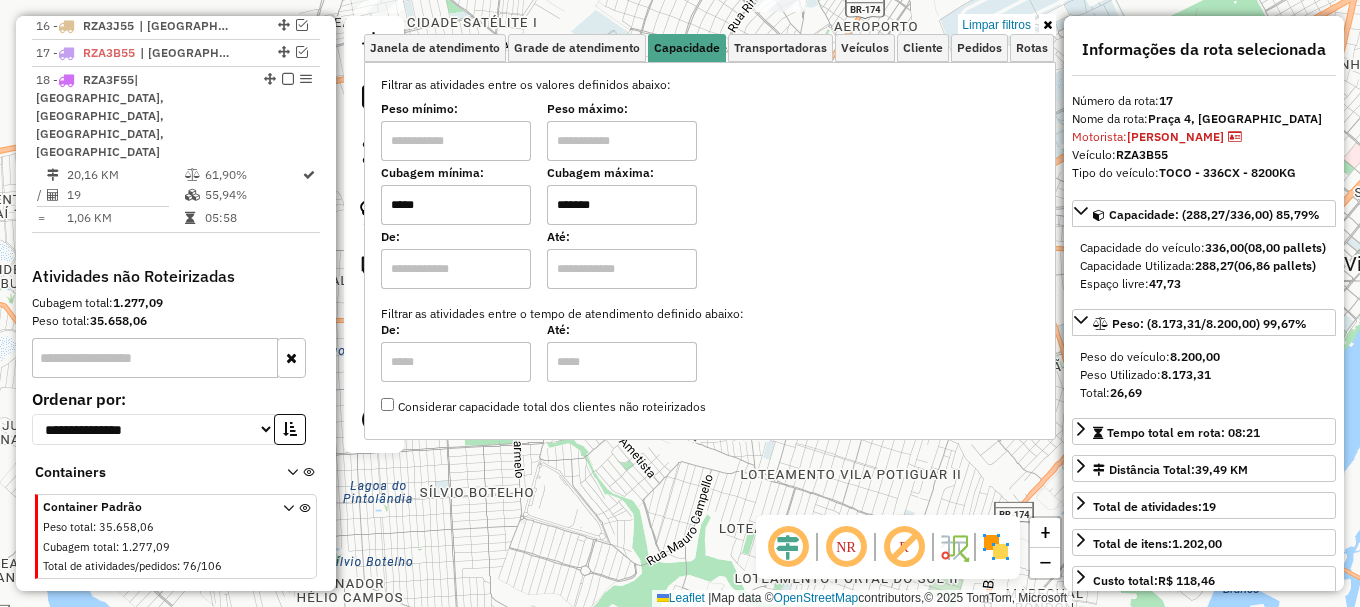 click on "Limpar filtros Janela de atendimento Grade de atendimento Capacidade Transportadoras Veículos Cliente Pedidos  Rotas Selecione os dias de semana para filtrar as janelas de atendimento  Seg   Ter   Qua   Qui   Sex   Sáb   Dom  Informe o período da janela de atendimento: De: Até:  Filtrar exatamente a janela do cliente  Considerar janela de atendimento padrão  Selecione os dias de semana para filtrar as grades de atendimento  Seg   Ter   Qua   Qui   Sex   Sáb   Dom   Considerar clientes sem dia de atendimento cadastrado  Clientes fora do dia de atendimento selecionado Filtrar as atividades entre os valores definidos abaixo:  Peso mínimo:   Peso máximo:   Cubagem mínima:  *****  Cubagem máxima:  *******  De:   Até:  Filtrar as atividades entre o tempo de atendimento definido abaixo:  De:   Até:   Considerar capacidade total dos clientes não roteirizados Transportadora: Selecione um ou mais itens Tipo de veículo: Selecione um ou mais itens Veículo: Selecione um ou mais itens Motorista: Nome: Setor:" 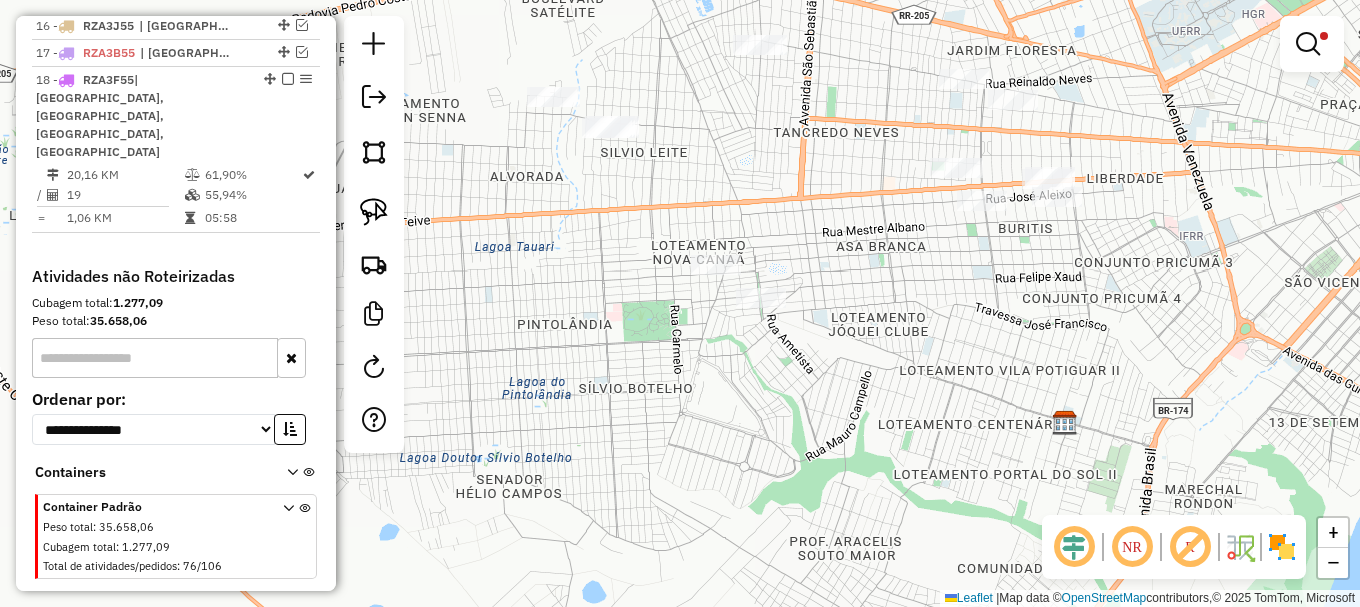 drag, startPoint x: 953, startPoint y: 258, endPoint x: 829, endPoint y: 308, distance: 133.70116 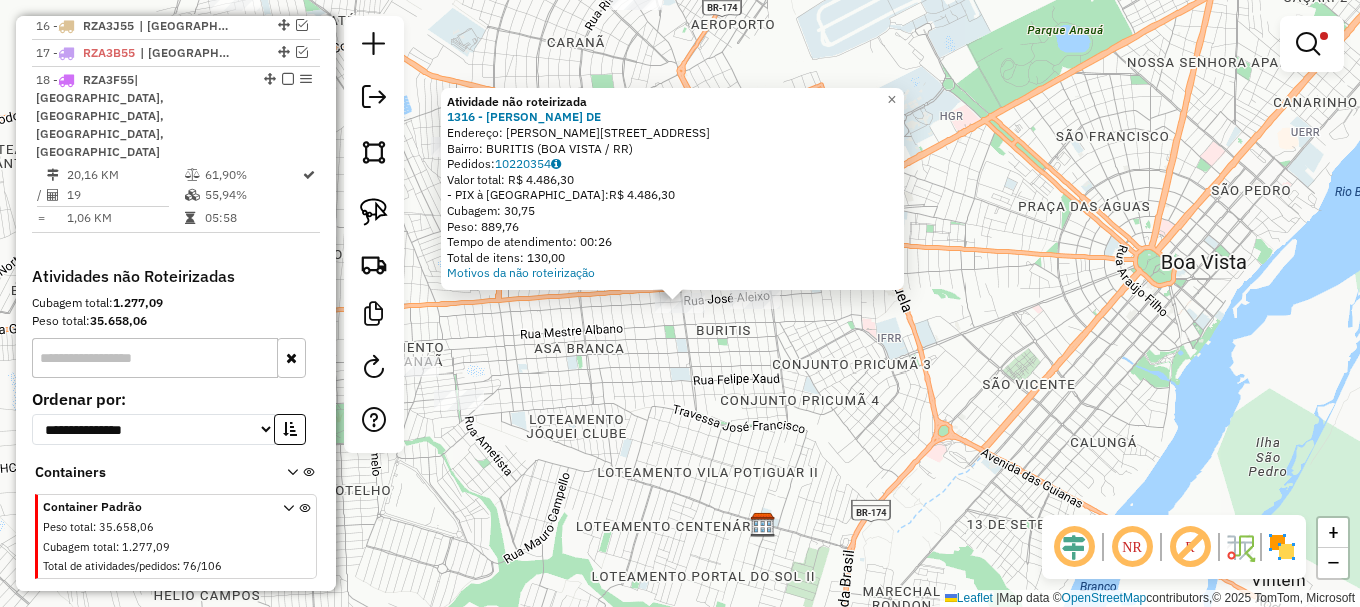 click on "Atividade não roteirizada 1316 - ANTONIO FERNANDES DE  Endereço: R   JOSE ALEIXO                   1286   Bairro: BURITIS (BOA VISTA / RR)   Pedidos:  10220354   Valor total: R$ 4.486,30   - PIX à Vista:  R$ 4.486,30   Cubagem: 30,75   Peso: 889,76   Tempo de atendimento: 00:26   Total de itens: 130,00  Motivos da não roteirização × Limpar filtros Janela de atendimento Grade de atendimento Capacidade Transportadoras Veículos Cliente Pedidos  Rotas Selecione os dias de semana para filtrar as janelas de atendimento  Seg   Ter   Qua   Qui   Sex   Sáb   Dom  Informe o período da janela de atendimento: De: Até:  Filtrar exatamente a janela do cliente  Considerar janela de atendimento padrão  Selecione os dias de semana para filtrar as grades de atendimento  Seg   Ter   Qua   Qui   Sex   Sáb   Dom   Considerar clientes sem dia de atendimento cadastrado  Clientes fora do dia de atendimento selecionado Filtrar as atividades entre os valores definidos abaixo:  Peso mínimo:   Peso máximo:  ***** *******" 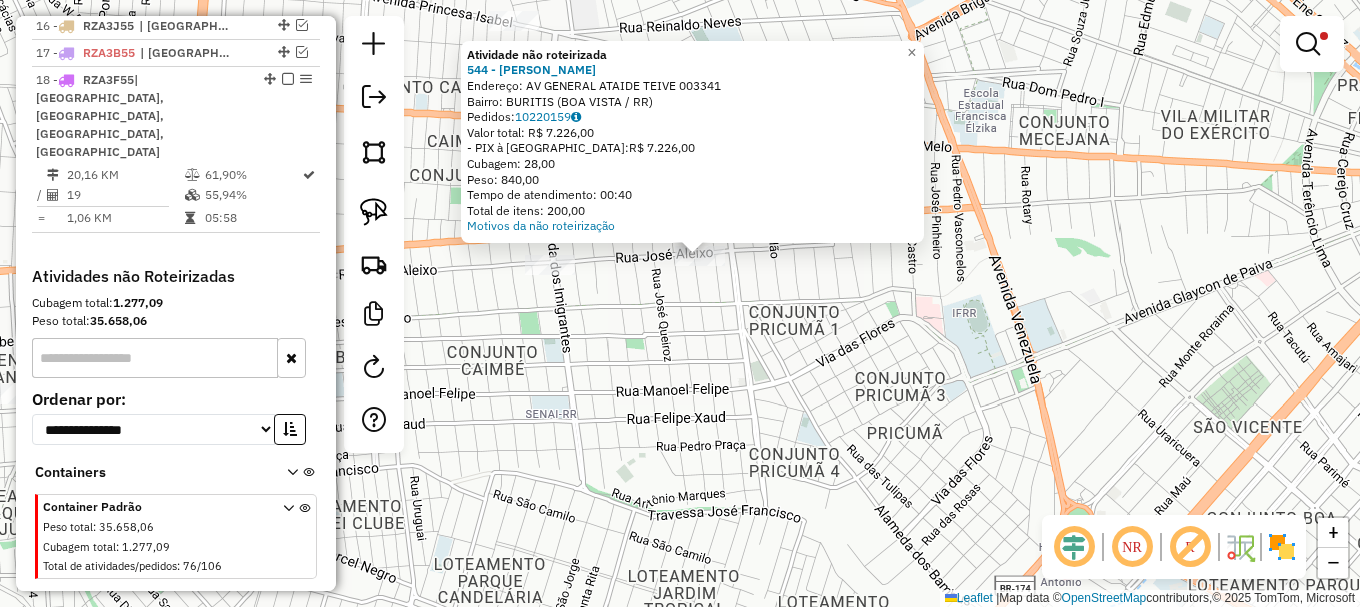 click on "Atividade não roteirizada 544 - NILSON SOARES MONTEI  Endereço: AV  GENERAL ATAIDE TEIVE          003341   Bairro: BURITIS (BOA VISTA / RR)   Pedidos:  10220159   Valor total: R$ 7.226,00   - PIX à Vista:  R$ 7.226,00   Cubagem: 28,00   Peso: 840,00   Tempo de atendimento: 00:40   Total de itens: 200,00  Motivos da não roteirização × Limpar filtros Janela de atendimento Grade de atendimento Capacidade Transportadoras Veículos Cliente Pedidos  Rotas Selecione os dias de semana para filtrar as janelas de atendimento  Seg   Ter   Qua   Qui   Sex   Sáb   Dom  Informe o período da janela de atendimento: De: Até:  Filtrar exatamente a janela do cliente  Considerar janela de atendimento padrão  Selecione os dias de semana para filtrar as grades de atendimento  Seg   Ter   Qua   Qui   Sex   Sáb   Dom   Considerar clientes sem dia de atendimento cadastrado  Clientes fora do dia de atendimento selecionado Filtrar as atividades entre os valores definidos abaixo:  Peso mínimo:   Peso máximo:  ***** *******" 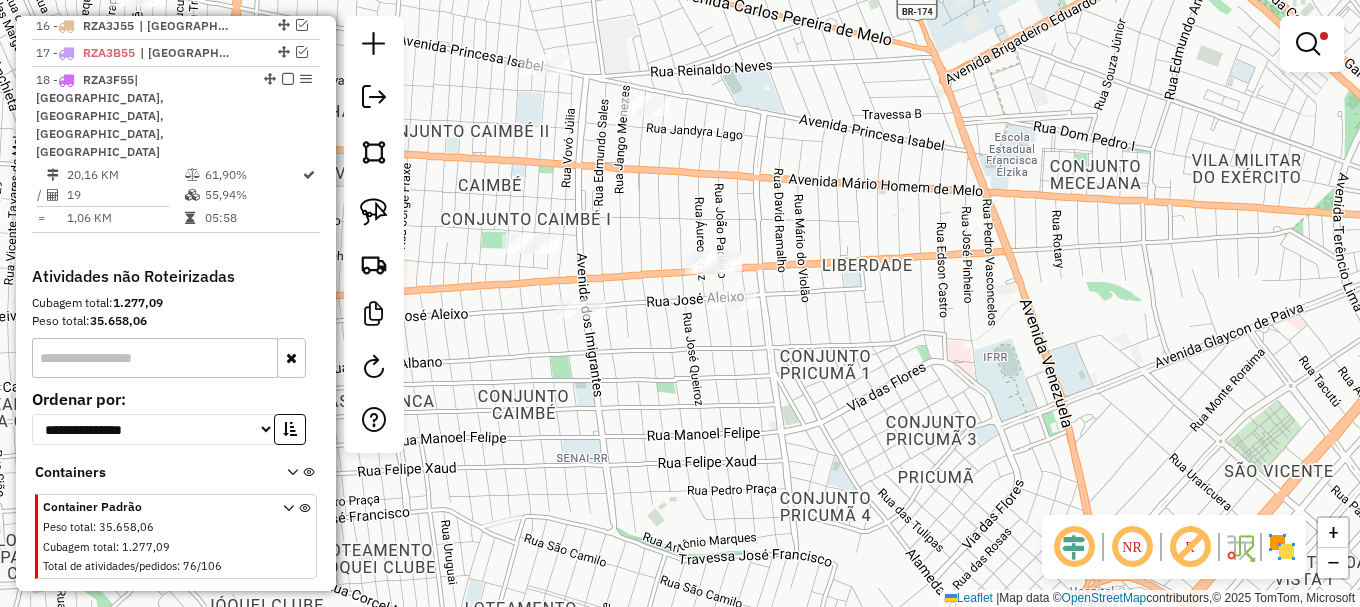drag, startPoint x: 475, startPoint y: 280, endPoint x: 580, endPoint y: 341, distance: 121.433105 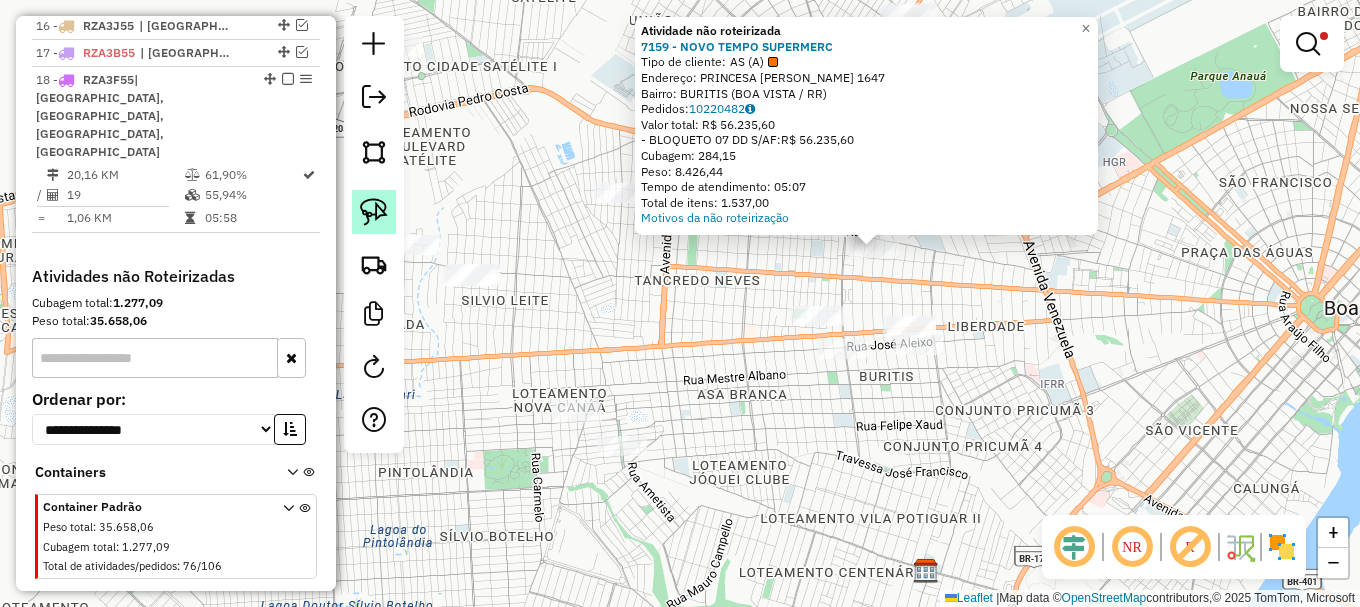click 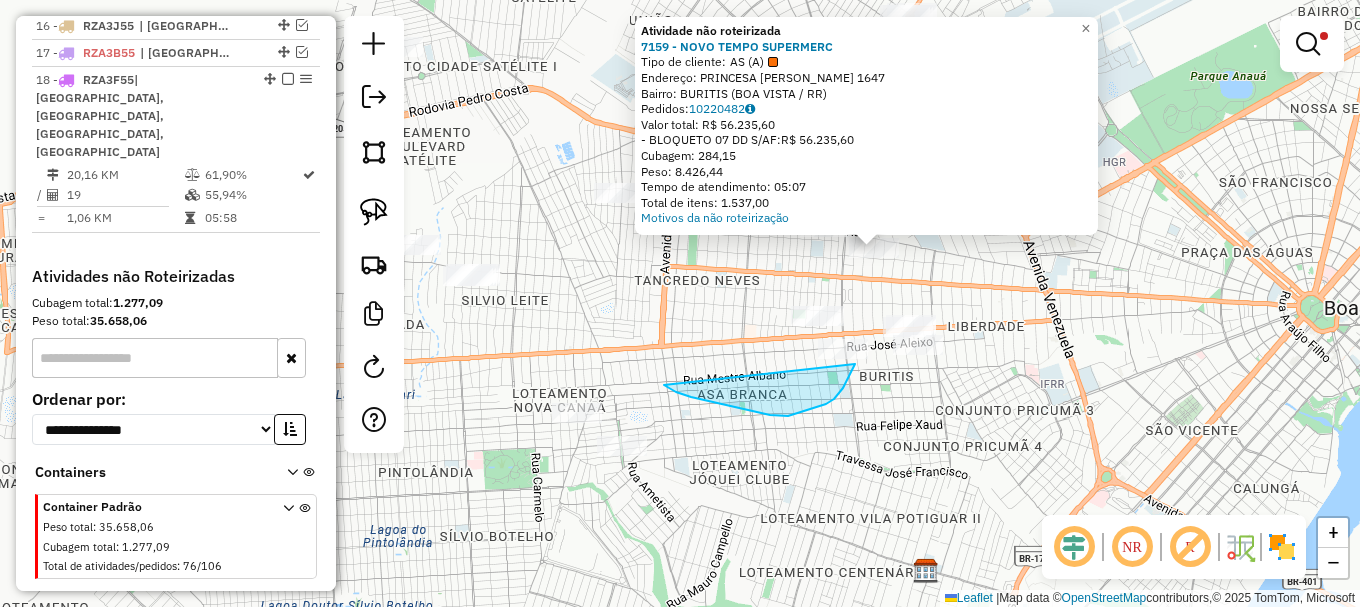 drag, startPoint x: 708, startPoint y: 401, endPoint x: 848, endPoint y: 278, distance: 186.35718 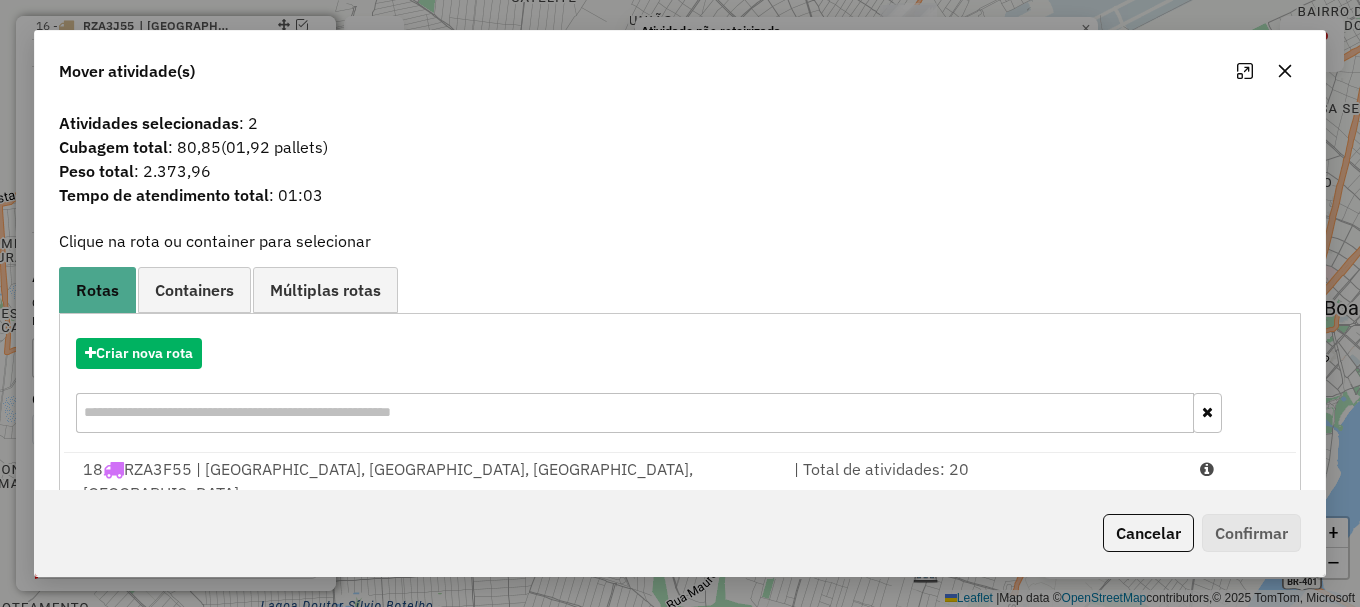 scroll, scrollTop: 78, scrollLeft: 0, axis: vertical 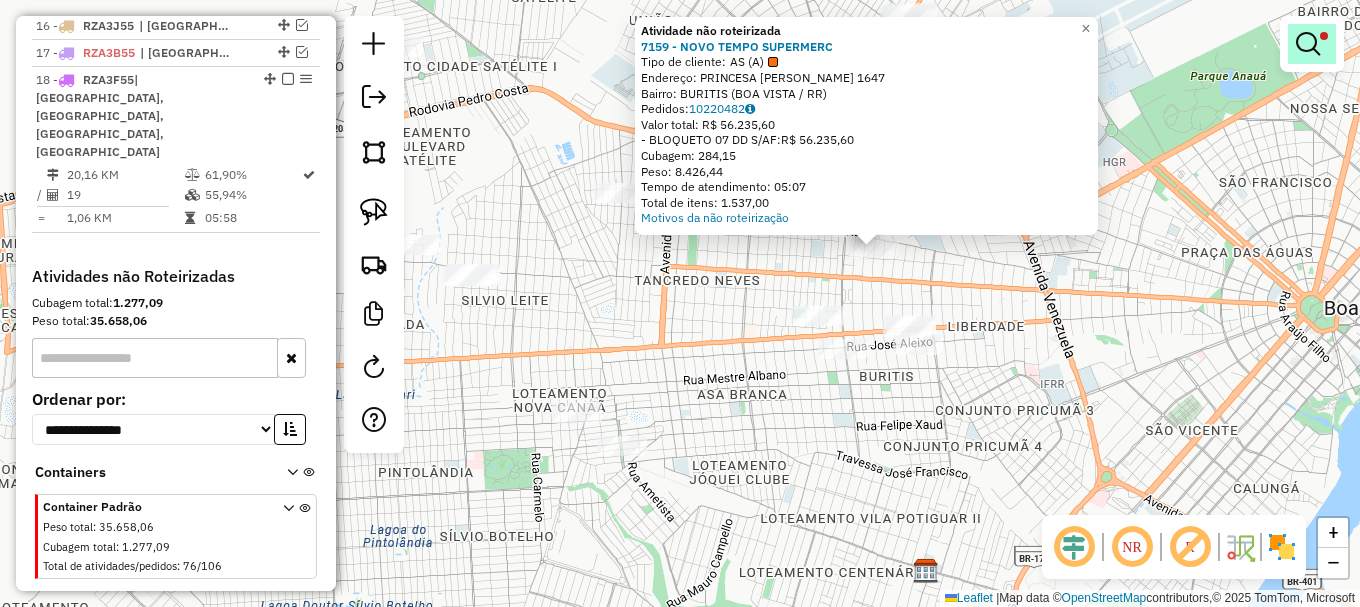 click at bounding box center [1308, 44] 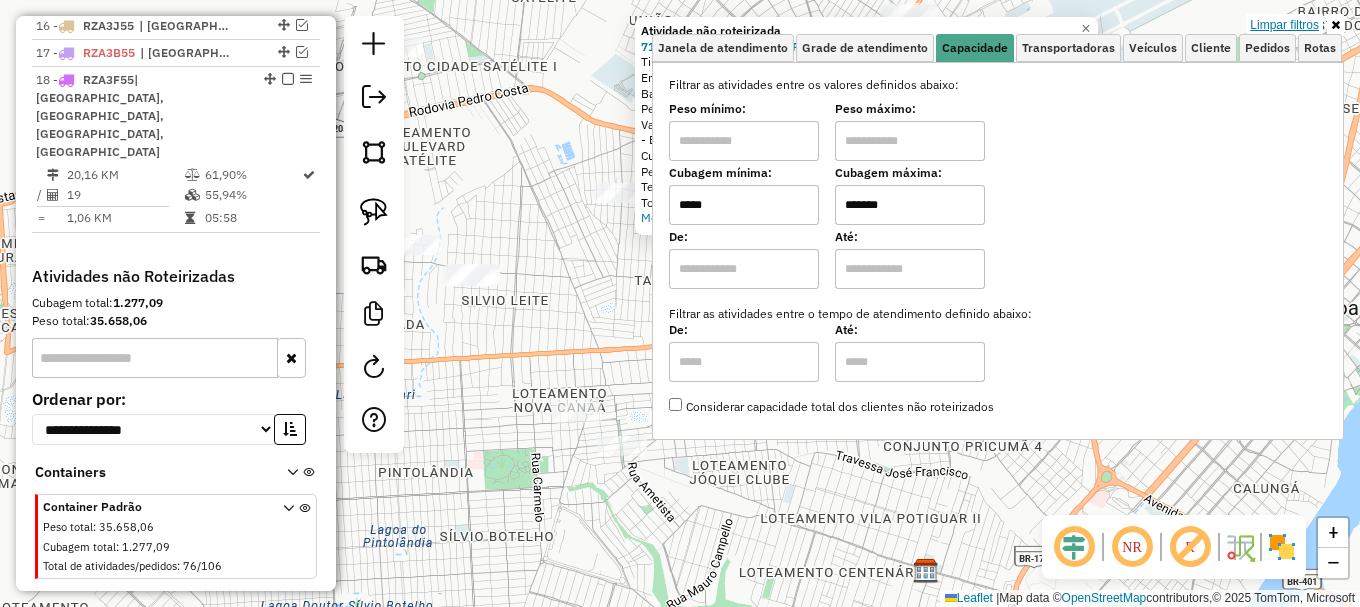 click on "Limpar filtros" at bounding box center (1284, 25) 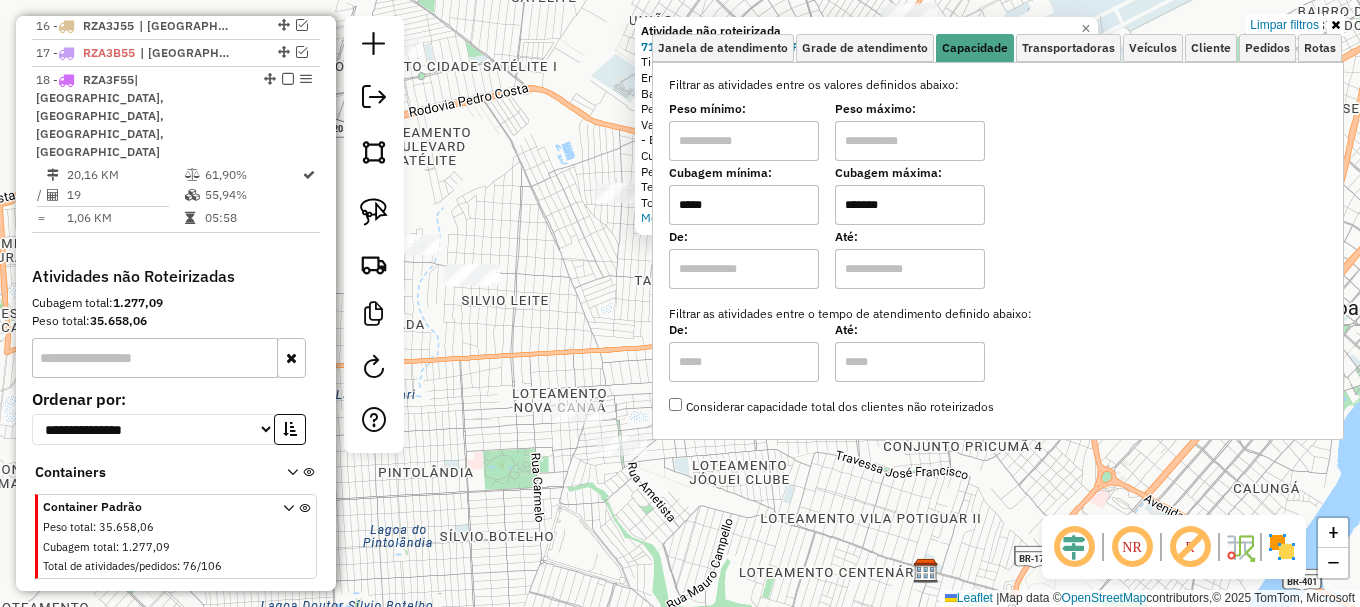 type 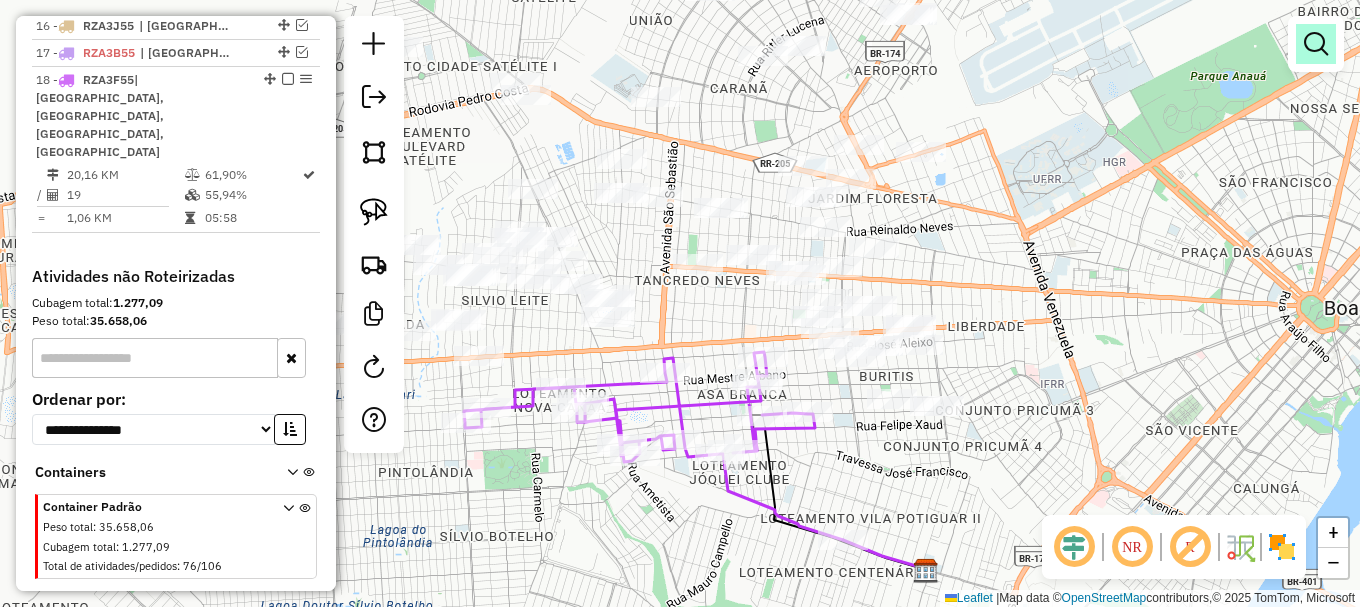 click at bounding box center (1316, 44) 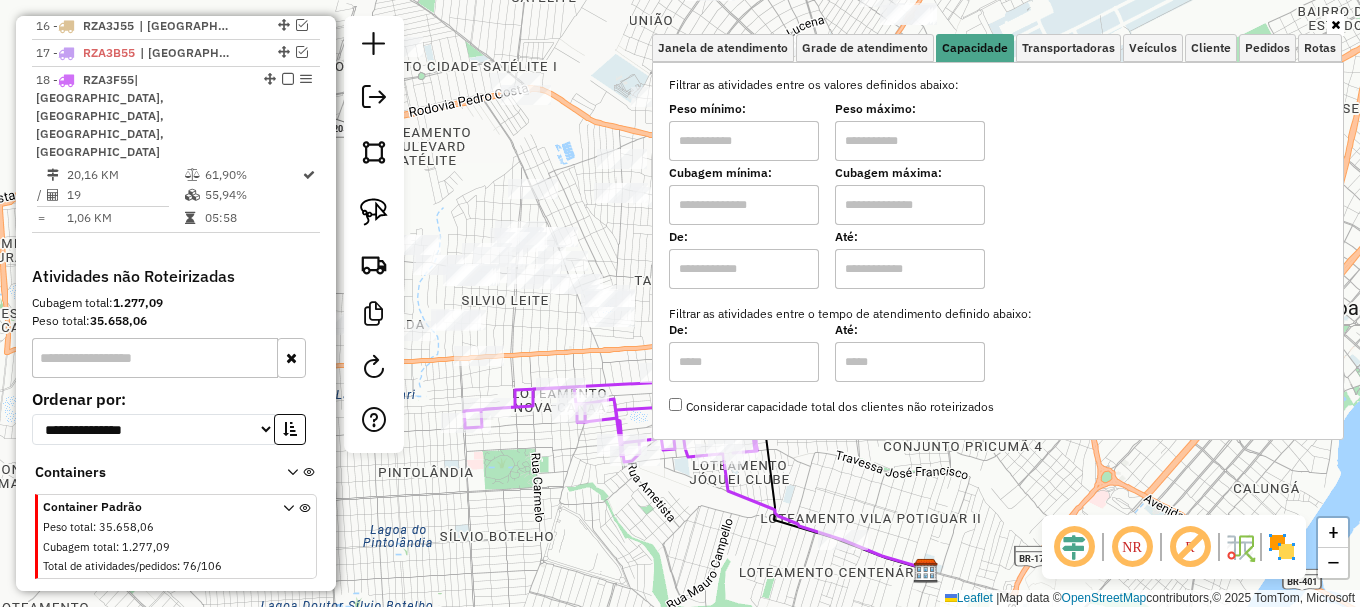 click at bounding box center [910, 141] 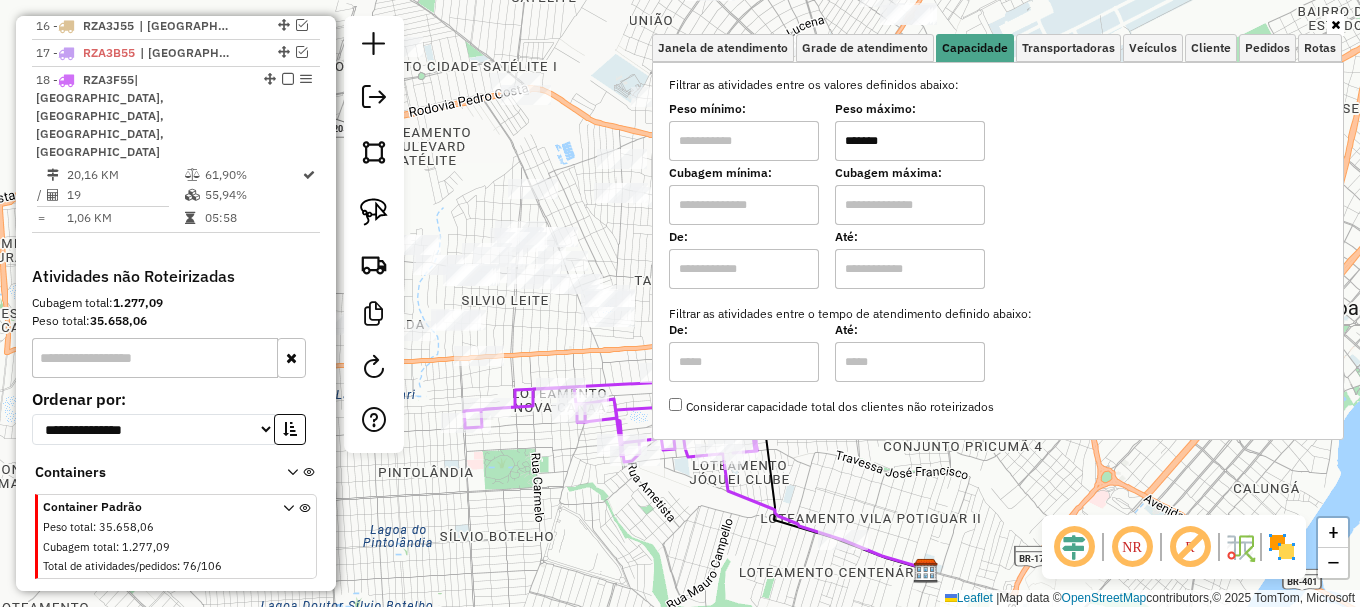 type on "*******" 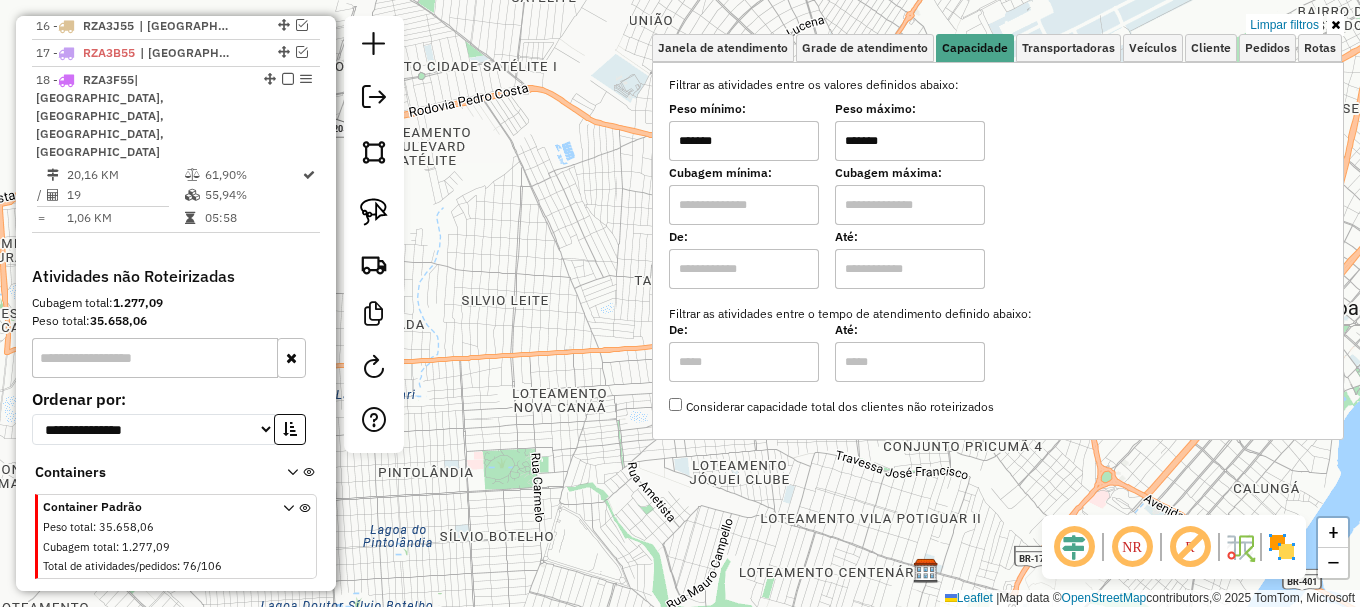 click on "Aplicando filtros  Pop-up bloqueado!  Seu navegador bloqueou automáticamente a abertura de uma nova janela.   Acesse as configurações e adicione o endereço do sistema a lista de permissão.   Fechar  Informações da Sessão 963942 - 11/07/2025     Criação: 10/07/2025 20:03   Depósito:  Amascol - Boa Vista  Total de rotas:  18  Distância Total:  3.096,91 km  Tempo total:  194:05  Custo total:  R$ 9.736,76  Valor total:  R$ 1.378.506,48  - Total roteirizado:  R$ 1.139.004,01  - Total não roteirizado:  R$ 239.502,47  Total de Atividades Roteirizadas:  273  Total de Pedidos Roteirizados:  364  Peso total roteirizado:  155.617,55  Cubagem total roteirizado:  5.490,20  Total de Atividades não Roteirizadas:  76  Total de Pedidos não Roteirizados:  106 Total de caixas por viagem:  5.490,20 /   18 =  305,01 Média de Atividades por viagem:  273 /   18 =  15,17 Ocupação média da frota:  86,90%   Rotas improdutivas:  1  Rotas vários dias:  2  Clientes Priorizados NR:  0  Transportadoras  Rotas  1 -  / =" at bounding box center [680, 303] 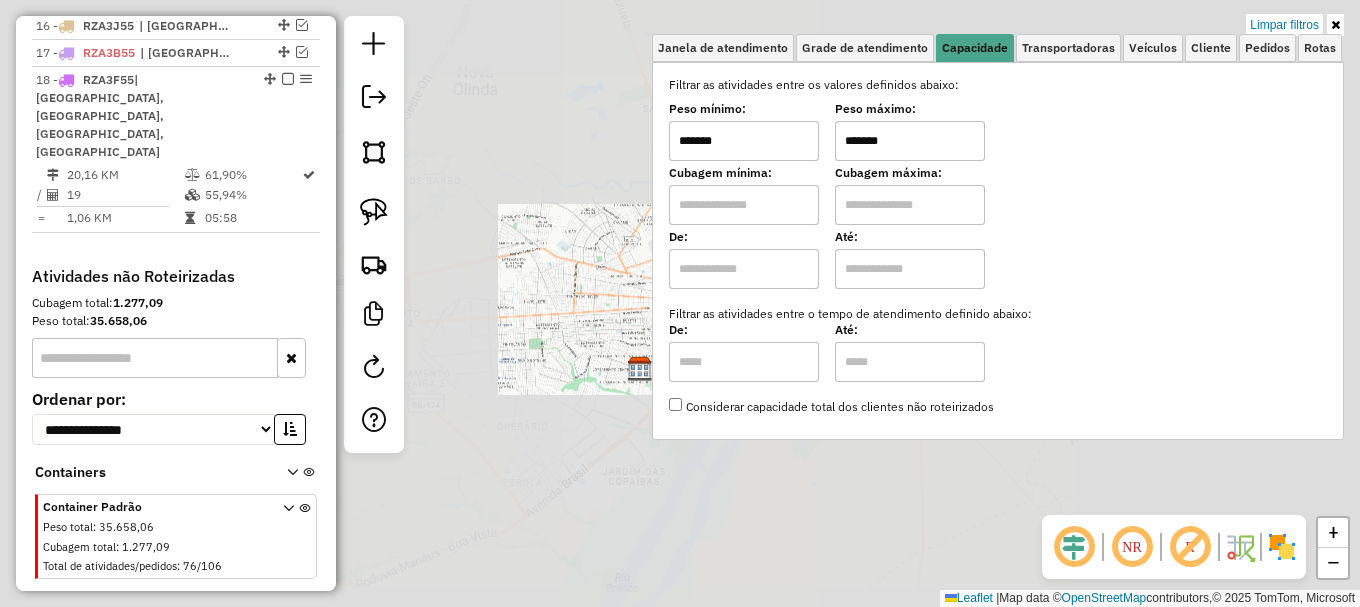 click on "Limpar filtros Janela de atendimento Grade de atendimento Capacidade Transportadoras Veículos Cliente Pedidos  Rotas Selecione os dias de semana para filtrar as janelas de atendimento  Seg   Ter   Qua   Qui   Sex   Sáb   Dom  Informe o período da janela de atendimento: De: Até:  Filtrar exatamente a janela do cliente  Considerar janela de atendimento padrão  Selecione os dias de semana para filtrar as grades de atendimento  Seg   Ter   Qua   Qui   Sex   Sáb   Dom   Considerar clientes sem dia de atendimento cadastrado  Clientes fora do dia de atendimento selecionado Filtrar as atividades entre os valores definidos abaixo:  Peso mínimo:  *******  Peso máximo:  *******  Cubagem mínima:   Cubagem máxima:   De:   Até:  Filtrar as atividades entre o tempo de atendimento definido abaixo:  De:   Até:   Considerar capacidade total dos clientes não roteirizados Transportadora: Selecione um ou mais itens Tipo de veículo: Selecione um ou mais itens Veículo: Selecione um ou mais itens Motorista: Nome: De:" 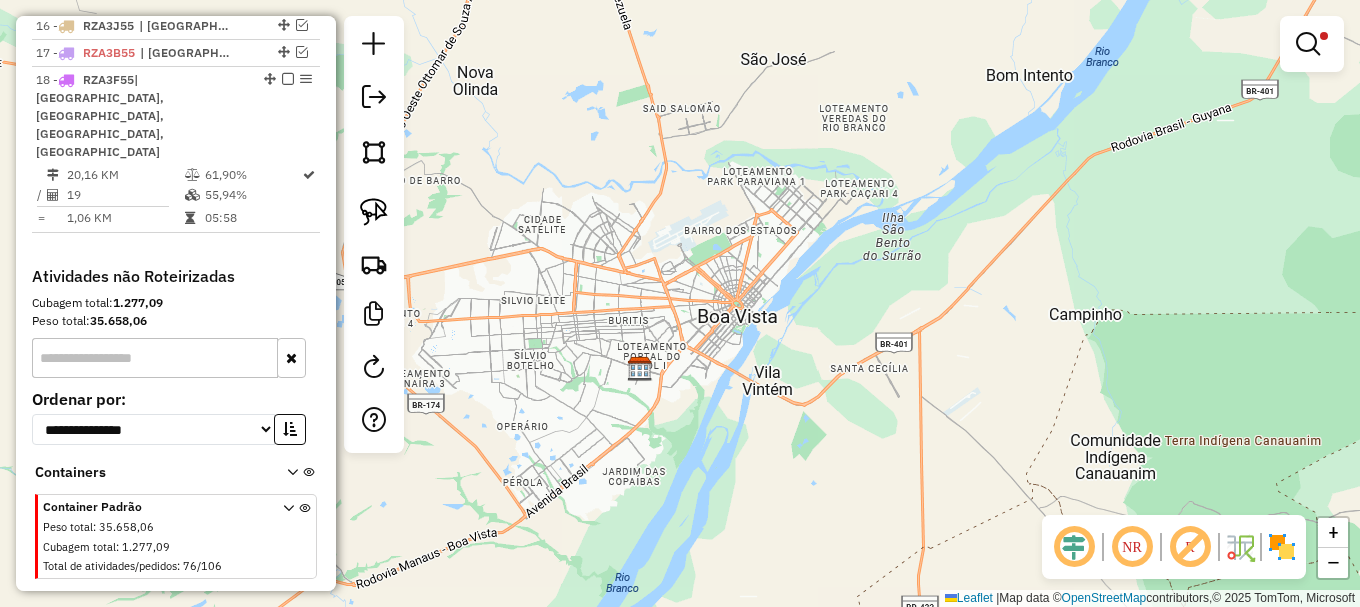 drag, startPoint x: 789, startPoint y: 302, endPoint x: 859, endPoint y: 311, distance: 70.5762 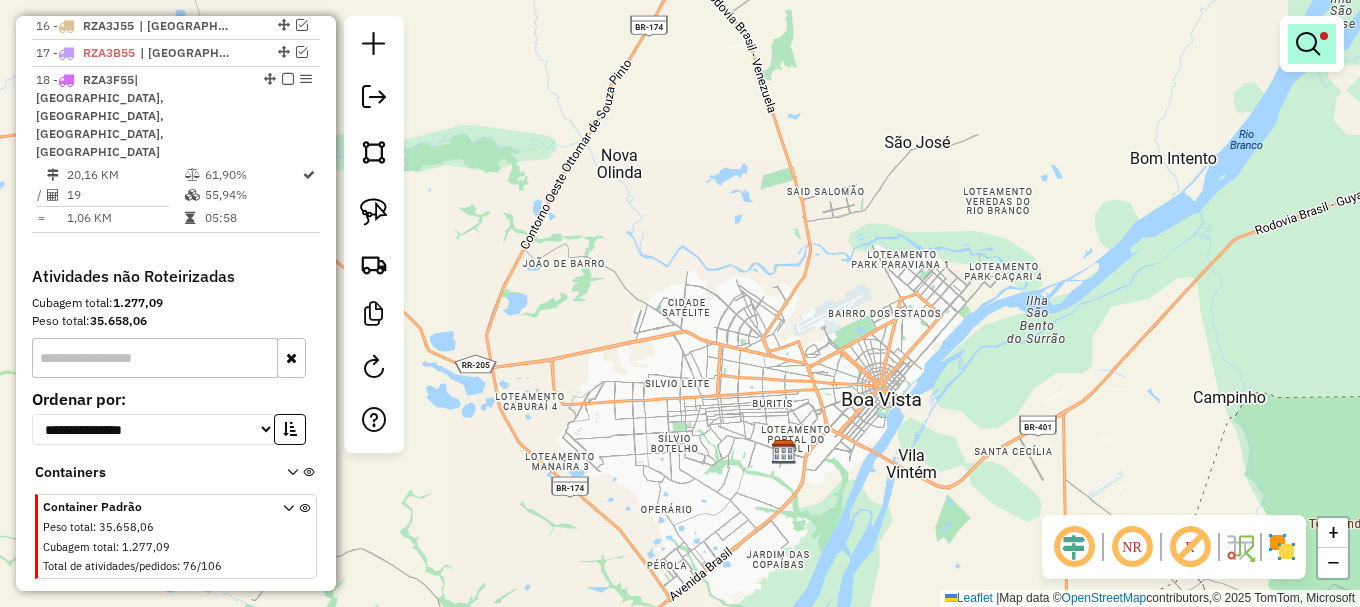 click at bounding box center (1308, 44) 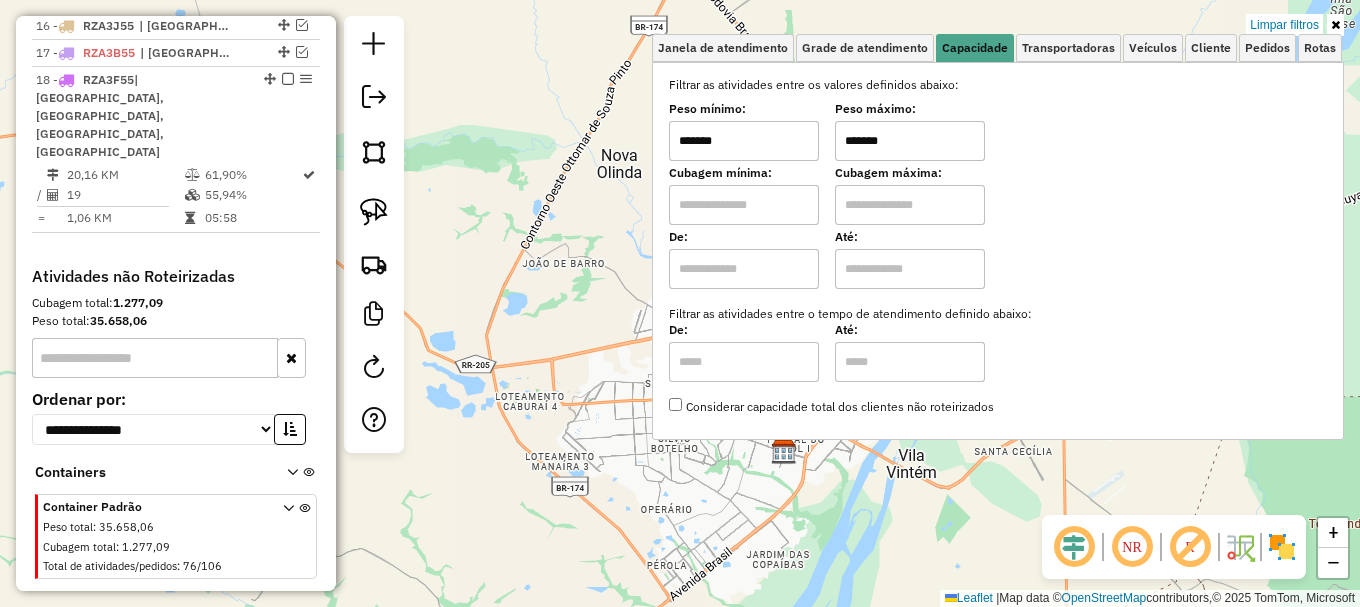 click on "*******" at bounding box center [744, 141] 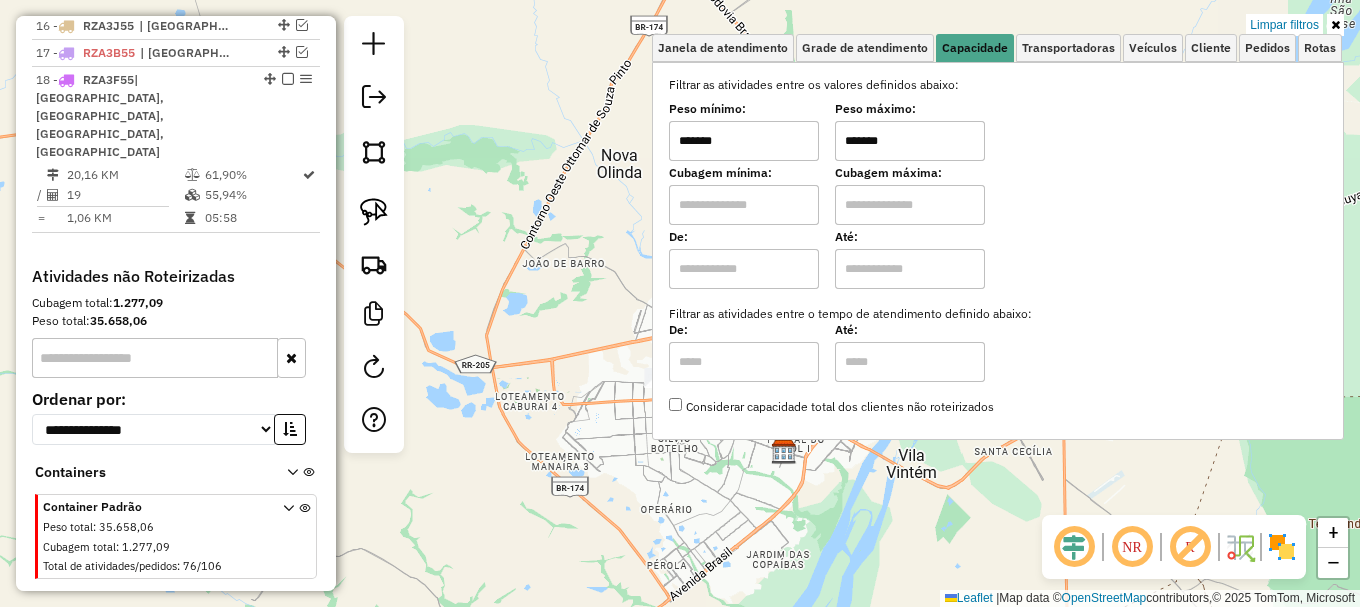 type on "*******" 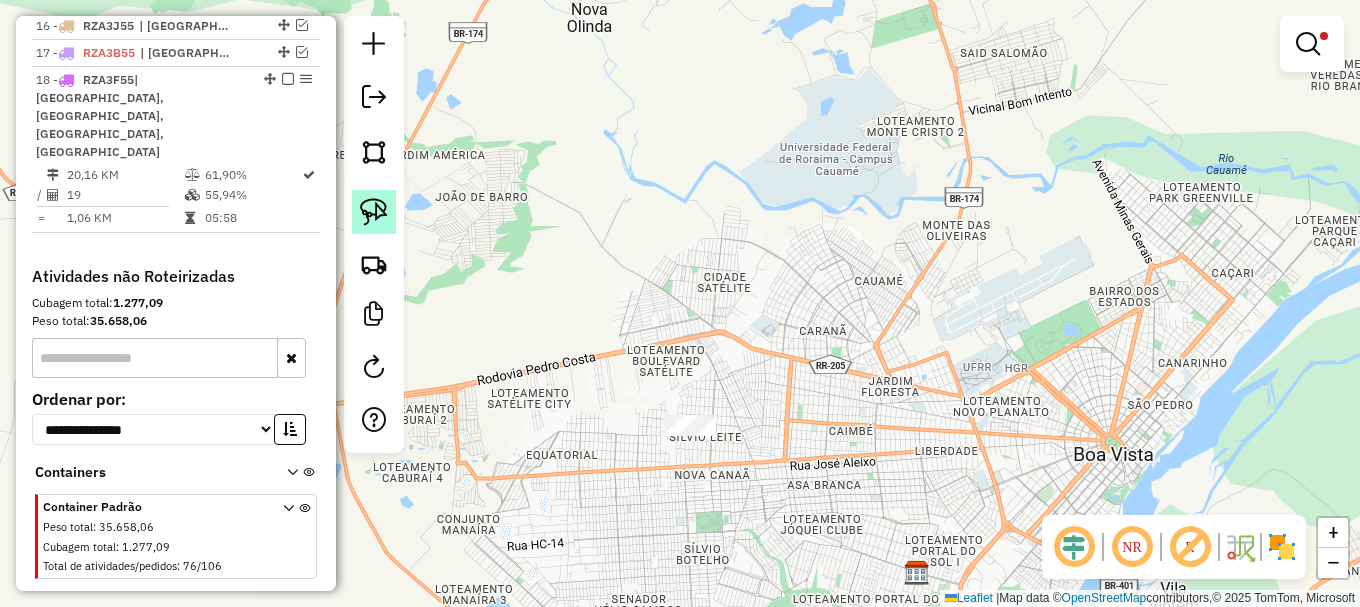click 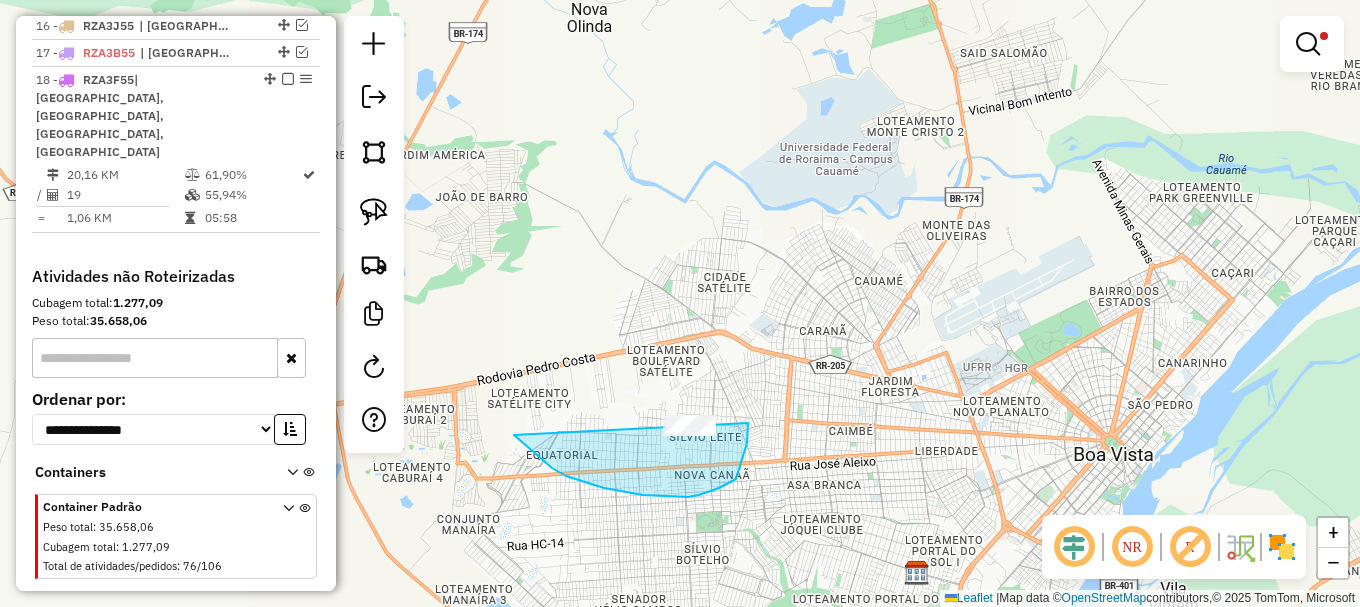 drag, startPoint x: 627, startPoint y: 492, endPoint x: 730, endPoint y: 375, distance: 155.87816 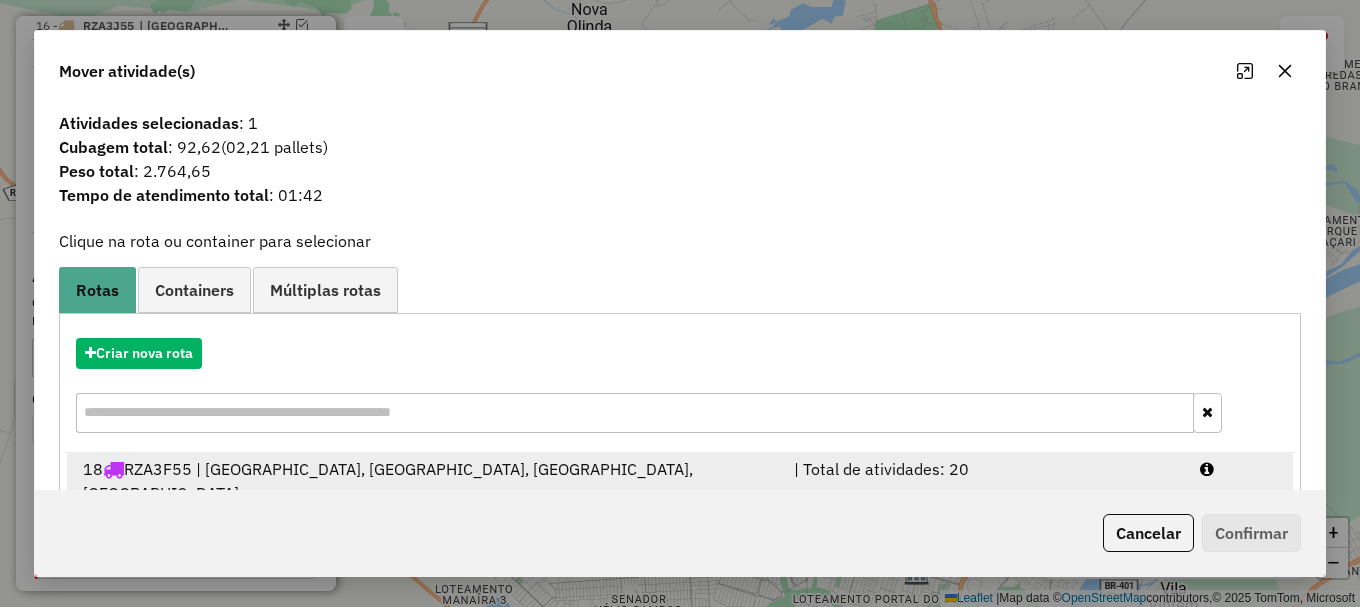 click at bounding box center [1239, 481] 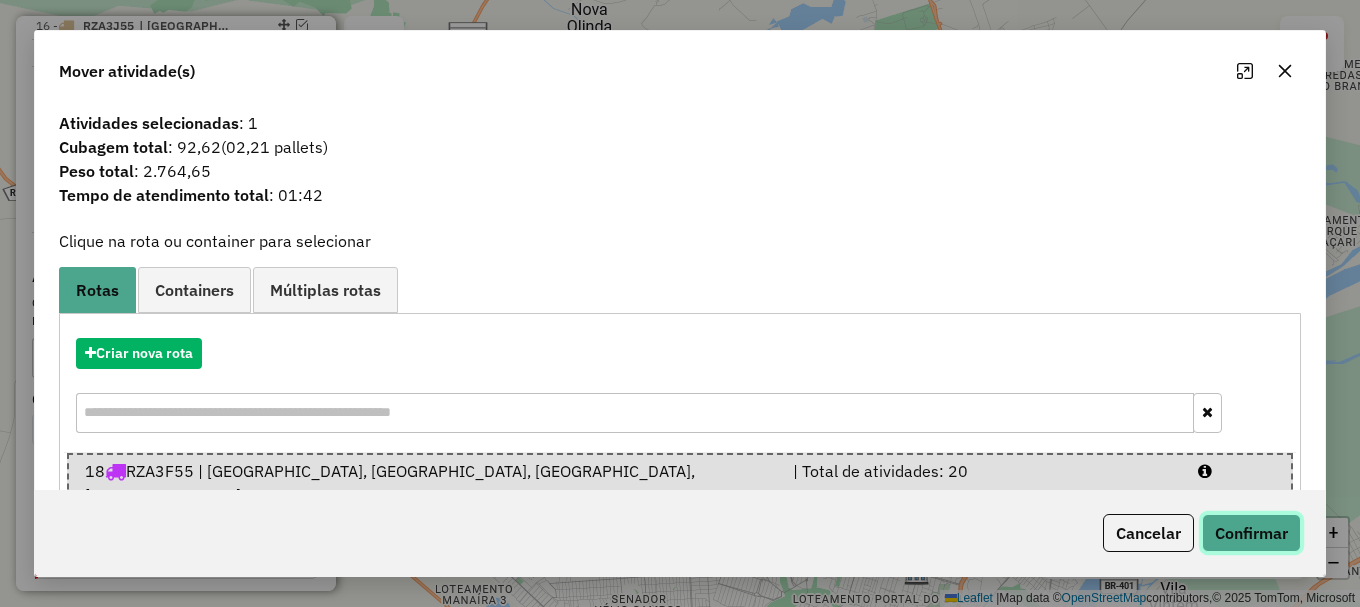 click on "Confirmar" 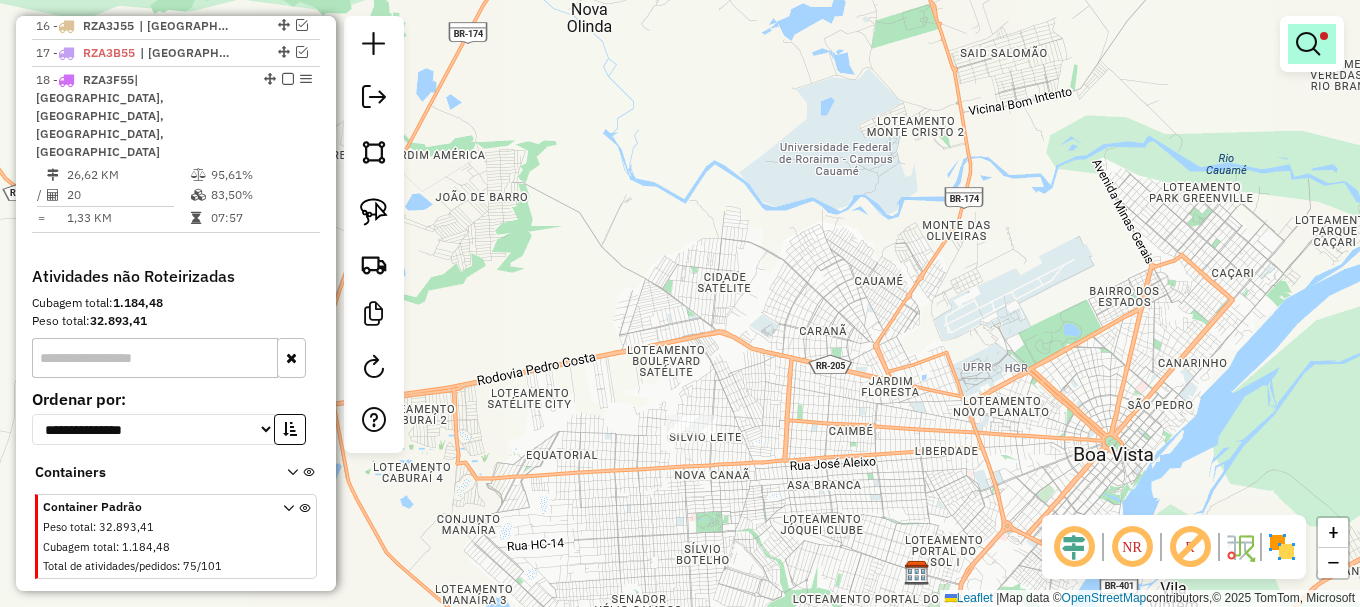 click at bounding box center (1308, 44) 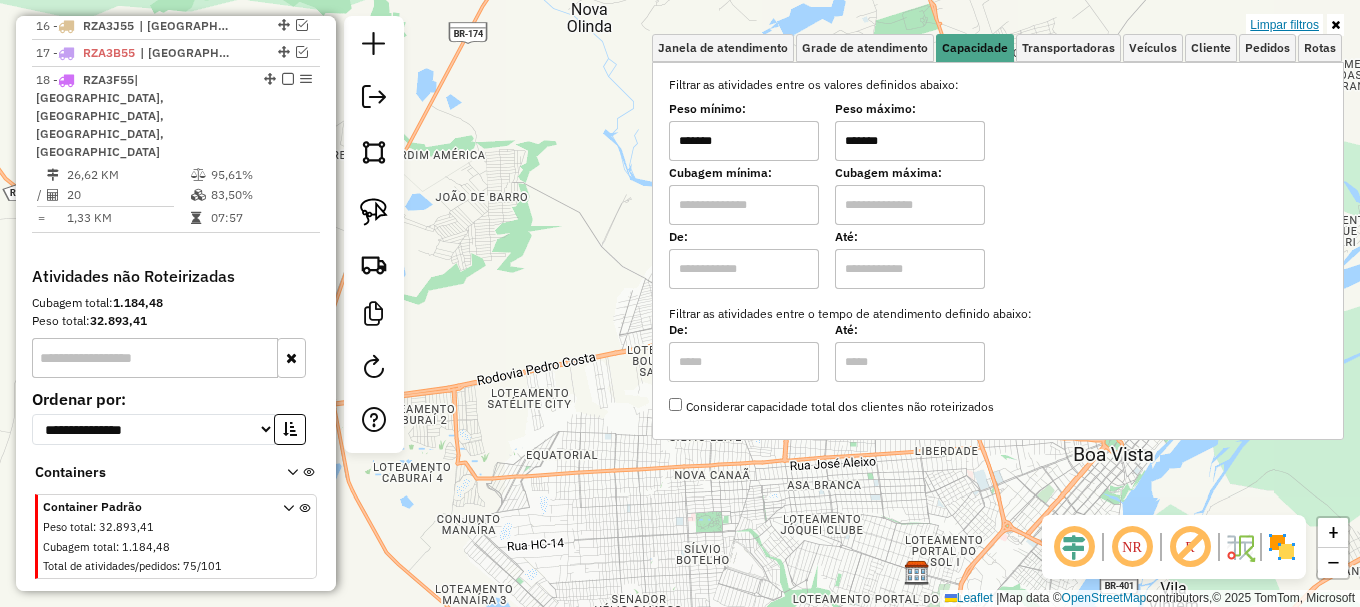 click on "Limpar filtros" at bounding box center (1284, 25) 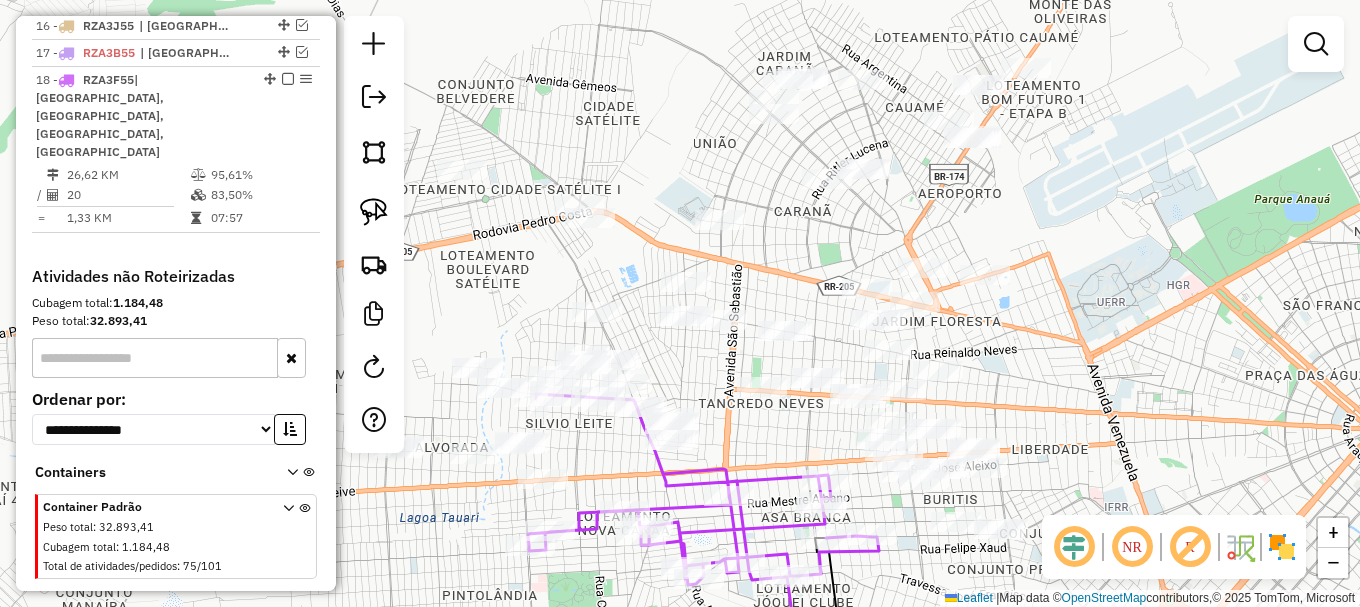 drag, startPoint x: 995, startPoint y: 384, endPoint x: 878, endPoint y: 312, distance: 137.37904 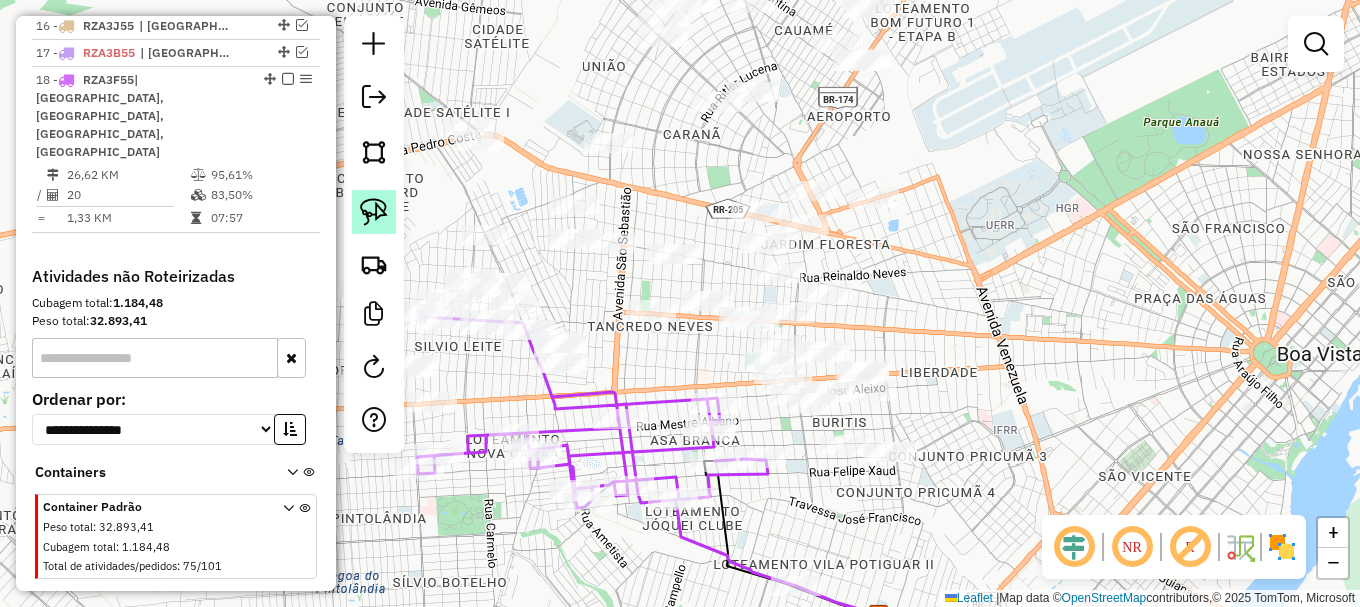 click 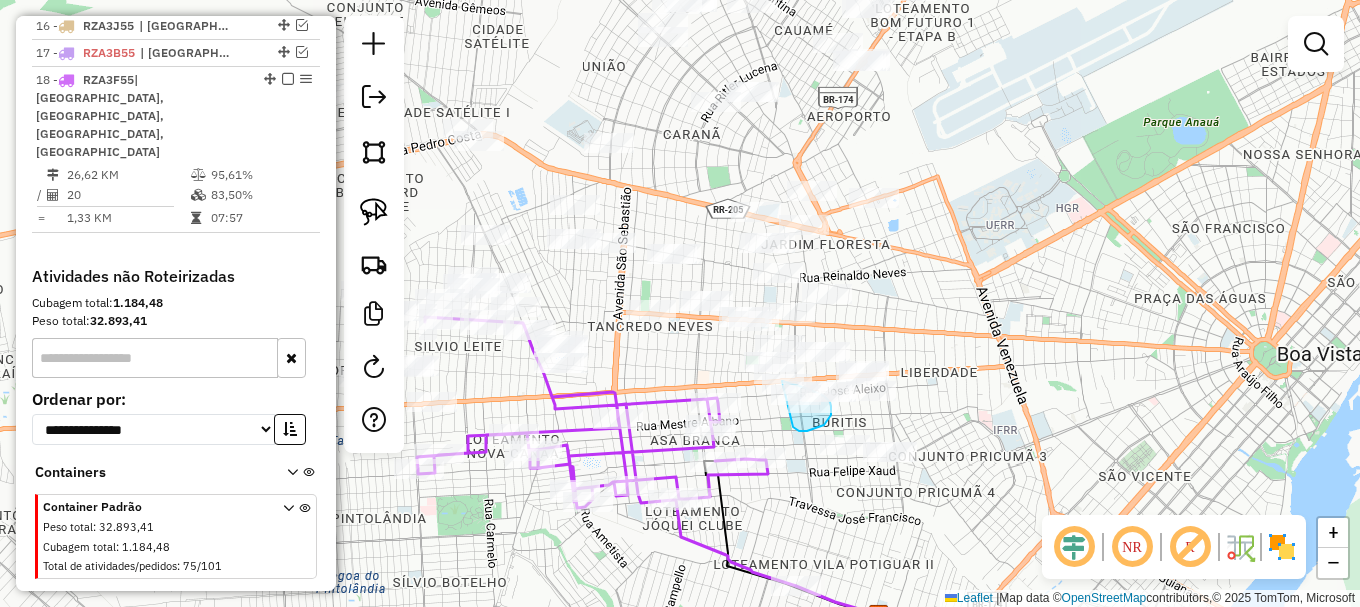 click on "Janela de atendimento Grade de atendimento Capacidade Transportadoras Veículos Cliente Pedidos  Rotas Selecione os dias de semana para filtrar as janelas de atendimento  Seg   Ter   Qua   Qui   Sex   Sáb   Dom  Informe o período da janela de atendimento: De: Até:  Filtrar exatamente a janela do cliente  Considerar janela de atendimento padrão  Selecione os dias de semana para filtrar as grades de atendimento  Seg   Ter   Qua   Qui   Sex   Sáb   Dom   Considerar clientes sem dia de atendimento cadastrado  Clientes fora do dia de atendimento selecionado Filtrar as atividades entre os valores definidos abaixo:  Peso mínimo:   Peso máximo:   Cubagem mínima:   Cubagem máxima:   De:   Até:  Filtrar as atividades entre o tempo de atendimento definido abaixo:  De:   Até:   Considerar capacidade total dos clientes não roteirizados Transportadora: Selecione um ou mais itens Tipo de veículo: Selecione um ou mais itens Veículo: Selecione um ou mais itens Motorista: Selecione um ou mais itens Nome: Rótulo:" 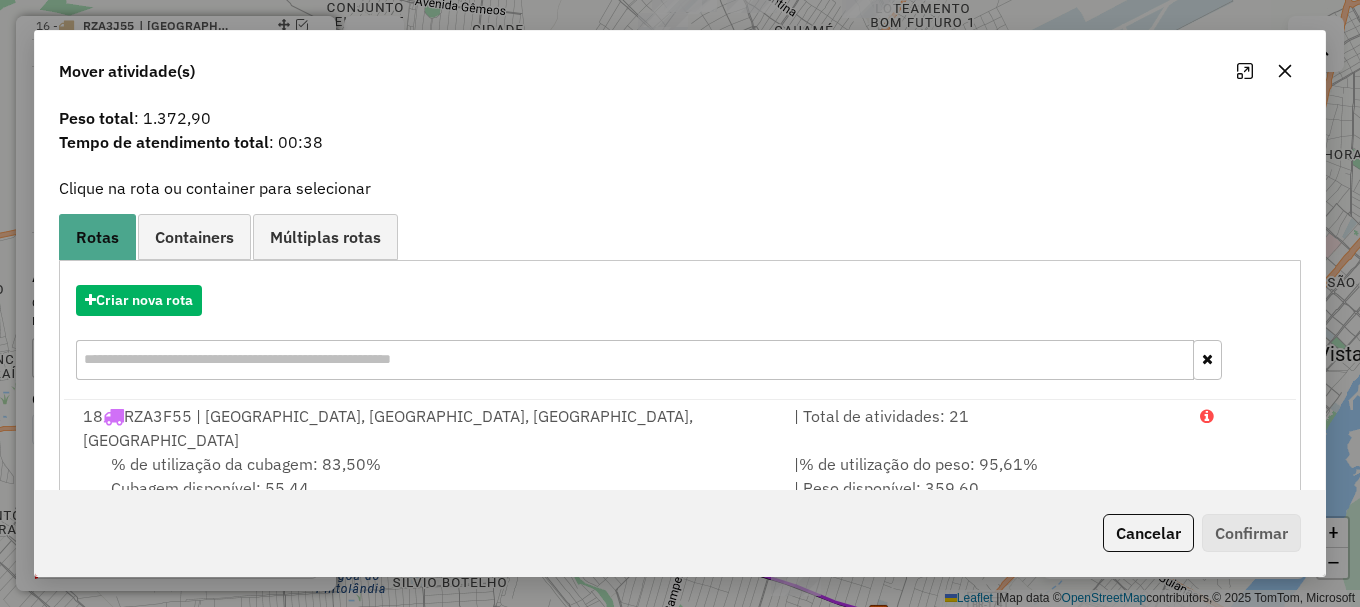 scroll, scrollTop: 78, scrollLeft: 0, axis: vertical 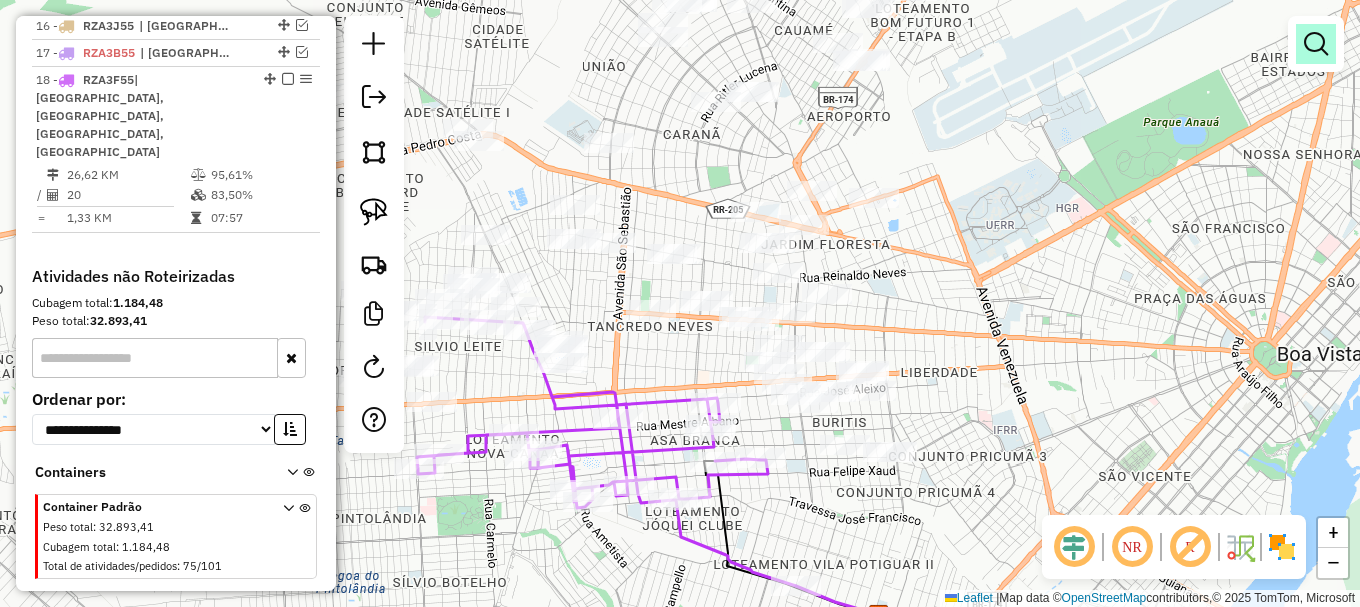 click at bounding box center [1316, 44] 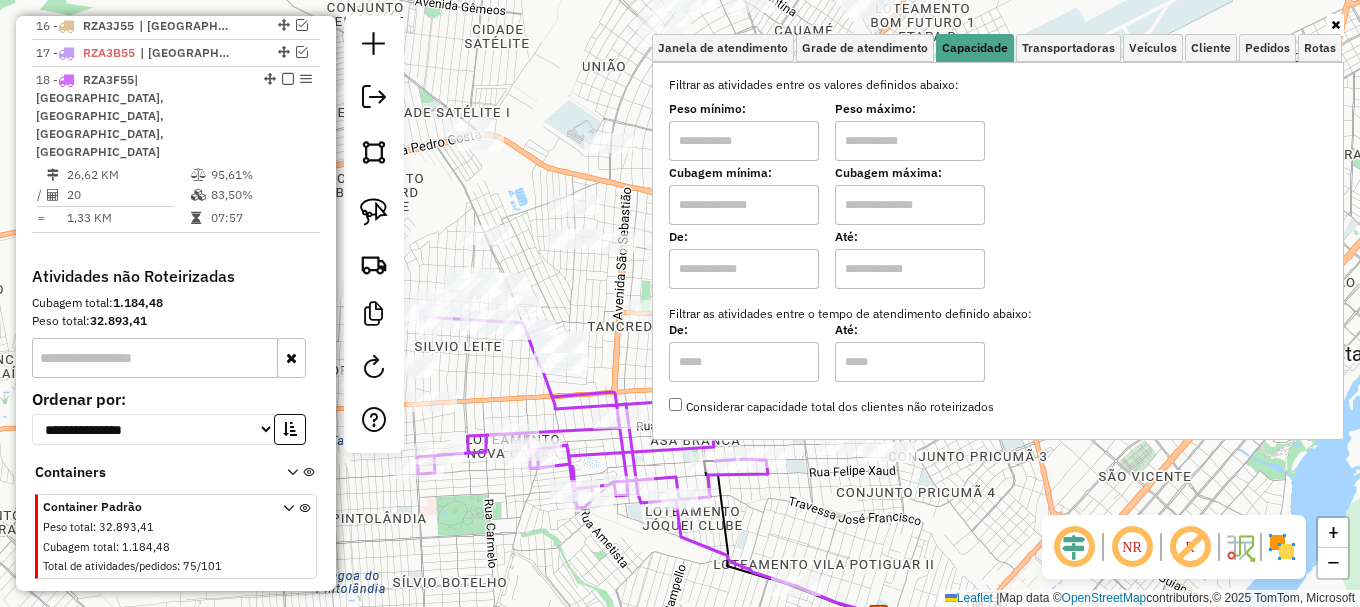 click at bounding box center (910, 141) 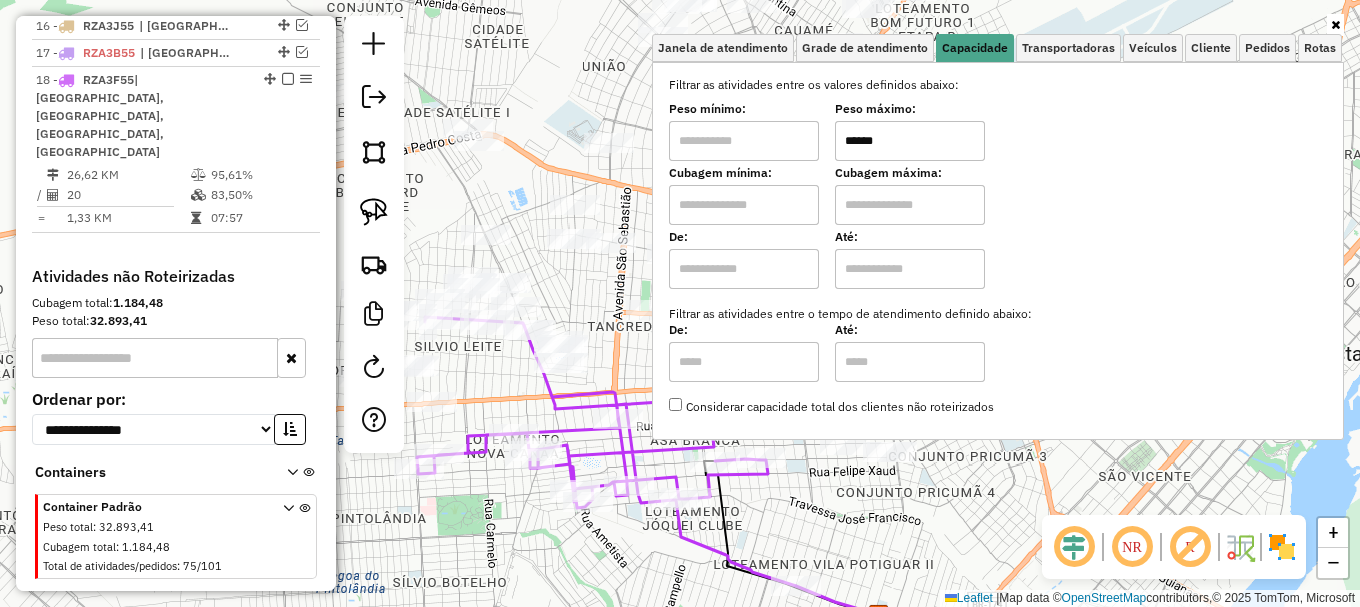 type on "******" 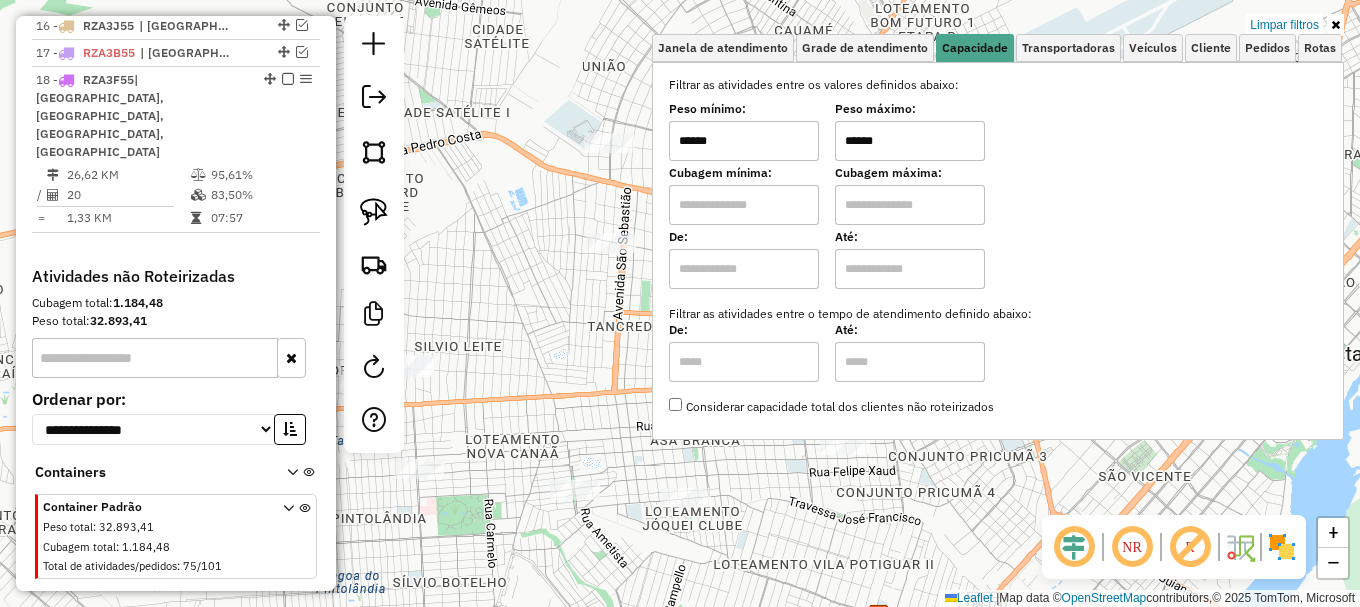 type on "******" 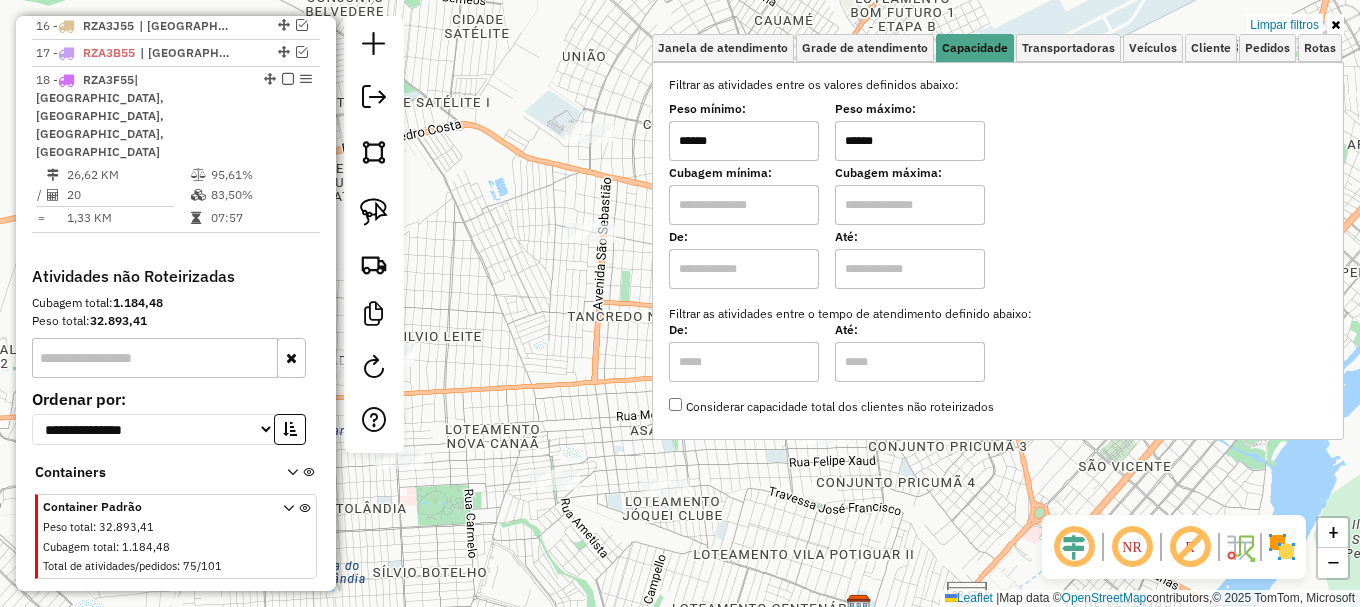 drag, startPoint x: 384, startPoint y: 216, endPoint x: 397, endPoint y: 238, distance: 25.553865 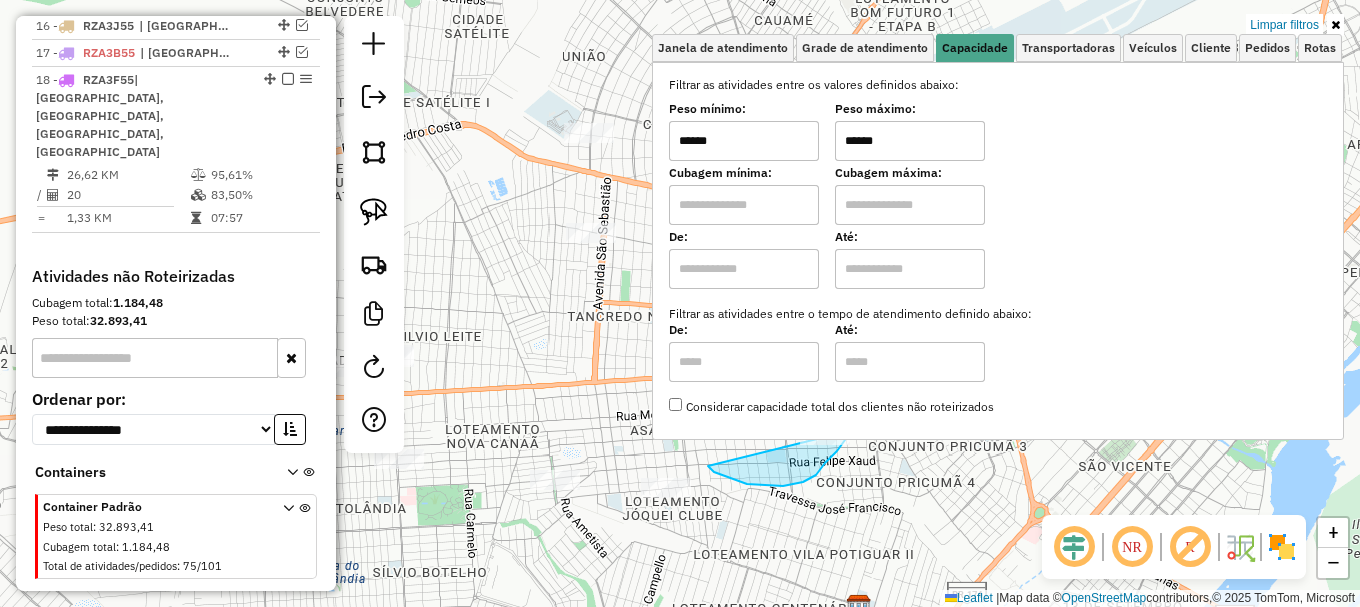 drag, startPoint x: 783, startPoint y: 486, endPoint x: 827, endPoint y: 411, distance: 86.95401 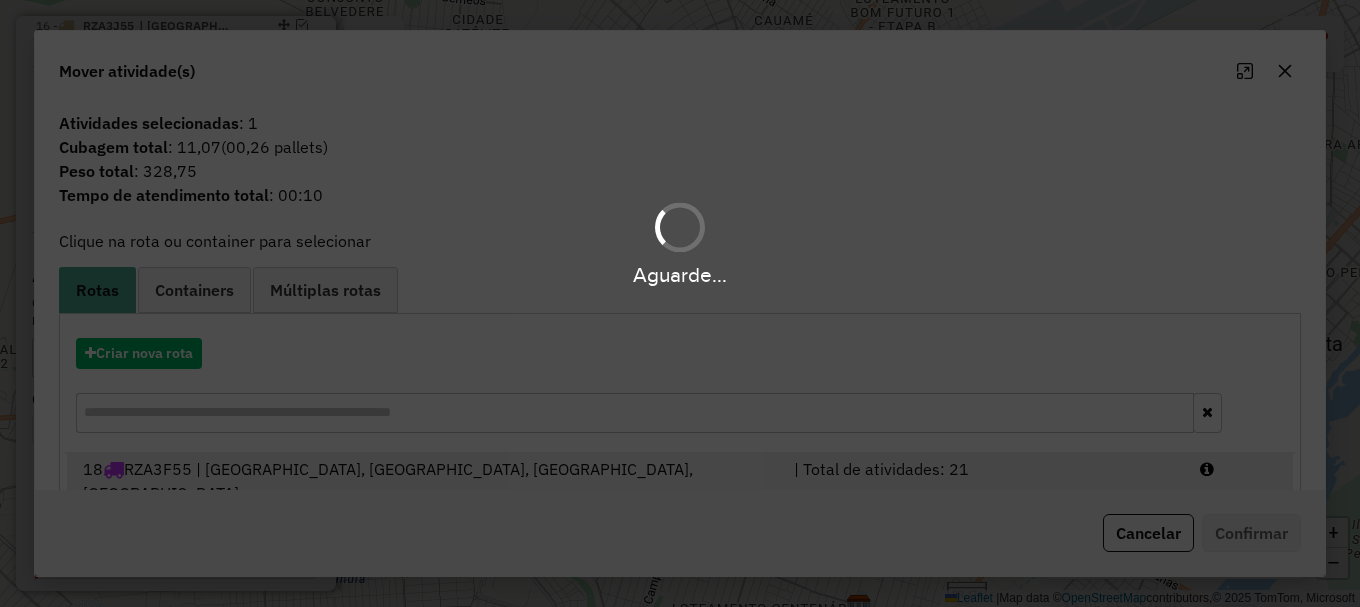 click at bounding box center [1239, 481] 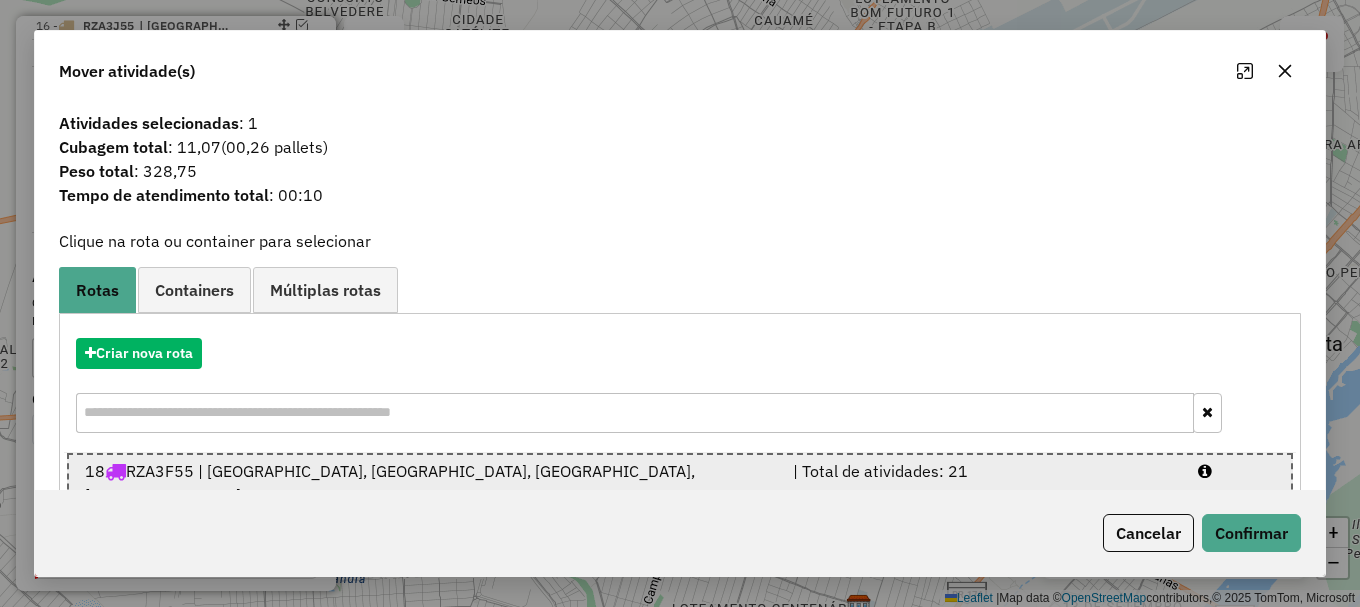 click at bounding box center [1236, 483] 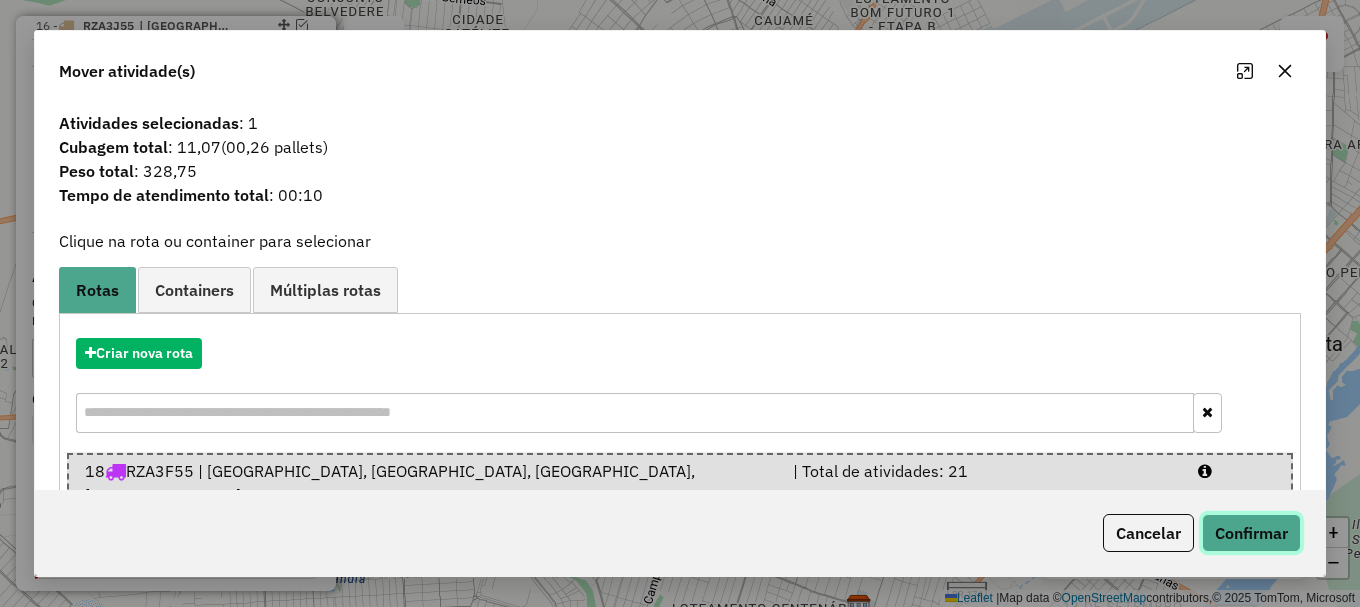click on "Confirmar" 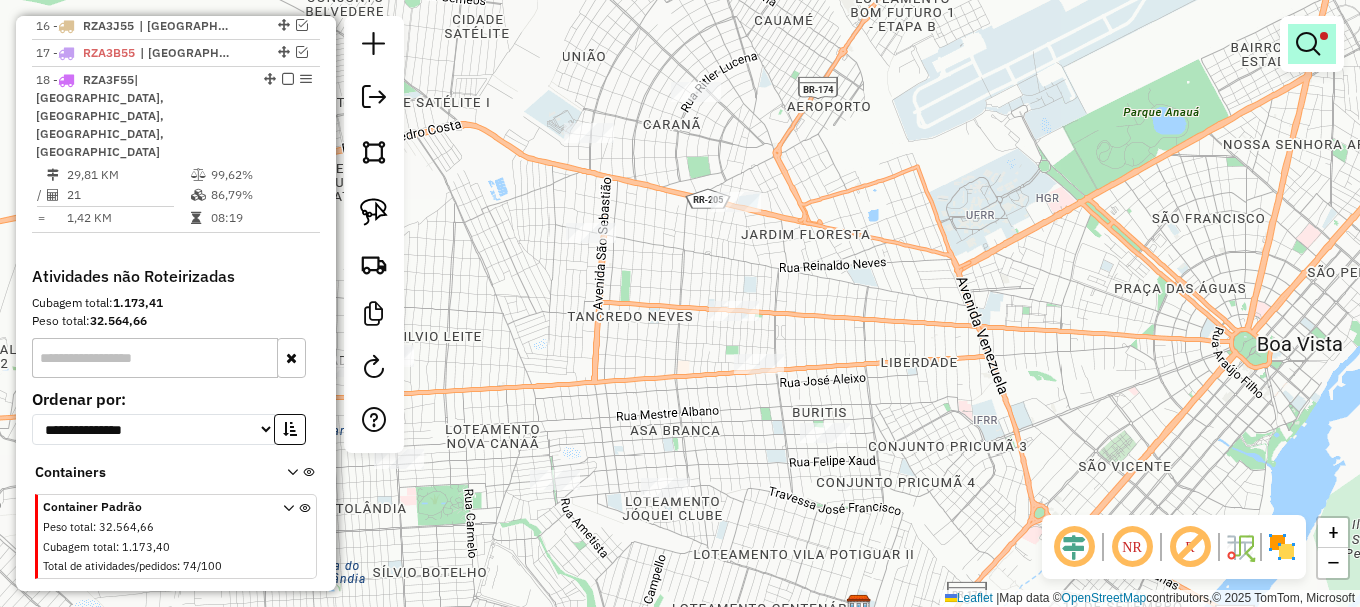 click at bounding box center [1308, 44] 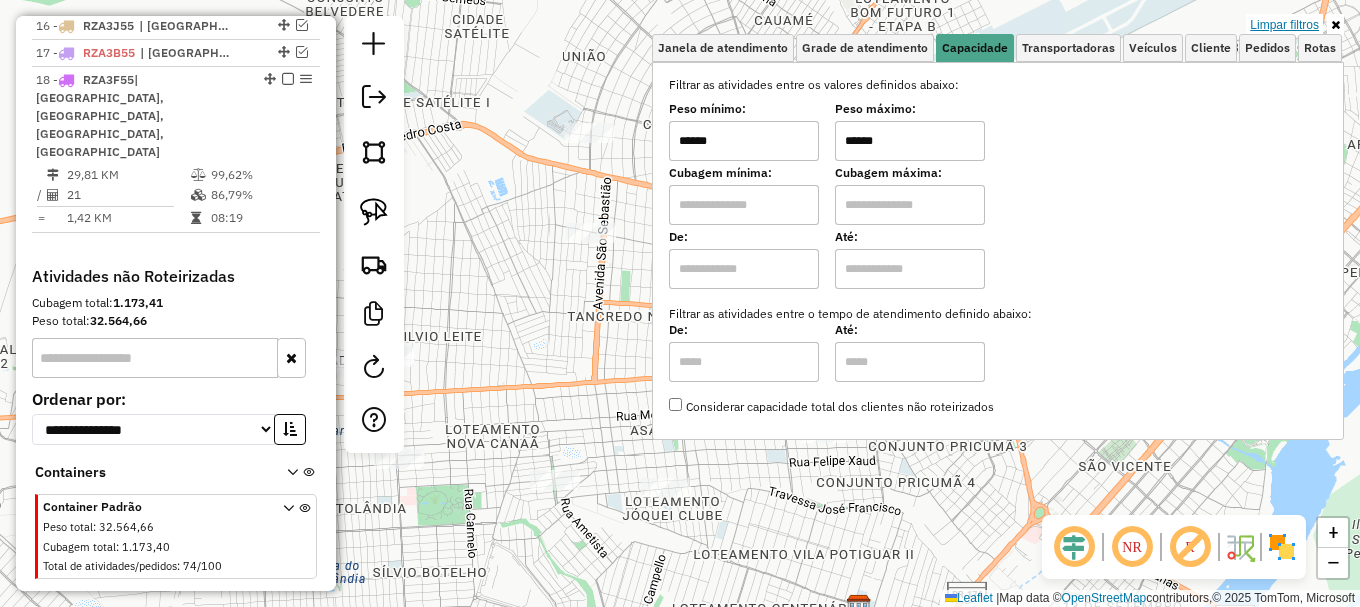 click on "Limpar filtros" at bounding box center [1284, 25] 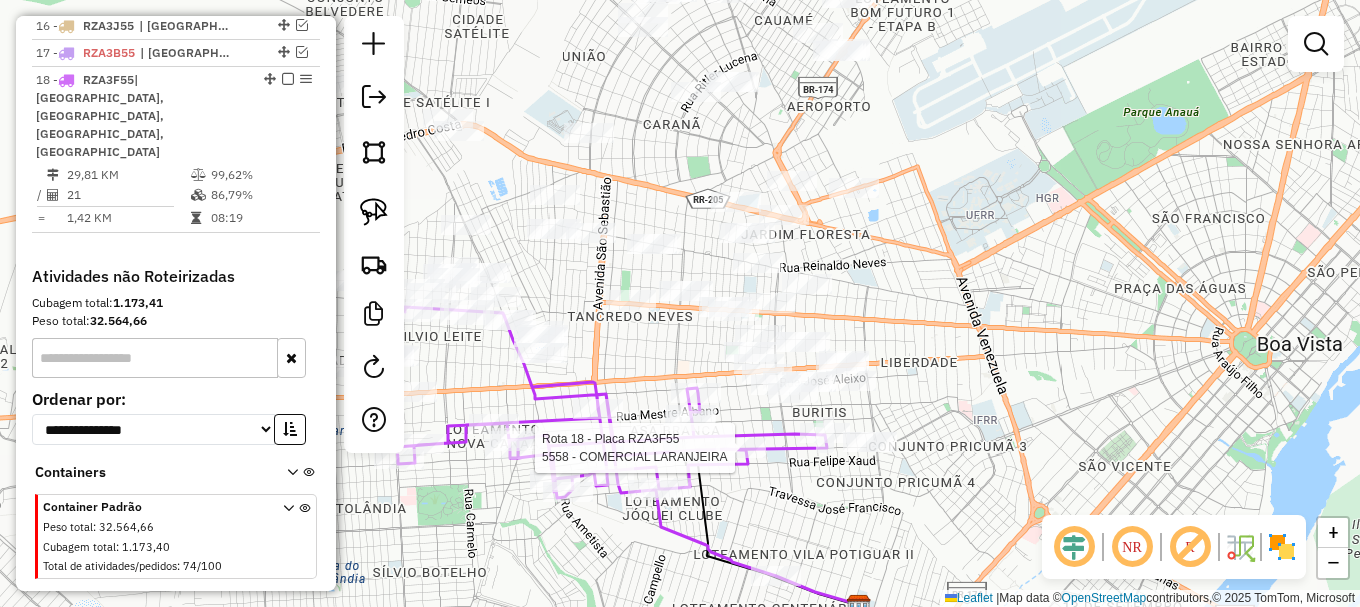 select on "**********" 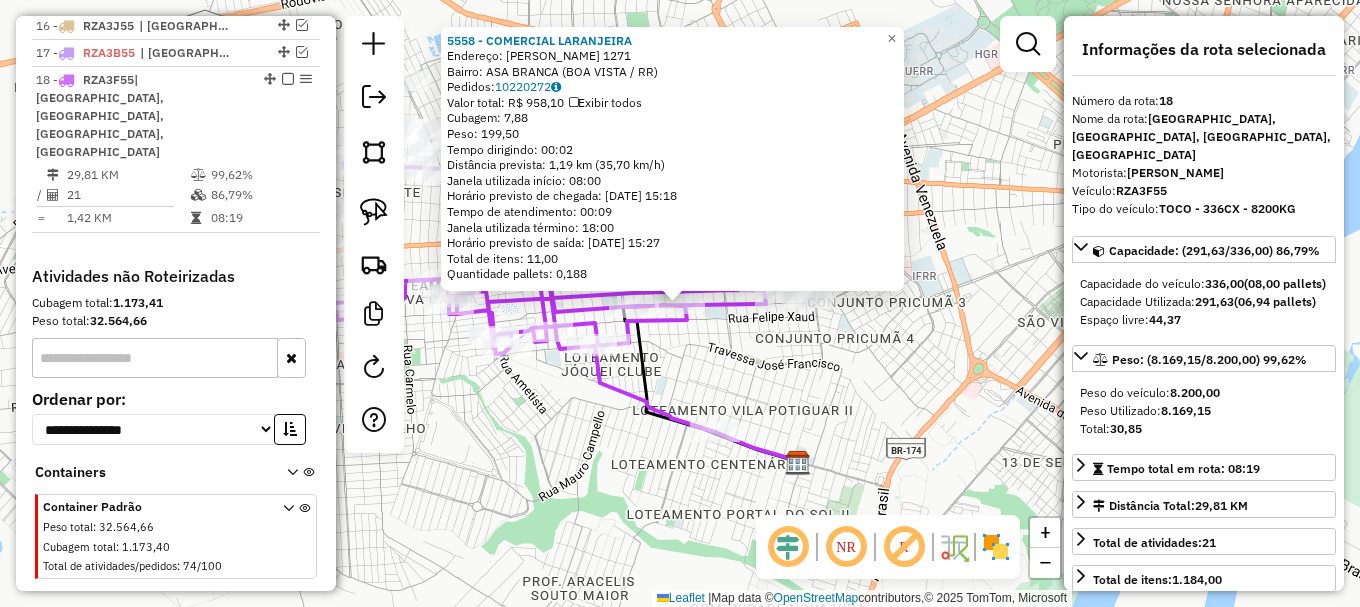 click on "5558 - COMERCIAL LARANJEIRA  Endereço:  MANOEL FELIPE 1271   Bairro: ASA BRANCA (BOA VISTA / RR)   Pedidos:  10220272   Valor total: R$ 958,10   Exibir todos   Cubagem: 7,88  Peso: 199,50  Tempo dirigindo: 00:02   Distância prevista: 1,19 km (35,70 km/h)   Janela utilizada início: 08:00   Horário previsto de chegada: 11/07/2025 15:18   Tempo de atendimento: 00:09   Janela utilizada término: 18:00   Horário previsto de saída: 11/07/2025 15:27   Total de itens: 11,00   Quantidade pallets: 0,188  × Janela de atendimento Grade de atendimento Capacidade Transportadoras Veículos Cliente Pedidos  Rotas Selecione os dias de semana para filtrar as janelas de atendimento  Seg   Ter   Qua   Qui   Sex   Sáb   Dom  Informe o período da janela de atendimento: De: Até:  Filtrar exatamente a janela do cliente  Considerar janela de atendimento padrão  Selecione os dias de semana para filtrar as grades de atendimento  Seg   Ter   Qua   Qui   Sex   Sáb   Dom   Considerar clientes sem dia de atendimento cadastrado" 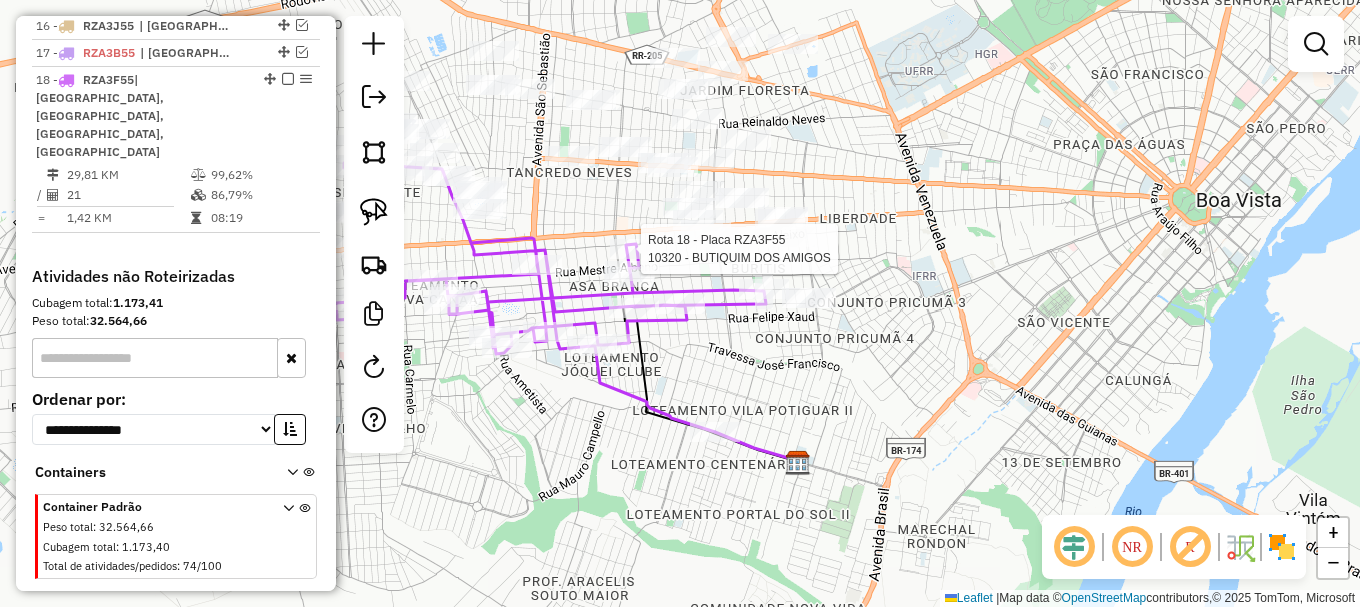 select on "**********" 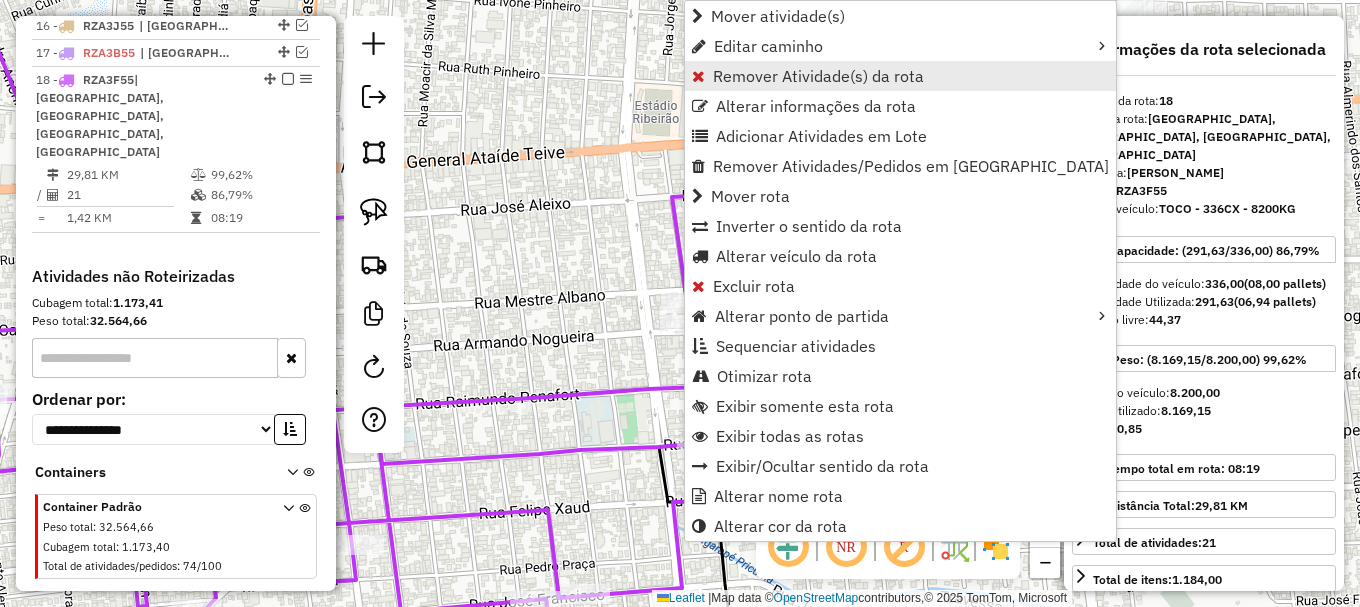 click on "Remover Atividade(s) da rota" at bounding box center [818, 76] 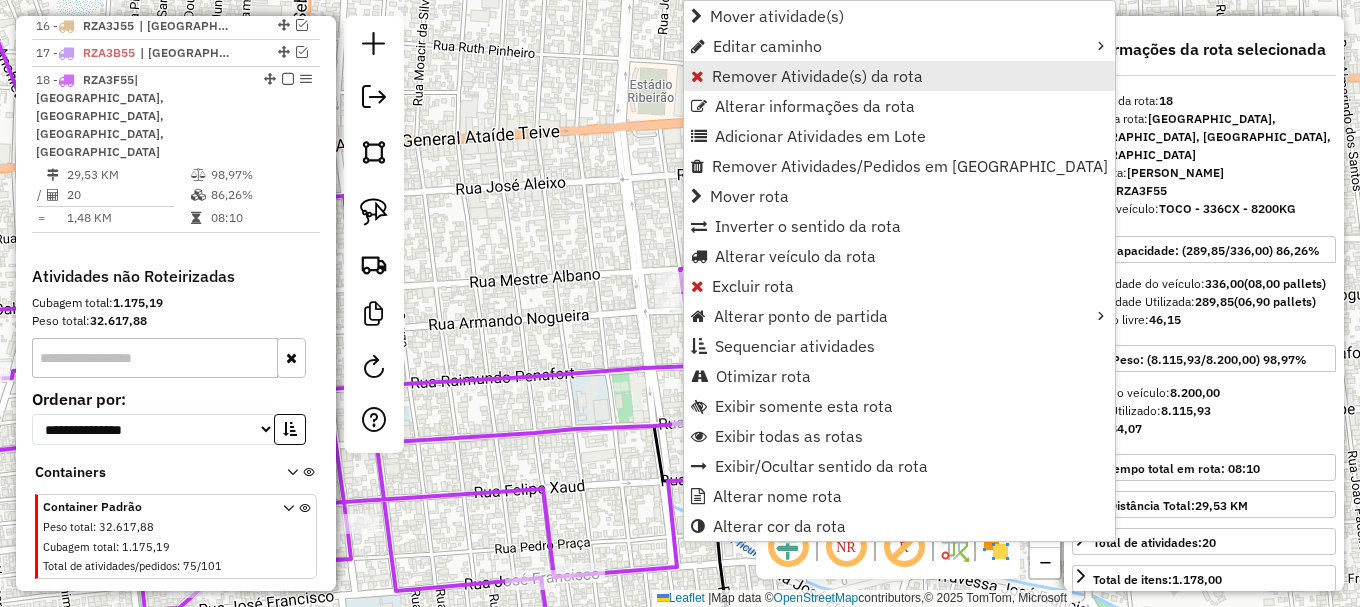 click on "Remover Atividade(s) da rota" at bounding box center [817, 76] 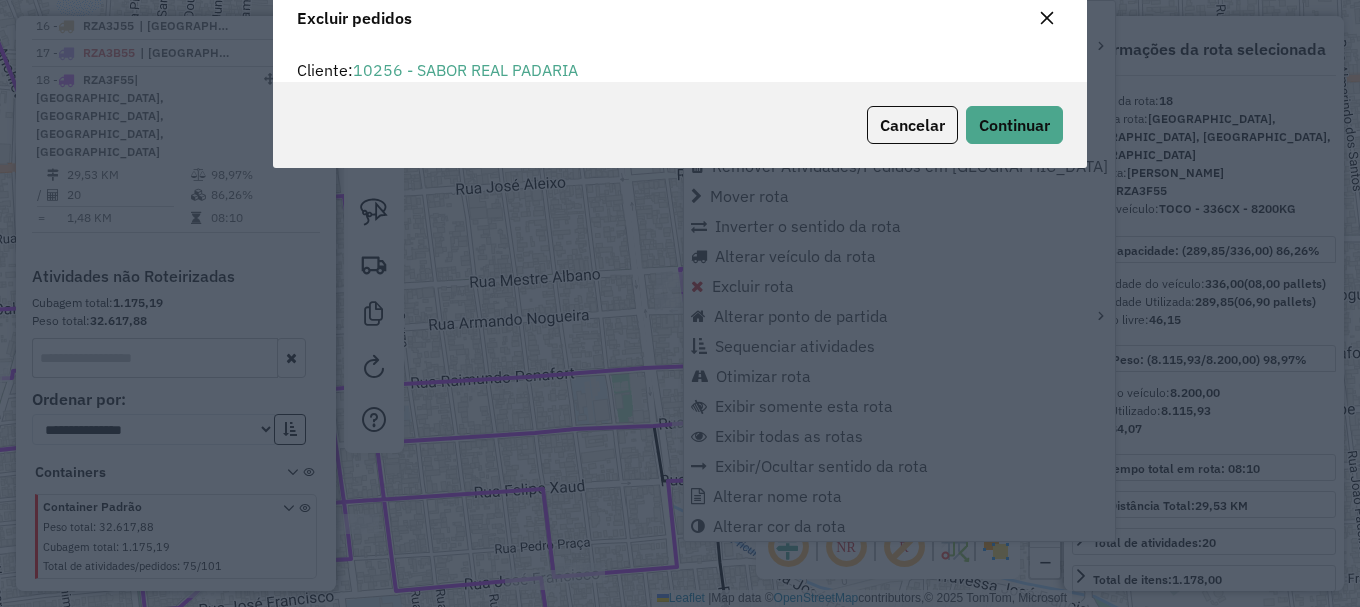 scroll, scrollTop: 82, scrollLeft: 0, axis: vertical 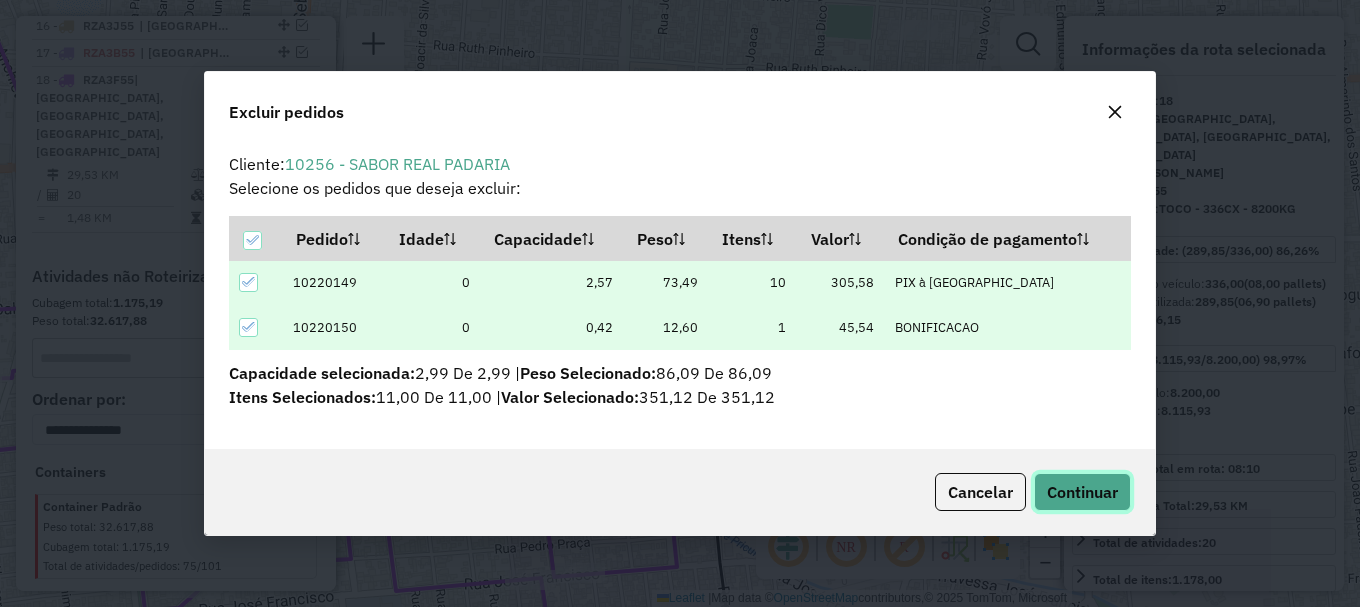click on "Continuar" 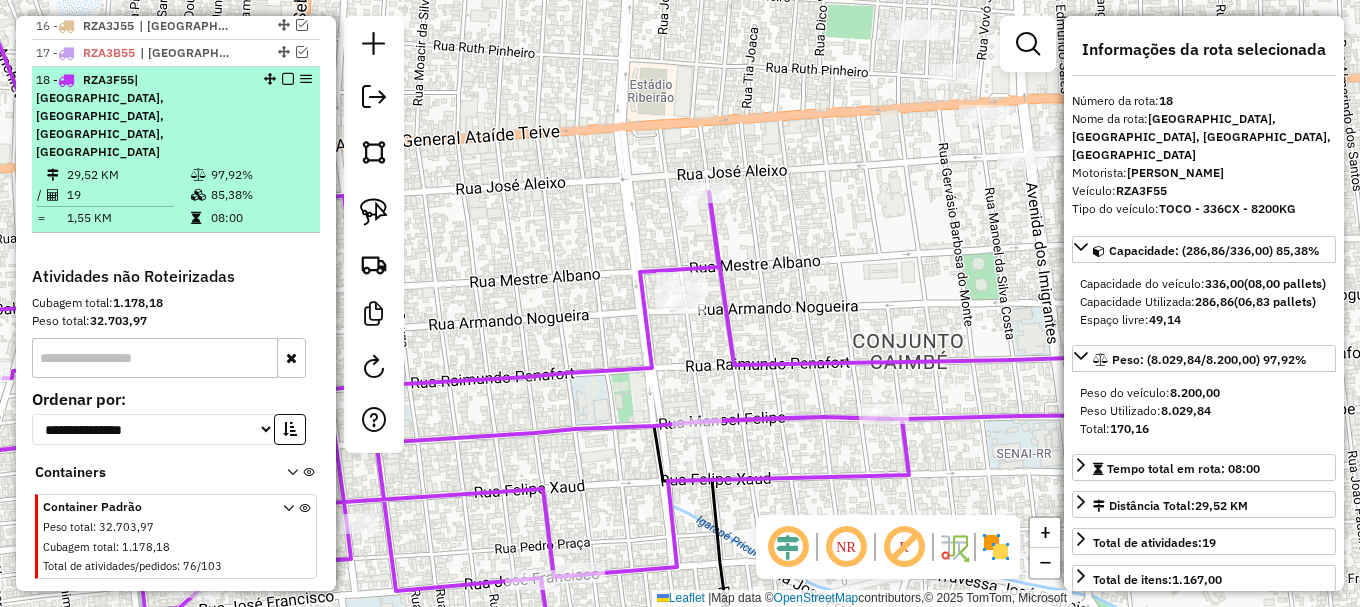 click at bounding box center (288, 79) 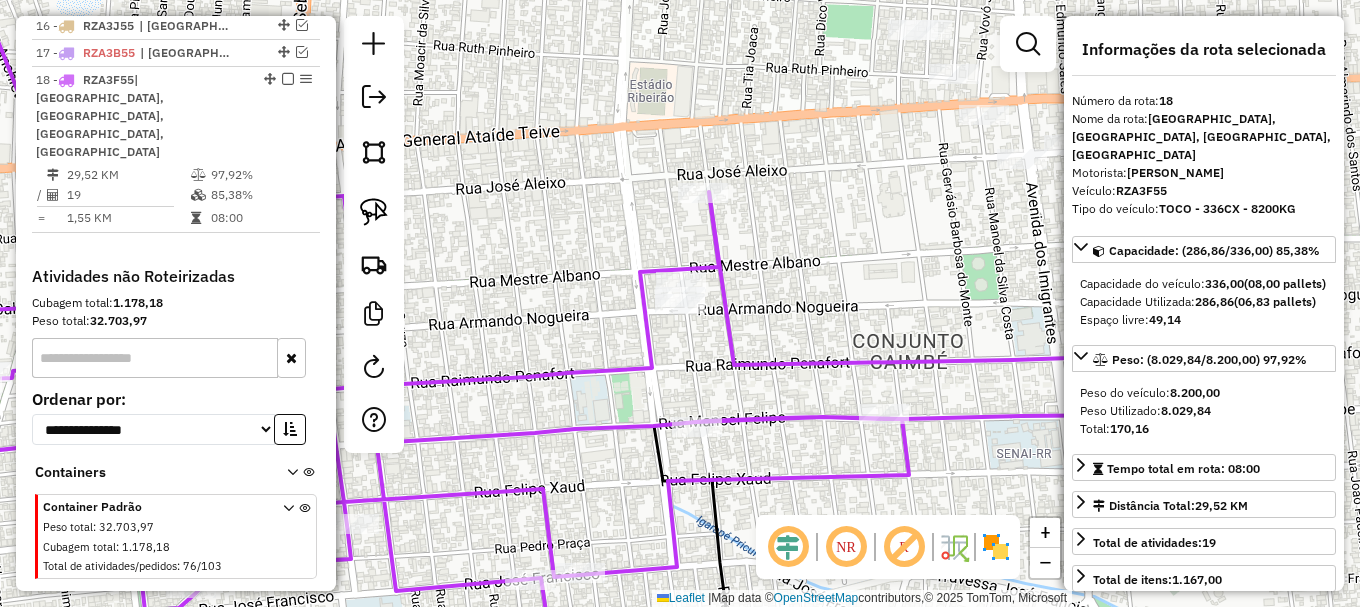 scroll, scrollTop: 1122, scrollLeft: 0, axis: vertical 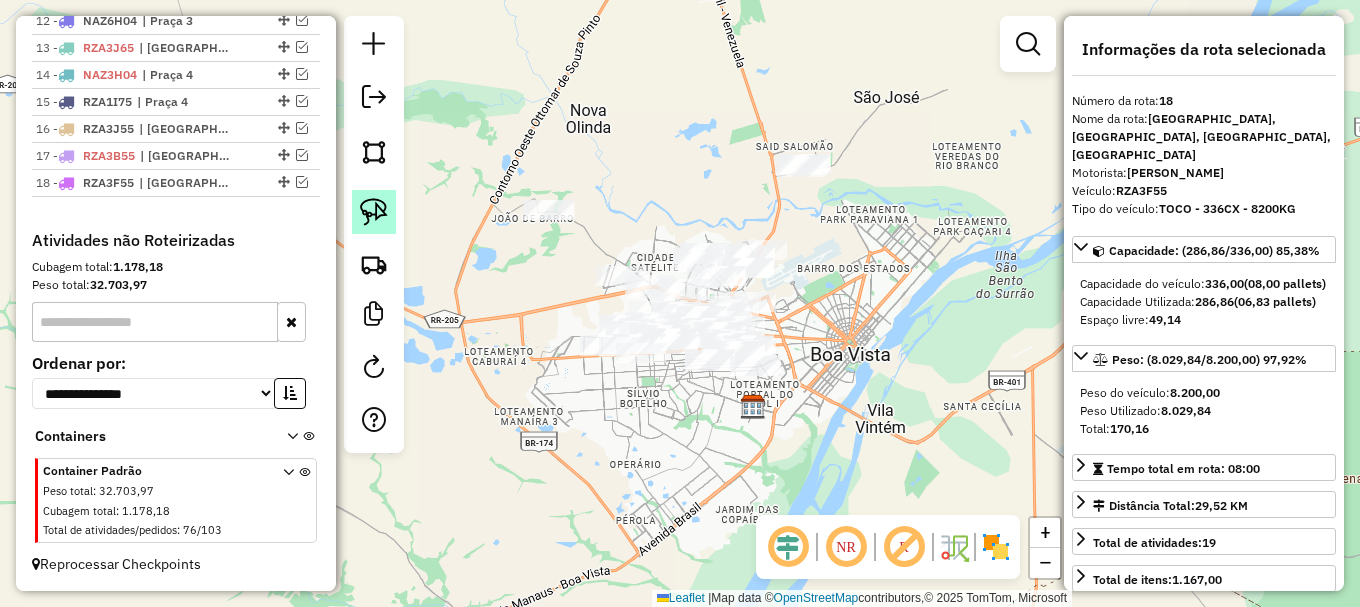 click 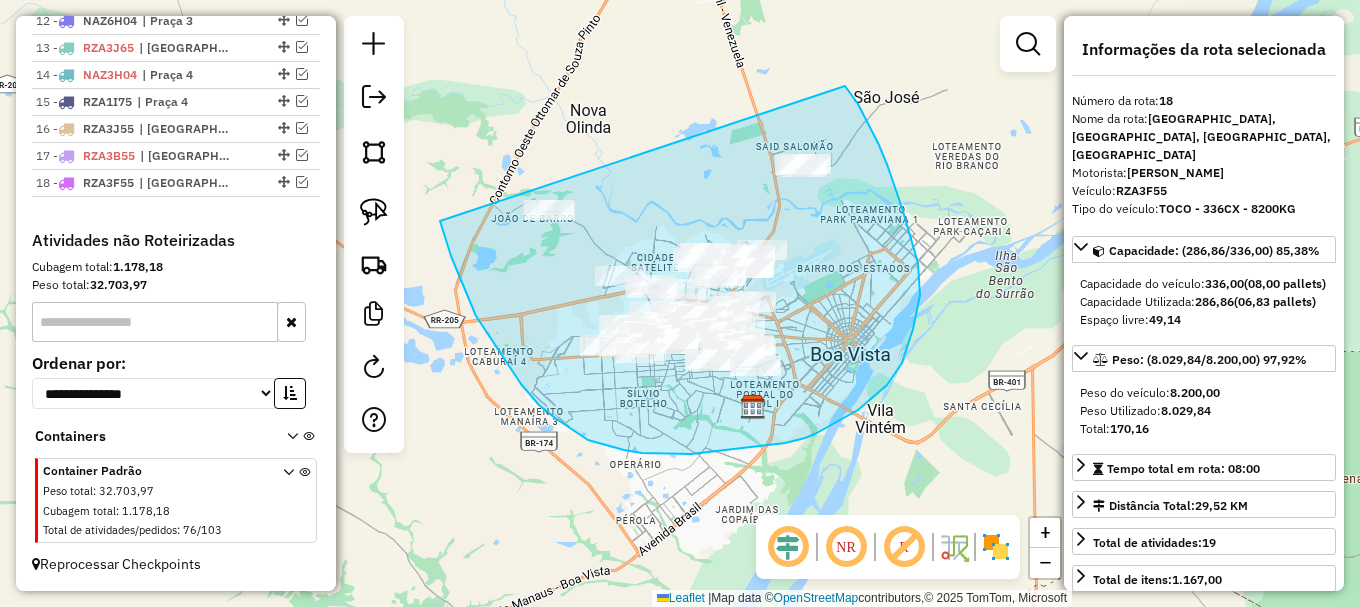 drag, startPoint x: 451, startPoint y: 256, endPoint x: 822, endPoint y: 61, distance: 419.12527 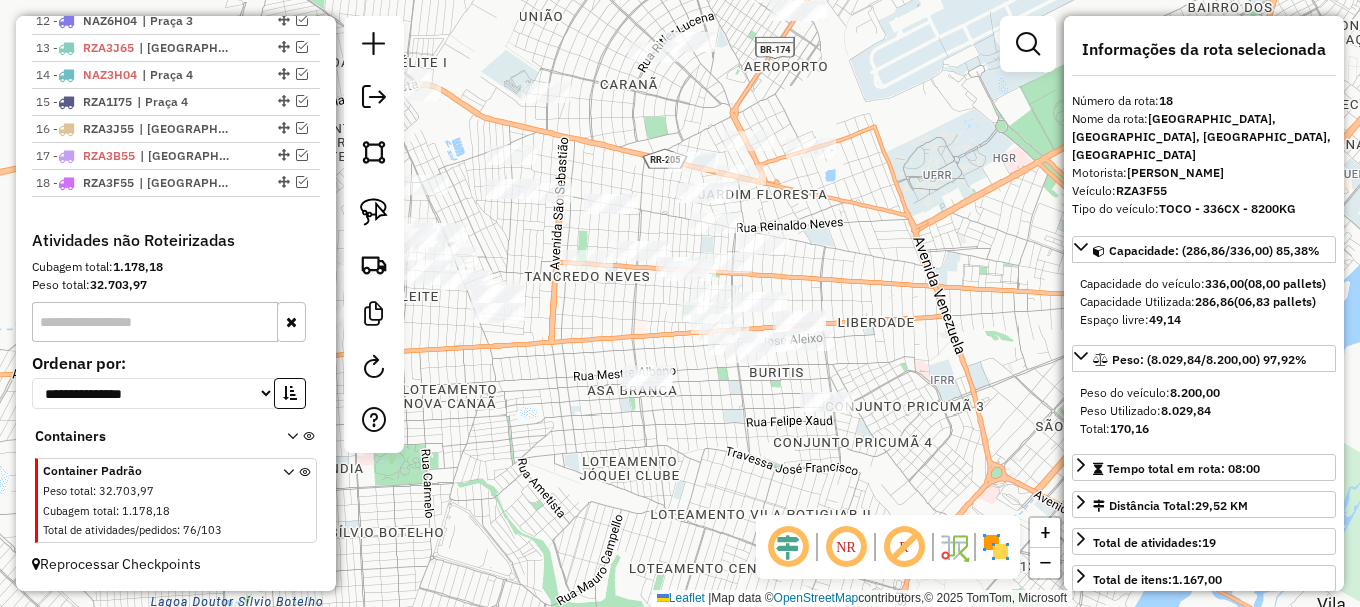 drag, startPoint x: 625, startPoint y: 354, endPoint x: 609, endPoint y: 325, distance: 33.12099 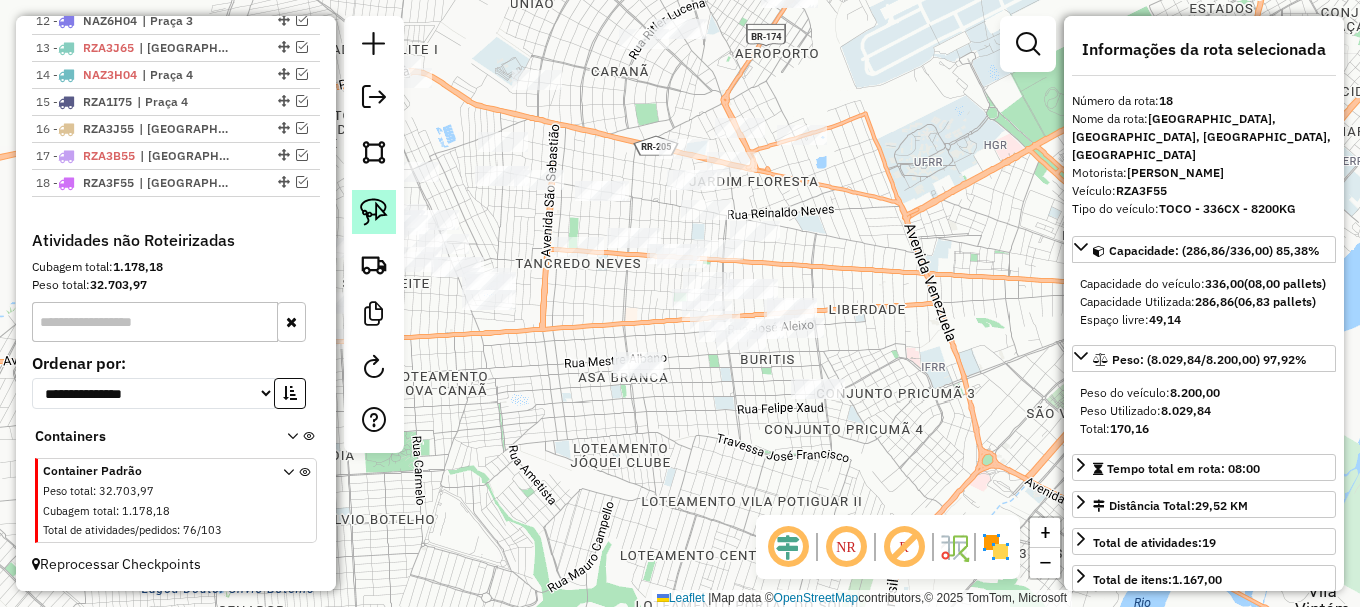 click 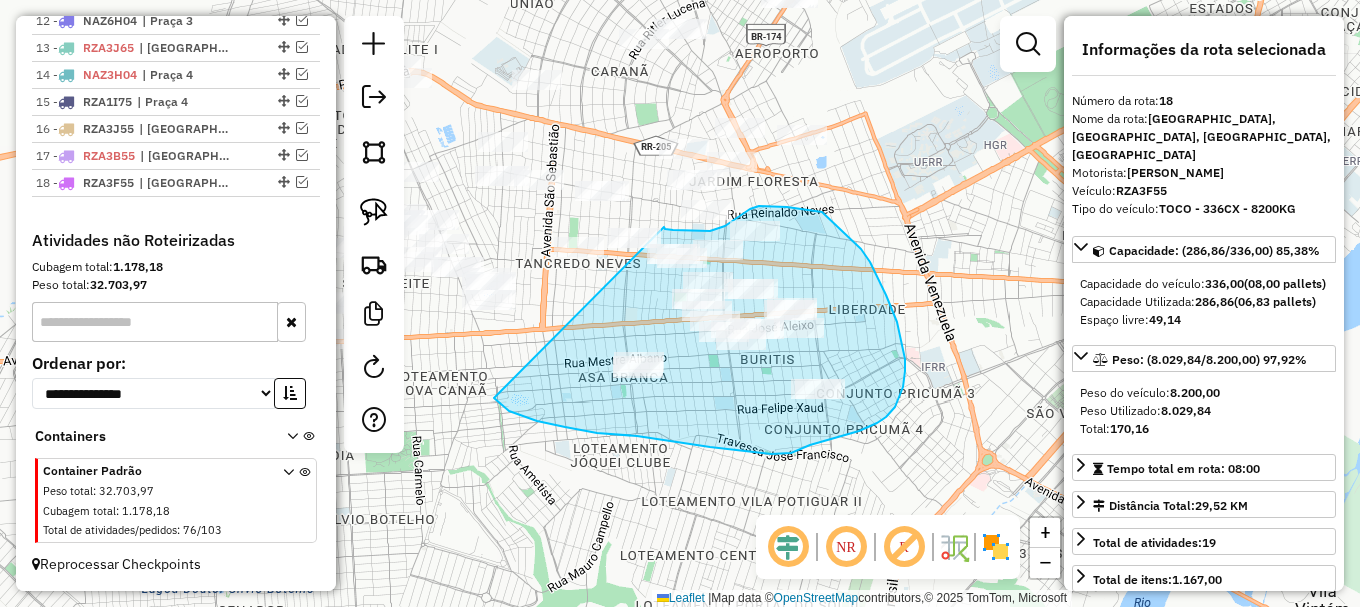 drag, startPoint x: 497, startPoint y: 401, endPoint x: 664, endPoint y: 227, distance: 241.17421 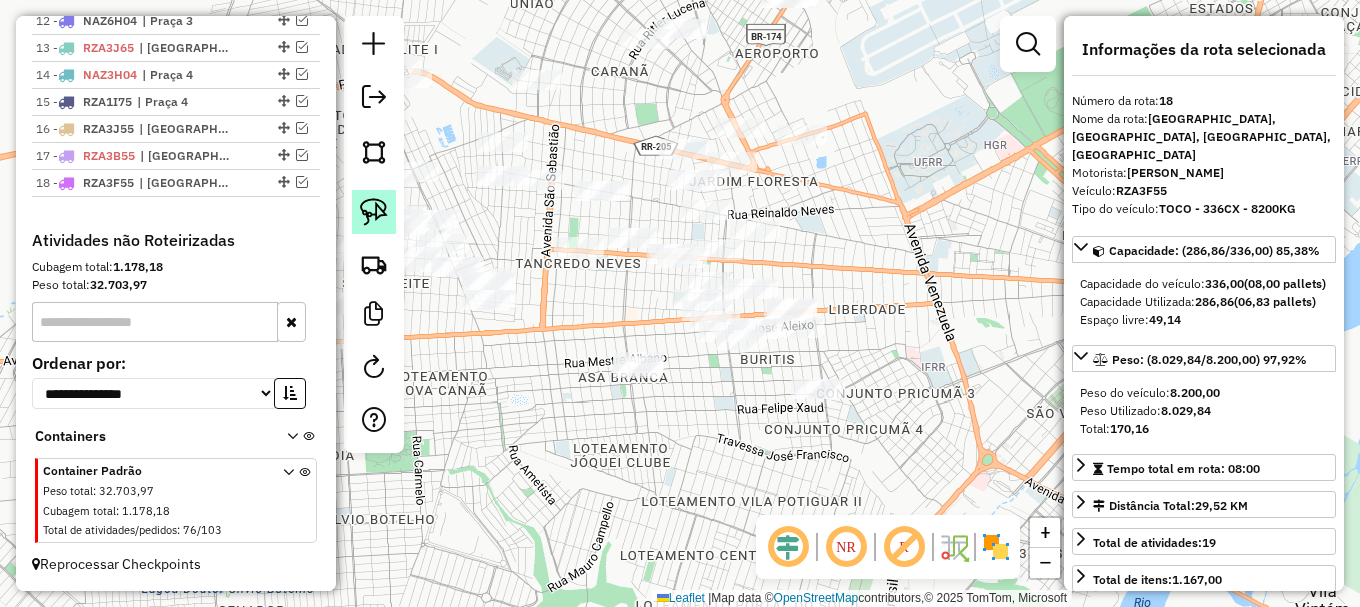 click 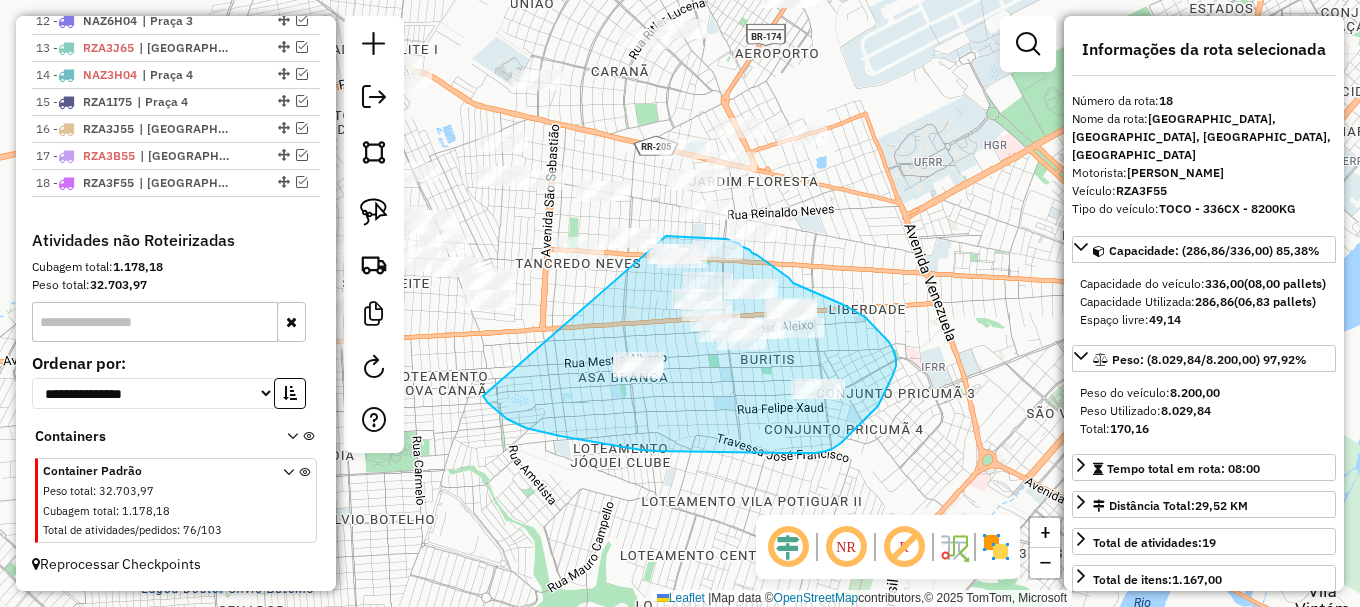 drag, startPoint x: 483, startPoint y: 396, endPoint x: 666, endPoint y: 236, distance: 243.08229 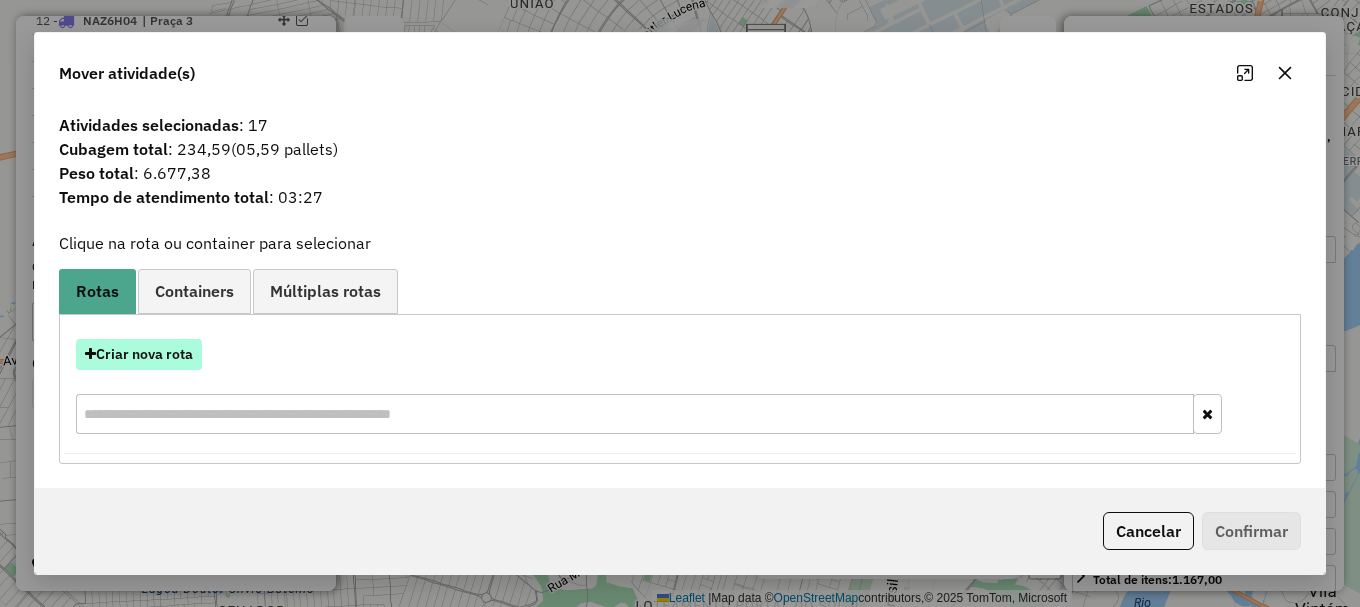 click on "Criar nova rota" at bounding box center (139, 354) 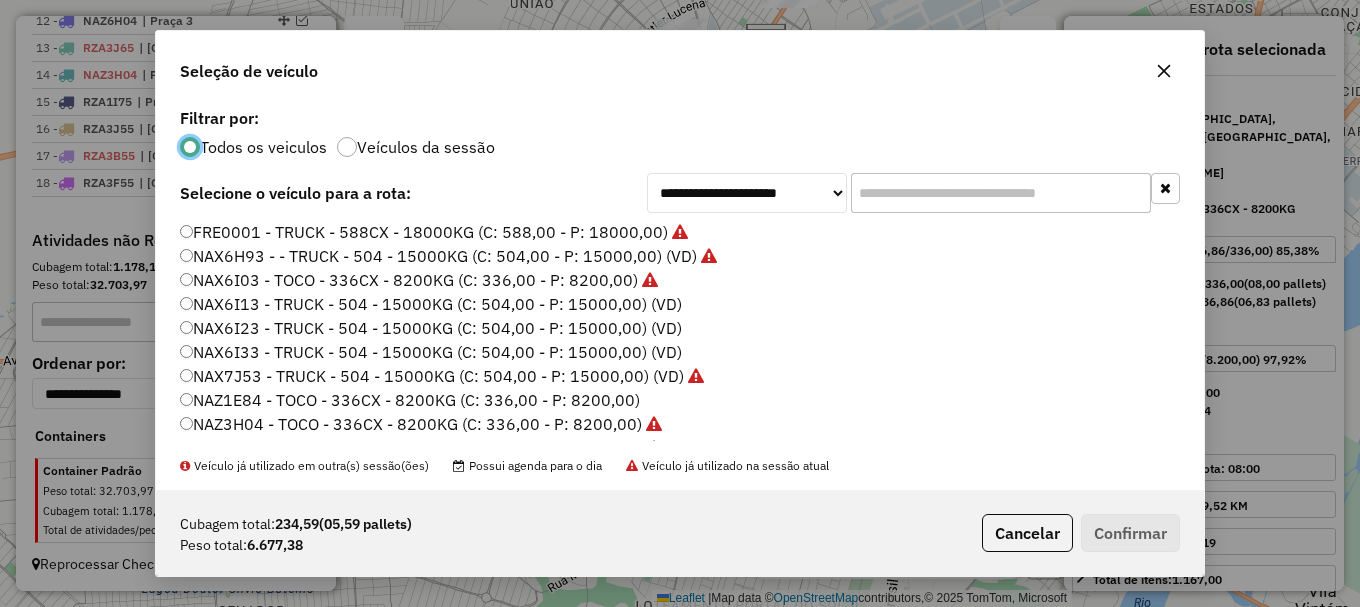 scroll, scrollTop: 11, scrollLeft: 6, axis: both 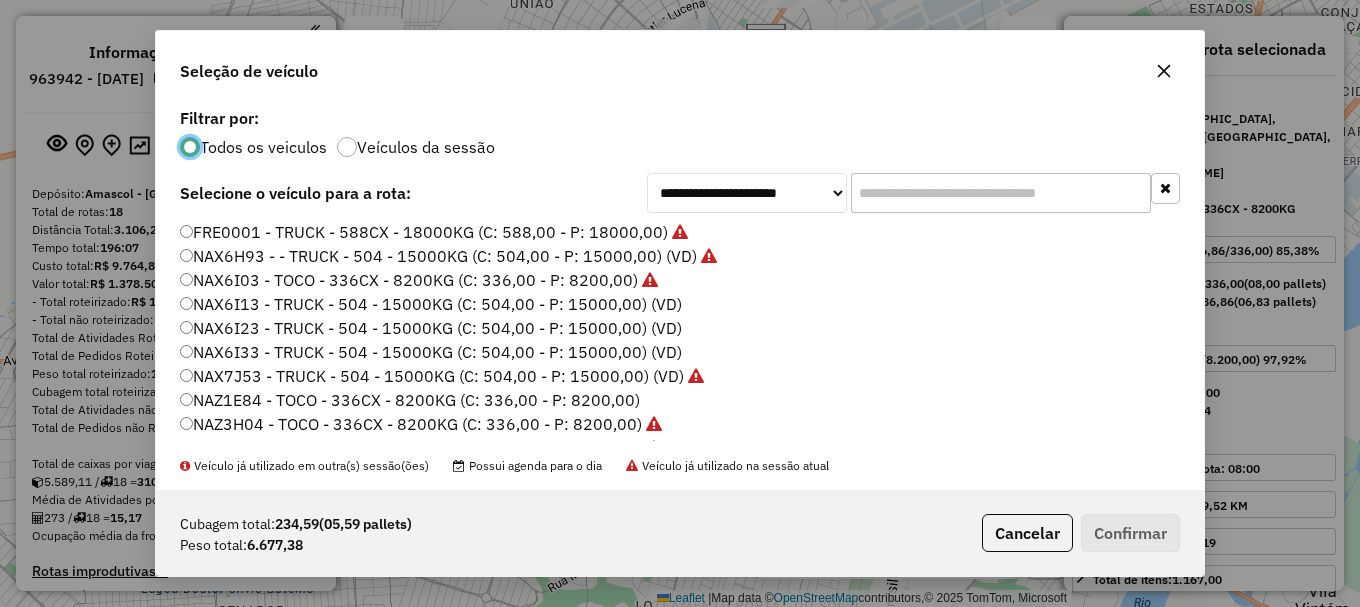 select on "**********" 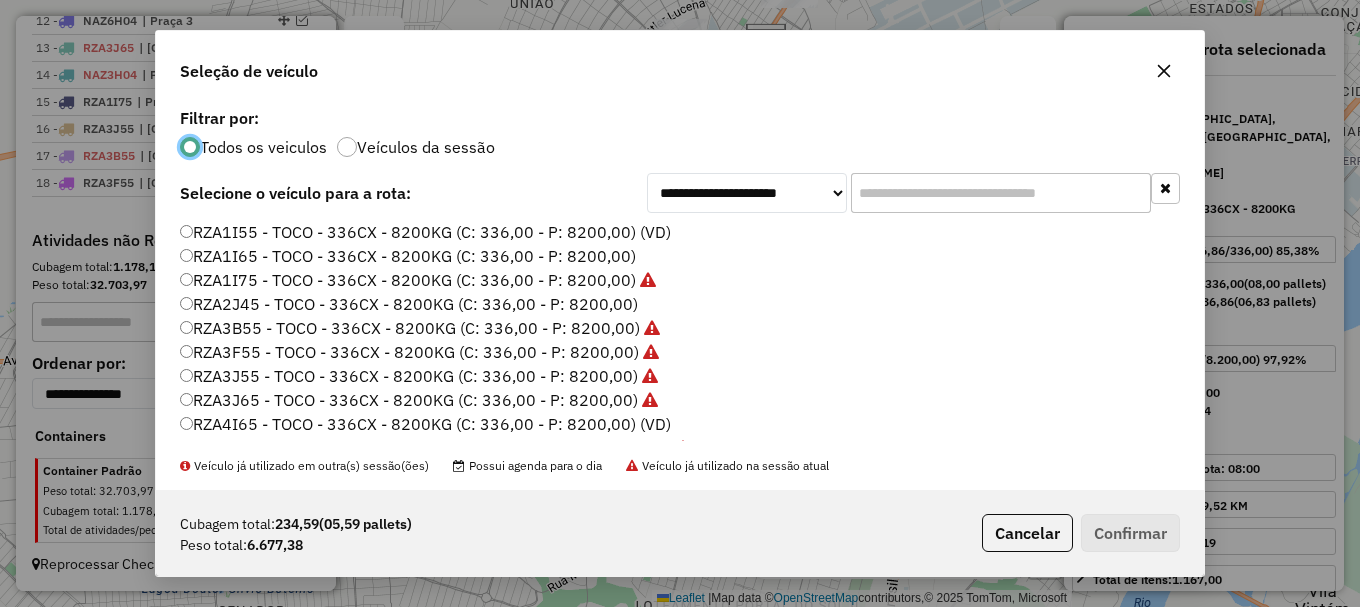 scroll, scrollTop: 668, scrollLeft: 0, axis: vertical 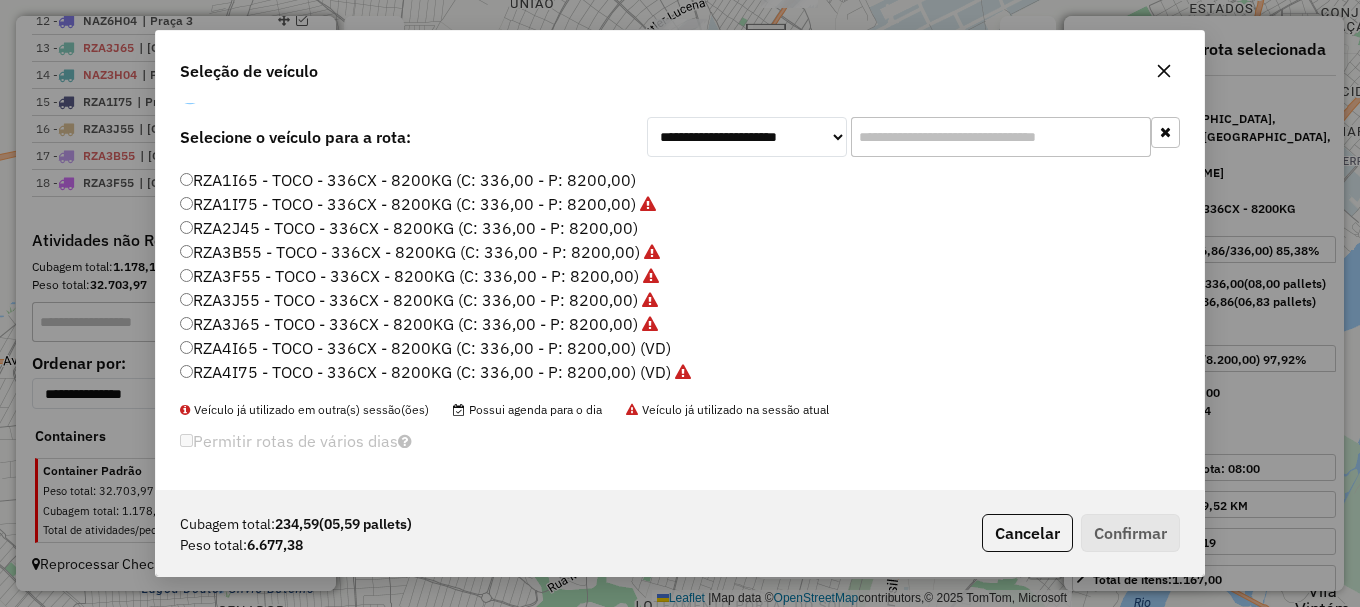click on "RZA4I65 - TOCO - 336CX - 8200KG (C: 336,00 - P: 8200,00) (VD)" 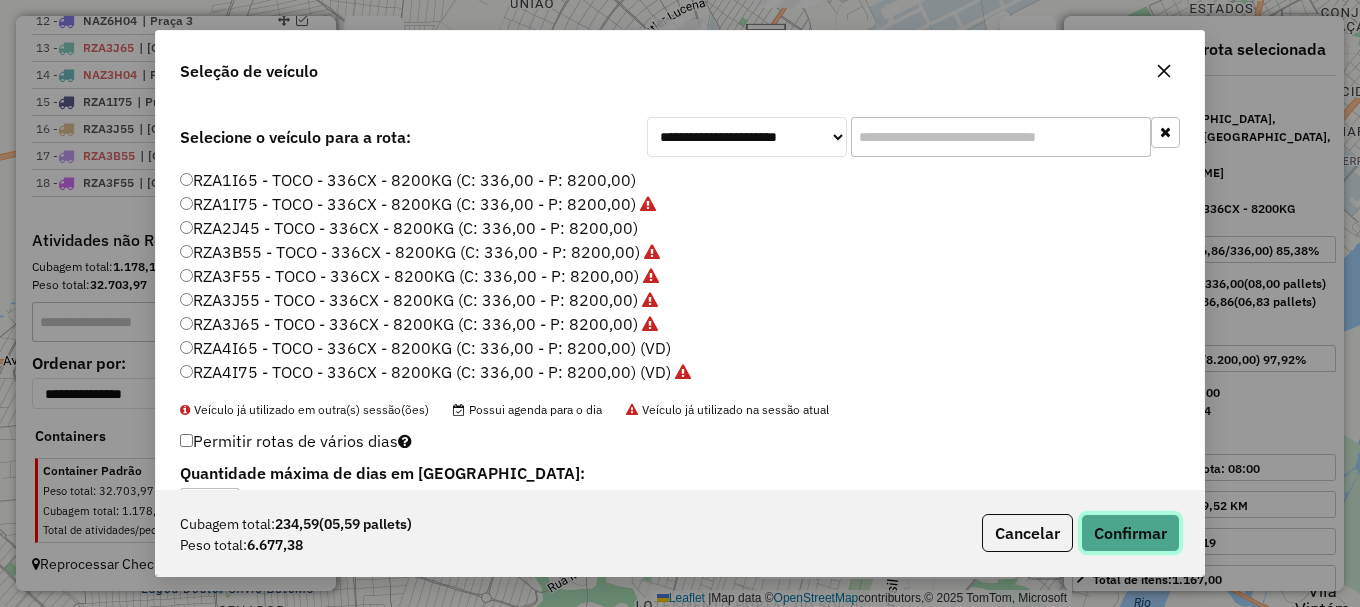 click on "Confirmar" 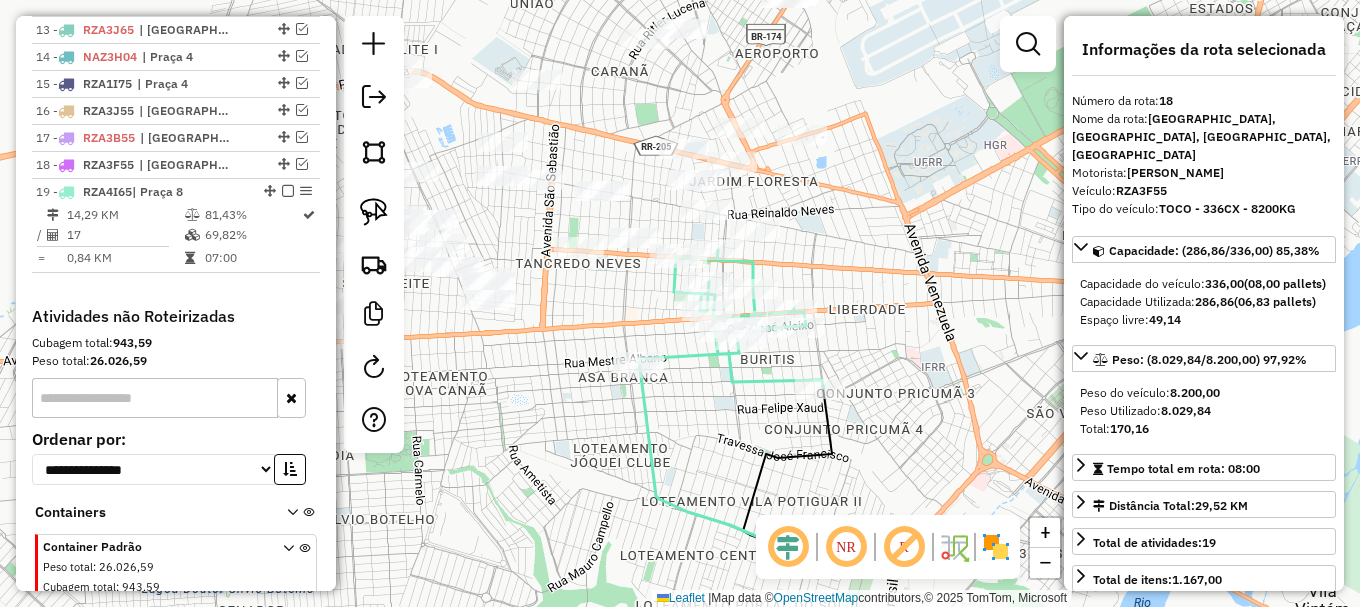 scroll, scrollTop: 1216, scrollLeft: 0, axis: vertical 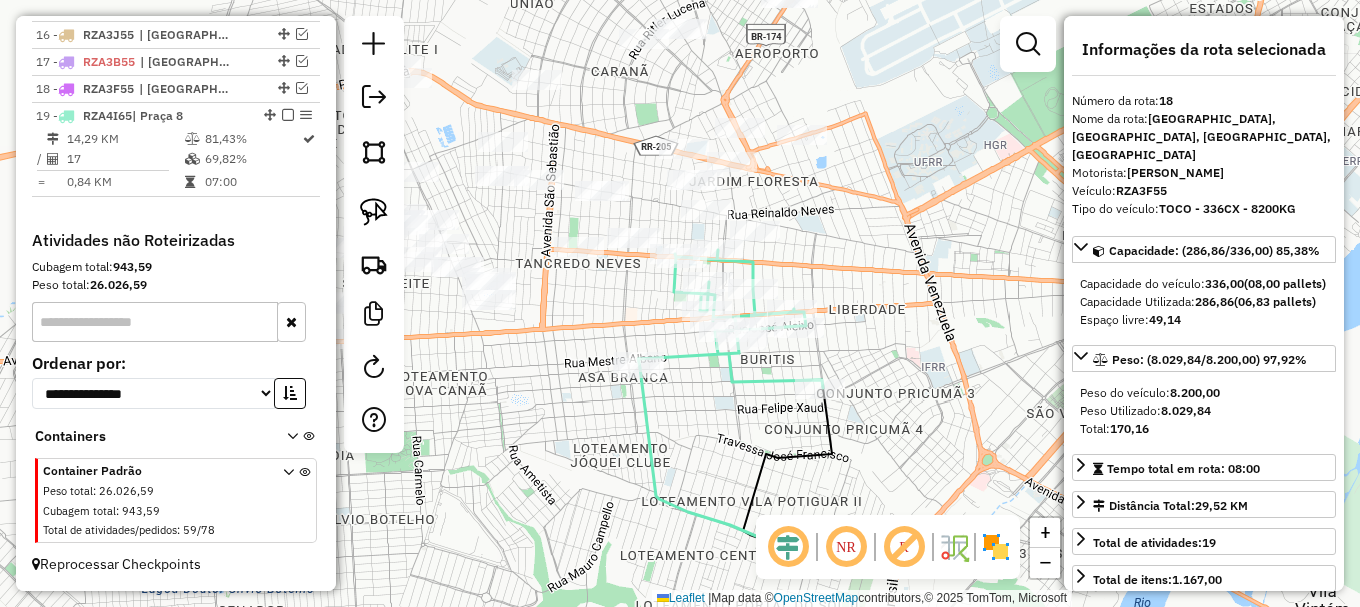 drag, startPoint x: 635, startPoint y: 294, endPoint x: 645, endPoint y: 321, distance: 28.79236 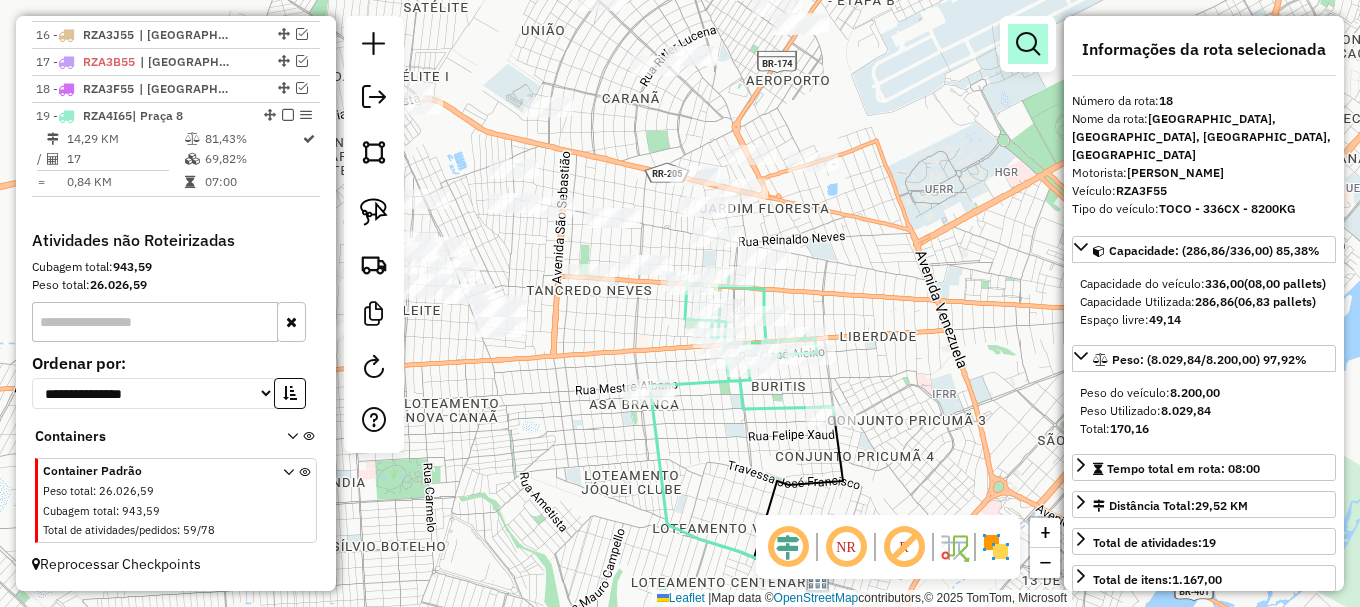 click at bounding box center (1028, 44) 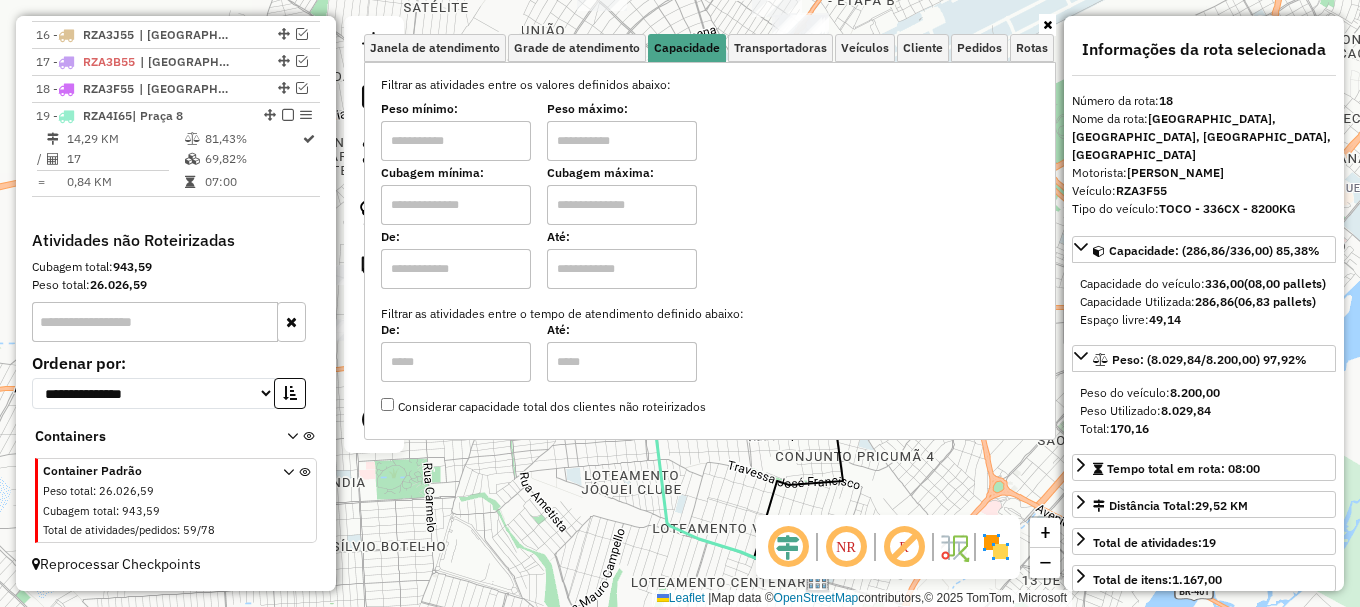 click at bounding box center [456, 205] 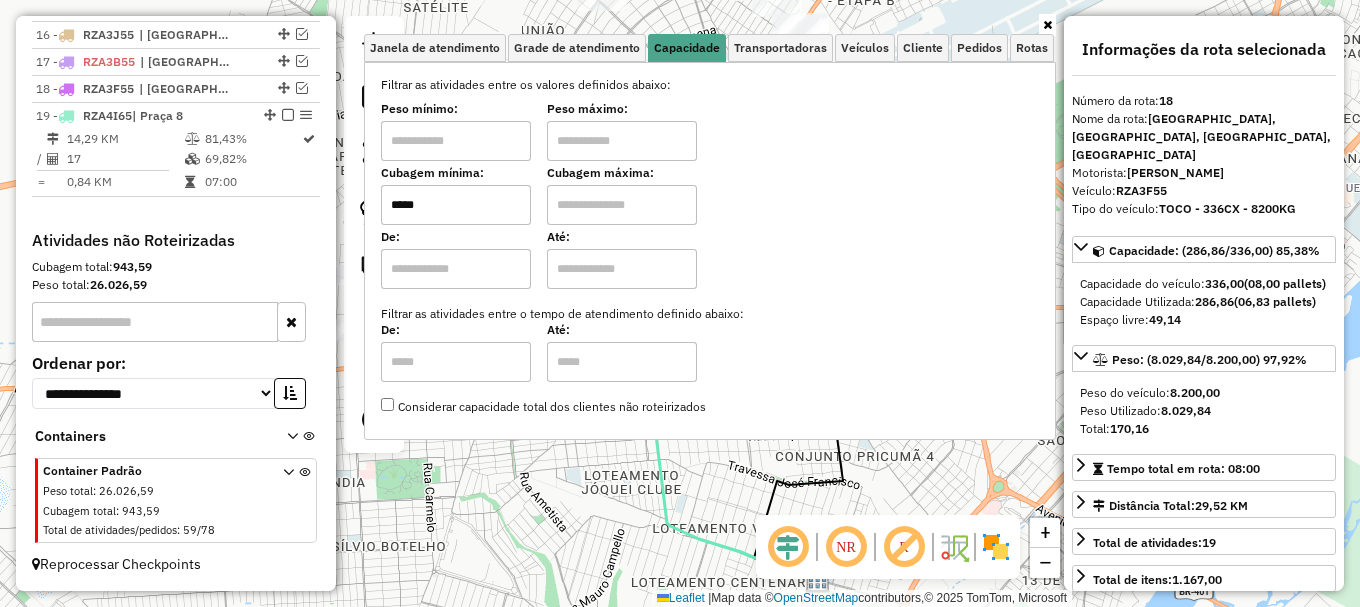 drag, startPoint x: 647, startPoint y: 210, endPoint x: 644, endPoint y: 225, distance: 15.297058 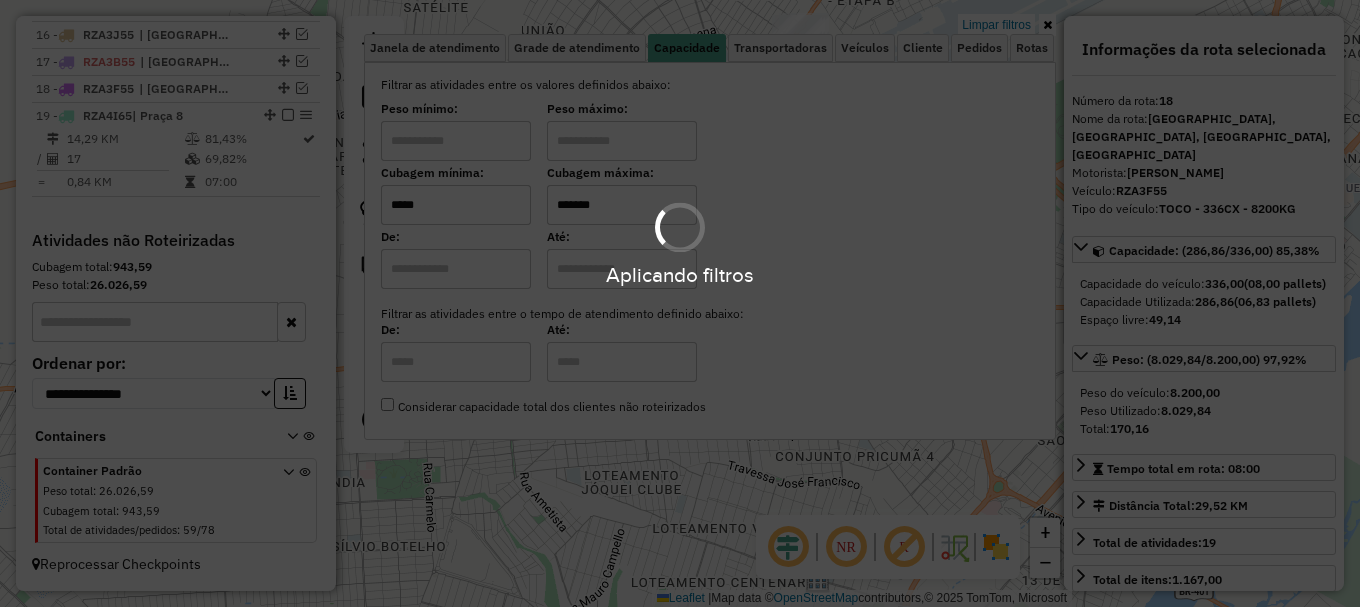 click on "Aplicando filtros" at bounding box center [680, 303] 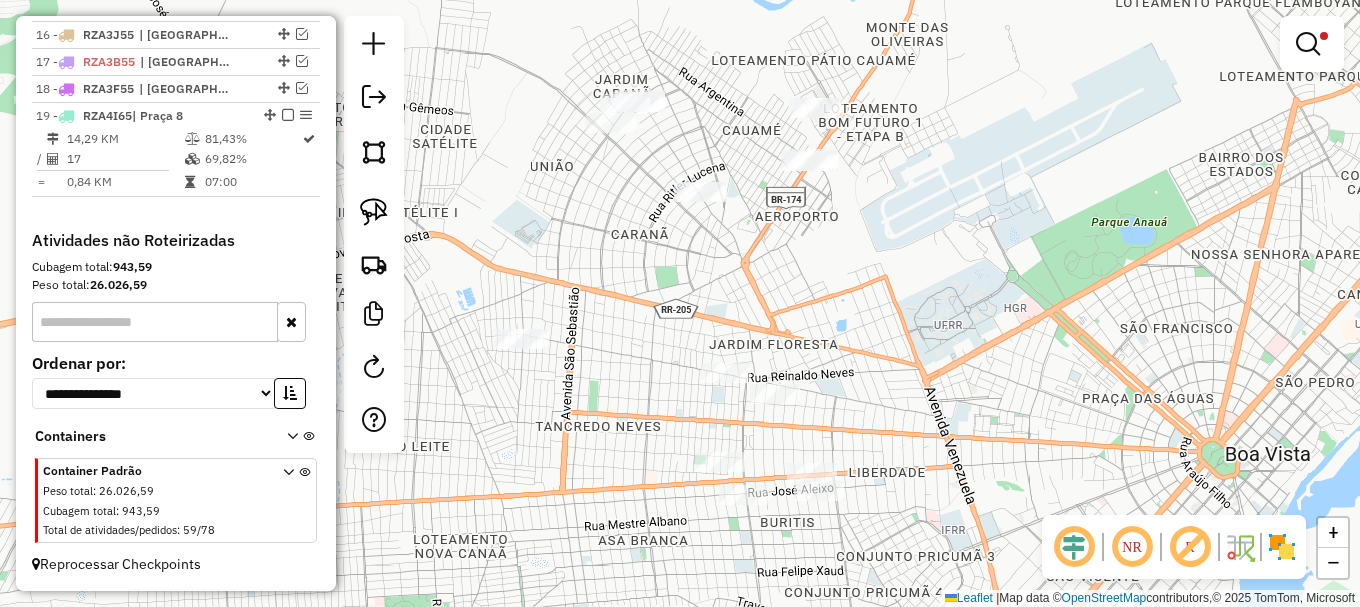 drag, startPoint x: 584, startPoint y: 383, endPoint x: 482, endPoint y: 294, distance: 135.36986 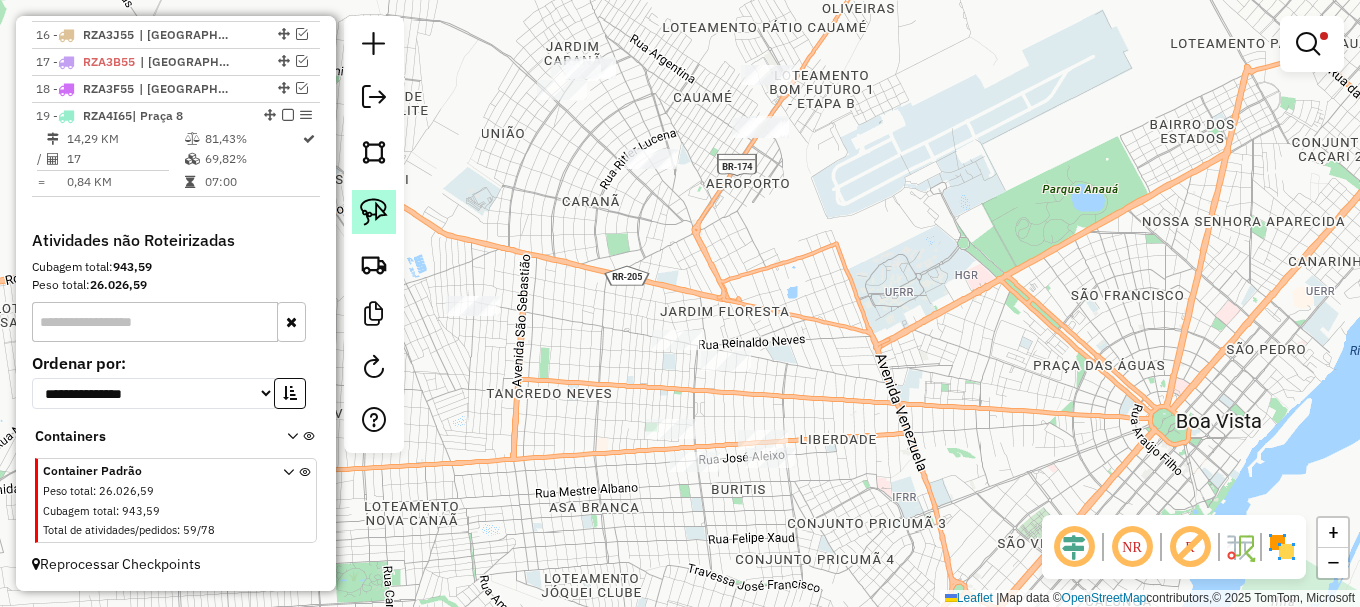click 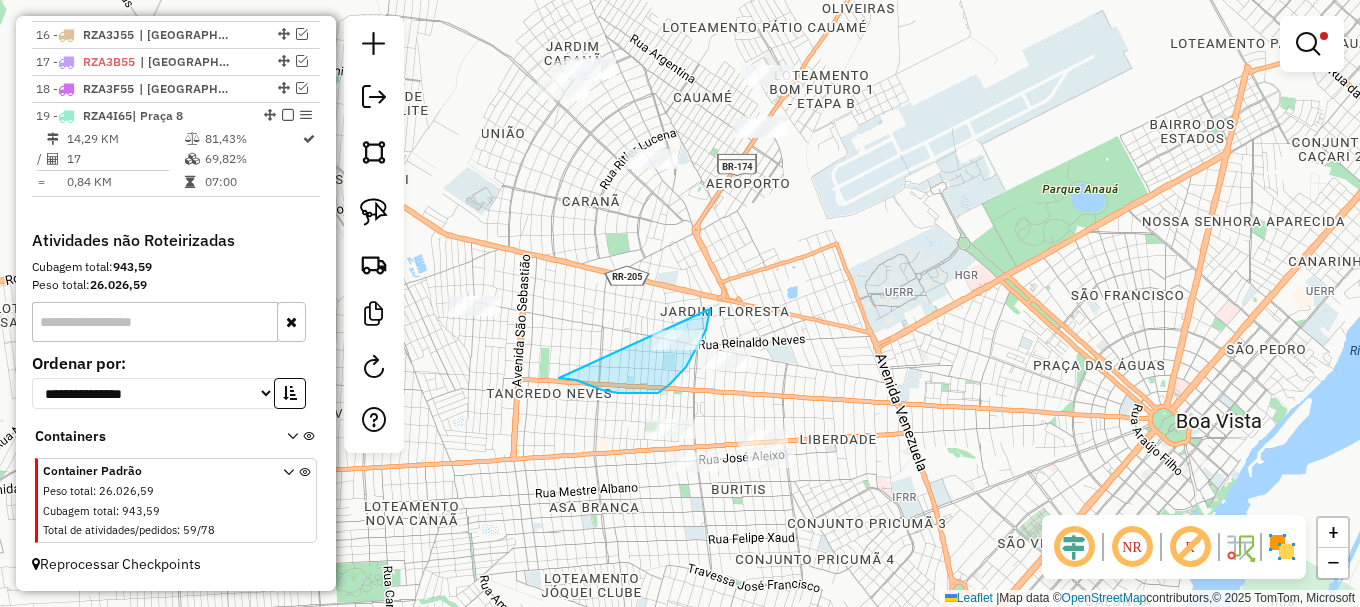 drag, startPoint x: 593, startPoint y: 387, endPoint x: 710, endPoint y: 300, distance: 145.80124 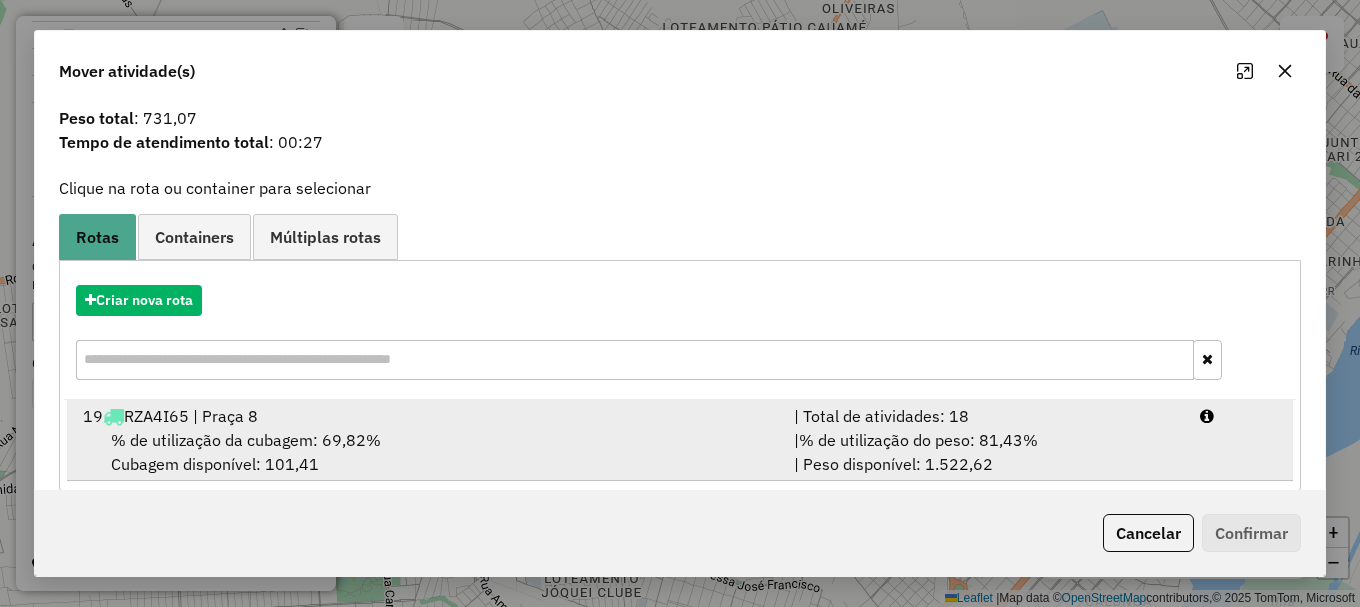 scroll, scrollTop: 78, scrollLeft: 0, axis: vertical 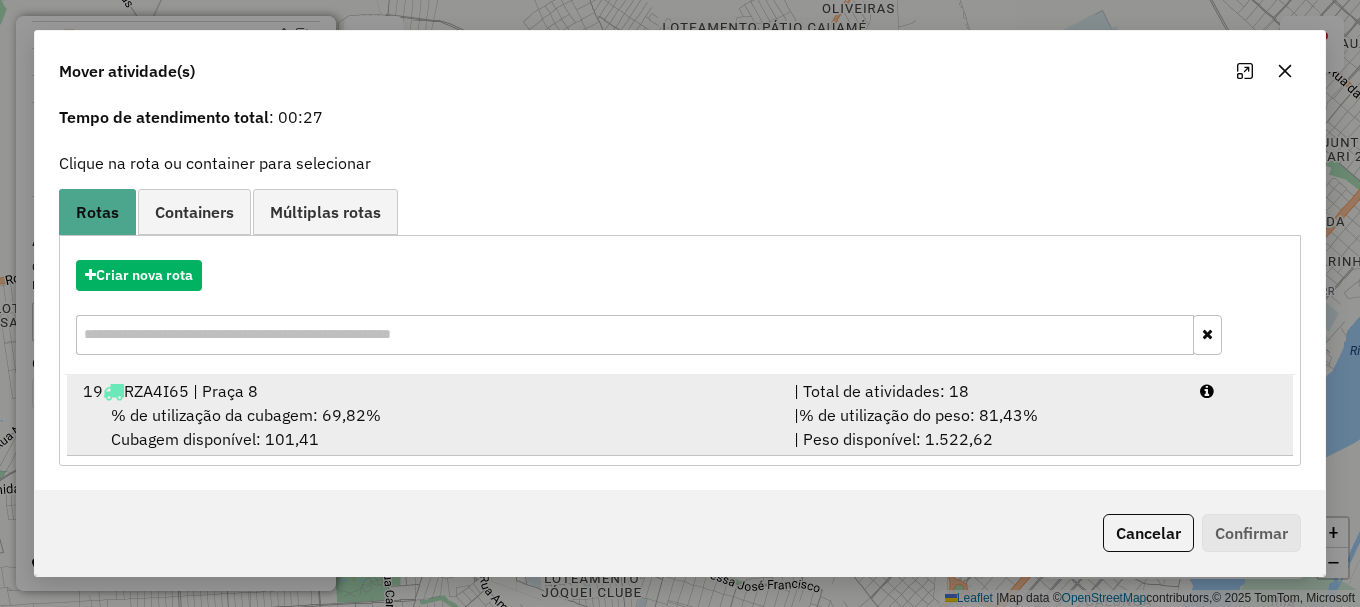 click on "19  RZA4I65 | Praça 8  | Total de atividades: 18  % de utilização da cubagem: 69,82%  Cubagem disponível: 101,41   |  % de utilização do peso: 81,43%  | Peso disponível: 1.522,62" at bounding box center (680, 415) 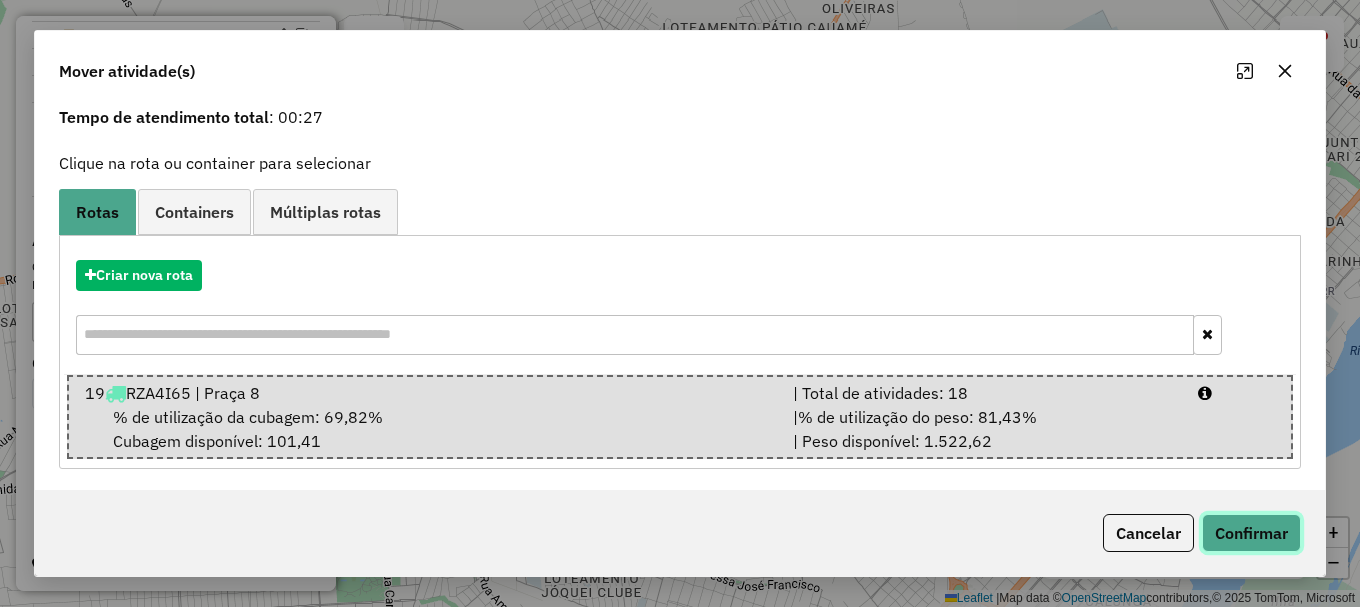drag, startPoint x: 1250, startPoint y: 520, endPoint x: 1213, endPoint y: 516, distance: 37.215588 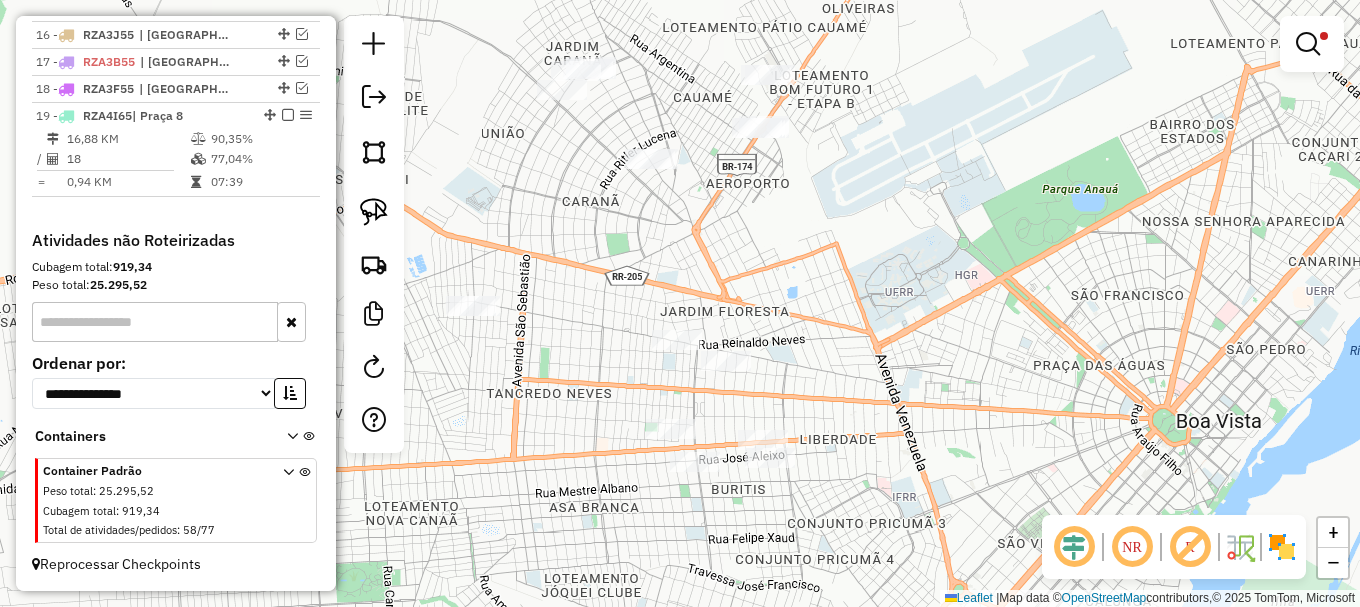 scroll, scrollTop: 0, scrollLeft: 0, axis: both 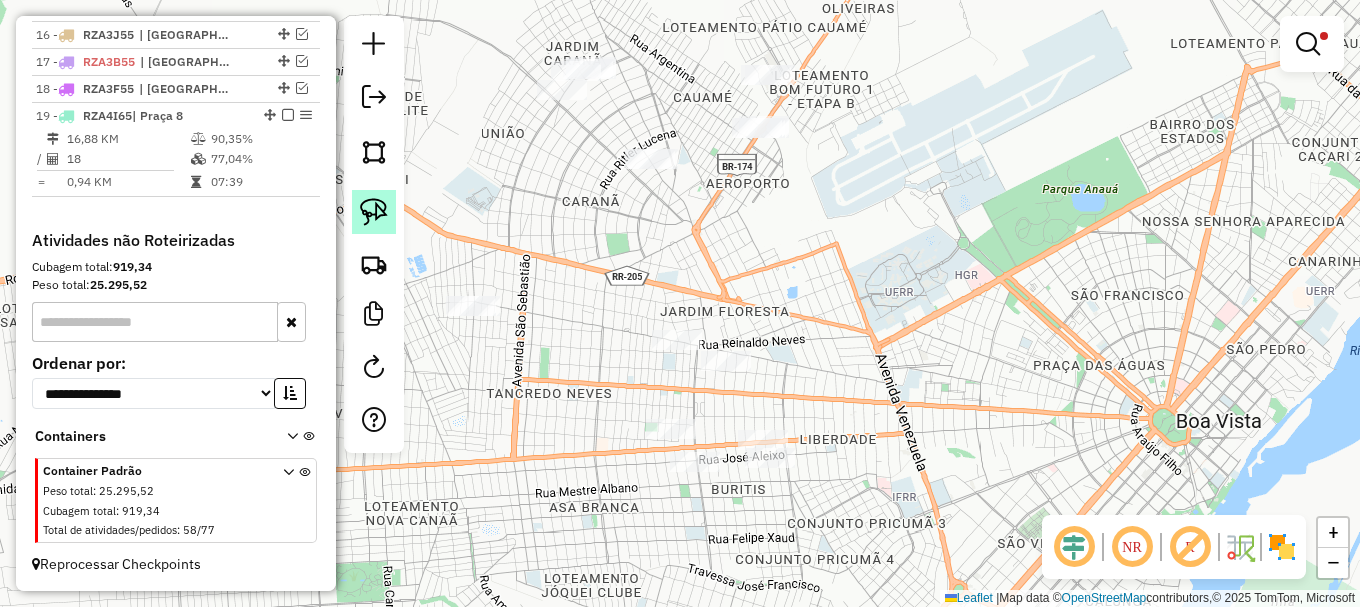 click 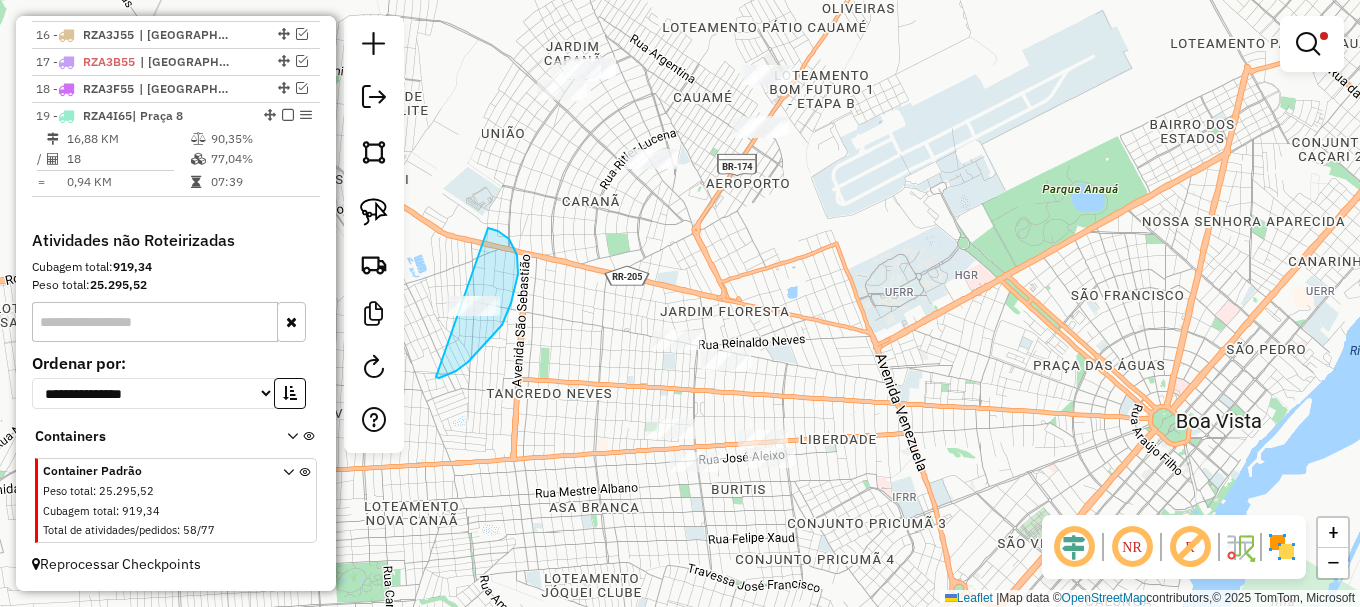 drag, startPoint x: 439, startPoint y: 378, endPoint x: 474, endPoint y: 226, distance: 155.97757 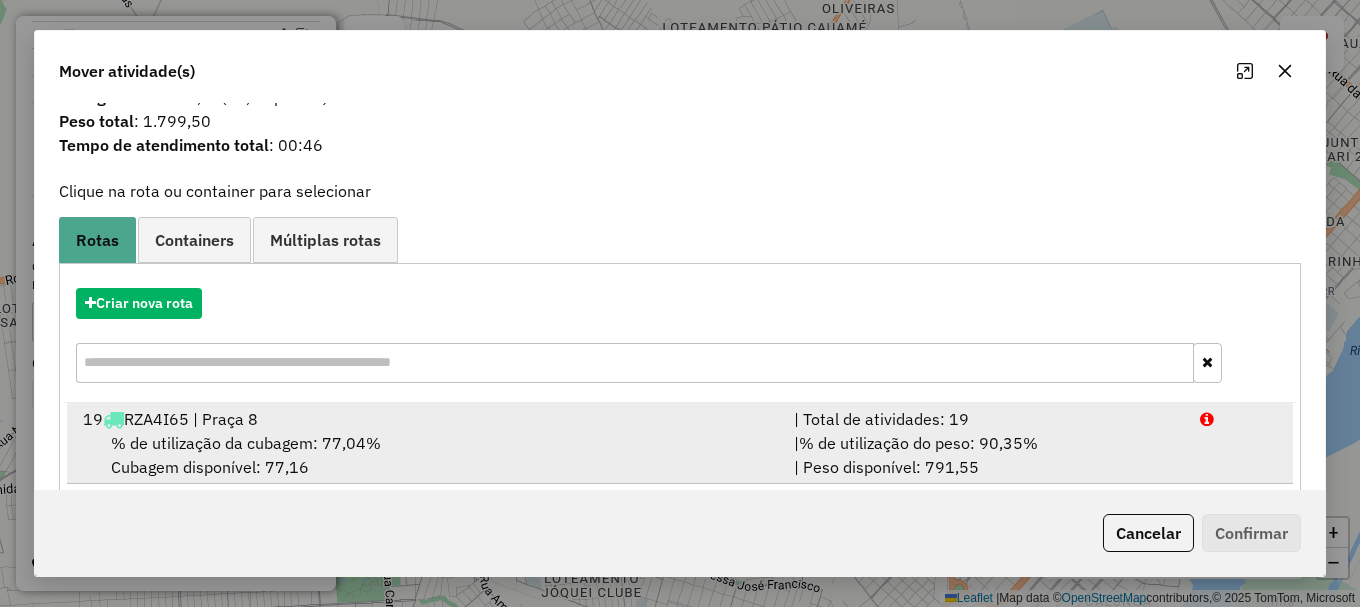 scroll, scrollTop: 78, scrollLeft: 0, axis: vertical 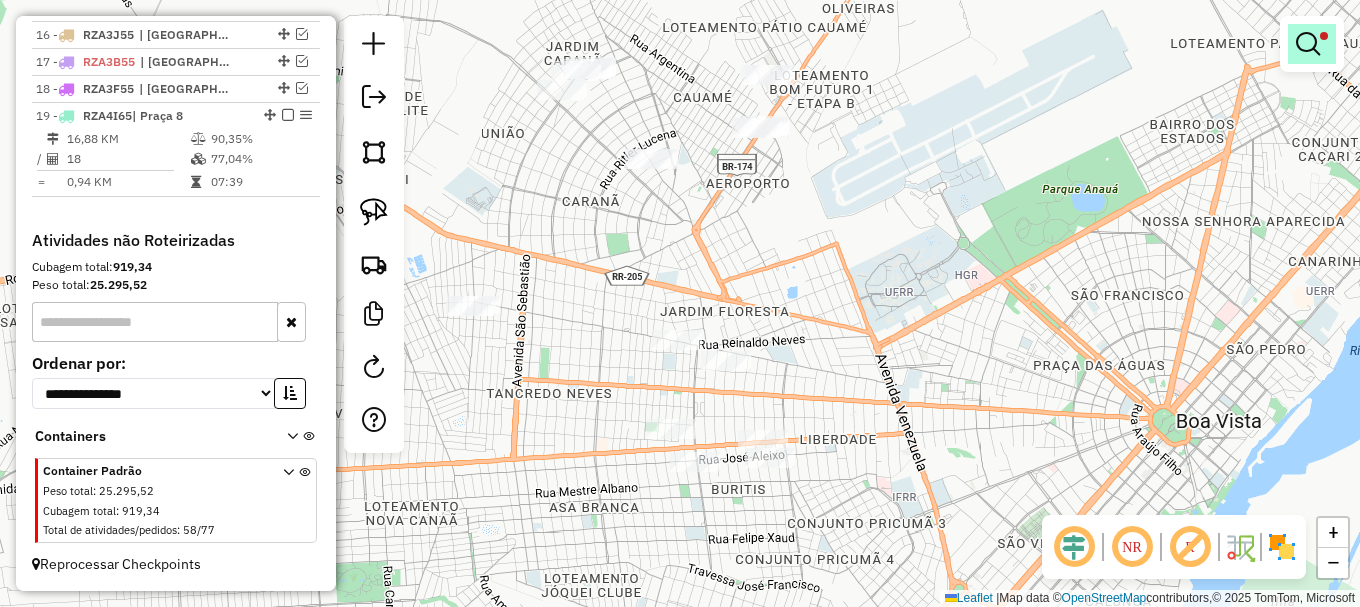 click at bounding box center [1308, 44] 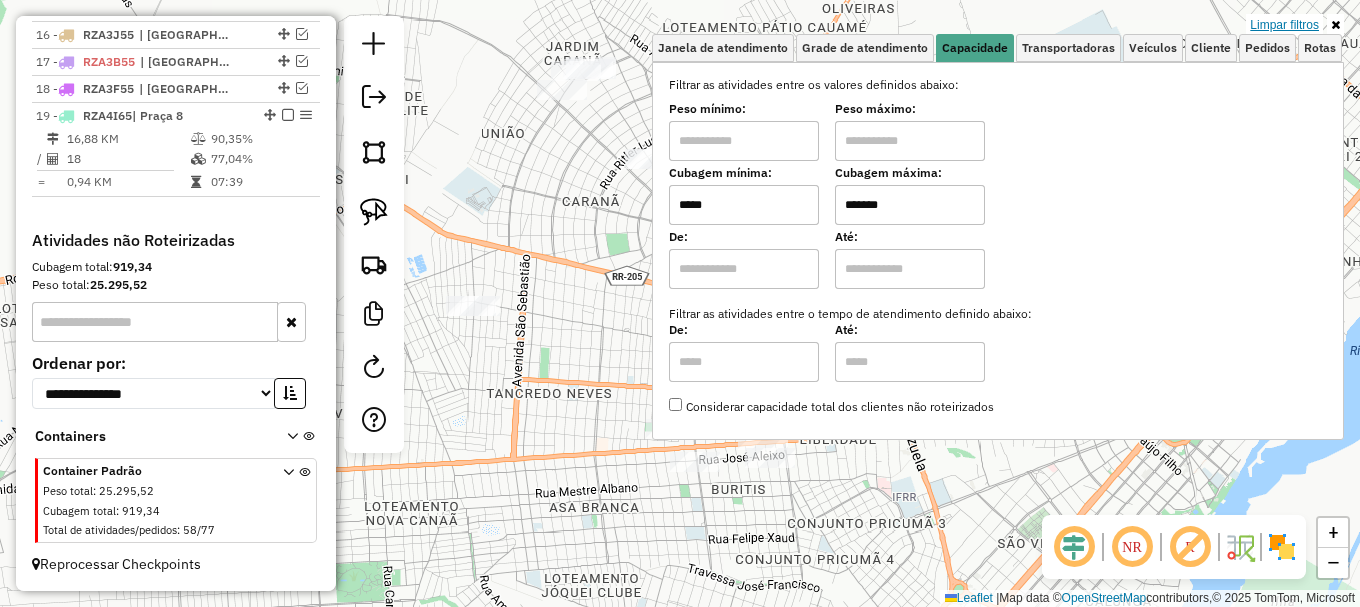 click on "Limpar filtros" at bounding box center [1284, 25] 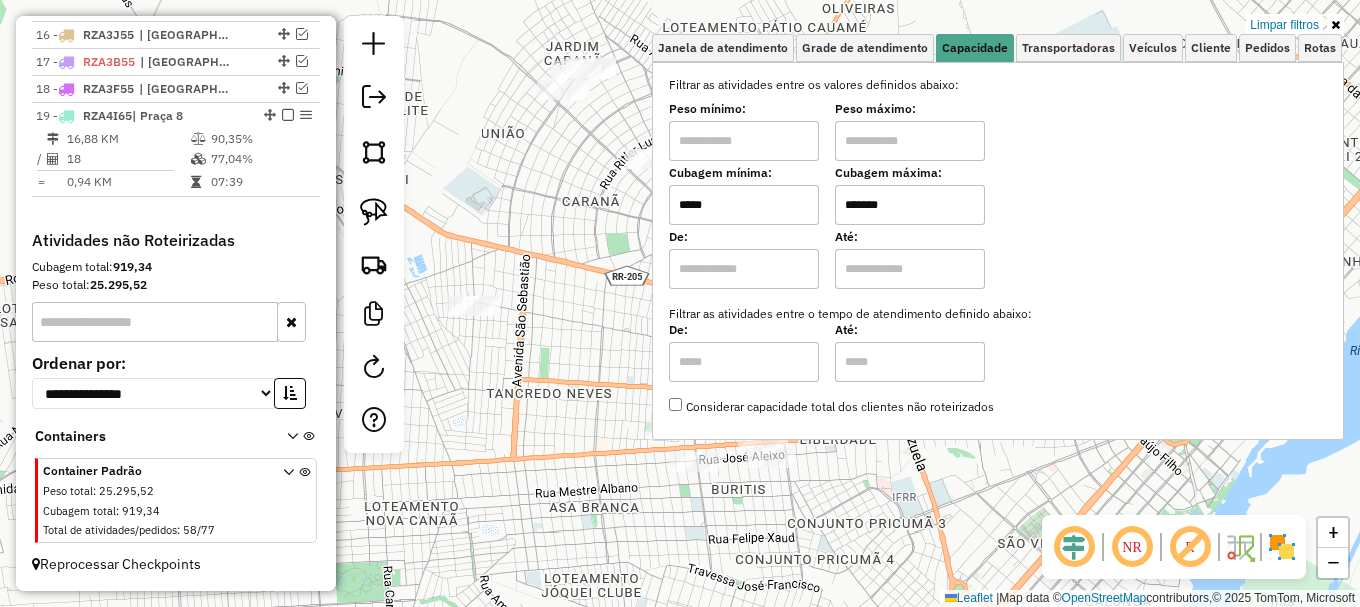 type 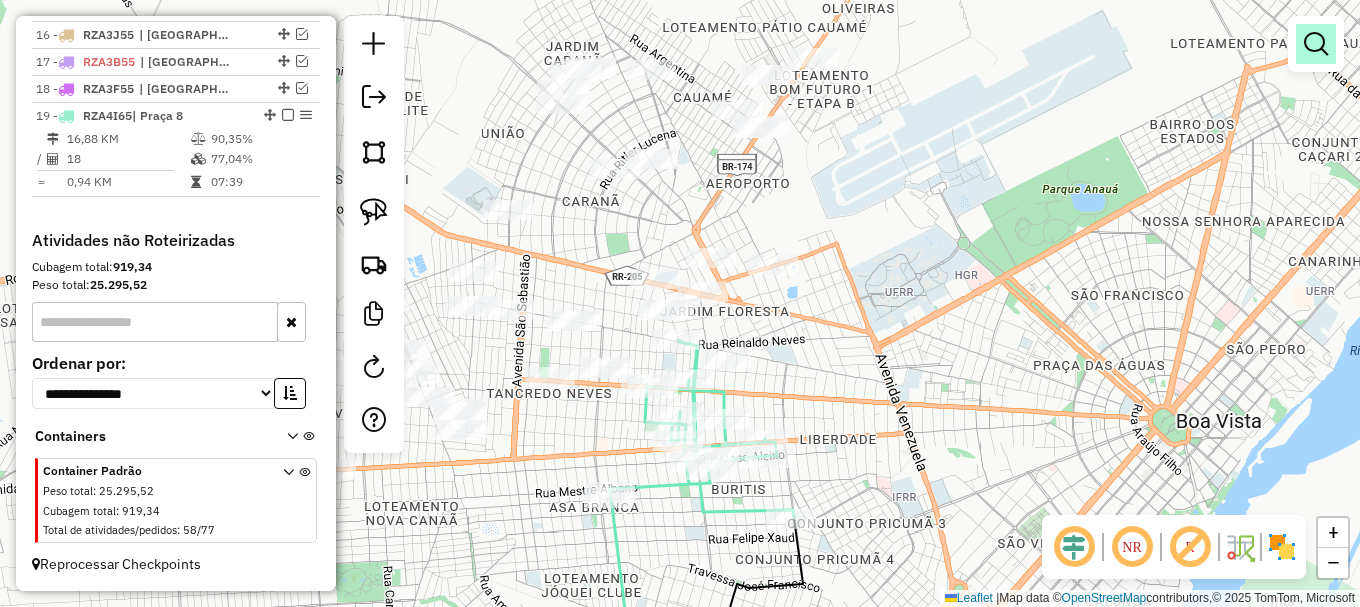 click at bounding box center [1316, 44] 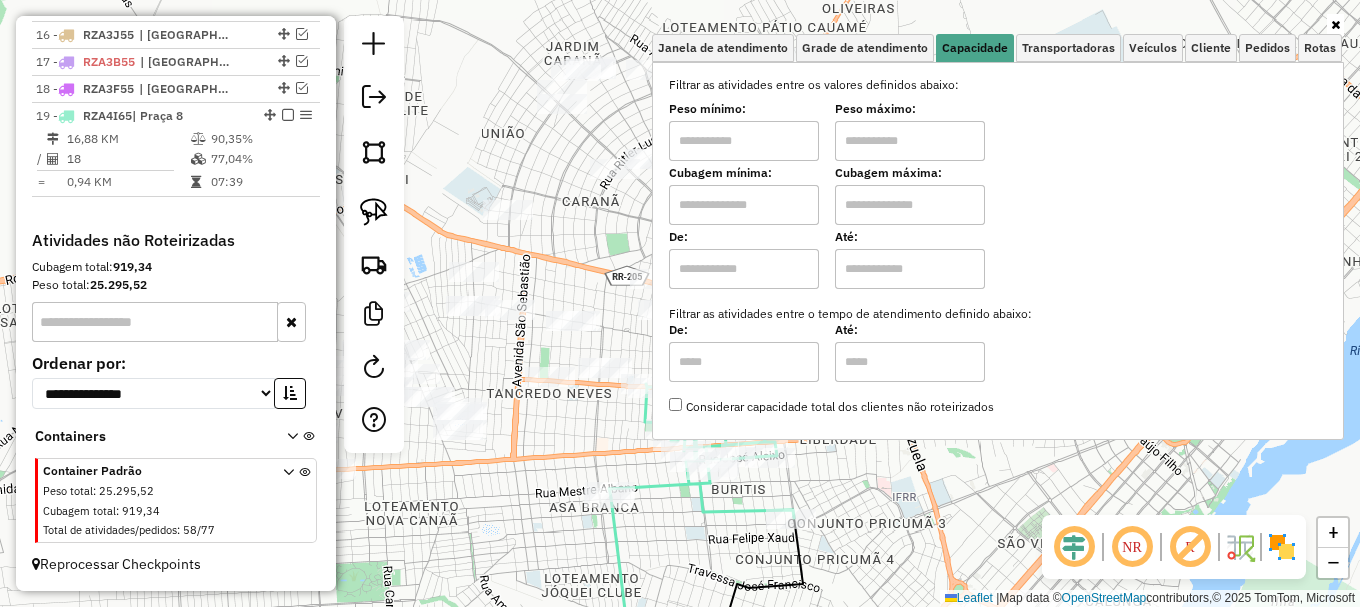 click at bounding box center (910, 141) 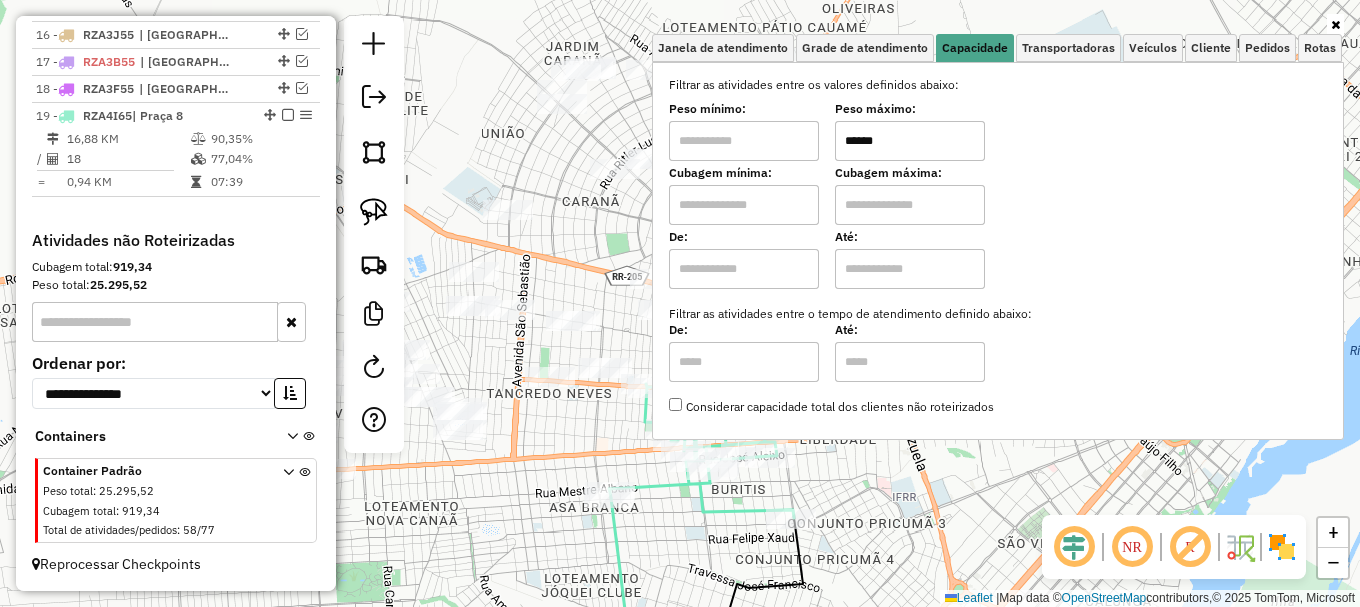 type on "******" 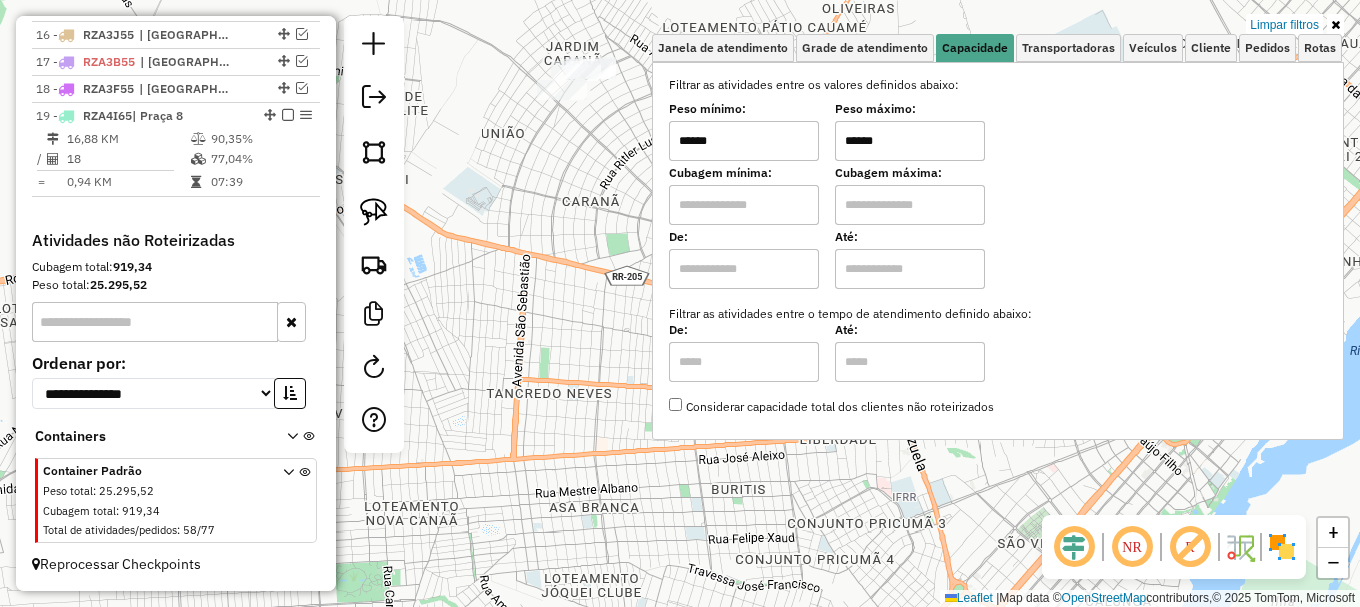 type on "******" 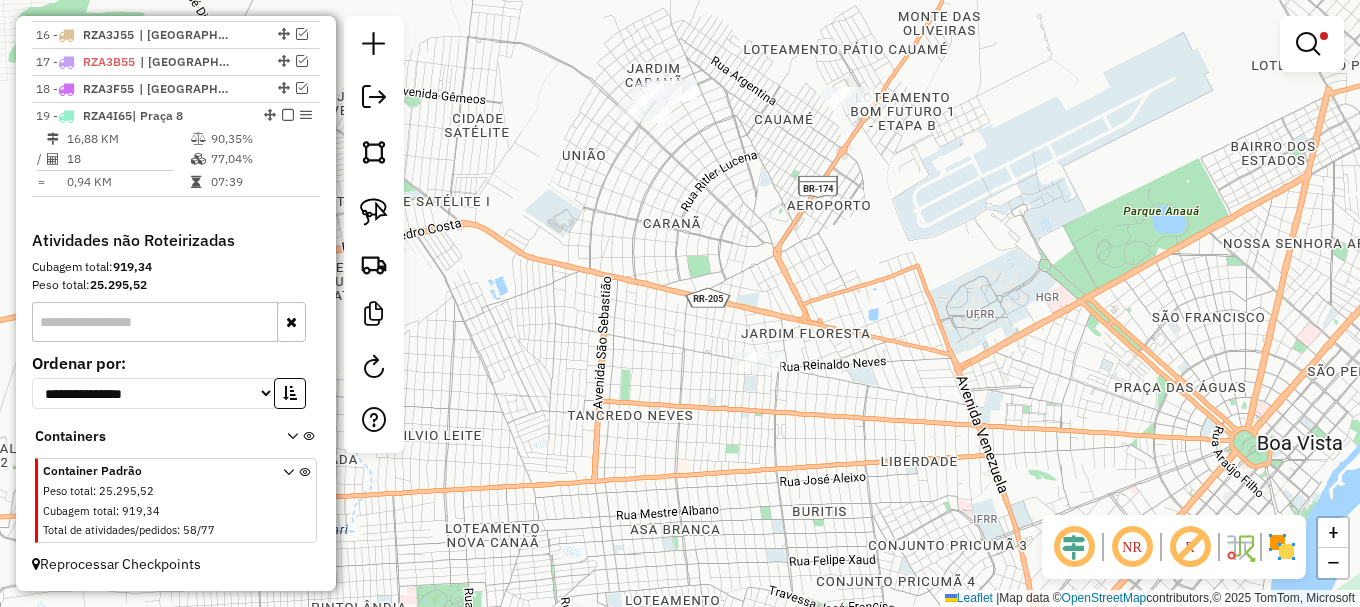 drag, startPoint x: 759, startPoint y: 312, endPoint x: 796, endPoint y: 315, distance: 37.12142 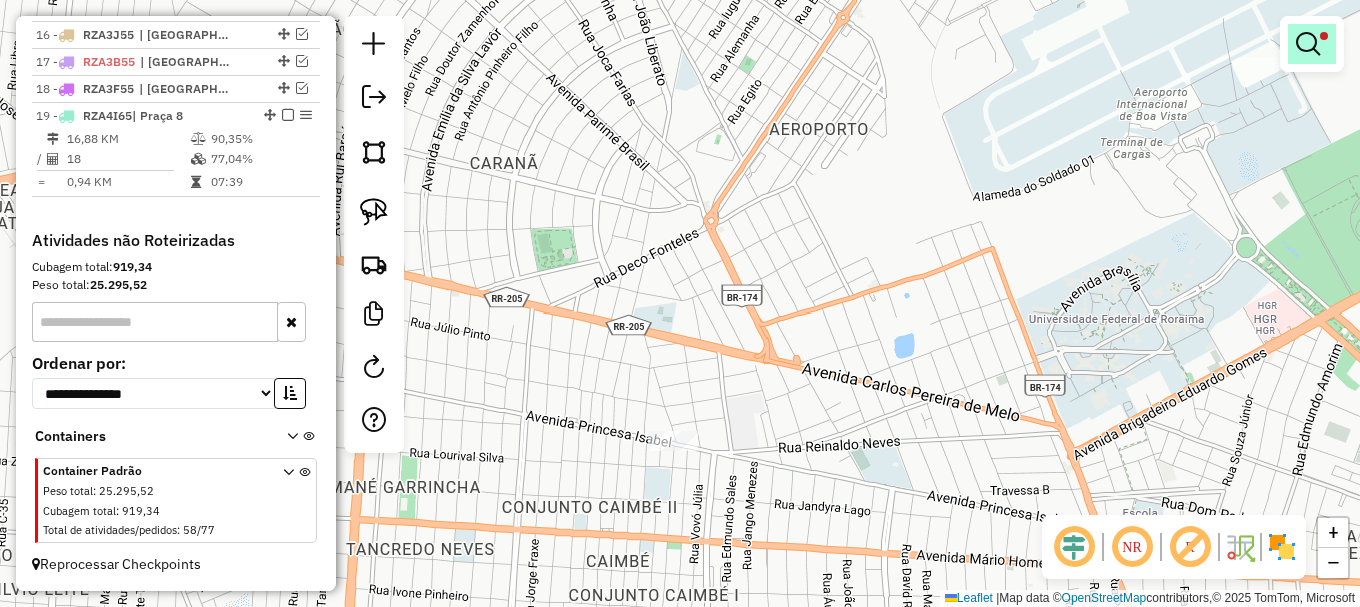 click at bounding box center (1308, 44) 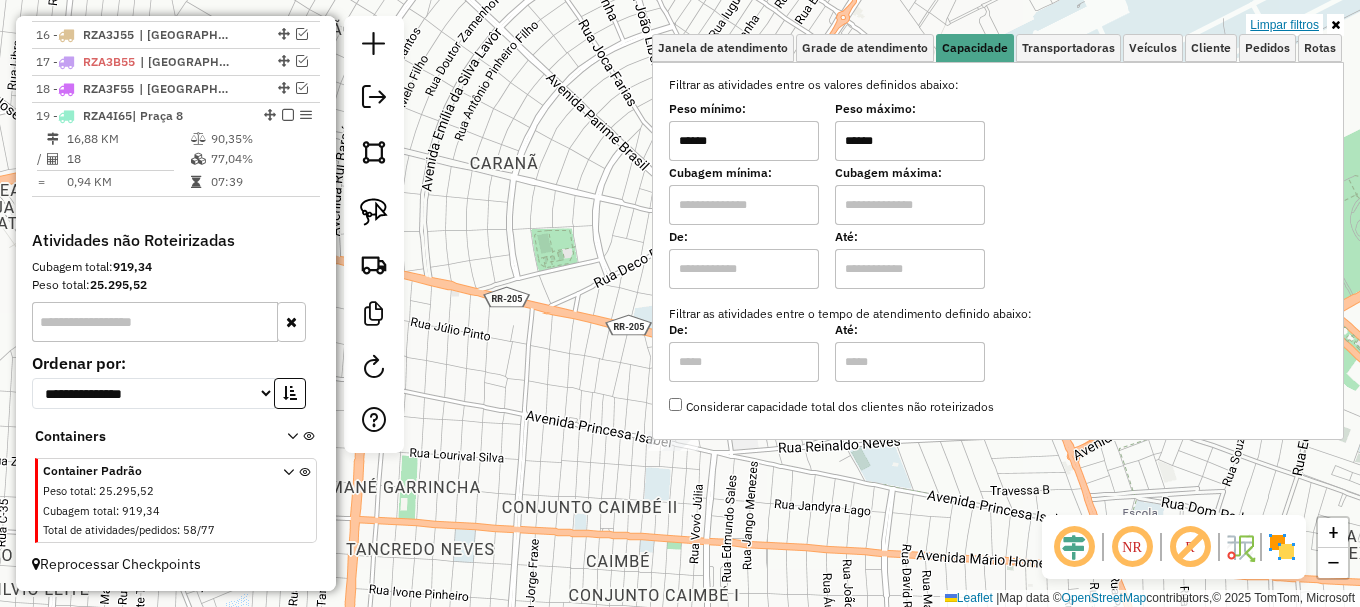 click on "Limpar filtros" at bounding box center [1284, 25] 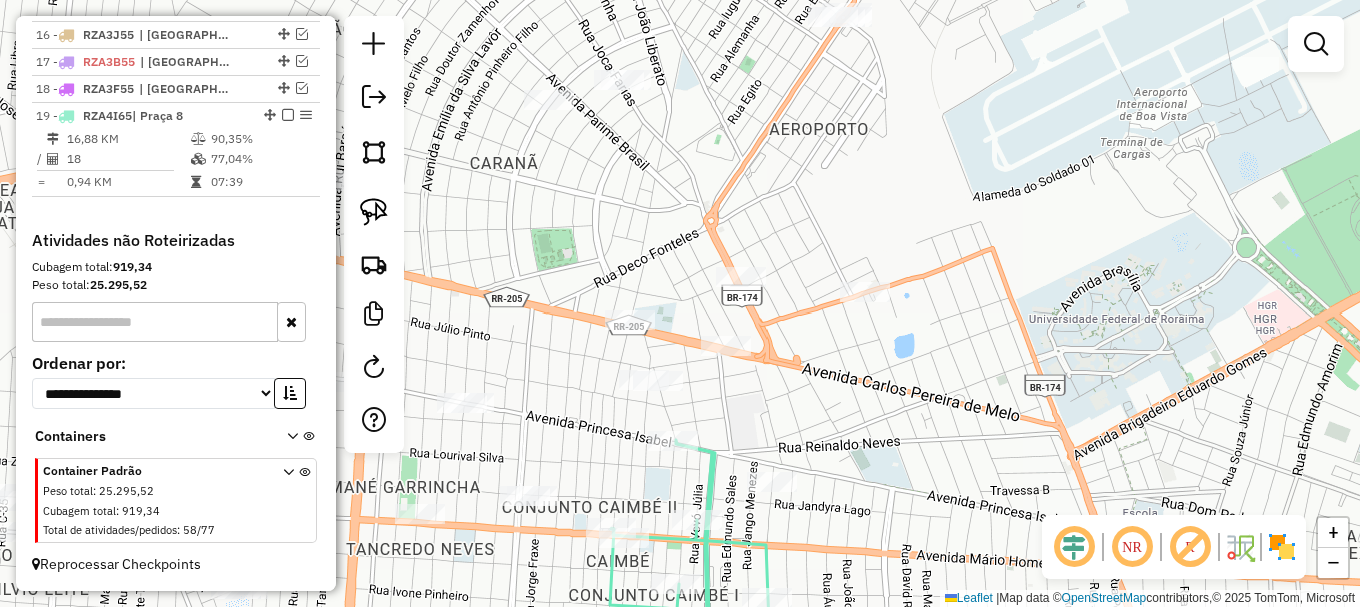 drag, startPoint x: 1316, startPoint y: 52, endPoint x: 1266, endPoint y: 78, distance: 56.35601 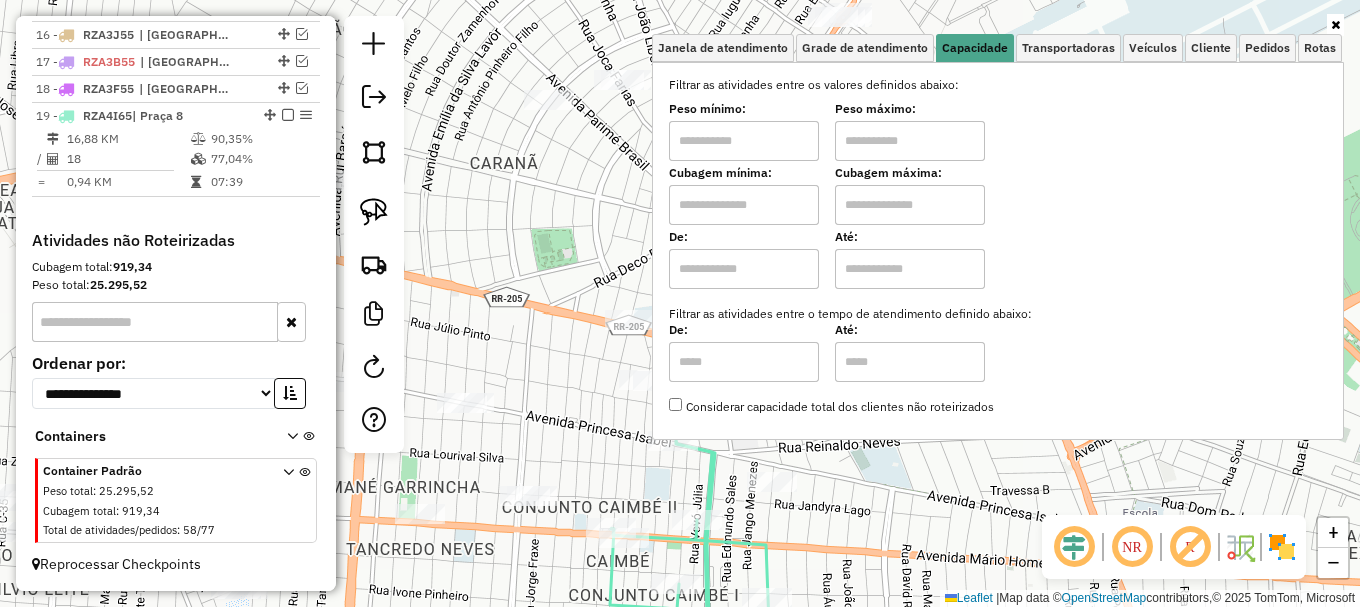 click at bounding box center (744, 205) 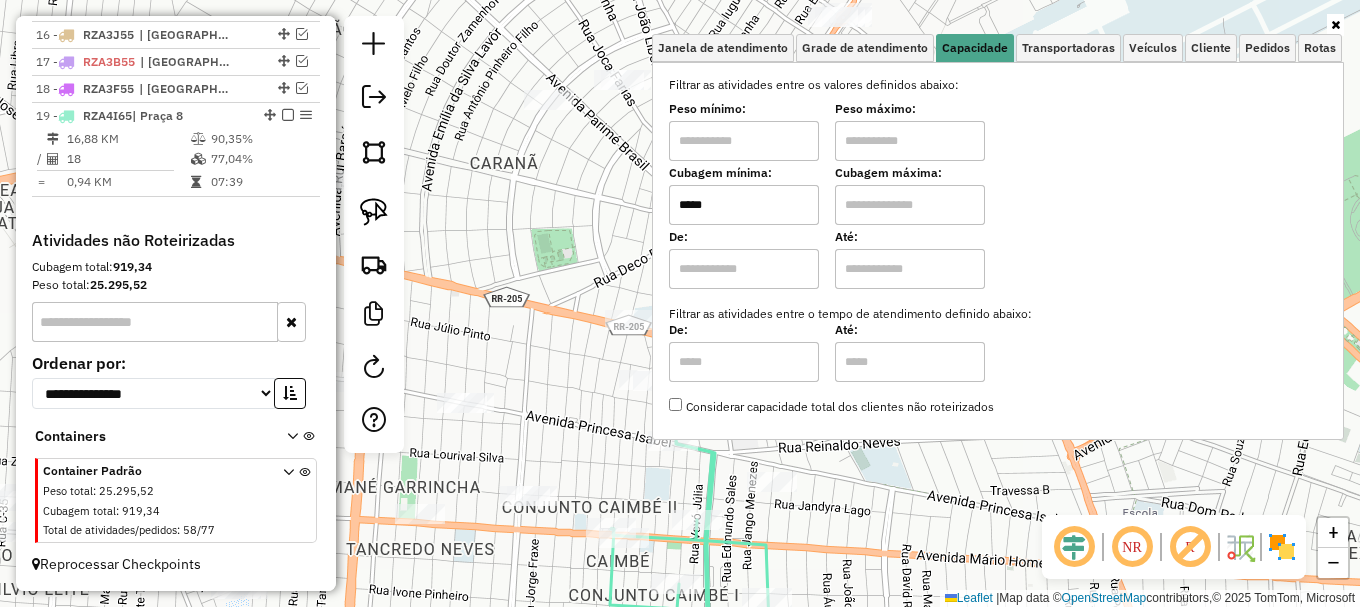 click at bounding box center (910, 205) 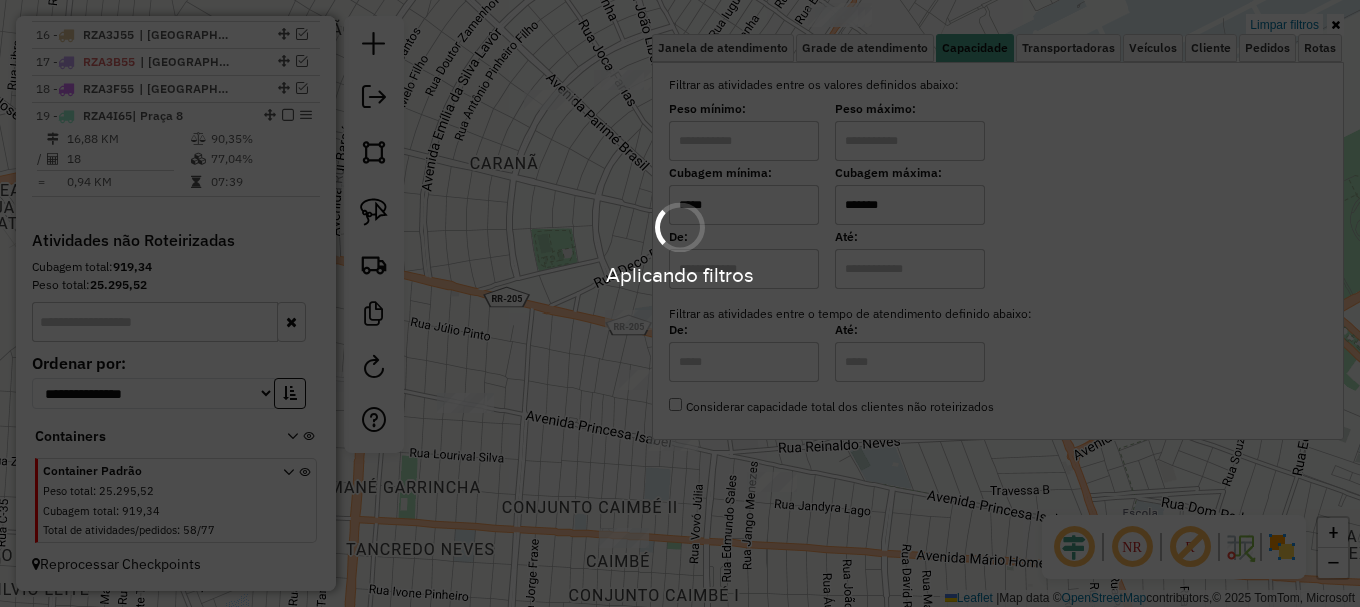 click on "Aplicando filtros  Pop-up bloqueado!  Seu navegador bloqueou automáticamente a abertura de uma nova janela.   Acesse as configurações e adicione o endereço do sistema a lista de permissão.   Fechar  Informações da Sessão 963942 - [DATE]     Criação: [DATE] 20:03   Depósito:  Amascol - [GEOGRAPHIC_DATA]  Total de rotas:  19  Distância Total:  3.123,16 km  Tempo total:  203:46  Custo total:  R$ 9.815,51  Valor total:  R$ 1.378.506,48  - Total roteirizado:  R$ 1.205.363,29  - Total não roteirizado:  R$ 173.143,19  Total de Atividades Roteirizadas:  291  Total de Pedidos Roteirizados:  393  Peso total roteirizado:  165.980,09  Cubagem total roteirizado:  5.847,95  Total de Atividades não Roteirizadas:  58  Total de Pedidos não Roteirizados:  77 Total de caixas por viagem:  5.847,95 /   19 =  307,79 Média de Atividades por viagem:  291 /   19 =  15,32 Ocupação média da frota:  88,97%   Rotas improdutivas:  1  Rotas vários dias:  2  Clientes Priorizados NR:  0  Transportadoras  Rotas  1 -" at bounding box center (680, 303) 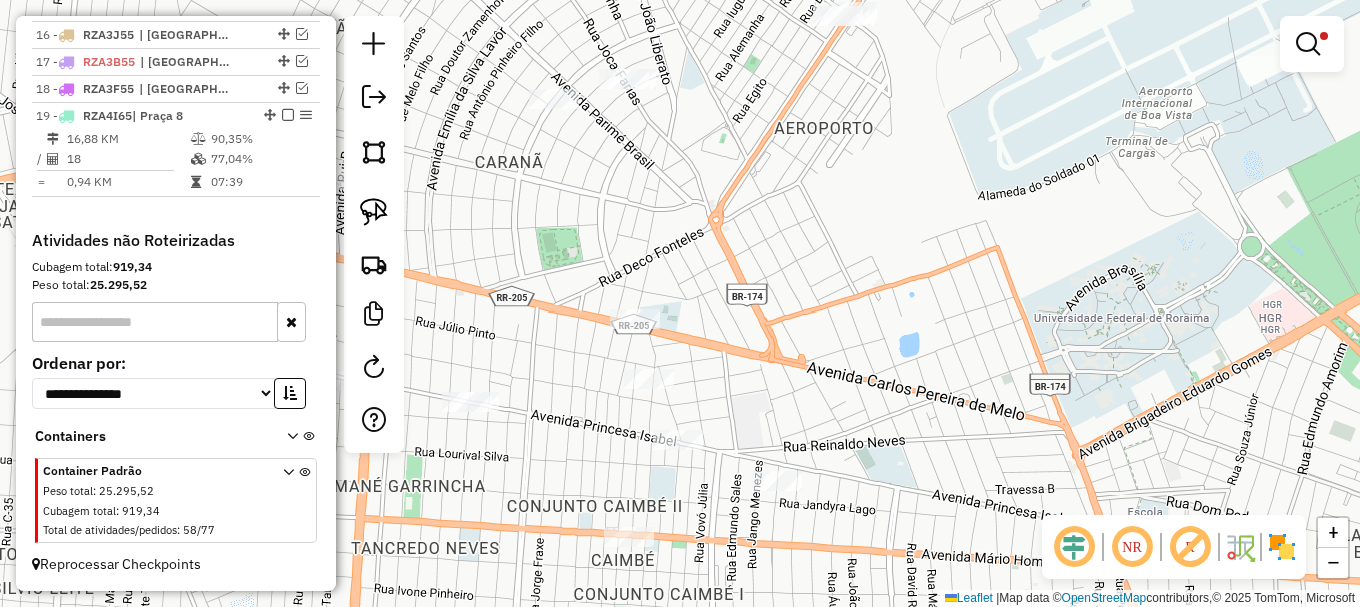 drag, startPoint x: 376, startPoint y: 201, endPoint x: 434, endPoint y: 308, distance: 121.70867 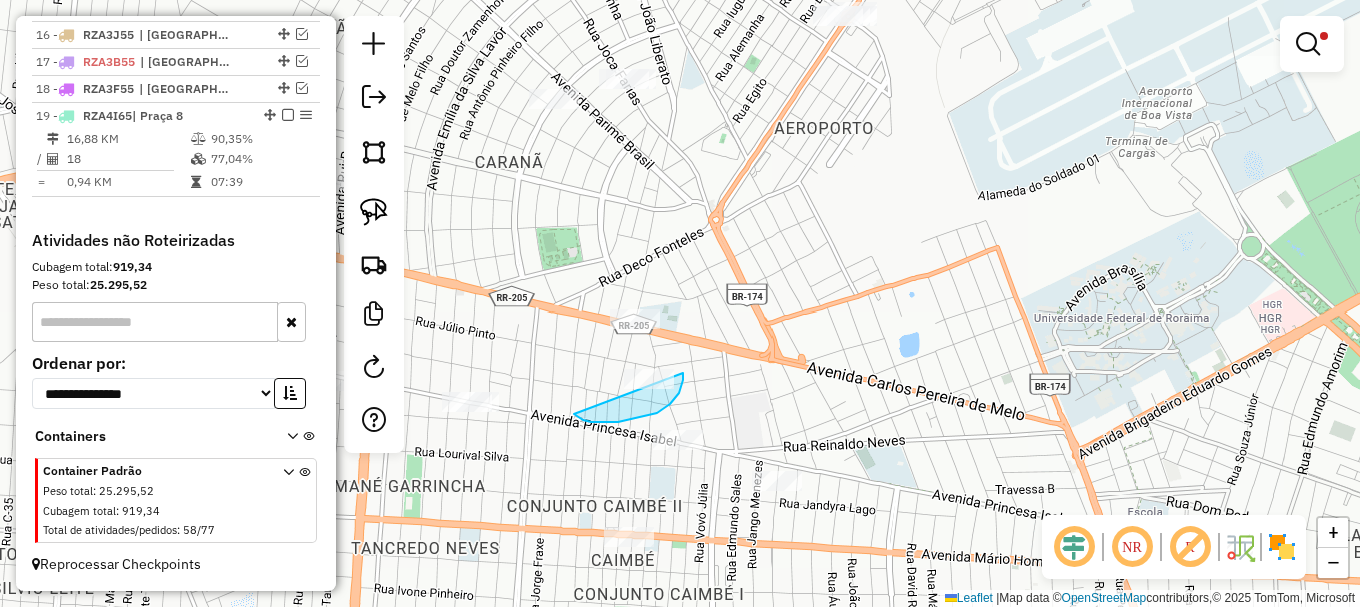 drag, startPoint x: 580, startPoint y: 418, endPoint x: 670, endPoint y: 351, distance: 112.200714 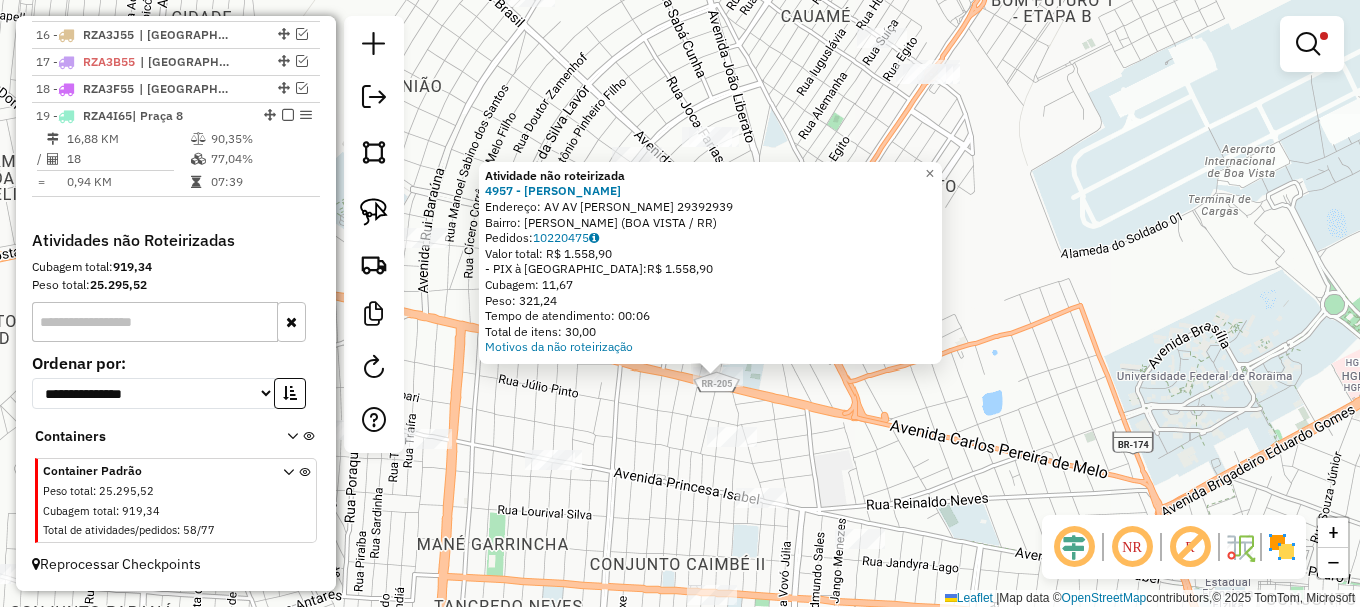 drag, startPoint x: 470, startPoint y: 424, endPoint x: 404, endPoint y: 308, distance: 133.46161 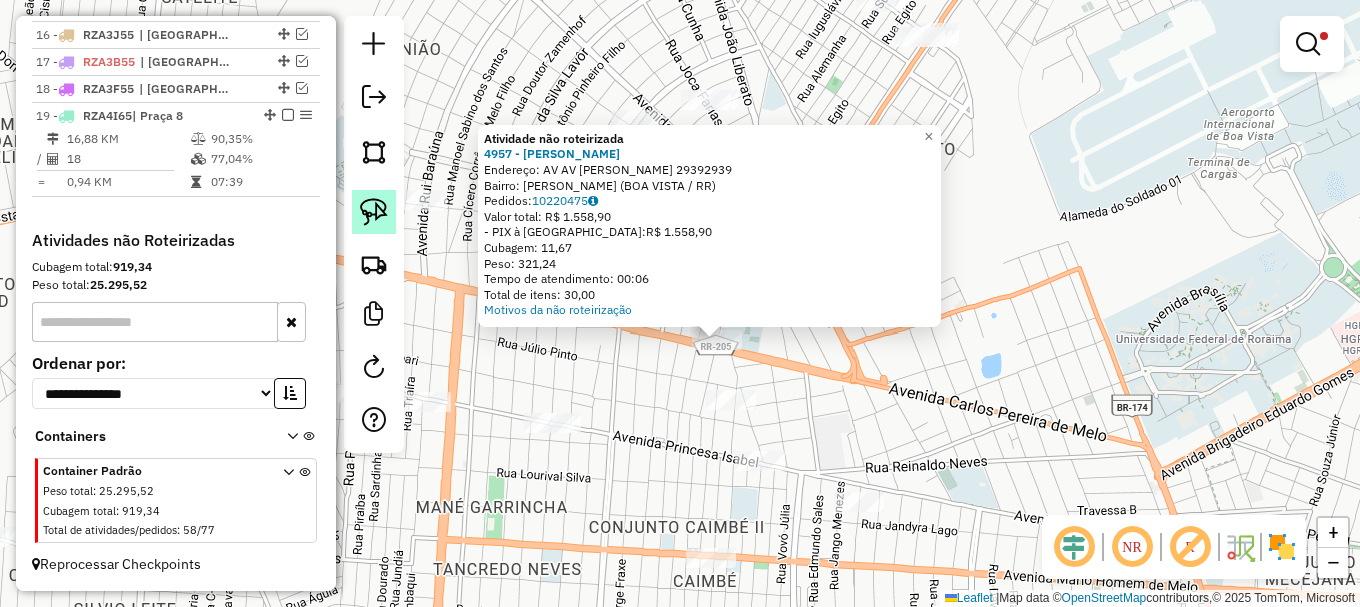 click 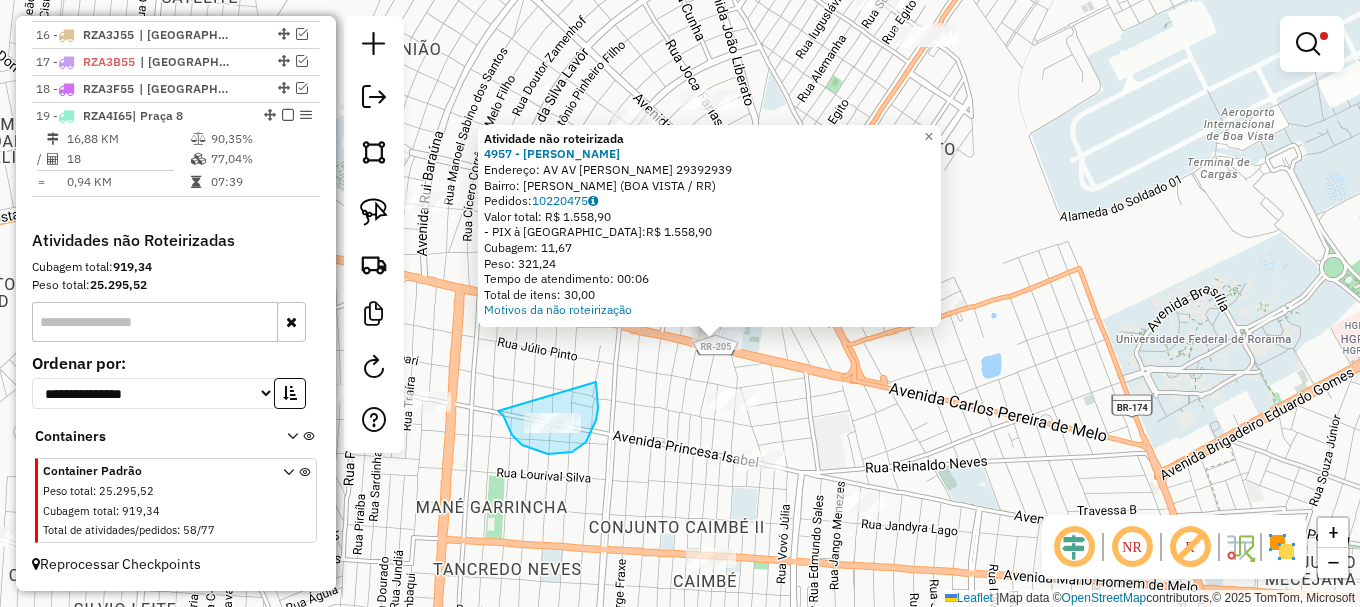 drag, startPoint x: 506, startPoint y: 421, endPoint x: 596, endPoint y: 378, distance: 99.744675 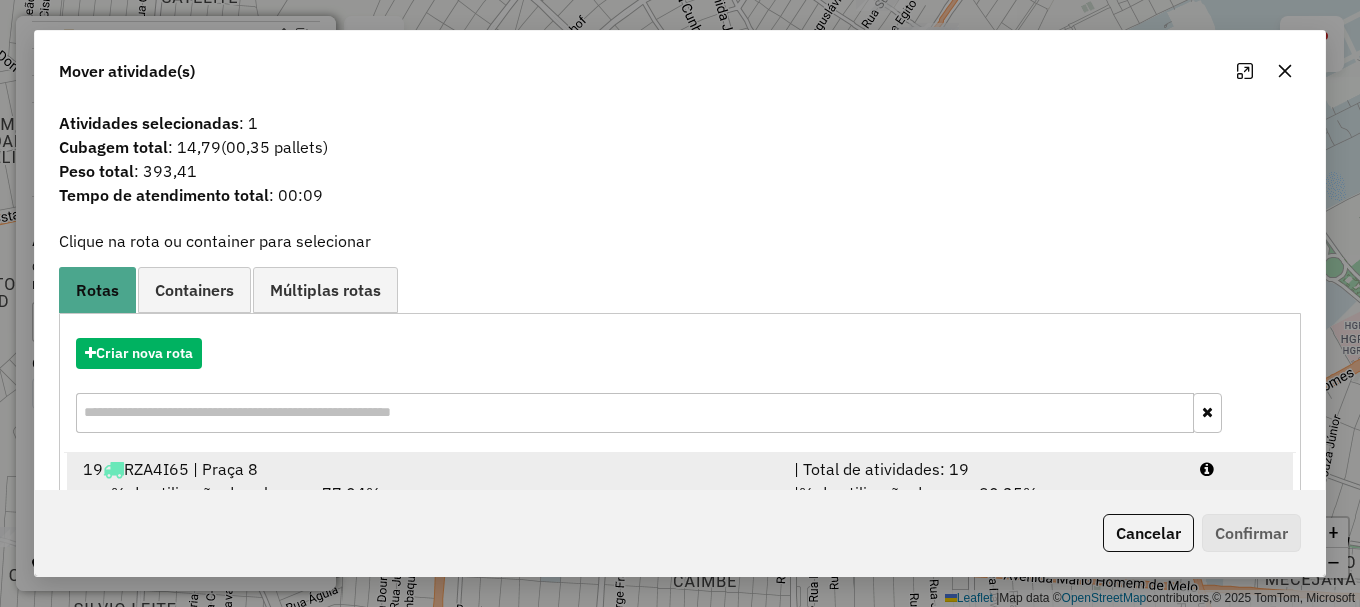 click at bounding box center [1239, 469] 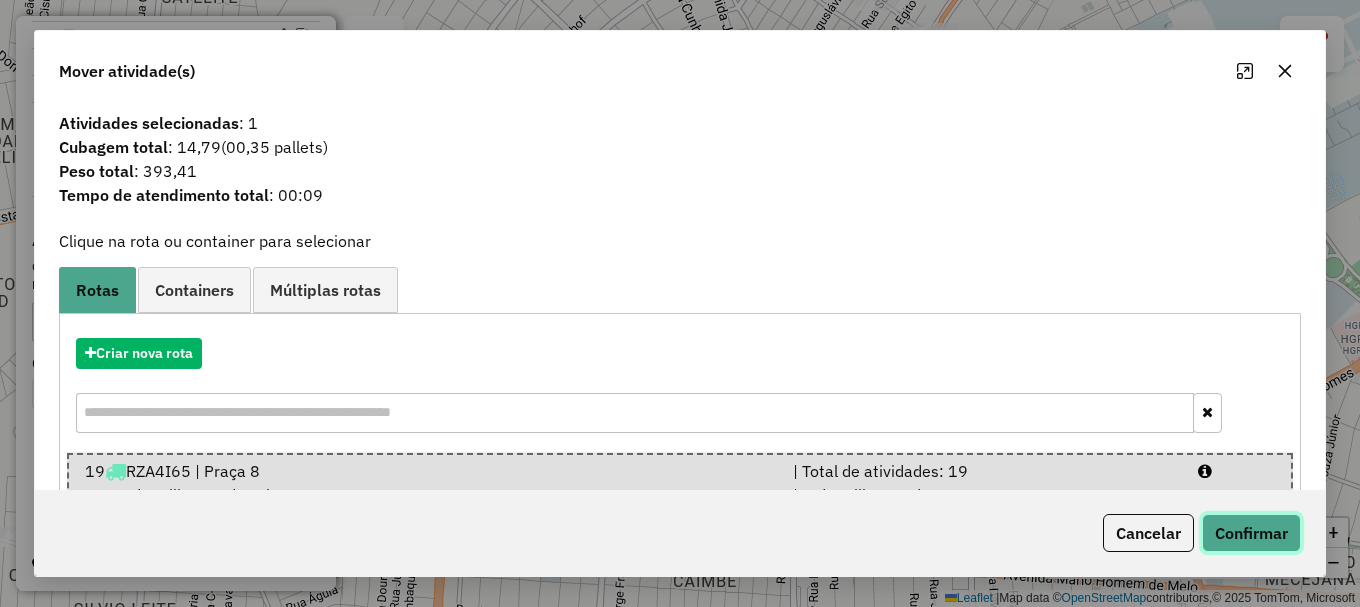 click on "Confirmar" 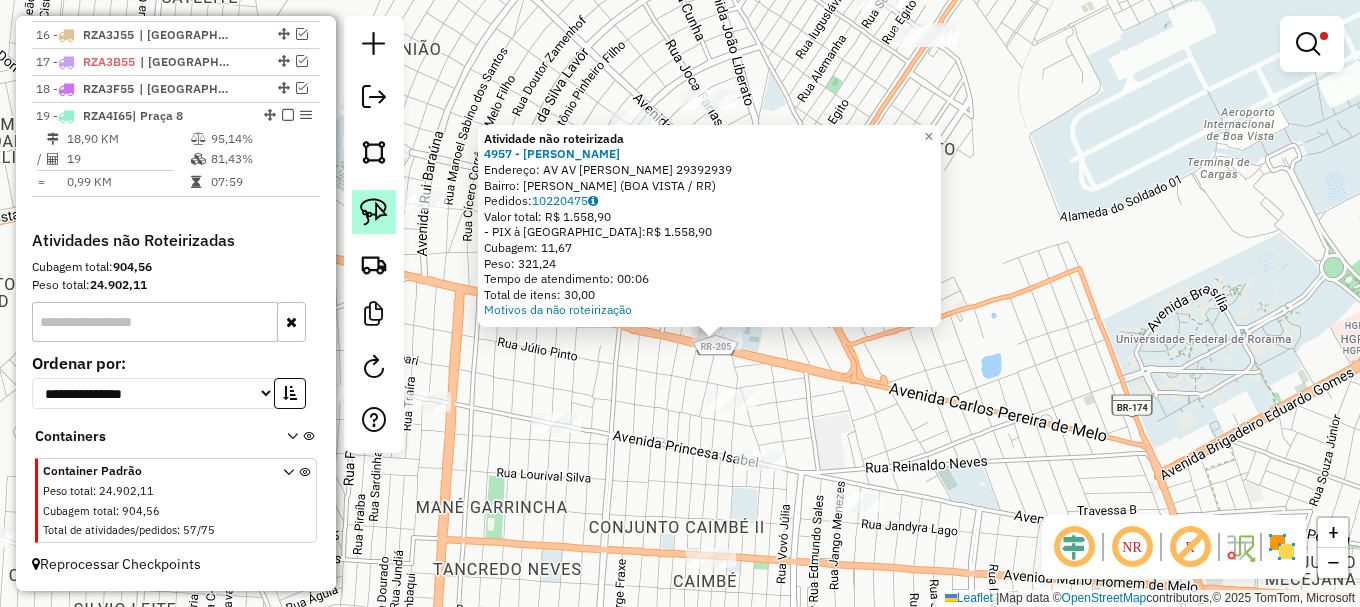 click 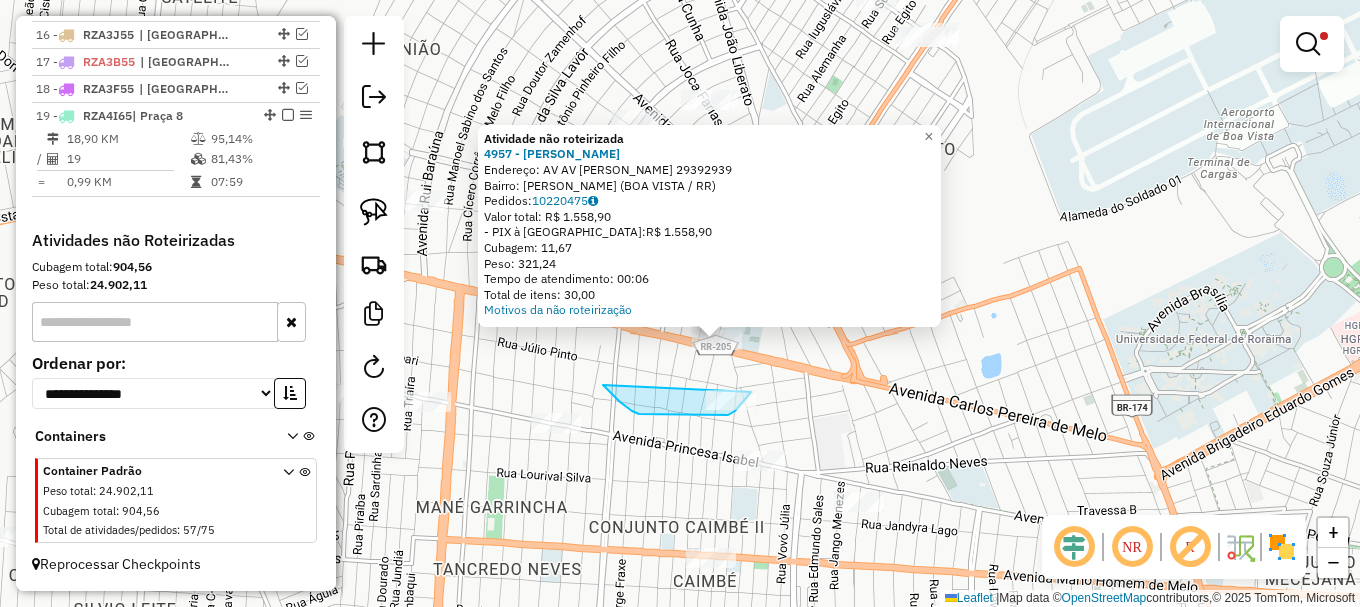 drag, startPoint x: 605, startPoint y: 386, endPoint x: 763, endPoint y: 376, distance: 158.31615 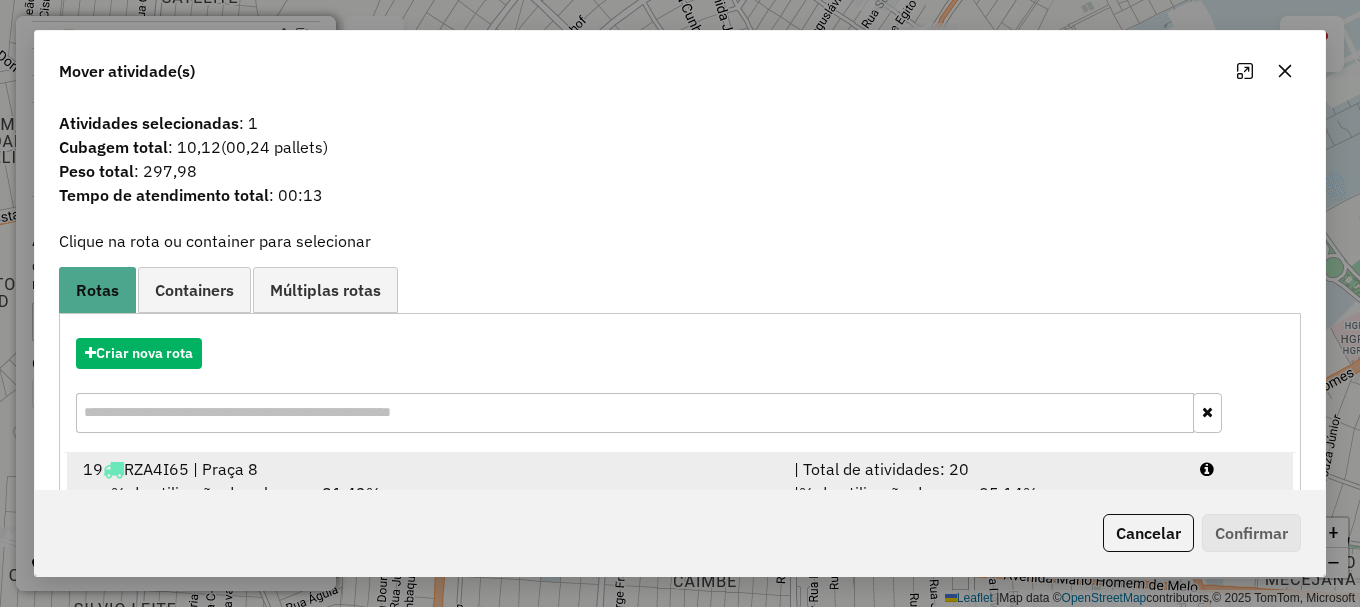 click at bounding box center [1239, 469] 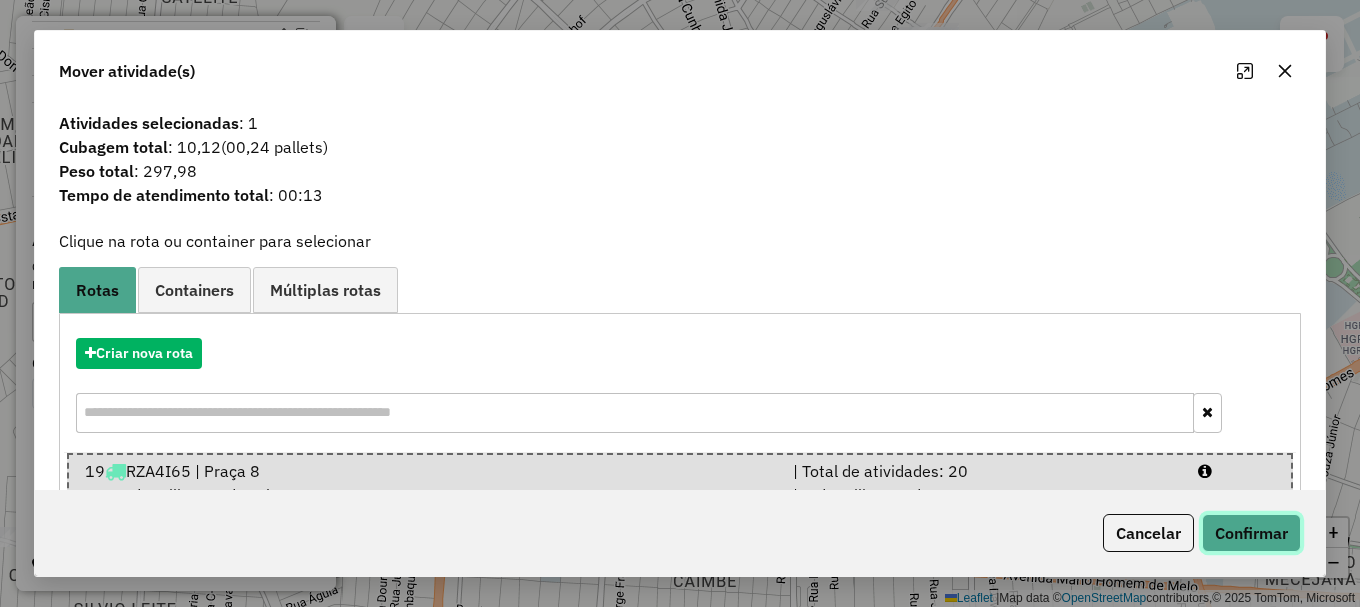 click on "Confirmar" 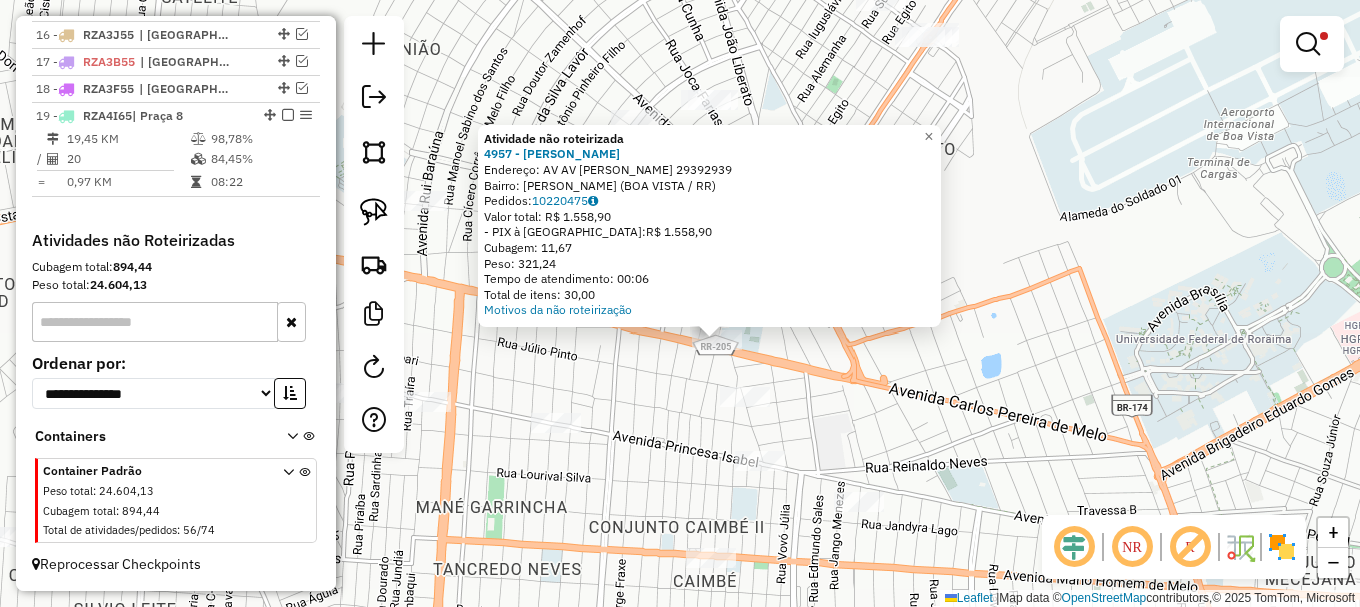 click at bounding box center (1308, 44) 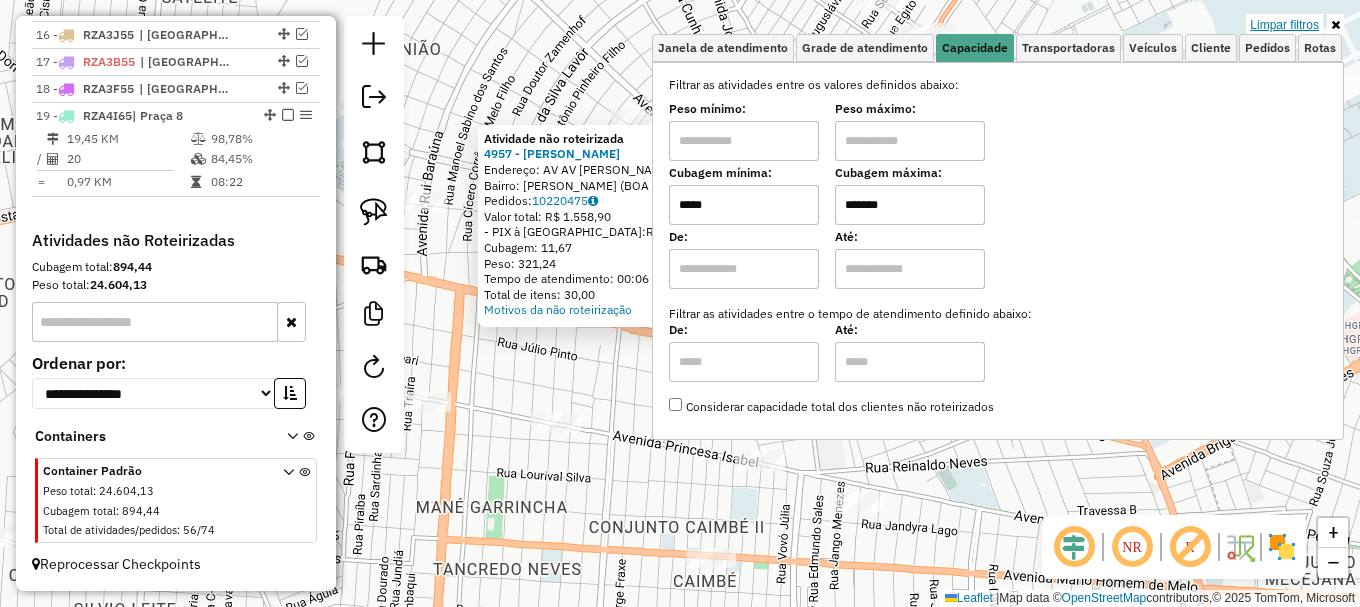 click on "Limpar filtros" at bounding box center (1284, 25) 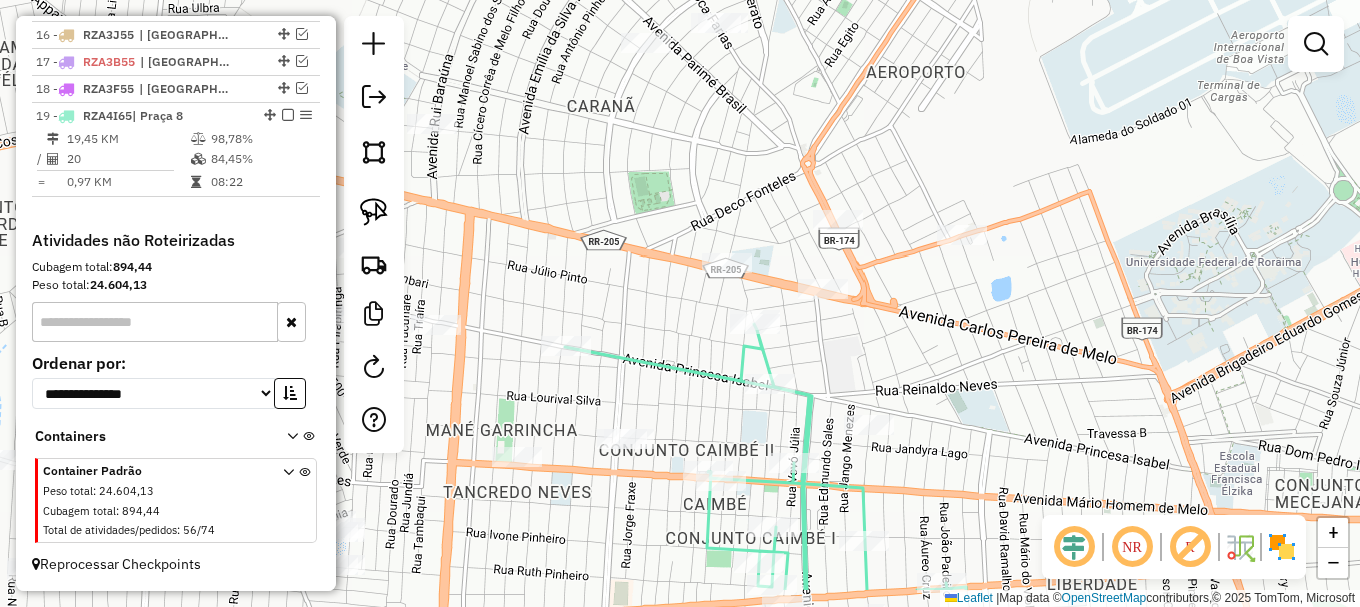 drag, startPoint x: 814, startPoint y: 407, endPoint x: 811, endPoint y: 333, distance: 74.06078 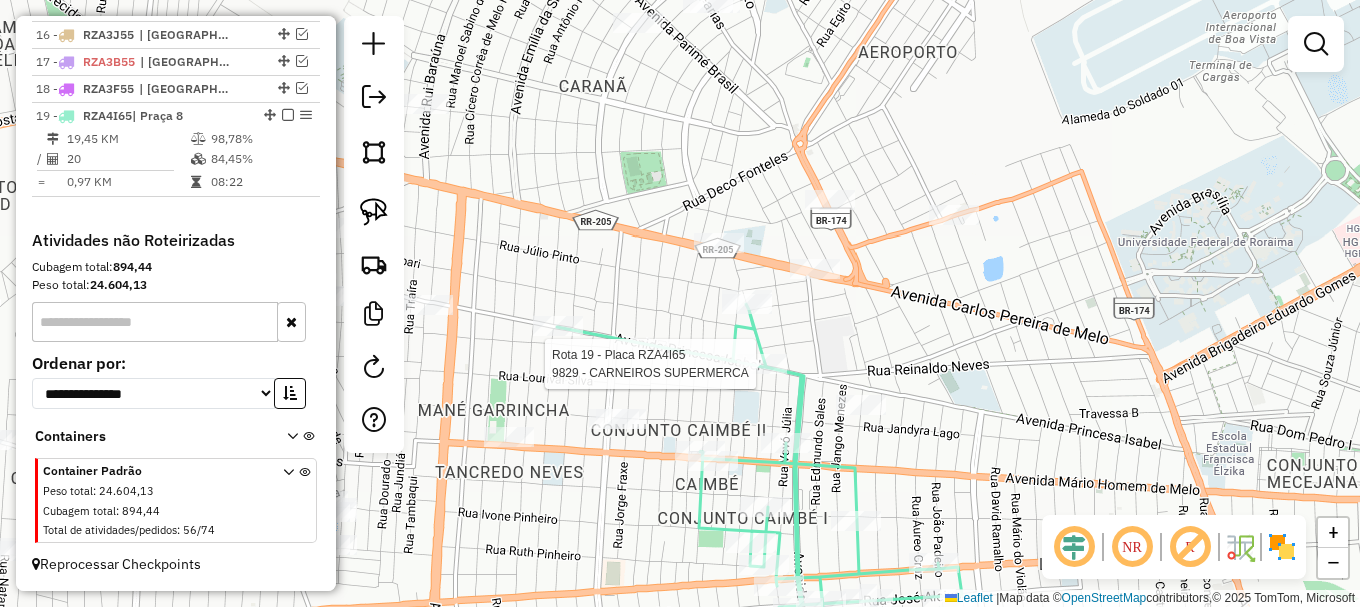 select on "**********" 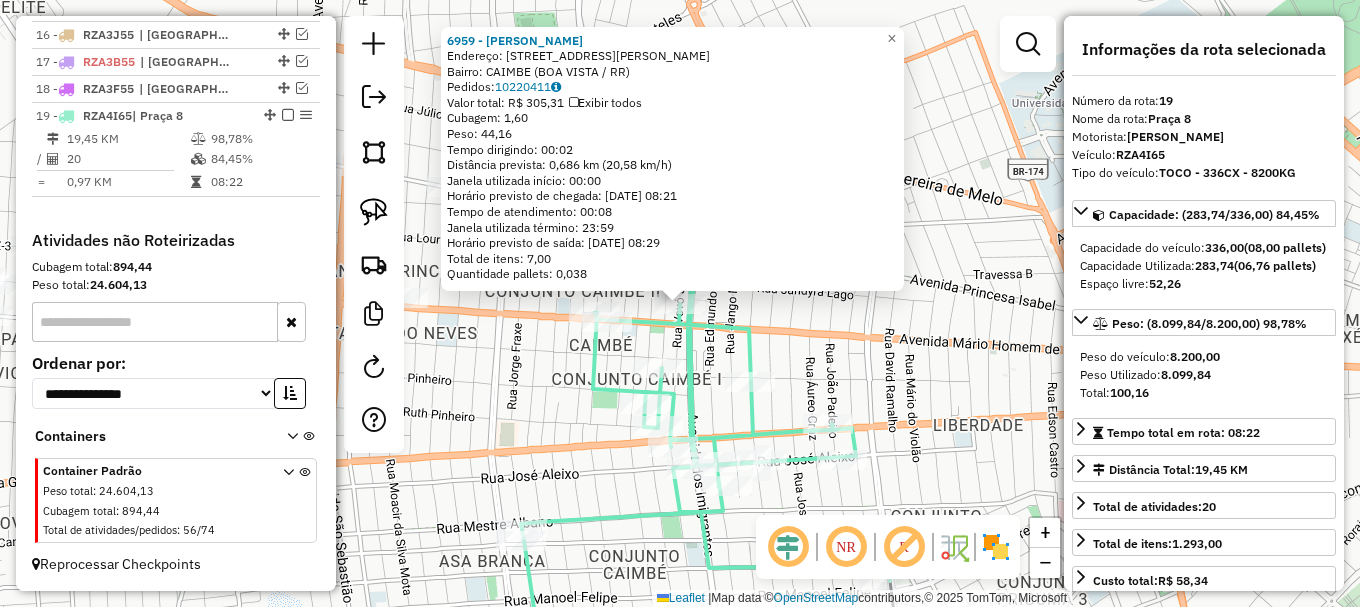 drag, startPoint x: 678, startPoint y: 300, endPoint x: 626, endPoint y: 310, distance: 52.95281 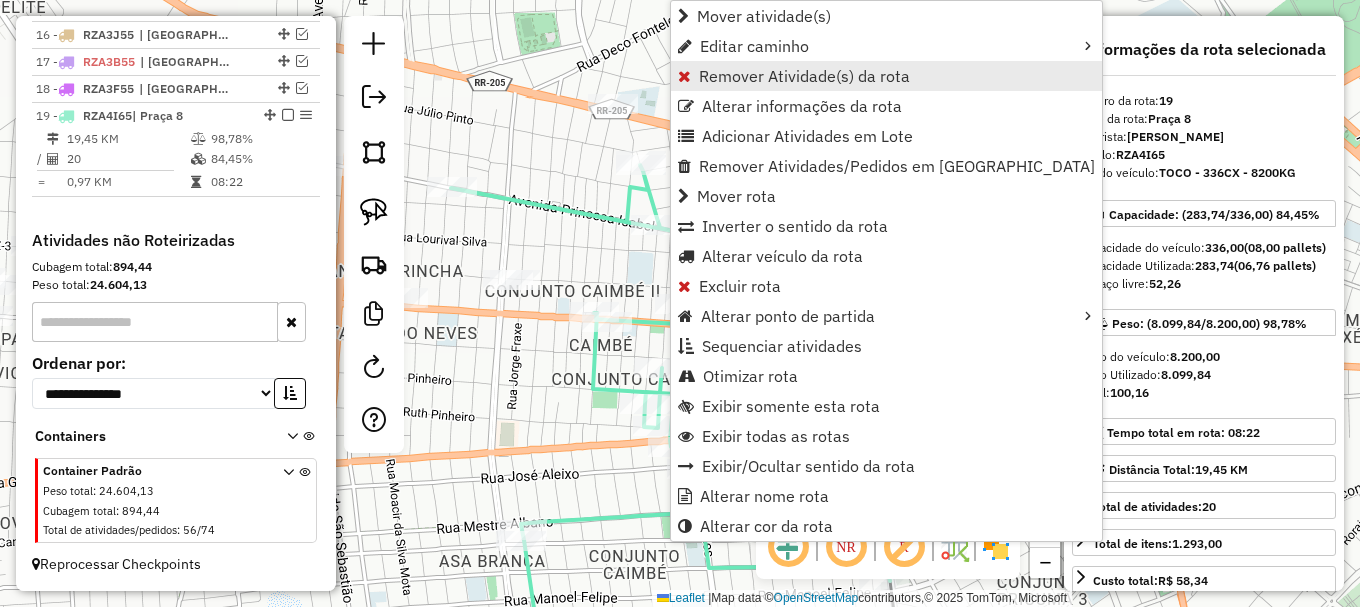 click on "Remover Atividade(s) da rota" at bounding box center (804, 76) 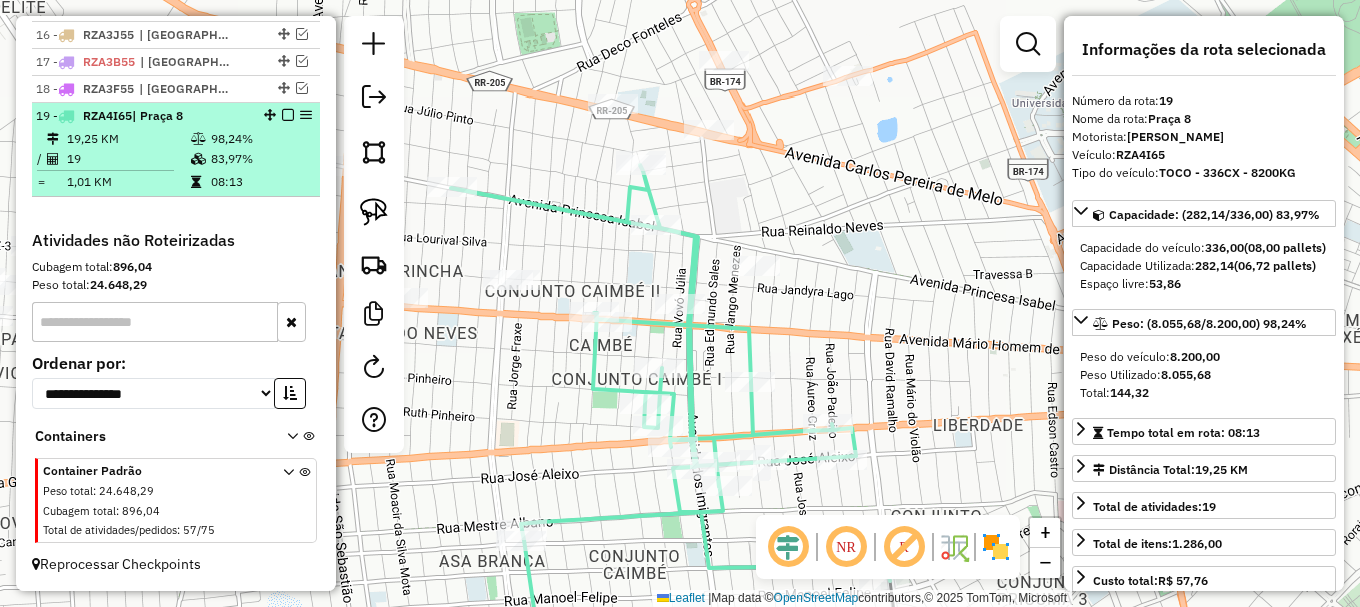 click at bounding box center [288, 115] 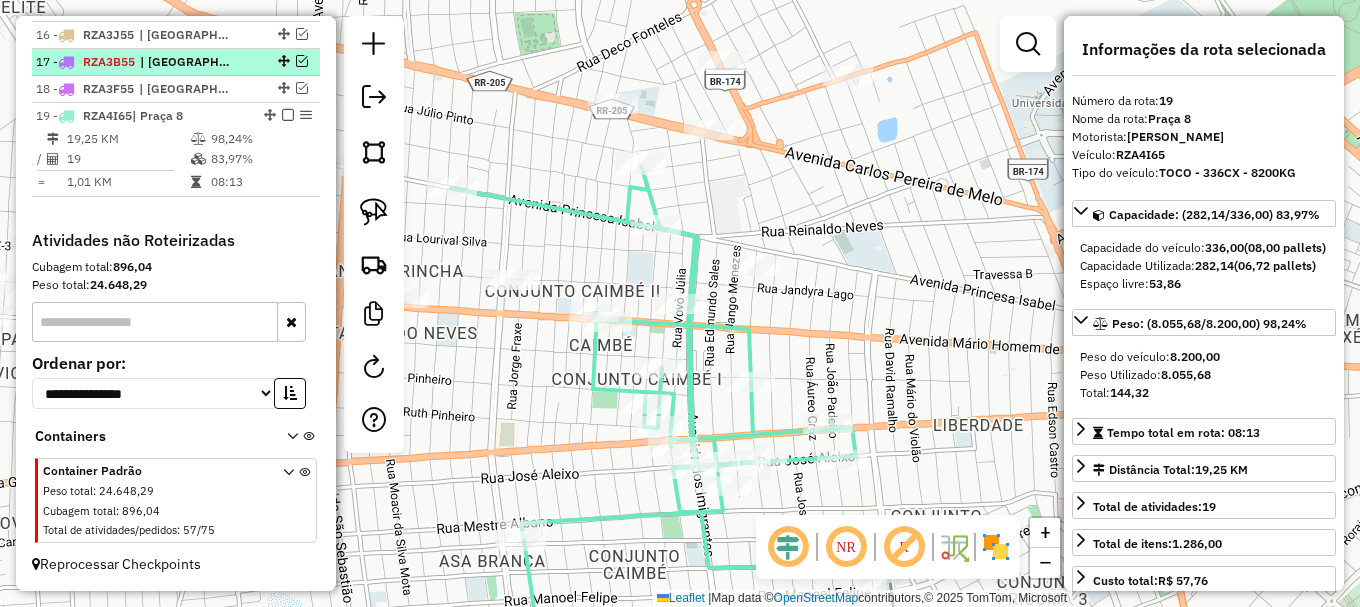 scroll, scrollTop: 1149, scrollLeft: 0, axis: vertical 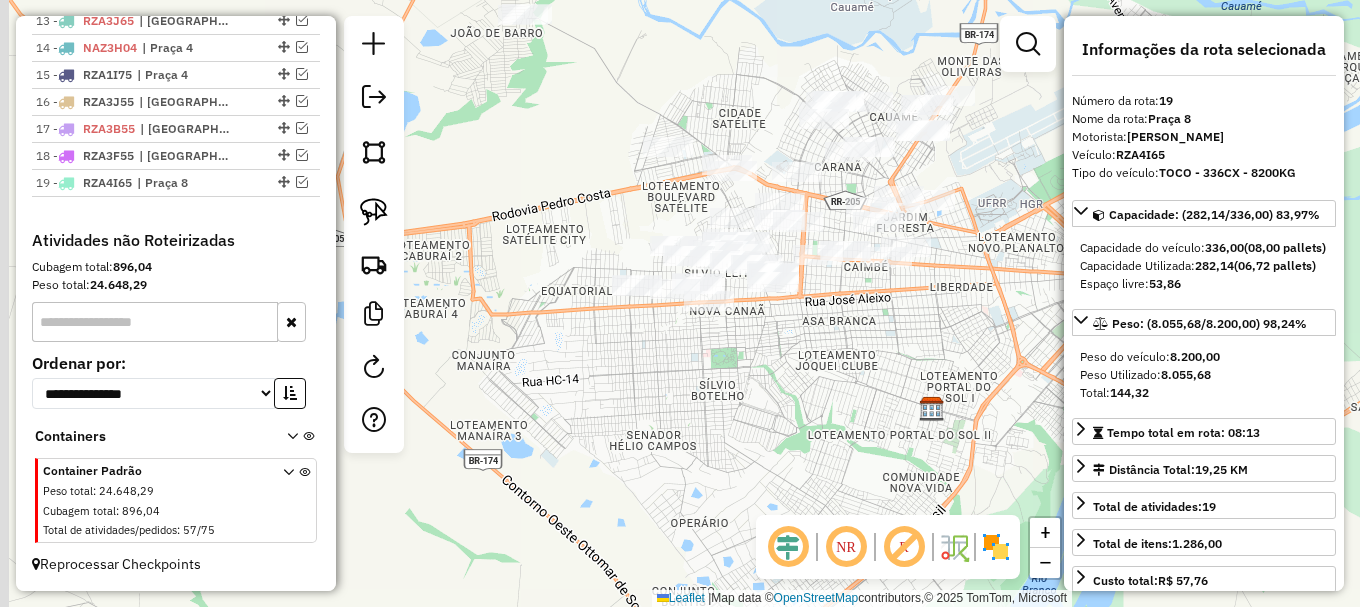 drag, startPoint x: 647, startPoint y: 348, endPoint x: 811, endPoint y: 335, distance: 164.51443 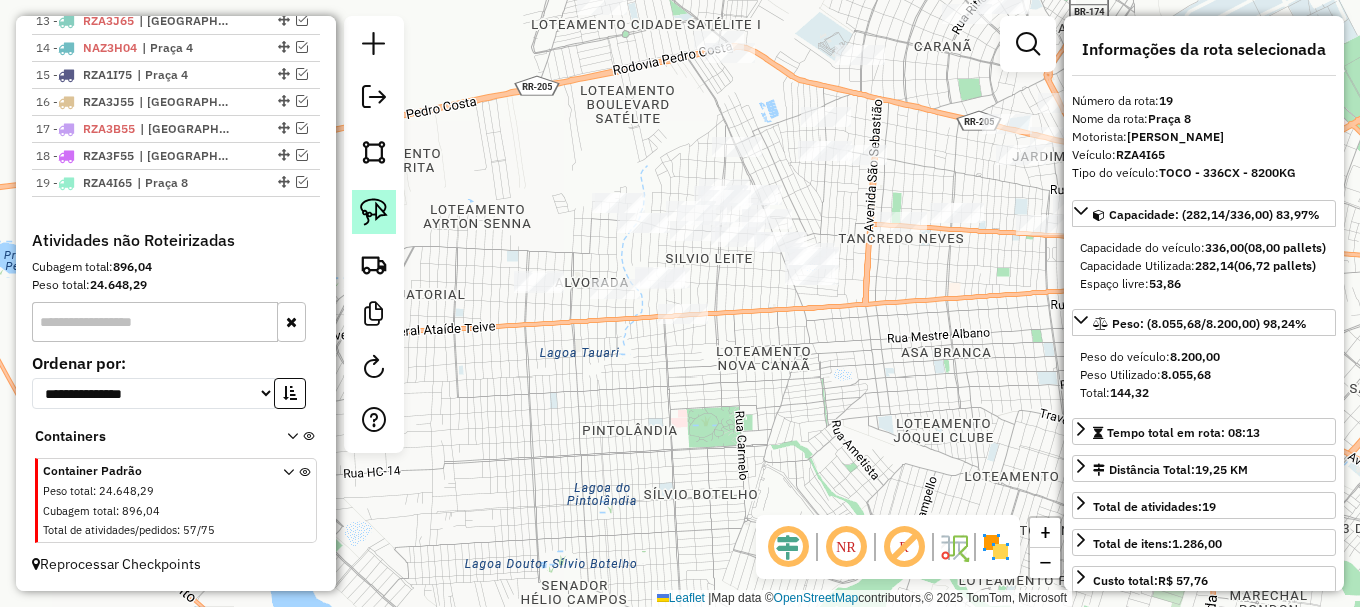 click 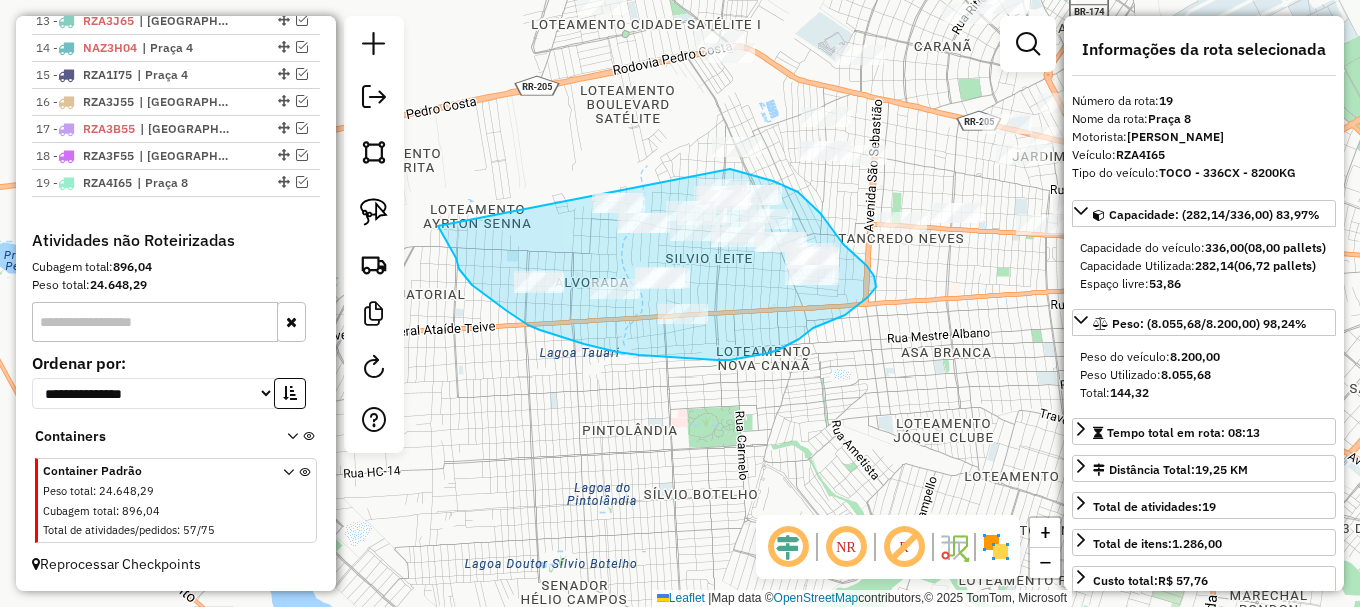drag, startPoint x: 459, startPoint y: 269, endPoint x: 711, endPoint y: 164, distance: 273 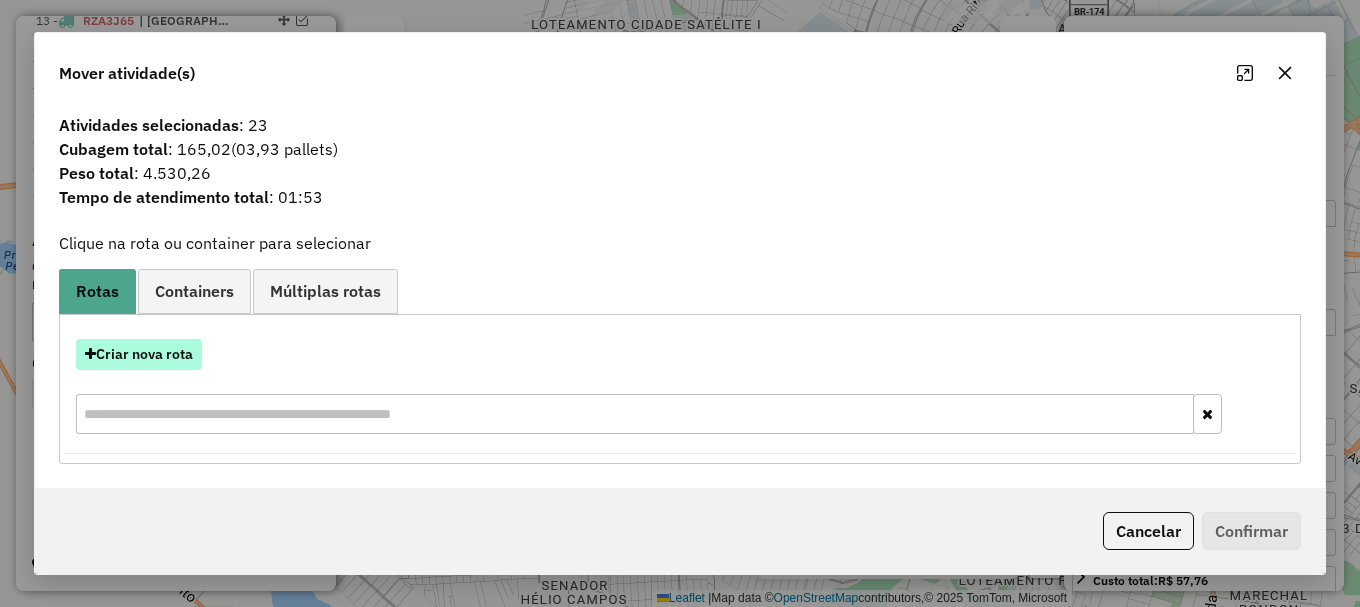 click on "Criar nova rota" at bounding box center [139, 354] 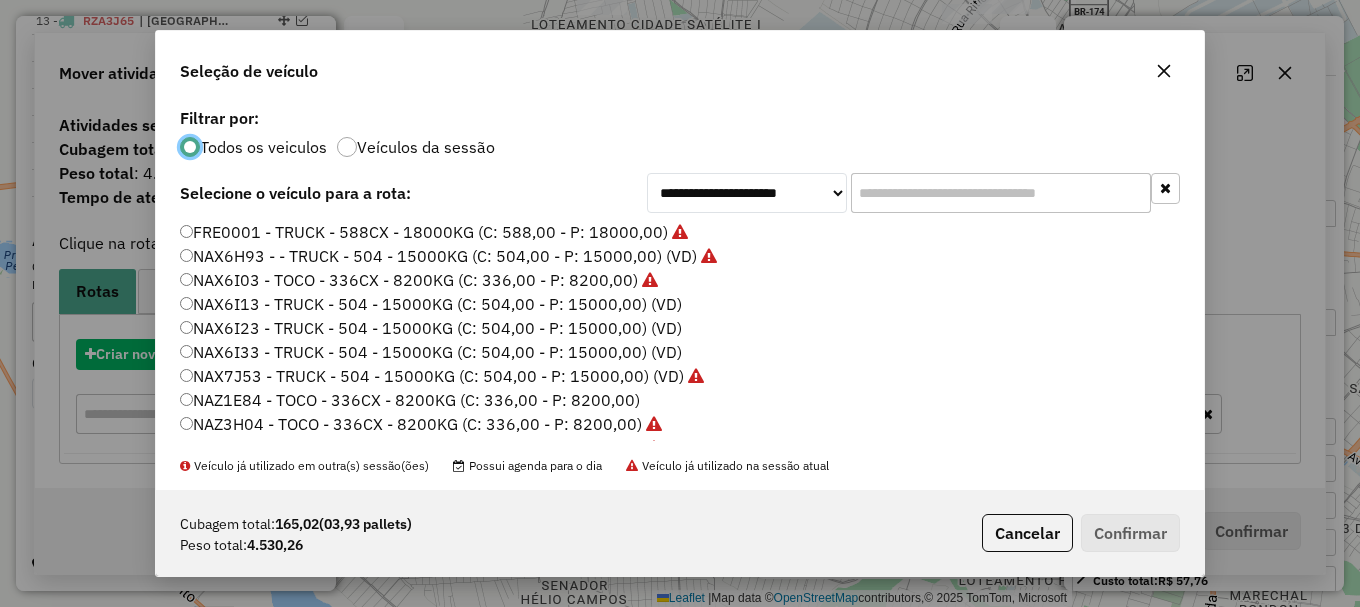 scroll, scrollTop: 11, scrollLeft: 6, axis: both 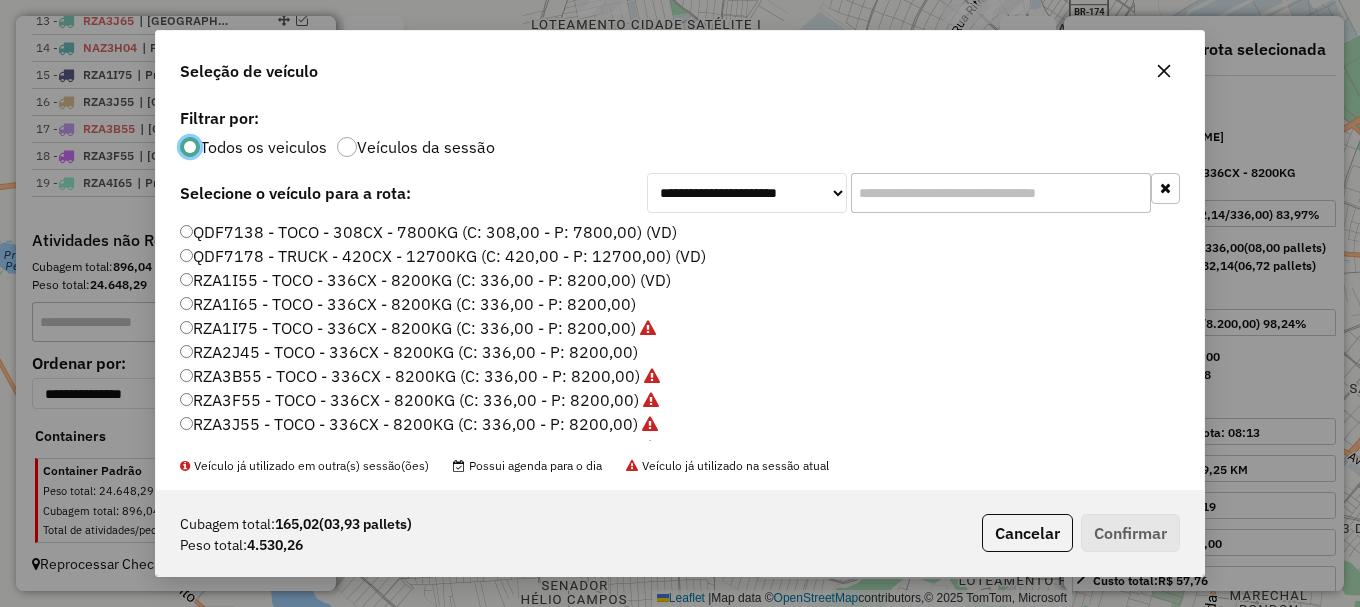 click on "RZA2J45 - TOCO - 336CX - 8200KG (C: 336,00 - P: 8200,00)" 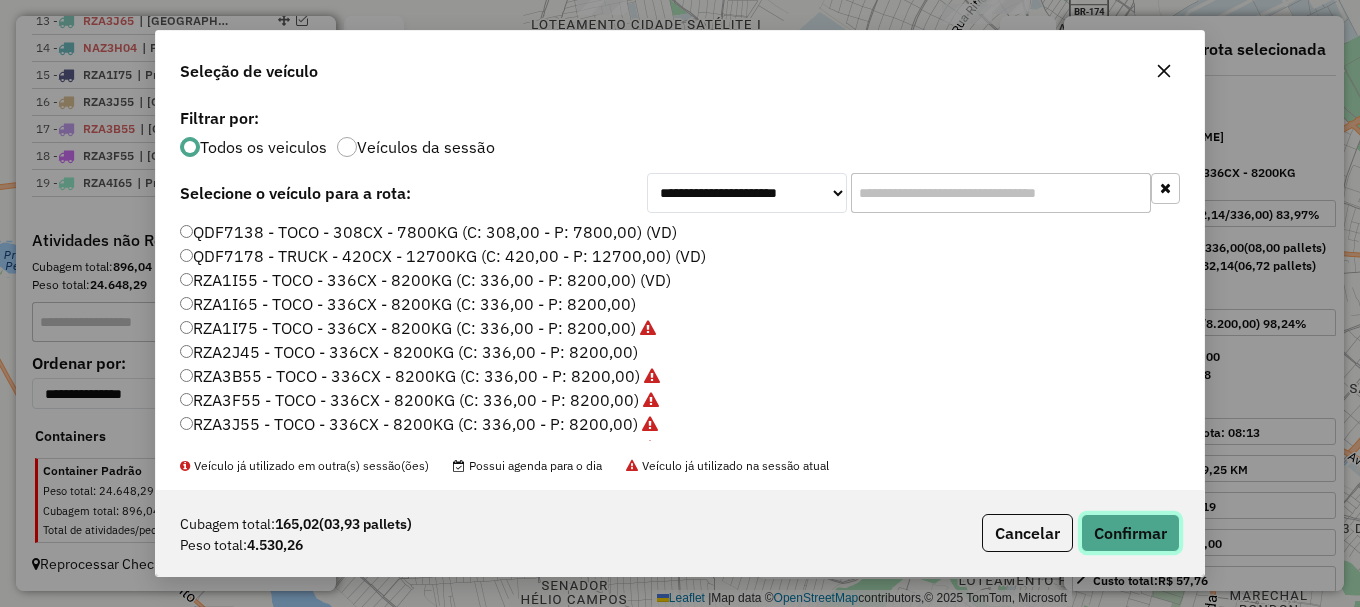 click on "Confirmar" 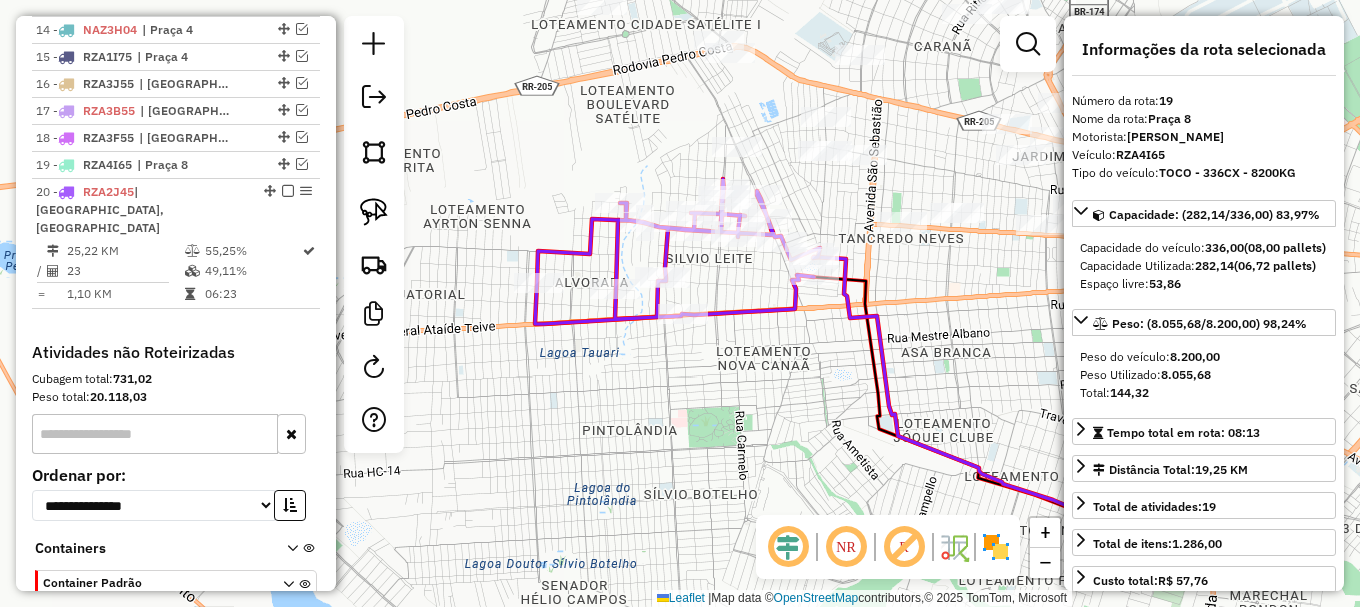 scroll, scrollTop: 1243, scrollLeft: 0, axis: vertical 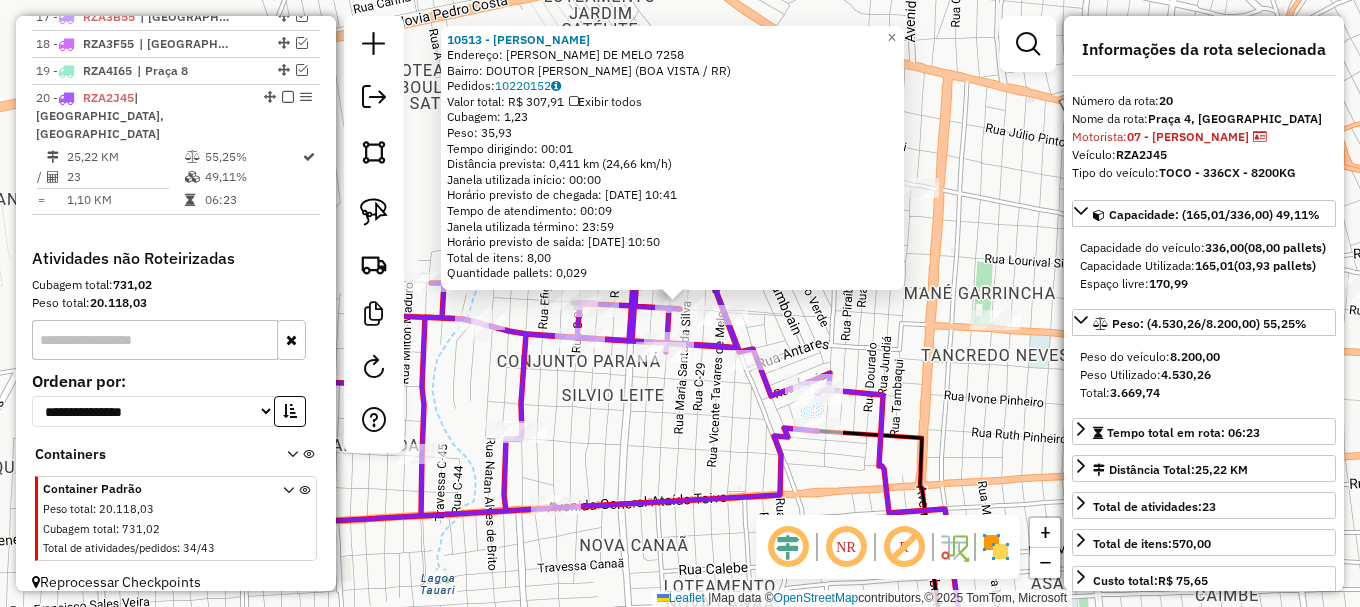 click 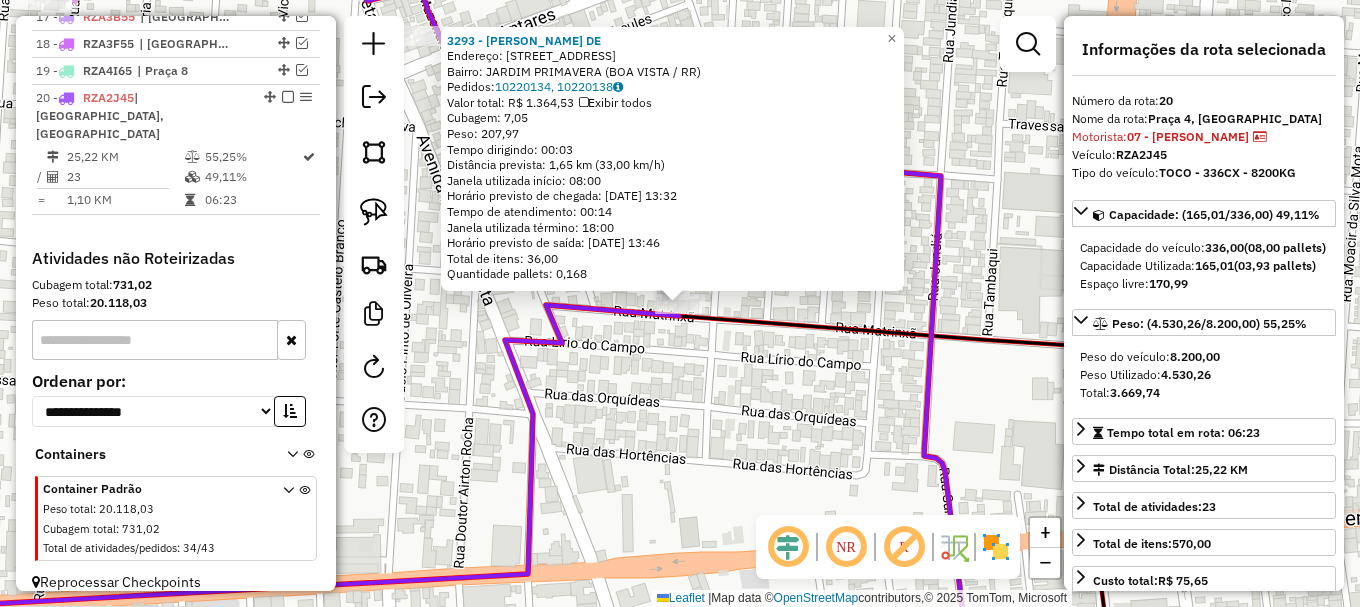 click on "3293 - [PERSON_NAME] DE  Endereço: R   MATRINXA                      481   Bairro: [GEOGRAPHIC_DATA] (BOA VISTA / RR)   Pedidos:  10220134, 10220138   Valor total: R$ 1.364,53   Exibir todos   Cubagem: 7,05  Peso: 207,97  Tempo dirigindo: 00:03   Distância prevista: 1,65 km (33,00 km/h)   [GEOGRAPHIC_DATA] utilizada início: 08:00   Horário previsto de chegada: [DATE] 13:32   Tempo de atendimento: 00:14   Janela utilizada término: 18:00   Horário previsto de saída: [DATE] 13:46   Total de itens: 36,00   Quantidade pallets: 0,168  × Janela de atendimento Grade de atendimento Capacidade Transportadoras Veículos Cliente Pedidos  Rotas Selecione os dias de semana para filtrar as janelas de atendimento  Seg   Ter   Qua   Qui   Sex   Sáb   Dom  Informe o período da janela de atendimento: De: Até:  Filtrar exatamente a janela do cliente  Considerar janela de atendimento padrão  Selecione os dias de semana para filtrar as grades de atendimento  Seg   Ter   Qua   Qui   Sex   Sáb   Dom   Peso mínimo:  De:" 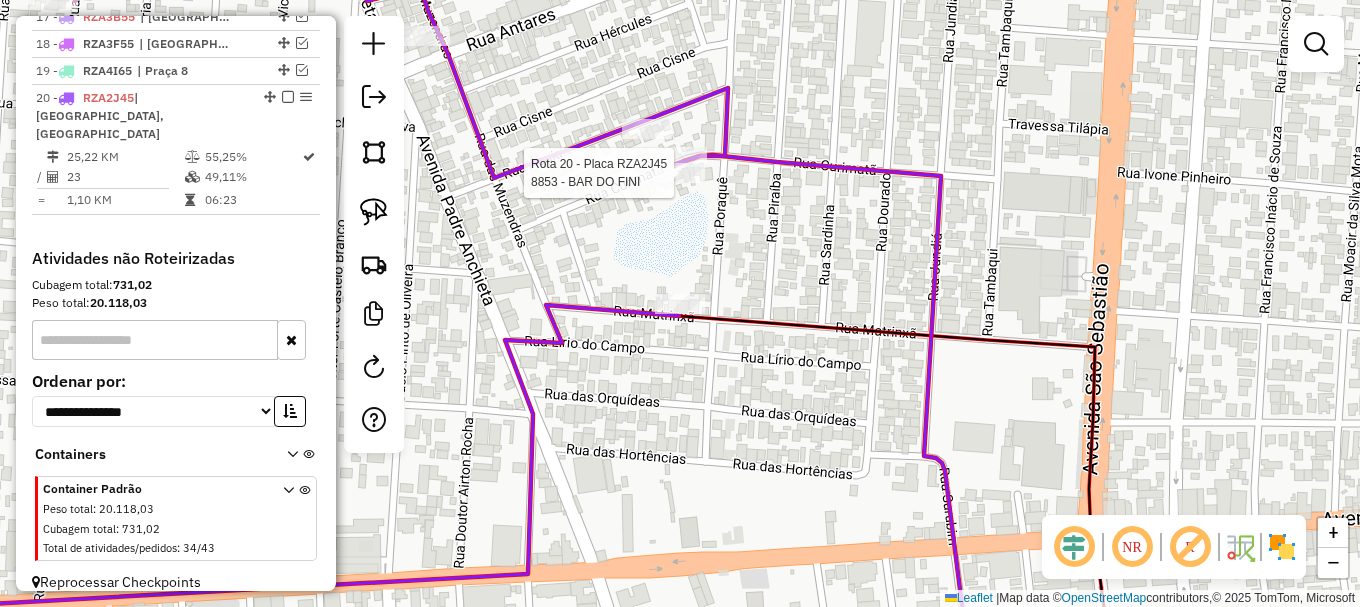 select on "**********" 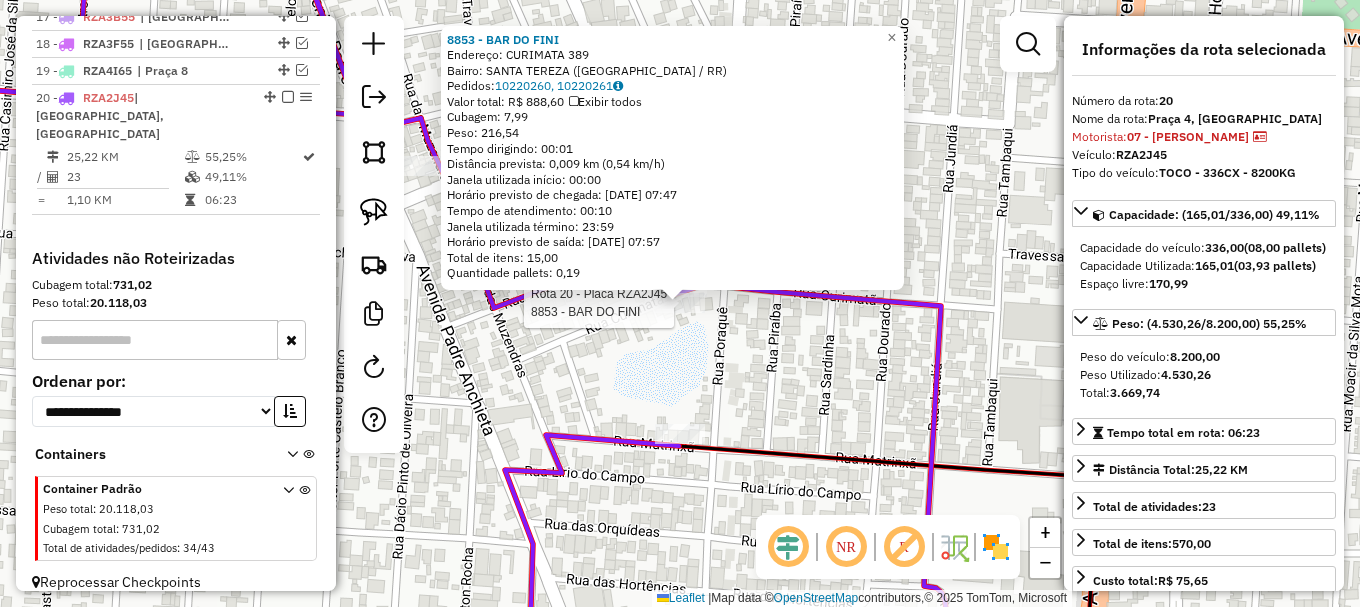 click on "Rota 20 - Placa RZA2J45  4984 - Lili bombom e cia Rota 20 - Placa RZA2J45  8853 - BAR DO FINI 8853 - BAR DO FINI  Endereço:  CURIMATA 389   Bairro: [GEOGRAPHIC_DATA] ([GEOGRAPHIC_DATA] / RR)   Pedidos:  10220260, 10220261   Valor total: R$ 888,60   Exibir todos   Cubagem: 7,99  Peso: 216,54  Tempo dirigindo: 00:01   Distância prevista: 0,009 km (0,54 km/h)   Janela utilizada início: 00:00   Horário previsto de chegada: [DATE] 07:47   Tempo de atendimento: 00:10   Janela utilizada término: 23:59   Horário previsto de saída: [DATE] 07:57   Total de itens: 15,00   Quantidade pallets: 0,19  × Janela de atendimento Grade de atendimento Capacidade Transportadoras Veículos Cliente Pedidos  Rotas Selecione os dias de semana para filtrar as janelas de atendimento  Seg   Ter   Qua   Qui   Sex   Sáb   Dom  Informe o período da janela de atendimento: De: Até:  Filtrar exatamente a janela do cliente  Considerar janela de atendimento padrão  Selecione os dias de semana para filtrar as grades de atendimento  Seg  +" 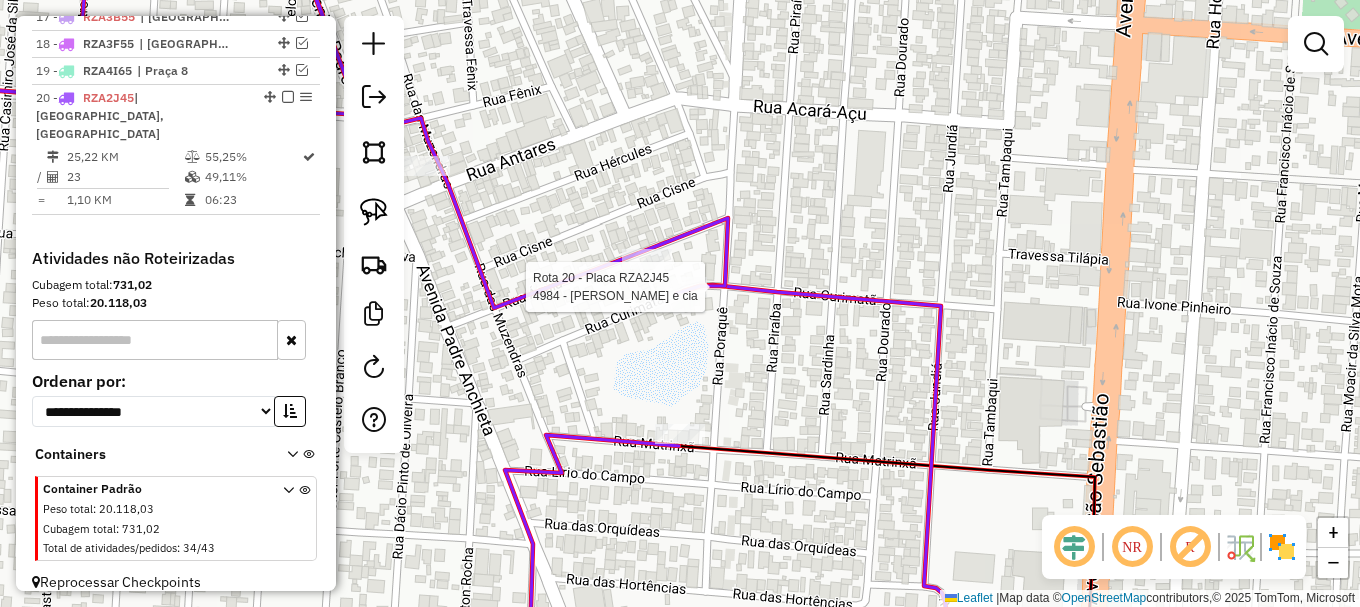 select on "**********" 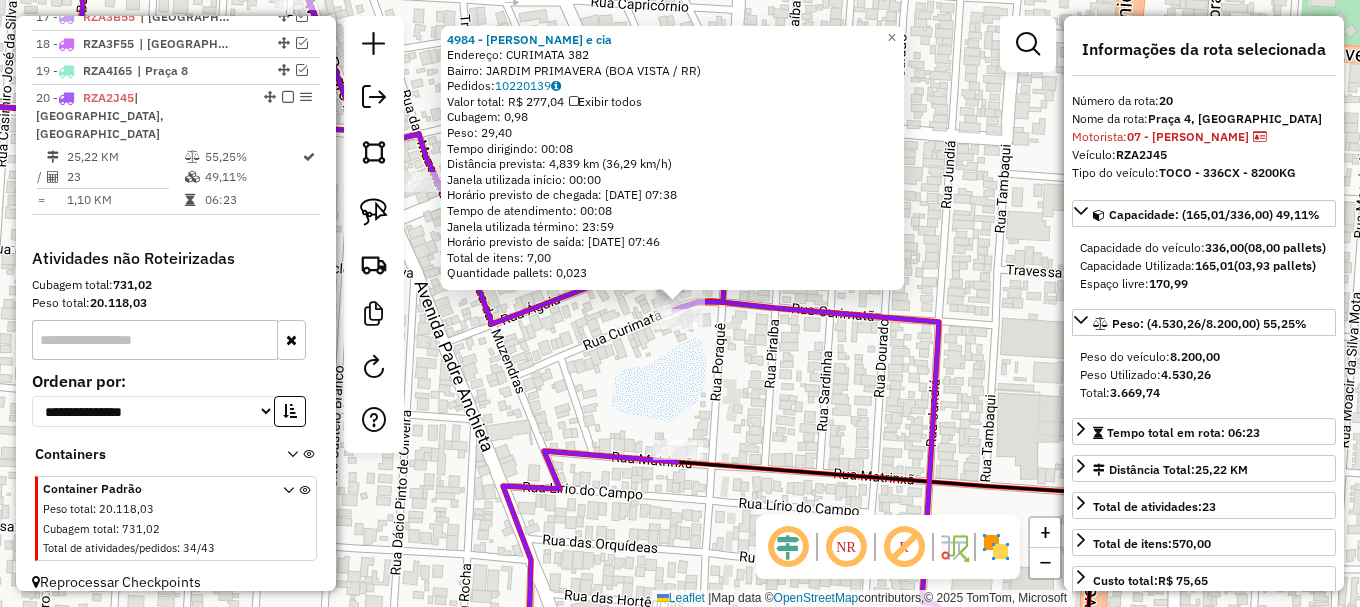click on "Rota 20 - Placa RZA2J45  4984 - Lili bombom e cia 4984 - Lili bombom e cia  Endereço:  CURIMATA 382   Bairro: [GEOGRAPHIC_DATA] ([GEOGRAPHIC_DATA] / RR)   Pedidos:  10220139   Valor total: R$ 277,04   Exibir todos   Cubagem: 0,98  Peso: 29,40  Tempo dirigindo: 00:08   Distância prevista: 4,839 km (36,29 km/h)   Janela utilizada início: 00:00   Horário previsto de chegada: [DATE] 07:38   Tempo de atendimento: 00:08   Janela utilizada término: 23:59   Horário previsto de saída: [DATE] 07:46   Total de itens: 7,00   Quantidade pallets: 0,023  × Janela de atendimento Grade de atendimento Capacidade Transportadoras Veículos Cliente Pedidos  Rotas Selecione os dias de semana para filtrar as janelas de atendimento  Seg   Ter   Qua   Qui   Sex   Sáb   Dom  Informe o período da janela de atendimento: De: Até:  Filtrar exatamente a janela do cliente  Considerar janela de atendimento padrão  Selecione os dias de semana para filtrar as grades de atendimento  Seg   Ter   Qua   Qui   Sex   Sáb   Dom   De:  De:" 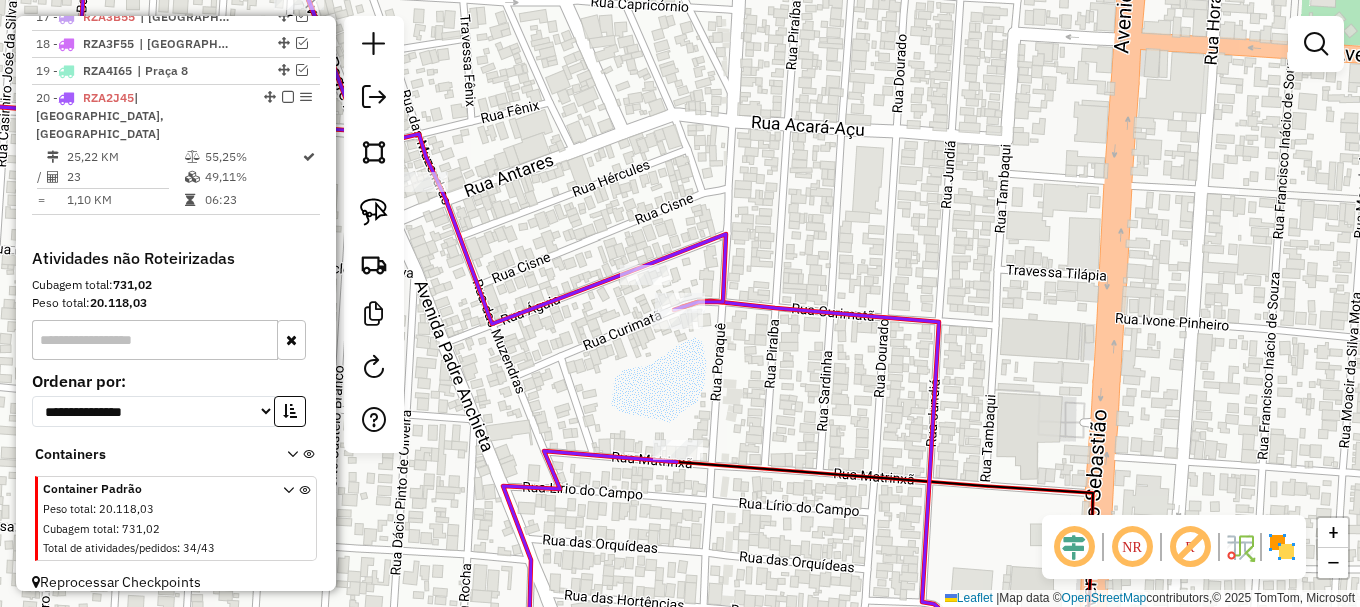 click 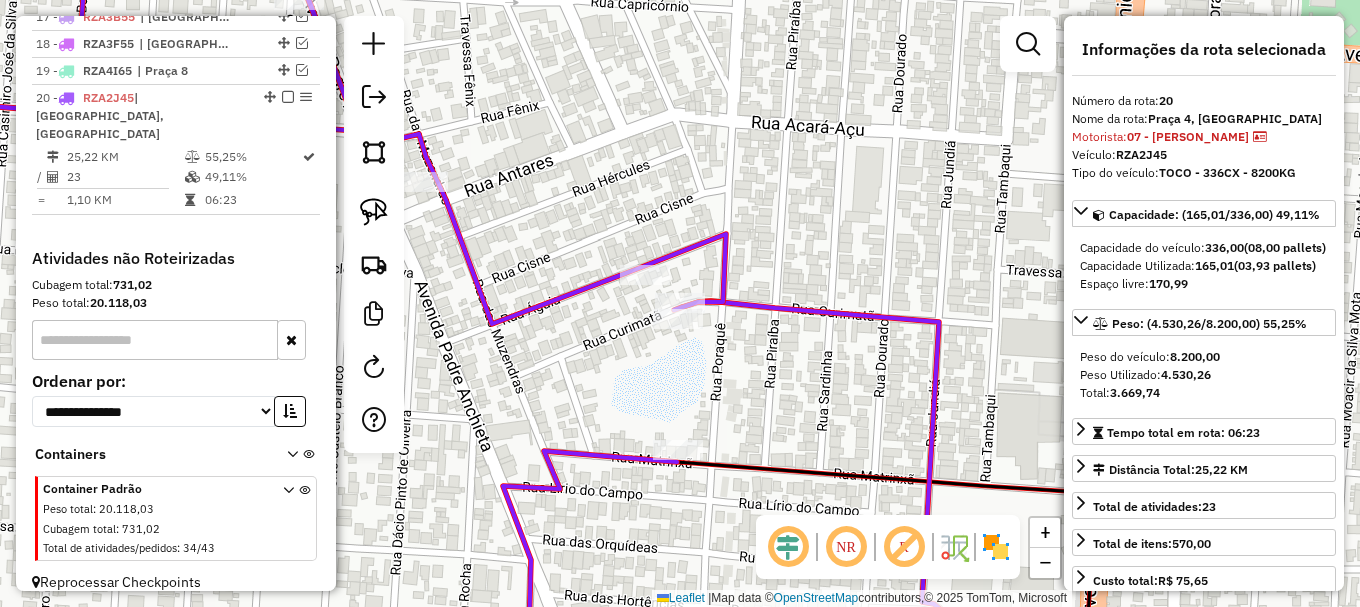 click 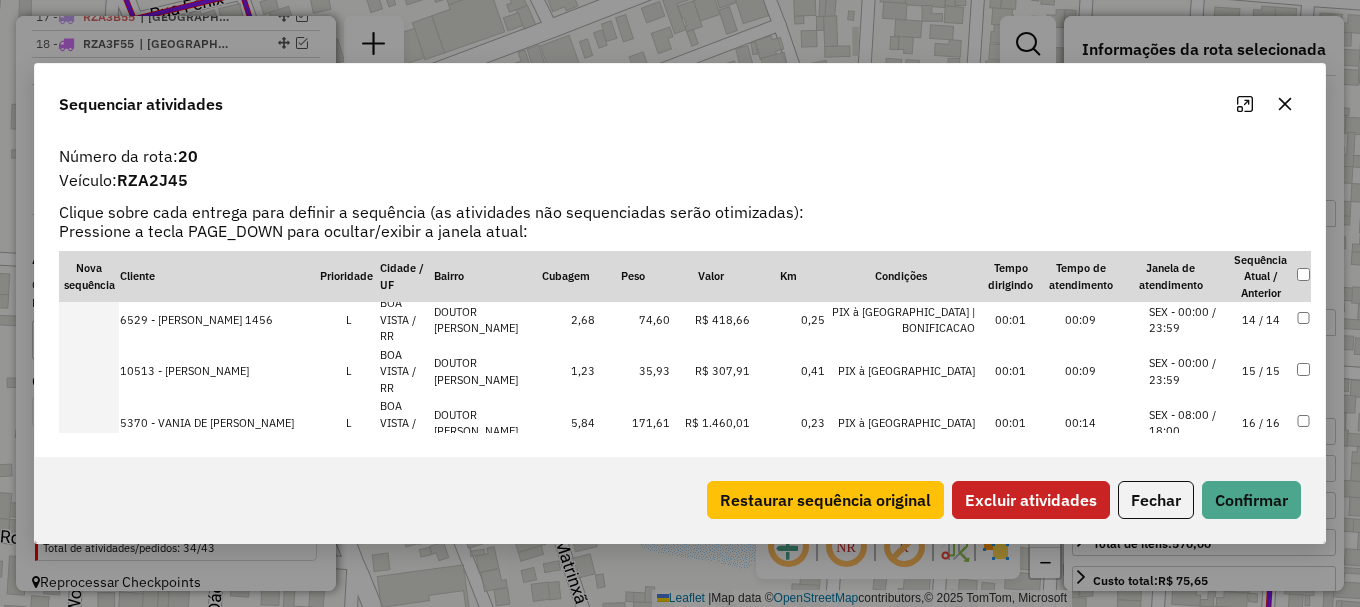 scroll, scrollTop: 693, scrollLeft: 0, axis: vertical 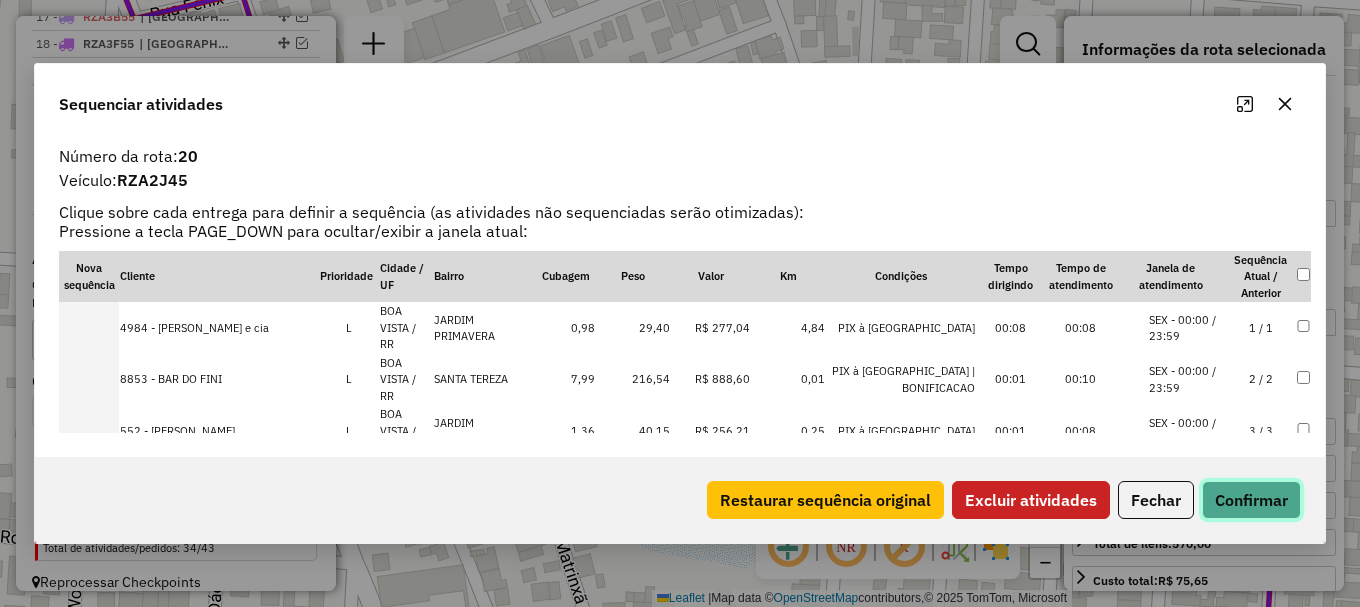 click on "Confirmar" 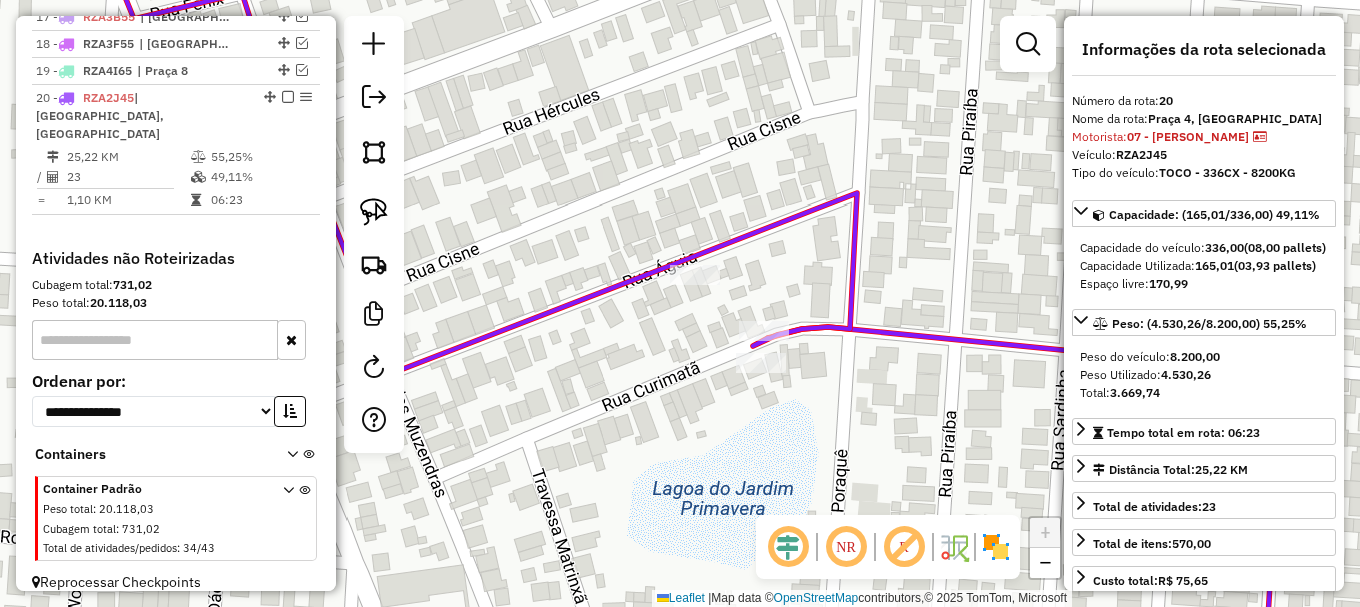 click 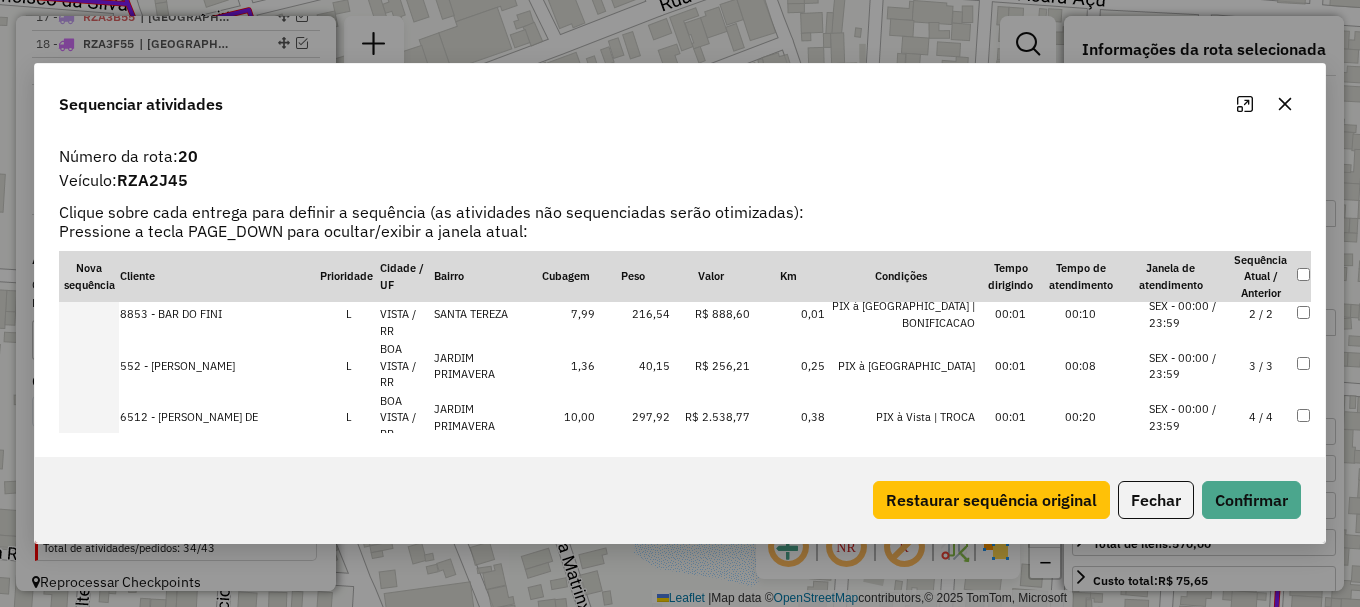 scroll, scrollTop: 100, scrollLeft: 0, axis: vertical 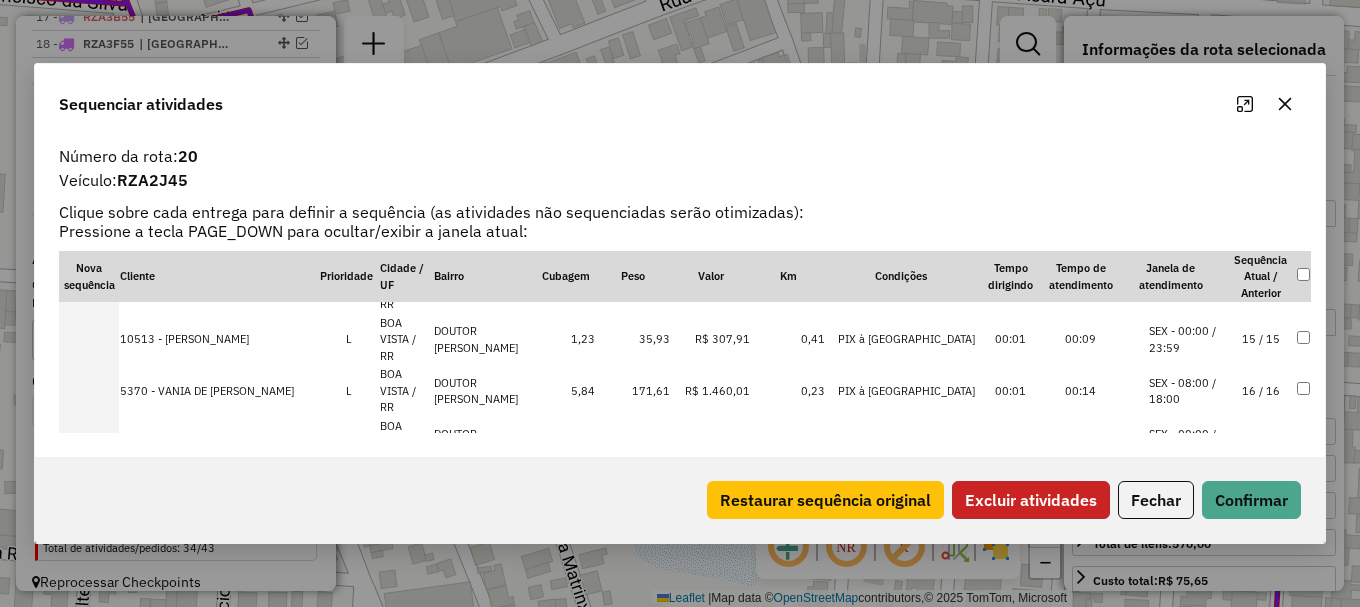 click on "Excluir atividades" 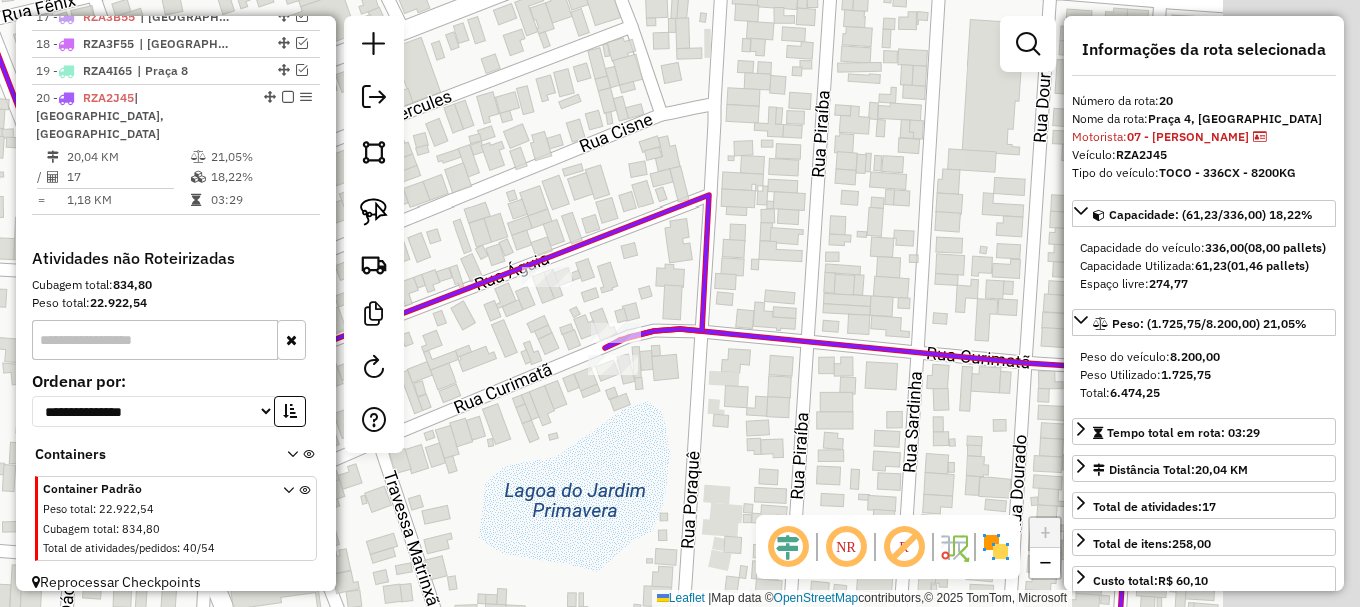 drag, startPoint x: 950, startPoint y: 388, endPoint x: 680, endPoint y: 353, distance: 272.25906 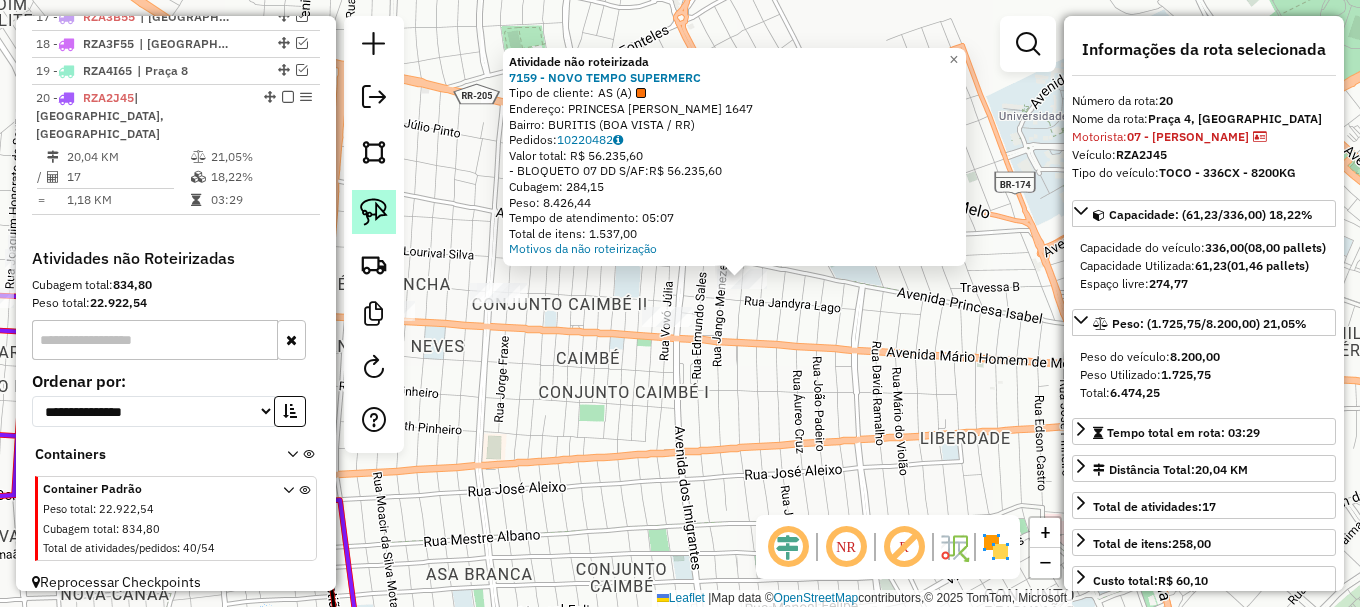 click 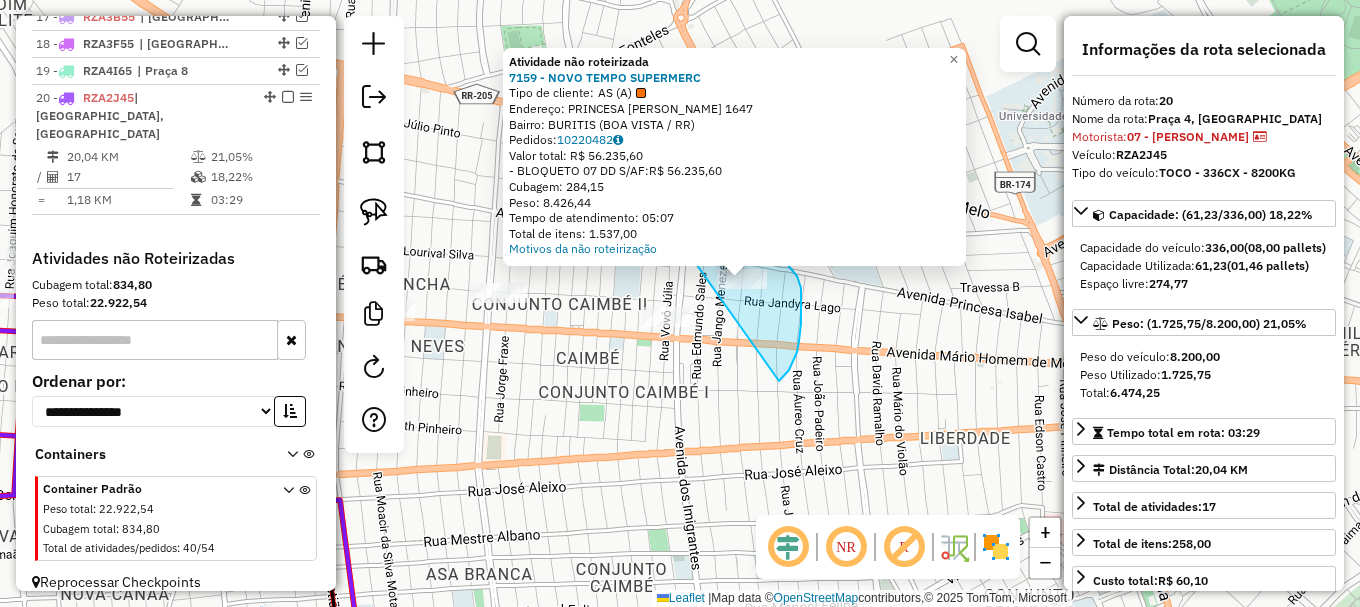 drag, startPoint x: 780, startPoint y: 380, endPoint x: 693, endPoint y: 261, distance: 147.411 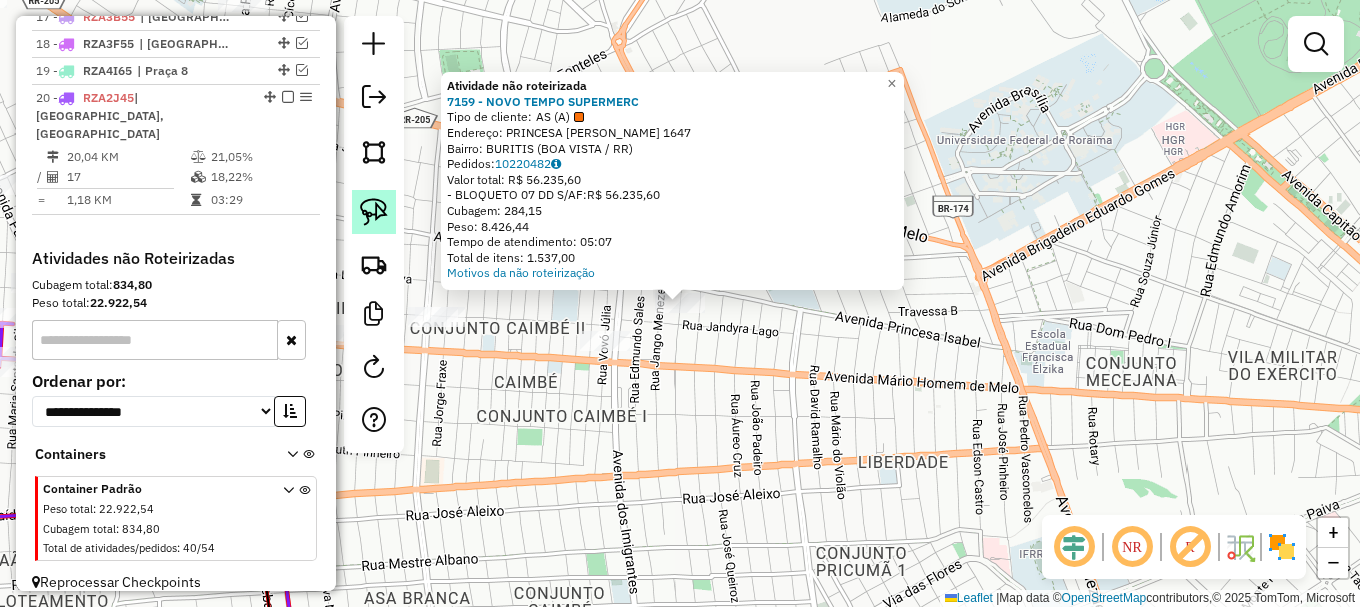 click 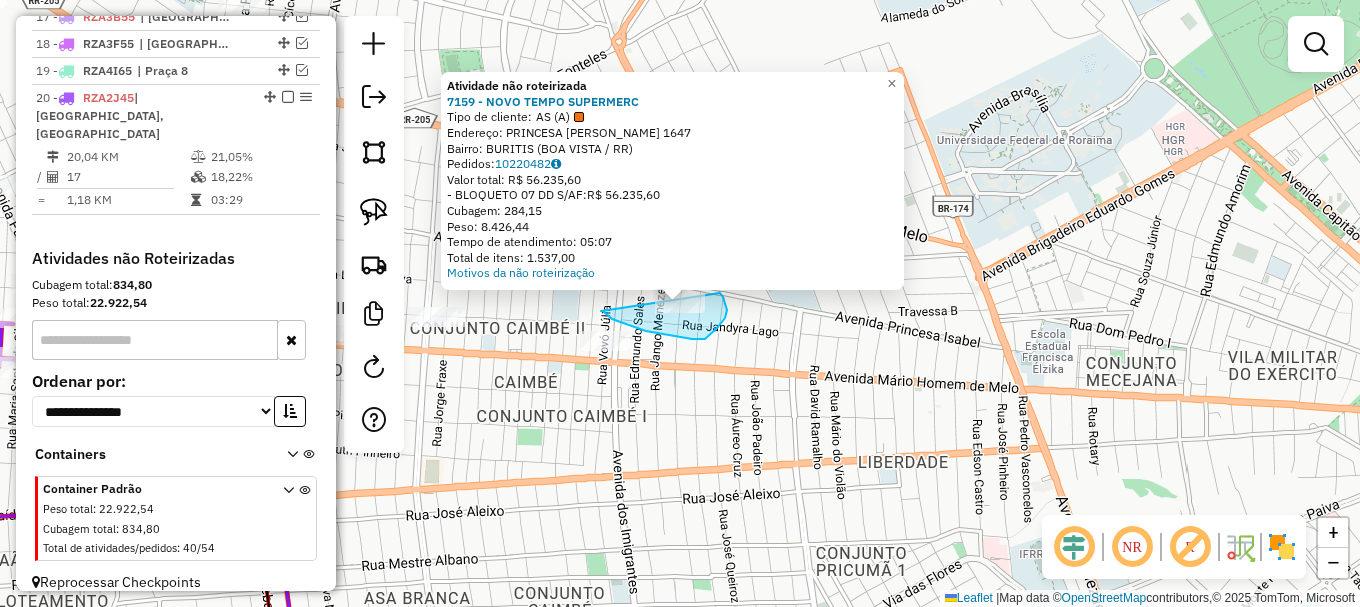 drag, startPoint x: 634, startPoint y: 327, endPoint x: 695, endPoint y: 270, distance: 83.48653 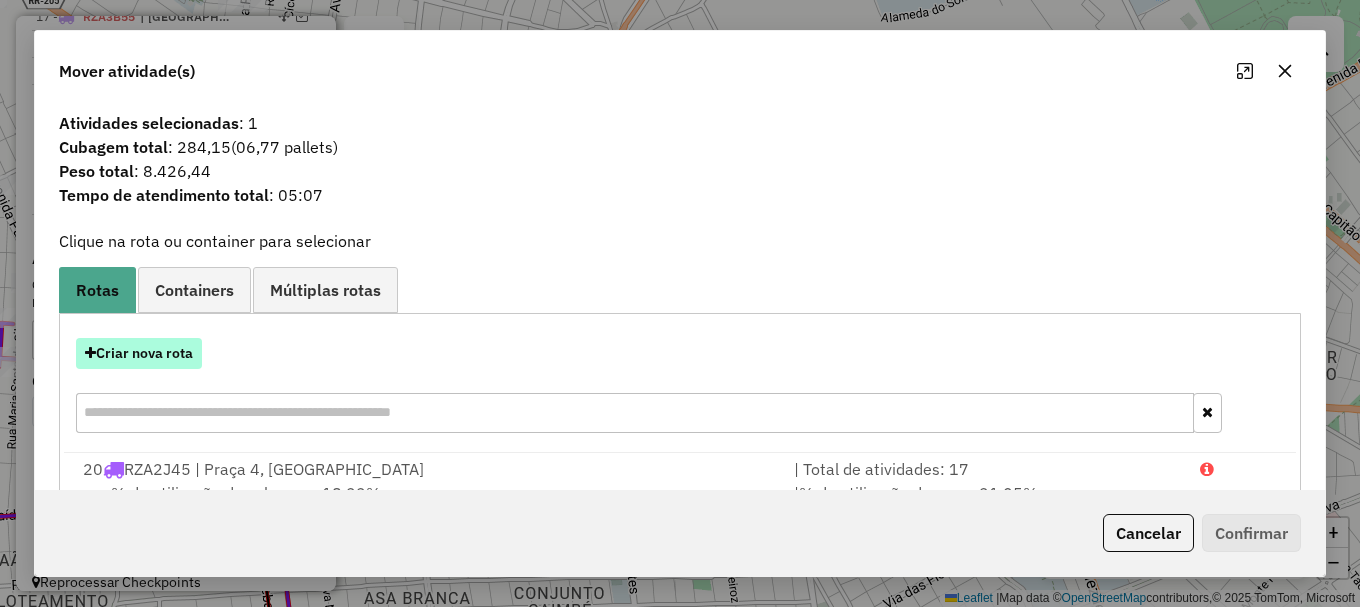 click on "Criar nova rota" at bounding box center (139, 353) 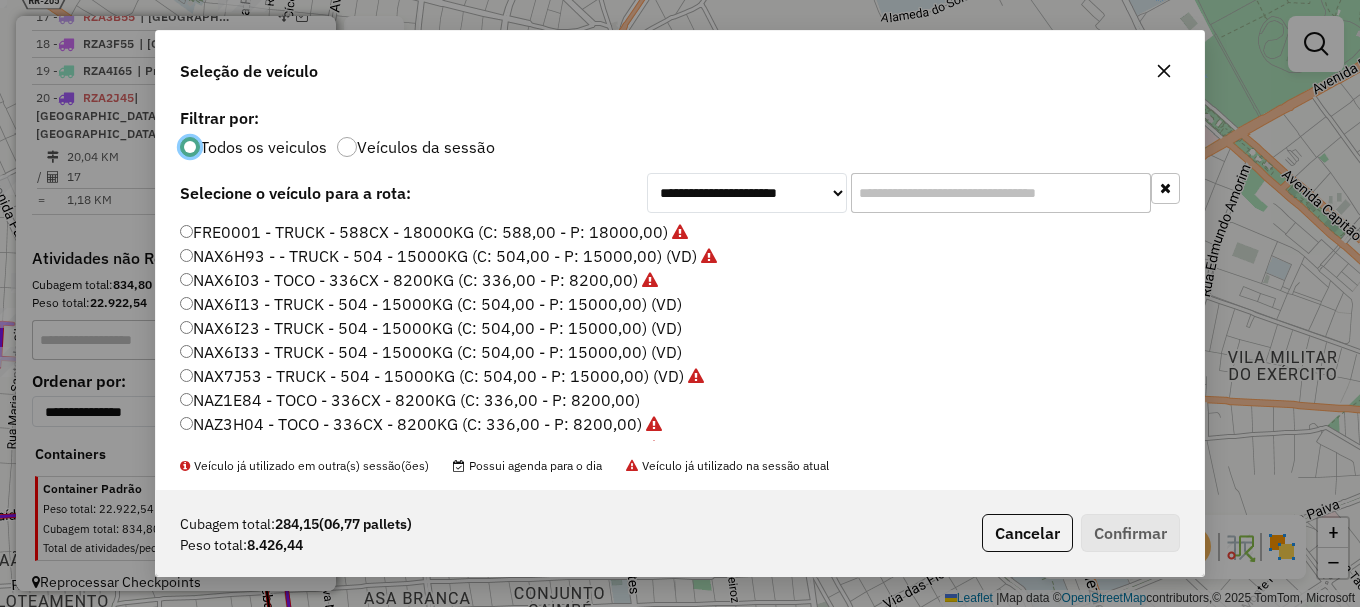 scroll, scrollTop: 11, scrollLeft: 6, axis: both 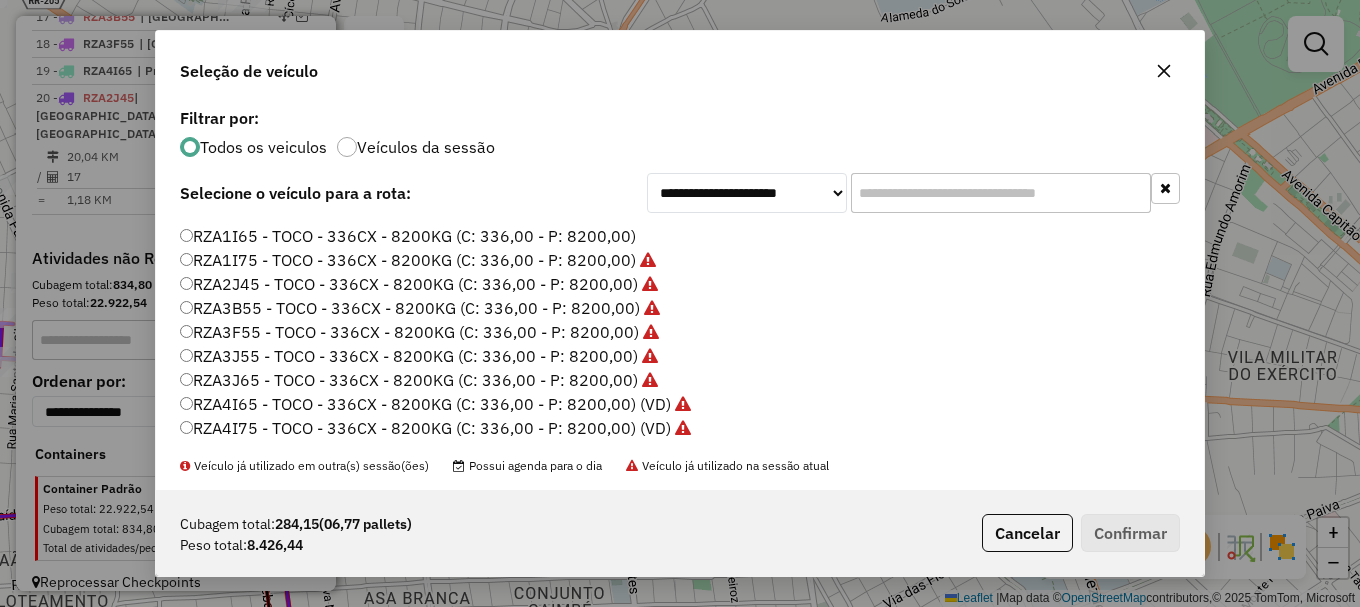 click on "RZA1I75 - TOCO - 336CX - 8200KG (C: 336,00 - P: 8200,00)" 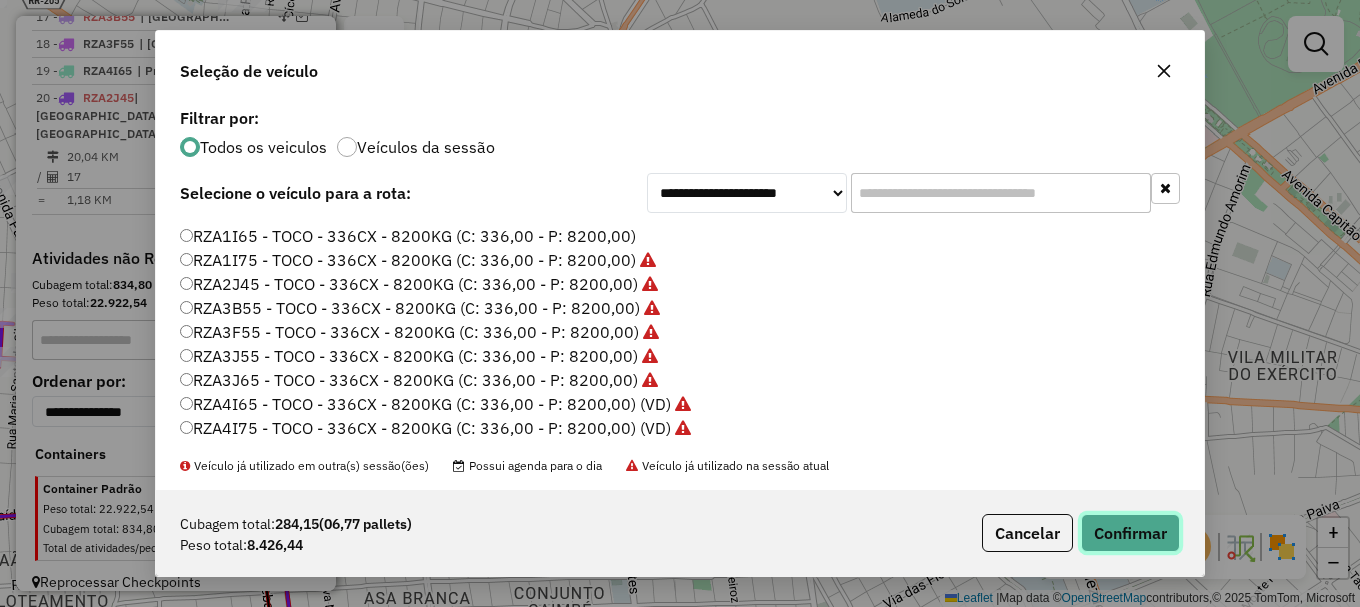click on "Confirmar" 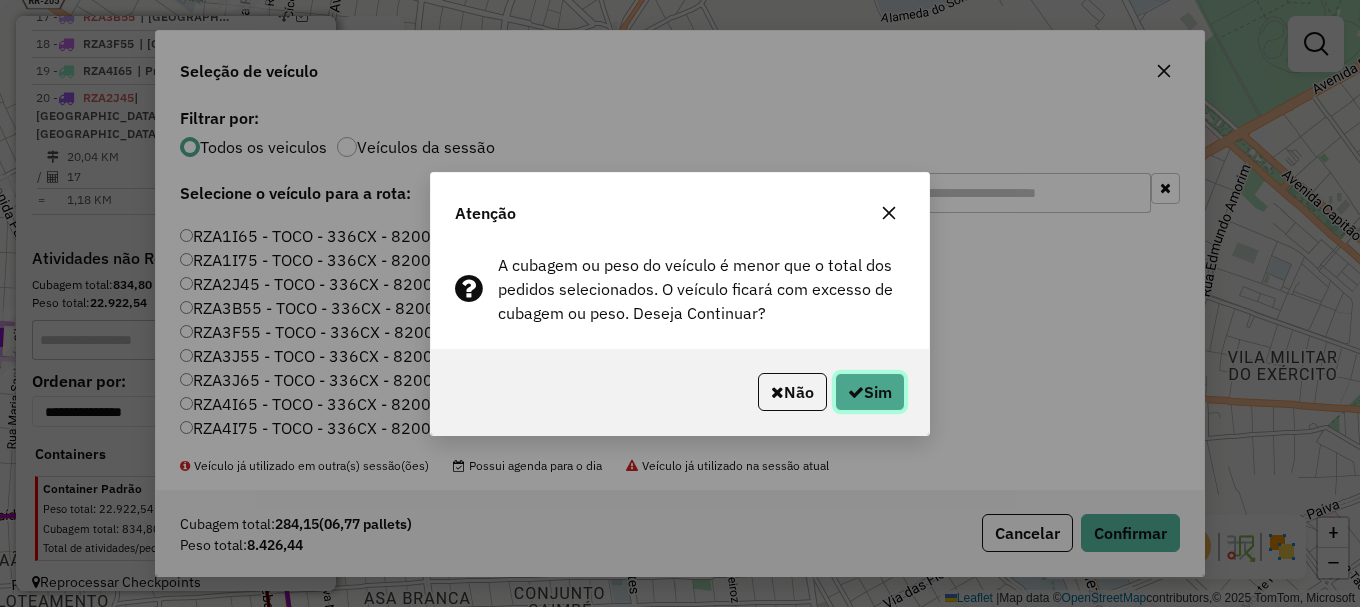 click on "Sim" 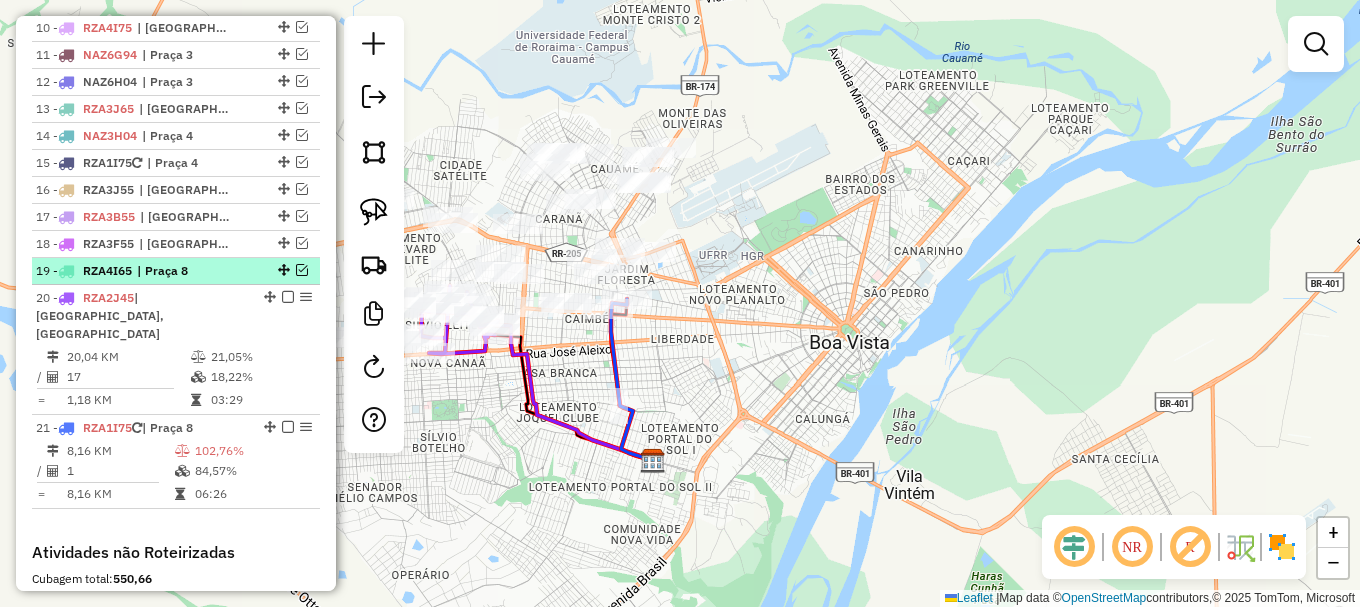 scroll, scrollTop: 943, scrollLeft: 0, axis: vertical 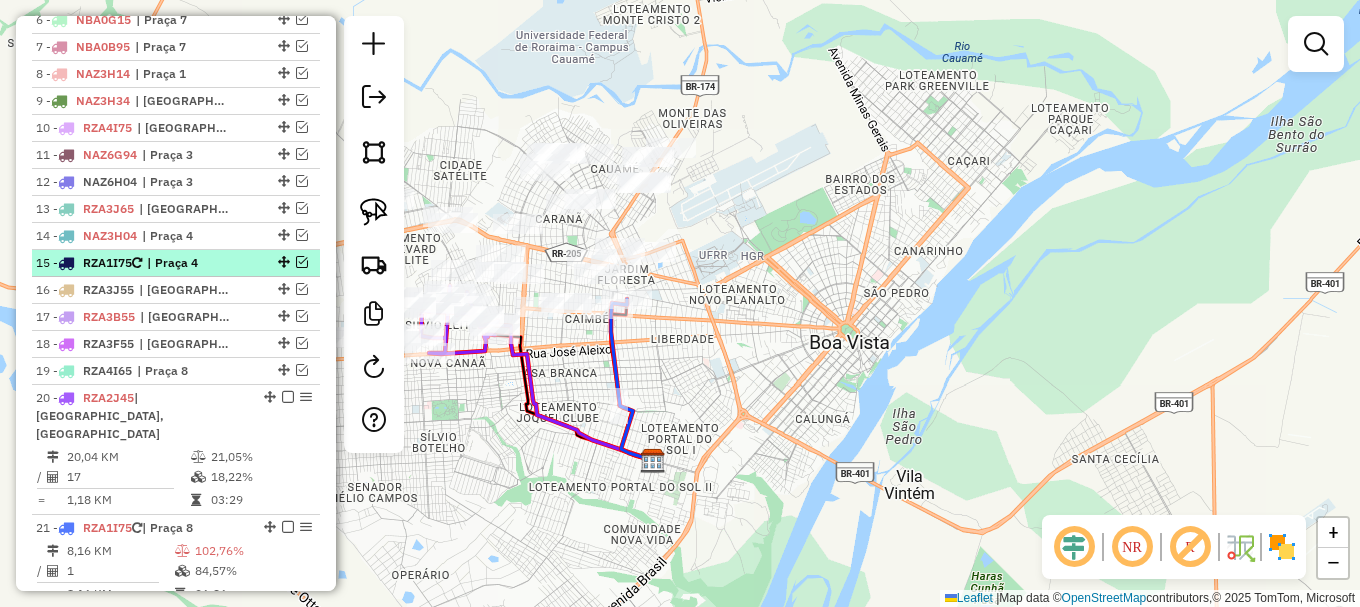 click at bounding box center [302, 262] 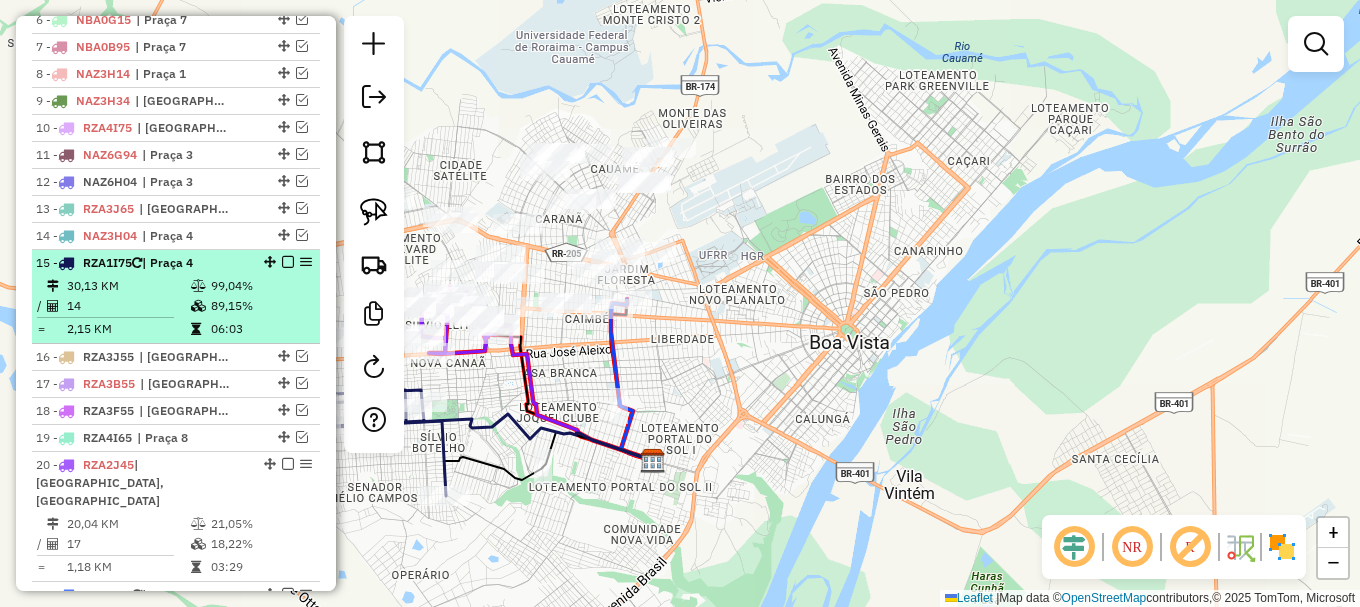 click on "99,04%" at bounding box center (260, 286) 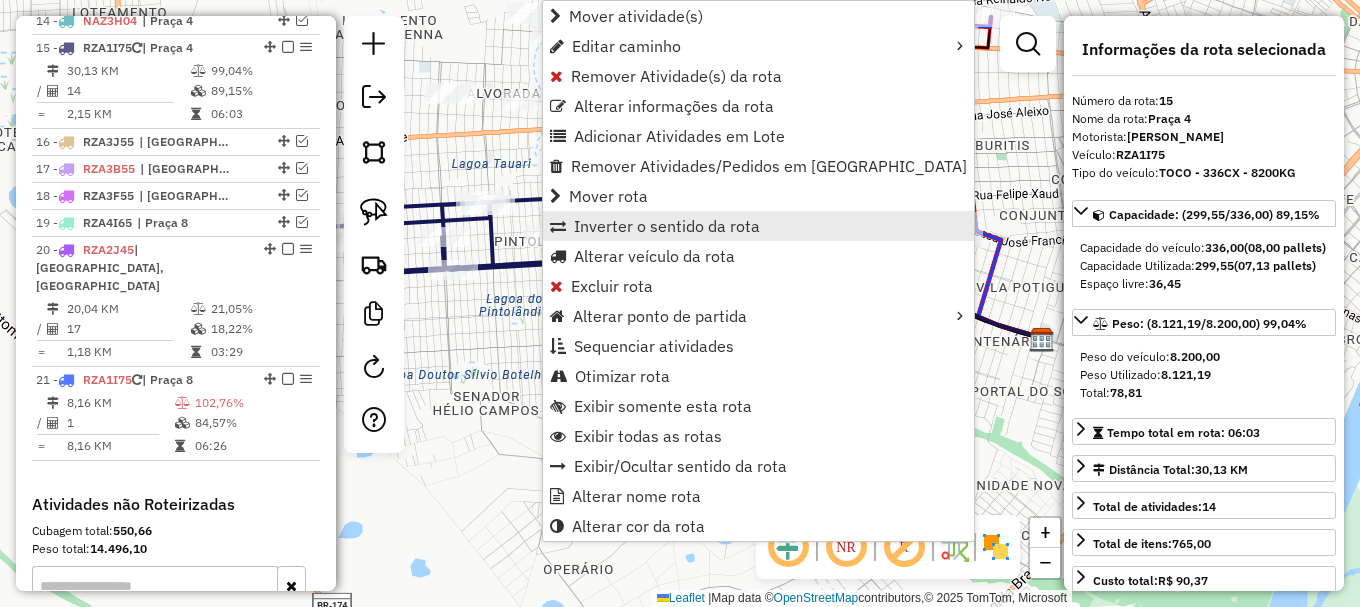 scroll, scrollTop: 1195, scrollLeft: 0, axis: vertical 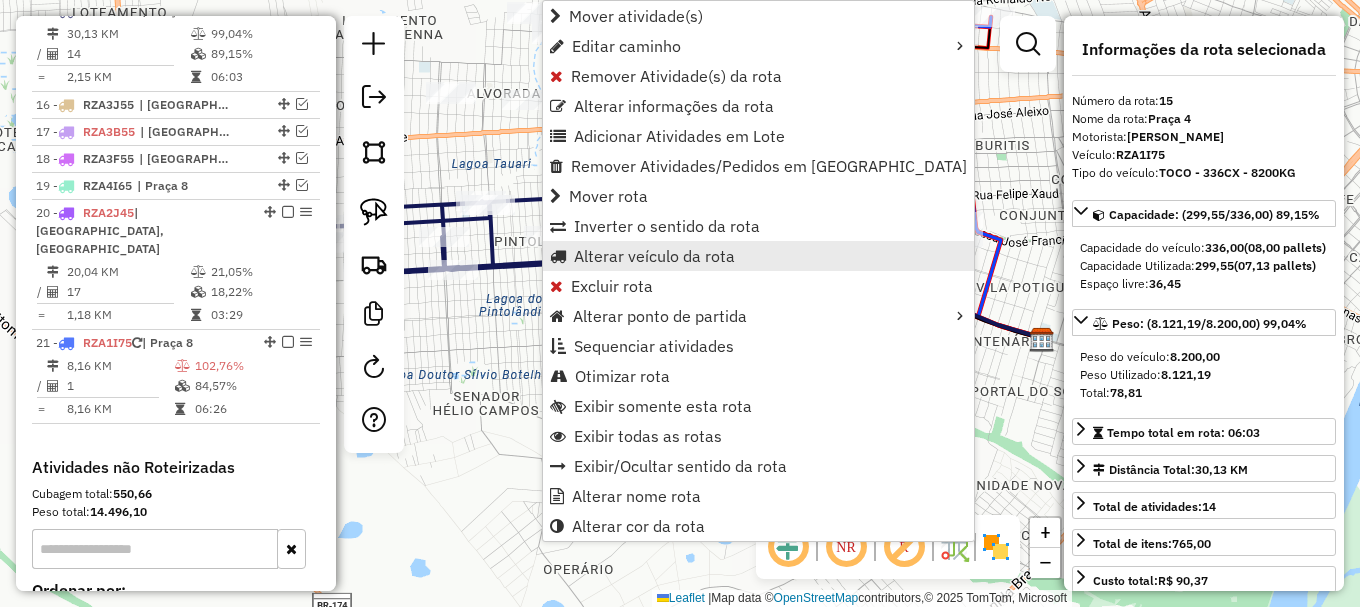 click on "Alterar veículo da rota" at bounding box center (654, 256) 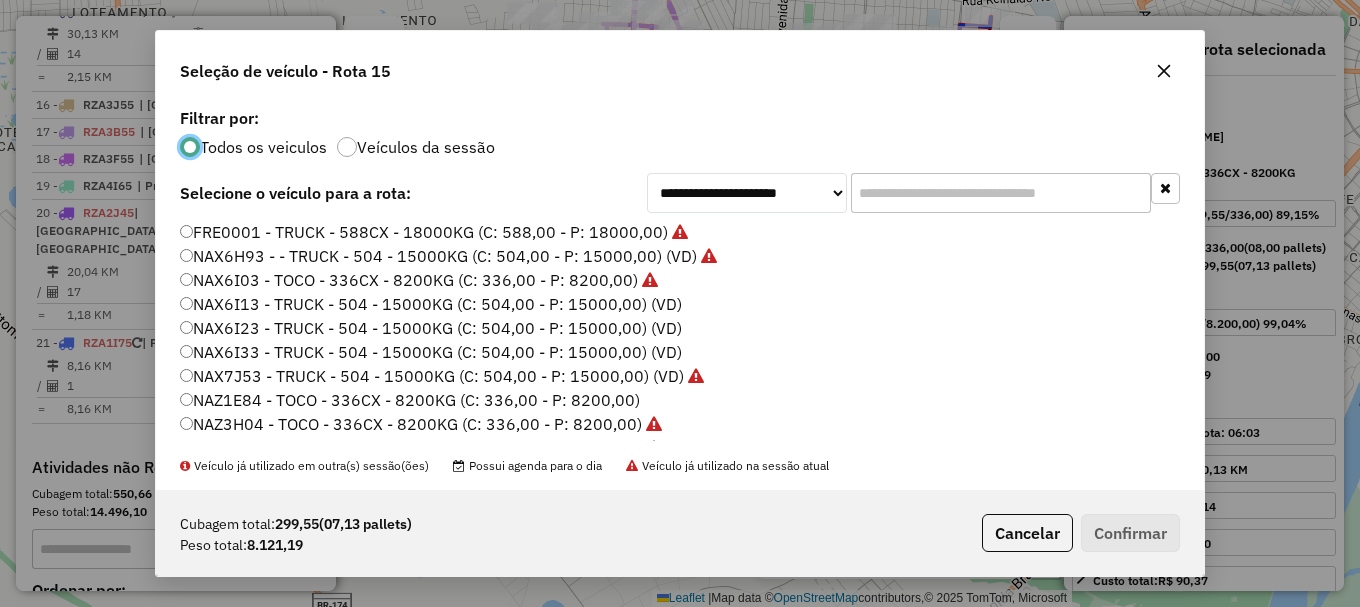 scroll, scrollTop: 11, scrollLeft: 6, axis: both 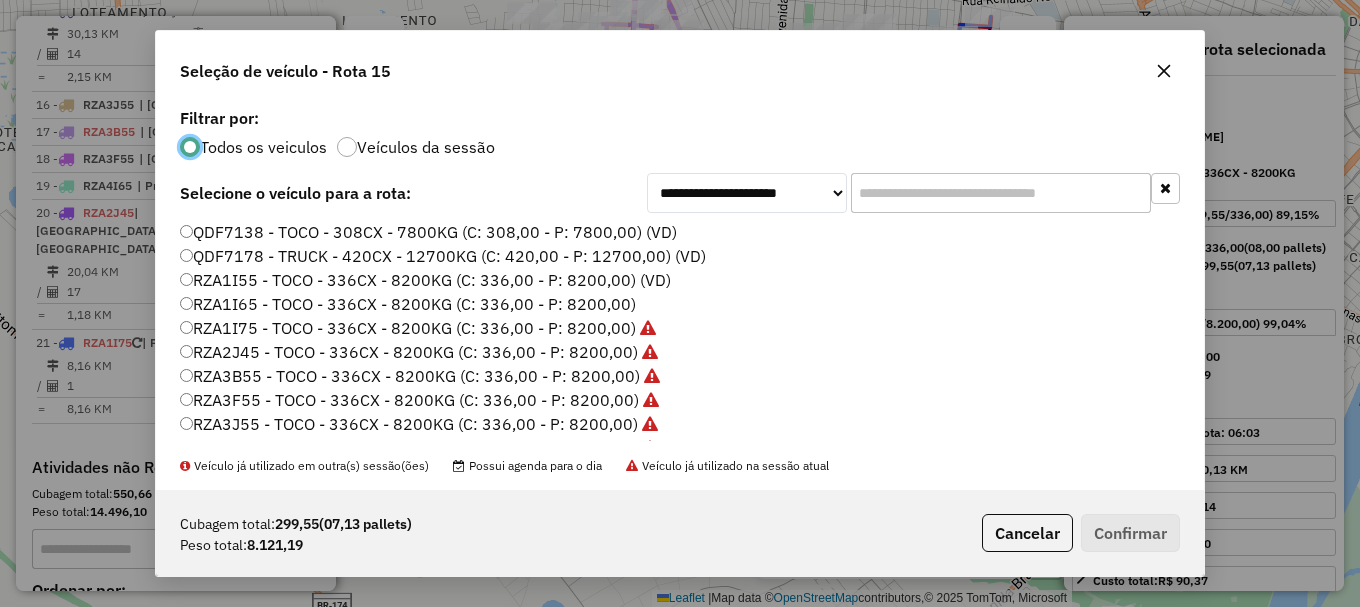 click on "RZA1I65 - TOCO - 336CX - 8200KG (C: 336,00 - P: 8200,00)" 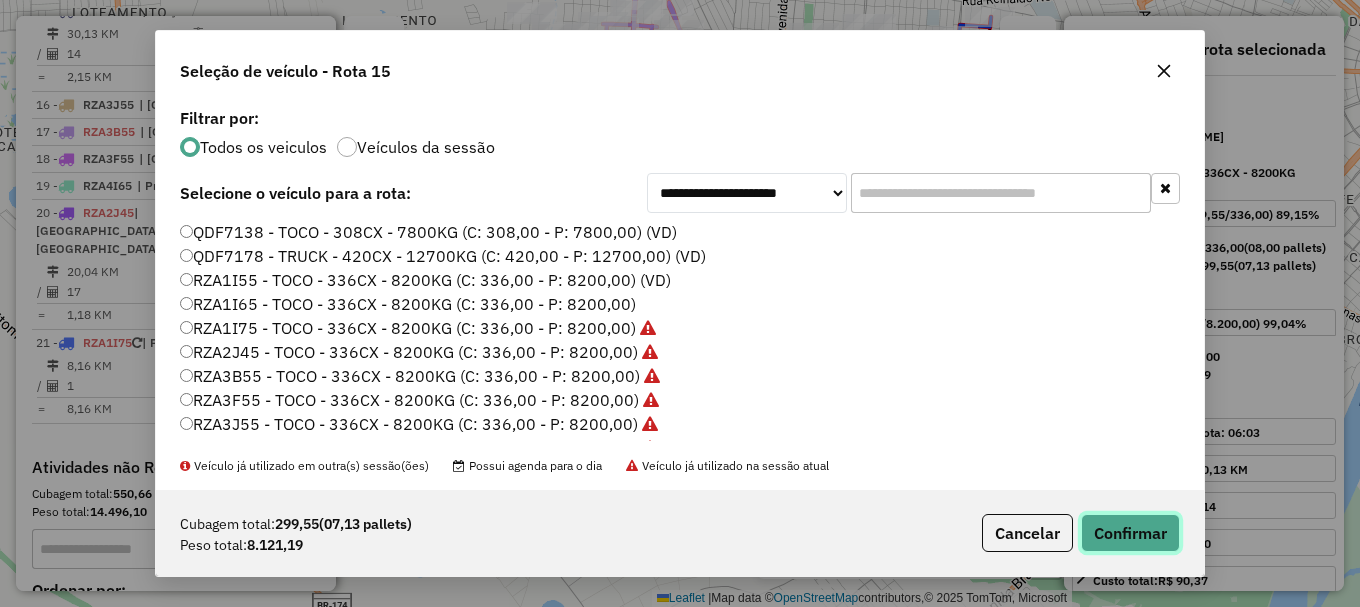 click on "Confirmar" 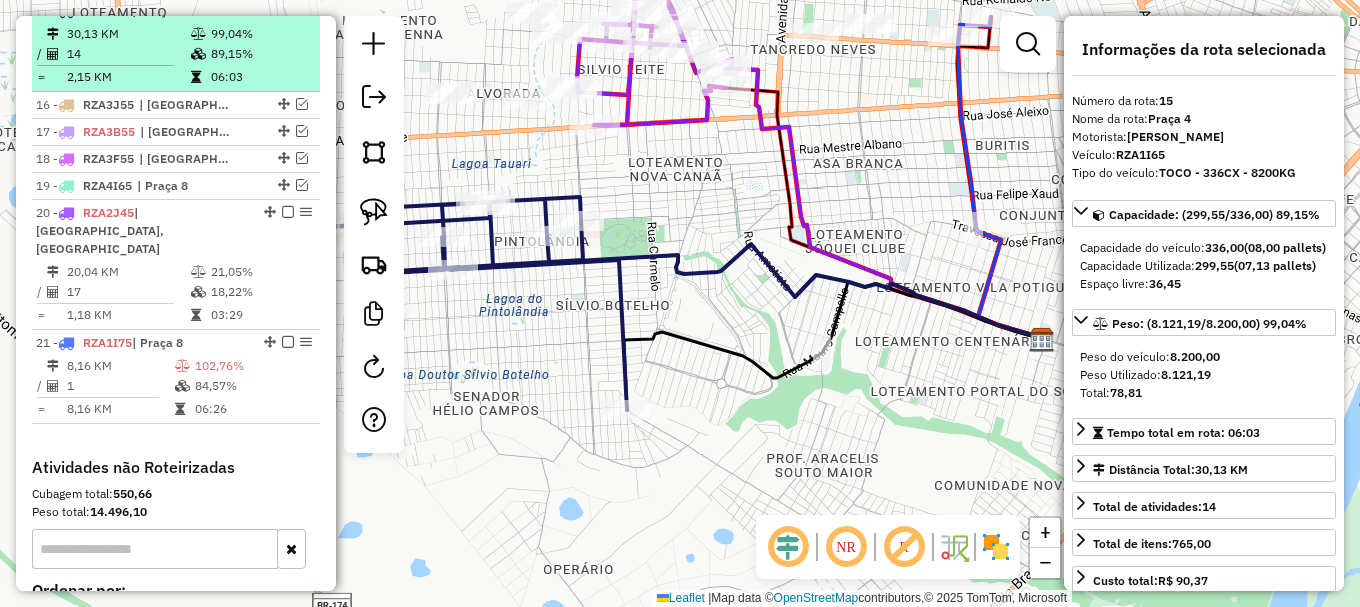 click at bounding box center [288, 10] 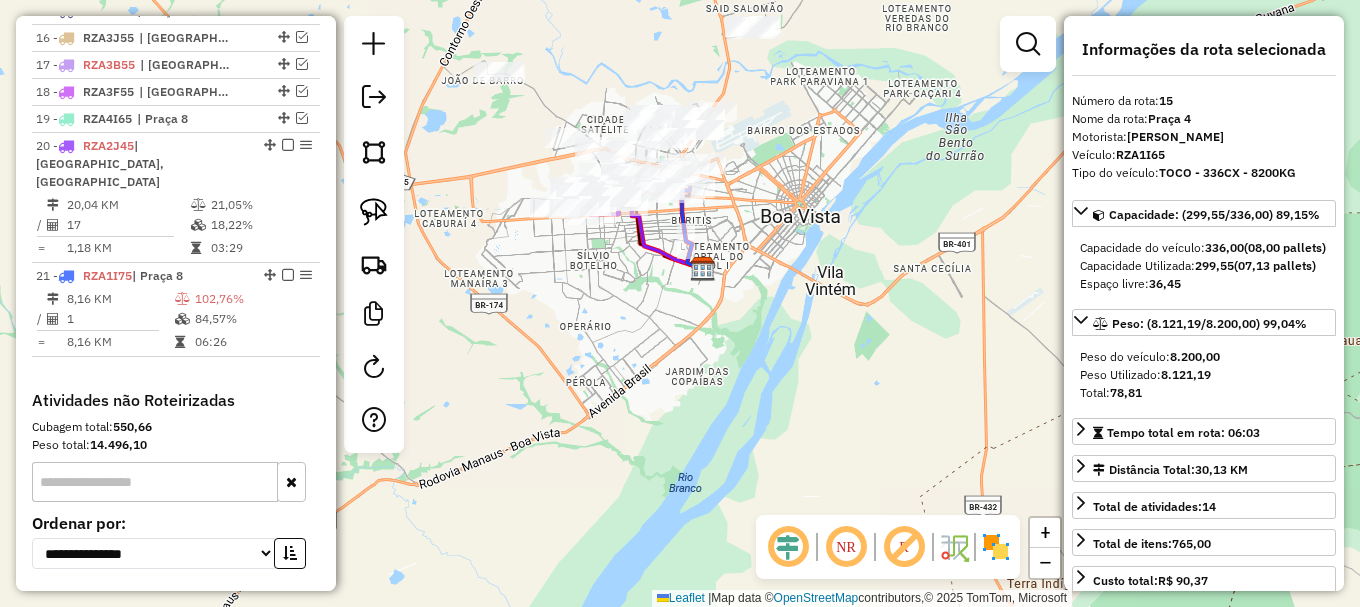 drag, startPoint x: 581, startPoint y: 308, endPoint x: 693, endPoint y: 347, distance: 118.595955 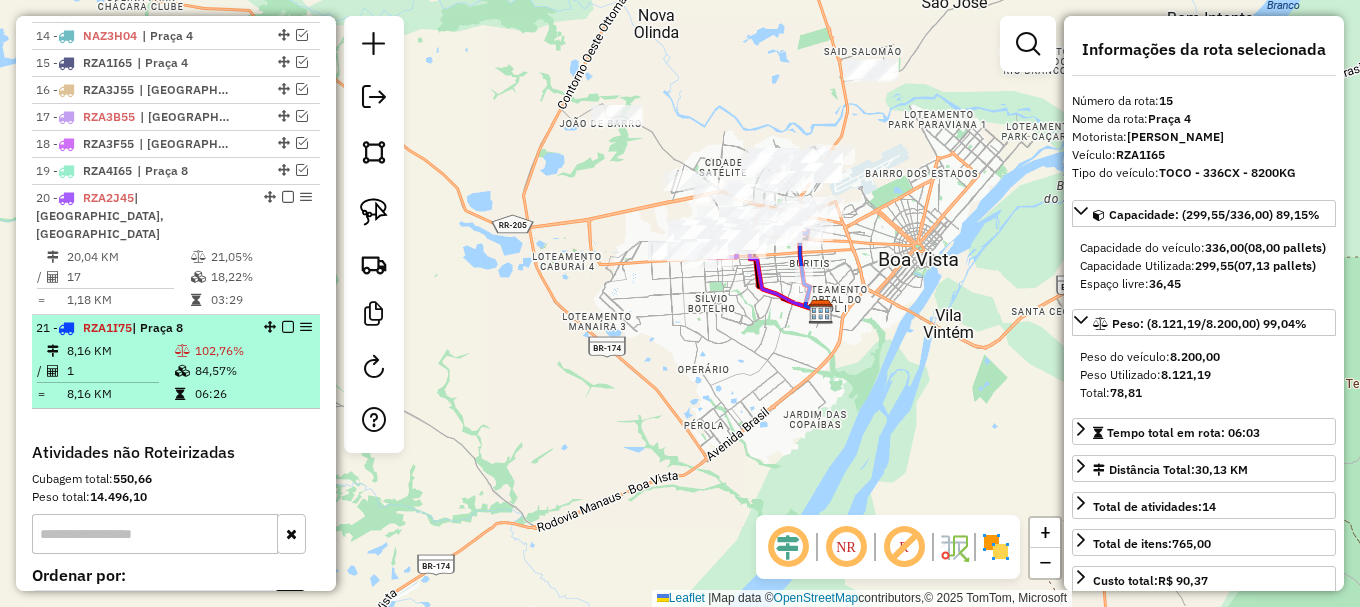 scroll, scrollTop: 1095, scrollLeft: 0, axis: vertical 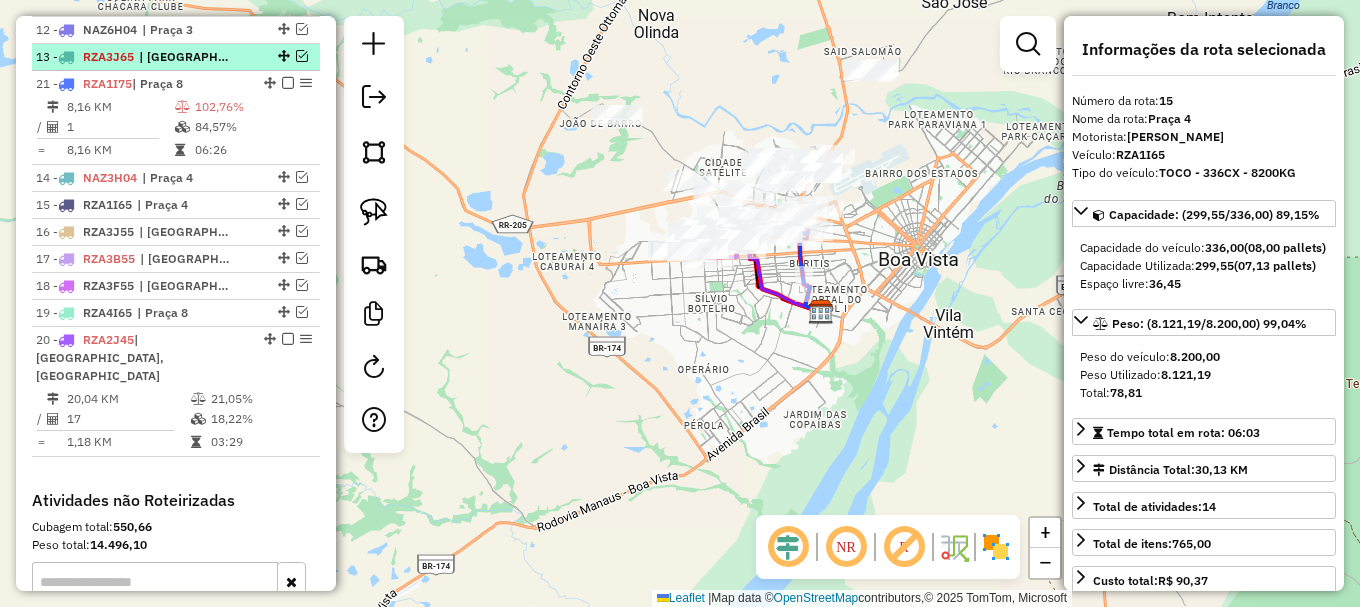 drag, startPoint x: 266, startPoint y: 357, endPoint x: 295, endPoint y: 89, distance: 269.56445 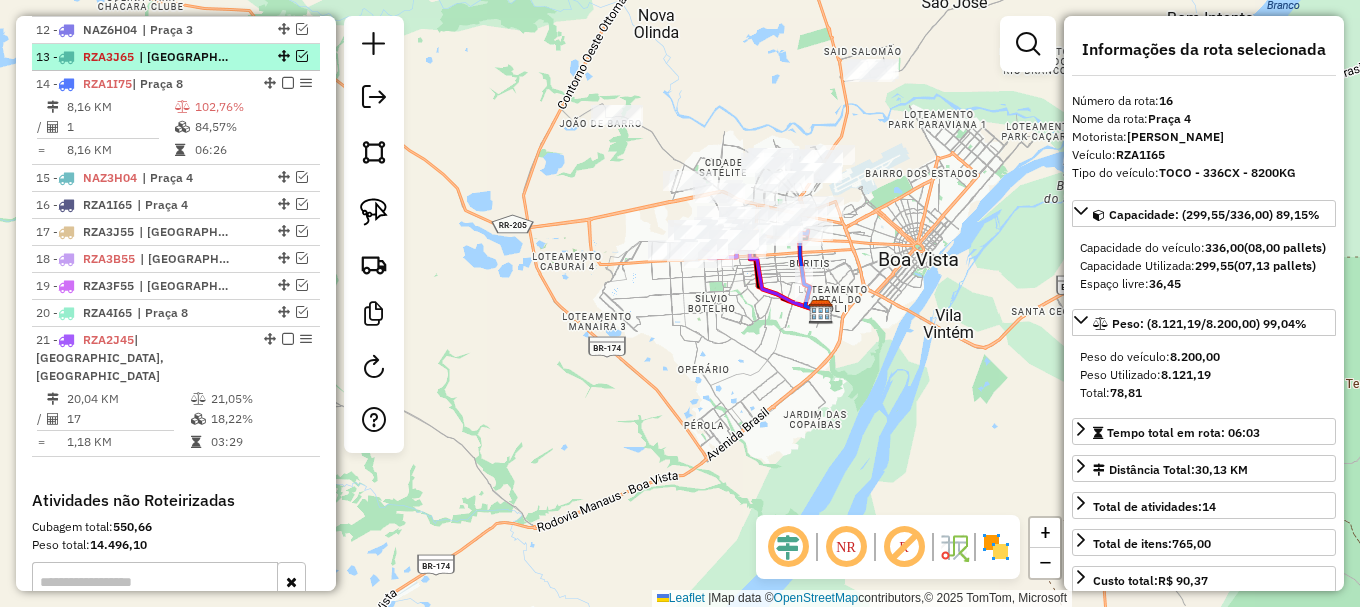 click at bounding box center [302, 56] 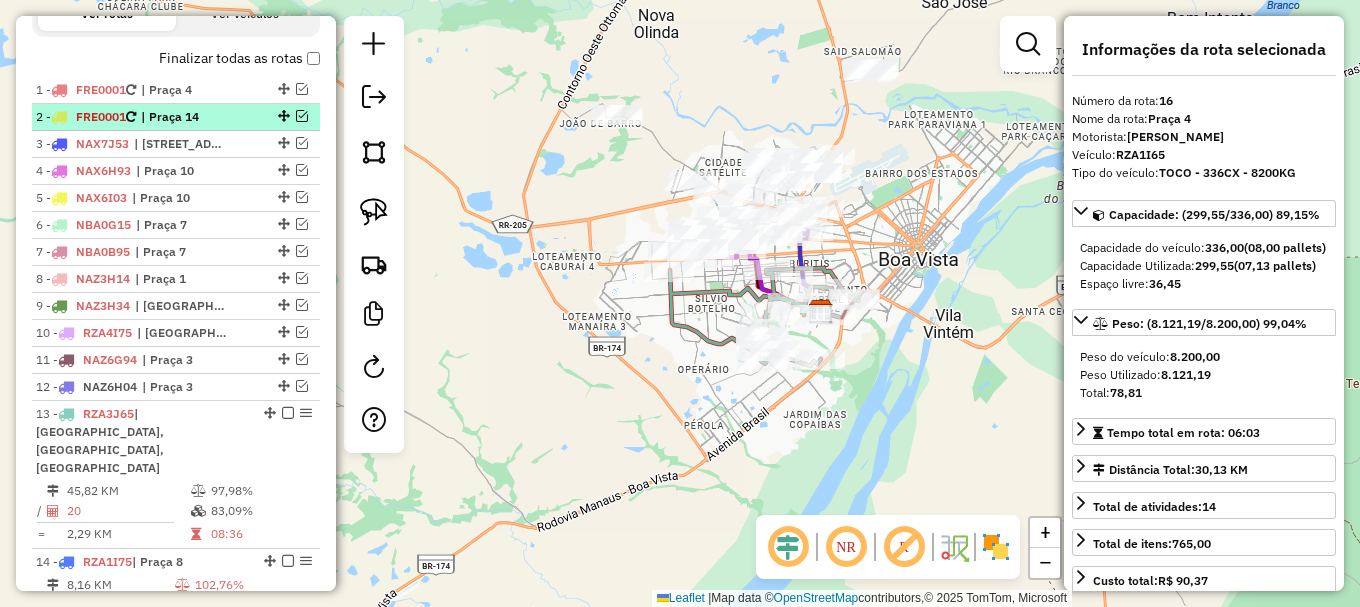scroll, scrollTop: 737, scrollLeft: 0, axis: vertical 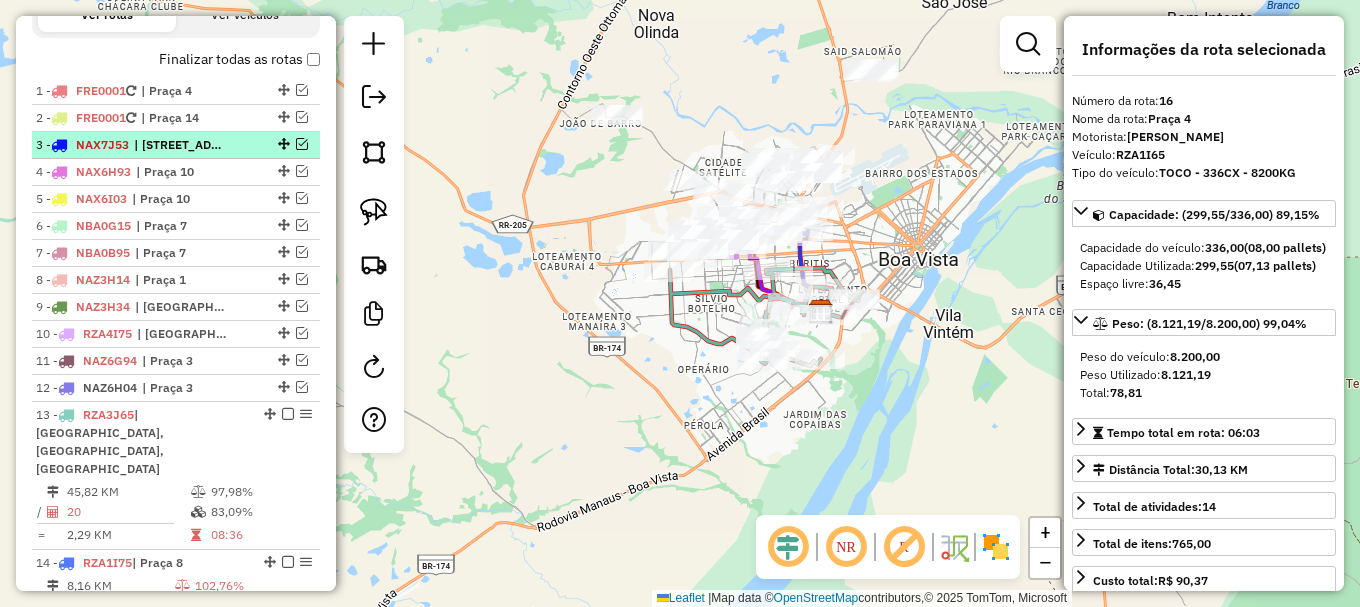 drag, startPoint x: 265, startPoint y: 178, endPoint x: 253, endPoint y: 150, distance: 30.463093 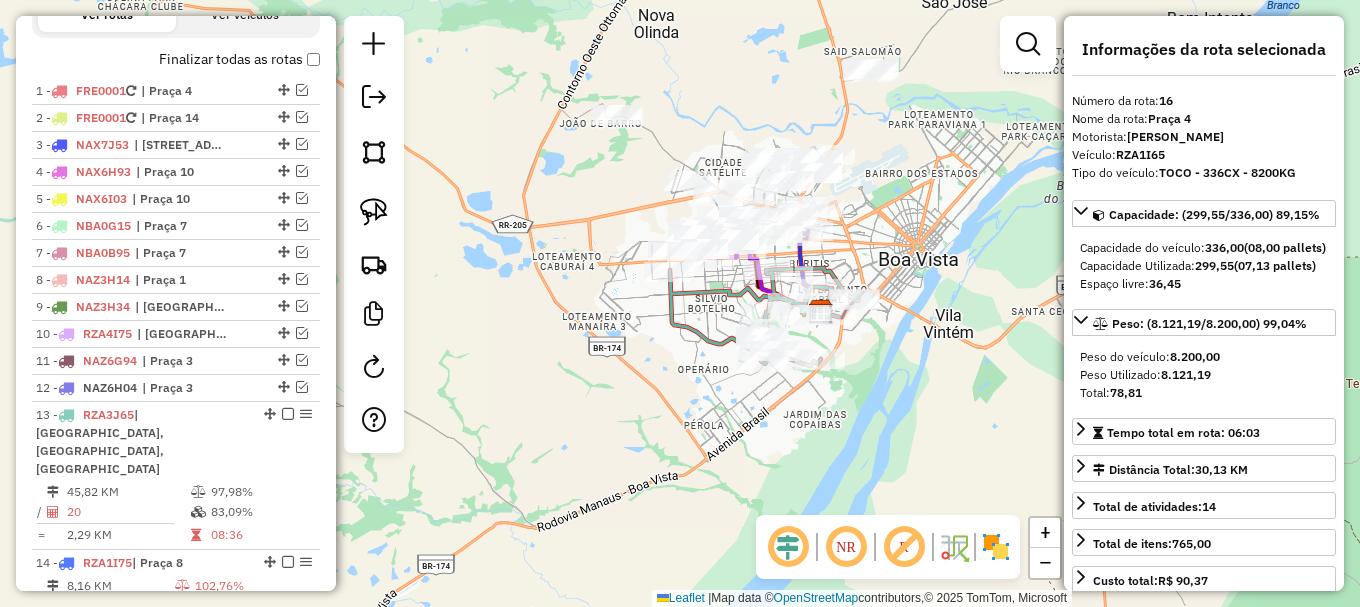 click on "Janela de atendimento Grade de atendimento Capacidade Transportadoras Veículos Cliente Pedidos  Rotas Selecione os dias de semana para filtrar as janelas de atendimento  Seg   Ter   Qua   Qui   Sex   Sáb   Dom  Informe o período da janela de atendimento: De: Até:  Filtrar exatamente a janela do cliente  Considerar janela de atendimento padrão  Selecione os dias de semana para filtrar as grades de atendimento  Seg   Ter   Qua   Qui   Sex   Sáb   Dom   Considerar clientes sem dia de atendimento cadastrado  Clientes fora do dia de atendimento selecionado Filtrar as atividades entre os valores definidos abaixo:  Peso mínimo:   Peso máximo:   Cubagem mínima:   Cubagem máxima:   De:   Até:  Filtrar as atividades entre o tempo de atendimento definido abaixo:  De:   Até:   Considerar capacidade total dos clientes não roteirizados Transportadora: Selecione um ou mais itens Tipo de veículo: Selecione um ou mais itens Veículo: Selecione um ou mais itens Motorista: Selecione um ou mais itens Nome: Rótulo:" 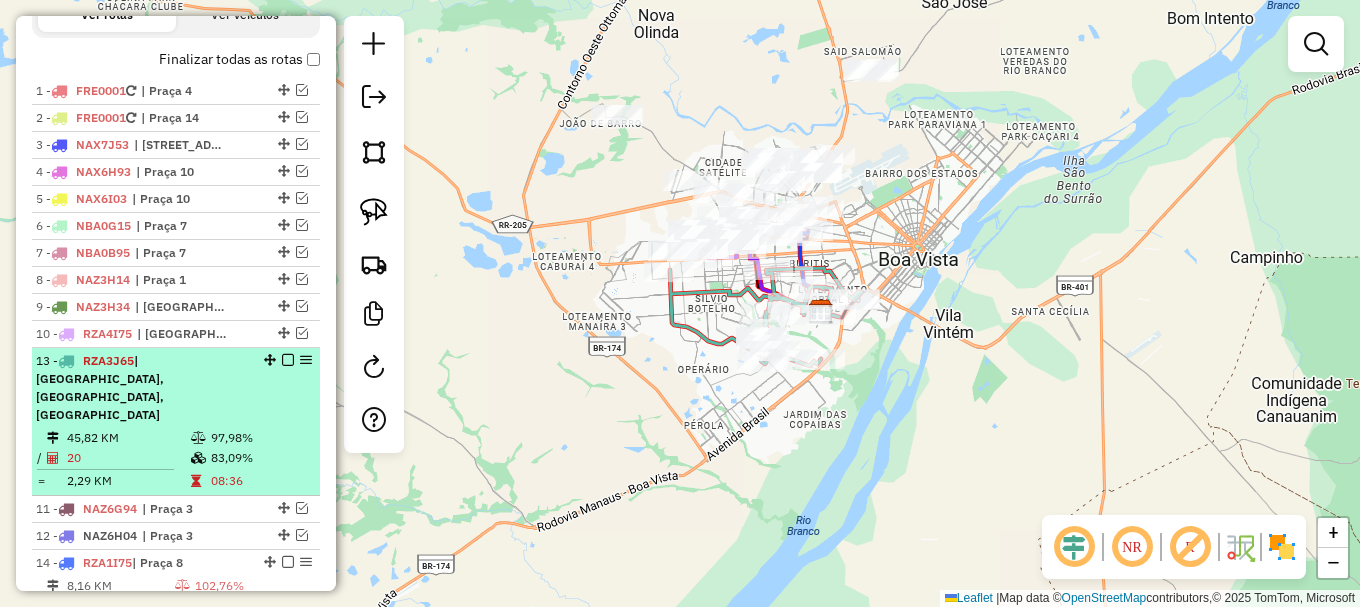 drag, startPoint x: 268, startPoint y: 431, endPoint x: 279, endPoint y: 376, distance: 56.089214 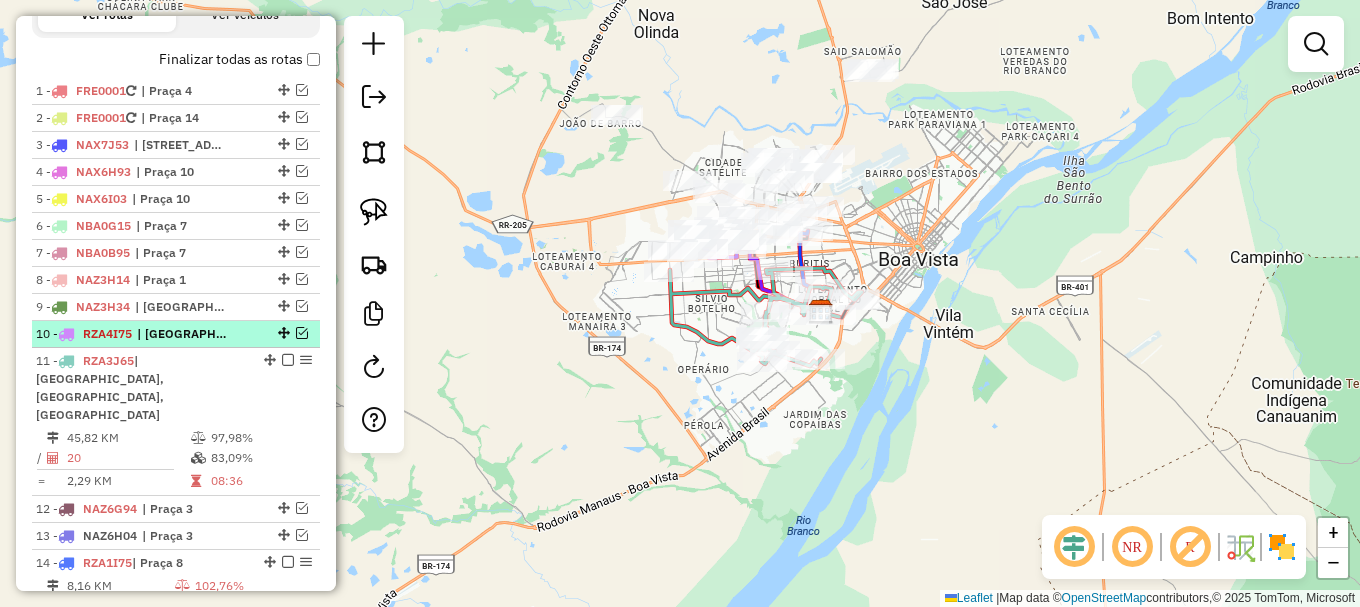 click at bounding box center (302, 333) 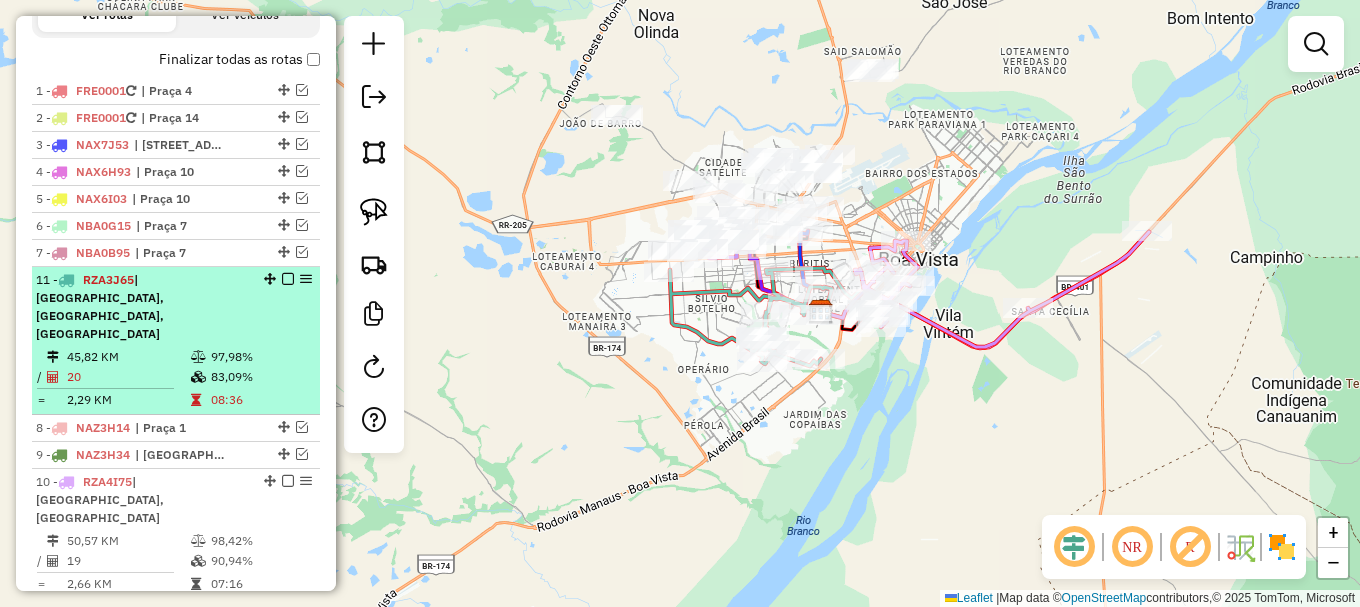 drag, startPoint x: 267, startPoint y: 443, endPoint x: 274, endPoint y: 286, distance: 157.15598 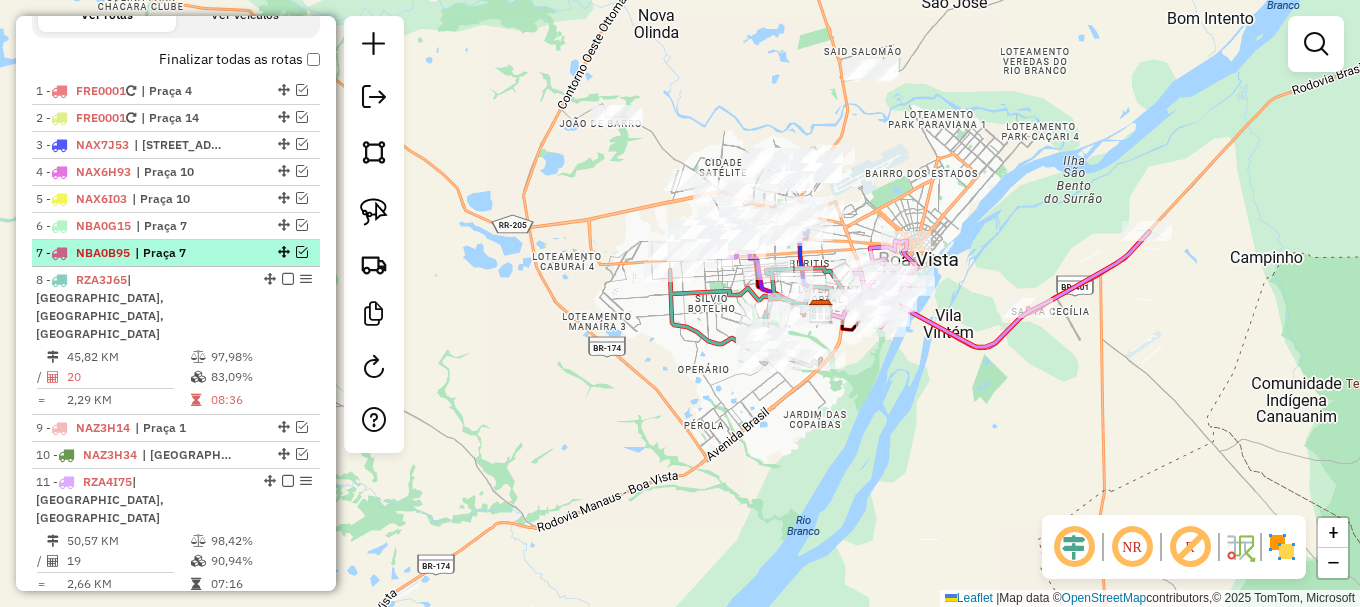 click at bounding box center [302, 252] 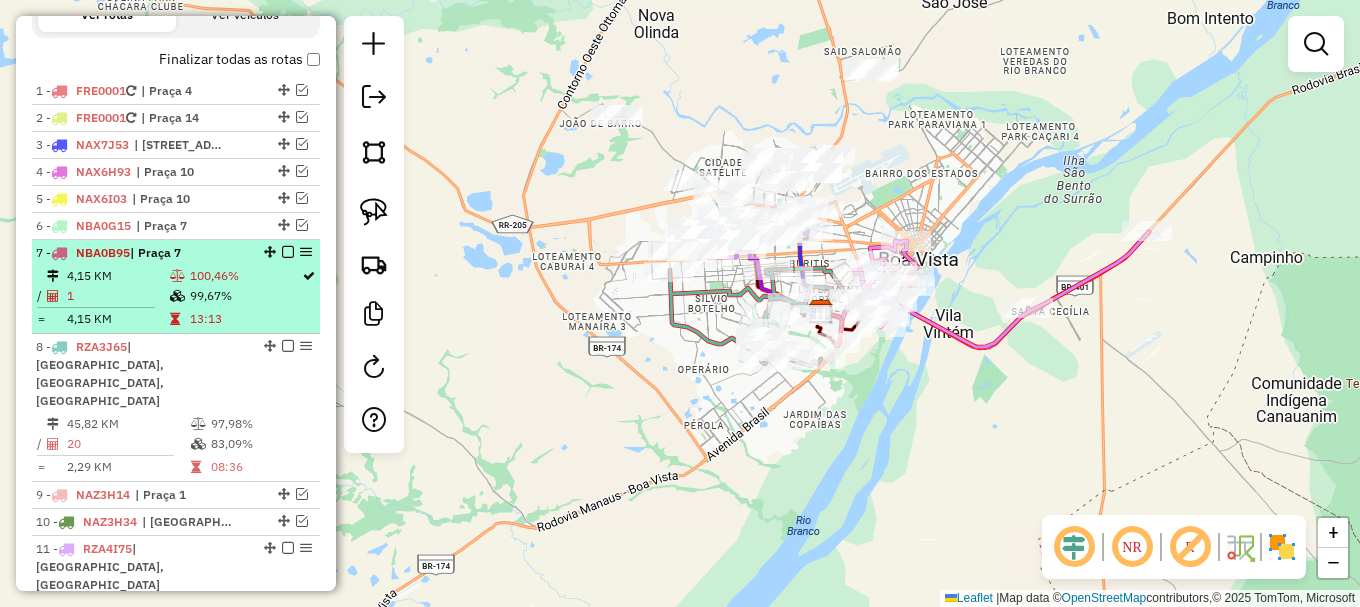 click at bounding box center (288, 252) 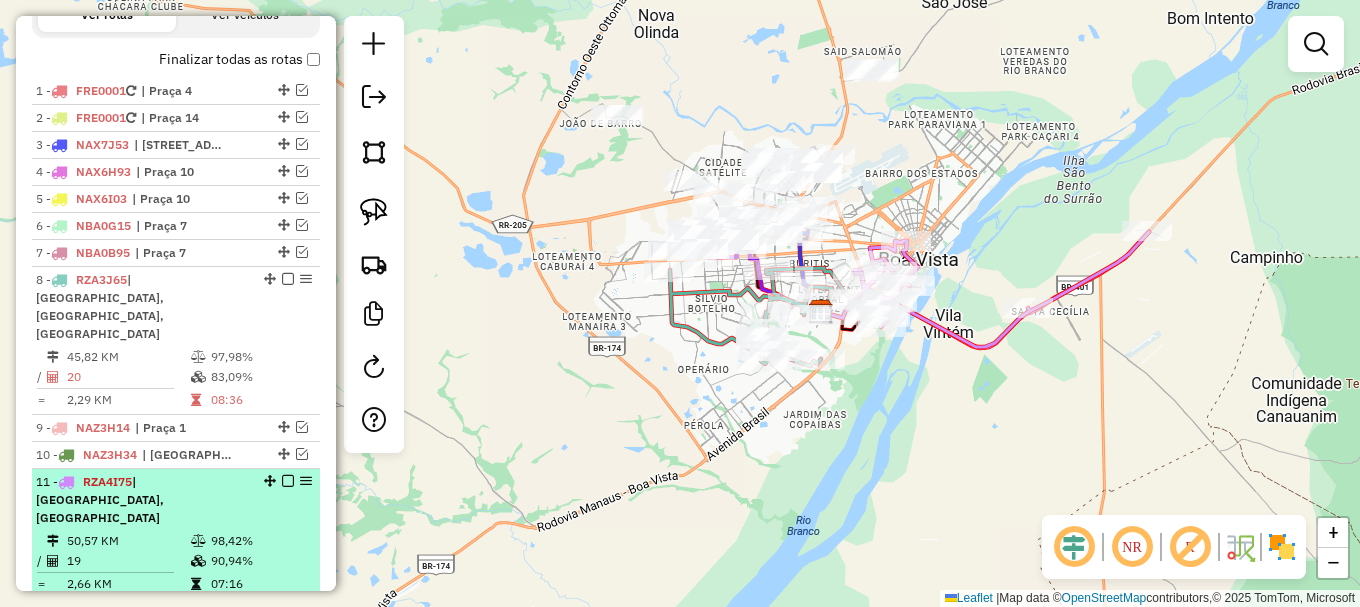 click at bounding box center [288, 481] 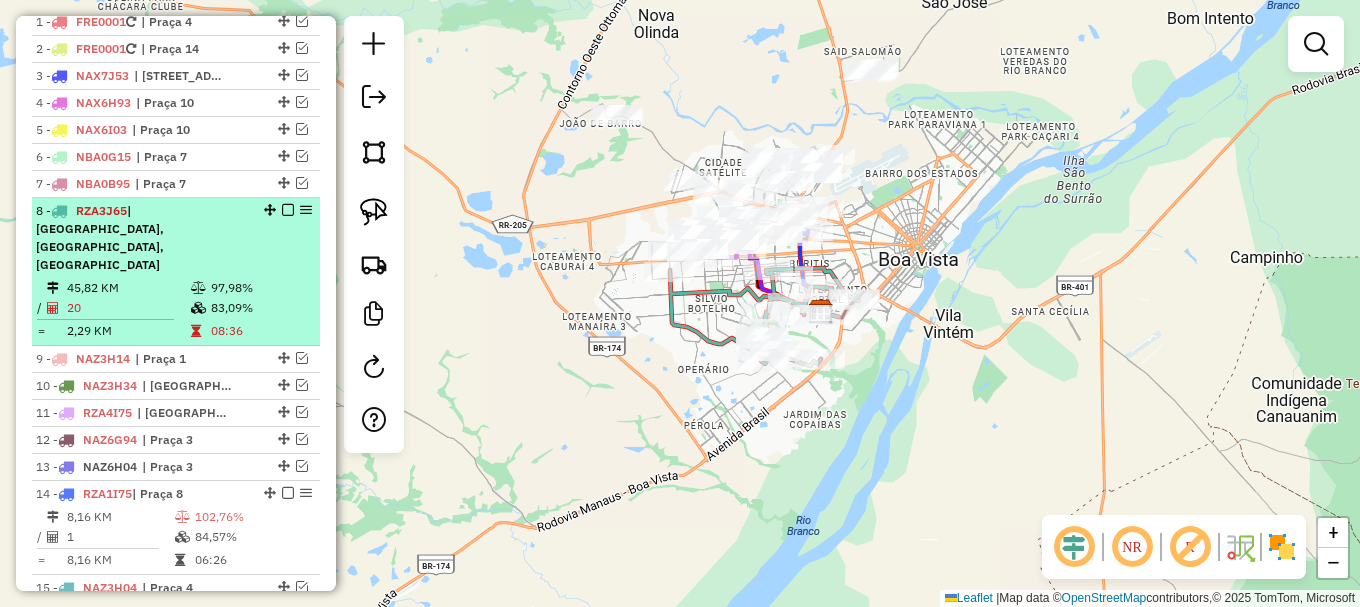 scroll, scrollTop: 837, scrollLeft: 0, axis: vertical 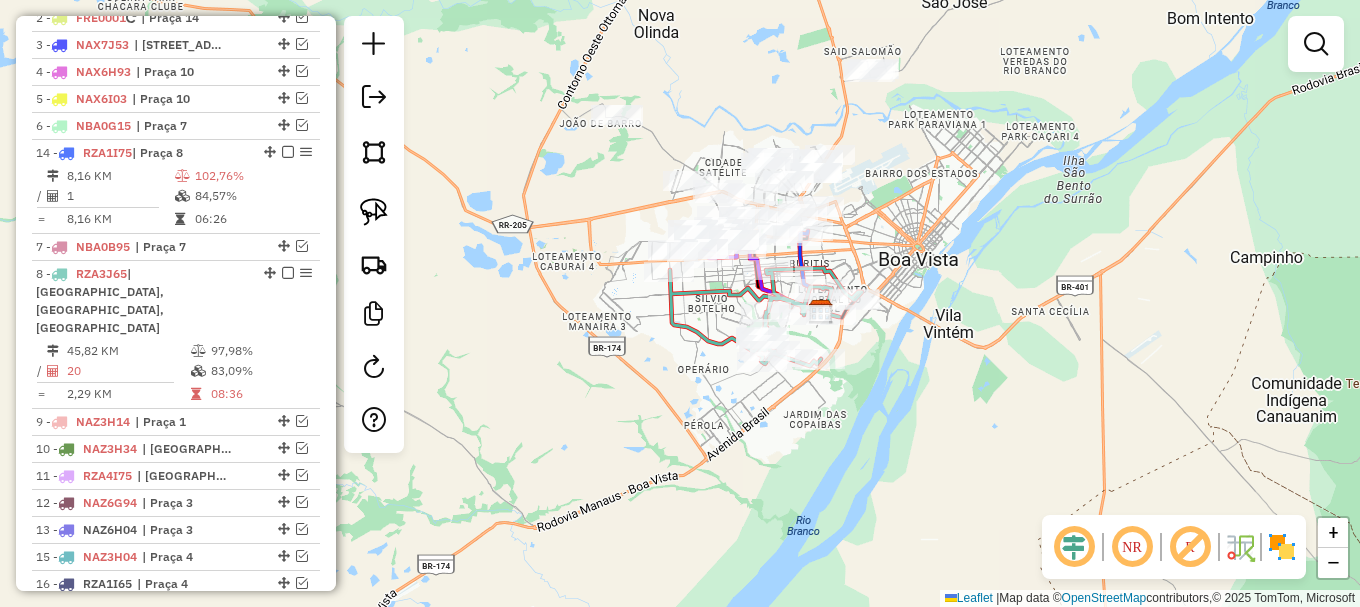 drag, startPoint x: 265, startPoint y: 443, endPoint x: 260, endPoint y: 157, distance: 286.0437 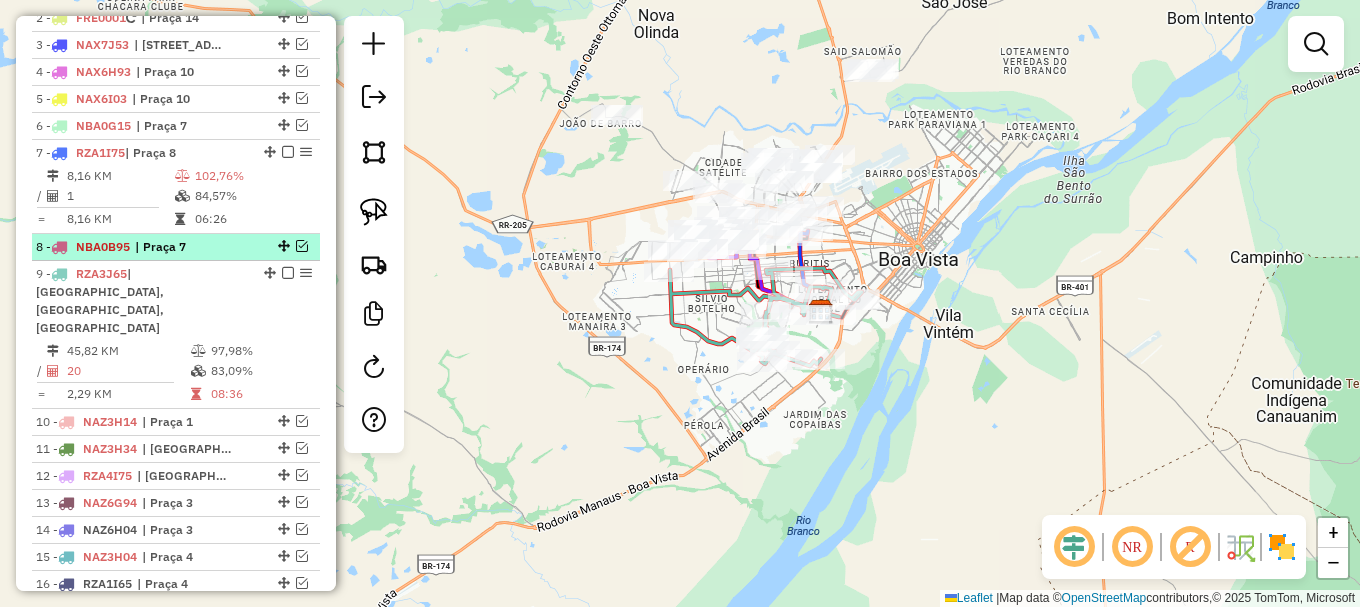 click at bounding box center (302, 246) 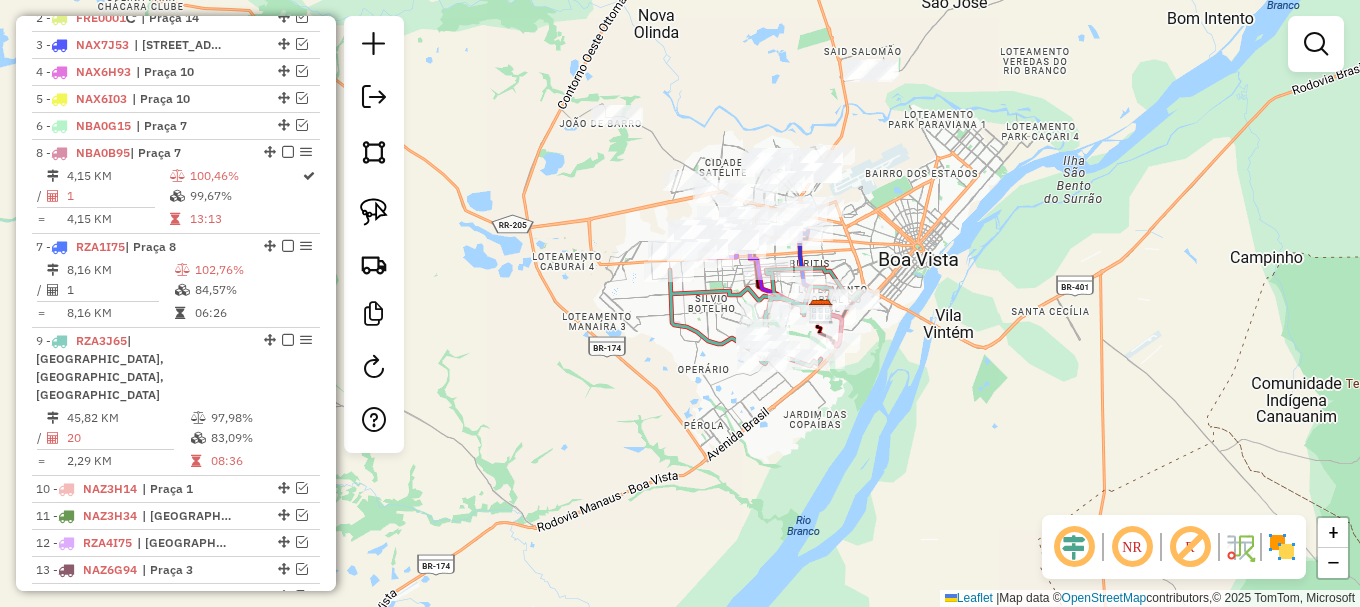 drag, startPoint x: 265, startPoint y: 179, endPoint x: 262, endPoint y: 345, distance: 166.0271 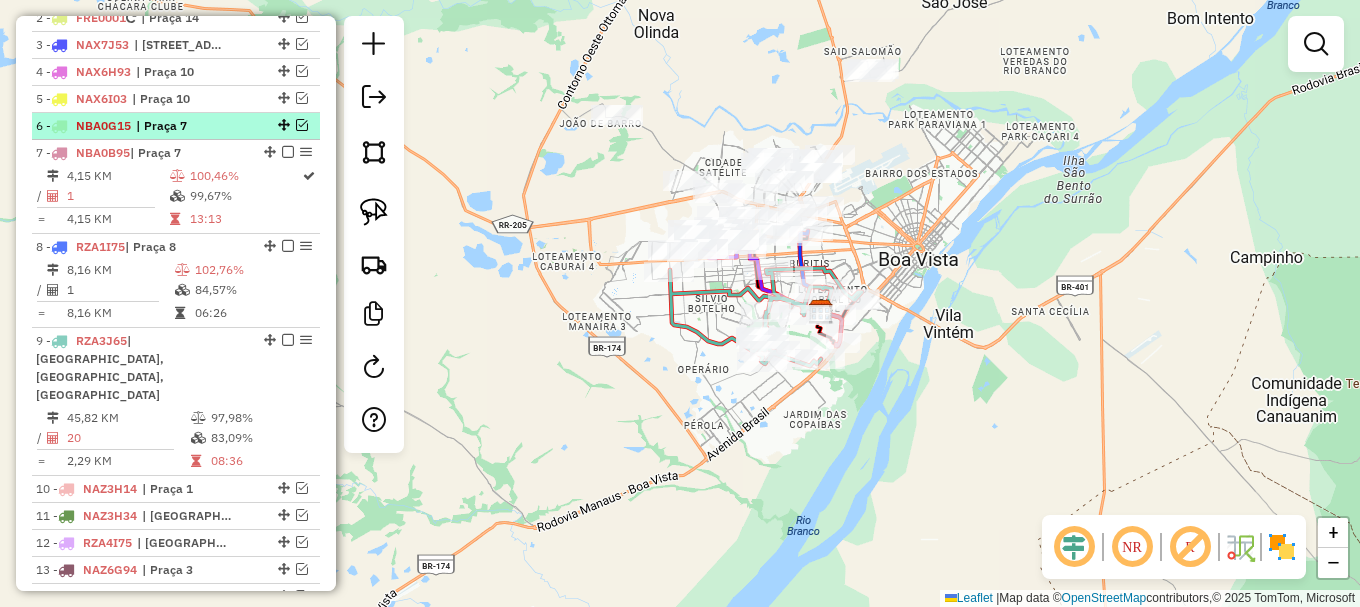 click at bounding box center [302, 125] 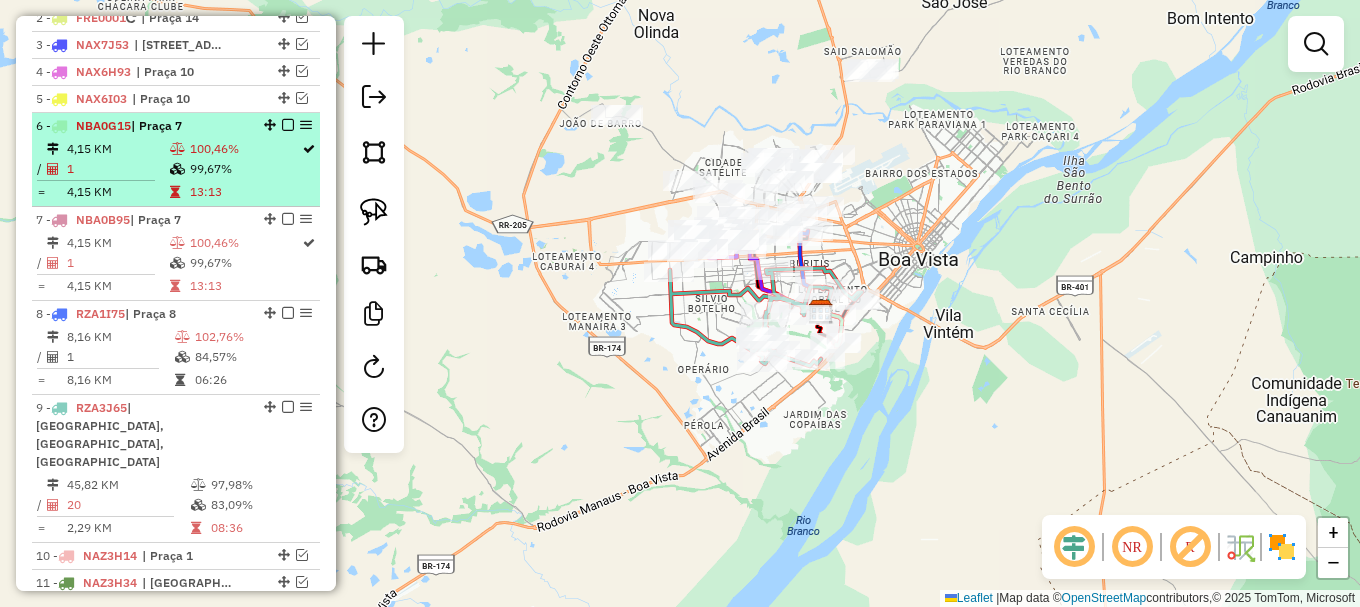 click at bounding box center [288, 125] 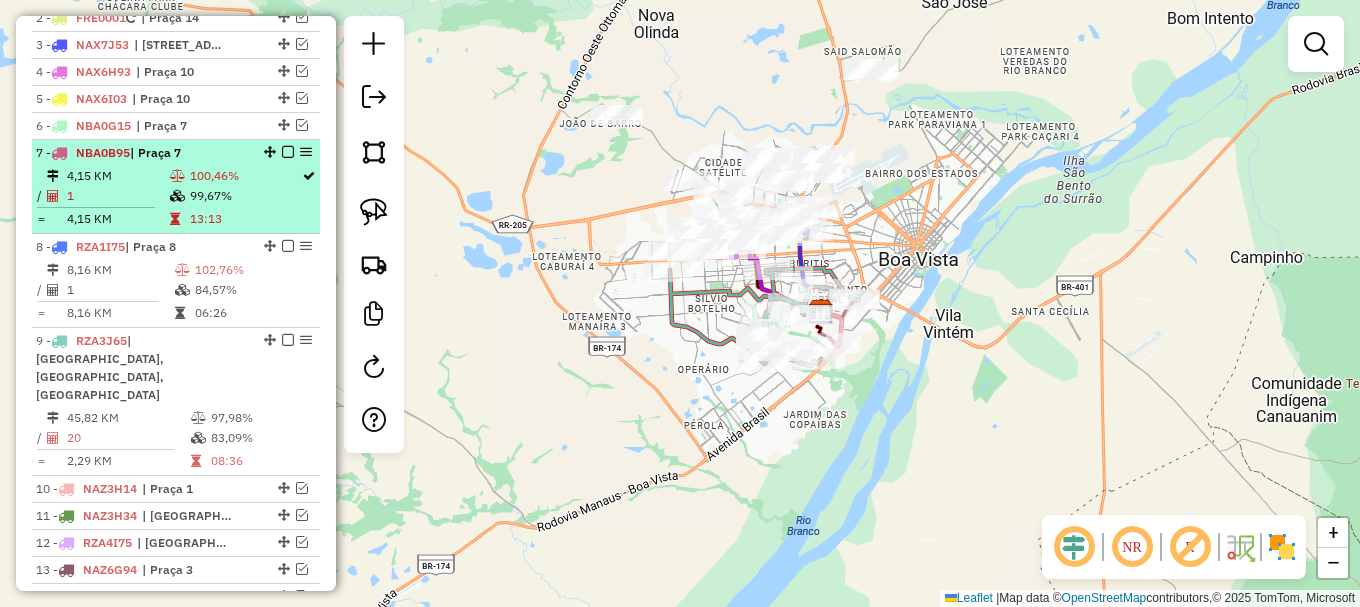 click at bounding box center [288, 152] 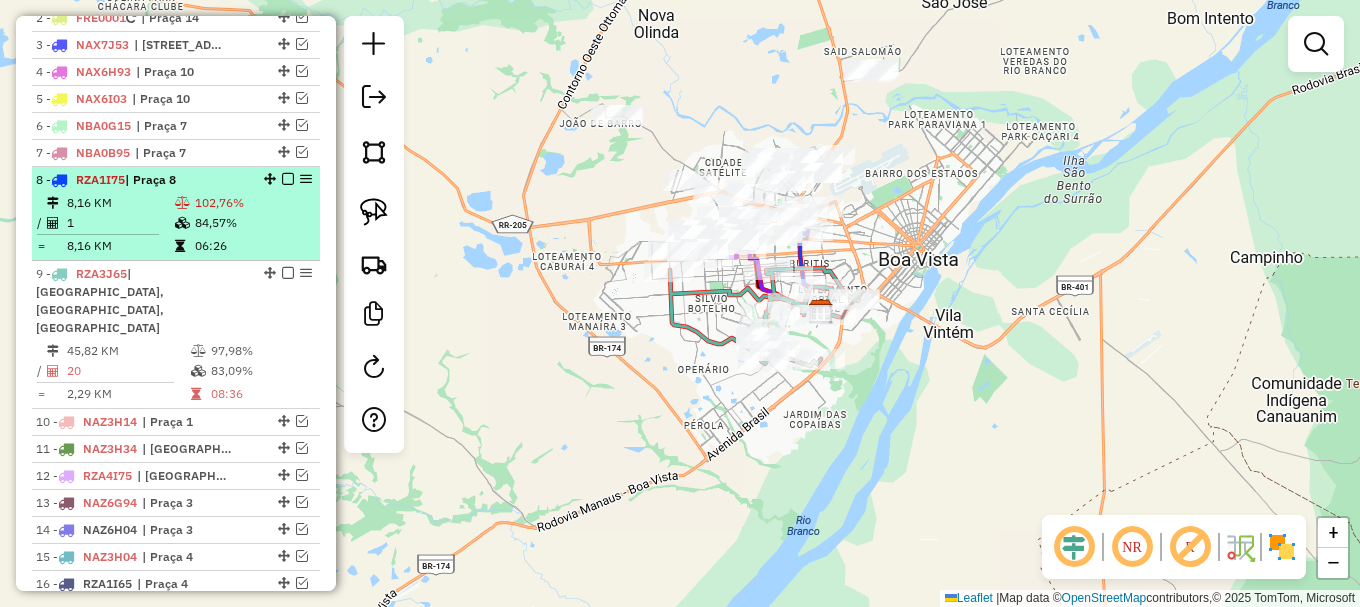 click at bounding box center (288, 179) 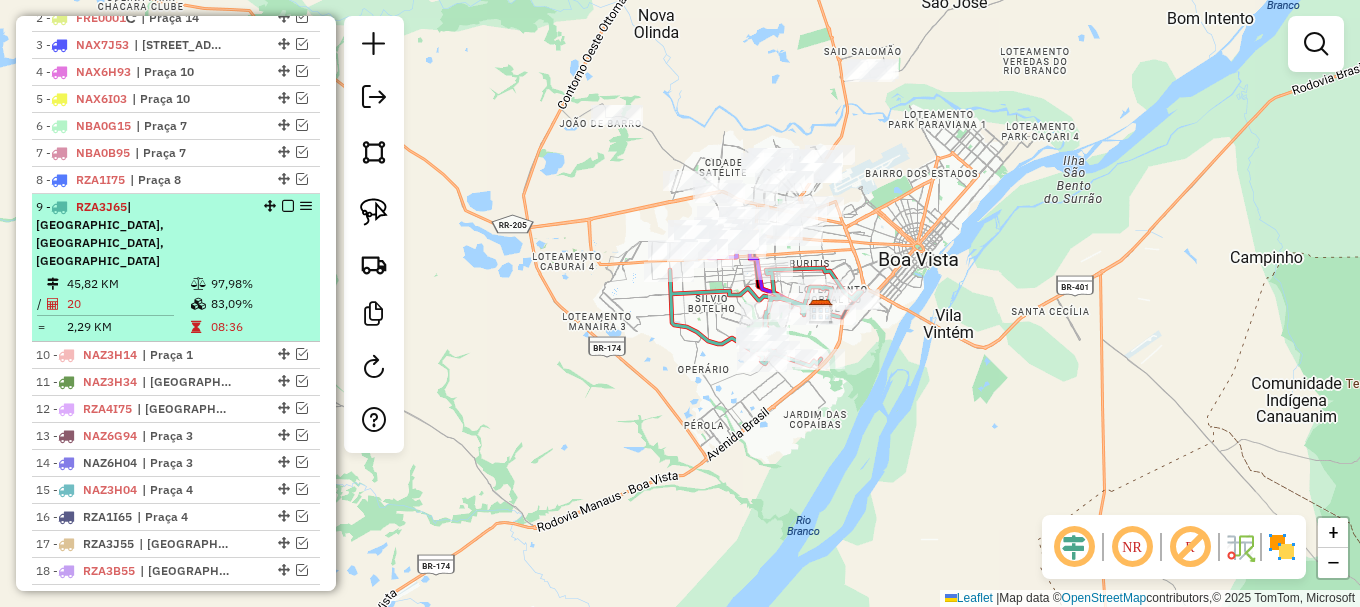 click at bounding box center [288, 206] 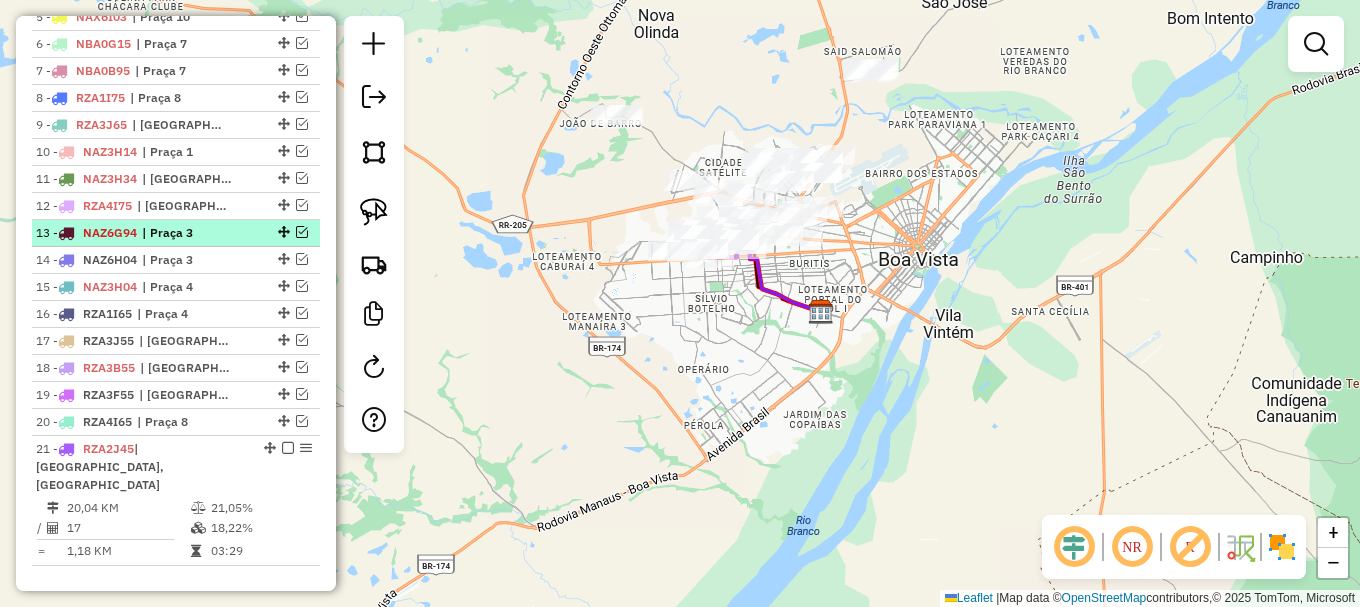 scroll, scrollTop: 1037, scrollLeft: 0, axis: vertical 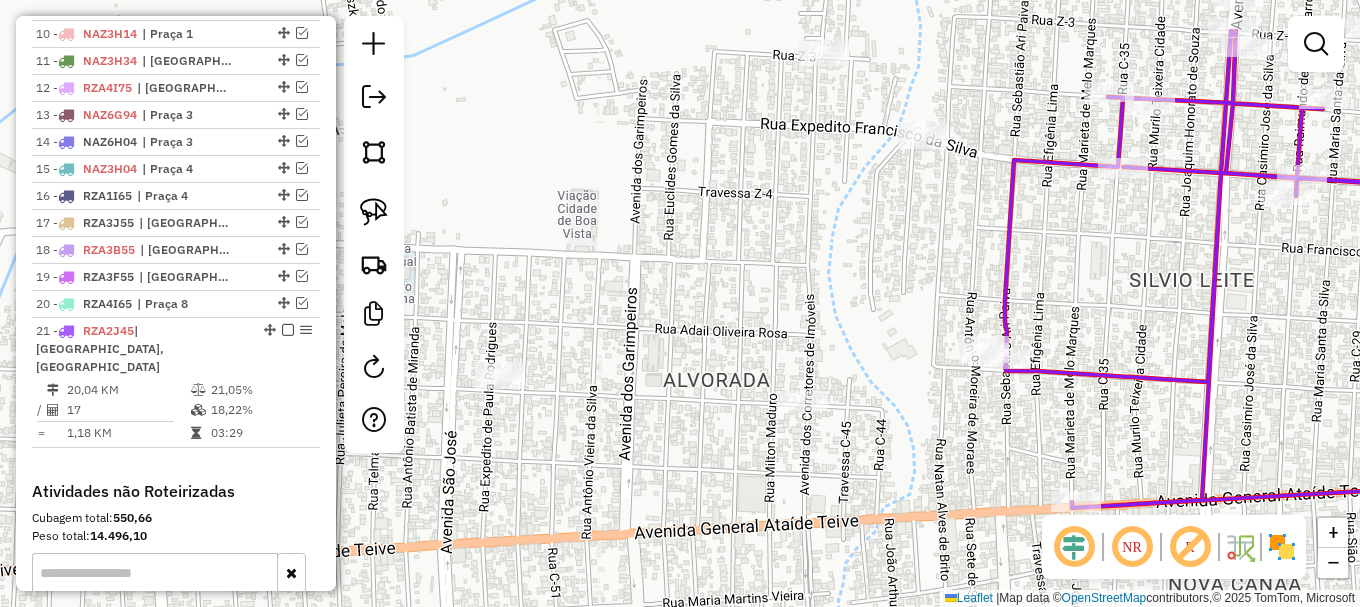 drag, startPoint x: 686, startPoint y: 337, endPoint x: 925, endPoint y: 427, distance: 255.38402 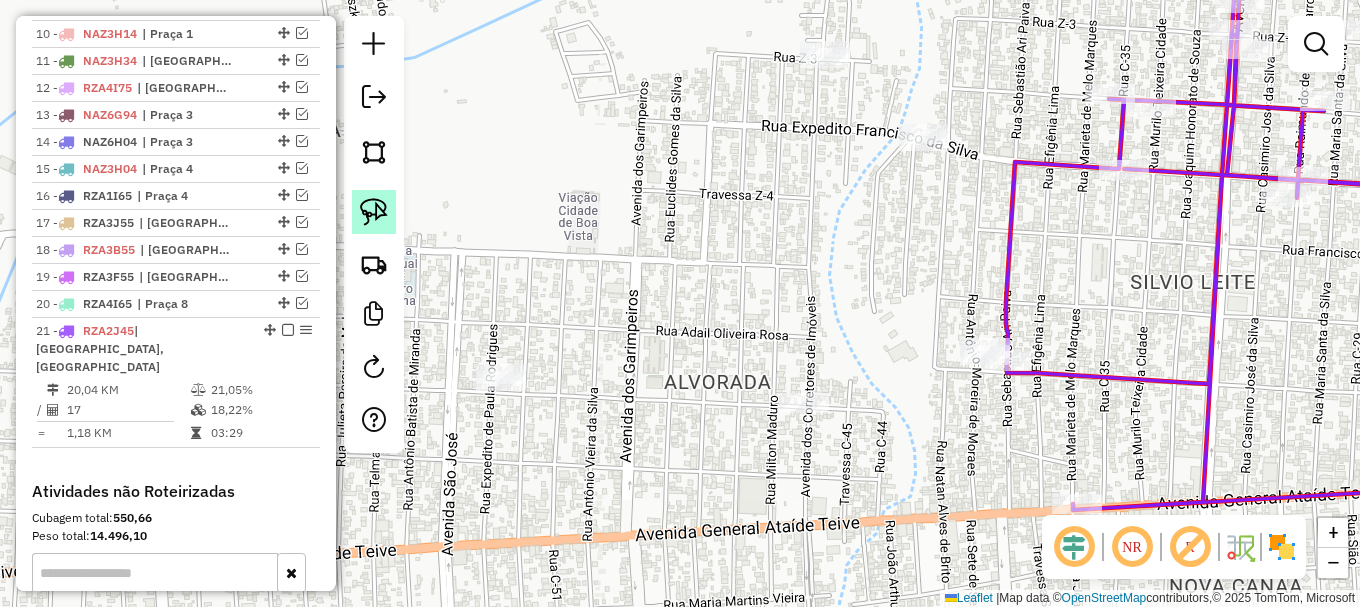 click 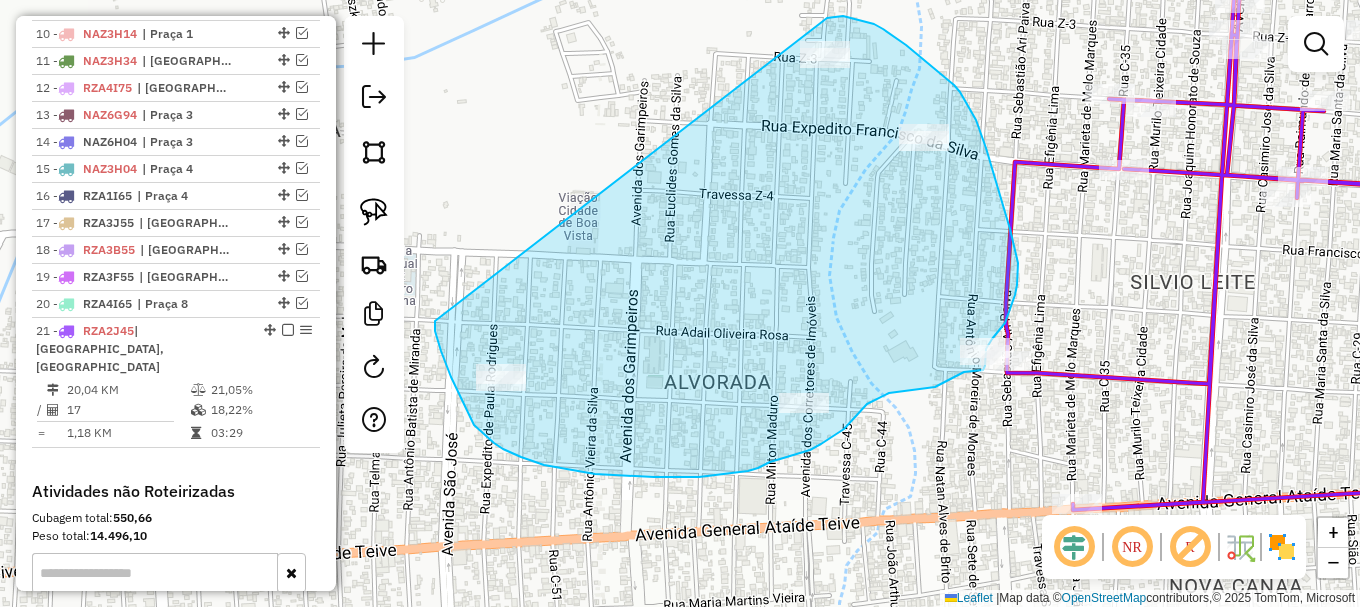 drag, startPoint x: 448, startPoint y: 367, endPoint x: 823, endPoint y: 20, distance: 510.91486 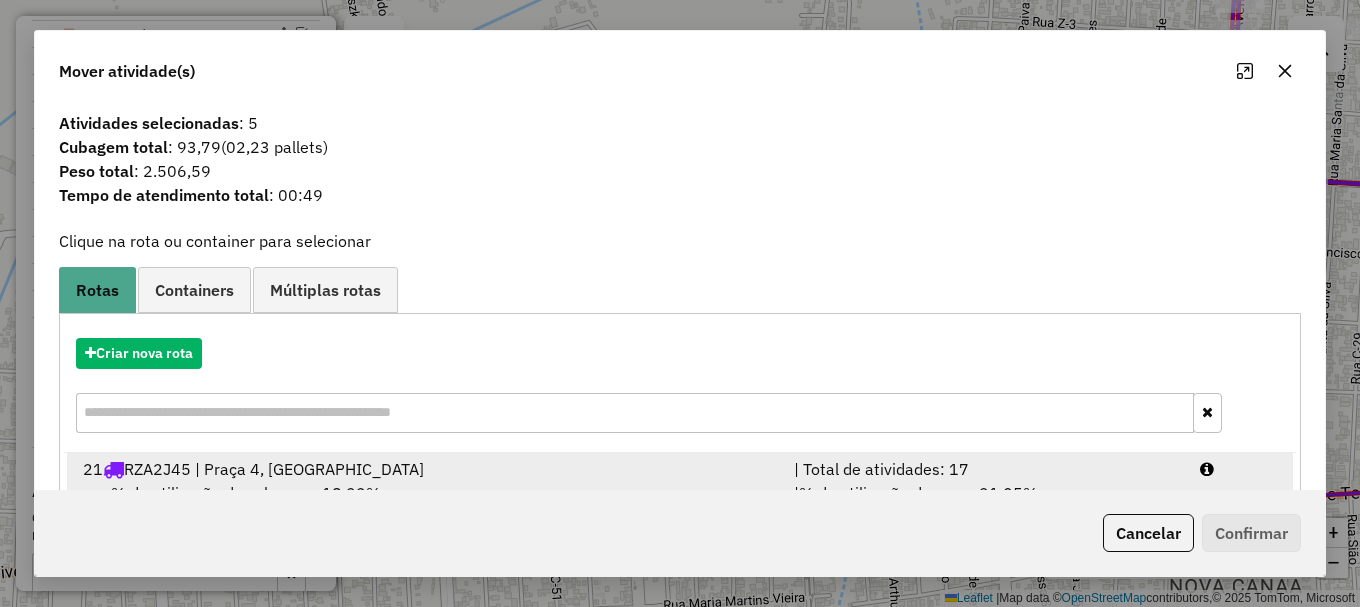 click at bounding box center (1239, 469) 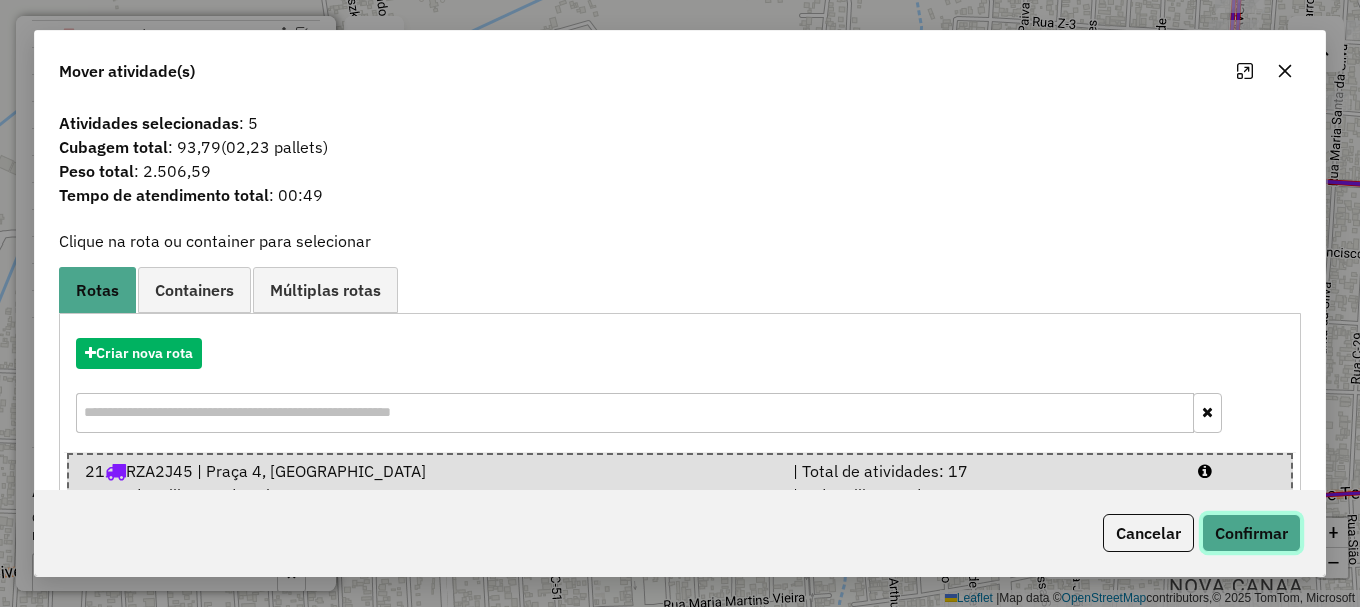 click on "Confirmar" 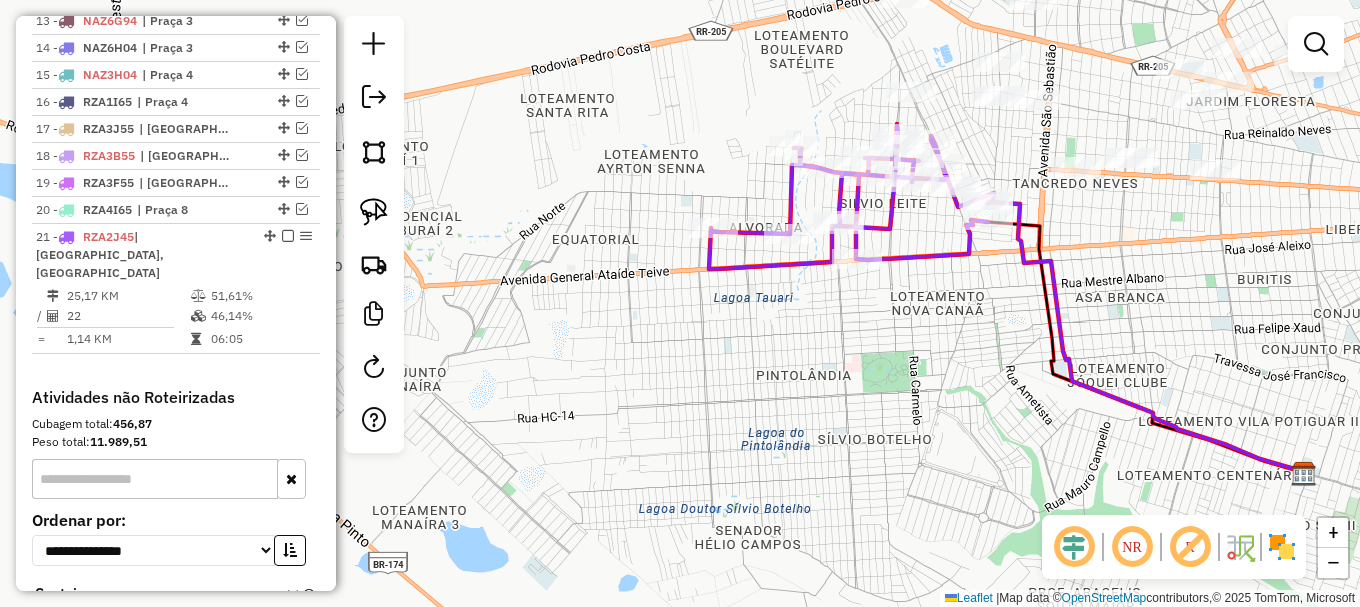scroll, scrollTop: 1070, scrollLeft: 0, axis: vertical 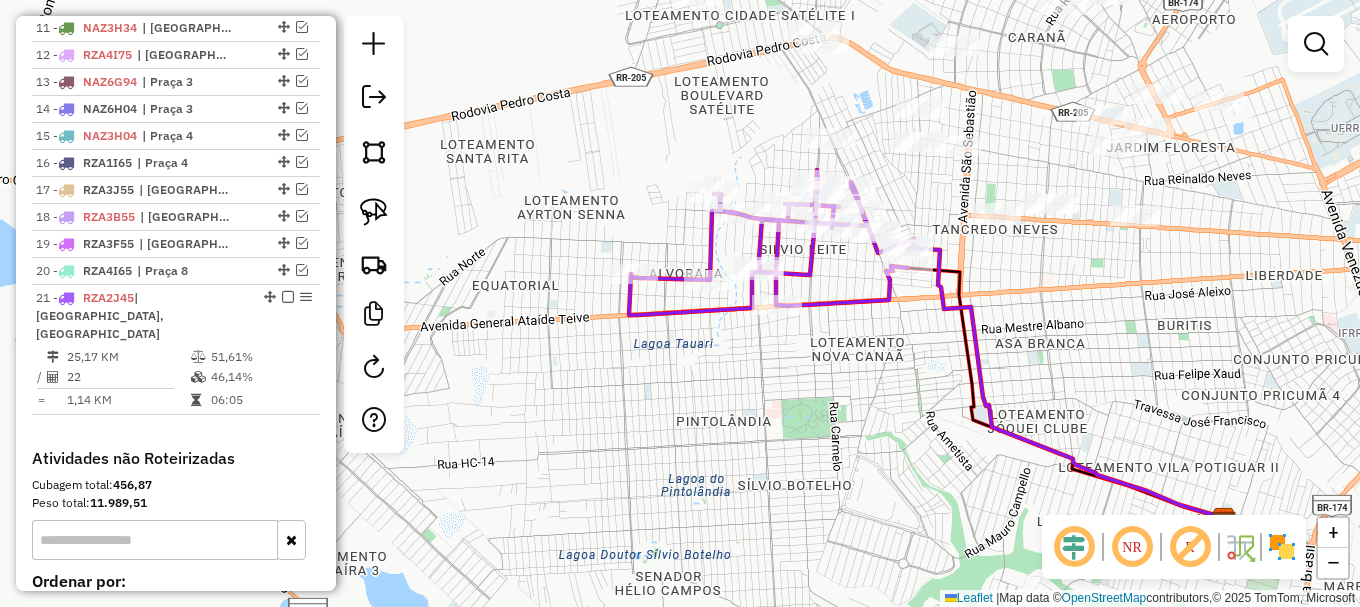 drag, startPoint x: 847, startPoint y: 404, endPoint x: 698, endPoint y: 480, distance: 167.26326 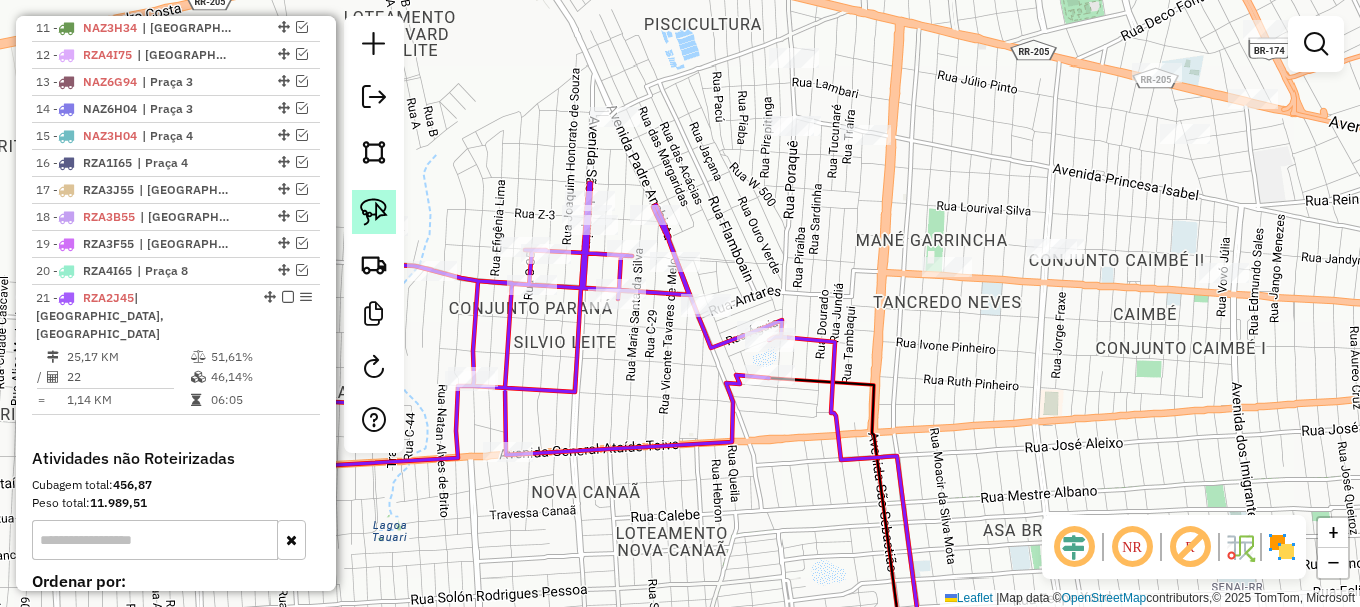 click 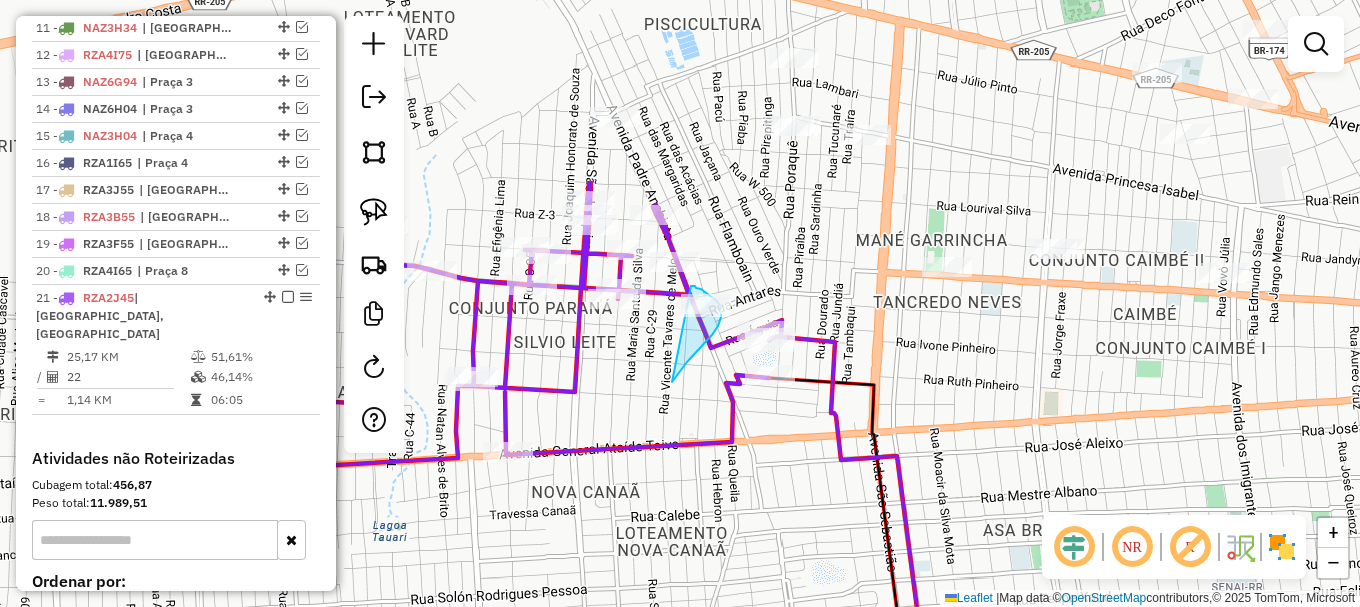 drag, startPoint x: 673, startPoint y: 380, endPoint x: 691, endPoint y: 286, distance: 95.707886 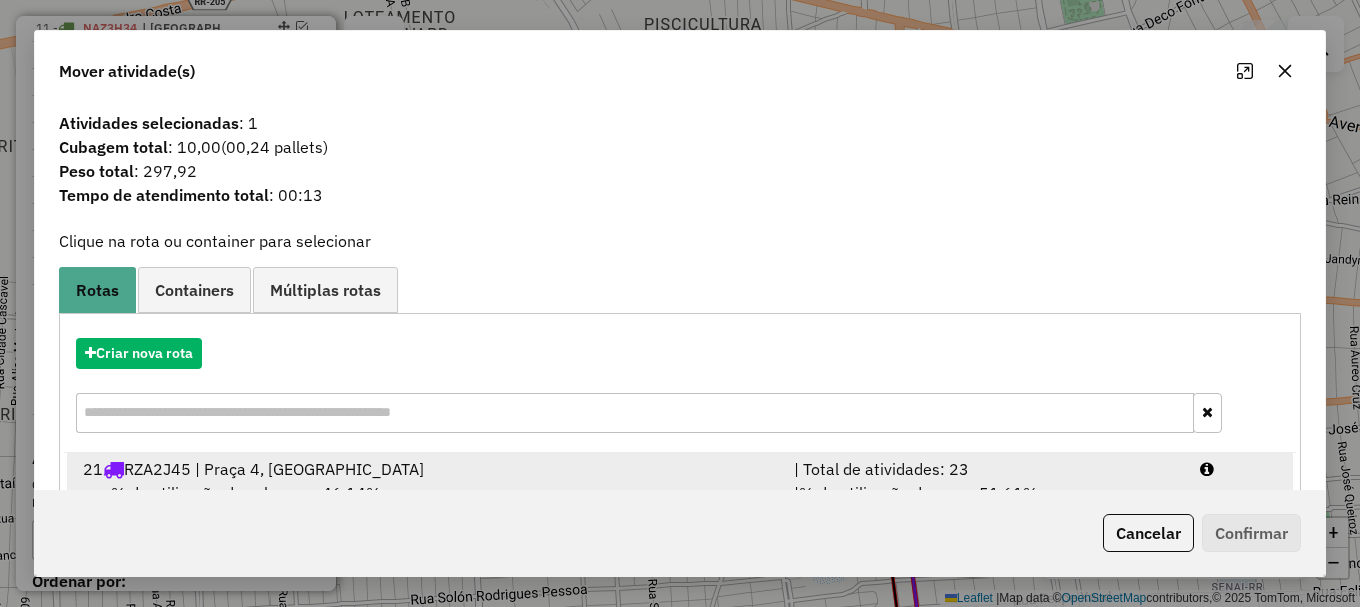 click on "21  RZA2J45 | Praça 4, Praça 5  | Total de atividades: 23  % de utilização da cubagem: 46,14%  Cubagem disponível: 180,98   |  % de utilização do peso: 51,61%  | Peso disponível: 3.967,66" at bounding box center (680, 493) 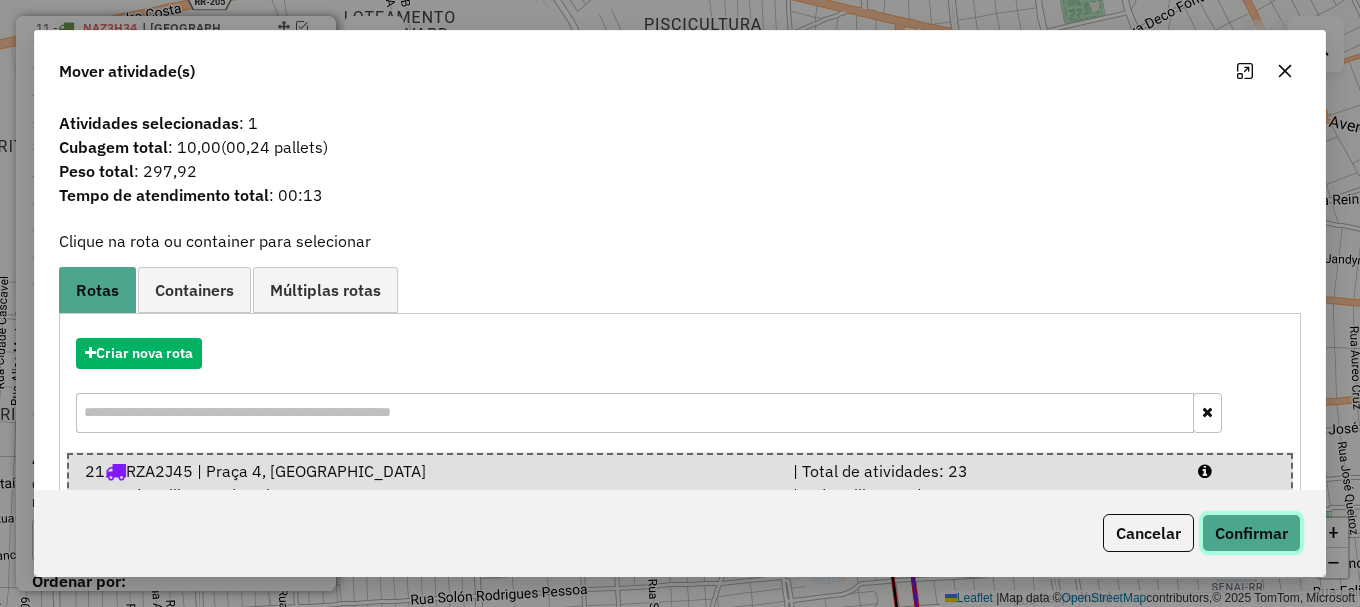 click on "Confirmar" 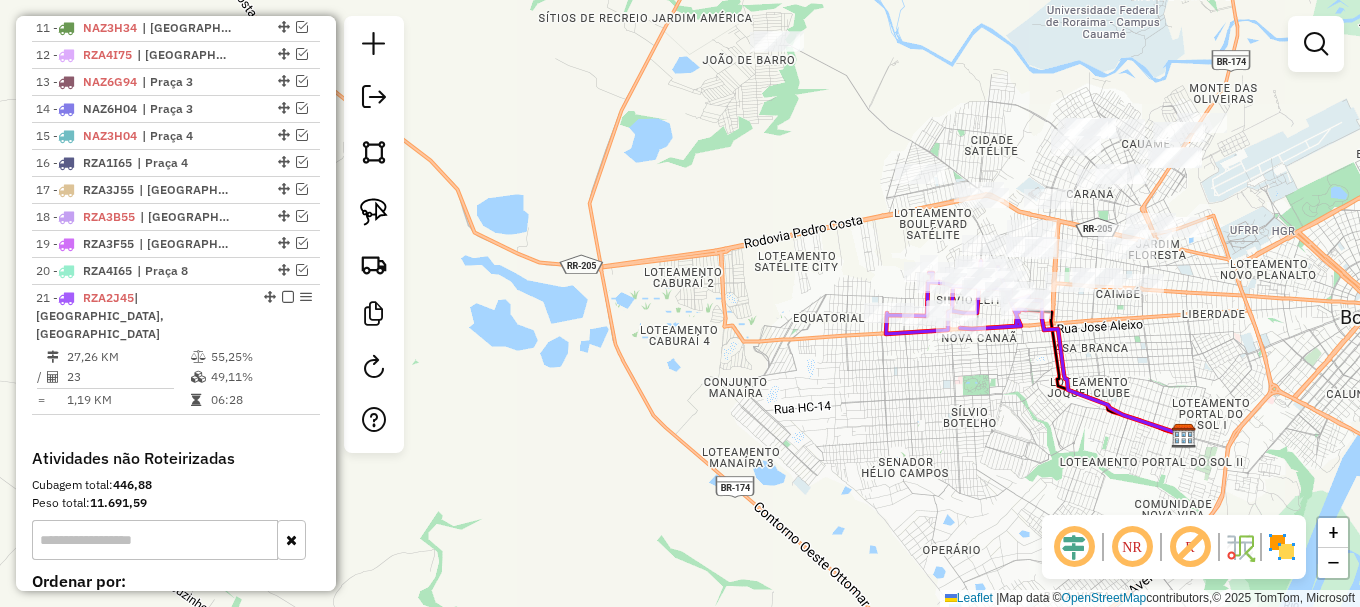 drag, startPoint x: 1262, startPoint y: 204, endPoint x: 1121, endPoint y: 318, distance: 181.32016 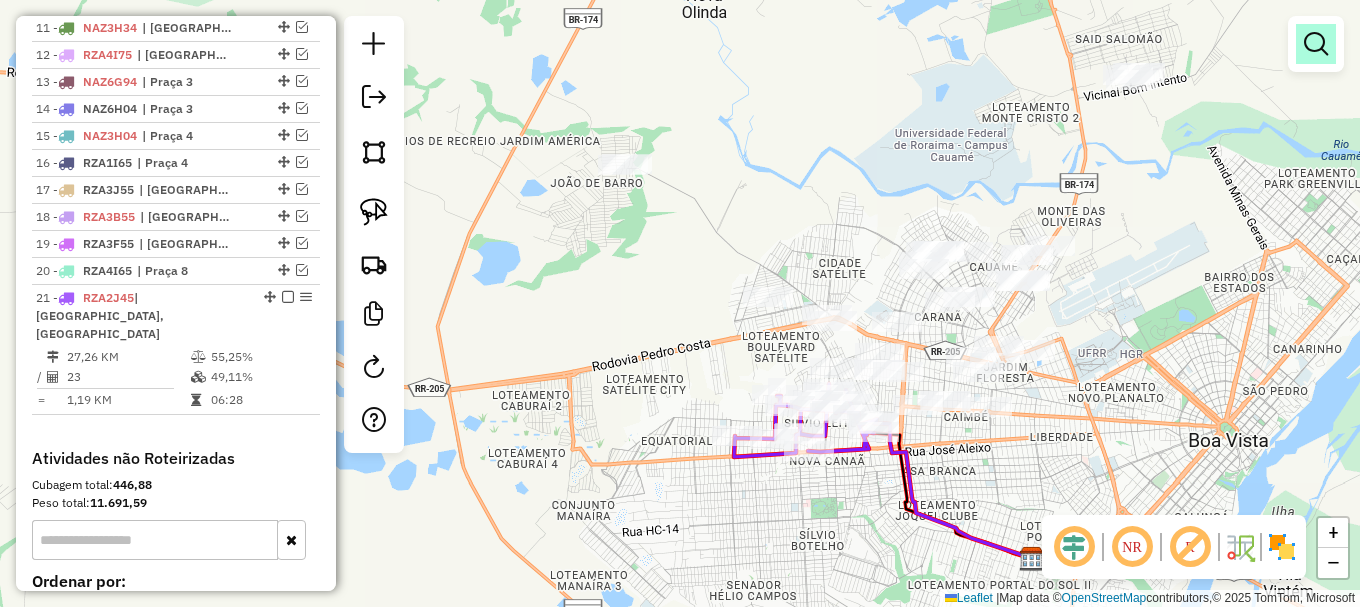 click at bounding box center [1316, 44] 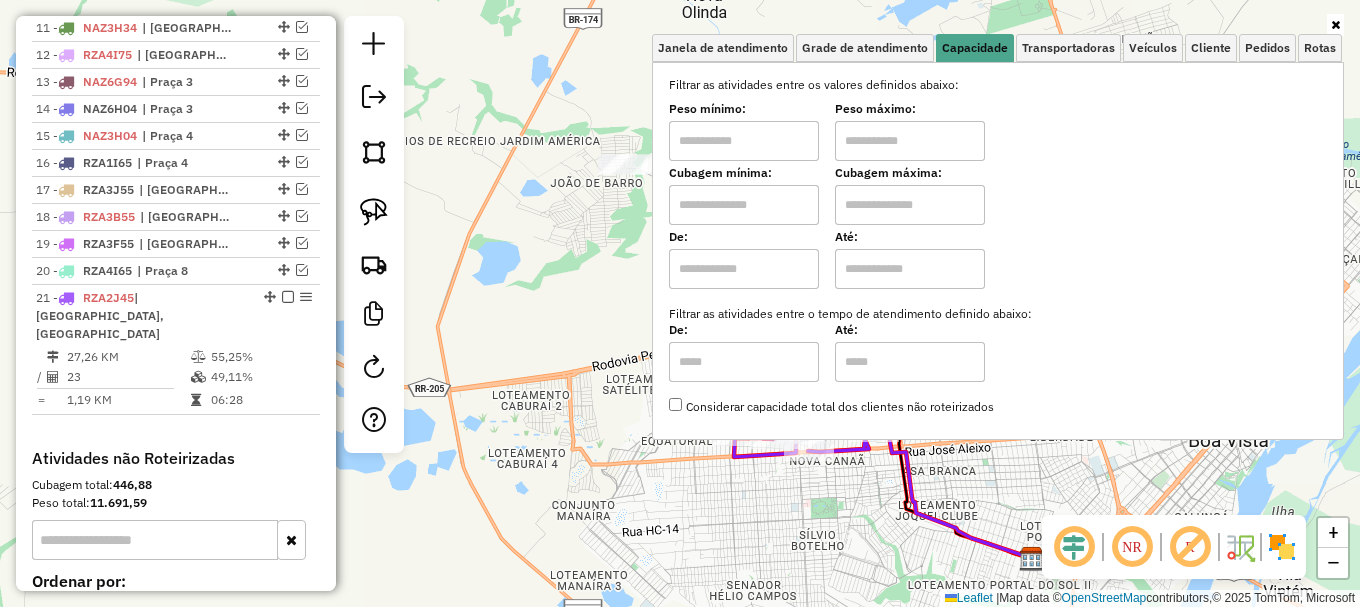 click at bounding box center (744, 205) 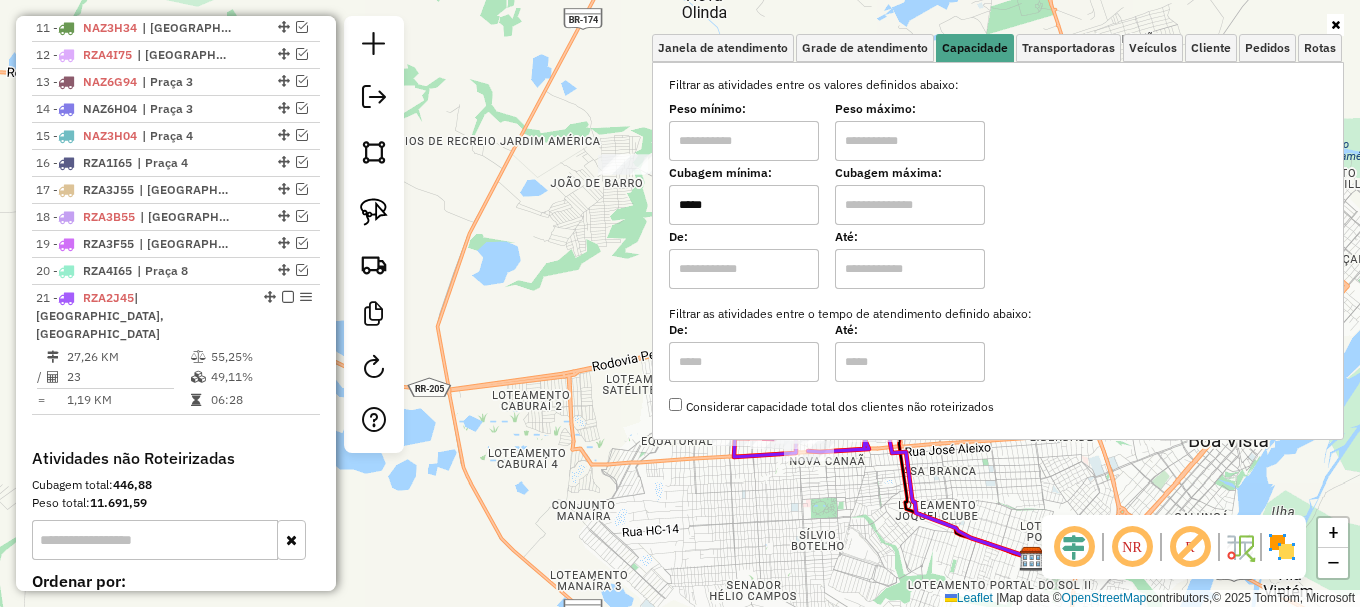 click at bounding box center [910, 205] 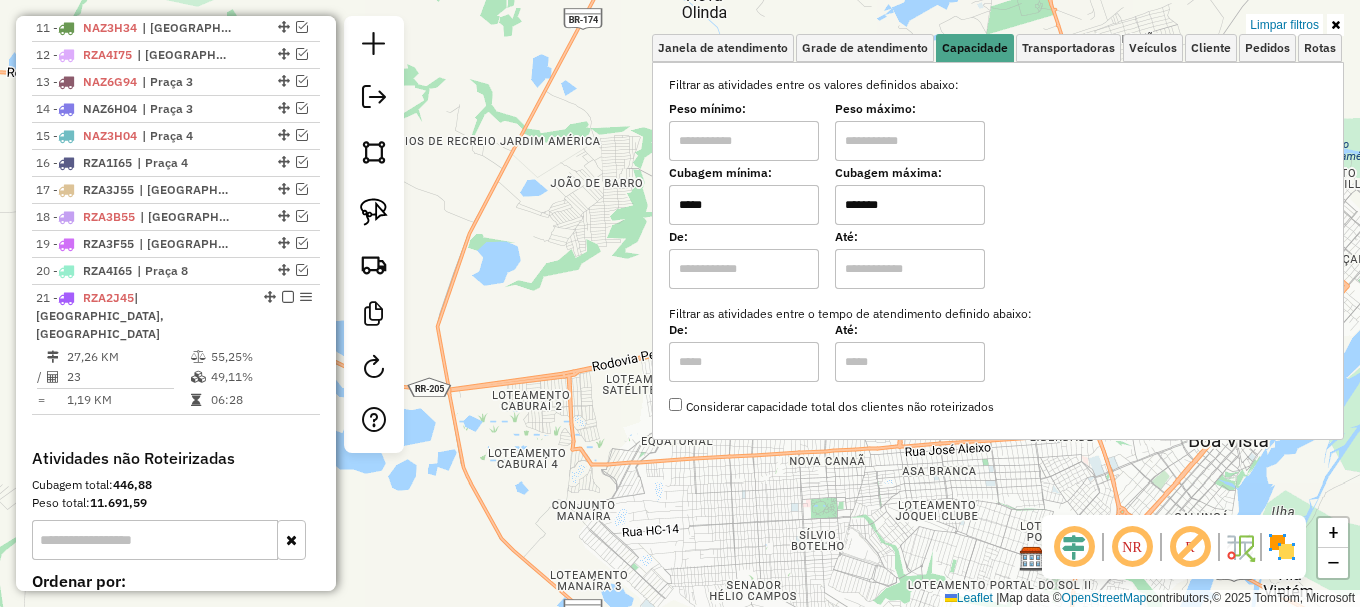 click on "Limpar filtros Janela de atendimento Grade de atendimento Capacidade Transportadoras Veículos Cliente Pedidos  Rotas Selecione os dias de semana para filtrar as janelas de atendimento  Seg   Ter   Qua   Qui   Sex   Sáb   Dom  Informe o período da janela de atendimento: De: Até:  Filtrar exatamente a janela do cliente  Considerar janela de atendimento padrão  Selecione os dias de semana para filtrar as grades de atendimento  Seg   Ter   Qua   Qui   Sex   Sáb   Dom   Considerar clientes sem dia de atendimento cadastrado  Clientes fora do dia de atendimento selecionado Filtrar as atividades entre os valores definidos abaixo:  Peso mínimo:   Peso máximo:   Cubagem mínima:  *****  Cubagem máxima:  *******  De:   Até:  Filtrar as atividades entre o tempo de atendimento definido abaixo:  De:   Até:   Considerar capacidade total dos clientes não roteirizados Transportadora: Selecione um ou mais itens Tipo de veículo: Selecione um ou mais itens Veículo: Selecione um ou mais itens Motorista: Nome: Setor:" 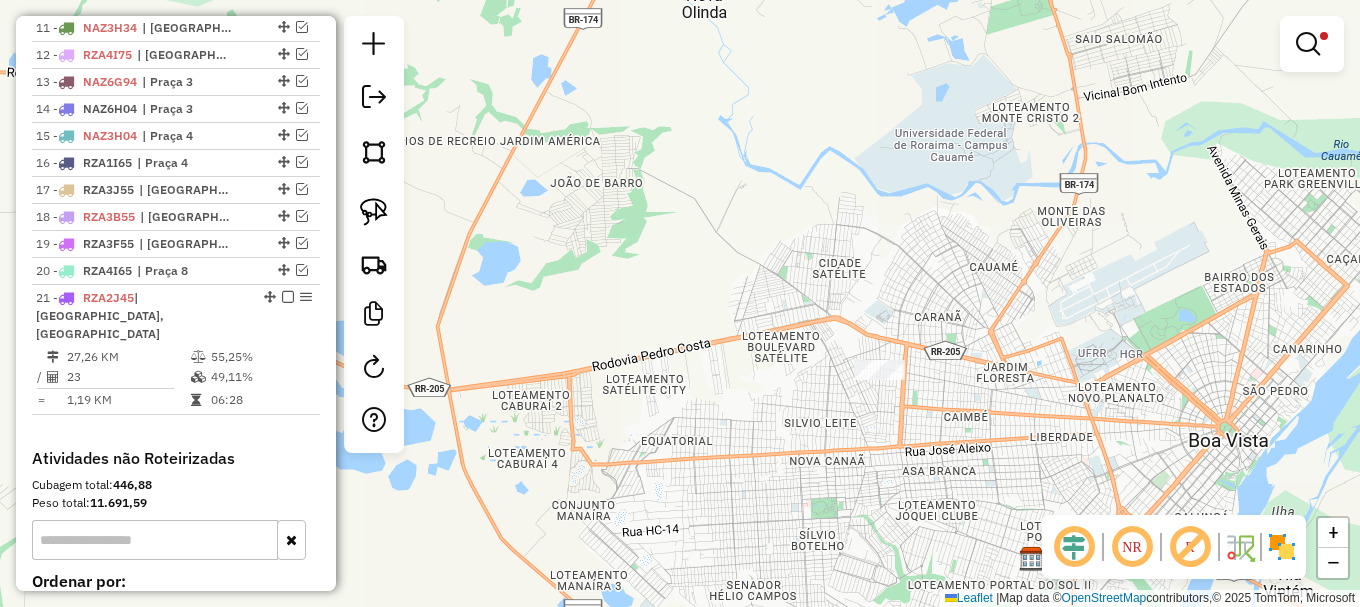 drag, startPoint x: 373, startPoint y: 218, endPoint x: 417, endPoint y: 271, distance: 68.88396 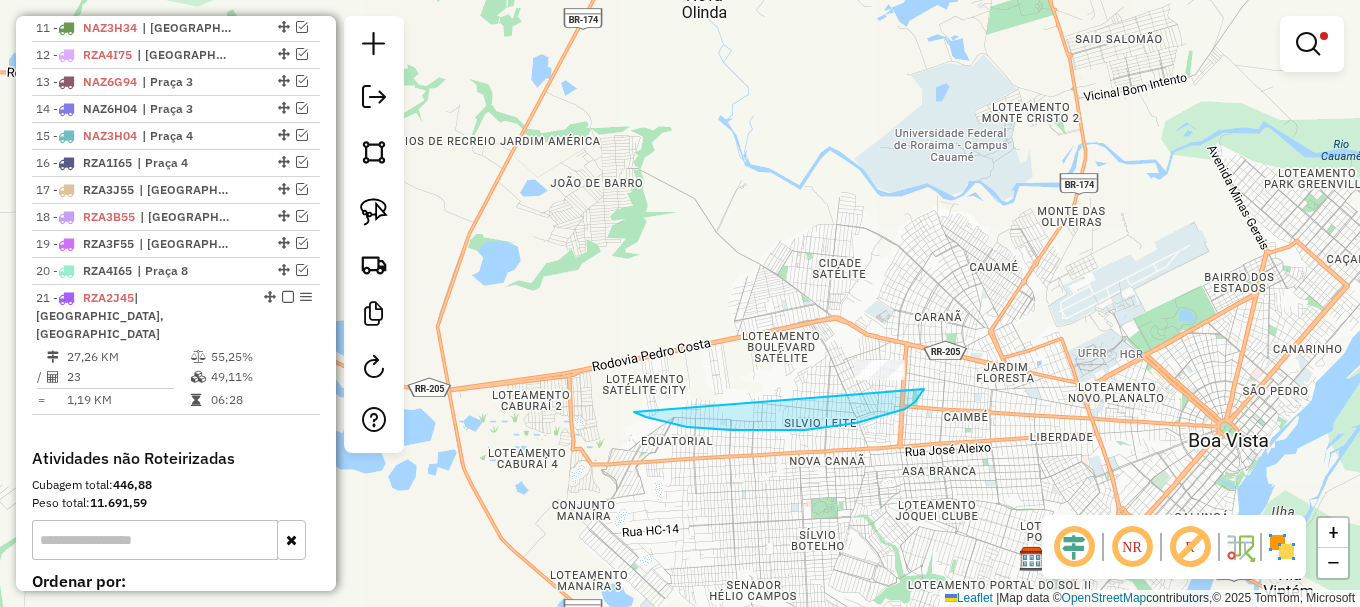 drag, startPoint x: 687, startPoint y: 427, endPoint x: 929, endPoint y: 321, distance: 264.1969 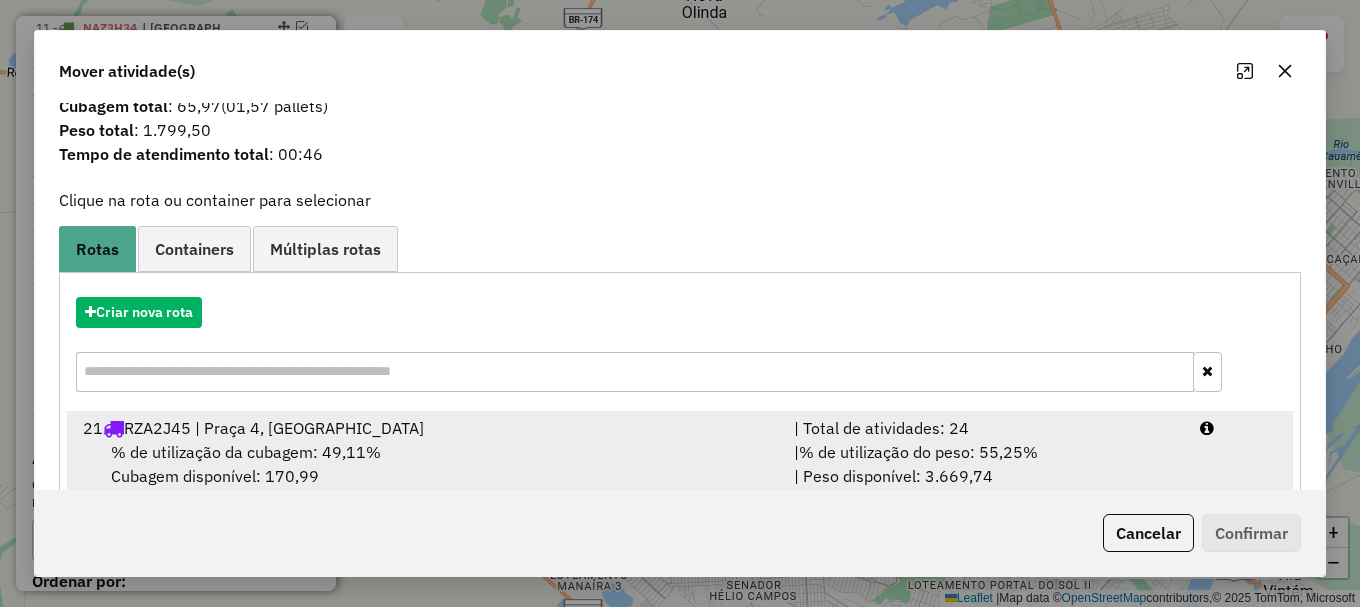 scroll, scrollTop: 78, scrollLeft: 0, axis: vertical 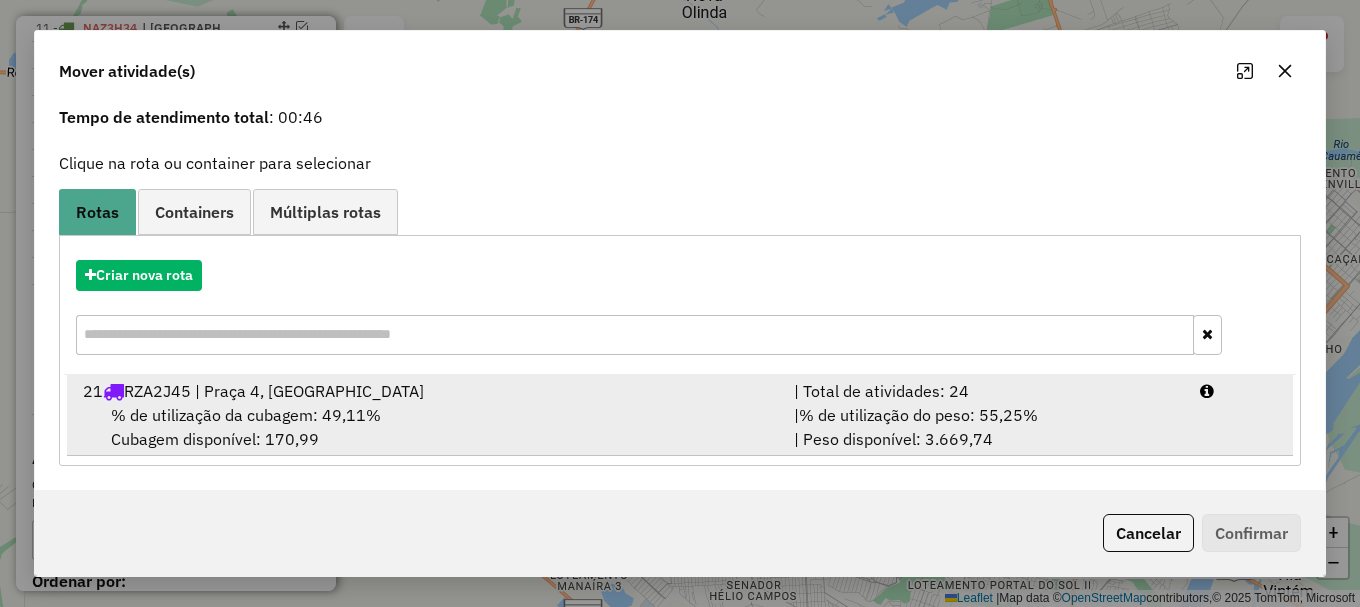 click on "21  RZA2J45 | Praça 4, Praça 5  | Total de atividades: 24  % de utilização da cubagem: 49,11%  Cubagem disponível: 170,99   |  % de utilização do peso: 55,25%  | Peso disponível: 3.669,74" at bounding box center (680, 415) 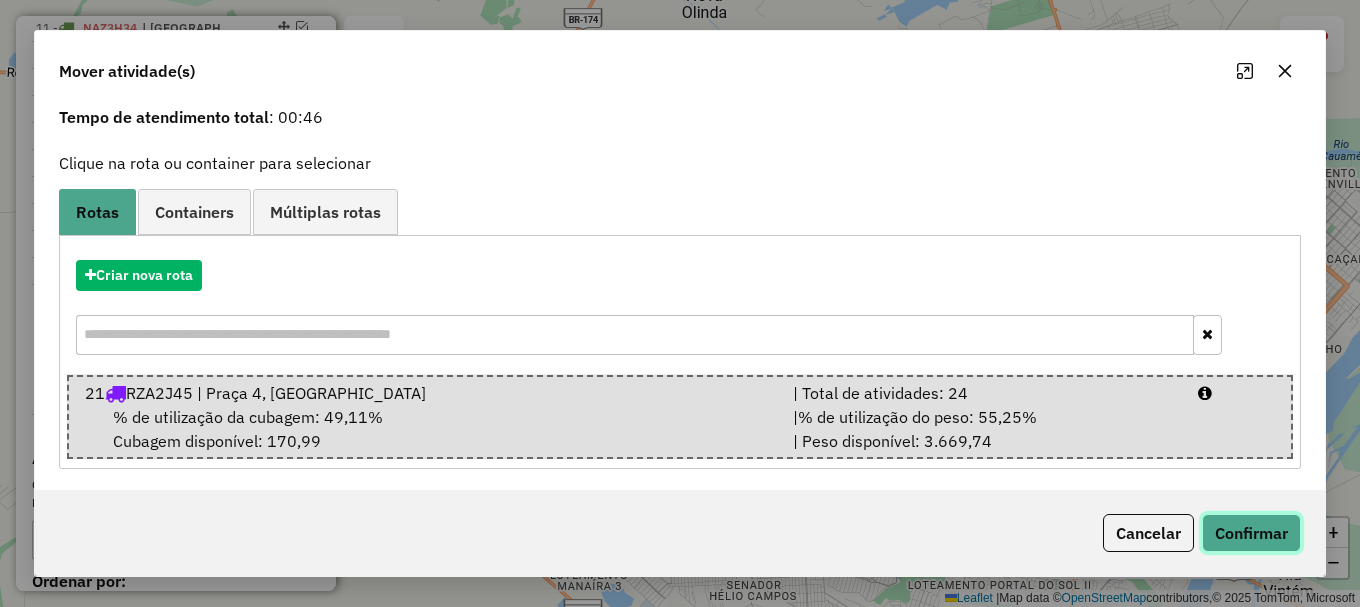 click on "Confirmar" 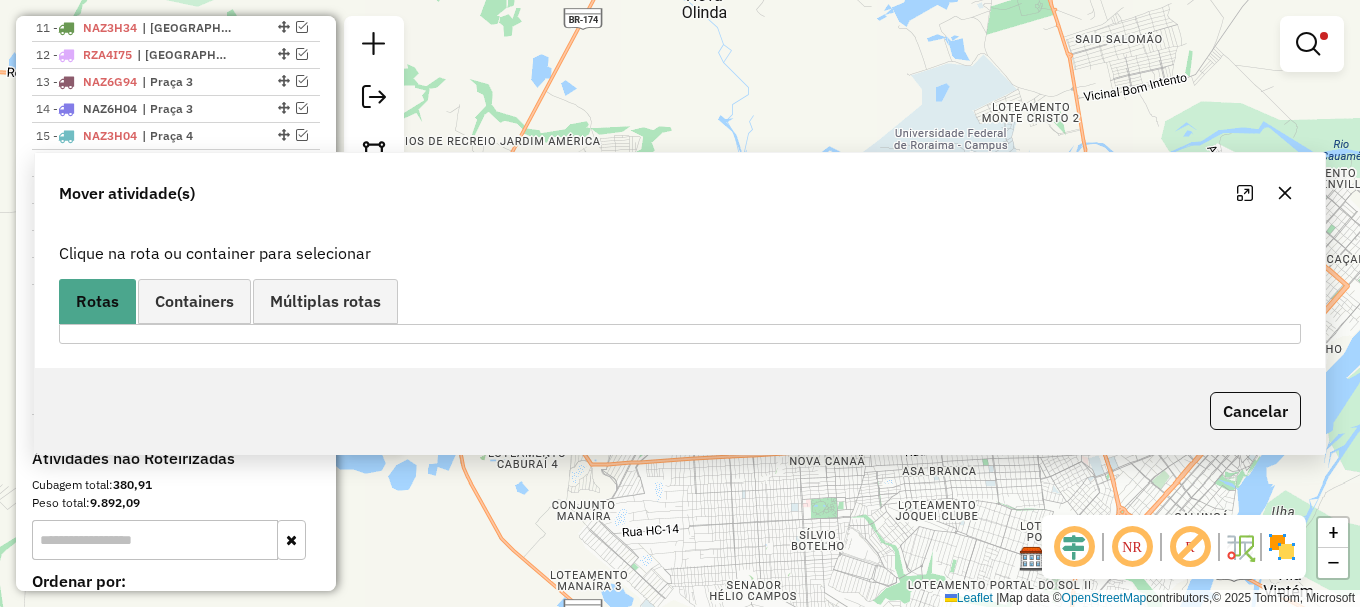 scroll, scrollTop: 0, scrollLeft: 0, axis: both 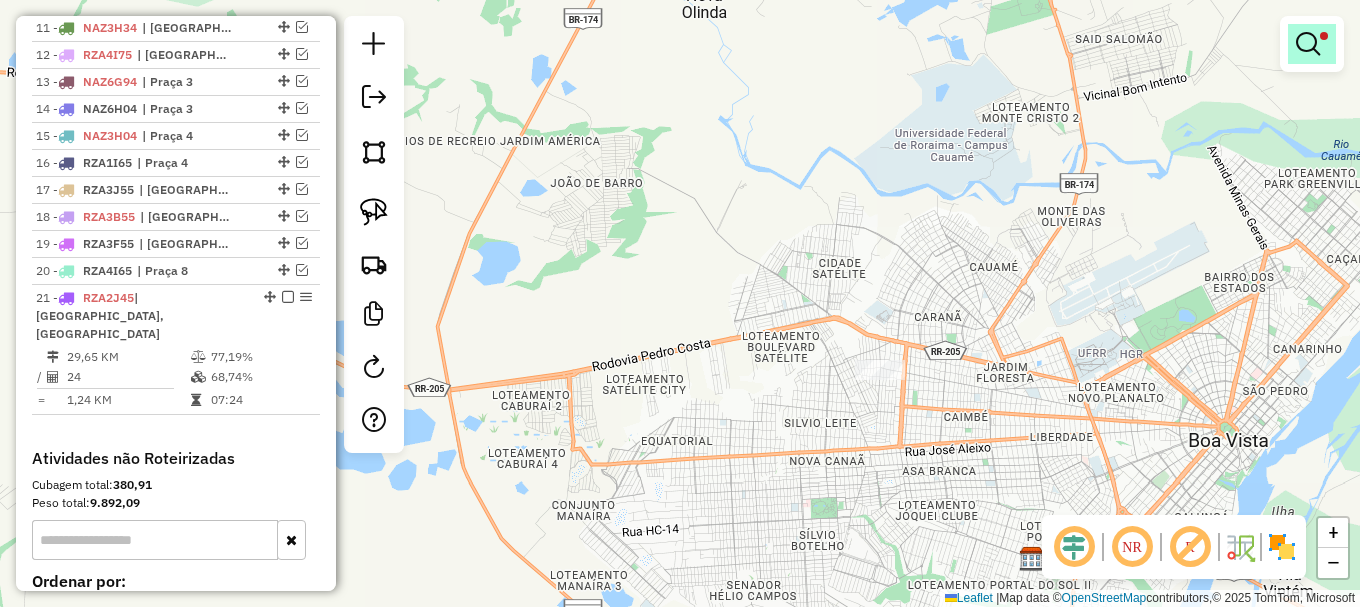 click at bounding box center [1308, 44] 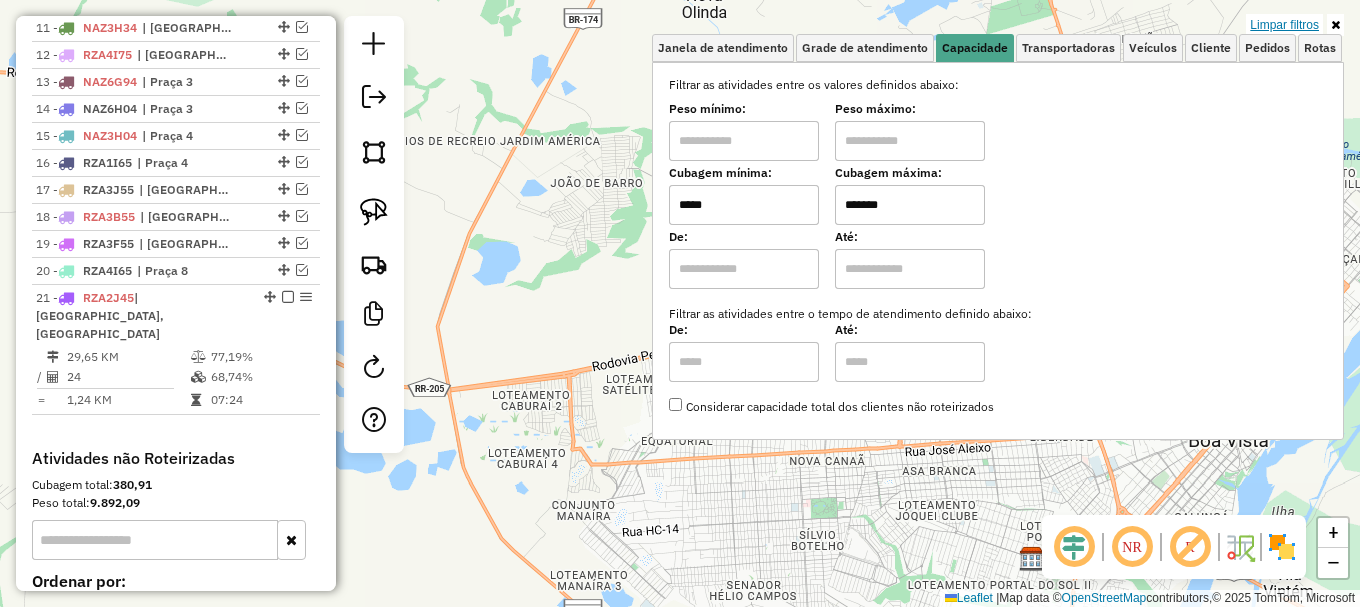 click on "Limpar filtros" at bounding box center (1284, 25) 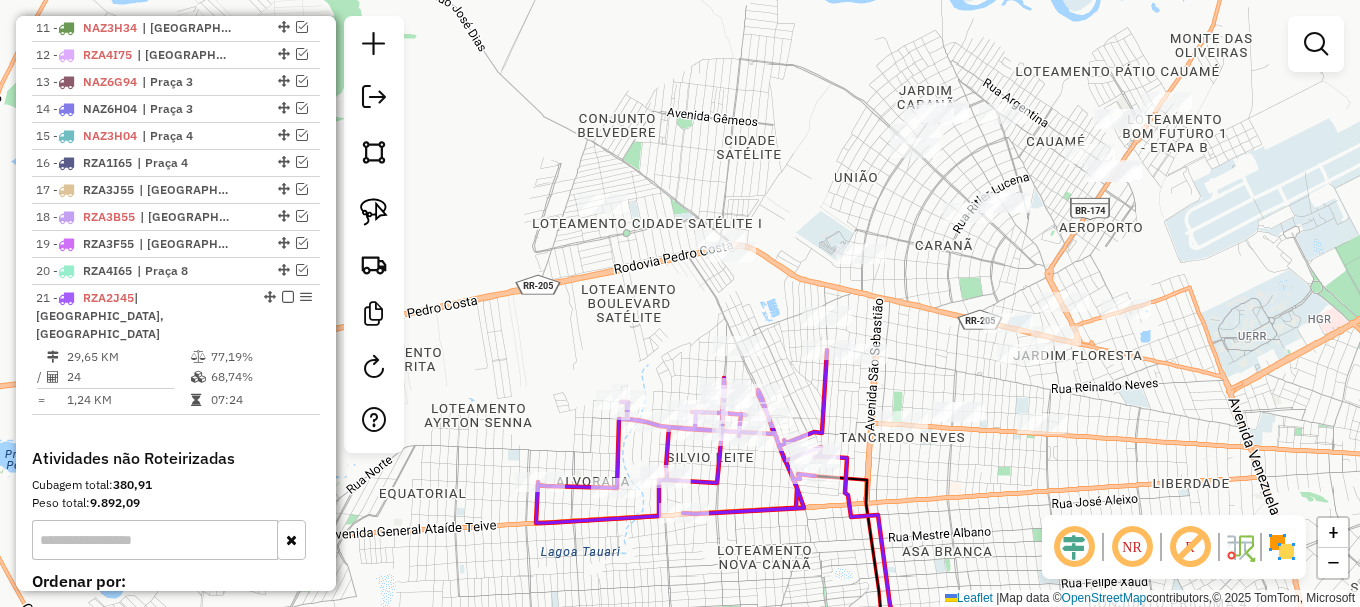 click on "Janela de atendimento Grade de atendimento Capacidade Transportadoras Veículos Cliente Pedidos  Rotas Selecione os dias de semana para filtrar as janelas de atendimento  Seg   Ter   Qua   Qui   Sex   Sáb   Dom  Informe o período da janela de atendimento: De: Até:  Filtrar exatamente a janela do cliente  Considerar janela de atendimento padrão  Selecione os dias de semana para filtrar as grades de atendimento  Seg   Ter   Qua   Qui   Sex   Sáb   Dom   Considerar clientes sem dia de atendimento cadastrado  Clientes fora do dia de atendimento selecionado Filtrar as atividades entre os valores definidos abaixo:  Peso mínimo:   Peso máximo:   Cubagem mínima:   Cubagem máxima:   De:   Até:  Filtrar as atividades entre o tempo de atendimento definido abaixo:  De:   Até:   Considerar capacidade total dos clientes não roteirizados Transportadora: Selecione um ou mais itens Tipo de veículo: Selecione um ou mais itens Veículo: Selecione um ou mais itens Motorista: Selecione um ou mais itens Nome: Rótulo:" 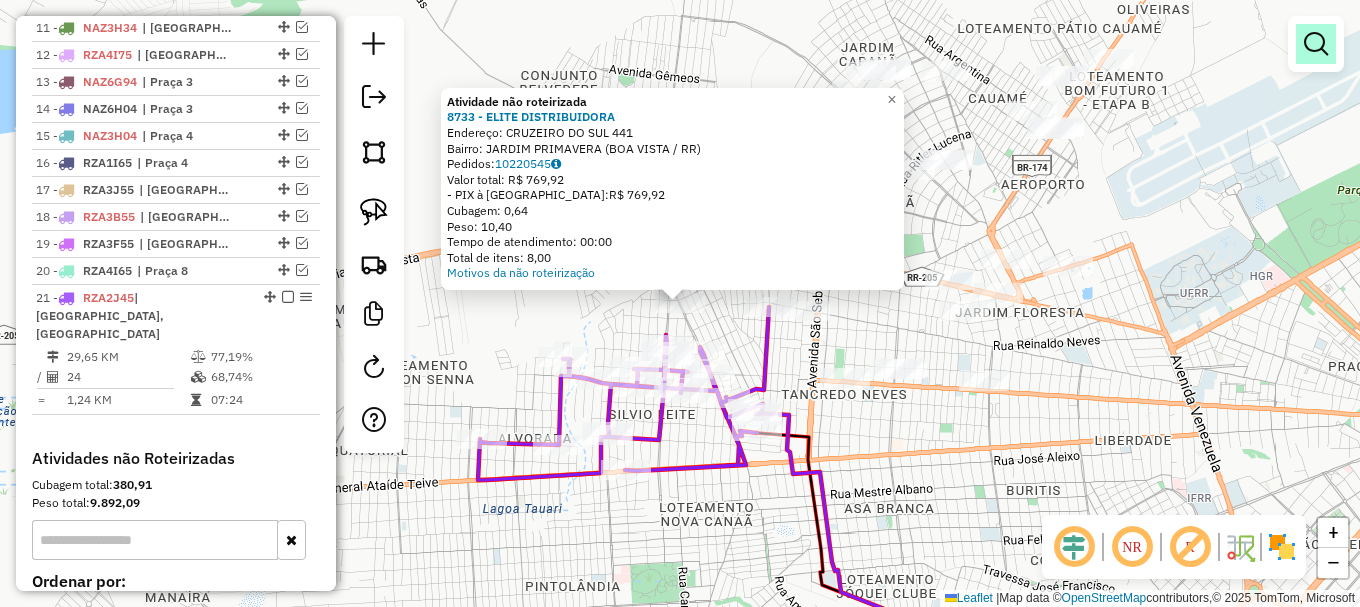 click at bounding box center (1316, 44) 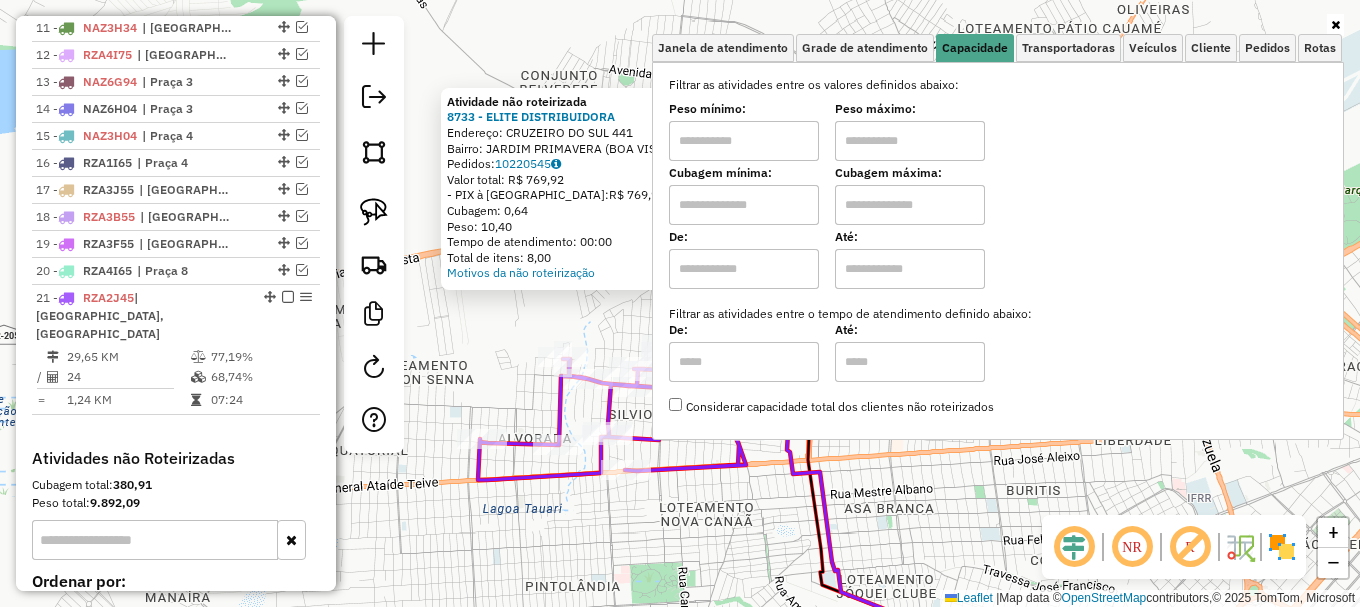 click at bounding box center (744, 205) 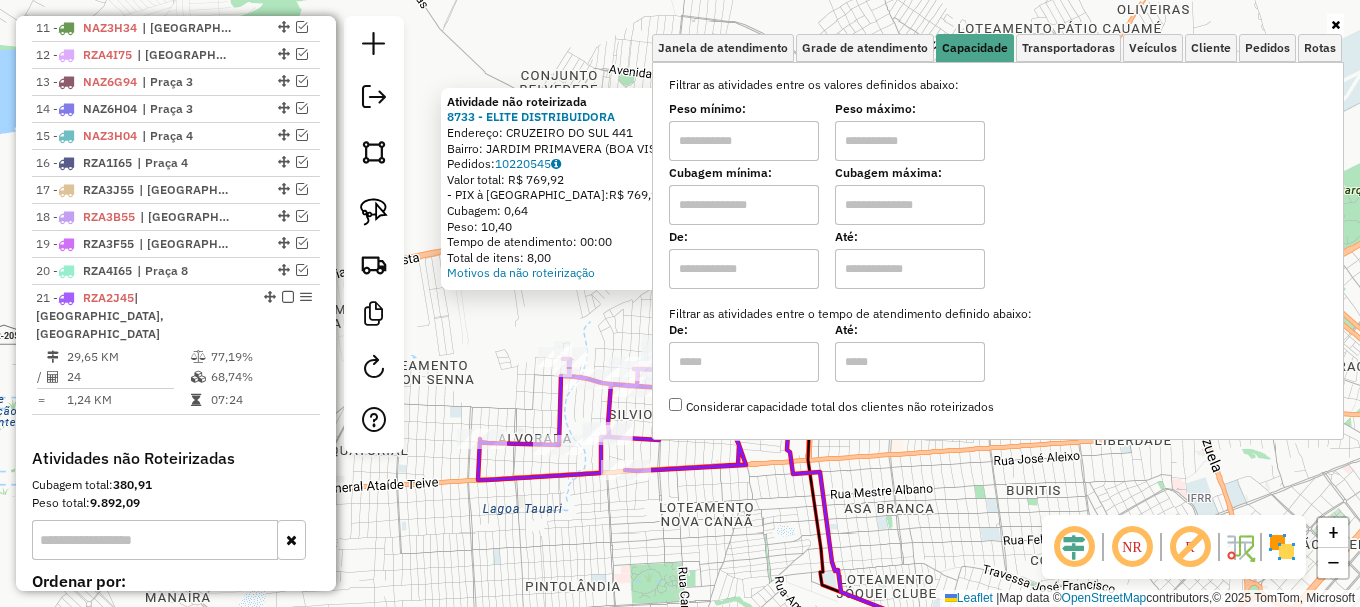 type on "*****" 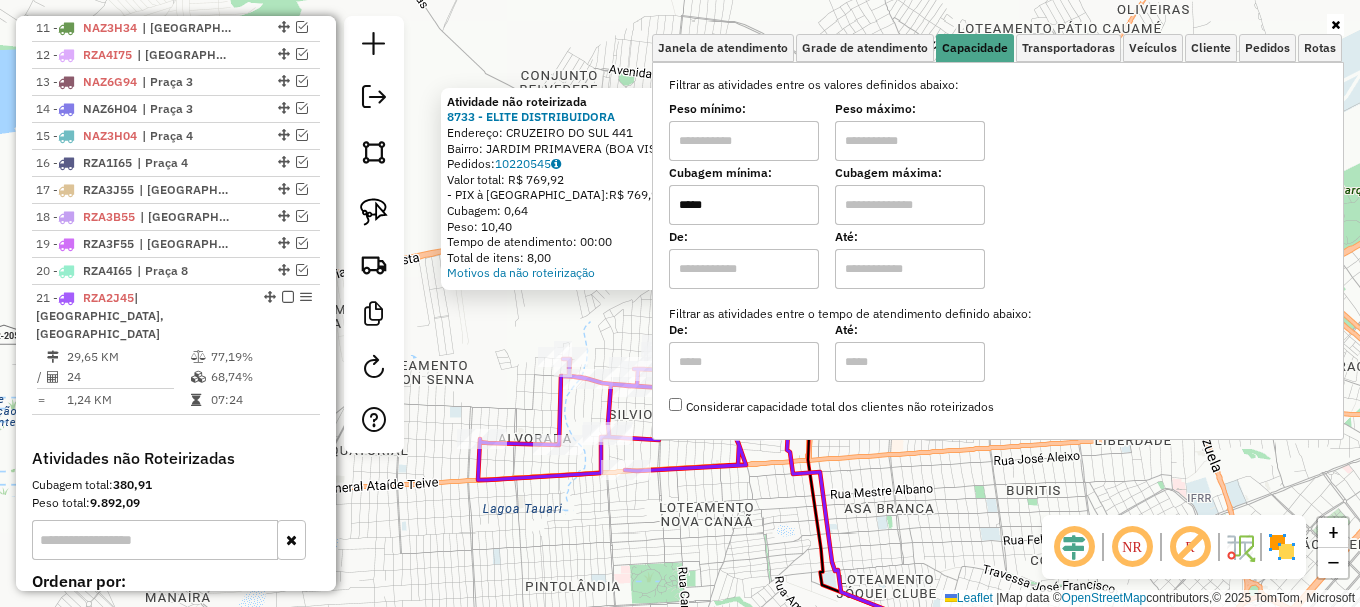 click at bounding box center [910, 205] 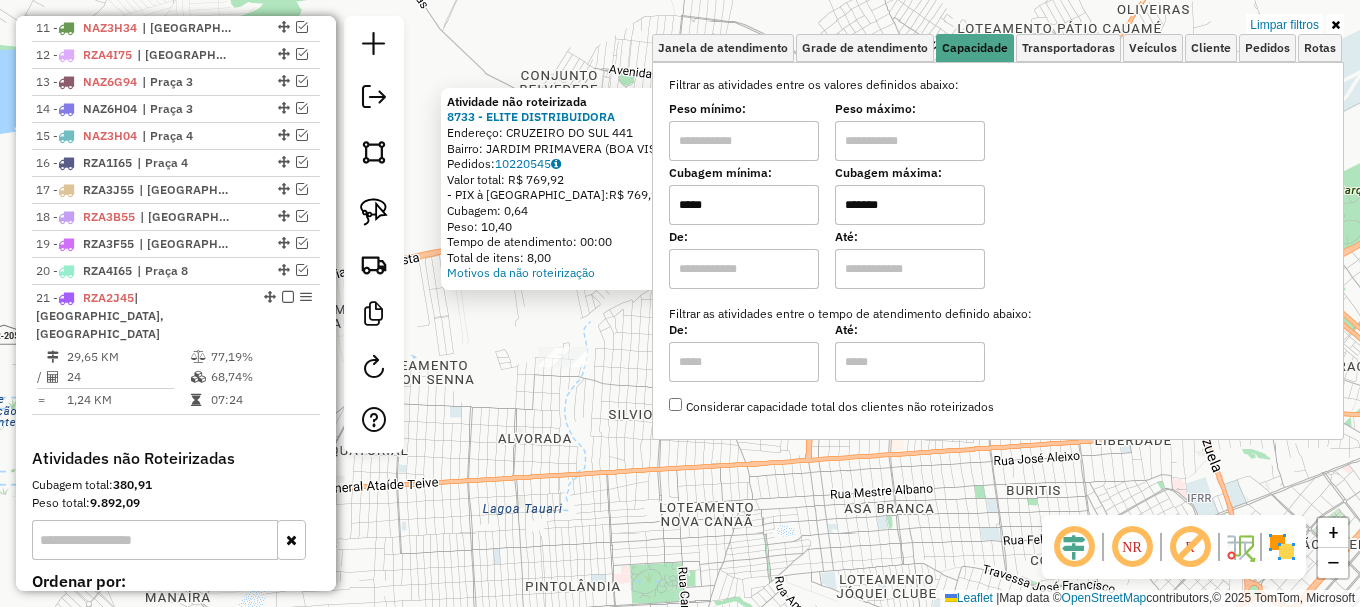 click on "Aplicando filtros  Pop-up bloqueado!  Seu navegador bloqueou automáticamente a abertura de uma nova janela.   Acesse as configurações e adicione o endereço do sistema a lista de permissão.   Fechar  Informações da Sessão 963942 - [DATE]     Criação: [DATE] 20:03   Depósito:  Amascol - [GEOGRAPHIC_DATA]  Total de rotas:  21  Distância Total:  3.163,34 km  Tempo total:  218:10  Custo total:  R$ 9.936,04  Valor total:  R$ 1.378.506,48  - Total roteirizado:  R$ 1.307.643,22  - Total não roteirizado:  R$ 70.863,26  Total de Atividades Roteirizadas:  317  Total de Pedidos Roteirizados:  430  Peso total roteirizado:  181.383,52  Cubagem total roteirizado:  6.386,37  Total de Atividades não Roteirizadas:  32  Total de Pedidos não Roteirizados:  40 Total de caixas por viagem:  6.386,37 /   21 =  304,11 Média de Atividades por viagem:  317 /   21 =  15,10 Ocupação média da frota:  89,45%   Rotas improdutivas:  1  Rotas vários dias:  2  Clientes Priorizados NR:  0  Transportadoras  Rotas  Ver rotas" at bounding box center (680, 303) 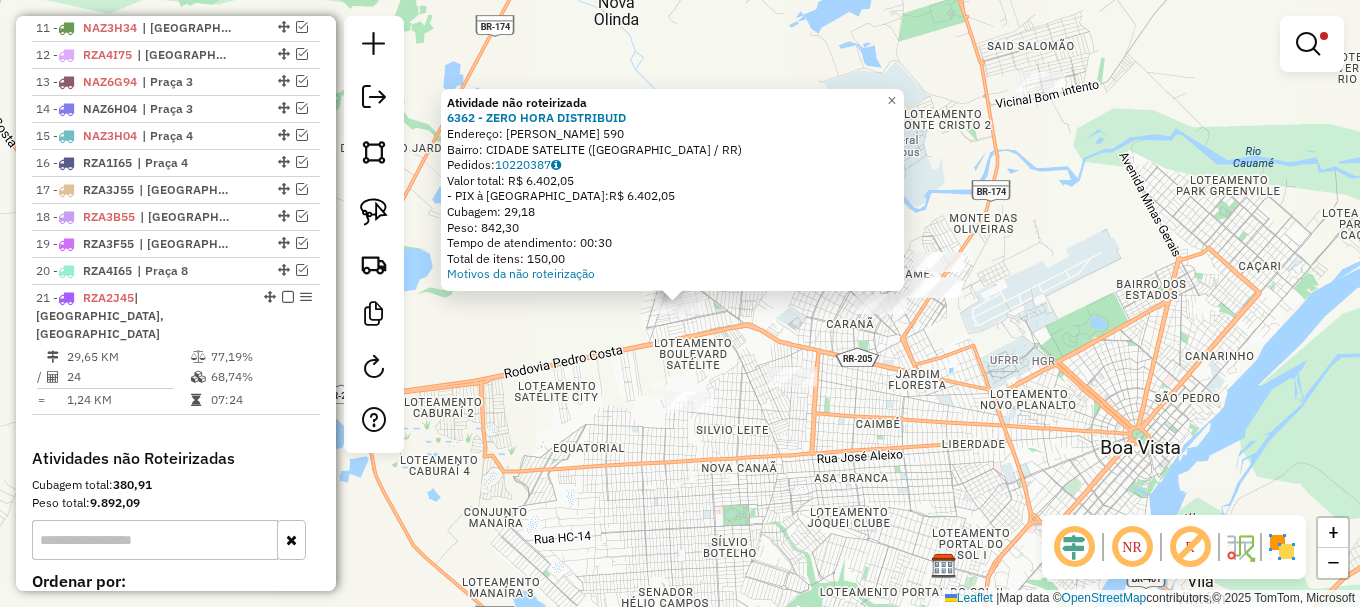 click on "Atividade não roteirizada 6362 - ZERO HORA DISTRIBUID  Endereço:  [PERSON_NAME] 590   Bairro: CIDADE SATELITE ([GEOGRAPHIC_DATA] / RR)   Pedidos:  10220387   Valor total: R$ 6.402,05   - PIX à Vista:  R$ 6.402,05   Cubagem: 29,18   Peso: 842,30   Tempo de atendimento: 00:30   Total de itens: 150,00  Motivos da não roteirização × Limpar filtros Janela de atendimento Grade de atendimento Capacidade Transportadoras Veículos Cliente Pedidos  Rotas Selecione os dias de semana para filtrar as janelas de atendimento  Seg   Ter   Qua   Qui   Sex   Sáb   Dom  Informe o período da janela de atendimento: De: Até:  Filtrar exatamente a janela do cliente  Considerar janela de atendimento padrão  Selecione os dias de semana para filtrar as grades de atendimento  Seg   Ter   Qua   Qui   Sex   Sáb   Dom   Considerar clientes sem dia de atendimento cadastrado  Clientes fora do dia de atendimento selecionado Filtrar as atividades entre os valores definidos abaixo:  Peso mínimo:   Peso máximo:  ***** ******* +" 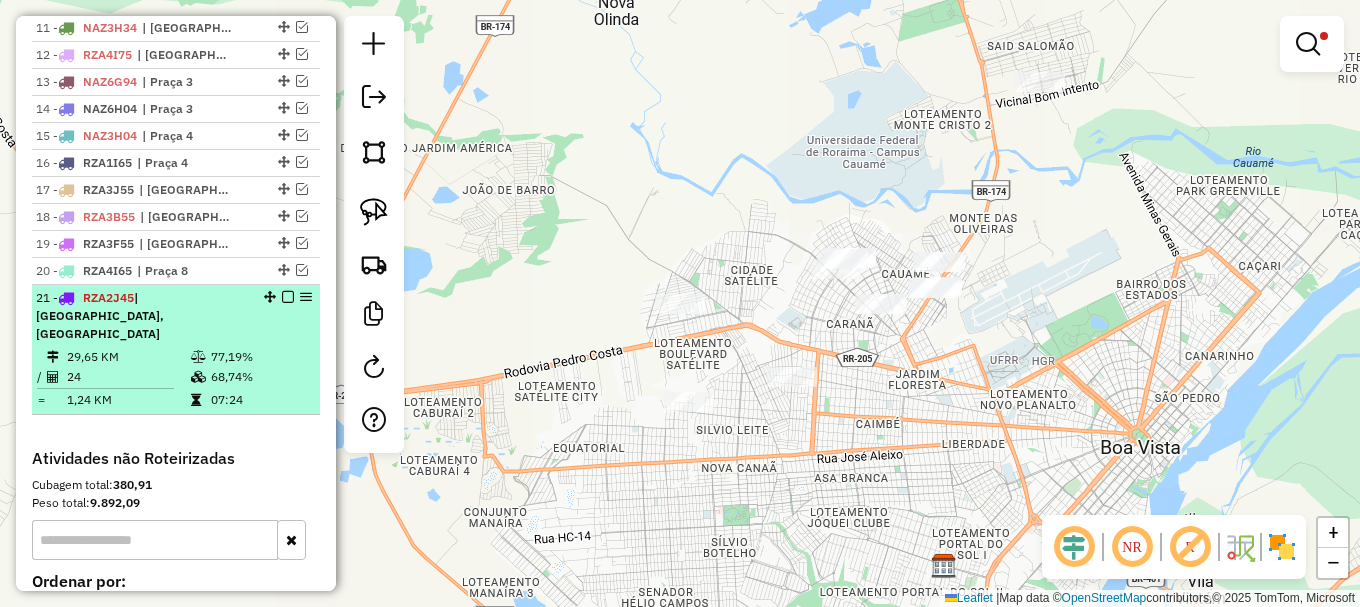 click at bounding box center (288, 297) 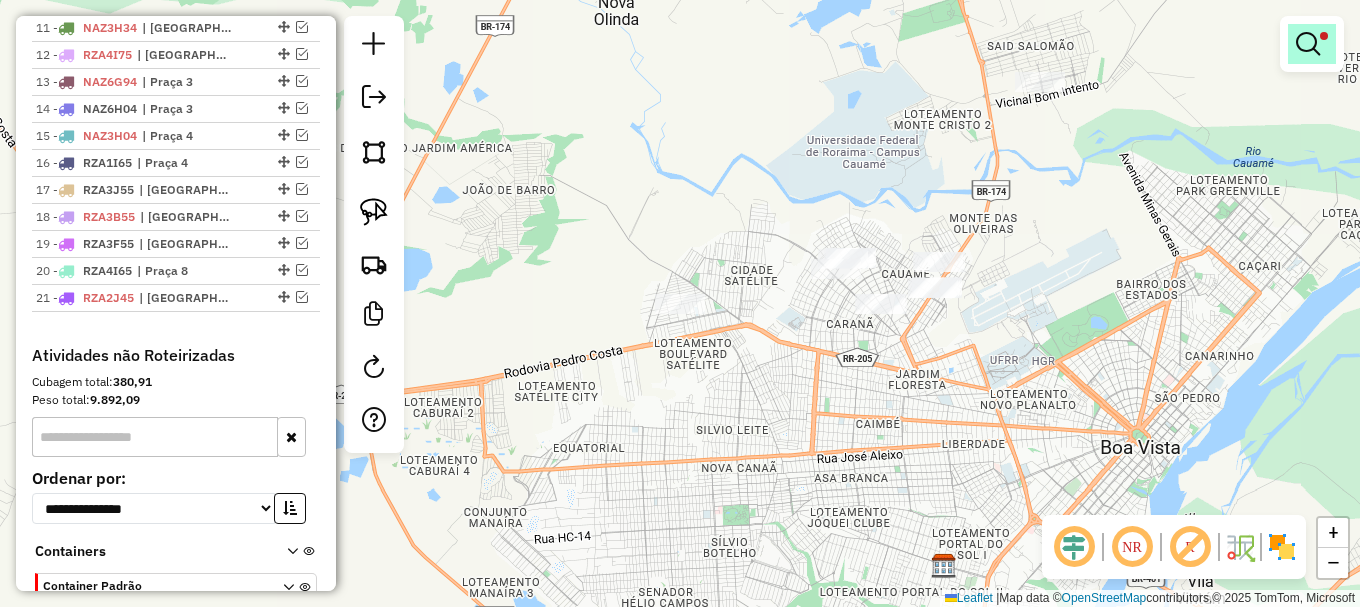 click at bounding box center [1312, 44] 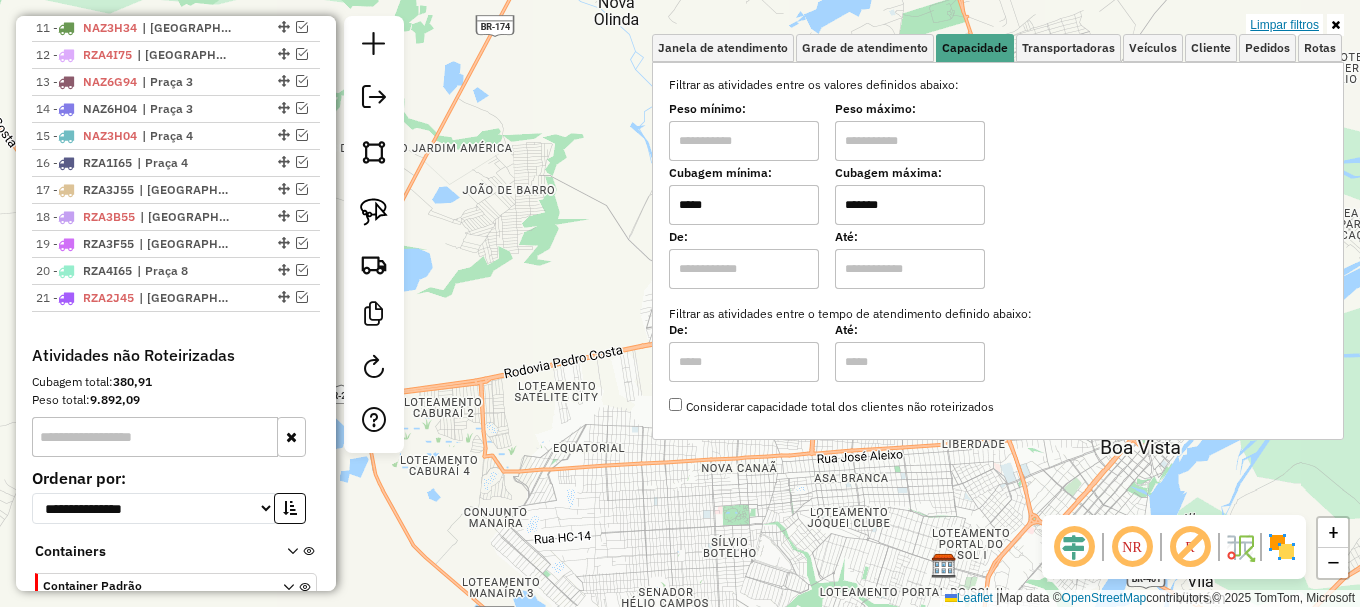 click on "Limpar filtros" at bounding box center [1284, 25] 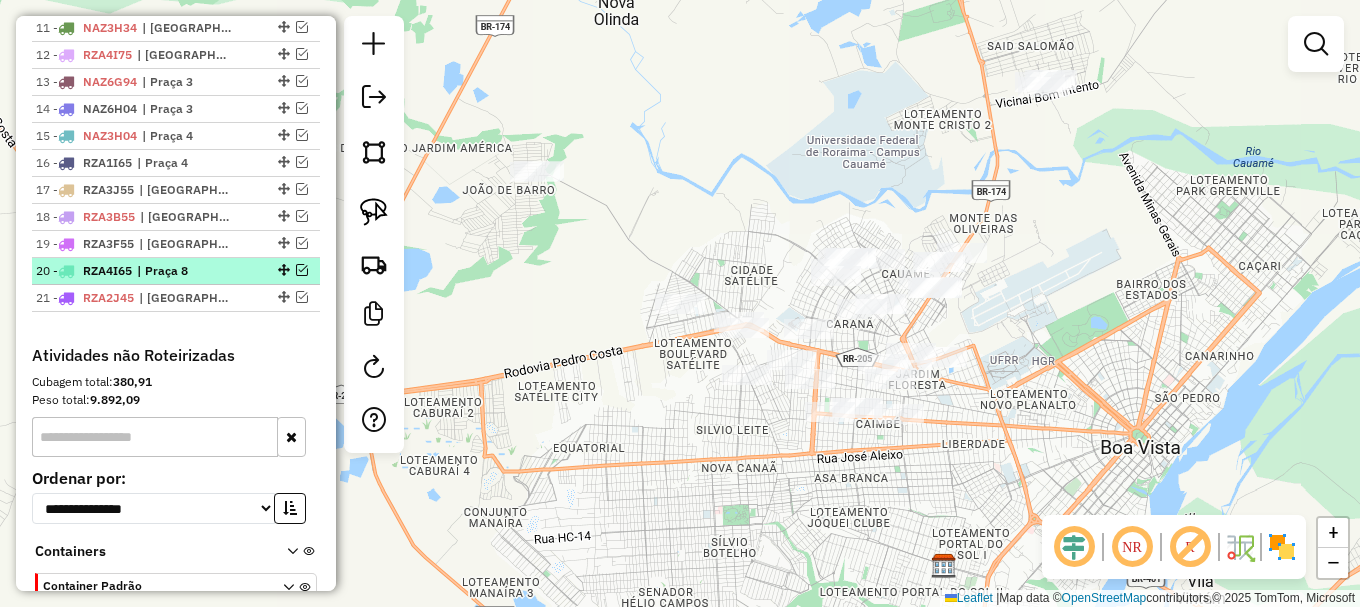 click at bounding box center [302, 270] 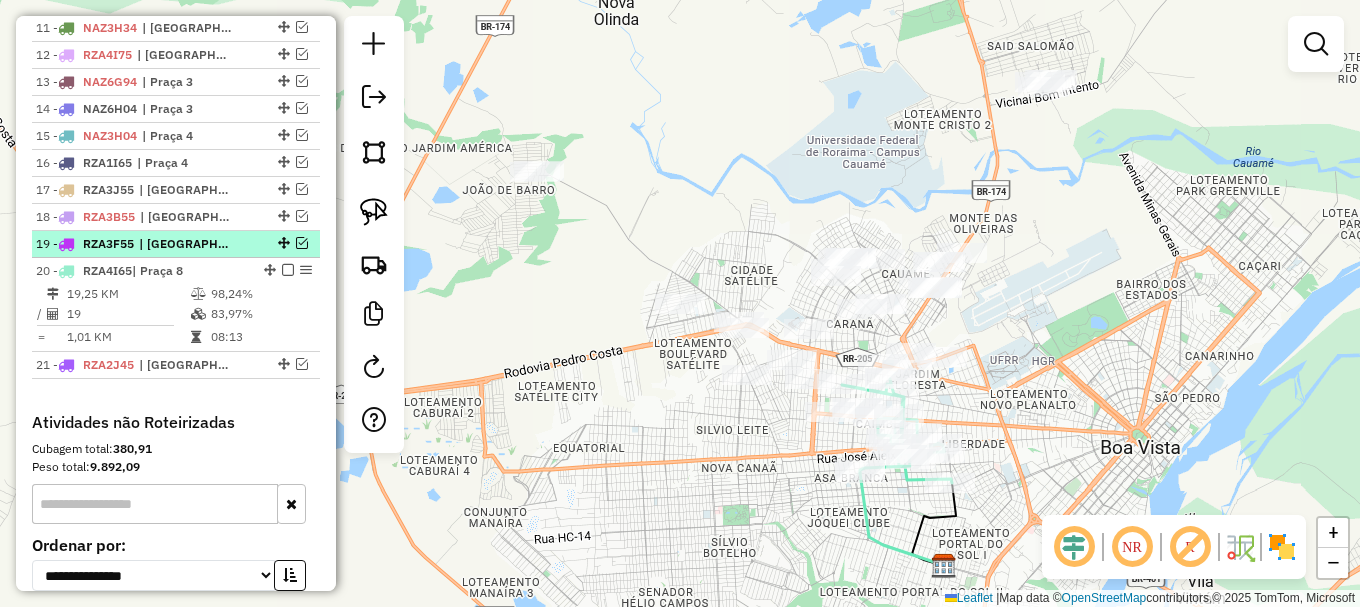 click at bounding box center [302, 243] 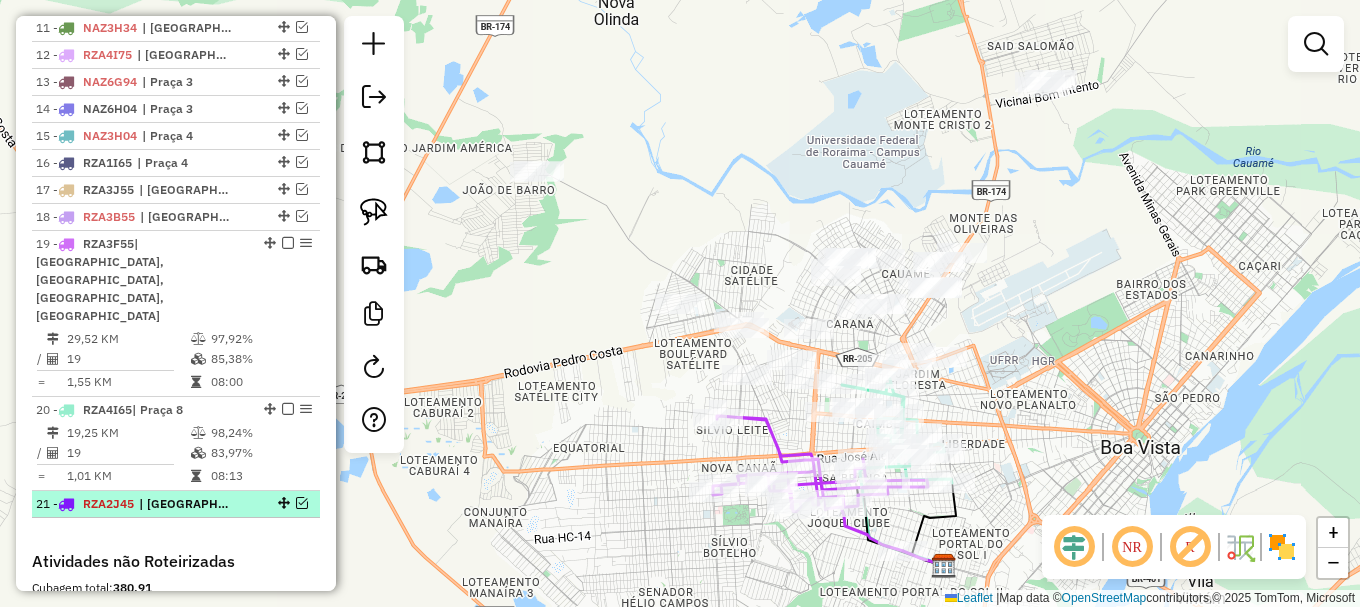 click at bounding box center (302, 503) 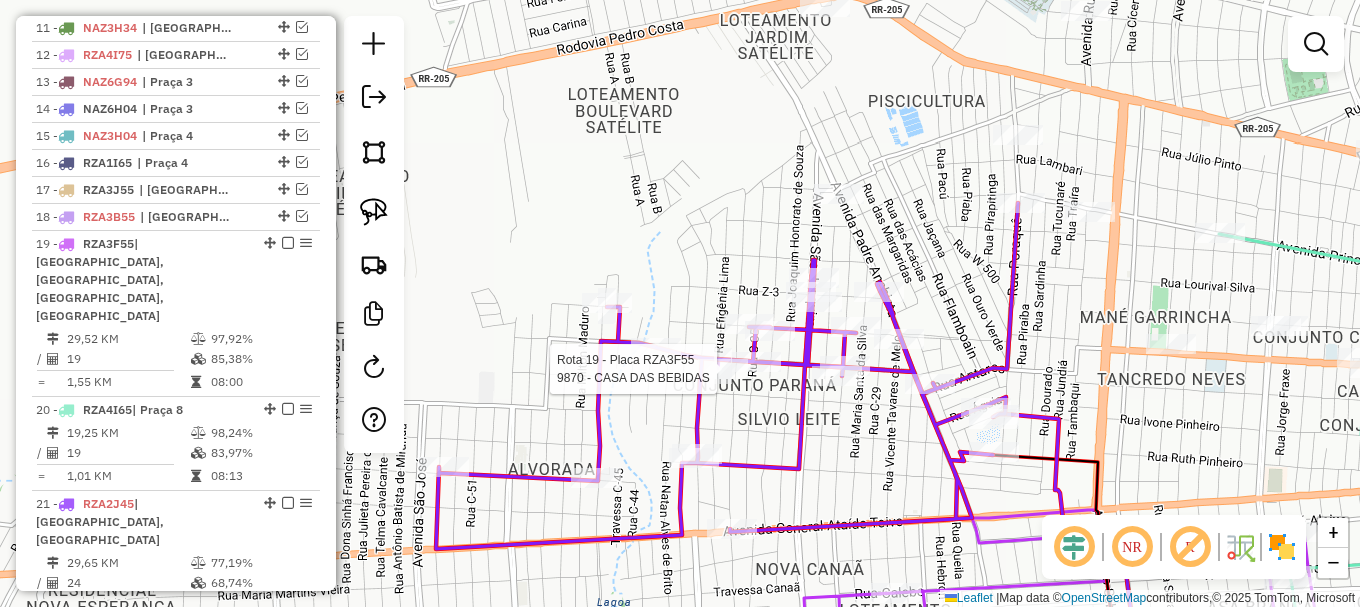 select on "**********" 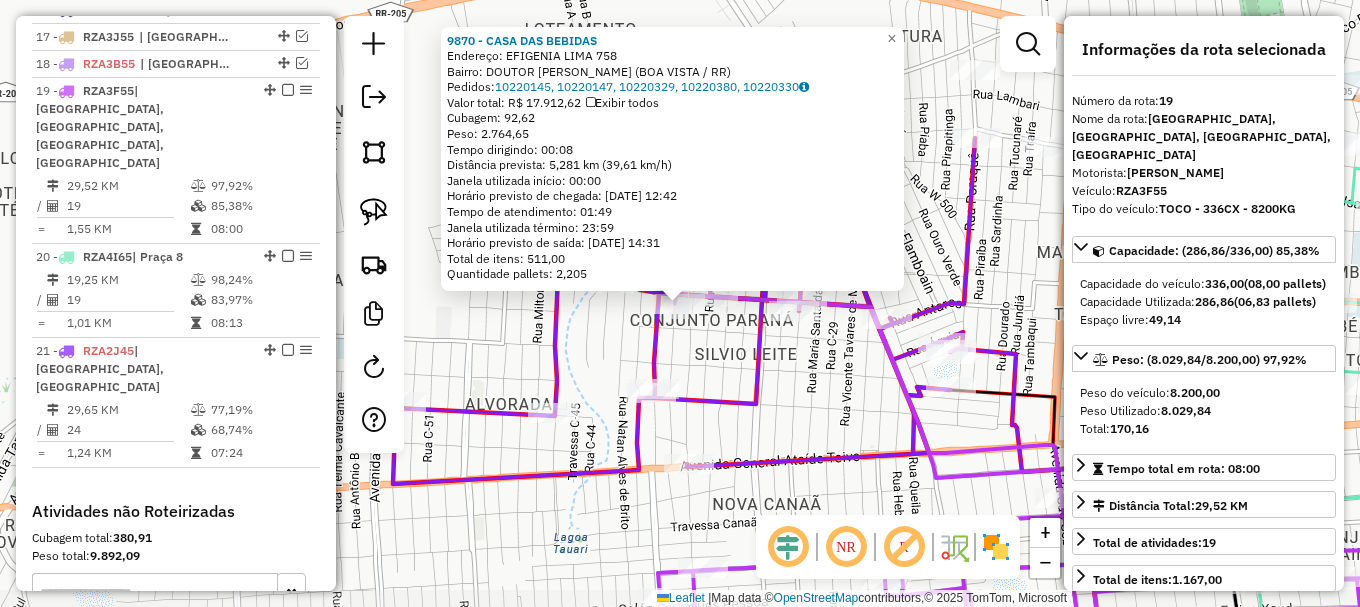 scroll, scrollTop: 1303, scrollLeft: 0, axis: vertical 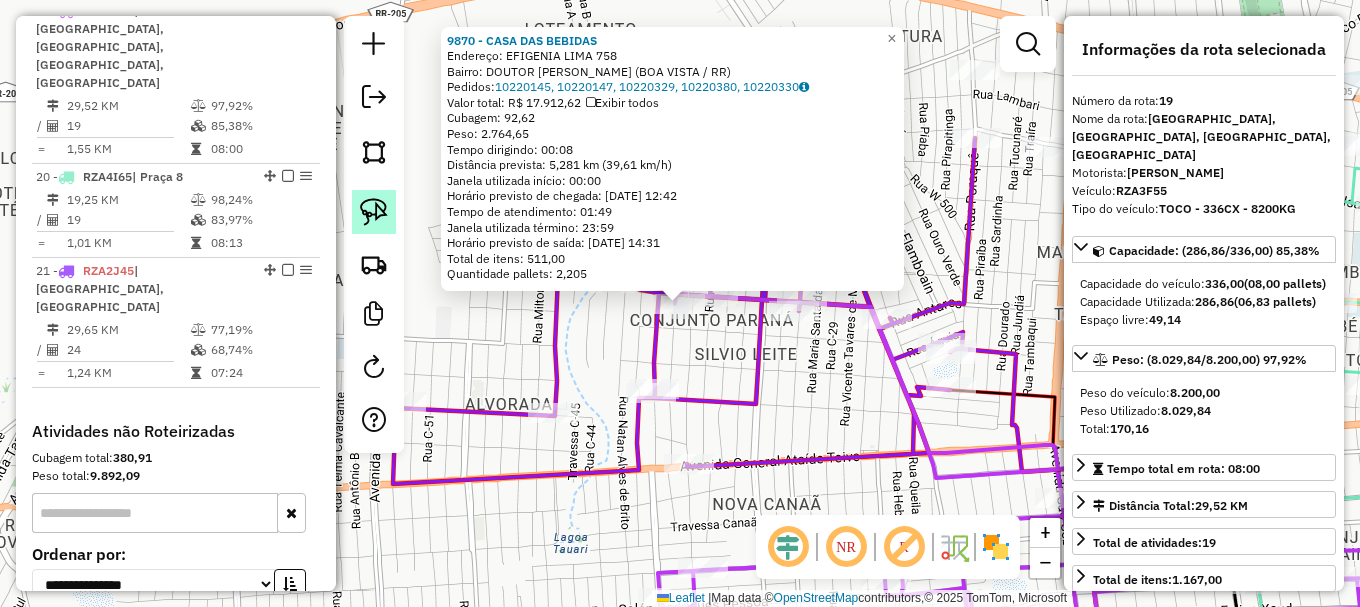 click 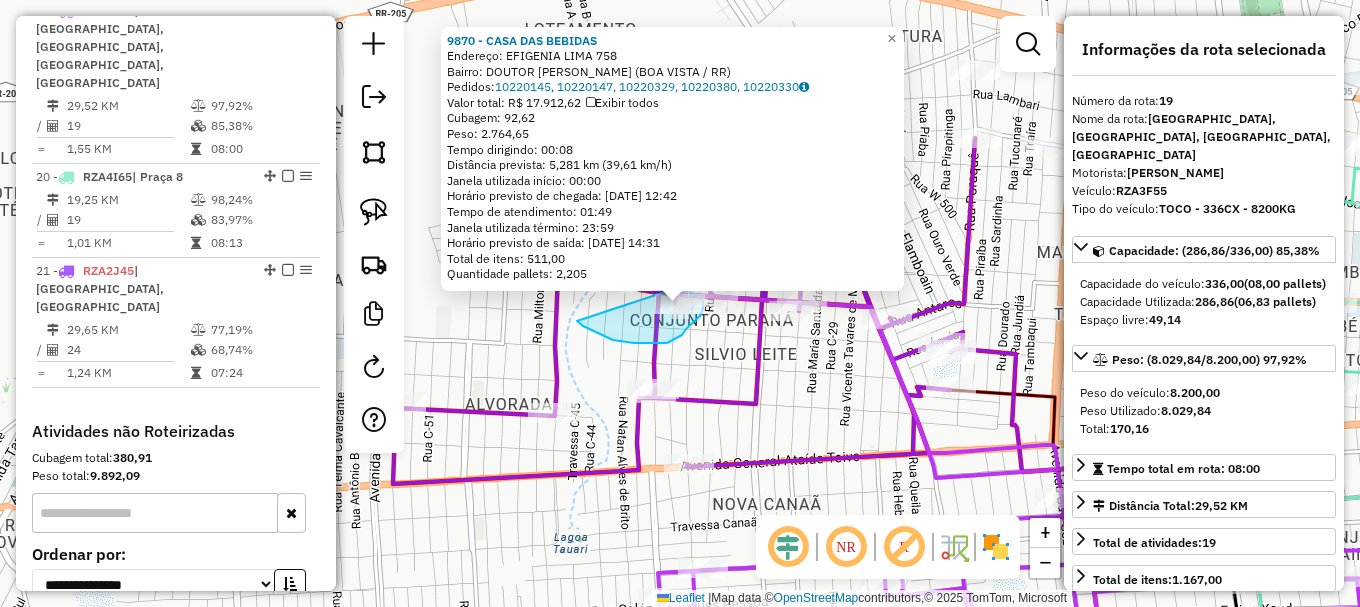 drag, startPoint x: 602, startPoint y: 335, endPoint x: 677, endPoint y: 287, distance: 89.04493 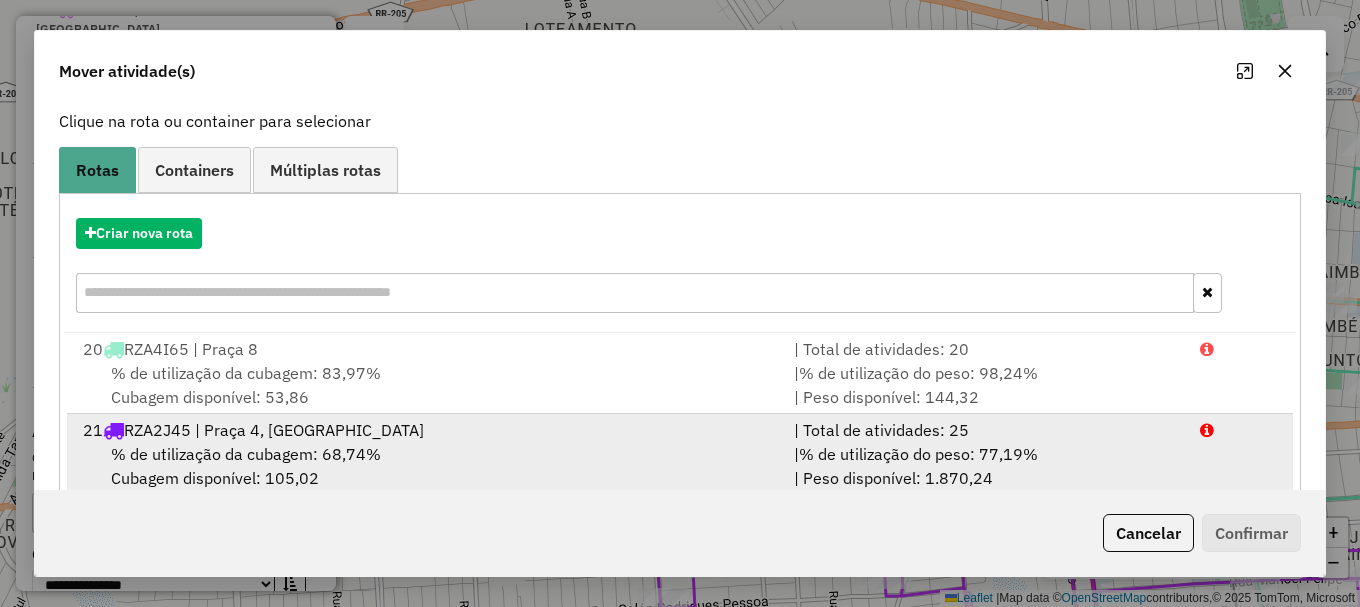 scroll, scrollTop: 159, scrollLeft: 0, axis: vertical 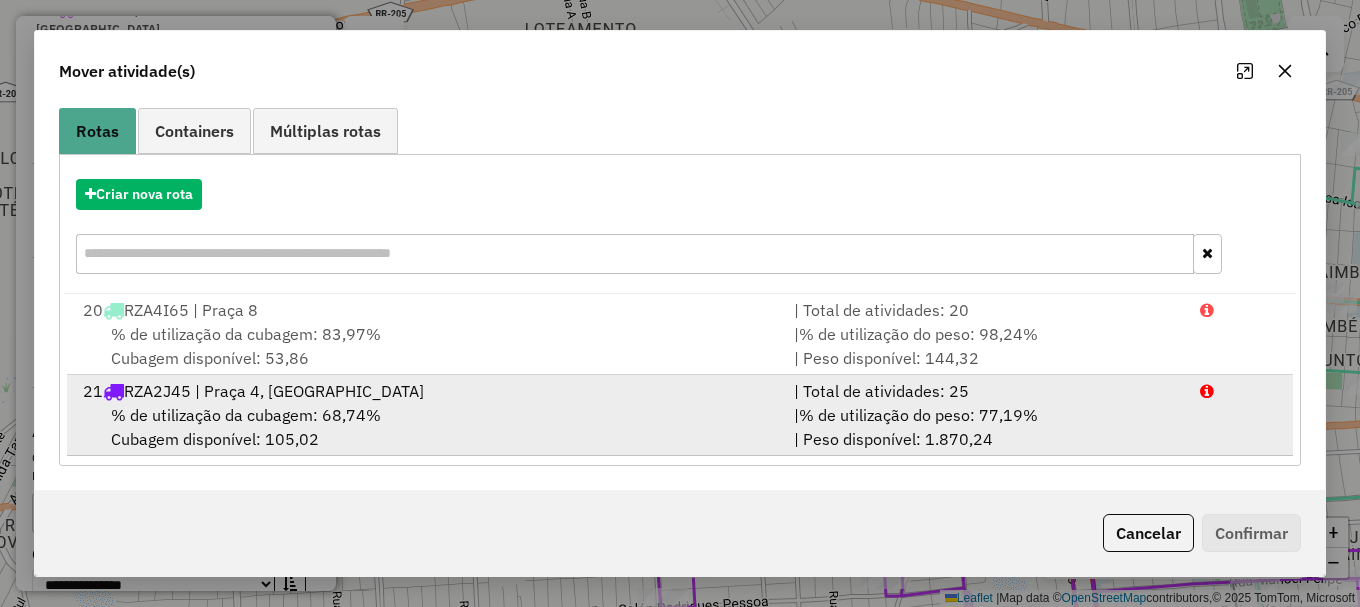 click on "21  RZA2J45 | Praça 4, Praça 5  | Total de atividades: 25  % de utilização da cubagem: 68,74%  Cubagem disponível: 105,02   |  % de utilização do peso: 77,19%  | Peso disponível: 1.870,24" at bounding box center (680, 415) 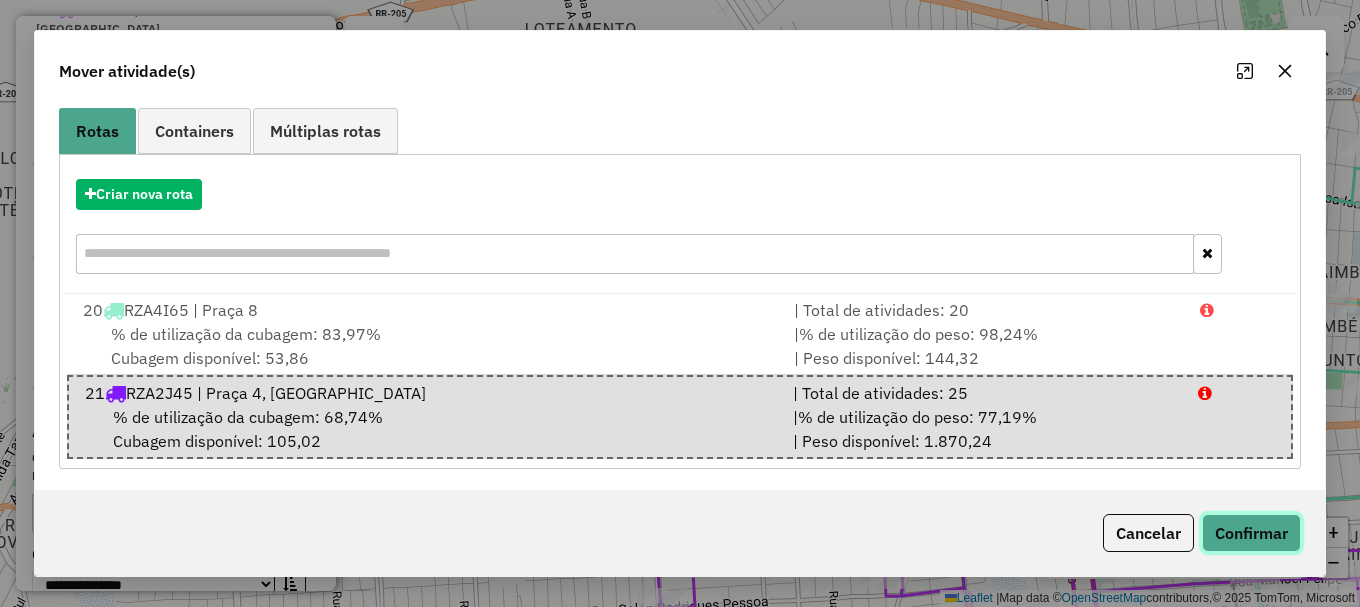 click on "Confirmar" 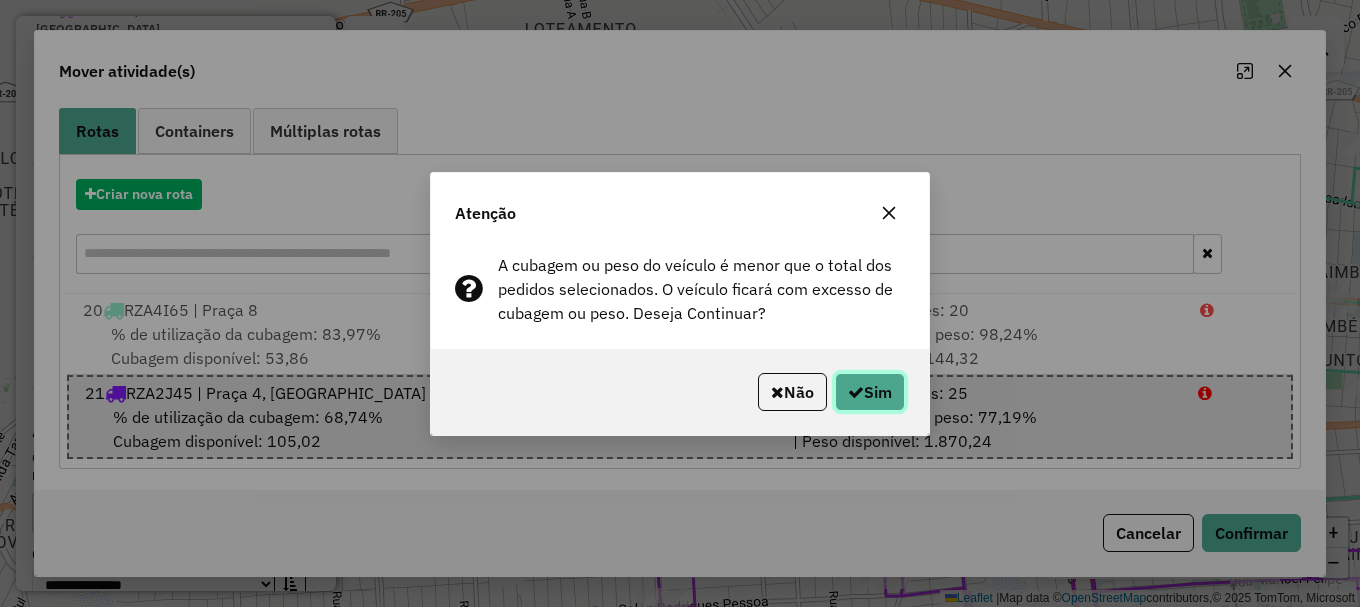click on "Sim" 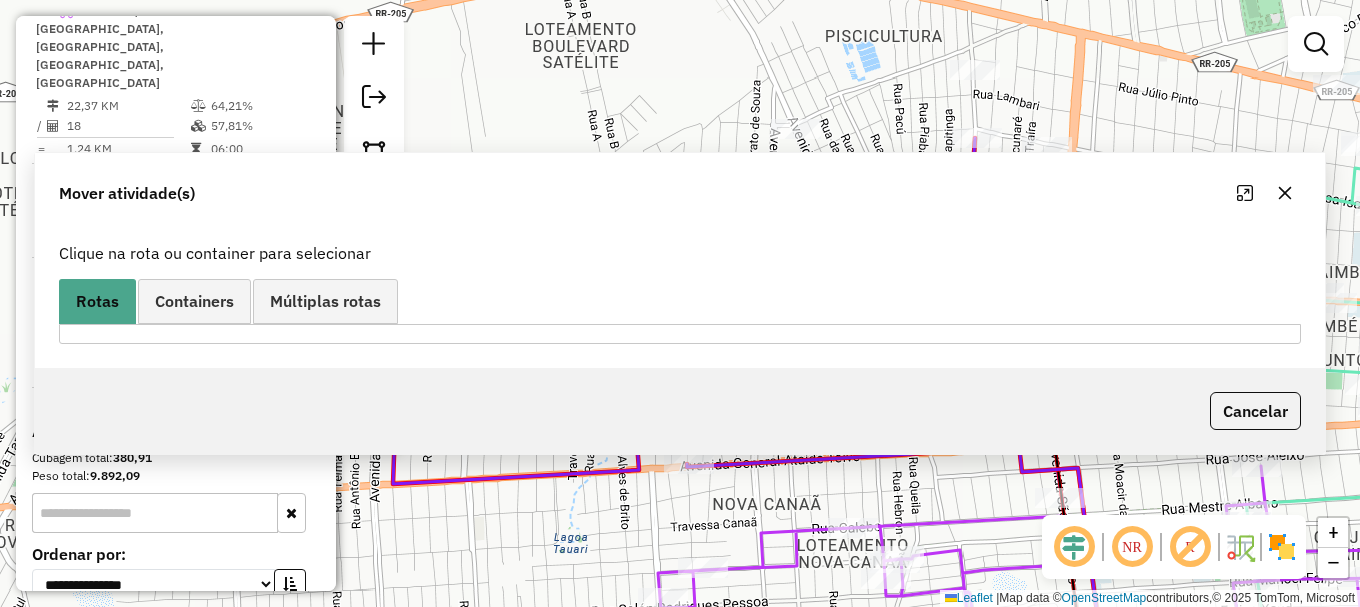 scroll, scrollTop: 0, scrollLeft: 0, axis: both 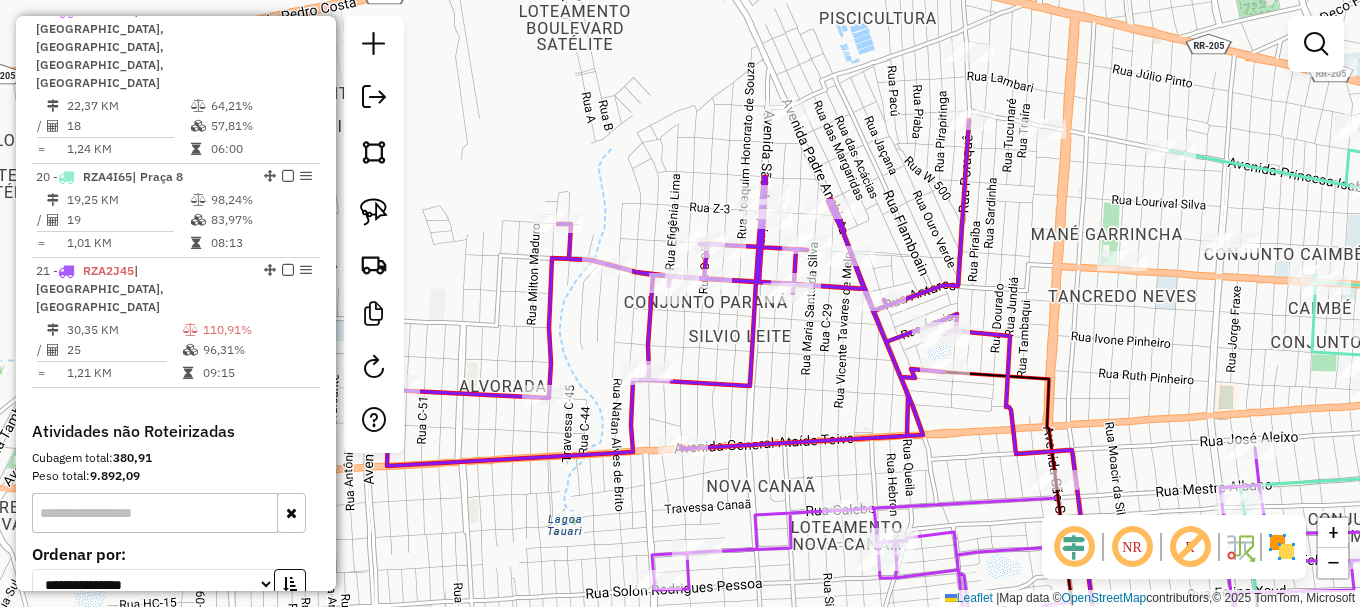 drag, startPoint x: 814, startPoint y: 399, endPoint x: 724, endPoint y: 269, distance: 158.11388 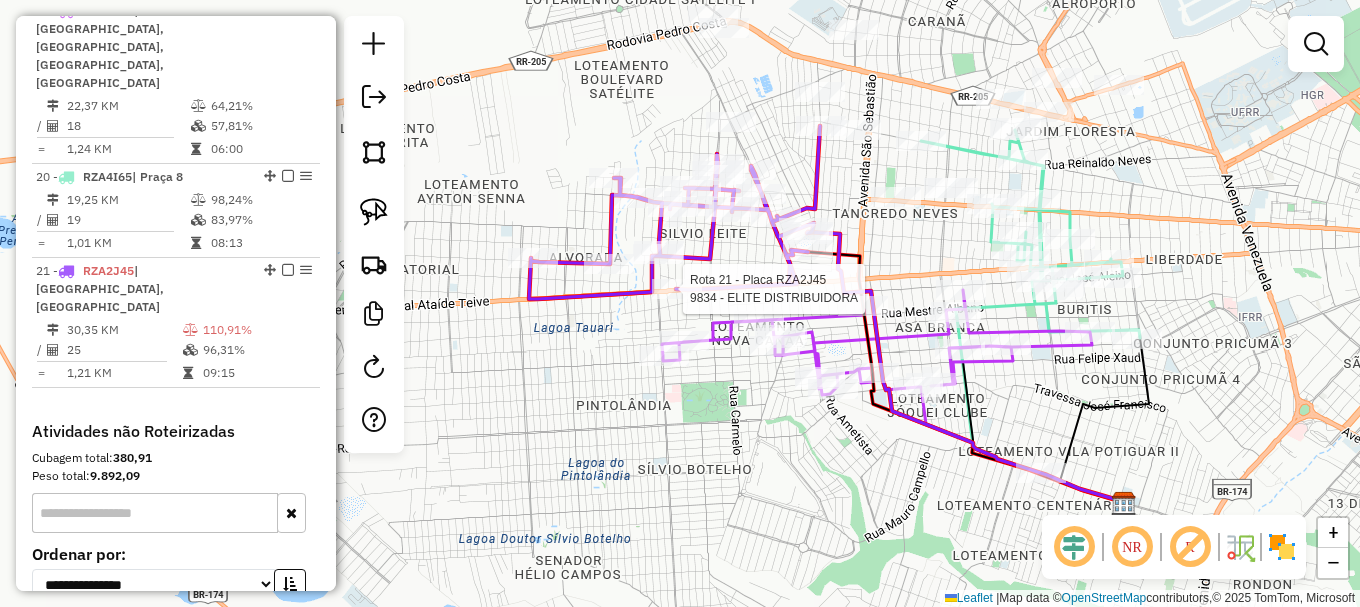 select on "**********" 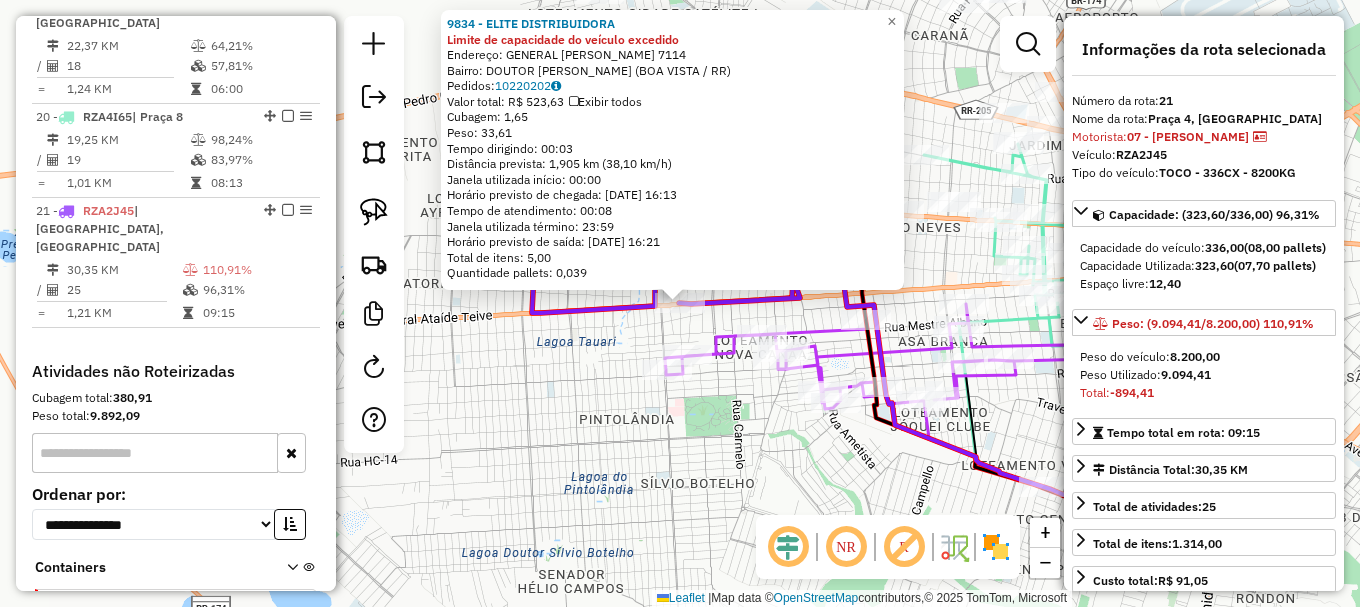 scroll, scrollTop: 1422, scrollLeft: 0, axis: vertical 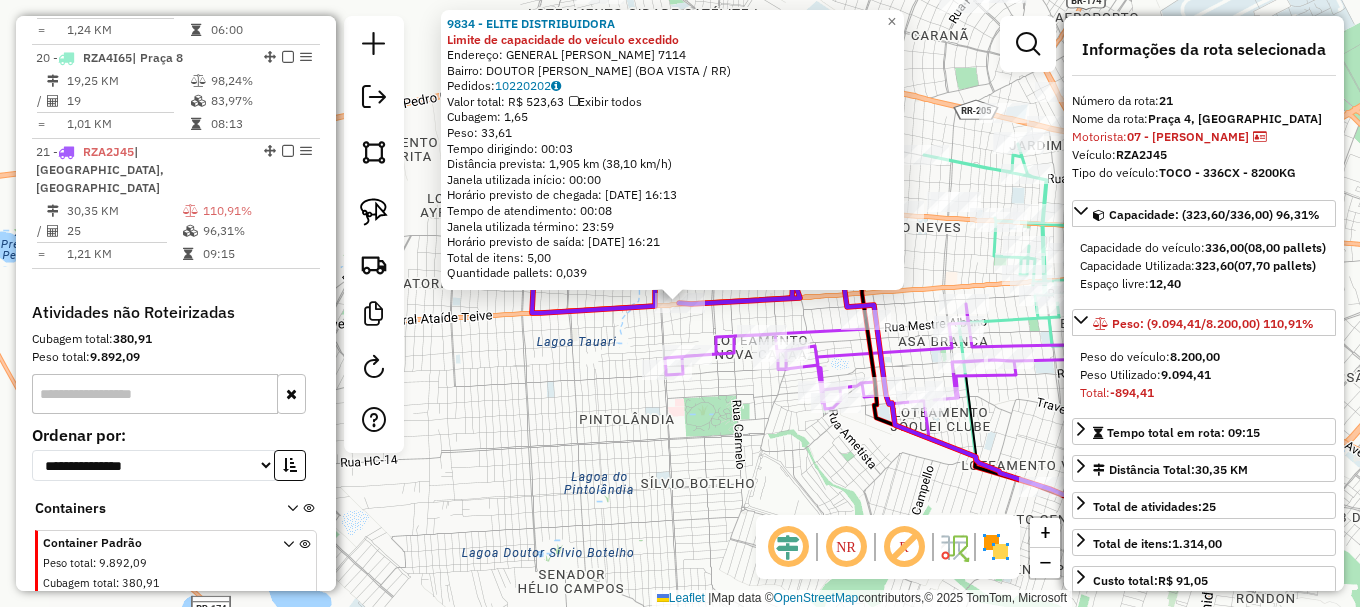 click on "9834 - ELITE DISTRIBUIDORA Limite de capacidade do veículo excedido  Endereço:  GENERAL ATAIDE TEIVE 7114   Bairro: DOUTOR [PERSON_NAME] (BOA VISTA / RR)   Pedidos:  10220202   Valor total: R$ 523,63   Exibir todos   Cubagem: 1,65  Peso: 33,61  Tempo dirigindo: 00:03   Distância prevista: 1,905 km (38,10 km/h)   [GEOGRAPHIC_DATA] utilizada início: 00:00   Horário previsto de chegada: [DATE] 16:13   Tempo de atendimento: 00:08   Janela utilizada término: 23:59   Horário previsto de saída: [DATE] 16:21   Total de itens: 5,00   Quantidade pallets: 0,039  × Janela de atendimento Grade de atendimento Capacidade Transportadoras Veículos Cliente Pedidos  Rotas Selecione os dias de semana para filtrar as janelas de atendimento  Seg   Ter   Qua   Qui   Sex   Sáb   Dom  Informe o período da janela de atendimento: De: Até:  Filtrar exatamente a janela do cliente  Considerar janela de atendimento padrão  Selecione os dias de semana para filtrar as grades de atendimento  Seg   Ter   Qua   Qui   Sex   Sáb   Dom" 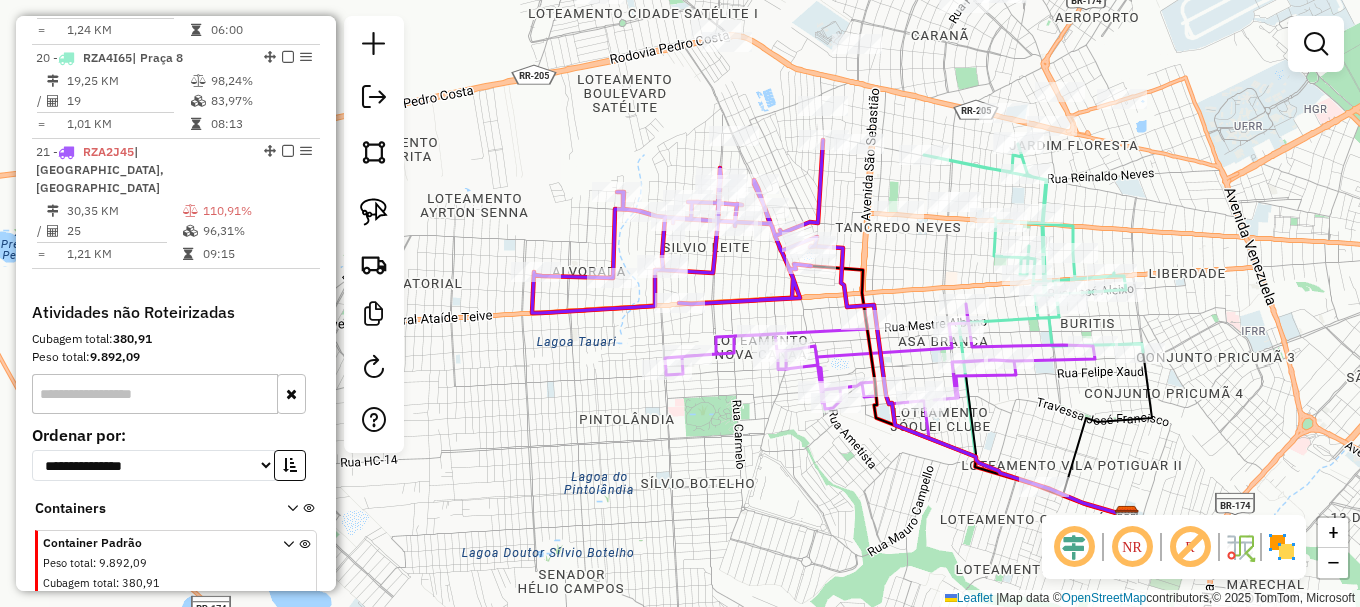 click 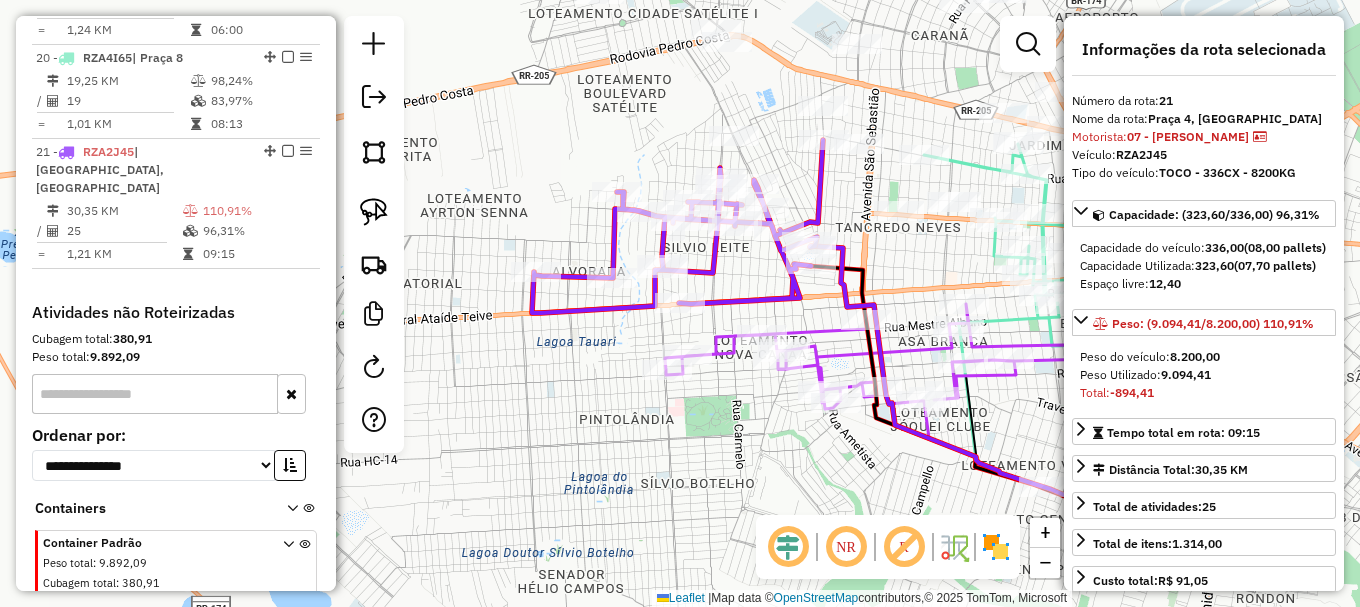 click 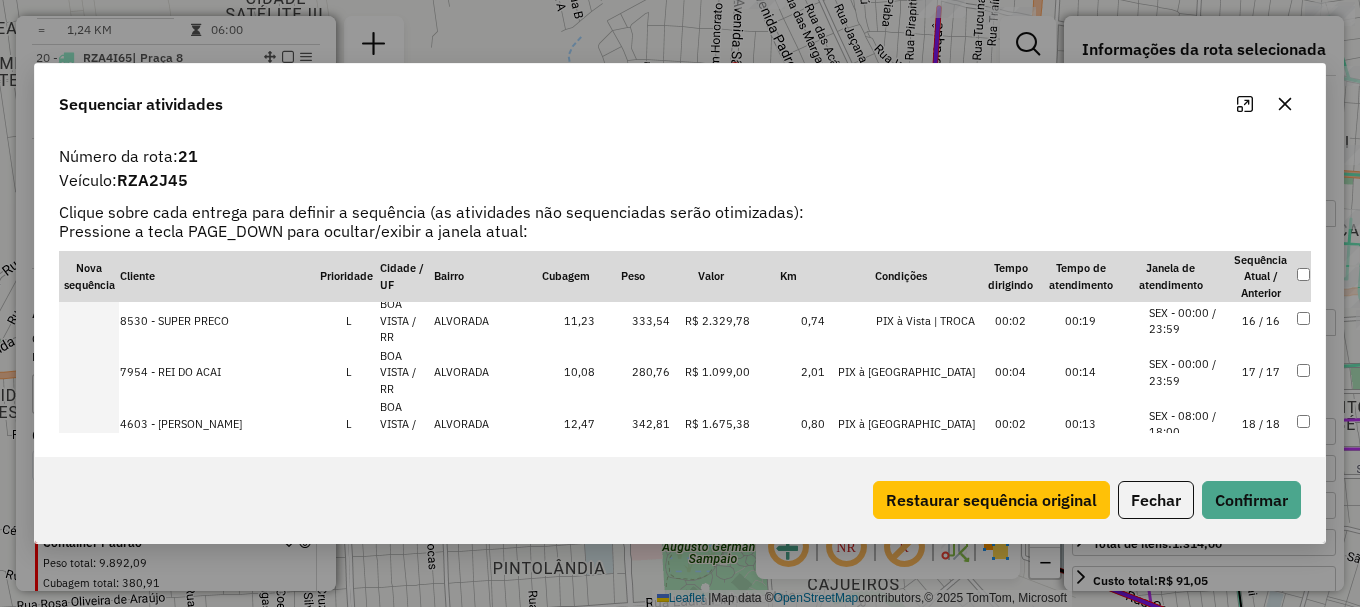 scroll, scrollTop: 663, scrollLeft: 0, axis: vertical 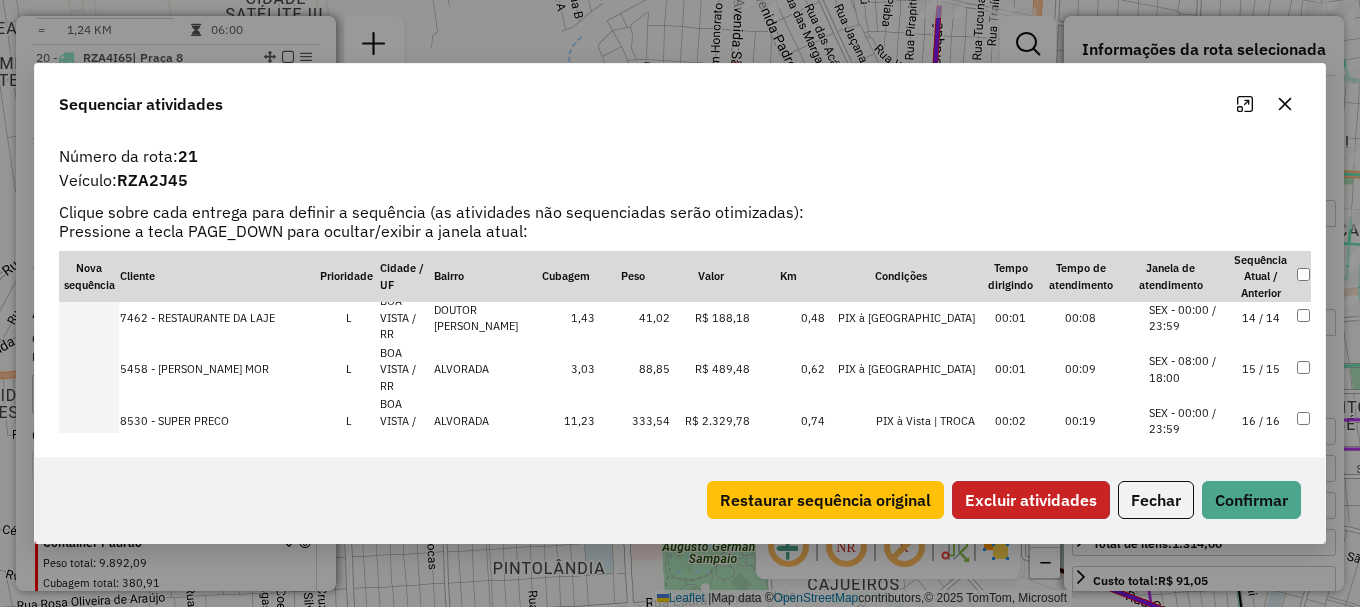 click on "Excluir atividades" 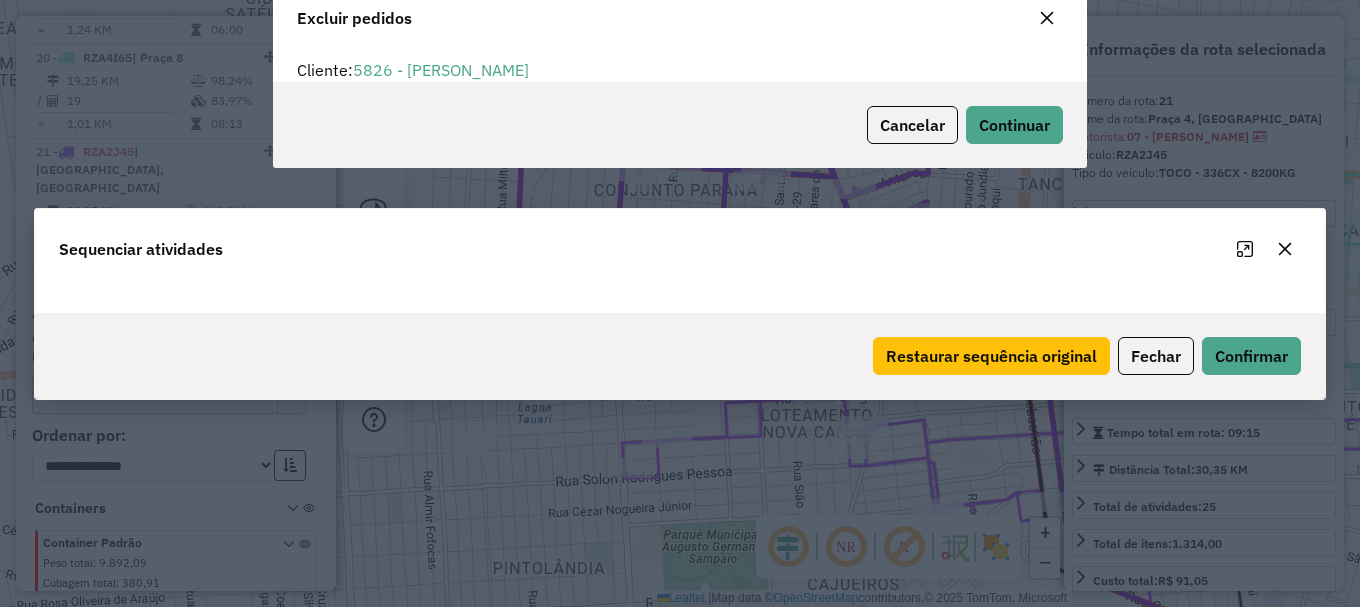 scroll, scrollTop: 82, scrollLeft: 0, axis: vertical 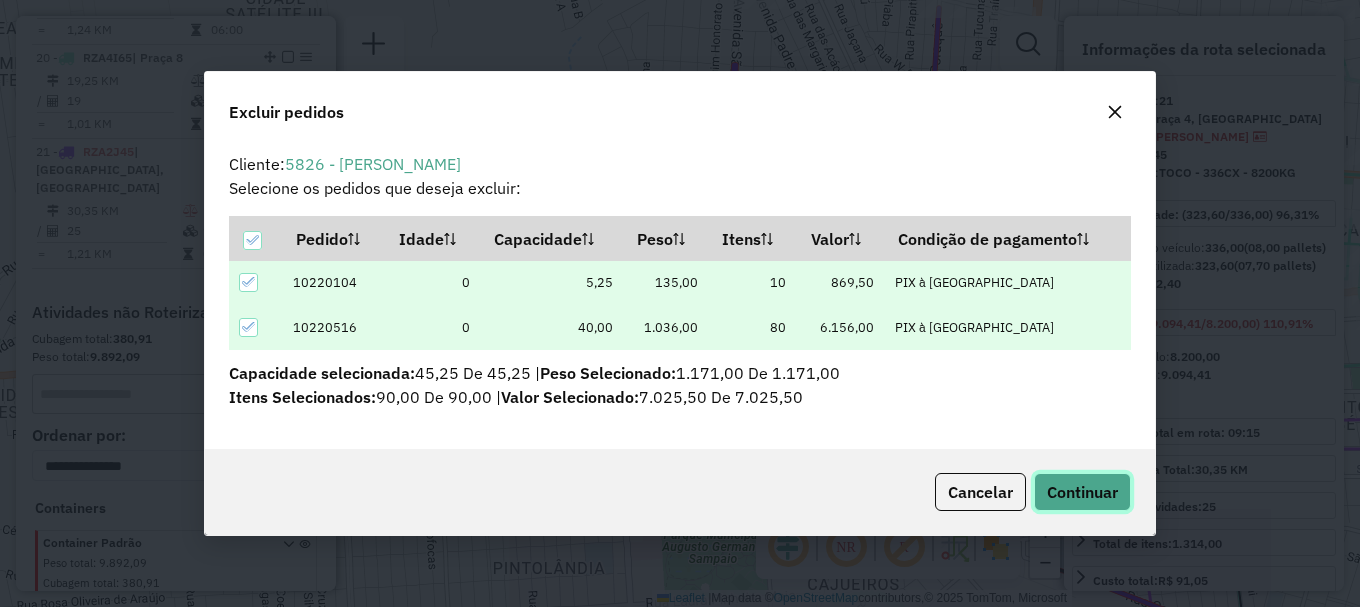 click on "Continuar" 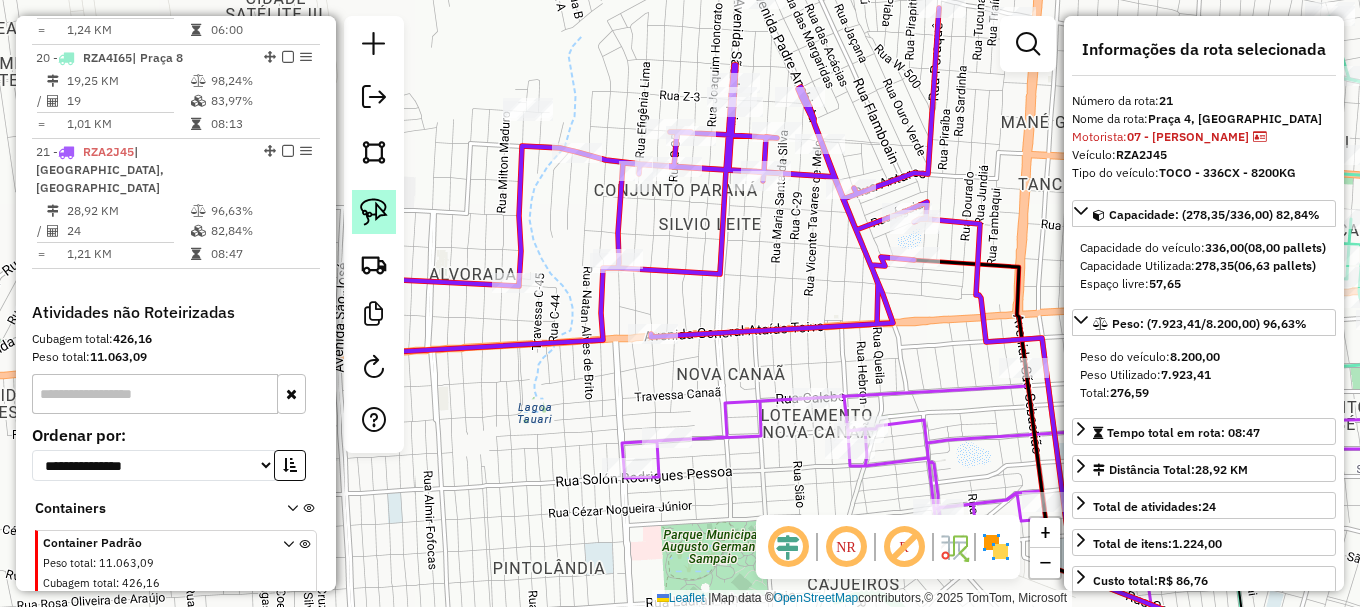 click 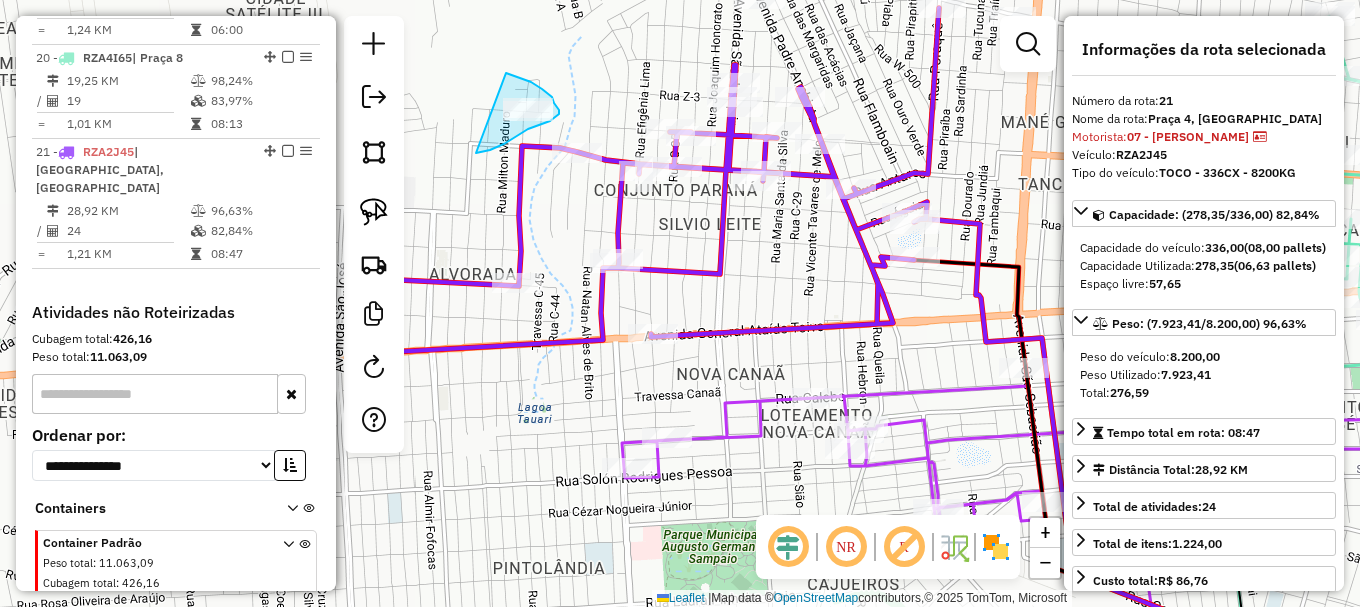 drag, startPoint x: 476, startPoint y: 153, endPoint x: 506, endPoint y: 73, distance: 85.44004 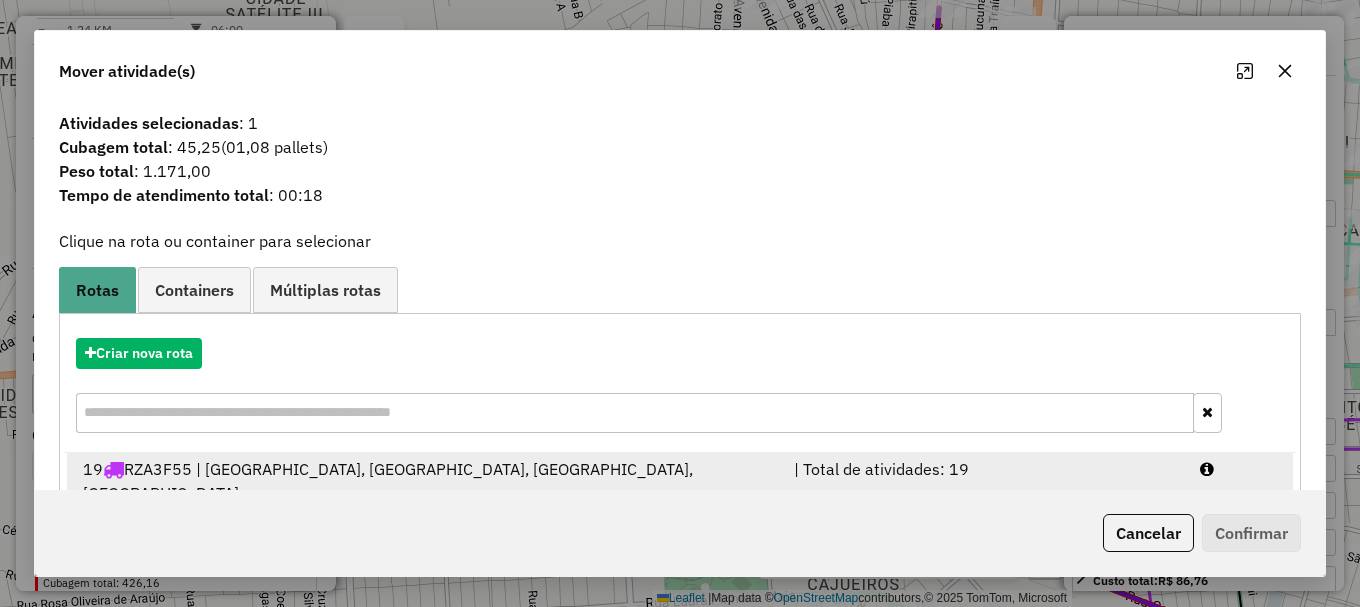 click at bounding box center [1239, 481] 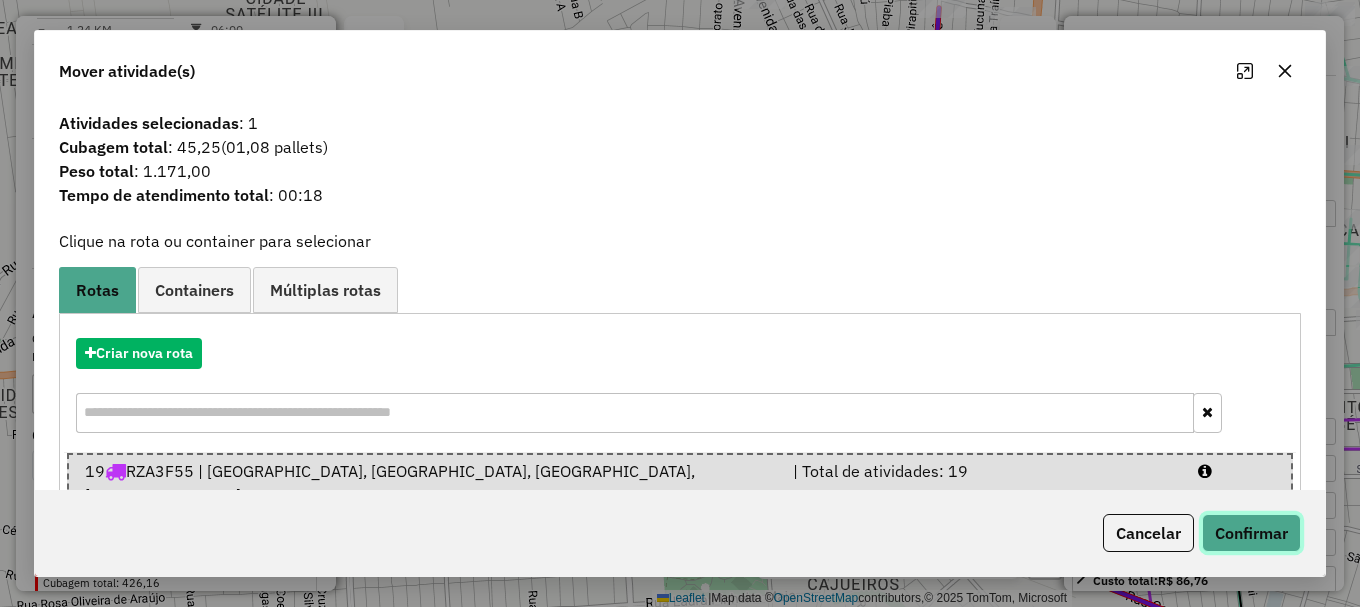 click on "Confirmar" 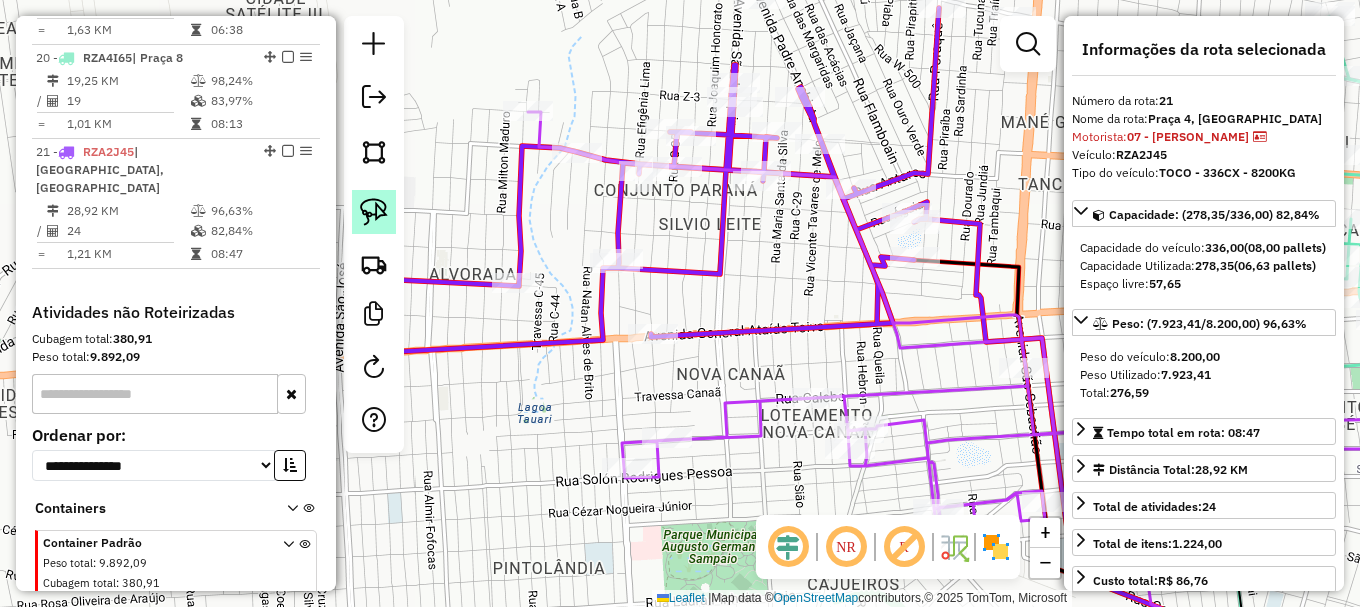 click 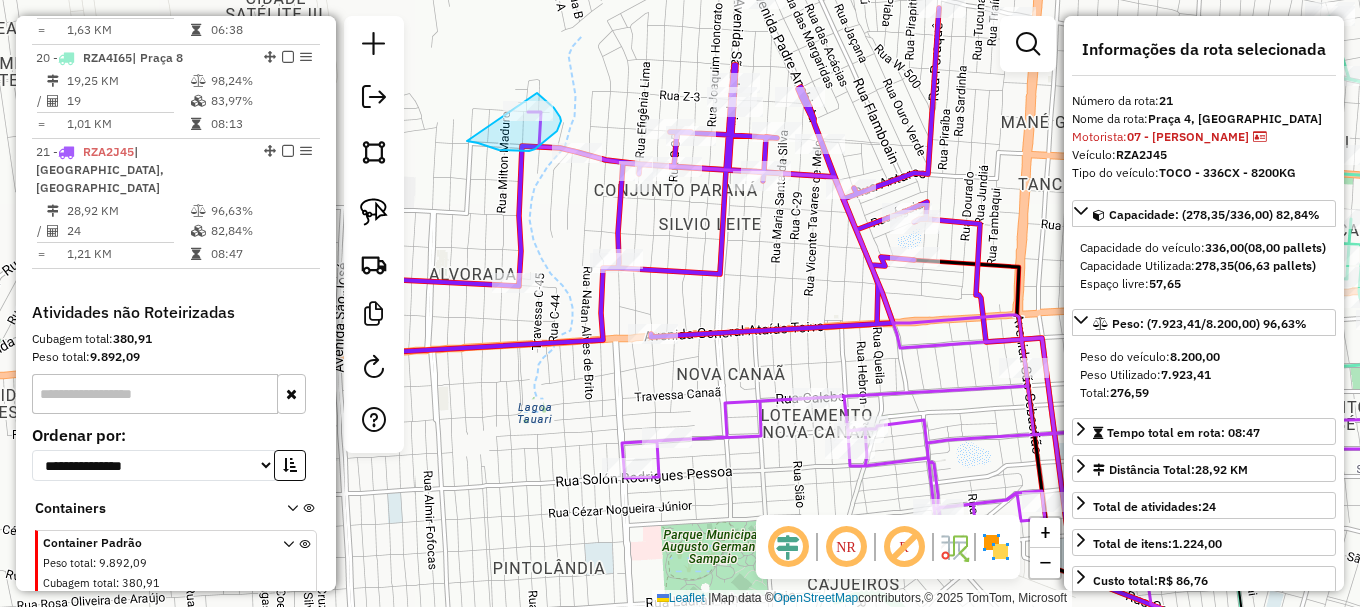 drag, startPoint x: 478, startPoint y: 143, endPoint x: 517, endPoint y: 77, distance: 76.66159 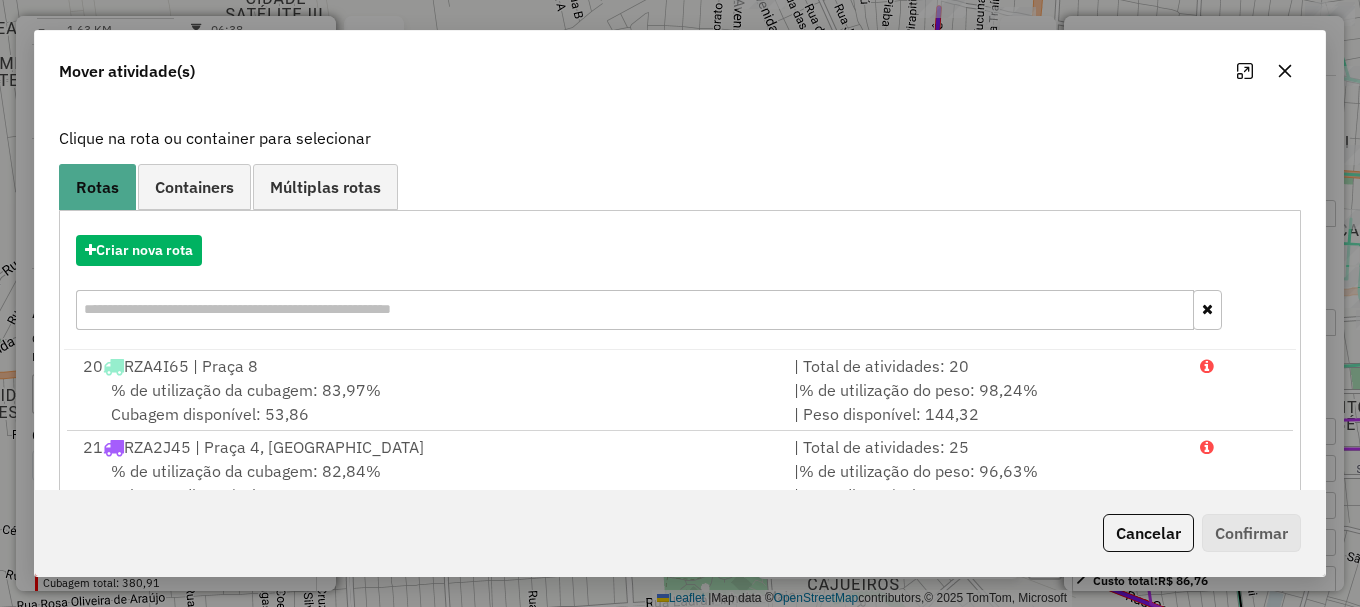scroll, scrollTop: 159, scrollLeft: 0, axis: vertical 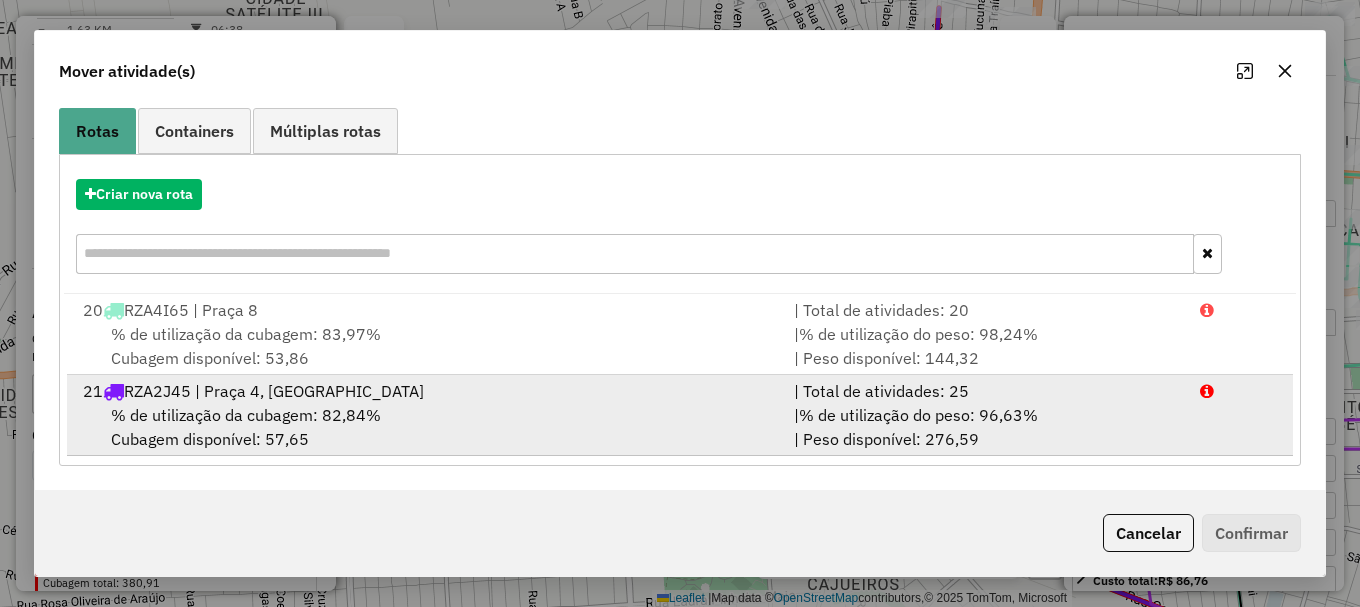 click on "21  RZA2J45 | Praça 4, Praça 5  | Total de atividades: 25  % de utilização da cubagem: 82,84%  Cubagem disponível: 57,65   |  % de utilização do peso: 96,63%  | Peso disponível: 276,59" at bounding box center (680, 415) 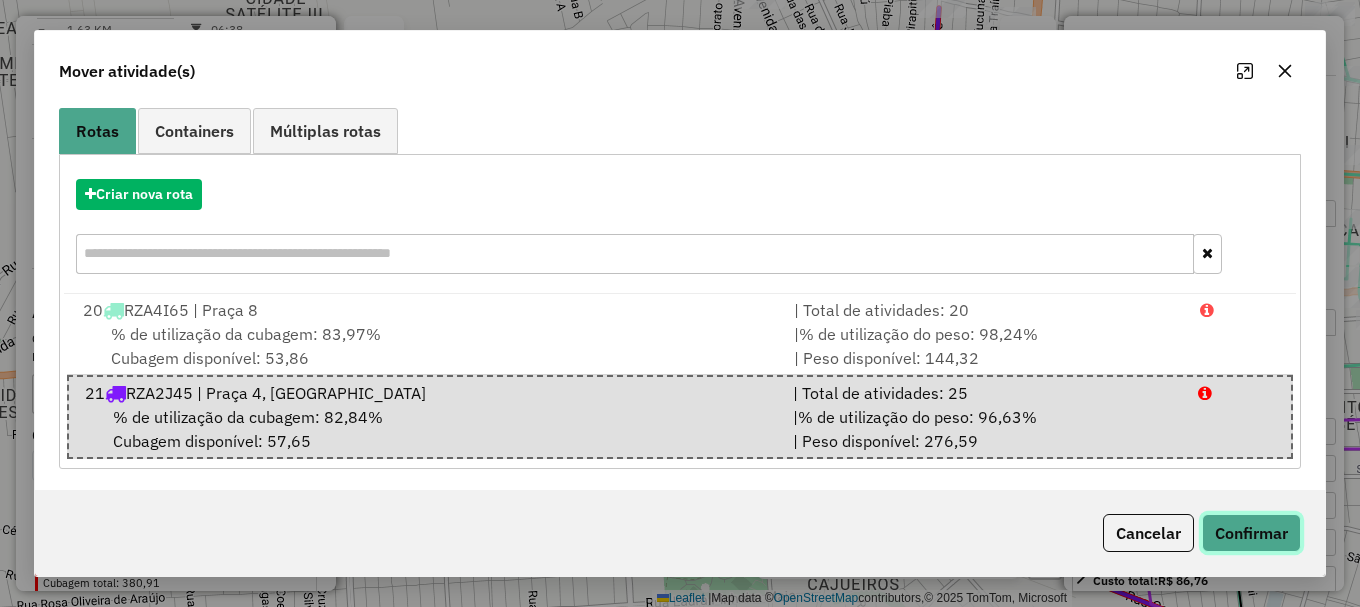 click on "Confirmar" 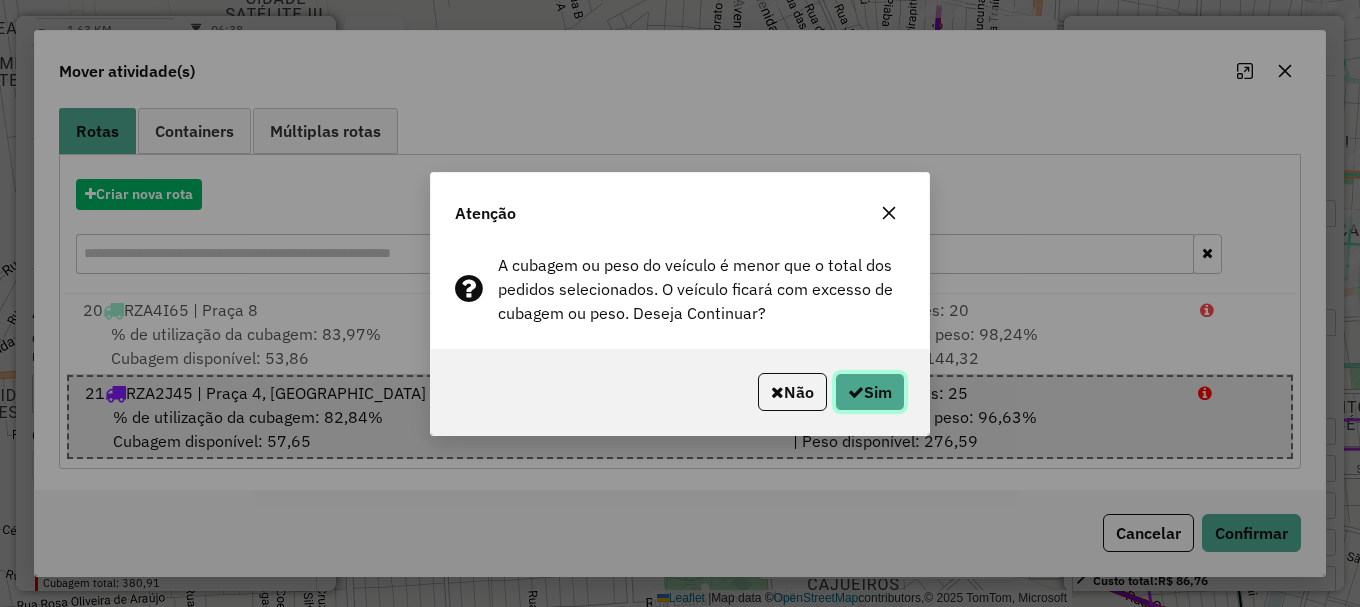 click on "Sim" 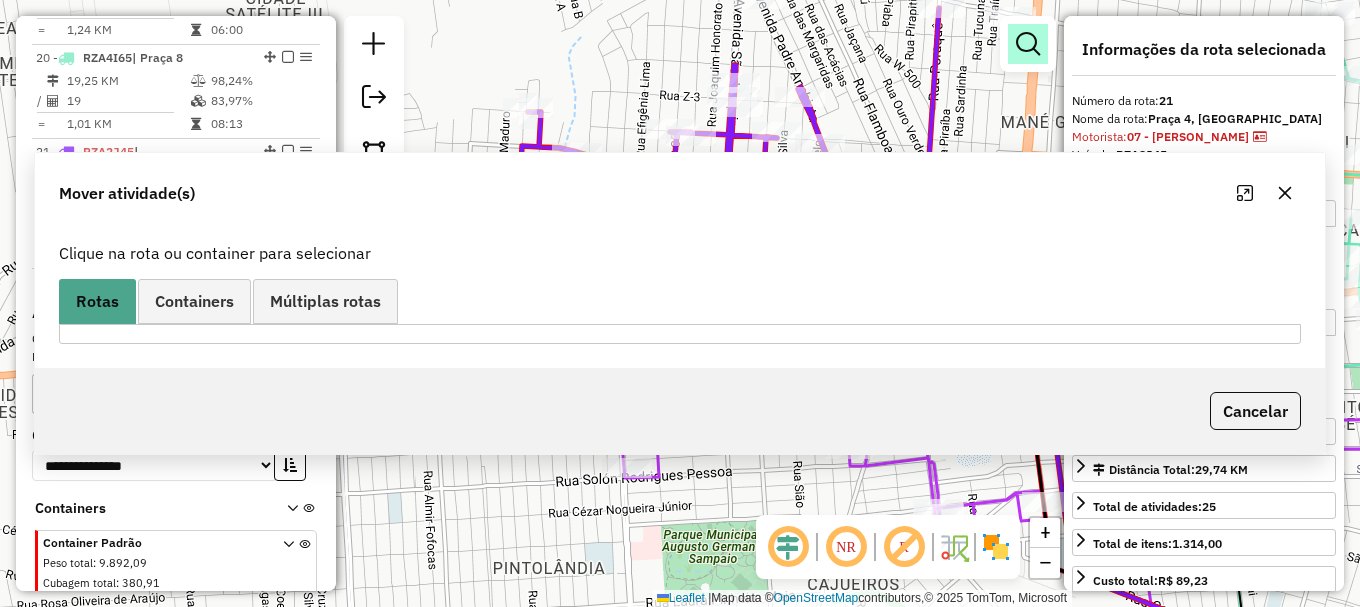 scroll, scrollTop: 0, scrollLeft: 0, axis: both 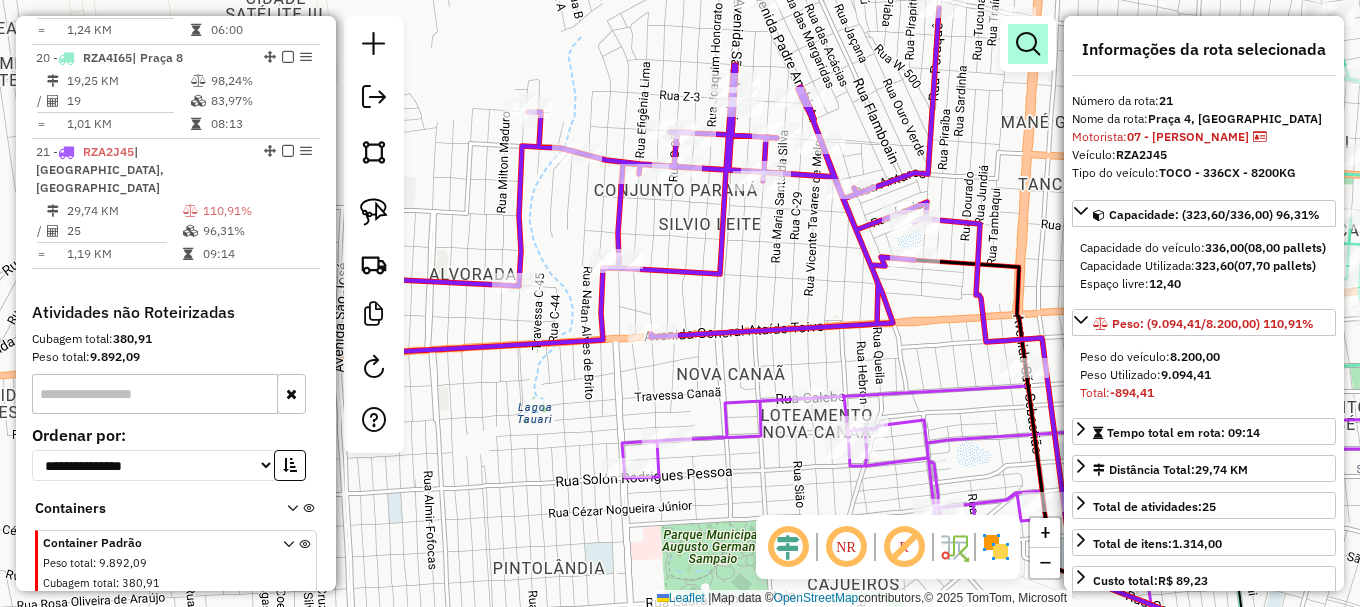 click at bounding box center (1028, 44) 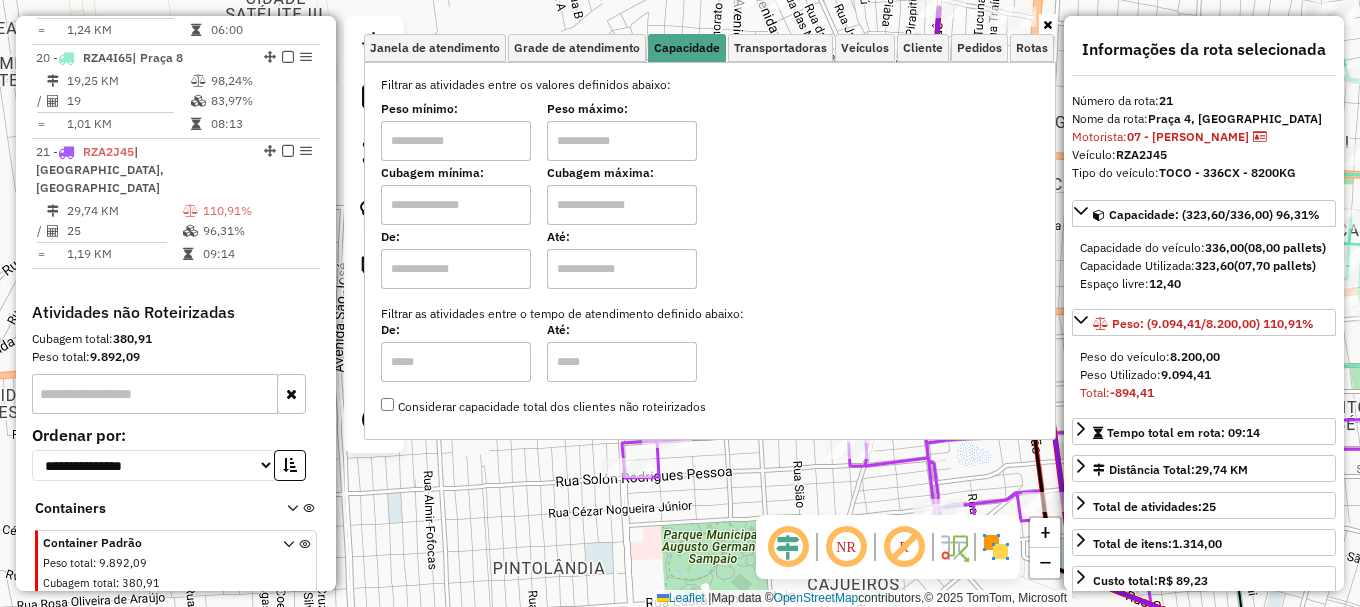click at bounding box center [456, 205] 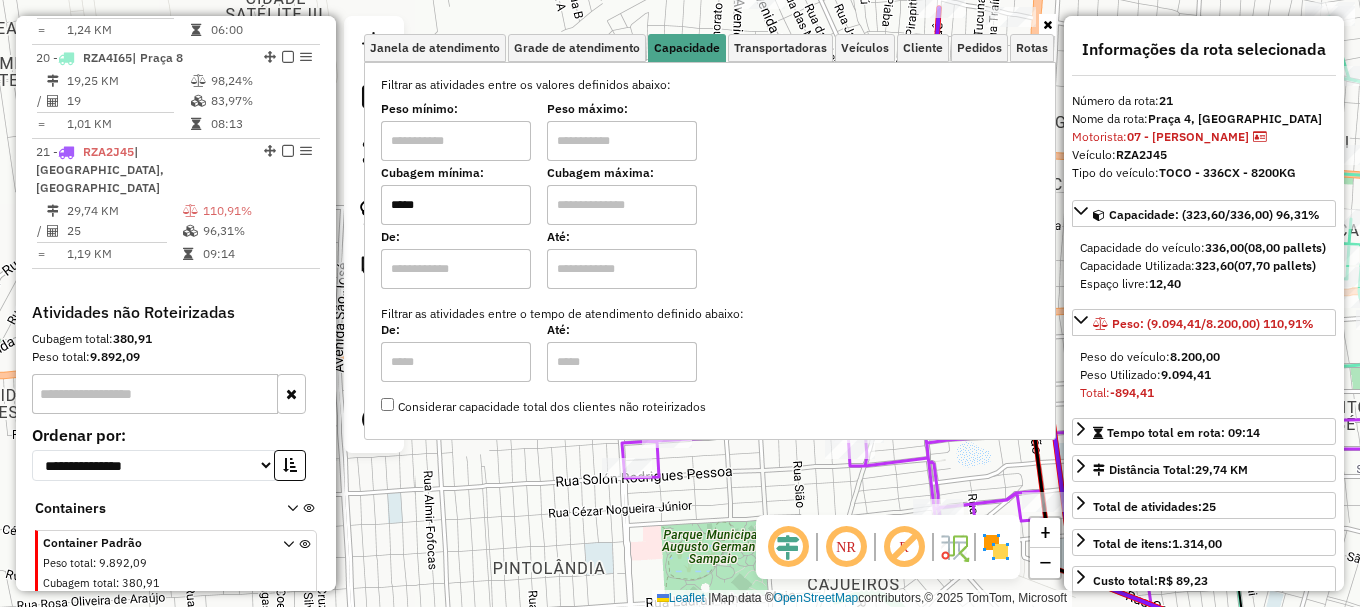 click at bounding box center [622, 205] 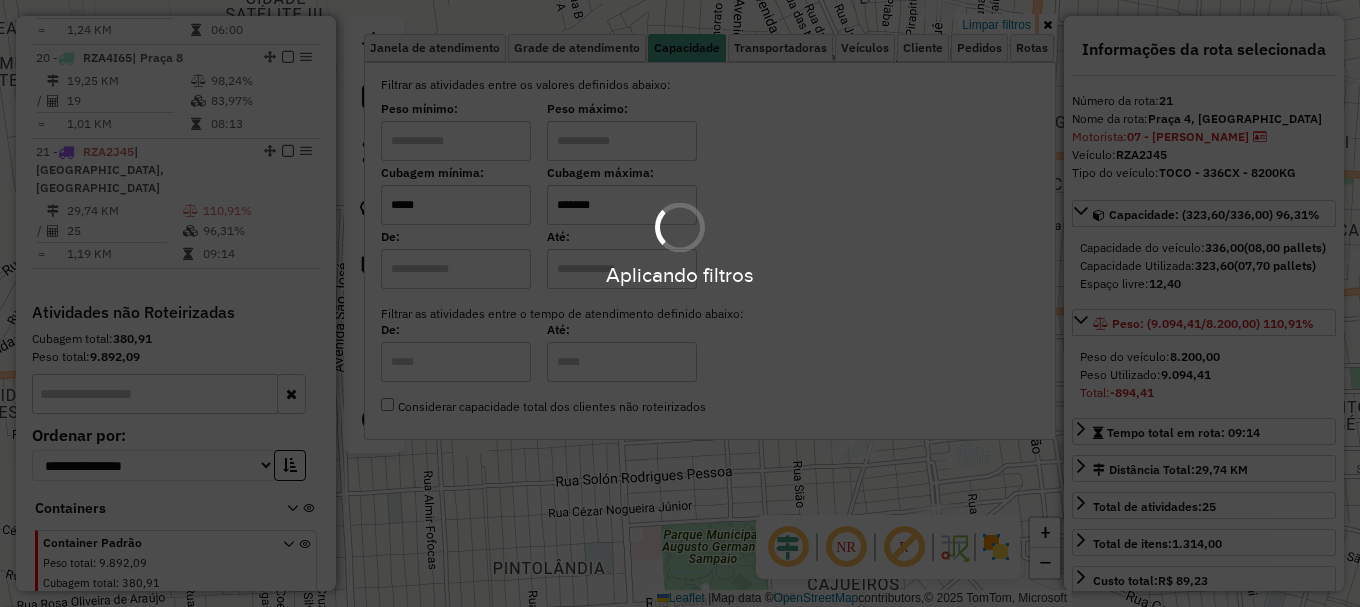 click on "Aplicando filtros" at bounding box center (680, 303) 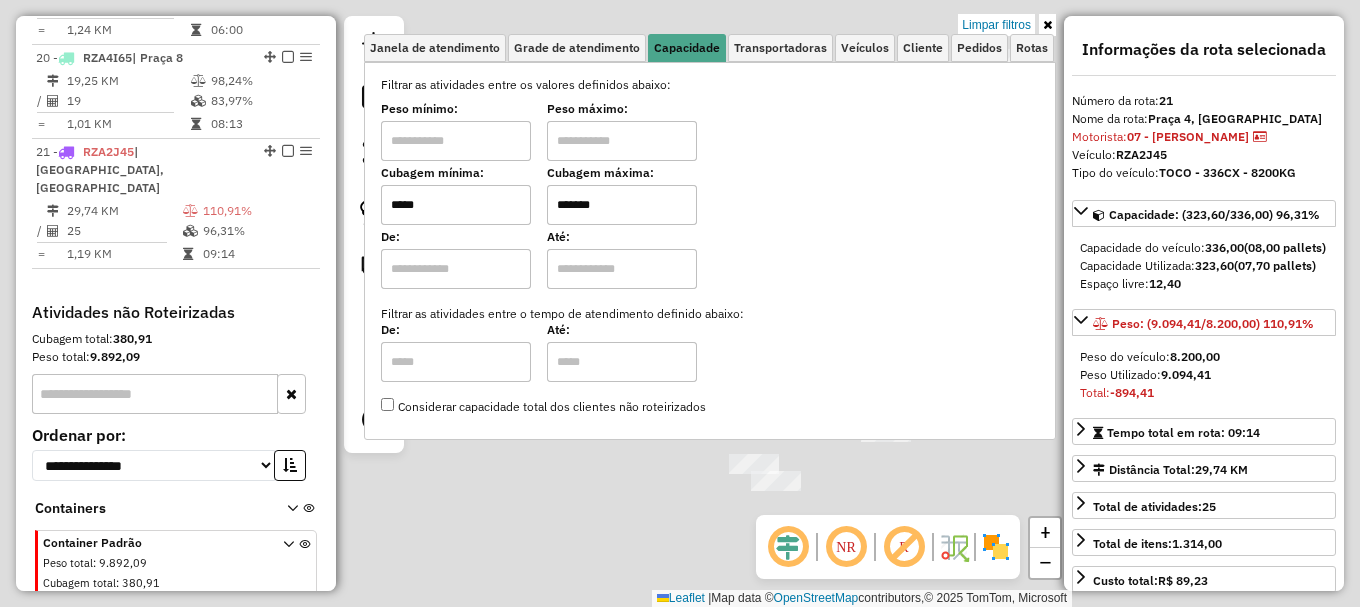 click on "Limpar filtros Janela de atendimento Grade de atendimento Capacidade Transportadoras Veículos Cliente Pedidos  Rotas Selecione os dias de semana para filtrar as janelas de atendimento  Seg   Ter   Qua   Qui   Sex   Sáb   Dom  Informe o período da janela de atendimento: De: Até:  Filtrar exatamente a janela do cliente  Considerar janela de atendimento padrão  Selecione os dias de semana para filtrar as grades de atendimento  Seg   Ter   Qua   Qui   Sex   Sáb   Dom   Considerar clientes sem dia de atendimento cadastrado  Clientes fora do dia de atendimento selecionado Filtrar as atividades entre os valores definidos abaixo:  Peso mínimo:   Peso máximo:   Cubagem mínima:  *****  Cubagem máxima:  *******  De:   Até:  Filtrar as atividades entre o tempo de atendimento definido abaixo:  De:   Até:   Considerar capacidade total dos clientes não roteirizados Transportadora: Selecione um ou mais itens Tipo de veículo: Selecione um ou mais itens Veículo: Selecione um ou mais itens Motorista: Nome: Setor:" 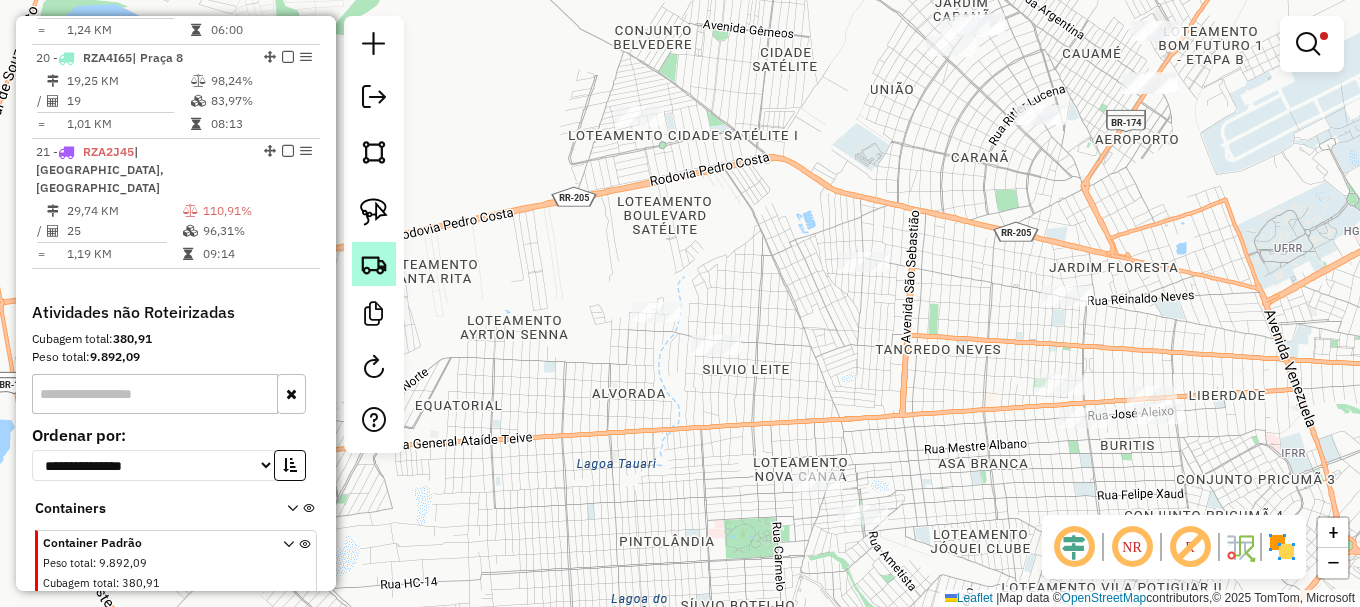drag, startPoint x: 376, startPoint y: 212, endPoint x: 393, endPoint y: 245, distance: 37.12142 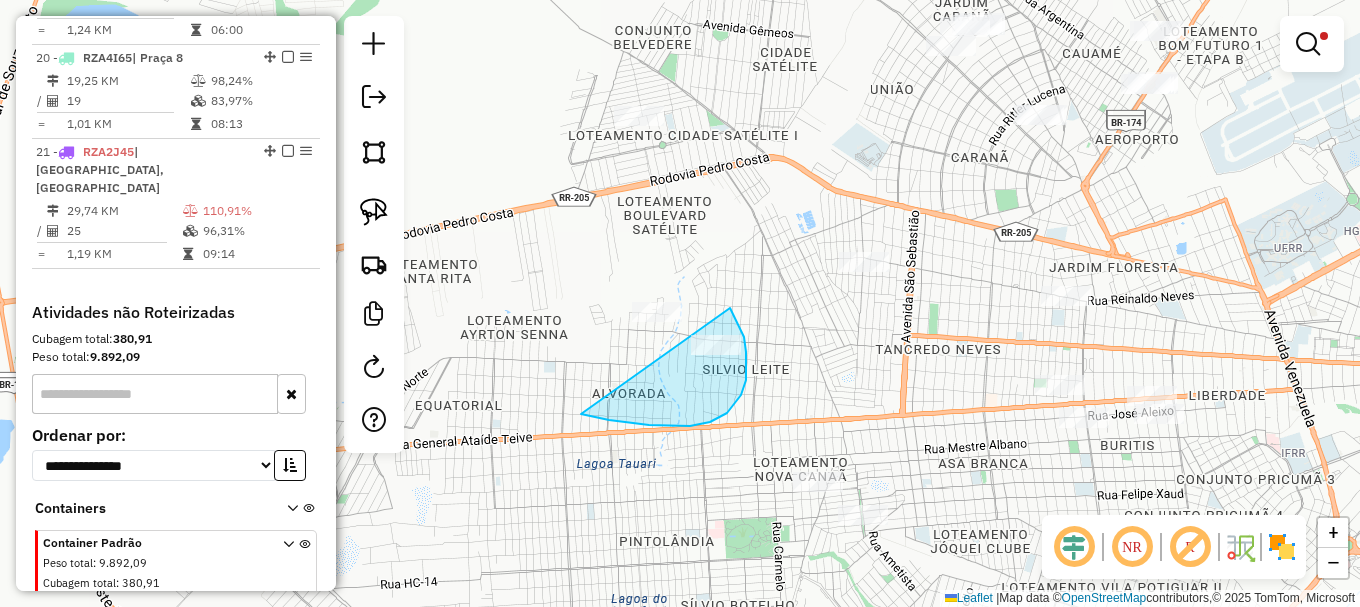 drag, startPoint x: 581, startPoint y: 414, endPoint x: 725, endPoint y: 295, distance: 186.80739 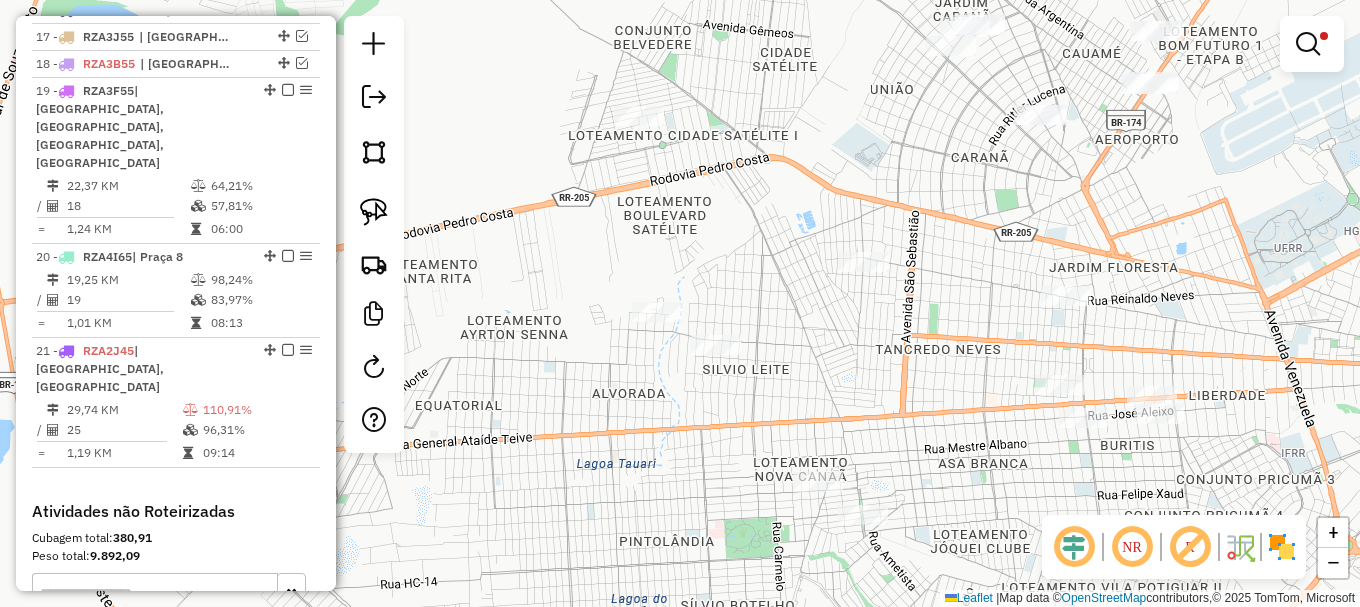 scroll, scrollTop: 1222, scrollLeft: 0, axis: vertical 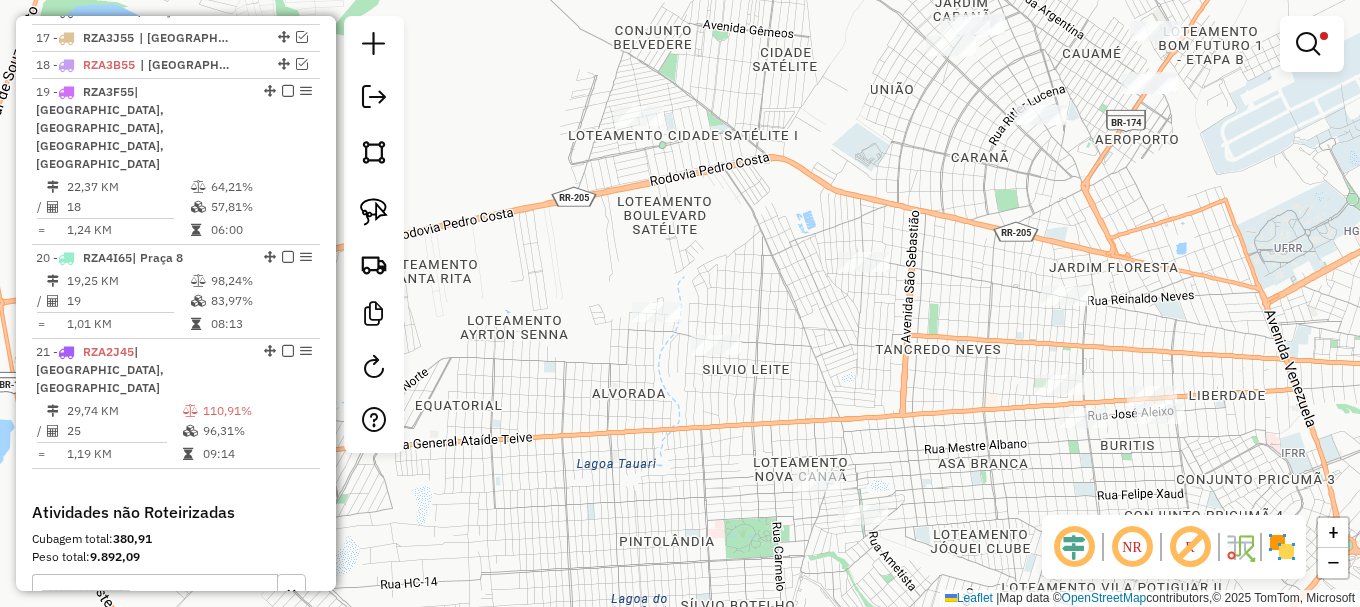 drag, startPoint x: 377, startPoint y: 217, endPoint x: 403, endPoint y: 284, distance: 71.867935 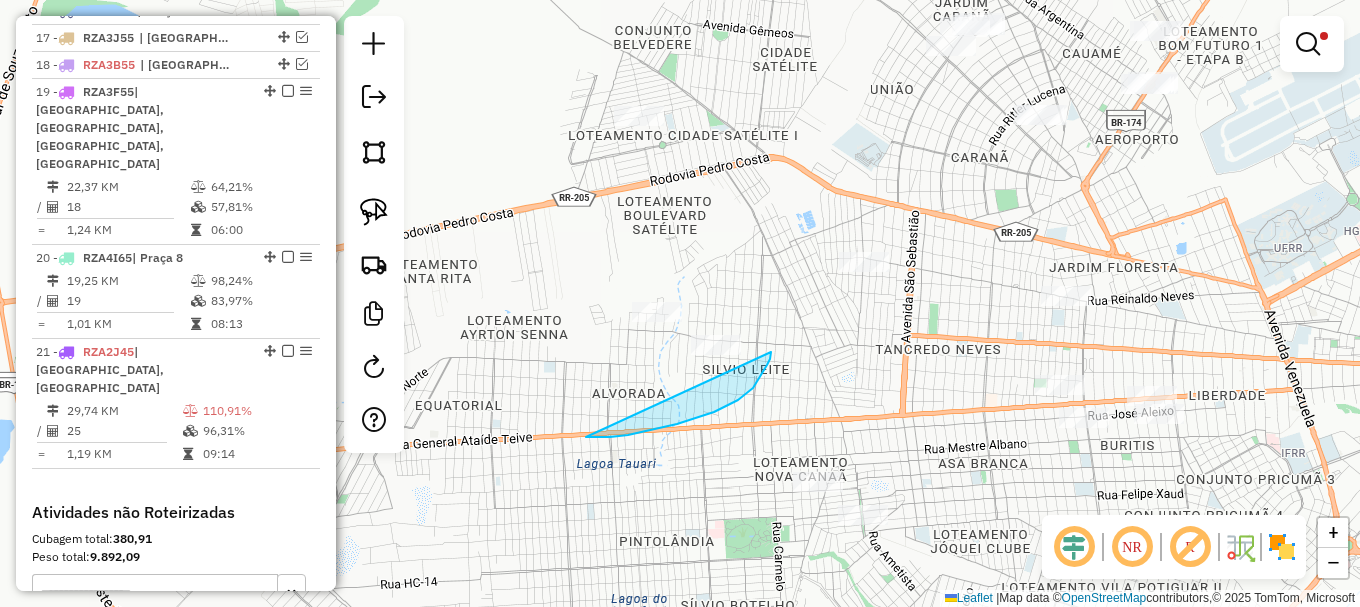 drag, startPoint x: 628, startPoint y: 435, endPoint x: 732, endPoint y: 282, distance: 185 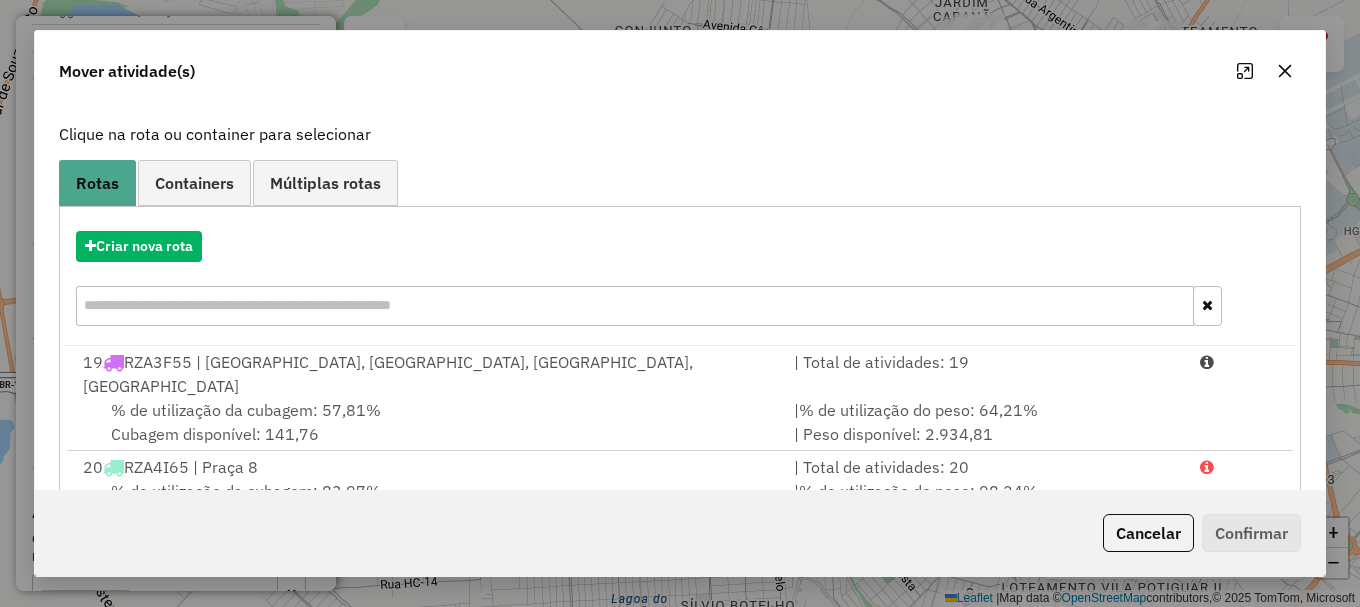scroll, scrollTop: 159, scrollLeft: 0, axis: vertical 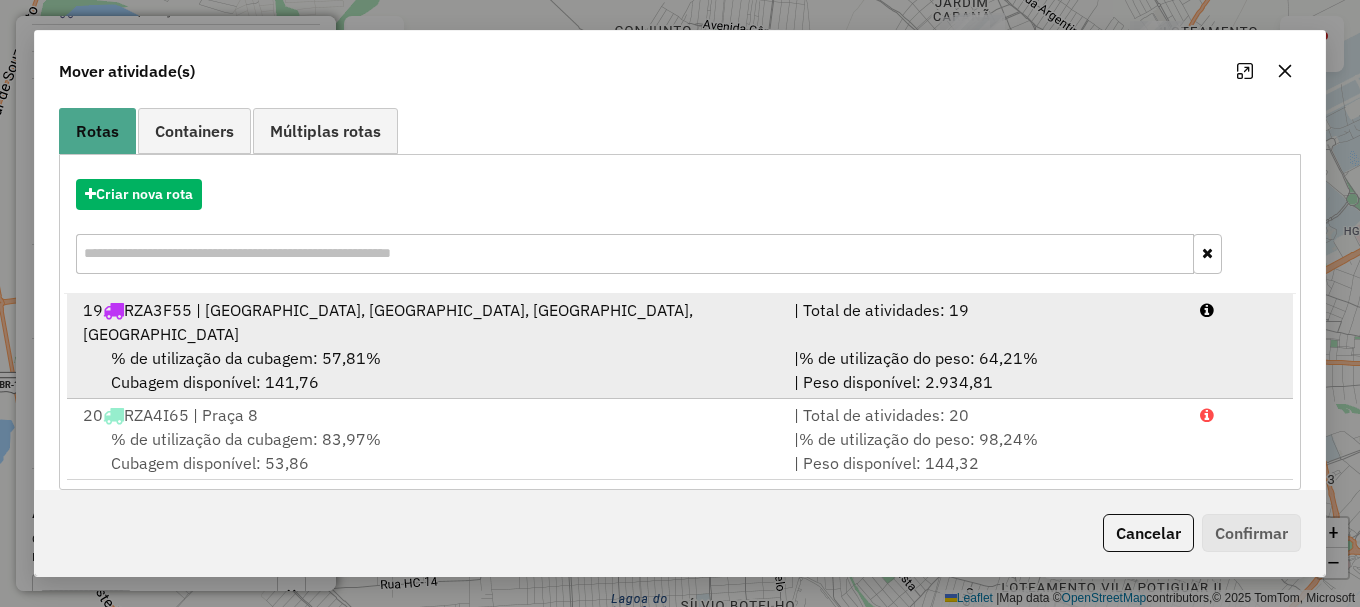 click on "19  RZA3F55 | [GEOGRAPHIC_DATA], [GEOGRAPHIC_DATA], [GEOGRAPHIC_DATA], [GEOGRAPHIC_DATA]  | Total de atividades: 19  % de utilização da cubagem: 57,81%  Cubagem disponível: 141,76   |  % de utilização do peso: 64,21%  | Peso disponível: 2.934,81" at bounding box center [680, 346] 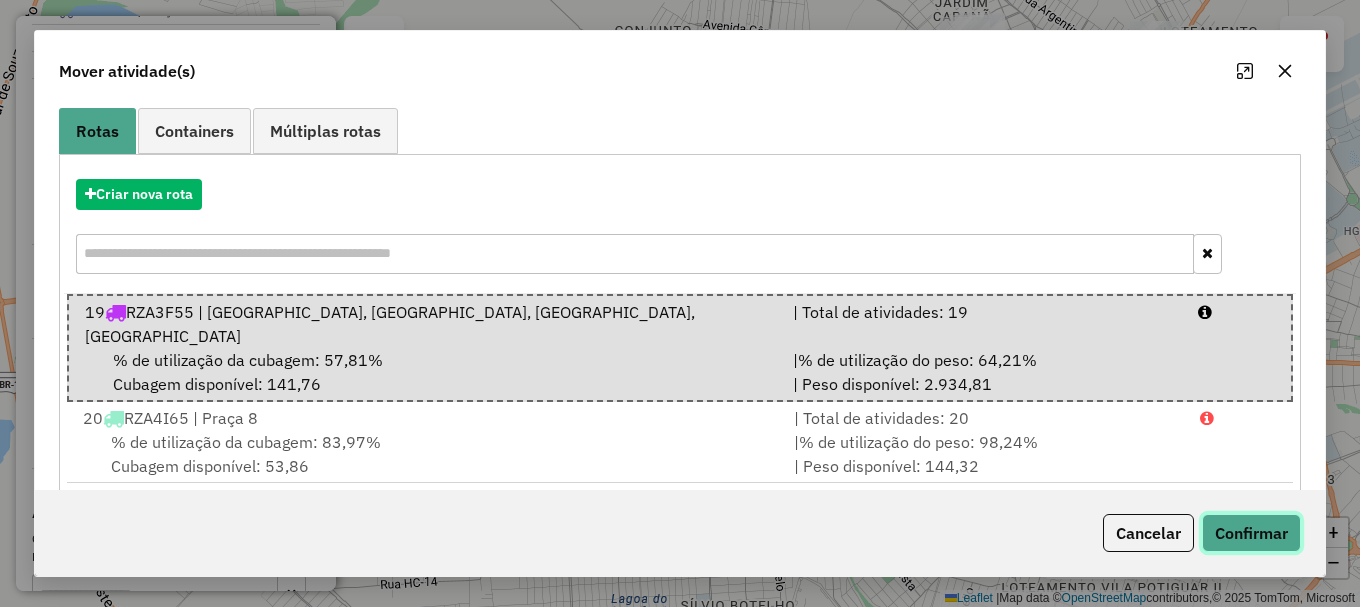 click on "Confirmar" 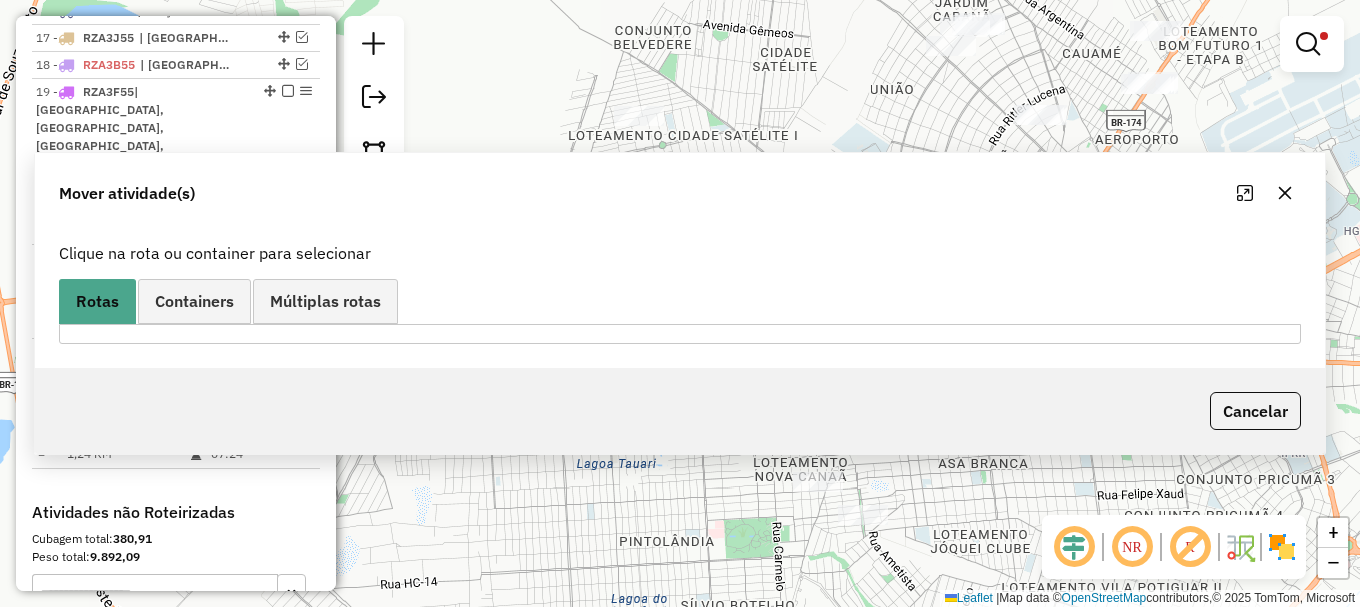 scroll, scrollTop: 0, scrollLeft: 0, axis: both 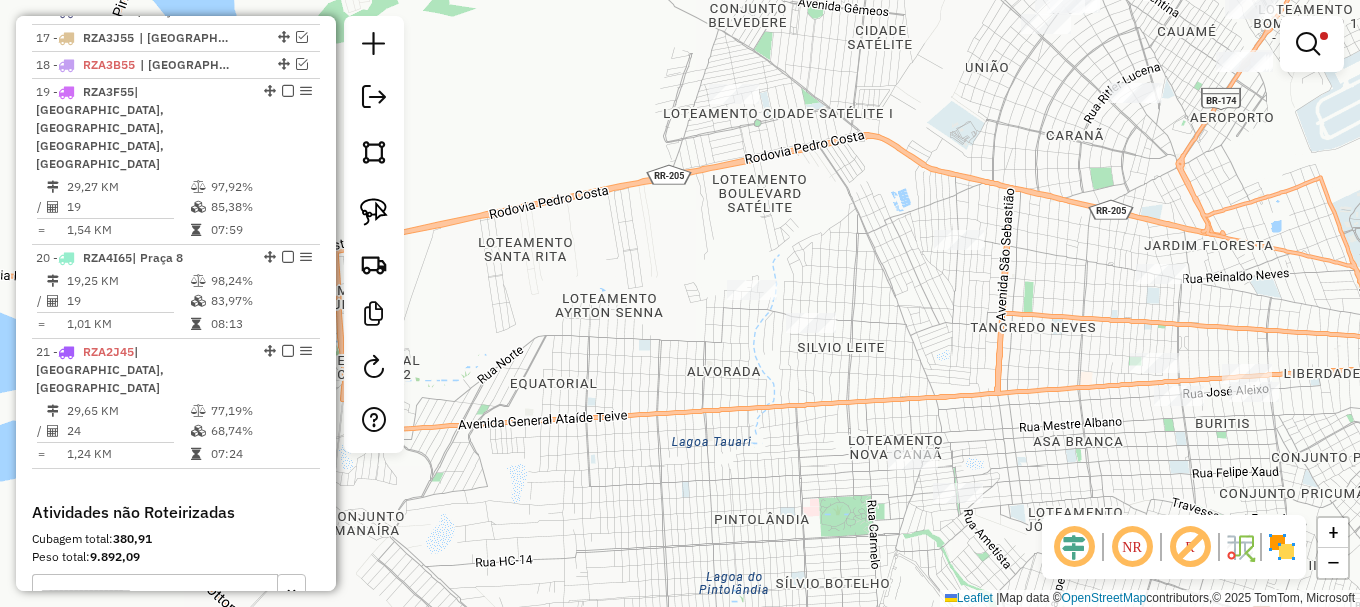 drag, startPoint x: 741, startPoint y: 410, endPoint x: 654, endPoint y: 387, distance: 89.98889 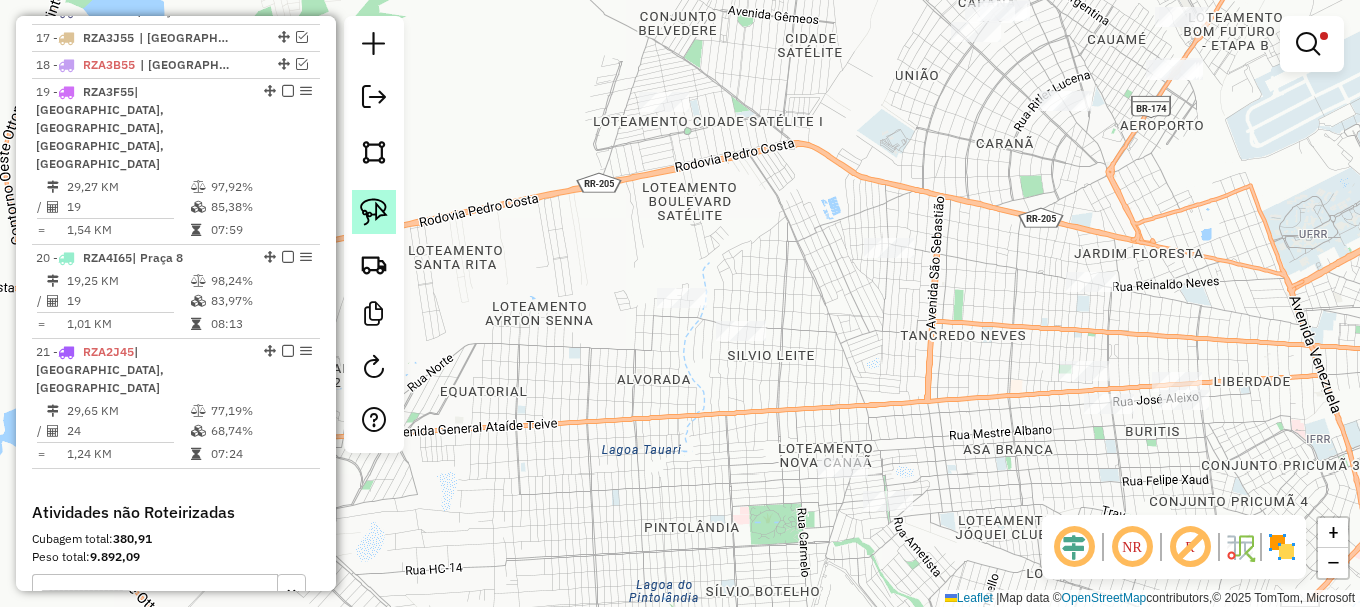 click 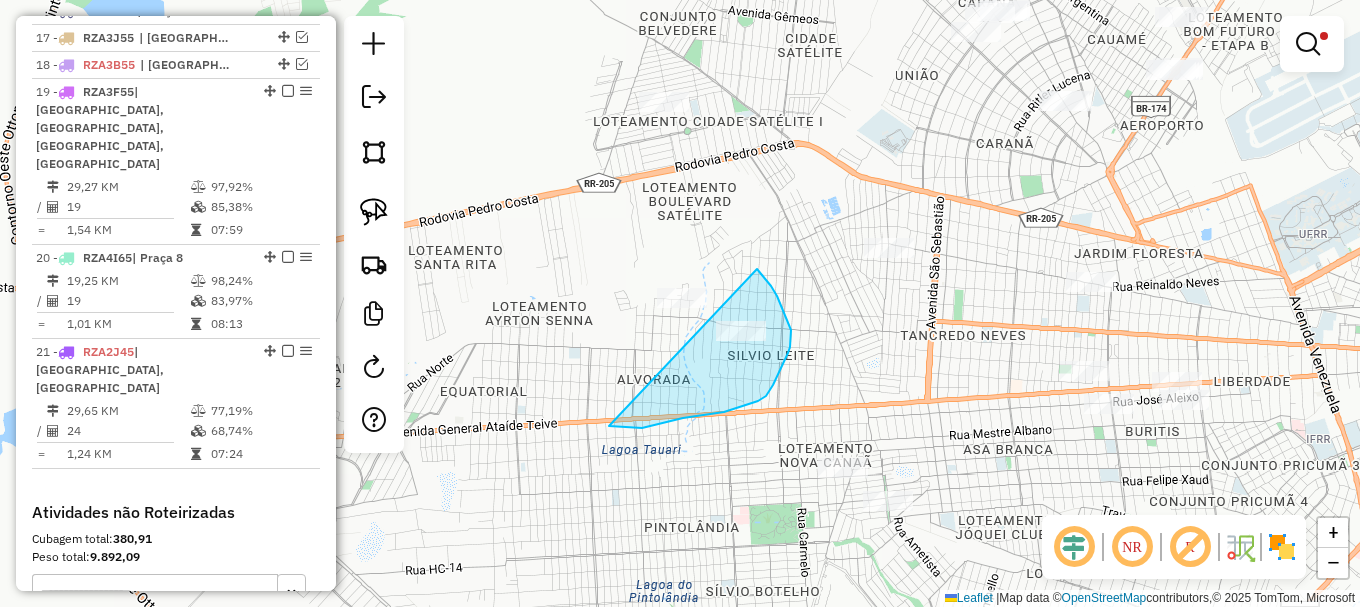 drag, startPoint x: 642, startPoint y: 428, endPoint x: 750, endPoint y: 258, distance: 201.40506 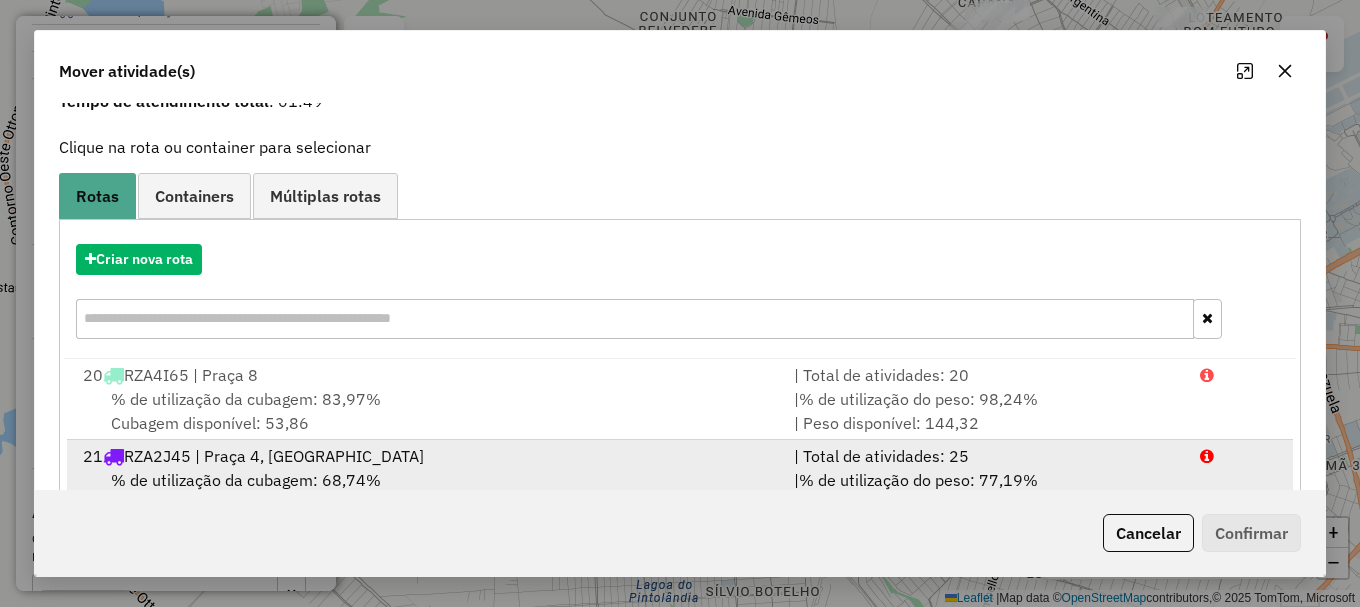 scroll, scrollTop: 159, scrollLeft: 0, axis: vertical 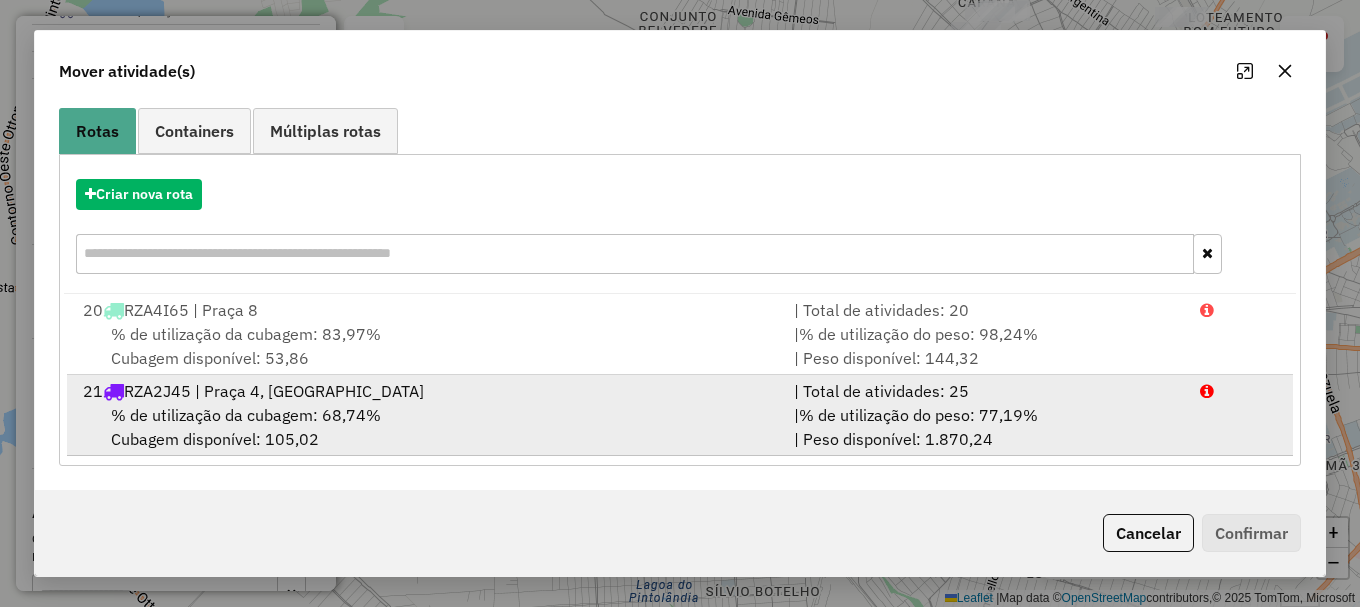 click on "21  RZA2J45 | Praça 4, Praça 5  | Total de atividades: 25  % de utilização da cubagem: 68,74%  Cubagem disponível: 105,02   |  % de utilização do peso: 77,19%  | Peso disponível: 1.870,24" at bounding box center (680, 415) 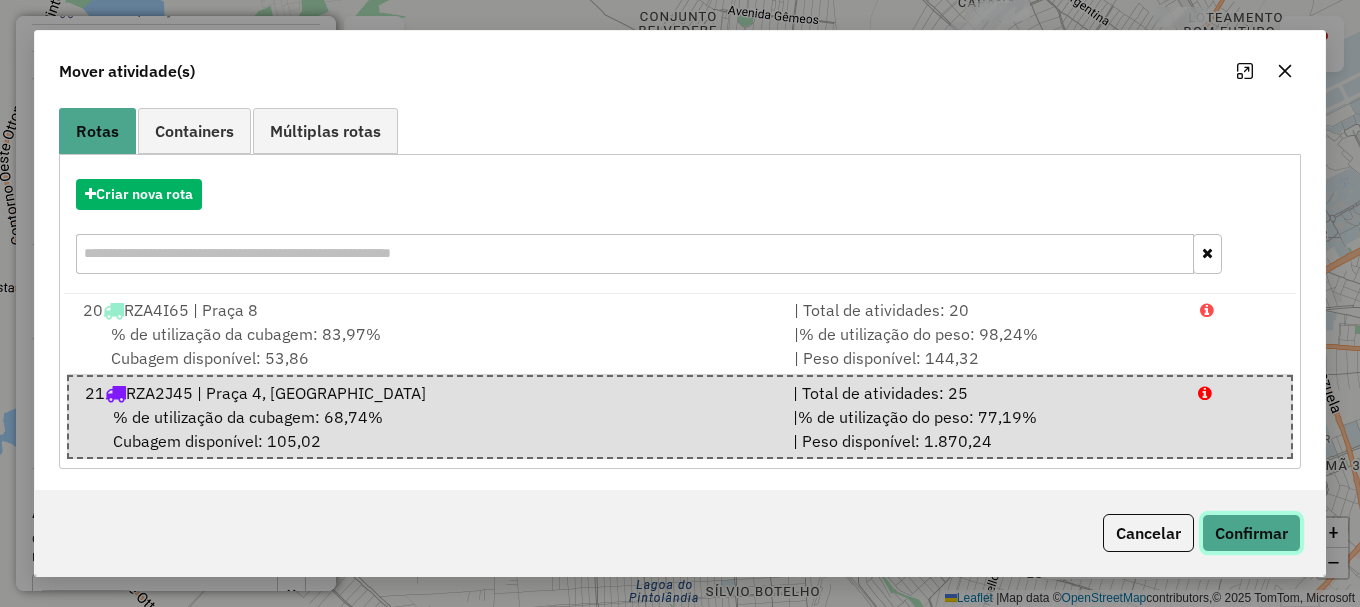 click on "Confirmar" 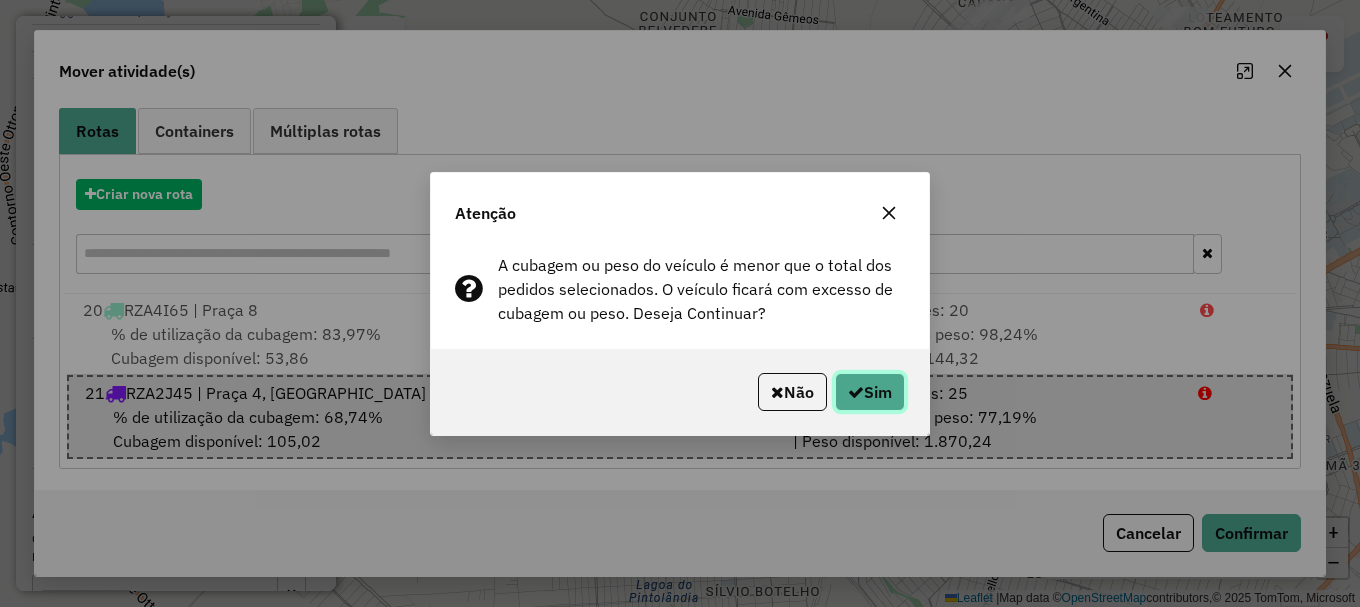 click 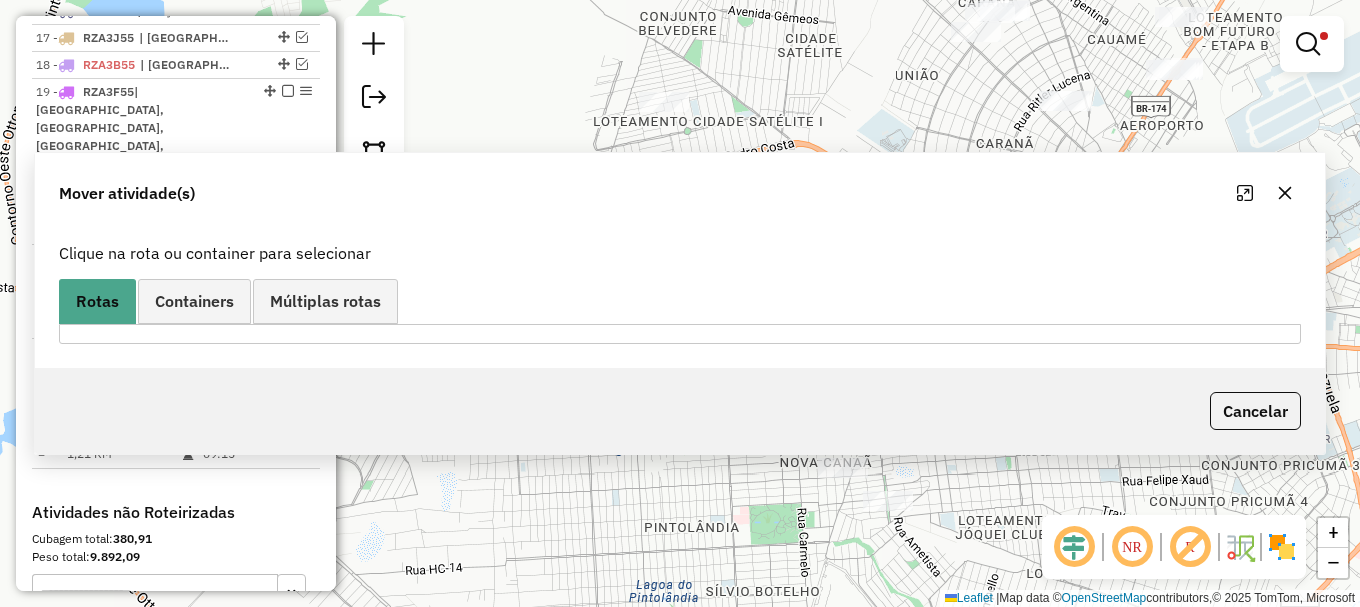 scroll, scrollTop: 0, scrollLeft: 0, axis: both 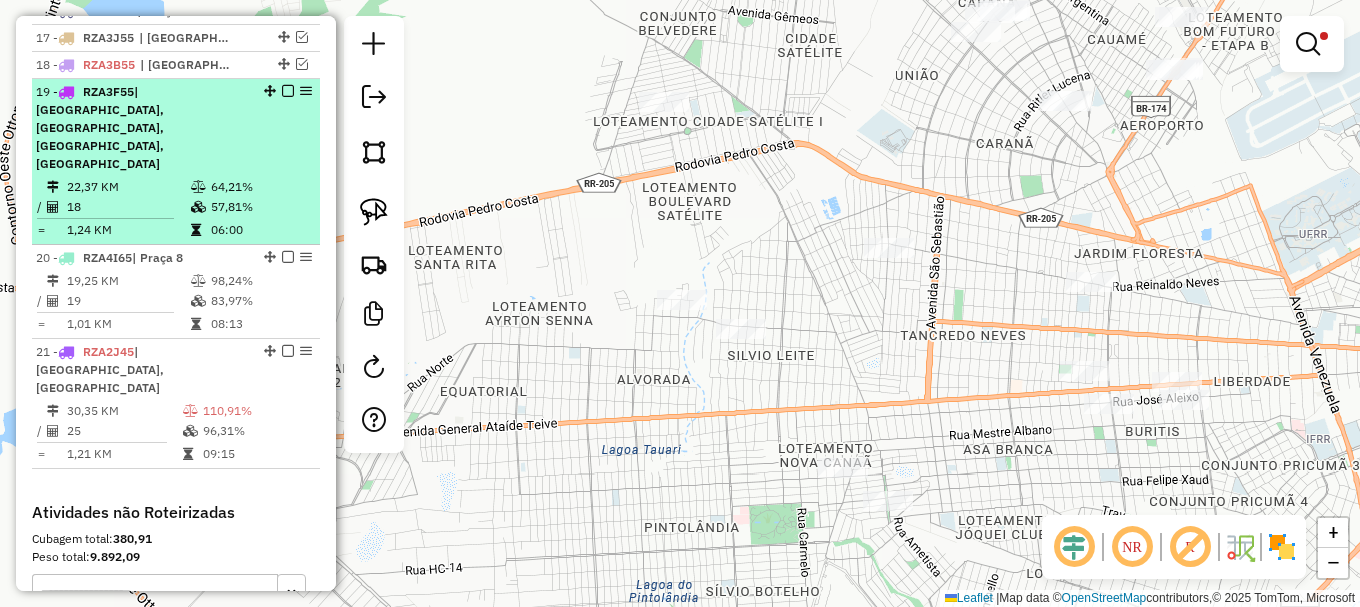 click at bounding box center [288, 91] 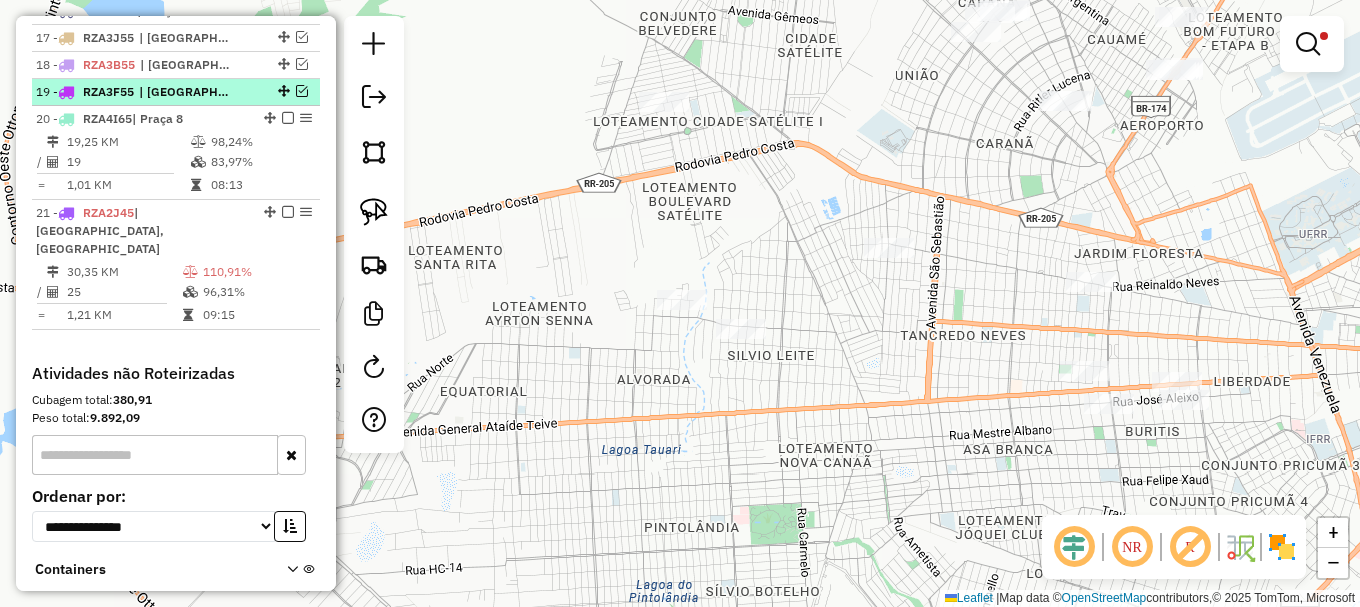 click at bounding box center [302, 91] 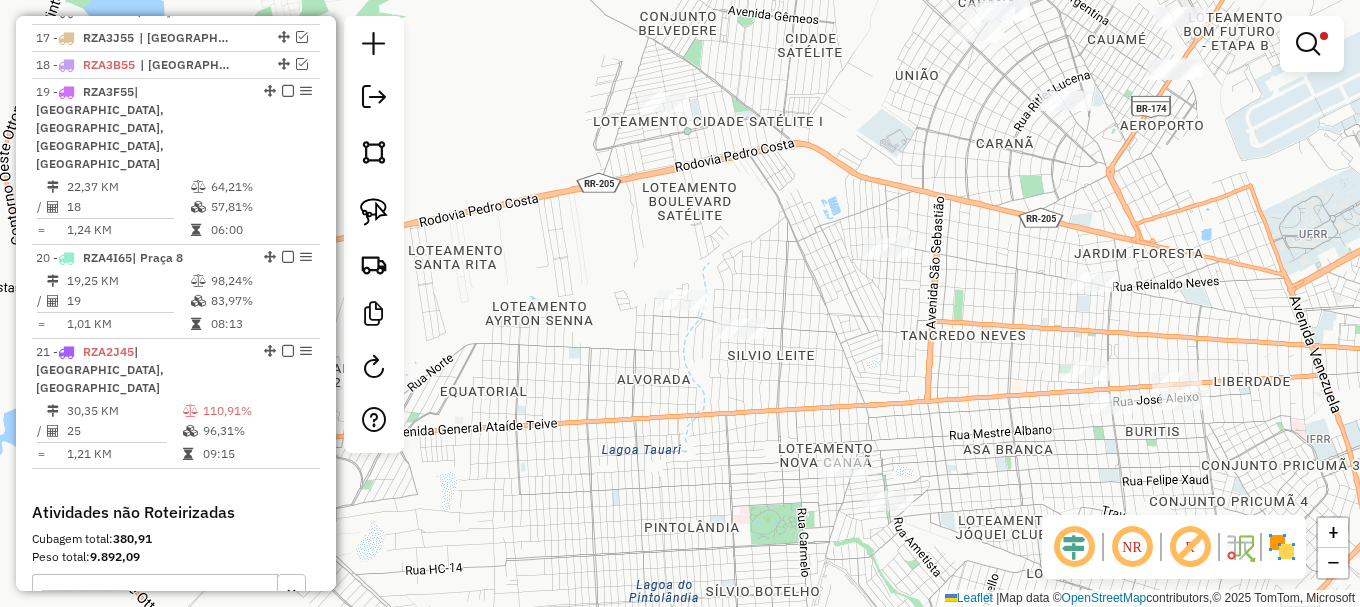 click at bounding box center [288, 257] 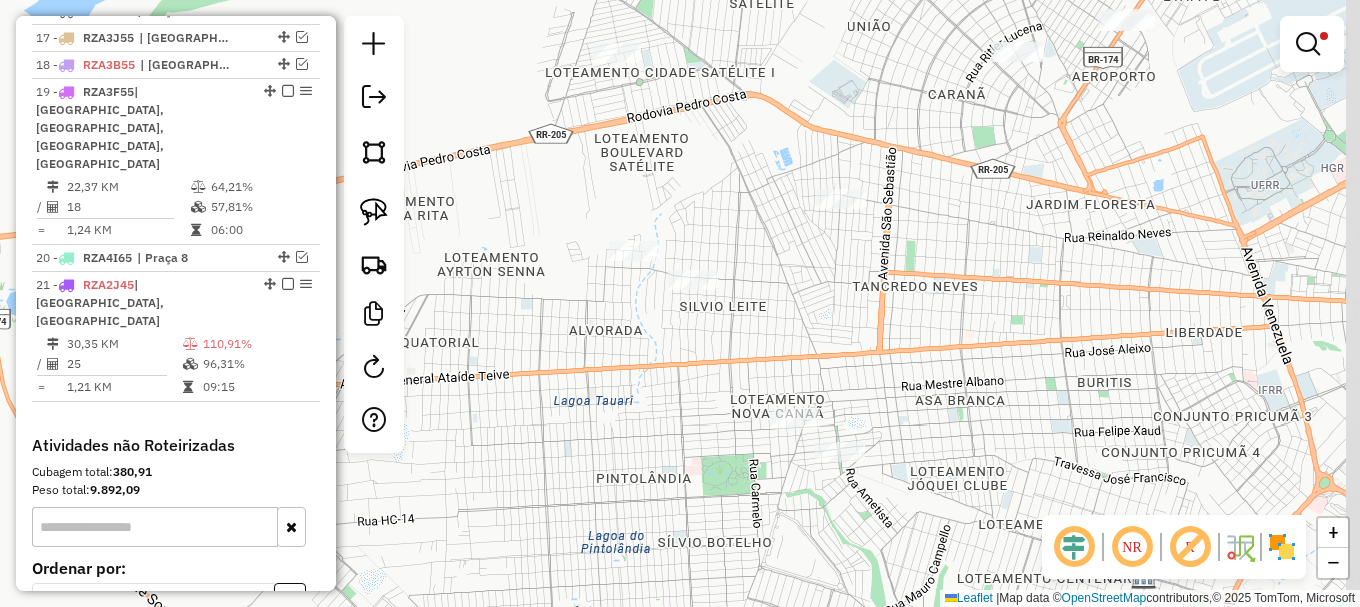 drag, startPoint x: 807, startPoint y: 405, endPoint x: 753, endPoint y: 345, distance: 80.72174 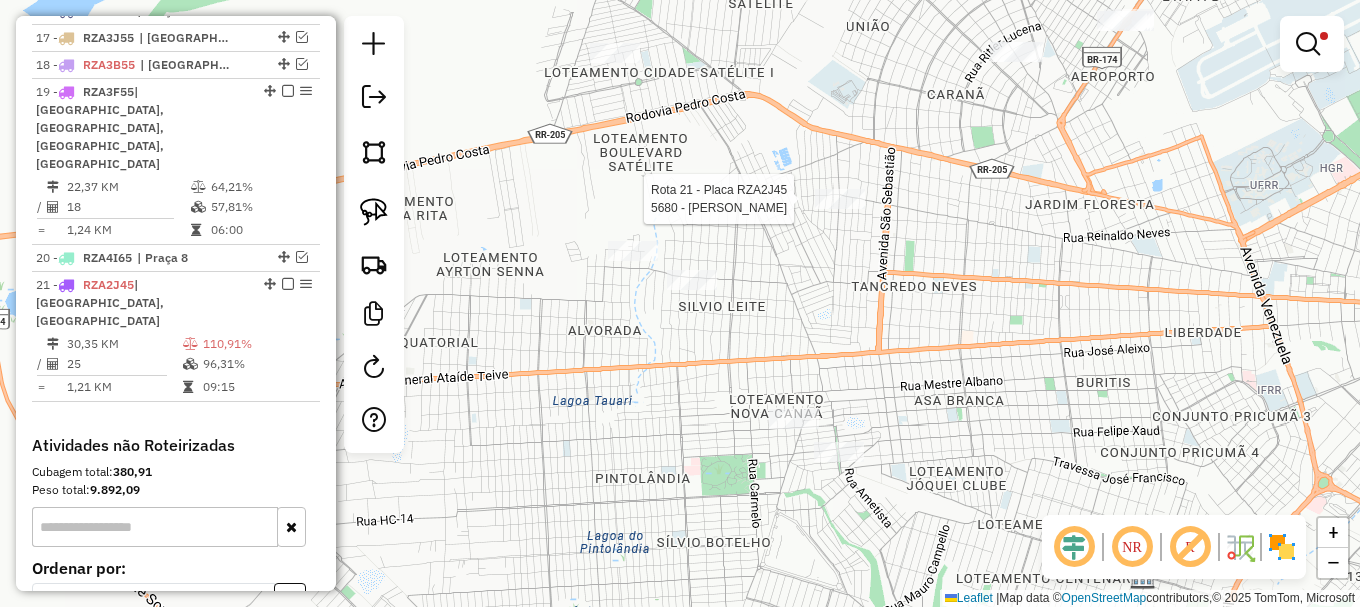 select on "**********" 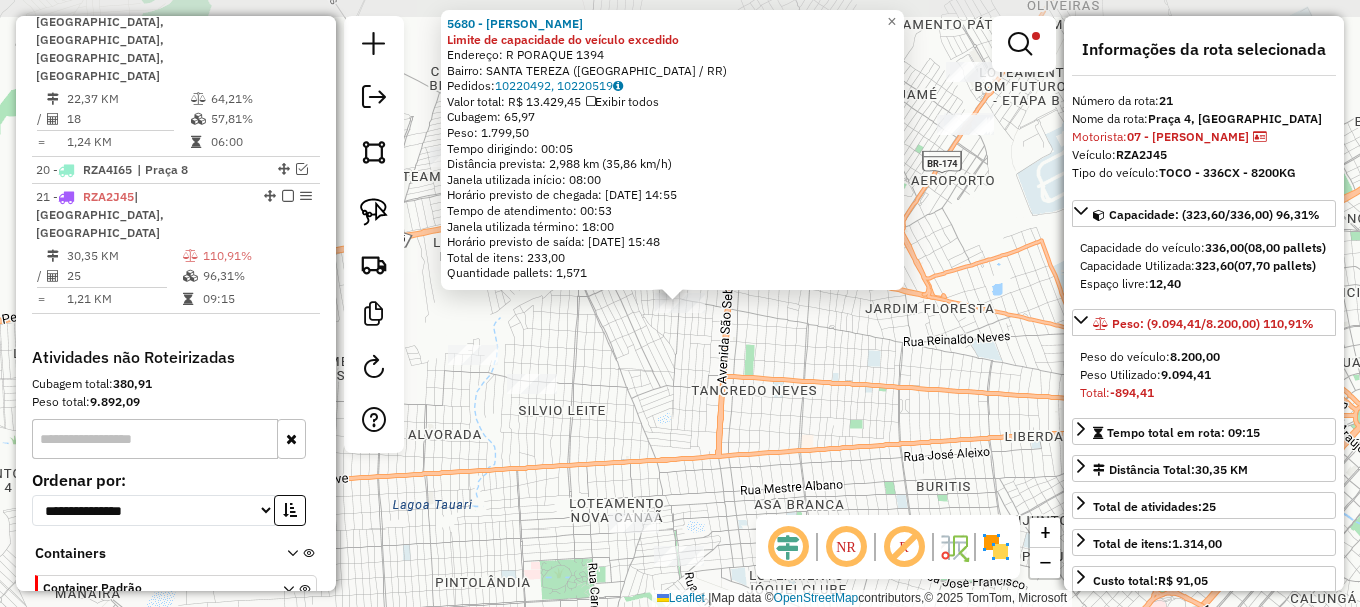 scroll, scrollTop: 1355, scrollLeft: 0, axis: vertical 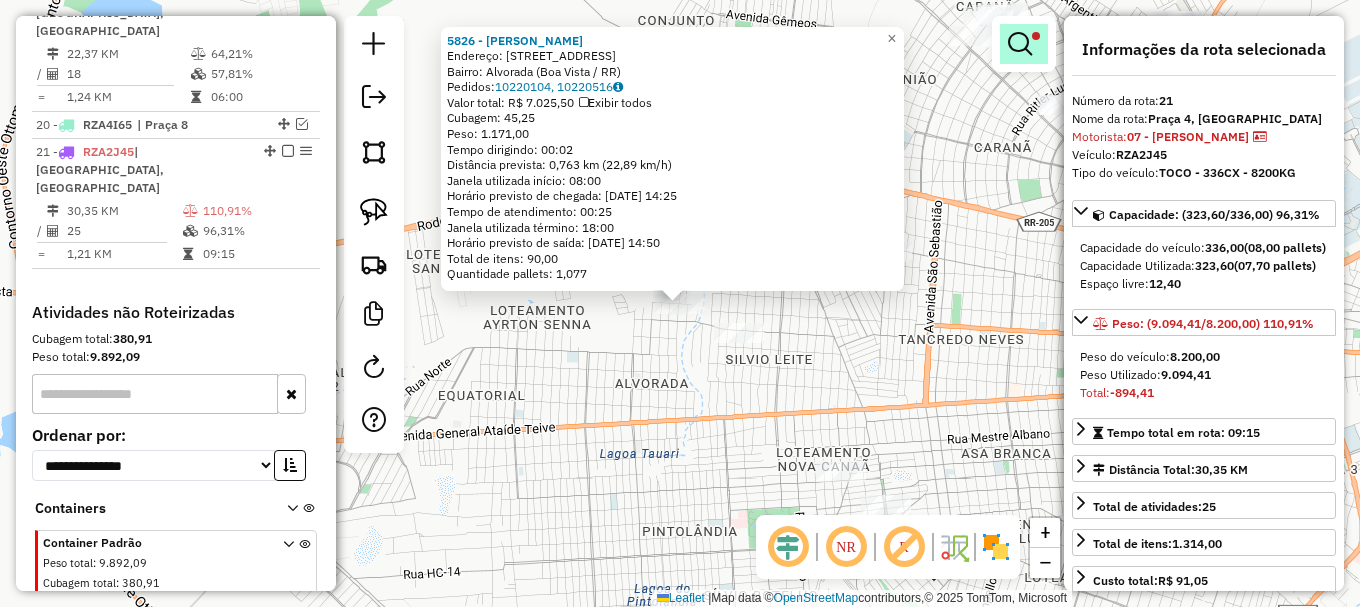 click at bounding box center (1020, 44) 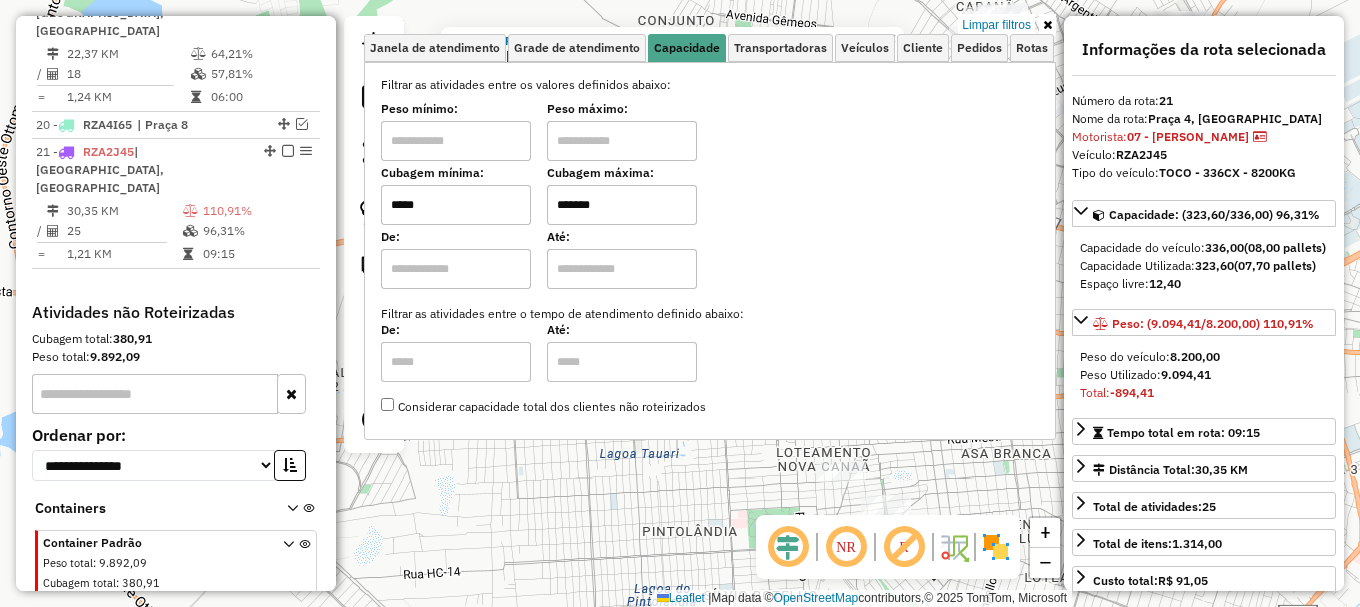 click on "*****" at bounding box center (456, 205) 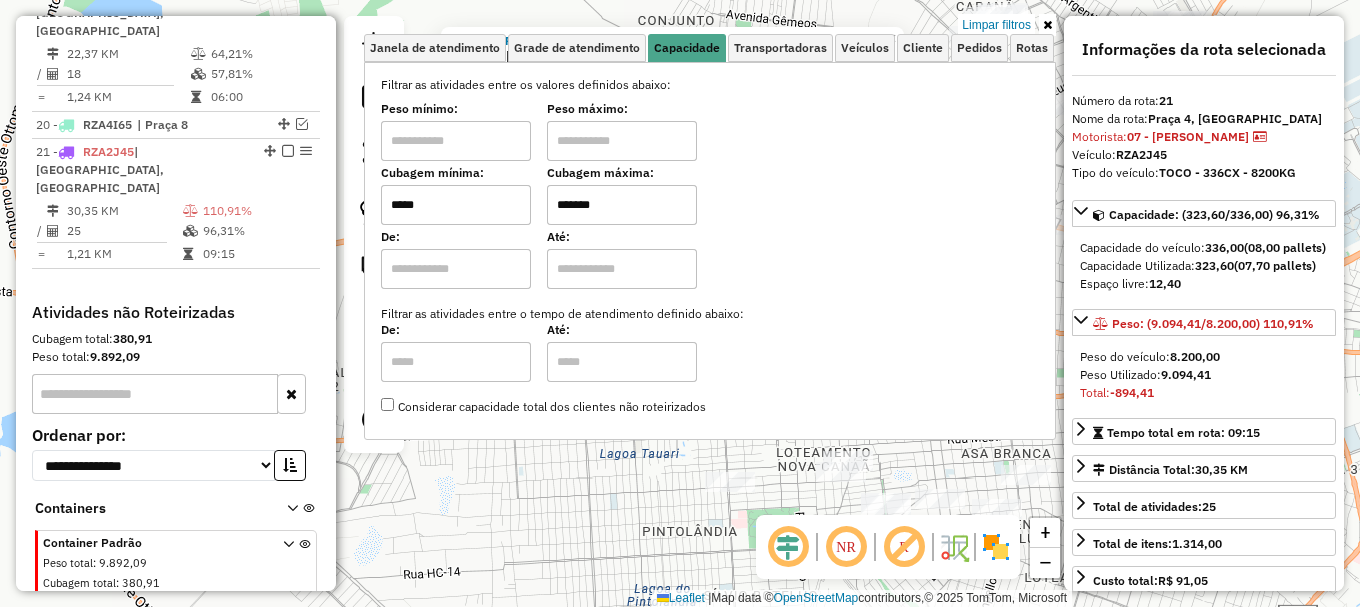 type on "*****" 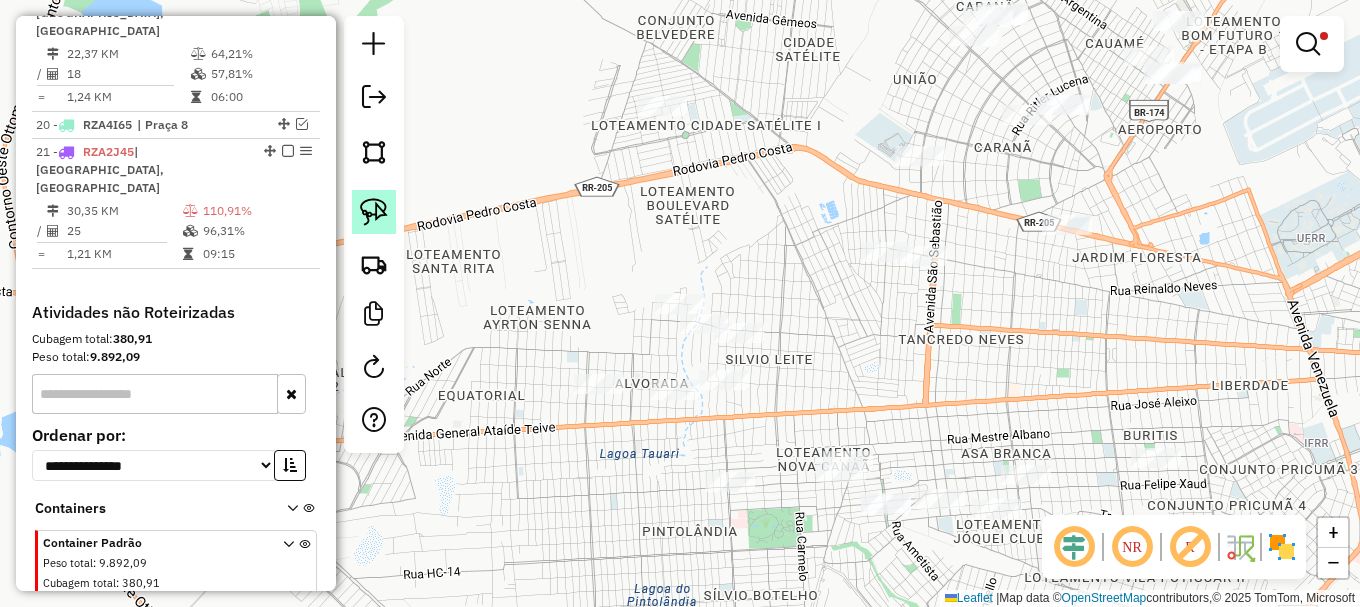 click 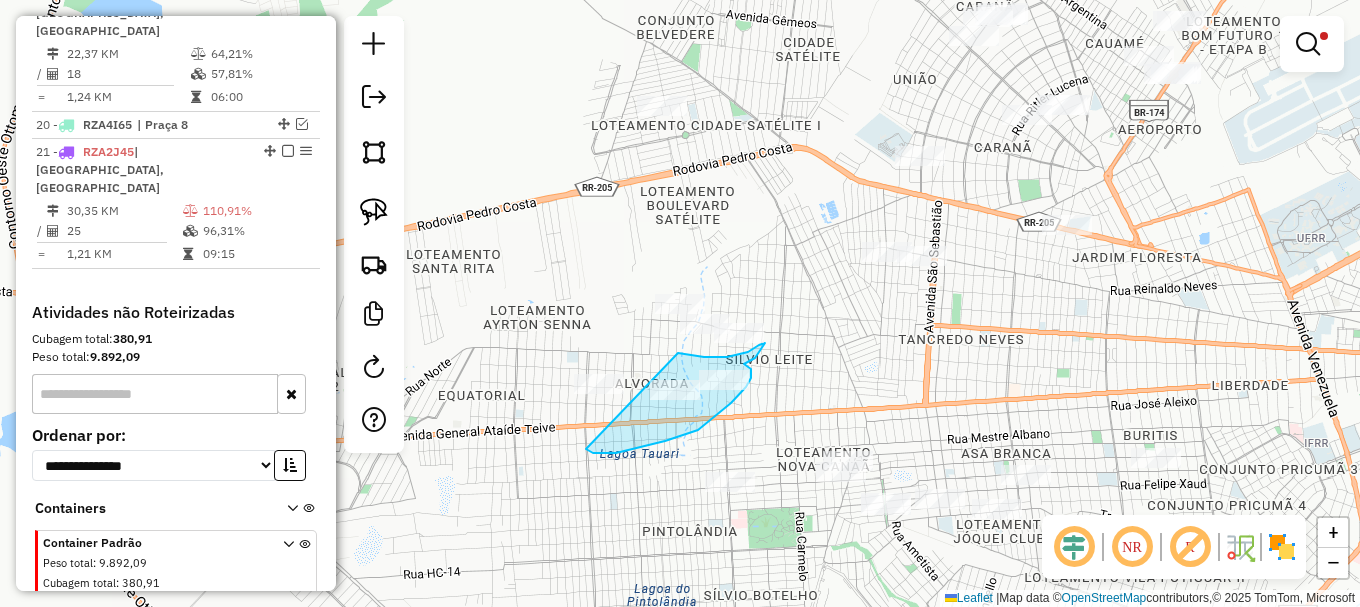 drag, startPoint x: 599, startPoint y: 453, endPoint x: 668, endPoint y: 353, distance: 121.49486 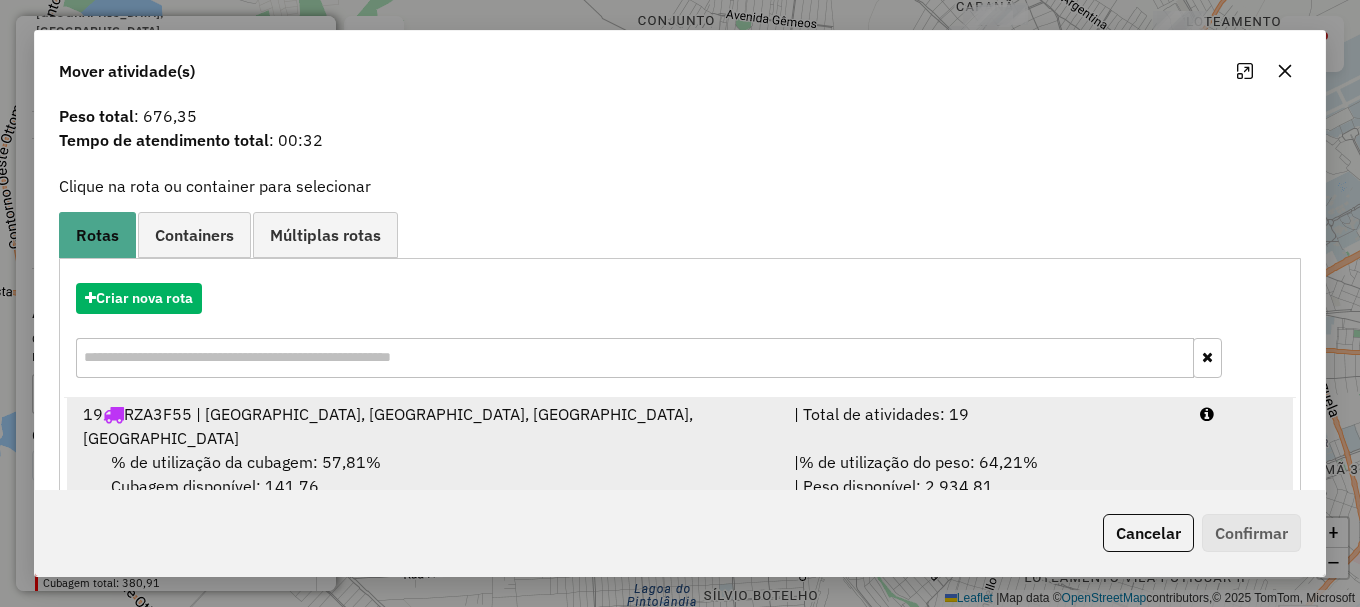 scroll, scrollTop: 78, scrollLeft: 0, axis: vertical 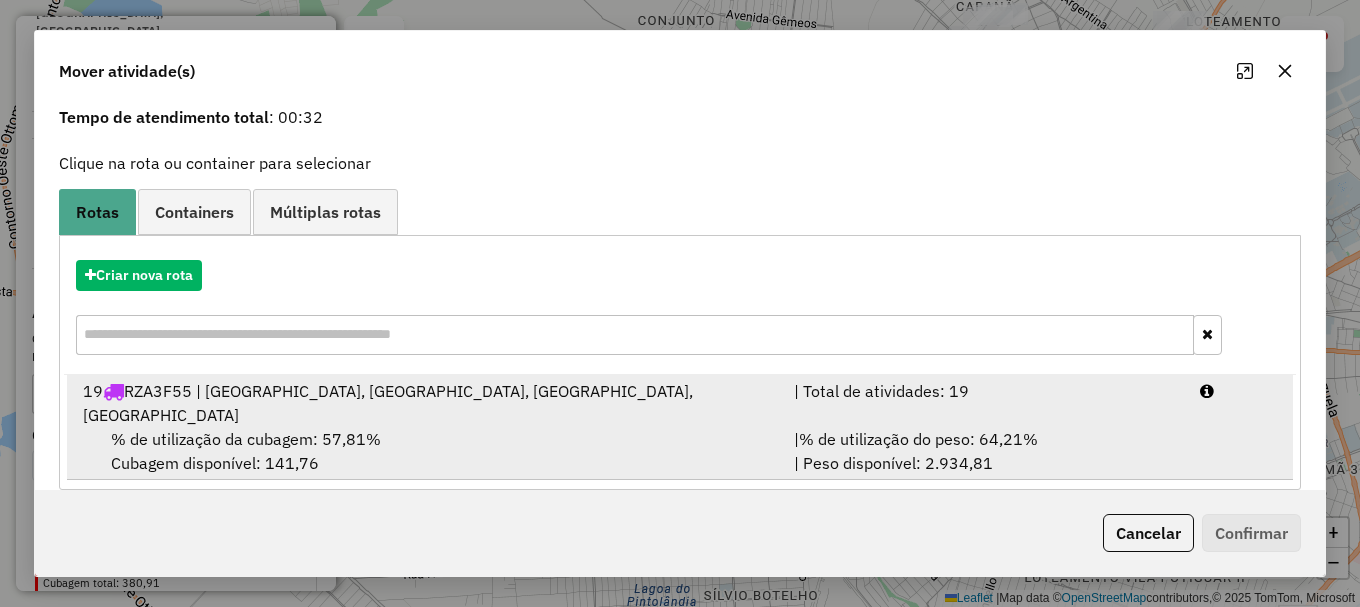drag, startPoint x: 1229, startPoint y: 411, endPoint x: 1236, endPoint y: 425, distance: 15.652476 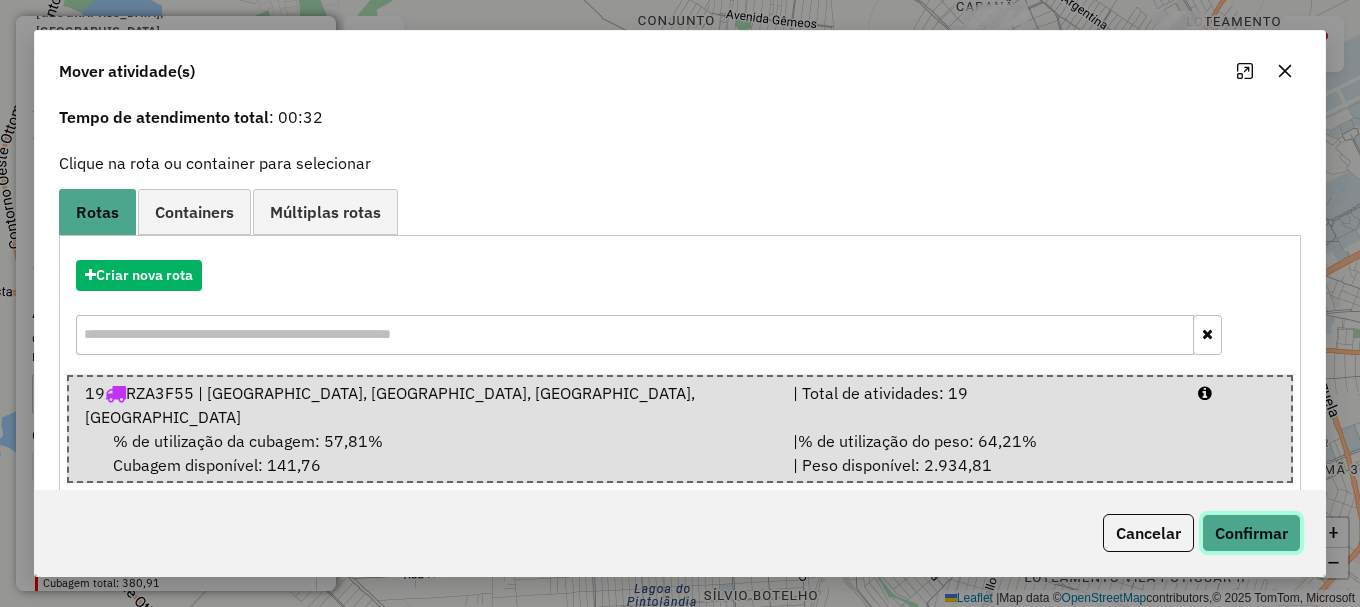 click on "Confirmar" 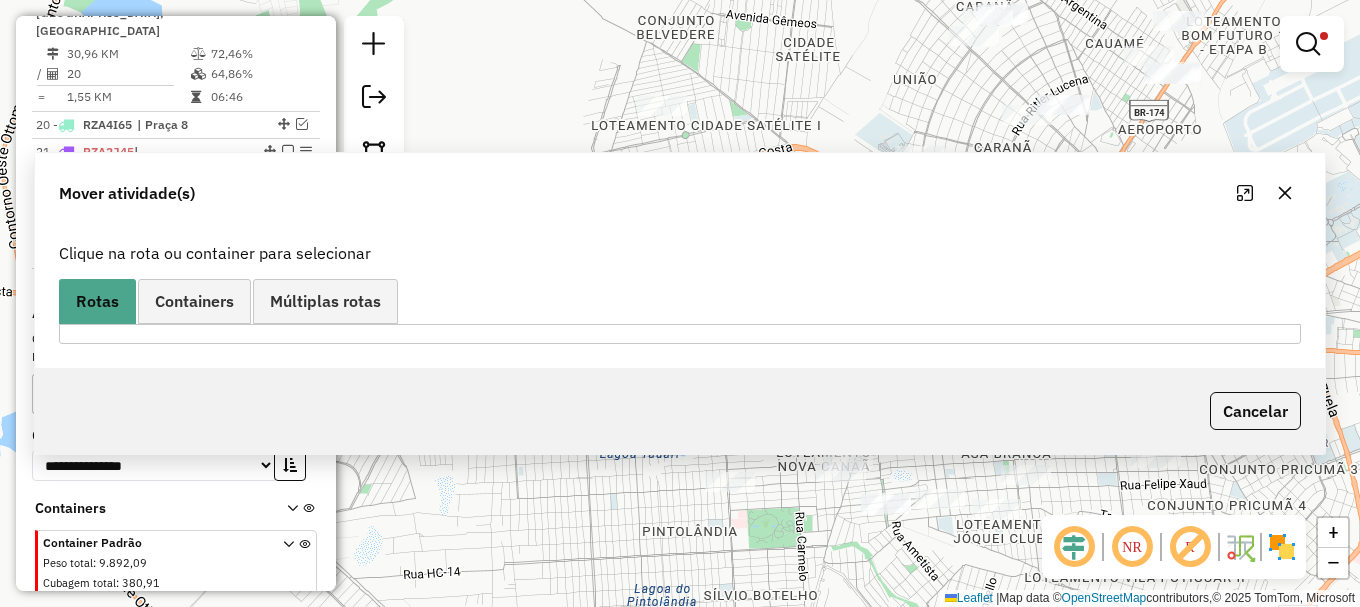 scroll, scrollTop: 0, scrollLeft: 0, axis: both 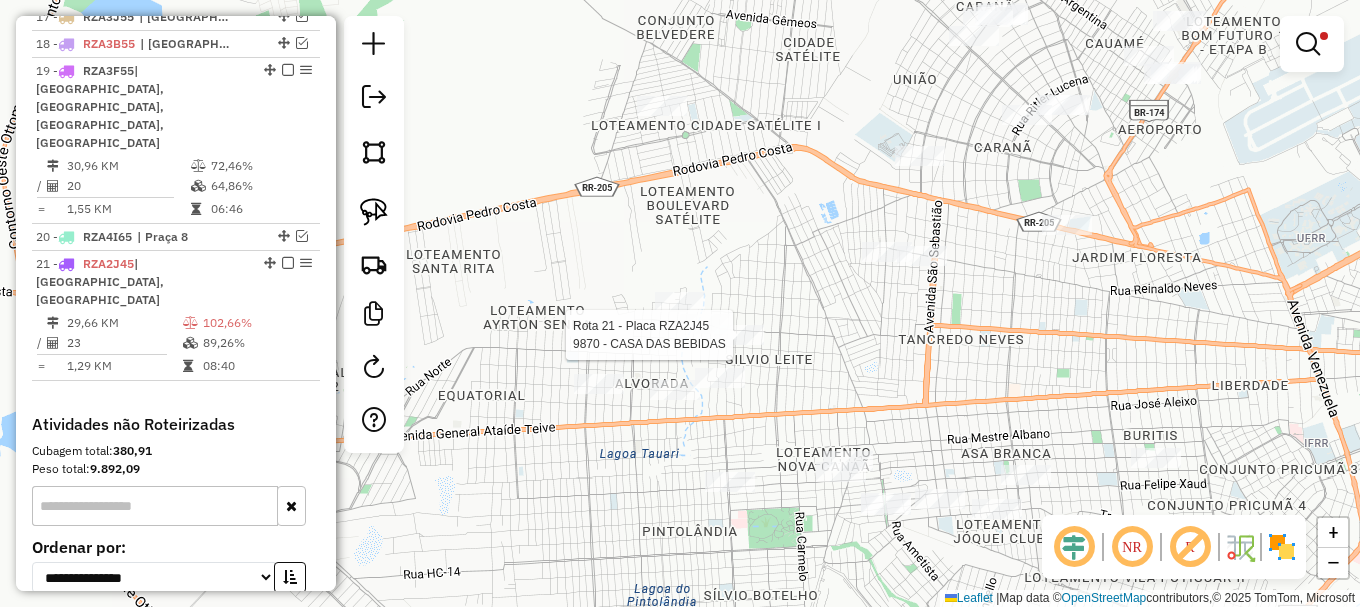 select on "**********" 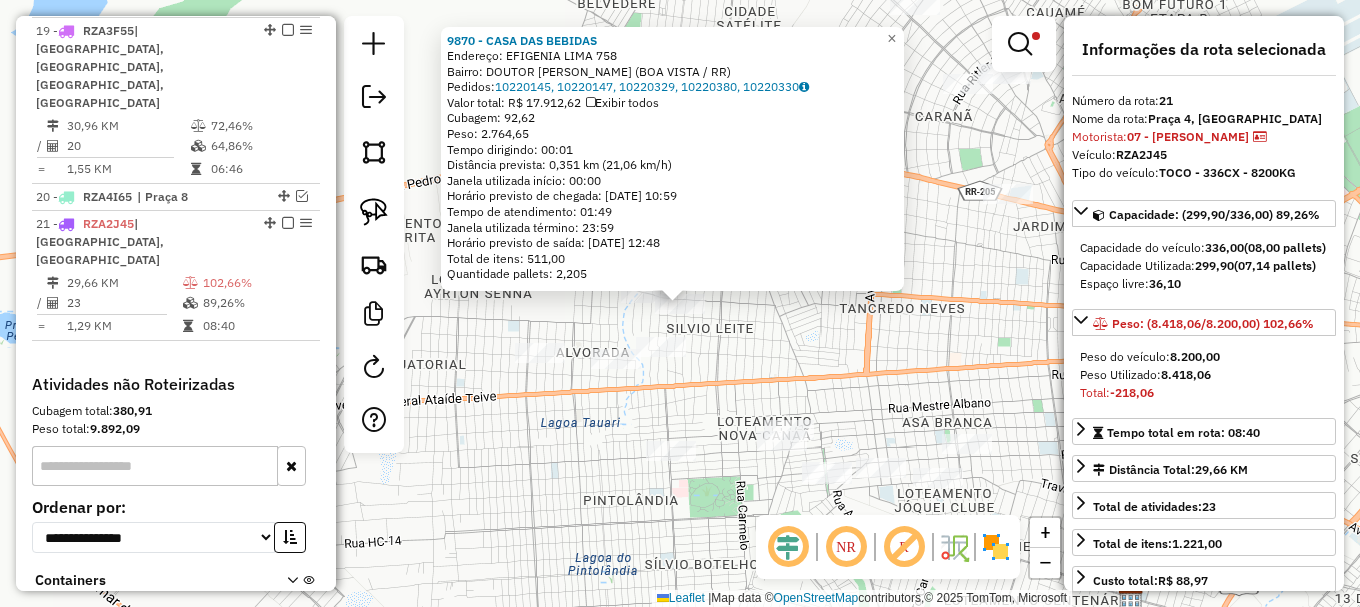 scroll, scrollTop: 1355, scrollLeft: 0, axis: vertical 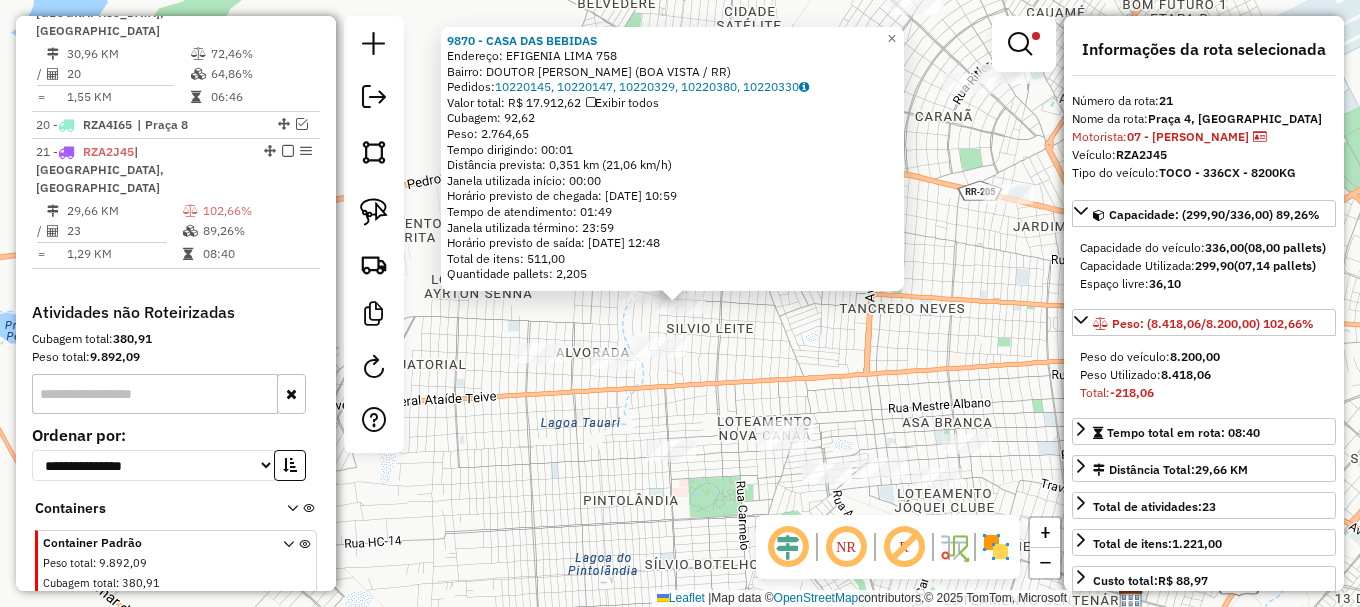 click on "Rota 19 - Placa RZA3F55  8530 - SUPER PRECO 9870 - CASA DAS BEBIDAS  Endereço:  EFIGENIA LIMA 758   Bairro: DOUTOR [PERSON_NAME] (BOA VISTA / RR)   Pedidos:  10220145, 10220147, 10220329, 10220380, 10220330   Valor total: R$ 17.912,62   Exibir todos   Cubagem: 92,62  Peso: 2.764,65  Tempo dirigindo: 00:01   Distância prevista: 0,351 km (21,06 km/h)   Janela utilizada início: 00:00   Horário previsto de chegada: [DATE] 10:59   Tempo de atendimento: 01:49   Janela utilizada término: 23:59   Horário previsto de saída: [DATE] 12:48   Total de itens: 511,00   Quantidade pallets: 2,205  × Limpar filtros Janela de atendimento Grade de atendimento Capacidade Transportadoras Veículos Cliente Pedidos  Rotas Selecione os dias de semana para filtrar as janelas de atendimento  Seg   Ter   Qua   Qui   Sex   Sáb   Dom  Informe o período da janela de atendimento: De: Até:  Filtrar exatamente a janela do cliente  Considerar janela de atendimento padrão   Seg   Ter   Qua   Qui   Sex   Sáb   Dom  ***** De:" 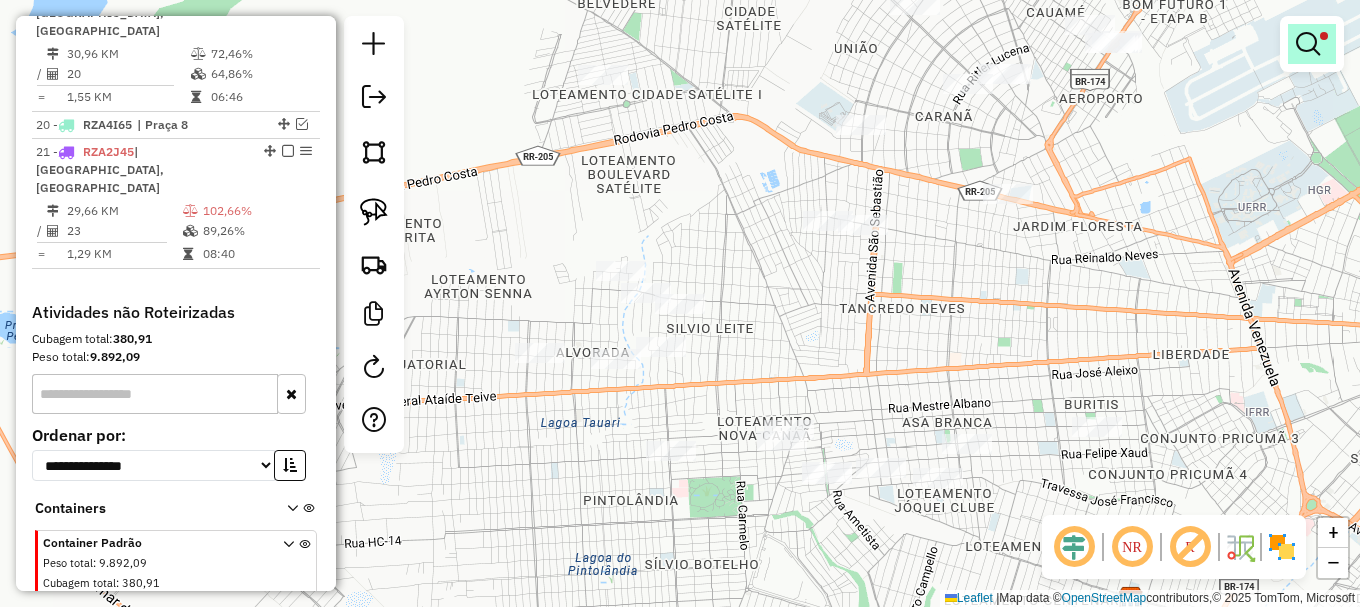 click at bounding box center [1308, 44] 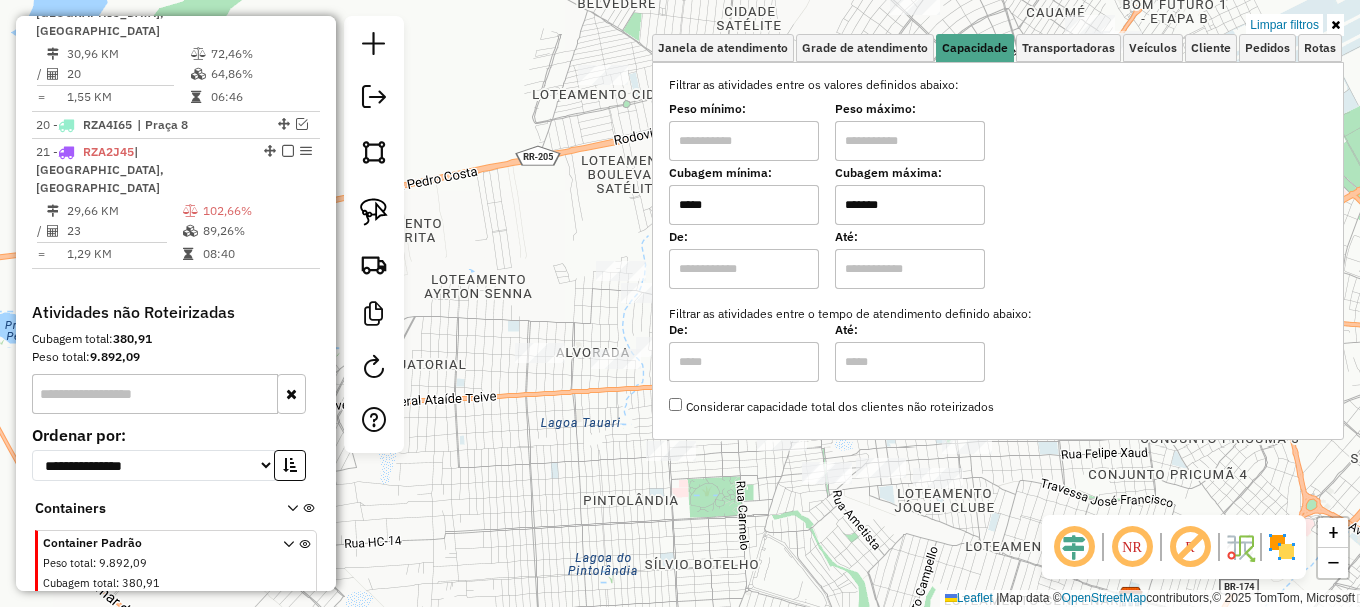 click on "*****" at bounding box center (744, 205) 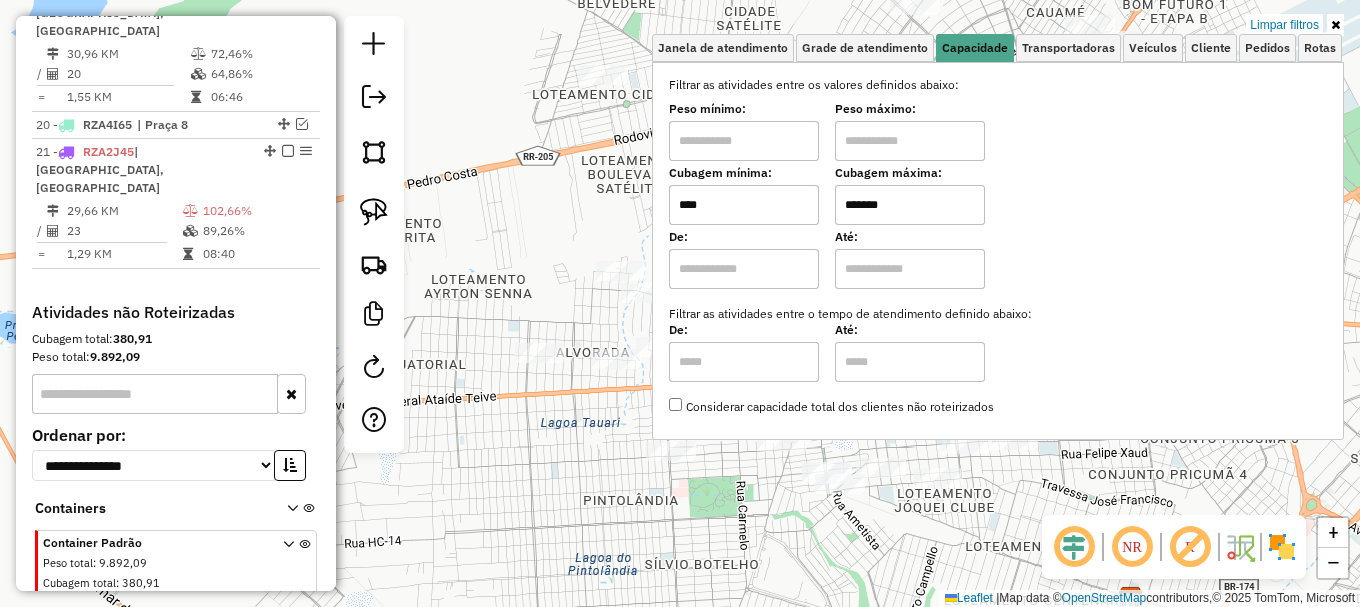 type on "****" 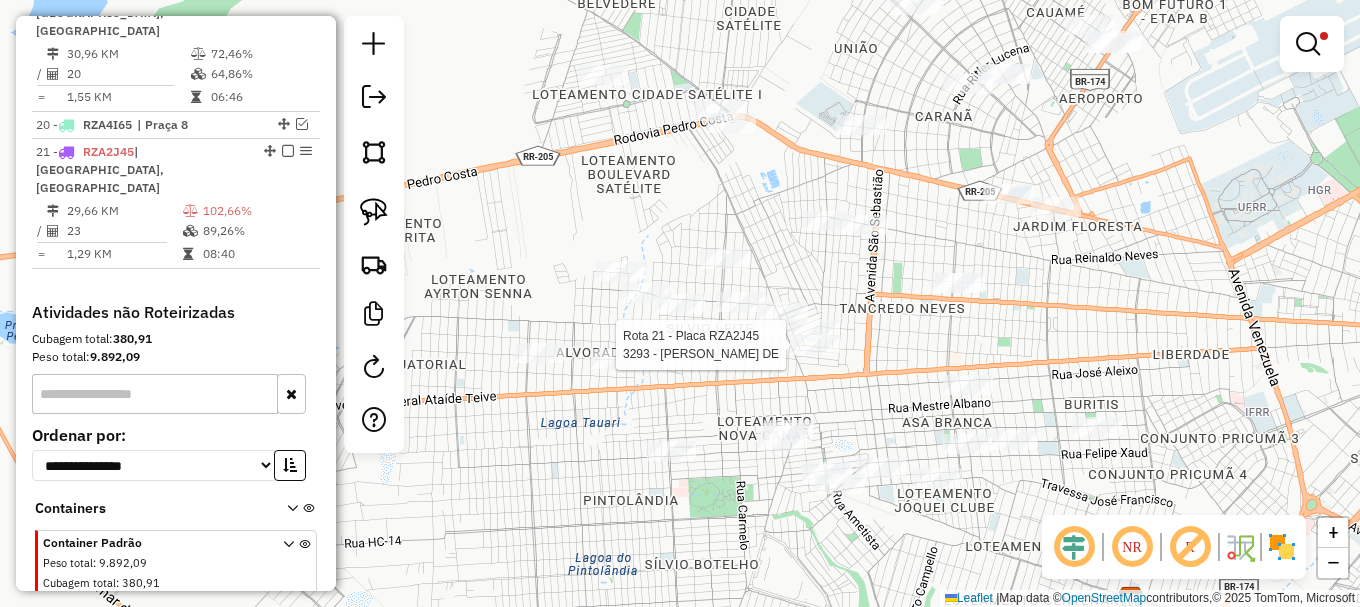 select on "**********" 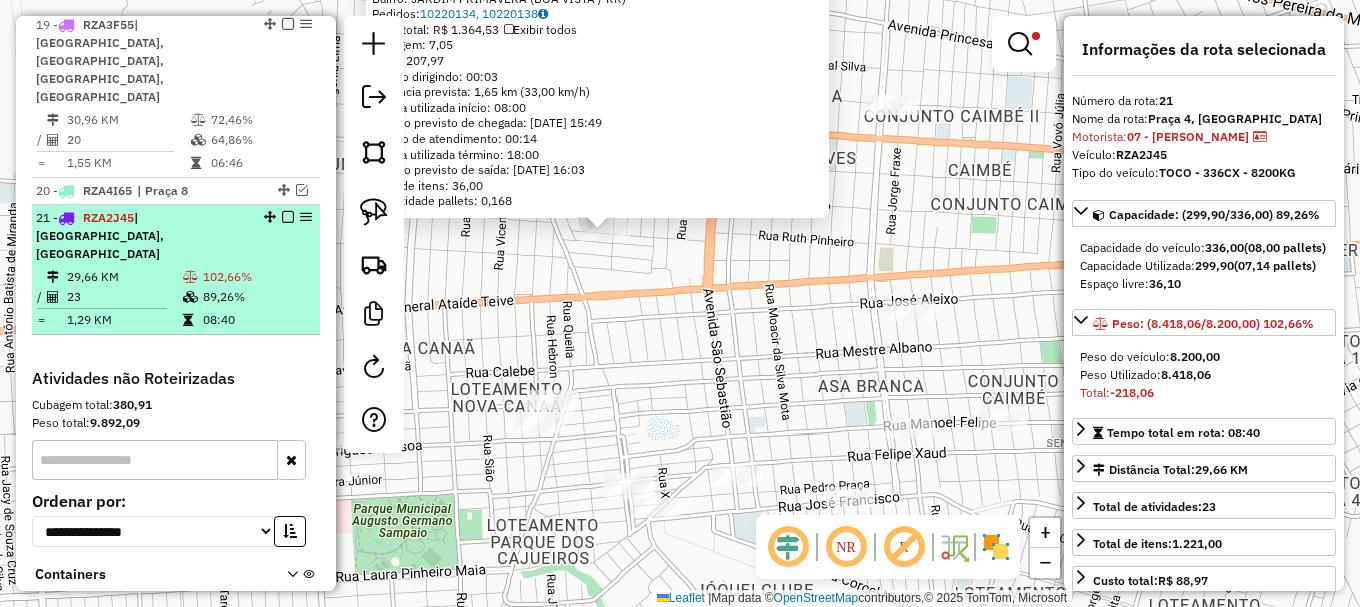 scroll, scrollTop: 1255, scrollLeft: 0, axis: vertical 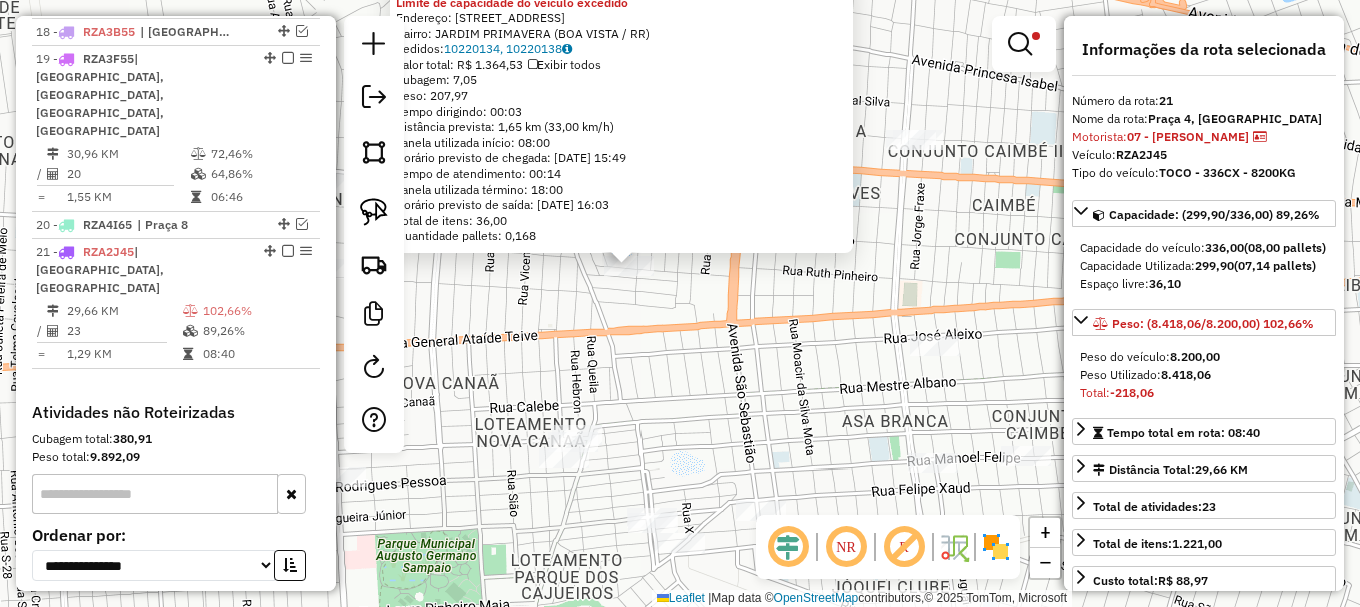 drag, startPoint x: 501, startPoint y: 265, endPoint x: 539, endPoint y: 311, distance: 59.665737 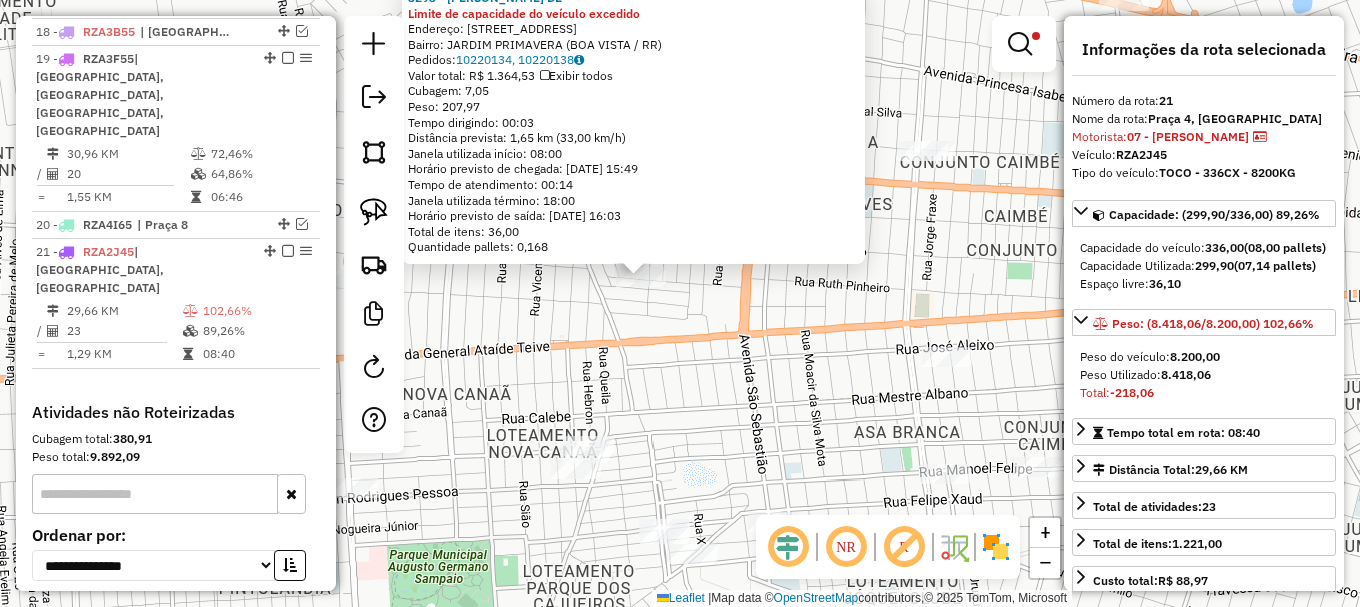 click on "3293 - [PERSON_NAME] DE Limite de capacidade do veículo excedido  Endereço: R   MATRINXA                      481   Bairro: [GEOGRAPHIC_DATA] ([GEOGRAPHIC_DATA] / RR)   Pedidos:  10220134, 10220138   Valor total: R$ 1.364,53   Exibir todos   Cubagem: 7,05  Peso: 207,97  Tempo dirigindo: 00:03   Distância prevista: 1,65 km (33,00 km/h)   Janela utilizada início: 08:00   Horário previsto de chegada: [DATE] 15:49   Tempo de atendimento: 00:14   Janela utilizada término: 18:00   Horário previsto de saída: [DATE] 16:03   Total de itens: 36,00   Quantidade pallets: 0,168  × Limpar filtros Janela de atendimento Grade de atendimento Capacidade Transportadoras Veículos Cliente Pedidos  Rotas Selecione os dias de semana para filtrar as janelas de atendimento  Seg   Ter   Qua   Qui   Sex   Sáb   Dom  Informe o período da janela de atendimento: De: Até:  Filtrar exatamente a janela do cliente  Considerar janela de atendimento padrão  Selecione os dias de semana para filtrar as grades de atendimento  Seg" 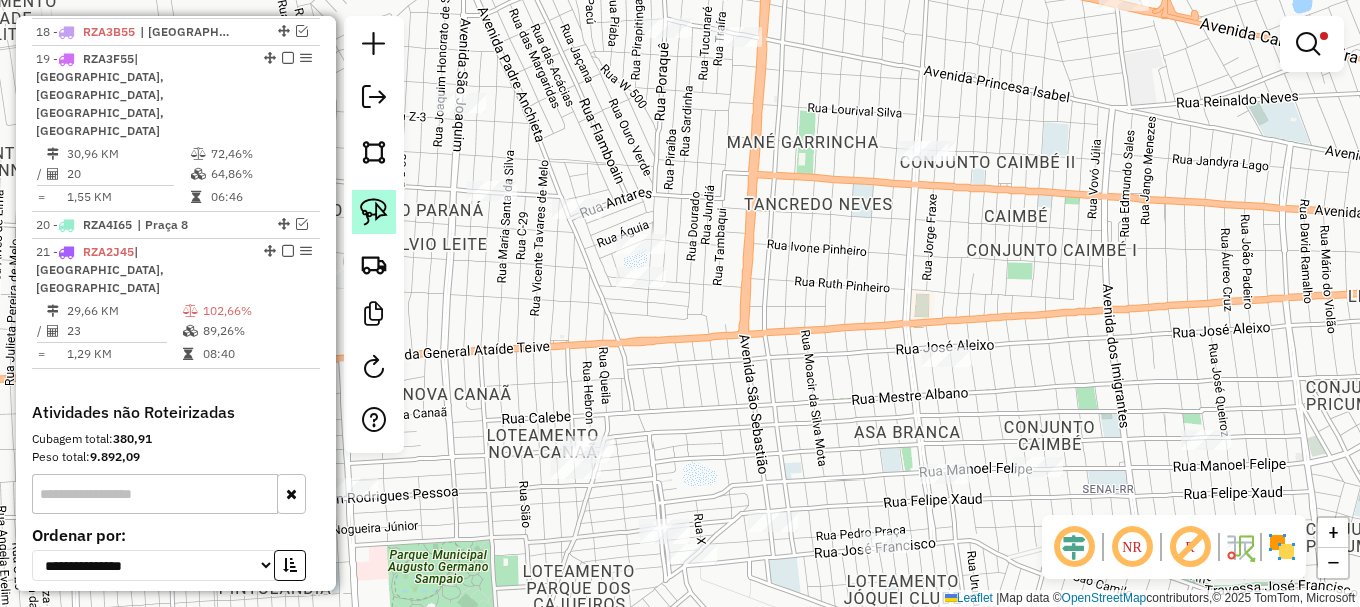 drag, startPoint x: 378, startPoint y: 216, endPoint x: 390, endPoint y: 227, distance: 16.27882 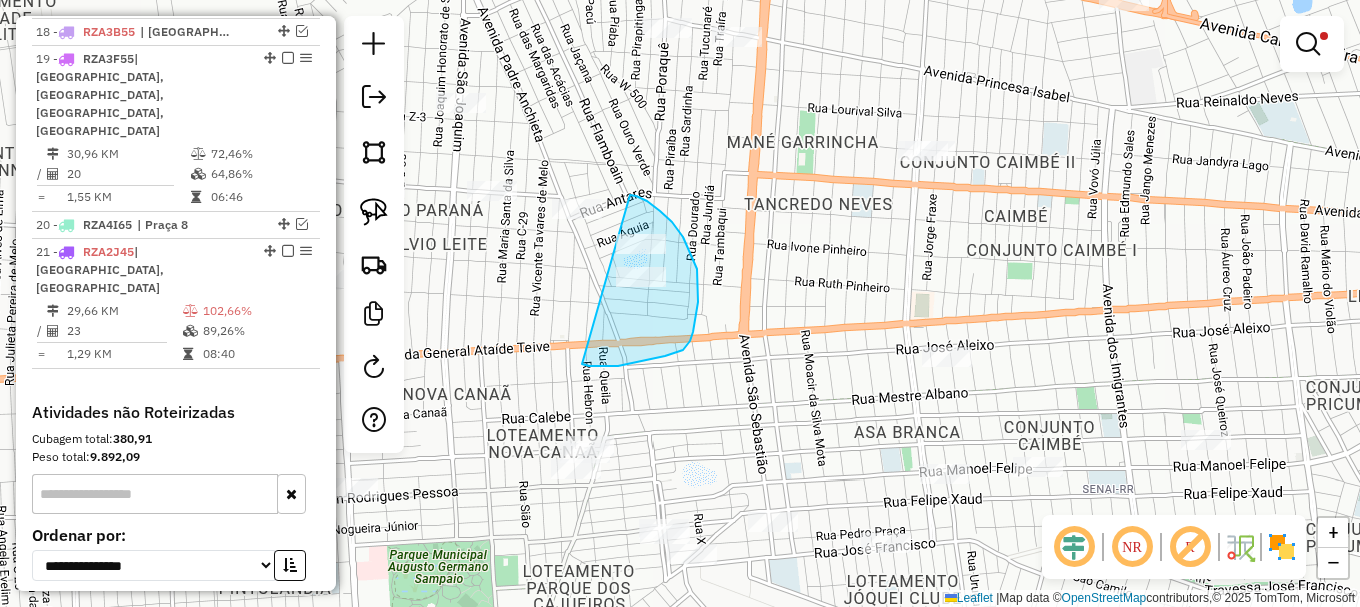 drag, startPoint x: 649, startPoint y: 360, endPoint x: 624, endPoint y: 194, distance: 167.87198 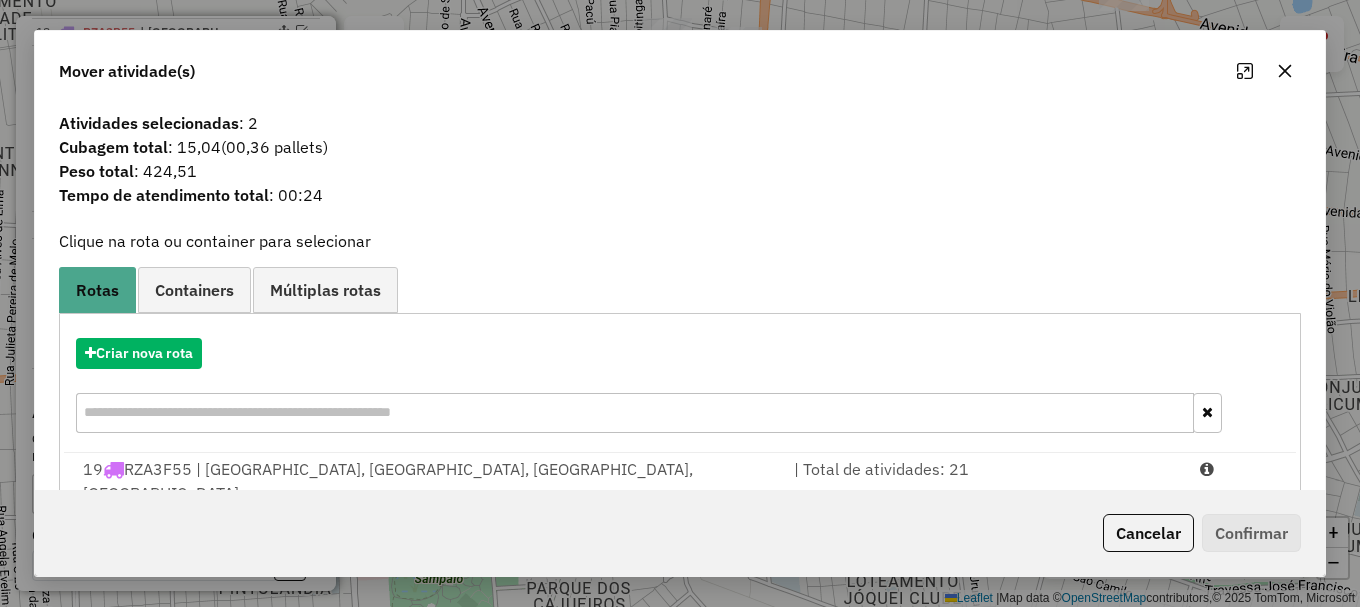 drag, startPoint x: 1230, startPoint y: 468, endPoint x: 1240, endPoint y: 496, distance: 29.732138 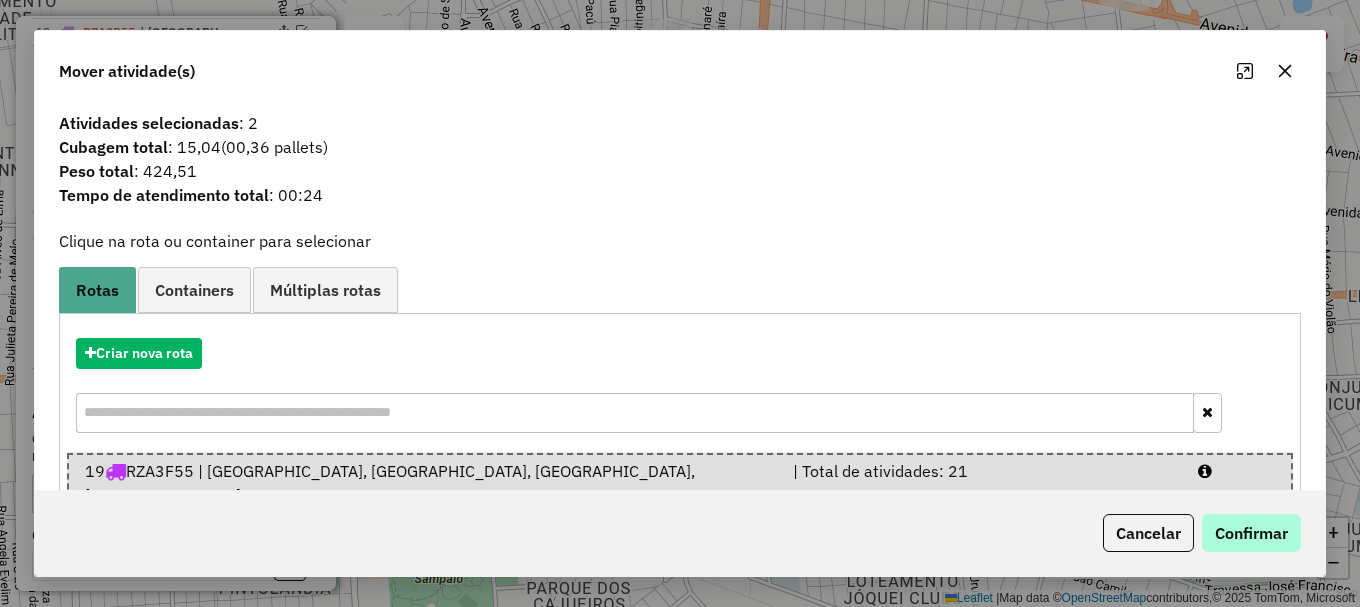 click on "Cancelar   Confirmar" 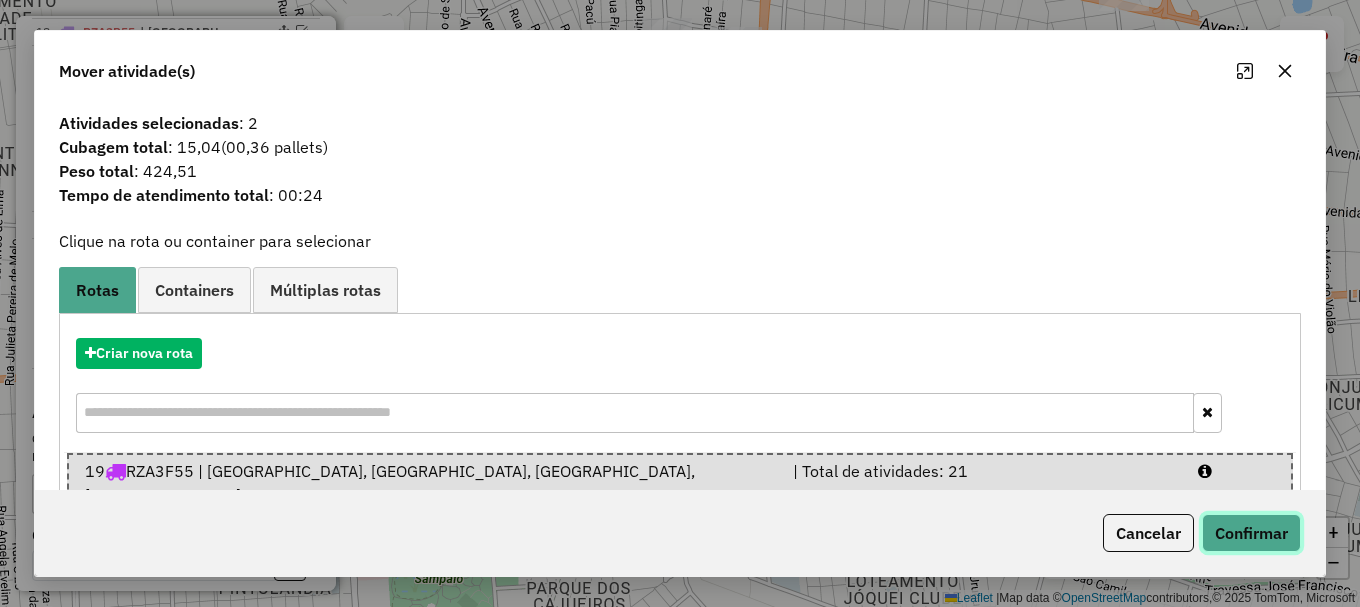 click on "Confirmar" 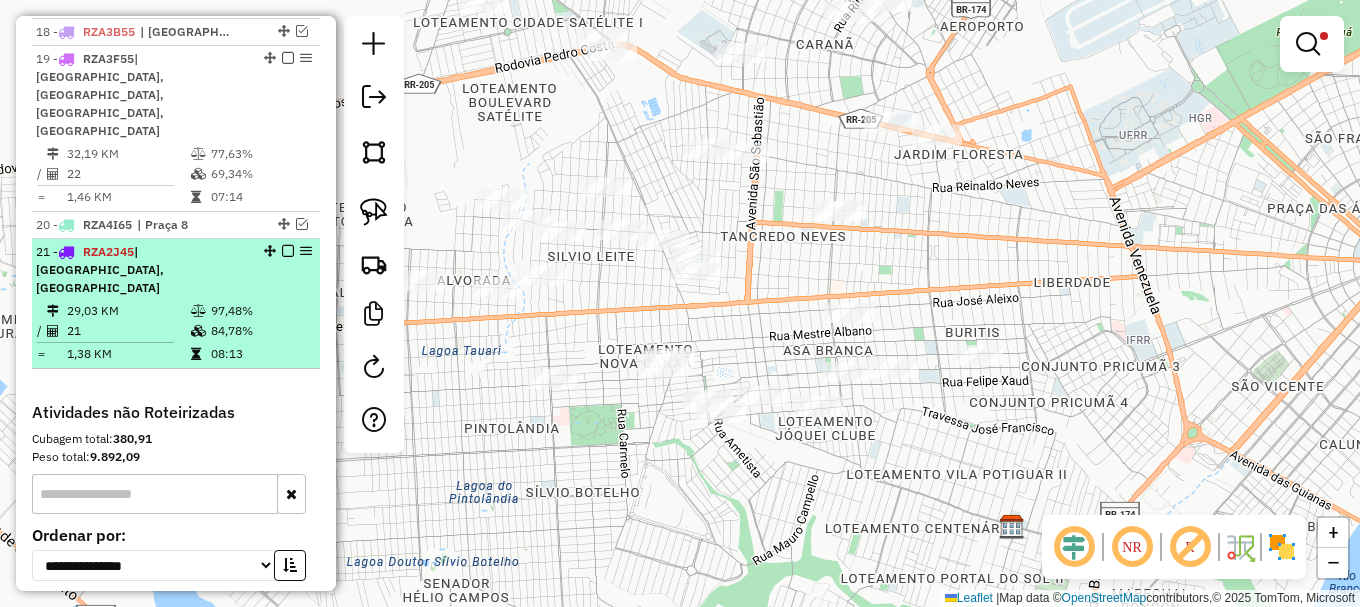 click at bounding box center [288, 251] 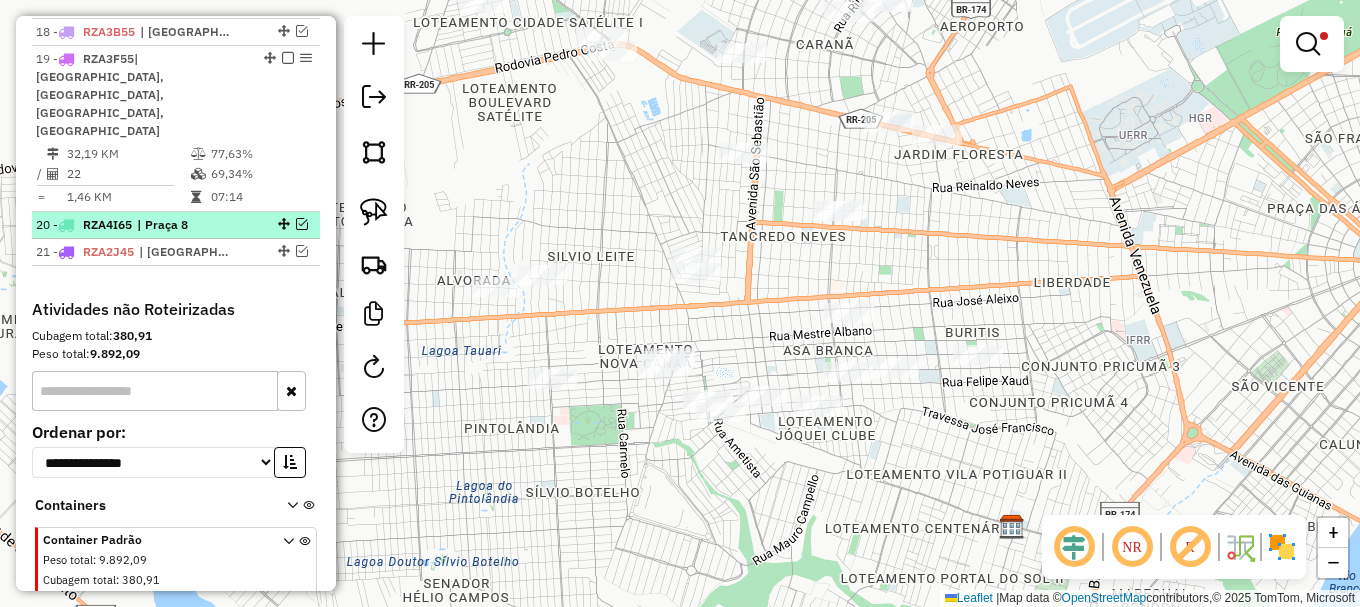 click at bounding box center [302, 224] 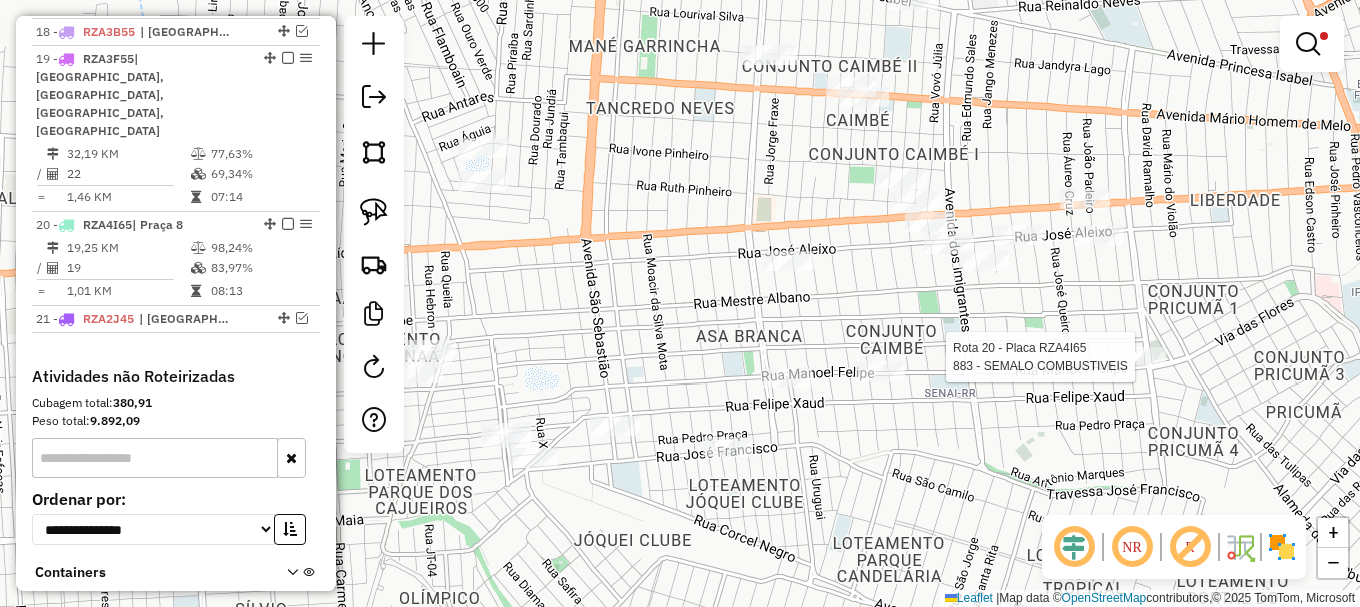 click 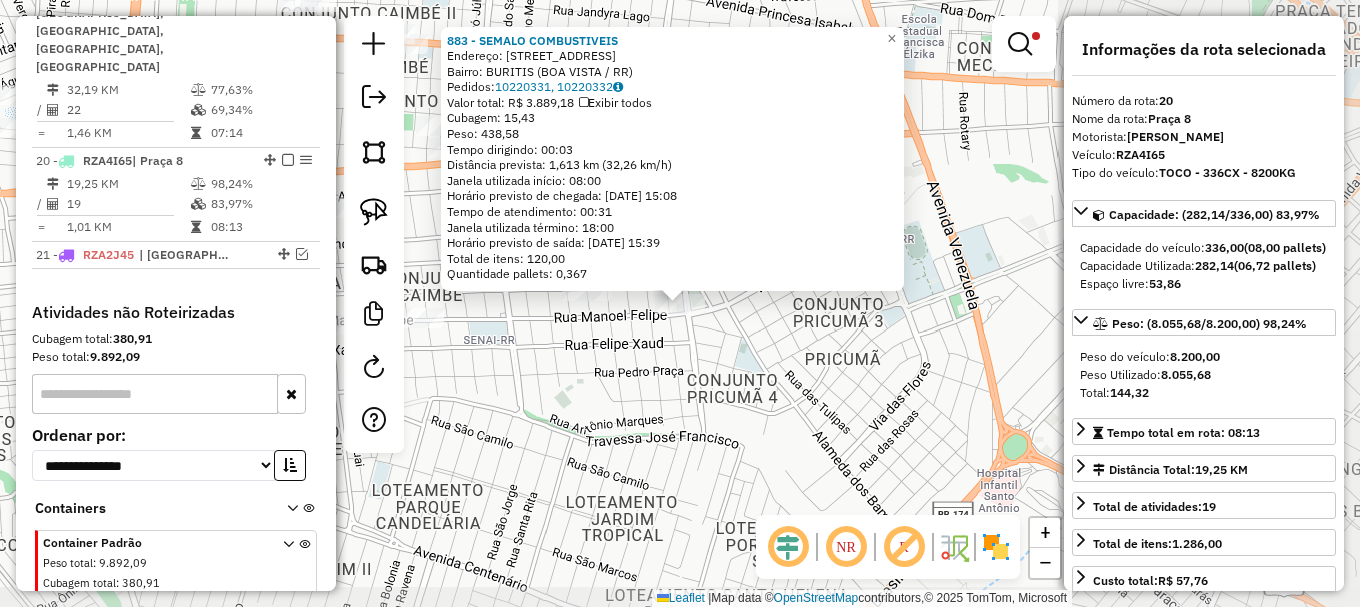 scroll, scrollTop: 1355, scrollLeft: 0, axis: vertical 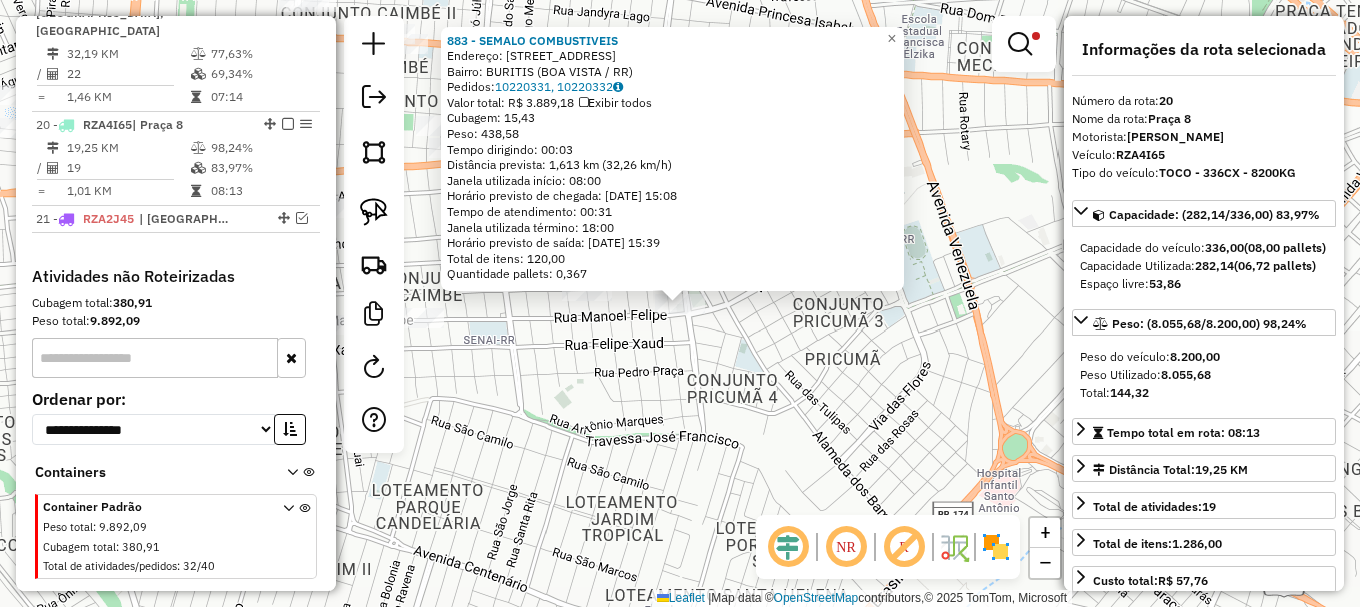 click on "883 - SEMALO COMBUSTIVEIS  Endereço: AV  DOS BANDEIRANTES              549   Bairro: BURITIS (BOA VISTA / RR)   Pedidos:  10220331, 10220332   Valor total: R$ 3.889,18   Exibir todos   Cubagem: 15,43  Peso: 438,58  Tempo dirigindo: 00:03   Distância prevista: 1,613 km (32,26 km/h)   [GEOGRAPHIC_DATA] utilizada início: 08:00   Horário previsto de chegada: [DATE] 15:08   Tempo de atendimento: 00:31   Janela utilizada término: 18:00   Horário previsto de saída: [DATE] 15:39   Total de itens: 120,00   Quantidade pallets: 0,367  × Limpar filtros Janela de atendimento Grade de atendimento Capacidade Transportadoras Veículos Cliente Pedidos  Rotas Selecione os dias de semana para filtrar as janelas de atendimento  Seg   Ter   Qua   Qui   Sex   Sáb   Dom  Informe o período da janela de atendimento: De: Até:  Filtrar exatamente a janela do cliente  Considerar janela de atendimento padrão  Selecione os dias de semana para filtrar as grades de atendimento  Seg   Ter   Qua   Qui   Sex   Sáb   Dom  **** *******" 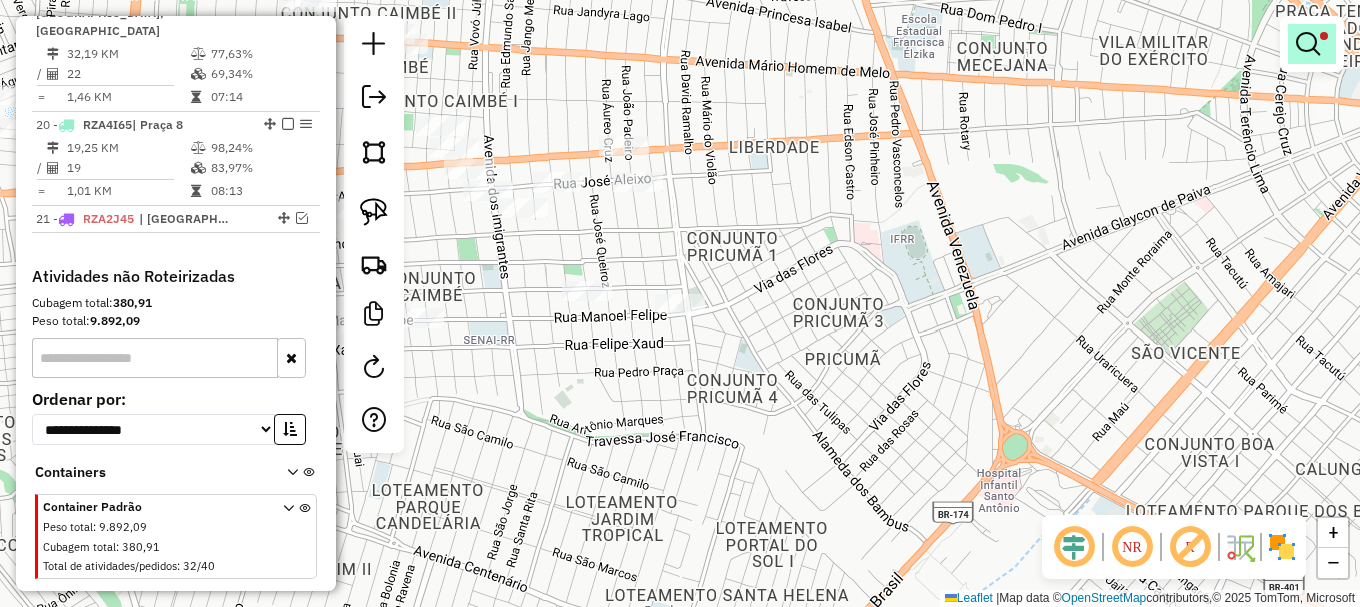 click at bounding box center [1308, 44] 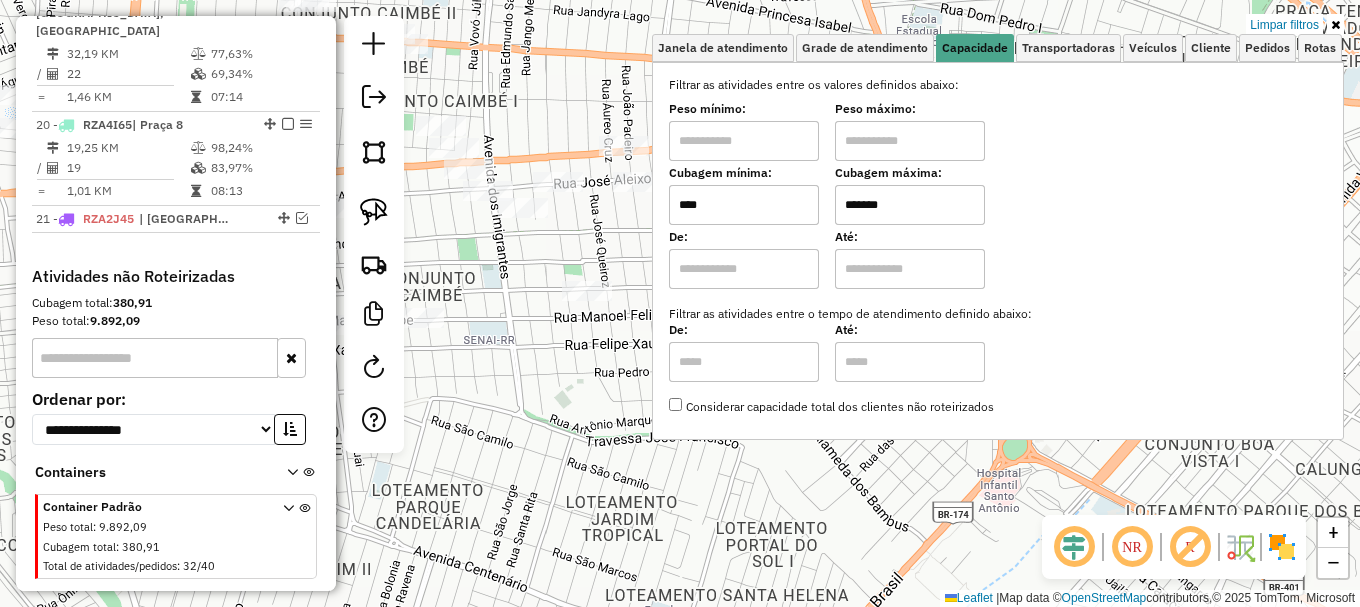 click on "****" at bounding box center (744, 205) 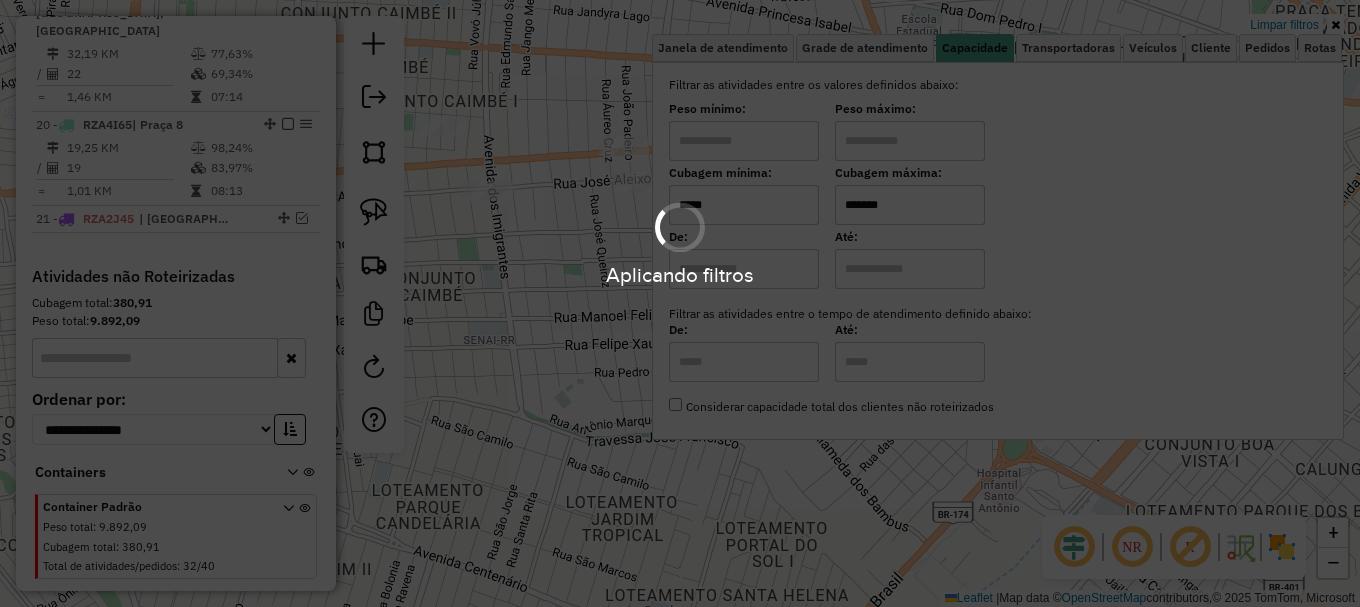 type on "*****" 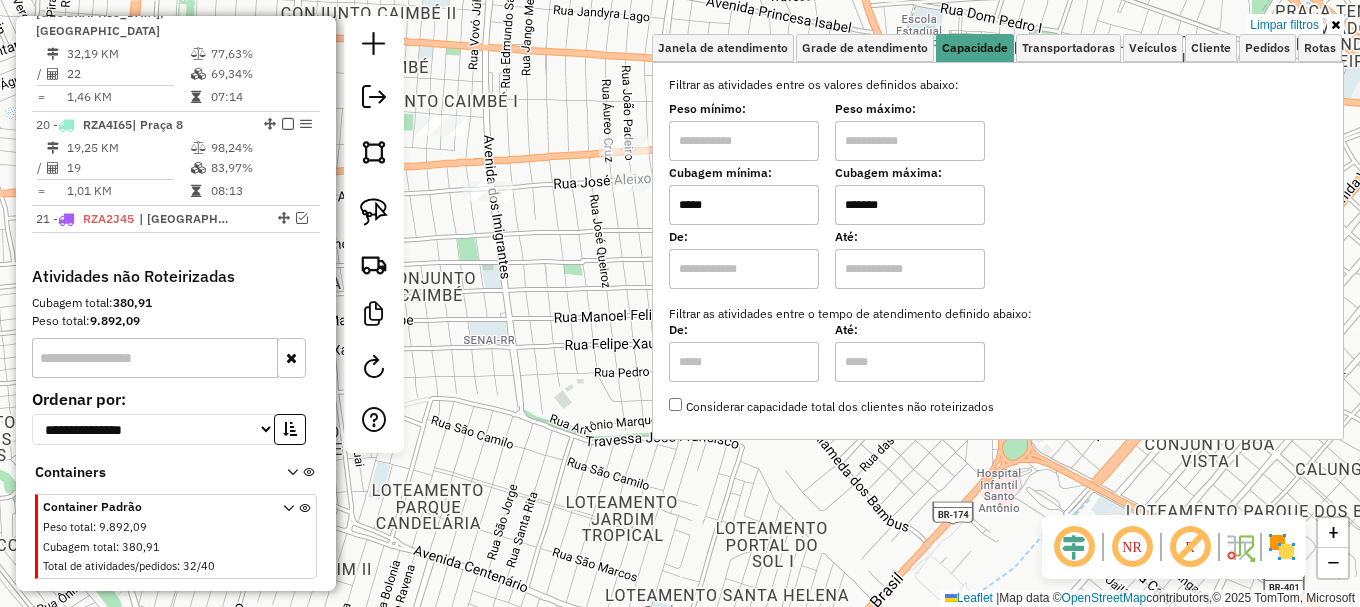 click on "Limpar filtros Janela de atendimento Grade de atendimento Capacidade Transportadoras Veículos Cliente Pedidos  Rotas Selecione os dias de semana para filtrar as janelas de atendimento  Seg   Ter   Qua   Qui   Sex   Sáb   Dom  Informe o período da janela de atendimento: De: Até:  Filtrar exatamente a janela do cliente  Considerar janela de atendimento padrão  Selecione os dias de semana para filtrar as grades de atendimento  Seg   Ter   Qua   Qui   Sex   Sáb   Dom   Considerar clientes sem dia de atendimento cadastrado  Clientes fora do dia de atendimento selecionado Filtrar as atividades entre os valores definidos abaixo:  Peso mínimo:   Peso máximo:   Cubagem mínima:  *****  Cubagem máxima:  *******  De:   Até:  Filtrar as atividades entre o tempo de atendimento definido abaixo:  De:   Até:   Considerar capacidade total dos clientes não roteirizados Transportadora: Selecione um ou mais itens Tipo de veículo: Selecione um ou mais itens Veículo: Selecione um ou mais itens Motorista: Nome: Setor:" 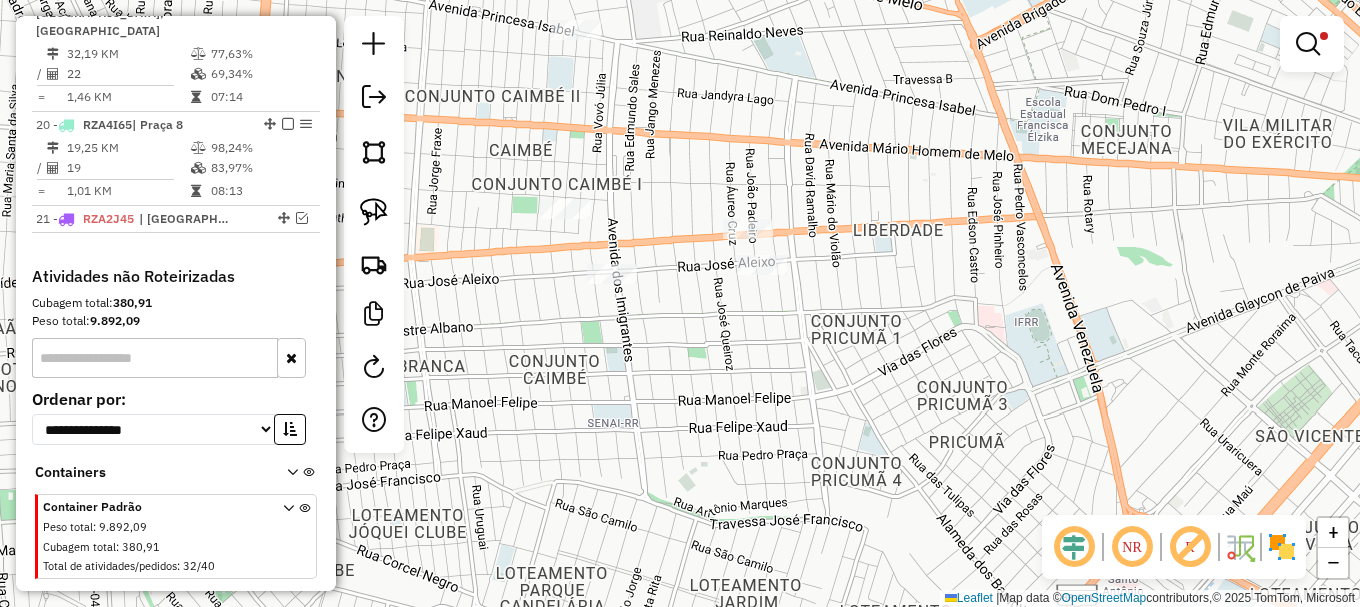 drag, startPoint x: 537, startPoint y: 326, endPoint x: 622, endPoint y: 345, distance: 87.09765 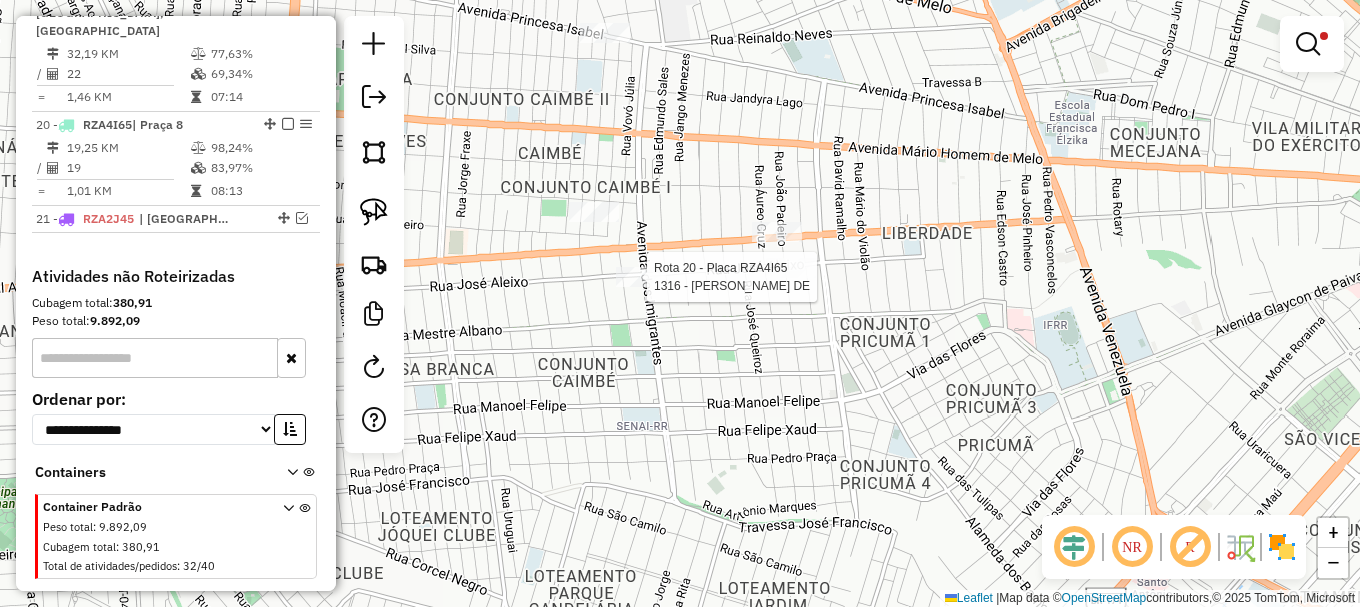 select on "**********" 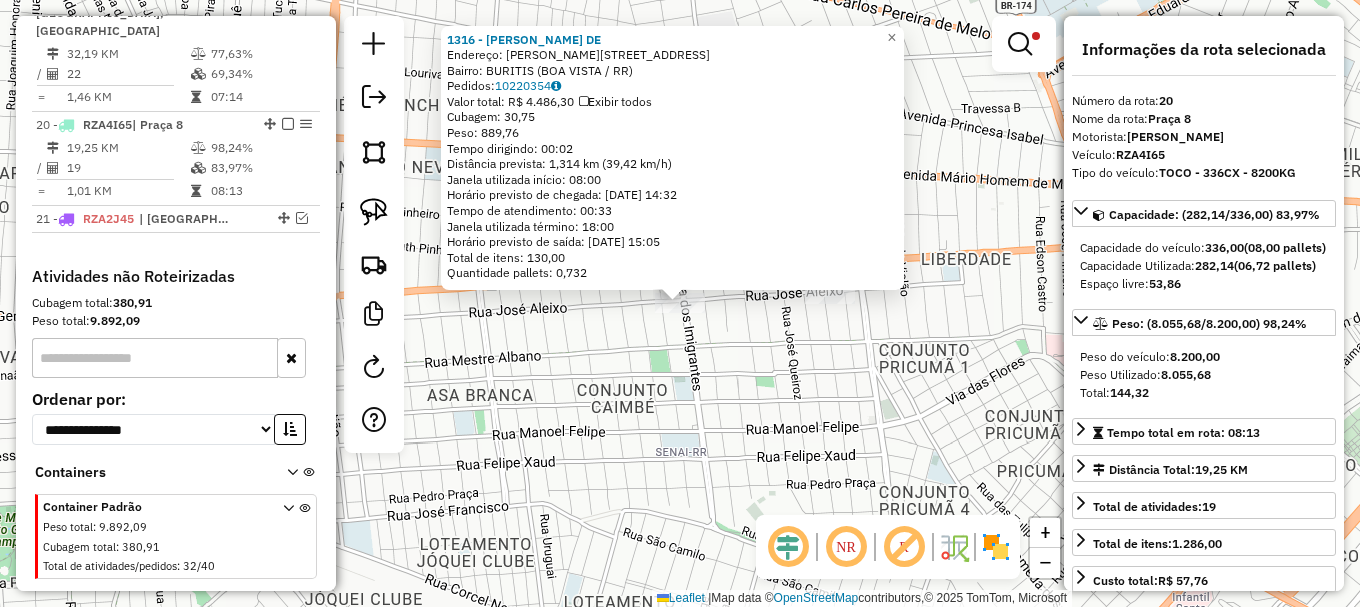 drag, startPoint x: 792, startPoint y: 347, endPoint x: 807, endPoint y: 332, distance: 21.213203 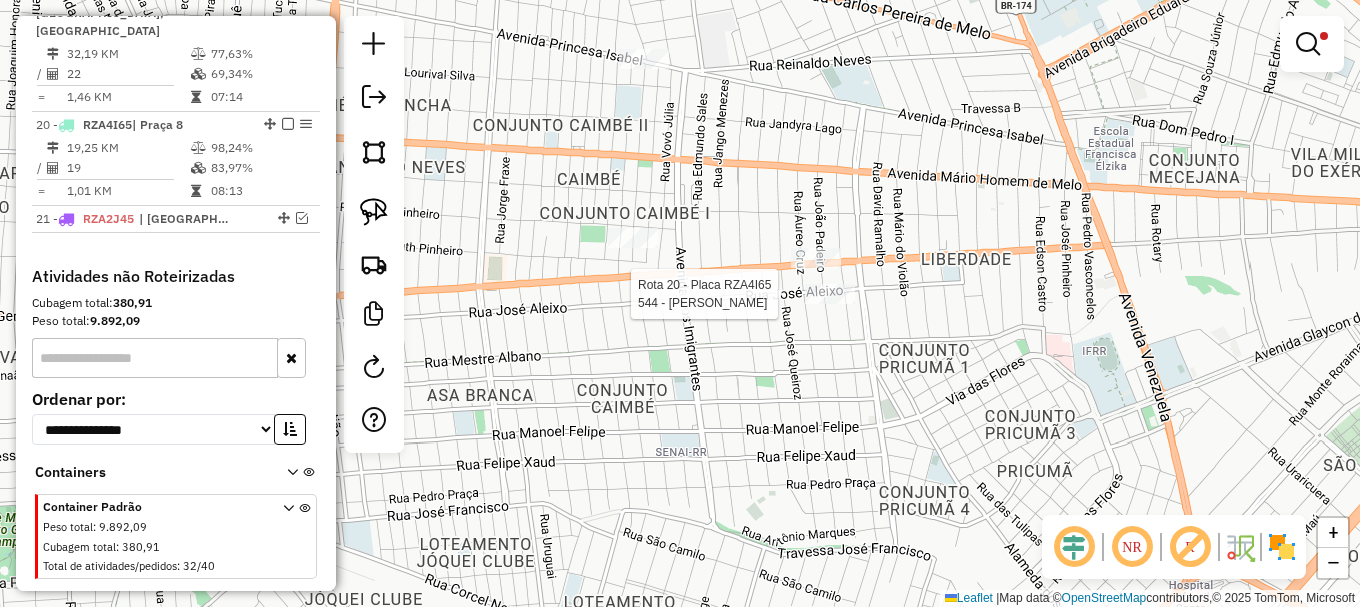 select on "**********" 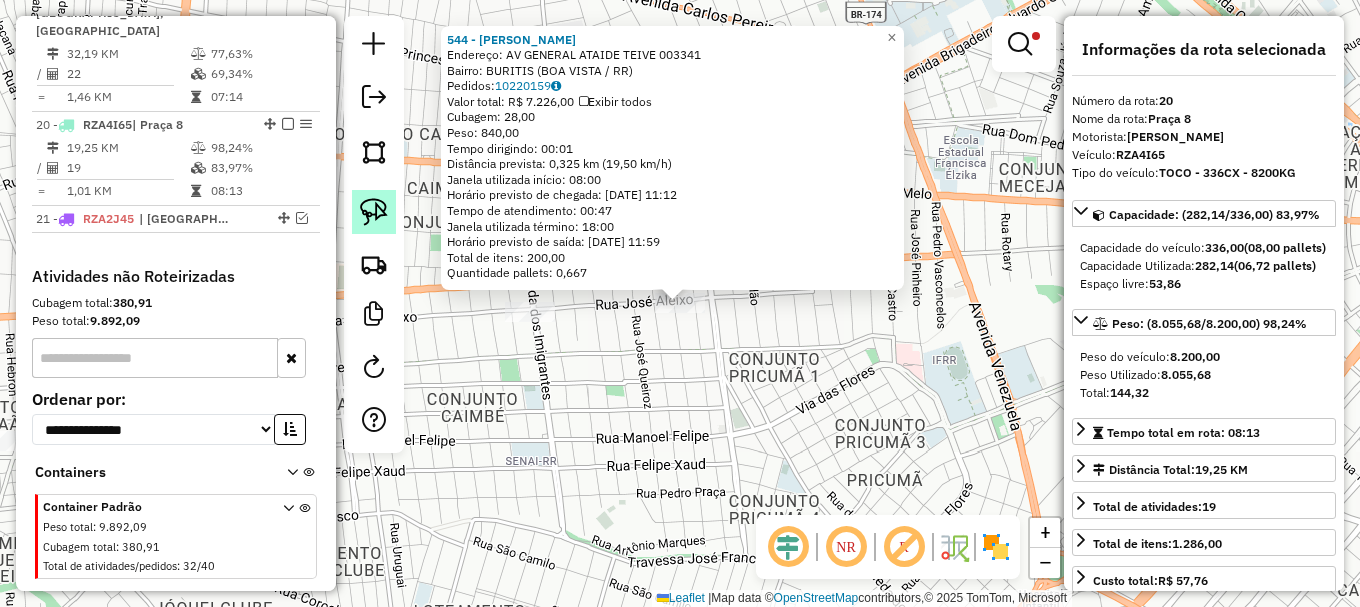 click 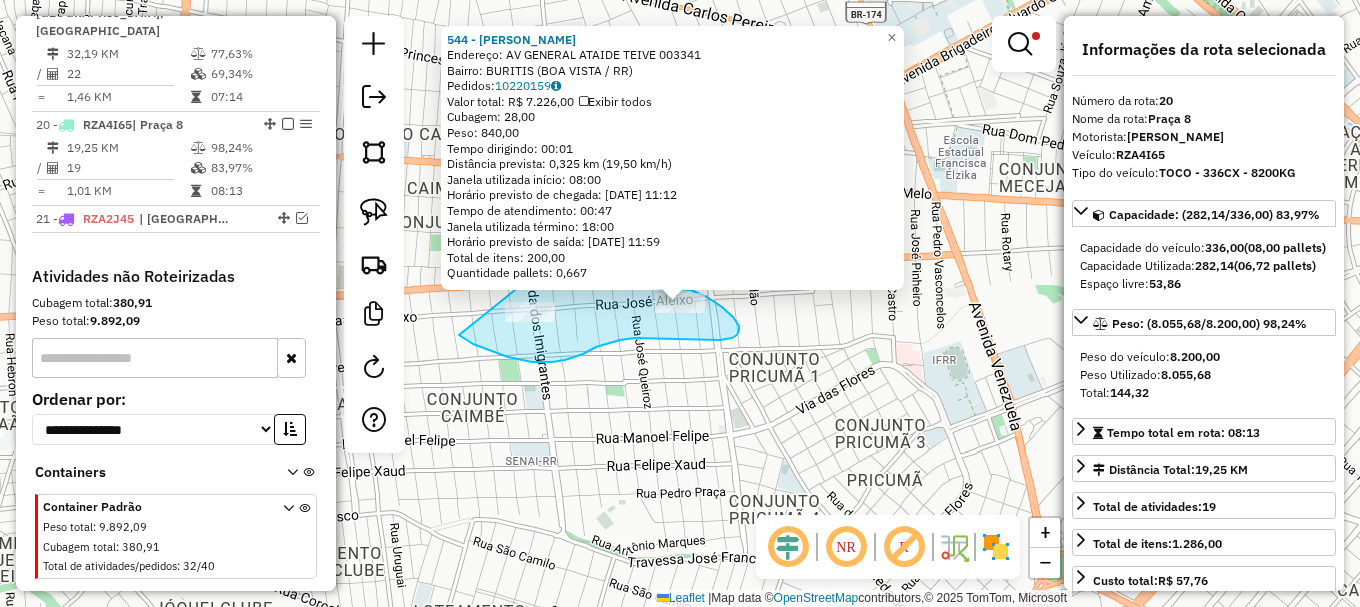 drag, startPoint x: 462, startPoint y: 336, endPoint x: 521, endPoint y: 274, distance: 85.58621 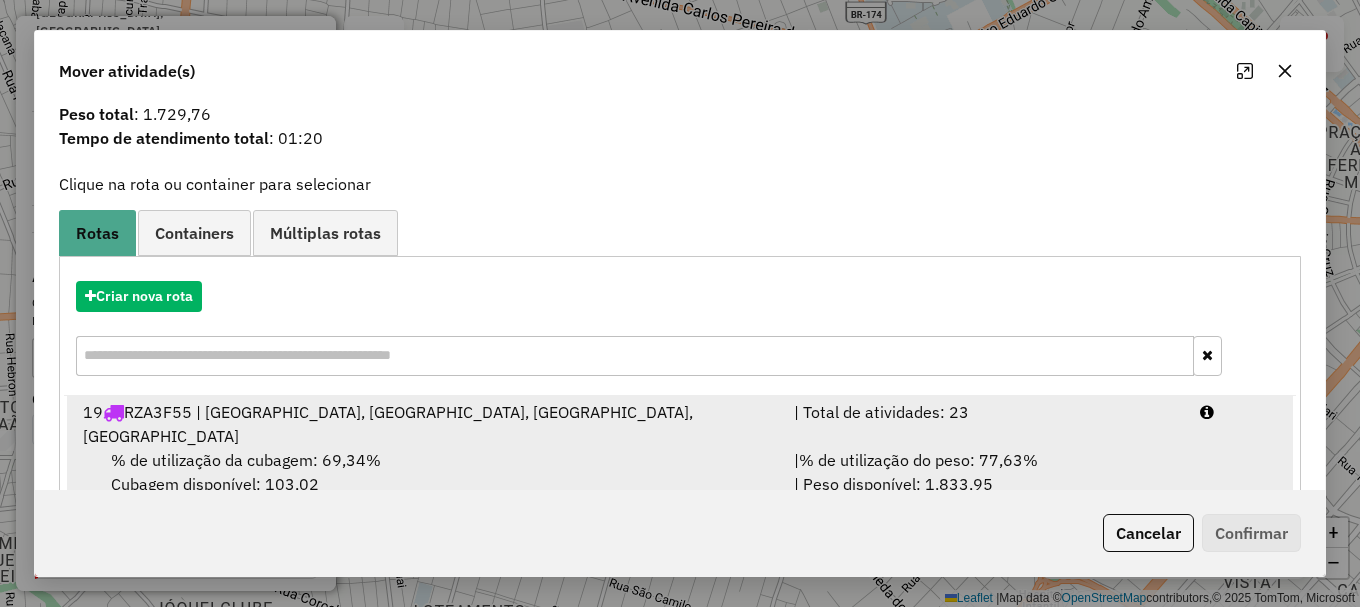 scroll, scrollTop: 78, scrollLeft: 0, axis: vertical 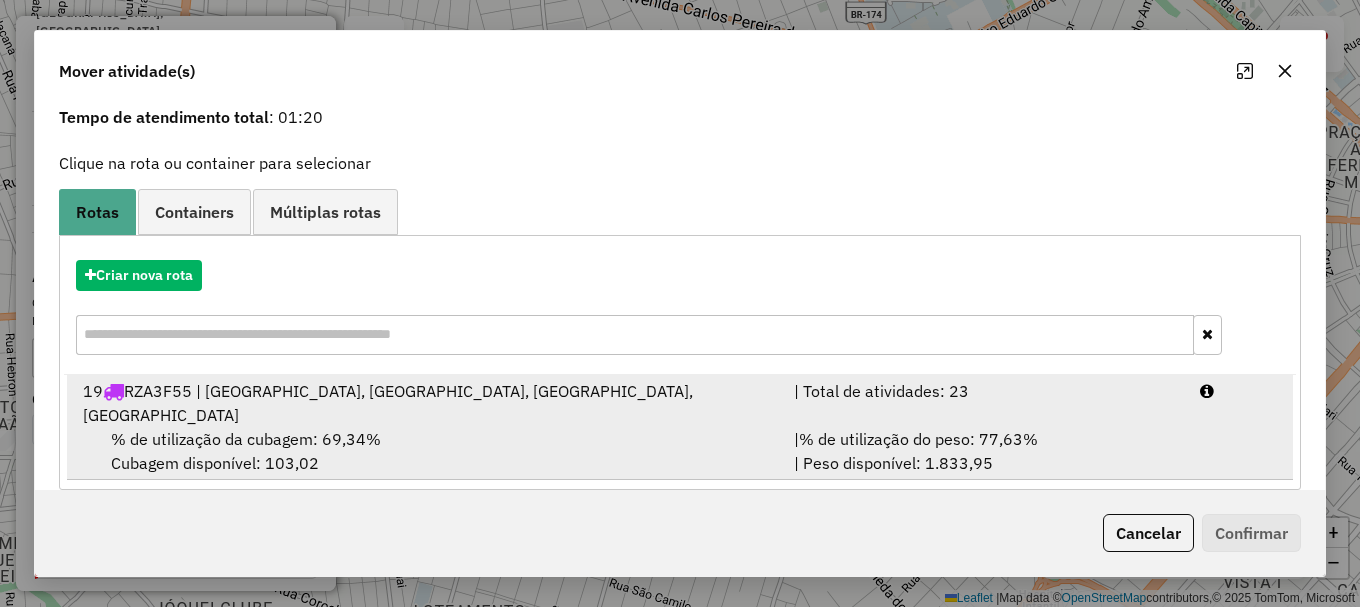drag, startPoint x: 1212, startPoint y: 401, endPoint x: 1214, endPoint y: 422, distance: 21.095022 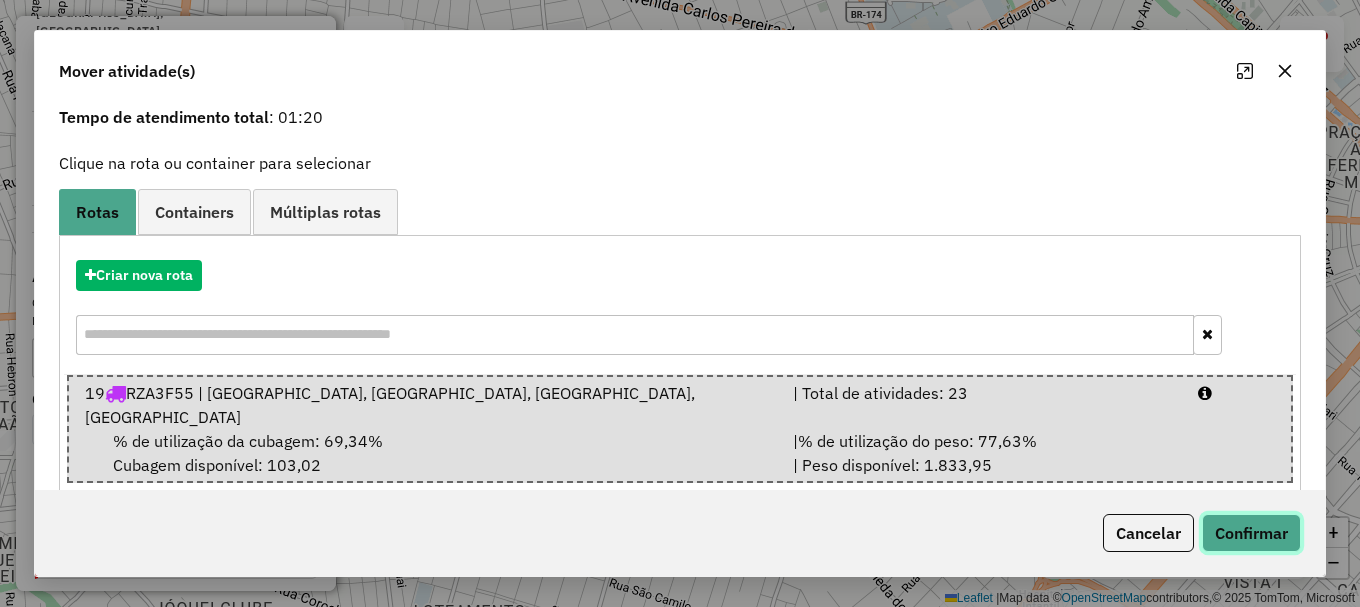 click on "Confirmar" 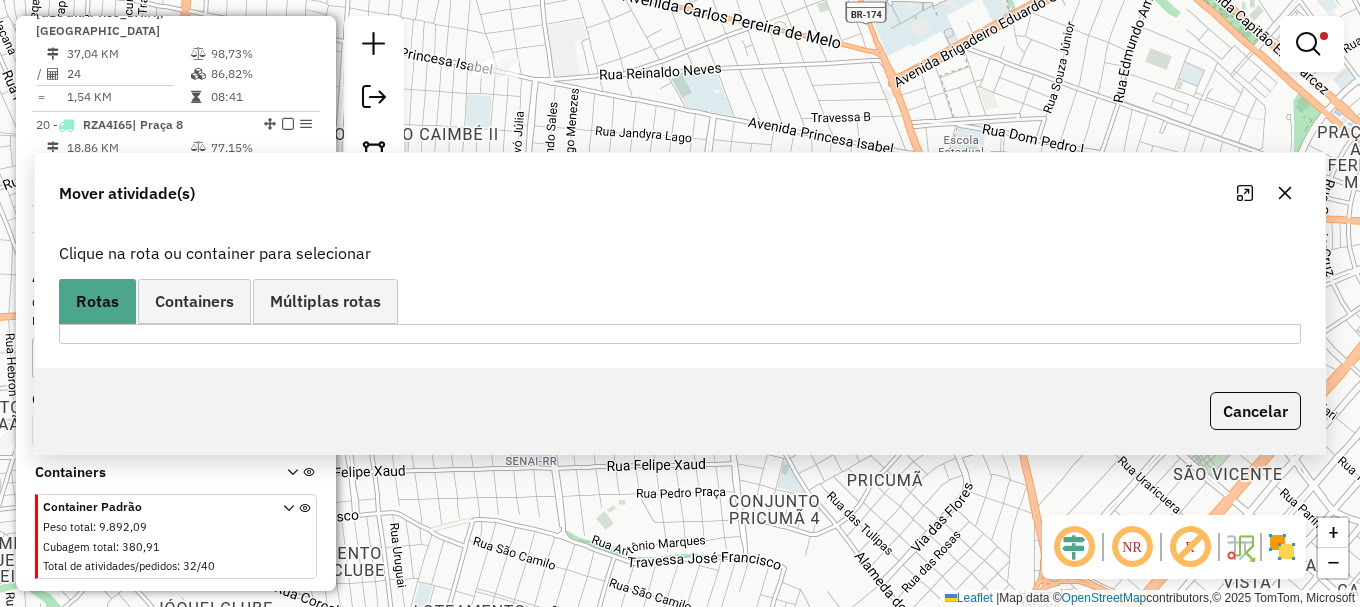 scroll, scrollTop: 0, scrollLeft: 0, axis: both 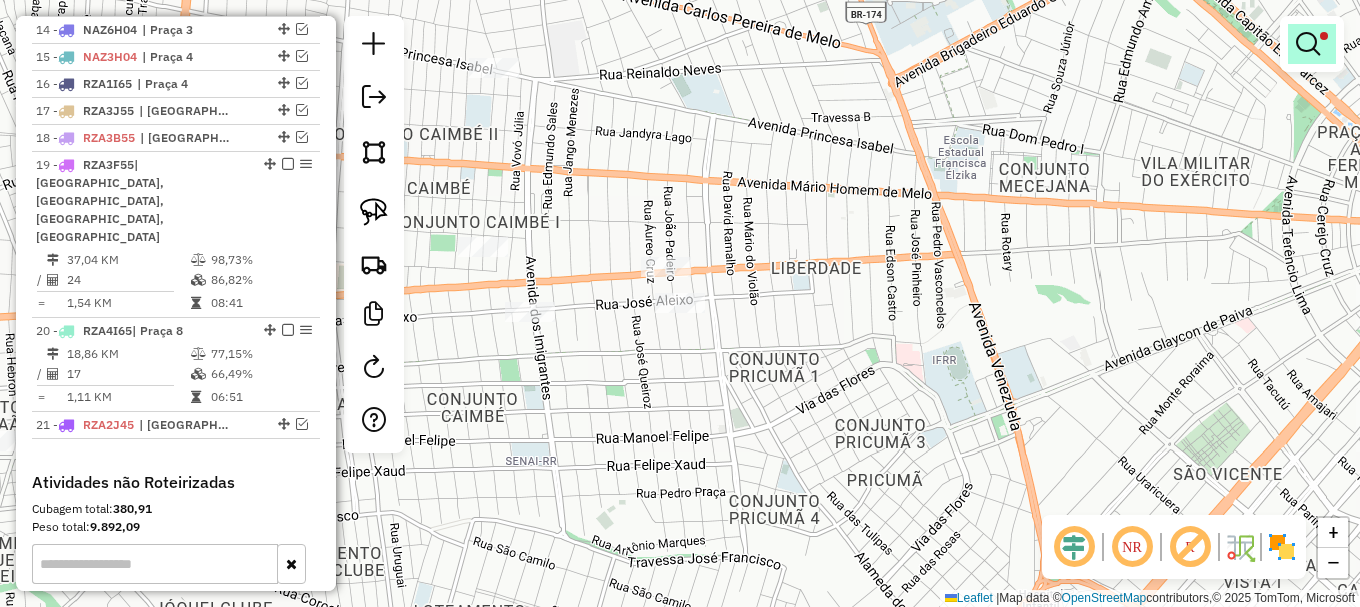 click at bounding box center [1308, 44] 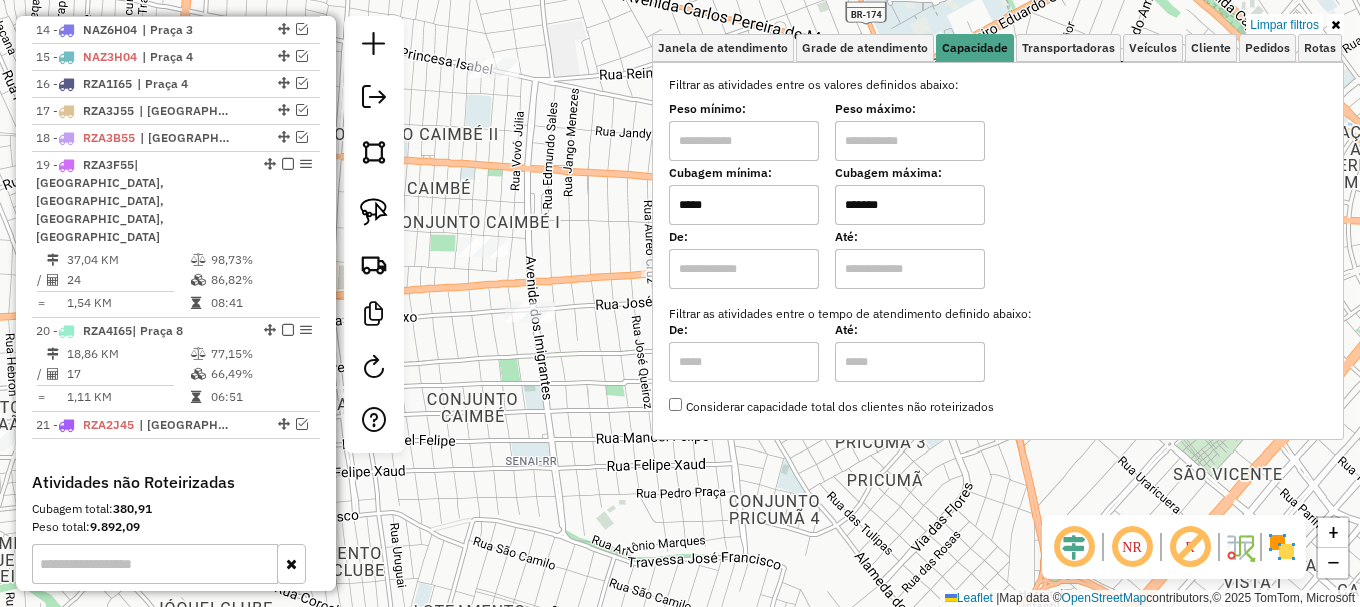 drag, startPoint x: 1305, startPoint y: 26, endPoint x: 1277, endPoint y: 41, distance: 31.764761 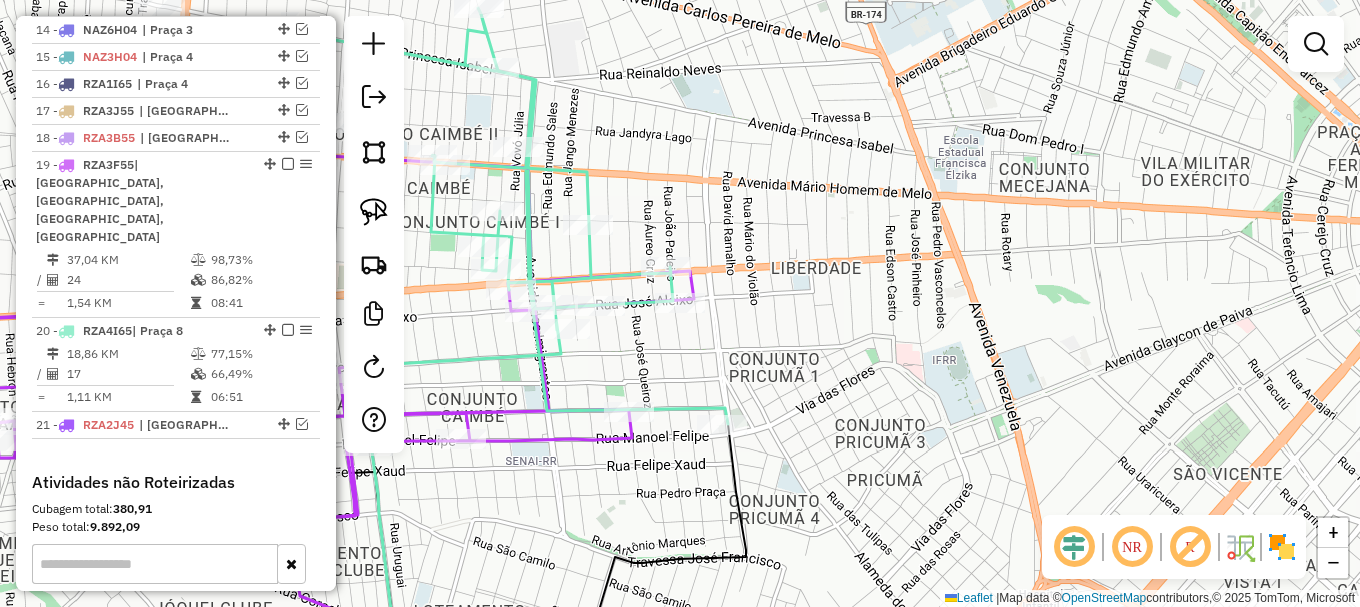 drag, startPoint x: 705, startPoint y: 347, endPoint x: 1003, endPoint y: 295, distance: 302.5029 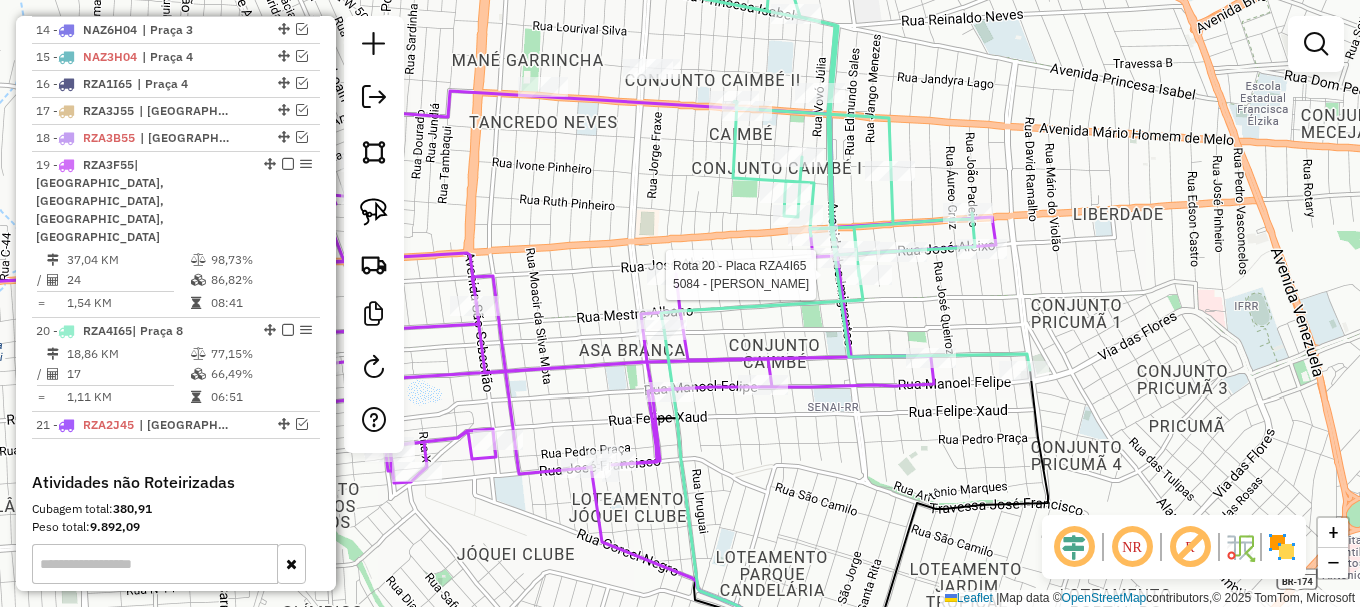 select on "**********" 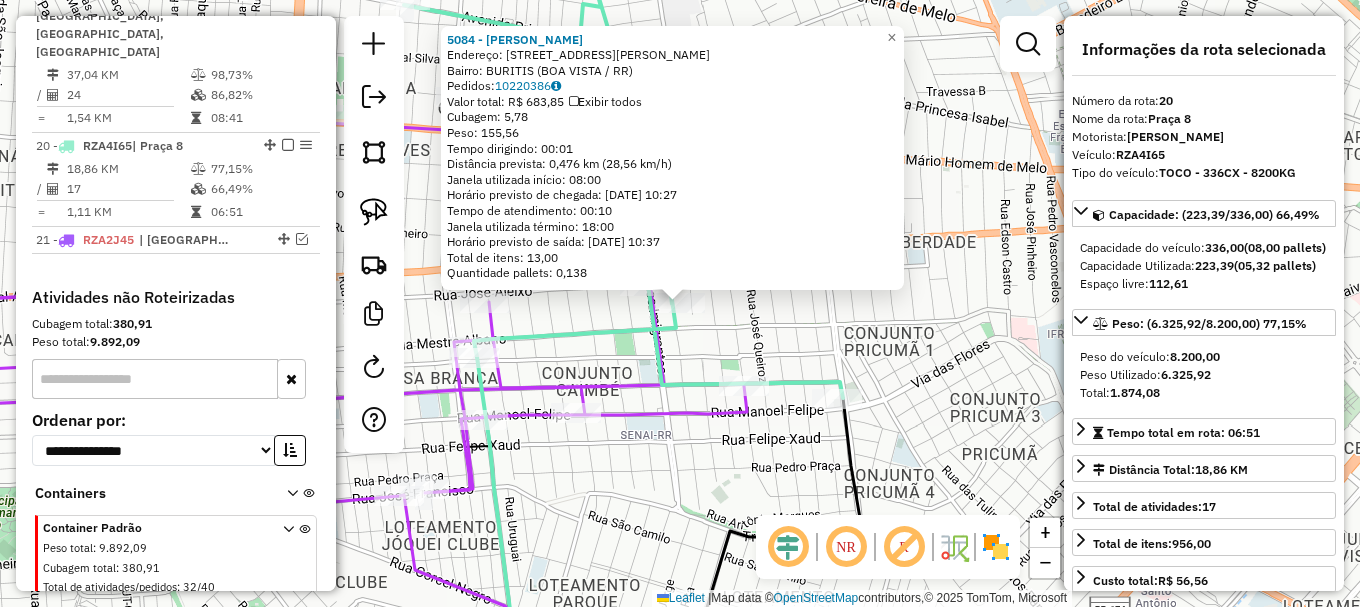 scroll, scrollTop: 1355, scrollLeft: 0, axis: vertical 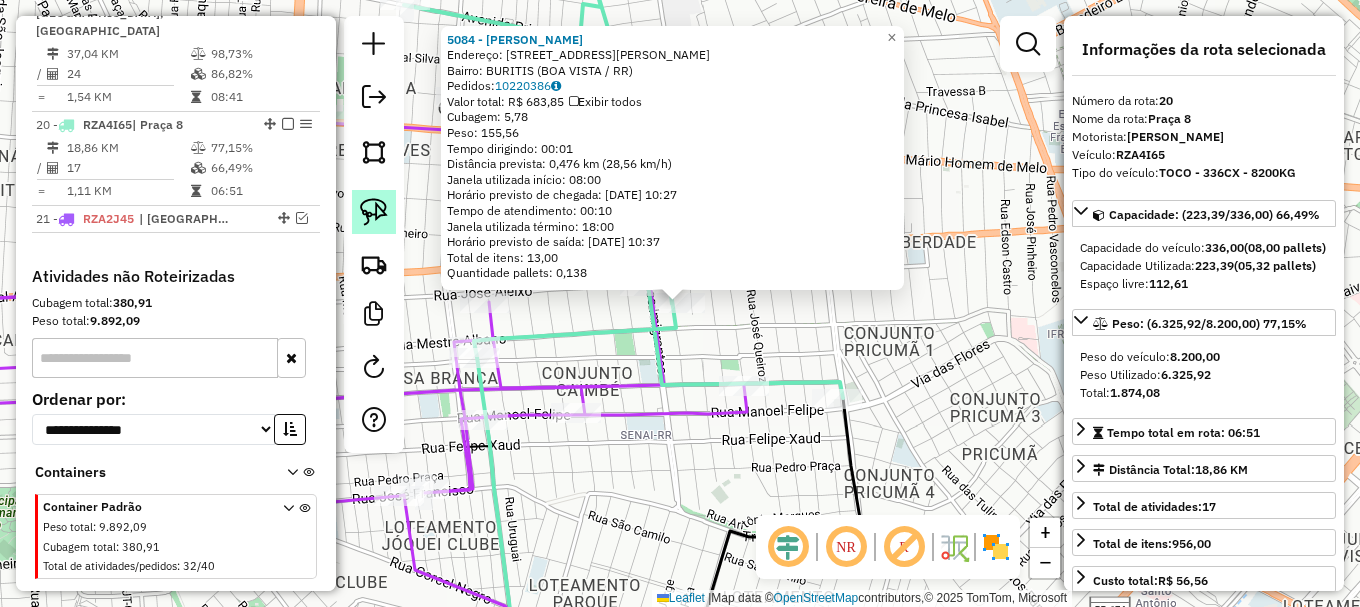 click 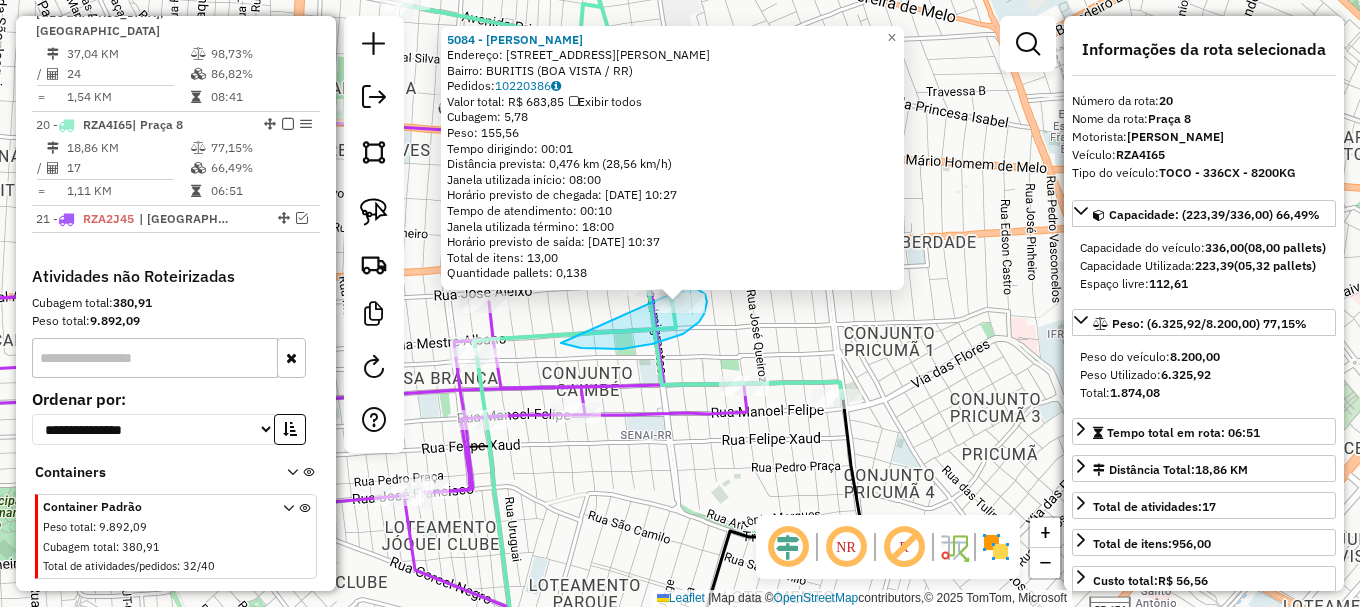 drag, startPoint x: 571, startPoint y: 346, endPoint x: 687, endPoint y: 284, distance: 131.52946 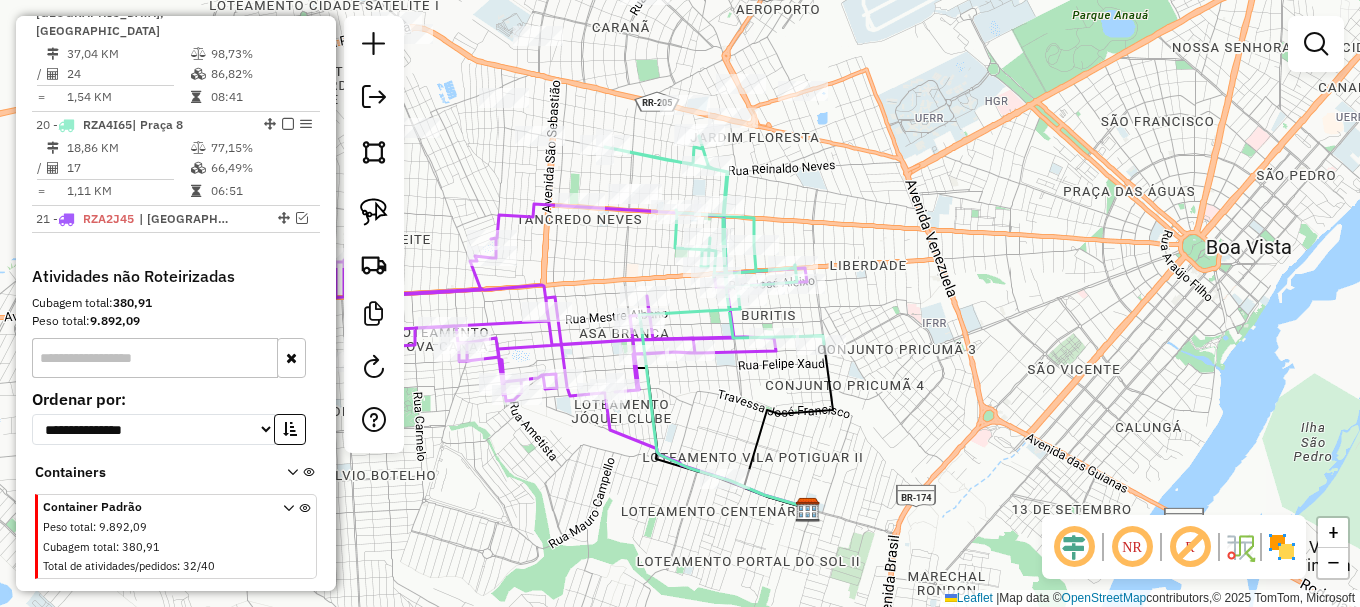 drag, startPoint x: 700, startPoint y: 416, endPoint x: 695, endPoint y: 368, distance: 48.259712 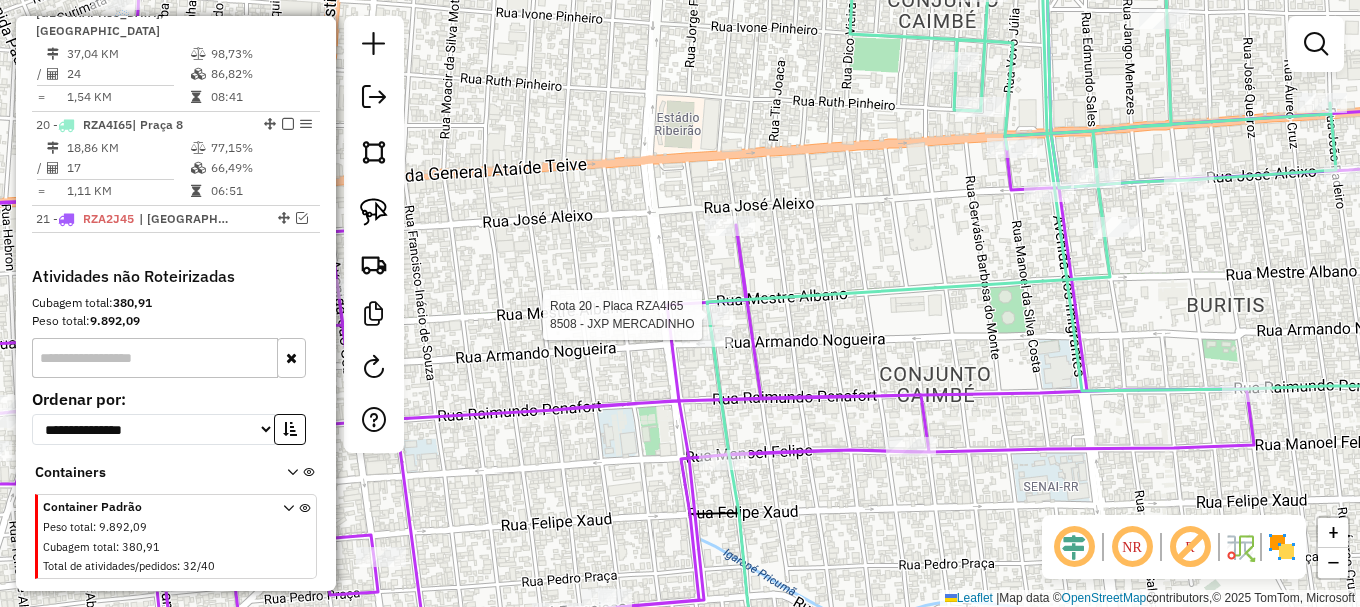 select on "**********" 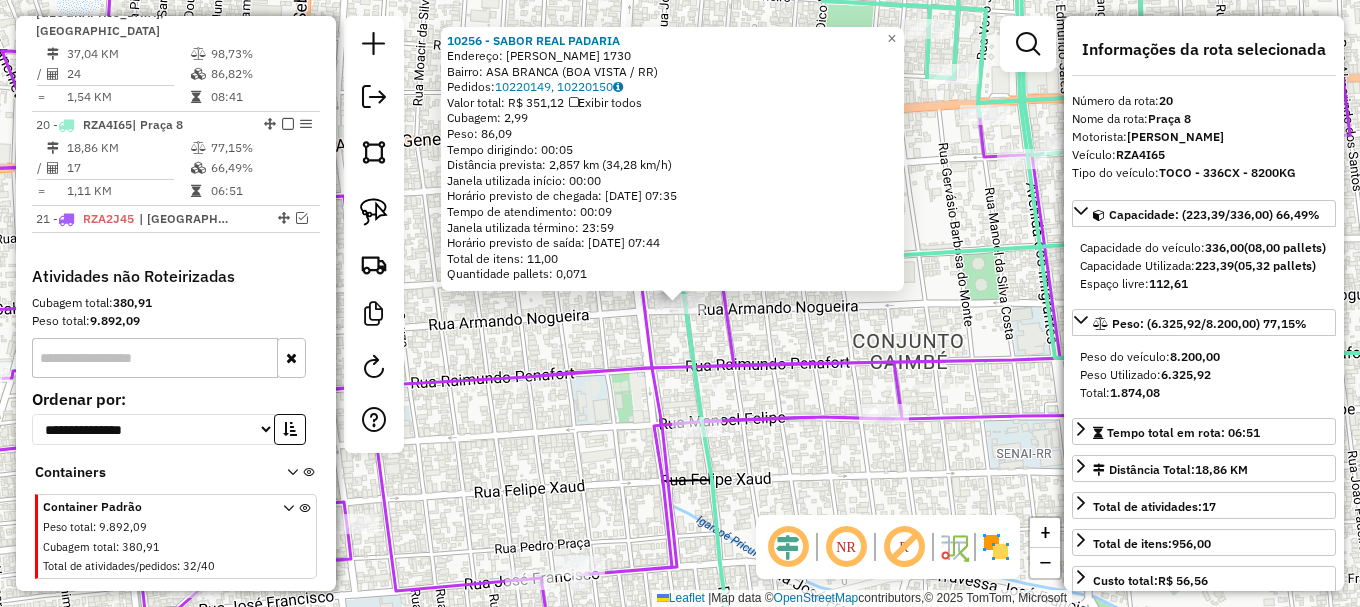 click on "10256 - SABOR REAL PADARIA  Endereço:  [PERSON_NAME] 1730   Bairro: ASA BRANCA (BOA VISTA / RR)   Pedidos:  10220149, 10220150   Valor total: R$ 351,12   Exibir todos   Cubagem: 2,99  Peso: 86,09  Tempo dirigindo: 00:05   Distância prevista: 2,857 km (34,28 km/h)   [GEOGRAPHIC_DATA] utilizada início: 00:00   Horário previsto de chegada: [DATE] 07:35   Tempo de atendimento: 00:09   Janela utilizada término: 23:59   Horário previsto de saída: [DATE] 07:44   Total de itens: 11,00   Quantidade pallets: 0,071  × Janela de atendimento Grade de atendimento Capacidade Transportadoras Veículos Cliente Pedidos  Rotas Selecione os dias de semana para filtrar as janelas de atendimento  Seg   Ter   Qua   Qui   Sex   Sáb   Dom  Informe o período da janela de atendimento: De: Até:  Filtrar exatamente a janela do cliente  Considerar janela de atendimento padrão  Selecione os dias de semana para filtrar as grades de atendimento  Seg   Ter   Qua   Qui   Sex   Sáb   Dom   Peso mínimo:   Peso máximo:   De:   De:" 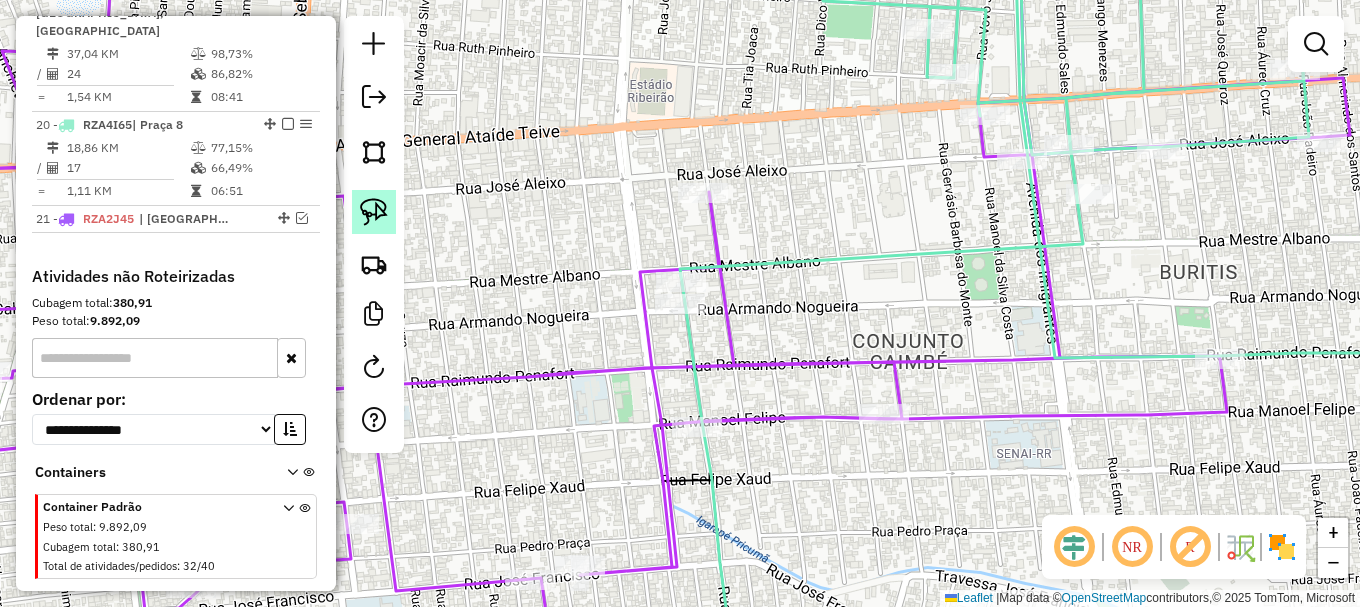 click 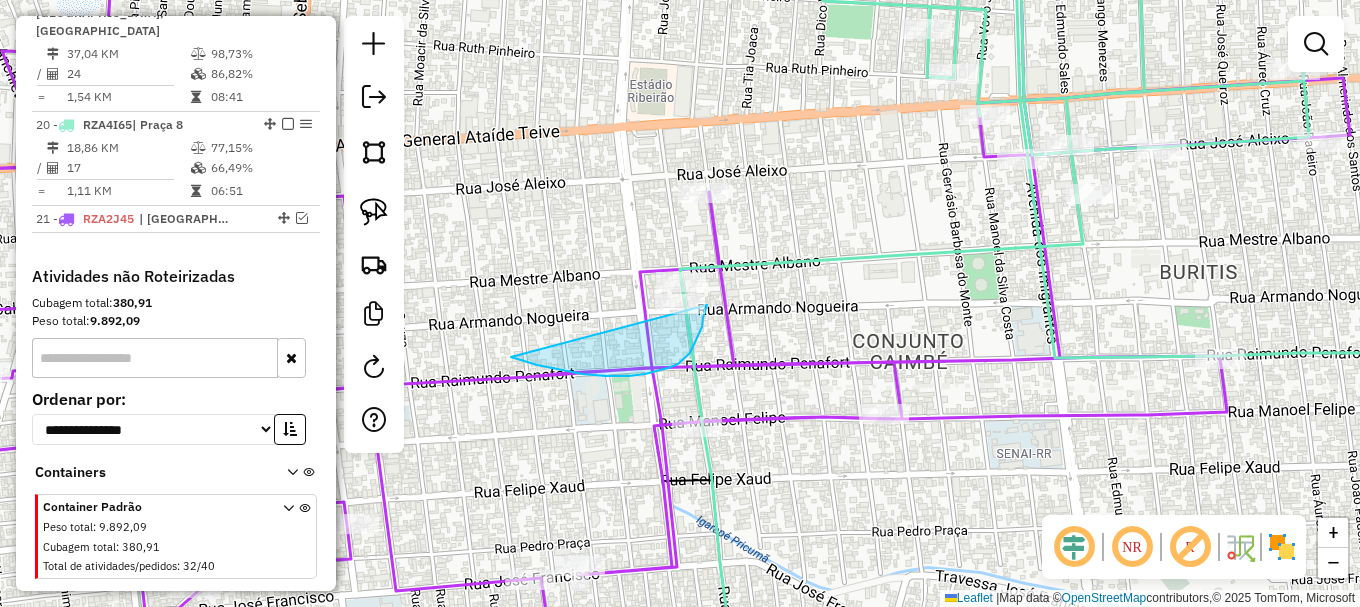 drag, startPoint x: 558, startPoint y: 369, endPoint x: 686, endPoint y: 238, distance: 183.15294 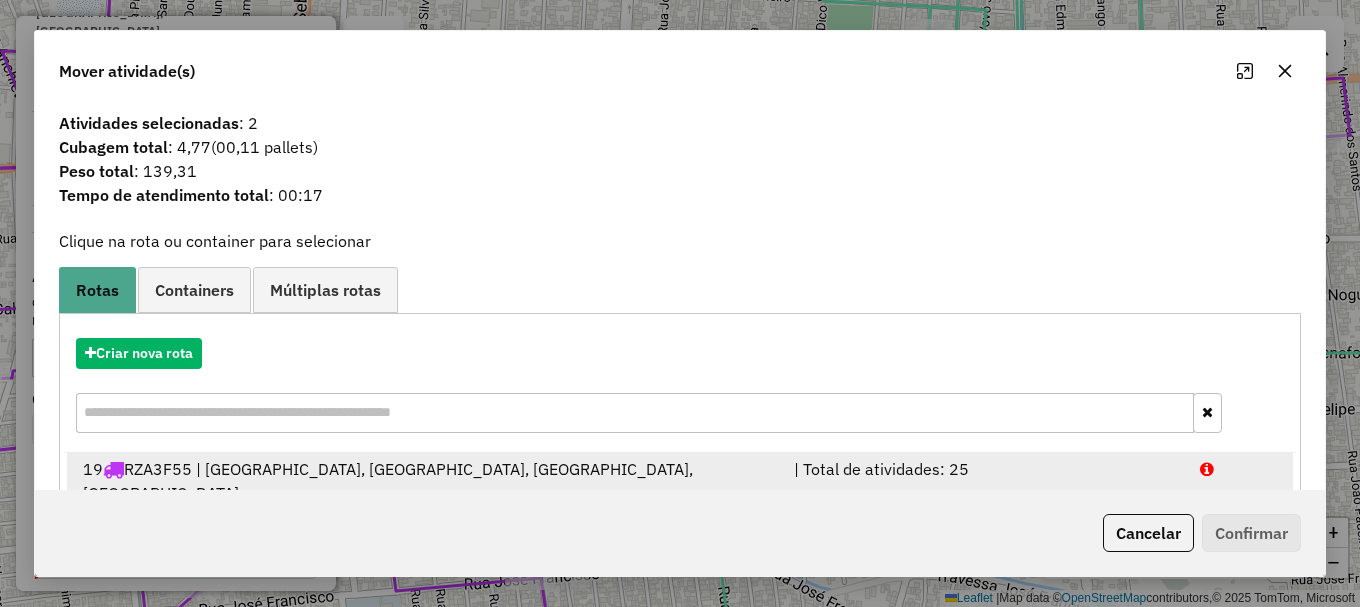 click at bounding box center [1239, 481] 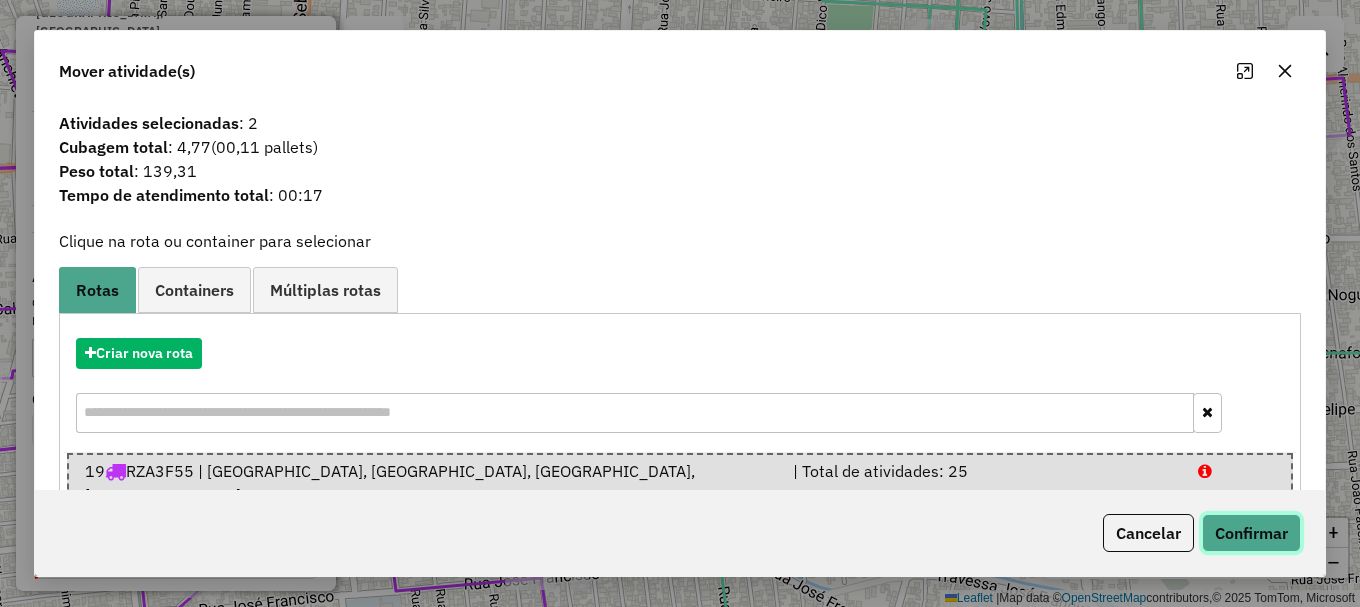 click on "Confirmar" 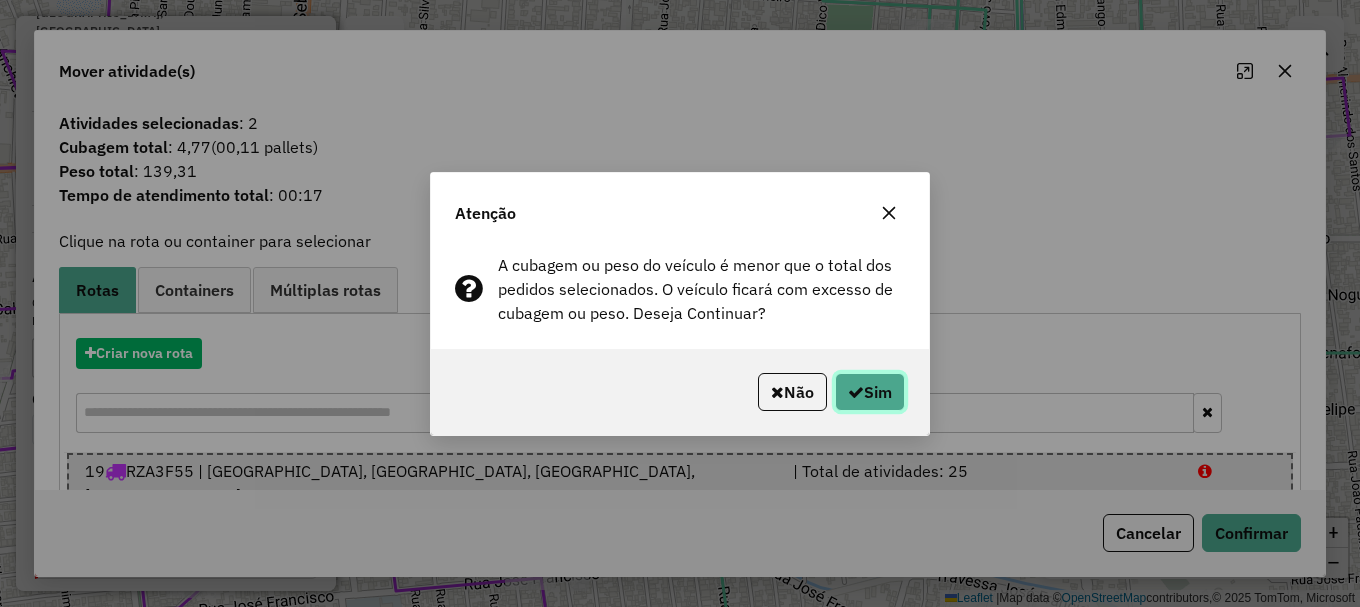 click on "Sim" 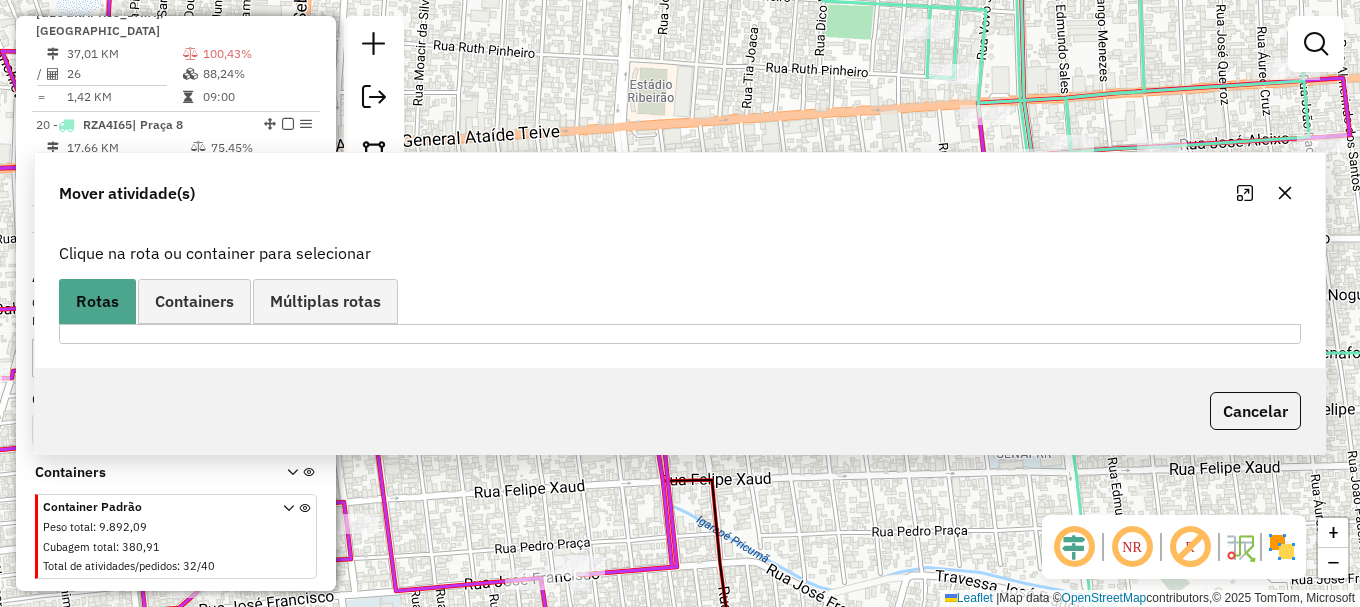 scroll, scrollTop: 1149, scrollLeft: 0, axis: vertical 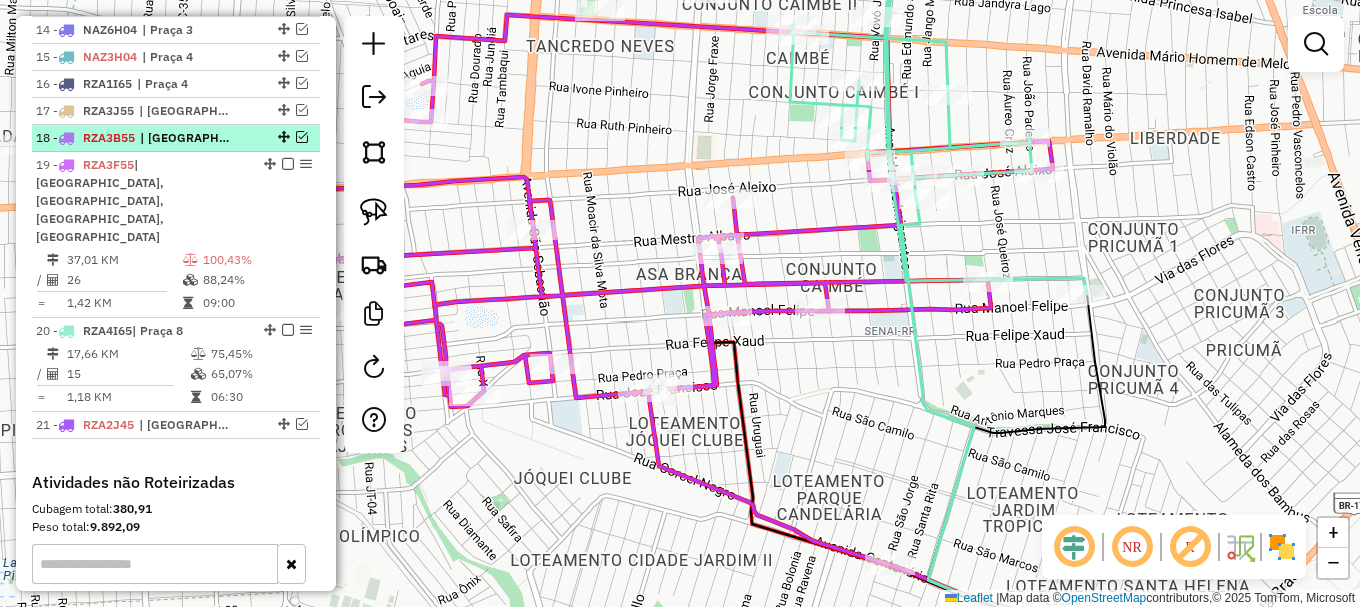 click at bounding box center (302, 137) 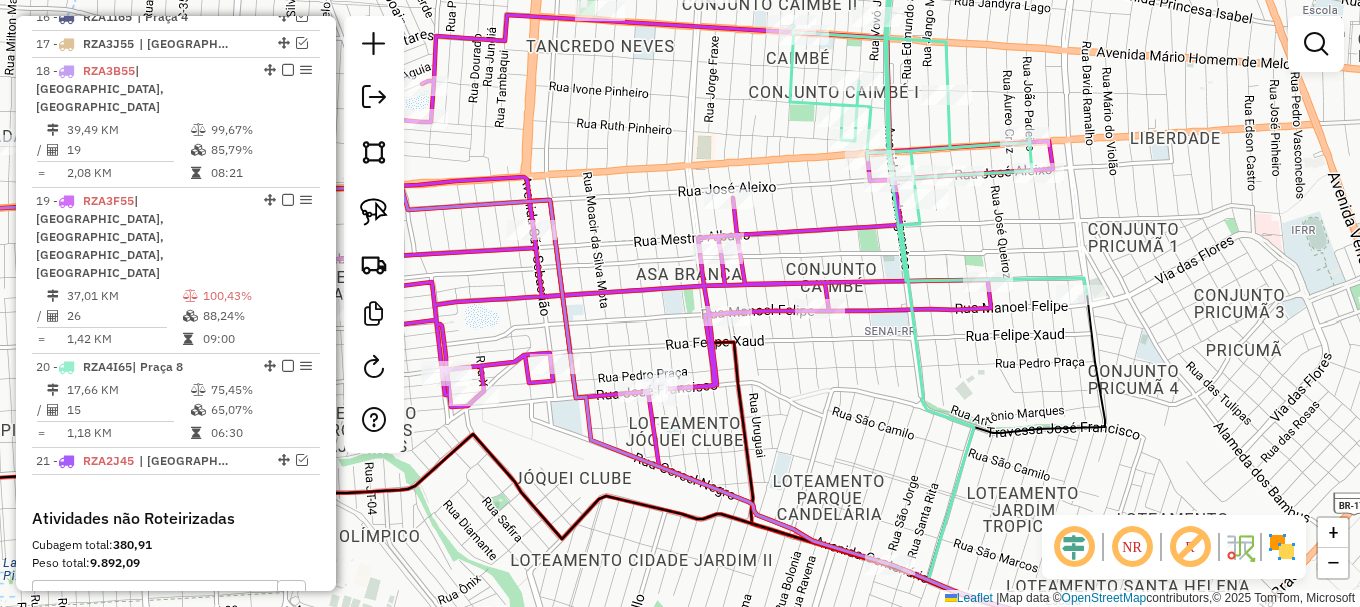 click at bounding box center (288, 70) 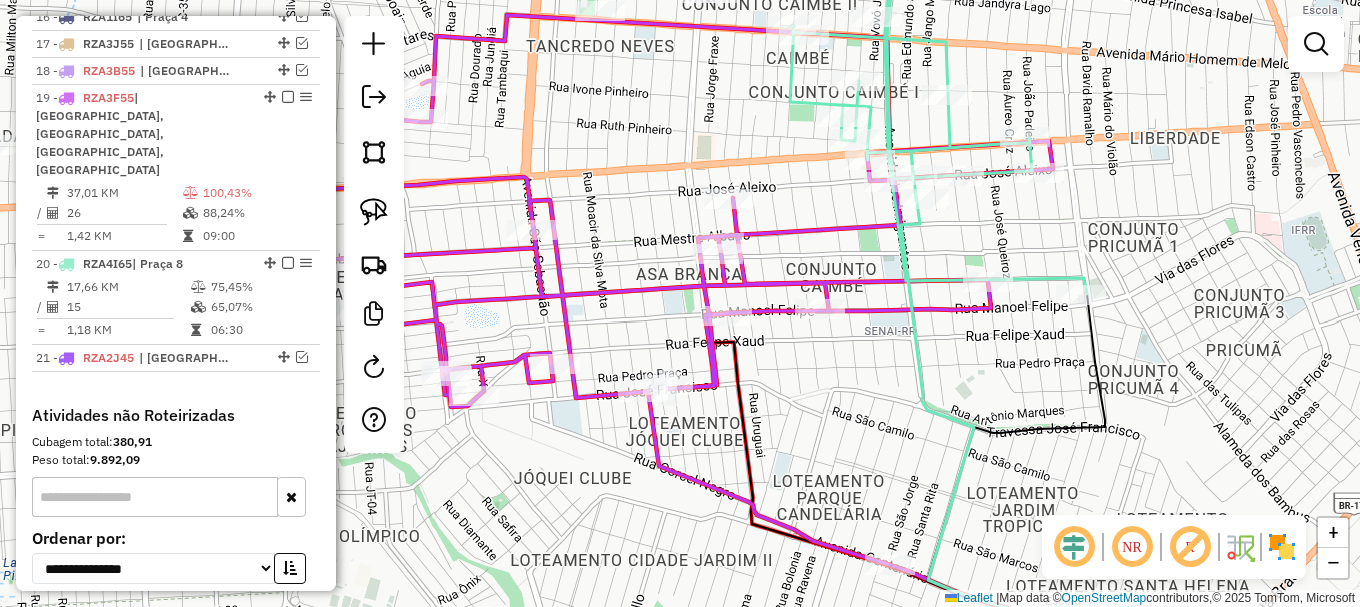 scroll, scrollTop: 1149, scrollLeft: 0, axis: vertical 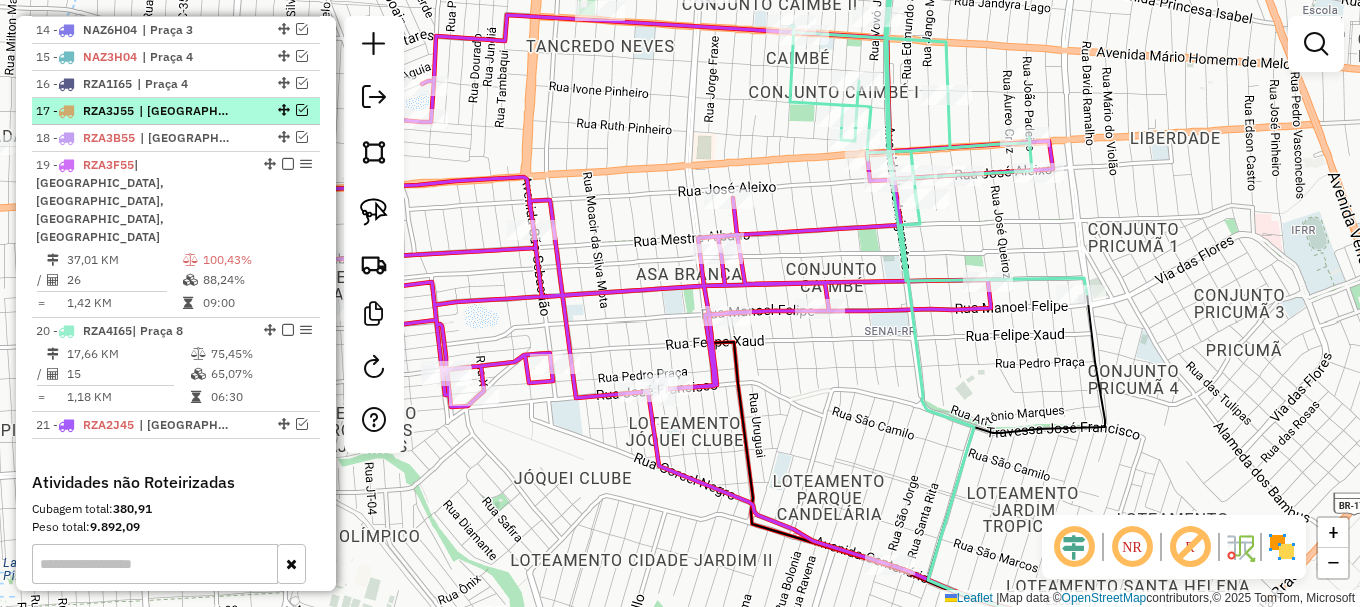 click at bounding box center (302, 110) 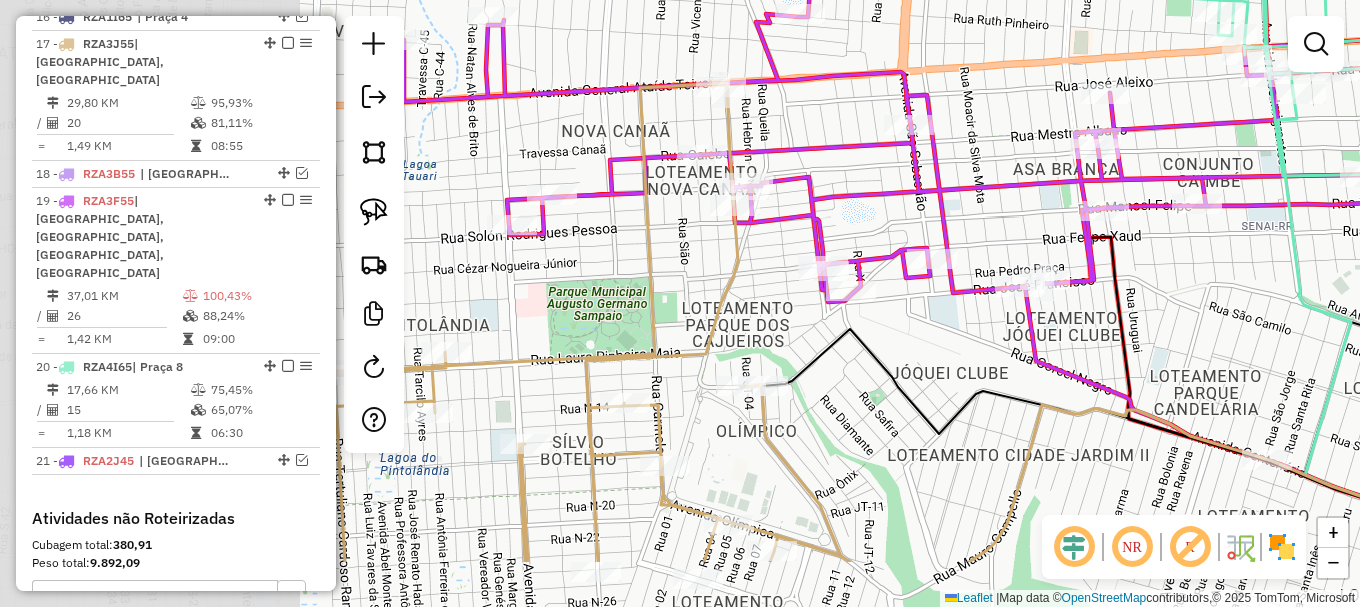 drag, startPoint x: 545, startPoint y: 296, endPoint x: 926, endPoint y: 186, distance: 396.56146 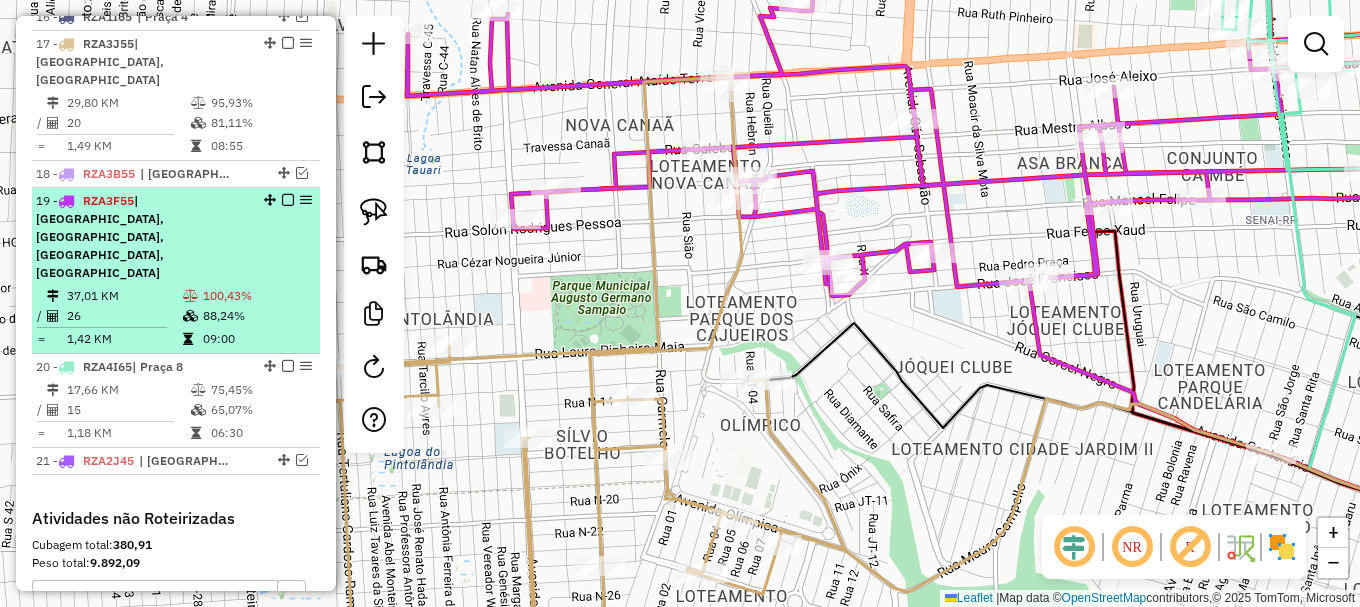 scroll, scrollTop: 1116, scrollLeft: 0, axis: vertical 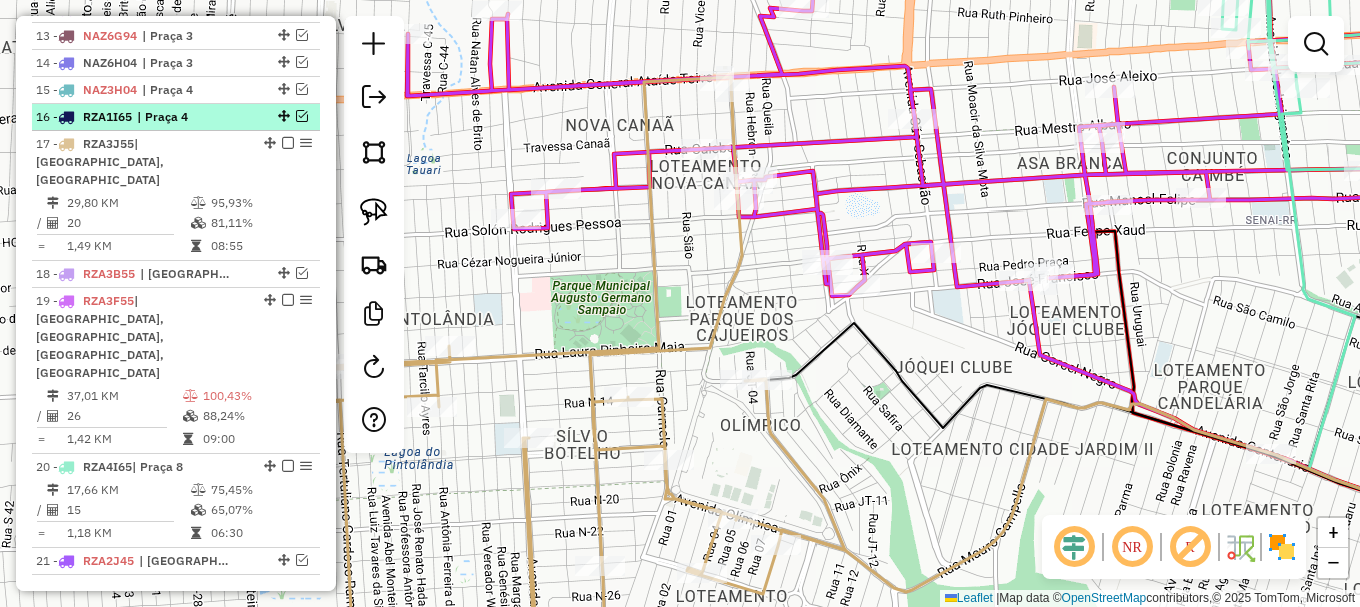 drag, startPoint x: 279, startPoint y: 163, endPoint x: 295, endPoint y: 147, distance: 22.627417 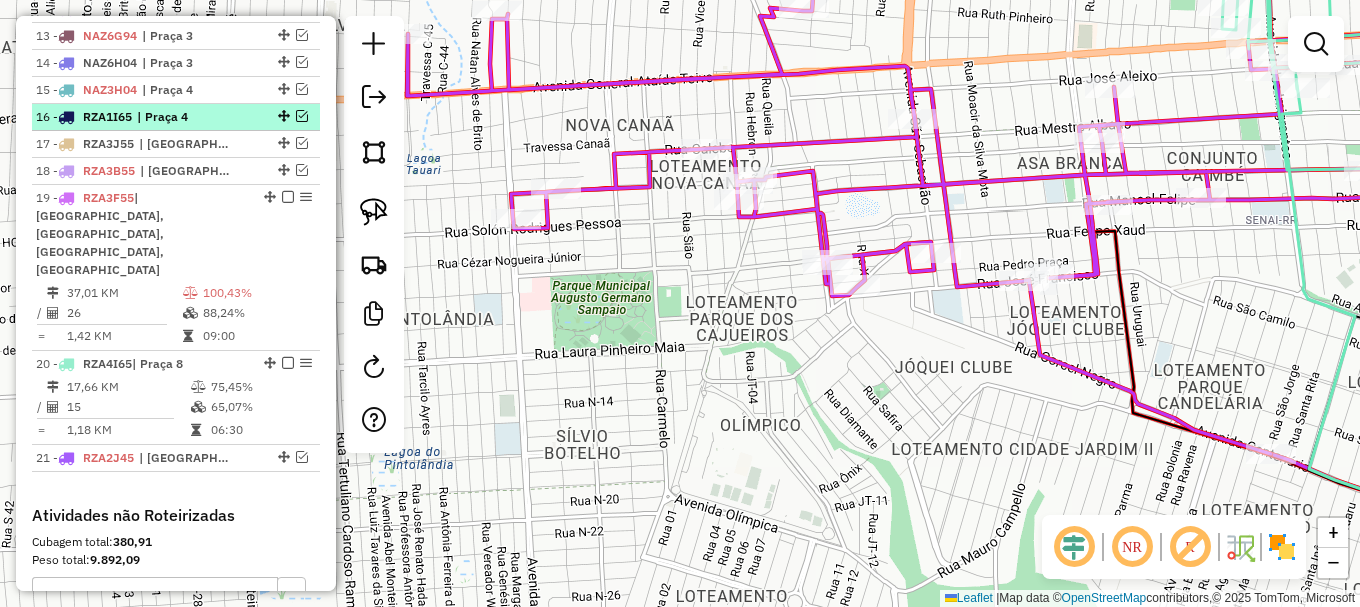 click at bounding box center (302, 116) 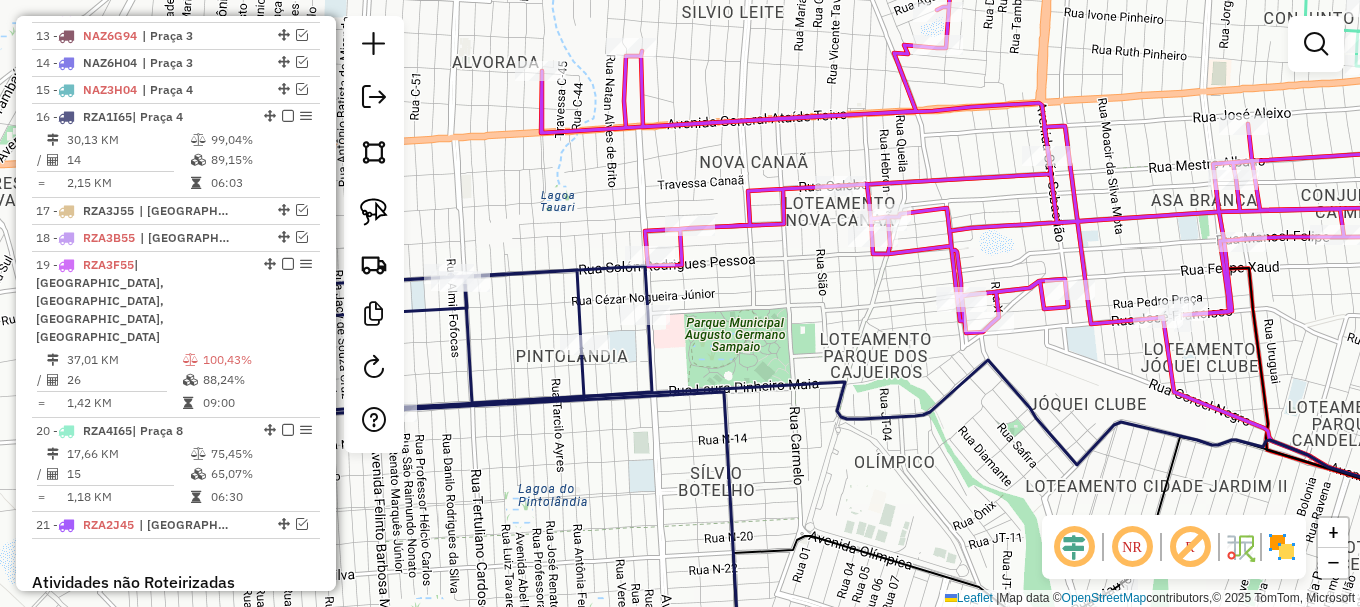 drag, startPoint x: 670, startPoint y: 252, endPoint x: 703, endPoint y: 262, distance: 34.48188 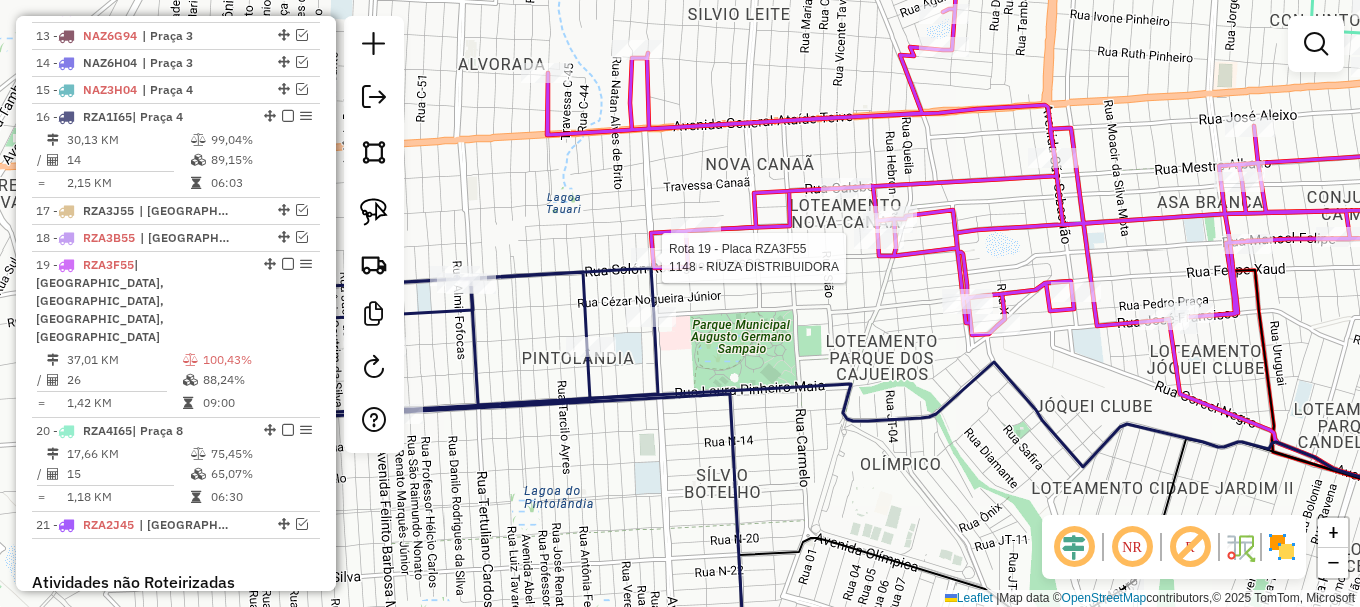 select on "**********" 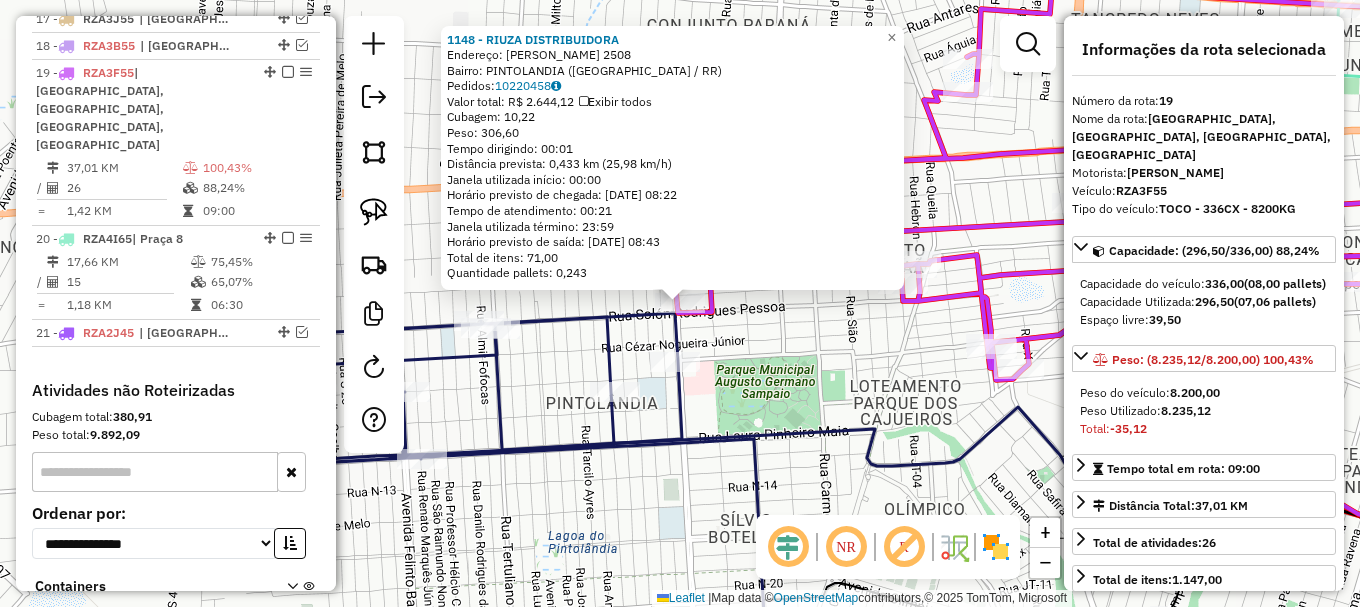 scroll, scrollTop: 1370, scrollLeft: 0, axis: vertical 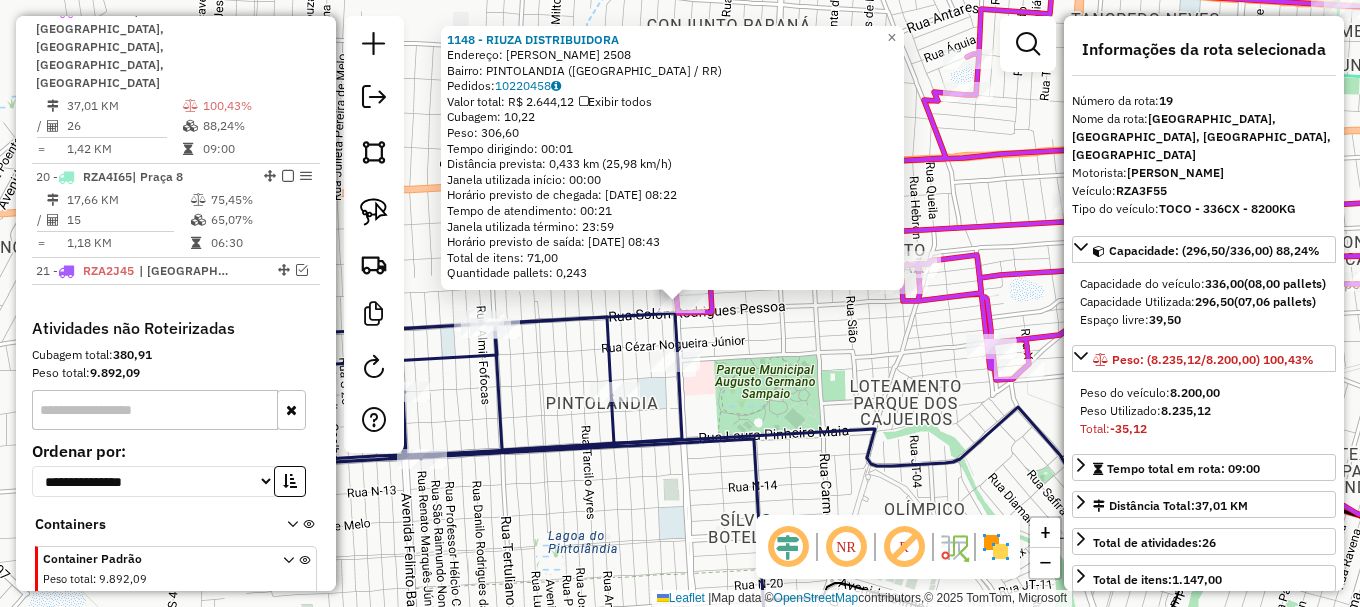 click on "1148 - RIUZA DISTRIBUIDORA  Endereço:  NAZARE FIGUEIRA 2508   Bairro: [GEOGRAPHIC_DATA] ([GEOGRAPHIC_DATA] / RR)   Pedidos:  10220458   Valor total: R$ 2.644,12   Exibir todos   Cubagem: 10,22  Peso: 306,60  Tempo dirigindo: 00:01   Distância prevista: 0,433 km (25,98 km/h)   [GEOGRAPHIC_DATA] utilizada início: 00:00   Horário previsto de chegada: [DATE] 08:22   Tempo de atendimento: 00:21   Janela utilizada término: 23:59   Horário previsto de saída: [DATE] 08:43   Total de itens: 71,00   Quantidade pallets: 0,243  × Janela de atendimento Grade de atendimento Capacidade Transportadoras Veículos Cliente Pedidos  Rotas Selecione os dias de semana para filtrar as janelas de atendimento  Seg   Ter   Qua   Qui   Sex   Sáb   Dom  Informe o período da janela de atendimento: De: Até:  Filtrar exatamente a janela do cliente  Considerar janela de atendimento padrão  Selecione os dias de semana para filtrar as grades de atendimento  Seg   Ter   Qua   Qui   Sex   Sáb   Dom   Clientes fora do dia de atendimento selecionado" 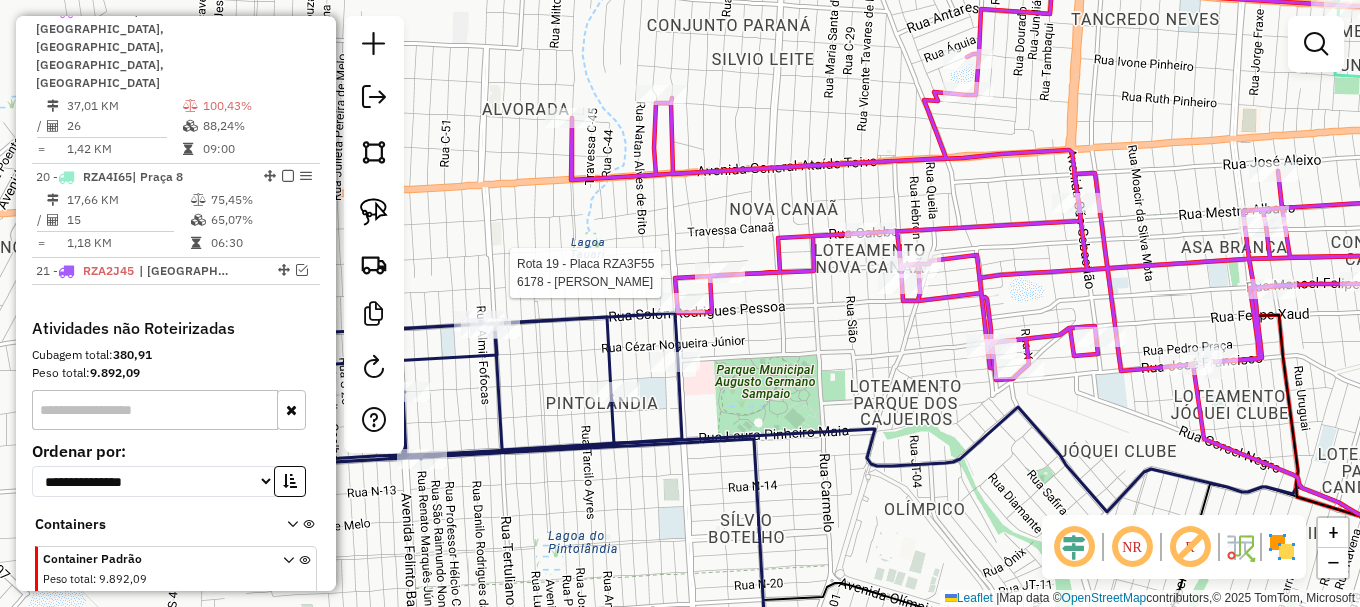 select on "**********" 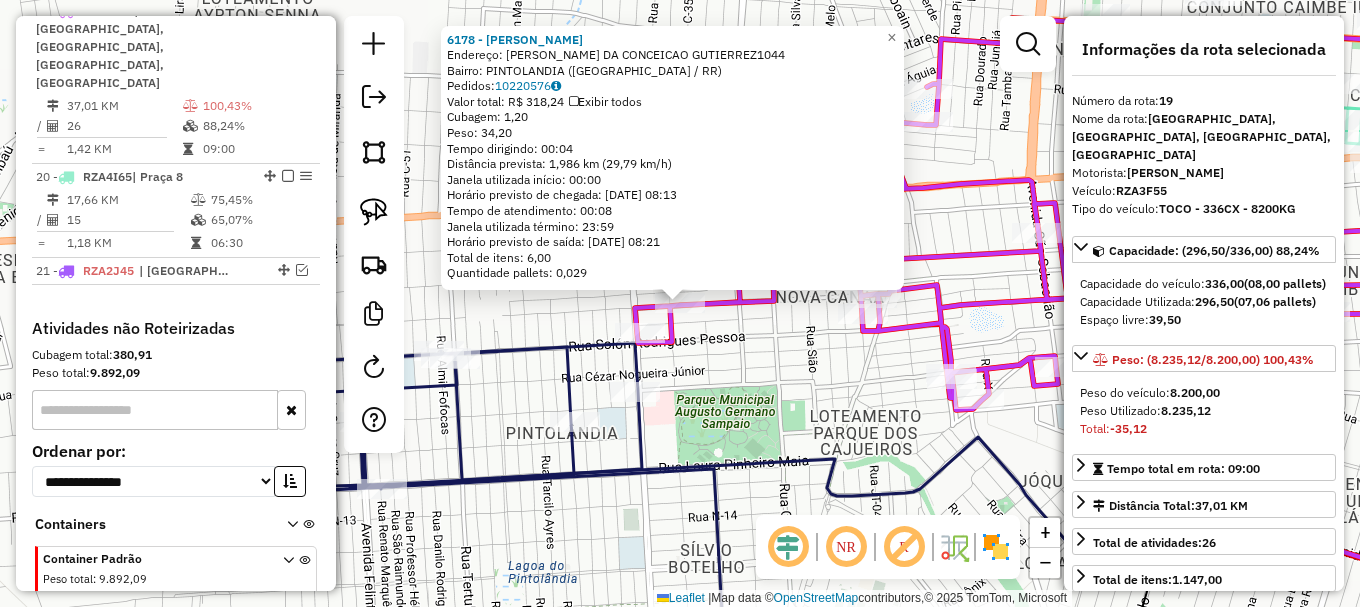 click on "6178 - [PERSON_NAME]: R   NIVALDO DA CONCEICAO GUTIERREZ1044   Bairro: [GEOGRAPHIC_DATA] ([GEOGRAPHIC_DATA] / RR)   Pedidos:  10220576   Valor total: R$ 318,24   Exibir todos   Cubagem: 1,20  Peso: 34,20  Tempo dirigindo: 00:04   Distância prevista: 1,986 km (29,79 km/h)   Janela utilizada início: 00:00   Horário previsto de chegada: [DATE] 08:13   Tempo de atendimento: 00:08   Janela utilizada término: 23:59   Horário previsto de saída: [DATE] 08:21   Total de itens: 6,00   Quantidade pallets: 0,029  × Janela de atendimento Grade de atendimento Capacidade Transportadoras Veículos Cliente Pedidos  Rotas Selecione os dias de semana para filtrar as janelas de atendimento  Seg   Ter   Qua   Qui   Sex   Sáb   Dom  Informe o período da janela de atendimento: De: Até:  Filtrar exatamente a janela do cliente  Considerar janela de atendimento padrão  Selecione os dias de semana para filtrar as grades de atendimento  Seg   Ter   Qua   Qui   Sex   Sáb   Dom   Peso mínimo:   Peso máximo:   De:" 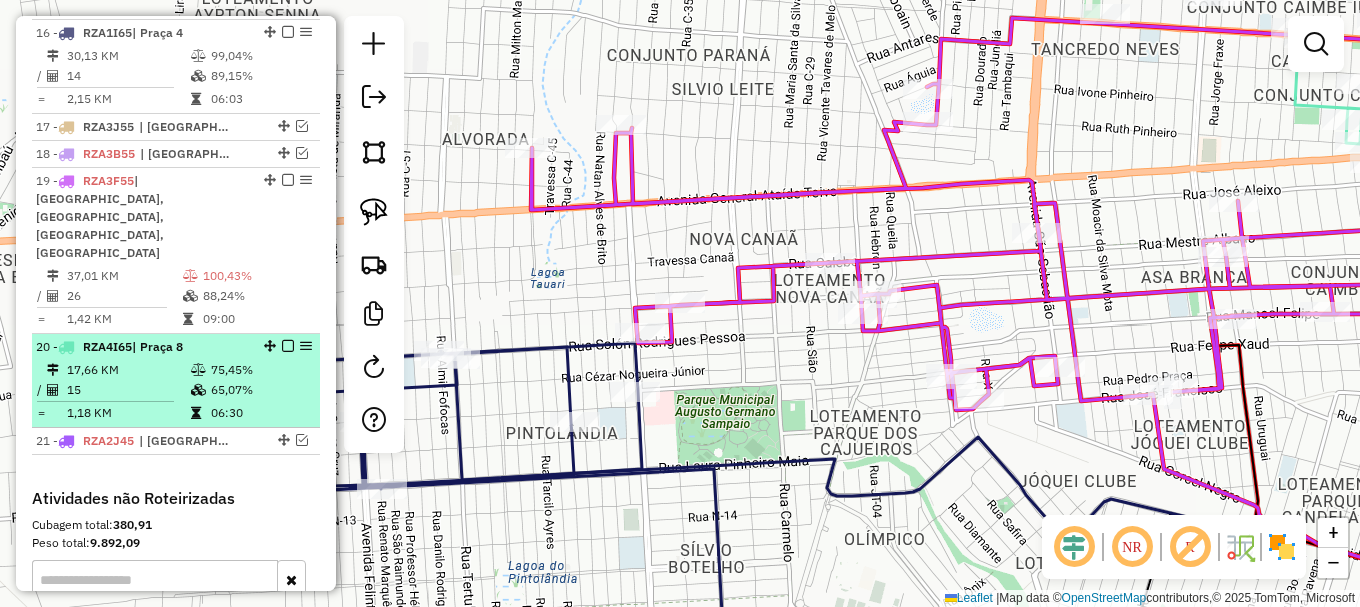 scroll, scrollTop: 1170, scrollLeft: 0, axis: vertical 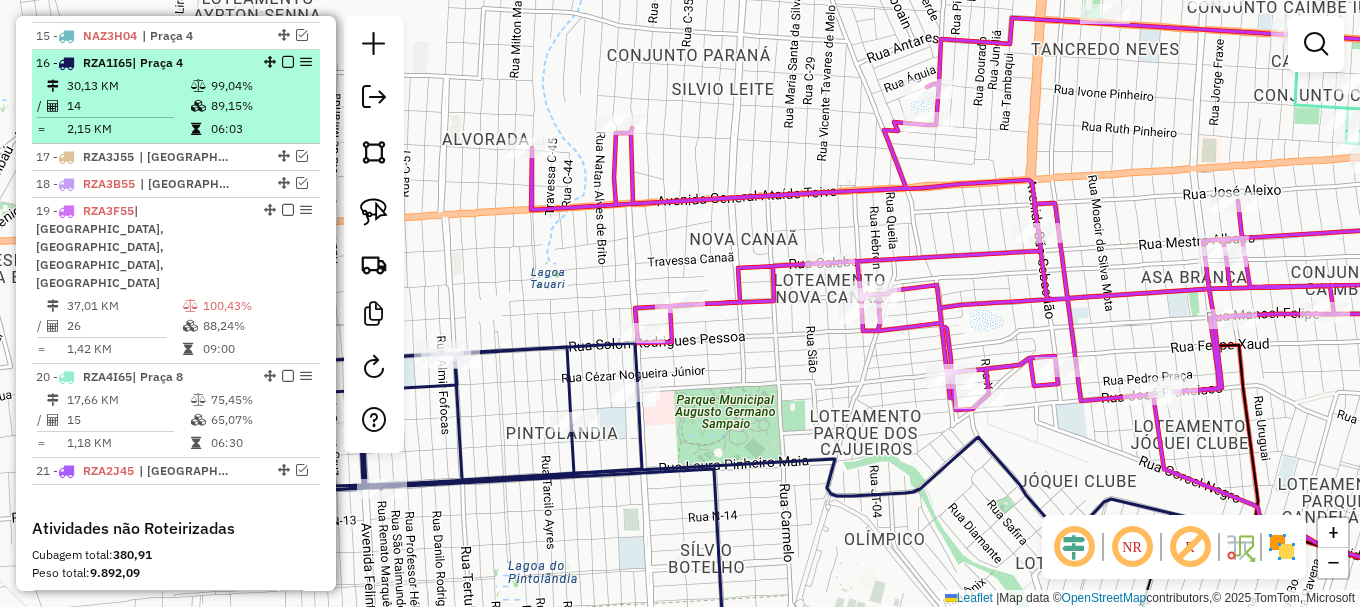 click at bounding box center [288, 62] 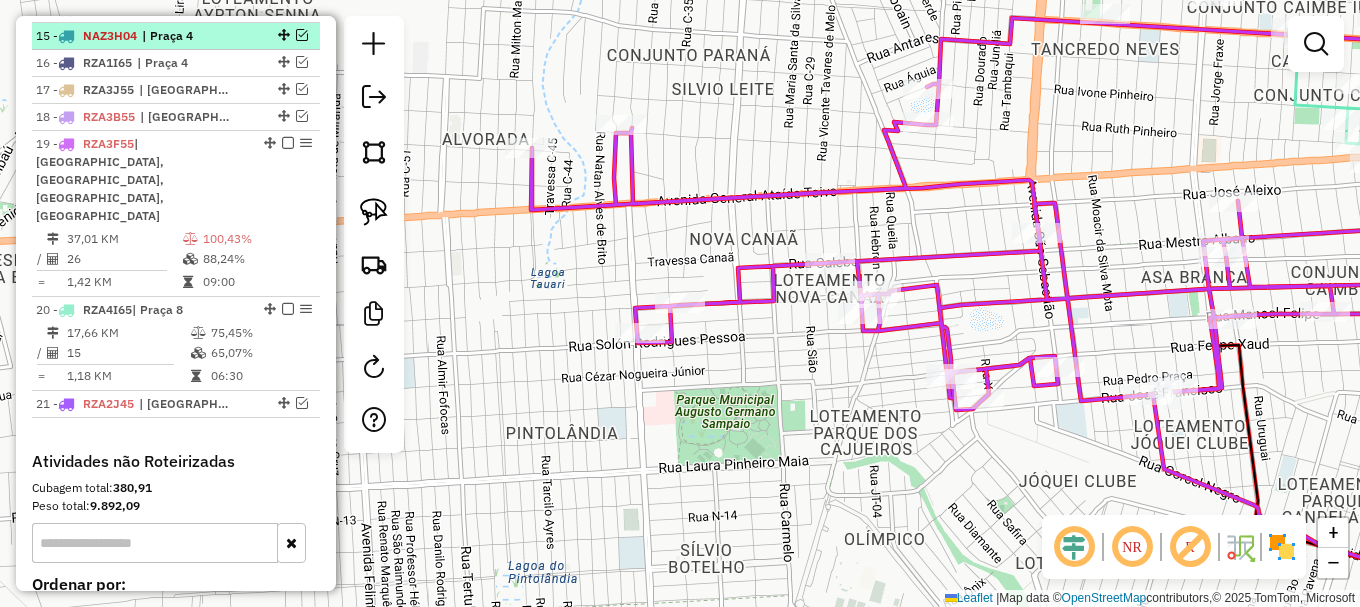 click at bounding box center [302, 35] 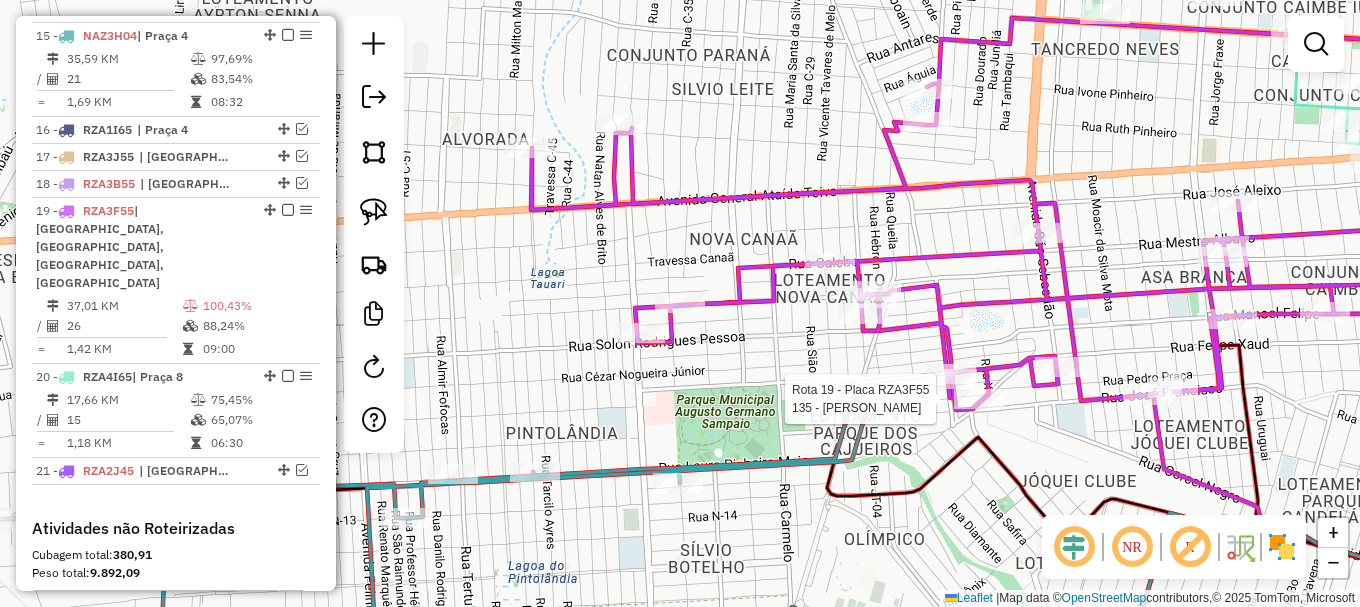 select on "**********" 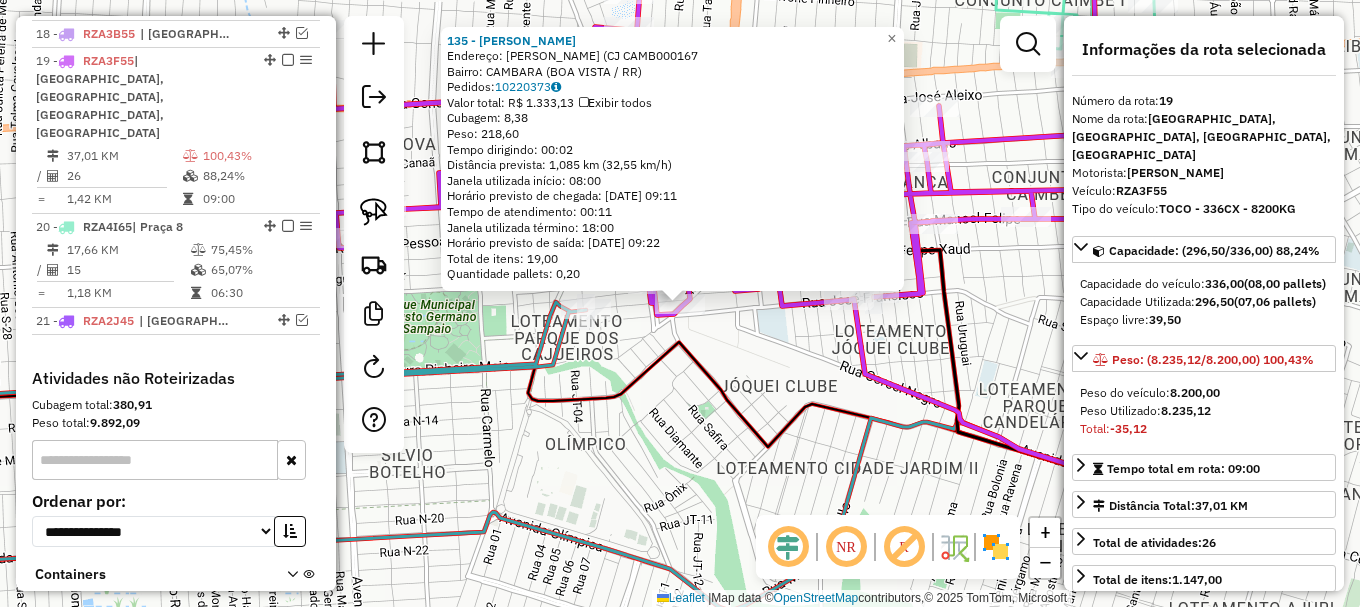 scroll, scrollTop: 1370, scrollLeft: 0, axis: vertical 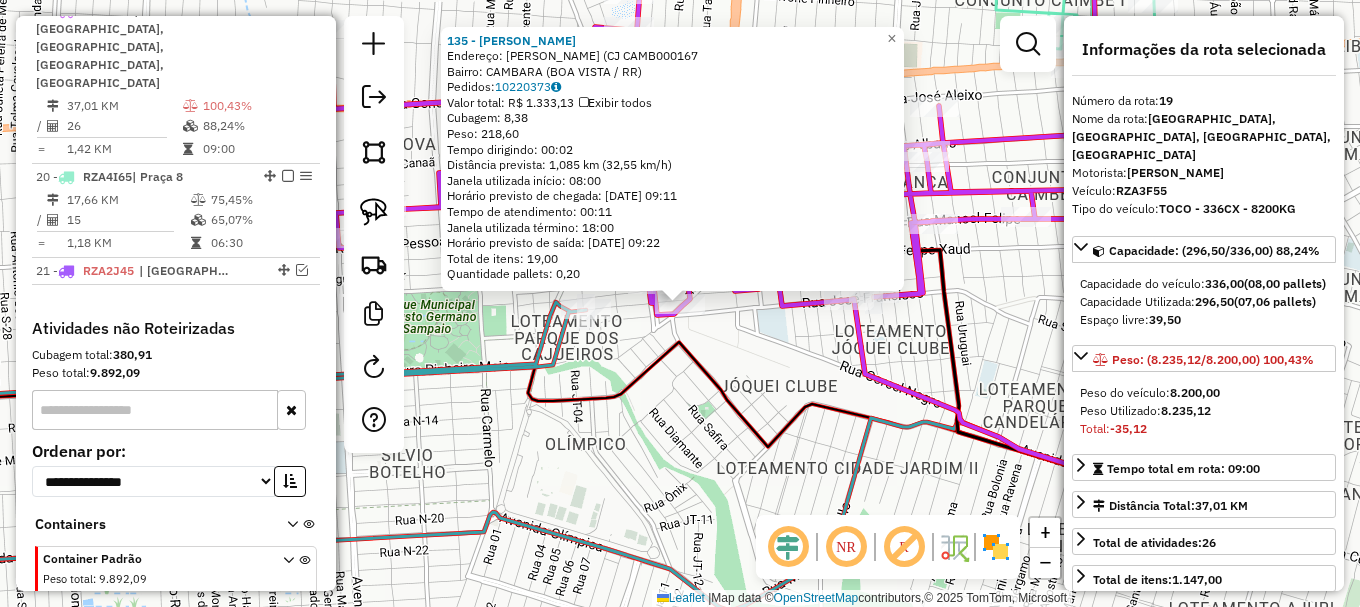 click on "135 - [PERSON_NAME]: R   [PERSON_NAME] DE LIMA (CJ CAMB000167   Bairro: CAMBARA ([GEOGRAPHIC_DATA] / RR)   Pedidos:  10220373   Valor total: R$ 1.333,13   Exibir todos   Cubagem: 8,38  Peso: 218,60  Tempo dirigindo: 00:02   Distância prevista: 1,085 km (32,55 km/h)   [GEOGRAPHIC_DATA] utilizada início: 08:00   Horário previsto de chegada: [DATE] 09:11   Tempo de atendimento: 00:11   Janela utilizada término: 18:00   Horário previsto de saída: [DATE] 09:22   Total de itens: 19,00   Quantidade pallets: 0,20  × Janela de atendimento Grade de atendimento Capacidade Transportadoras Veículos Cliente Pedidos  Rotas Selecione os dias de semana para filtrar as janelas de atendimento  Seg   Ter   Qua   Qui   Sex   Sáb   Dom  Informe o período da janela de atendimento: De: Até:  Filtrar exatamente a janela do cliente  Considerar janela de atendimento padrão  Selecione os dias de semana para filtrar as grades de atendimento  Seg   Ter   Qua   Qui   Sex   Sáb   Dom   Peso mínimo:   Peso máximo:  De:" 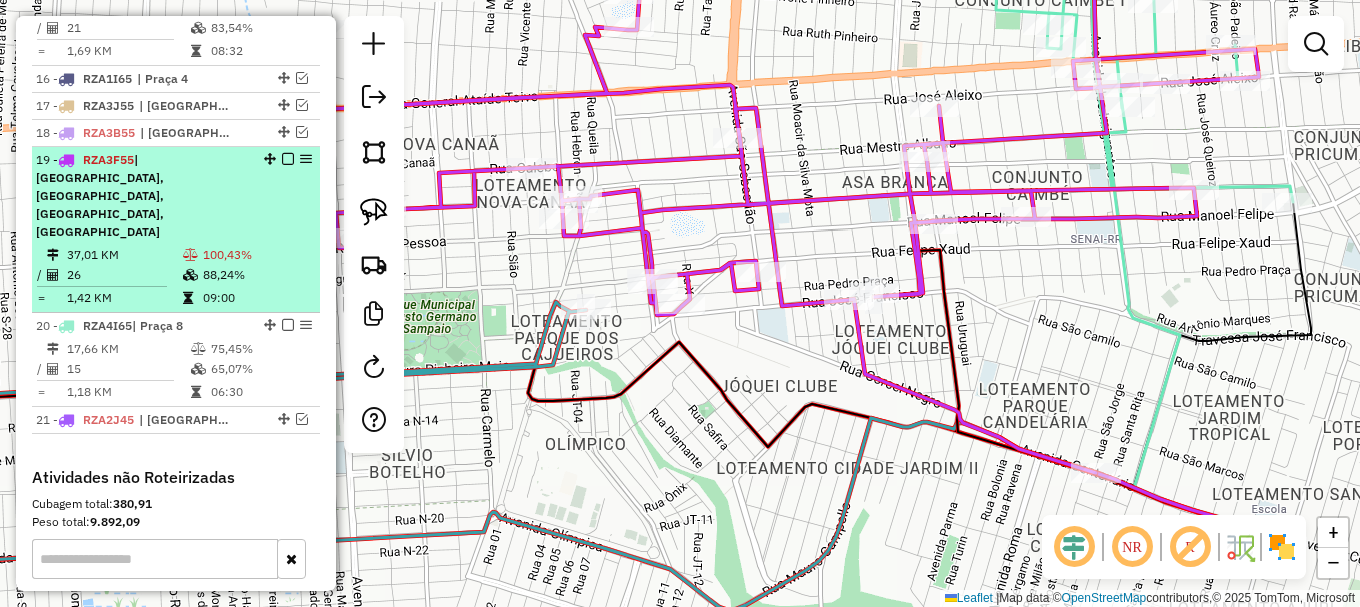 scroll, scrollTop: 1170, scrollLeft: 0, axis: vertical 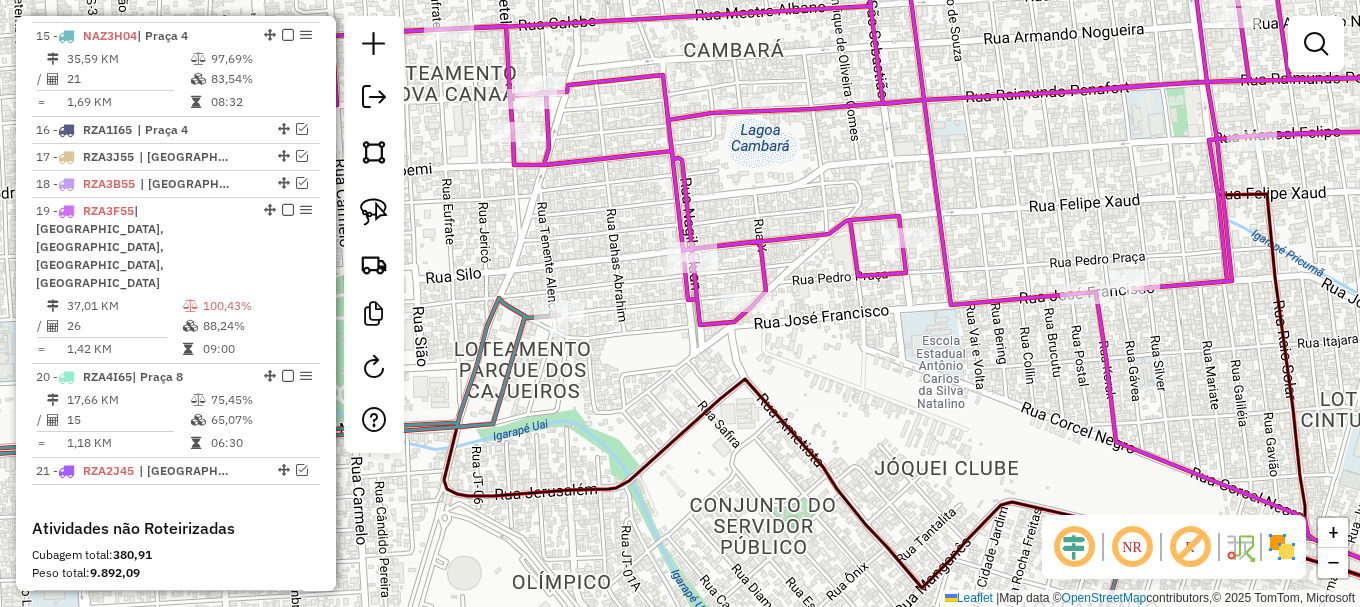 drag, startPoint x: 374, startPoint y: 209, endPoint x: 431, endPoint y: 238, distance: 63.953106 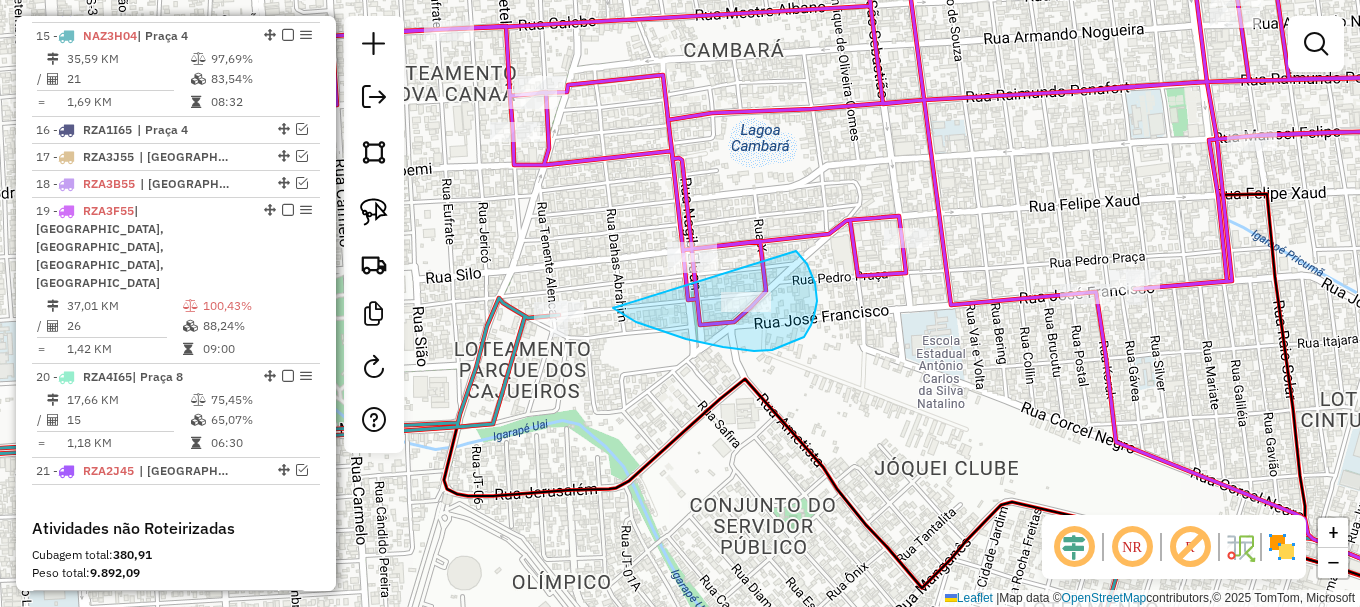 drag, startPoint x: 651, startPoint y: 328, endPoint x: 796, endPoint y: 249, distance: 165.12419 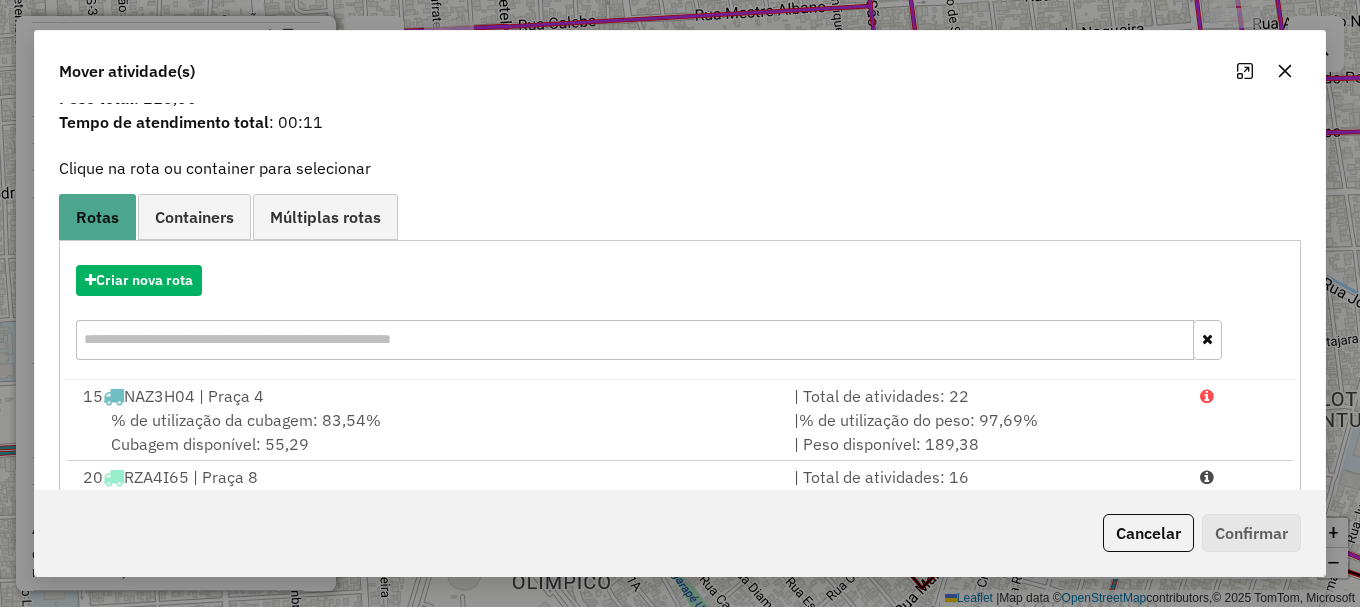 scroll, scrollTop: 100, scrollLeft: 0, axis: vertical 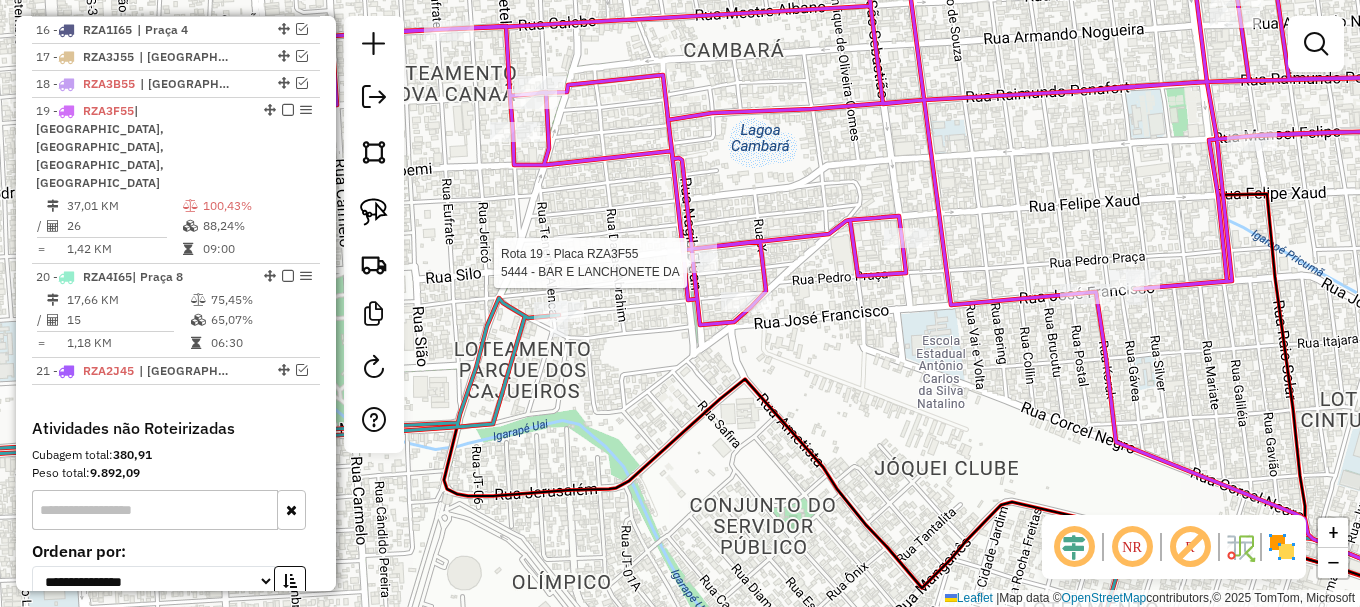 select on "**********" 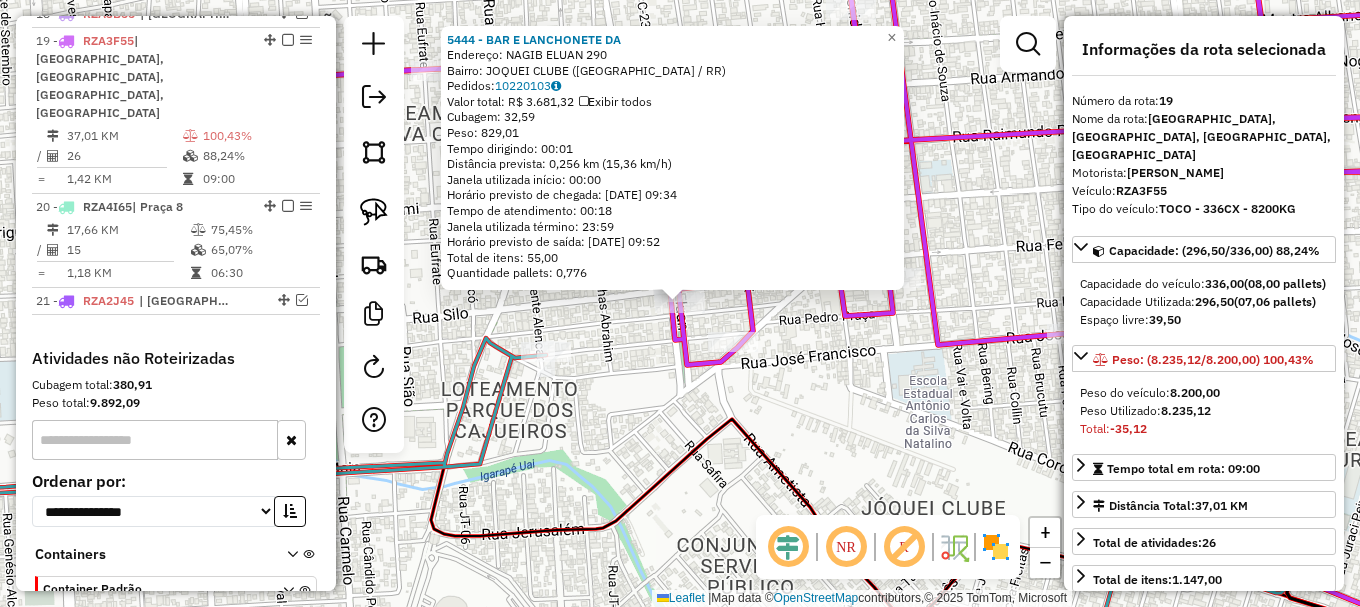 scroll, scrollTop: 1370, scrollLeft: 0, axis: vertical 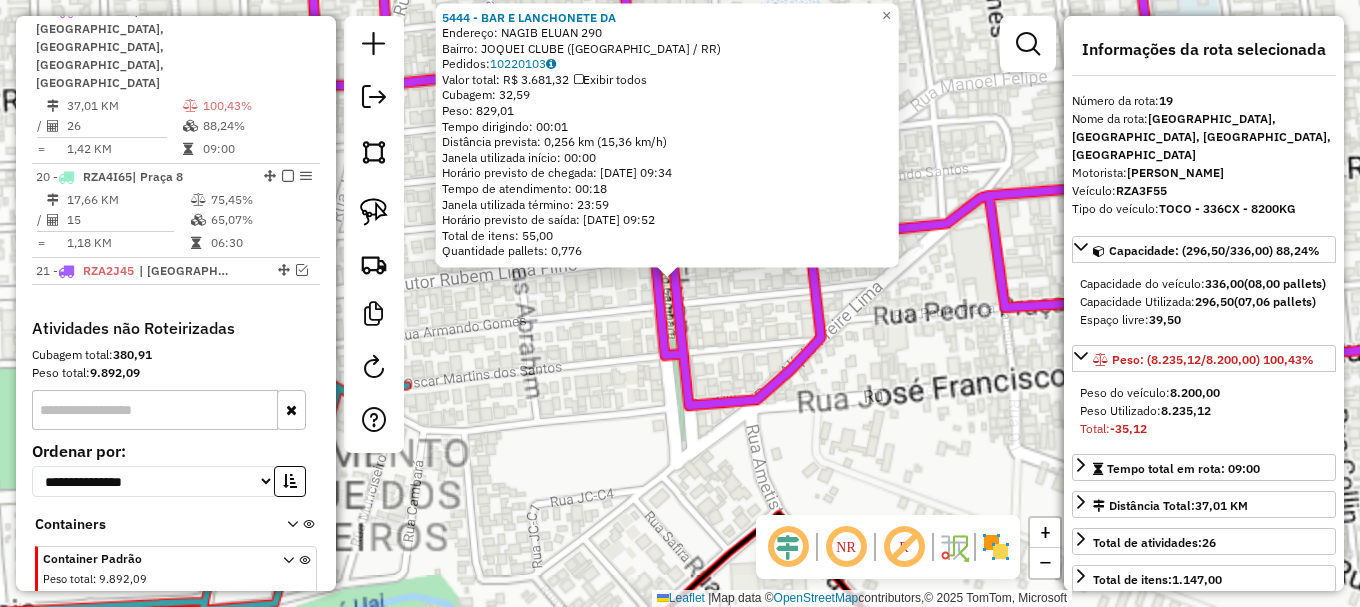 click 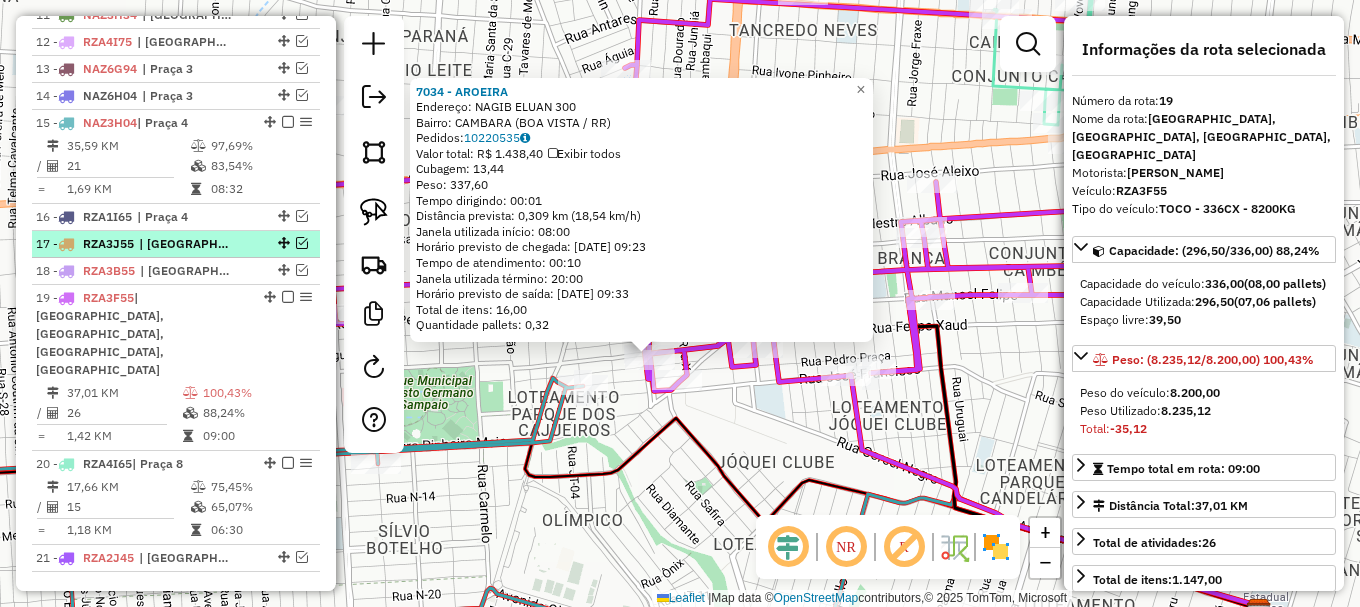 scroll, scrollTop: 1070, scrollLeft: 0, axis: vertical 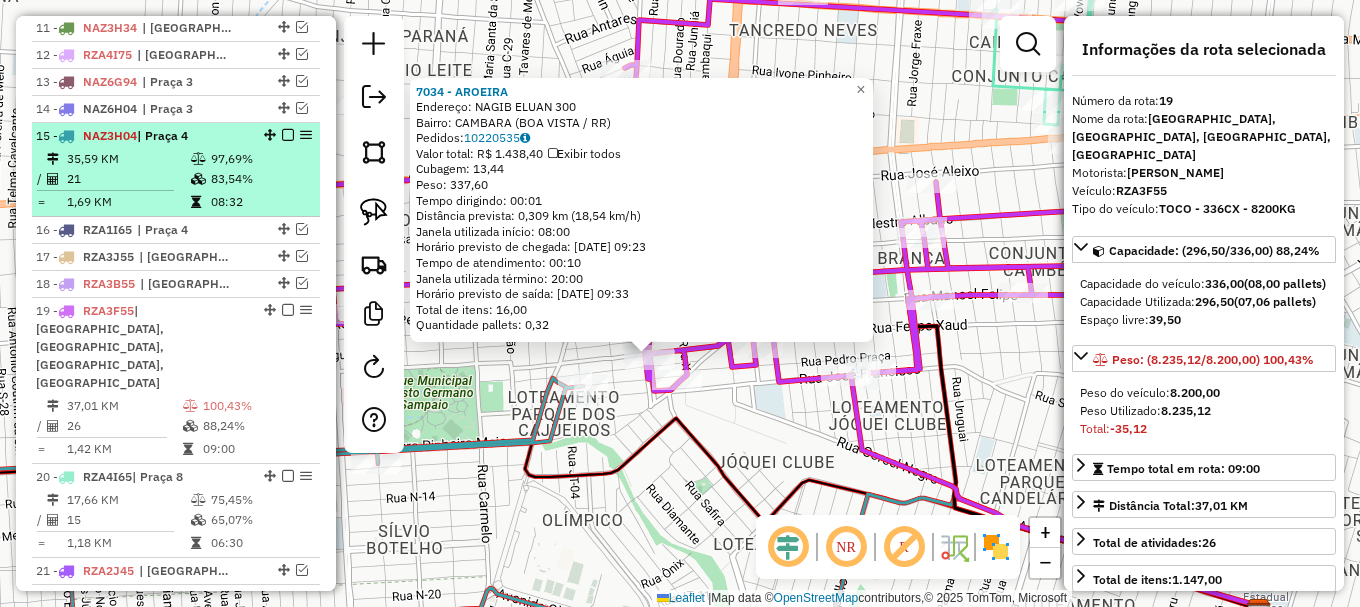 click at bounding box center (288, 135) 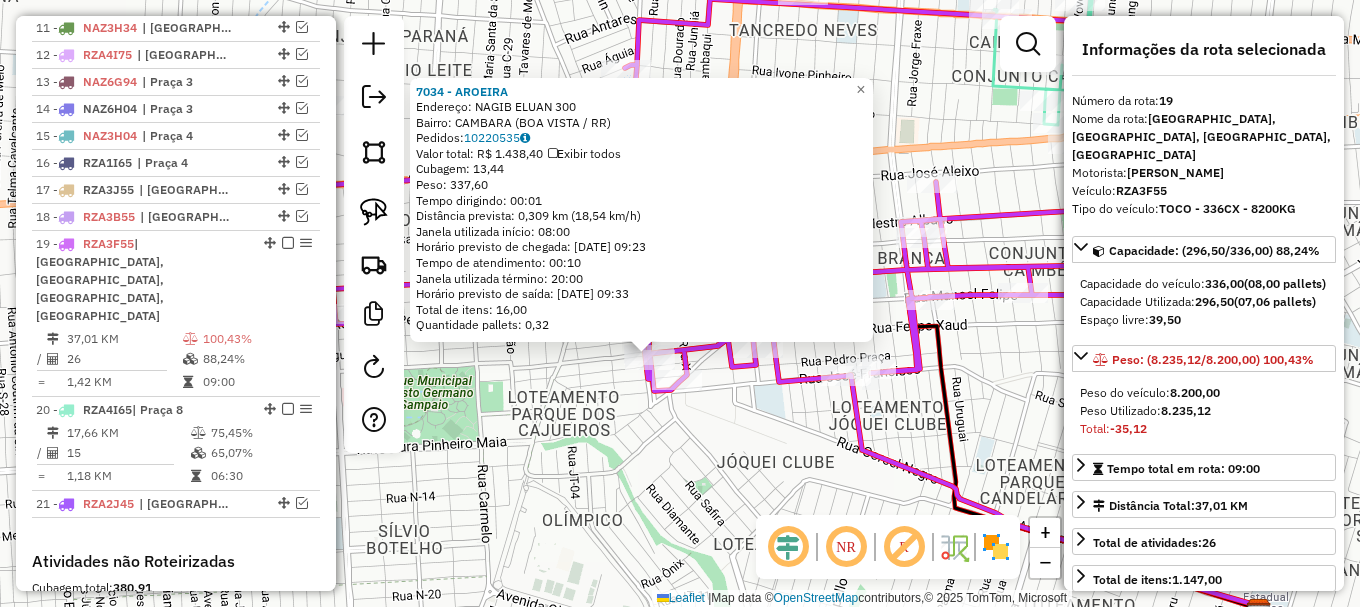 click on "7034 - AROEIRA  Endereço:  NAGIB ELUAN 300   Bairro: CAMBARA (BOA VISTA / RR)   Pedidos:  10220535   Valor total: R$ 1.438,40   Exibir todos   Cubagem: 13,44  Peso: 337,60  Tempo dirigindo: 00:01   Distância prevista: 0,309 km (18,54 km/h)   [GEOGRAPHIC_DATA] utilizada início: 08:00   Horário previsto de chegada: [DATE] 09:23   Tempo de atendimento: 00:10   Janela utilizada término: 20:00   Horário previsto de saída: [DATE] 09:33   Total de itens: 16,00   Quantidade pallets: 0,32  × Janela de atendimento Grade de atendimento Capacidade Transportadoras Veículos Cliente Pedidos  Rotas Selecione os dias de semana para filtrar as janelas de atendimento  Seg   Ter   Qua   Qui   Sex   Sáb   Dom  Informe o período da janela de atendimento: De: Até:  Filtrar exatamente a janela do cliente  Considerar janela de atendimento padrão  Selecione os dias de semana para filtrar as grades de atendimento  Seg   Ter   Qua   Qui   Sex   Sáb   Dom   Considerar clientes sem dia de atendimento cadastrado  Peso mínimo:" 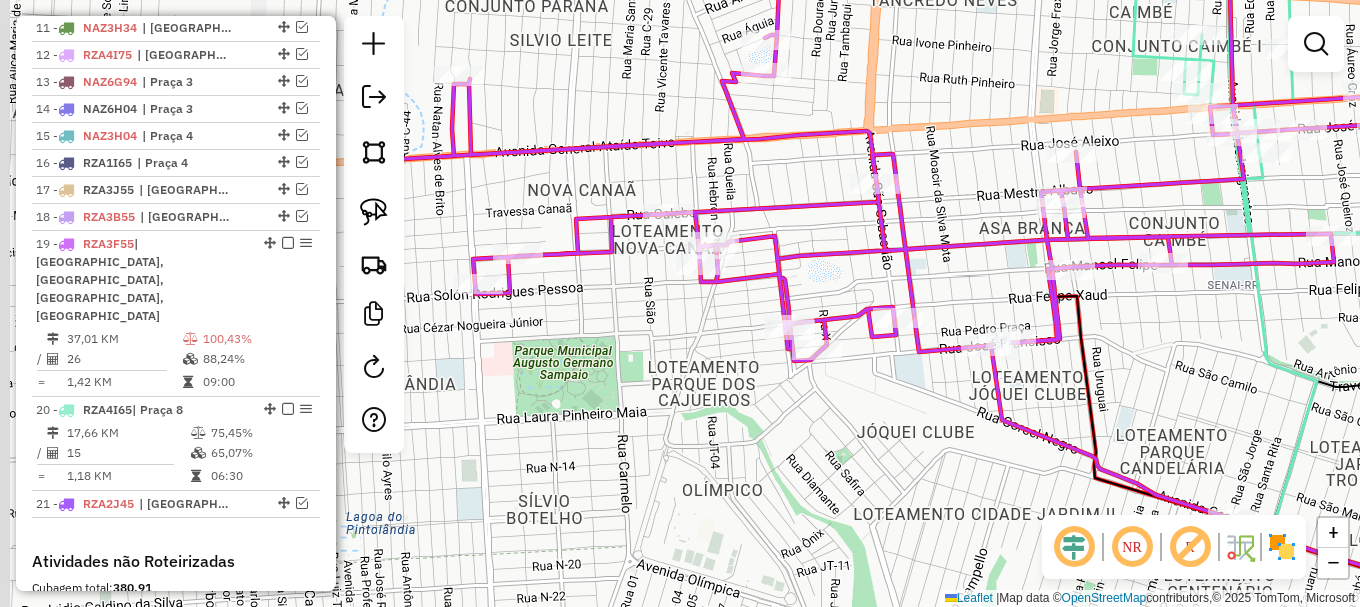 drag, startPoint x: 474, startPoint y: 399, endPoint x: 712, endPoint y: 336, distance: 246.19708 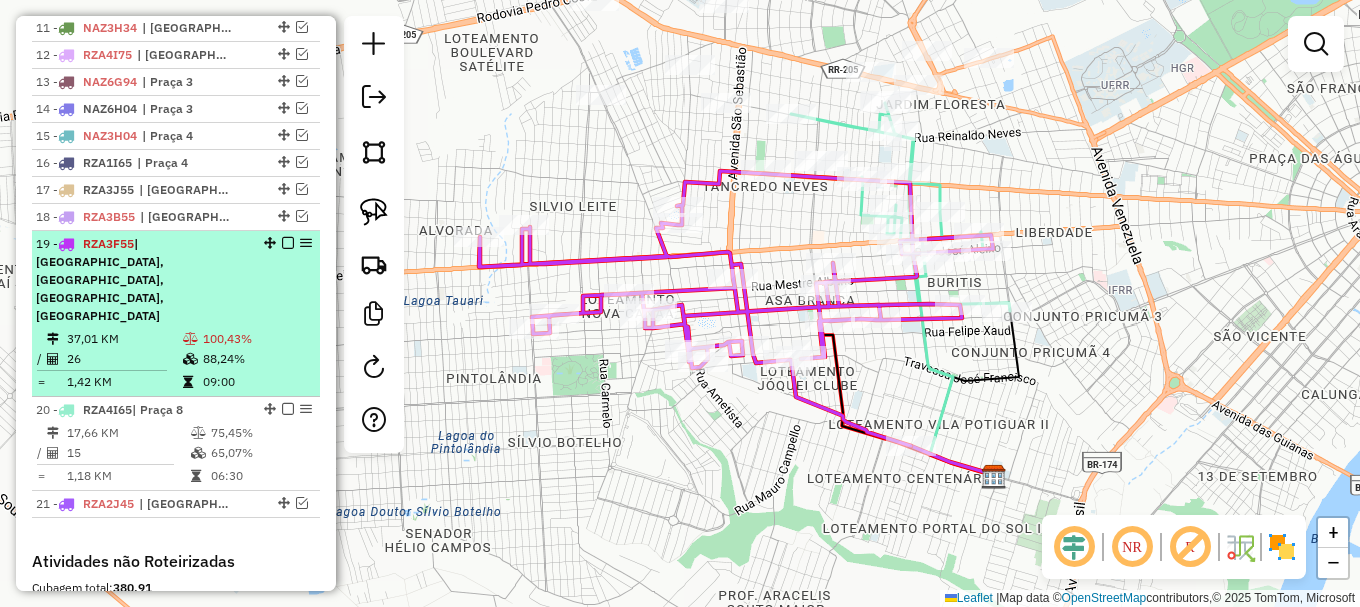 click at bounding box center (288, 243) 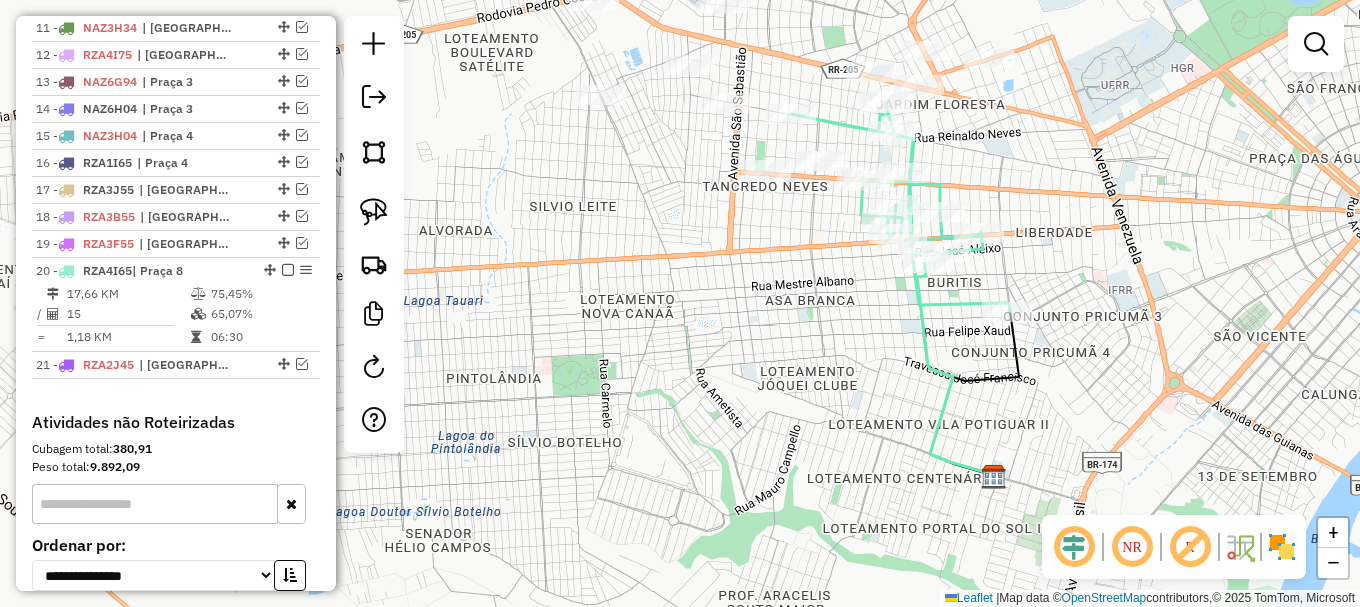 drag, startPoint x: 682, startPoint y: 170, endPoint x: 689, endPoint y: 378, distance: 208.11775 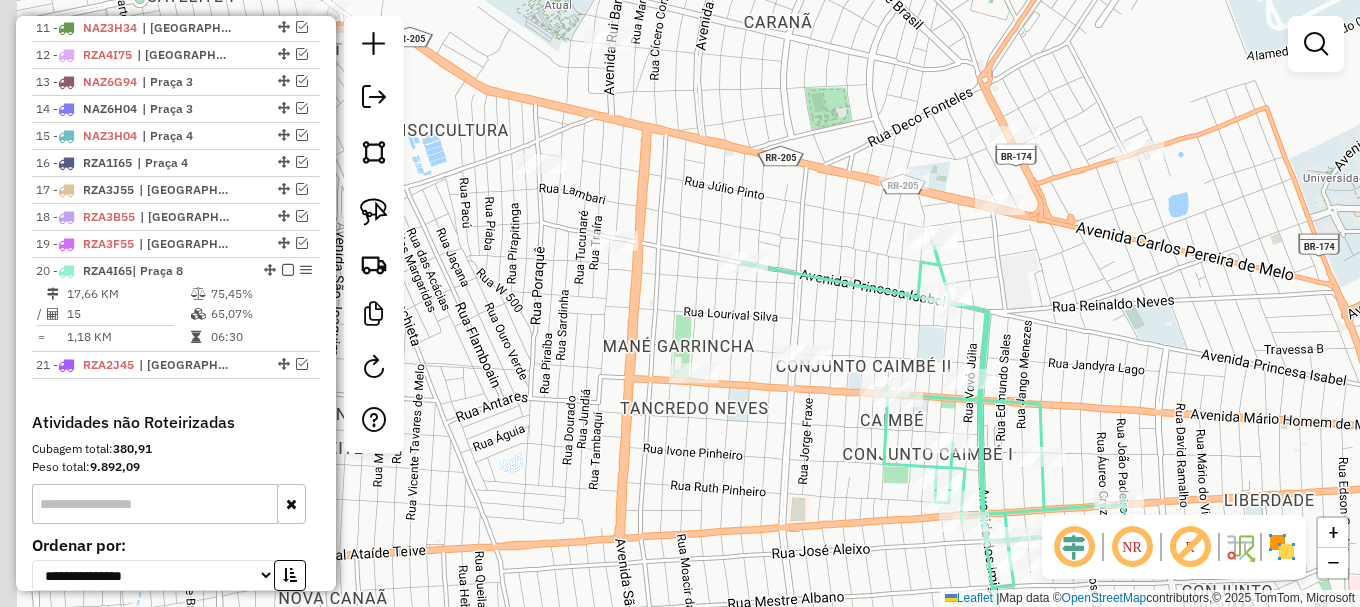 drag, startPoint x: 751, startPoint y: 466, endPoint x: 621, endPoint y: 370, distance: 161.60446 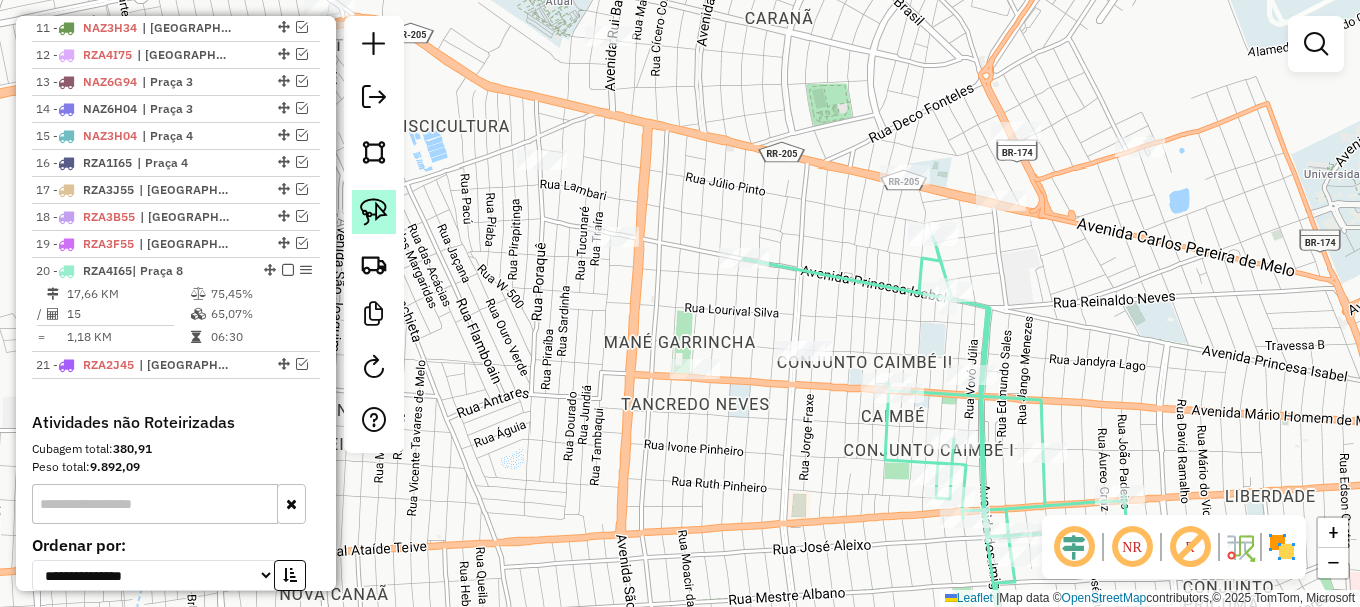drag, startPoint x: 372, startPoint y: 214, endPoint x: 423, endPoint y: 290, distance: 91.525955 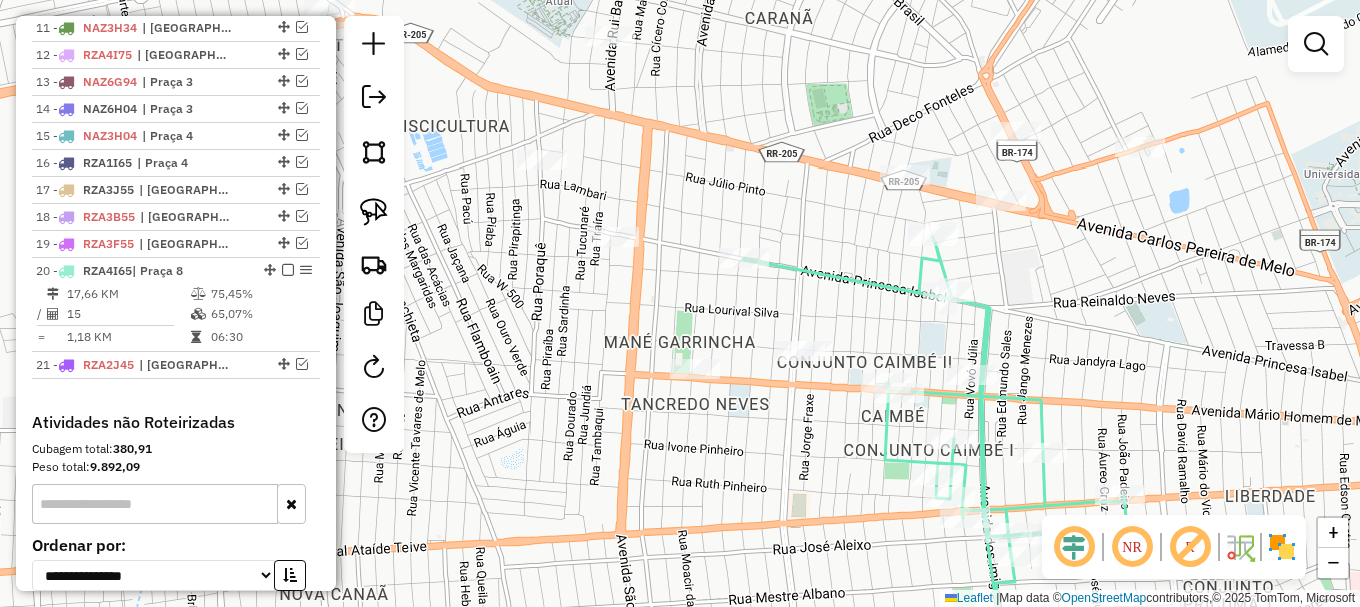 click 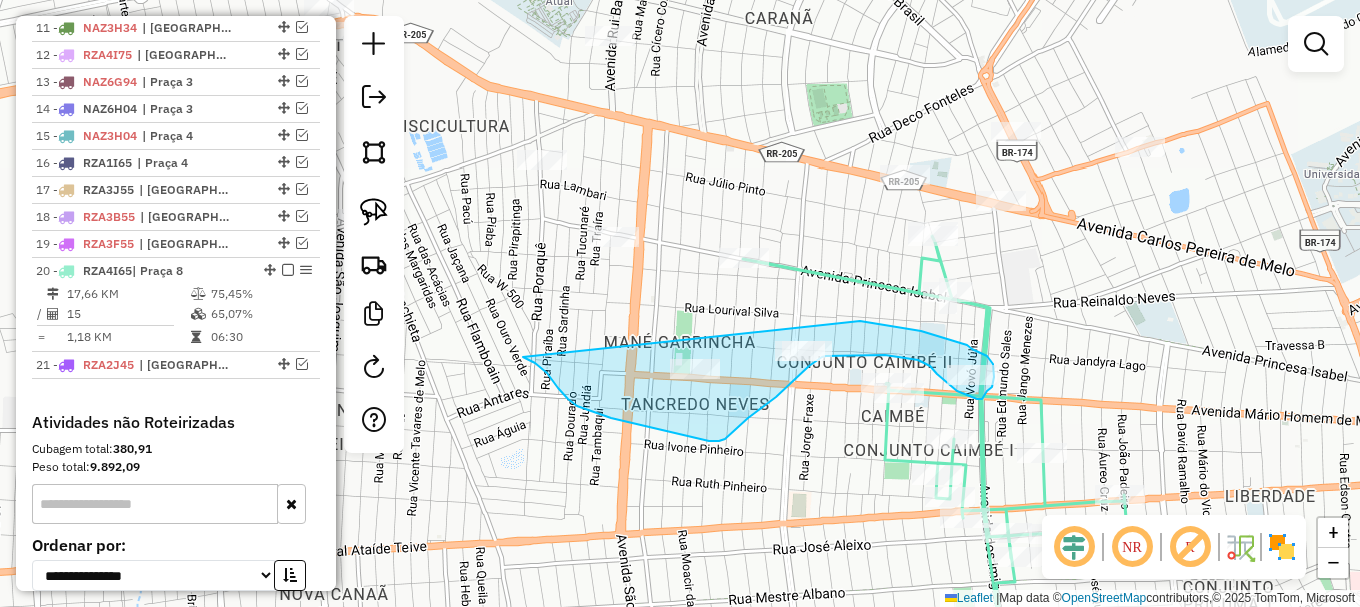 drag, startPoint x: 568, startPoint y: 399, endPoint x: 859, endPoint y: 321, distance: 301.2723 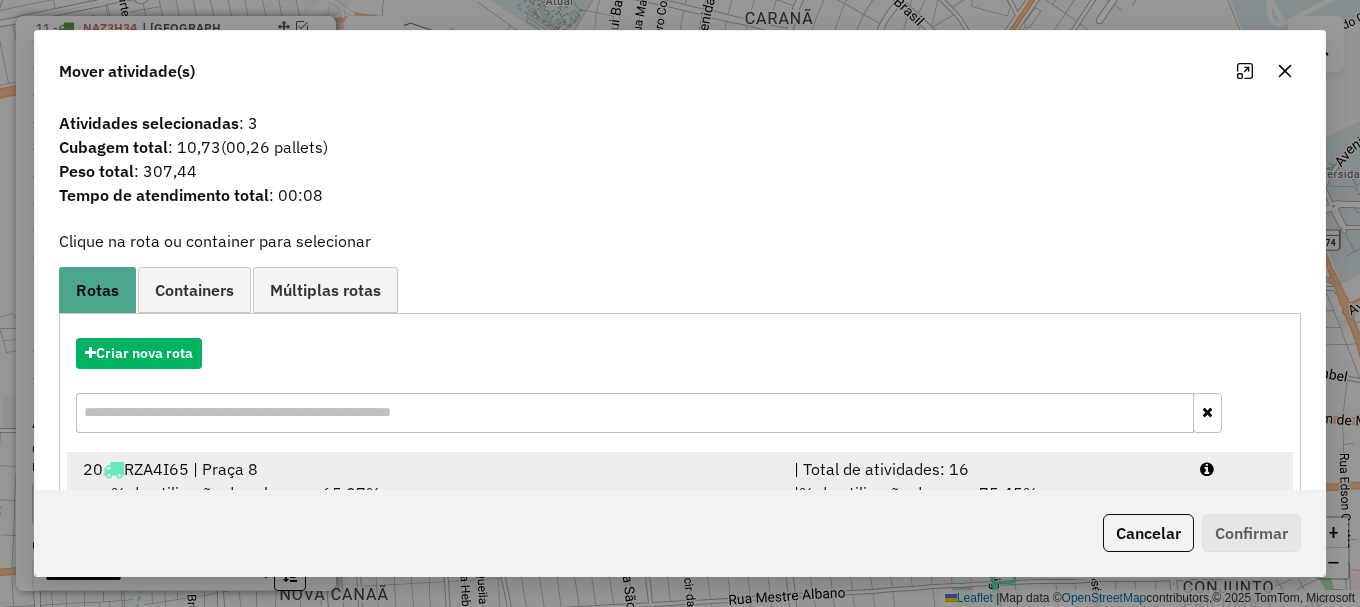 click at bounding box center [1239, 469] 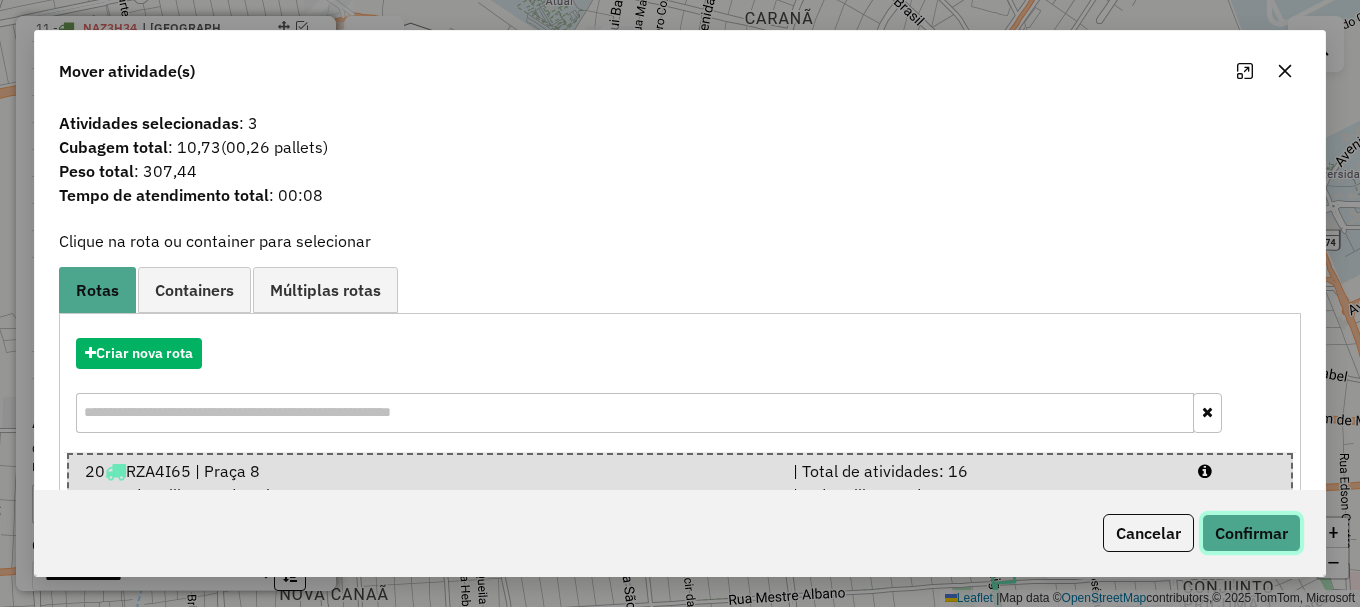 click on "Confirmar" 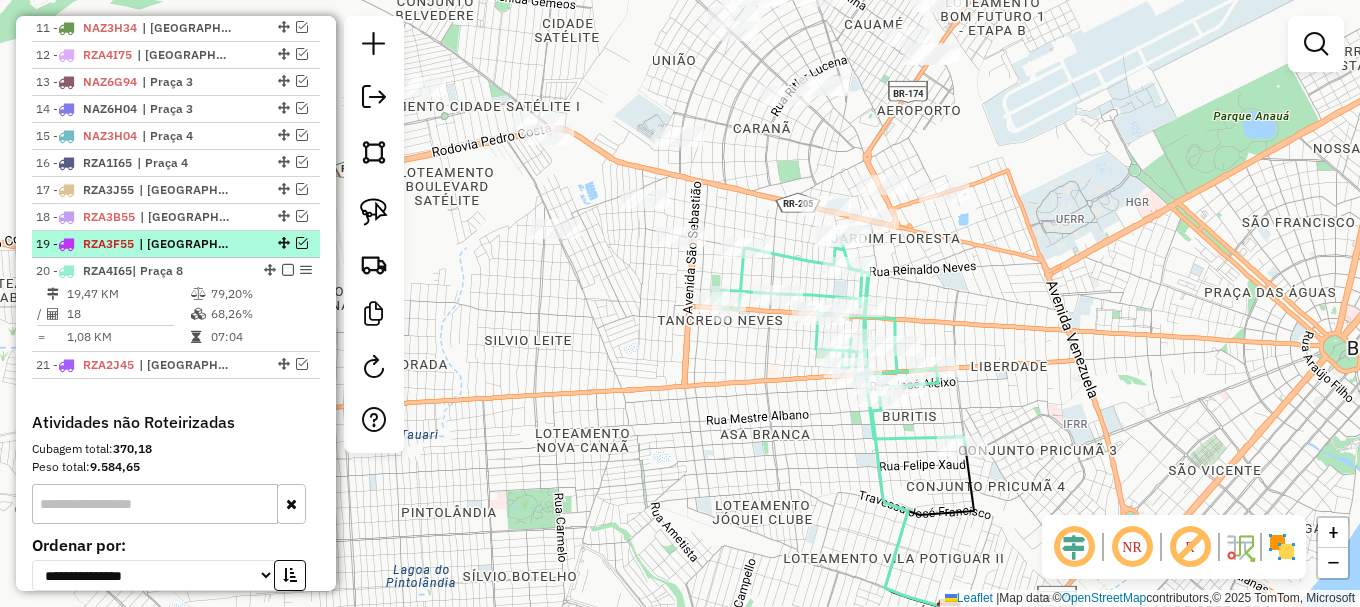 click at bounding box center (302, 243) 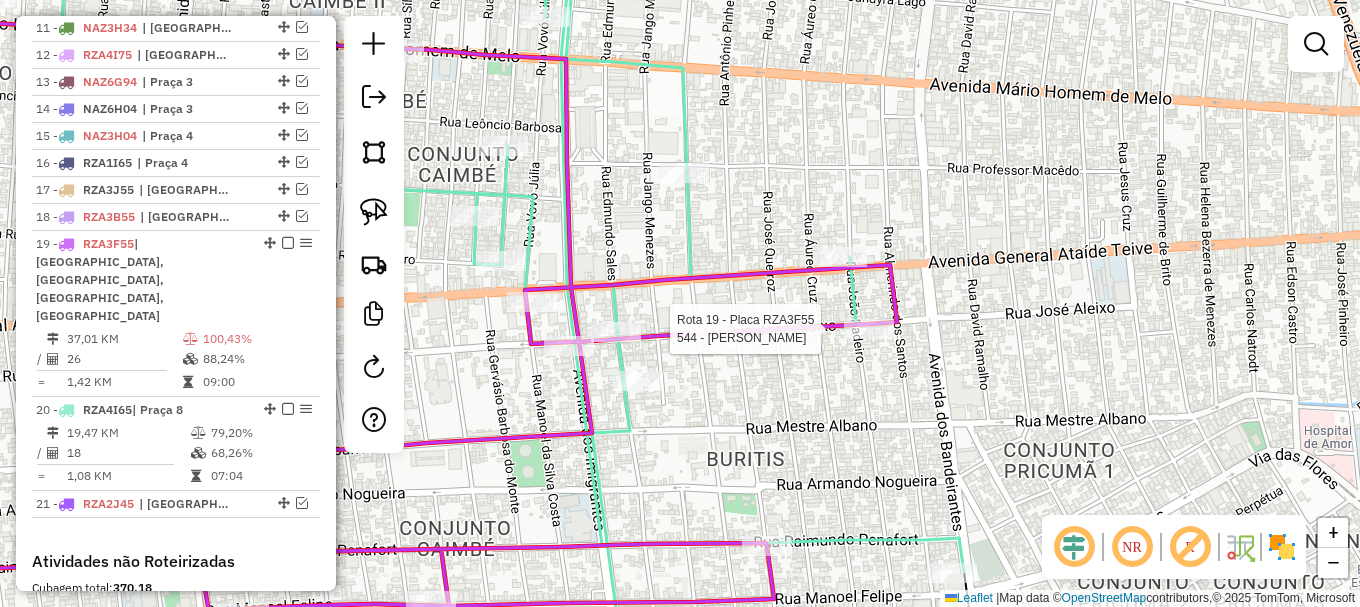 select on "**********" 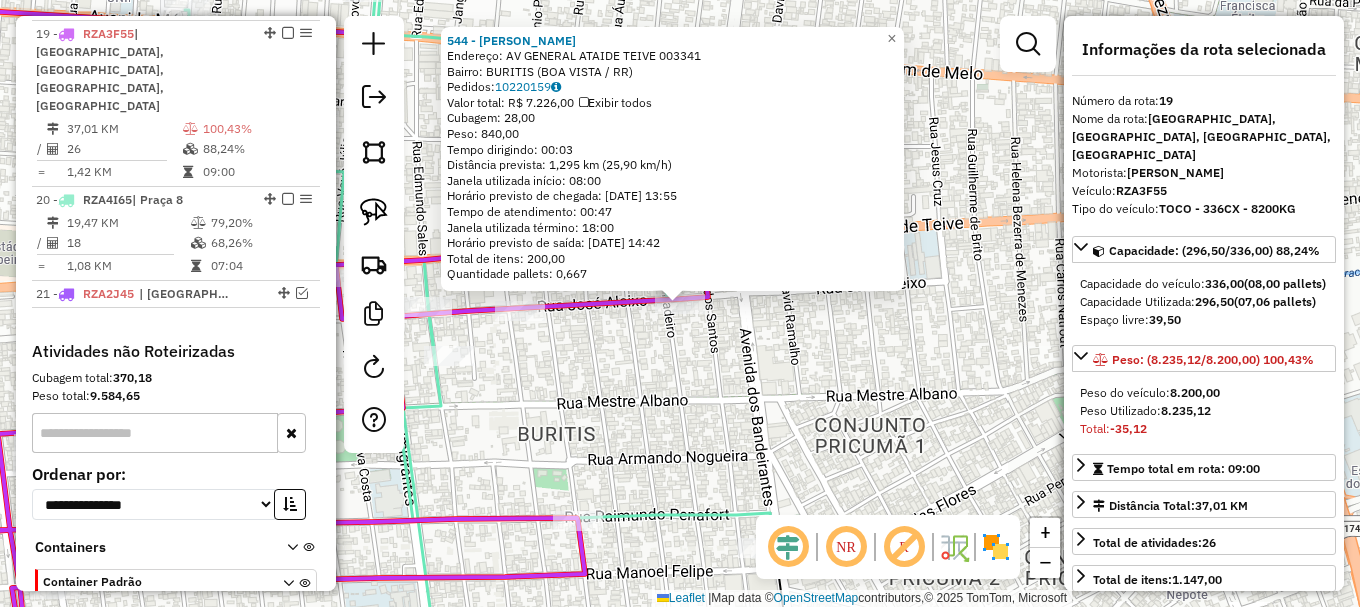 scroll, scrollTop: 1303, scrollLeft: 0, axis: vertical 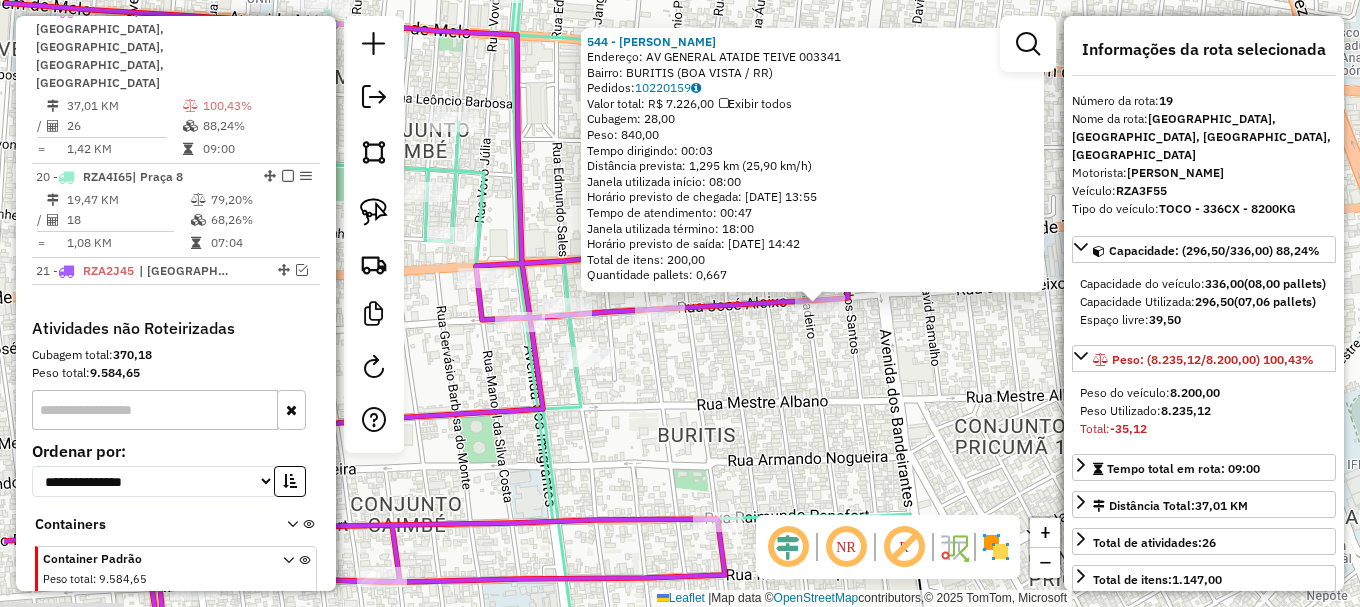 drag, startPoint x: 599, startPoint y: 423, endPoint x: 803, endPoint y: 420, distance: 204.02206 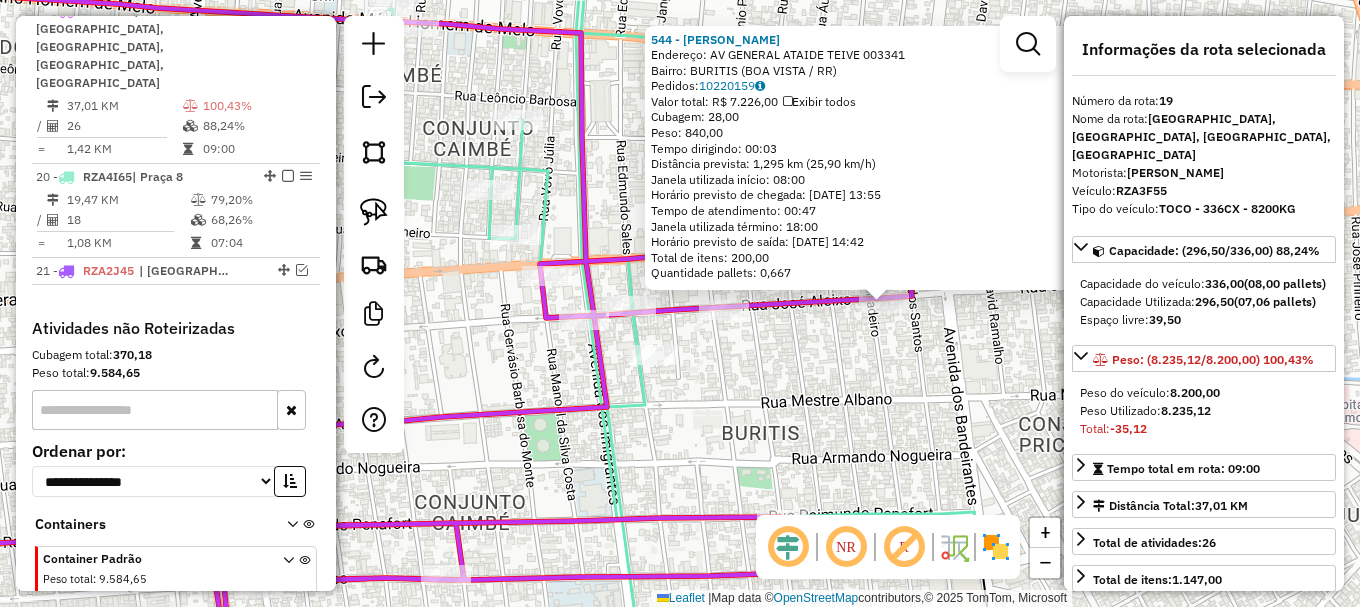 click on "544 - [PERSON_NAME]  Endereço: AV  GENERAL ATAIDE TEIVE          003341   Bairro: BURITIS (BOA VISTA / RR)   Pedidos:  10220159   Valor total: R$ 7.226,00   Exibir todos   Cubagem: 28,00  Peso: 840,00  Tempo dirigindo: 00:03   Distância prevista: 1,295 km (25,90 km/h)   [GEOGRAPHIC_DATA] utilizada início: 08:00   Horário previsto de chegada: [DATE] 13:55   Tempo de atendimento: 00:47   Janela utilizada término: 18:00   Horário previsto de saída: [DATE] 14:42   Total de itens: 200,00   Quantidade pallets: 0,667  × Janela de atendimento Grade de atendimento Capacidade Transportadoras Veículos Cliente Pedidos  Rotas Selecione os dias de semana para filtrar as janelas de atendimento  Seg   Ter   Qua   Qui   Sex   Sáb   Dom  Informe o período da janela de atendimento: De: Até:  Filtrar exatamente a janela do cliente  Considerar janela de atendimento padrão  Selecione os dias de semana para filtrar as grades de atendimento  Seg   Ter   Qua   Qui   Sex   Sáb   Dom   Peso mínimo:   Peso máximo:  +" 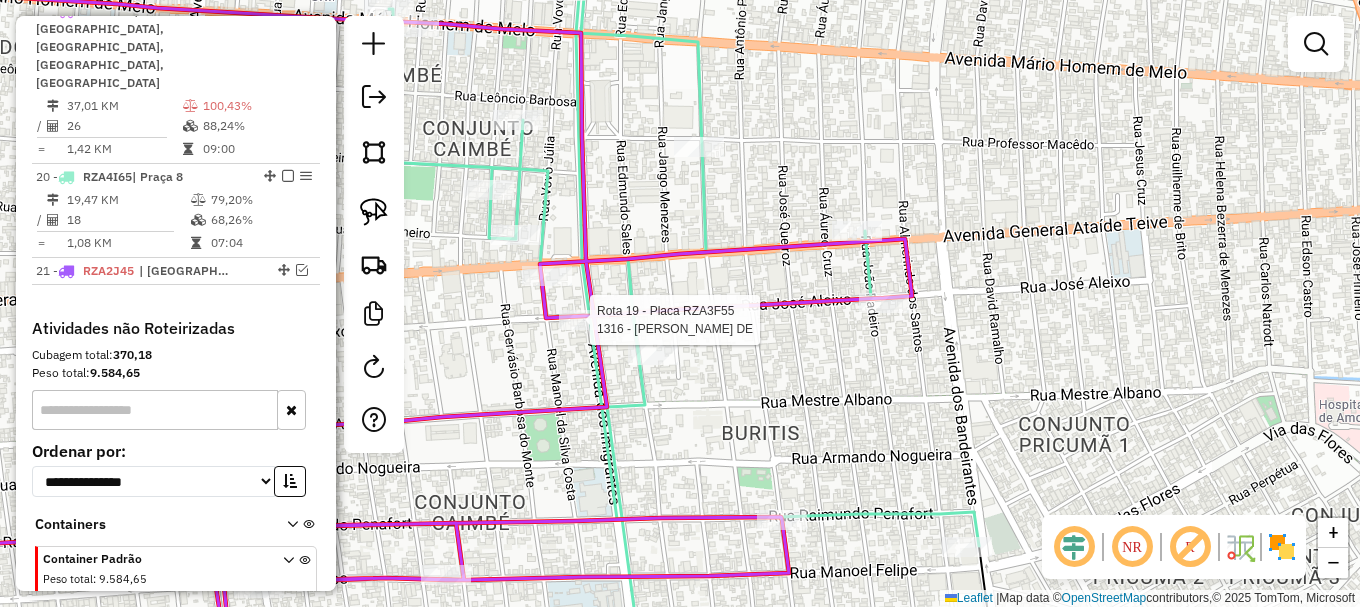 select on "**********" 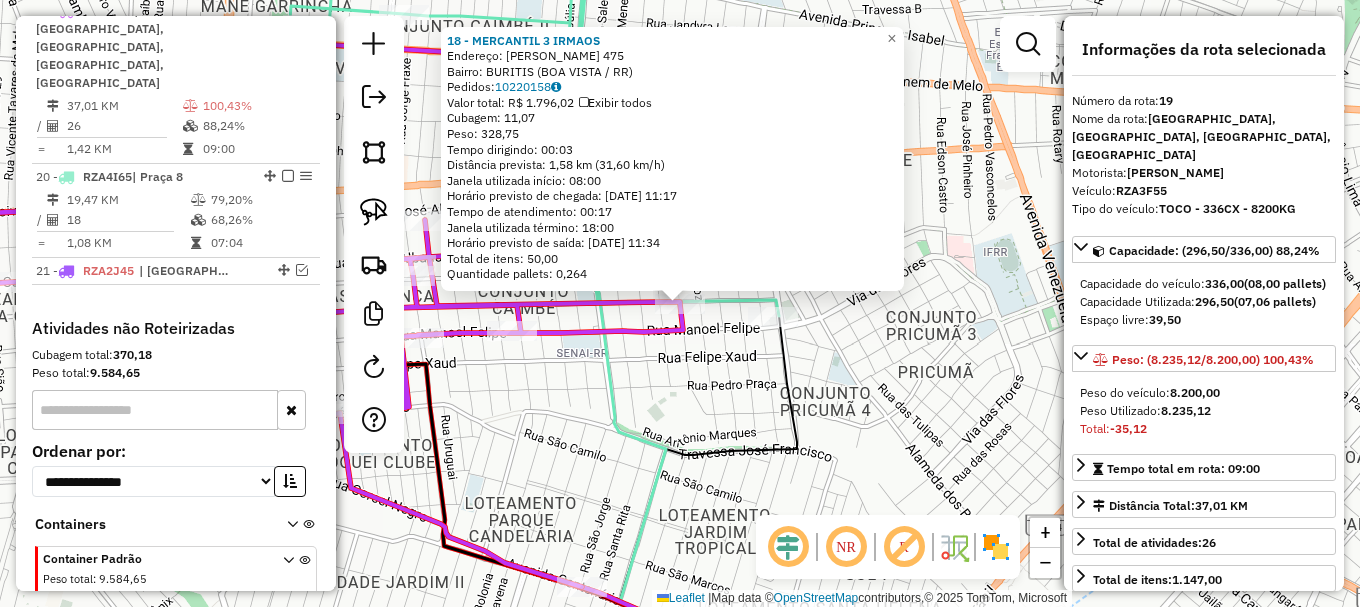 click on "18 - MERCANTIL 3 IRMAOS  Endereço:  [PERSON_NAME] 475   Bairro: BURITIS (BOA VISTA / RR)   Pedidos:  10220158   Valor total: R$ 1.796,02   Exibir todos   Cubagem: 11,07  Peso: 328,75  Tempo dirigindo: 00:03   Distância prevista: 1,58 km (31,60 km/h)   [GEOGRAPHIC_DATA] utilizada início: 08:00   Horário previsto de chegada: [DATE] 11:17   Tempo de atendimento: 00:17   Janela utilizada término: 18:00   Horário previsto de saída: [DATE] 11:34   Total de itens: 50,00   Quantidade pallets: 0,264  × Janela de atendimento Grade de atendimento Capacidade Transportadoras Veículos Cliente Pedidos  Rotas Selecione os dias de semana para filtrar as janelas de atendimento  Seg   Ter   Qua   Qui   Sex   Sáb   Dom  Informe o período da janela de atendimento: De: Até:  Filtrar exatamente a janela do cliente  Considerar janela de atendimento padrão  Selecione os dias de semana para filtrar as grades de atendimento  Seg   Ter   Qua   Qui   Sex   Sáb   Dom   Considerar clientes sem dia de atendimento cadastrado +" 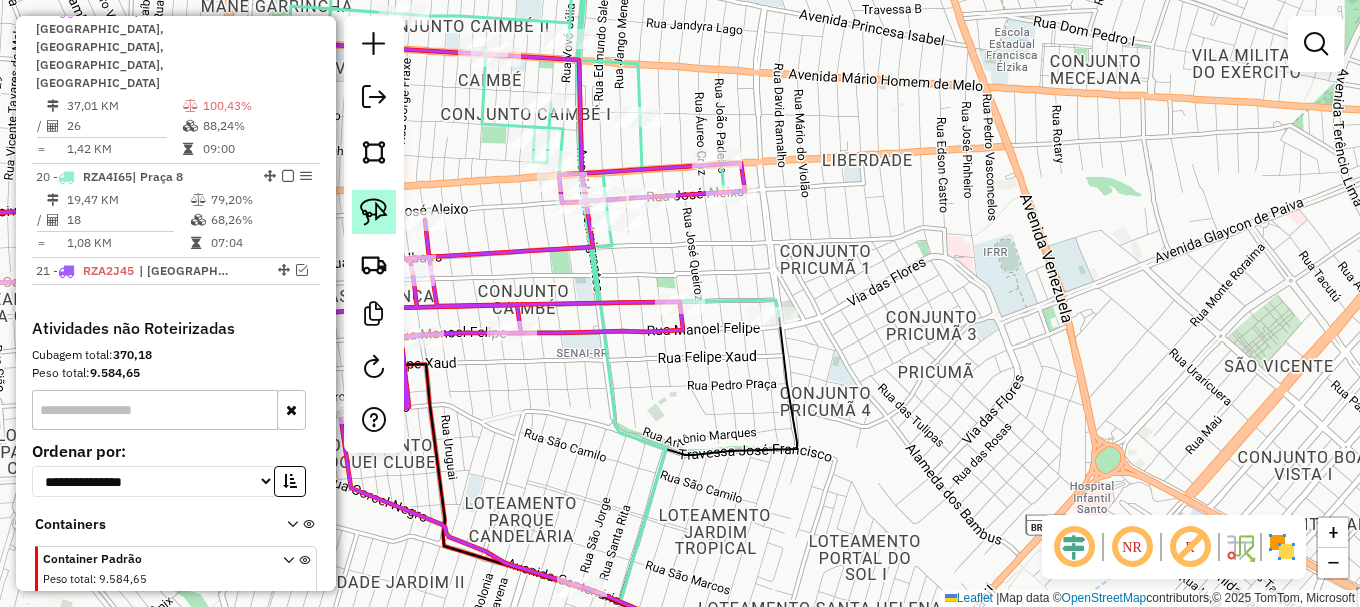 click 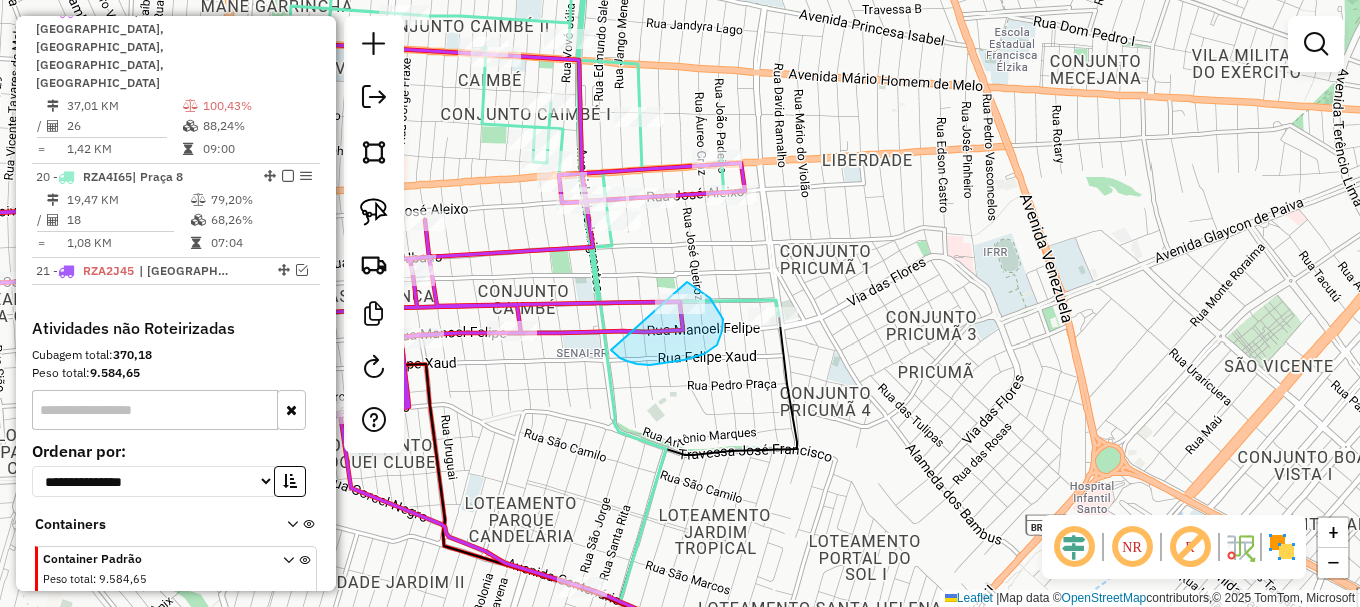 drag, startPoint x: 684, startPoint y: 360, endPoint x: 660, endPoint y: 255, distance: 107.70794 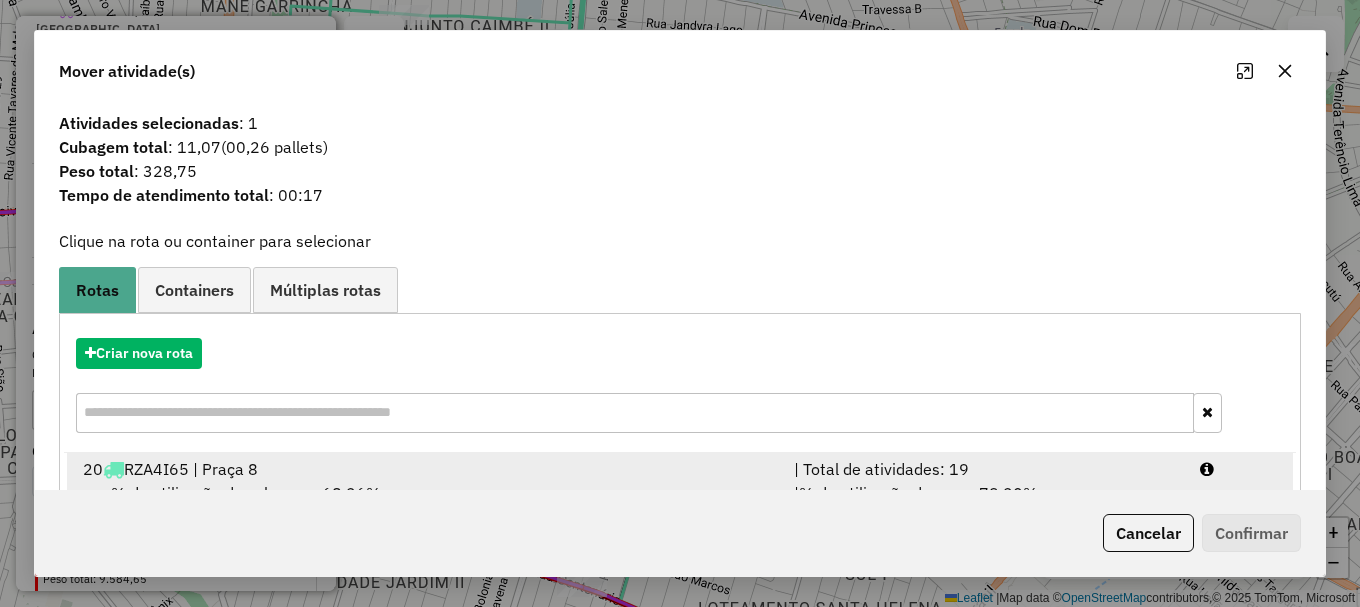 click at bounding box center [1239, 469] 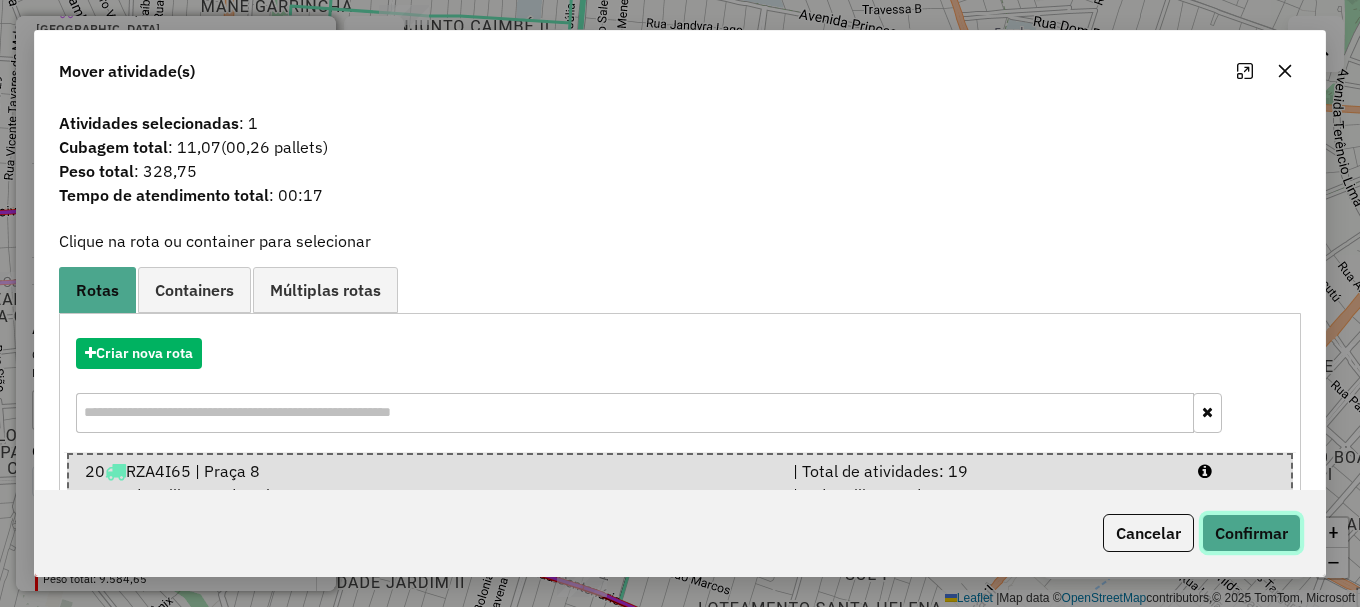 click on "Confirmar" 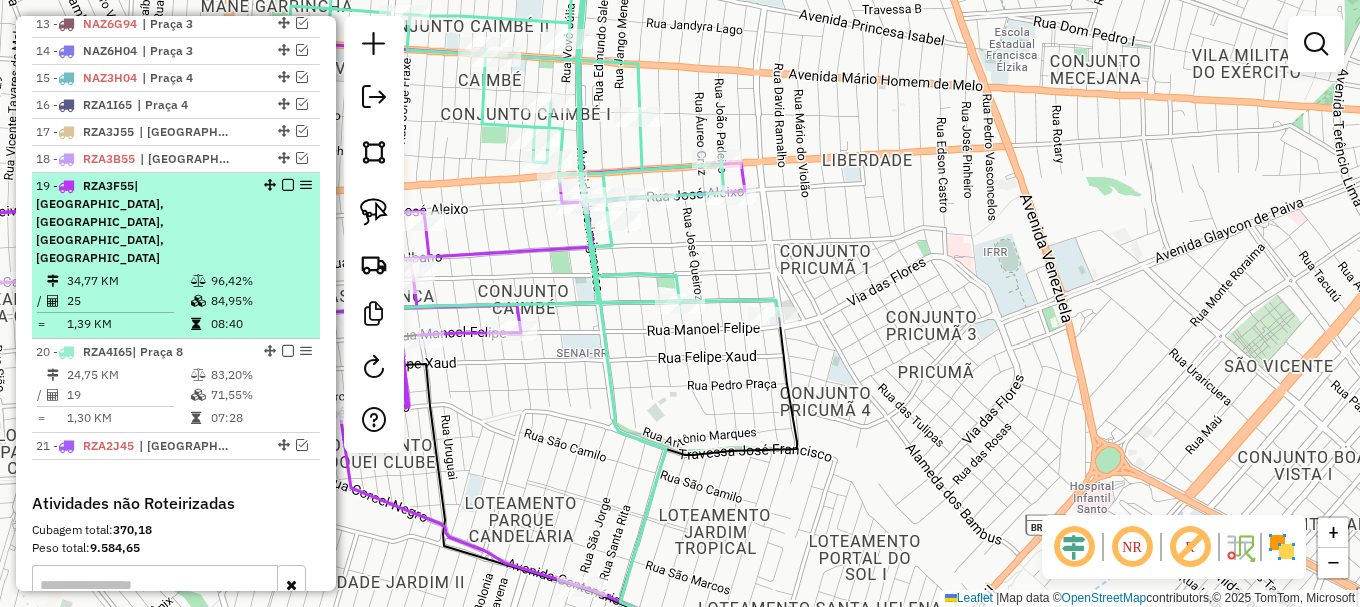 scroll, scrollTop: 1103, scrollLeft: 0, axis: vertical 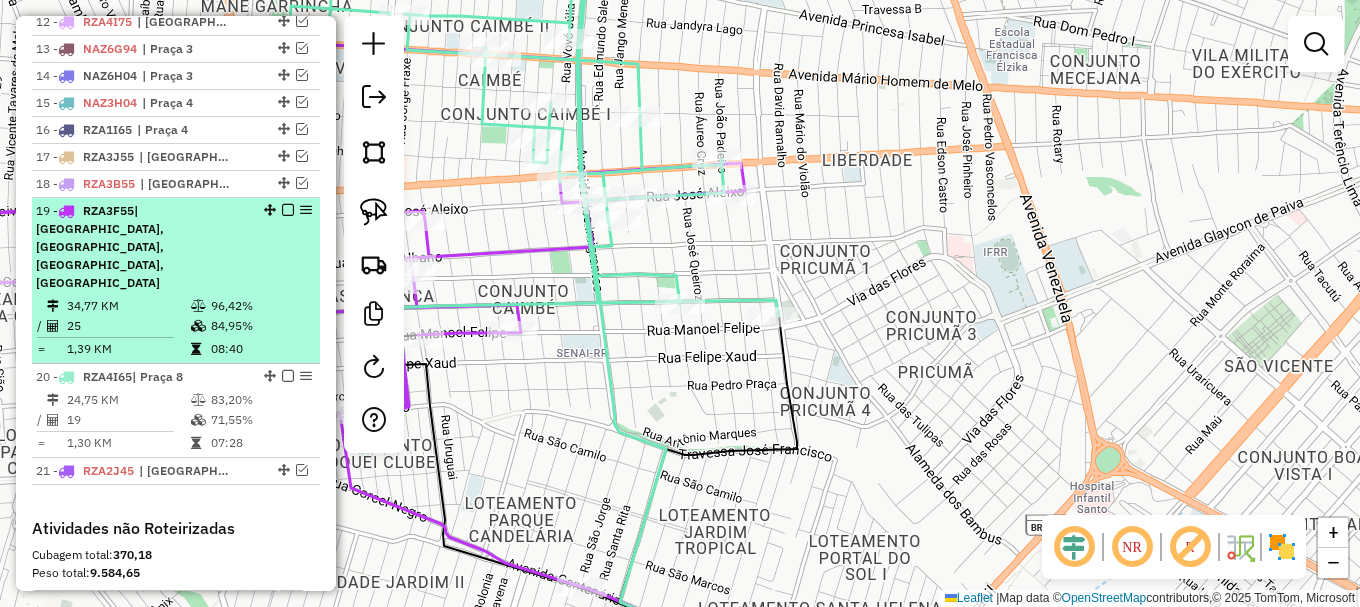 click at bounding box center (288, 210) 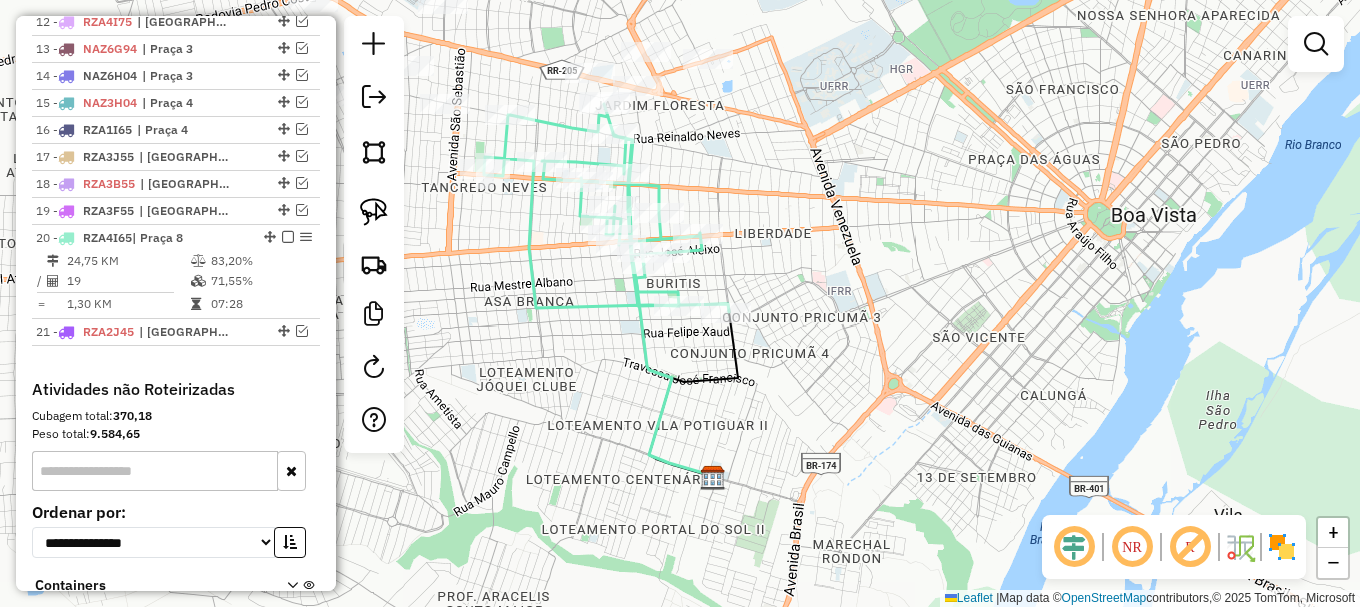 drag, startPoint x: 533, startPoint y: 270, endPoint x: 693, endPoint y: 457, distance: 246.1077 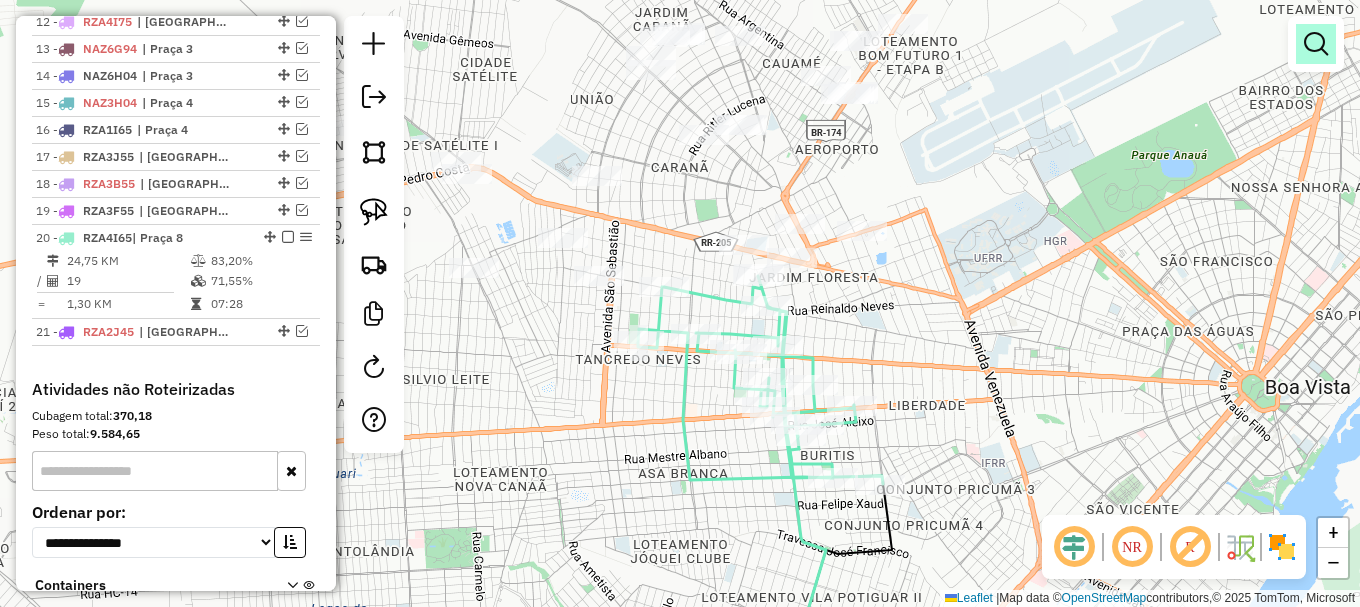 click at bounding box center (1316, 44) 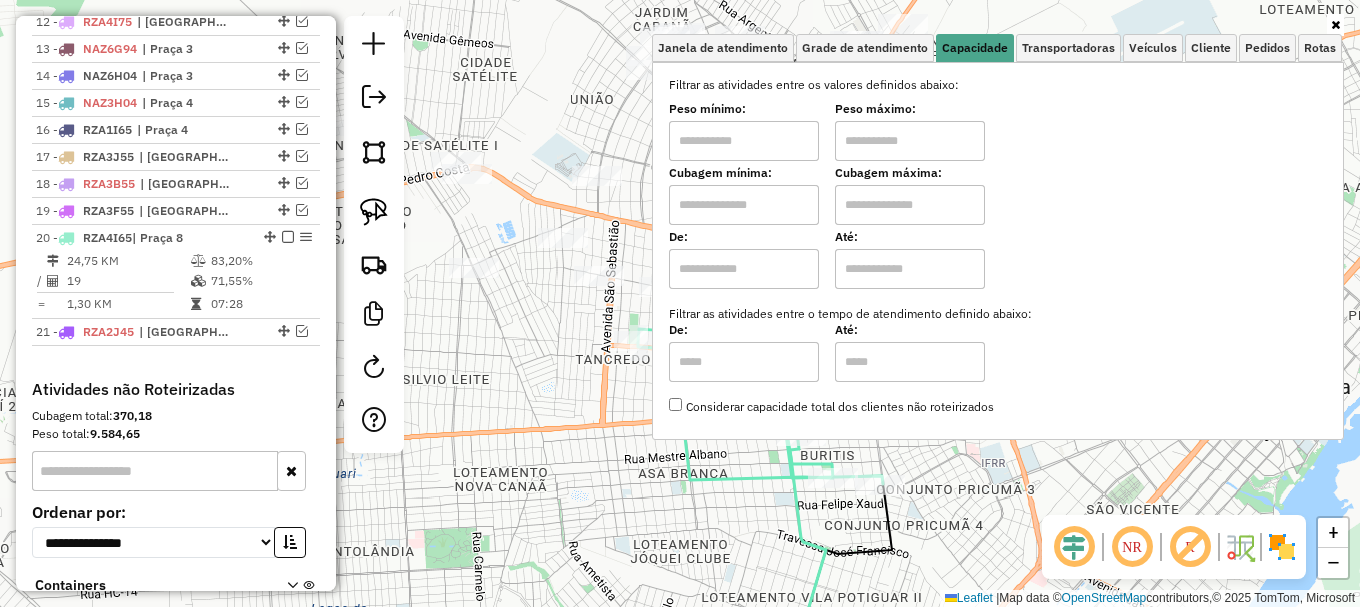 click at bounding box center [744, 205] 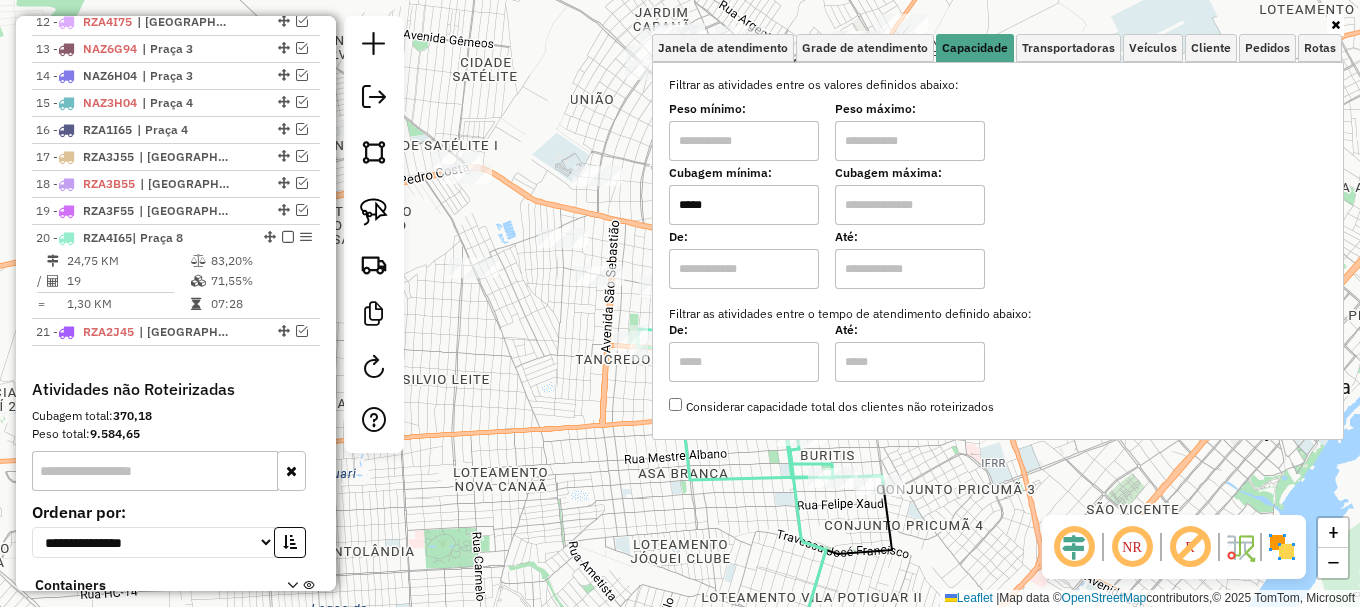 drag, startPoint x: 883, startPoint y: 200, endPoint x: 887, endPoint y: 211, distance: 11.7046995 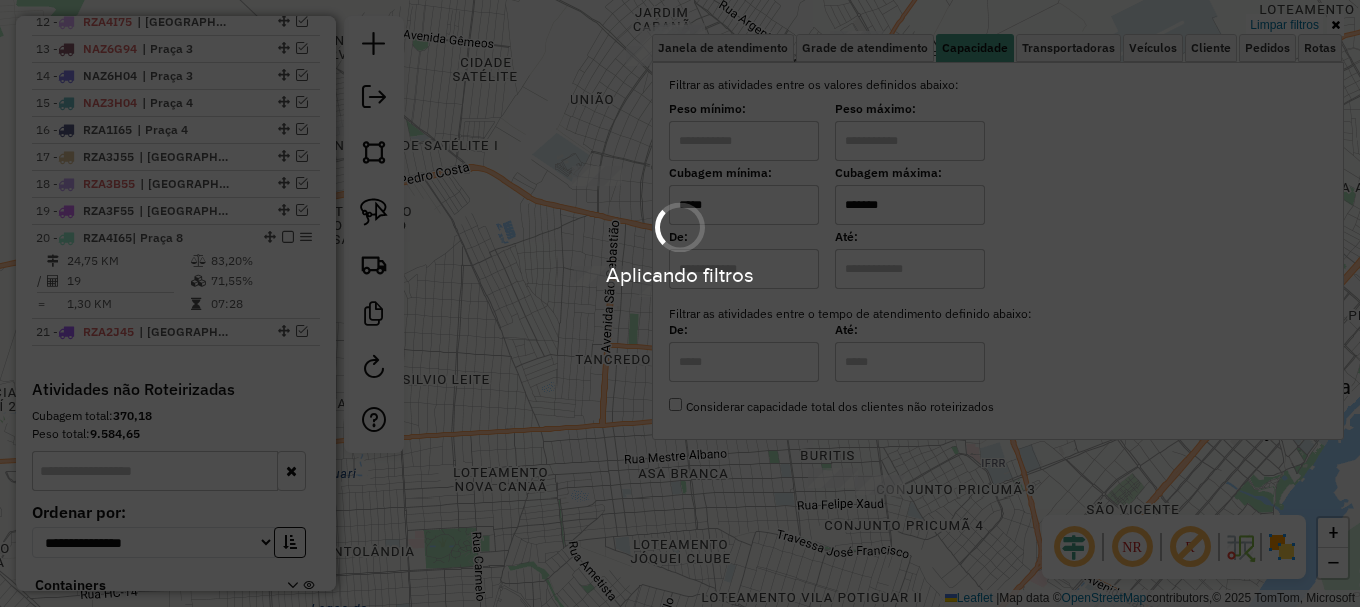 click on "Aplicando filtros  Pop-up bloqueado!  Seu navegador bloqueou automáticamente a abertura de uma nova janela.   Acesse as configurações e adicione o endereço do sistema a lista de permissão.   Fechar  Informações da Sessão 963942 - [DATE]     Criação: [DATE] 20:03   Depósito:  Amascol - [GEOGRAPHIC_DATA]  Total de rotas:  21  Distância Total:  3.173,47 km  Tempo total:  218:54  Custo total:  R$ 9.966,41  Valor total:  R$ 1.378.506,48  - Total roteirizado:  R$ 1.309.049,69  - Total não roteirizado:  R$ 69.456,79  Total de Atividades Roteirizadas:  320  Total de Pedidos Roteirizados:  434  Peso total roteirizado:  181.690,96  Cubagem total roteirizado:  6.397,10  Total de Atividades não Roteirizadas:  29  Total de Pedidos não Roteirizados:  36 Total de caixas por viagem:  6.397,10 /   21 =  304,62 Média de Atividades por viagem:  320 /   21 =  15,24 Ocupação média da frota:  89,62%   Rotas improdutivas:  1  Rotas vários dias:  2  Clientes Priorizados NR:  0  Transportadoras  Rotas  Ver rotas" at bounding box center [680, 303] 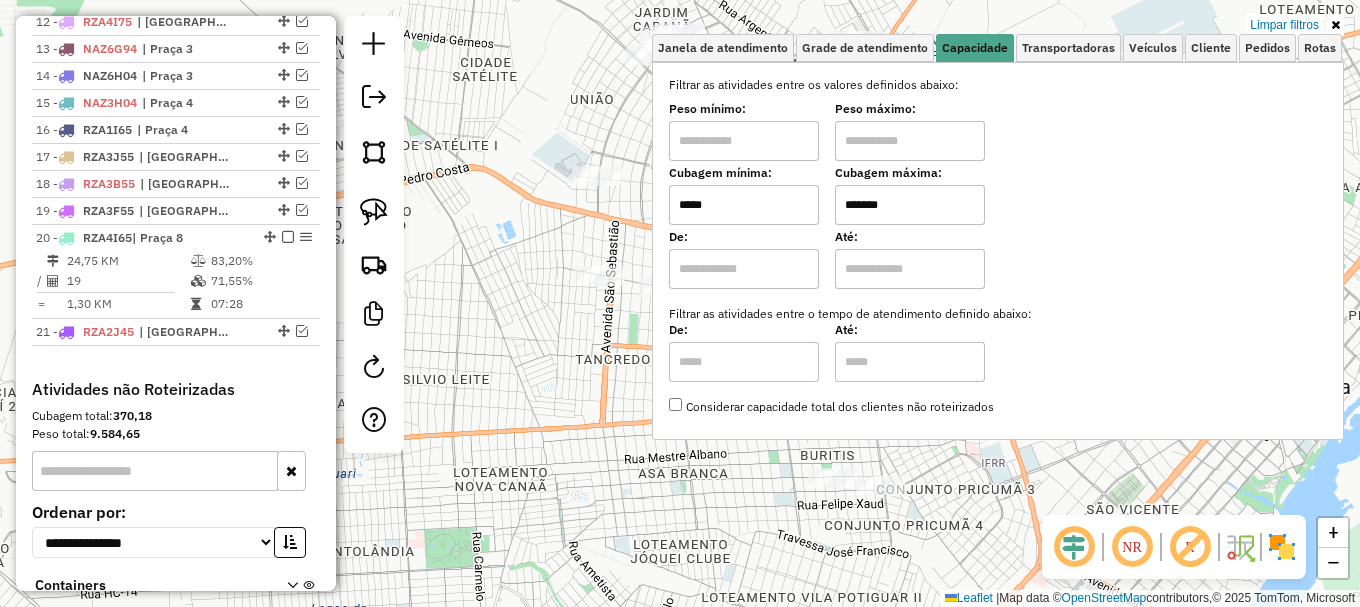click on "Limpar filtros Janela de atendimento Grade de atendimento Capacidade Transportadoras Veículos Cliente Pedidos  Rotas Selecione os dias de semana para filtrar as janelas de atendimento  Seg   Ter   Qua   Qui   Sex   Sáb   Dom  Informe o período da janela de atendimento: De: Até:  Filtrar exatamente a janela do cliente  Considerar janela de atendimento padrão  Selecione os dias de semana para filtrar as grades de atendimento  Seg   Ter   Qua   Qui   Sex   Sáb   Dom   Considerar clientes sem dia de atendimento cadastrado  Clientes fora do dia de atendimento selecionado Filtrar as atividades entre os valores definidos abaixo:  Peso mínimo:   Peso máximo:   Cubagem mínima:  *****  Cubagem máxima:  *******  De:   Até:  Filtrar as atividades entre o tempo de atendimento definido abaixo:  De:   Até:   Considerar capacidade total dos clientes não roteirizados Transportadora: Selecione um ou mais itens Tipo de veículo: Selecione um ou mais itens Veículo: Selecione um ou mais itens Motorista: Nome: Setor:" 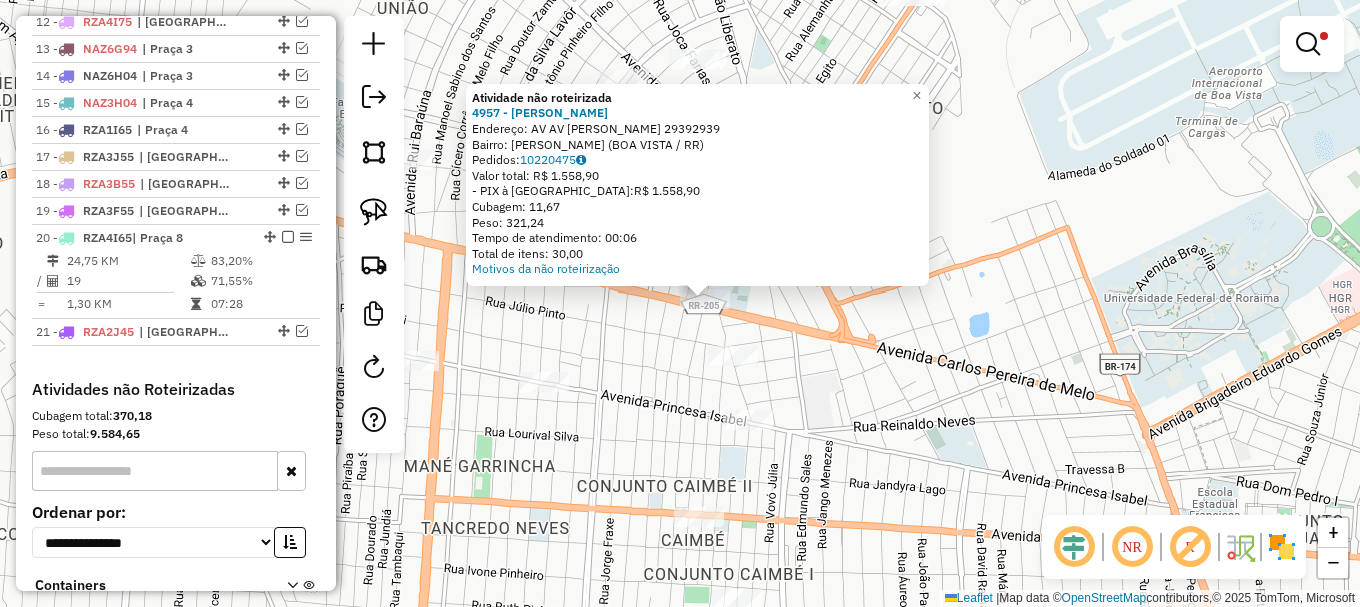 drag, startPoint x: 586, startPoint y: 347, endPoint x: 711, endPoint y: 333, distance: 125.781555 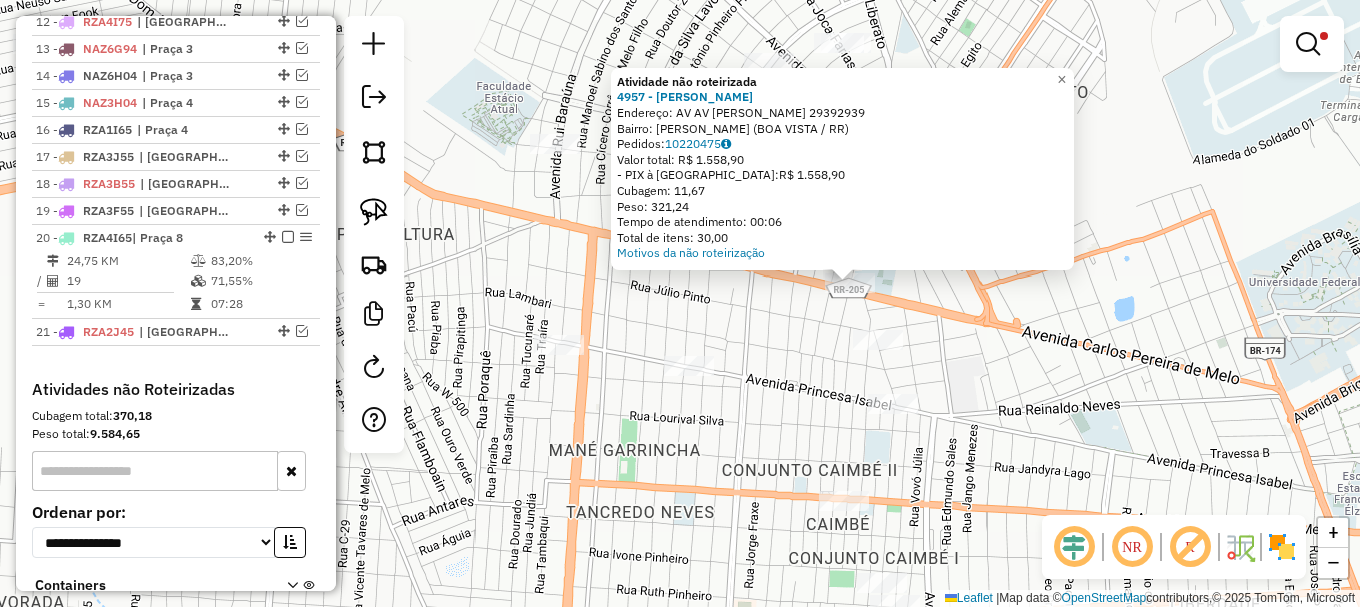 drag, startPoint x: 377, startPoint y: 207, endPoint x: 450, endPoint y: 316, distance: 131.18689 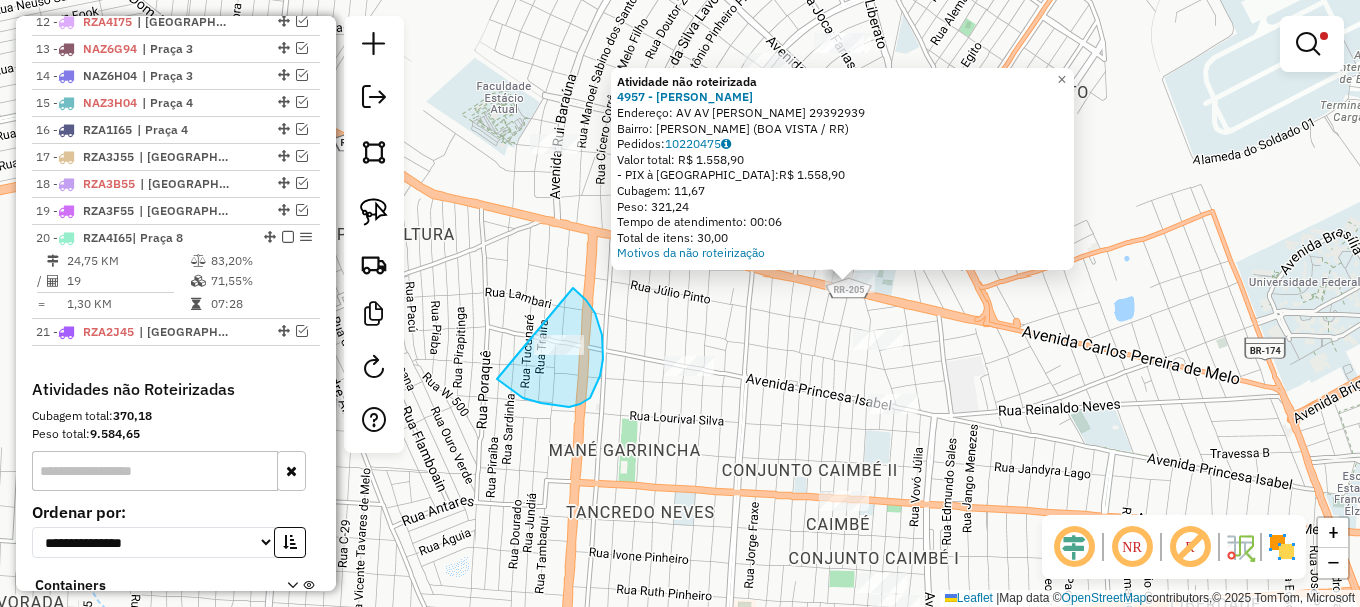 drag, startPoint x: 504, startPoint y: 384, endPoint x: 557, endPoint y: 286, distance: 111.41364 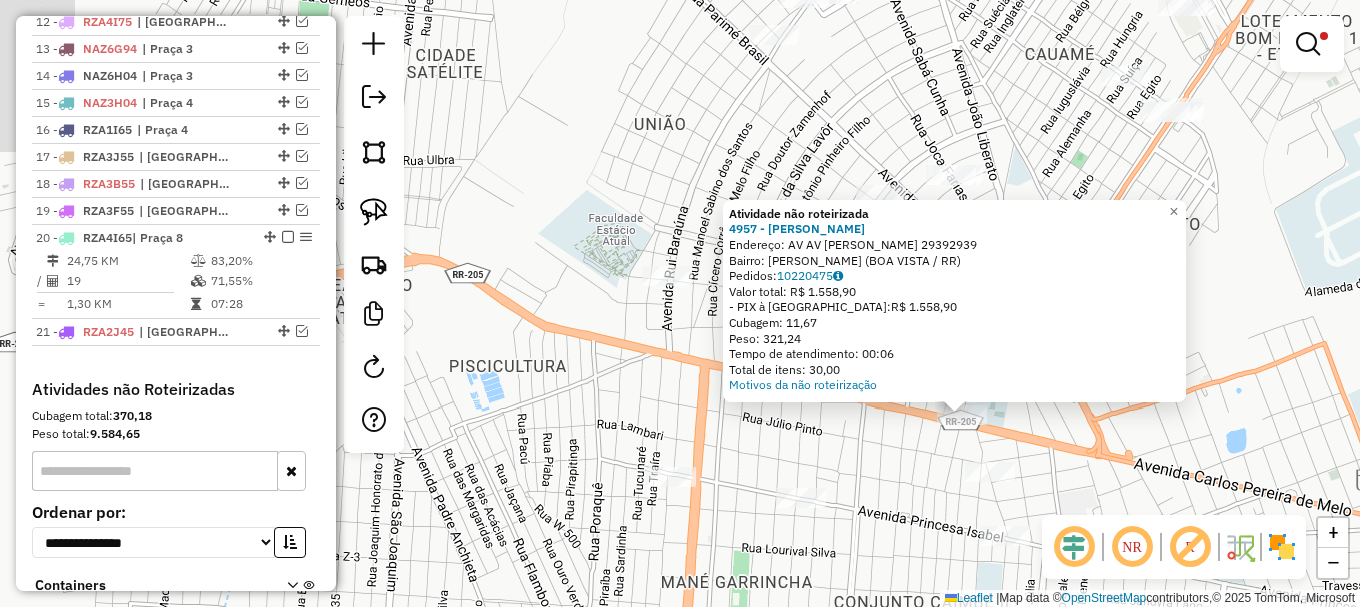drag, startPoint x: 459, startPoint y: 306, endPoint x: 498, endPoint y: 324, distance: 42.953465 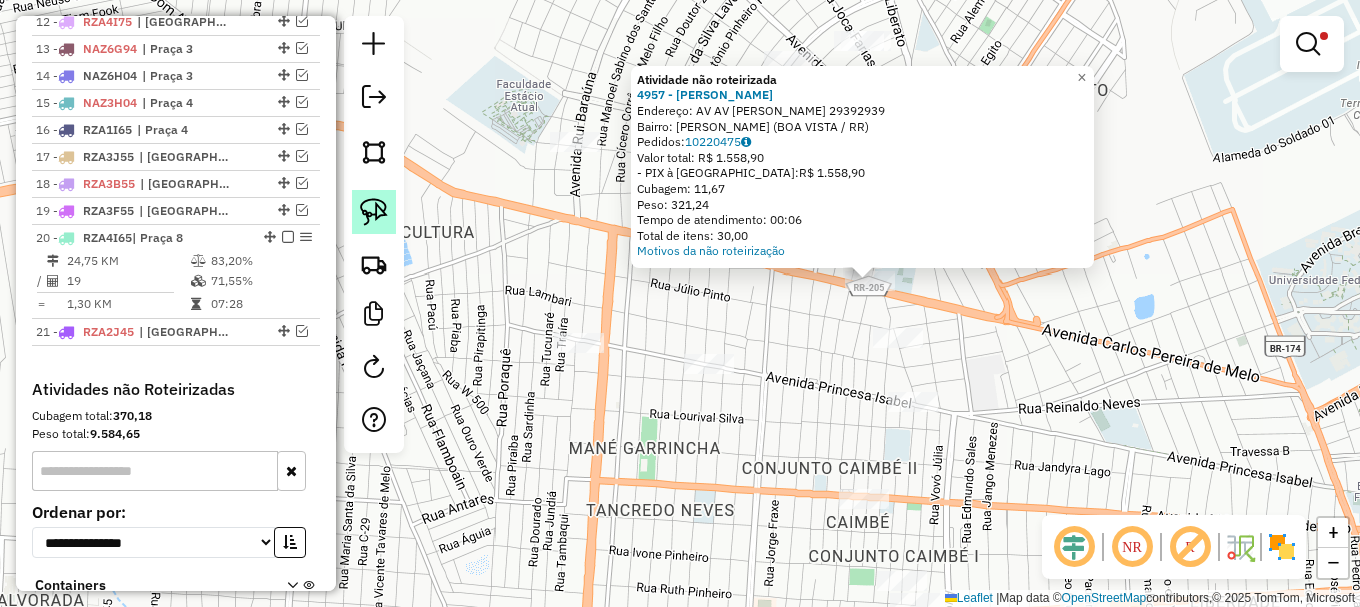 click 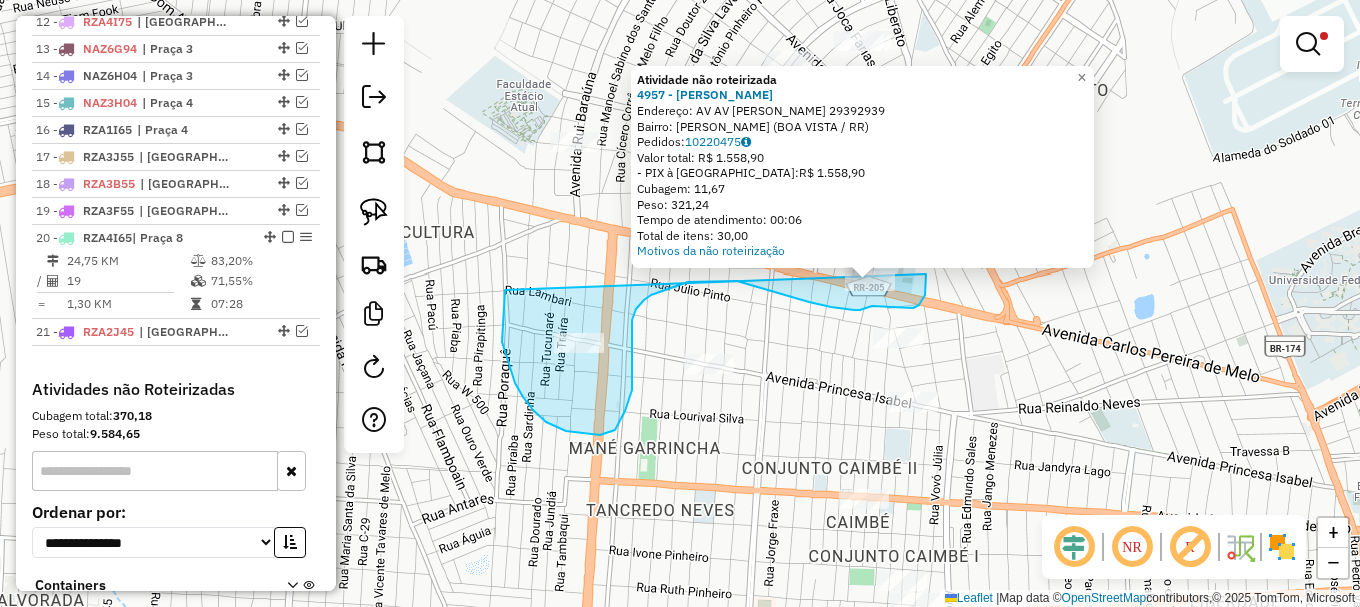 drag, startPoint x: 505, startPoint y: 290, endPoint x: 919, endPoint y: 257, distance: 415.31314 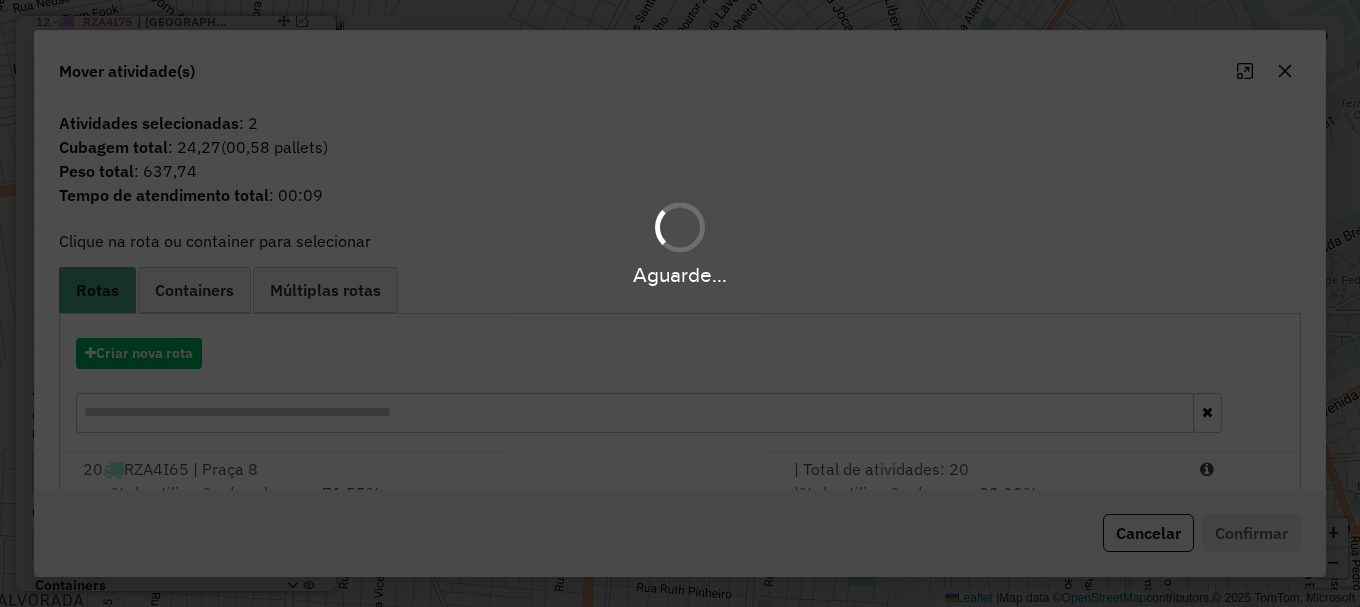 click on "Aguarde..." at bounding box center [680, 303] 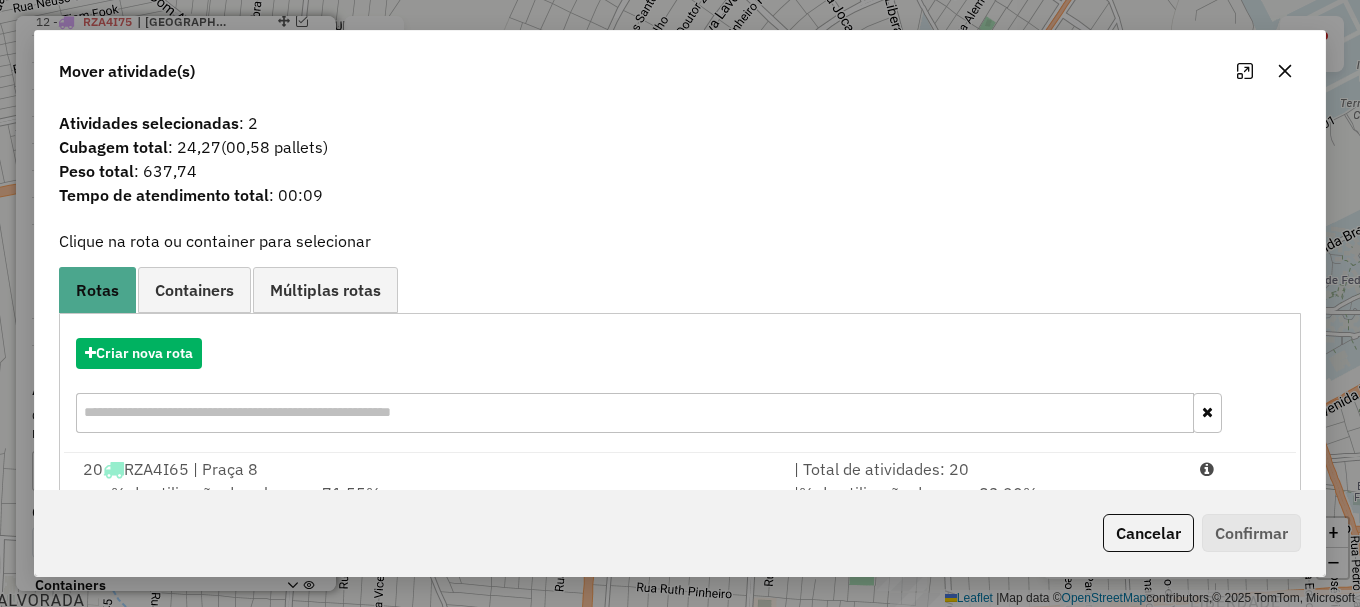 click at bounding box center (1239, 469) 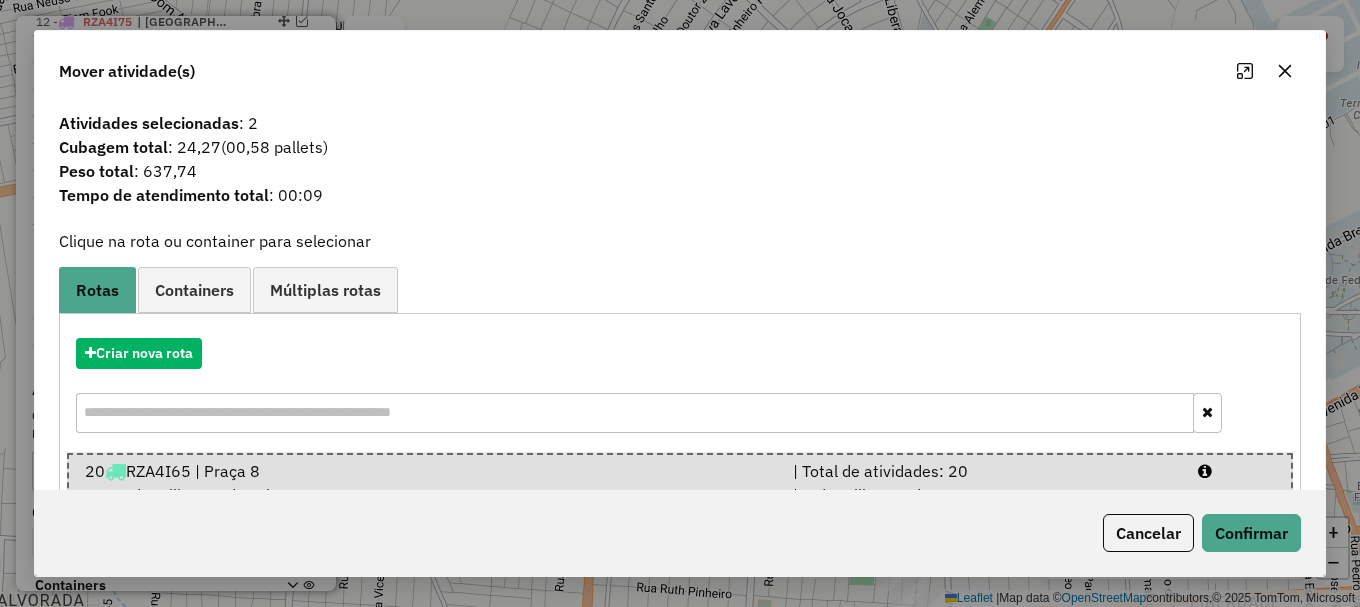 click at bounding box center (1236, 471) 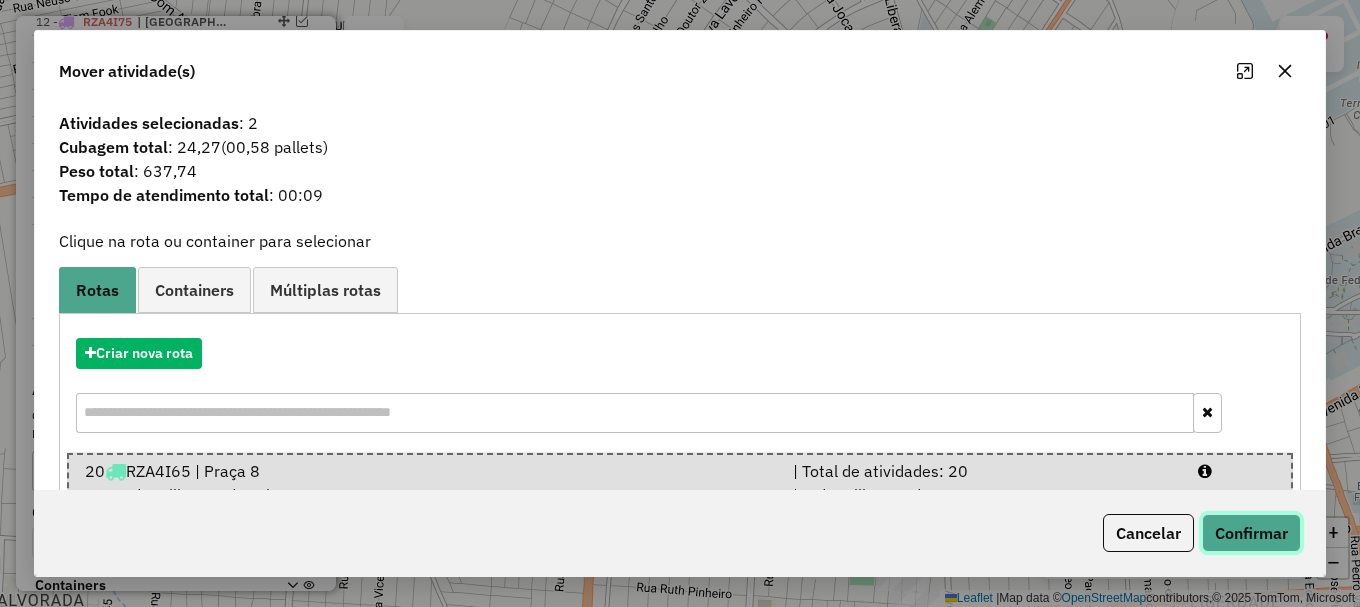 click on "Confirmar" 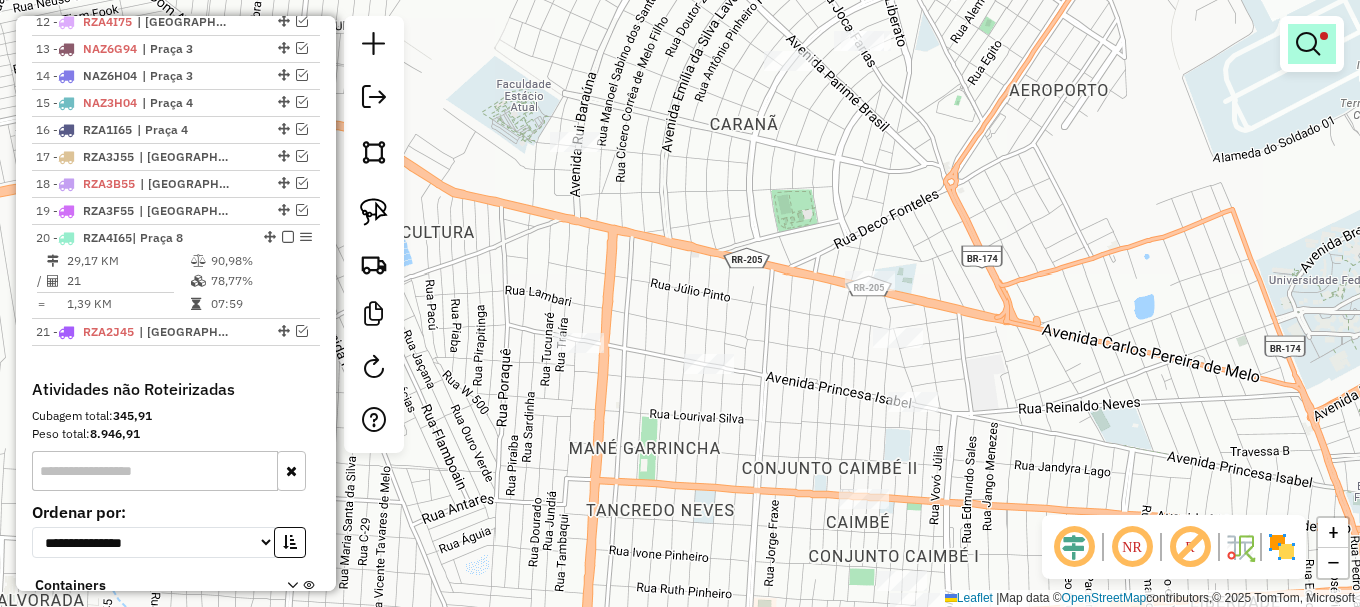 click at bounding box center (1308, 44) 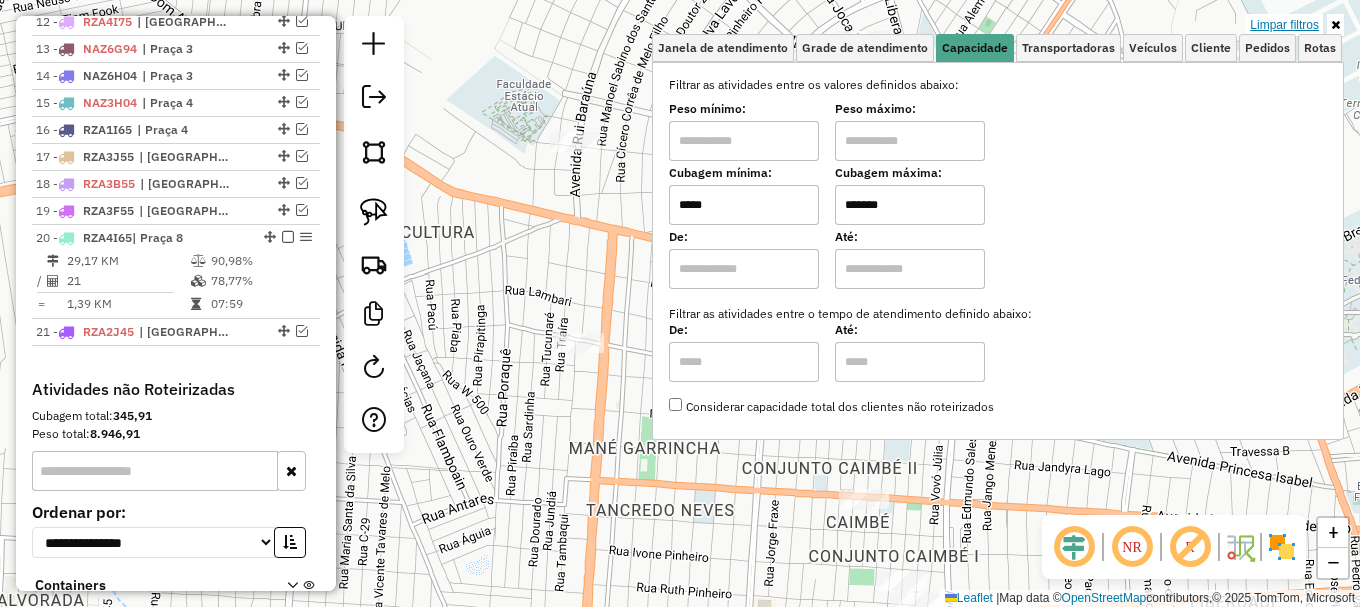 click on "Limpar filtros" at bounding box center [1284, 25] 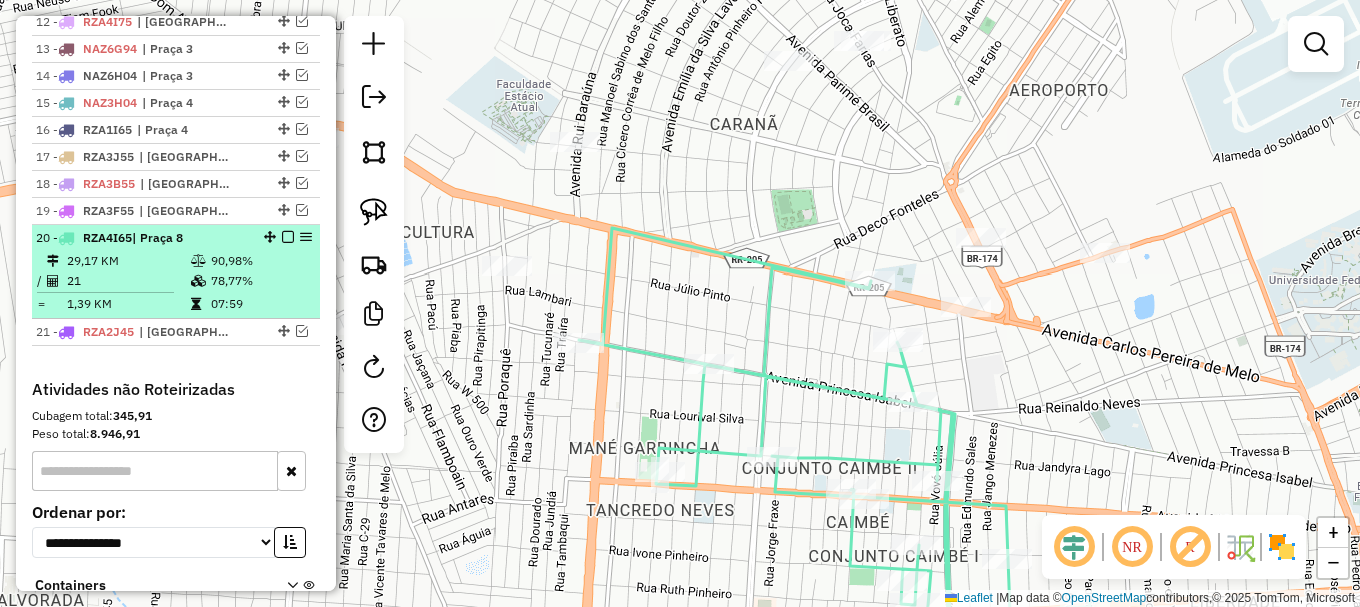 click at bounding box center (288, 237) 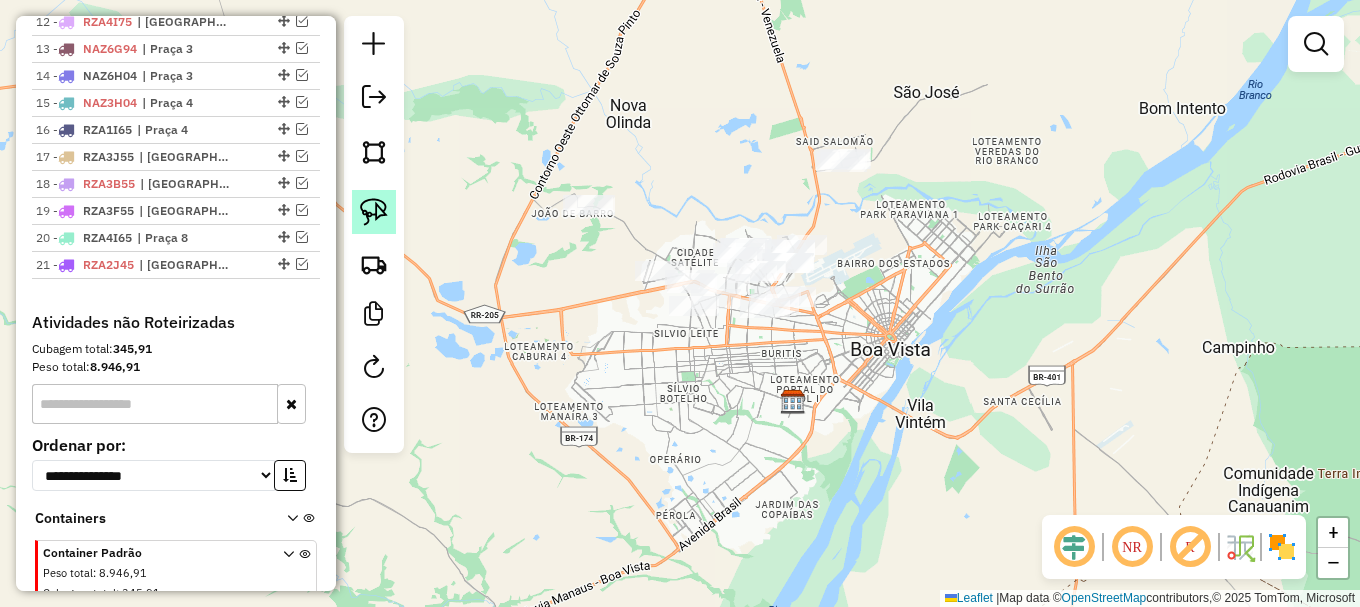 click 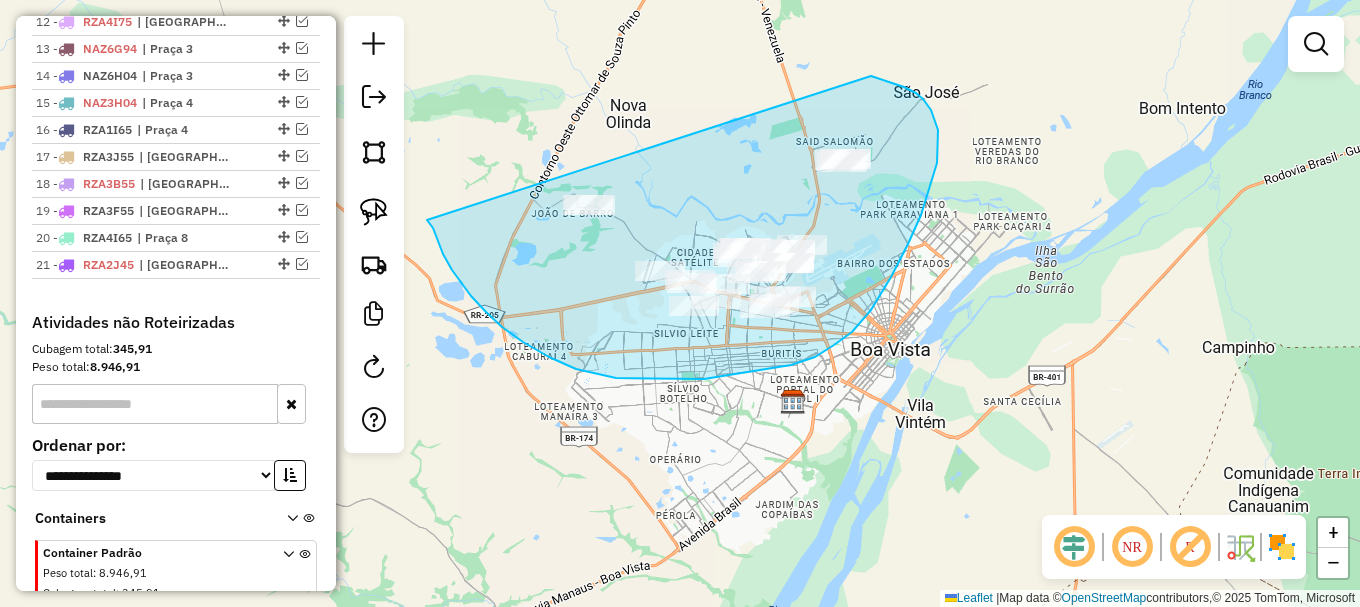 drag, startPoint x: 452, startPoint y: 270, endPoint x: 840, endPoint y: 65, distance: 438.82684 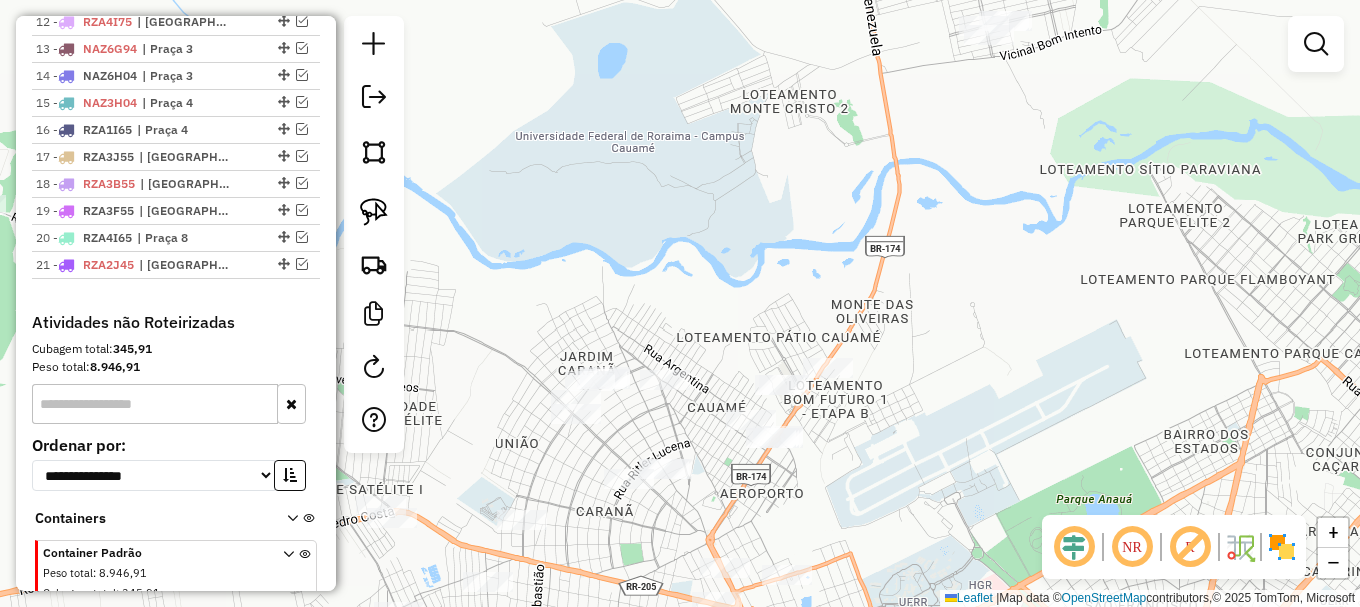 drag, startPoint x: 991, startPoint y: 299, endPoint x: 896, endPoint y: 408, distance: 144.58907 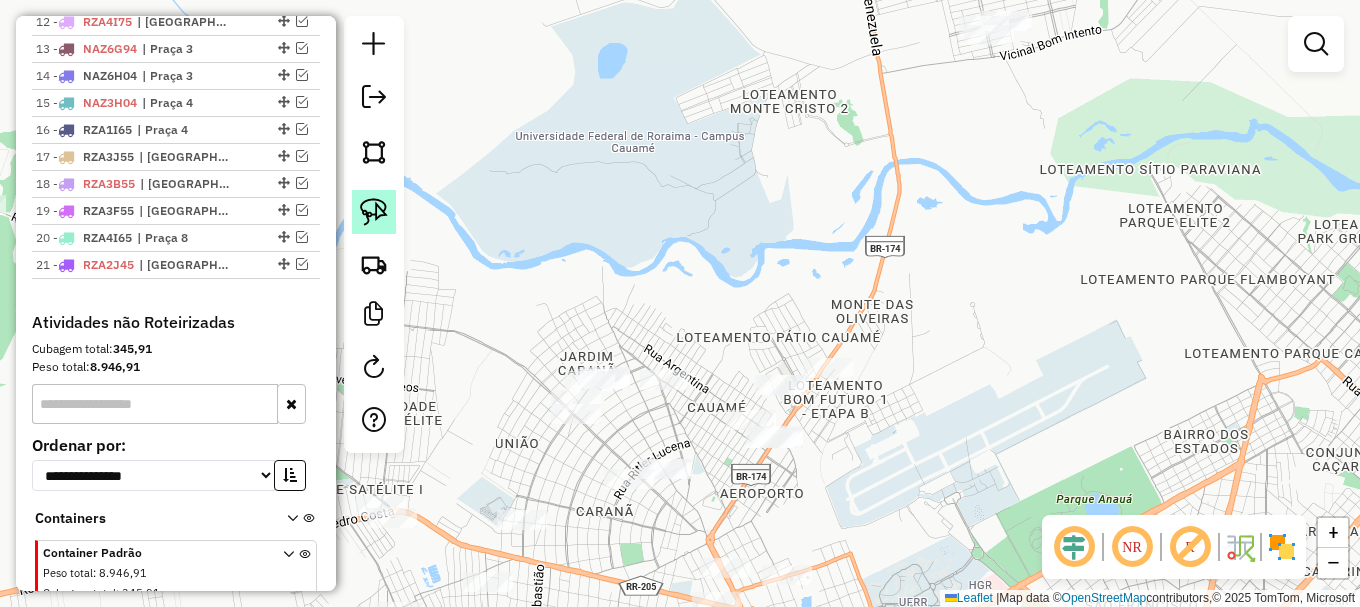 click 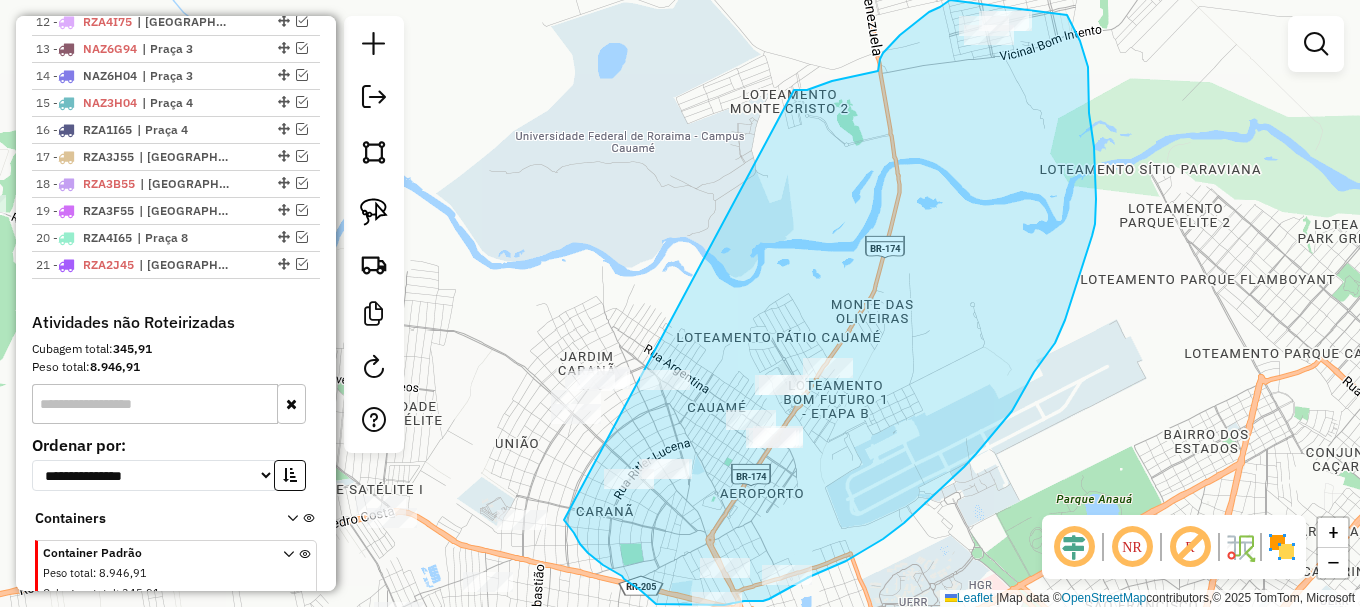 drag, startPoint x: 564, startPoint y: 520, endPoint x: 794, endPoint y: 92, distance: 485.88477 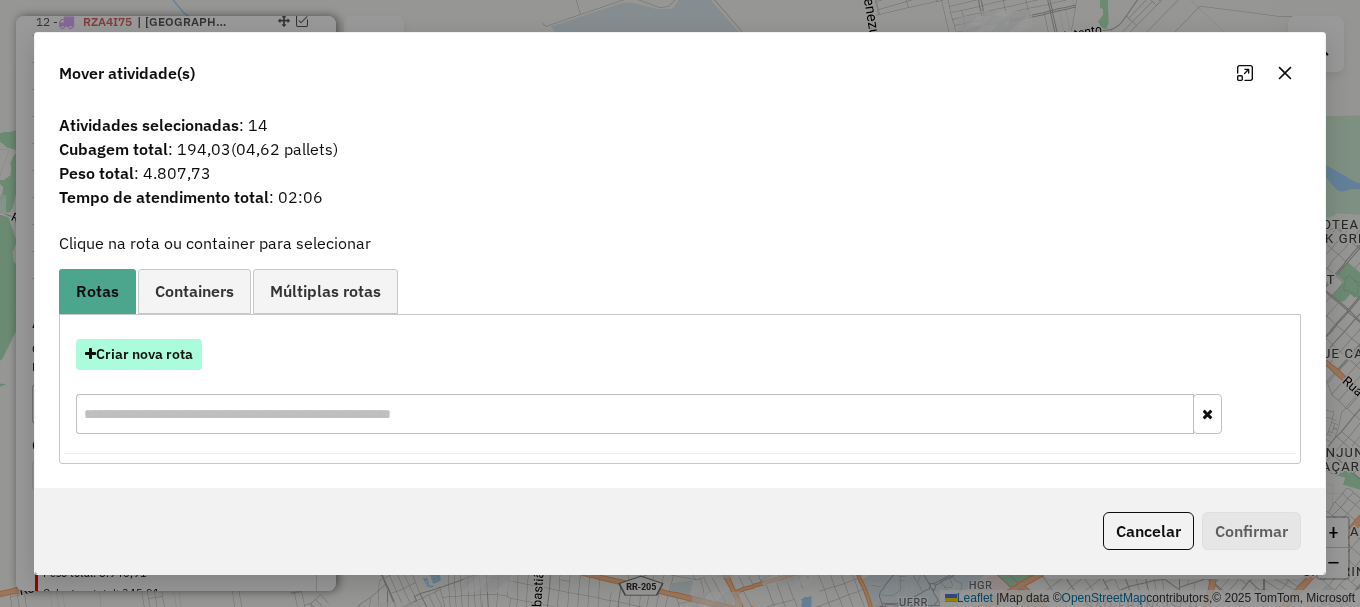 click on "Criar nova rota" at bounding box center [139, 354] 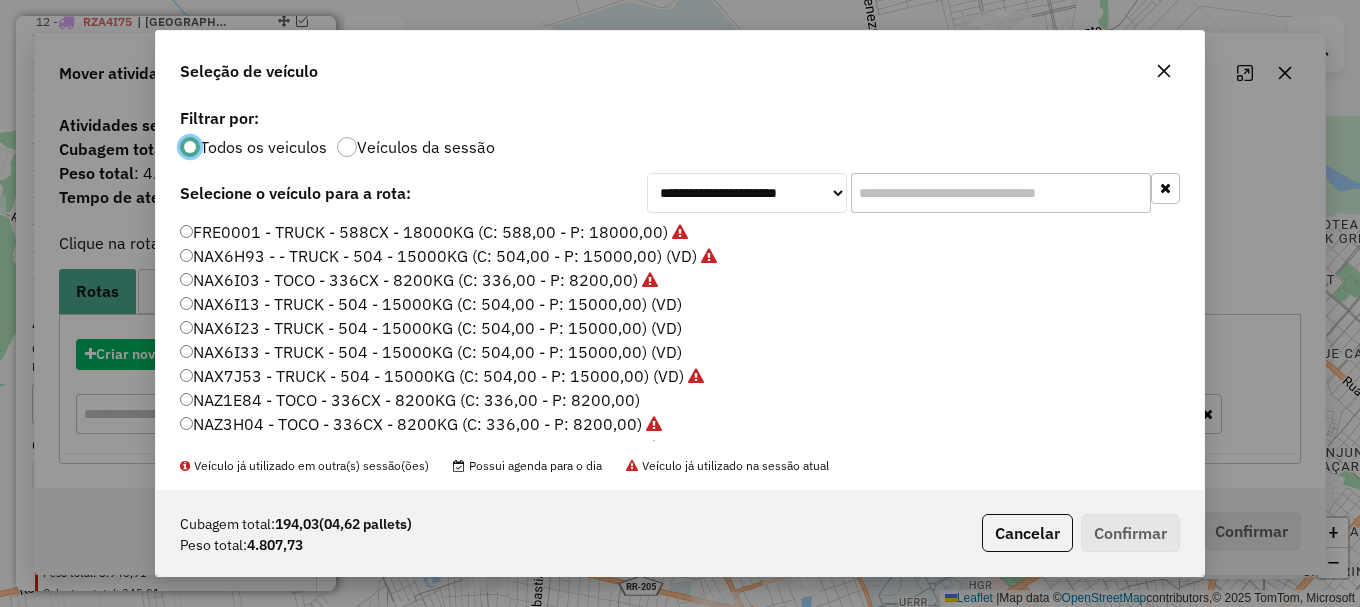 scroll, scrollTop: 11, scrollLeft: 6, axis: both 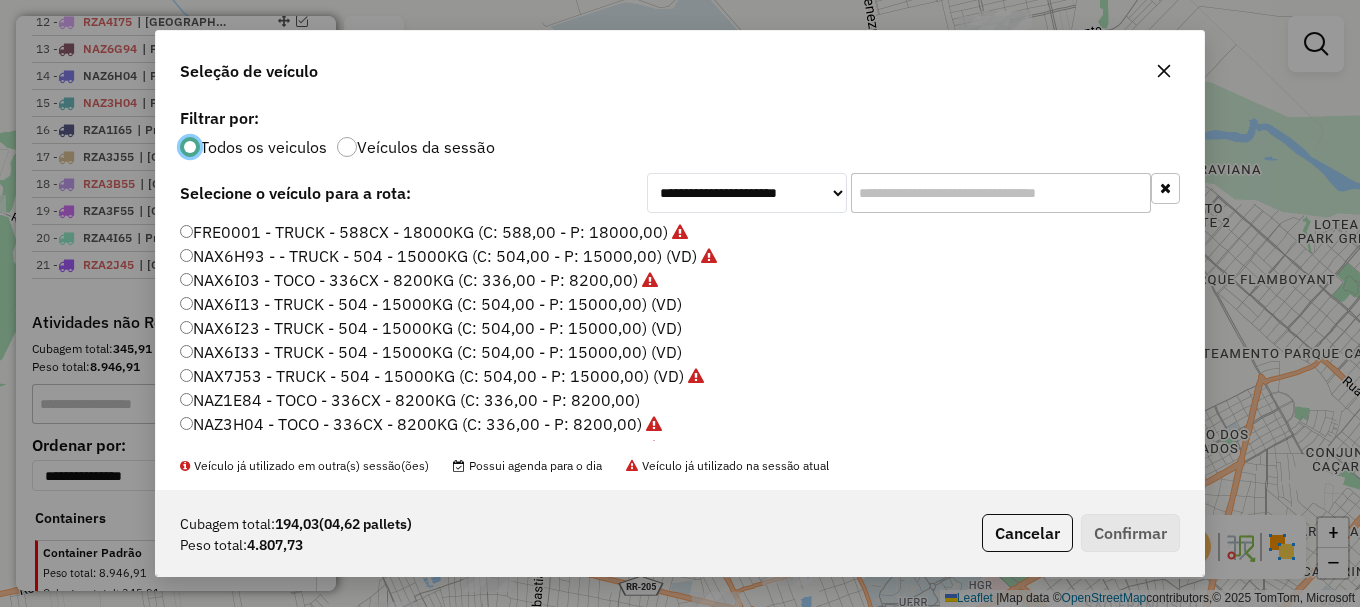 click on "NAZ1E84 - TOCO - 336CX - 8200KG (C: 336,00 - P: 8200,00)" 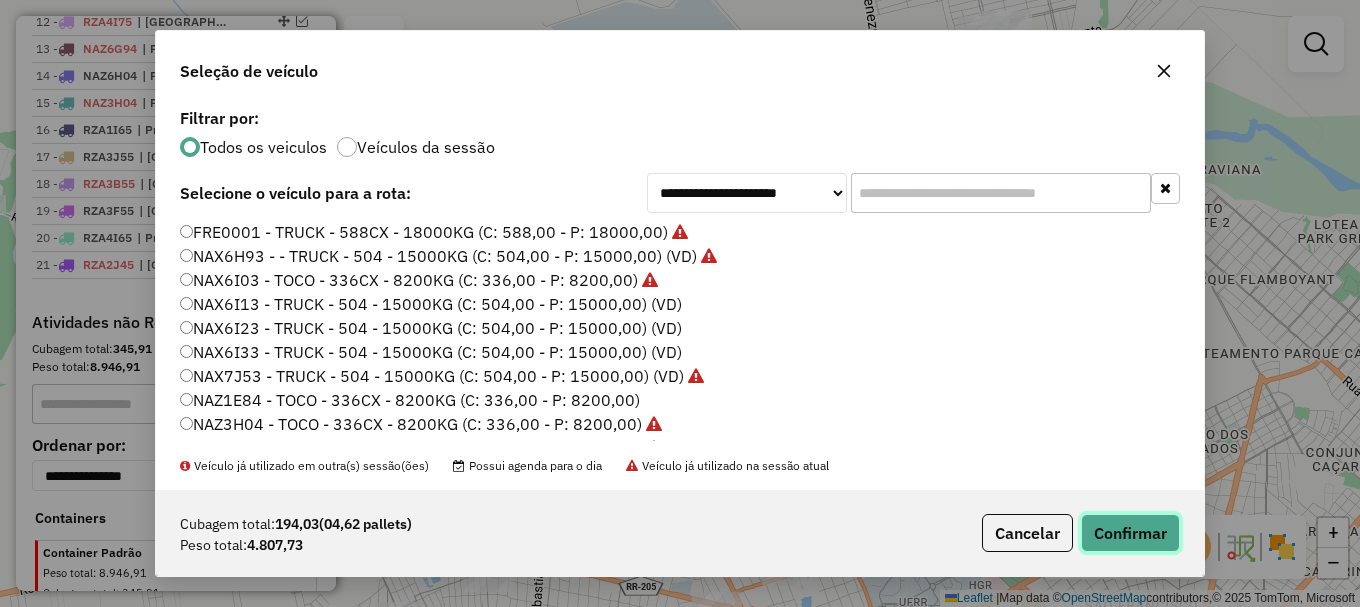 click on "Confirmar" 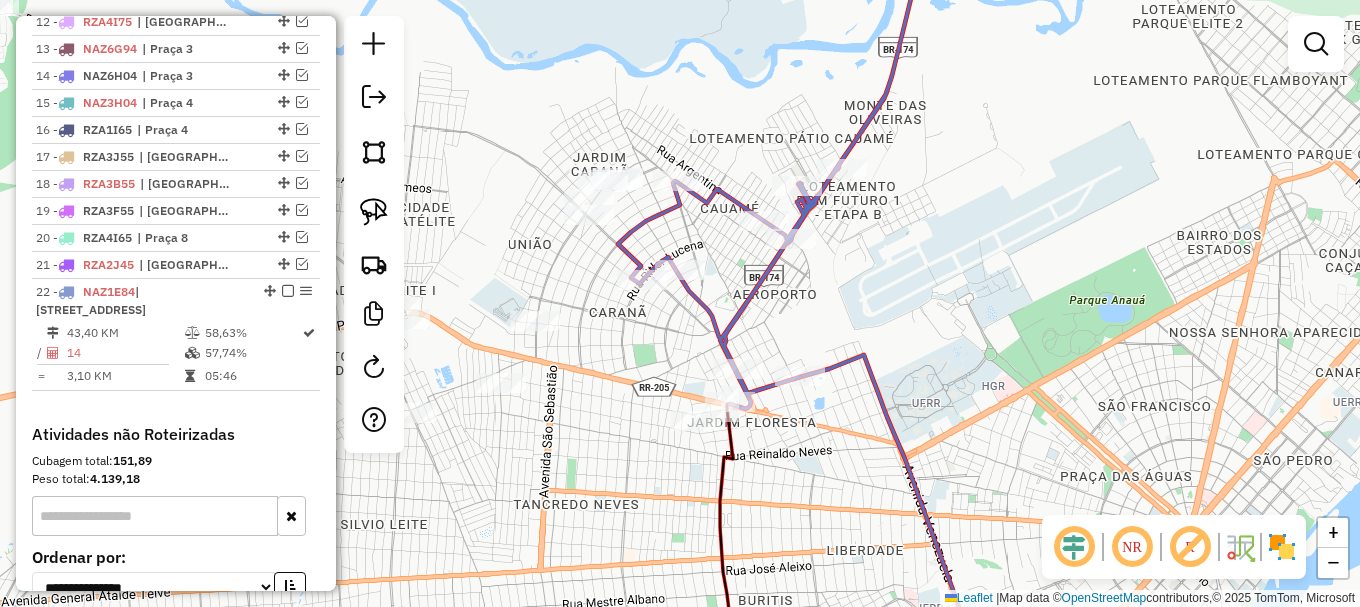 drag, startPoint x: 566, startPoint y: 266, endPoint x: 589, endPoint y: 271, distance: 23.537205 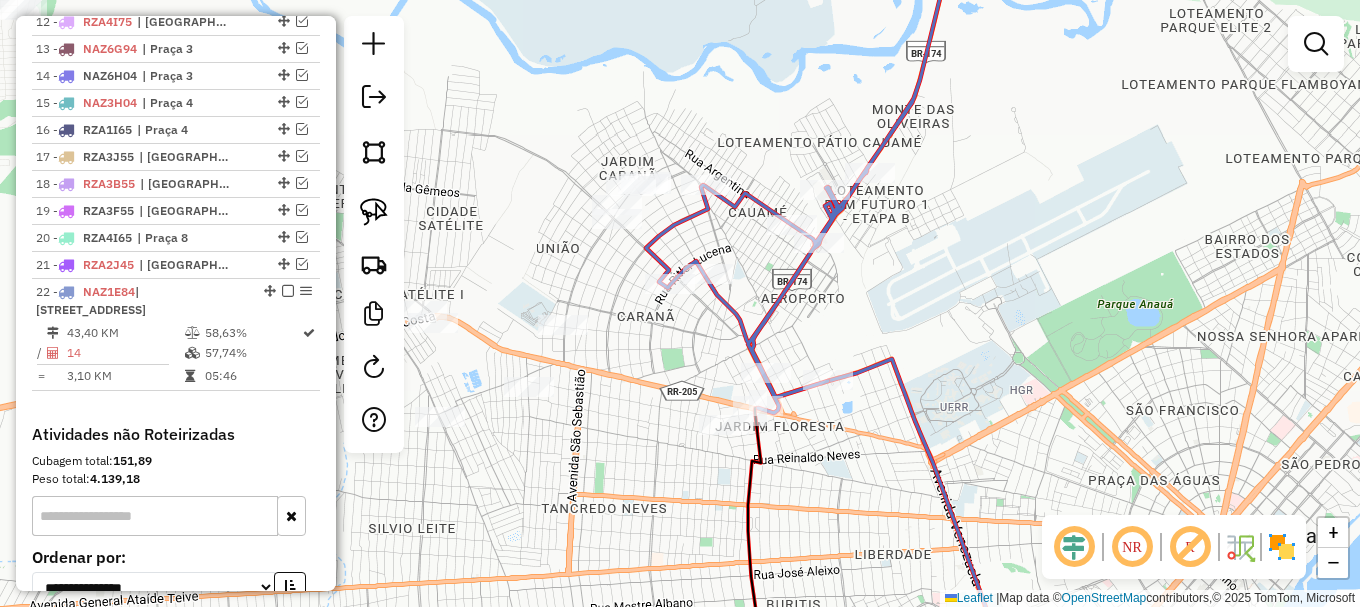 drag, startPoint x: 373, startPoint y: 205, endPoint x: 506, endPoint y: 331, distance: 183.20753 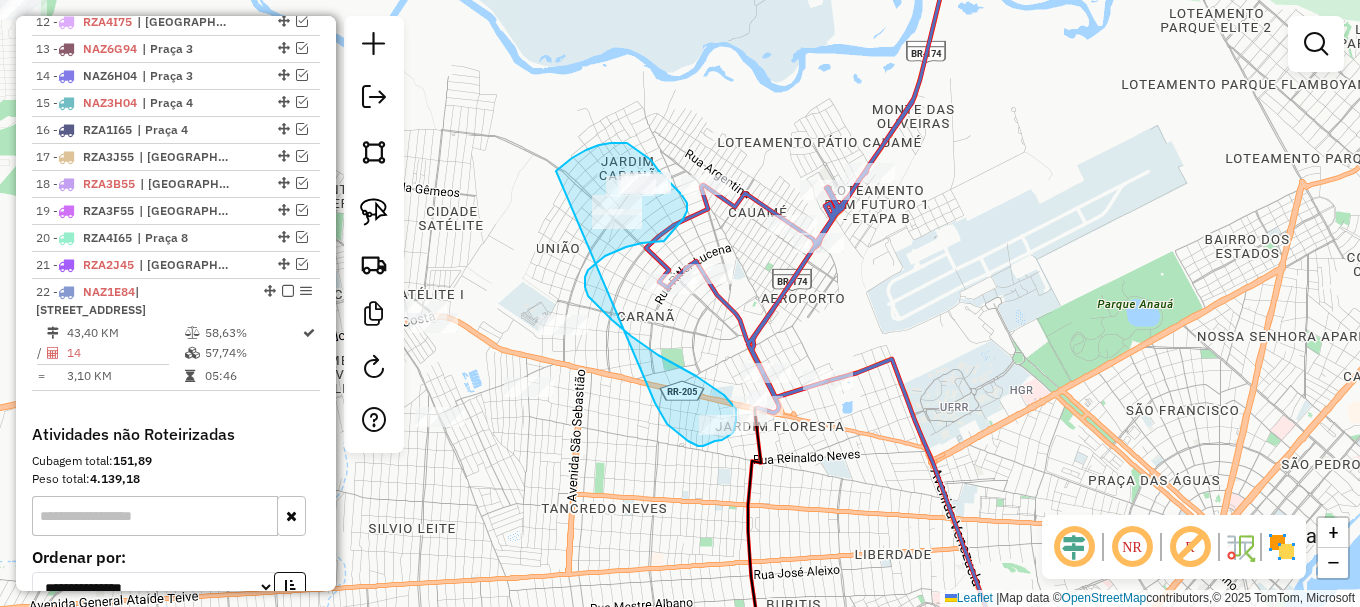 drag, startPoint x: 655, startPoint y: 403, endPoint x: 553, endPoint y: 173, distance: 251.60286 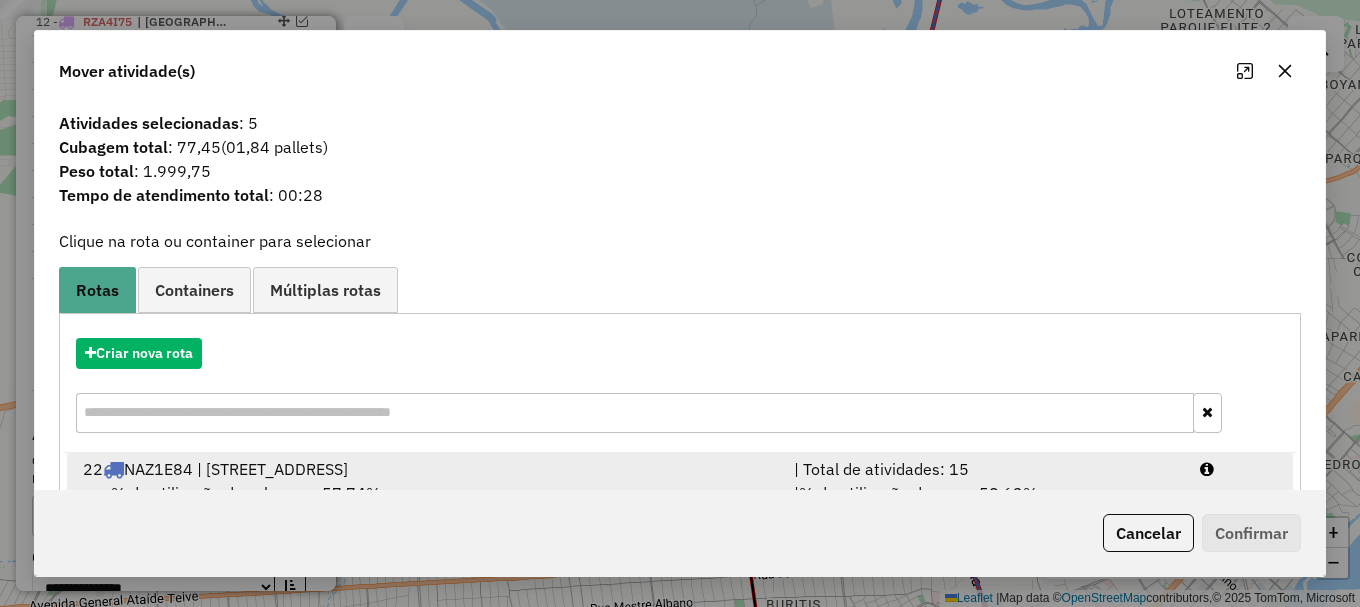 click at bounding box center (1239, 469) 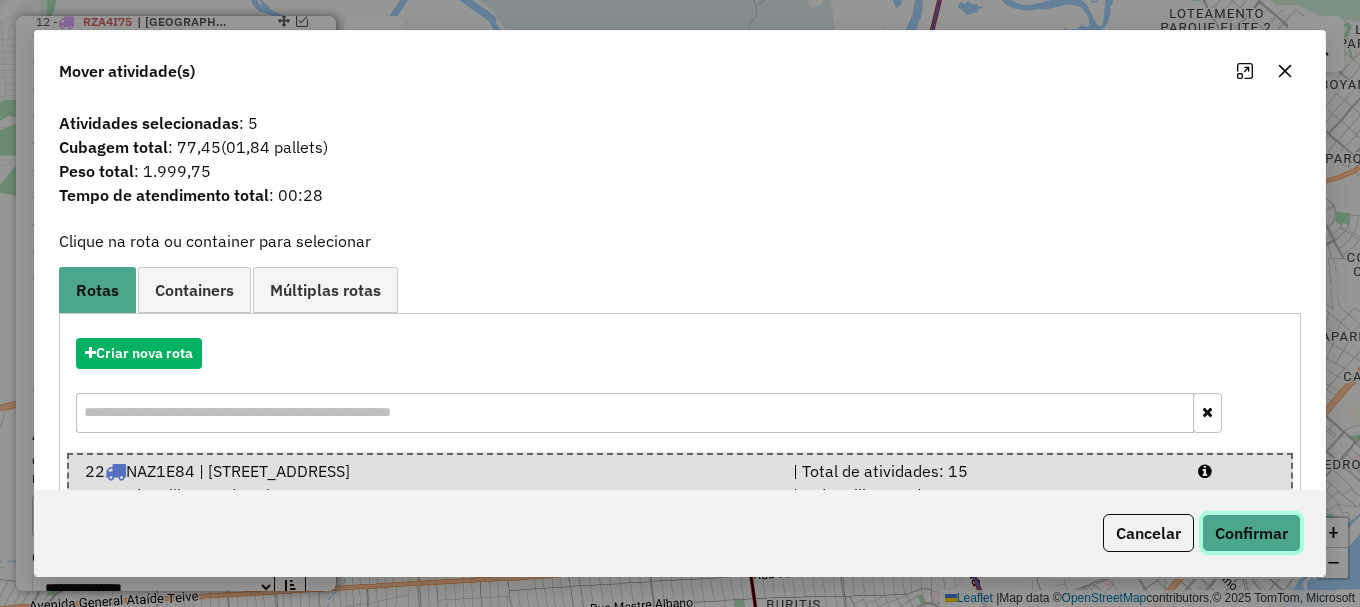 click on "Confirmar" 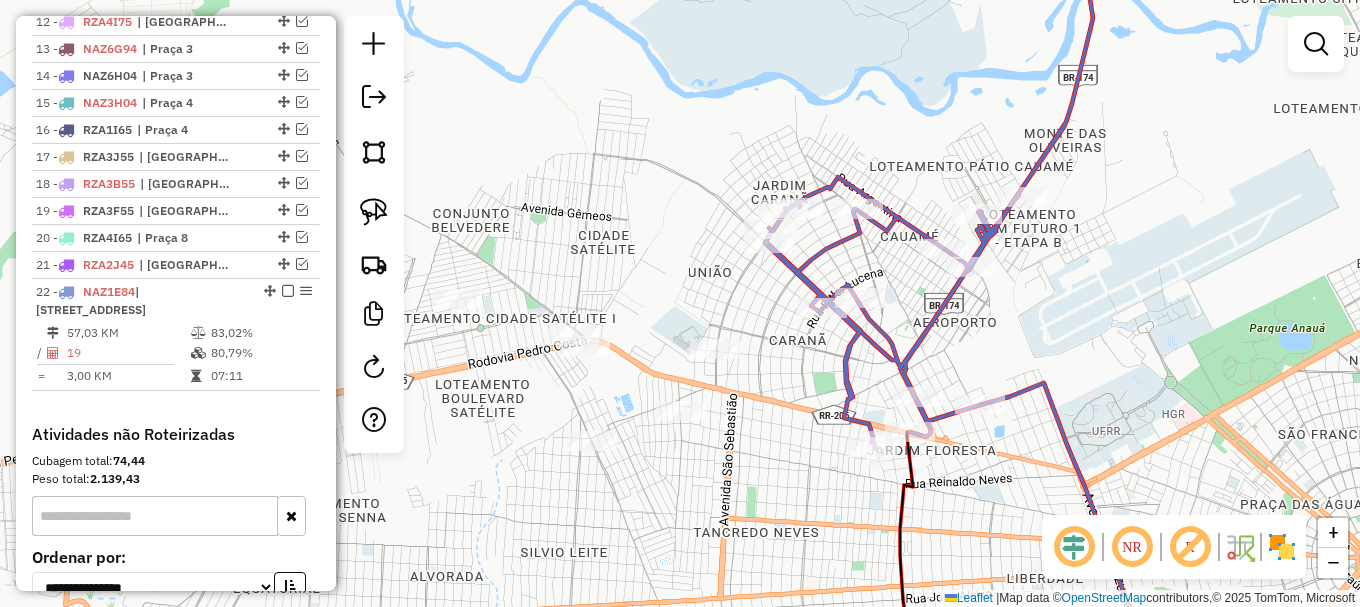 drag, startPoint x: 540, startPoint y: 177, endPoint x: 805, endPoint y: 196, distance: 265.68027 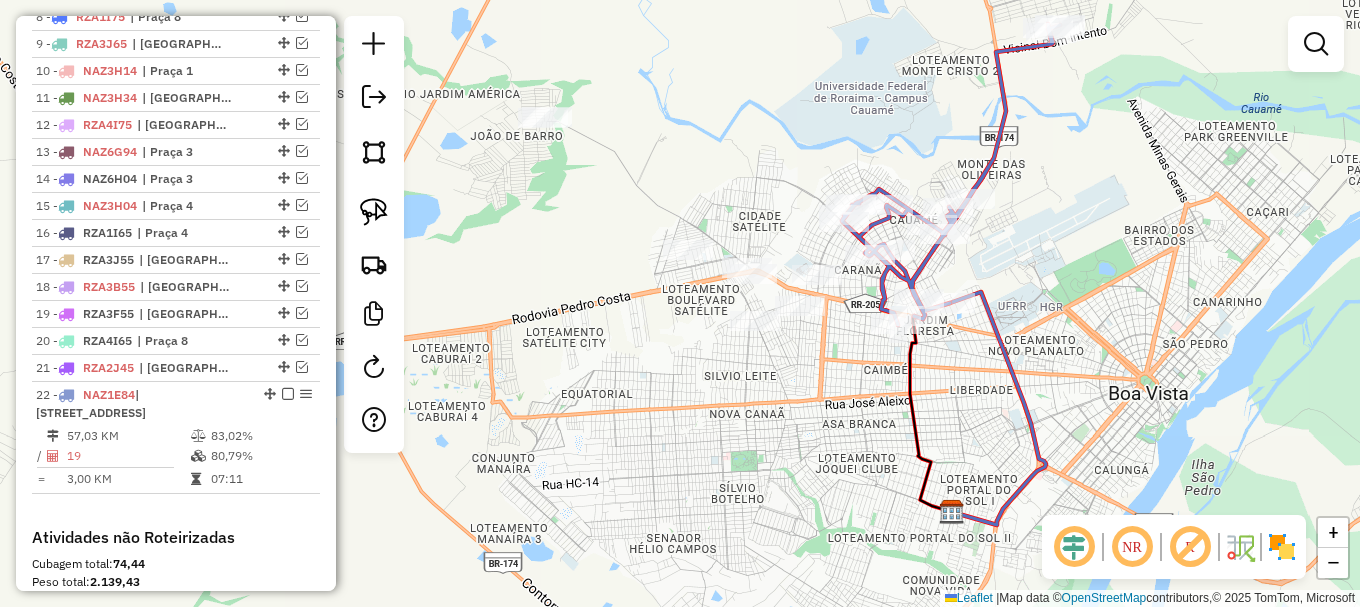 scroll, scrollTop: 1003, scrollLeft: 0, axis: vertical 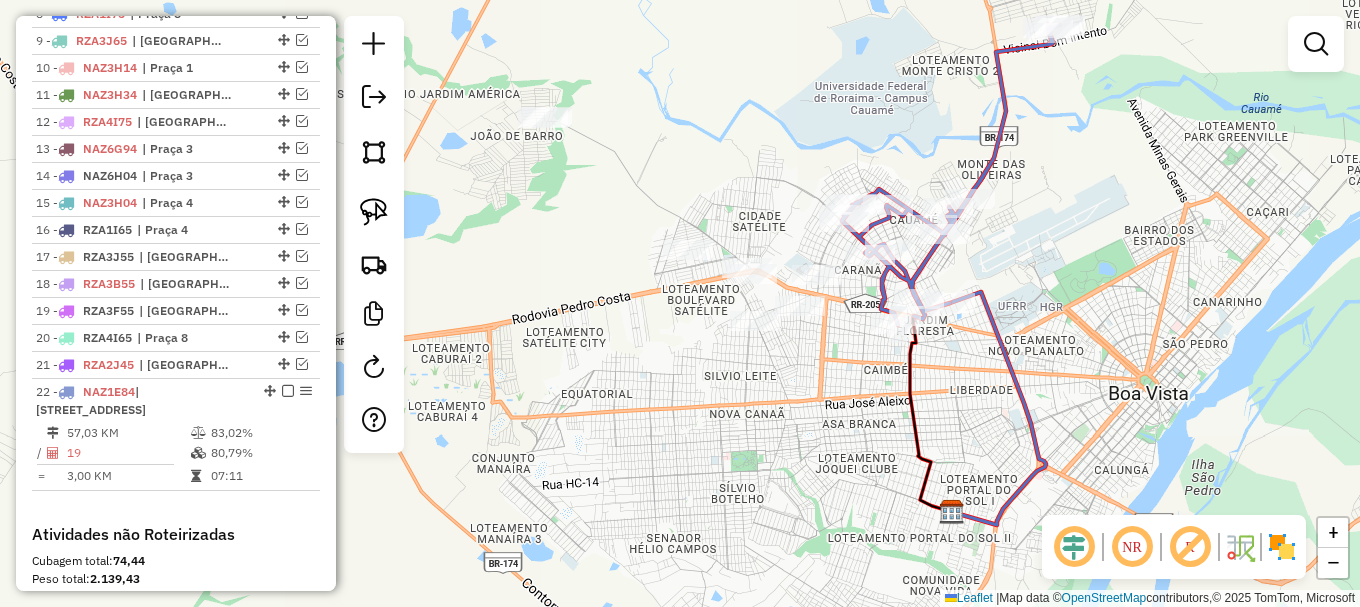 click on "Janela de atendimento Grade de atendimento Capacidade Transportadoras Veículos Cliente Pedidos  Rotas Selecione os dias de semana para filtrar as janelas de atendimento  Seg   Ter   Qua   Qui   Sex   Sáb   Dom  Informe o período da janela de atendimento: De: Até:  Filtrar exatamente a janela do cliente  Considerar janela de atendimento padrão  Selecione os dias de semana para filtrar as grades de atendimento  Seg   Ter   Qua   Qui   Sex   Sáb   Dom   Considerar clientes sem dia de atendimento cadastrado  Clientes fora do dia de atendimento selecionado Filtrar as atividades entre os valores definidos abaixo:  Peso mínimo:   Peso máximo:   Cubagem mínima:   Cubagem máxima:   De:   Até:  Filtrar as atividades entre o tempo de atendimento definido abaixo:  De:   Até:   Considerar capacidade total dos clientes não roteirizados Transportadora: Selecione um ou mais itens Tipo de veículo: Selecione um ou mais itens Veículo: Selecione um ou mais itens Motorista: Selecione um ou mais itens Nome: Rótulo:" 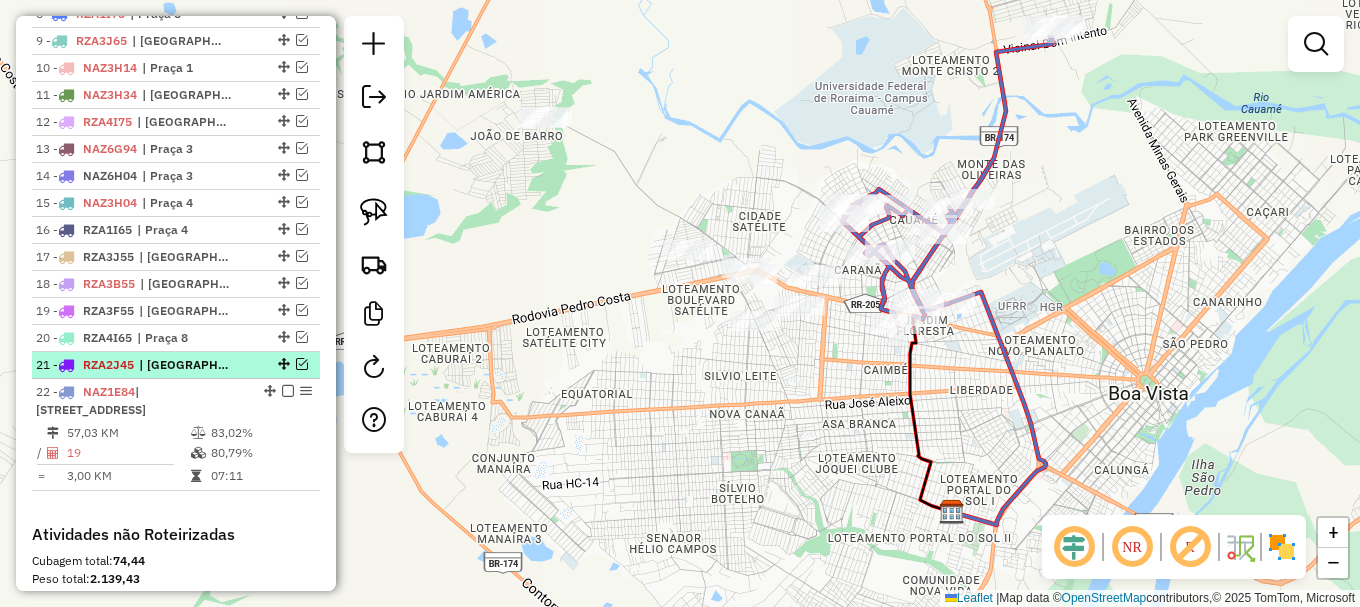 click at bounding box center (302, 364) 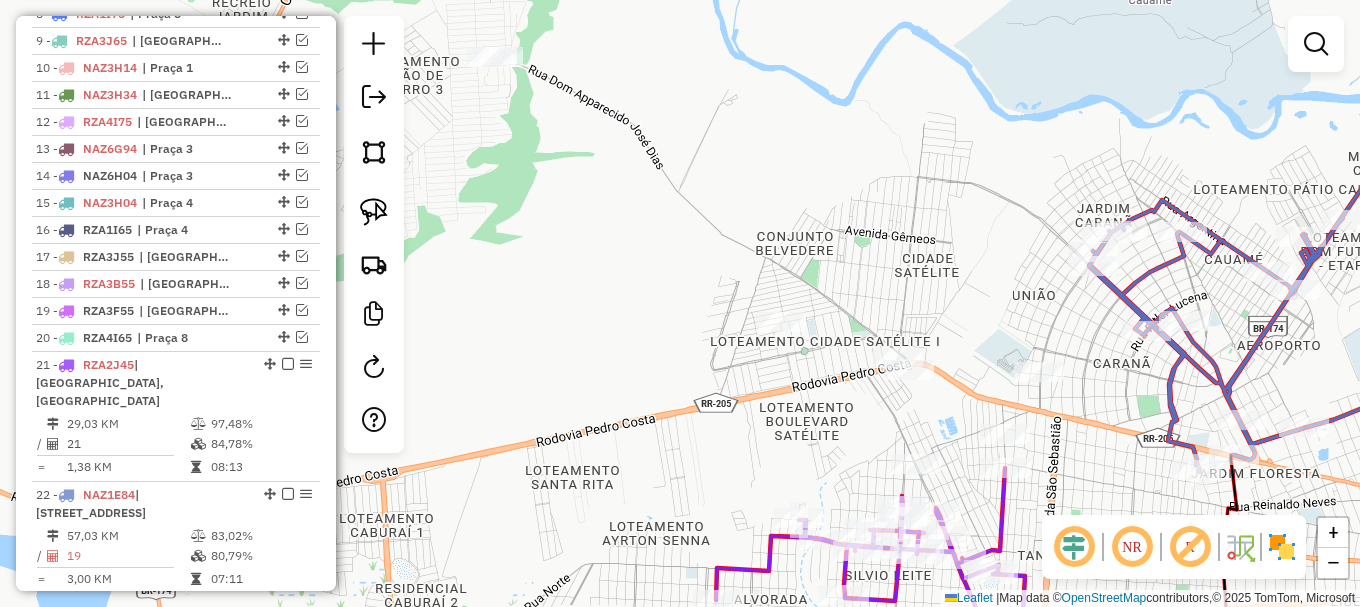 drag, startPoint x: 580, startPoint y: 284, endPoint x: 783, endPoint y: 397, distance: 232.33167 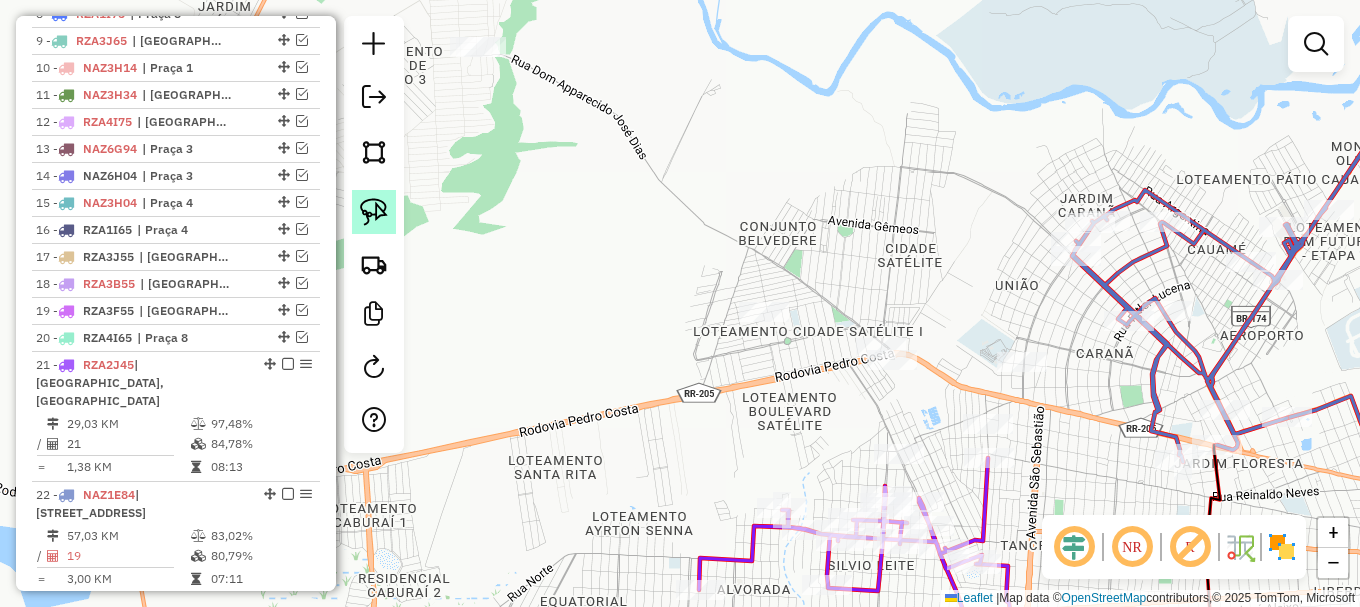 click 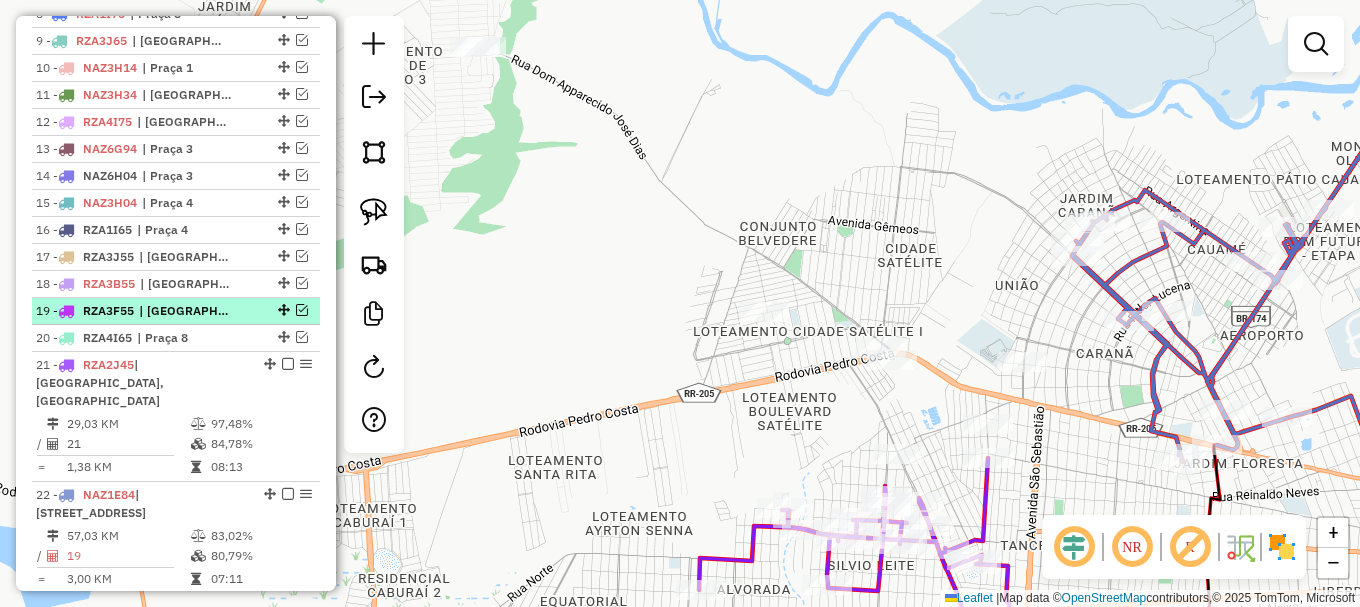 click at bounding box center (302, 310) 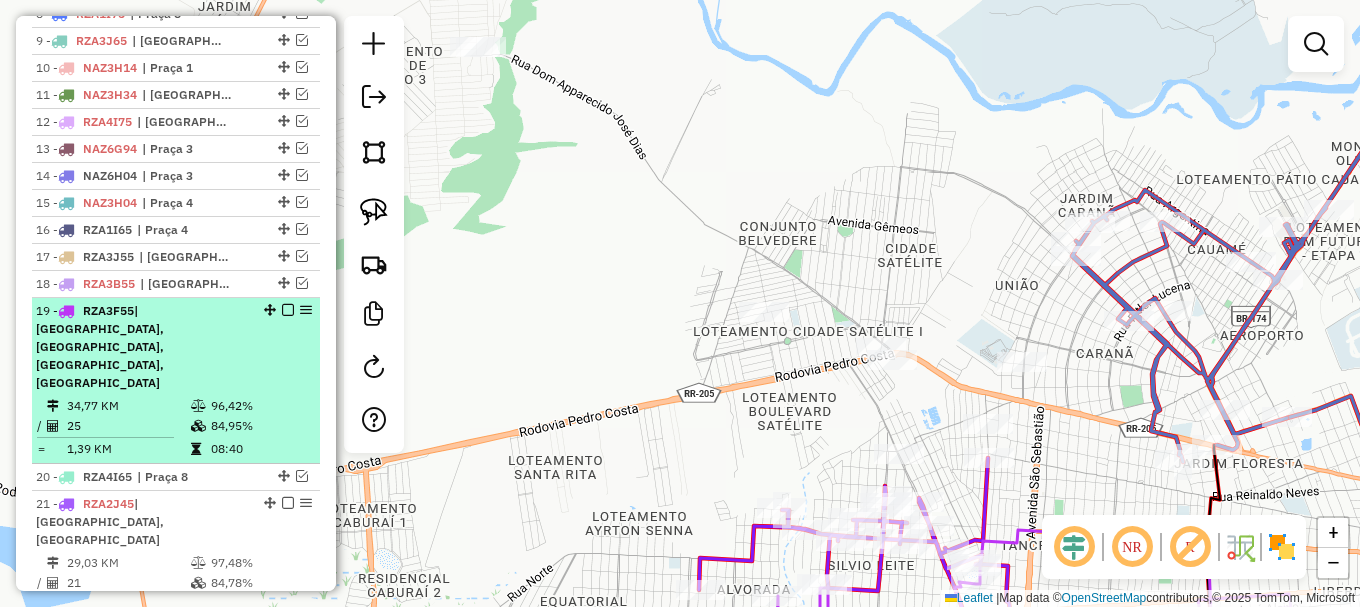 click at bounding box center (288, 310) 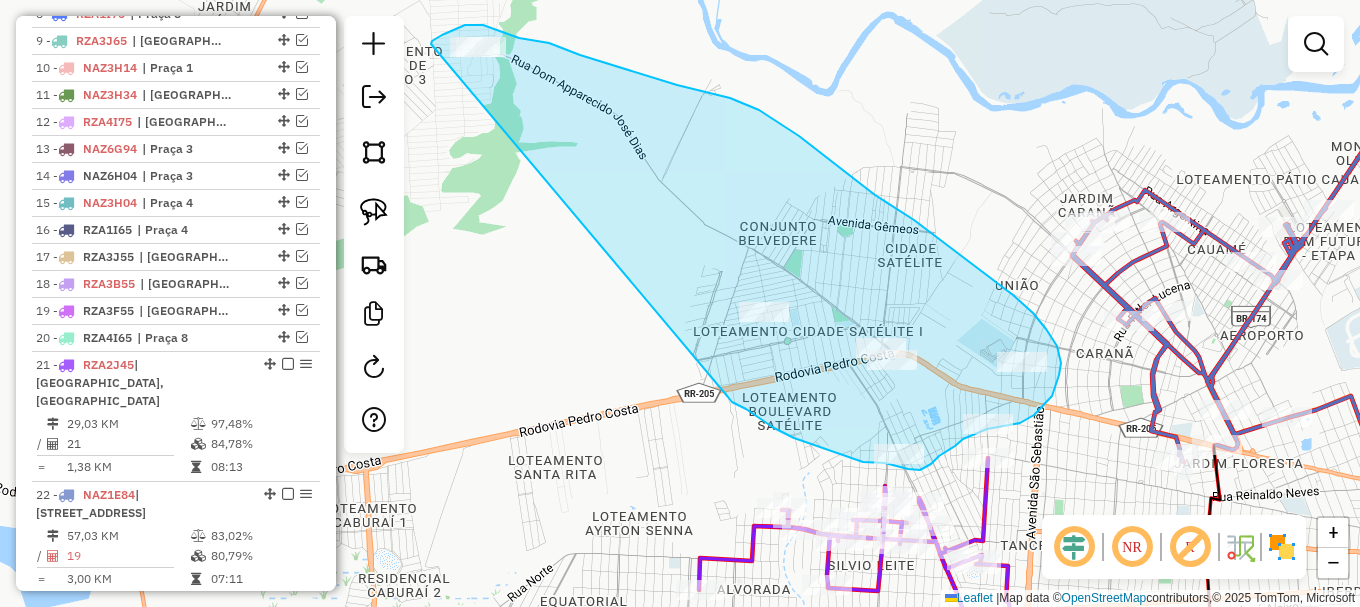 drag, startPoint x: 746, startPoint y: 409, endPoint x: 432, endPoint y: 44, distance: 481.47794 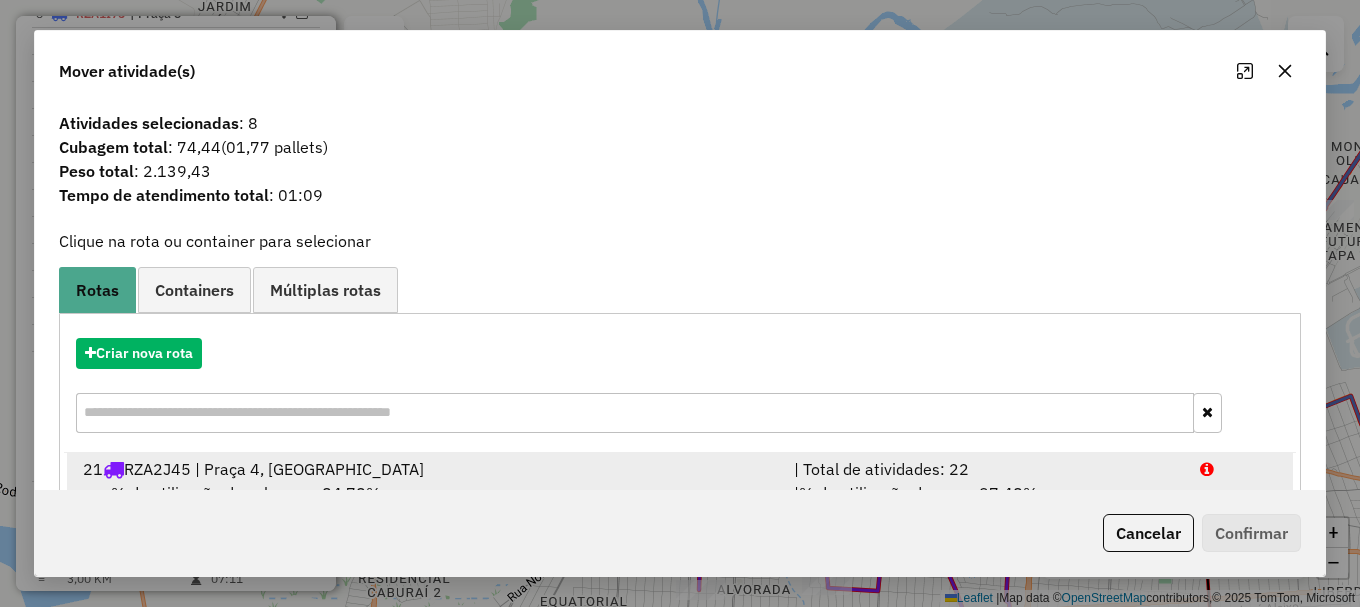 click at bounding box center [1239, 469] 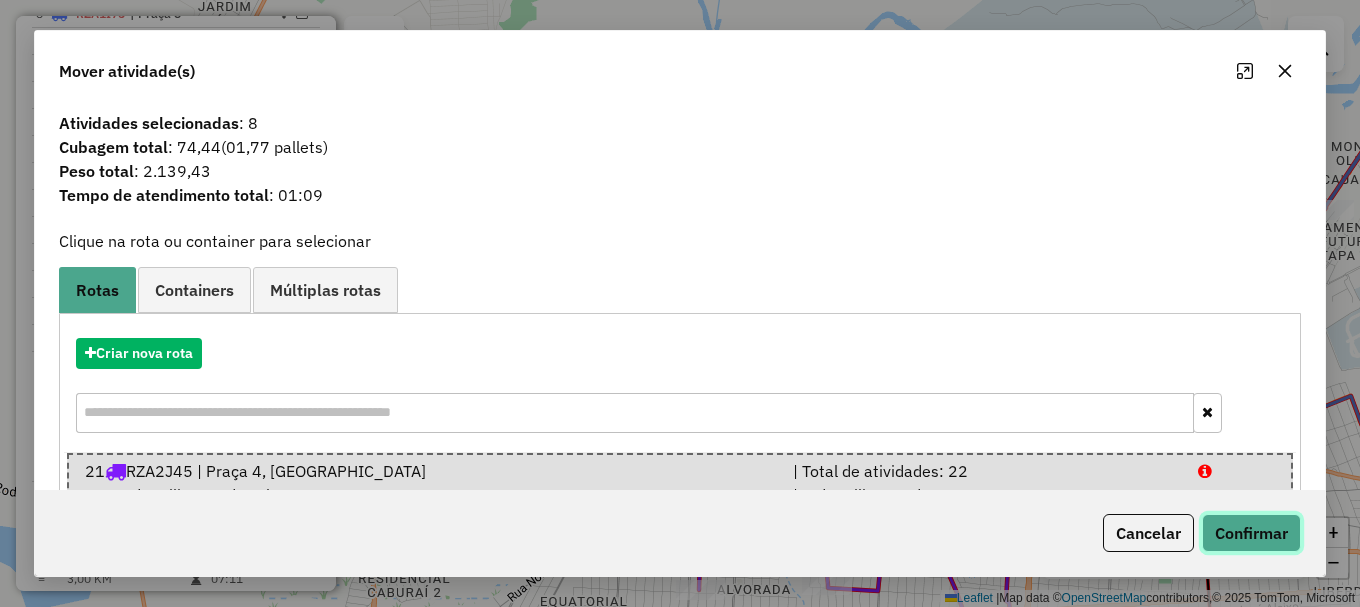 click on "Confirmar" 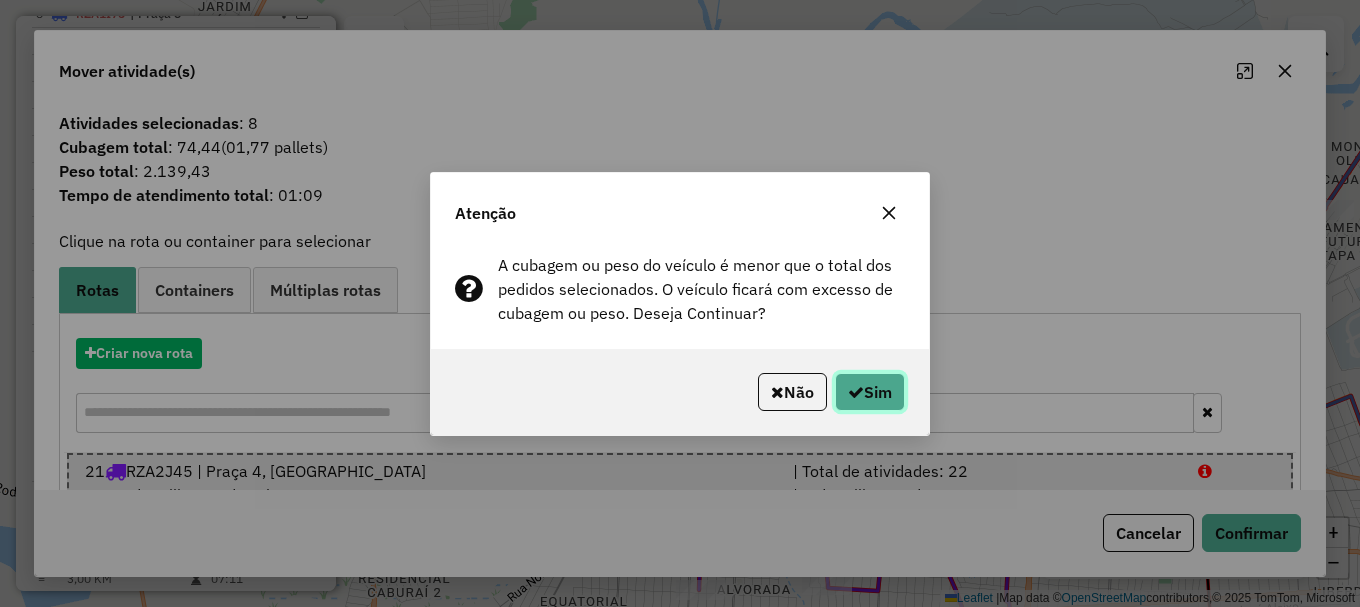 click on "Sim" 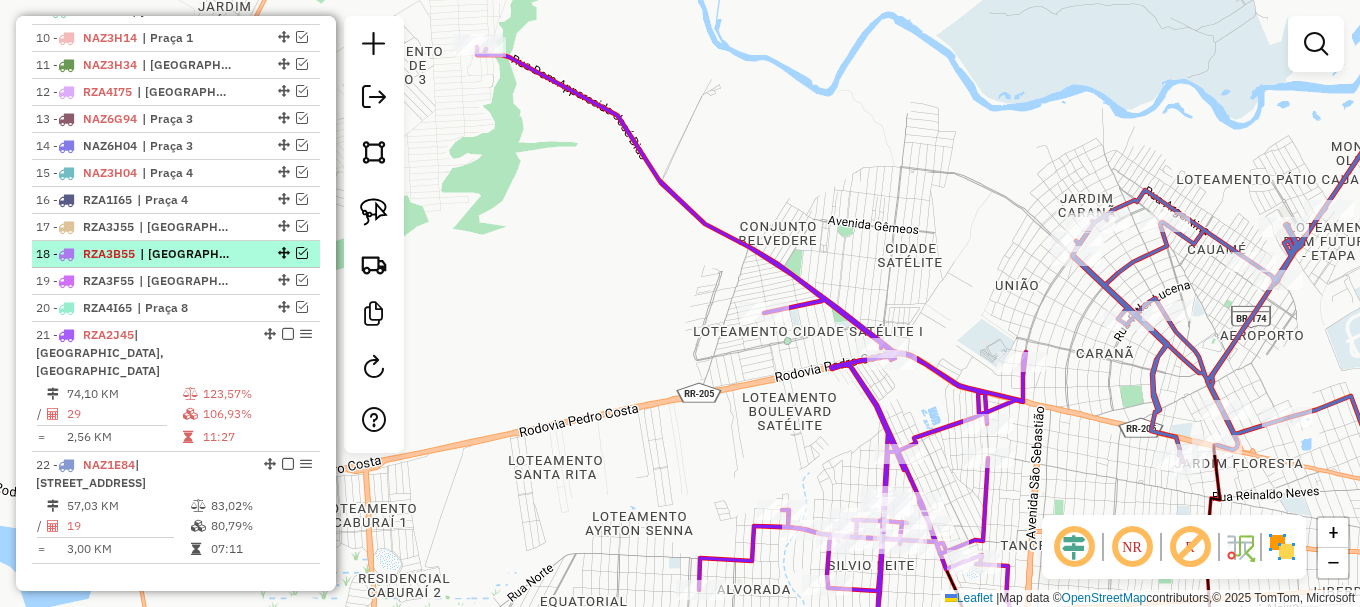 scroll, scrollTop: 1049, scrollLeft: 0, axis: vertical 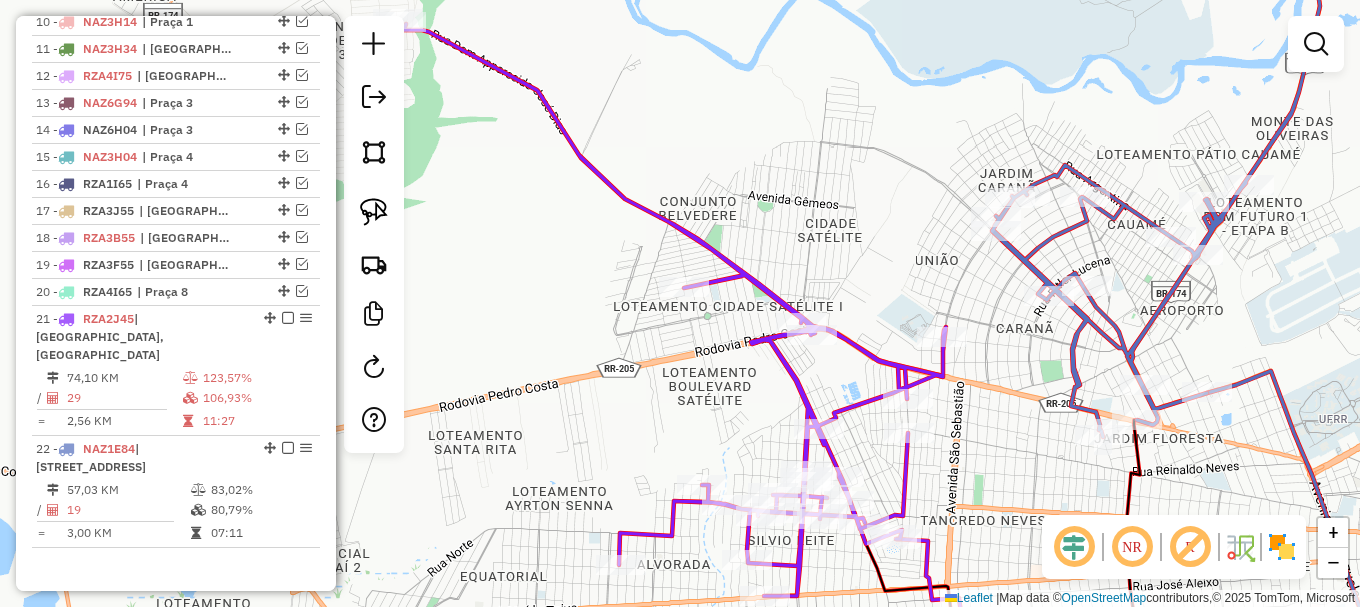 drag, startPoint x: 604, startPoint y: 384, endPoint x: 485, endPoint y: 313, distance: 138.57127 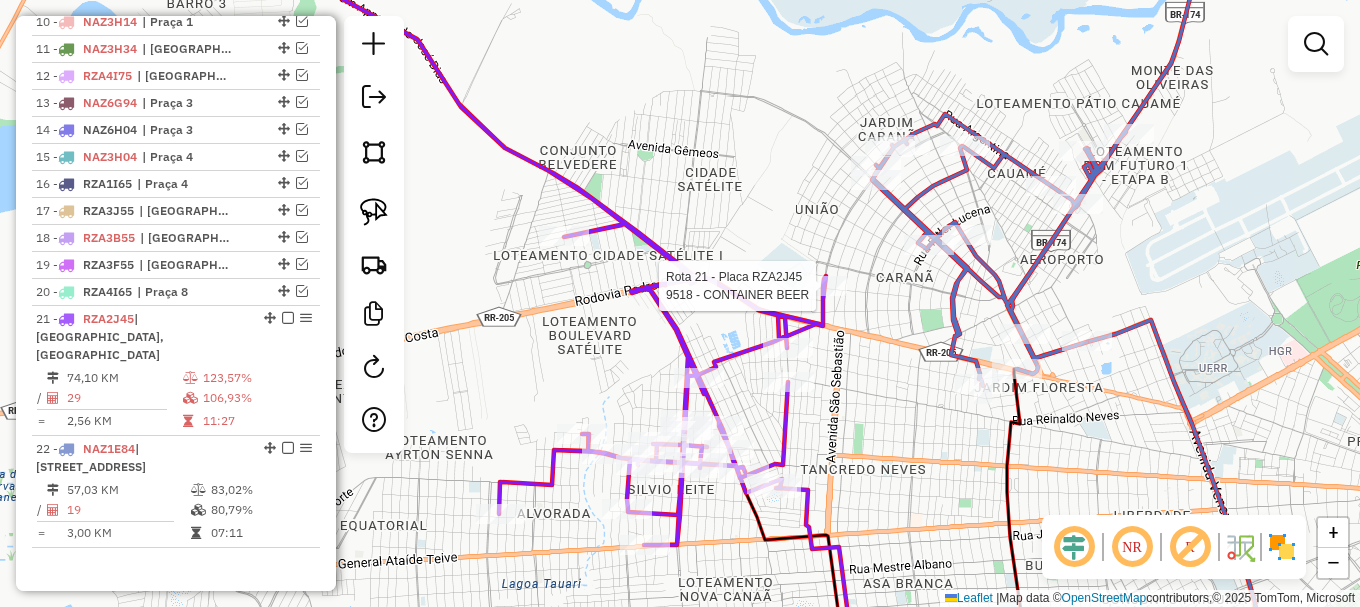 select on "**********" 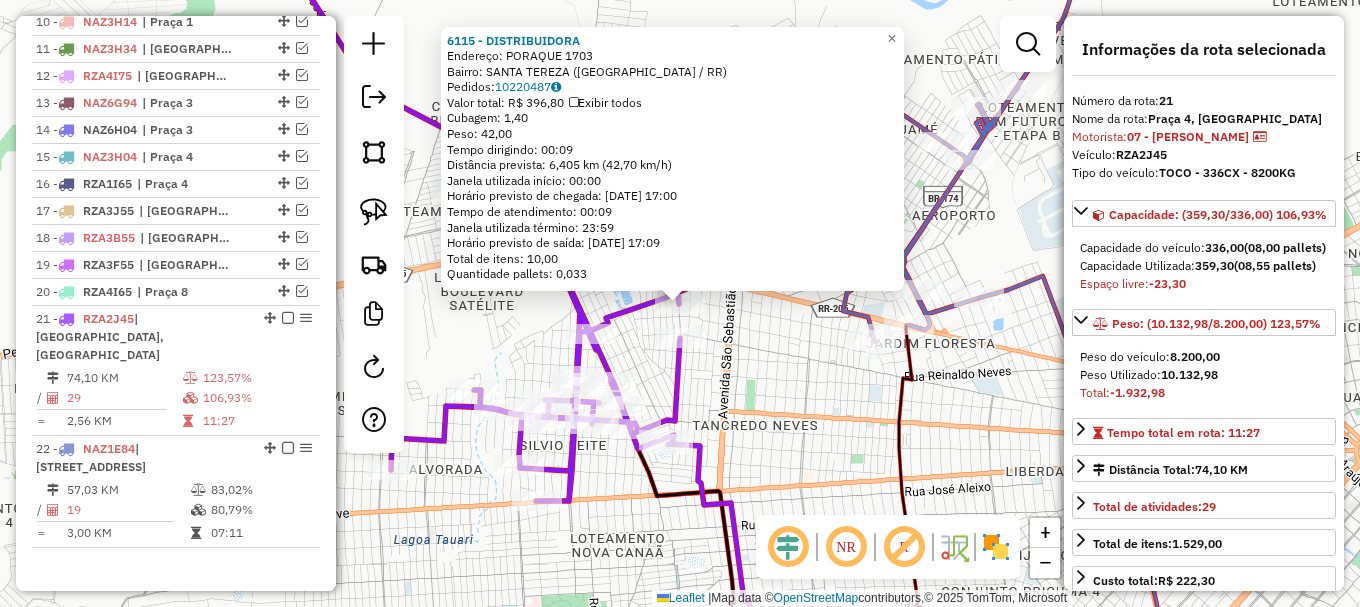 click on "6115 - DISTRIBUIDORA  Endereço:  PORAQUE 1703   Bairro: [GEOGRAPHIC_DATA] ([GEOGRAPHIC_DATA] / RR)   Pedidos:  10220487   Valor total: R$ 396,80   Exibir todos   Cubagem: 1,40  Peso: 42,00  Tempo dirigindo: 00:09   Distância prevista: 6,405 km (42,70 km/h)   [GEOGRAPHIC_DATA] utilizada início: 00:00   Horário previsto de chegada: [DATE] 17:00   Tempo de atendimento: 00:09   Janela utilizada término: 23:59   Horário previsto de saída: [DATE] 17:09   Total de itens: 10,00   Quantidade pallets: 0,033  × Janela de atendimento Grade de atendimento Capacidade Transportadoras Veículos Cliente Pedidos  Rotas Selecione os dias de semana para filtrar as janelas de atendimento  Seg   Ter   Qua   Qui   Sex   Sáb   Dom  Informe o período da janela de atendimento: De: Até:  Filtrar exatamente a janela do cliente  Considerar janela de atendimento padrão  Selecione os dias de semana para filtrar as grades de atendimento  Seg   Ter   Qua   Qui   Sex   Sáb   Dom   Considerar clientes sem dia de atendimento cadastrado  De:   De:" 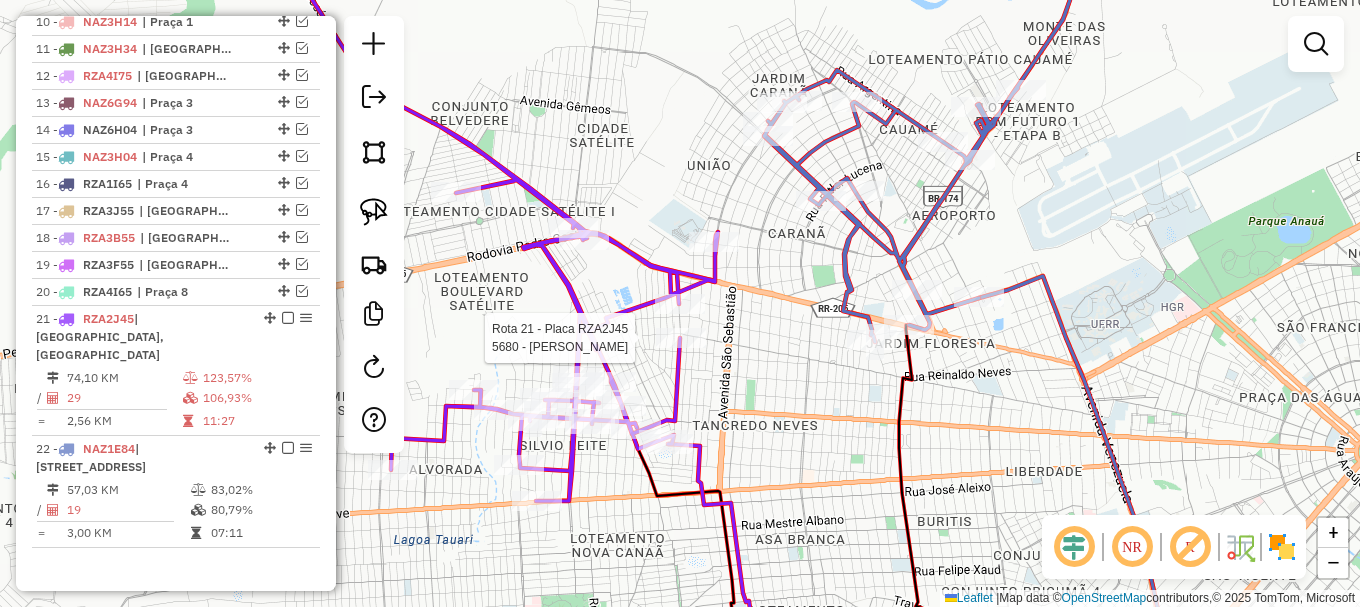 select on "**********" 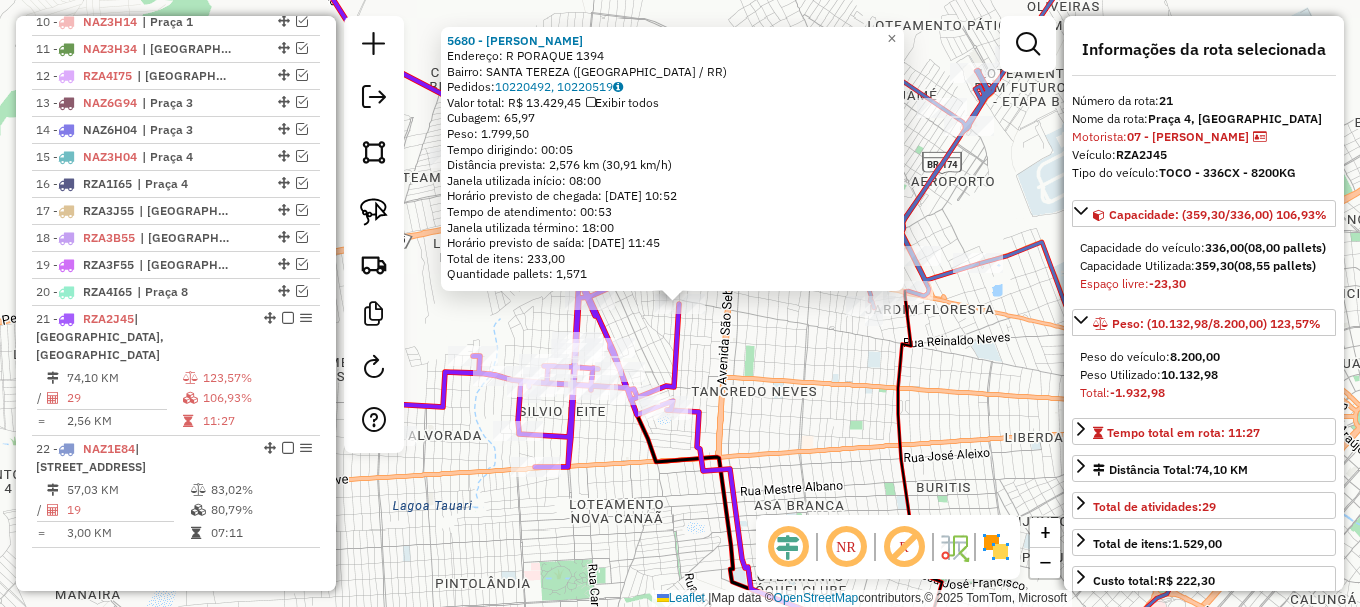click on "5680 - [PERSON_NAME]: R   PORAQUE                       1394   Bairro: SANTA TEREZA ([GEOGRAPHIC_DATA] / RR)   Pedidos:  10220492, 10220519   Valor total: R$ 13.429,45   Exibir todos   Cubagem: 65,97  Peso: 1.799,50  Tempo dirigindo: 00:05   Distância prevista: 2,576 km (30,91 km/h)   [GEOGRAPHIC_DATA] utilizada início: 08:00   Horário previsto de chegada: [DATE] 10:52   Tempo de atendimento: 00:53   Janela utilizada término: 18:00   Horário previsto de saída: [DATE] 11:45   Total de itens: 233,00   Quantidade pallets: 1,571  × Janela de atendimento Grade de atendimento Capacidade Transportadoras Veículos Cliente Pedidos  Rotas Selecione os dias de semana para filtrar as janelas de atendimento  Seg   Ter   Qua   Qui   Sex   Sáb   Dom  Informe o período da janela de atendimento: De: Até:  Filtrar exatamente a janela do cliente  Considerar janela de atendimento padrão  Selecione os dias de semana para filtrar as grades de atendimento  Seg   Ter   Qua   Qui   Sex   Sáb   Dom   Peso mínimo:  +" 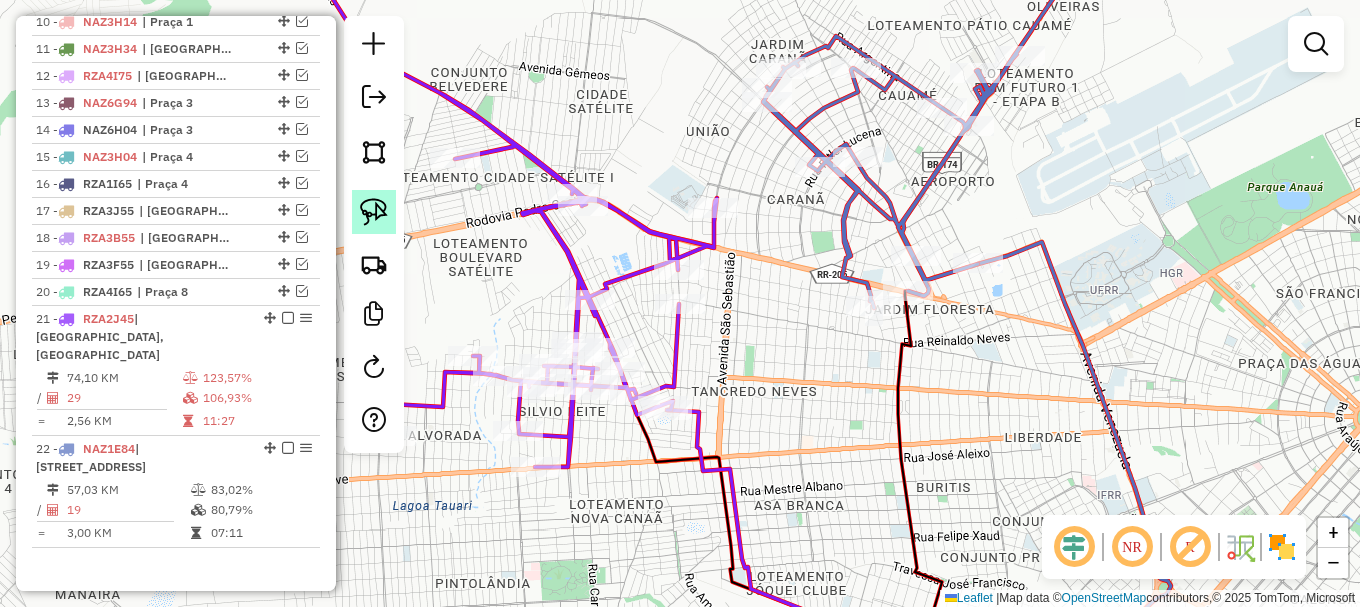 click 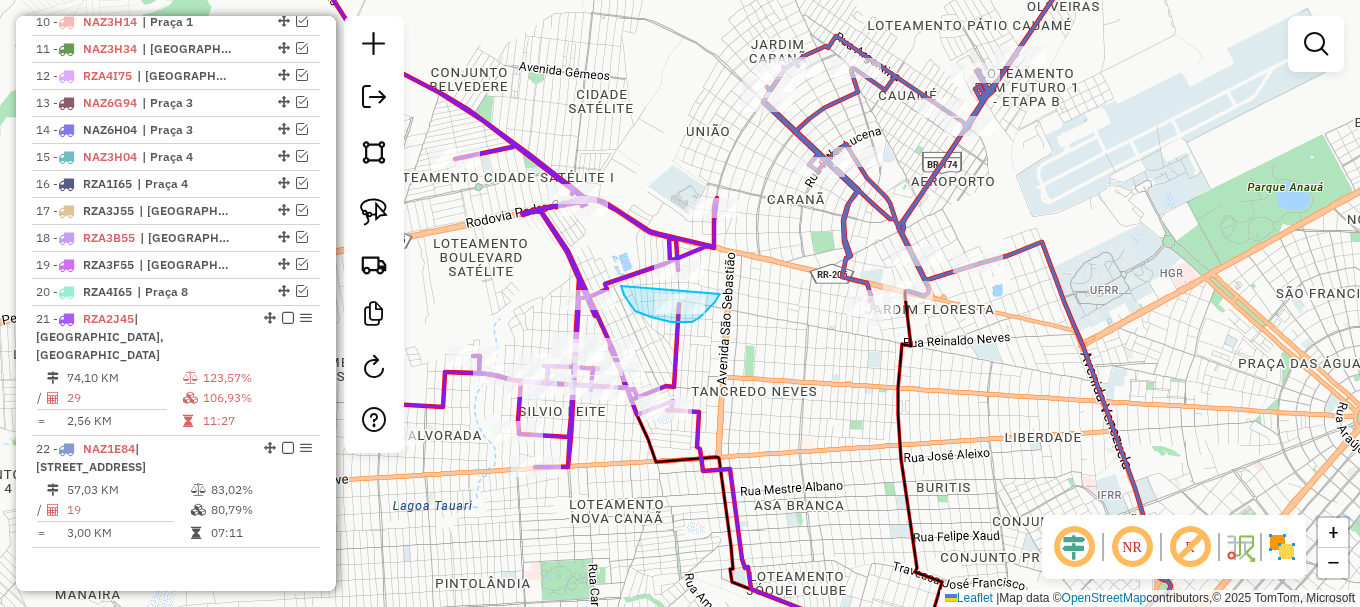 drag, startPoint x: 621, startPoint y: 286, endPoint x: 724, endPoint y: 287, distance: 103.00485 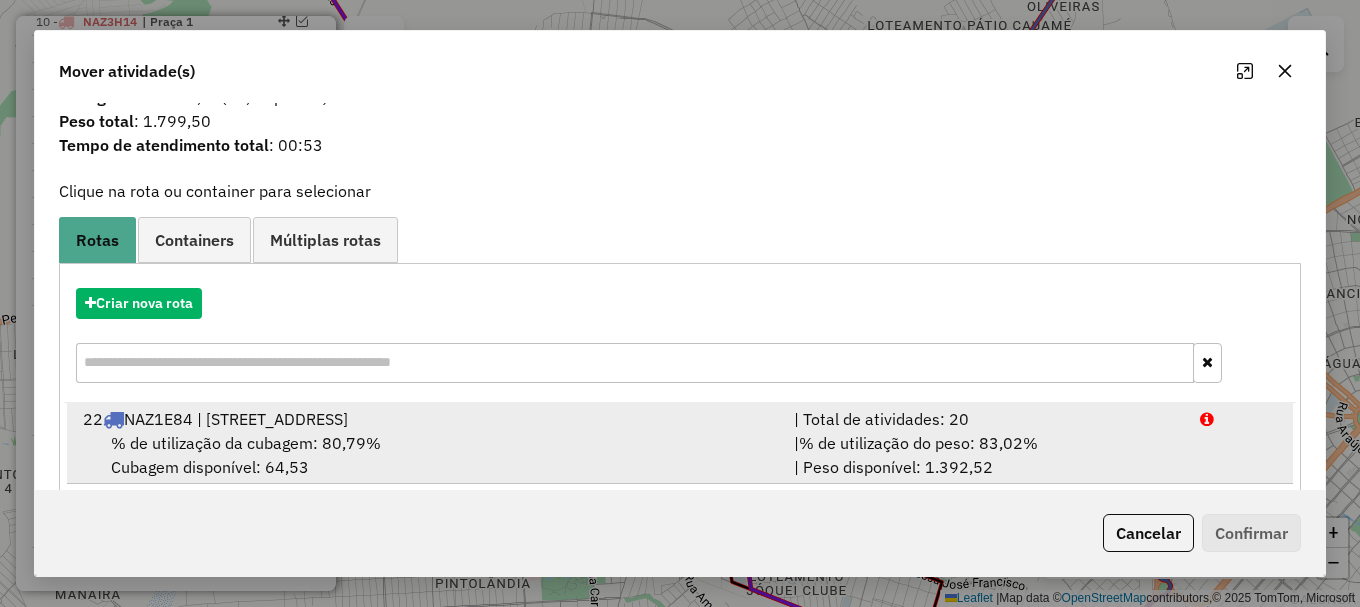 scroll, scrollTop: 78, scrollLeft: 0, axis: vertical 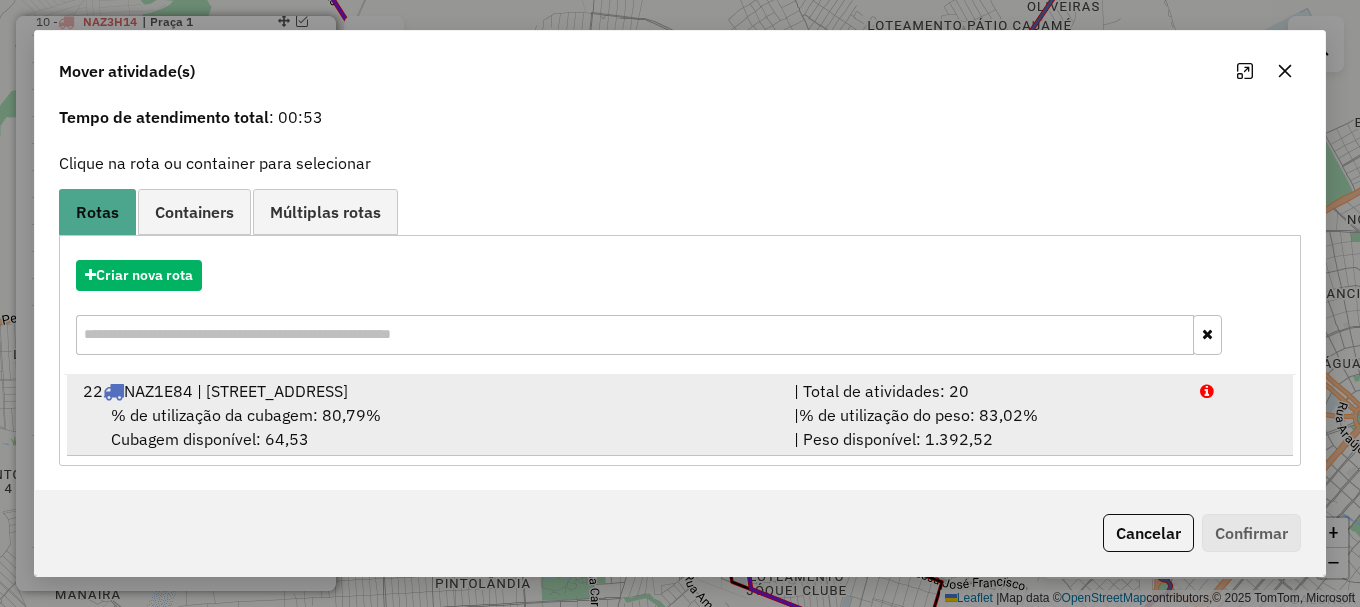 drag, startPoint x: 1228, startPoint y: 411, endPoint x: 1247, endPoint y: 457, distance: 49.76947 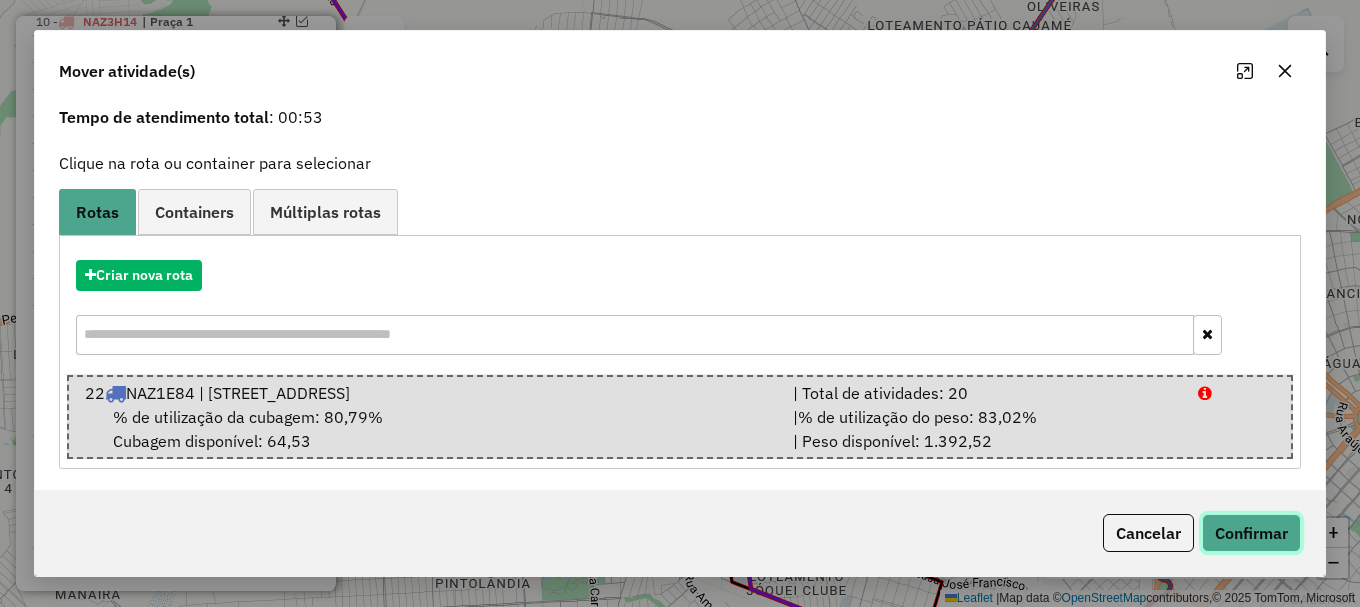 click on "Confirmar" 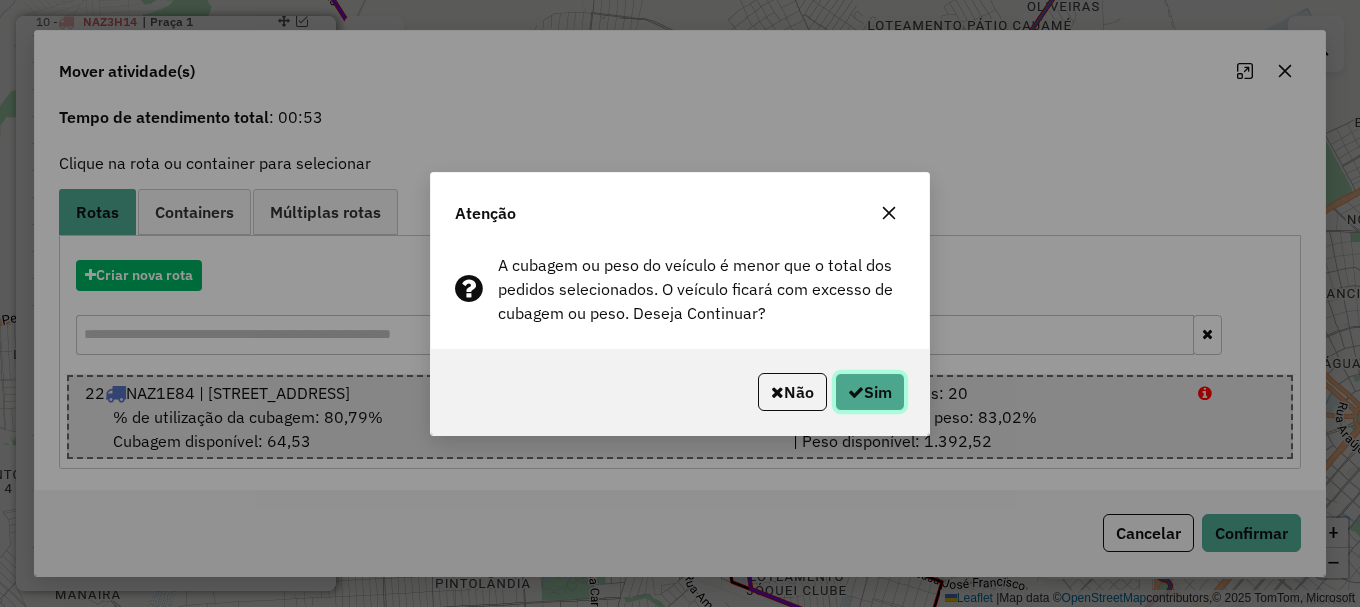 click on "Sim" 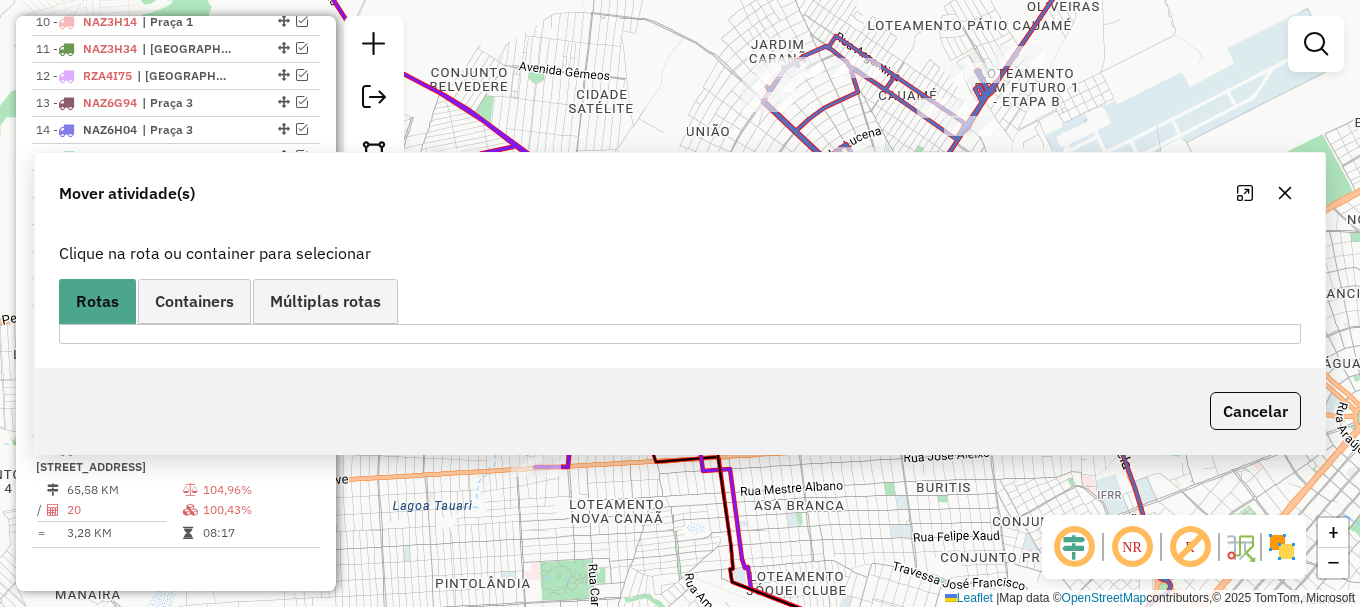 scroll, scrollTop: 0, scrollLeft: 0, axis: both 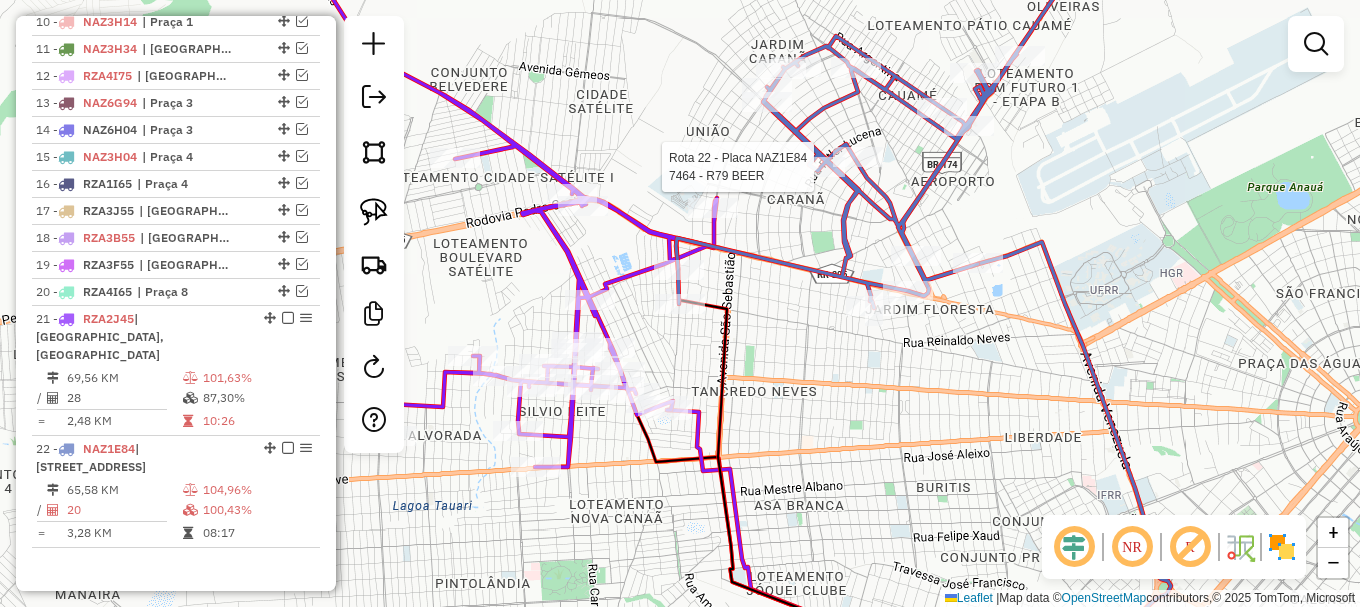 select on "**********" 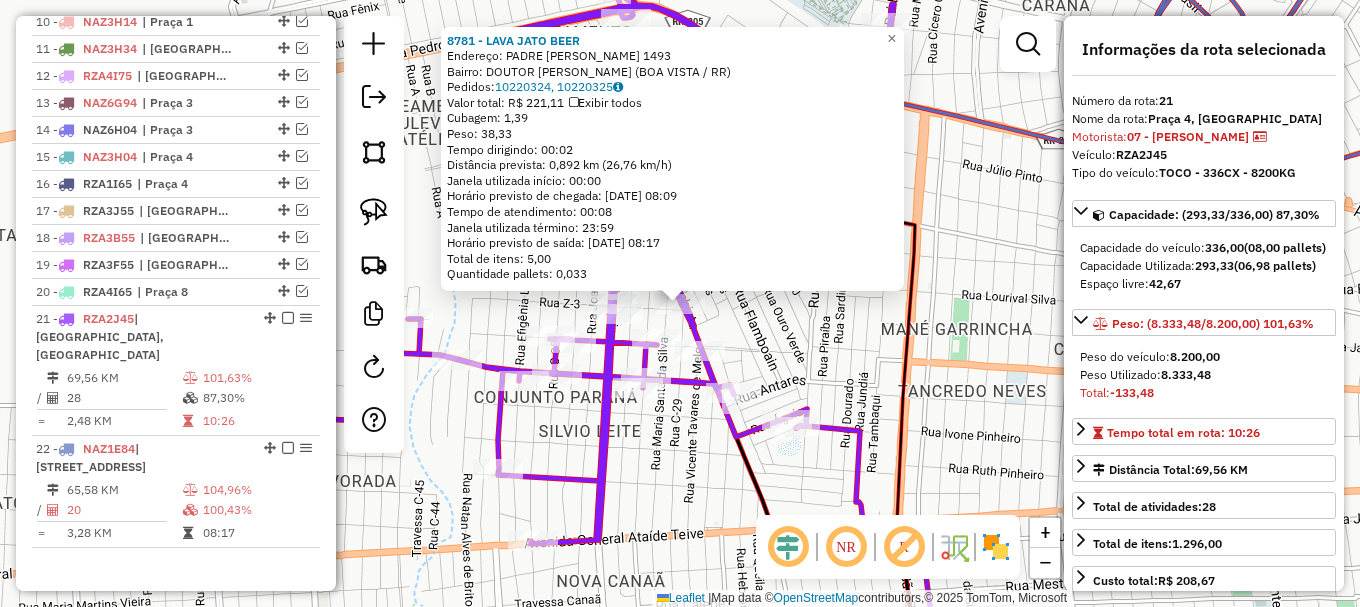 click 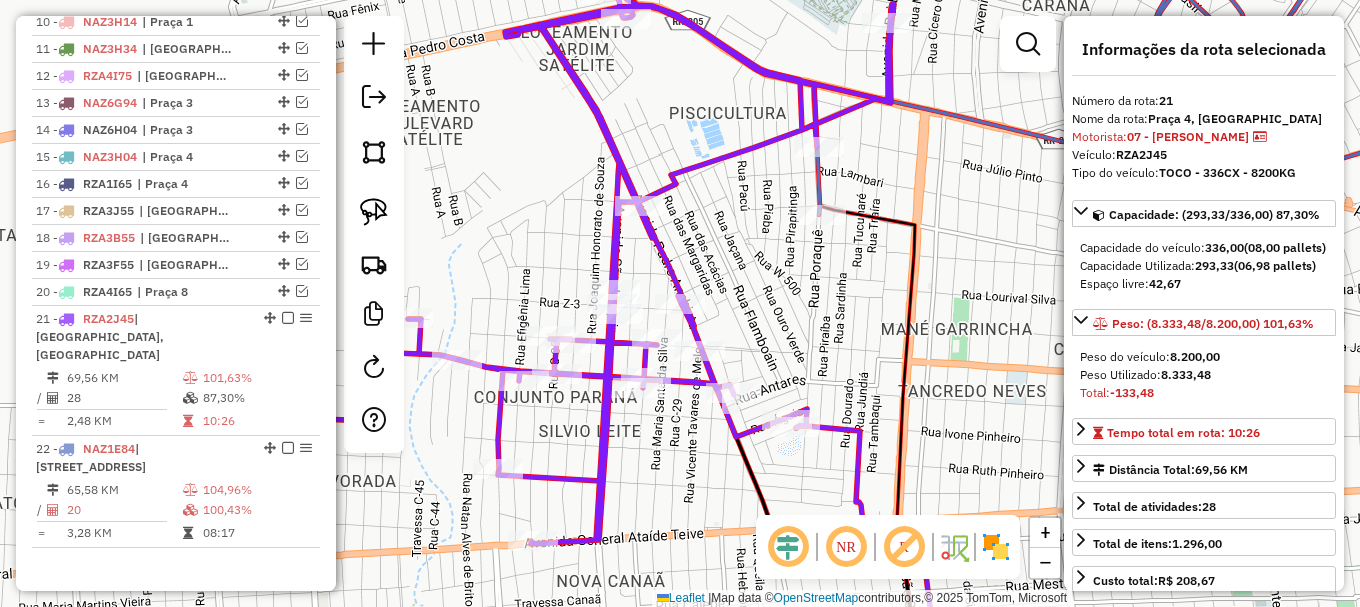 click 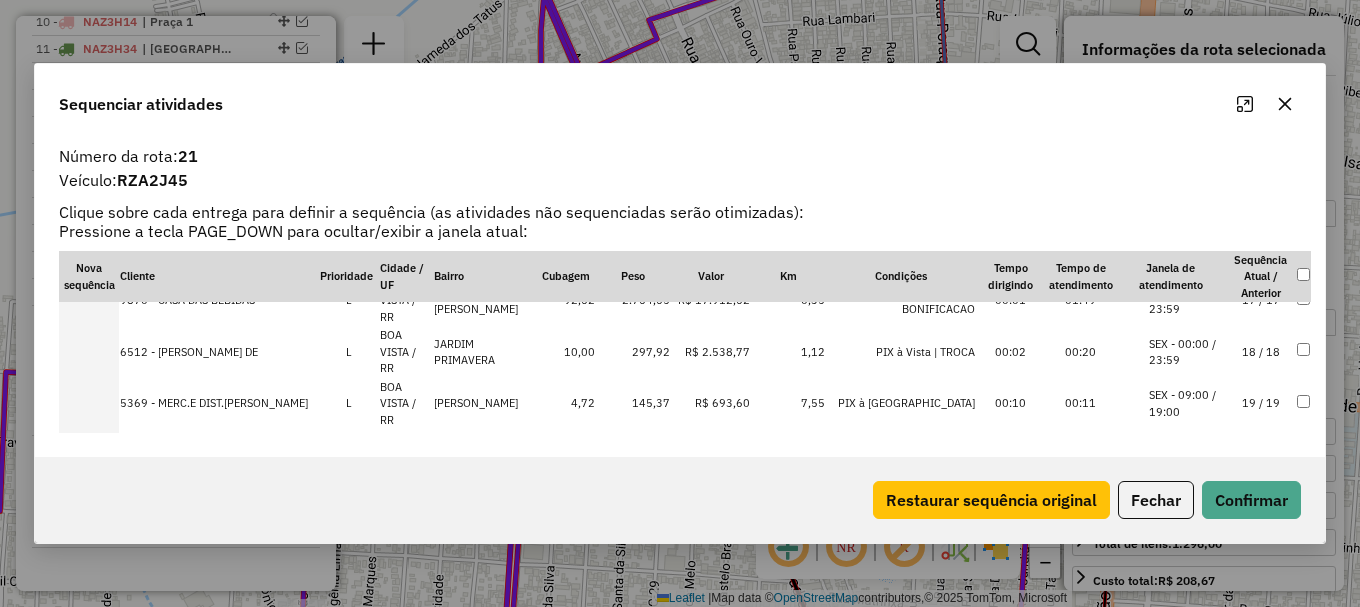 scroll, scrollTop: 868, scrollLeft: 0, axis: vertical 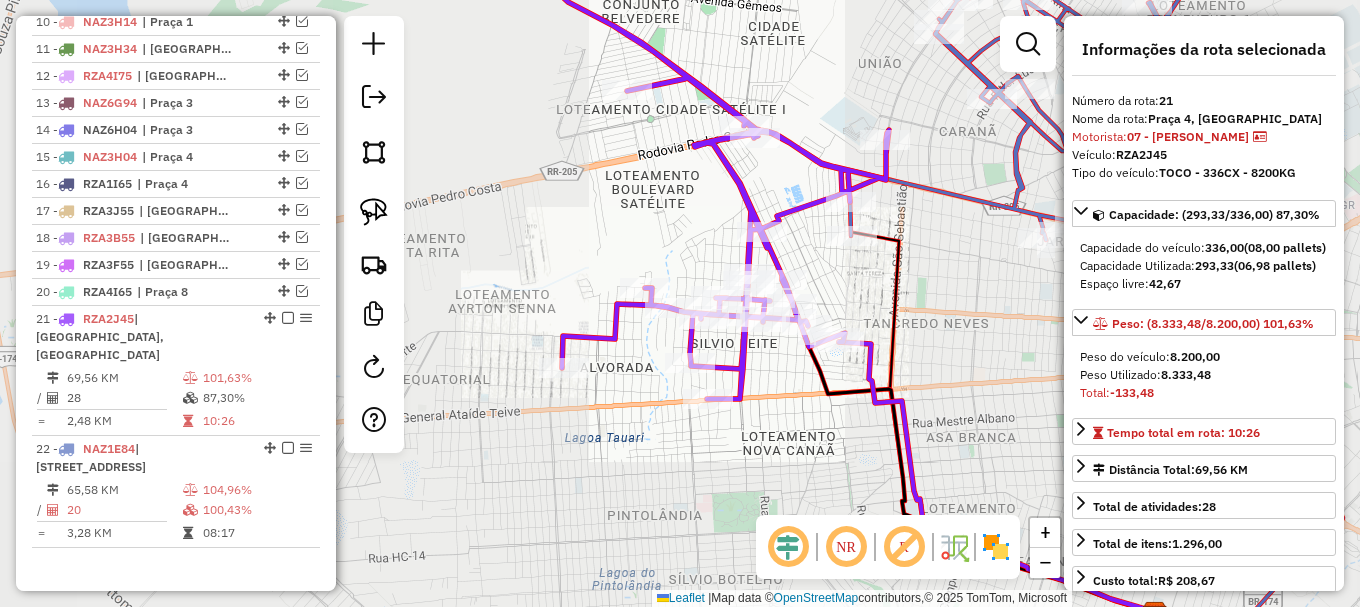 click on "Janela de atendimento Grade de atendimento Capacidade Transportadoras Veículos Cliente Pedidos  Rotas Selecione os dias de semana para filtrar as janelas de atendimento  Seg   Ter   Qua   Qui   Sex   Sáb   Dom  Informe o período da janela de atendimento: De: Até:  Filtrar exatamente a janela do cliente  Considerar janela de atendimento padrão  Selecione os dias de semana para filtrar as grades de atendimento  Seg   Ter   Qua   Qui   Sex   Sáb   Dom   Considerar clientes sem dia de atendimento cadastrado  Clientes fora do dia de atendimento selecionado Filtrar as atividades entre os valores definidos abaixo:  Peso mínimo:   Peso máximo:   Cubagem mínima:   Cubagem máxima:   De:   Até:  Filtrar as atividades entre o tempo de atendimento definido abaixo:  De:   Até:   Considerar capacidade total dos clientes não roteirizados Transportadora: Selecione um ou mais itens Tipo de veículo: Selecione um ou mais itens Veículo: Selecione um ou mais itens Motorista: Selecione um ou mais itens Nome: Rótulo:" 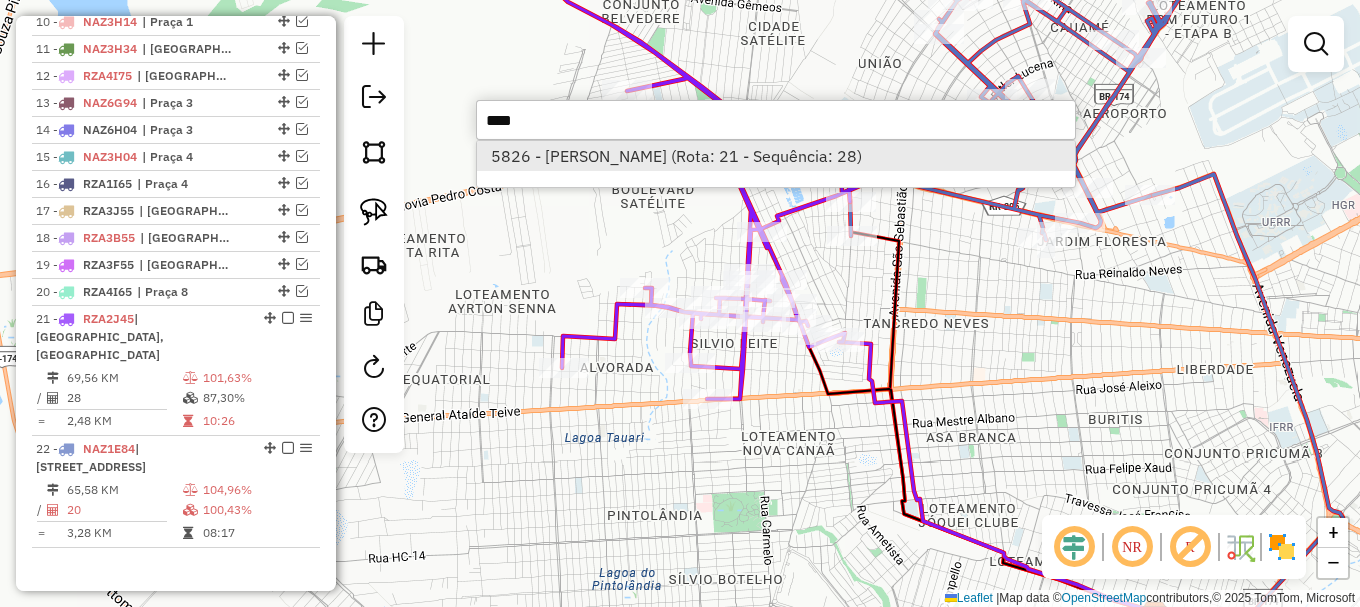 type on "****" 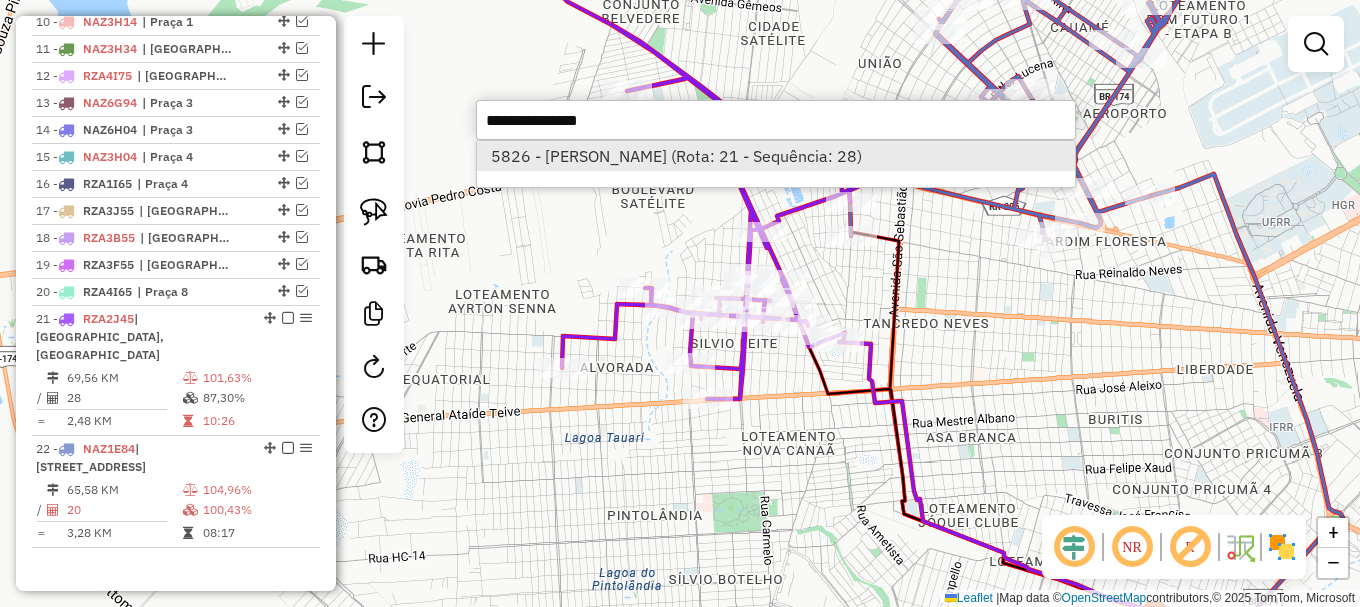 select on "**********" 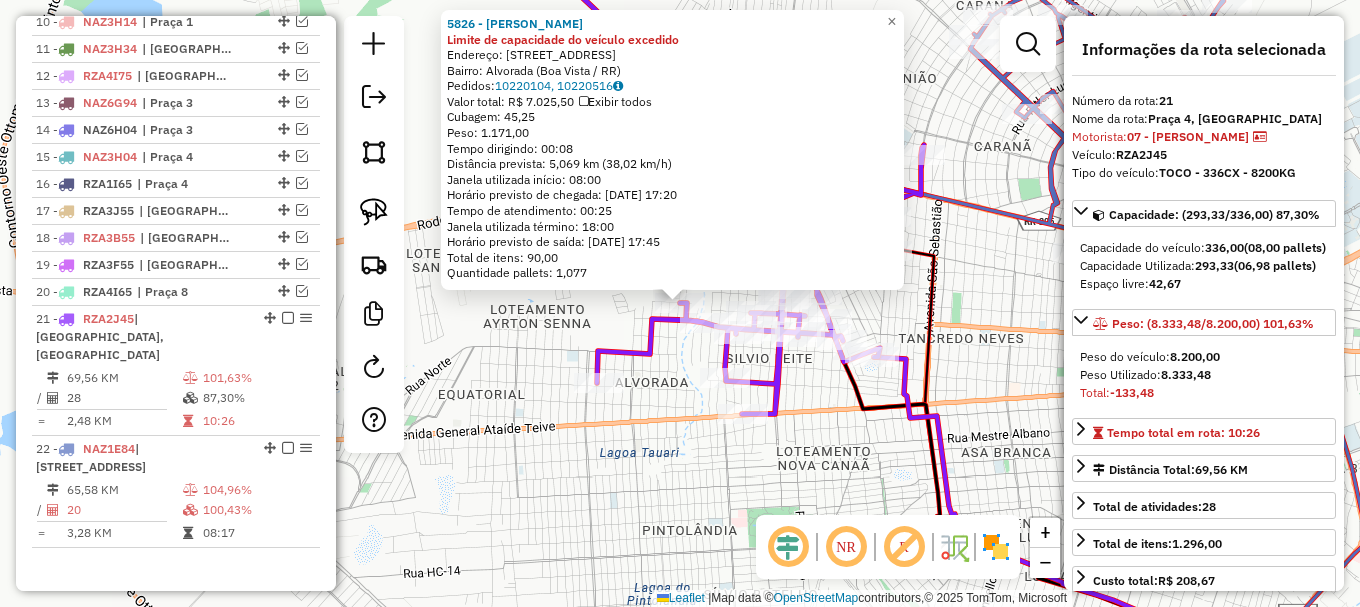click 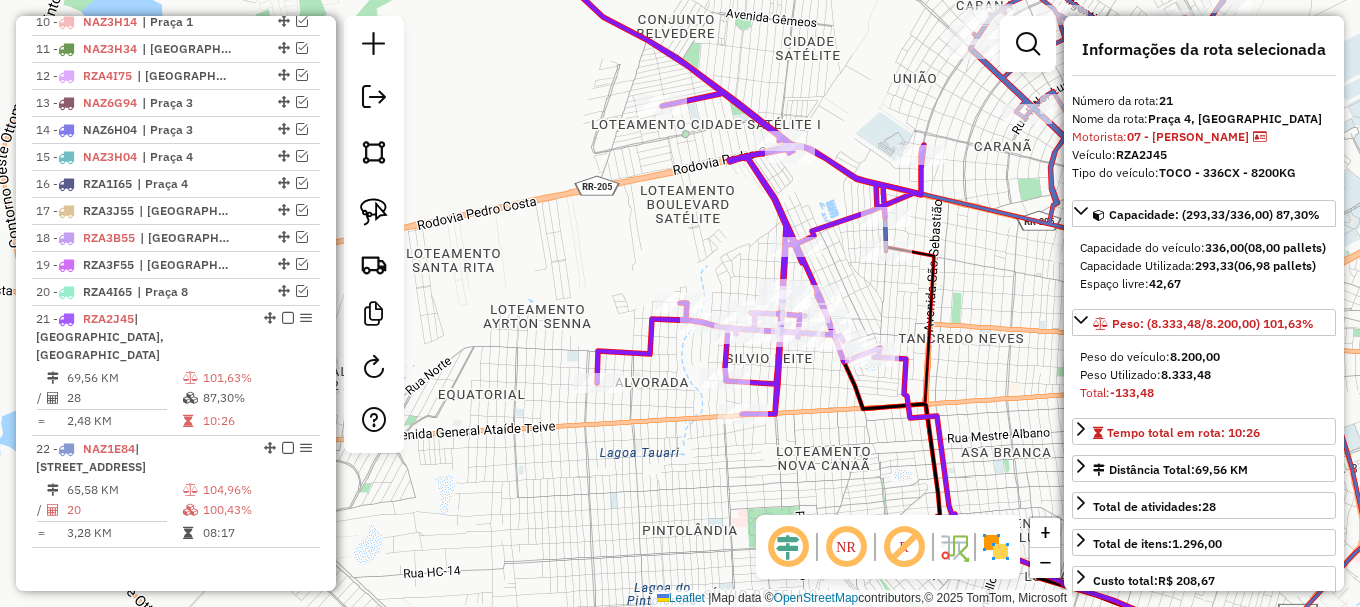 drag, startPoint x: 995, startPoint y: 334, endPoint x: 819, endPoint y: 428, distance: 199.52945 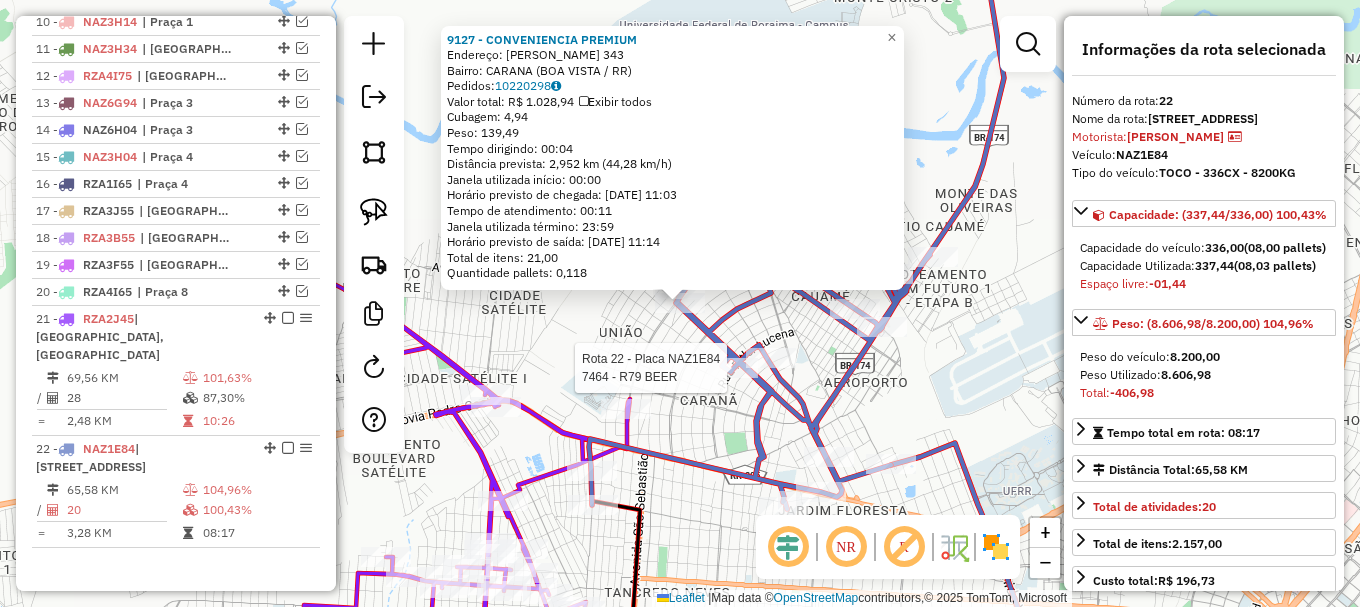 click 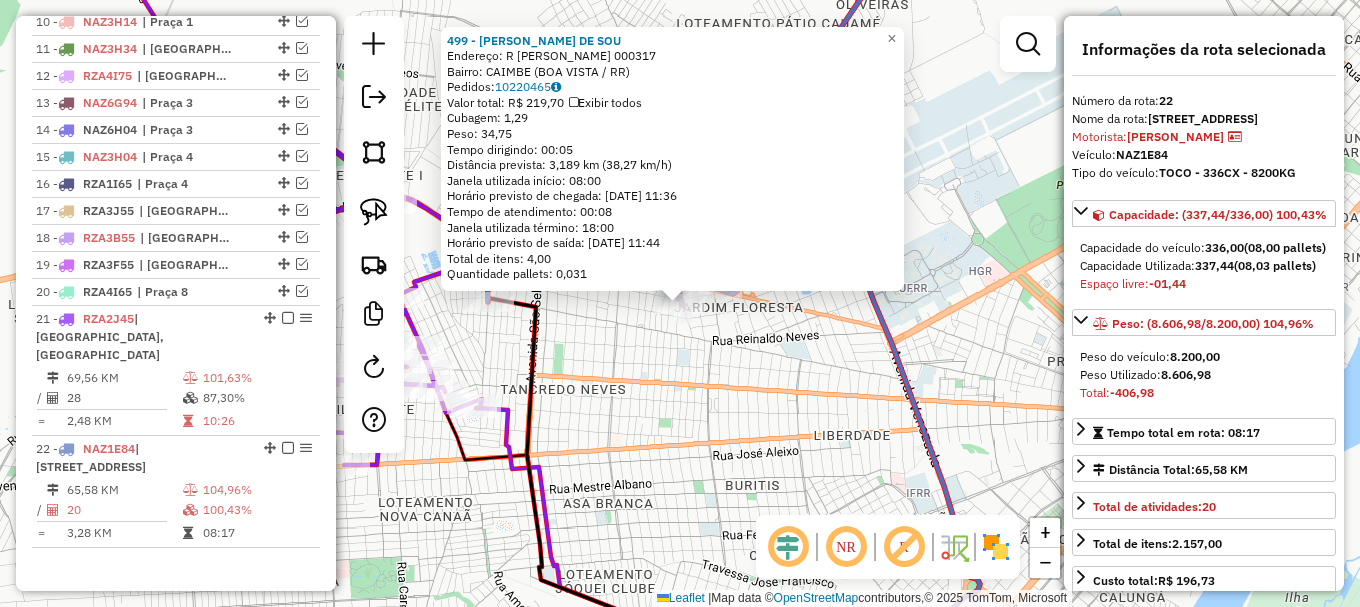 click on "499 - [PERSON_NAME] DE SOU  Endereço: R   [PERSON_NAME]                000317   Bairro: CAIMBE (BOA VISTA / RR)   Pedidos:  10220465   Valor total: R$ 219,70   Exibir todos   Cubagem: 1,29  Peso: 34,75  Tempo dirigindo: 00:05   Distância prevista: 3,189 km (38,27 km/h)   [GEOGRAPHIC_DATA] utilizada início: 08:00   Horário previsto de chegada: [DATE] 11:36   Tempo de atendimento: 00:08   Janela utilizada término: 18:00   Horário previsto de saída: [DATE] 11:44   Total de itens: 4,00   Quantidade pallets: 0,031  × Janela de atendimento Grade de atendimento Capacidade Transportadoras Veículos Cliente Pedidos  Rotas Selecione os dias de semana para filtrar as janelas de atendimento  Seg   Ter   Qua   Qui   Sex   Sáb   Dom  Informe o período da janela de atendimento: De: Até:  Filtrar exatamente a janela do cliente  Considerar janela de atendimento padrão  Selecione os dias de semana para filtrar as grades de atendimento  Seg   Ter   Qua   Qui   Sex   Sáb   Dom   Peso mínimo:   Peso máximo:   De:  +" 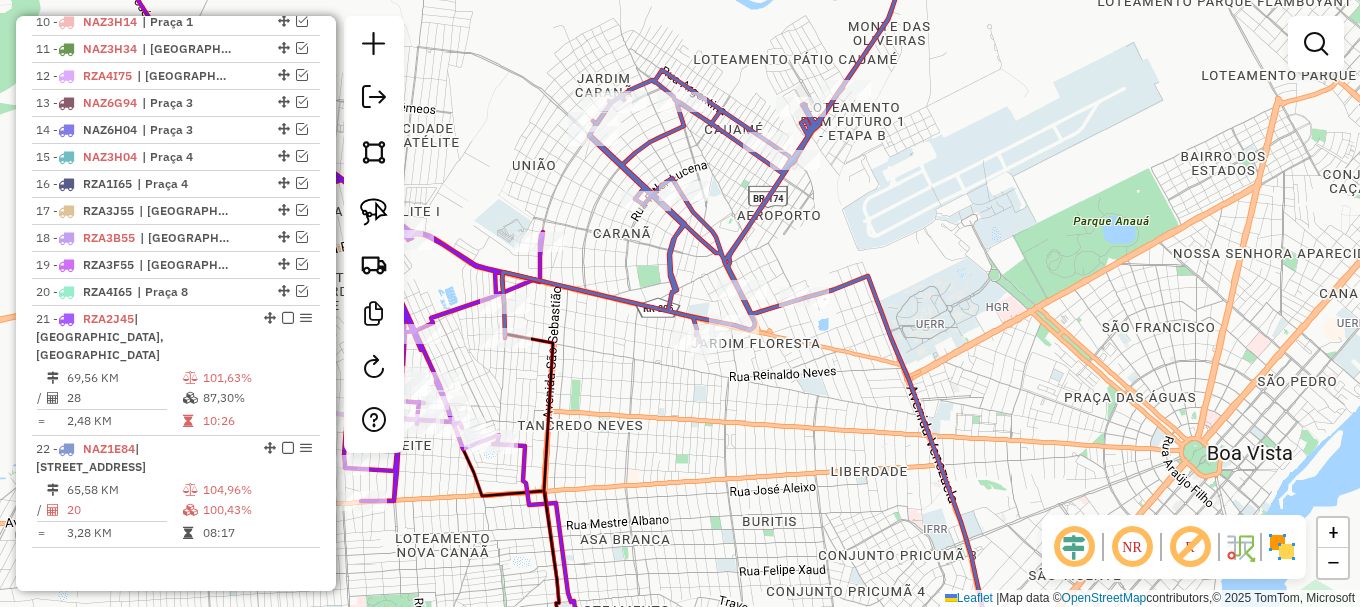 drag, startPoint x: 661, startPoint y: 409, endPoint x: 717, endPoint y: 460, distance: 75.74299 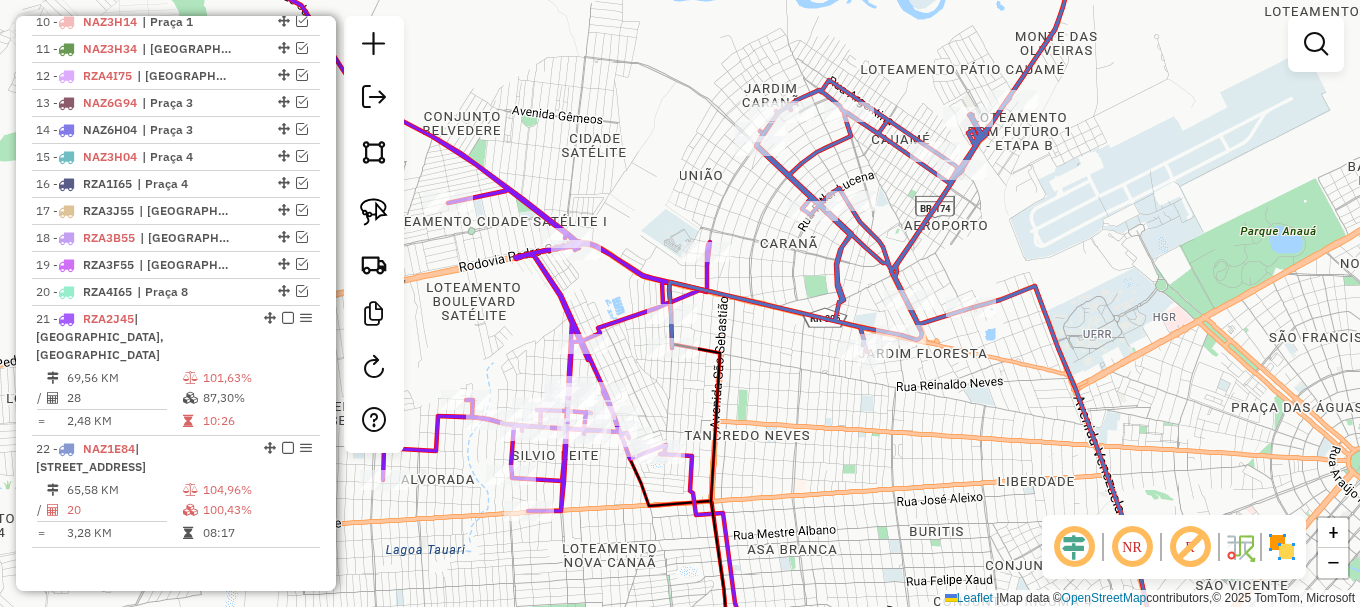 drag, startPoint x: 525, startPoint y: 184, endPoint x: 637, endPoint y: 130, distance: 124.33825 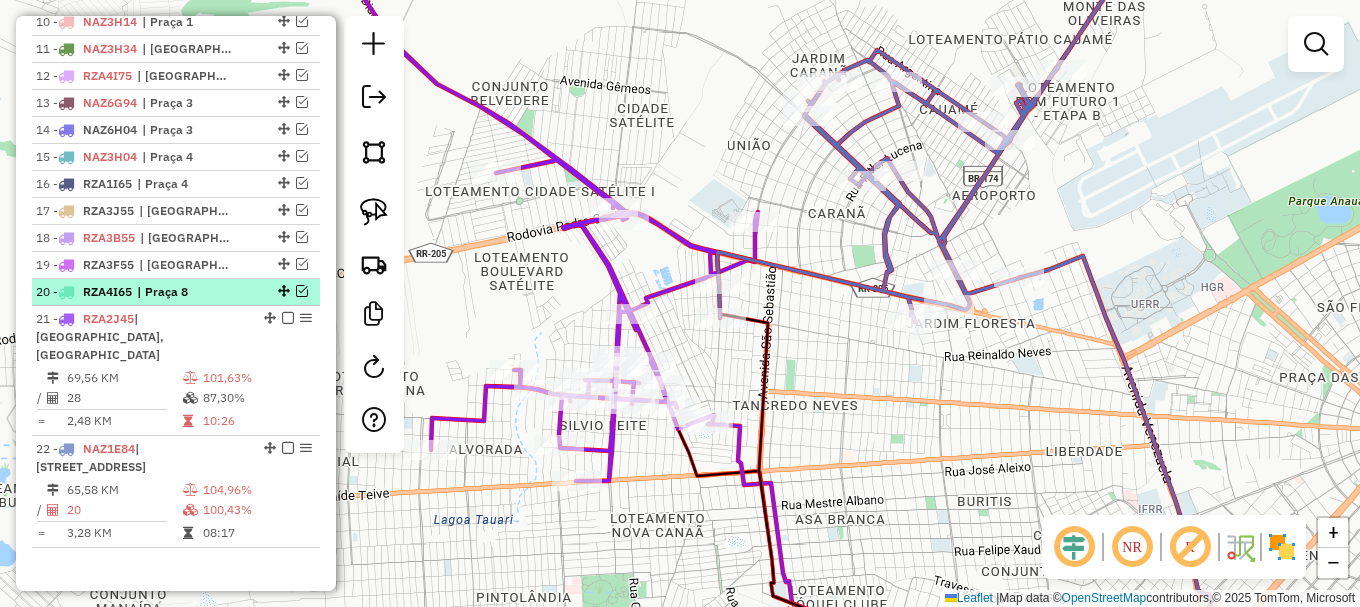 click at bounding box center [302, 291] 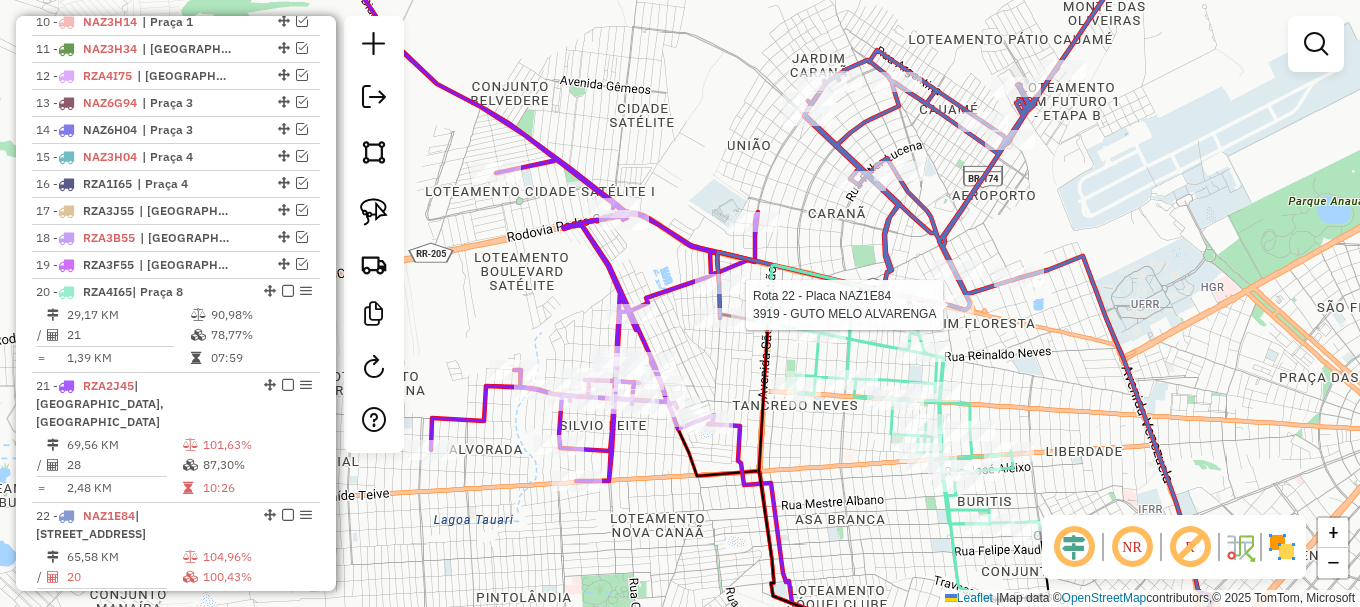 scroll, scrollTop: 1116, scrollLeft: 0, axis: vertical 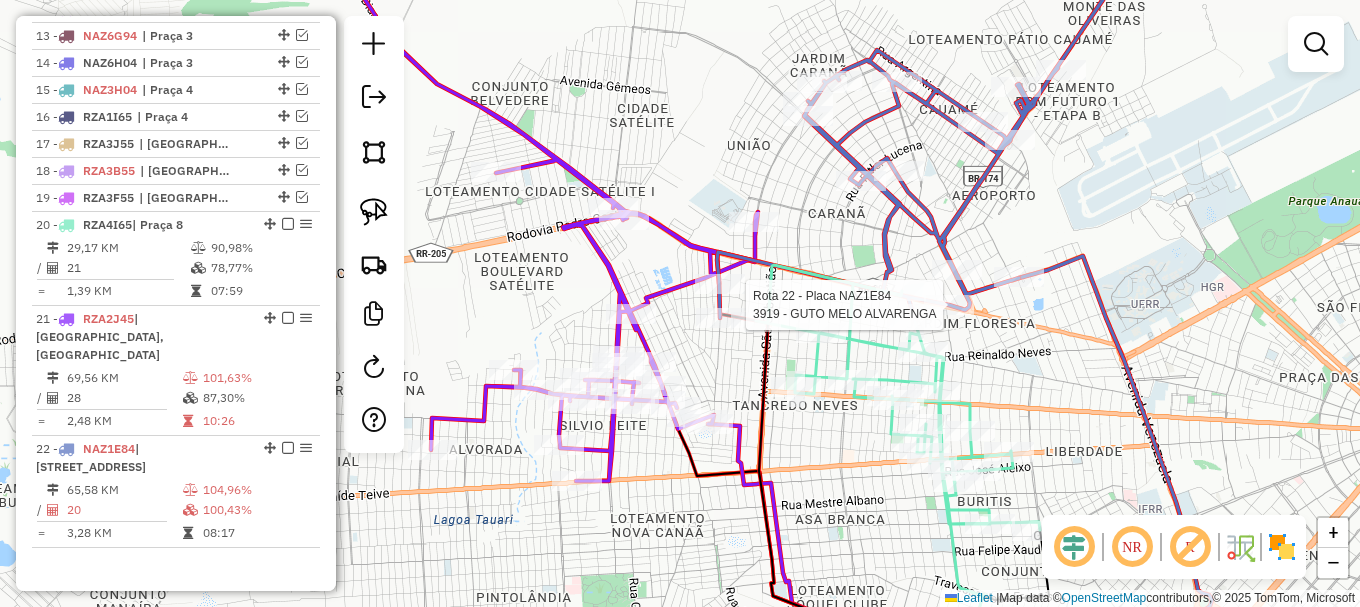 select on "**********" 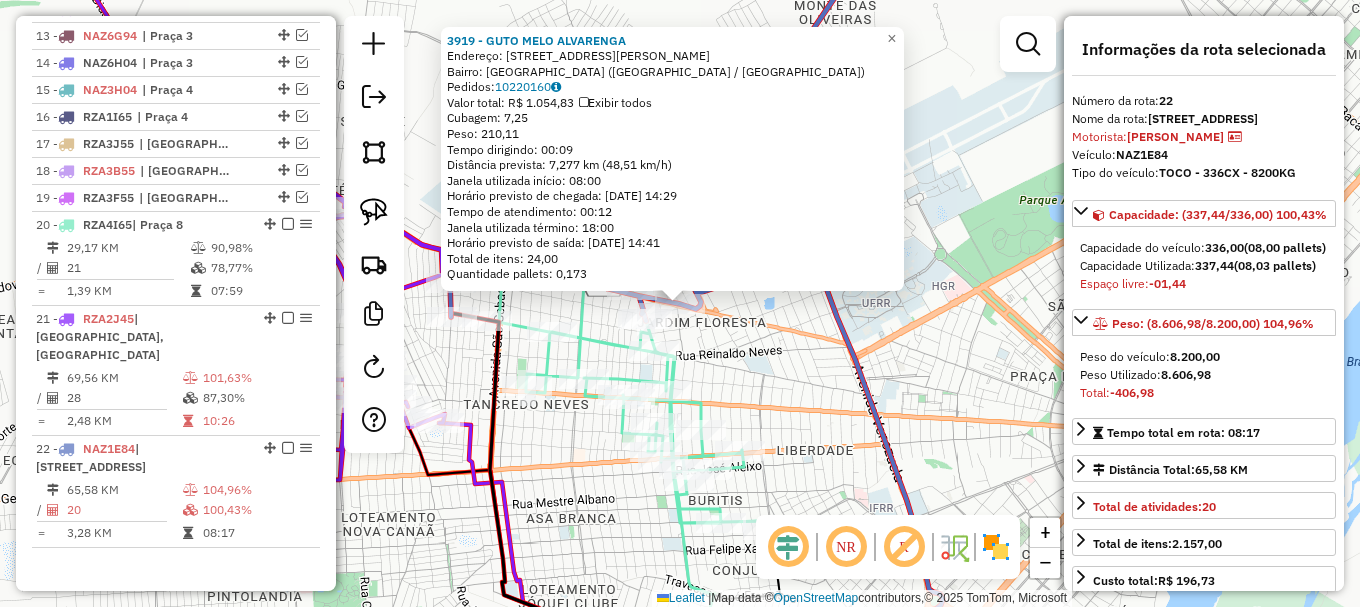 click on "3919 - GUTO MELO ALVARENGA  Endereço: R   MYRO BESSA LIMA               26   Bairro: [GEOGRAPHIC_DATA] ([GEOGRAPHIC_DATA] / RR)   Pedidos:  10220160   Valor total: R$ 1.054,83   Exibir todos   Cubagem: 7,25  Peso: 210,11  Tempo dirigindo: 00:09   Distância prevista: 7,277 km (48,51 km/h)   [GEOGRAPHIC_DATA] utilizada início: 08:00   Horário previsto de chegada: [DATE] 14:29   Tempo de atendimento: 00:12   Janela utilizada término: 18:00   Horário previsto de saída: [DATE] 14:41   Total de itens: 24,00   Quantidade pallets: 0,173  × Janela de atendimento Grade de atendimento Capacidade Transportadoras Veículos Cliente Pedidos  Rotas Selecione os dias de semana para filtrar as janelas de atendimento  Seg   Ter   Qua   Qui   Sex   Sáb   Dom  Informe o período da janela de atendimento: De: Até:  Filtrar exatamente a janela do cliente  Considerar janela de atendimento padrão  Selecione os dias de semana para filtrar as grades de atendimento  Seg   Ter   Qua   Qui   Sex   Sáb   Dom   Peso mínimo:   Peso máximo:" 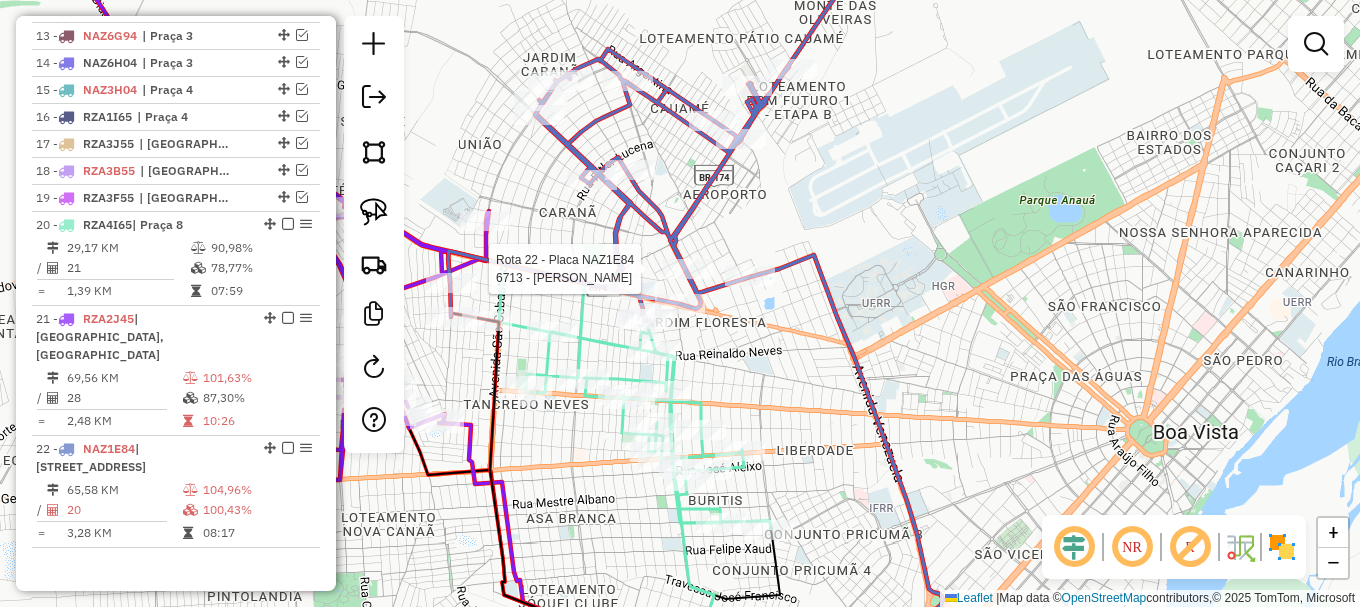 select on "**********" 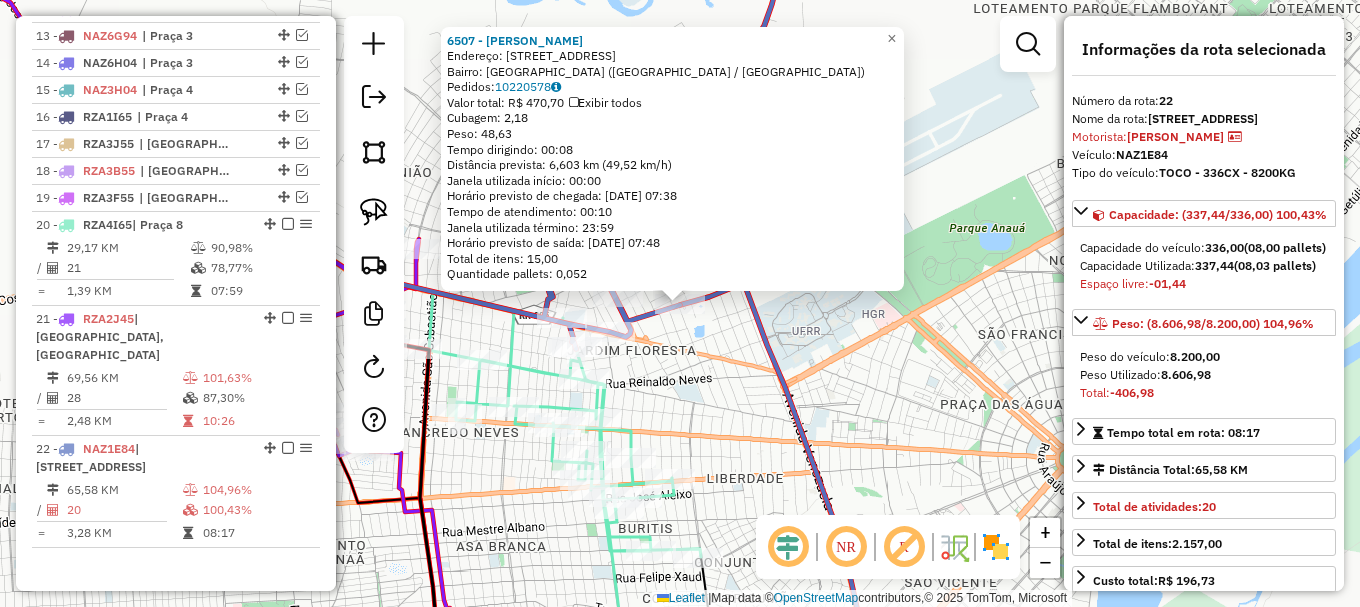 click on "6507 - K.A LIMA  Endereço: R   YEYE COELHO                   645   Bairro: [GEOGRAPHIC_DATA] ([GEOGRAPHIC_DATA] / RR)   Pedidos:  10220578   Valor total: R$ 470,70   Exibir todos   Cubagem: 2,18  Peso: 48,63  Tempo dirigindo: 00:08   Distância prevista: 6,603 km (49,52 km/h)   [GEOGRAPHIC_DATA] utilizada início: 00:00   Horário previsto de chegada: [DATE] 07:38   Tempo de atendimento: 00:10   Janela utilizada término: 23:59   Horário previsto de saída: [DATE] 07:48   Total de itens: 15,00   Quantidade pallets: 0,052  × Janela de atendimento Grade de atendimento Capacidade Transportadoras Veículos Cliente Pedidos  Rotas Selecione os dias de semana para filtrar as janelas de atendimento  Seg   Ter   Qua   Qui   Sex   Sáb   Dom  Informe o período da janela de atendimento: De: Até:  Filtrar exatamente a janela do cliente  Considerar janela de atendimento padrão  Selecione os dias de semana para filtrar as grades de atendimento  Seg   Ter   Qua   Qui   Sex   Sáb   Dom   Peso mínimo:   Peso máximo:   De:   De:" 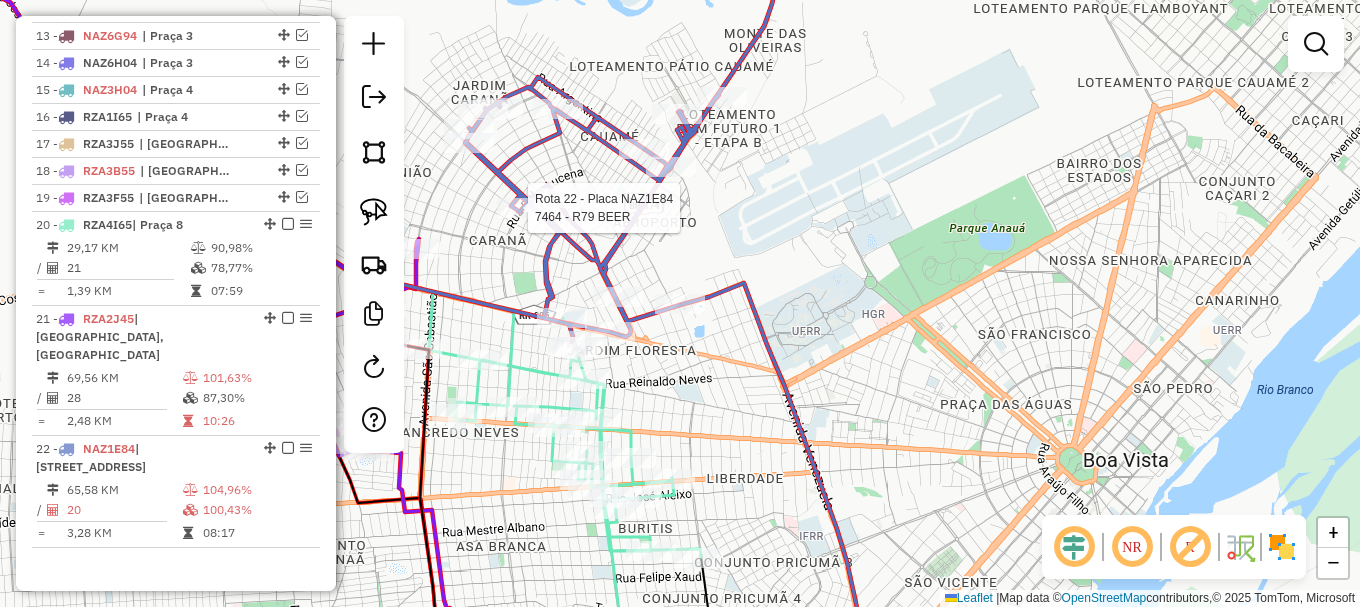 click 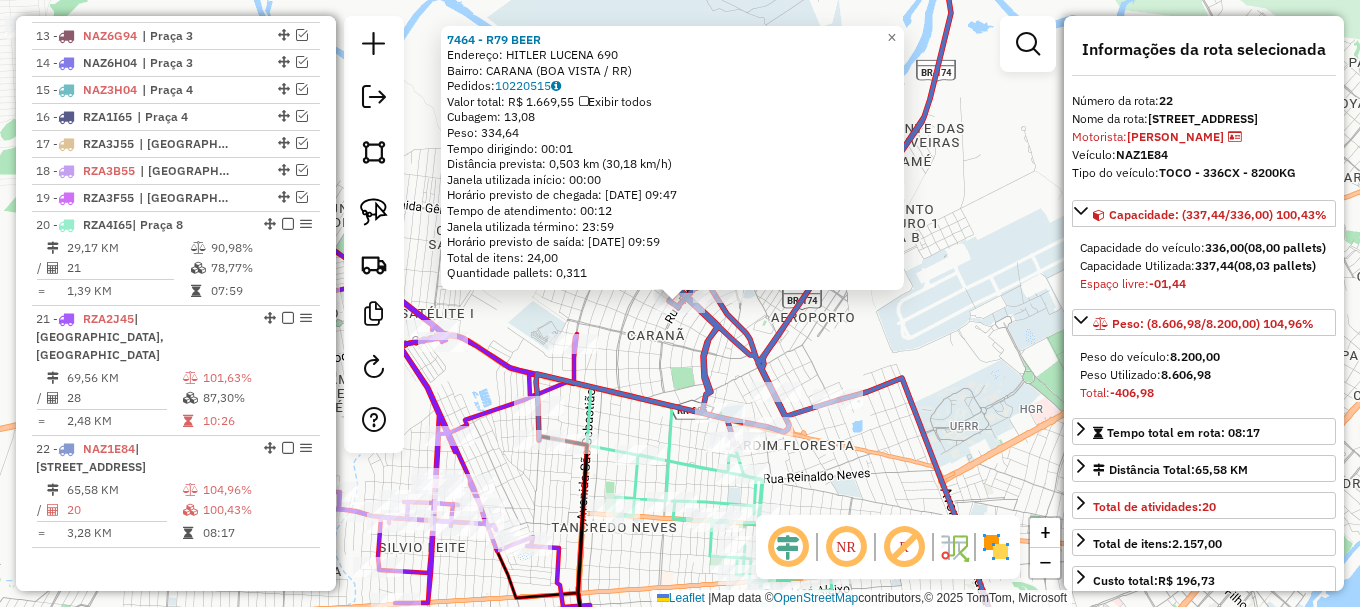 click 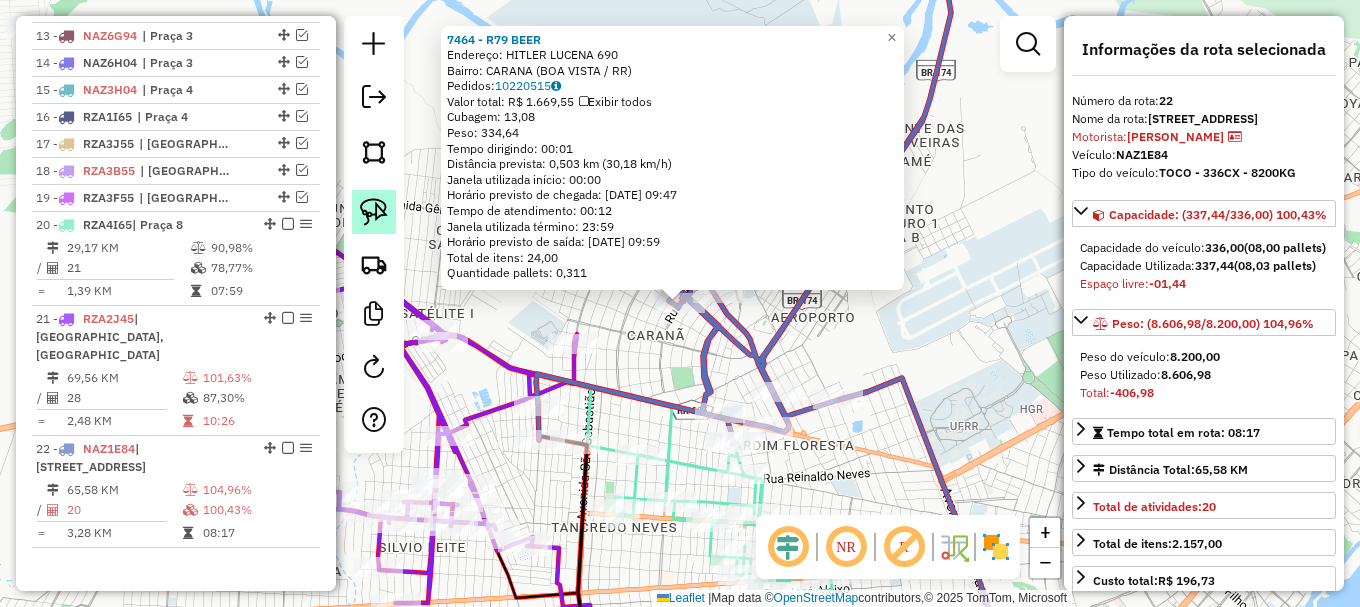 click 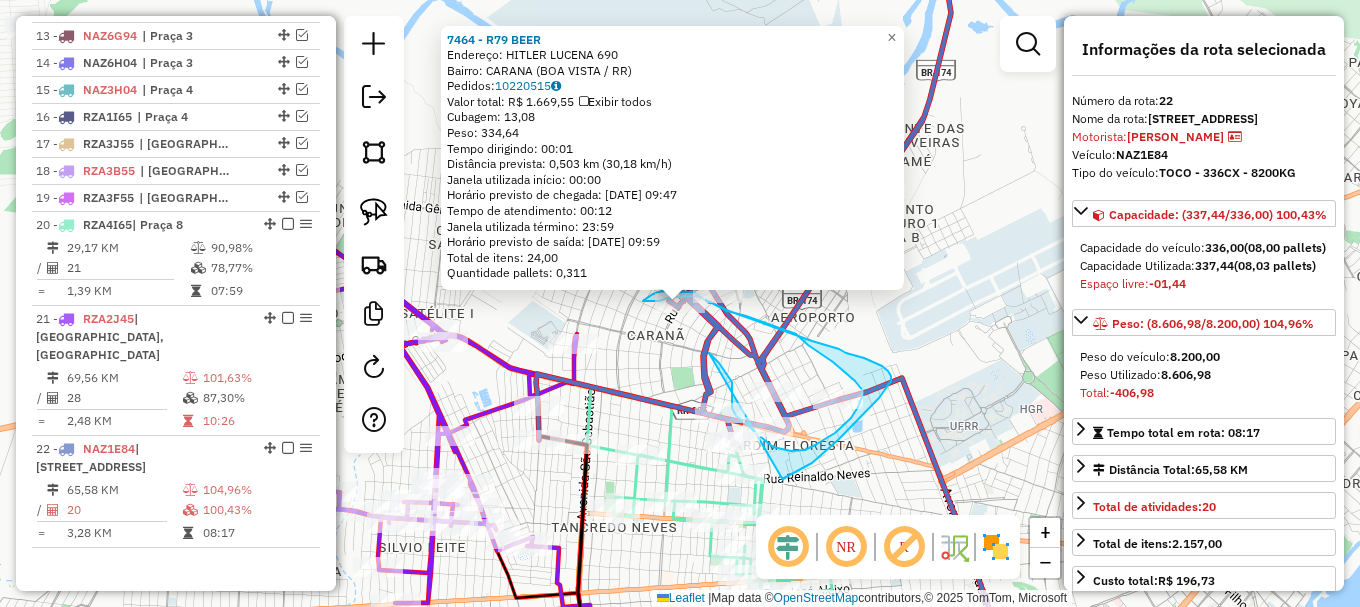 drag, startPoint x: 709, startPoint y: 353, endPoint x: 788, endPoint y: 485, distance: 153.83432 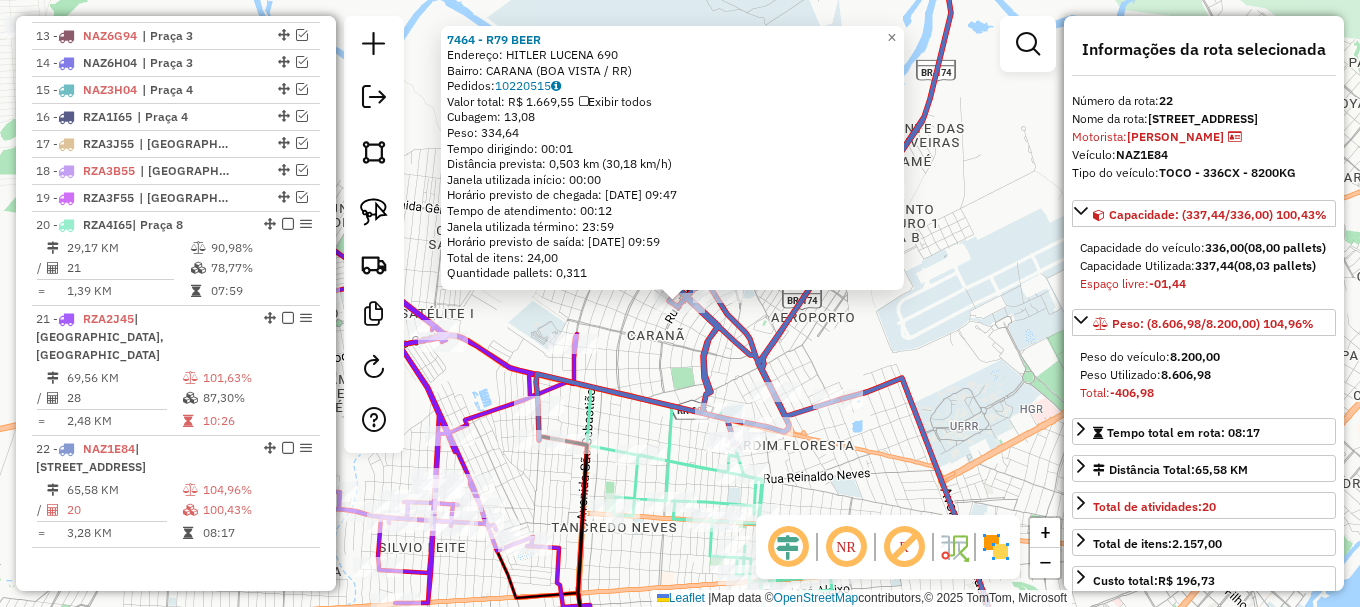 drag, startPoint x: 376, startPoint y: 206, endPoint x: 470, endPoint y: 290, distance: 126.06348 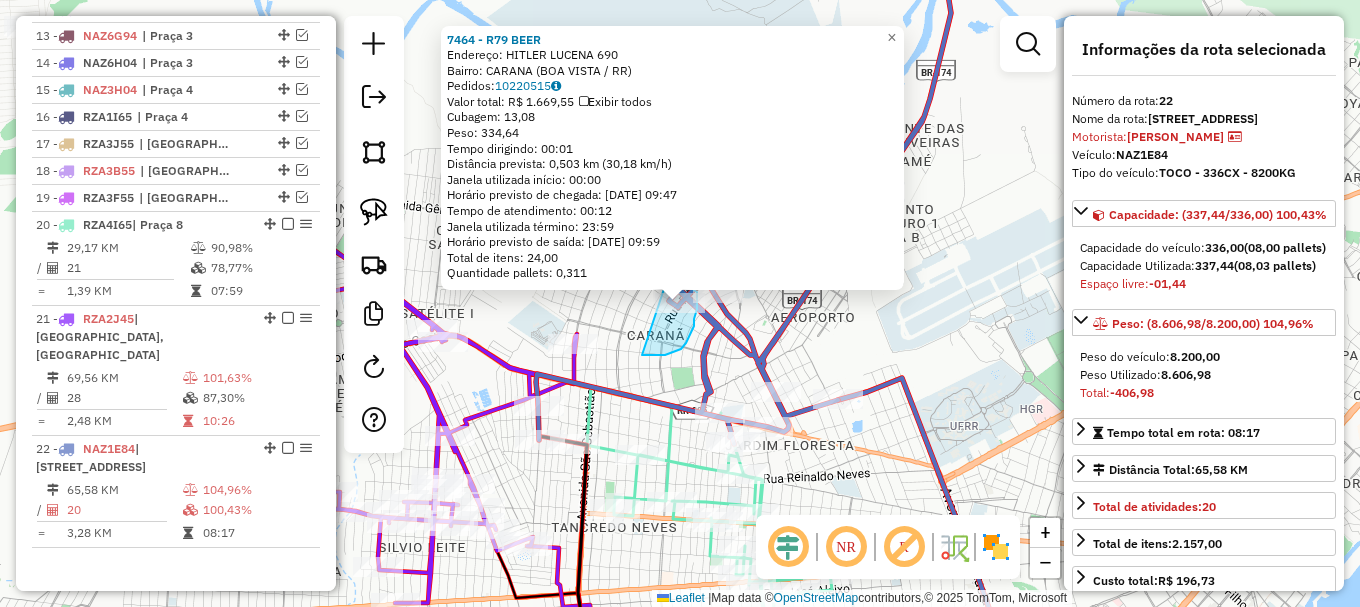 drag, startPoint x: 642, startPoint y: 355, endPoint x: 659, endPoint y: 282, distance: 74.953316 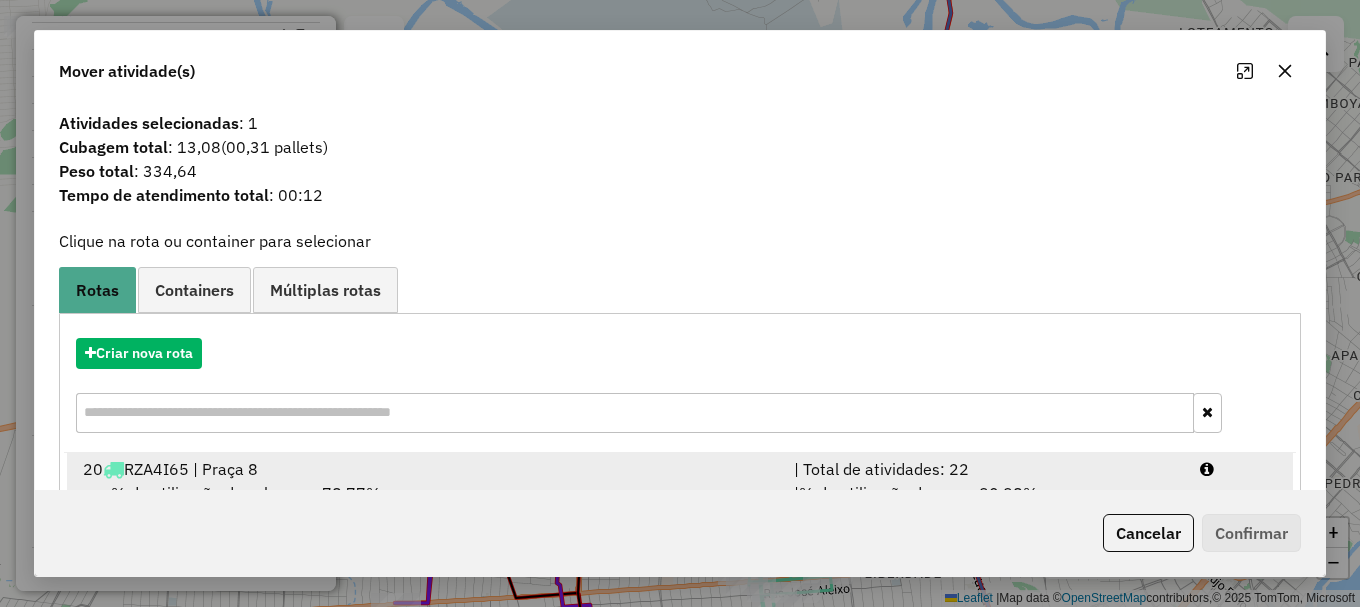 drag, startPoint x: 1232, startPoint y: 462, endPoint x: 1248, endPoint y: 470, distance: 17.888544 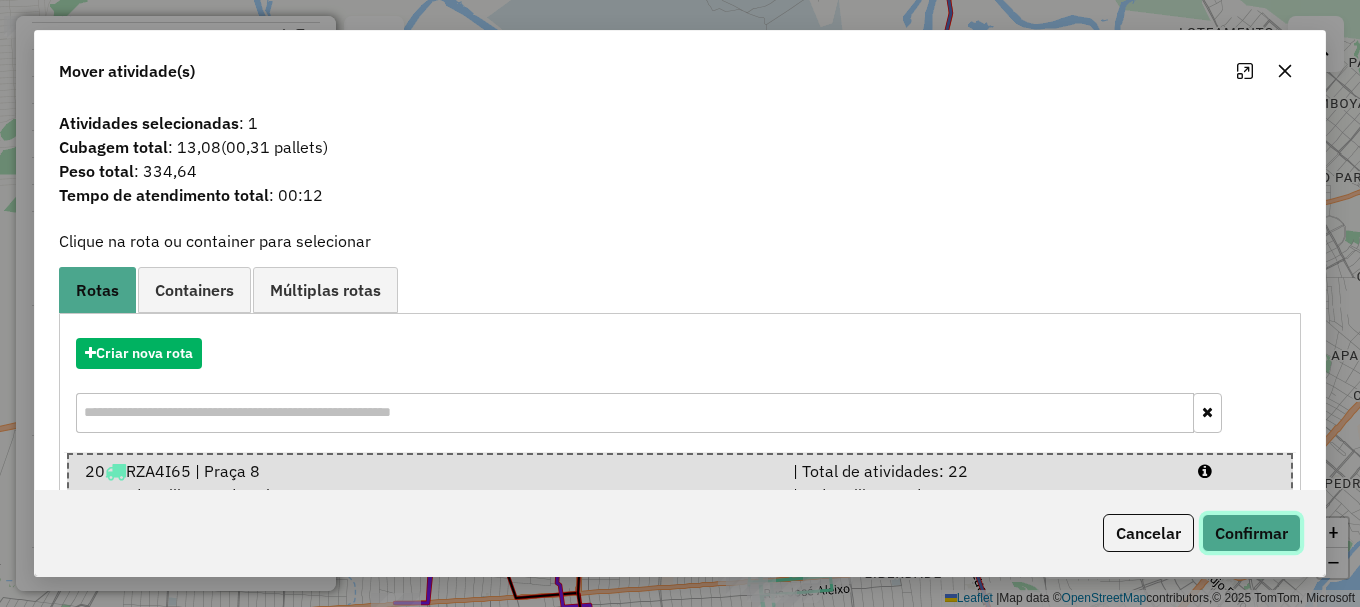 click on "Confirmar" 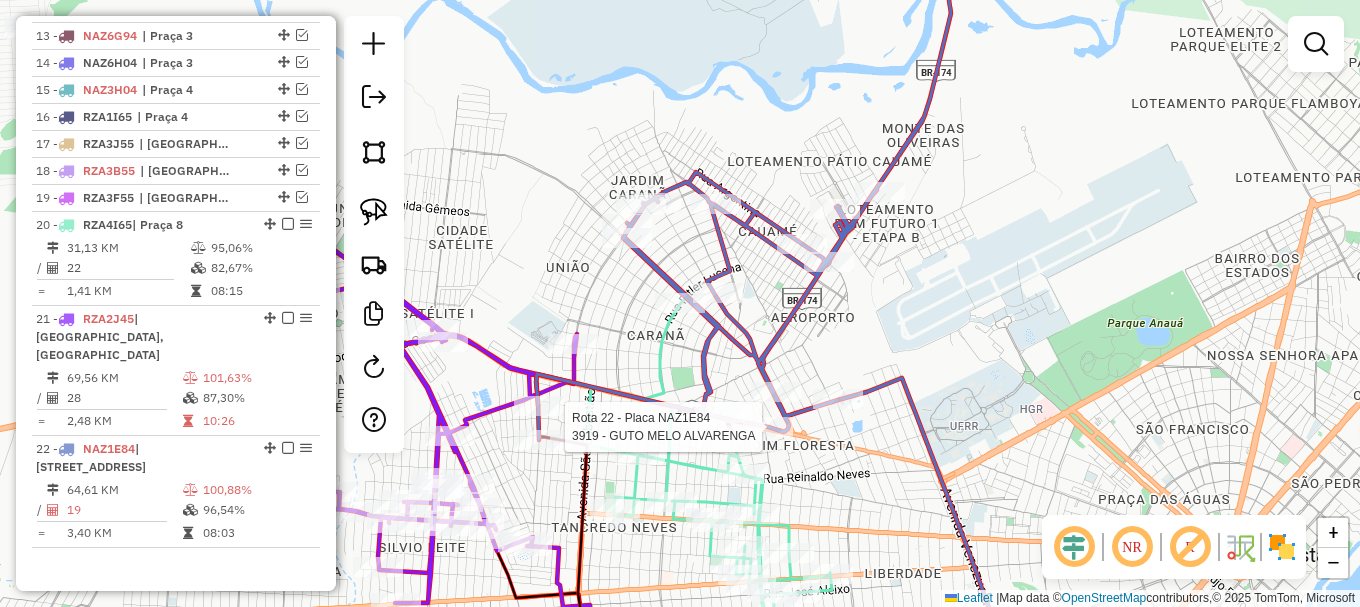 select on "**********" 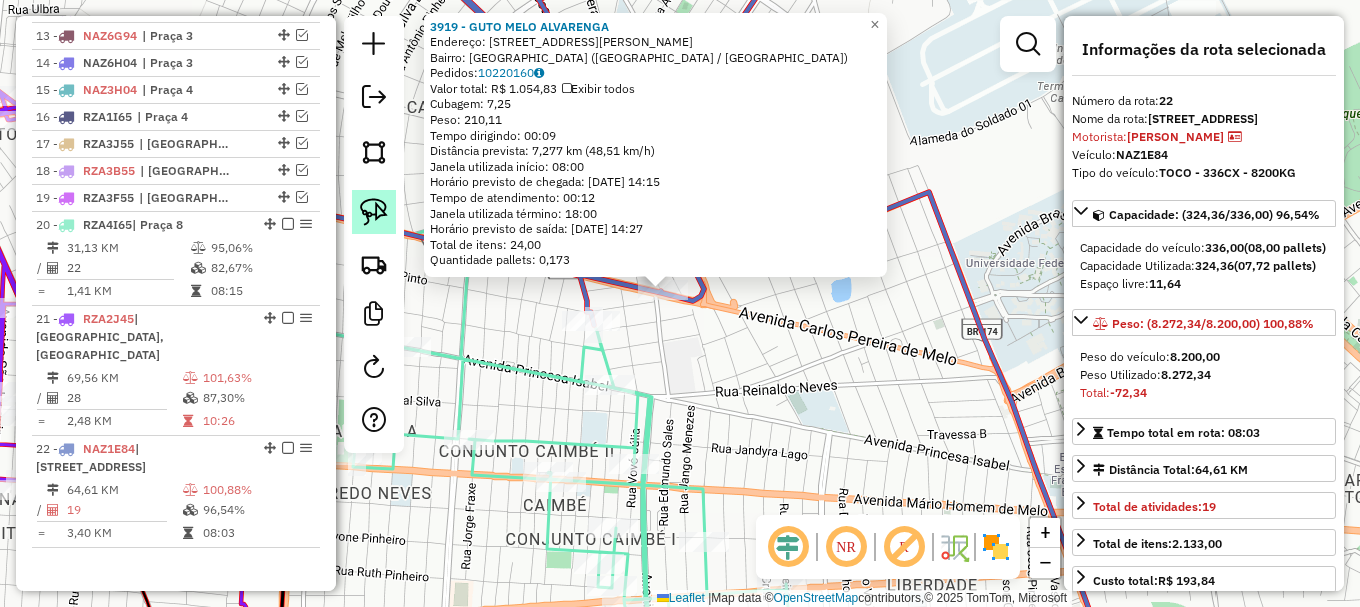 click 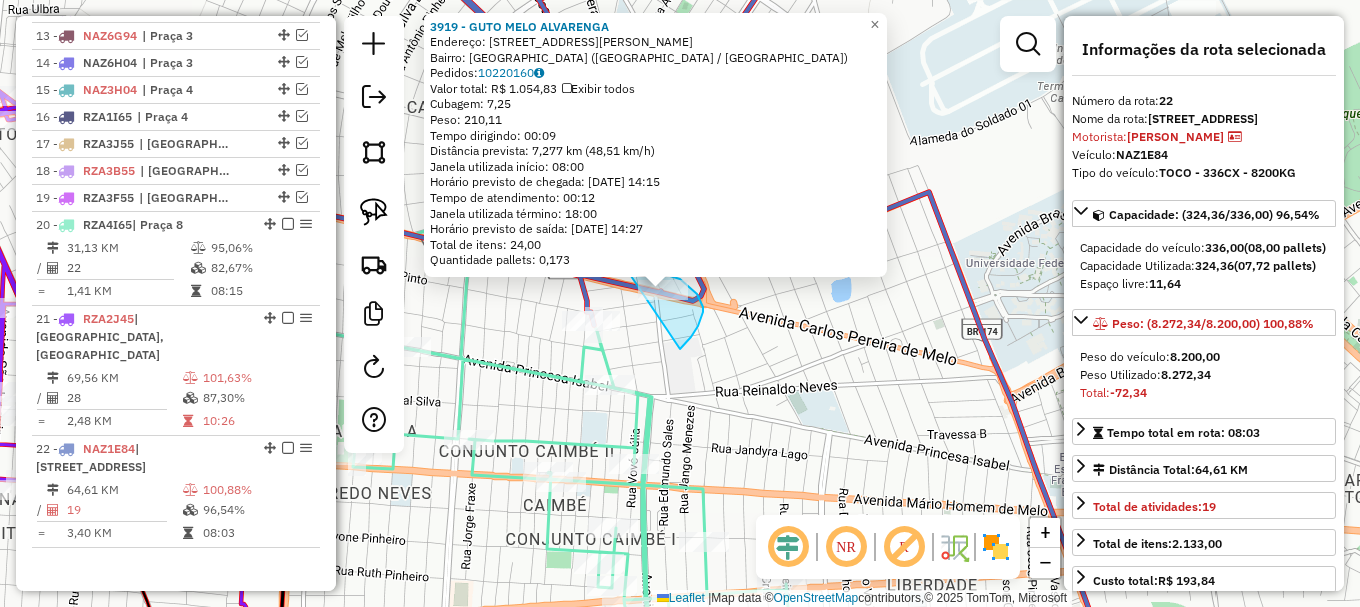 drag, startPoint x: 681, startPoint y: 348, endPoint x: 614, endPoint y: 277, distance: 97.62172 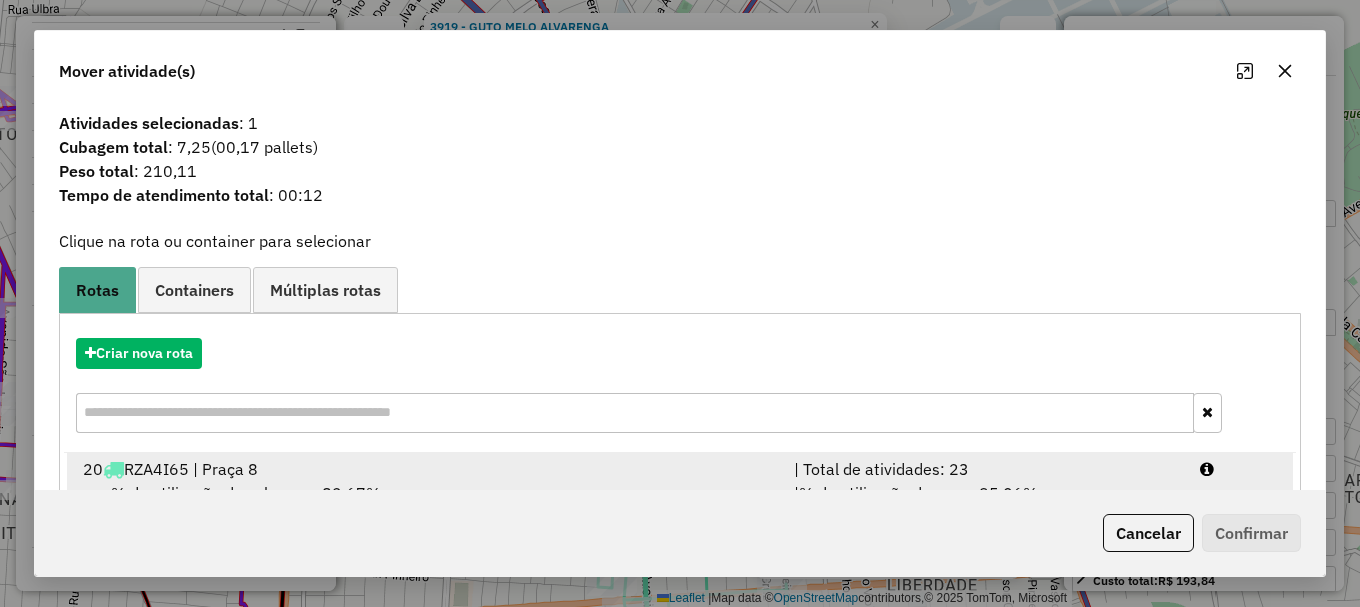 click at bounding box center [1239, 469] 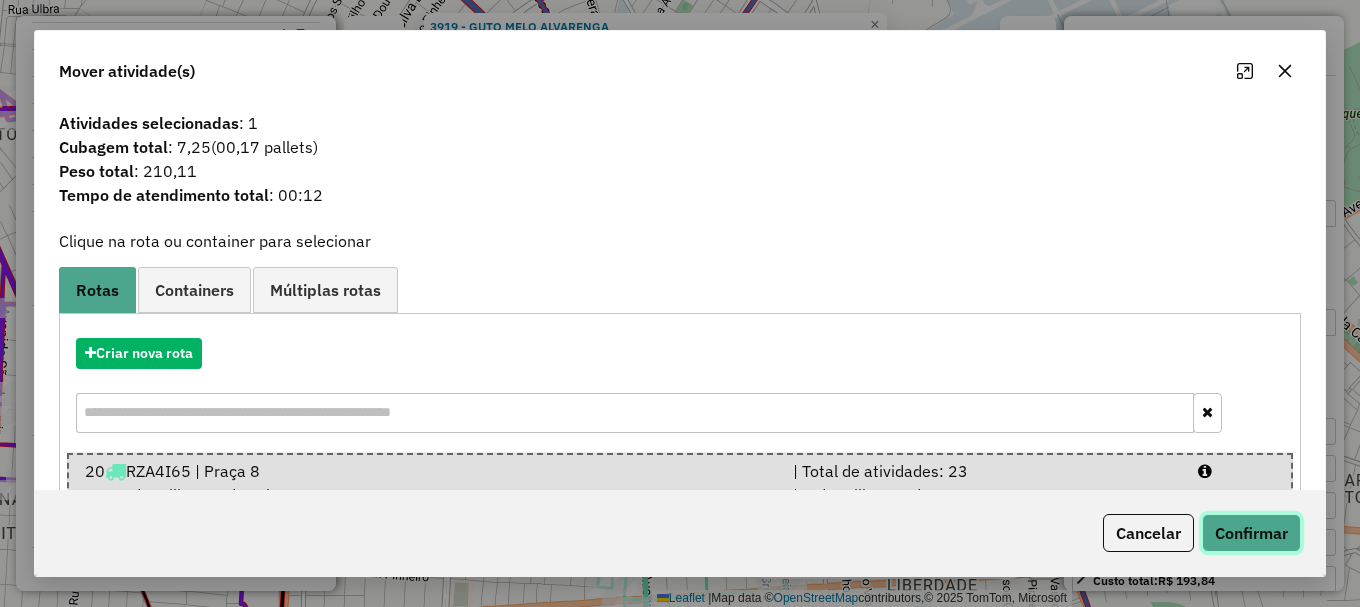 click on "Confirmar" 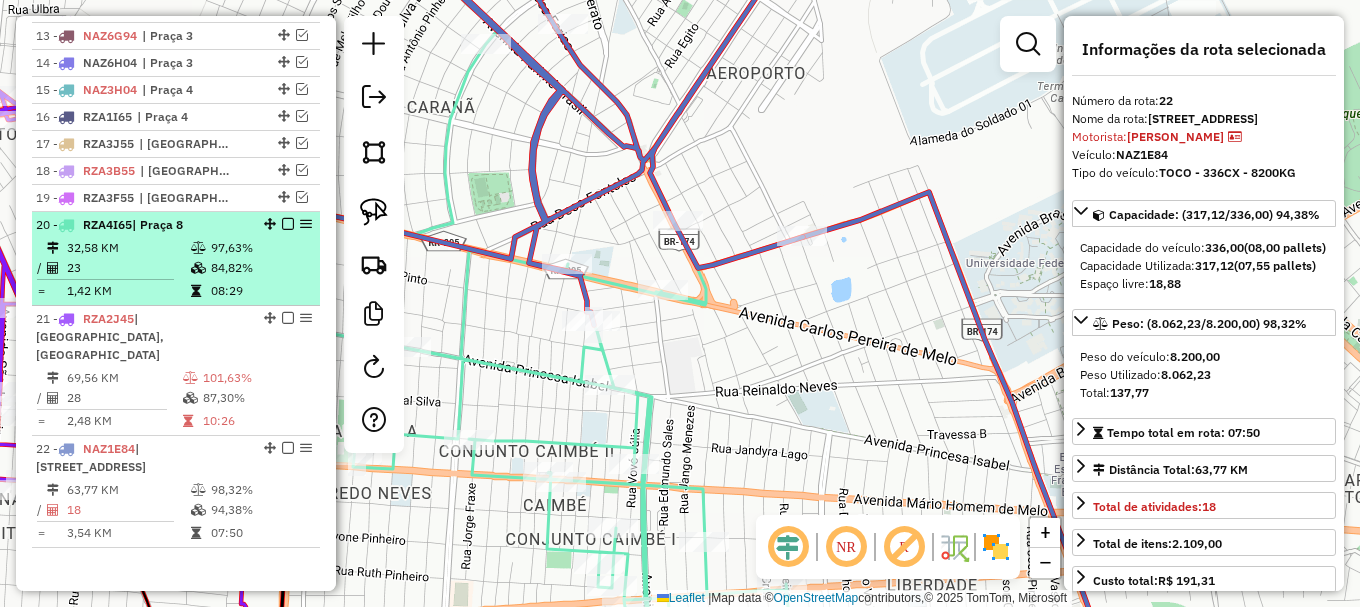 click at bounding box center [288, 224] 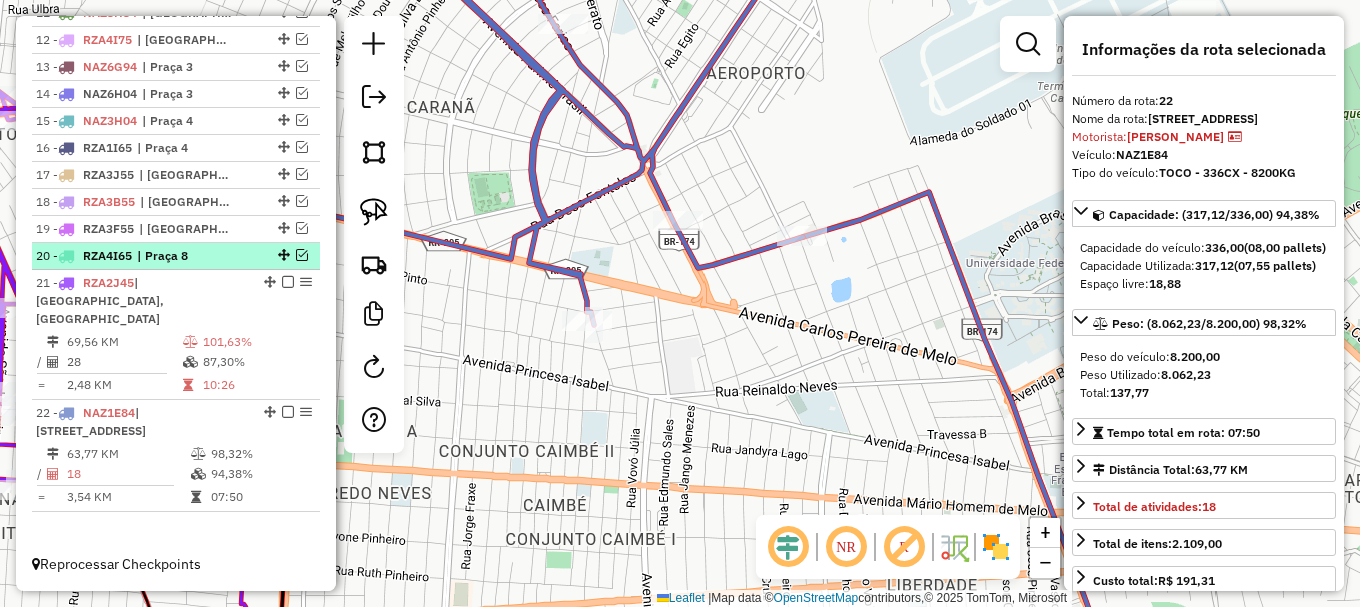 scroll, scrollTop: 1049, scrollLeft: 0, axis: vertical 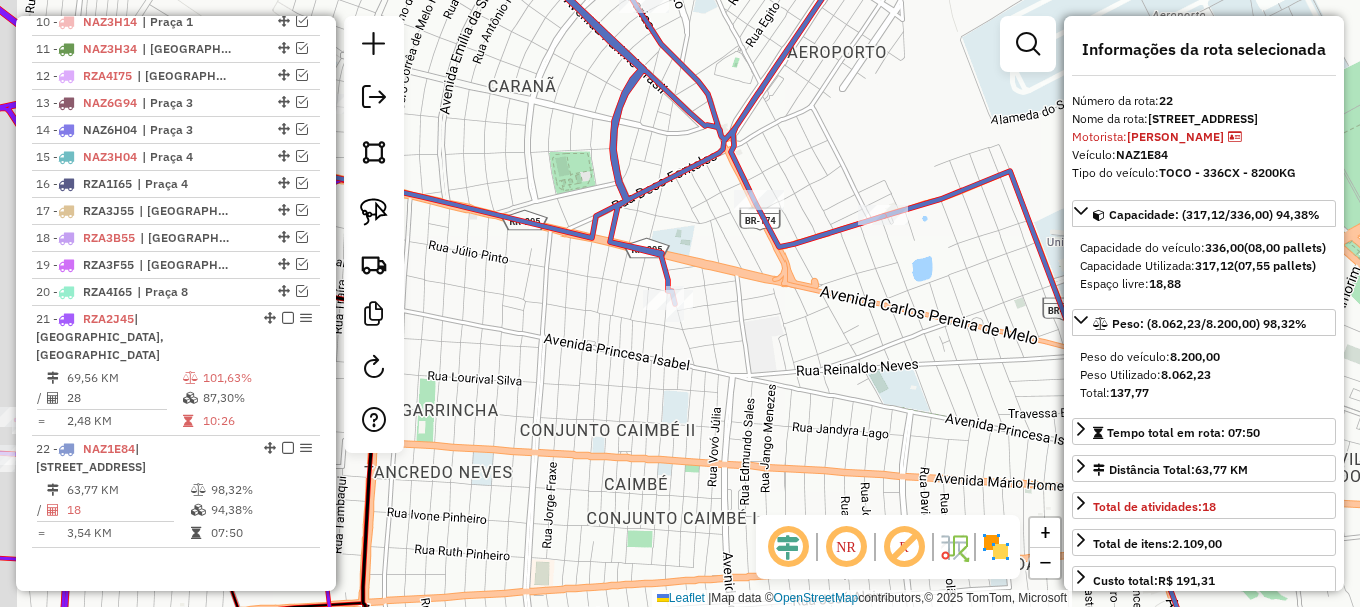 drag, startPoint x: 549, startPoint y: 424, endPoint x: 709, endPoint y: 370, distance: 168.8668 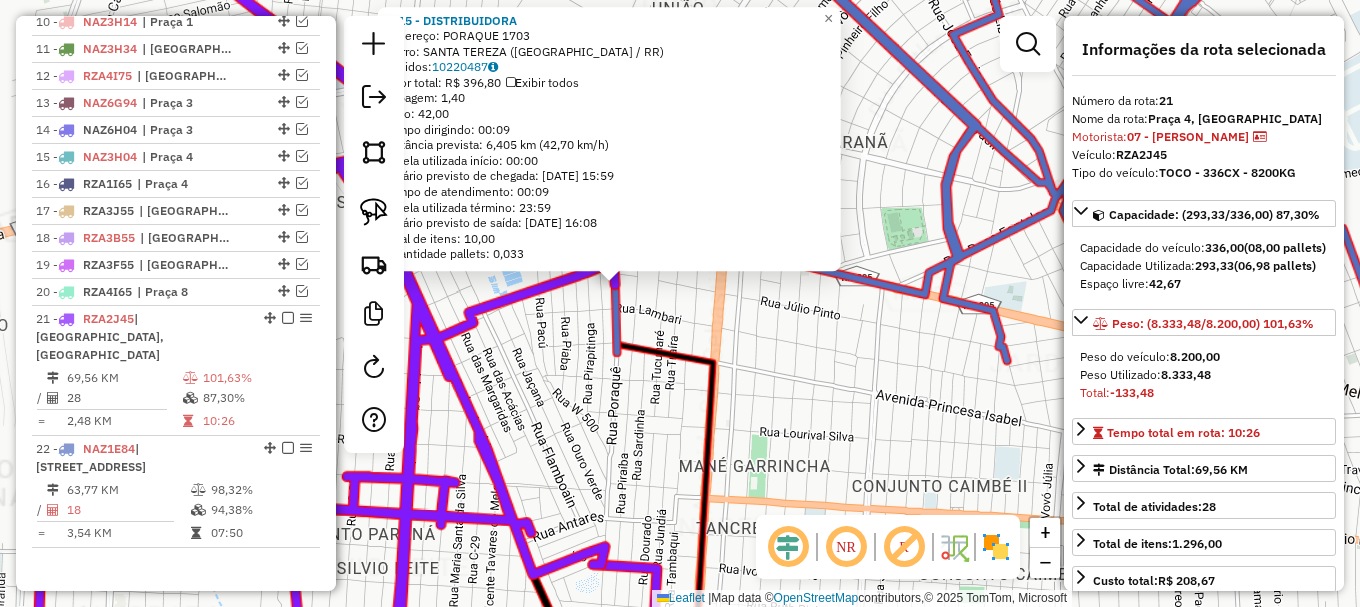 click on "6115 - DISTRIBUIDORA  Endereço:  PORAQUE 1703   Bairro: [GEOGRAPHIC_DATA] ([GEOGRAPHIC_DATA] / RR)   Pedidos:  10220487   Valor total: R$ 396,80   Exibir todos   Cubagem: 1,40  Peso: 42,00  Tempo dirigindo: 00:09   Distância prevista: 6,405 km (42,70 km/h)   [GEOGRAPHIC_DATA] utilizada início: 00:00   Horário previsto de chegada: [DATE] 15:59   Tempo de atendimento: 00:09   Janela utilizada término: 23:59   Horário previsto de saída: [DATE] 16:08   Total de itens: 10,00   Quantidade pallets: 0,033  × Janela de atendimento Grade de atendimento Capacidade Transportadoras Veículos Cliente Pedidos  Rotas Selecione os dias de semana para filtrar as janelas de atendimento  Seg   Ter   Qua   Qui   Sex   Sáb   Dom  Informe o período da janela de atendimento: De: Até:  Filtrar exatamente a janela do cliente  Considerar janela de atendimento padrão  Selecione os dias de semana para filtrar as grades de atendimento  Seg   Ter   Qua   Qui   Sex   Sáb   Dom   Considerar clientes sem dia de atendimento cadastrado  De:   De:" 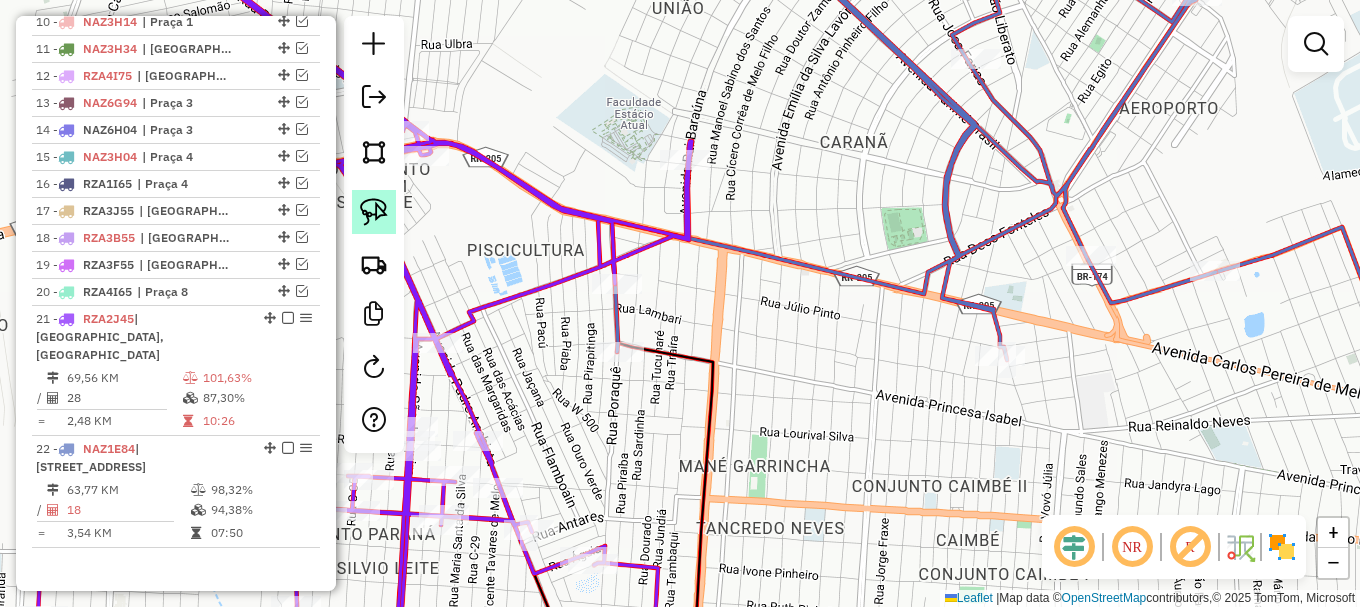 click 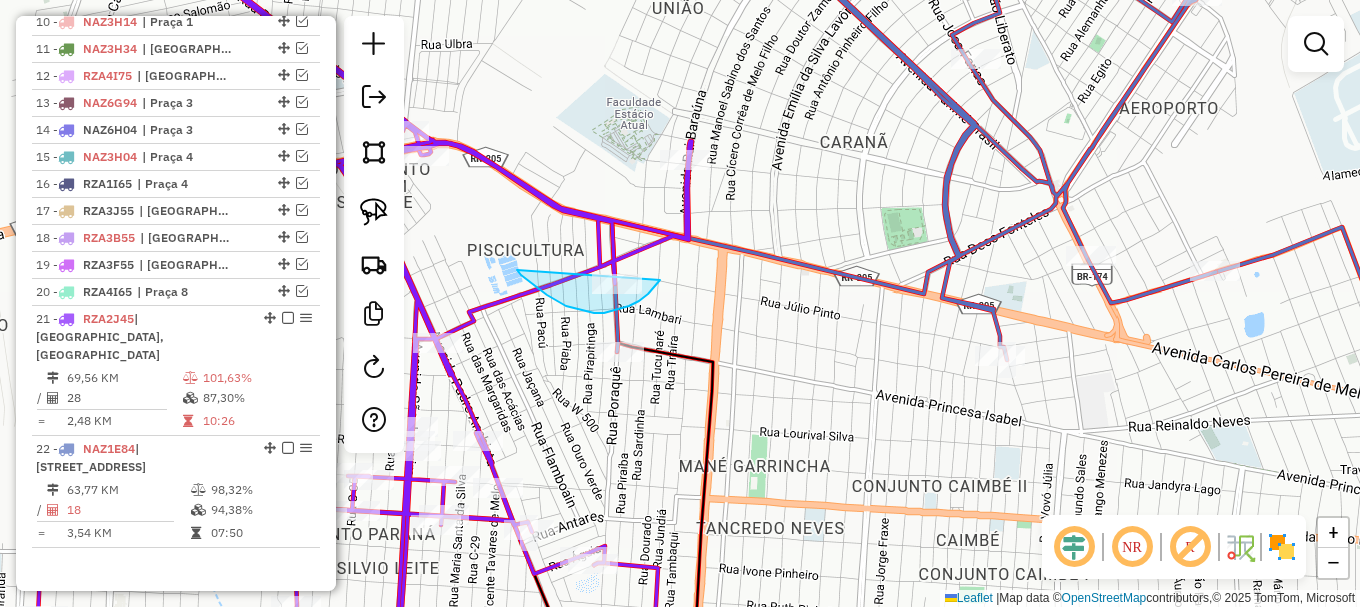 drag, startPoint x: 521, startPoint y: 275, endPoint x: 666, endPoint y: 258, distance: 145.99315 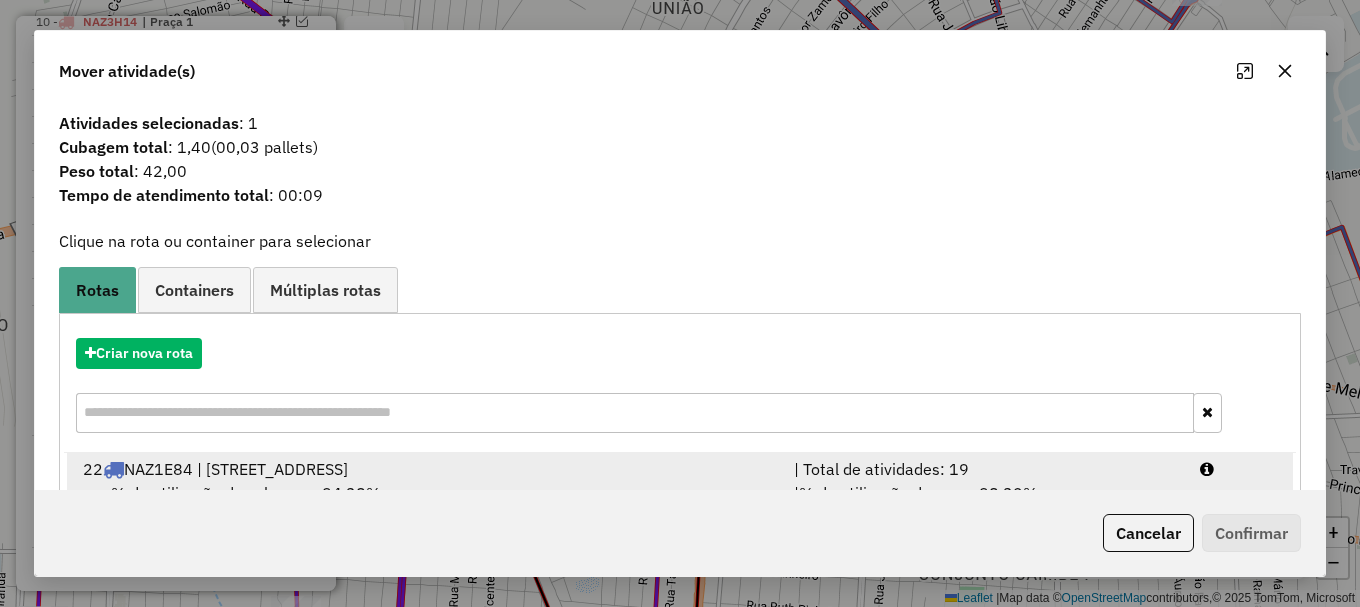 click at bounding box center [1239, 469] 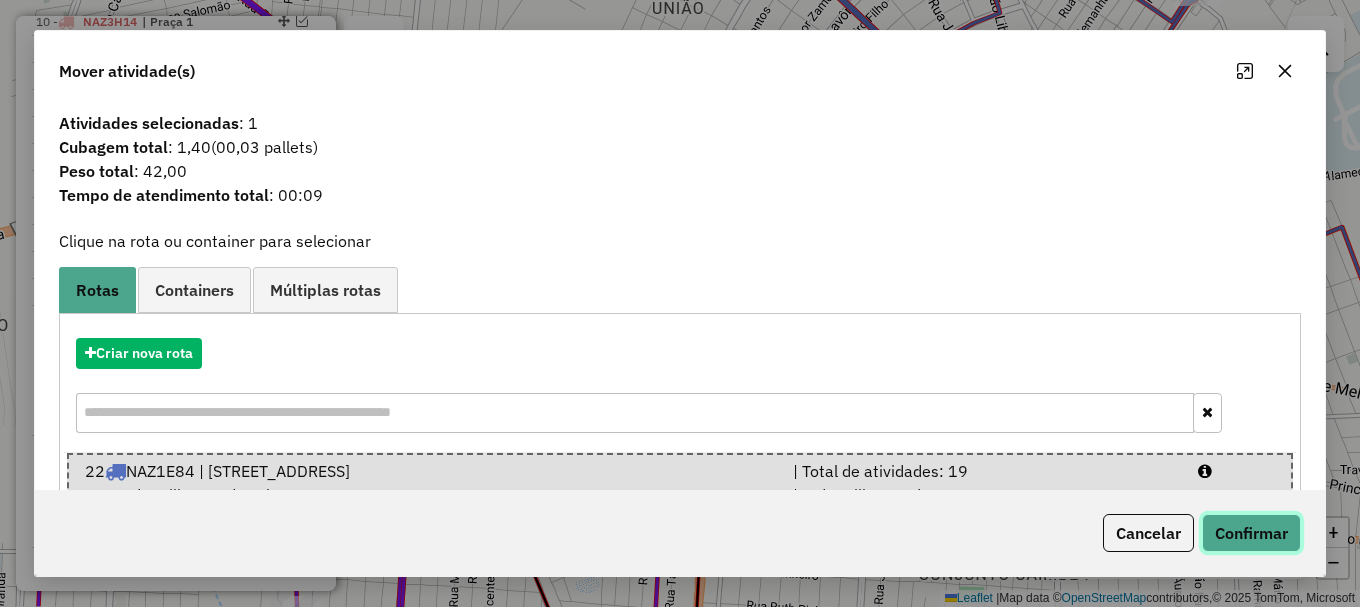 click on "Confirmar" 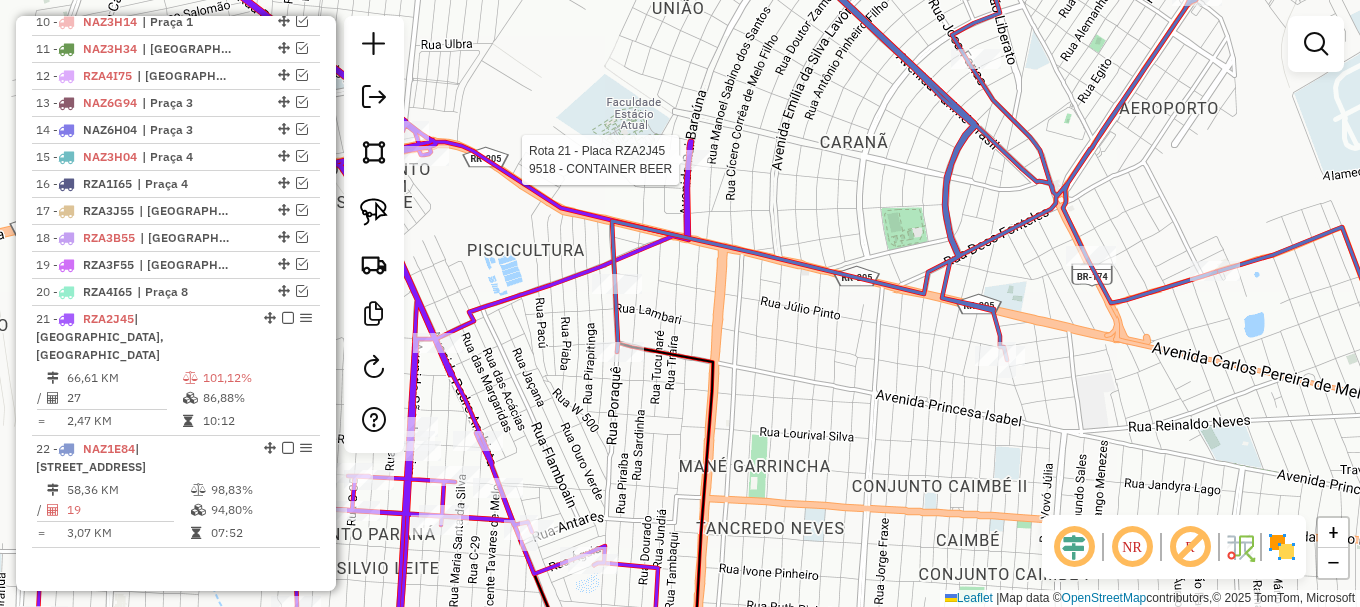 select on "**********" 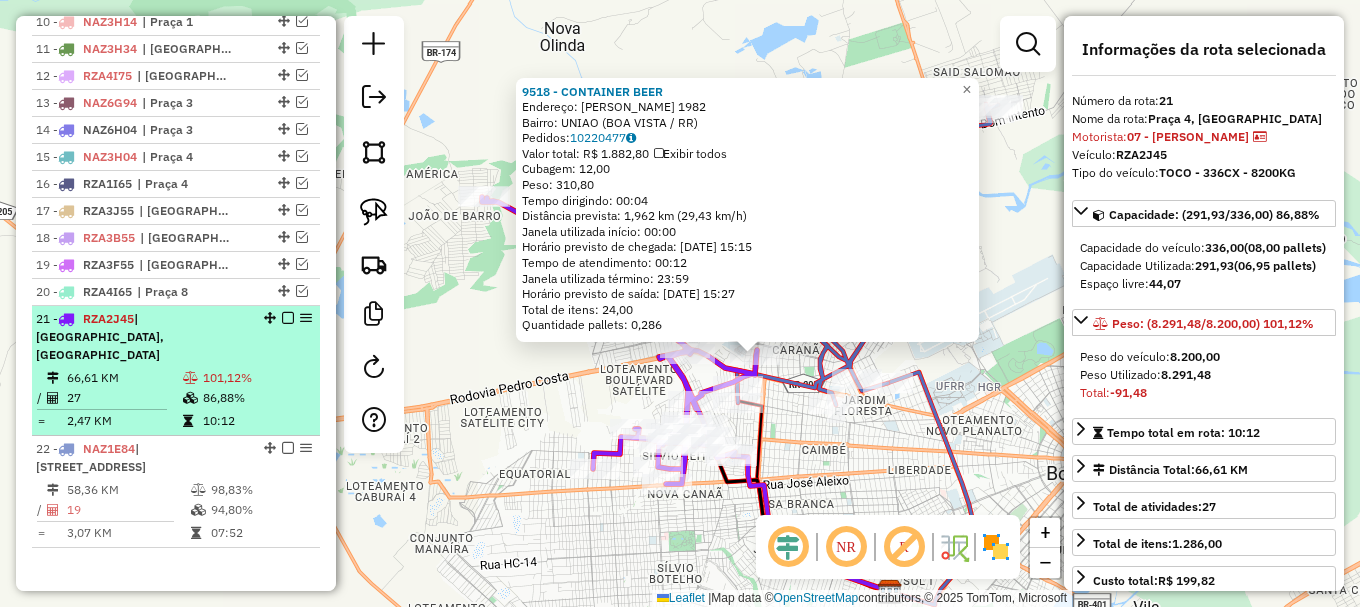 click at bounding box center [288, 448] 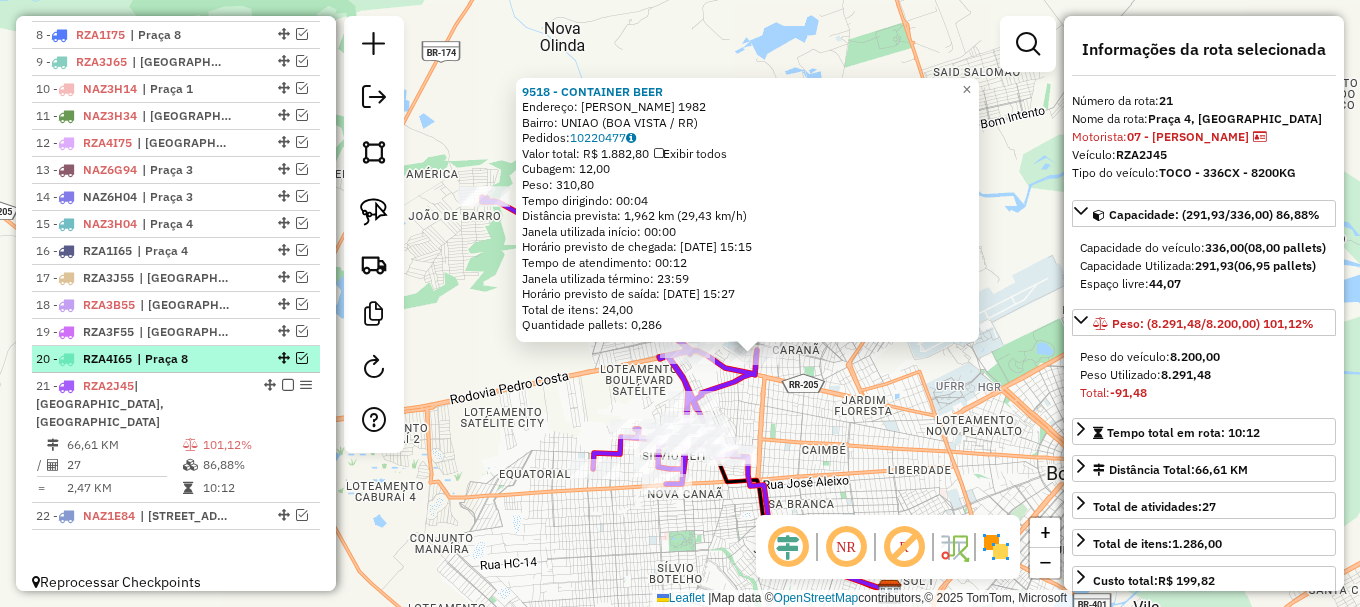 click at bounding box center (302, 358) 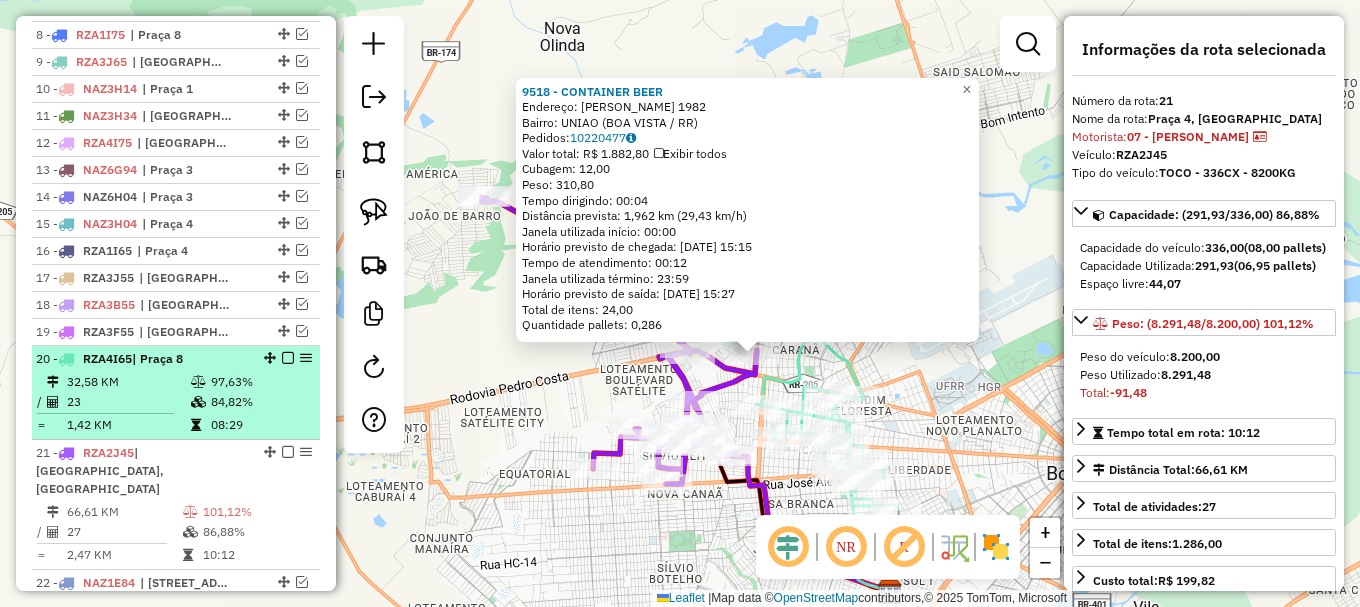 scroll, scrollTop: 1049, scrollLeft: 0, axis: vertical 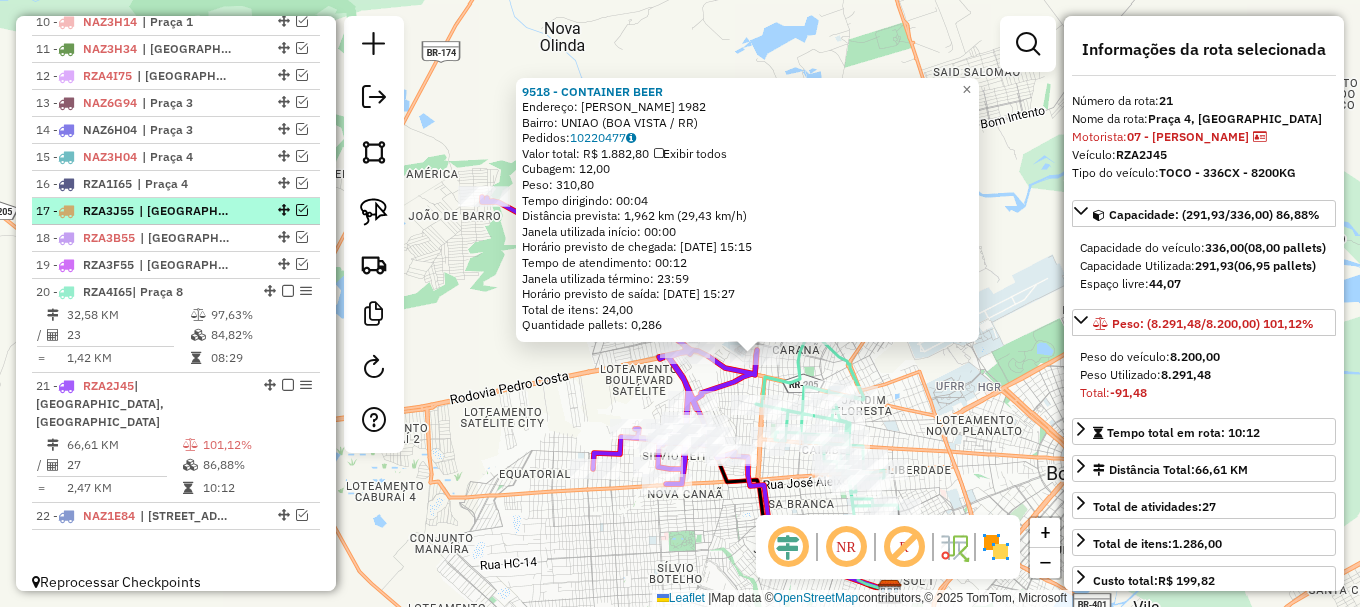 click at bounding box center (288, 291) 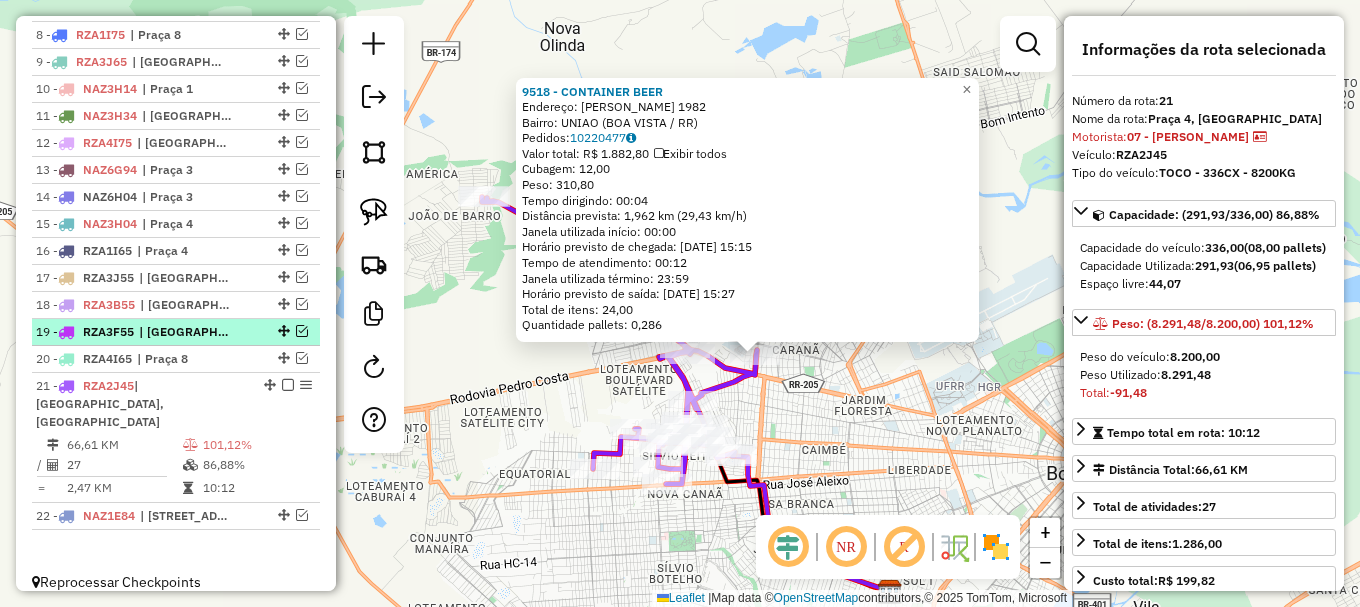 click at bounding box center [302, 331] 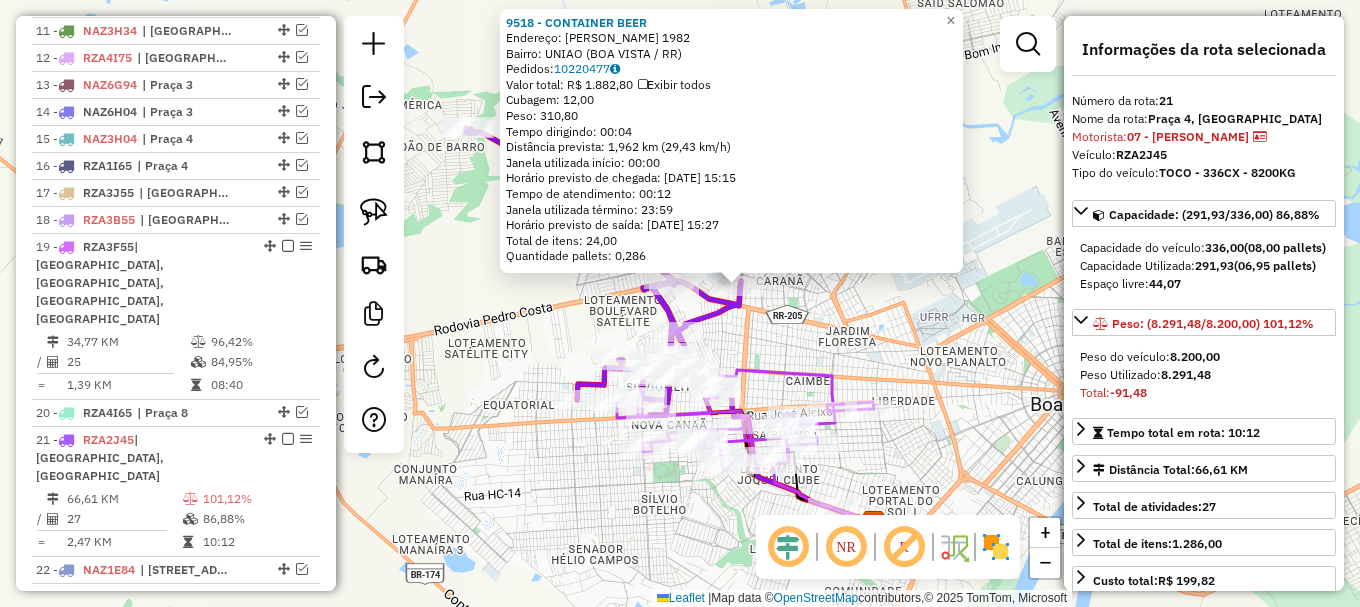 drag, startPoint x: 555, startPoint y: 412, endPoint x: 530, endPoint y: 336, distance: 80.00625 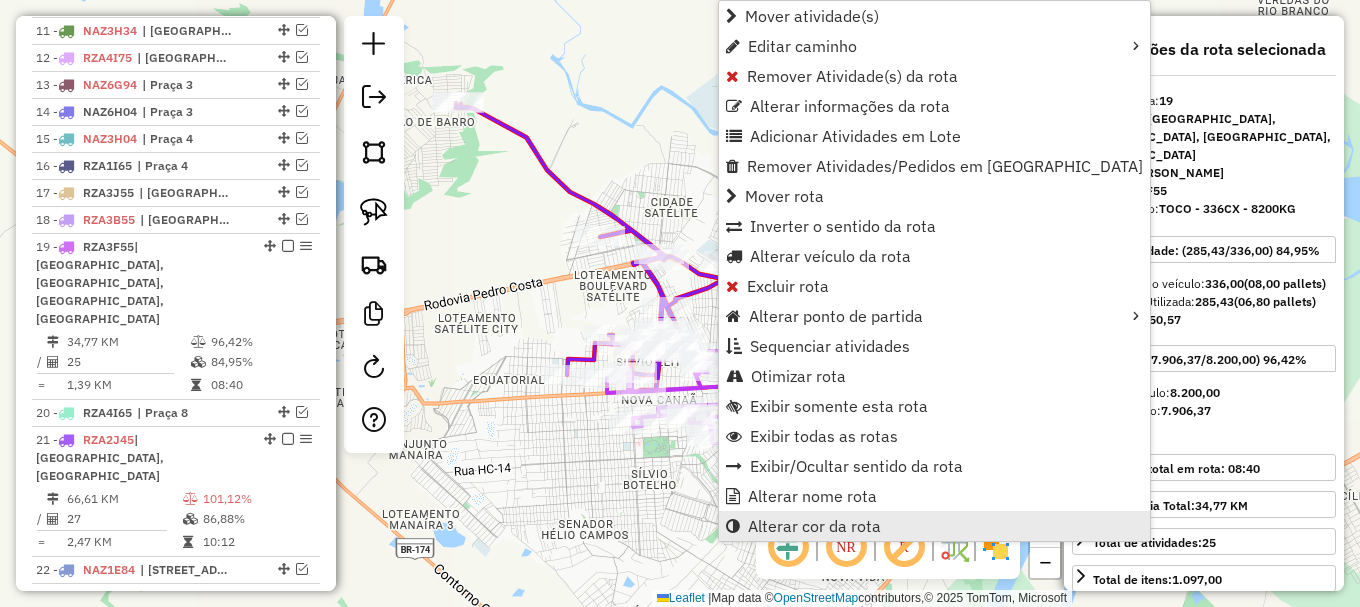 click on "Alterar cor da rota" at bounding box center (814, 526) 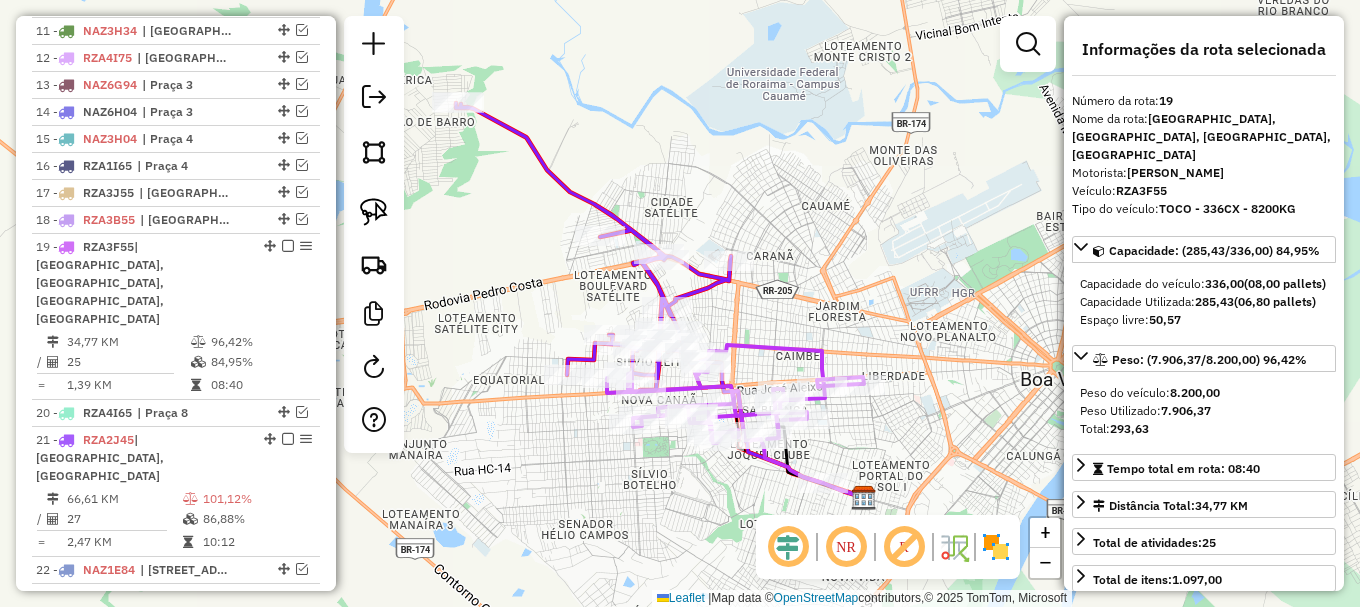 scroll, scrollTop: 566, scrollLeft: 0, axis: vertical 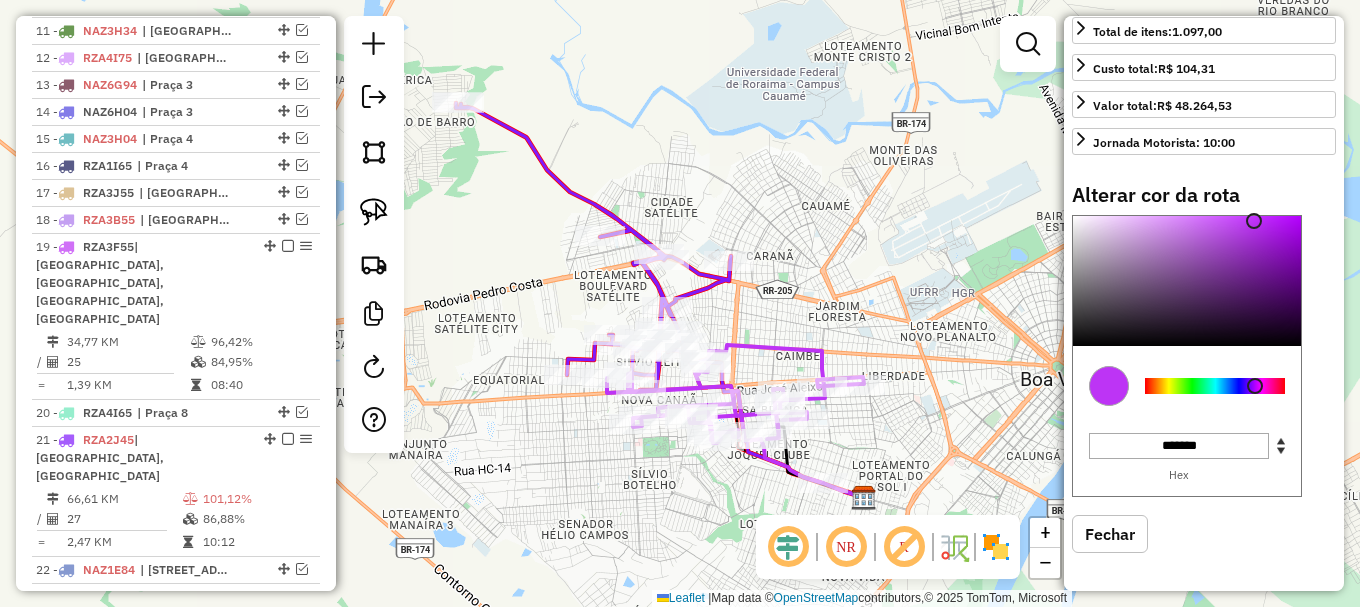 type on "*******" 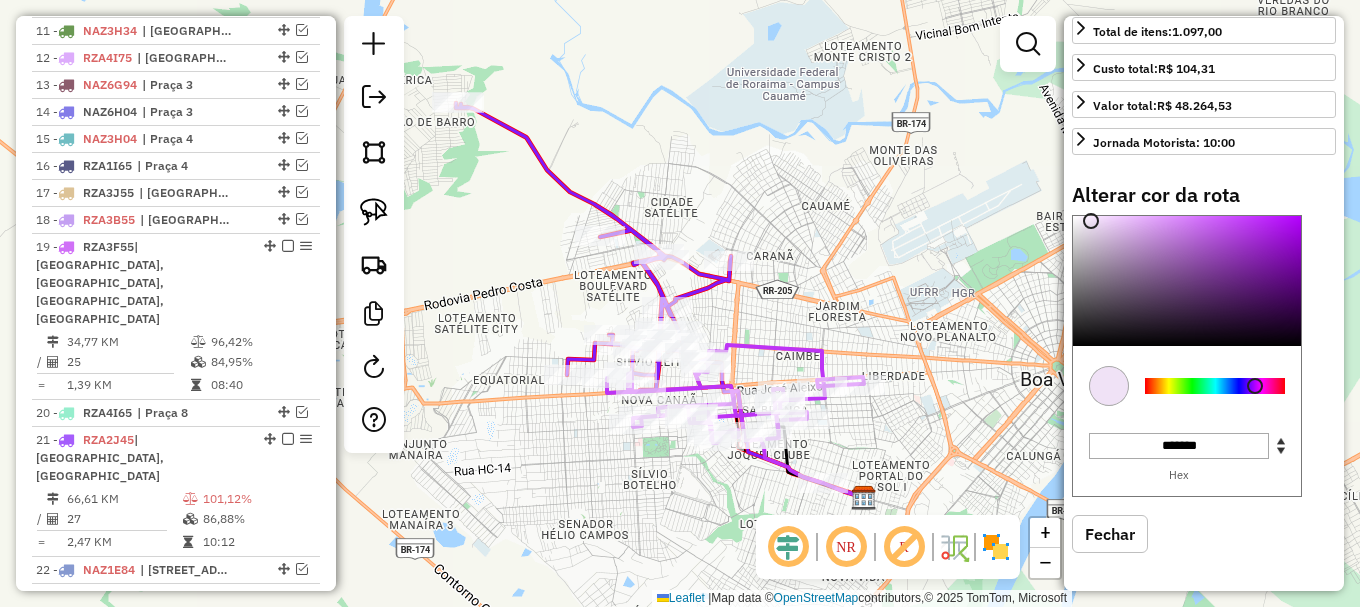 click at bounding box center (1187, 281) 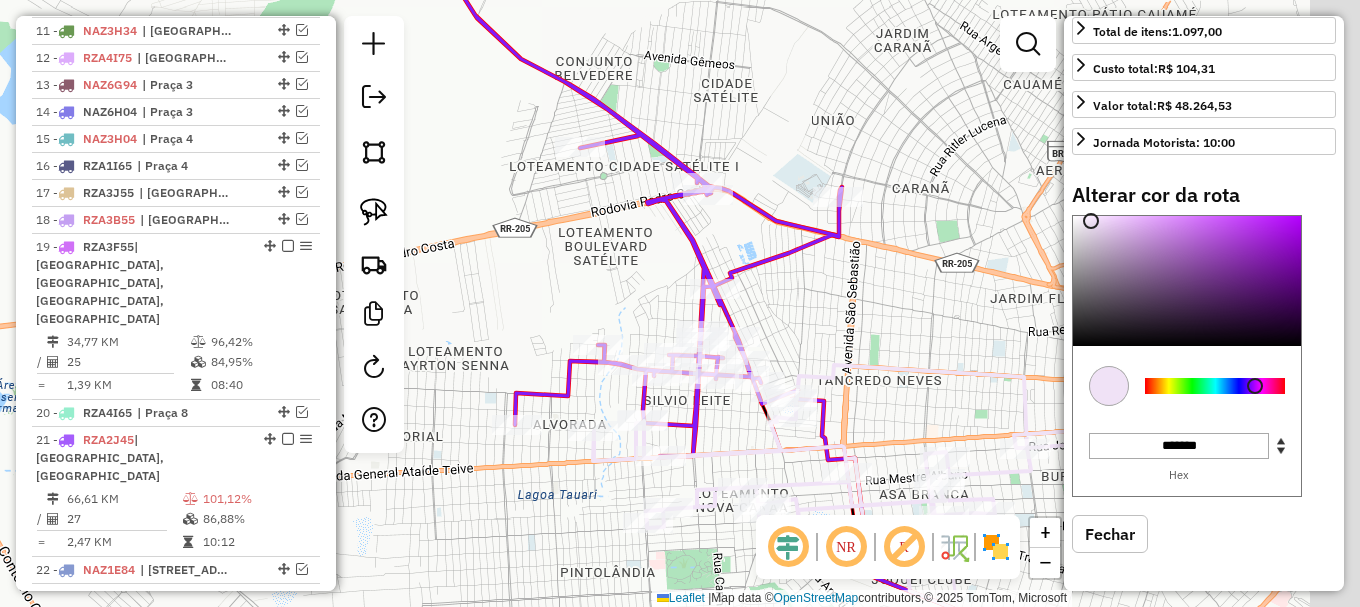 drag, startPoint x: 823, startPoint y: 443, endPoint x: 764, endPoint y: 442, distance: 59.008472 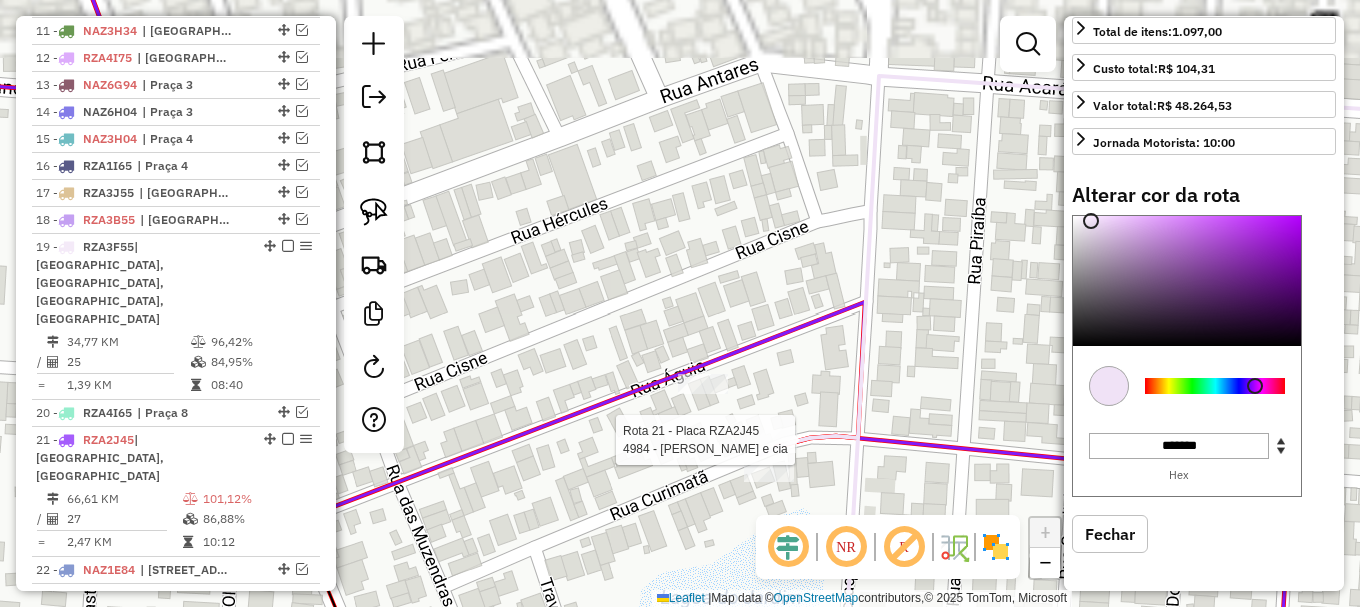 select on "**********" 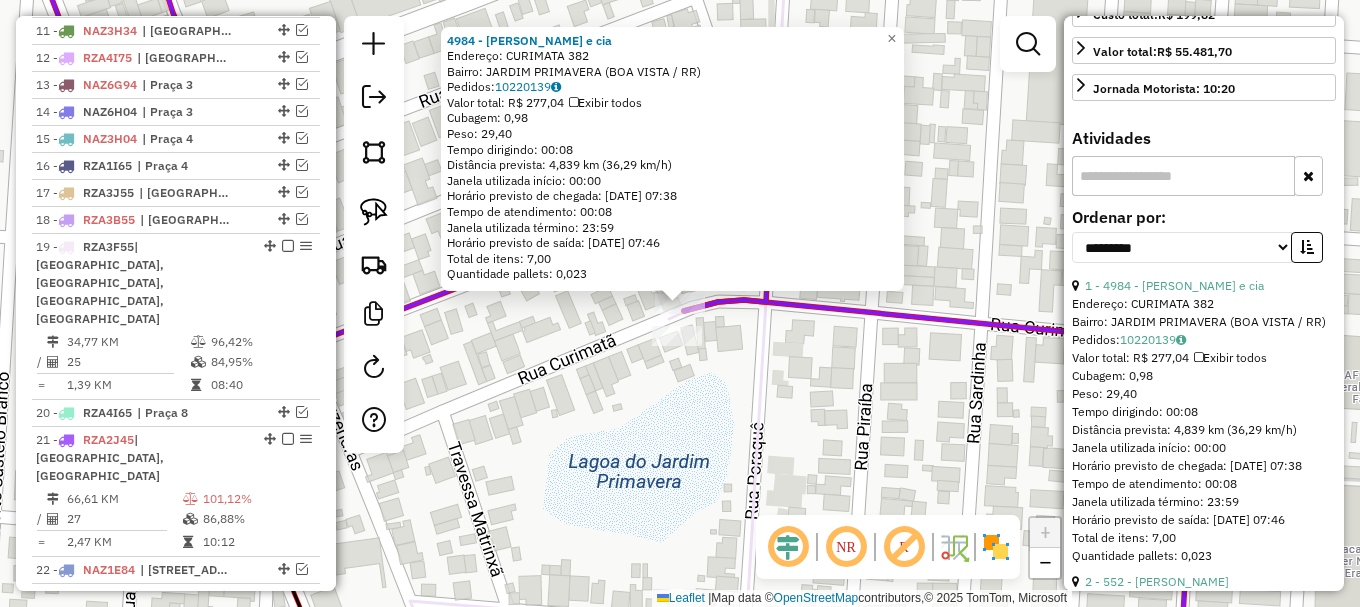 drag, startPoint x: 577, startPoint y: 426, endPoint x: 603, endPoint y: 403, distance: 34.713108 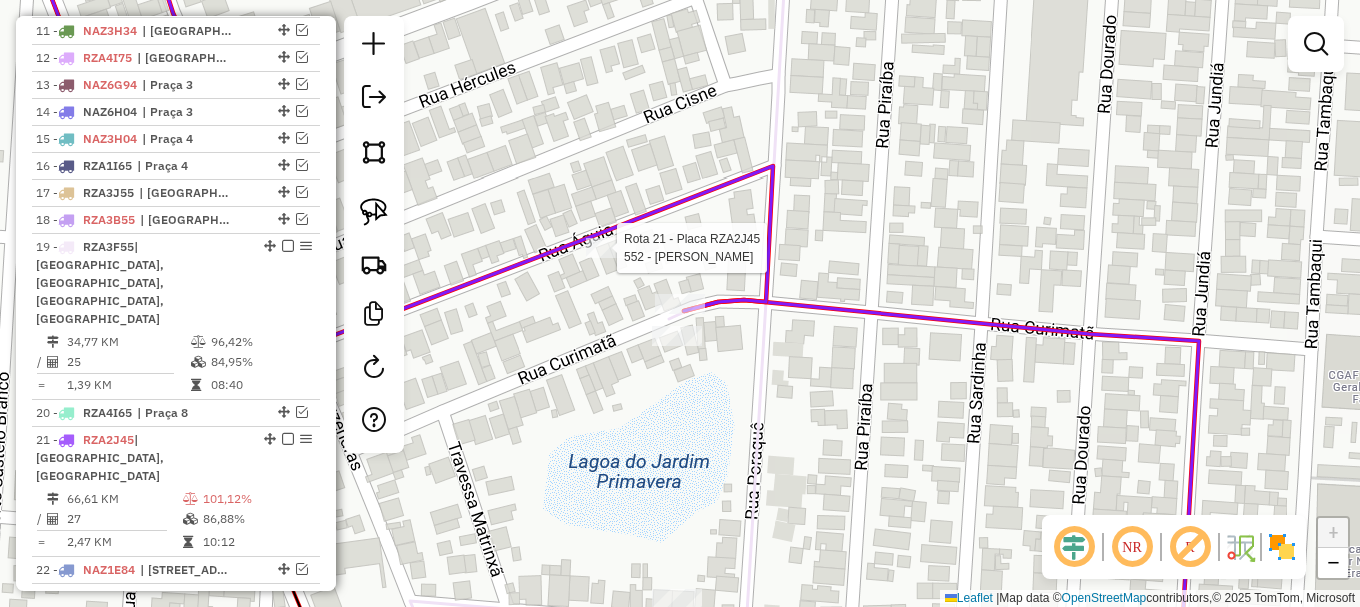 select on "**********" 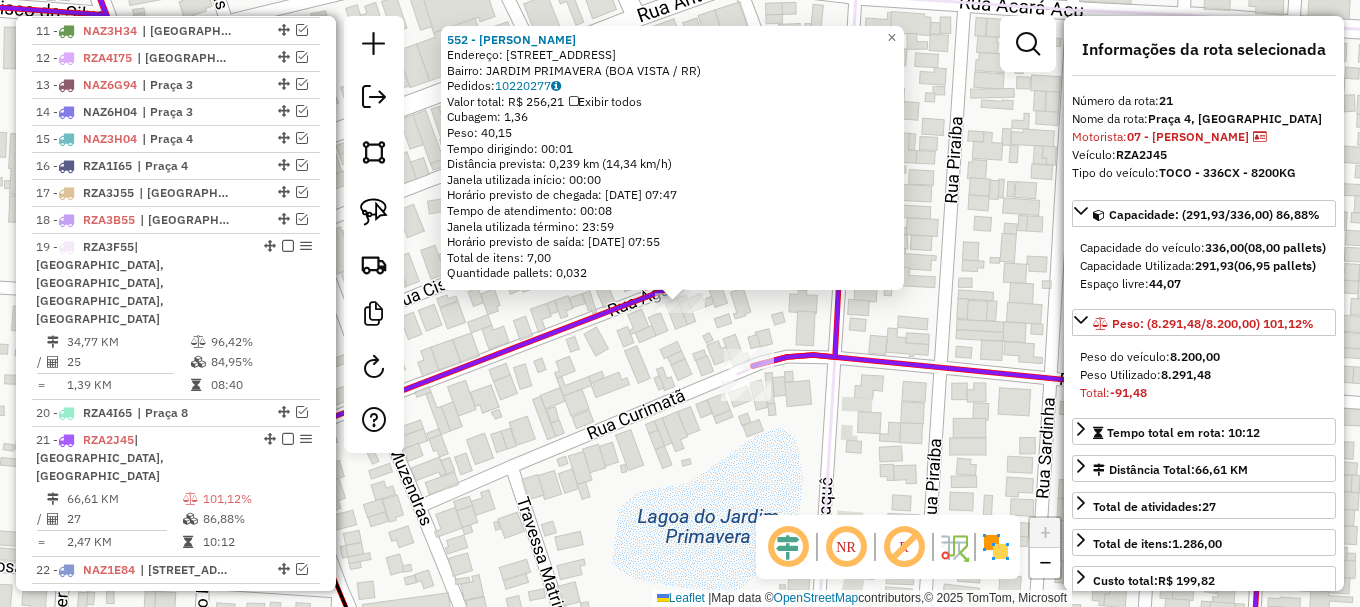 click on "552 - CLAUDIVAN SILVA BATI  Endereço: R   DAS MUZENDAS                  186   Bairro: JARDIM PRIMAVERA (BOA VISTA / RR)   Pedidos:  10220277   Valor total: R$ 256,21   Exibir todos   Cubagem: 1,36  Peso: 40,15  Tempo dirigindo: 00:01   Distância prevista: 0,239 km (14,34 km/h)   Janela utilizada início: 00:00   Horário previsto de chegada: 11/07/2025 07:47   Tempo de atendimento: 00:08   Janela utilizada término: 23:59   Horário previsto de saída: 11/07/2025 07:55   Total de itens: 7,00   Quantidade pallets: 0,032  × Janela de atendimento Grade de atendimento Capacidade Transportadoras Veículos Cliente Pedidos  Rotas Selecione os dias de semana para filtrar as janelas de atendimento  Seg   Ter   Qua   Qui   Sex   Sáb   Dom  Informe o período da janela de atendimento: De: Até:  Filtrar exatamente a janela do cliente  Considerar janela de atendimento padrão  Selecione os dias de semana para filtrar as grades de atendimento  Seg   Ter   Qua   Qui   Sex   Sáb   Dom   Peso mínimo:   Peso máximo:  +" 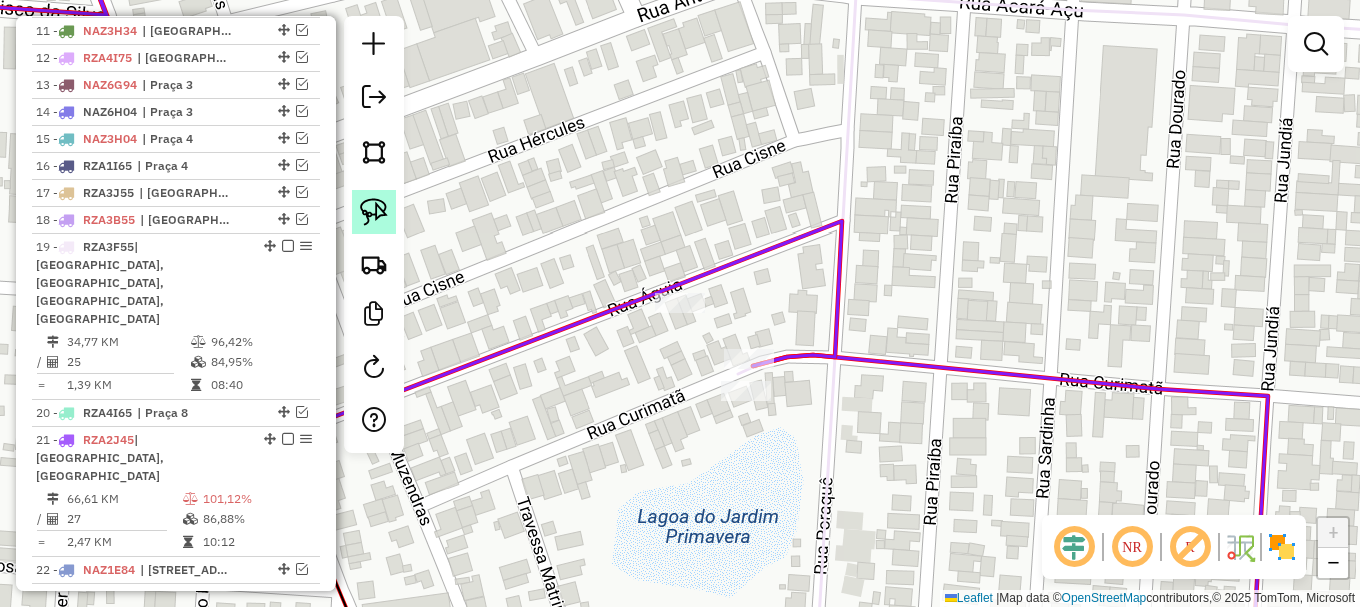 click 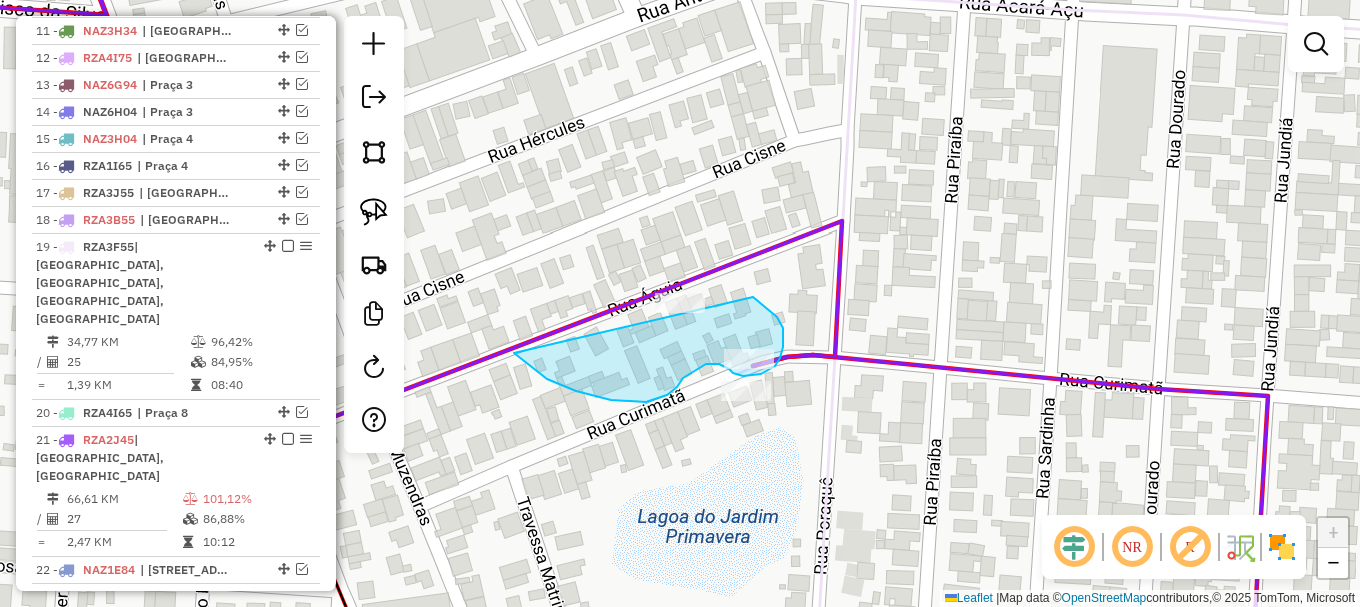 drag, startPoint x: 576, startPoint y: 391, endPoint x: 676, endPoint y: 254, distance: 169.61427 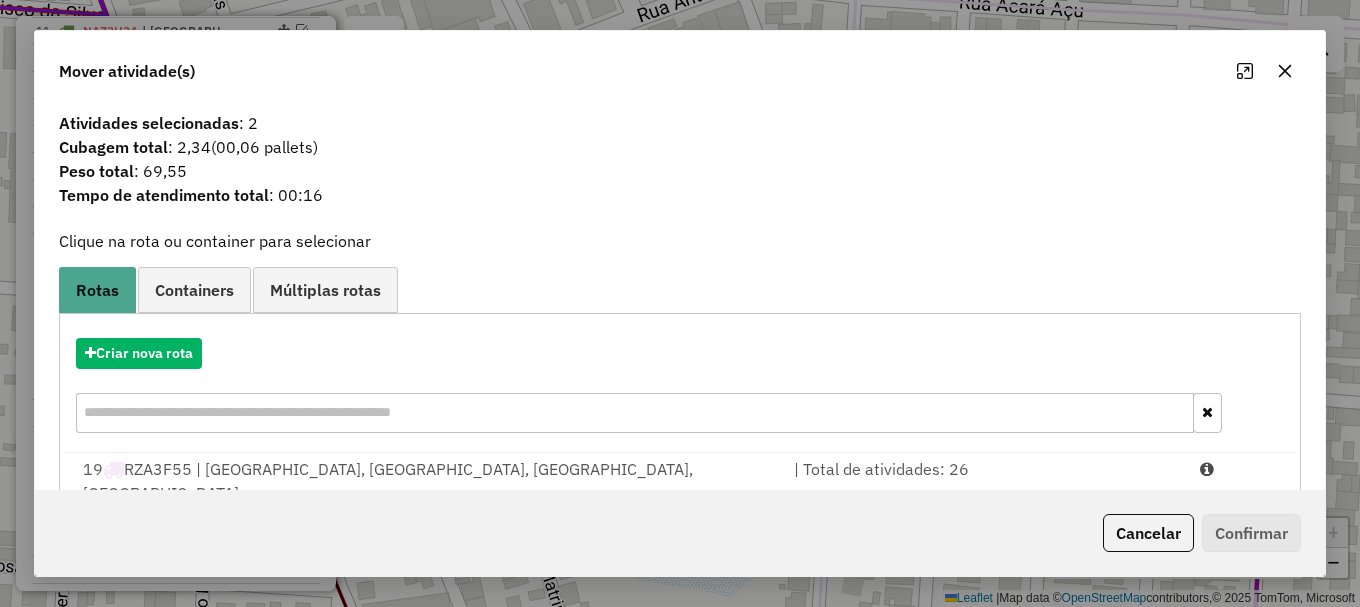 click on "Aguarde...  Pop-up bloqueado!  Seu navegador bloqueou automáticamente a abertura de uma nova janela.   Acesse as configurações e adicione o endereço do sistema a lista de permissão.   Fechar  Informações da Sessão 963942 - 11/07/2025     Criação: 10/07/2025 20:03   Depósito:  Amascol - Boa Vista  Total de rotas:  22  Distância Total:  3.277,23 km  Tempo total:  229:46  Custo total:  R$ 10.277,70  Valor total:  R$ 1.378.506,48  - Total roteirizado:  R$ 1.378.506,48  - Total não roteirizado:  R$ 0,00  Total de Atividades Roteirizadas:  349  Total de Pedidos Roteirizados:  470  Peso total roteirizado:  191.275,61  Cubagem total roteirizado:  6.767,28  Total de Atividades não Roteirizadas:  0  Total de Pedidos não Roteirizados:  0 Total de caixas por viagem:  6.767,28 /   22 =  307,60 Média de Atividades por viagem:  349 /   22 =  15,86 Ocupação média da frota:  90,86%   Rotas improdutivas:  1  Rotas vários dias:  2  Clientes Priorizados NR:  0  Transportadoras  Rotas  Recargas: 11   1 -  / =" at bounding box center (680, 303) 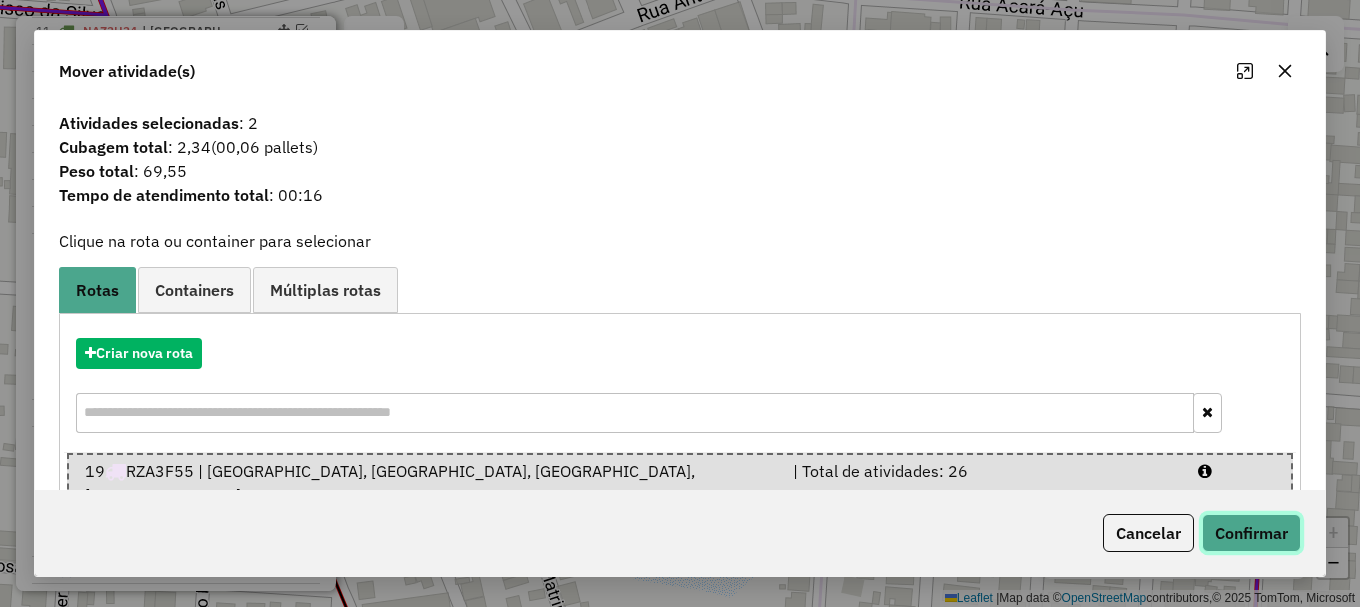 click on "Confirmar" 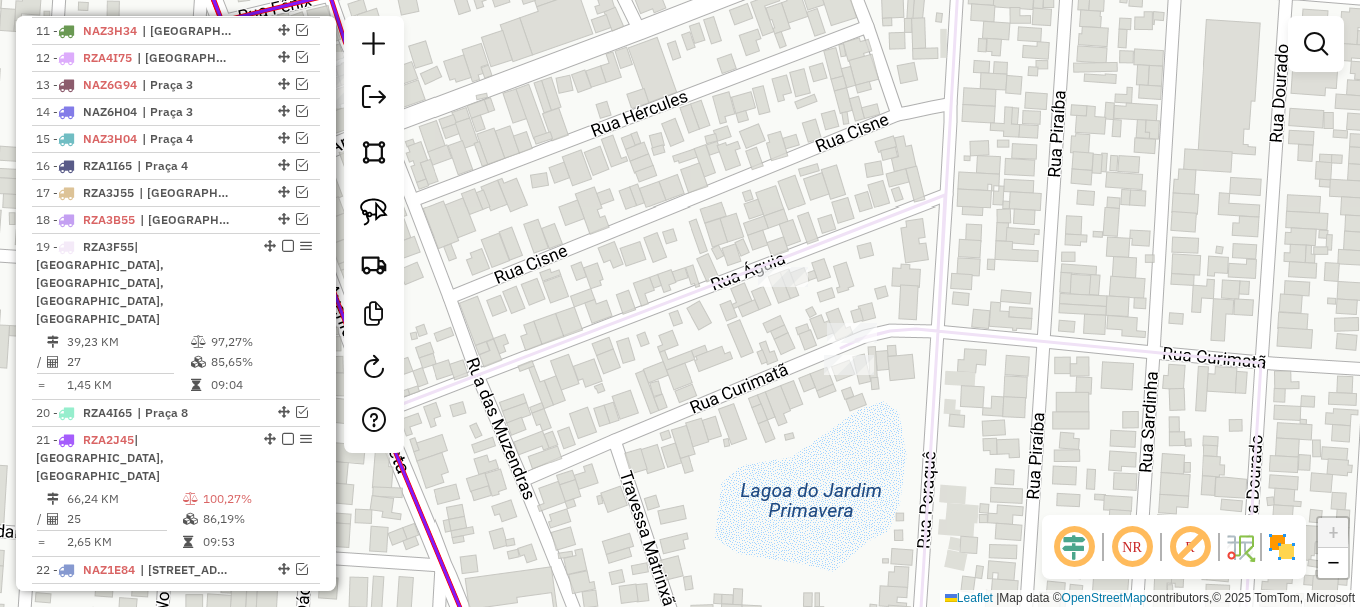 drag, startPoint x: 508, startPoint y: 260, endPoint x: 664, endPoint y: 194, distance: 169.38713 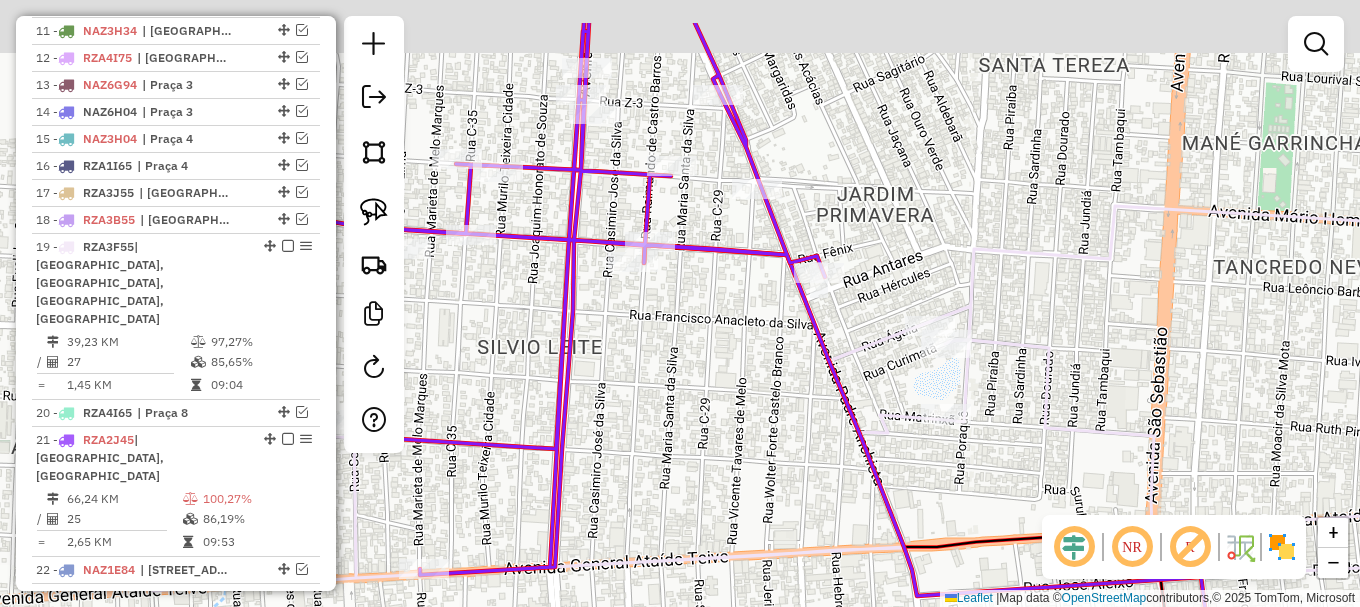drag, startPoint x: 603, startPoint y: 275, endPoint x: 834, endPoint y: 351, distance: 243.181 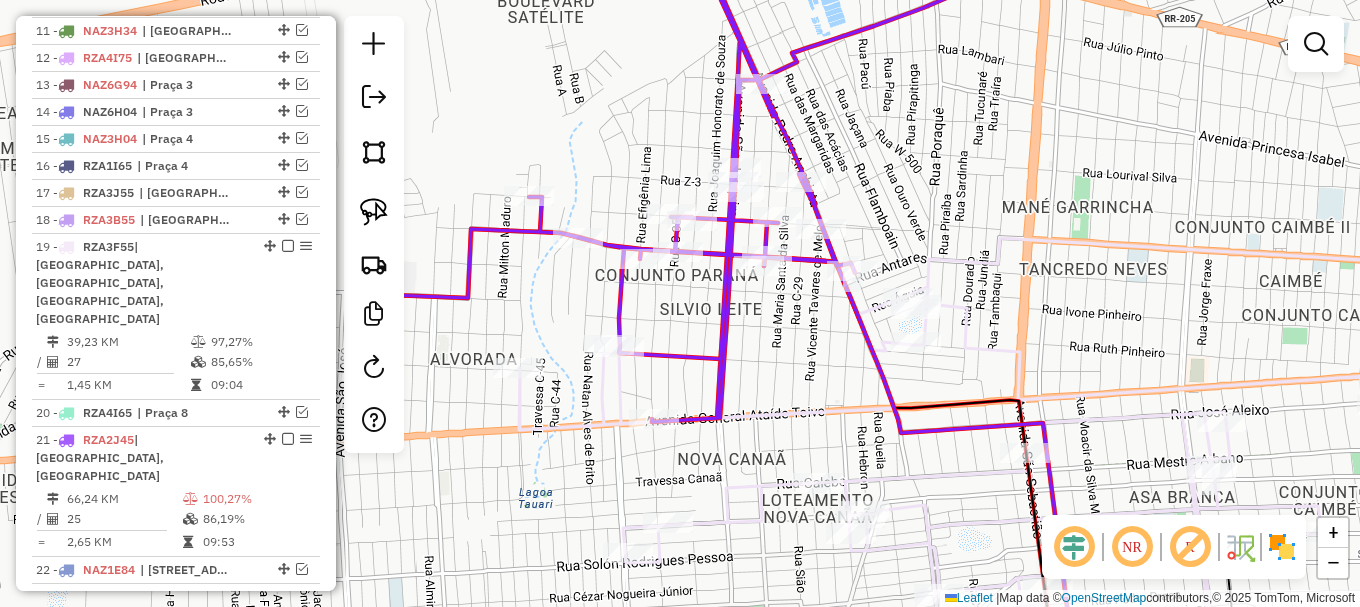 drag, startPoint x: 862, startPoint y: 409, endPoint x: 818, endPoint y: 372, distance: 57.48913 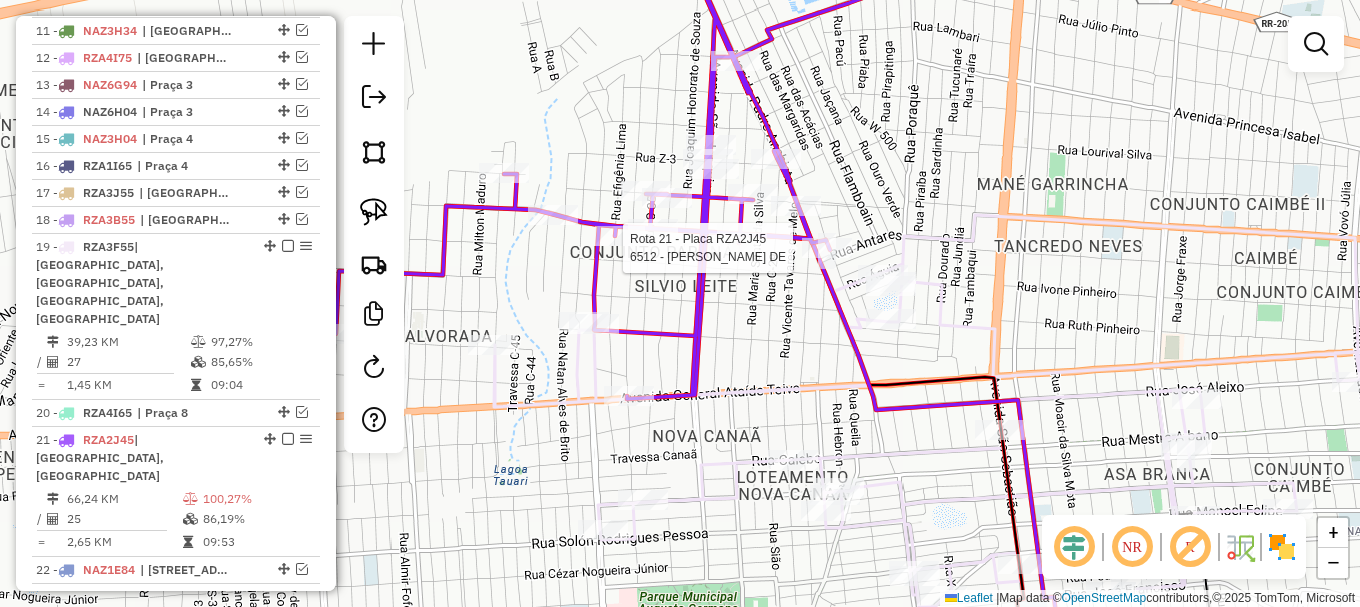 select on "**********" 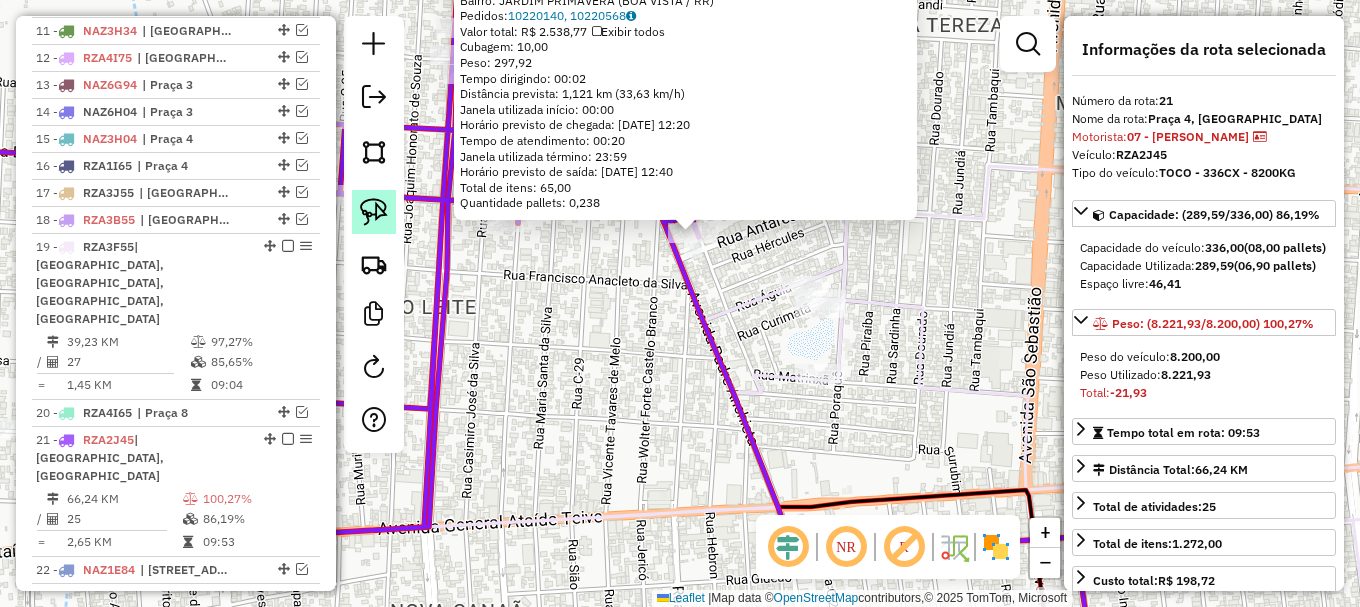 click 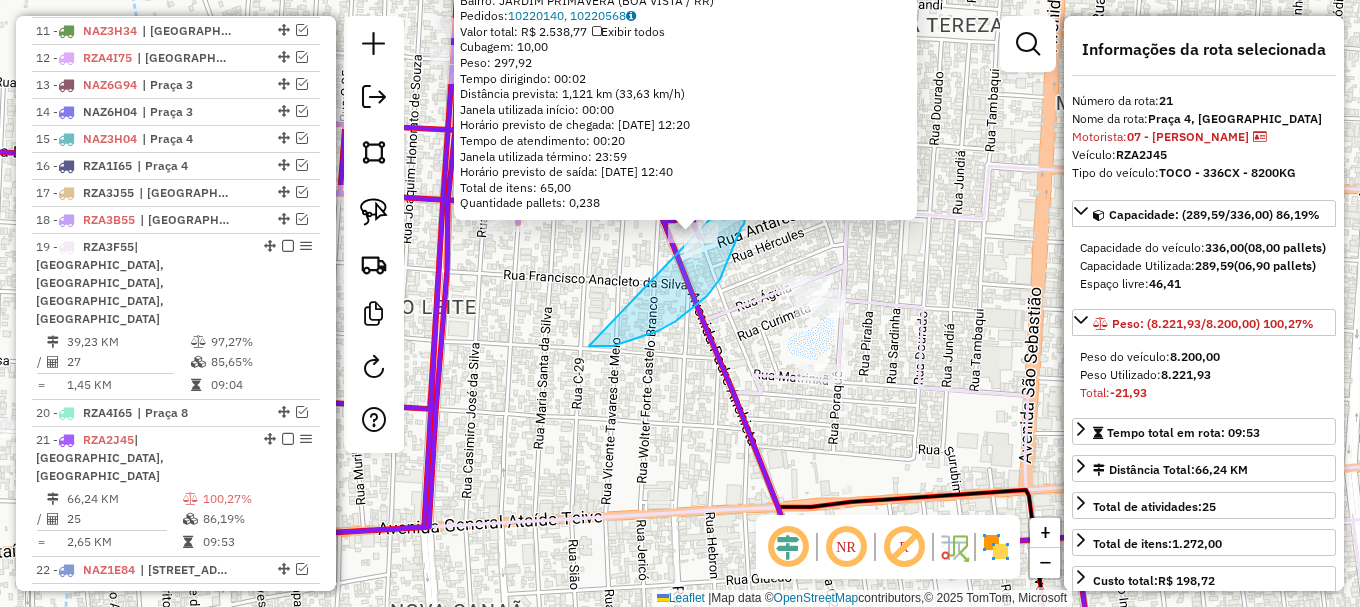 drag, startPoint x: 707, startPoint y: 296, endPoint x: 694, endPoint y: 183, distance: 113.74533 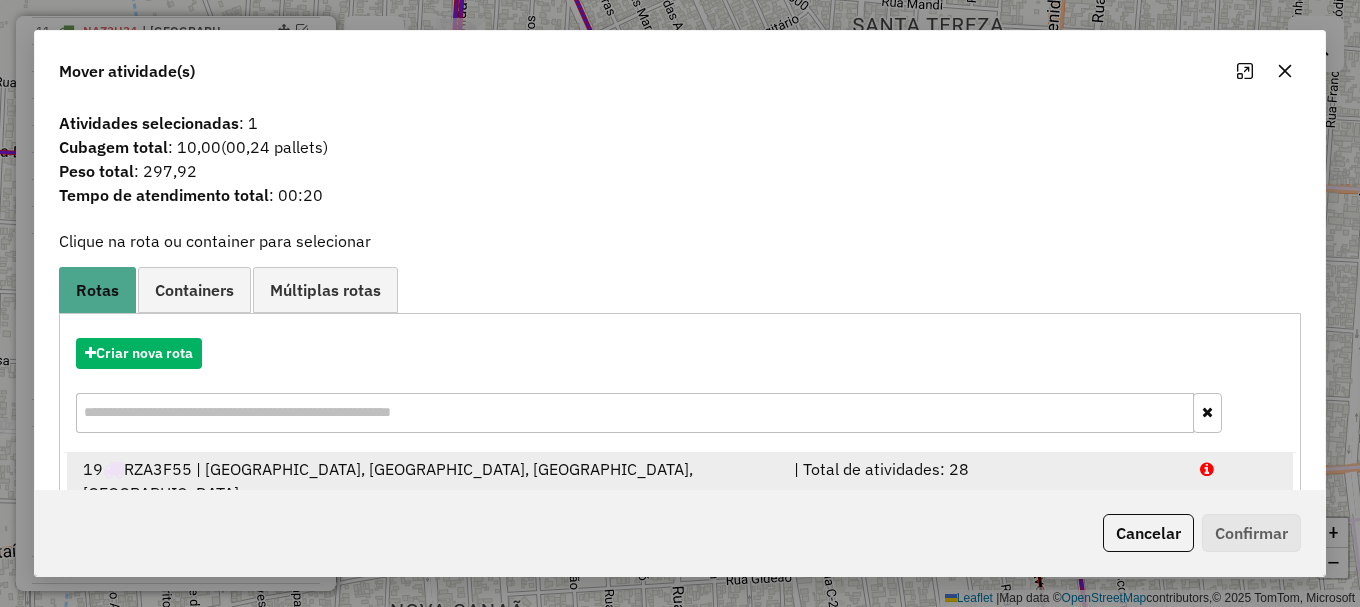 click at bounding box center [1239, 481] 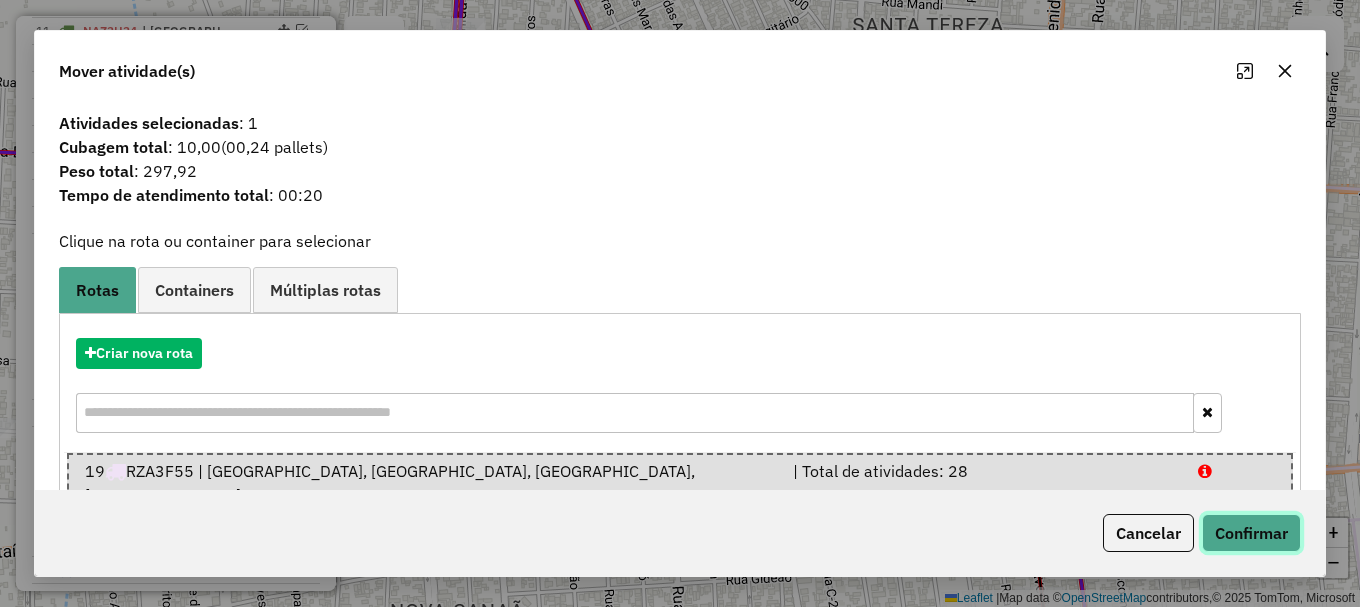 click on "Confirmar" 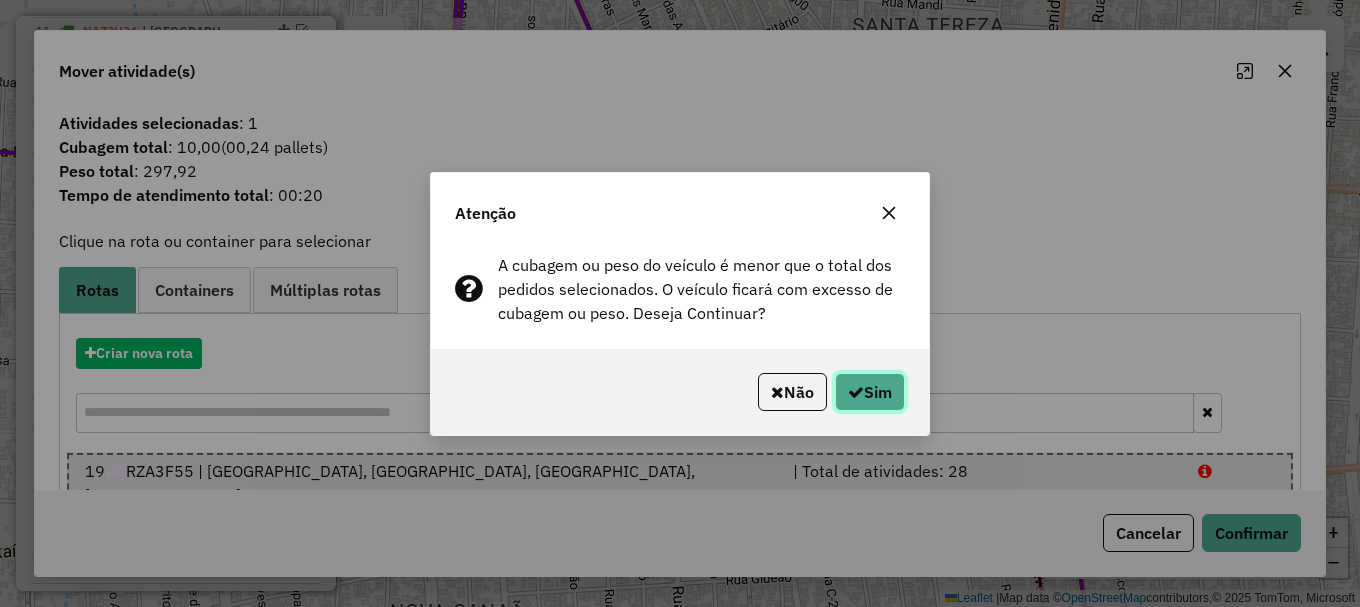 click on "Sim" 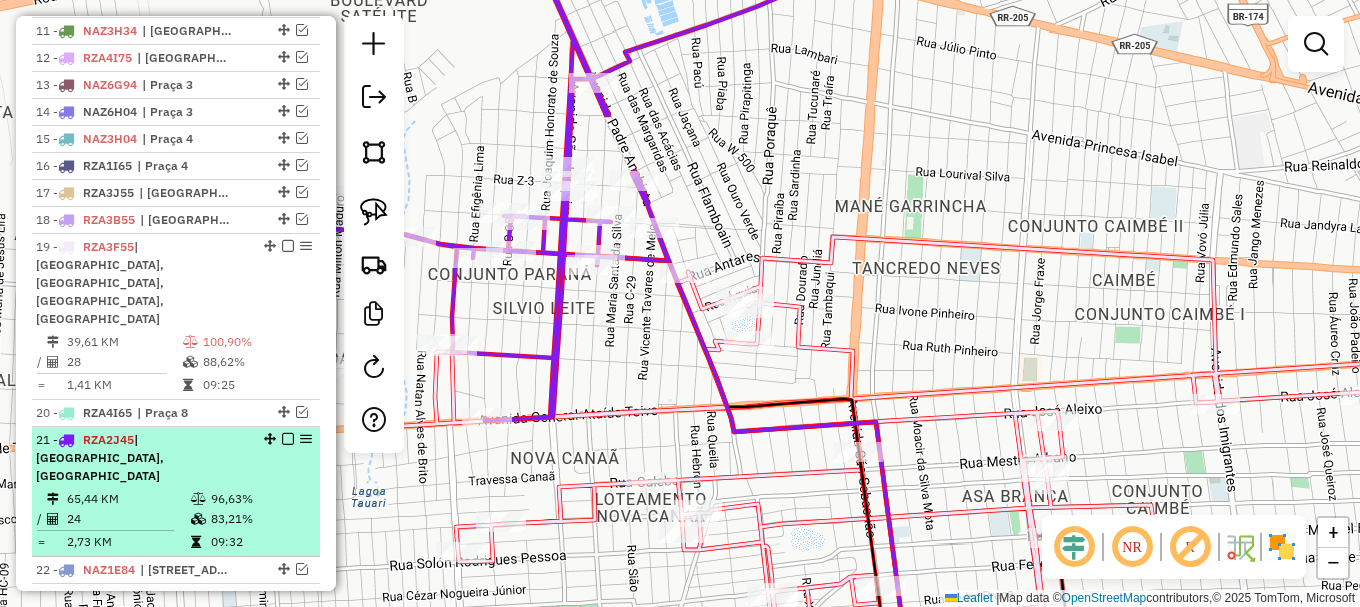 click at bounding box center [288, 439] 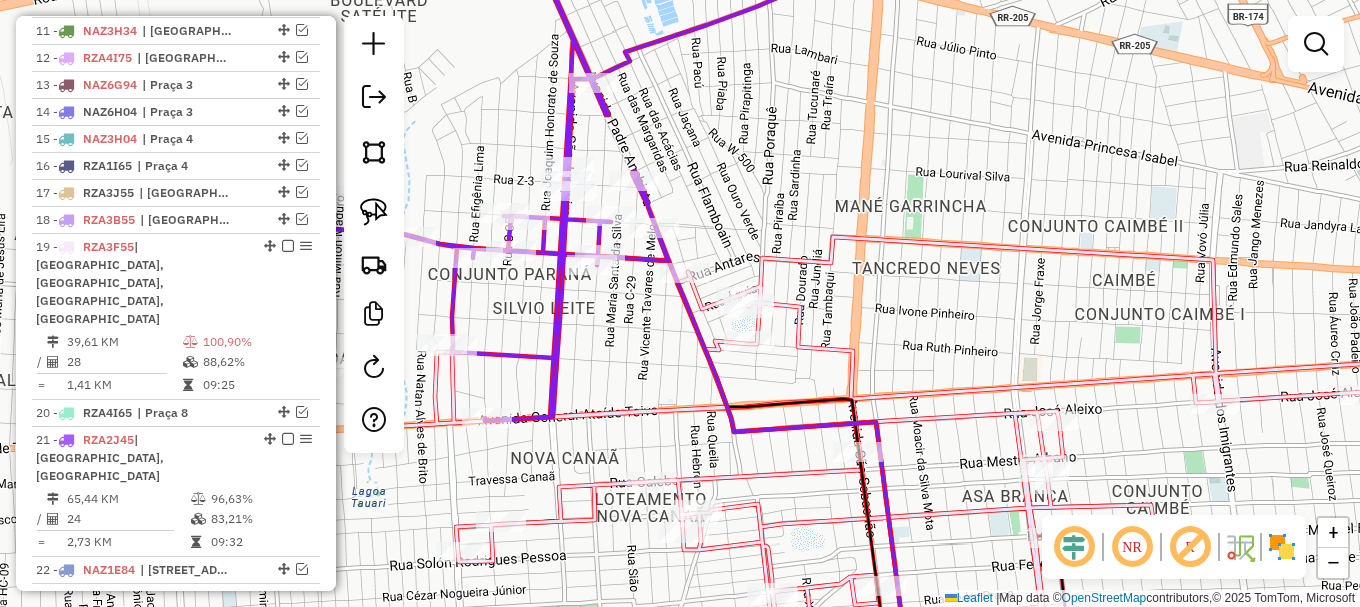 scroll, scrollTop: 1000, scrollLeft: 0, axis: vertical 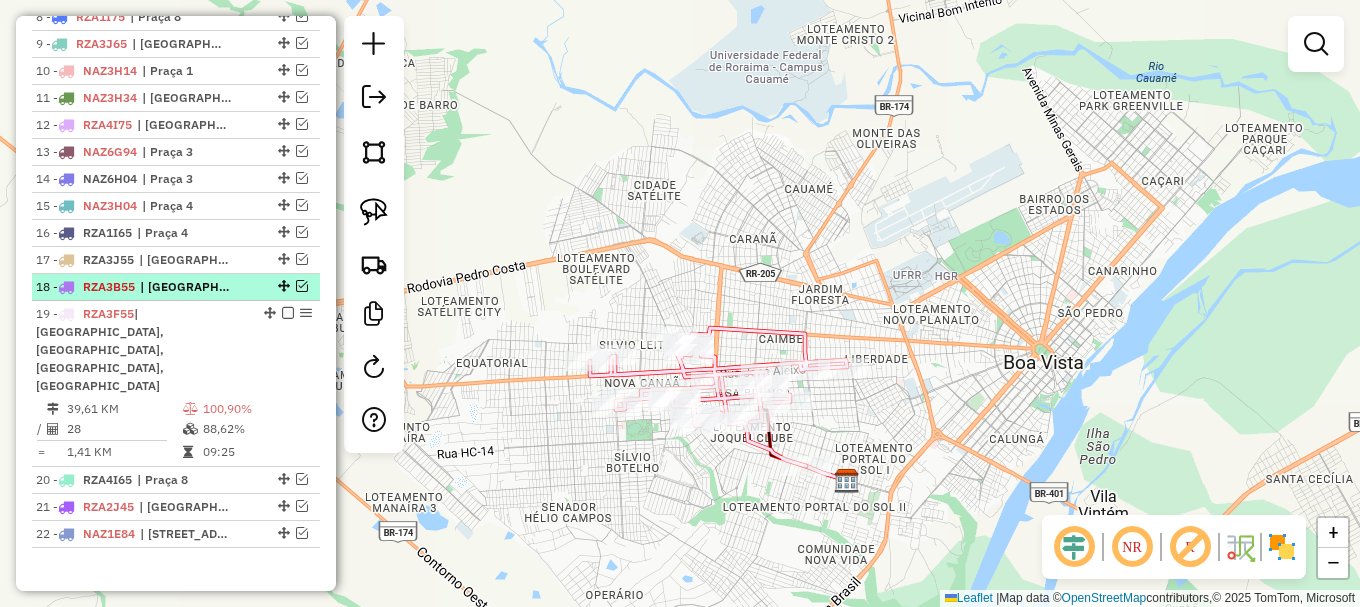 click at bounding box center [302, 286] 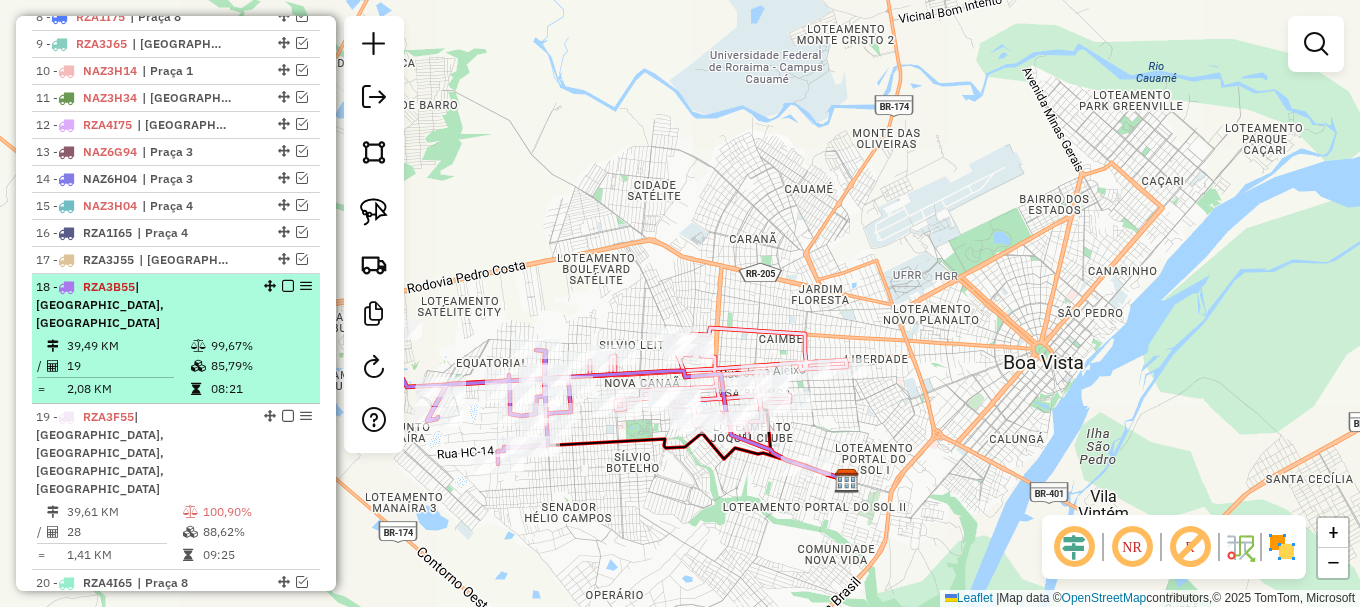 scroll, scrollTop: 1067, scrollLeft: 0, axis: vertical 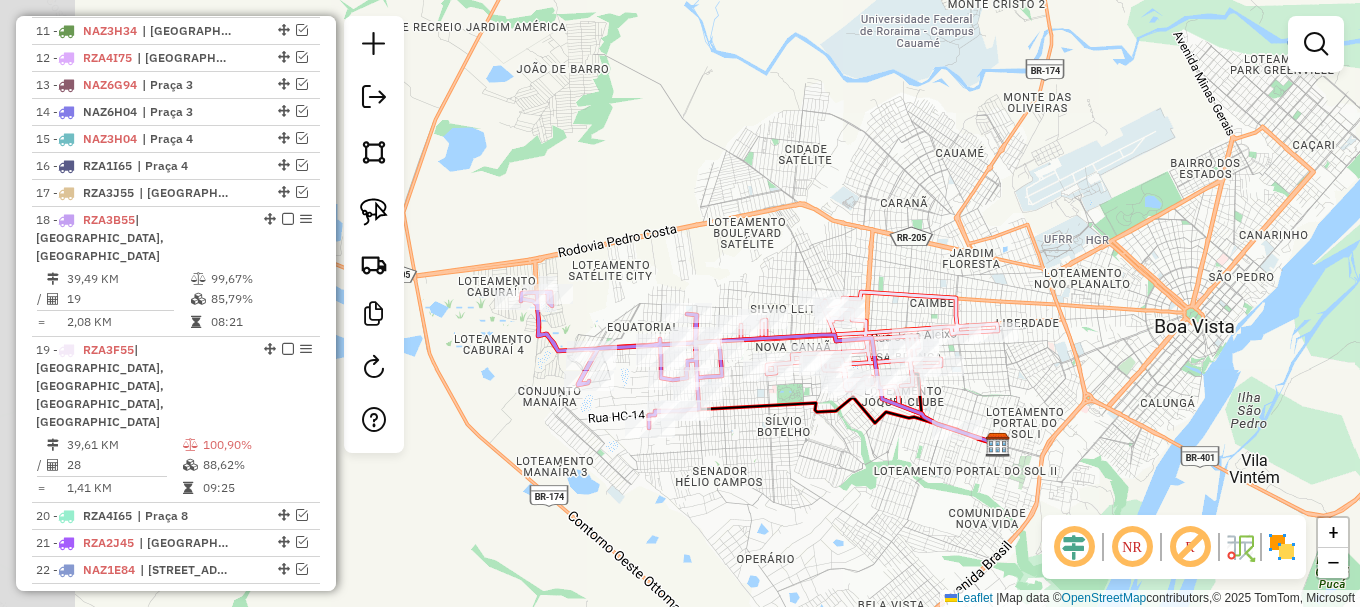 drag, startPoint x: 451, startPoint y: 281, endPoint x: 612, endPoint y: 240, distance: 166.1385 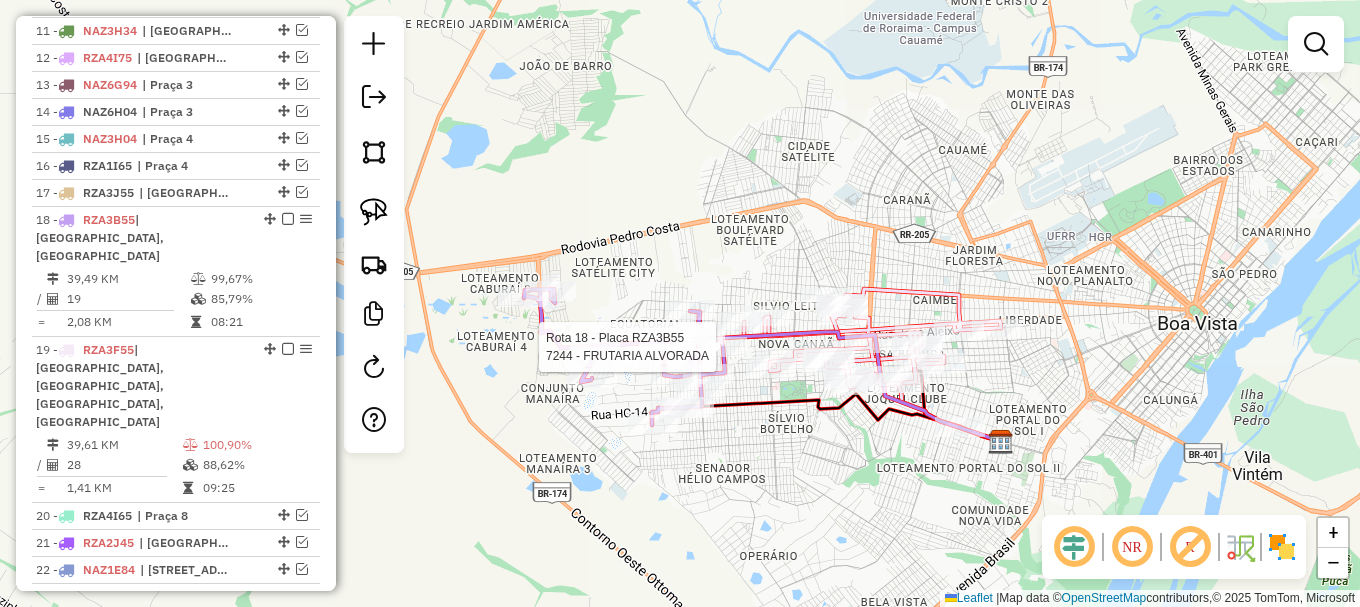select on "**********" 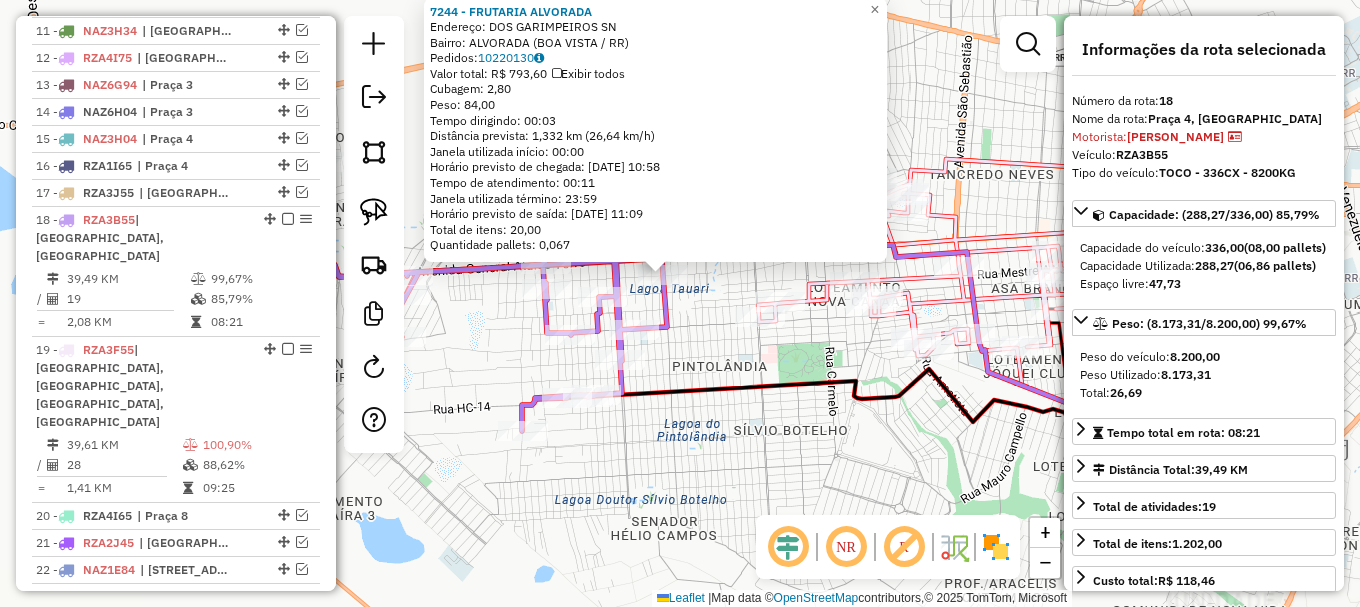 click on "7244 - FRUTARIA ALVORADA  Endereço:  DOS GARIMPEIROS SN   Bairro: ALVORADA (BOA VISTA / RR)   Pedidos:  10220130   Valor total: R$ 793,60   Exibir todos   Cubagem: 2,80  Peso: 84,00  Tempo dirigindo: 00:03   Distância prevista: 1,332 km (26,64 km/h)   Janela utilizada início: 00:00   Horário previsto de chegada: 11/07/2025 10:58   Tempo de atendimento: 00:11   Janela utilizada término: 23:59   Horário previsto de saída: 11/07/2025 11:09   Total de itens: 20,00   Quantidade pallets: 0,067  × Janela de atendimento Grade de atendimento Capacidade Transportadoras Veículos Cliente Pedidos  Rotas Selecione os dias de semana para filtrar as janelas de atendimento  Seg   Ter   Qua   Qui   Sex   Sáb   Dom  Informe o período da janela de atendimento: De: Até:  Filtrar exatamente a janela do cliente  Considerar janela de atendimento padrão  Selecione os dias de semana para filtrar as grades de atendimento  Seg   Ter   Qua   Qui   Sex   Sáb   Dom   Considerar clientes sem dia de atendimento cadastrado  De:" 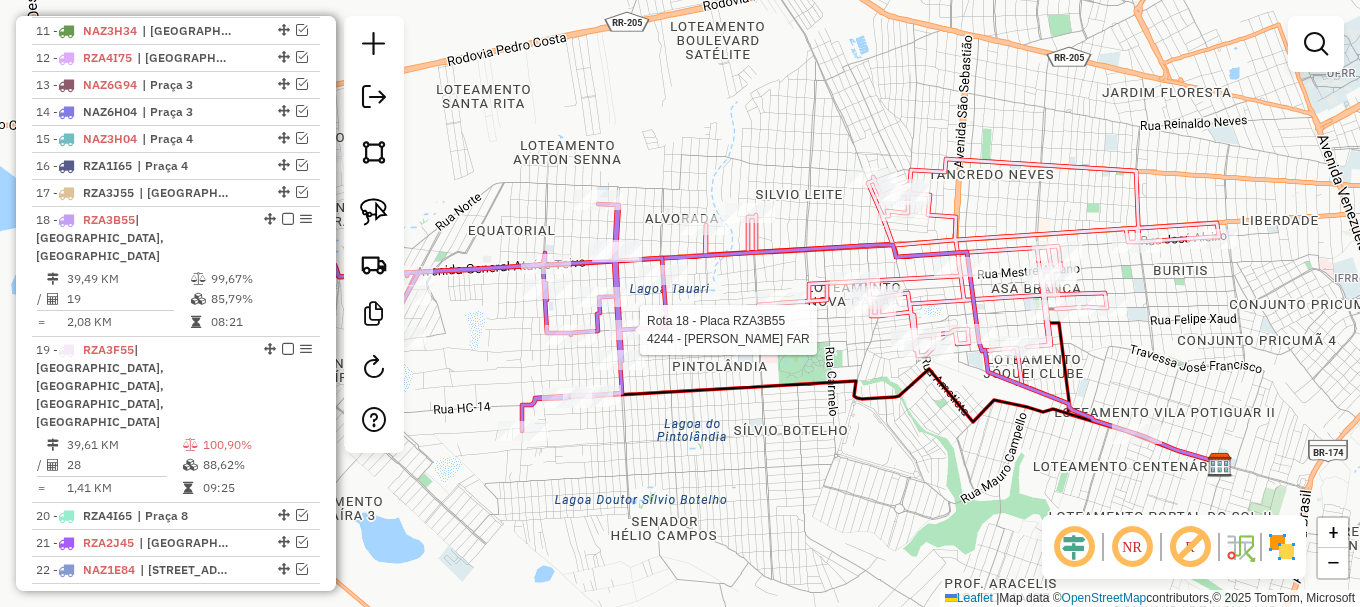 select on "**********" 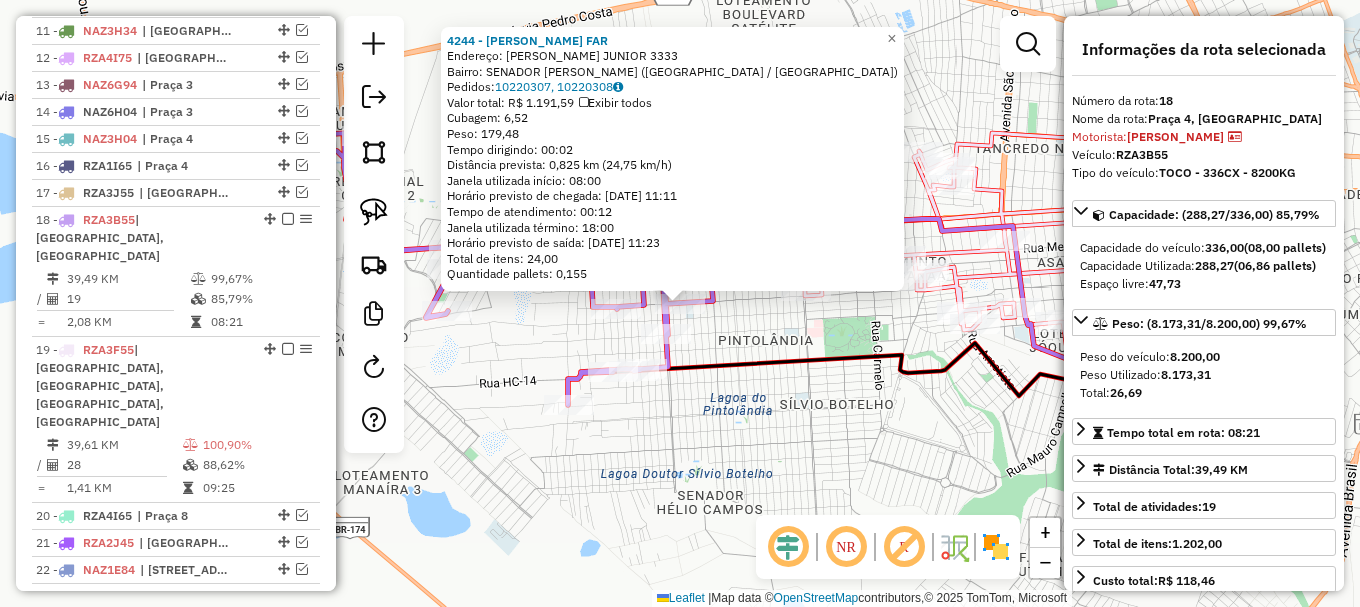 click on "4244 - HENRIQUE SERVOLO FAR  Endereço: R   CEZAR NOGUEIRA JUNIOR         3333   Bairro: SENADOR HELIO CAMPOS (BOA VISTA / RR)   Pedidos:  10220307, 10220308   Valor total: R$ 1.191,59   Exibir todos   Cubagem: 6,52  Peso: 179,48  Tempo dirigindo: 00:02   Distância prevista: 0,825 km (24,75 km/h)   Janela utilizada início: 08:00   Horário previsto de chegada: 11/07/2025 11:11   Tempo de atendimento: 00:12   Janela utilizada término: 18:00   Horário previsto de saída: 11/07/2025 11:23   Total de itens: 24,00   Quantidade pallets: 0,155  × Janela de atendimento Grade de atendimento Capacidade Transportadoras Veículos Cliente Pedidos  Rotas Selecione os dias de semana para filtrar as janelas de atendimento  Seg   Ter   Qua   Qui   Sex   Sáb   Dom  Informe o período da janela de atendimento: De: Até:  Filtrar exatamente a janela do cliente  Considerar janela de atendimento padrão  Selecione os dias de semana para filtrar as grades de atendimento  Seg   Ter   Qua   Qui   Sex   Sáb   Dom   De:   Até:" 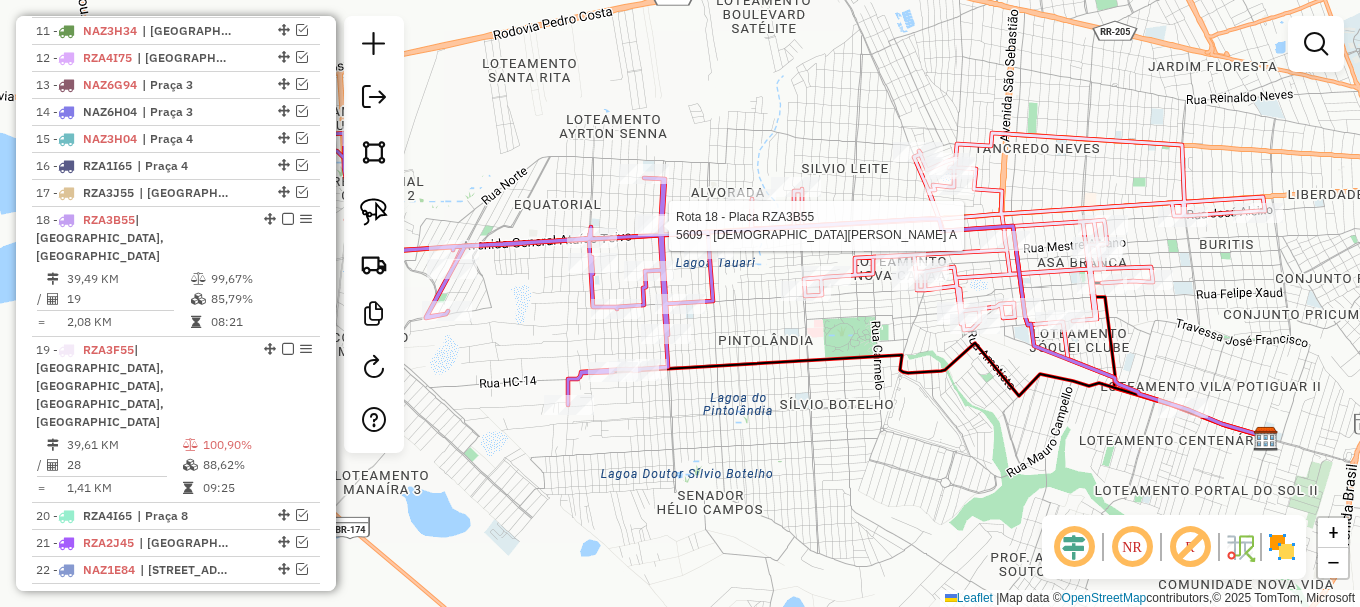 select on "**********" 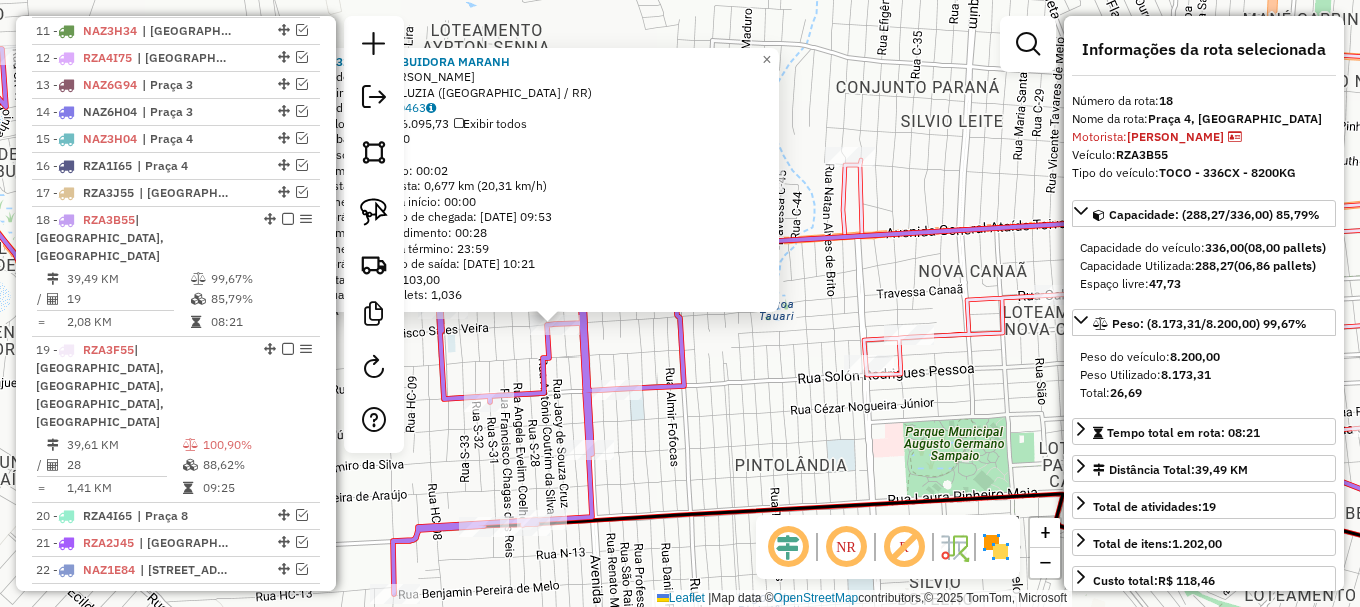 drag, startPoint x: 827, startPoint y: 342, endPoint x: 780, endPoint y: 345, distance: 47.095646 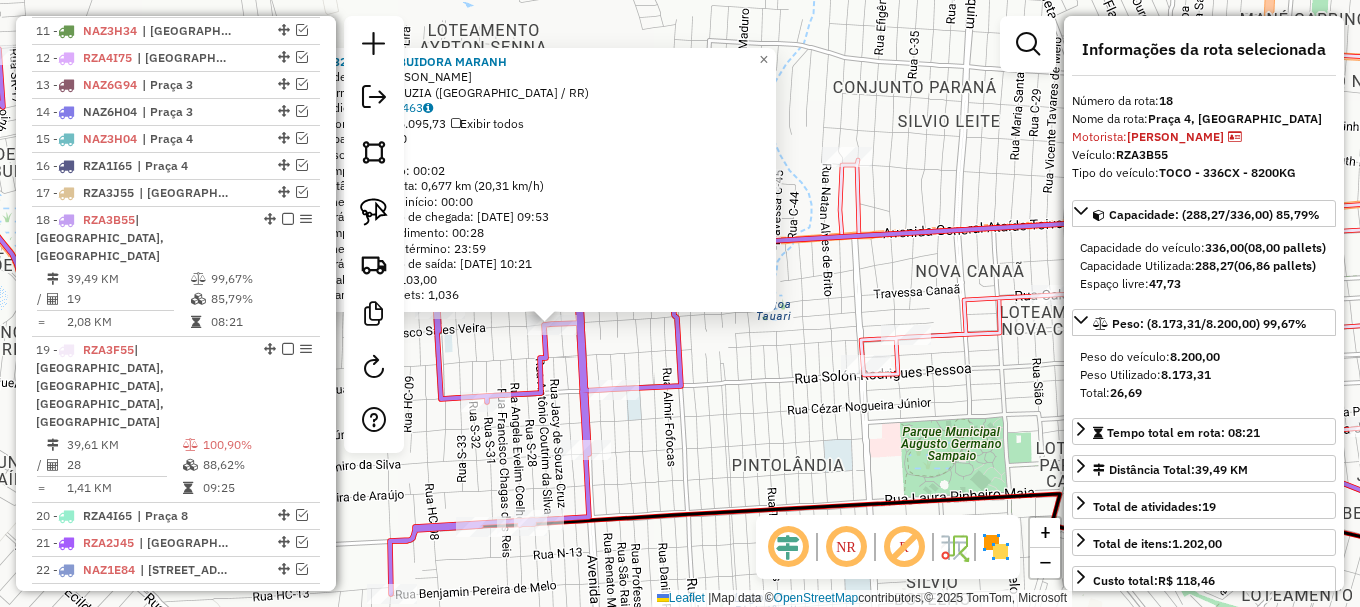 click on "8432 - DISTRIBUIDORA MARANH  Endereço:  FRANCISCO SALES VIEIRA SN   Bairro: SANTA LUZIA (BOA VISTA / RR)   Pedidos:  10220463   Valor total: R$ 6.095,73   Exibir todos   Cubagem: 43,50  Peso: 1.134,88  Tempo dirigindo: 00:02   Distância prevista: 0,677 km (20,31 km/h)   Janela utilizada início: 00:00   Horário previsto de chegada: 11/07/2025 09:53   Tempo de atendimento: 00:28   Janela utilizada término: 23:59   Horário previsto de saída: 11/07/2025 10:21   Total de itens: 103,00   Quantidade pallets: 1,036  × Janela de atendimento Grade de atendimento Capacidade Transportadoras Veículos Cliente Pedidos  Rotas Selecione os dias de semana para filtrar as janelas de atendimento  Seg   Ter   Qua   Qui   Sex   Sáb   Dom  Informe o período da janela de atendimento: De: Até:  Filtrar exatamente a janela do cliente  Considerar janela de atendimento padrão  Selecione os dias de semana para filtrar as grades de atendimento  Seg   Ter   Qua   Qui   Sex   Sáb   Dom   Peso mínimo:   Peso máximo:   De:  +" 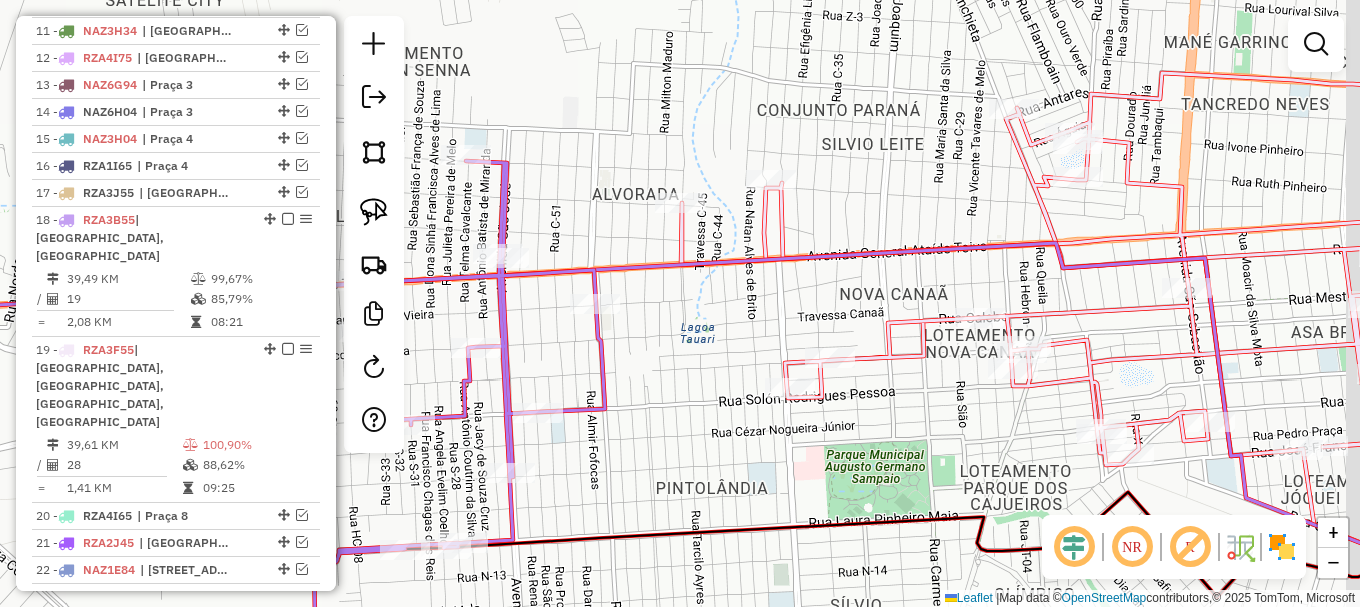 drag, startPoint x: 729, startPoint y: 376, endPoint x: 697, endPoint y: 381, distance: 32.38827 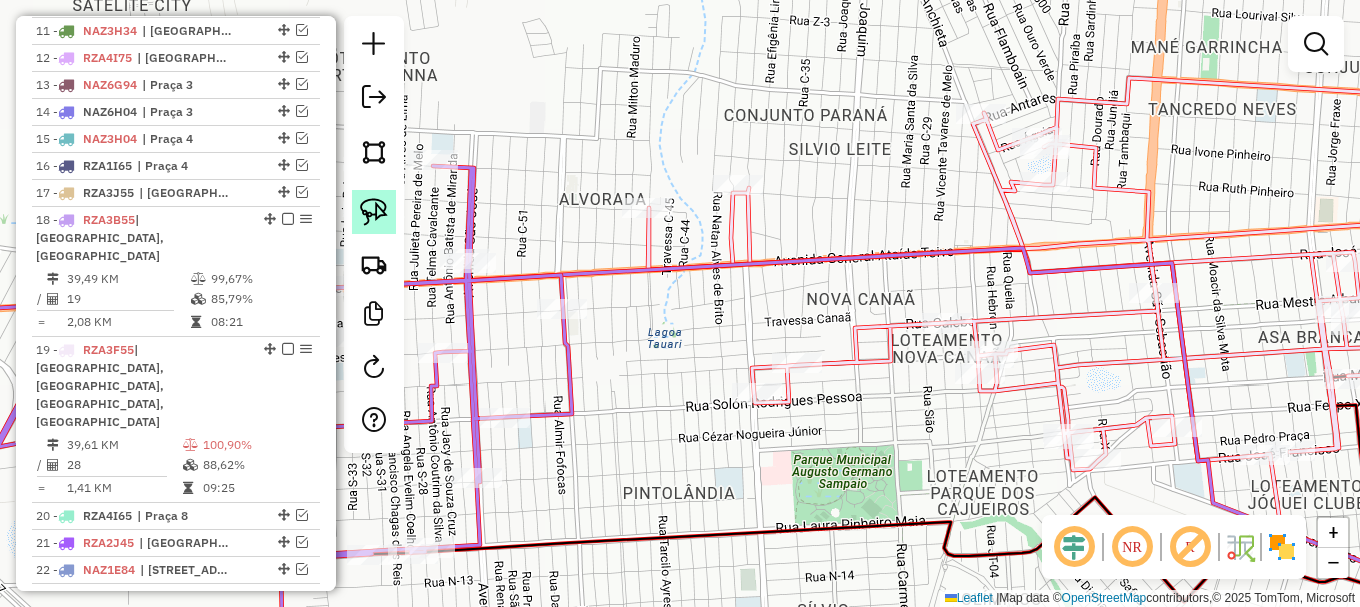 click 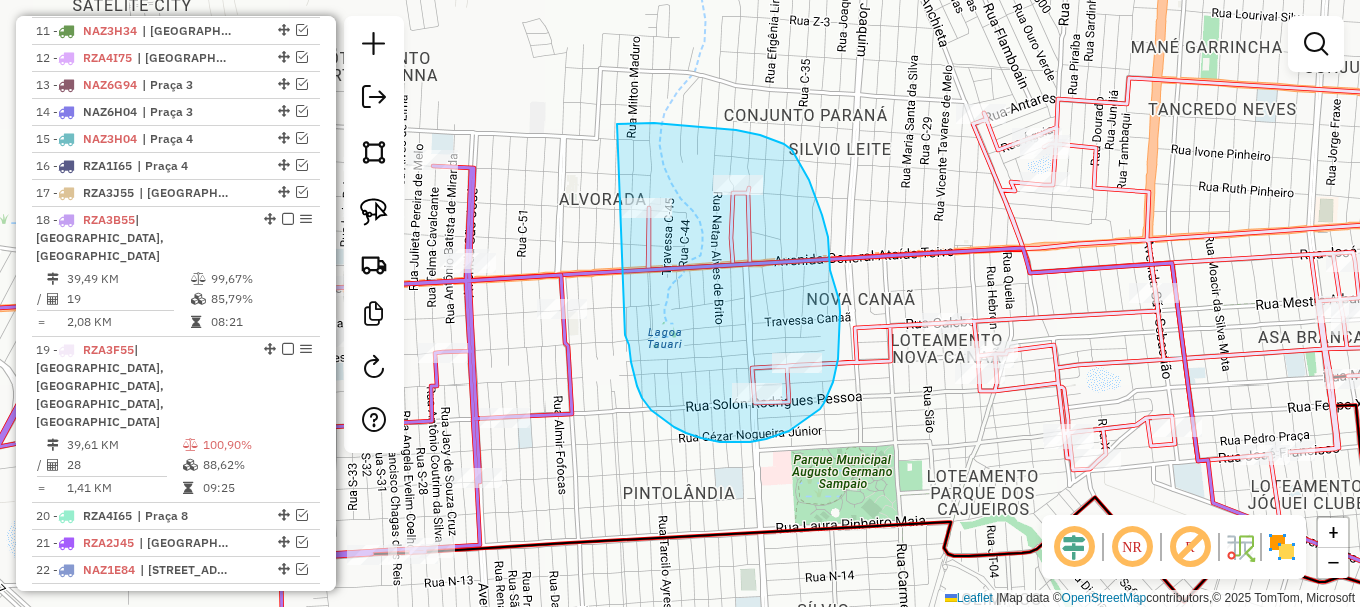 drag, startPoint x: 626, startPoint y: 336, endPoint x: 607, endPoint y: 126, distance: 210.85777 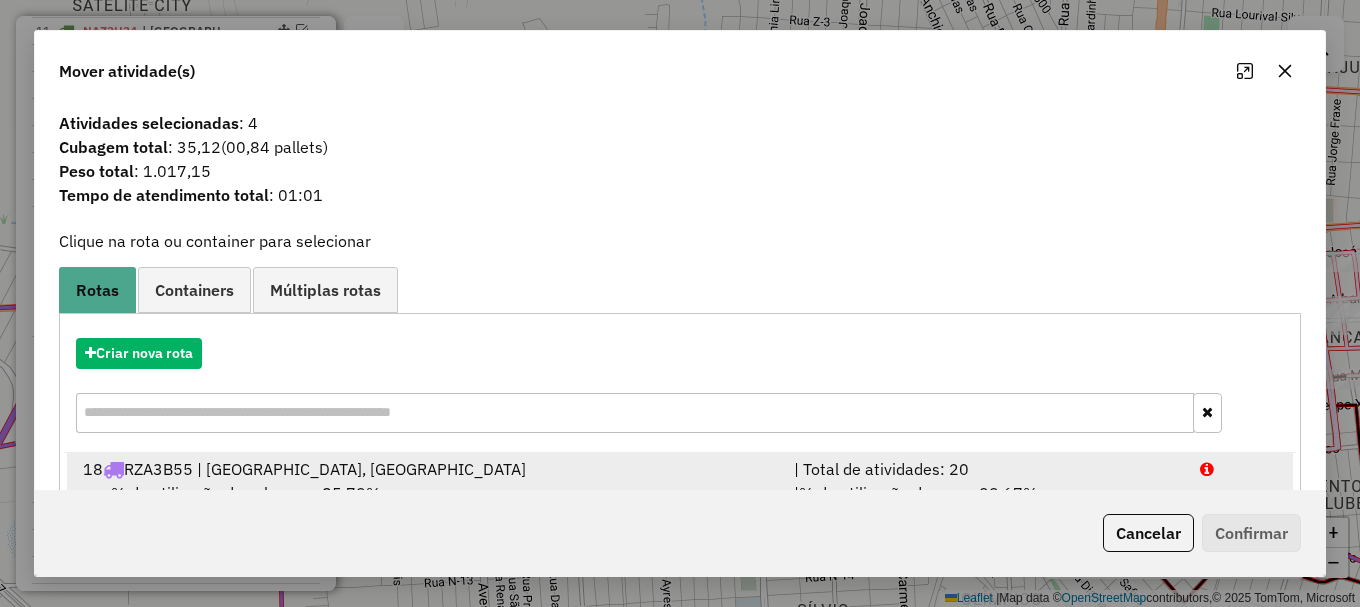 click at bounding box center (1239, 469) 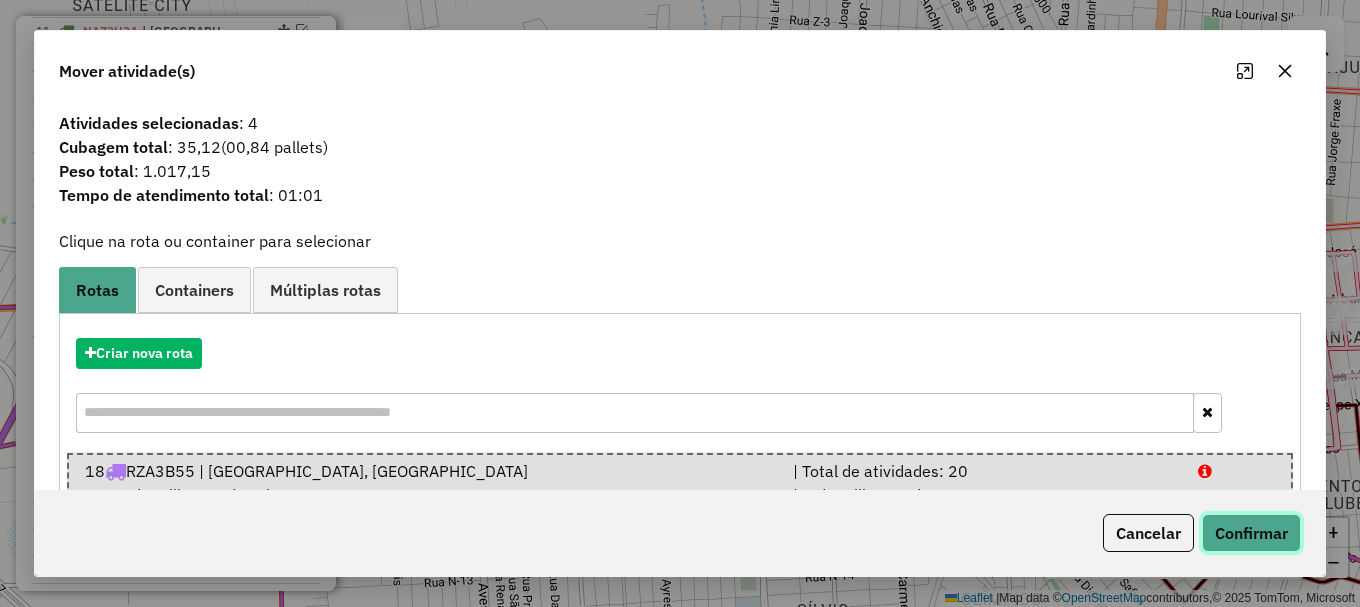 click on "Confirmar" 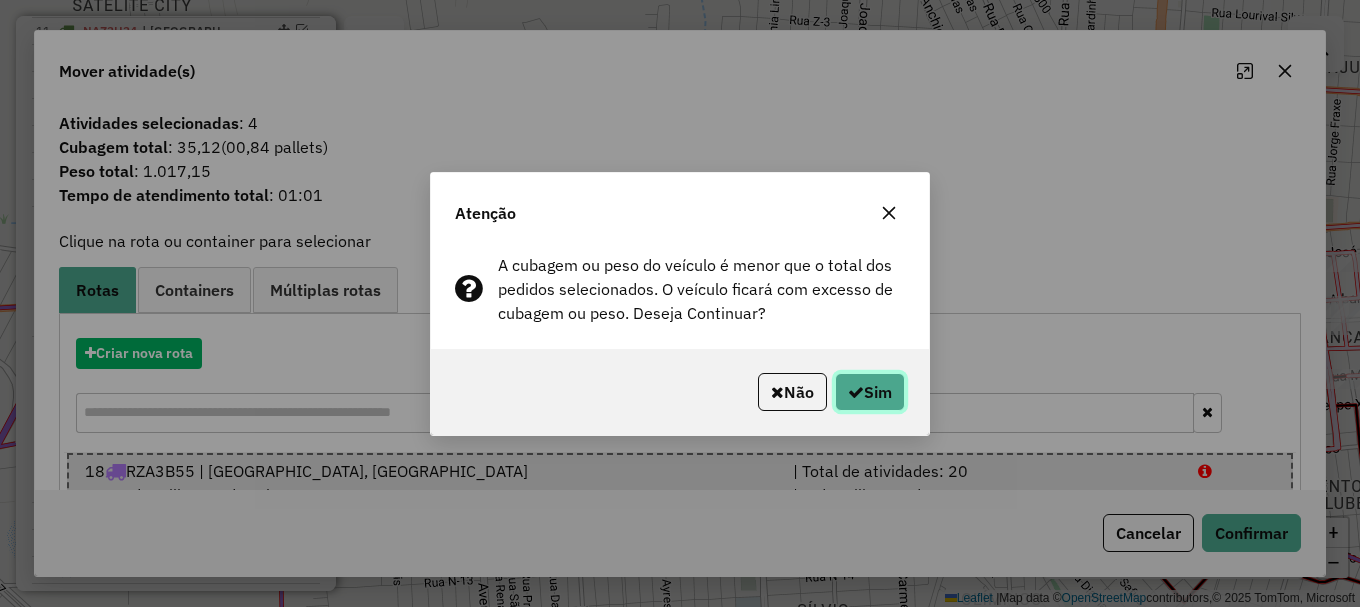 click on "Sim" 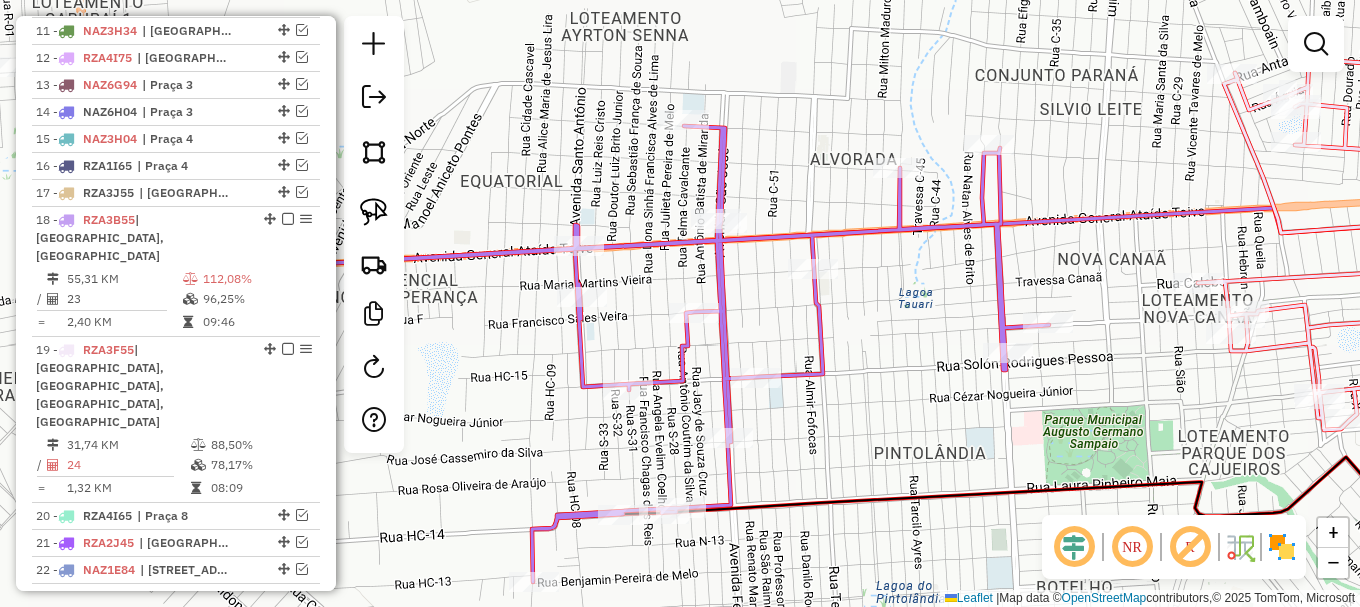 drag, startPoint x: 558, startPoint y: 432, endPoint x: 771, endPoint y: 391, distance: 216.91013 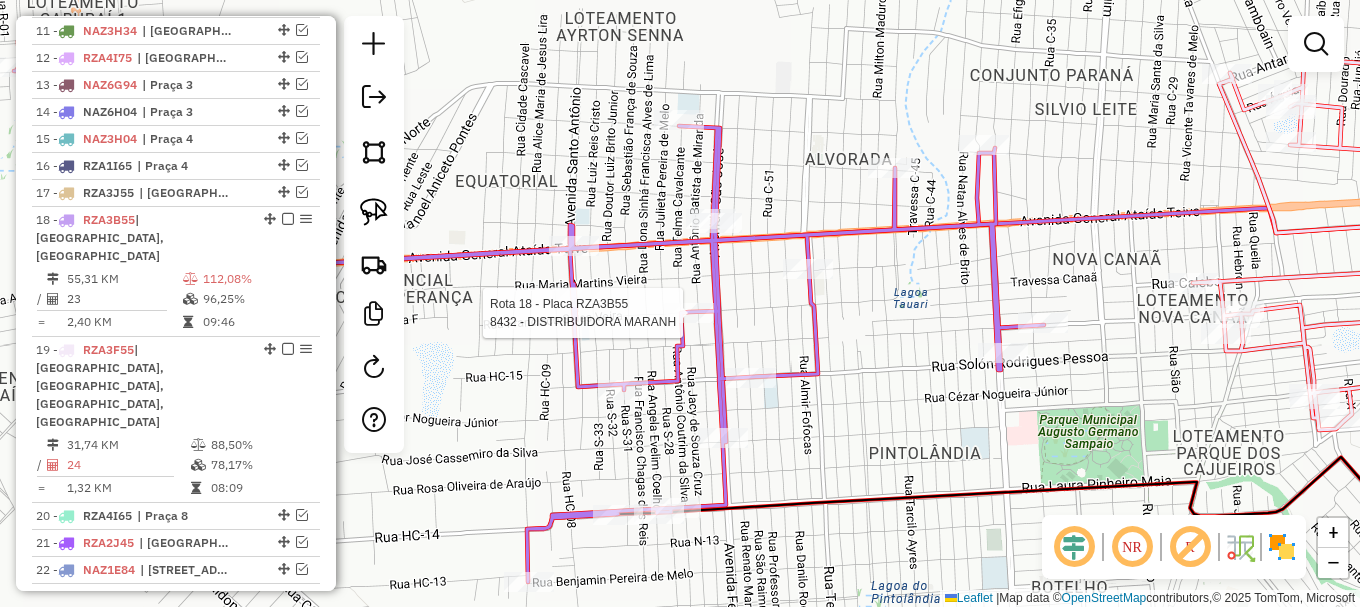 select on "**********" 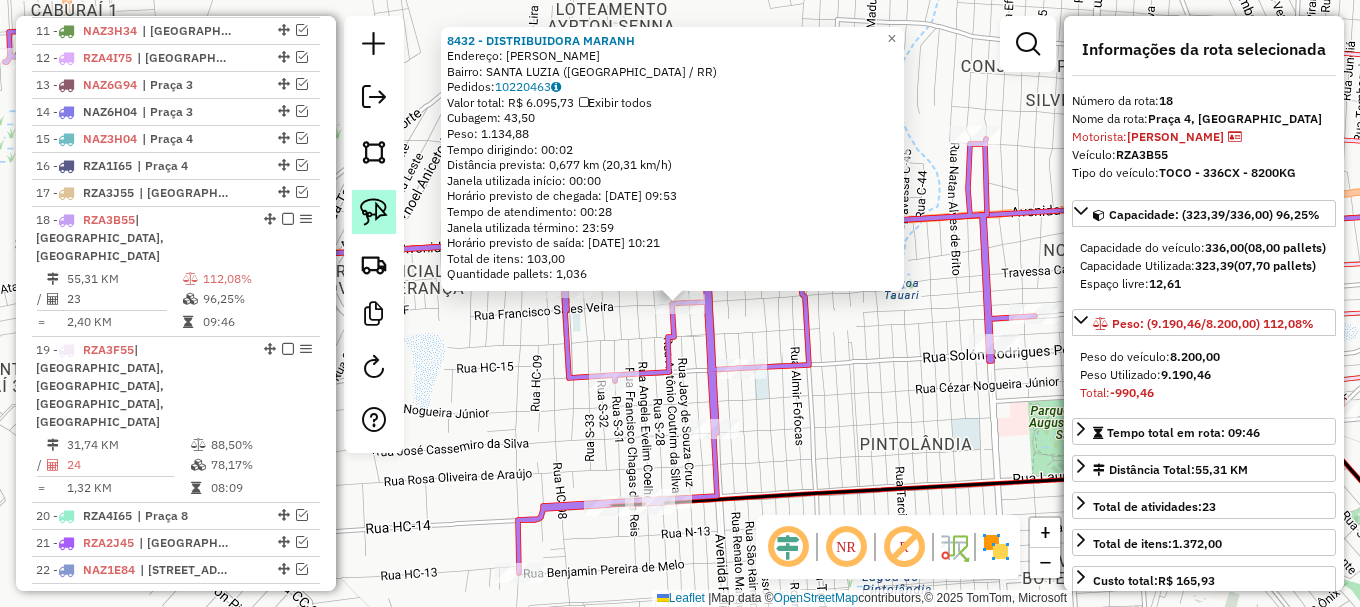 click 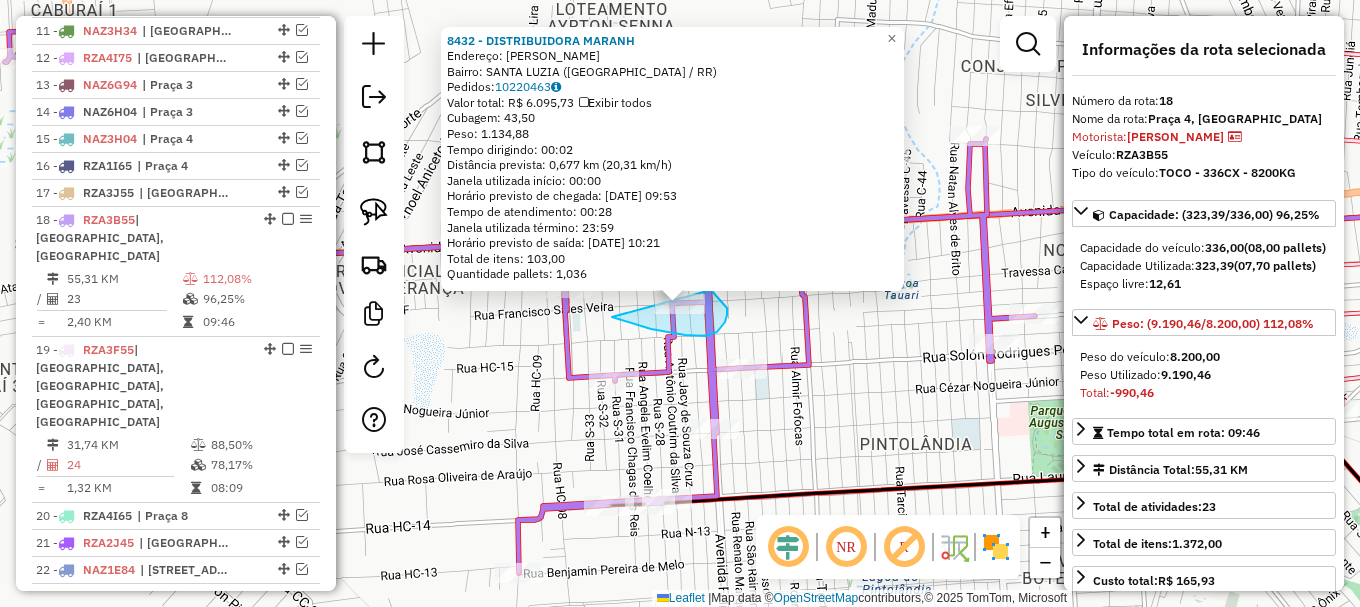 drag, startPoint x: 621, startPoint y: 320, endPoint x: 698, endPoint y: 277, distance: 88.19297 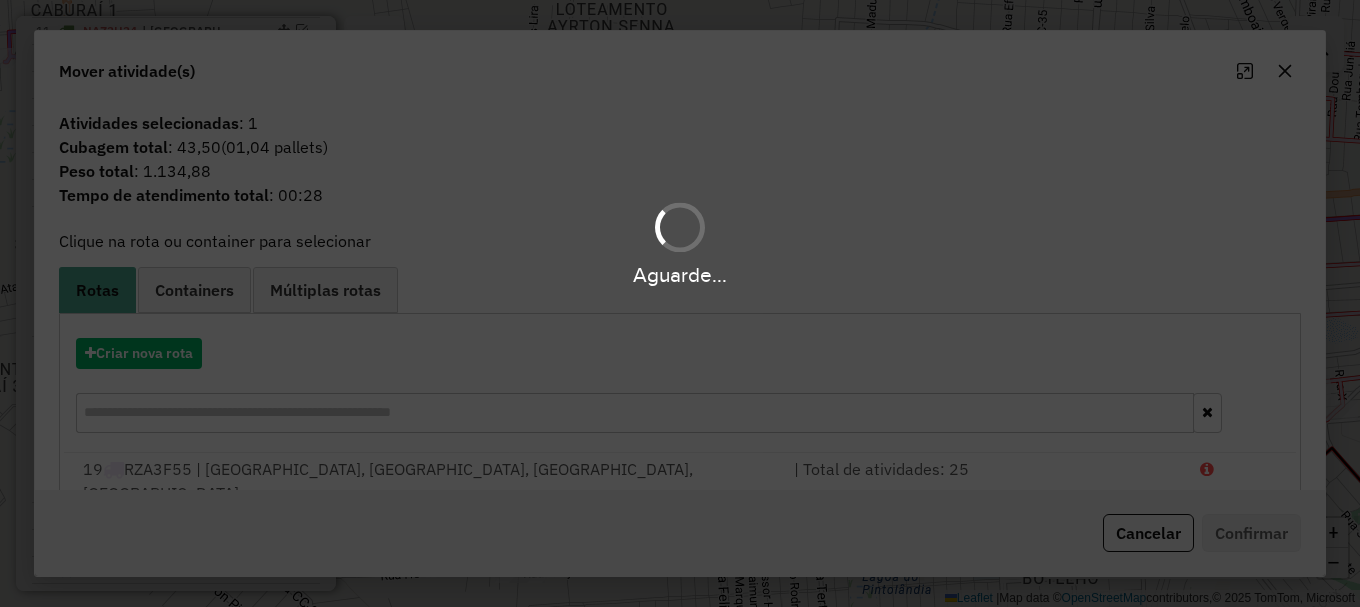 click at bounding box center (1239, 481) 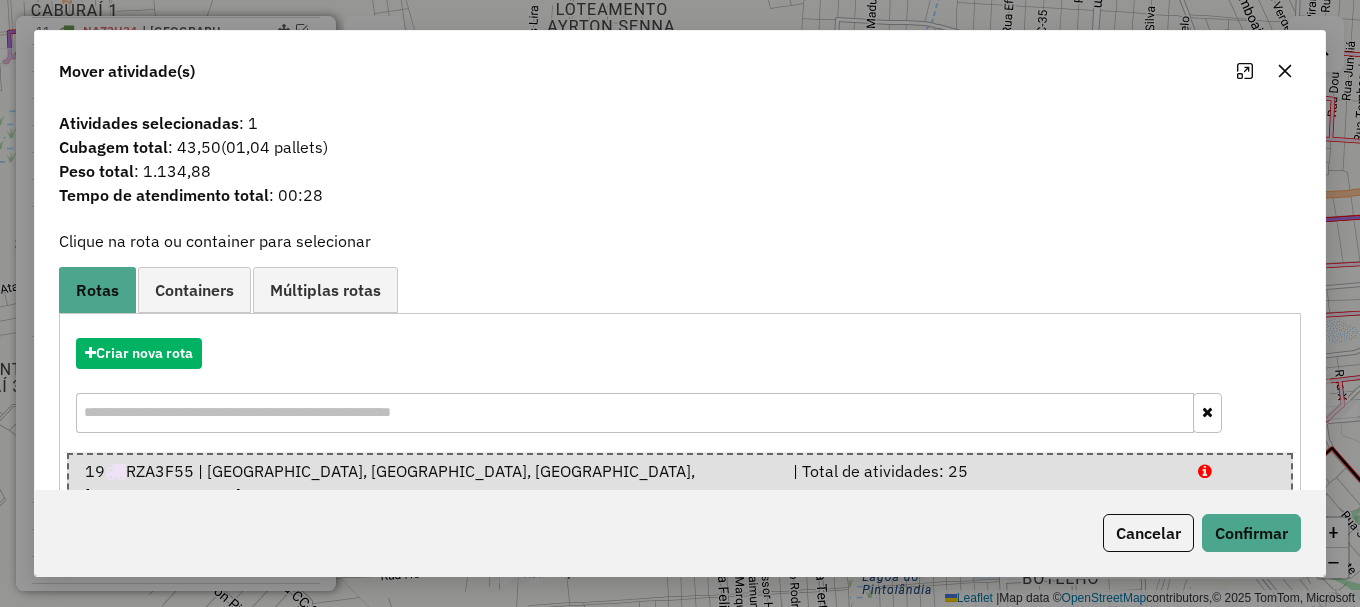 click at bounding box center [1236, 483] 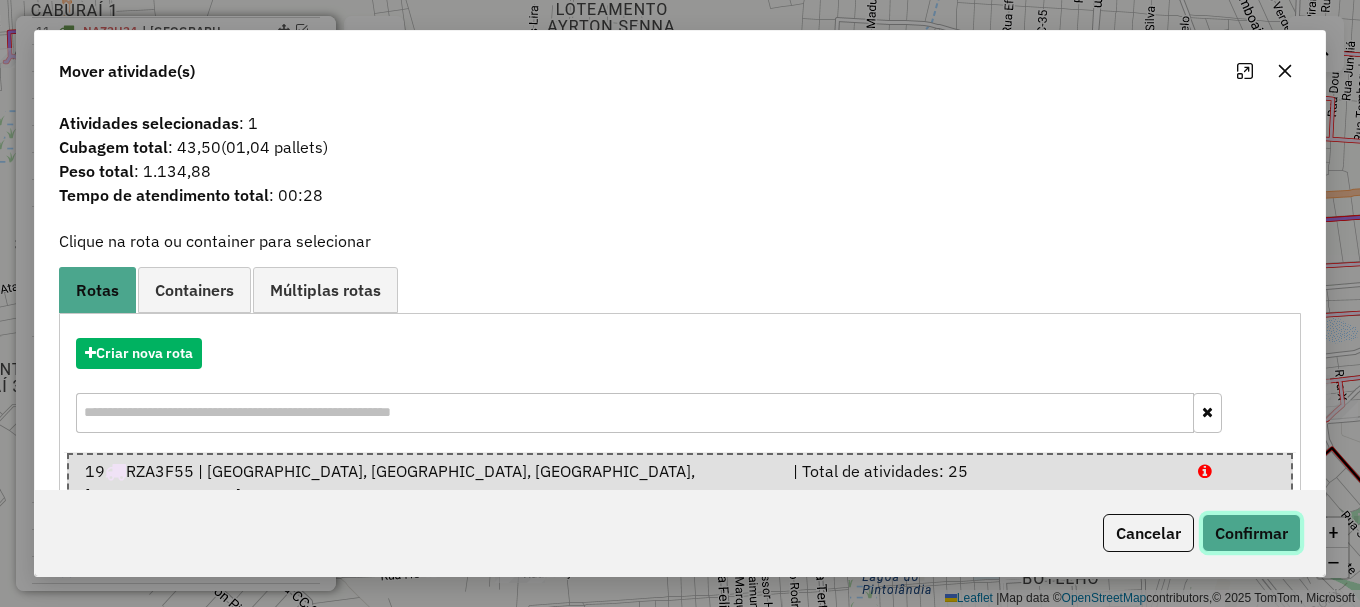 click on "Confirmar" 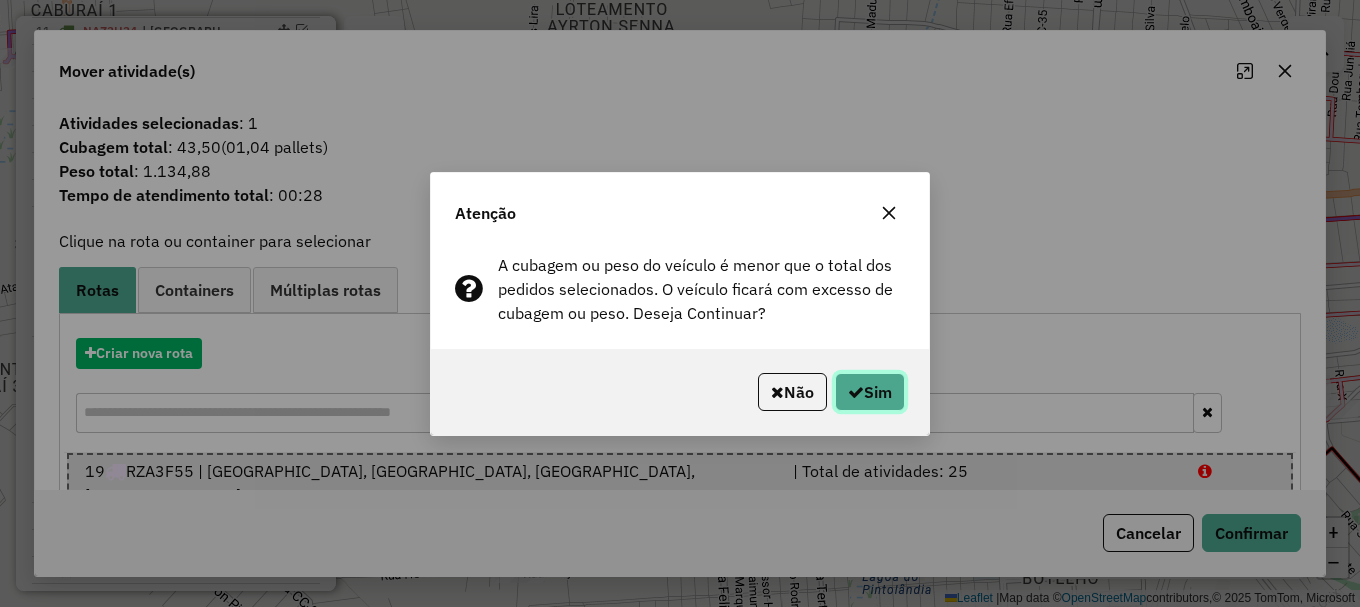 click on "Sim" 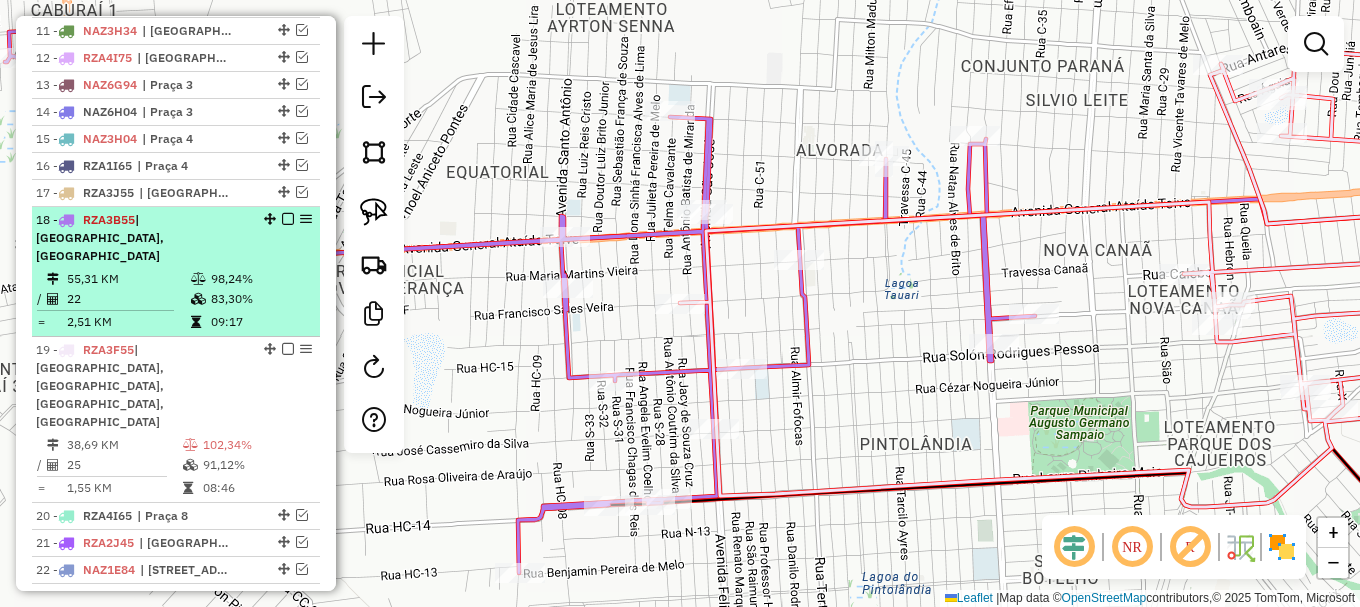 click at bounding box center (288, 219) 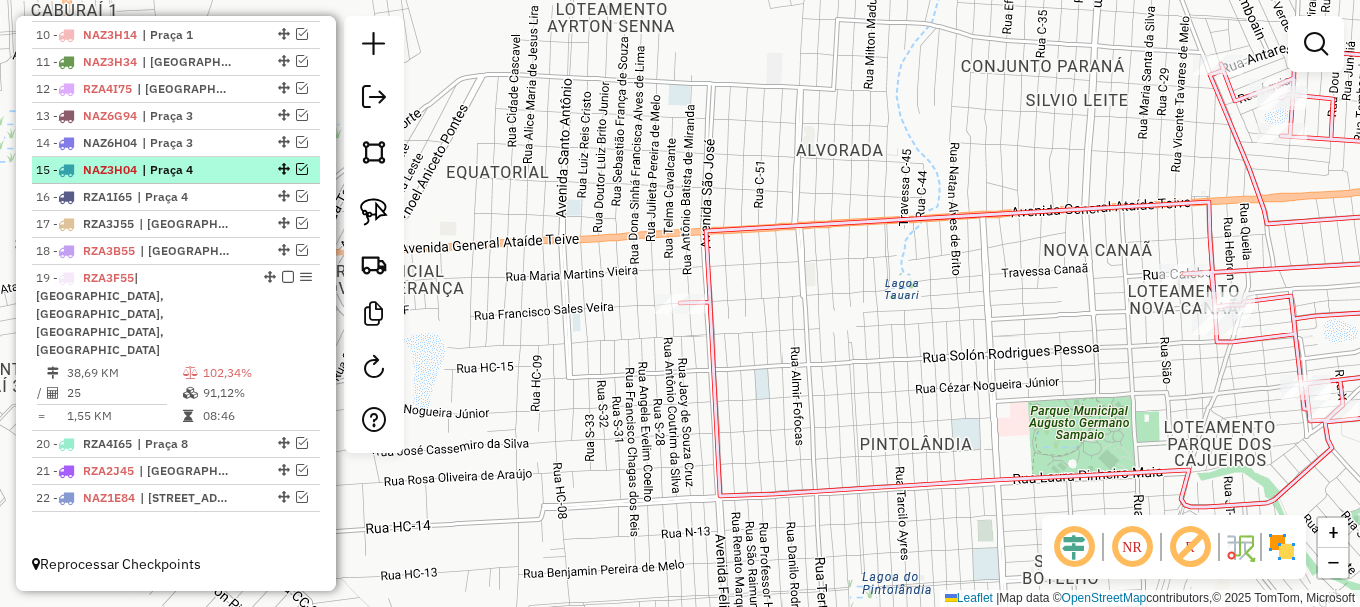 scroll, scrollTop: 1000, scrollLeft: 0, axis: vertical 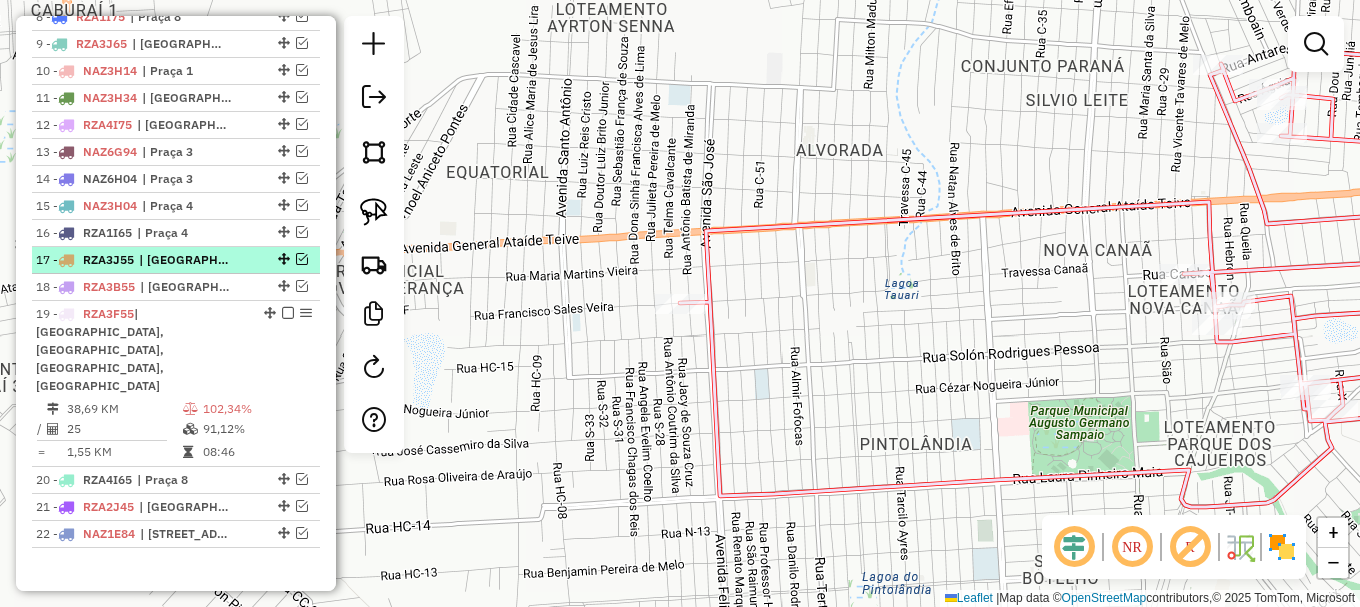 click at bounding box center (302, 259) 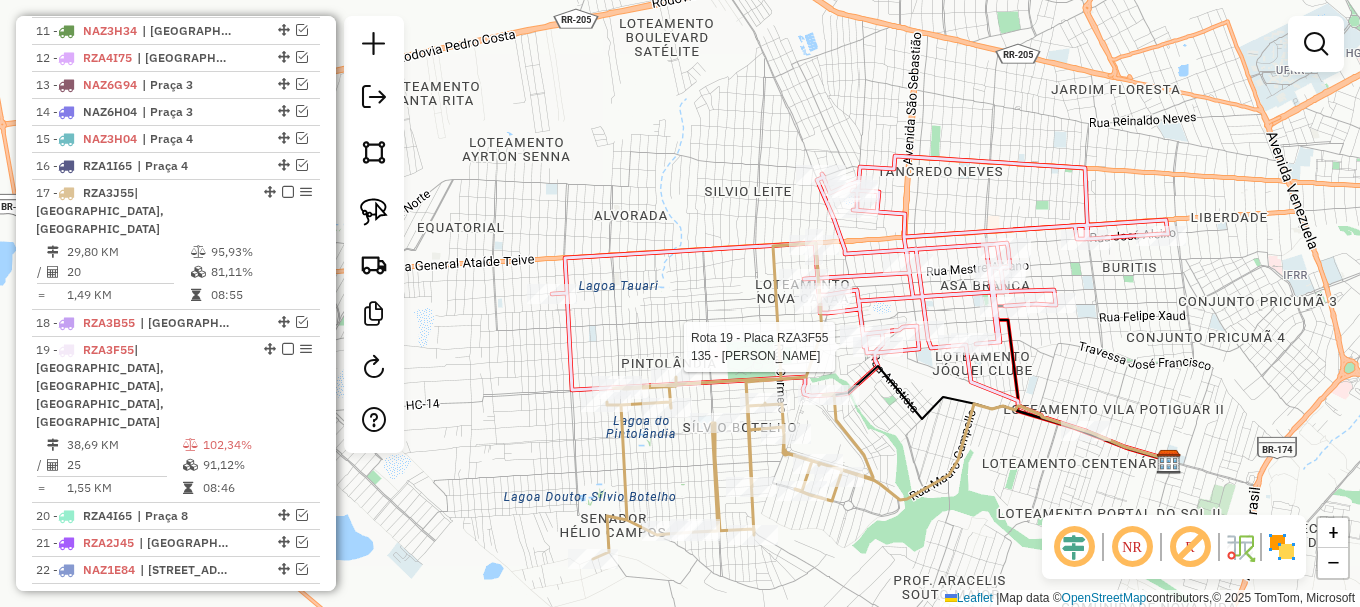 select on "**********" 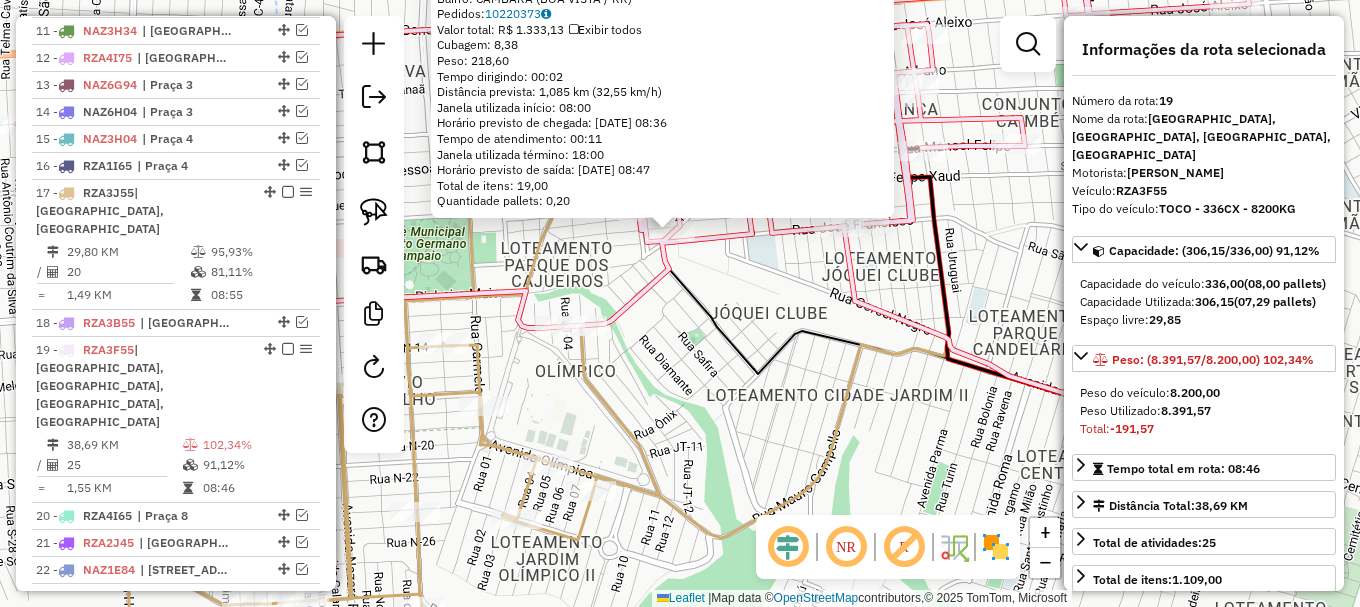 click on "135 - SONIA MARIA COELHO D  Endereço: R   ALIPIO FREIRE DE LIMA (CJ CAMB000167   Bairro: CAMBARA (BOA VISTA / RR)   Pedidos:  10220373   Valor total: R$ 1.333,13   Exibir todos   Cubagem: 8,38  Peso: 218,60  Tempo dirigindo: 00:02   Distância prevista: 1,085 km (32,55 km/h)   Janela utilizada início: 08:00   Horário previsto de chegada: 11/07/2025 08:36   Tempo de atendimento: 00:11   Janela utilizada término: 18:00   Horário previsto de saída: 11/07/2025 08:47   Total de itens: 19,00   Quantidade pallets: 0,20  × Janela de atendimento Grade de atendimento Capacidade Transportadoras Veículos Cliente Pedidos  Rotas Selecione os dias de semana para filtrar as janelas de atendimento  Seg   Ter   Qua   Qui   Sex   Sáb   Dom  Informe o período da janela de atendimento: De: Até:  Filtrar exatamente a janela do cliente  Considerar janela de atendimento padrão  Selecione os dias de semana para filtrar as grades de atendimento  Seg   Ter   Qua   Qui   Sex   Sáb   Dom   Peso mínimo:   Peso máximo:  De:" 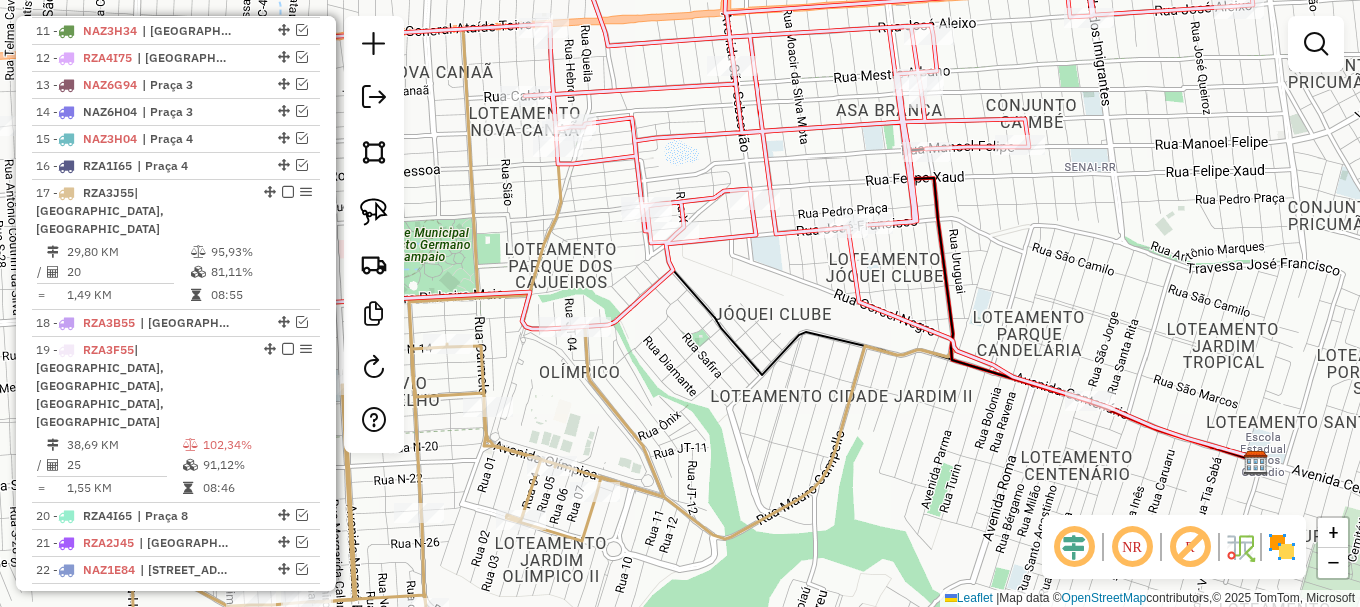drag, startPoint x: 609, startPoint y: 314, endPoint x: 691, endPoint y: 436, distance: 146.9966 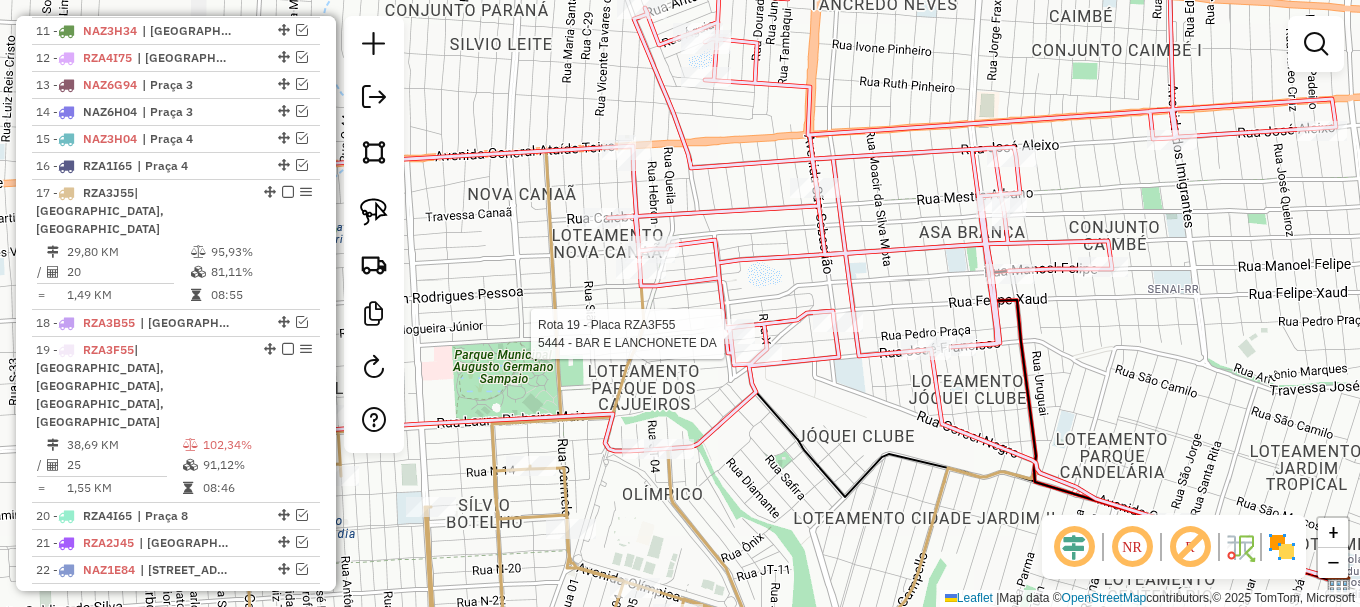 select on "**********" 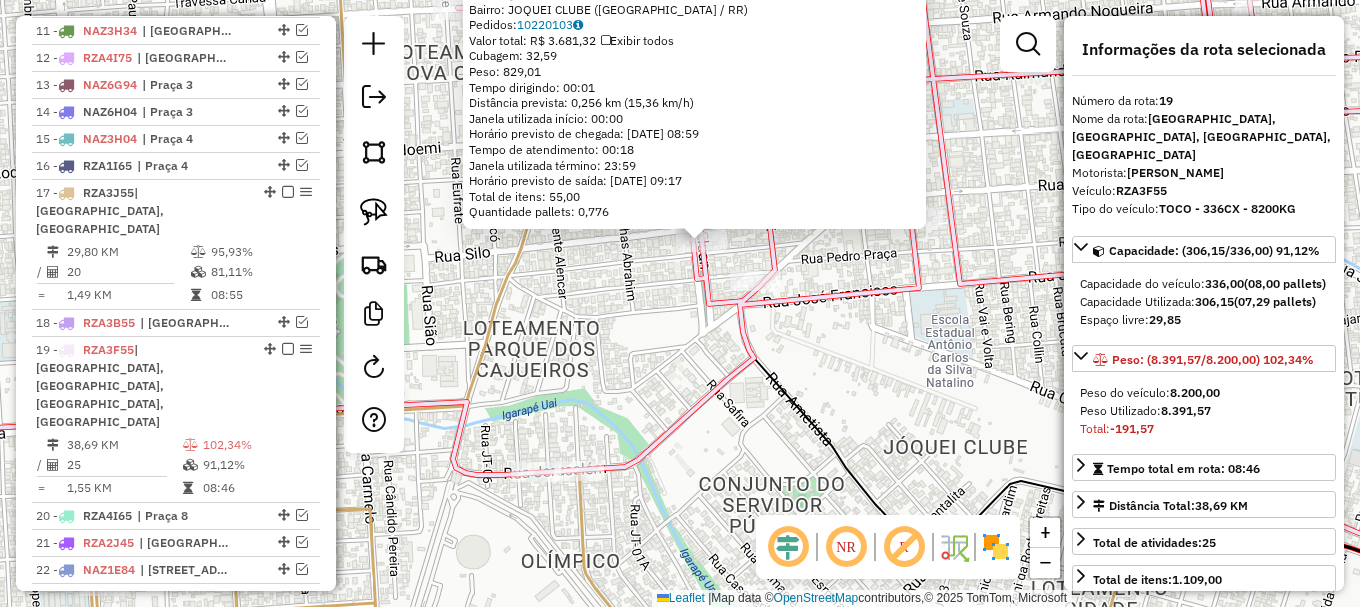 click on "5444 - BAR E LANCHONETE DA  Endereço:  NAGIB ELUAN 290   Bairro: JOQUEI CLUBE (BOA VISTA / RR)   Pedidos:  10220103   Valor total: R$ 3.681,32   Exibir todos   Cubagem: 32,59  Peso: 829,01  Tempo dirigindo: 00:01   Distância prevista: 0,256 km (15,36 km/h)   Janela utilizada início: 00:00   Horário previsto de chegada: 11/07/2025 08:59   Tempo de atendimento: 00:18   Janela utilizada término: 23:59   Horário previsto de saída: 11/07/2025 09:17   Total de itens: 55,00   Quantidade pallets: 0,776  × Janela de atendimento Grade de atendimento Capacidade Transportadoras Veículos Cliente Pedidos  Rotas Selecione os dias de semana para filtrar as janelas de atendimento  Seg   Ter   Qua   Qui   Sex   Sáb   Dom  Informe o período da janela de atendimento: De: Até:  Filtrar exatamente a janela do cliente  Considerar janela de atendimento padrão  Selecione os dias de semana para filtrar as grades de atendimento  Seg   Ter   Qua   Qui   Sex   Sáb   Dom   Clientes fora do dia de atendimento selecionado De:" 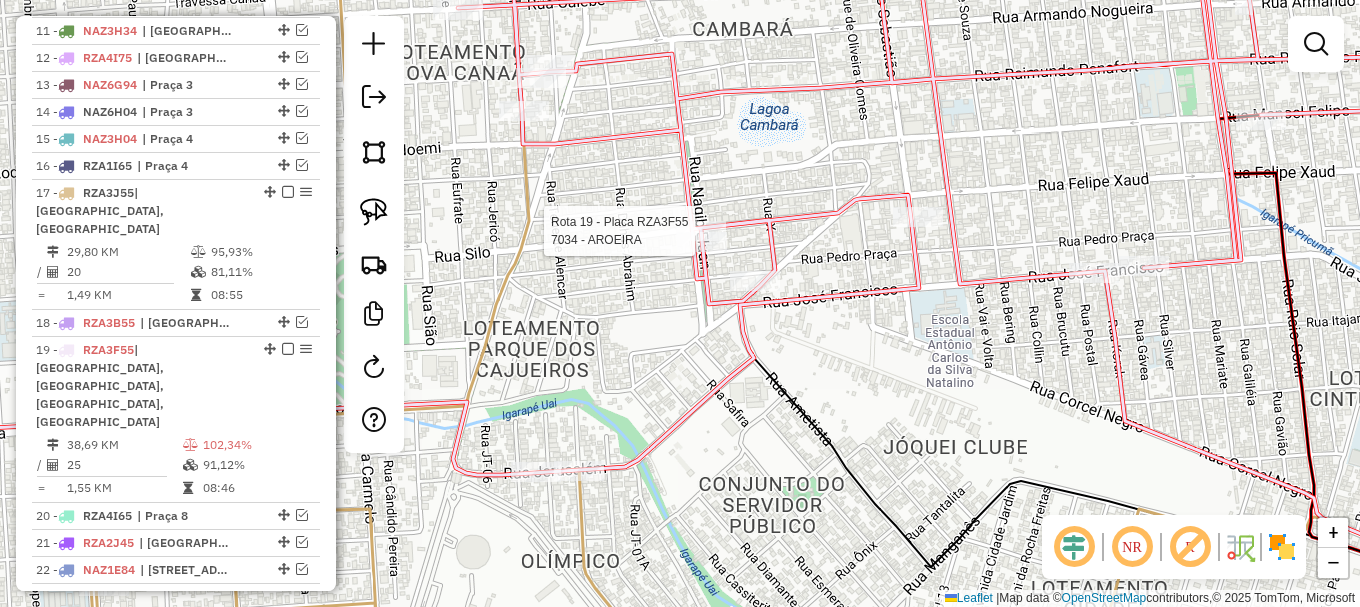 select on "**********" 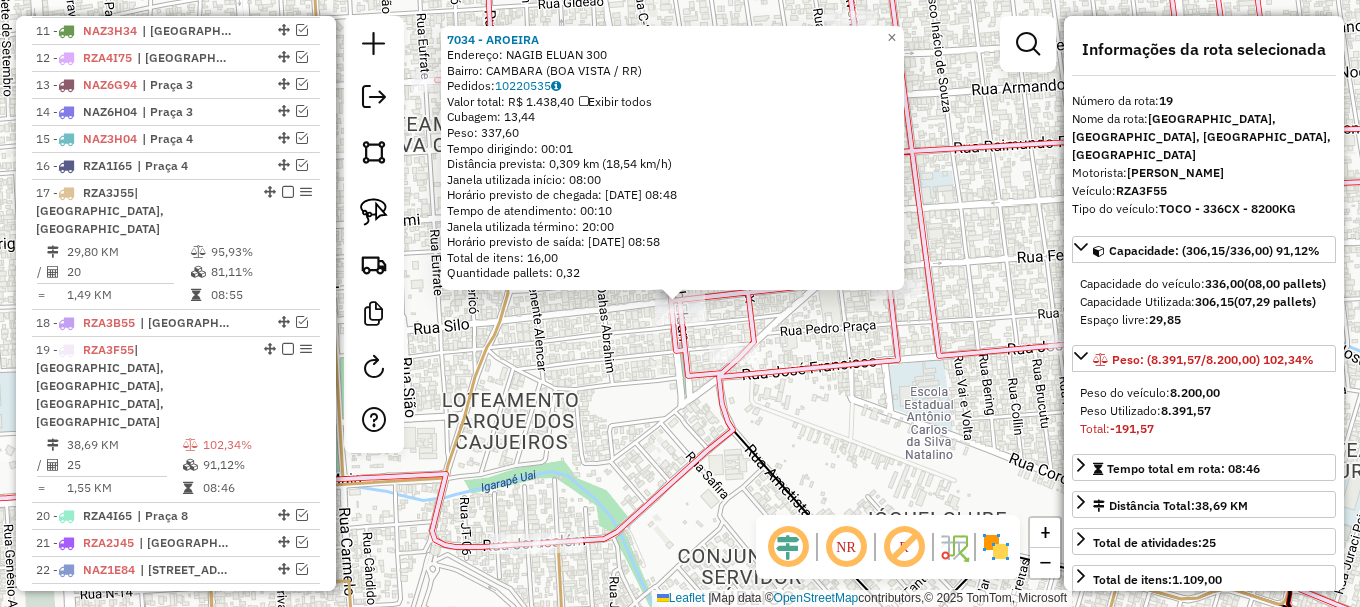 click on "7034 - AROEIRA  Endereço:  NAGIB ELUAN 300   Bairro: CAMBARA (BOA VISTA / RR)   Pedidos:  10220535   Valor total: R$ 1.438,40   Exibir todos   Cubagem: 13,44  Peso: 337,60  Tempo dirigindo: 00:01   Distância prevista: 0,309 km (18,54 km/h)   Janela utilizada início: 08:00   Horário previsto de chegada: 11/07/2025 08:48   Tempo de atendimento: 00:10   Janela utilizada término: 20:00   Horário previsto de saída: 11/07/2025 08:58   Total de itens: 16,00   Quantidade pallets: 0,32  × Janela de atendimento Grade de atendimento Capacidade Transportadoras Veículos Cliente Pedidos  Rotas Selecione os dias de semana para filtrar as janelas de atendimento  Seg   Ter   Qua   Qui   Sex   Sáb   Dom  Informe o período da janela de atendimento: De: Até:  Filtrar exatamente a janela do cliente  Considerar janela de atendimento padrão  Selecione os dias de semana para filtrar as grades de atendimento  Seg   Ter   Qua   Qui   Sex   Sáb   Dom   Considerar clientes sem dia de atendimento cadastrado  Peso mínimo:" 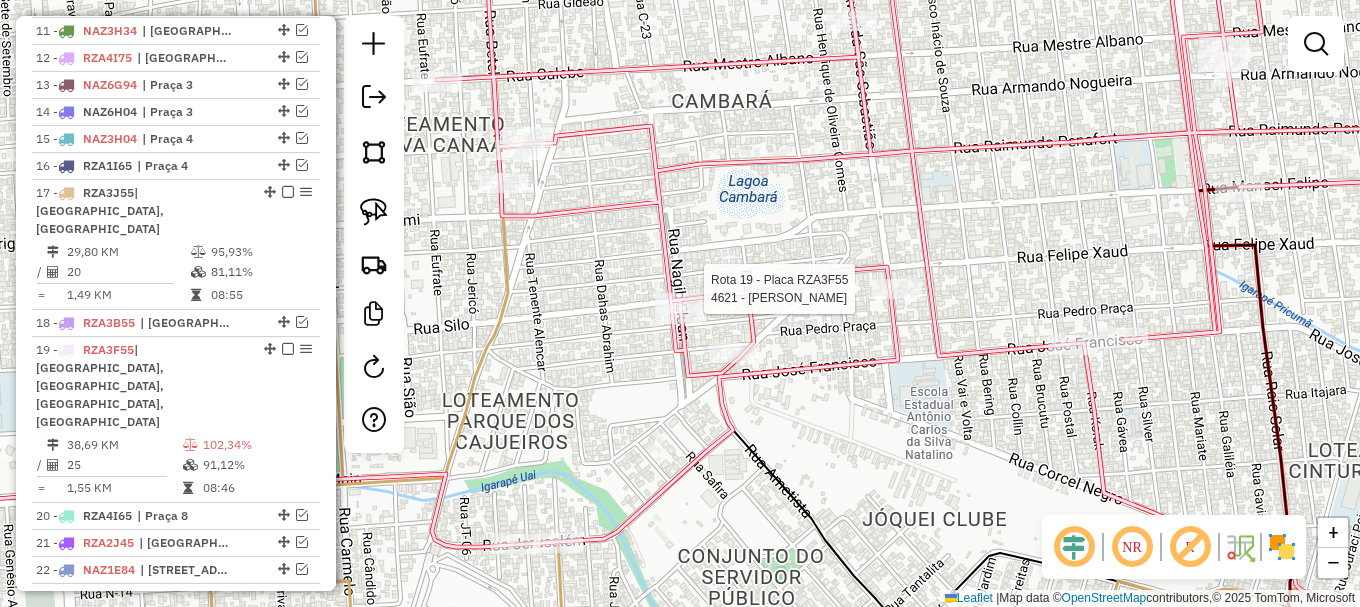 select on "**********" 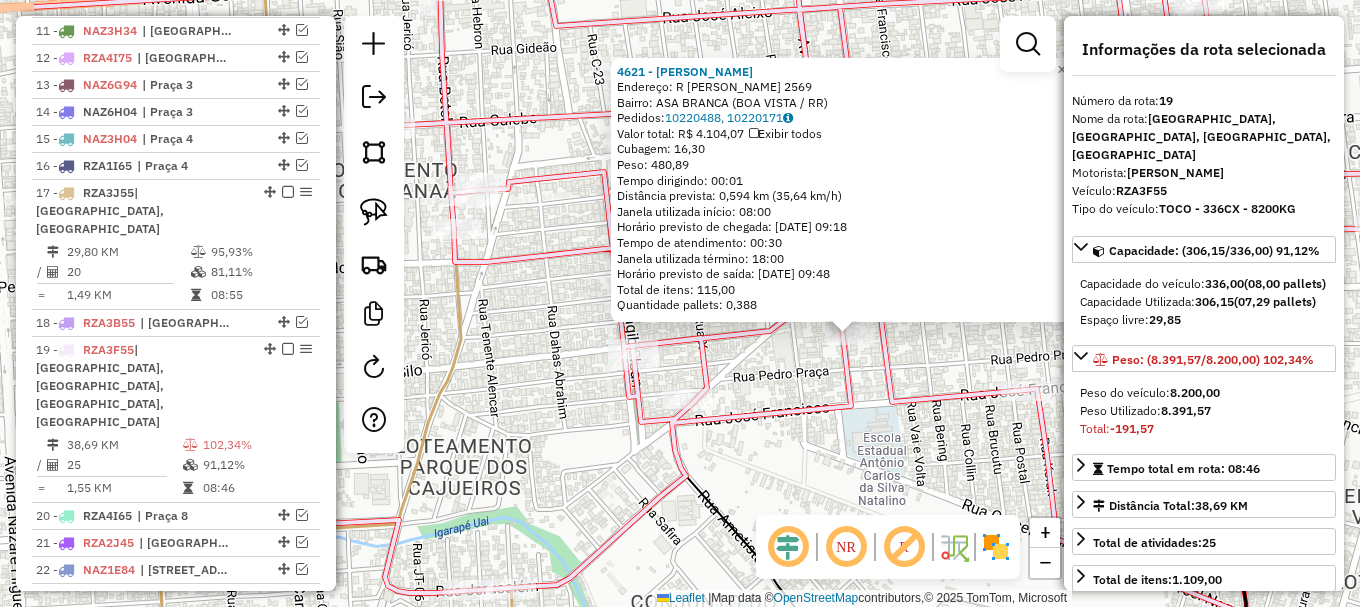 drag, startPoint x: 587, startPoint y: 393, endPoint x: 817, endPoint y: 444, distance: 235.5865 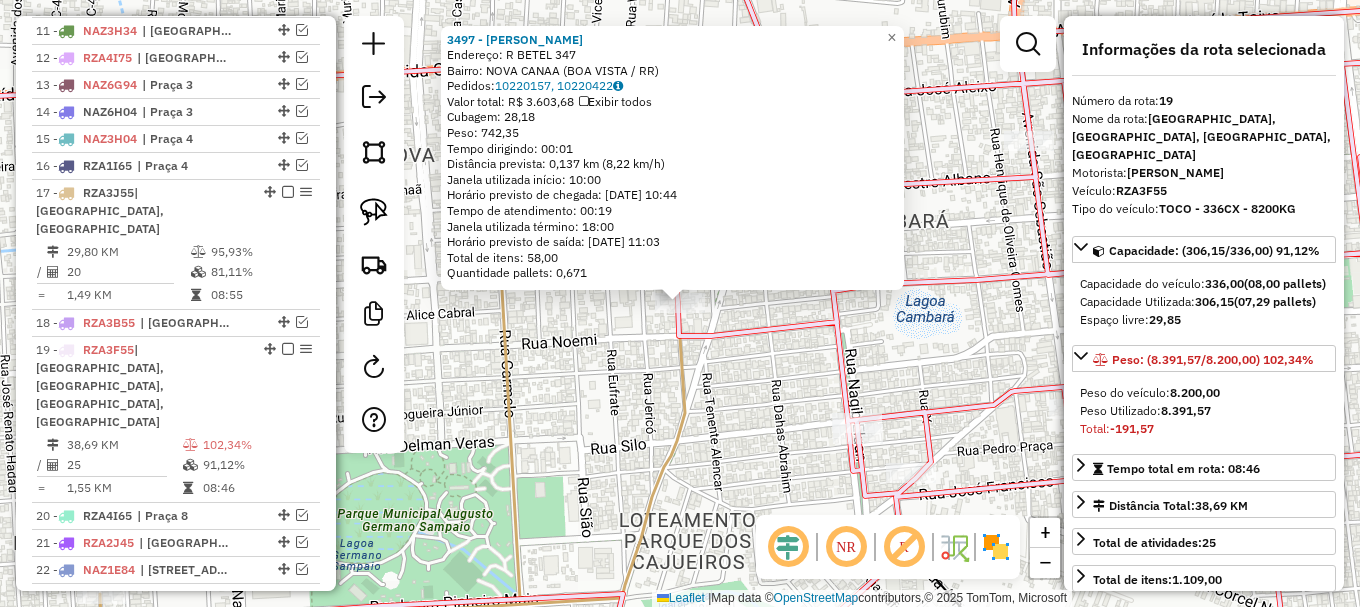 click on "3497 - EDSON GOES ARAUJO  Endereço: R   BETEL                         347   Bairro: NOVA CANAA (BOA VISTA / RR)   Pedidos:  10220157, 10220422   Valor total: R$ 3.603,68   Exibir todos   Cubagem: 28,18  Peso: 742,35  Tempo dirigindo: 00:01   Distância prevista: 0,137 km (8,22 km/h)   Janela utilizada início: 10:00   Horário previsto de chegada: 11/07/2025 10:44   Tempo de atendimento: 00:19   Janela utilizada término: 18:00   Horário previsto de saída: 11/07/2025 11:03   Total de itens: 58,00   Quantidade pallets: 0,671  × Janela de atendimento Grade de atendimento Capacidade Transportadoras Veículos Cliente Pedidos  Rotas Selecione os dias de semana para filtrar as janelas de atendimento  Seg   Ter   Qua   Qui   Sex   Sáb   Dom  Informe o período da janela de atendimento: De: Até:  Filtrar exatamente a janela do cliente  Considerar janela de atendimento padrão  Selecione os dias de semana para filtrar as grades de atendimento  Seg   Ter   Qua   Qui   Sex   Sáb   Dom   Peso mínimo:   De:   De:" 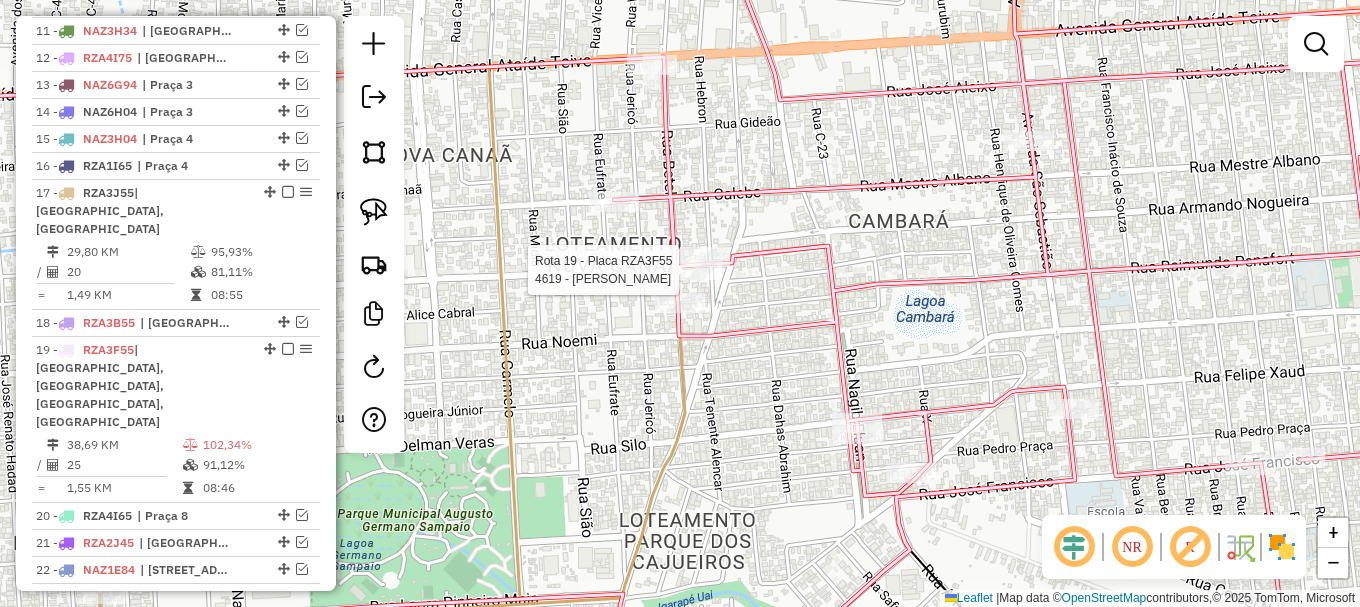 select on "**********" 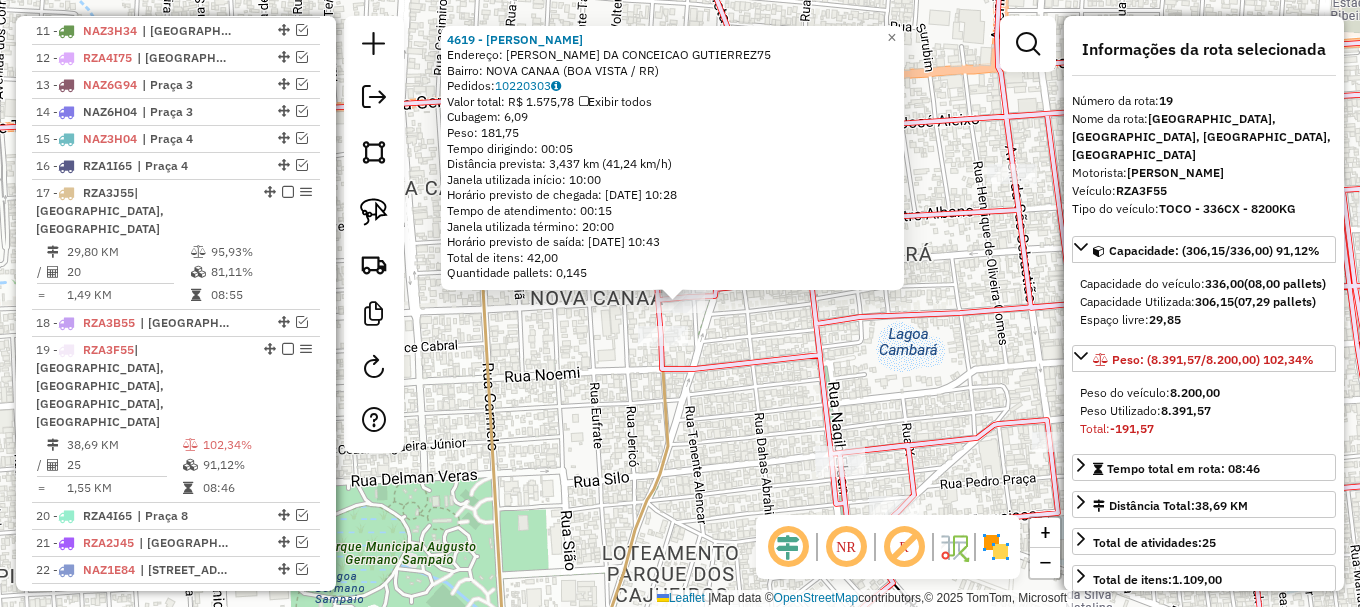 click 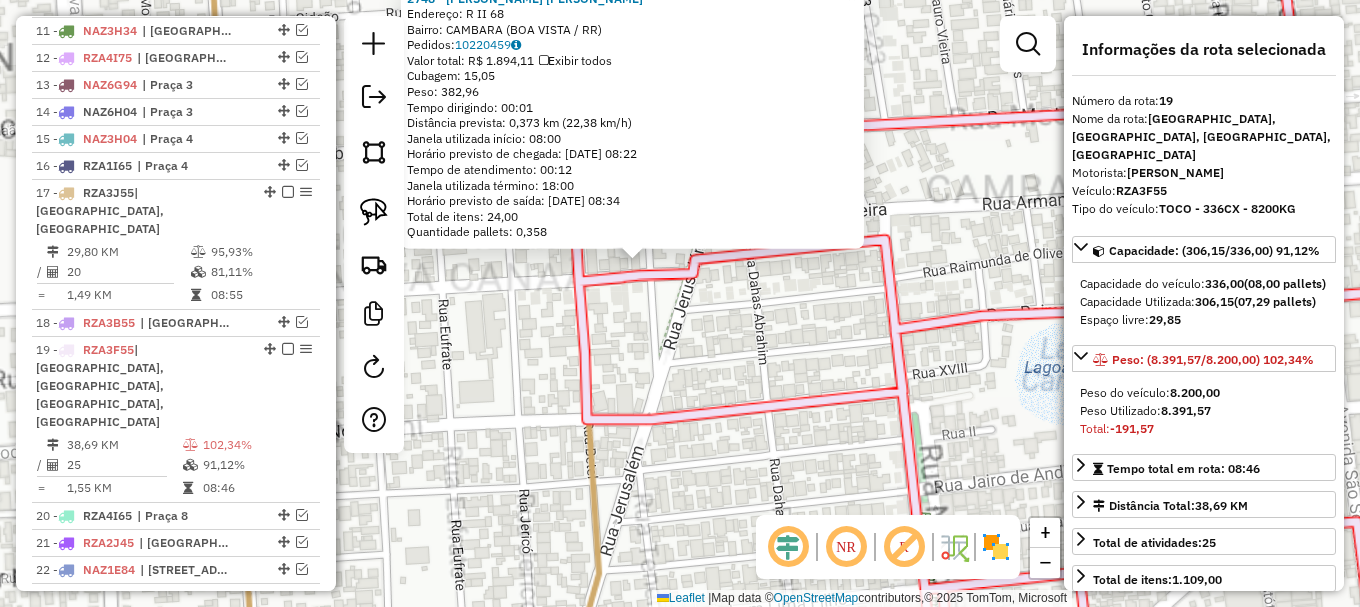 click on "2748 - WILSON RENATO FERREI  Endereço: R   II                            68   Bairro: CAMBARA (BOA VISTA / RR)   Pedidos:  10220459   Valor total: R$ 1.894,11   Exibir todos   Cubagem: 15,05  Peso: 382,96  Tempo dirigindo: 00:01   Distância prevista: 0,373 km (22,38 km/h)   Janela utilizada início: 08:00   Horário previsto de chegada: 11/07/2025 08:22   Tempo de atendimento: 00:12   Janela utilizada término: 18:00   Horário previsto de saída: 11/07/2025 08:34   Total de itens: 24,00   Quantidade pallets: 0,358  × Janela de atendimento Grade de atendimento Capacidade Transportadoras Veículos Cliente Pedidos  Rotas Selecione os dias de semana para filtrar as janelas de atendimento  Seg   Ter   Qua   Qui   Sex   Sáb   Dom  Informe o período da janela de atendimento: De: Até:  Filtrar exatamente a janela do cliente  Considerar janela de atendimento padrão  Selecione os dias de semana para filtrar as grades de atendimento  Seg   Ter   Qua   Qui   Sex   Sáb   Dom   Peso mínimo:   Peso máximo:   De:" 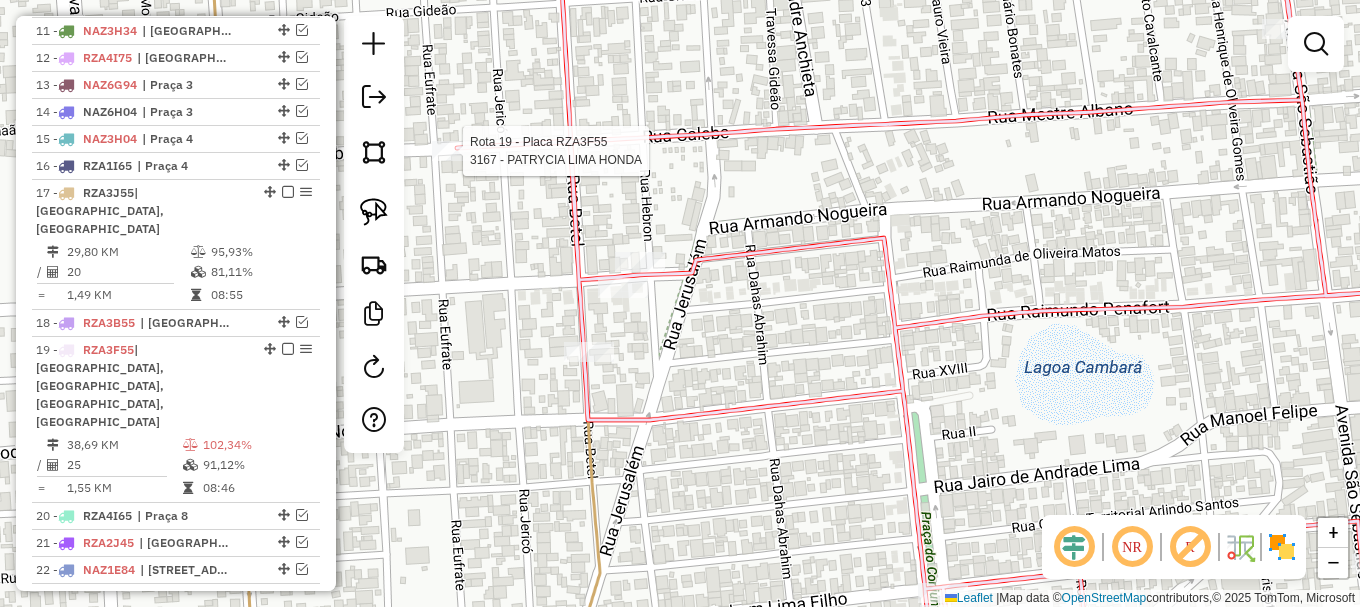select on "**********" 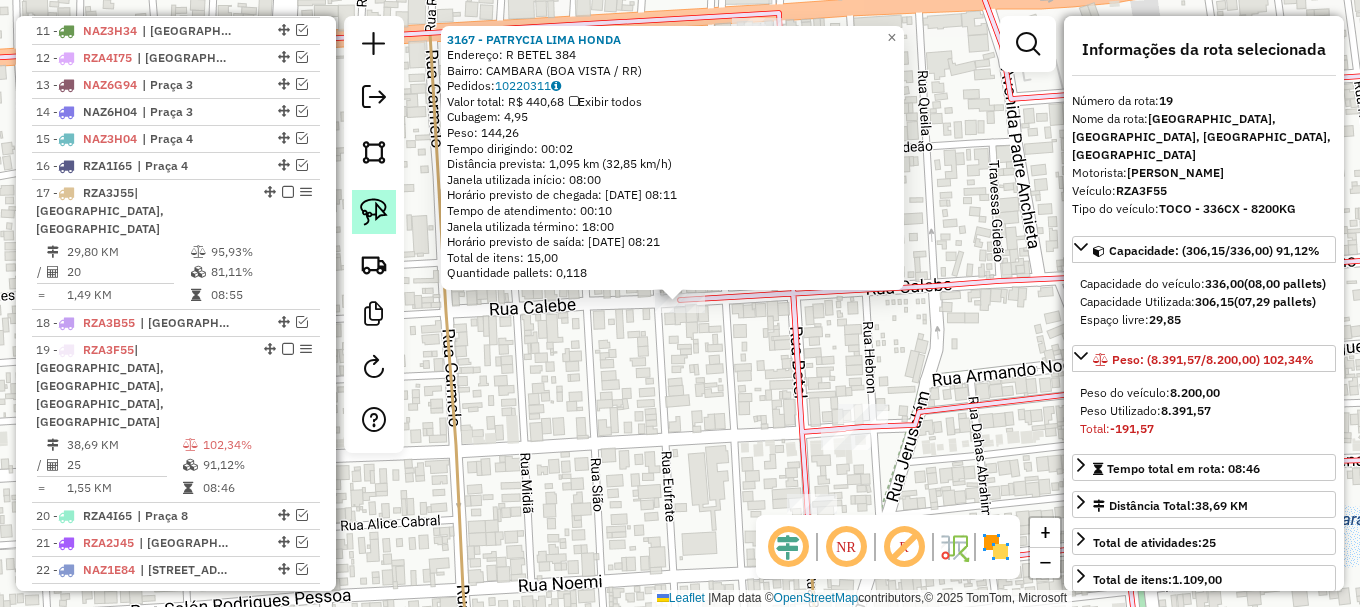 click 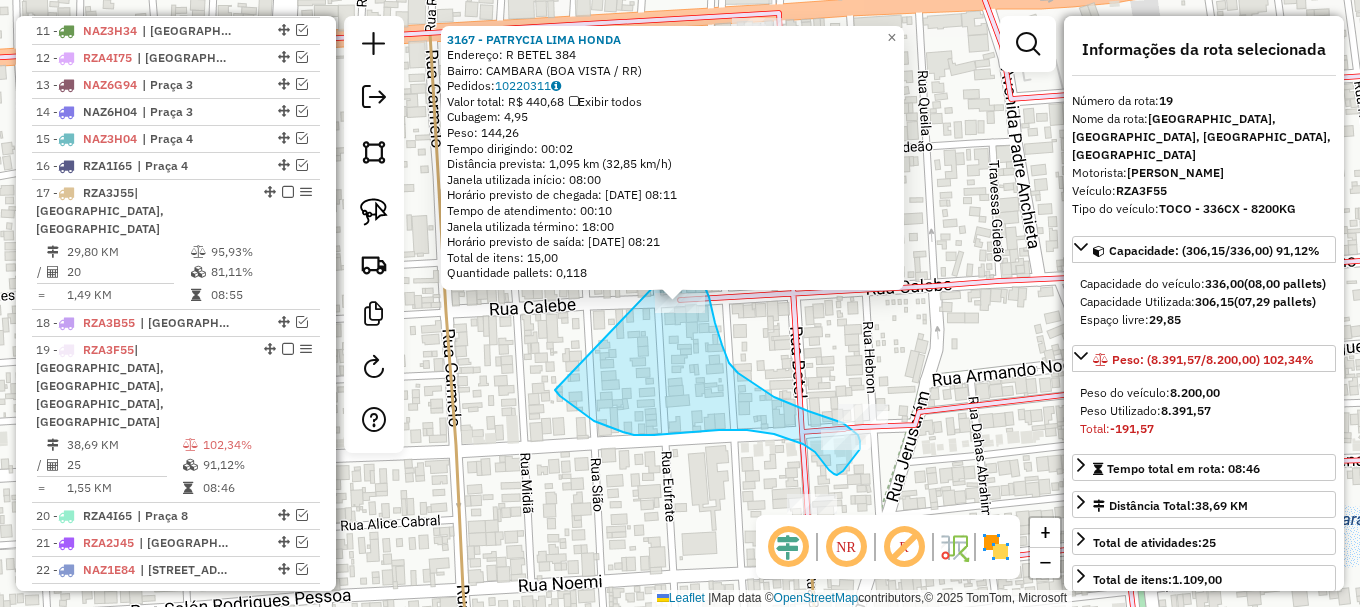 drag, startPoint x: 611, startPoint y: 428, endPoint x: 676, endPoint y: 256, distance: 183.87224 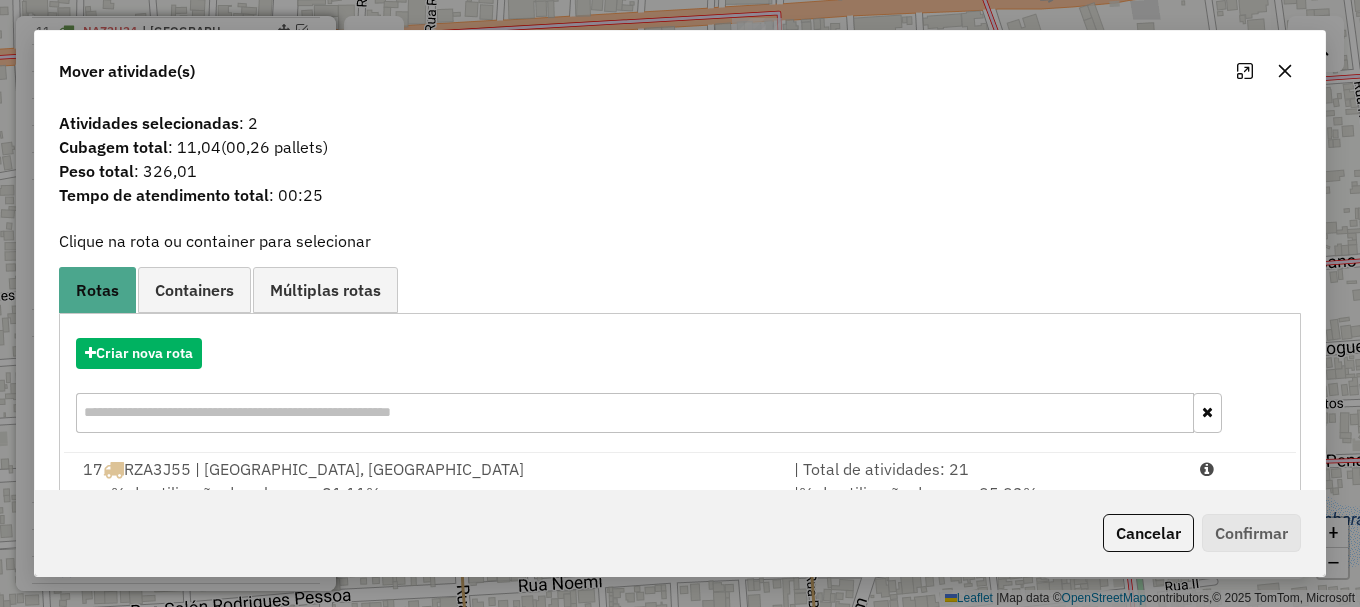 click on "Aguarde...  Pop-up bloqueado!  Seu navegador bloqueou automáticamente a abertura de uma nova janela.   Acesse as configurações e adicione o endereço do sistema a lista de permissão.   Fechar  Informações da Sessão 963942 - 11/07/2025     Criação: 10/07/2025 20:03   Depósito:  Amascol - Boa Vista  Total de rotas:  22  Distância Total:  3.295,80 km  Tempo total:  230:08  Custo total:  R$ 10.333,42  Valor total:  R$ 1.378.506,48  - Total roteirizado:  R$ 1.378.506,48  - Total não roteirizado:  R$ 0,00  Total de Atividades Roteirizadas:  349  Total de Pedidos Roteirizados:  470  Peso total roteirizado:  191.275,61  Cubagem total roteirizado:  6.767,28  Total de Atividades não Roteirizadas:  0  Total de Pedidos não Roteirizados:  0 Total de caixas por viagem:  6.767,28 /   22 =  307,60 Média de Atividades por viagem:  349 /   22 =  15,86 Ocupação média da frota:  90,86%   Rotas improdutivas:  1  Rotas vários dias:  2  Clientes Priorizados NR:  0  Transportadoras  Rotas  Recargas: 11   1 -  / =" at bounding box center (680, 303) 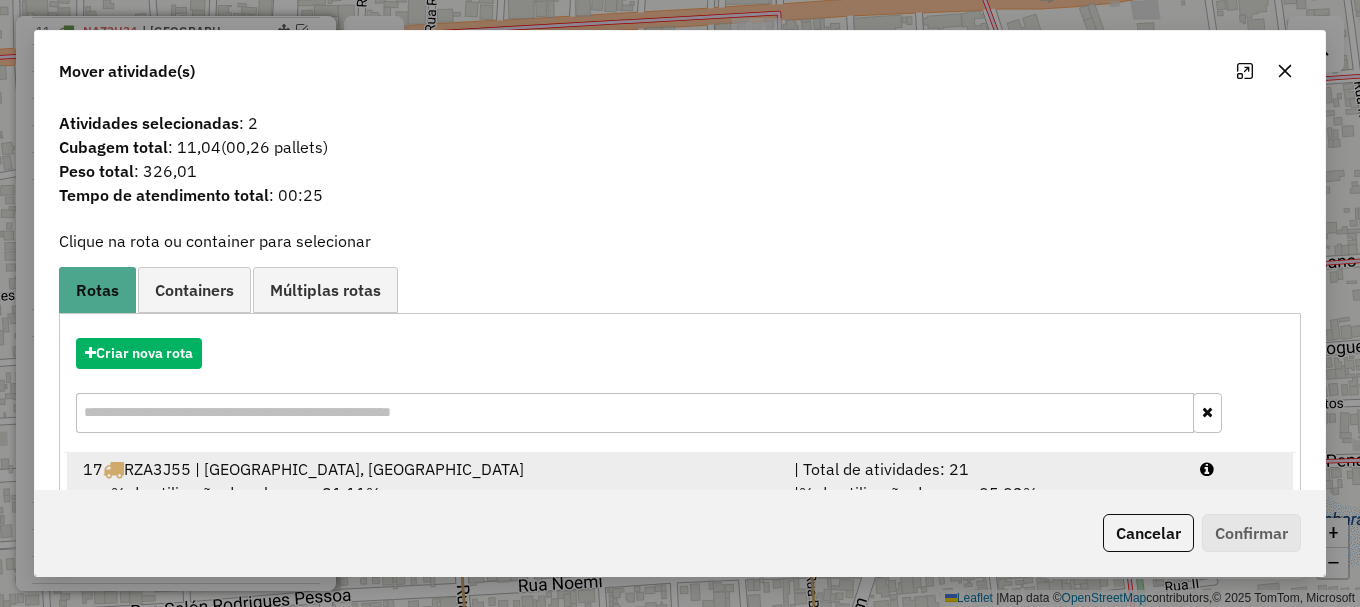 click on "| Total de atividades: 21" at bounding box center [985, 469] 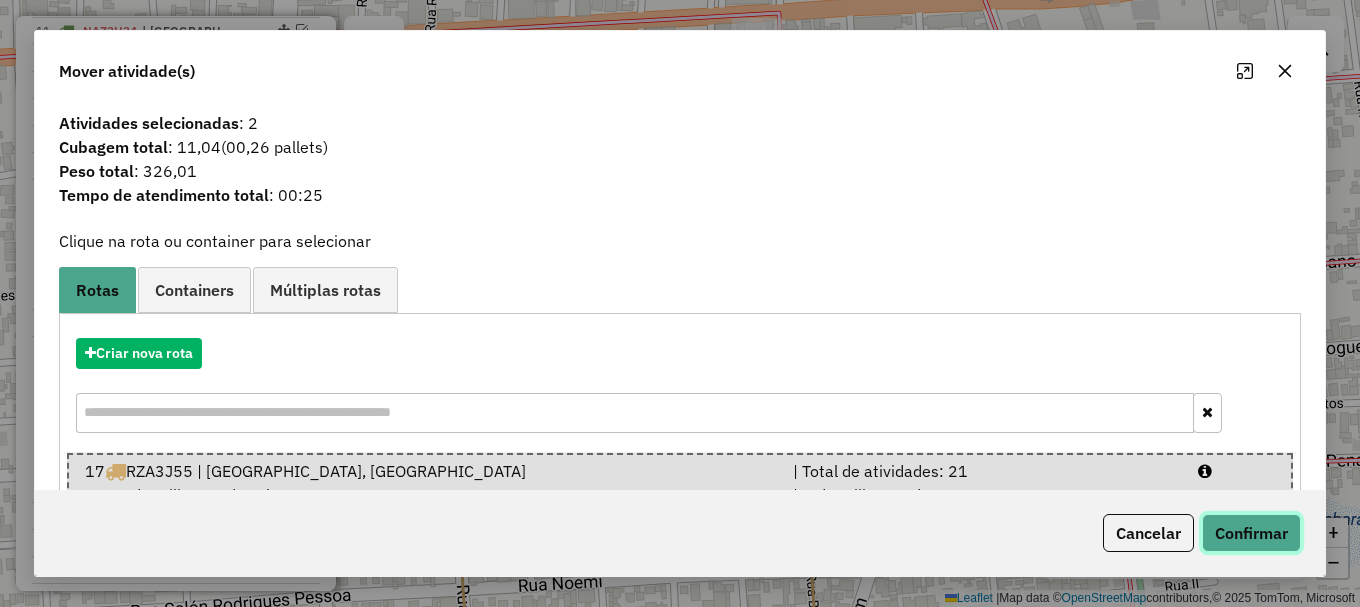 click on "Confirmar" 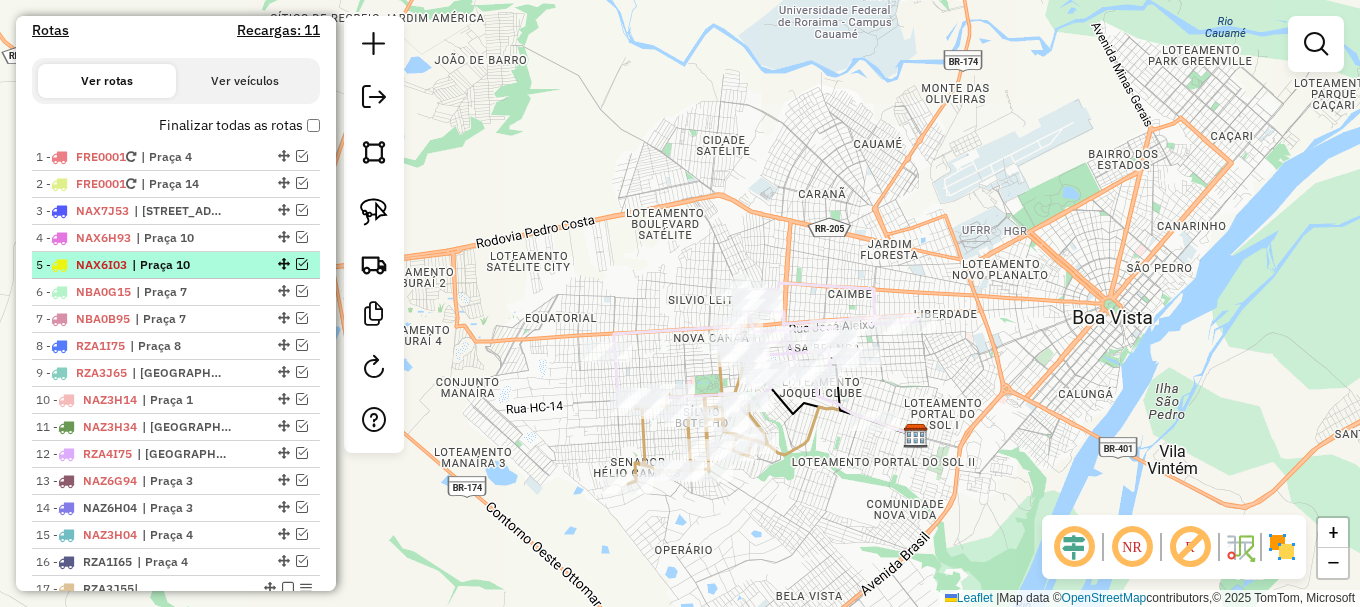 scroll, scrollTop: 667, scrollLeft: 0, axis: vertical 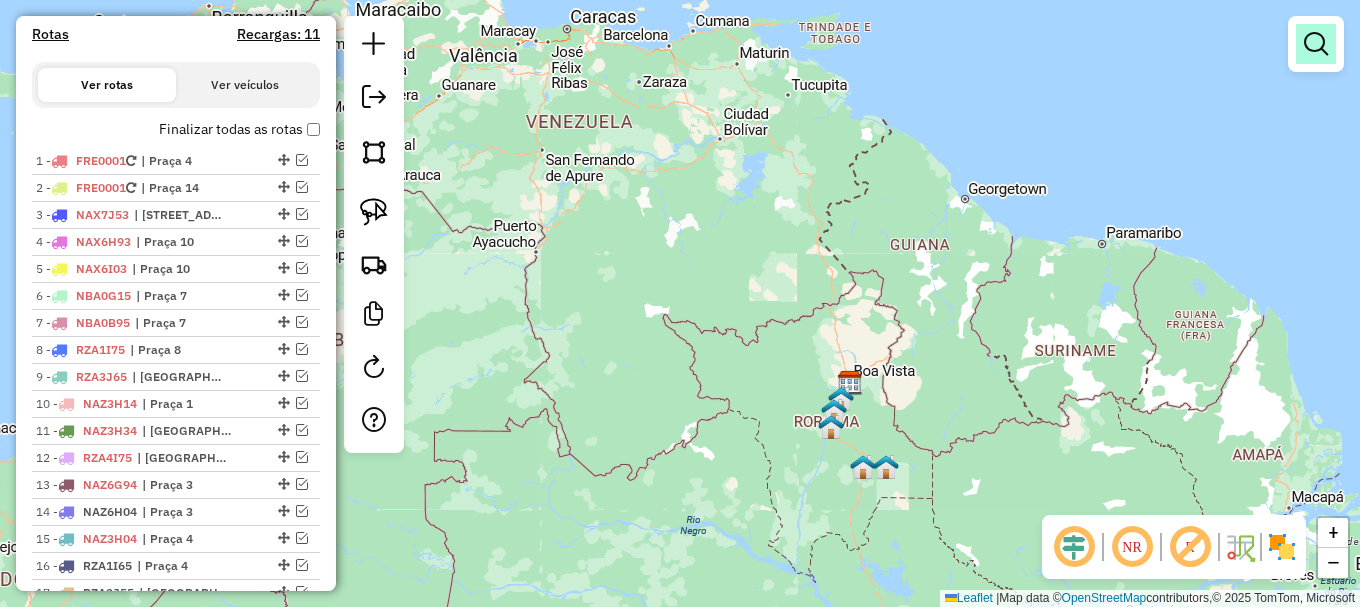 click at bounding box center (1316, 44) 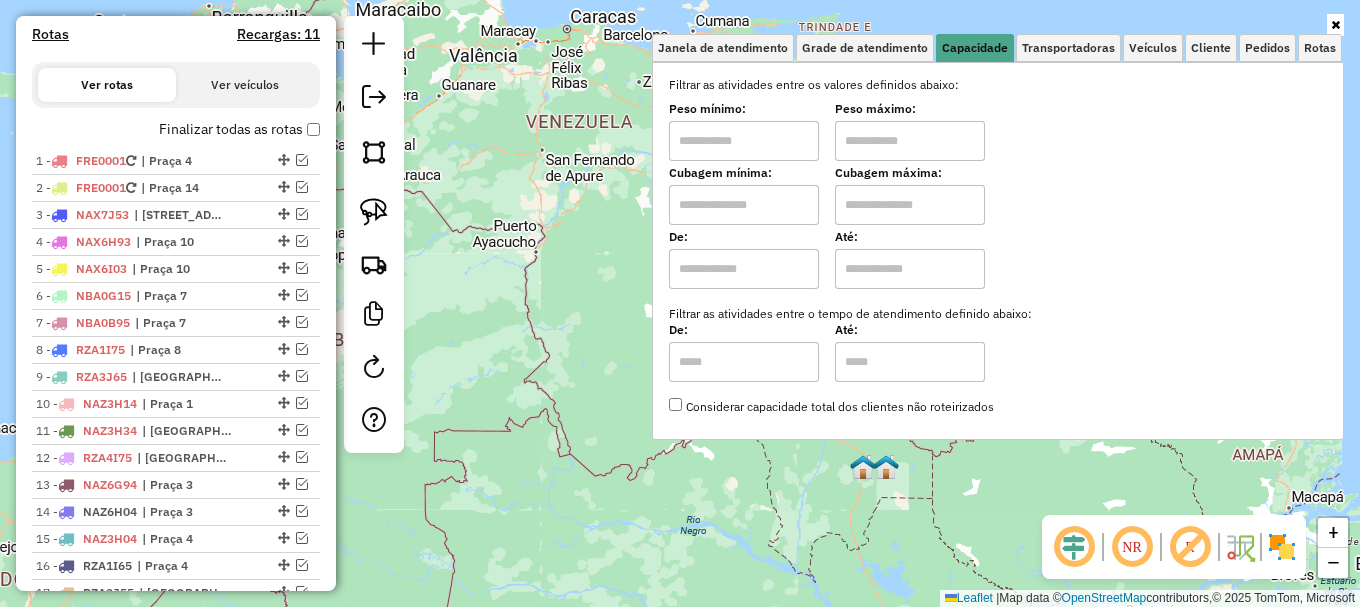 click on "Janela de atendimento Grade de atendimento Capacidade Transportadoras Veículos Cliente Pedidos  Rotas Selecione os dias de semana para filtrar as janelas de atendimento  Seg   Ter   Qua   Qui   Sex   Sáb   Dom  Informe o período da janela de atendimento: De: Até:  Filtrar exatamente a janela do cliente  Considerar janela de atendimento padrão  Selecione os dias de semana para filtrar as grades de atendimento  Seg   Ter   Qua   Qui   Sex   Sáb   Dom   Considerar clientes sem dia de atendimento cadastrado  Clientes fora do dia de atendimento selecionado Filtrar as atividades entre os valores definidos abaixo:  Peso mínimo:   Peso máximo:   Cubagem mínima:   Cubagem máxima:   De:   Até:  Filtrar as atividades entre o tempo de atendimento definido abaixo:  De:   Até:   Considerar capacidade total dos clientes não roteirizados Transportadora: Selecione um ou mais itens Tipo de veículo: Selecione um ou mais itens Veículo: Selecione um ou mais itens Motorista: Selecione um ou mais itens Nome: Rótulo:" 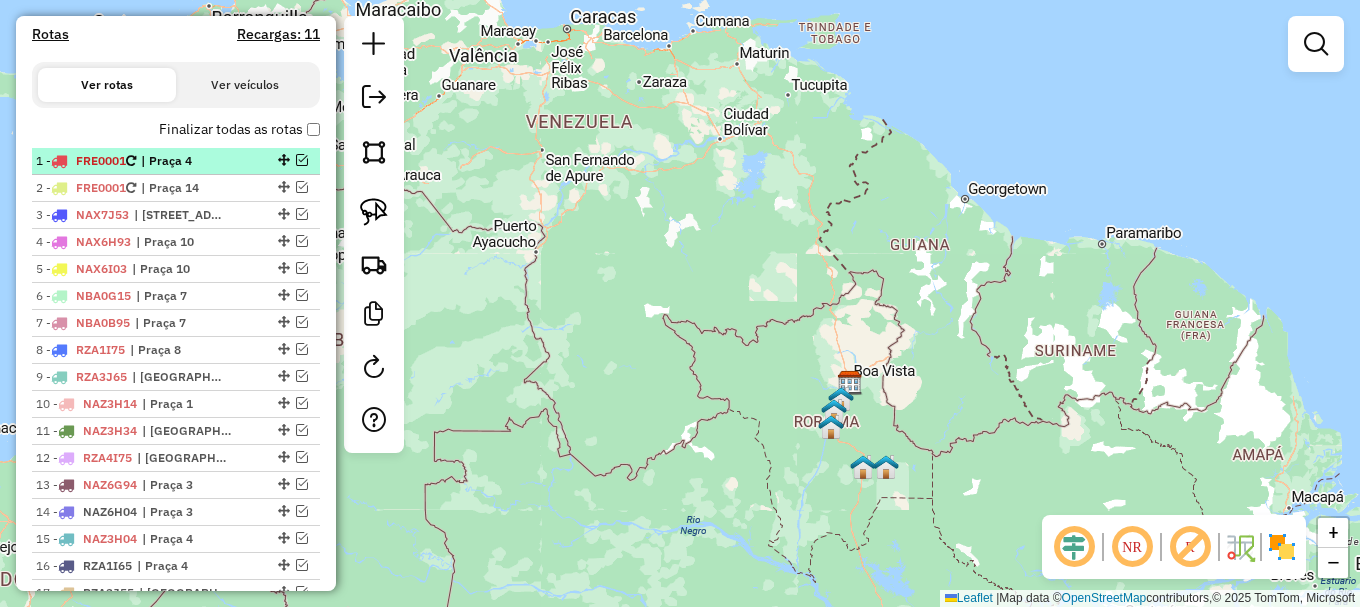 click at bounding box center (302, 160) 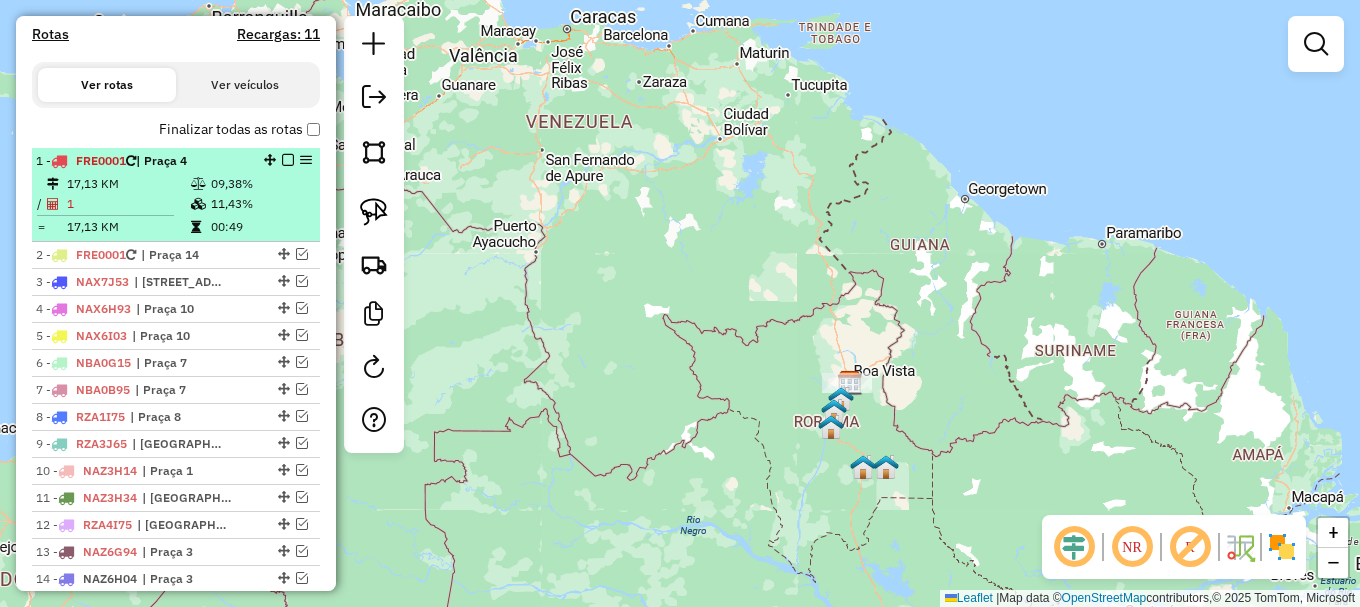 click on "09,38%" at bounding box center [260, 184] 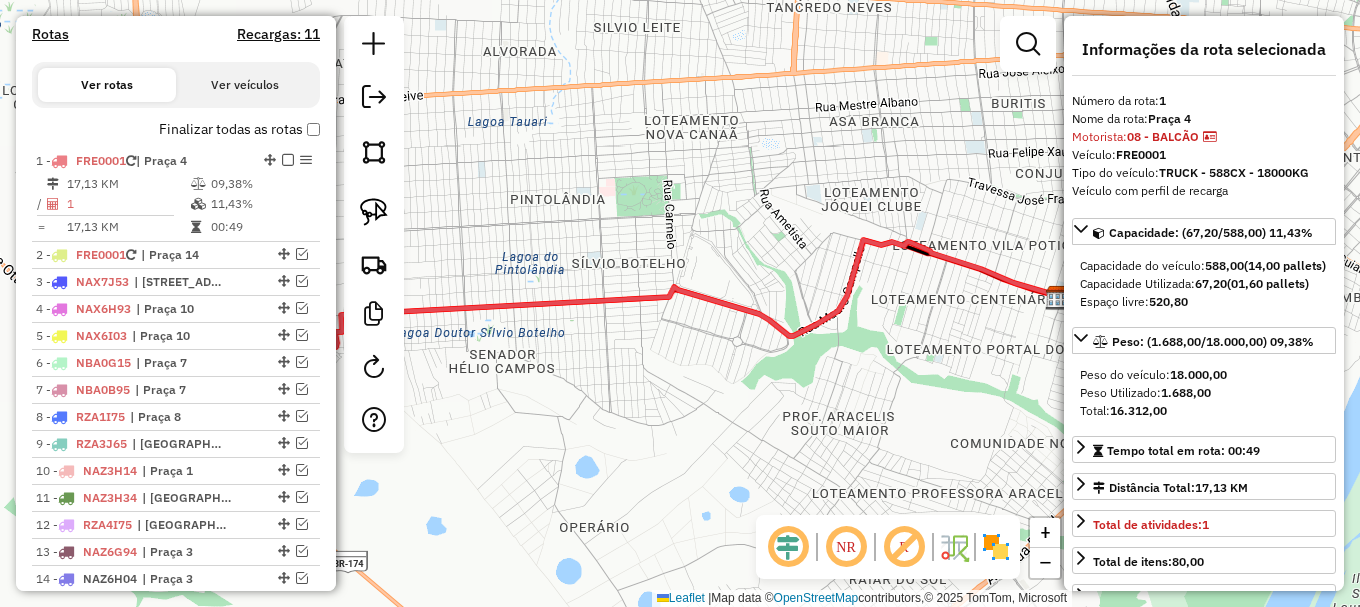 click 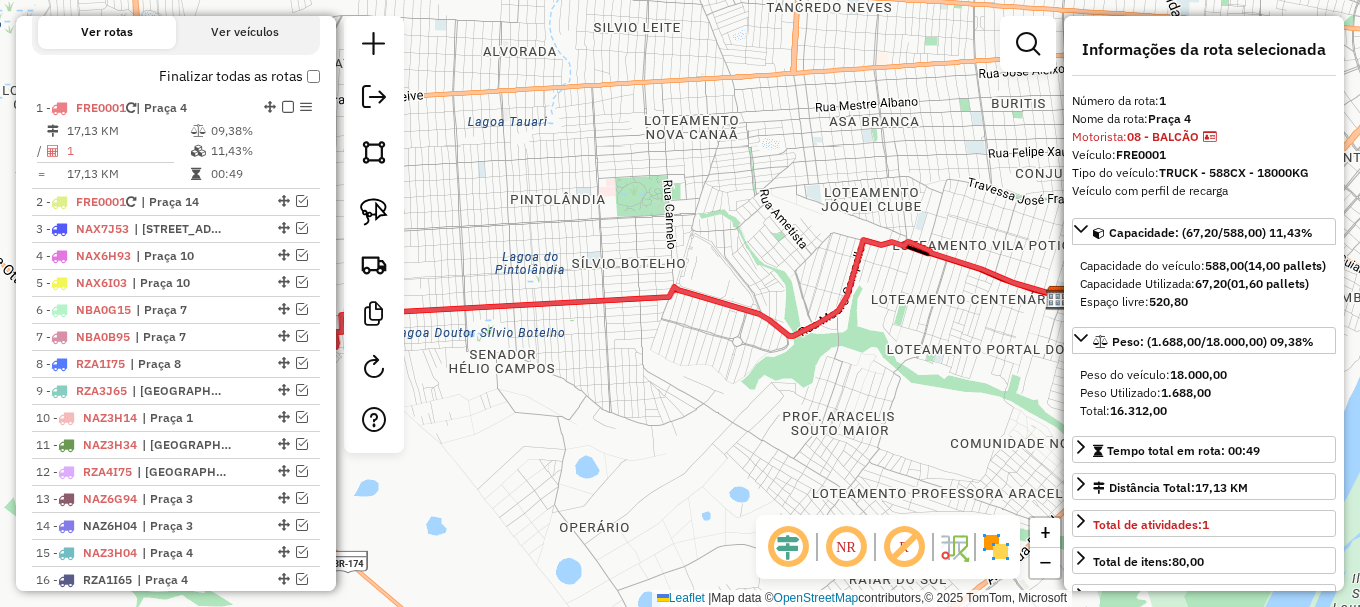 click 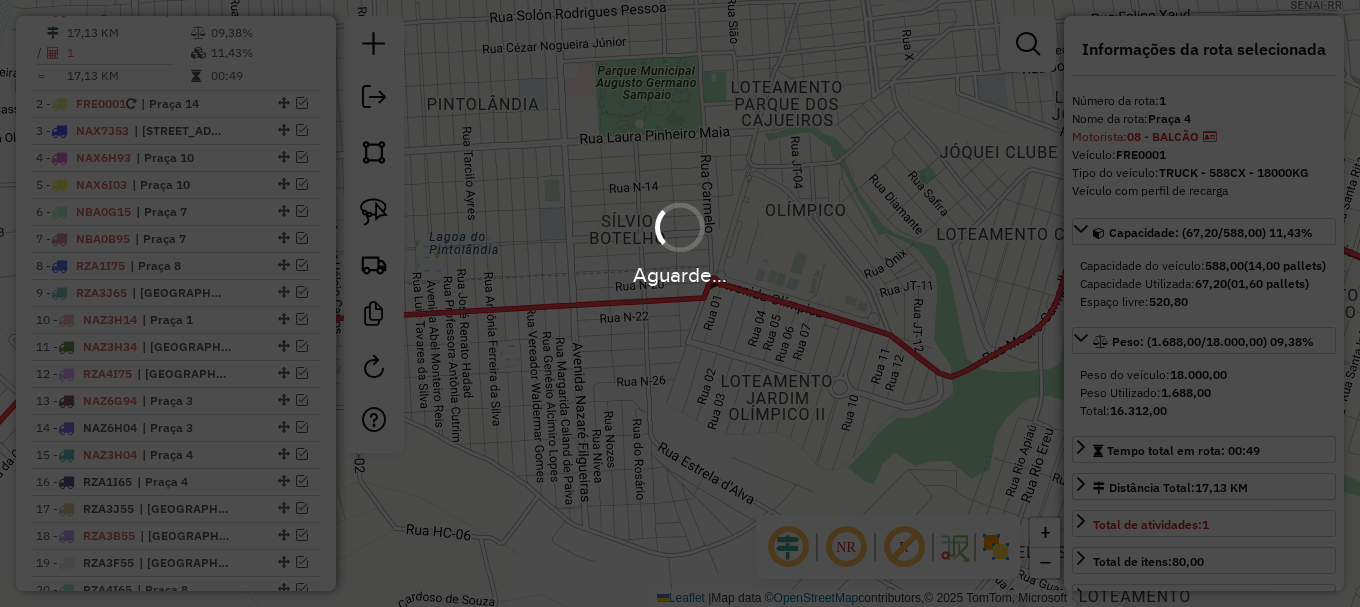 scroll, scrollTop: 817, scrollLeft: 0, axis: vertical 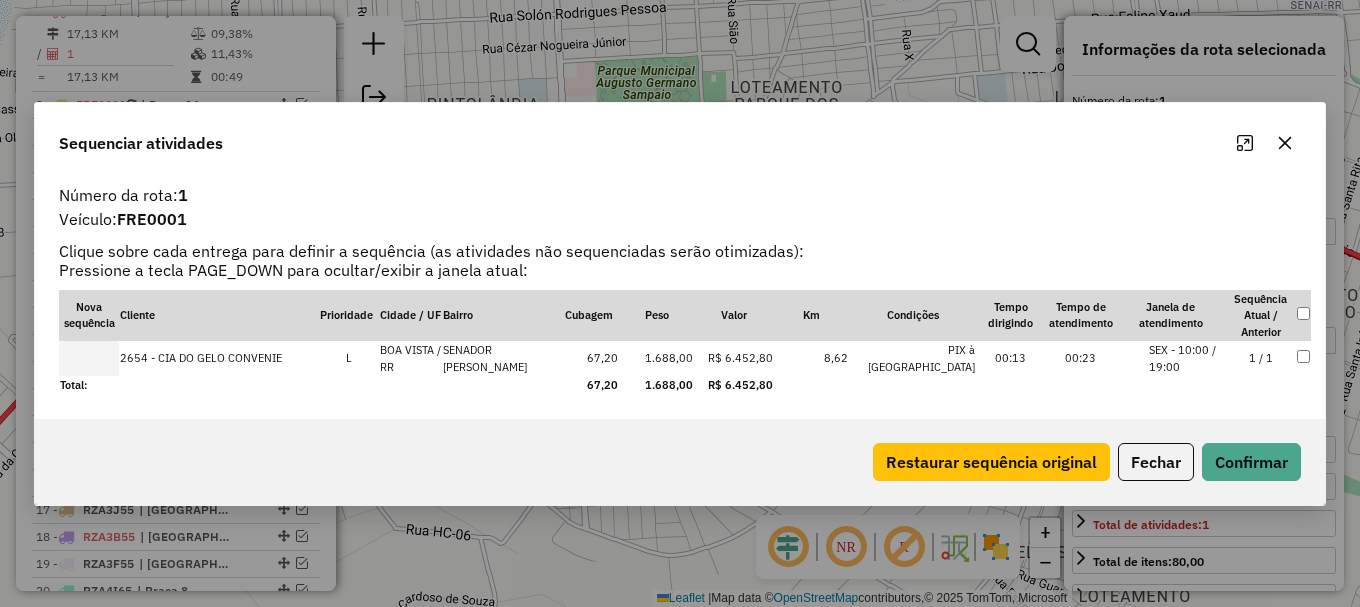 click on "Sequenciar atividades" 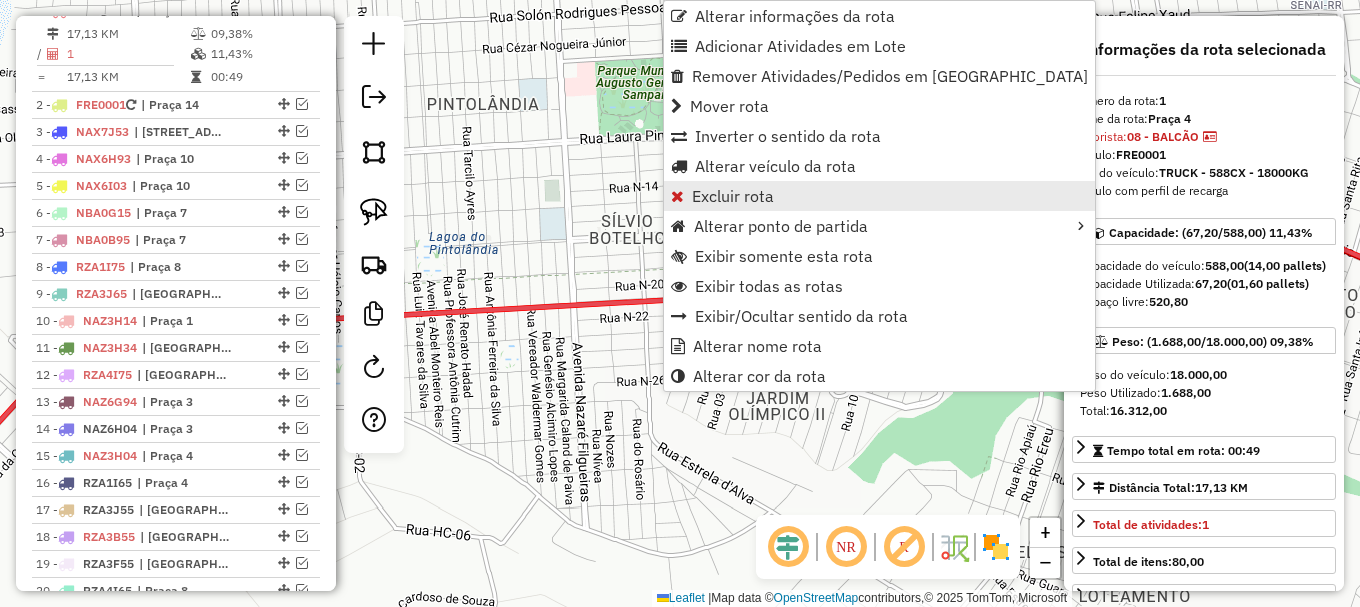 click on "Excluir rota" at bounding box center [733, 196] 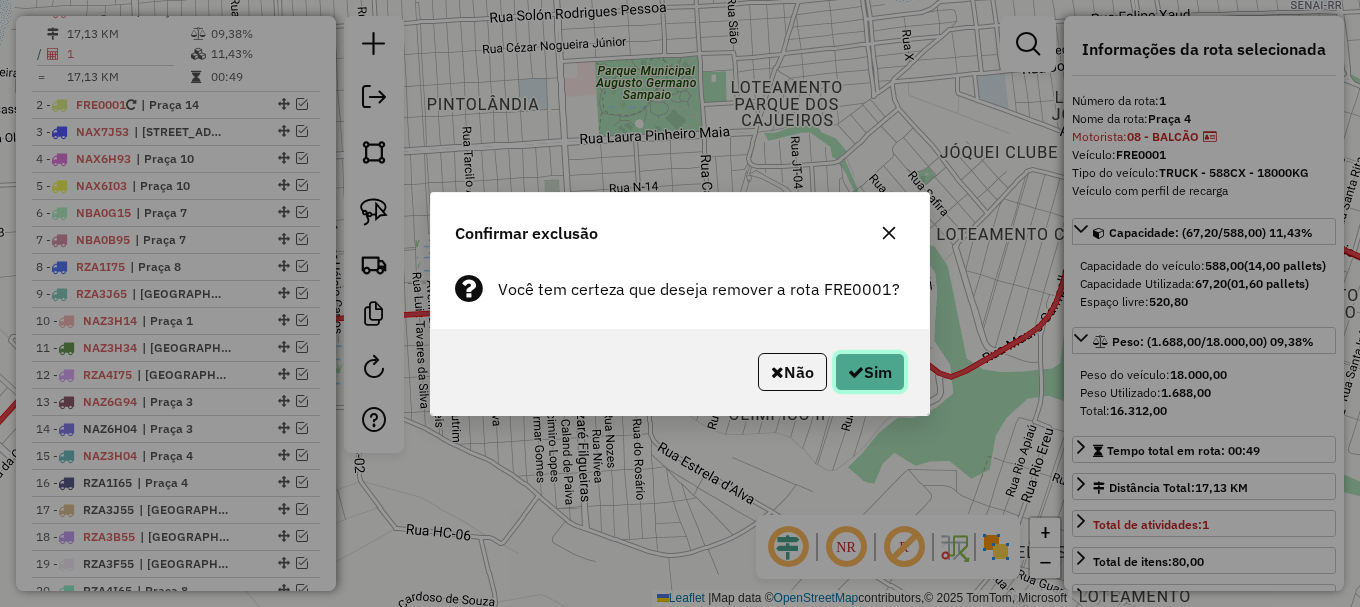 click on "Sim" 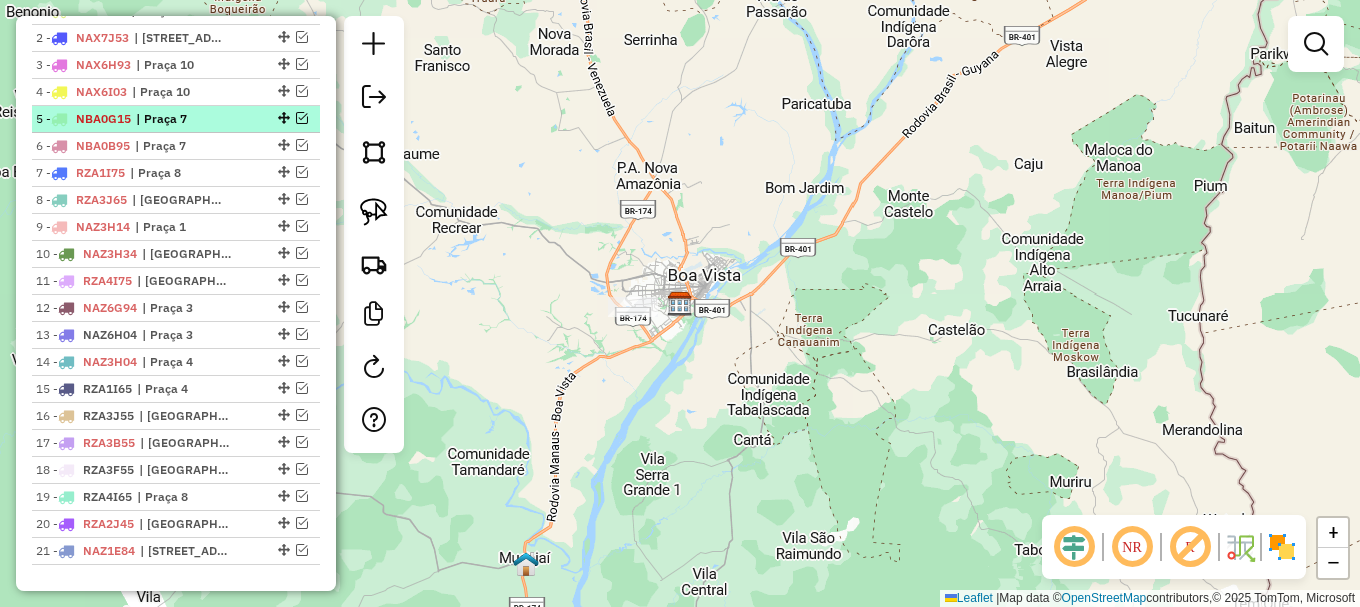 scroll, scrollTop: 692, scrollLeft: 0, axis: vertical 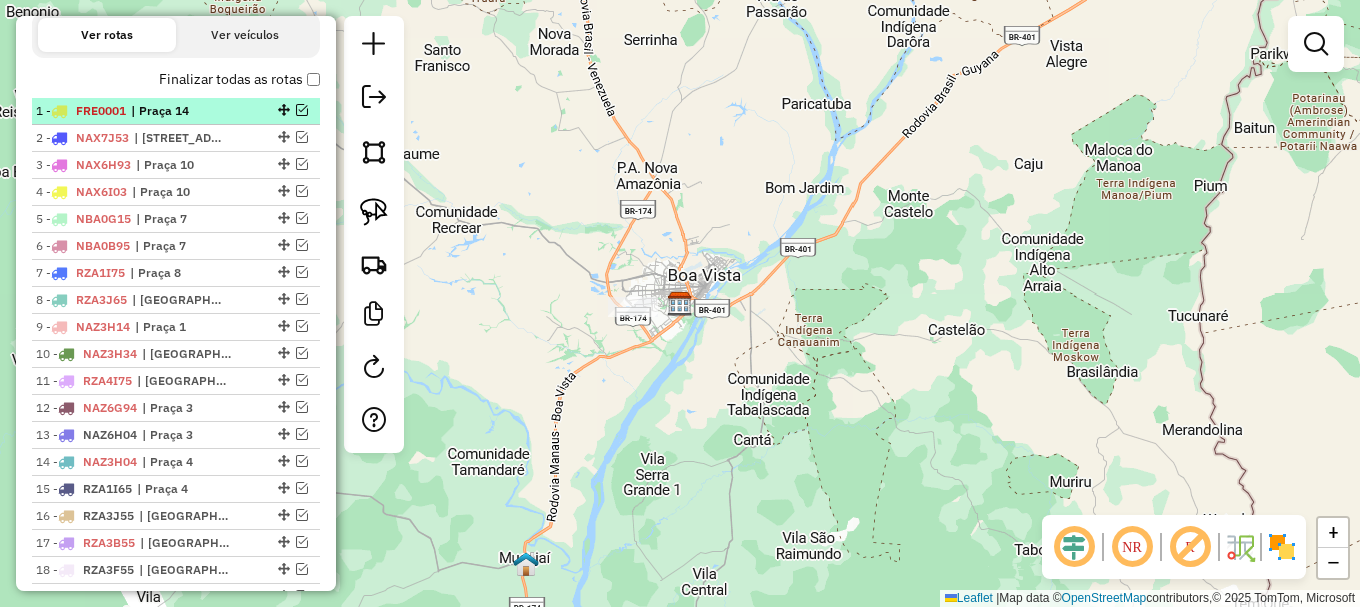 click at bounding box center [302, 110] 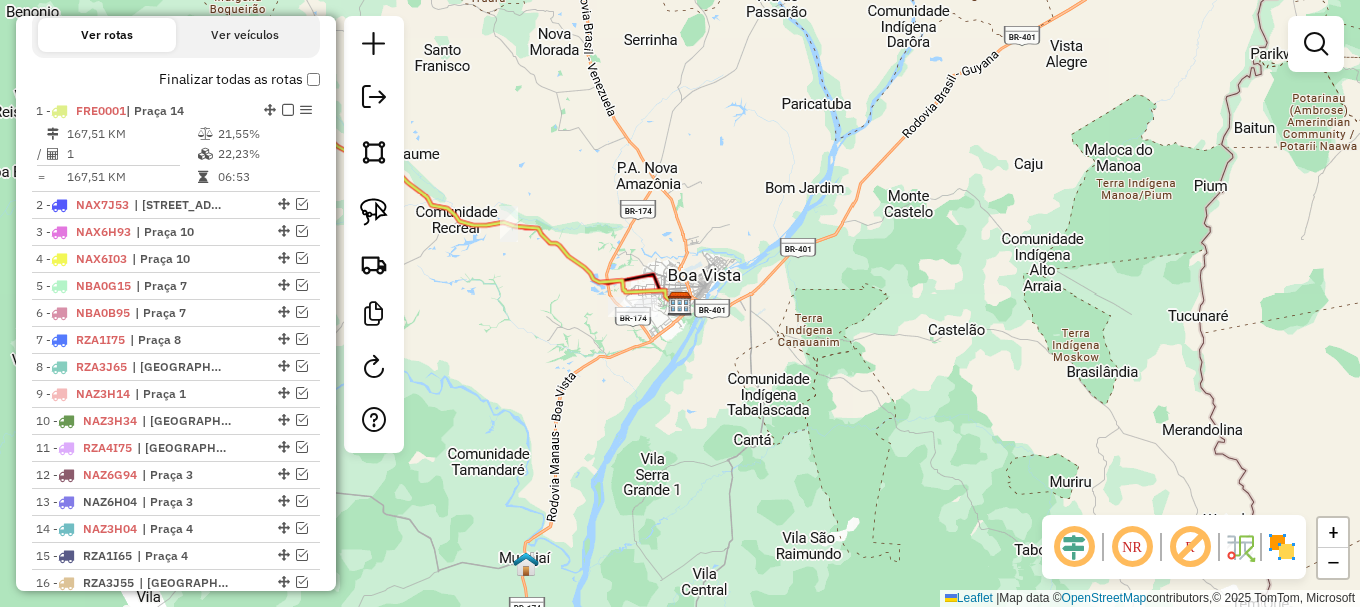 click 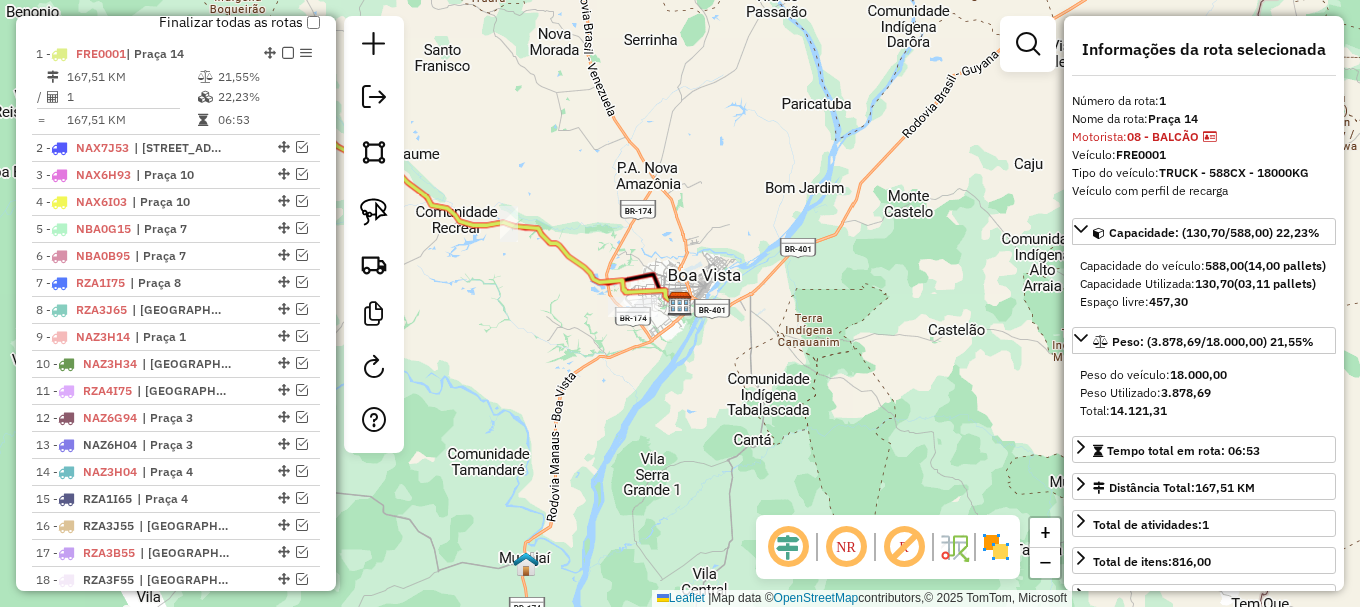 click 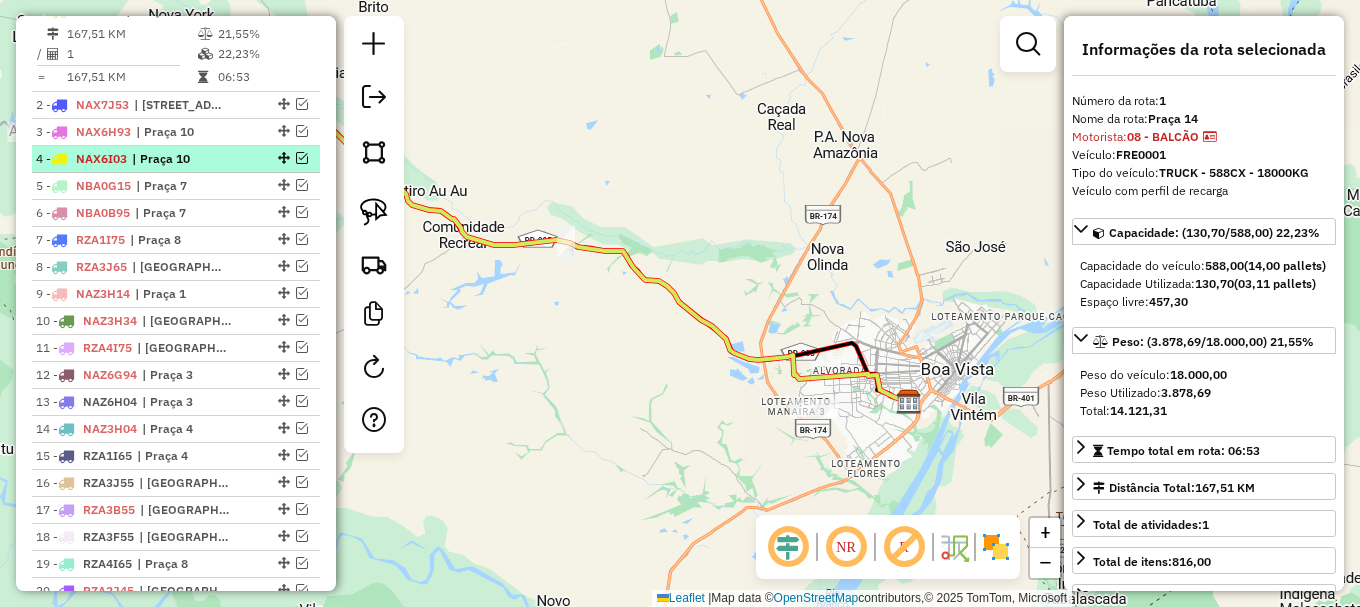 scroll, scrollTop: 692, scrollLeft: 0, axis: vertical 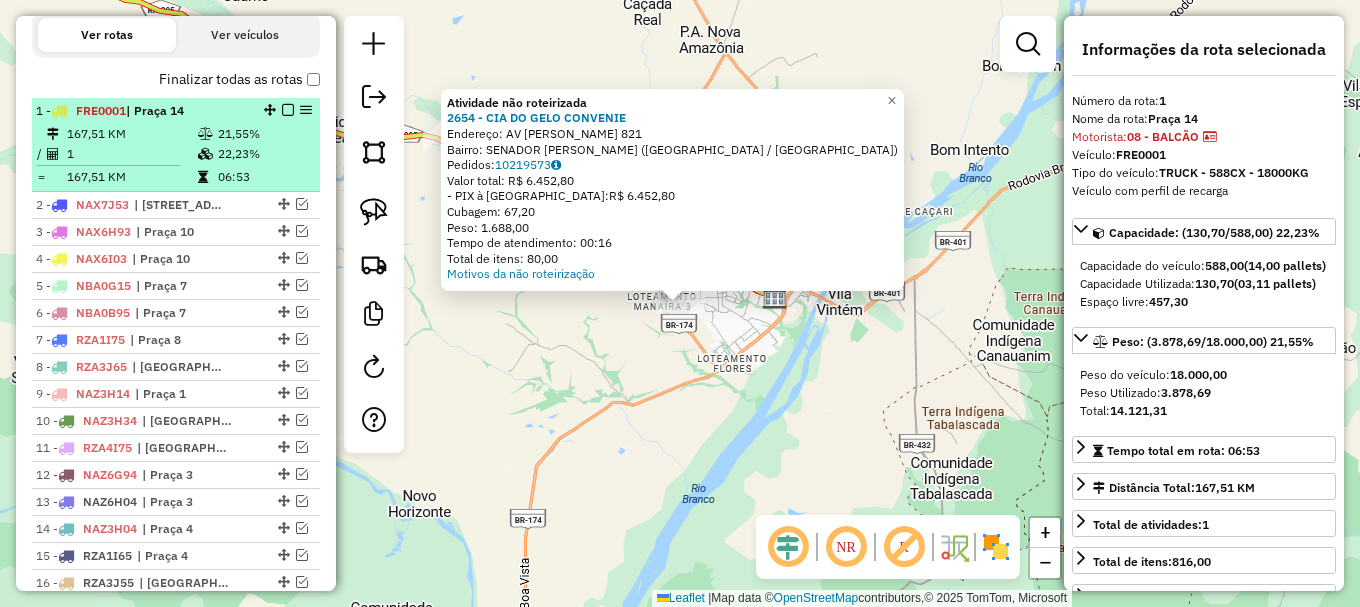 click at bounding box center [288, 110] 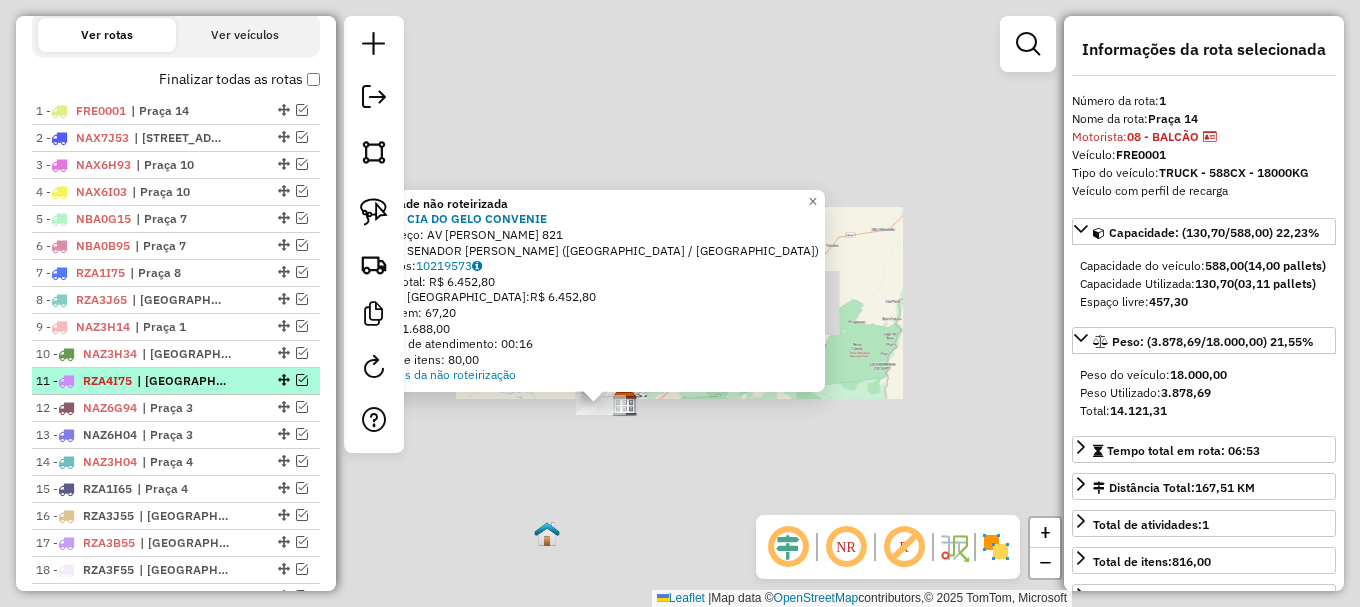 scroll, scrollTop: 1092, scrollLeft: 0, axis: vertical 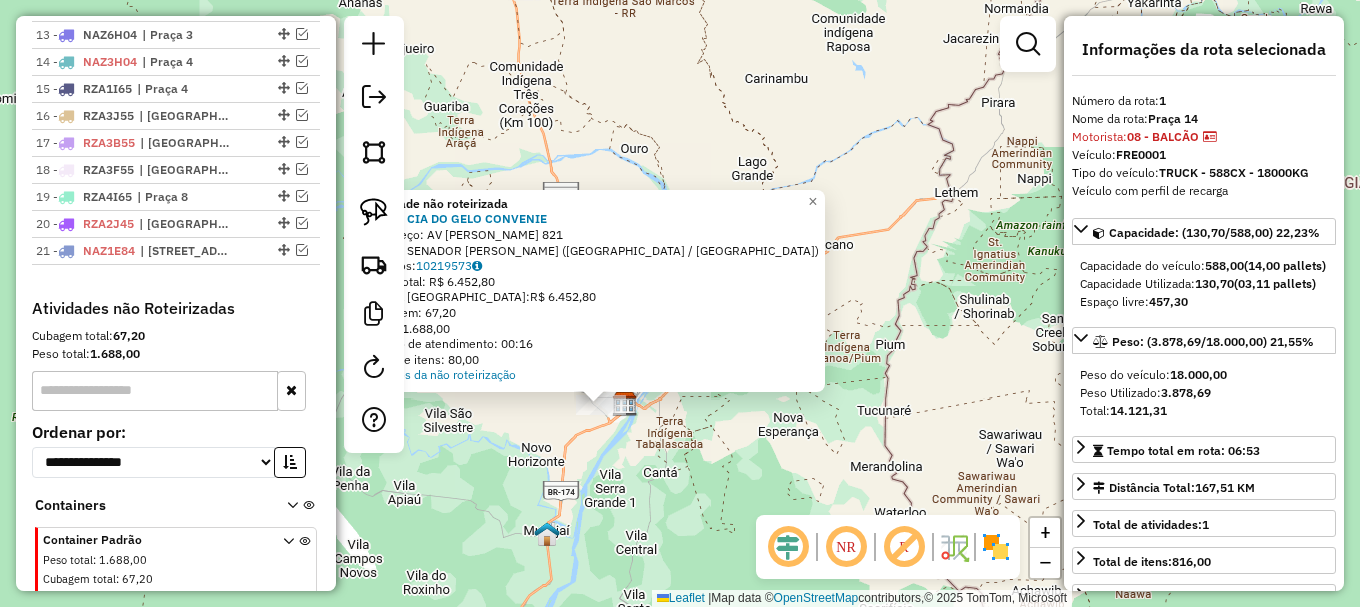 click on "Atividade não roteirizada 2654 - CIA DO GELO CONVENIE  Endereço: AV  [PERSON_NAME]      821   Bairro: SENADOR [PERSON_NAME] (BOA VISTA / RR)   Pedidos:  10219573   Valor total: R$ 6.452,80   - PIX à Vista:  R$ 6.452,80   Cubagem: 67,20   Peso: 1.688,00   Tempo de atendimento: 00:16   Total de itens: 80,00  Motivos da não roteirização × Janela de atendimento Grade de atendimento Capacidade Transportadoras Veículos Cliente Pedidos  Rotas Selecione os dias de semana para filtrar as janelas de atendimento  Seg   Ter   Qua   Qui   Sex   Sáb   Dom  Informe o período da janela de atendimento: De: Até:  Filtrar exatamente a janela do cliente  Considerar janela de atendimento padrão  Selecione os dias de semana para filtrar as grades de atendimento  Seg   Ter   Qua   Qui   Sex   Sáb   Dom   Considerar clientes sem dia de atendimento cadastrado  Clientes fora do dia de atendimento selecionado Filtrar as atividades entre os valores definidos abaixo:  Peso mínimo:   Peso máximo:   De:   Até:  +" 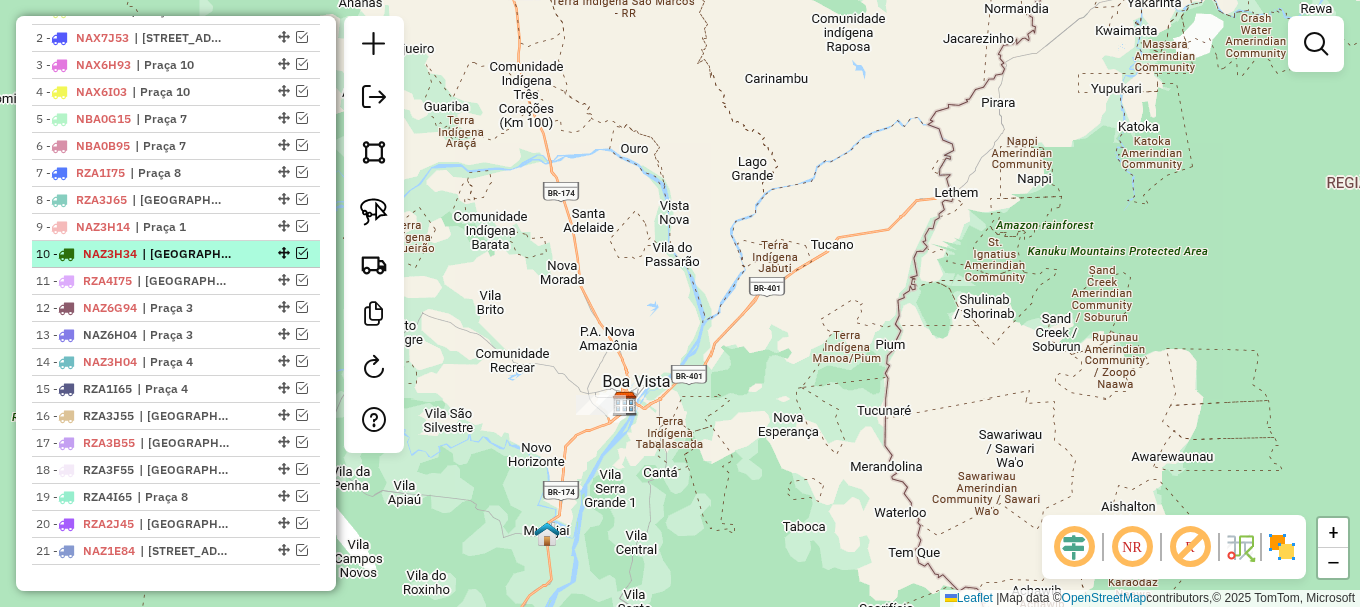 scroll, scrollTop: 692, scrollLeft: 0, axis: vertical 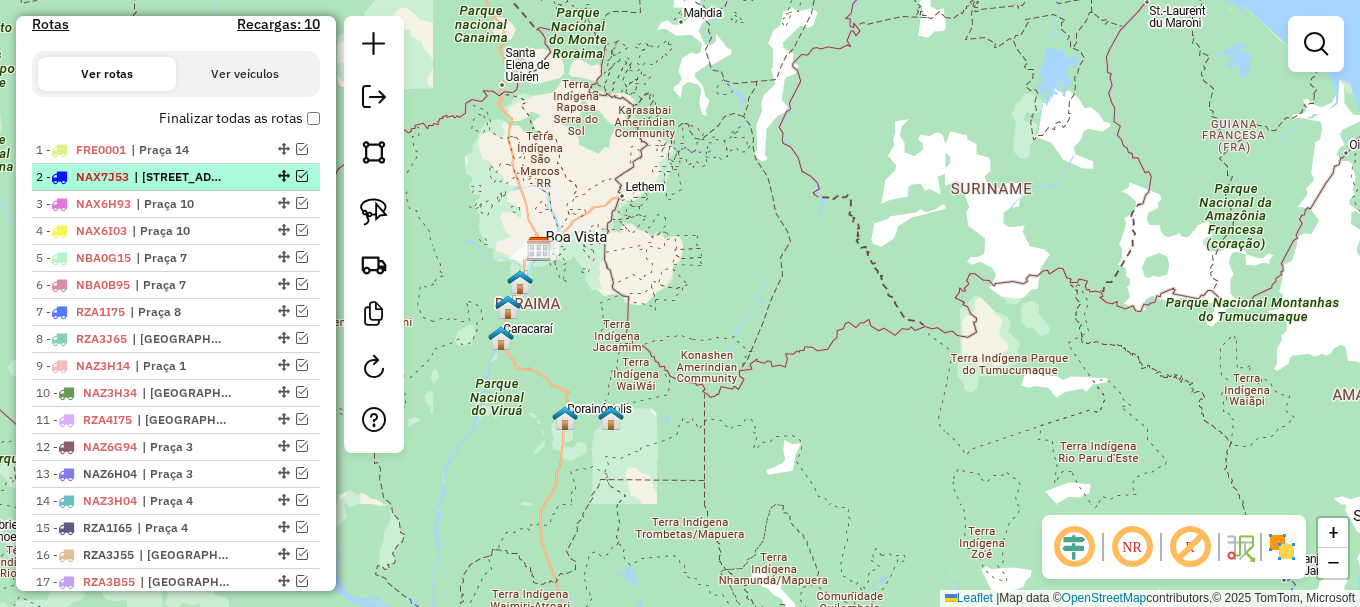 click at bounding box center (302, 176) 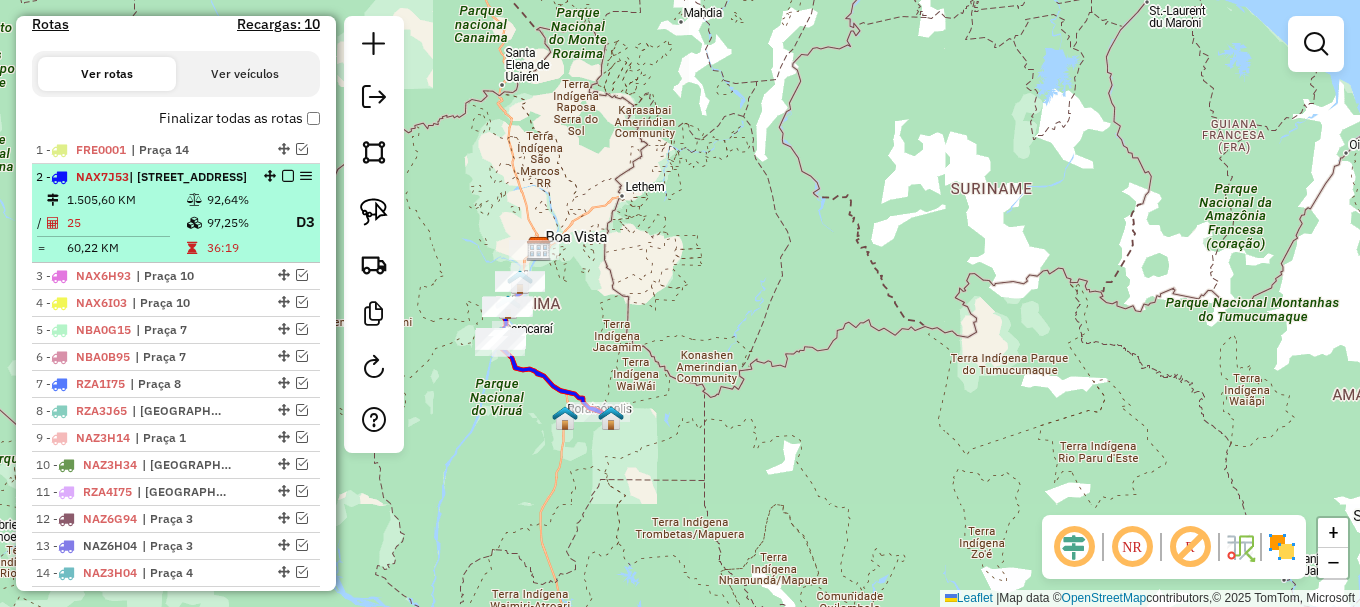 click on "2 -       NAX7J53   | Praça 10, praça 11  1.505,60 KM   92,64%  /  25   97,25%   D3  =  60,22 KM   36:19" at bounding box center [176, 213] 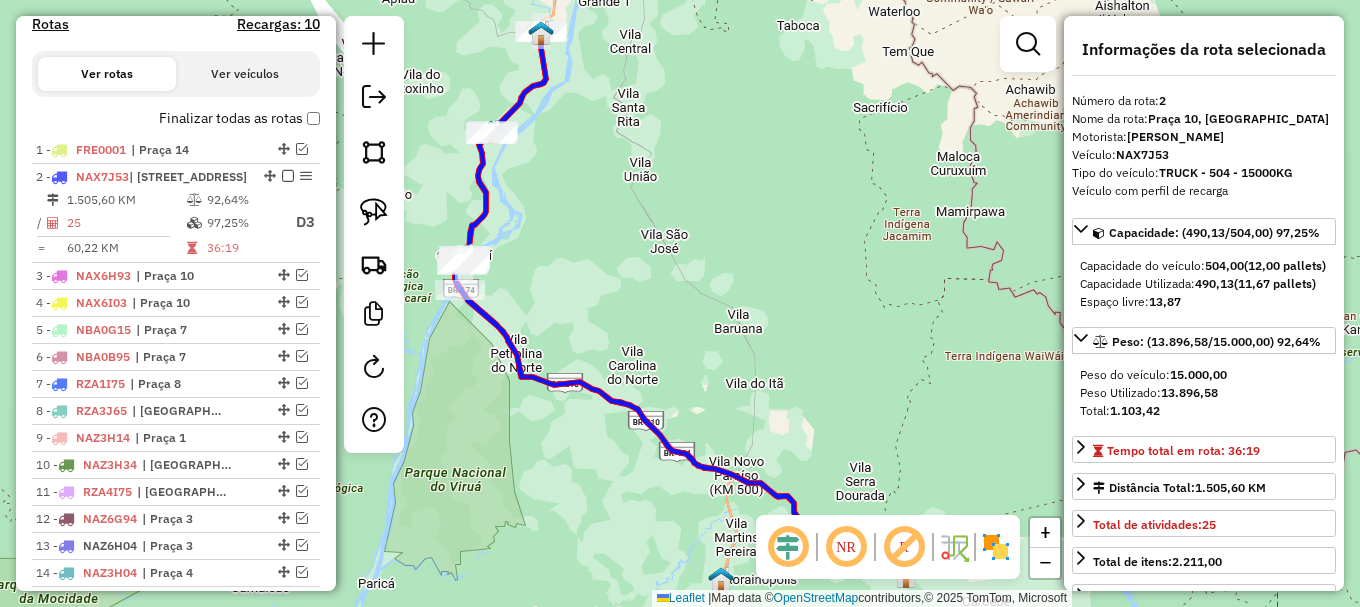drag, startPoint x: 697, startPoint y: 297, endPoint x: 697, endPoint y: -18, distance: 315 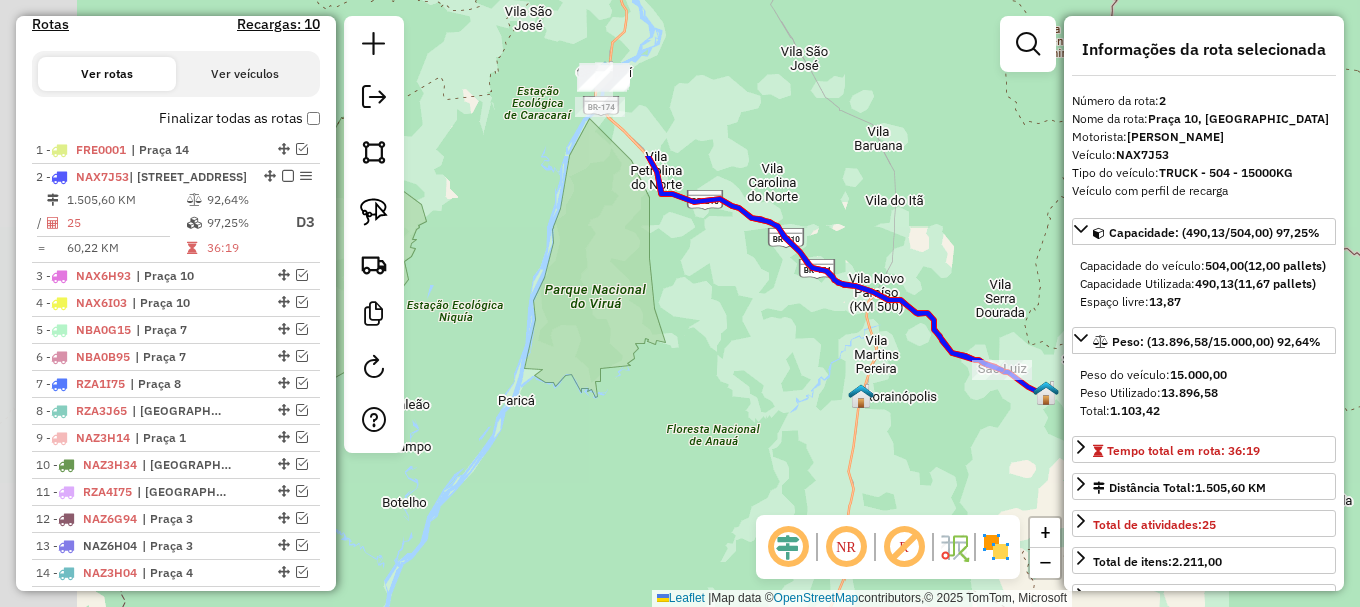 drag, startPoint x: 696, startPoint y: 96, endPoint x: 919, endPoint y: 363, distance: 347.8764 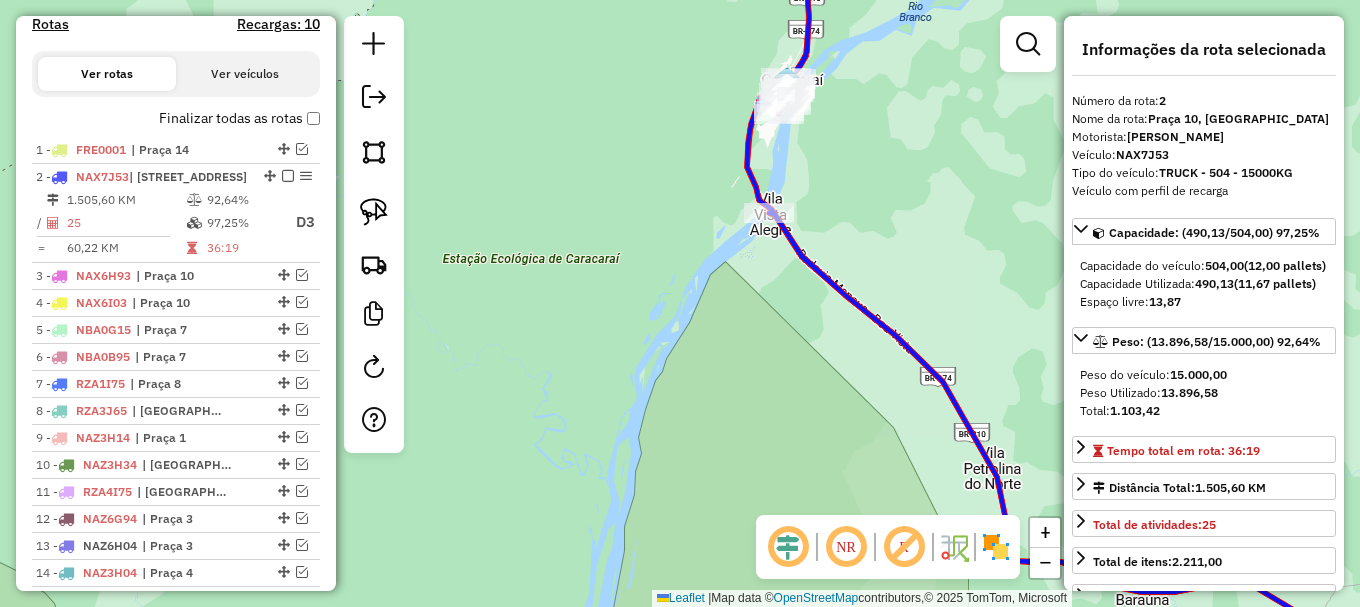 drag, startPoint x: 959, startPoint y: 274, endPoint x: 679, endPoint y: 32, distance: 370.0865 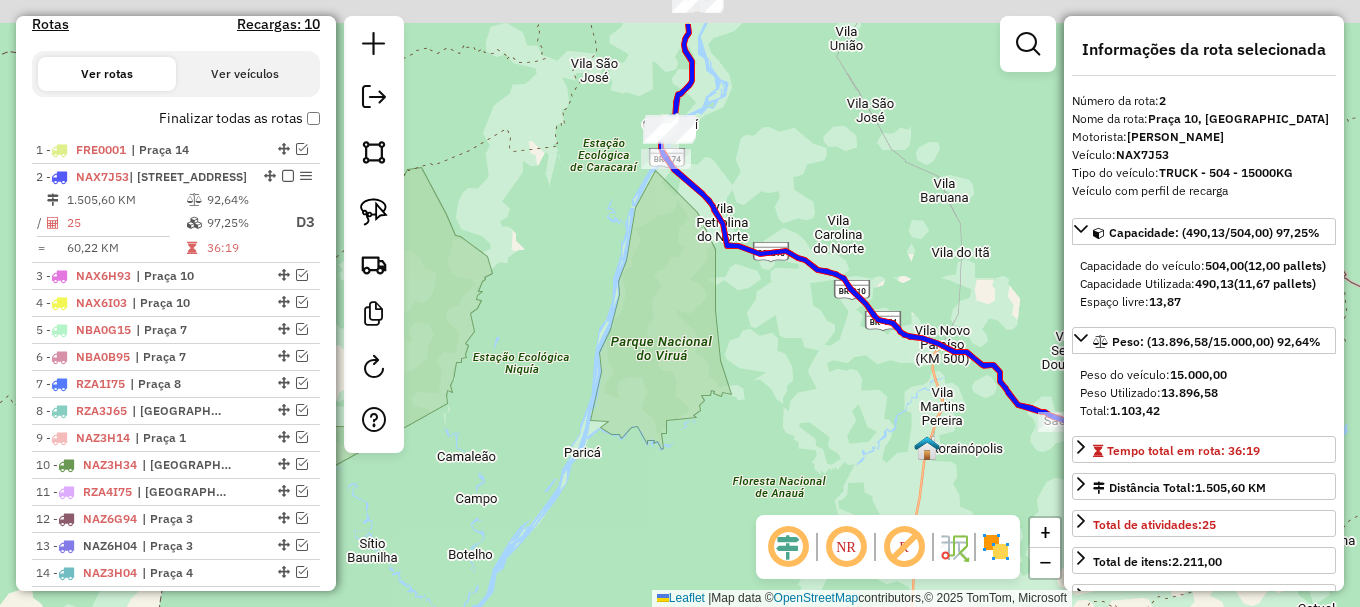 drag, startPoint x: 710, startPoint y: 263, endPoint x: 784, endPoint y: 327, distance: 97.8366 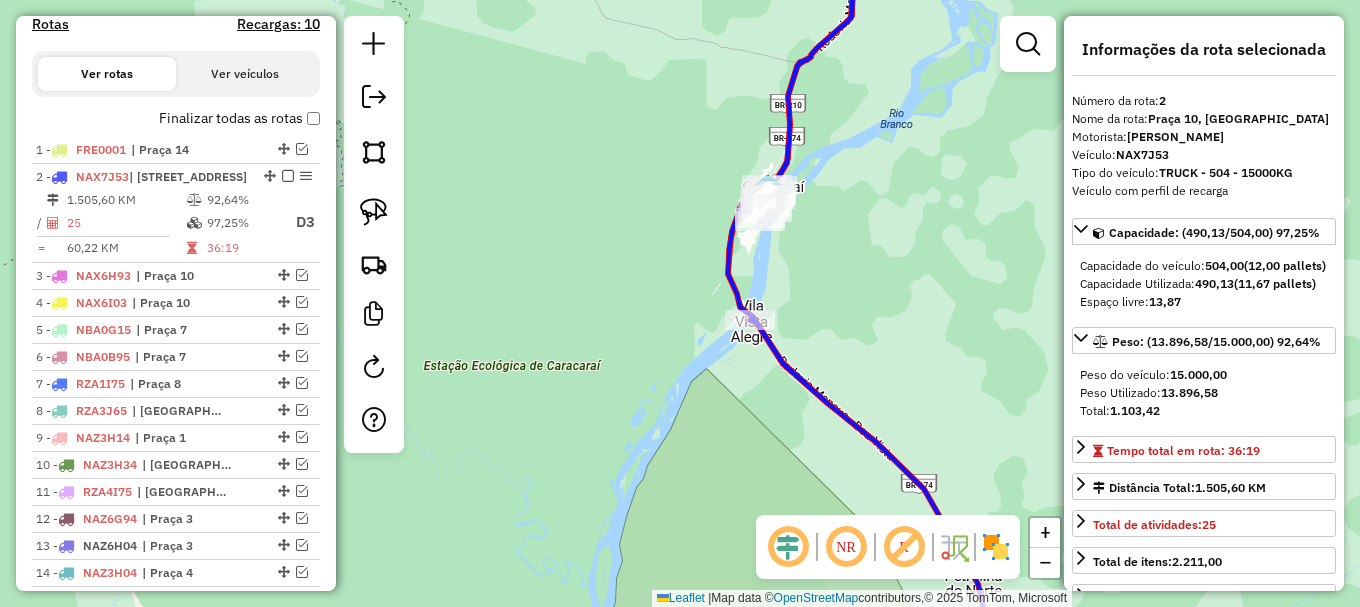 click 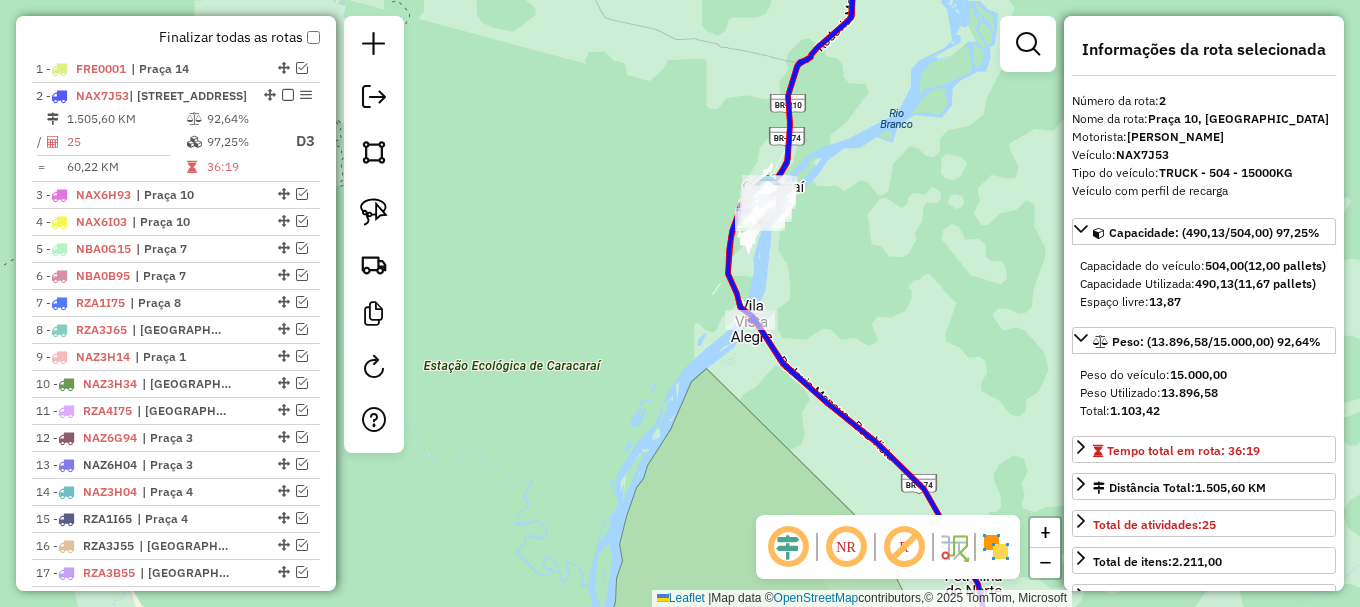 scroll, scrollTop: 819, scrollLeft: 0, axis: vertical 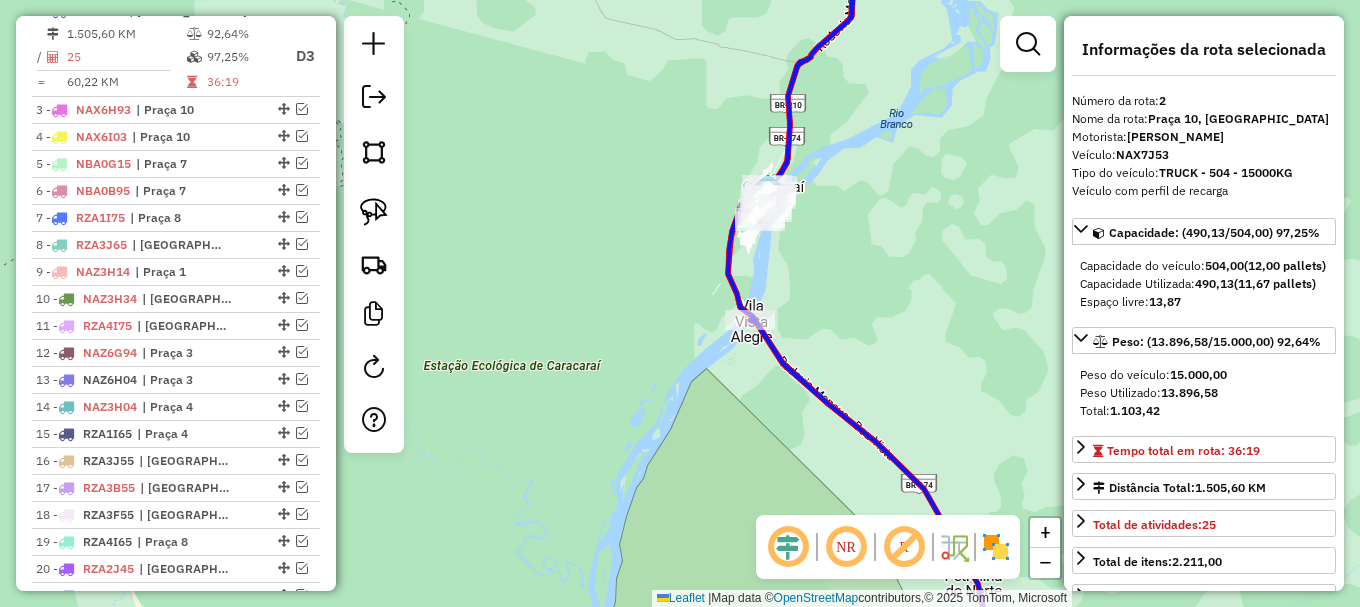 click 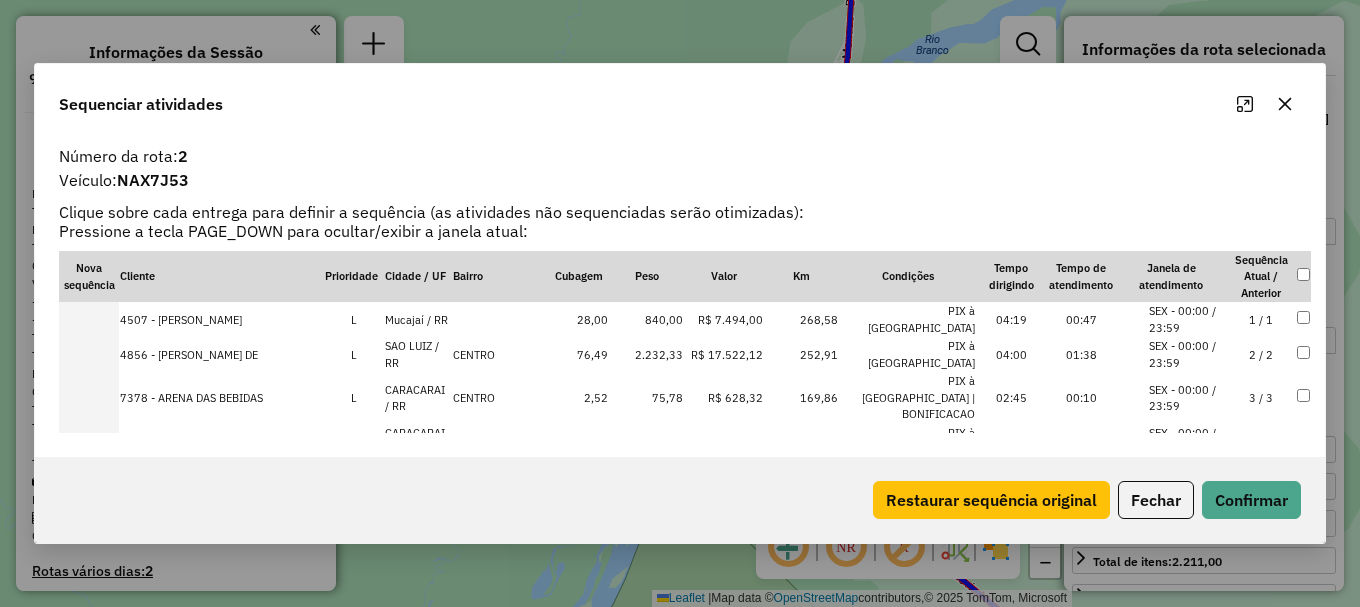 select on "**********" 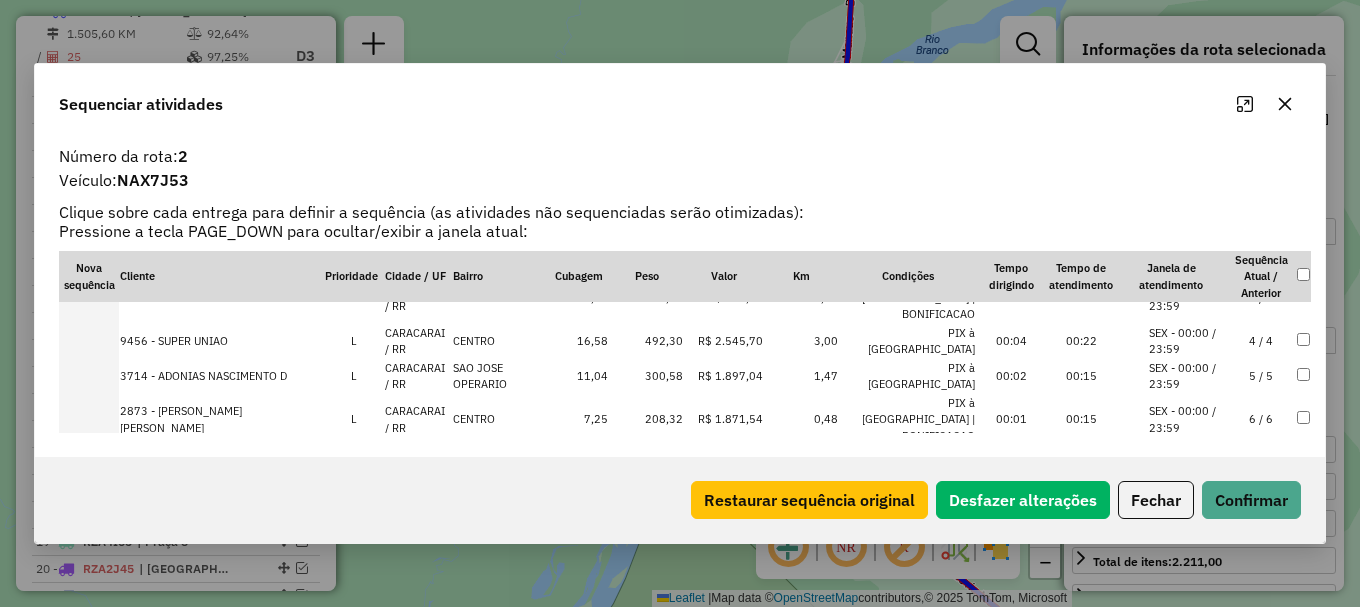 click on "SEX - 00:00 / 23:59" at bounding box center (1187, 462) 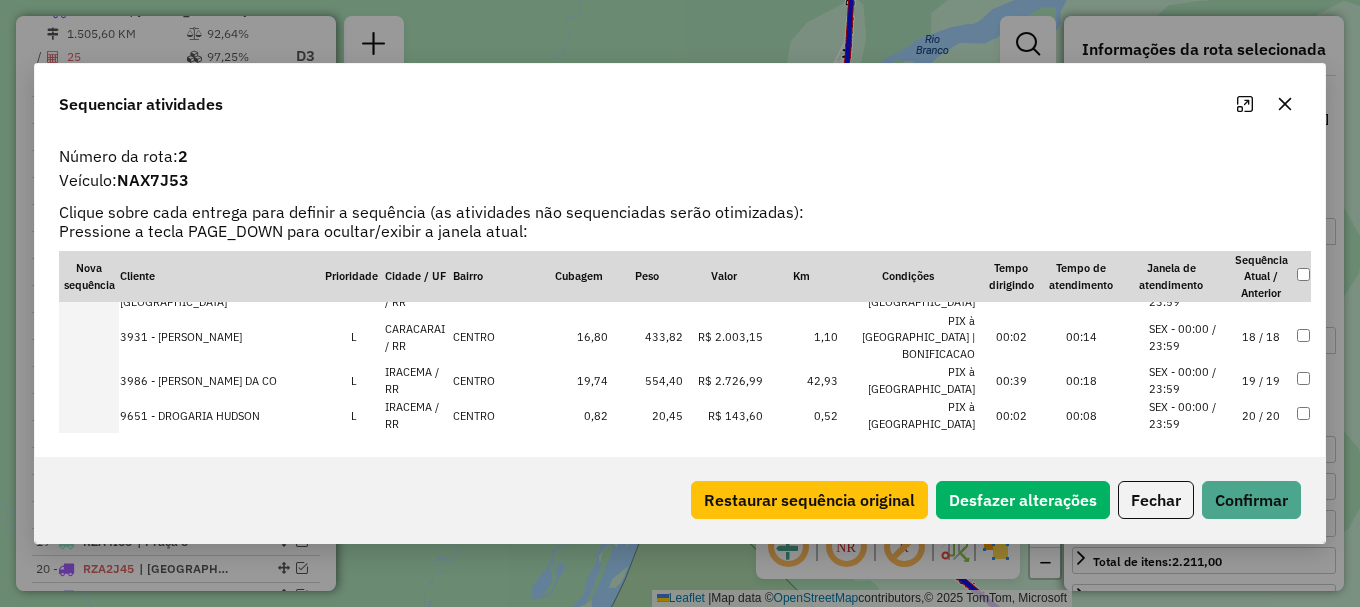 click on "SEX - 00:00 / 23:59" at bounding box center [1187, 450] 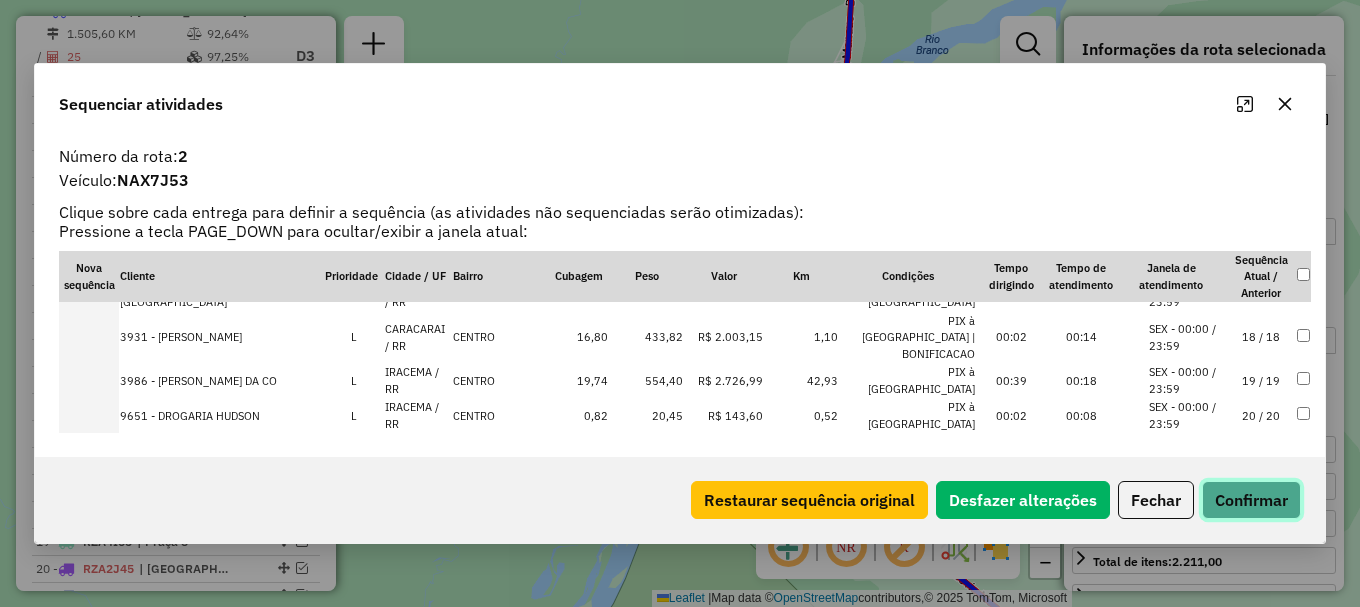drag, startPoint x: 1259, startPoint y: 508, endPoint x: 1159, endPoint y: 492, distance: 101.27191 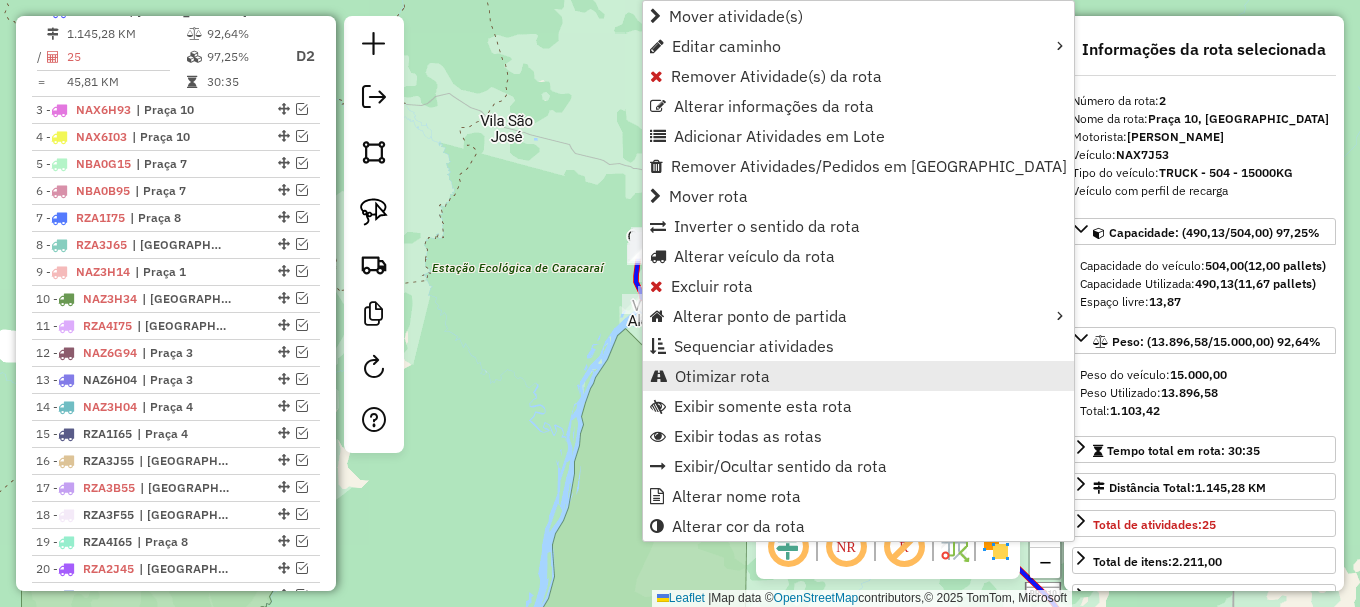 click on "Otimizar rota" at bounding box center (722, 376) 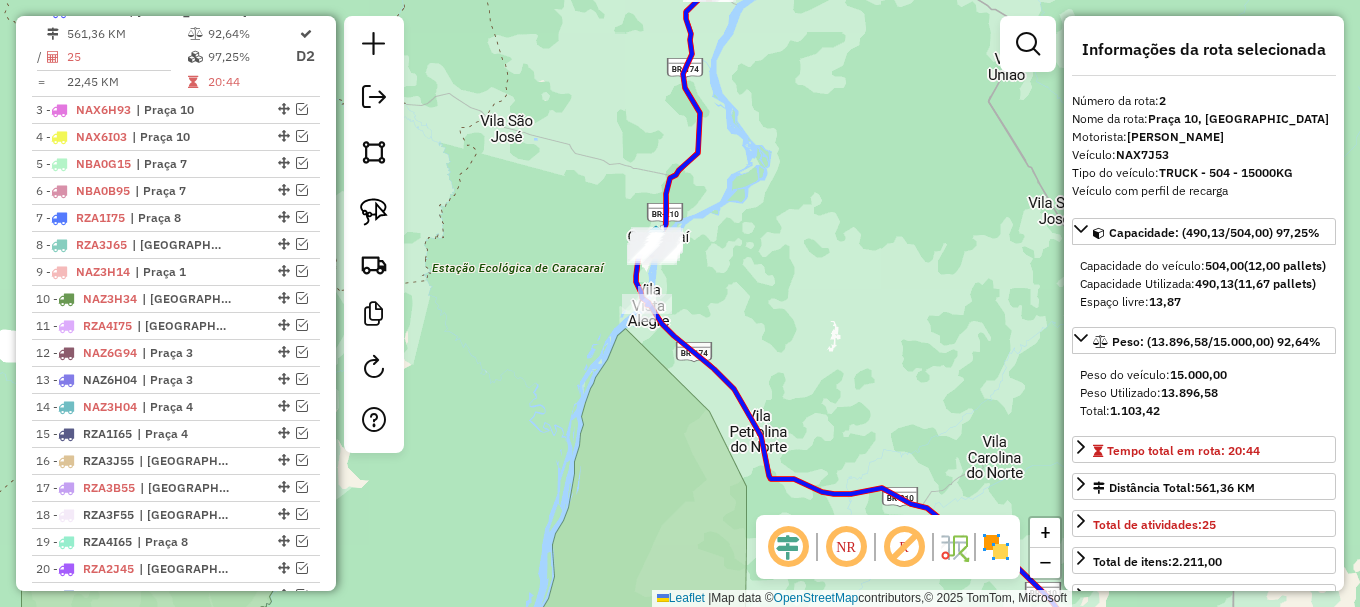 click 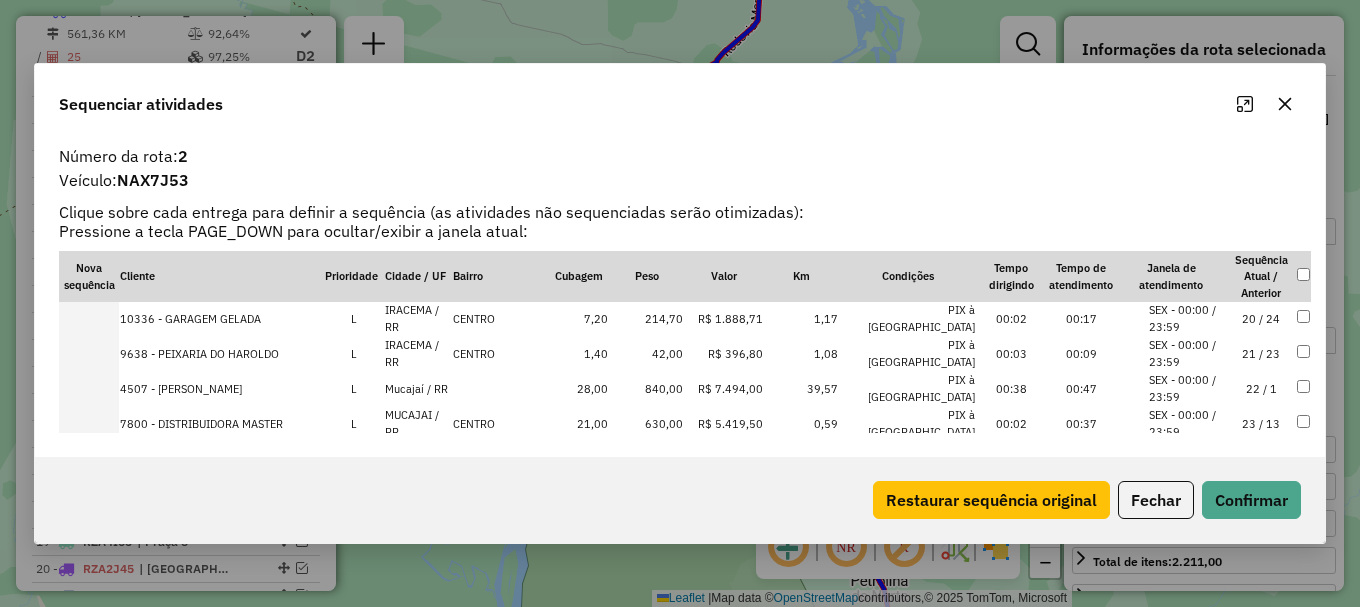 scroll, scrollTop: 763, scrollLeft: 0, axis: vertical 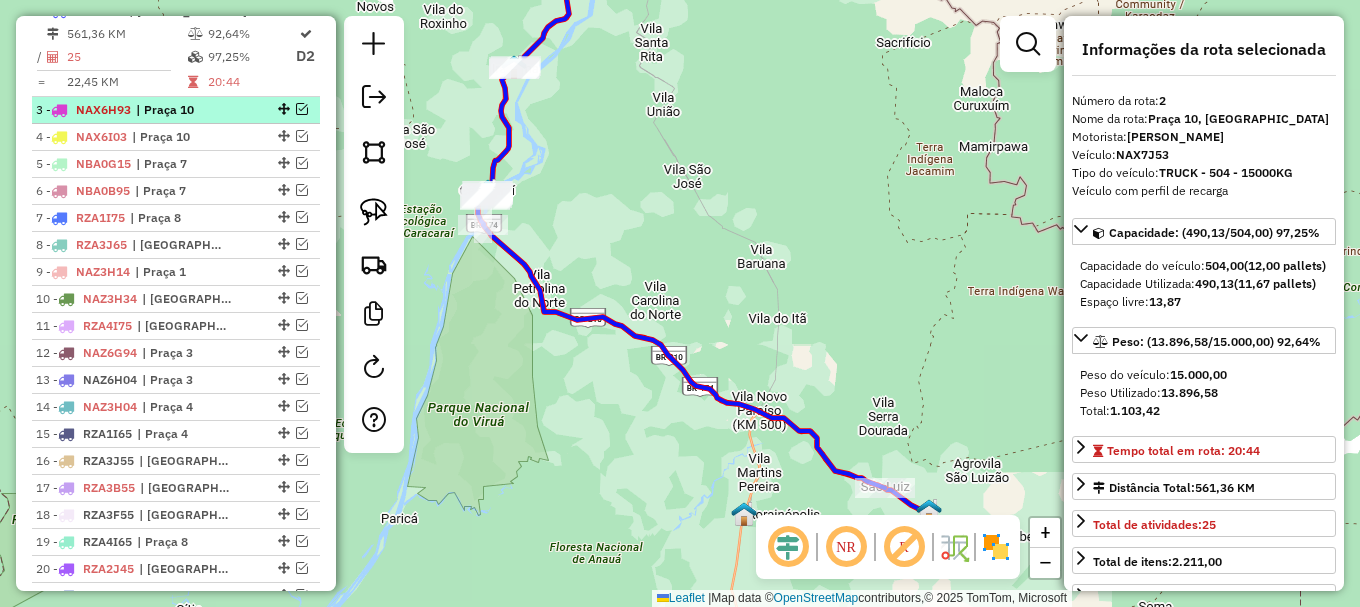 click at bounding box center [302, 109] 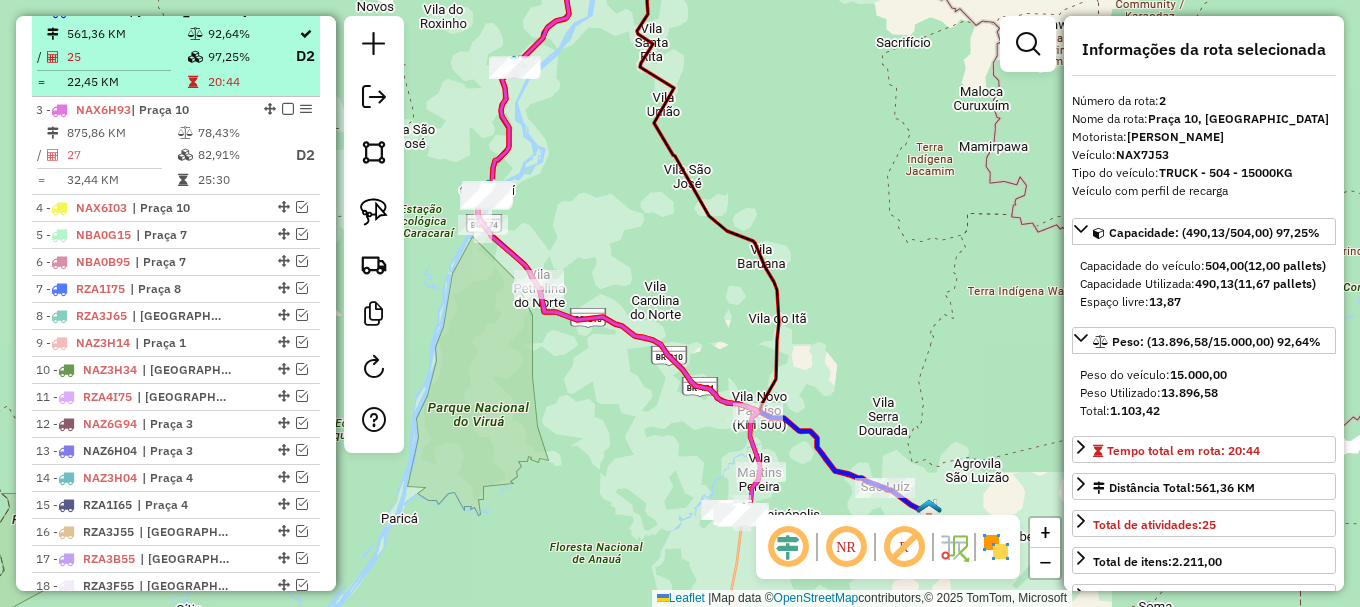 click at bounding box center (288, 10) 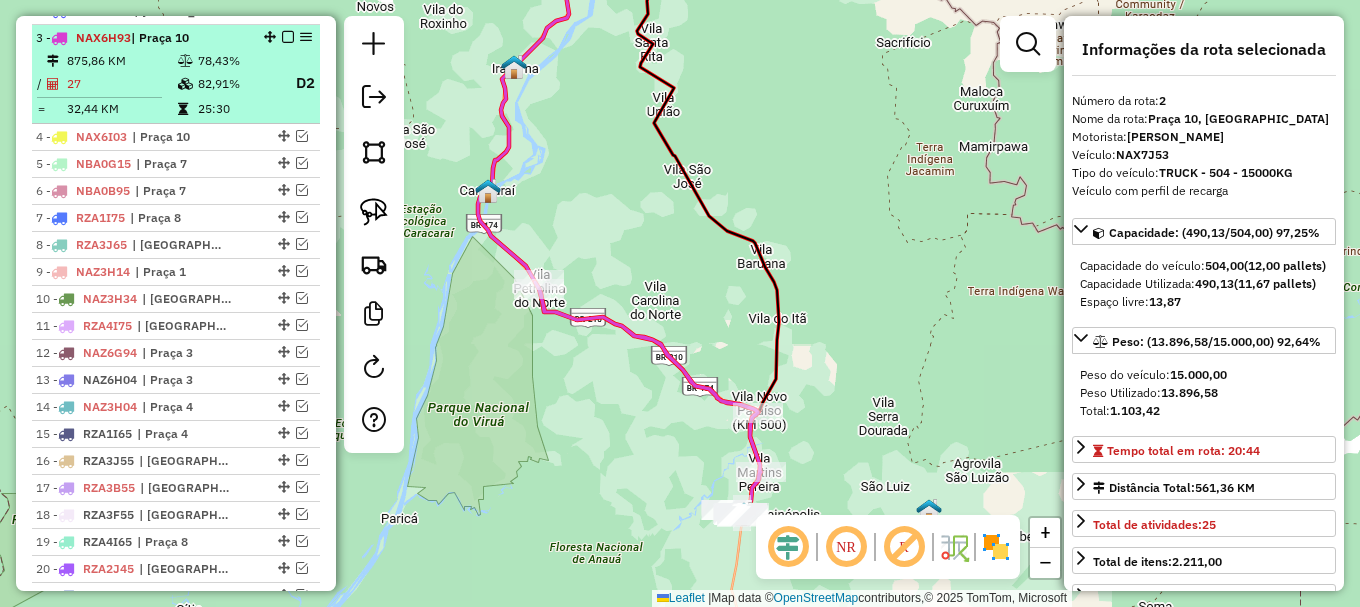 click on "82,91%" at bounding box center [237, 83] 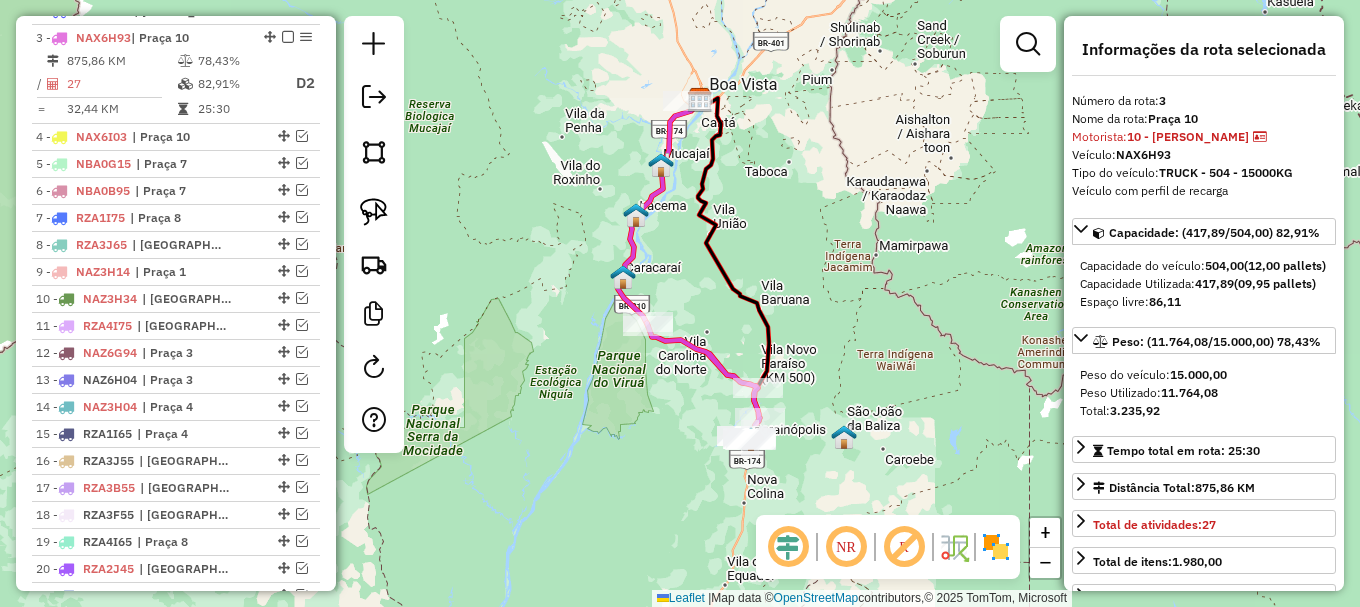 drag, startPoint x: 621, startPoint y: 398, endPoint x: 663, endPoint y: 269, distance: 135.66502 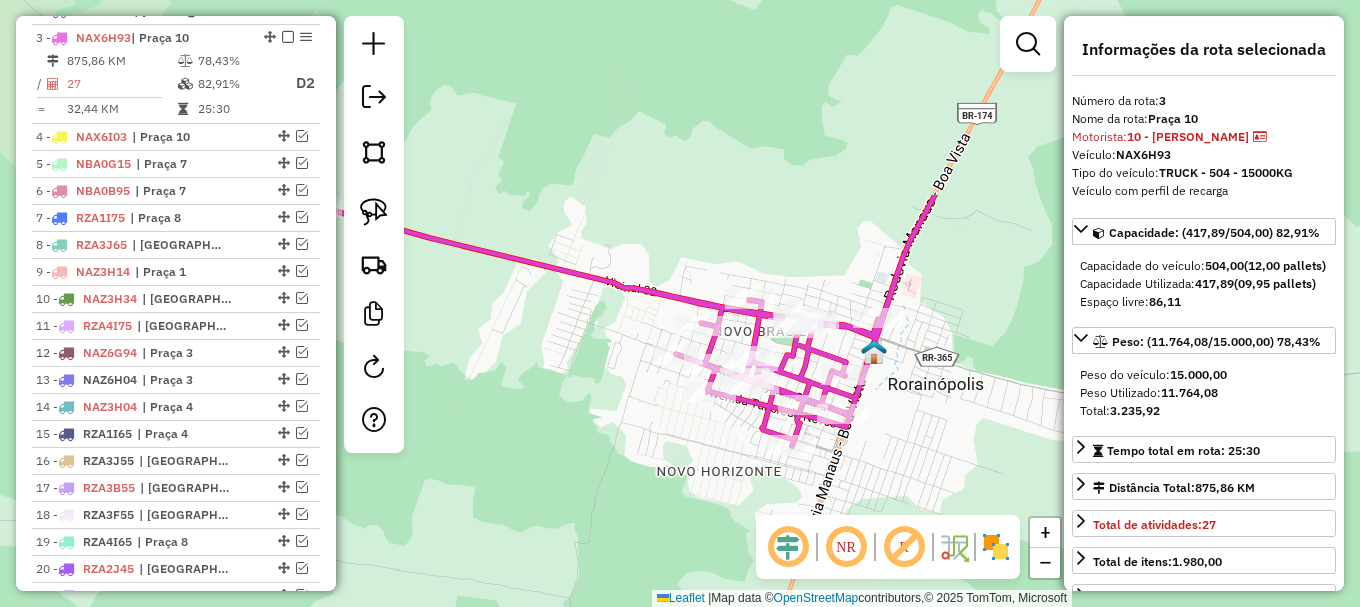 drag, startPoint x: 684, startPoint y: 211, endPoint x: 605, endPoint y: 427, distance: 229.99348 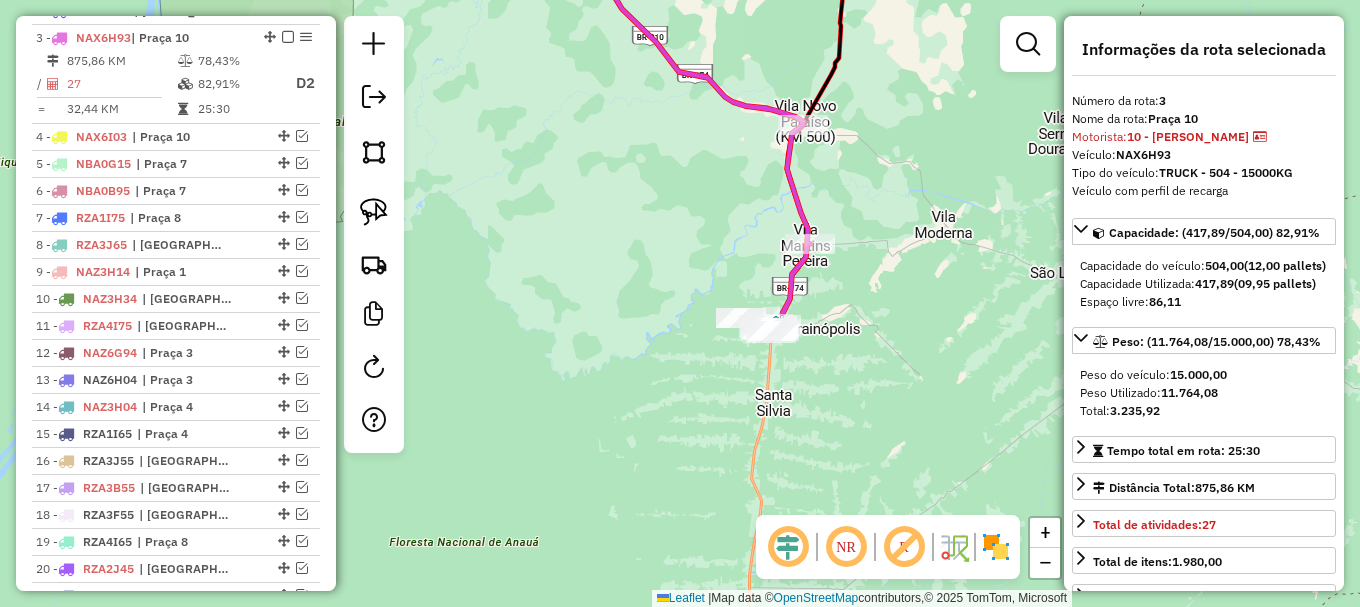 drag, startPoint x: 706, startPoint y: 143, endPoint x: 804, endPoint y: 350, distance: 229.0262 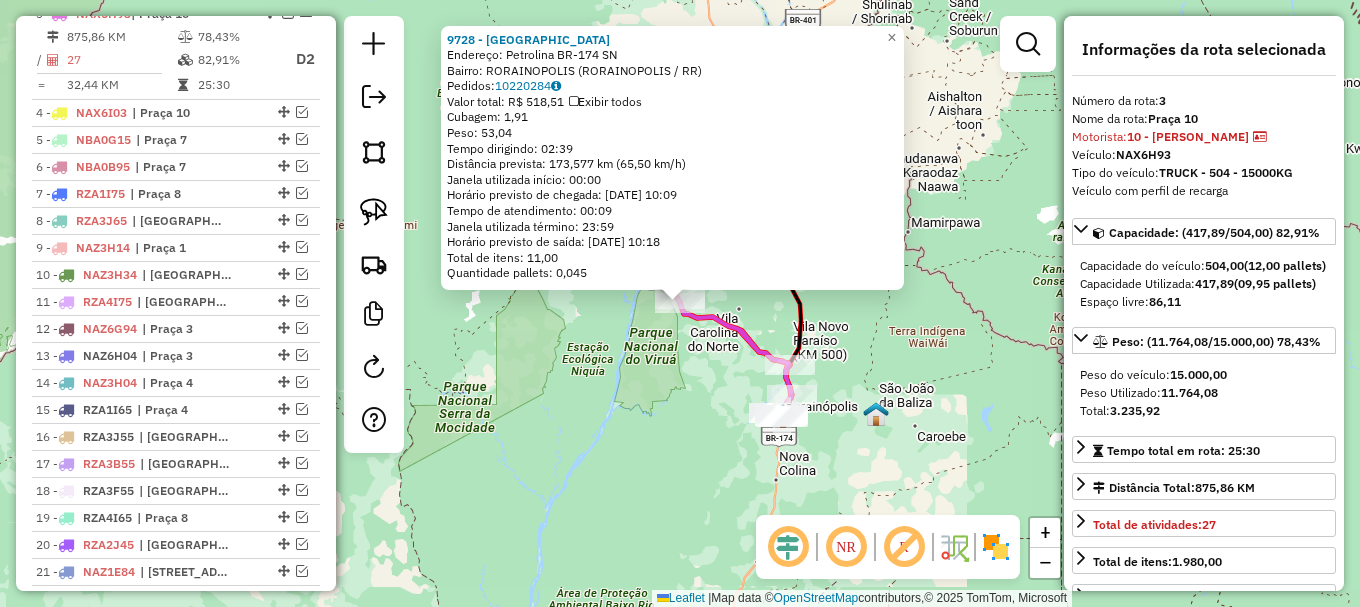scroll, scrollTop: 846, scrollLeft: 0, axis: vertical 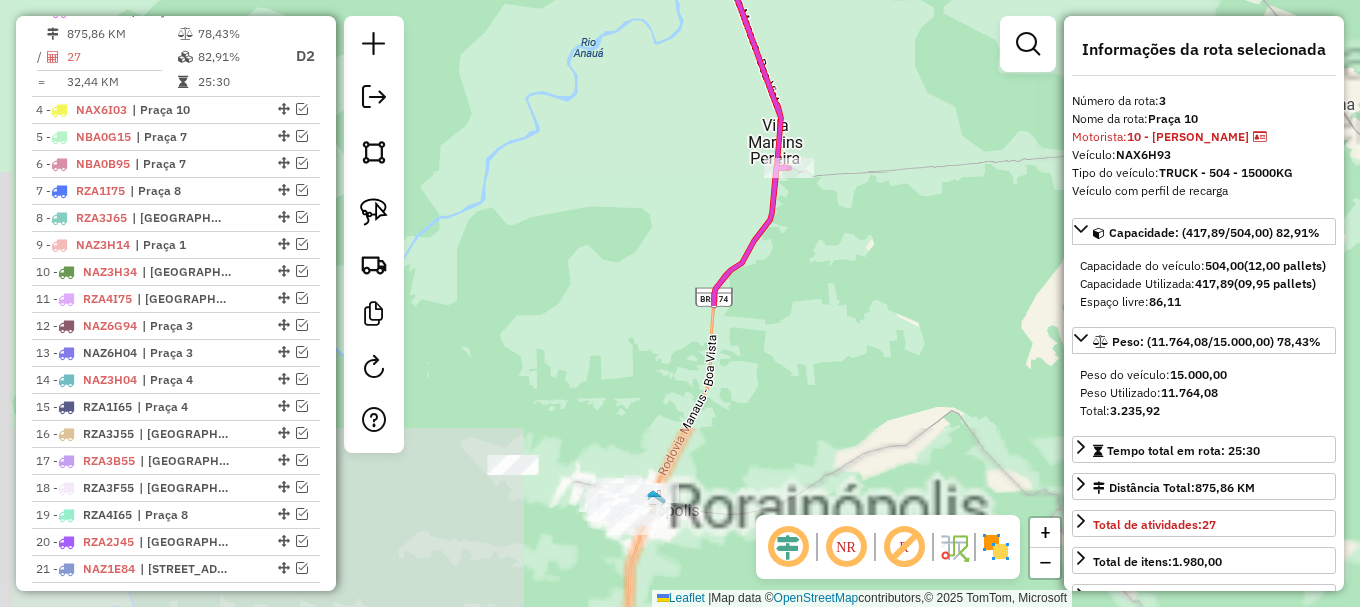 drag, startPoint x: 737, startPoint y: 517, endPoint x: 896, endPoint y: 196, distance: 358.2206 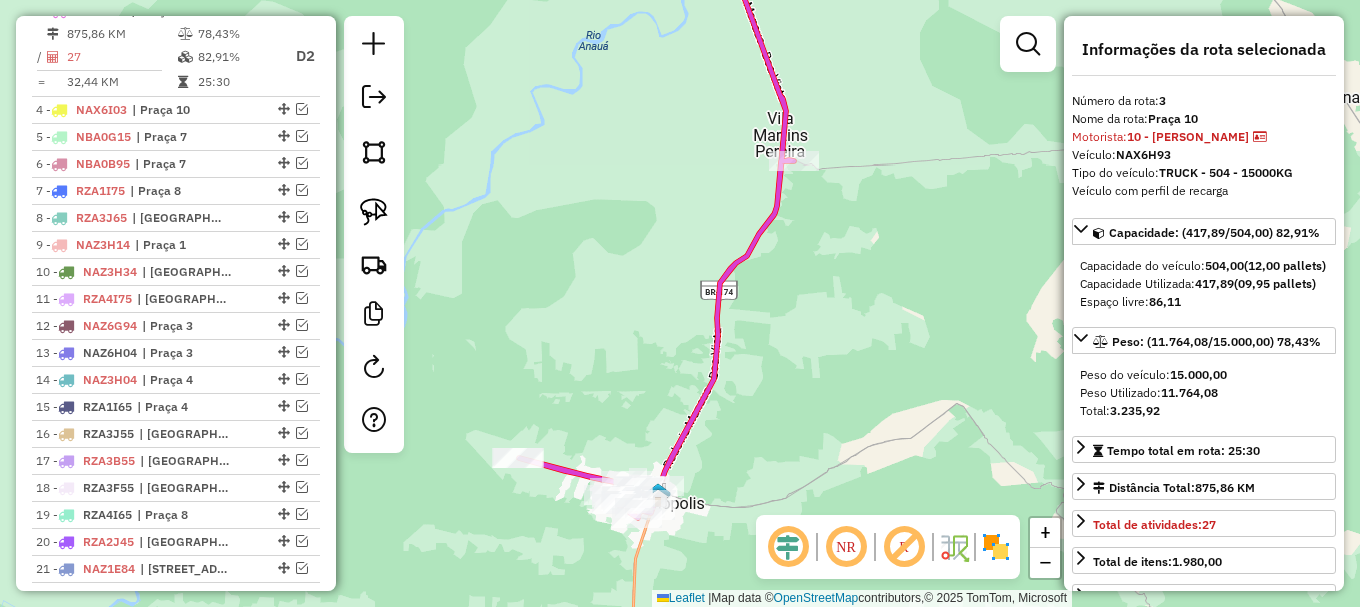 drag, startPoint x: 717, startPoint y: 449, endPoint x: 871, endPoint y: 219, distance: 276.79596 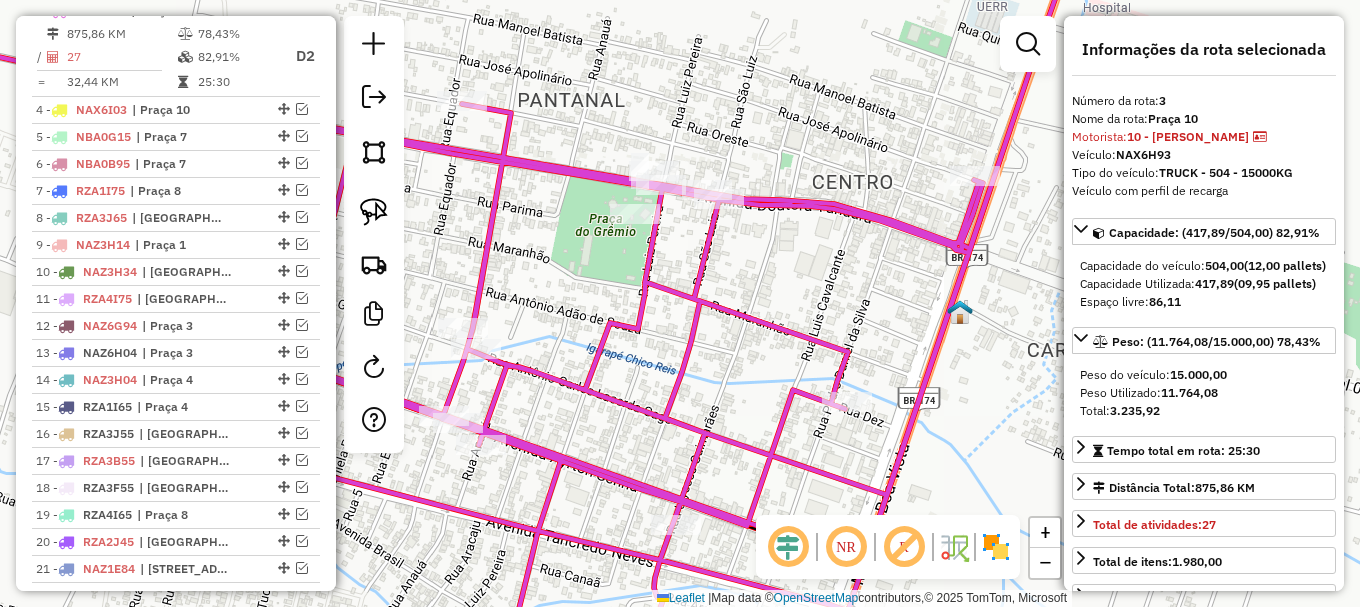 drag, startPoint x: 745, startPoint y: 262, endPoint x: 883, endPoint y: 263, distance: 138.00362 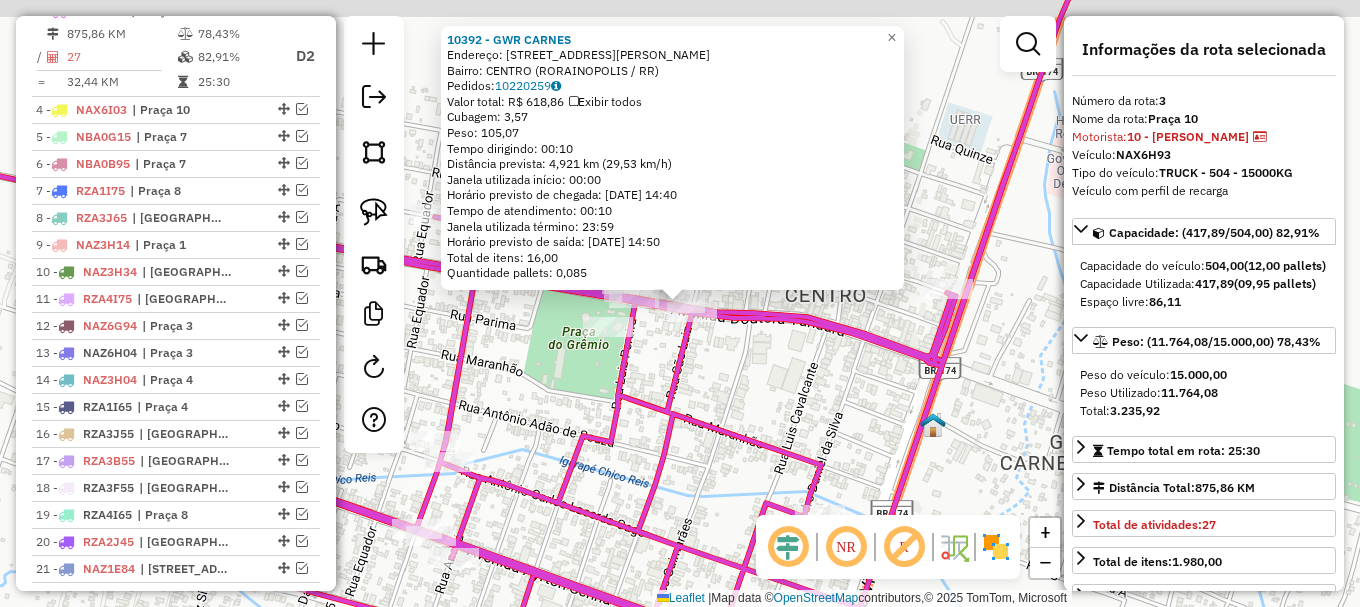 click on "Horário previsto de saída: [DATE] 14:50" 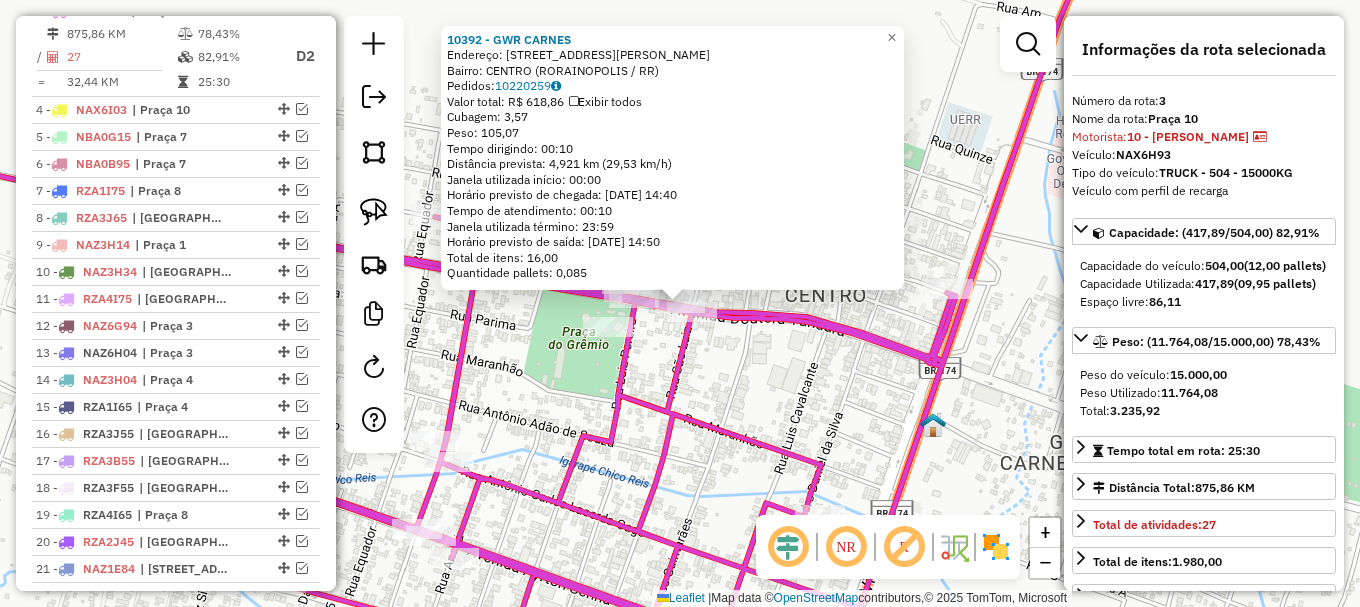 click 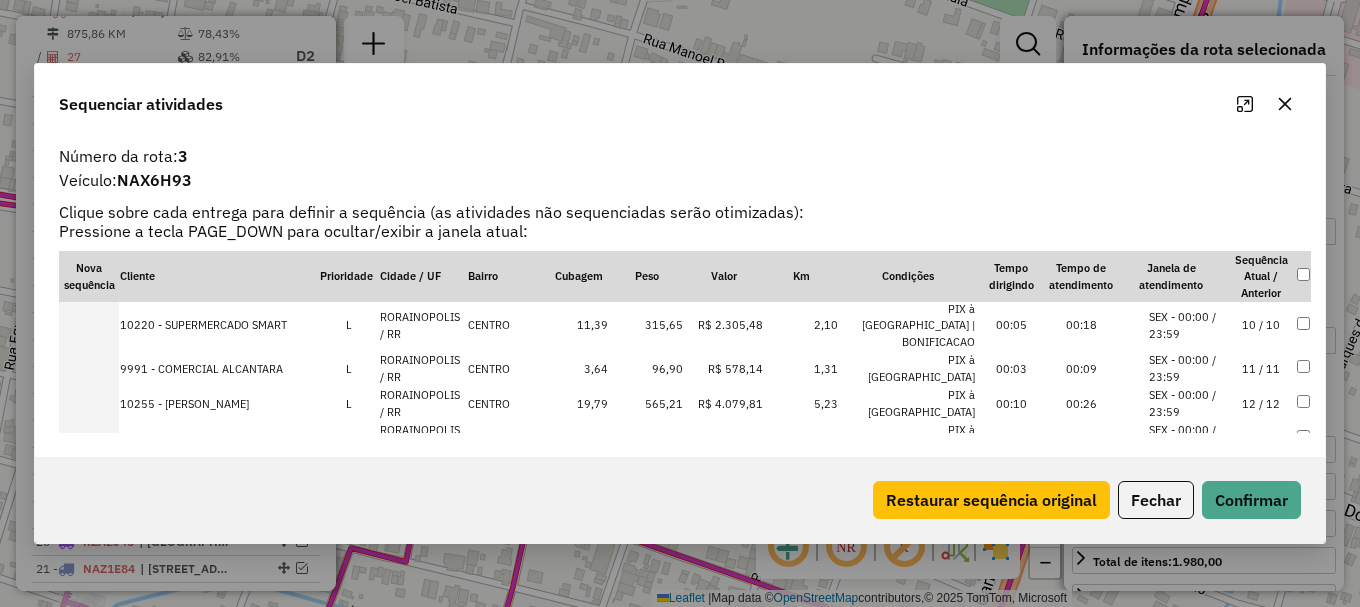 click on "SEX - 00:00 / 23:59" at bounding box center (1187, 438) 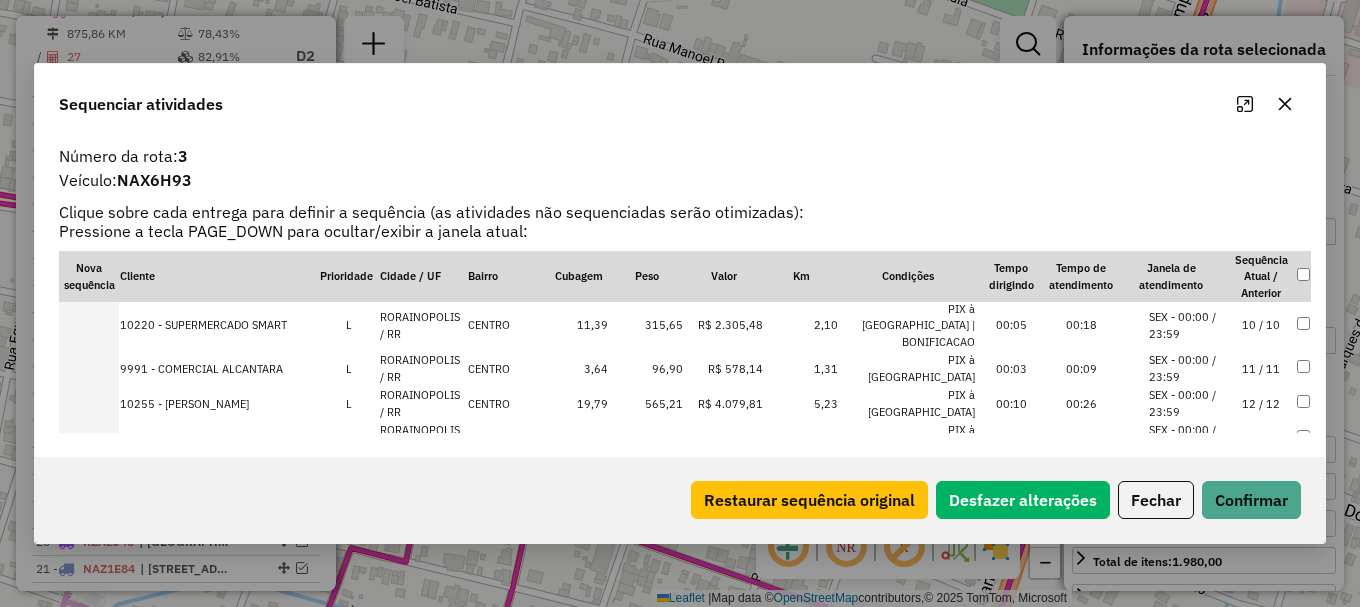 click on "SEX - 00:00 / 23:59" at bounding box center [1187, 368] 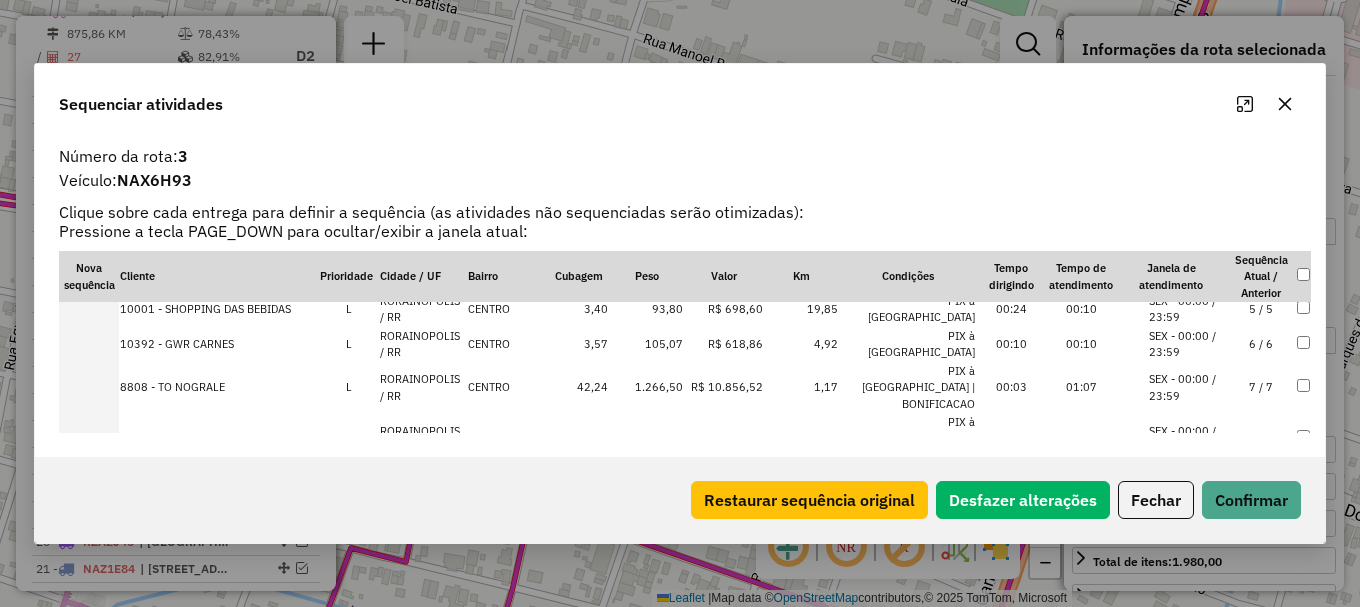 click on "SEX - 00:00 / 23:59" at bounding box center [1187, 344] 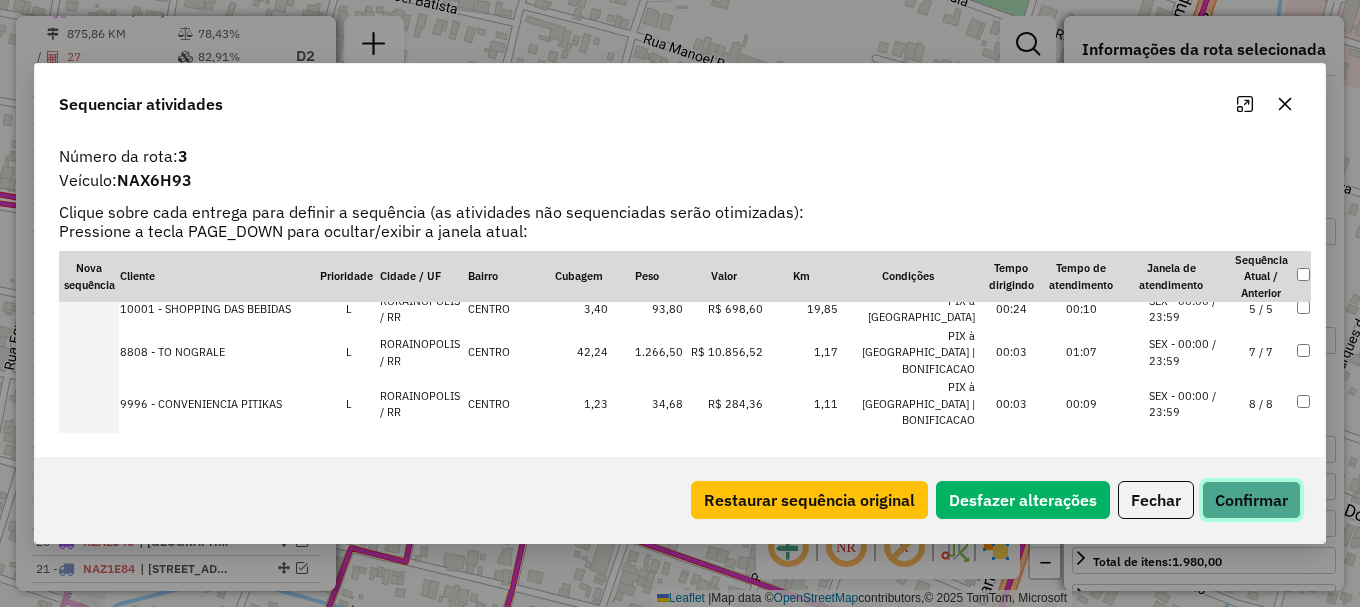 click on "Confirmar" 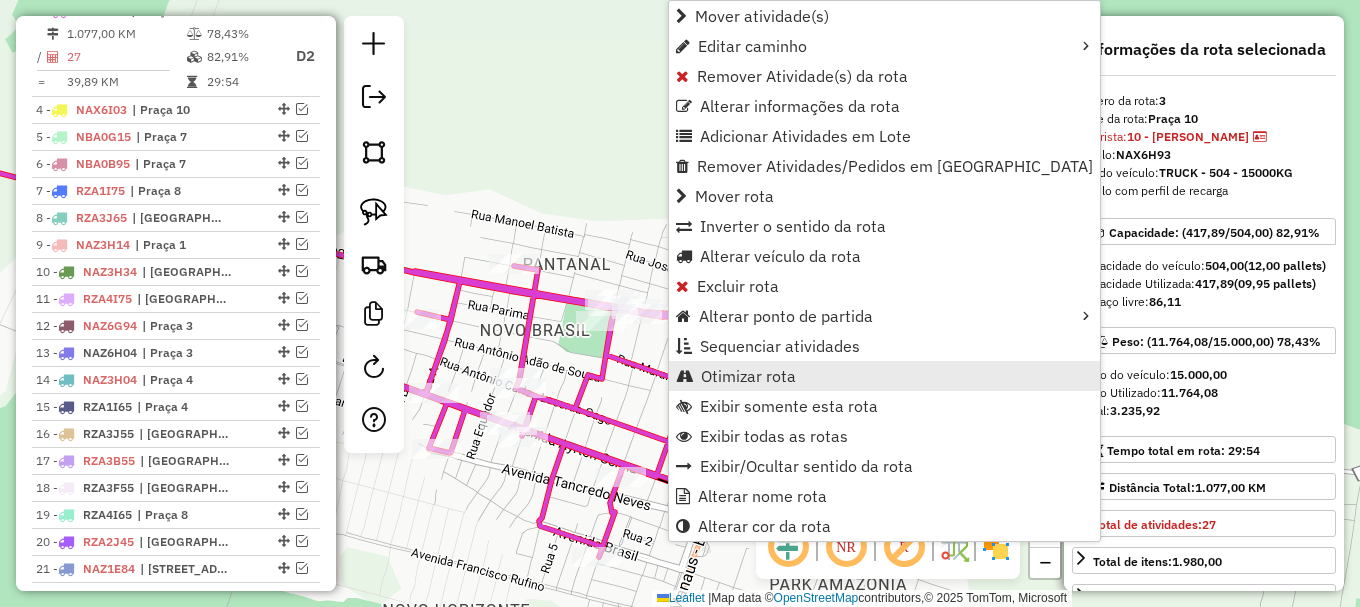 click on "Otimizar rota" at bounding box center (748, 376) 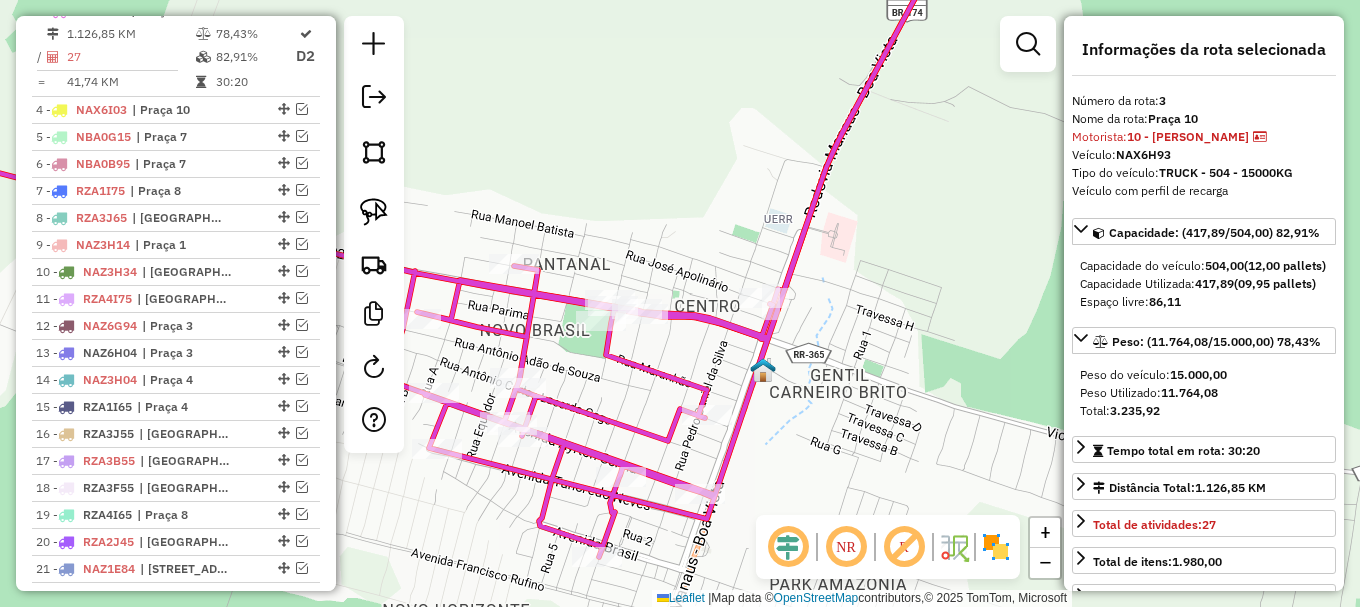 click 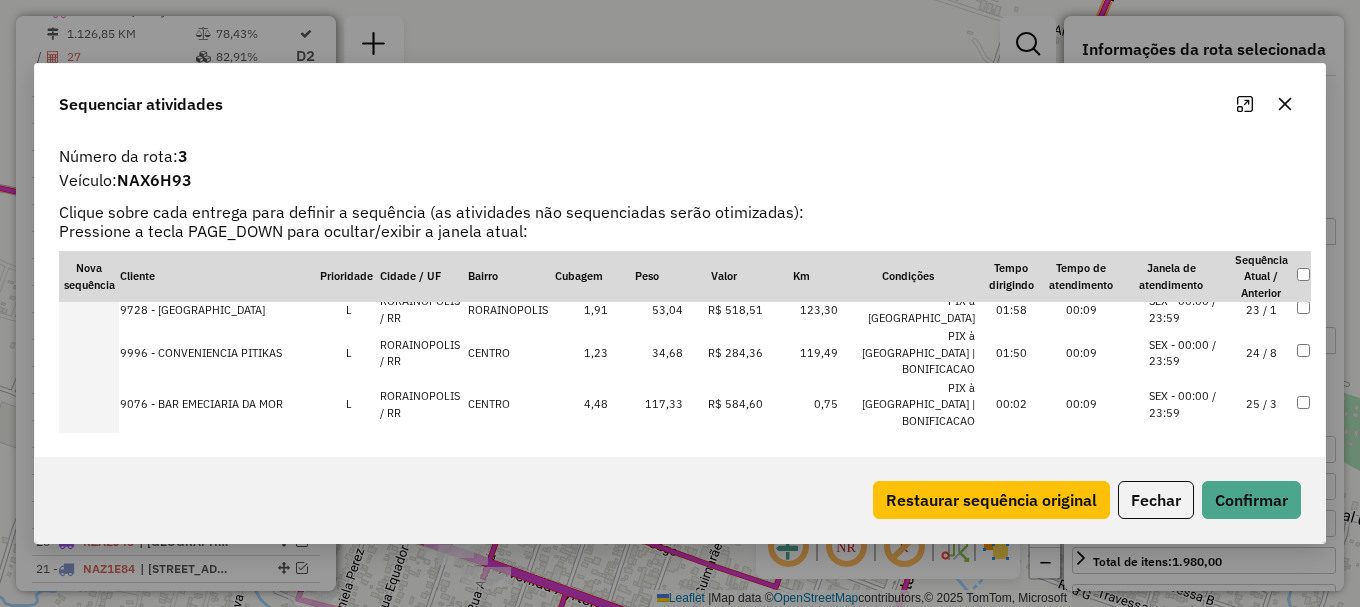 scroll, scrollTop: 866, scrollLeft: 0, axis: vertical 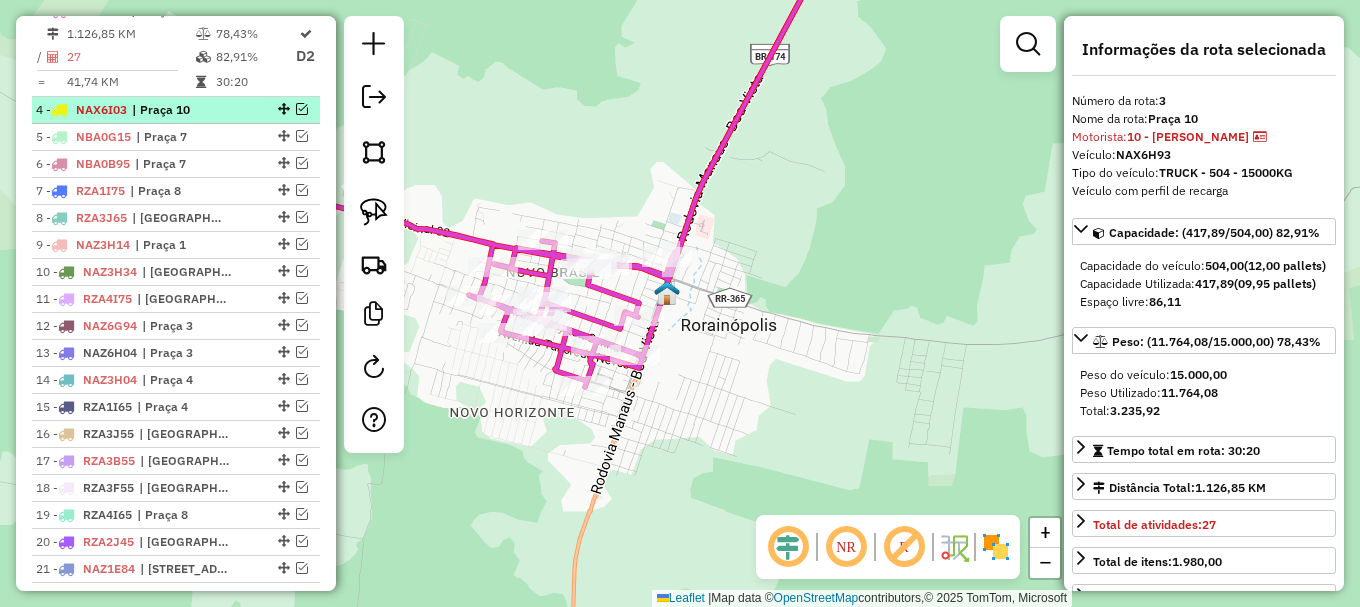click at bounding box center (302, 109) 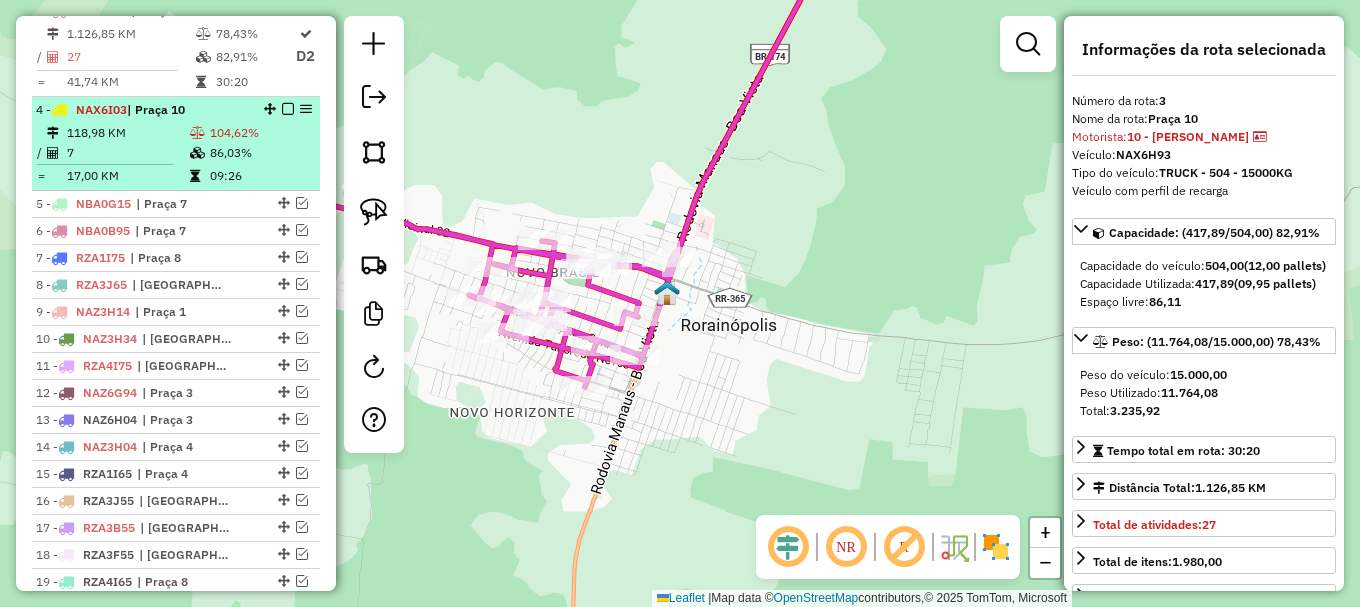 drag, startPoint x: 281, startPoint y: 26, endPoint x: 264, endPoint y: 79, distance: 55.65968 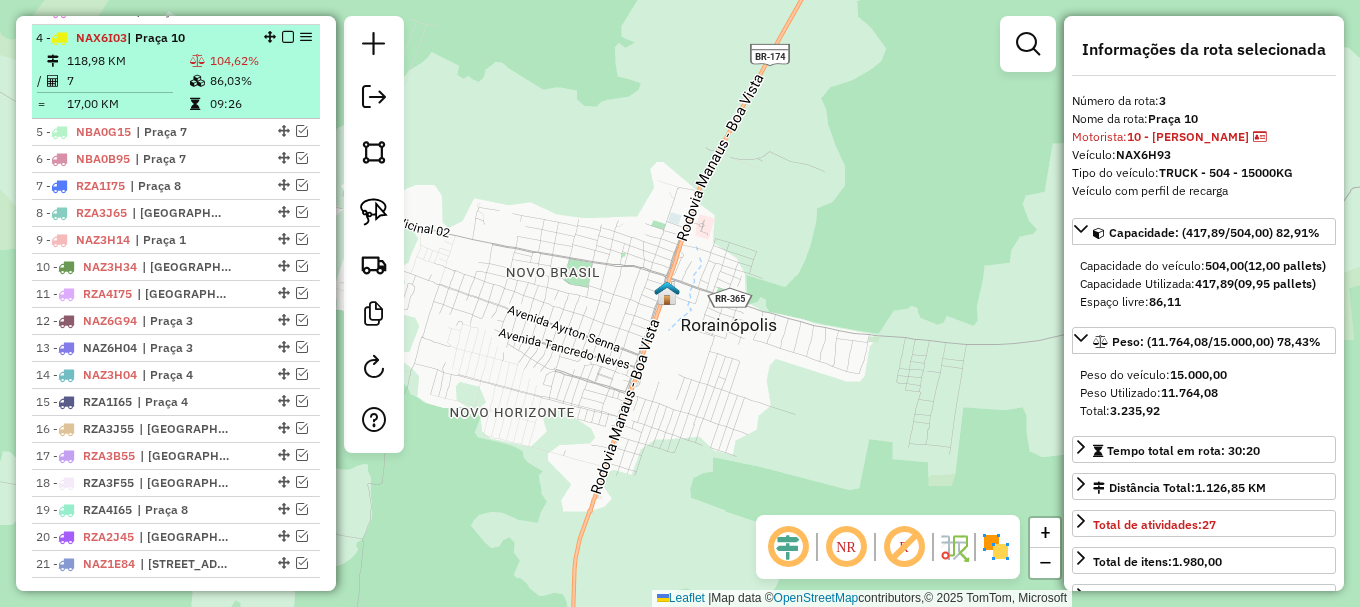 click on "09:26" at bounding box center [260, 104] 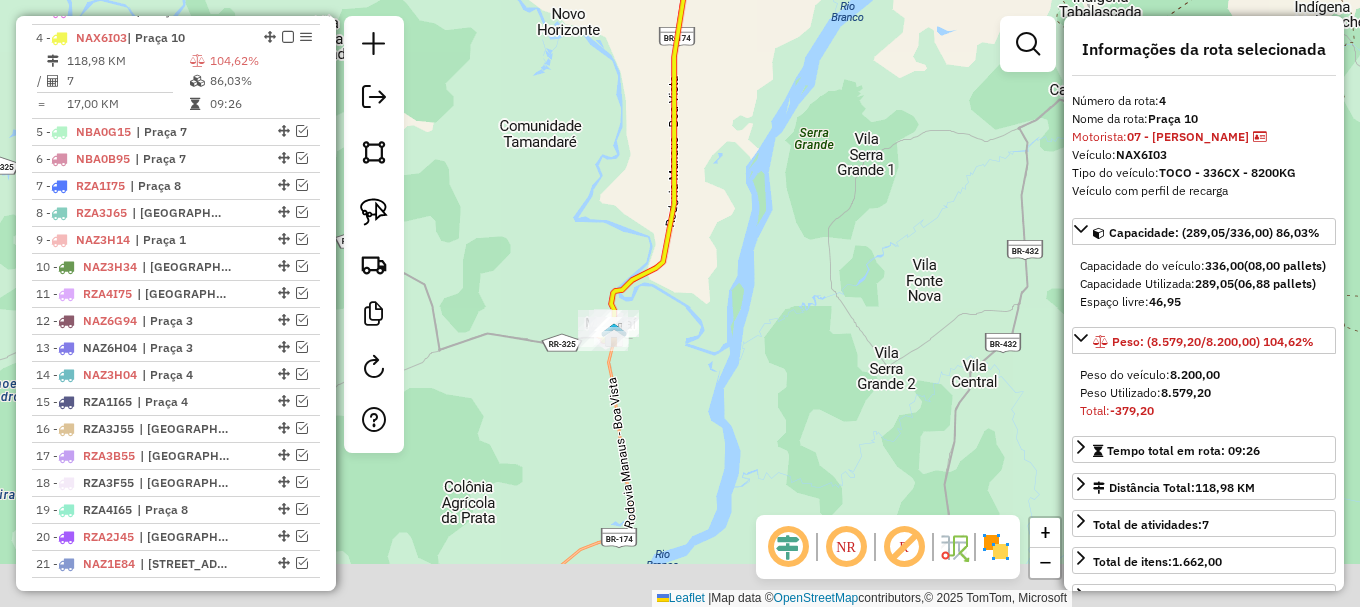 drag, startPoint x: 691, startPoint y: 348, endPoint x: 734, endPoint y: 236, distance: 119.97083 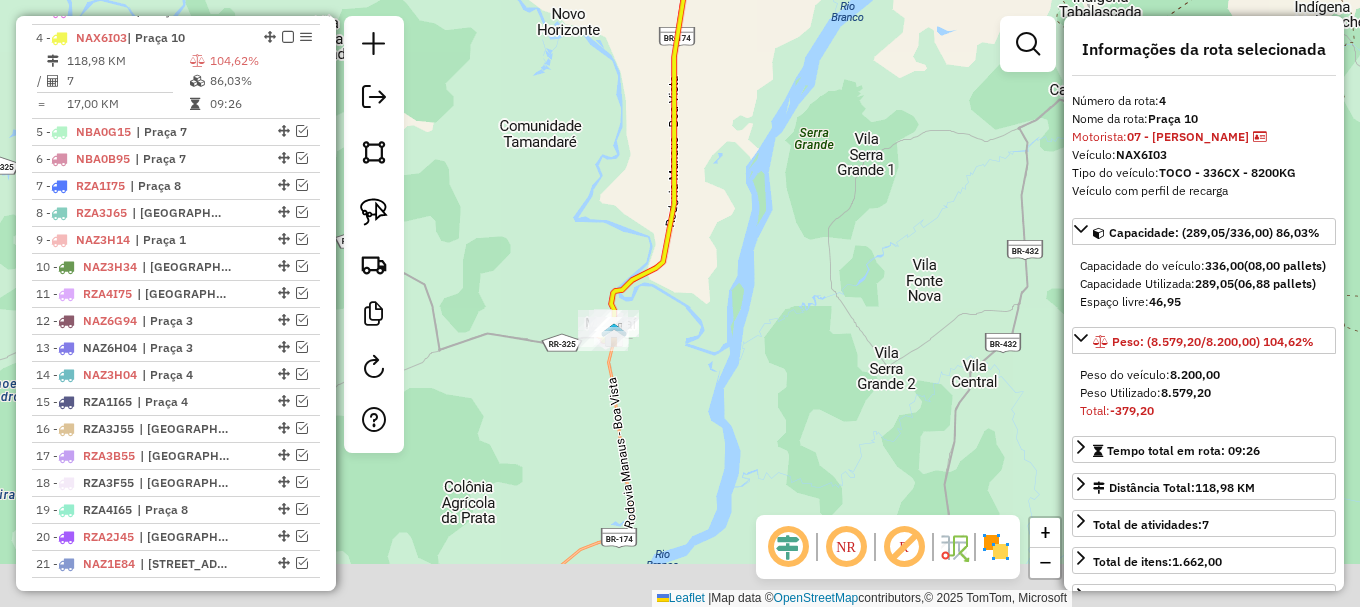 click on "Janela de atendimento Grade de atendimento Capacidade Transportadoras Veículos Cliente Pedidos  Rotas Selecione os dias de semana para filtrar as janelas de atendimento  Seg   Ter   Qua   Qui   Sex   Sáb   Dom  Informe o período da janela de atendimento: De: Até:  Filtrar exatamente a janela do cliente  Considerar janela de atendimento padrão  Selecione os dias de semana para filtrar as grades de atendimento  Seg   Ter   Qua   Qui   Sex   Sáb   Dom   Considerar clientes sem dia de atendimento cadastrado  Clientes fora do dia de atendimento selecionado Filtrar as atividades entre os valores definidos abaixo:  Peso mínimo:   Peso máximo:   Cubagem mínima:   Cubagem máxima:   De:   Até:  Filtrar as atividades entre o tempo de atendimento definido abaixo:  De:   Até:   Considerar capacidade total dos clientes não roteirizados Transportadora: Selecione um ou mais itens Tipo de veículo: Selecione um ou mais itens Veículo: Selecione um ou mais itens Motorista: Selecione um ou mais itens Nome: Rótulo:" 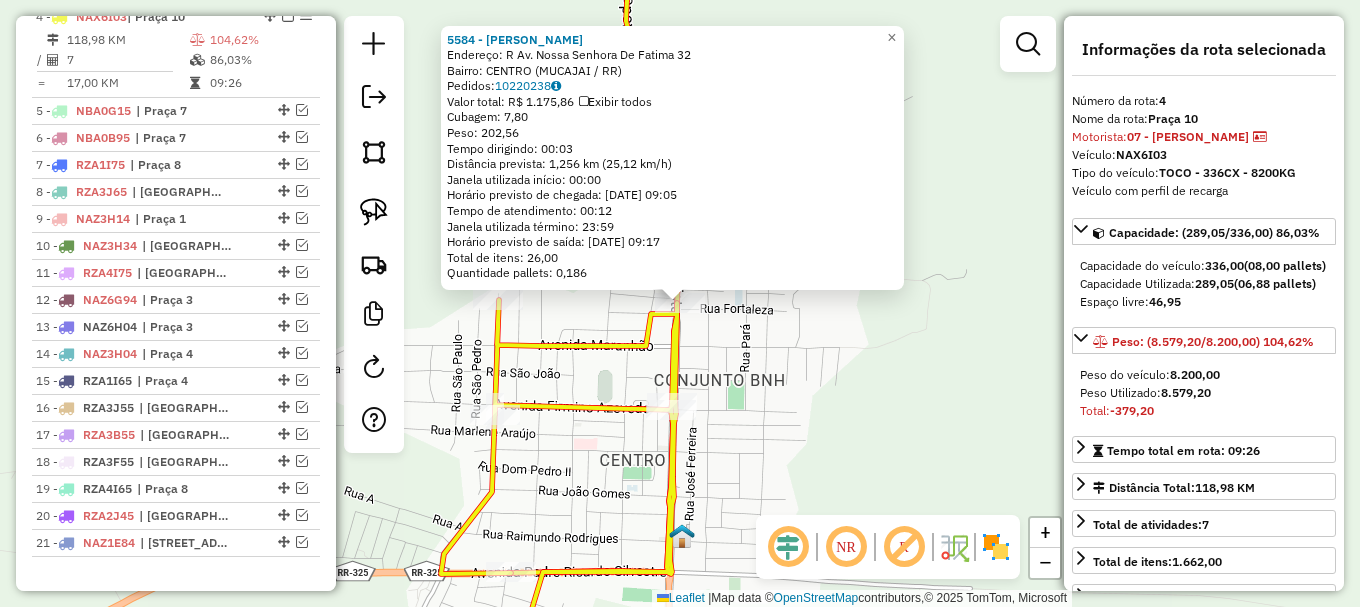 scroll, scrollTop: 873, scrollLeft: 0, axis: vertical 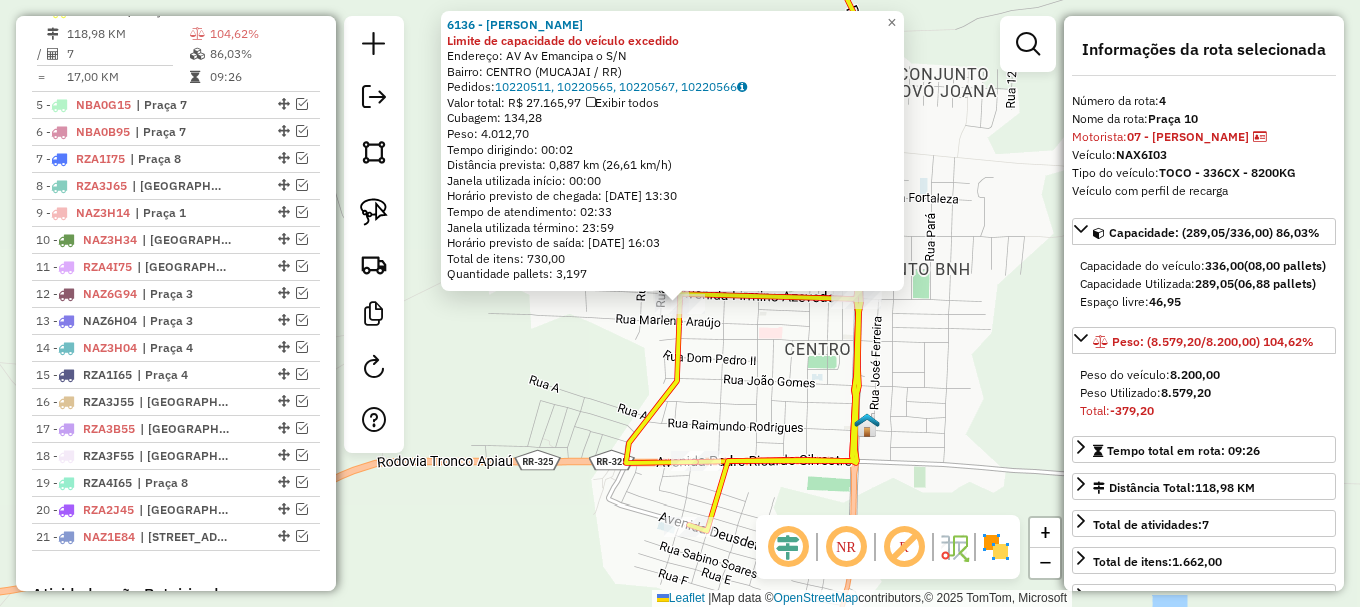 click on "6136 - [GEOGRAPHIC_DATA][PERSON_NAME] Limite de capacidade do veículo excedido  Endereço: AV  Av Emancipa  o                S/N   Bairro: CENTRO (MUCAJAI / RR)   Pedidos:  10220511, 10220565, 10220567, 10220566   Valor total: R$ 27.165,97   Exibir todos   Cubagem: 134,28  Peso: 4.012,70  Tempo dirigindo: 00:02   Distância prevista: 0,887 km (26,61 km/h)   [GEOGRAPHIC_DATA] utilizada início: 00:00   Horário previsto de chegada: [DATE] 13:30   Tempo de atendimento: 02:33   Janela utilizada término: 23:59   Horário previsto de saída: [DATE] 16:03   Total de itens: 730,00   Quantidade pallets: 3,197  × Janela de atendimento Grade de atendimento Capacidade Transportadoras Veículos Cliente Pedidos  Rotas Selecione os dias de semana para filtrar as janelas de atendimento  Seg   Ter   Qua   Qui   Sex   Sáb   Dom  Informe o período da janela de atendimento: De: Até:  Filtrar exatamente a janela do cliente  Considerar janela de atendimento padrão  Selecione os dias de semana para filtrar as grades de atendimento  Seg  +" 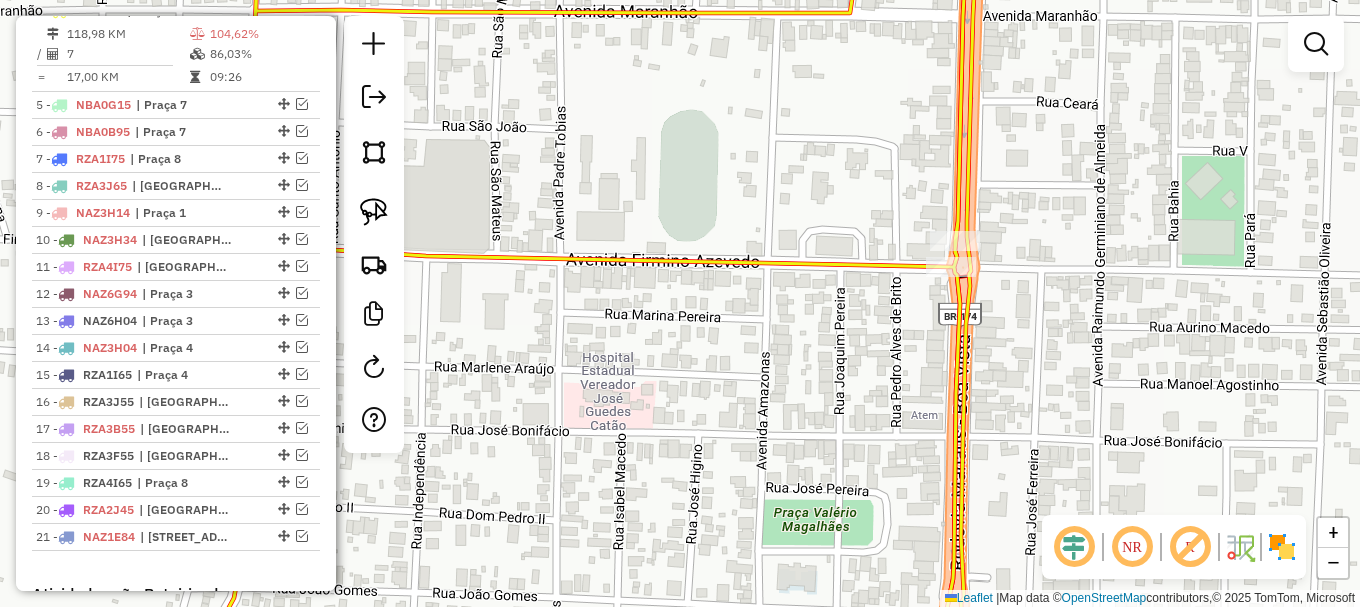 click 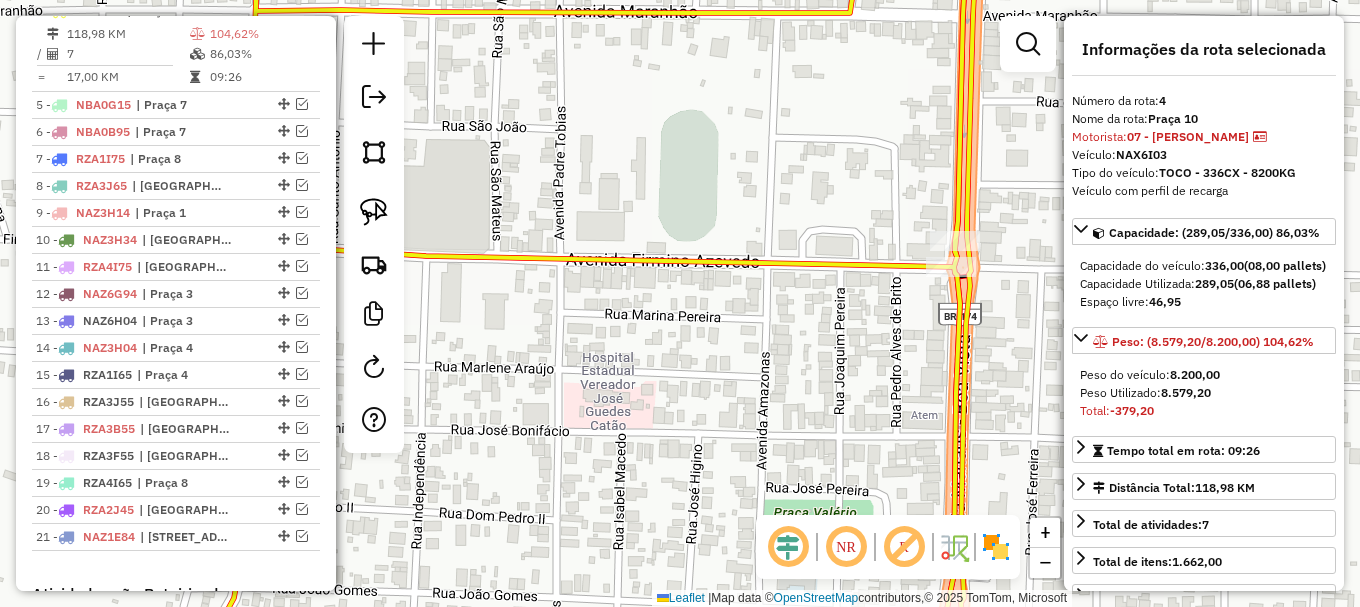 click 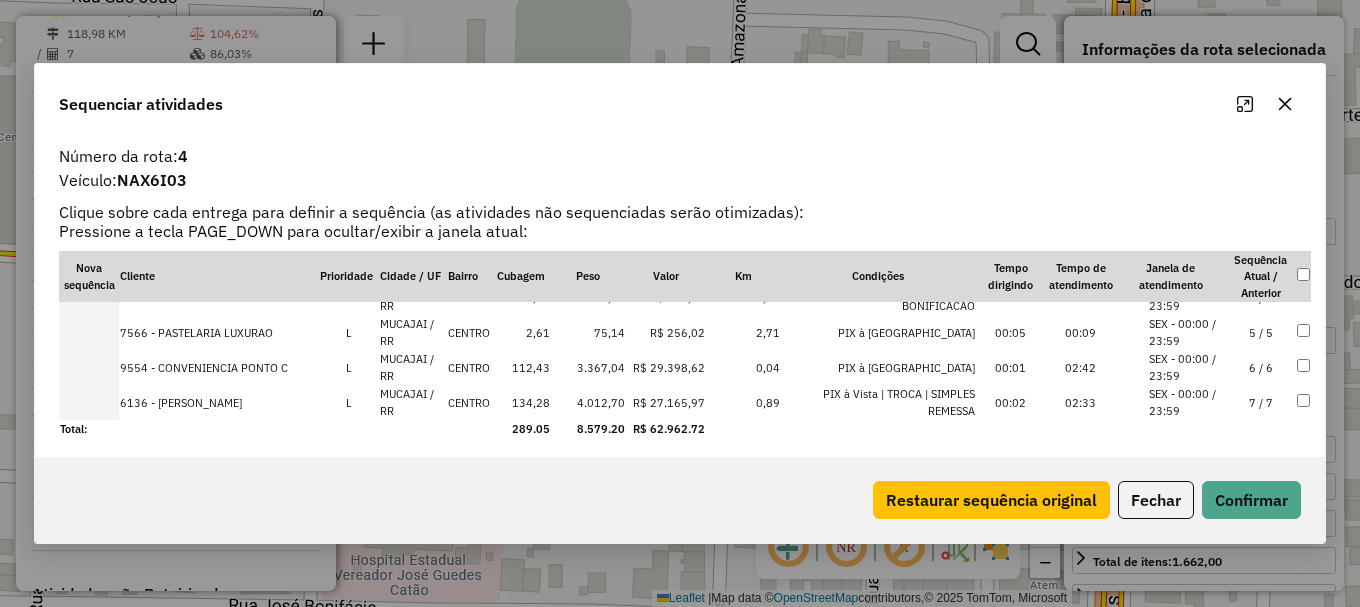 scroll, scrollTop: 133, scrollLeft: 0, axis: vertical 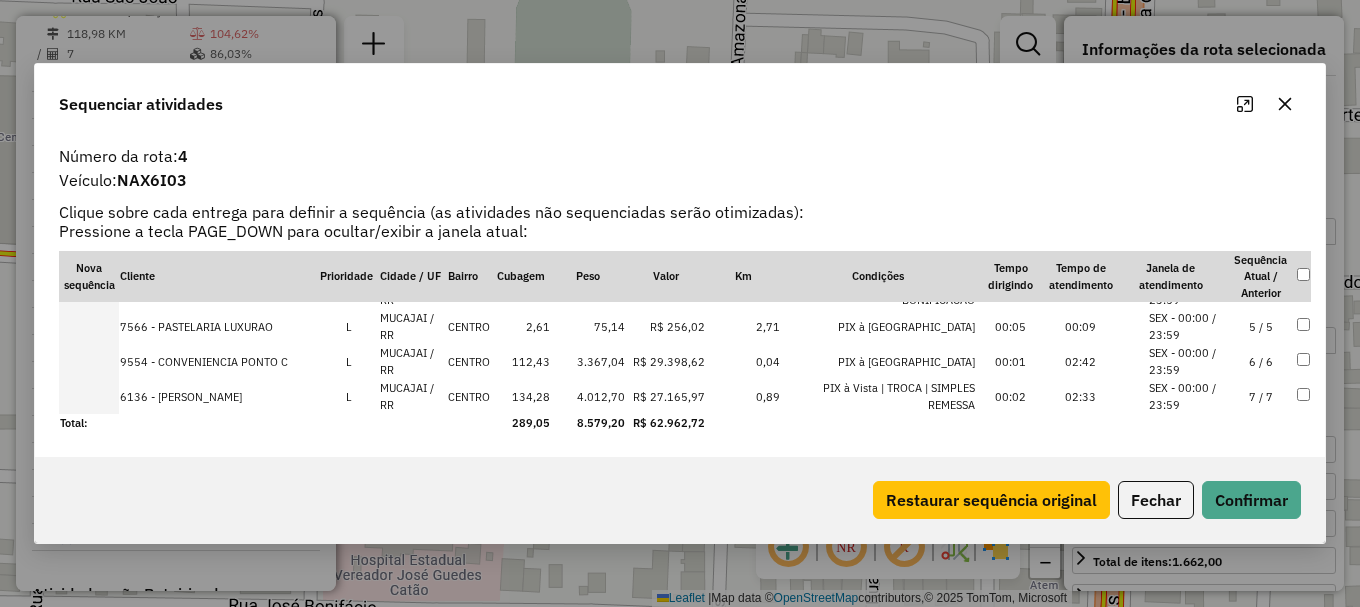 click on "SEX - 00:00 / 23:59" at bounding box center (1187, 396) 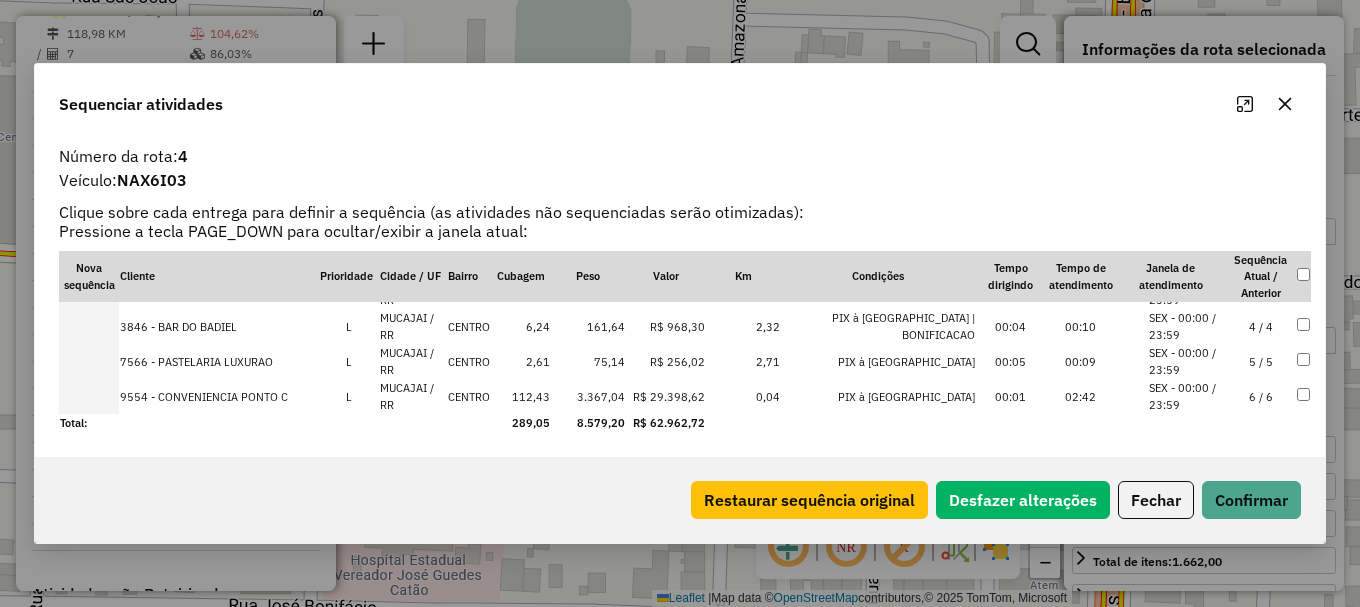 click on "SEX - 00:00 / 23:59" at bounding box center (1187, 396) 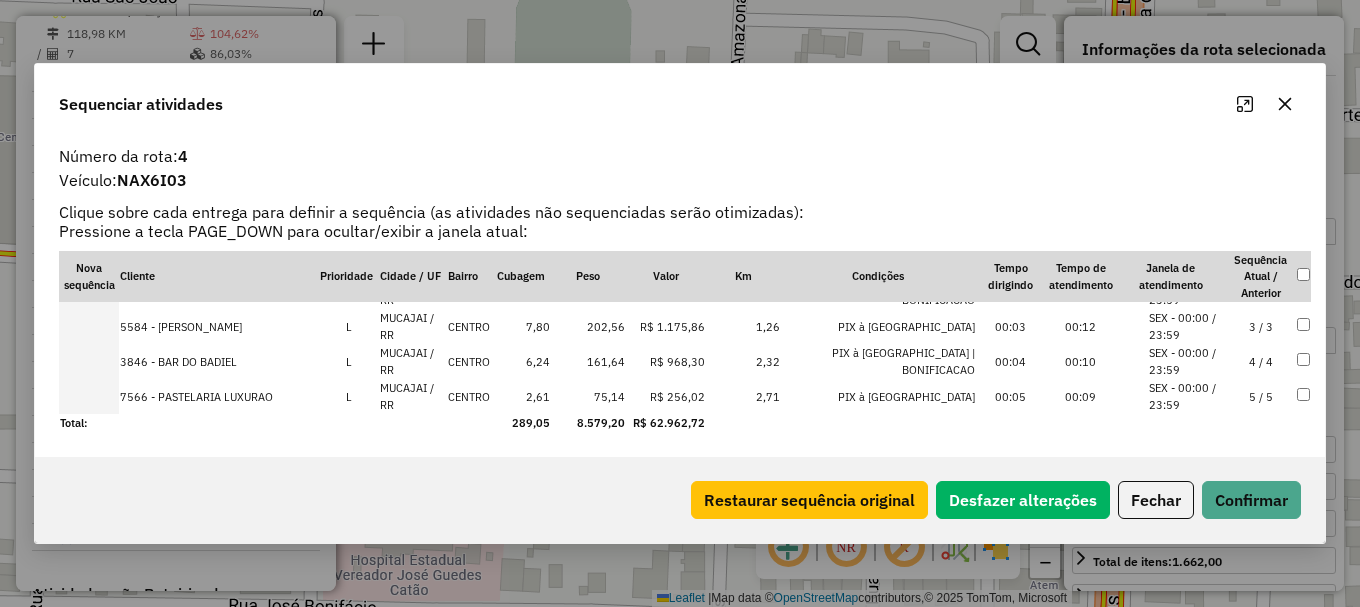 click on "SEX - 00:00 / 23:59" at bounding box center [1187, 396] 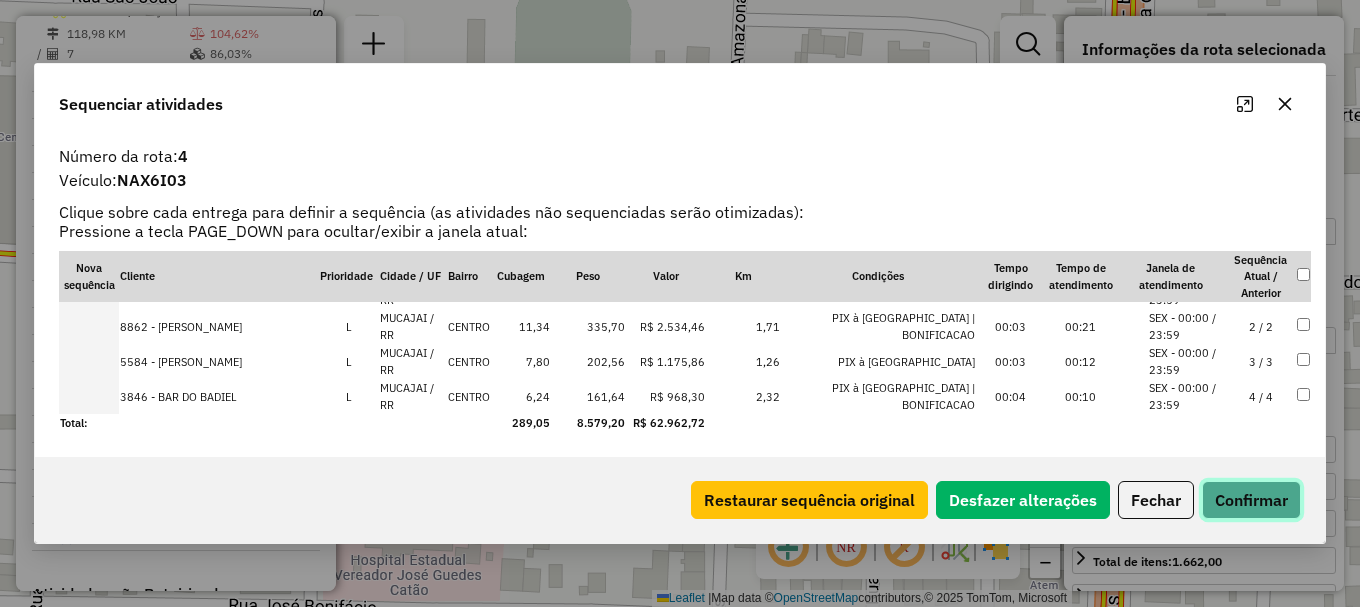click on "Confirmar" 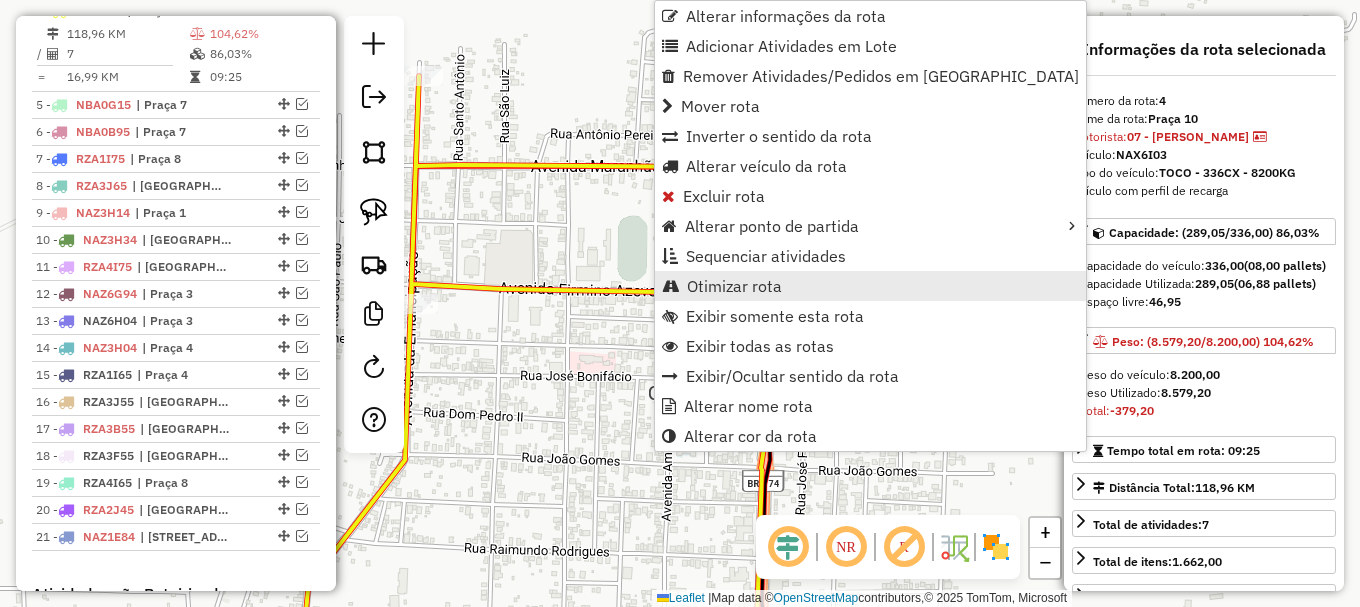 click on "Otimizar rota" at bounding box center (734, 286) 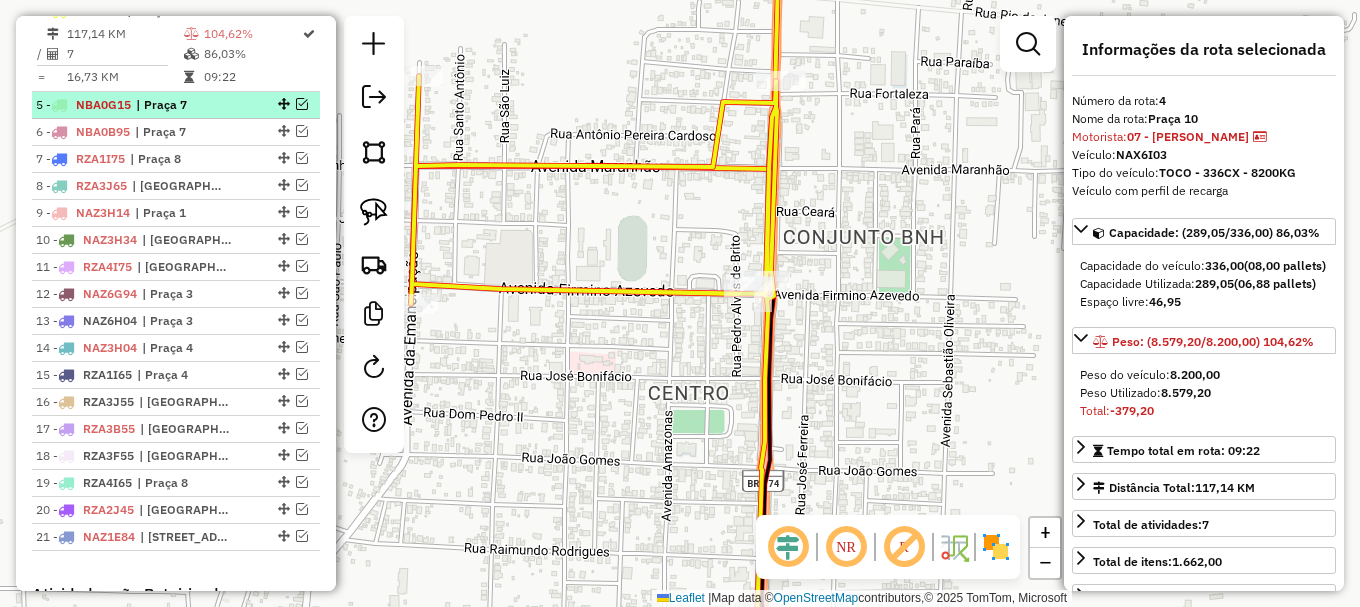 click at bounding box center (302, 104) 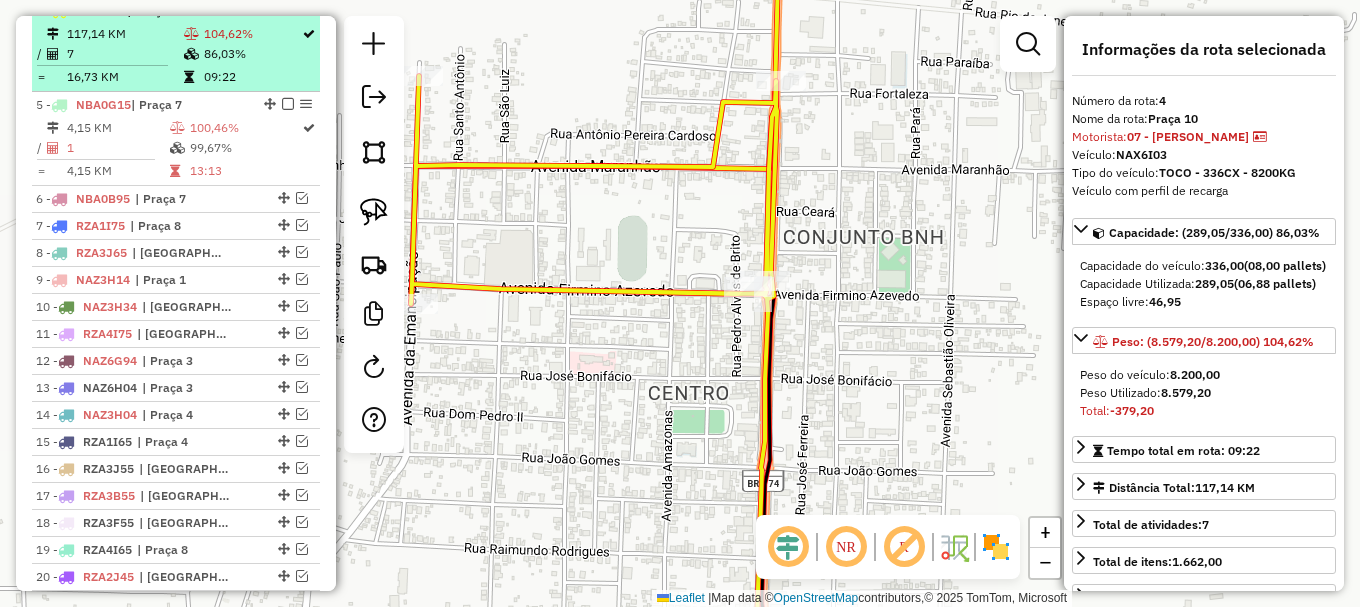 click at bounding box center (288, 10) 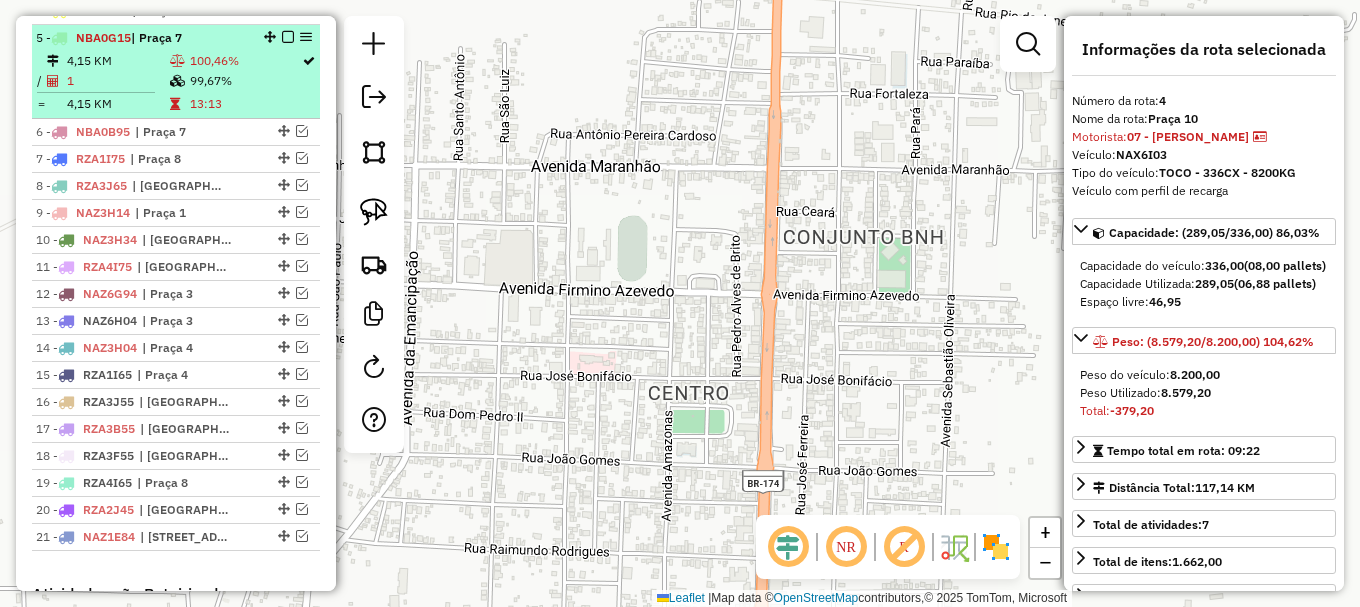 click on "100,46%" at bounding box center [245, 61] 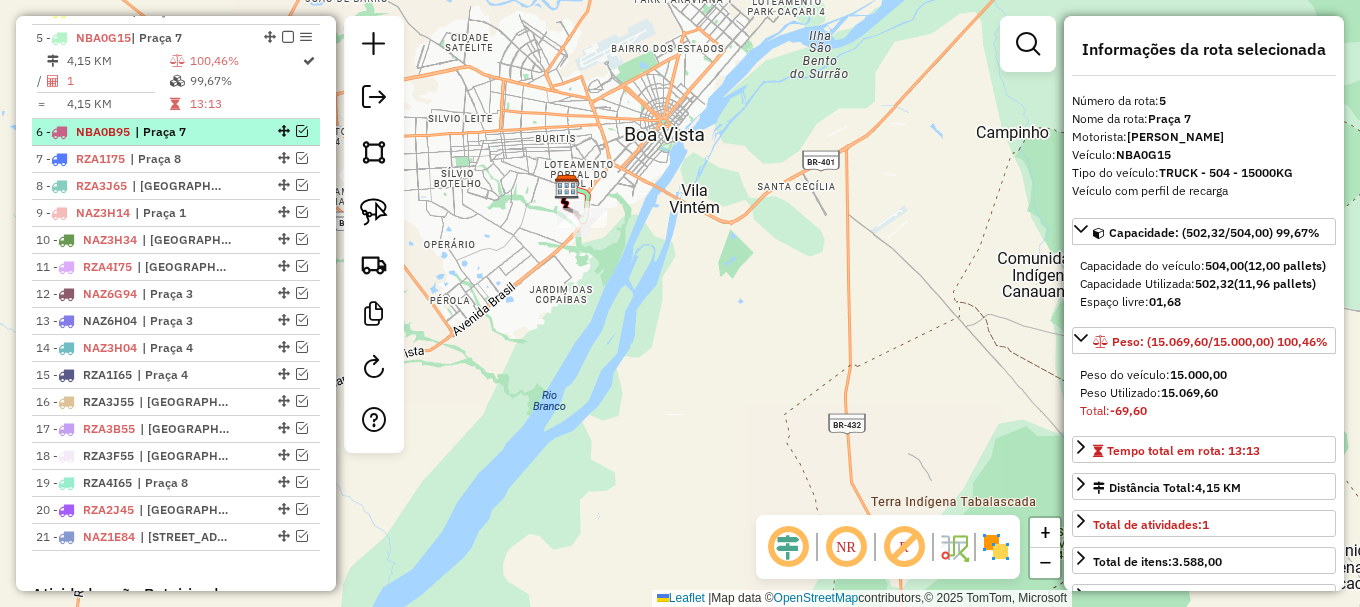 click at bounding box center (302, 131) 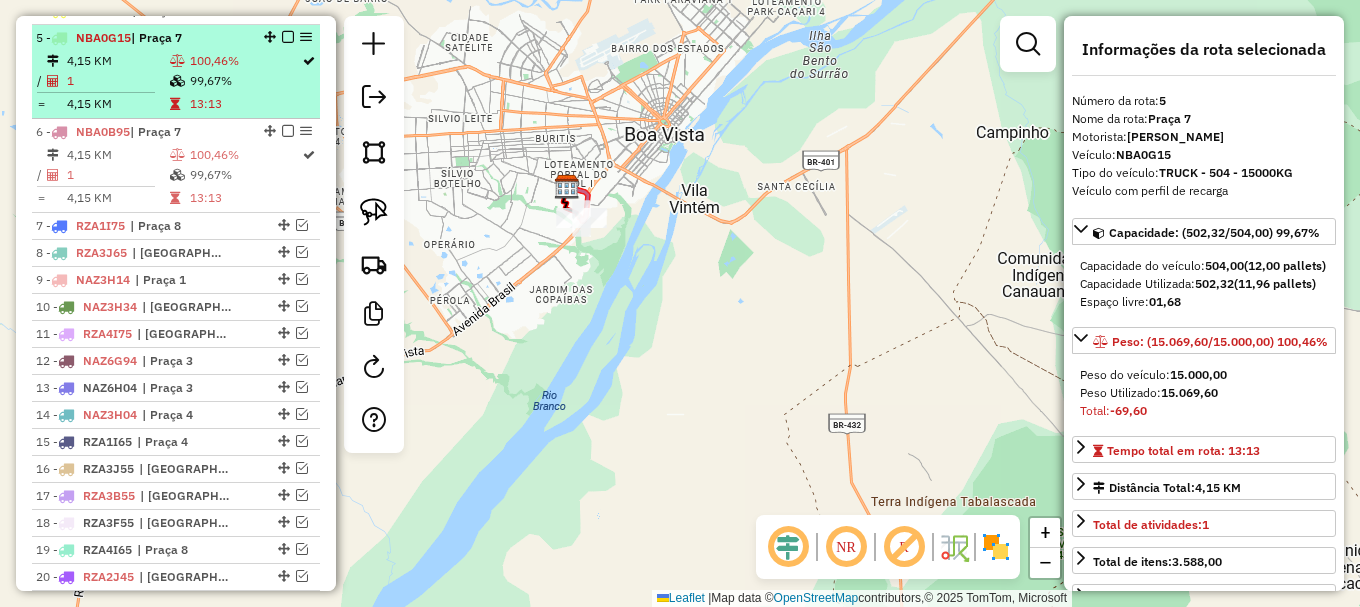 click at bounding box center (288, 37) 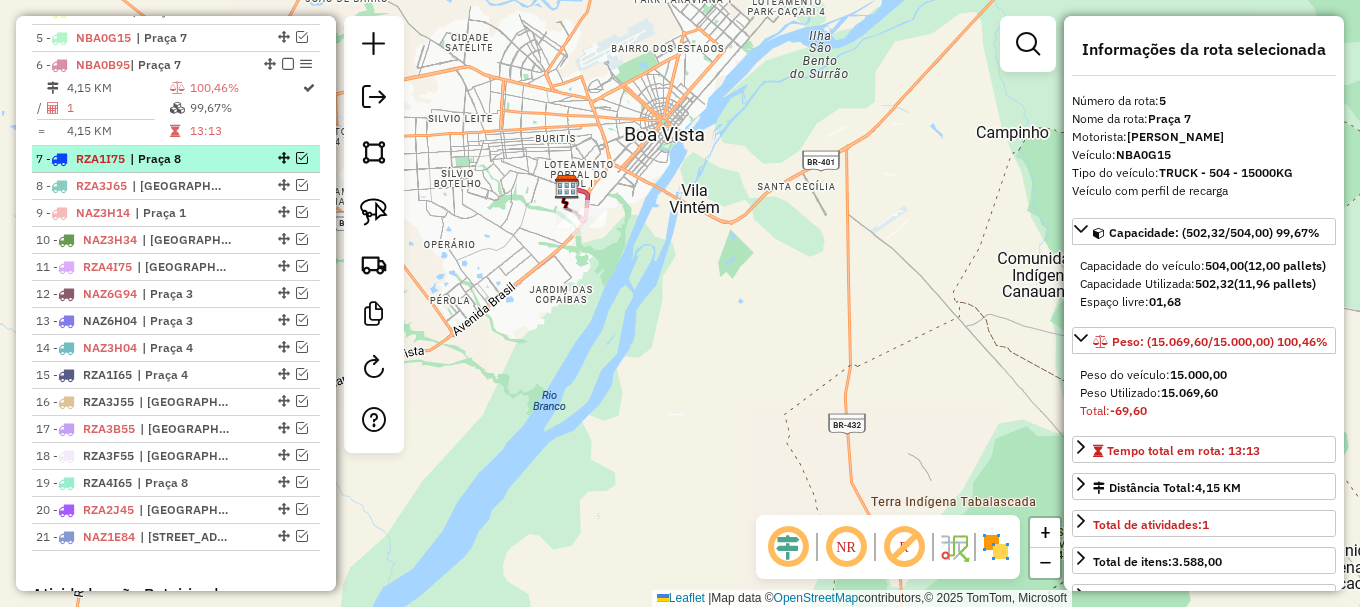 click at bounding box center [302, 158] 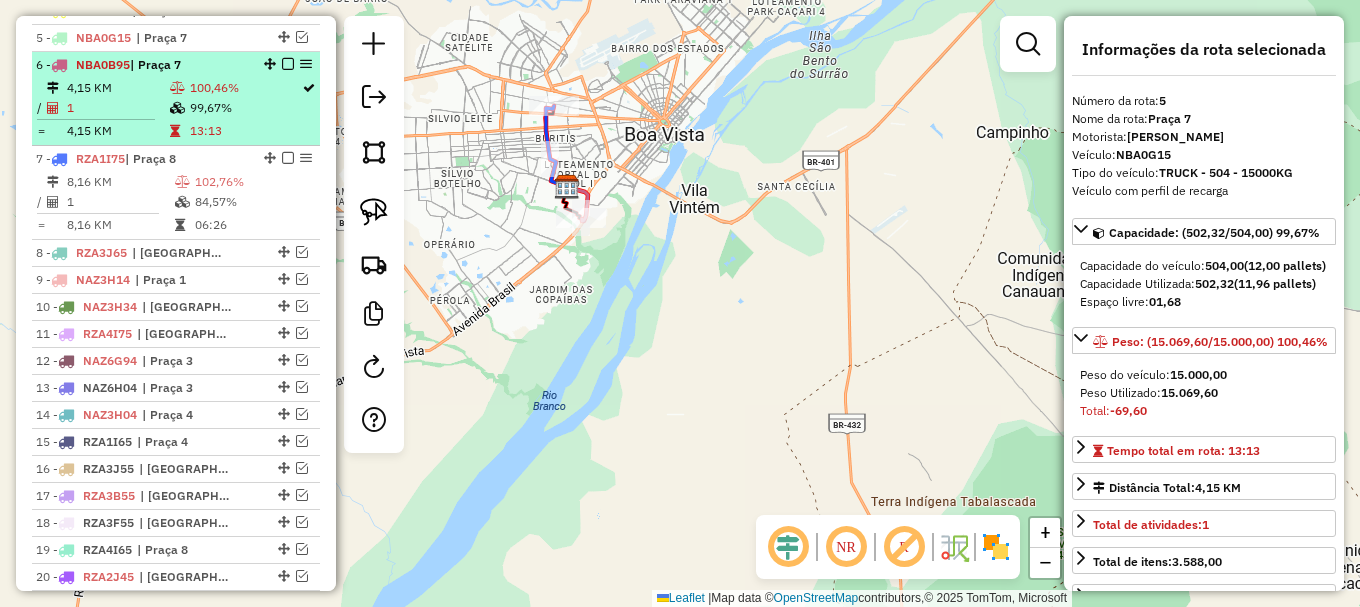 click at bounding box center [288, 64] 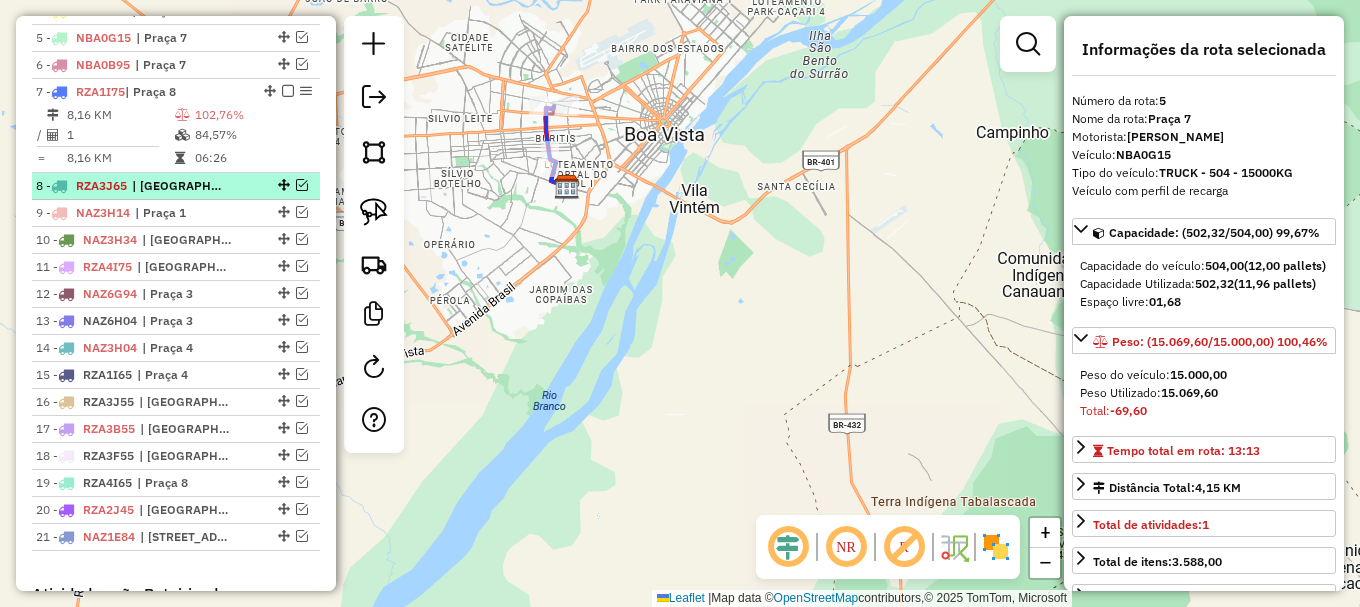 click at bounding box center (302, 185) 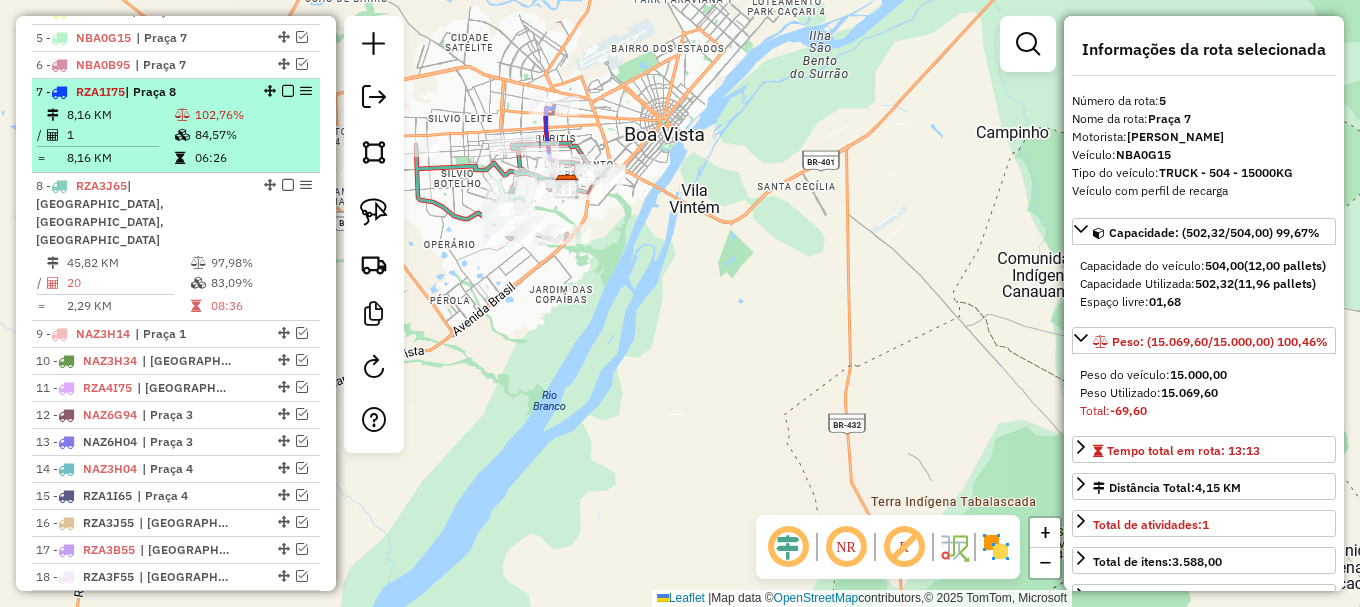 click at bounding box center [288, 91] 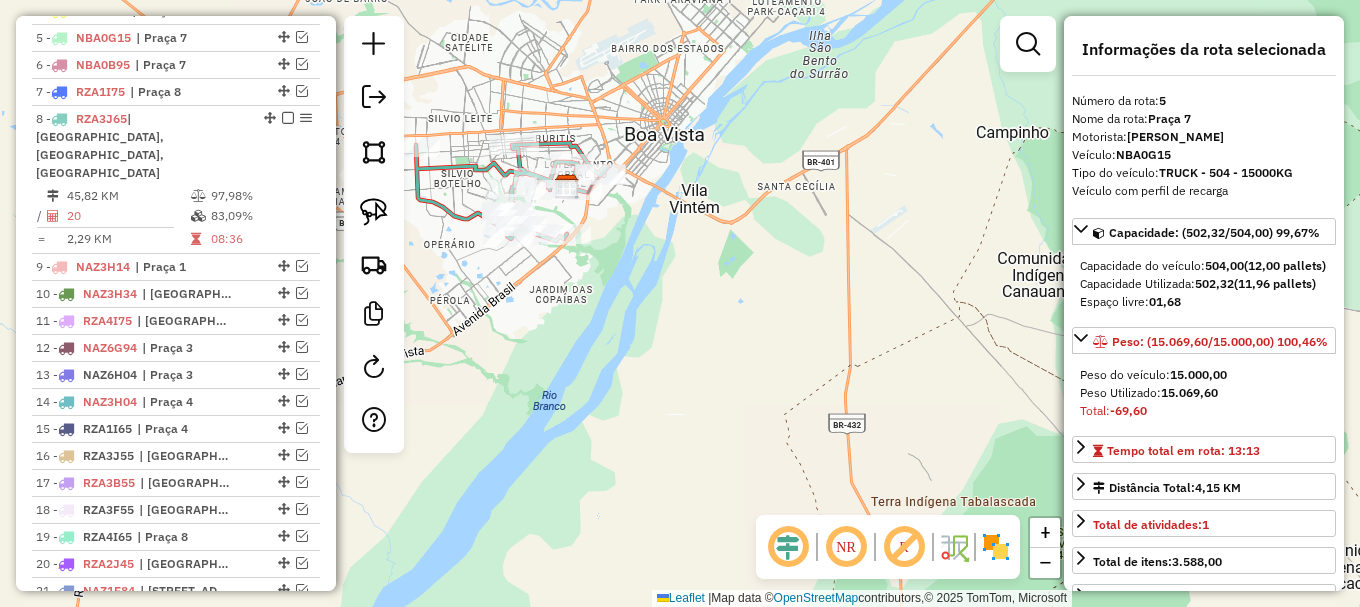 drag, startPoint x: 478, startPoint y: 121, endPoint x: 624, endPoint y: 115, distance: 146.12323 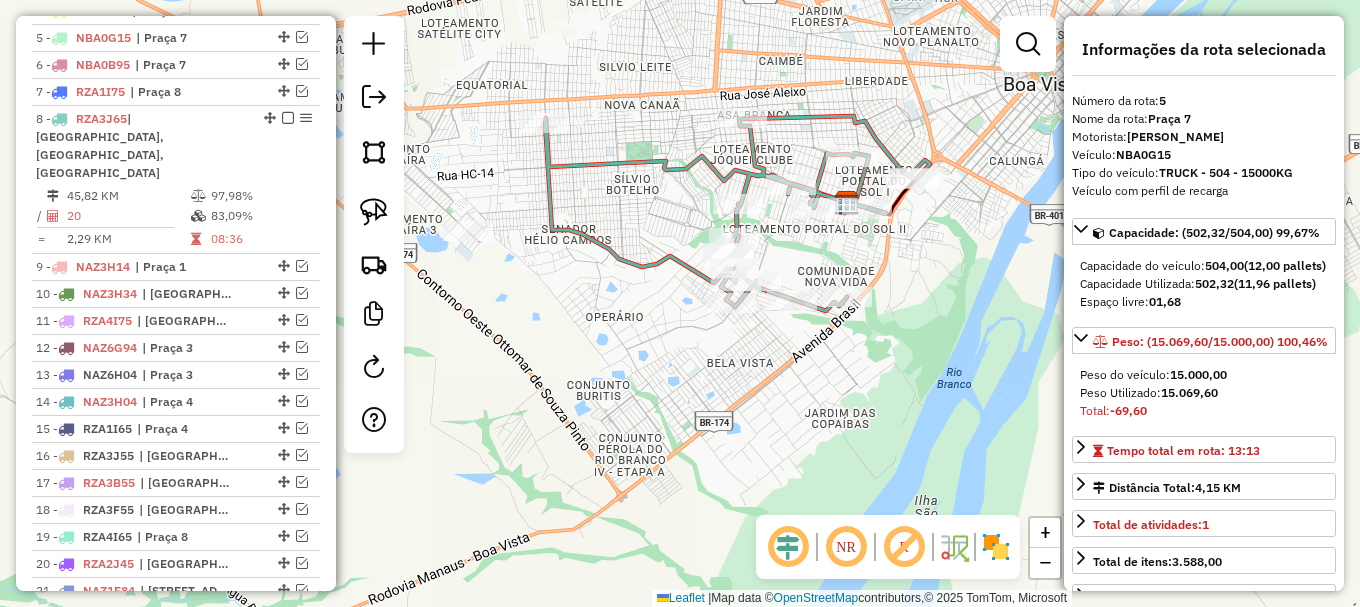 click 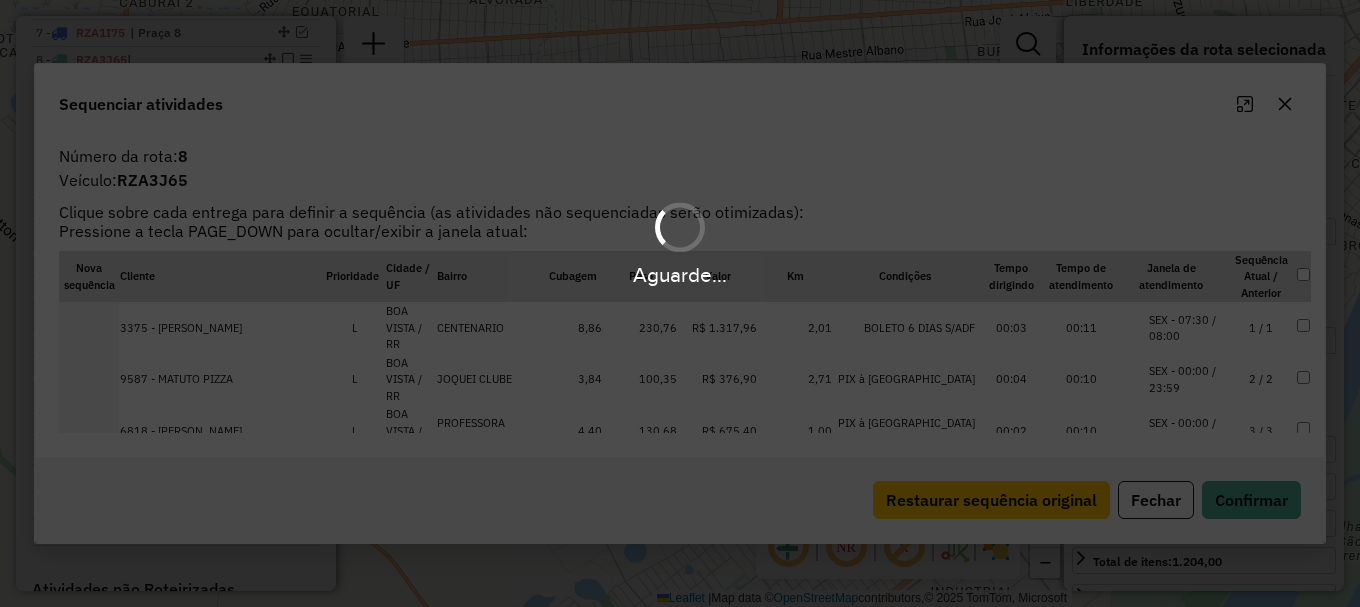 scroll, scrollTop: 981, scrollLeft: 0, axis: vertical 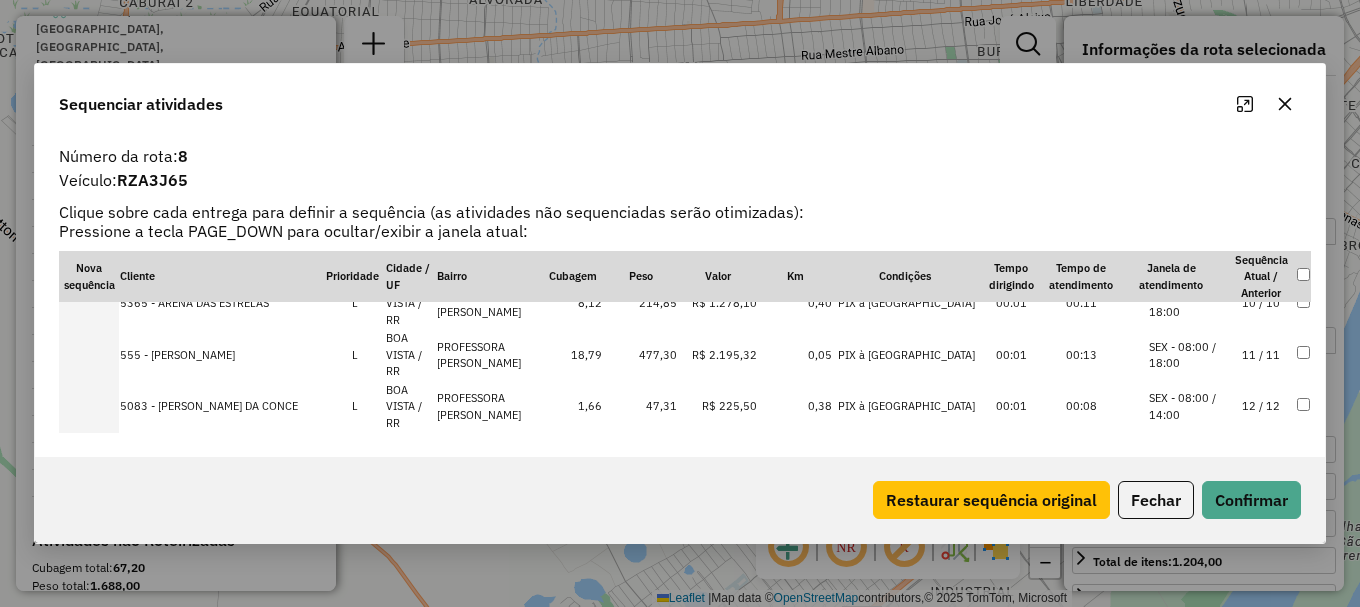 click on "SEX - 00:00 / 23:59" at bounding box center (1187, 612) 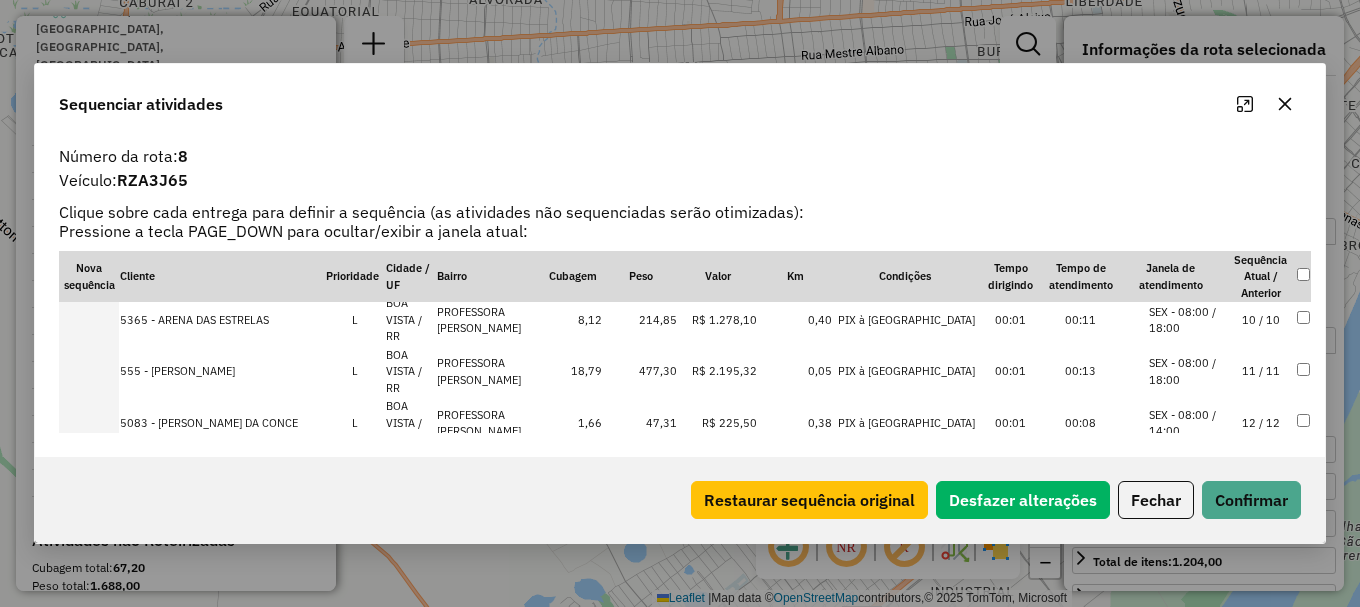 drag, startPoint x: 1201, startPoint y: 382, endPoint x: 1213, endPoint y: 412, distance: 32.31099 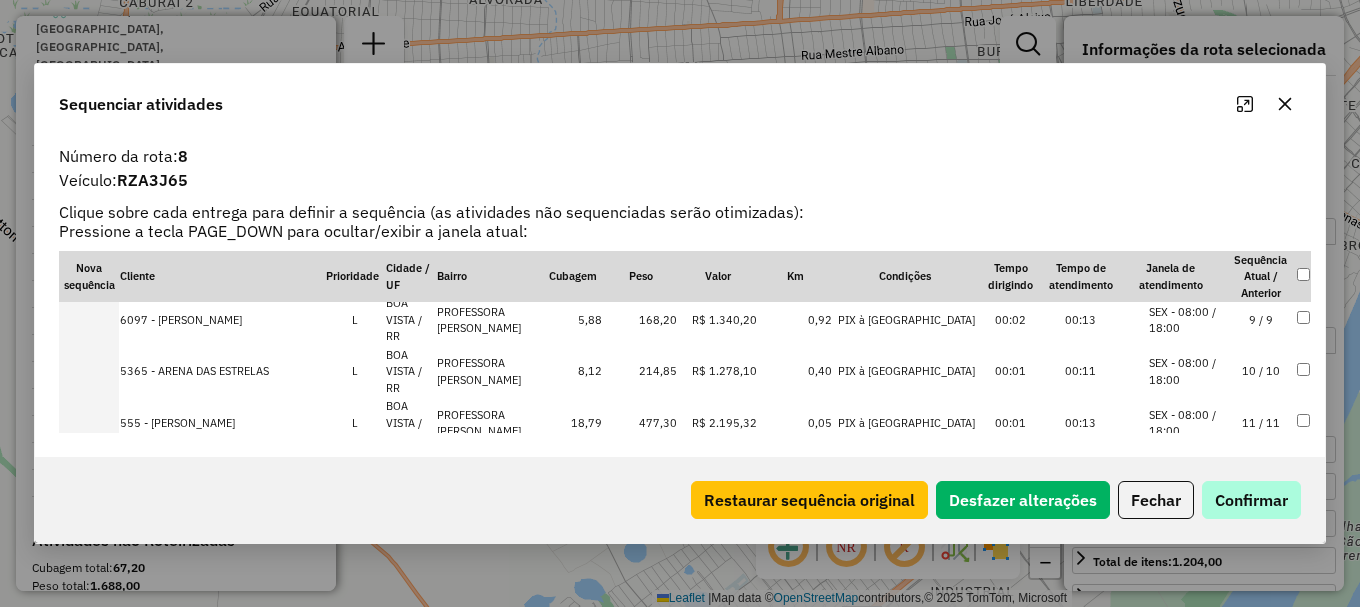 scroll, scrollTop: 558, scrollLeft: 0, axis: vertical 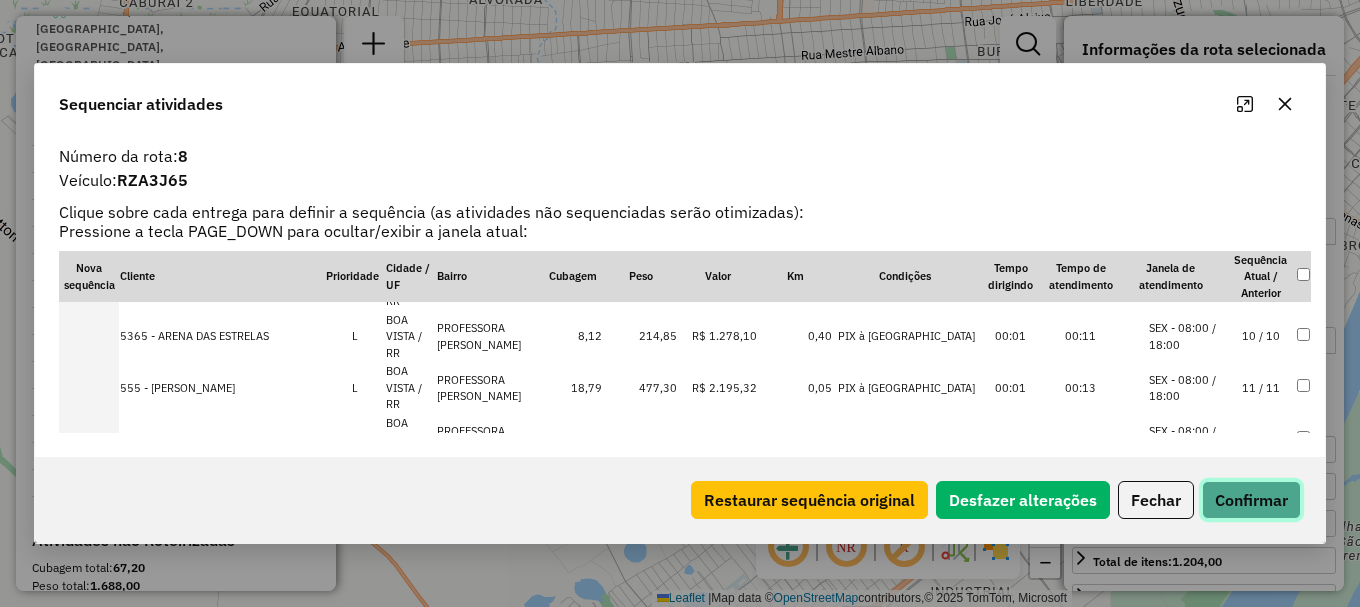 click on "Confirmar" 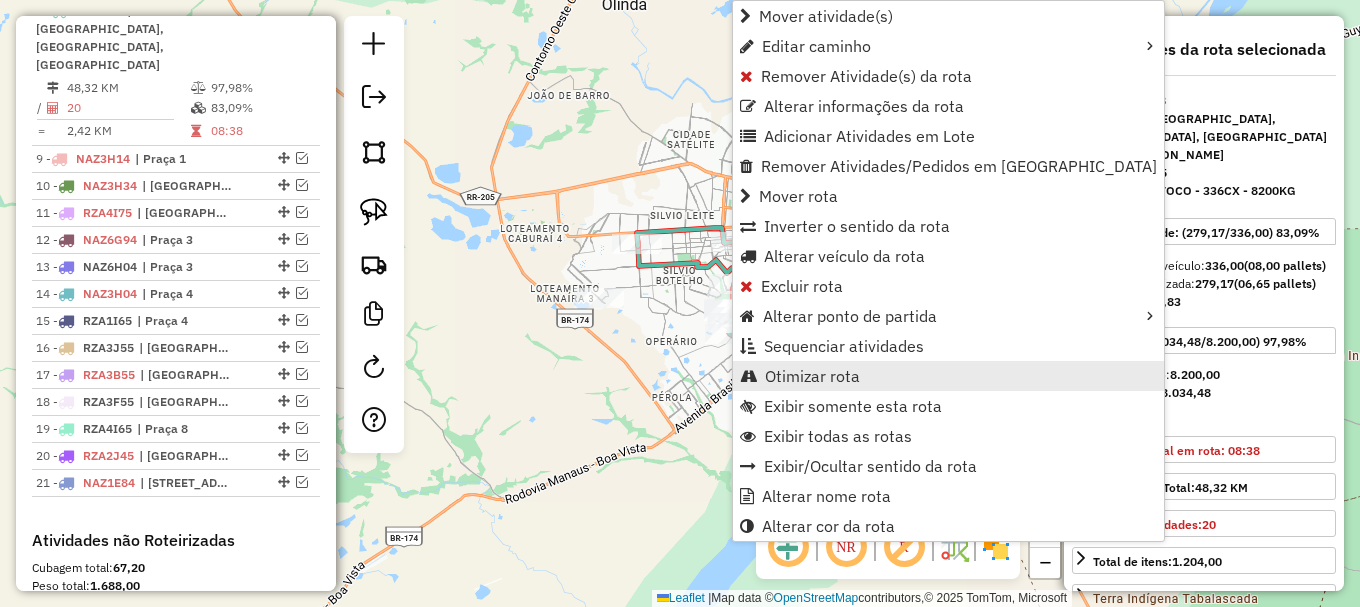 click on "Otimizar rota" at bounding box center [812, 376] 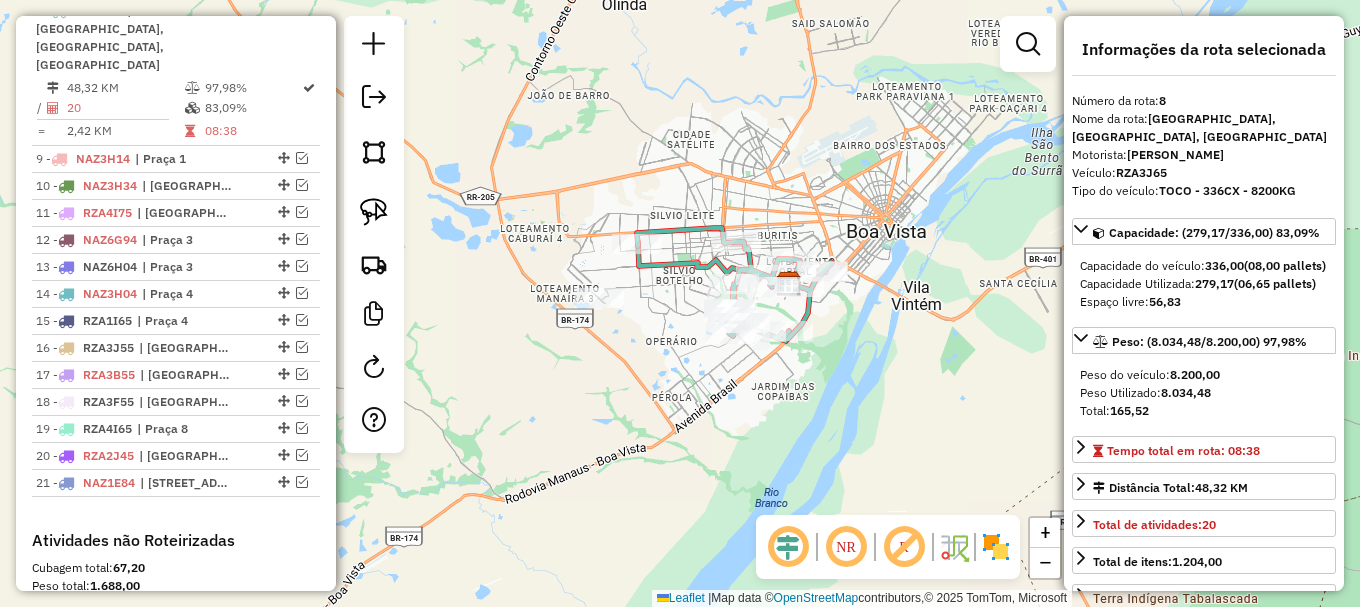click at bounding box center (302, 158) 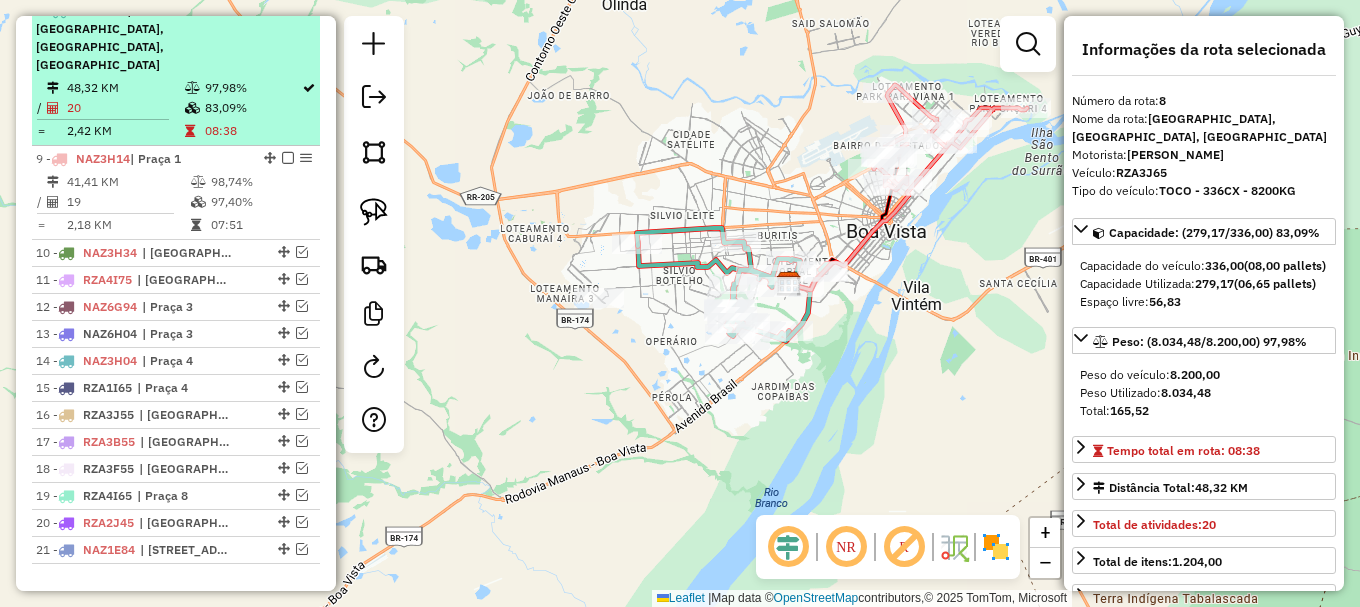click at bounding box center (288, 10) 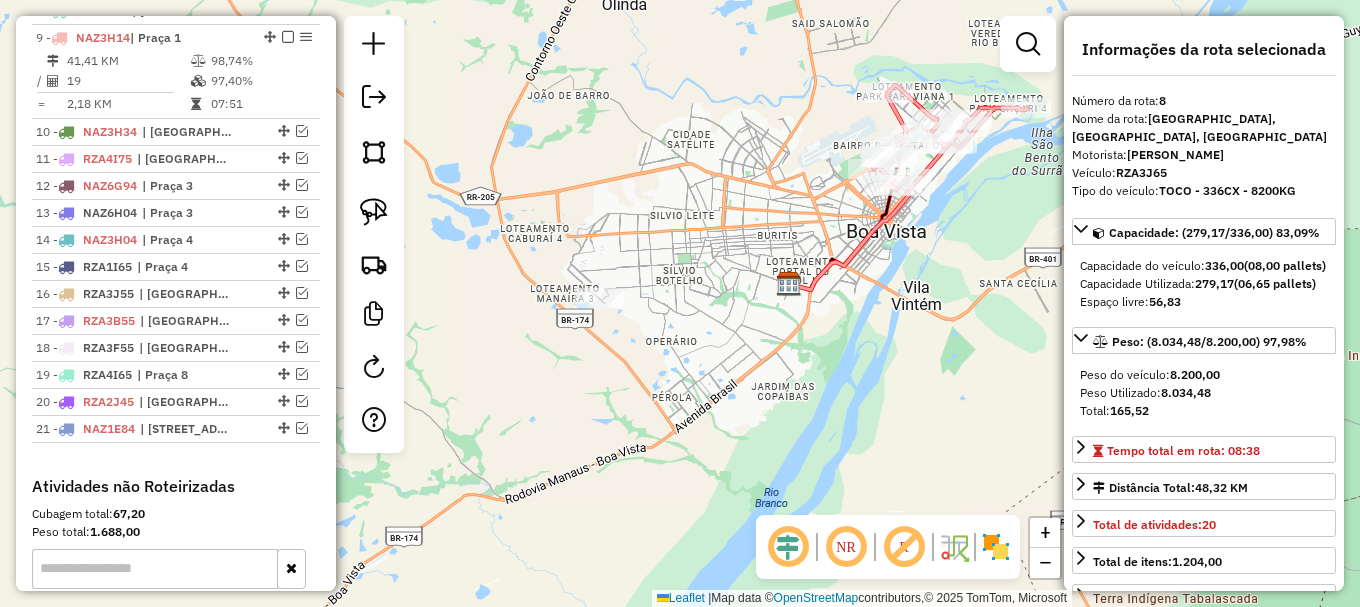 drag, startPoint x: 777, startPoint y: 170, endPoint x: 700, endPoint y: 207, distance: 85.42833 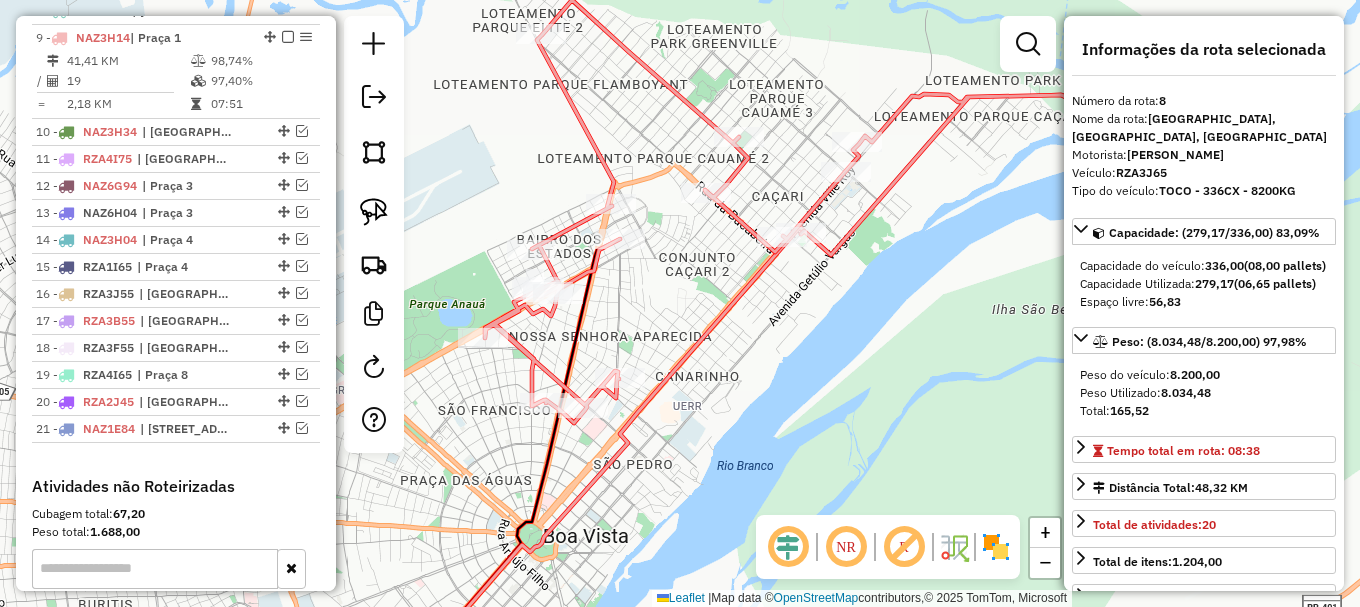 click 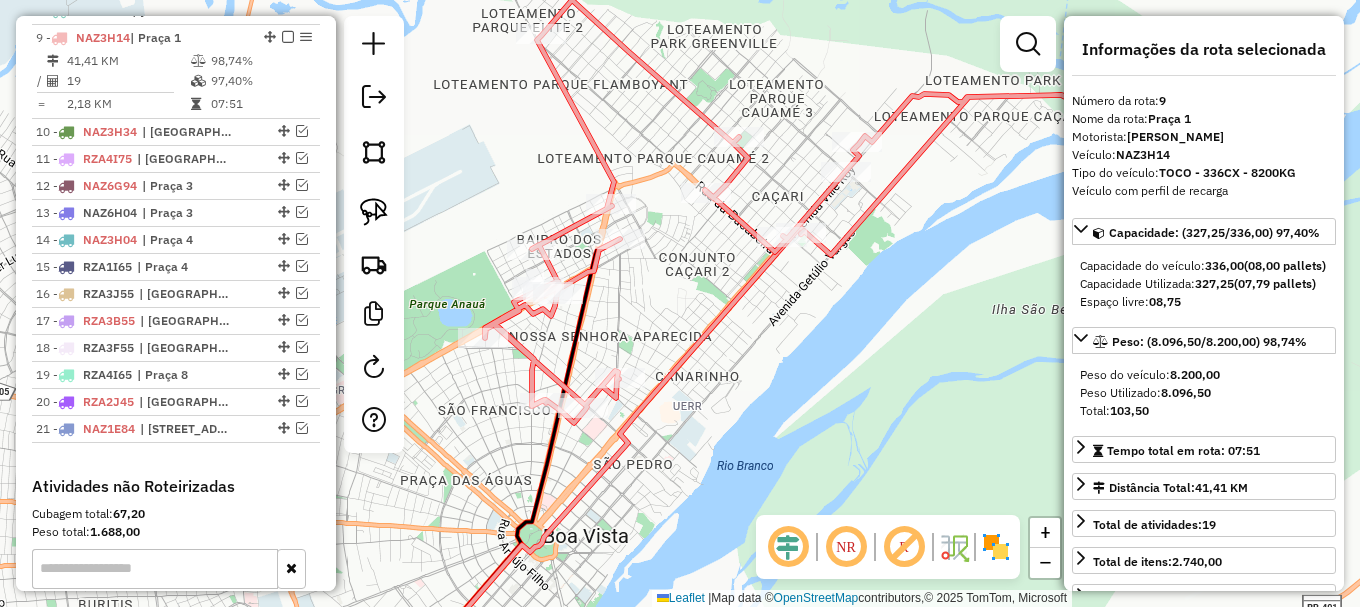 click 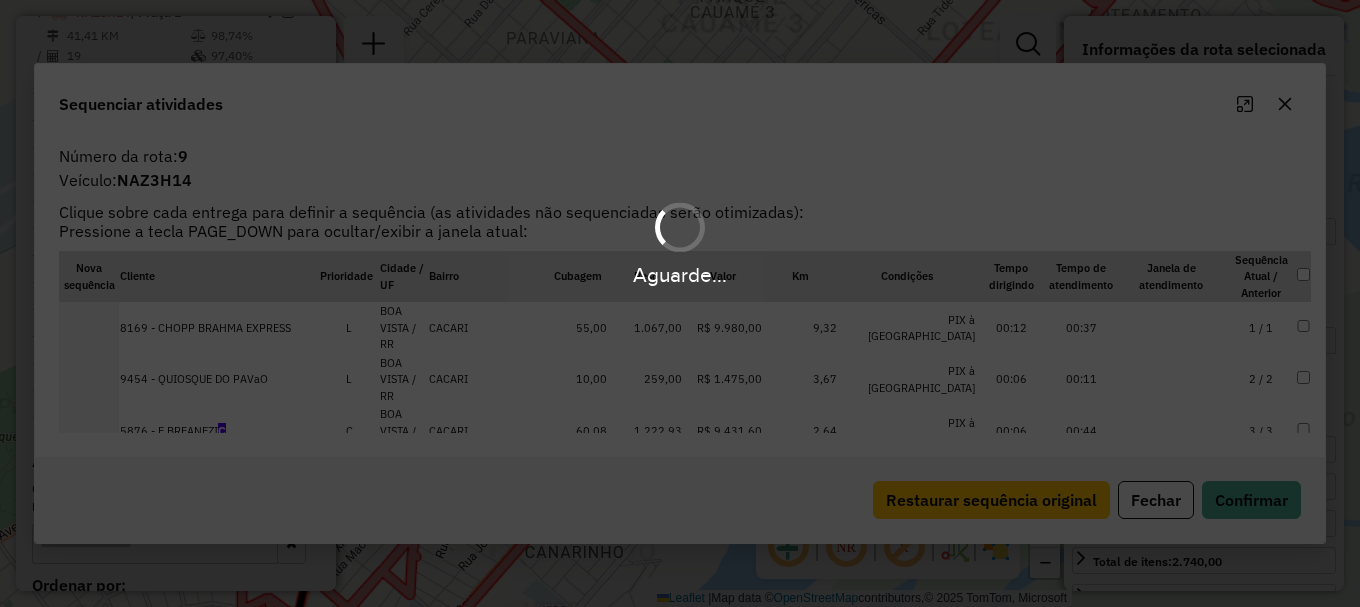 scroll, scrollTop: 1008, scrollLeft: 0, axis: vertical 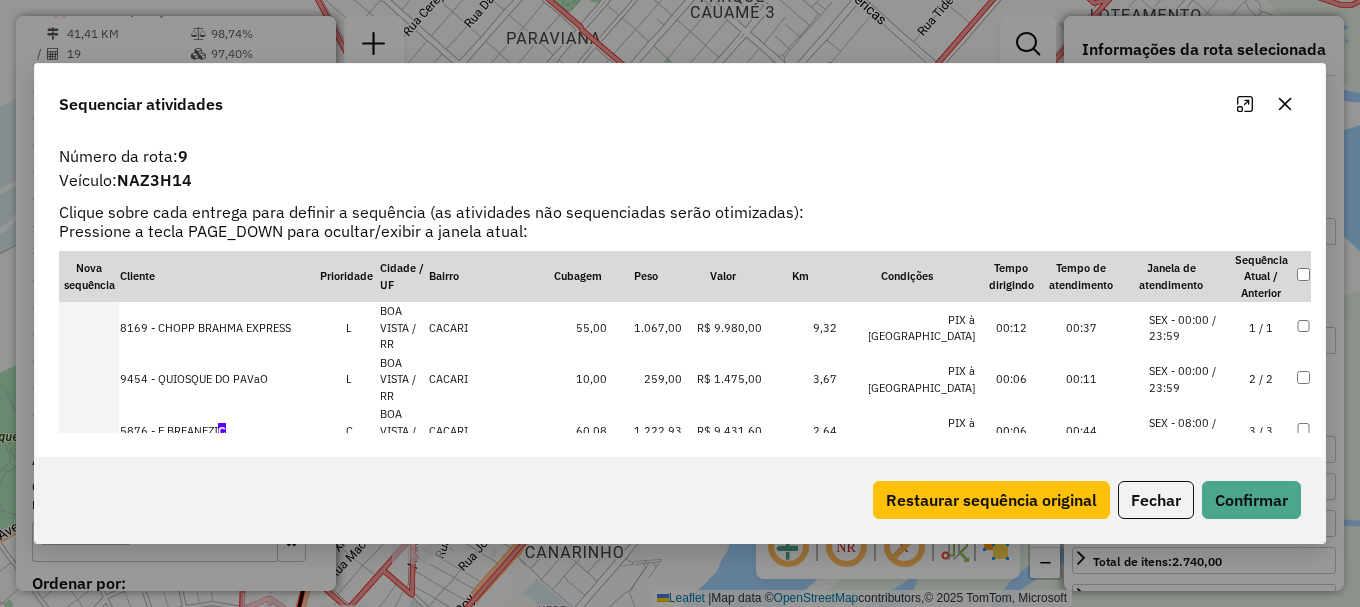 click on "SEX - 00:00 / 23:59" at bounding box center [1187, 379] 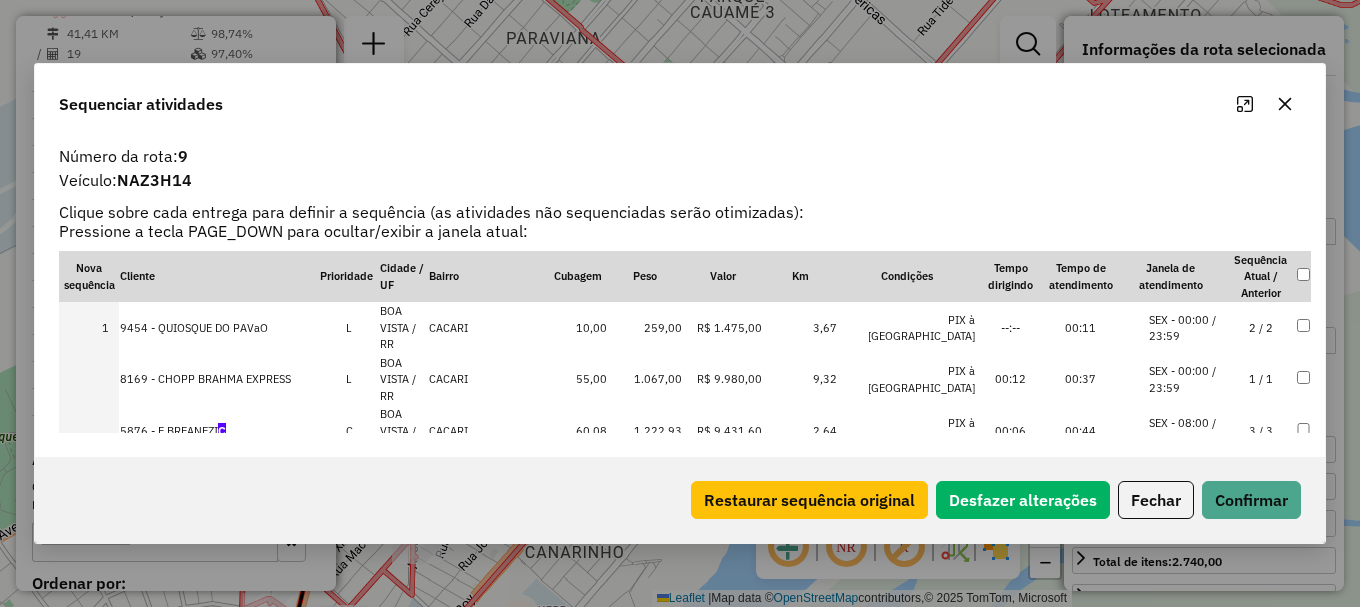 click on "SEX - 08:00 / 11:00" at bounding box center (1187, 431) 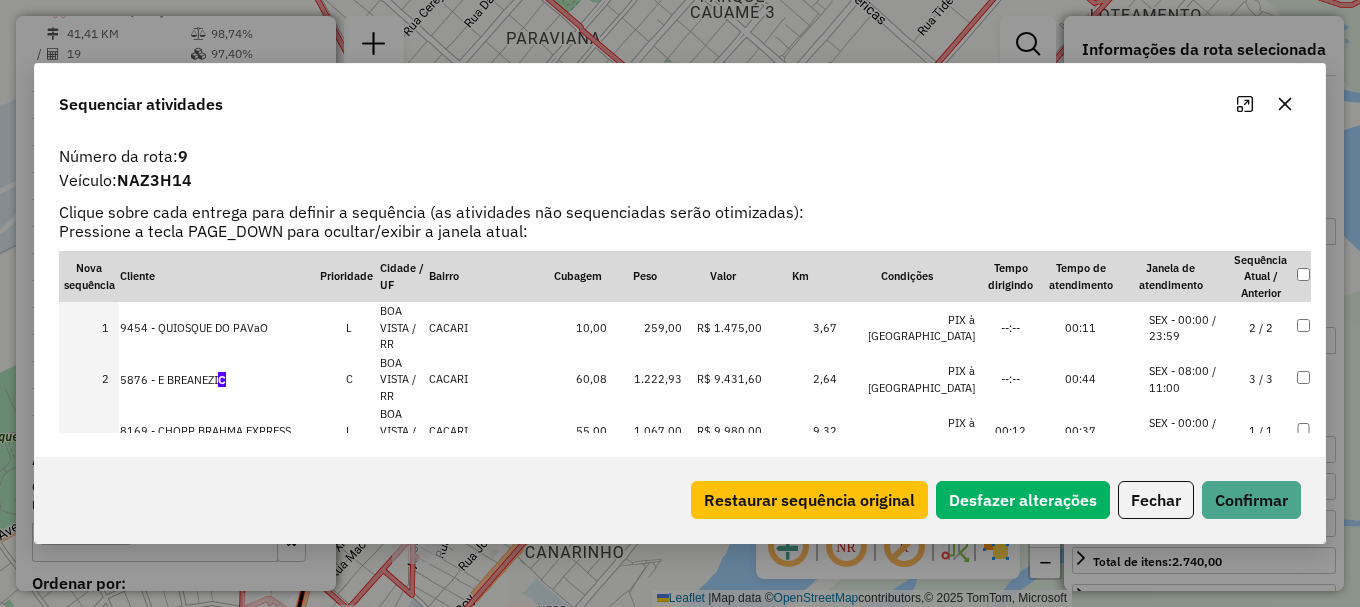 drag, startPoint x: 1197, startPoint y: 408, endPoint x: 1207, endPoint y: 428, distance: 22.36068 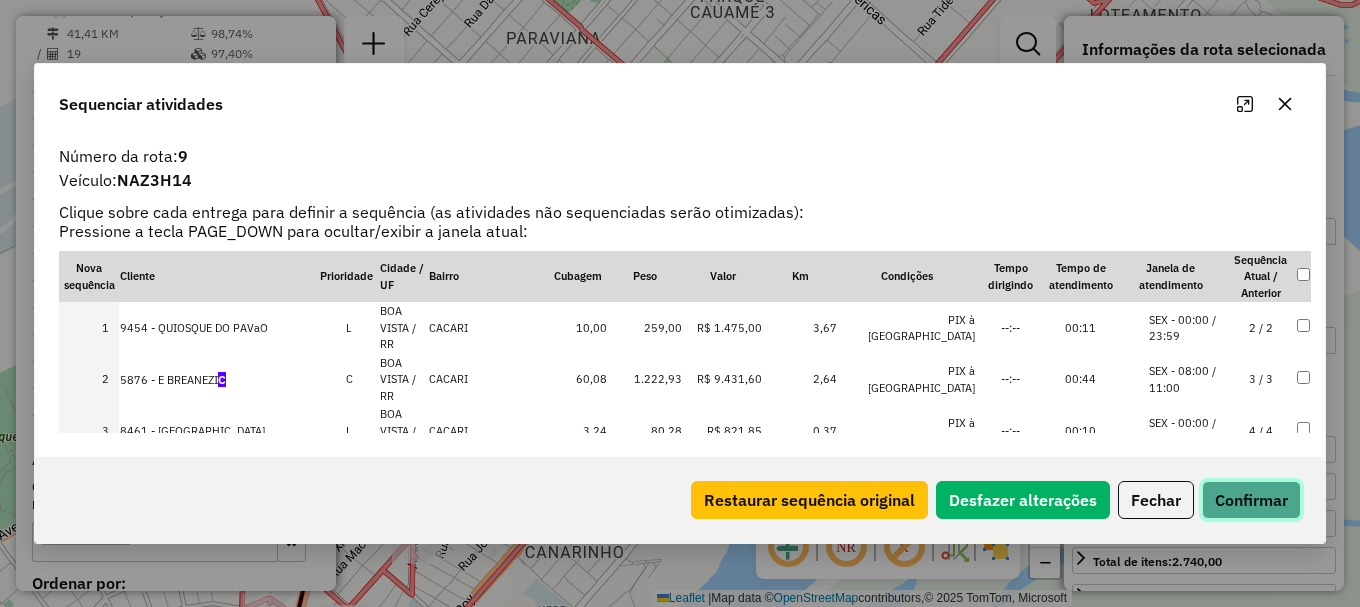 drag, startPoint x: 1249, startPoint y: 510, endPoint x: 1176, endPoint y: 491, distance: 75.43209 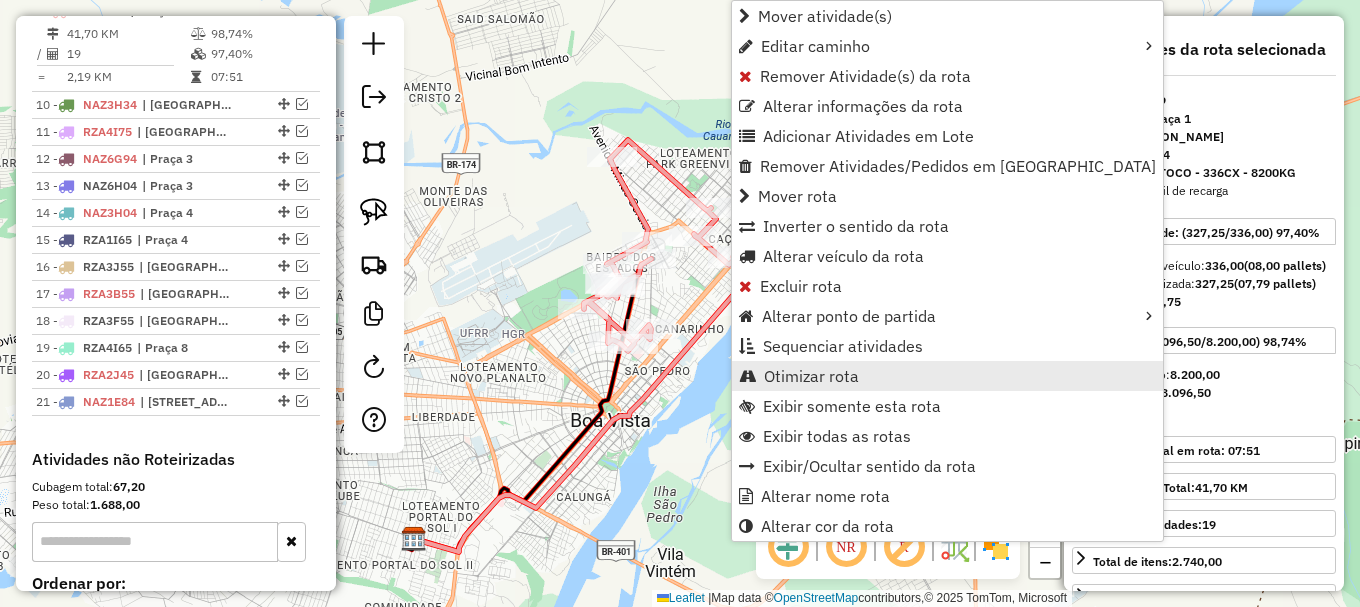 click on "Otimizar rota" at bounding box center [811, 376] 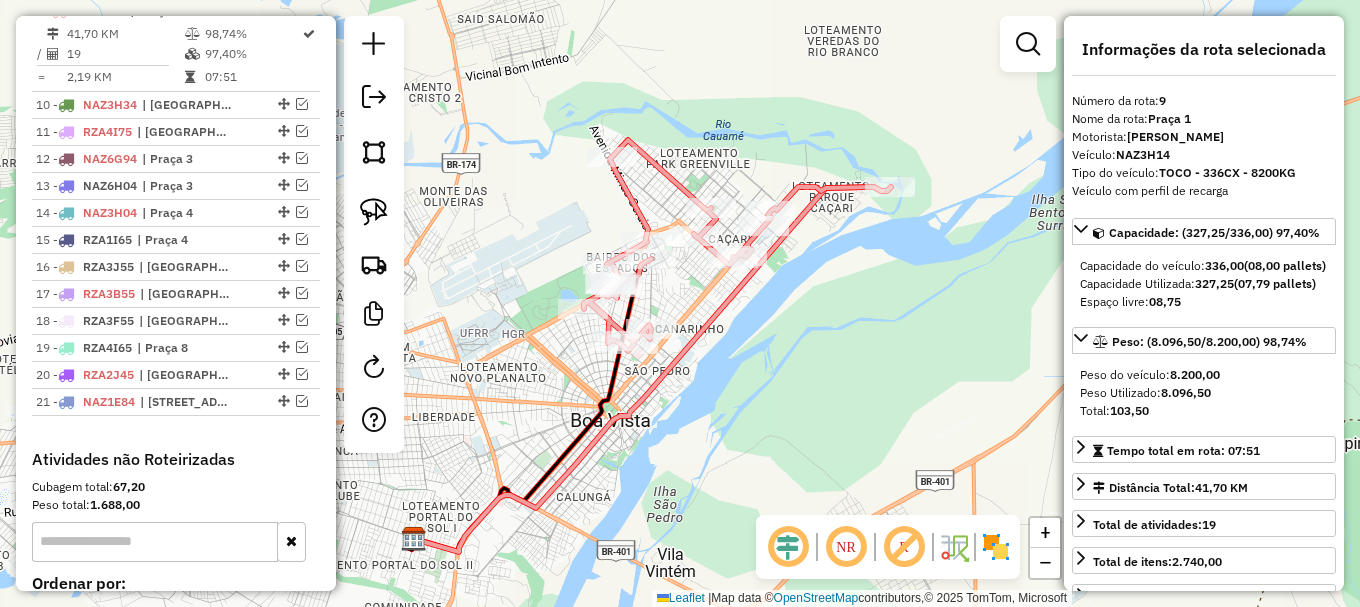 click at bounding box center (302, 104) 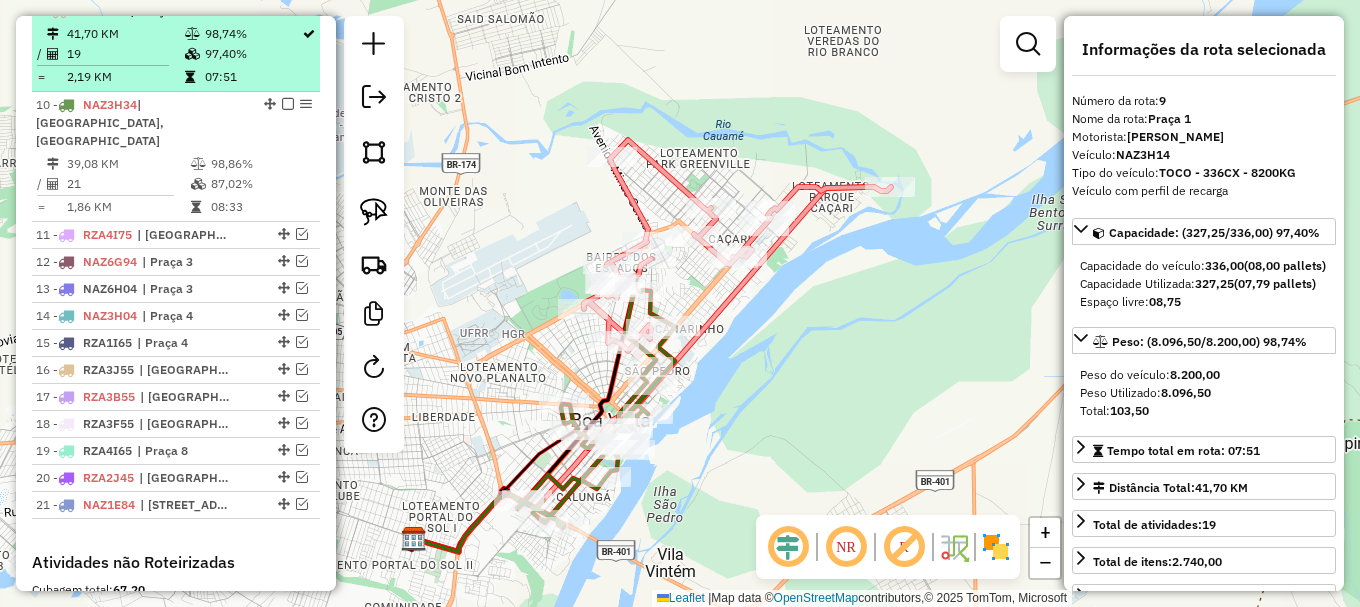 click at bounding box center [288, 10] 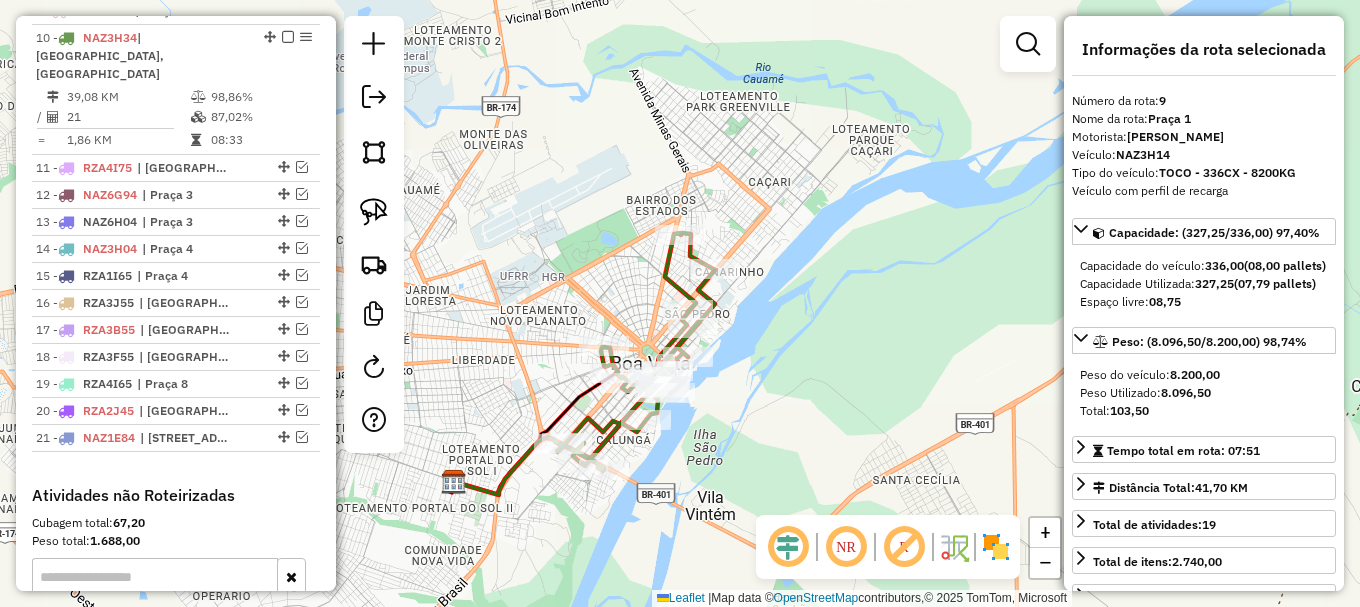 drag, startPoint x: 517, startPoint y: 248, endPoint x: 616, endPoint y: 173, distance: 124.20145 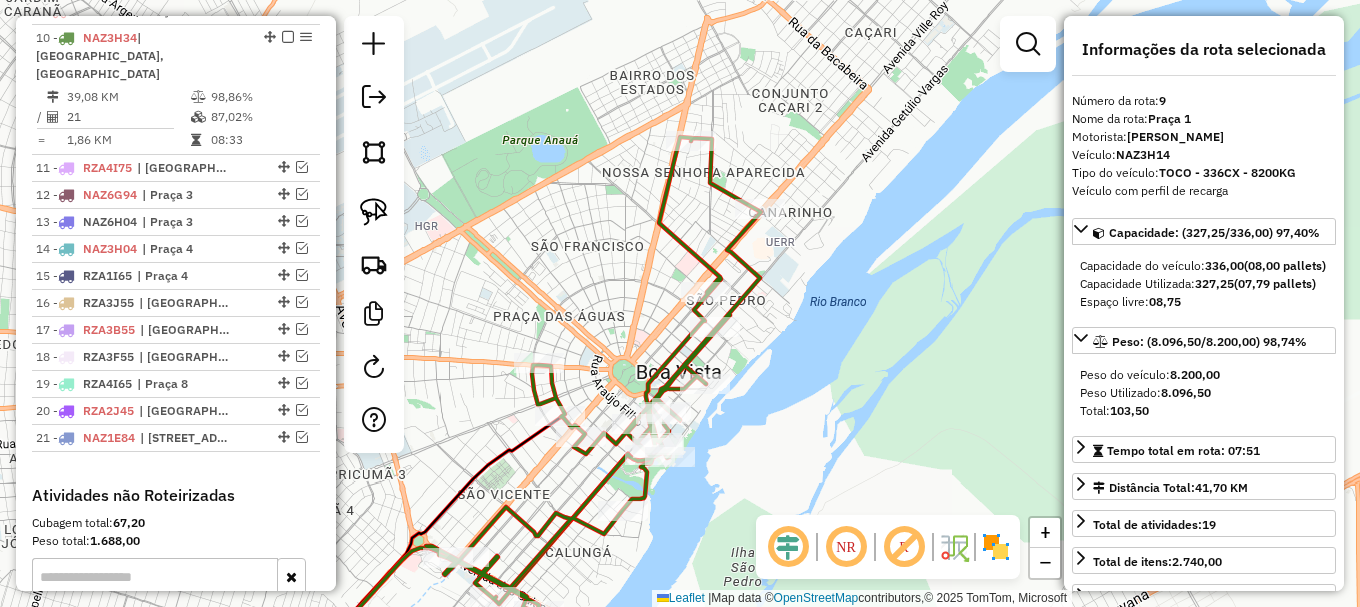 click 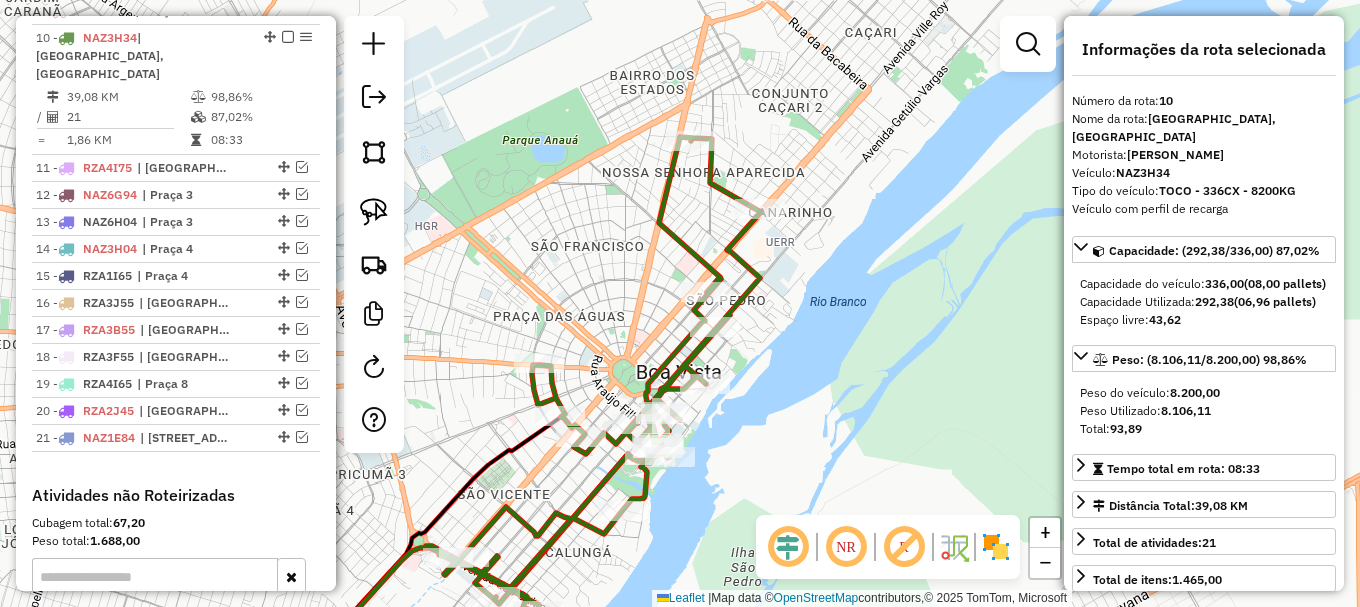 click 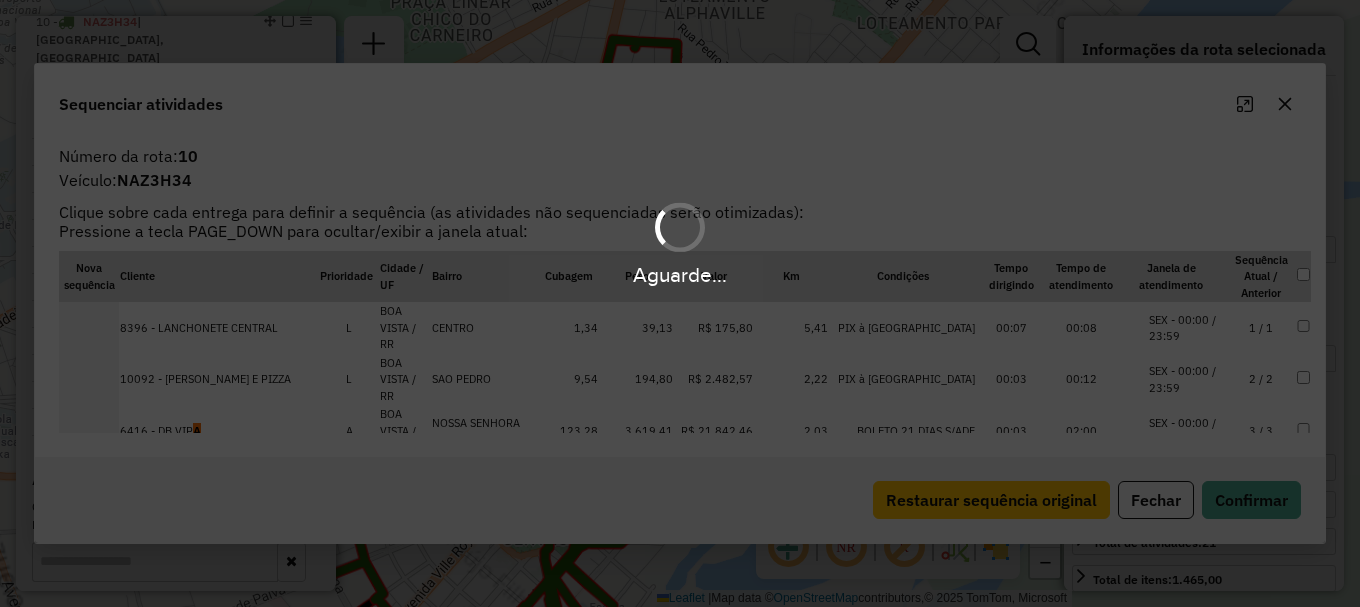 scroll, scrollTop: 1035, scrollLeft: 0, axis: vertical 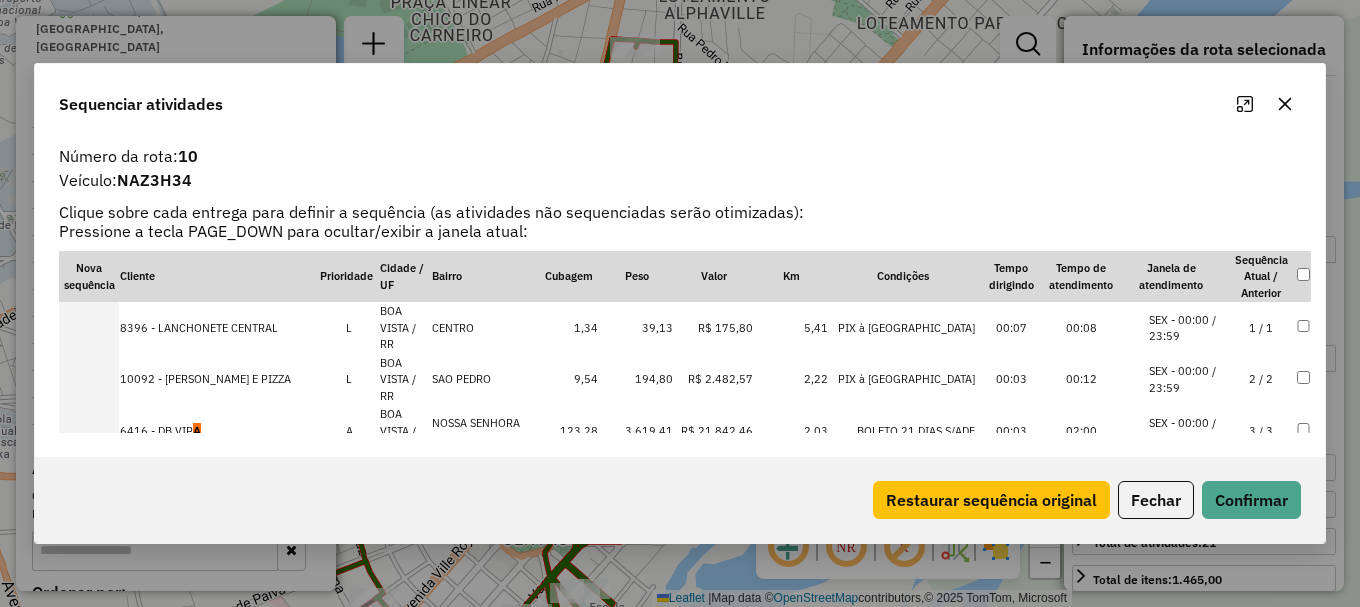 click on "SEX - 00:00 / 23:59" at bounding box center [1187, 431] 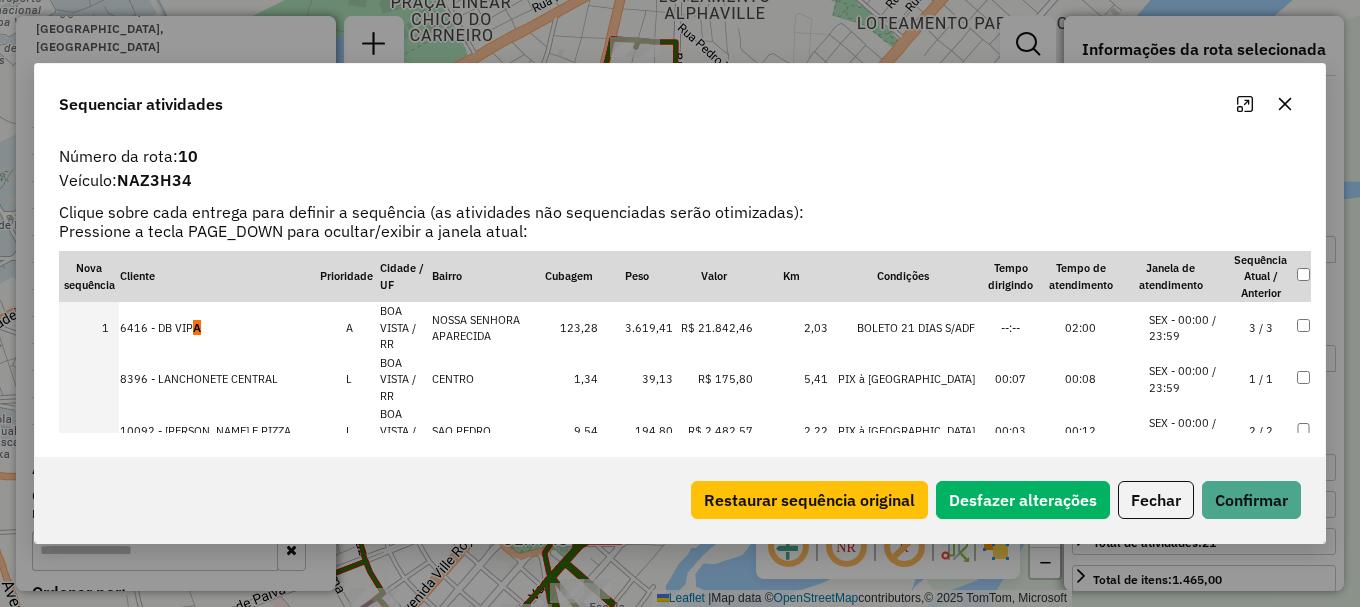 click on "SEX - 00:00 / 23:59" at bounding box center (1187, 482) 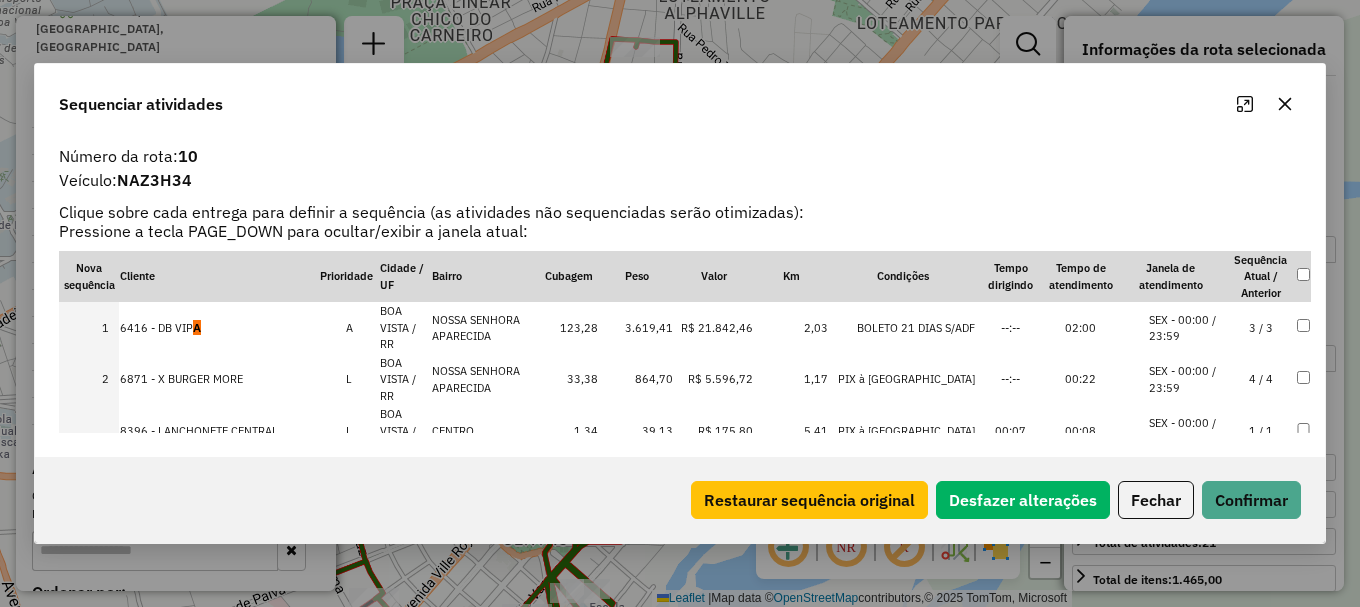 click on "SEX - 00:00 / 23:59" at bounding box center [1187, 482] 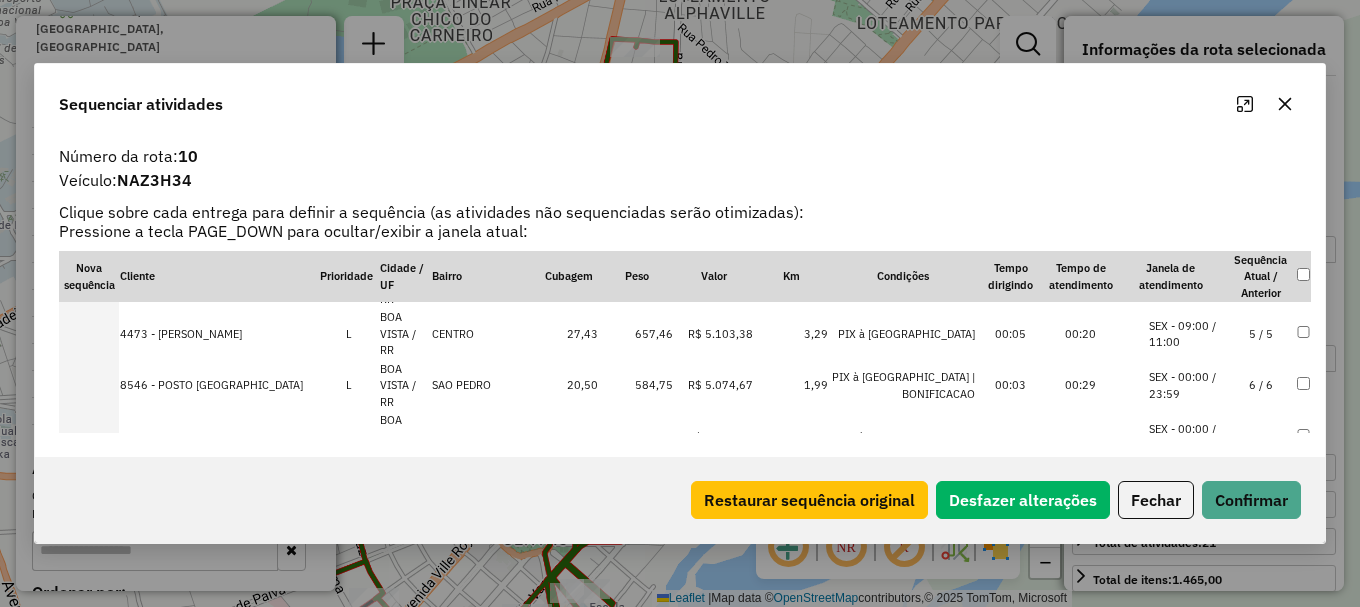 drag, startPoint x: 1200, startPoint y: 325, endPoint x: 1229, endPoint y: 441, distance: 119.57006 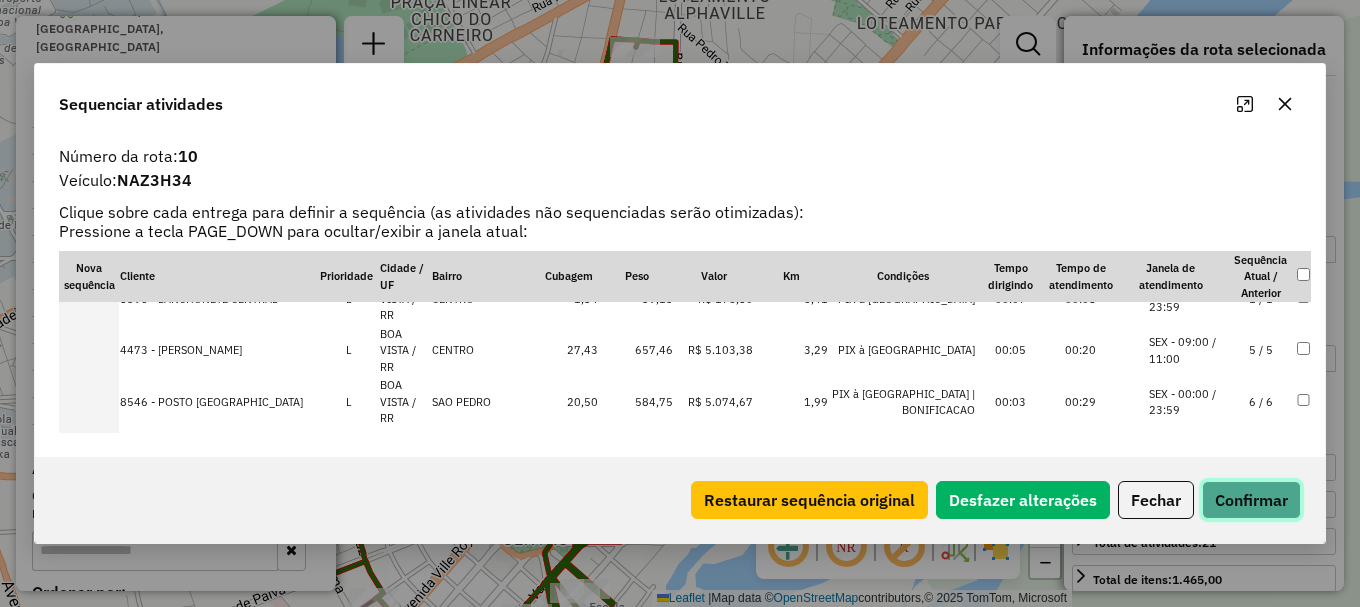 click on "Confirmar" 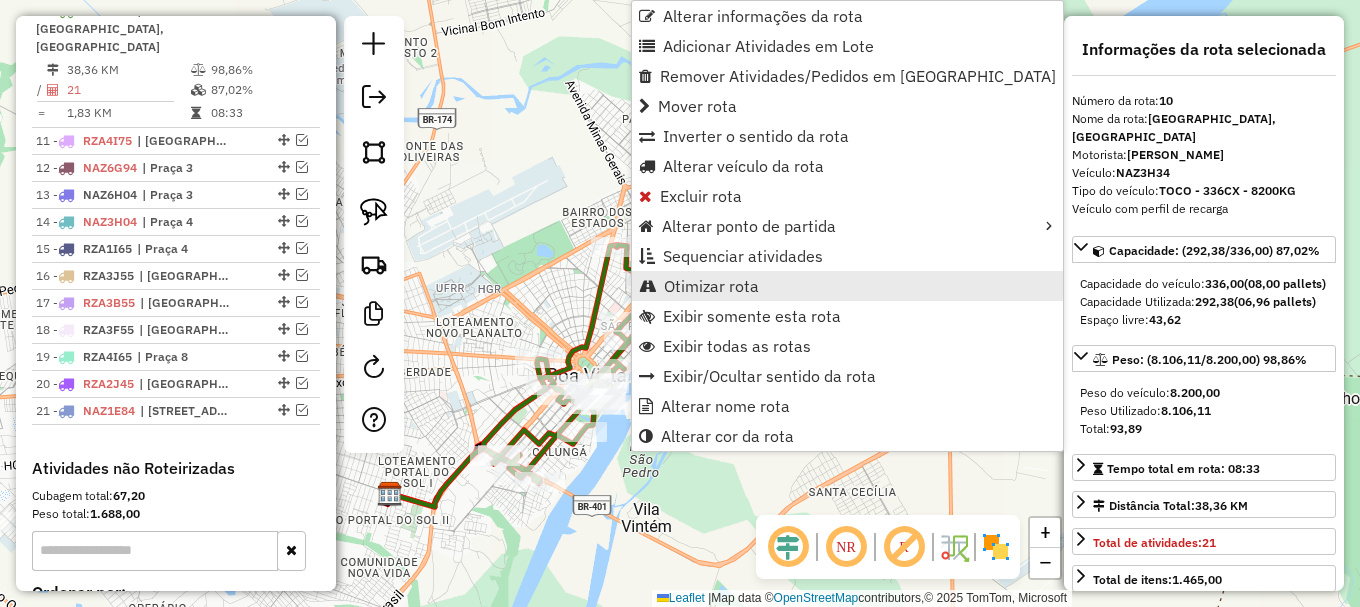 click on "Otimizar rota" at bounding box center (847, 286) 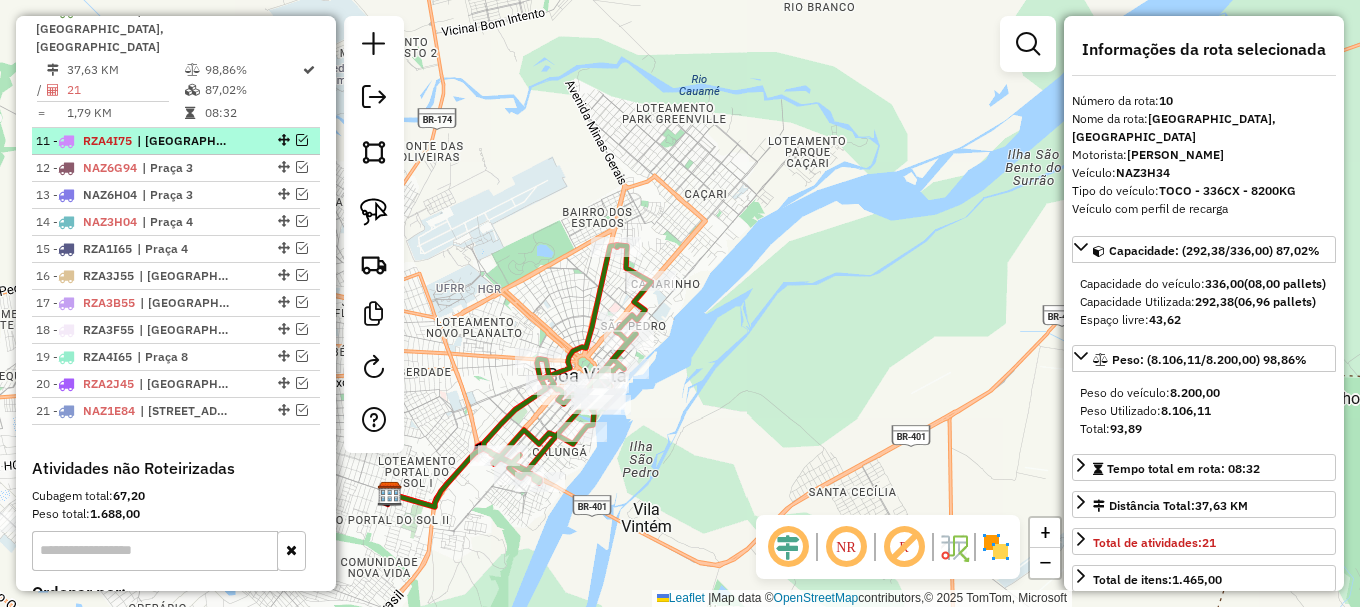 click at bounding box center (302, 140) 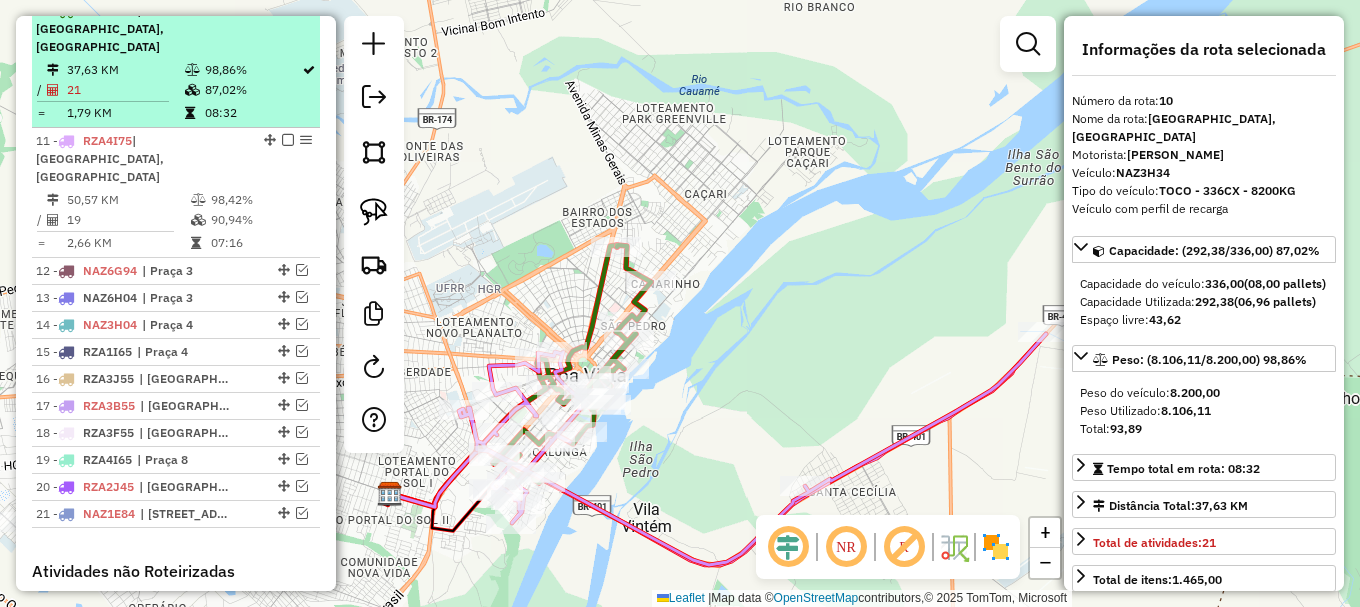 click at bounding box center [288, 10] 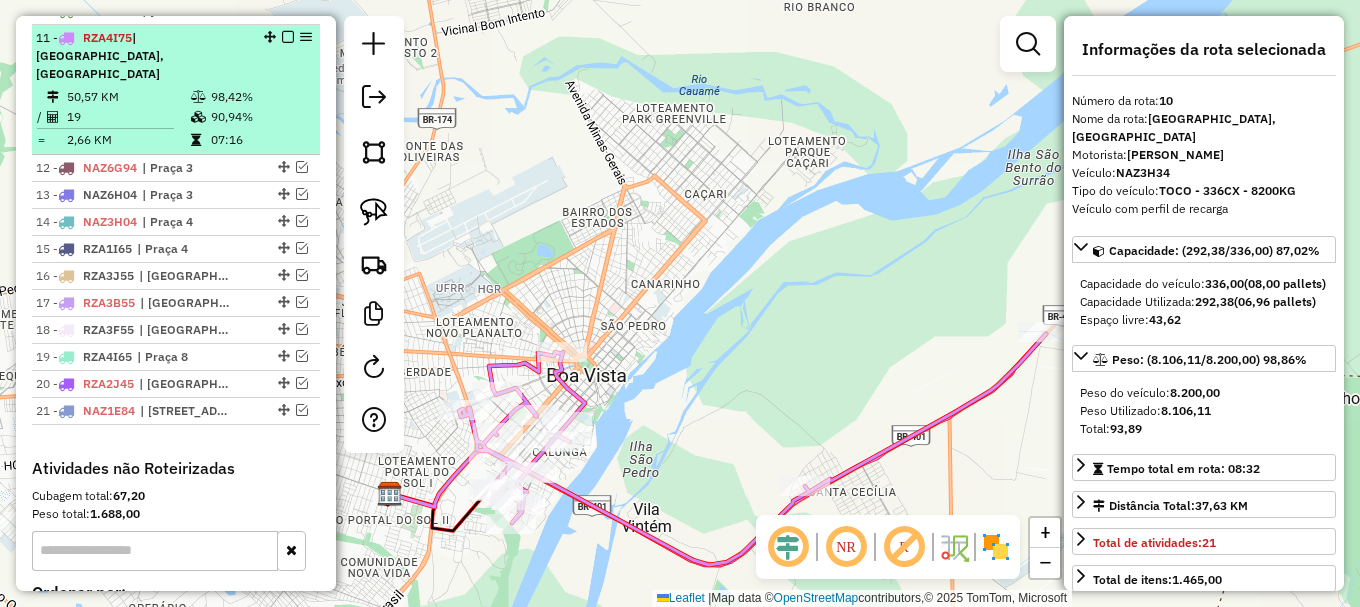 click on "98,42%" at bounding box center (260, 97) 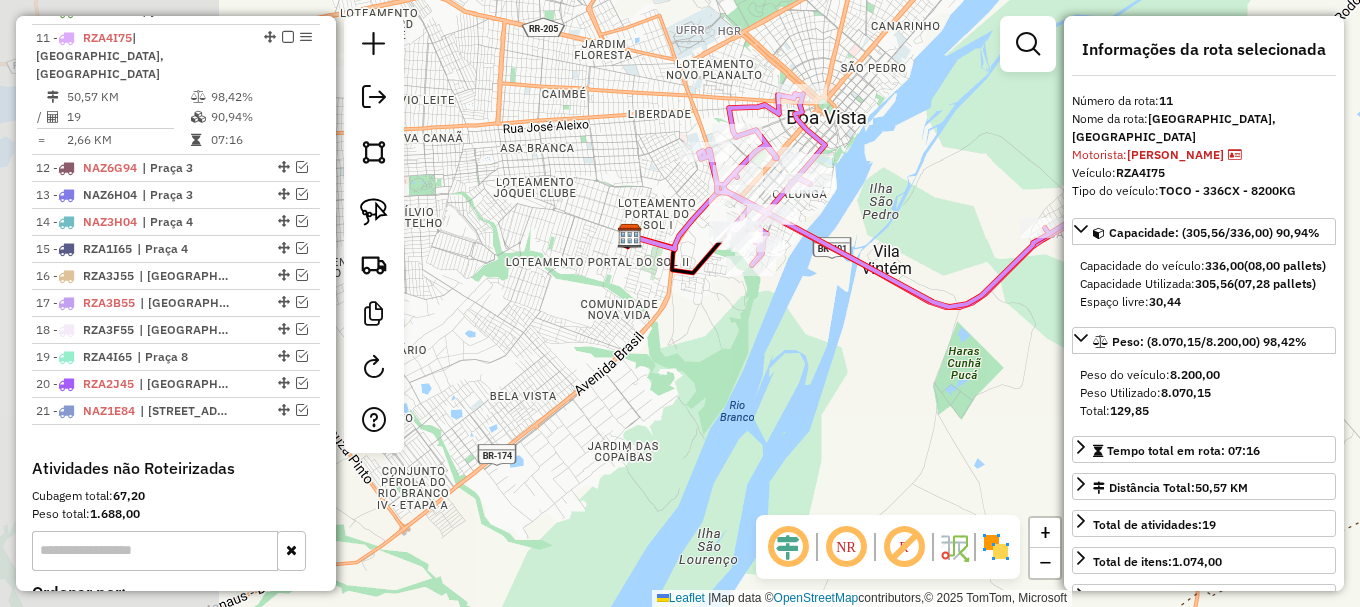drag, startPoint x: 635, startPoint y: 226, endPoint x: 926, endPoint y: 162, distance: 297.95468 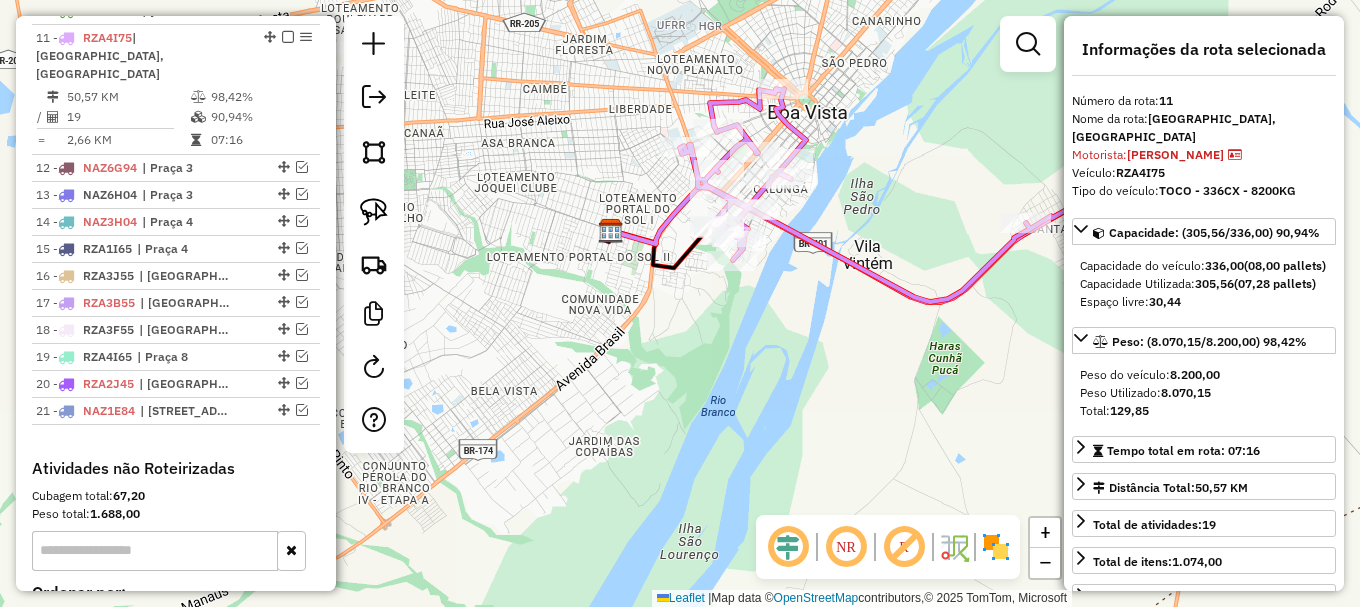 drag, startPoint x: 821, startPoint y: 300, endPoint x: 503, endPoint y: 345, distance: 321.16818 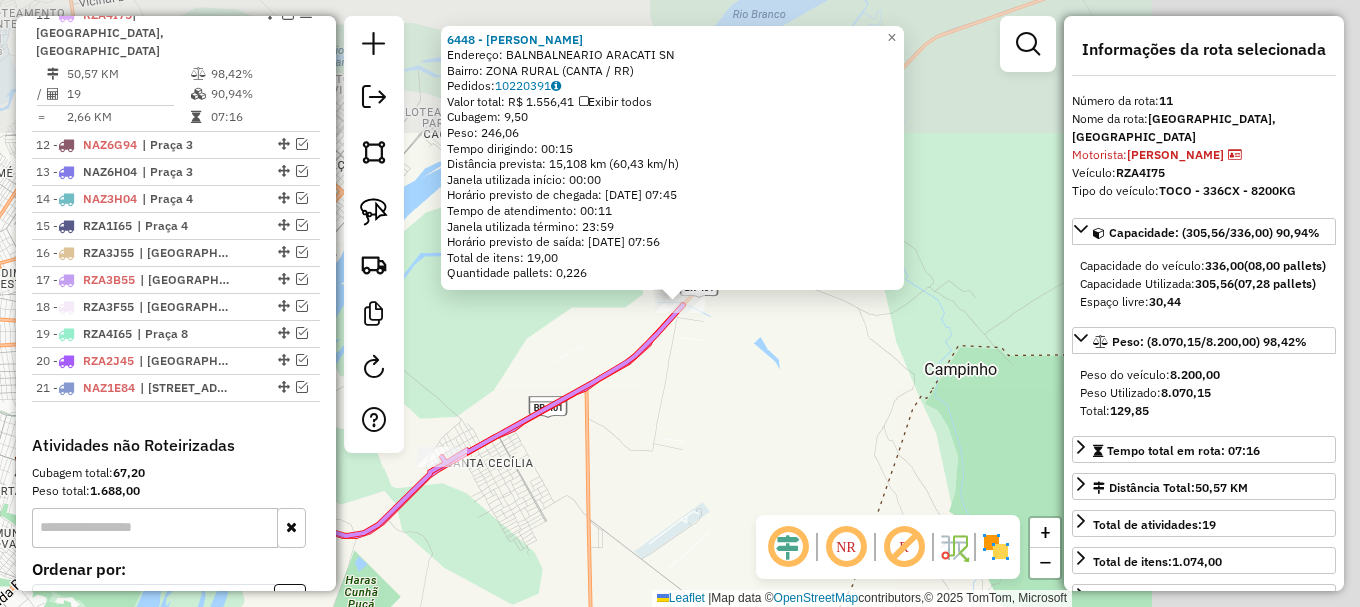 scroll, scrollTop: 1062, scrollLeft: 0, axis: vertical 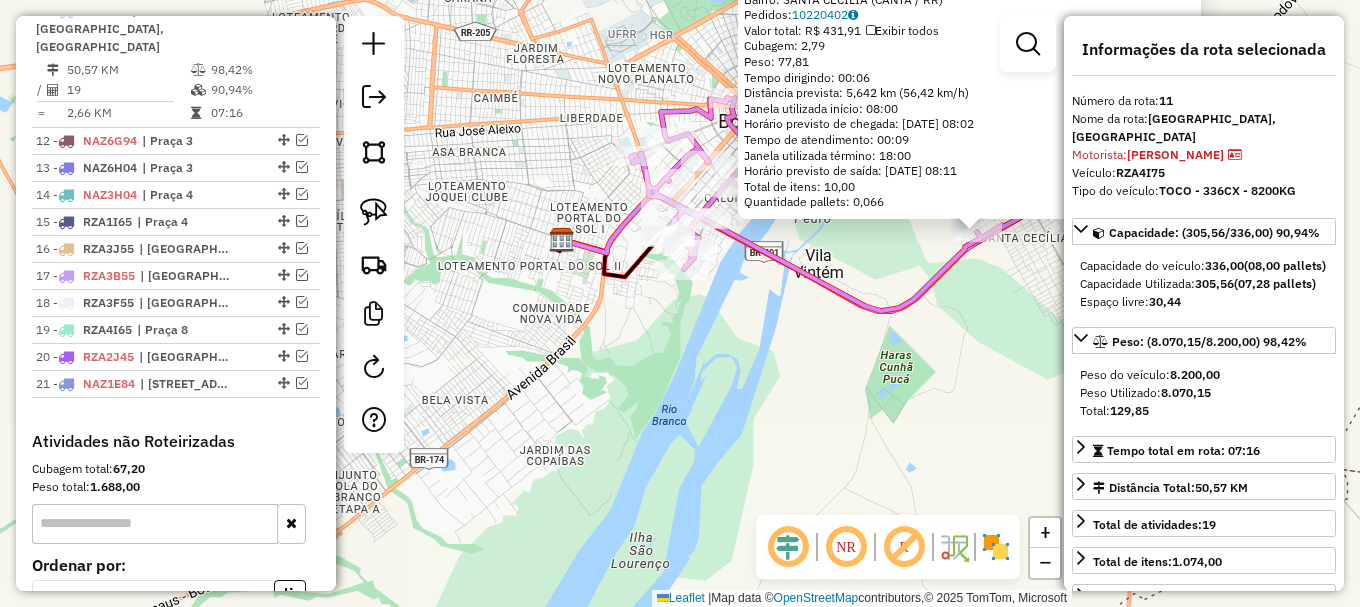 drag, startPoint x: 511, startPoint y: 455, endPoint x: 883, endPoint y: 361, distance: 383.6926 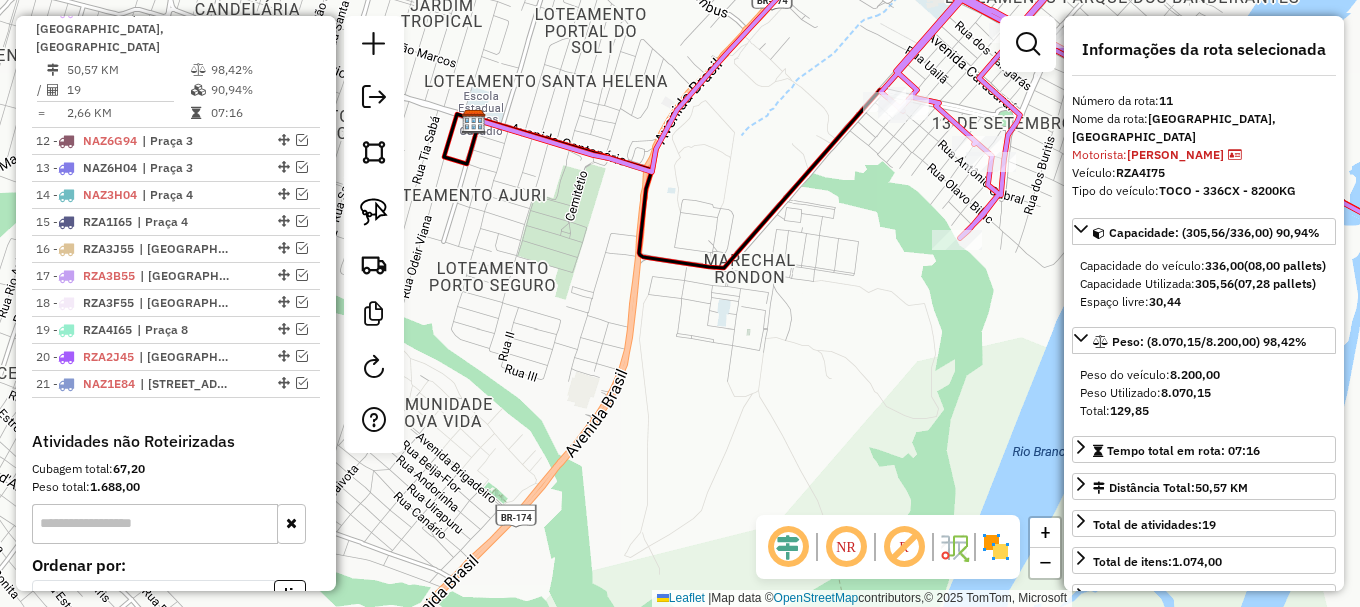 drag, startPoint x: 887, startPoint y: 195, endPoint x: 674, endPoint y: 367, distance: 273.77545 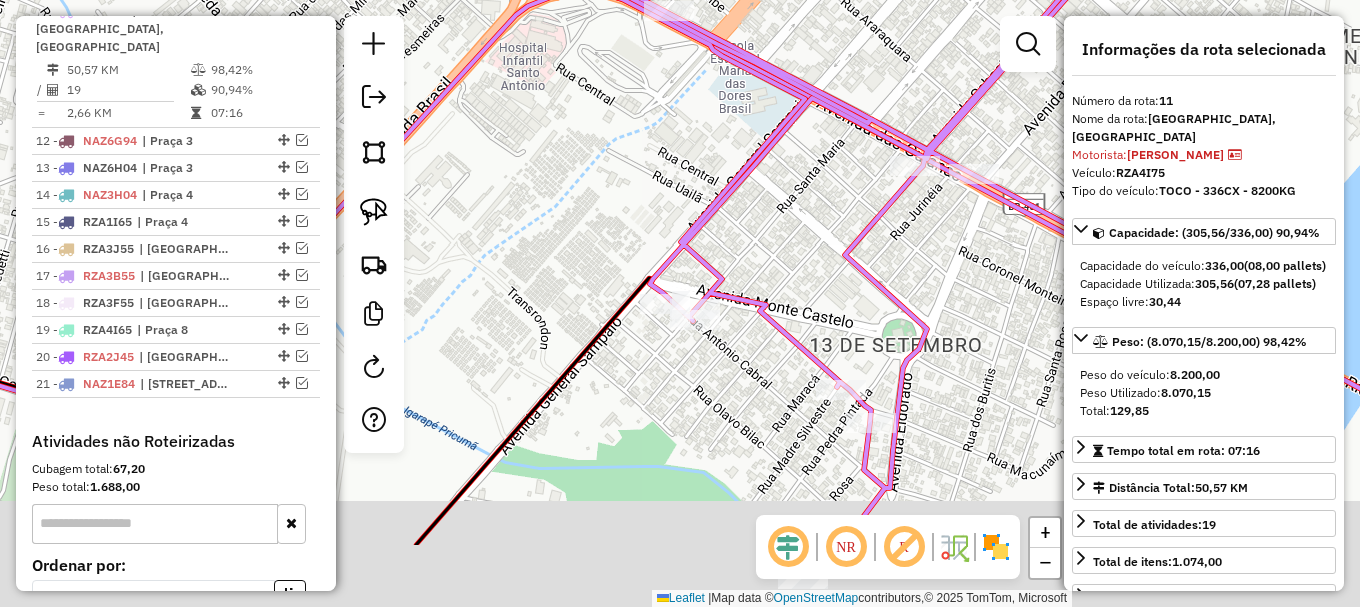drag, startPoint x: 730, startPoint y: 299, endPoint x: 731, endPoint y: 194, distance: 105.00476 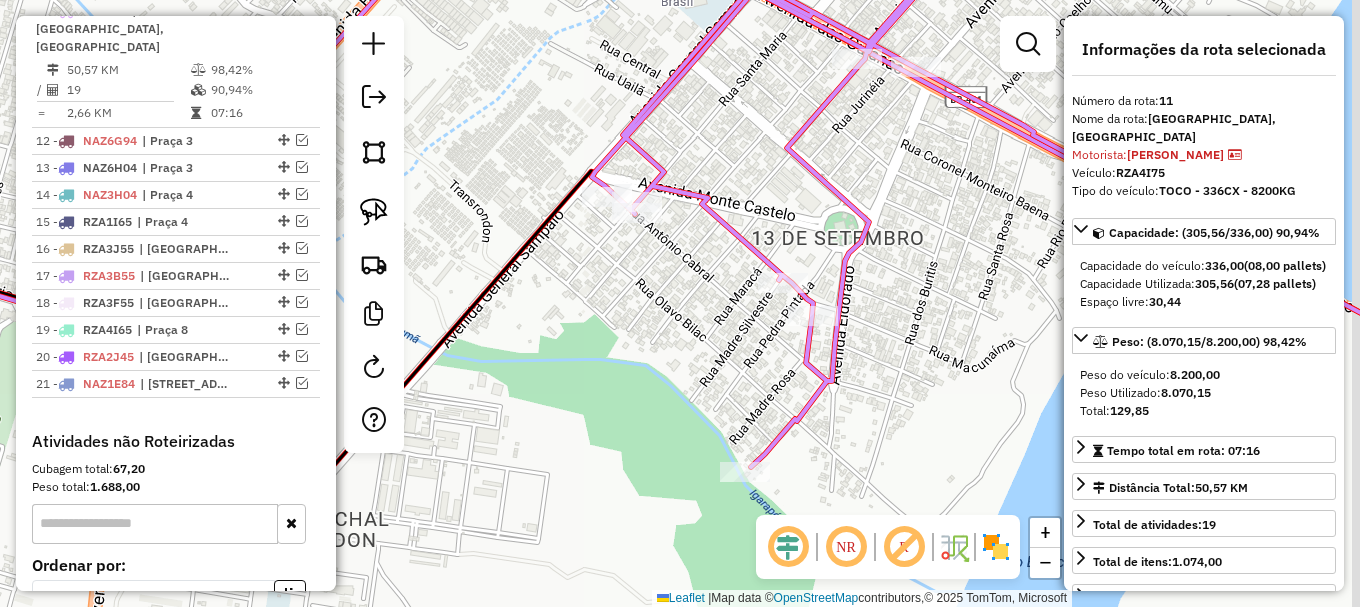 drag, startPoint x: 778, startPoint y: 259, endPoint x: 697, endPoint y: 162, distance: 126.37247 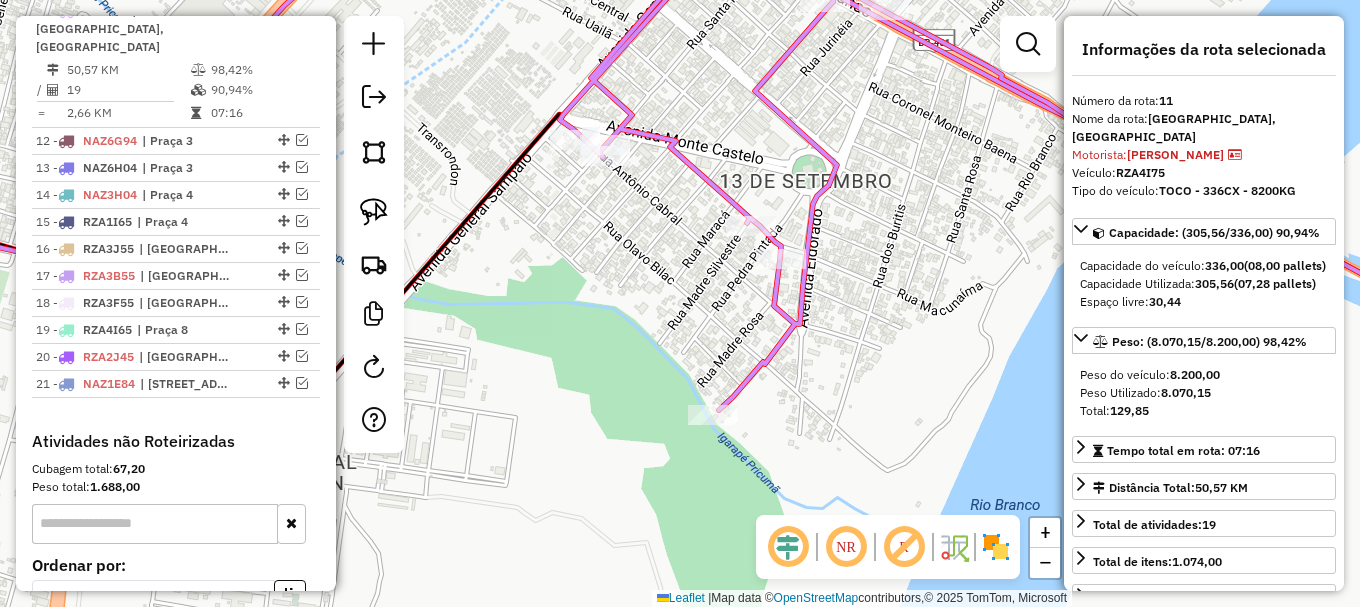 click 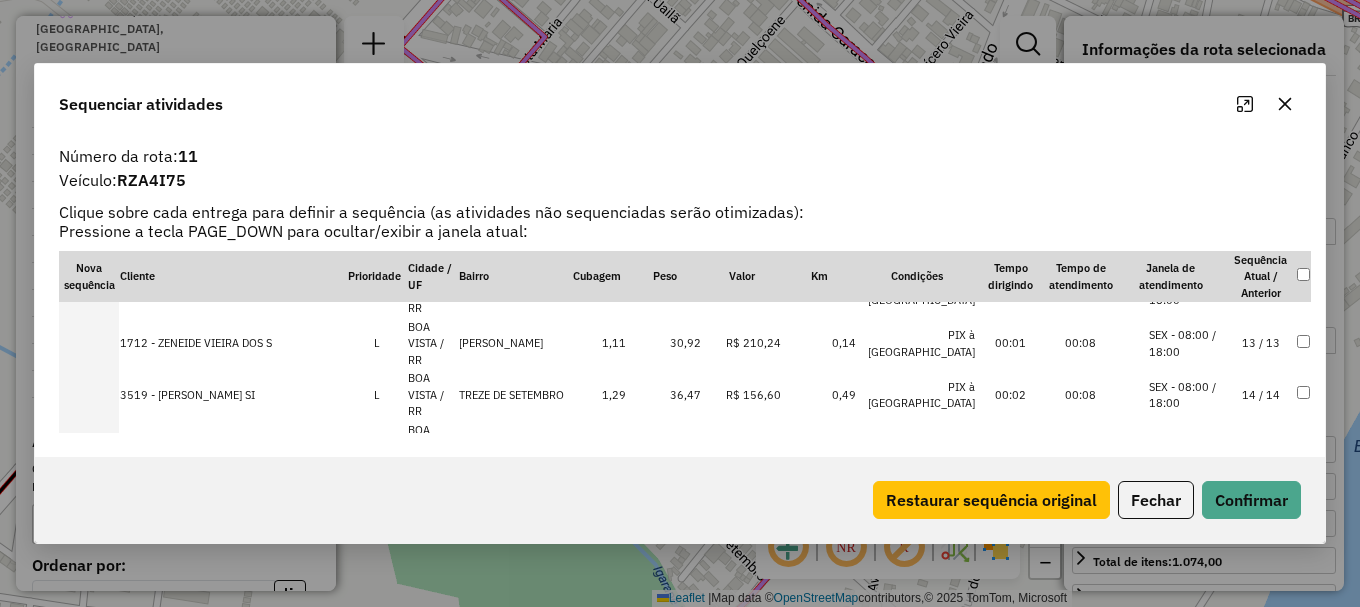 scroll, scrollTop: 453, scrollLeft: 0, axis: vertical 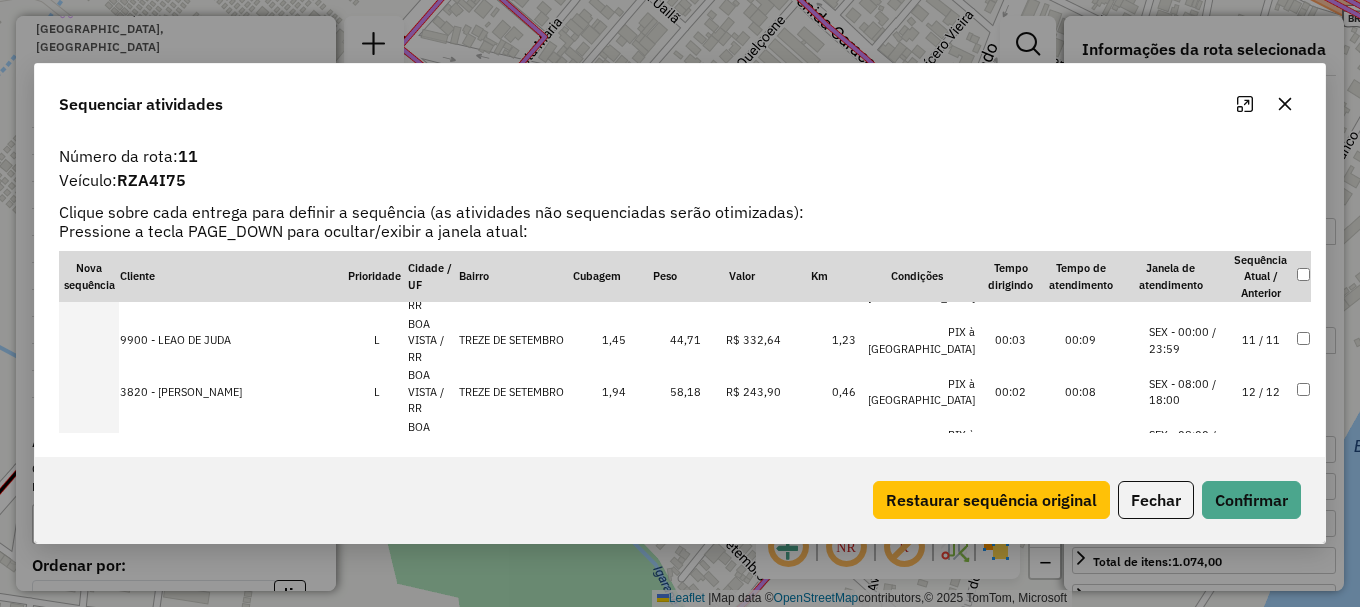 click on "SEX - 12:00 / 18:00" at bounding box center [1187, 546] 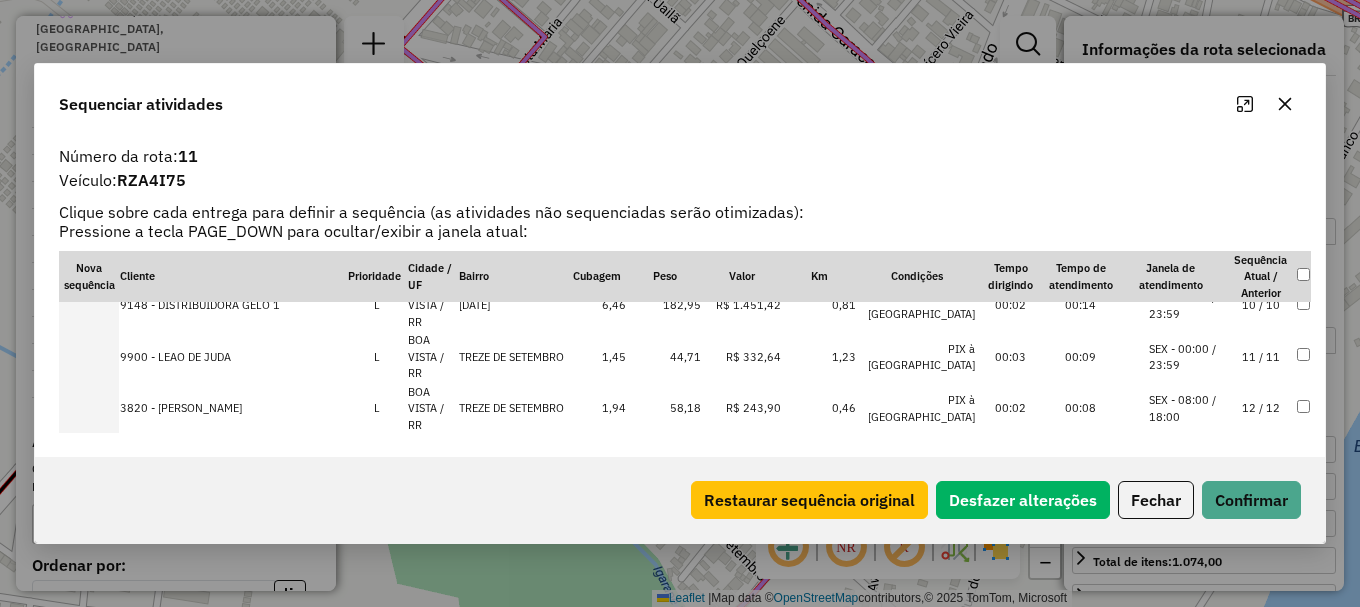 click on "SEX - 08:00 / 18:00" at bounding box center (1187, 511) 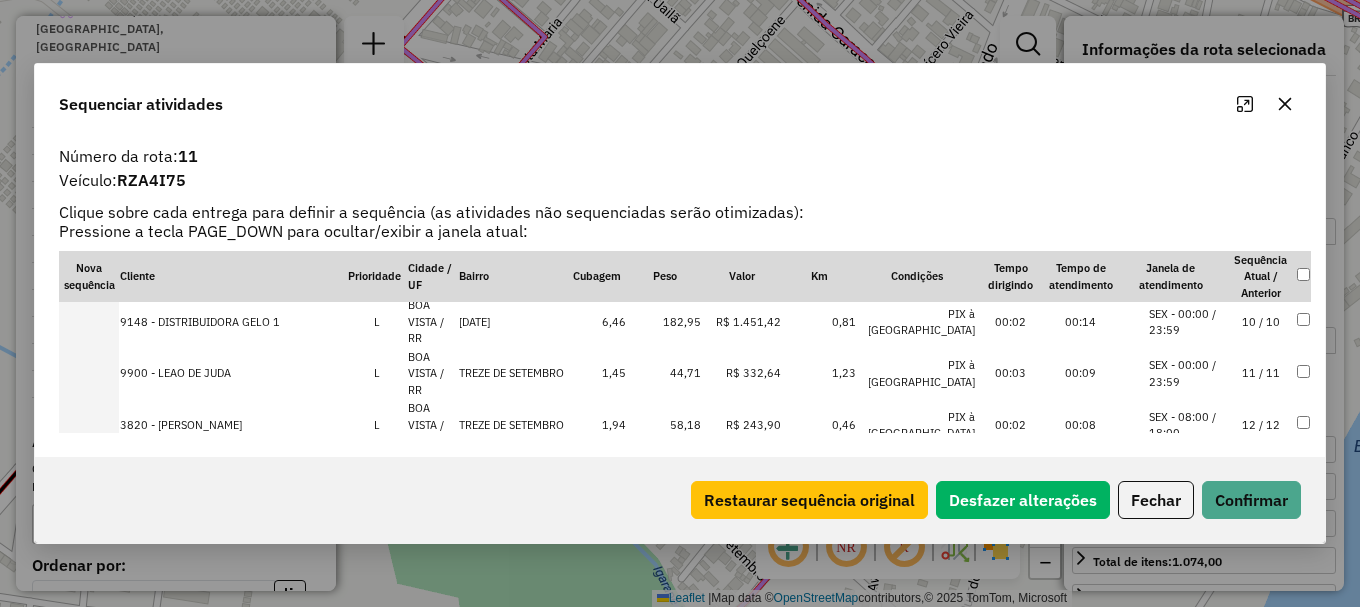 click on "SEX - 14:00 / 18:00" at bounding box center [1187, 682] 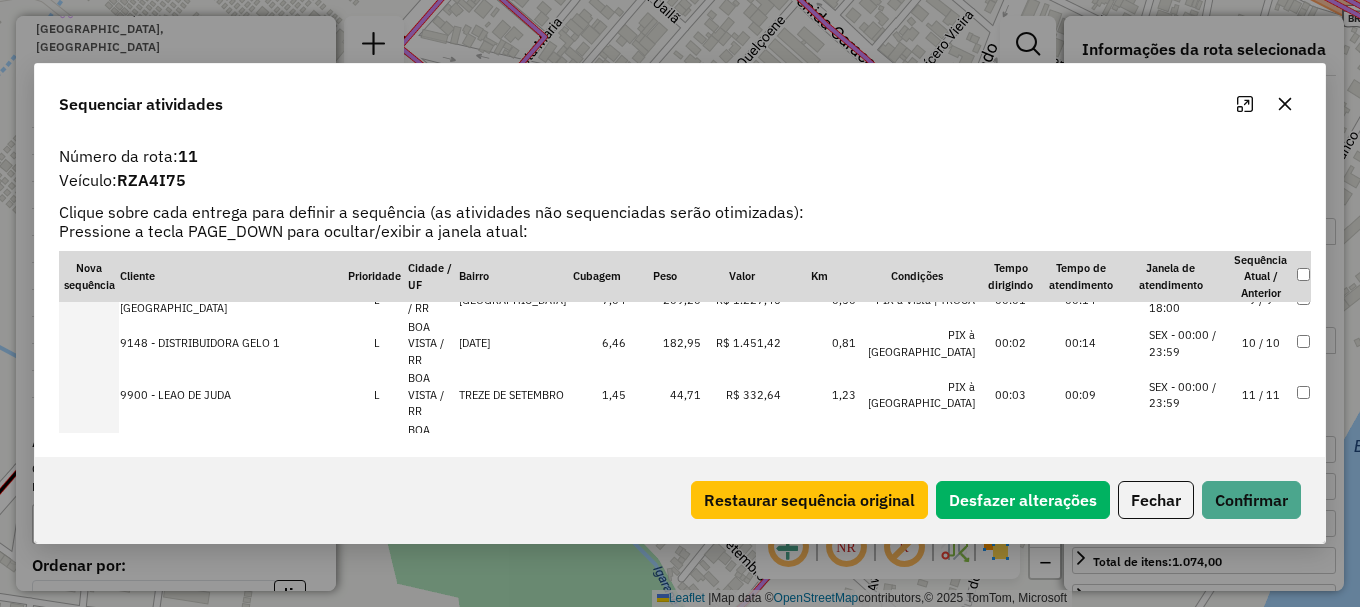 scroll, scrollTop: 453, scrollLeft: 0, axis: vertical 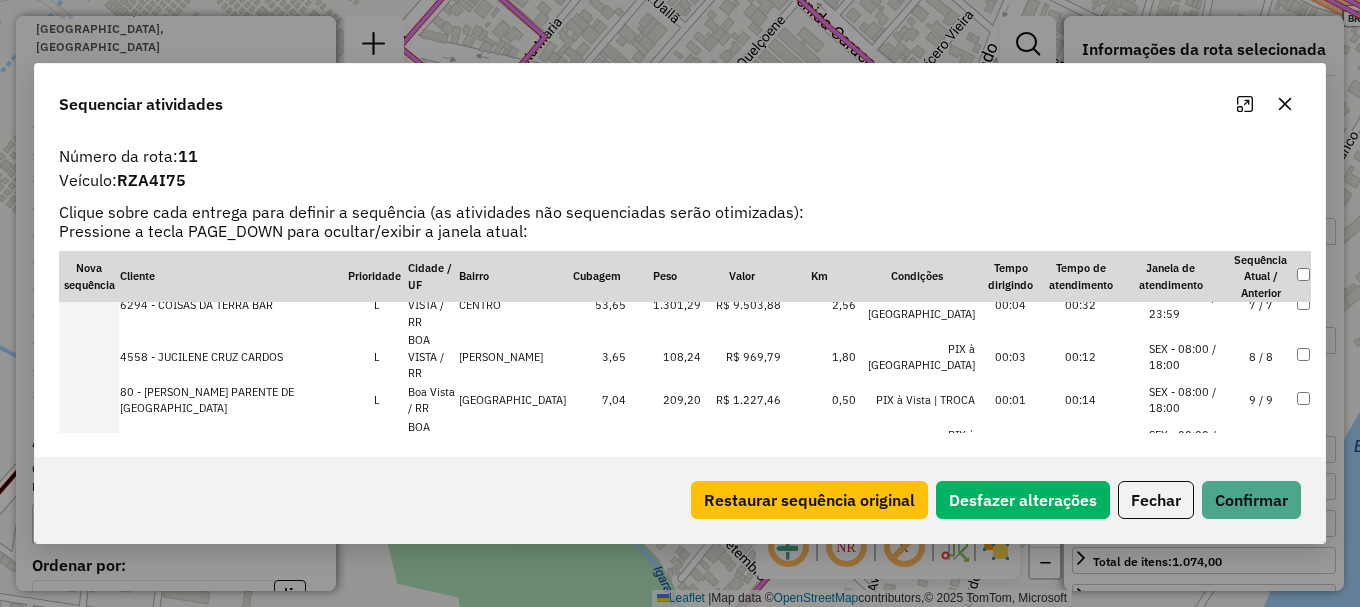 click on "SEX - 08:00 / 18:00" at bounding box center [1187, 598] 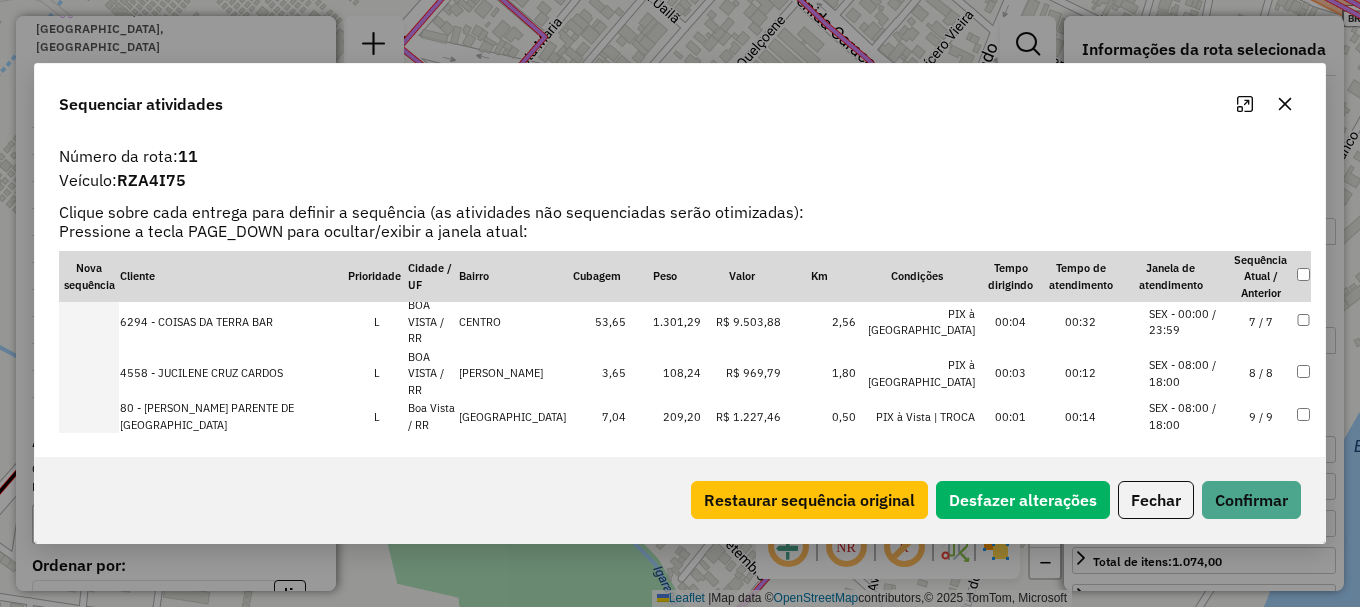click on "SEX - 08:00 / 18:00" at bounding box center [1187, 563] 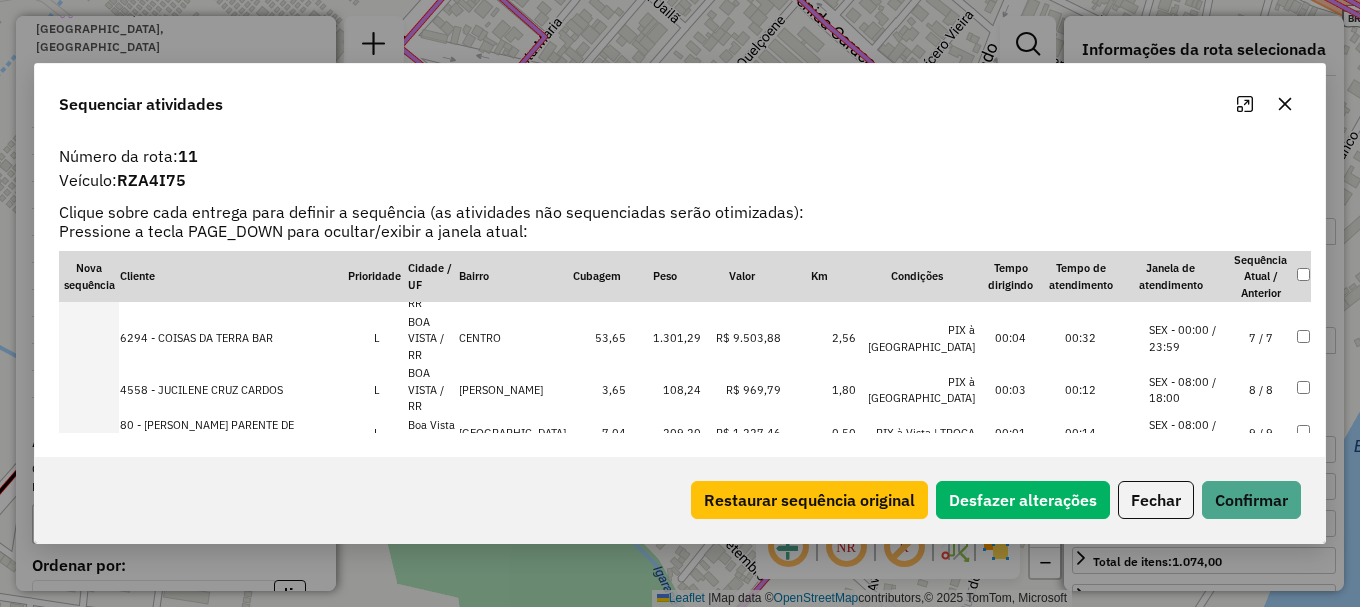 click on "SEX - 00:00 / 23:59" at bounding box center (1187, 528) 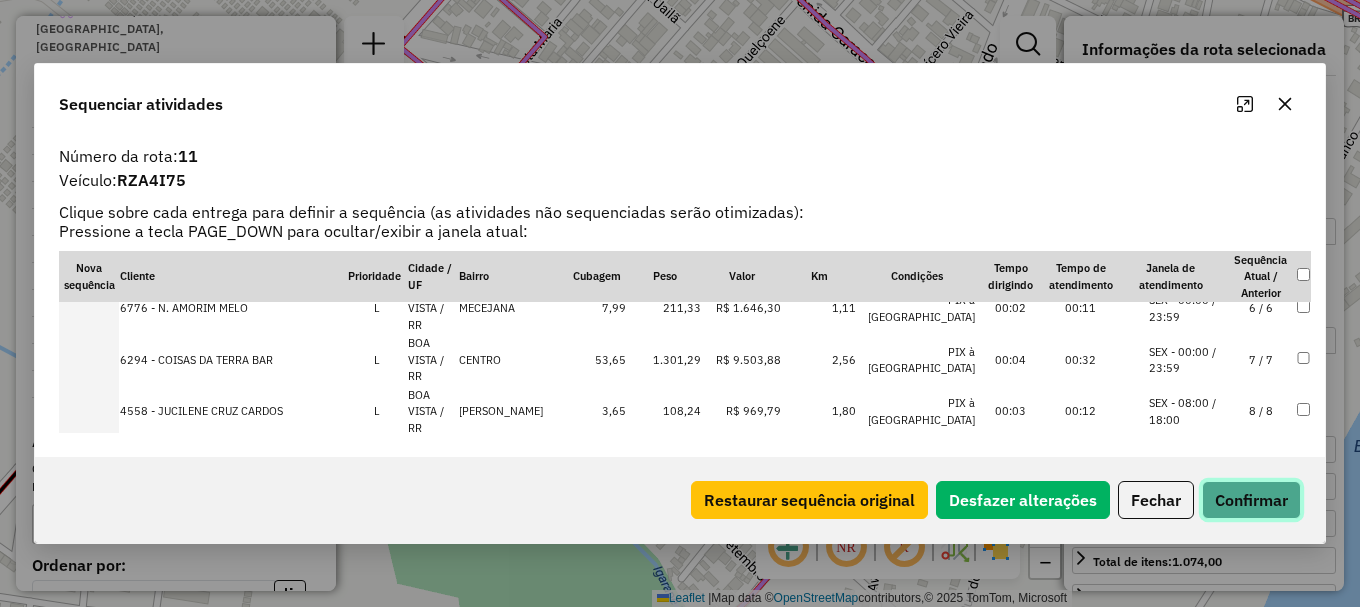 click on "Confirmar" 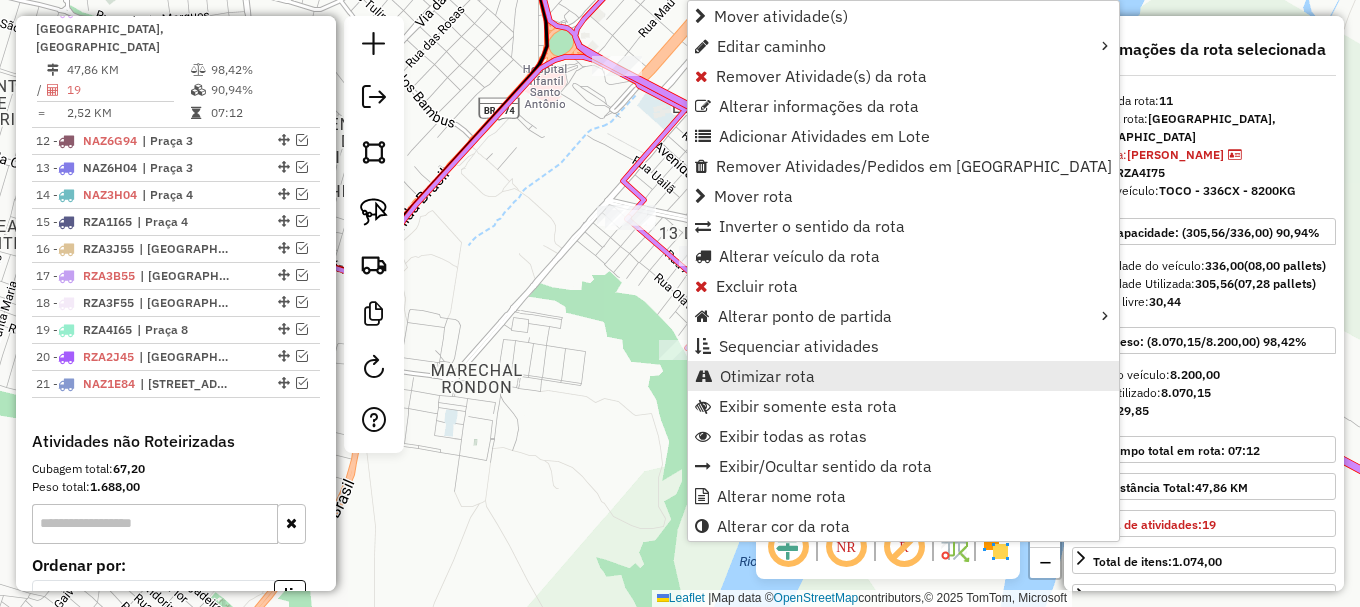 click on "Otimizar rota" at bounding box center (767, 376) 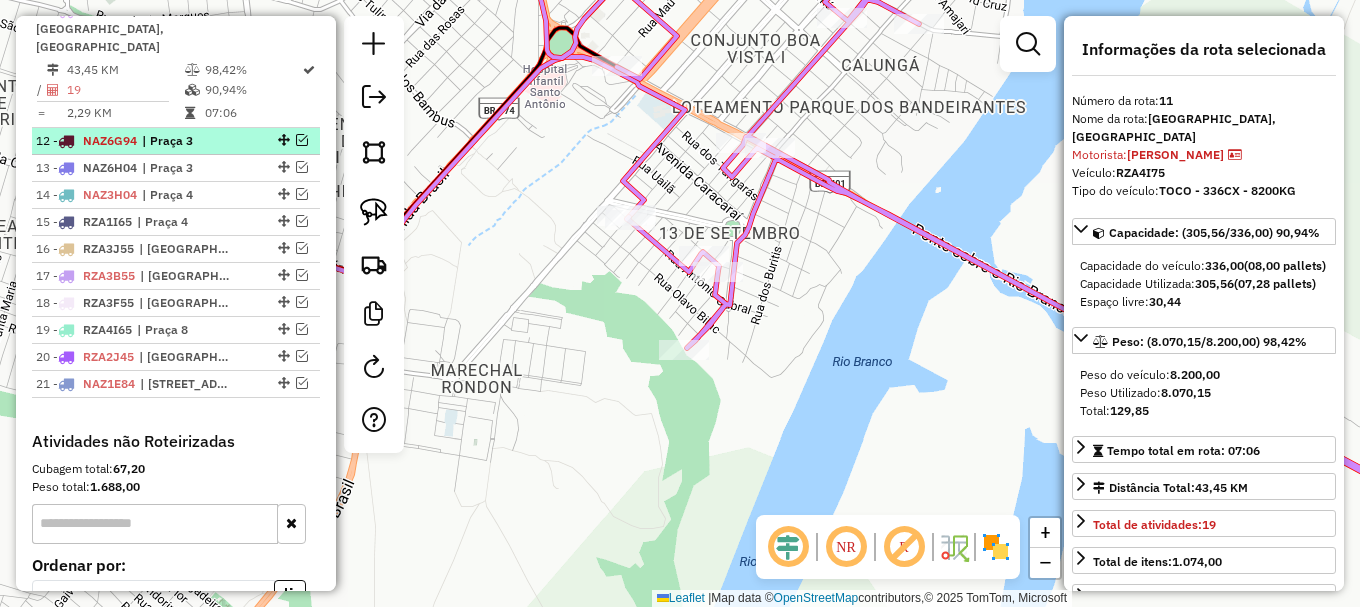 click at bounding box center [302, 140] 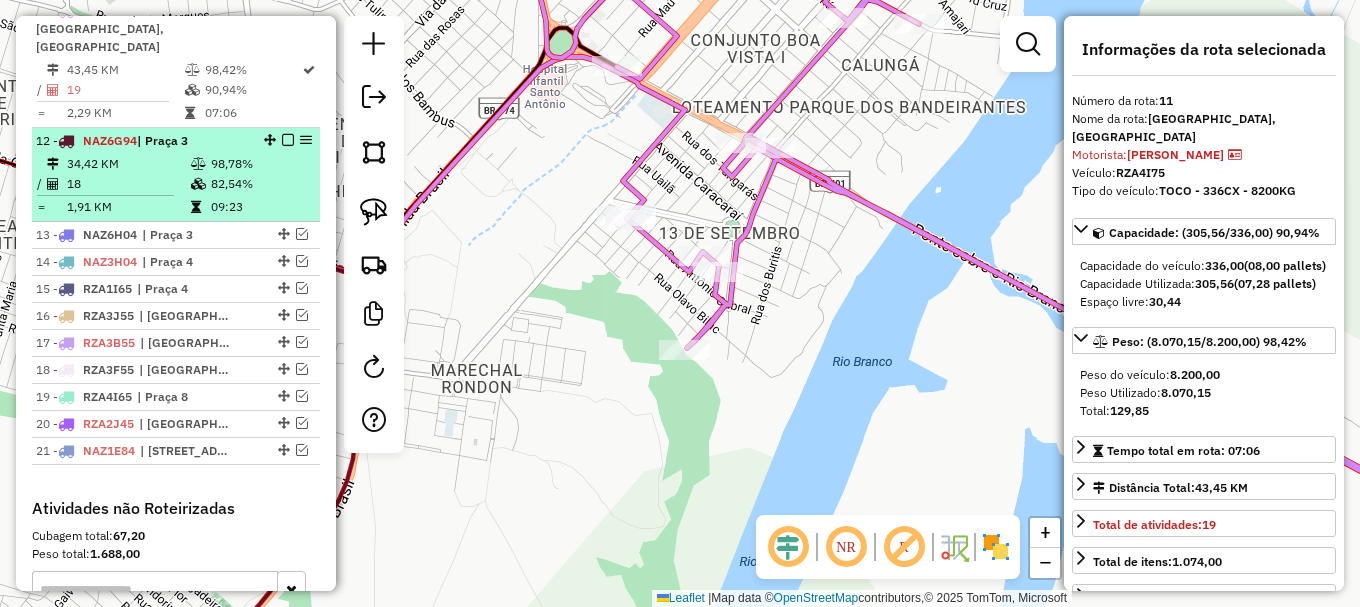 drag, startPoint x: 280, startPoint y: 30, endPoint x: 282, endPoint y: 57, distance: 27.073973 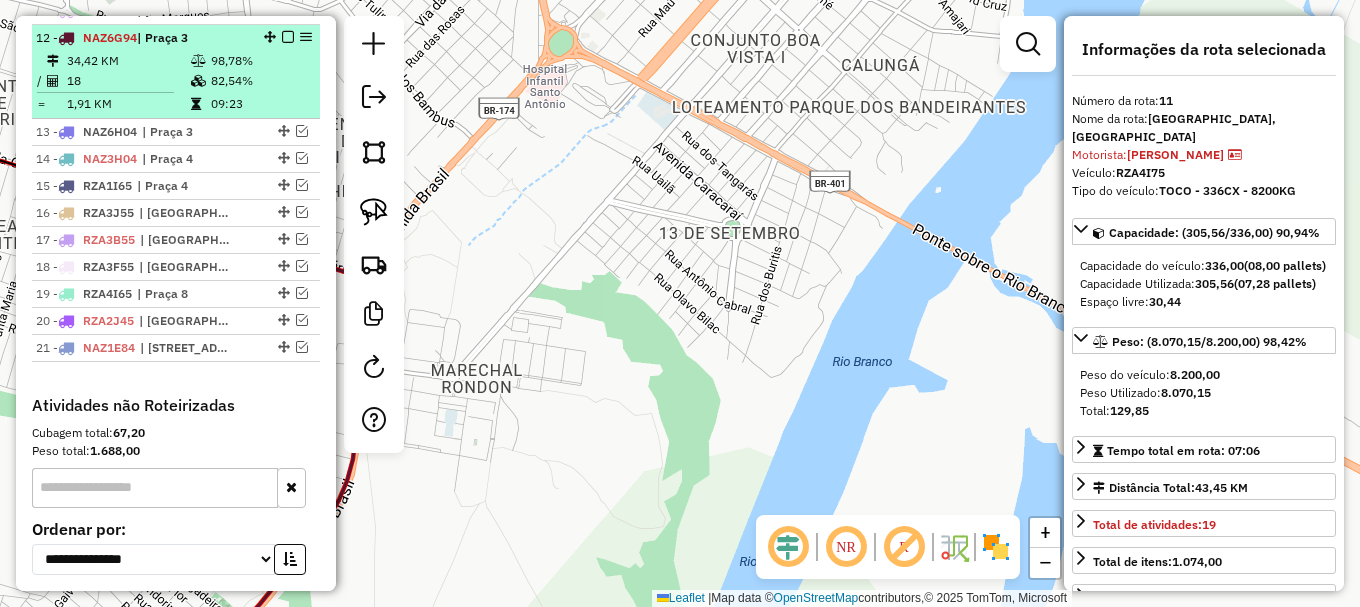 click on "82,54%" at bounding box center [260, 81] 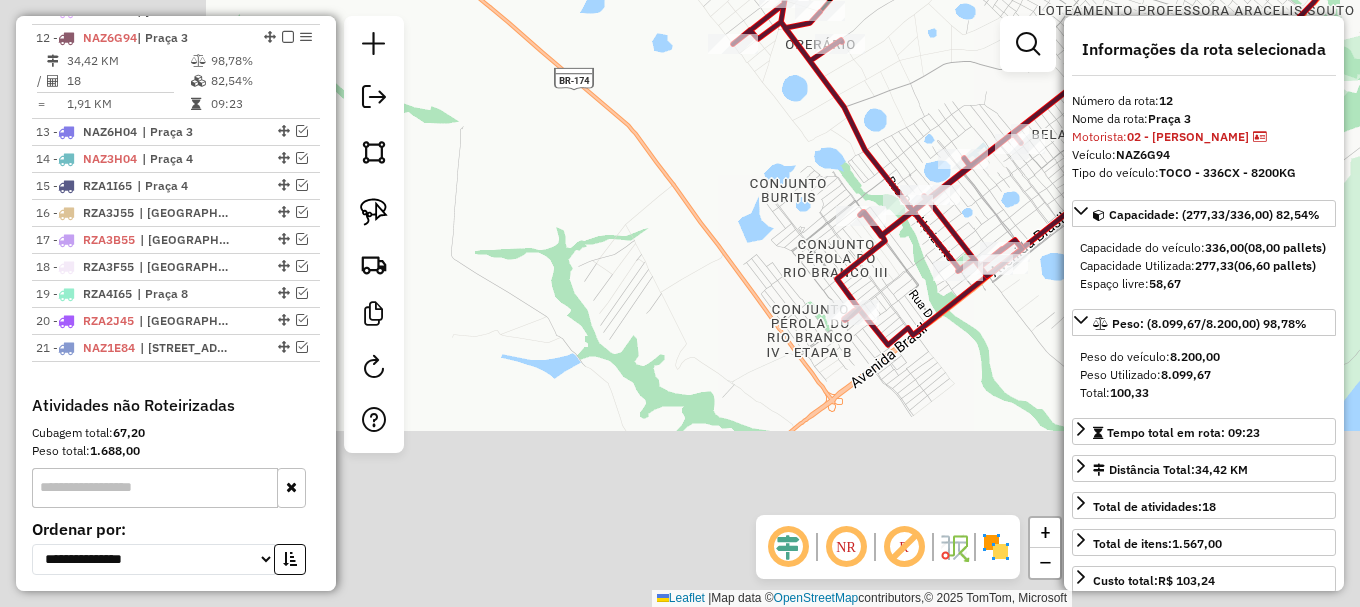 drag, startPoint x: 874, startPoint y: 158, endPoint x: 1032, endPoint y: 23, distance: 207.81963 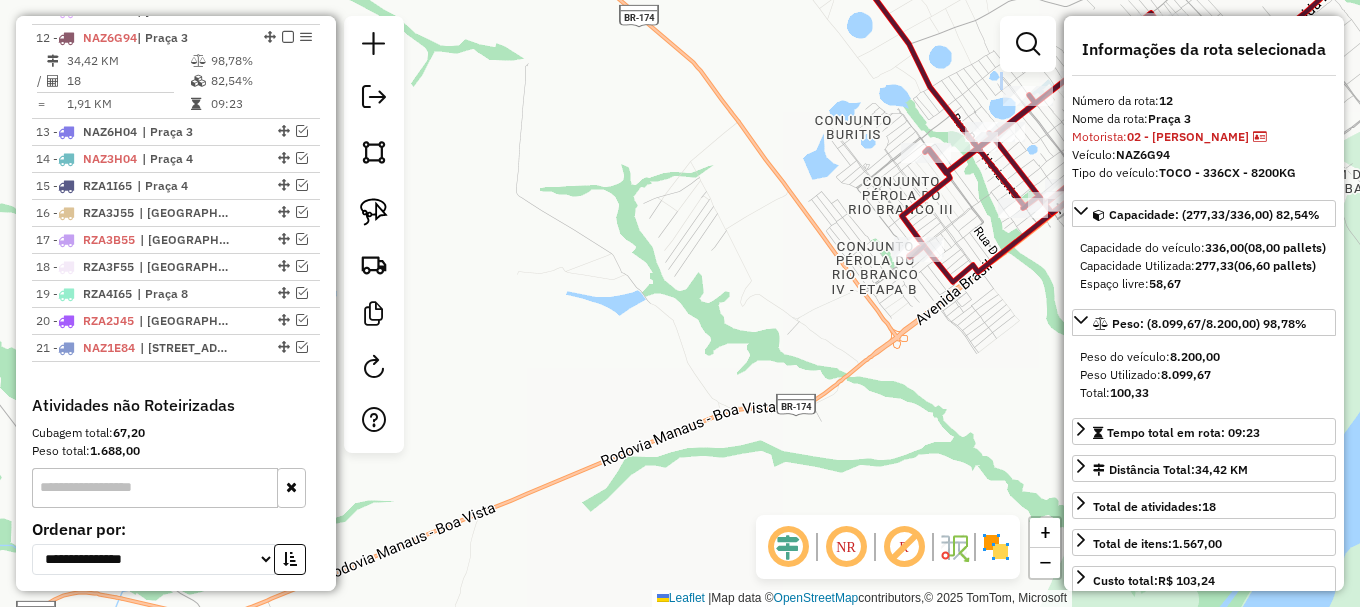 drag, startPoint x: 848, startPoint y: 285, endPoint x: 829, endPoint y: 366, distance: 83.198555 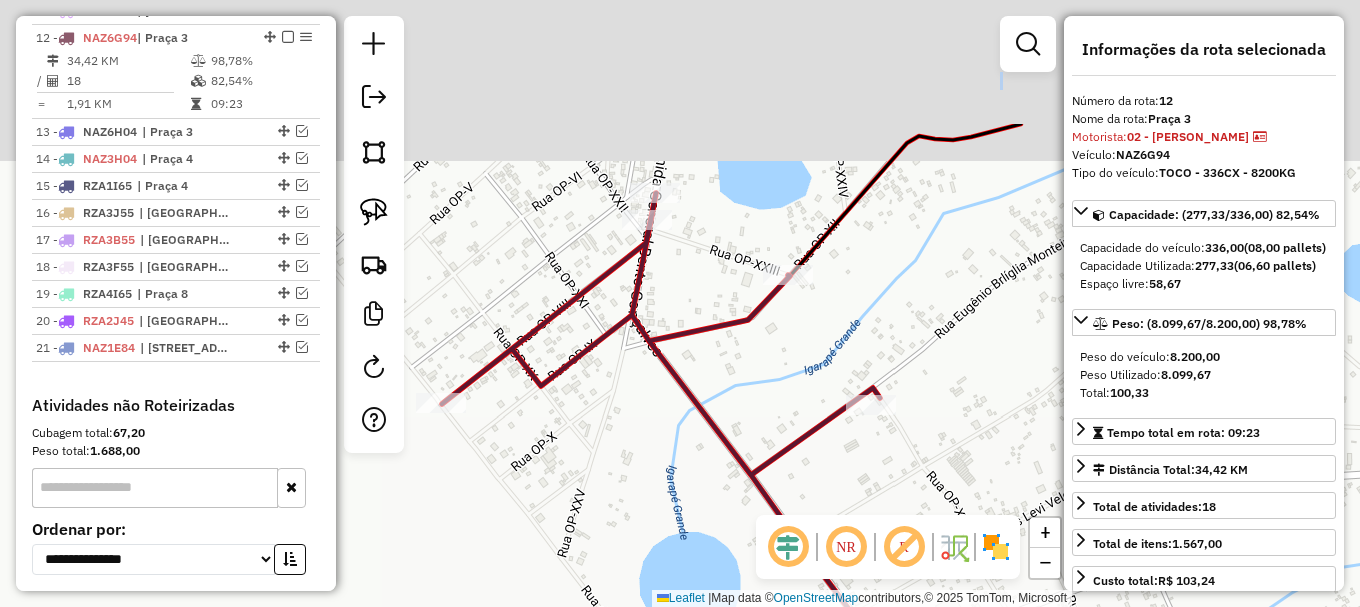 drag, startPoint x: 725, startPoint y: 236, endPoint x: 593, endPoint y: 421, distance: 227.26416 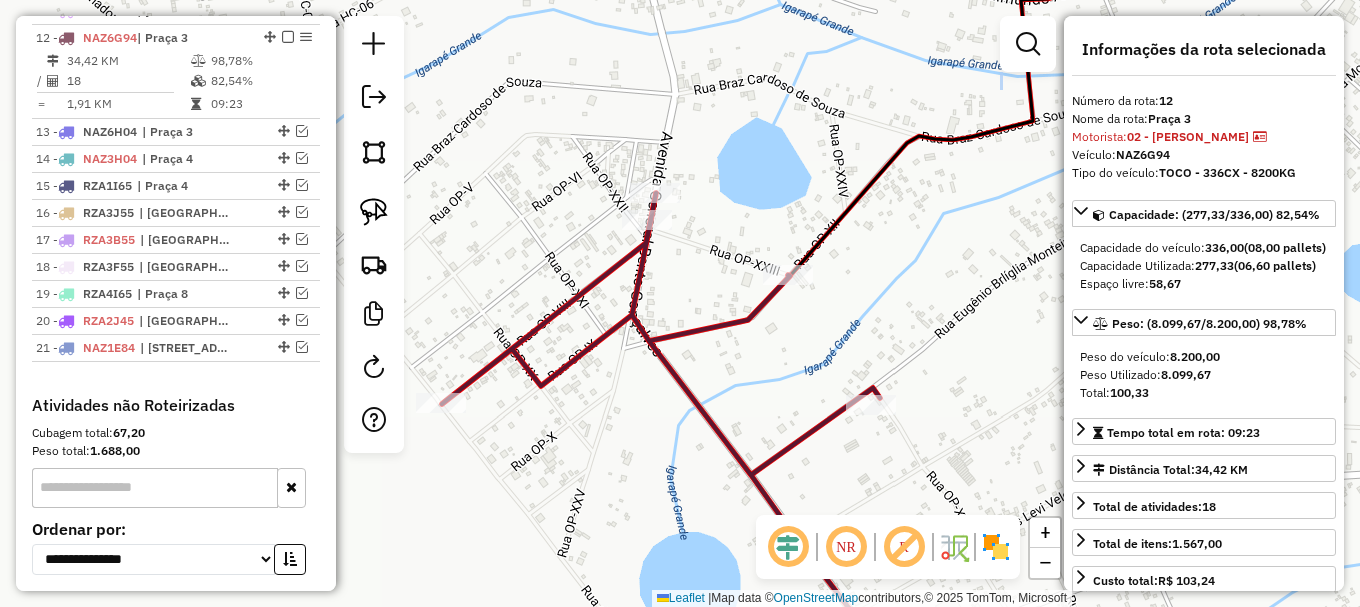 click 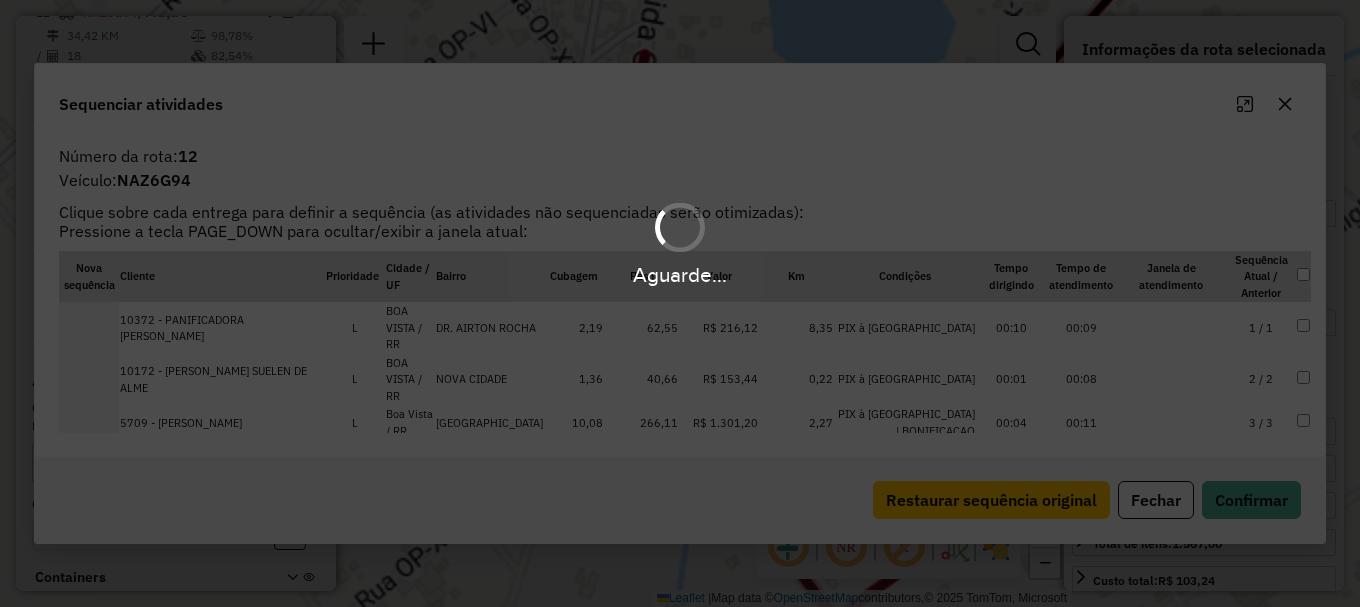 scroll, scrollTop: 1089, scrollLeft: 0, axis: vertical 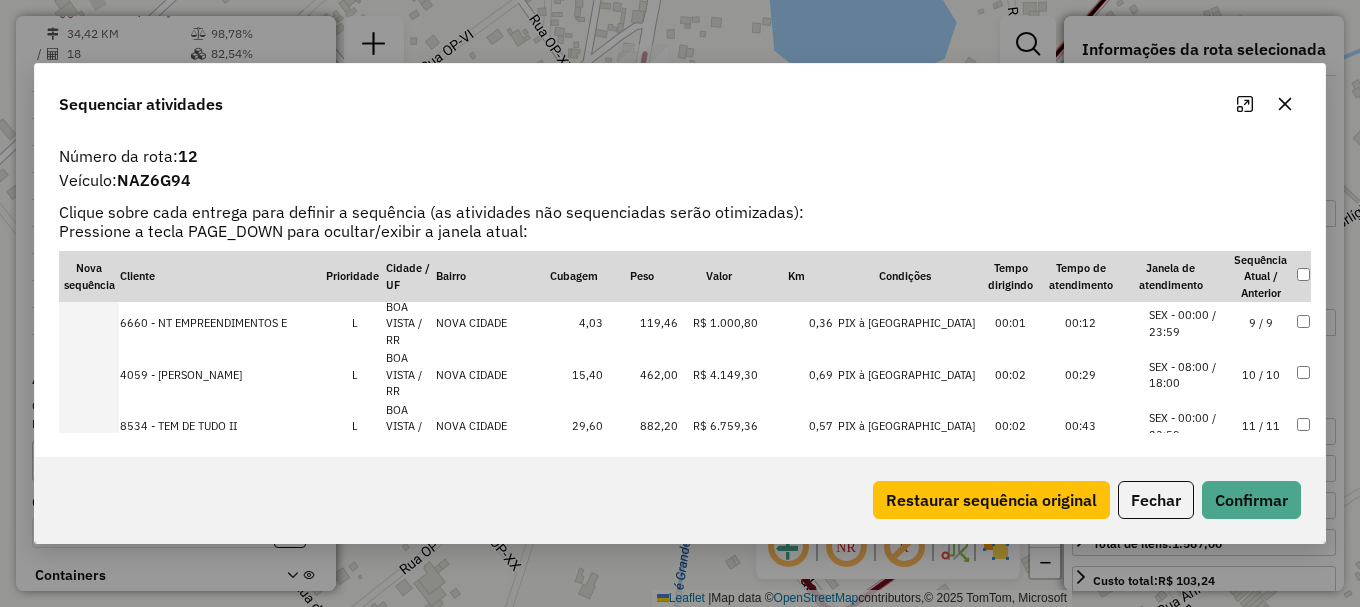 click on "SEX - 00:00 / 23:59" at bounding box center [1187, 581] 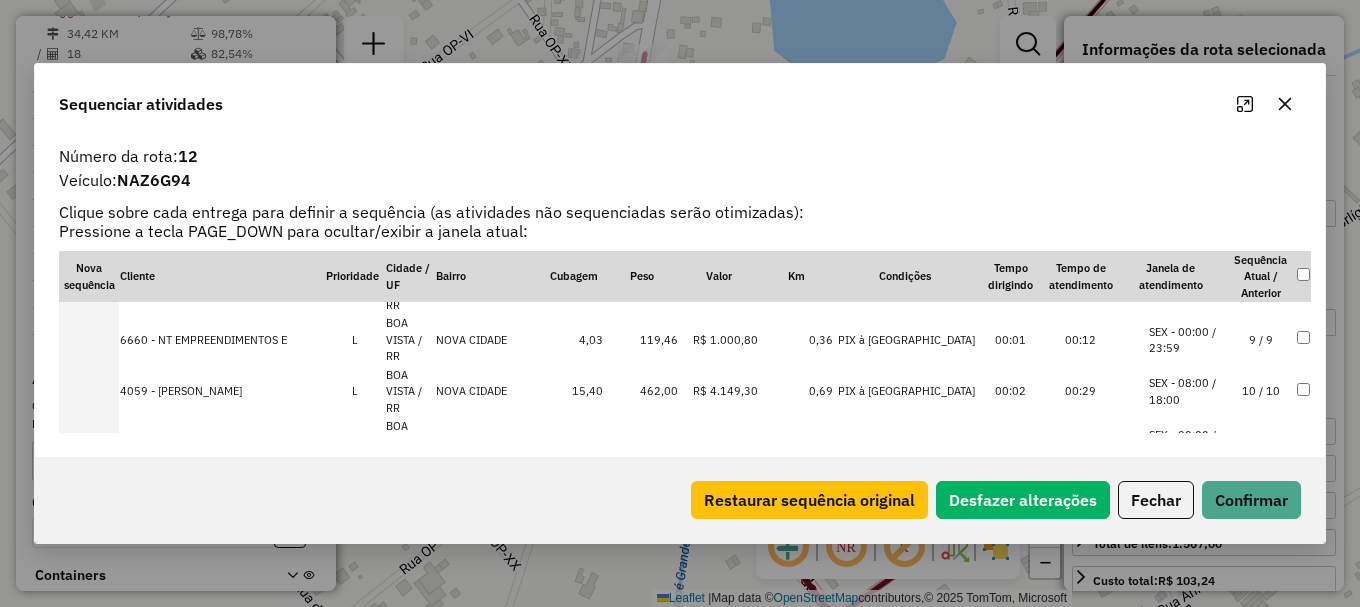 click on "SEX - 00:00 / 23:59" at bounding box center (1187, 632) 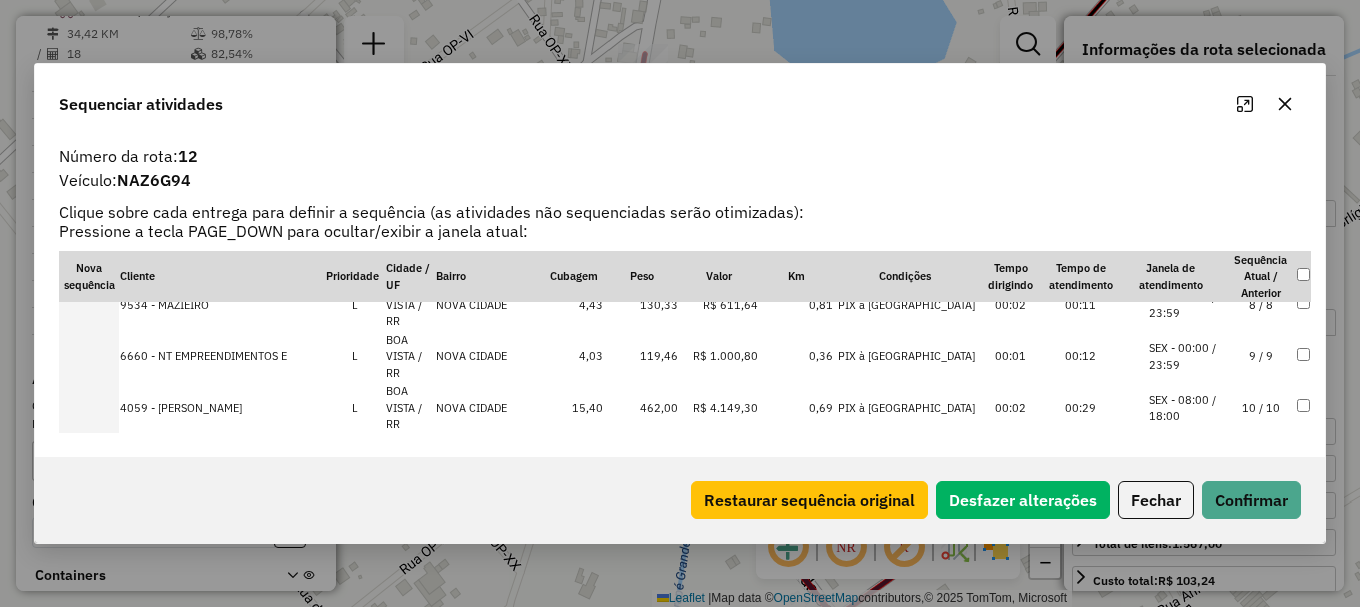click on "SEX - 10:00 / 18:00" at bounding box center (1187, 605) 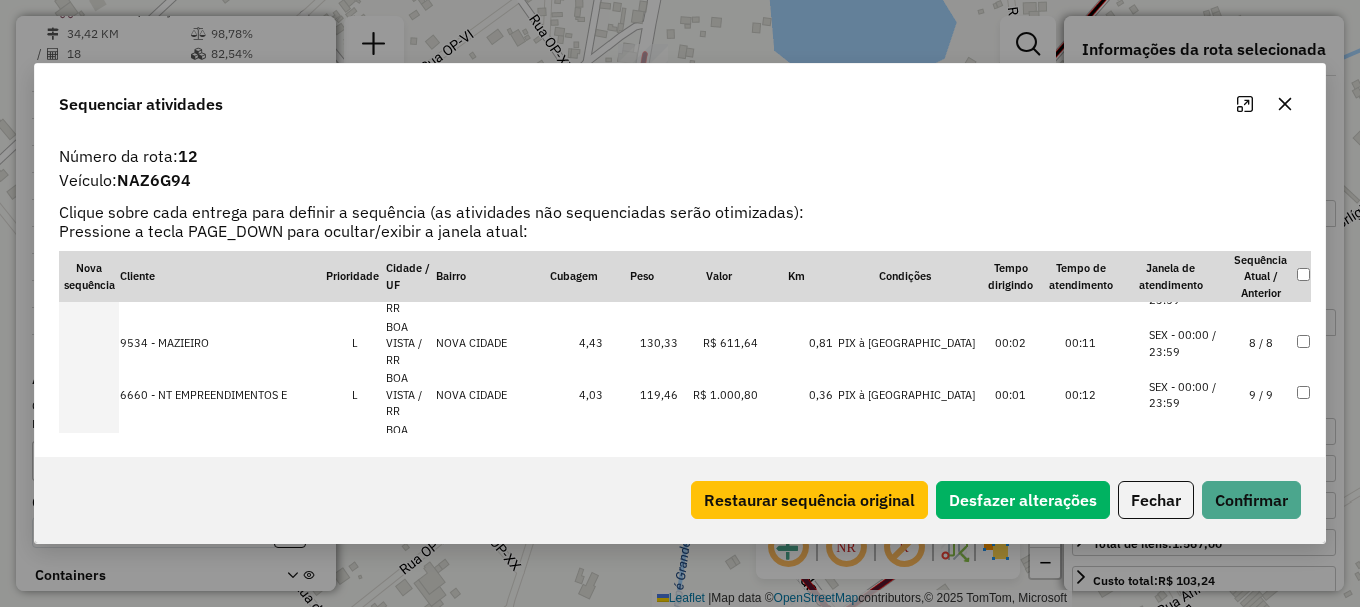 click on "SEX - 08:00 / 18:00" at bounding box center (1187, 652) 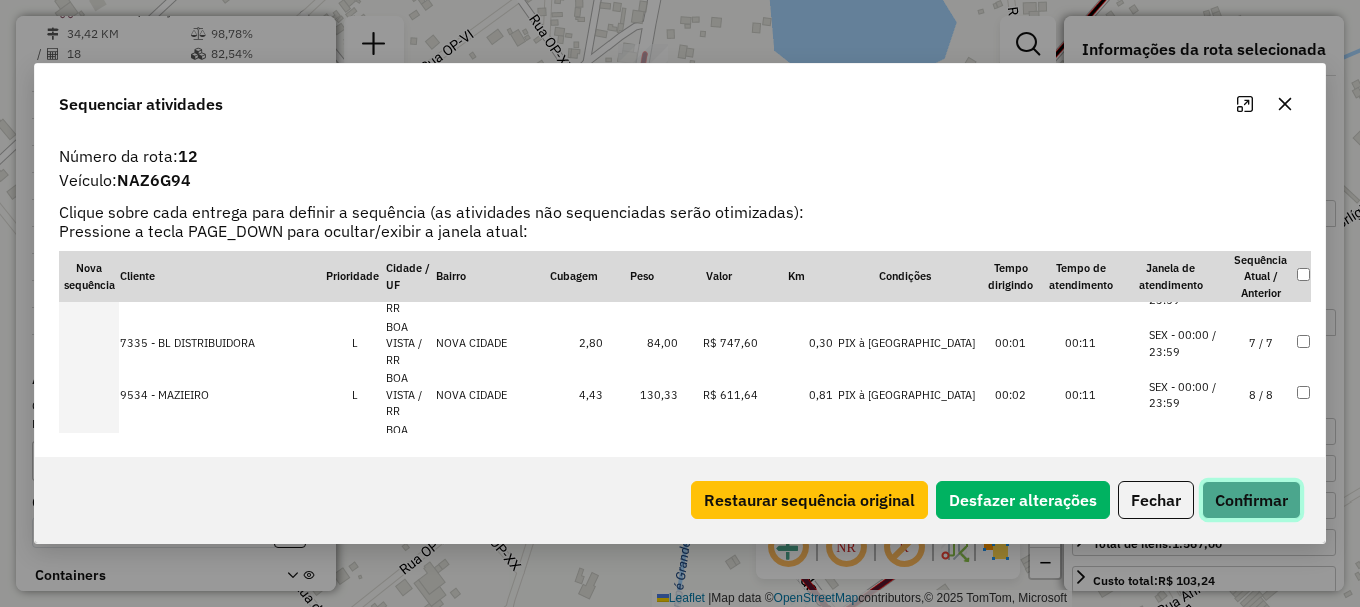click on "Confirmar" 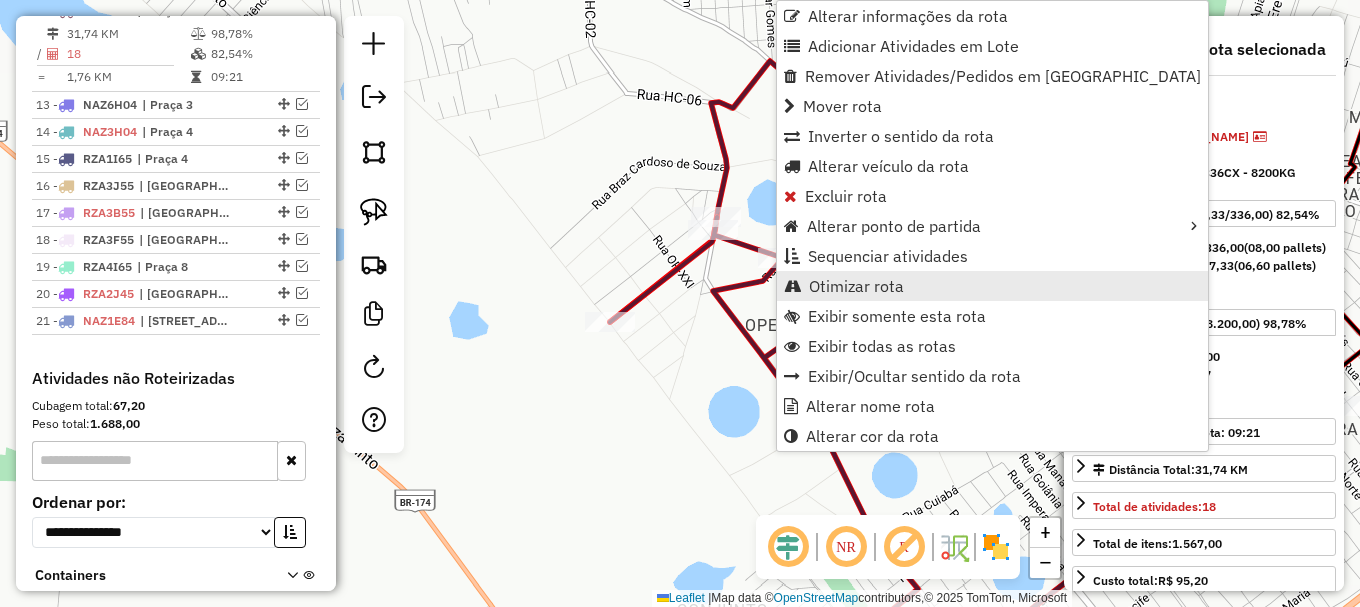 click on "Otimizar rota" at bounding box center (856, 286) 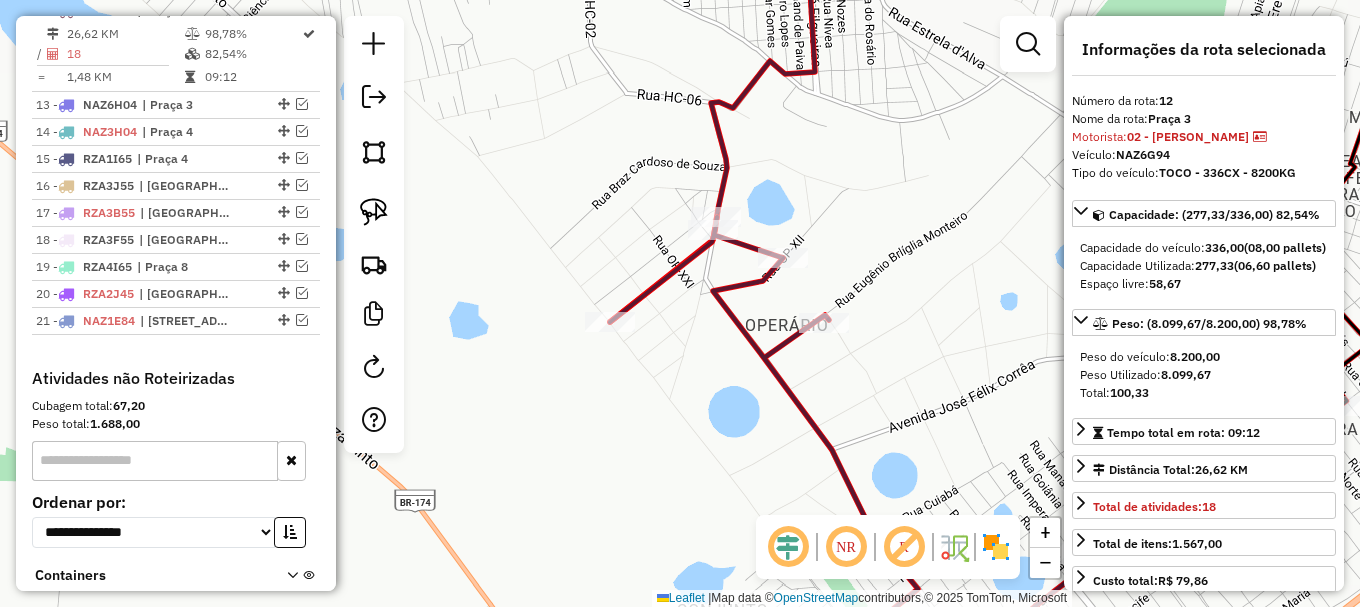 click at bounding box center [302, 104] 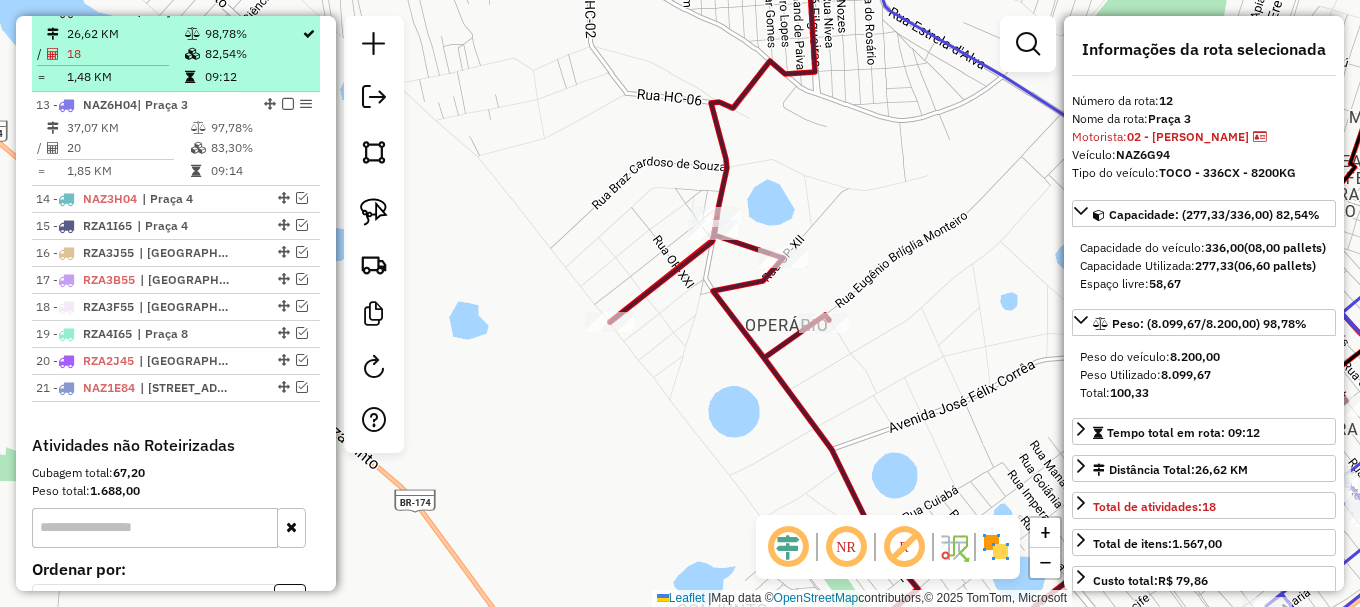 click at bounding box center [288, 10] 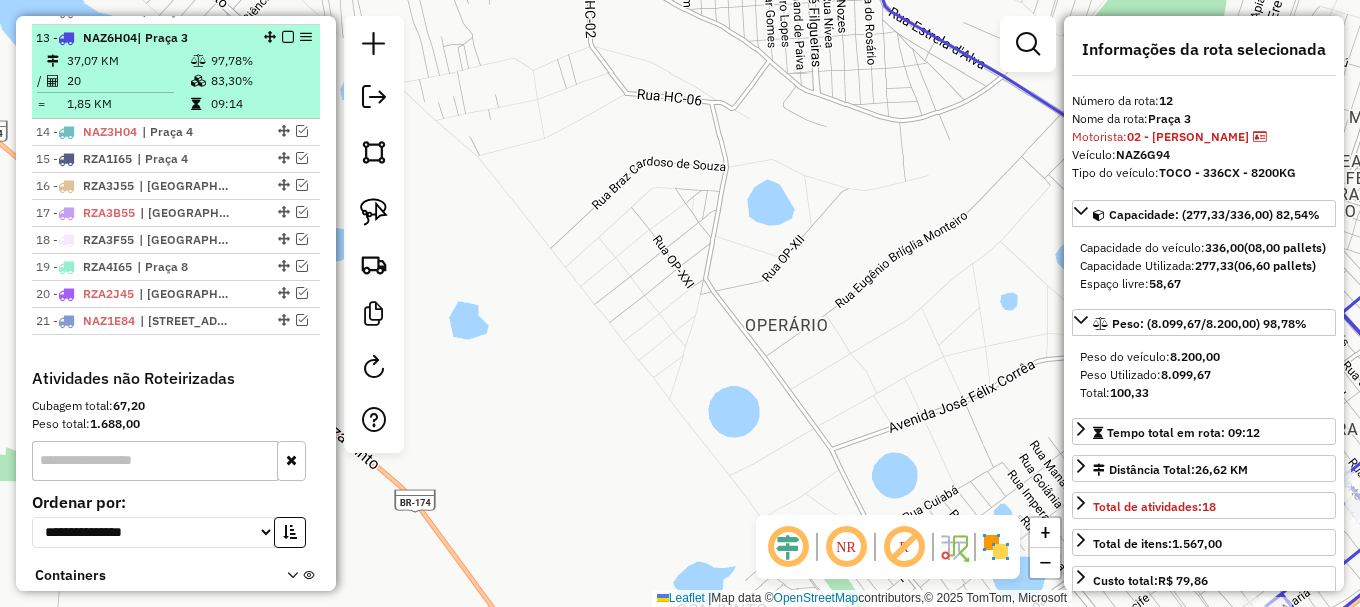 click on "09:14" at bounding box center [260, 104] 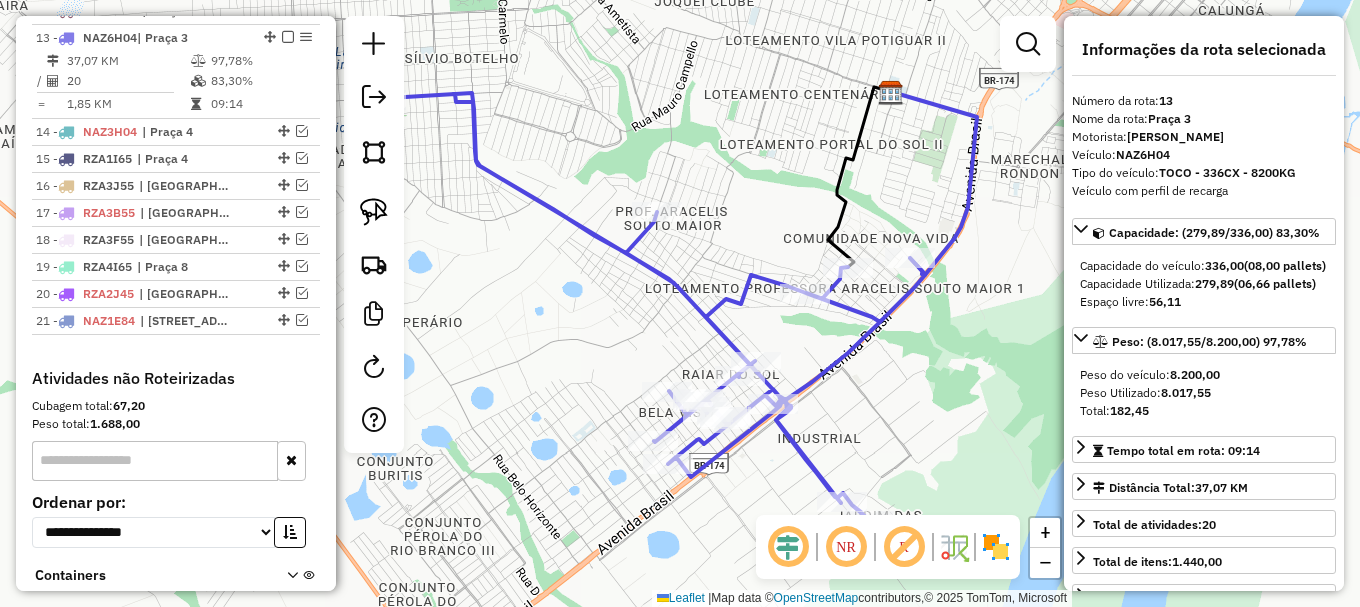 drag, startPoint x: 477, startPoint y: 321, endPoint x: 587, endPoint y: 227, distance: 144.69278 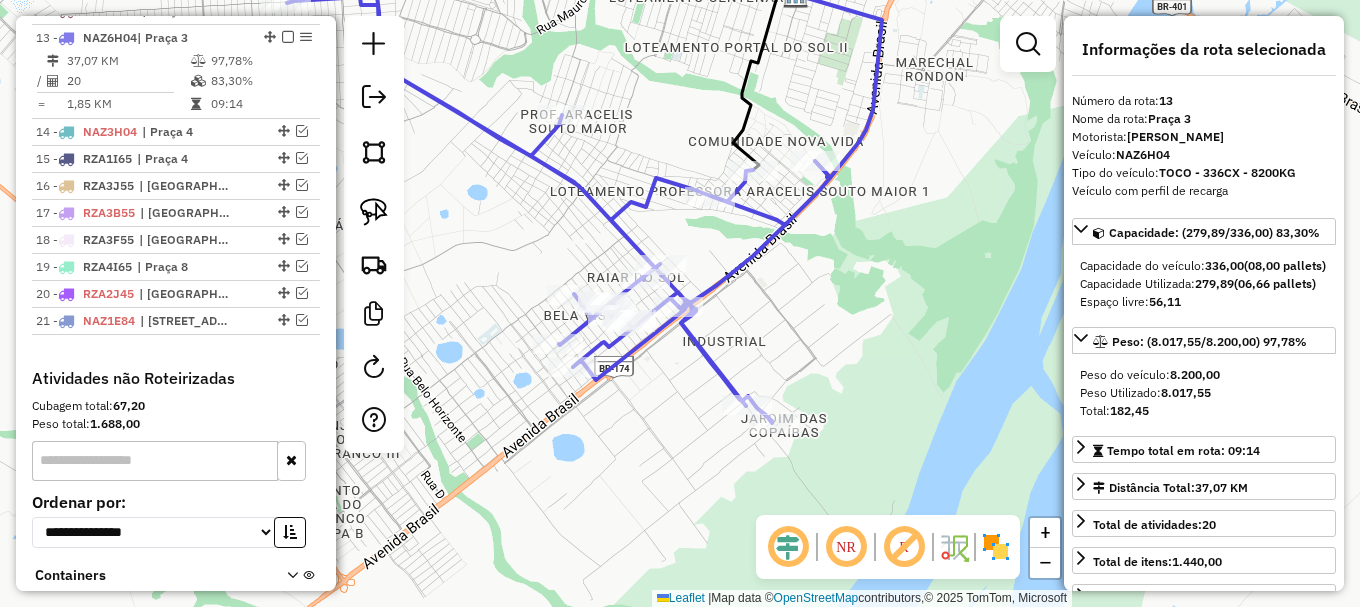 click 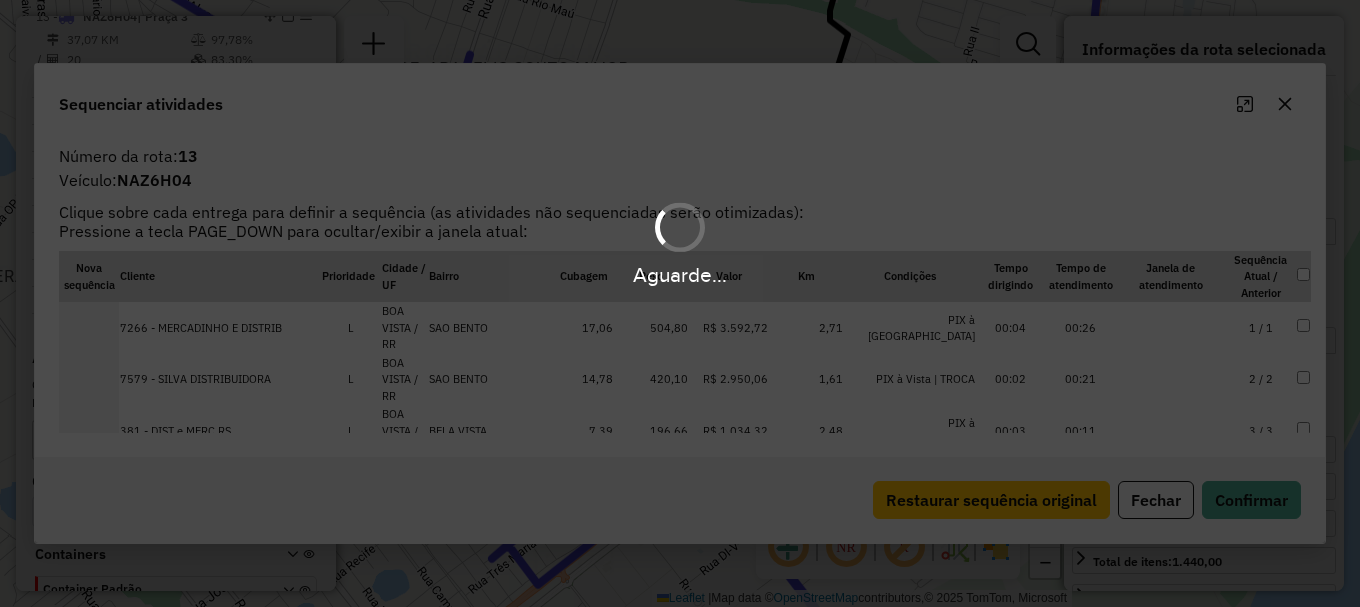 scroll, scrollTop: 1116, scrollLeft: 0, axis: vertical 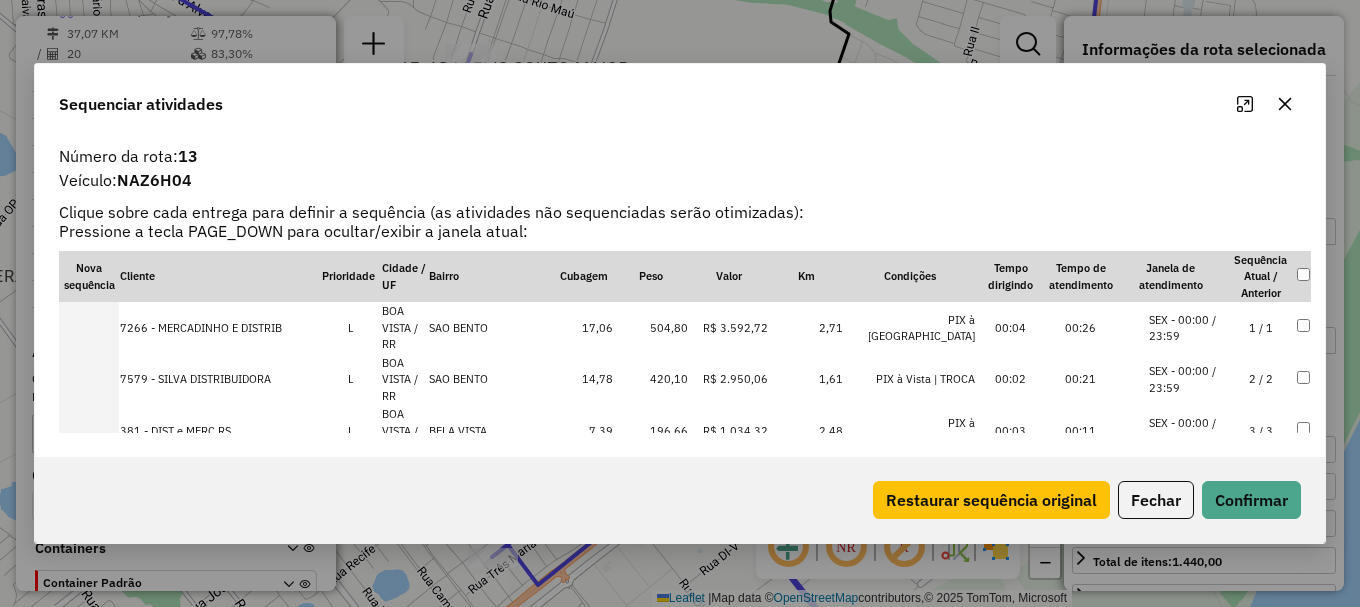 click on "SEX - 00:00 / 23:59" at bounding box center [1187, 328] 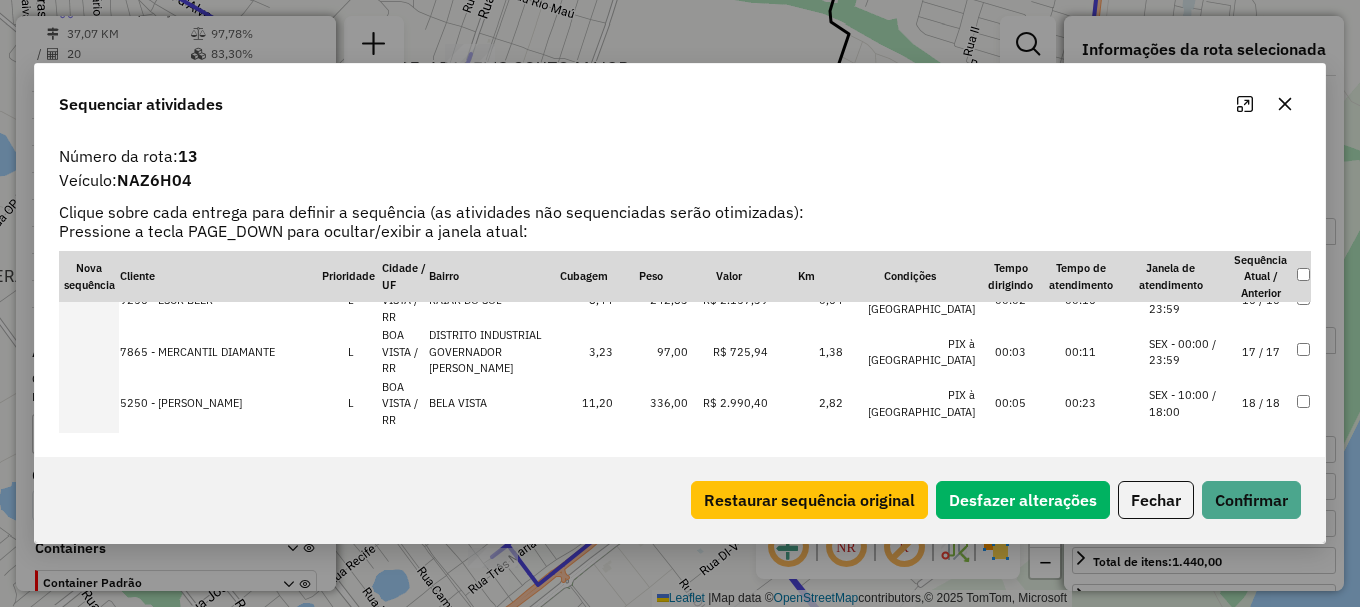 scroll, scrollTop: 900, scrollLeft: 0, axis: vertical 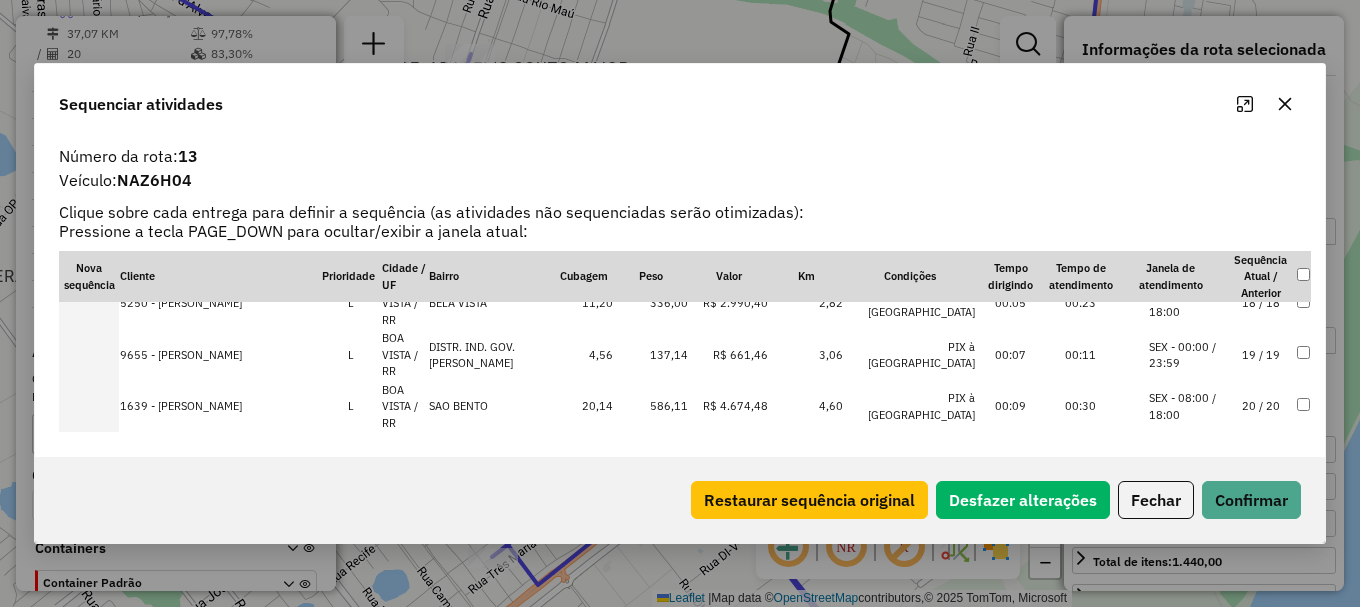 click on "SEX - 08:00 / 18:00" at bounding box center (1187, 406) 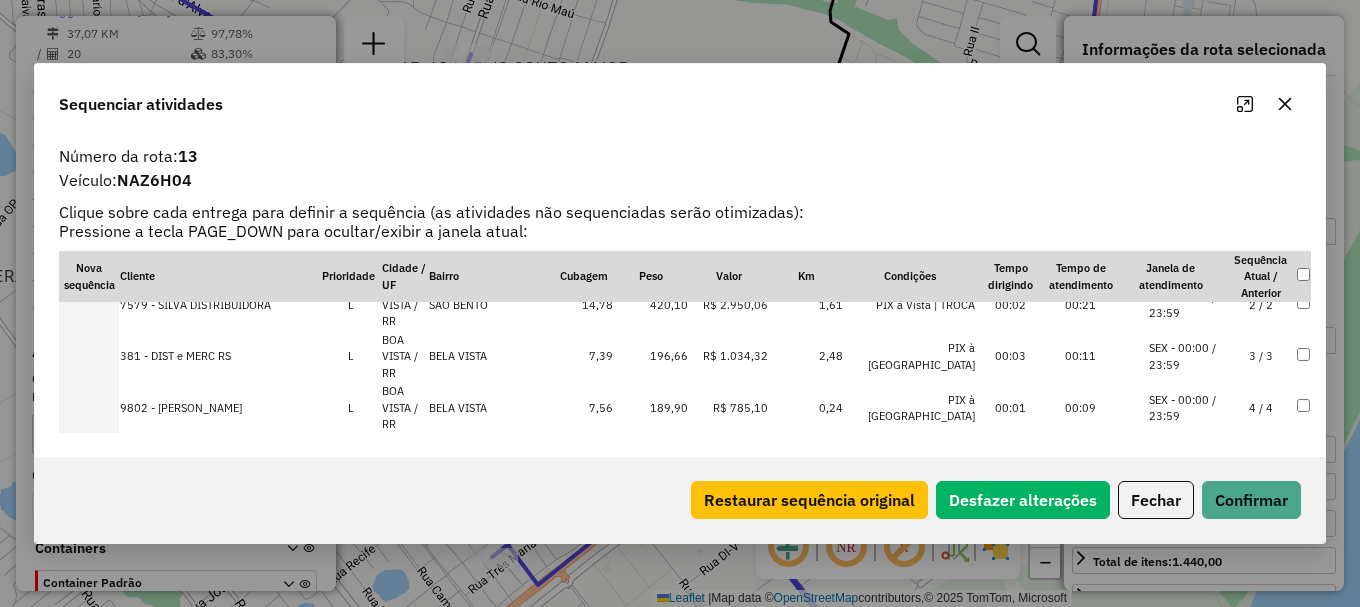 scroll, scrollTop: 118, scrollLeft: 0, axis: vertical 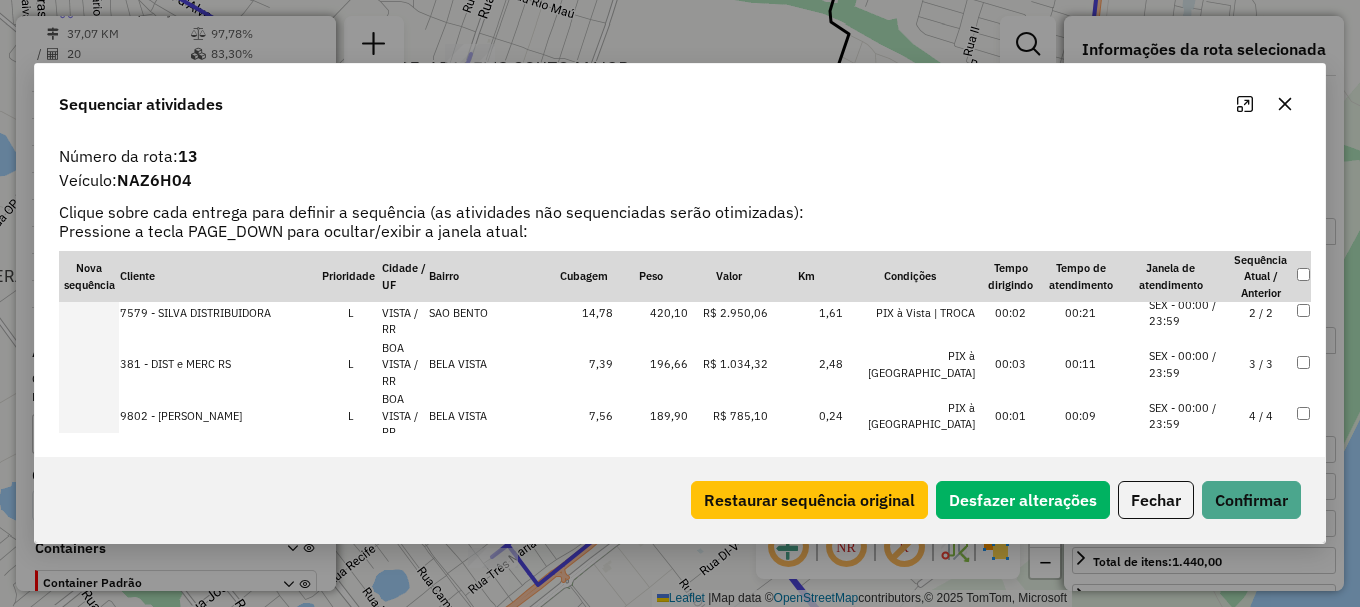 click on "SEX - 00:00 / 23:59" at bounding box center (1187, 313) 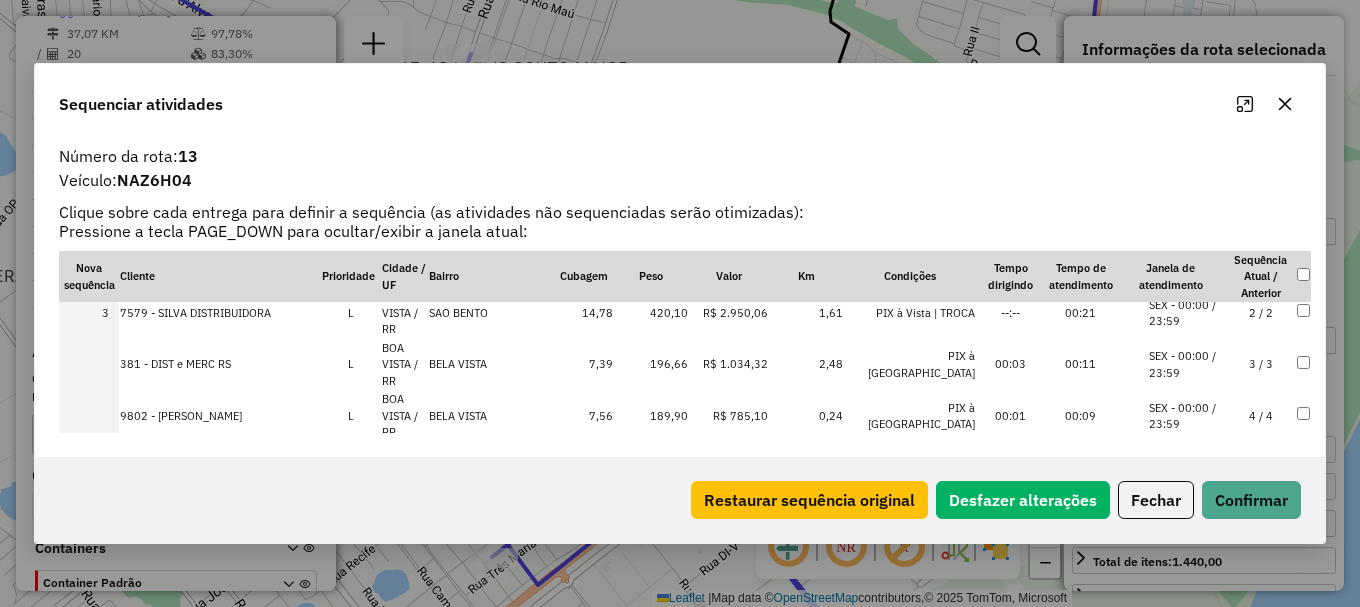 click on "SEX - 00:00 / 23:59" at bounding box center [1187, 364] 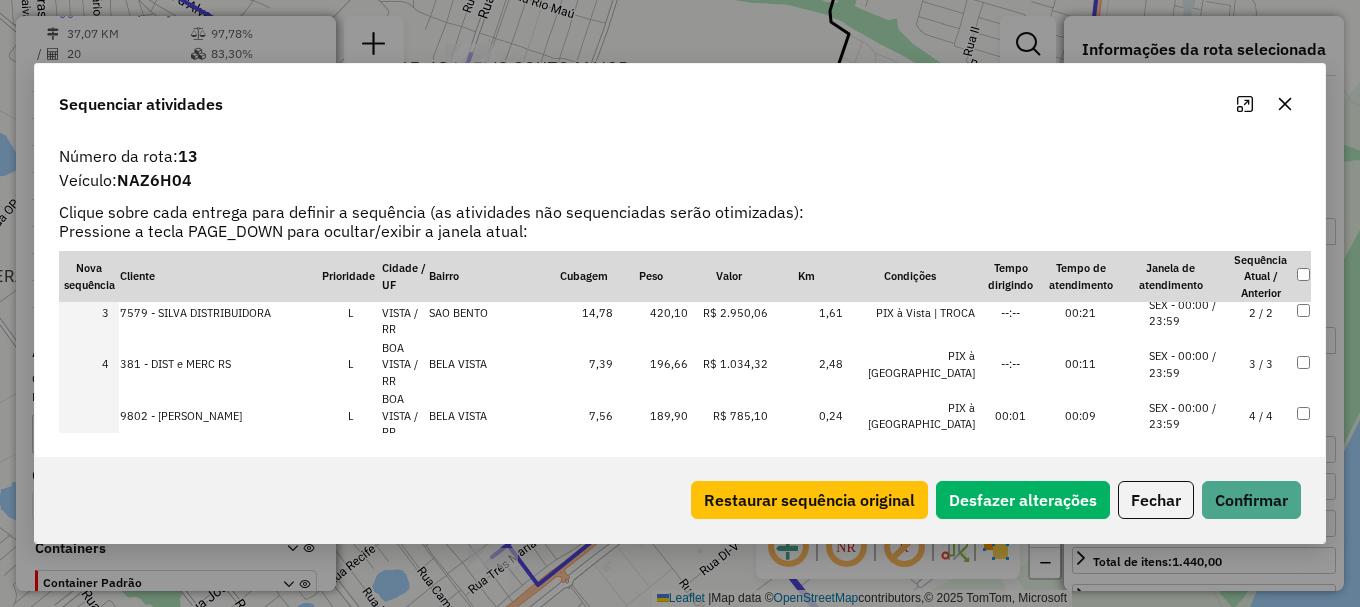 click on "SEX - 00:00 / 23:59" at bounding box center (1187, 416) 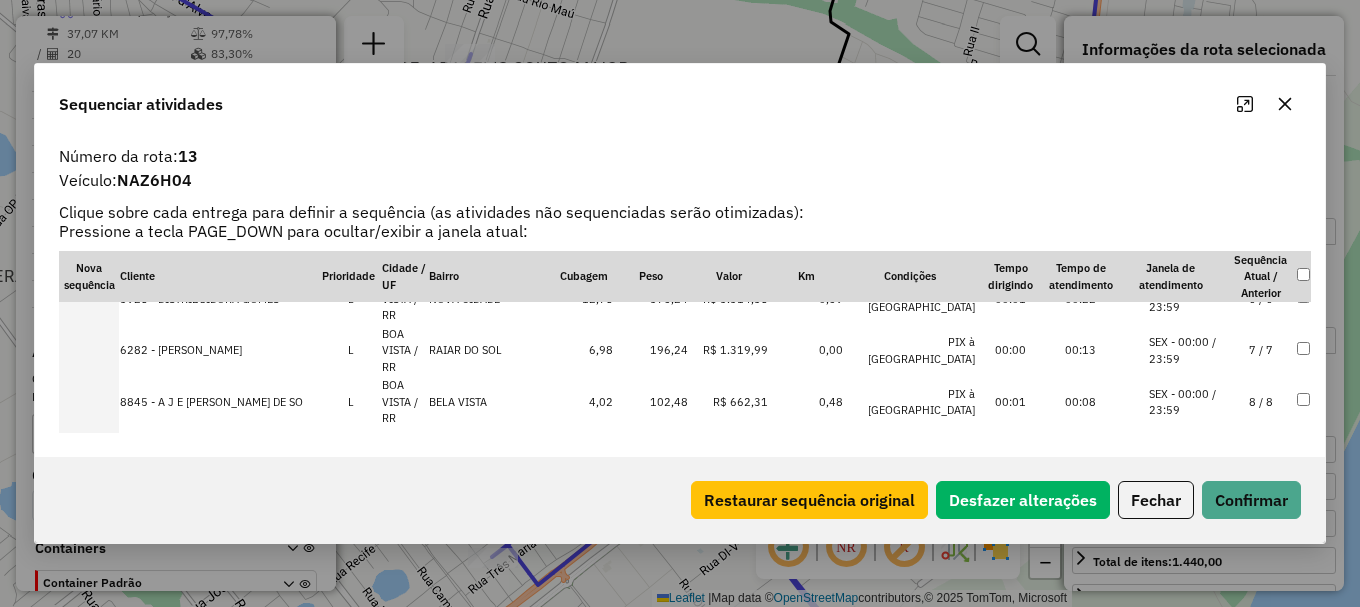 scroll, scrollTop: 718, scrollLeft: 0, axis: vertical 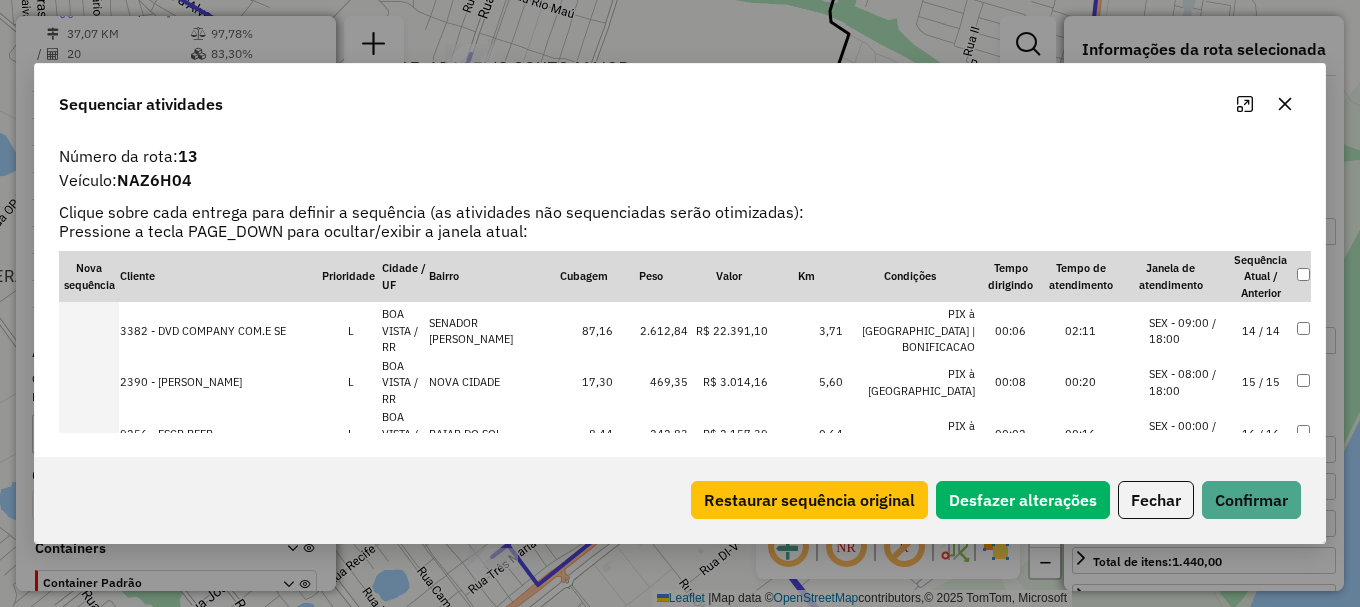 click on "SEX - 00:00 / 23:59" at bounding box center [1187, 434] 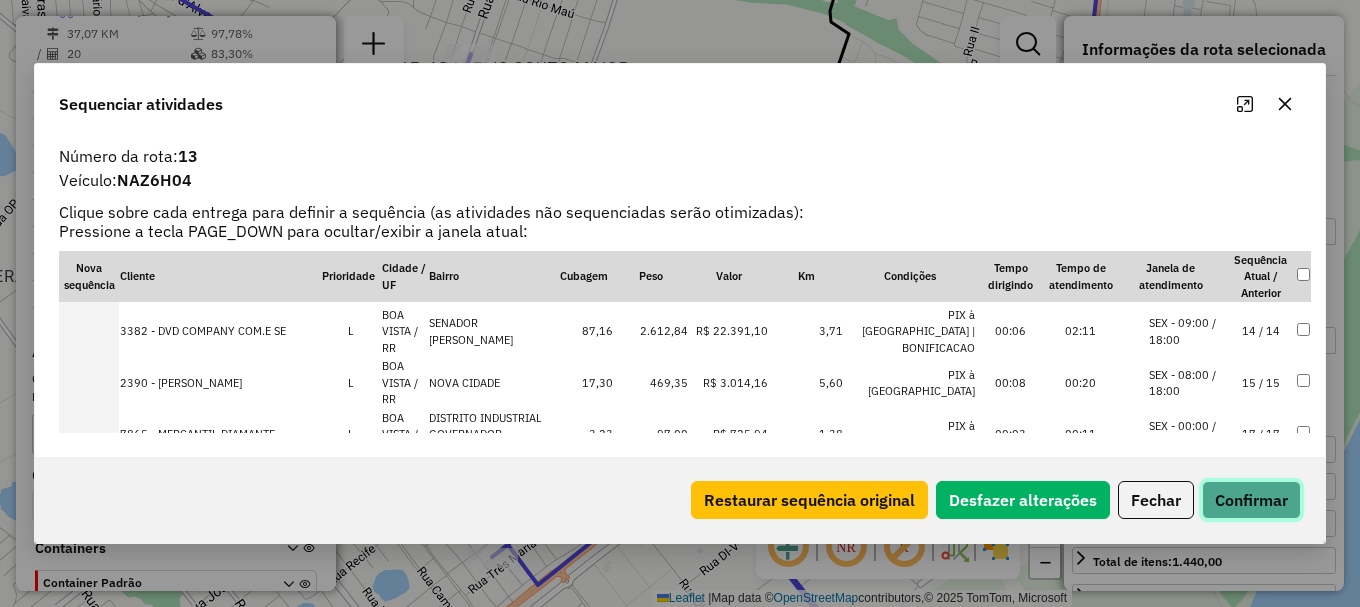 click on "Confirmar" 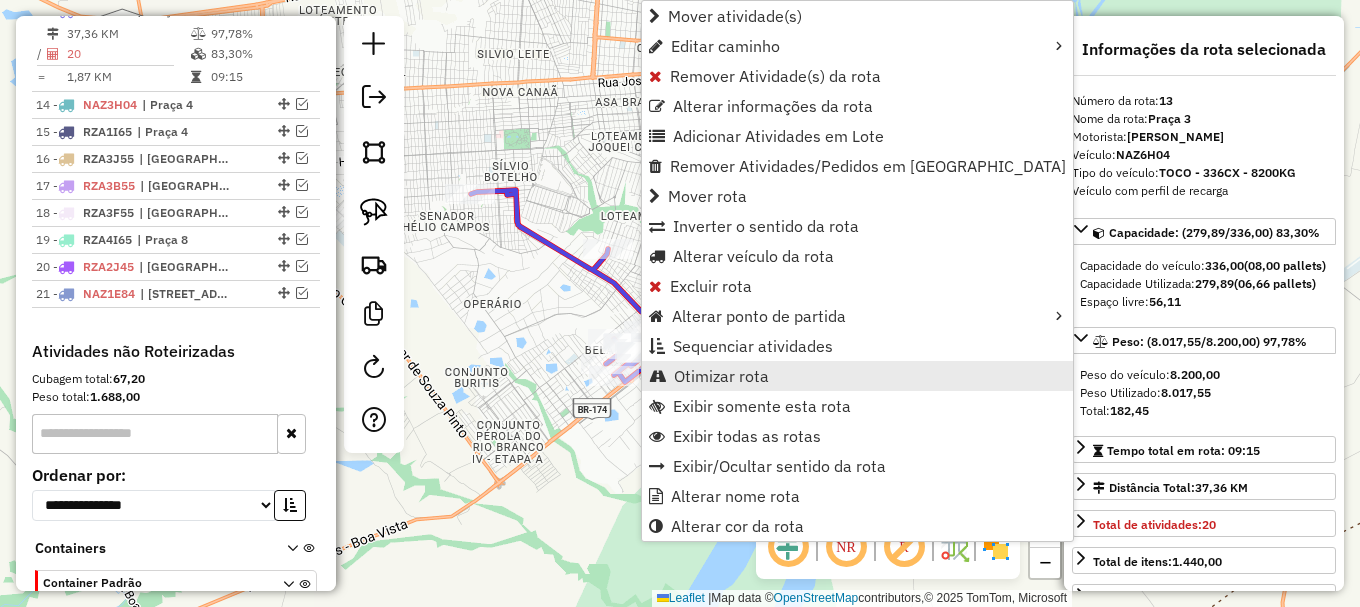 click on "Otimizar rota" at bounding box center [857, 376] 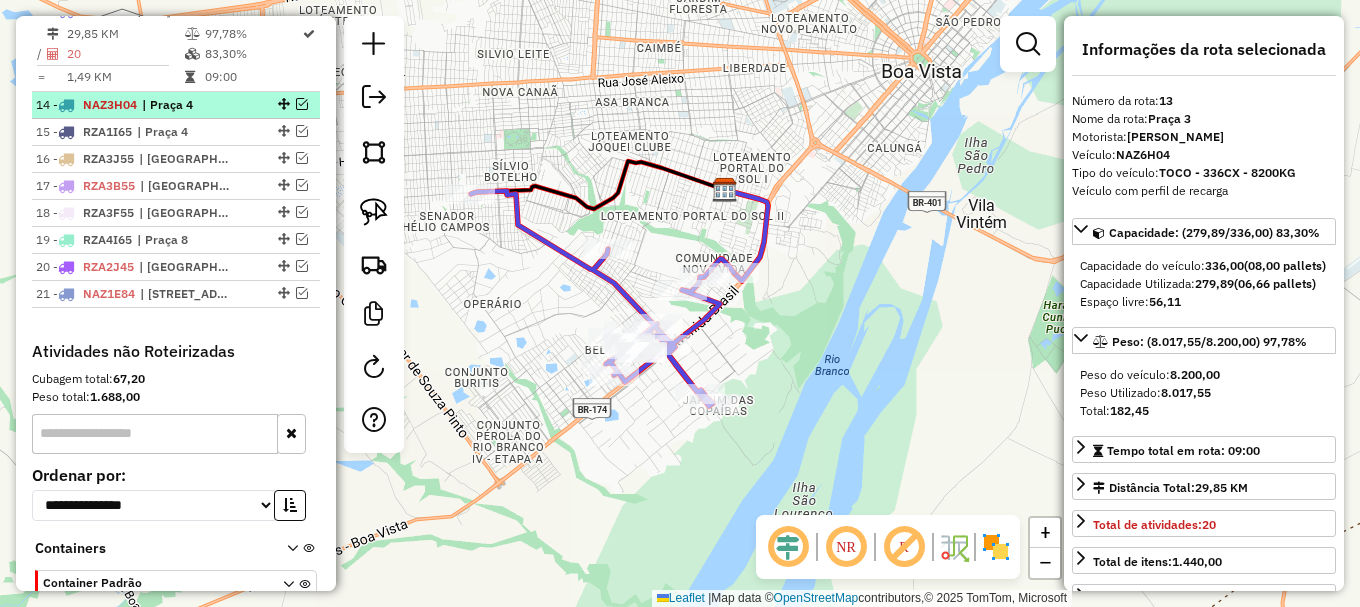 click at bounding box center [302, 104] 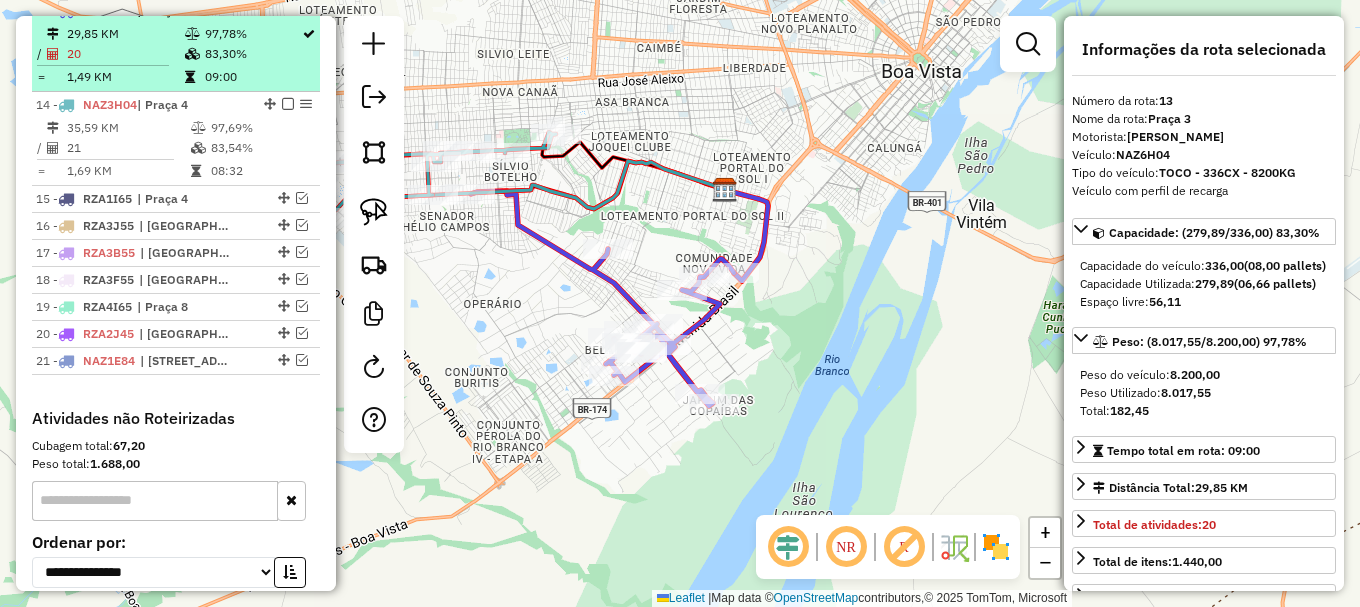 click at bounding box center [288, 10] 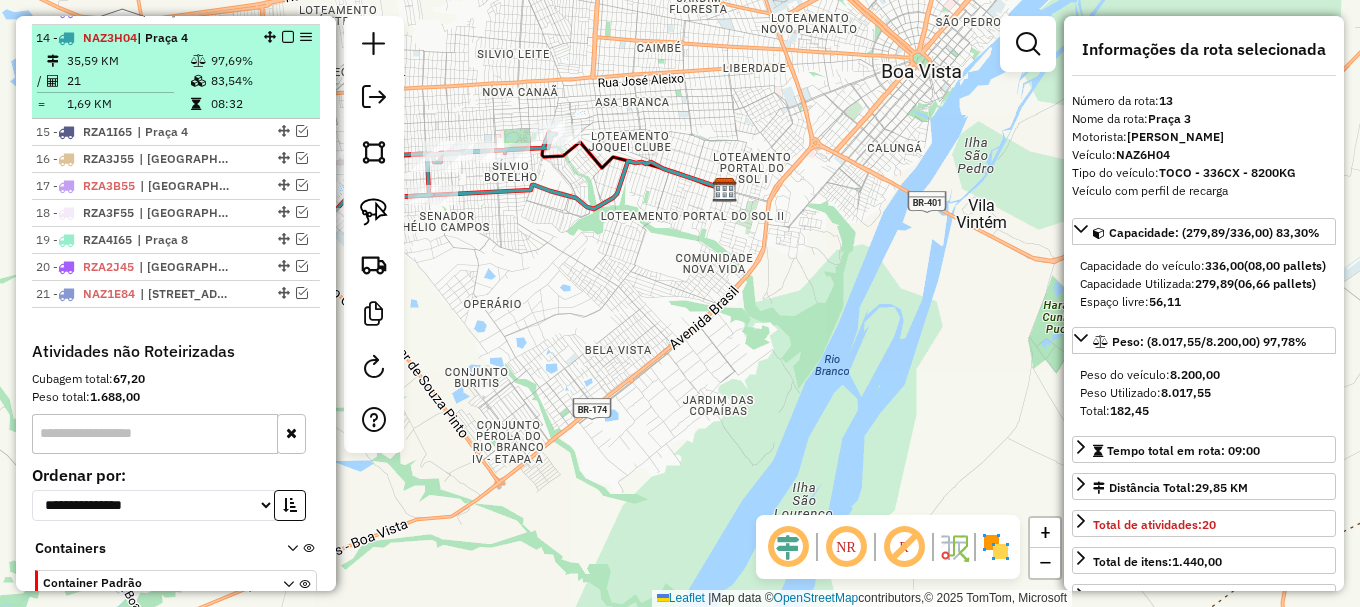 click on "83,54%" at bounding box center [260, 81] 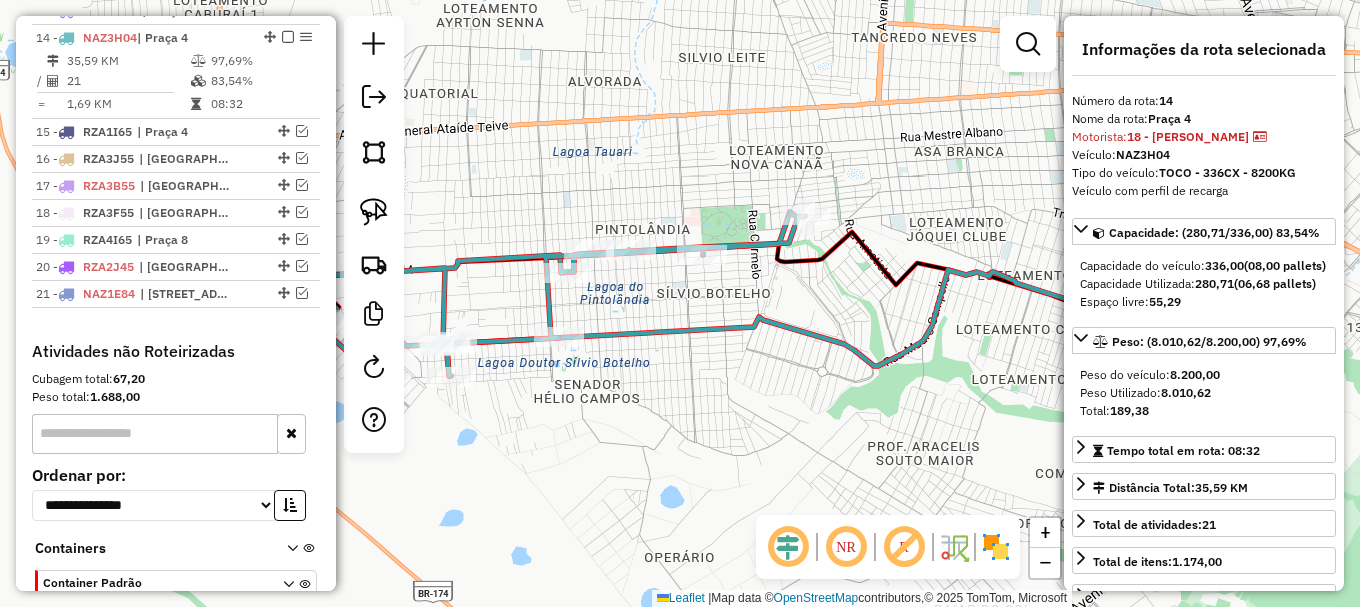 drag, startPoint x: 663, startPoint y: 230, endPoint x: 916, endPoint y: 157, distance: 263.3211 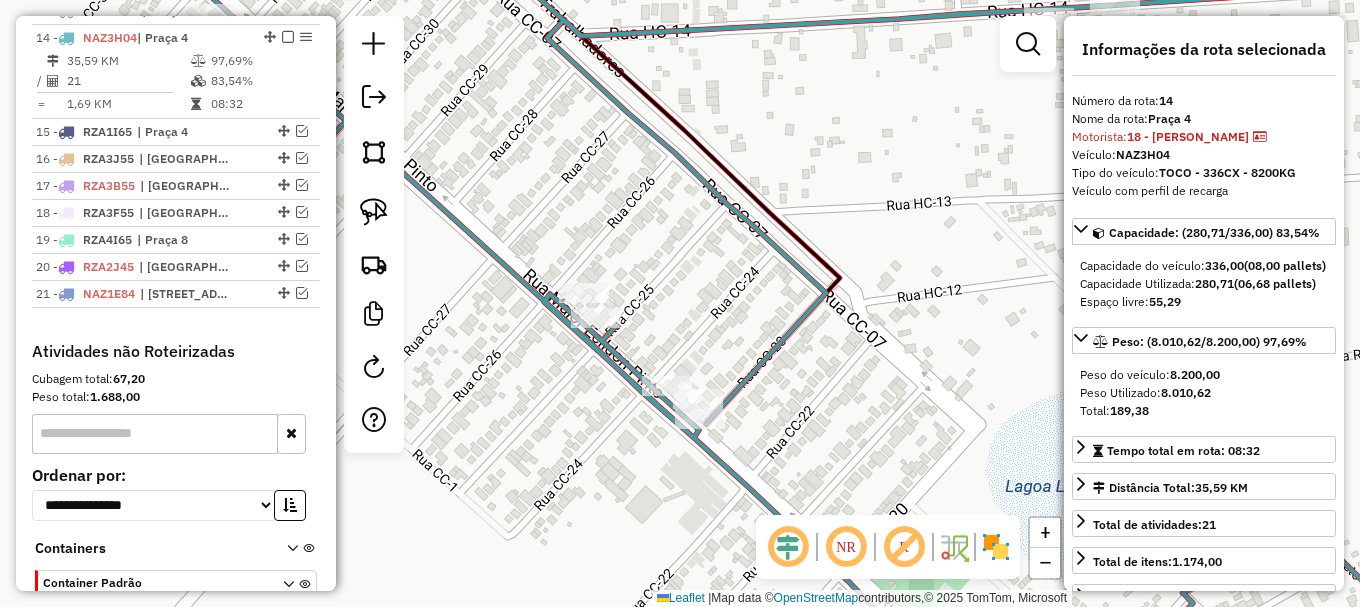 click 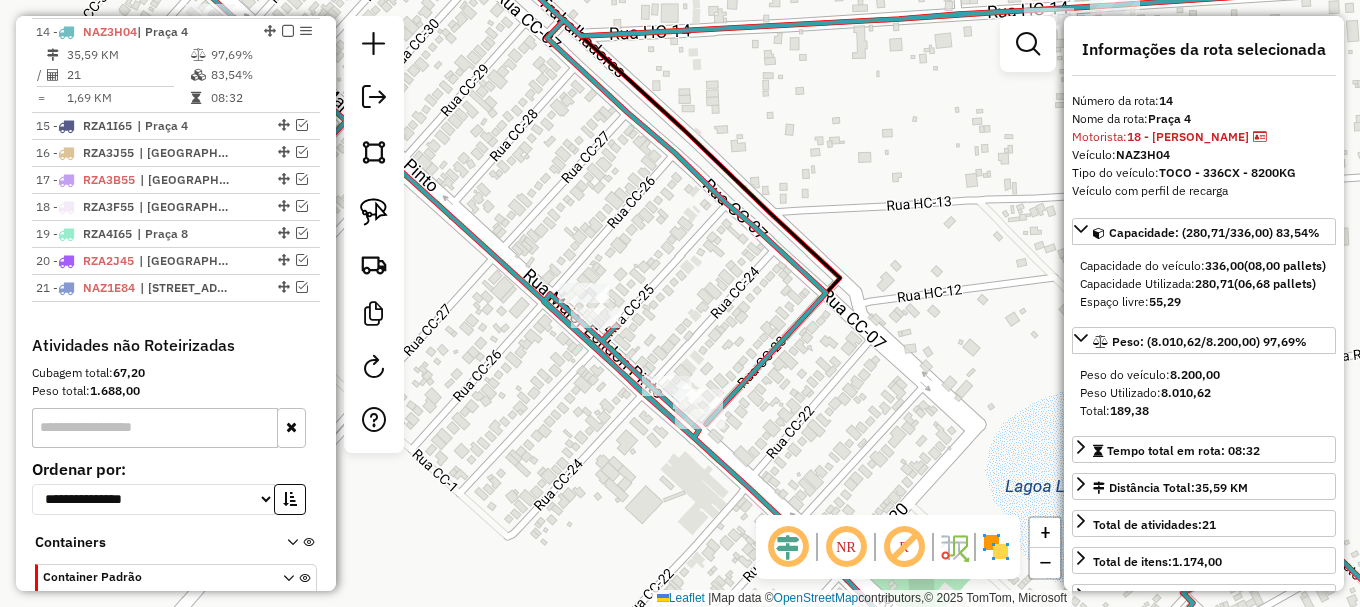 click 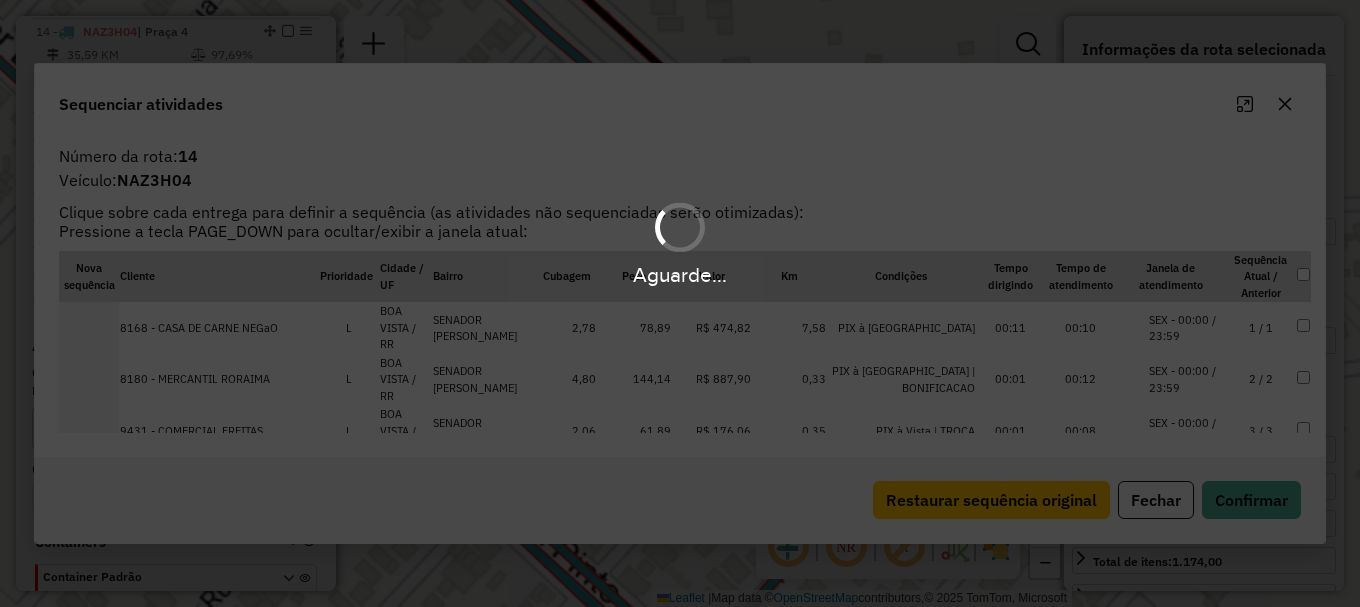 scroll, scrollTop: 1143, scrollLeft: 0, axis: vertical 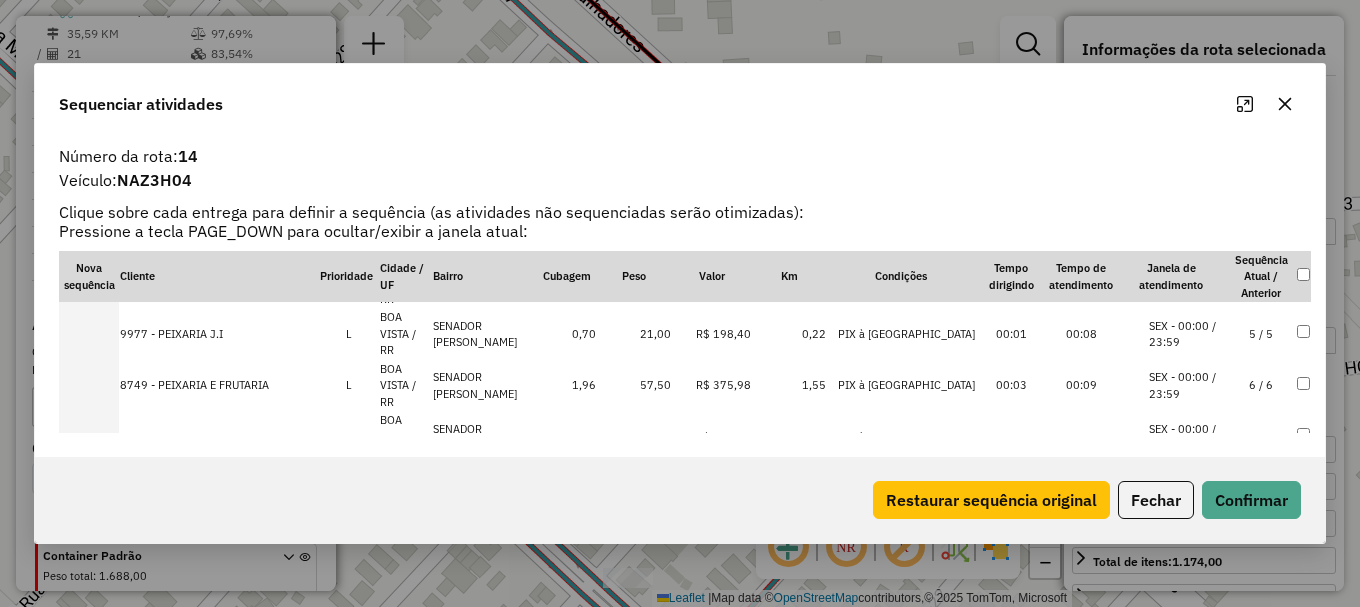 click on "SEX - 00:00 / 23:59" at bounding box center (1187, 488) 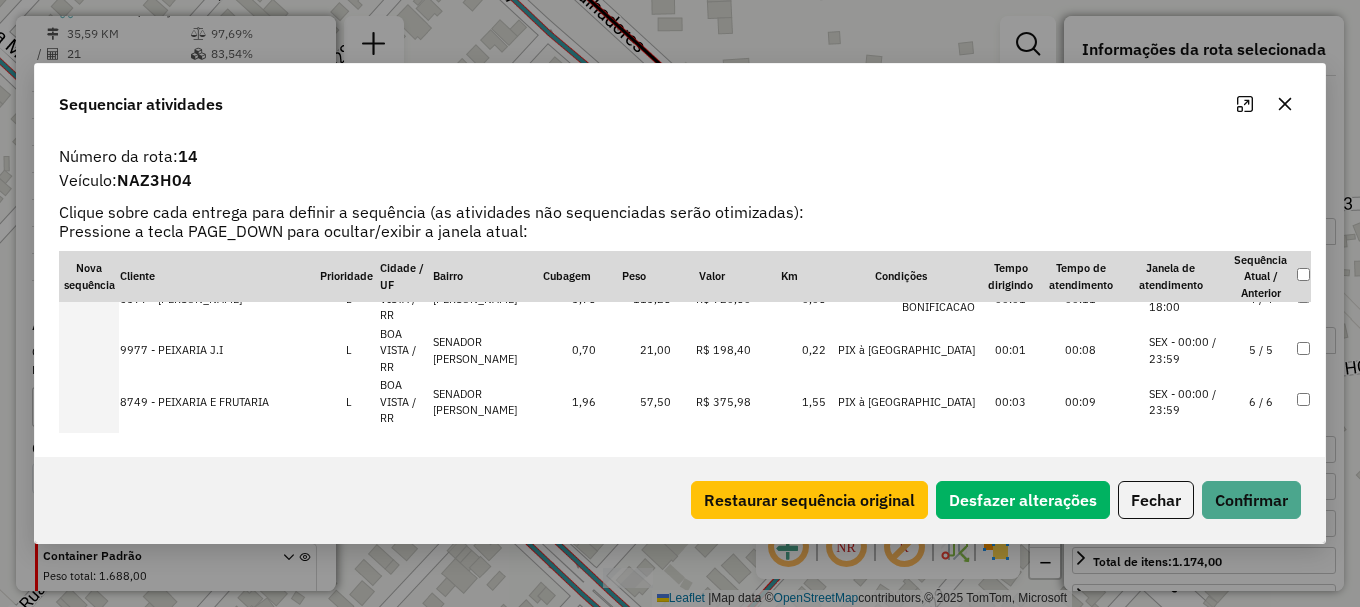 click on "SEX - 00:00 / 23:59" at bounding box center [1187, 505] 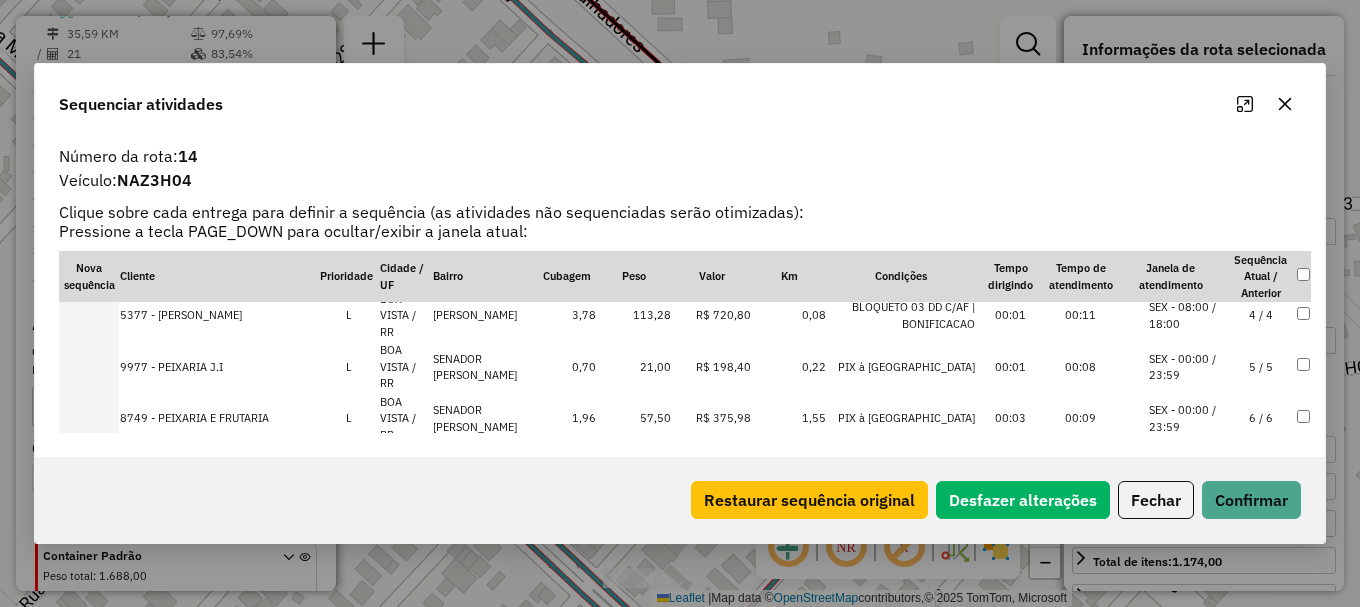 click on "SEX - 00:00 / 23:59" at bounding box center (1187, 521) 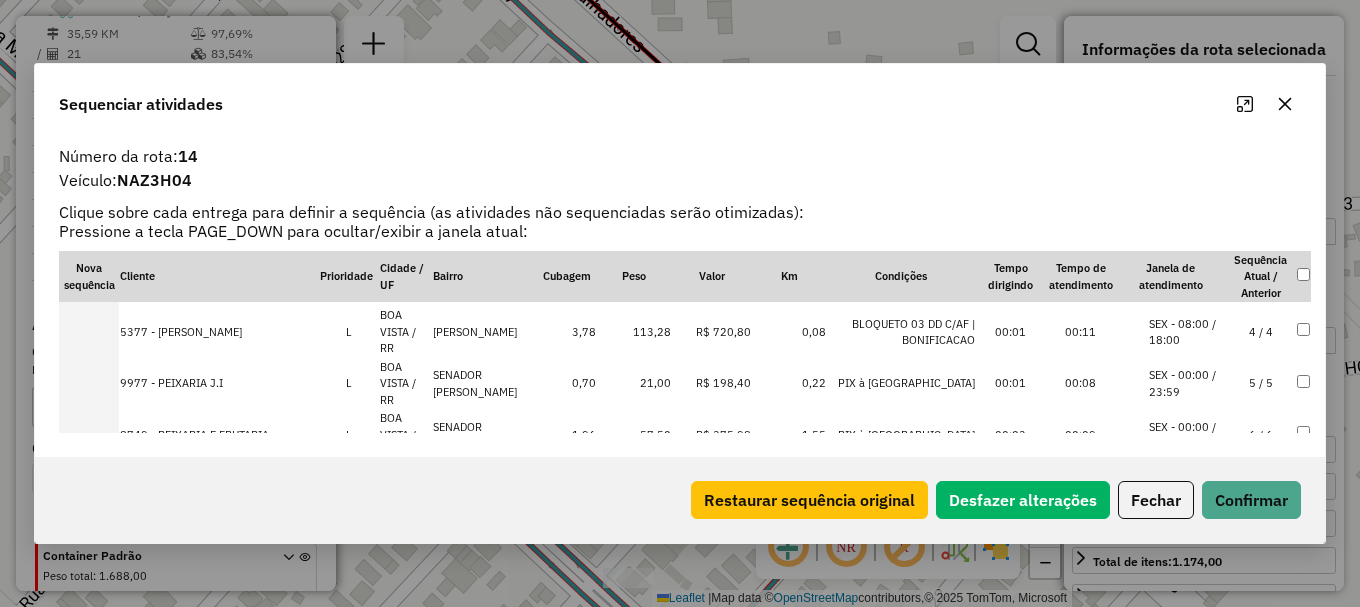 click on "SEX - 00:00 / 23:59" at bounding box center (1187, 589) 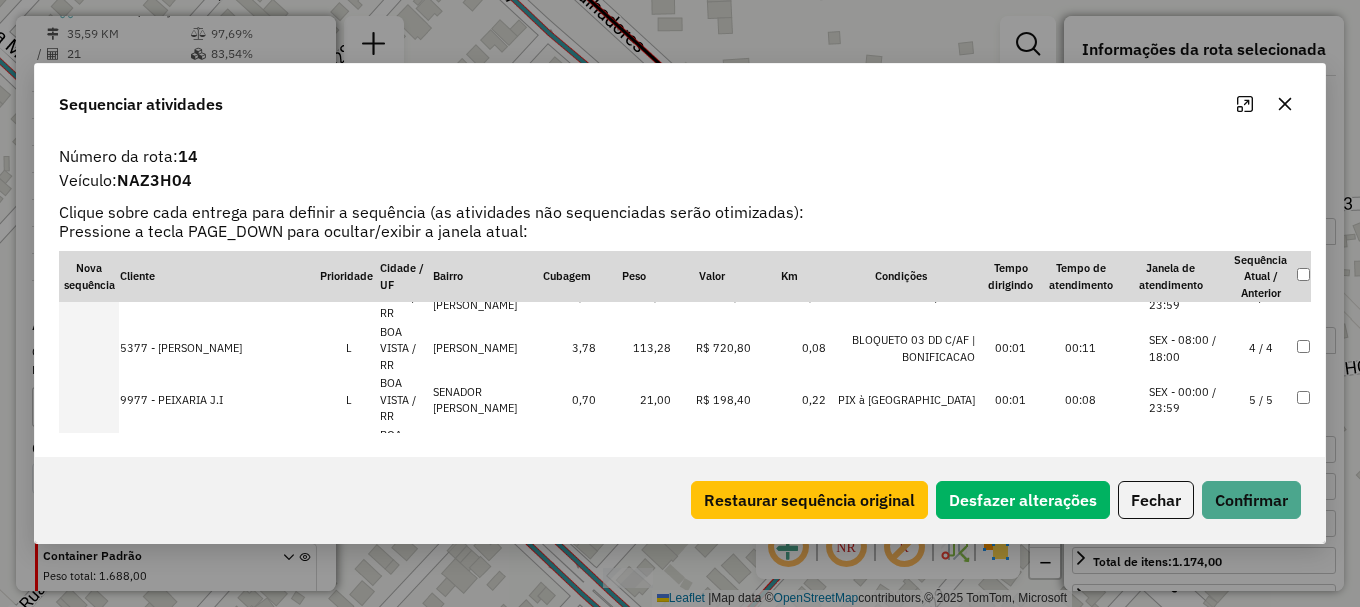 click on "SEX - 00:00 / 23:59" at bounding box center [1187, 606] 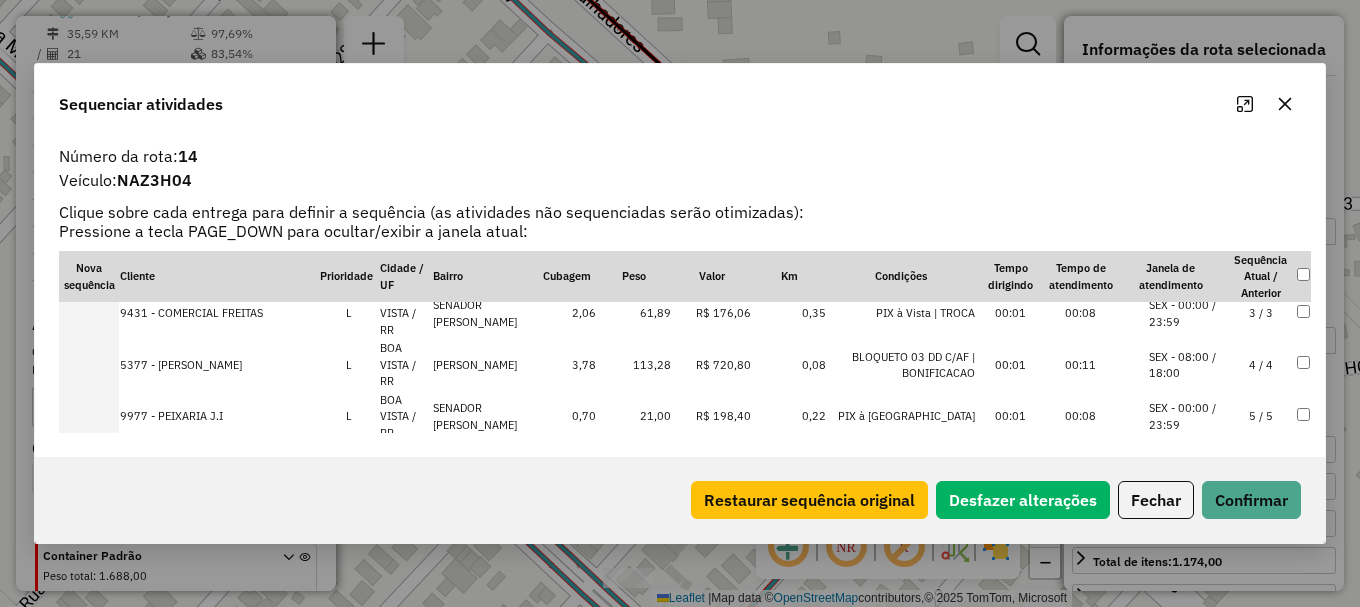click on "SEX - 08:00 / 18:00" at bounding box center [1187, 571] 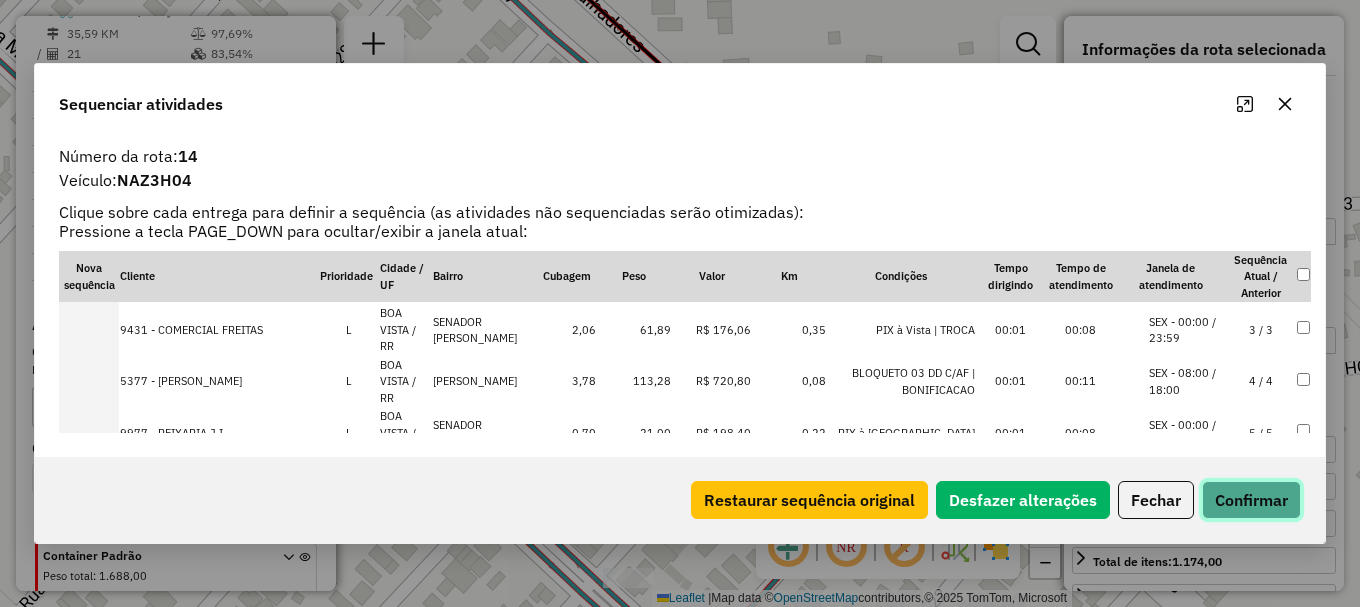 click on "Confirmar" 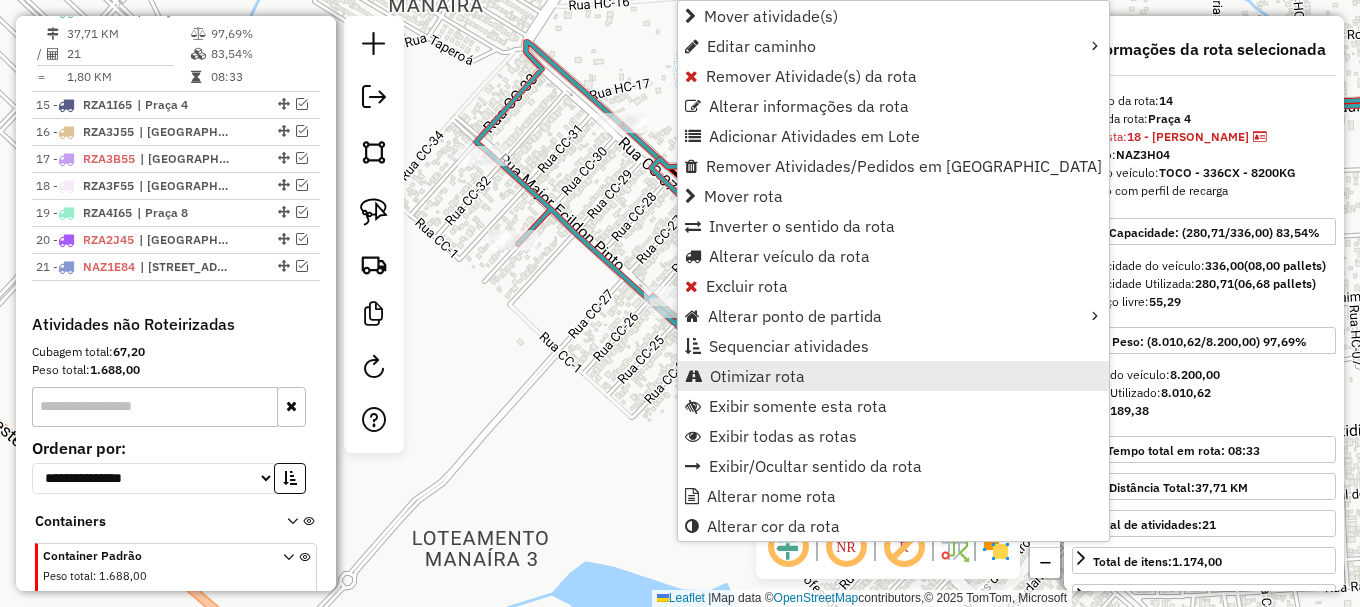 click on "Otimizar rota" at bounding box center (757, 376) 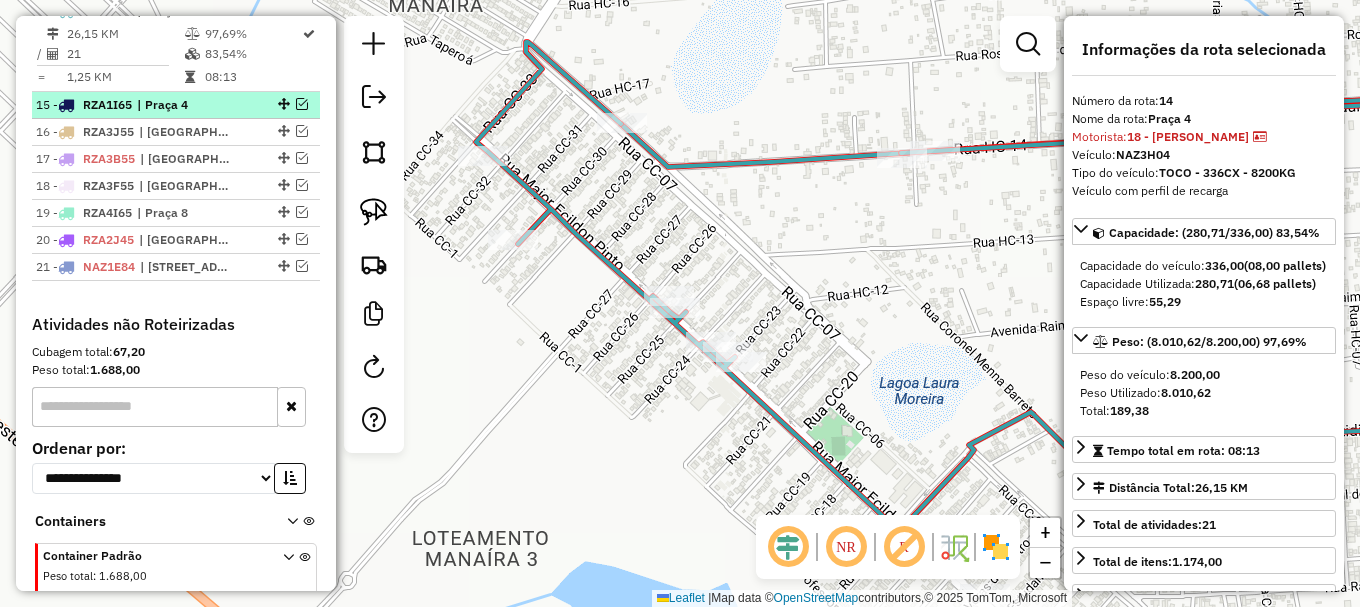 click at bounding box center [302, 104] 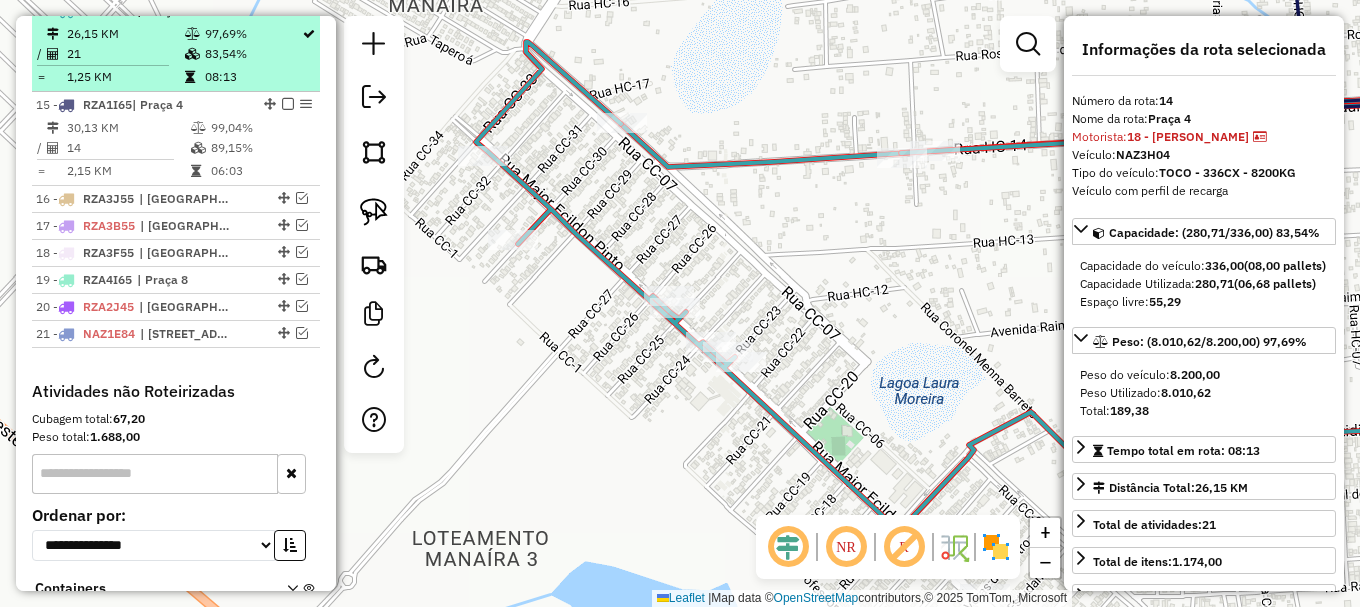 click at bounding box center [288, 10] 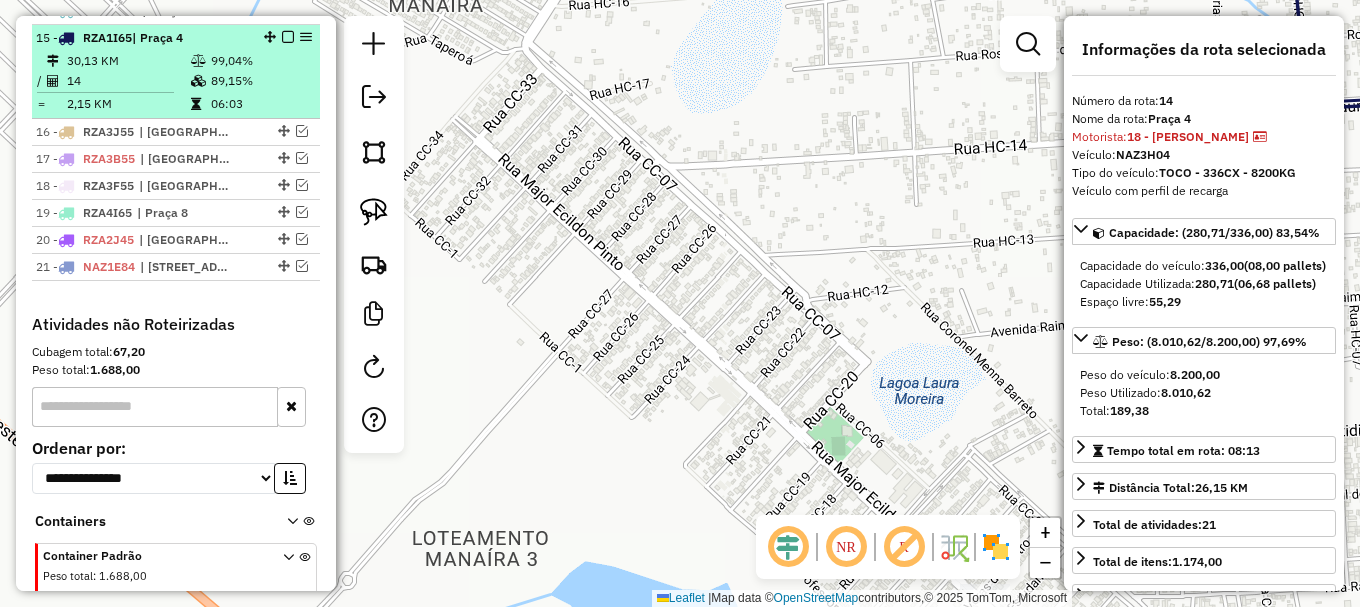 click on "89,15%" at bounding box center (260, 81) 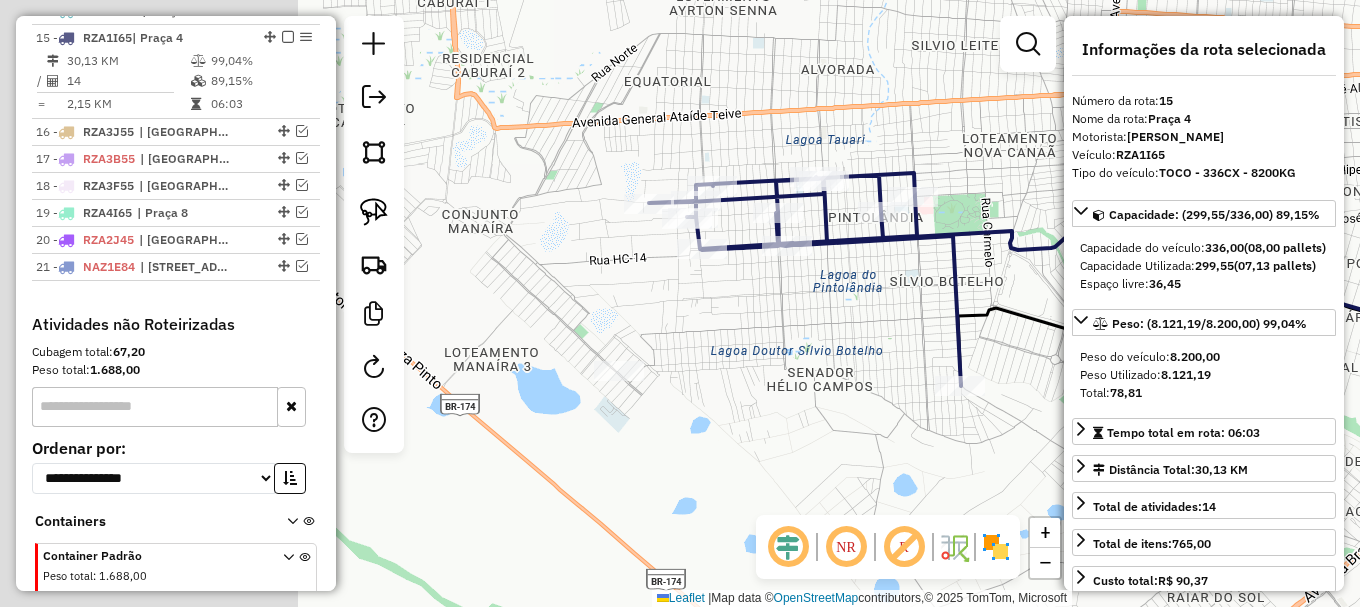drag, startPoint x: 667, startPoint y: 113, endPoint x: 823, endPoint y: 91, distance: 157.54364 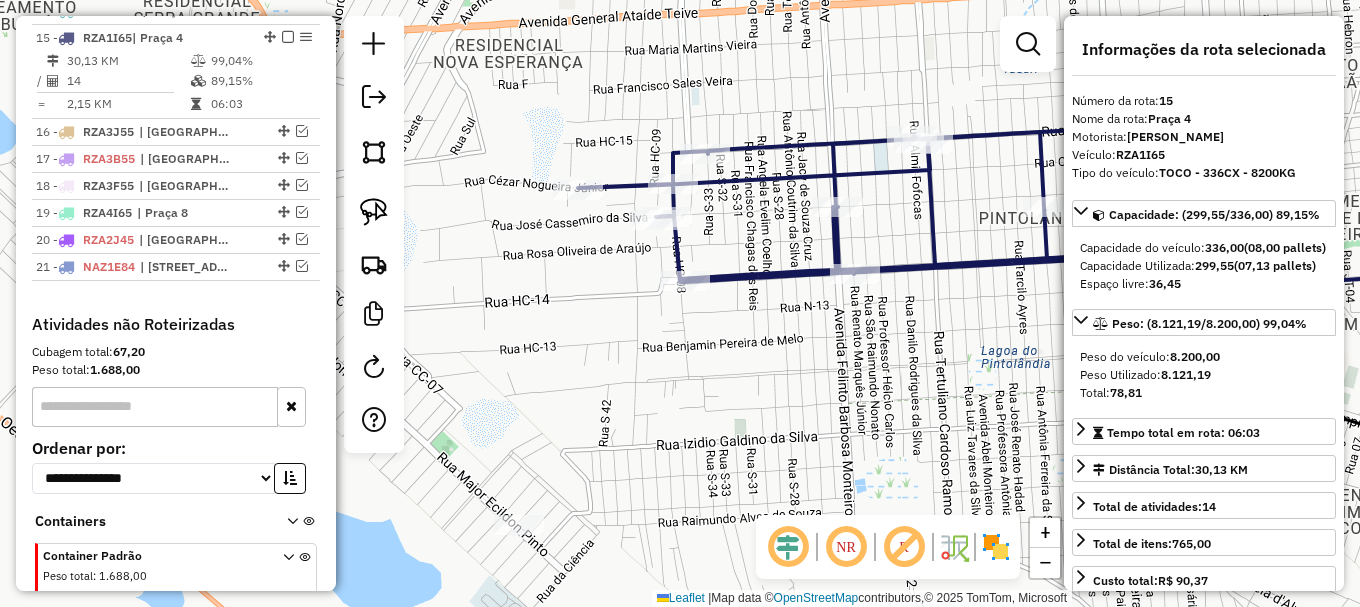 click 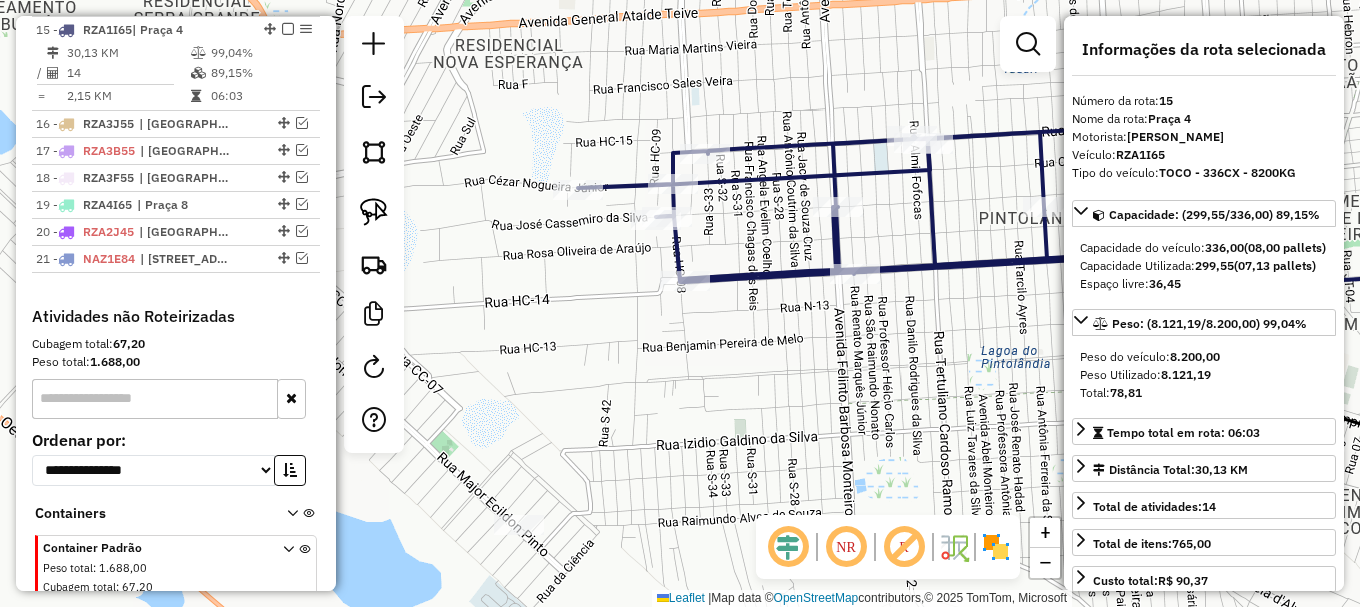 click 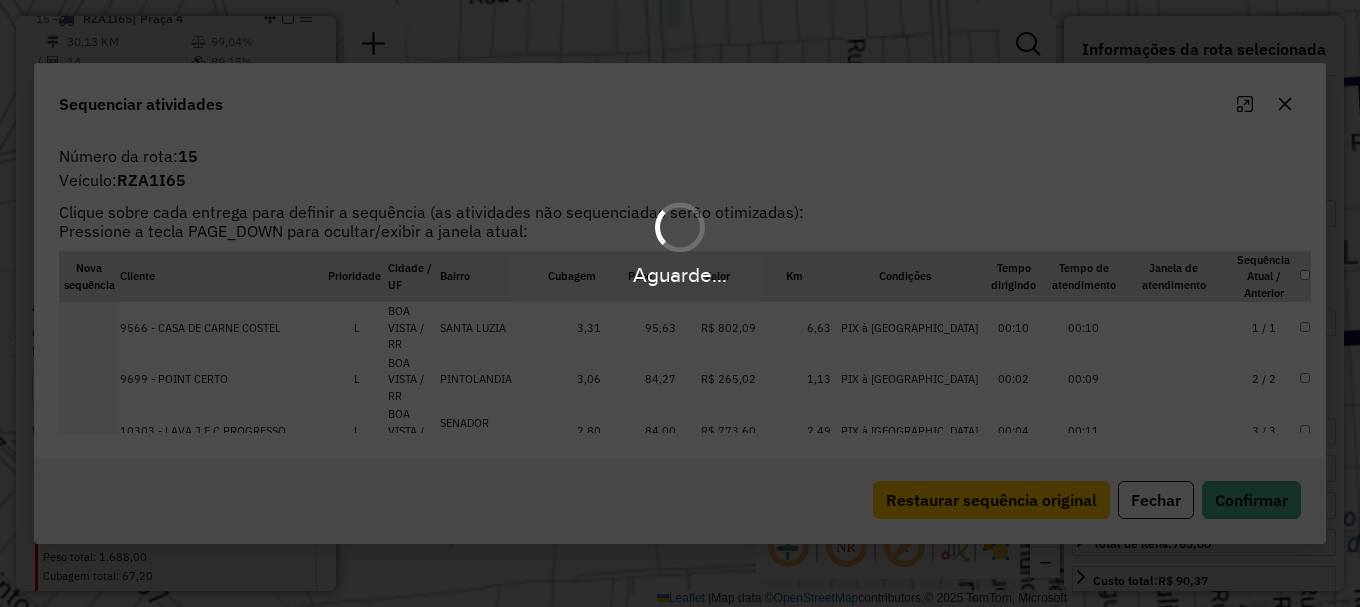 scroll, scrollTop: 1170, scrollLeft: 0, axis: vertical 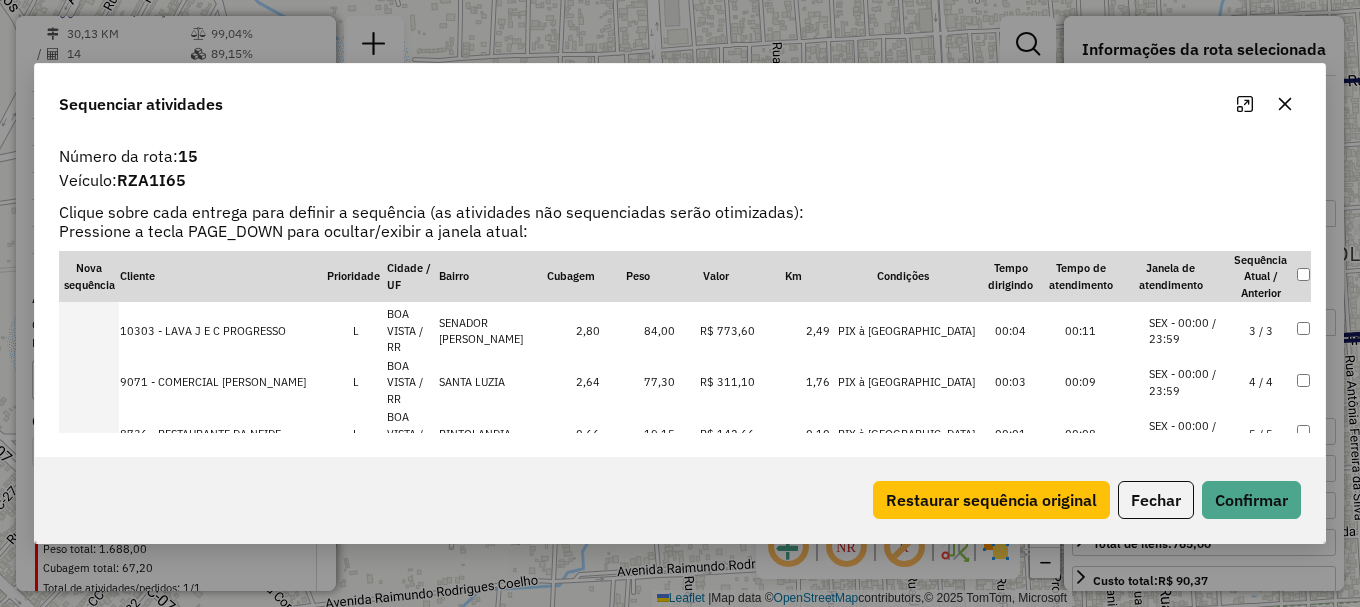 click on "SEX - 00:00 / 23:59" at bounding box center (1187, 485) 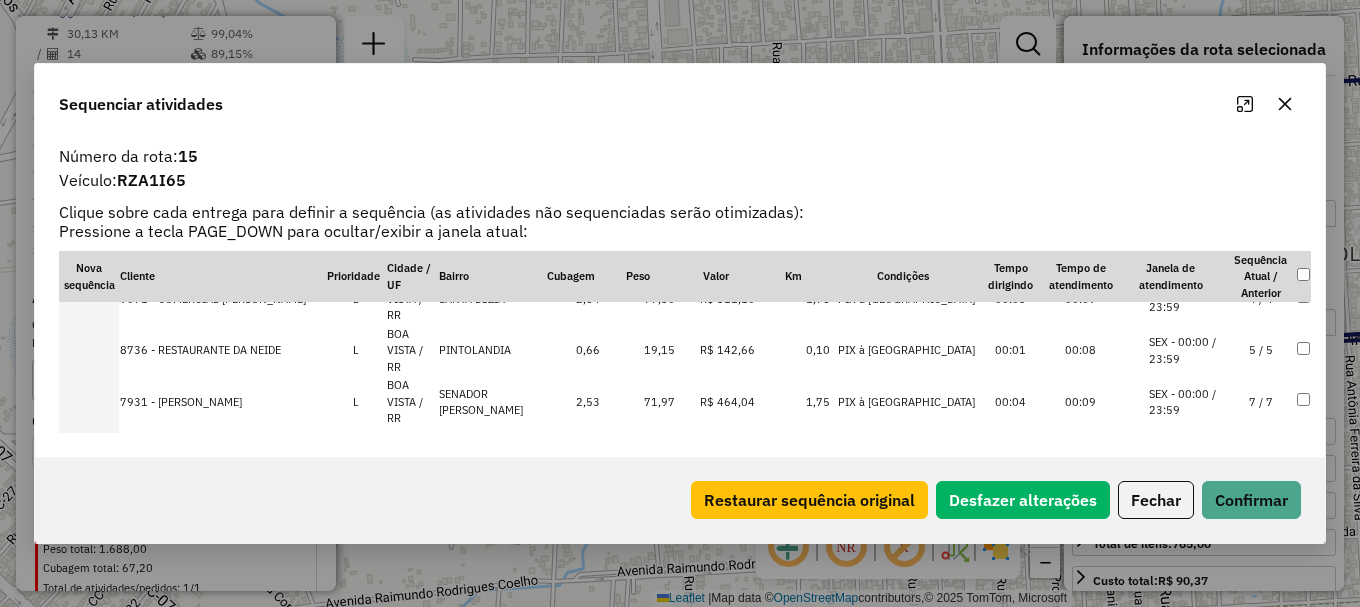 click on "10 / 10" at bounding box center (1261, 557) 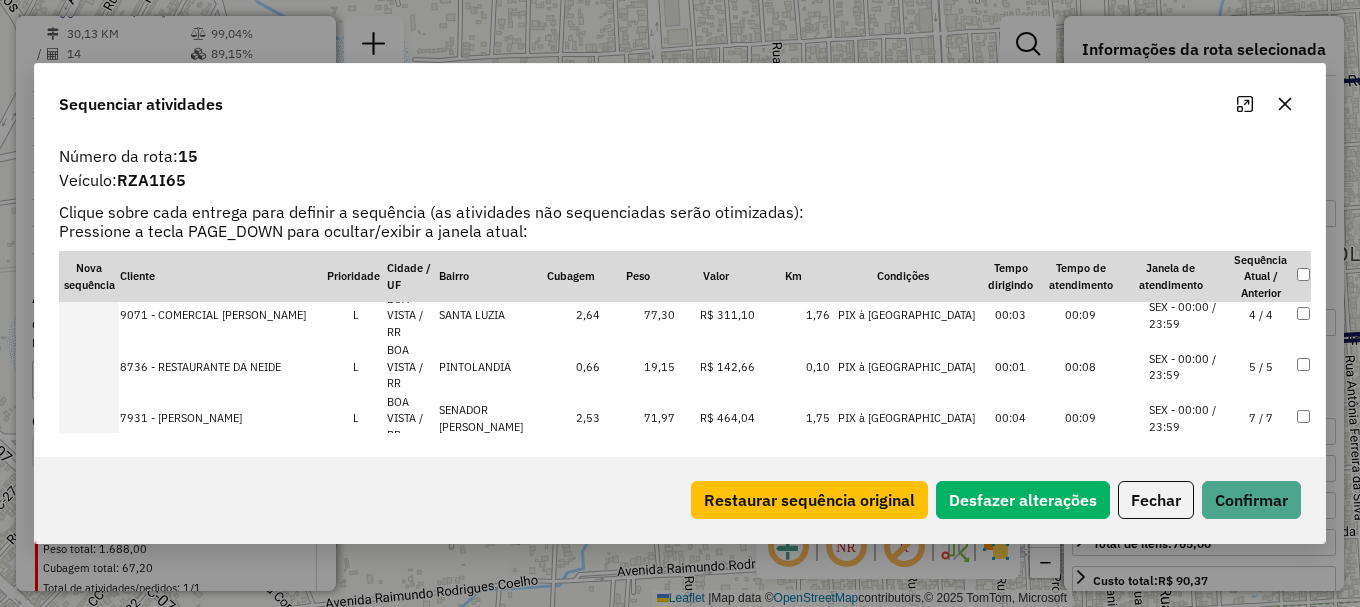 click on "11 / 11" at bounding box center [1261, 573] 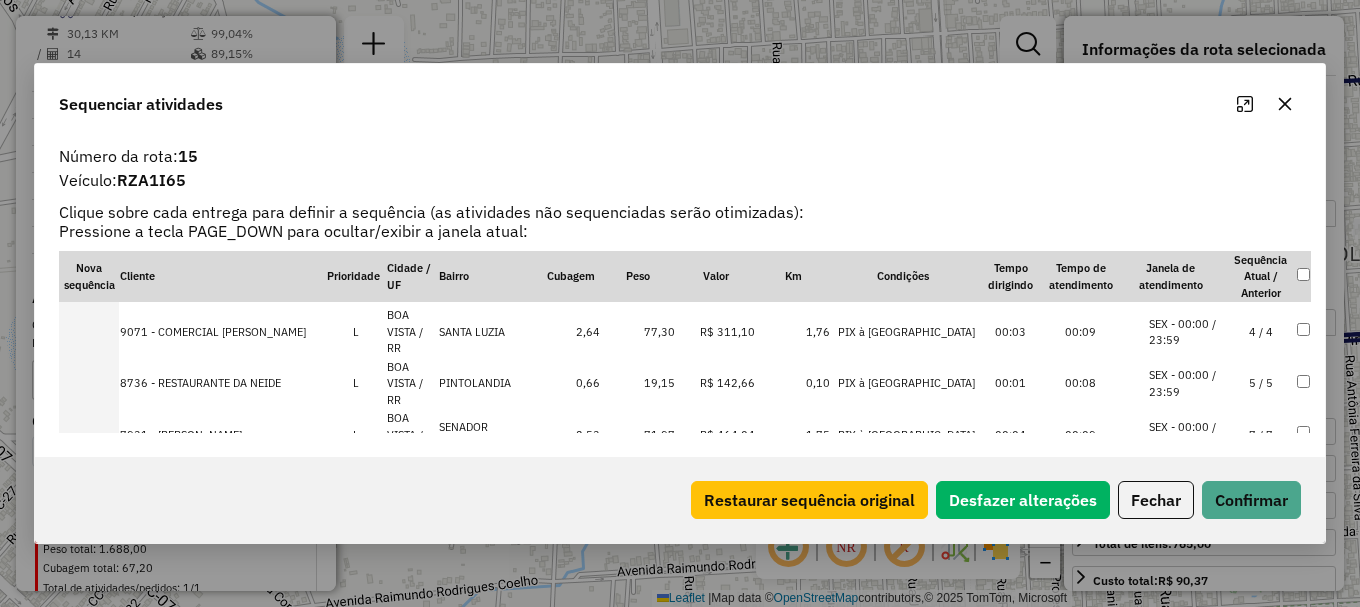 scroll, scrollTop: 378, scrollLeft: 0, axis: vertical 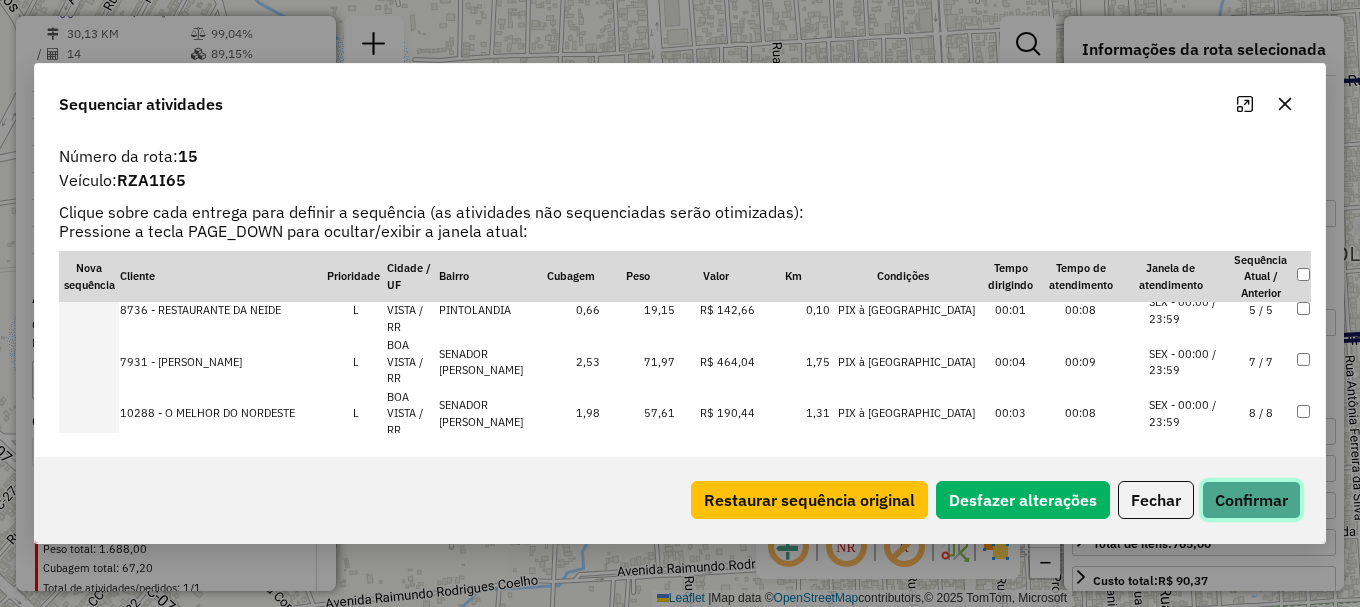 click on "Confirmar" 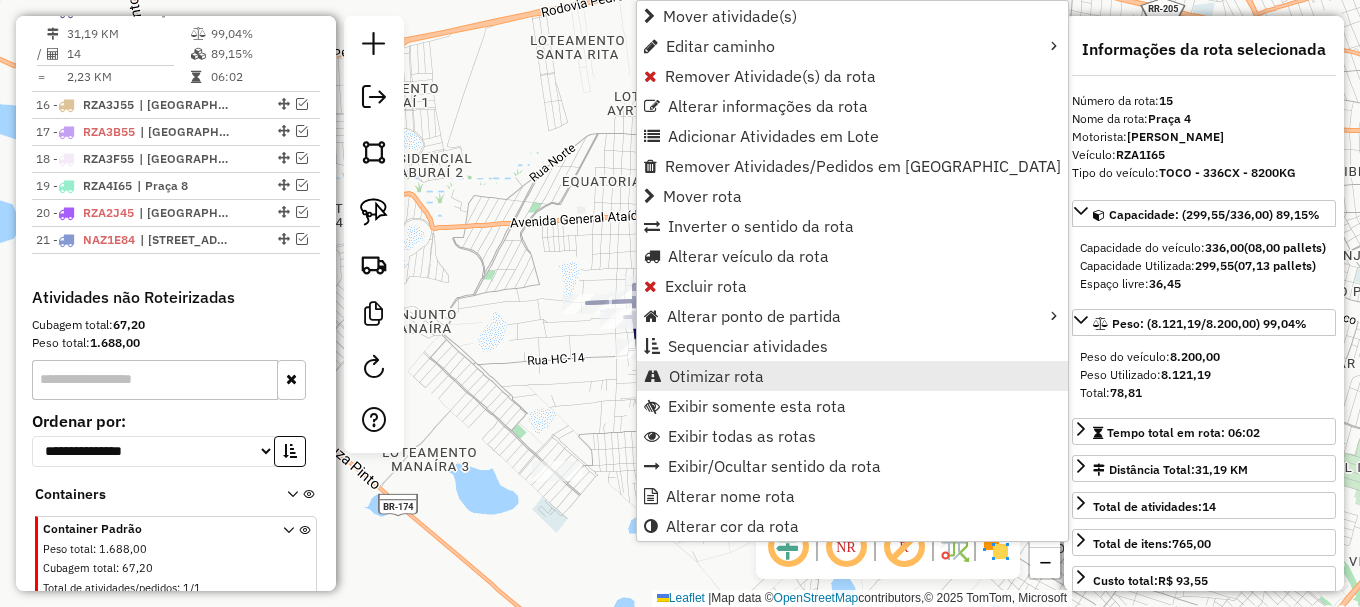 click on "Otimizar rota" at bounding box center (716, 376) 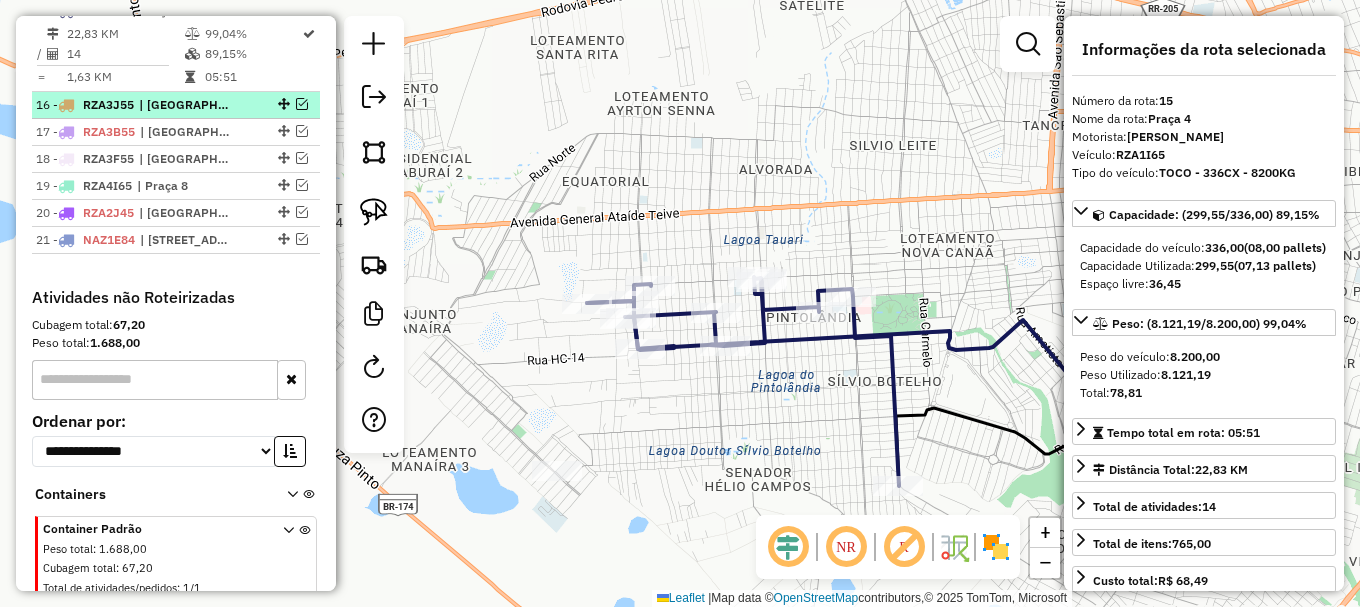 click at bounding box center [302, 104] 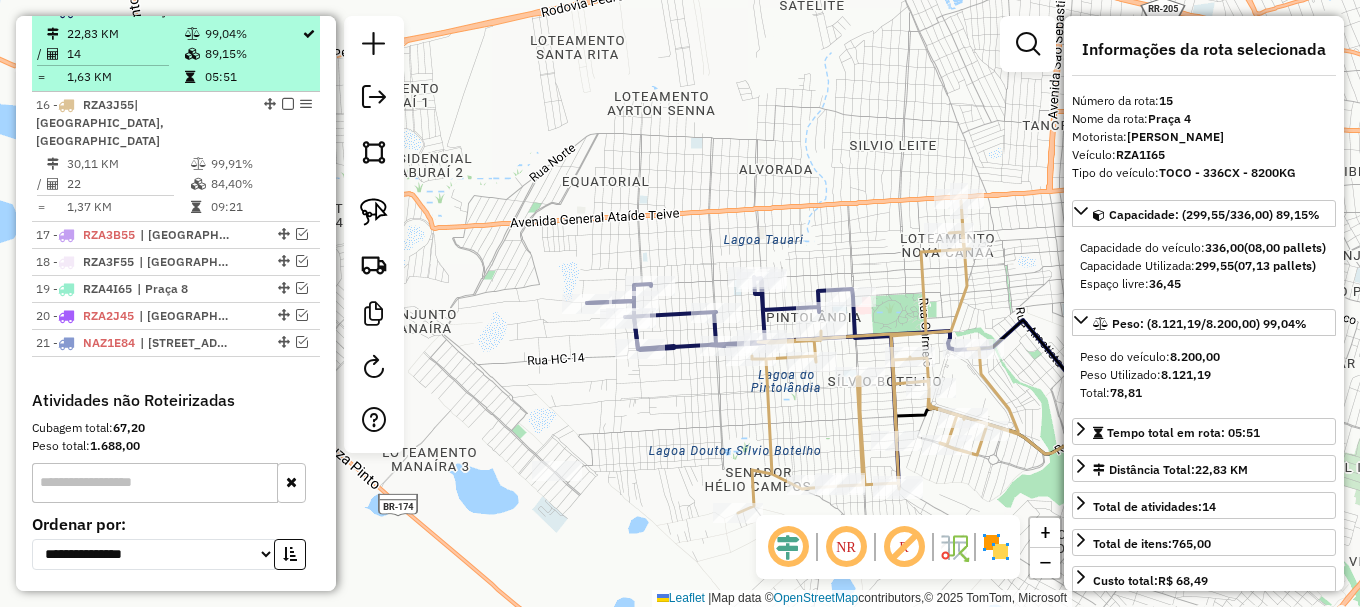 click at bounding box center [288, 10] 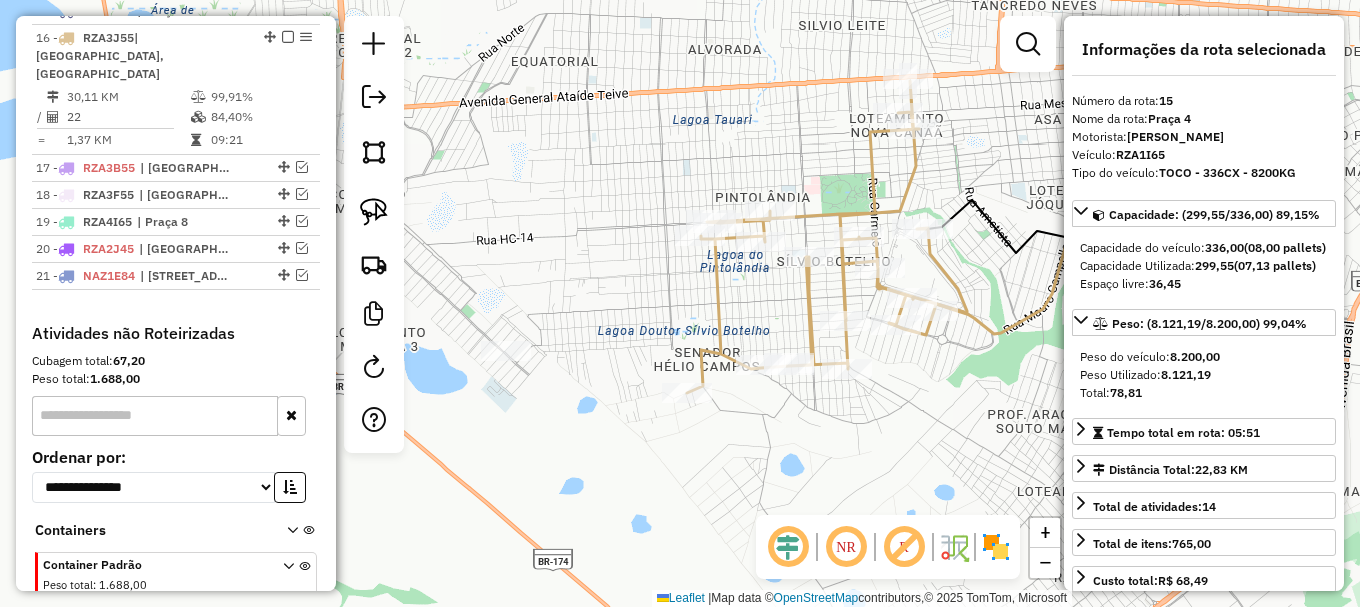 drag, startPoint x: 706, startPoint y: 241, endPoint x: 643, endPoint y: 86, distance: 167.31407 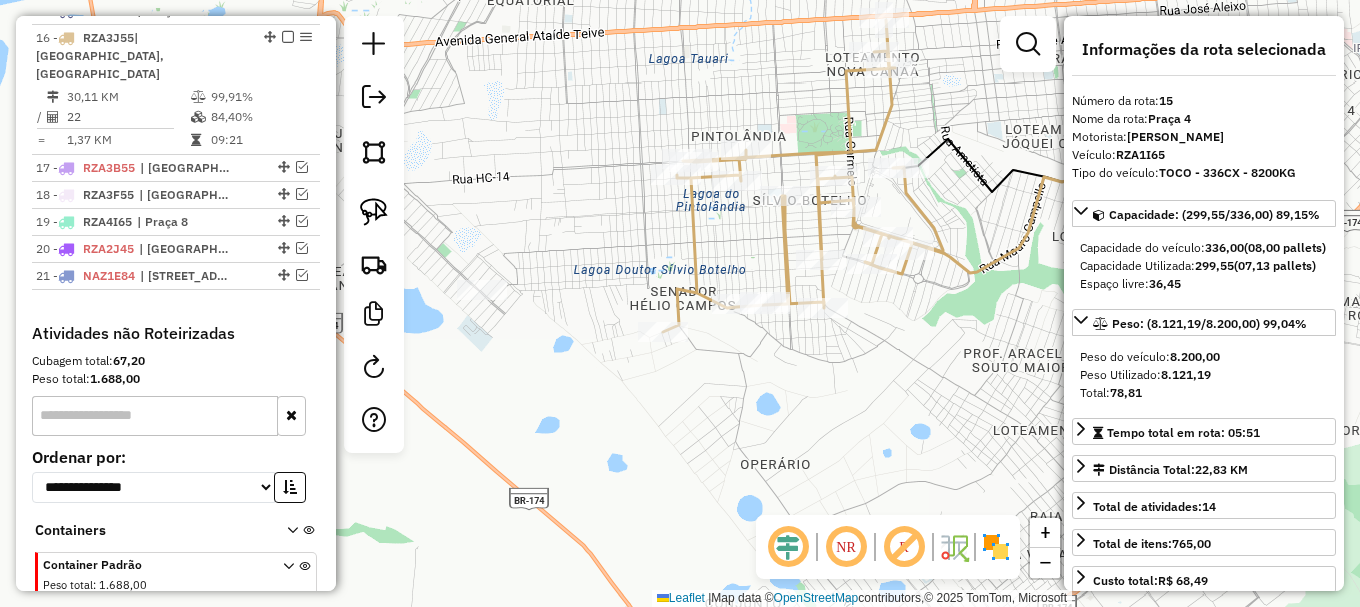 click 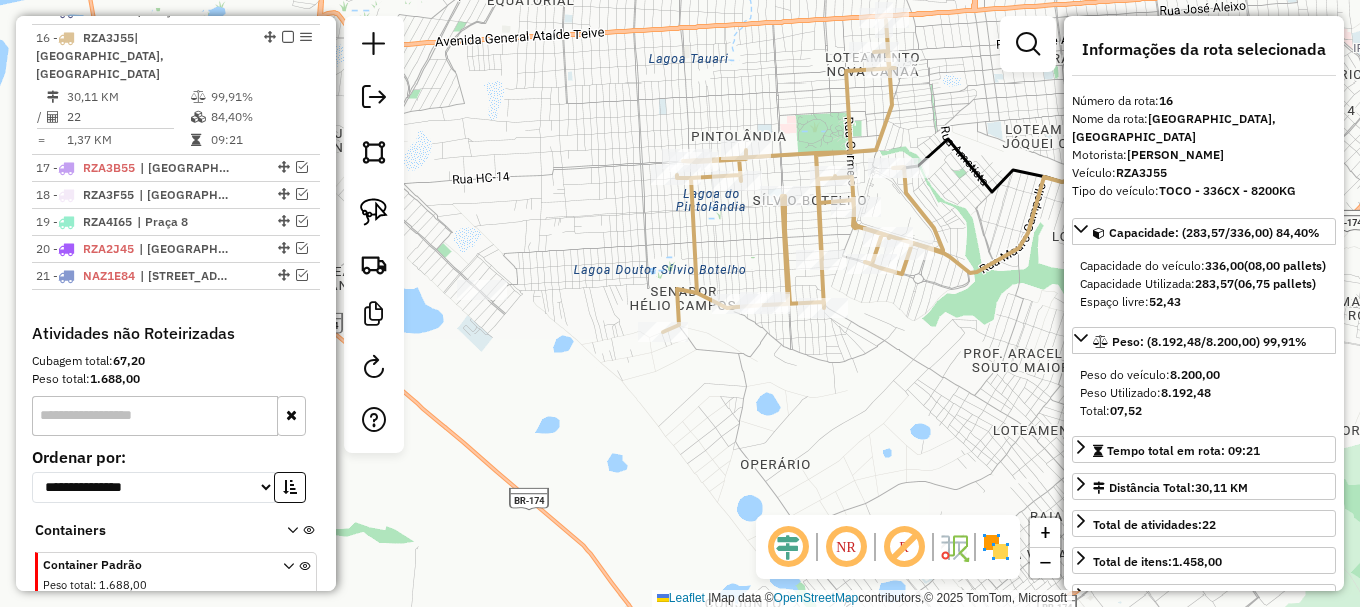 click 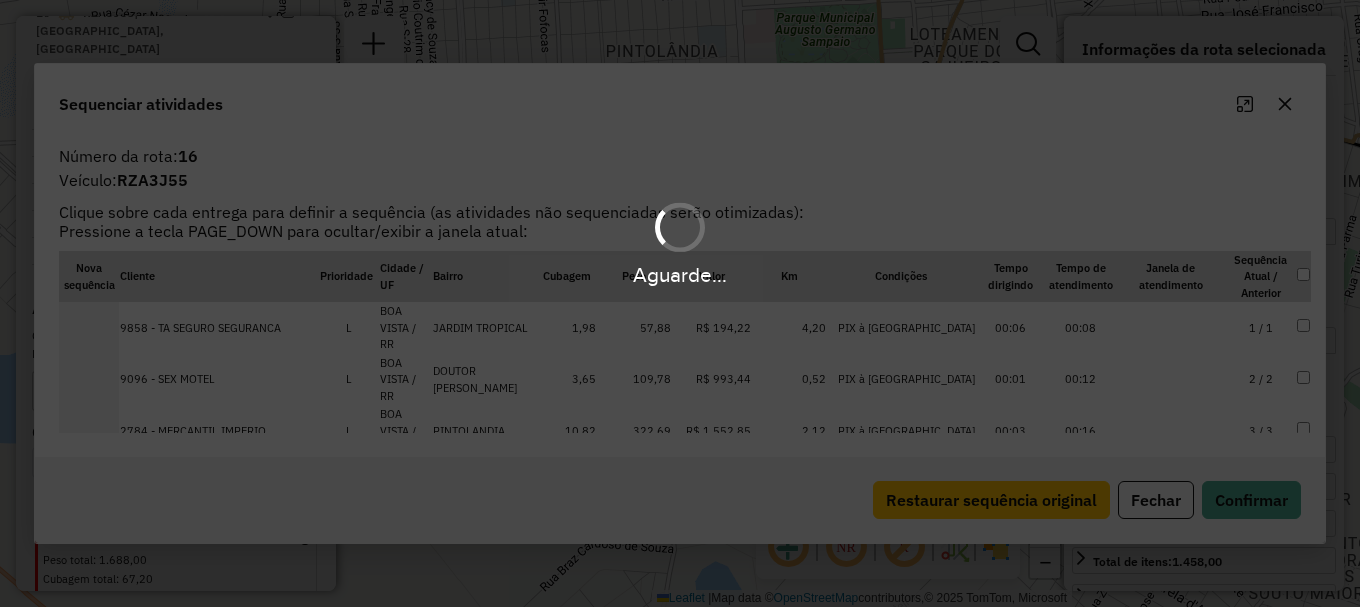 scroll, scrollTop: 1197, scrollLeft: 0, axis: vertical 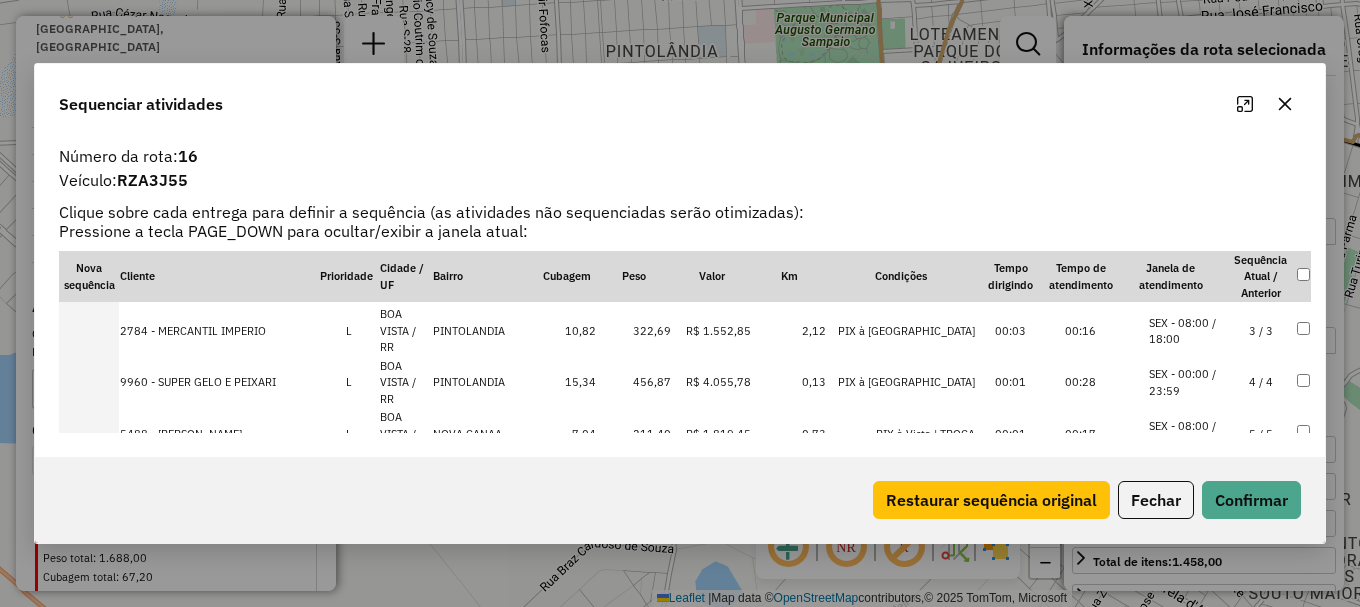 click on "SEX - 00:00 / 23:59" at bounding box center (1187, 537) 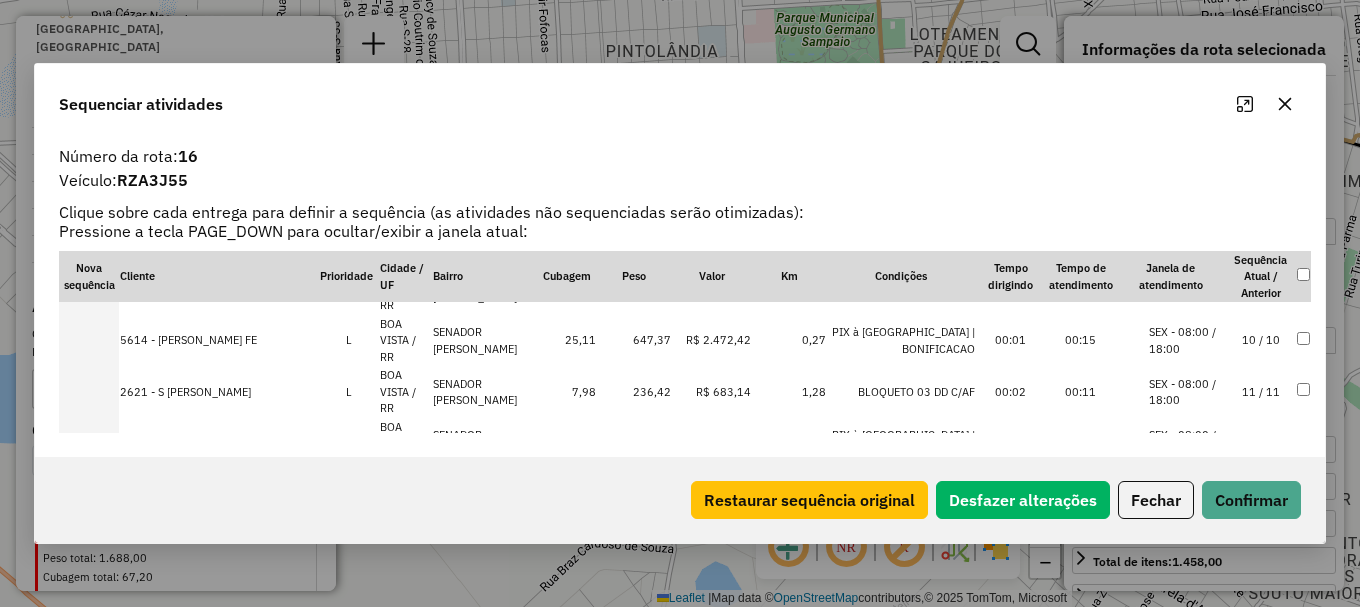 scroll, scrollTop: 358, scrollLeft: 0, axis: vertical 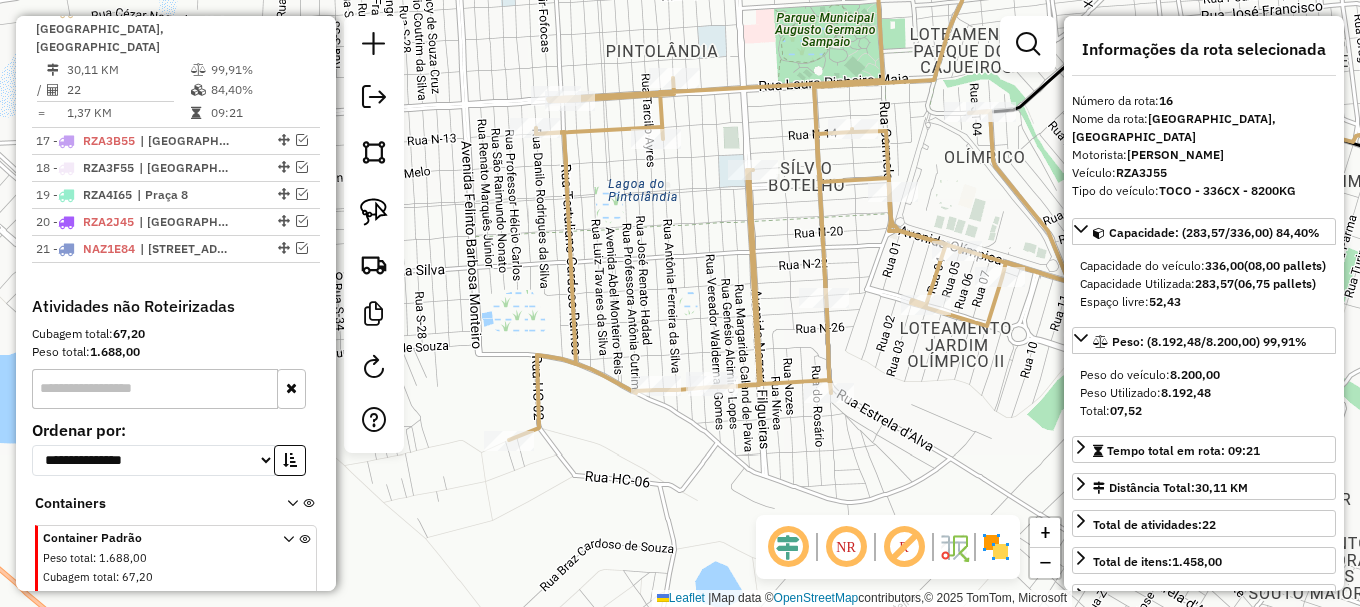 click 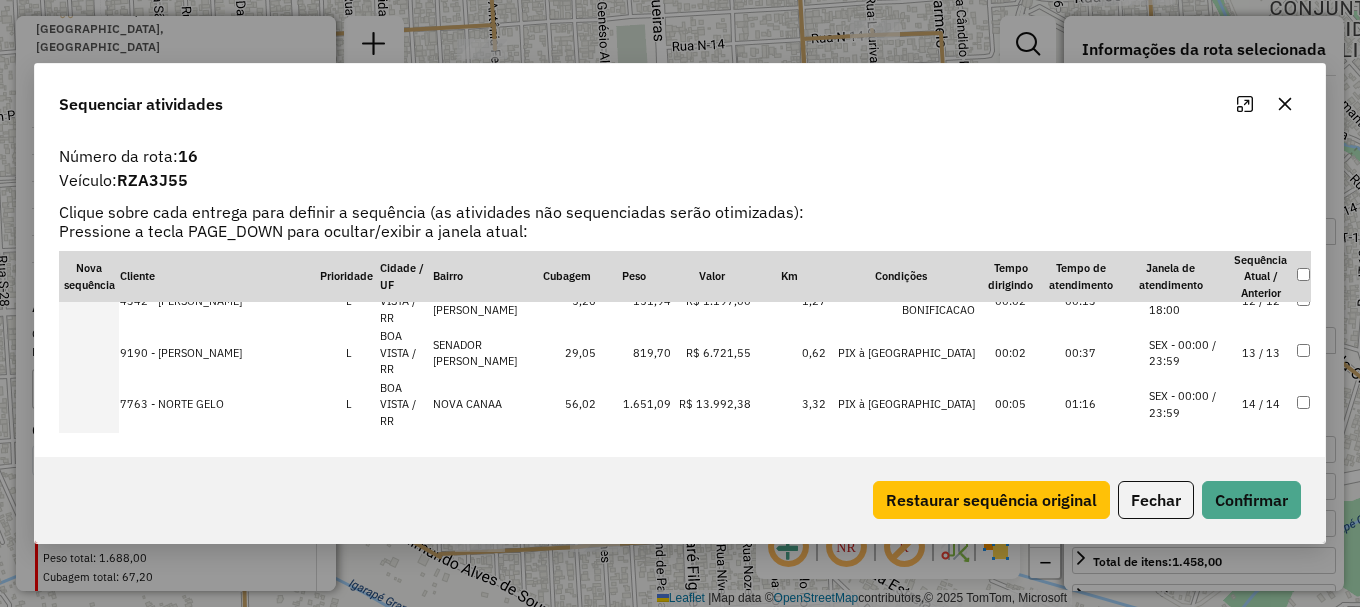 scroll, scrollTop: 558, scrollLeft: 0, axis: vertical 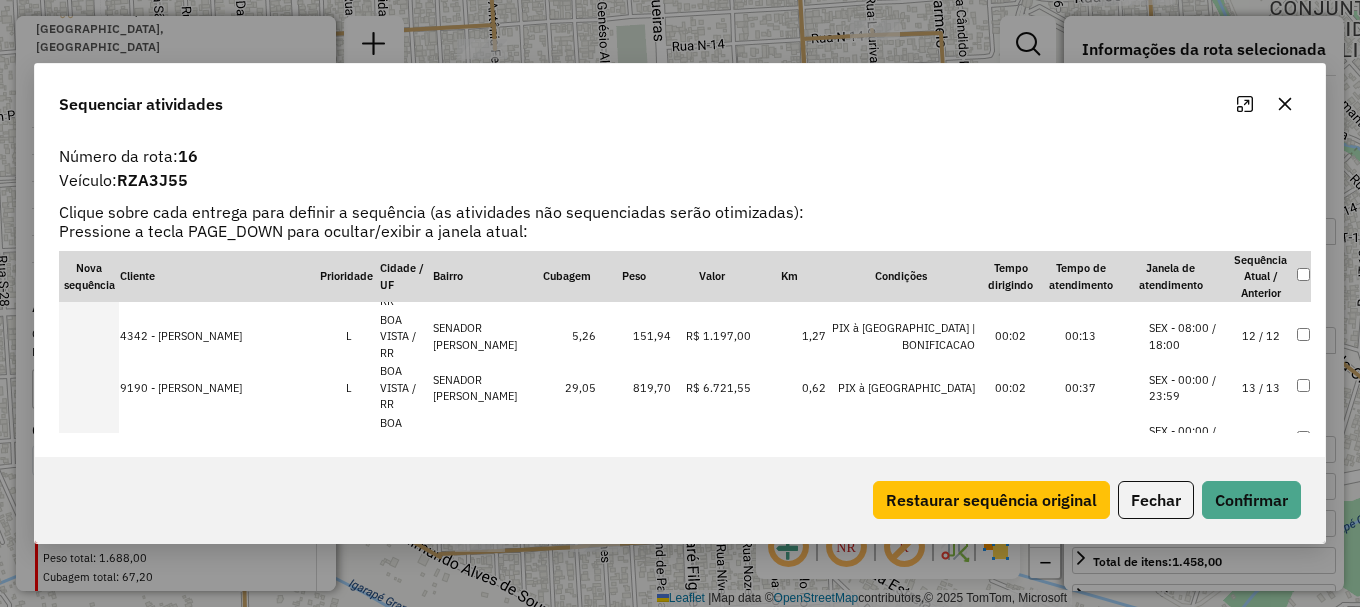 click on "SEX - 08:00 / 18:00" at bounding box center (1187, 594) 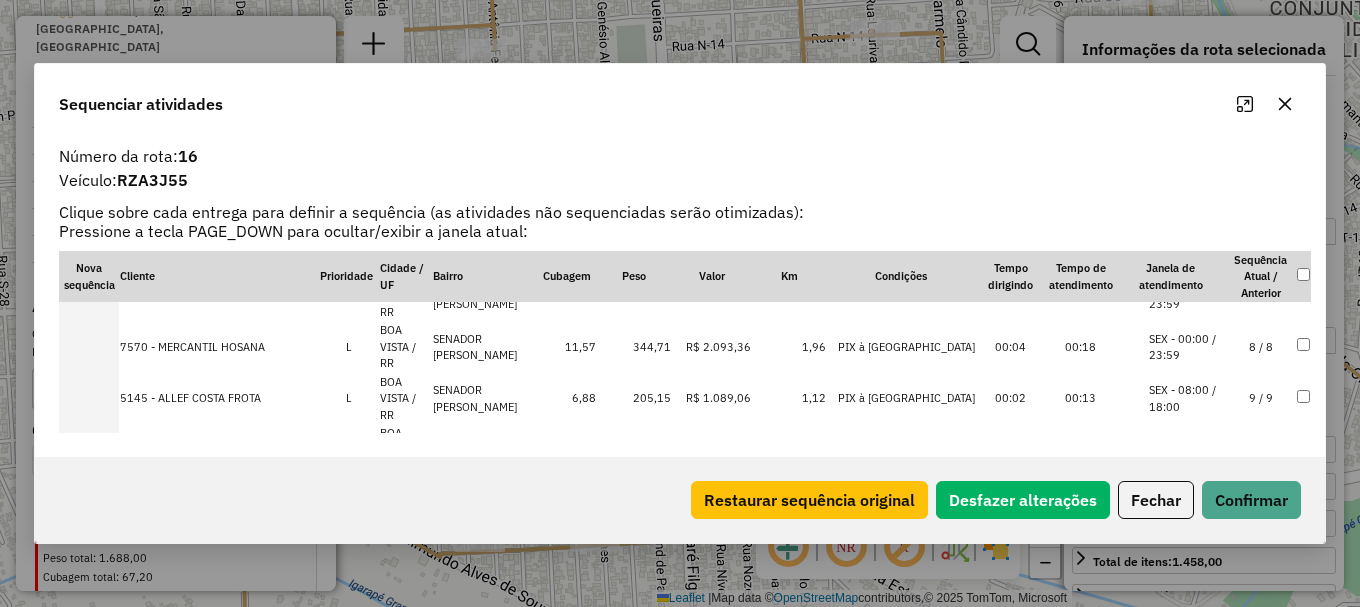 click on "SEX - 00:00 / 23:59" at bounding box center (1187, 604) 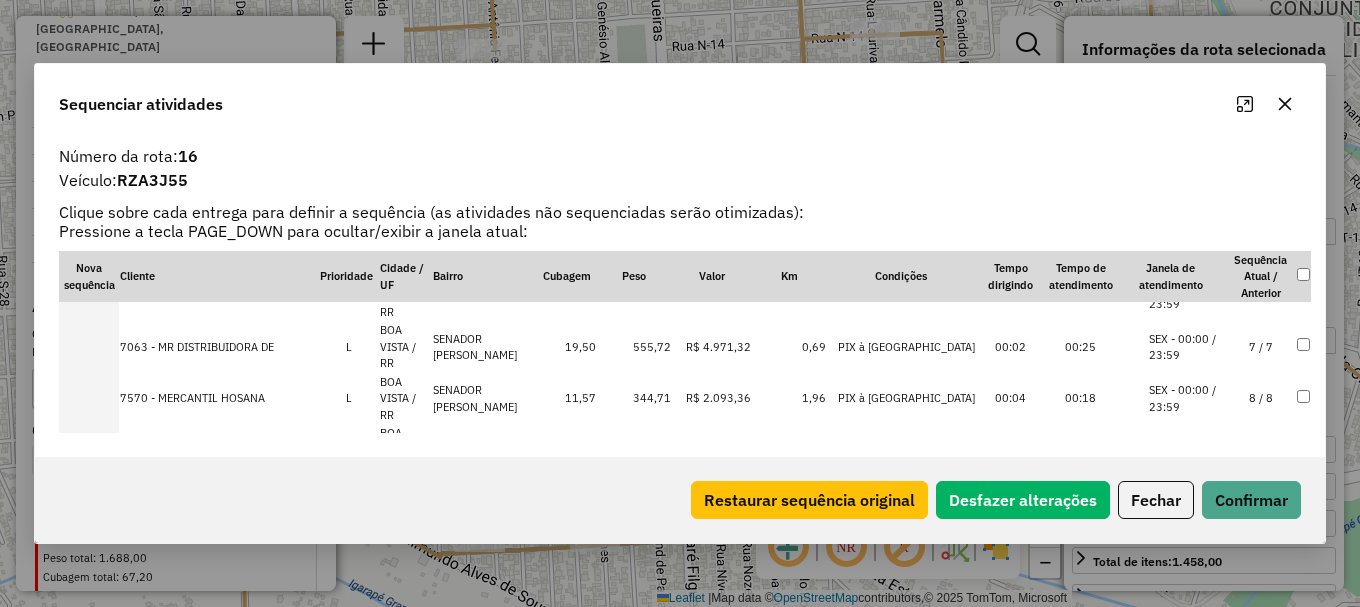 scroll, scrollTop: 428, scrollLeft: 0, axis: vertical 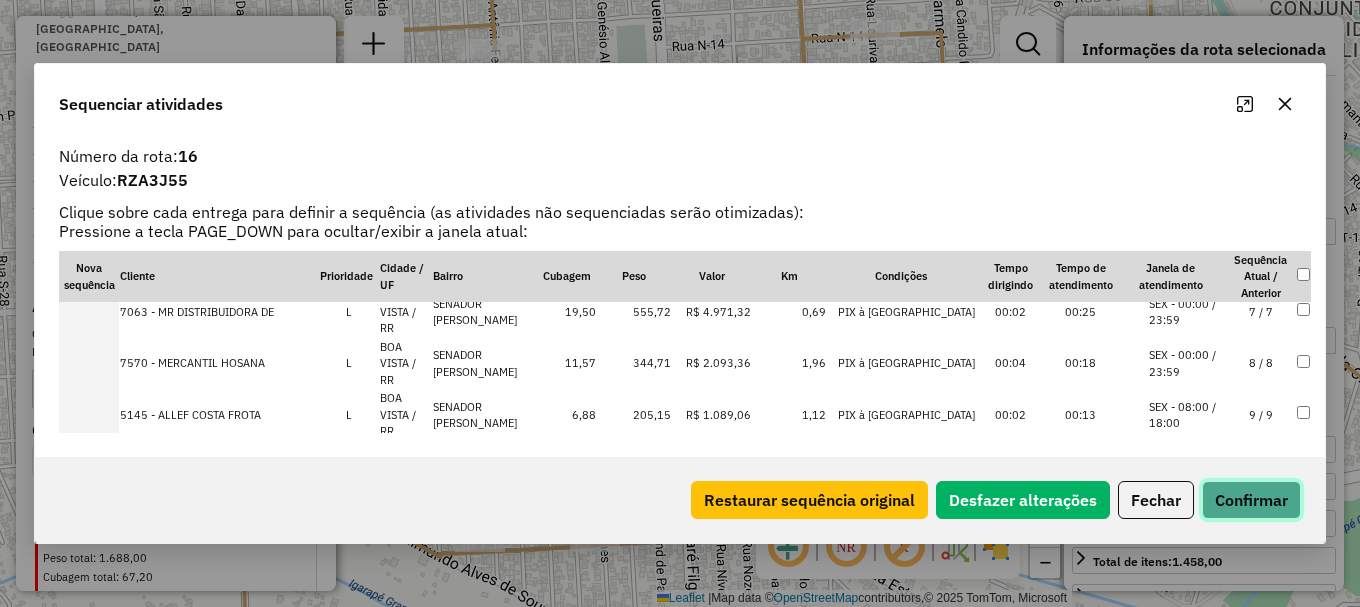 click on "Confirmar" 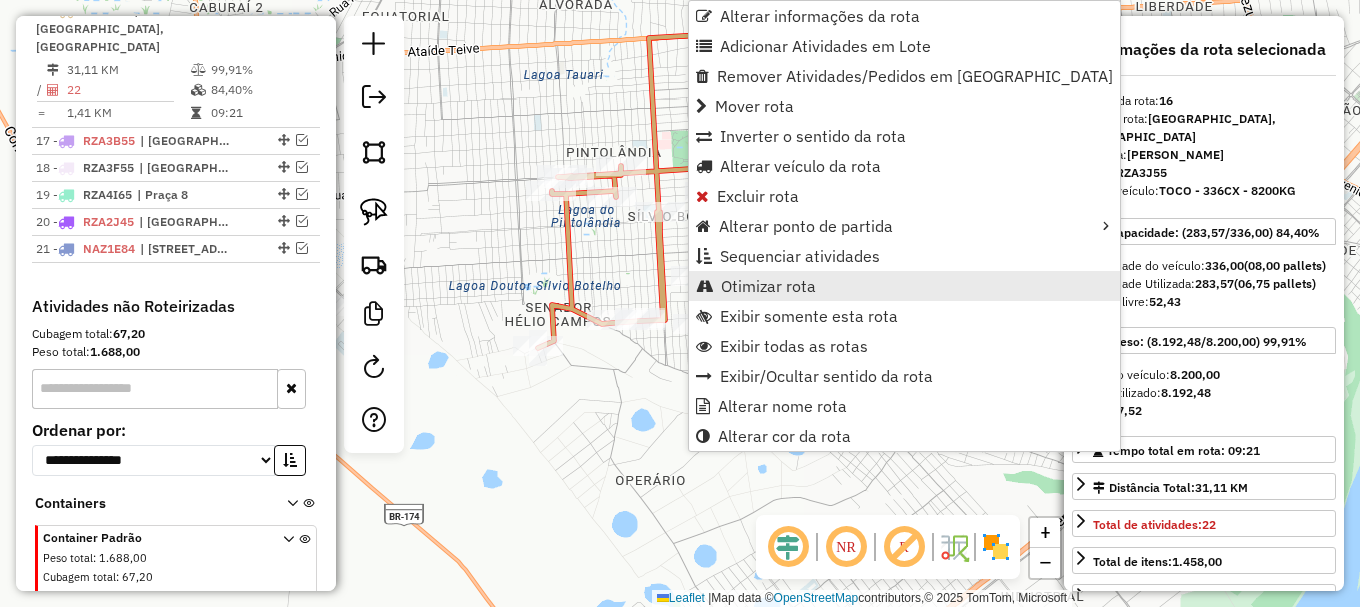 click on "Otimizar rota" at bounding box center [904, 286] 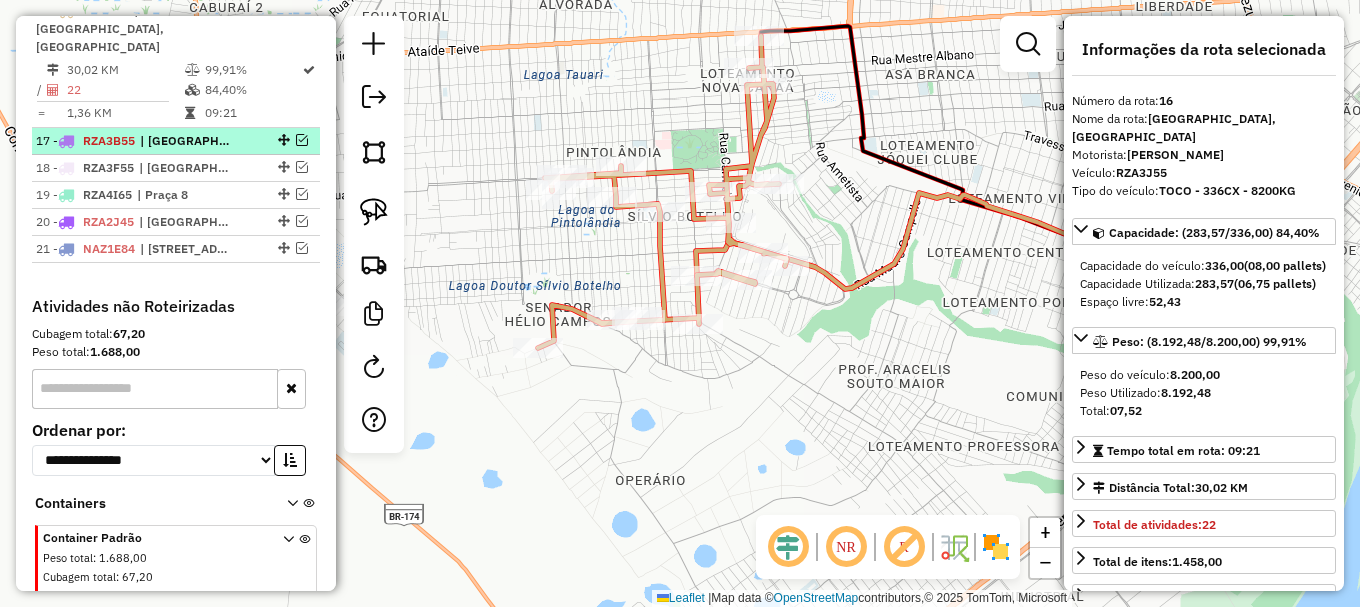 click at bounding box center [302, 140] 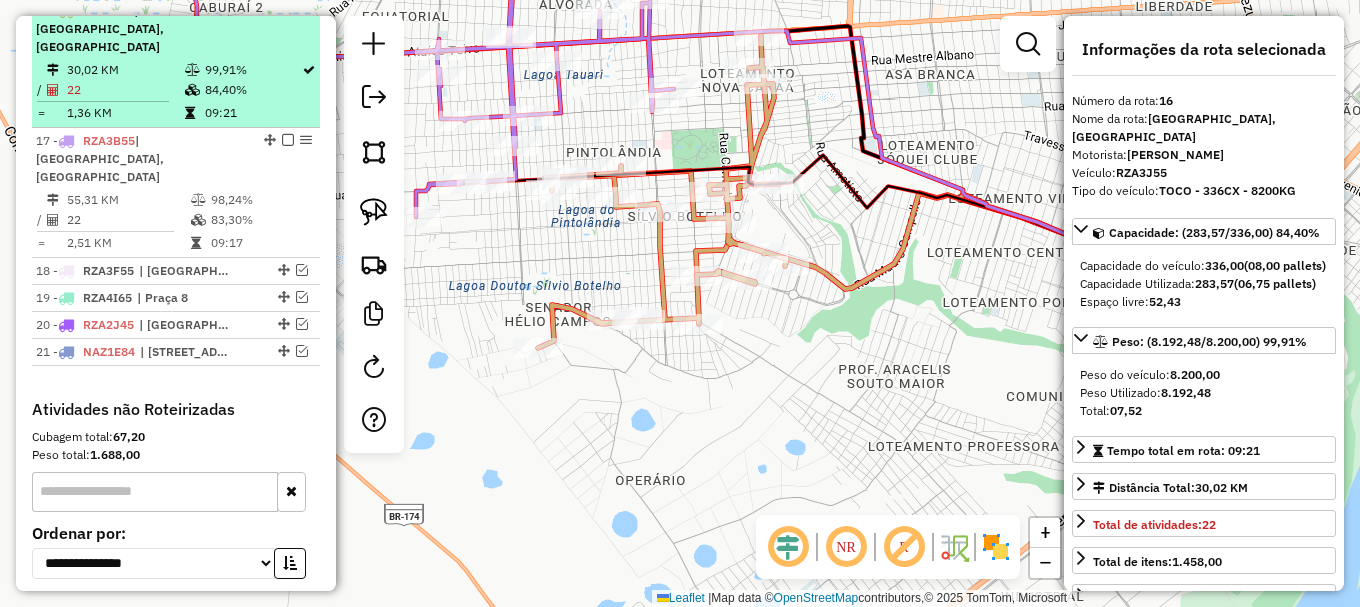click at bounding box center (288, 10) 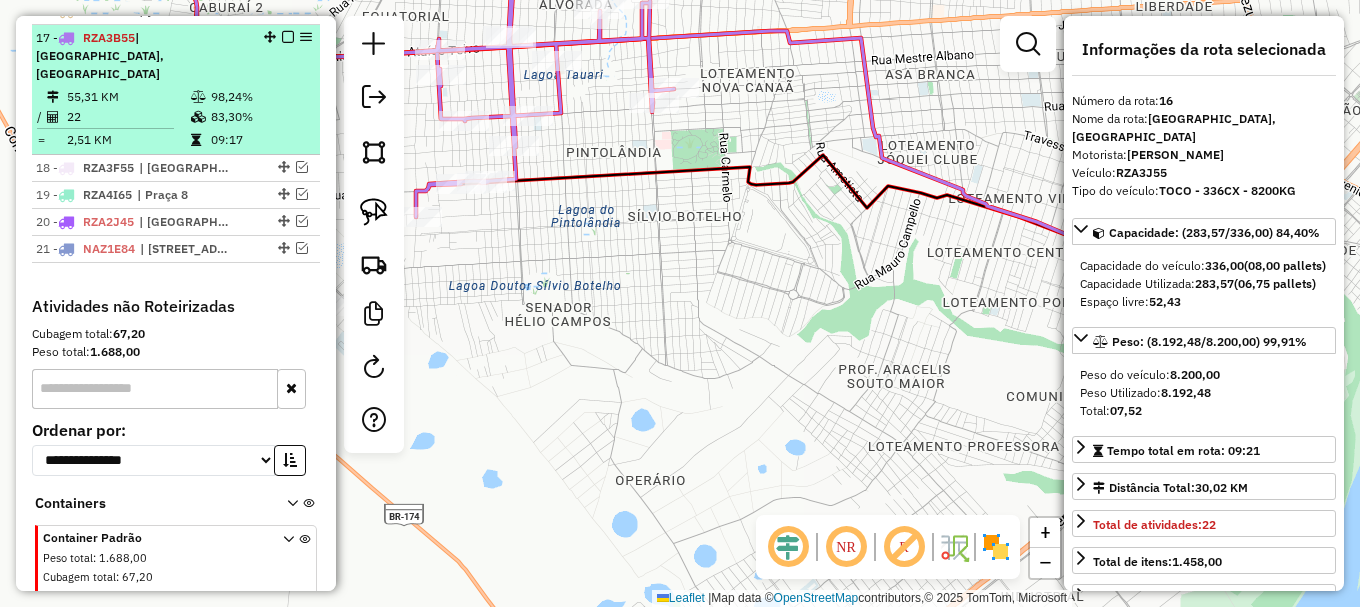 click on "83,30%" at bounding box center [260, 117] 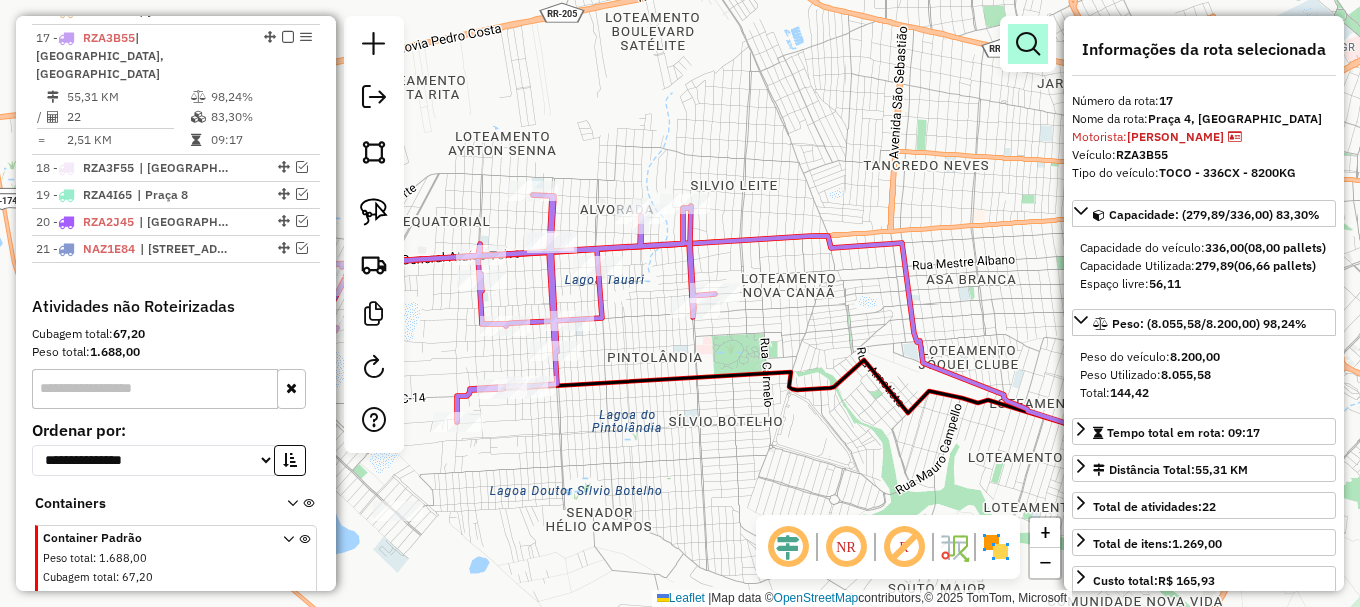 drag, startPoint x: 681, startPoint y: 93, endPoint x: 1018, endPoint y: 37, distance: 341.62112 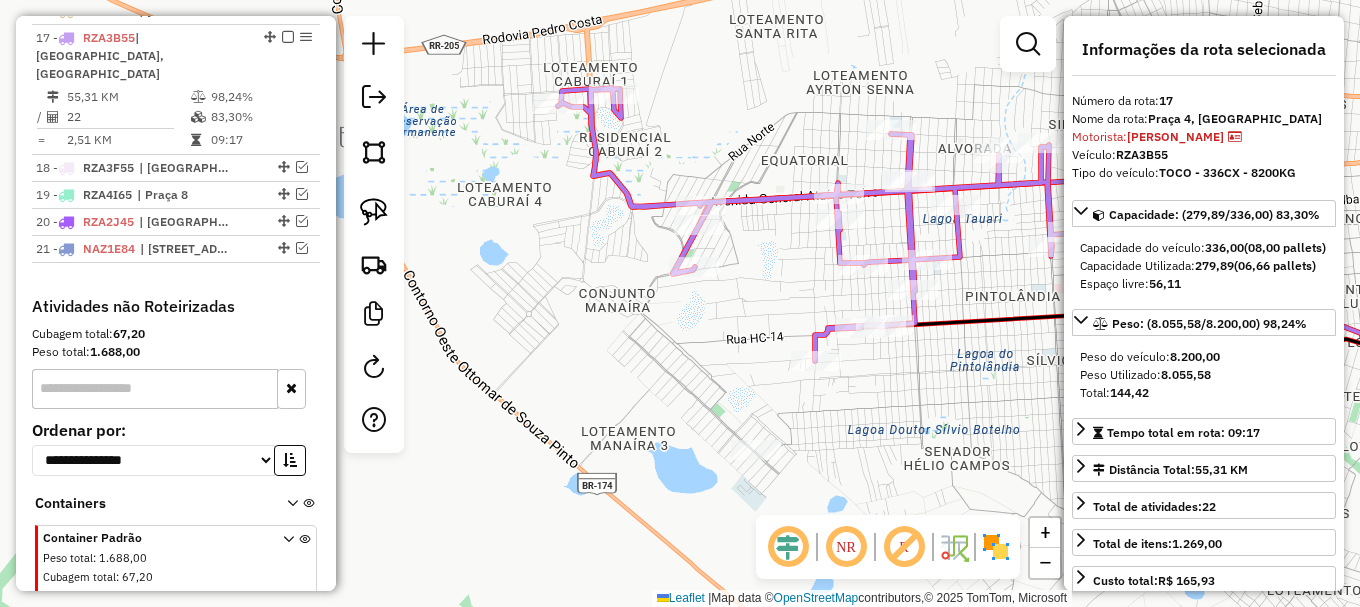 click 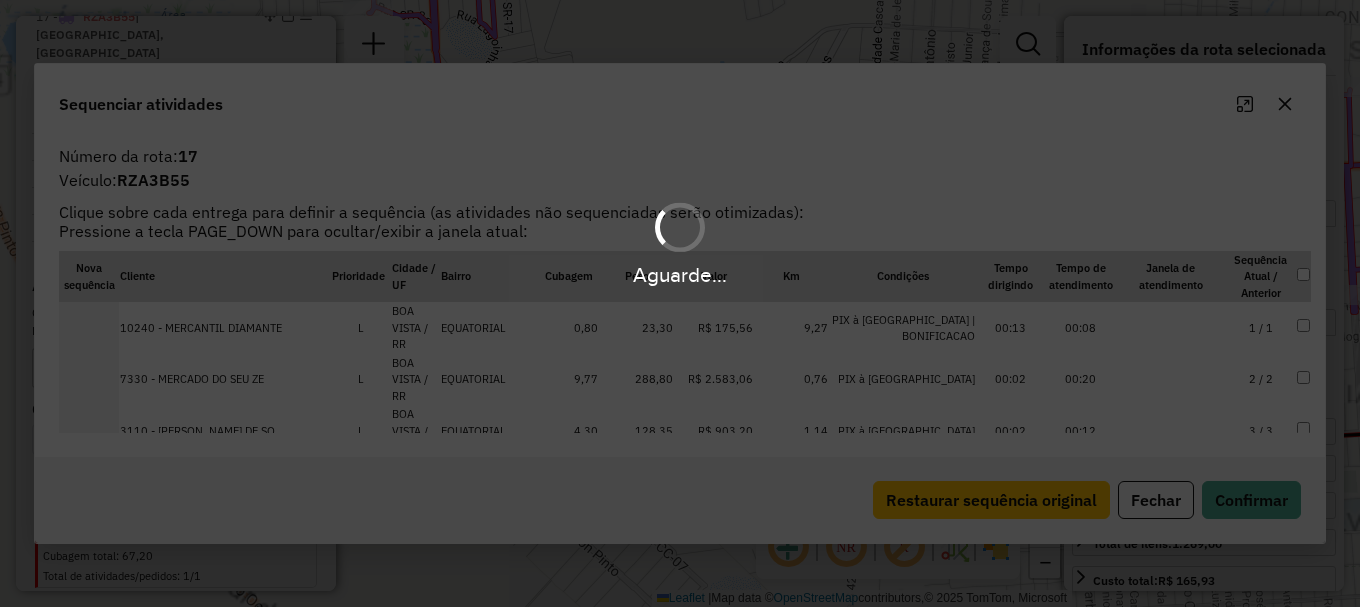scroll, scrollTop: 1224, scrollLeft: 0, axis: vertical 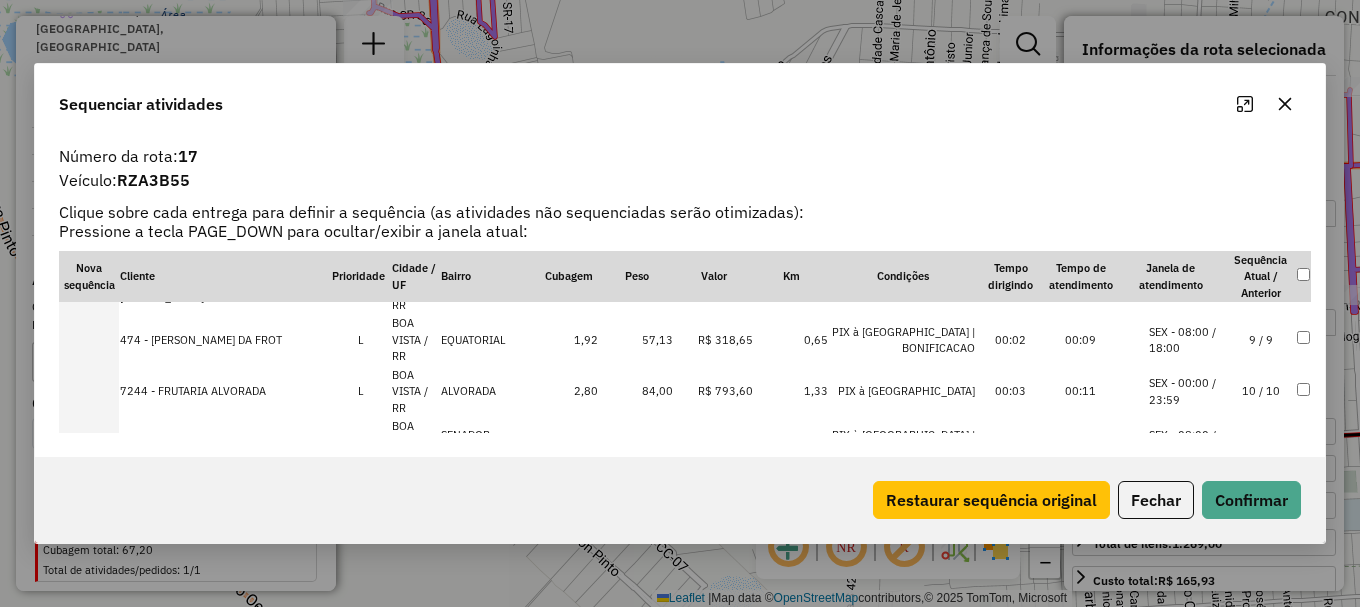 click on "SEX - 10:00 / 19:00" at bounding box center (1187, 546) 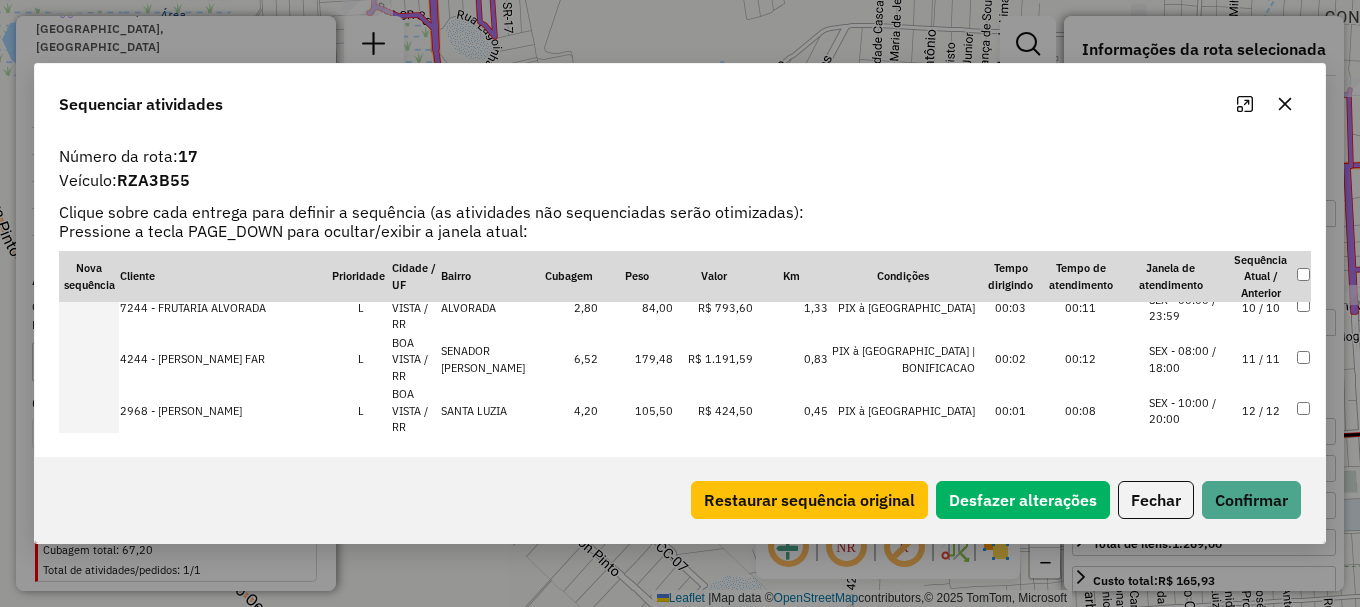 click on "SEX - 09:00 / 20:00" at bounding box center (1187, 668) 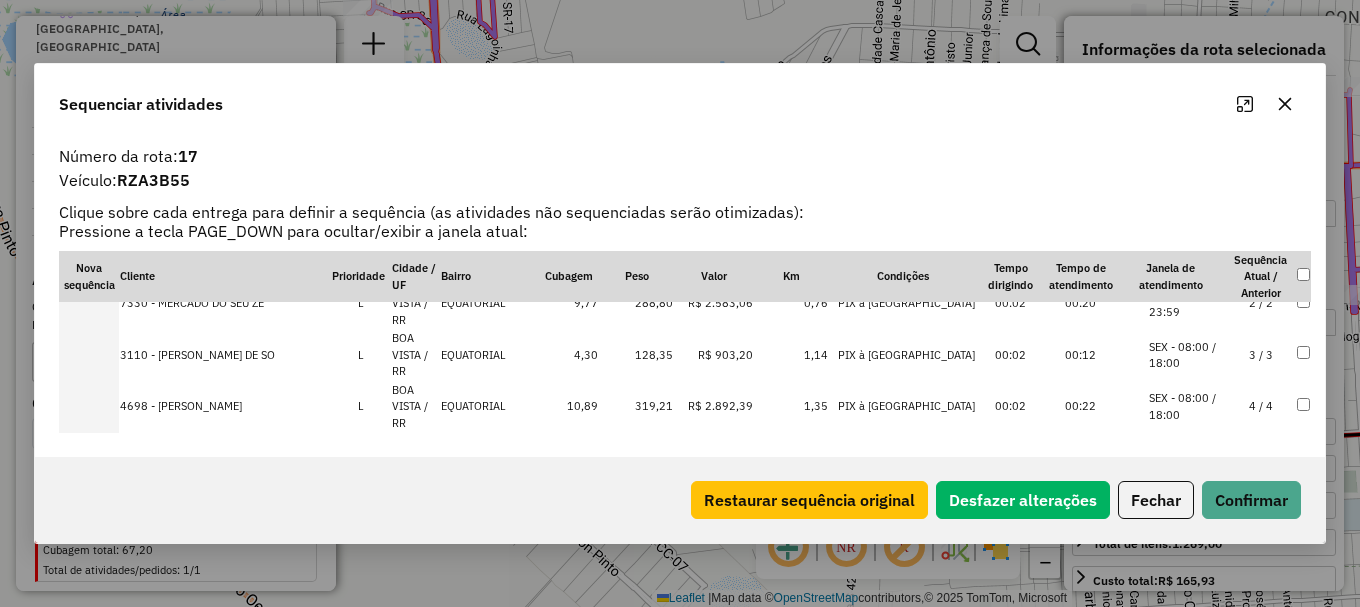 scroll, scrollTop: 70, scrollLeft: 0, axis: vertical 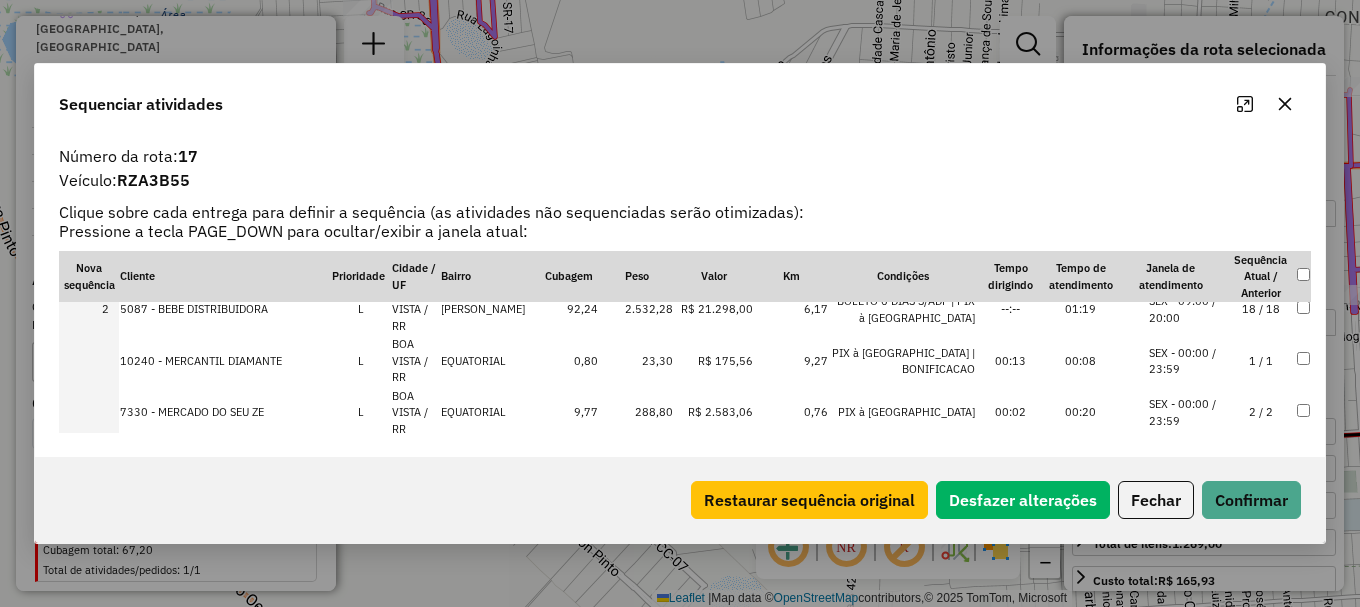 click on "SEX - 08:00 / 18:00" at bounding box center (1187, 464) 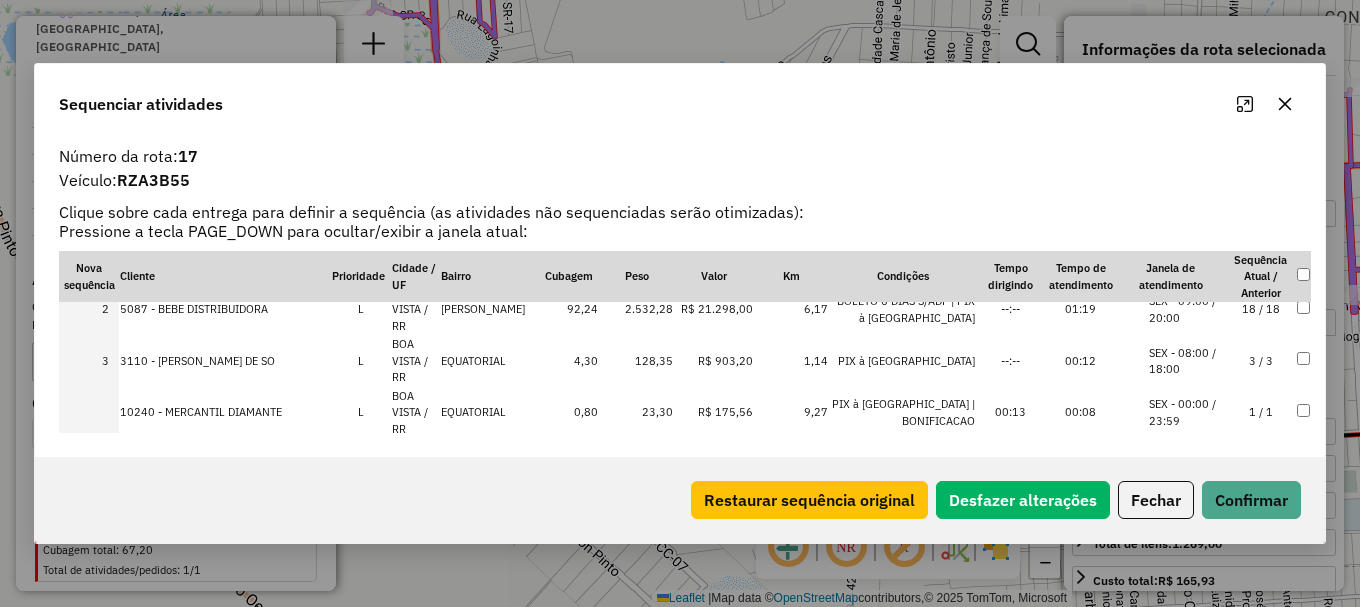drag, startPoint x: 1208, startPoint y: 352, endPoint x: 1211, endPoint y: 365, distance: 13.341664 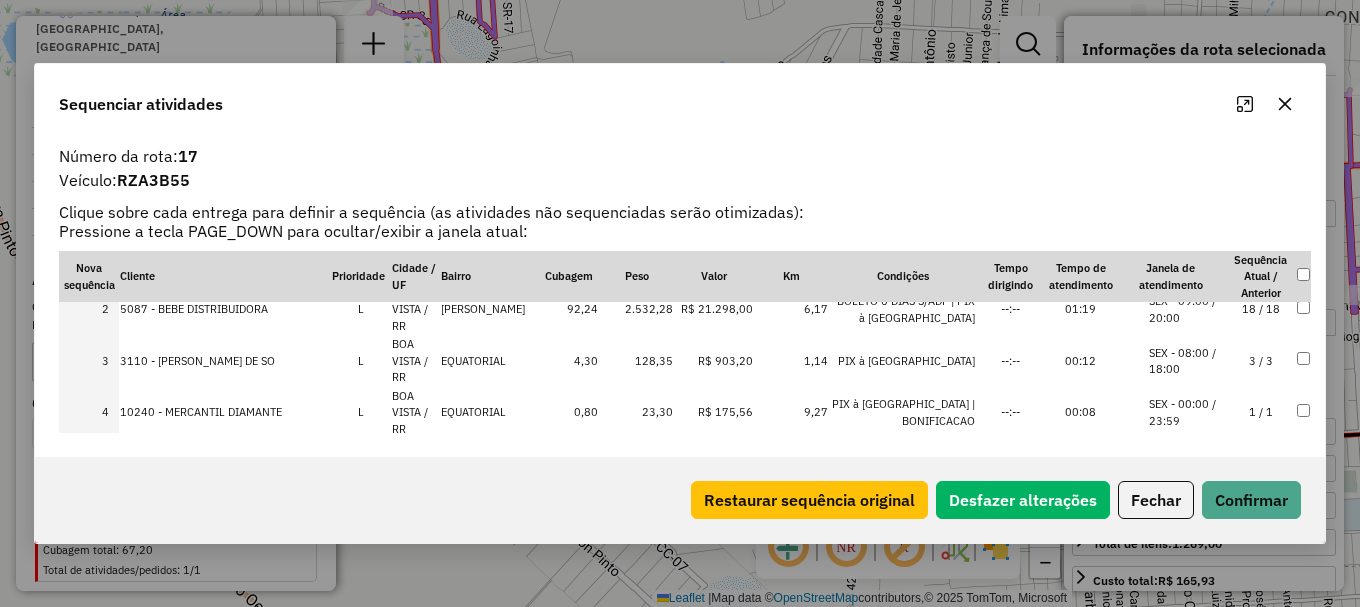 drag, startPoint x: 1205, startPoint y: 381, endPoint x: 1216, endPoint y: 425, distance: 45.35416 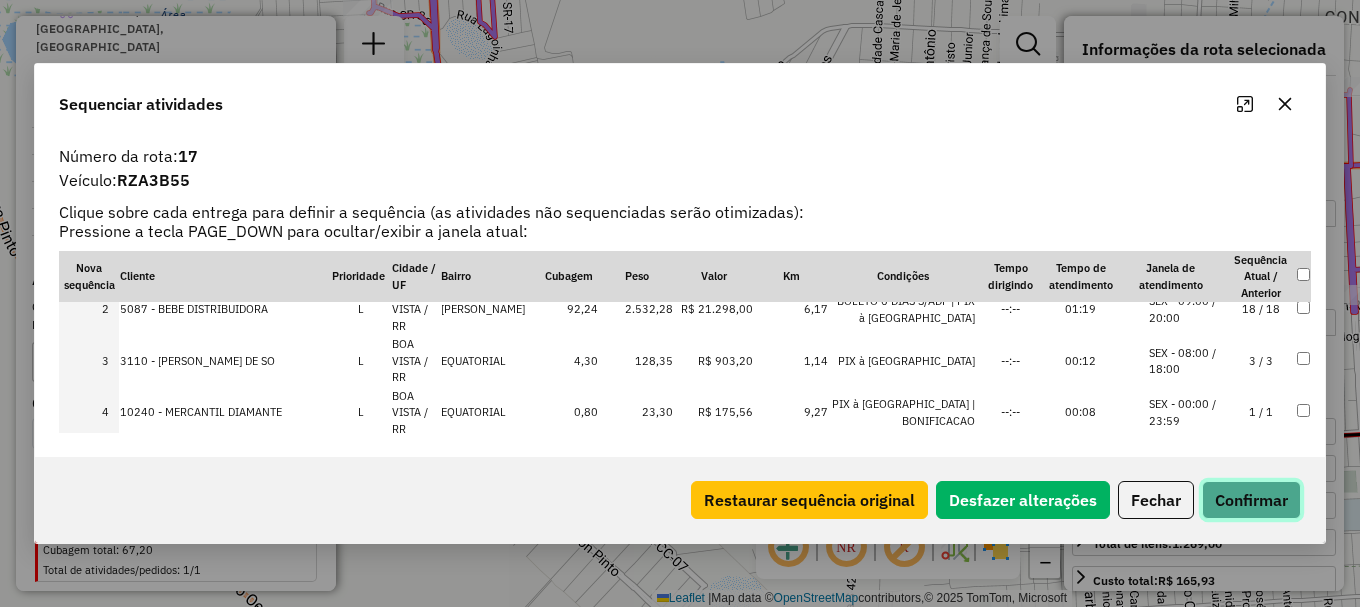 click on "Confirmar" 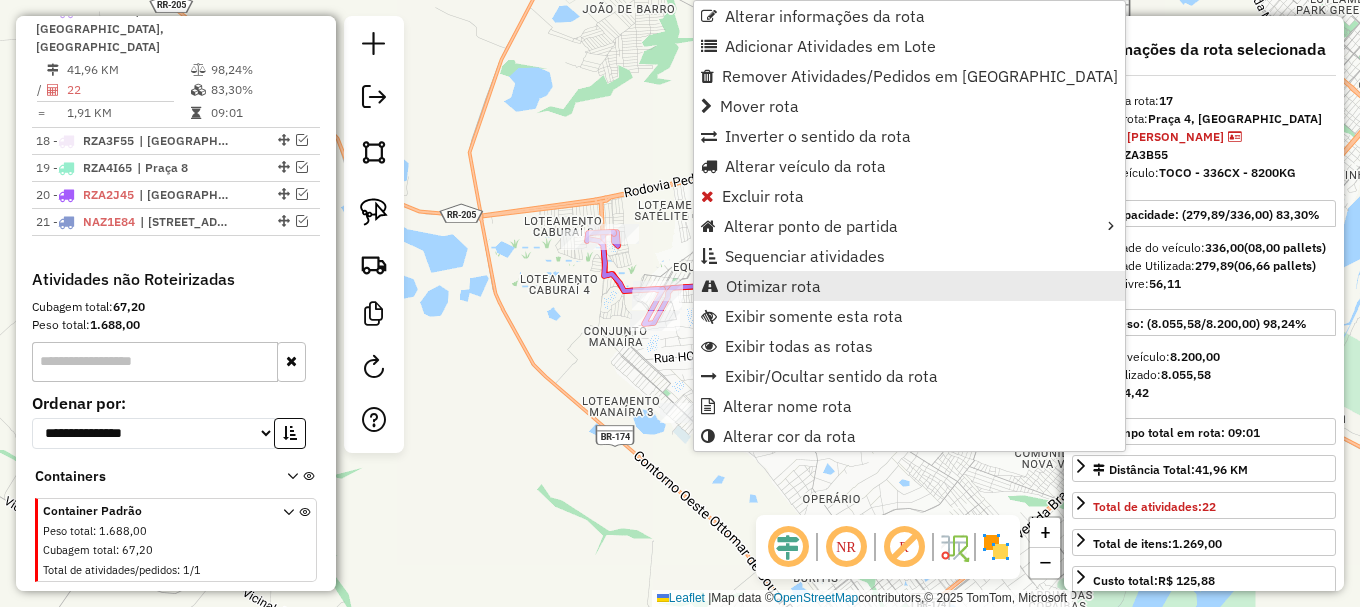 click on "Otimizar rota" at bounding box center (773, 286) 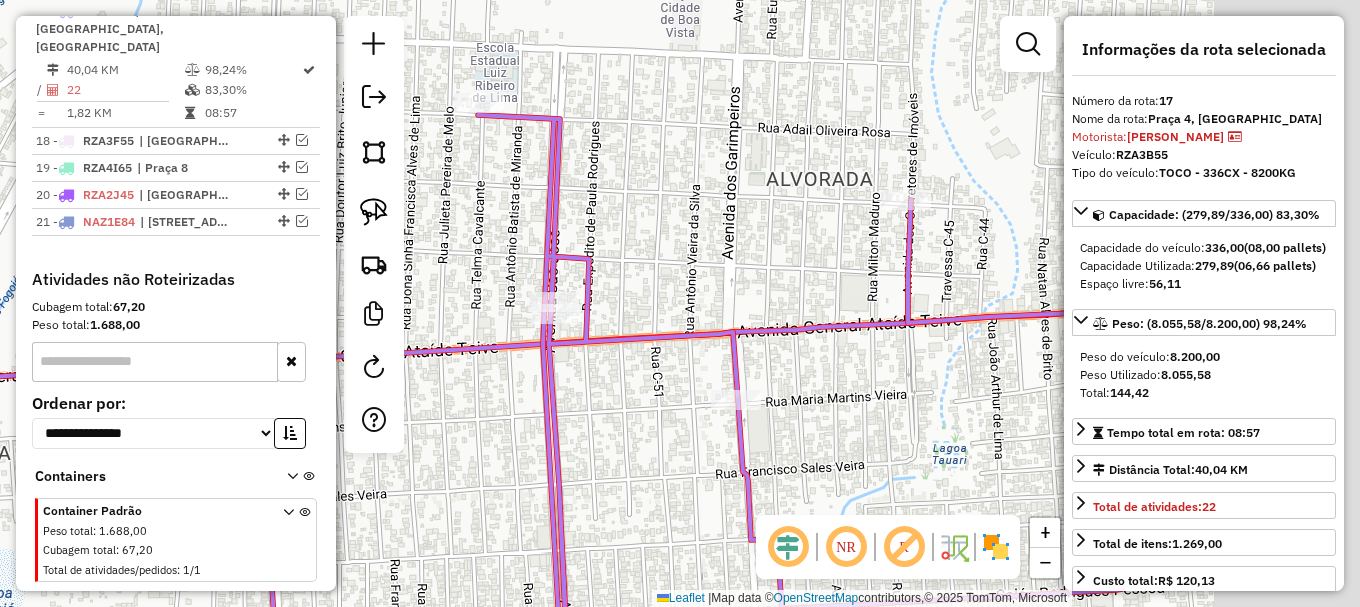 drag, startPoint x: 912, startPoint y: 301, endPoint x: 688, endPoint y: 276, distance: 225.39078 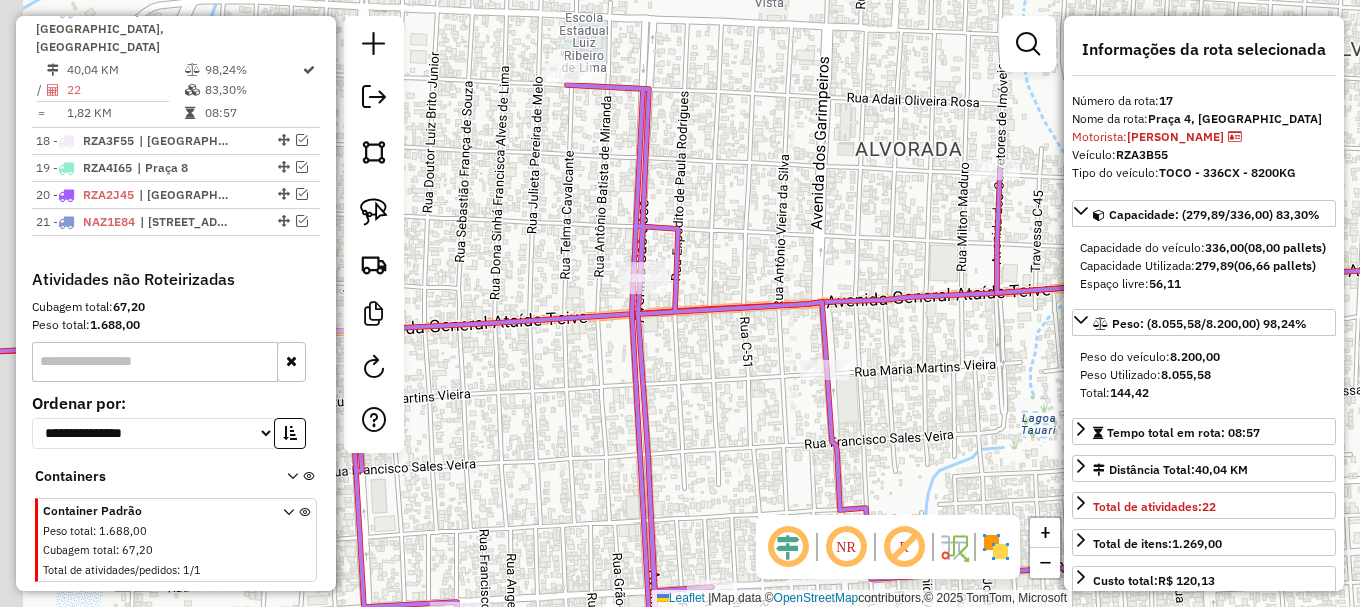 drag, startPoint x: 692, startPoint y: 237, endPoint x: 828, endPoint y: 194, distance: 142.6359 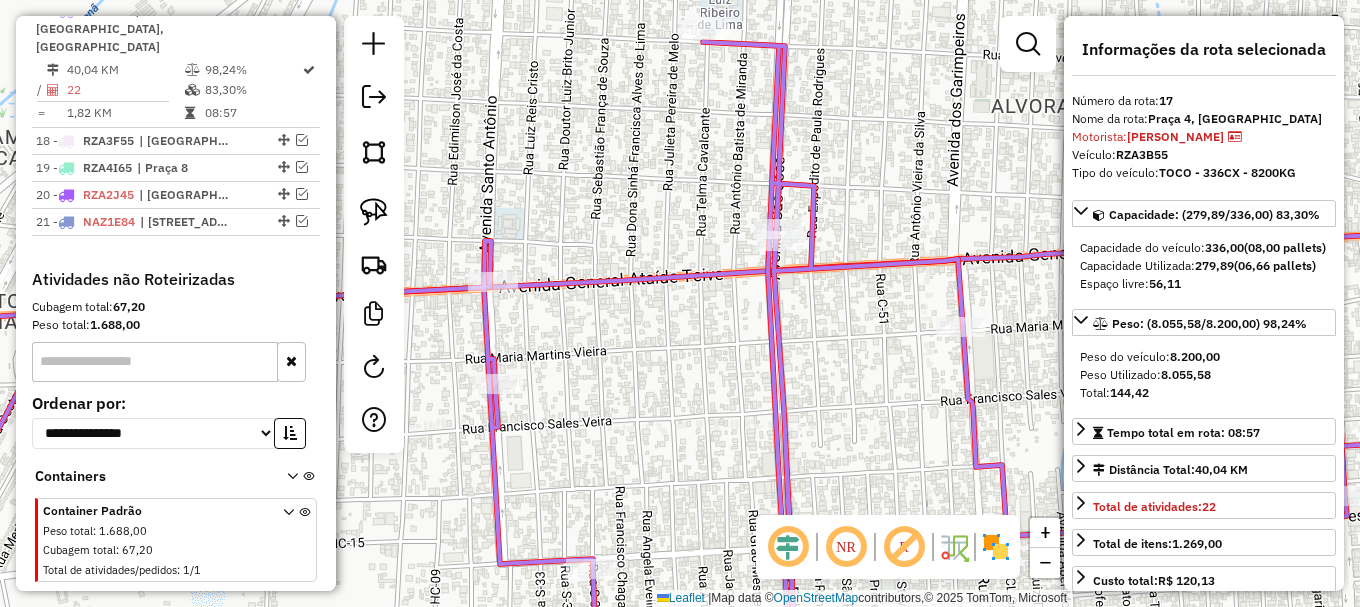 click 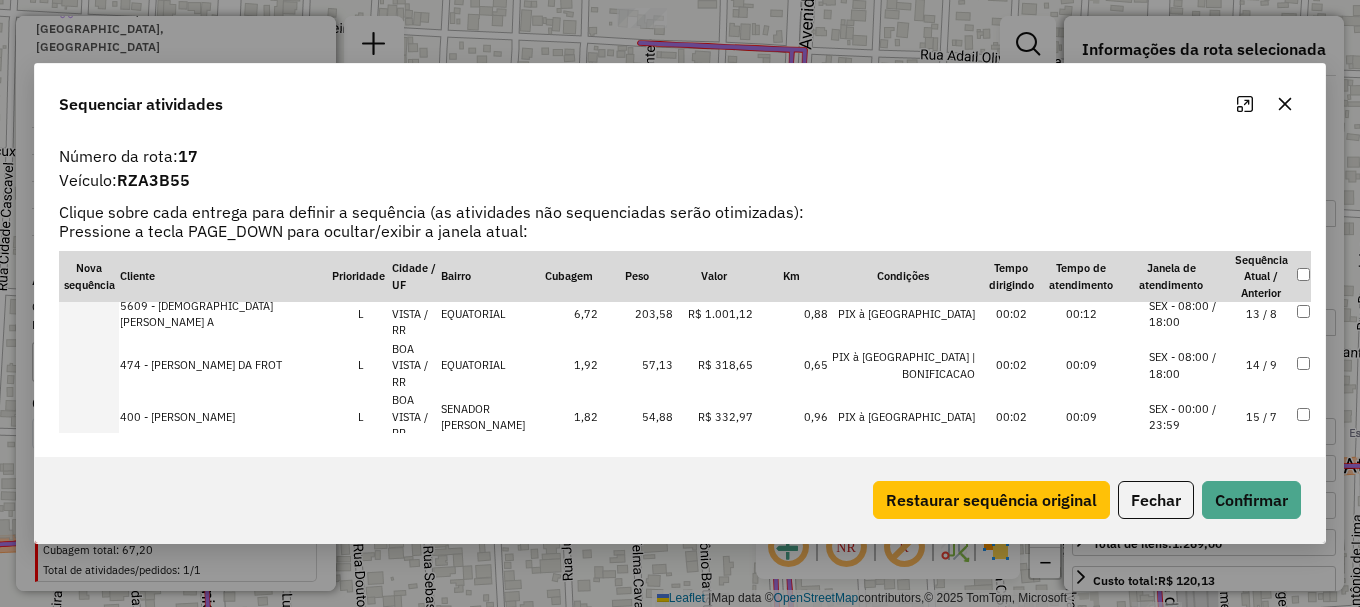 scroll, scrollTop: 658, scrollLeft: 0, axis: vertical 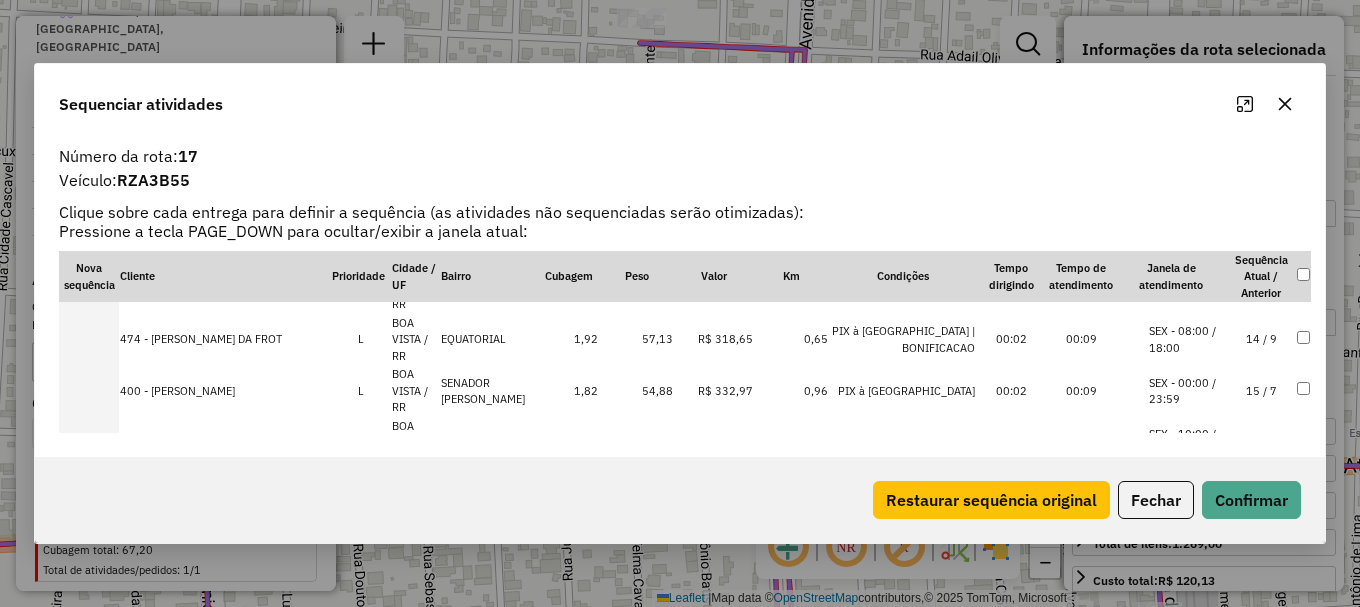 click on "SEX - 00:00 / 23:59" at bounding box center (1187, 700) 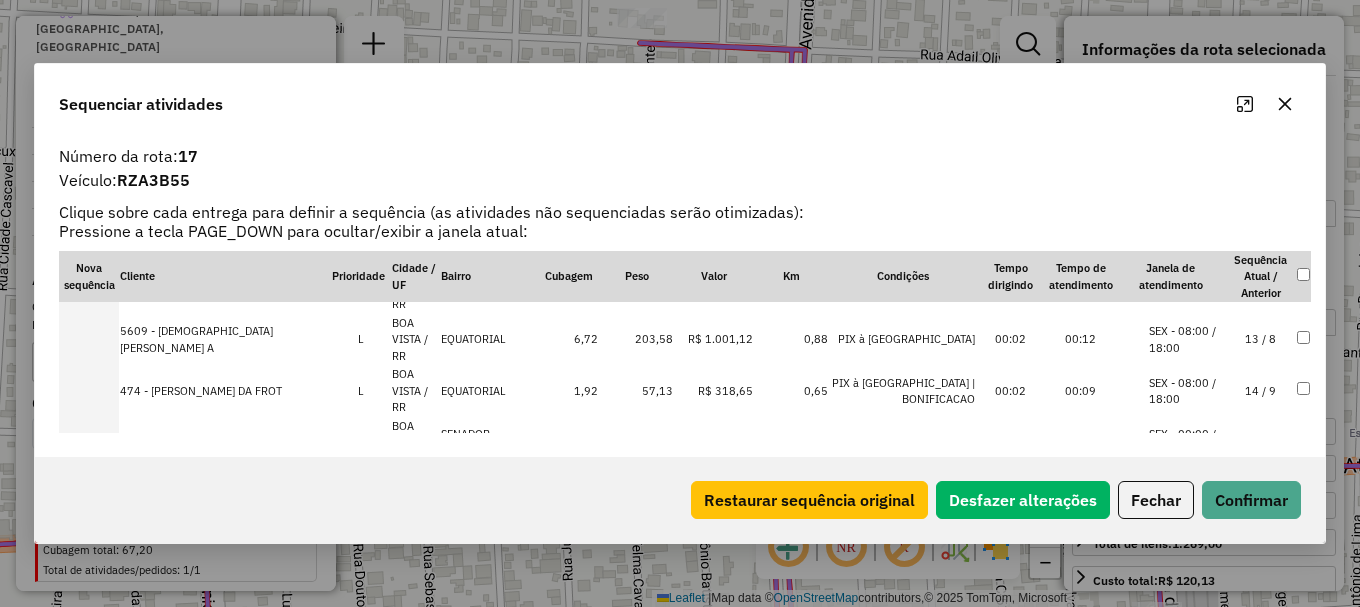 click on "SEX - 08:00 / 18:00" at bounding box center (1187, 751) 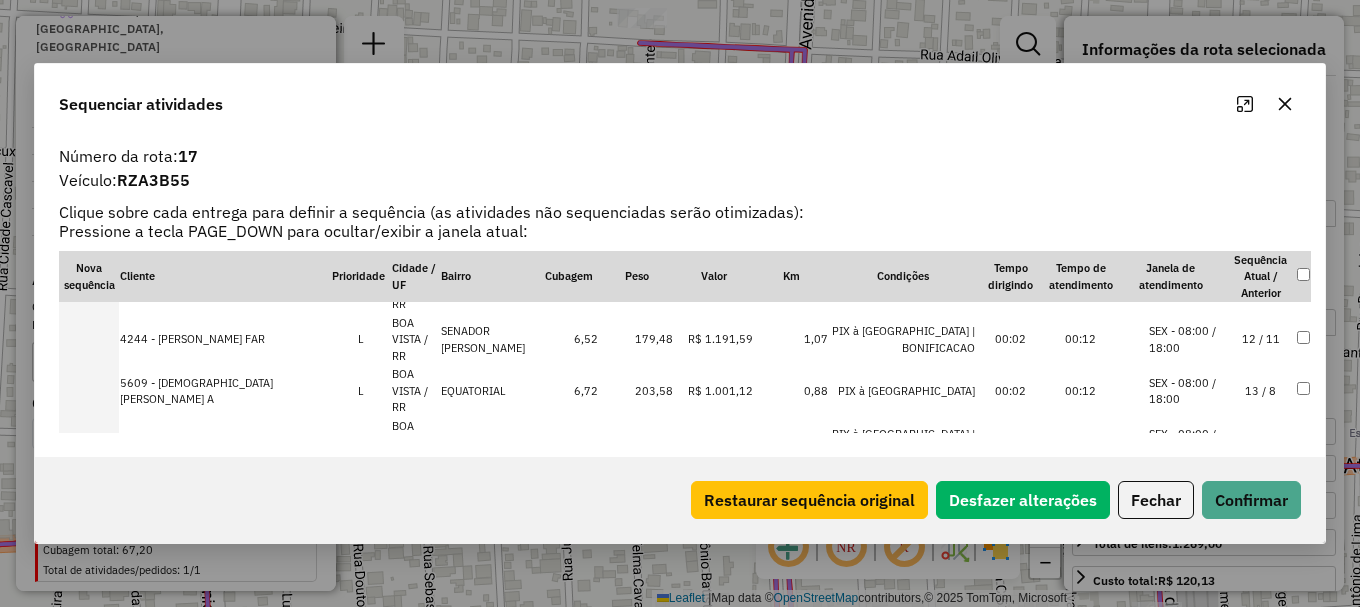 scroll, scrollTop: 458, scrollLeft: 0, axis: vertical 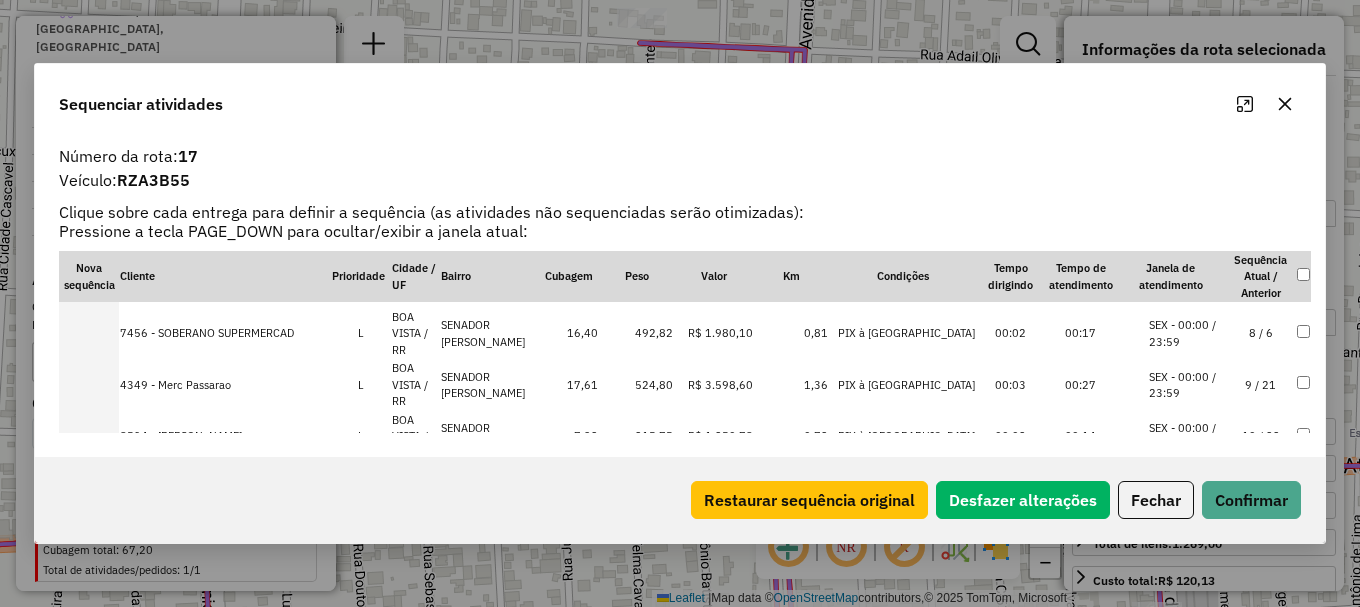click on "SEX - 08:00 / 18:00" at bounding box center [1187, 591] 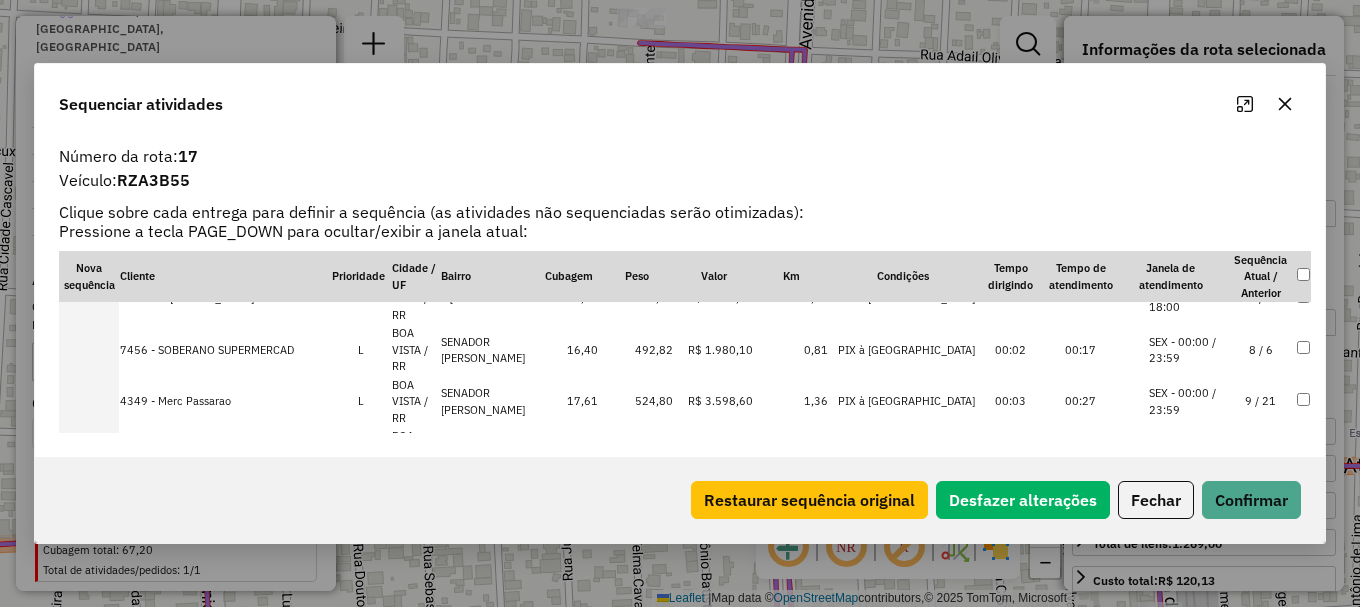 click on "SEX - 08:00 / 18:00" at bounding box center [1187, 607] 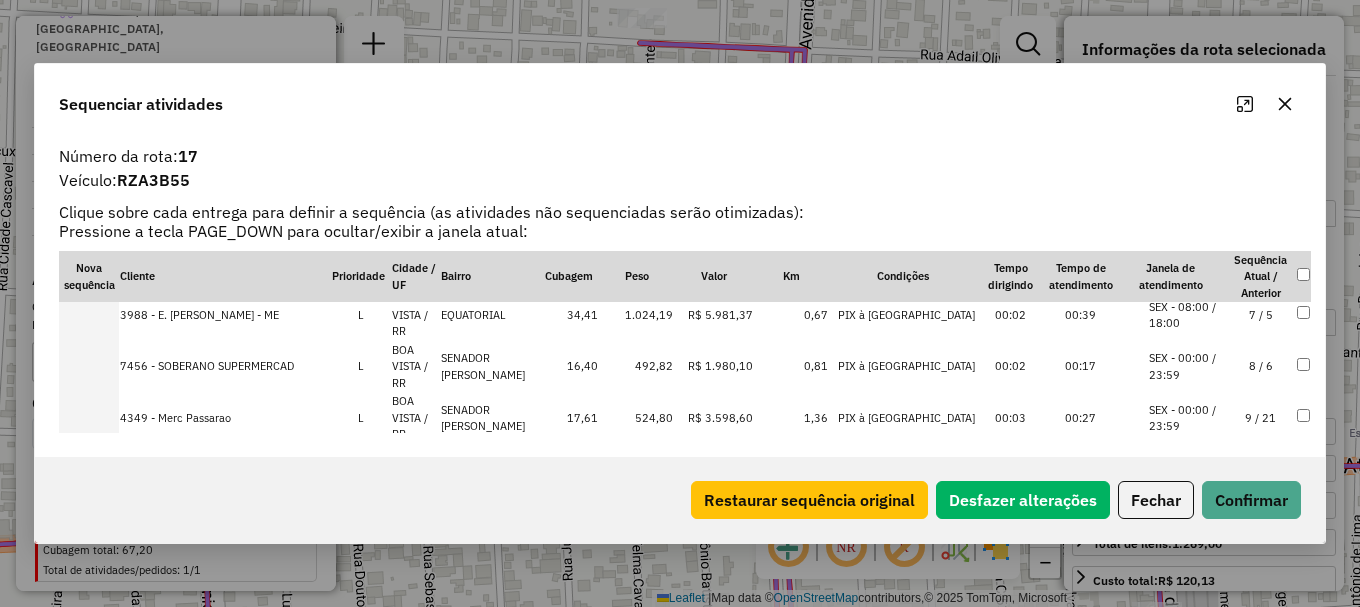 click on "SEX - 00:00 / 23:59" at bounding box center [1187, 624] 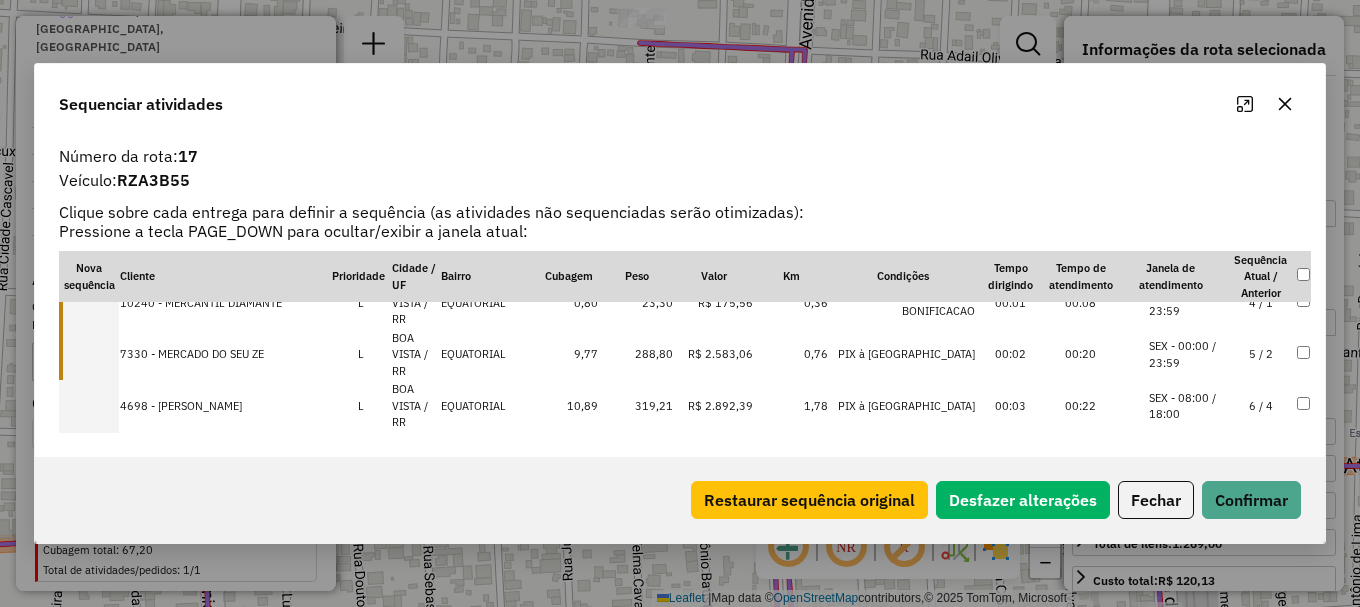 scroll, scrollTop: 263, scrollLeft: 0, axis: vertical 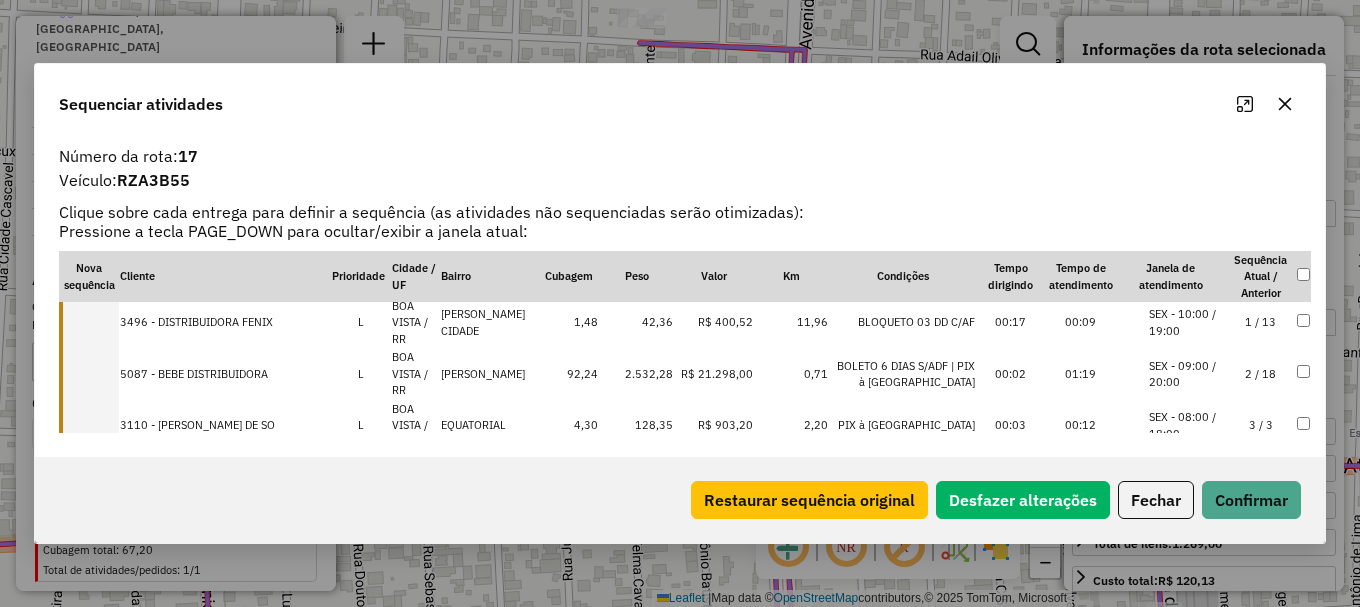 click on "SEX - 08:00 / 18:00" at bounding box center (1187, 580) 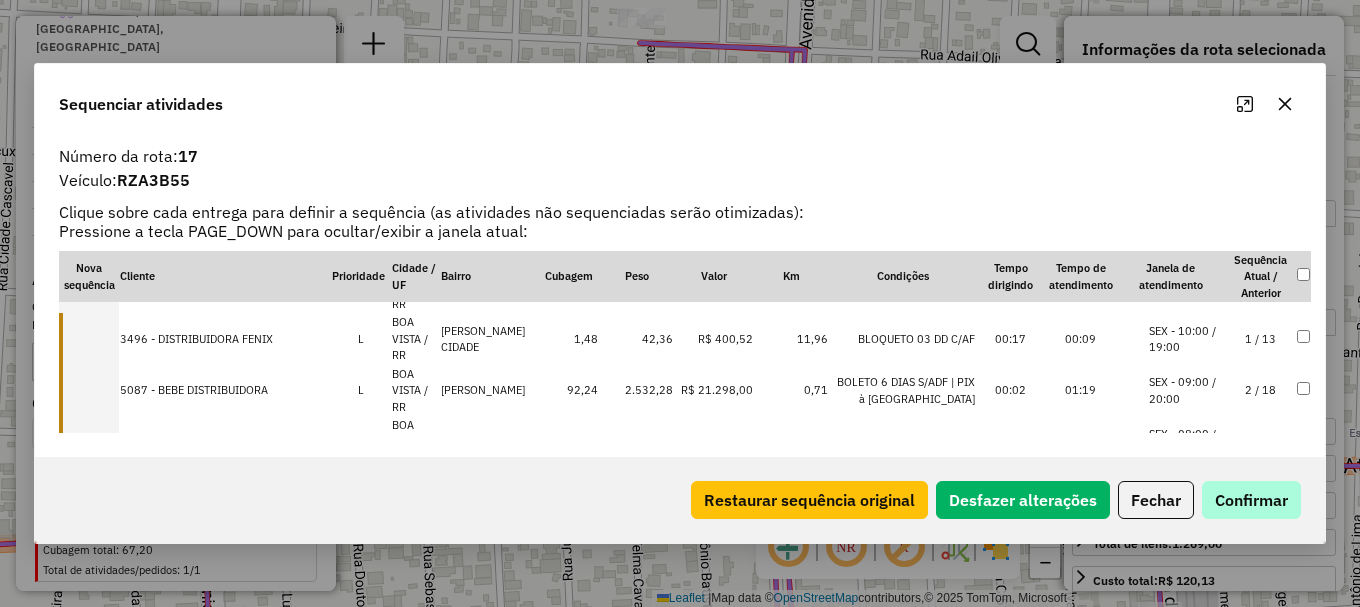 drag, startPoint x: 1252, startPoint y: 523, endPoint x: 1243, endPoint y: 511, distance: 15 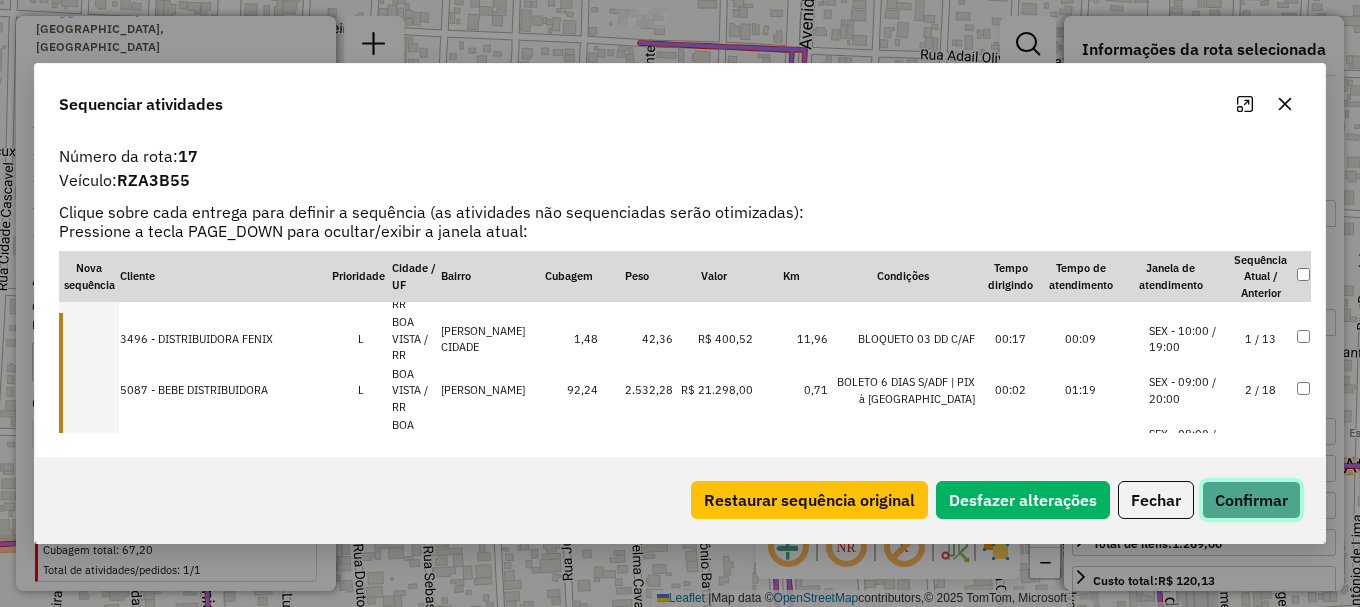 click on "Confirmar" 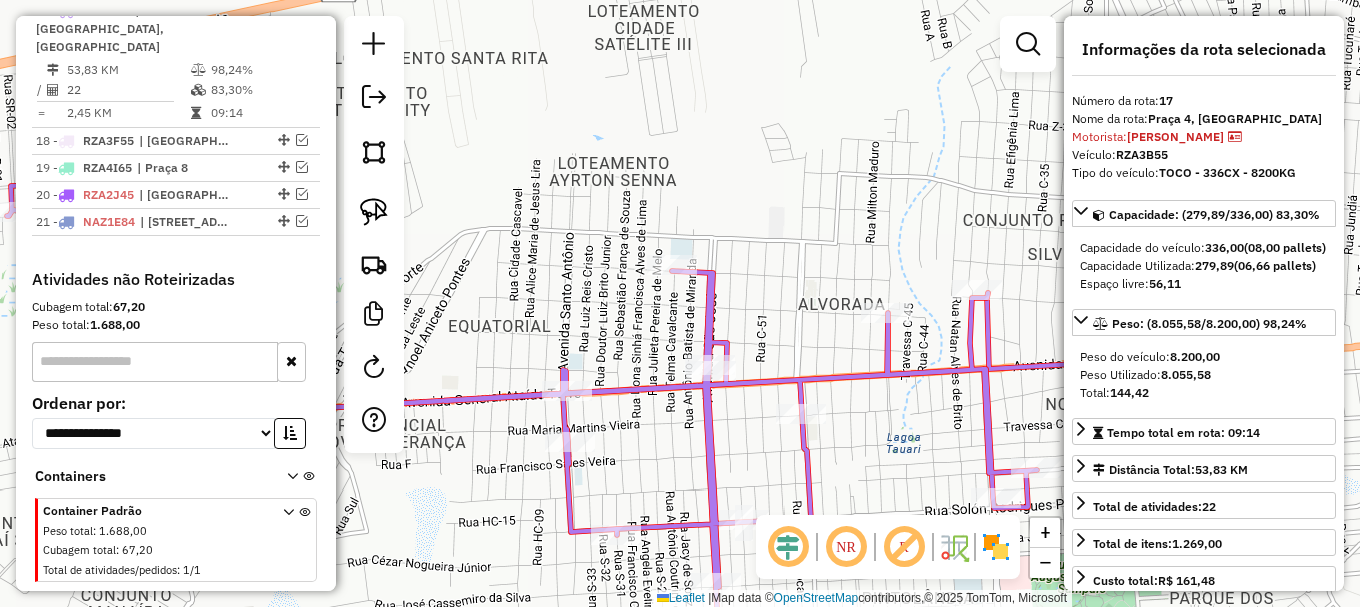 drag, startPoint x: 972, startPoint y: 306, endPoint x: 907, endPoint y: 236, distance: 95.524864 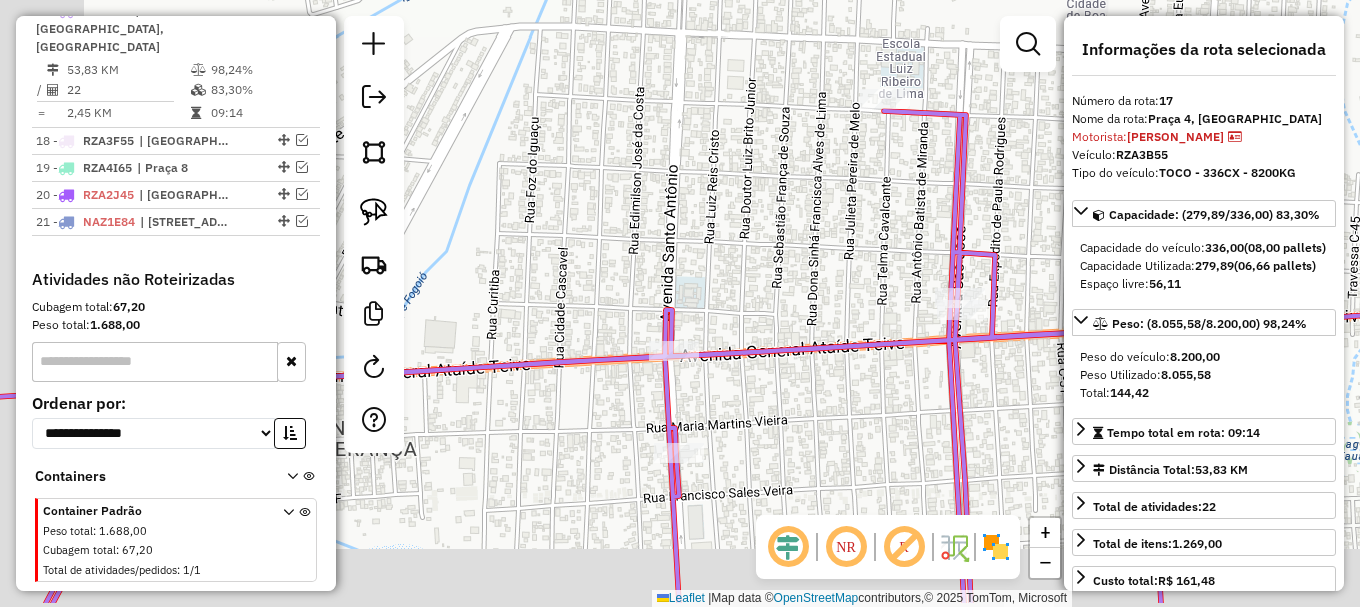 drag, startPoint x: 722, startPoint y: 305, endPoint x: 885, endPoint y: 233, distance: 178.19371 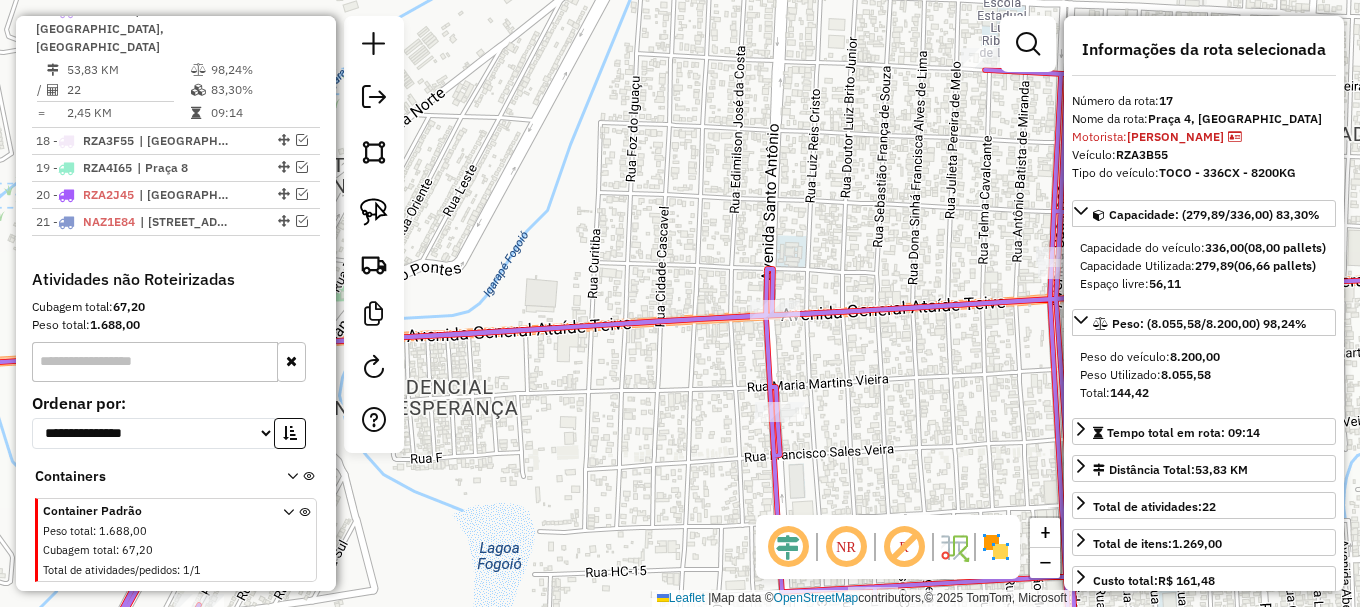 click 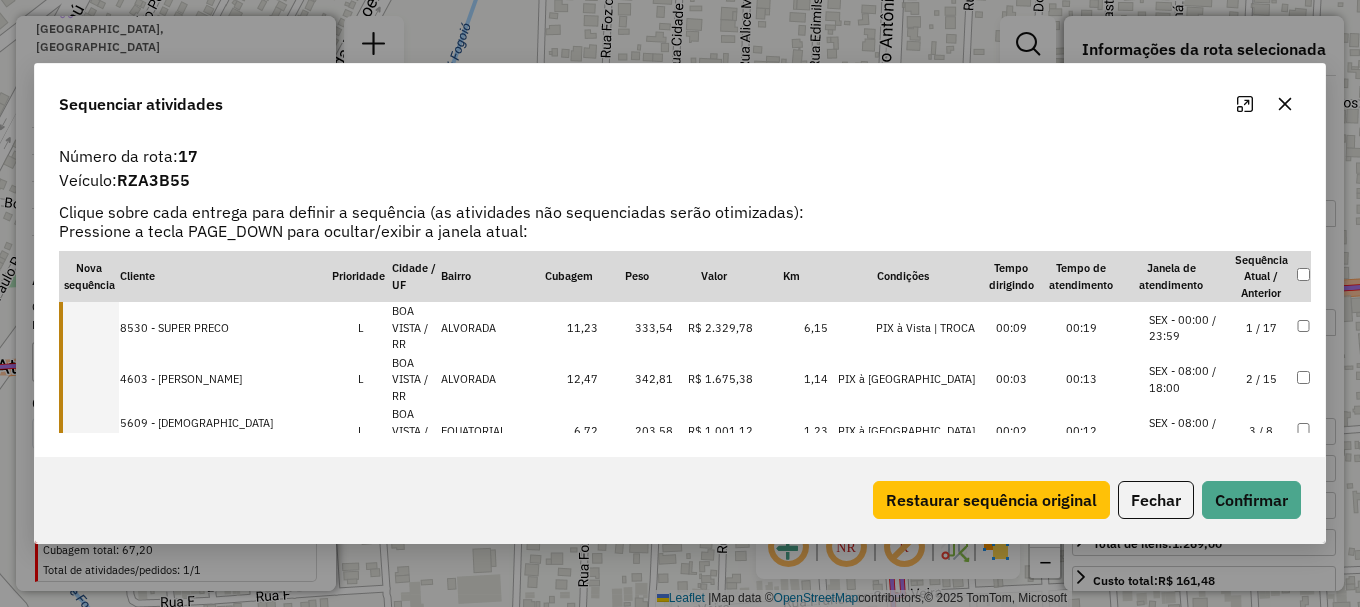 click on "SEX - 00:00 / 23:59" at bounding box center [1187, 328] 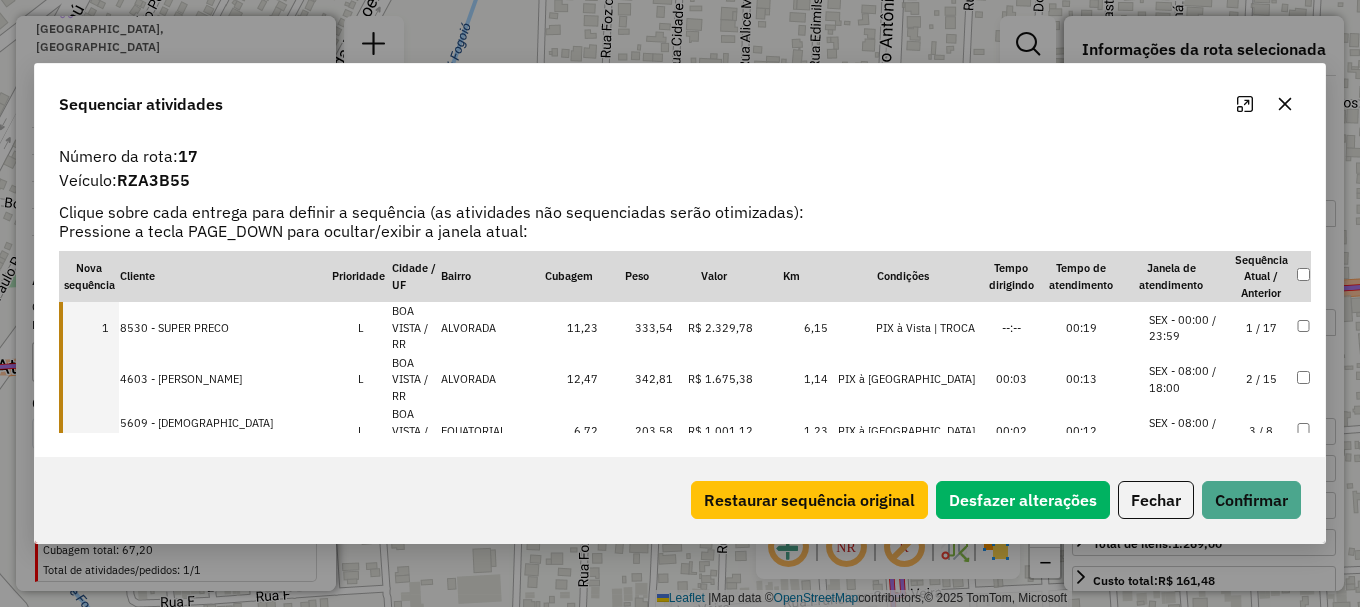 click on "SEX - 08:00 / 18:00" at bounding box center (1187, 379) 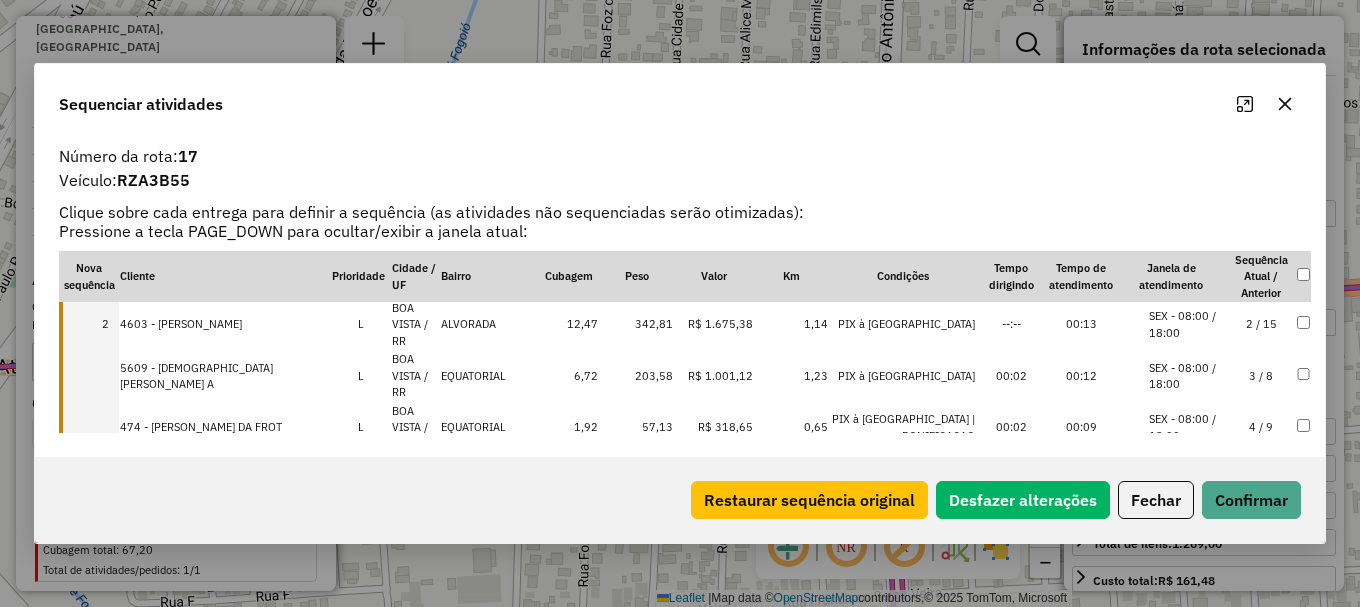 scroll, scrollTop: 100, scrollLeft: 0, axis: vertical 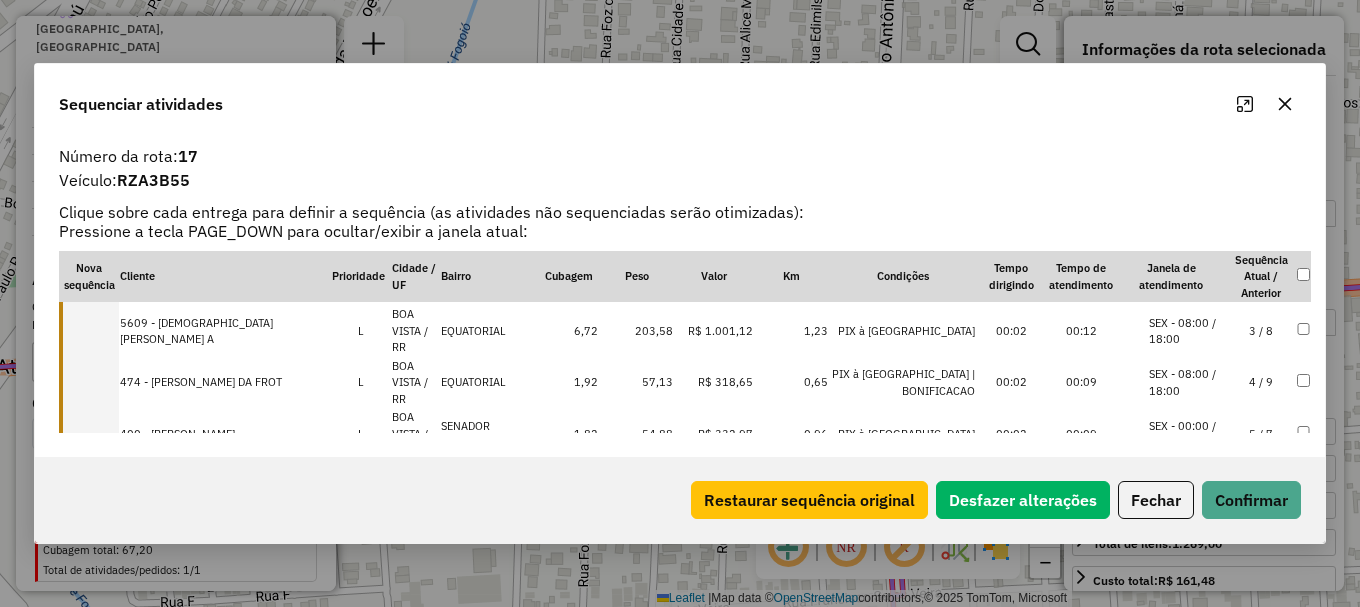 click on "SEX - 00:00 / 23:59" at bounding box center [1187, 434] 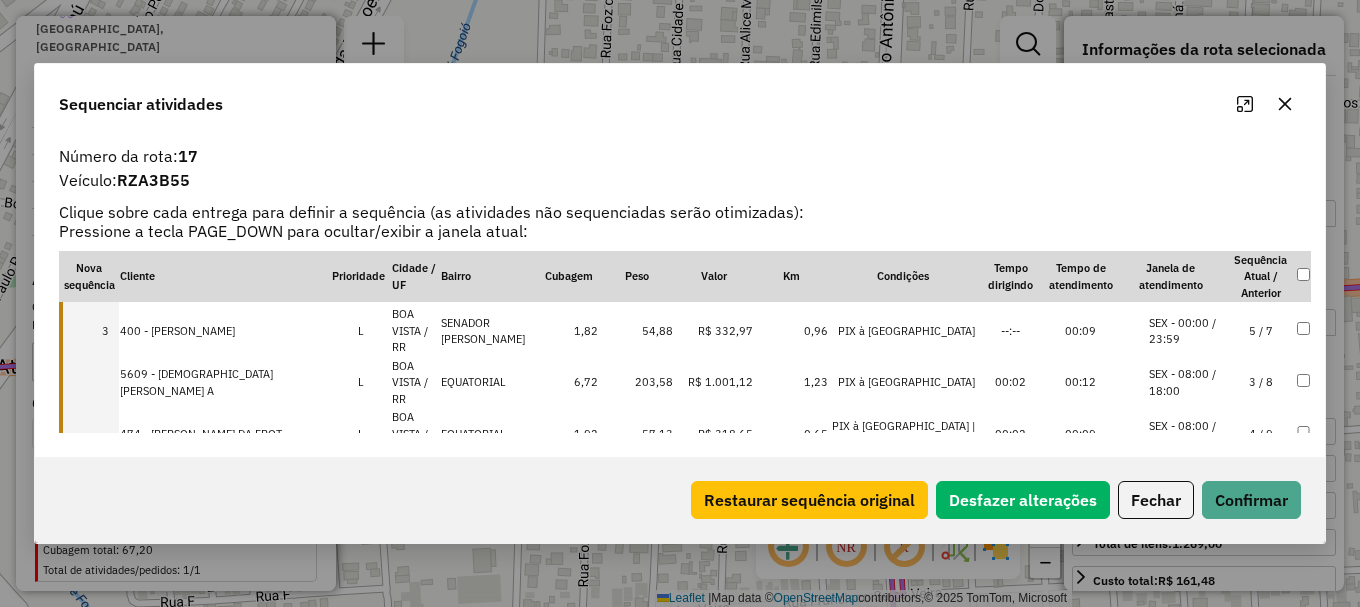 drag, startPoint x: 1190, startPoint y: 319, endPoint x: 1195, endPoint y: 347, distance: 28.442924 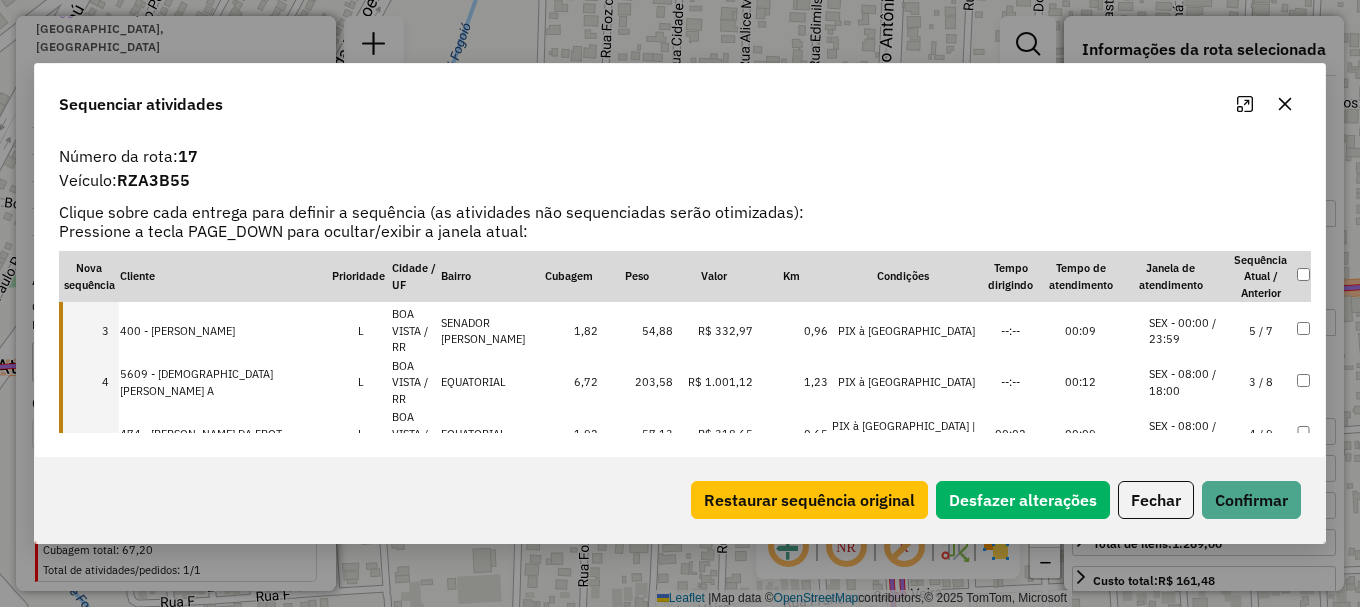 drag, startPoint x: 1196, startPoint y: 351, endPoint x: 1202, endPoint y: 374, distance: 23.769728 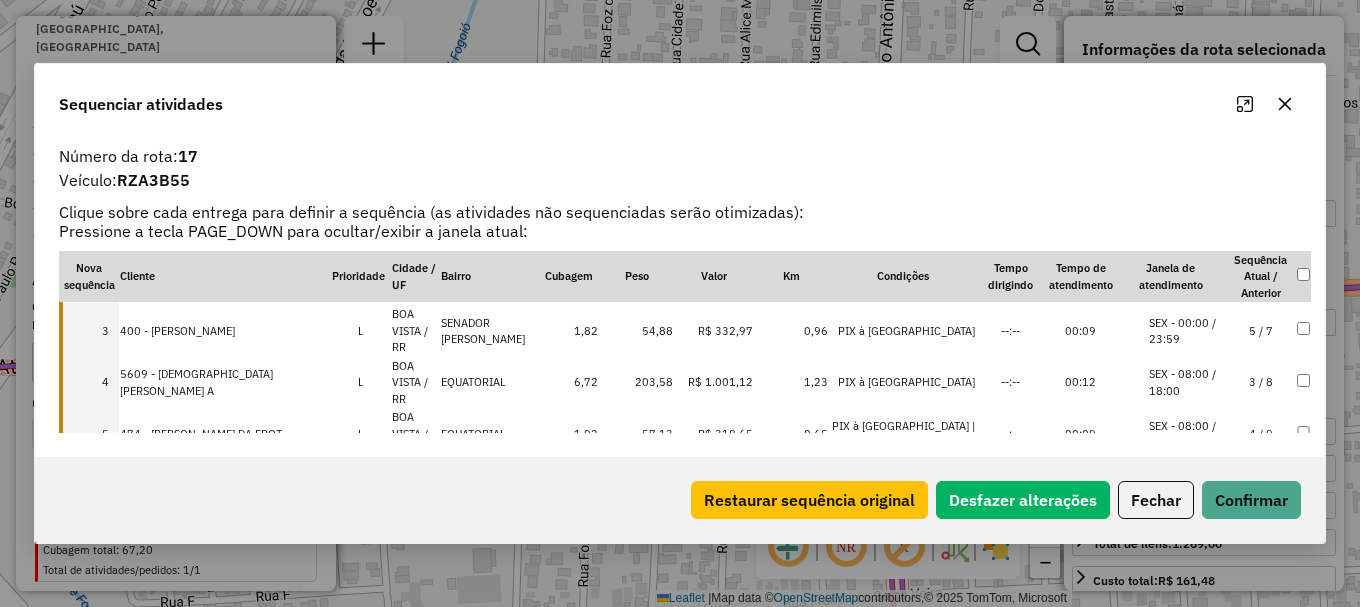 drag, startPoint x: 1202, startPoint y: 383, endPoint x: 1223, endPoint y: 471, distance: 90.47099 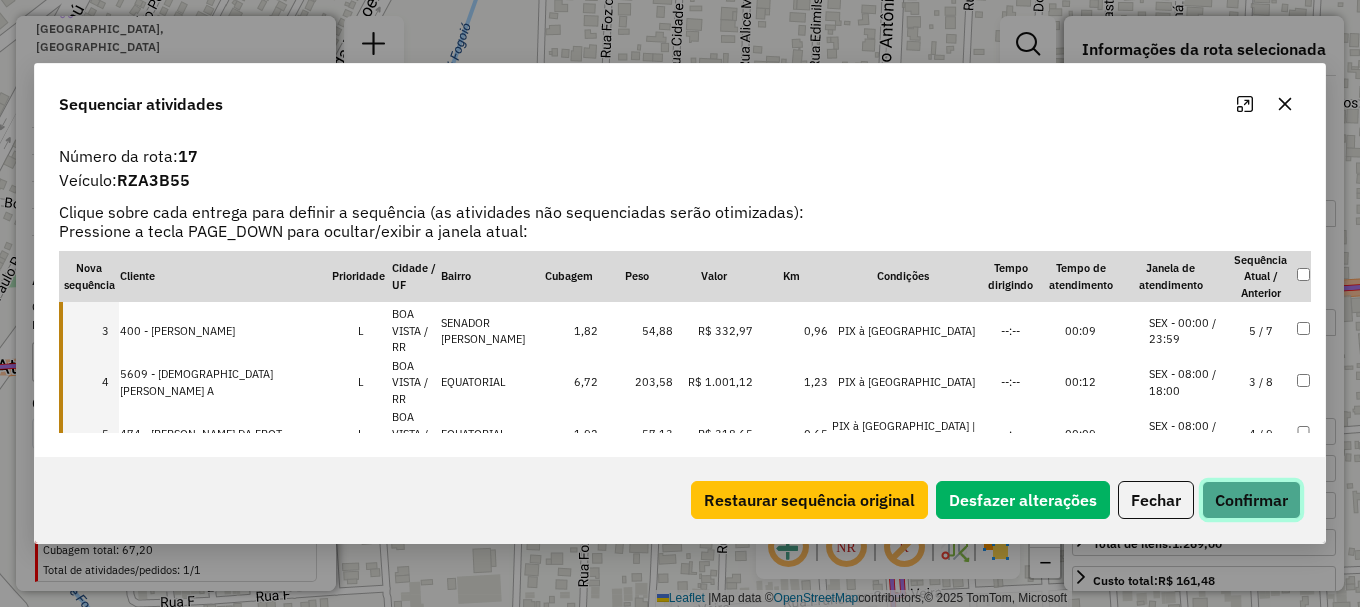 click on "Confirmar" 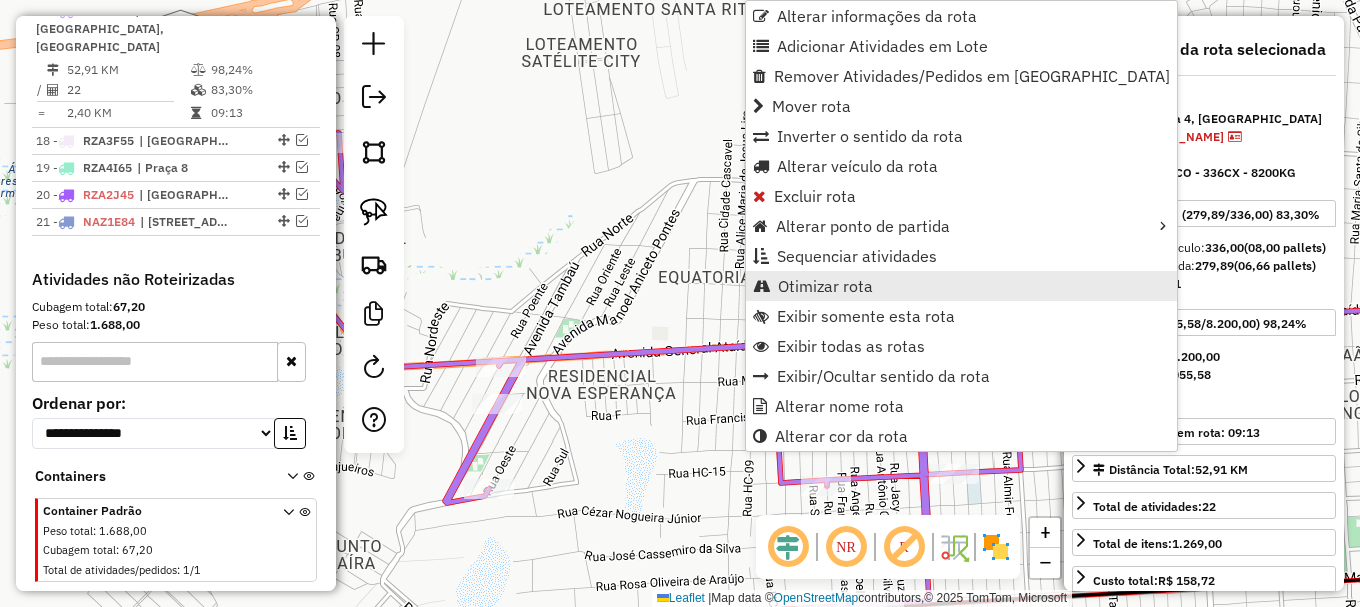 click on "Otimizar rota" at bounding box center [825, 286] 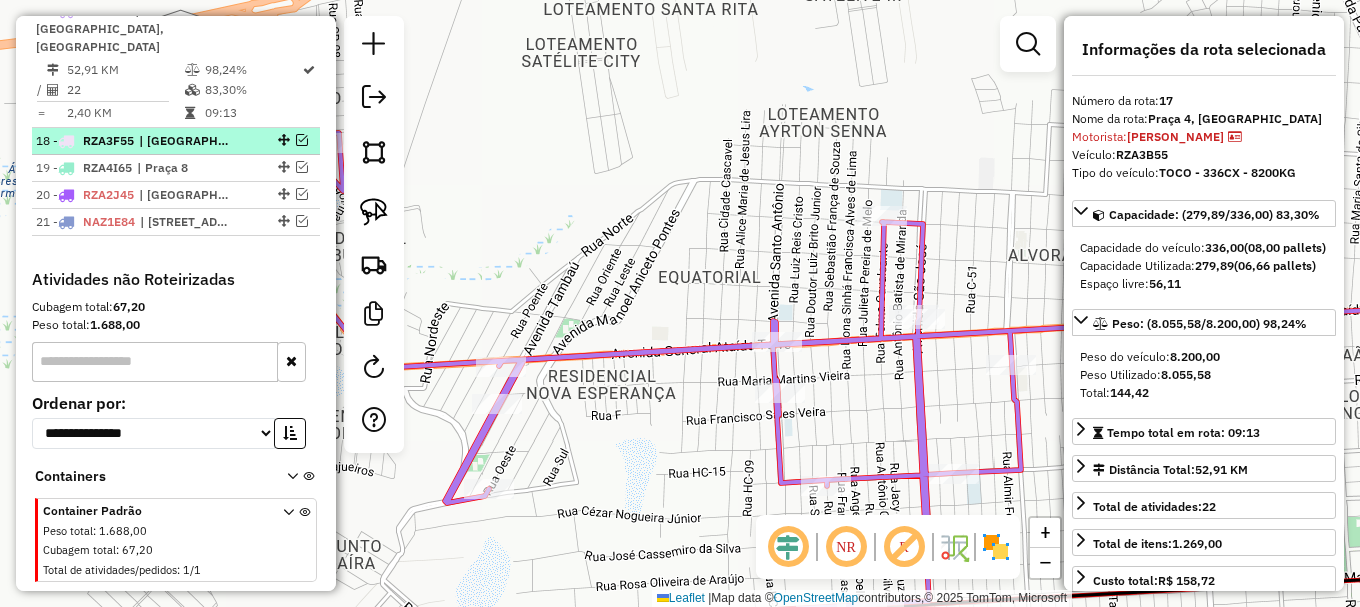 click at bounding box center [302, 140] 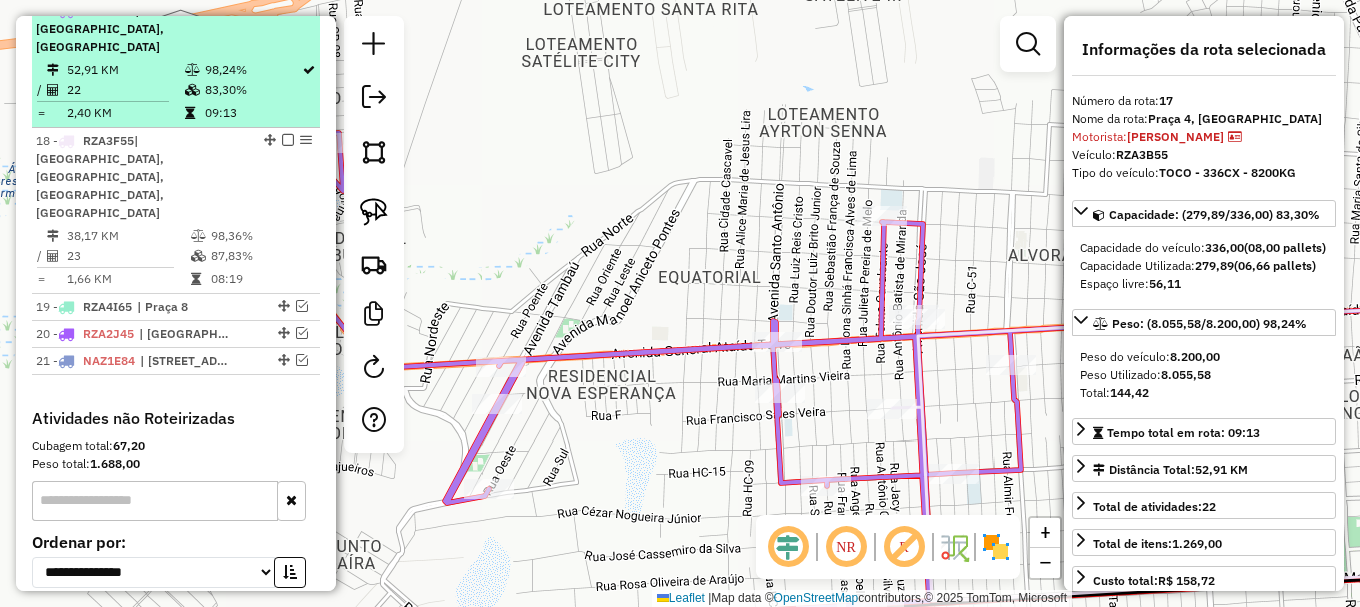 click at bounding box center [288, 10] 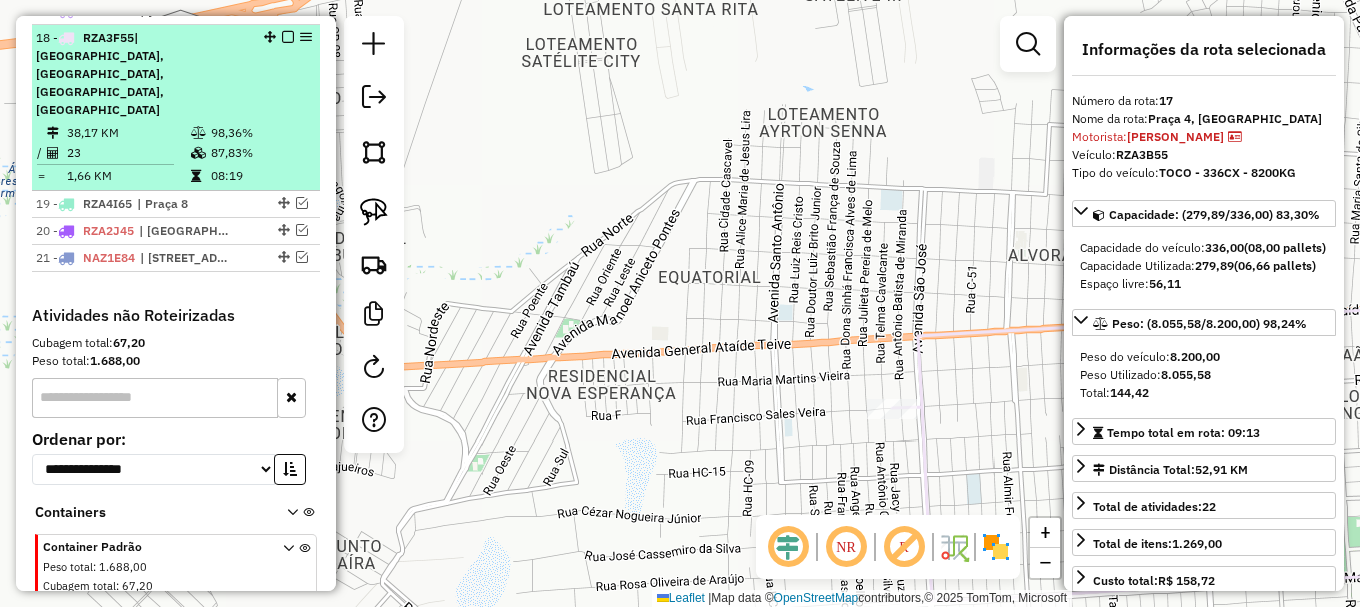 click on "18 -       RZA3F55   | [GEOGRAPHIC_DATA], [GEOGRAPHIC_DATA], [GEOGRAPHIC_DATA], [GEOGRAPHIC_DATA]" at bounding box center [176, 74] 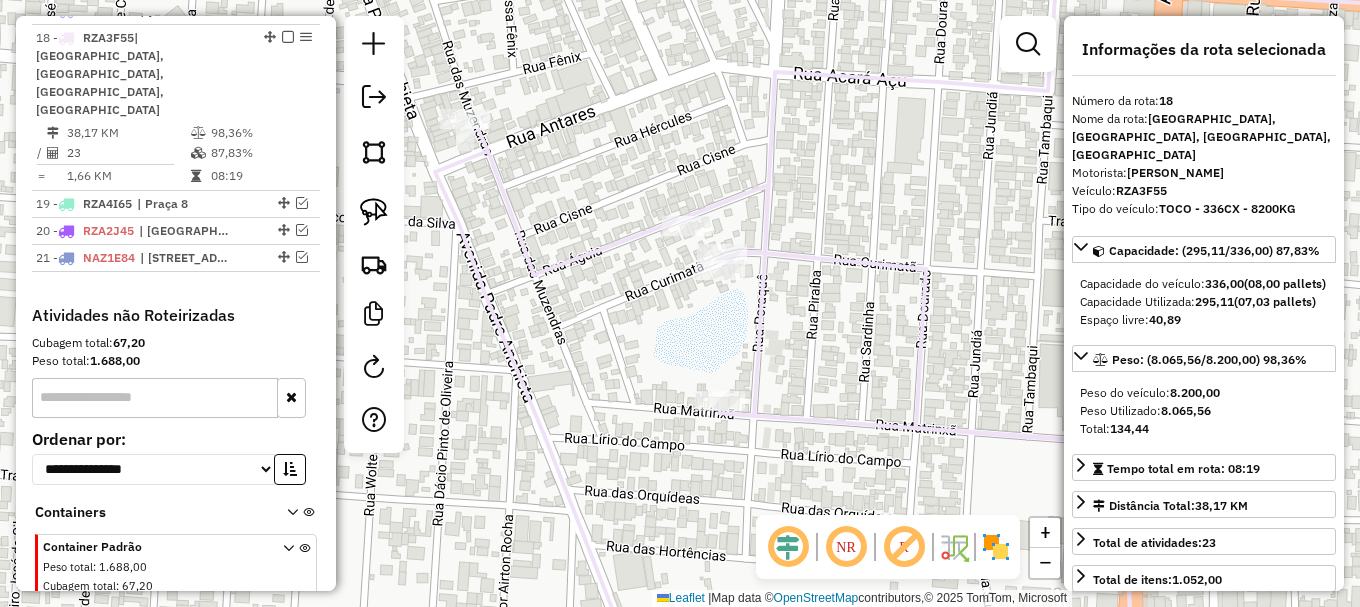 click 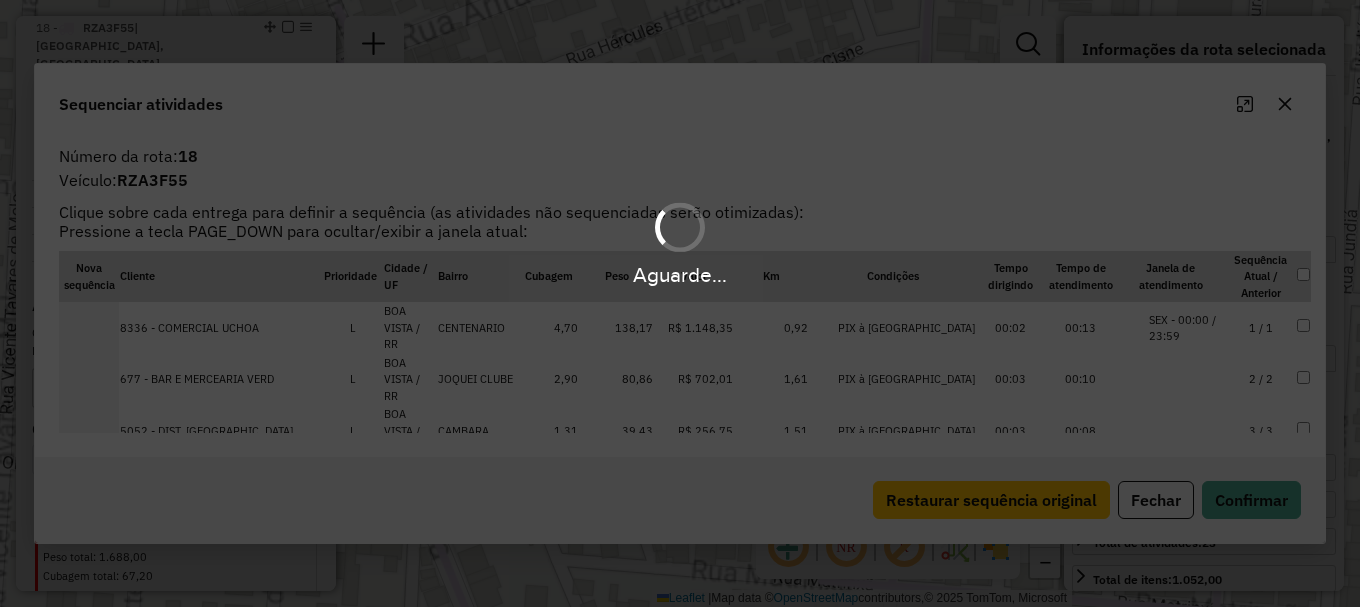 scroll, scrollTop: 1251, scrollLeft: 0, axis: vertical 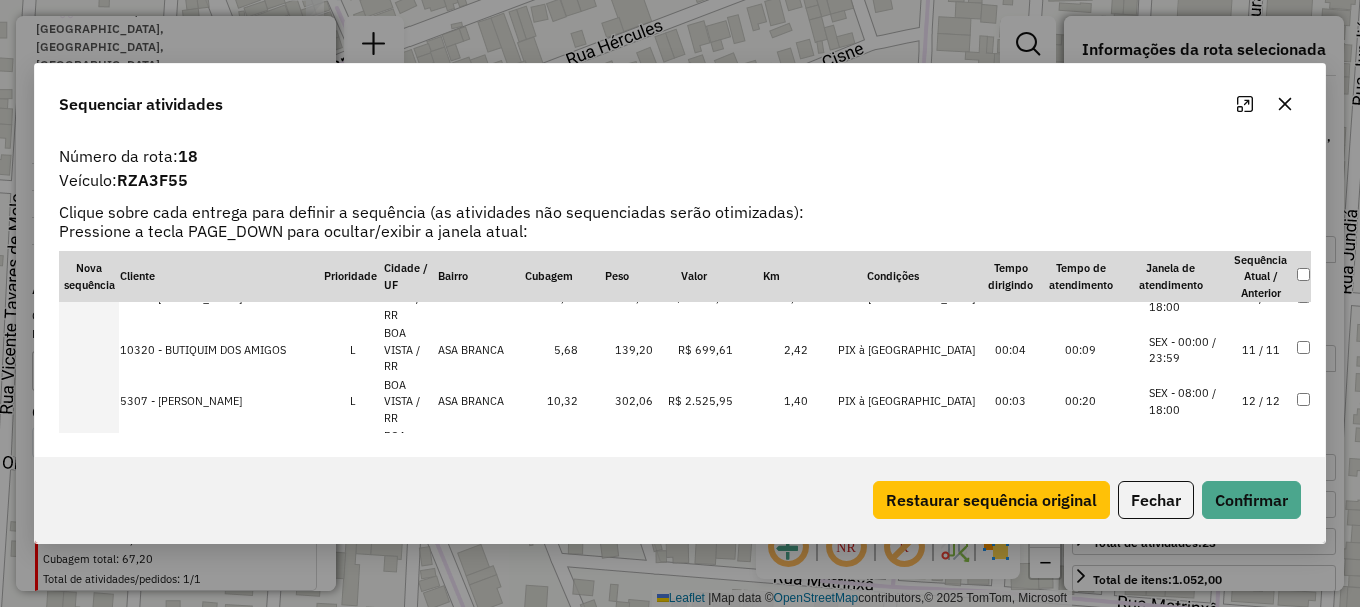 click on "SEX - 00:00 / 23:59" at bounding box center (1187, 556) 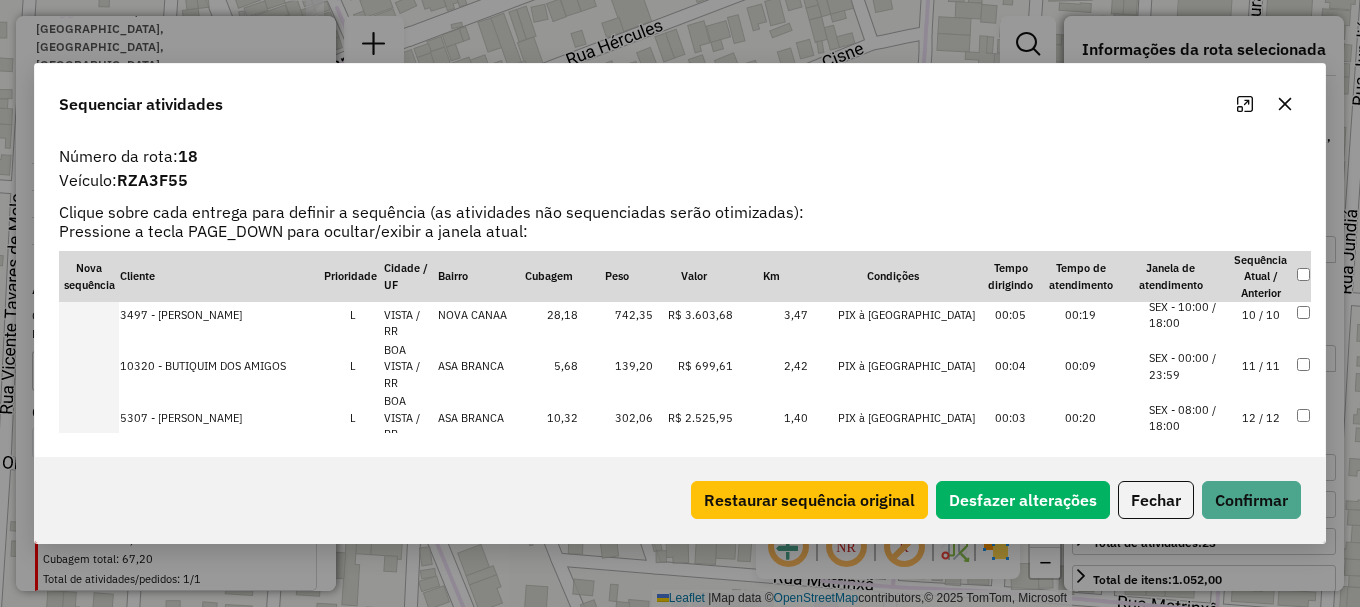 click on "SEX - 00:00 / 23:59" at bounding box center [1187, 572] 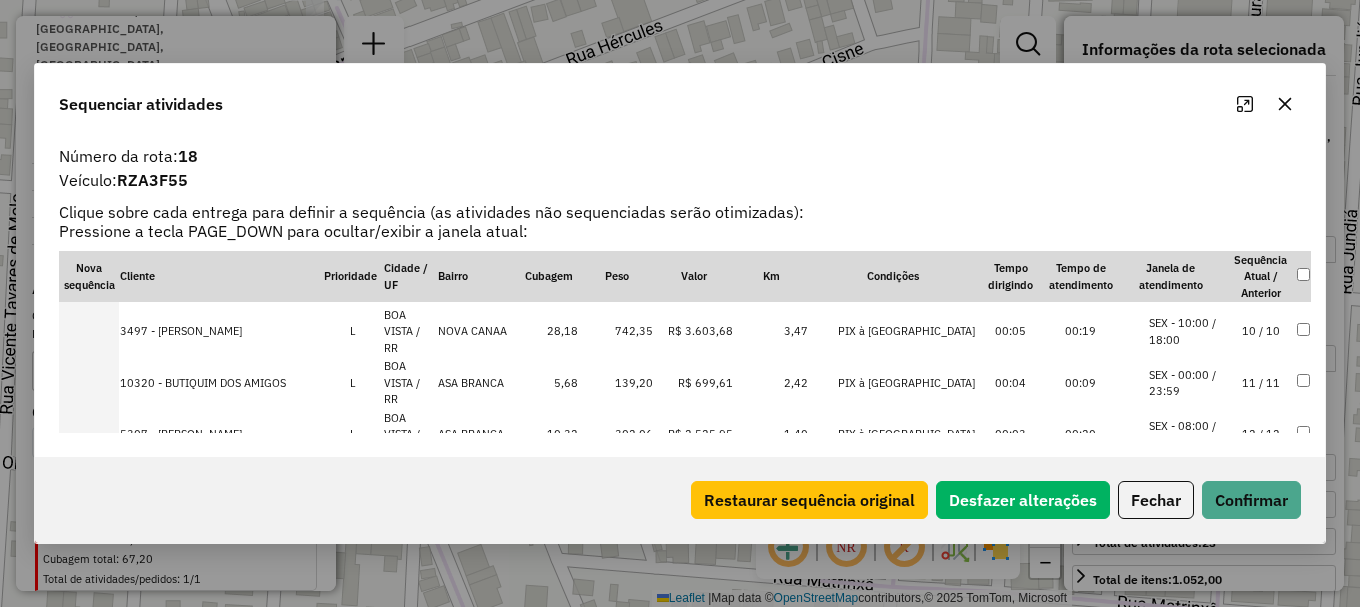 click on "SEX - 00:00 / 23:59" at bounding box center [1187, 589] 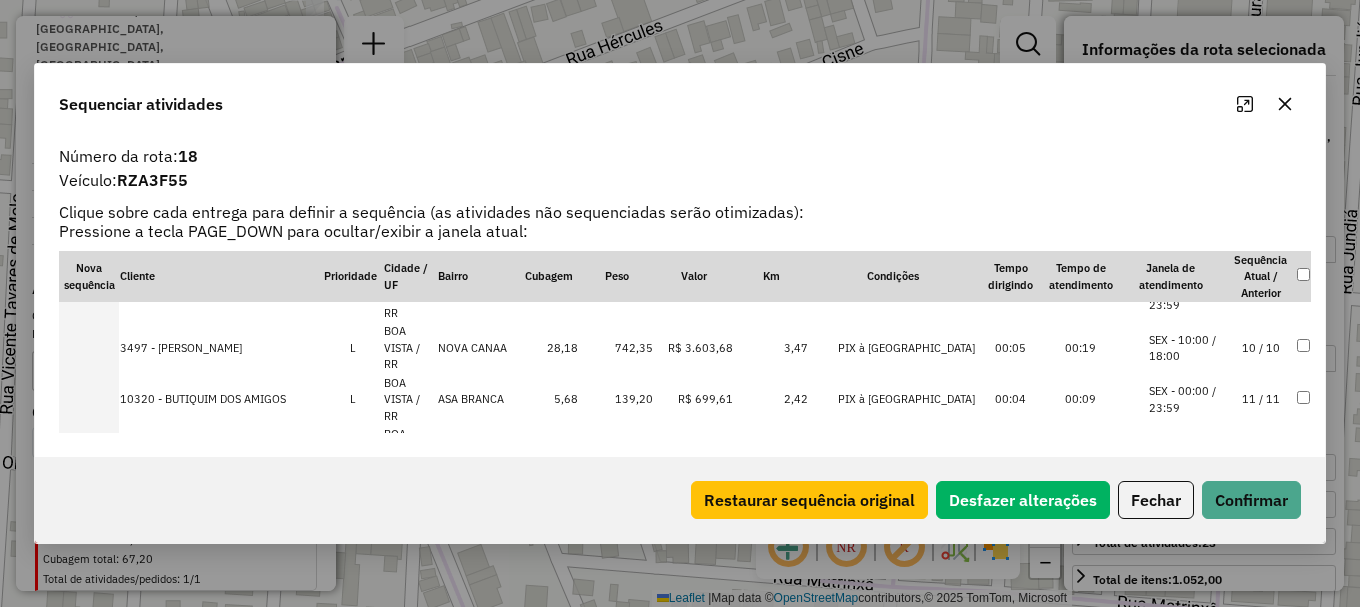 click on "SEX - 00:00 / 23:59" at bounding box center (1187, 708) 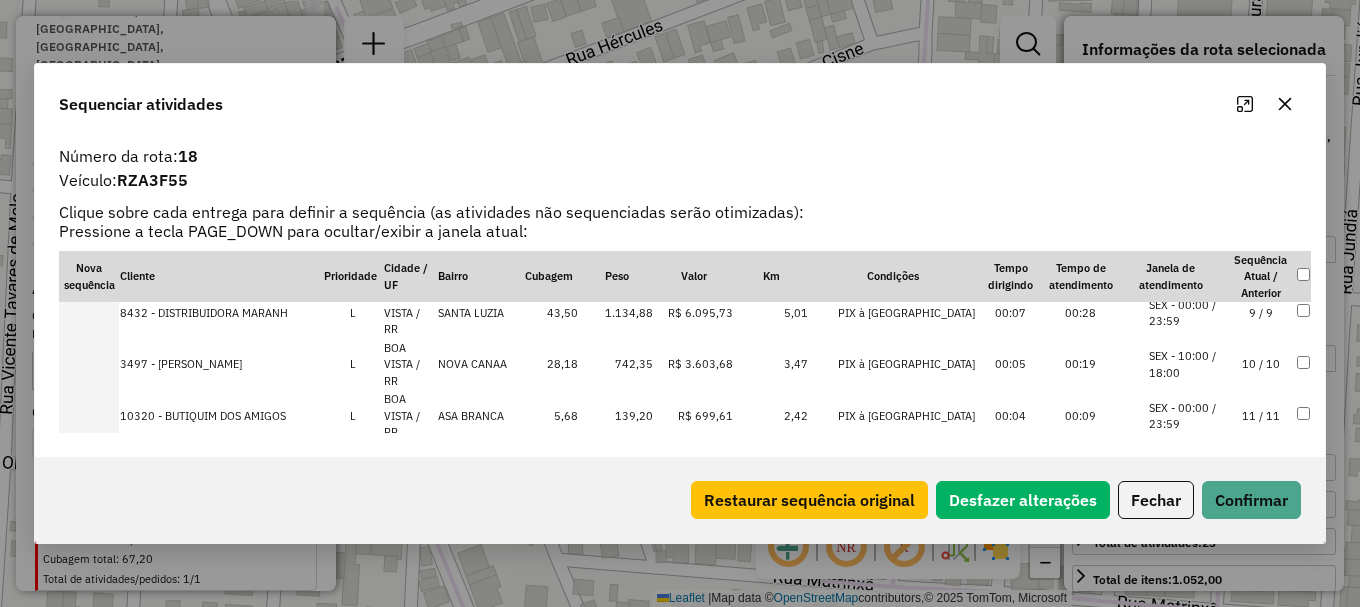 click on "SEX - 08:00 / 18:00" at bounding box center (1187, 725) 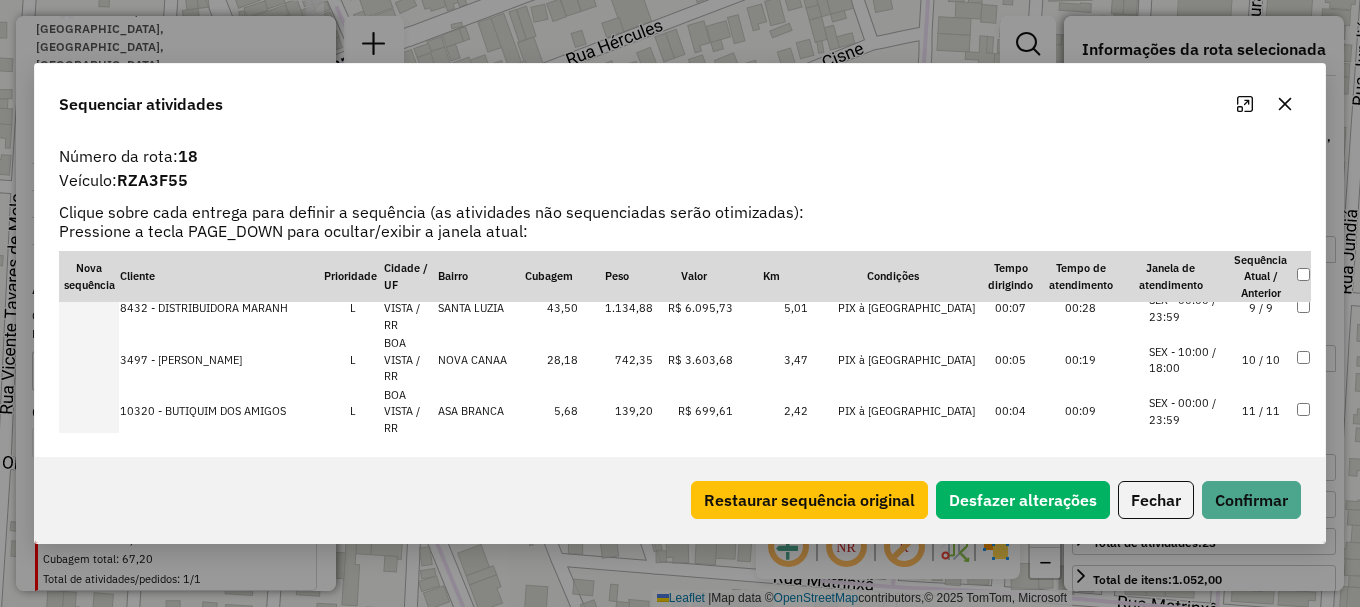 scroll, scrollTop: 693, scrollLeft: 0, axis: vertical 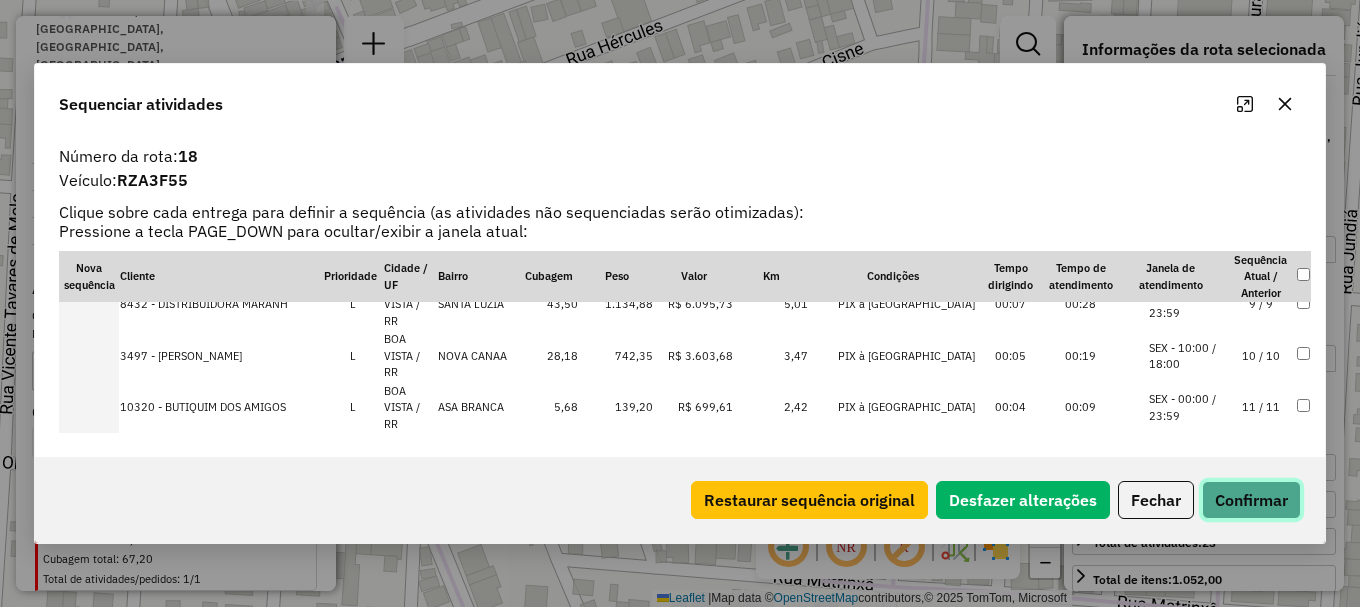 click on "Confirmar" 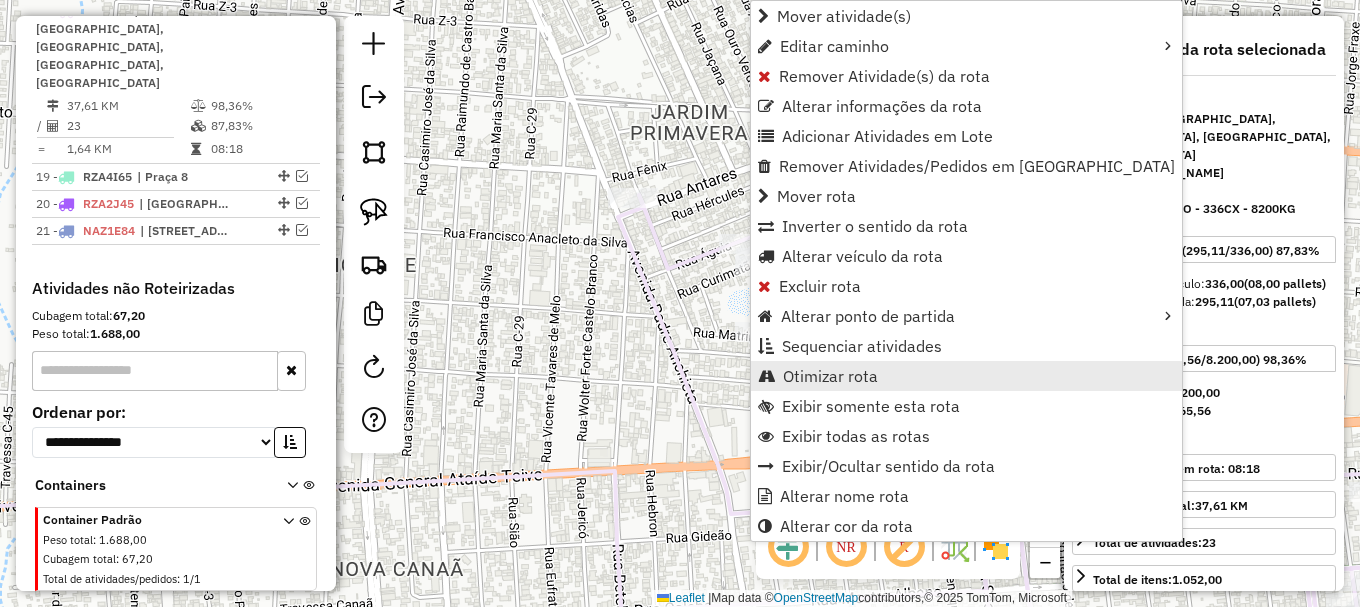 click on "Otimizar rota" at bounding box center (830, 376) 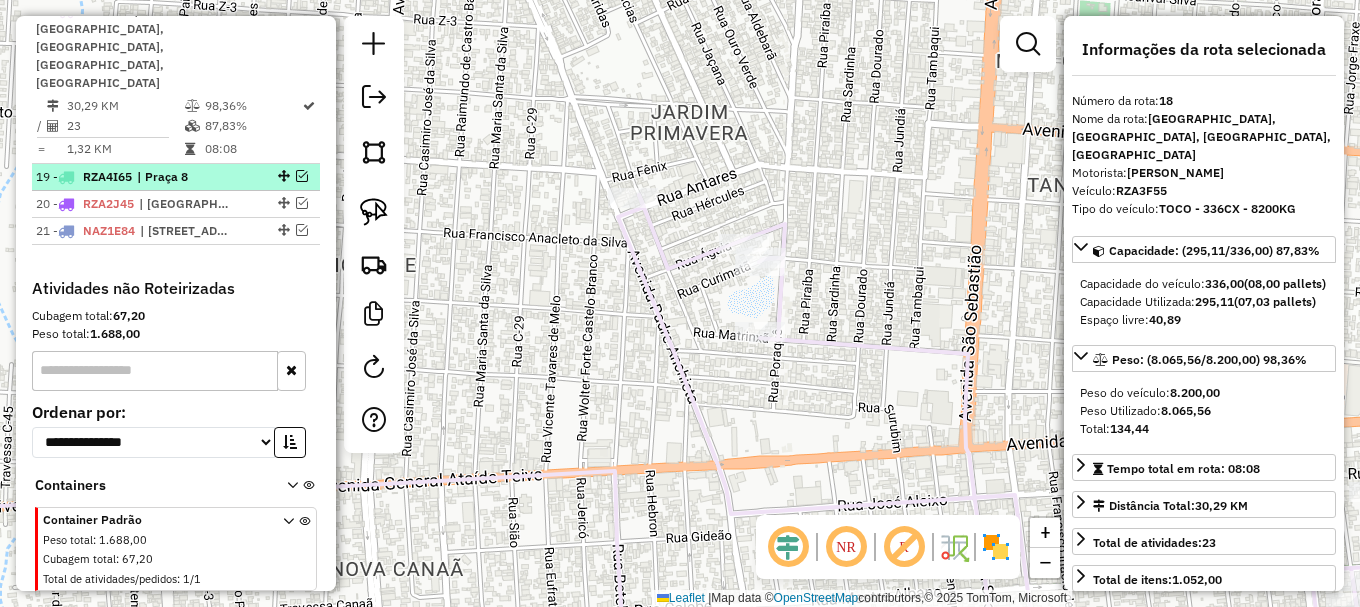 click at bounding box center (302, 176) 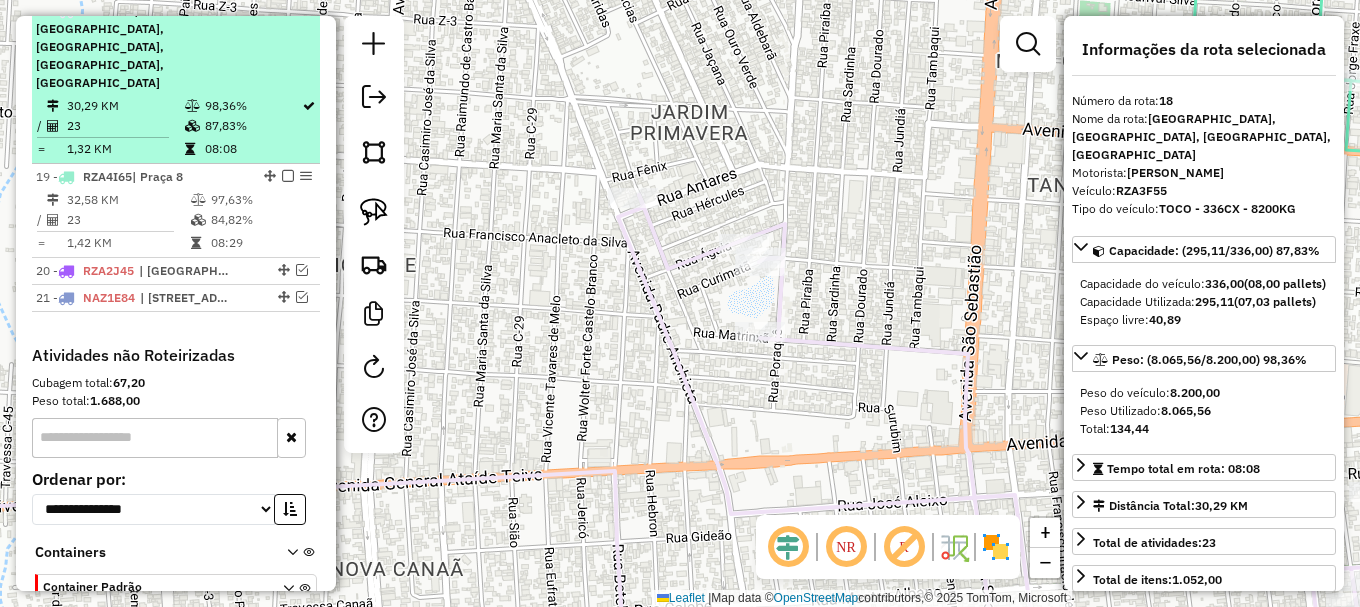 click at bounding box center [288, 10] 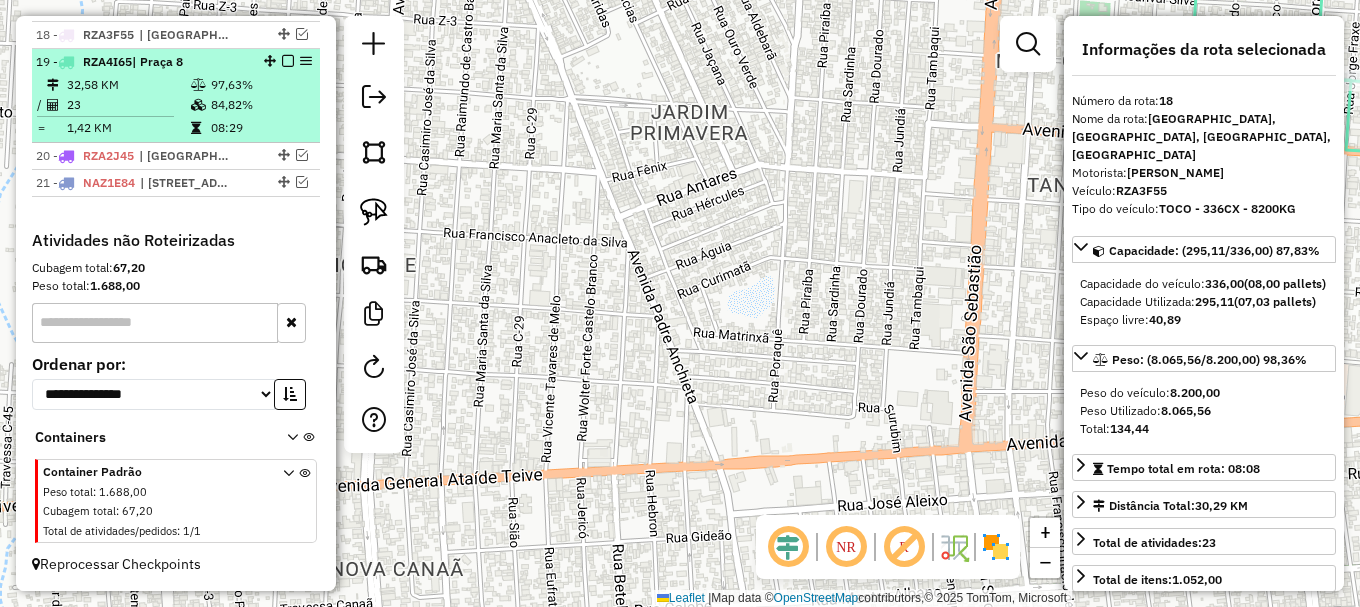 click on "84,82%" at bounding box center [260, 105] 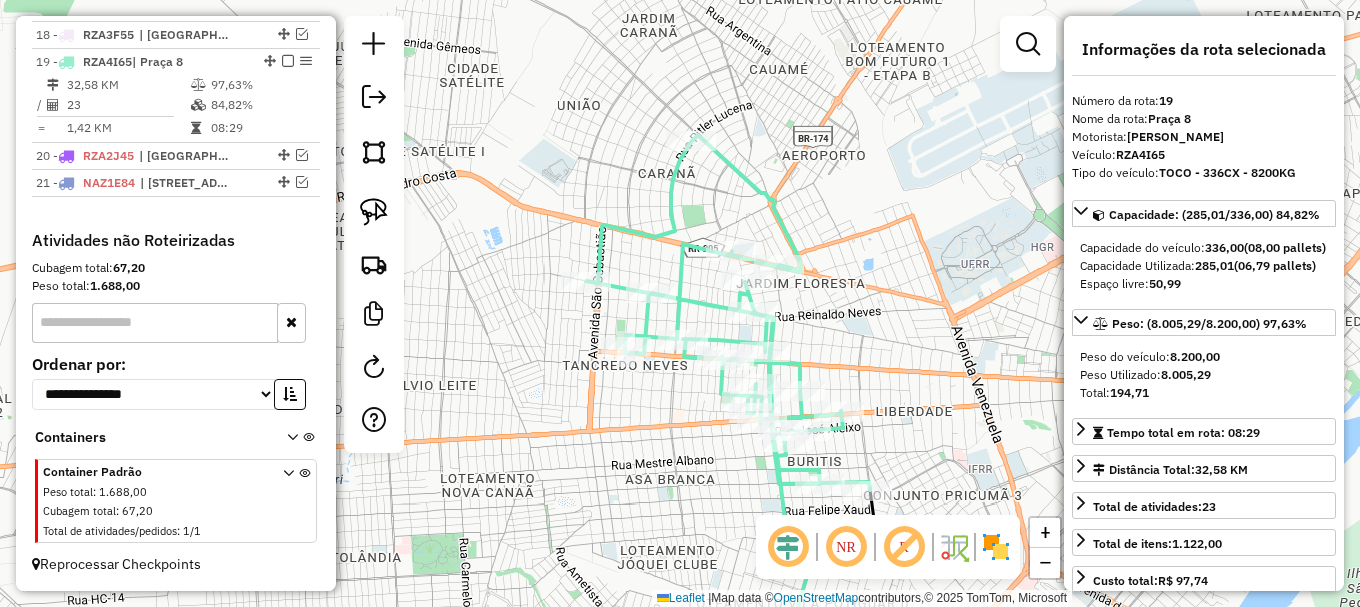 drag, startPoint x: 763, startPoint y: 111, endPoint x: 812, endPoint y: 190, distance: 92.96236 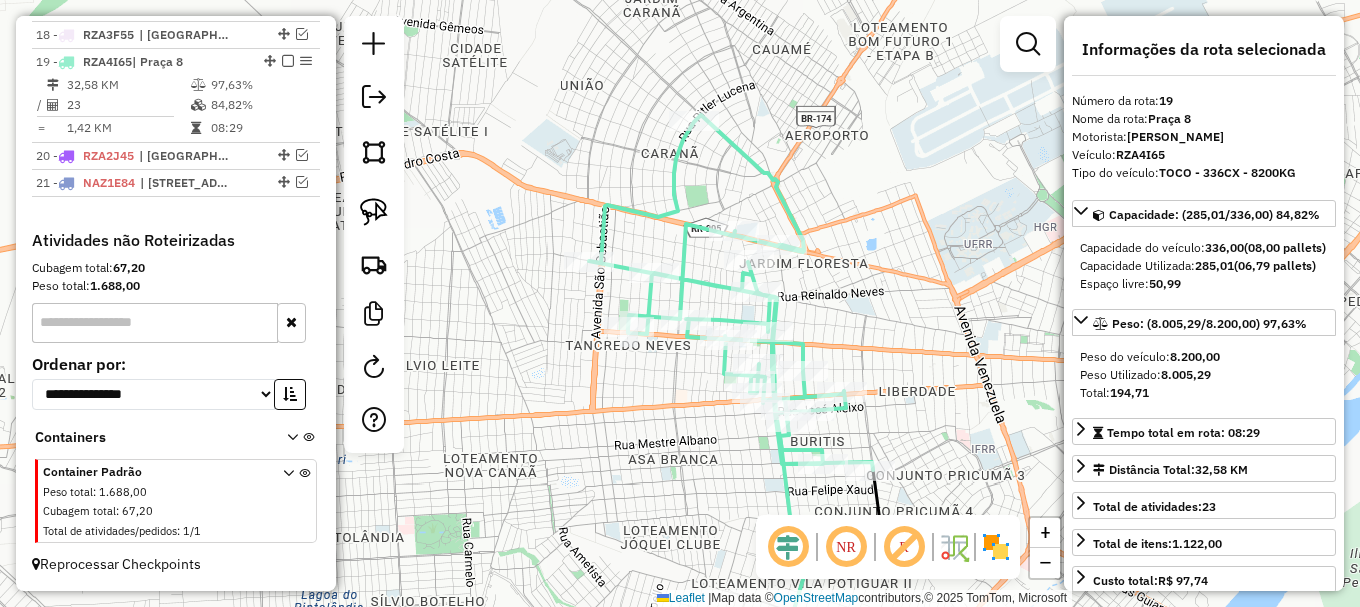 click 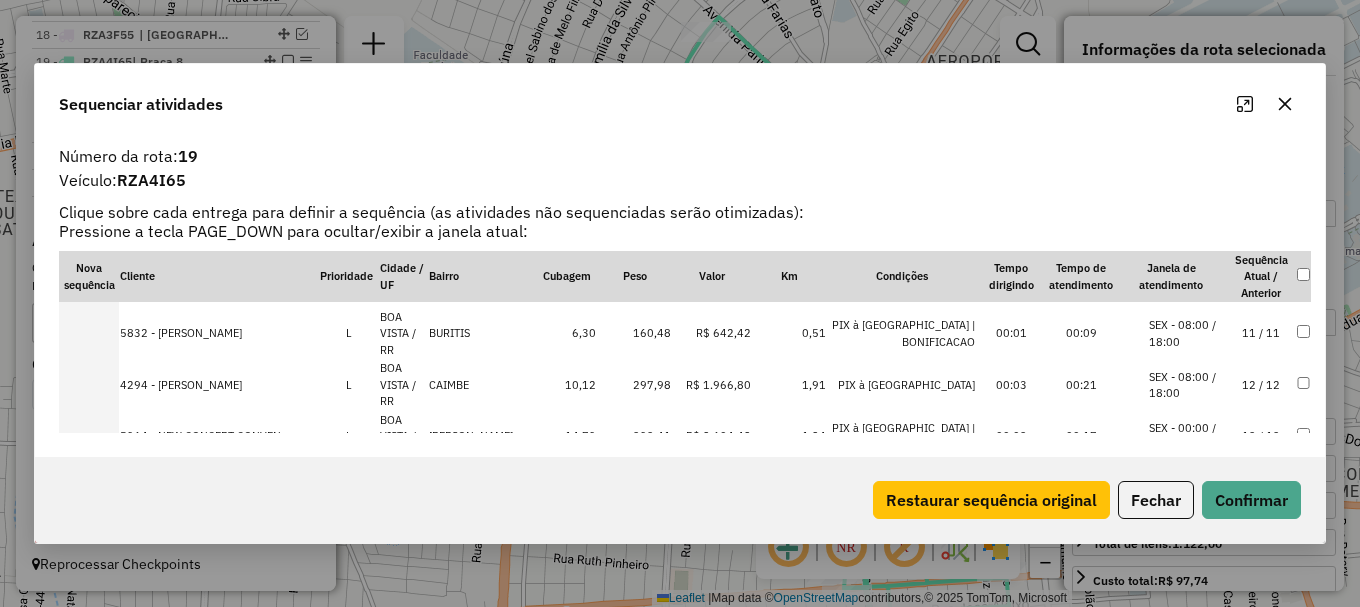 click on "SEX - 00:00 / 23:59" at bounding box center [1187, 642] 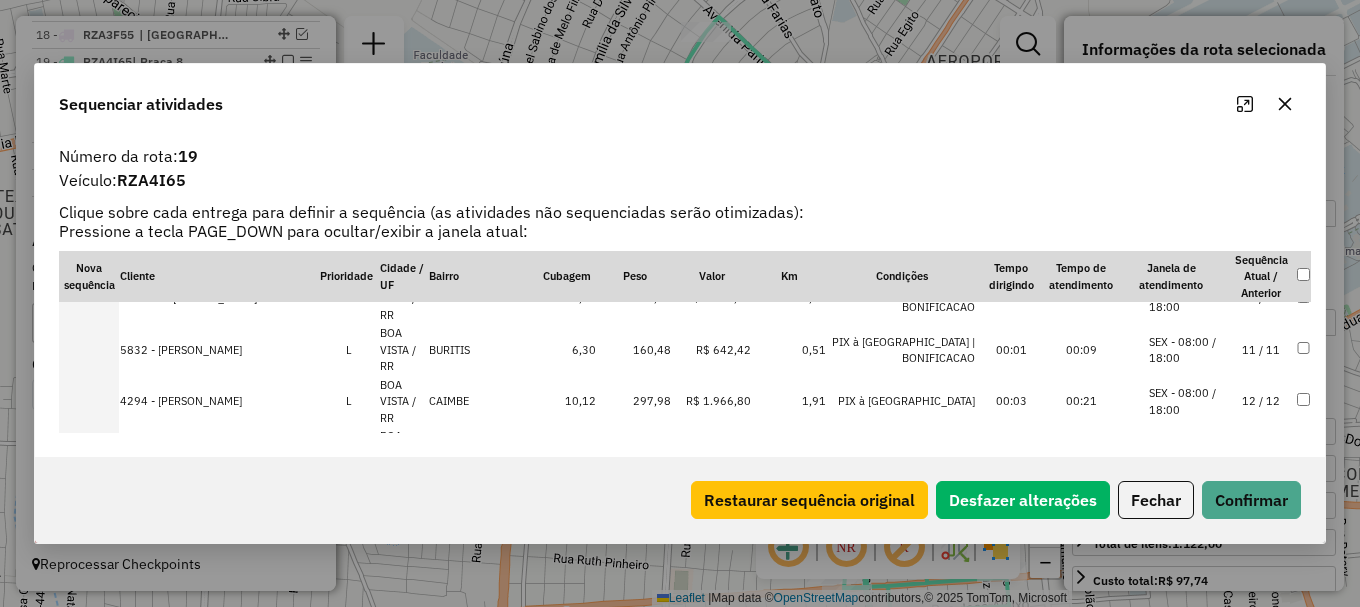 click on "SEX - 08:00 / 18:00" at bounding box center (1187, 556) 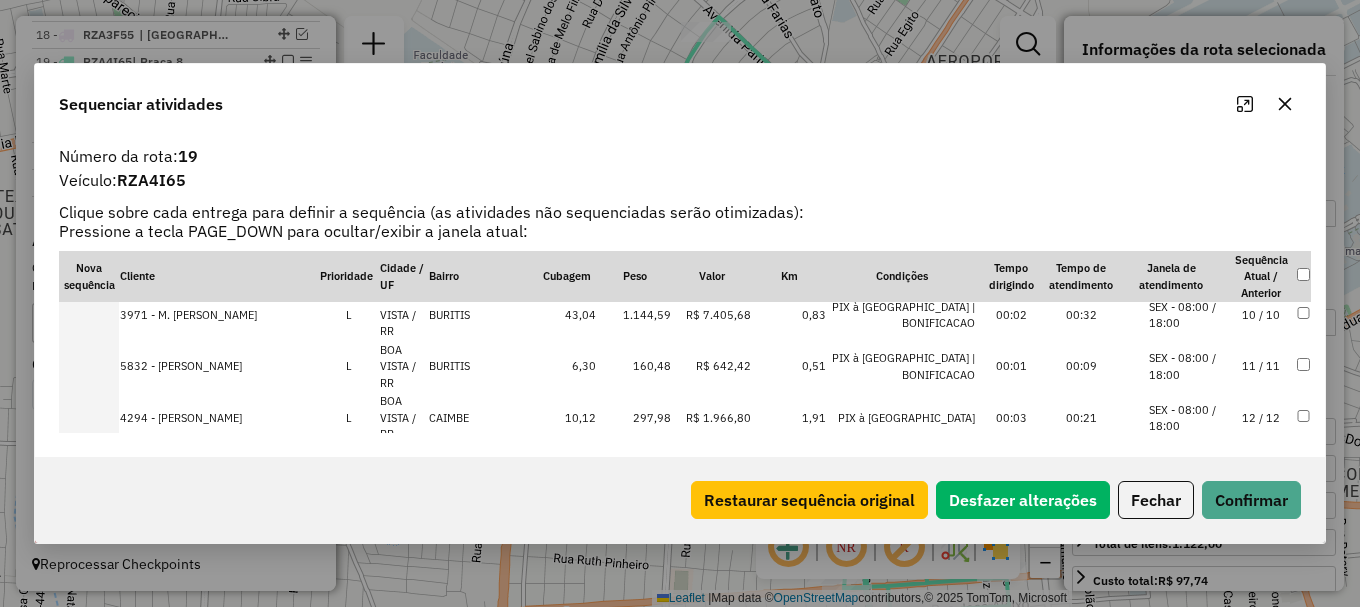 click on "SEX - 08:00 / 18:00" at bounding box center [1187, 572] 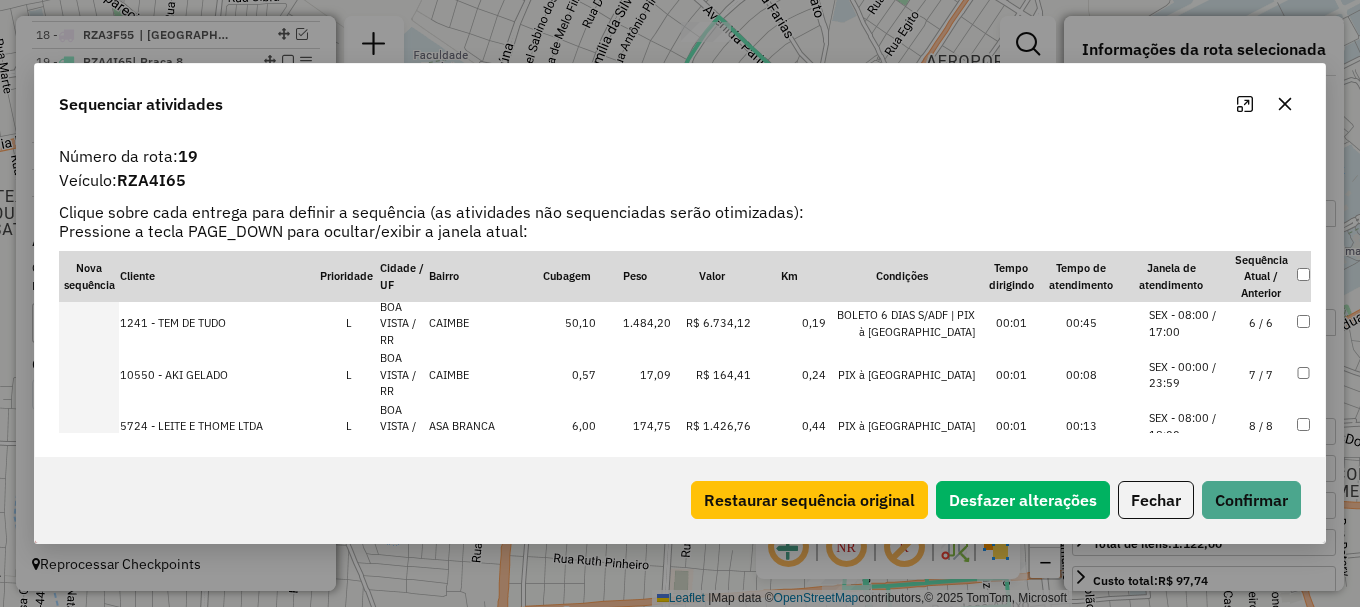 scroll, scrollTop: 398, scrollLeft: 0, axis: vertical 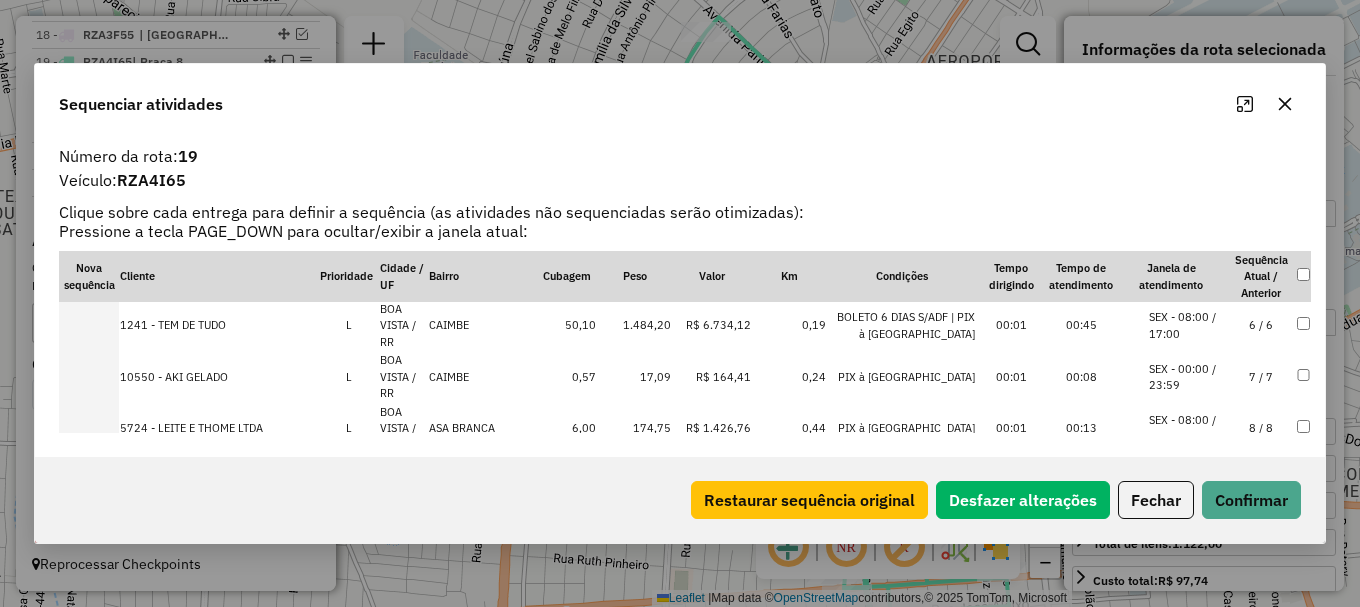 click on "SEX - 08:00 / 18:00" at bounding box center (1187, 634) 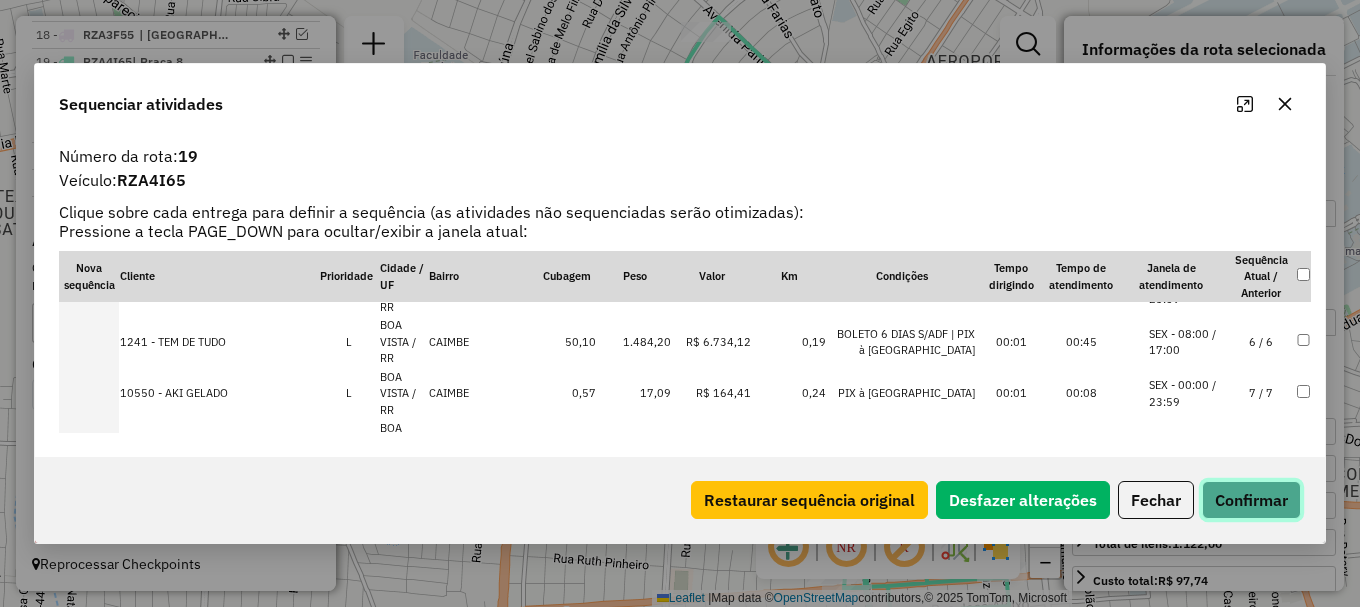 click on "Confirmar" 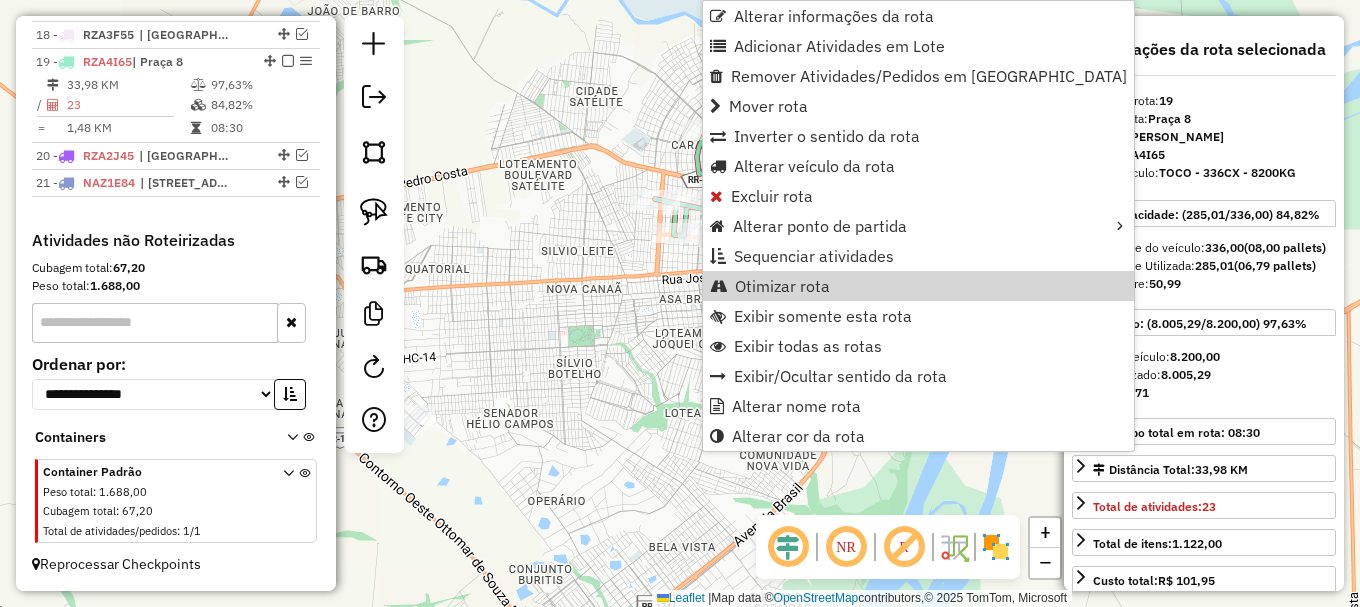 click on "Otimizar rota" at bounding box center [782, 286] 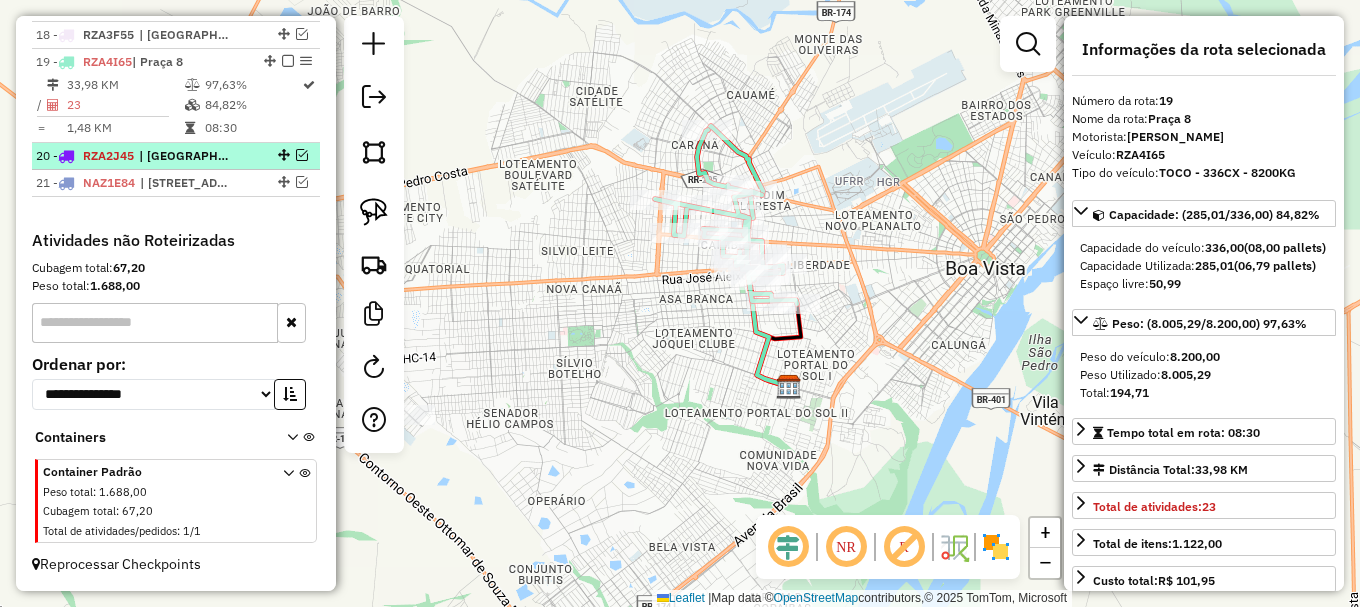drag, startPoint x: 295, startPoint y: 155, endPoint x: 308, endPoint y: 141, distance: 19.104973 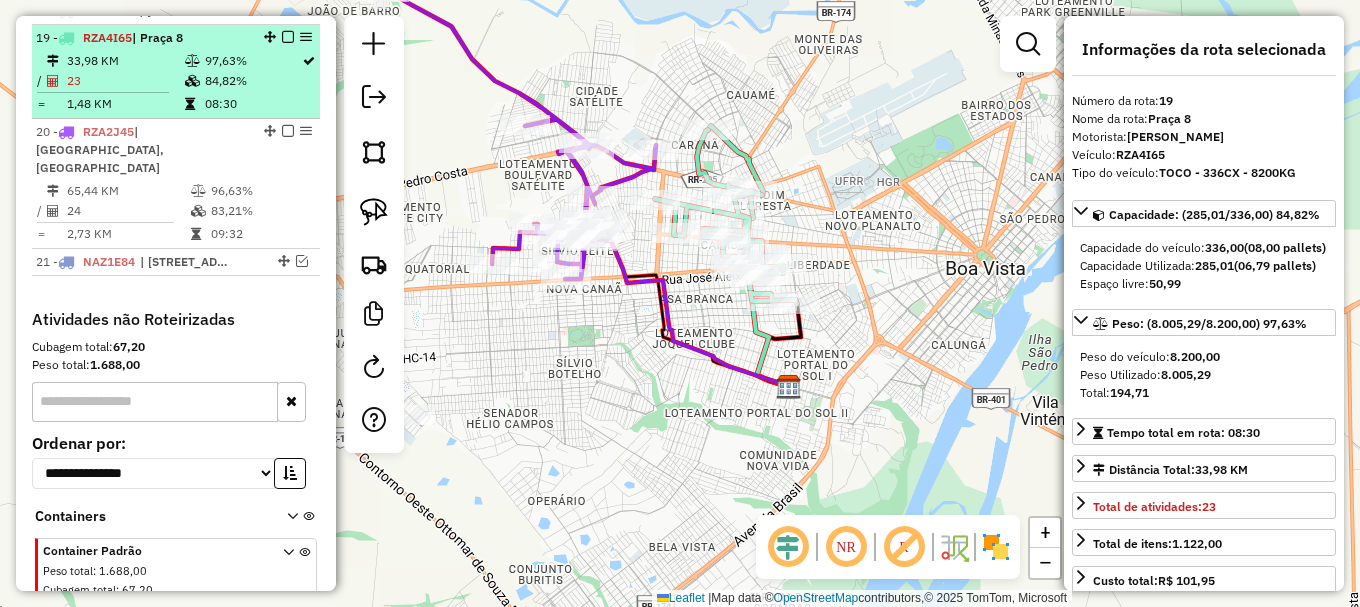 click at bounding box center [288, 37] 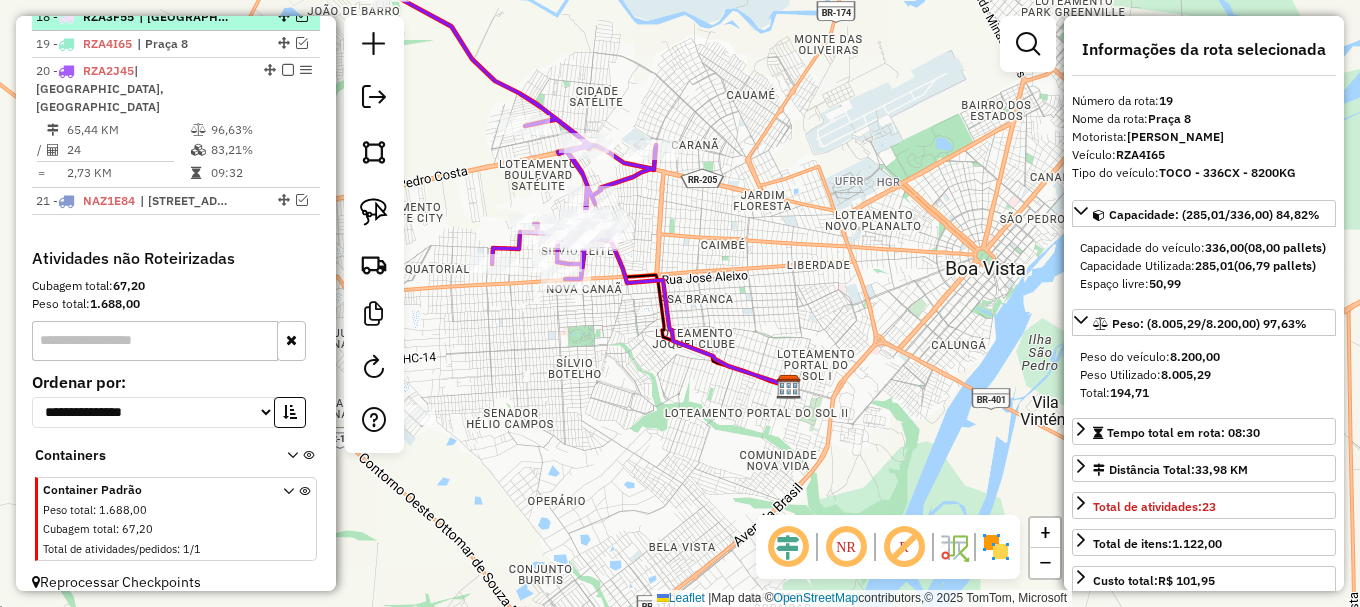click at bounding box center [288, 70] 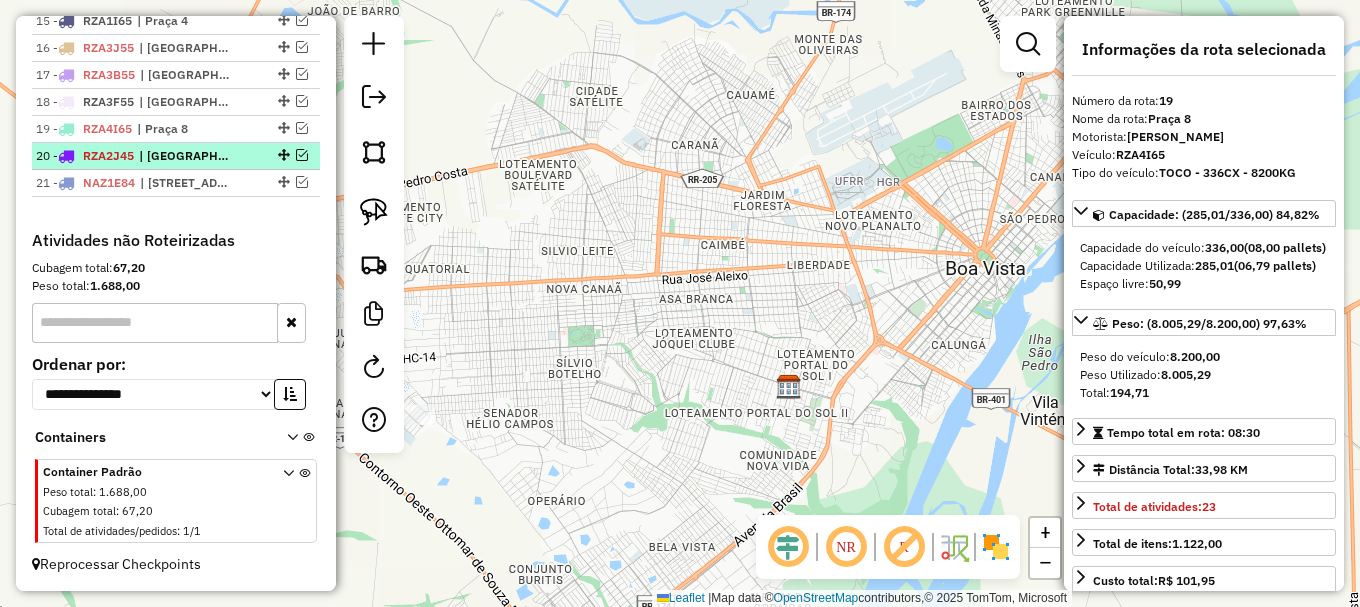 click at bounding box center (302, 155) 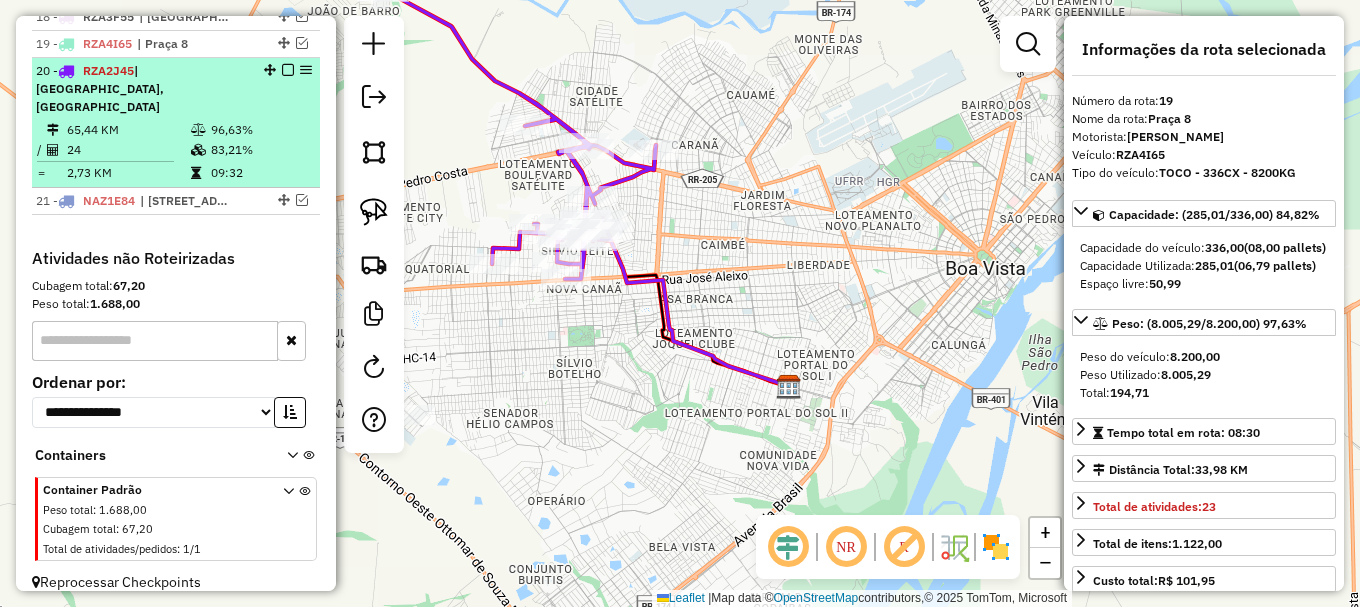 click on "09:32" at bounding box center [260, 173] 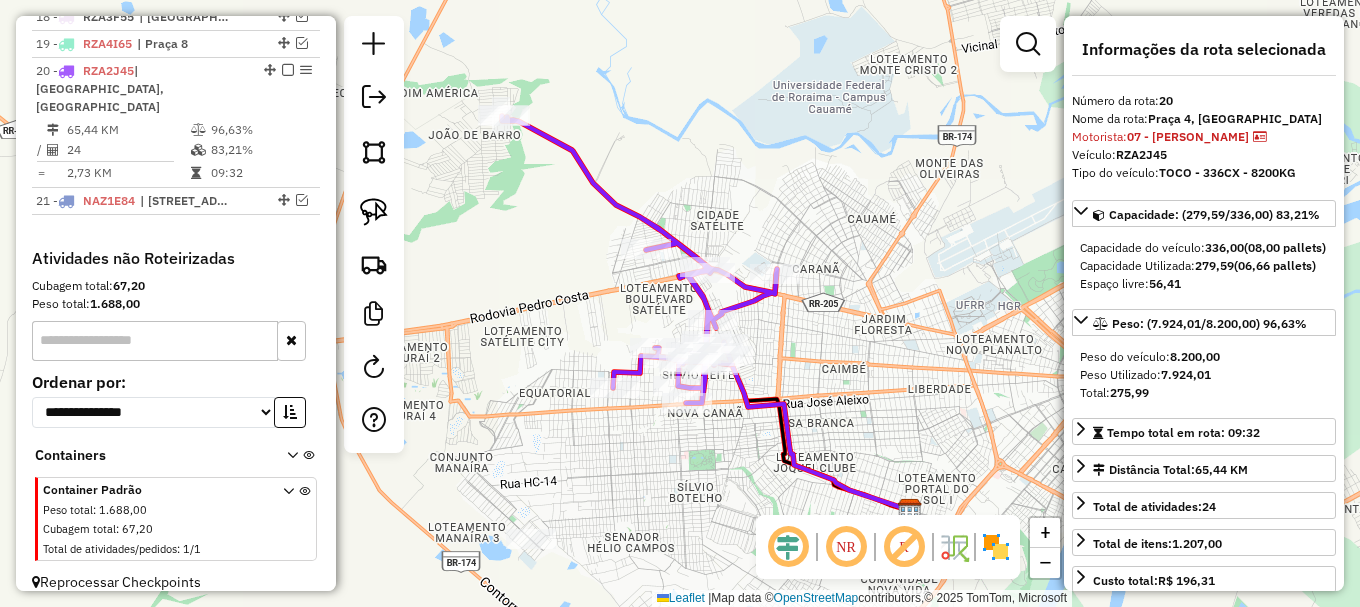 drag, startPoint x: 495, startPoint y: 154, endPoint x: 606, endPoint y: 174, distance: 112.78741 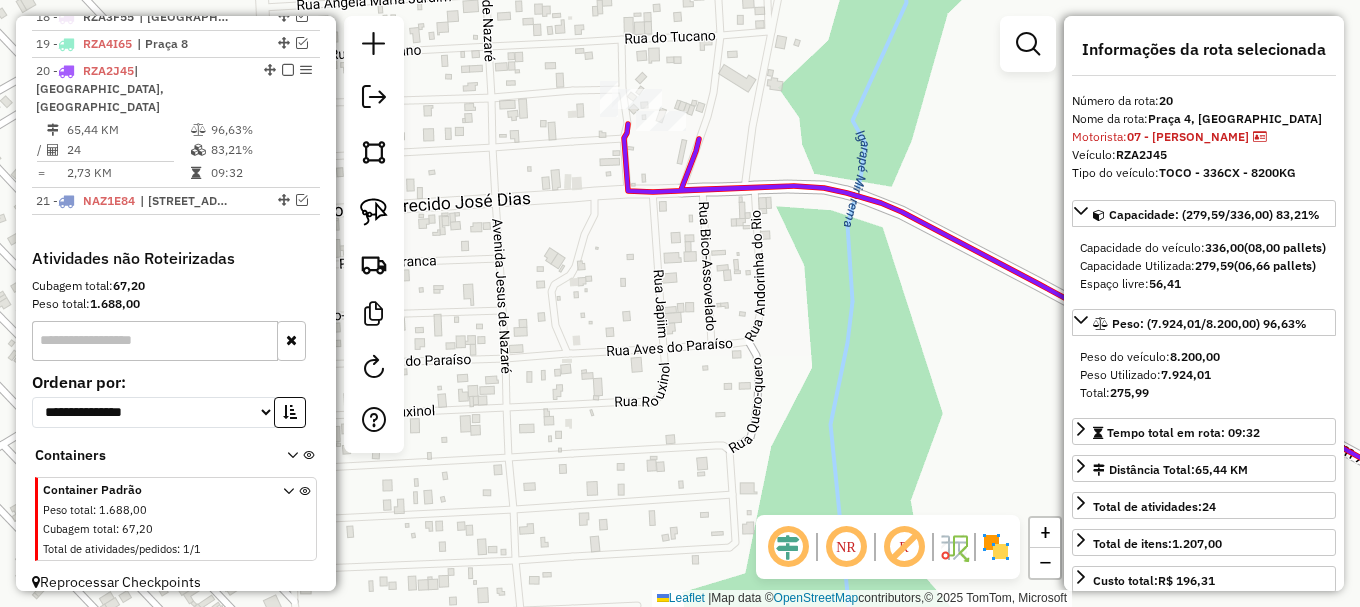 drag, startPoint x: 633, startPoint y: 185, endPoint x: 556, endPoint y: 7, distance: 193.94072 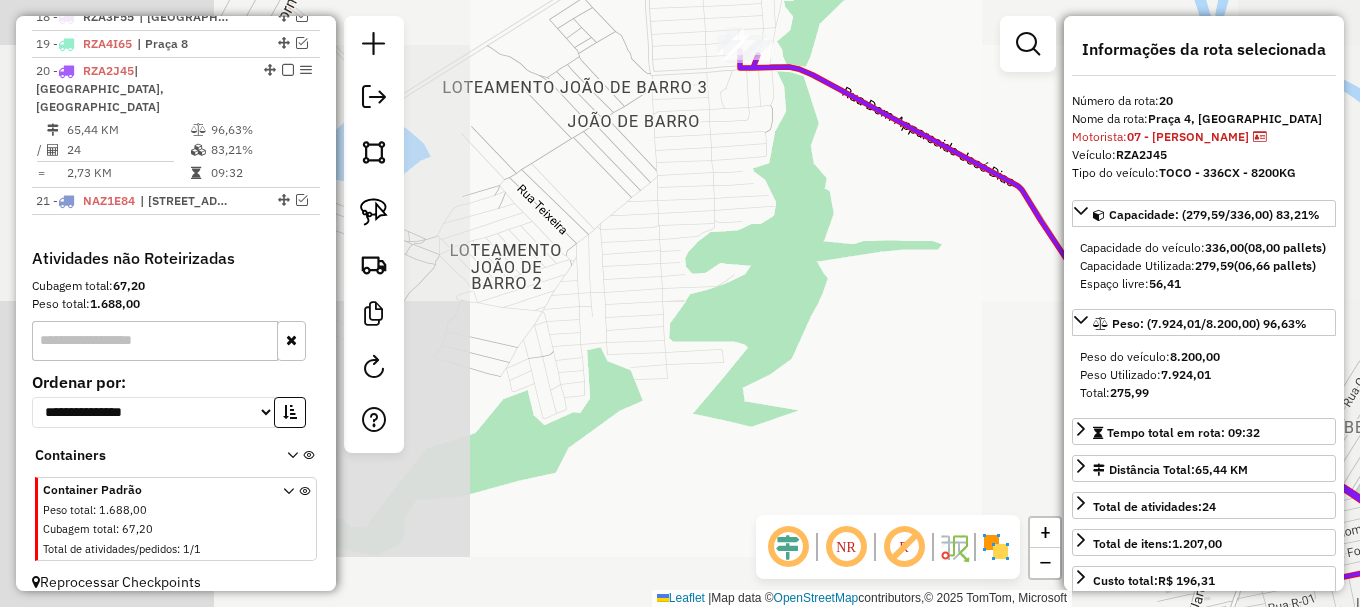 drag, startPoint x: 942, startPoint y: 235, endPoint x: 484, endPoint y: 48, distance: 494.70496 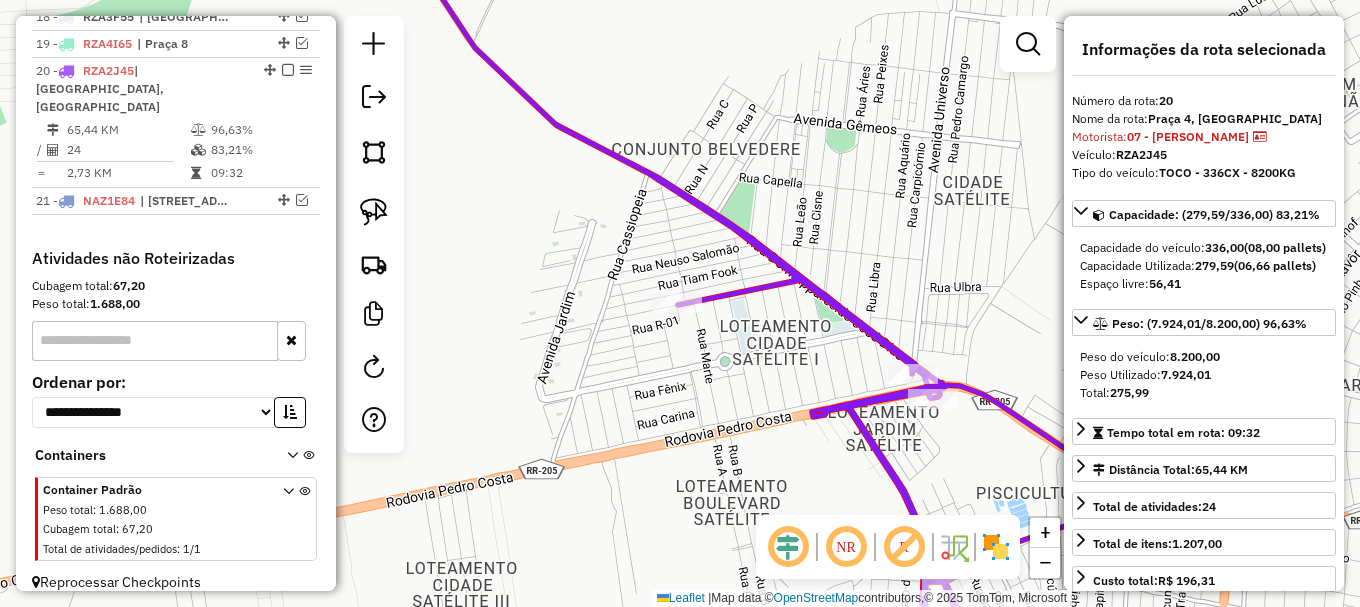 click on "Janela de atendimento Grade de atendimento Capacidade Transportadoras Veículos Cliente Pedidos  Rotas Selecione os dias de semana para filtrar as janelas de atendimento  Seg   Ter   Qua   Qui   Sex   Sáb   Dom  Informe o período da janela de atendimento: De: Até:  Filtrar exatamente a janela do cliente  Considerar janela de atendimento padrão  Selecione os dias de semana para filtrar as grades de atendimento  Seg   Ter   Qua   Qui   Sex   Sáb   Dom   Considerar clientes sem dia de atendimento cadastrado  Clientes fora do dia de atendimento selecionado Filtrar as atividades entre os valores definidos abaixo:  Peso mínimo:   Peso máximo:   Cubagem mínima:   Cubagem máxima:   De:   Até:  Filtrar as atividades entre o tempo de atendimento definido abaixo:  De:   Até:   Considerar capacidade total dos clientes não roteirizados Transportadora: Selecione um ou mais itens Tipo de veículo: Selecione um ou mais itens Veículo: Selecione um ou mais itens Motorista: Selecione um ou mais itens Nome: Rótulo:" 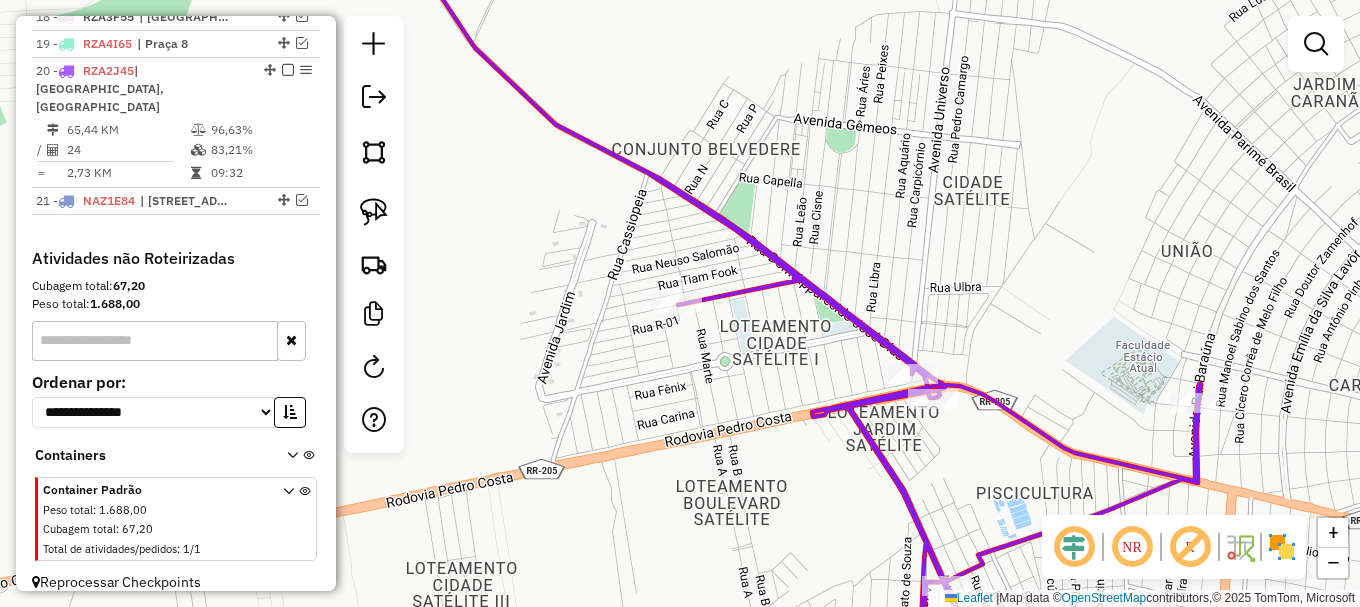 click 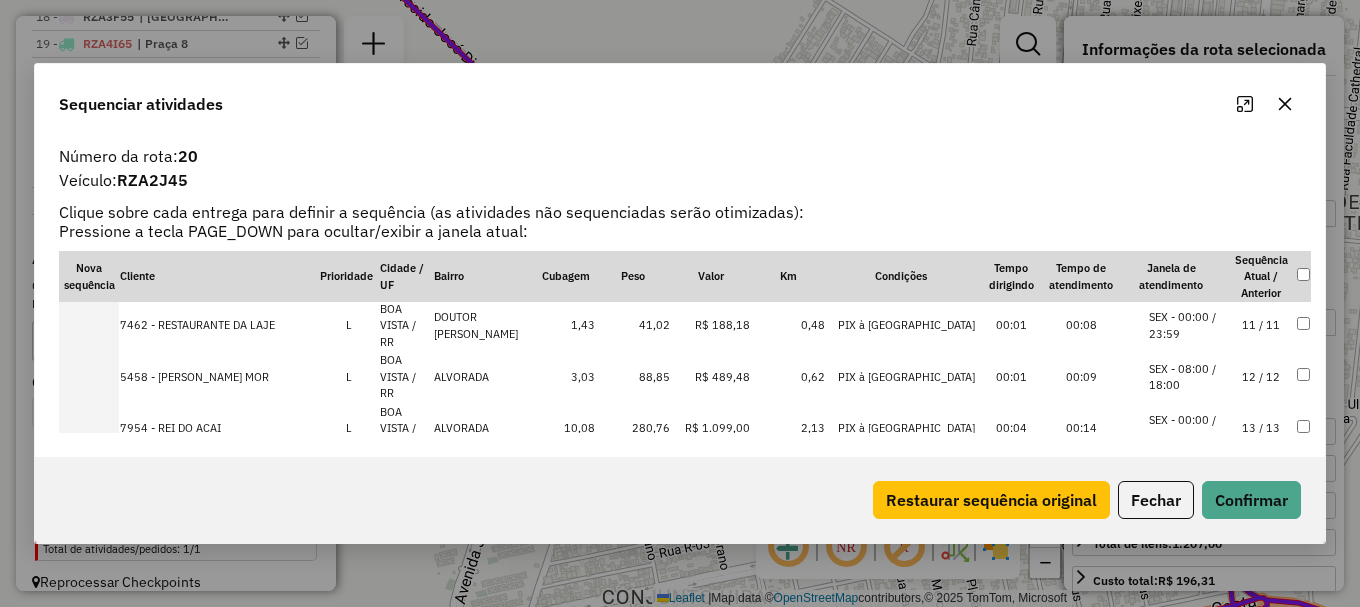 scroll, scrollTop: 600, scrollLeft: 0, axis: vertical 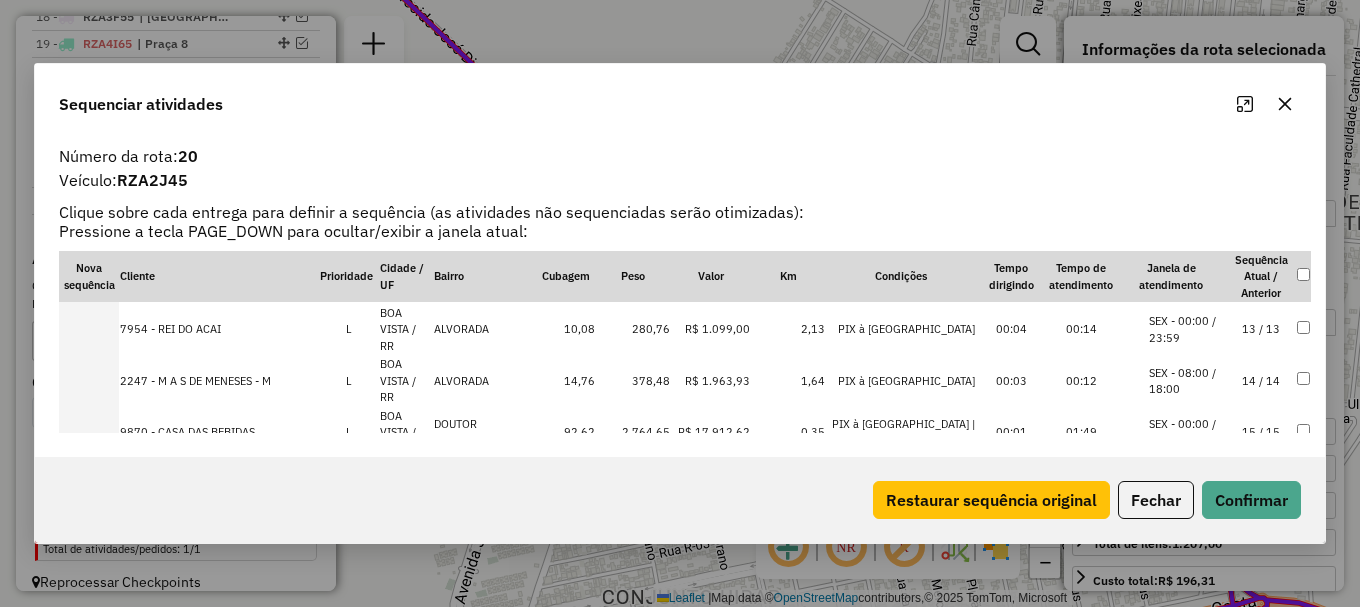 click on "20 / 20" at bounding box center [1261, 690] 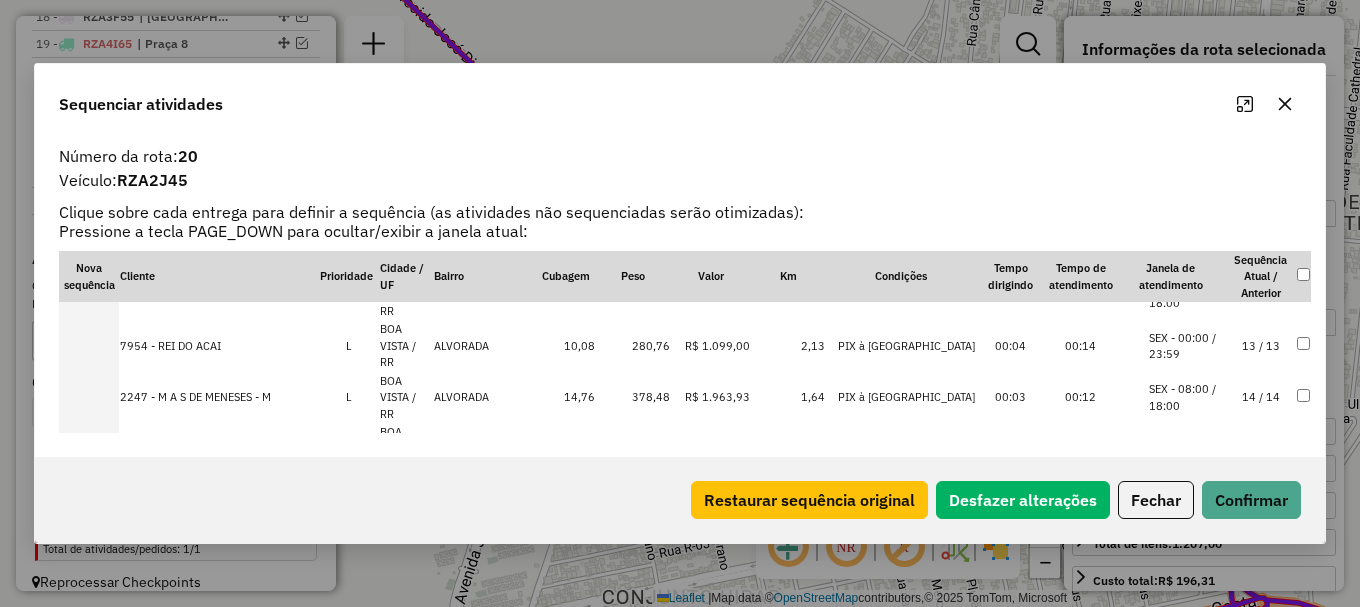 click on "SEX - 00:00 / 23:59" at bounding box center [1187, 706] 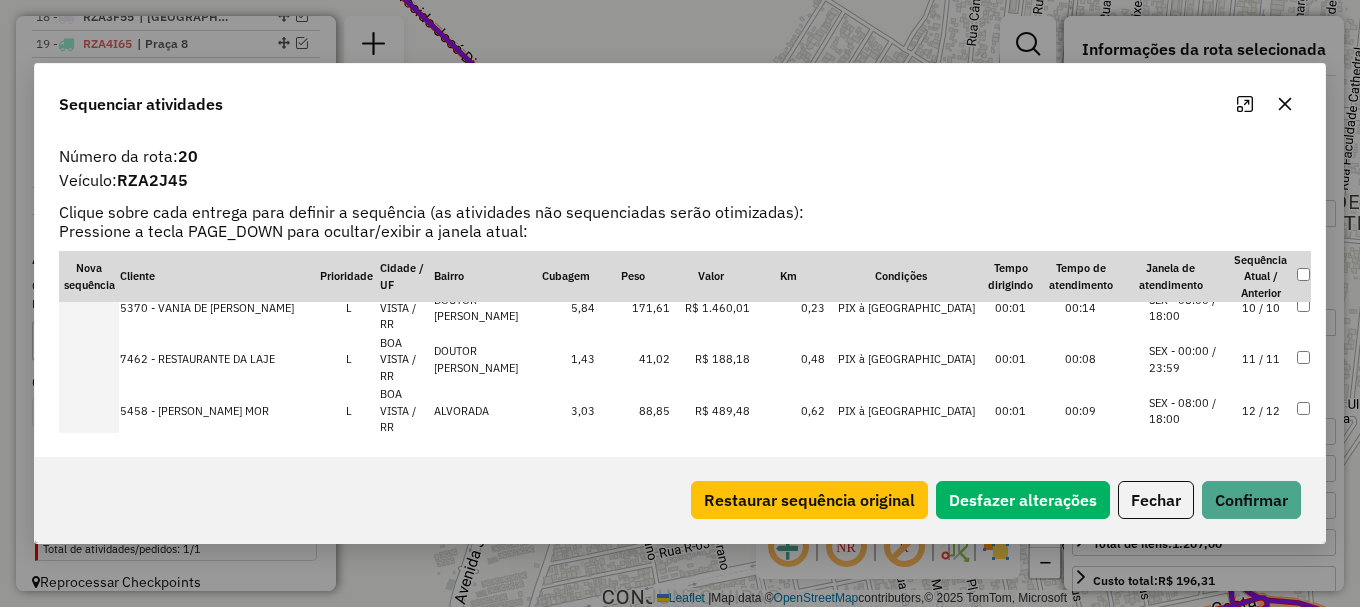 click on "SEX - 09:00 / 19:00" at bounding box center (1187, 617) 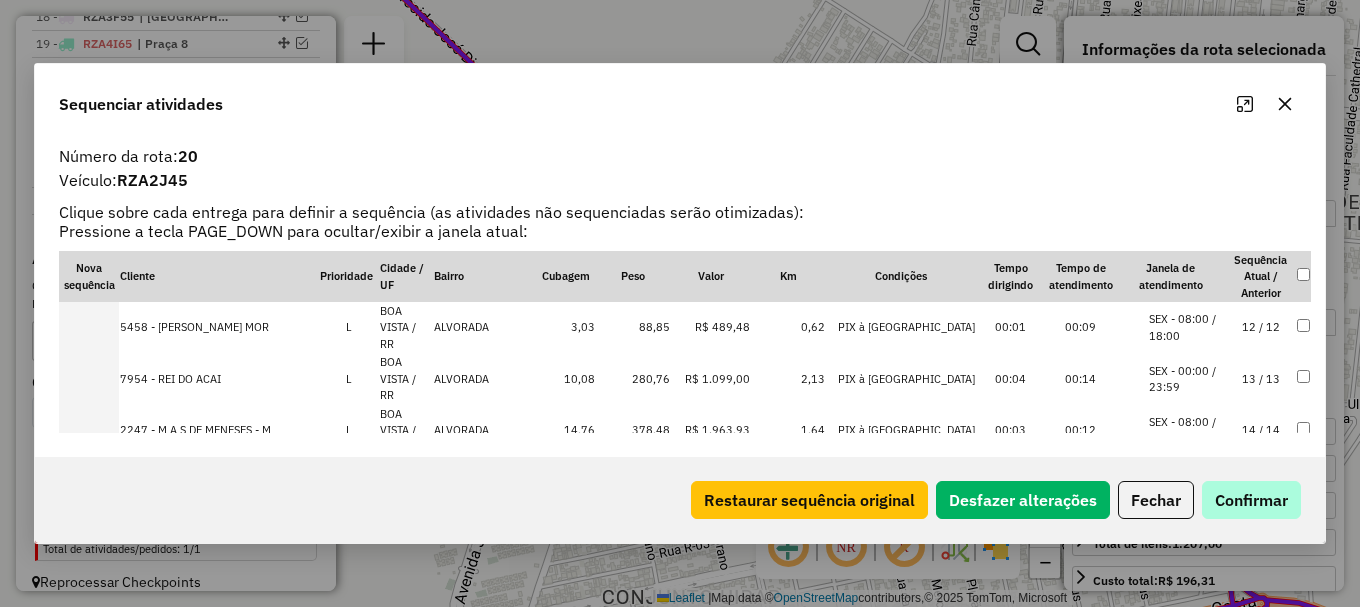 drag, startPoint x: 1223, startPoint y: 387, endPoint x: 1255, endPoint y: 494, distance: 111.68259 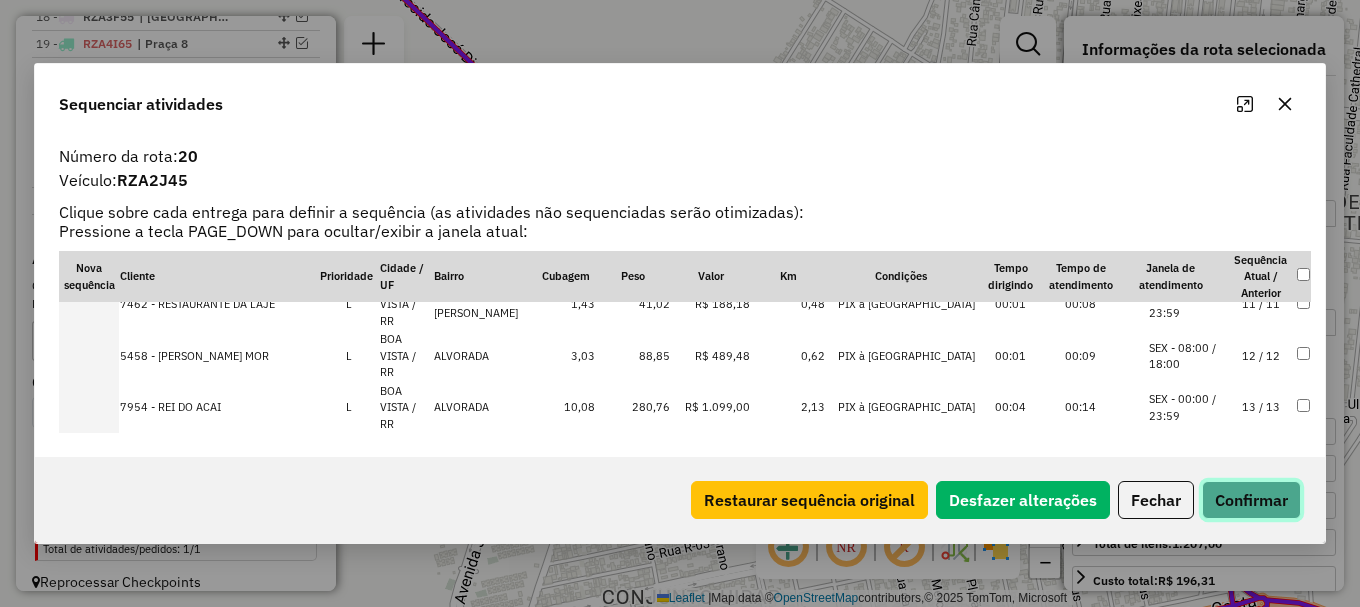 click on "Confirmar" 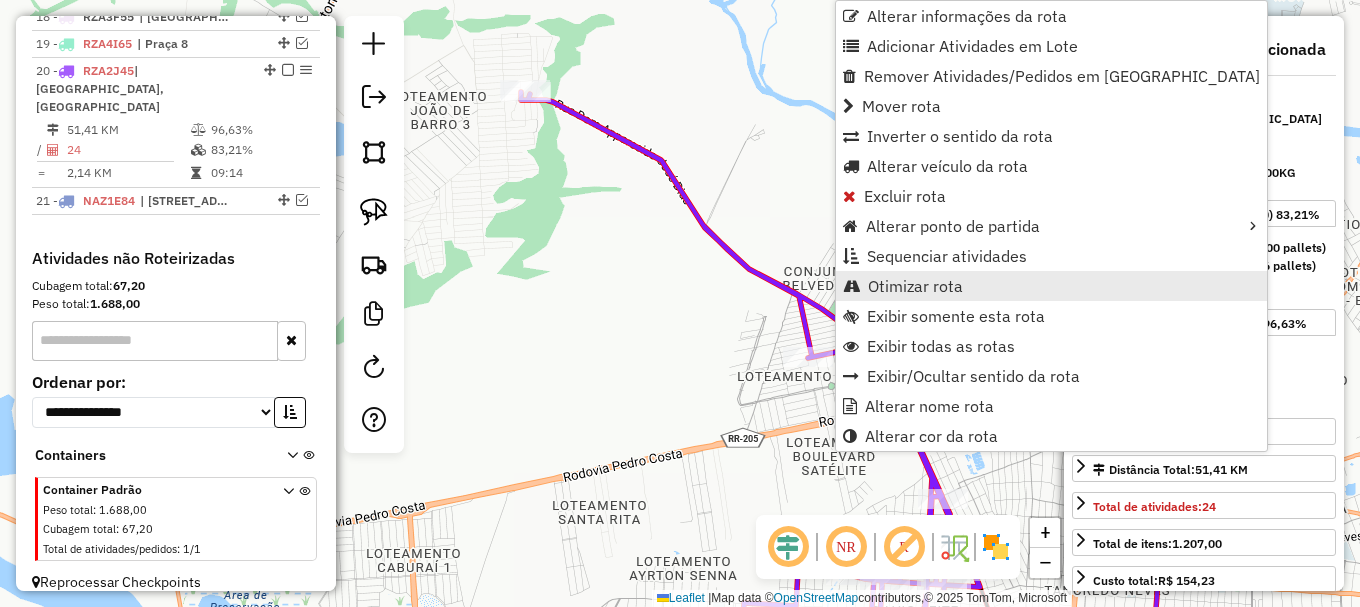 click on "Otimizar rota" at bounding box center (915, 286) 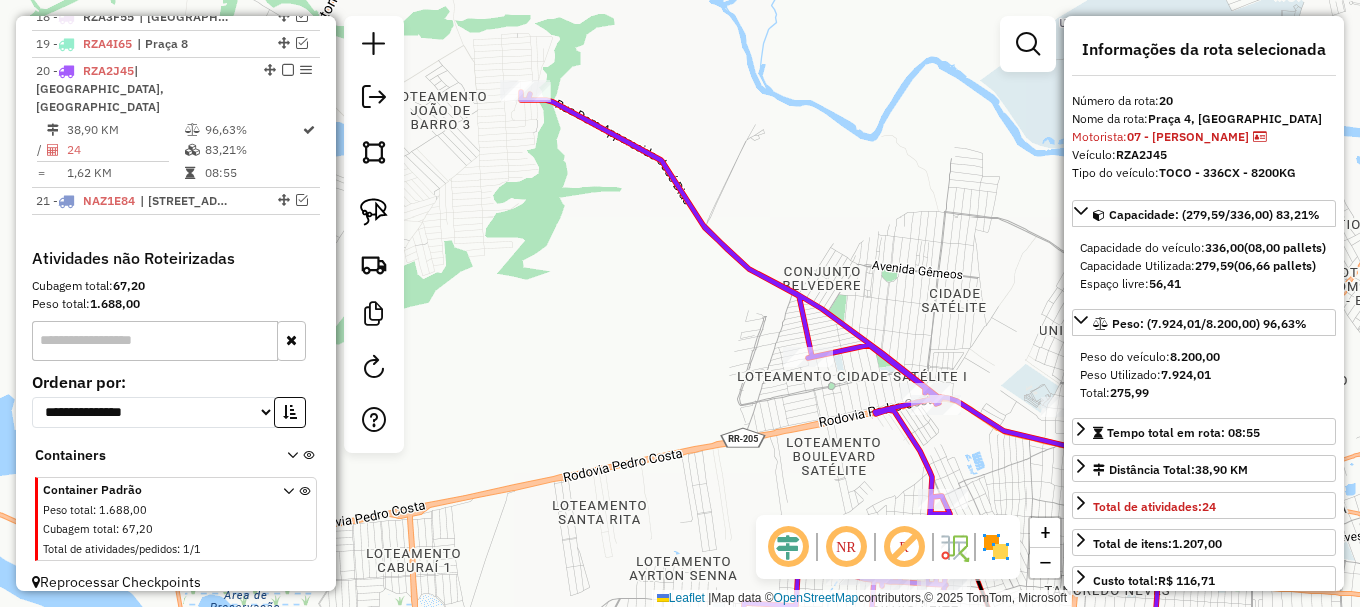 click at bounding box center [302, 200] 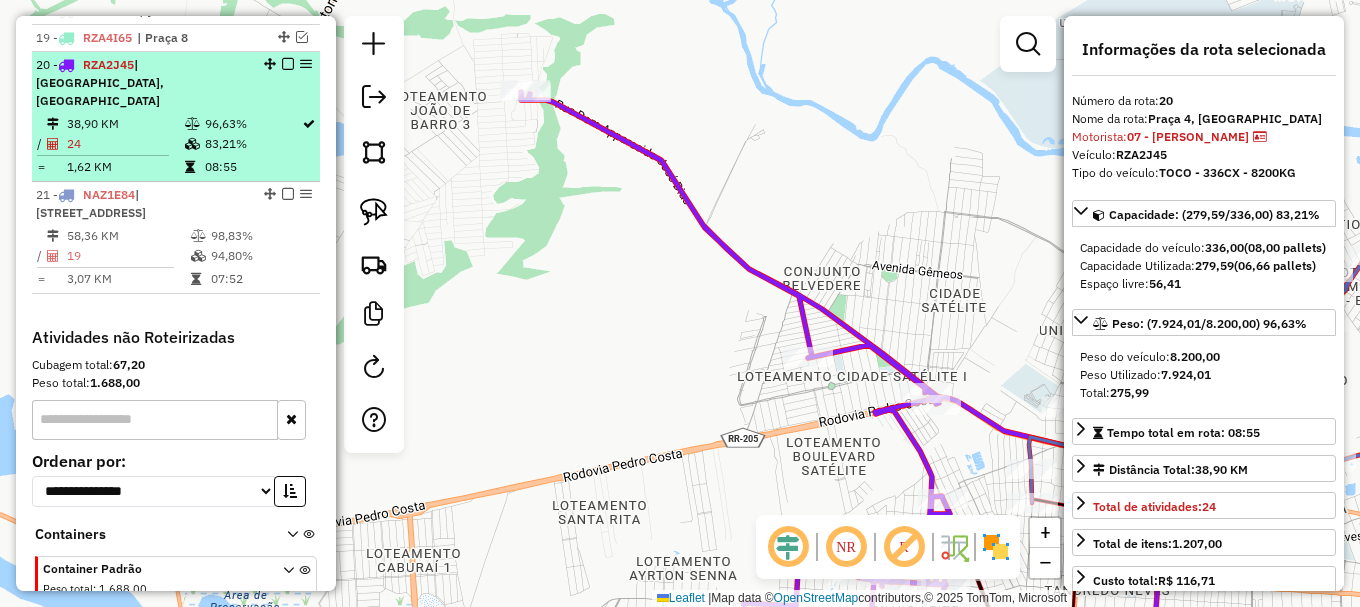 click at bounding box center [288, 64] 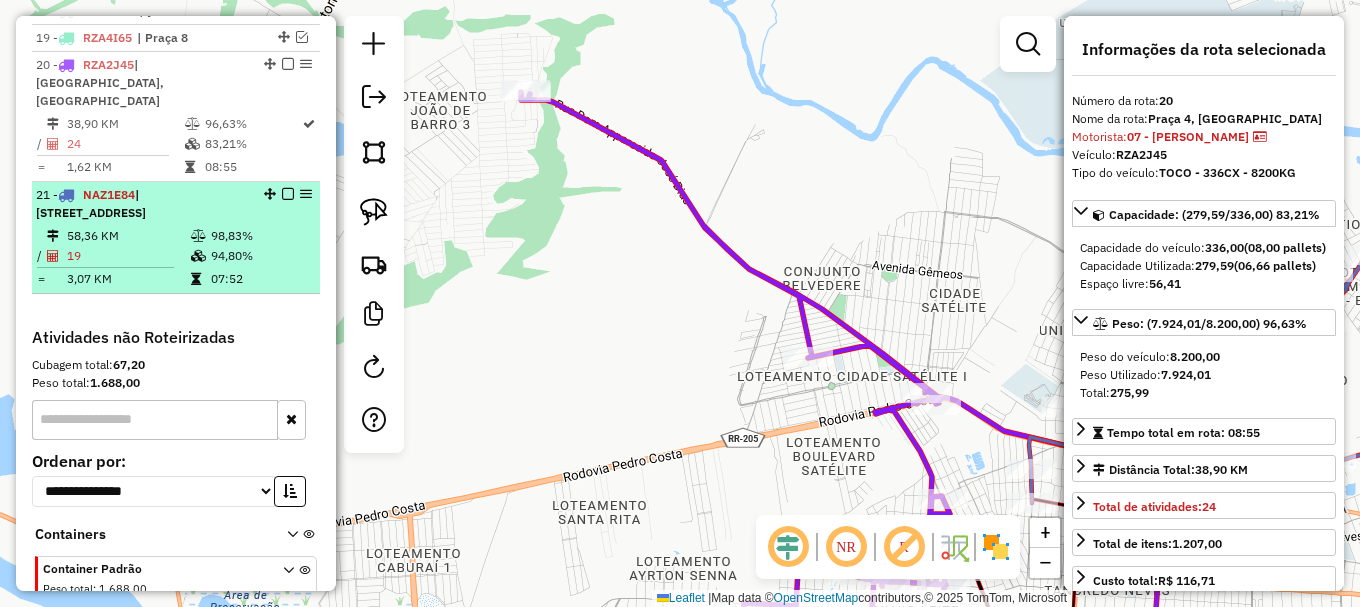 scroll, scrollTop: 1245, scrollLeft: 0, axis: vertical 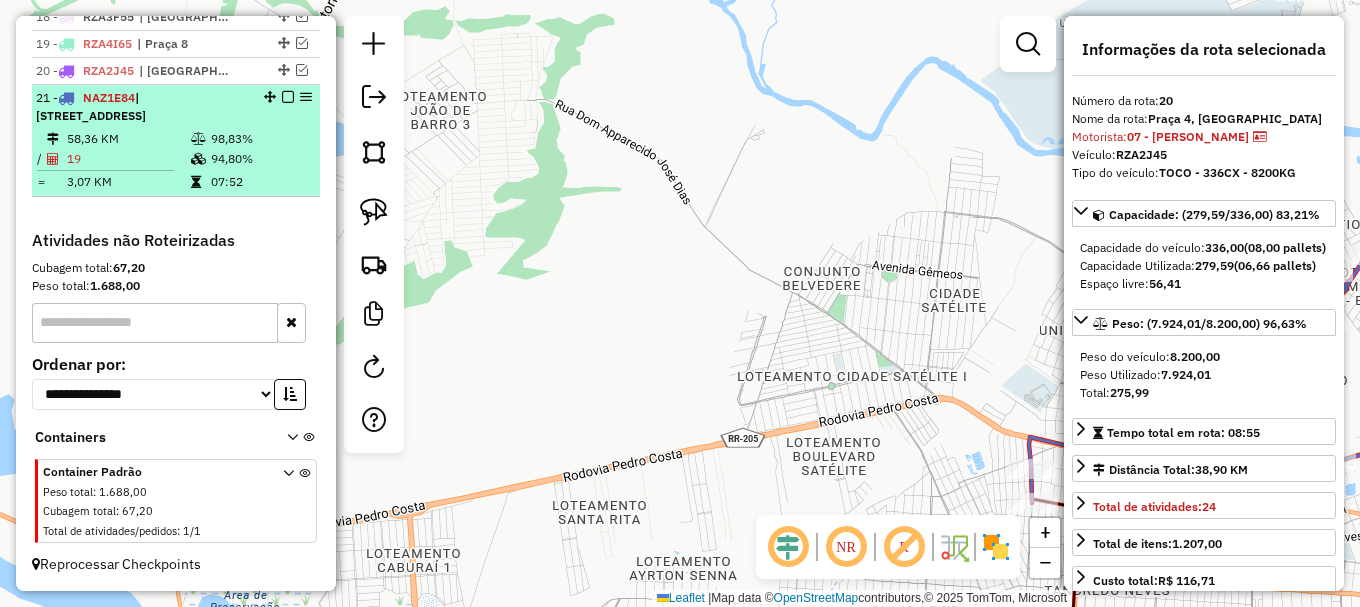click on "98,83%" at bounding box center (260, 139) 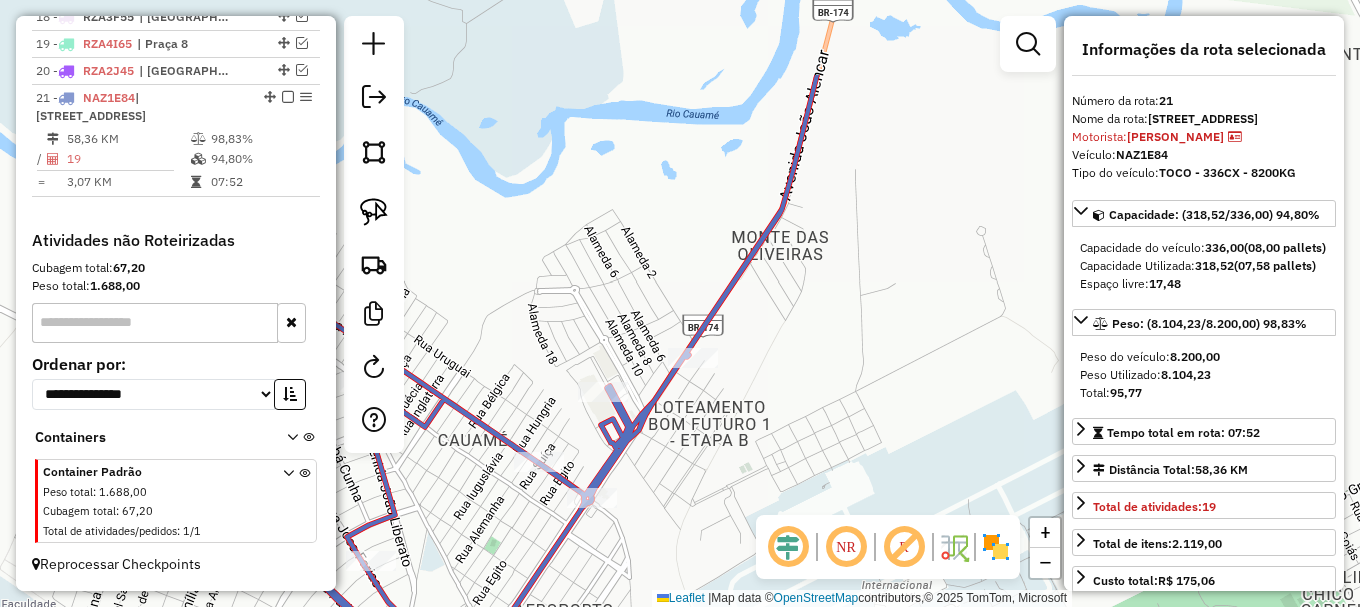 drag, startPoint x: 791, startPoint y: 158, endPoint x: 785, endPoint y: 288, distance: 130.13838 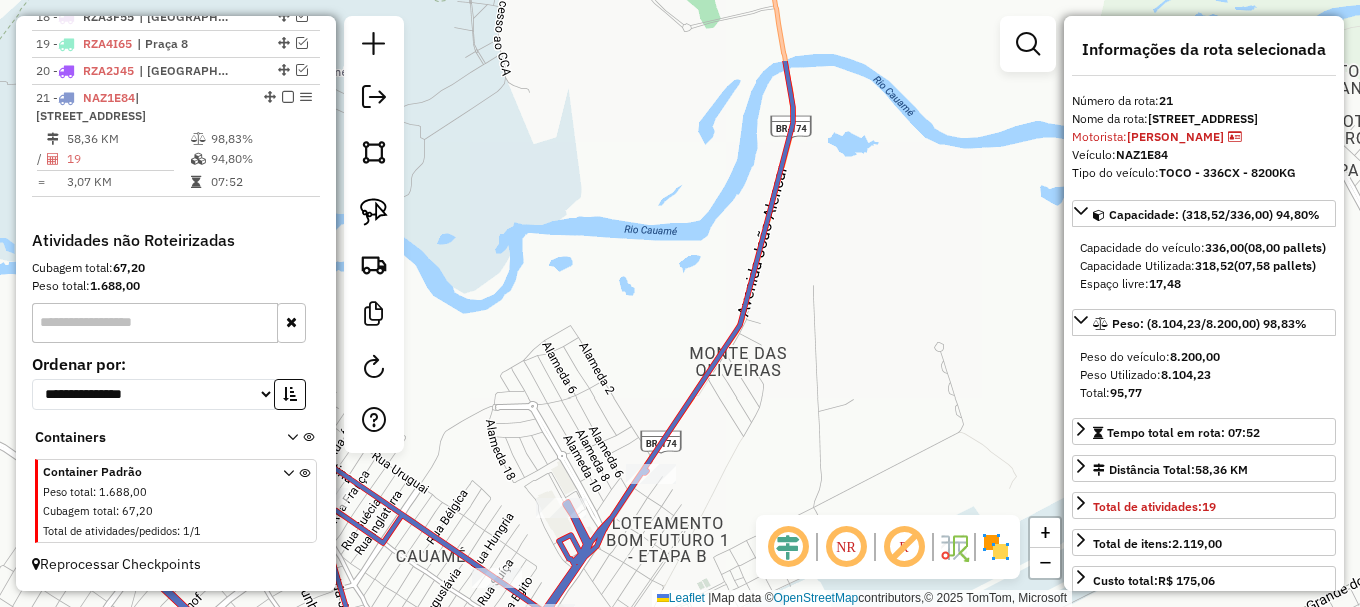 drag, startPoint x: 848, startPoint y: 211, endPoint x: 720, endPoint y: 532, distance: 345.57922 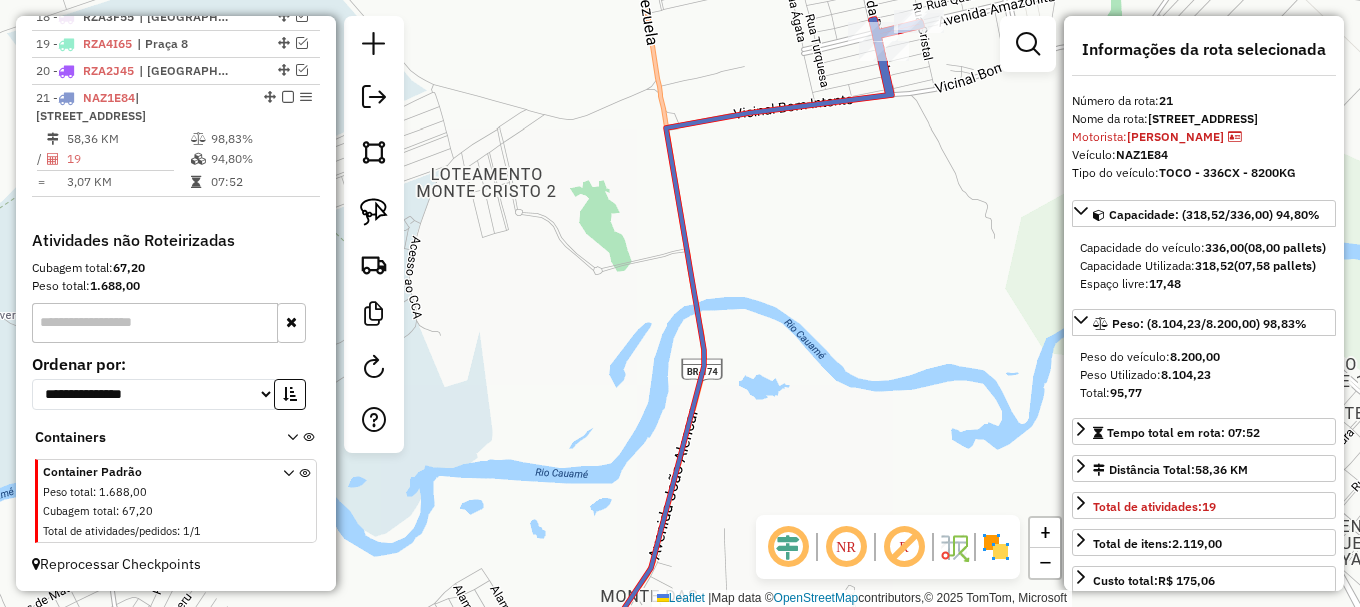 drag, startPoint x: 858, startPoint y: 149, endPoint x: 794, endPoint y: 269, distance: 136 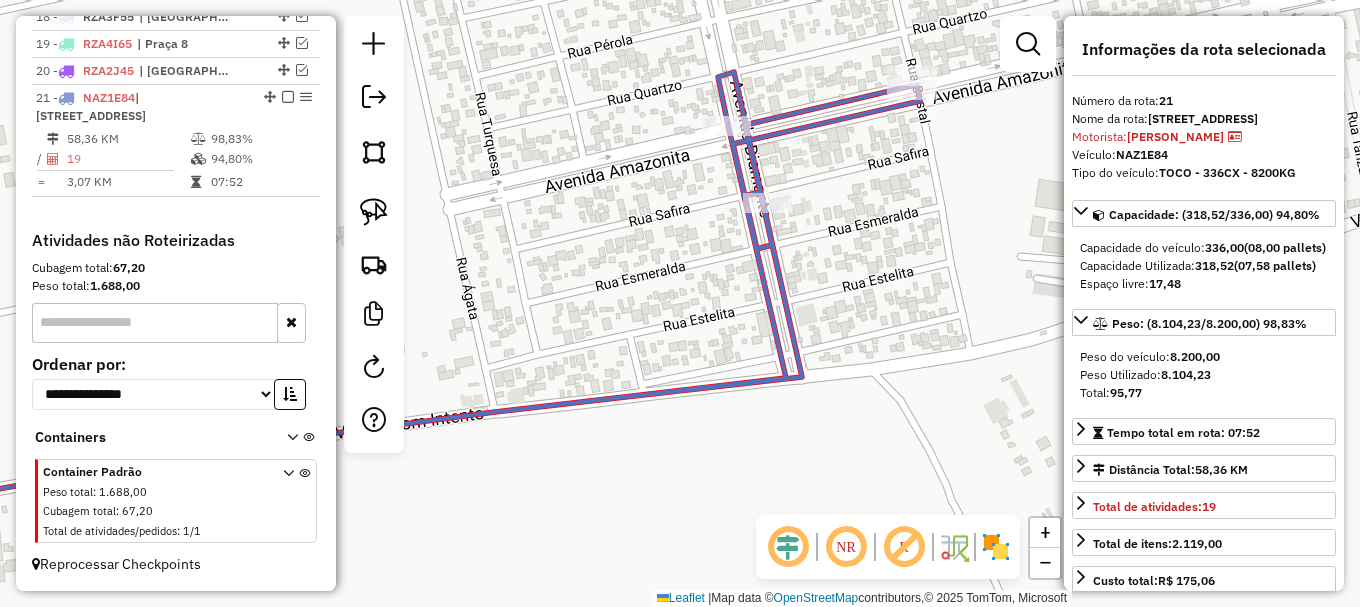 click 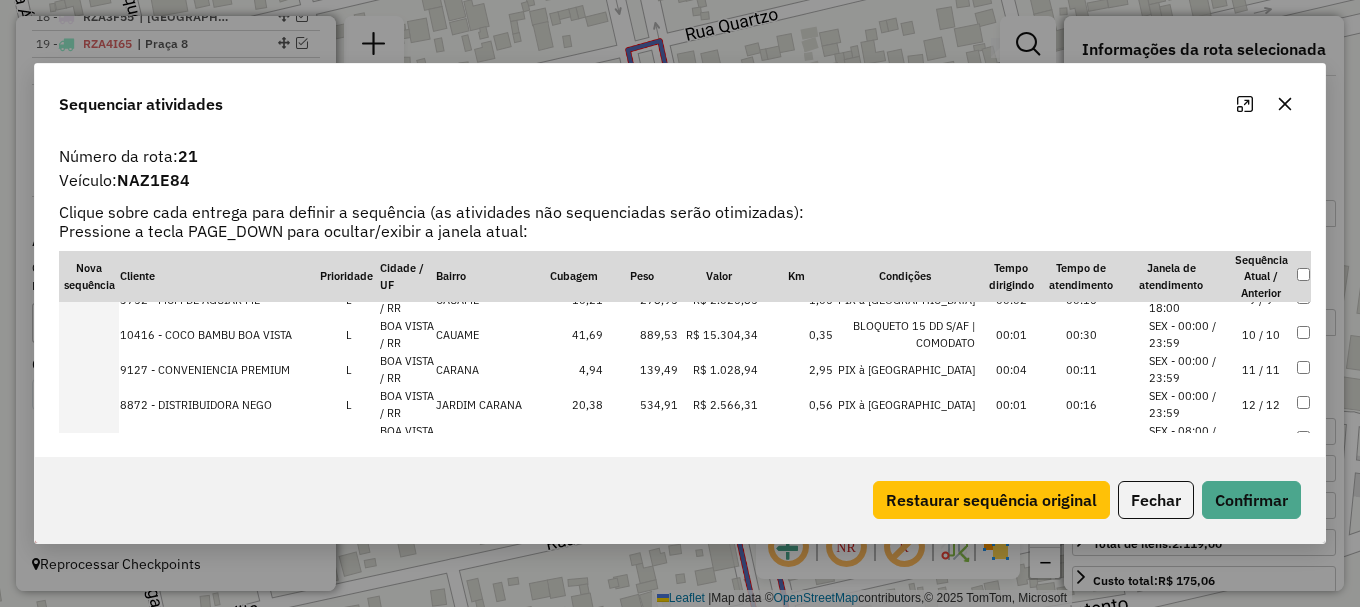 click on "SEX - 00:00 / 23:59" at bounding box center [1187, 334] 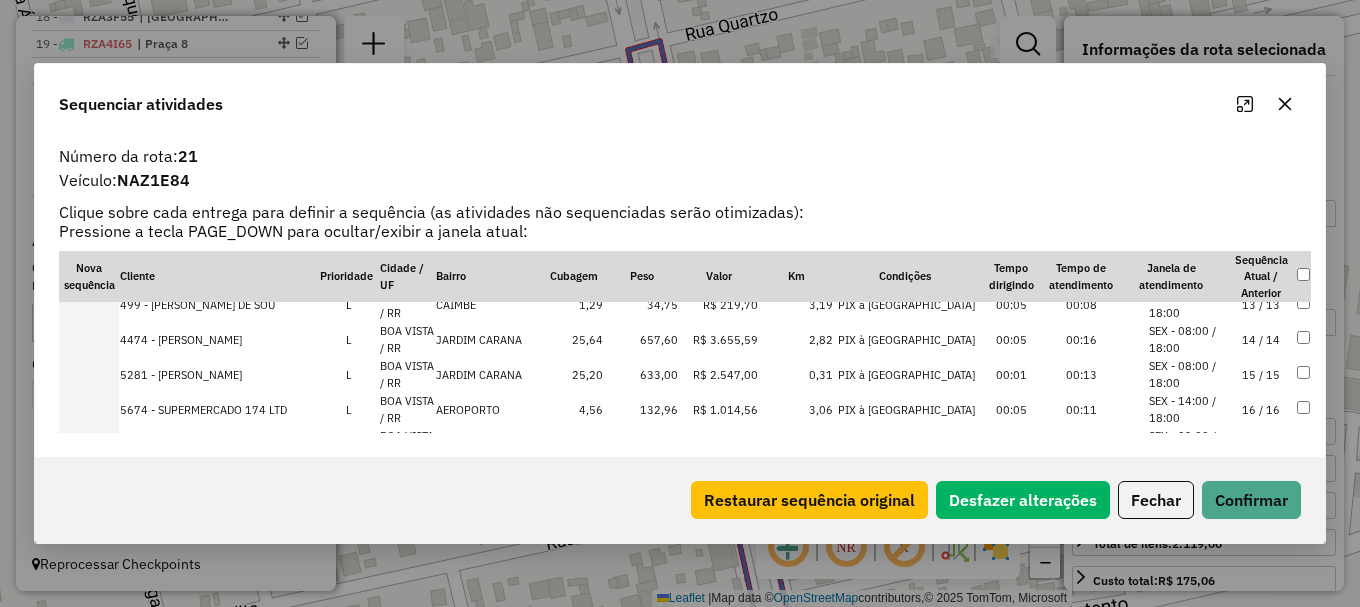 click on "SEX - 14:00 / 18:00" at bounding box center (1187, 409) 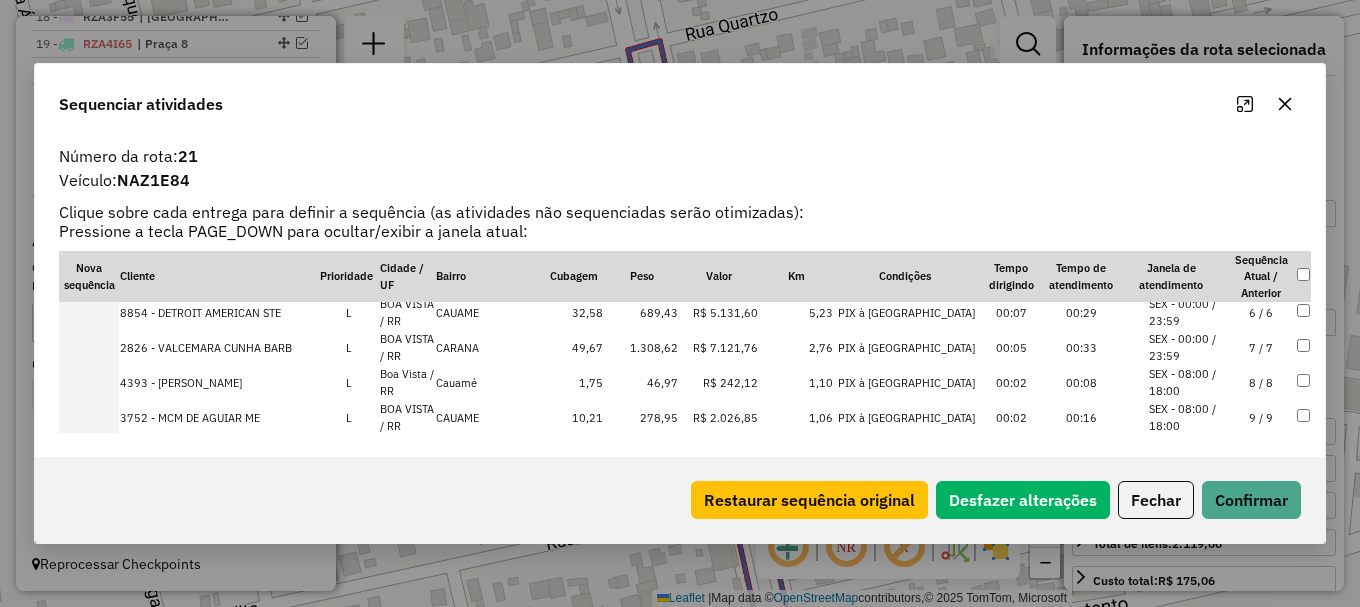 scroll, scrollTop: 70, scrollLeft: 0, axis: vertical 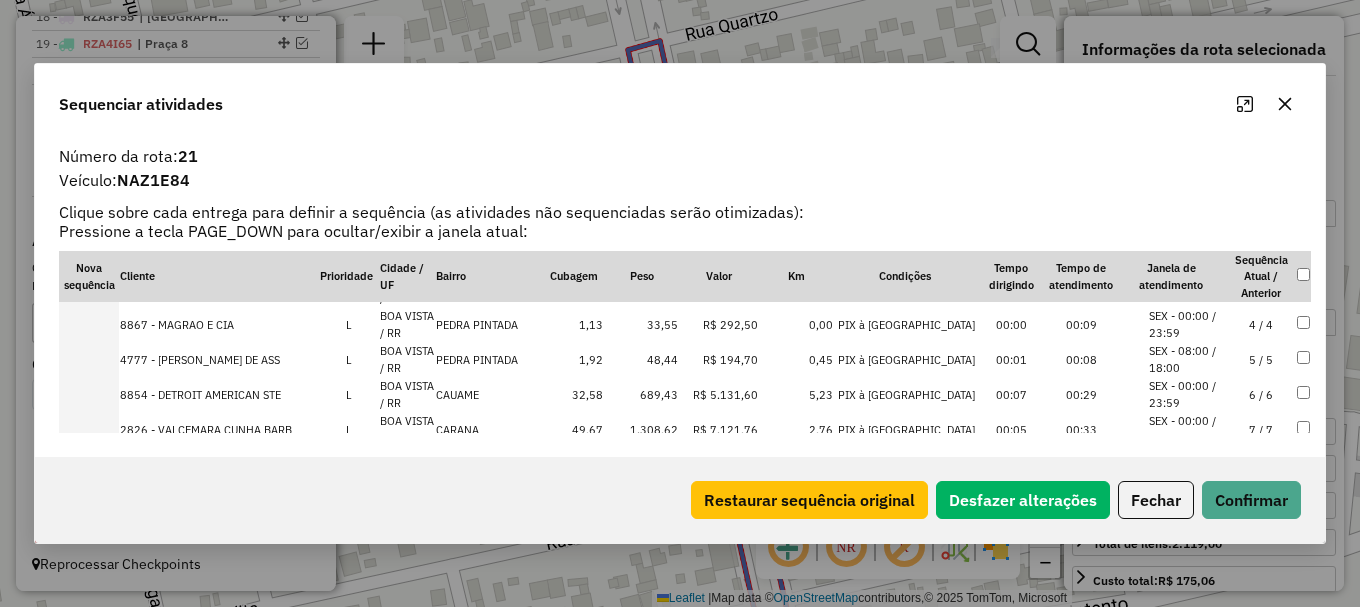 click on "SEX - 08:00 / 18:00" at bounding box center (1187, 359) 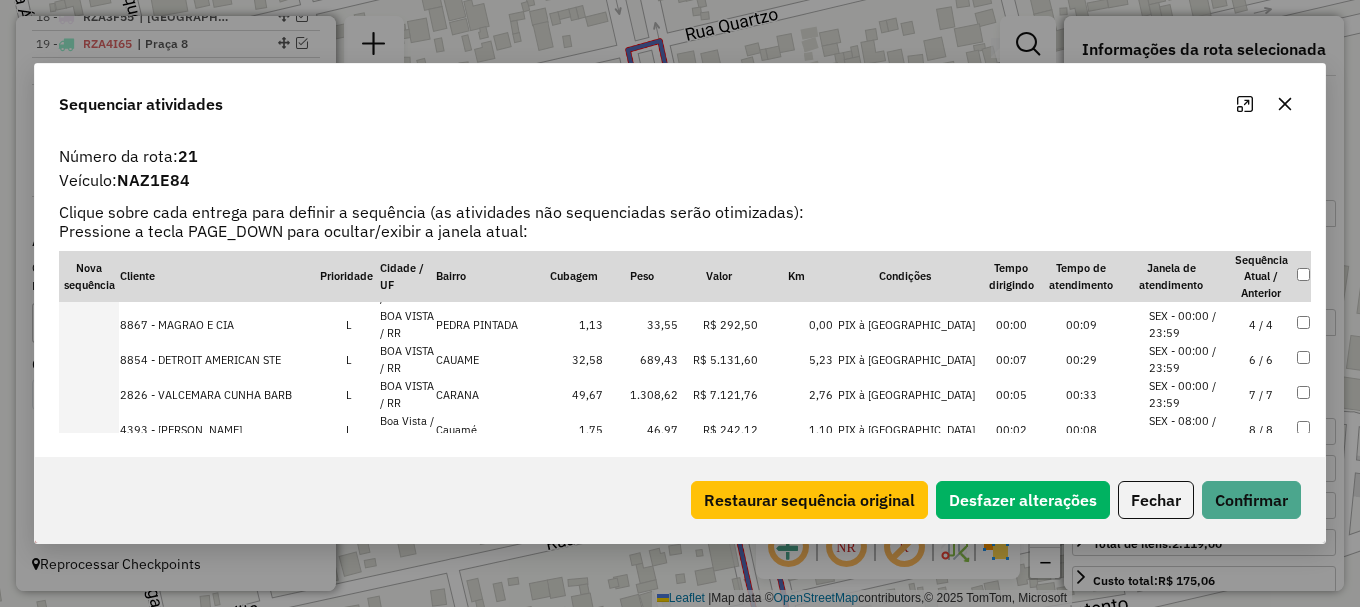 click on "SEX - 00:00 / 23:59" at bounding box center [1187, 324] 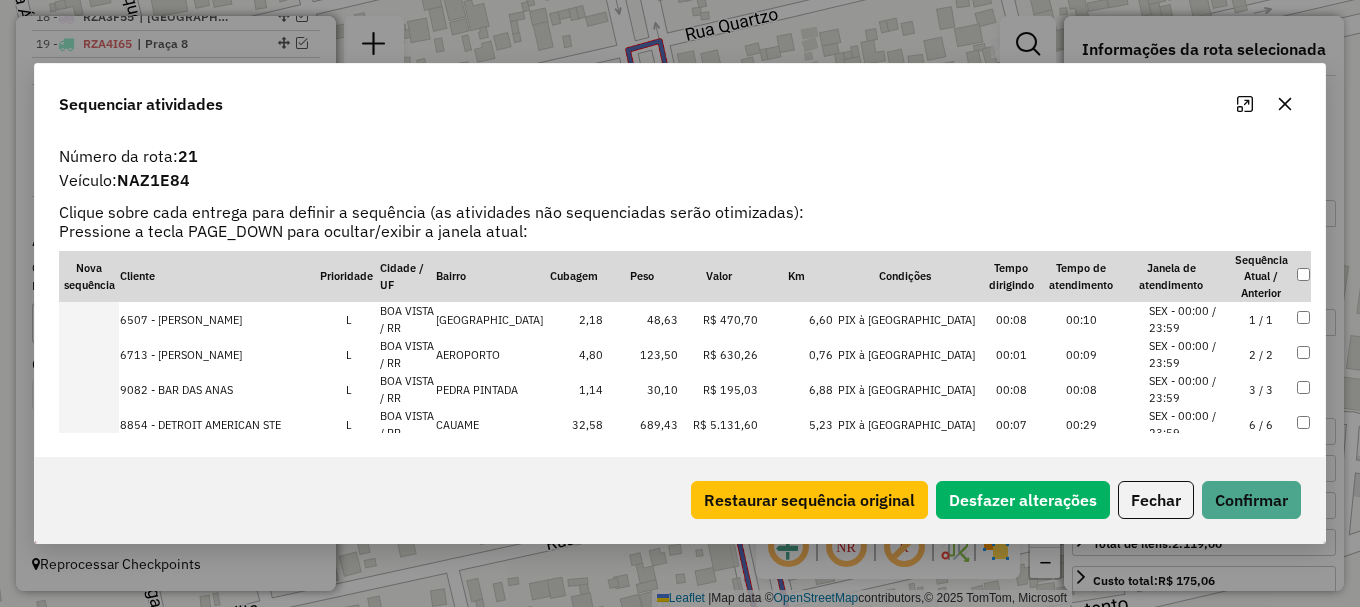 click on "SEX - 00:00 / 23:59" at bounding box center [1187, 389] 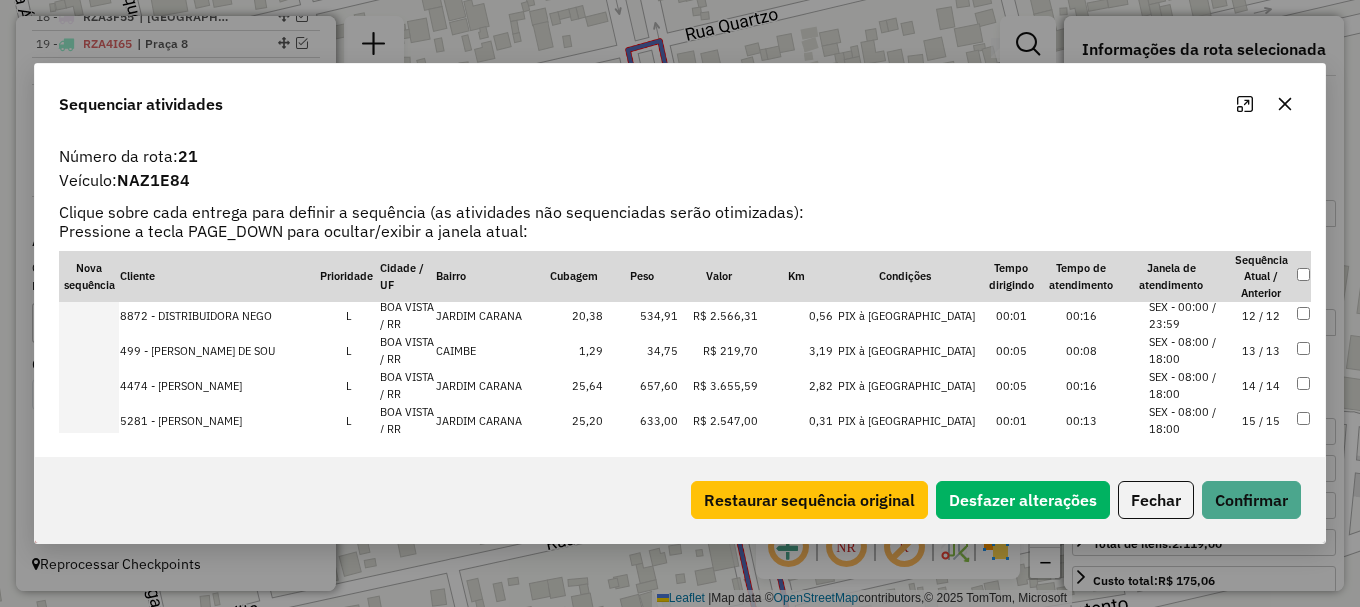 scroll, scrollTop: 553, scrollLeft: 0, axis: vertical 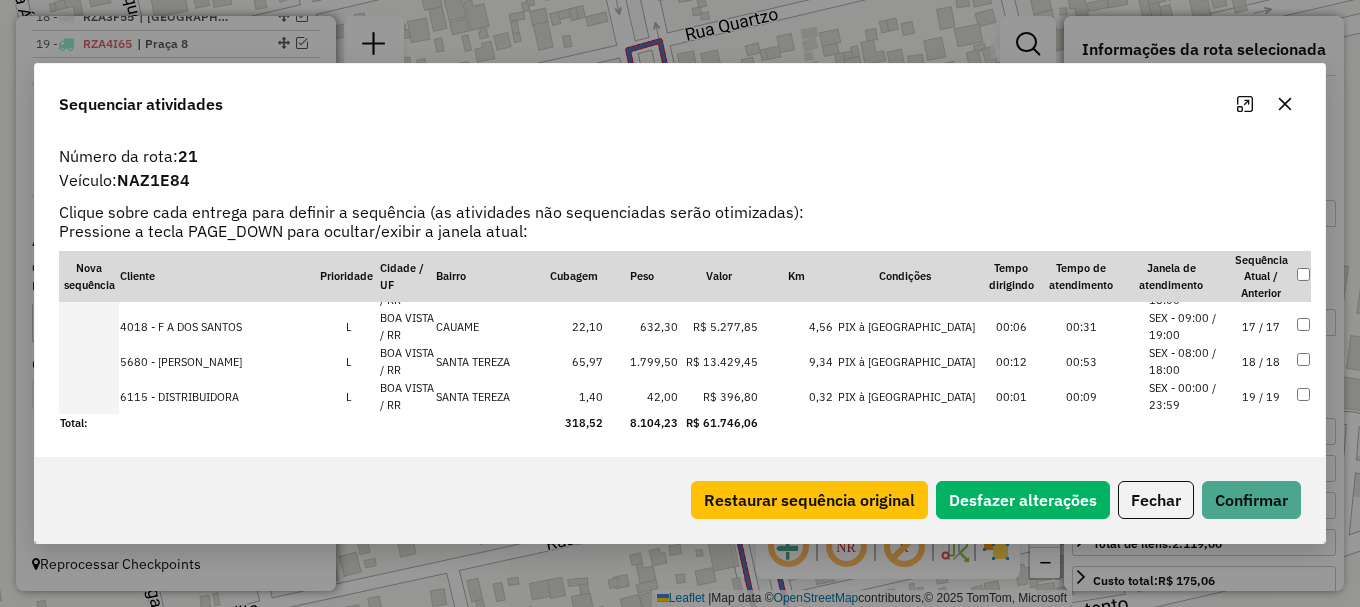 click on "SEX - 09:00 / 19:00" at bounding box center (1187, 326) 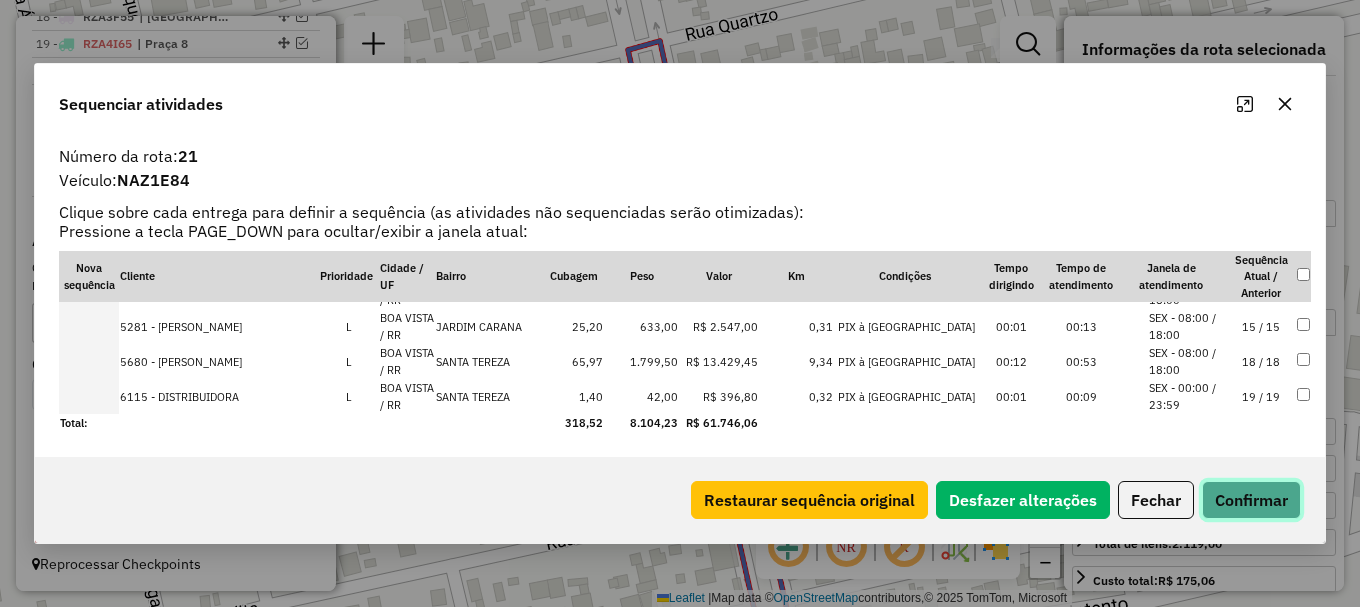 click on "Confirmar" 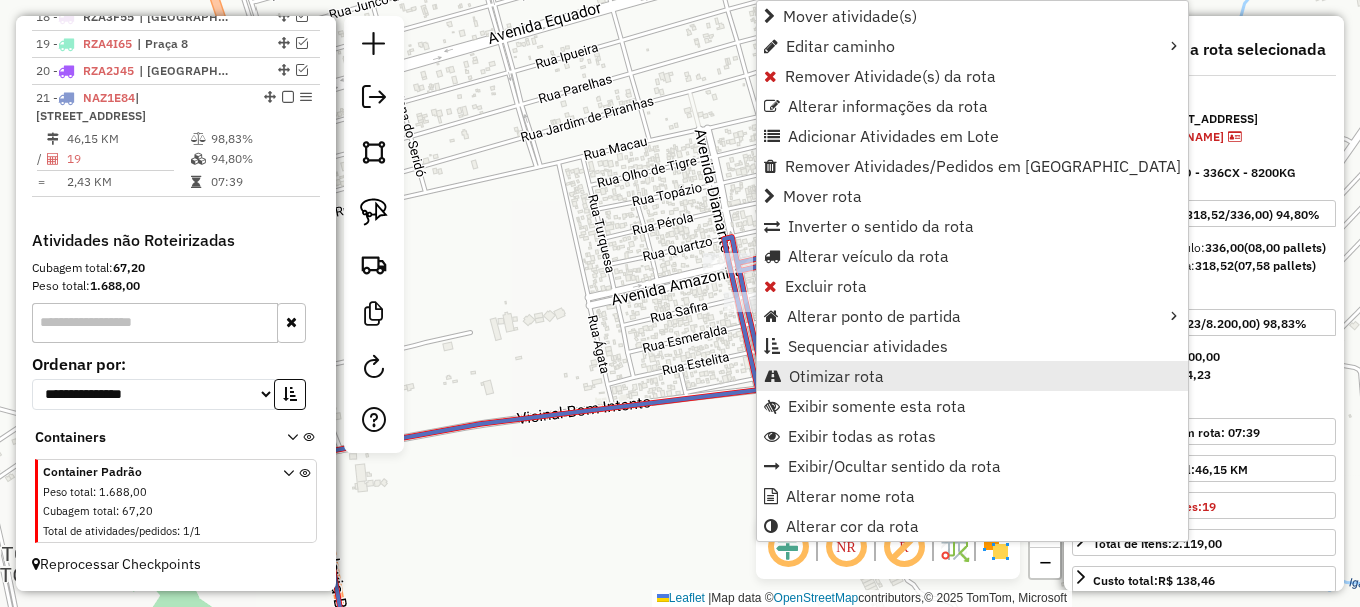 click on "Otimizar rota" at bounding box center [972, 376] 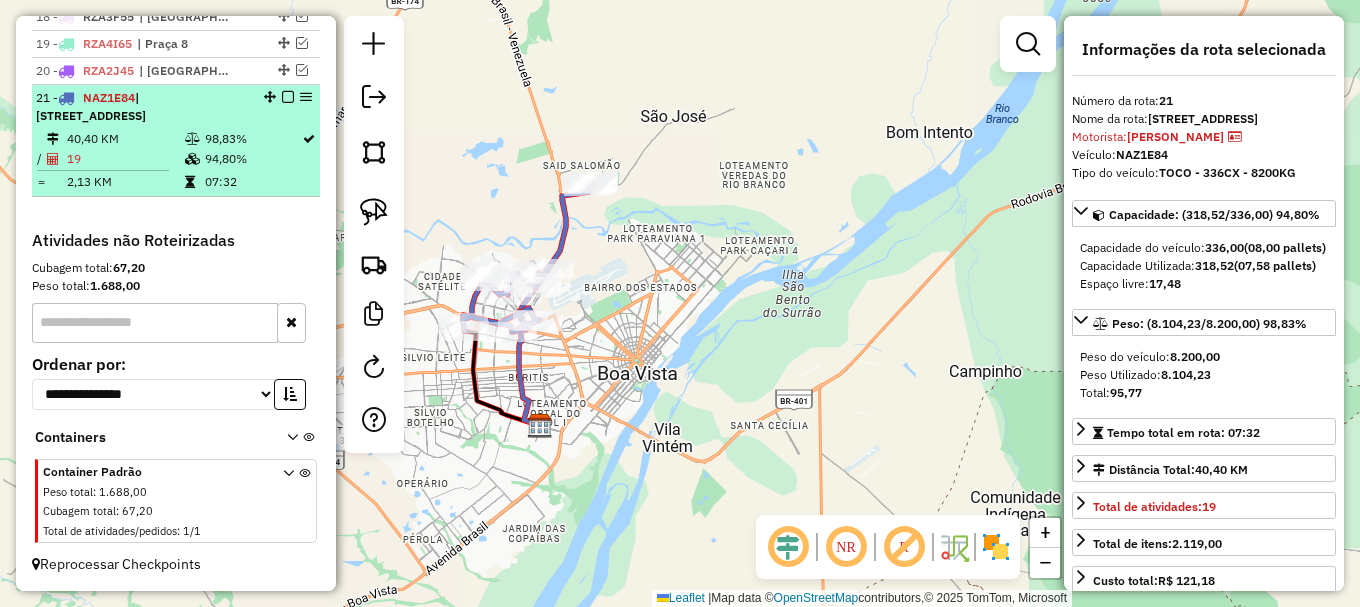 click at bounding box center (288, 97) 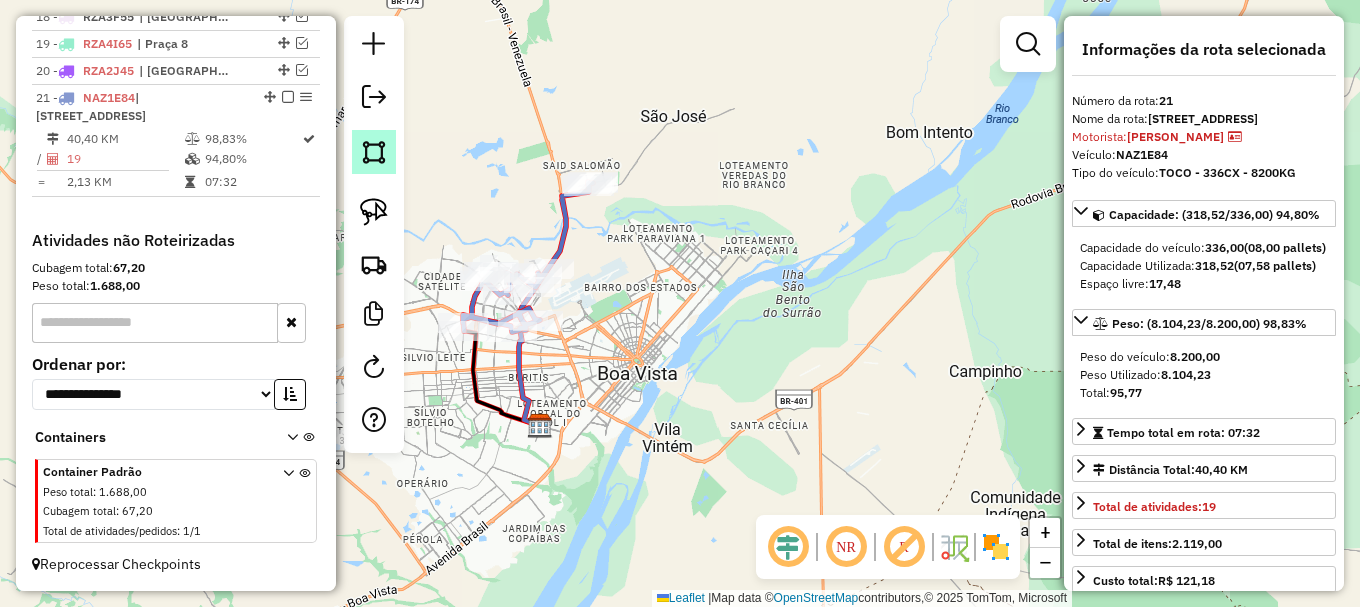 scroll, scrollTop: 1178, scrollLeft: 0, axis: vertical 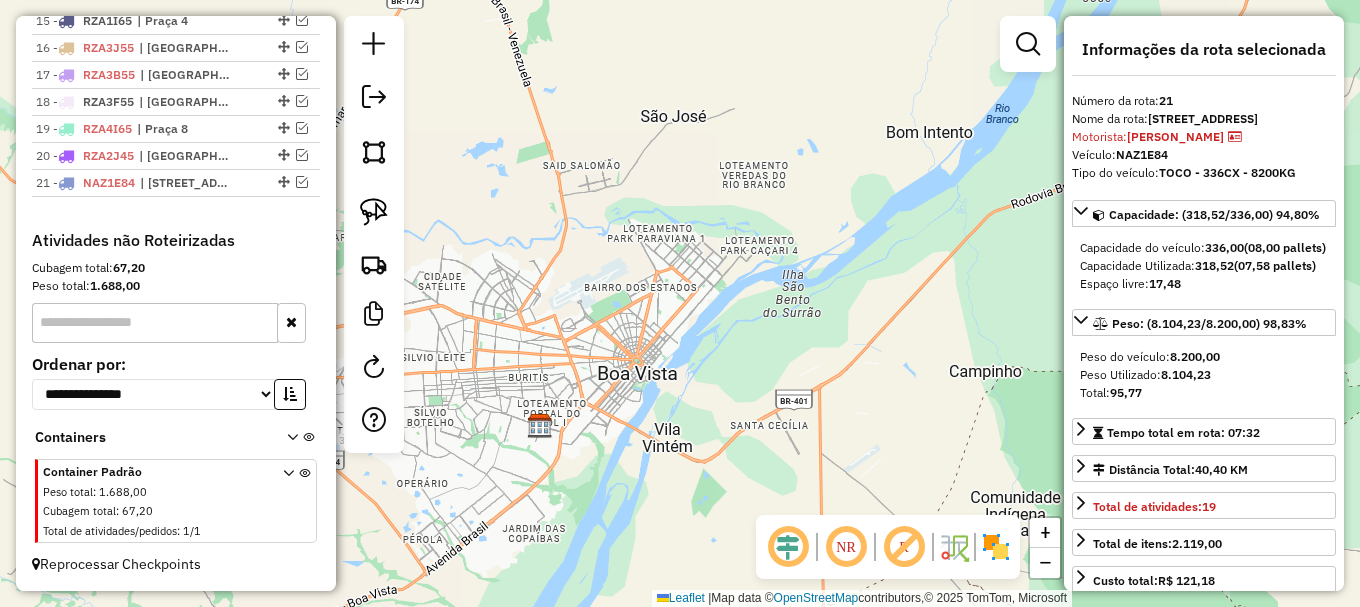 drag, startPoint x: 631, startPoint y: 191, endPoint x: 899, endPoint y: 152, distance: 270.8228 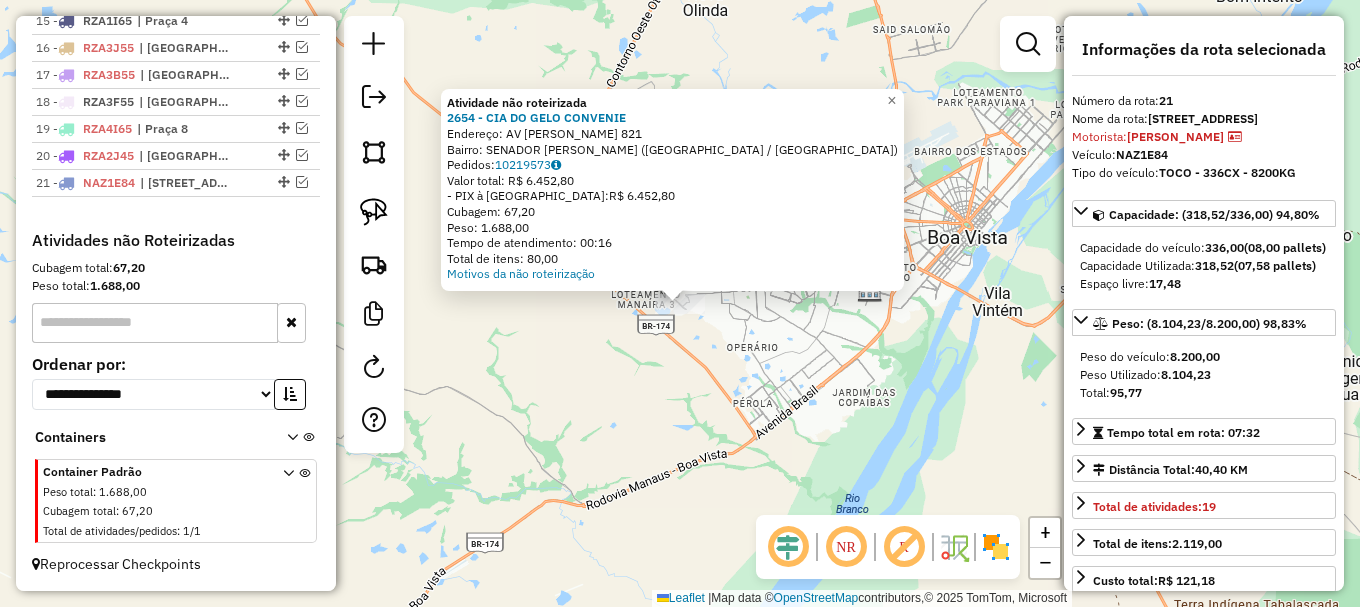 click on "Atividade não roteirizada 2654 - CIA DO GELO CONVENIE  Endereço: AV  [PERSON_NAME]      821   Bairro: SENADOR [PERSON_NAME] (BOA VISTA / RR)   Pedidos:  10219573   Valor total: R$ 6.452,80   - PIX à Vista:  R$ 6.452,80   Cubagem: 67,20   Peso: 1.688,00   Tempo de atendimento: 00:16   Total de itens: 80,00  Motivos da não roteirização × Janela de atendimento Grade de atendimento Capacidade Transportadoras Veículos Cliente Pedidos  Rotas Selecione os dias de semana para filtrar as janelas de atendimento  Seg   Ter   Qua   Qui   Sex   Sáb   Dom  Informe o período da janela de atendimento: De: Até:  Filtrar exatamente a janela do cliente  Considerar janela de atendimento padrão  Selecione os dias de semana para filtrar as grades de atendimento  Seg   Ter   Qua   Qui   Sex   Sáb   Dom   Considerar clientes sem dia de atendimento cadastrado  Clientes fora do dia de atendimento selecionado Filtrar as atividades entre os valores definidos abaixo:  Peso mínimo:   Peso máximo:   De:   Até:  +" 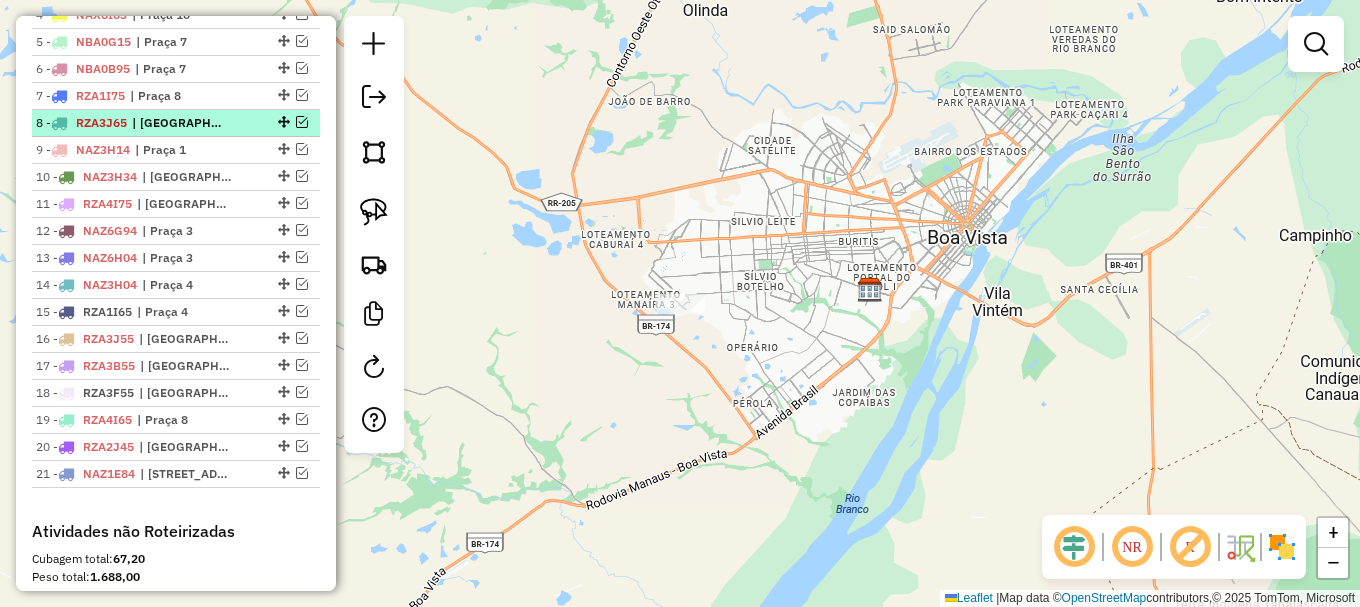 scroll, scrollTop: 678, scrollLeft: 0, axis: vertical 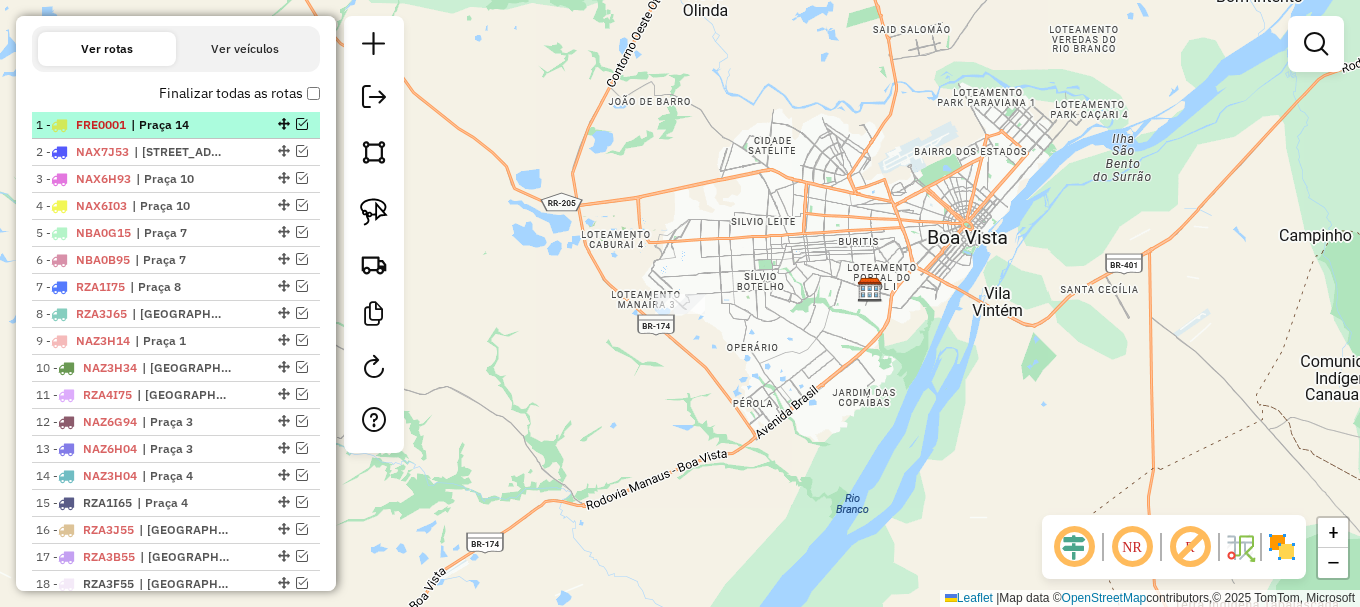 click at bounding box center (302, 124) 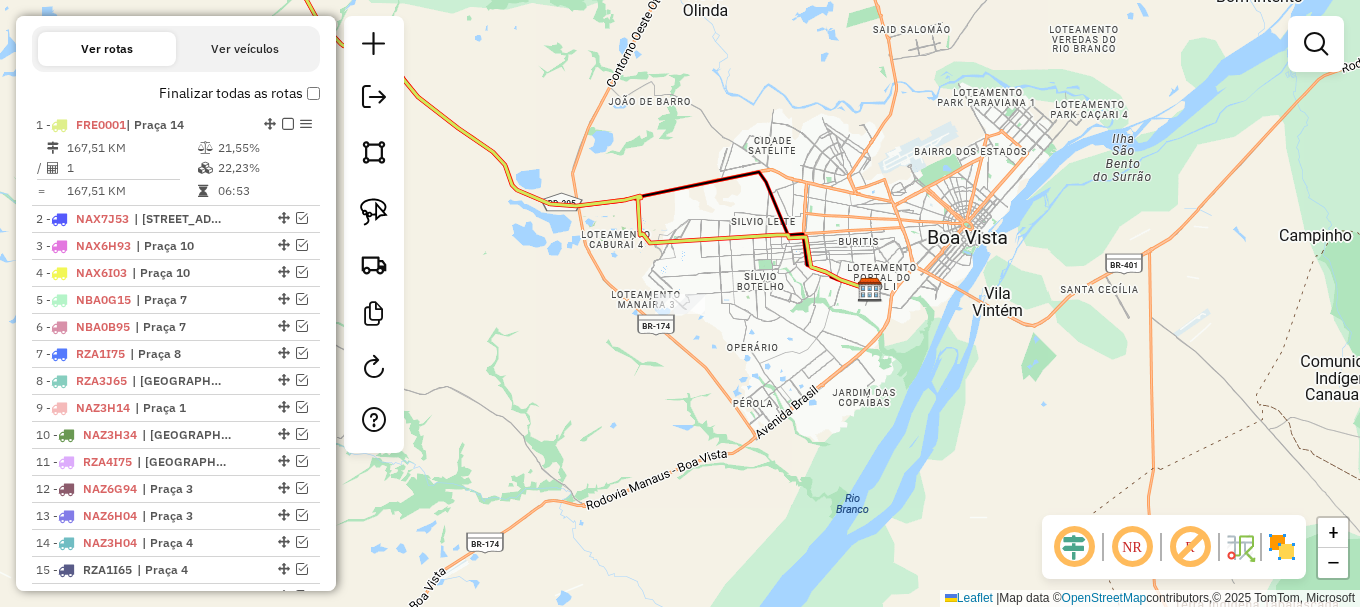 click 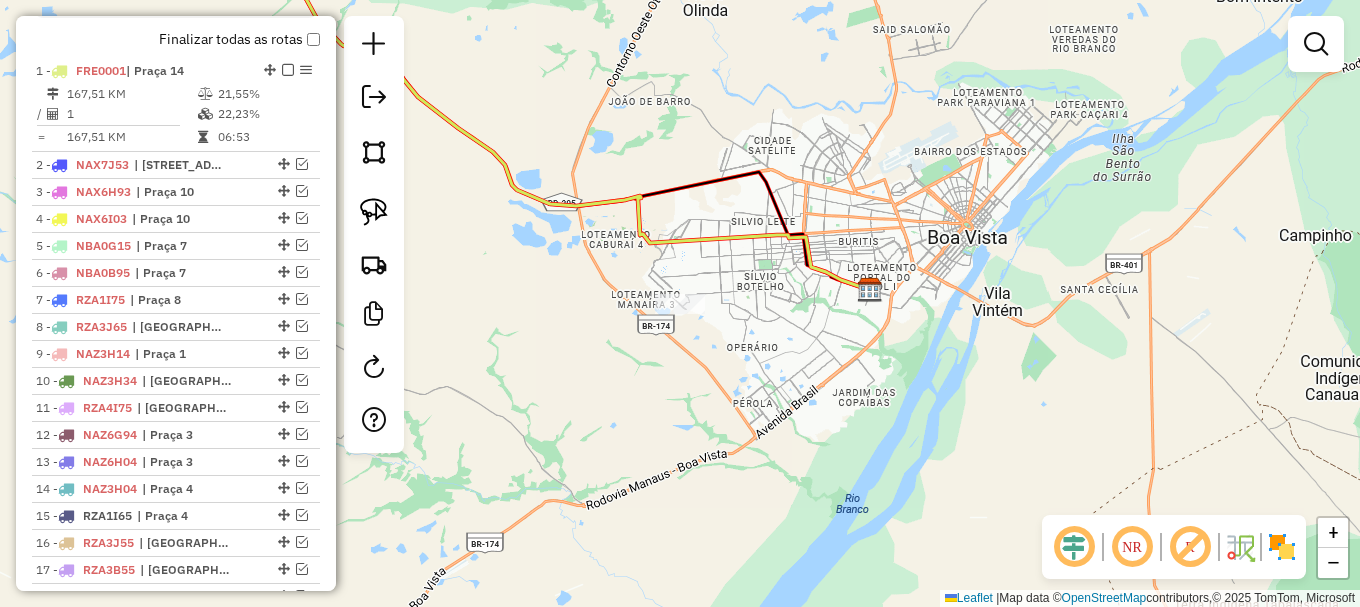 select on "**********" 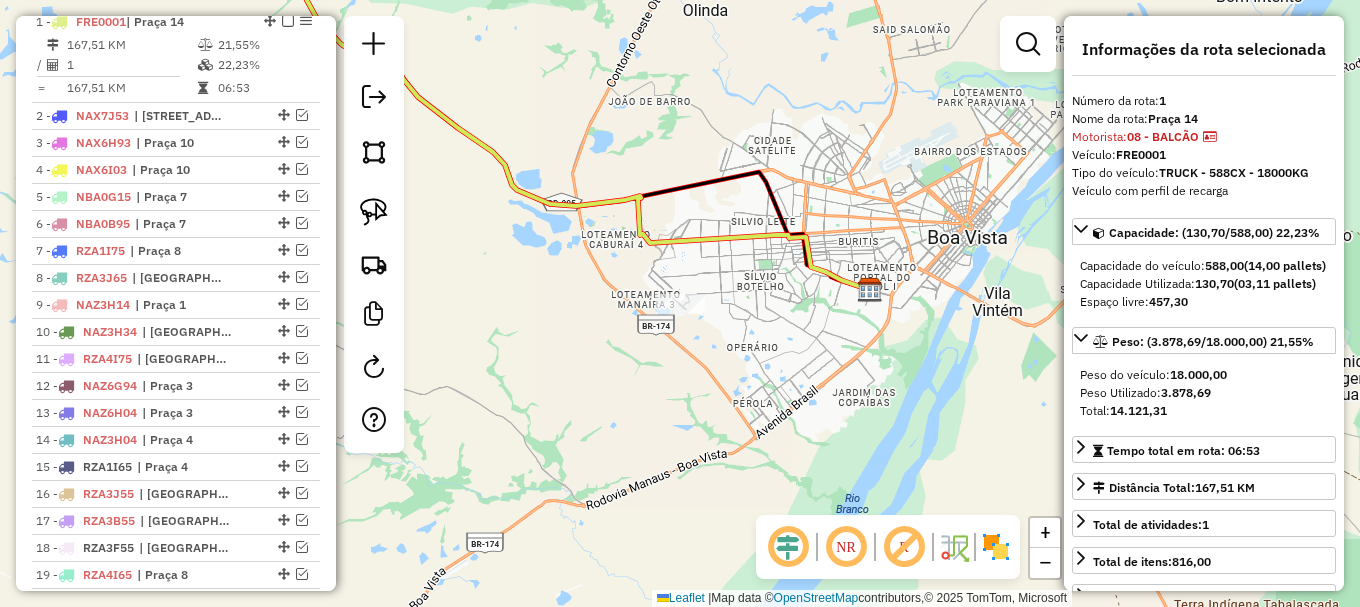 scroll, scrollTop: 792, scrollLeft: 0, axis: vertical 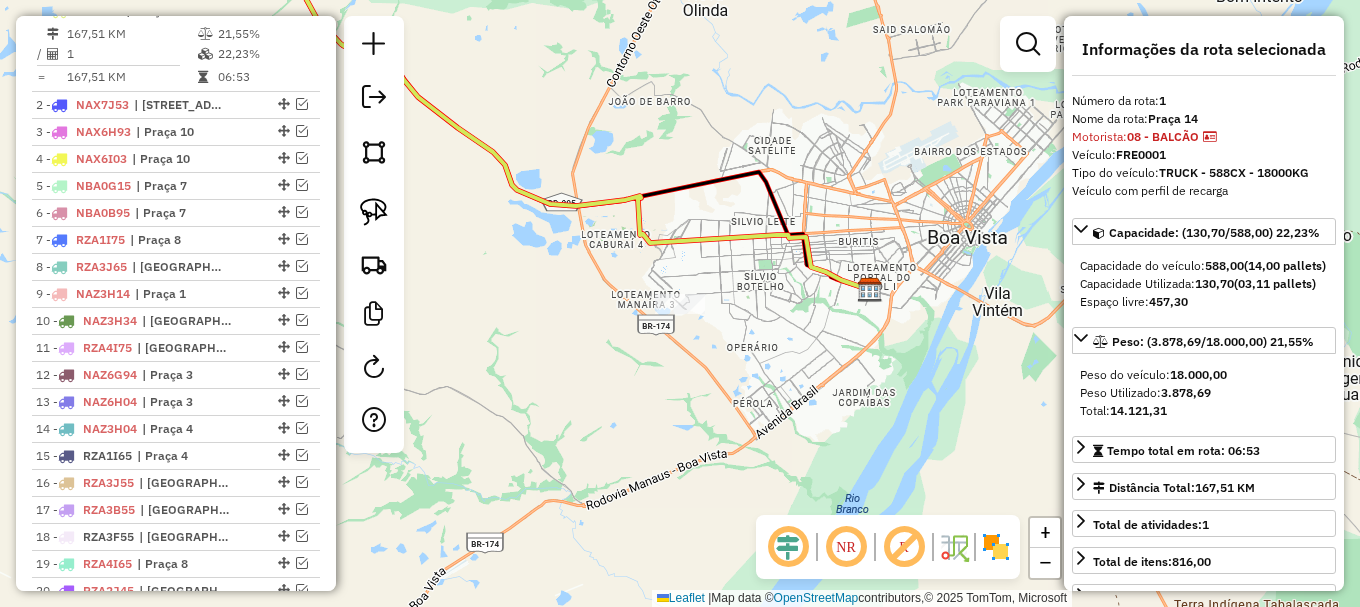 click 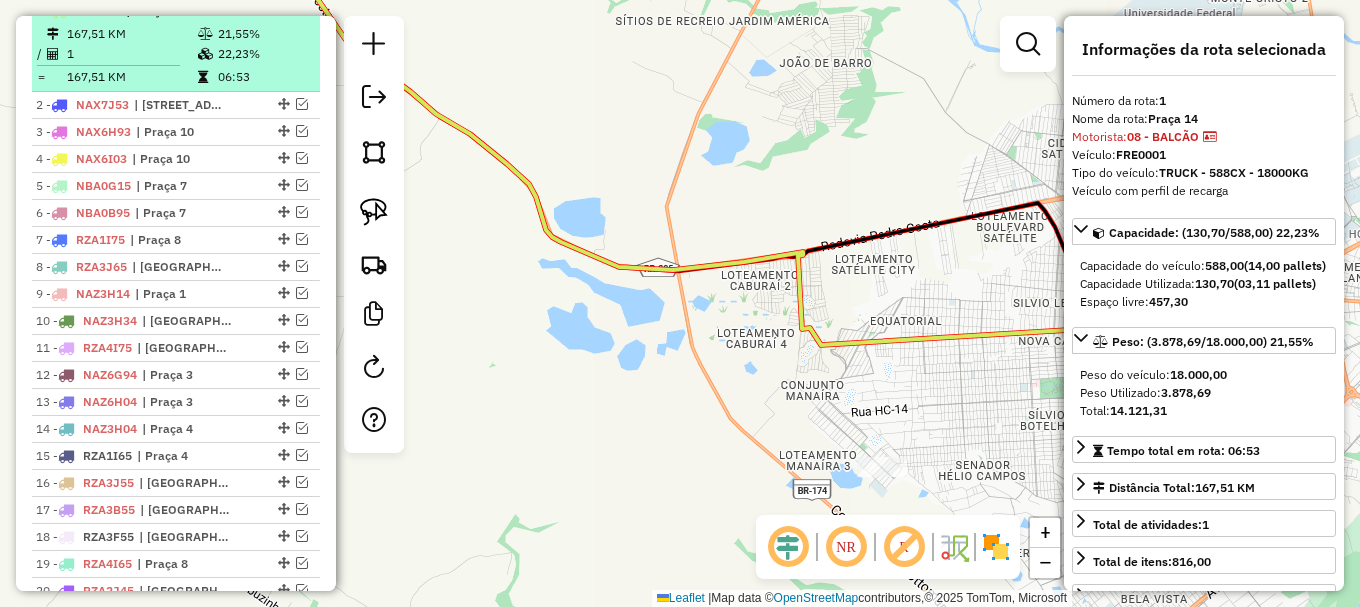 click at bounding box center [288, 10] 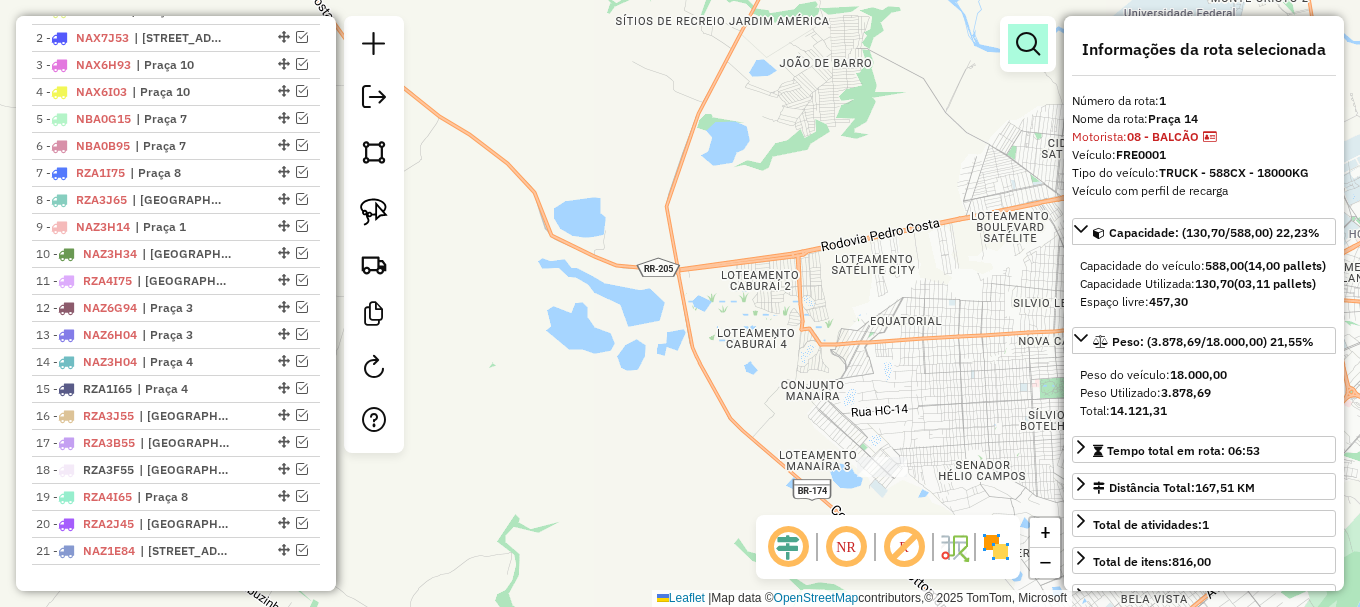 click at bounding box center (1028, 44) 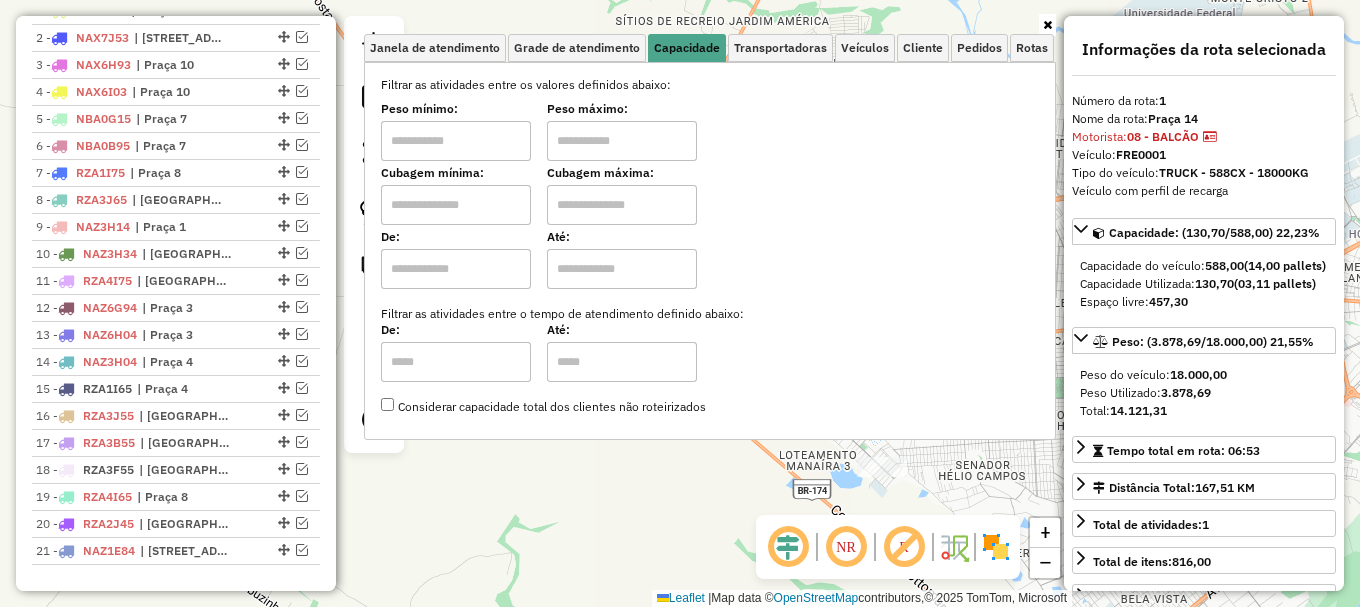 click on "Janela de atendimento Grade de atendimento Capacidade Transportadoras Veículos Cliente Pedidos  Rotas Selecione os dias de semana para filtrar as janelas de atendimento  Seg   Ter   Qua   Qui   Sex   Sáb   Dom  Informe o período da janela de atendimento: De: Até:  Filtrar exatamente a janela do cliente  Considerar janela de atendimento padrão  Selecione os dias de semana para filtrar as grades de atendimento  Seg   Ter   Qua   Qui   Sex   Sáb   Dom   Considerar clientes sem dia de atendimento cadastrado  Clientes fora do dia de atendimento selecionado Filtrar as atividades entre os valores definidos abaixo:  Peso mínimo:   Peso máximo:   Cubagem mínima:   Cubagem máxima:   De:   Até:  Filtrar as atividades entre o tempo de atendimento definido abaixo:  De:   Até:   Considerar capacidade total dos clientes não roteirizados Transportadora: Selecione um ou mais itens Tipo de veículo: Selecione um ou mais itens Veículo: Selecione um ou mais itens Motorista: Selecione um ou mais itens Nome: Rótulo:" 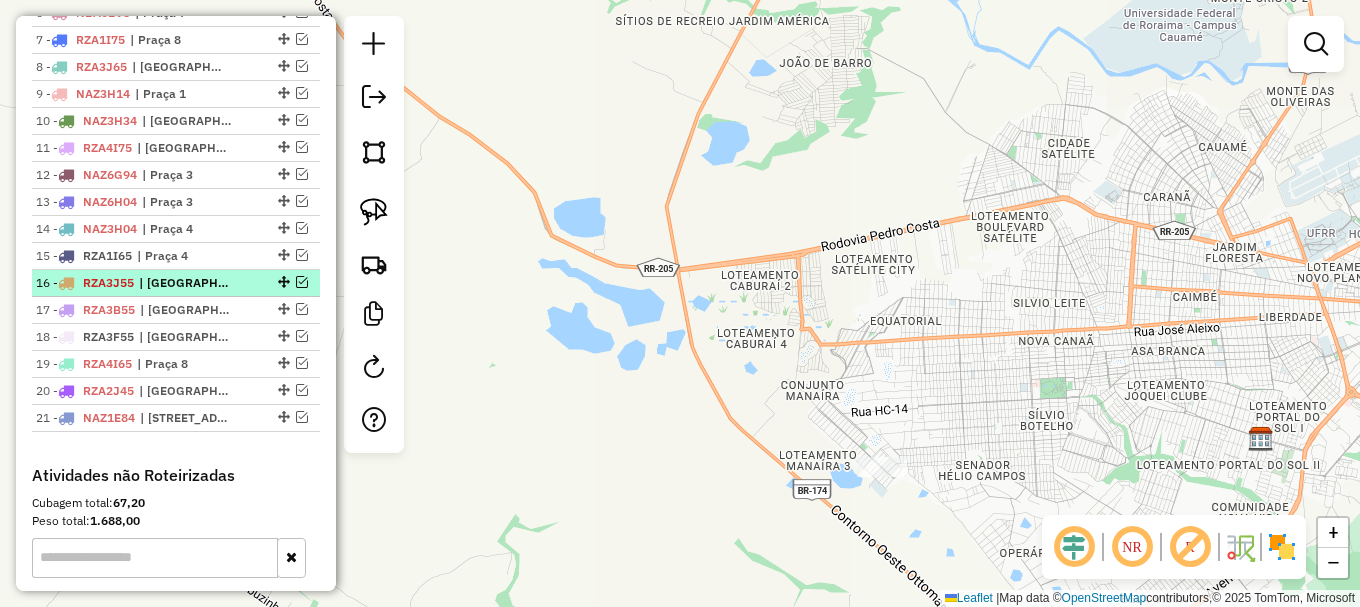 scroll, scrollTop: 792, scrollLeft: 0, axis: vertical 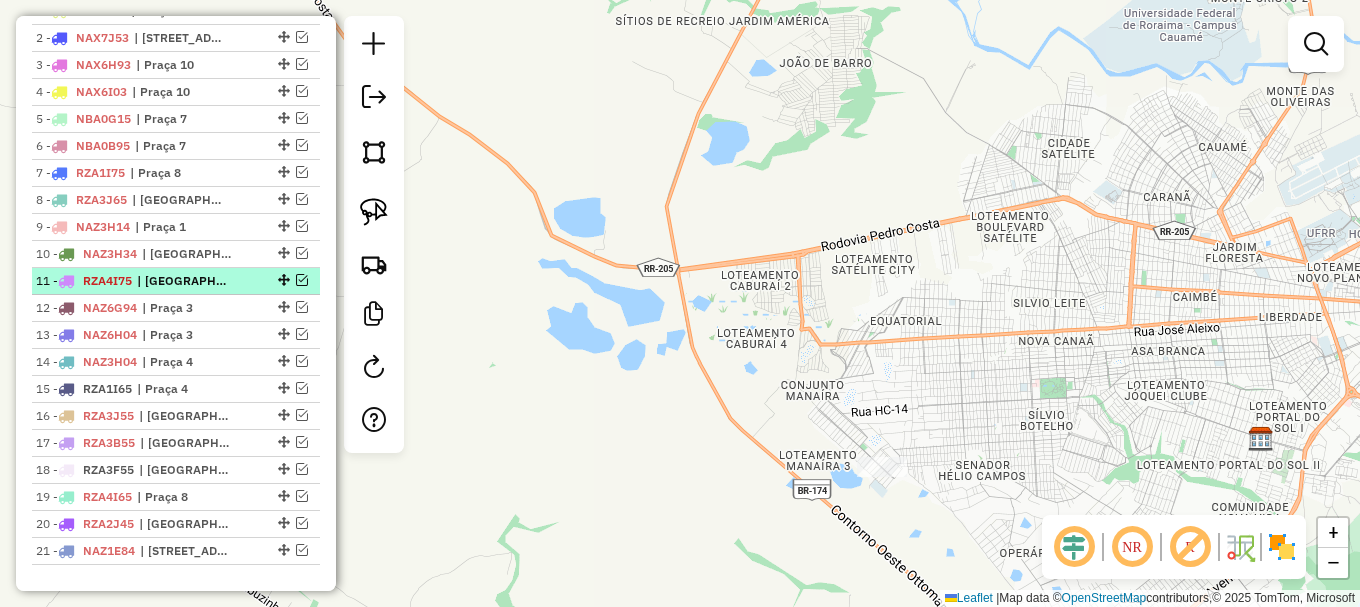 click at bounding box center (302, 280) 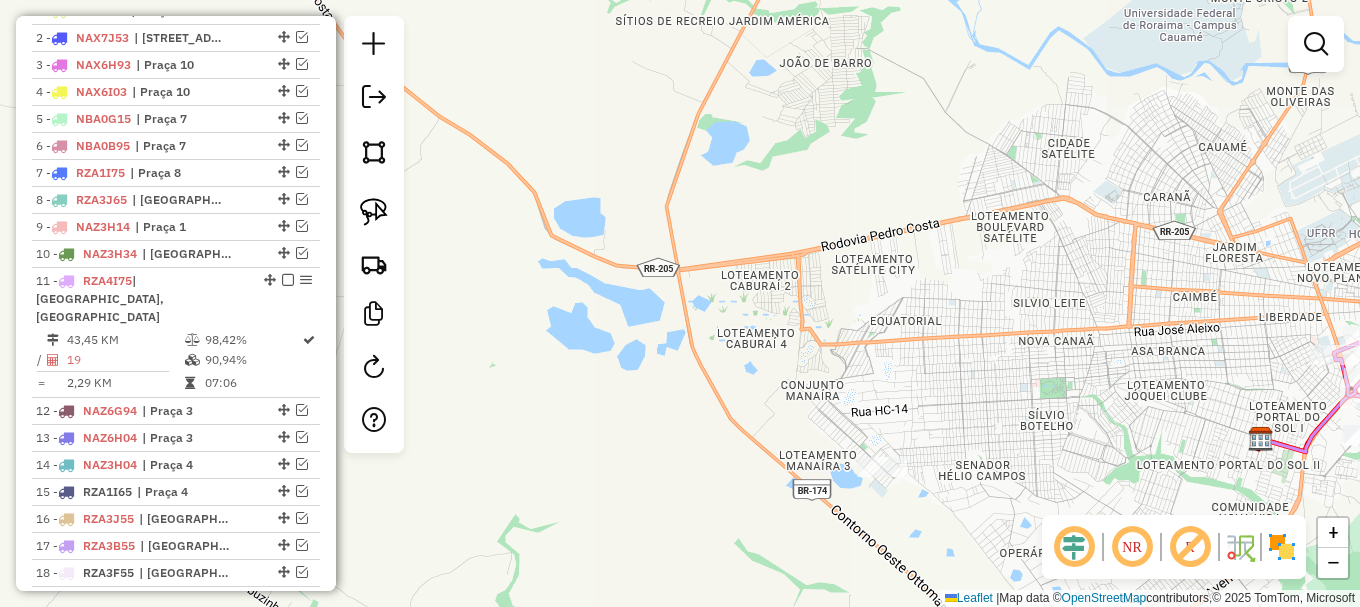drag, startPoint x: 1076, startPoint y: 330, endPoint x: 696, endPoint y: 303, distance: 380.958 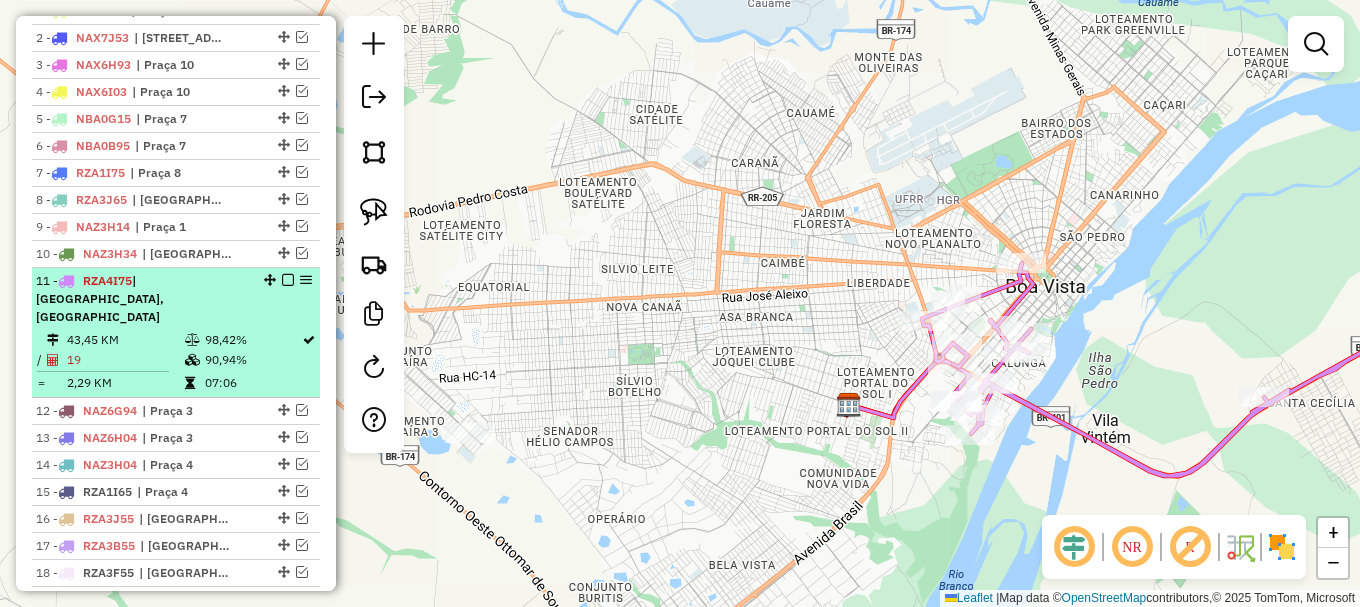 click at bounding box center (288, 280) 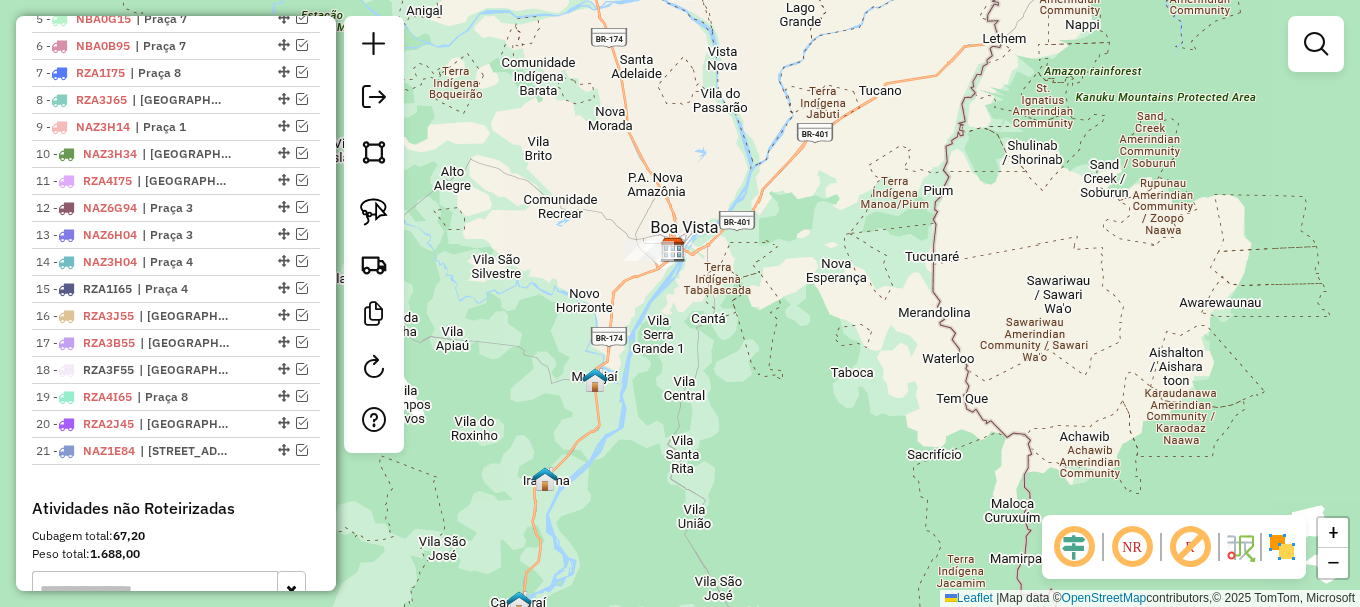 scroll, scrollTop: 792, scrollLeft: 0, axis: vertical 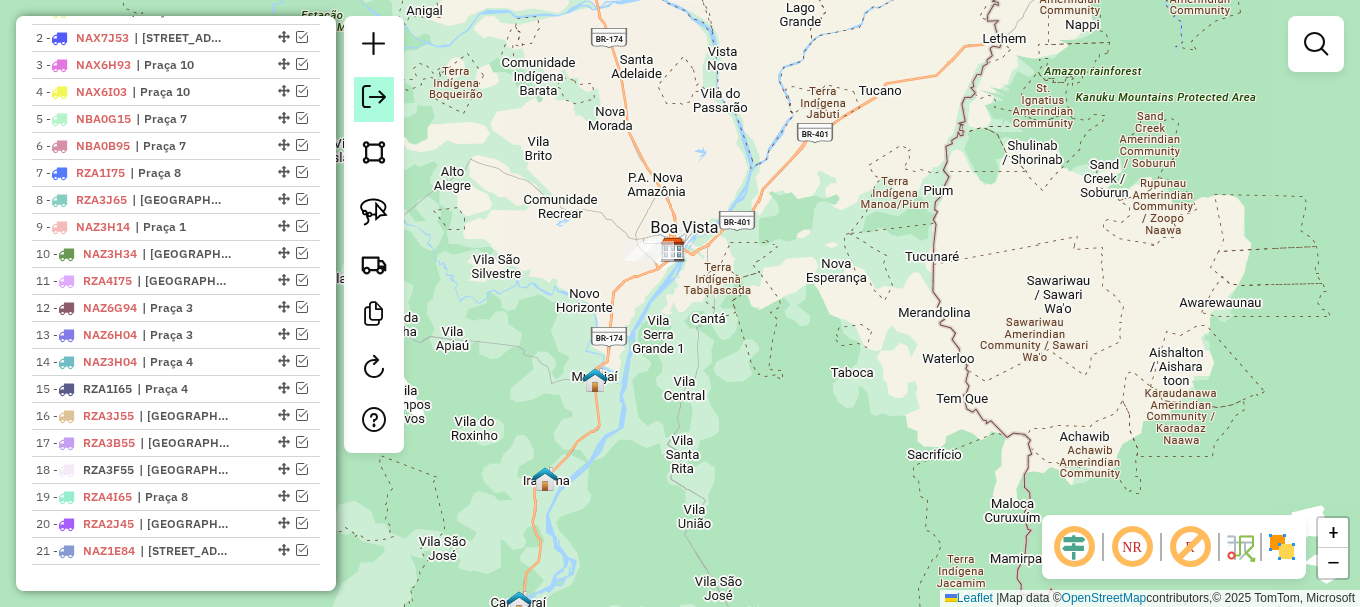 click 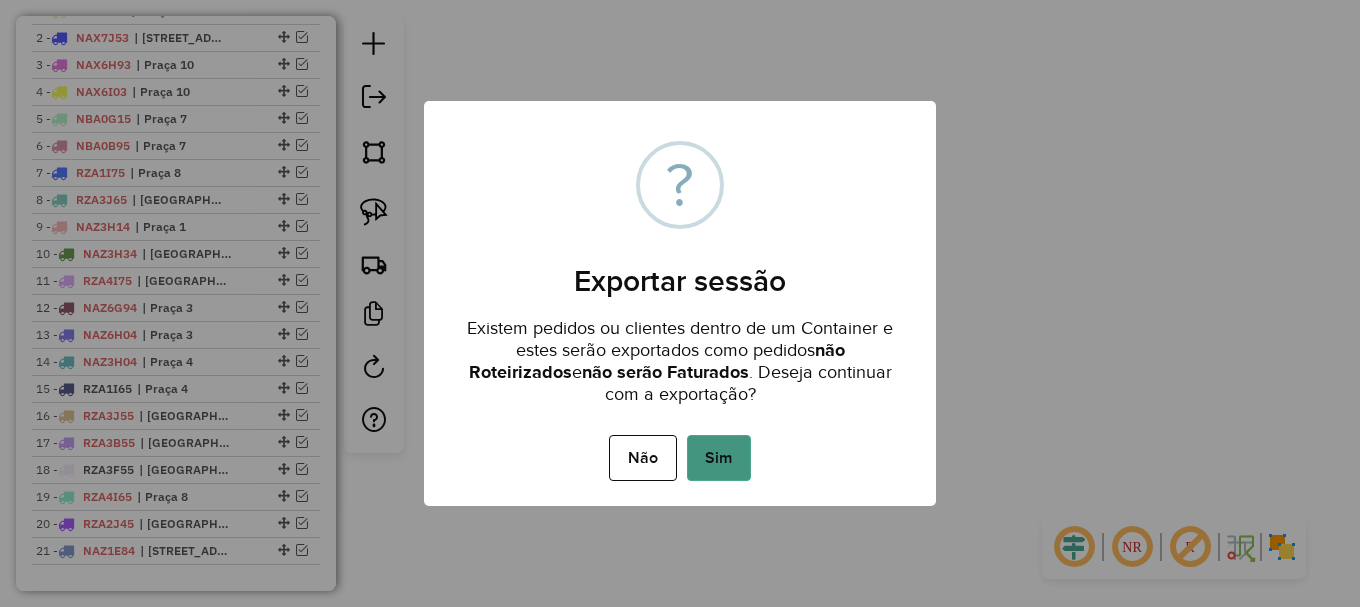 click on "Sim" at bounding box center [719, 458] 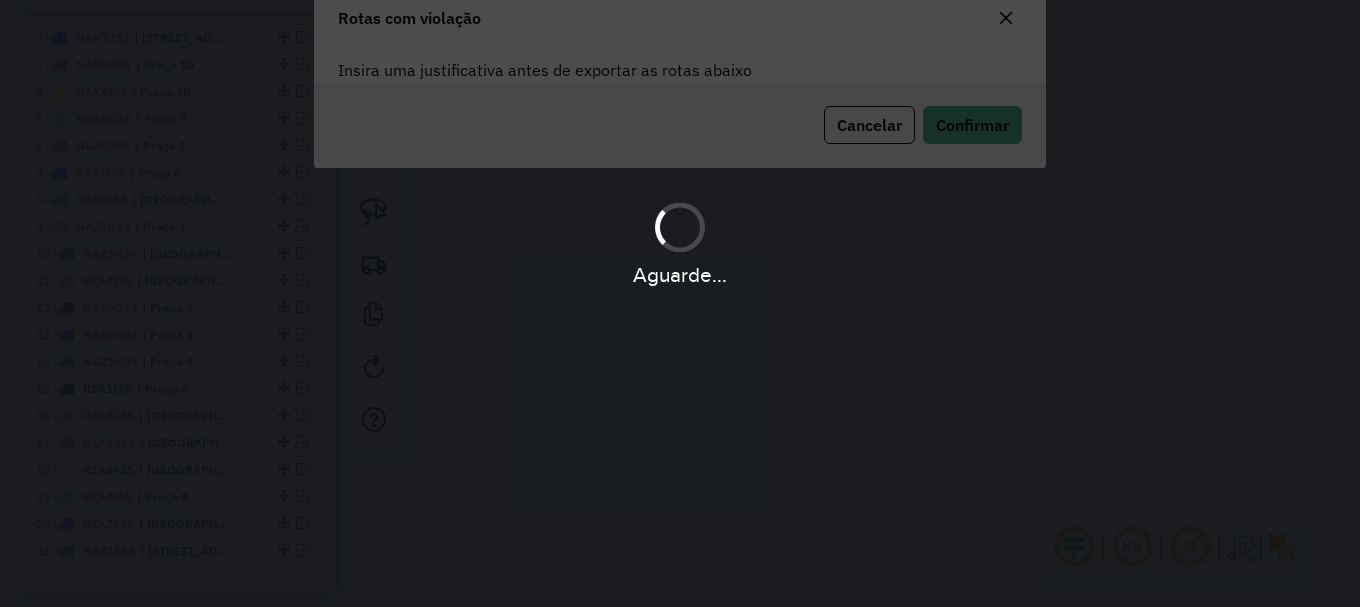 scroll, scrollTop: 108, scrollLeft: 0, axis: vertical 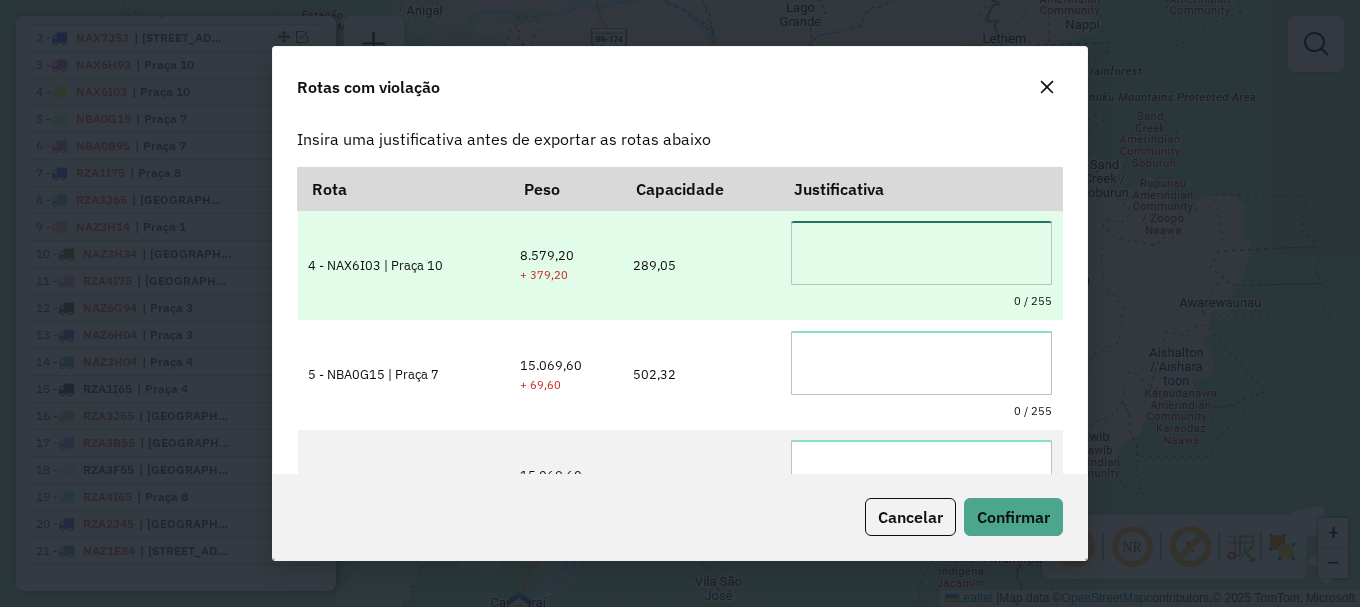 click at bounding box center [921, 253] 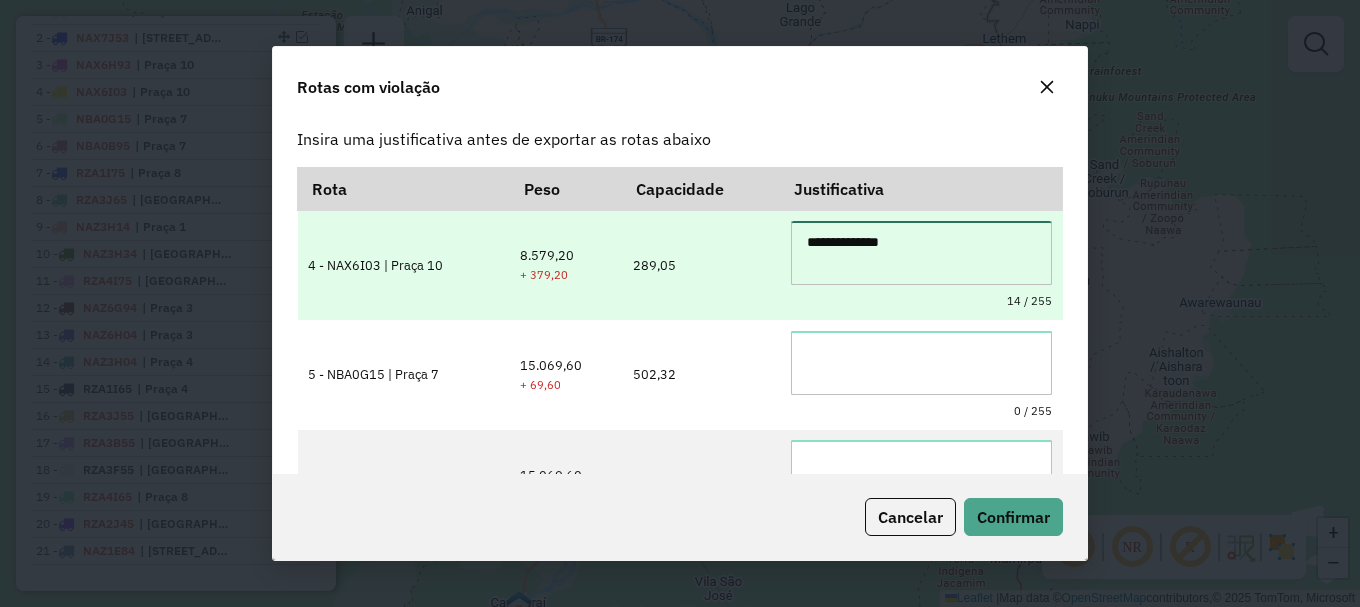 drag, startPoint x: 795, startPoint y: 262, endPoint x: 751, endPoint y: 267, distance: 44.28318 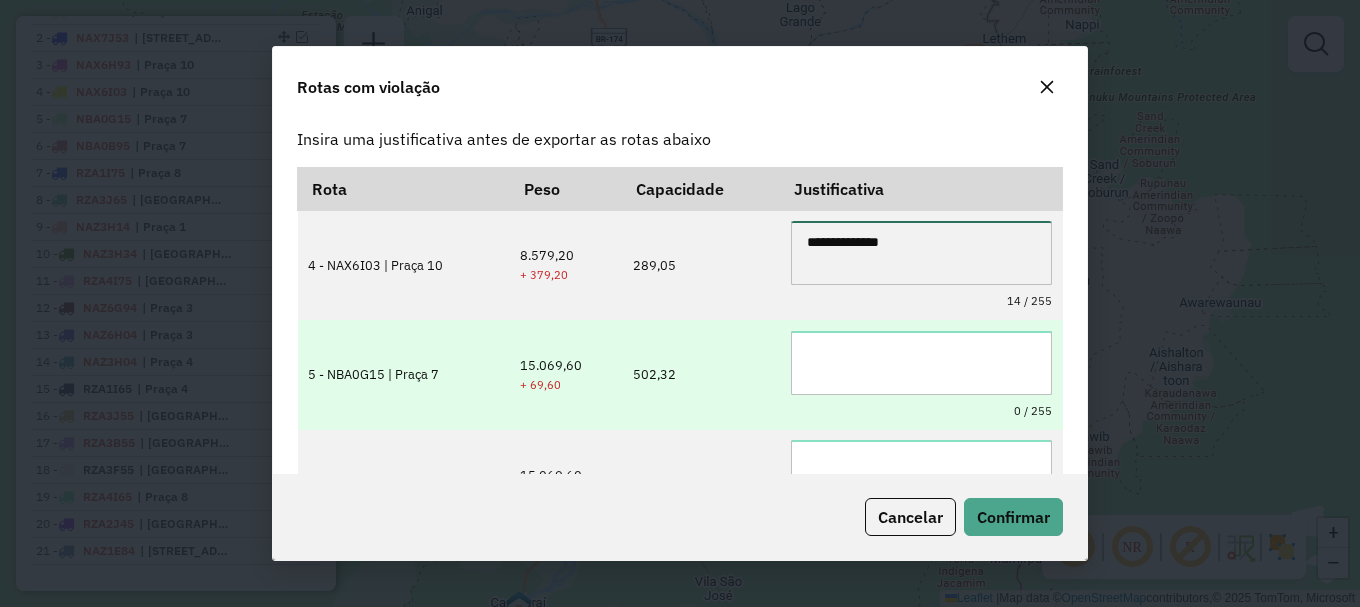 type on "**********" 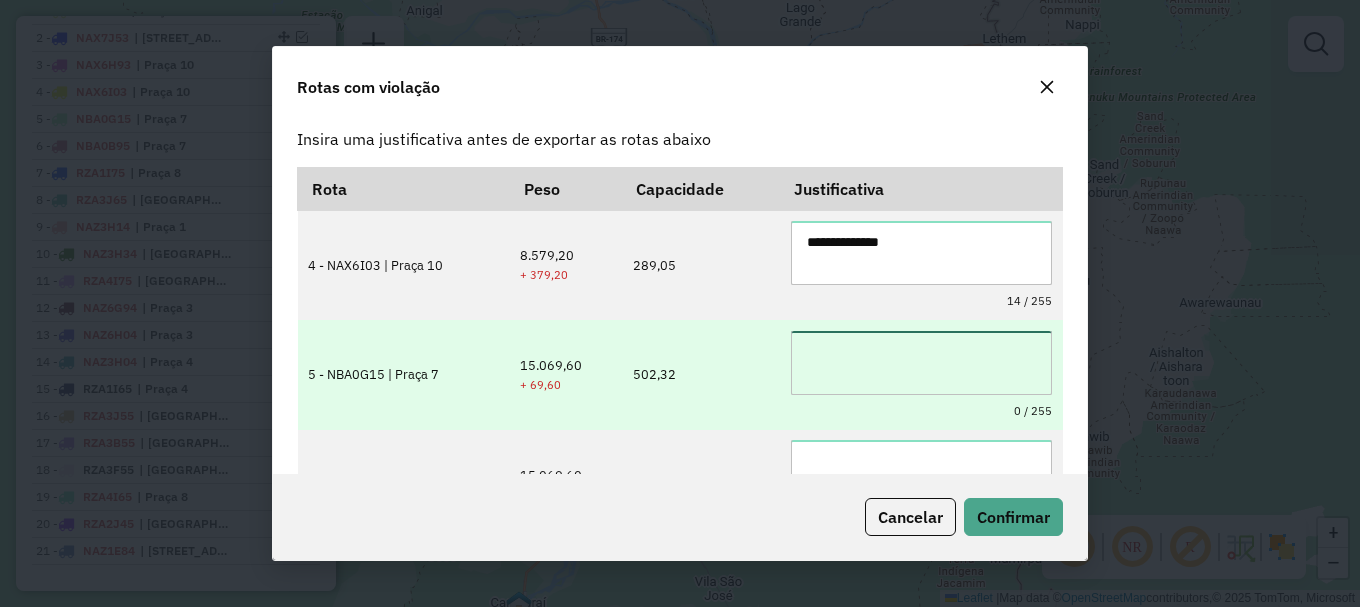 click at bounding box center (921, 363) 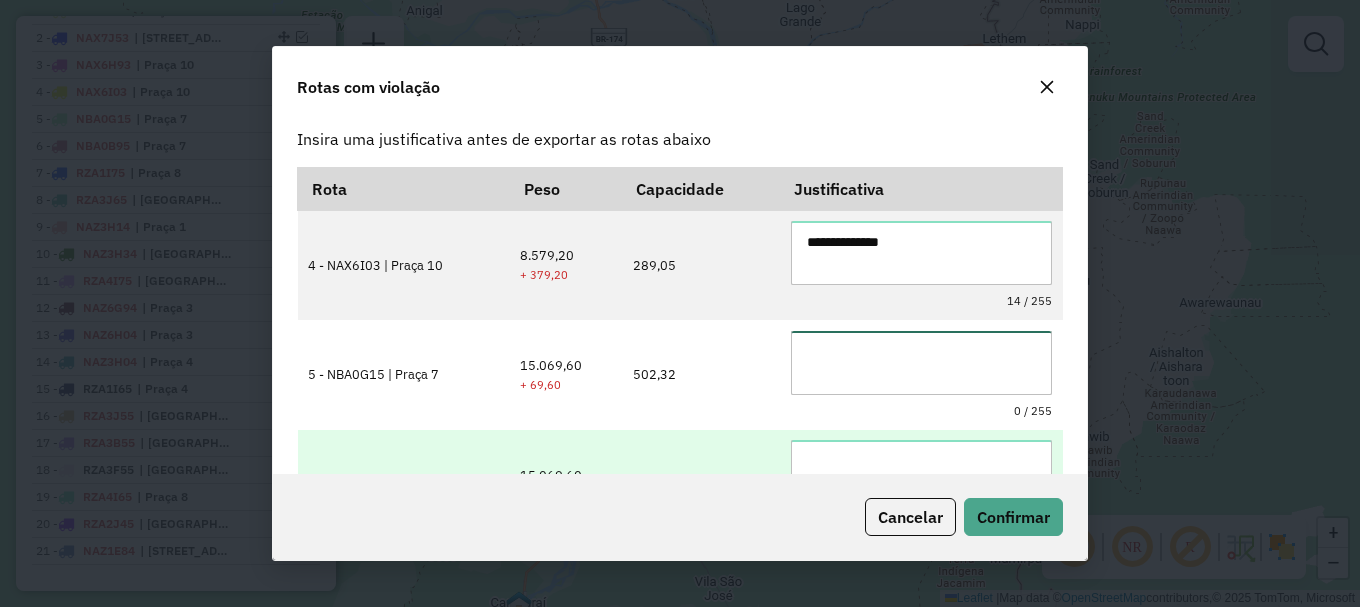 paste on "**********" 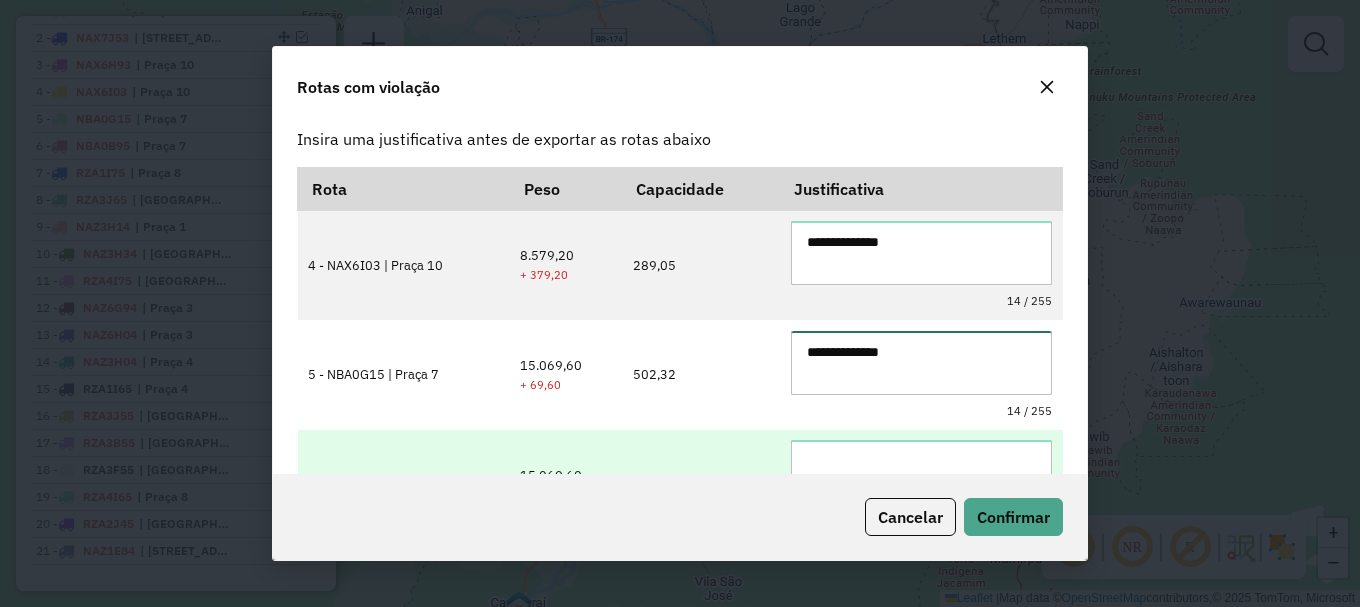 type on "**********" 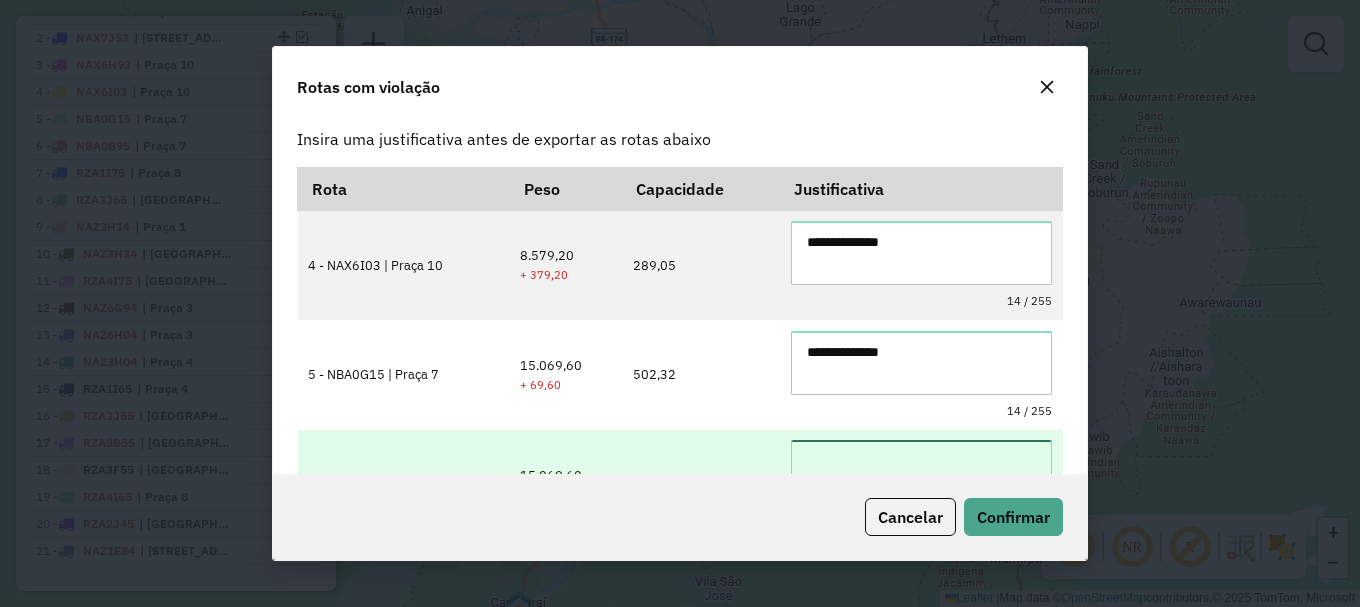 click at bounding box center [921, 472] 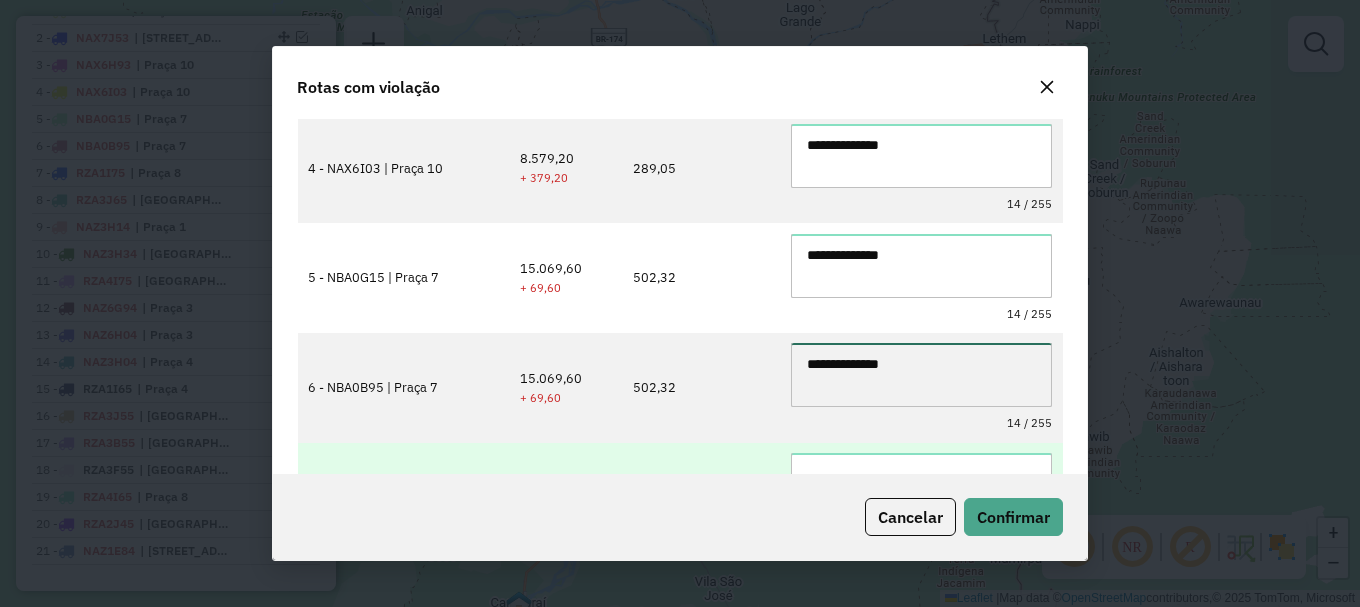 scroll, scrollTop: 175, scrollLeft: 0, axis: vertical 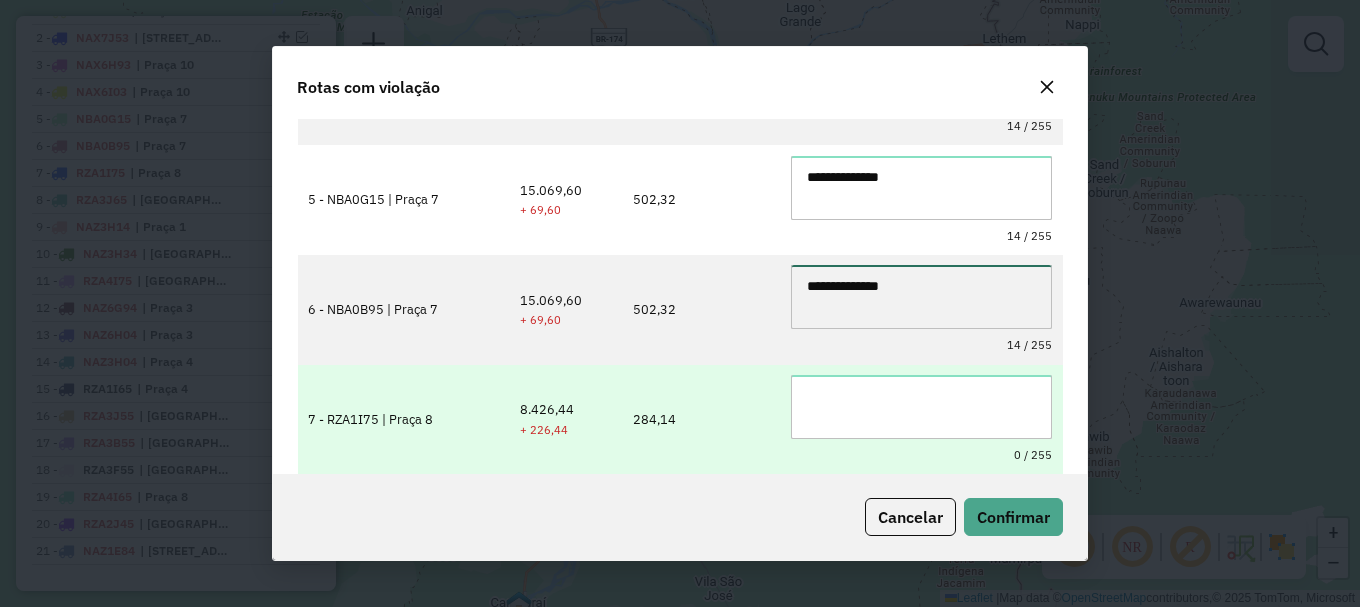 type on "**********" 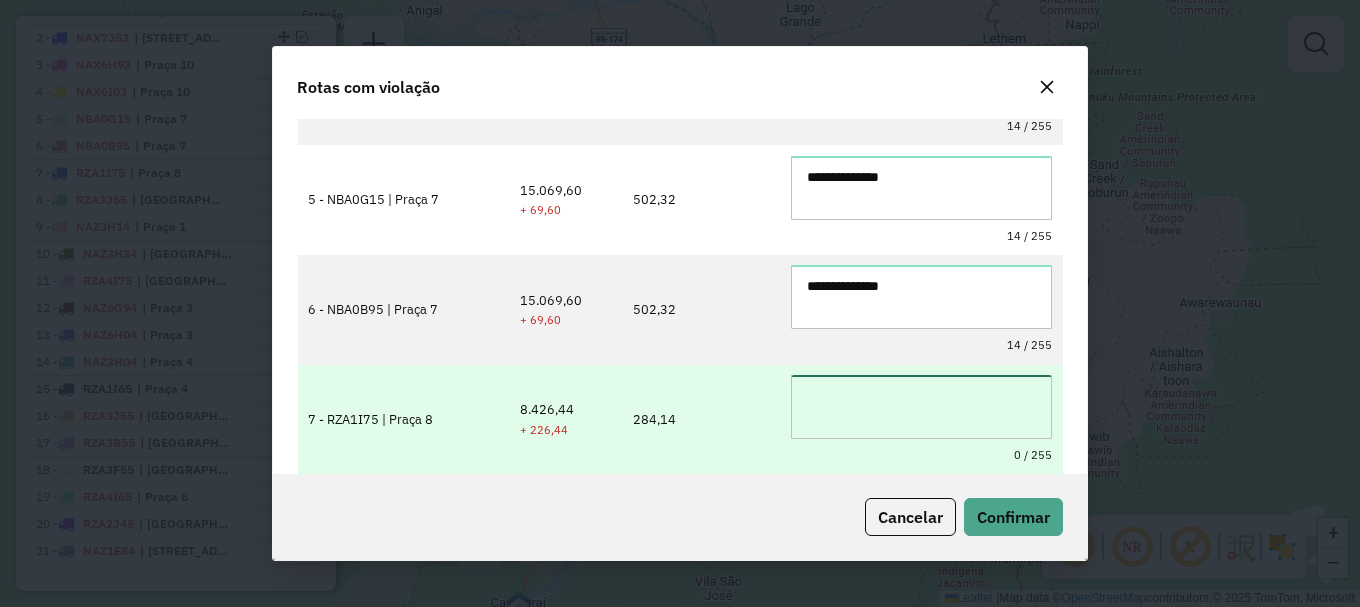 click at bounding box center (921, 407) 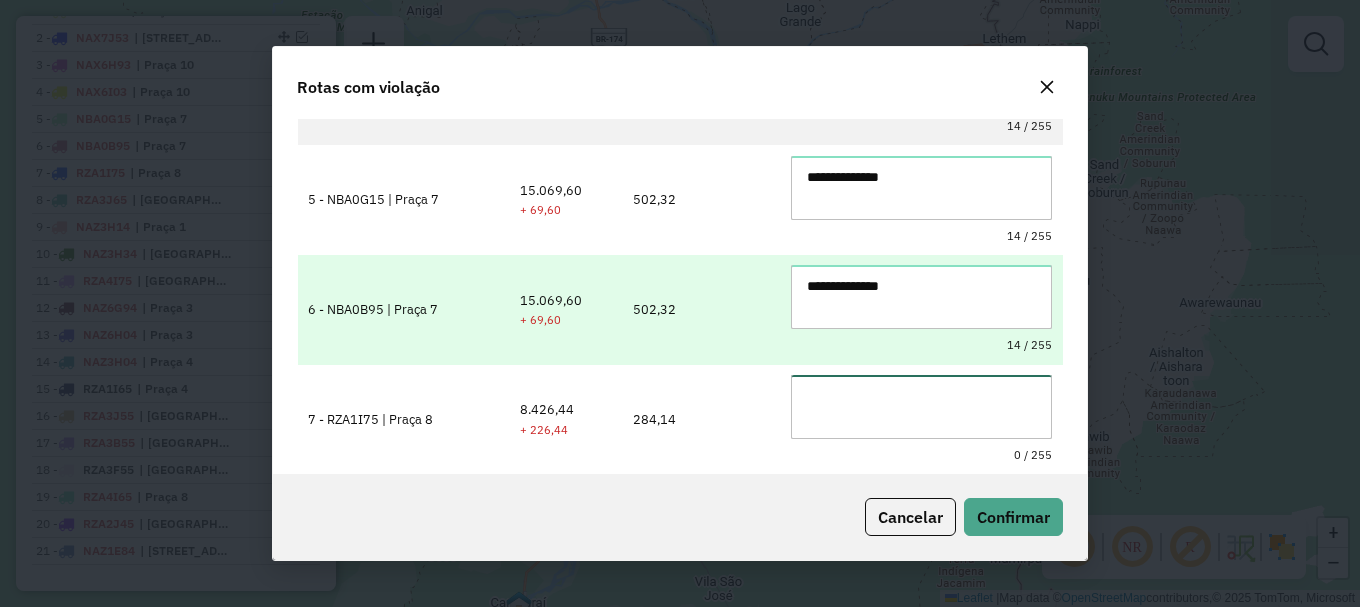 paste on "**********" 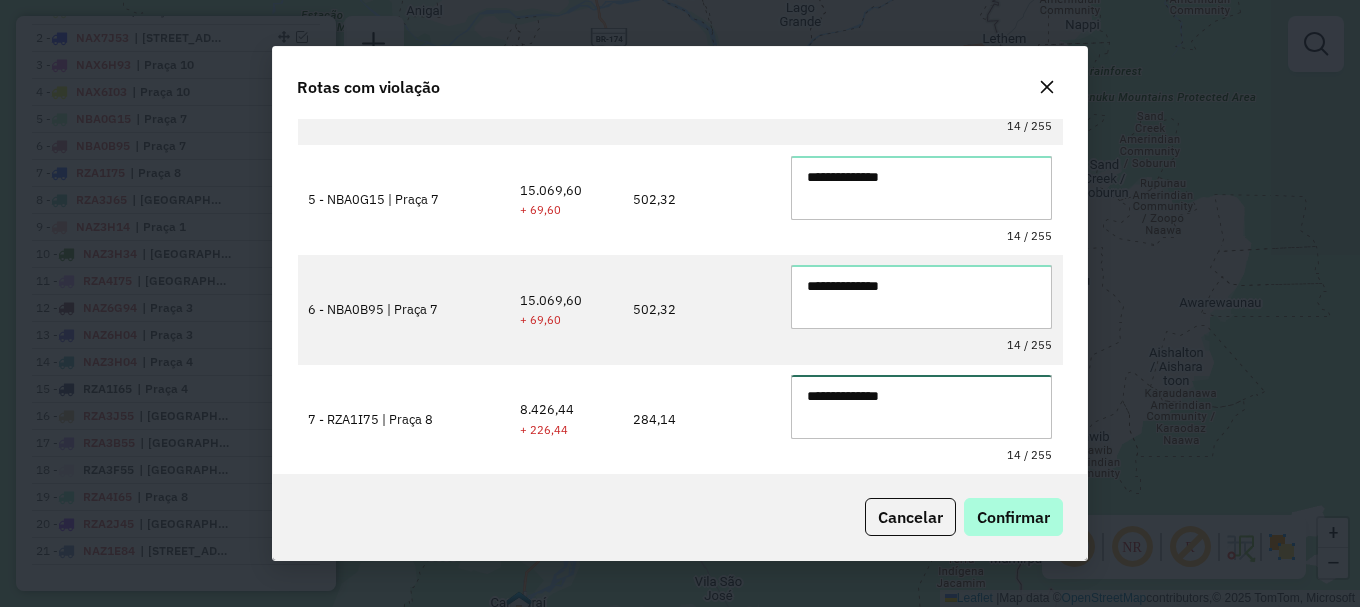 type on "**********" 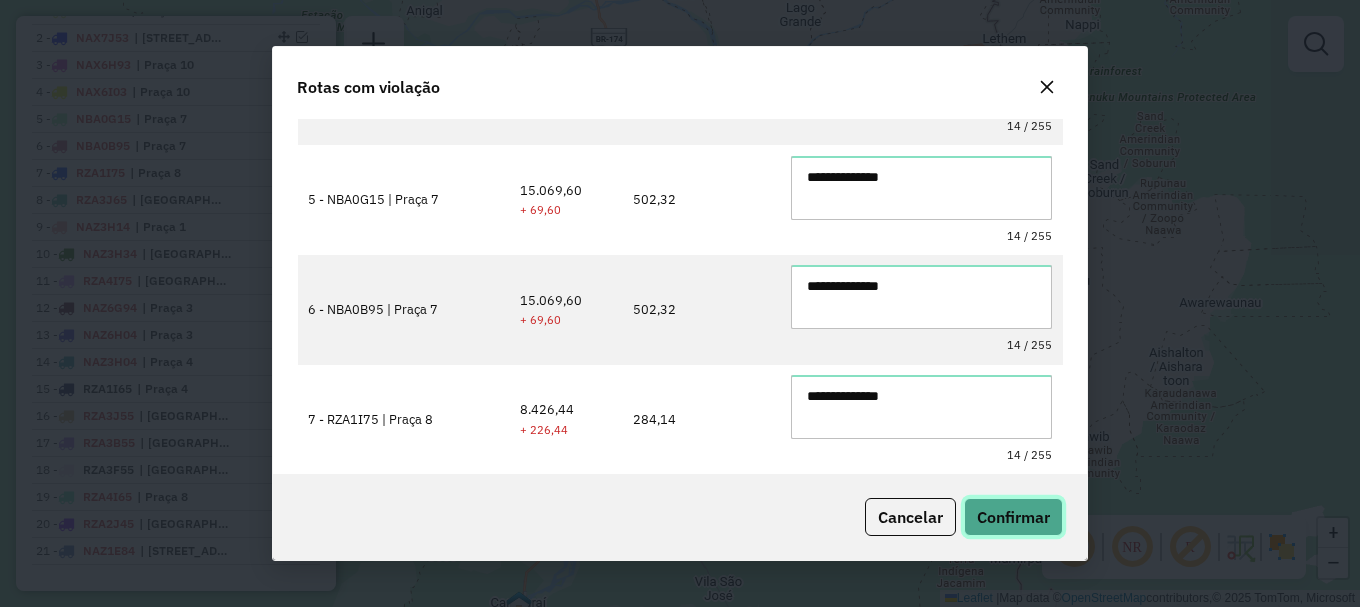 click on "Confirmar" 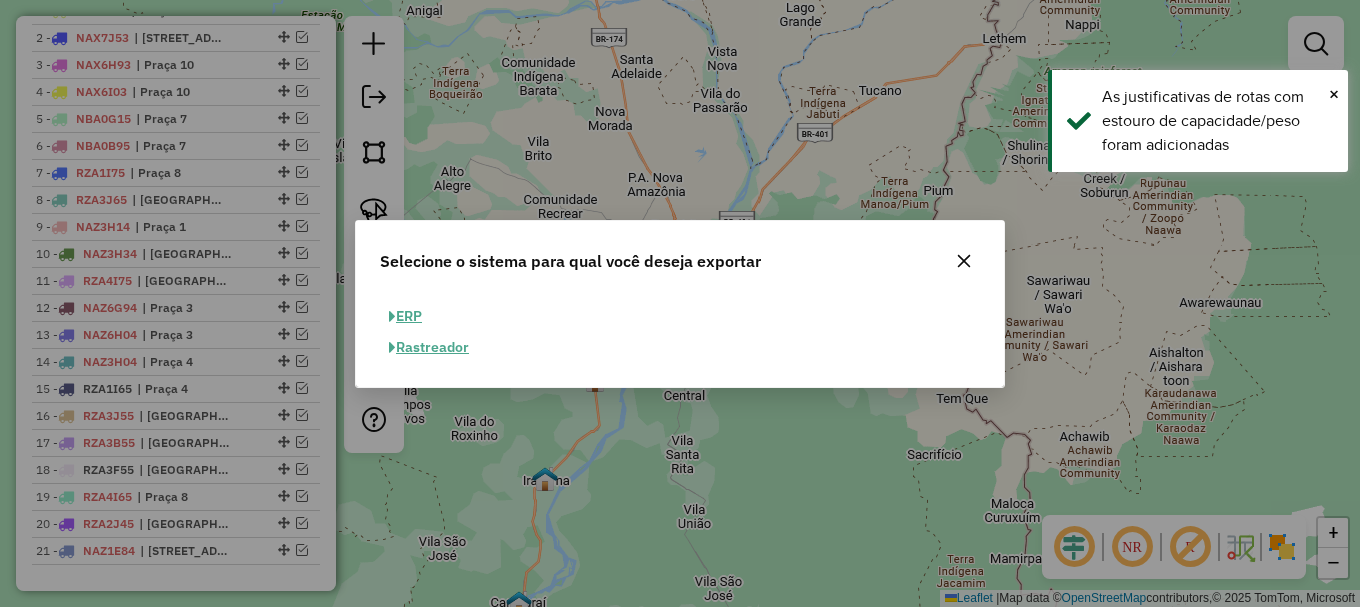 click on "ERP" 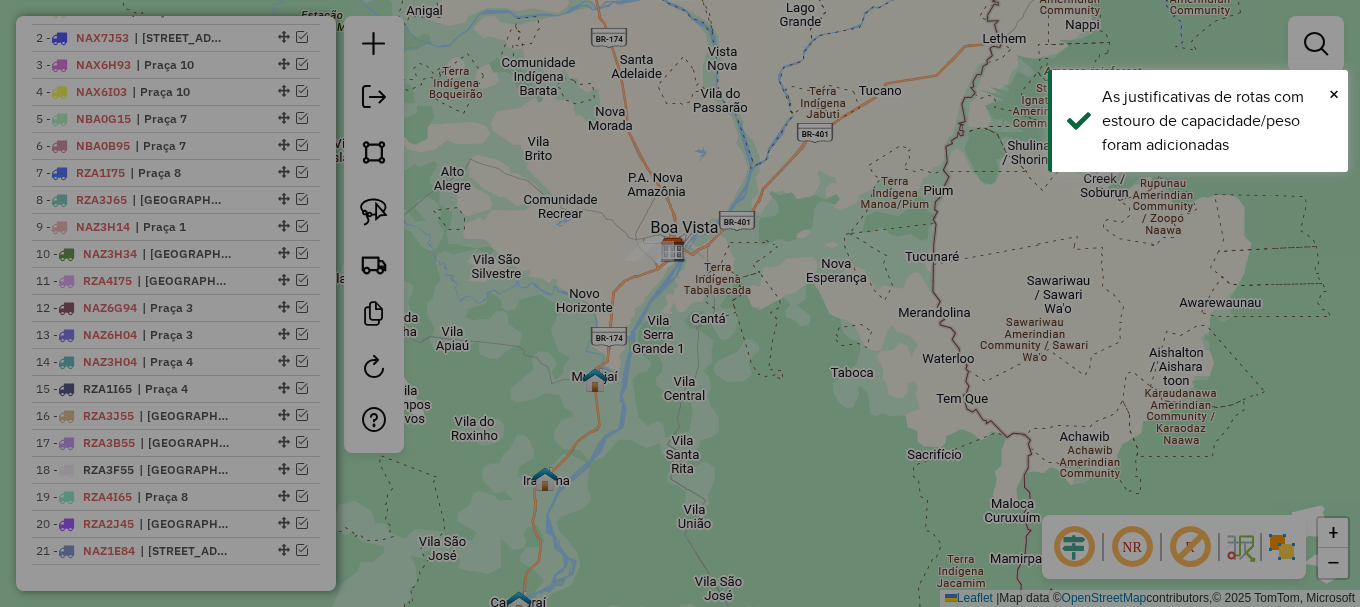 select on "**" 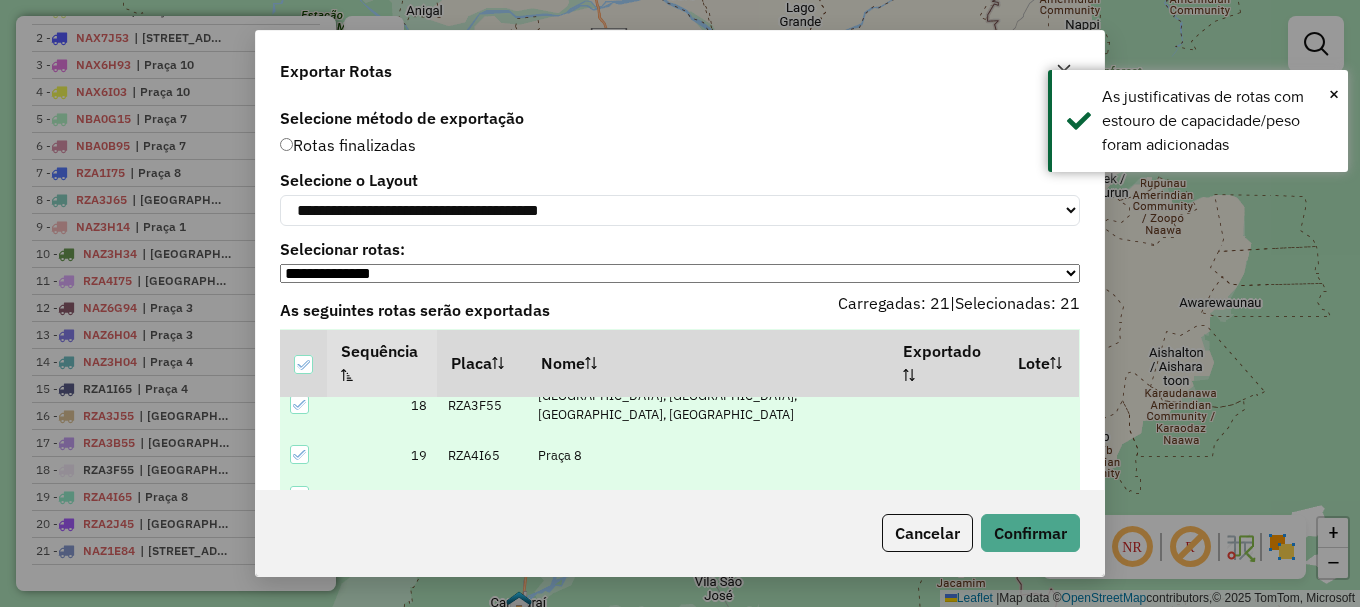 scroll, scrollTop: 759, scrollLeft: 0, axis: vertical 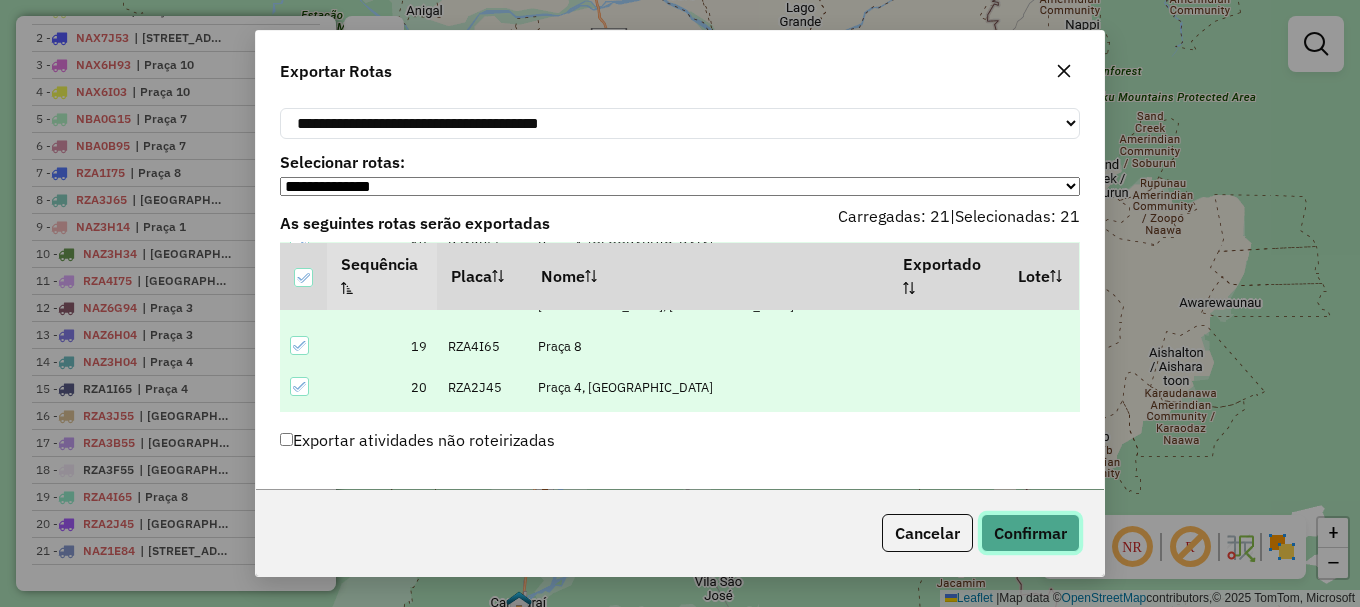 click on "Confirmar" 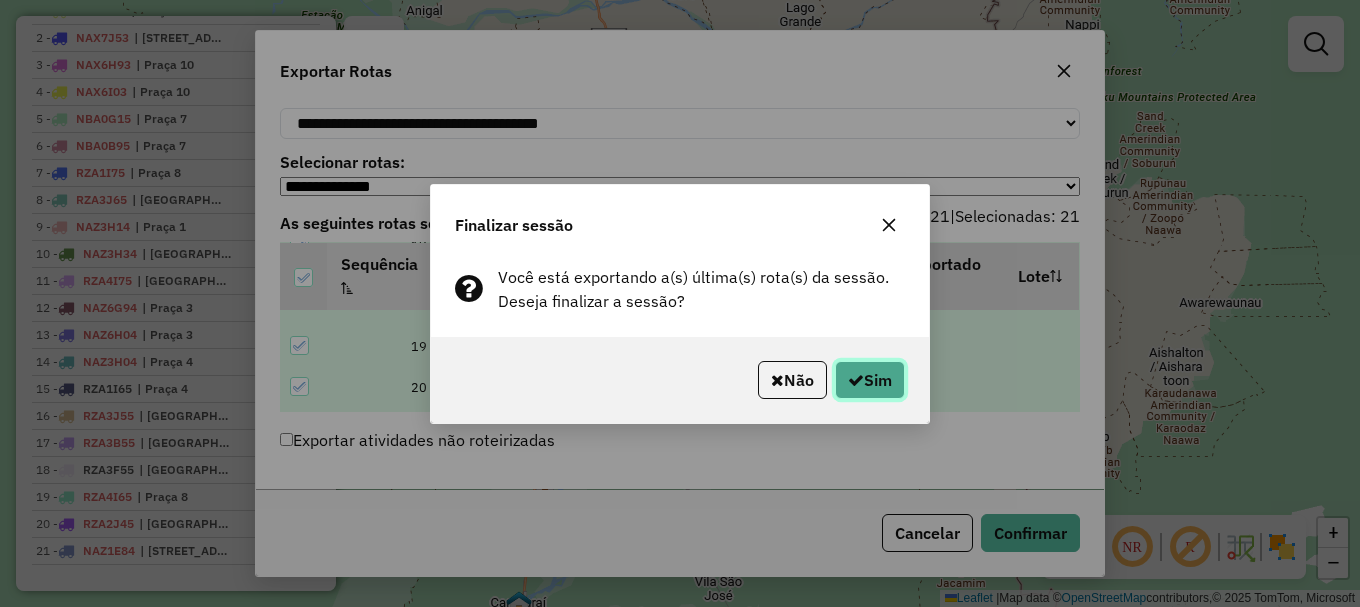 click on "Sim" 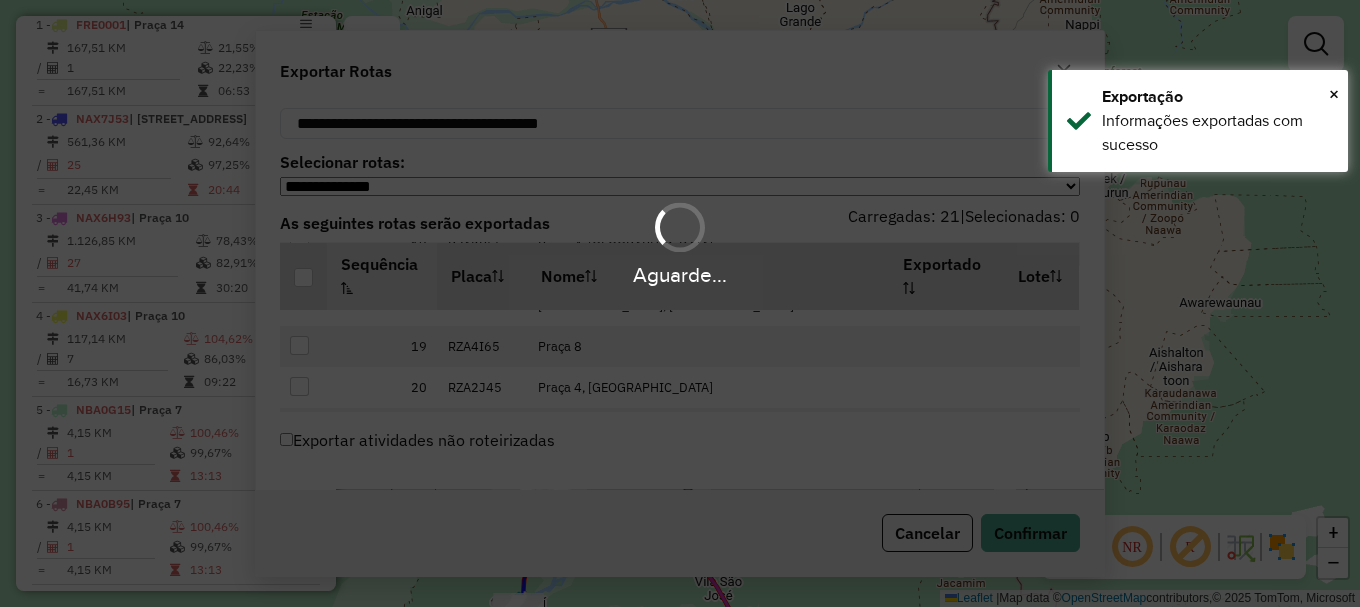 scroll, scrollTop: 806, scrollLeft: 0, axis: vertical 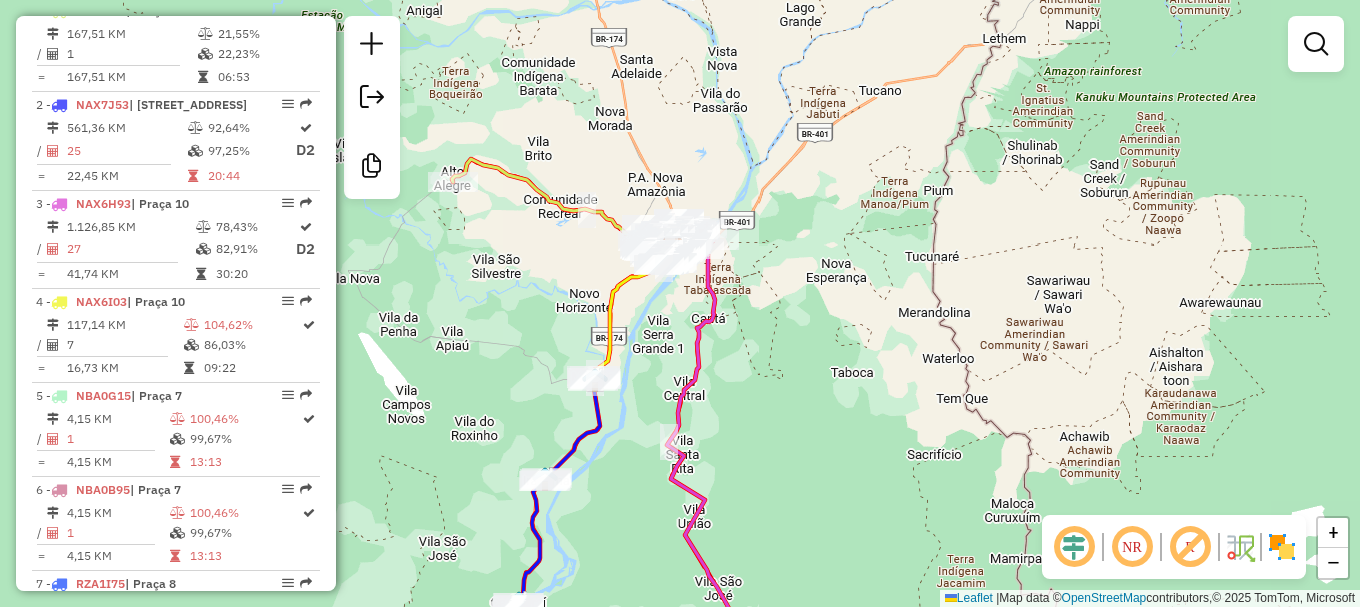 click on "Janela de atendimento Grade de atendimento Capacidade Transportadoras Veículos Cliente Pedidos  Rotas Selecione os dias de semana para filtrar as janelas de atendimento  Seg   Ter   Qua   Qui   Sex   Sáb   Dom  Informe o período da janela de atendimento: De: Até:  Filtrar exatamente a janela do cliente  Considerar janela de atendimento padrão  Selecione os dias de semana para filtrar as grades de atendimento  Seg   Ter   Qua   Qui   Sex   Sáb   Dom   Considerar clientes sem dia de atendimento cadastrado  Clientes fora do dia de atendimento selecionado Filtrar as atividades entre os valores definidos abaixo:  Peso mínimo:   Peso máximo:   Cubagem mínima:   Cubagem máxima:   De:   Até:  Filtrar as atividades entre o tempo de atendimento definido abaixo:  De:   Até:   Considerar capacidade total dos clientes não roteirizados Transportadora: Selecione um ou mais itens Tipo de veículo: Selecione um ou mais itens Veículo: Selecione um ou mais itens Motorista: Selecione um ou mais itens Nome: Rótulo:" 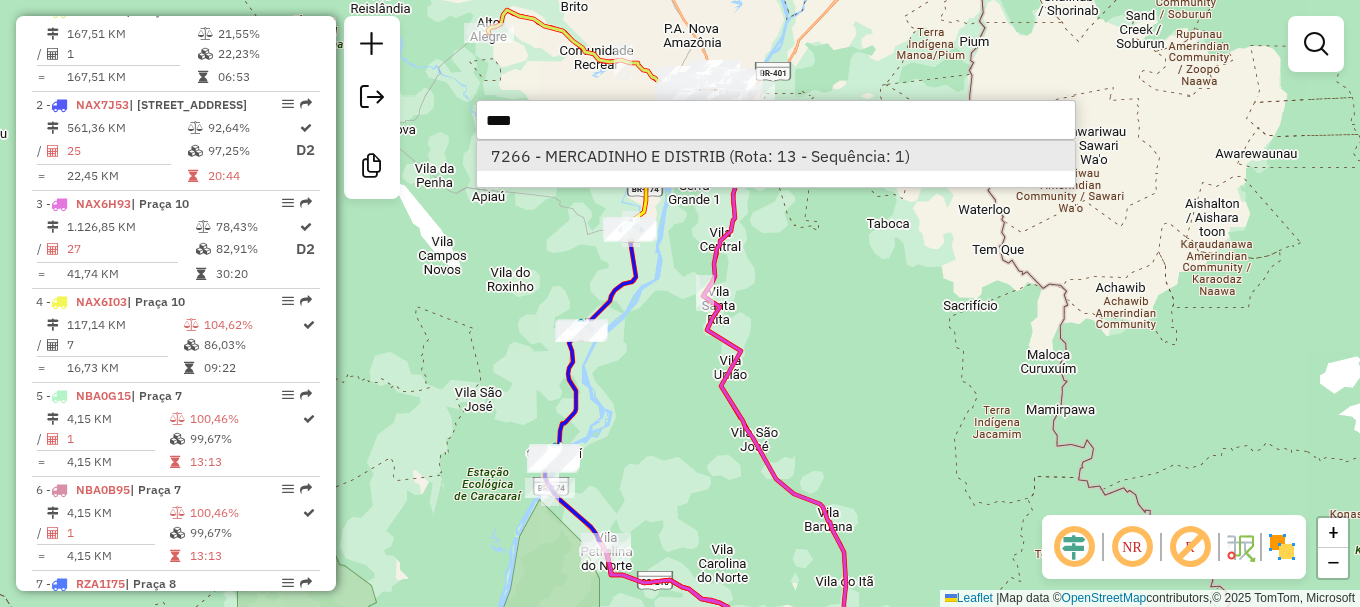 type on "****" 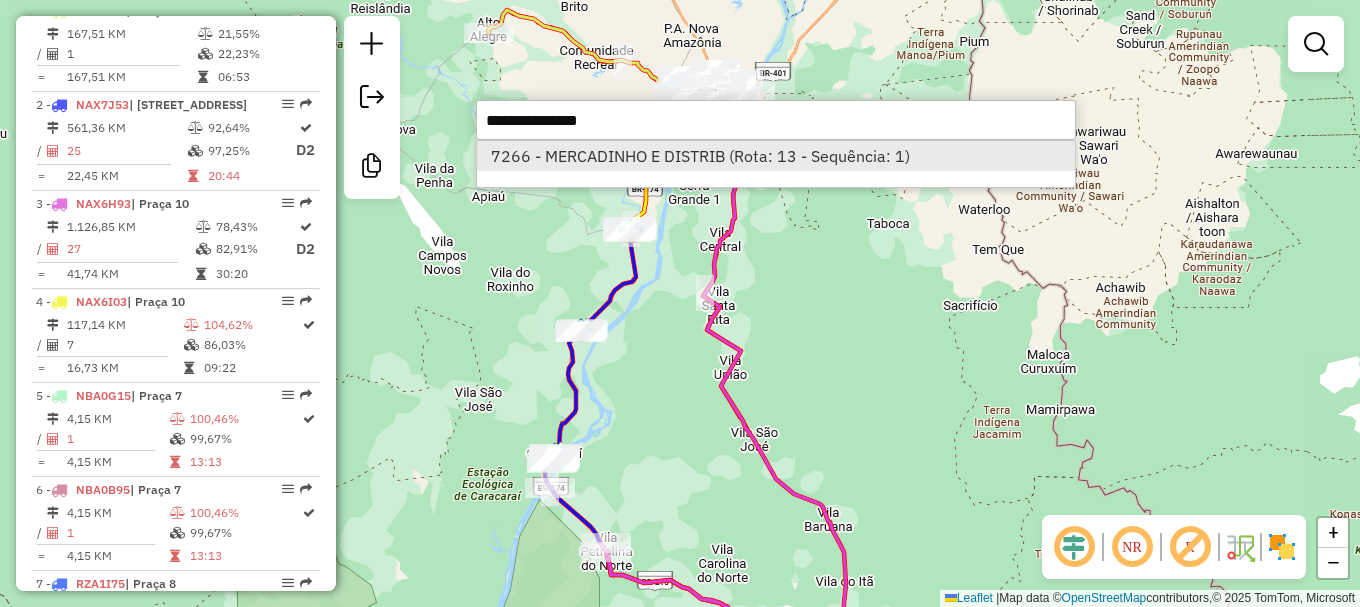 select on "**********" 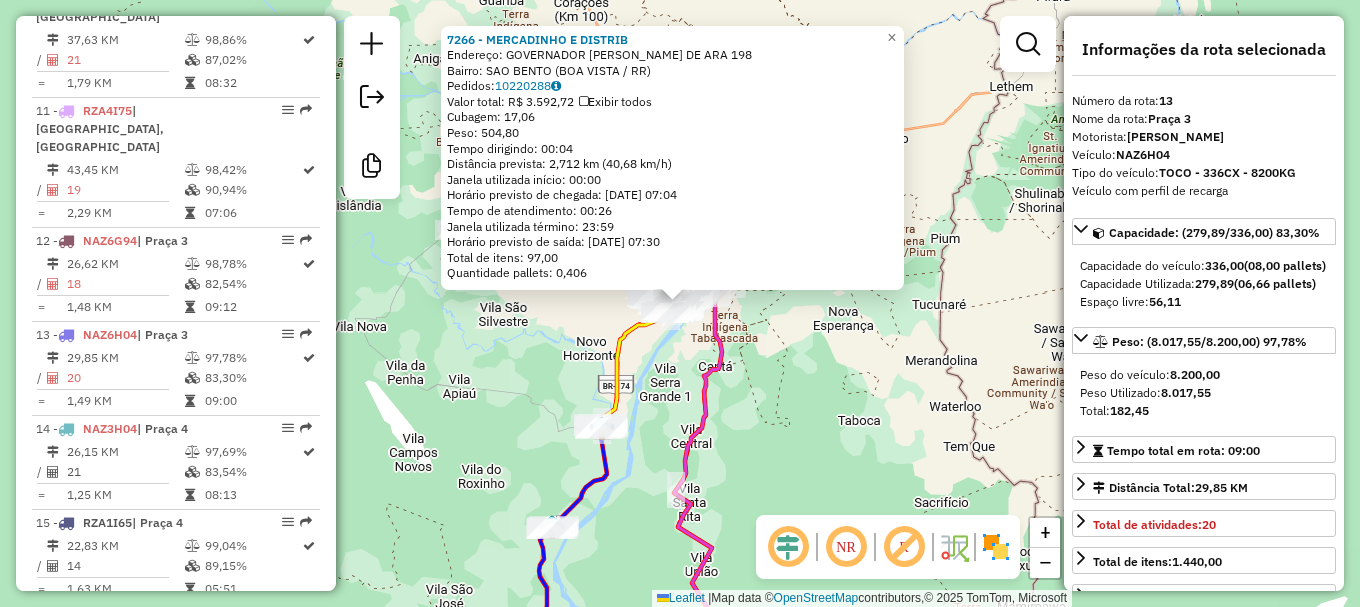 scroll, scrollTop: 1979, scrollLeft: 0, axis: vertical 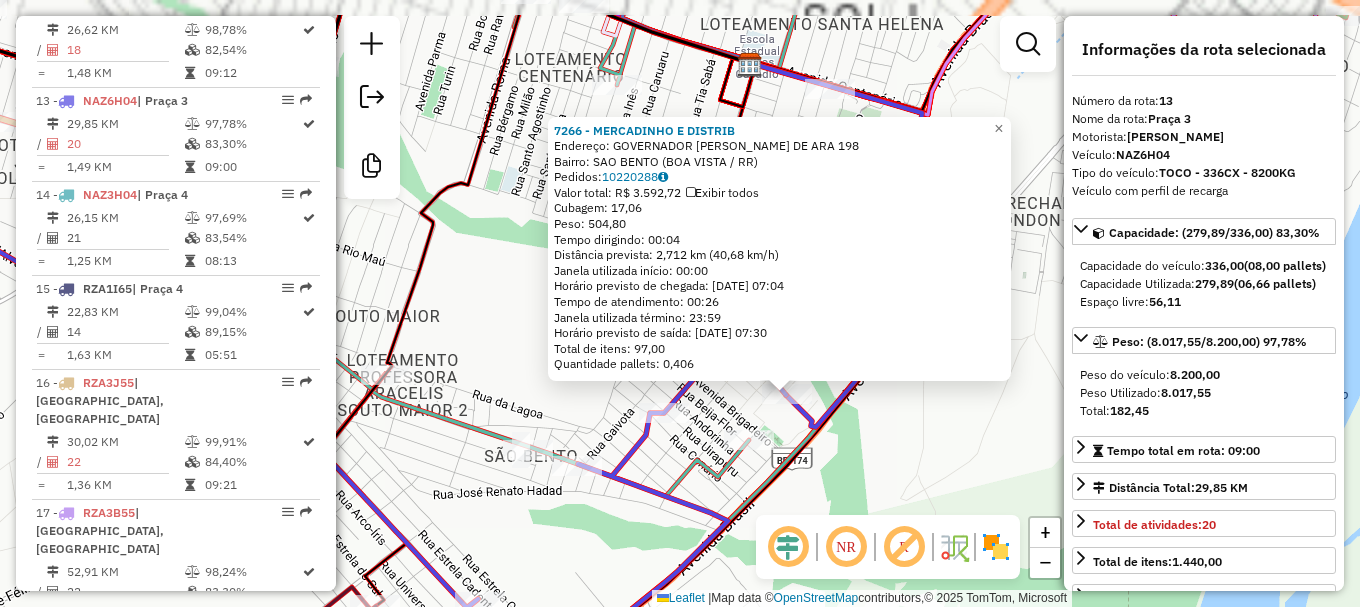 drag, startPoint x: 463, startPoint y: 191, endPoint x: 491, endPoint y: 339, distance: 150.62537 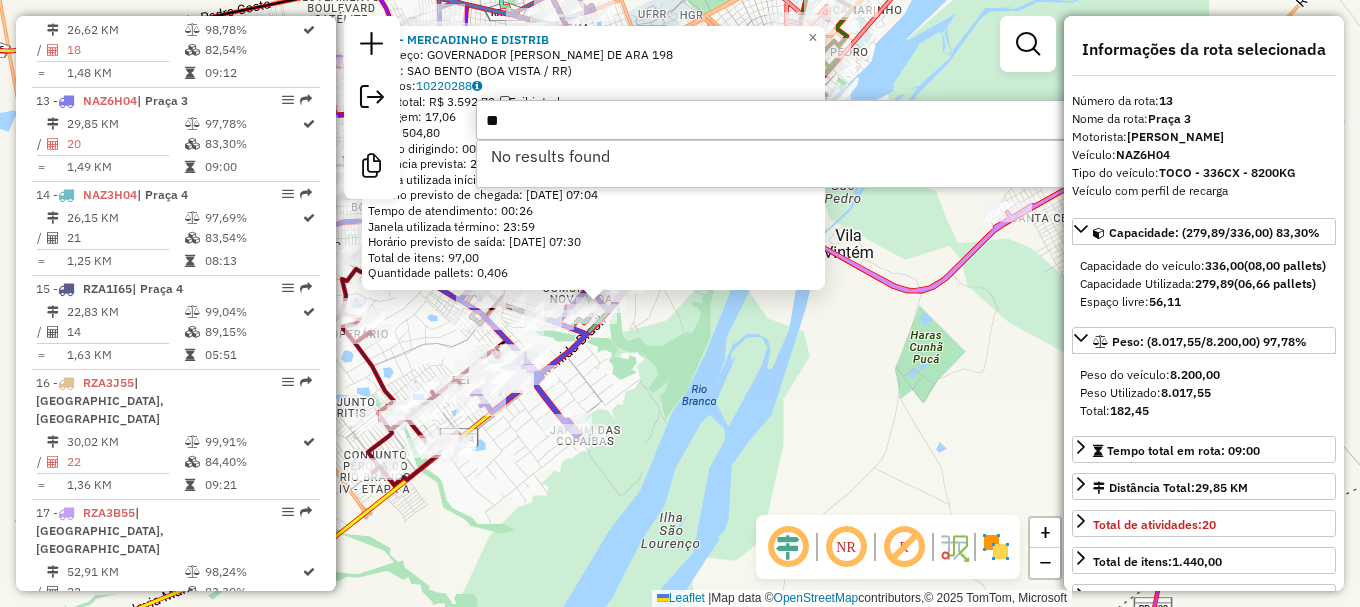 type on "*" 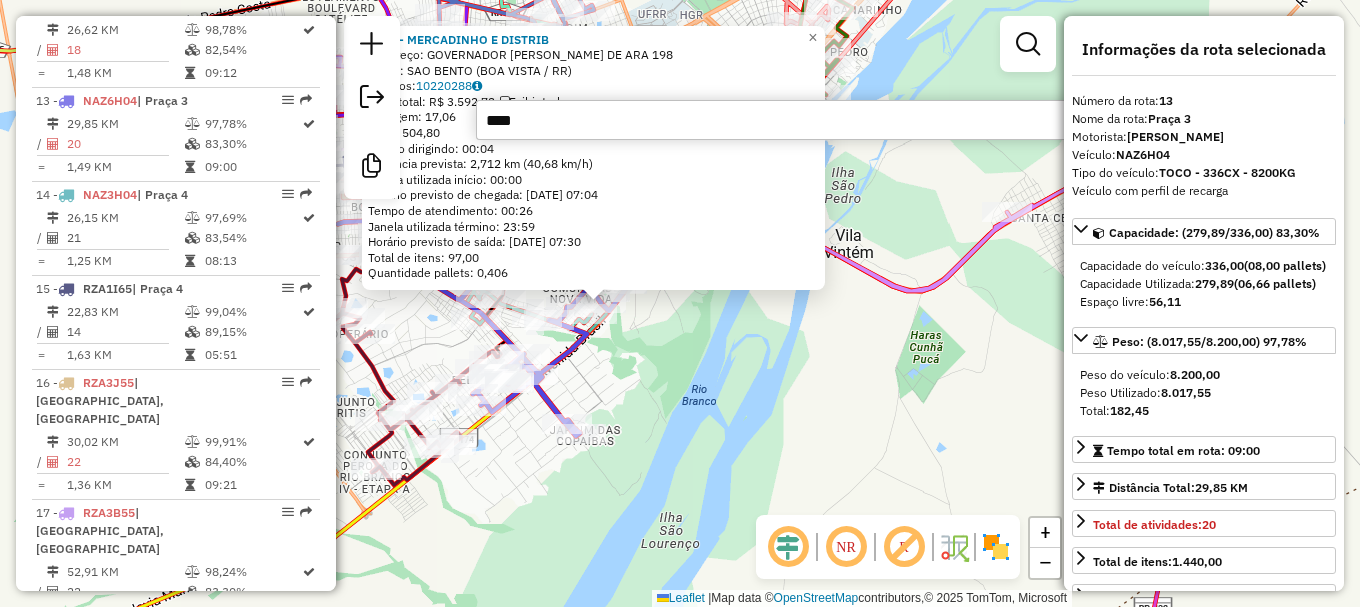 scroll, scrollTop: 0, scrollLeft: 0, axis: both 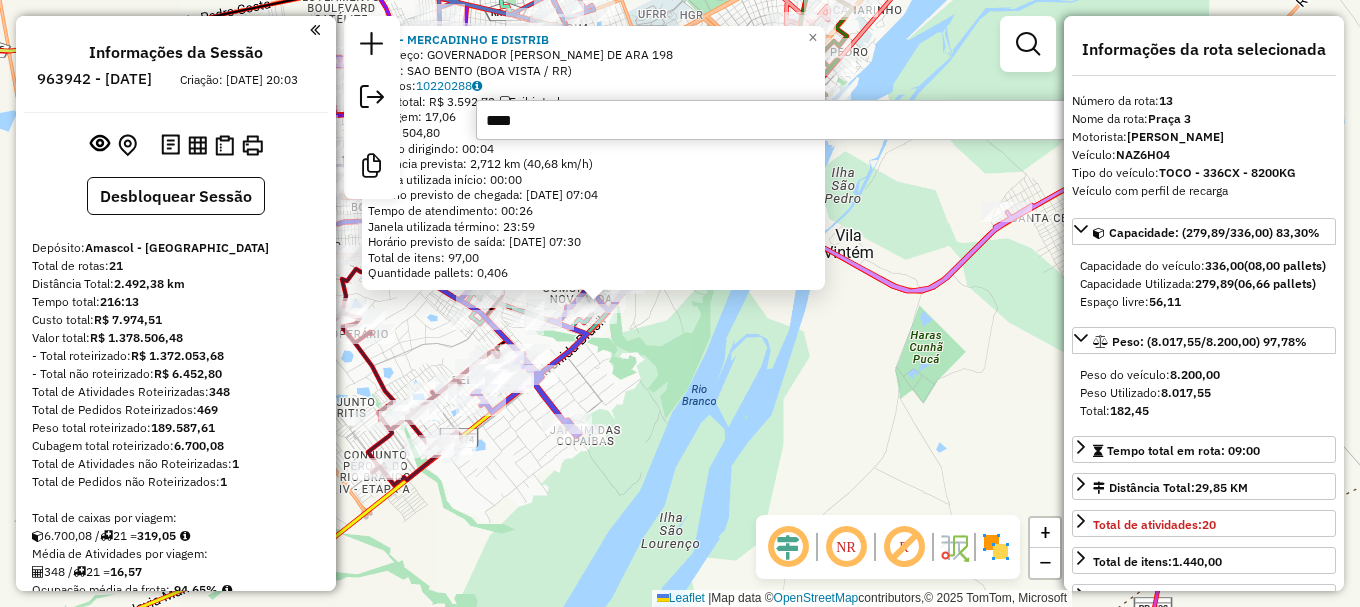 click on "****" at bounding box center [776, 120] 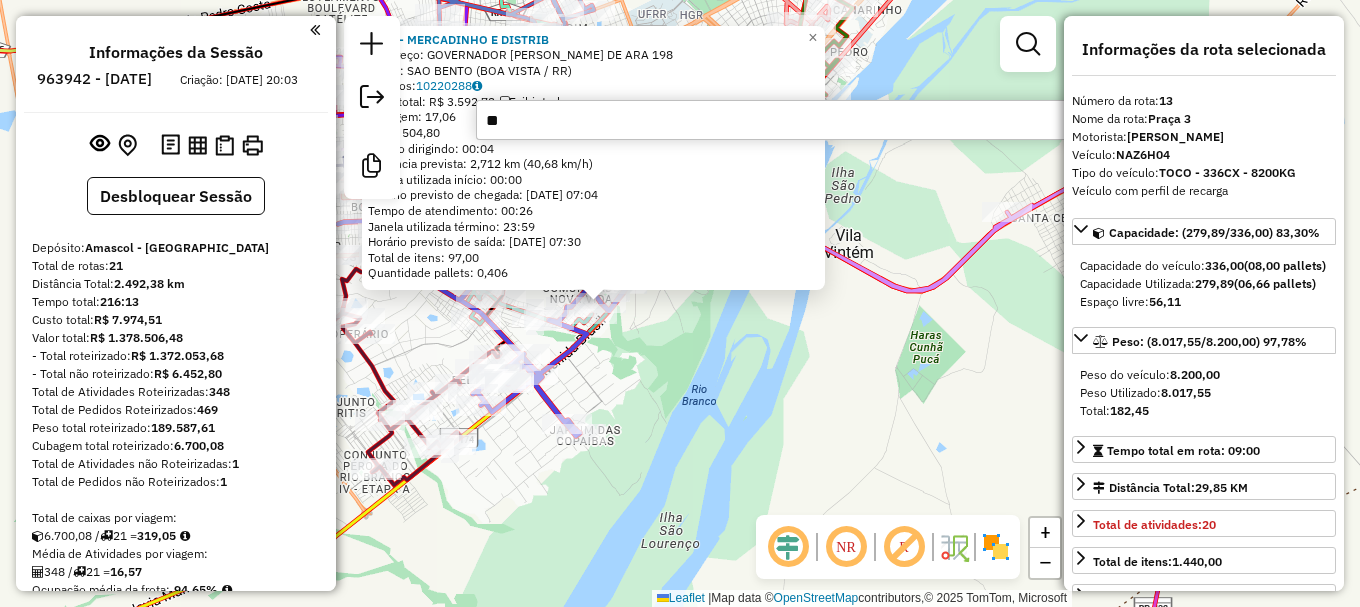 type on "*" 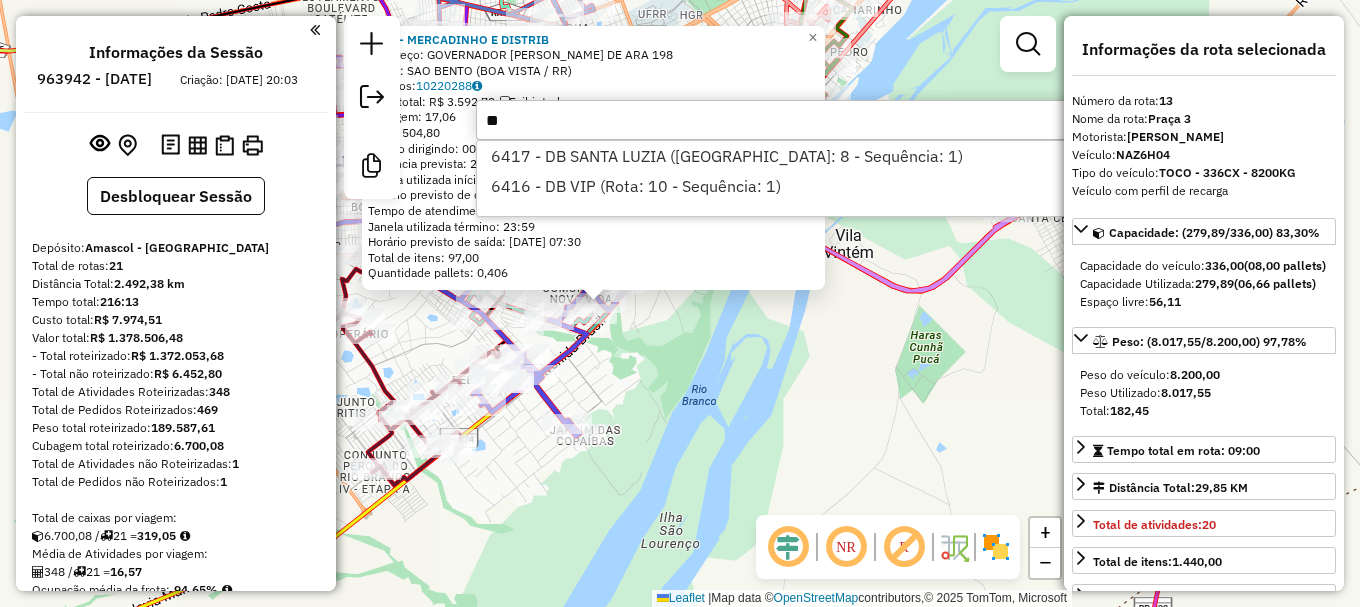 type on "**" 